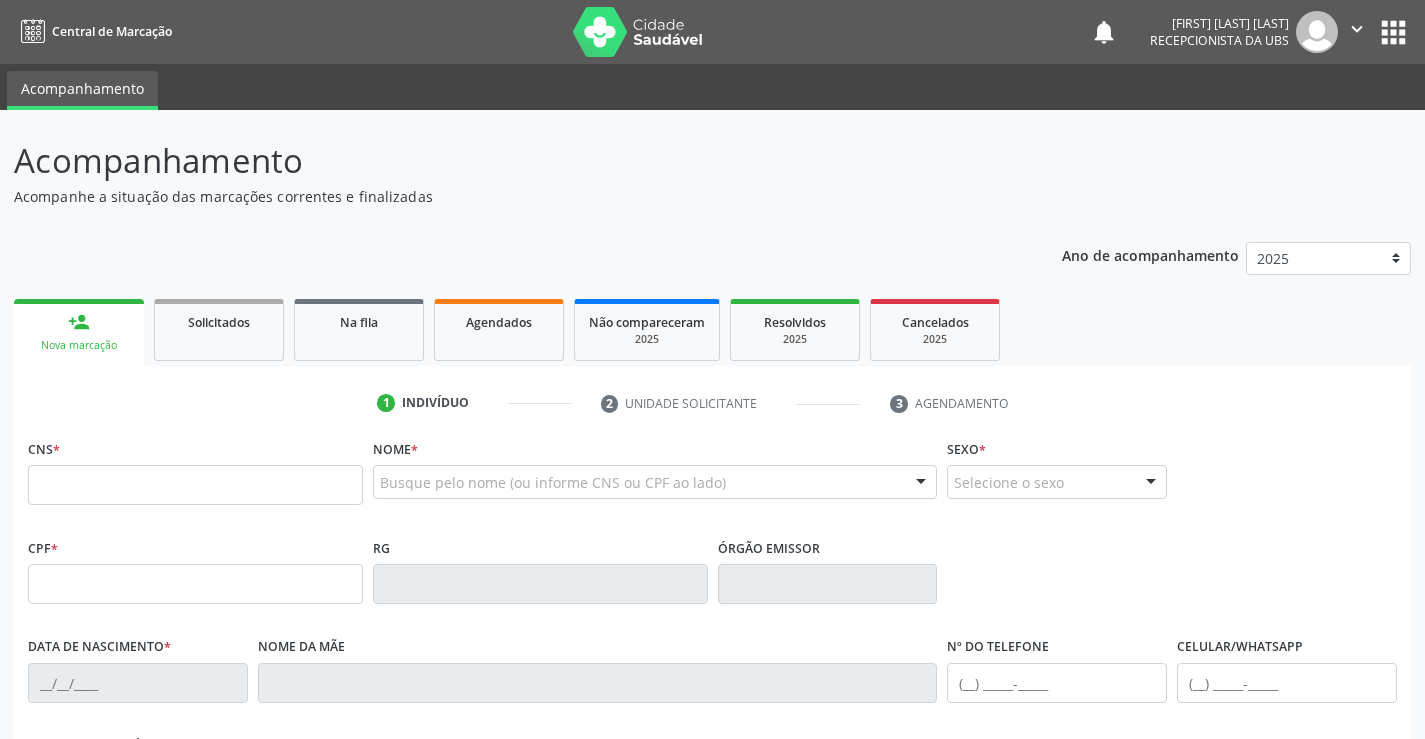 scroll, scrollTop: 0, scrollLeft: 0, axis: both 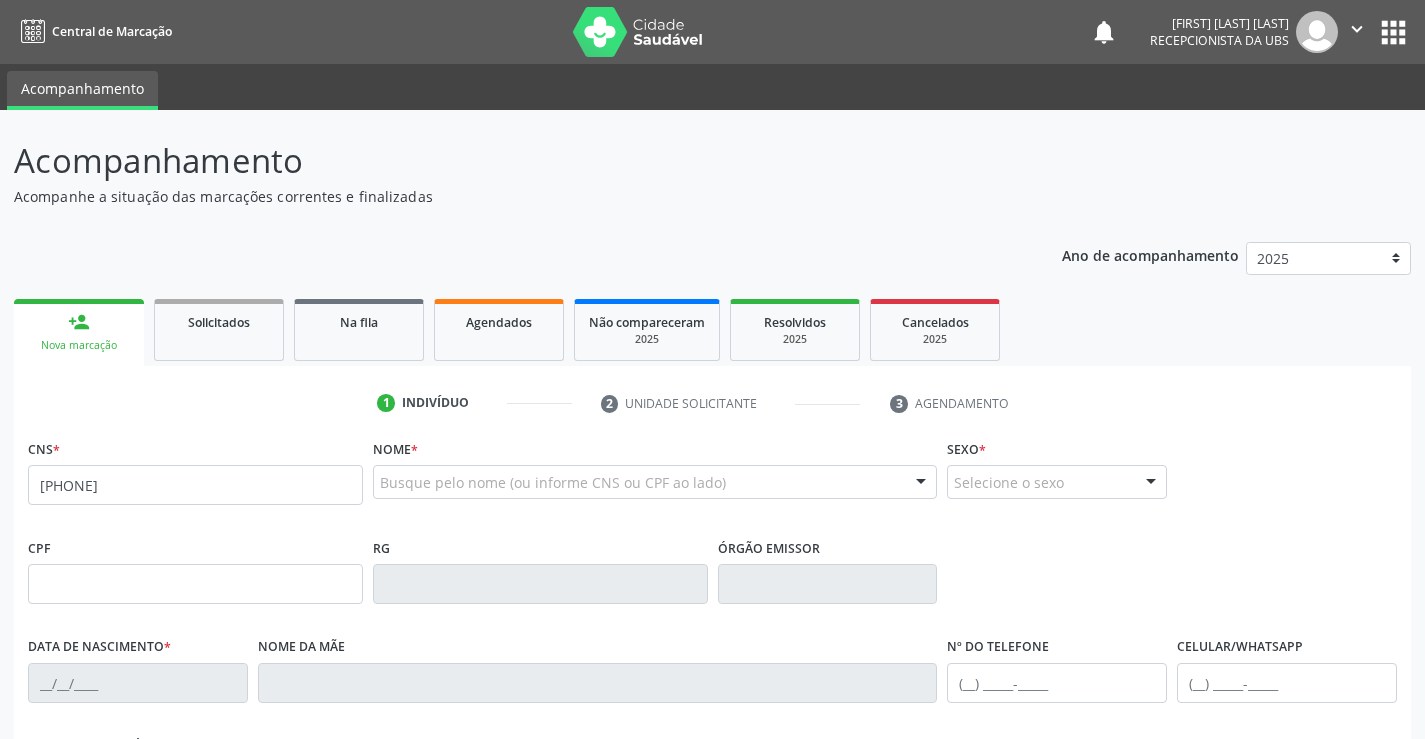 type on "[PHONE]" 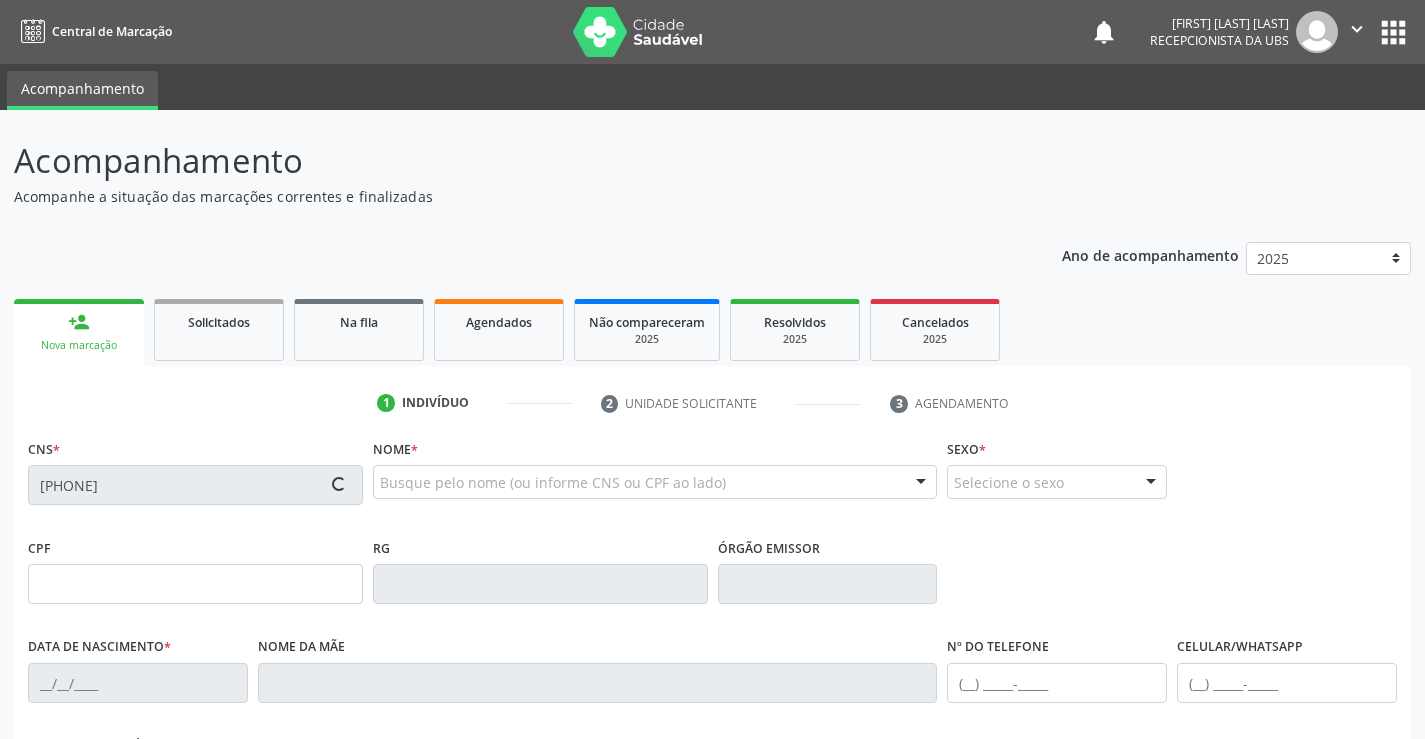 type on "[PHONE]" 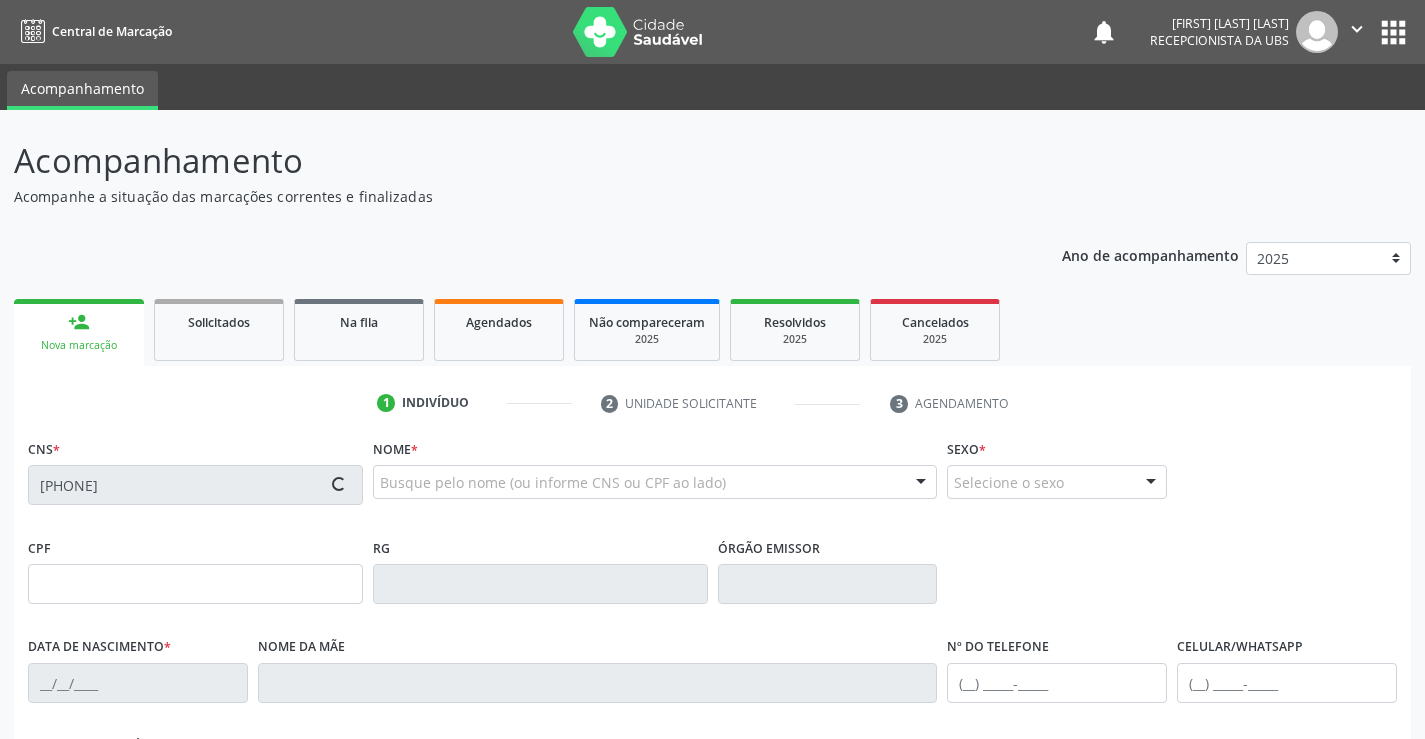type on "Anaslia Lopes de Araujo" 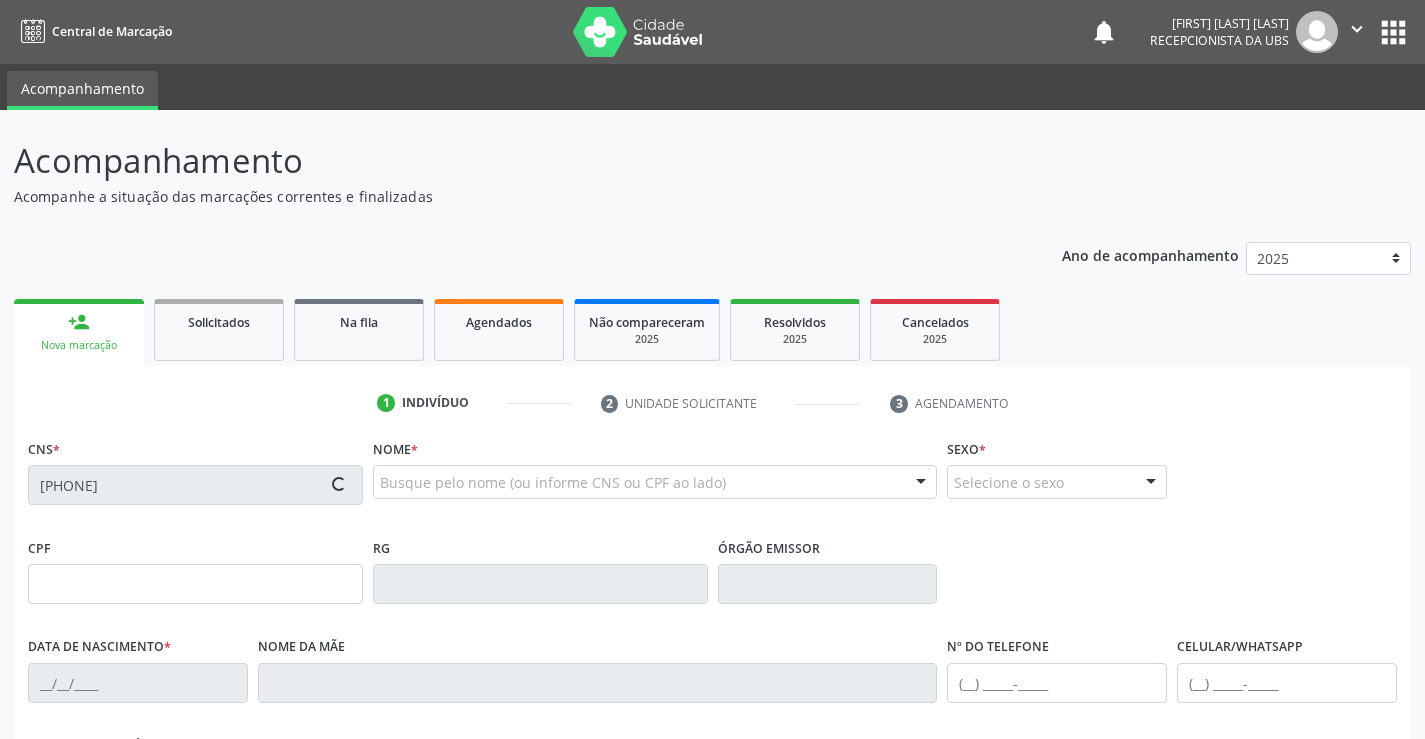 type on "(41) 1193-7025" 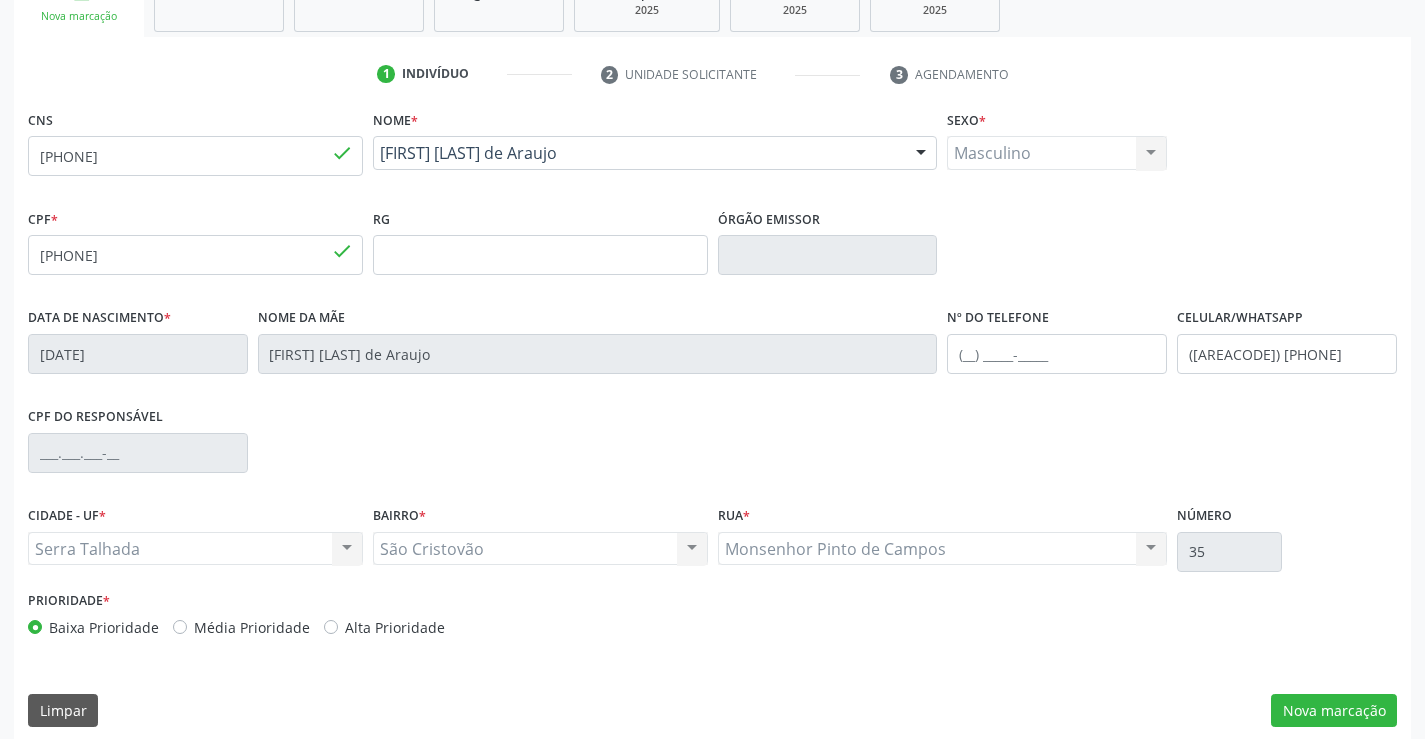 scroll, scrollTop: 345, scrollLeft: 0, axis: vertical 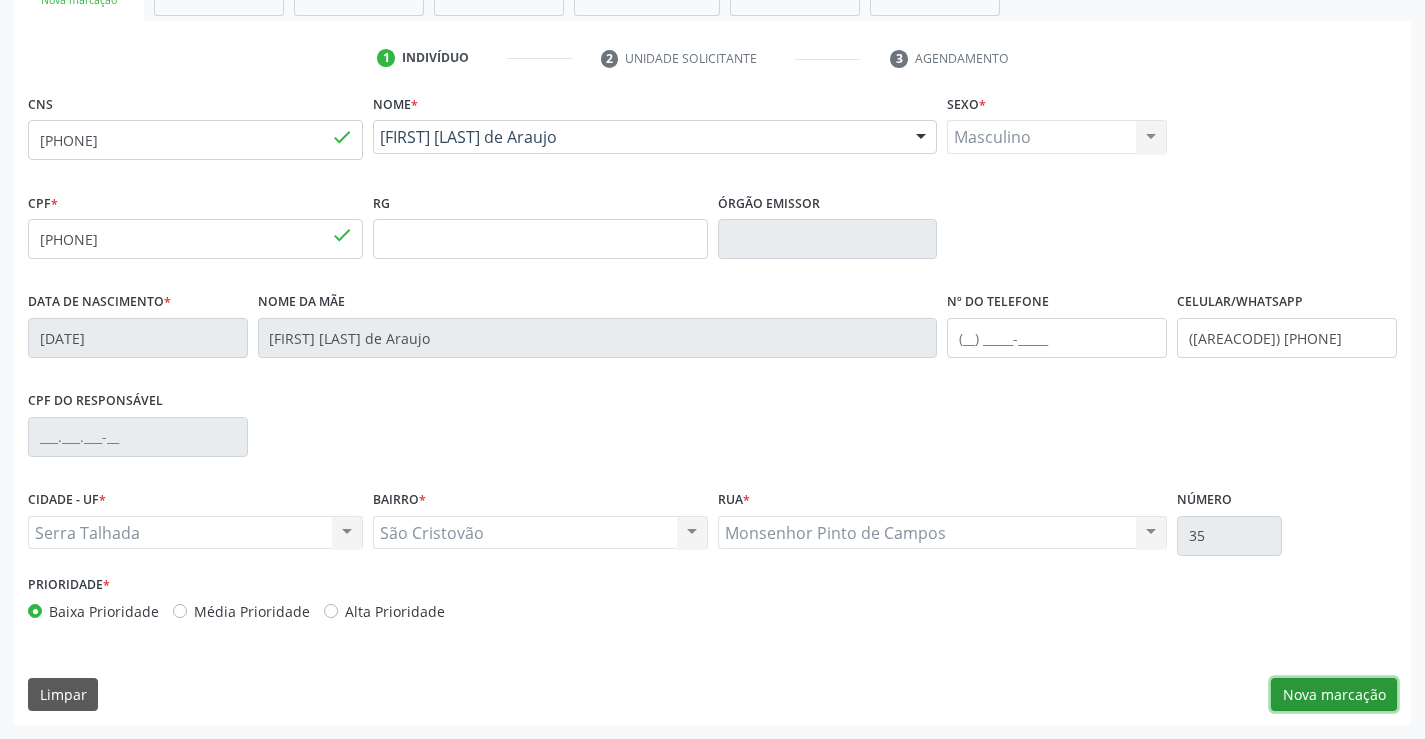 click on "Nova marcação" at bounding box center [1334, 695] 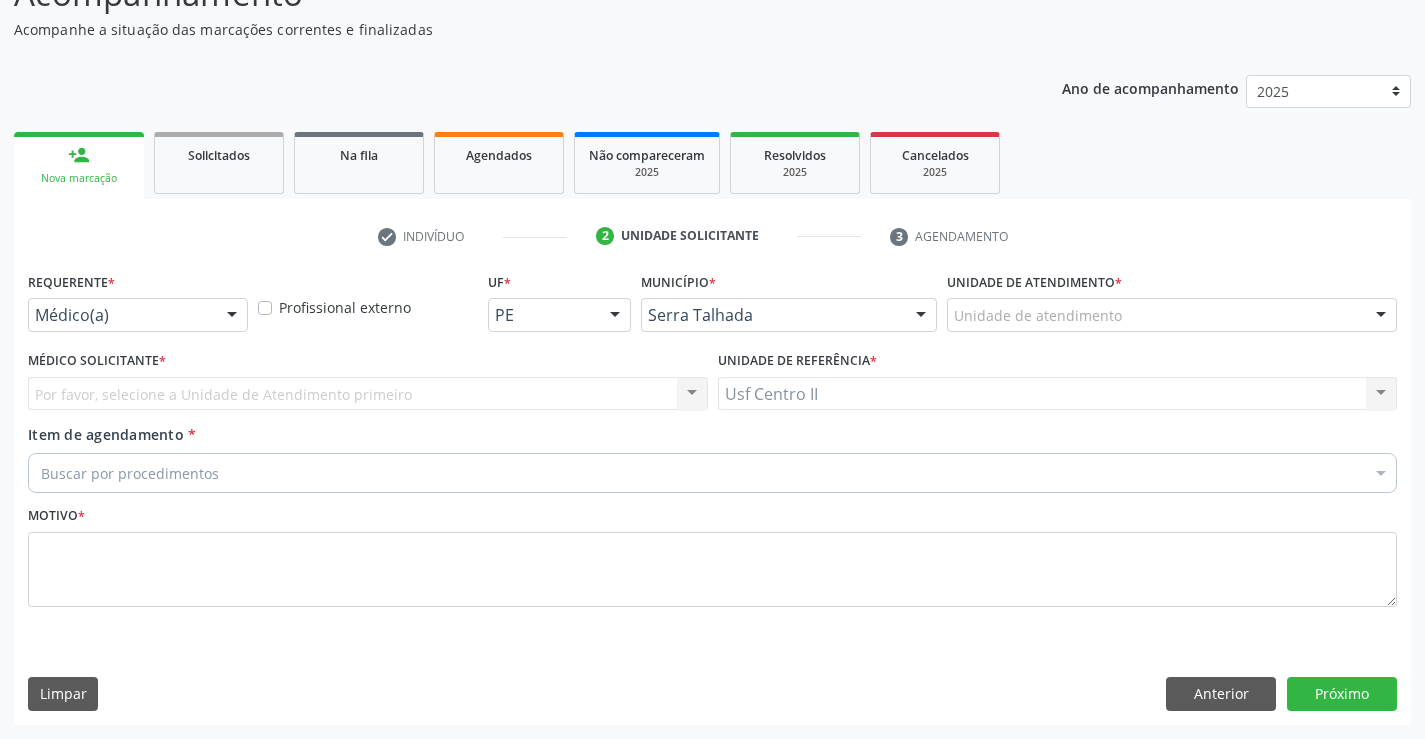 scroll, scrollTop: 167, scrollLeft: 0, axis: vertical 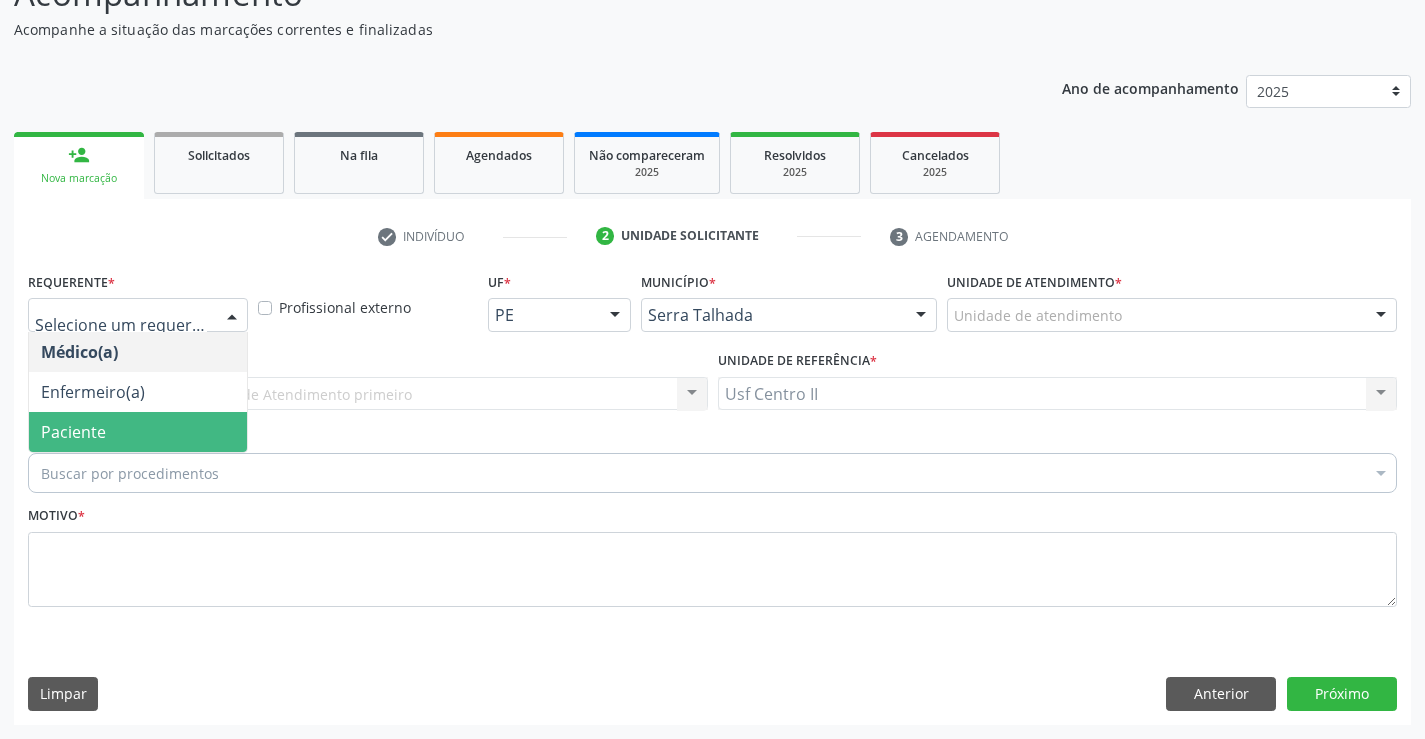 click on "Paciente" at bounding box center (138, 432) 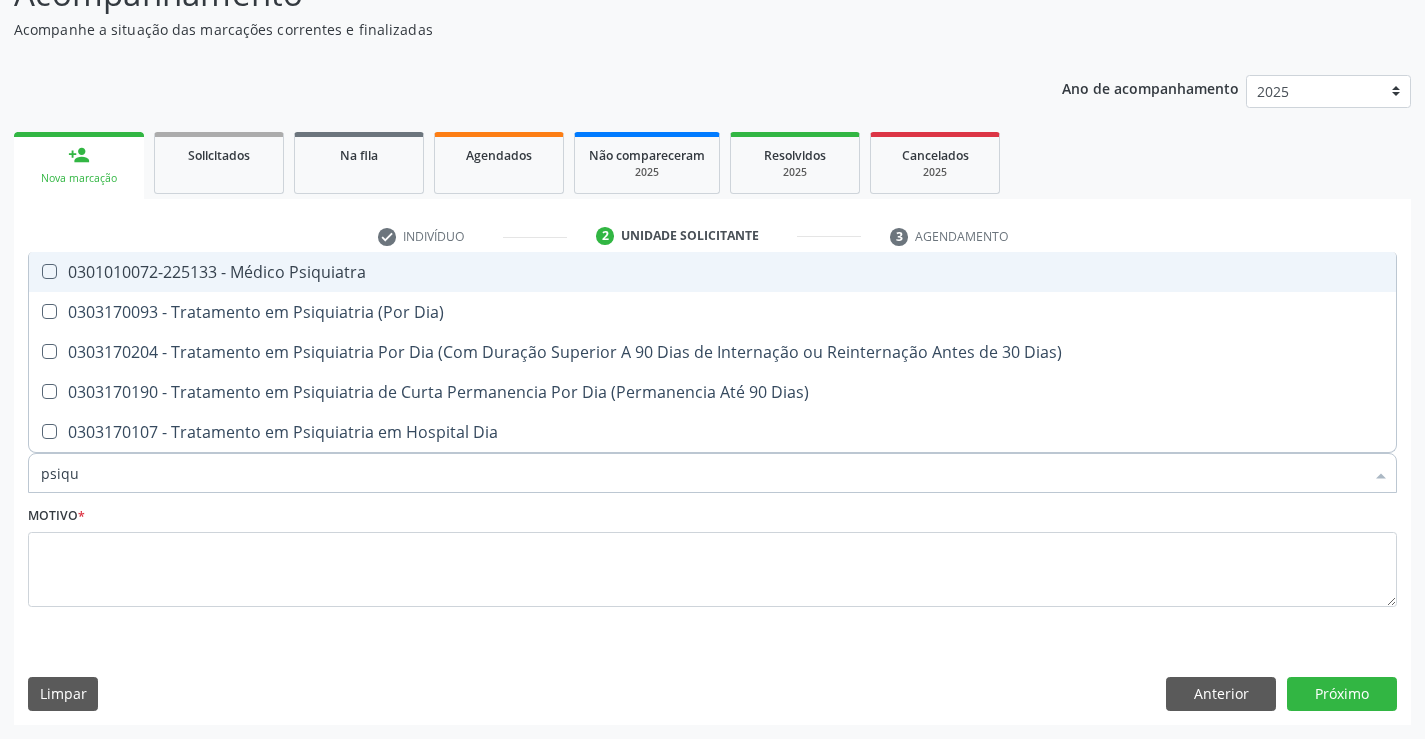 type on "psiqui" 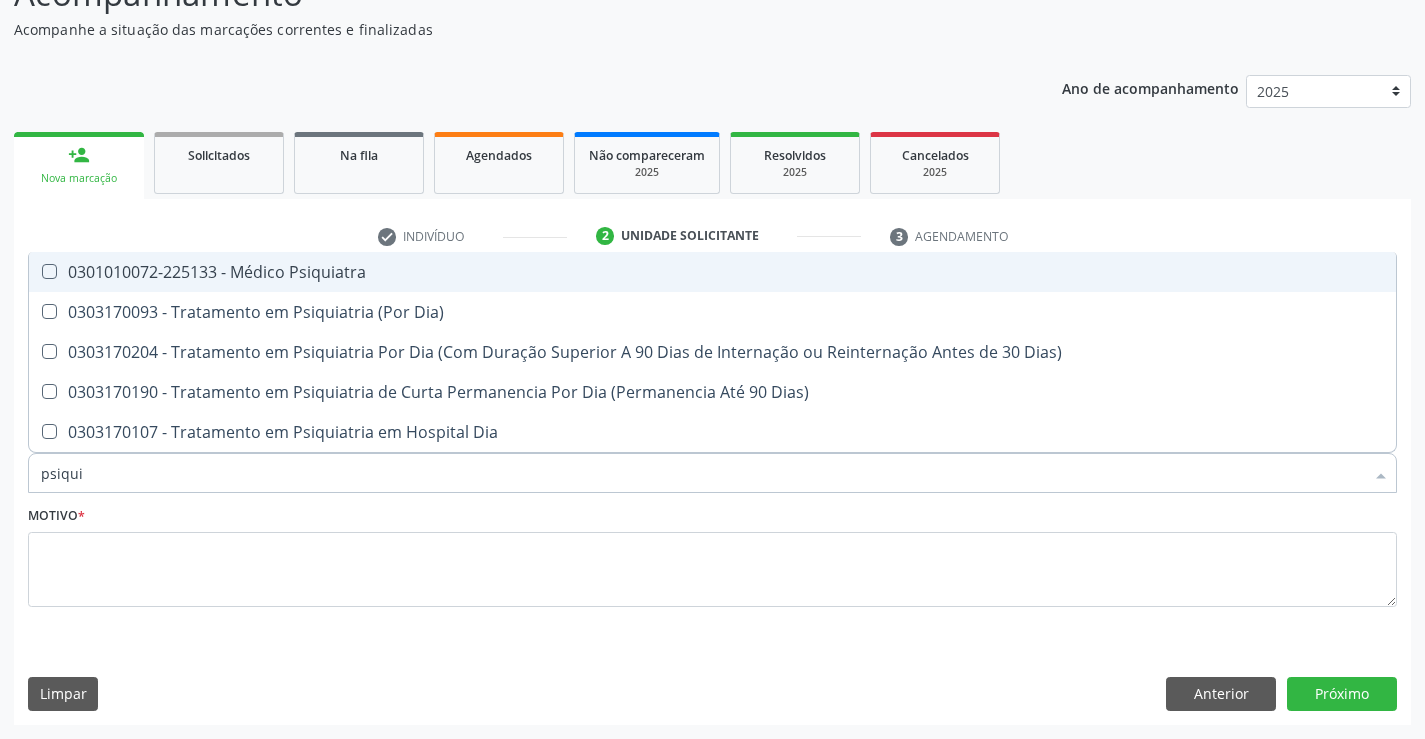 click at bounding box center [49, 271] 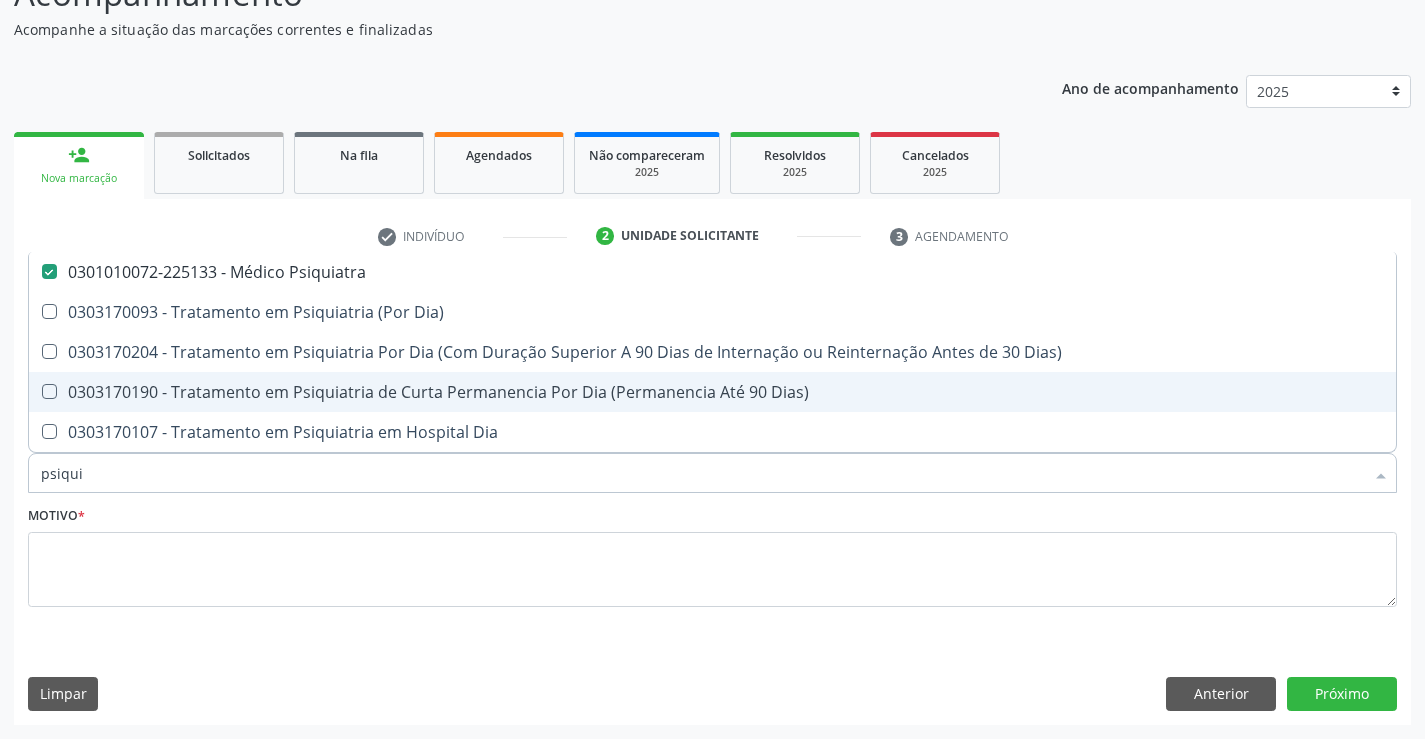 type on "psiqui" 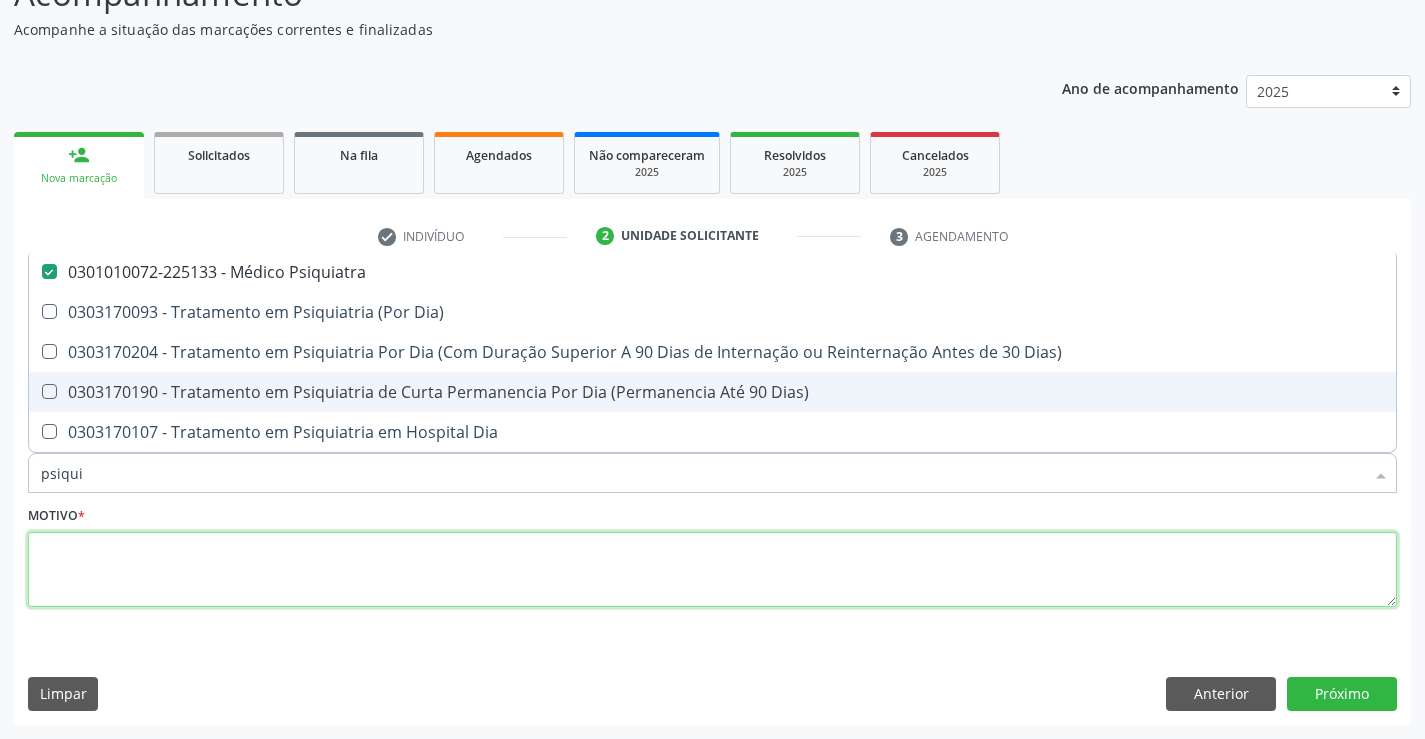 click at bounding box center [712, 570] 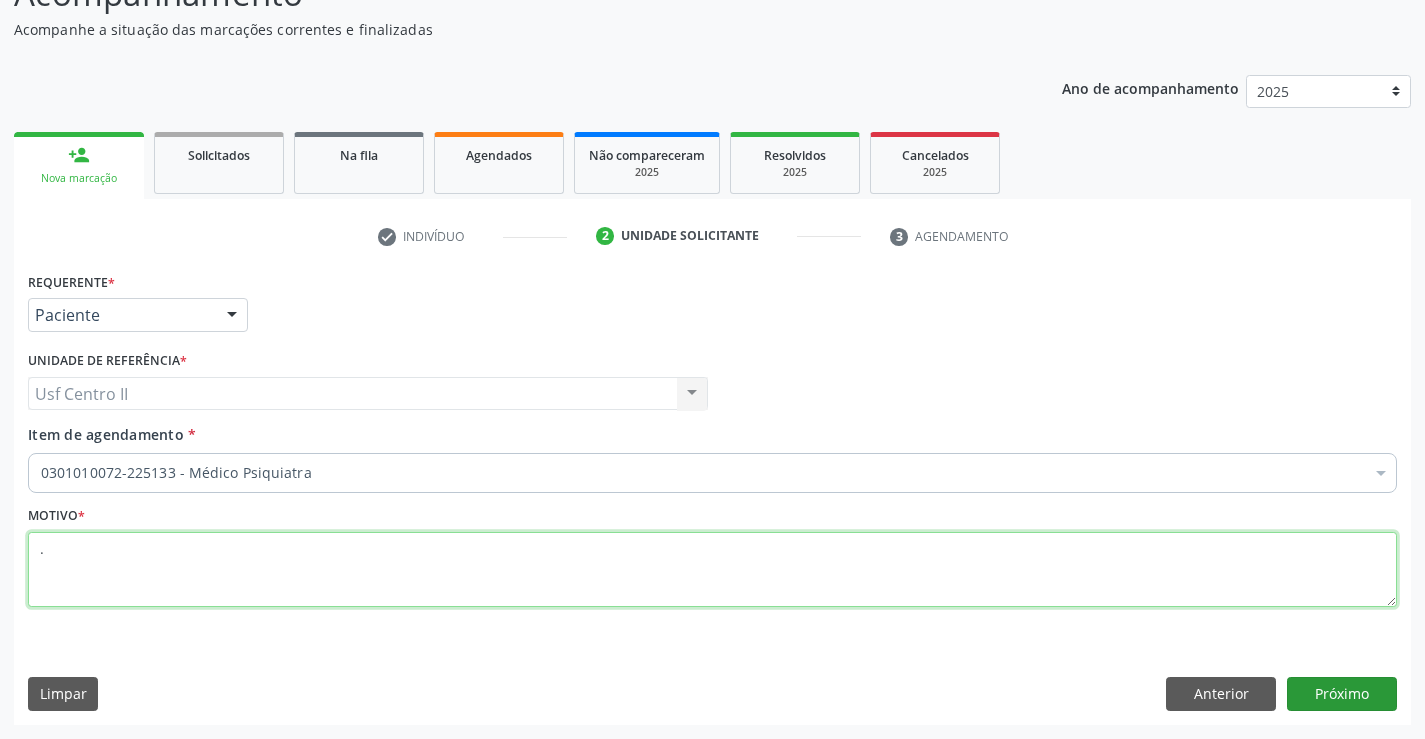 type on "." 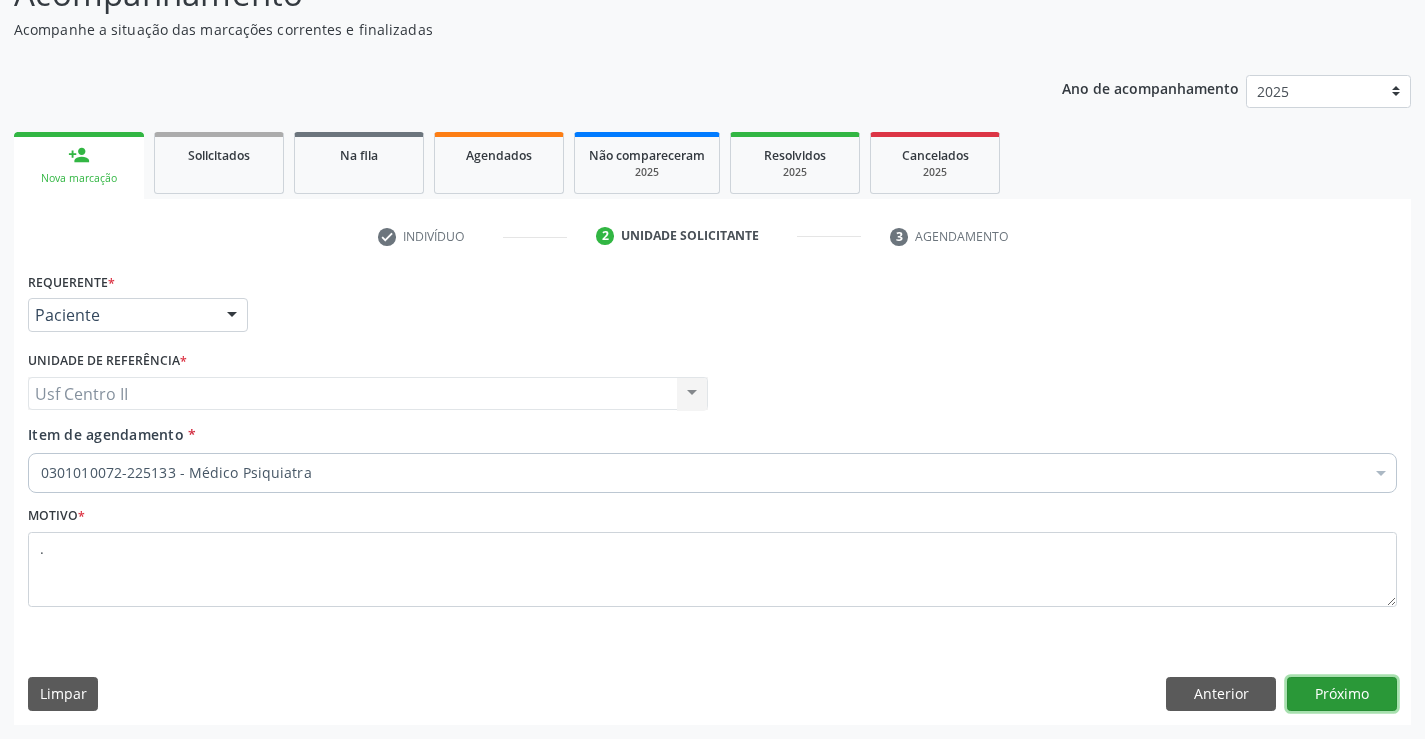 click on "Próximo" at bounding box center [1342, 694] 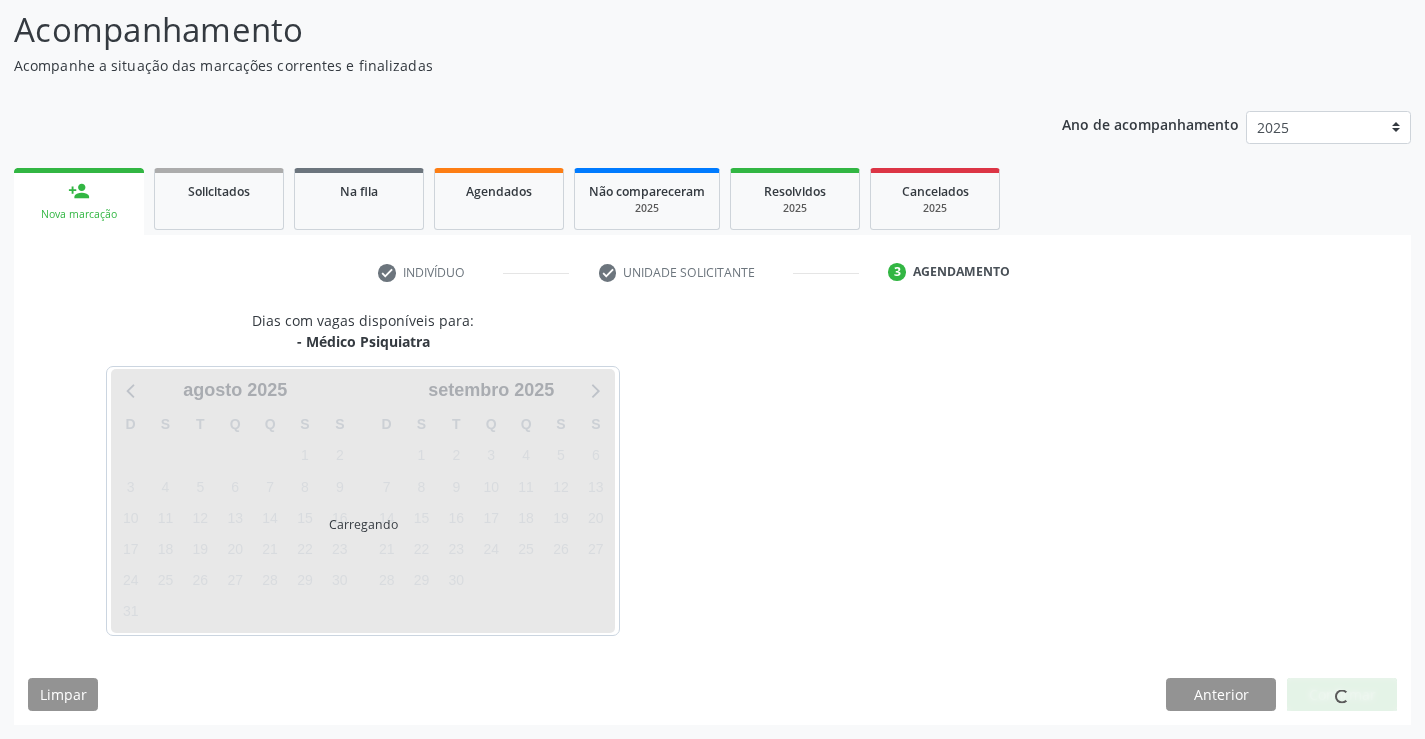 scroll, scrollTop: 131, scrollLeft: 0, axis: vertical 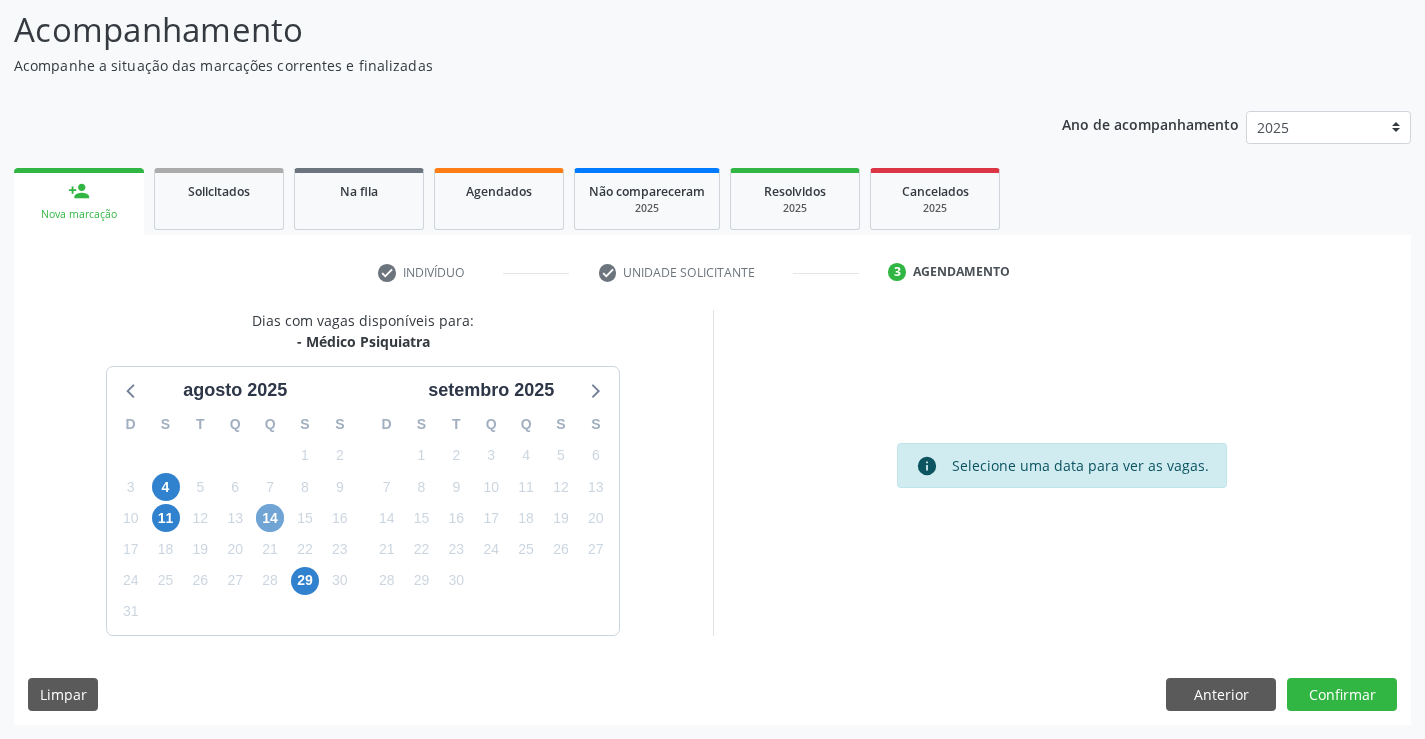 click on "14" at bounding box center (270, 518) 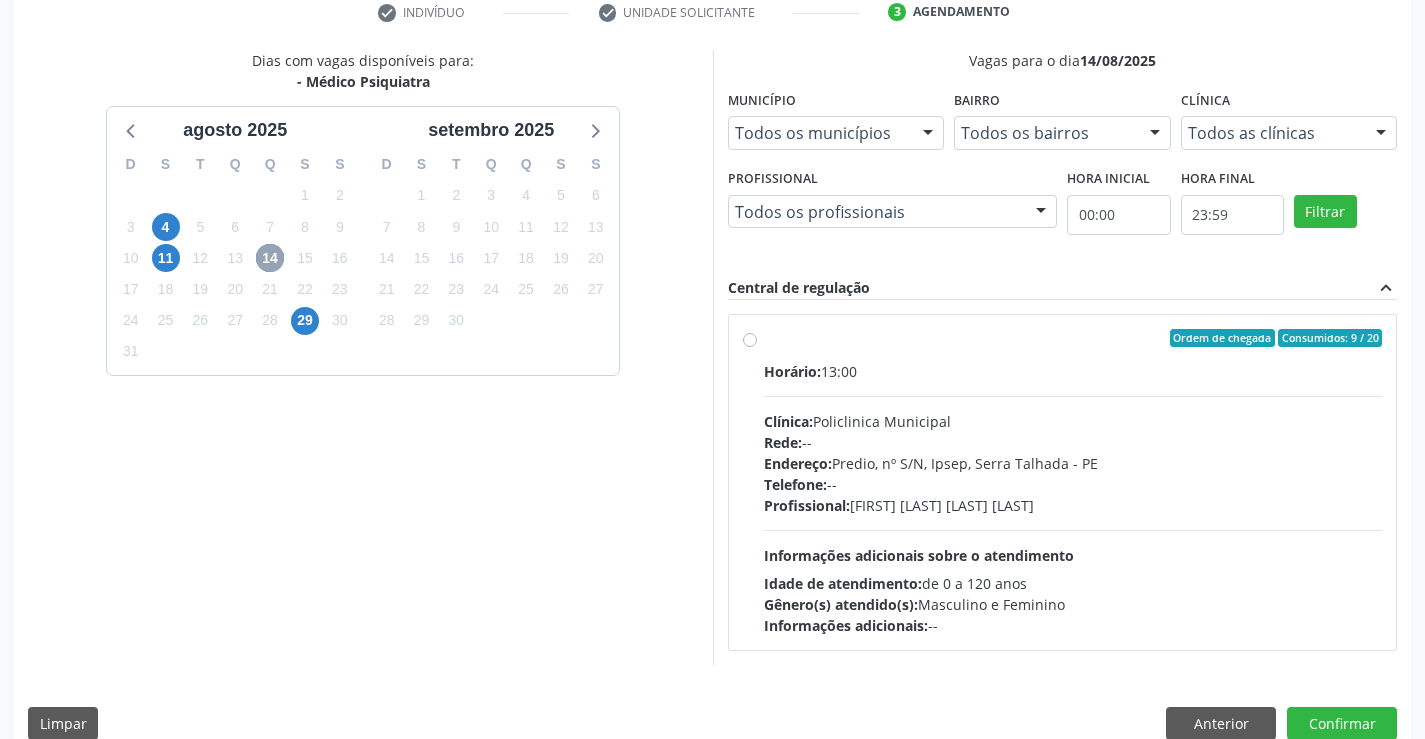 scroll, scrollTop: 420, scrollLeft: 0, axis: vertical 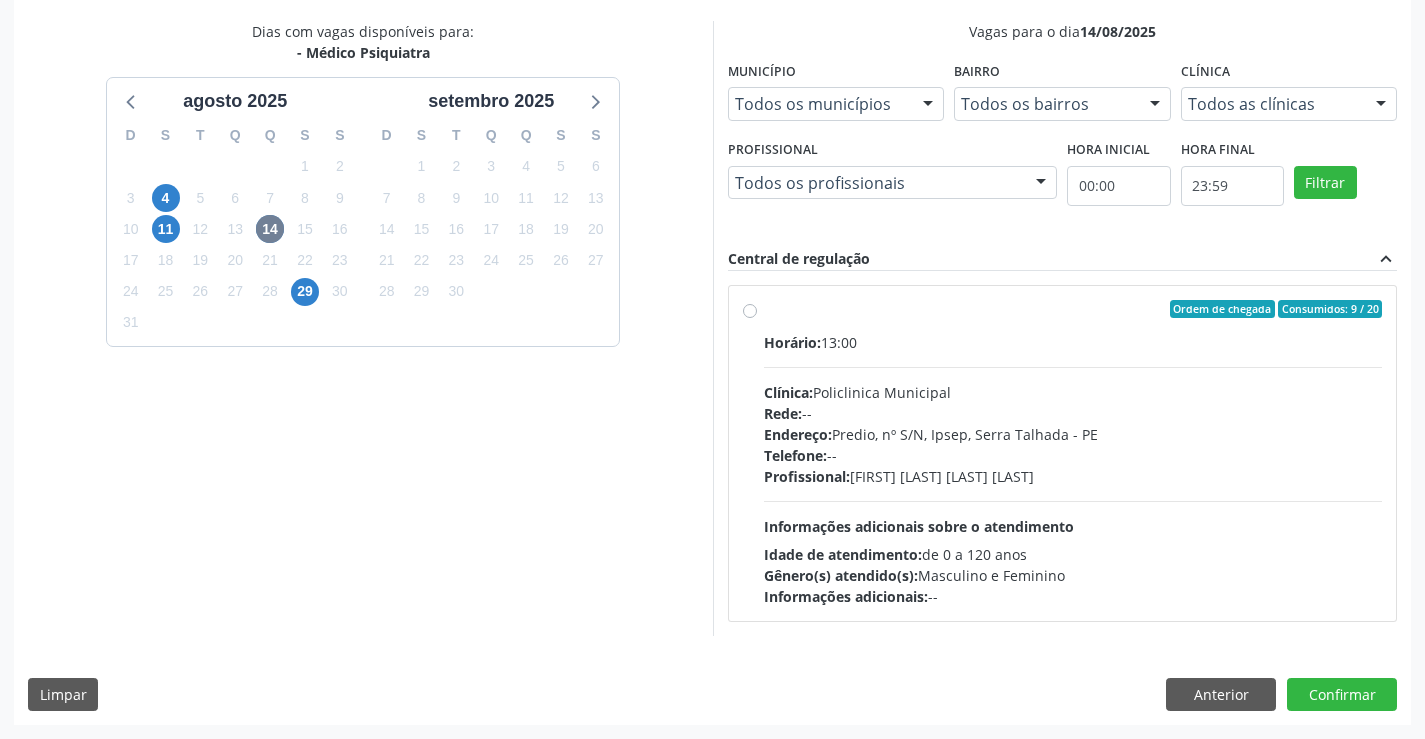click on "Ordem de chegada
Consumidos: 9 / 20
Horário:   13:00
Clínica:  Policlinica Municipal
Rede:
--
Endereço:   Predio, nº S/N, Ipsep, Serra Talhada - PE
Telefone:   --
Profissional:
Maria Augusta Soares Sobreira Machado
Informações adicionais sobre o atendimento
Idade de atendimento:
de 0 a 120 anos
Gênero(s) atendido(s):
Masculino e Feminino
Informações adicionais:
--" at bounding box center [1073, 453] 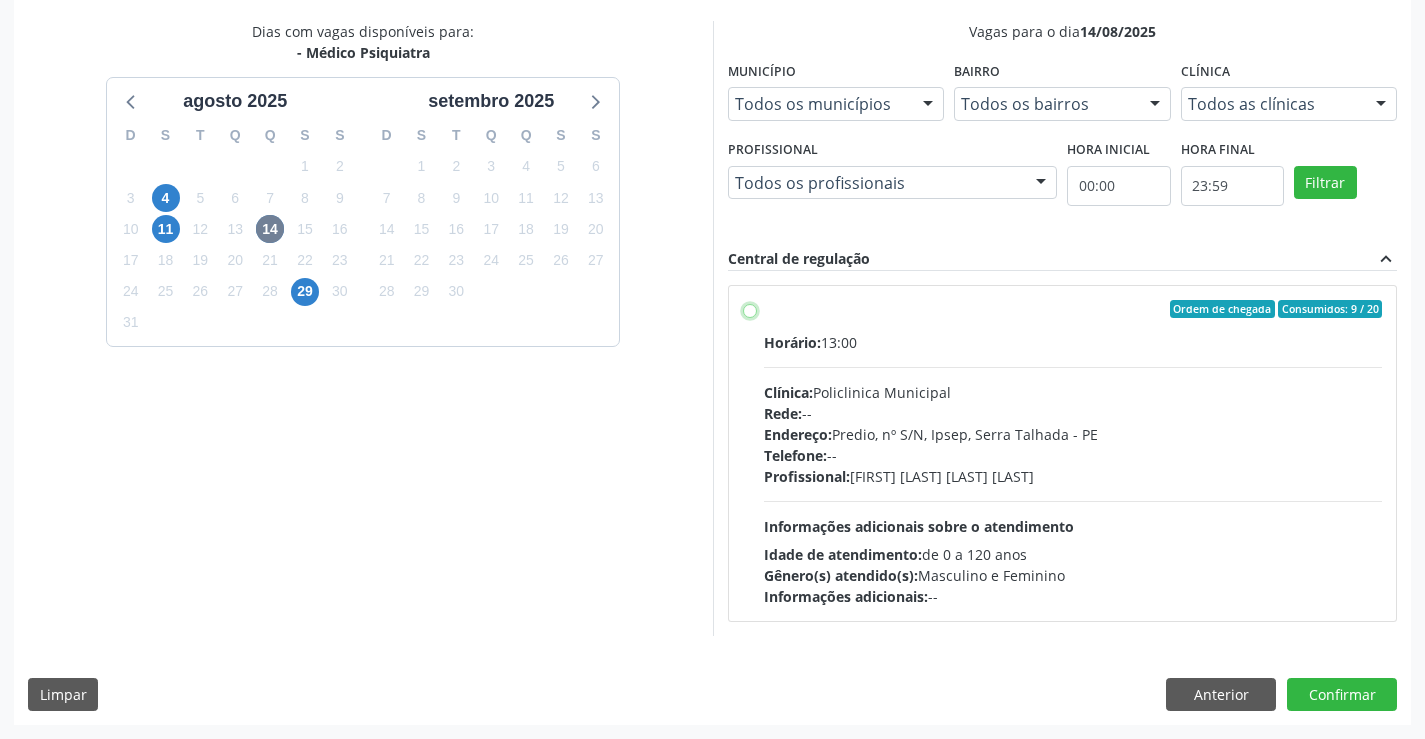 click on "Ordem de chegada
Consumidos: 9 / 20
Horário:   13:00
Clínica:  Policlinica Municipal
Rede:
--
Endereço:   Predio, nº S/N, Ipsep, Serra Talhada - PE
Telefone:   --
Profissional:
Maria Augusta Soares Sobreira Machado
Informações adicionais sobre o atendimento
Idade de atendimento:
de 0 a 120 anos
Gênero(s) atendido(s):
Masculino e Feminino
Informações adicionais:
--" at bounding box center [750, 309] 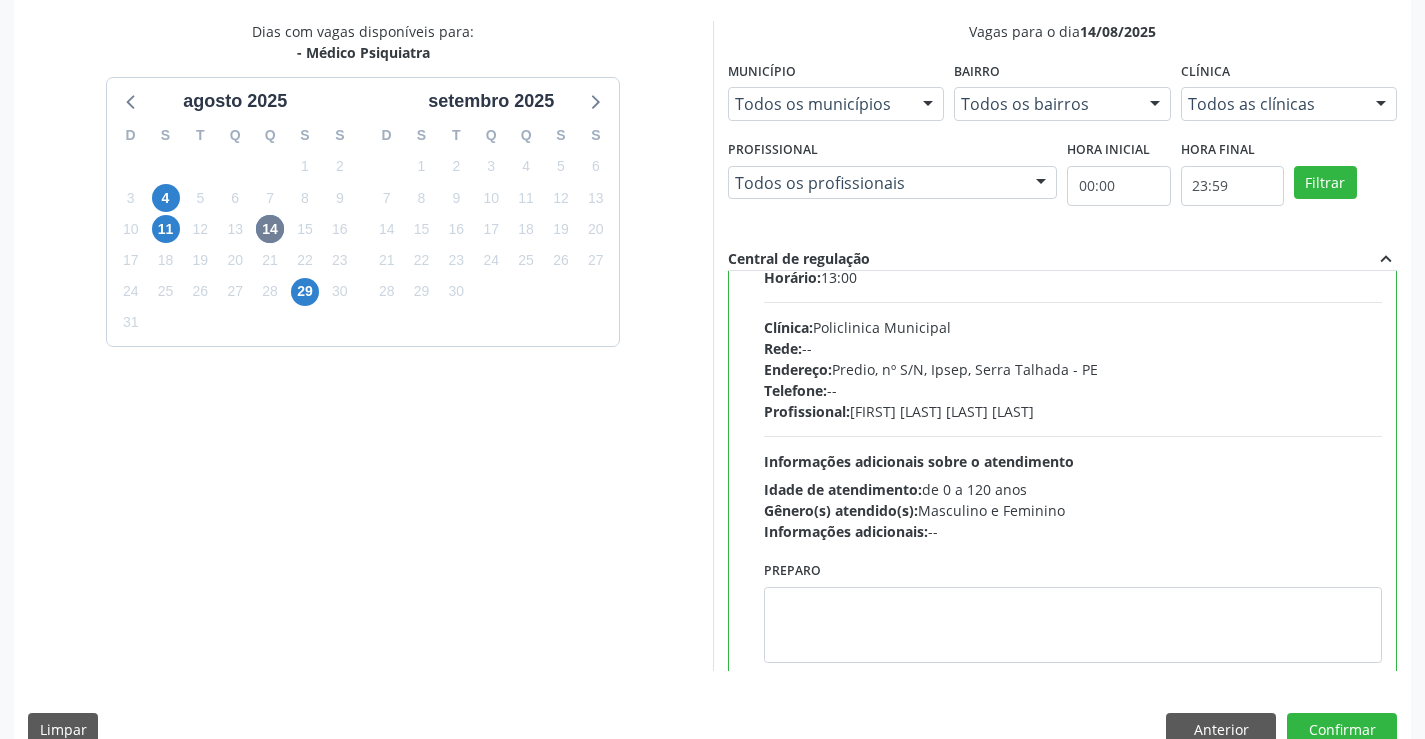 scroll, scrollTop: 99, scrollLeft: 0, axis: vertical 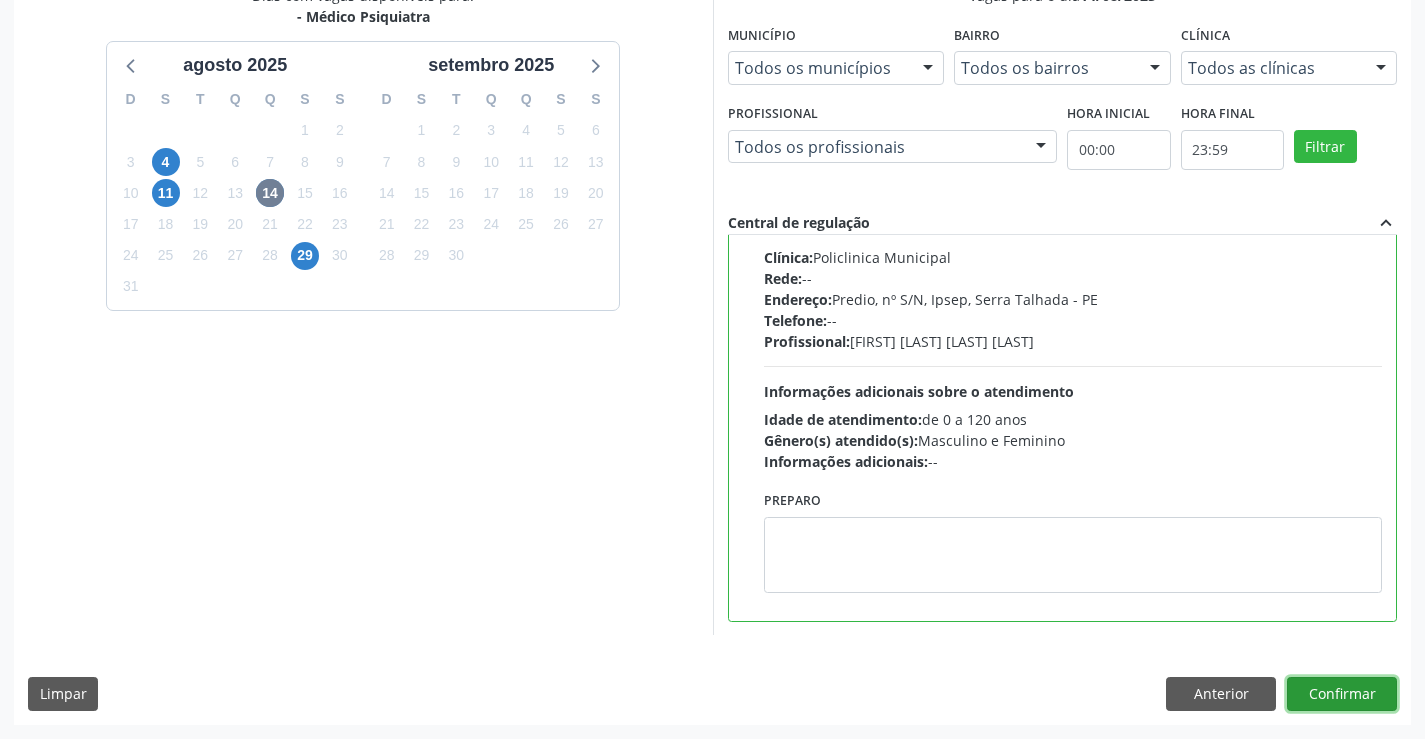 click on "Confirmar" at bounding box center [1342, 694] 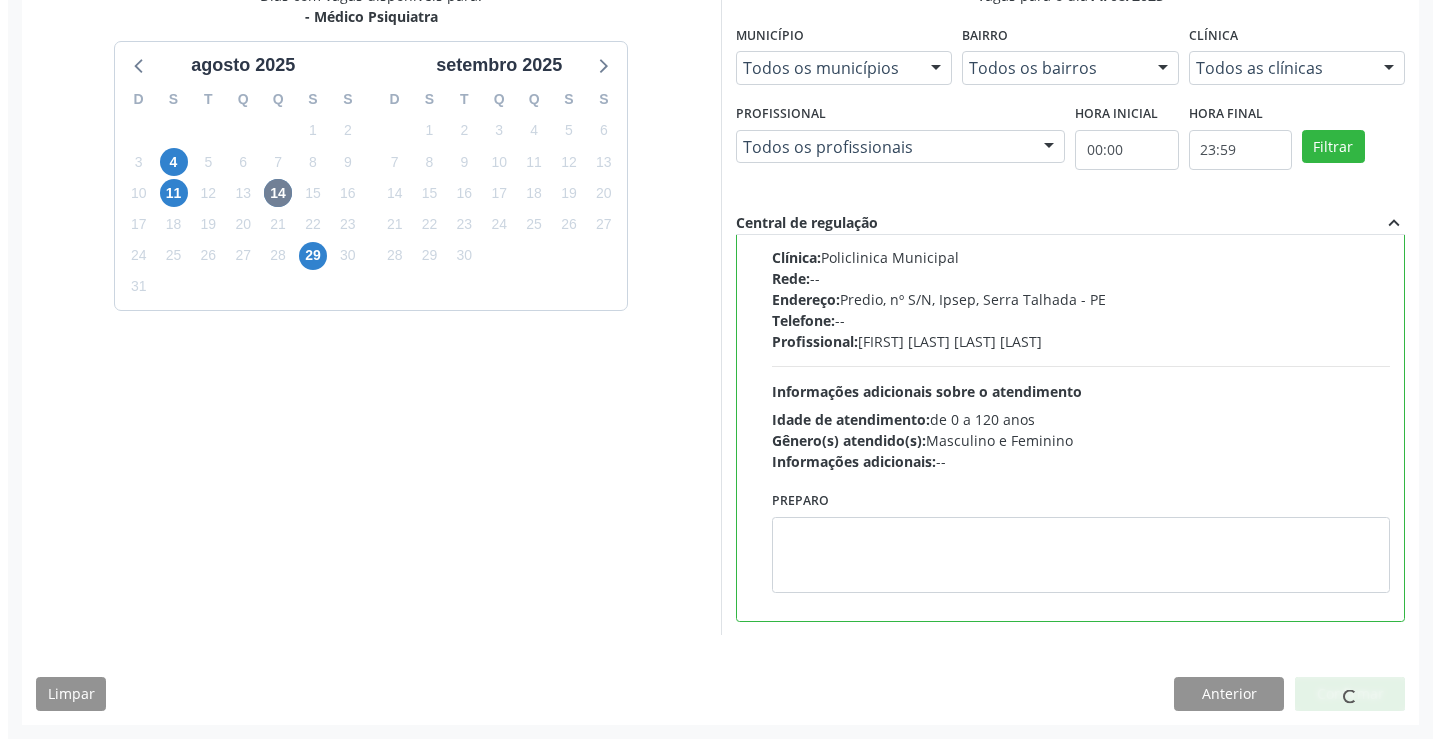 scroll, scrollTop: 0, scrollLeft: 0, axis: both 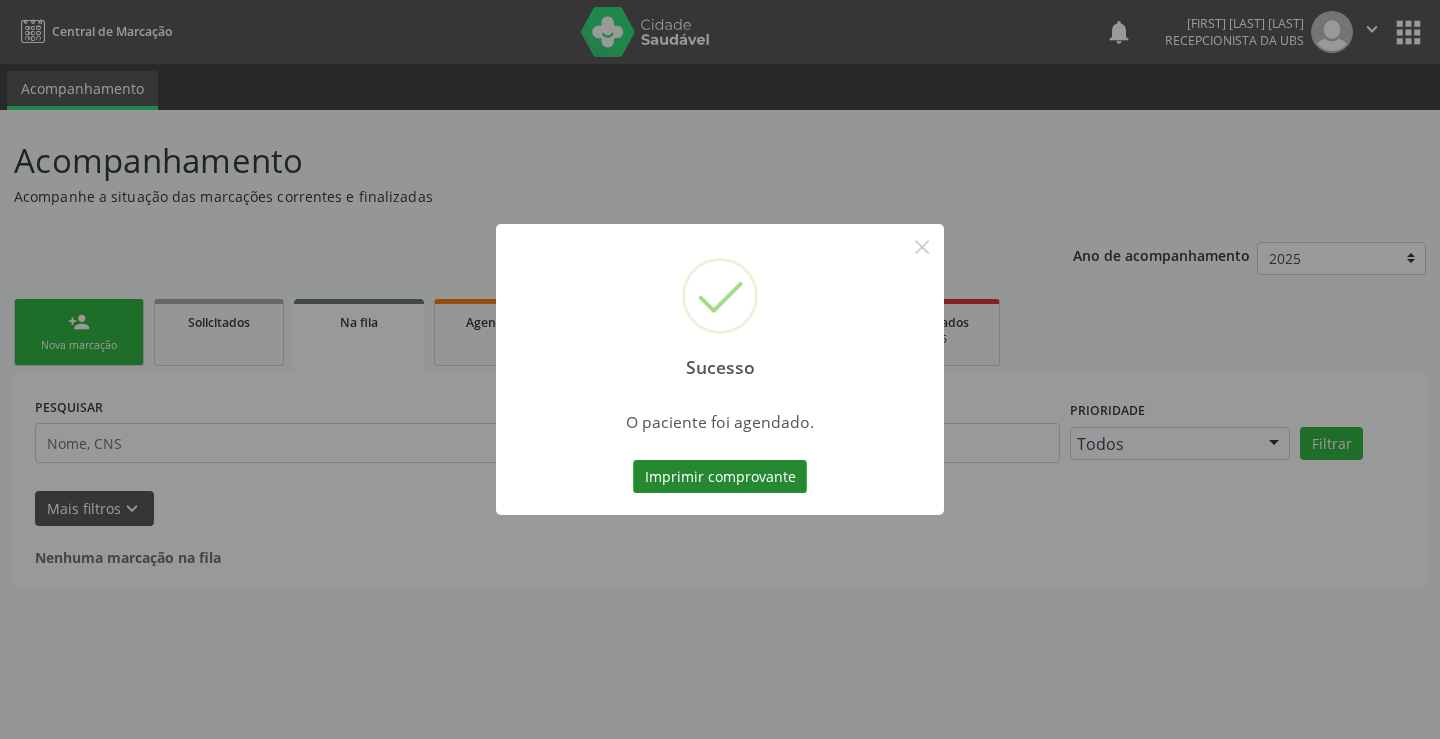 click on "Imprimir comprovante" at bounding box center [720, 477] 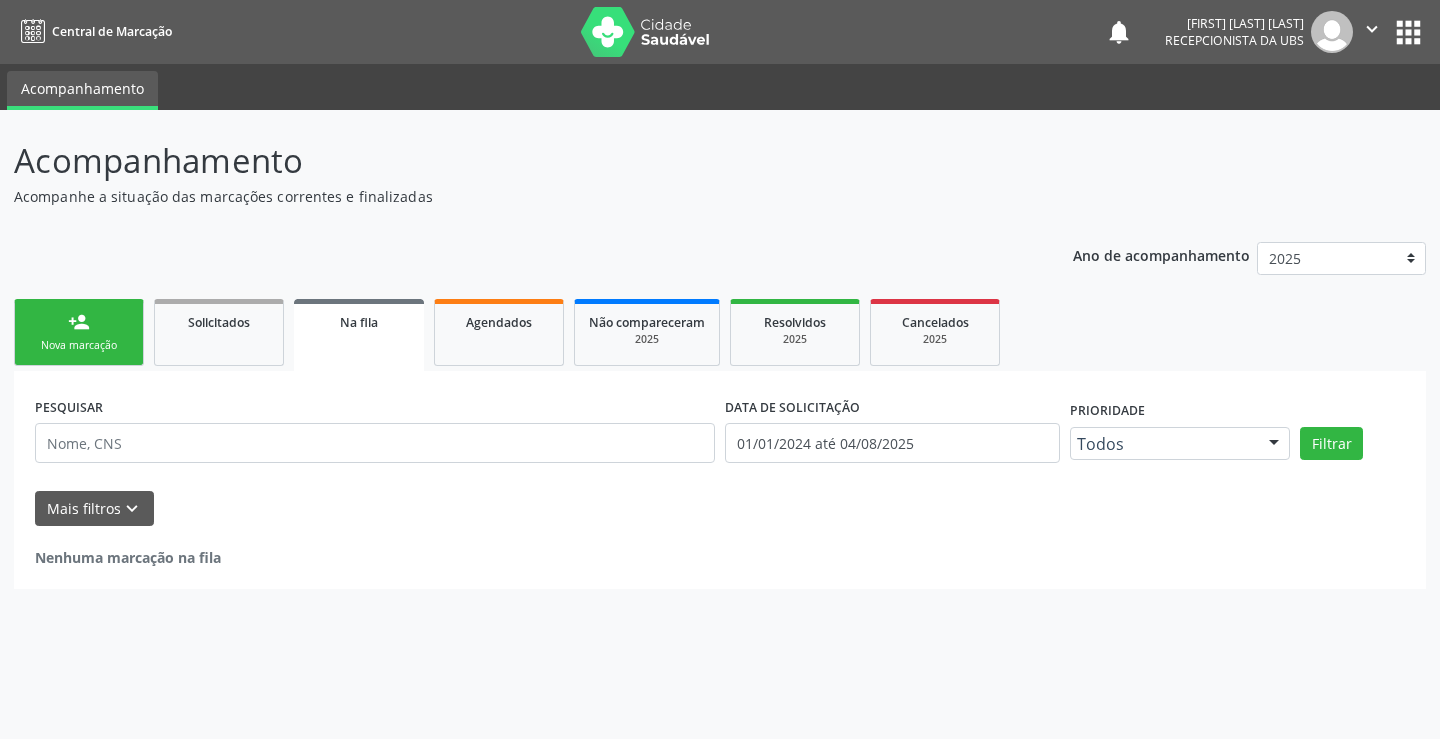 click on "" at bounding box center [1372, 29] 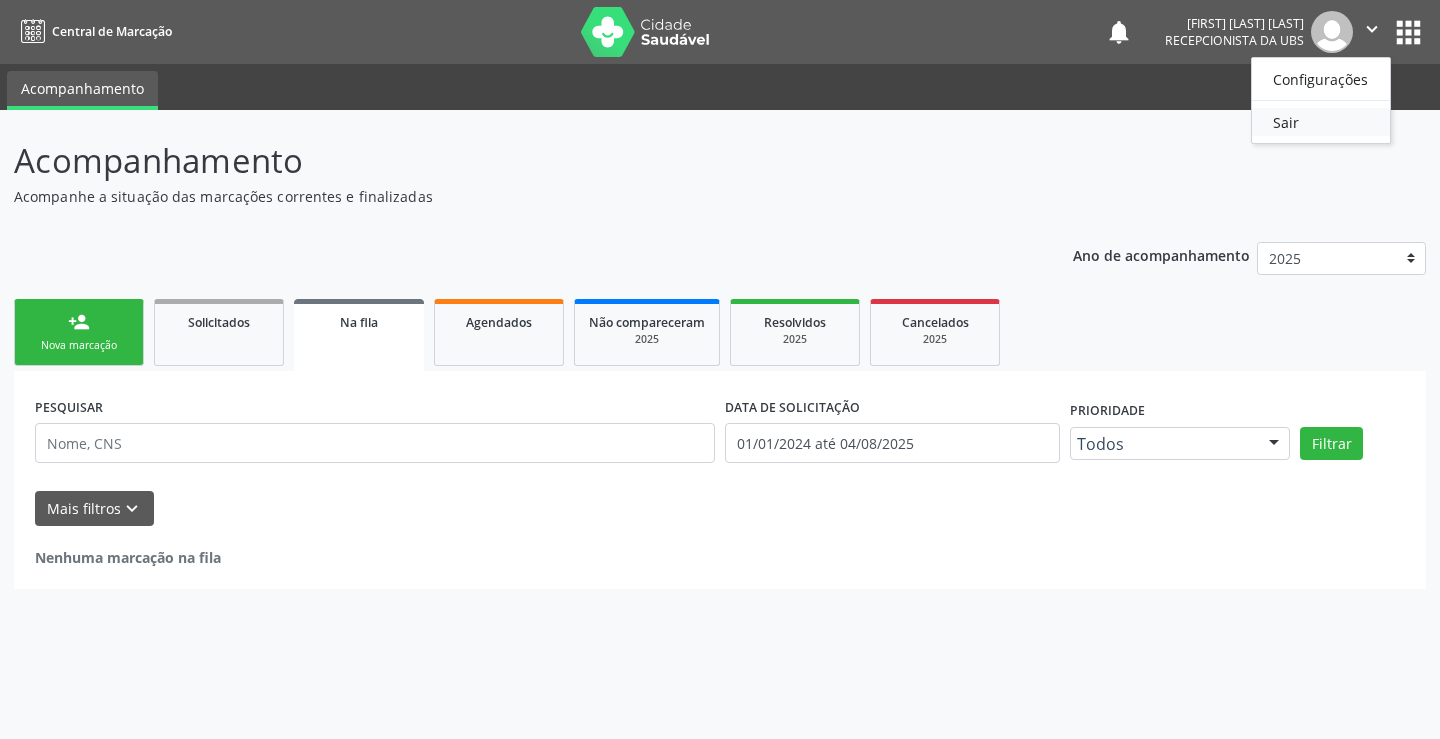 click on "Sair" at bounding box center (1321, 122) 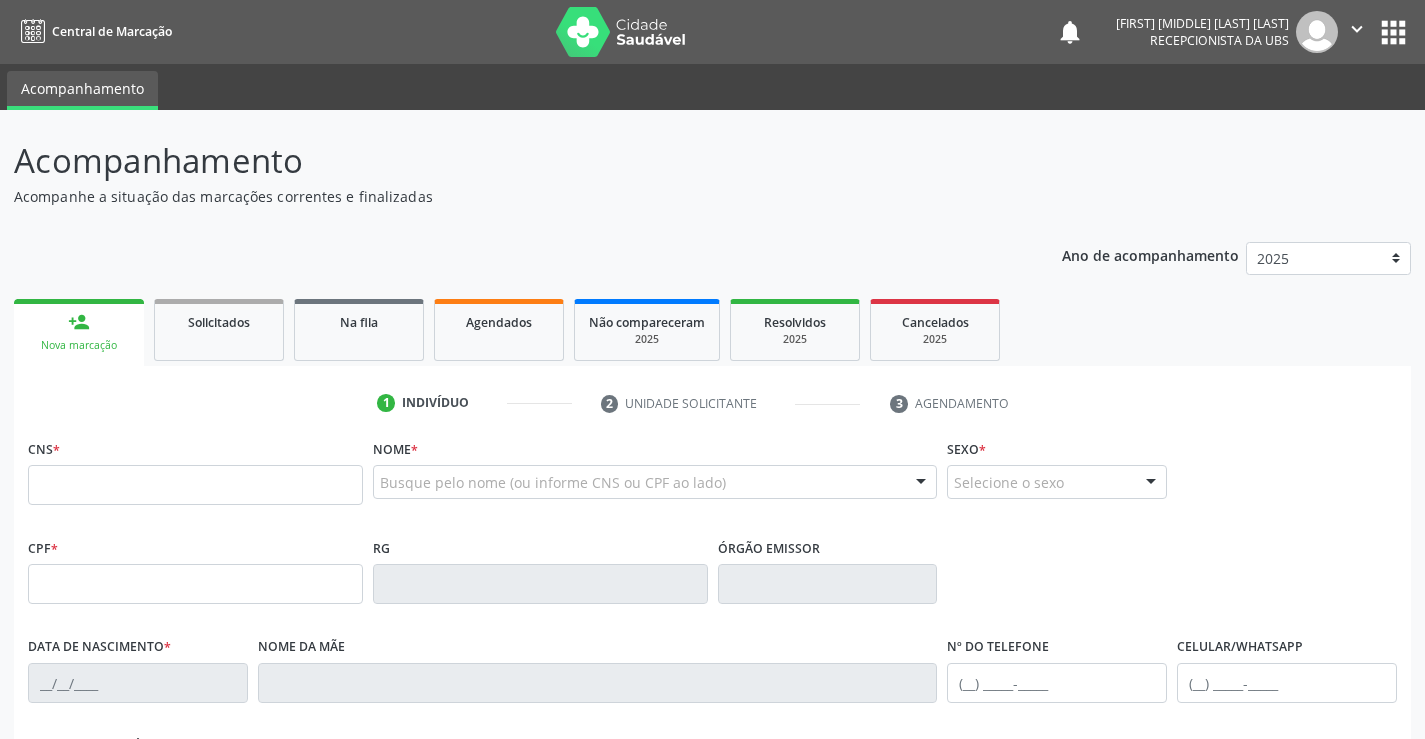 scroll, scrollTop: 0, scrollLeft: 0, axis: both 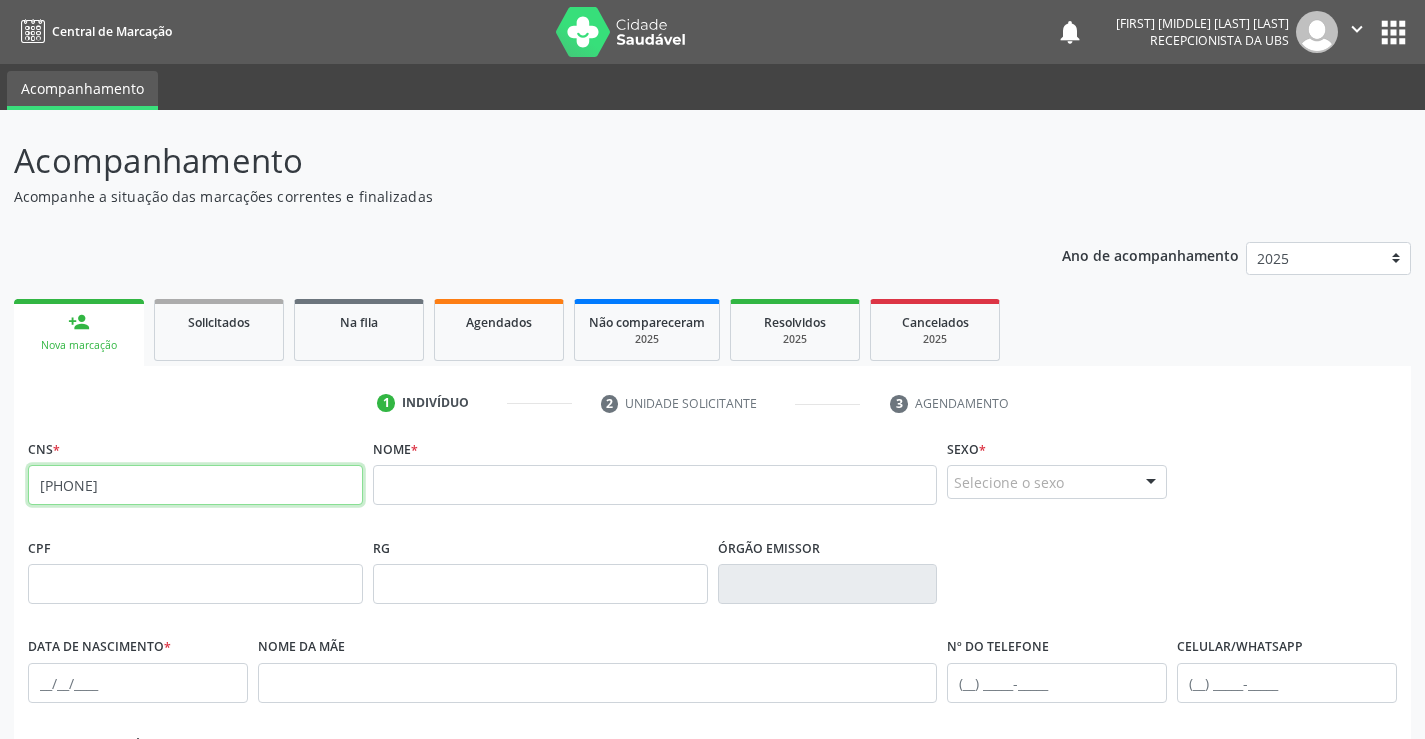 click on "709 2072 2544 2232" at bounding box center [195, 485] 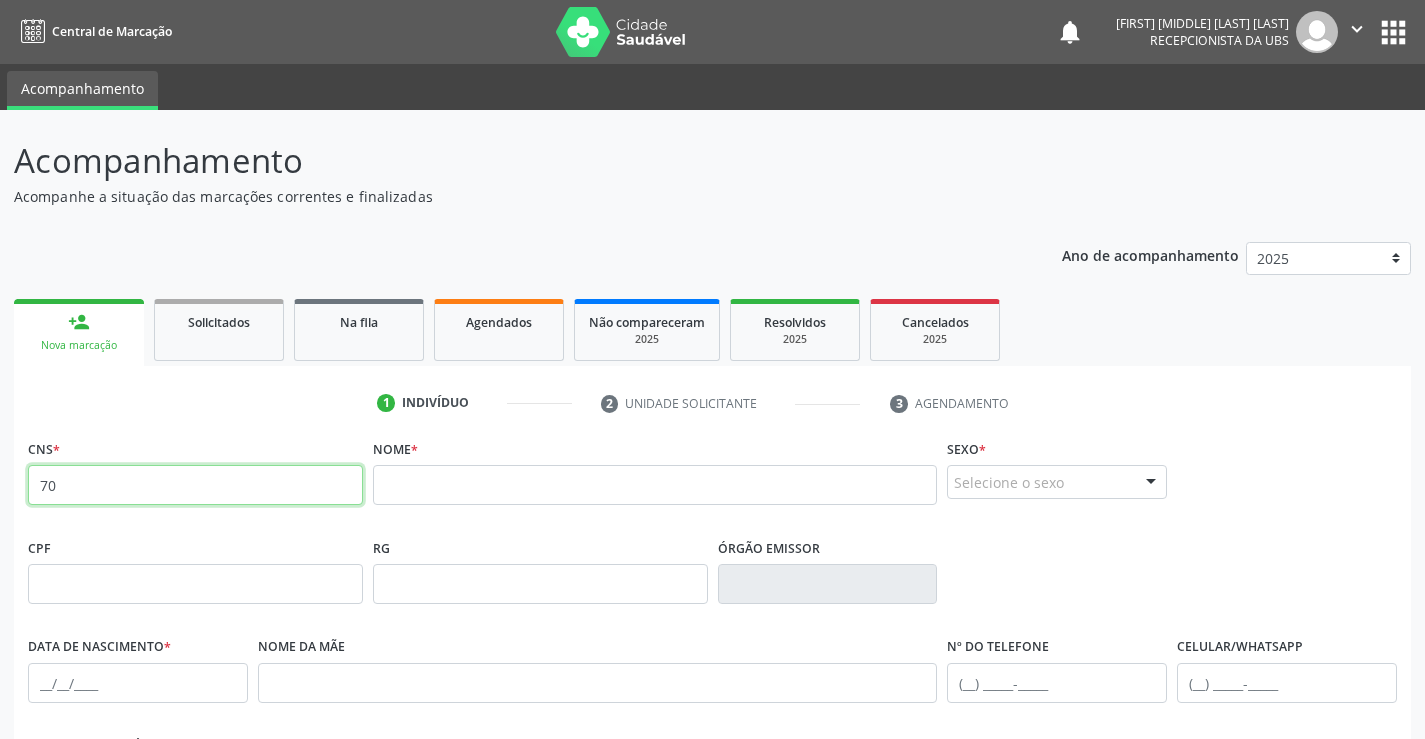 type on "7" 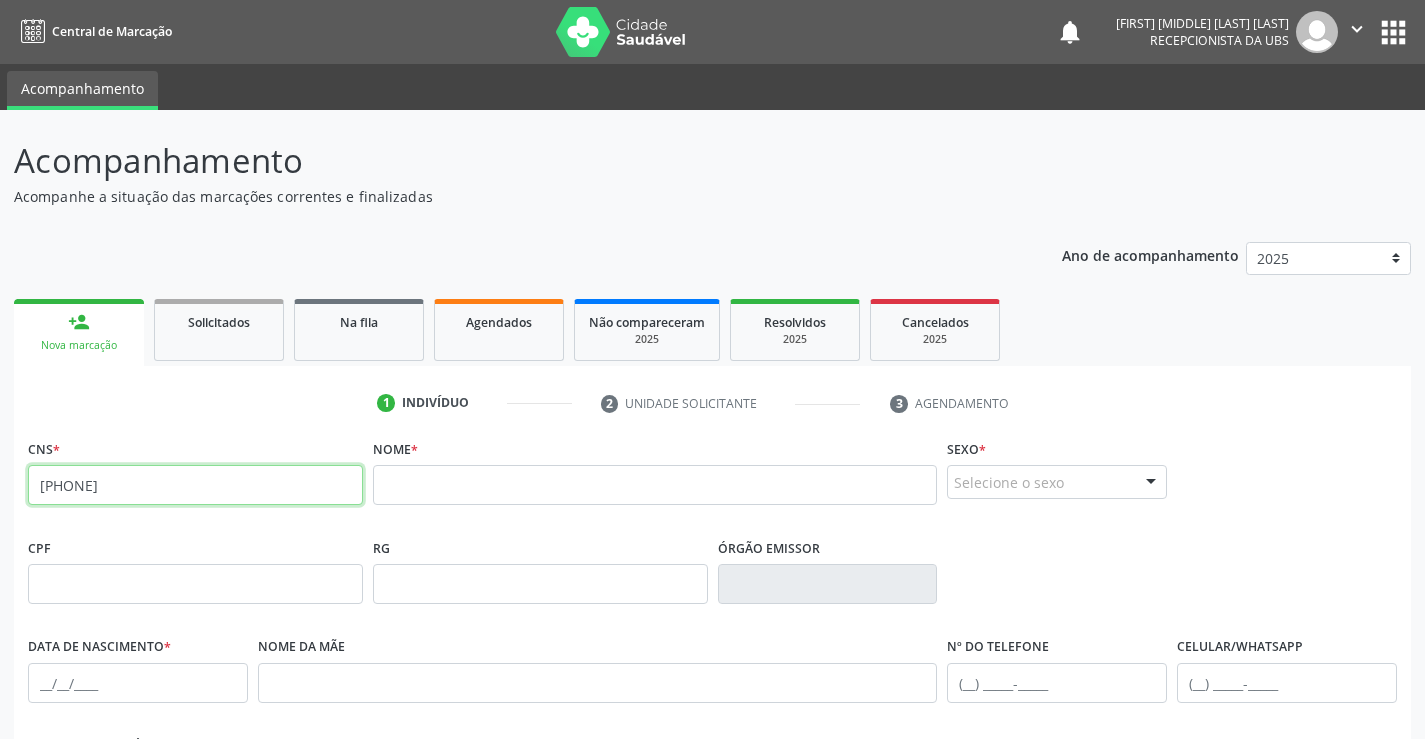type on "[PHONE]" 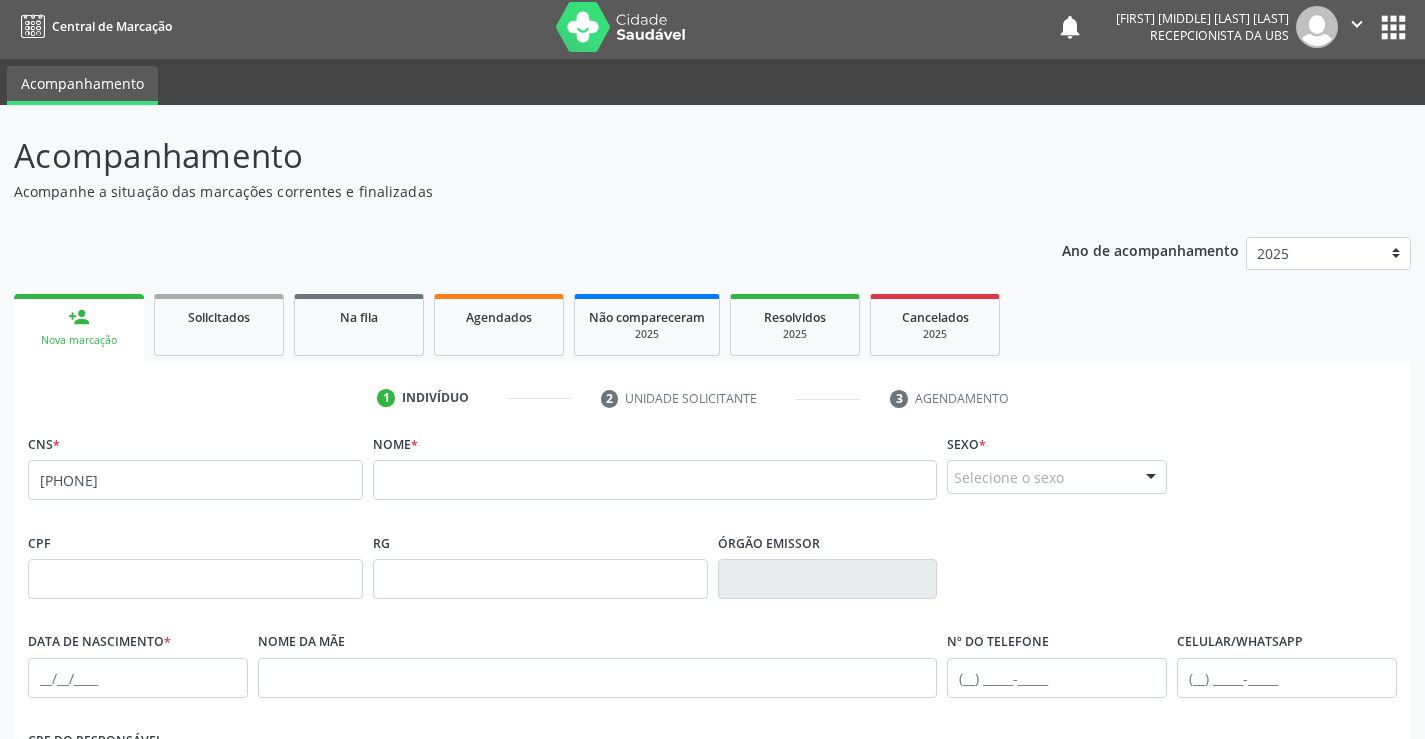 scroll, scrollTop: 0, scrollLeft: 0, axis: both 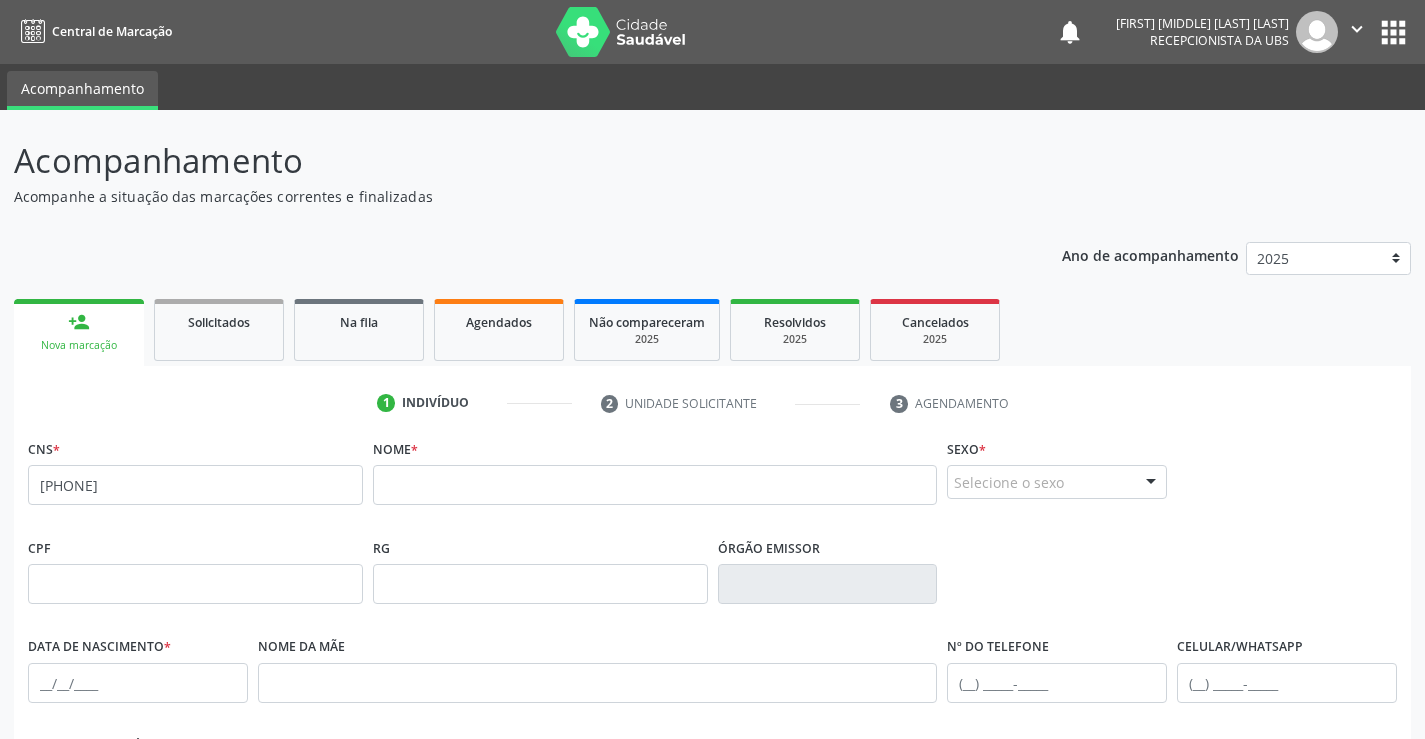 click on "none" at bounding box center (309, 484) 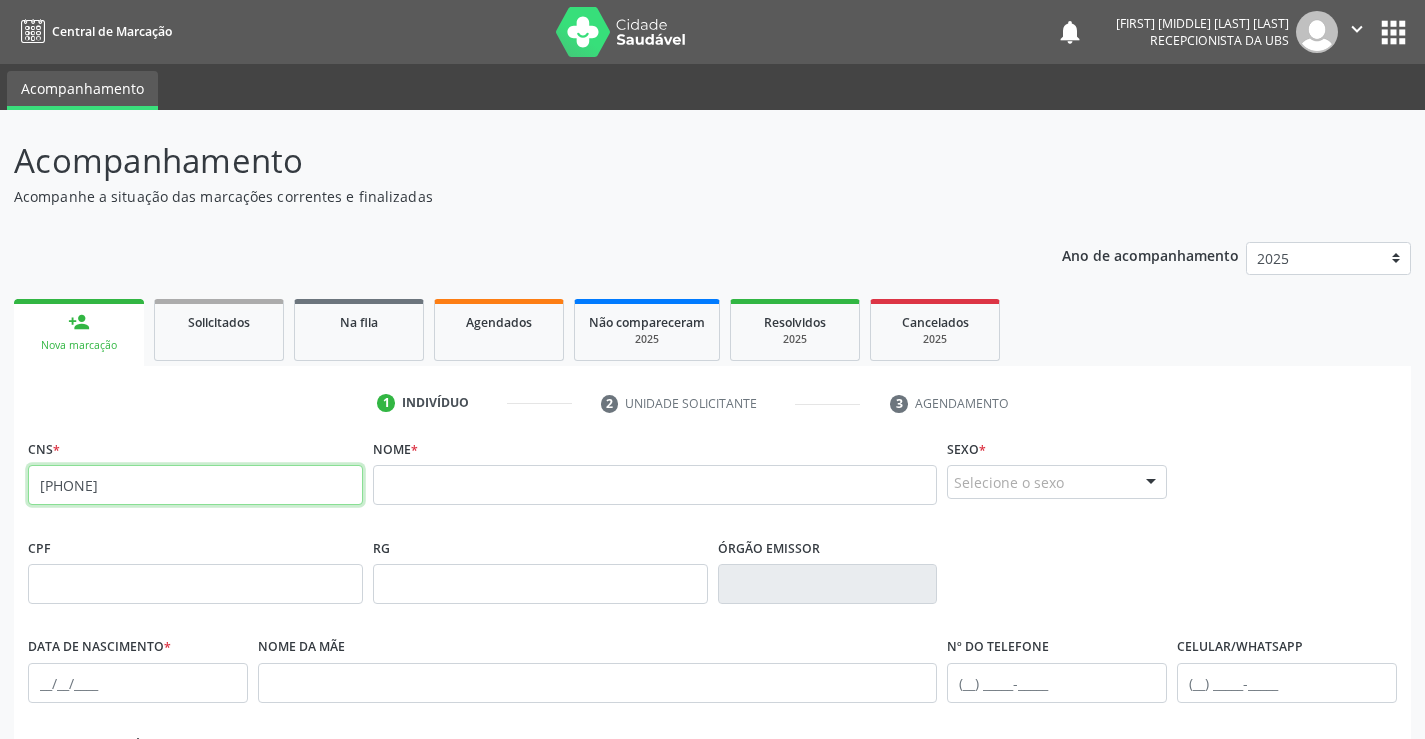 click on "709 2072 2544 2232" at bounding box center [195, 485] 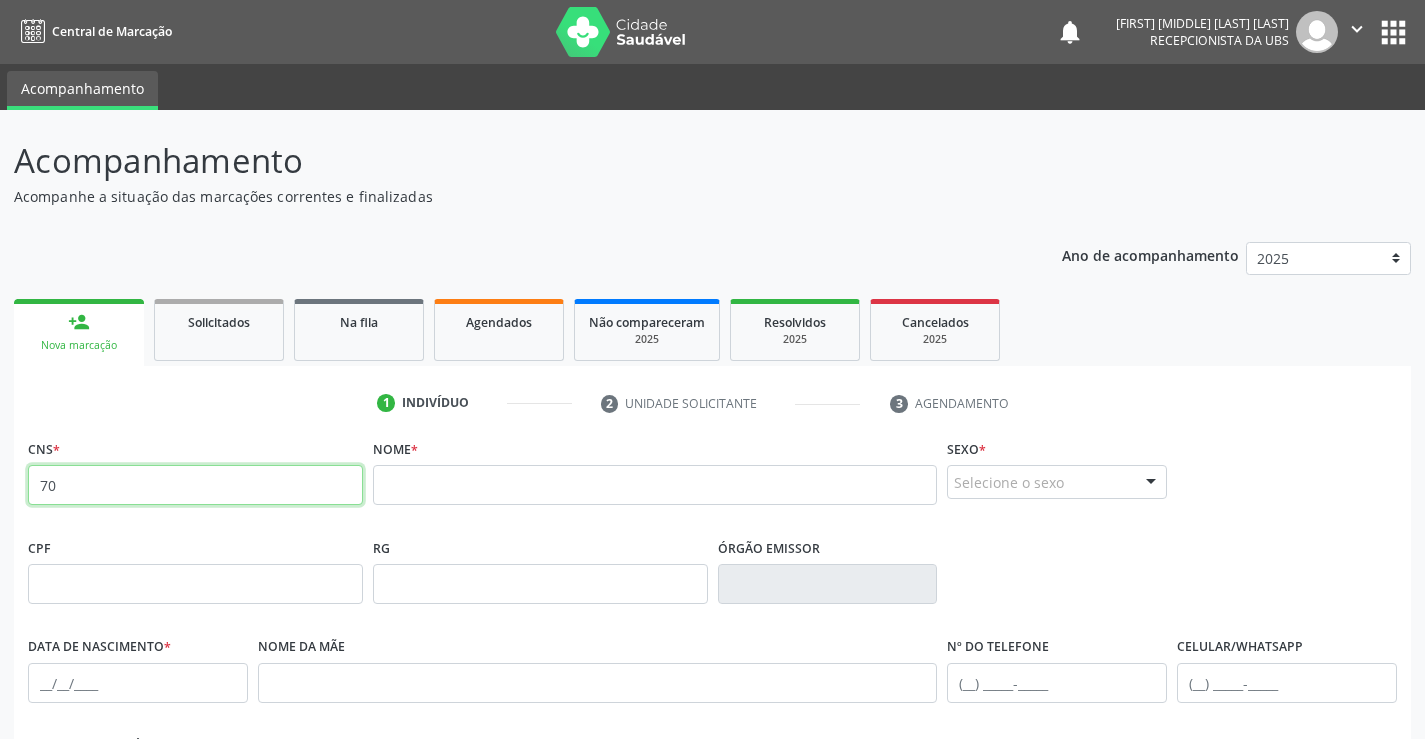 type on "7" 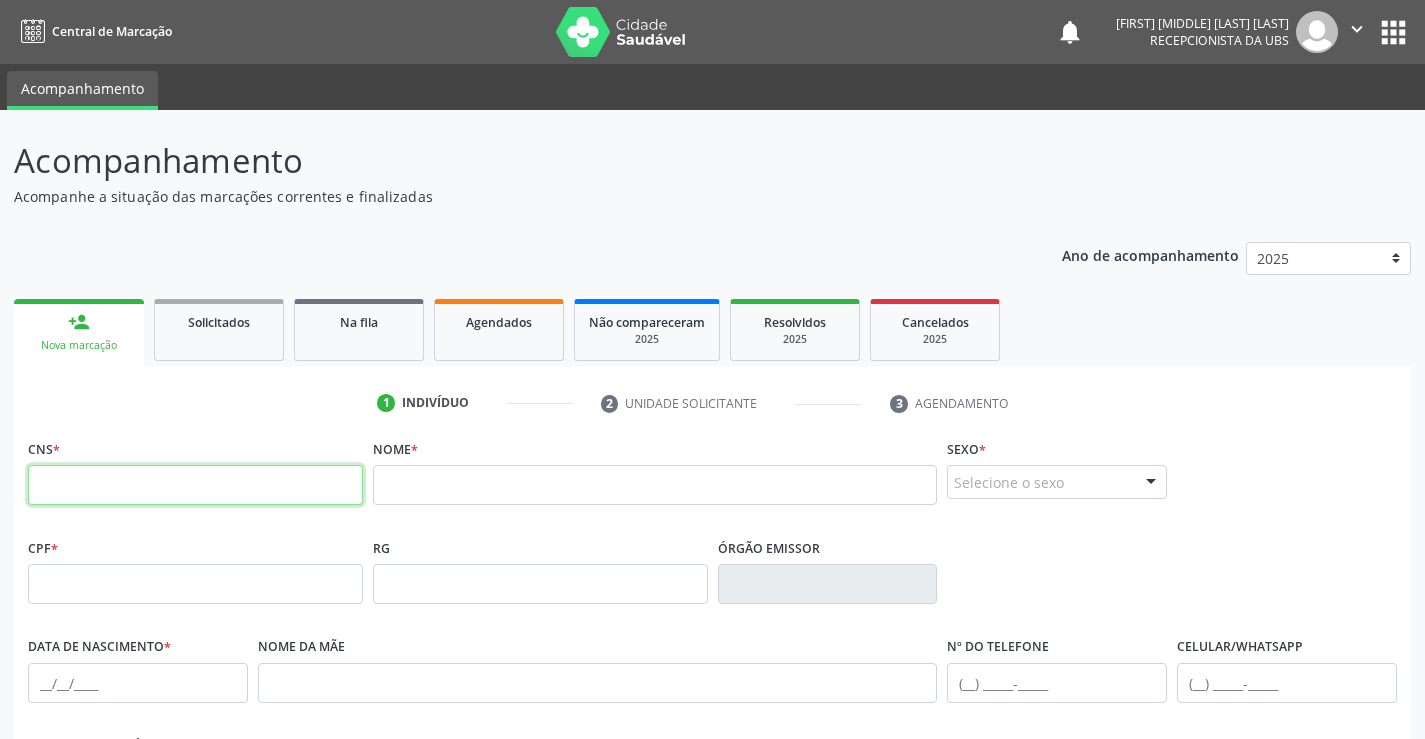 type 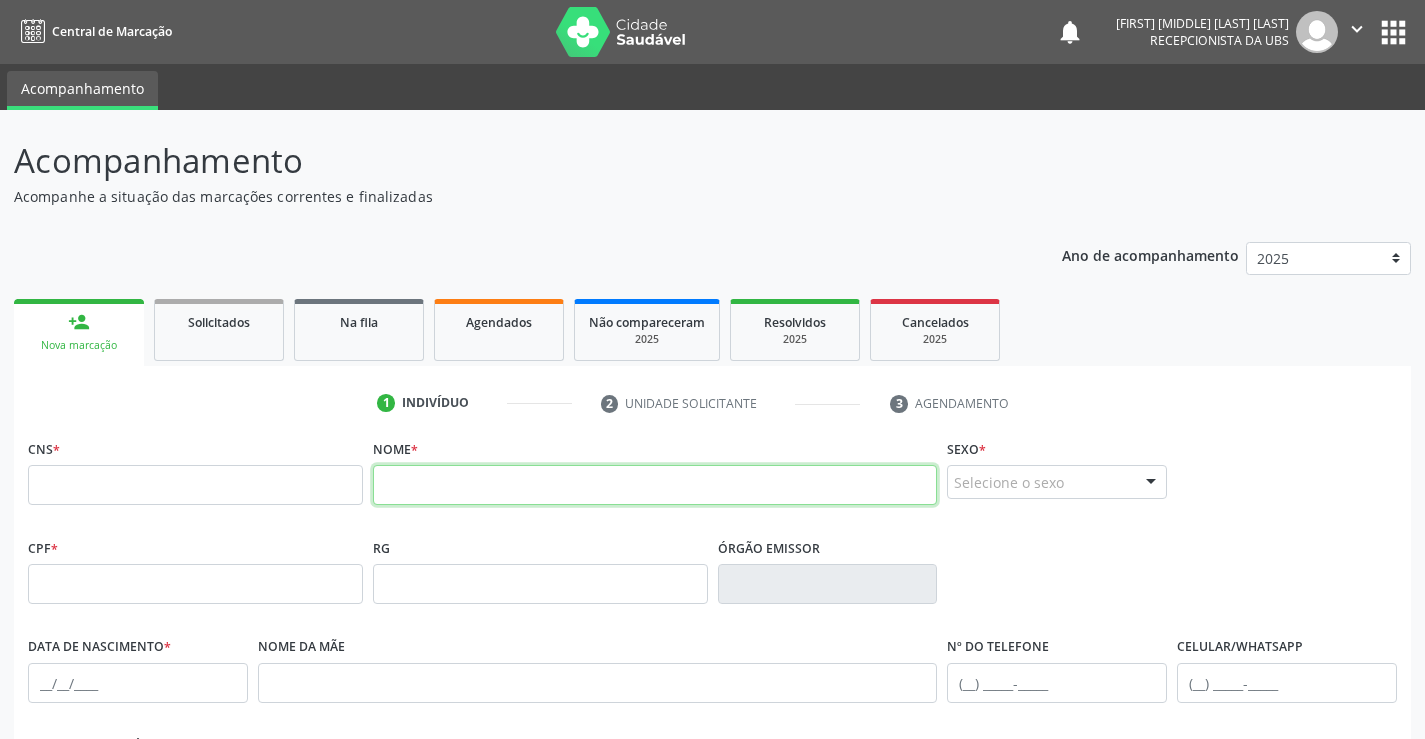 click at bounding box center (655, 485) 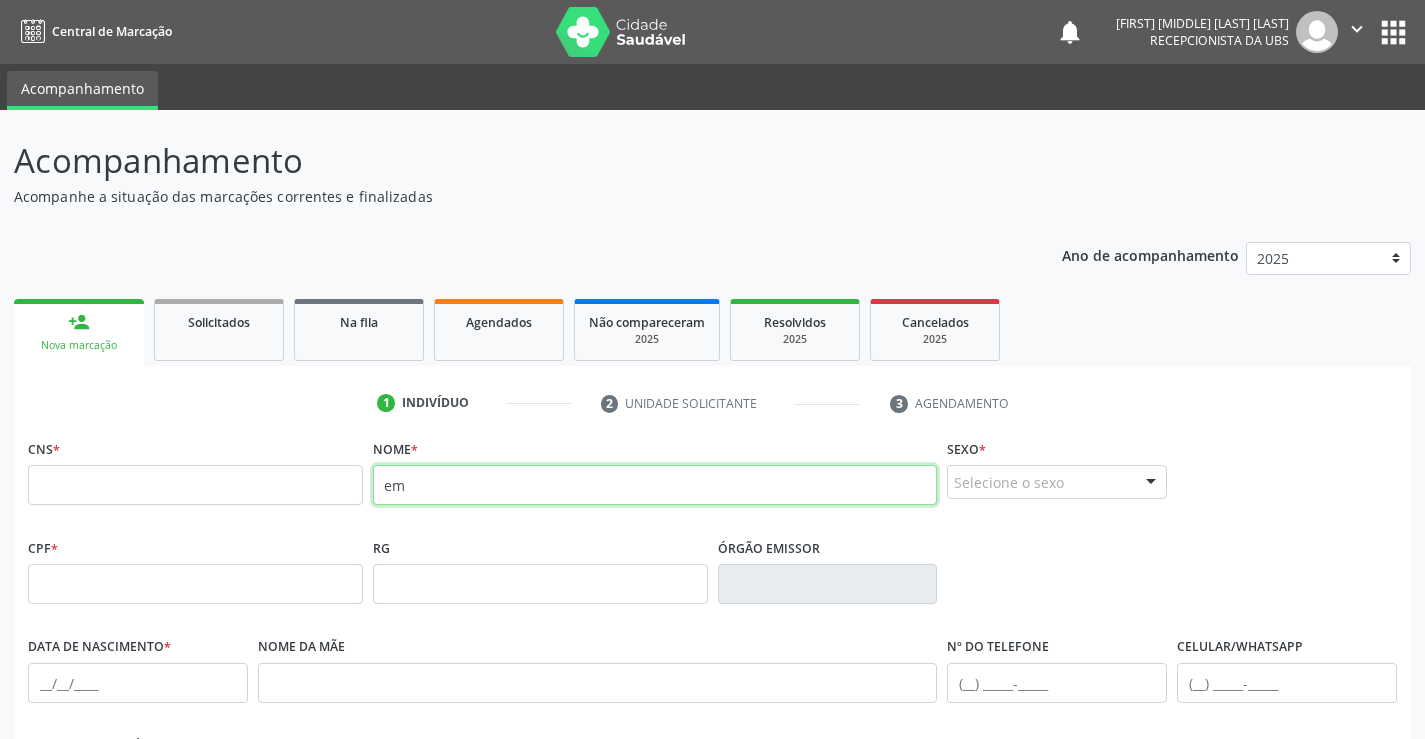 type on "e" 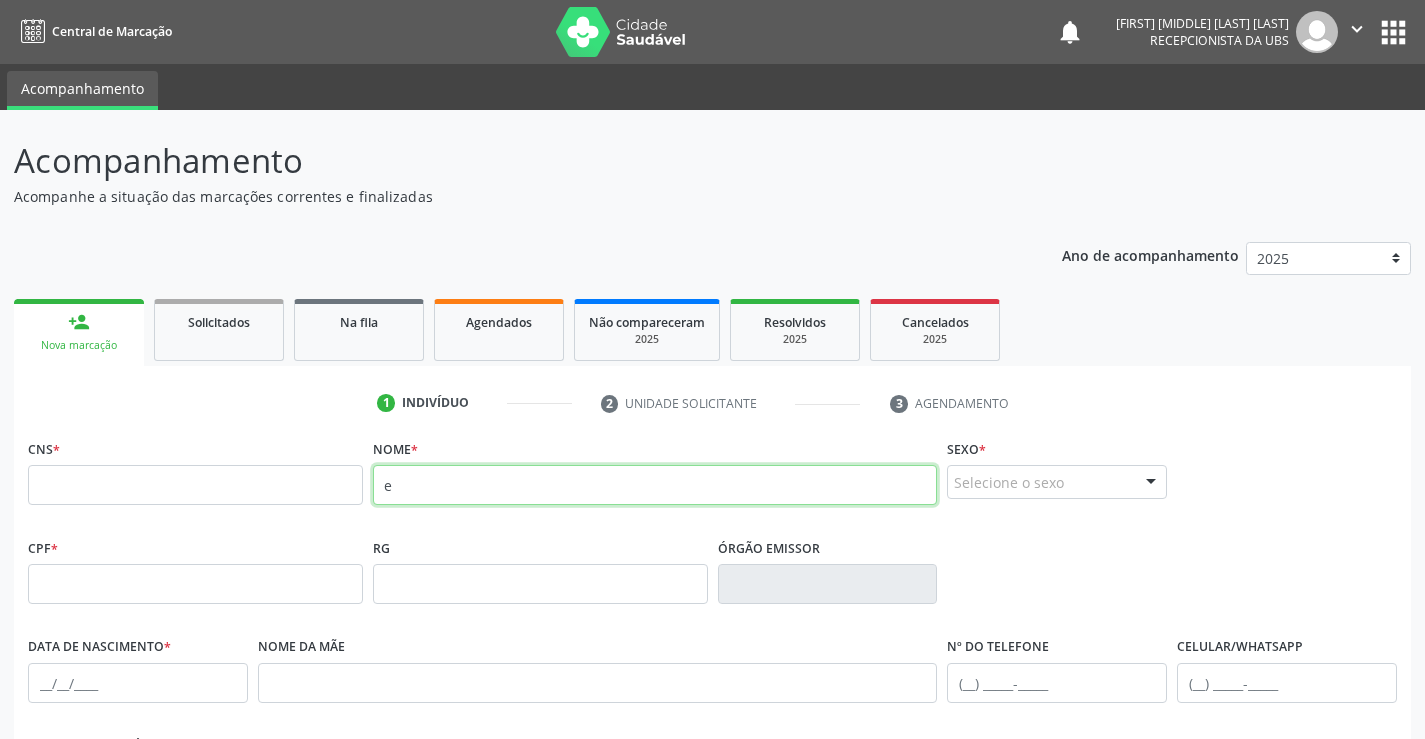 type 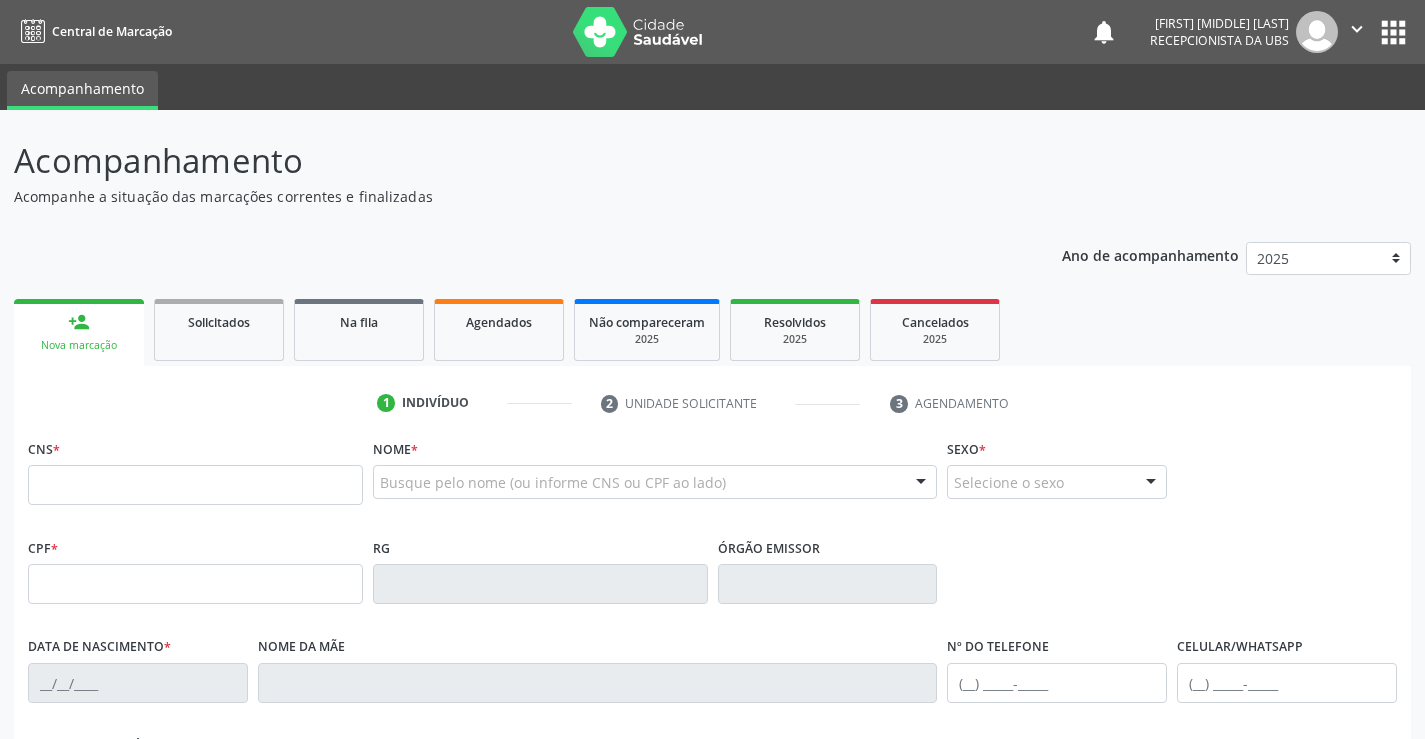scroll, scrollTop: 0, scrollLeft: 0, axis: both 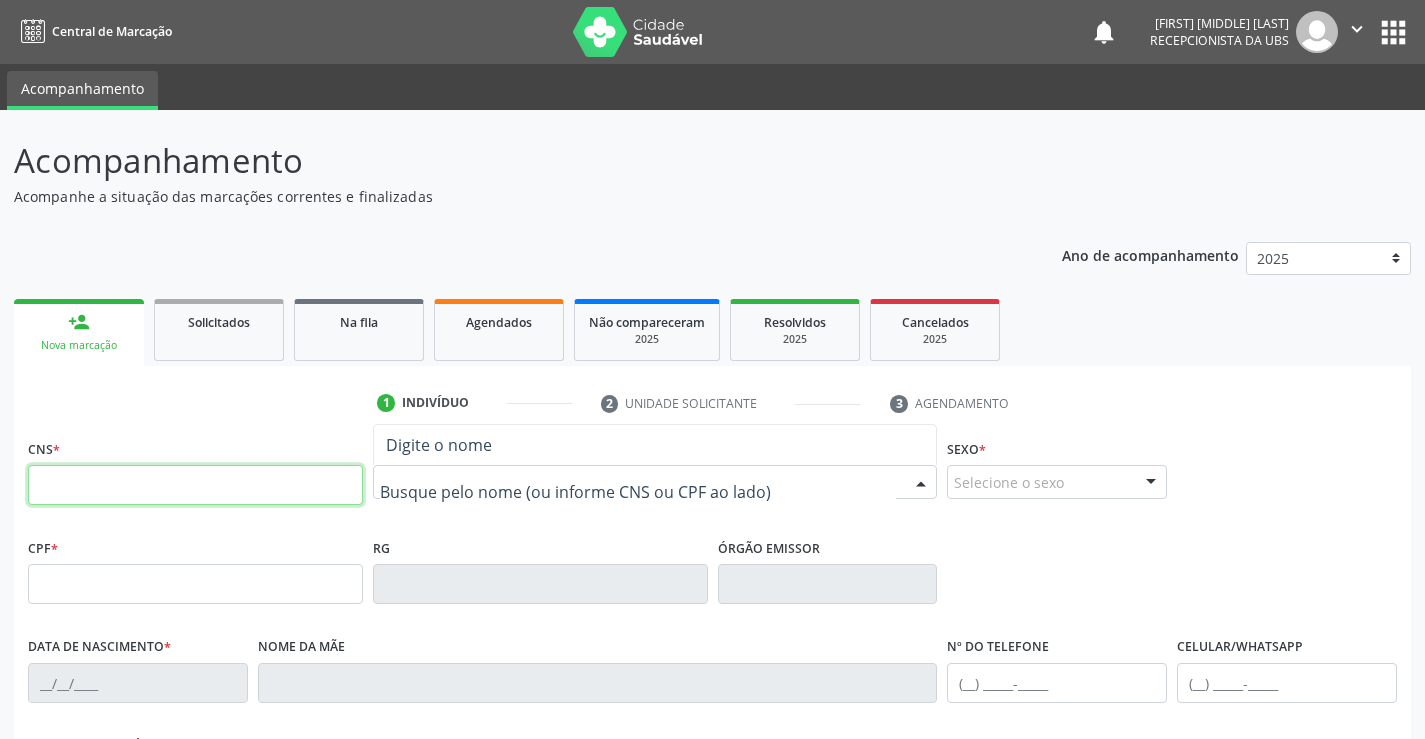 click at bounding box center [195, 485] 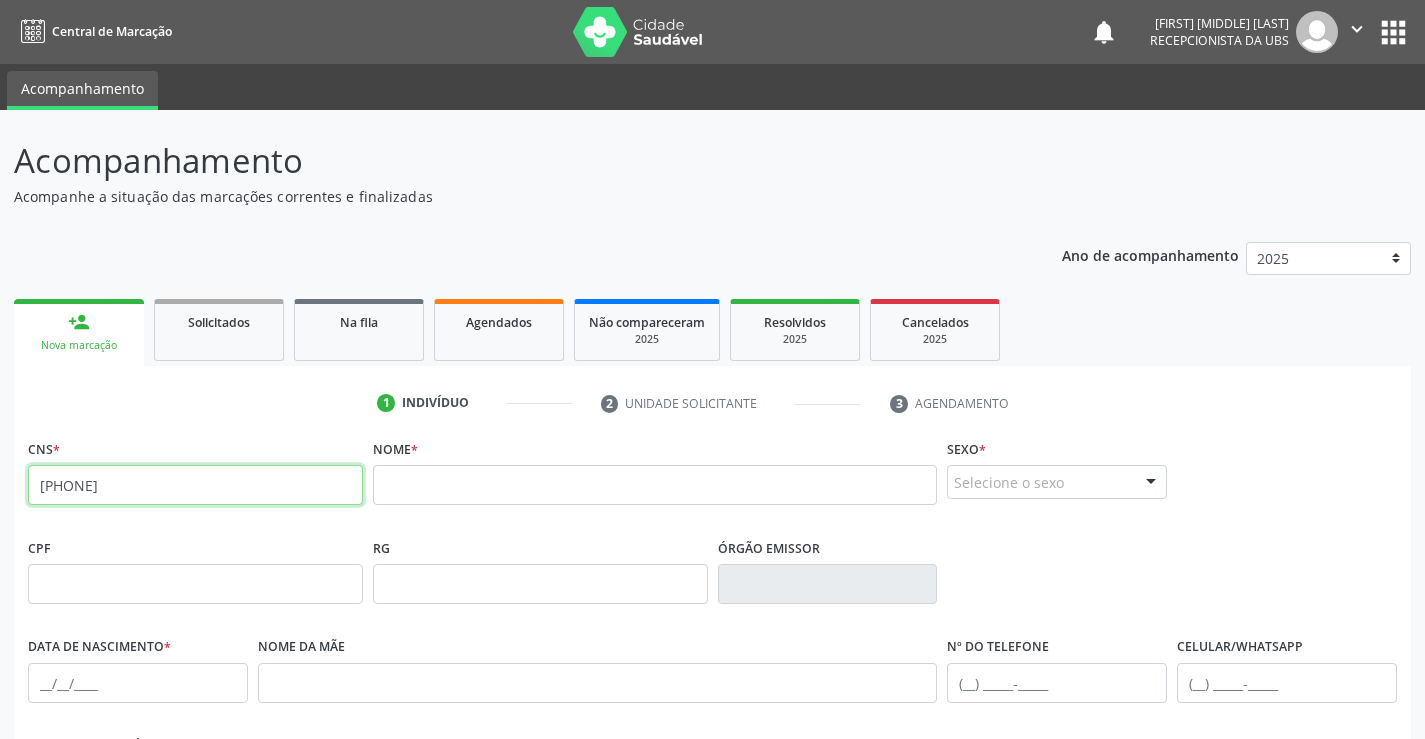 click on "[PHONE]" at bounding box center [195, 485] 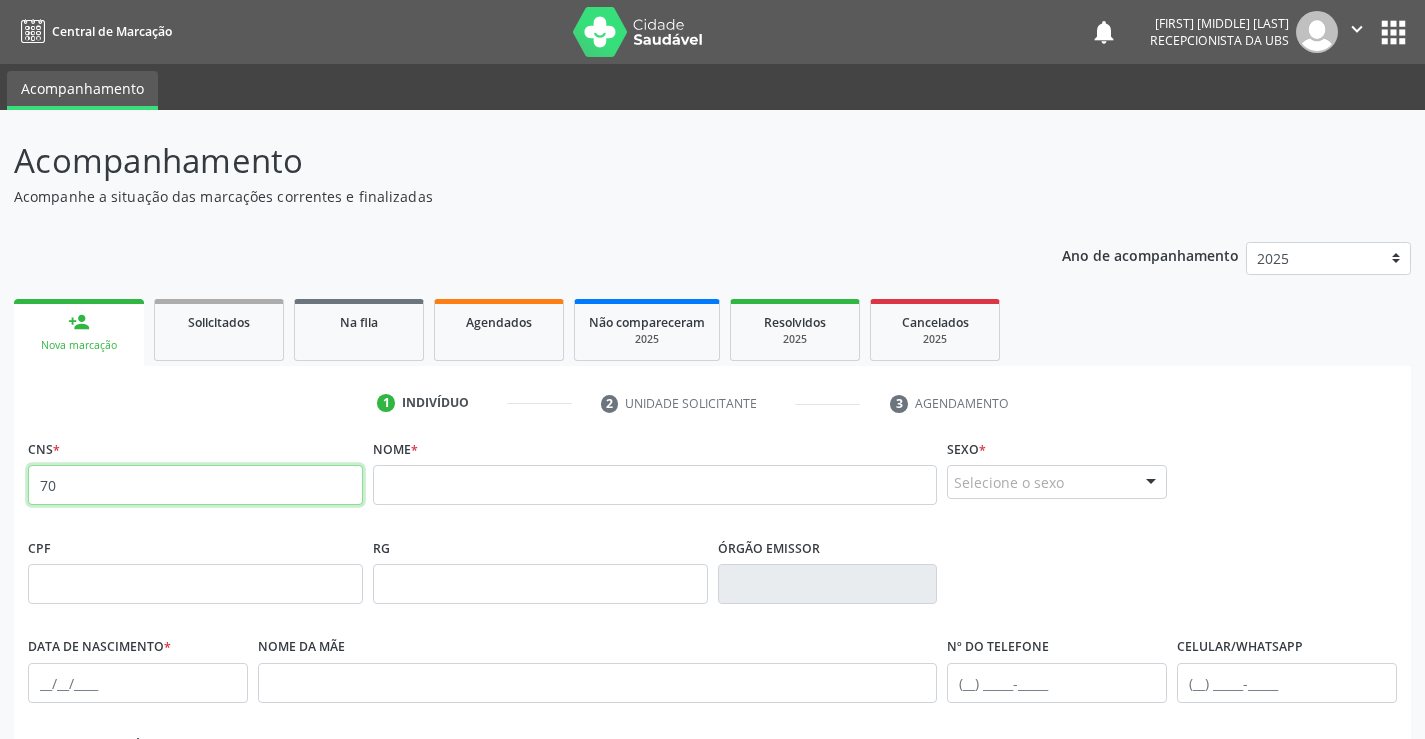 type on "7" 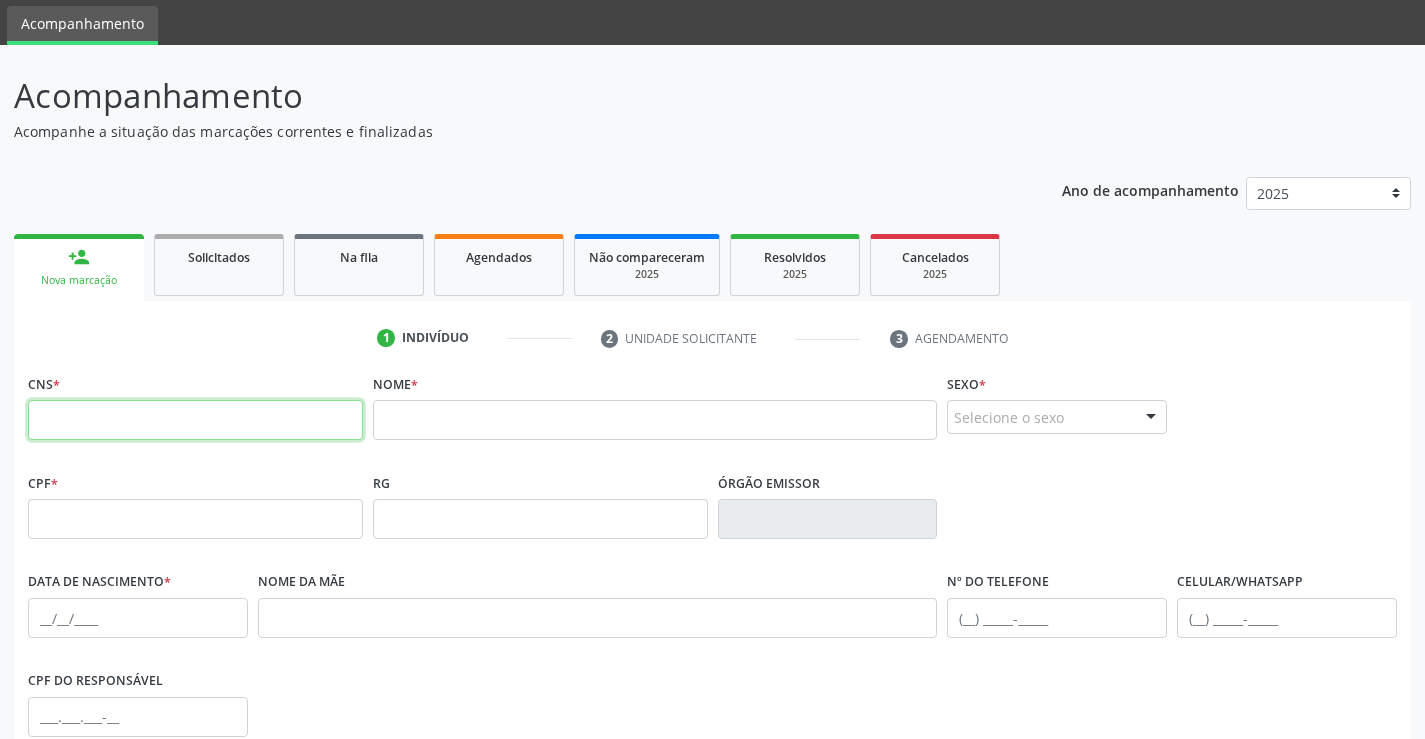 scroll, scrollTop: 100, scrollLeft: 0, axis: vertical 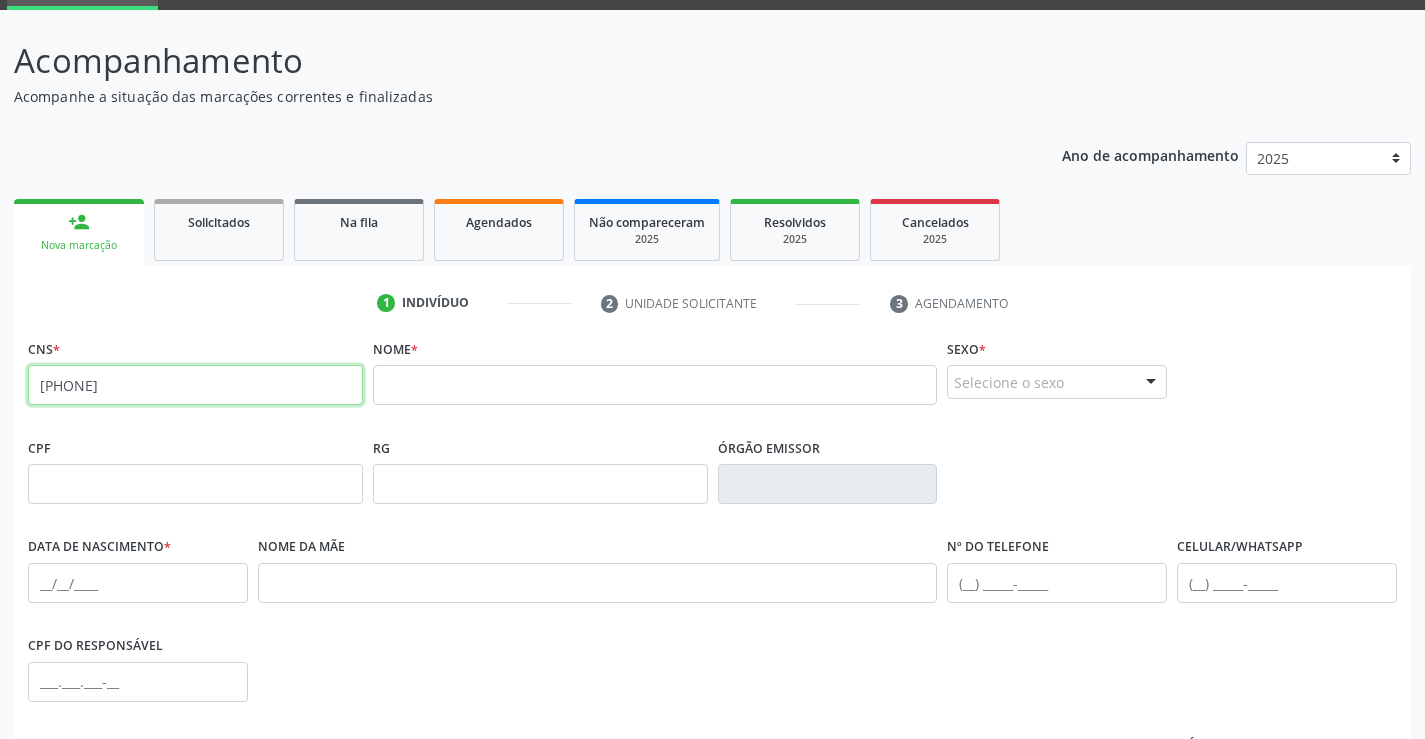 type on "[PHONE]" 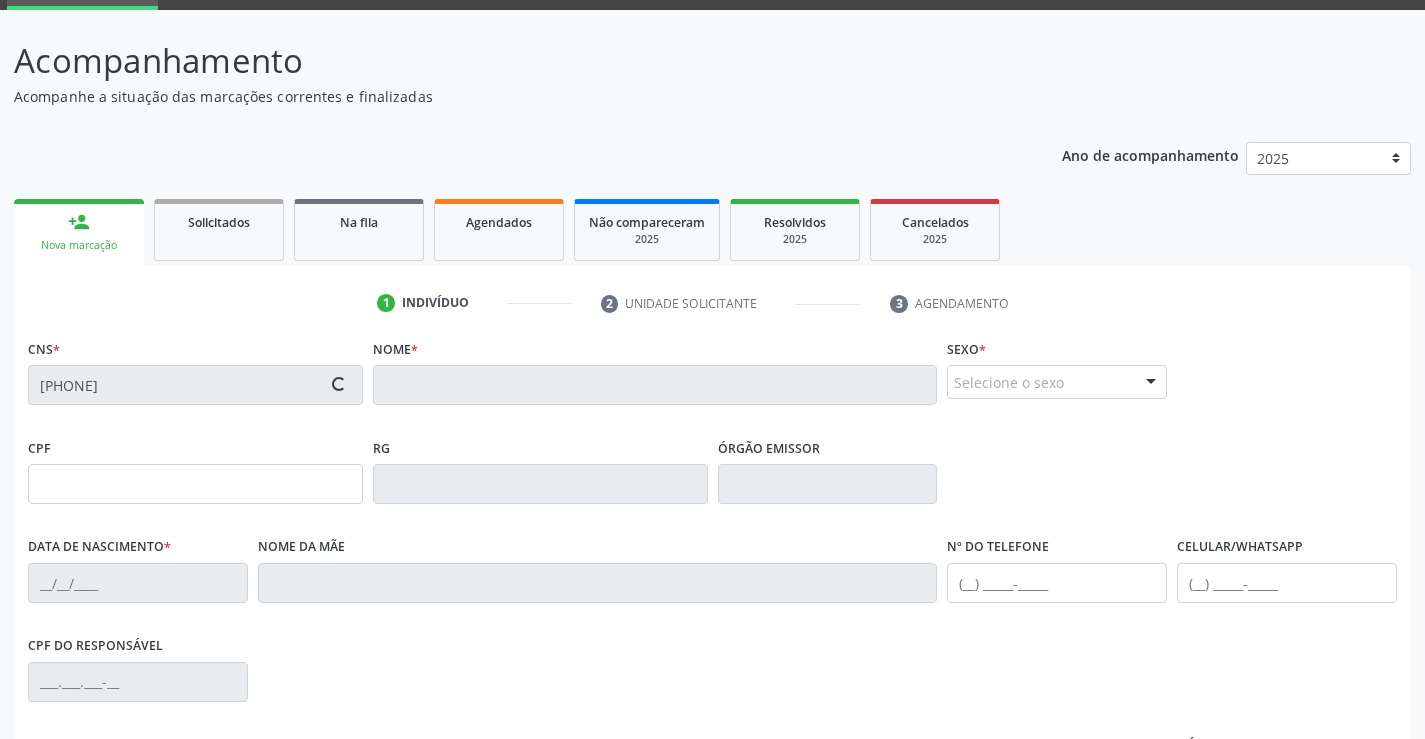 type on "[CPF]" 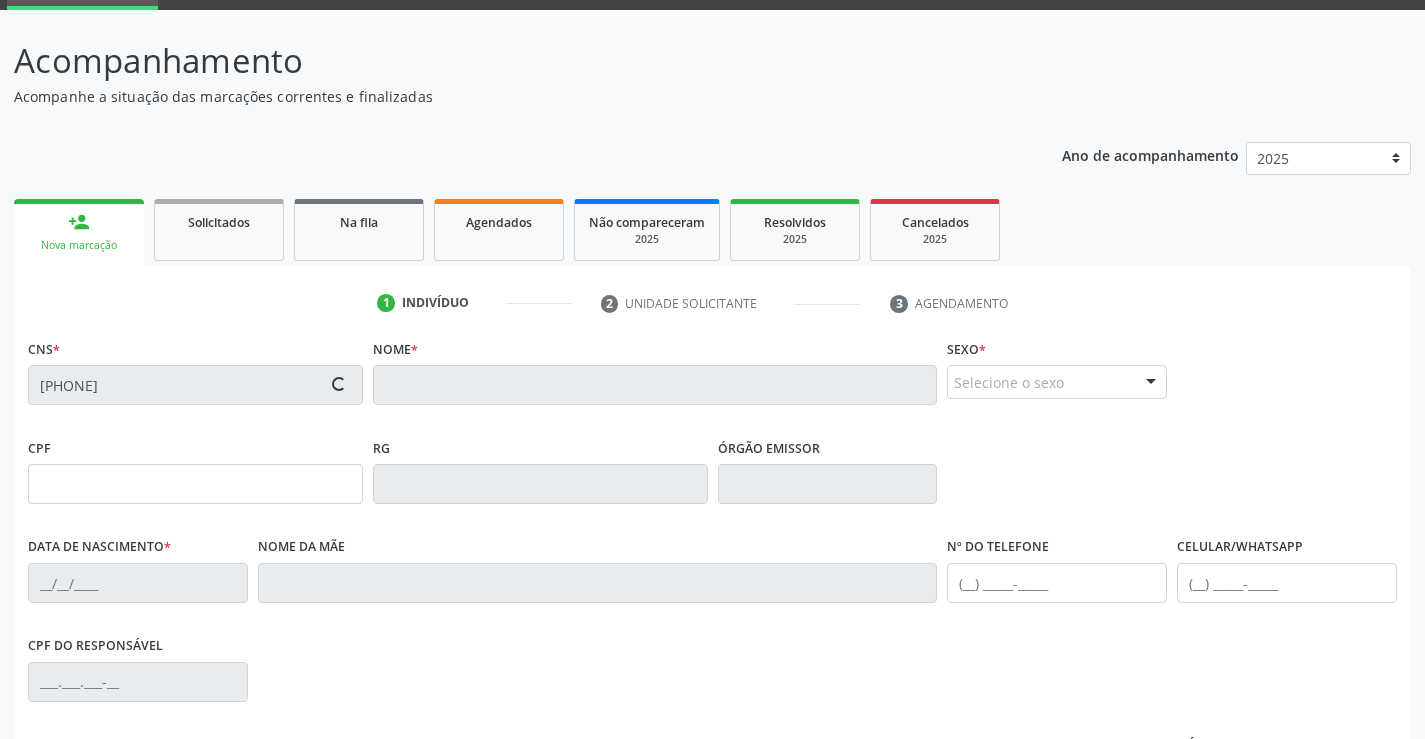 type on "25/03/1968" 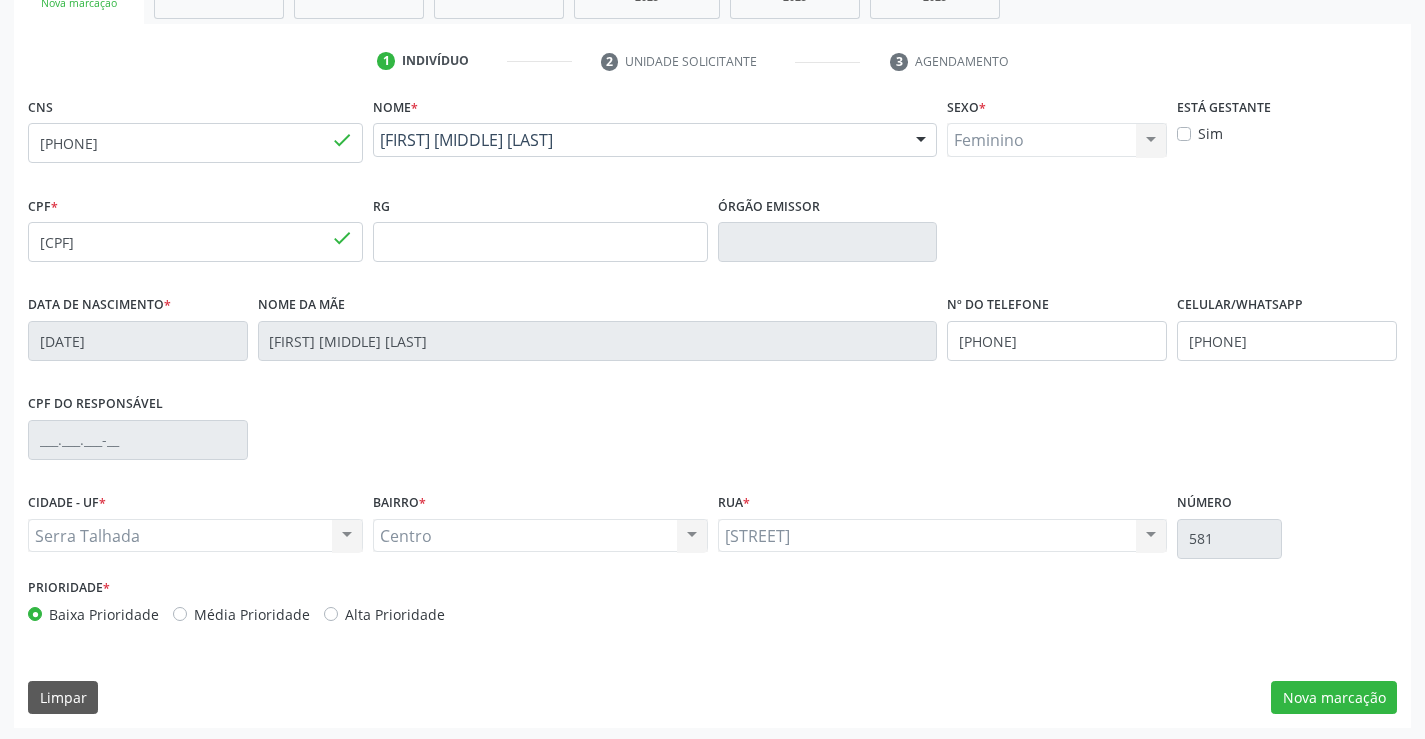 scroll, scrollTop: 345, scrollLeft: 0, axis: vertical 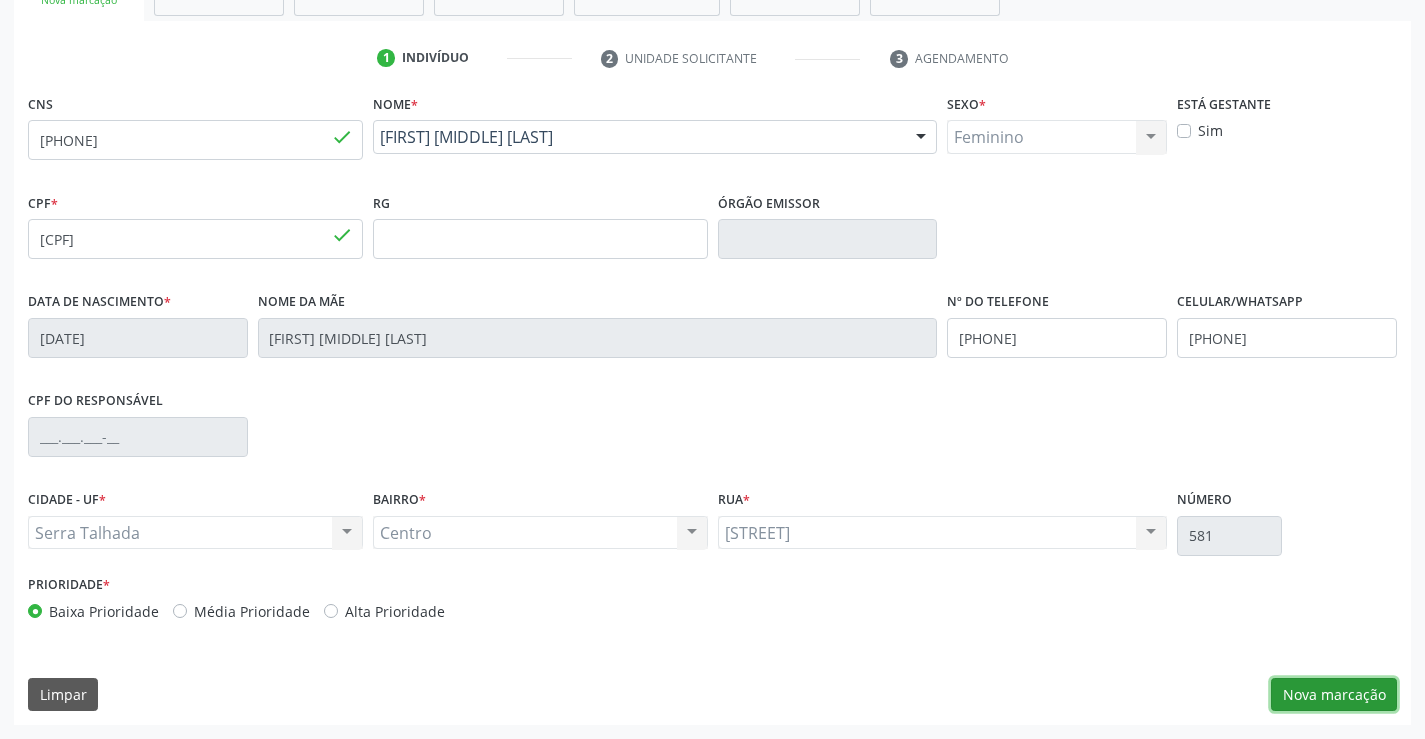 click on "Nova marcação" at bounding box center (1334, 695) 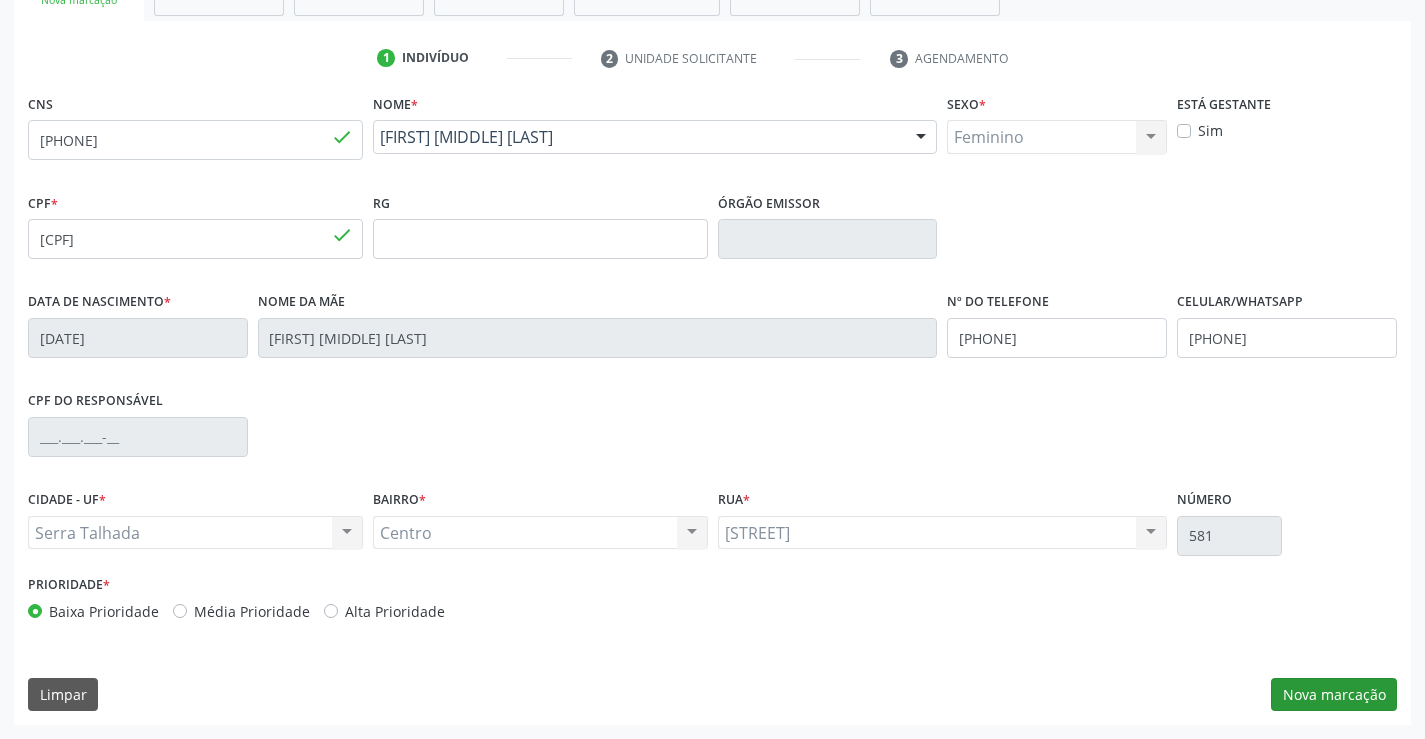 scroll, scrollTop: 167, scrollLeft: 0, axis: vertical 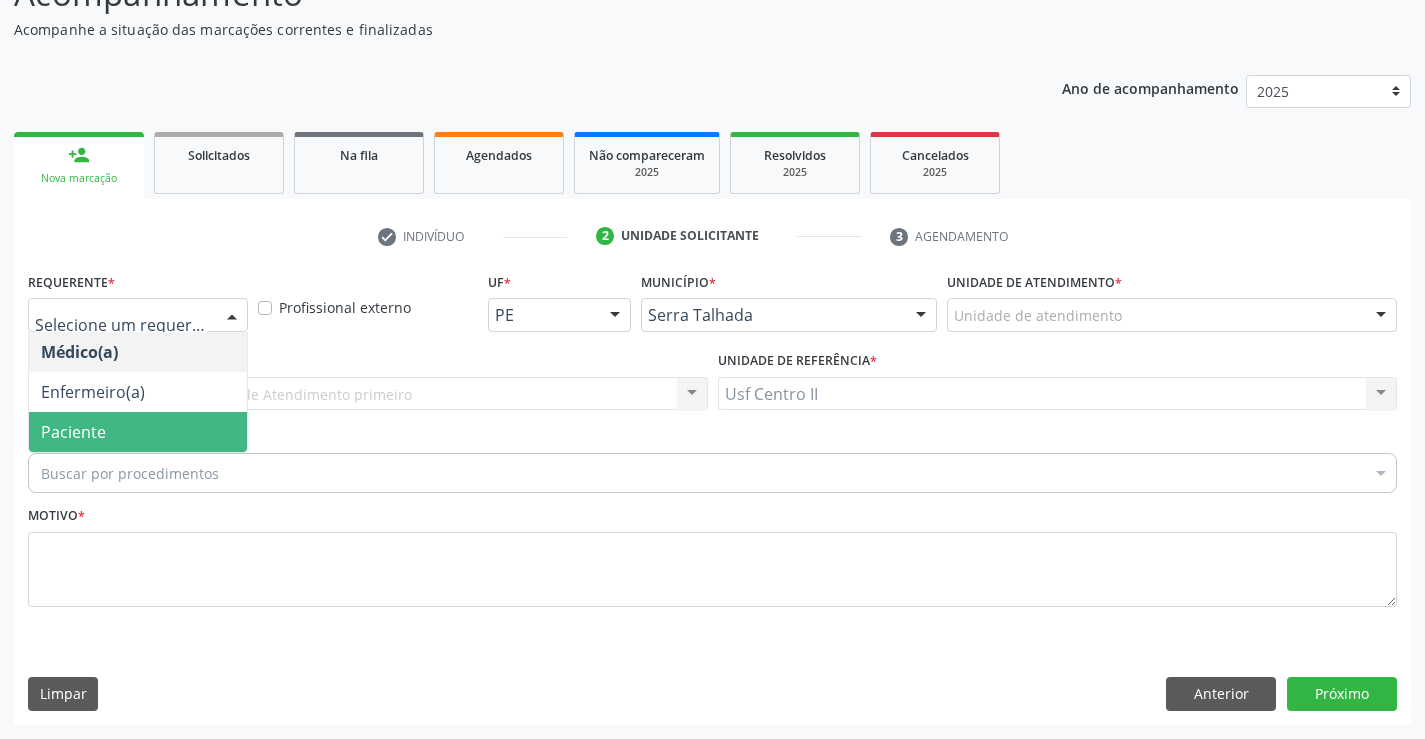 click on "Paciente" at bounding box center [138, 432] 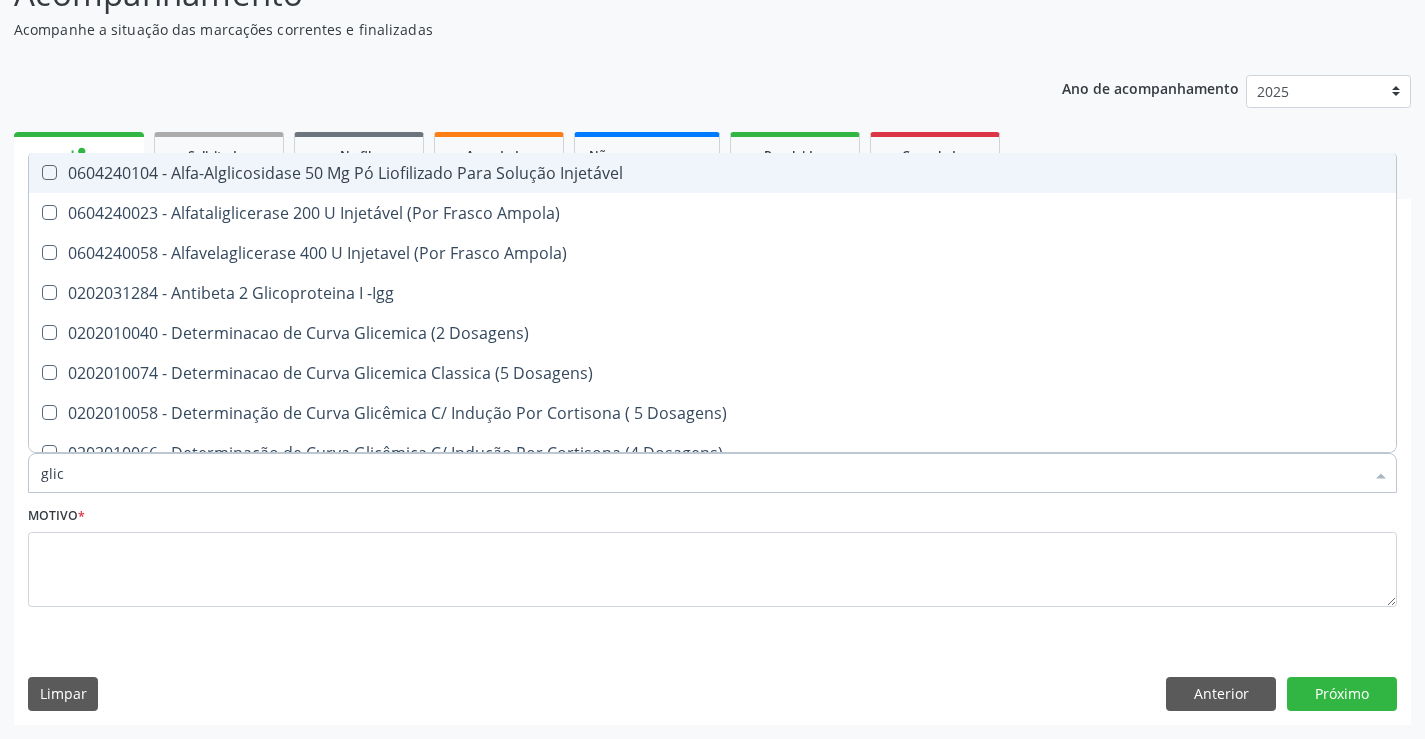 type on "glico" 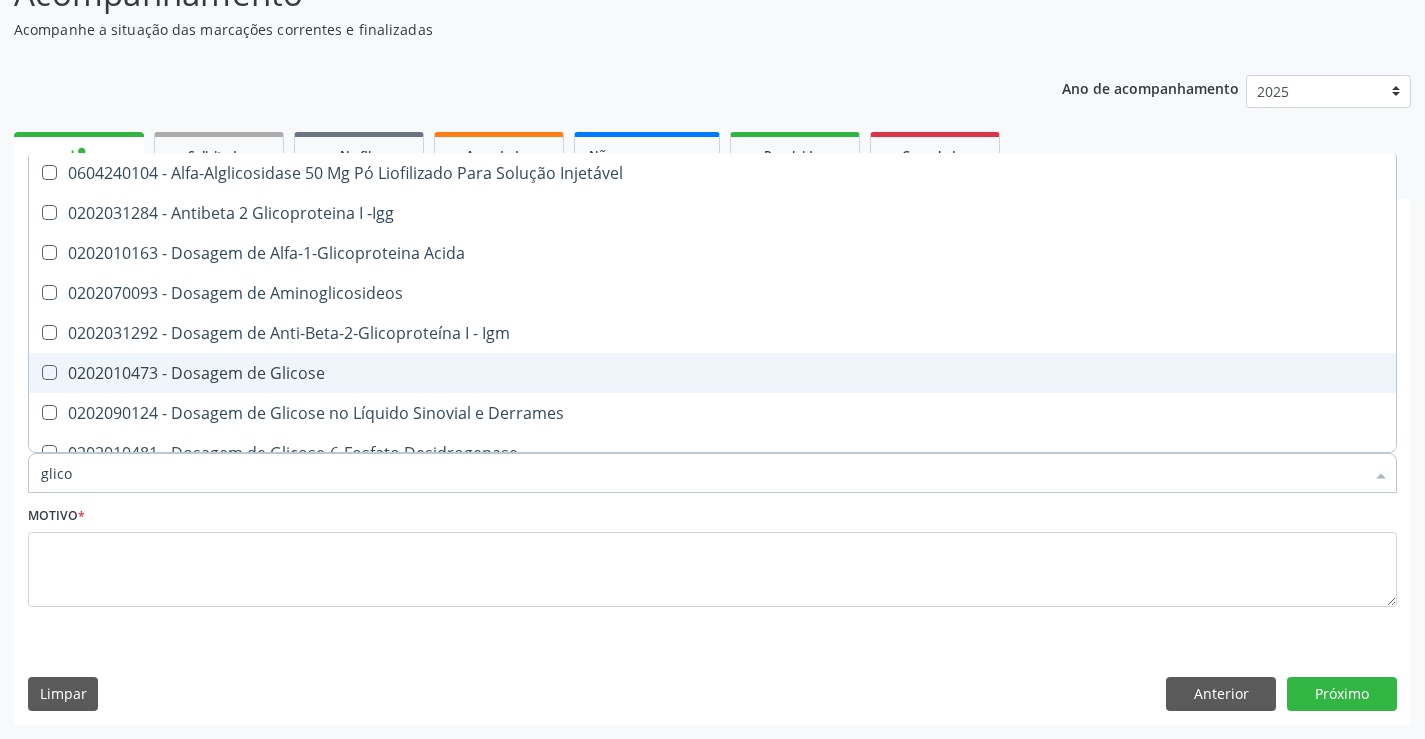 click on "0202010473 - Dosagem de Glicose" at bounding box center (712, 373) 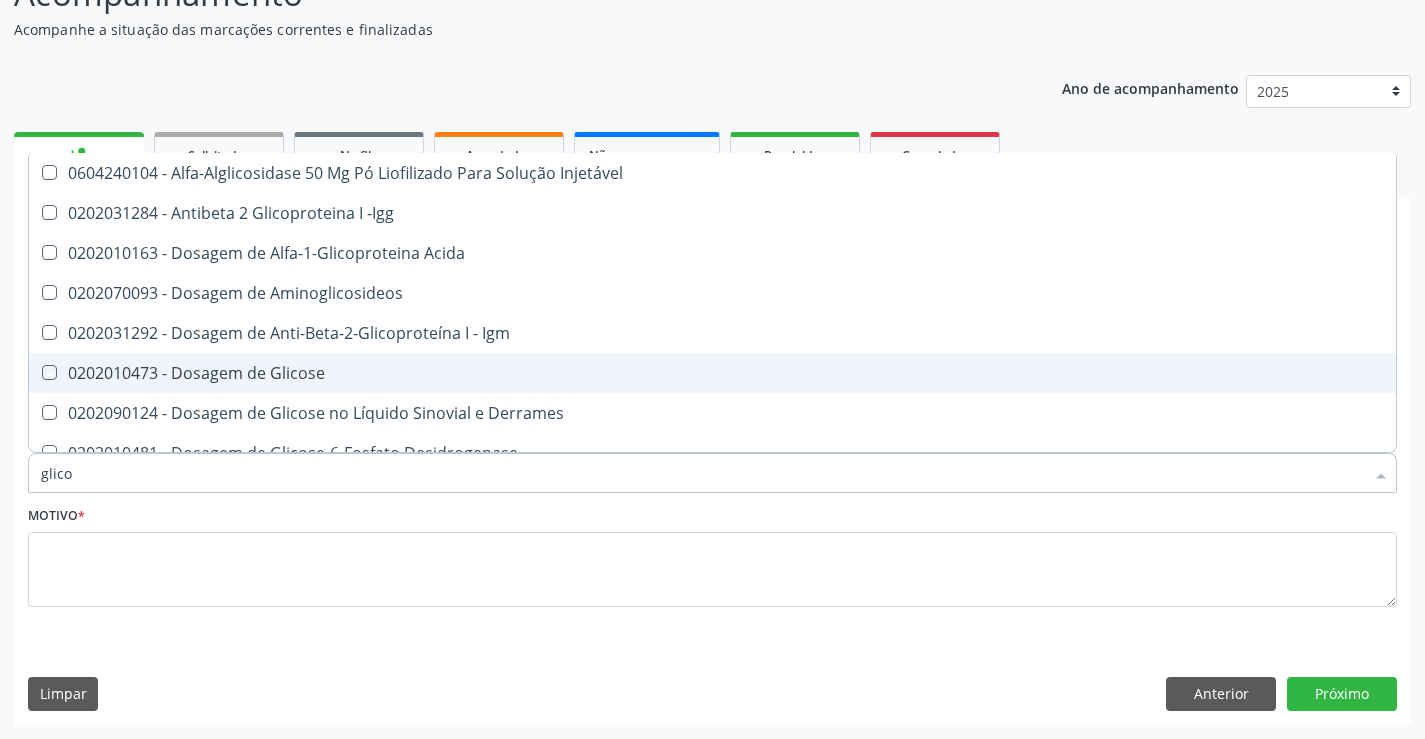 checkbox on "true" 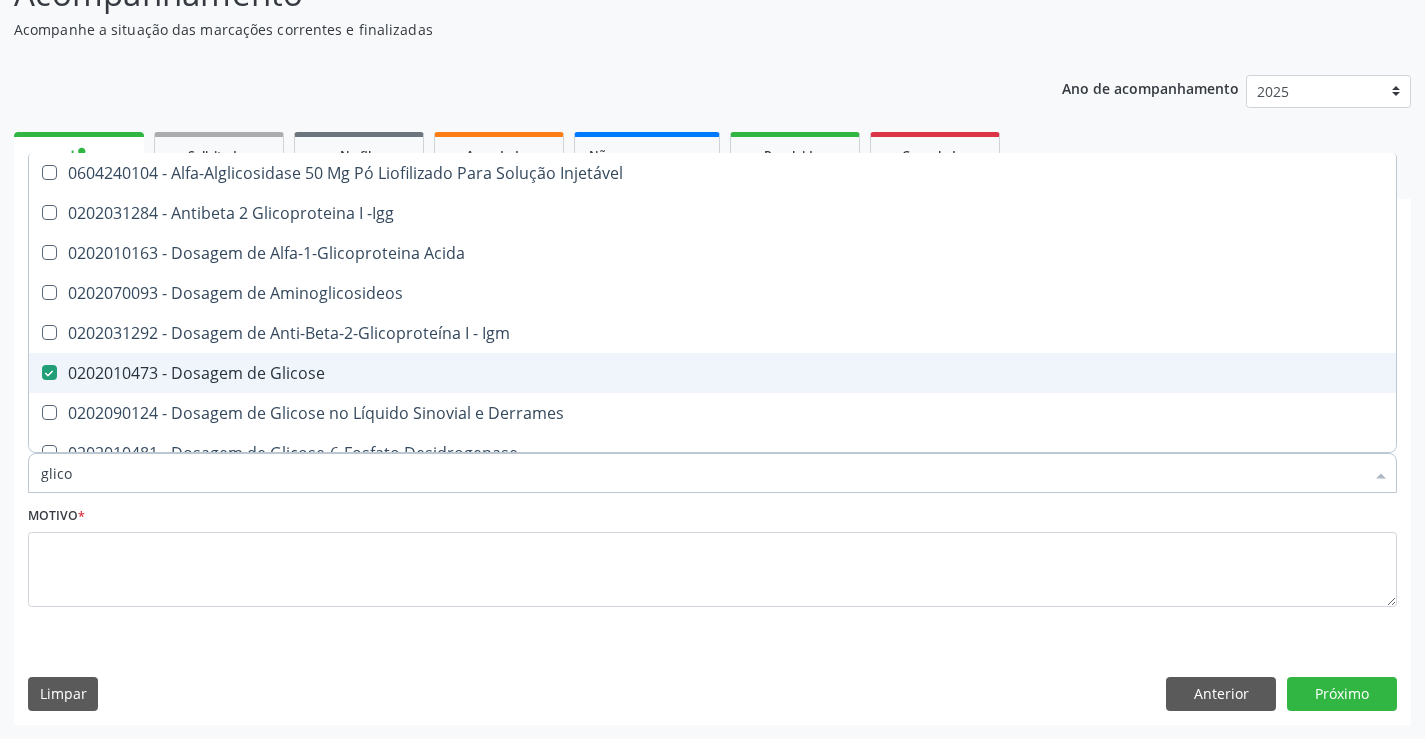 type on "glic" 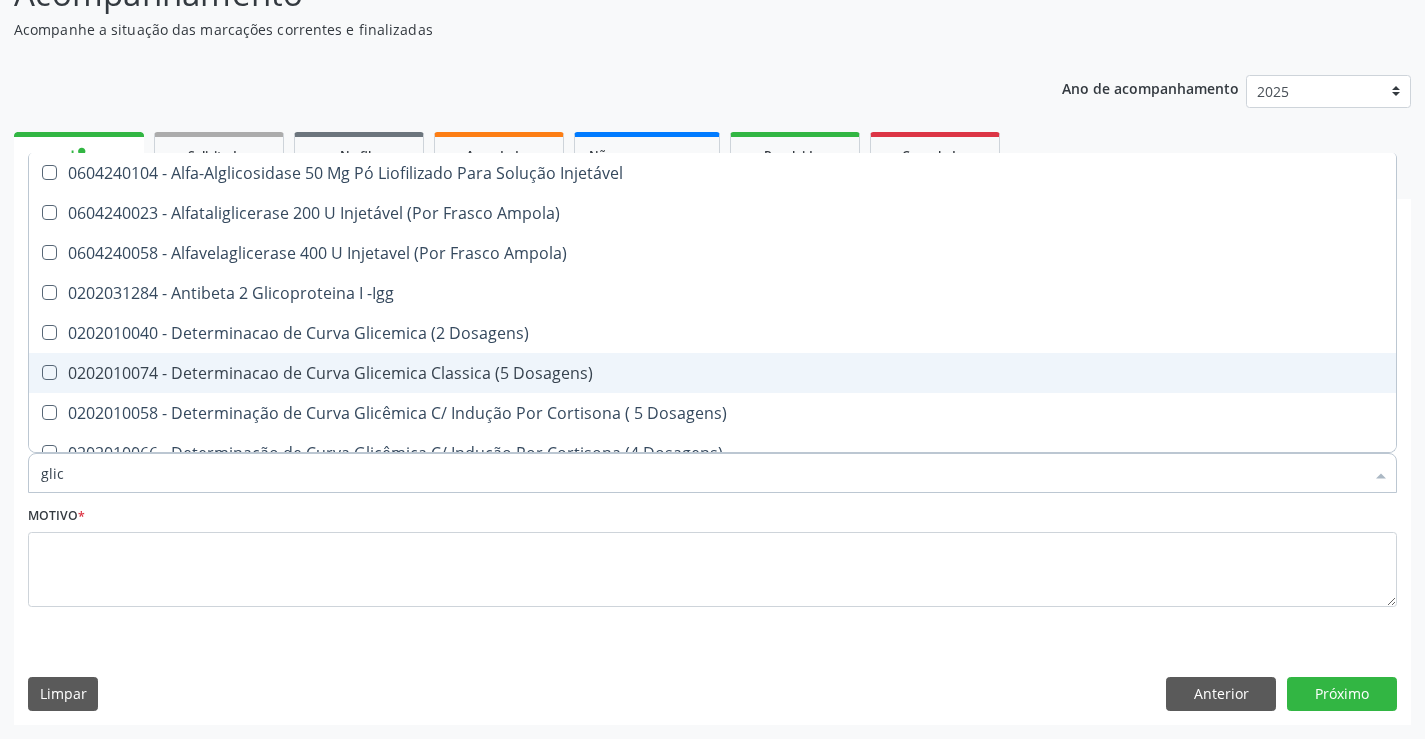 type on "gli" 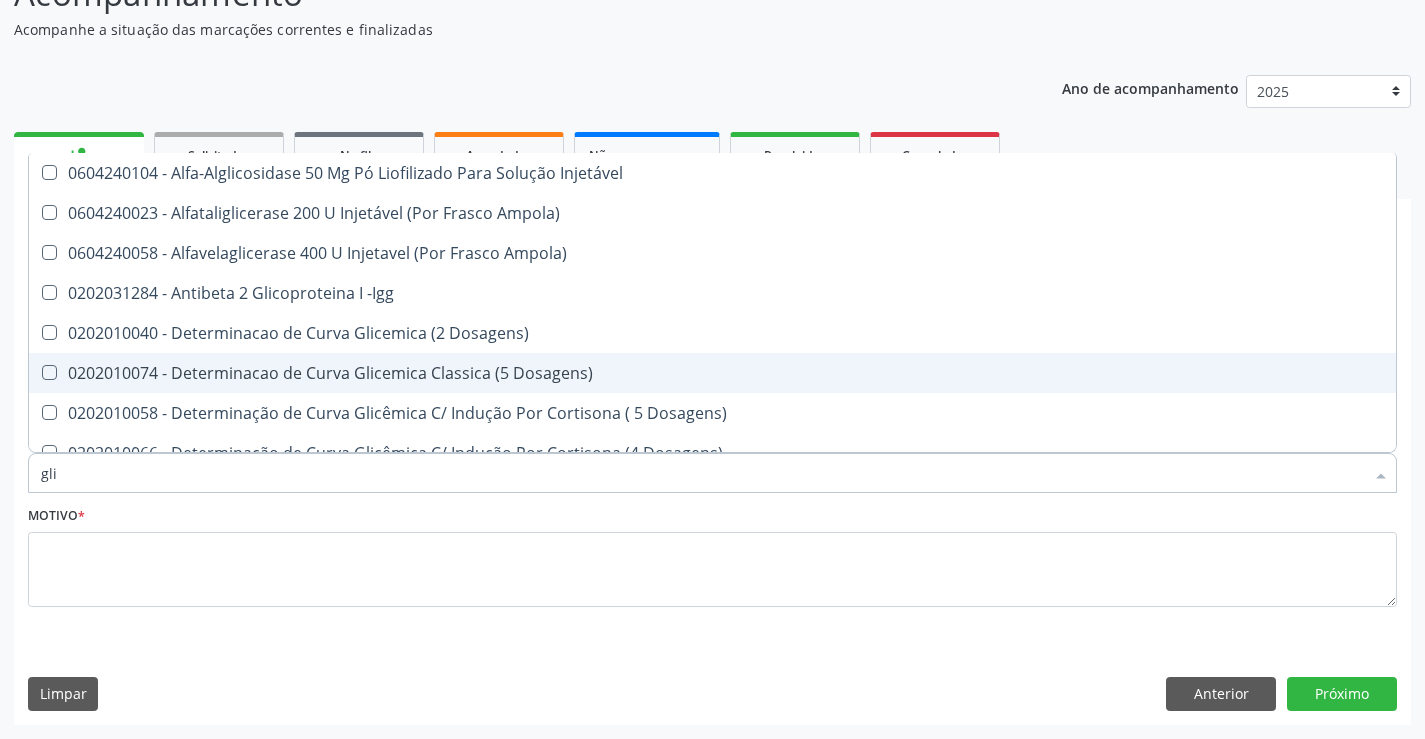 type on "gl" 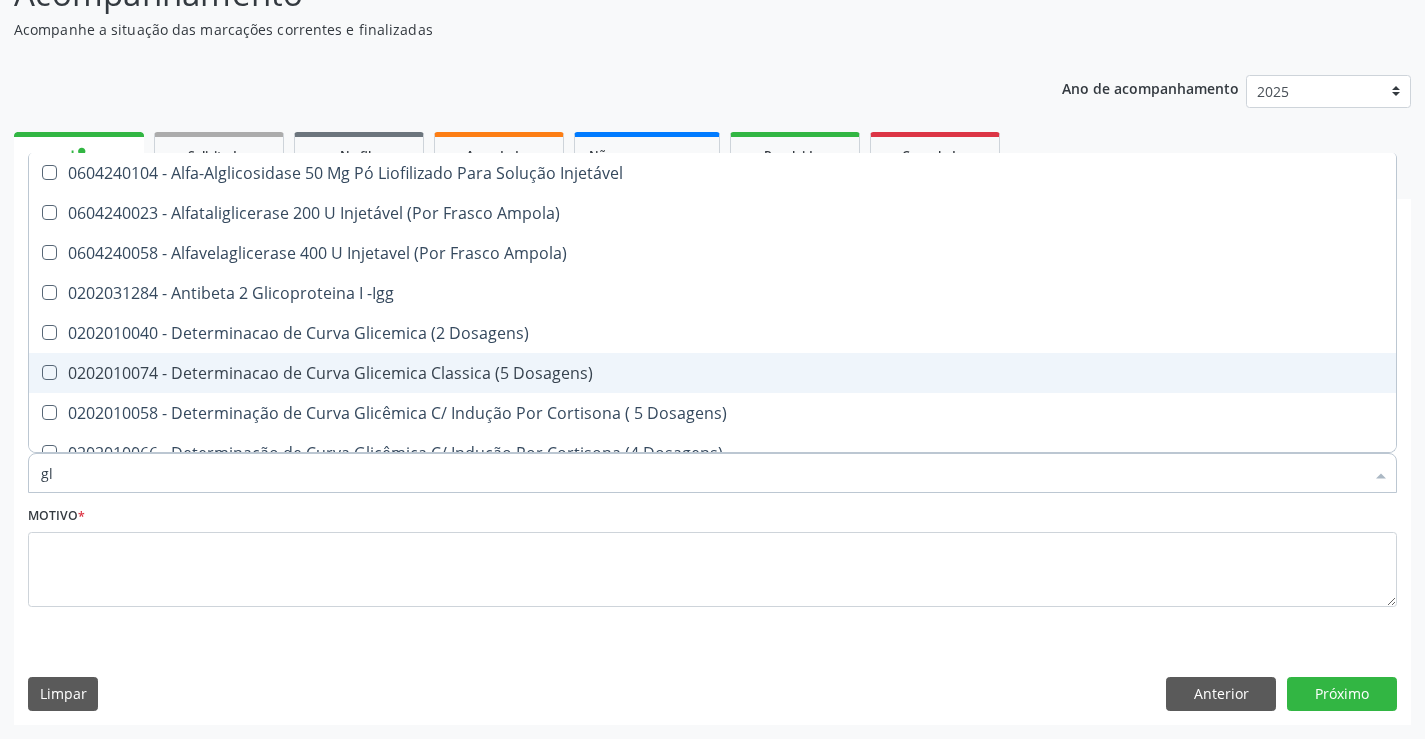 checkbox on "false" 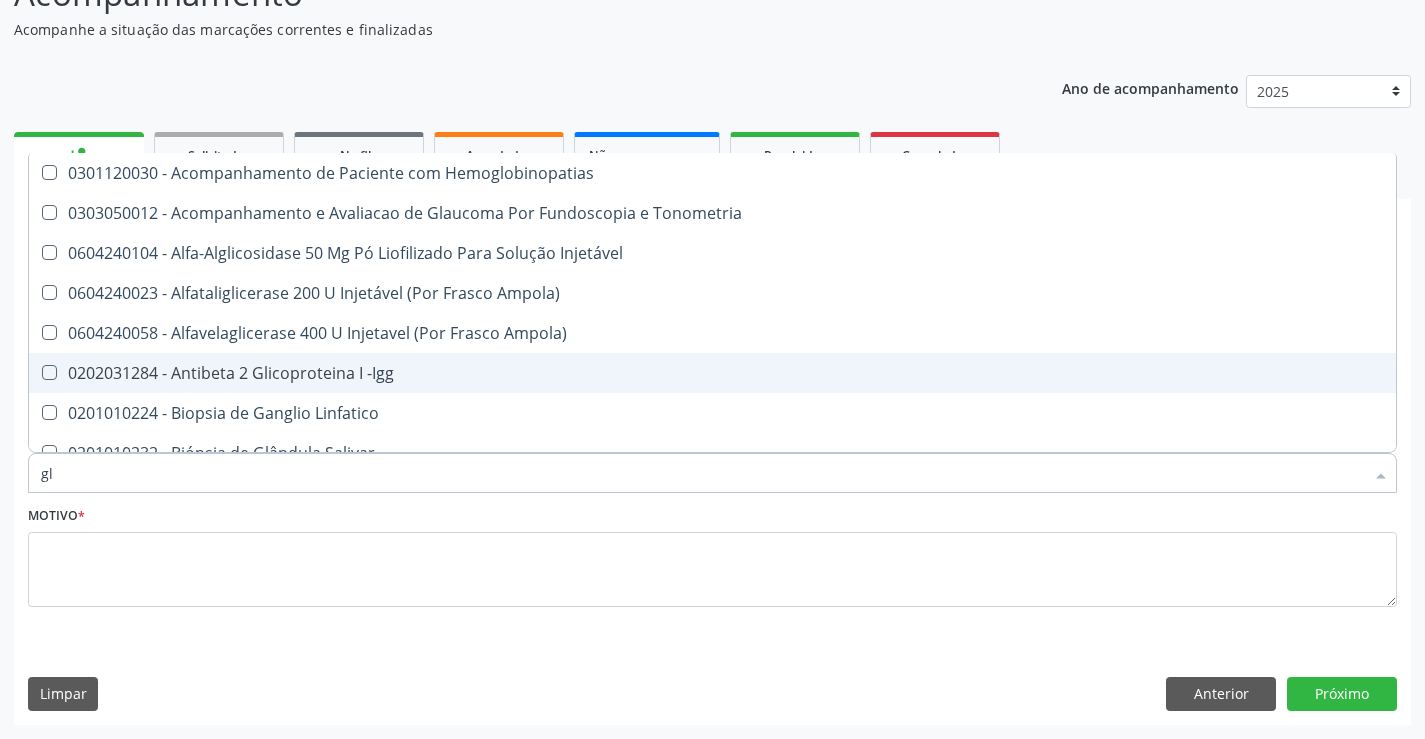 type on "g" 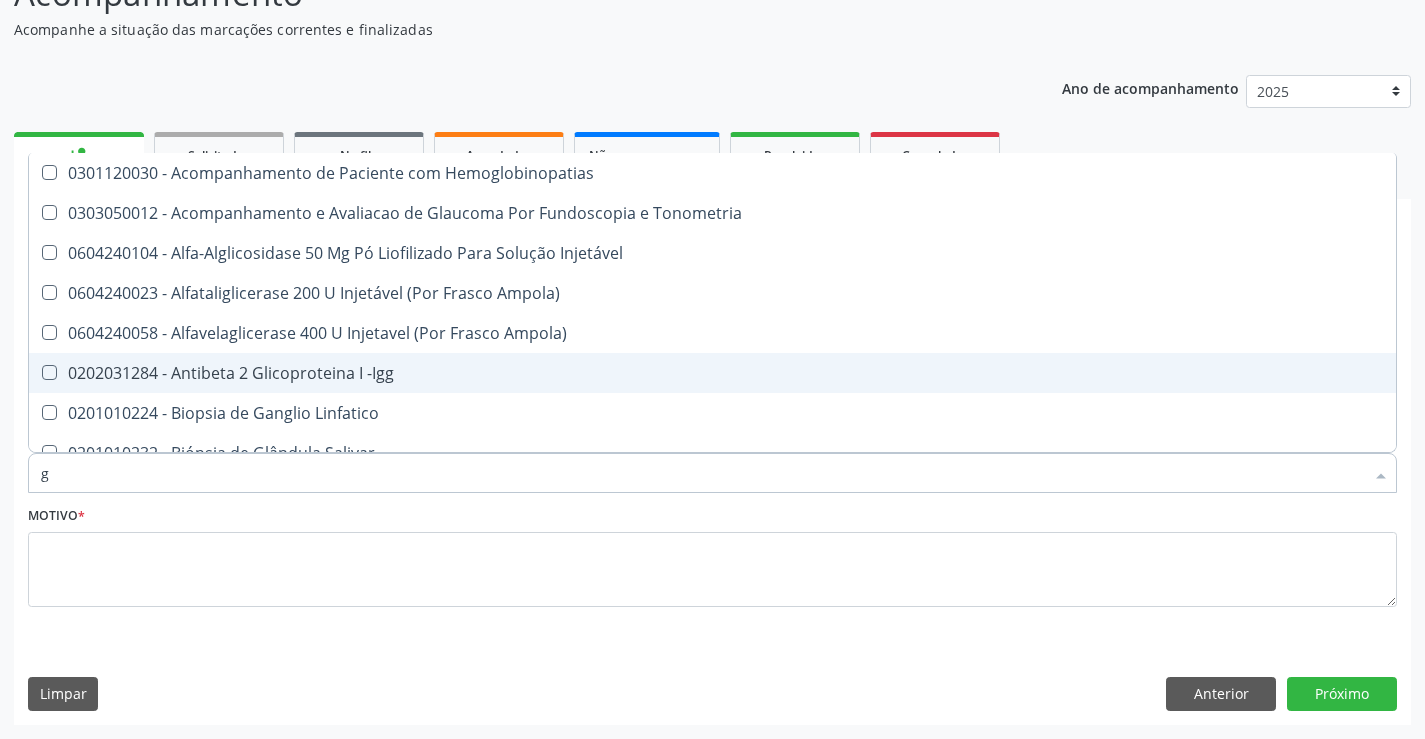 type 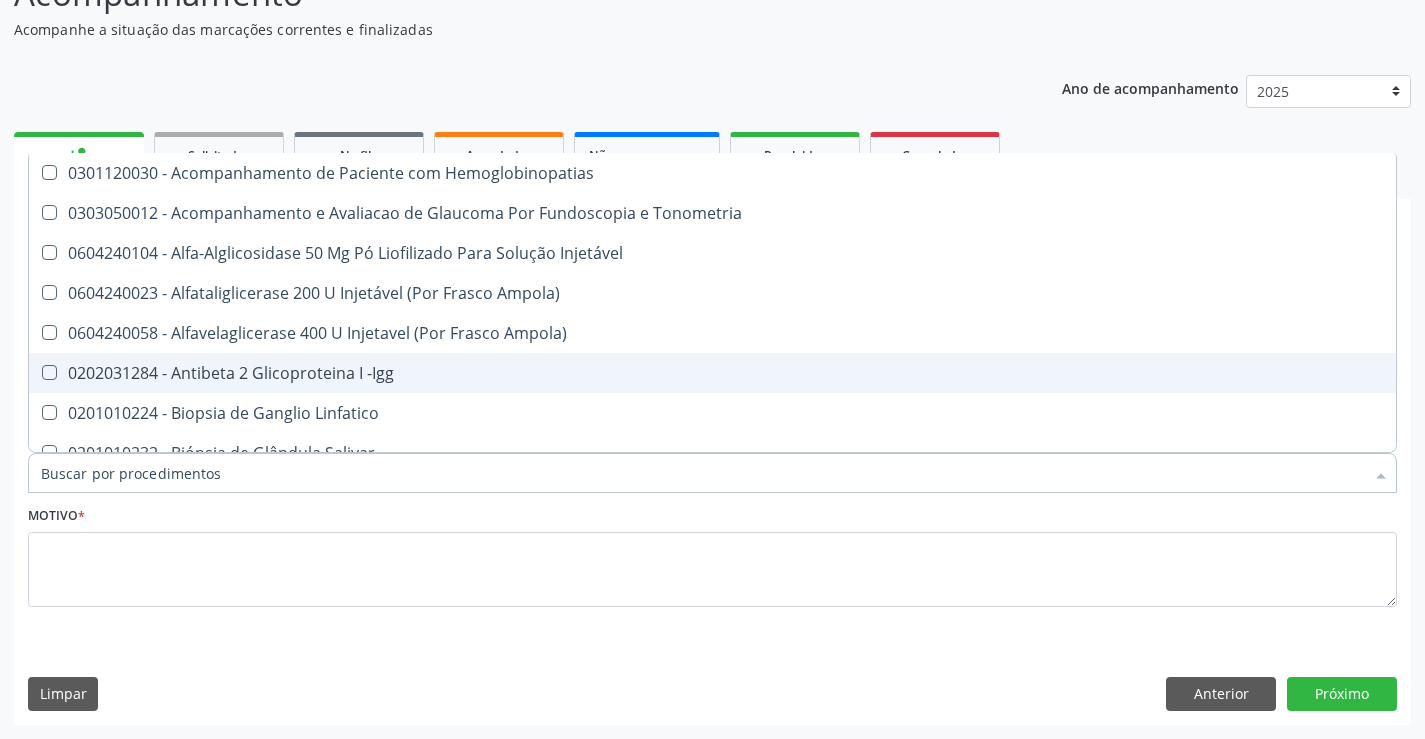checkbox on "false" 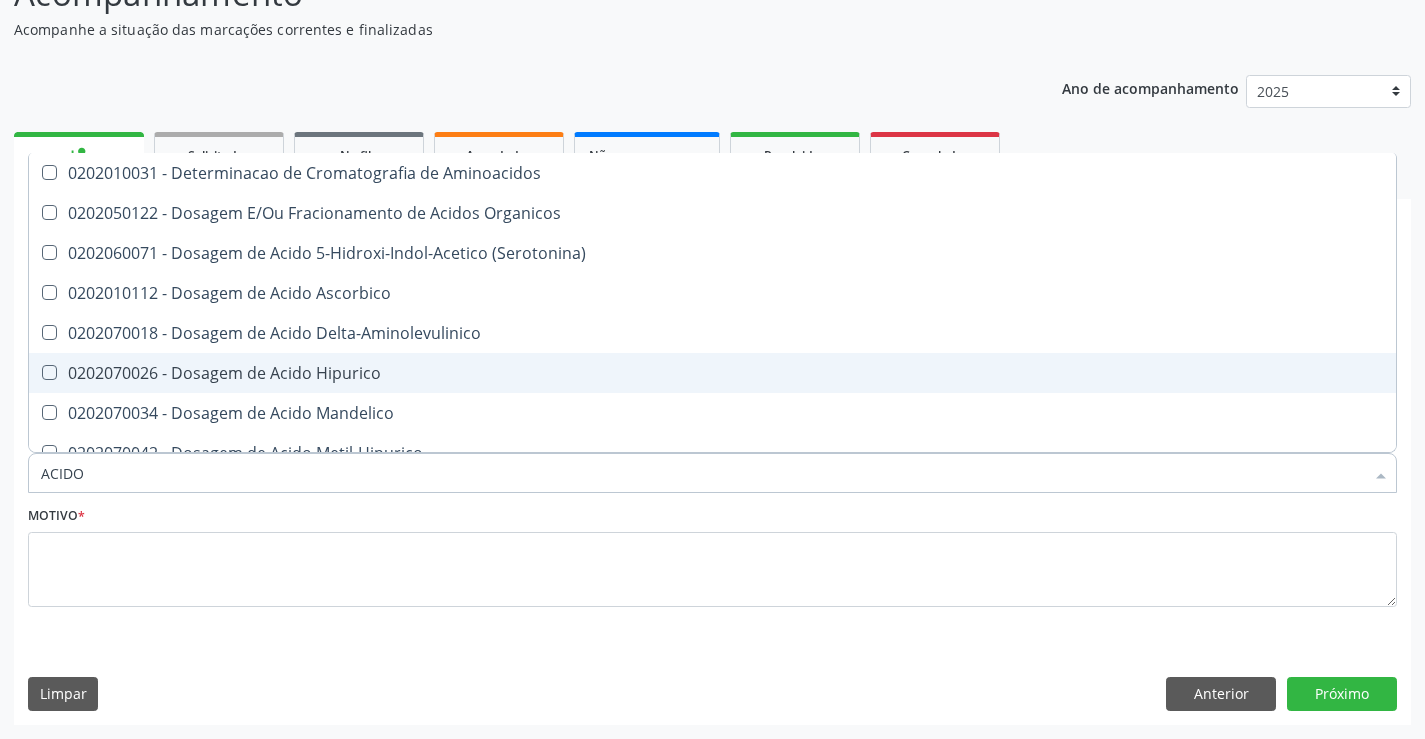 type on "ACIDO U" 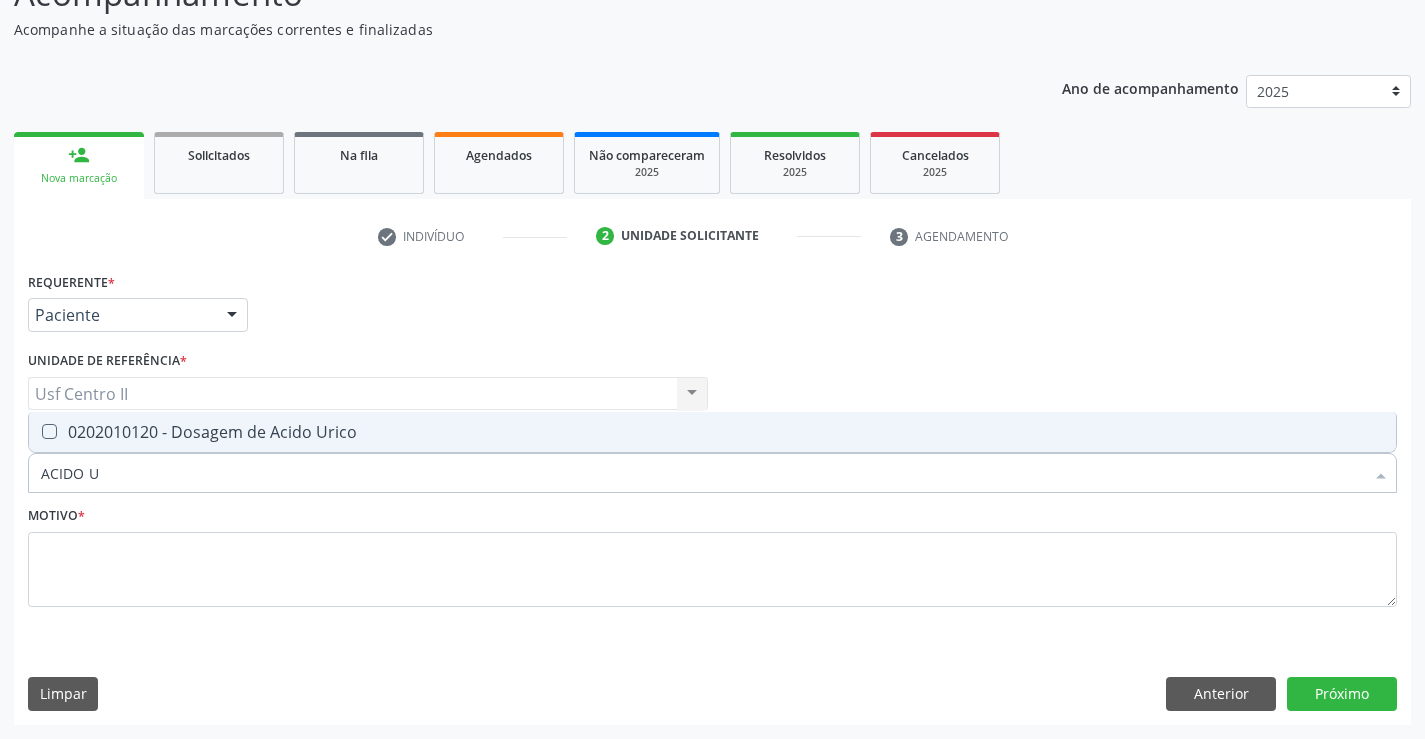 click on "0202010120 - Dosagem de Acido Urico" at bounding box center (712, 432) 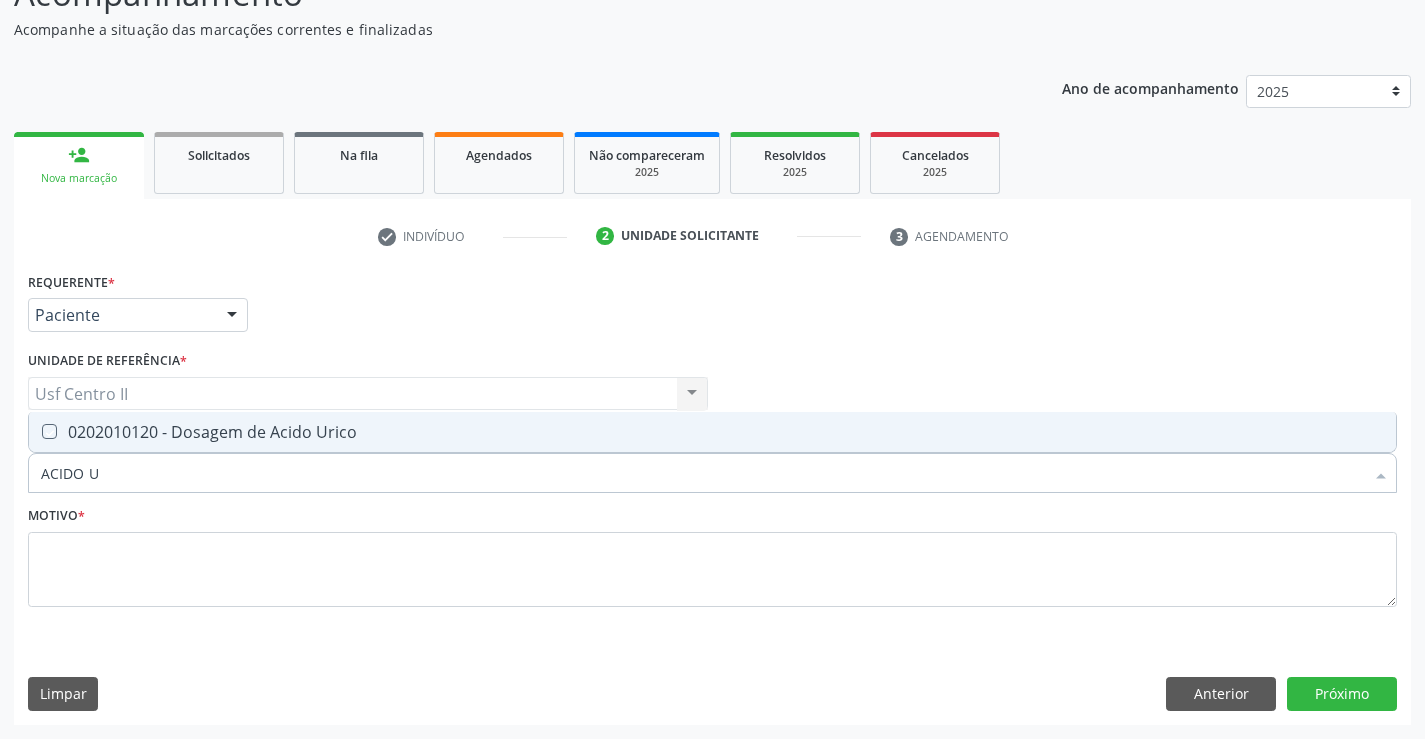 checkbox on "true" 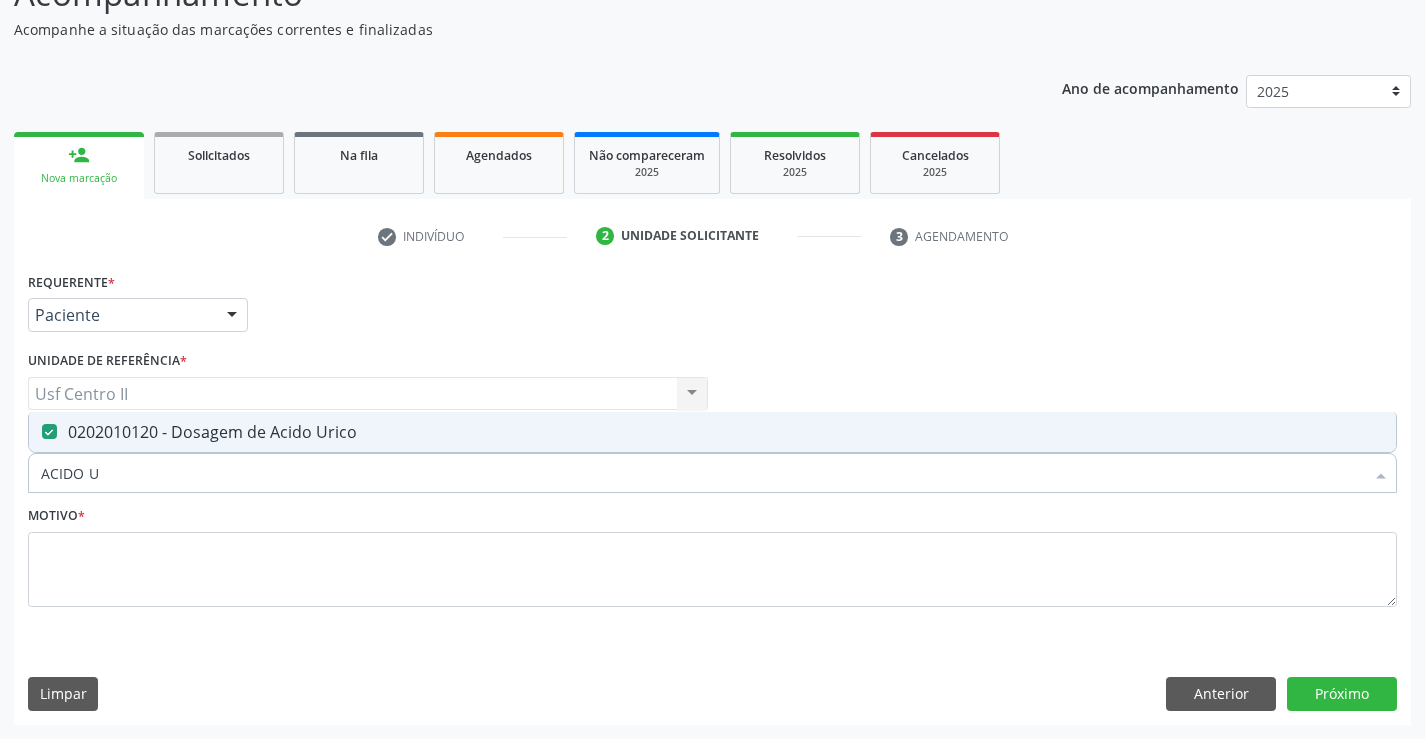 type on "ACIDO" 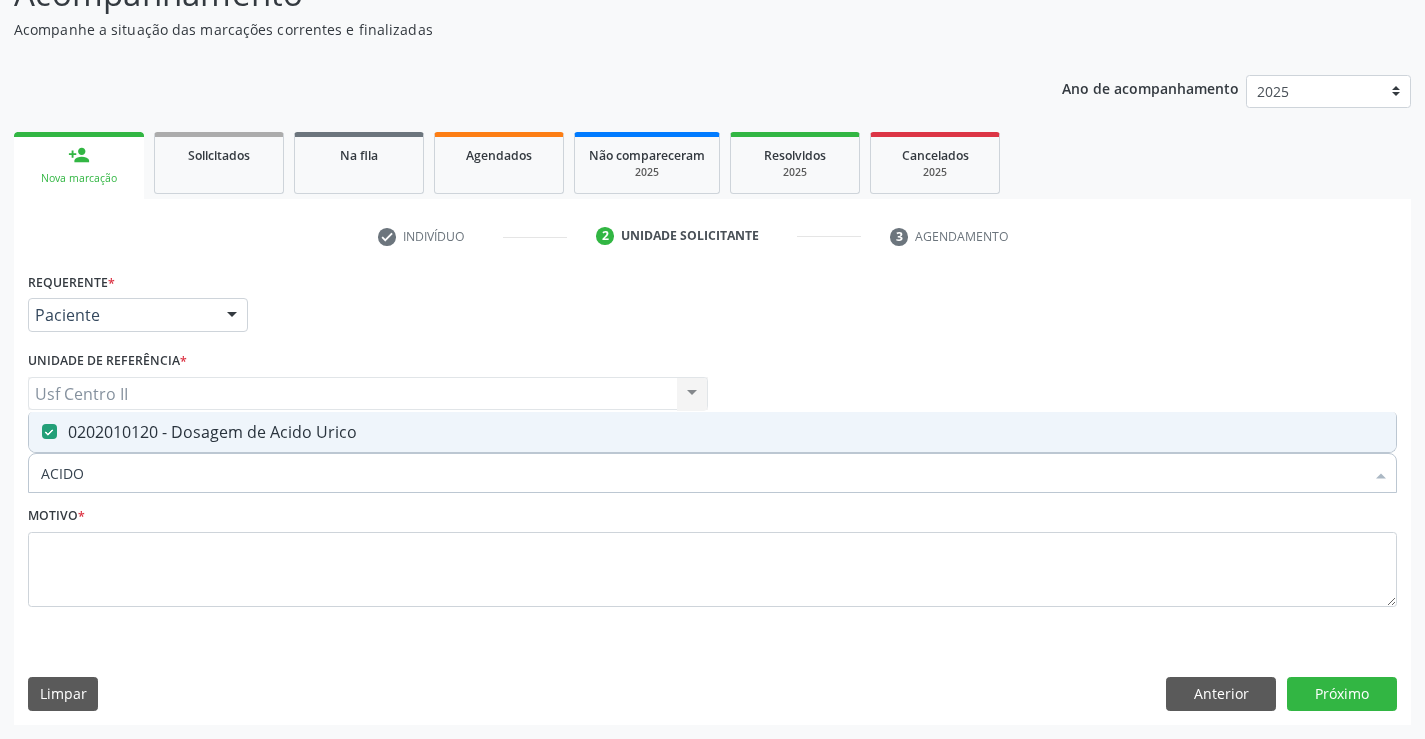 checkbox on "false" 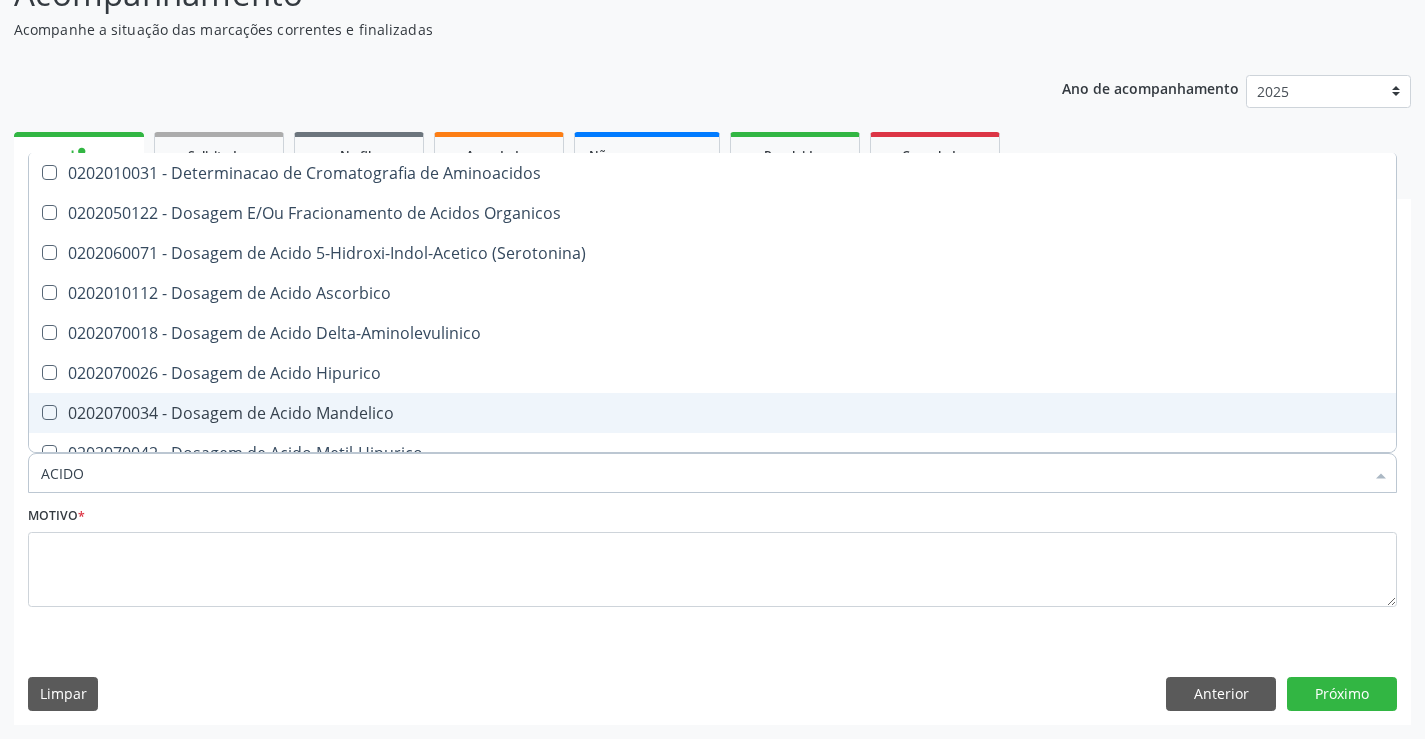type on "ACID" 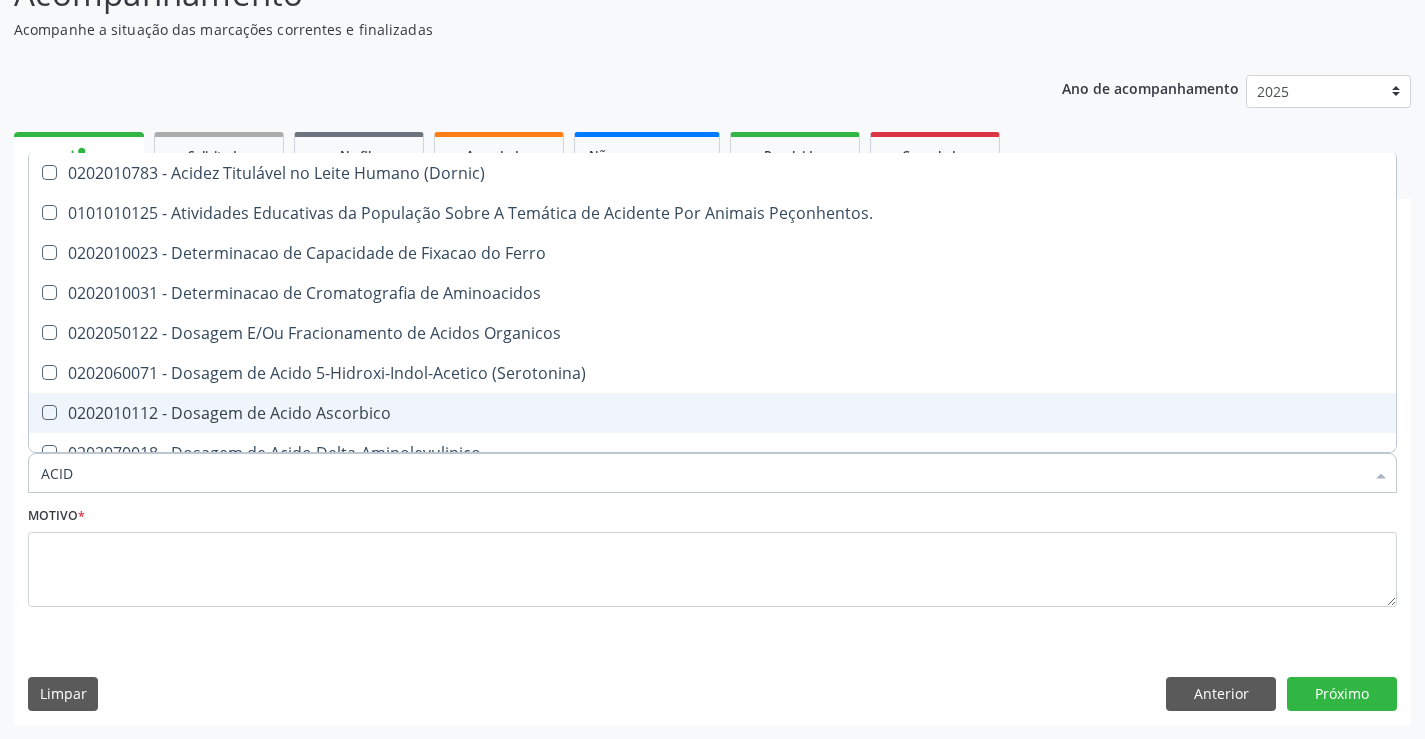 type on "ACI" 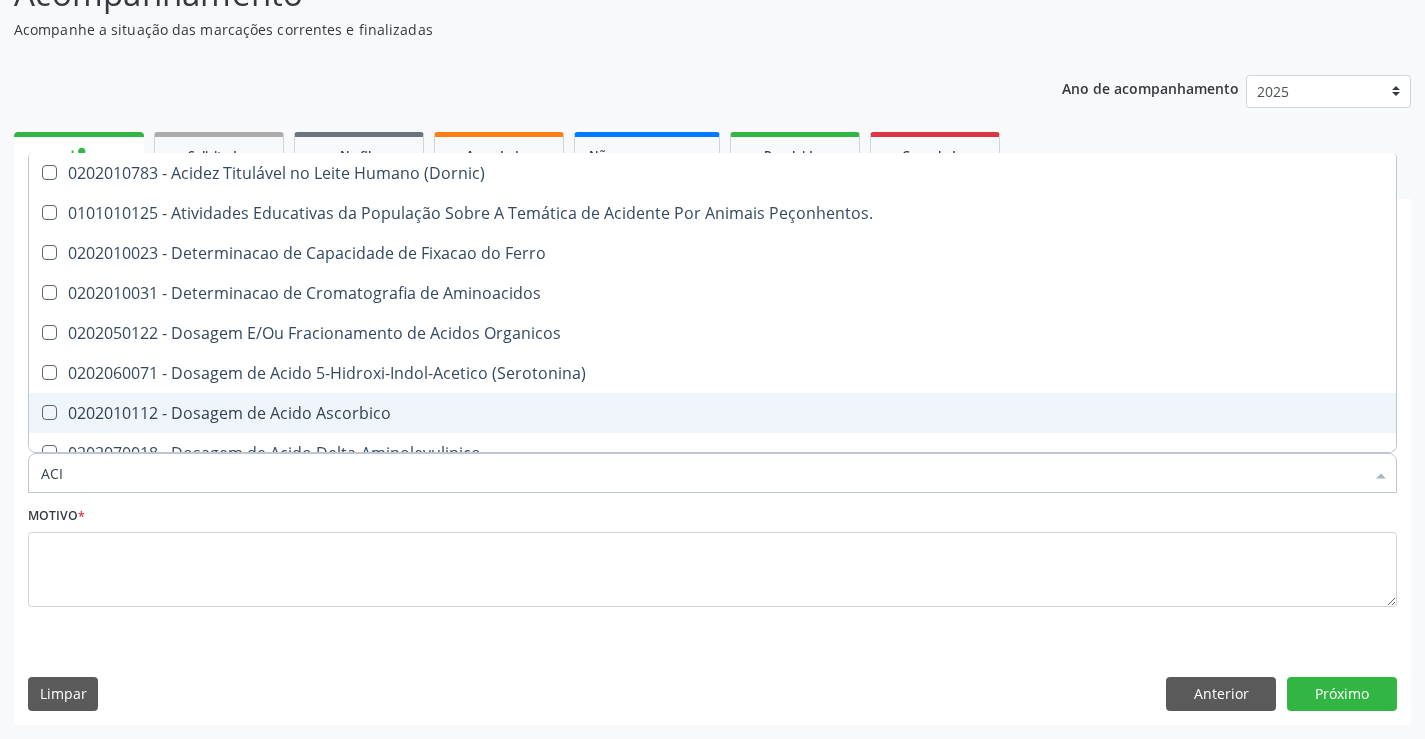 checkbox on "false" 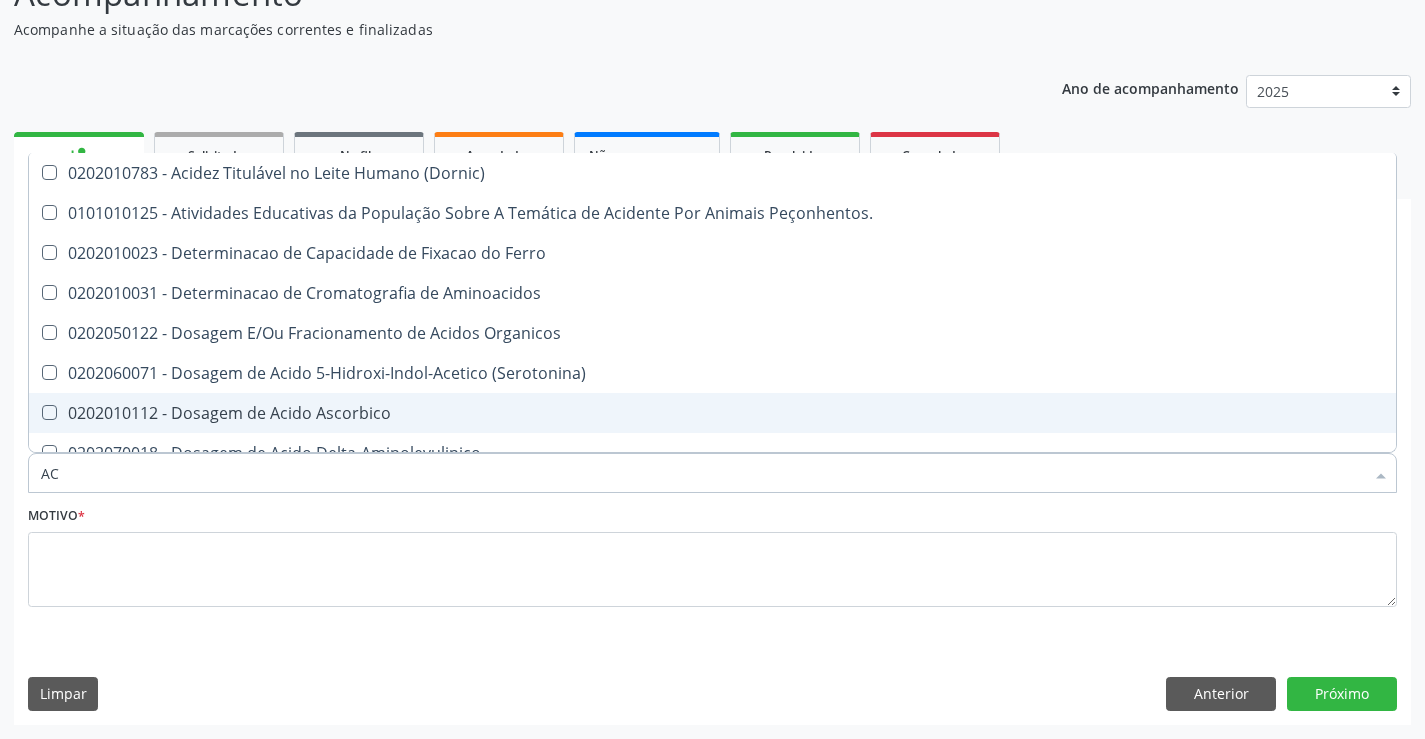 type on "A" 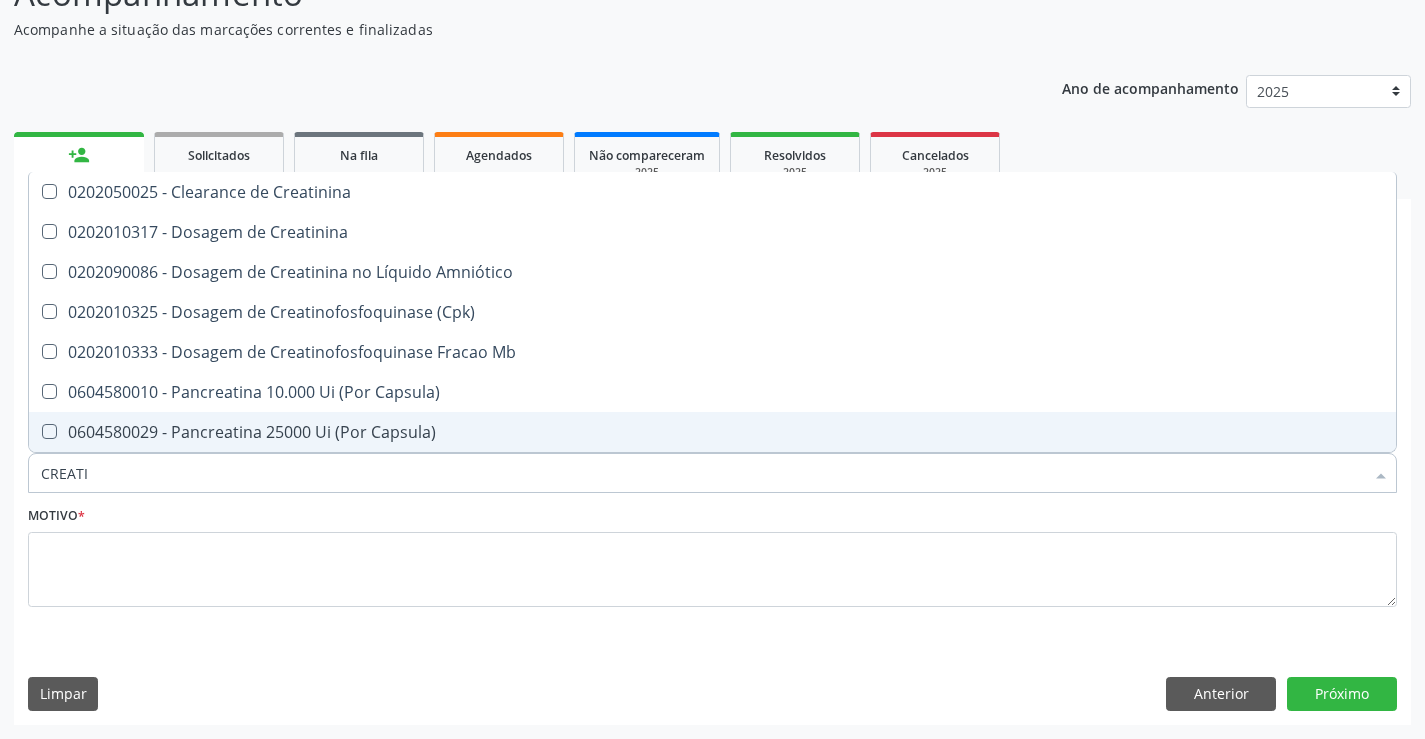 type on "CREATIN" 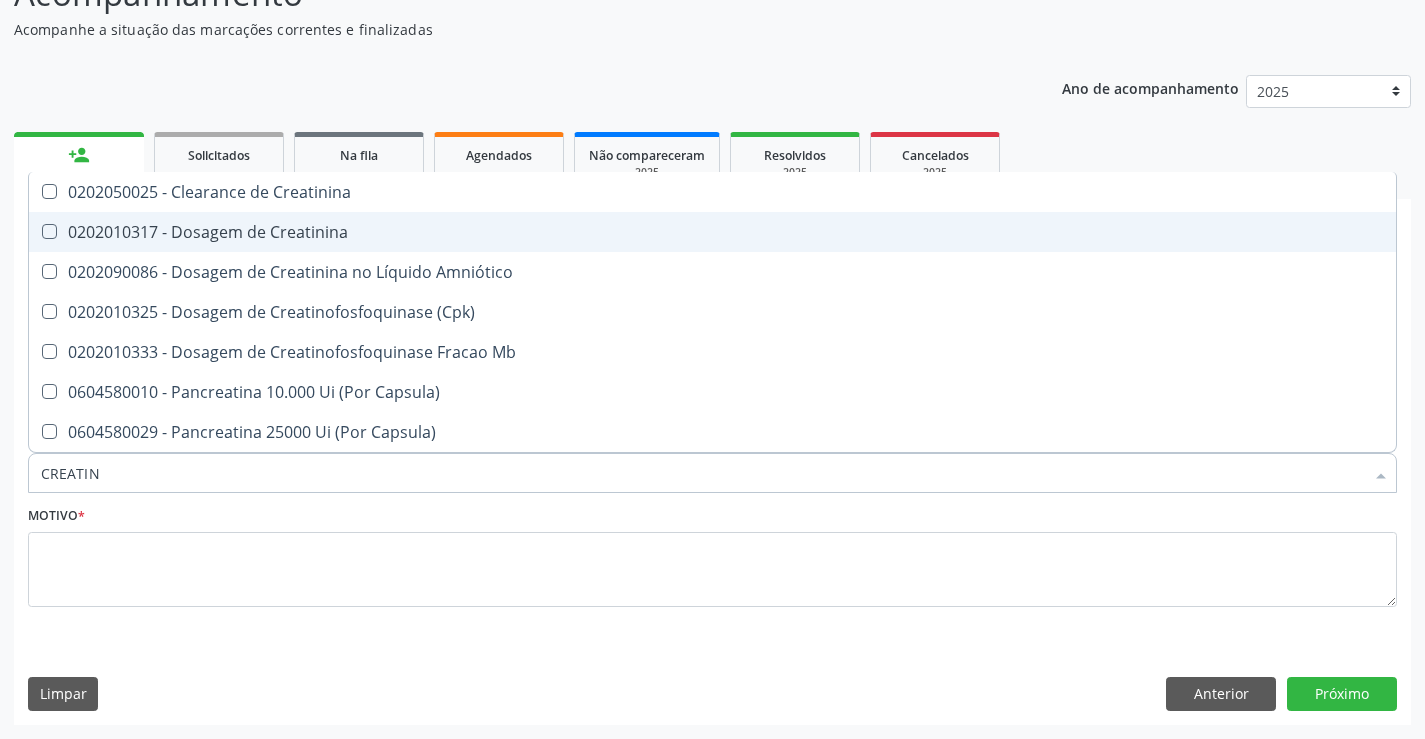 click on "0202010317 - Dosagem de Creatinina" at bounding box center [712, 232] 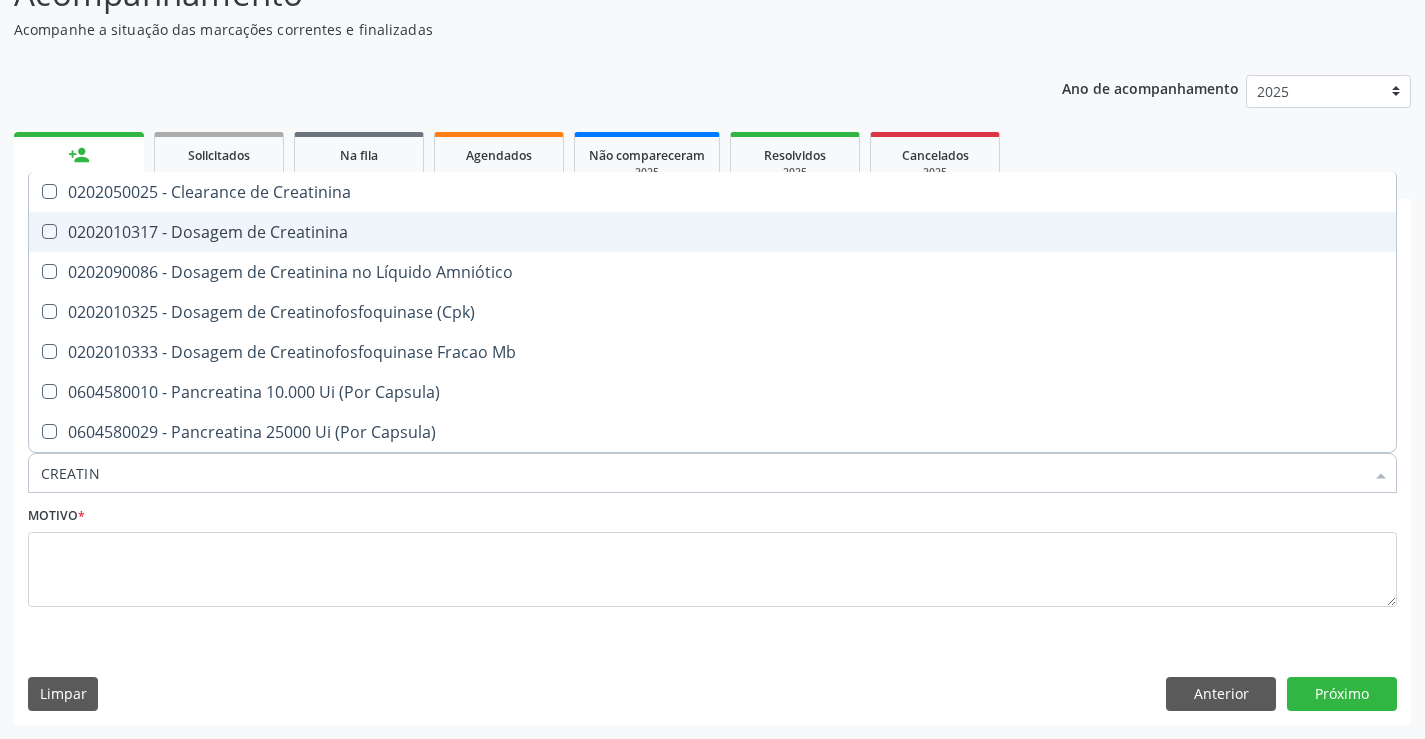 checkbox on "true" 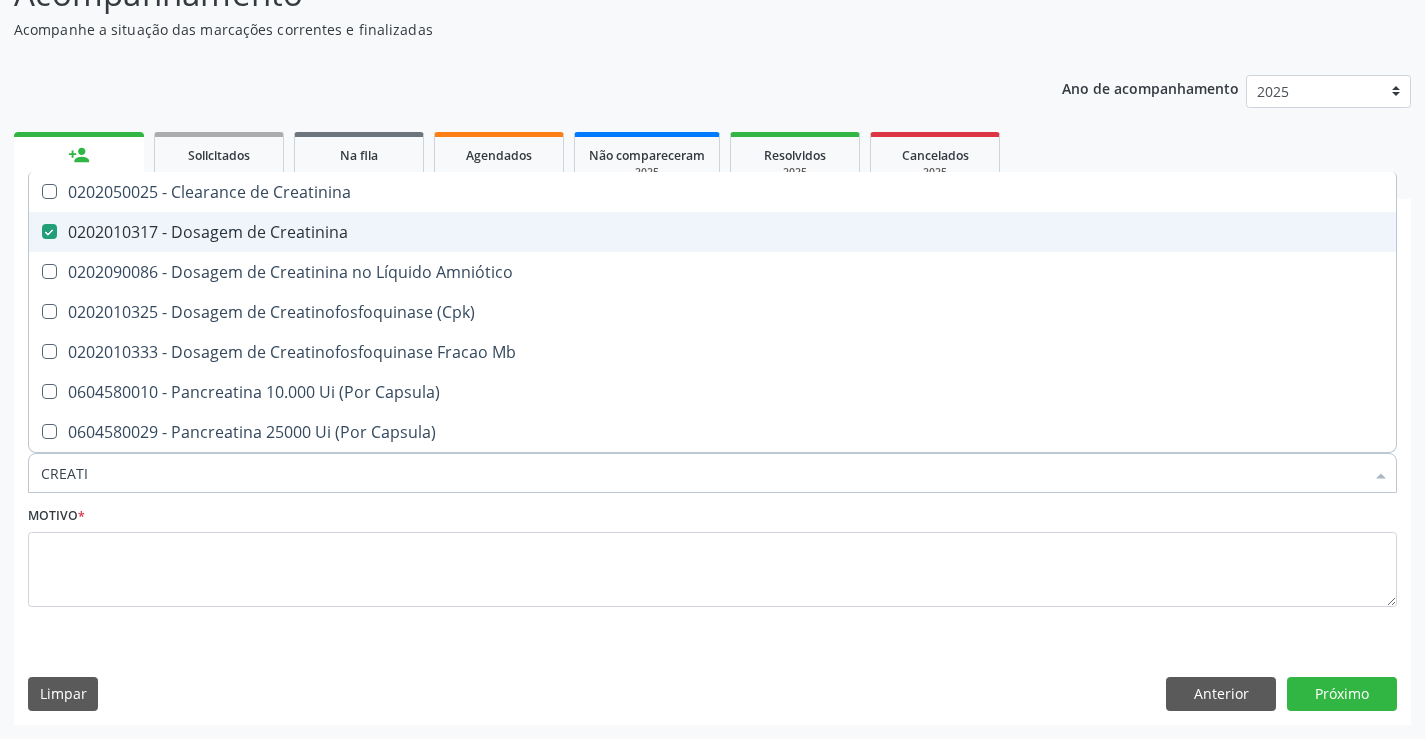 type on "CREAT" 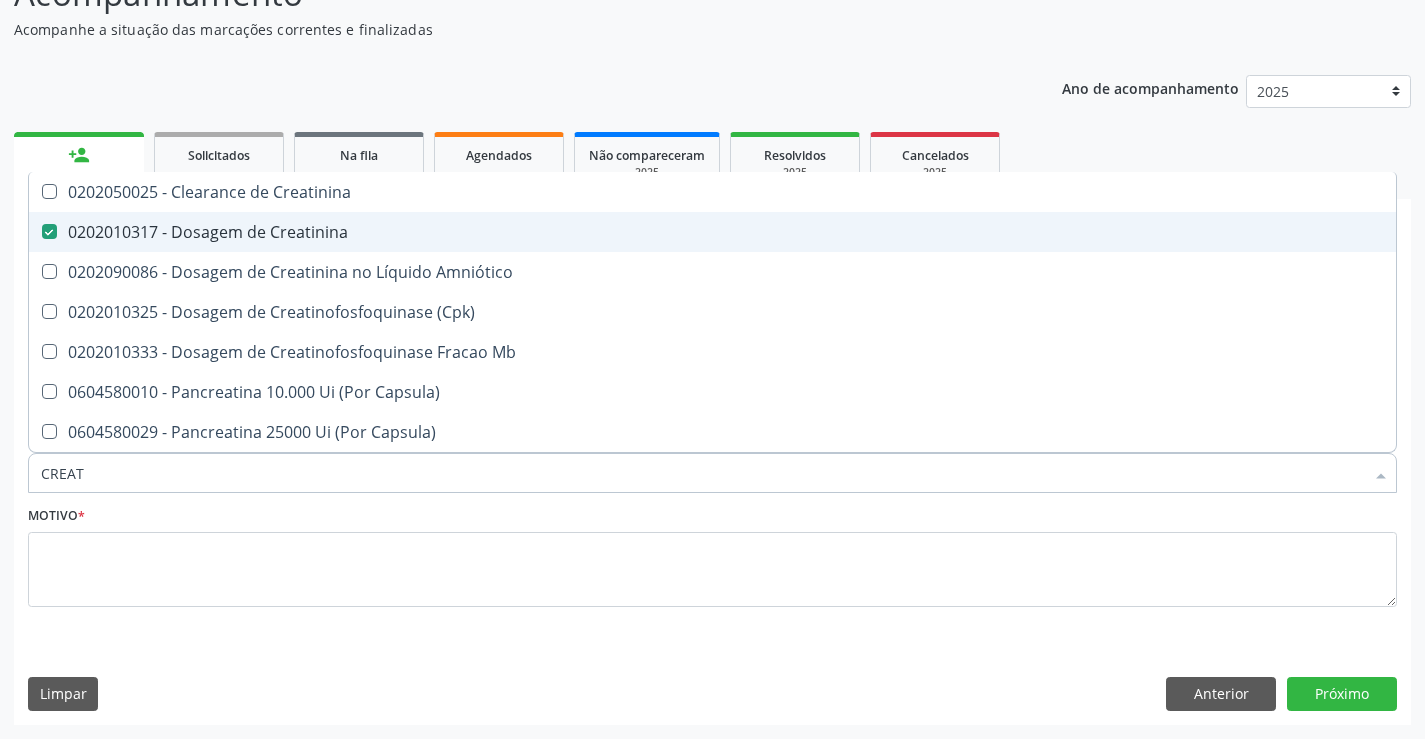 checkbox on "false" 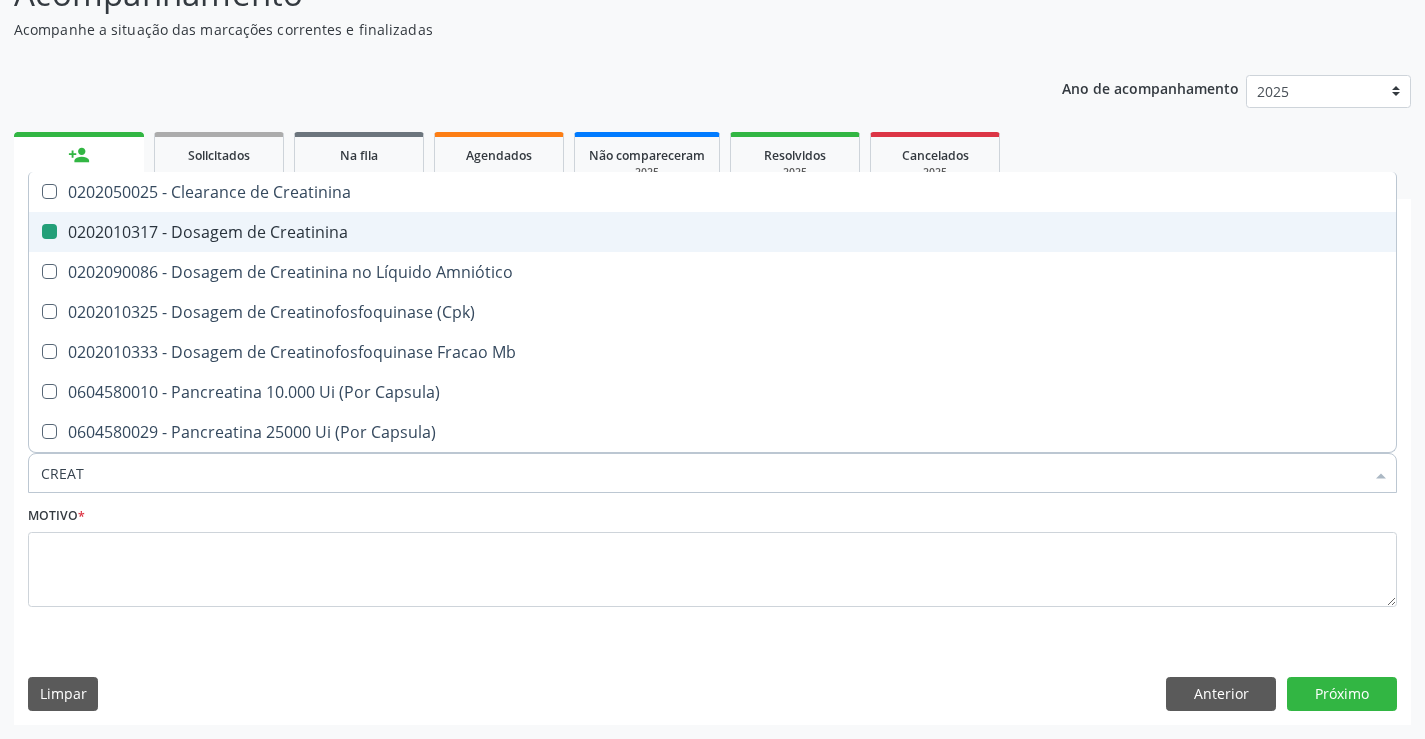 type on "CREA" 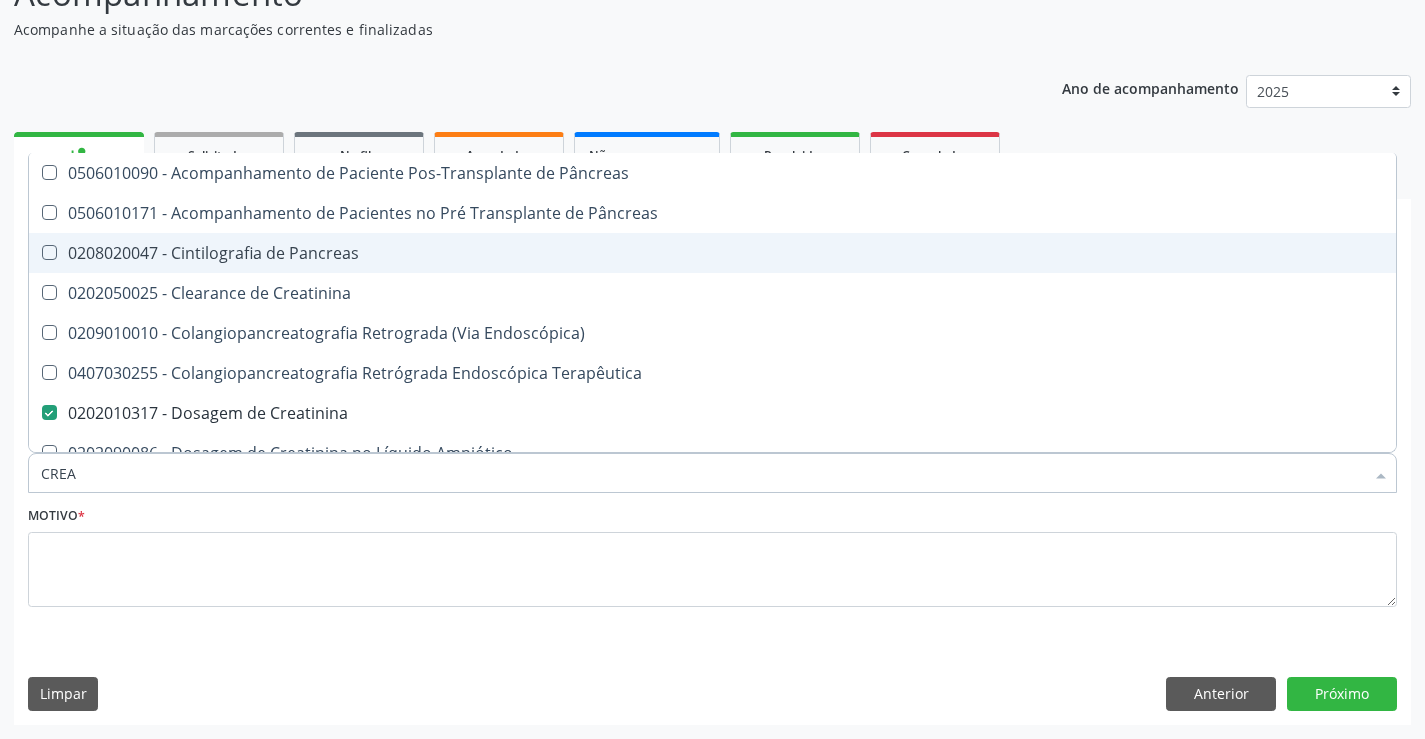 type on "CRE" 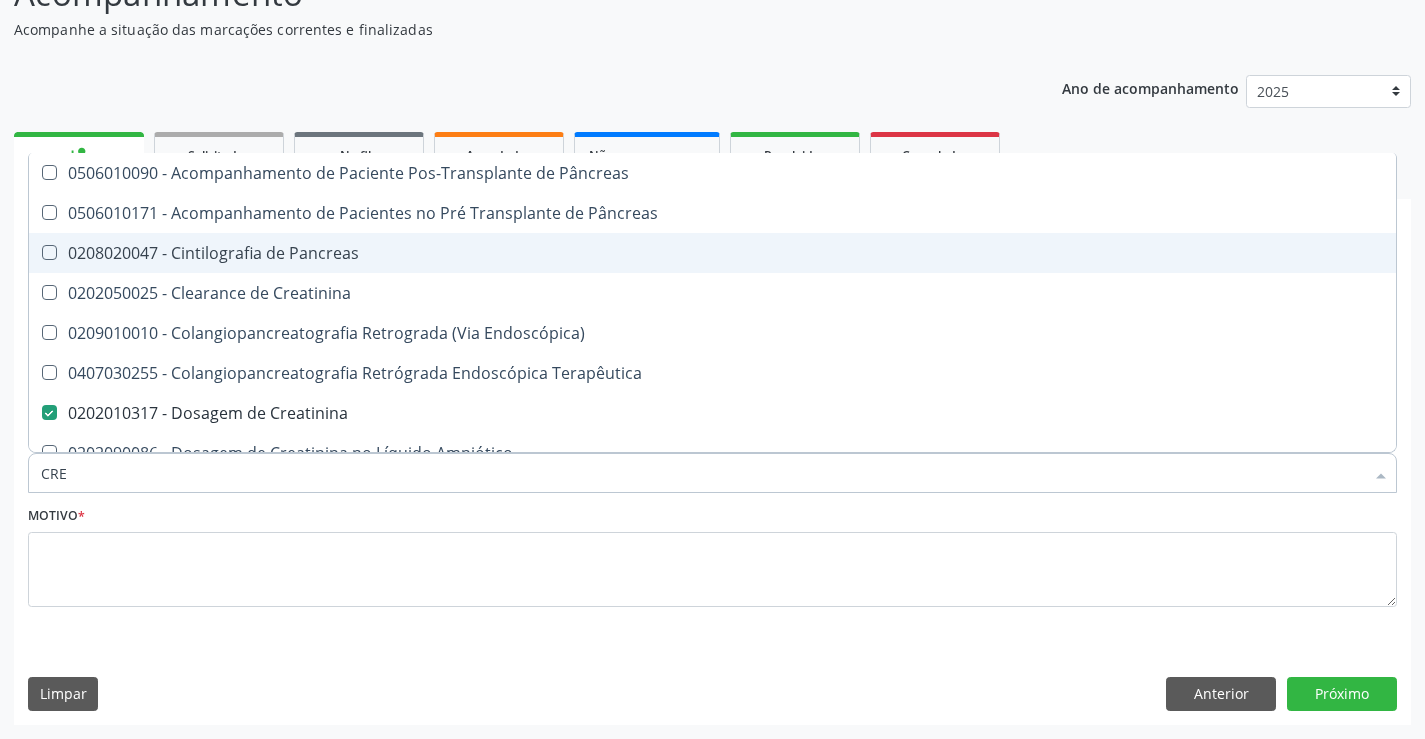 checkbox on "false" 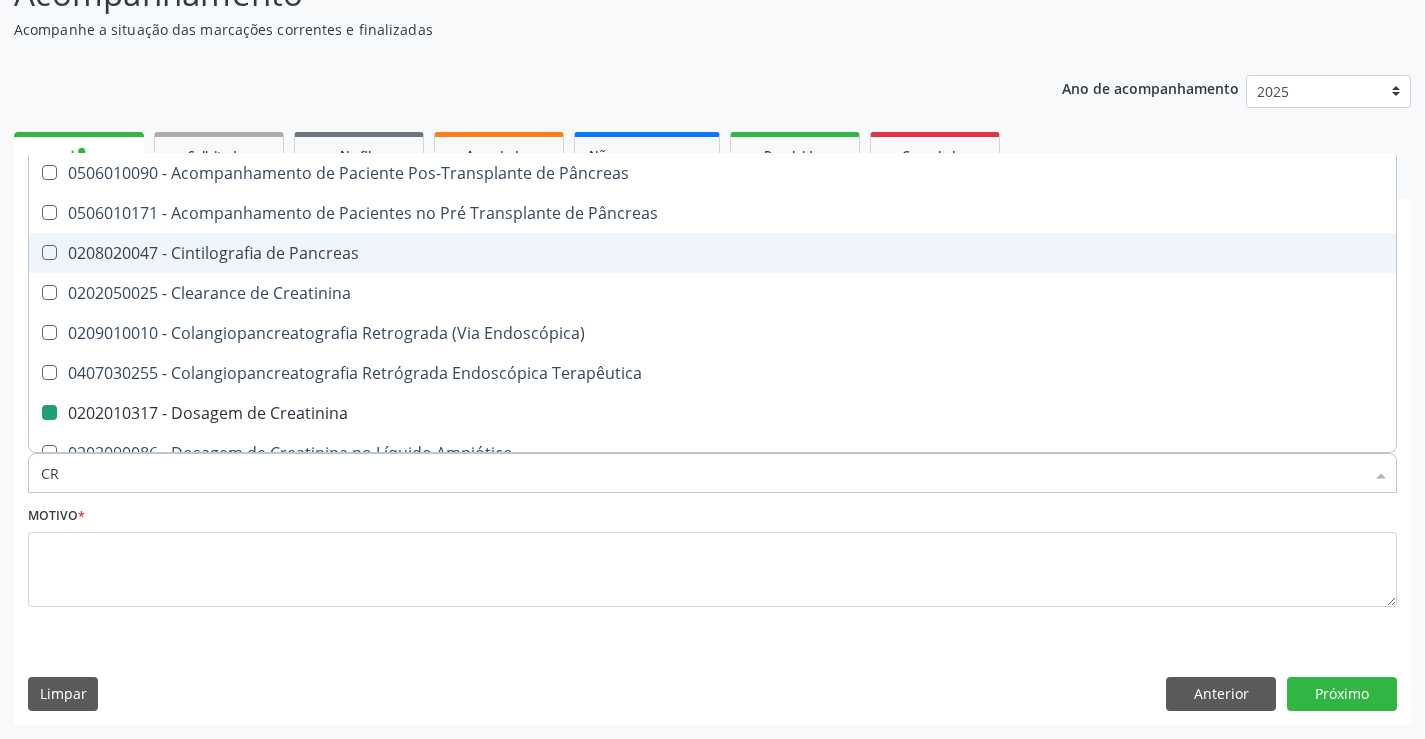 type on "C" 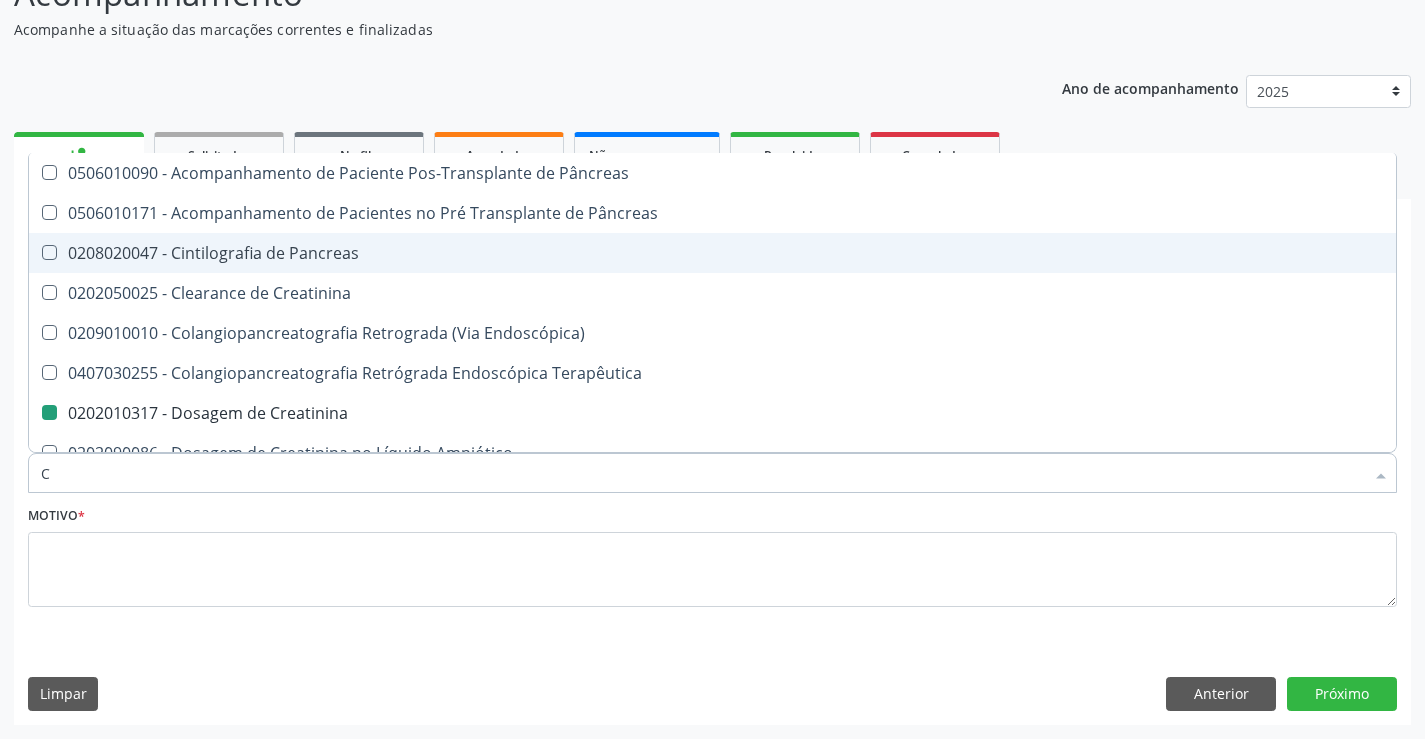 type 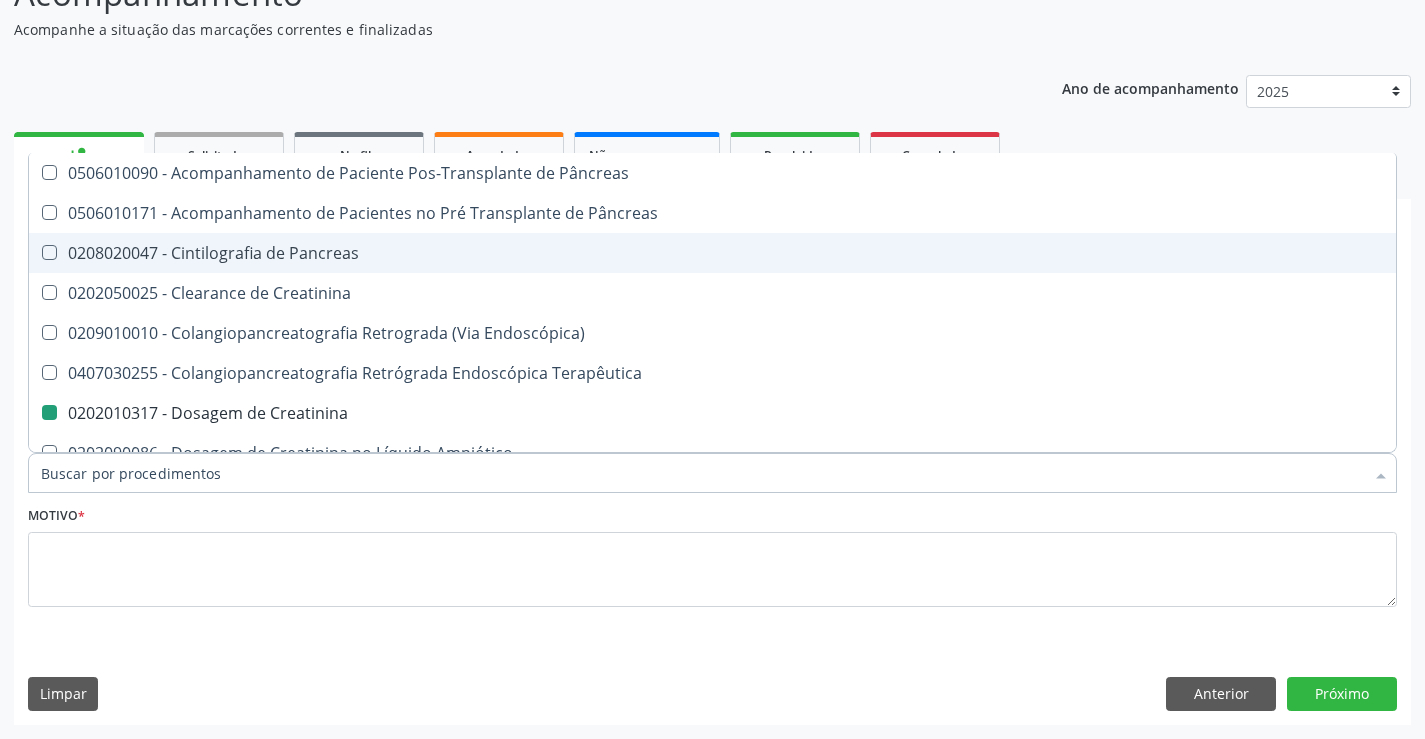 checkbox on "false" 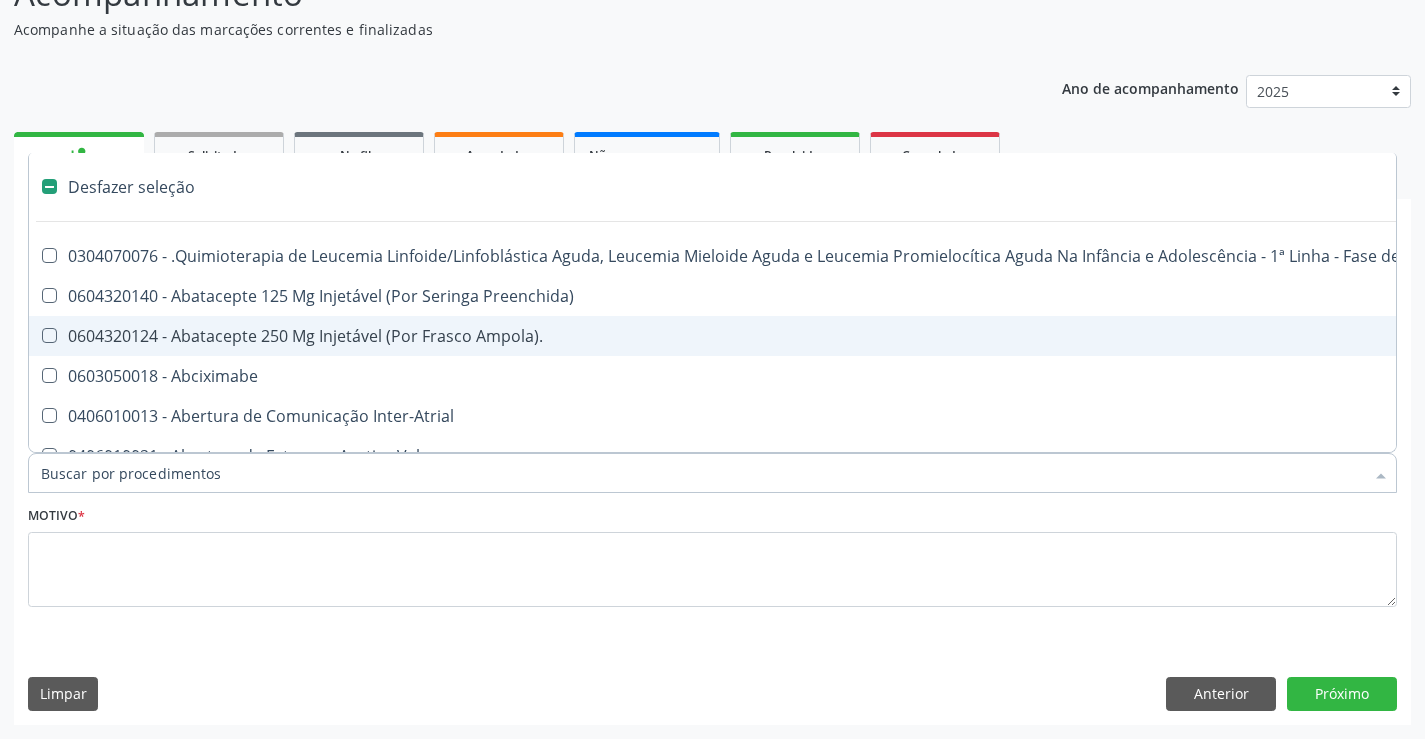 type on "U" 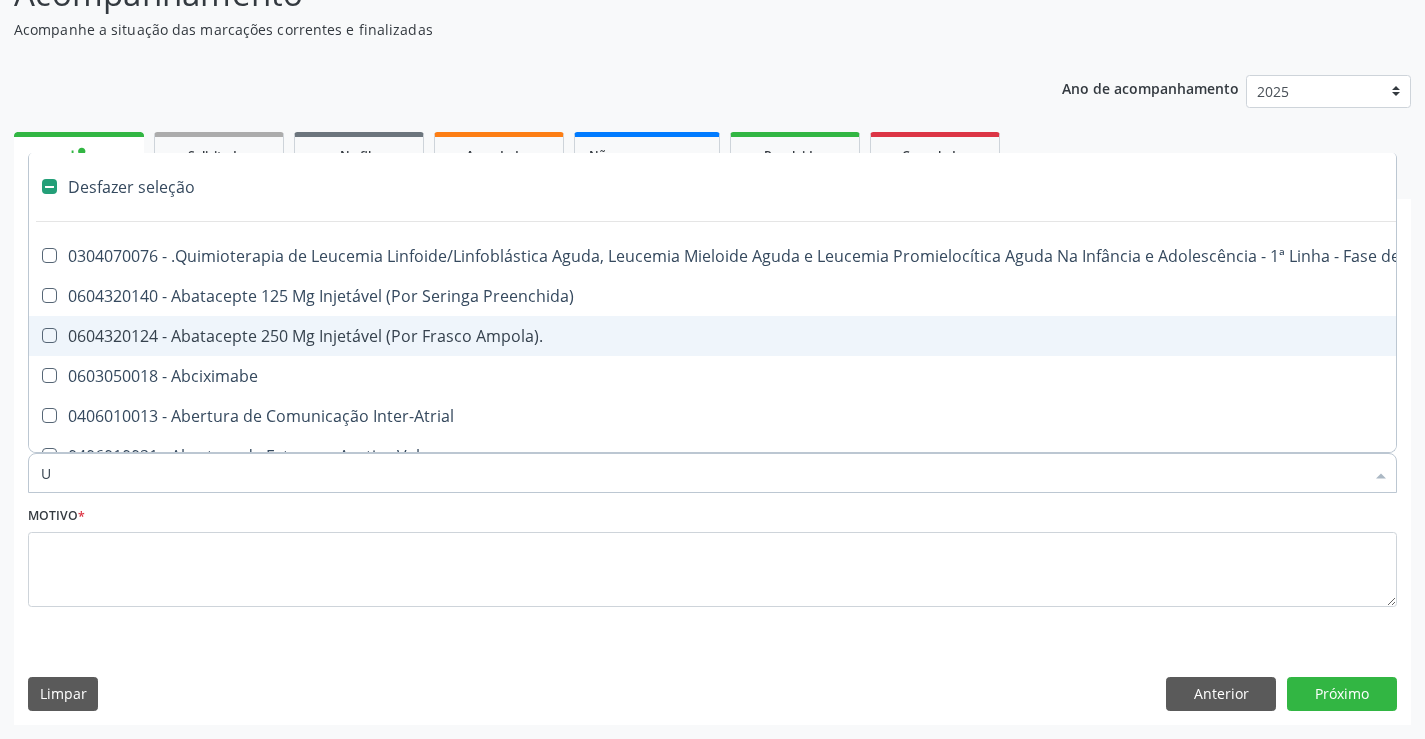 checkbox on "true" 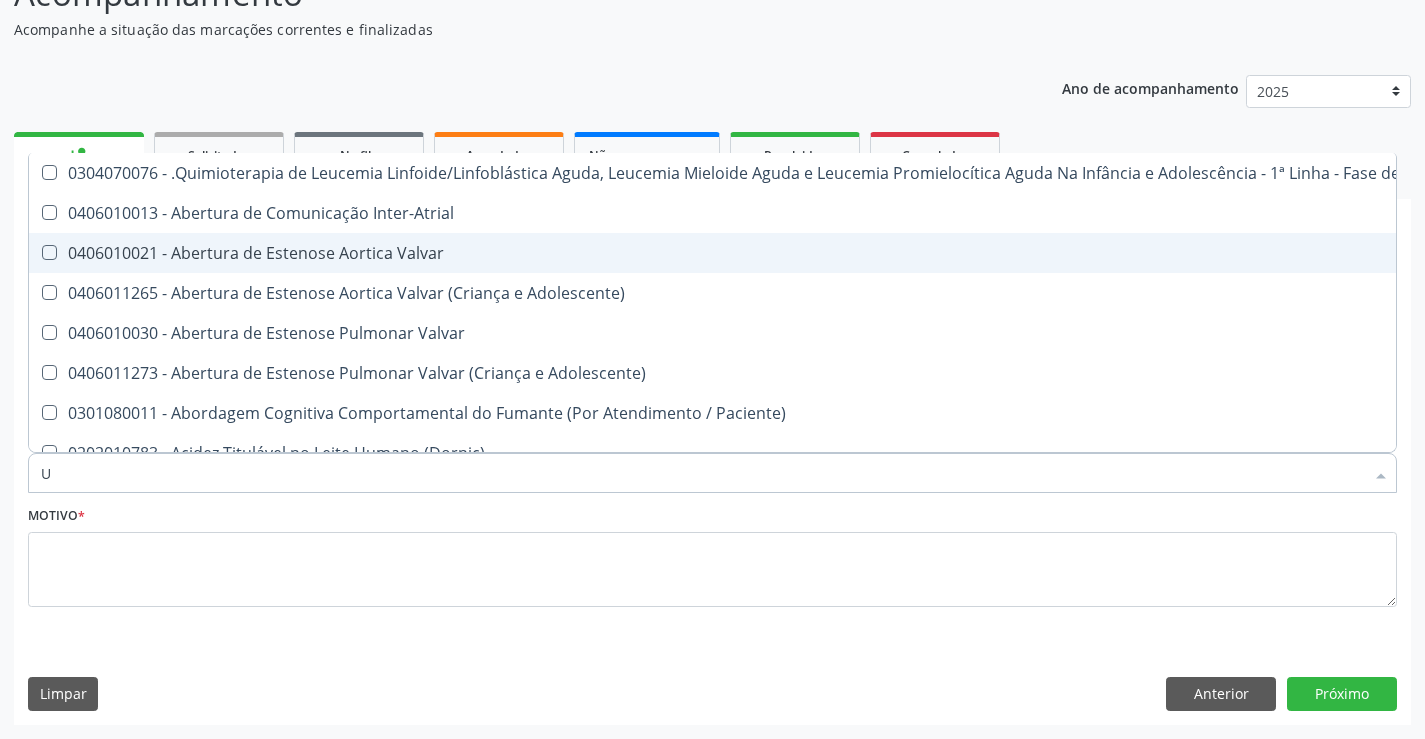 type on "UR" 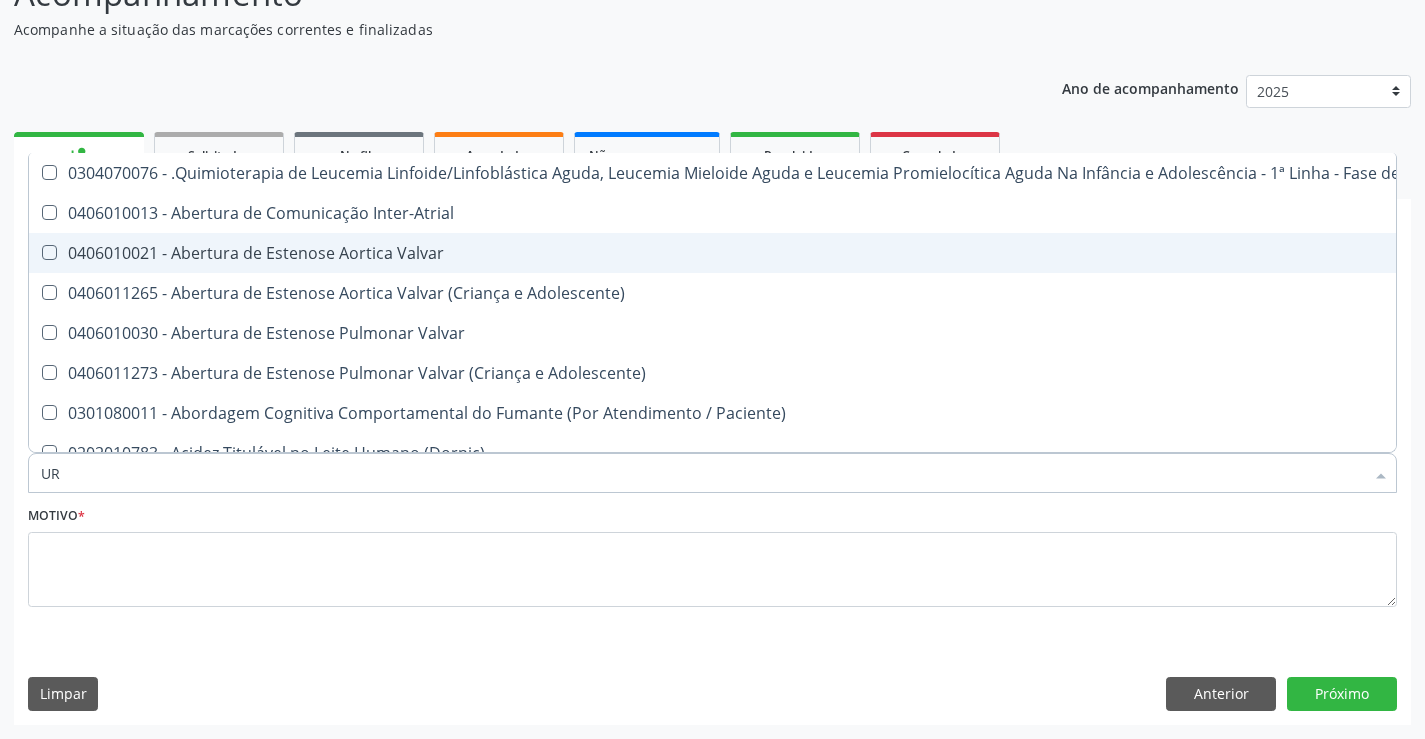 checkbox on "true" 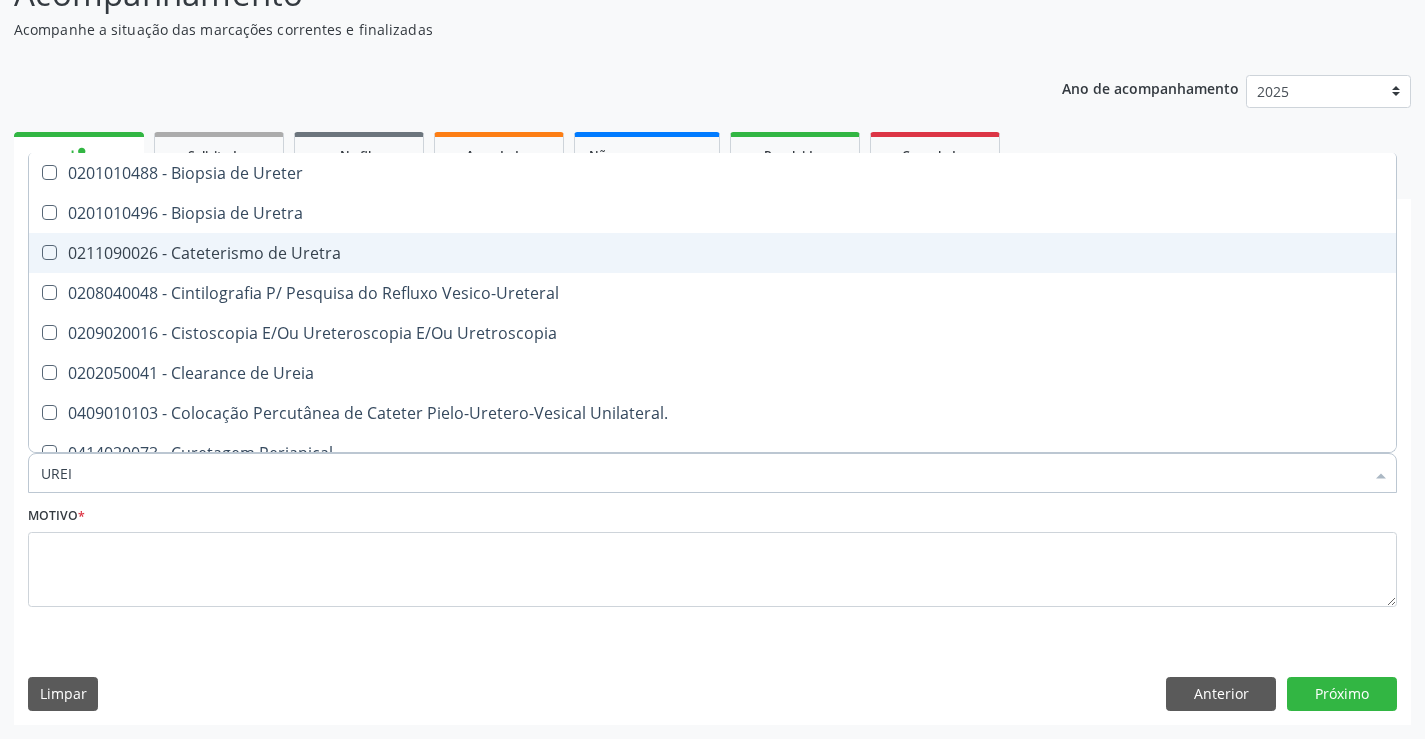 type on "UREIA" 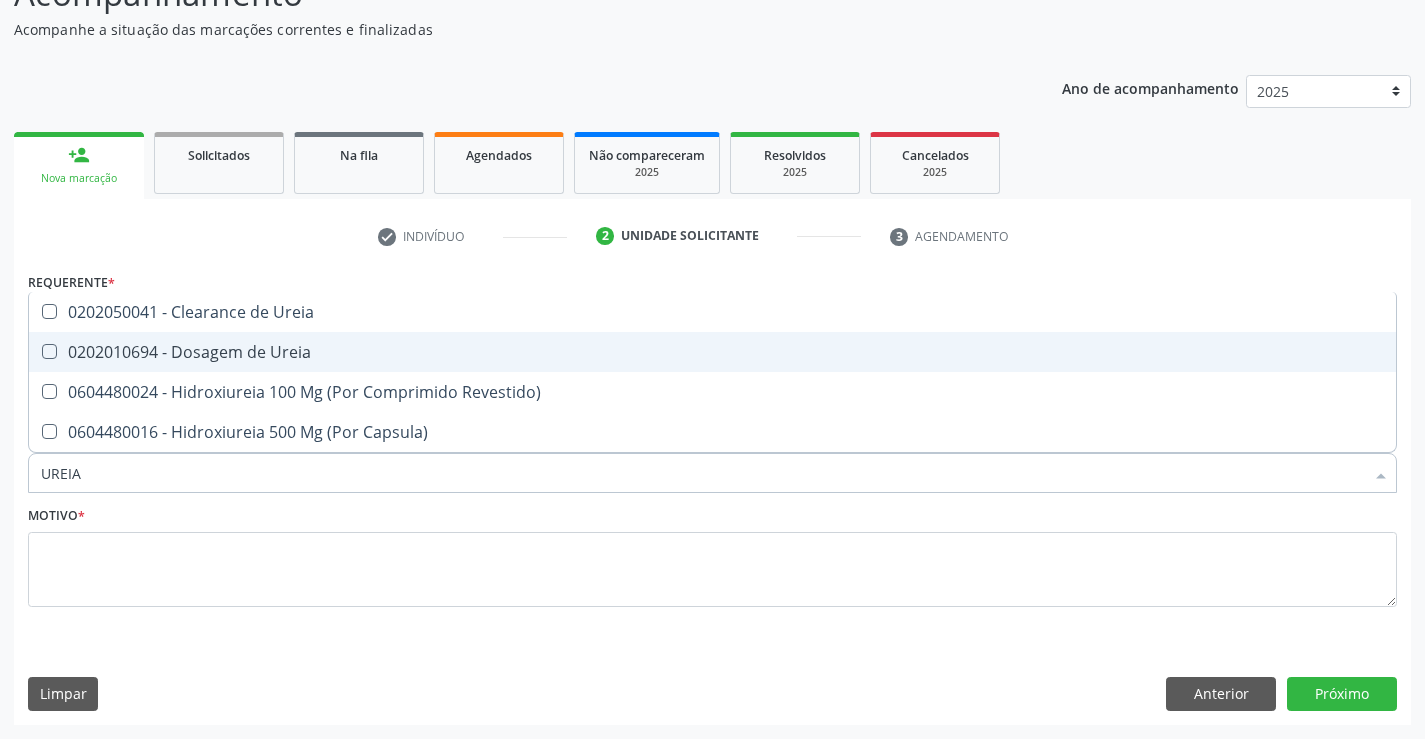 click on "0202010694 - Dosagem de Ureia" at bounding box center [712, 352] 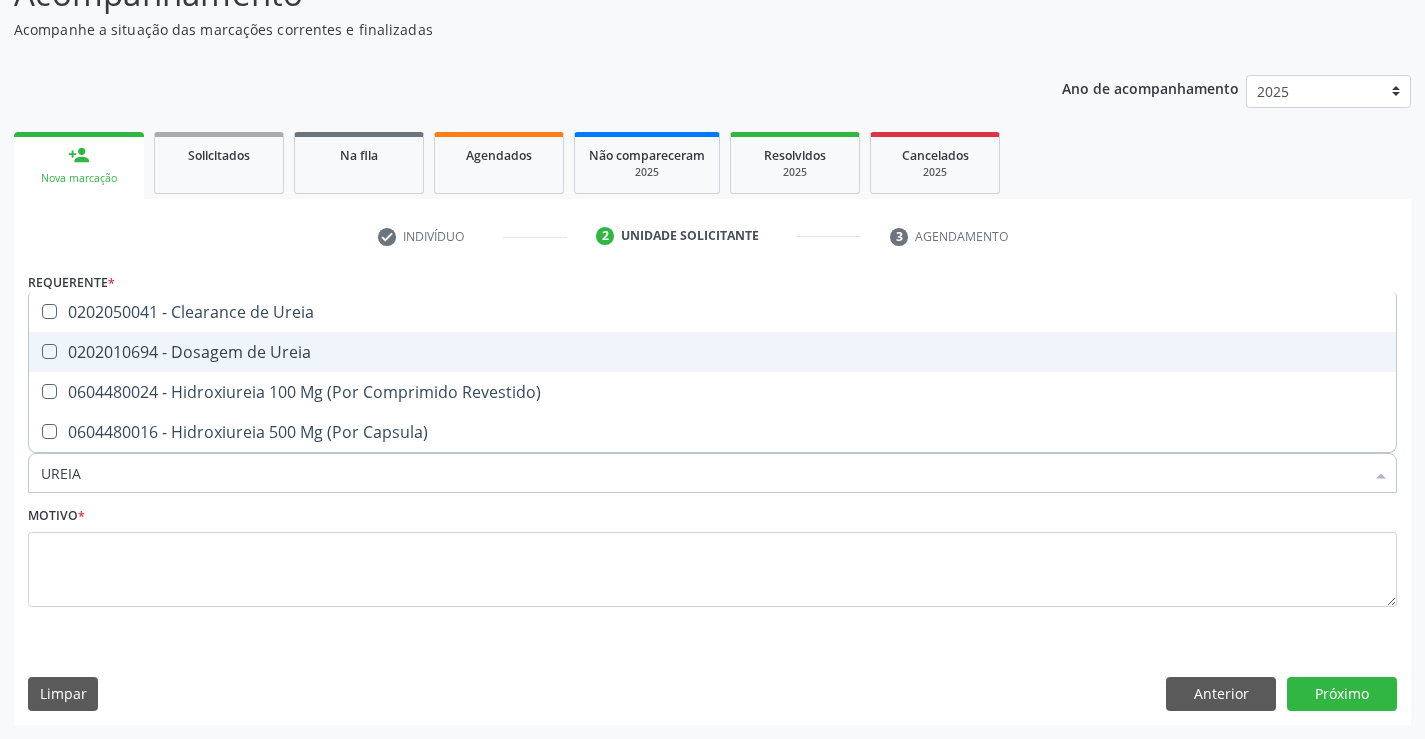 checkbox on "true" 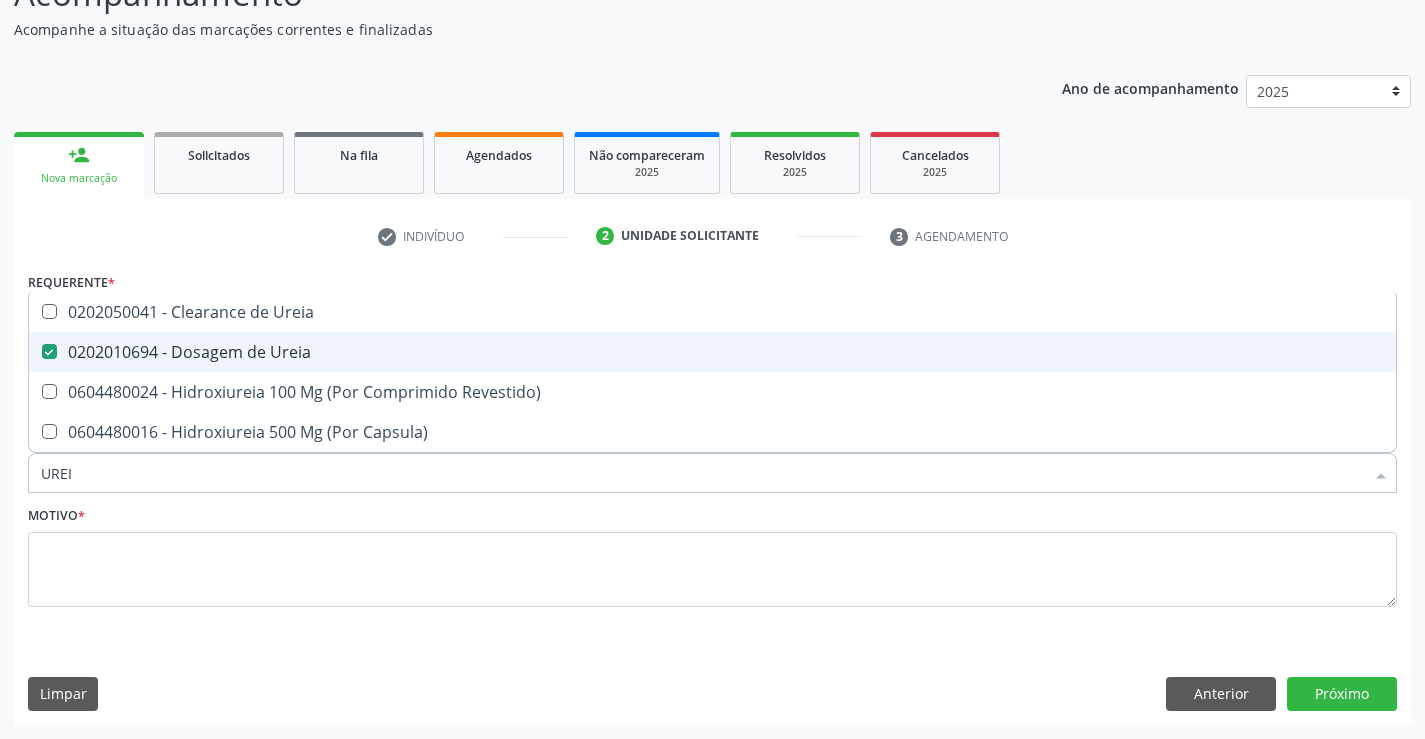 type on "URE" 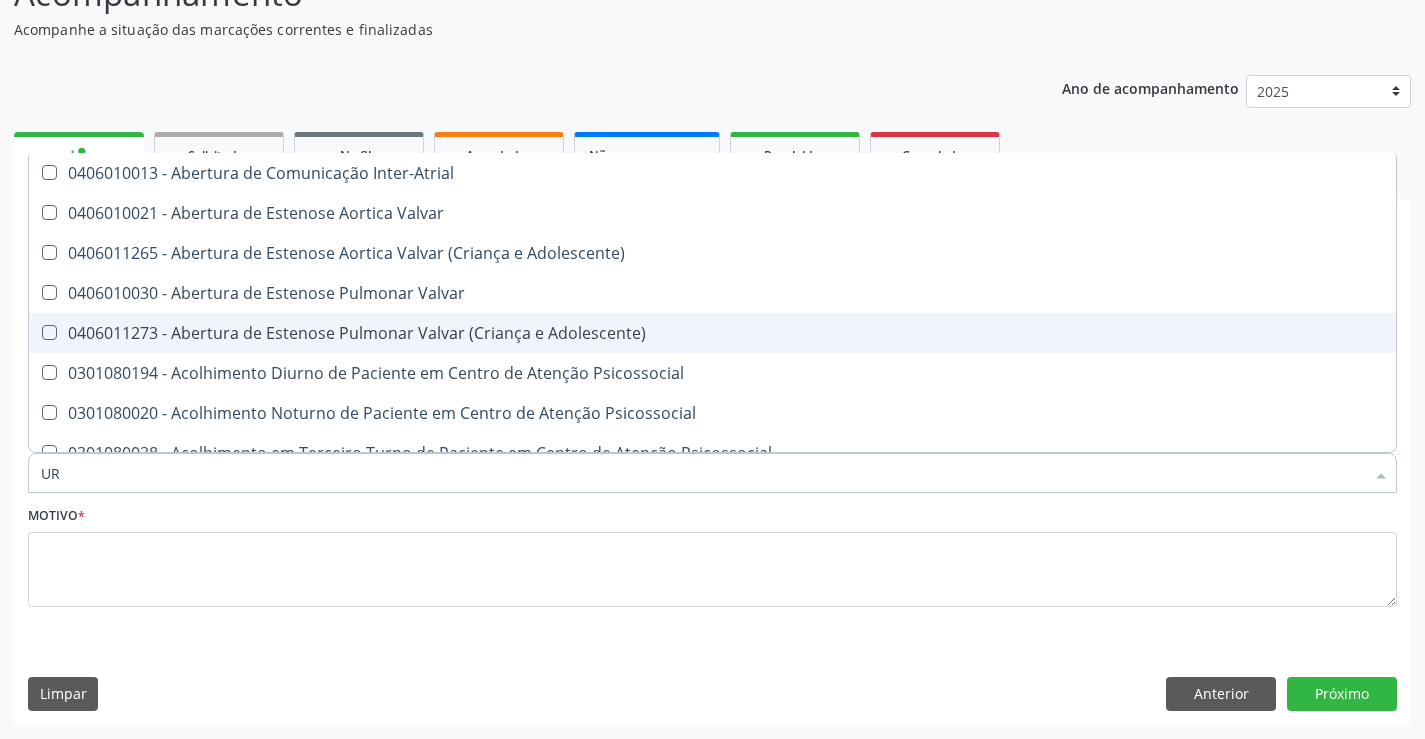 type on "URI" 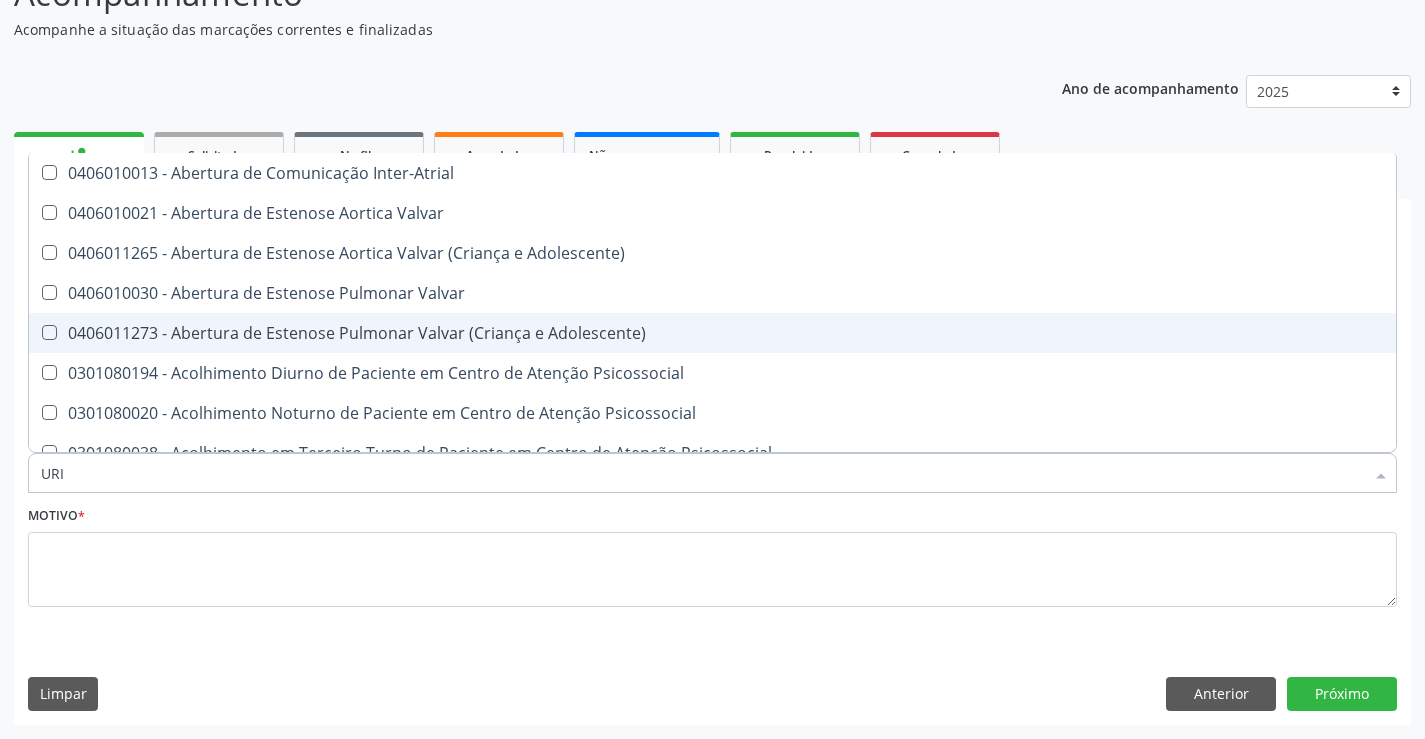 checkbox on "true" 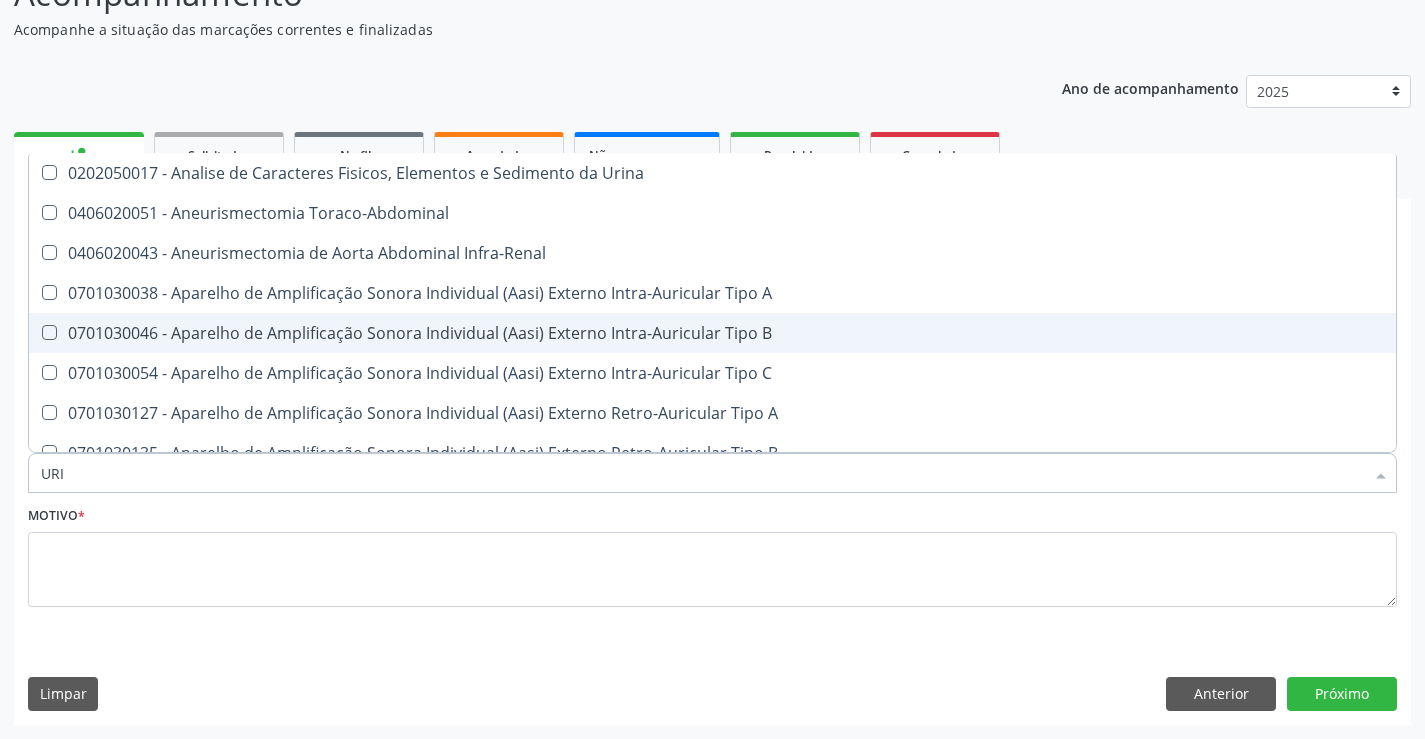type on "URIN" 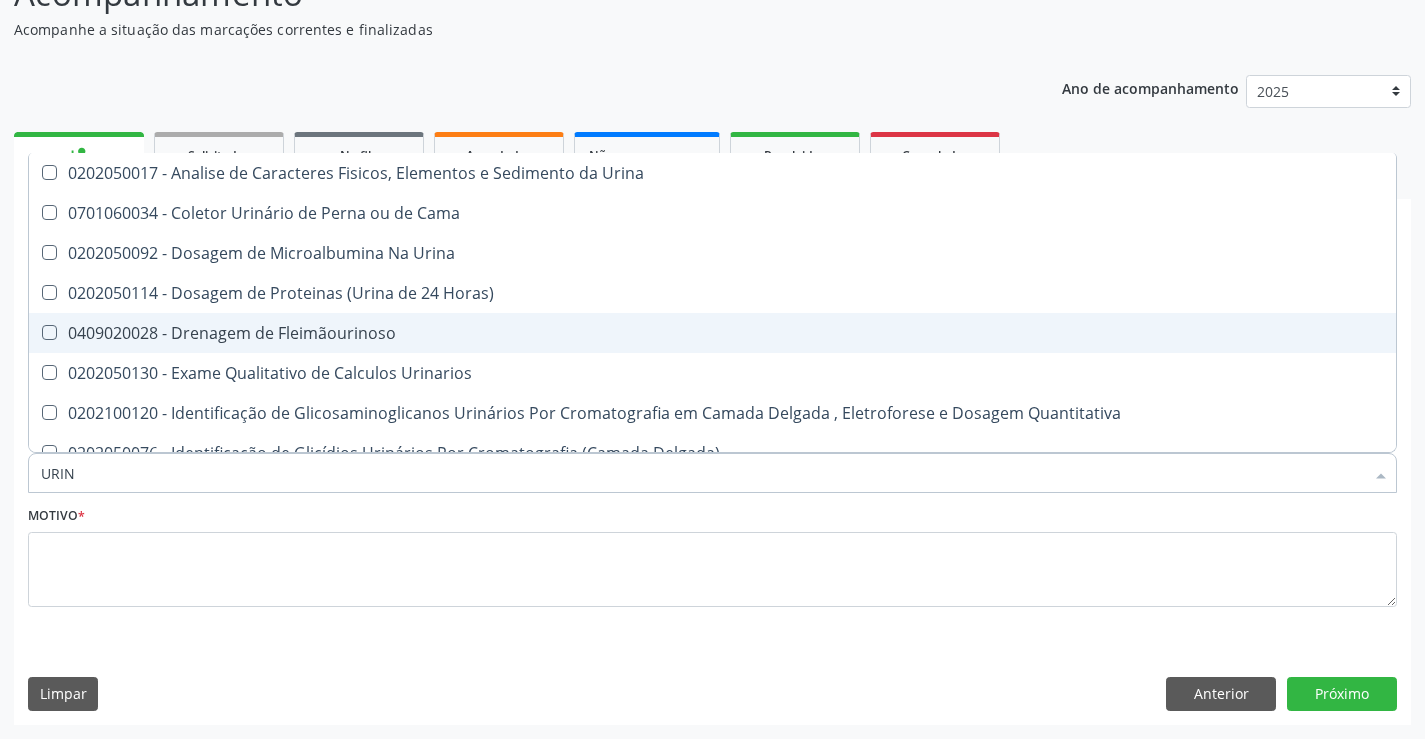 type on "URINA" 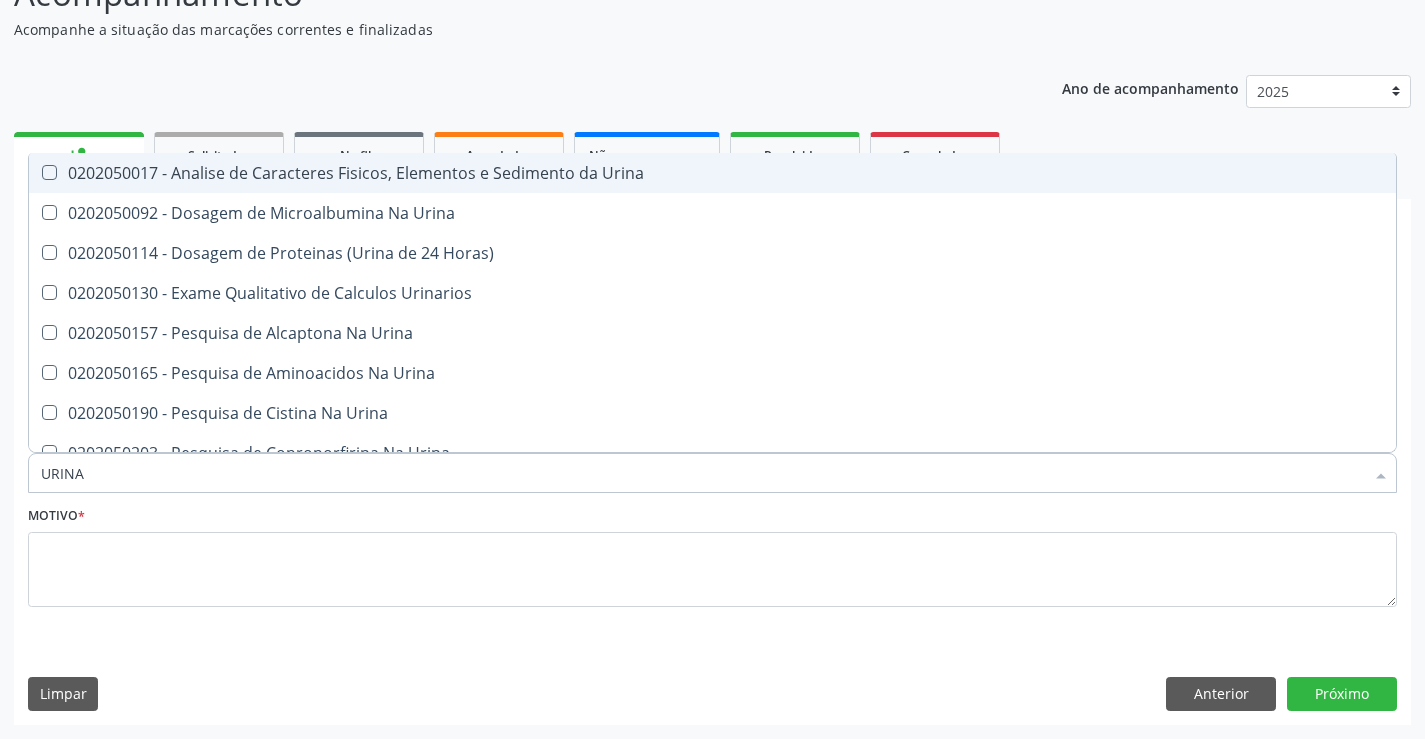 click on "0202050017 - Analise de Caracteres Fisicos, Elementos e Sedimento da Urina" at bounding box center (712, 173) 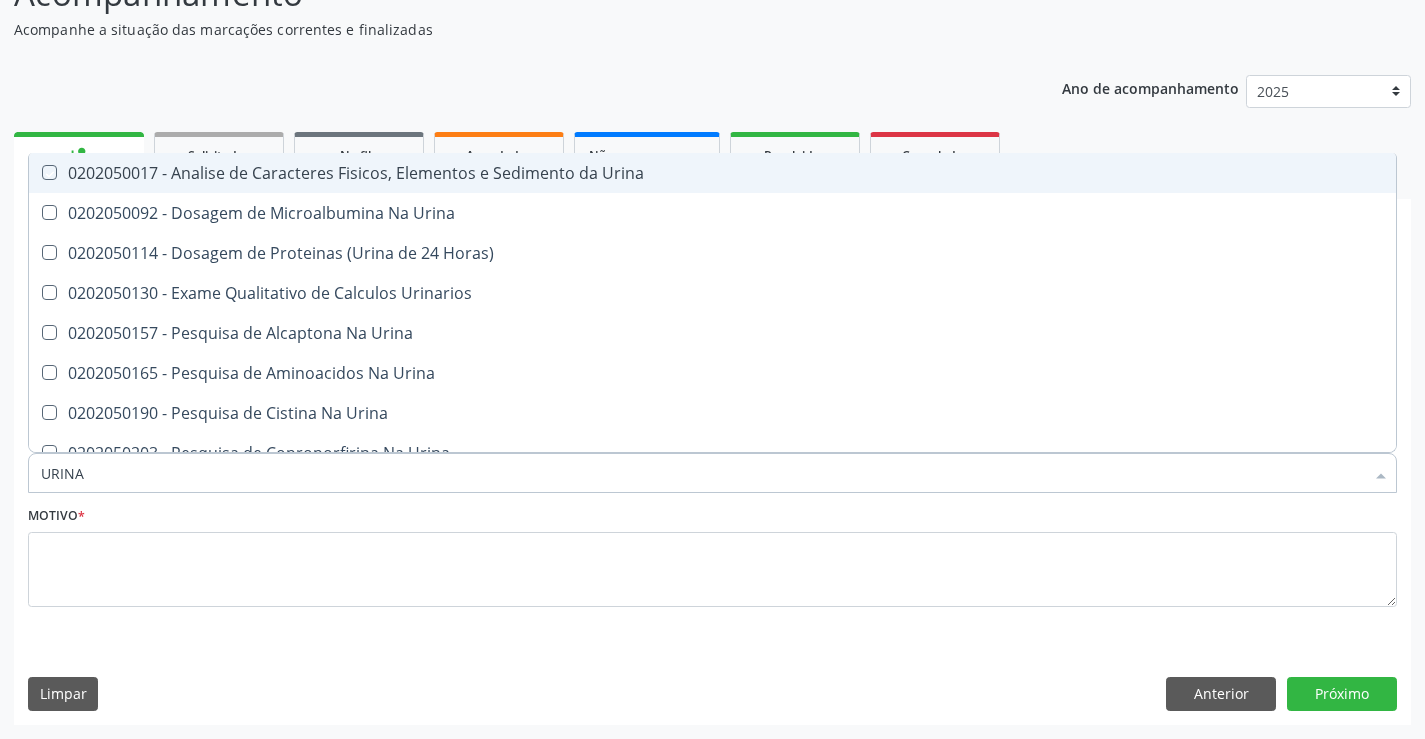 checkbox on "true" 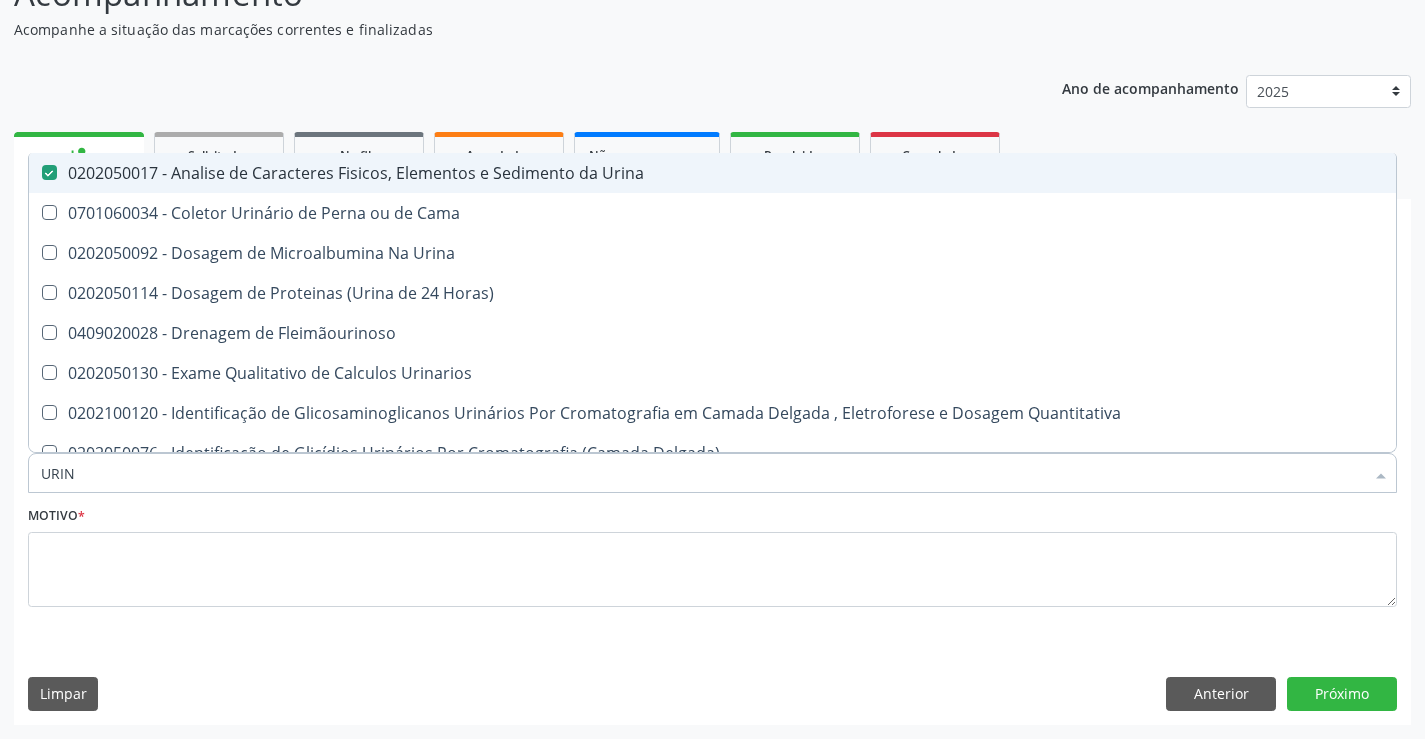 type on "URI" 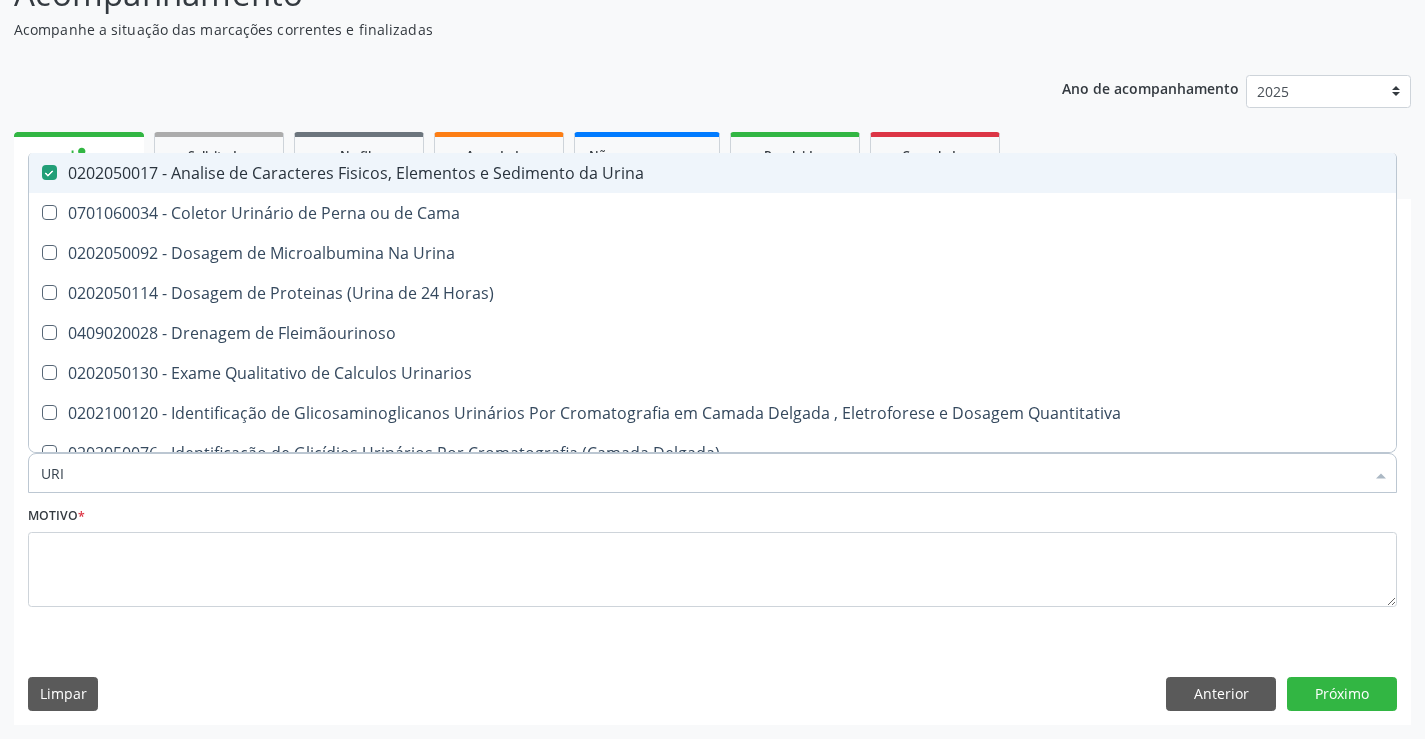 checkbox on "true" 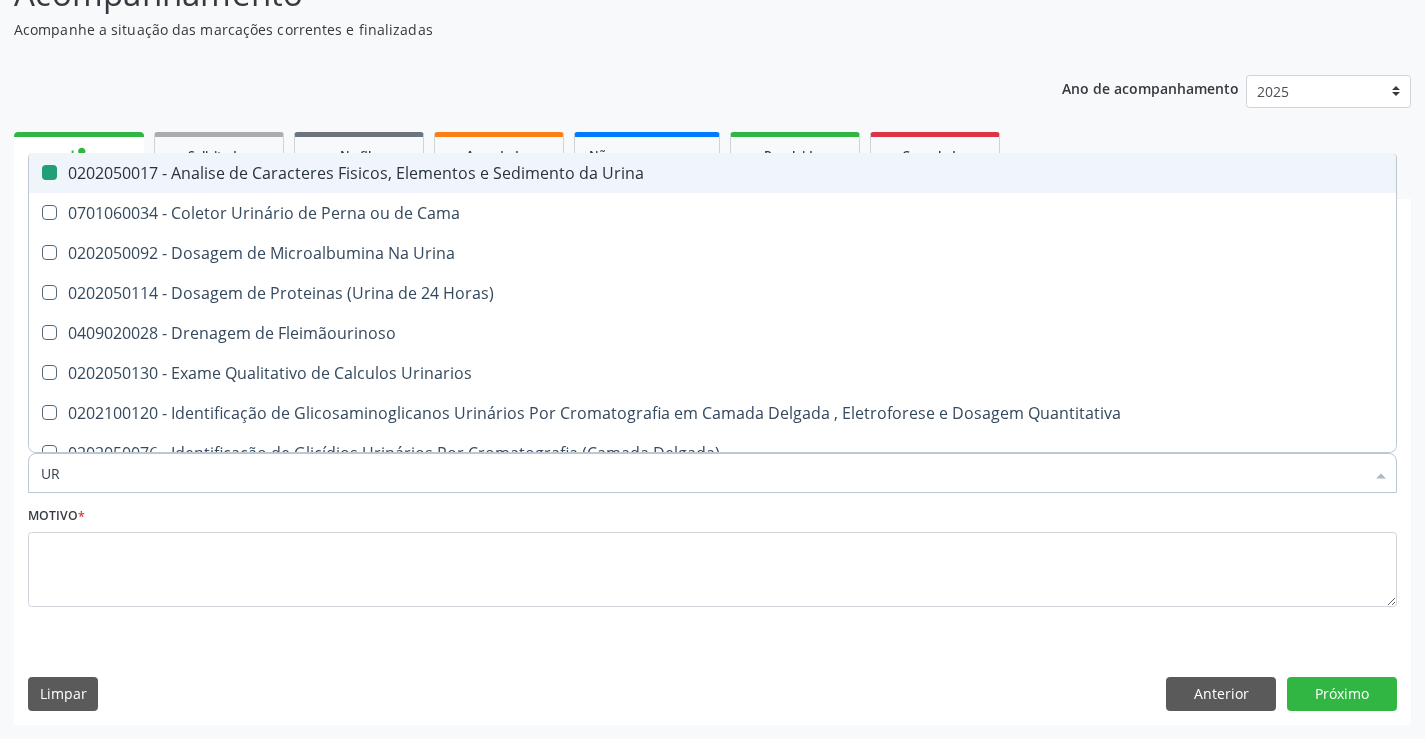 type on "U" 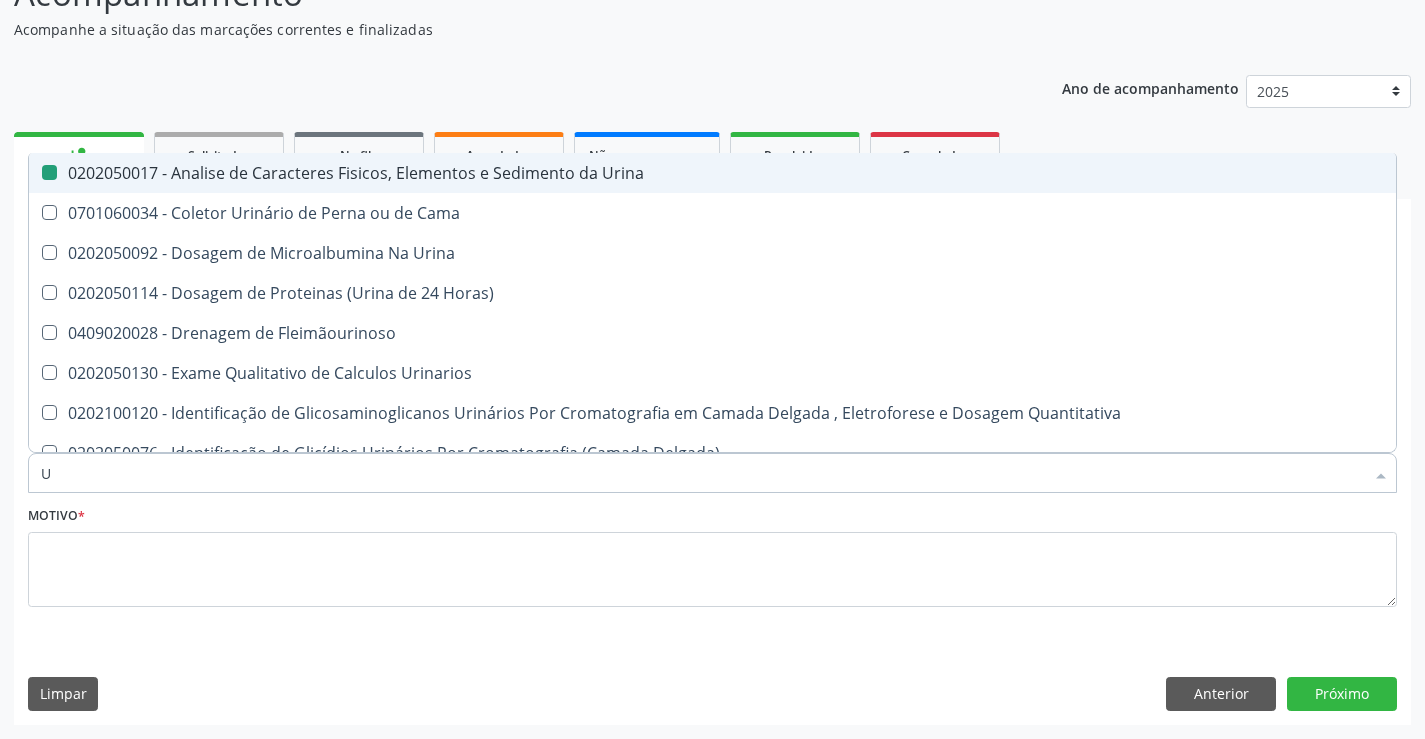 type 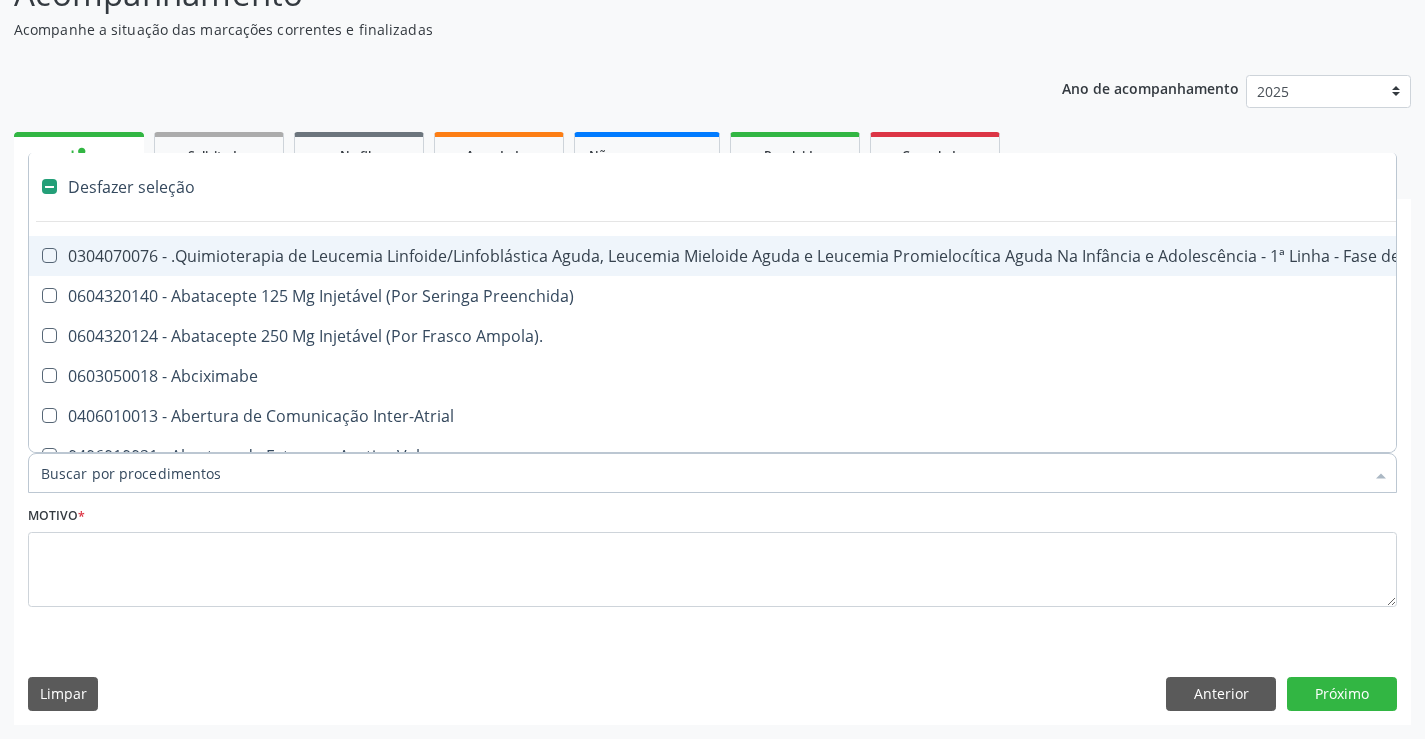 checkbox on "false" 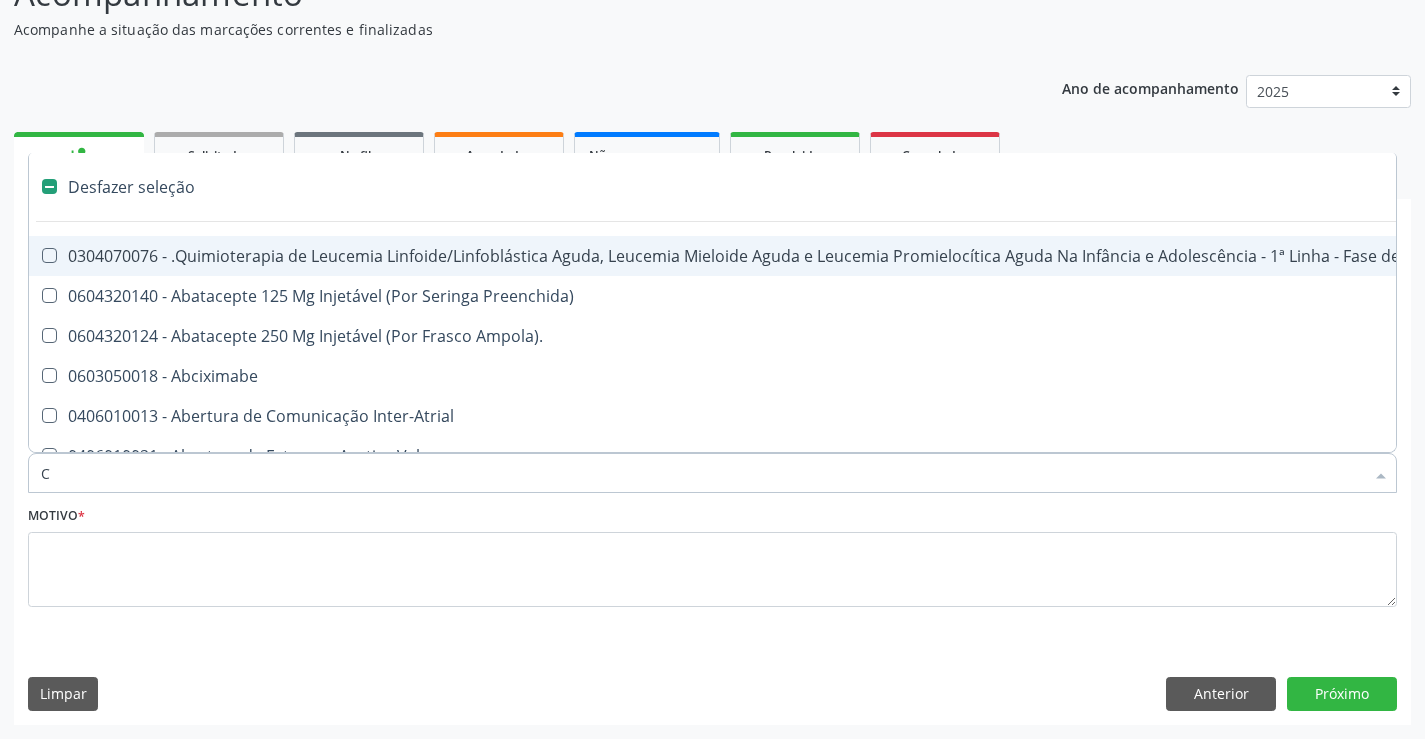 checkbox on "true" 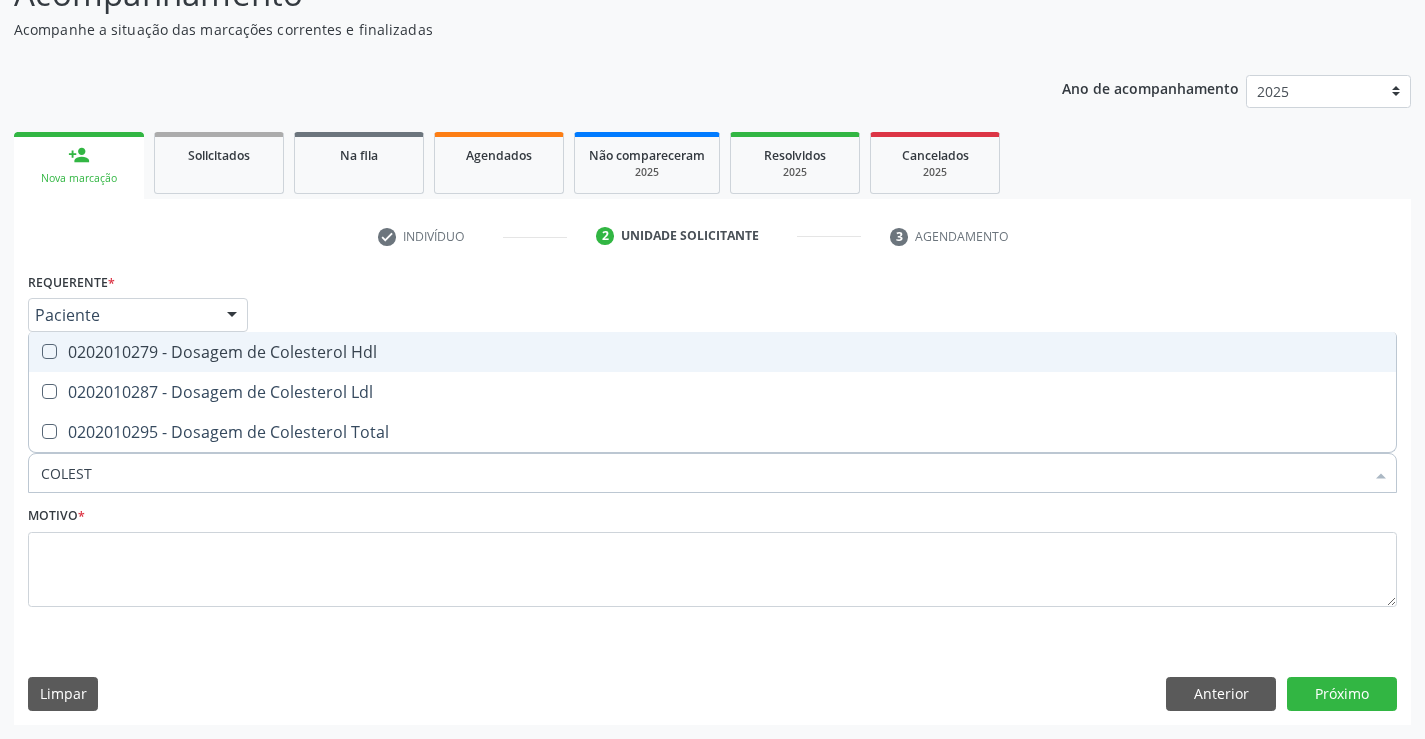 type on "COLESTE" 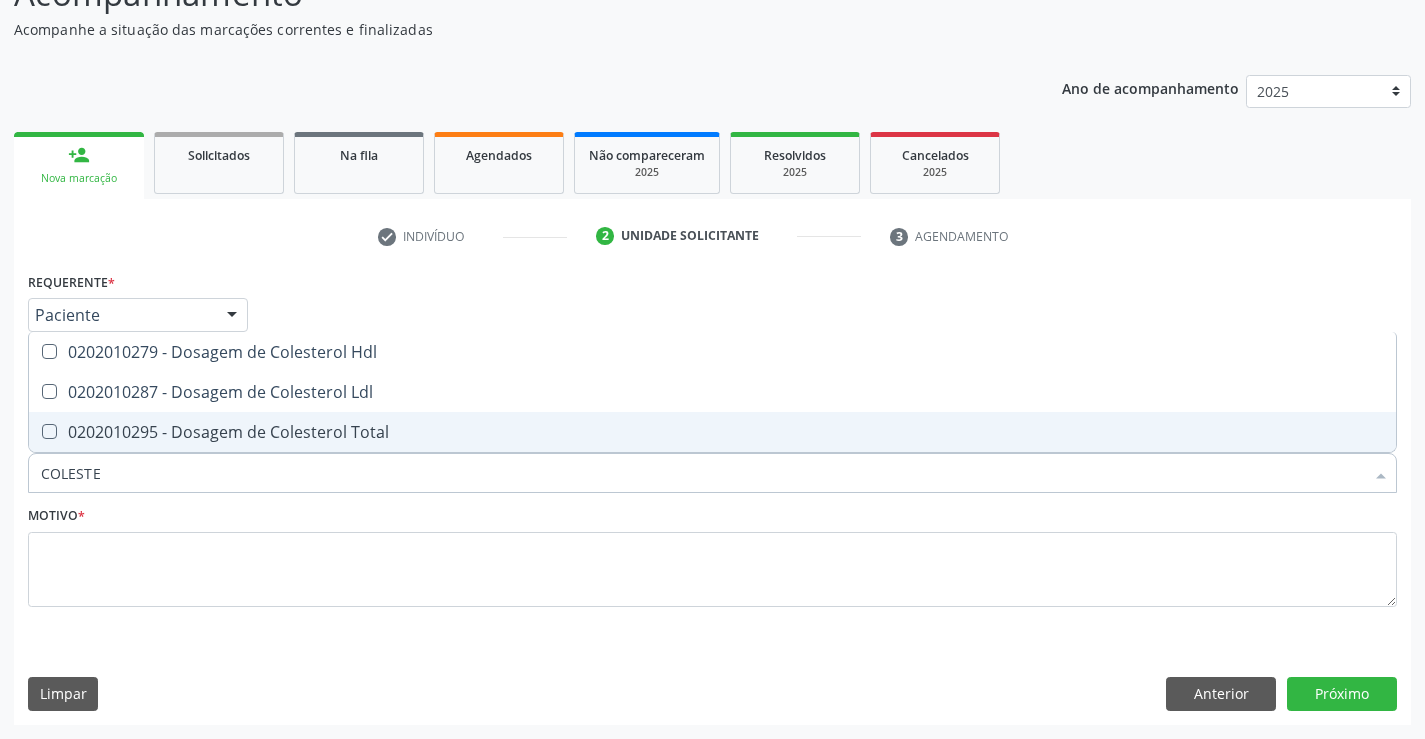 click on "0202010295 - Dosagem de Colesterol Total" at bounding box center (712, 432) 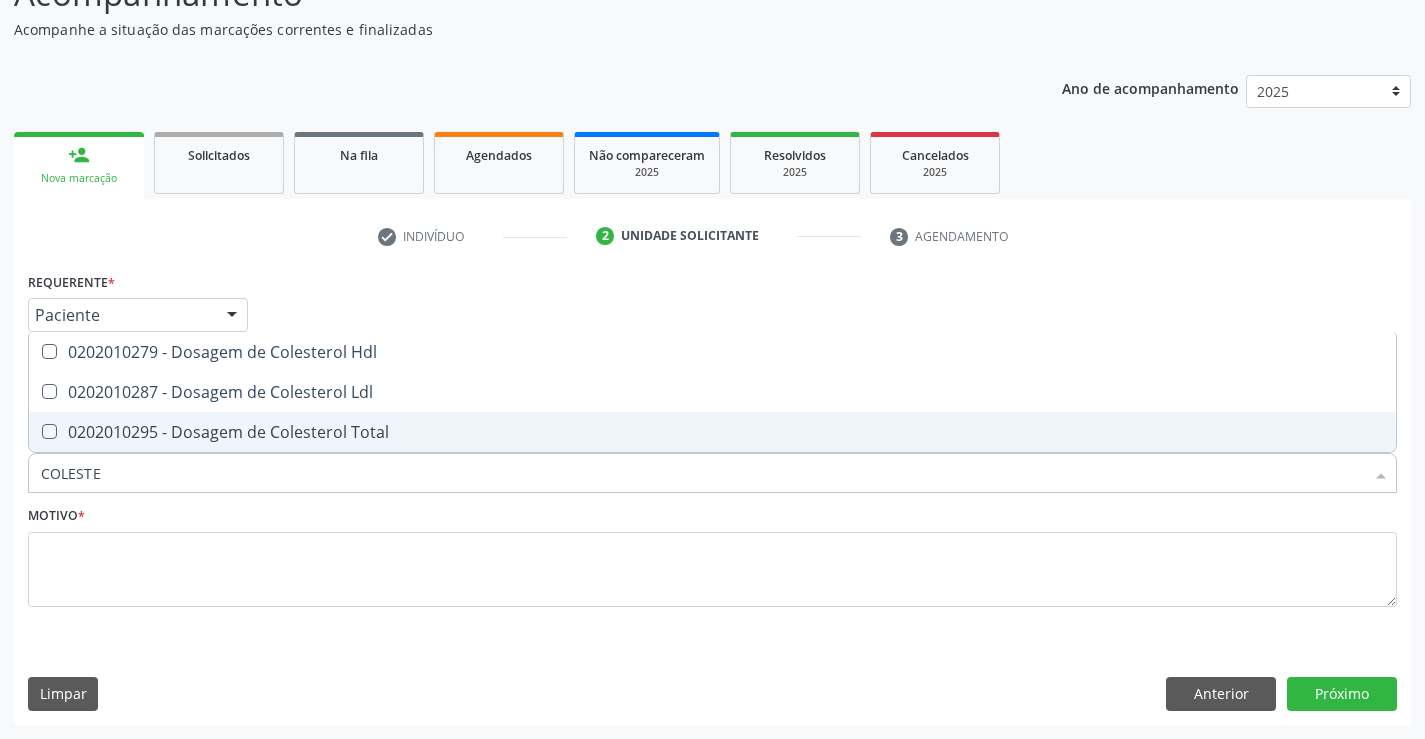 checkbox on "true" 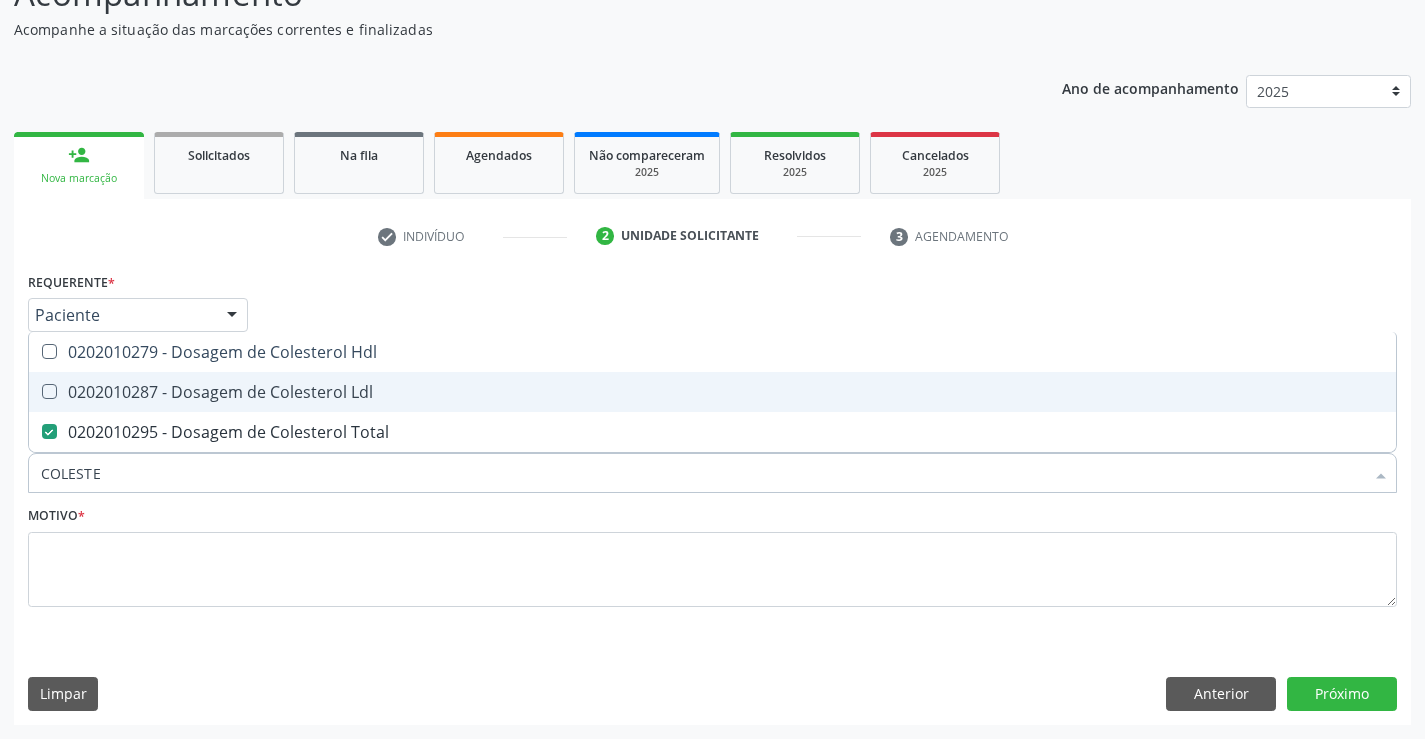 click on "0202010287 - Dosagem de Colesterol Ldl" at bounding box center (712, 392) 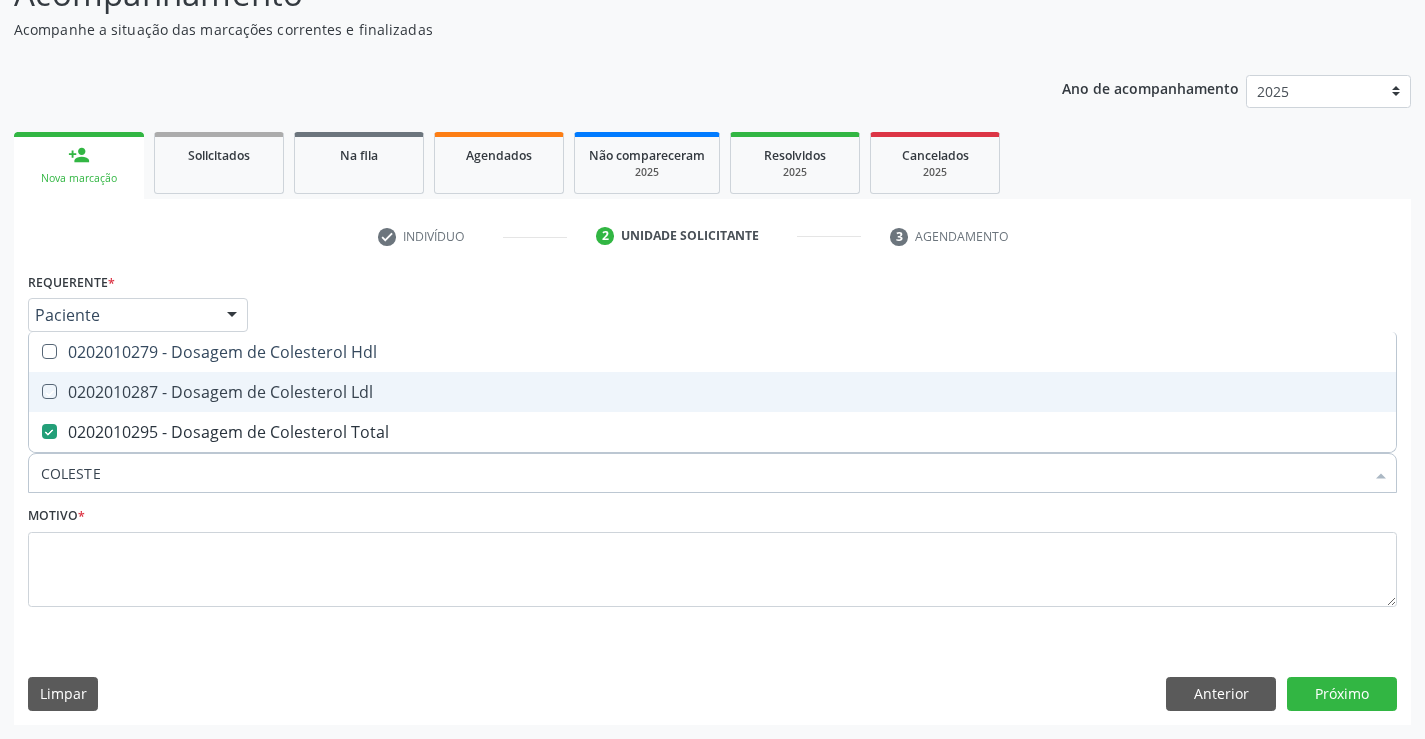 checkbox on "true" 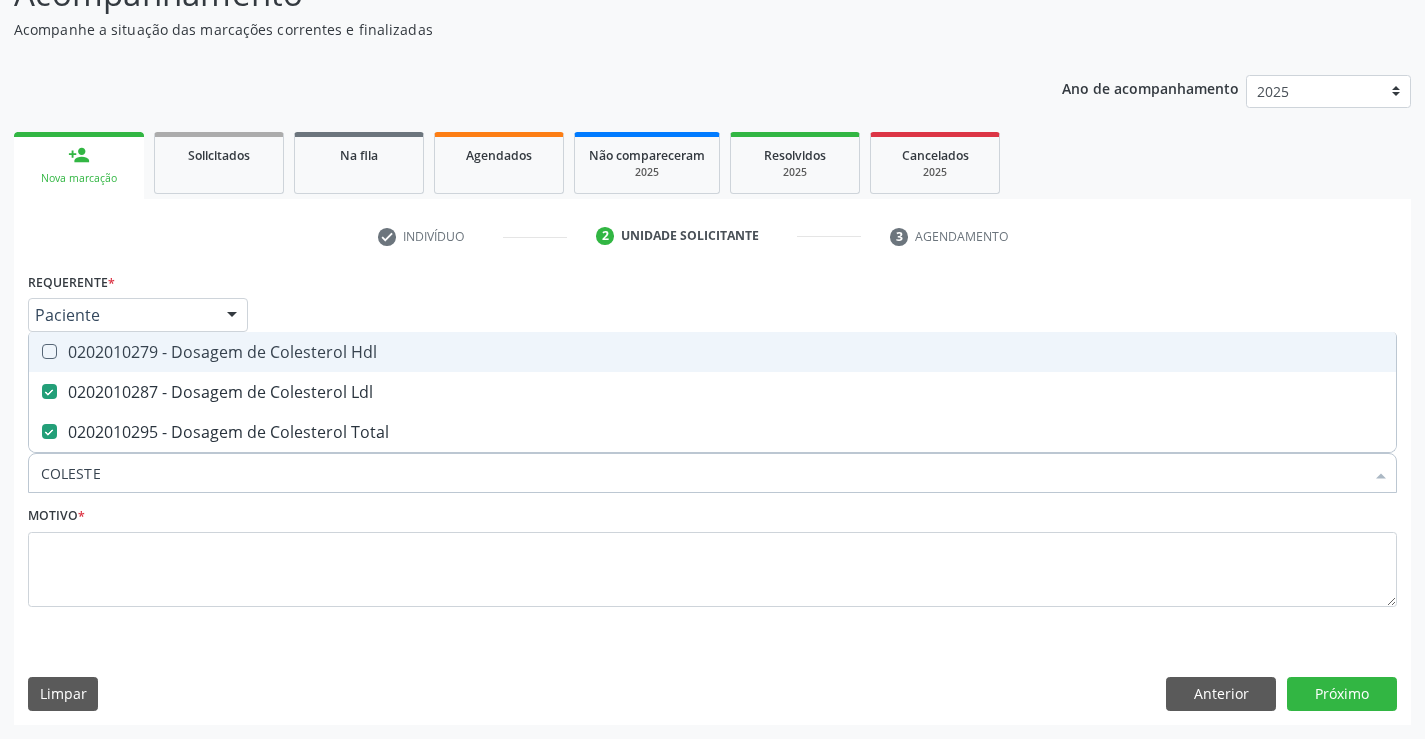 click on "0202010279 - Dosagem de Colesterol Hdl" at bounding box center [712, 352] 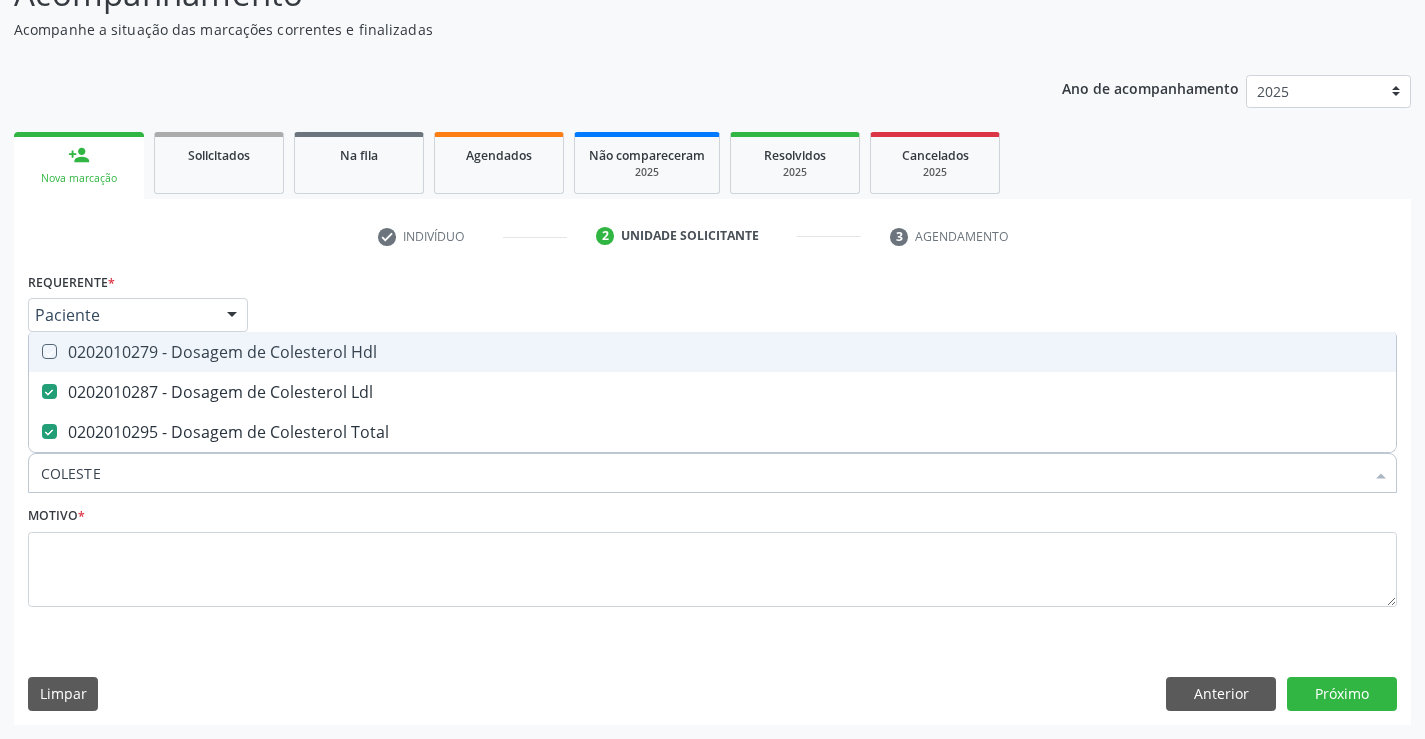 checkbox on "true" 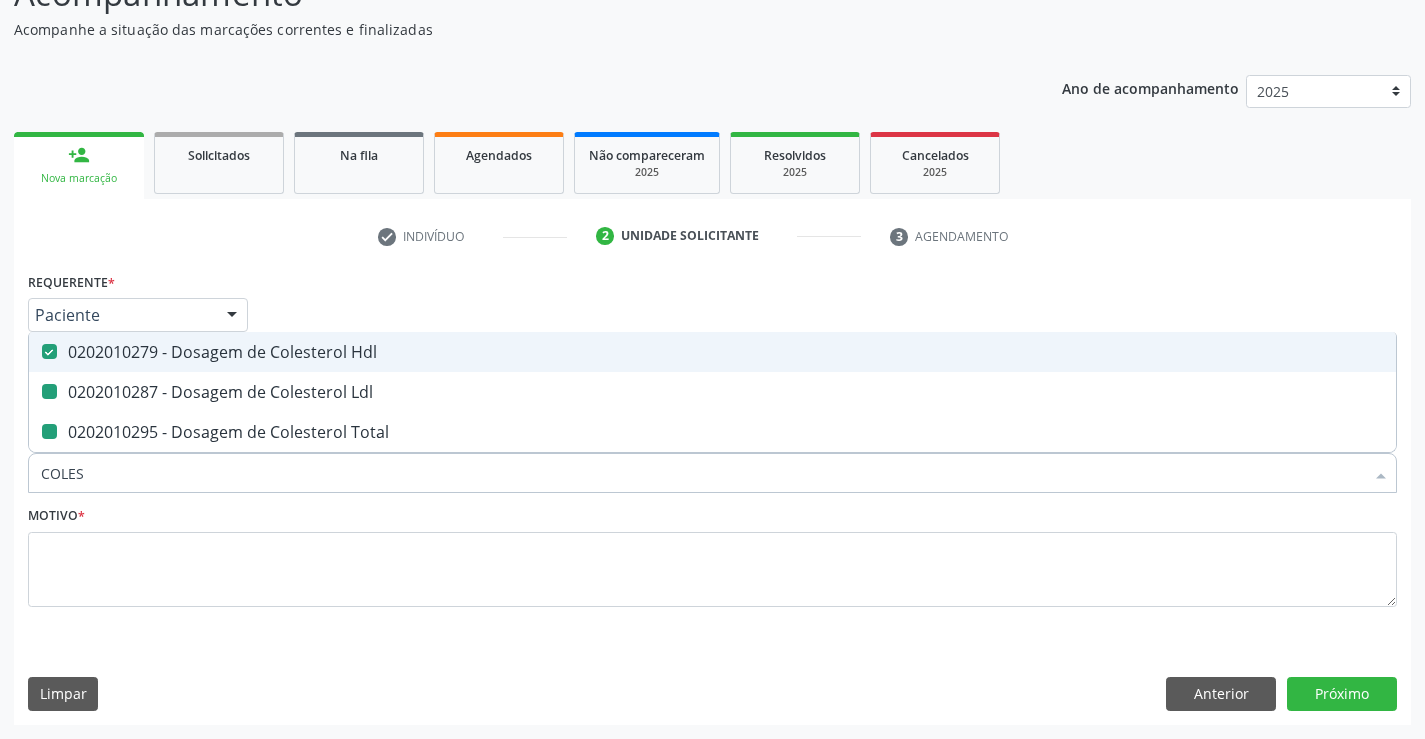 type on "COLE" 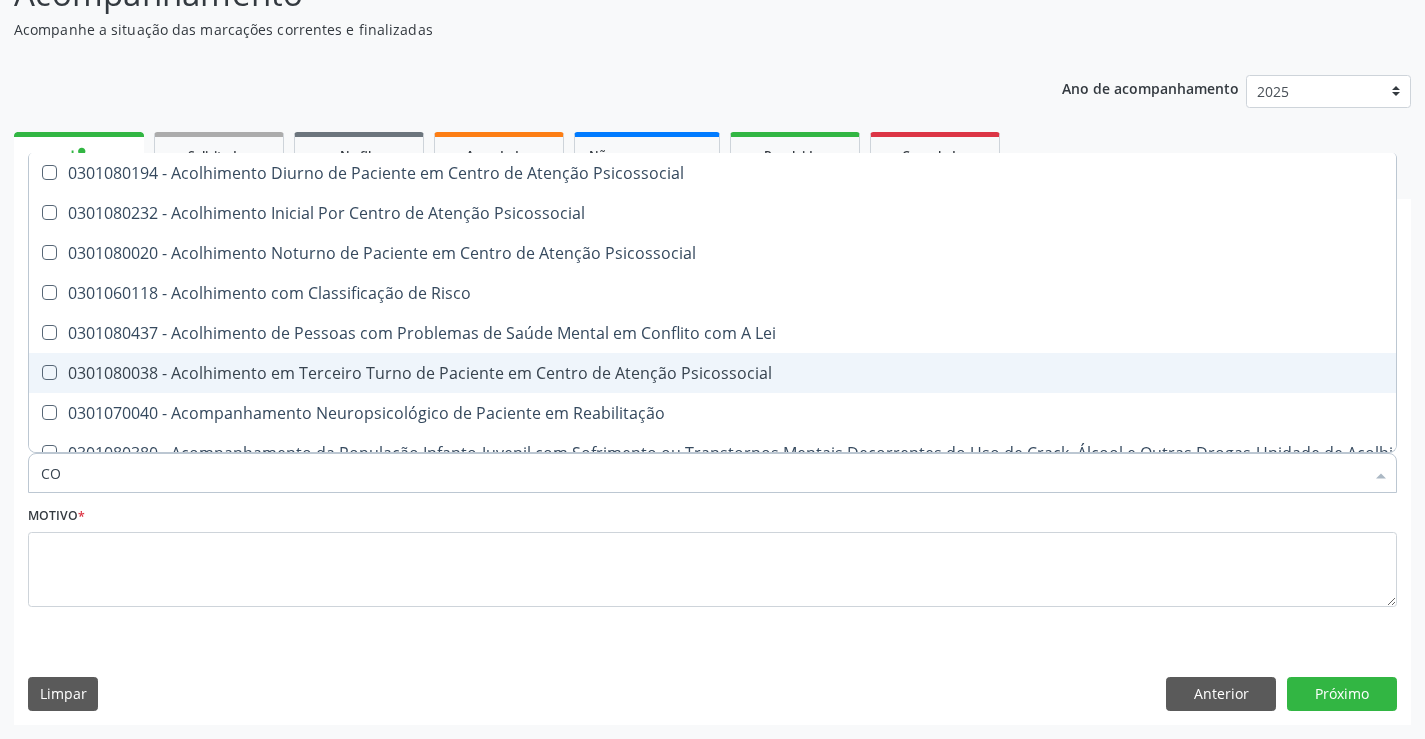type on "C" 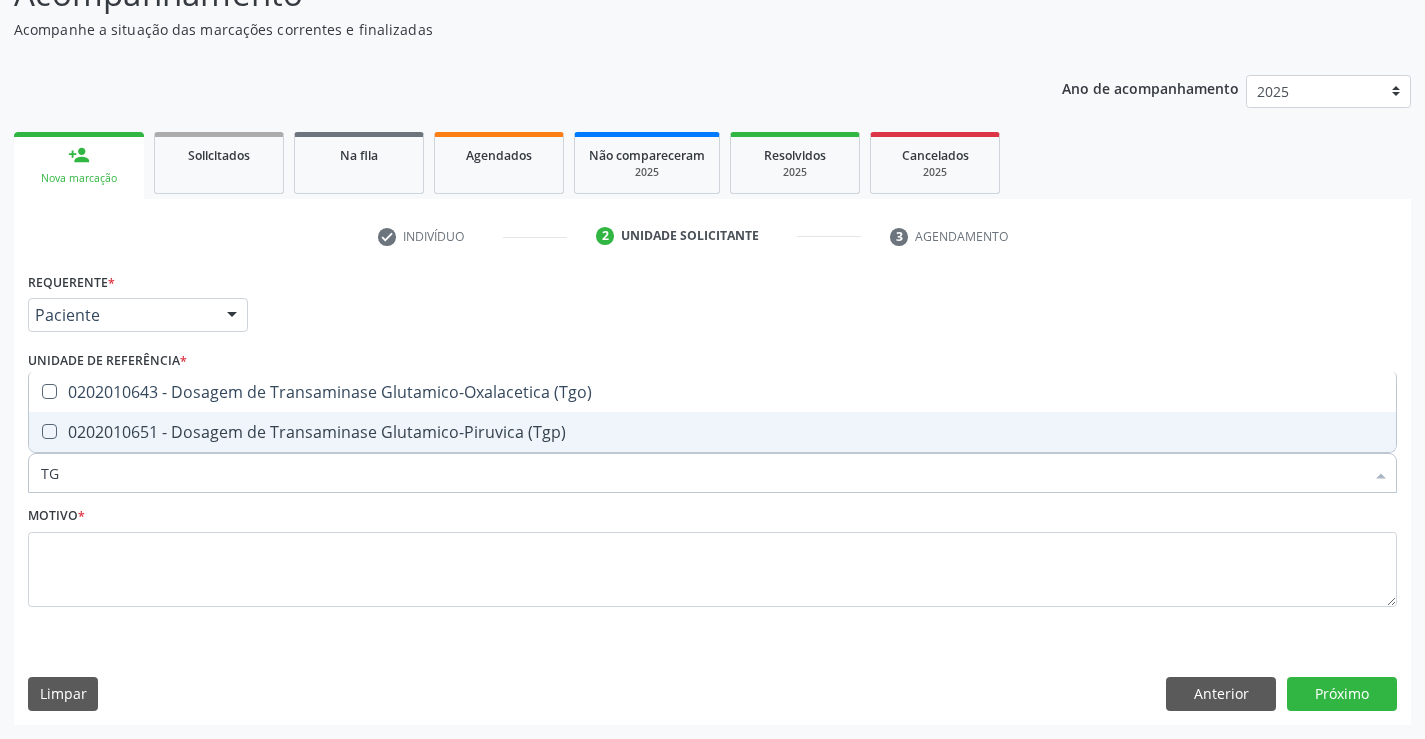 type on "TGO" 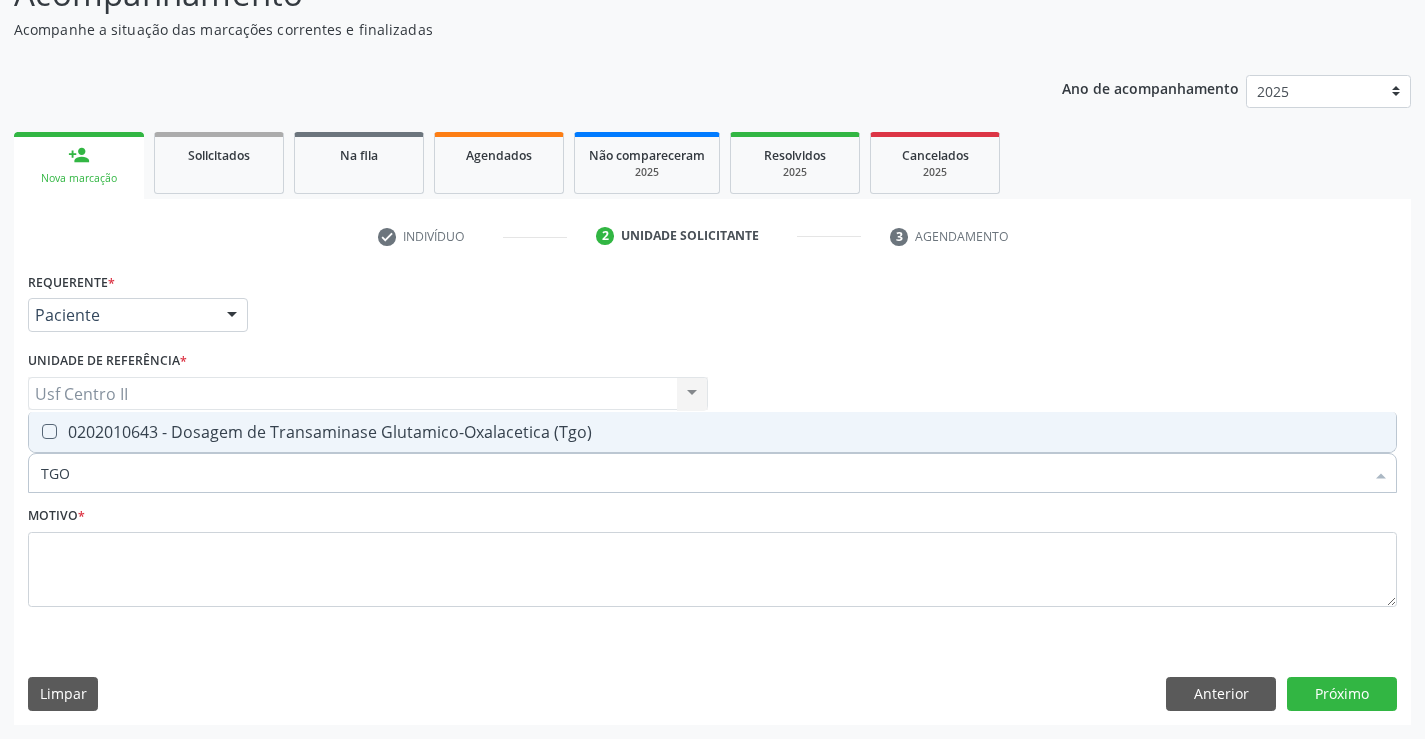 click on "0202010643 - Dosagem de Transaminase Glutamico-Oxalacetica (Tgo)" at bounding box center [712, 432] 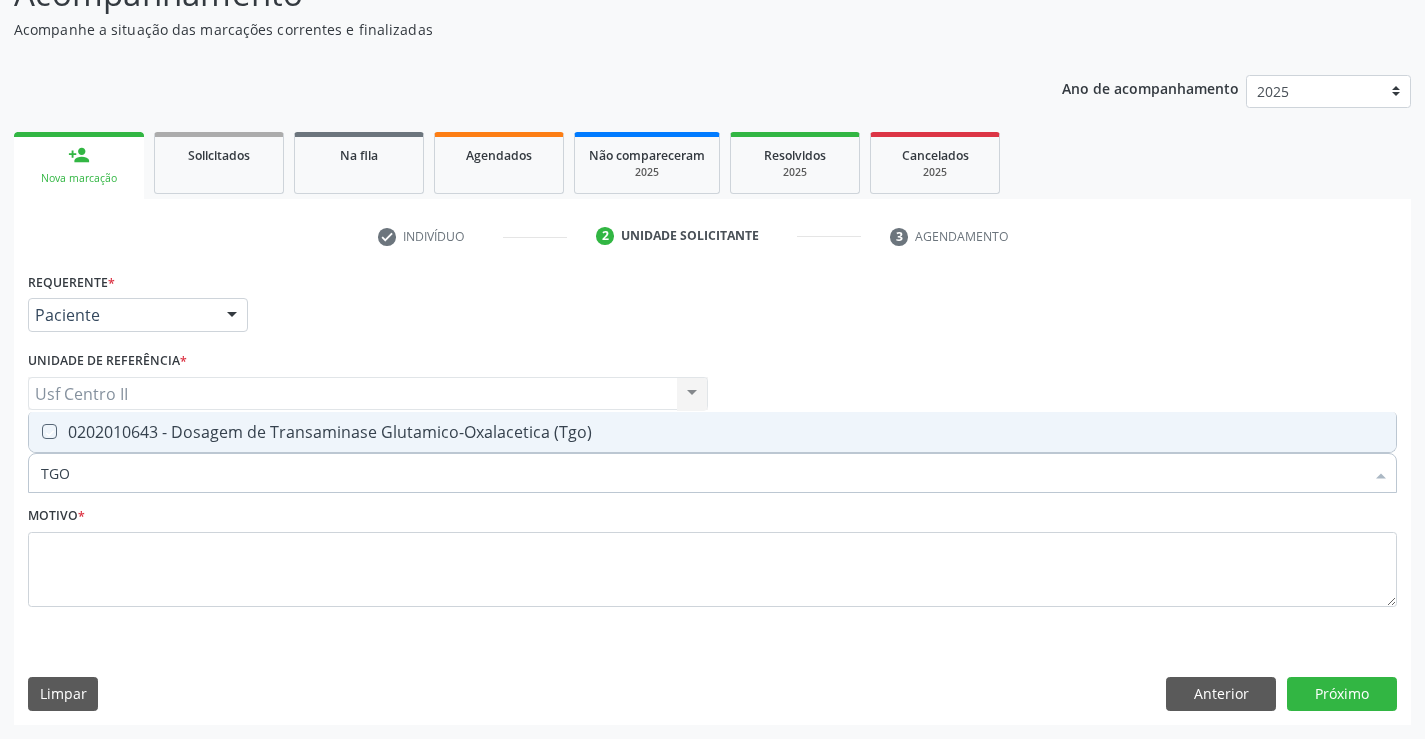 checkbox on "true" 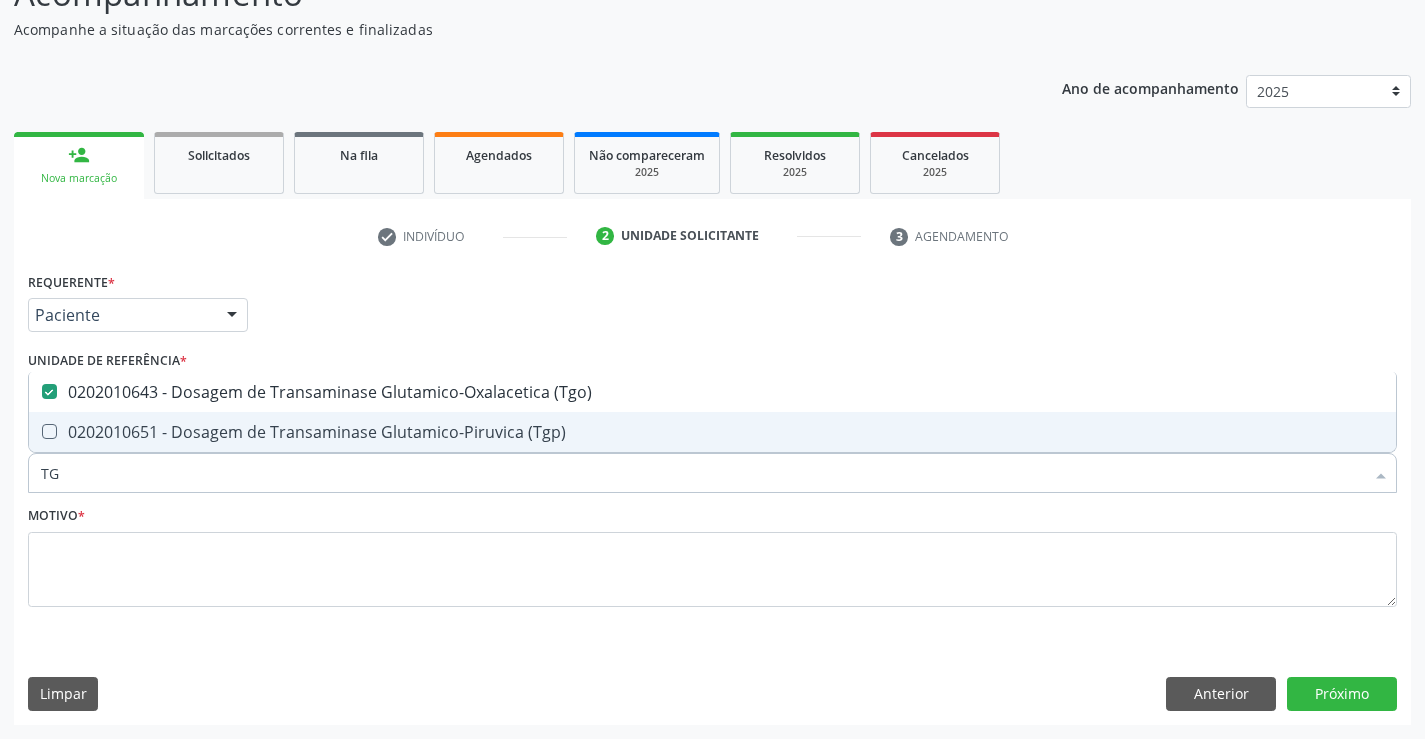 type on "TGP" 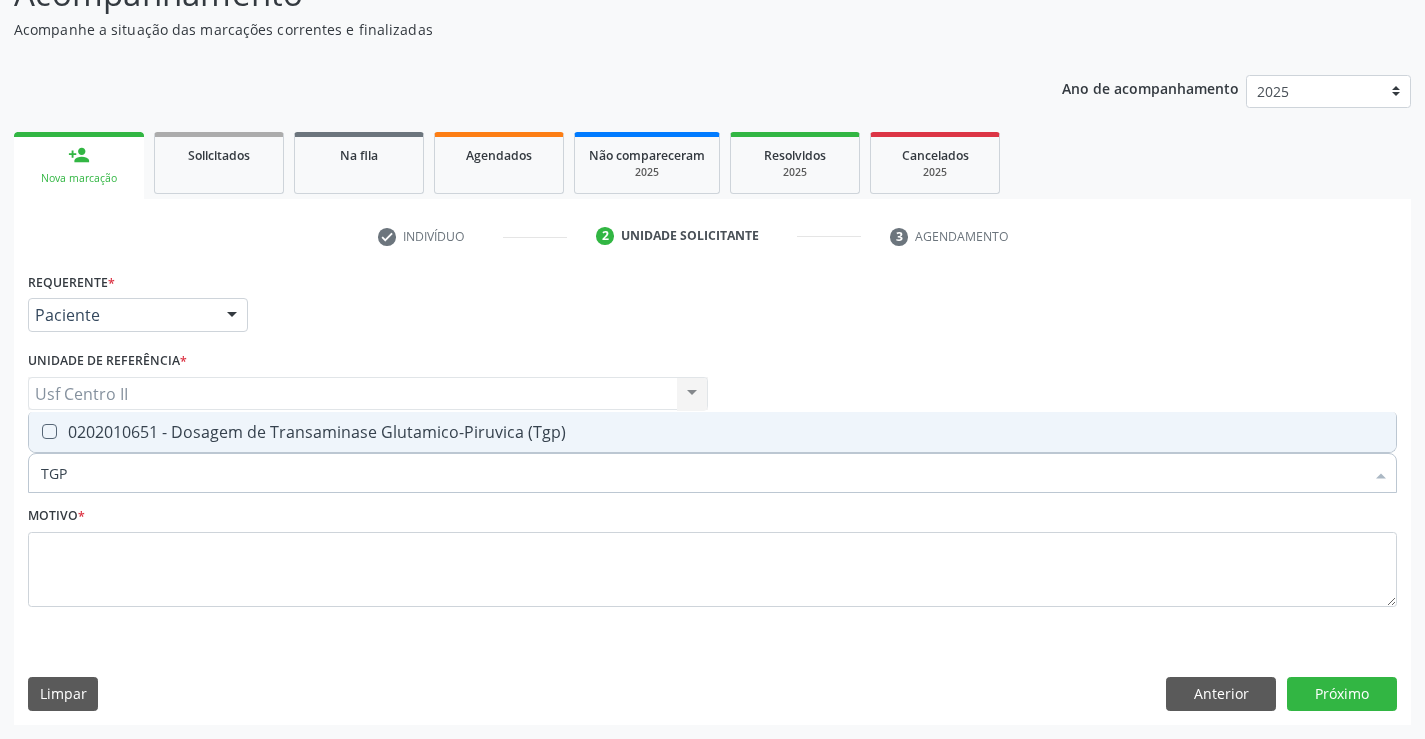 click on "0202010651 - Dosagem de Transaminase Glutamico-Piruvica (Tgp)" at bounding box center (712, 432) 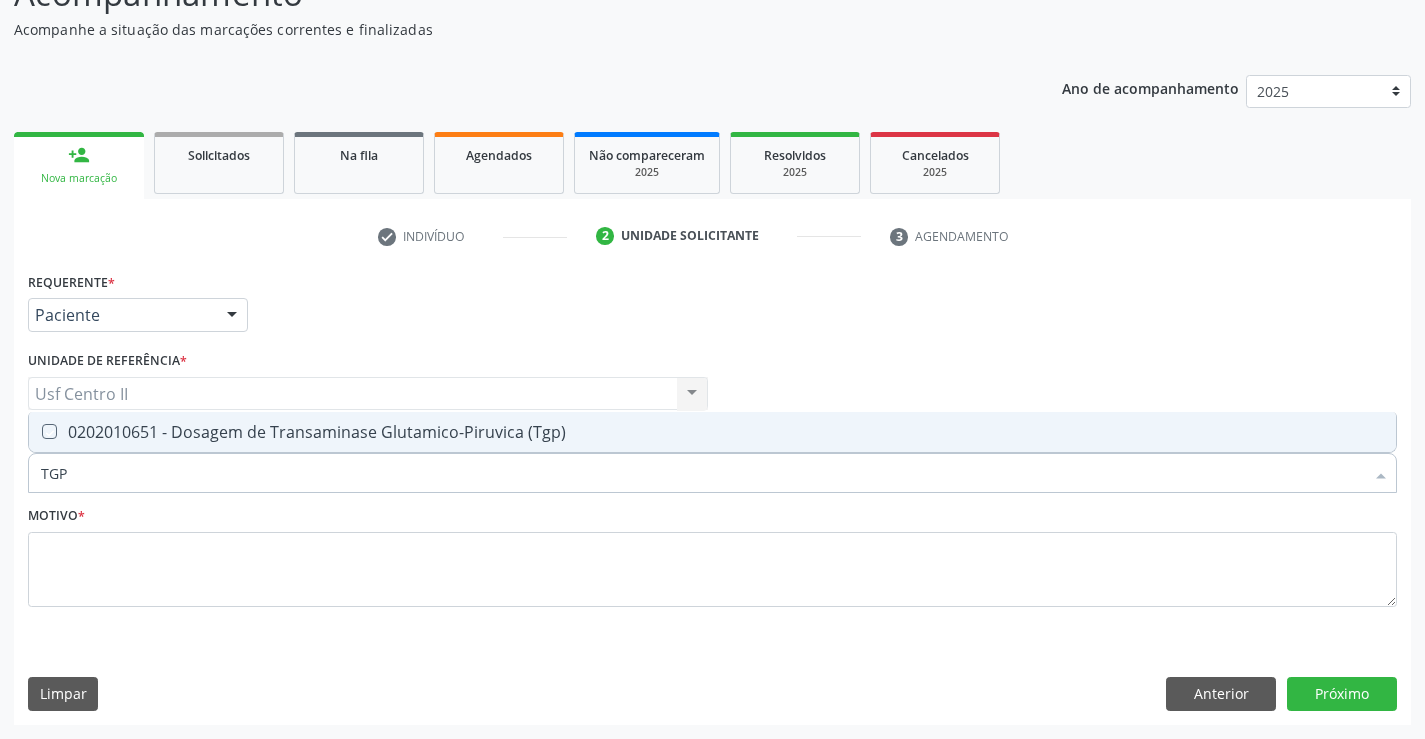 checkbox on "true" 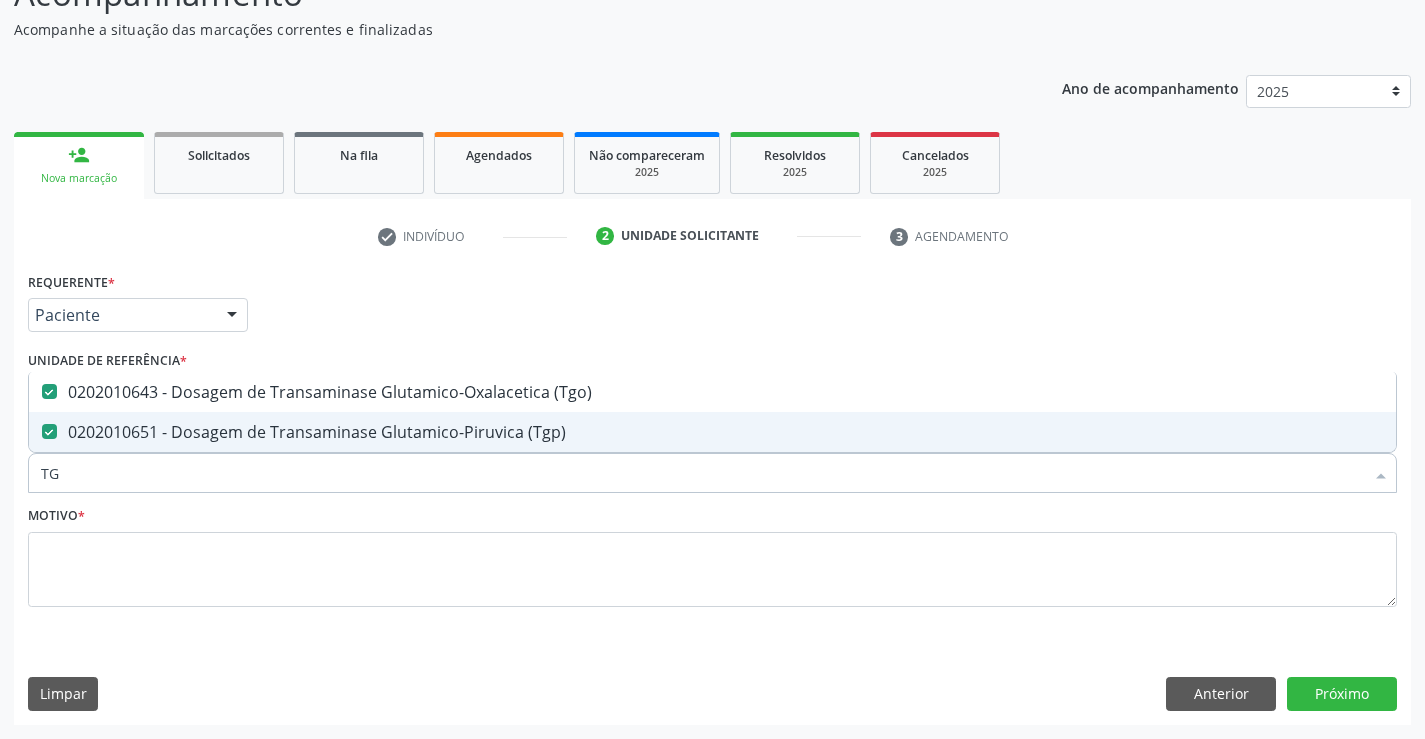 type on "T" 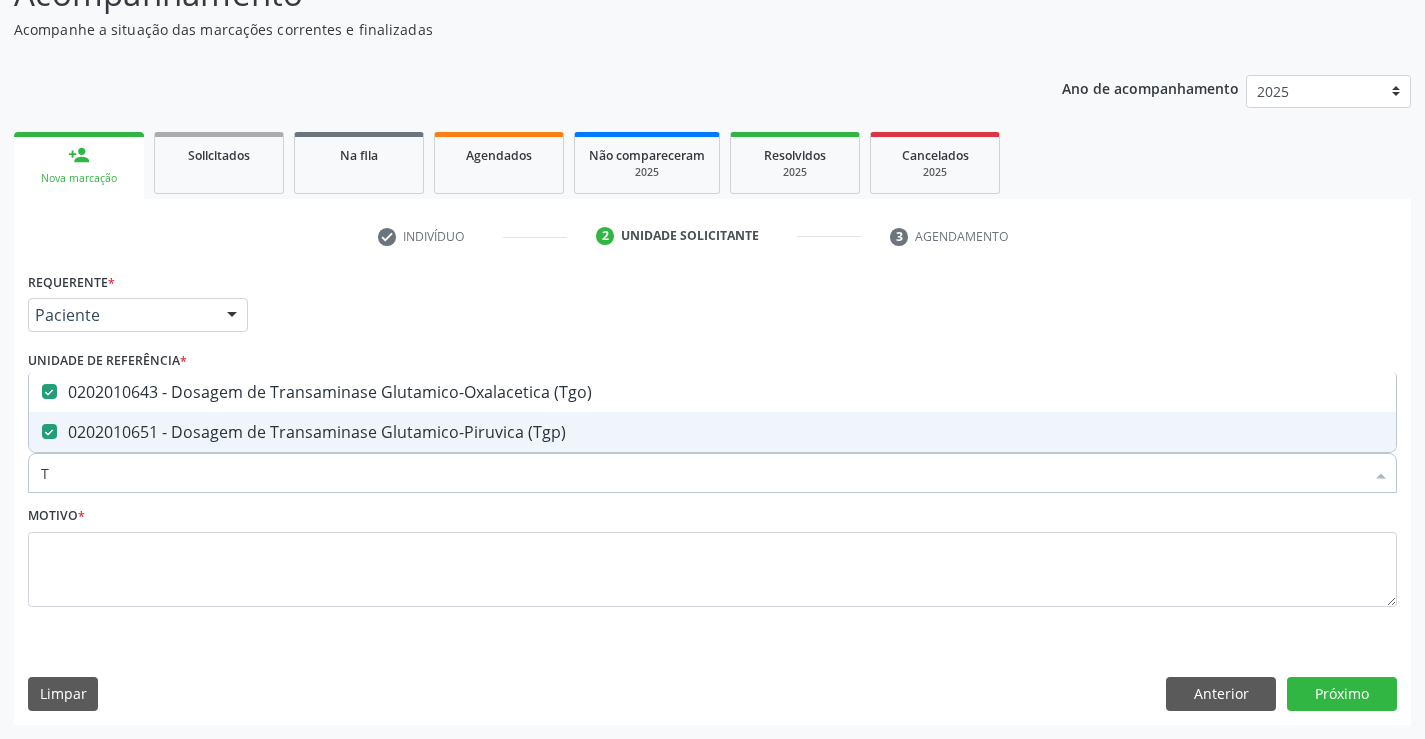 checkbox on "false" 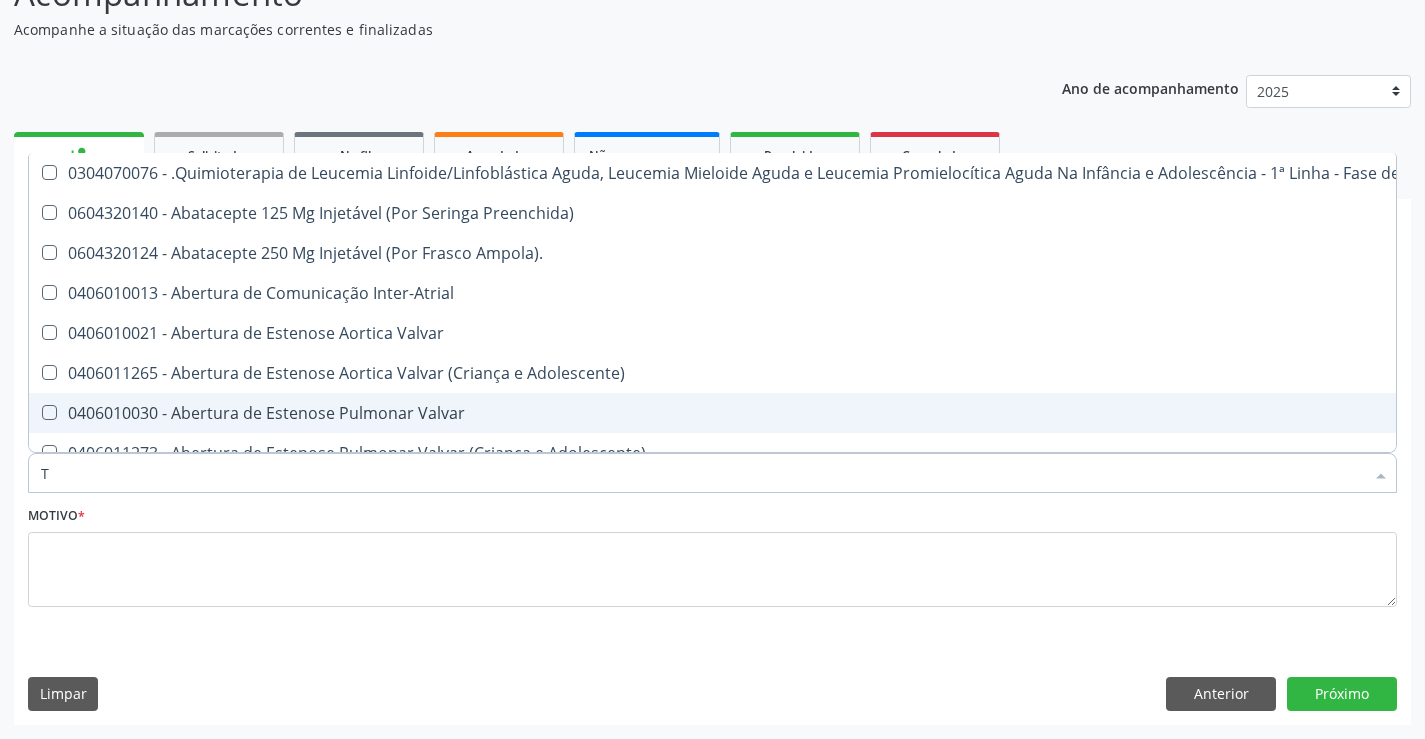 type on "TR" 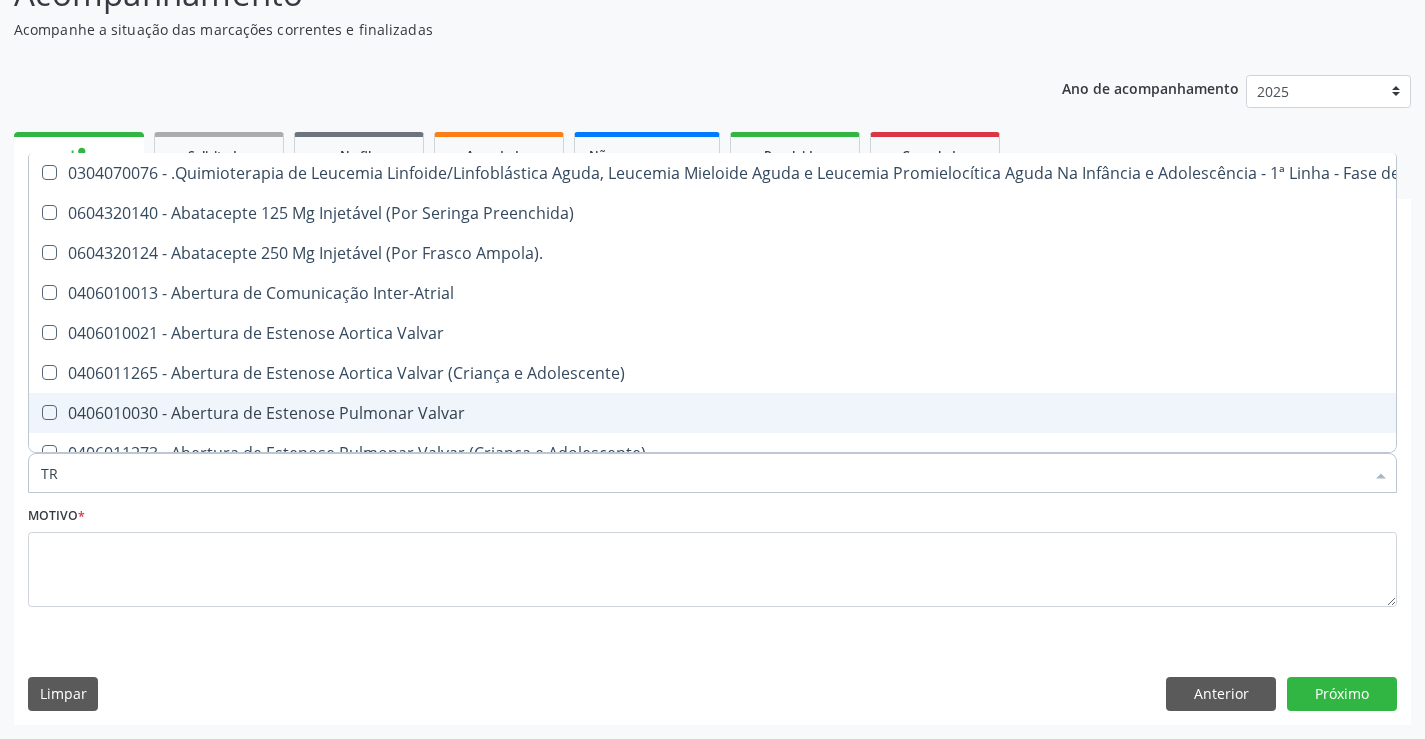checkbox on "false" 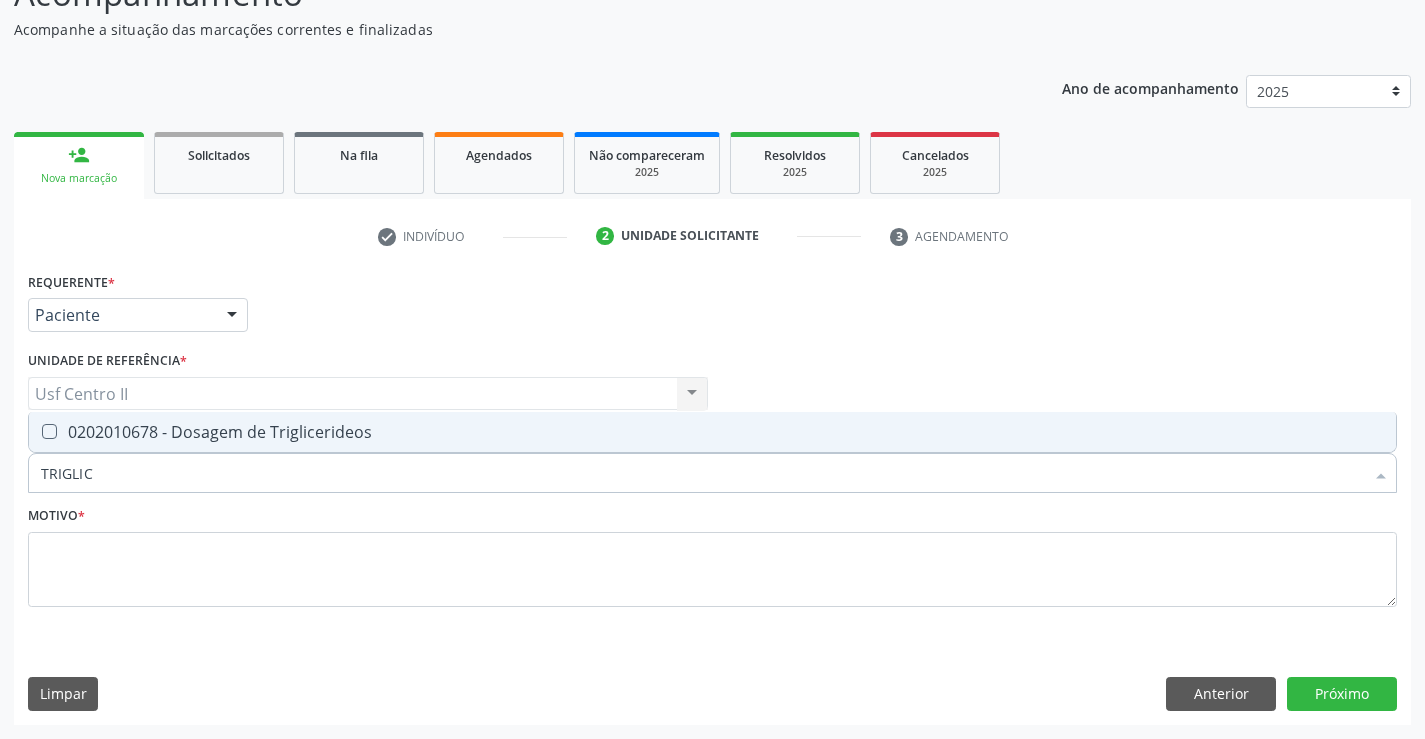type on "TRIGLICE" 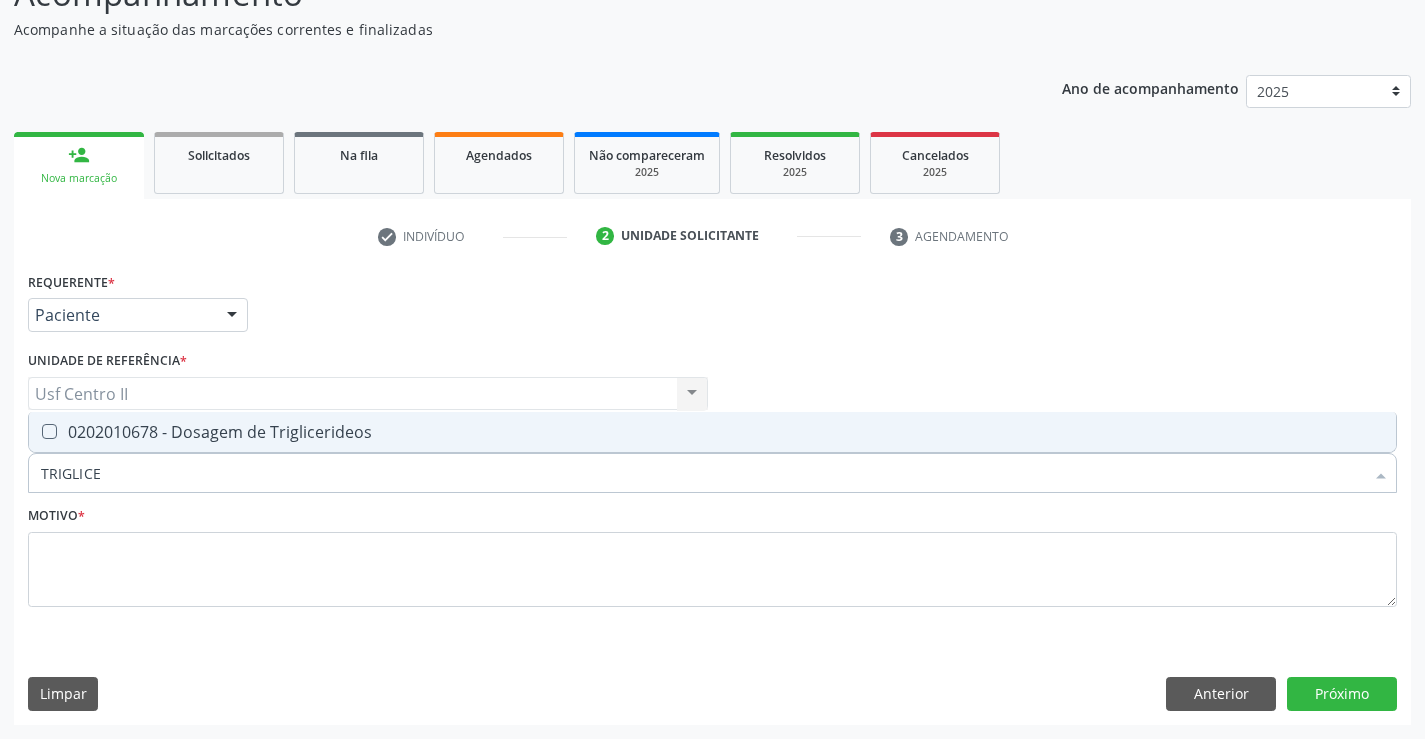 click on "0202010678 - Dosagem de Triglicerideos" at bounding box center (712, 432) 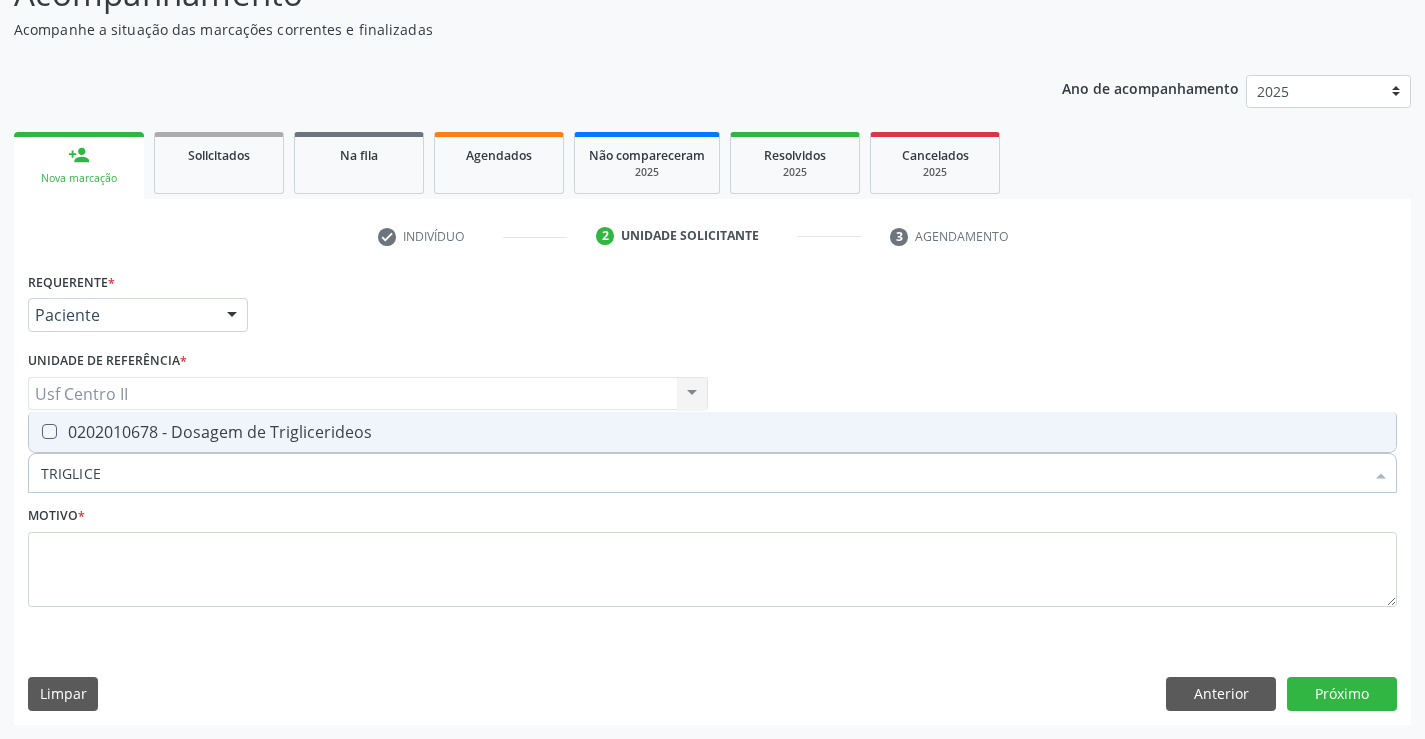 checkbox on "true" 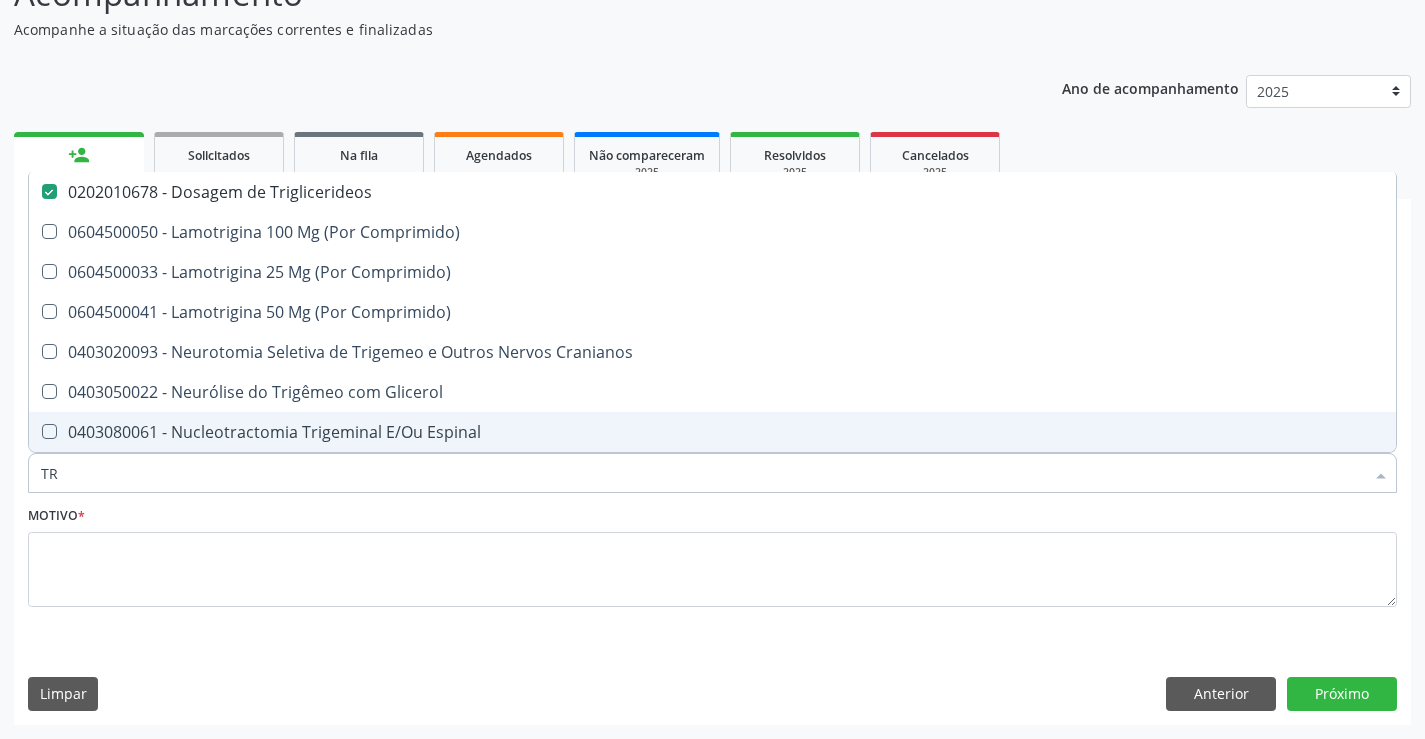 type on "T" 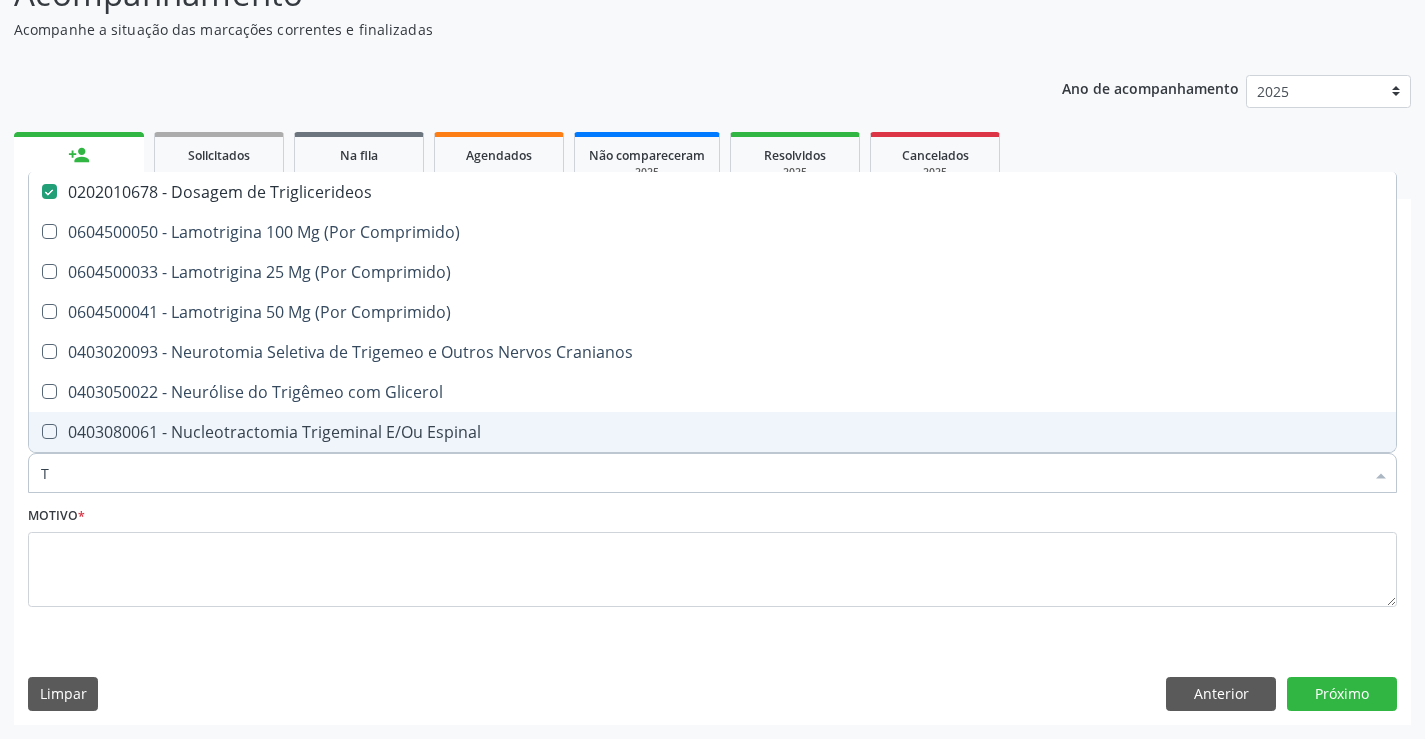 type 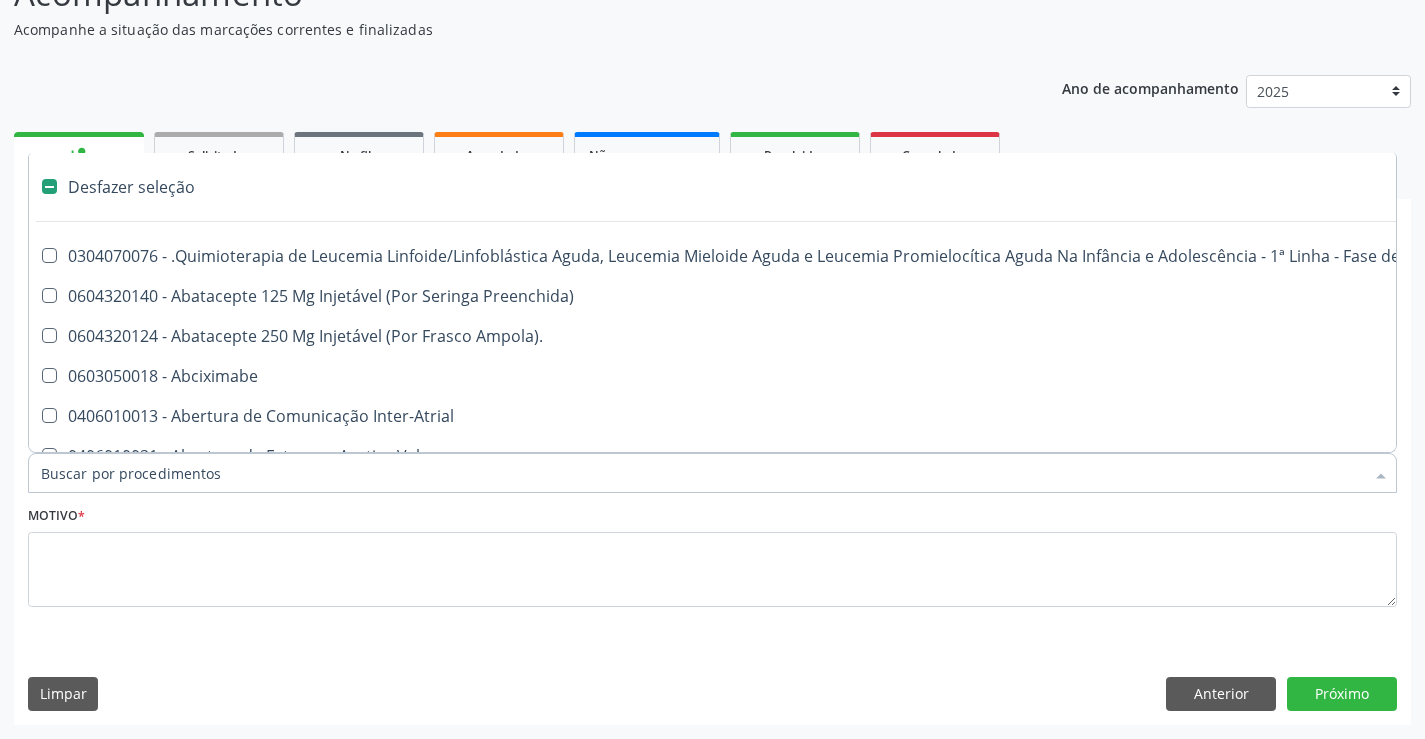 checkbox on "false" 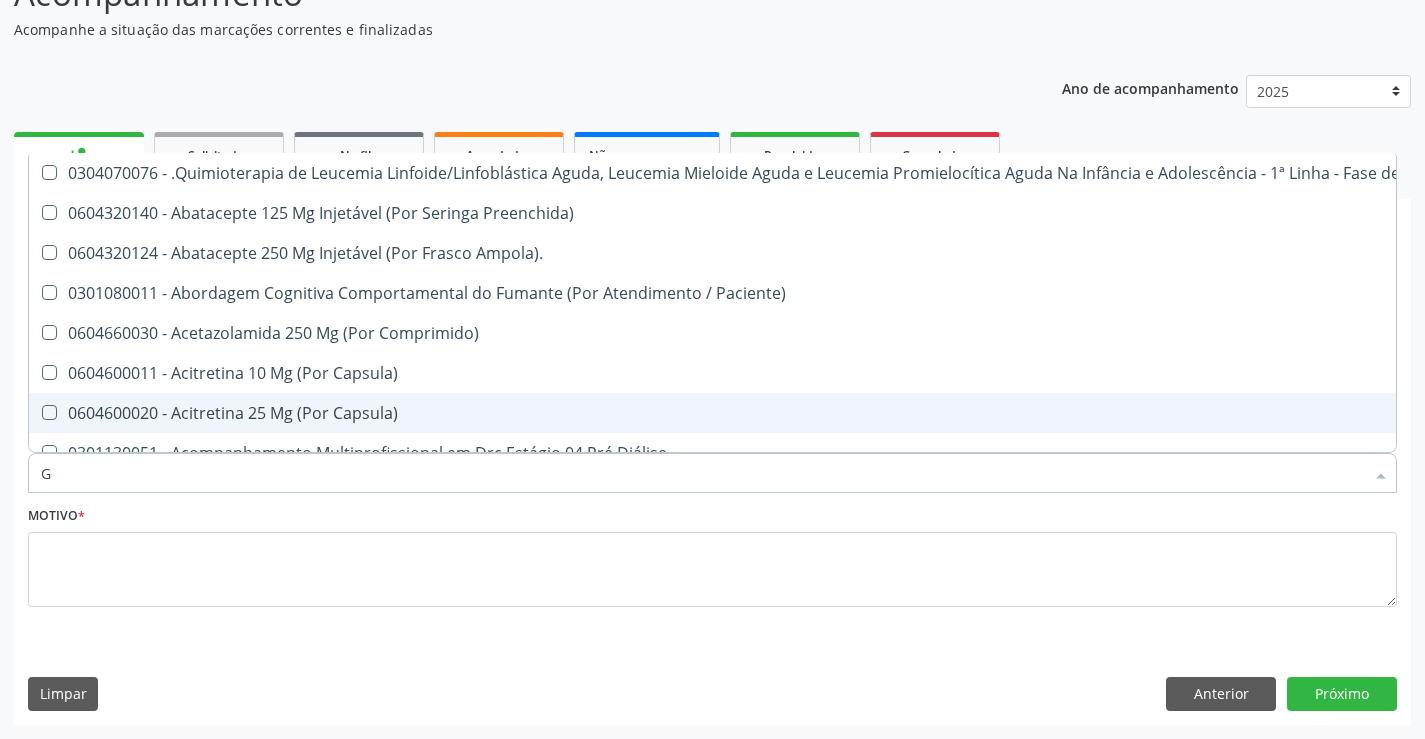 type on "GL" 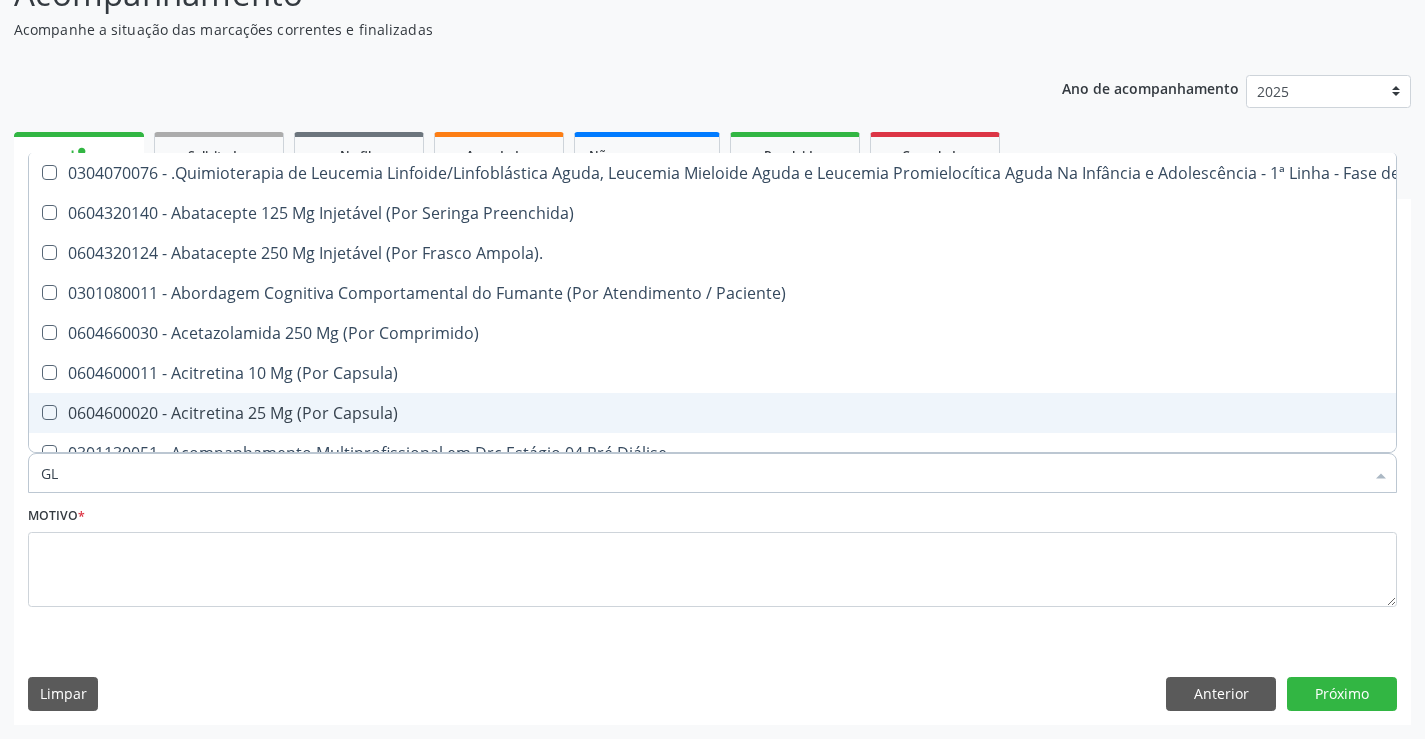checkbox on "true" 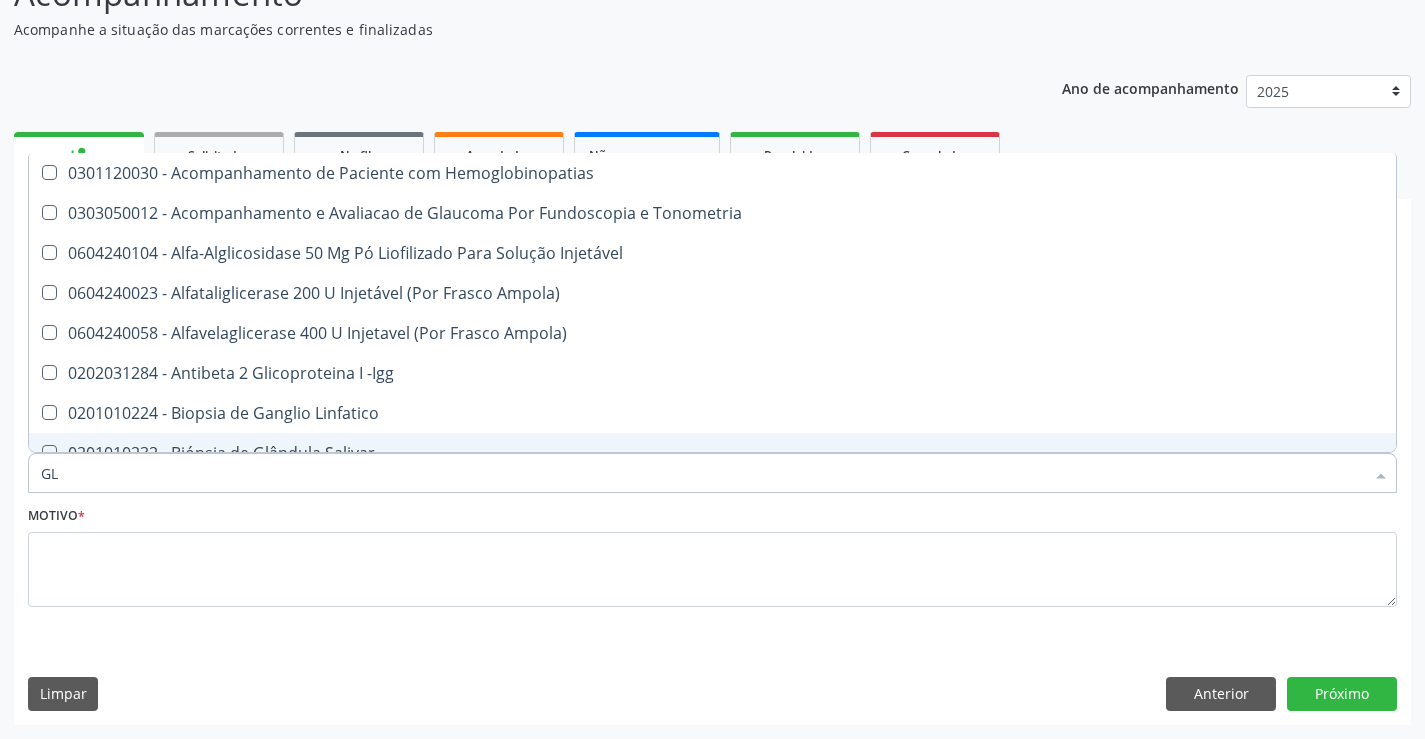 type on "GLI" 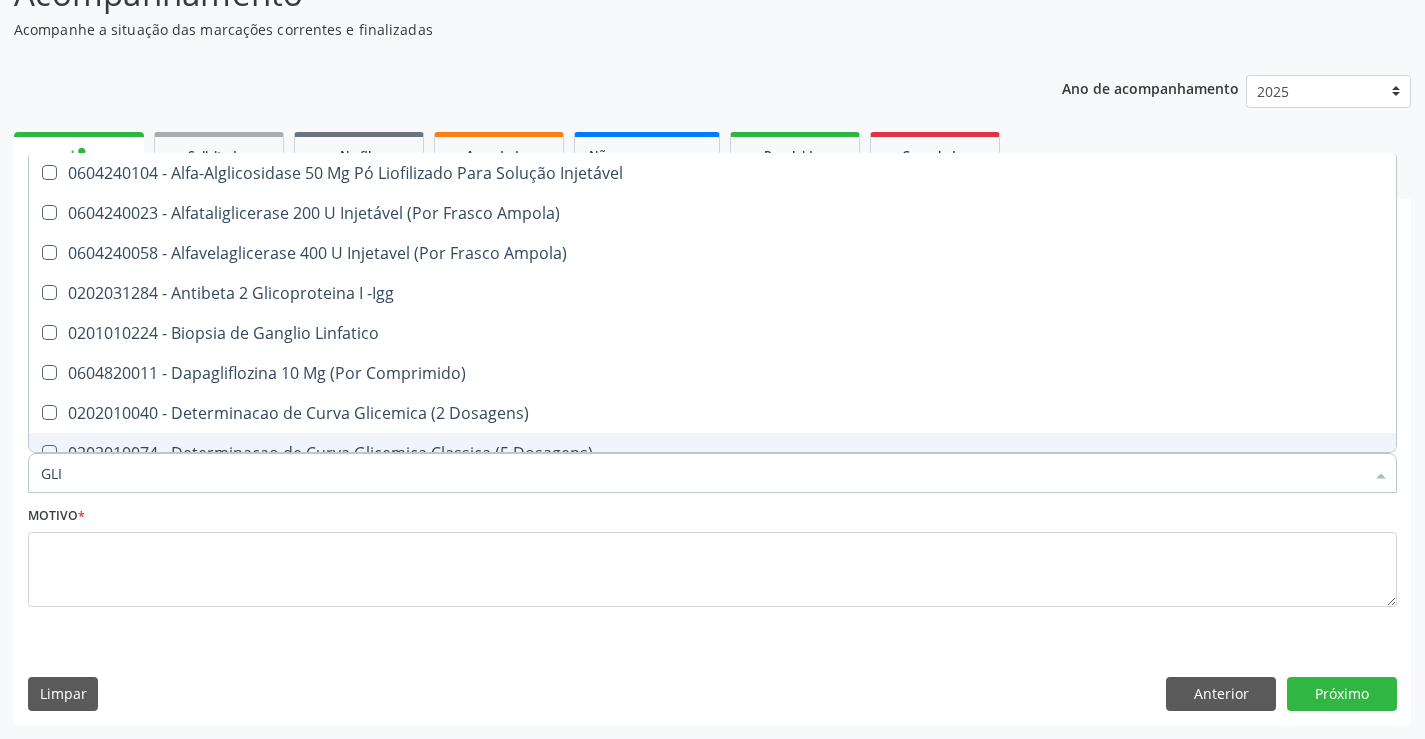 type on "GLIC" 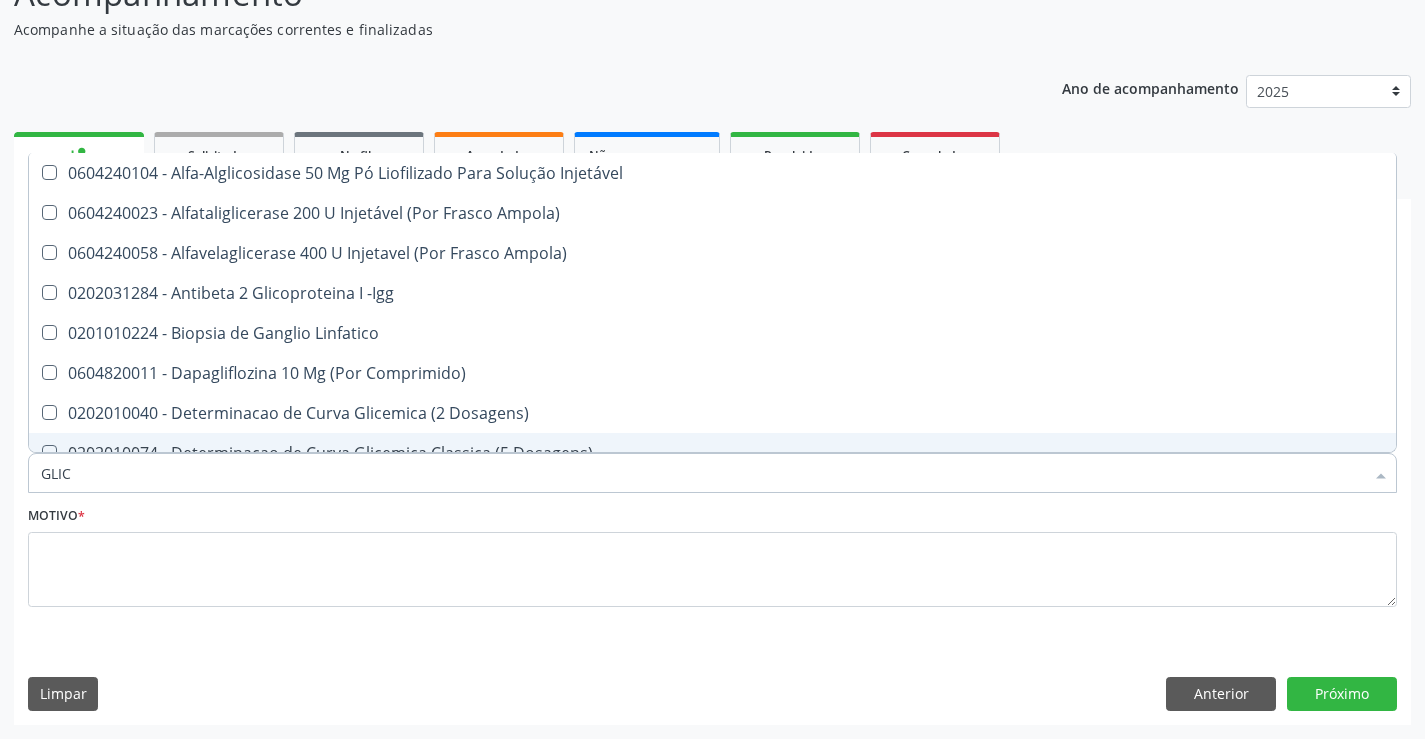 checkbox on "true" 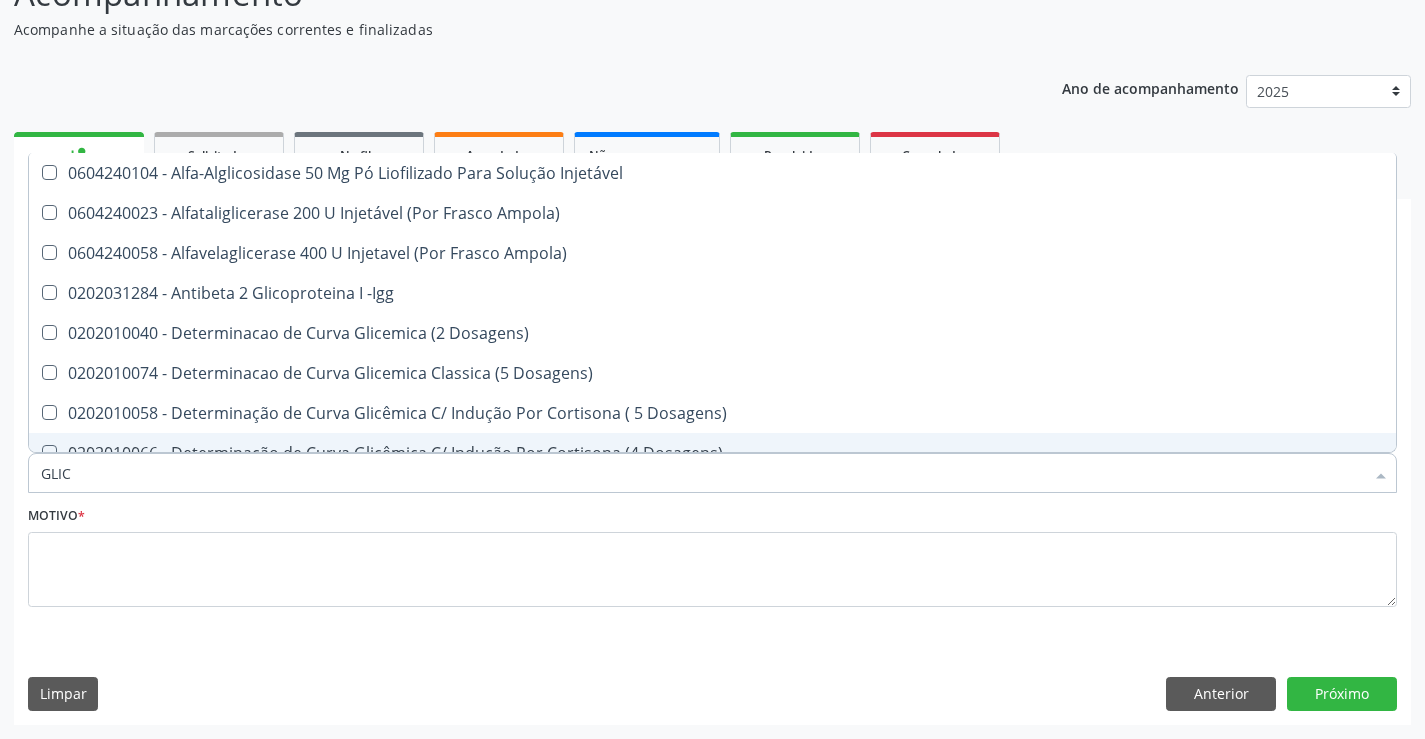 type on "GLICO" 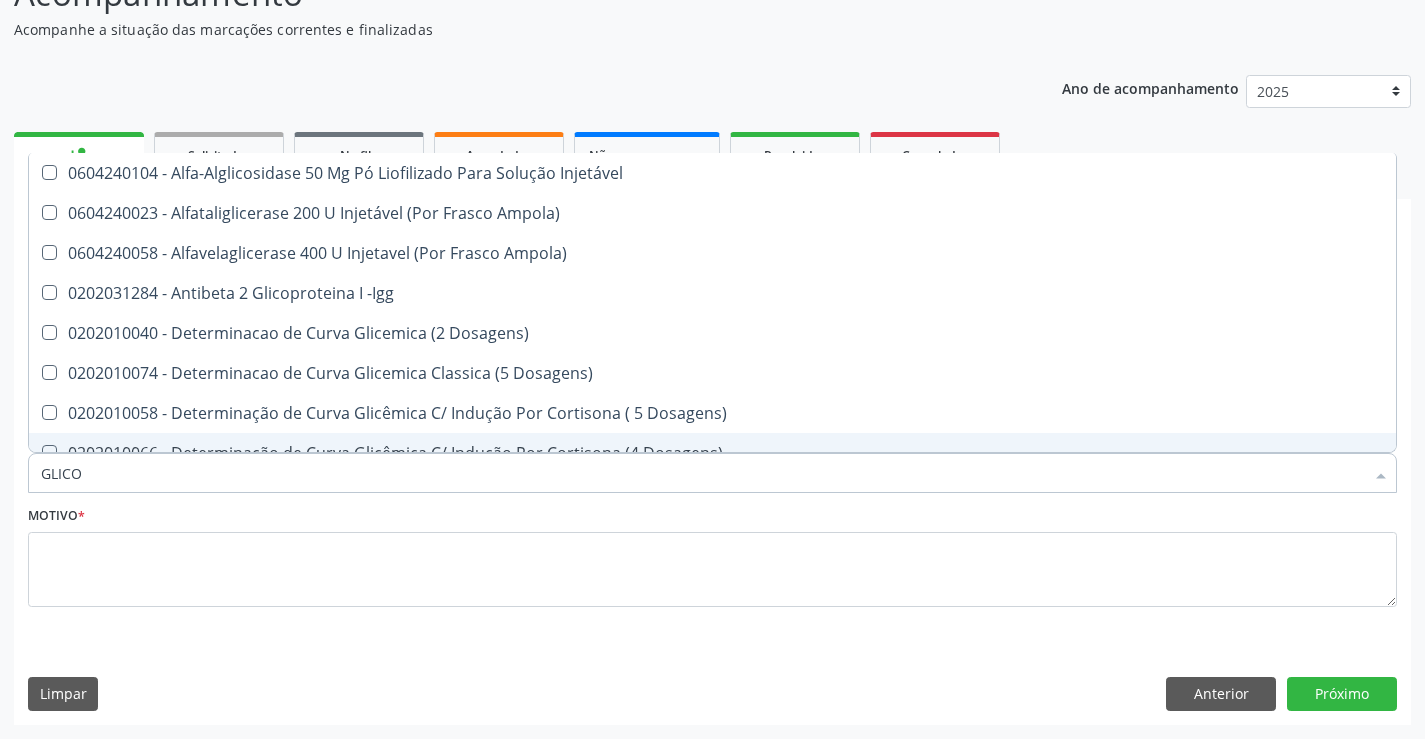 type on "GLICOS" 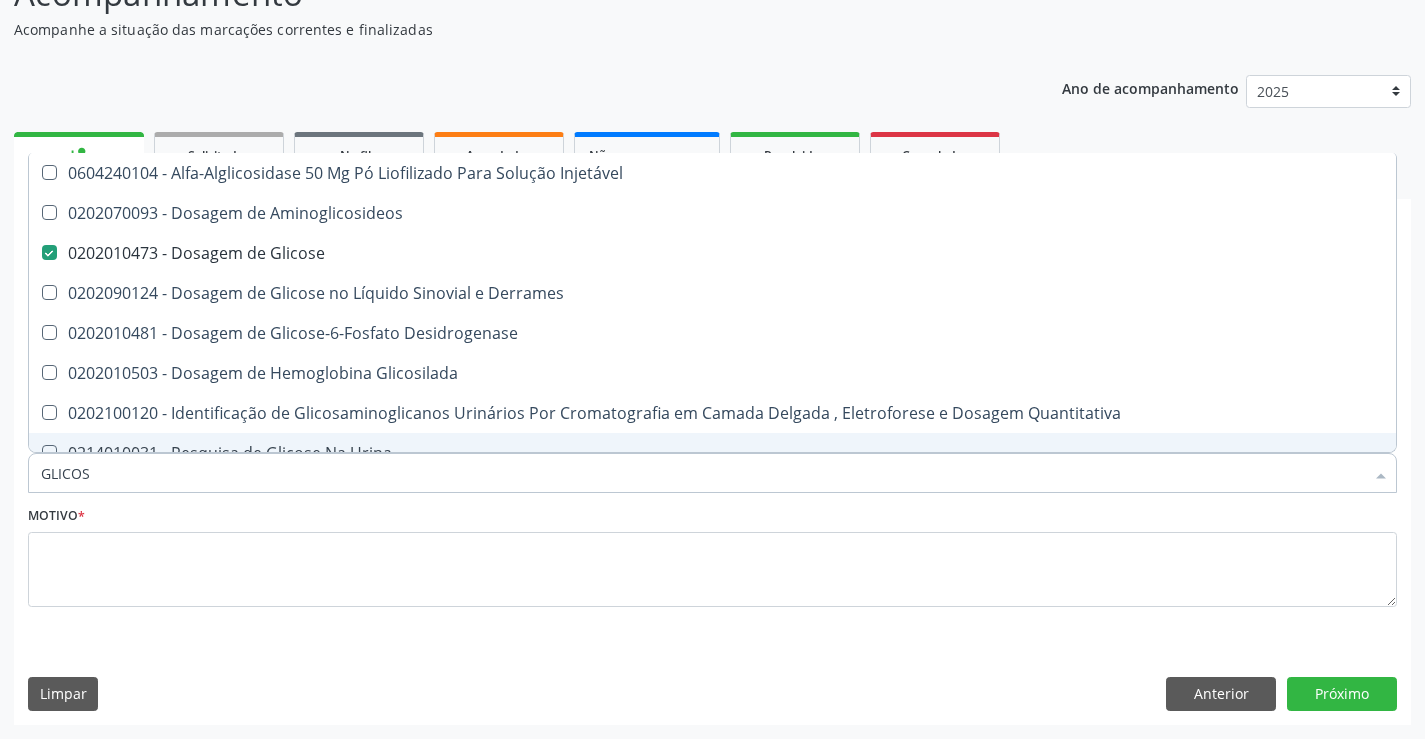 type on "GLICOSI" 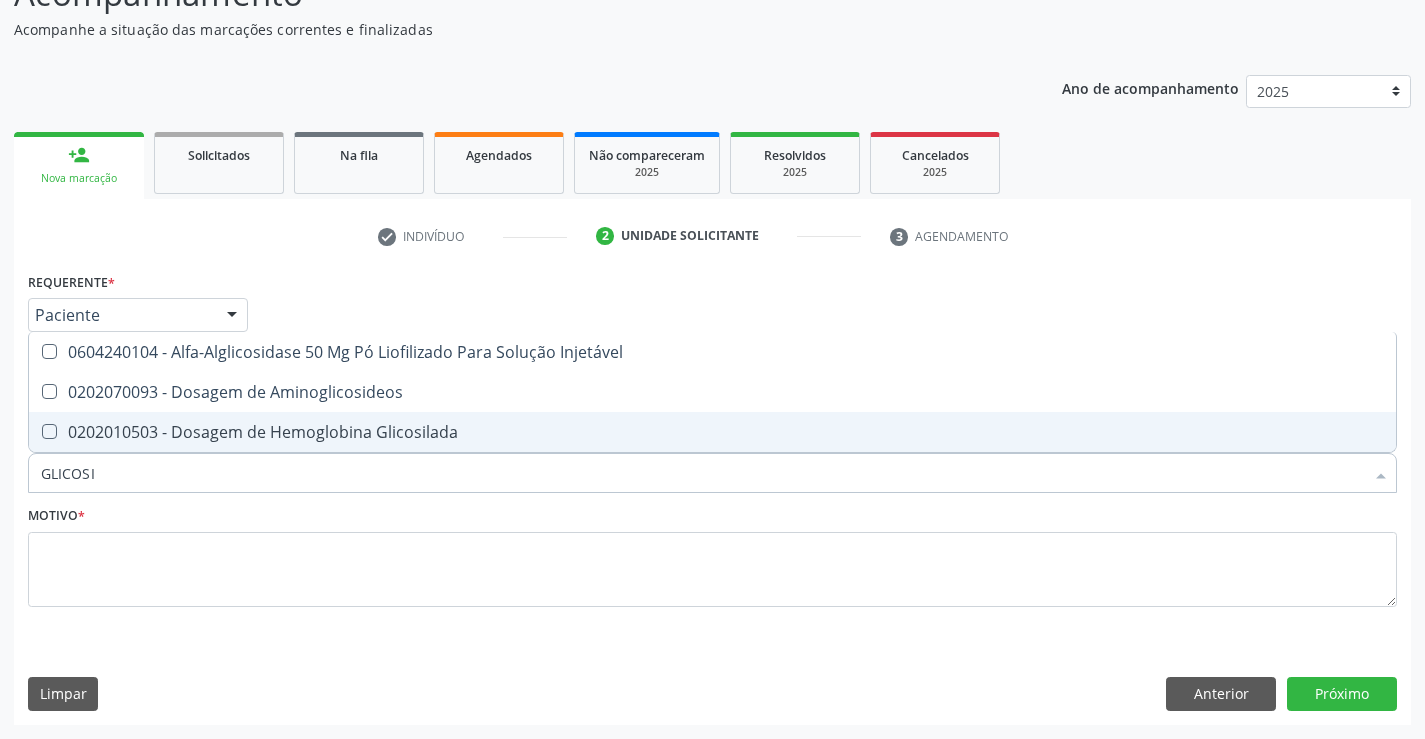 type on "GLICOSIL" 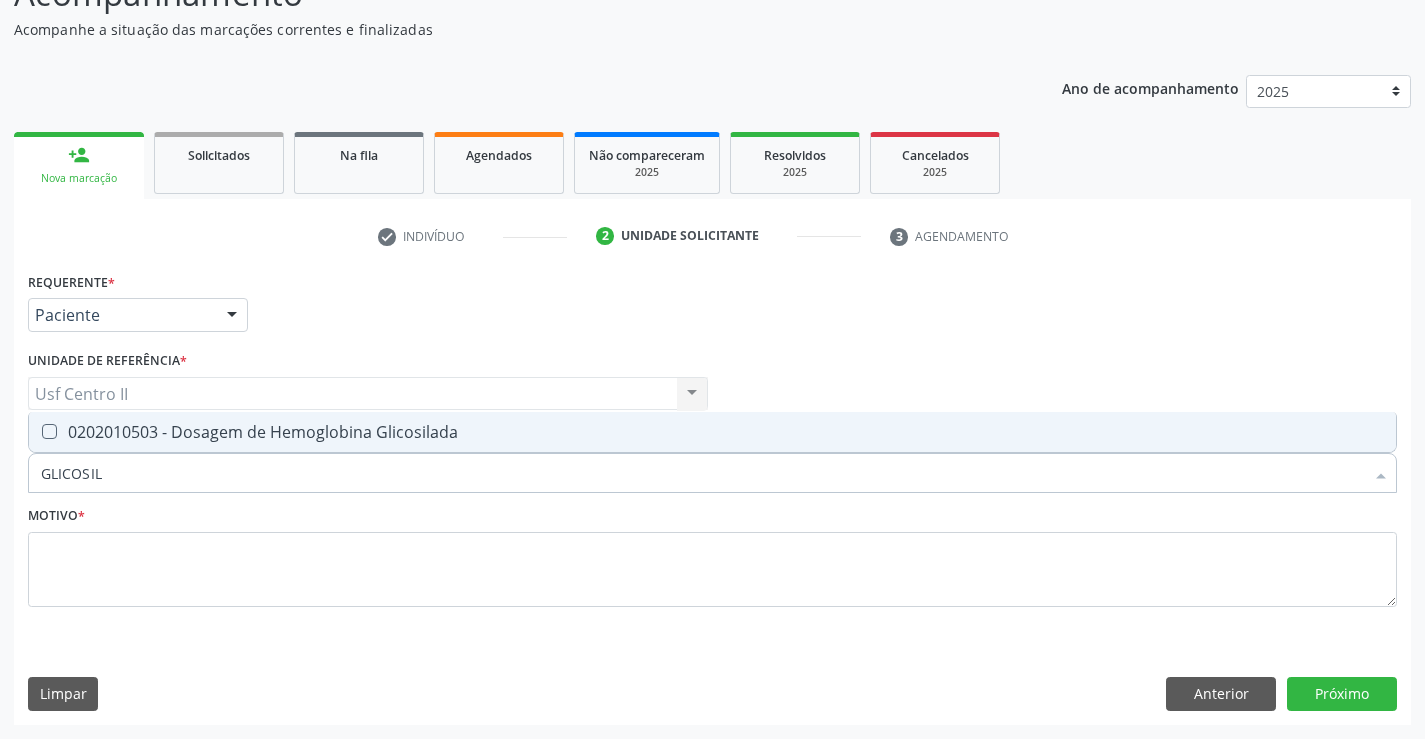 click on "0202010503 - Dosagem de Hemoglobina Glicosilada" at bounding box center (712, 432) 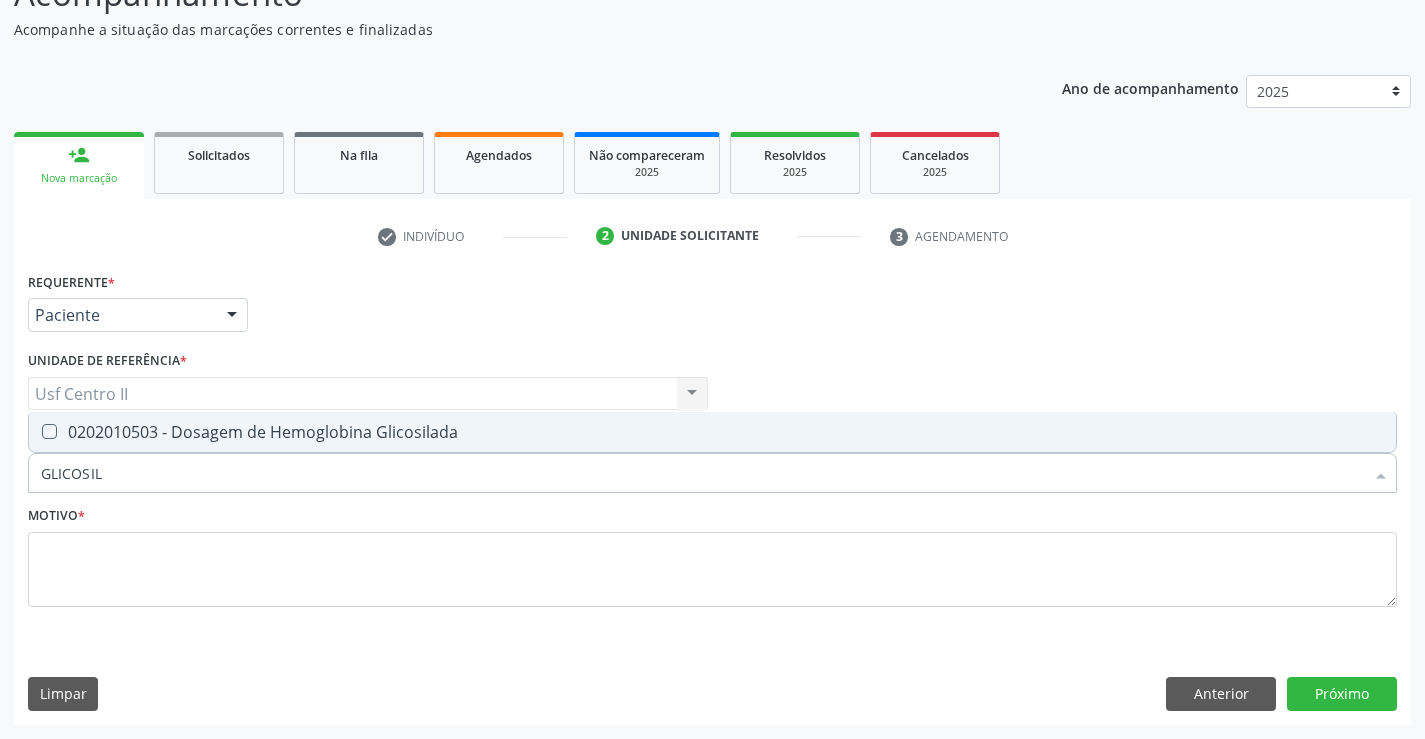 checkbox on "true" 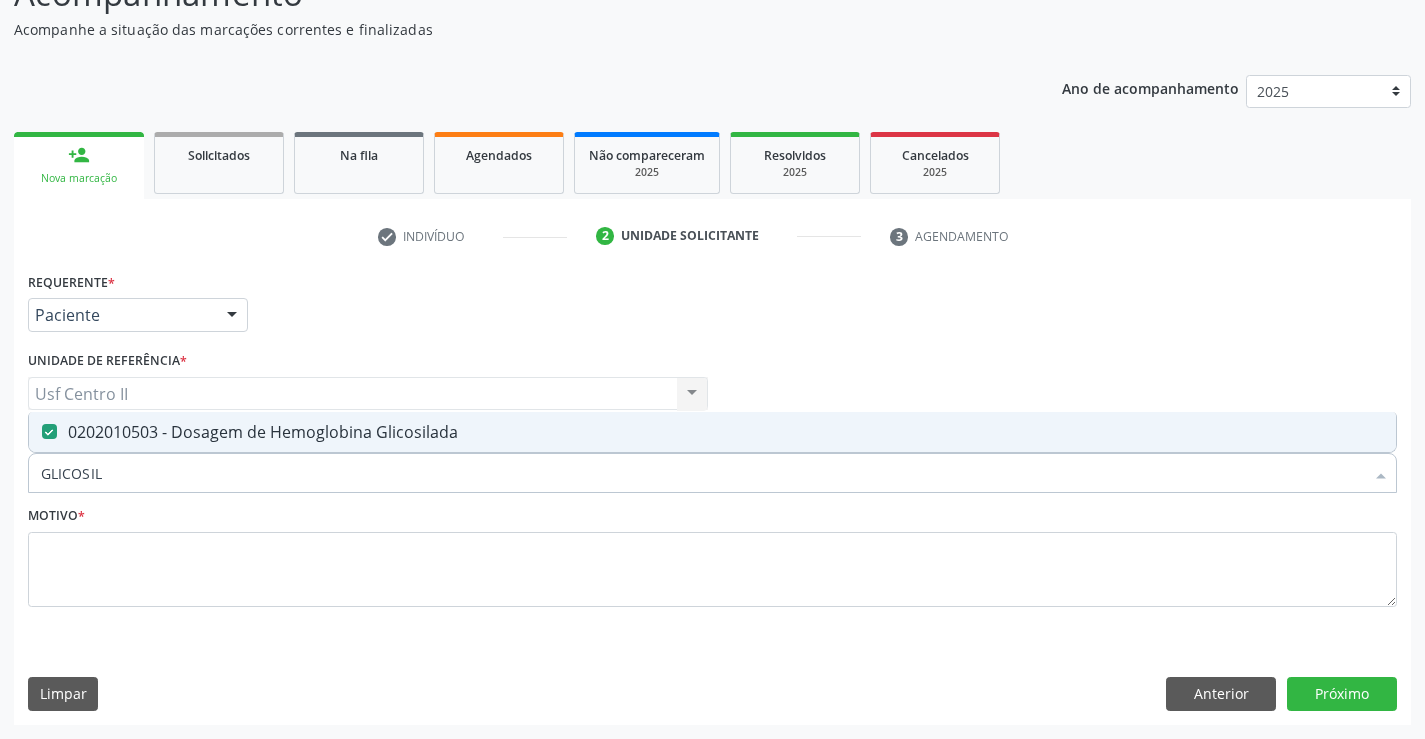 type on "GLICOSI" 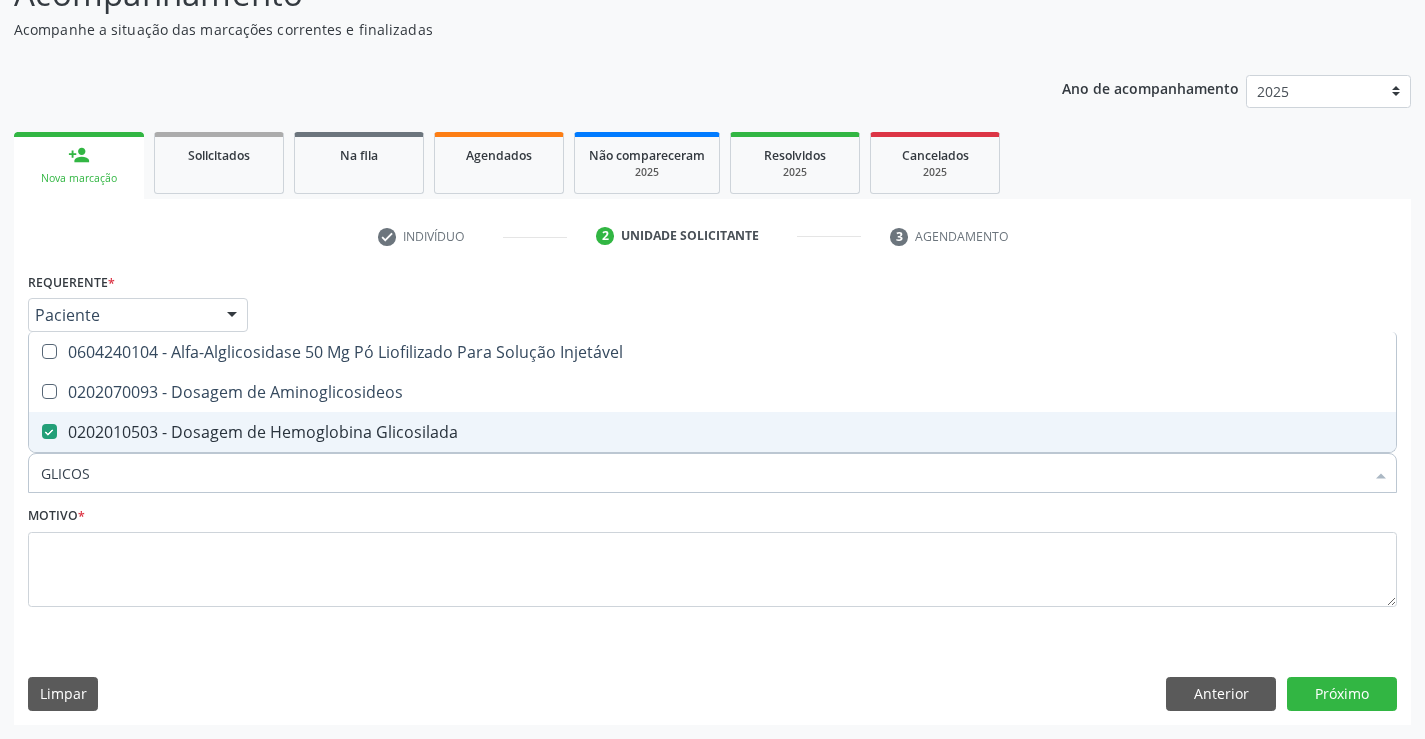 type on "GLICO" 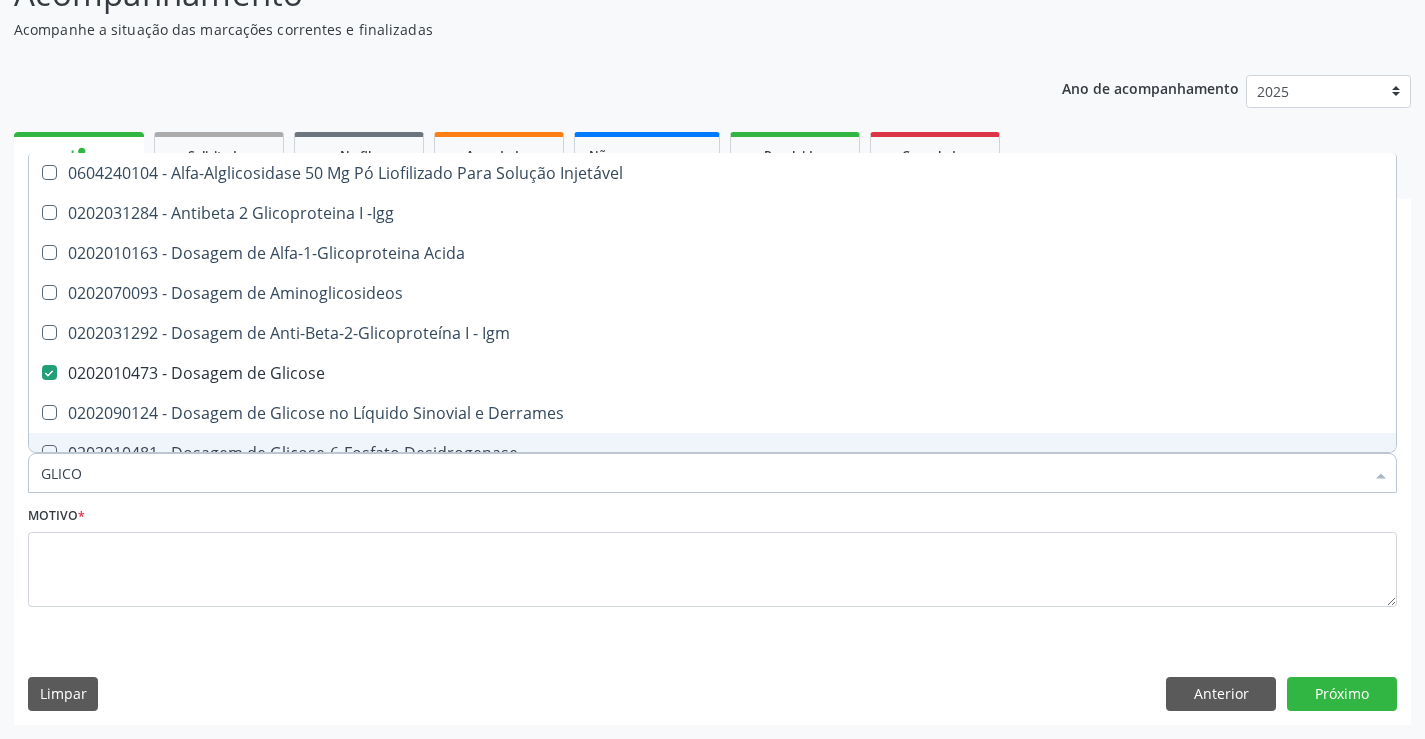 type on "GLIC" 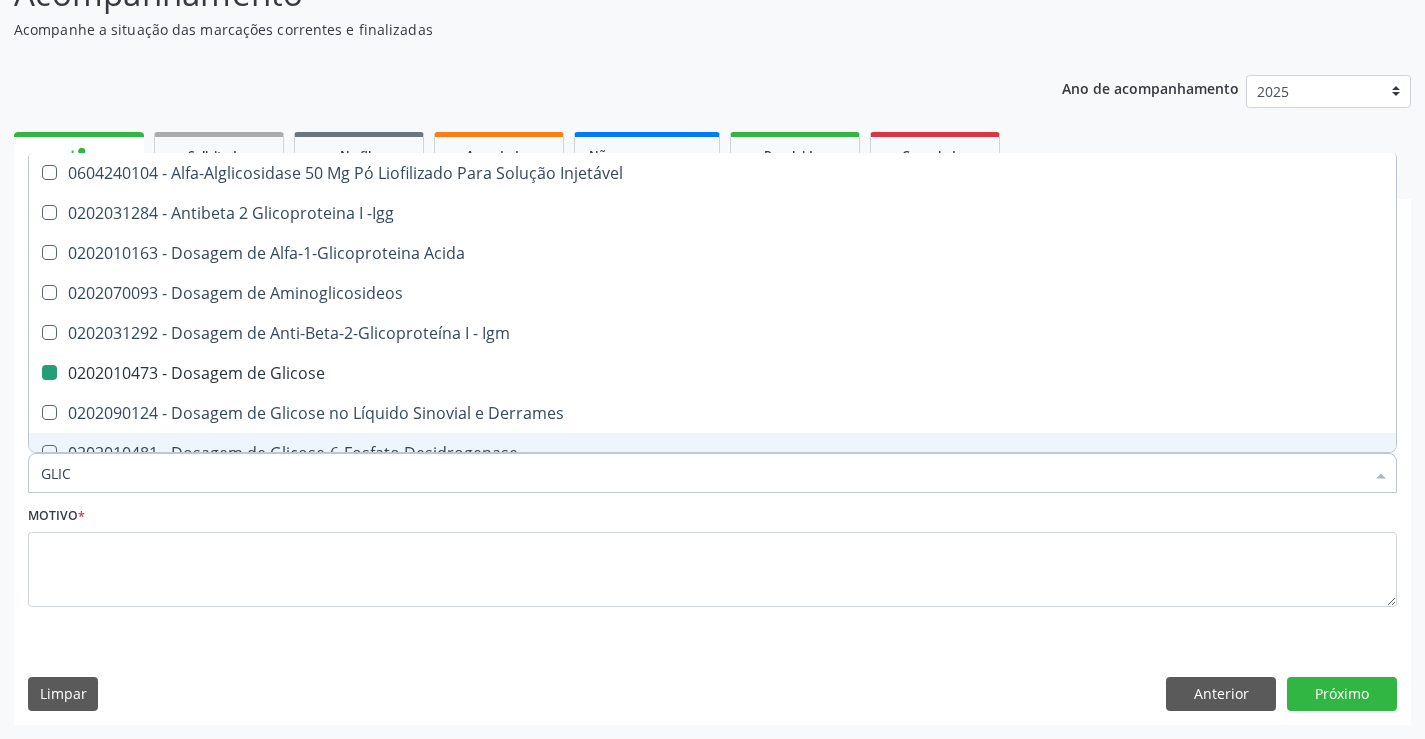 type on "GLI" 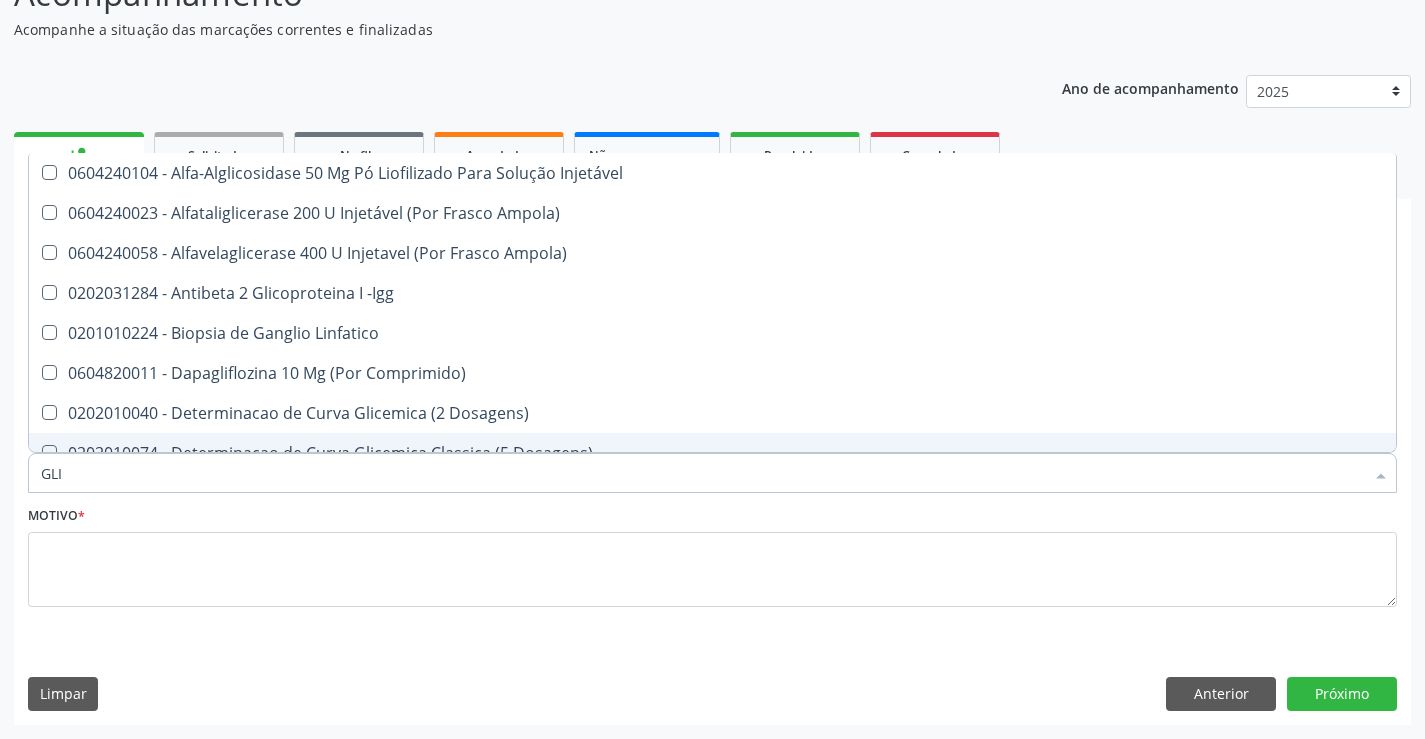 type on "GL" 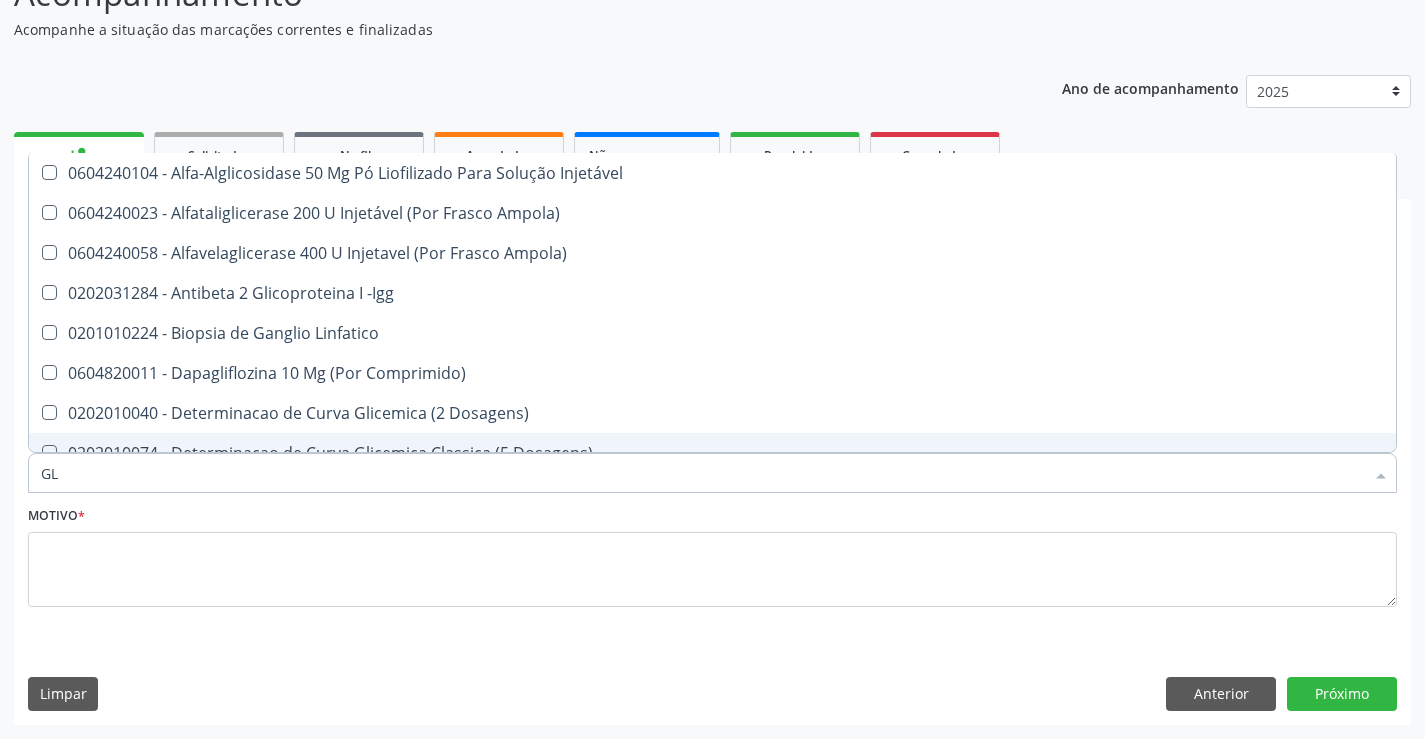 type on "G" 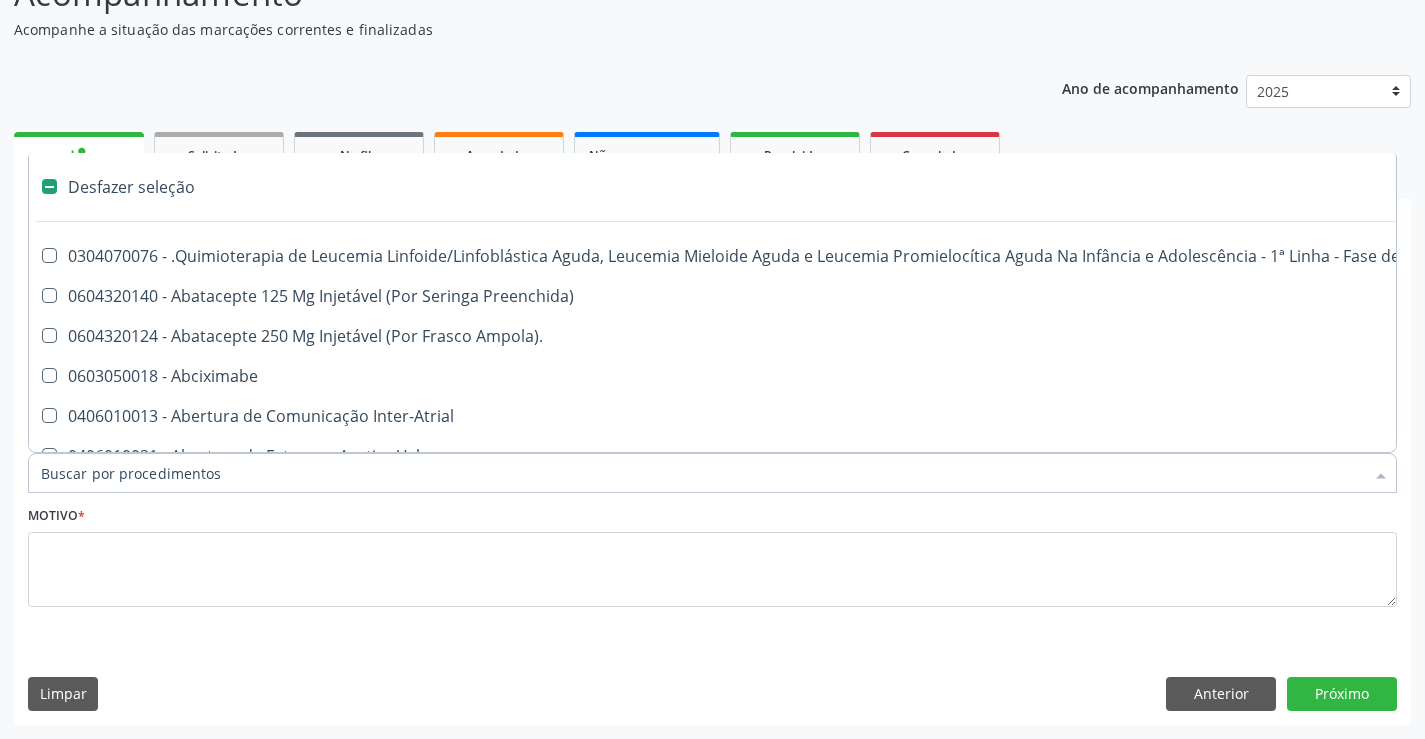 type on "H" 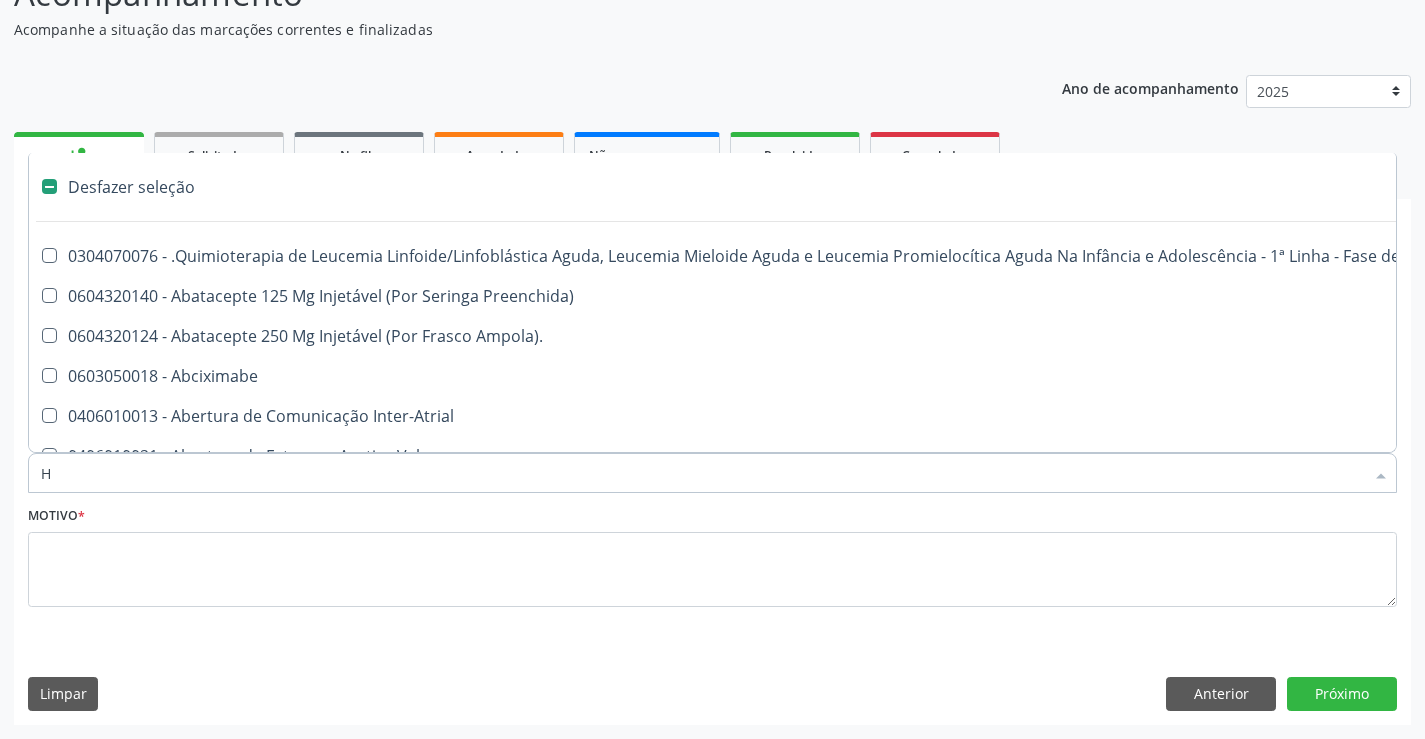 checkbox on "false" 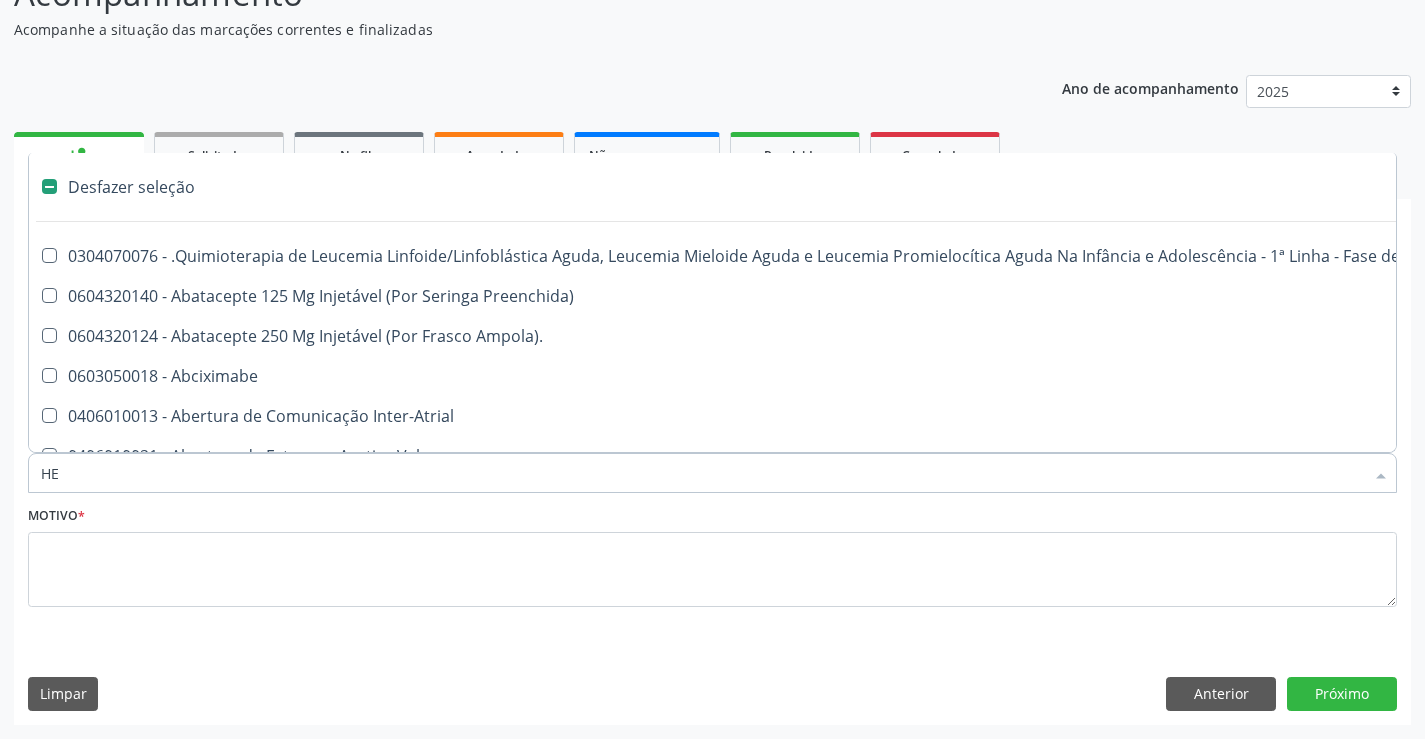 checkbox on "true" 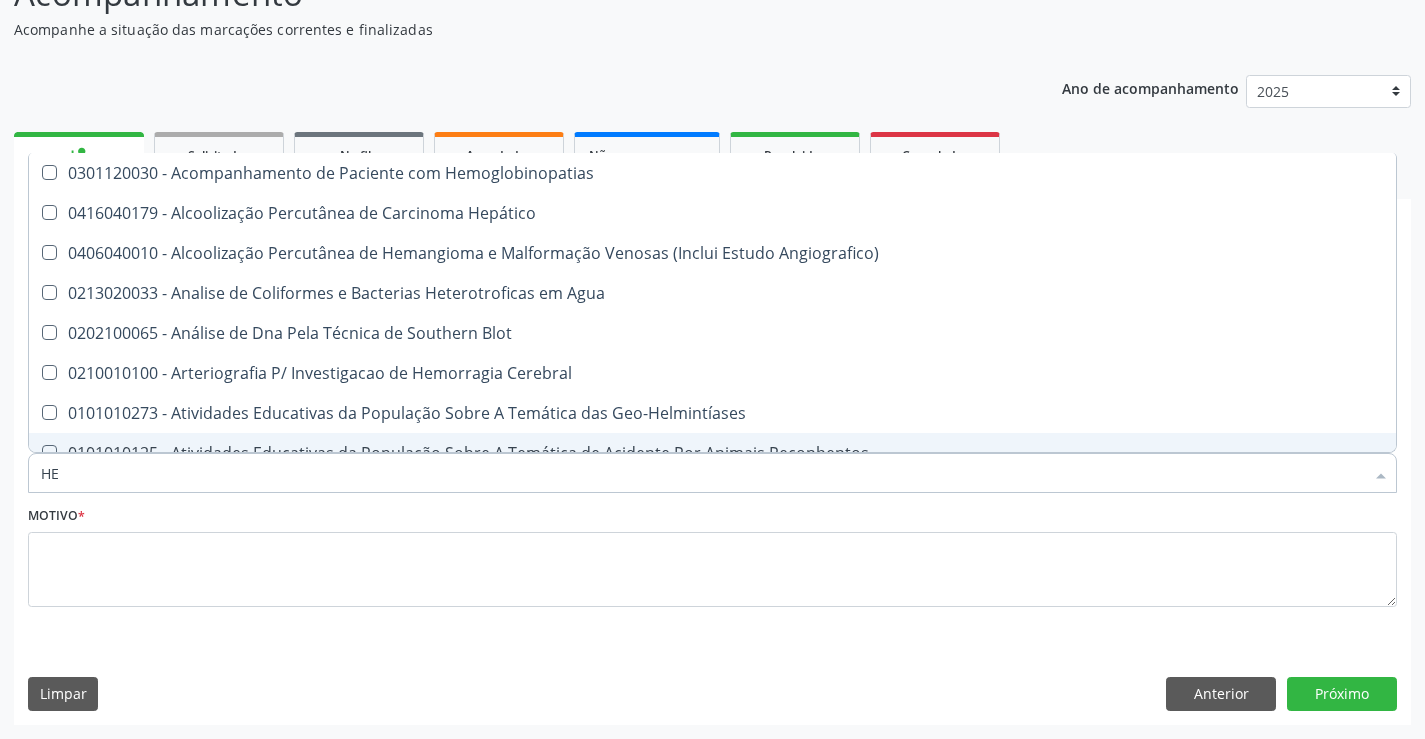 type on "HEM" 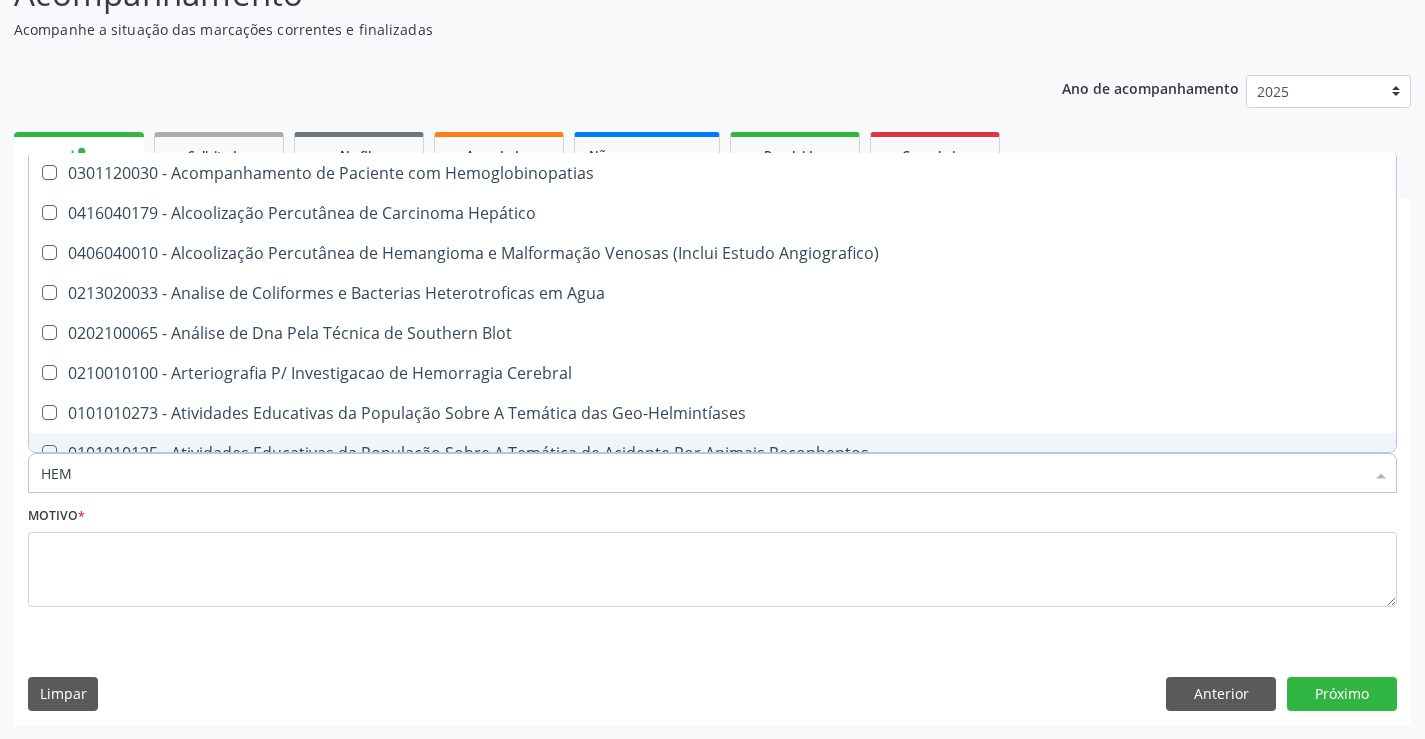 checkbox on "true" 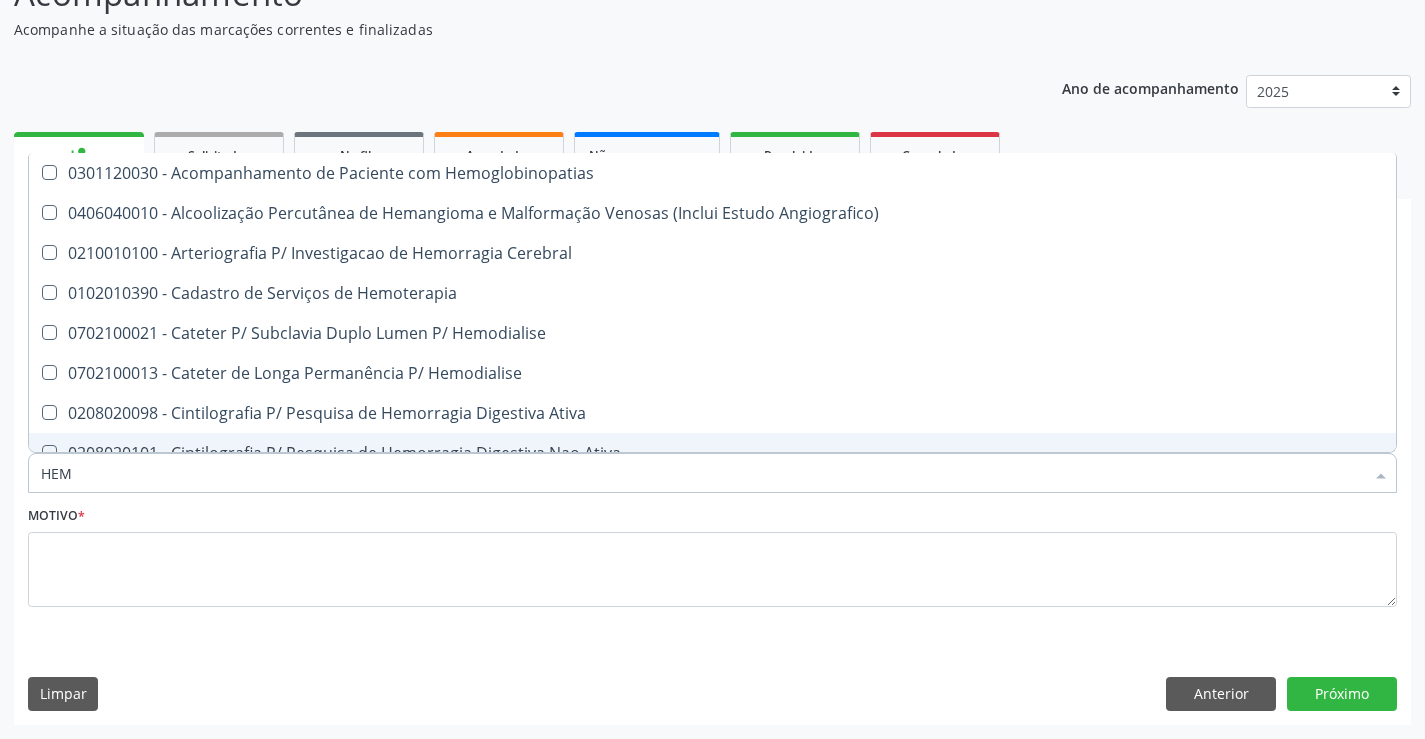 type on "HEMO" 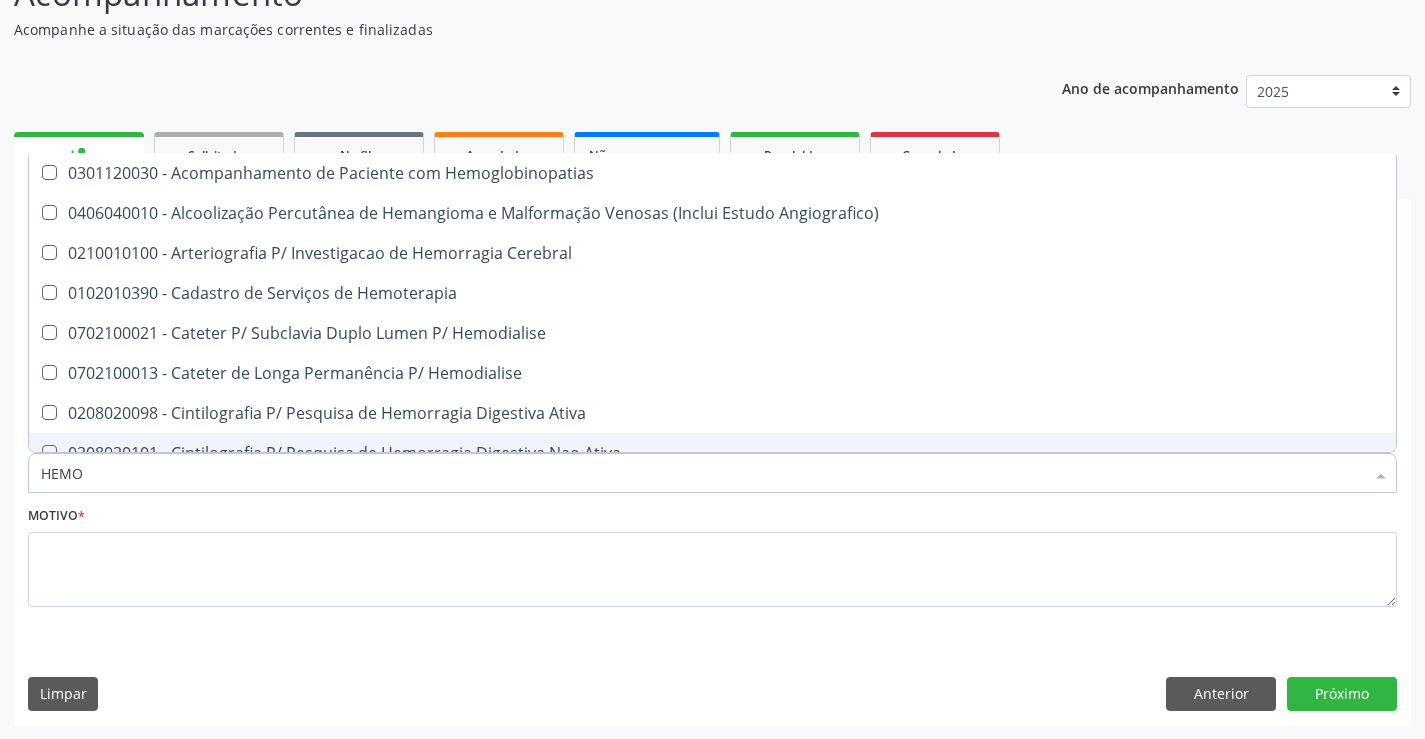 checkbox on "true" 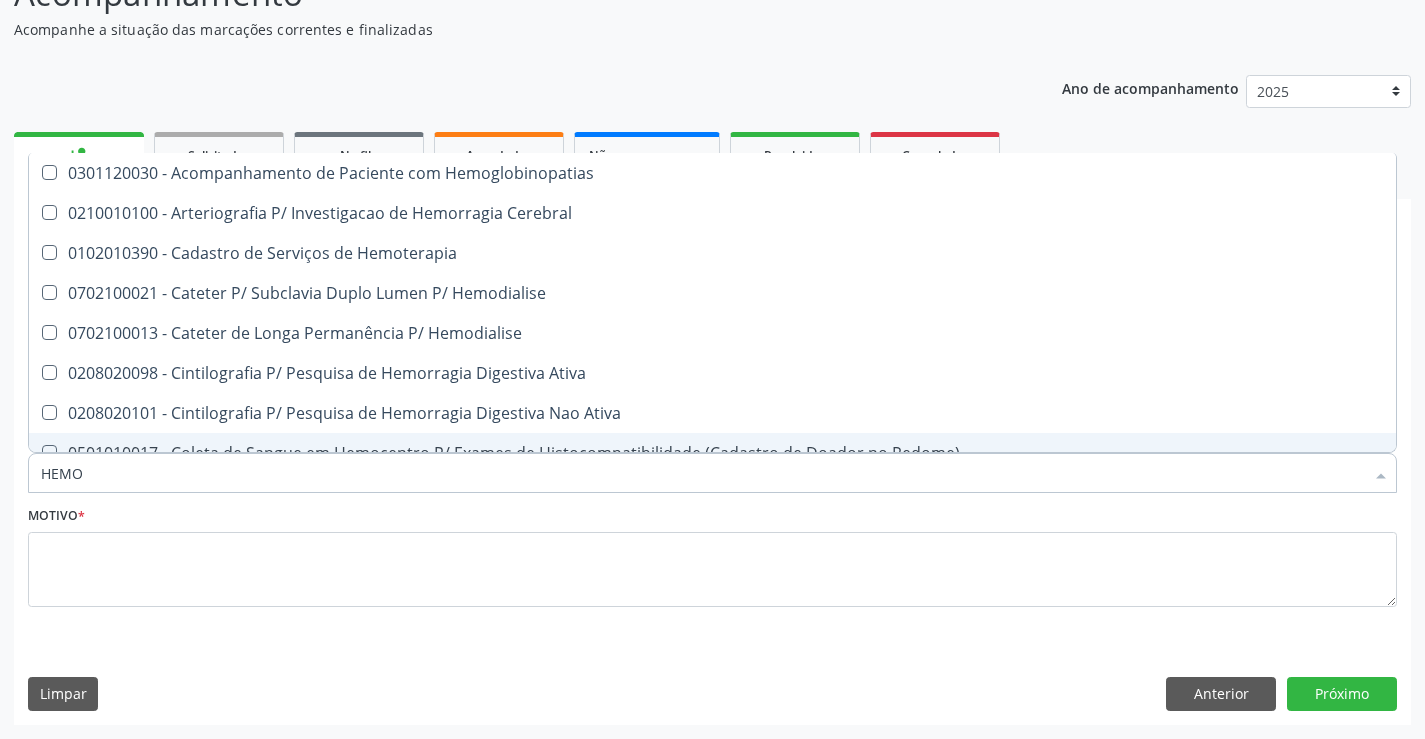 type on "HEMOG" 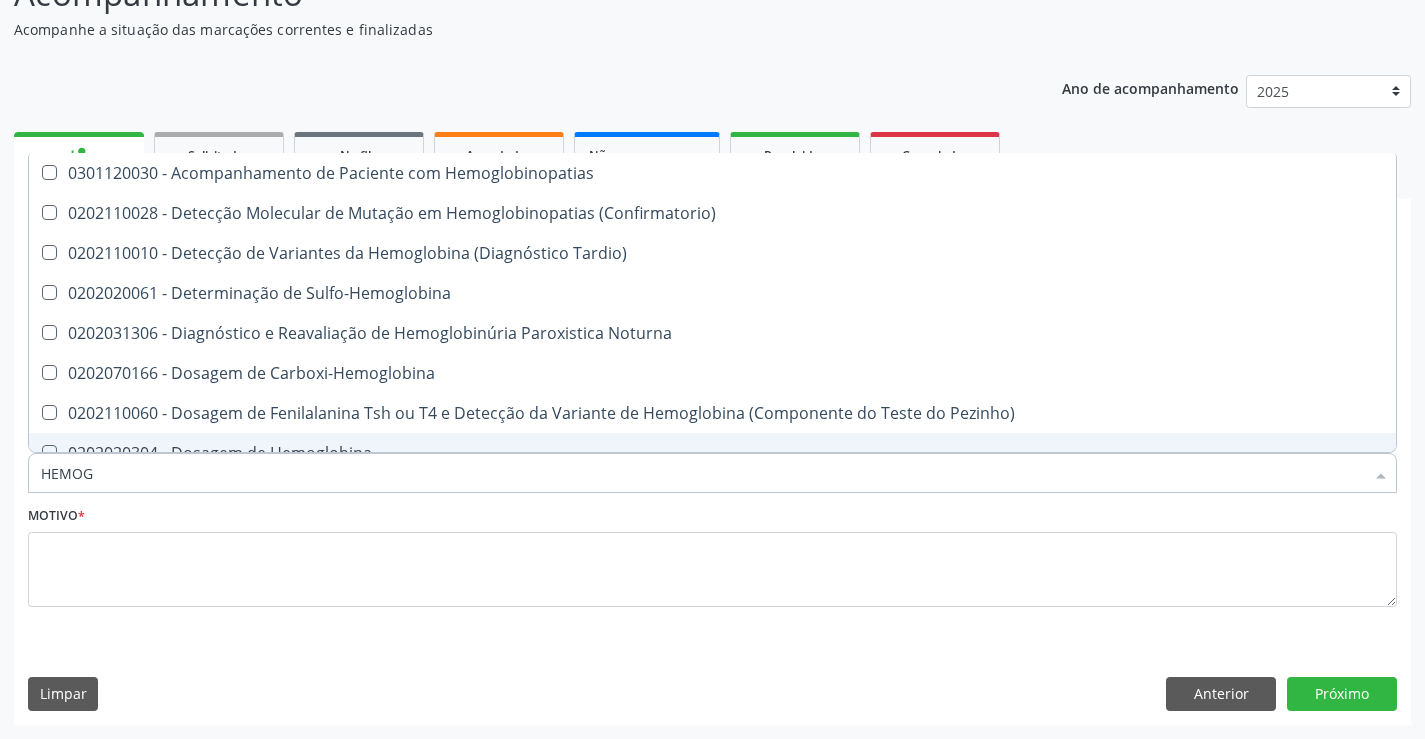 type on "HEMOGR" 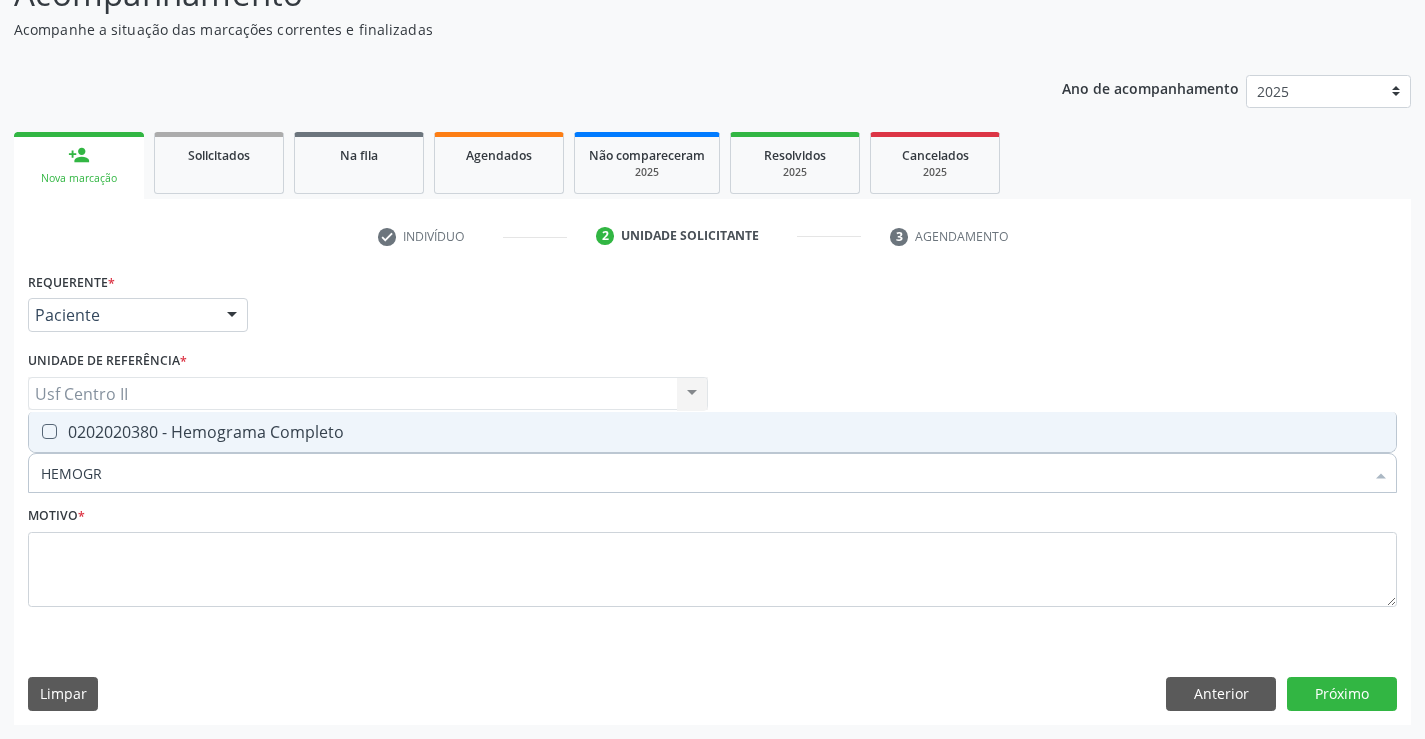 click on "0202020380 - Hemograma Completo" at bounding box center (712, 432) 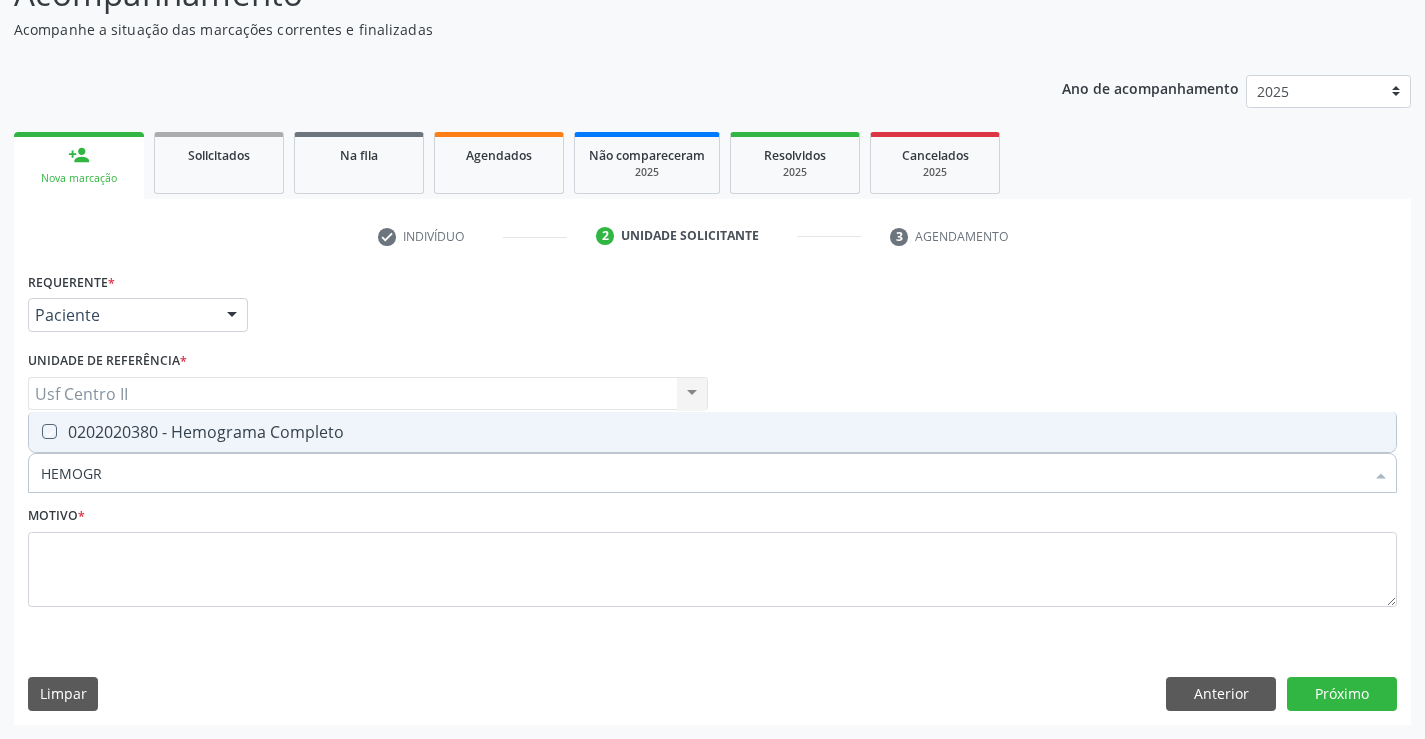 checkbox on "true" 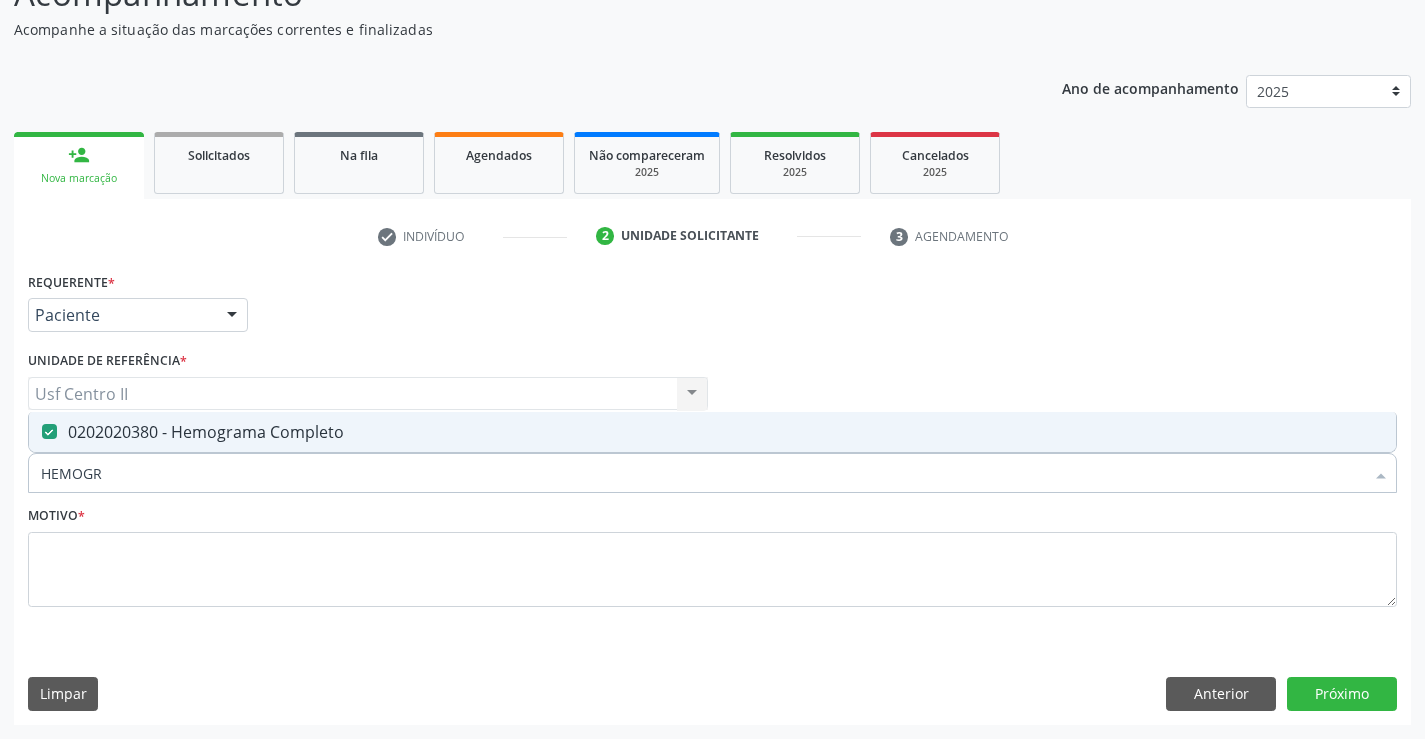 type on "HEMOG" 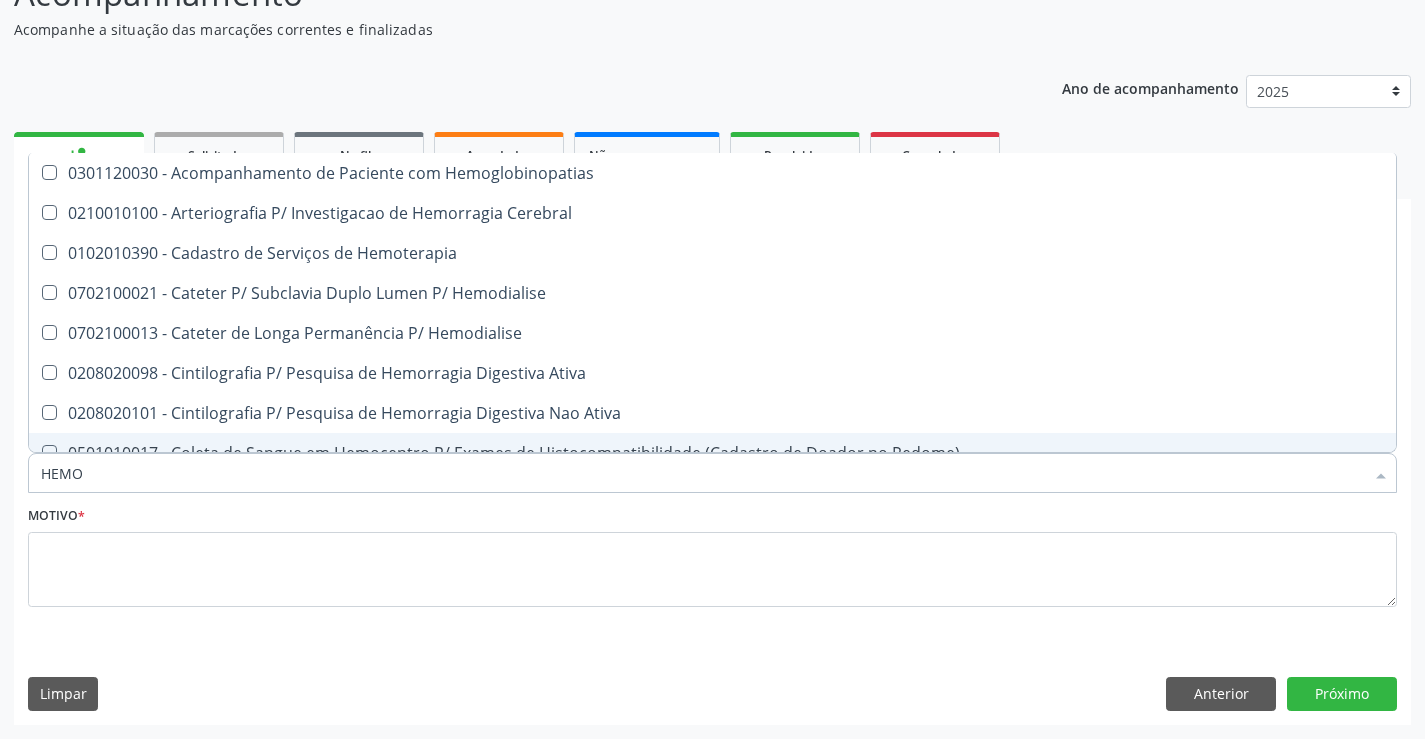 type on "HEM" 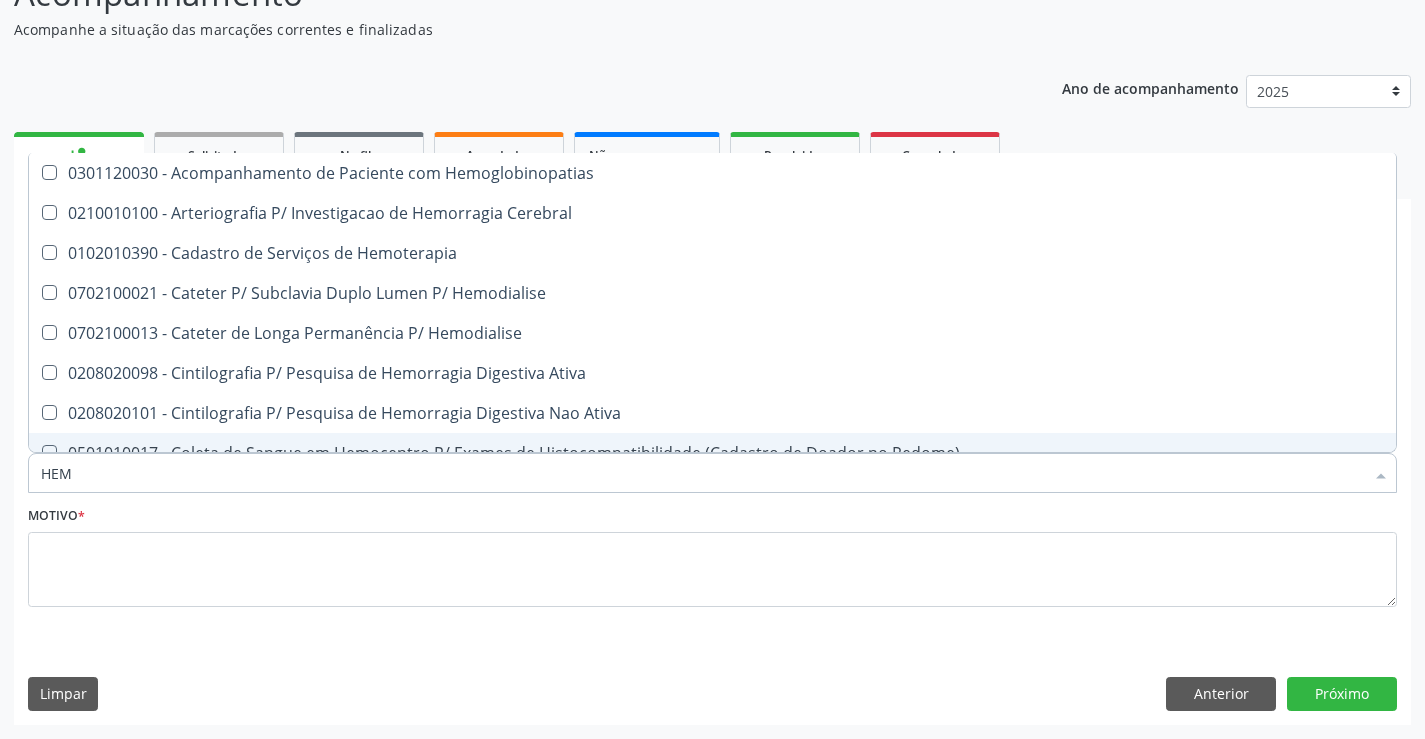 checkbox on "false" 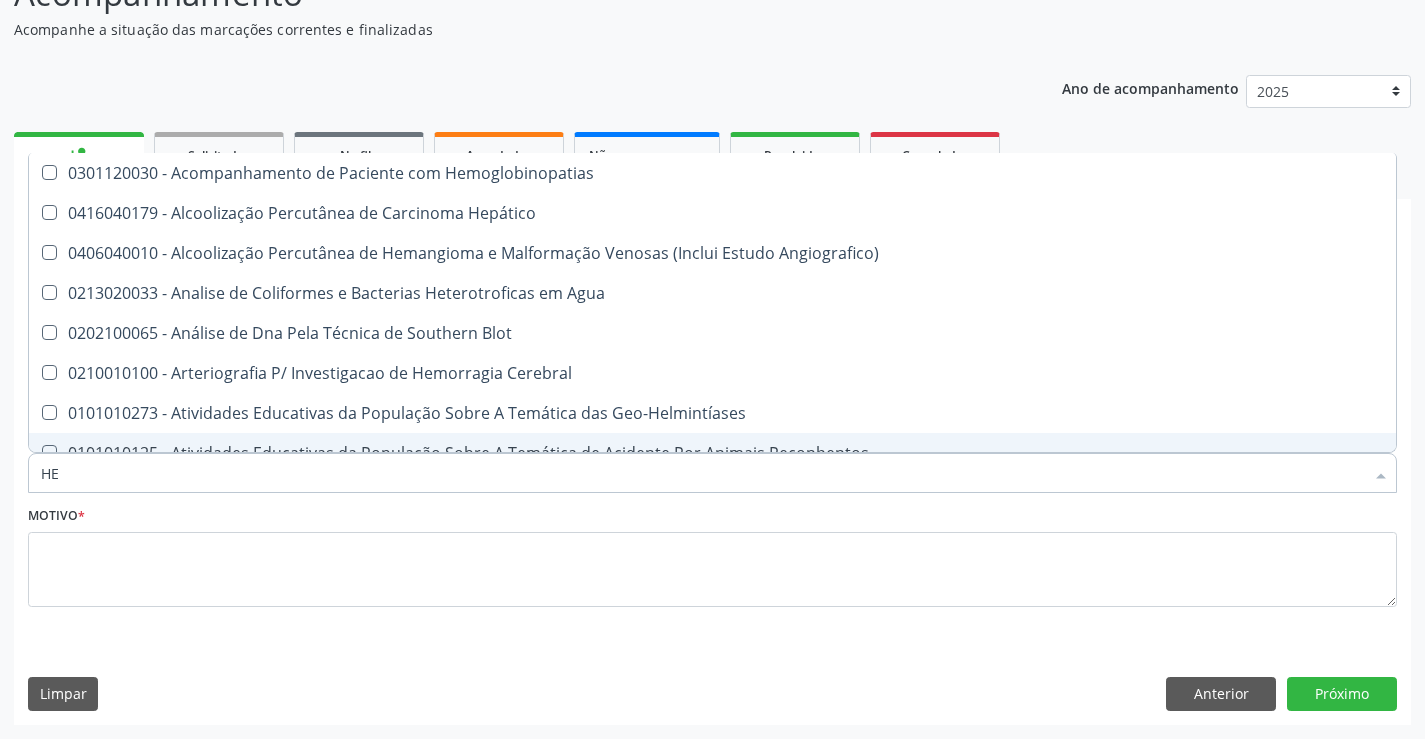 checkbox on "false" 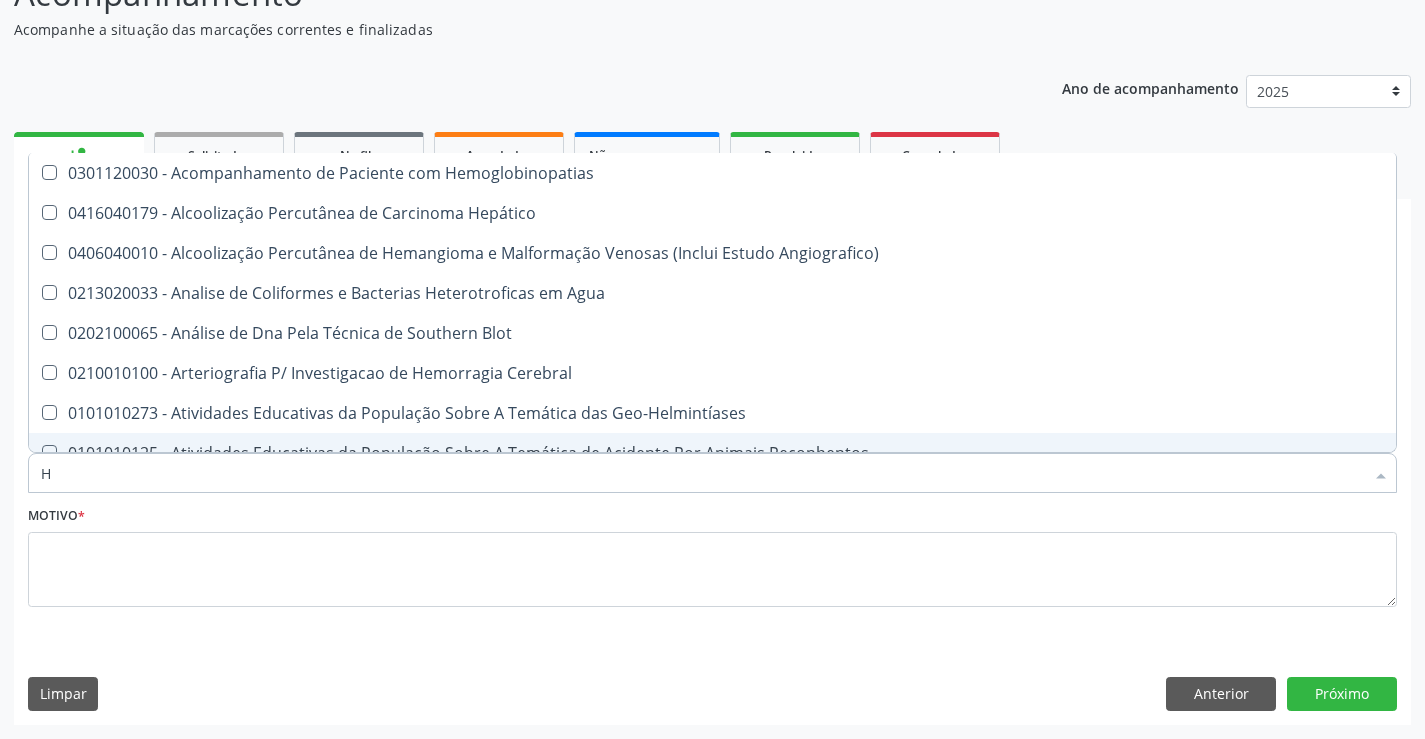 type 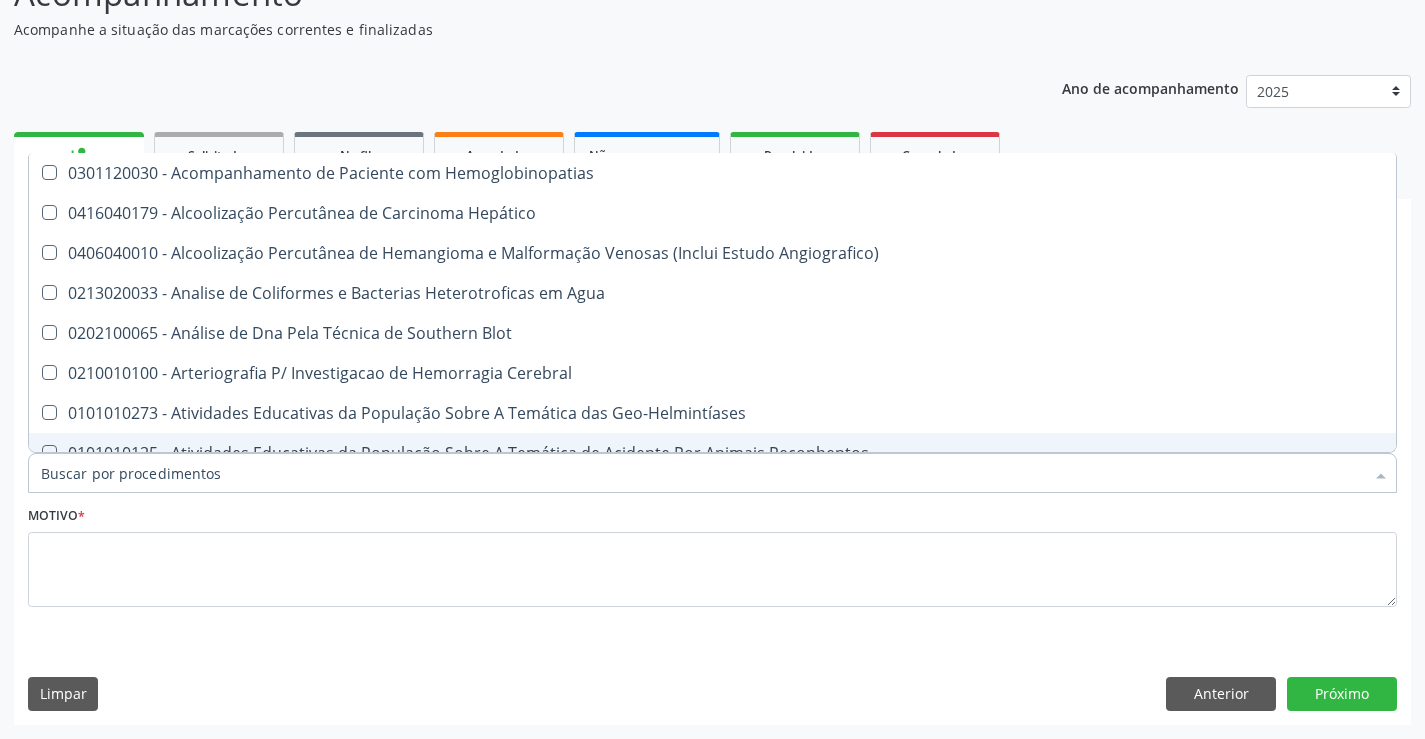 checkbox on "false" 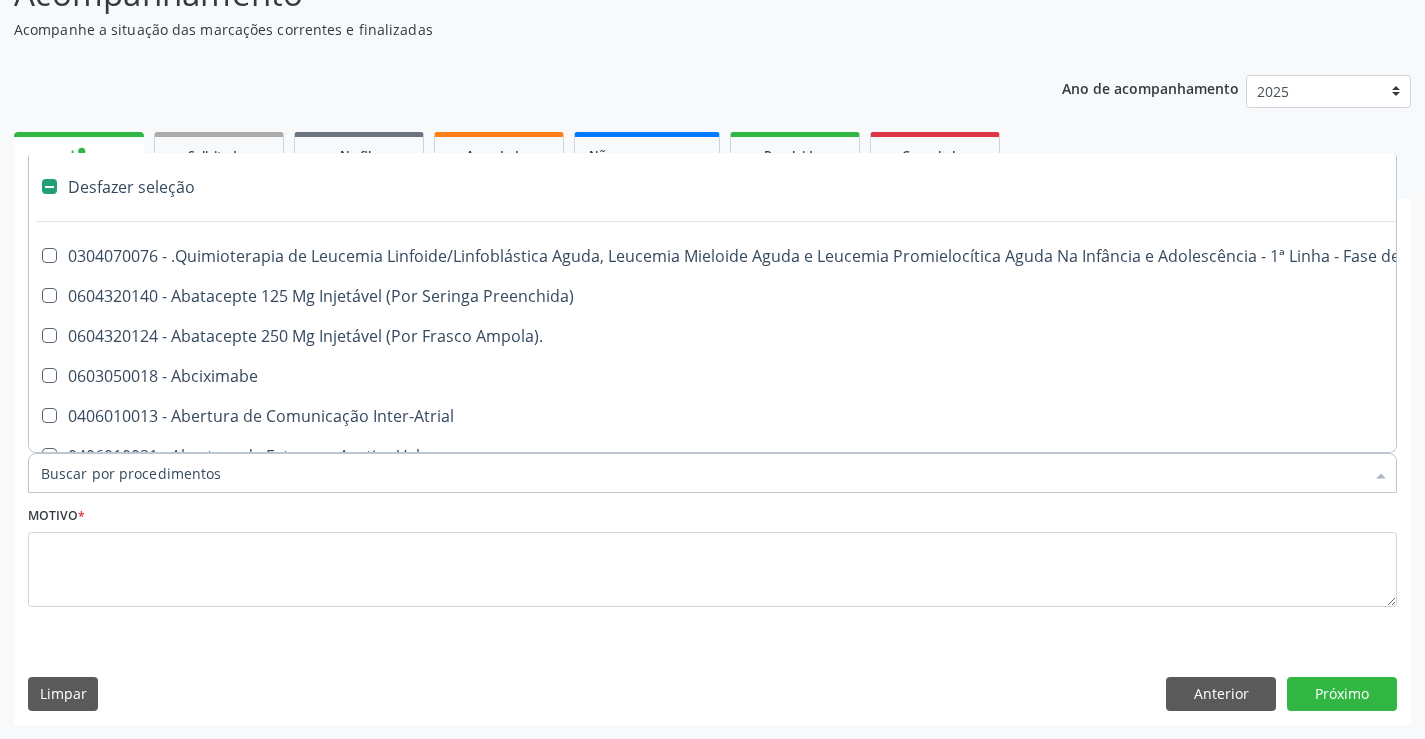 type on "P" 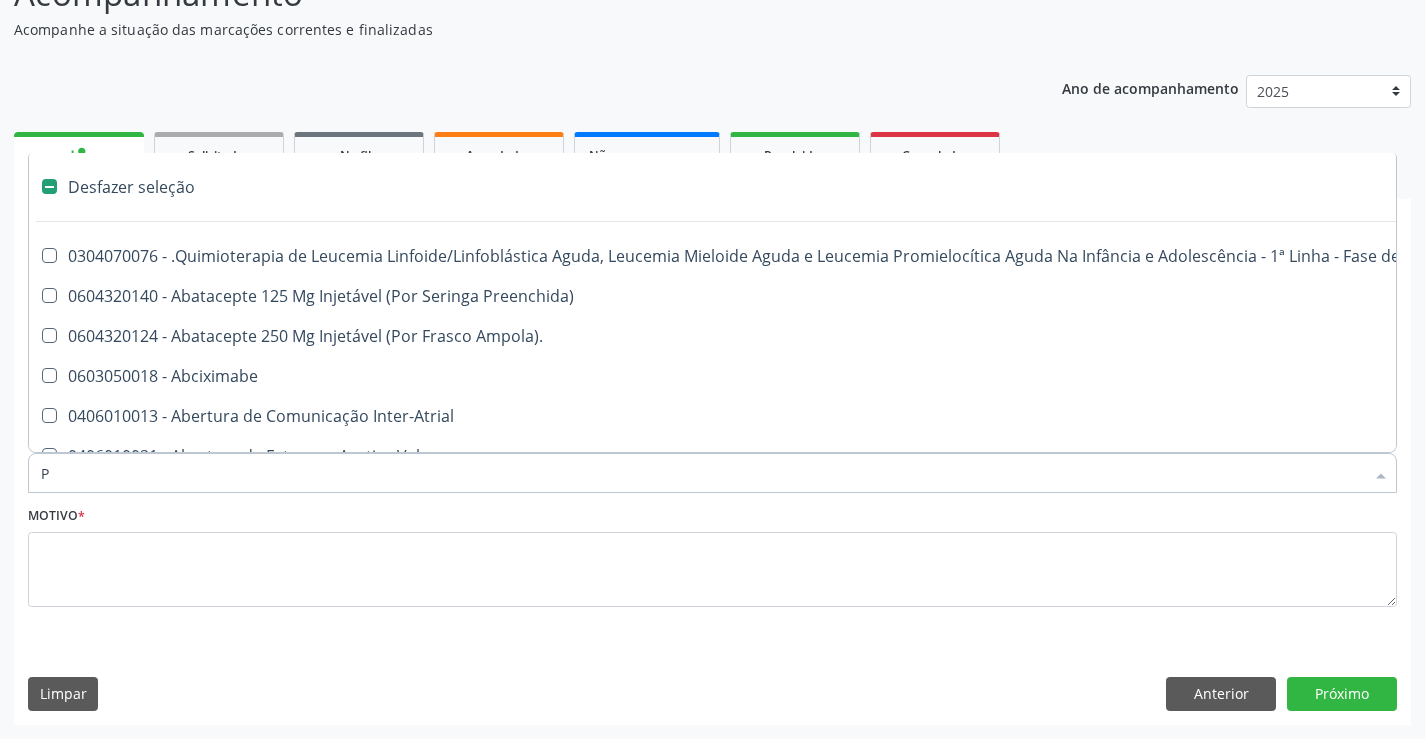 checkbox on "false" 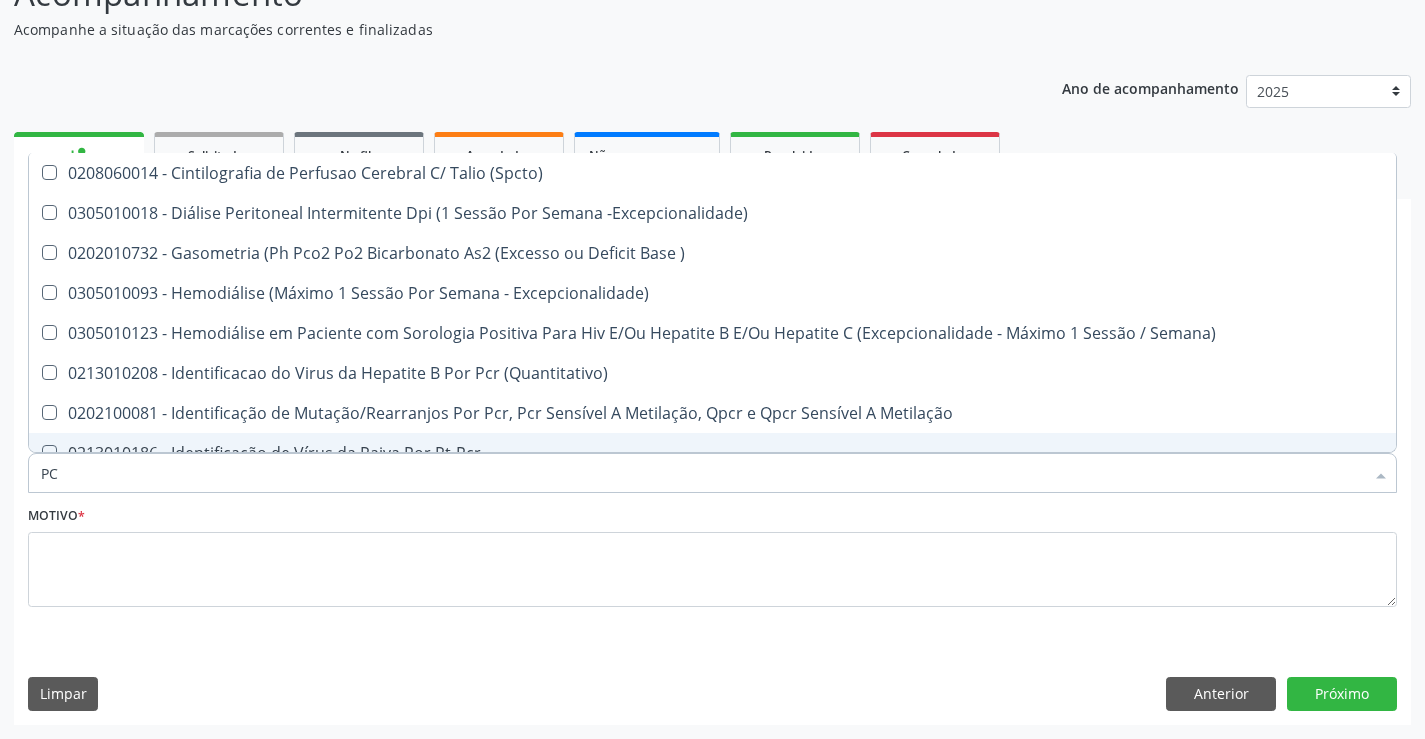 type on "P" 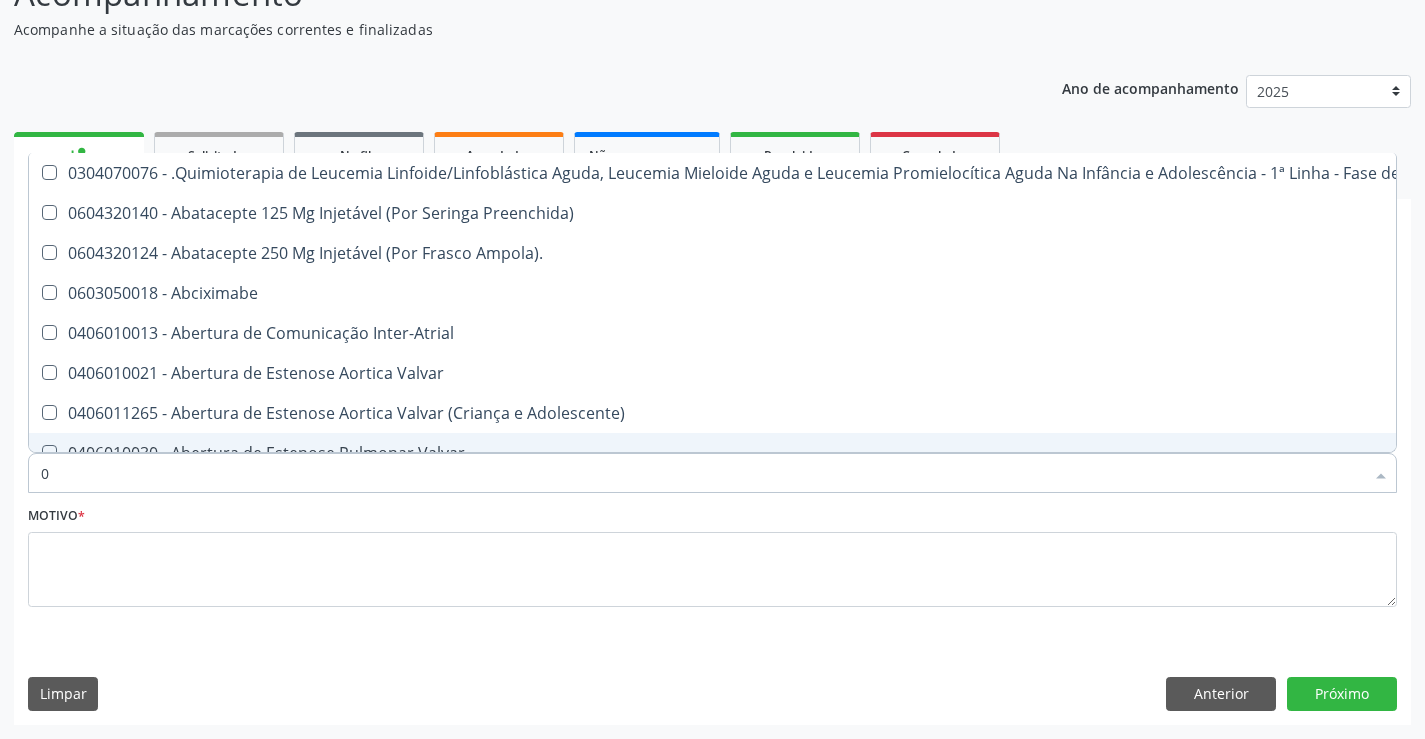 type on "02" 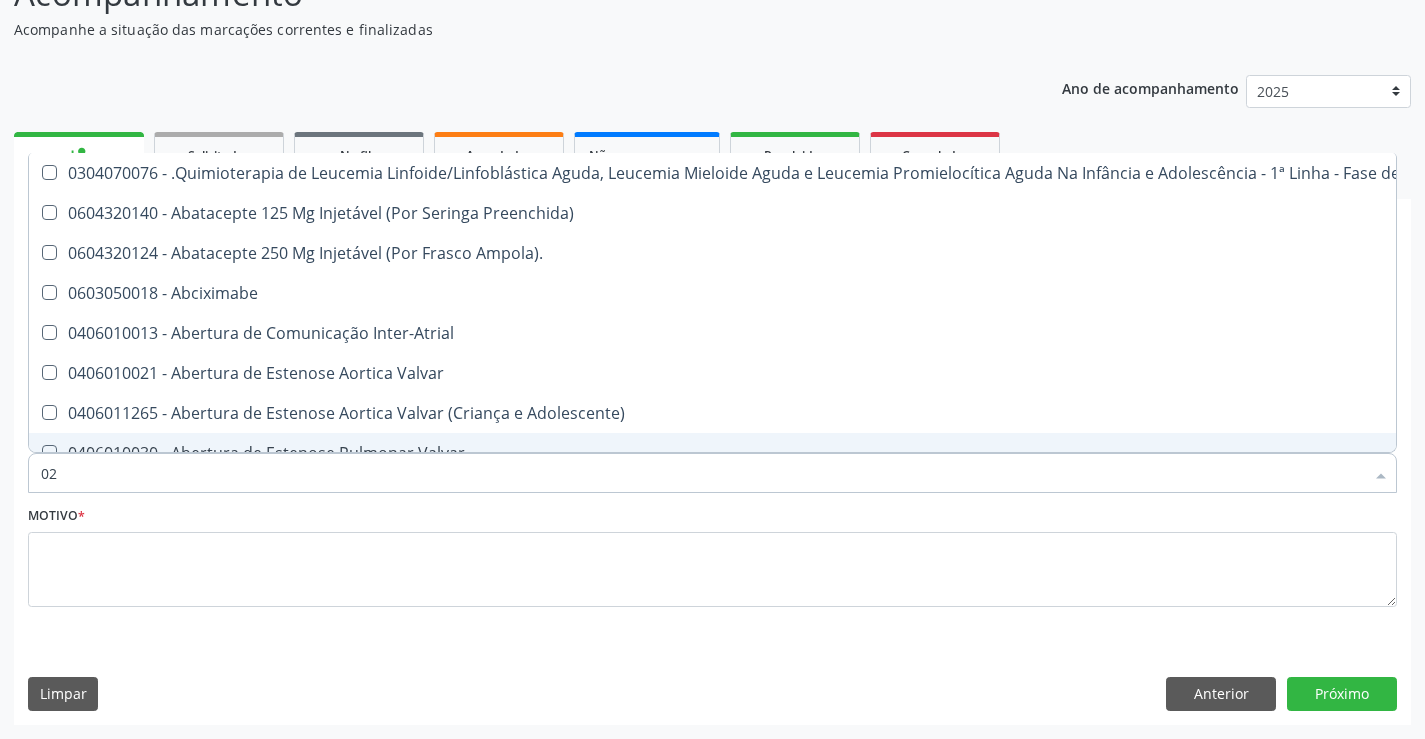 checkbox on "true" 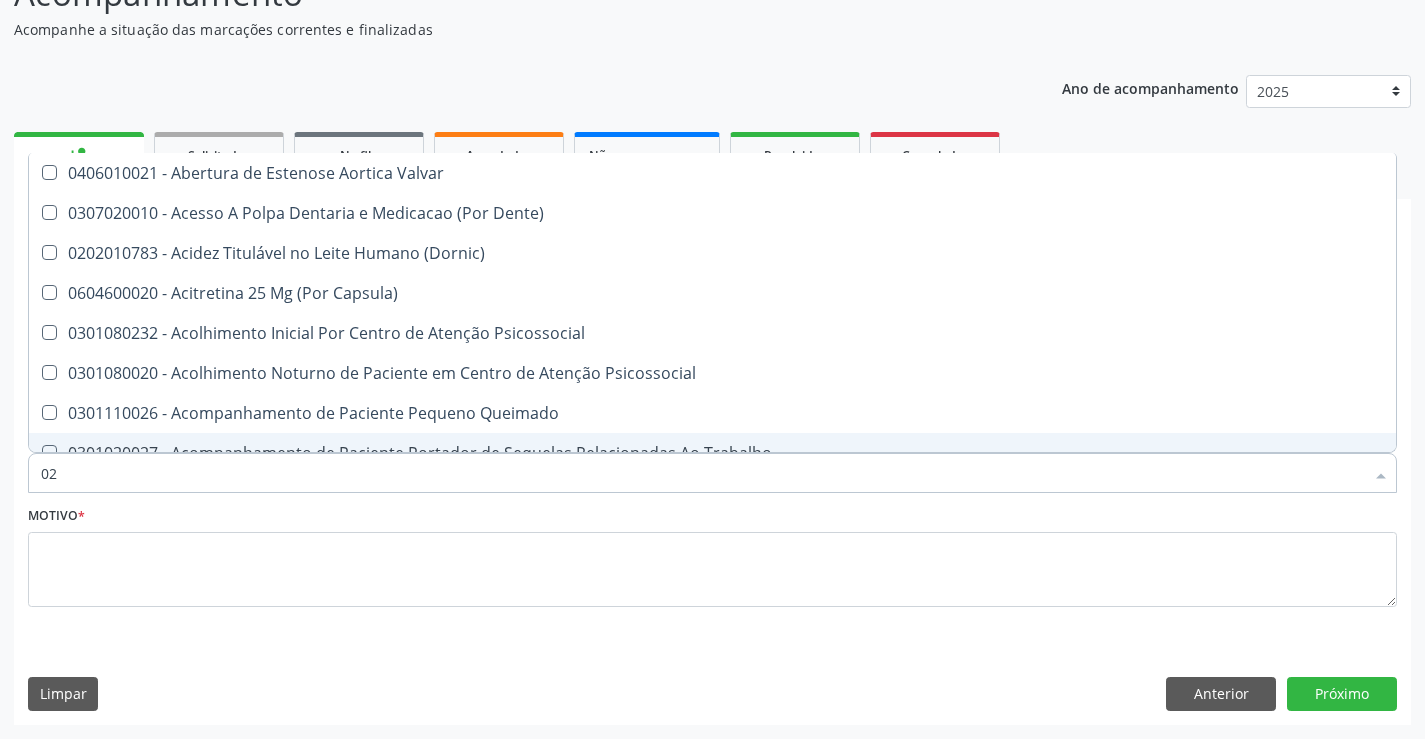 type on "020" 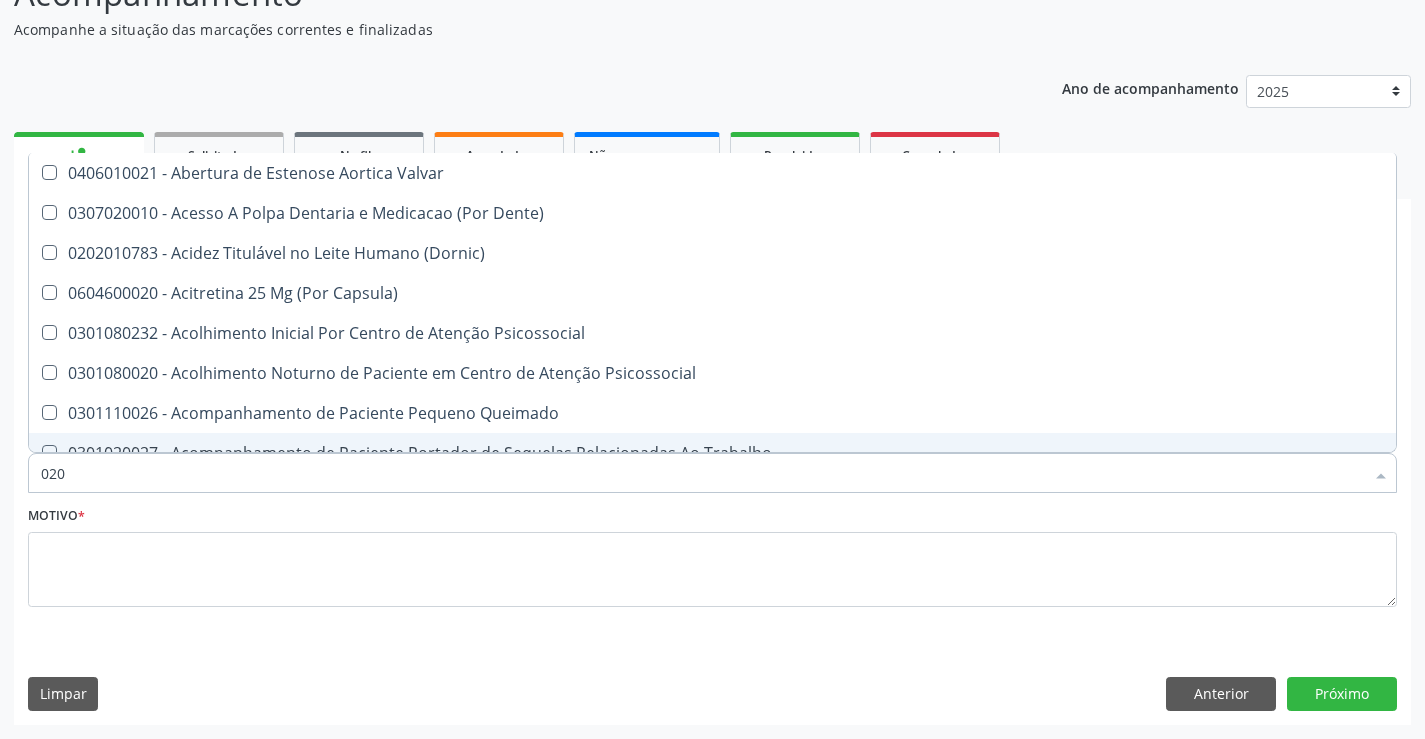checkbox on "true" 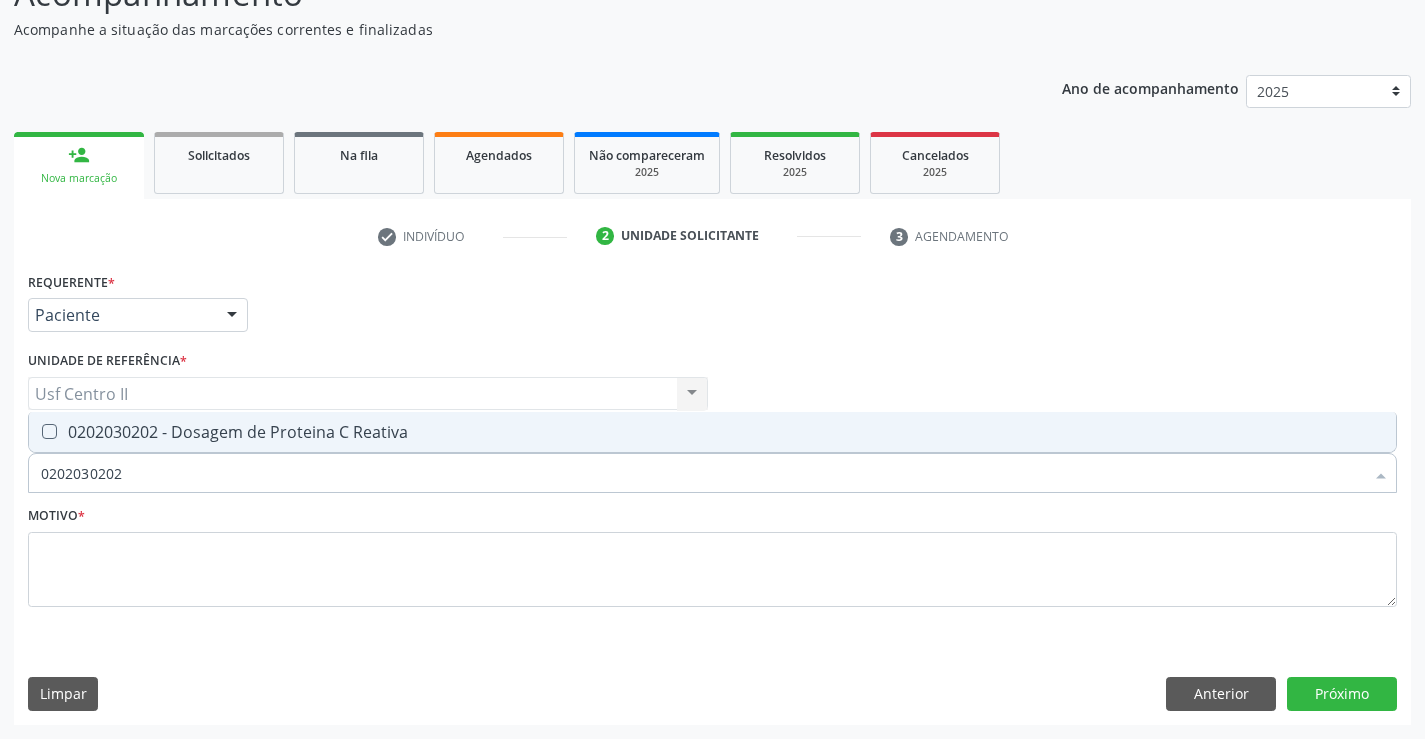 click on "0202030202 - Dosagem de Proteina C Reativa" at bounding box center (712, 432) 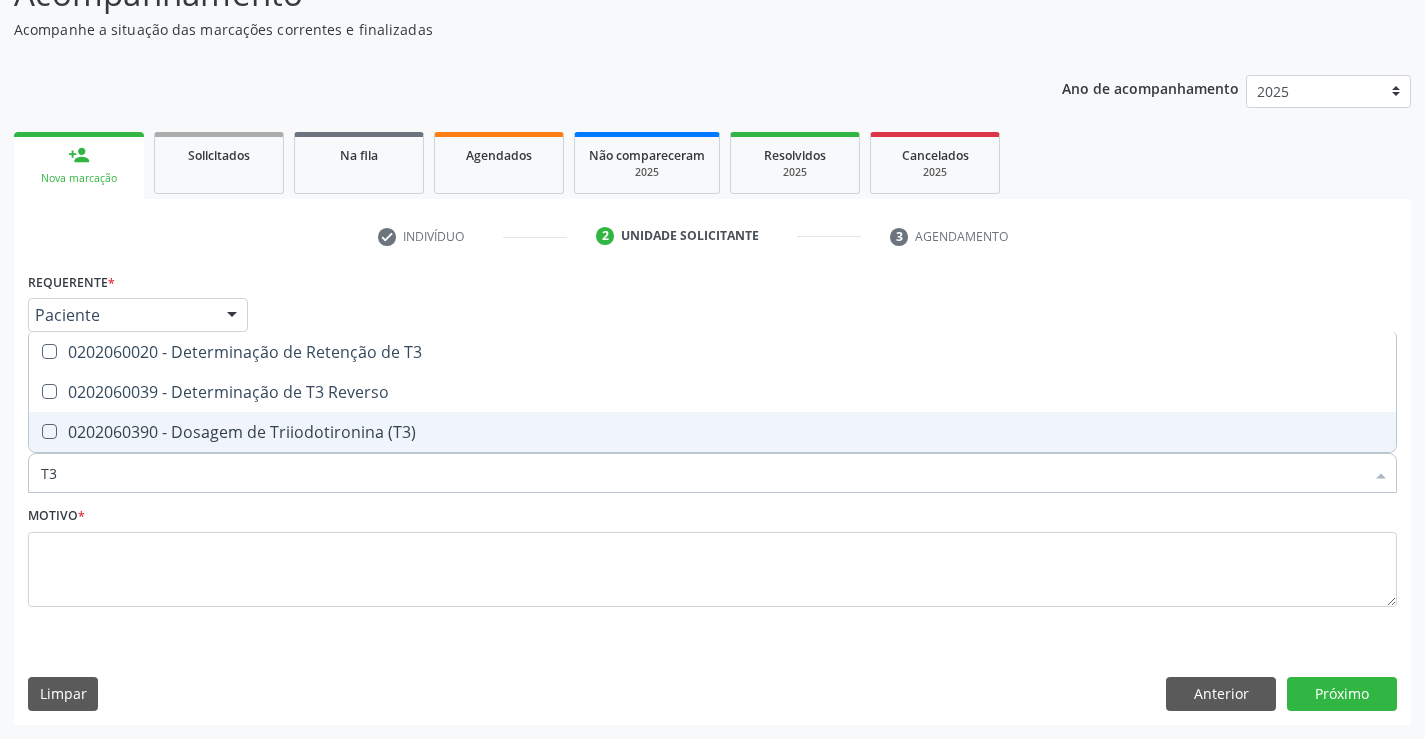 click on "0202060390 - Dosagem de Triiodotironina (T3)" at bounding box center [712, 432] 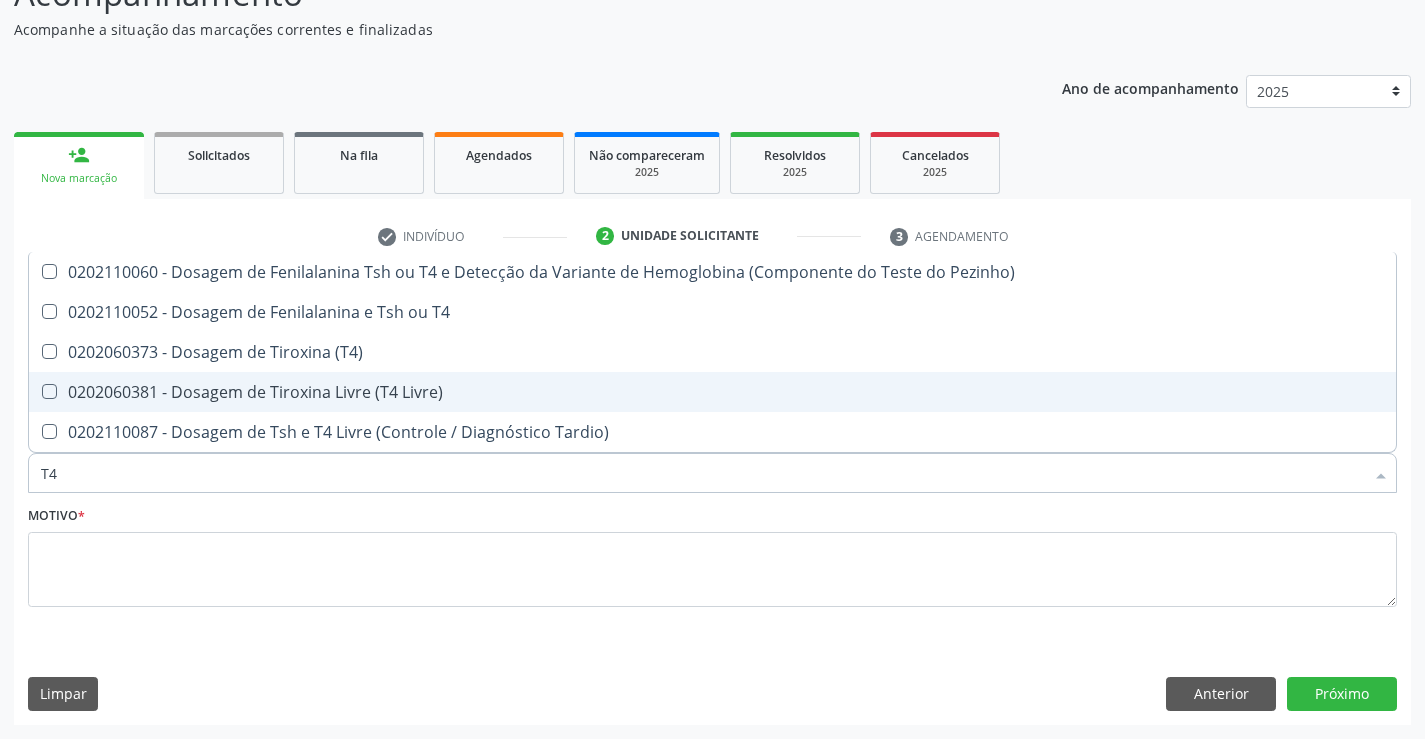 click on "0202060381 - Dosagem de Tiroxina Livre (T4 Livre)" at bounding box center [712, 392] 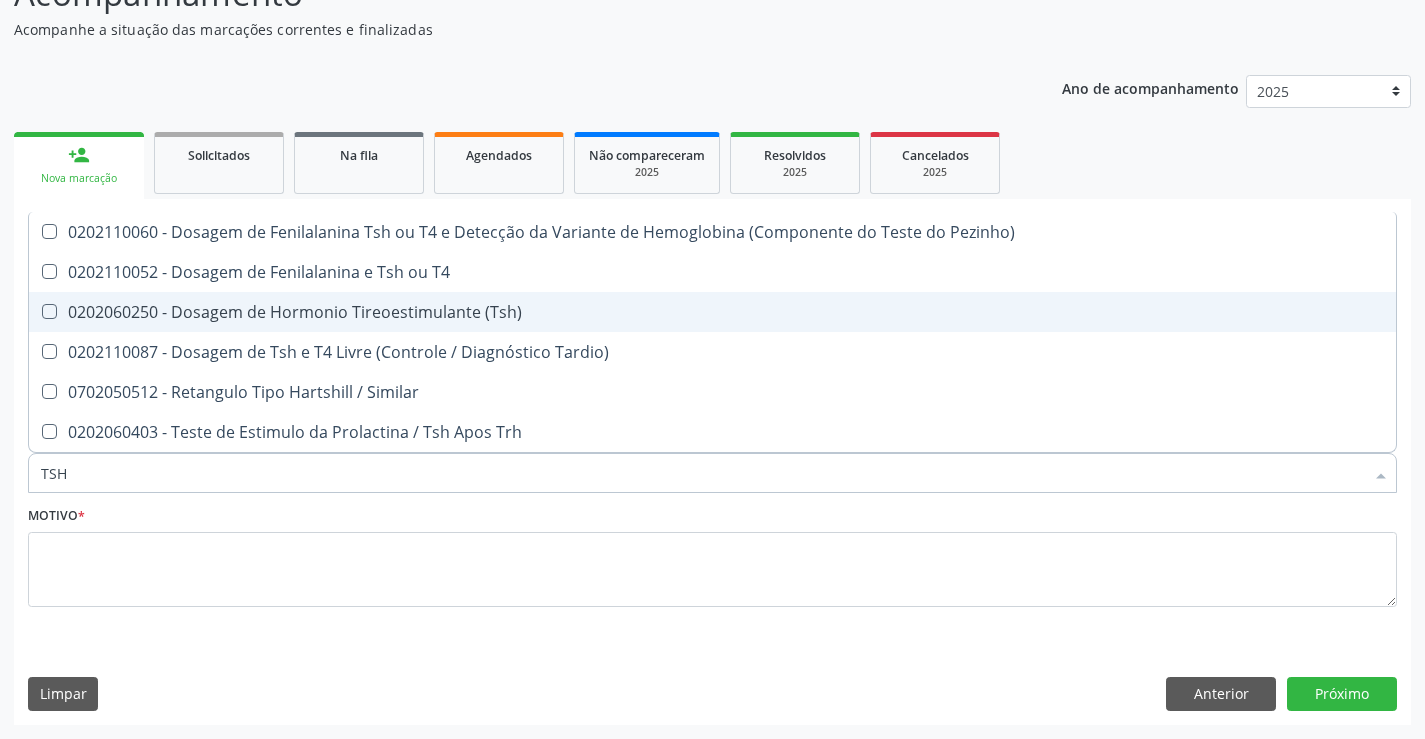 click on "0202060250 - Dosagem de Hormonio Tireoestimulante (Tsh)" at bounding box center [712, 312] 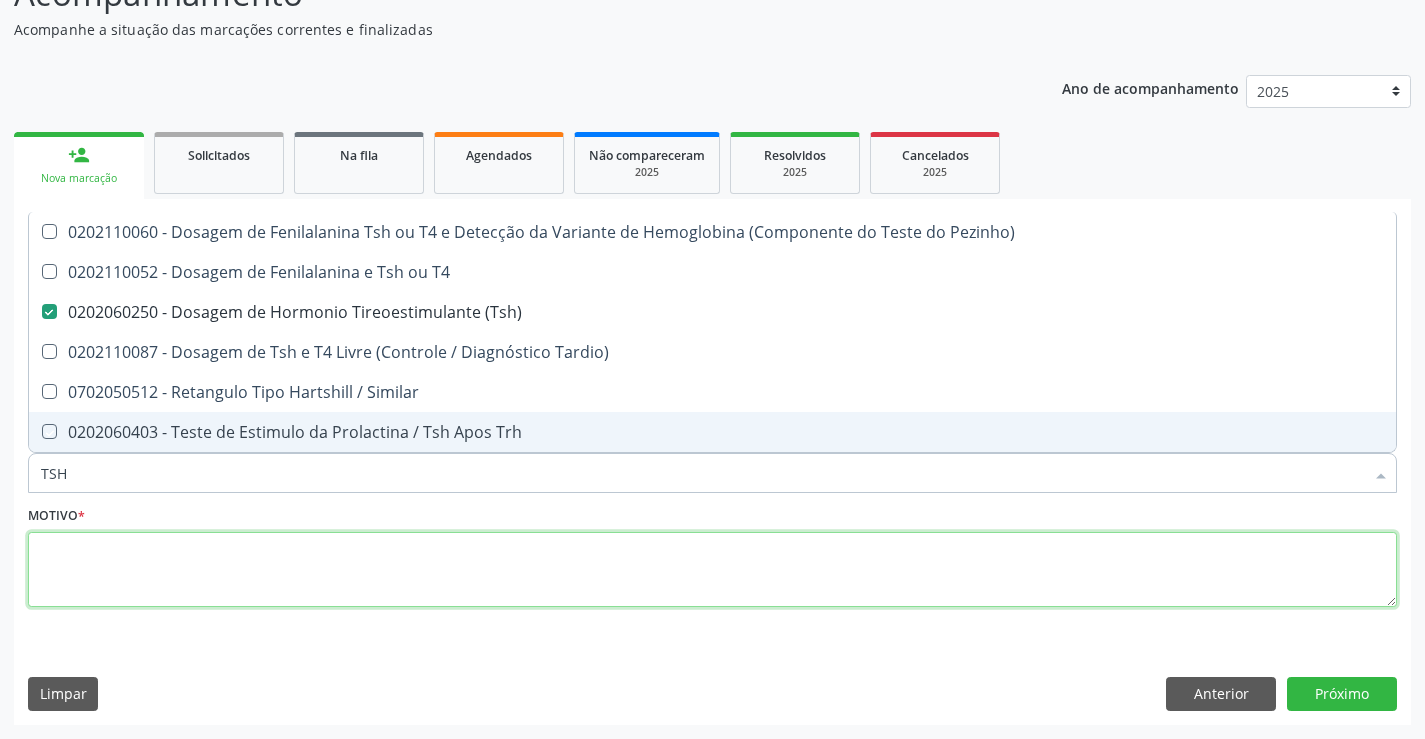 click at bounding box center [712, 570] 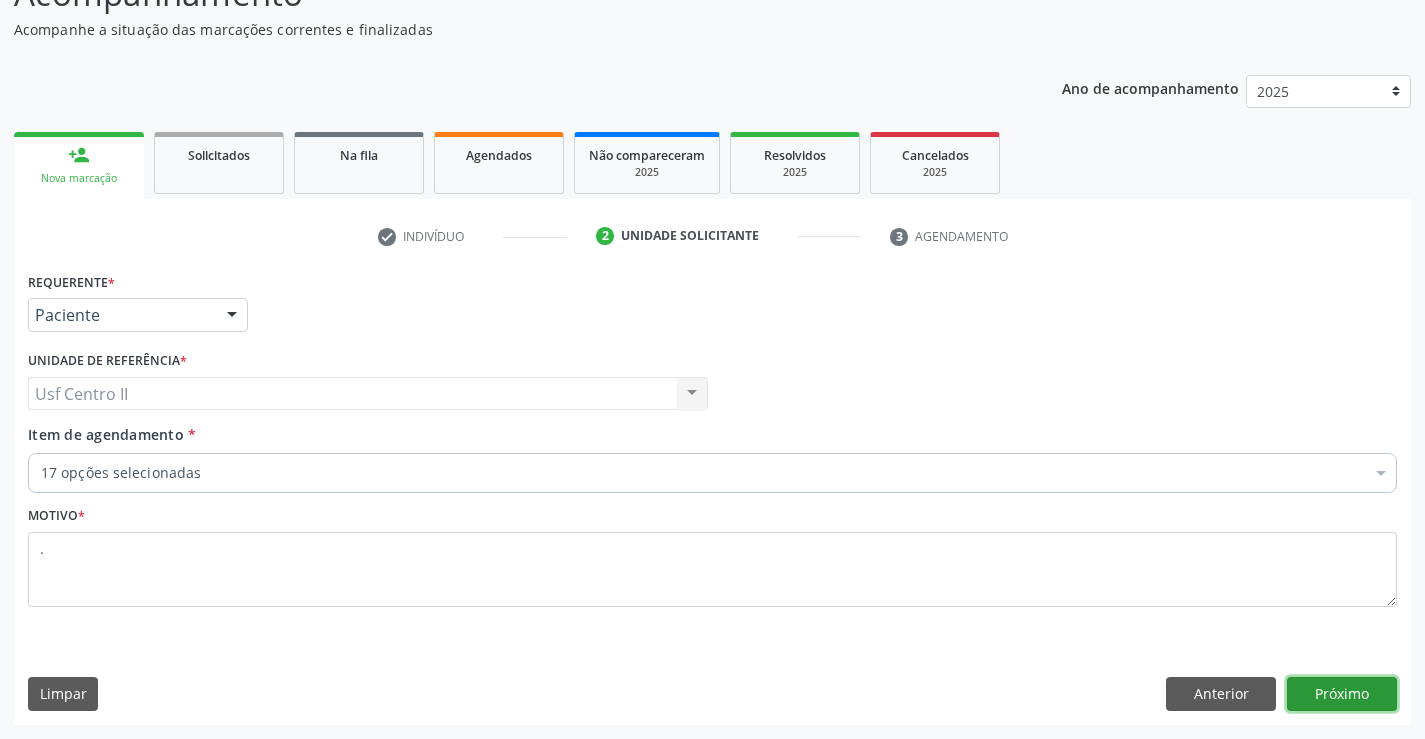 click on "Próximo" at bounding box center (1342, 694) 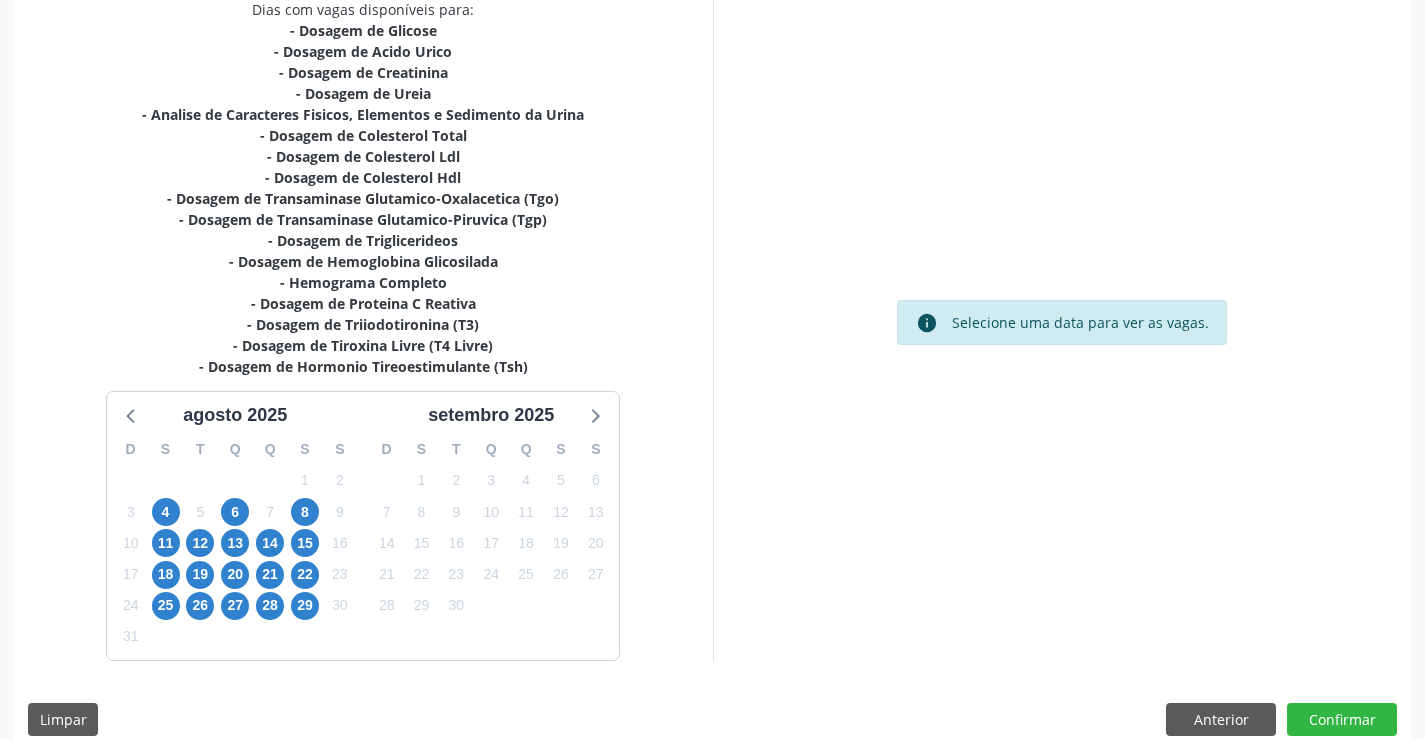 scroll, scrollTop: 467, scrollLeft: 0, axis: vertical 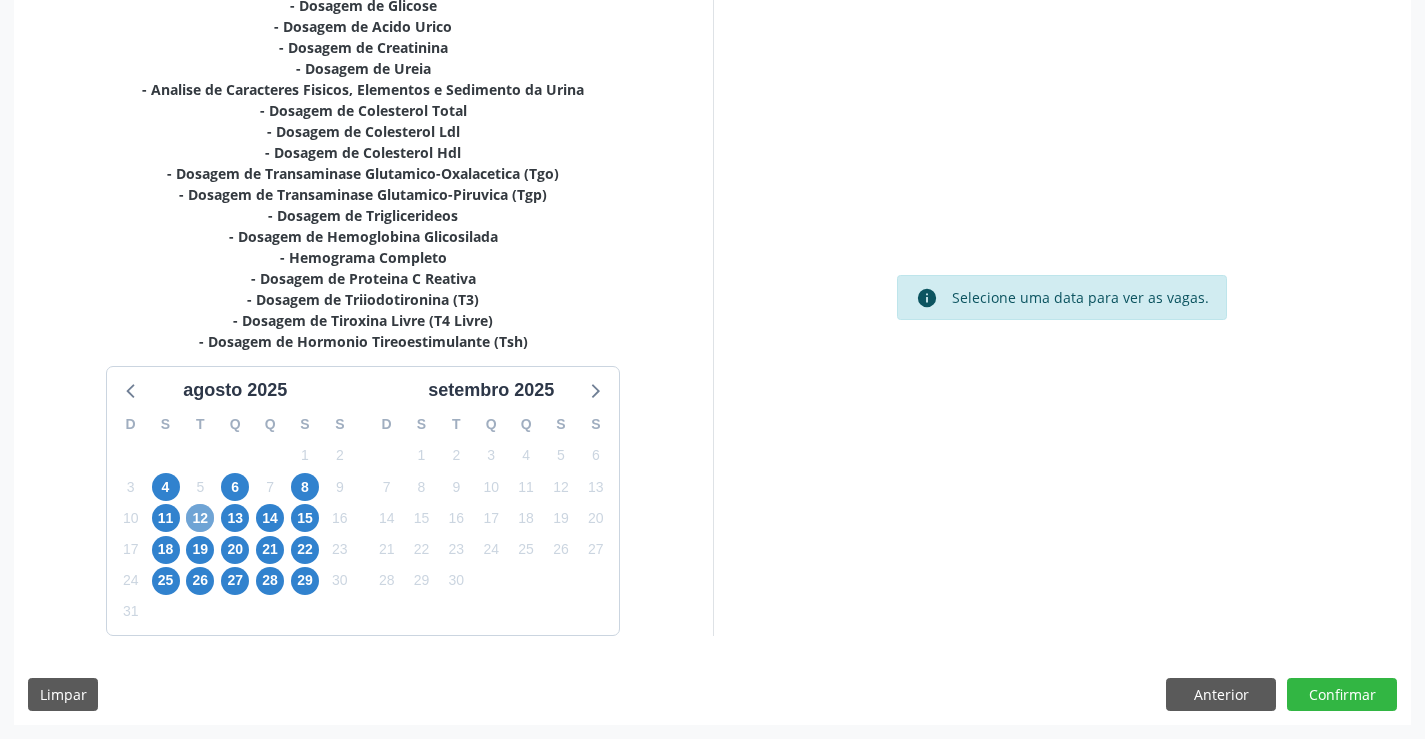 click on "12" at bounding box center (200, 518) 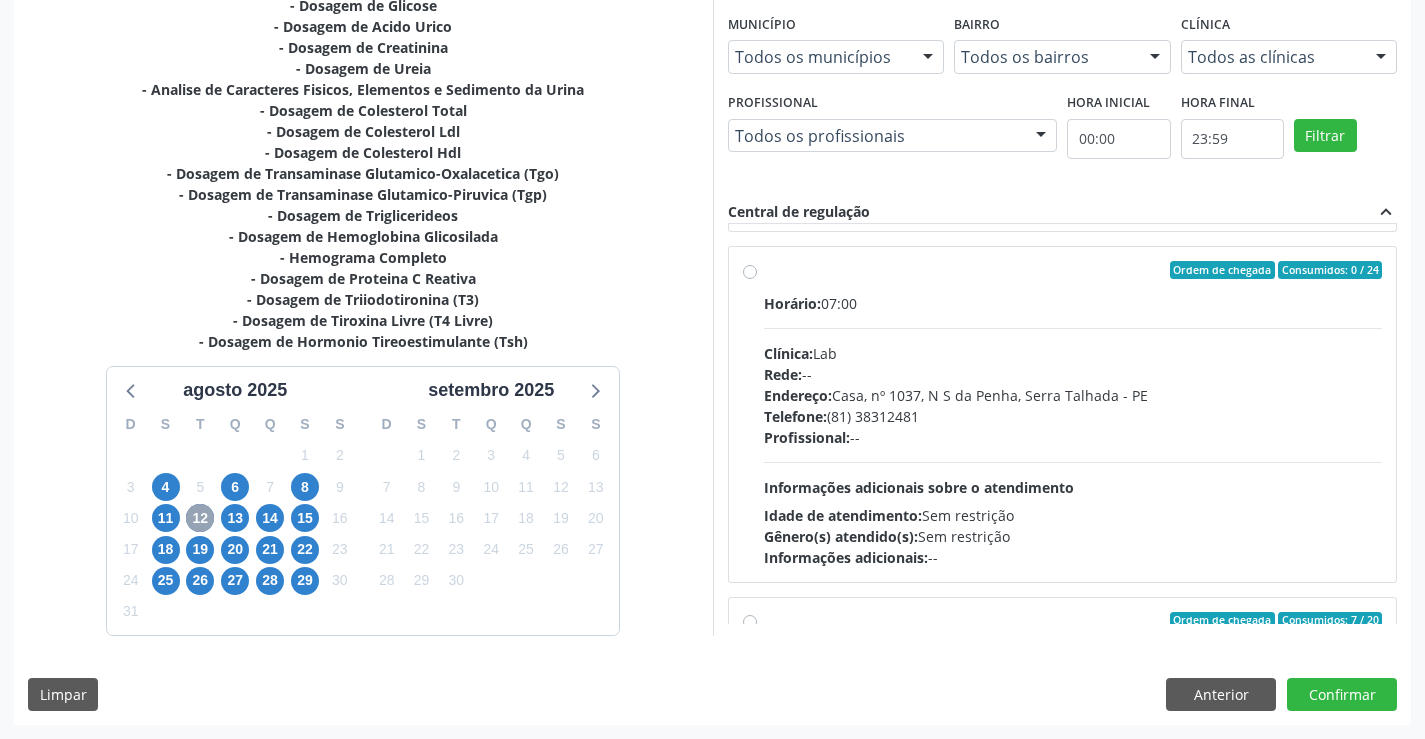 scroll, scrollTop: 700, scrollLeft: 0, axis: vertical 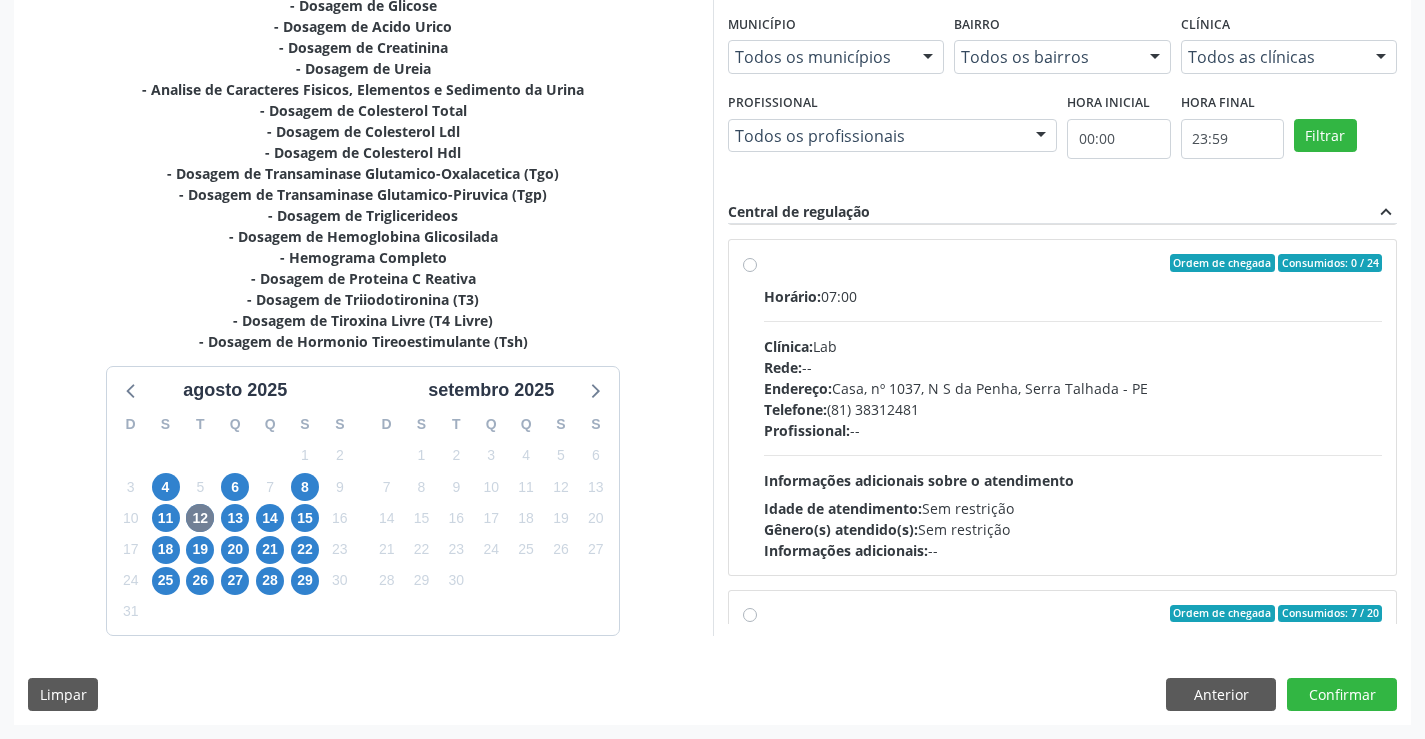 click on "Ordem de chegada
Consumidos: 0 / 24
Horário:   07:00
Clínica:  Lab
Rede:
--
Endereço:   Casa, nº 1037, N S da Penha, Serra Talhada - PE
Telefone:   (81) 38312481
Profissional:
--
Informações adicionais sobre o atendimento
Idade de atendimento:
Sem restrição
Gênero(s) atendido(s):
Sem restrição
Informações adicionais:
--" at bounding box center (1073, 407) 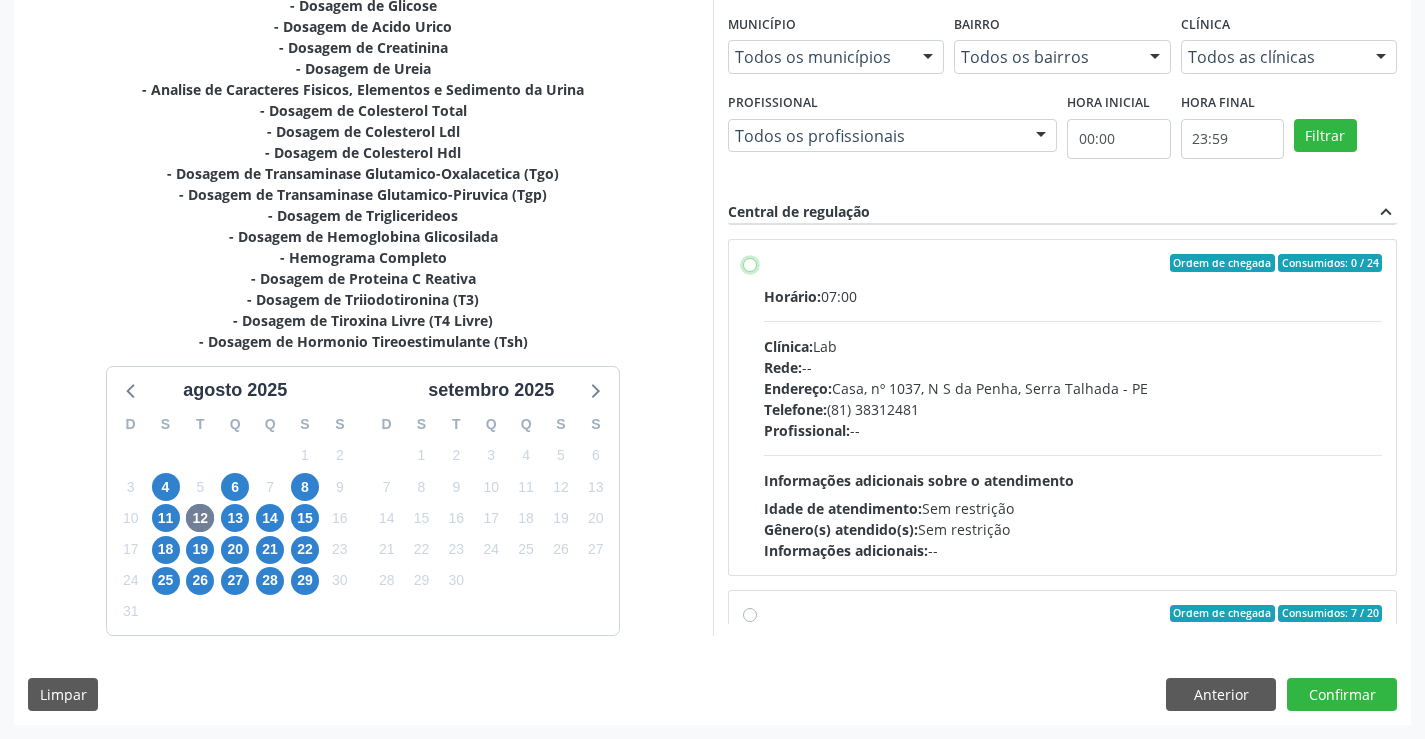 click on "Ordem de chegada
Consumidos: 0 / 24
Horário:   07:00
Clínica:  Lab
Rede:
--
Endereço:   Casa, nº 1037, N S da Penha, Serra Talhada - PE
Telefone:   (81) 38312481
Profissional:
--
Informações adicionais sobre o atendimento
Idade de atendimento:
Sem restrição
Gênero(s) atendido(s):
Sem restrição
Informações adicionais:
--" at bounding box center [750, 263] 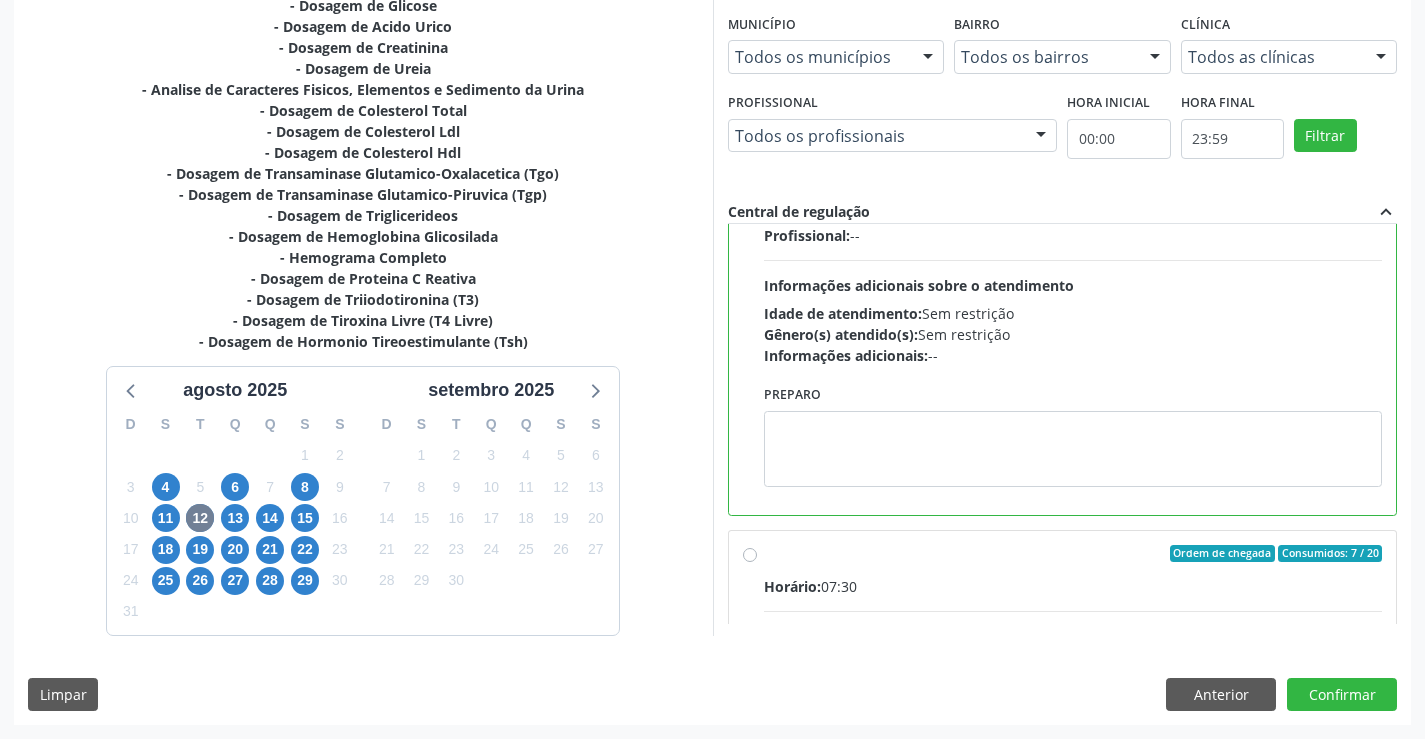 scroll, scrollTop: 900, scrollLeft: 0, axis: vertical 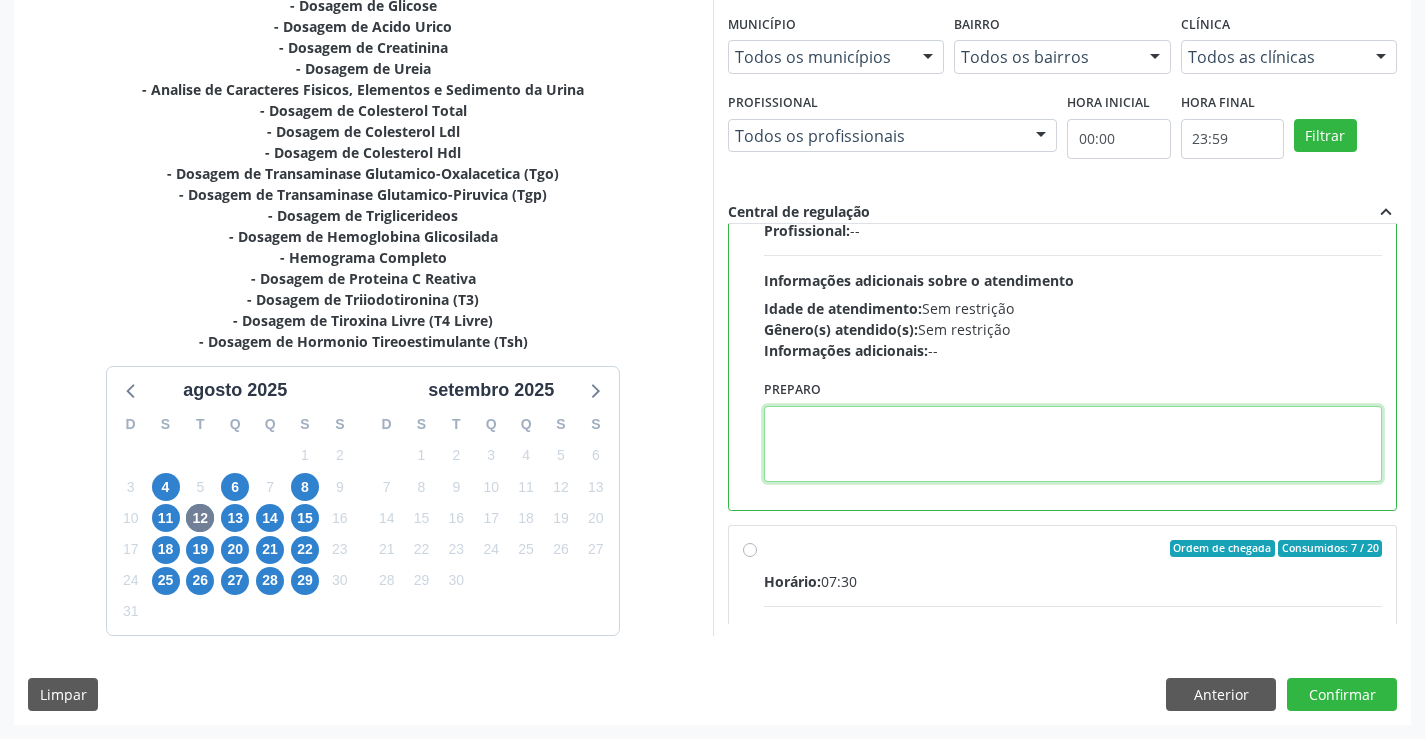 click at bounding box center [1073, 444] 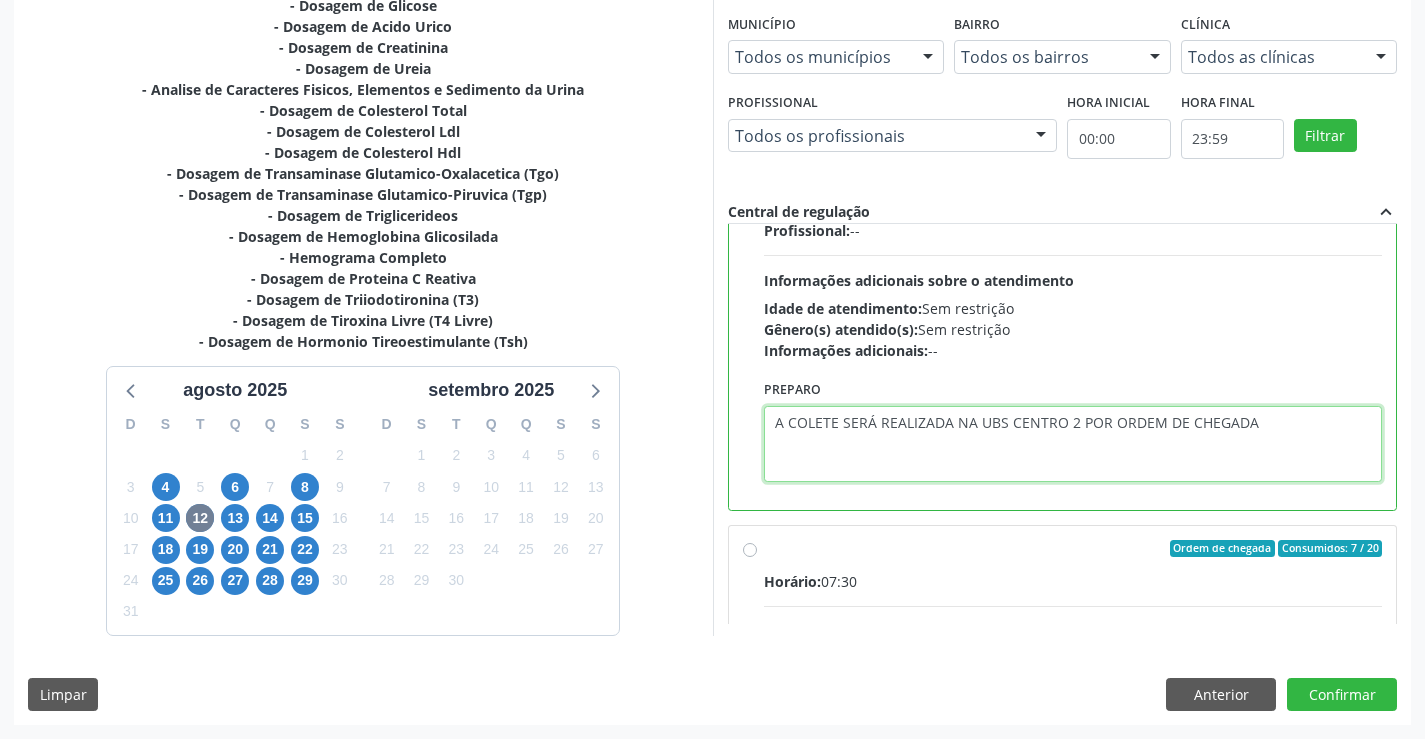 click on "A COLETE SERÁ REALIZADA NA UBS CENTRO 2 POR ORDEM DE CHEGADA" at bounding box center [1073, 444] 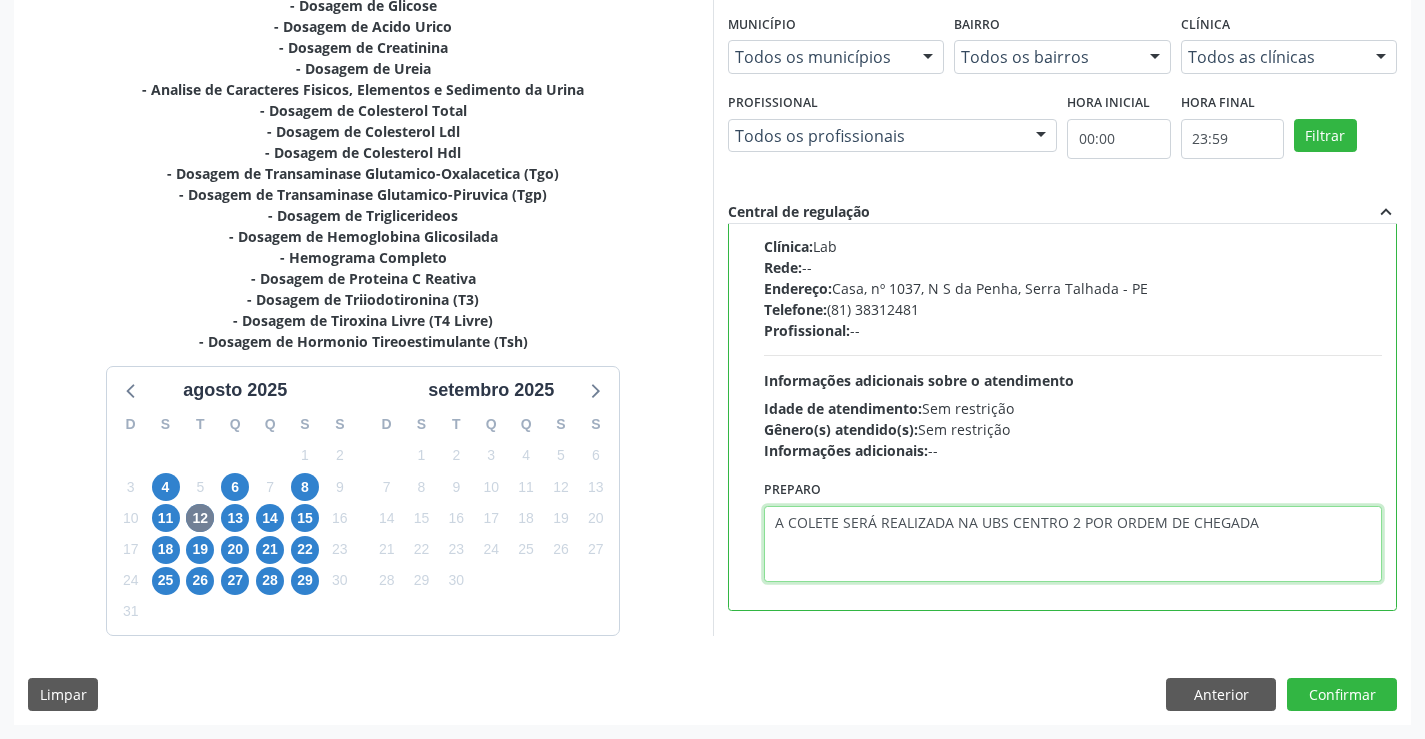 scroll, scrollTop: 900, scrollLeft: 0, axis: vertical 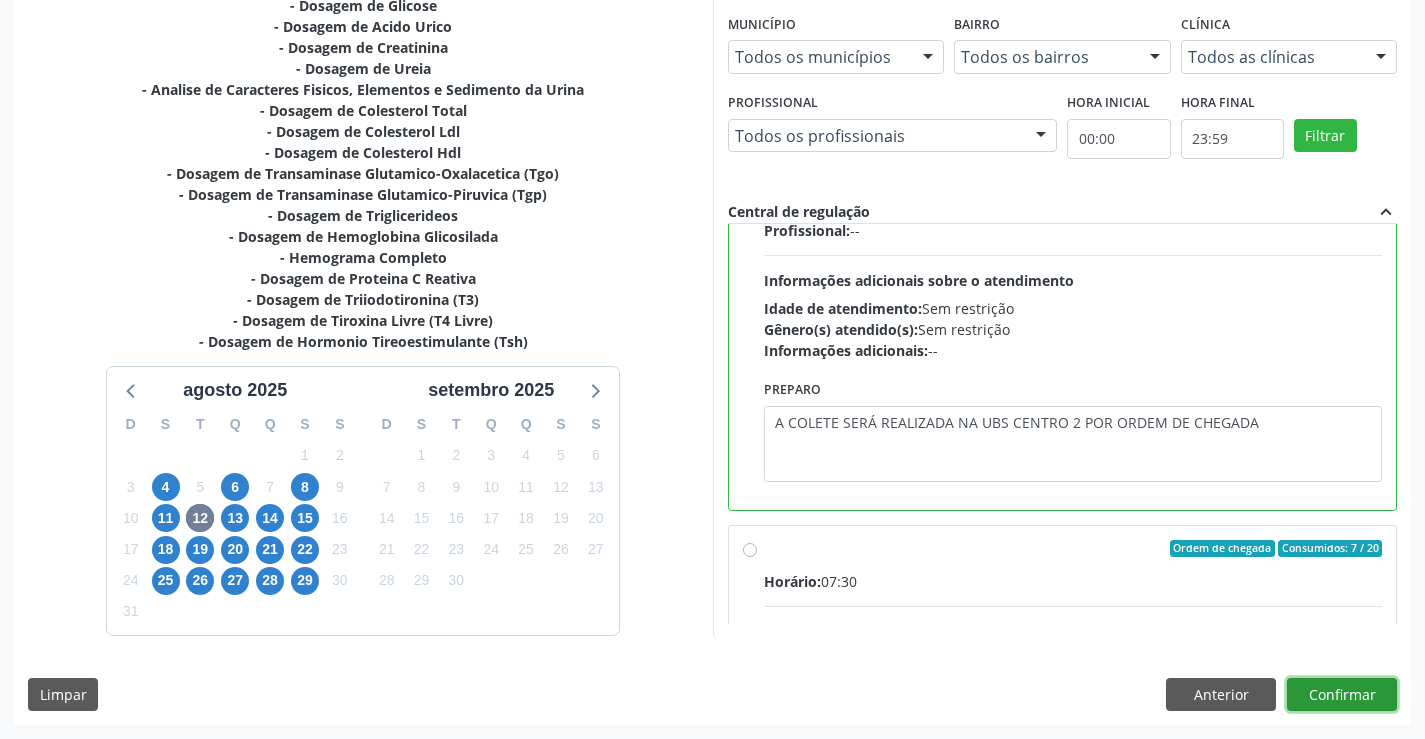 click on "Confirmar" at bounding box center [1342, 695] 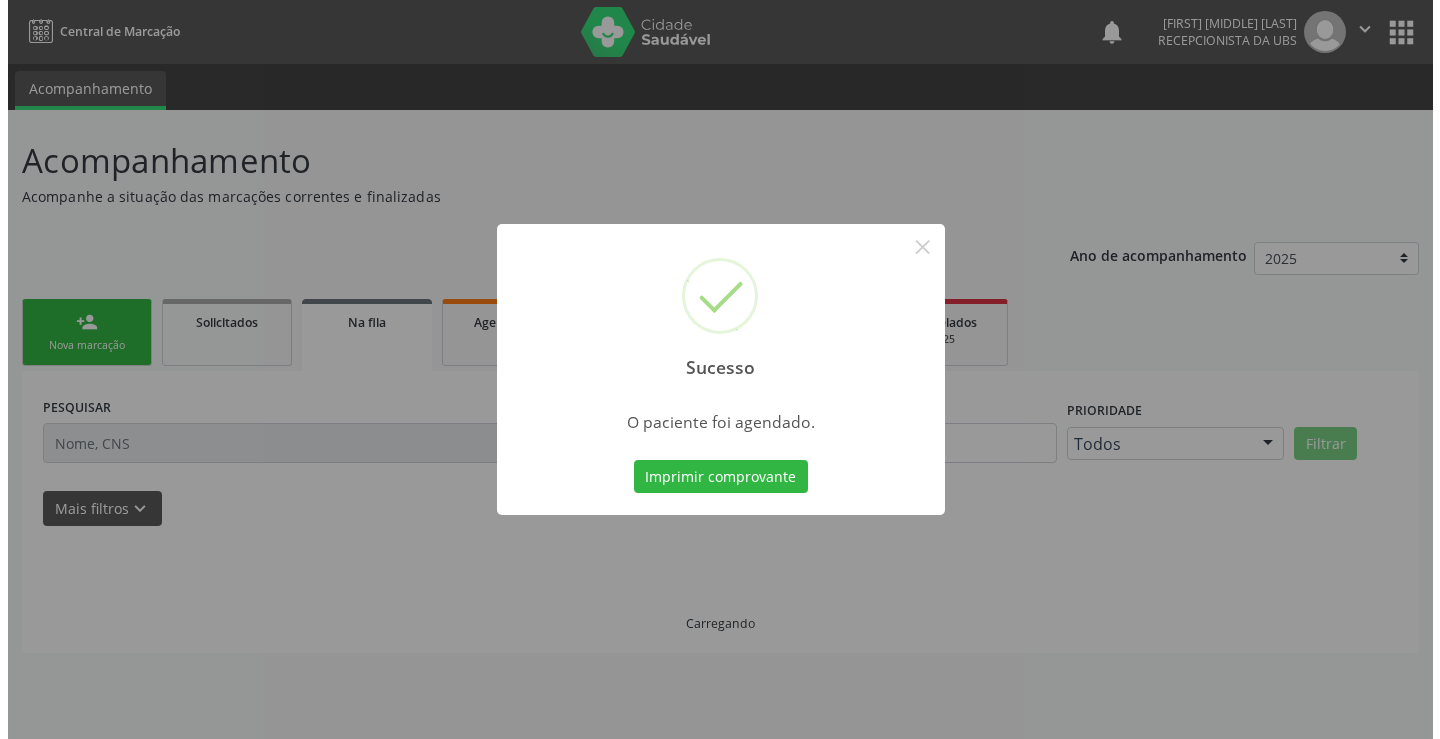 scroll, scrollTop: 0, scrollLeft: 0, axis: both 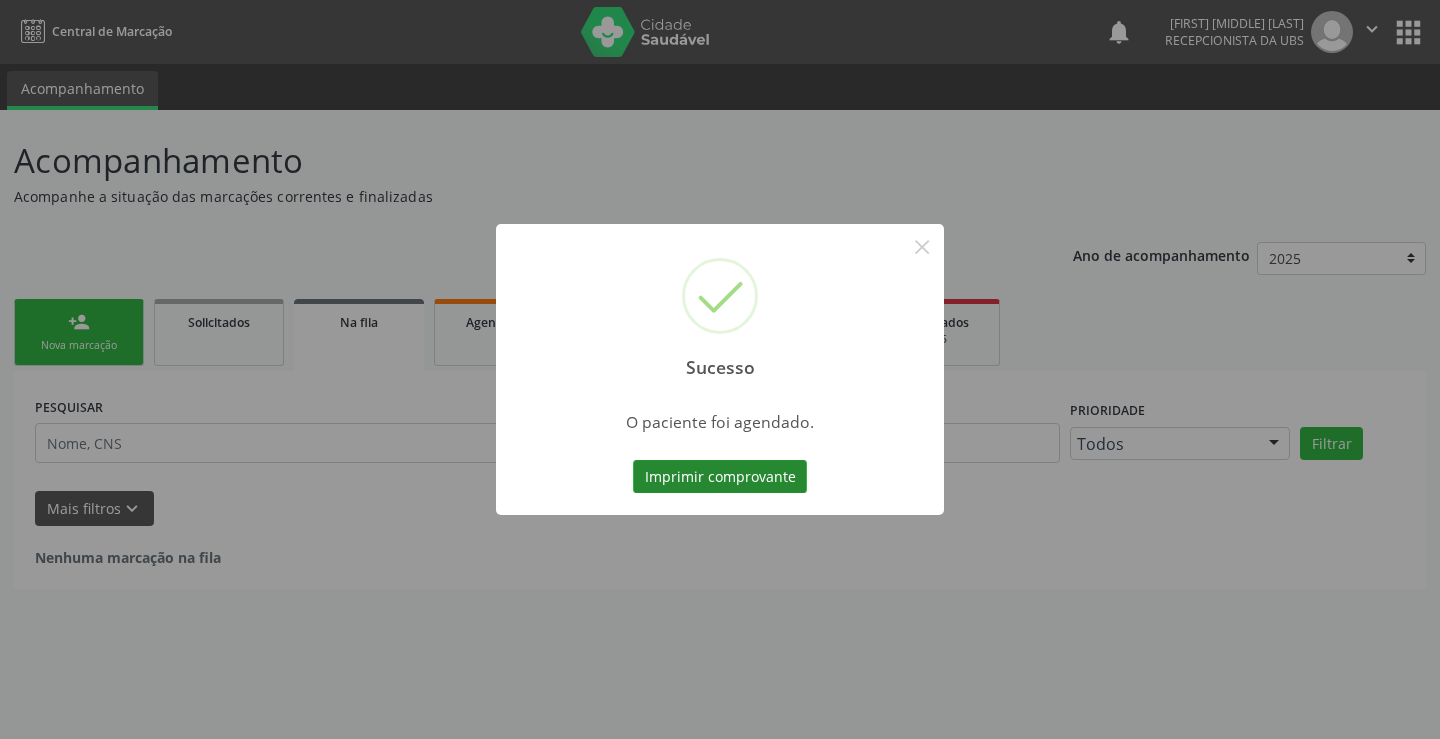 click on "Imprimir comprovante" at bounding box center (720, 477) 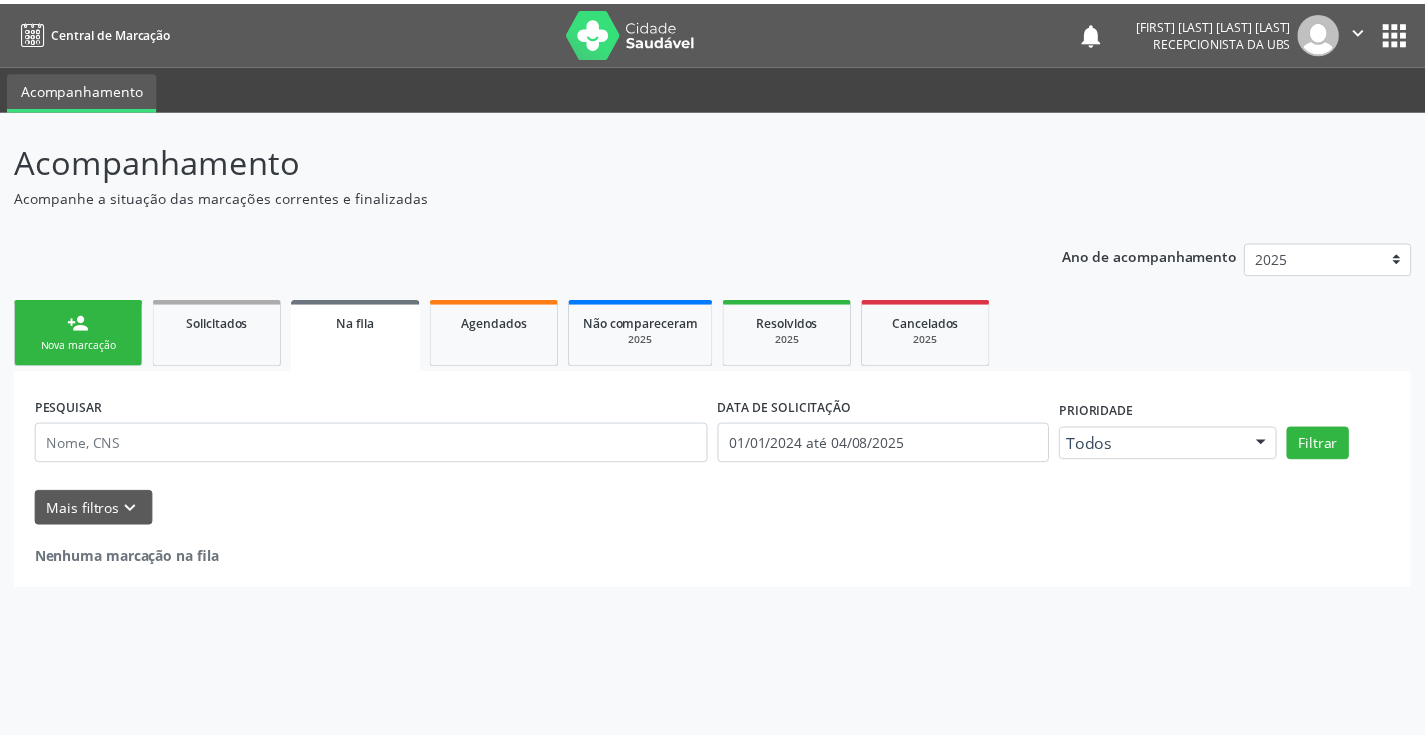 scroll, scrollTop: 0, scrollLeft: 0, axis: both 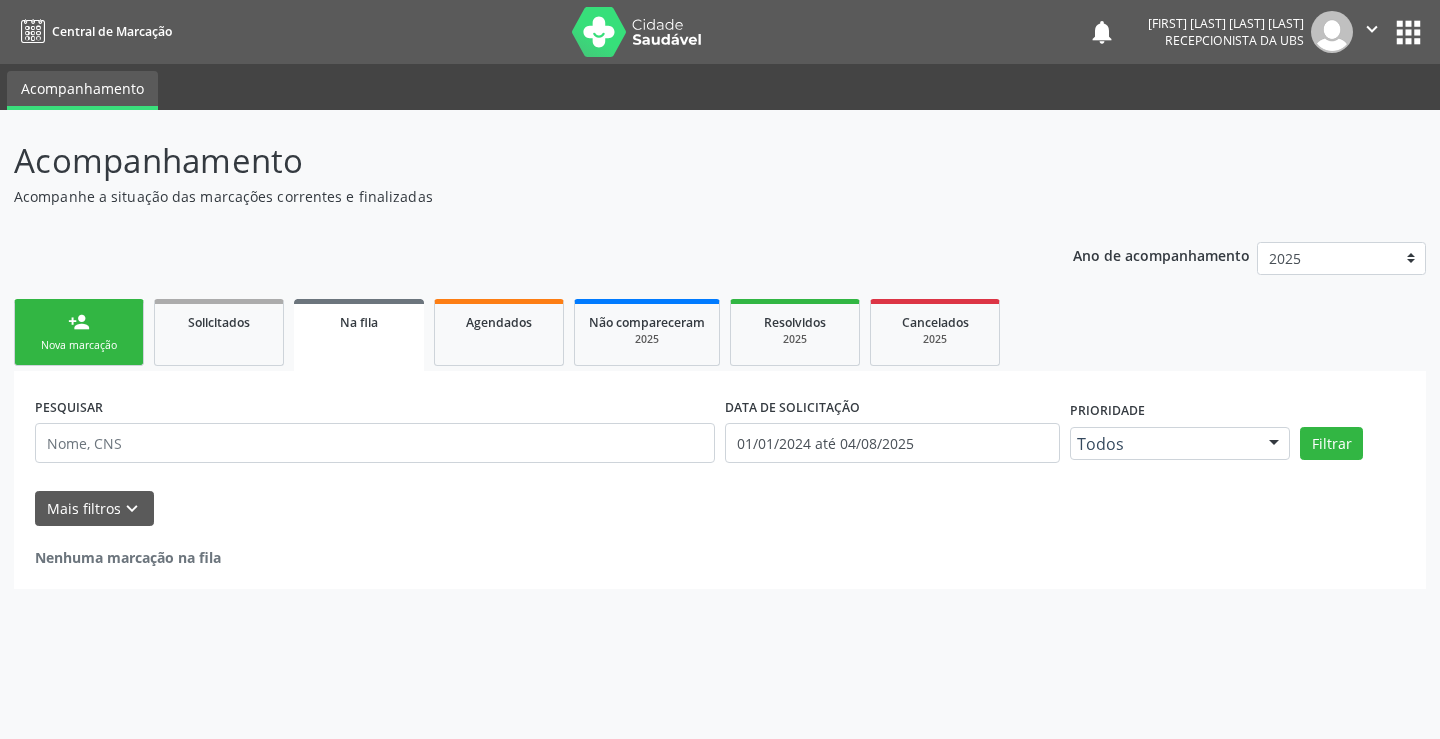 click on "person_add
Nova marcação" at bounding box center (79, 332) 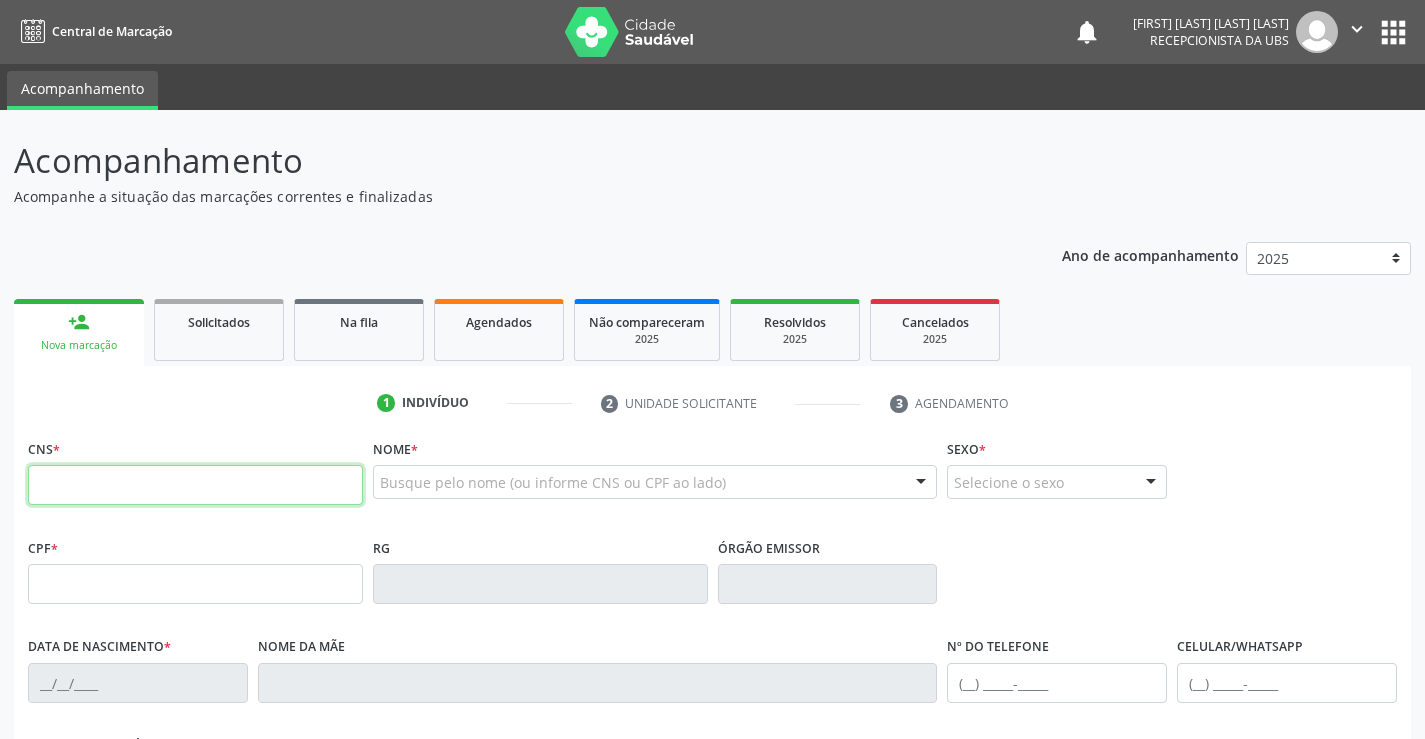 click at bounding box center [195, 485] 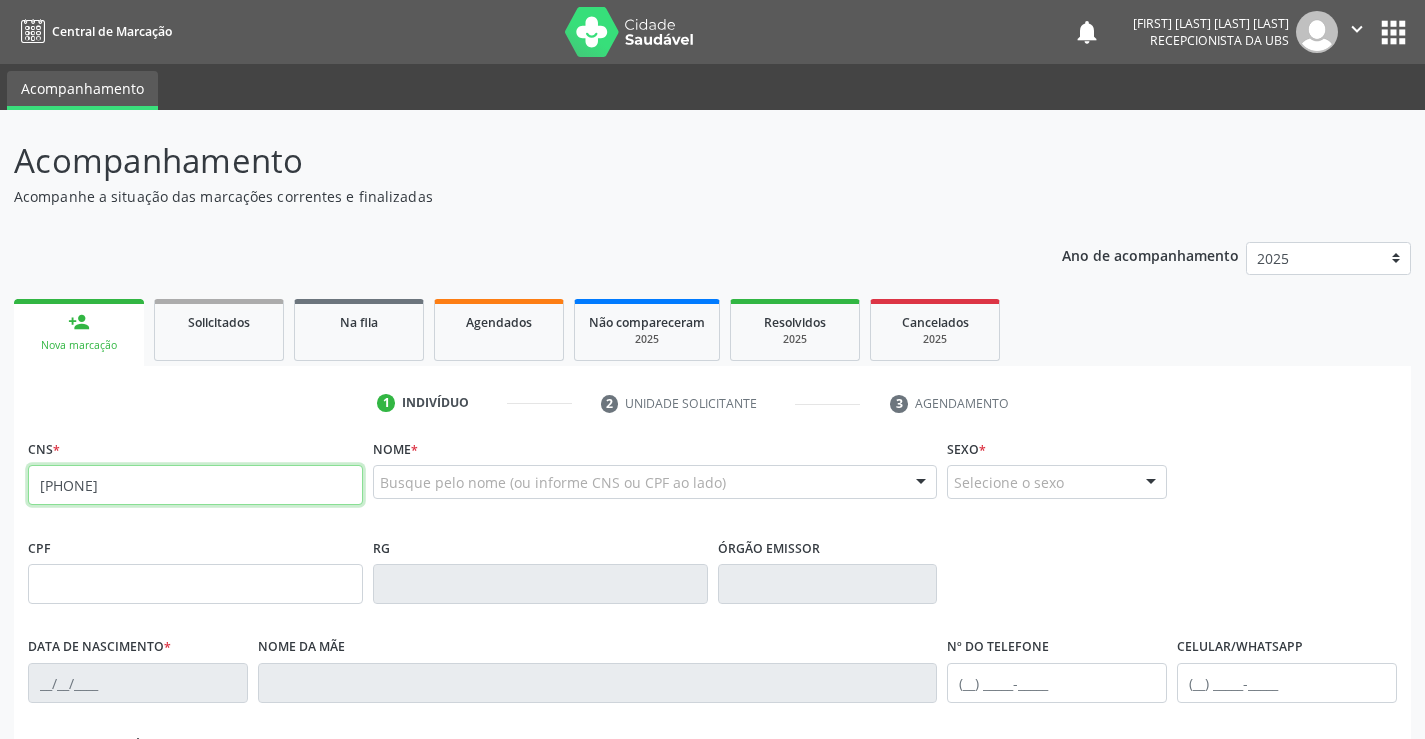 type on "709 2072 2544 2232" 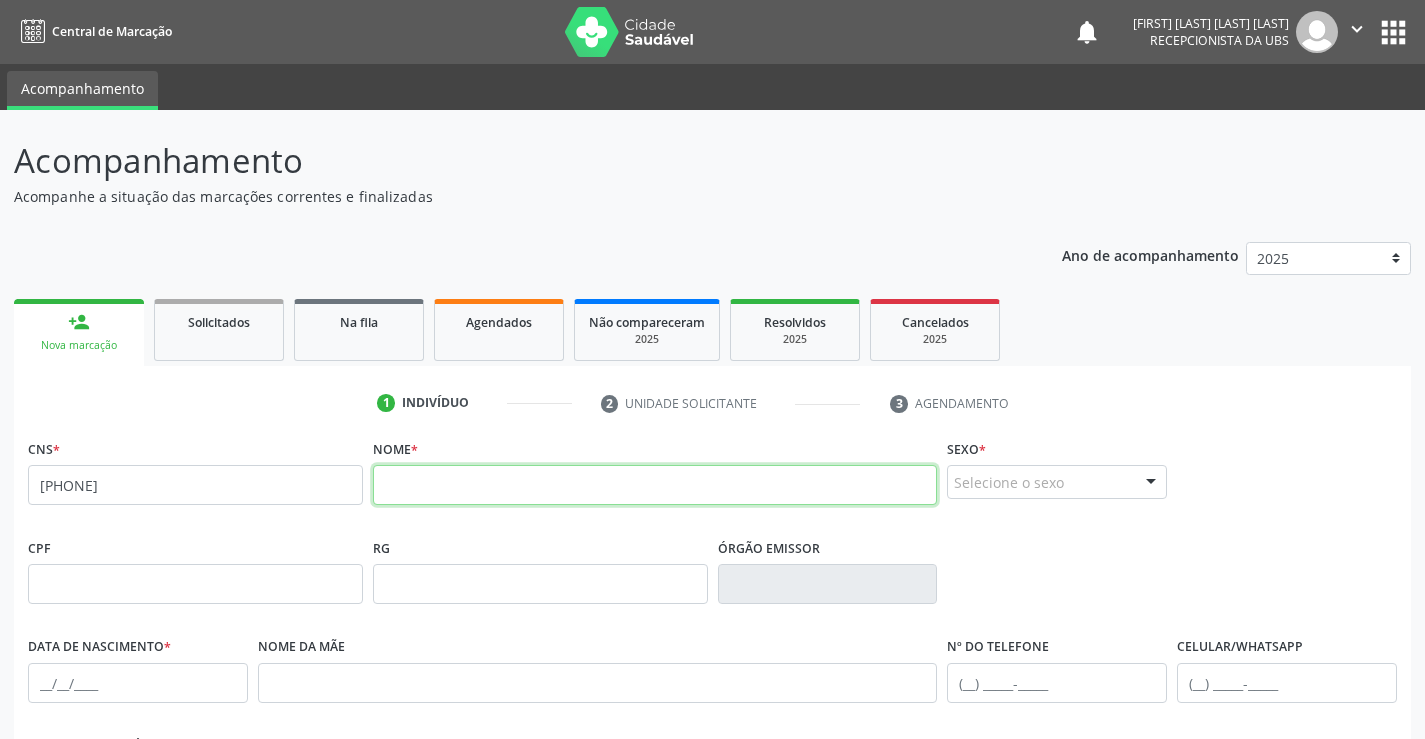 click at bounding box center (655, 485) 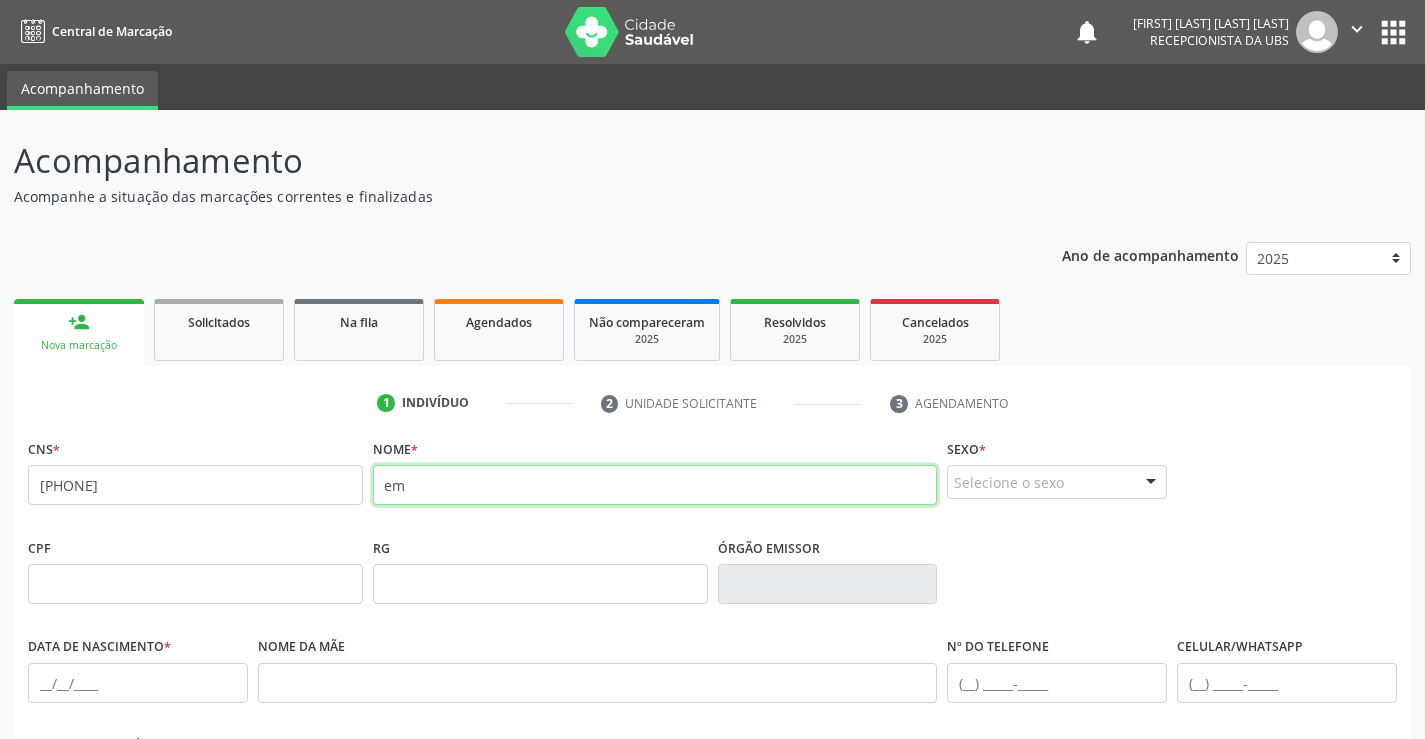 type on "e" 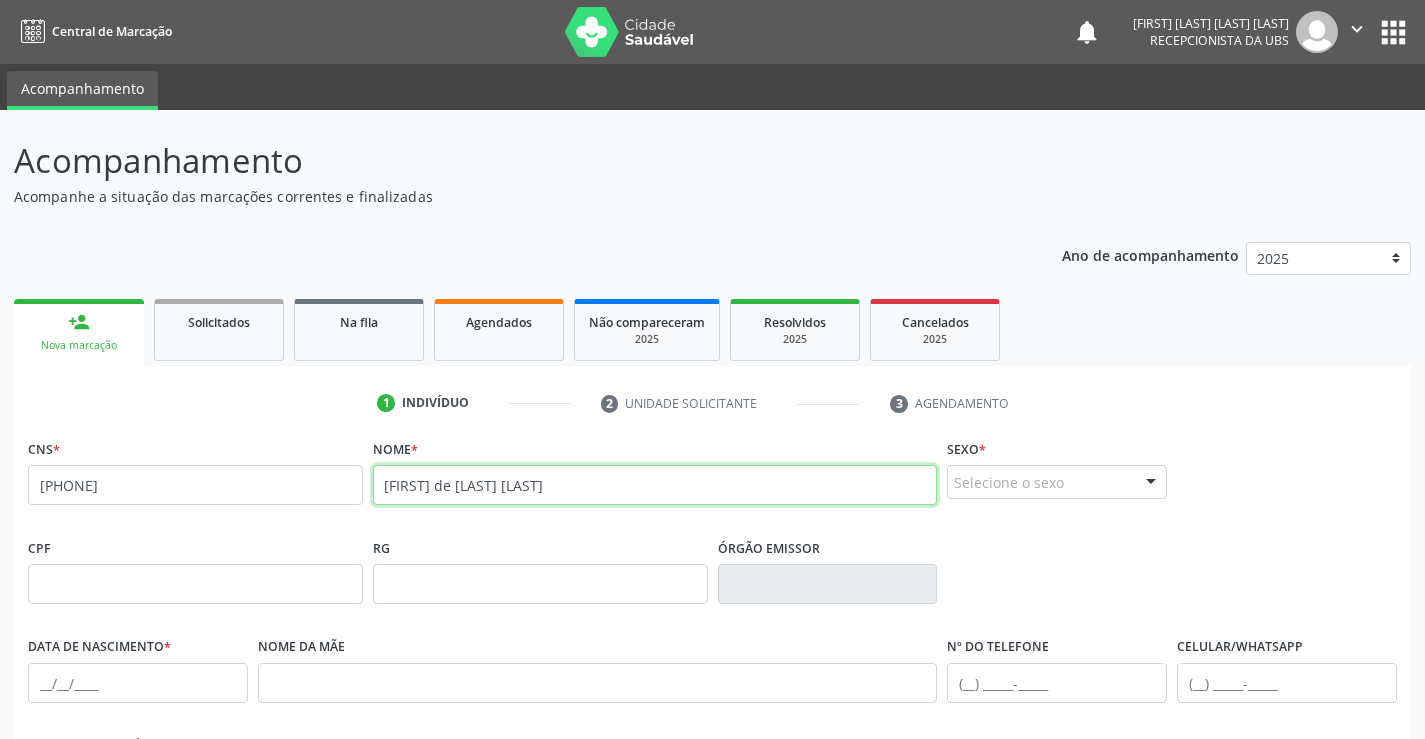 type on "EMILLY DE OLIVEIRA LOPES" 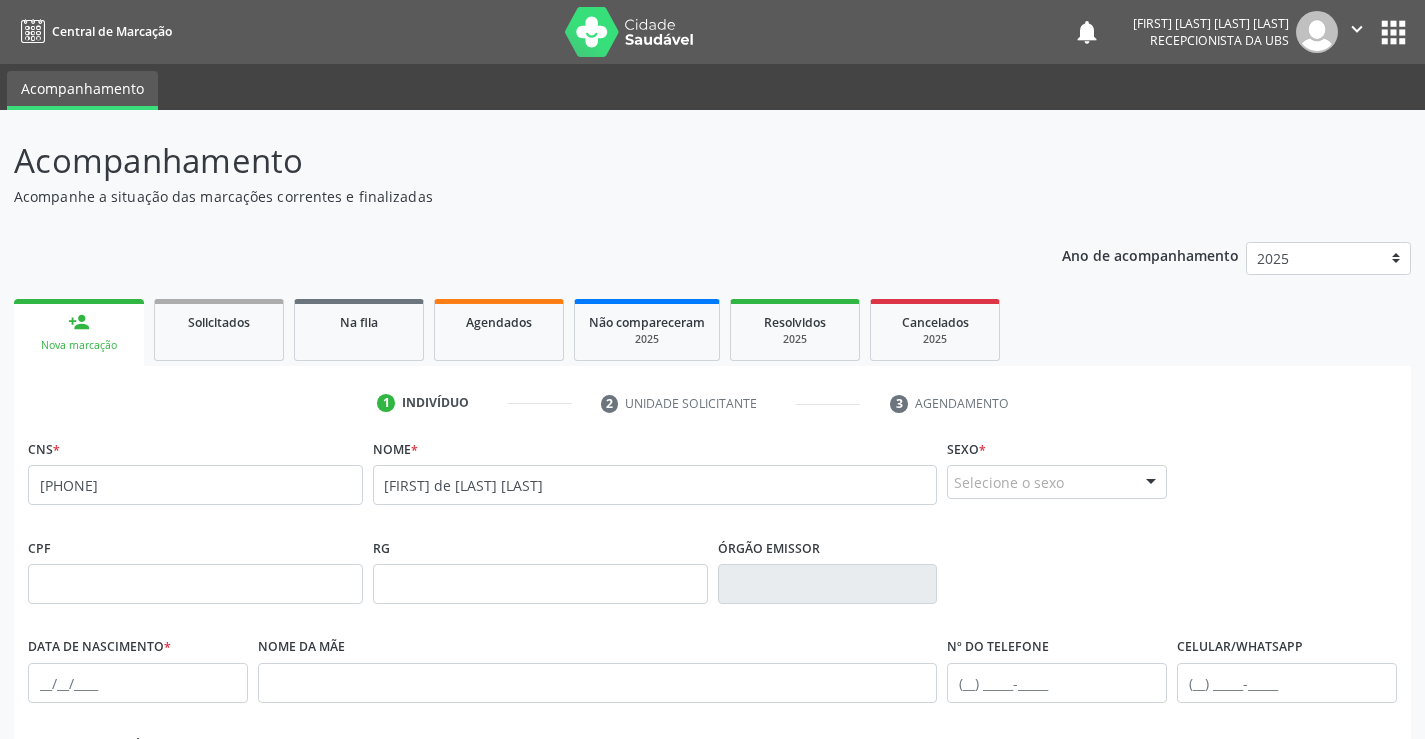 click at bounding box center [1151, 483] 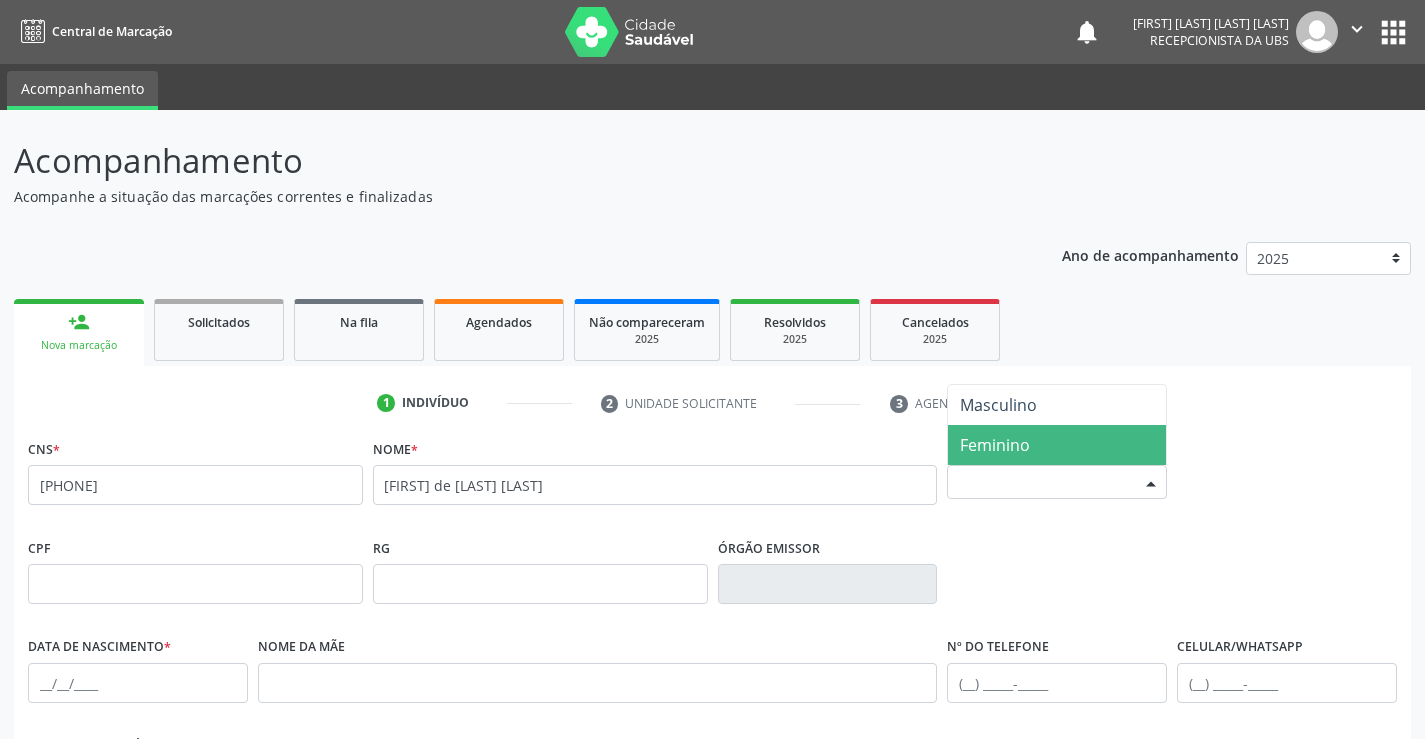 click on "Feminino" at bounding box center (1057, 445) 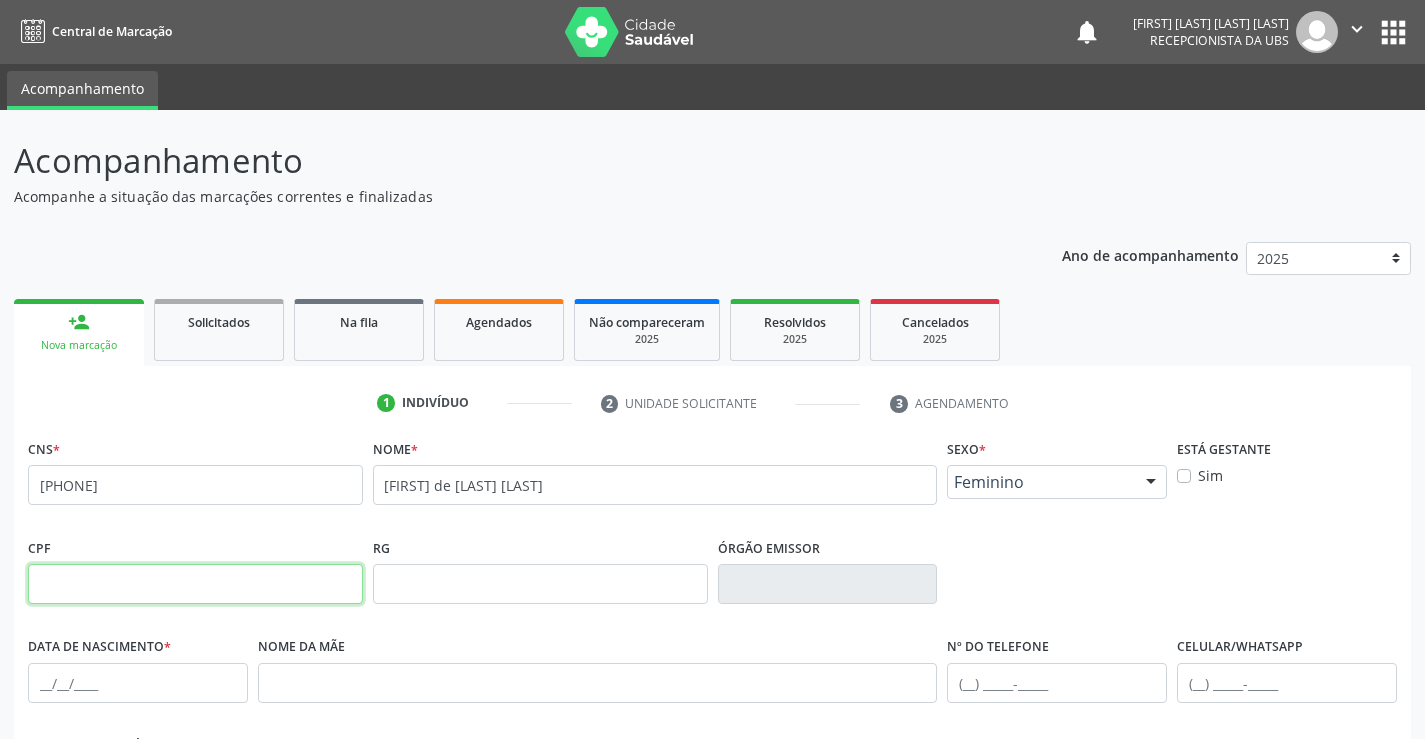 click at bounding box center (195, 584) 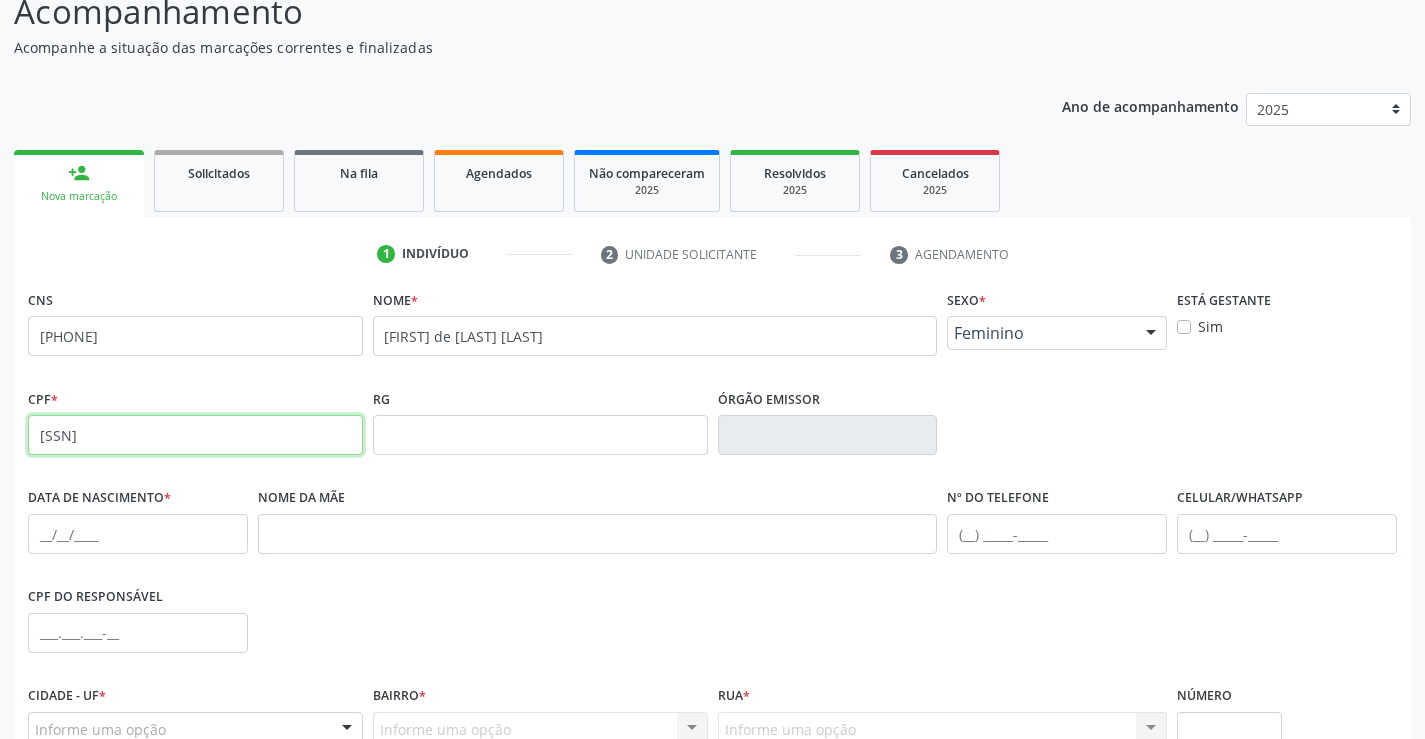 scroll, scrollTop: 200, scrollLeft: 0, axis: vertical 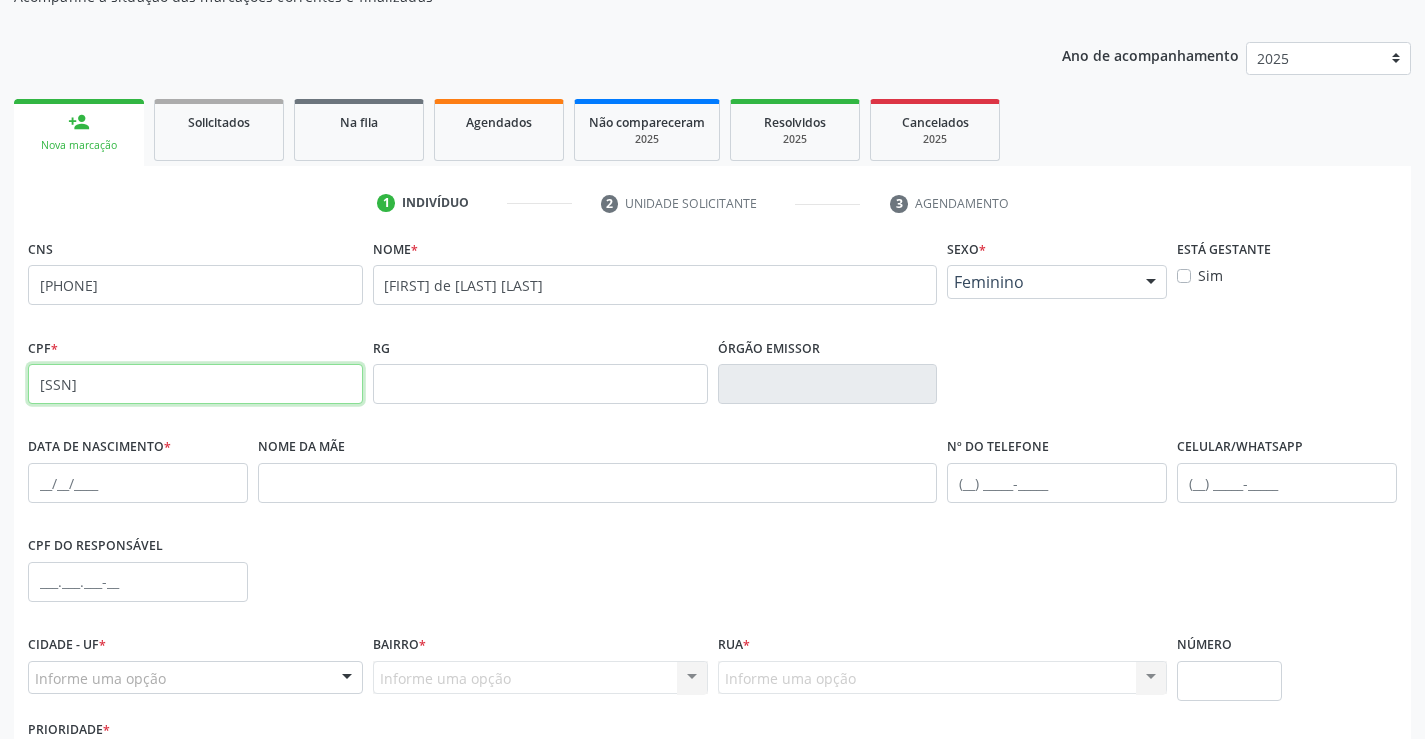 type on "124.474.234-11" 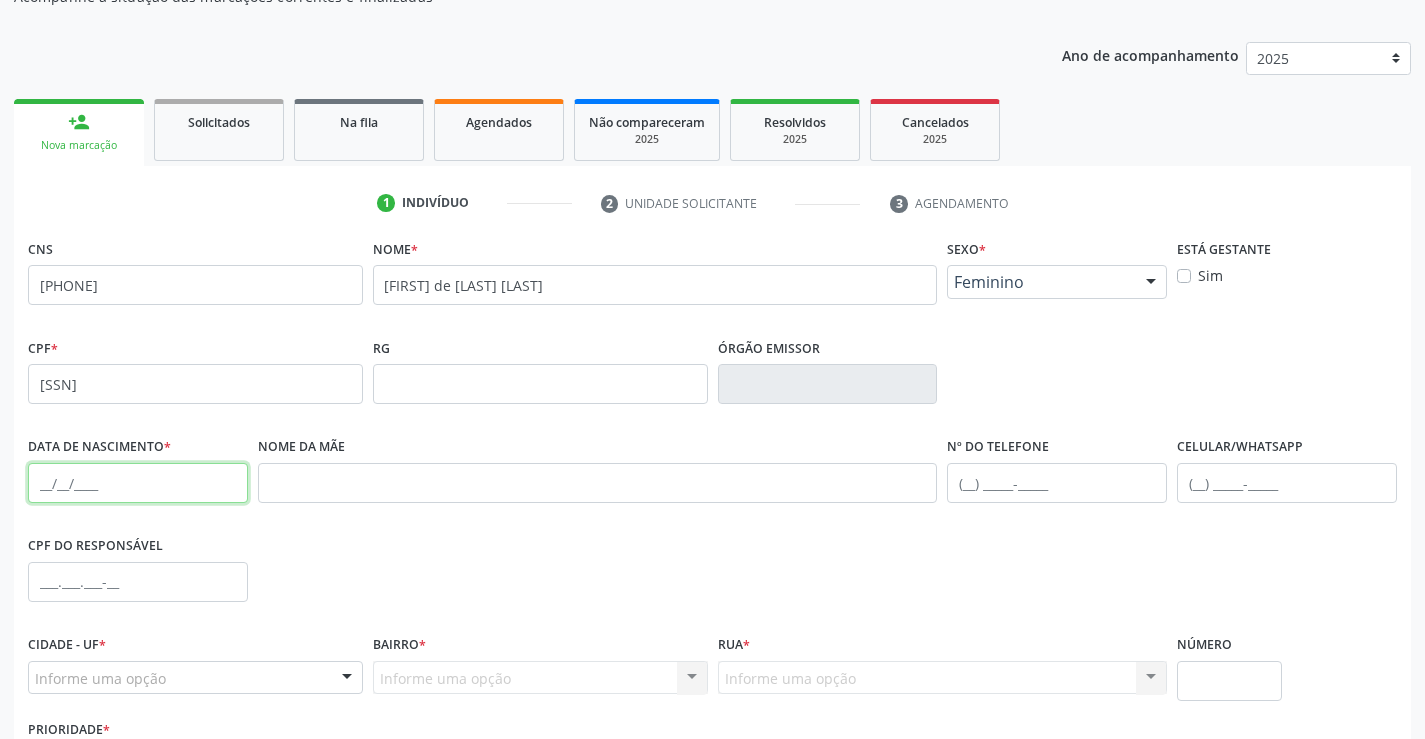 click at bounding box center [138, 483] 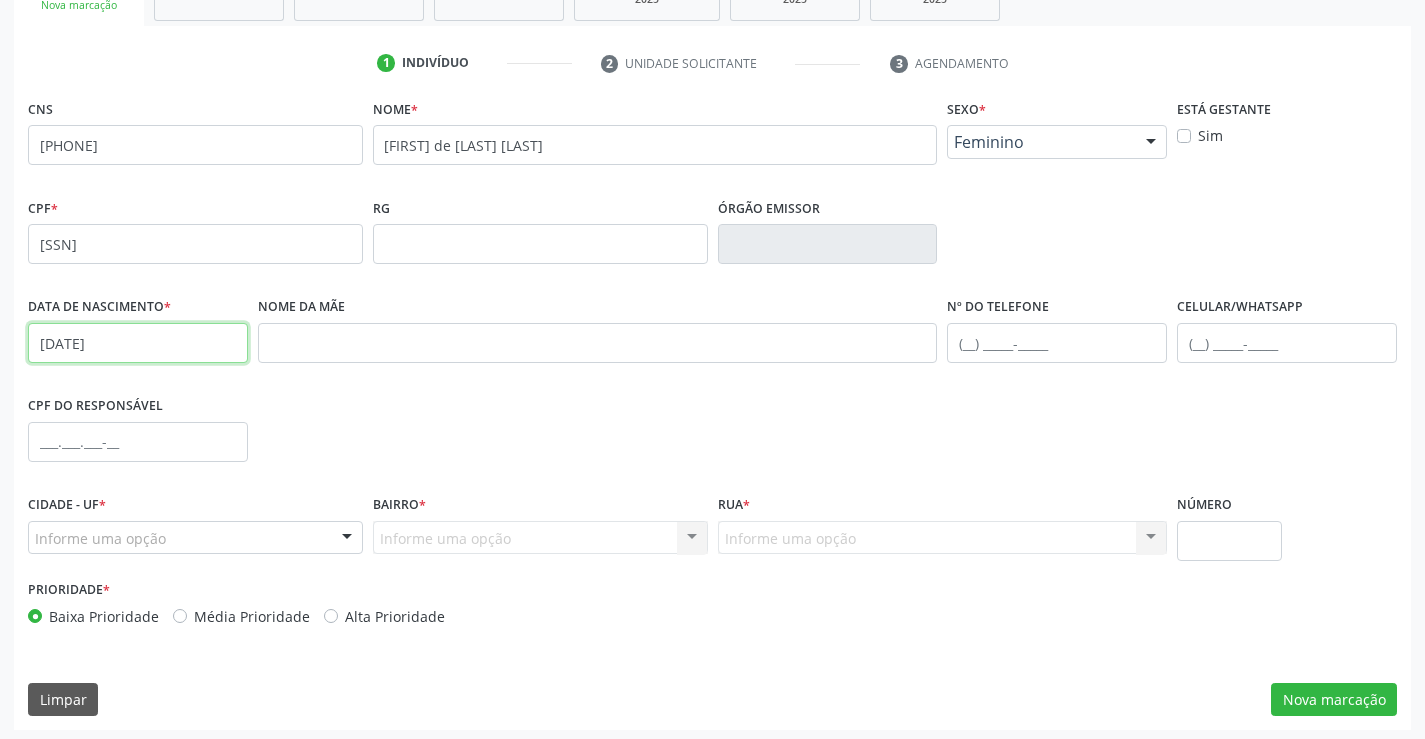 scroll, scrollTop: 345, scrollLeft: 0, axis: vertical 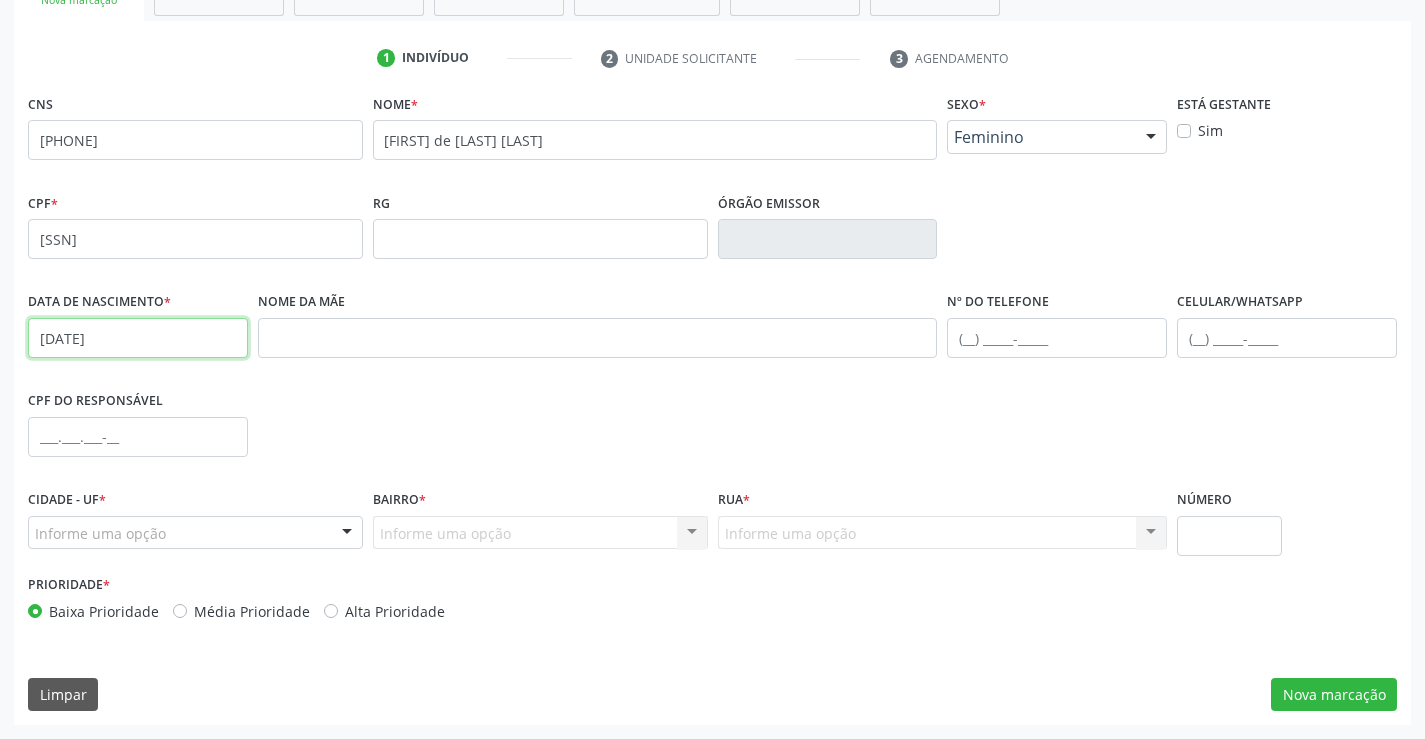 type on "21/12/2001" 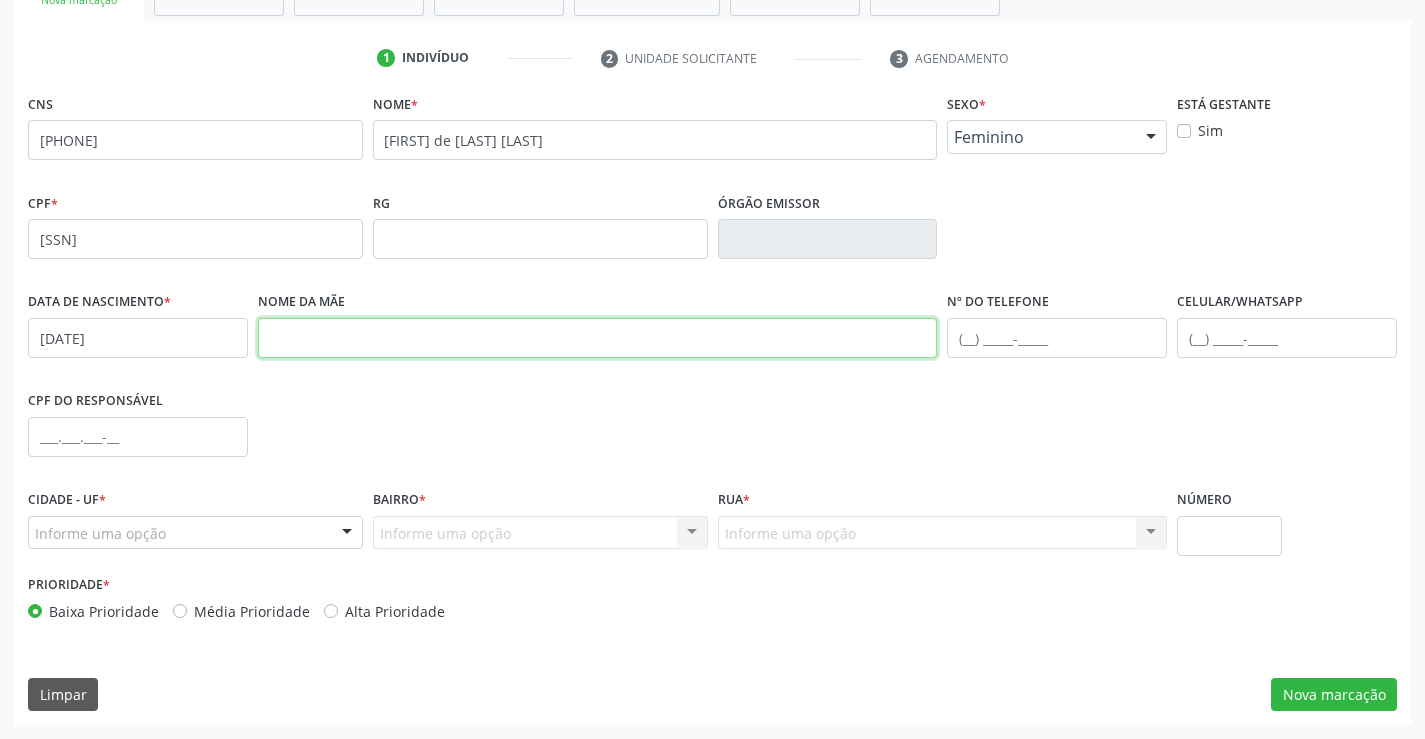 click at bounding box center [598, 338] 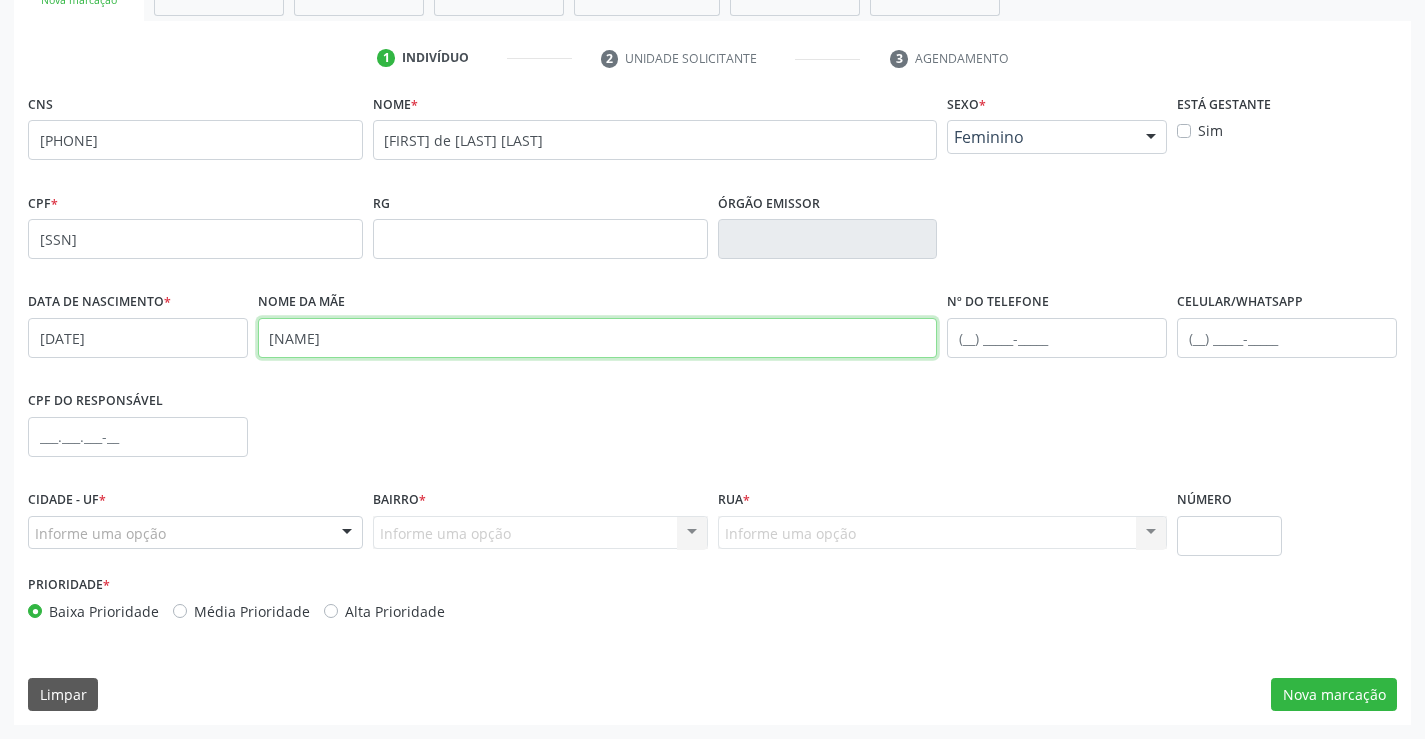 type on "JACIMAN OLIVEIRA LOPES" 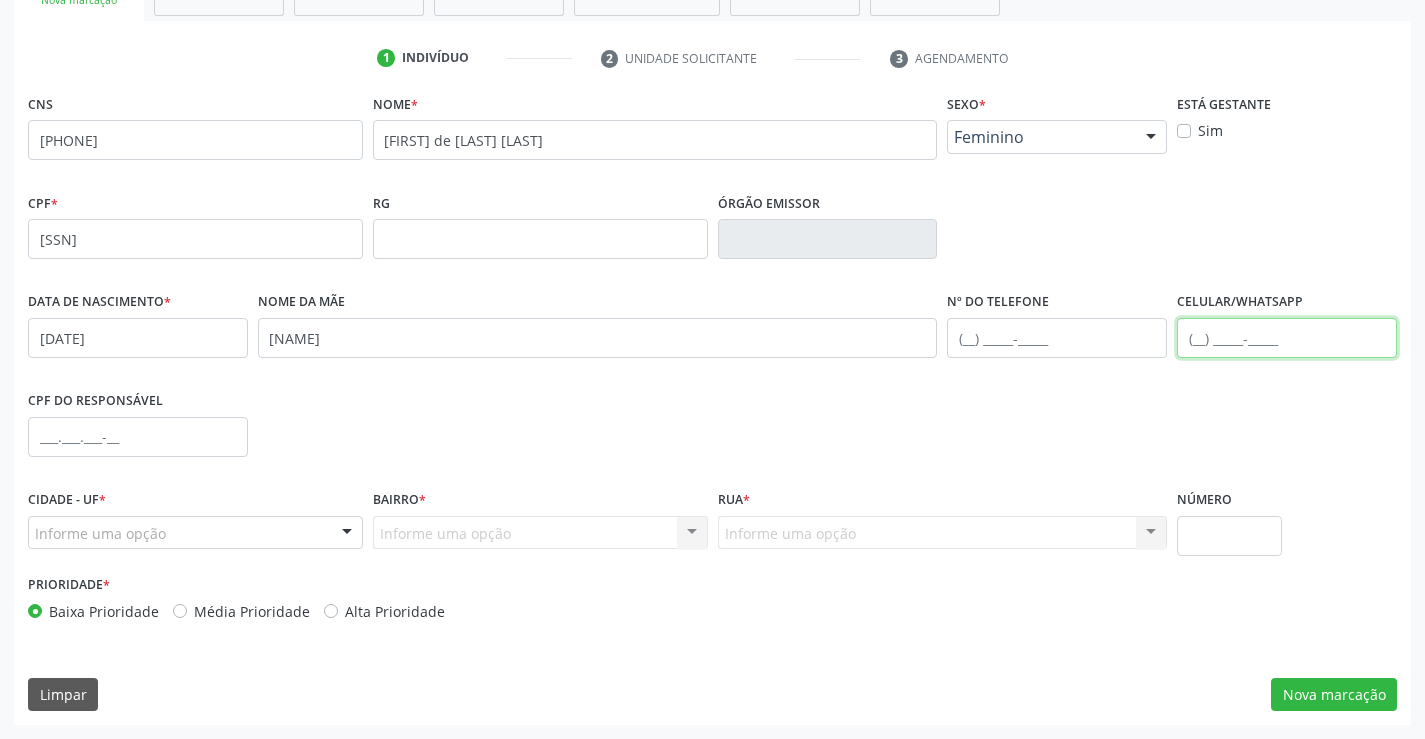 click at bounding box center (1287, 338) 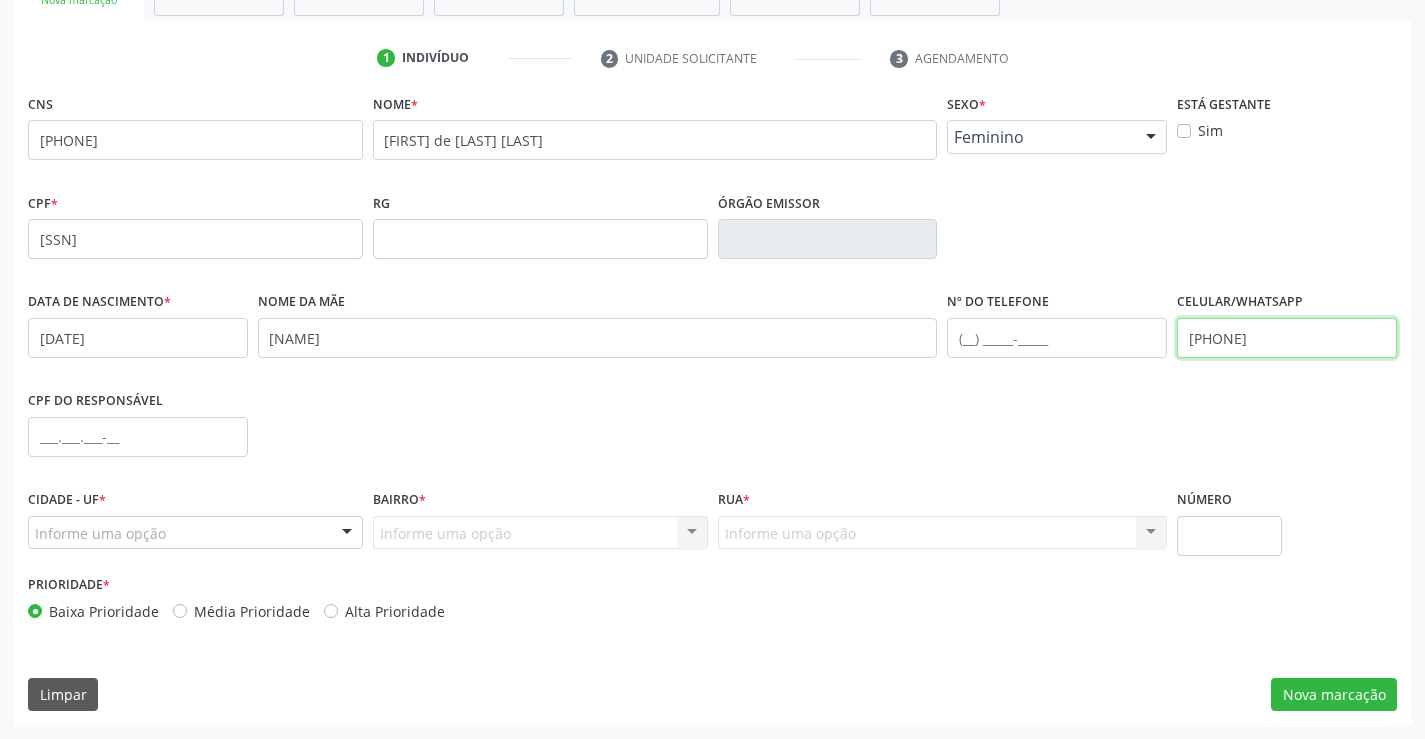 type on "(87) 98807-8153" 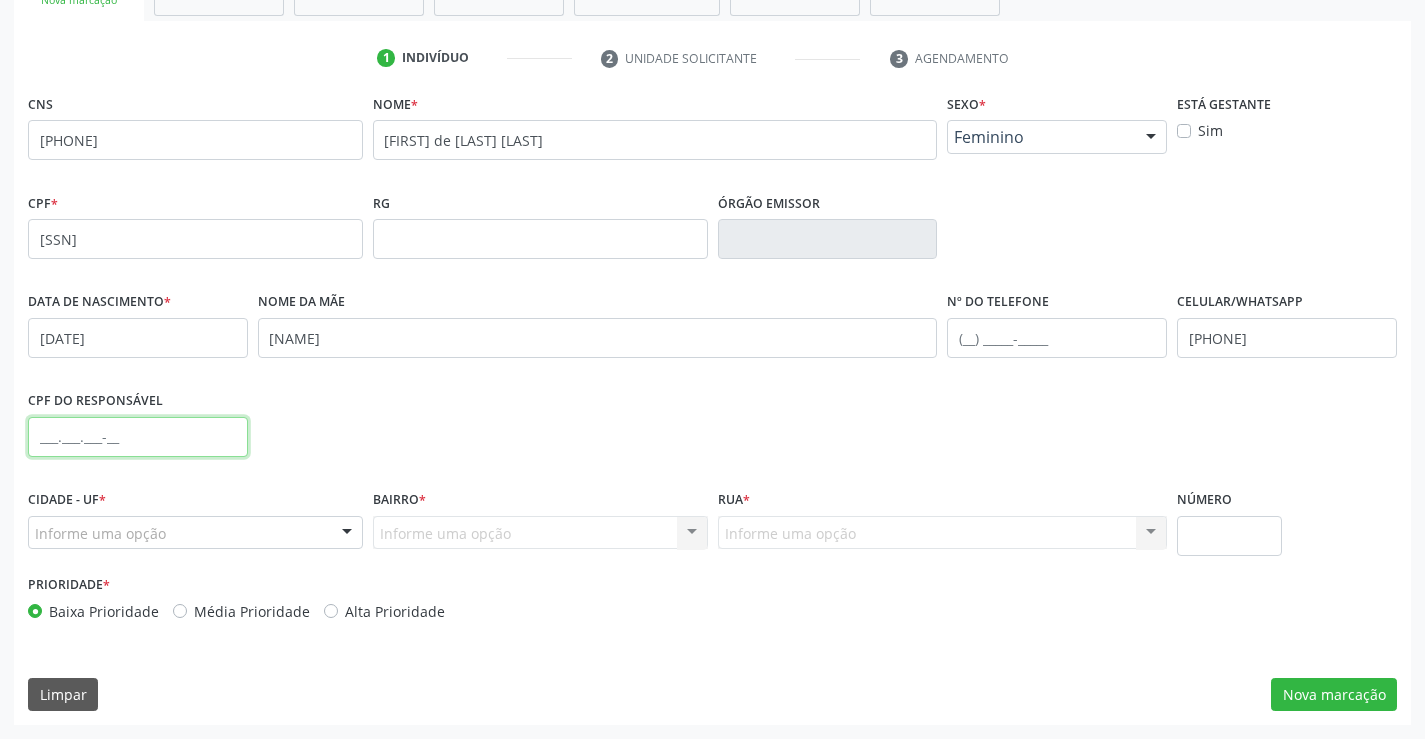 click at bounding box center (138, 437) 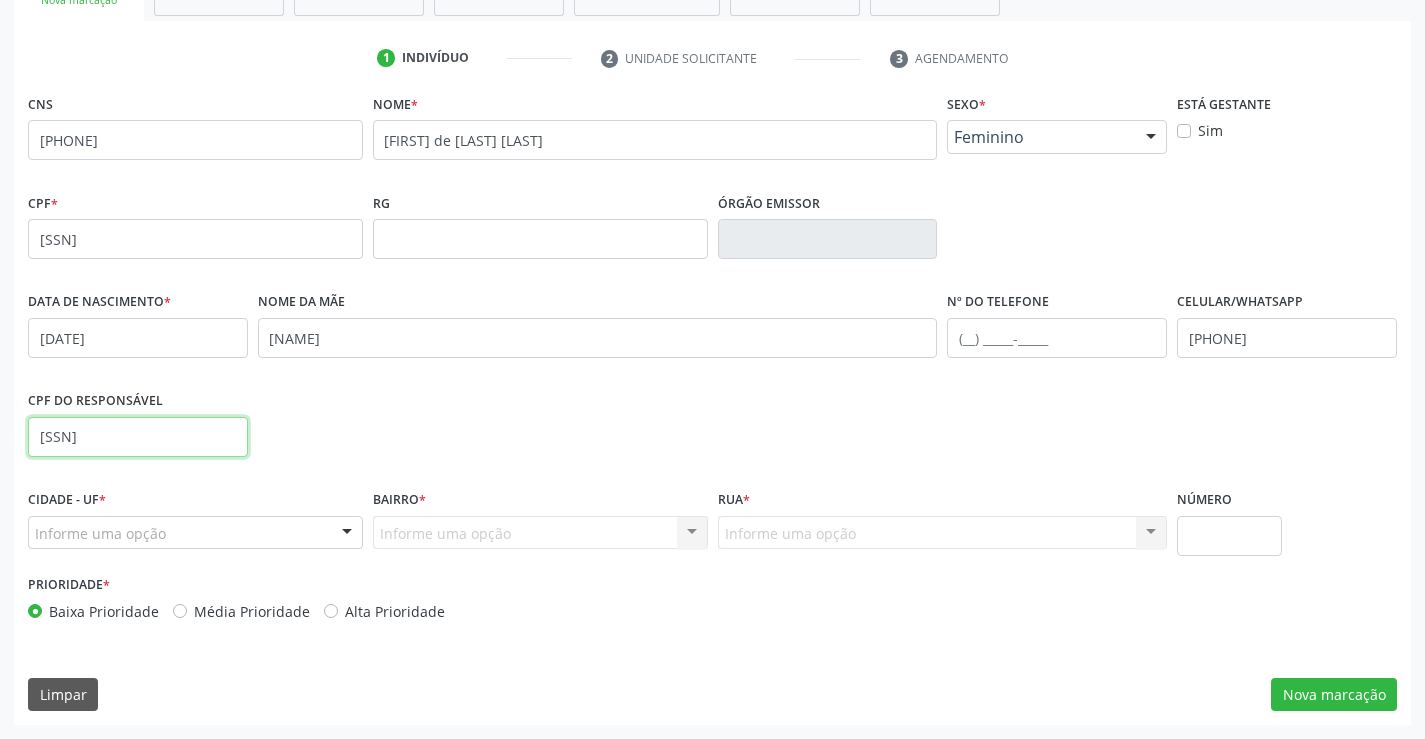 type on "124.474.234-11" 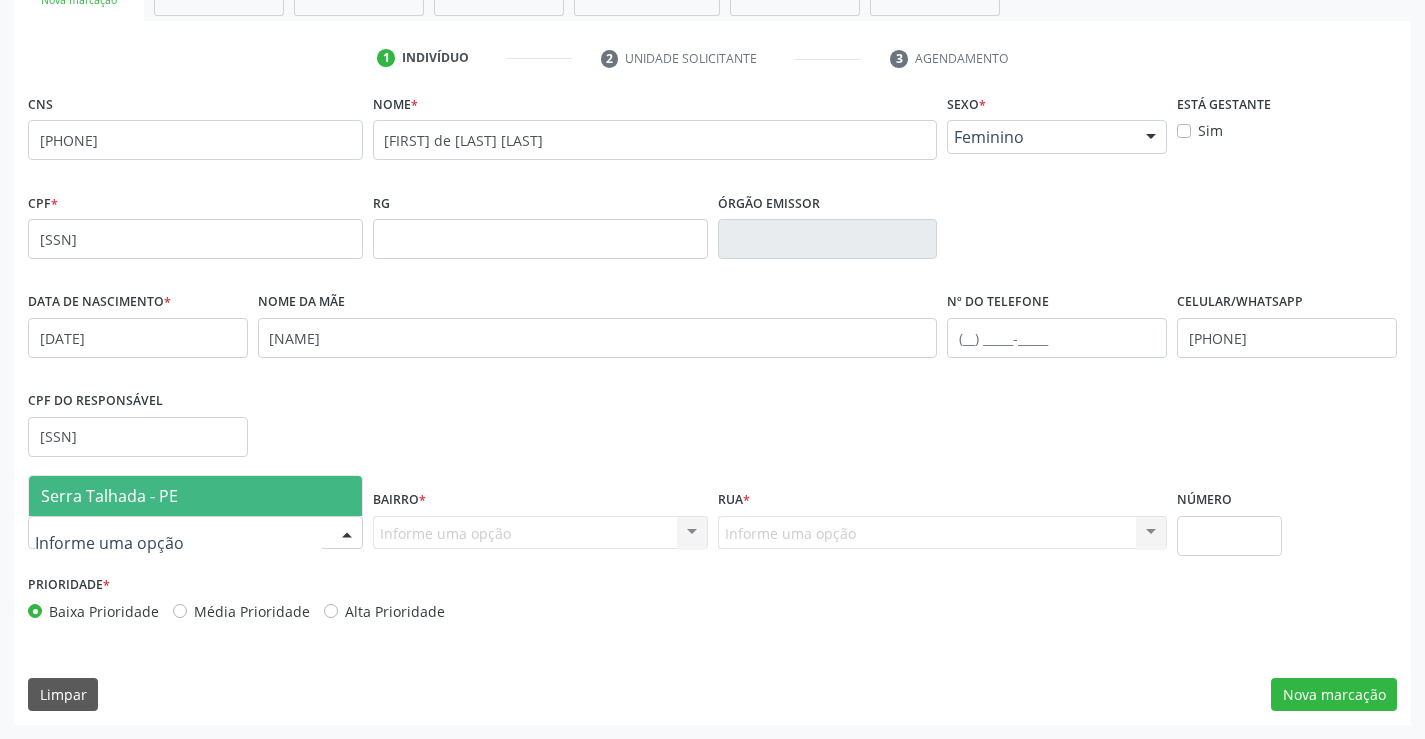 click at bounding box center (195, 533) 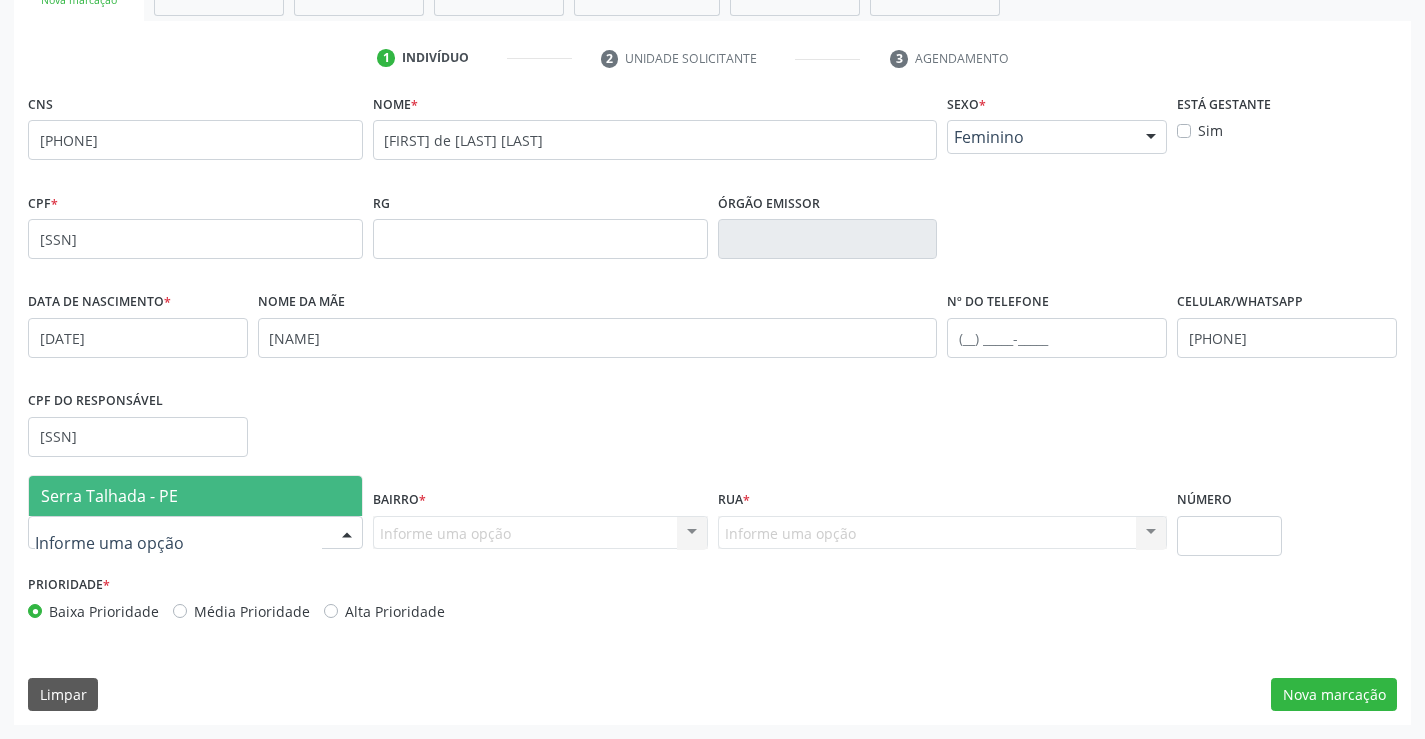 click on "Serra Talhada - PE" at bounding box center [195, 496] 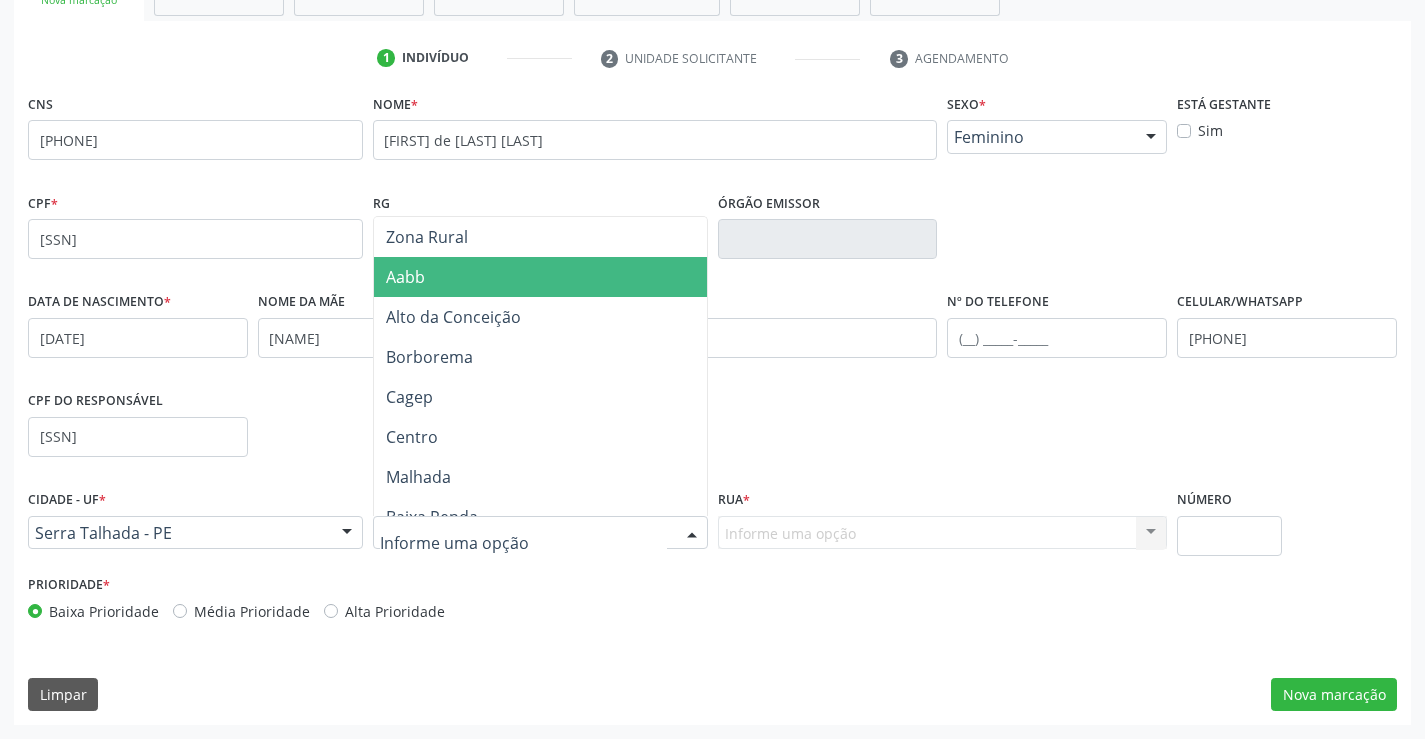 click on "Aabb" at bounding box center (540, 277) 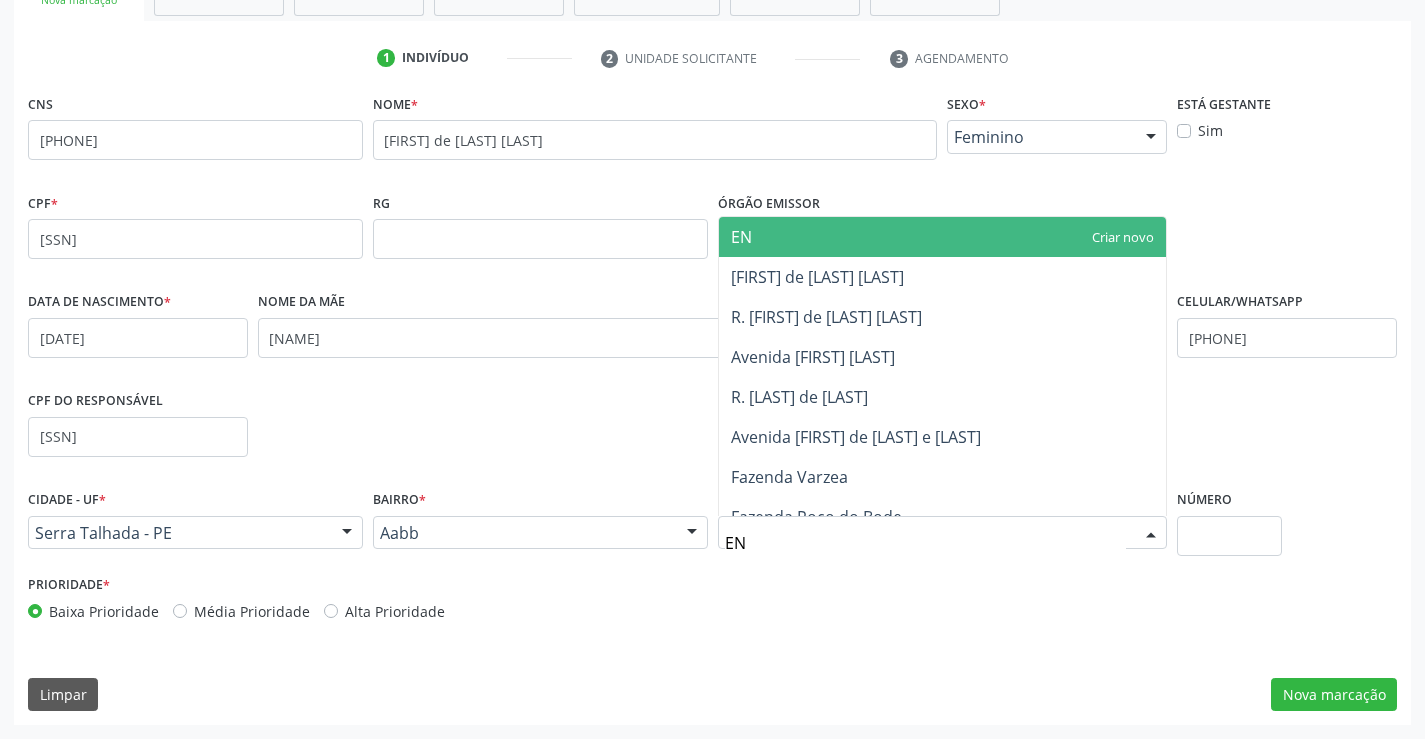 type on "ENO" 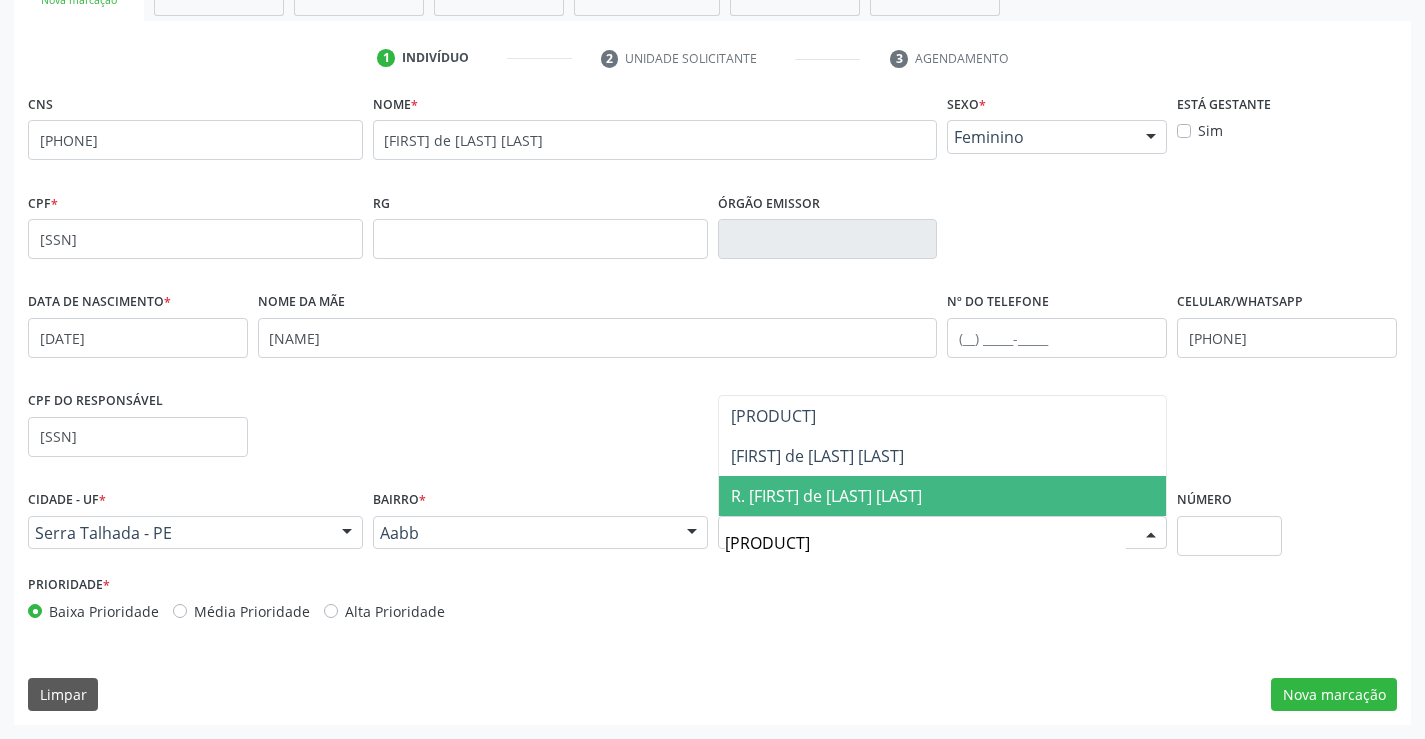 click on "R. Enock de Carvalho Barros" at bounding box center [826, 496] 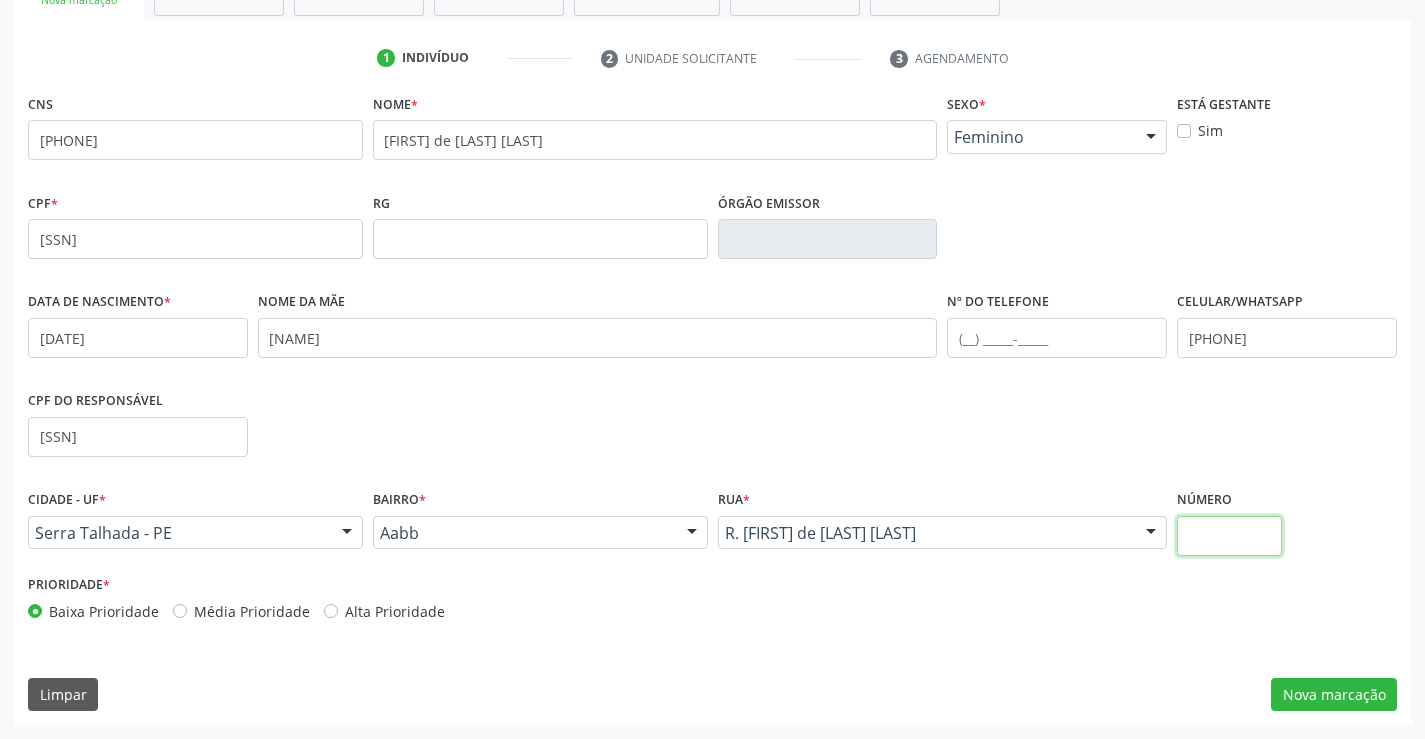 click at bounding box center [1229, 536] 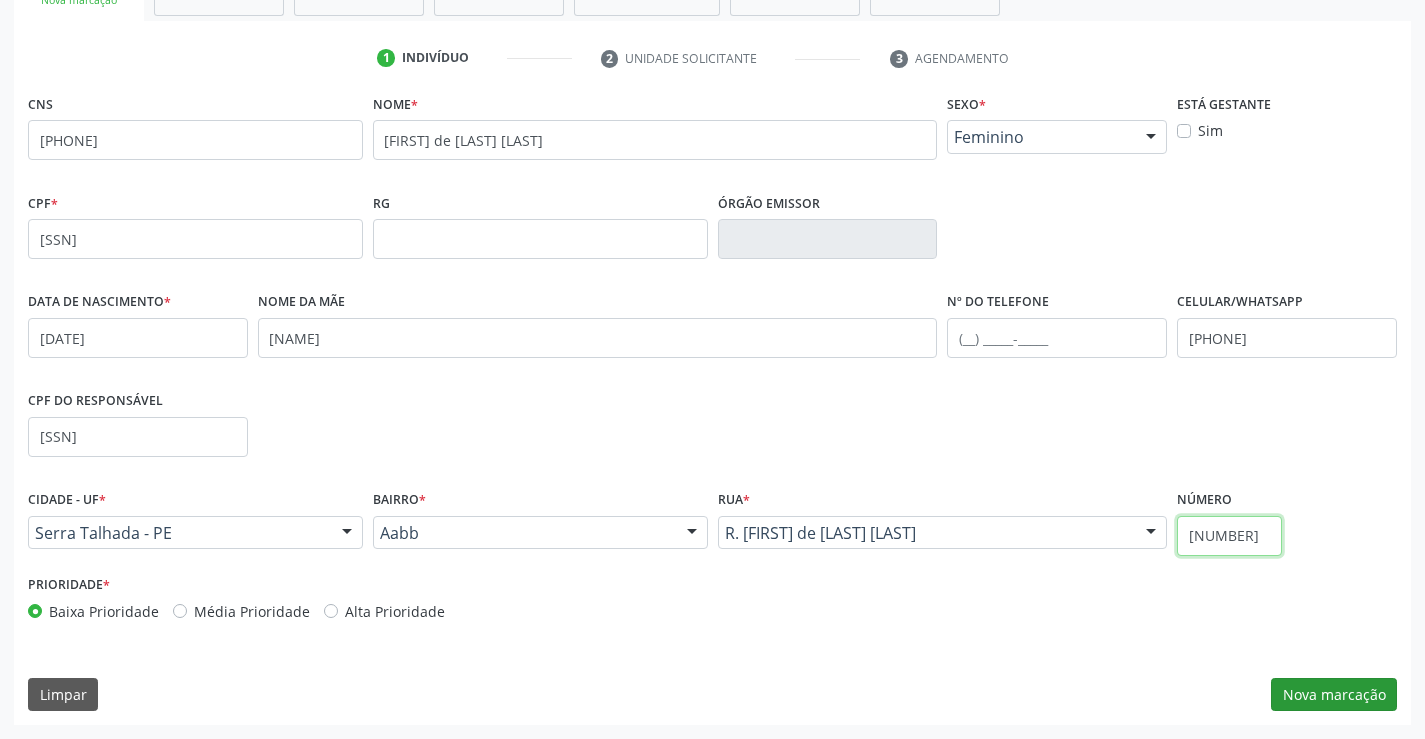 type on "866" 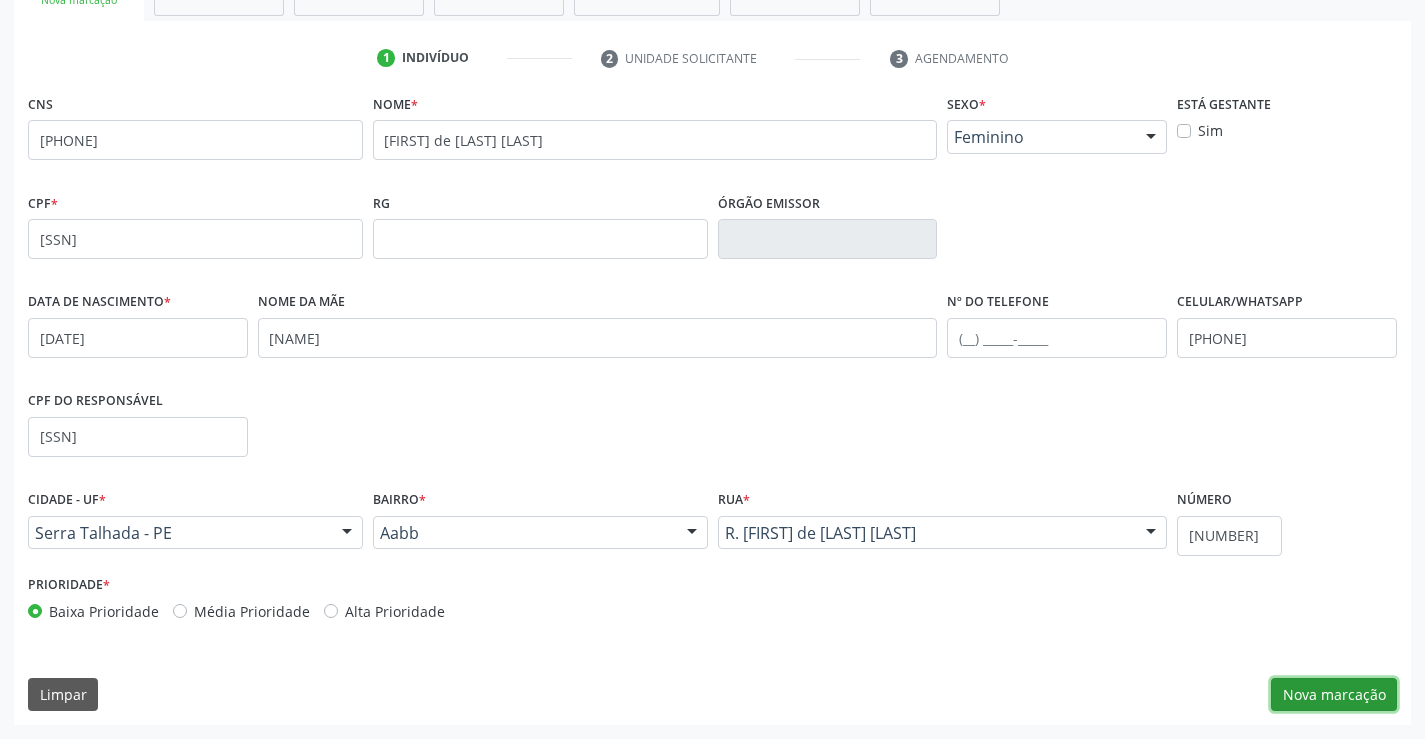 click on "Nova marcação" at bounding box center [1334, 695] 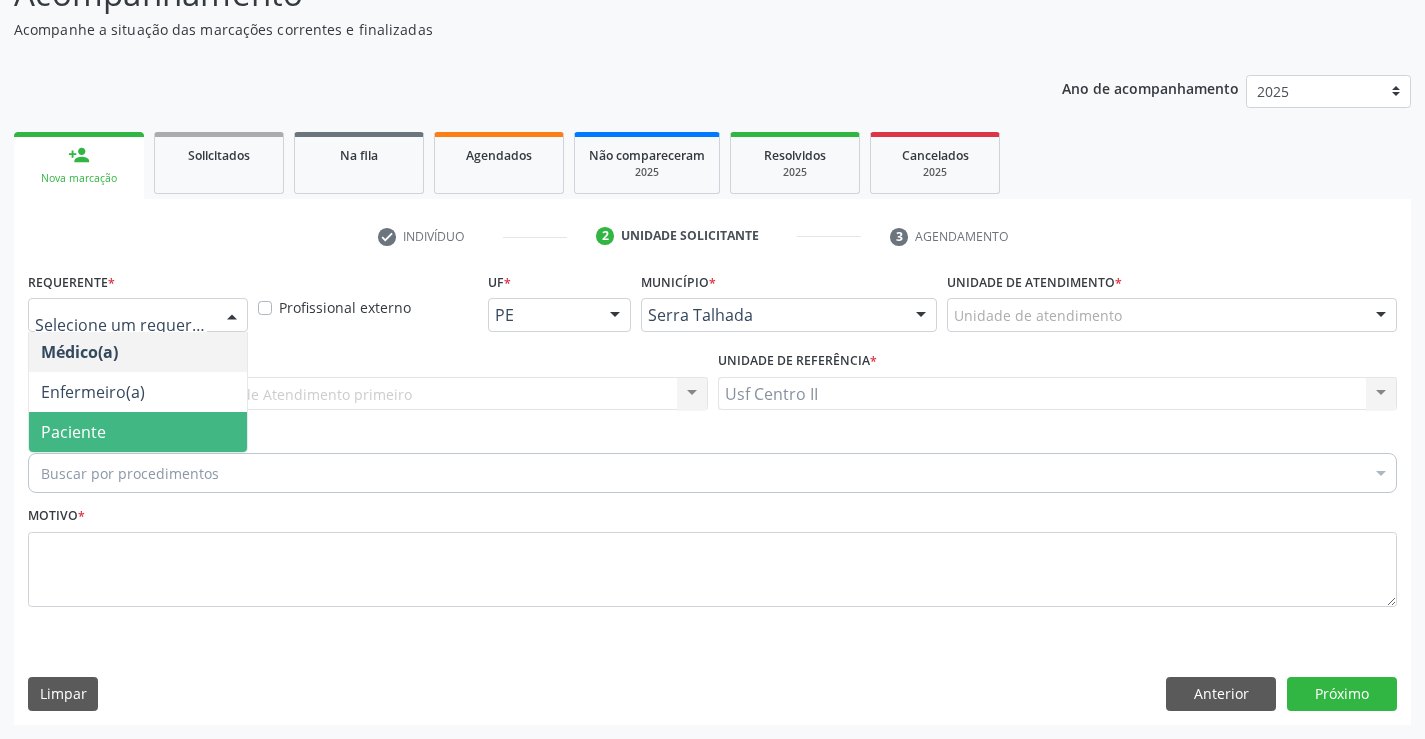 click on "Paciente" at bounding box center (138, 432) 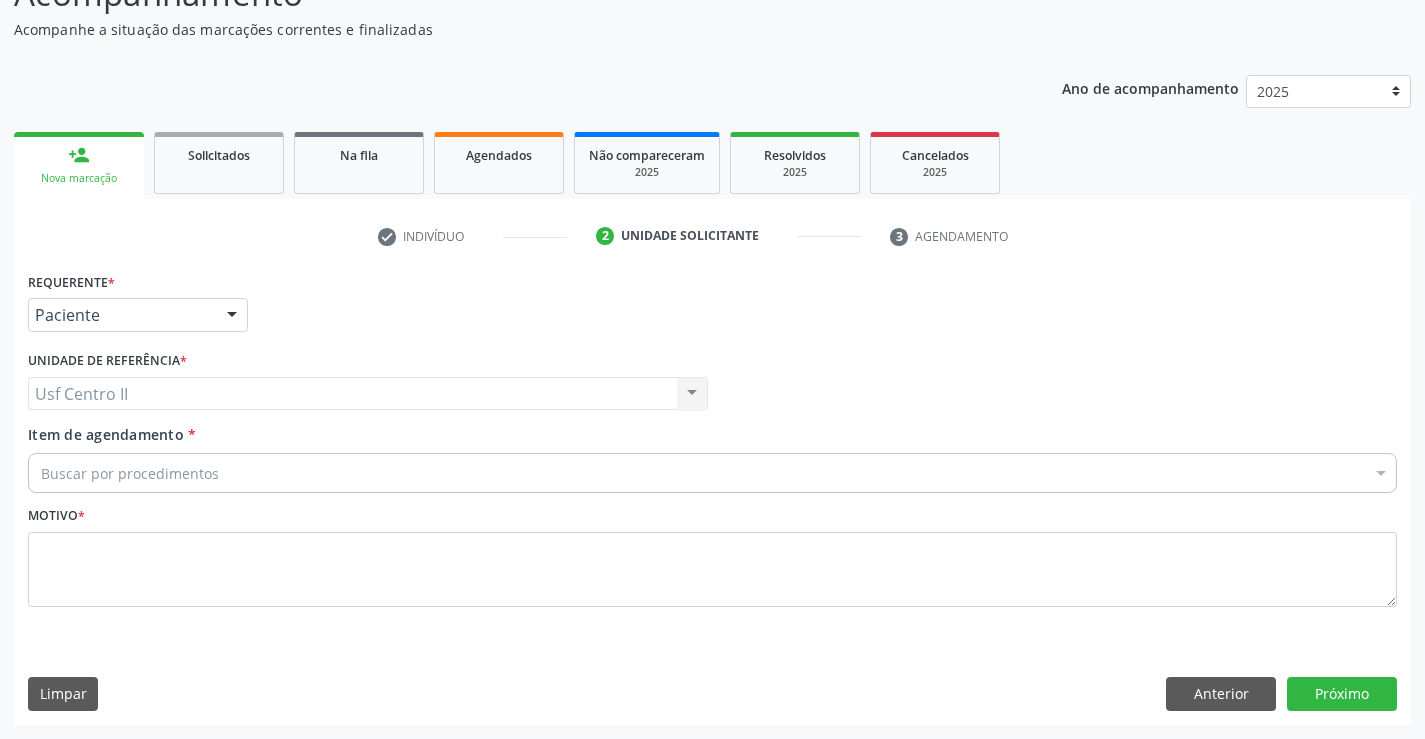 click on "Buscar por procedimentos" at bounding box center (712, 473) 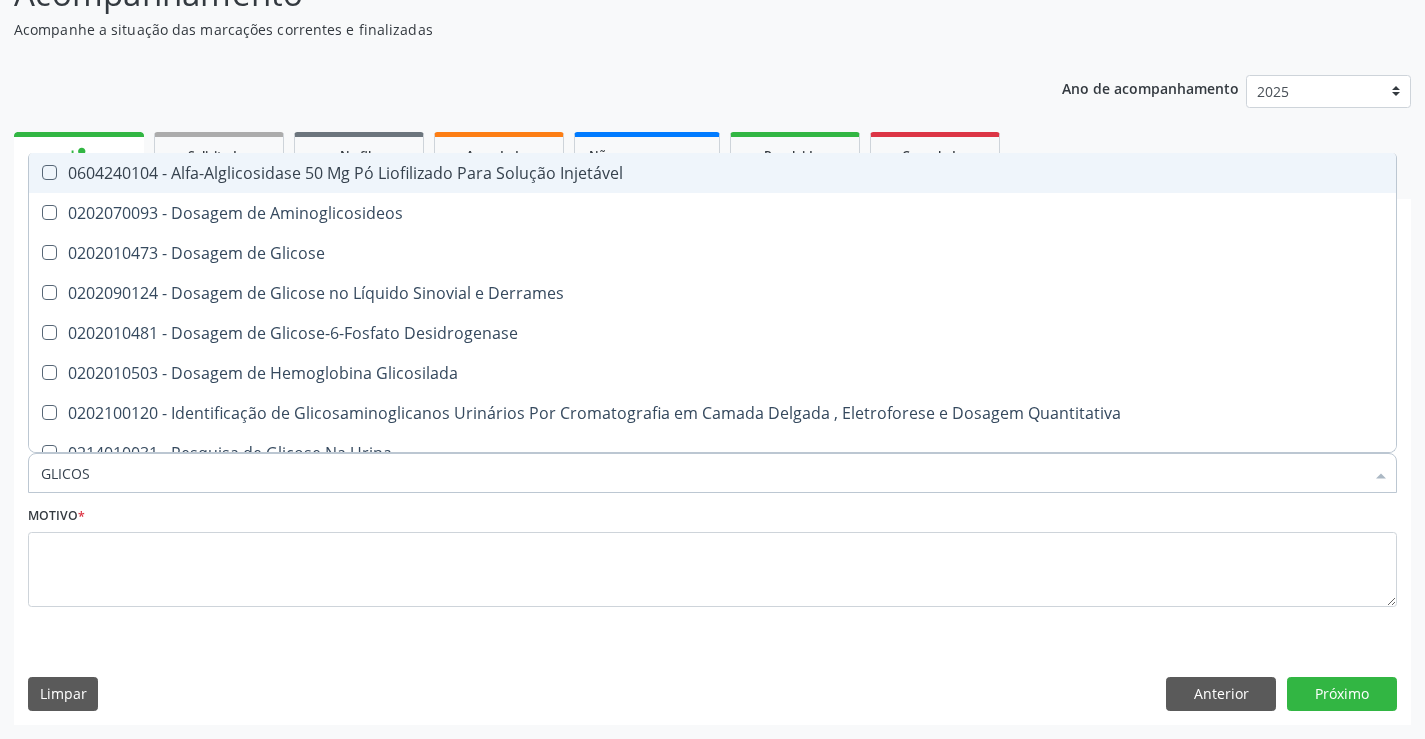 type on "GLICOSE" 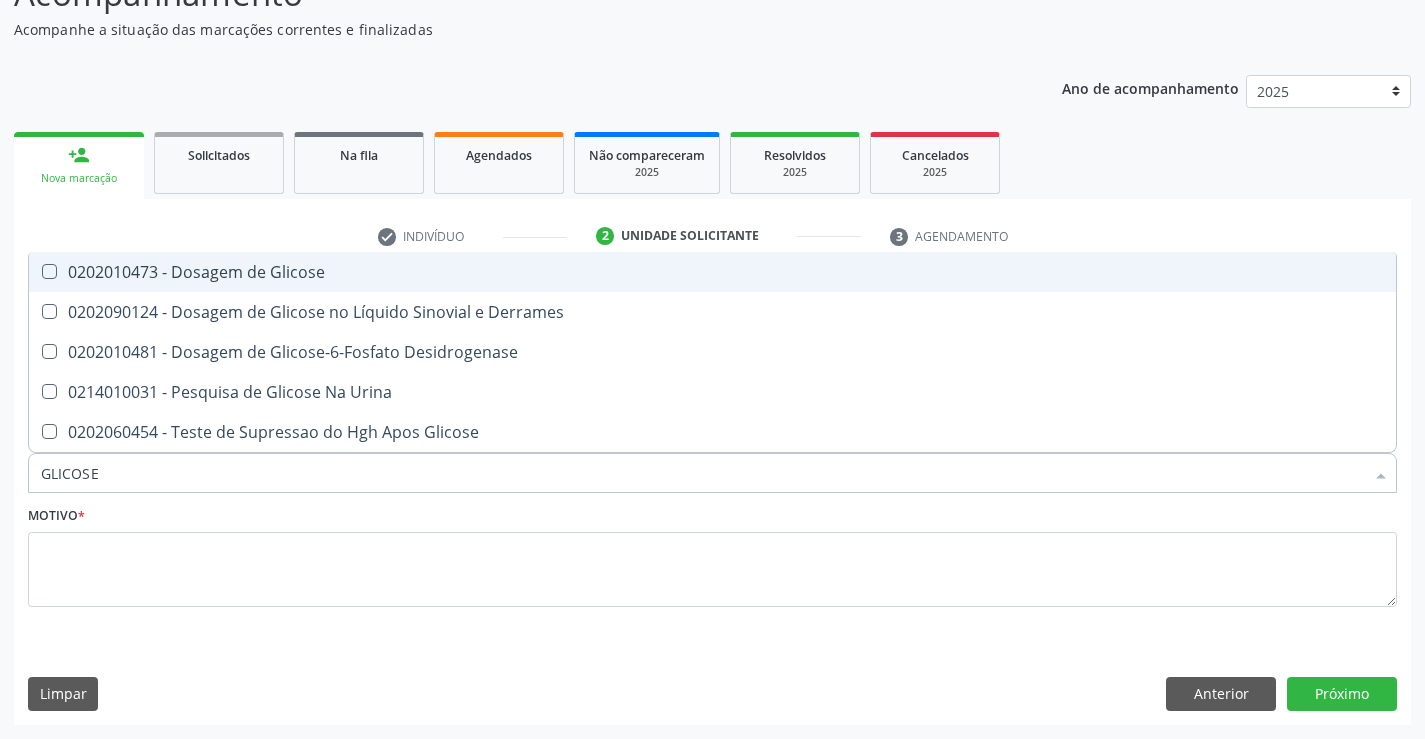click on "0202010473 - Dosagem de Glicose" at bounding box center (712, 272) 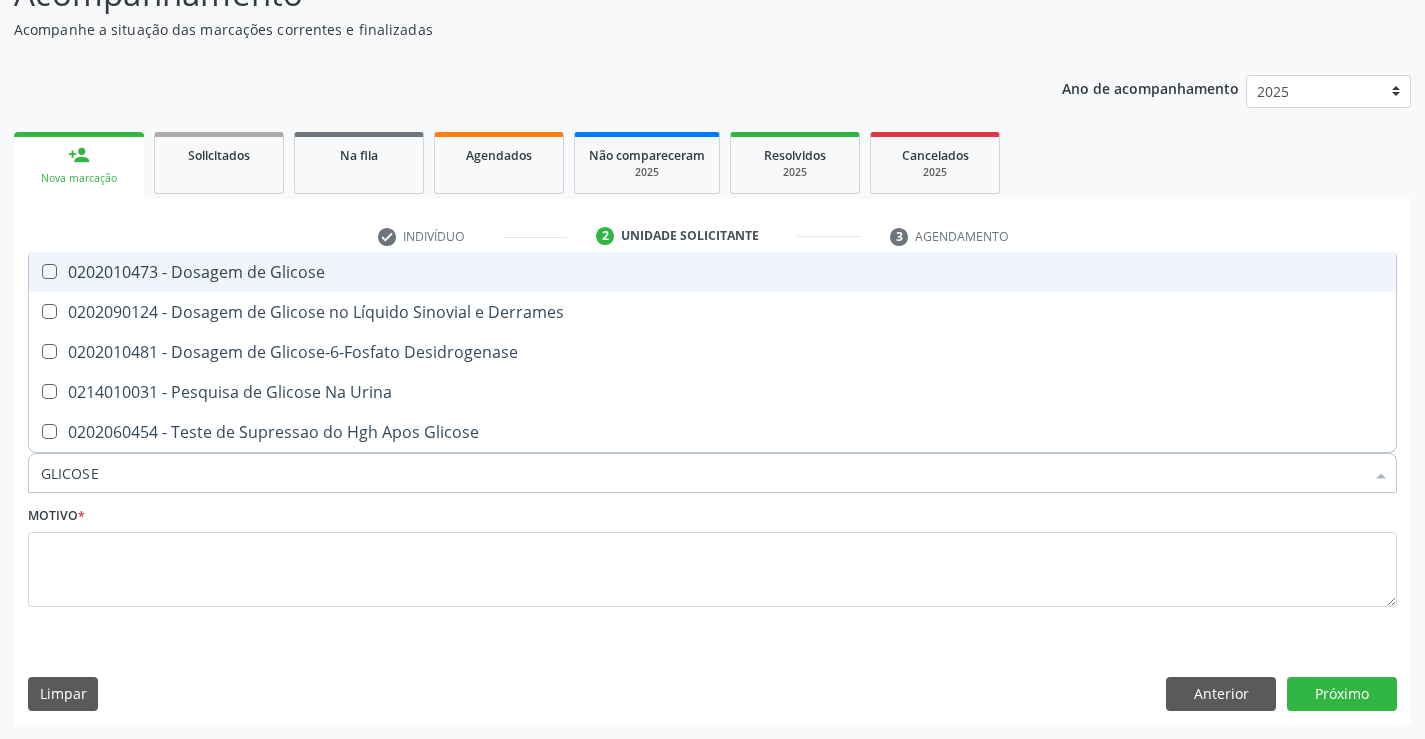 checkbox on "true" 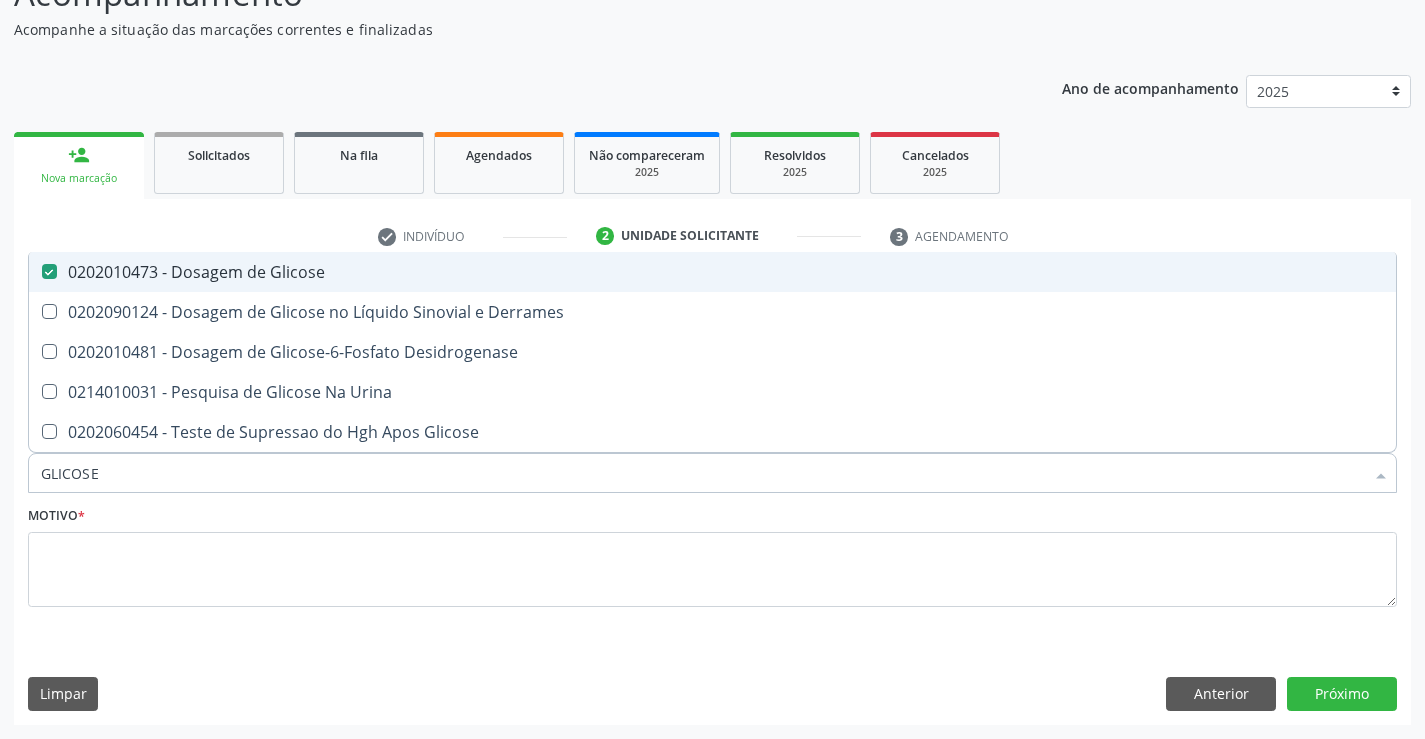 type on "GLICOS" 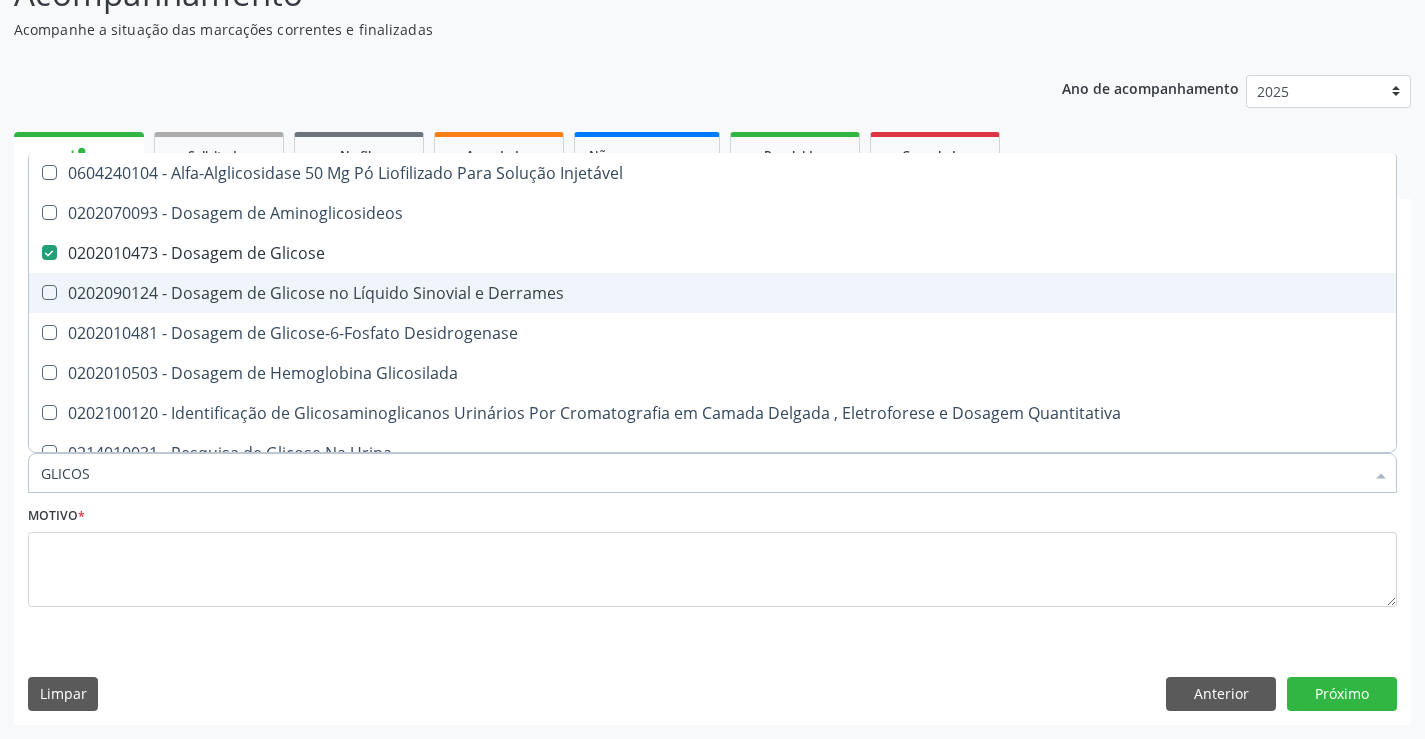 type on "GLICO" 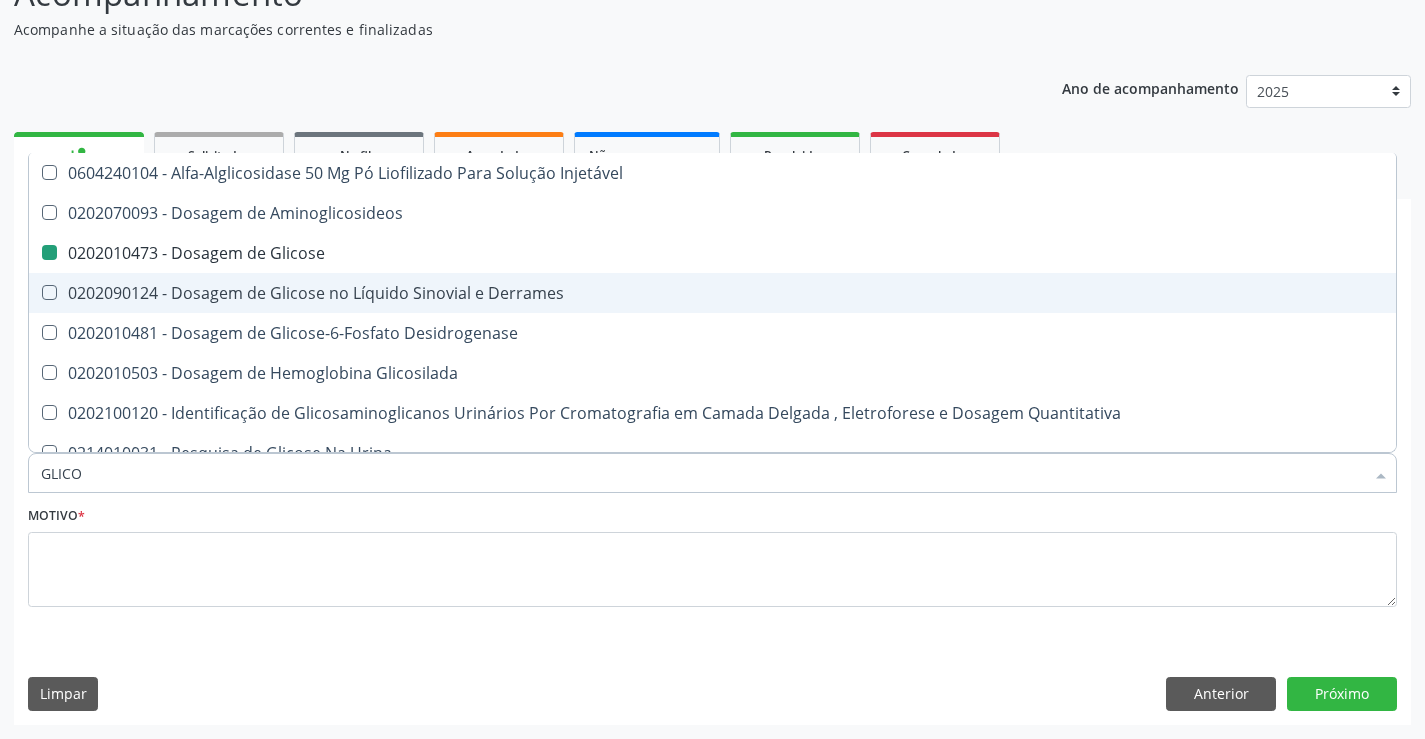 type on "GLIC" 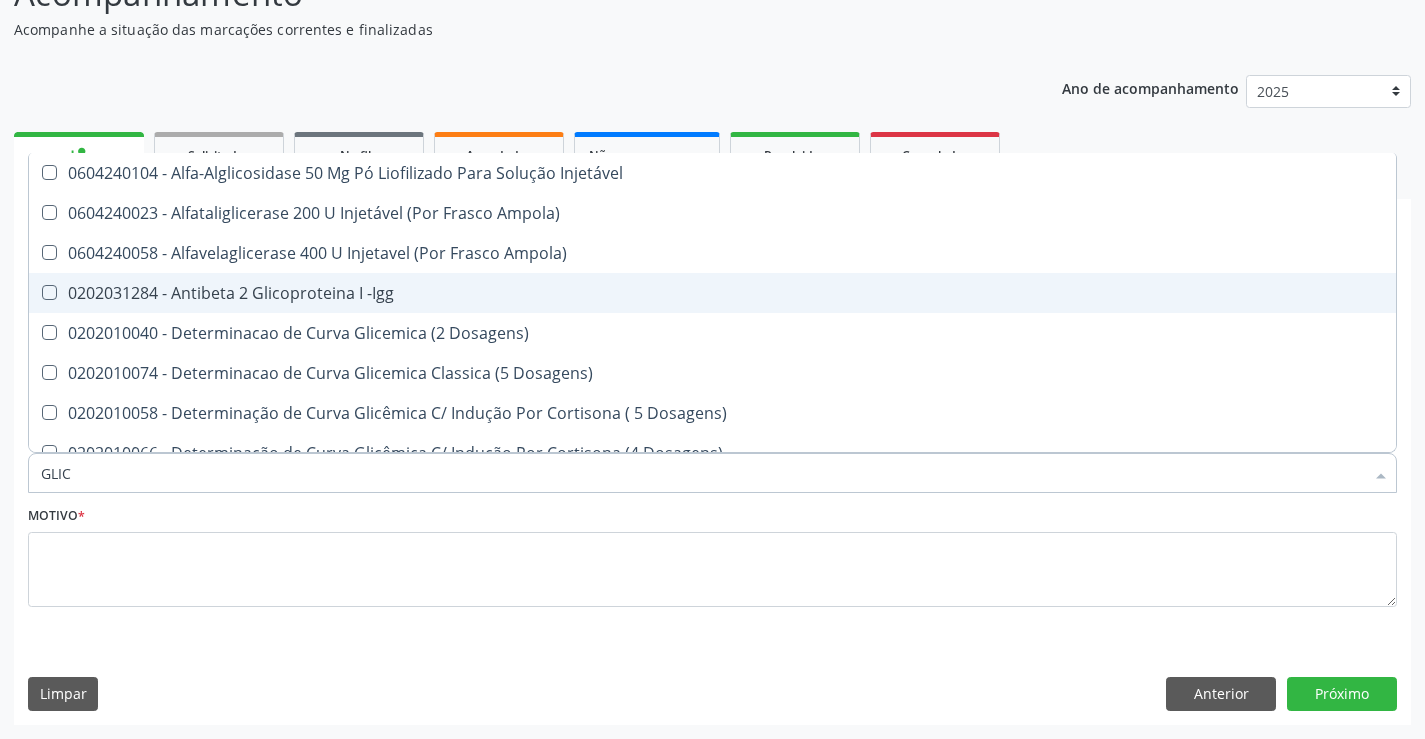 type on "GLI" 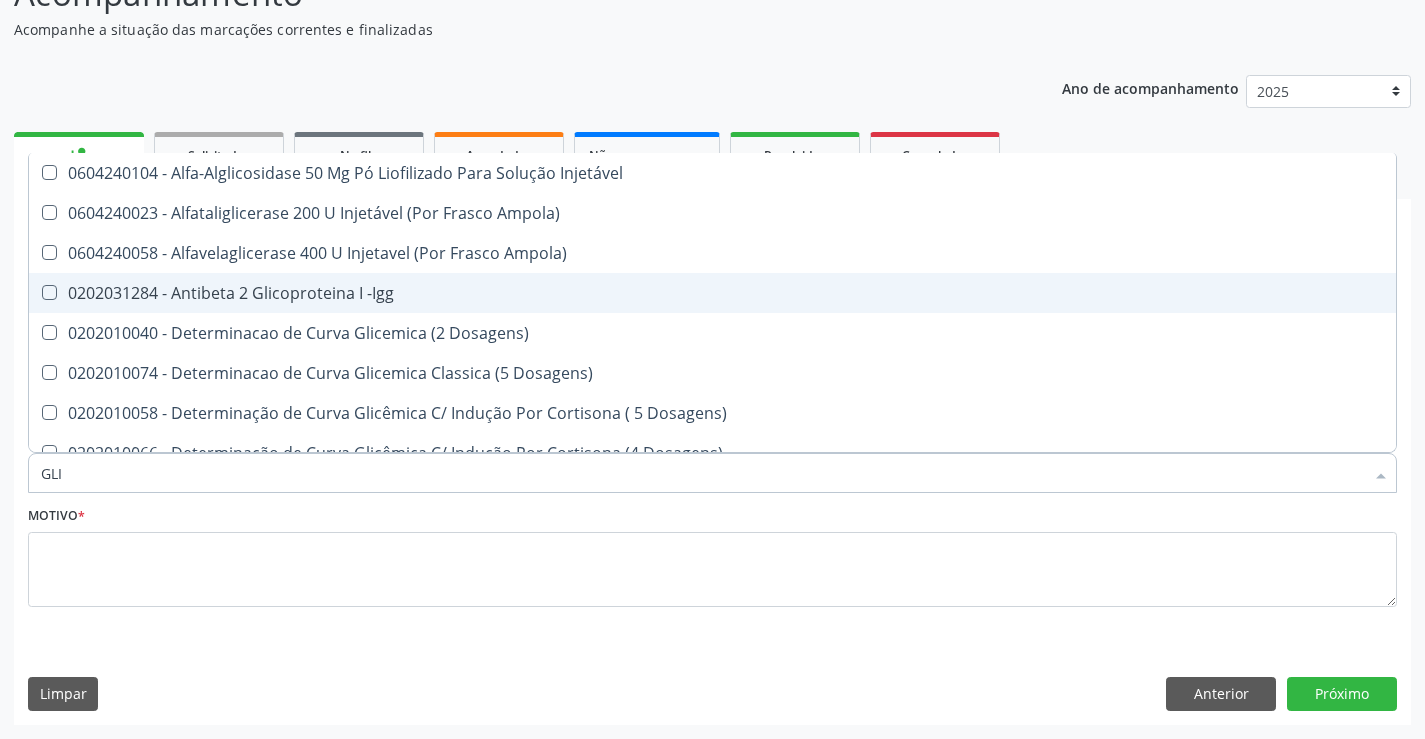 type on "GL" 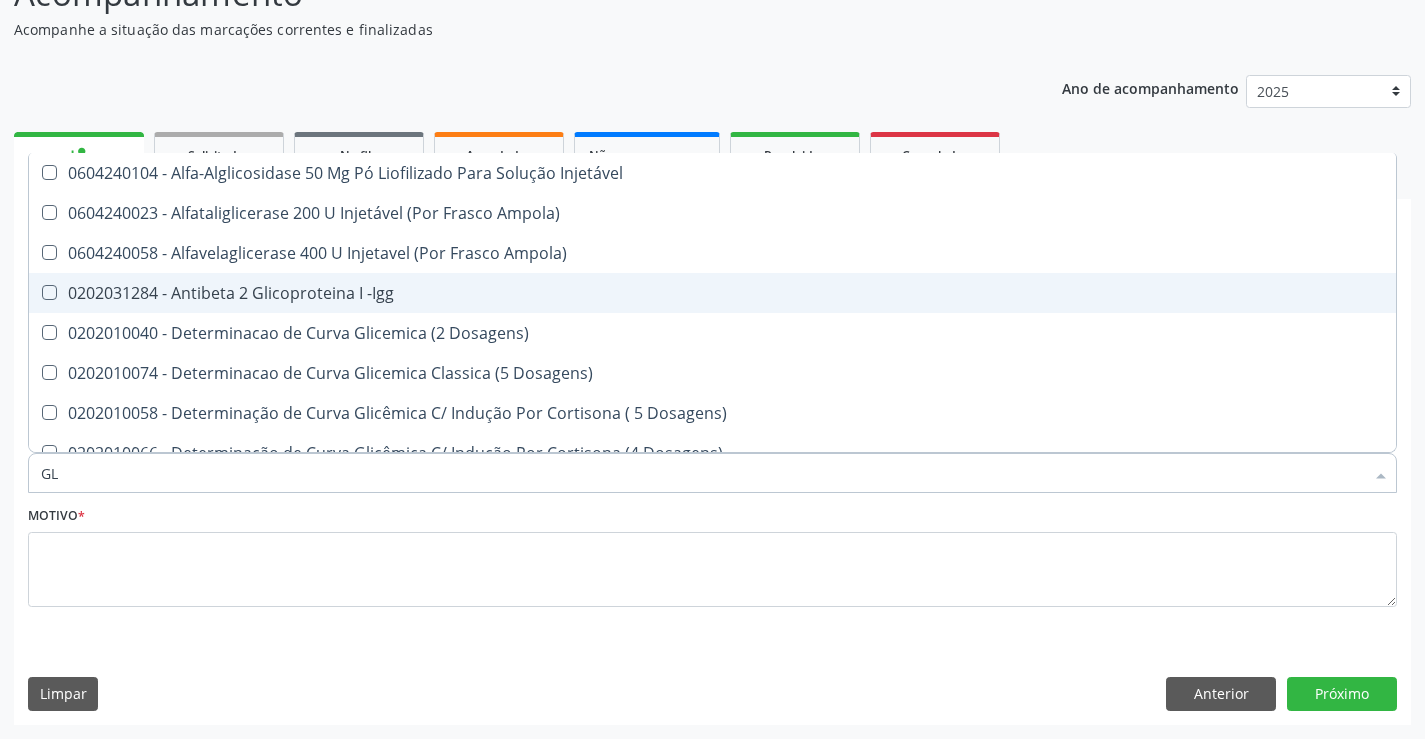 checkbox on "false" 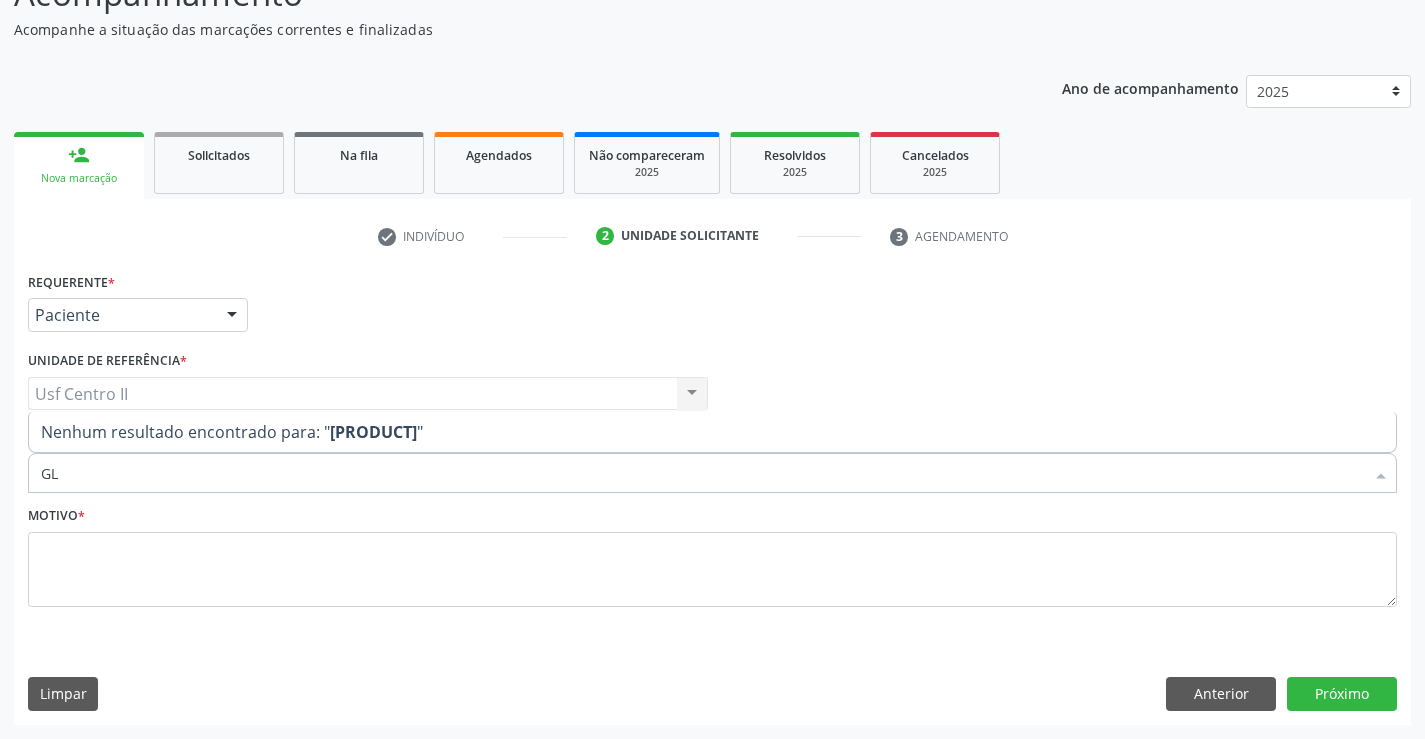 type on "G" 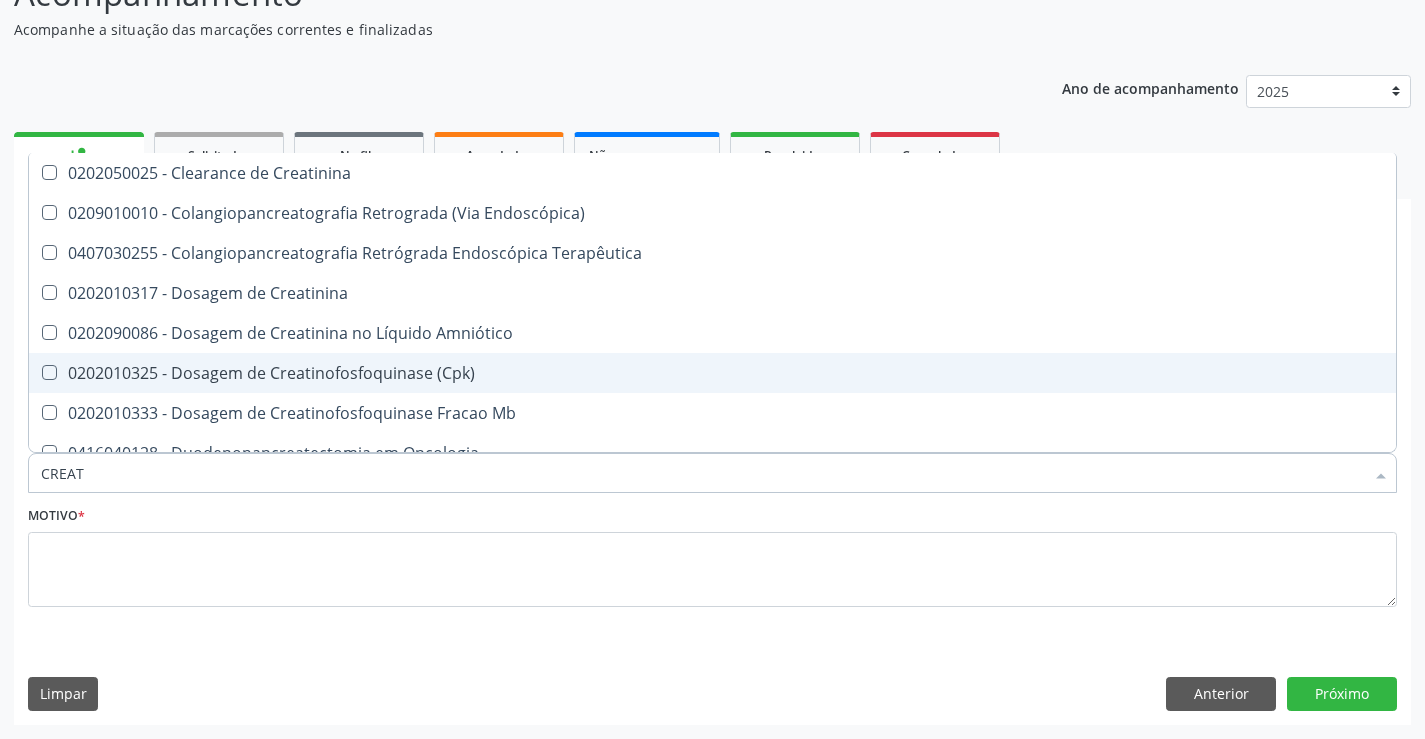 type on "CREATI" 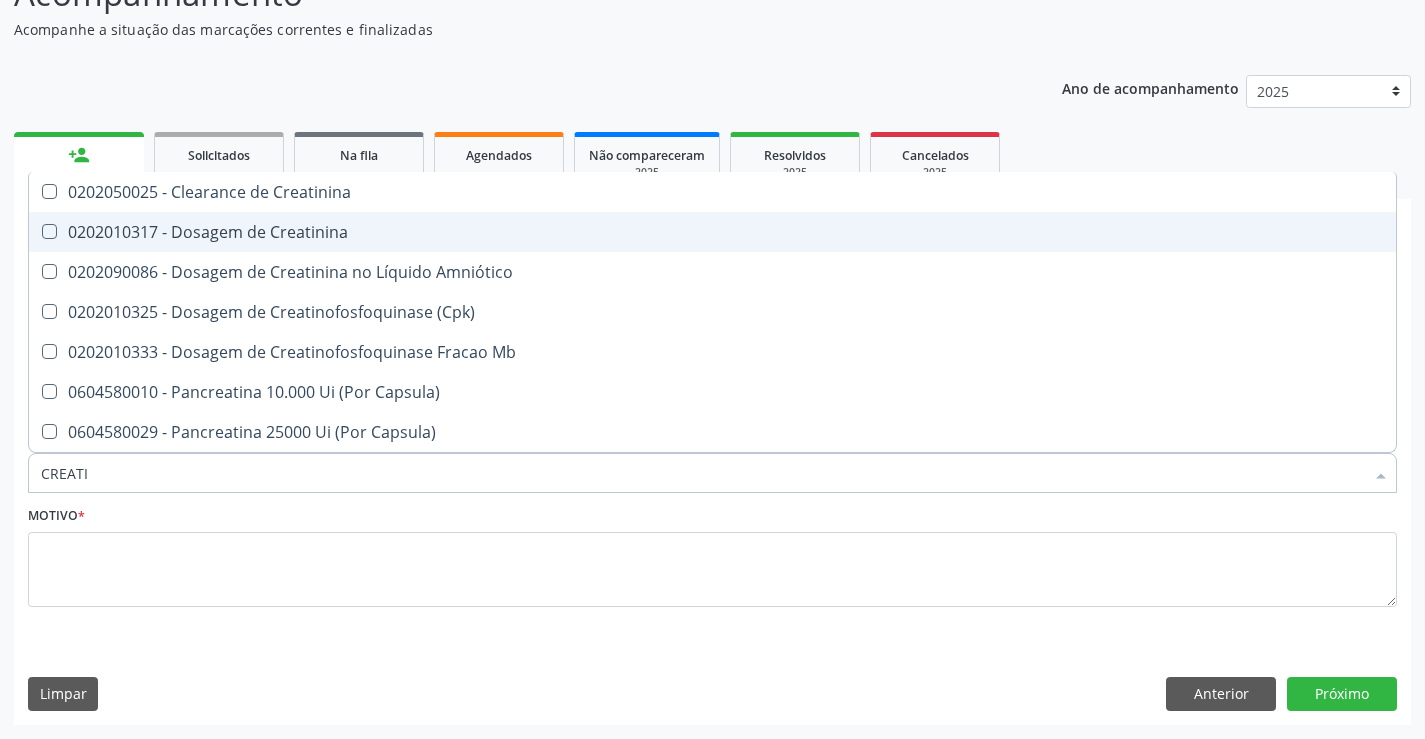 click on "0202010317 - Dosagem de Creatinina" at bounding box center [712, 232] 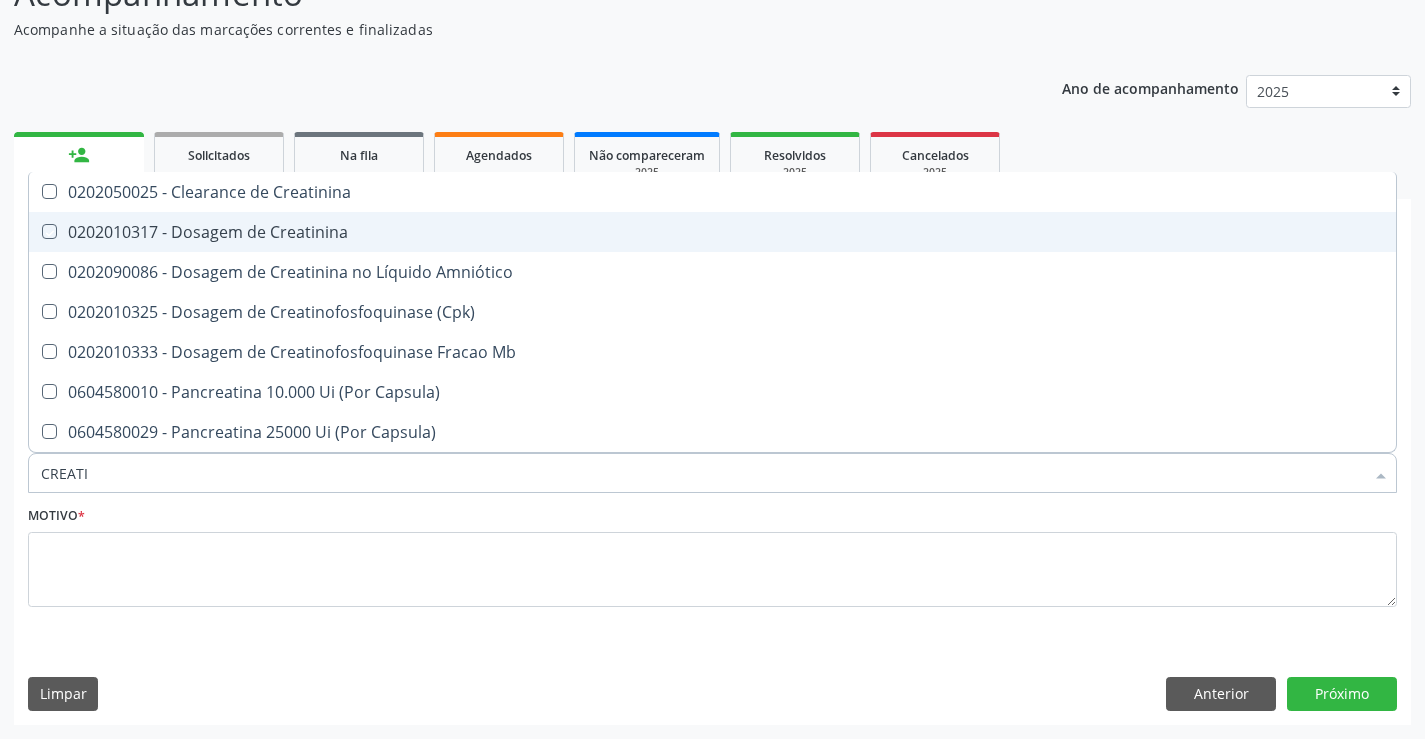 checkbox on "true" 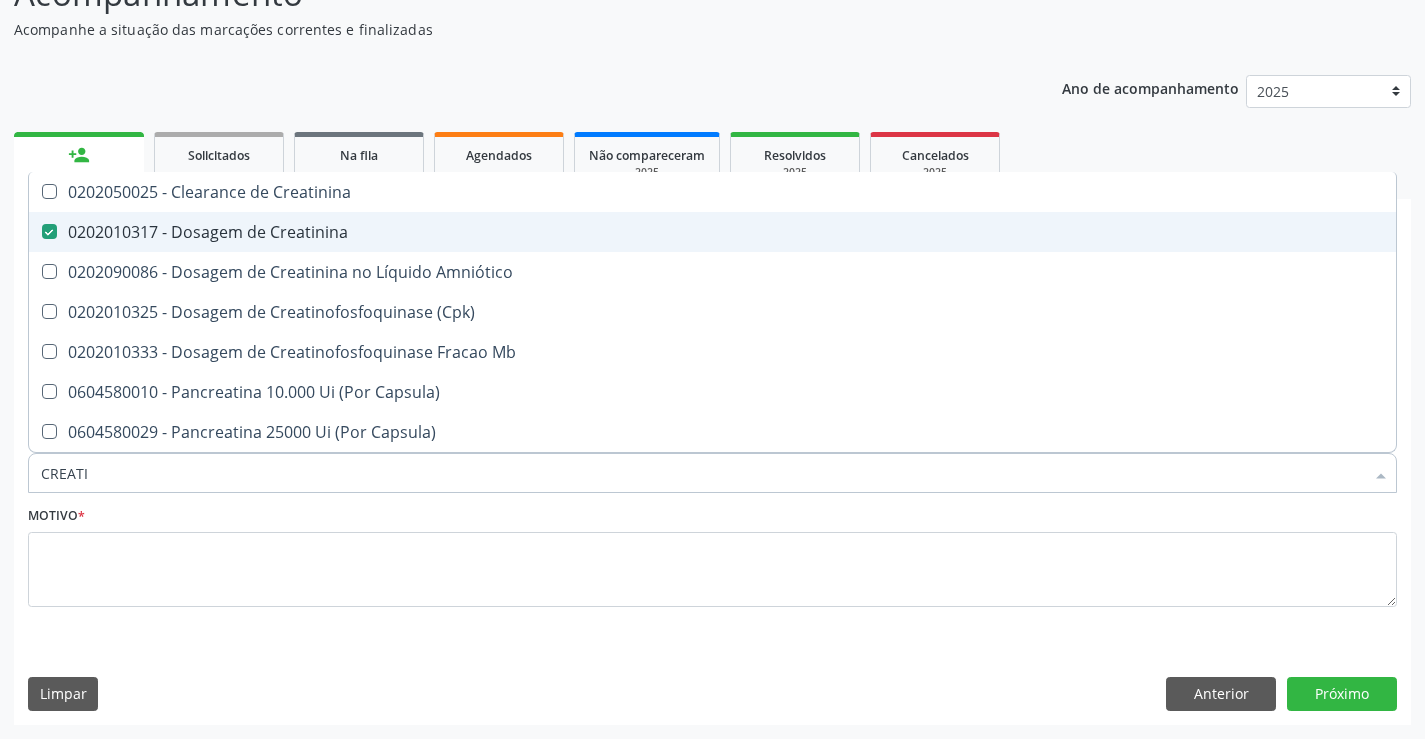 type on "CREAT" 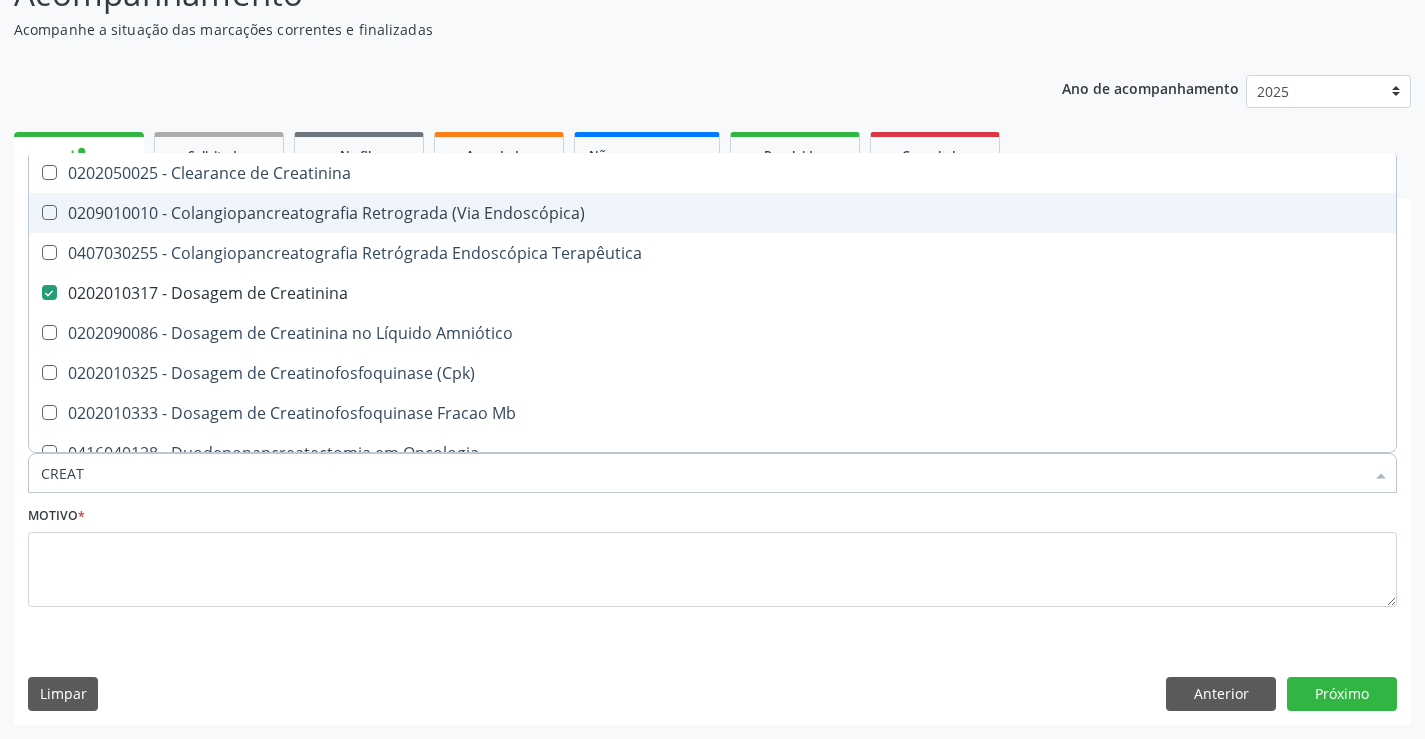 type on "CREA" 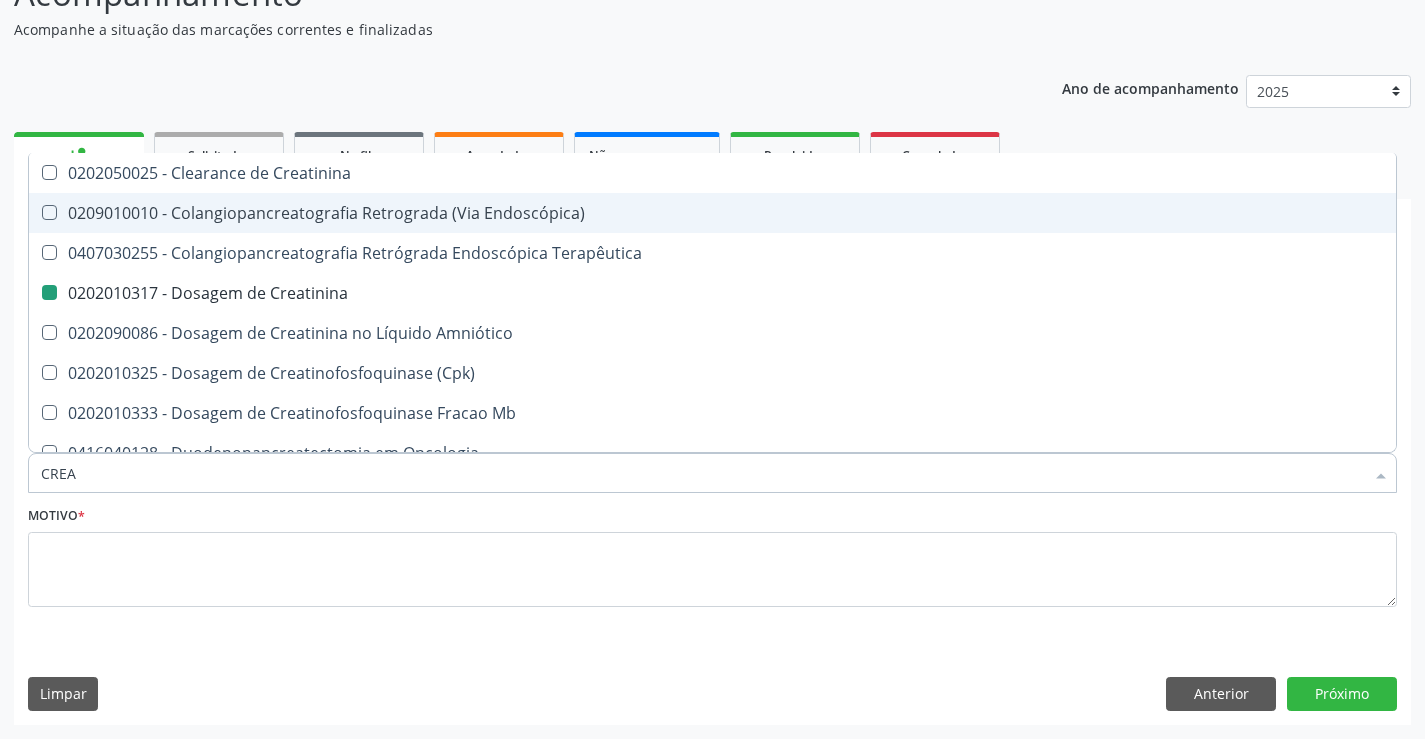 type on "CRE" 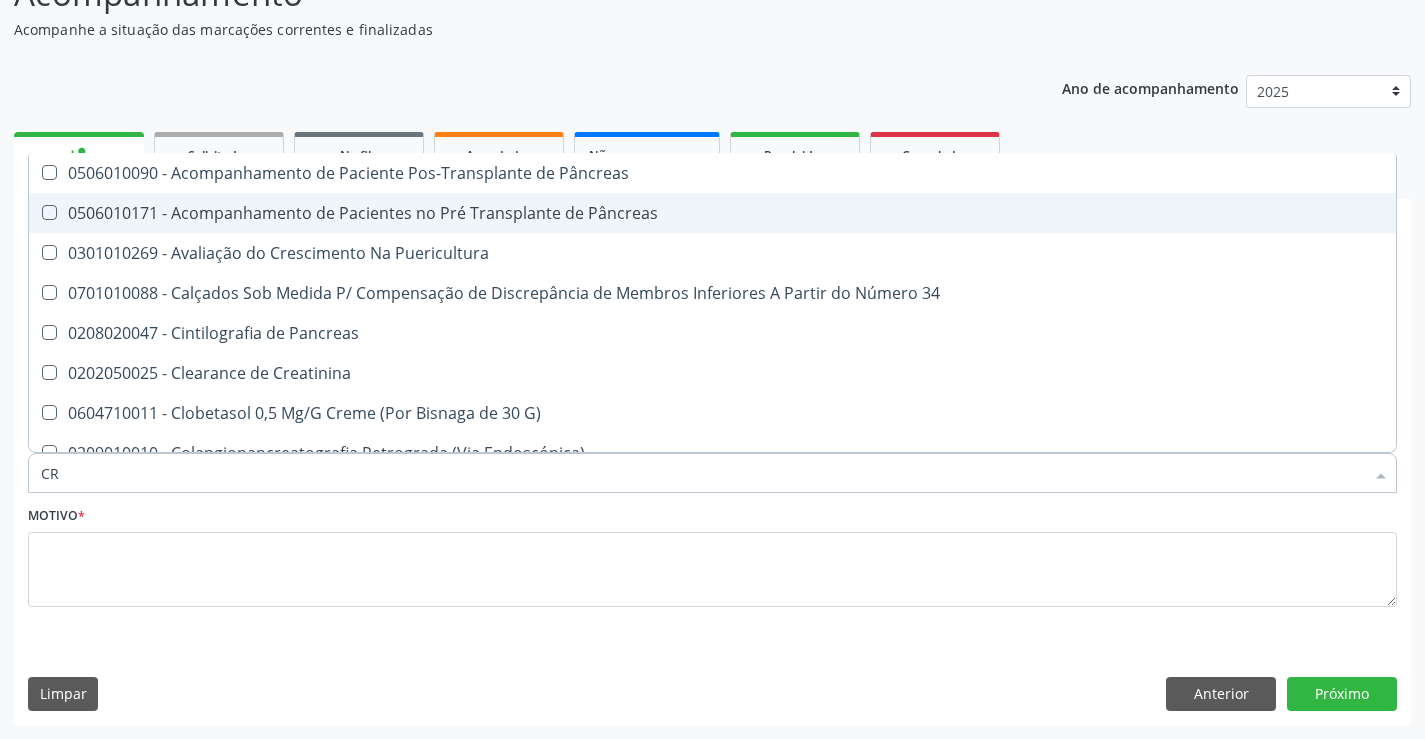 type on "C" 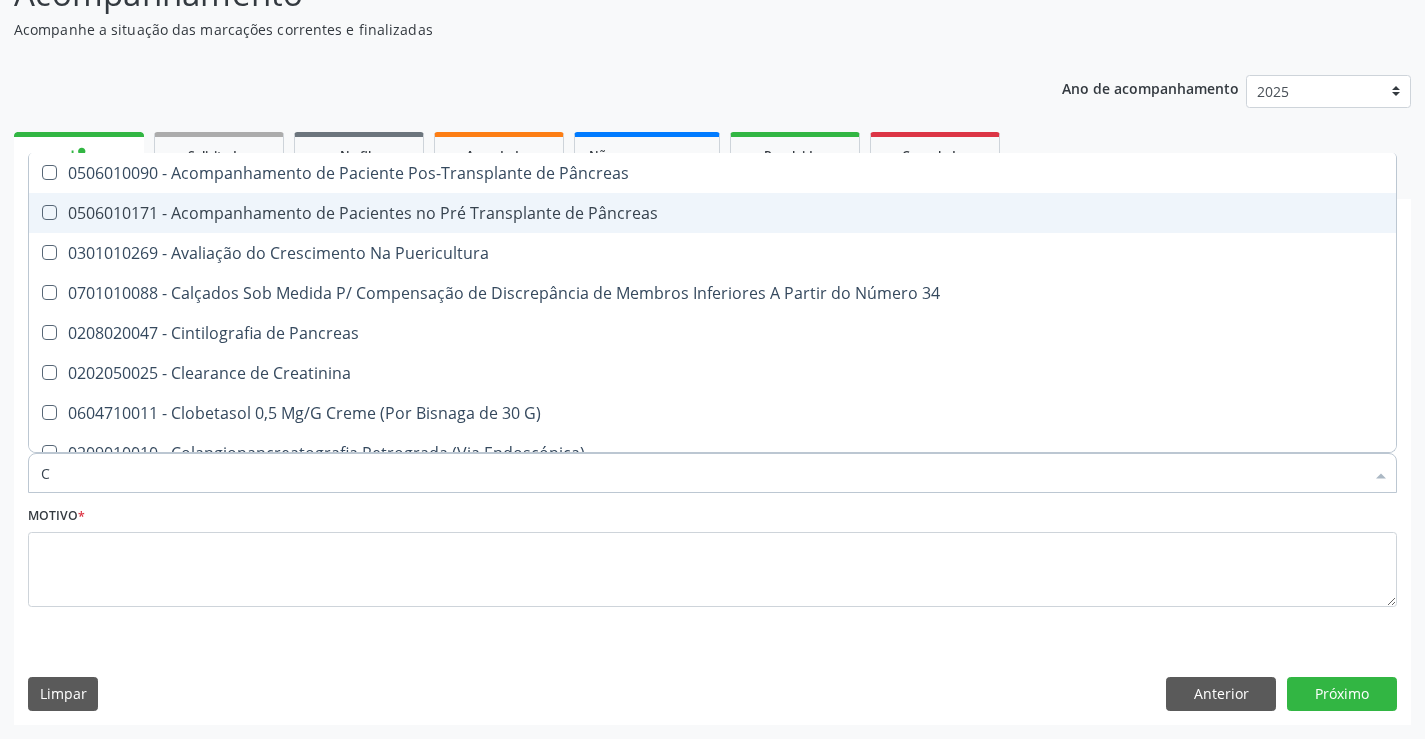 type 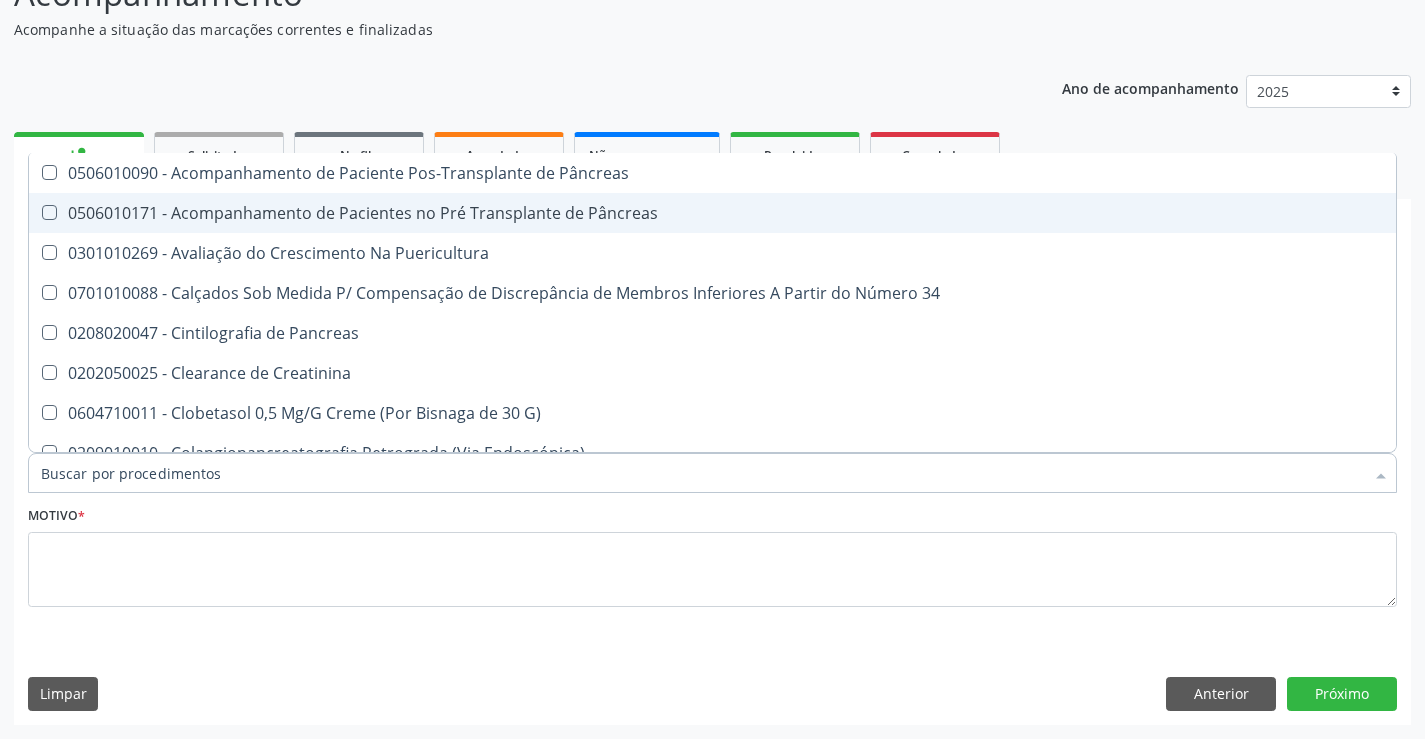 checkbox on "false" 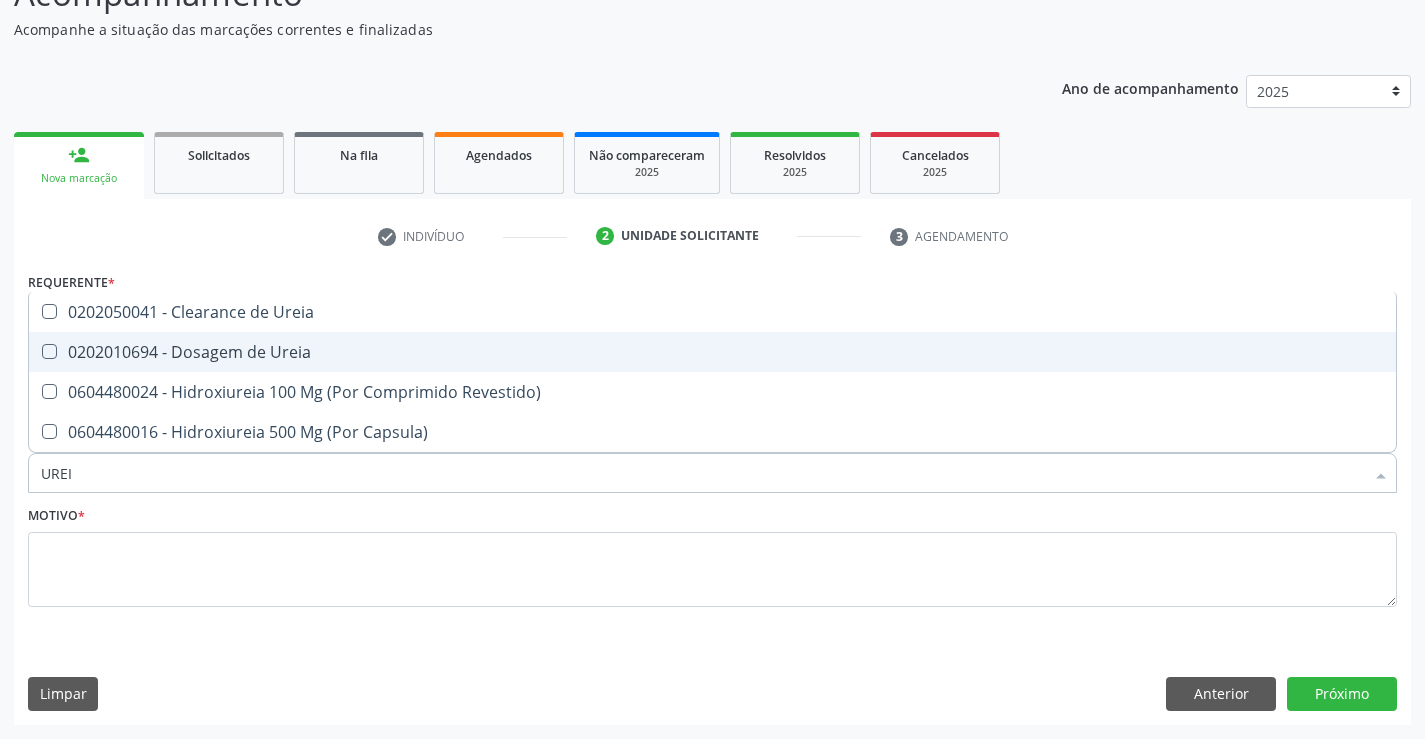 type on "UREIA" 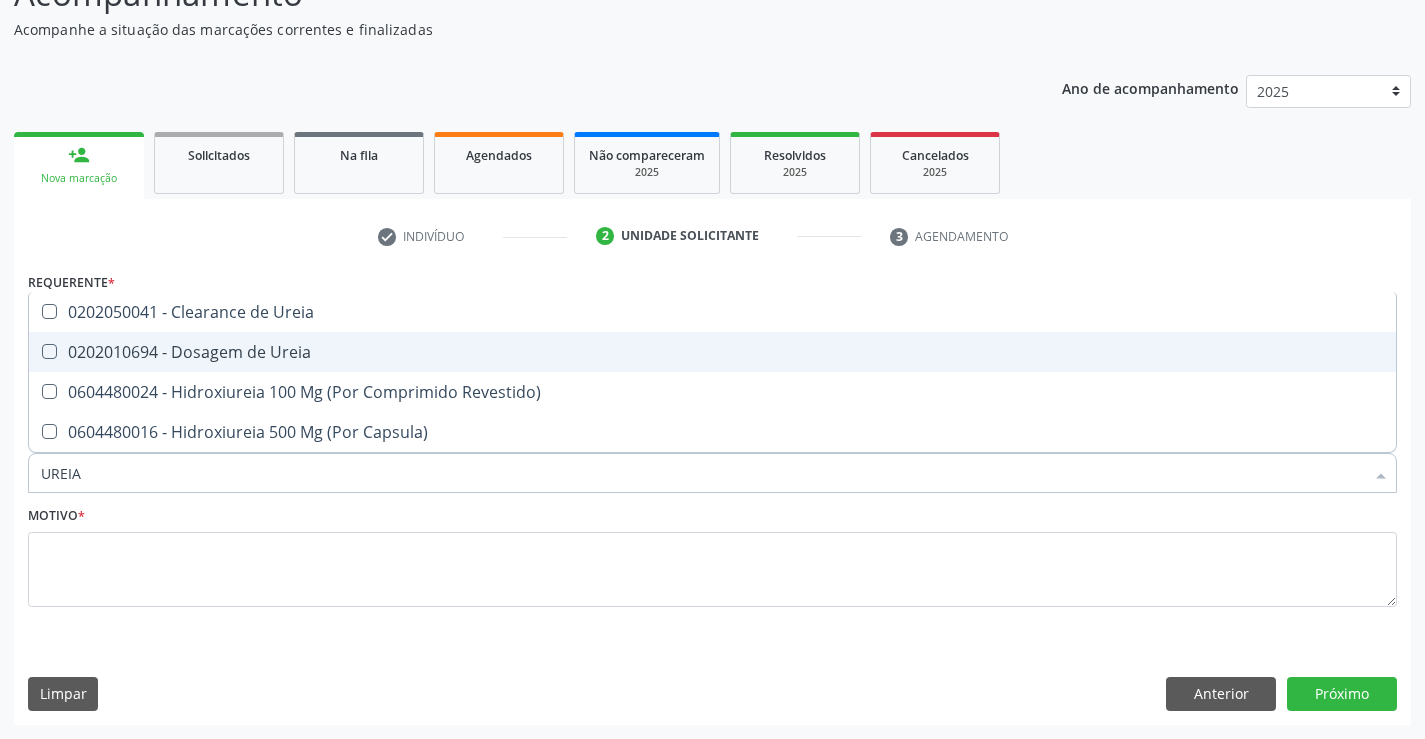 click on "0202010694 - Dosagem de Ureia" at bounding box center [712, 352] 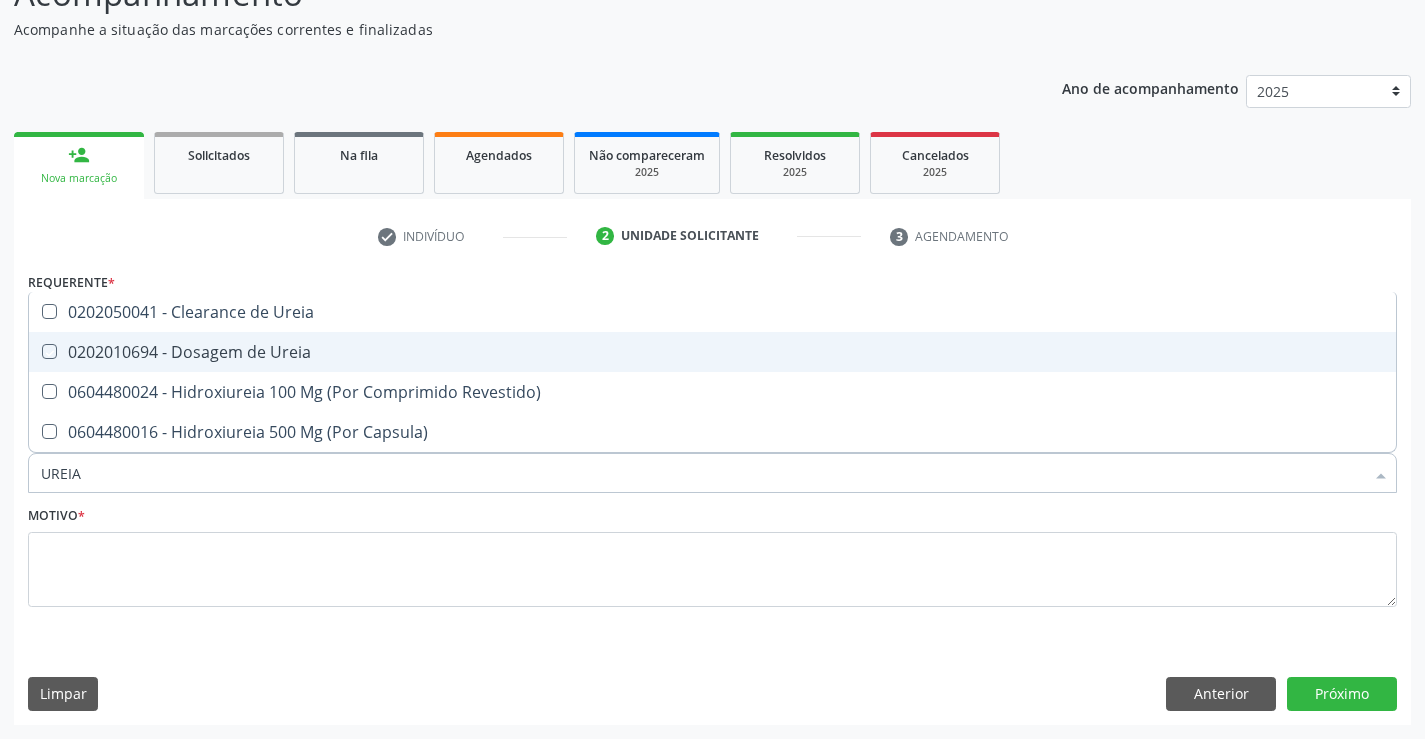 checkbox on "true" 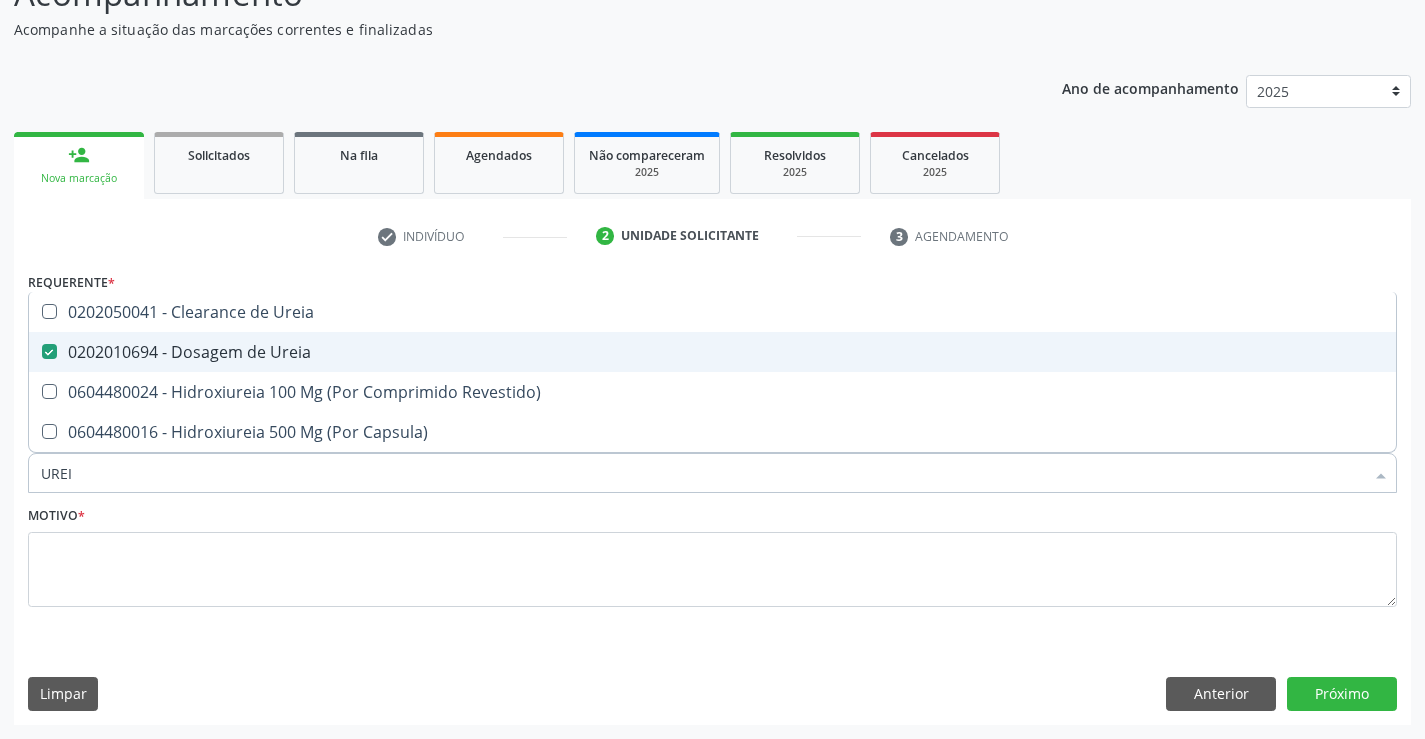 type on "URE" 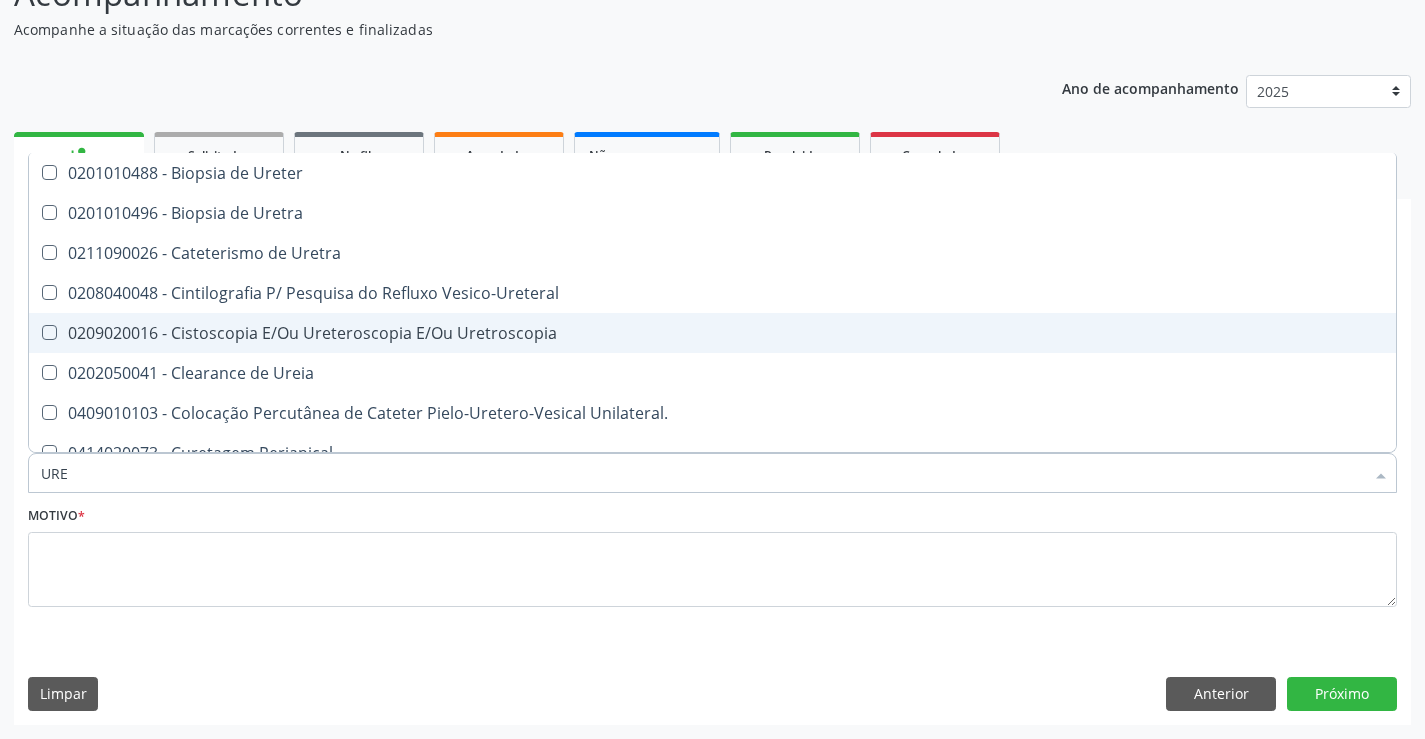 type on "UR" 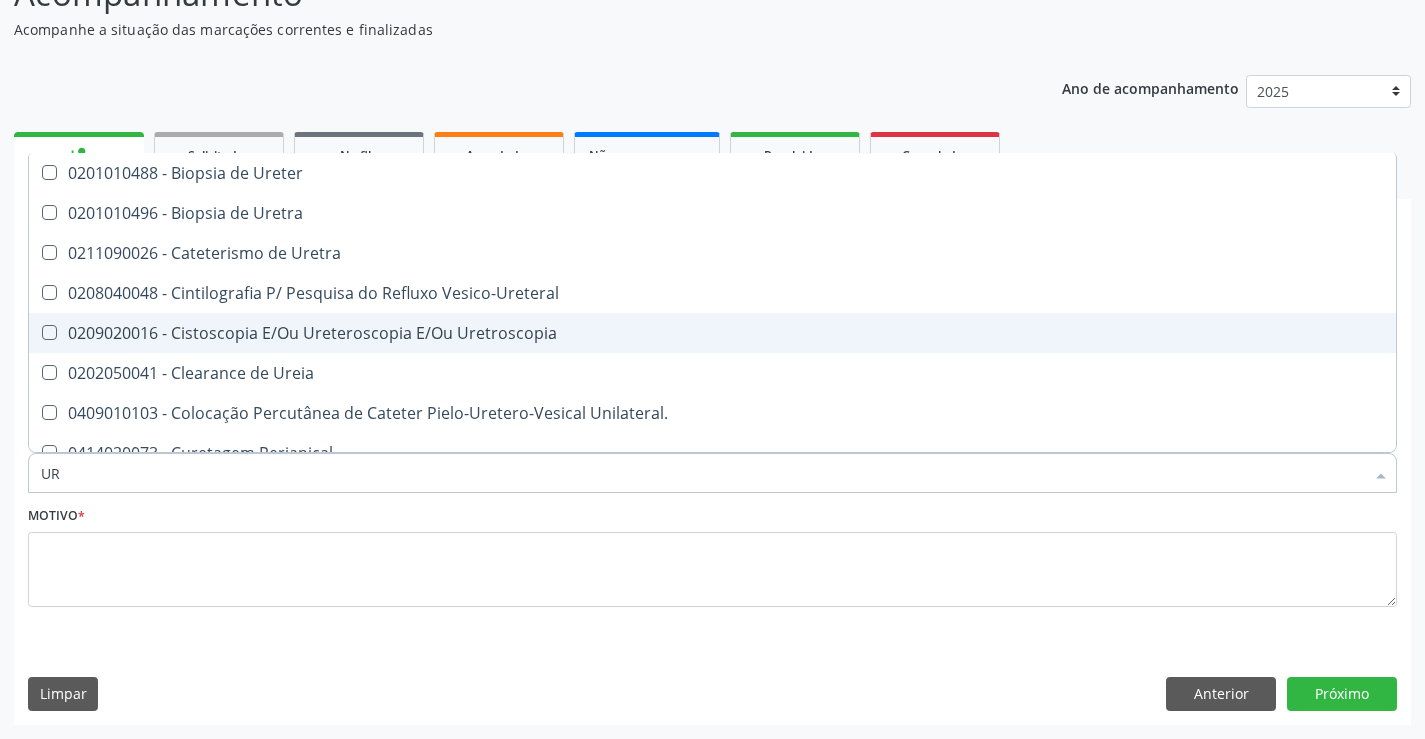 checkbox on "false" 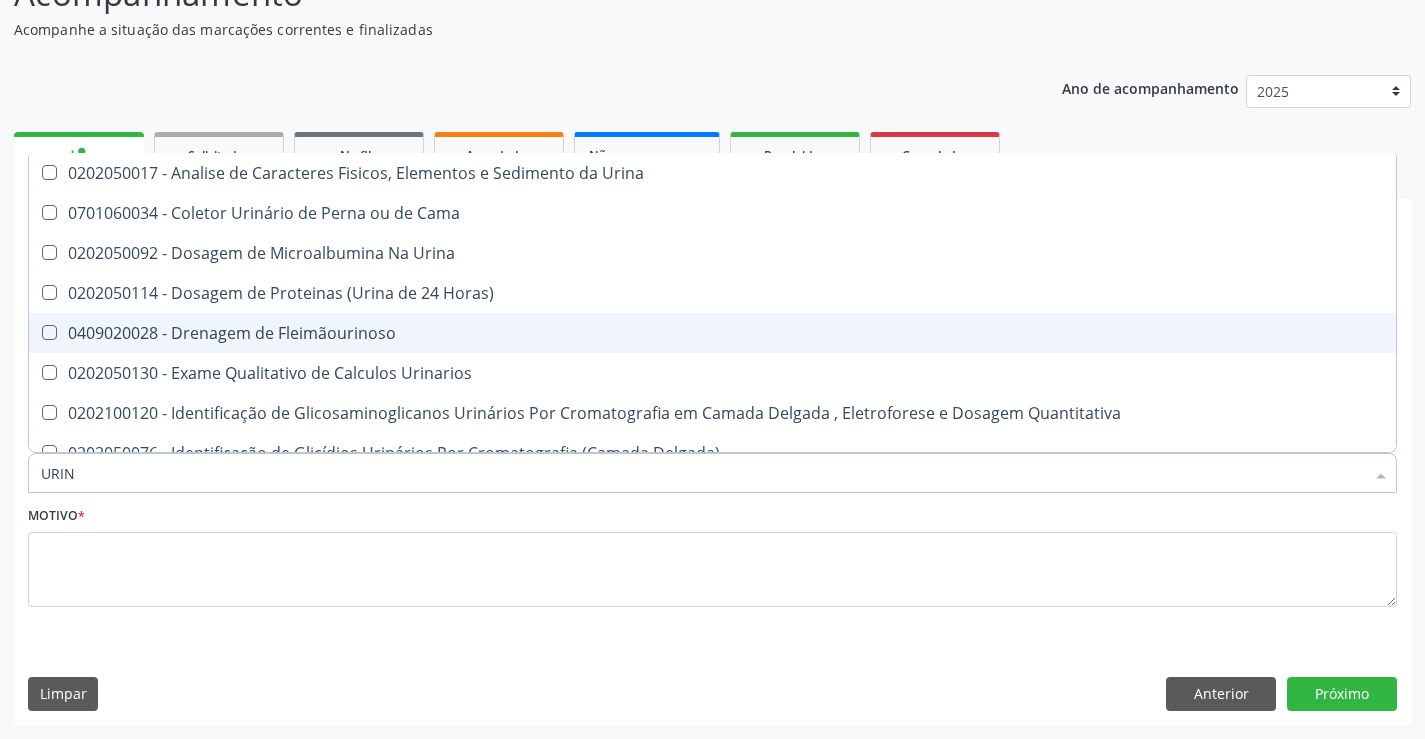 type on "URINA" 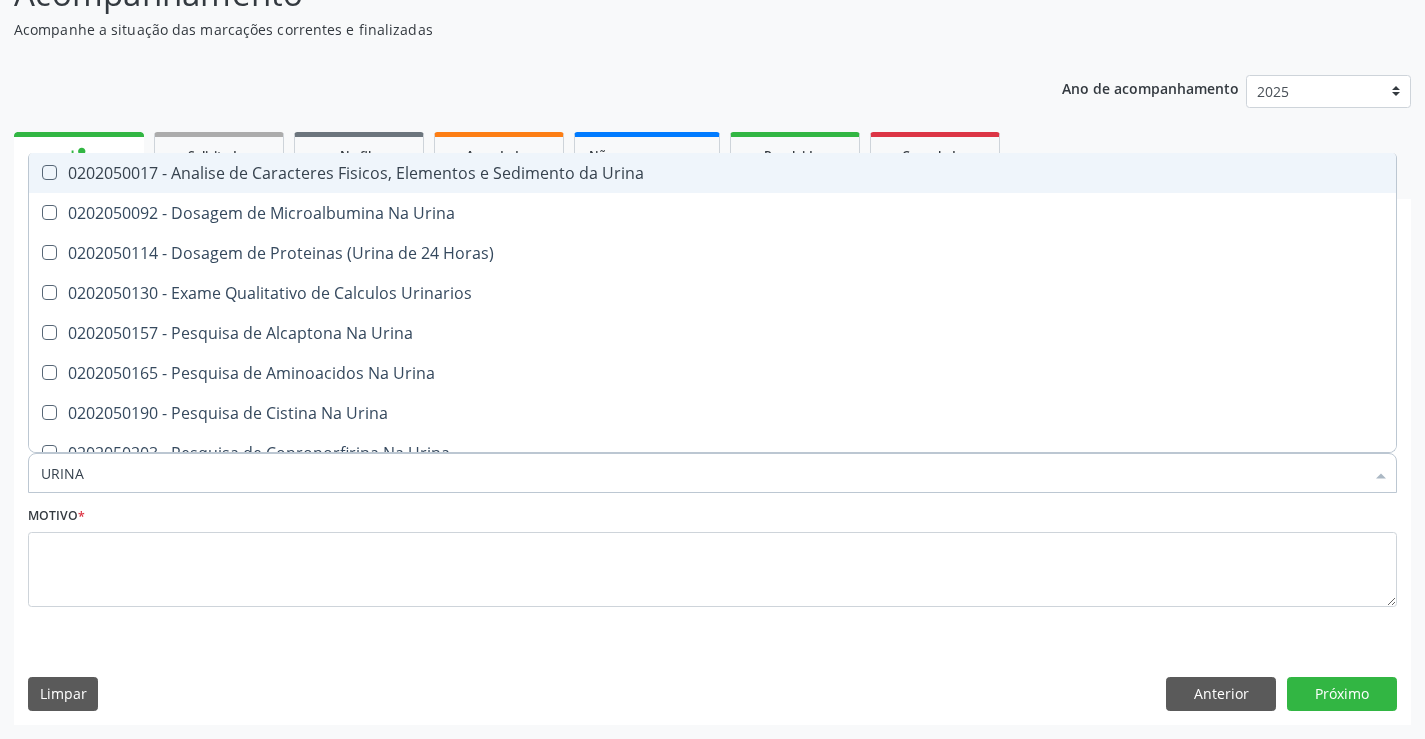 click on "0202050017 - Analise de Caracteres Fisicos, Elementos e Sedimento da Urina" at bounding box center [712, 173] 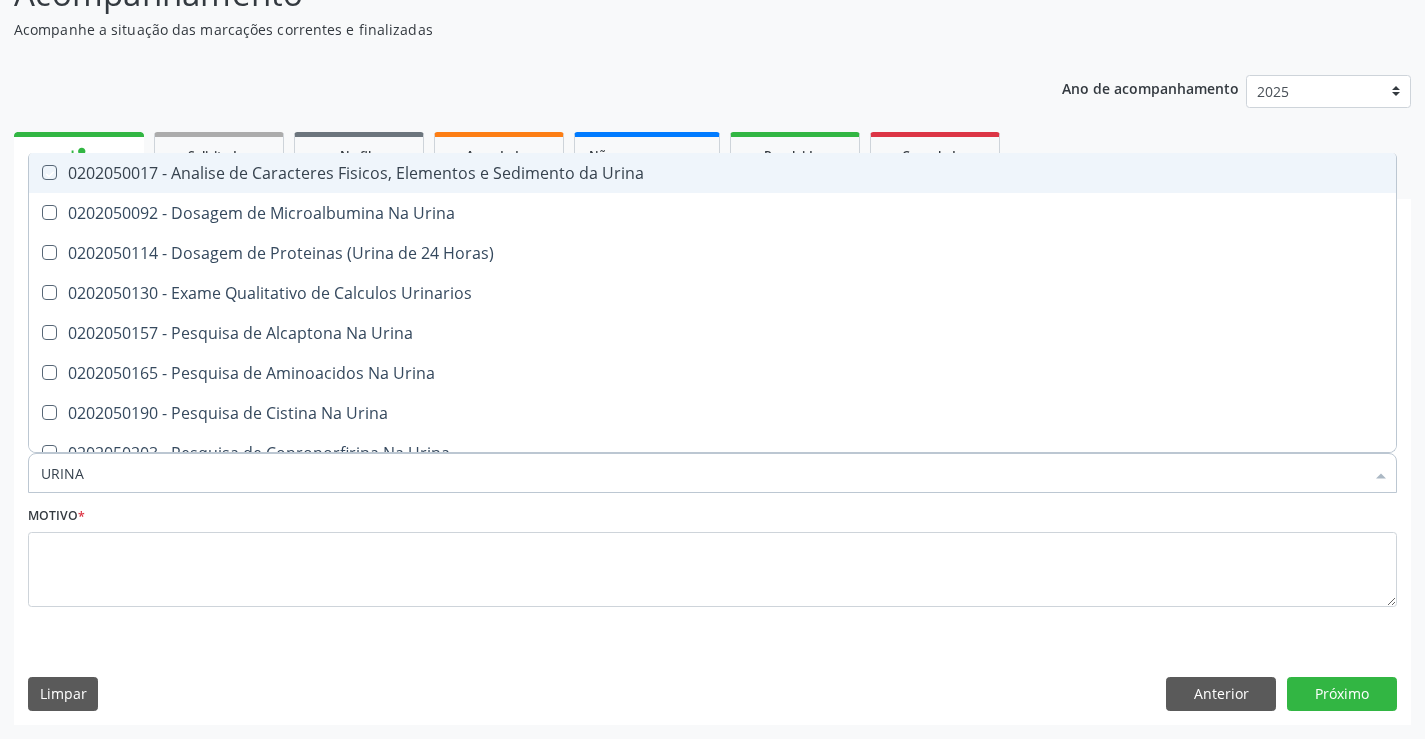 checkbox on "true" 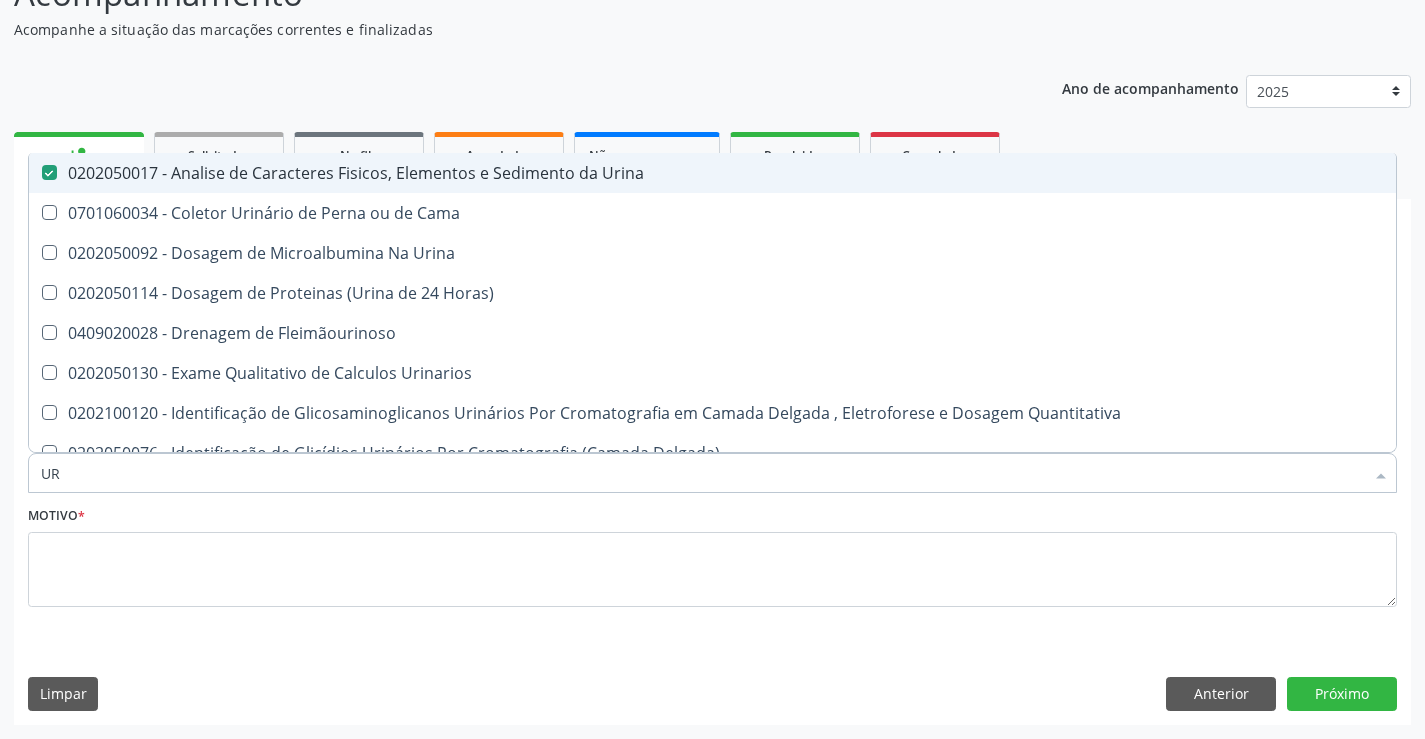 type on "U" 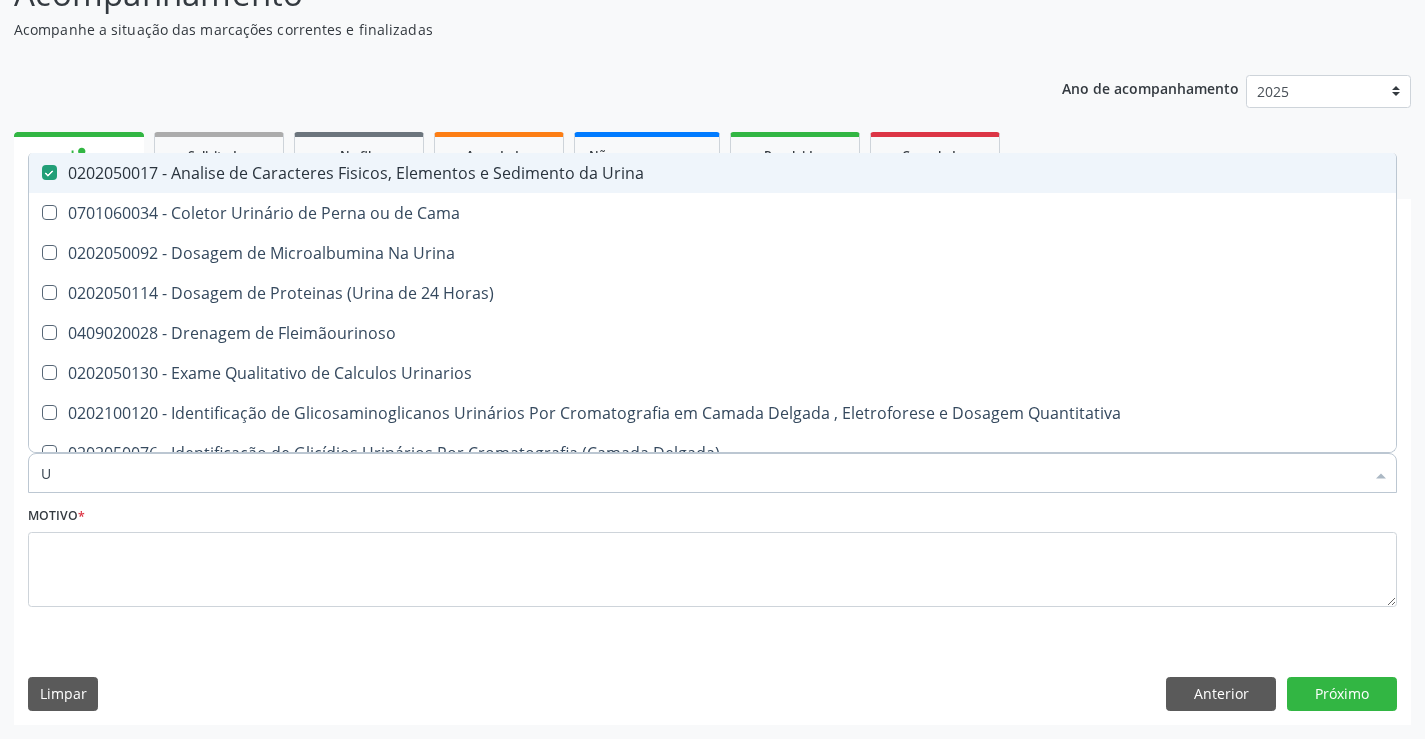 type 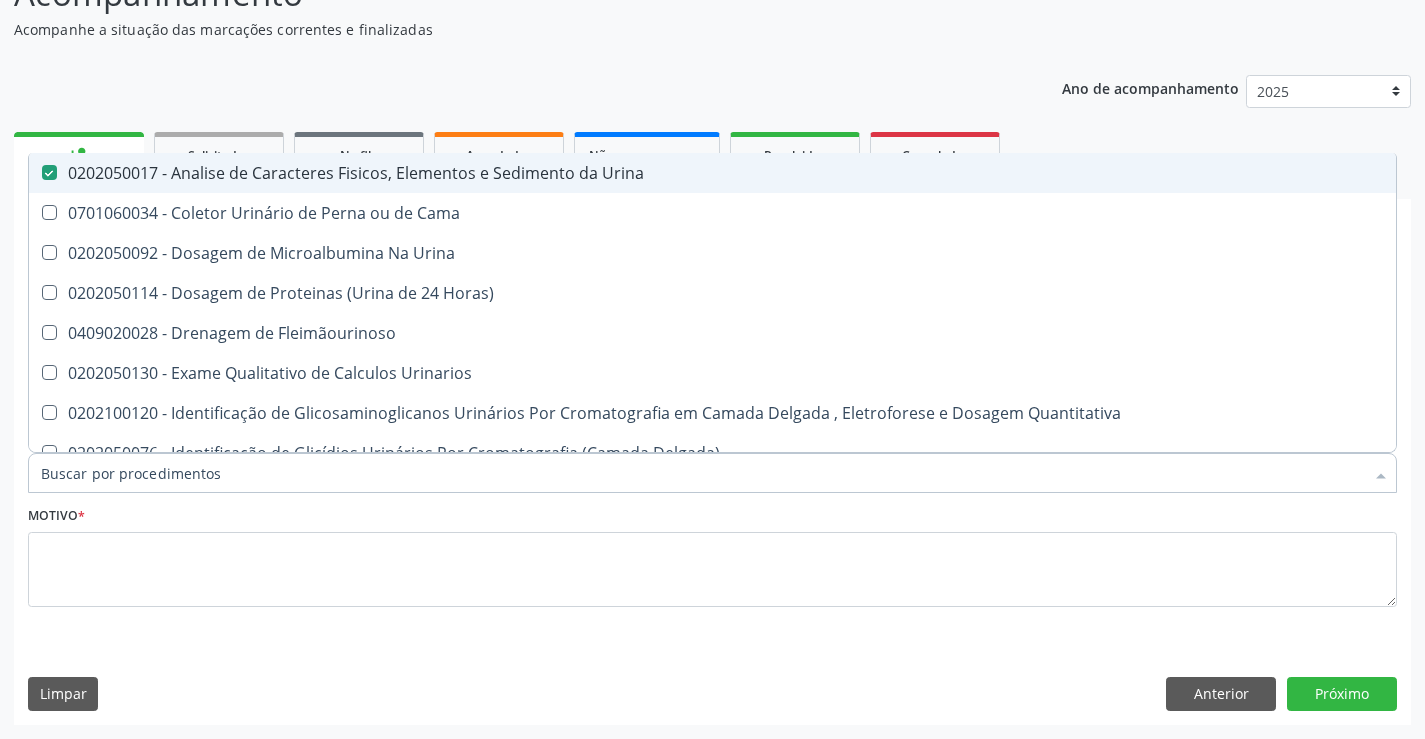 checkbox on "false" 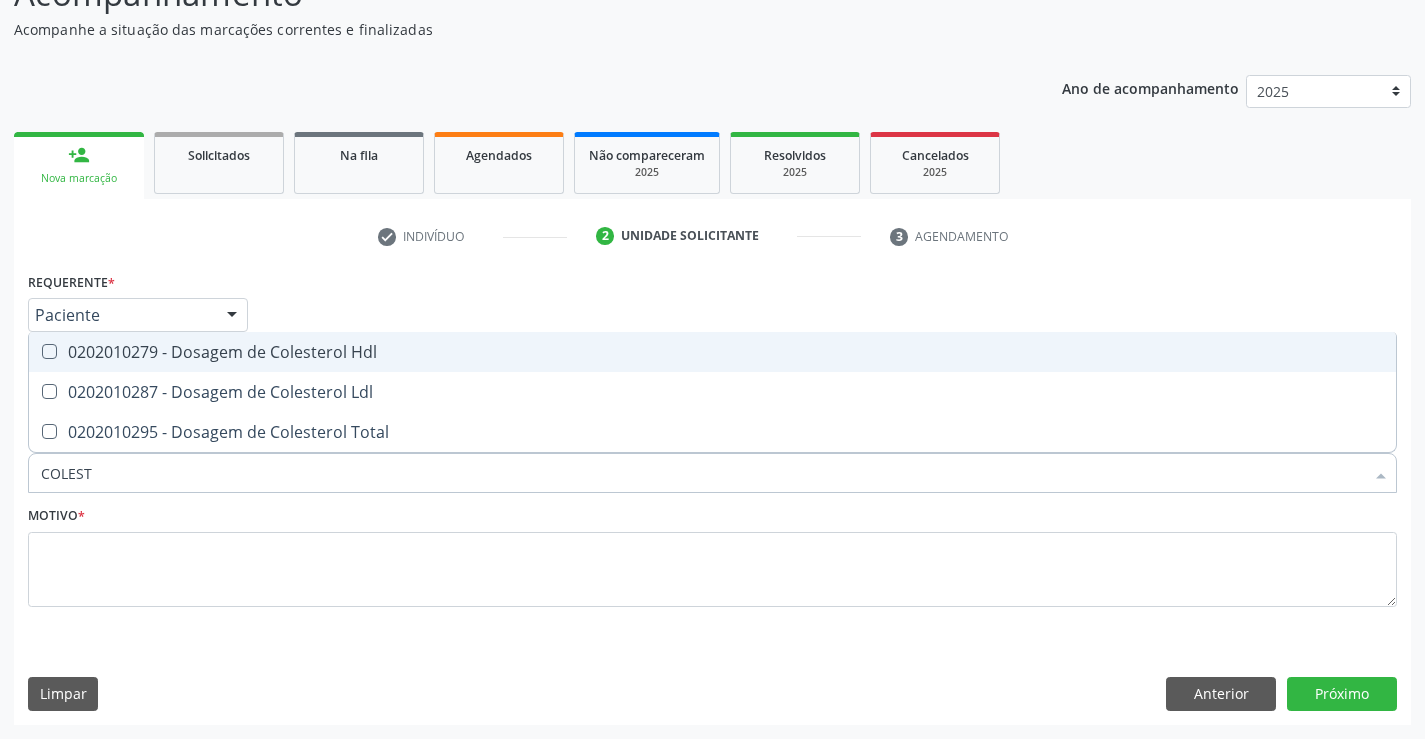 type on "COLESTE" 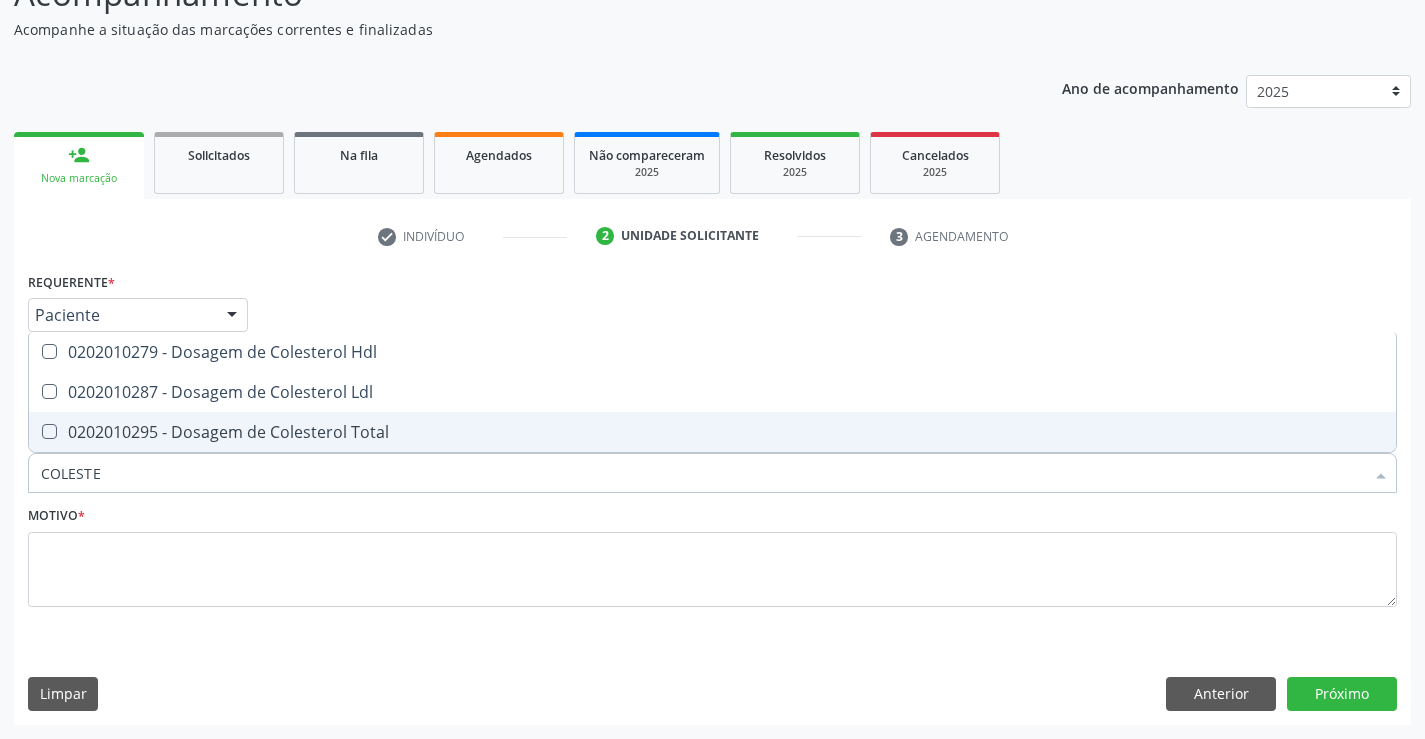 click on "0202010295 - Dosagem de Colesterol Total" at bounding box center [712, 432] 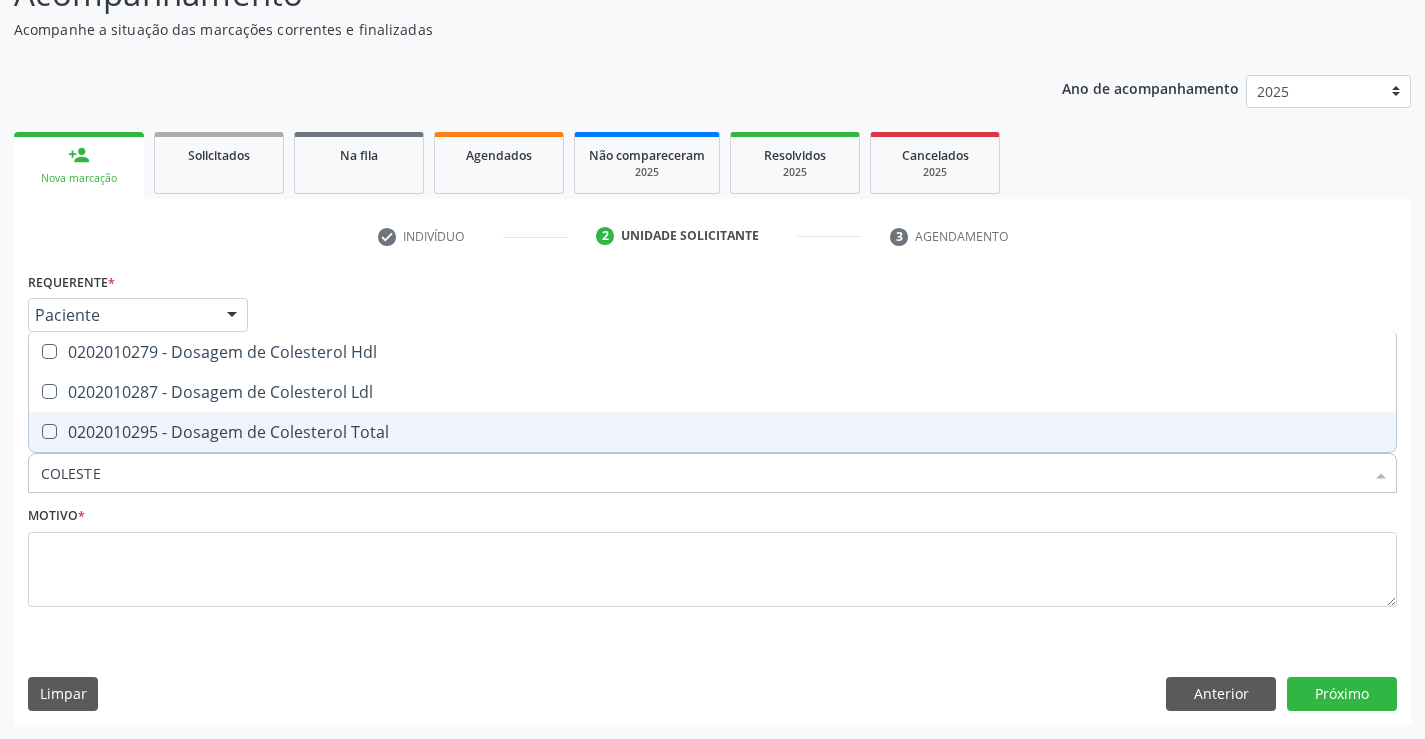 checkbox on "true" 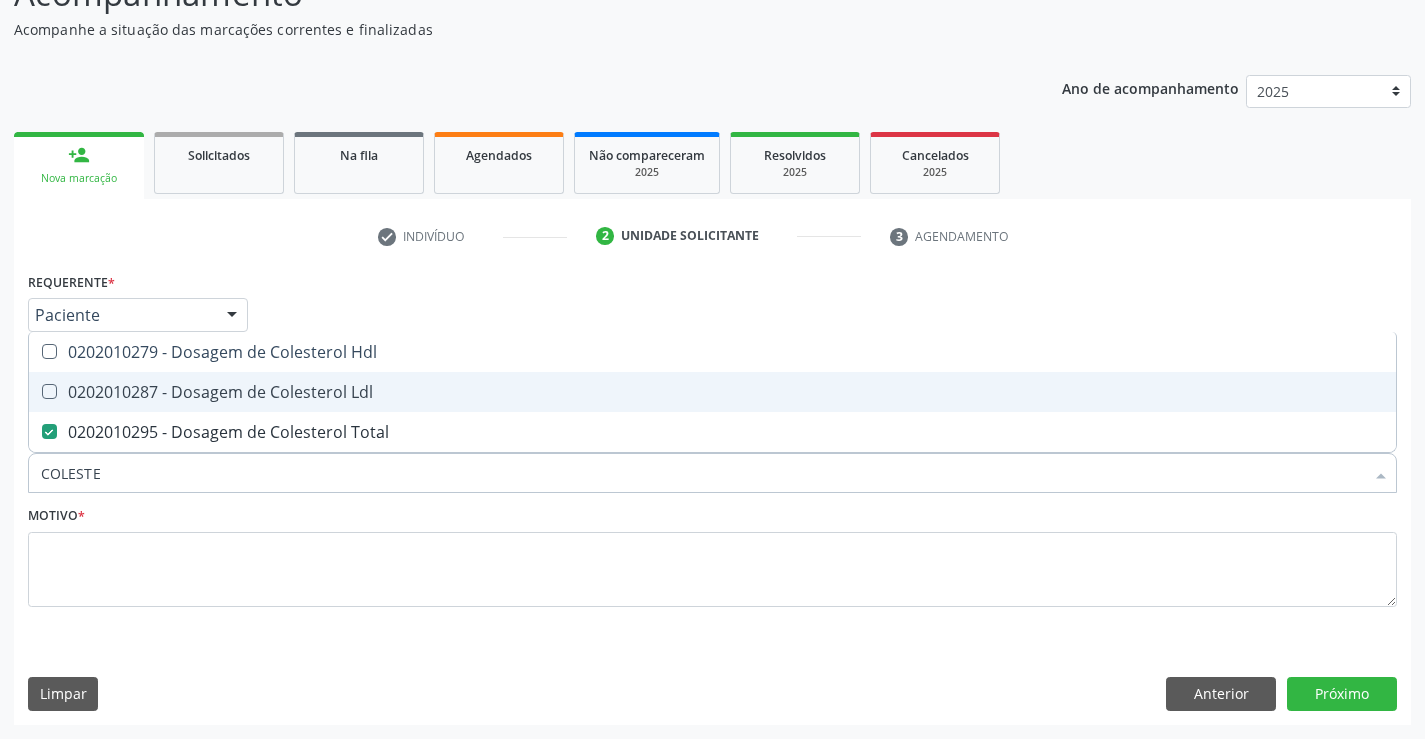 click on "0202010287 - Dosagem de Colesterol Ldl" at bounding box center (712, 392) 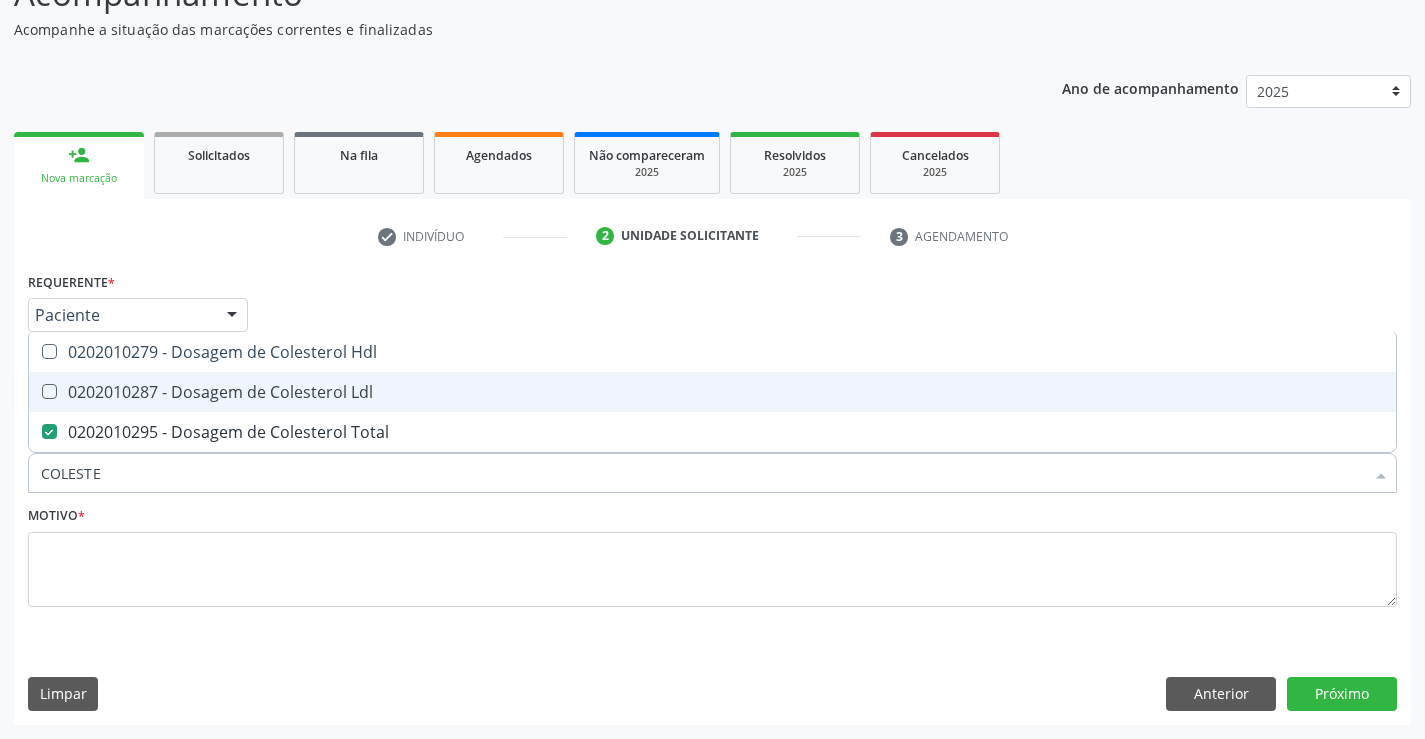checkbox on "true" 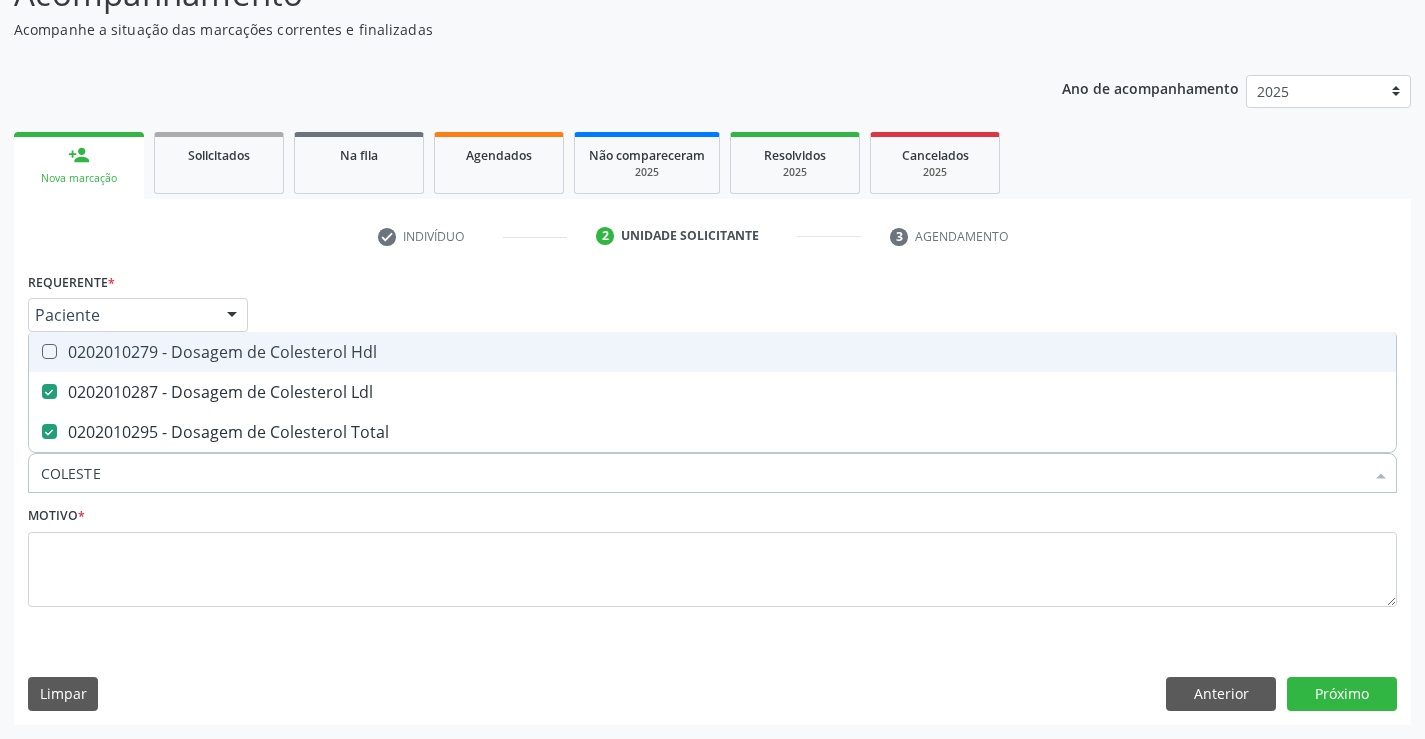 click on "0202010279 - Dosagem de Colesterol Hdl" at bounding box center [712, 352] 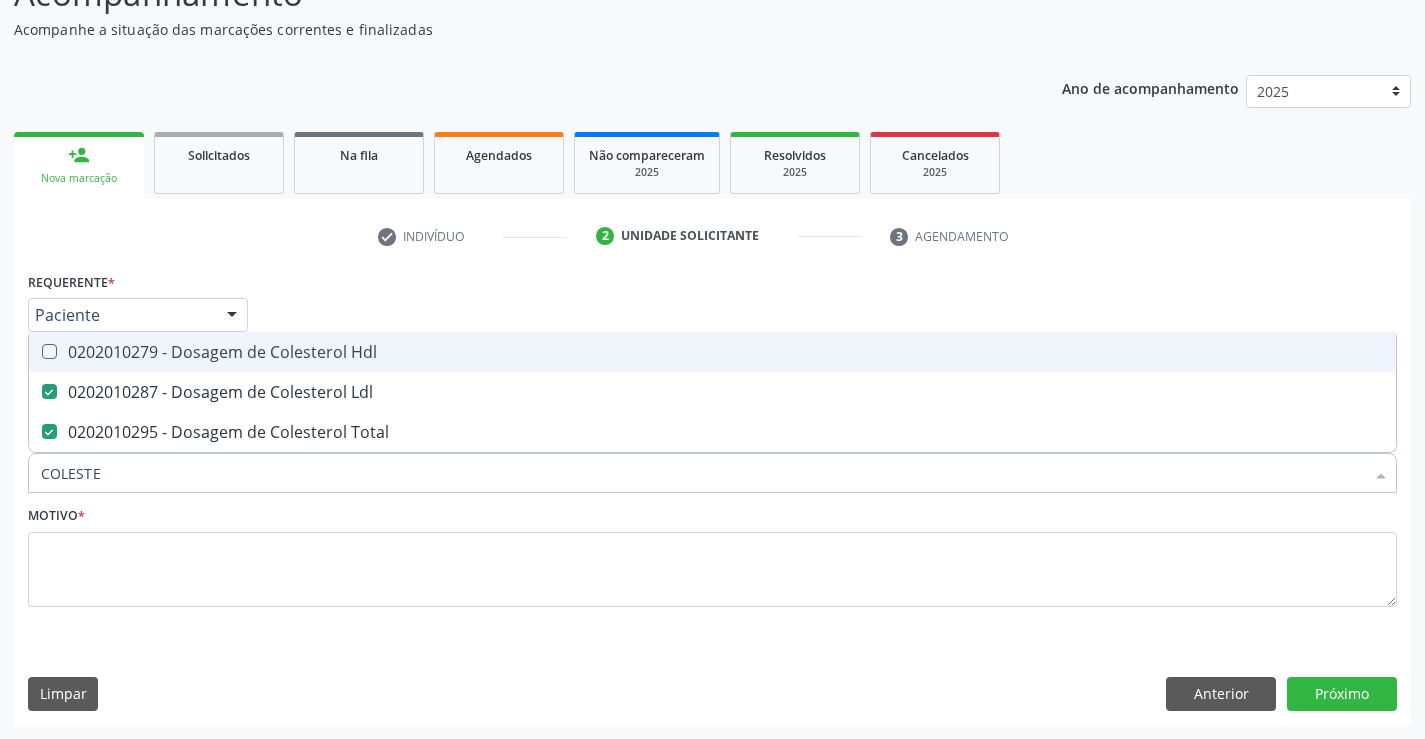 checkbox on "true" 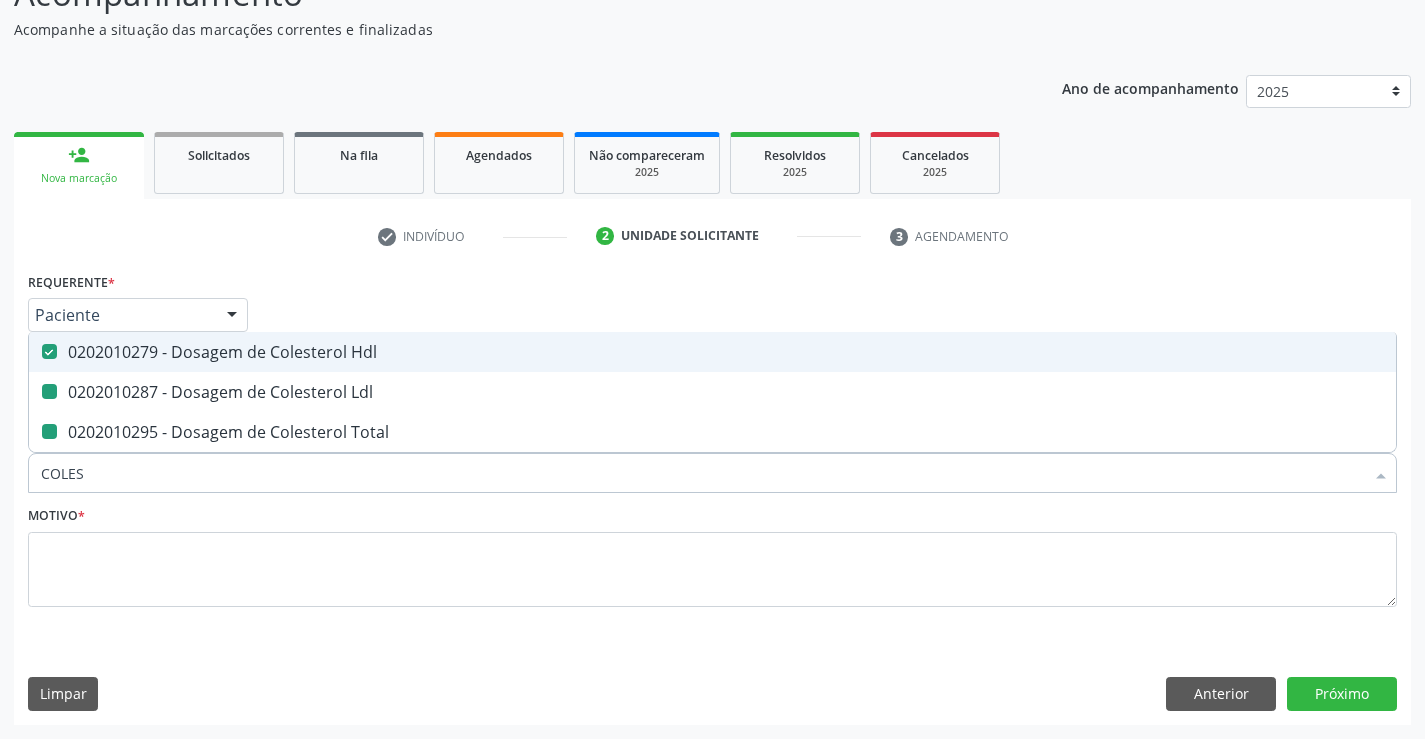 type on "COLE" 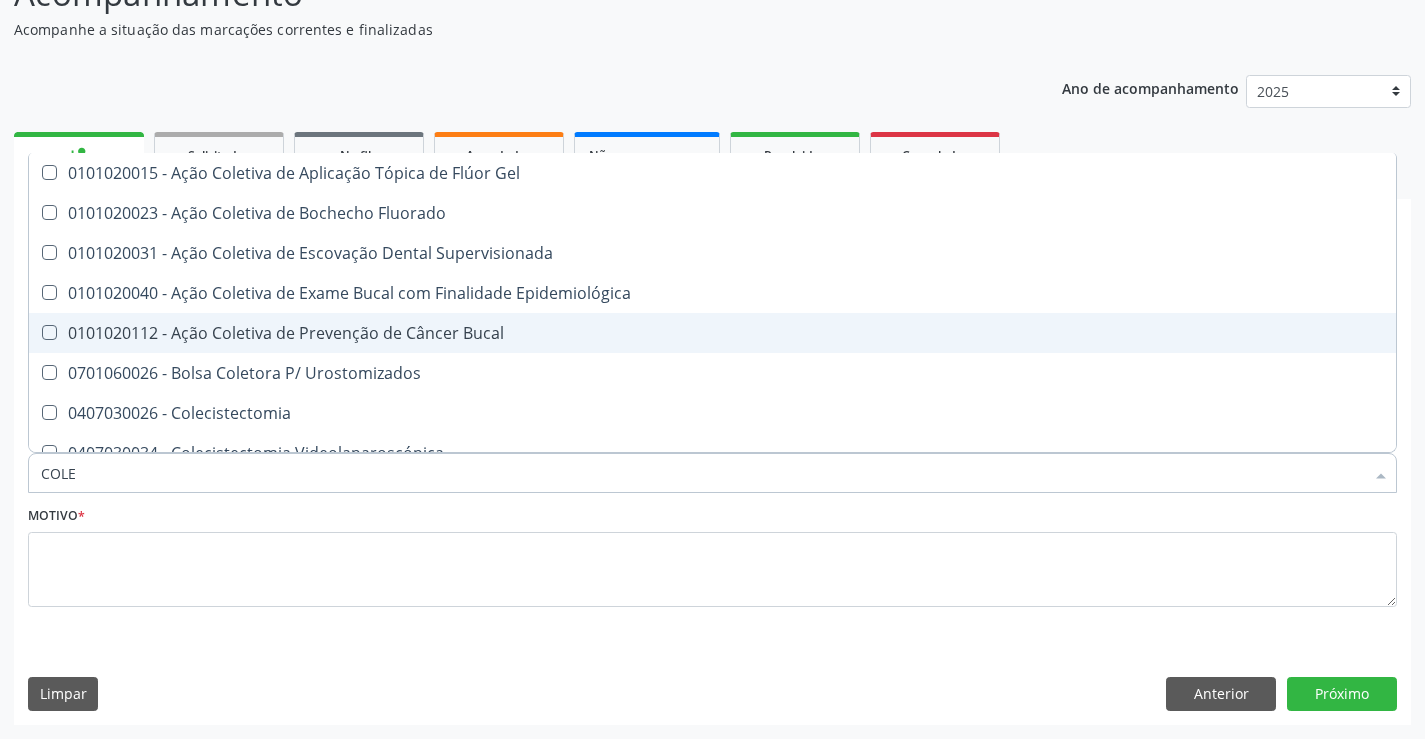 type on "COL" 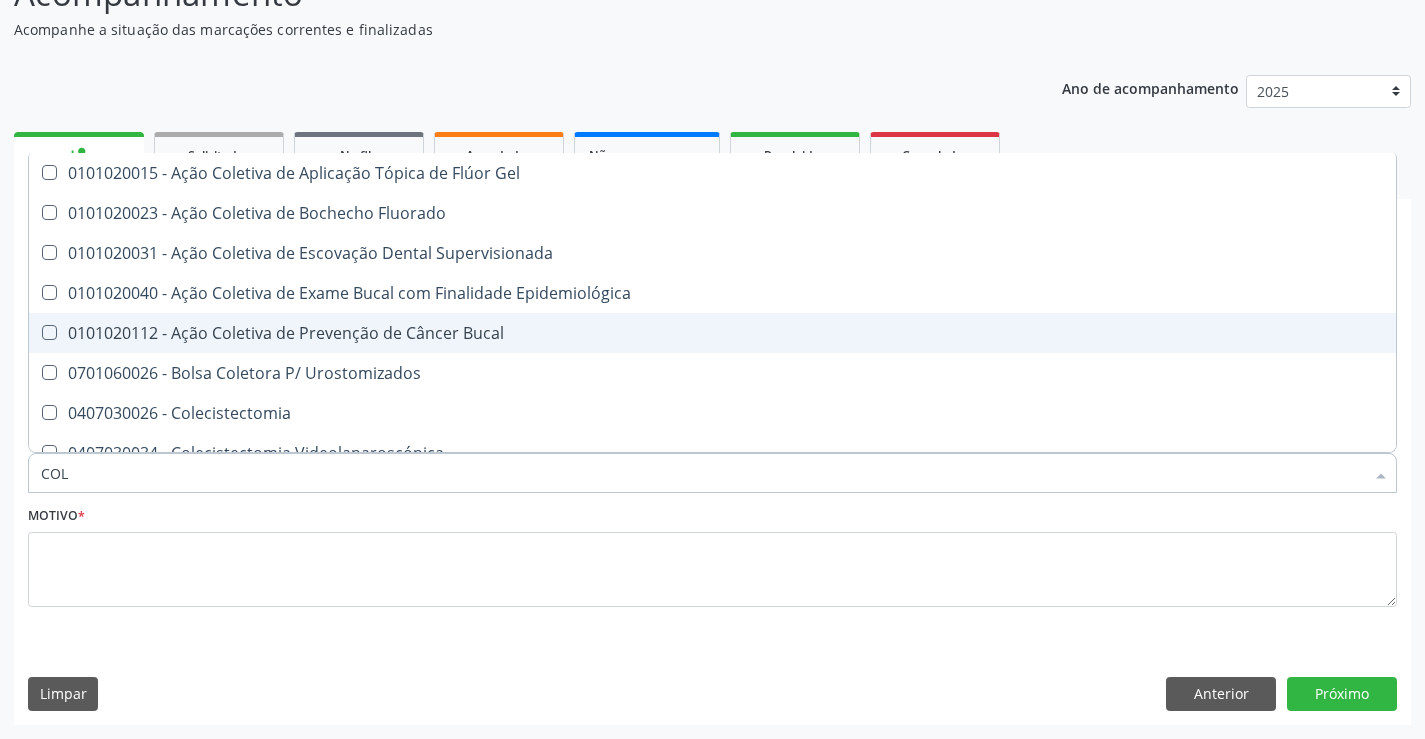 checkbox on "false" 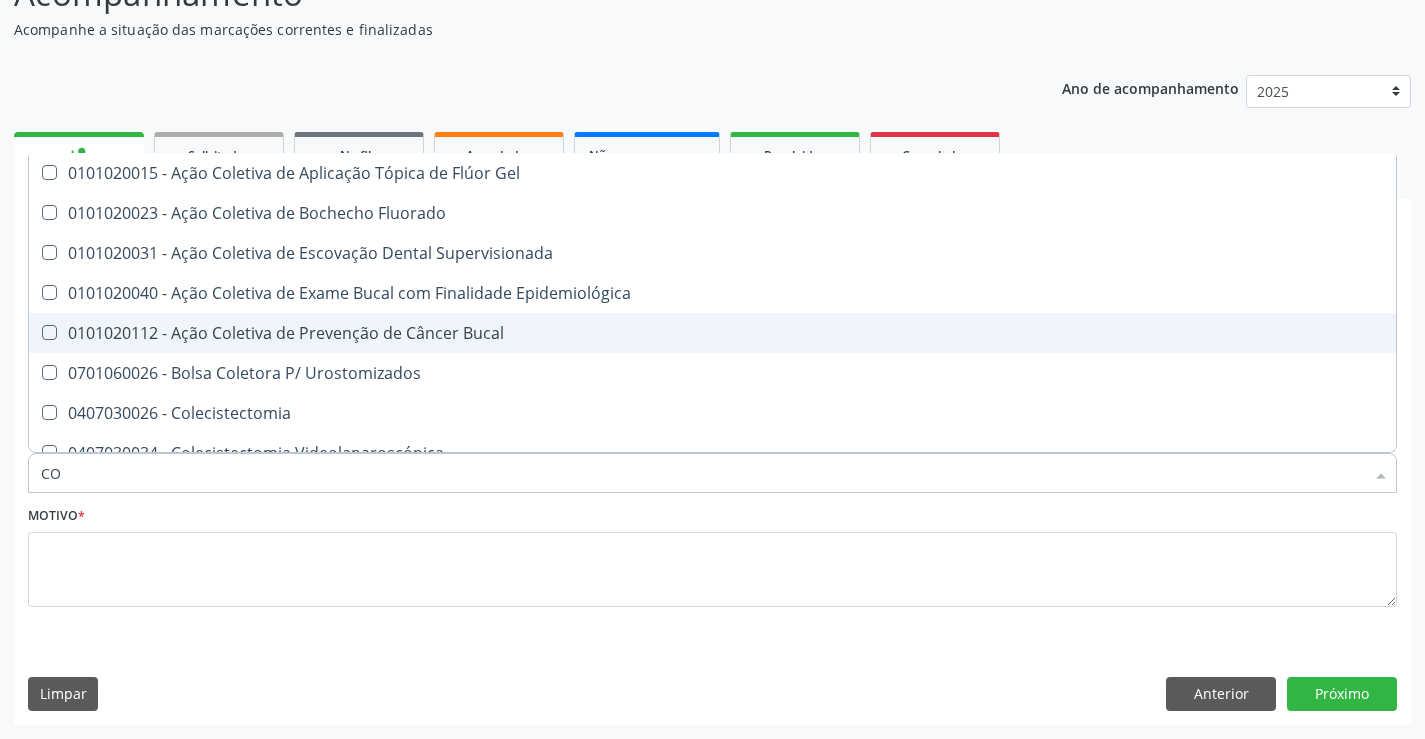 type on "C" 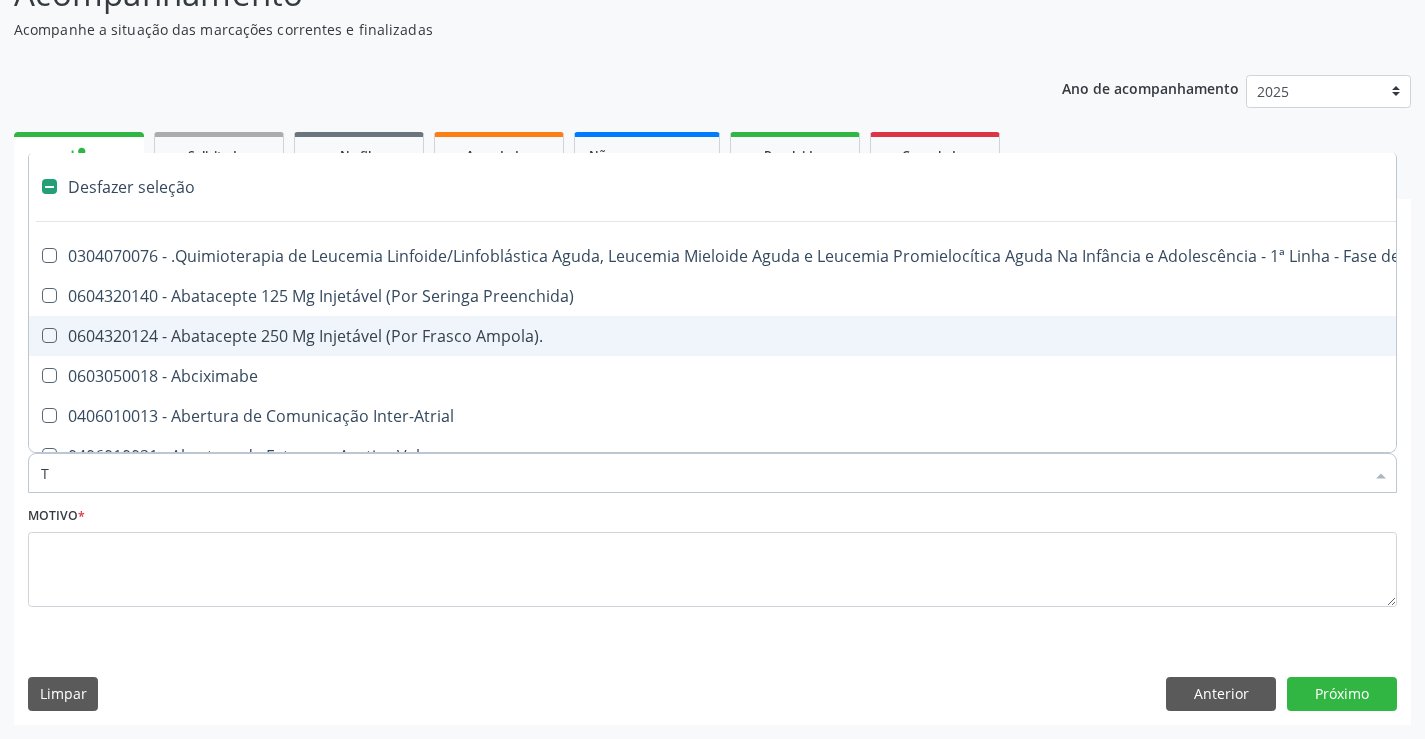 type on "TR" 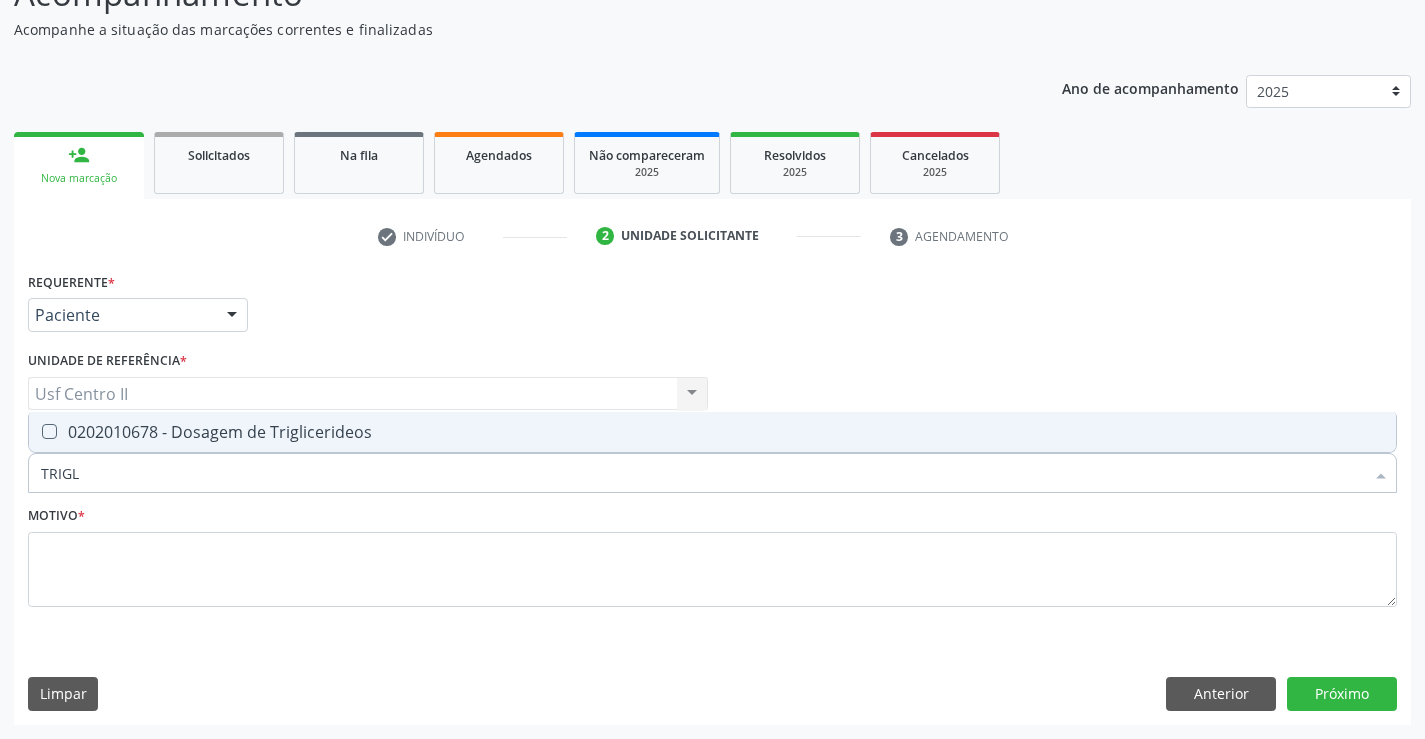 type on "TRIGLI" 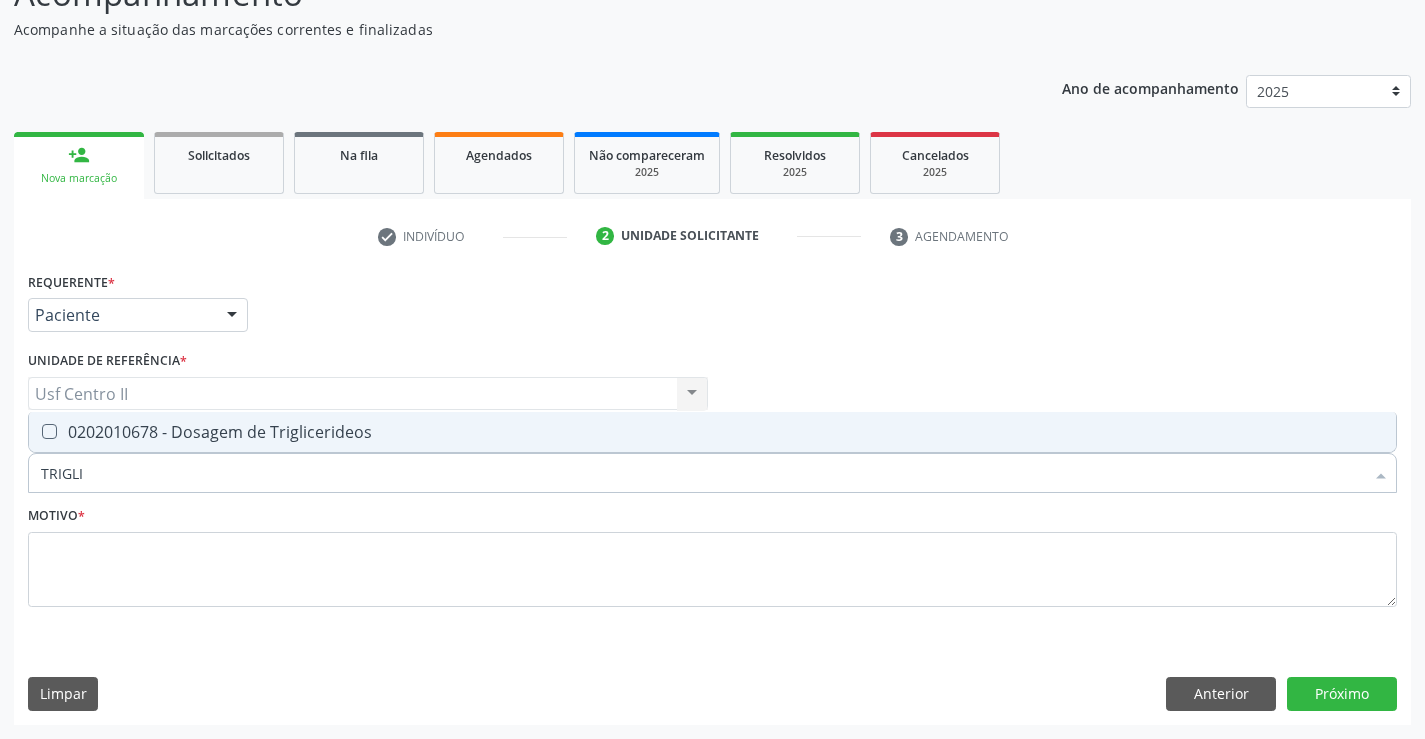 click on "0202010678 - Dosagem de Triglicerideos" at bounding box center (712, 432) 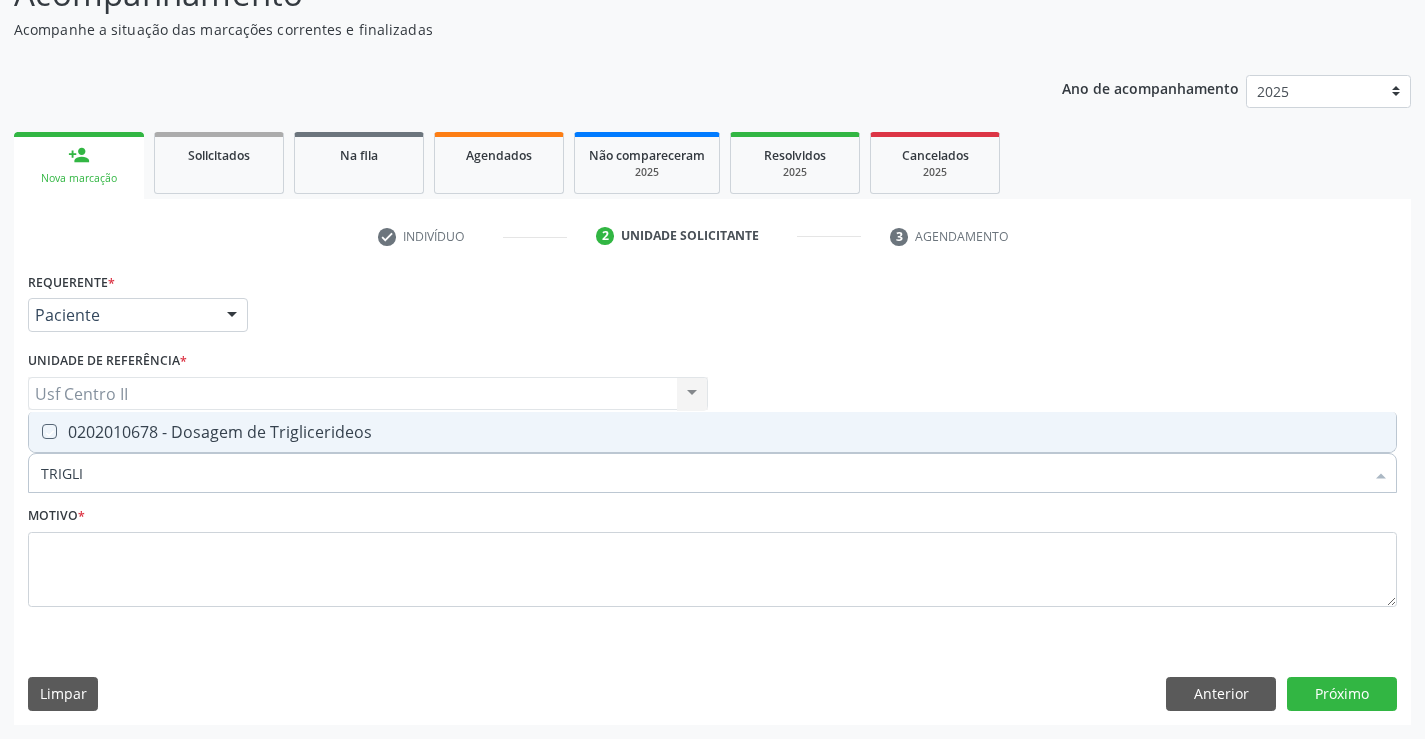 checkbox on "true" 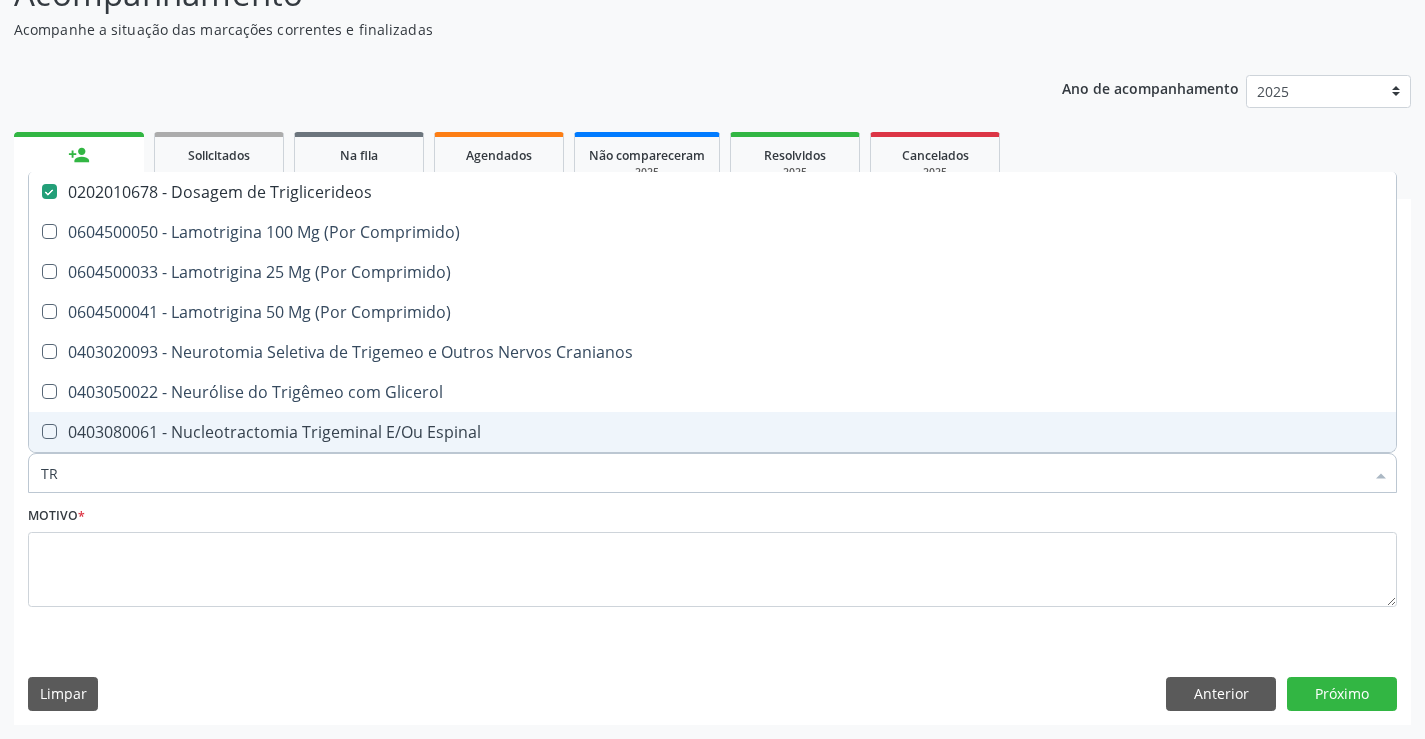 type on "T" 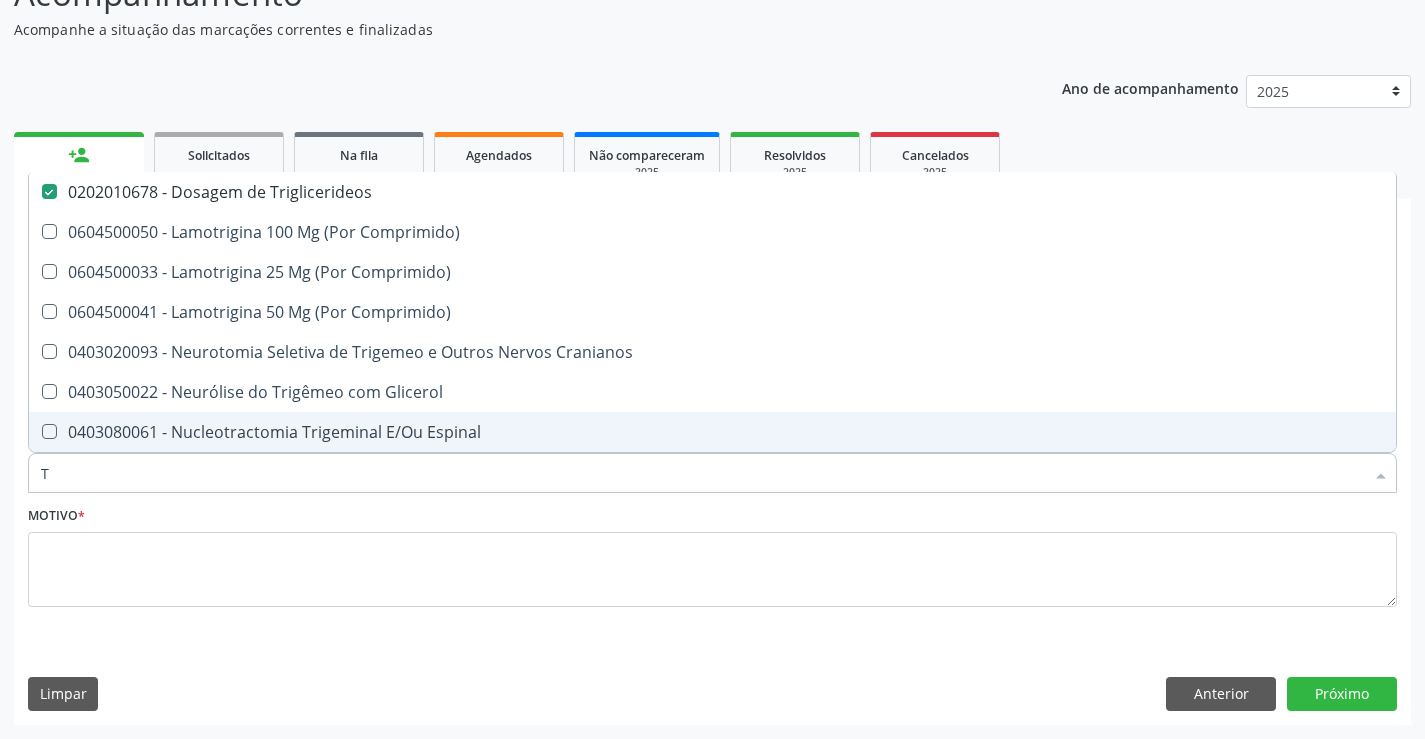 type 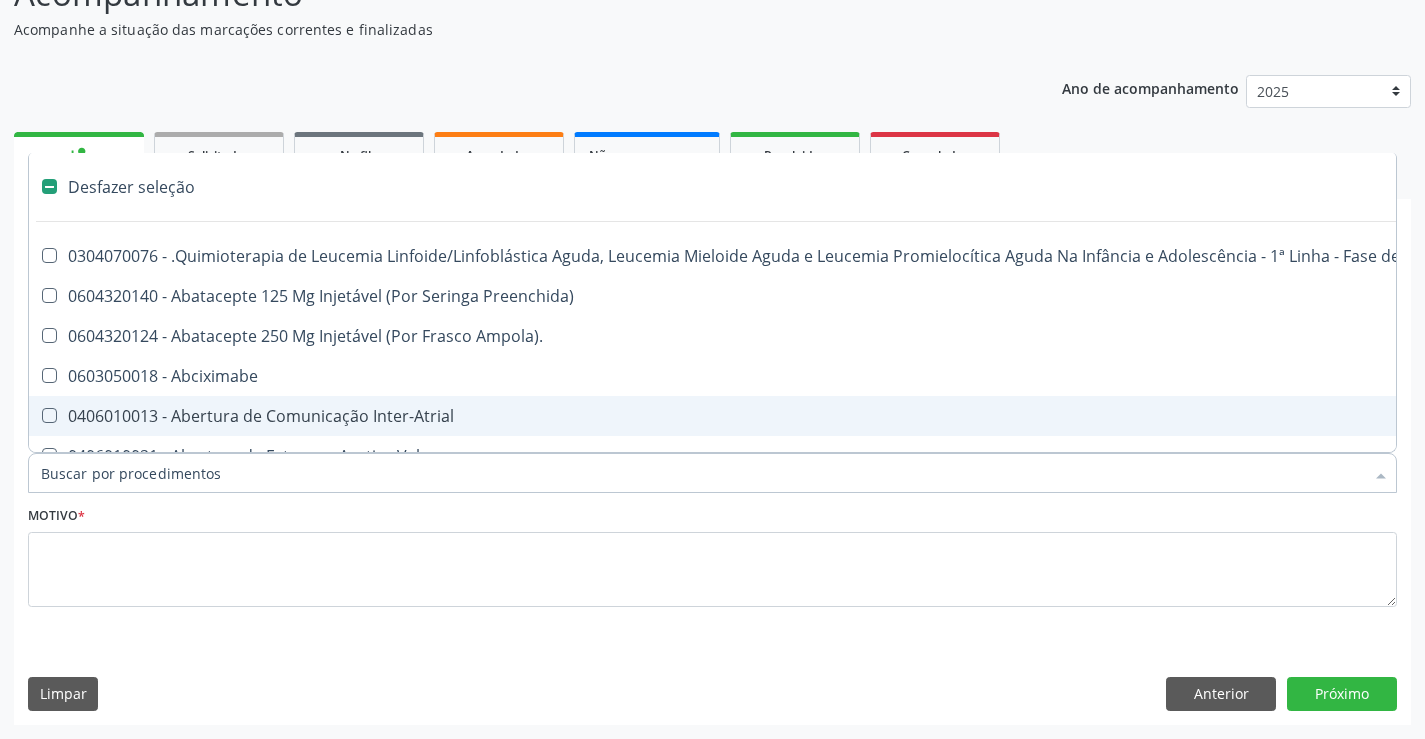 checkbox on "false" 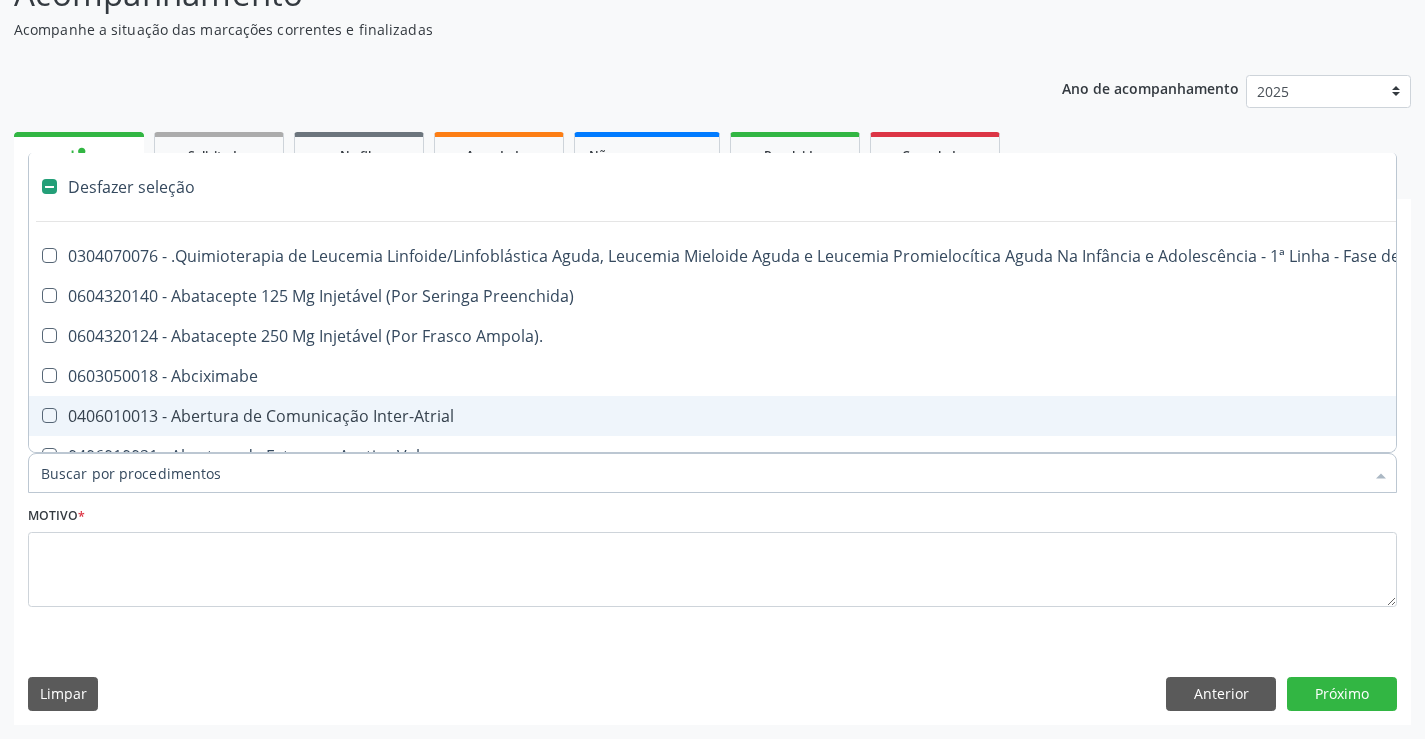type on "4" 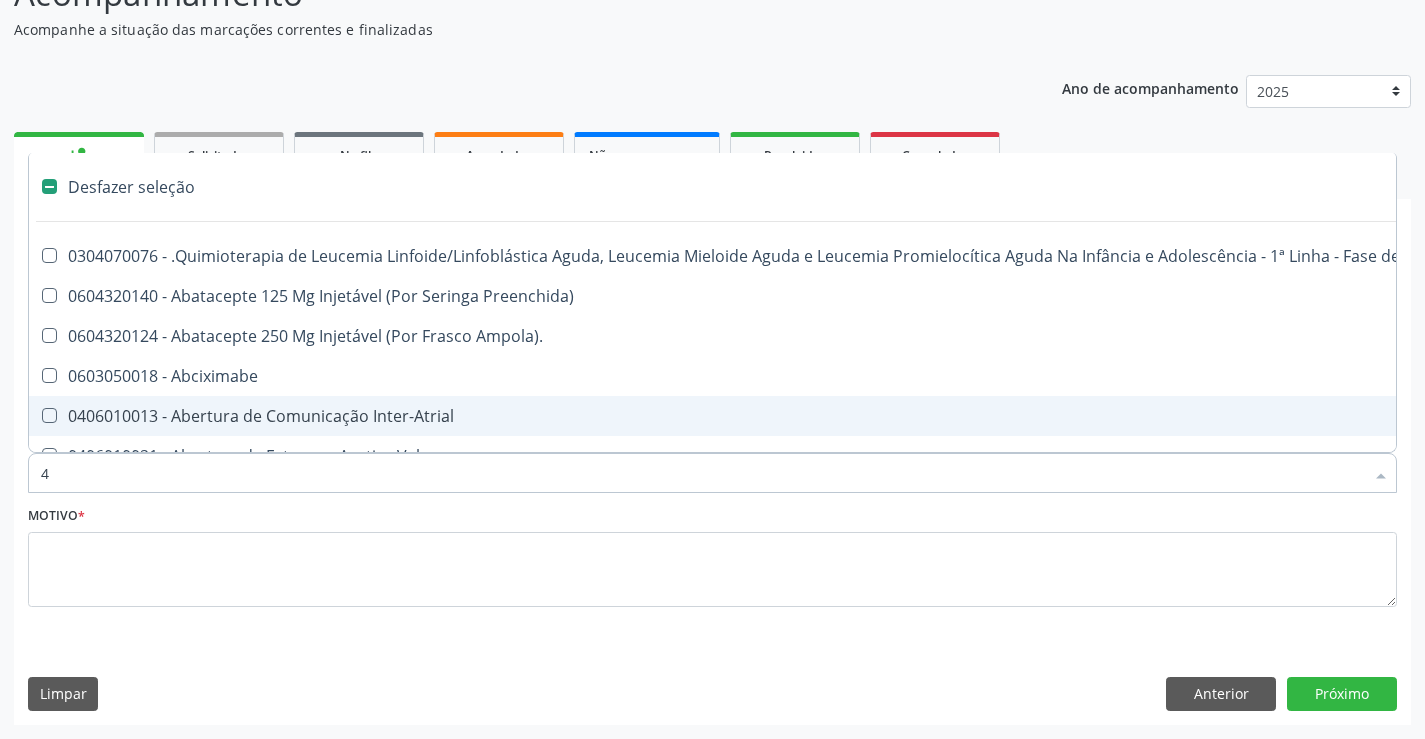 checkbox on "false" 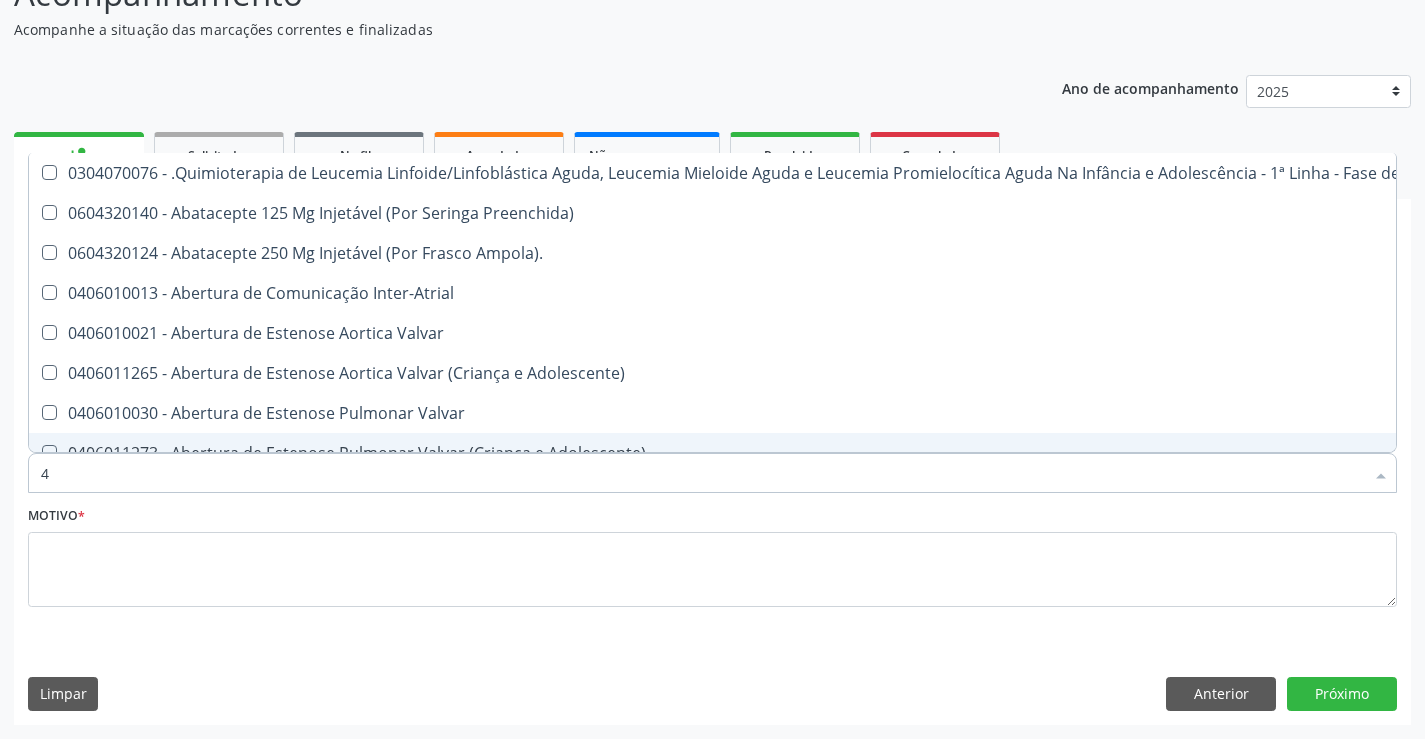 type 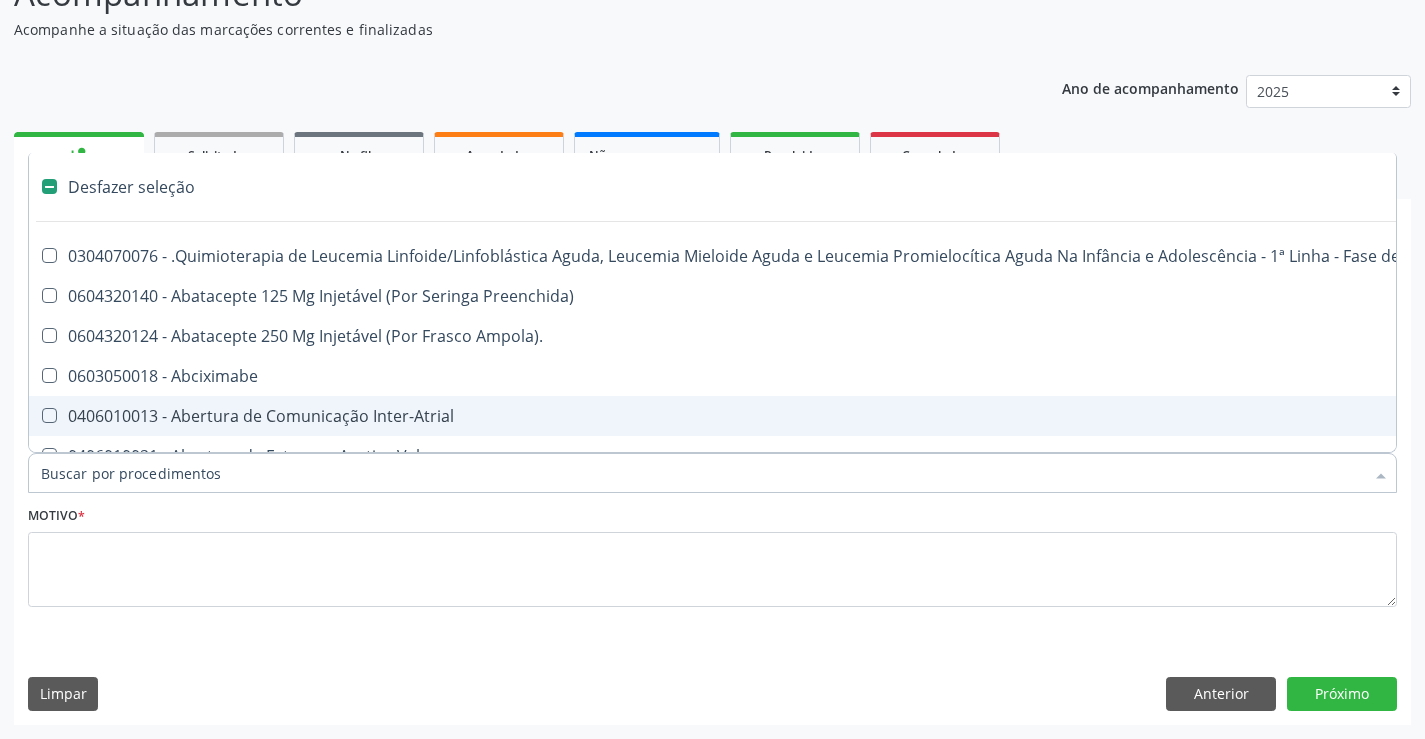 checkbox on "true" 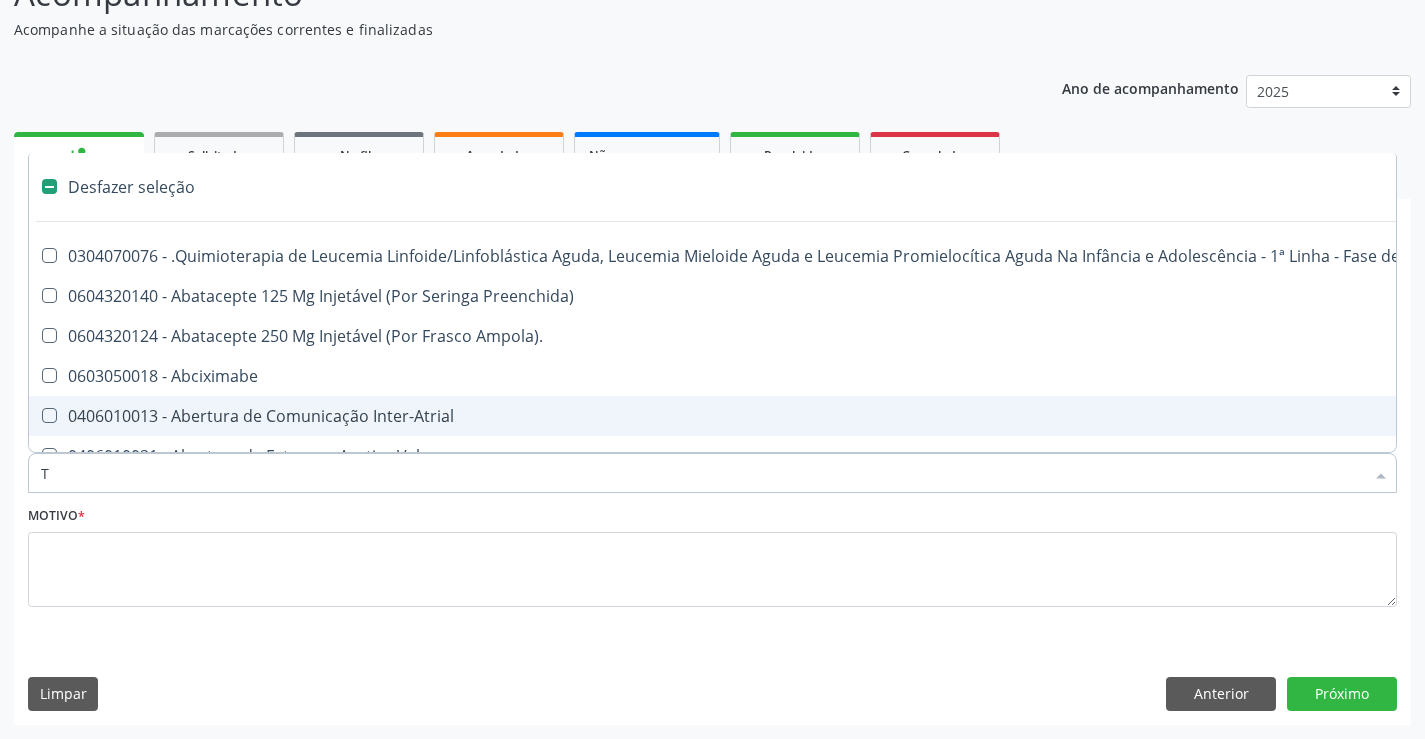 checkbox on "true" 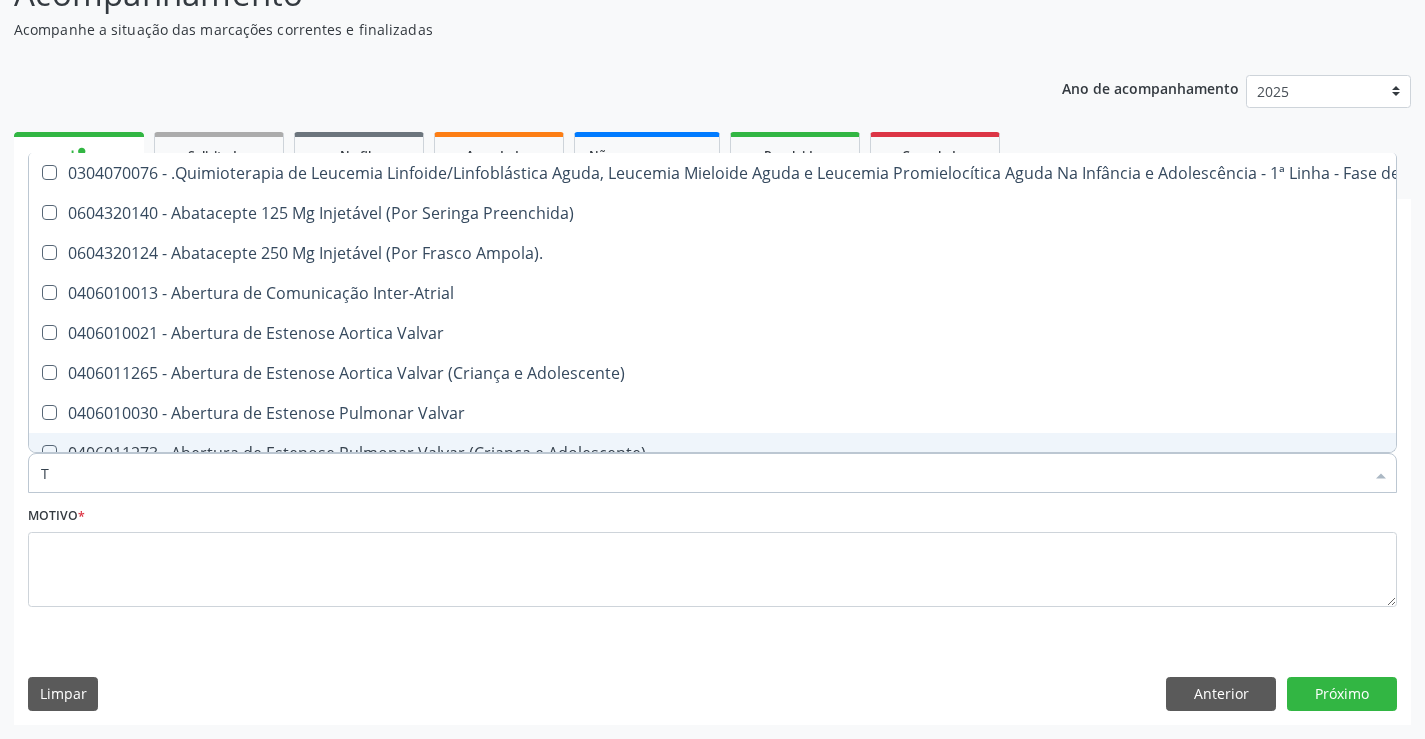 type on "T4" 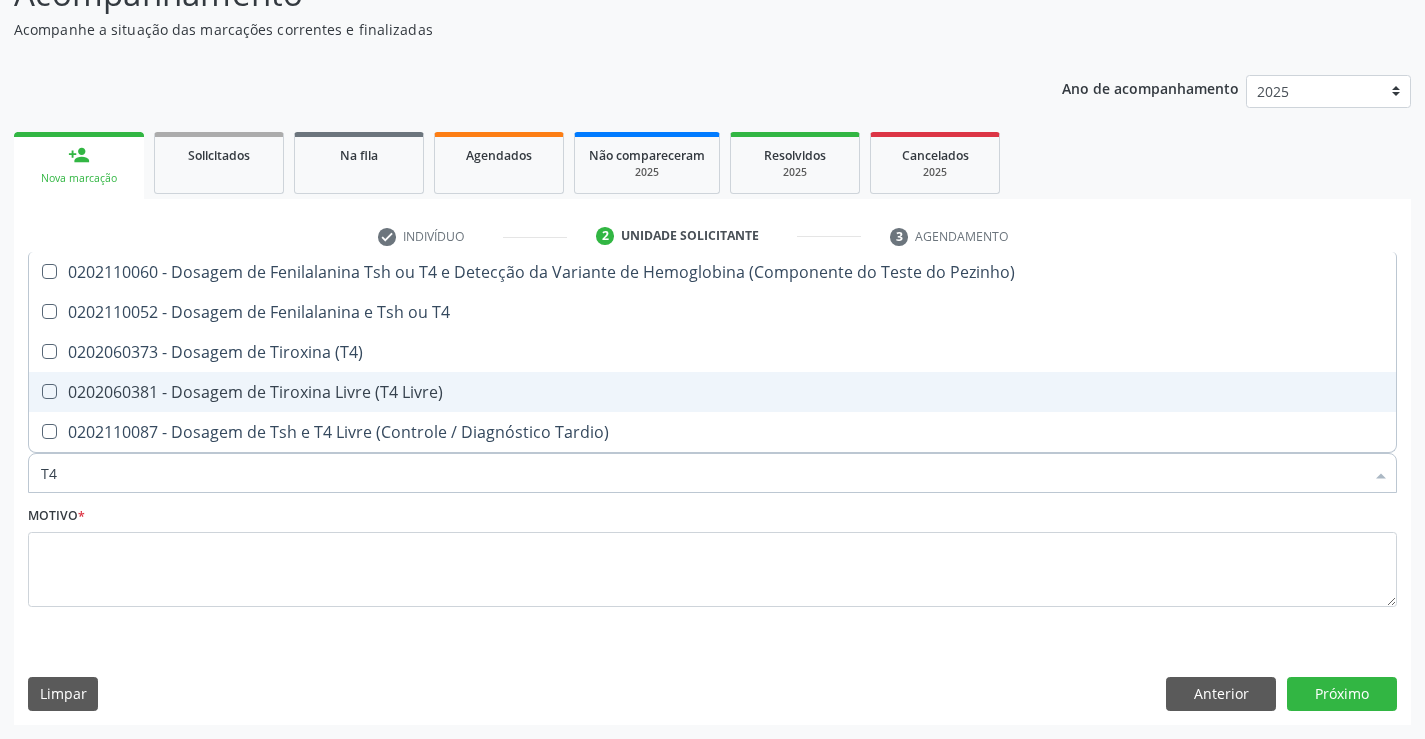 click on "0202060381 - Dosagem de Tiroxina Livre (T4 Livre)" at bounding box center (712, 392) 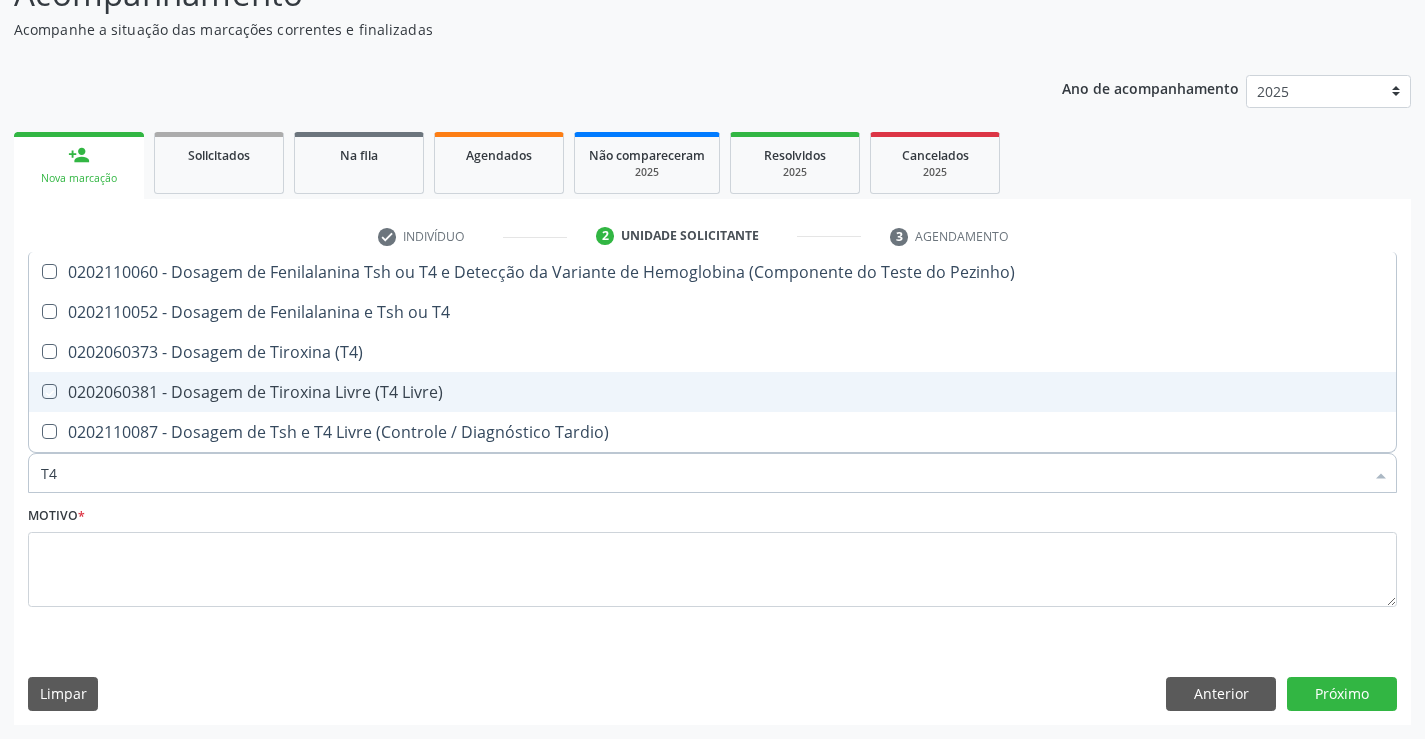 checkbox on "true" 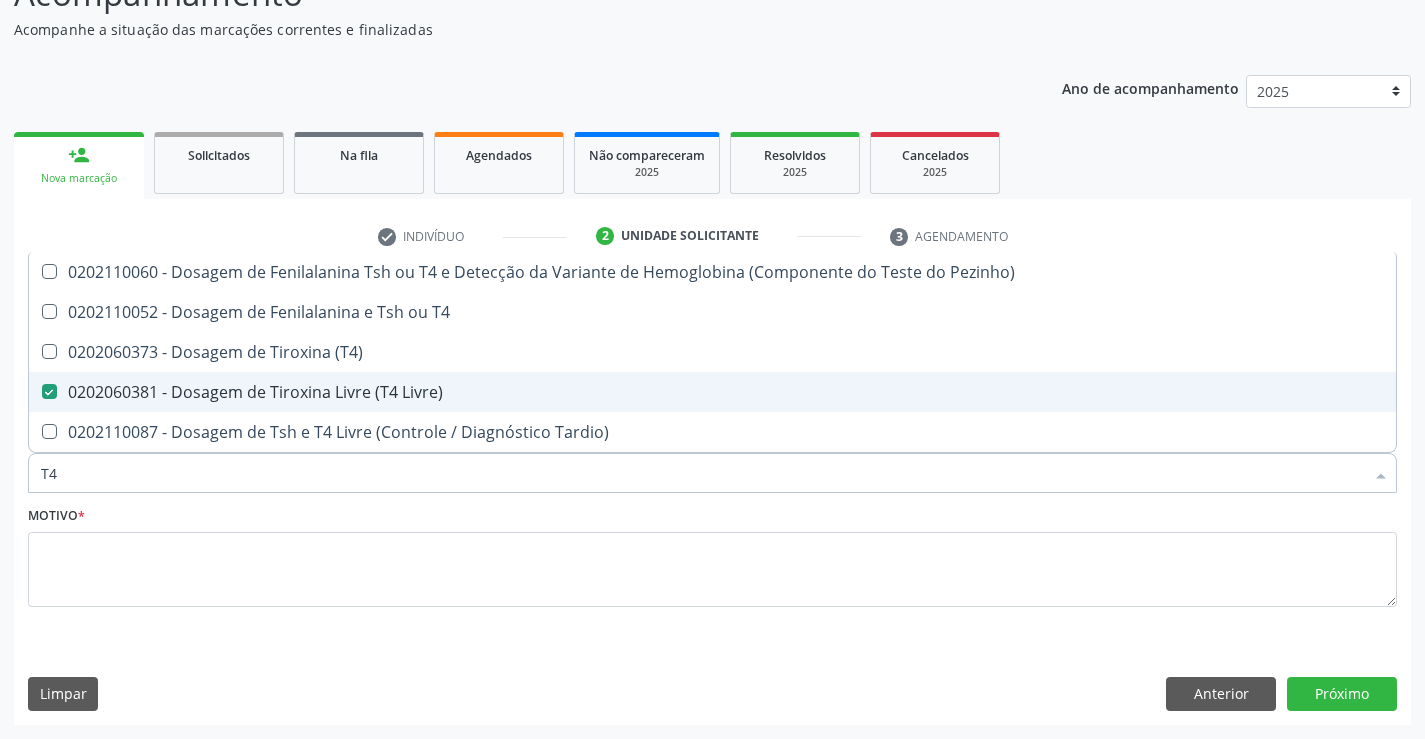 type on "T" 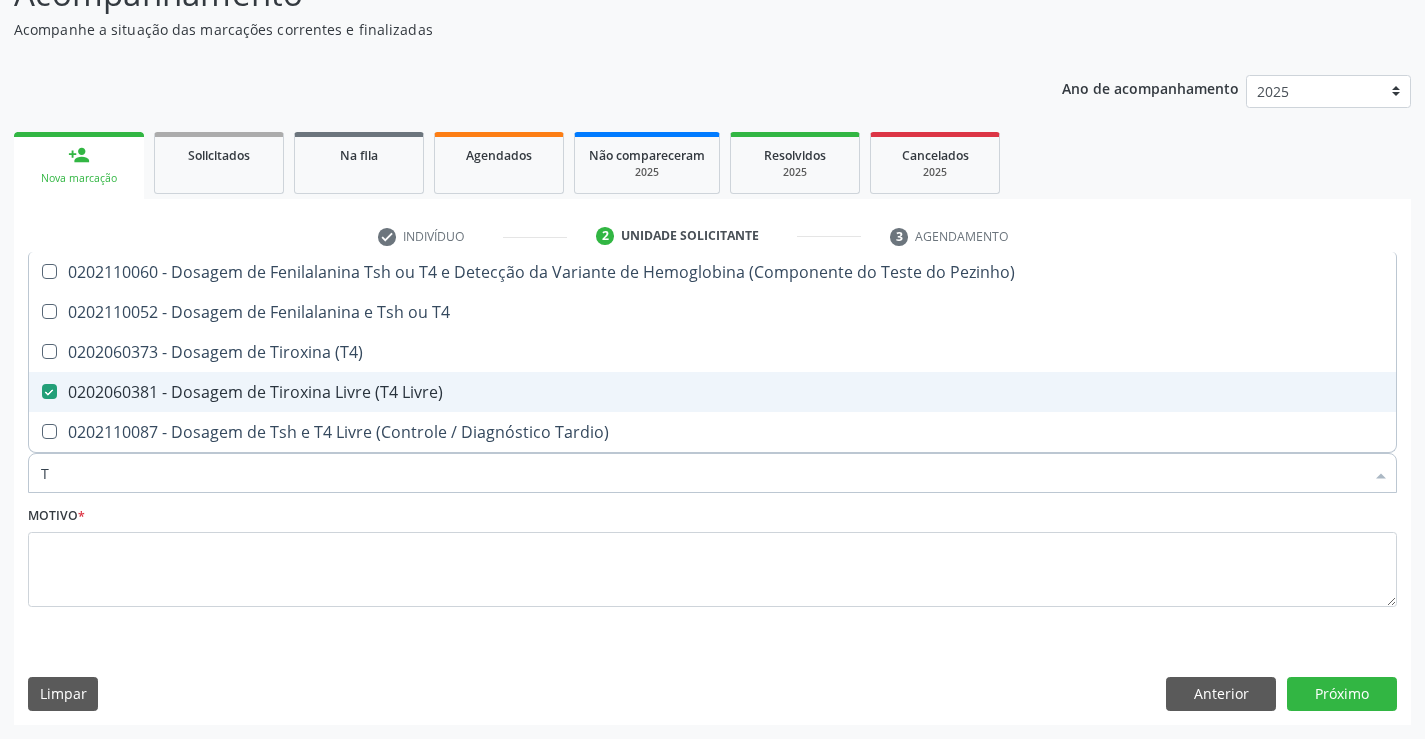 checkbox on "false" 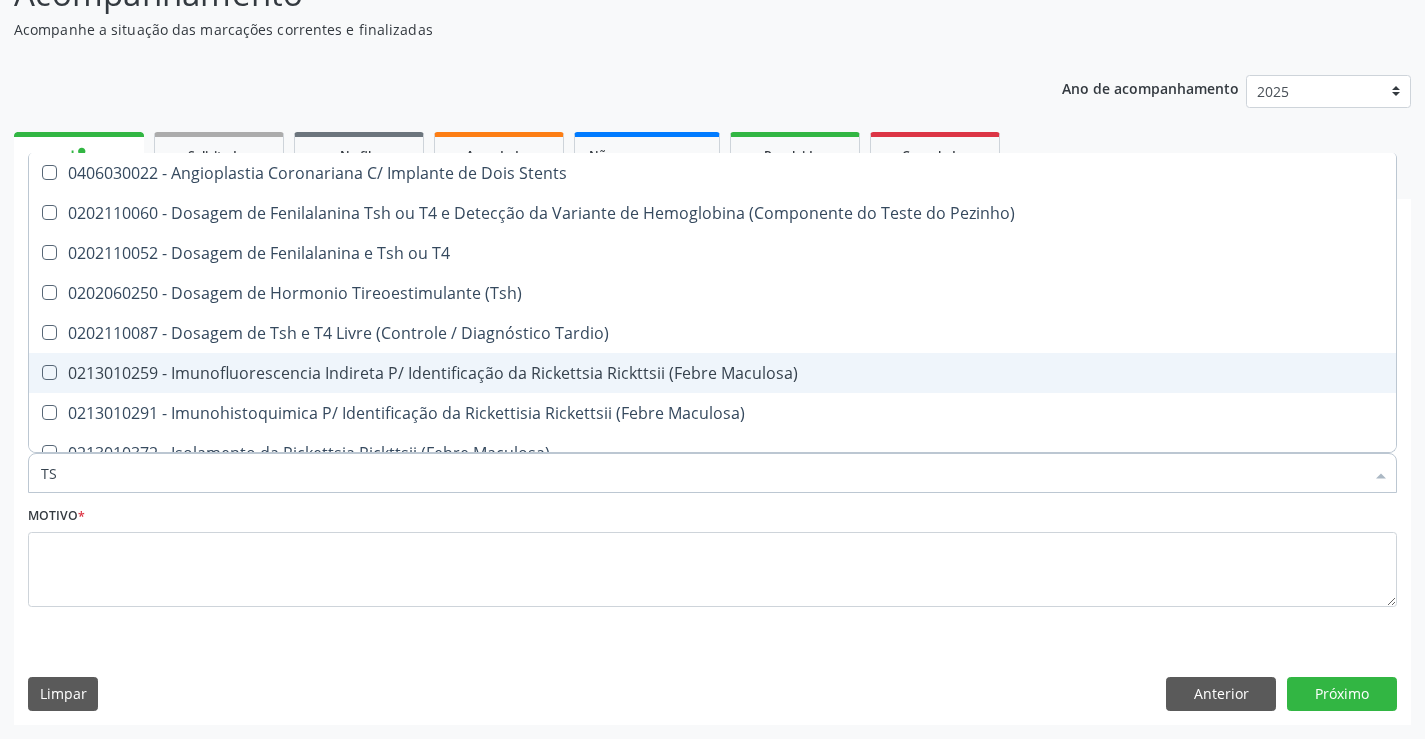 type on "TSH" 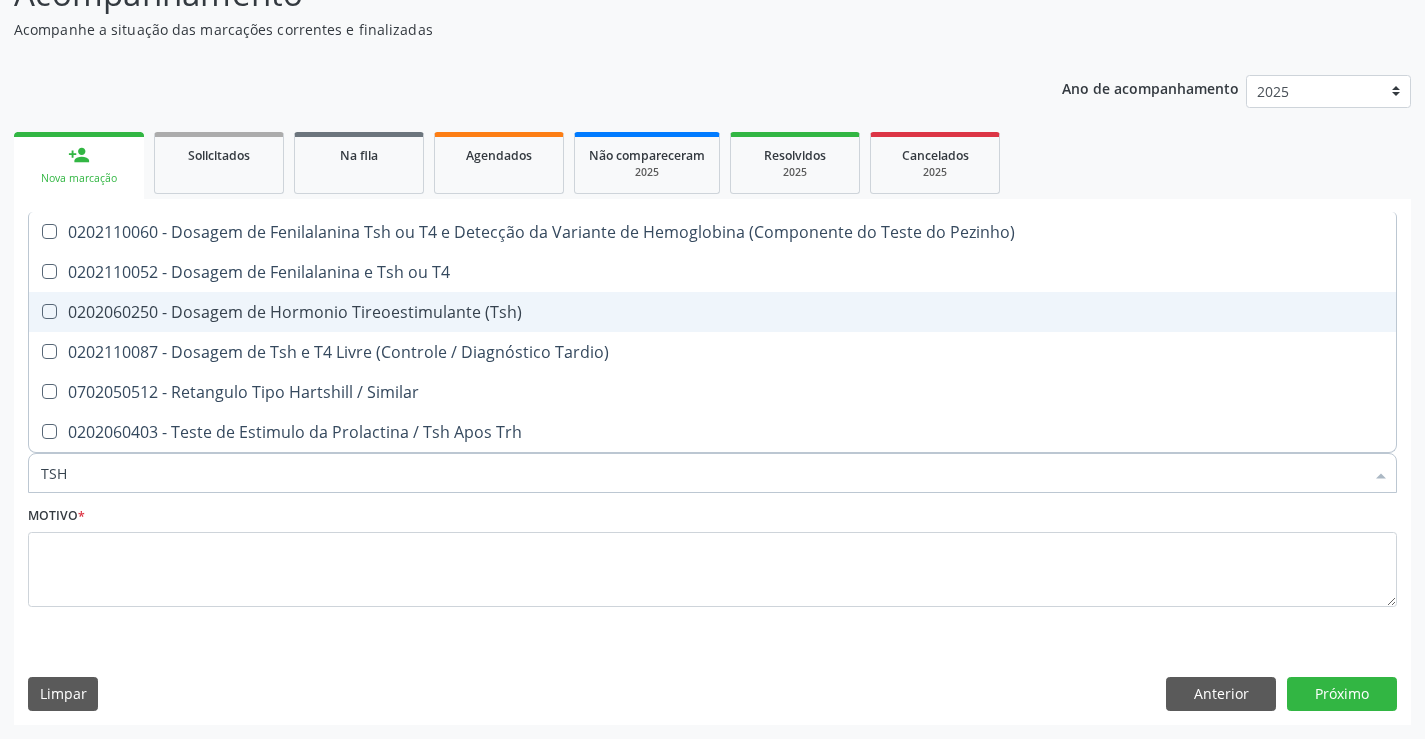 click on "0202060250 - Dosagem de Hormonio Tireoestimulante (Tsh)" at bounding box center (712, 312) 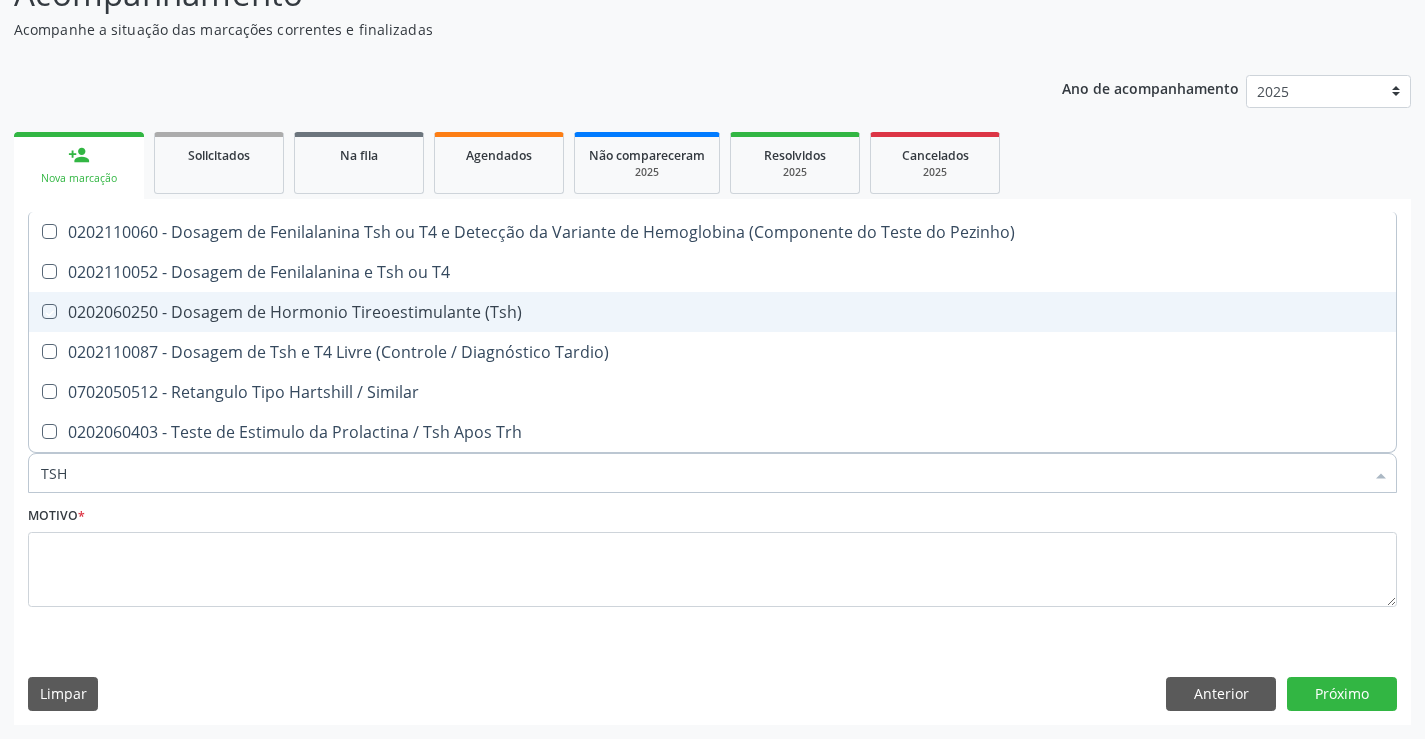 checkbox on "true" 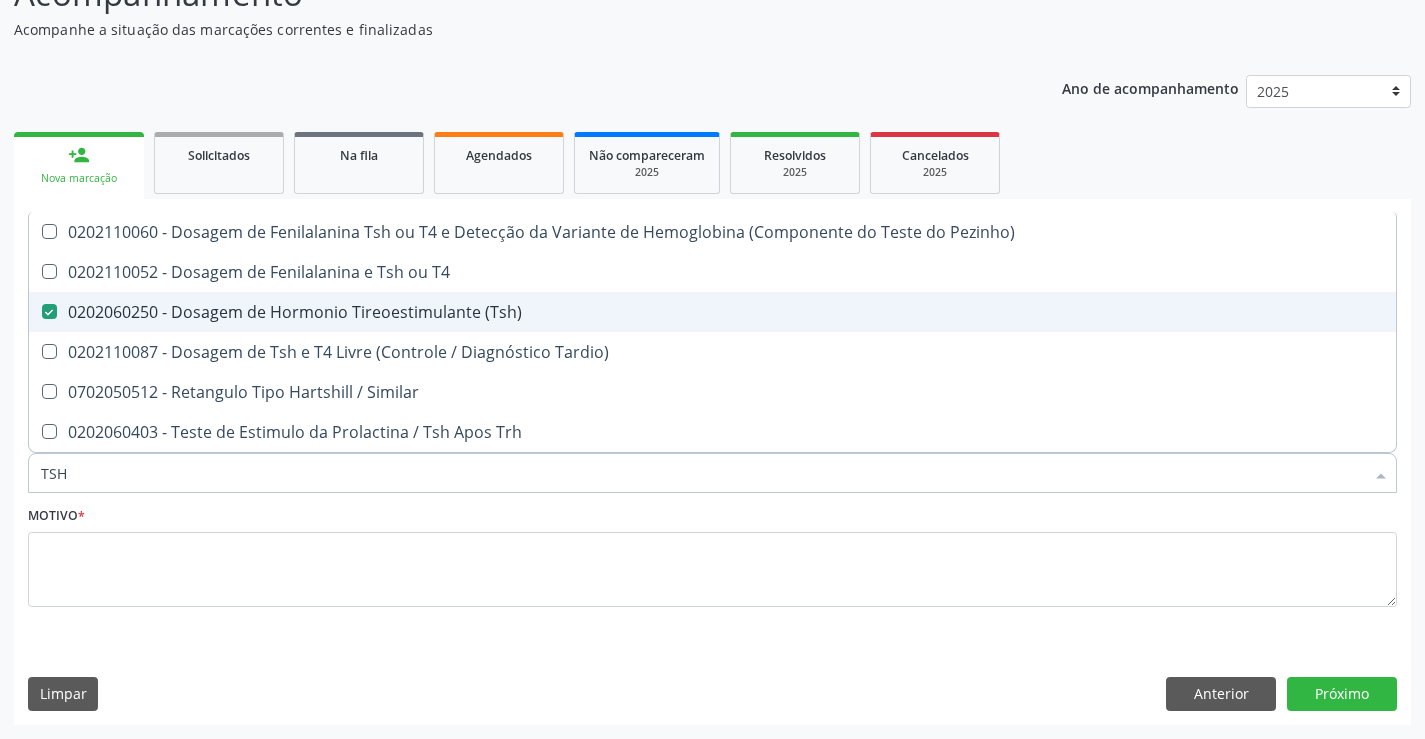 type on "TS" 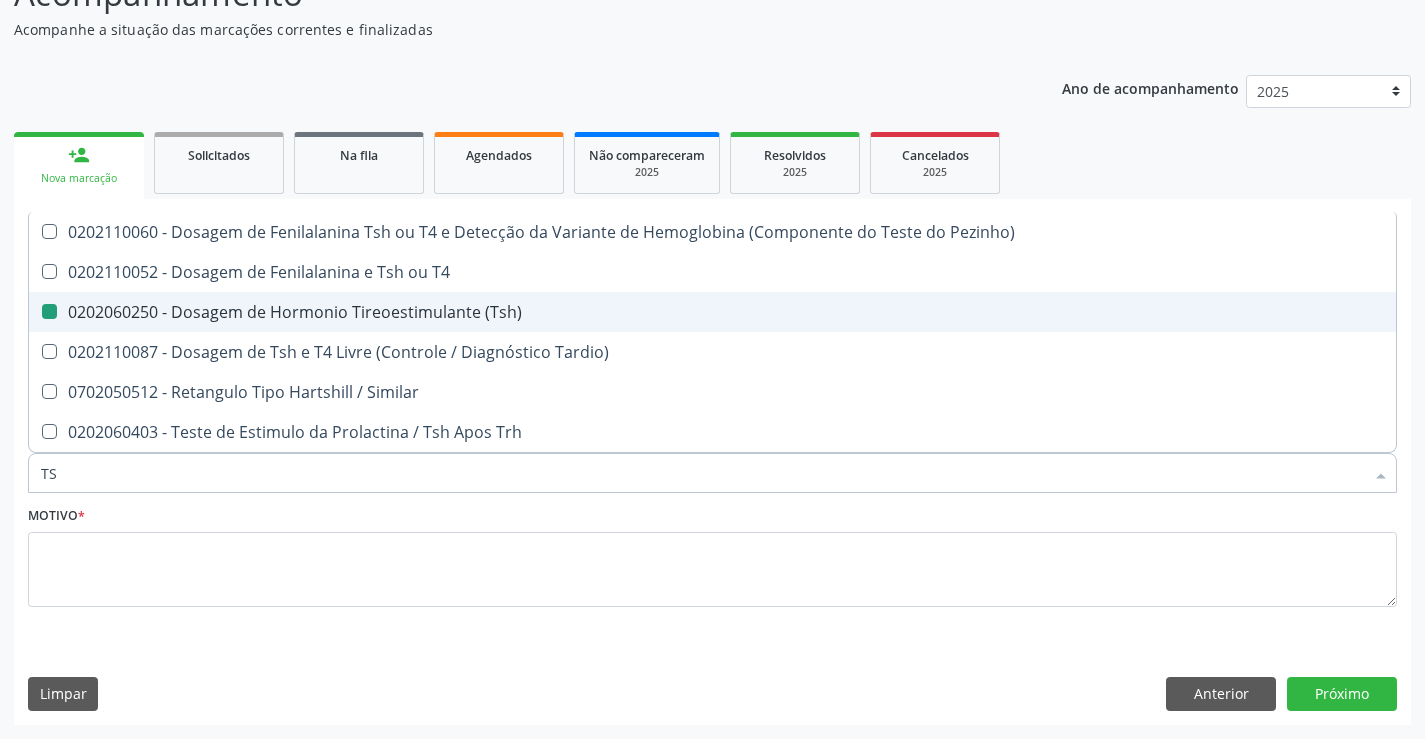 type on "T" 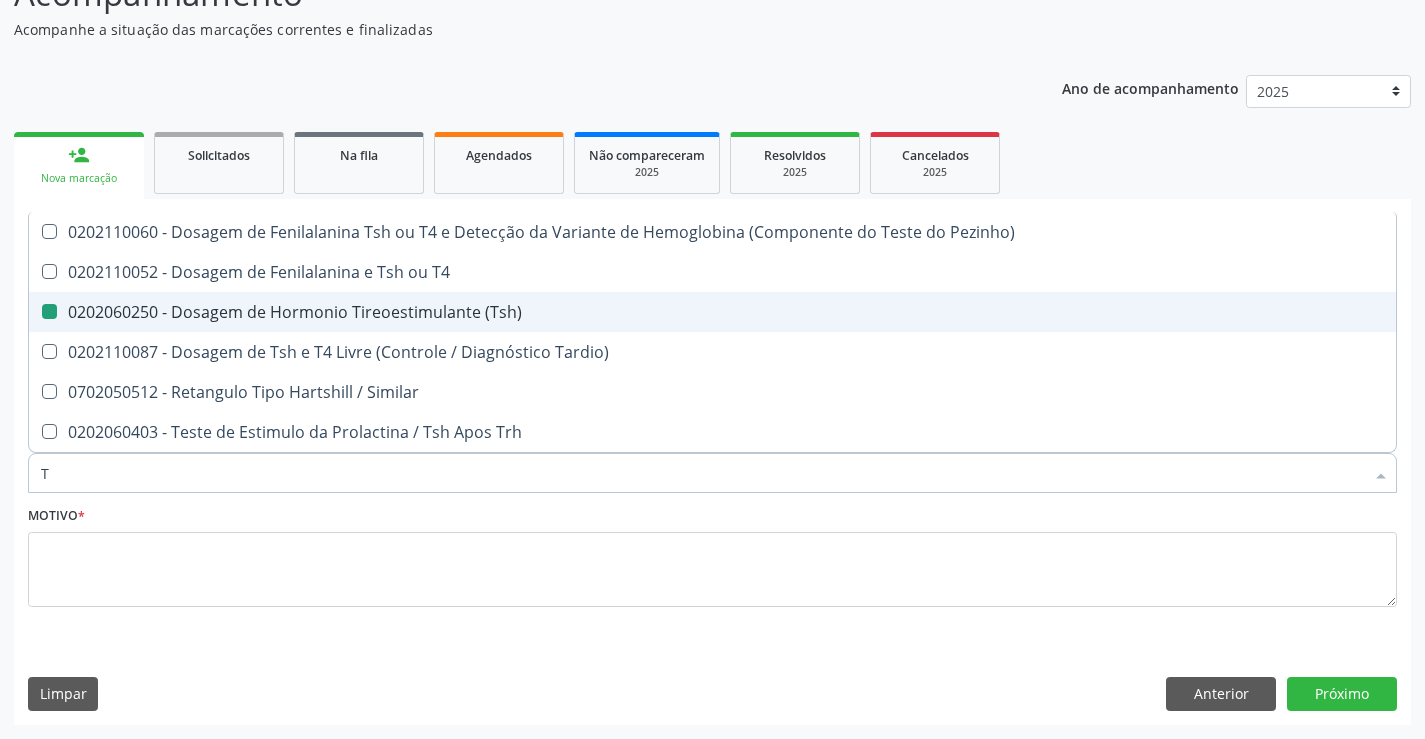 type 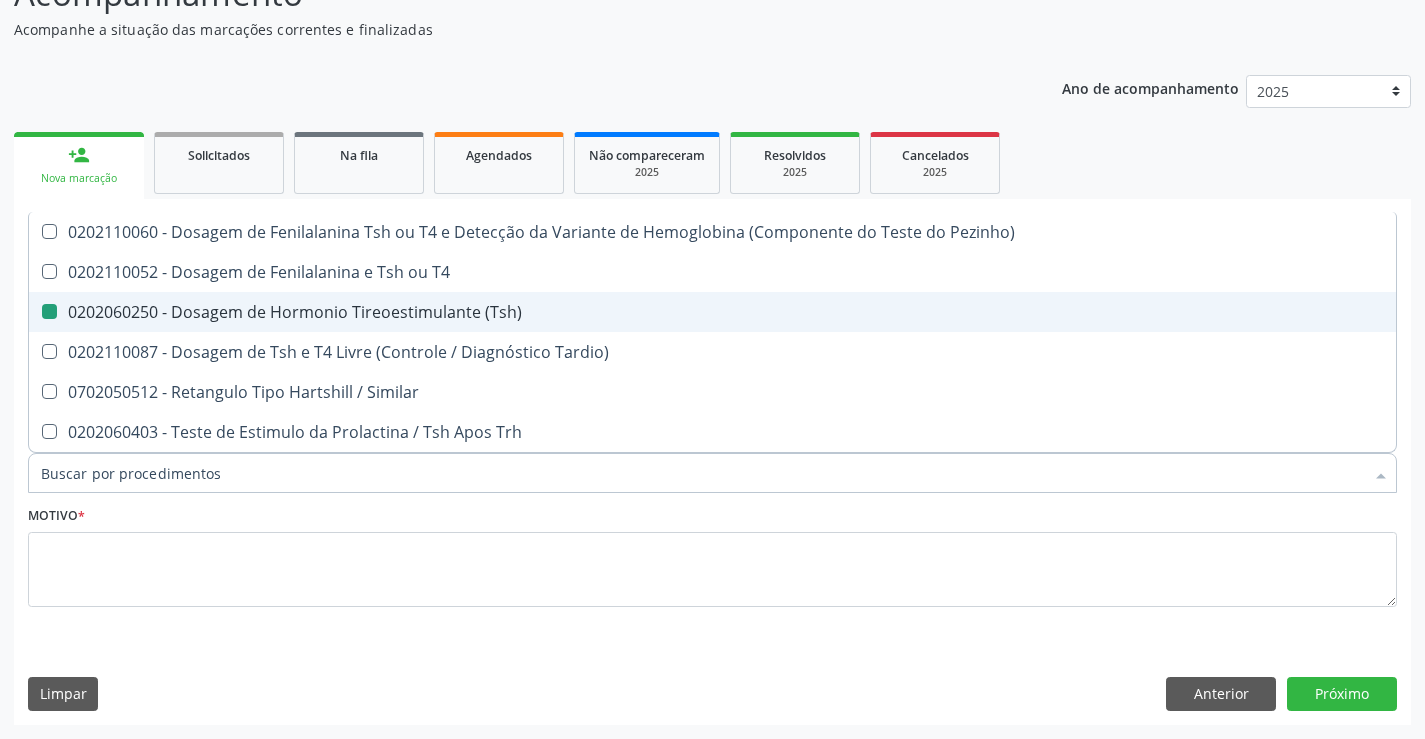 checkbox on "false" 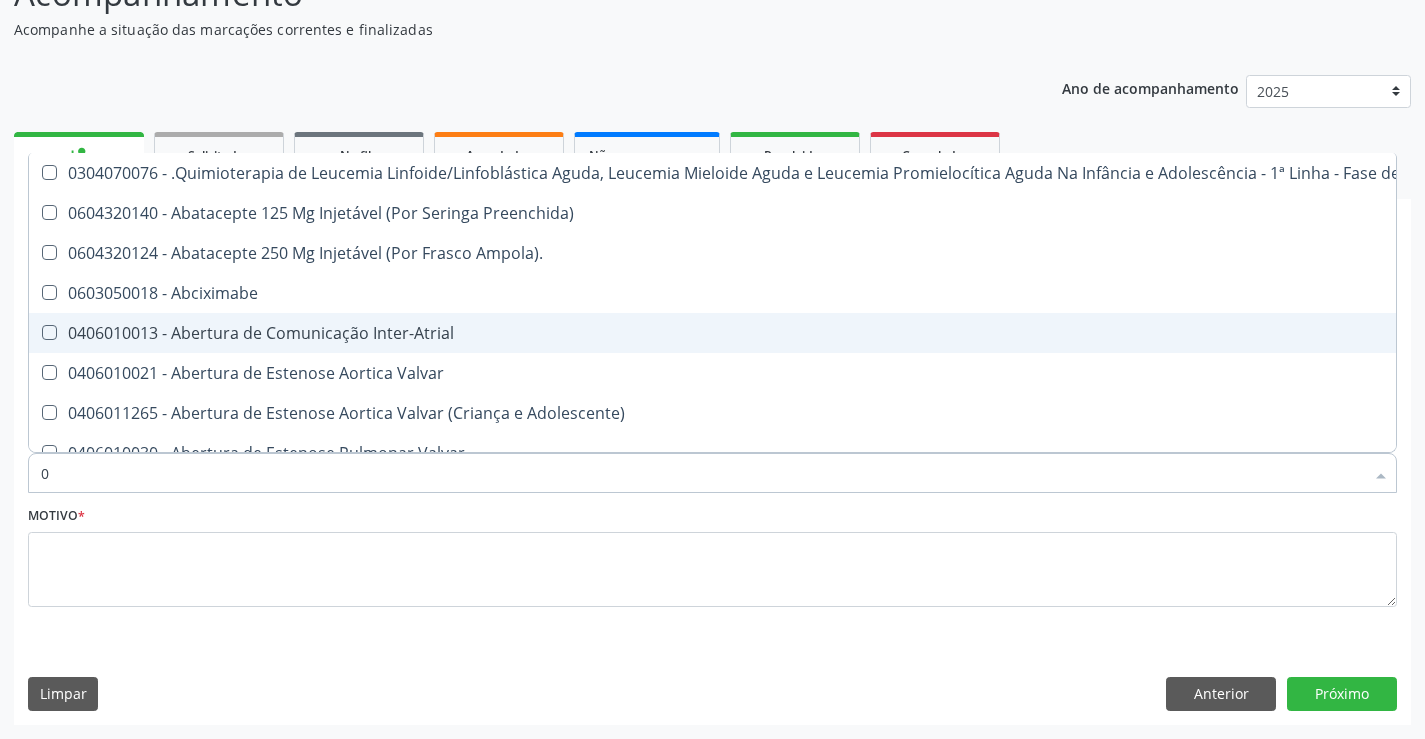 type on "02" 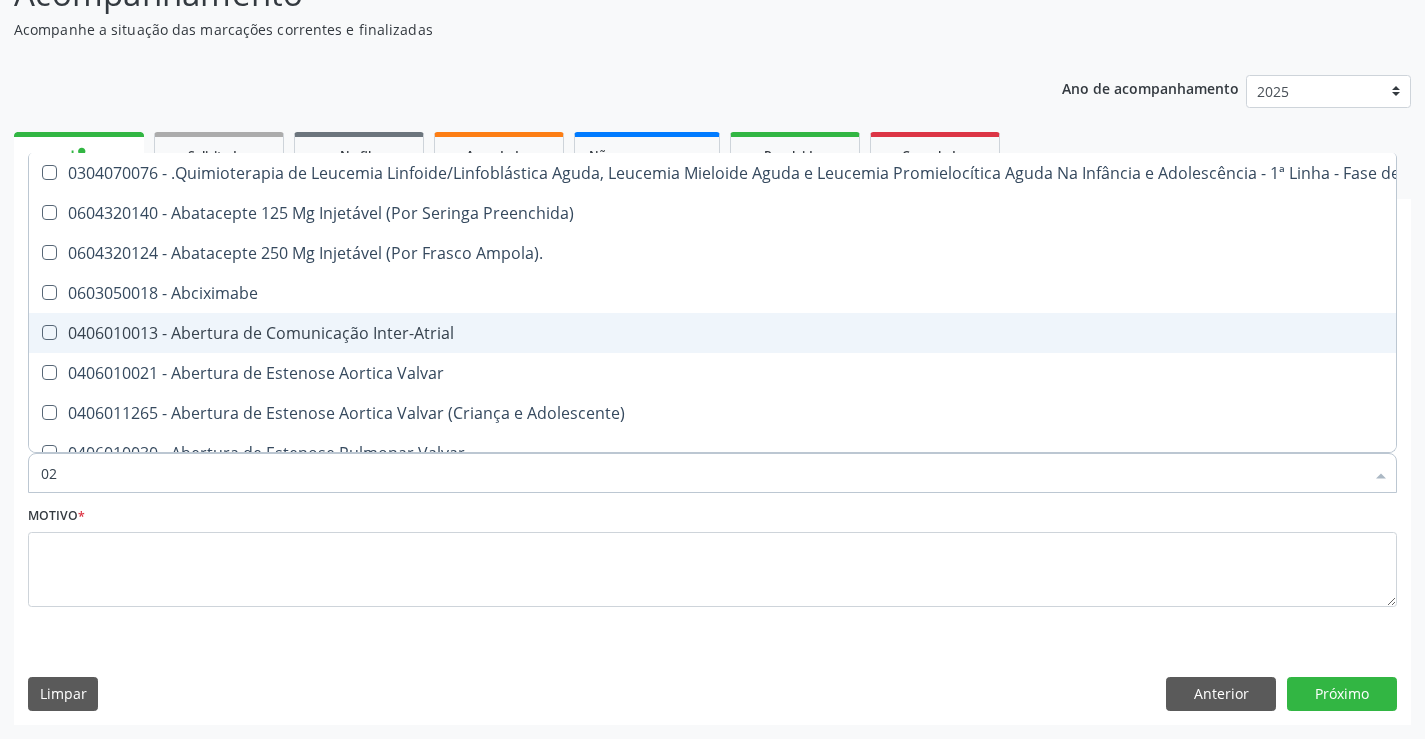 checkbox on "true" 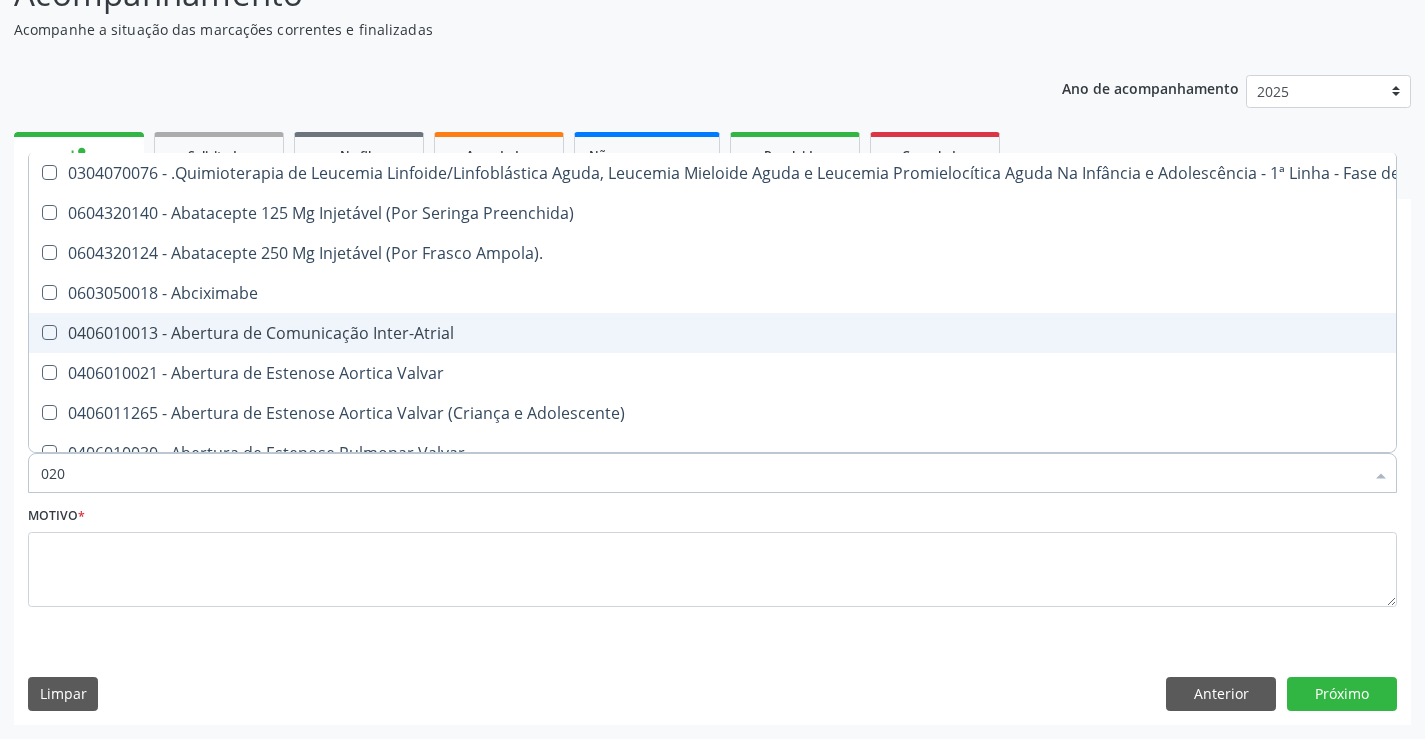 type on "0202" 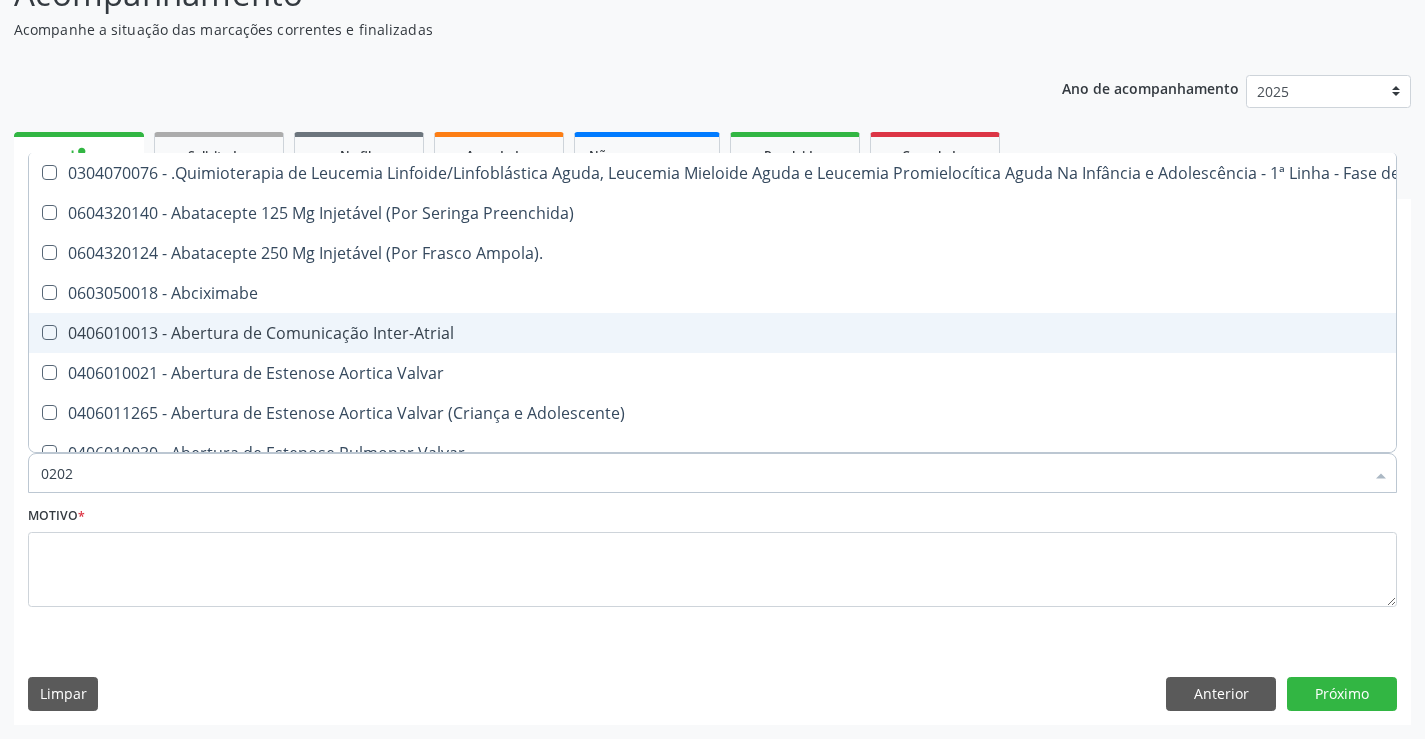 checkbox on "true" 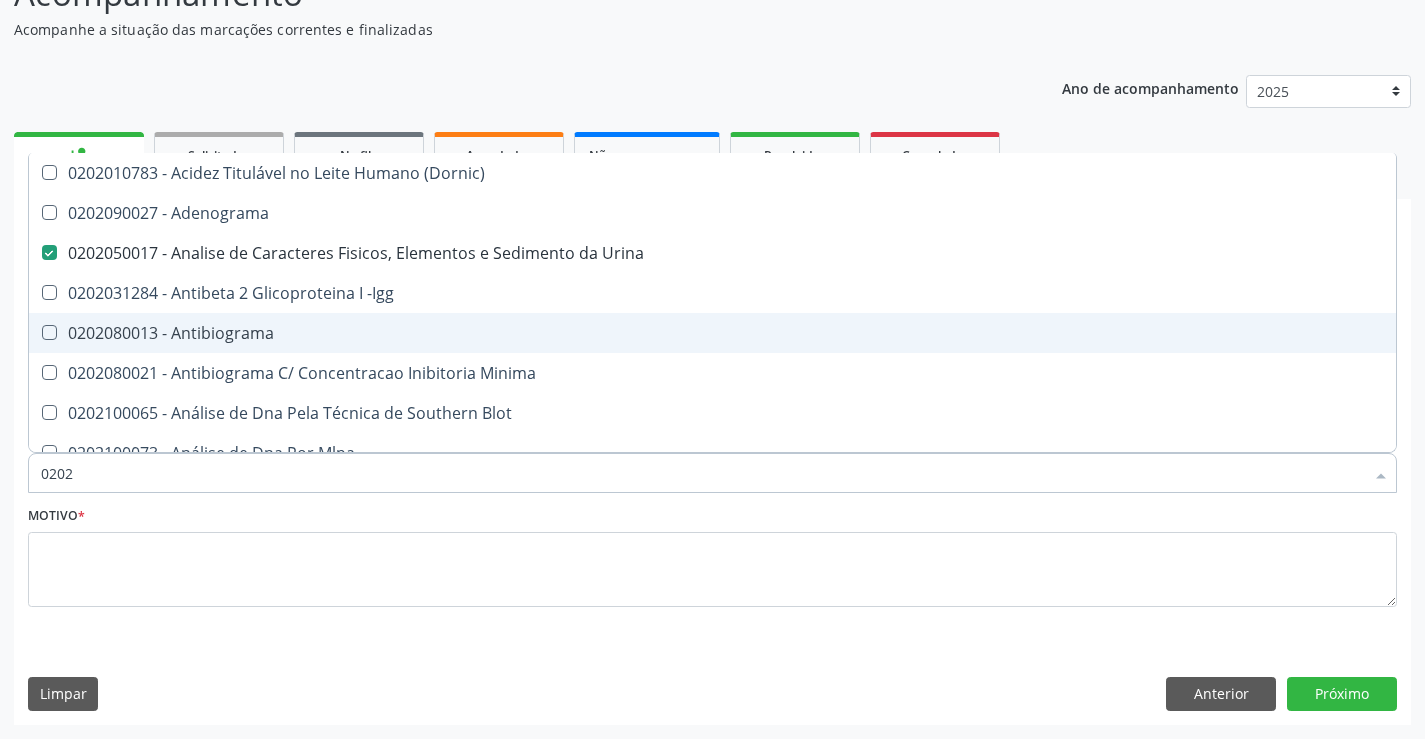 type on "02020" 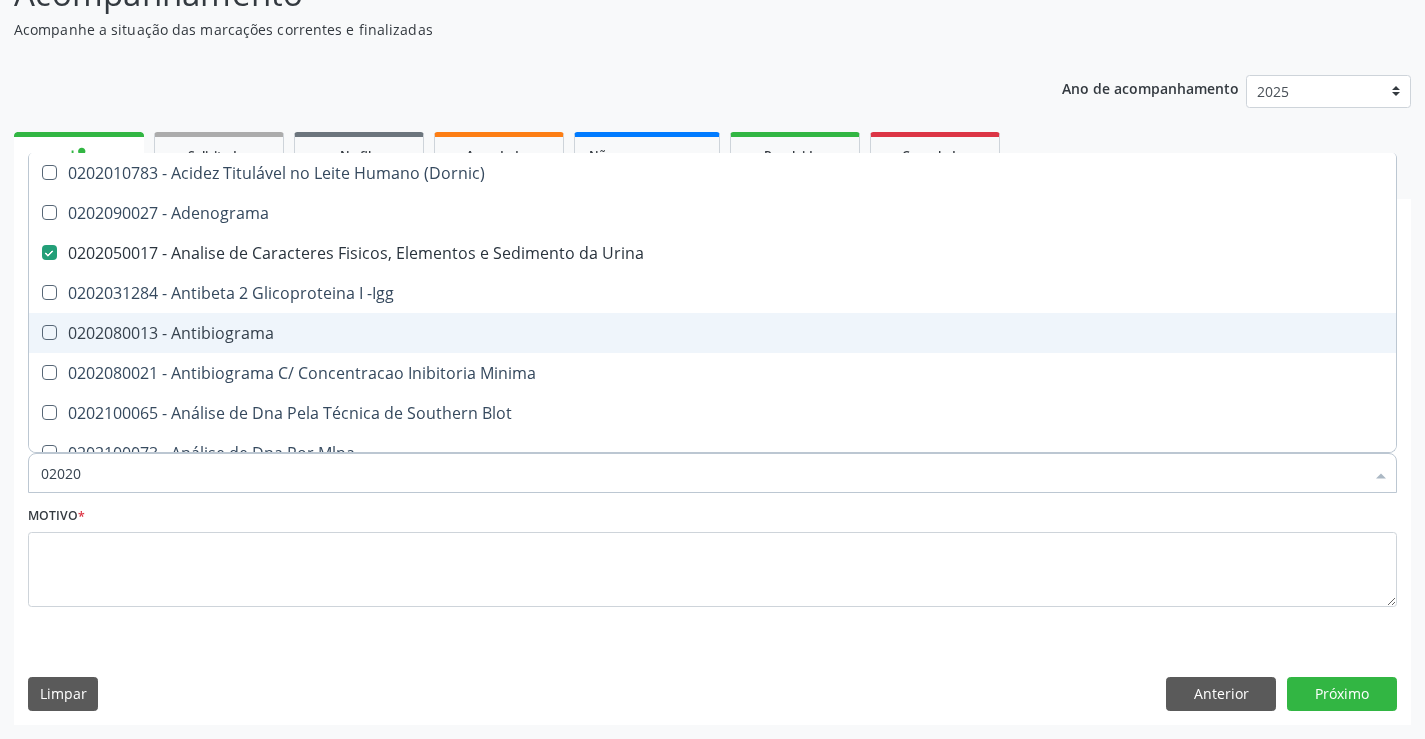 checkbox on "true" 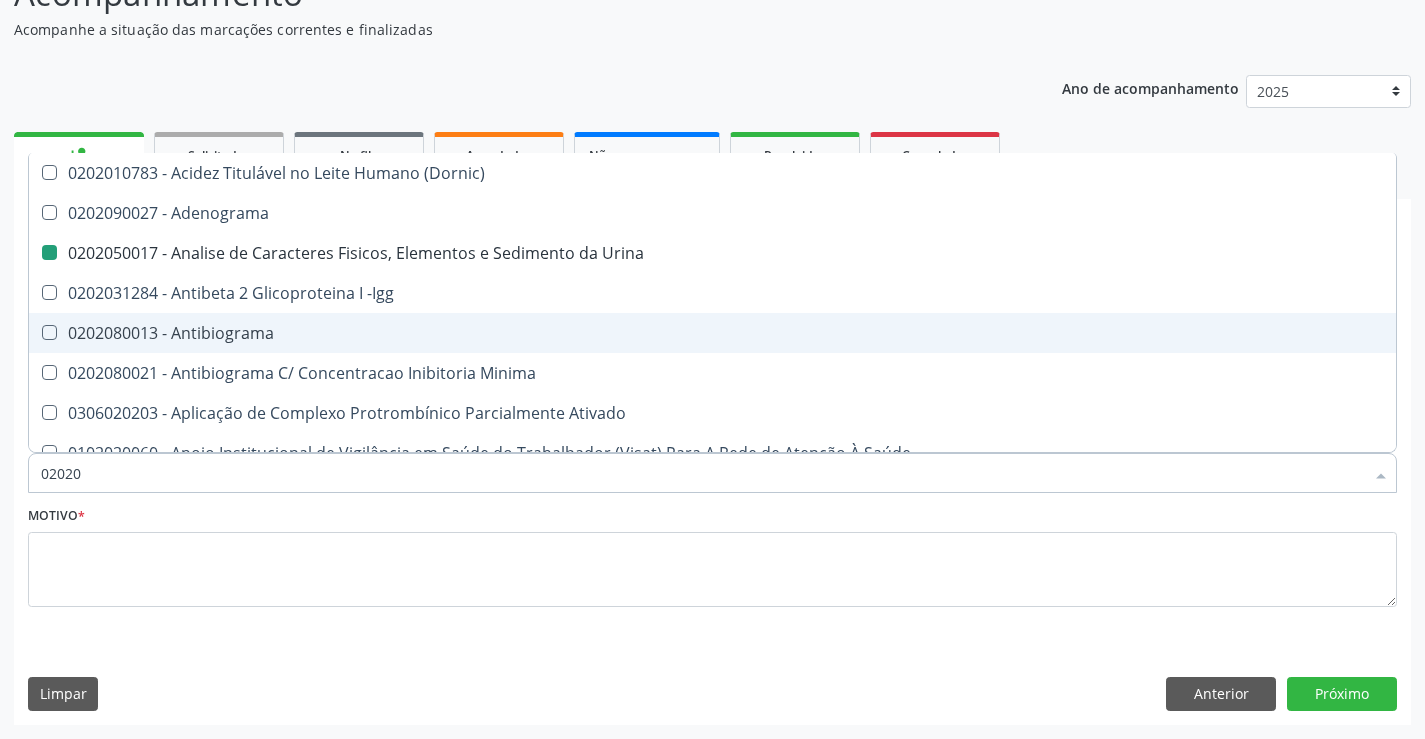 type on "020204" 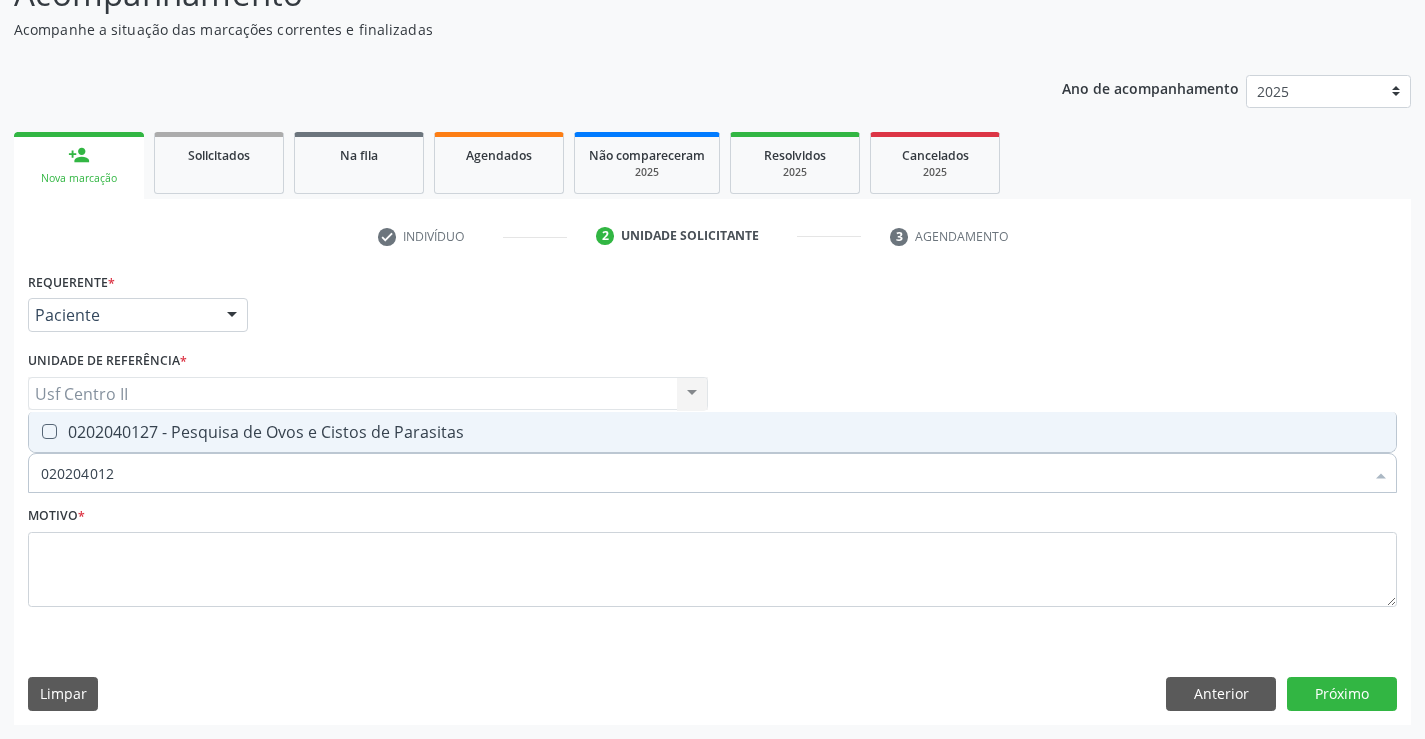 type on "0202040127" 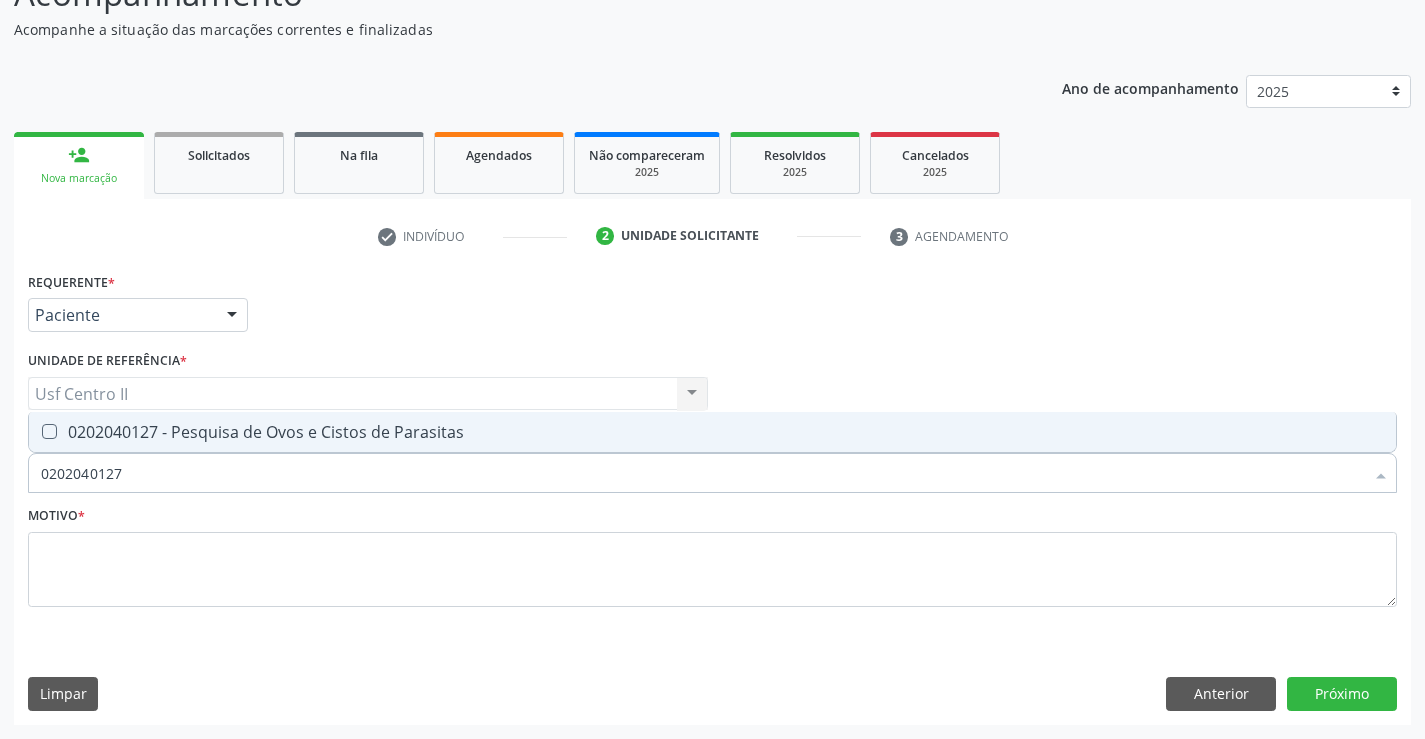 click on "0202040127 - Pesquisa de Ovos e Cistos de Parasitas" at bounding box center (712, 432) 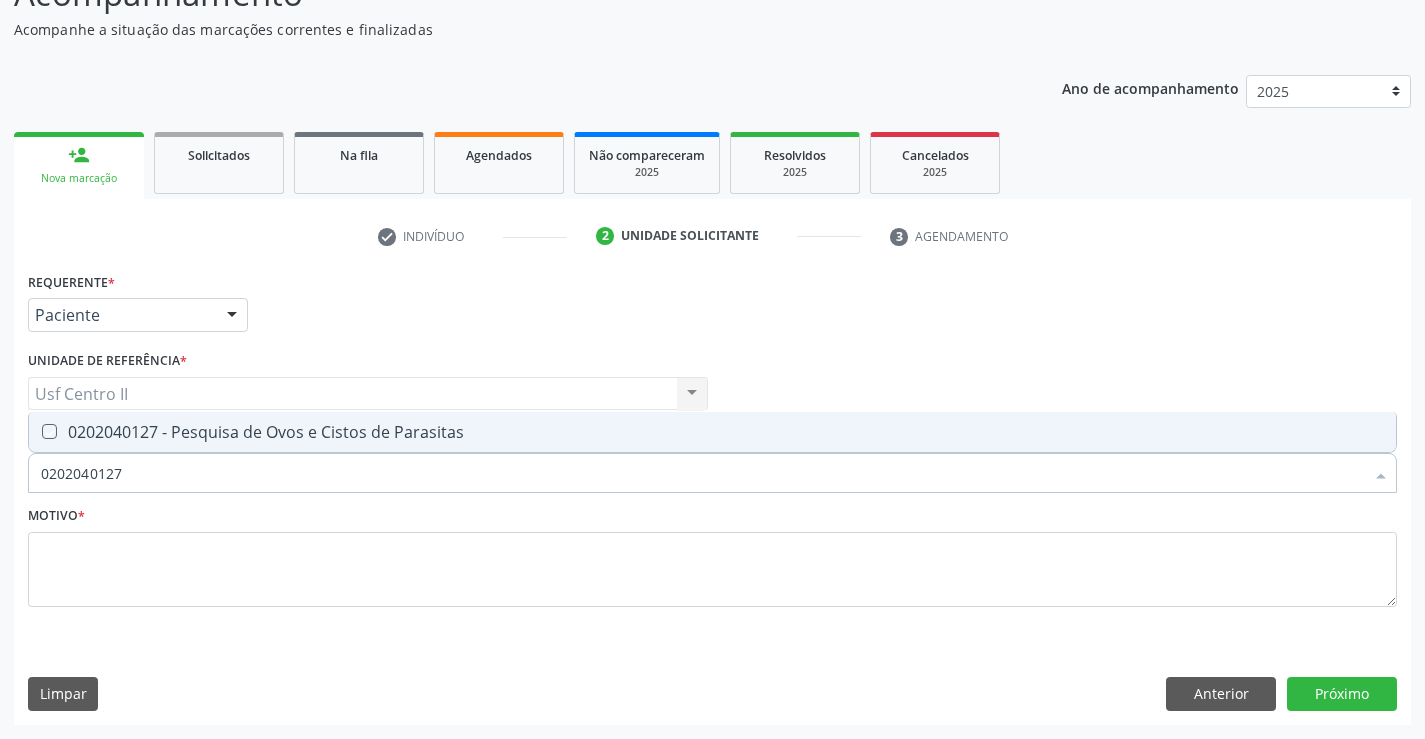 checkbox on "true" 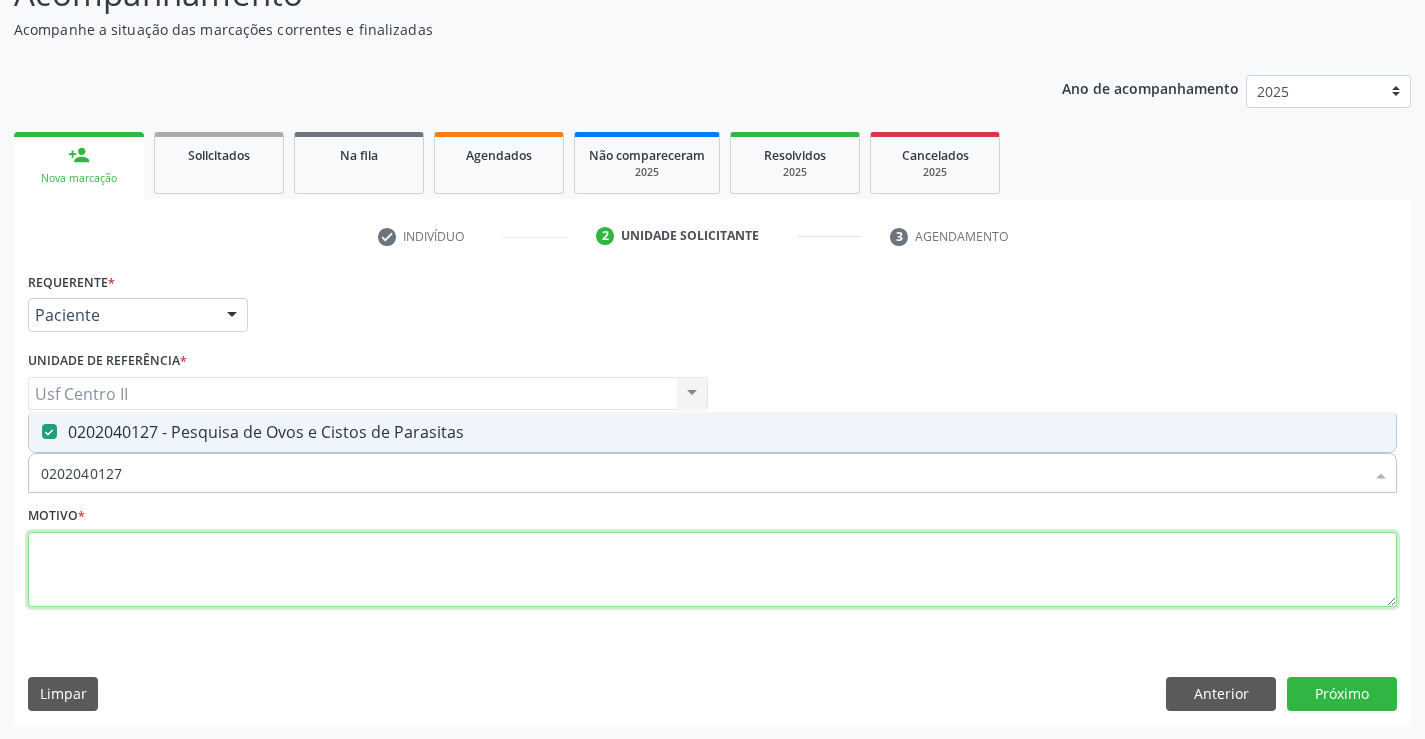 click at bounding box center (712, 570) 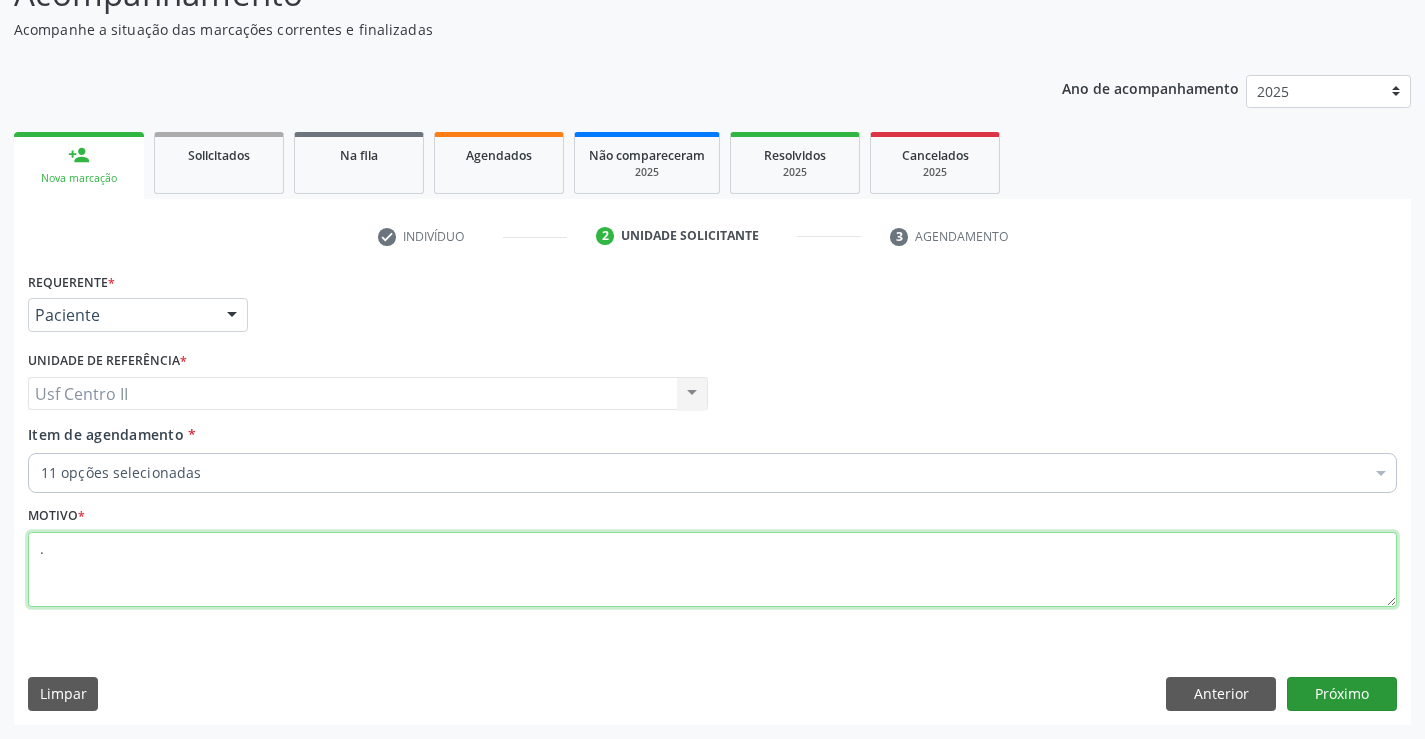 type on "." 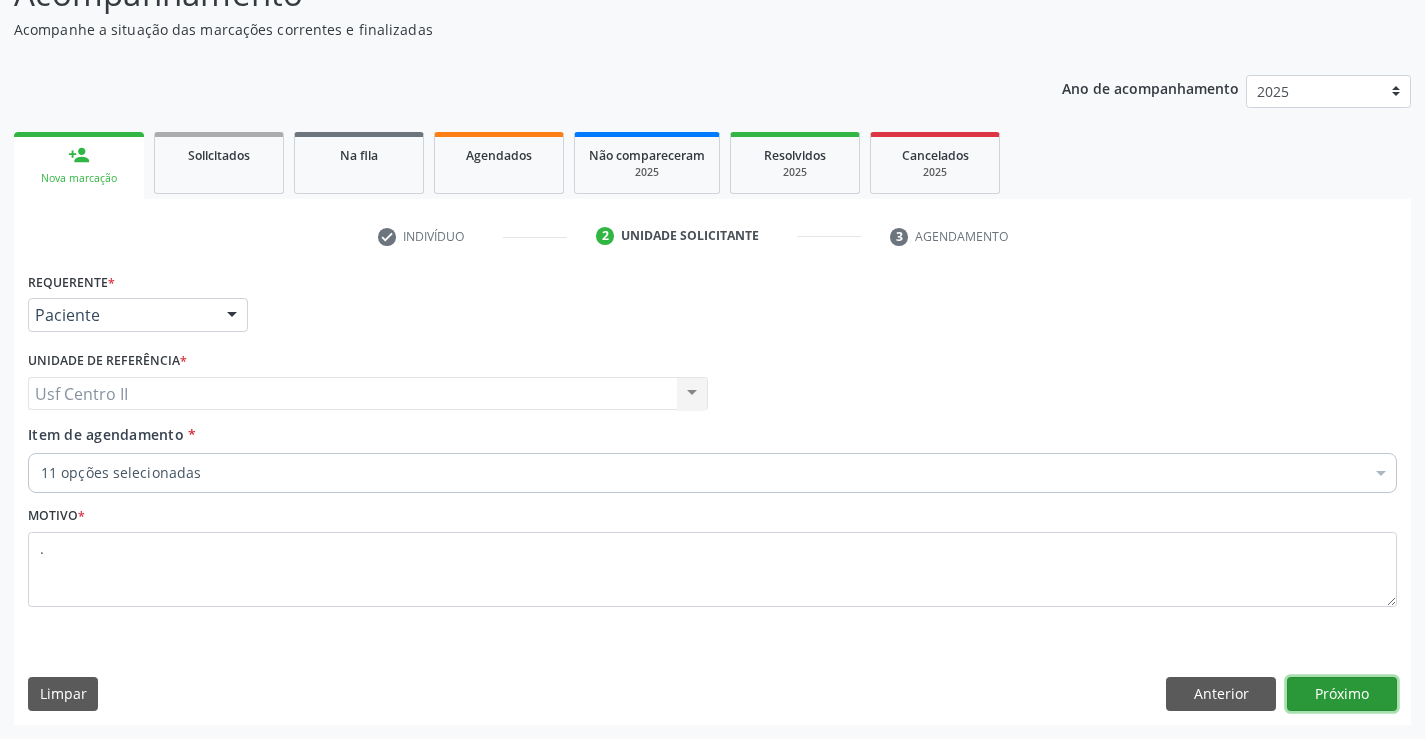 click on "Próximo" at bounding box center (1342, 694) 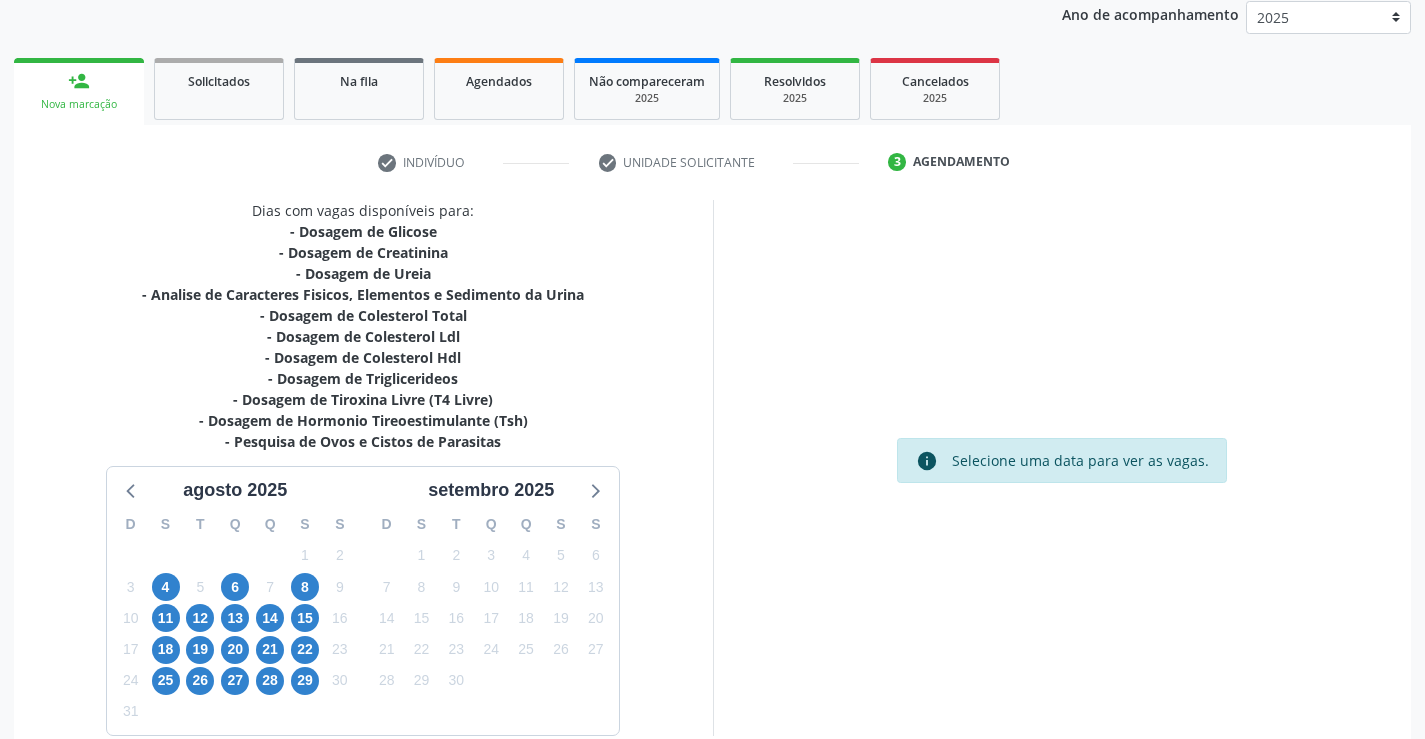 scroll, scrollTop: 341, scrollLeft: 0, axis: vertical 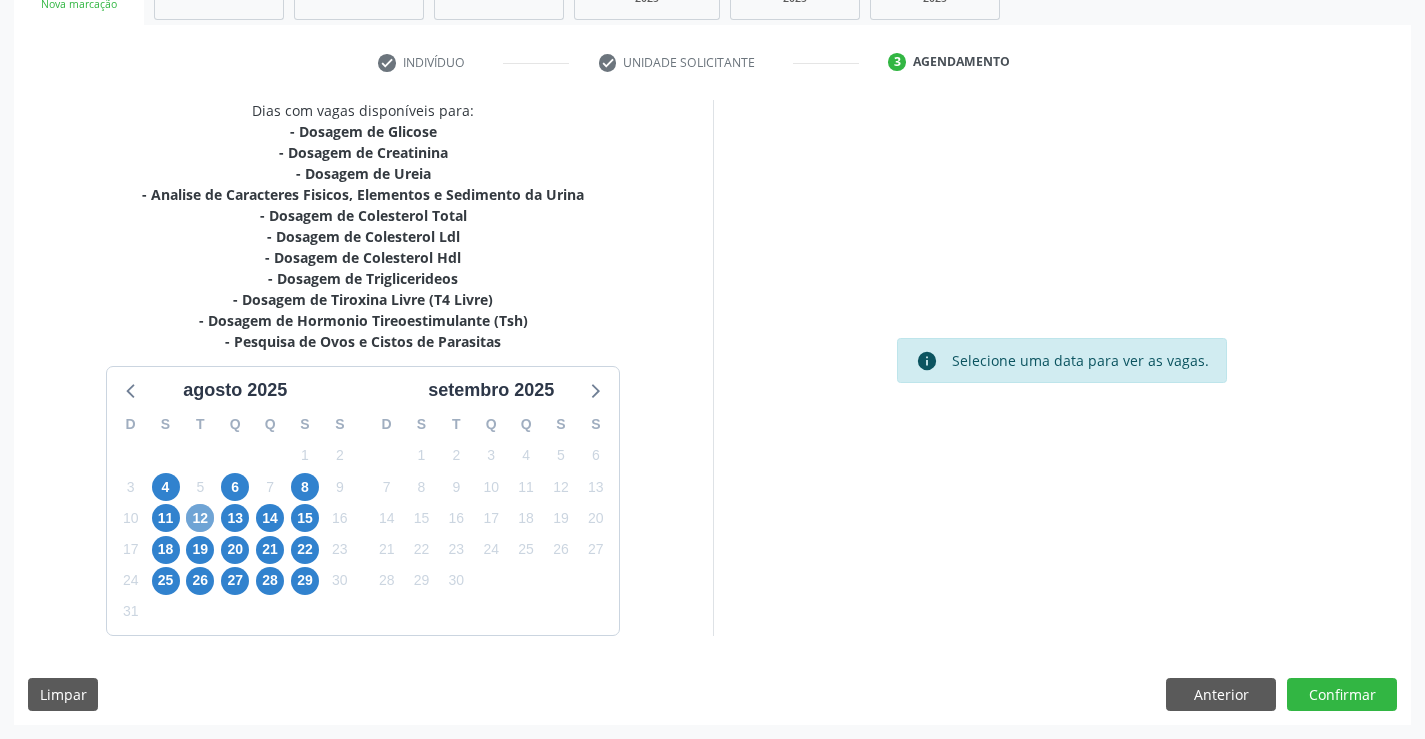 click on "12" at bounding box center [200, 518] 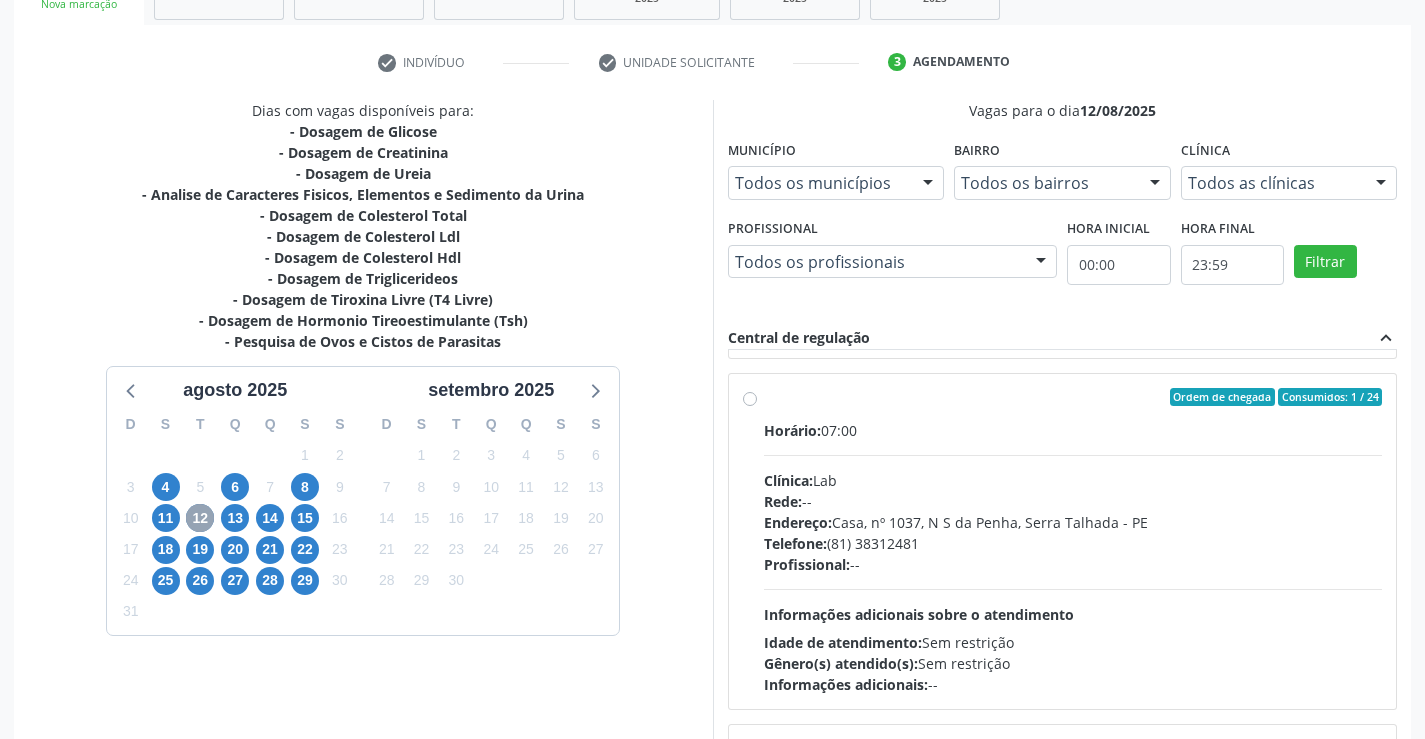 scroll, scrollTop: 700, scrollLeft: 0, axis: vertical 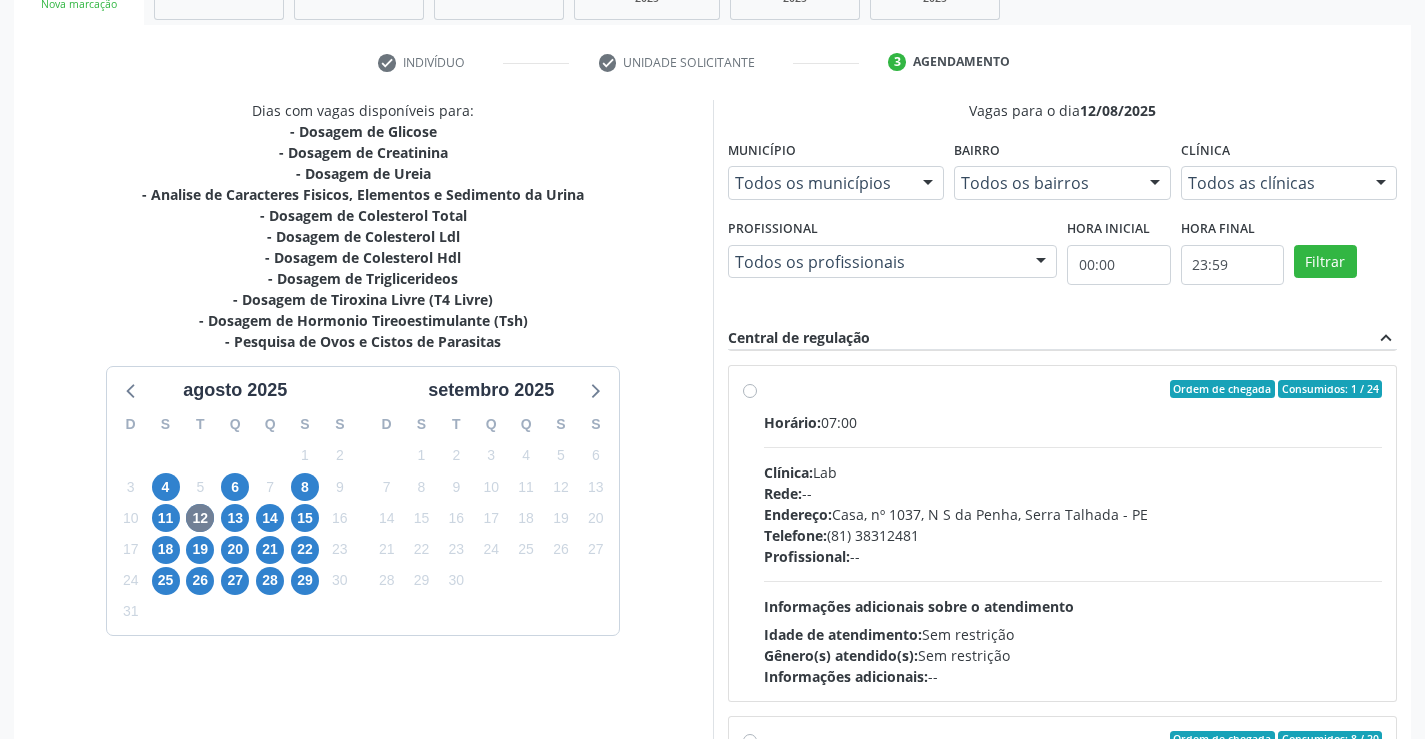 click on "Ordem de chegada
Consumidos: 1 / 24
Horário:   07:00
Clínica:  Lab
Rede:
--
Endereço:   Casa, nº 1037, N S da Penha, Serra Talhada - PE
Telefone:   (81) 38312481
Profissional:
--
Informações adicionais sobre o atendimento
Idade de atendimento:
Sem restrição
Gênero(s) atendido(s):
Sem restrição
Informações adicionais:
--" at bounding box center (1073, 533) 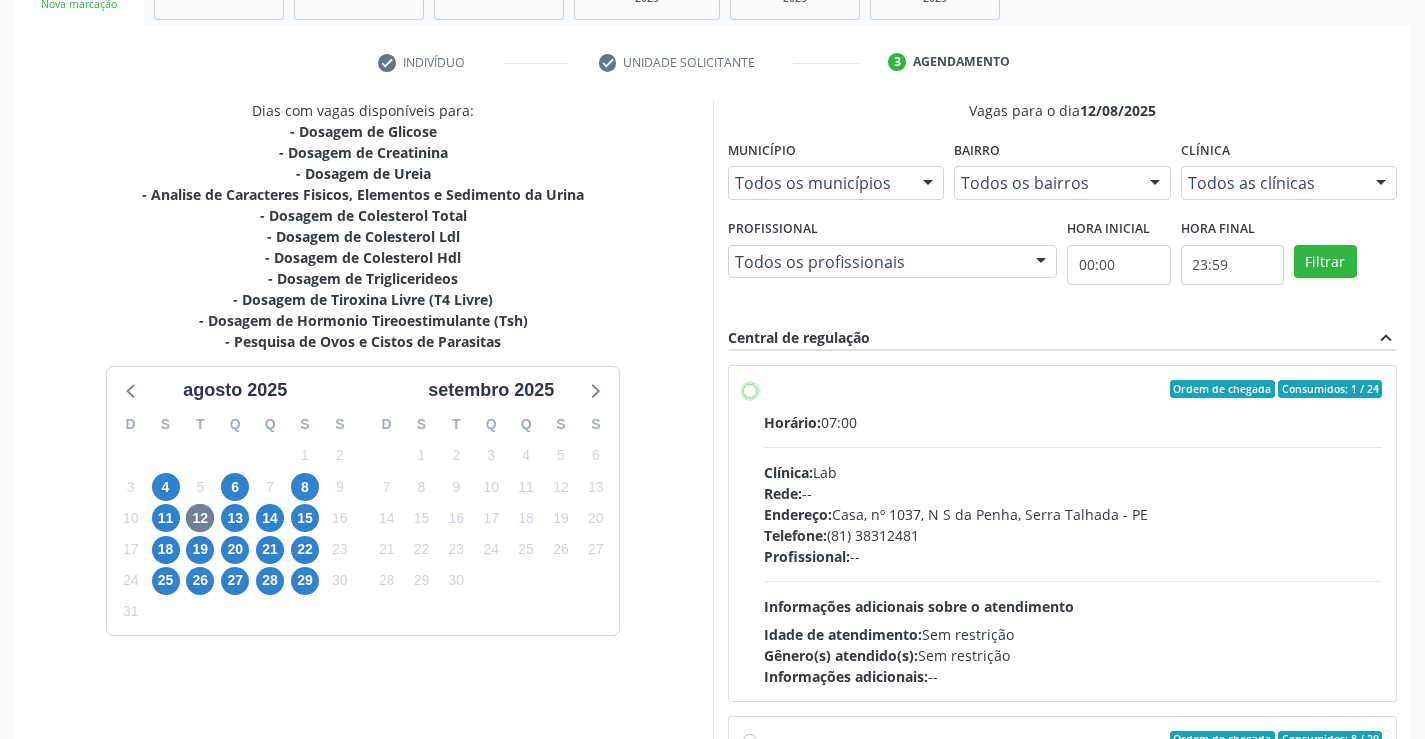 radio on "true" 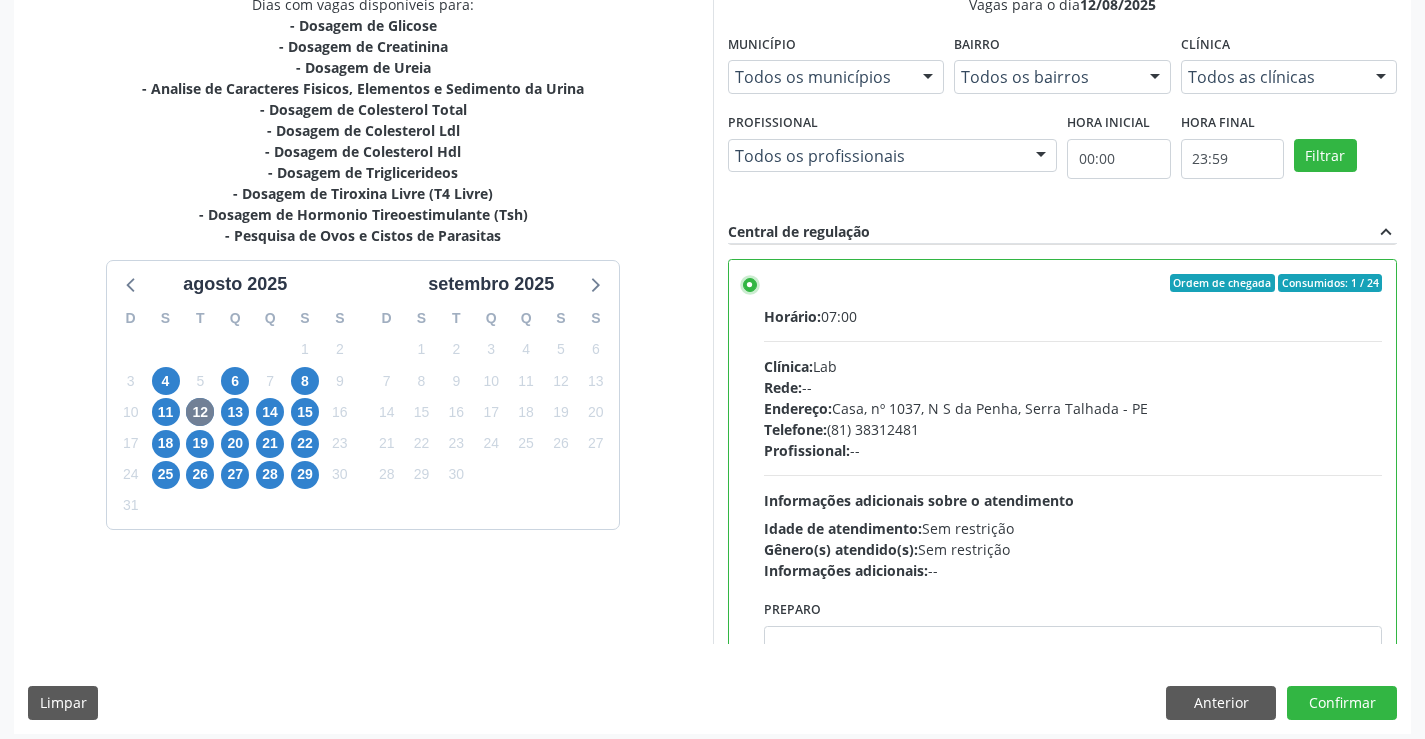 scroll, scrollTop: 456, scrollLeft: 0, axis: vertical 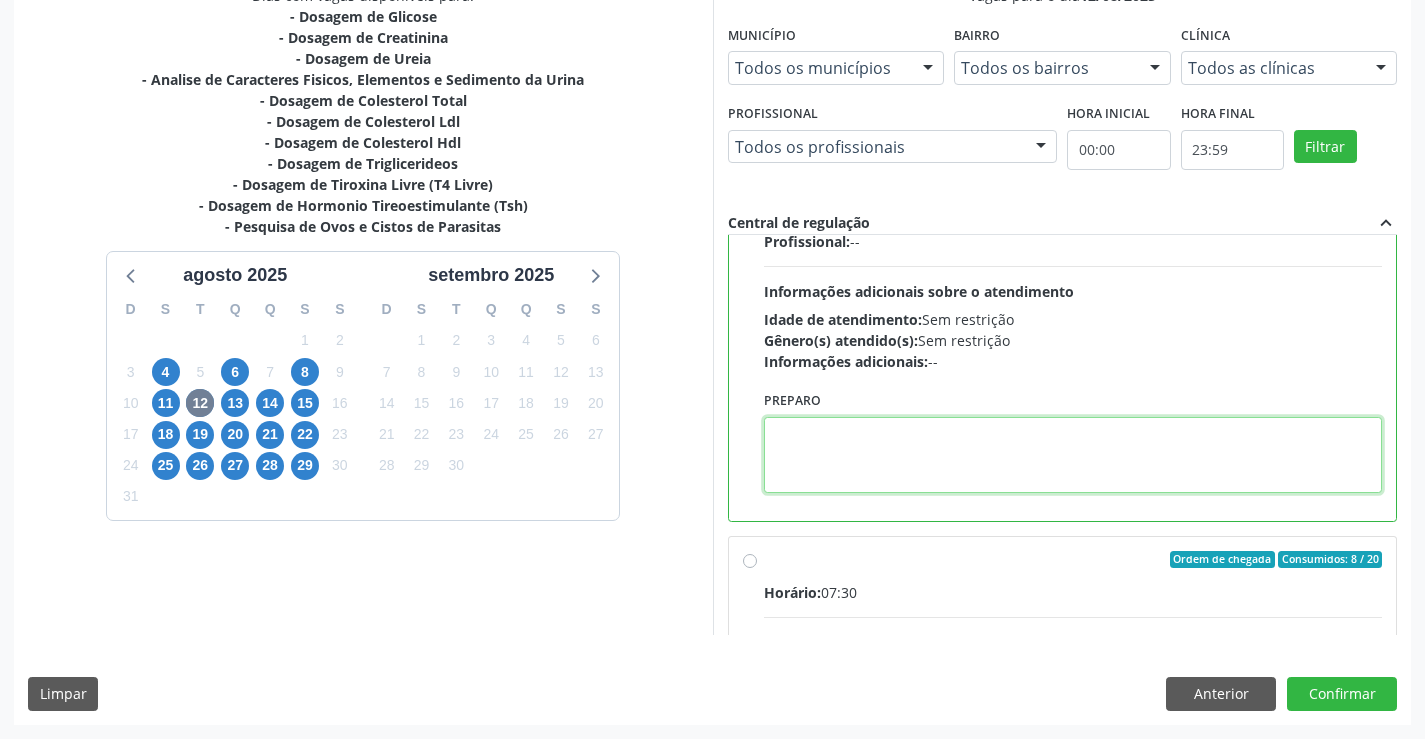 click at bounding box center (1073, 455) 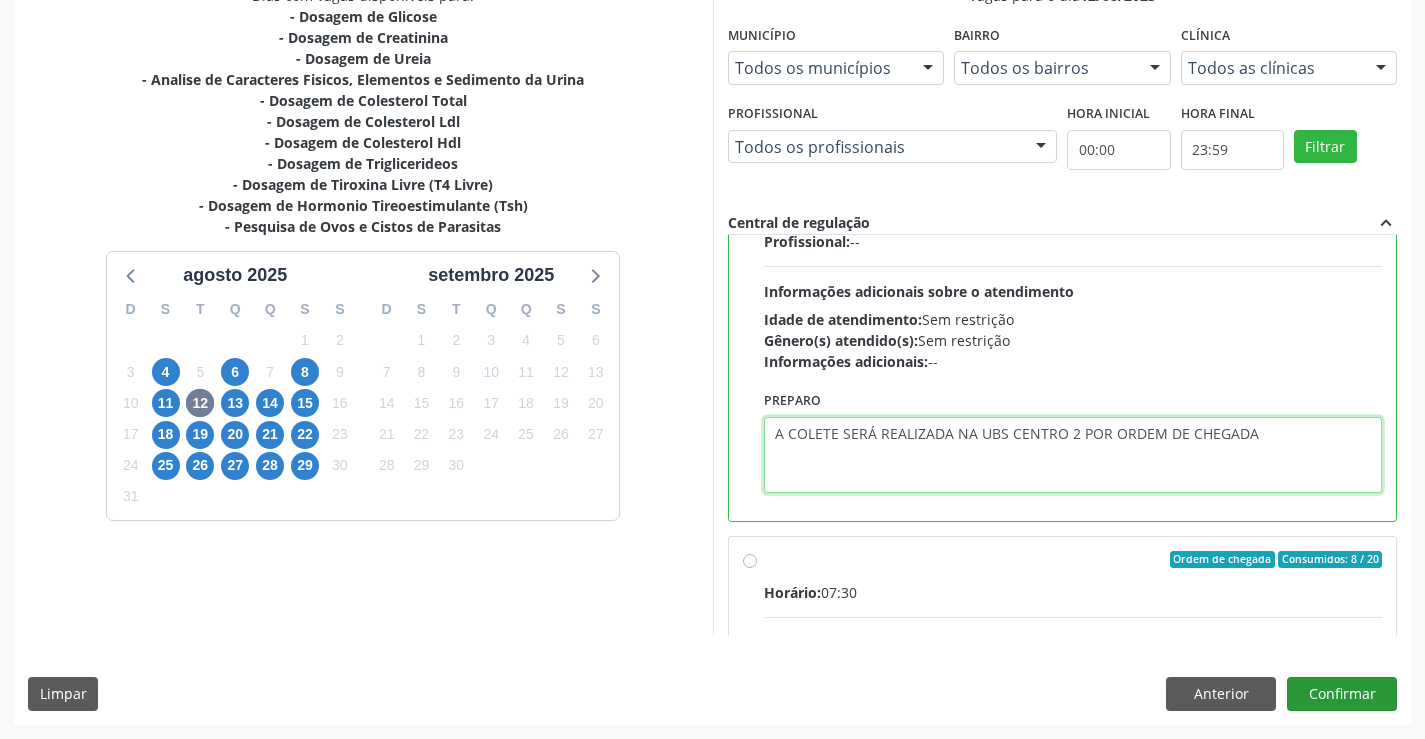 type on "A COLETE SERÁ REALIZADA NA UBS CENTRO 2 POR ORDEM DE CHEGADA" 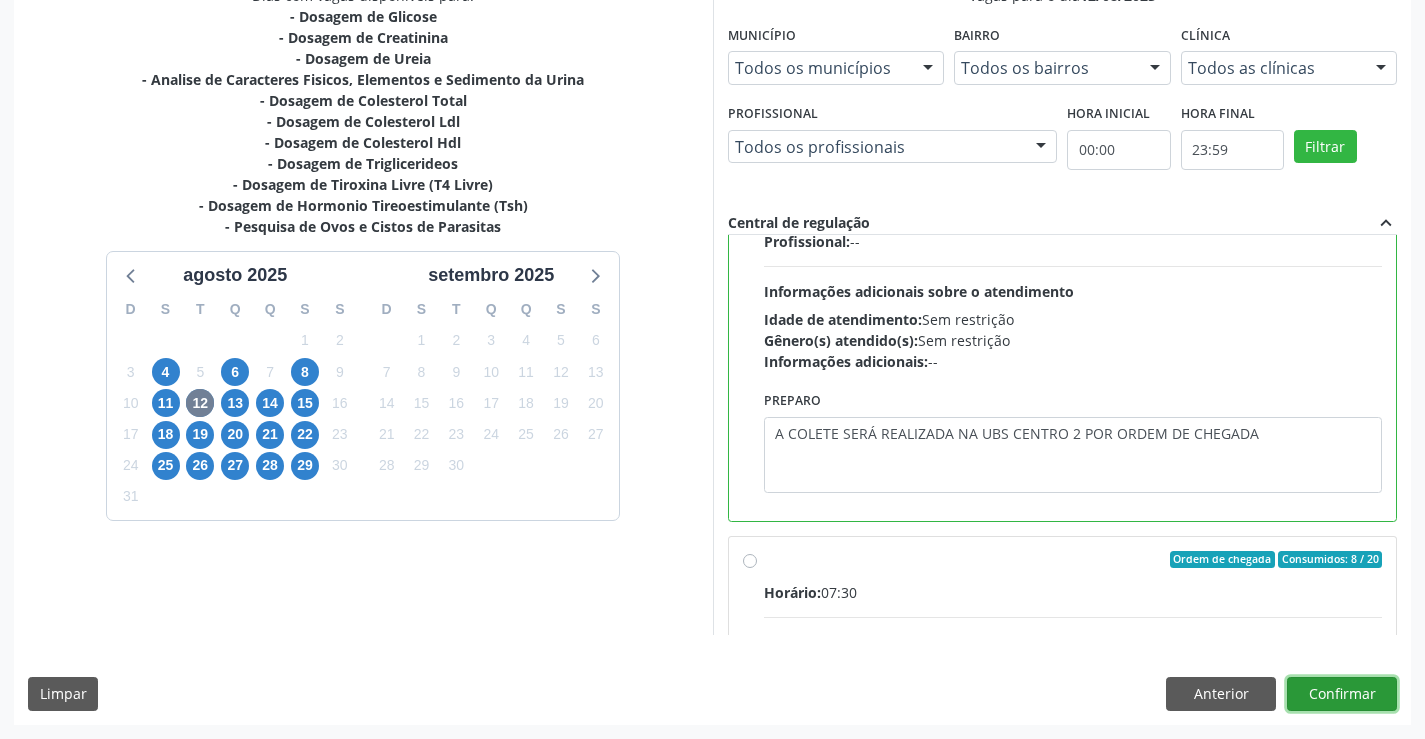 click on "Confirmar" at bounding box center (1342, 694) 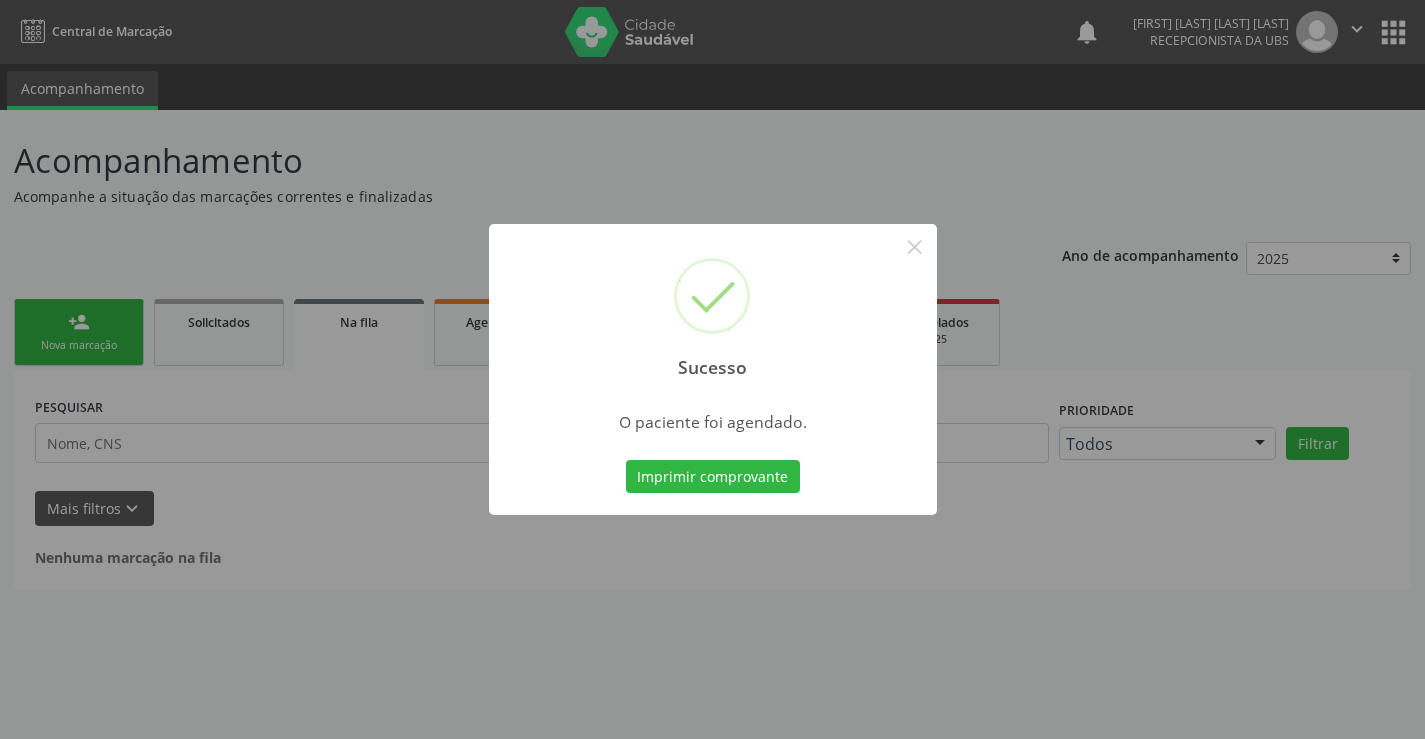 scroll, scrollTop: 0, scrollLeft: 0, axis: both 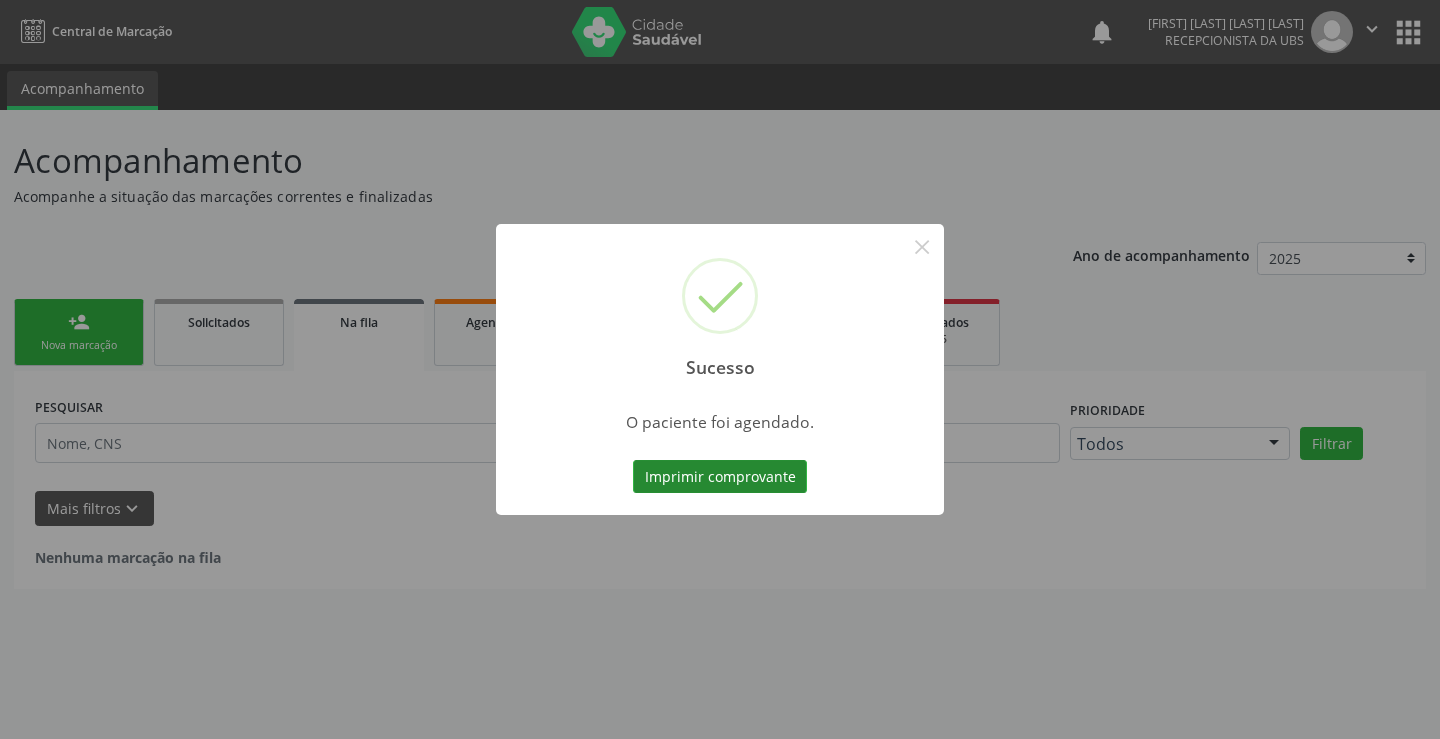 click on "Imprimir comprovante" at bounding box center [720, 477] 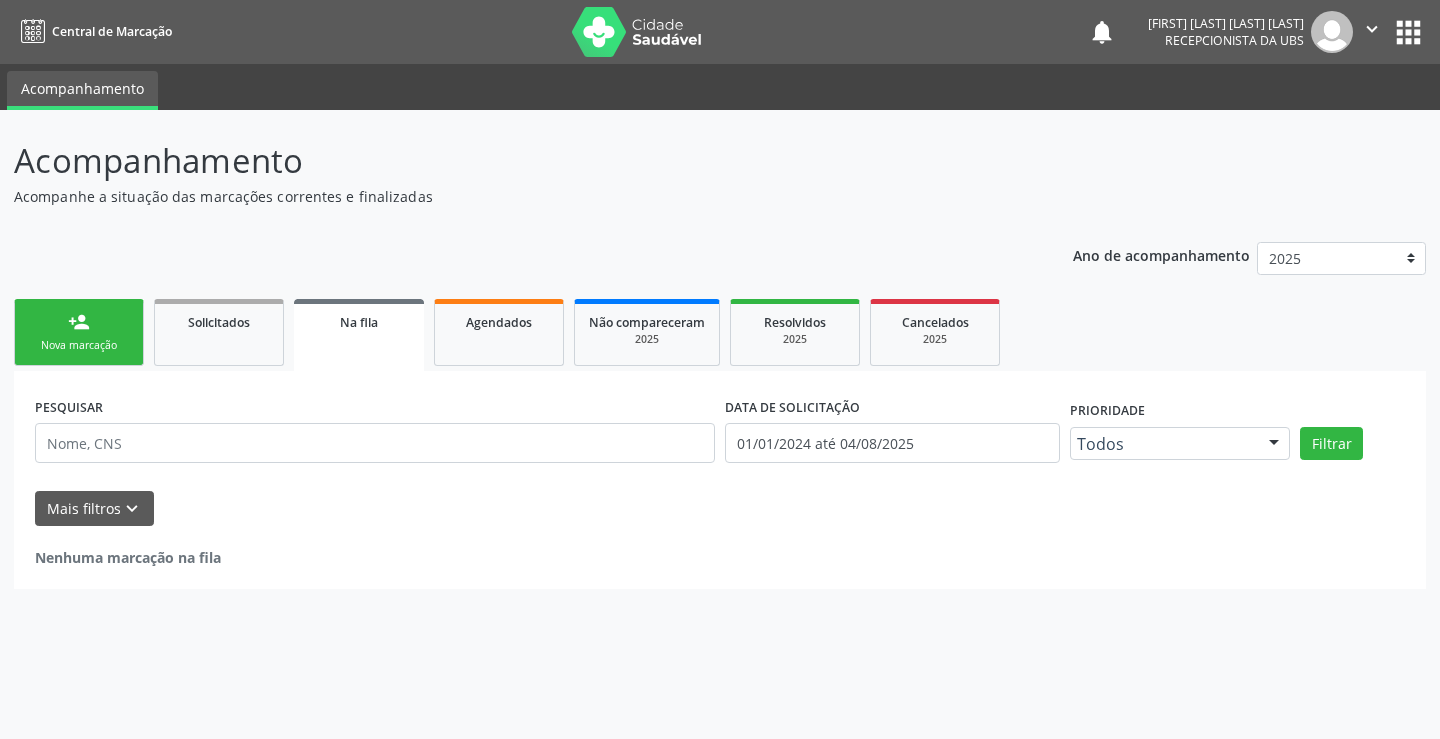 click on "Nova marcação" at bounding box center [79, 345] 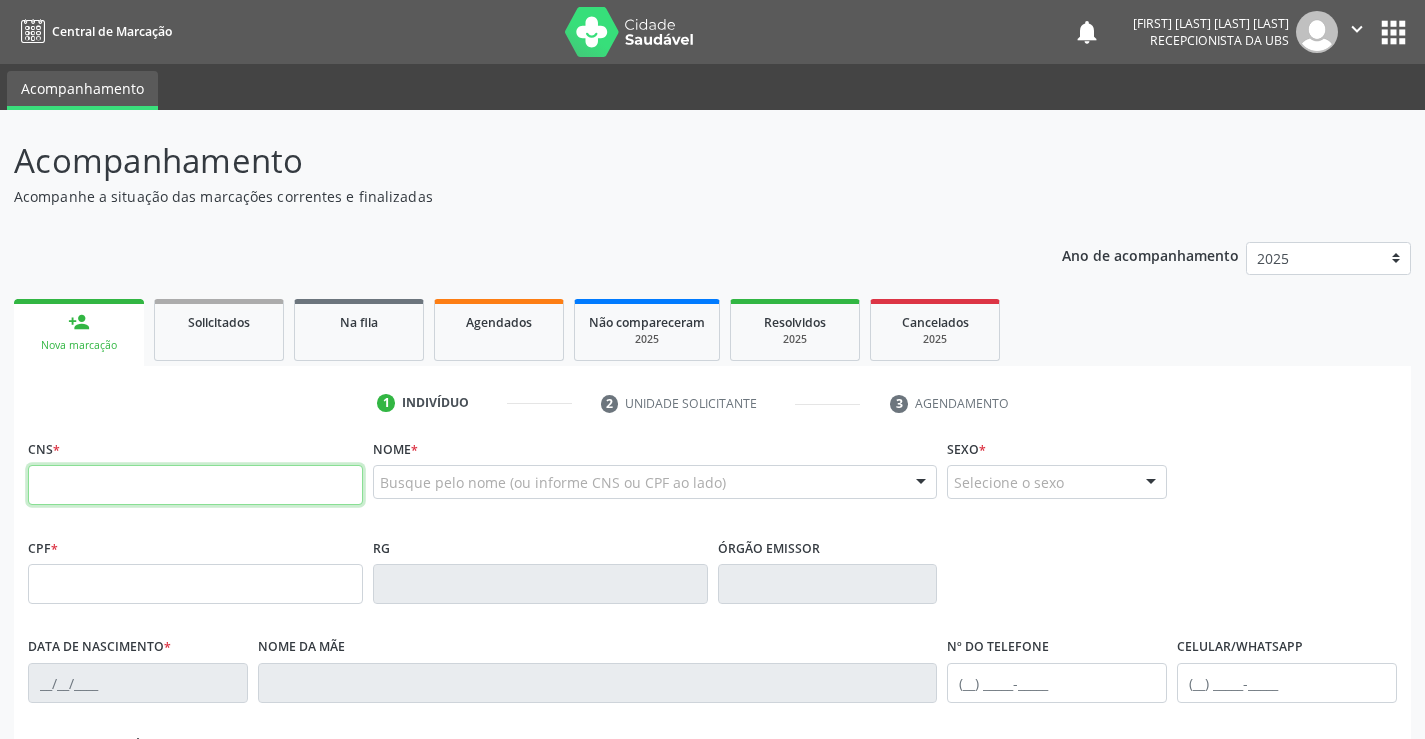 click at bounding box center [195, 485] 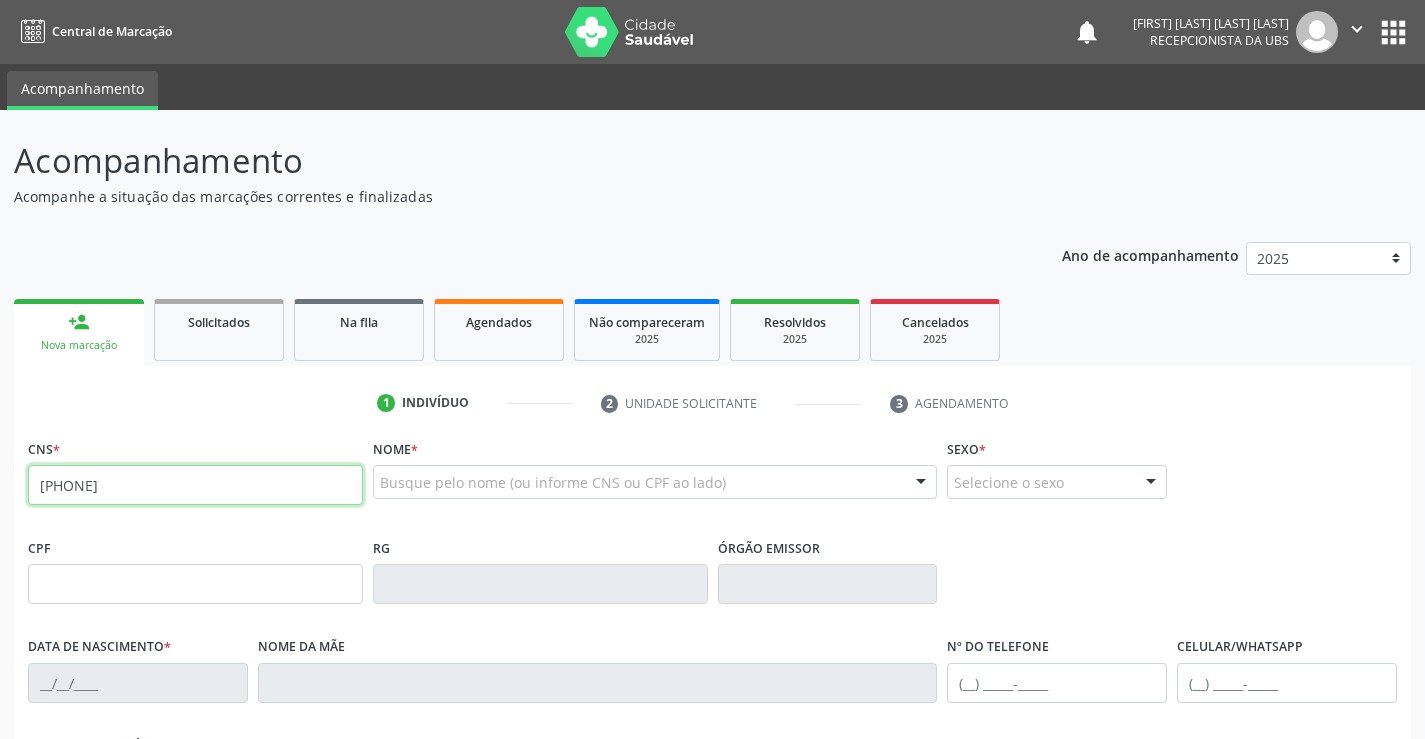 type on "705 0018 1932 6859" 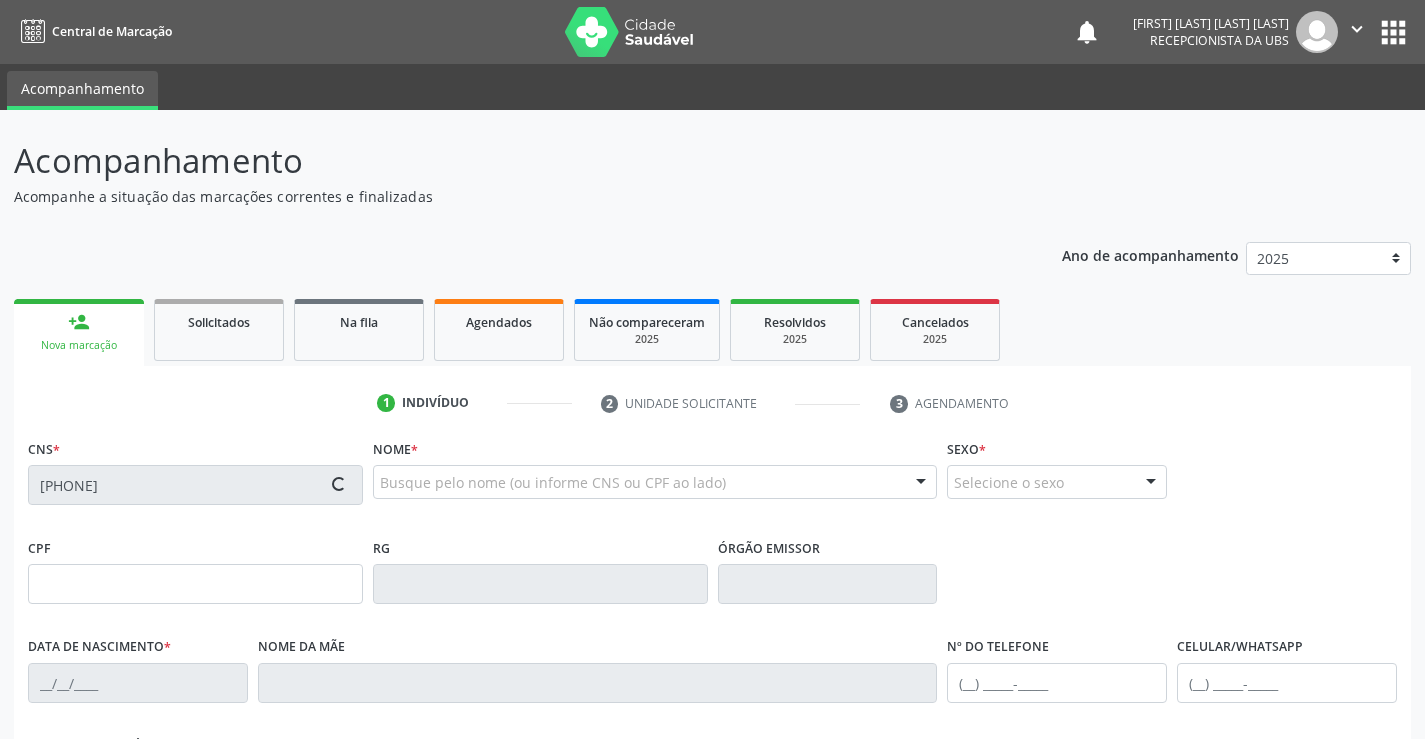 type on "119.966.524-00" 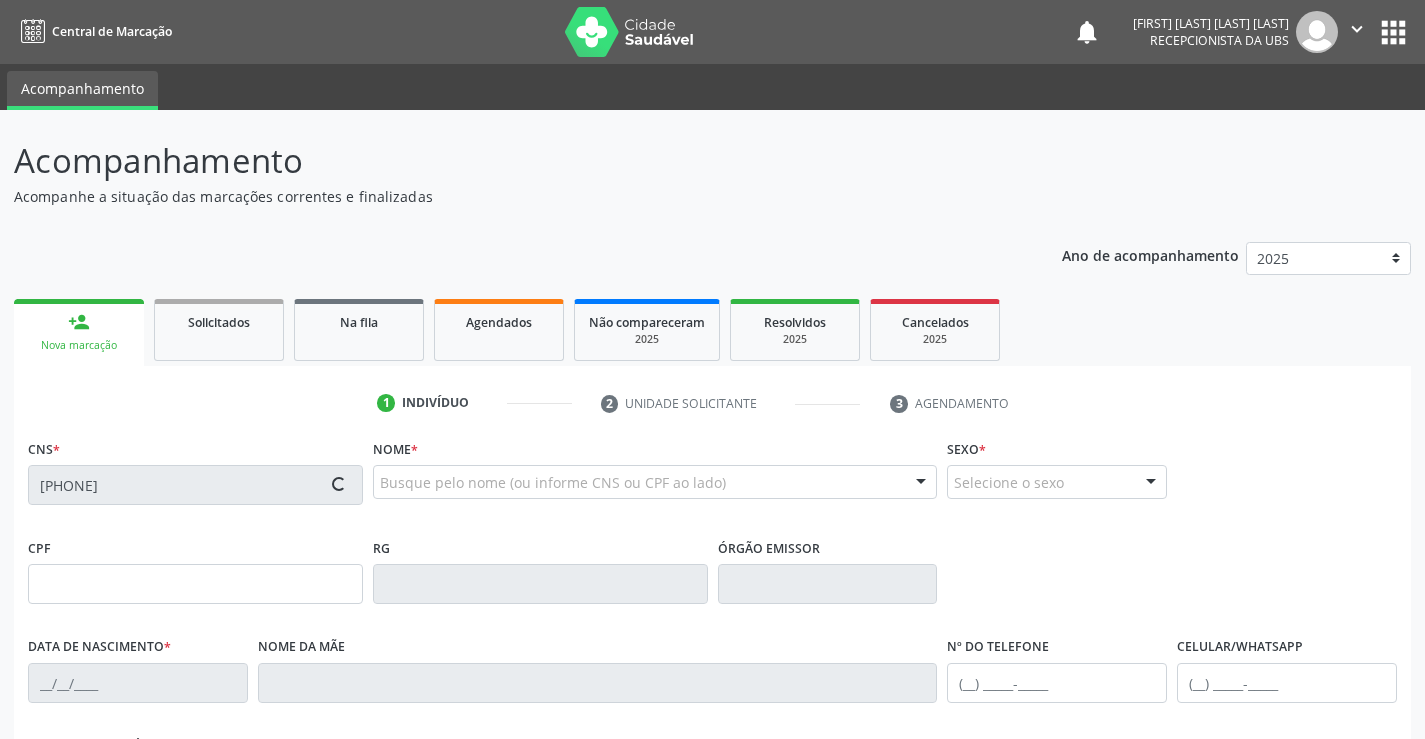 type on "01/04/2004" 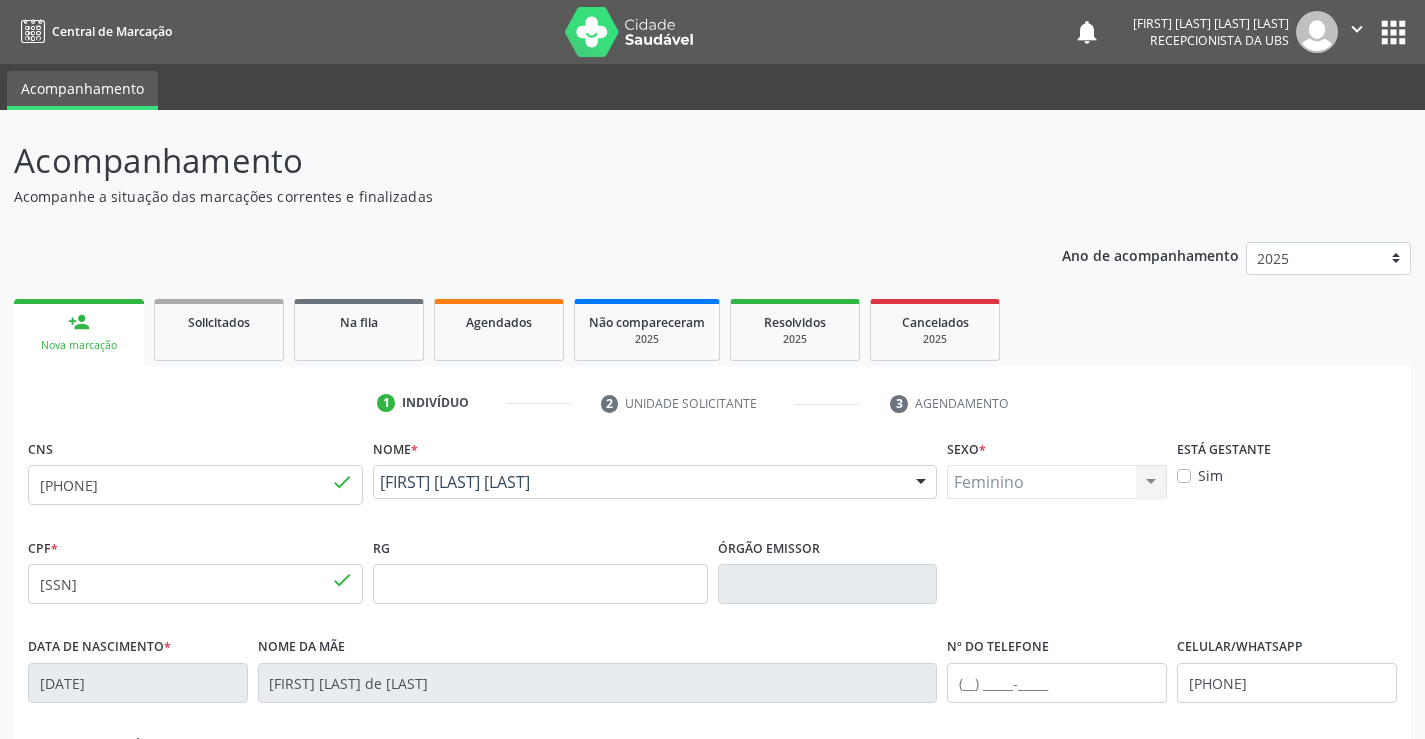 click on "Sim" at bounding box center (1287, 475) 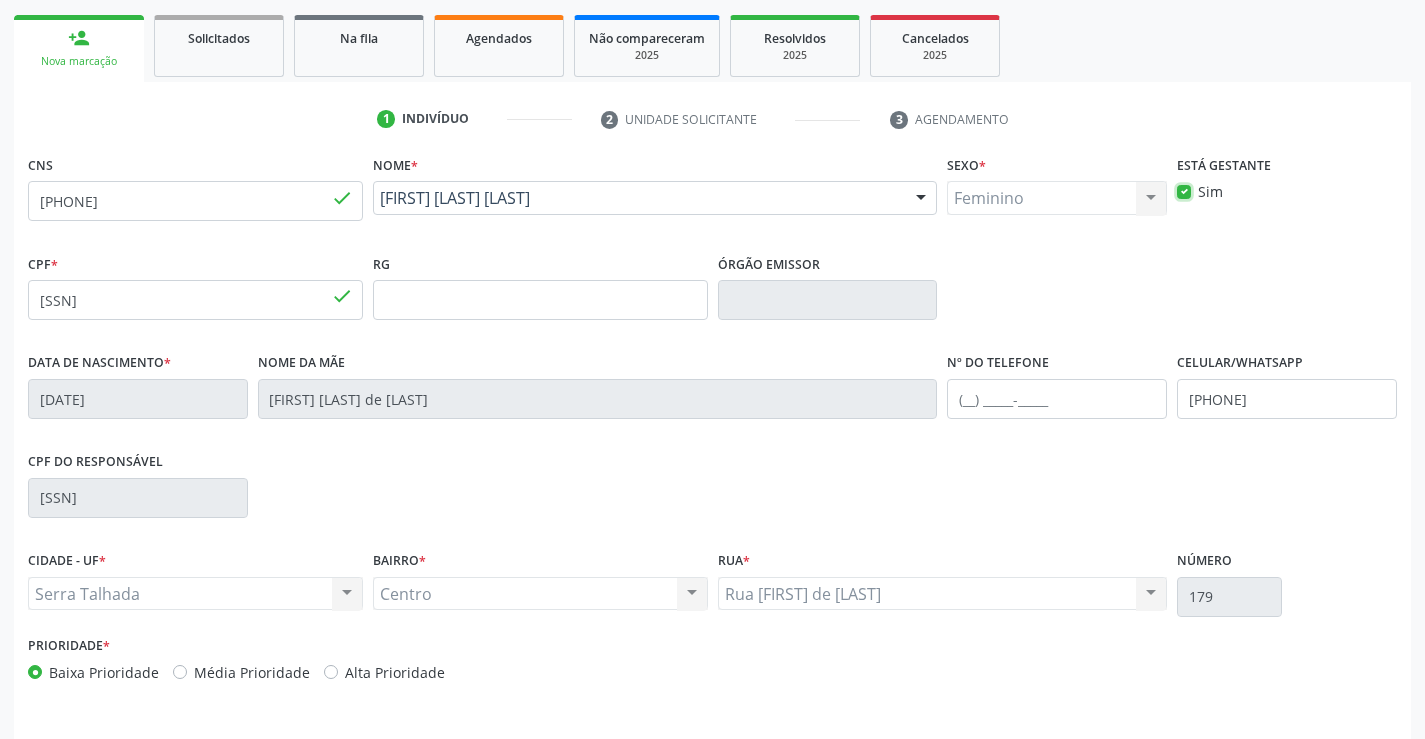 scroll, scrollTop: 345, scrollLeft: 0, axis: vertical 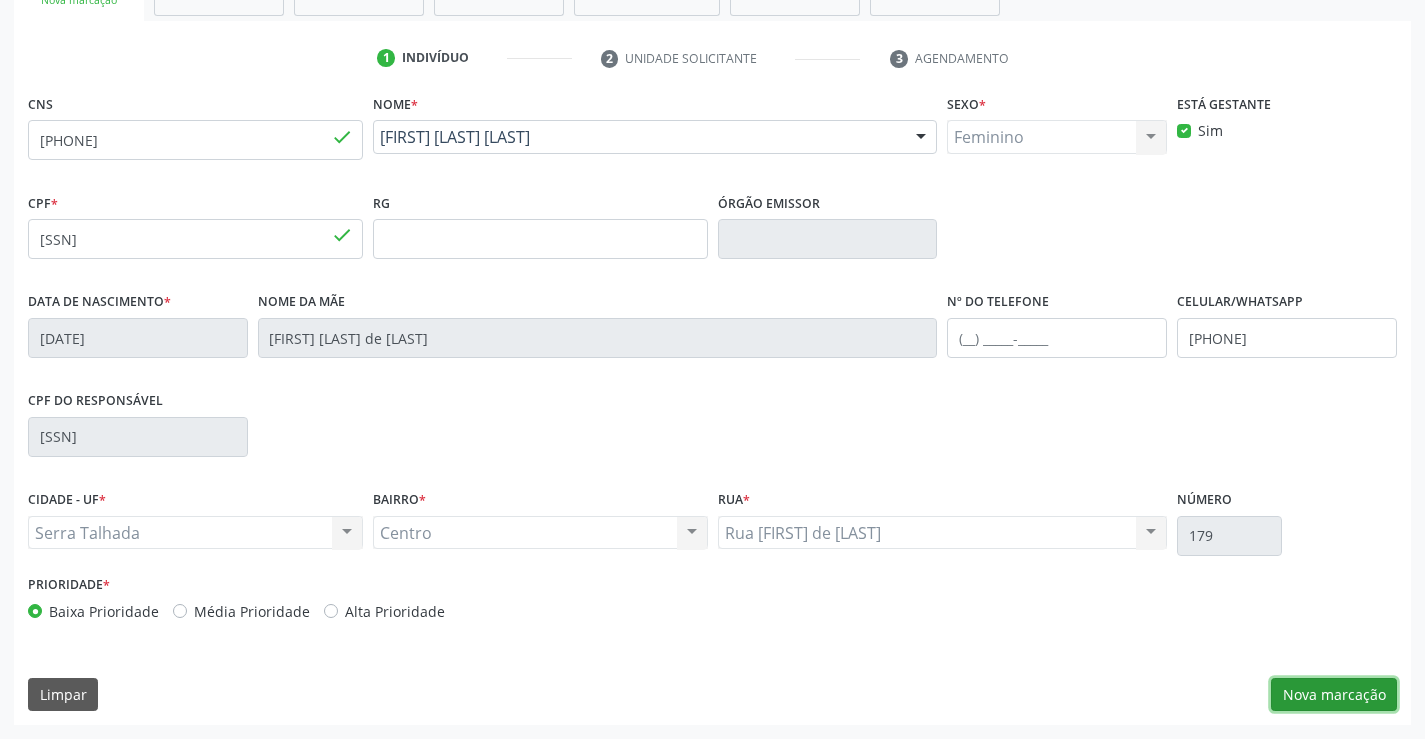 click on "Nova marcação" at bounding box center (1334, 695) 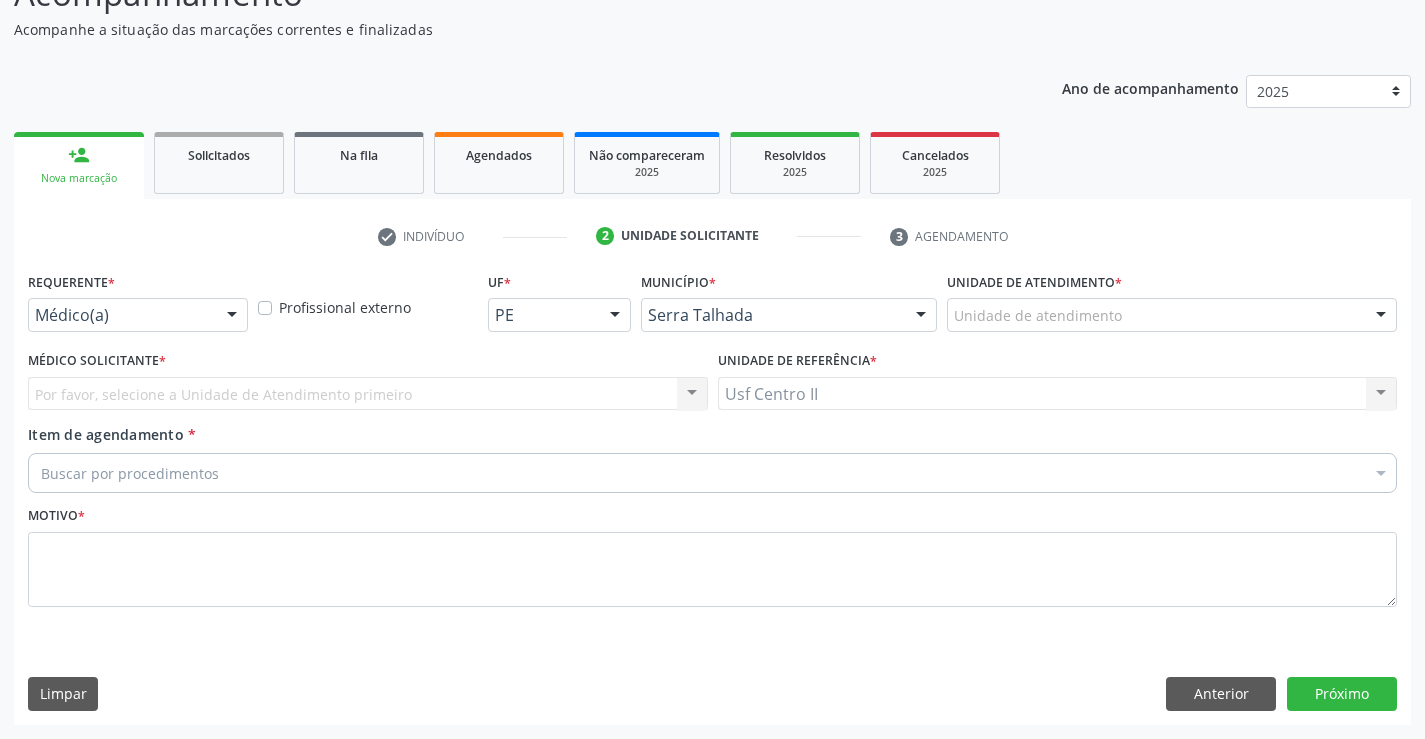 scroll, scrollTop: 167, scrollLeft: 0, axis: vertical 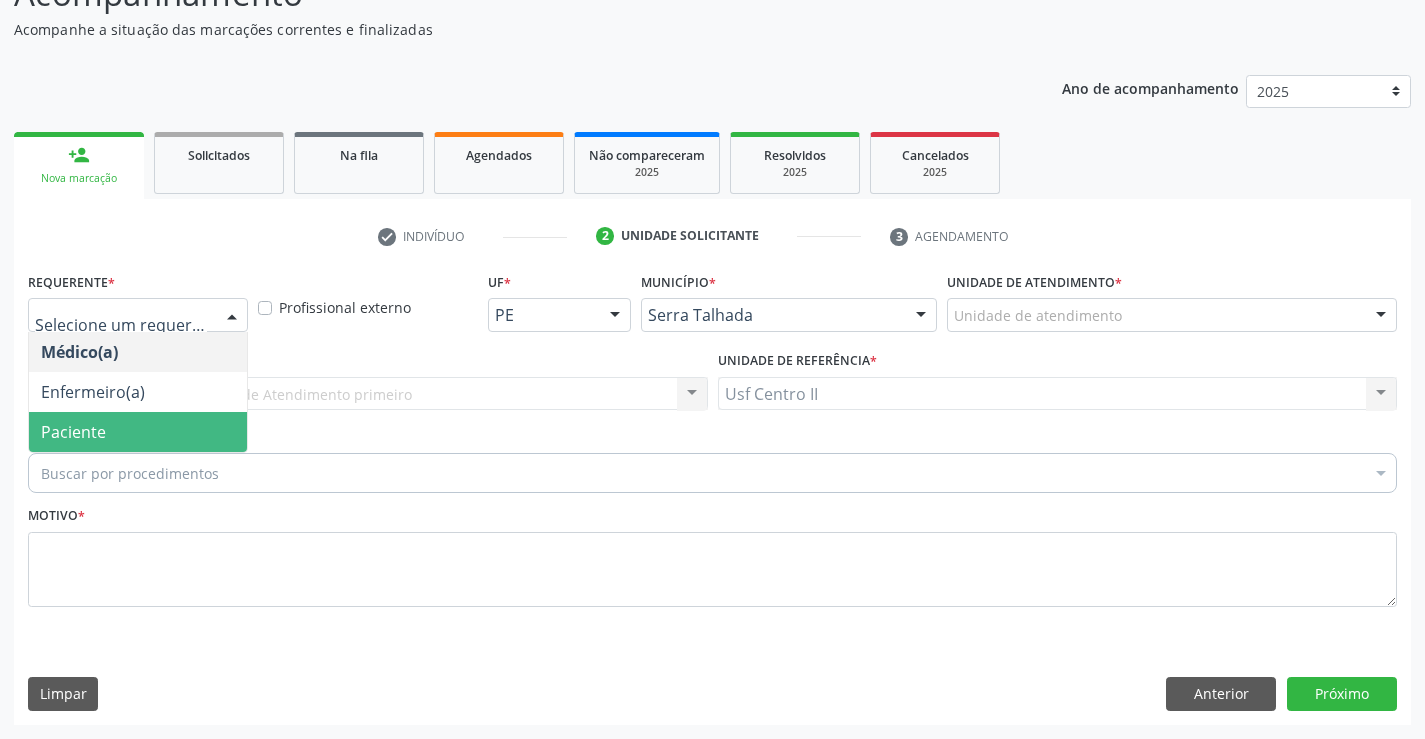 click on "Paciente" at bounding box center [138, 432] 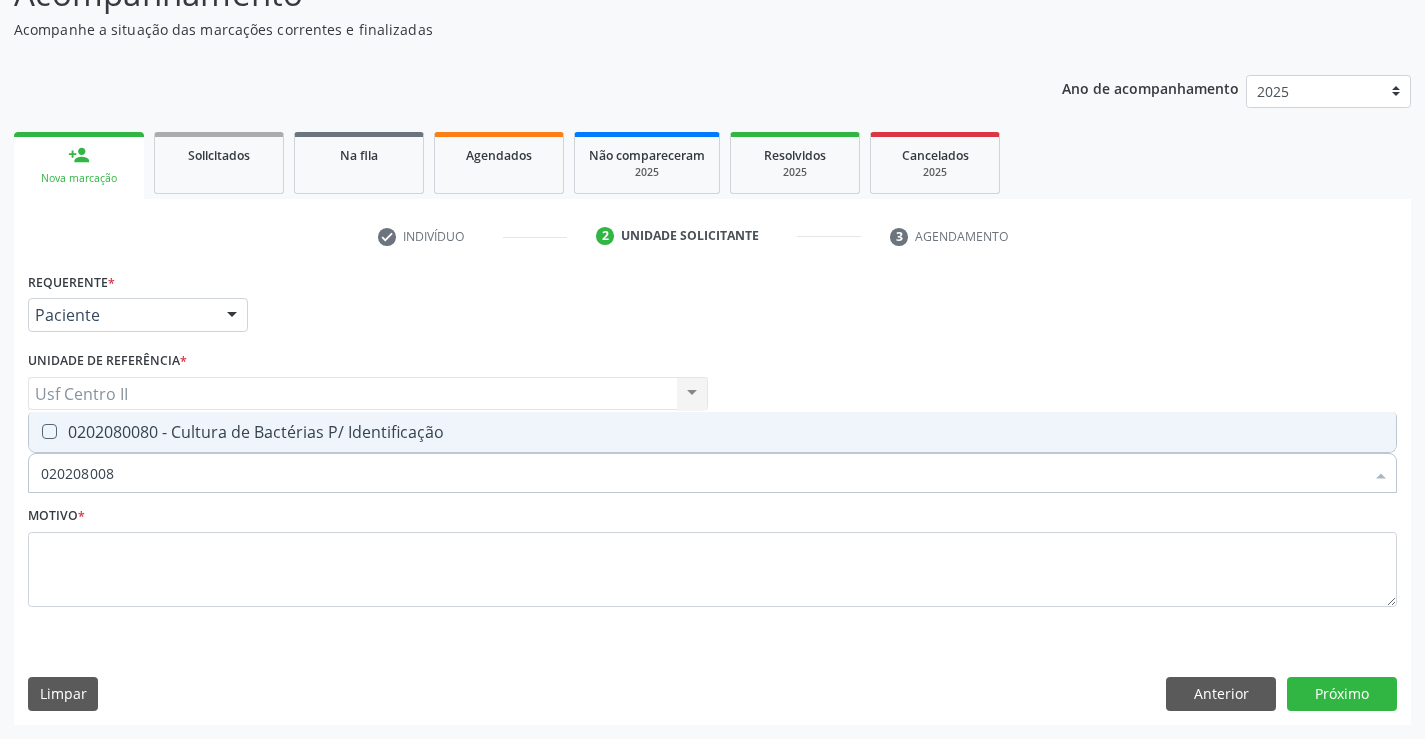 type on "0202080080" 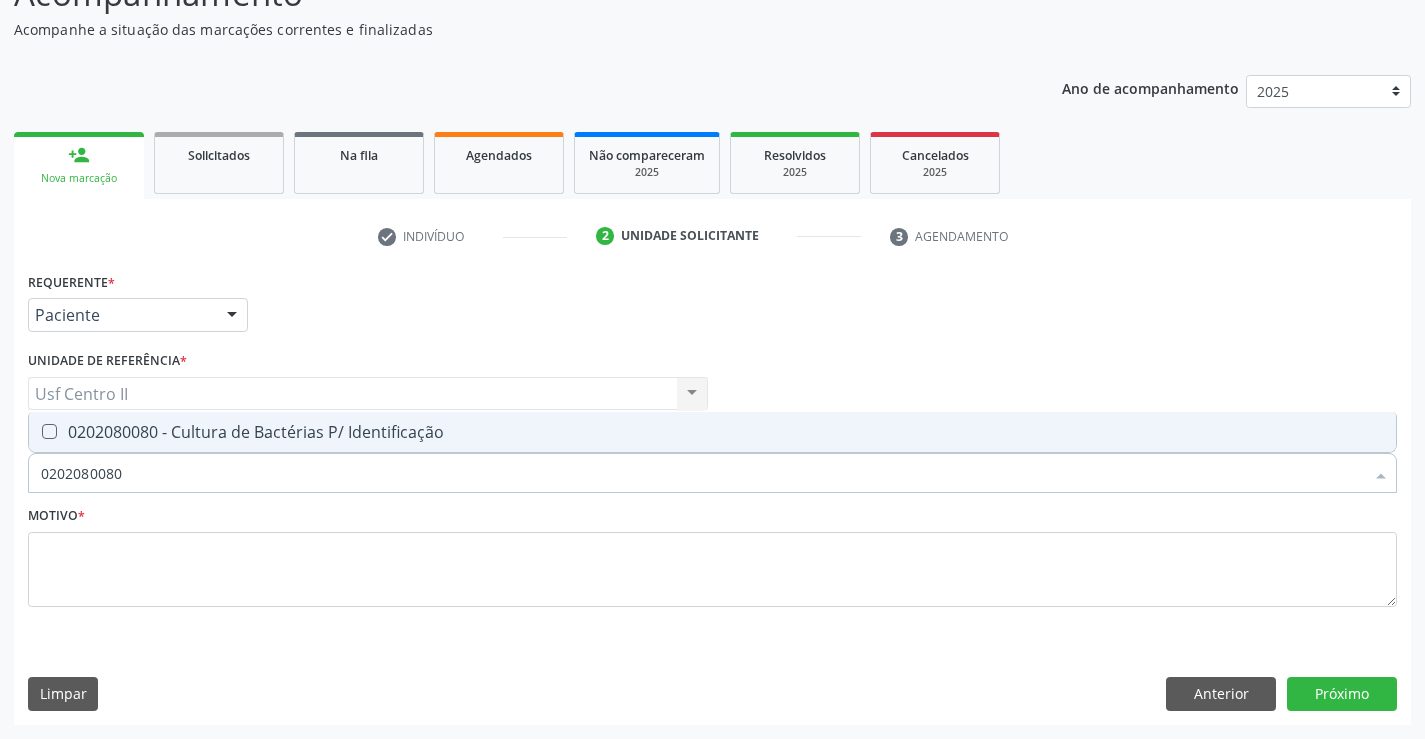click on "0202080080 - Cultura de Bactérias P/ Identificação" at bounding box center [712, 432] 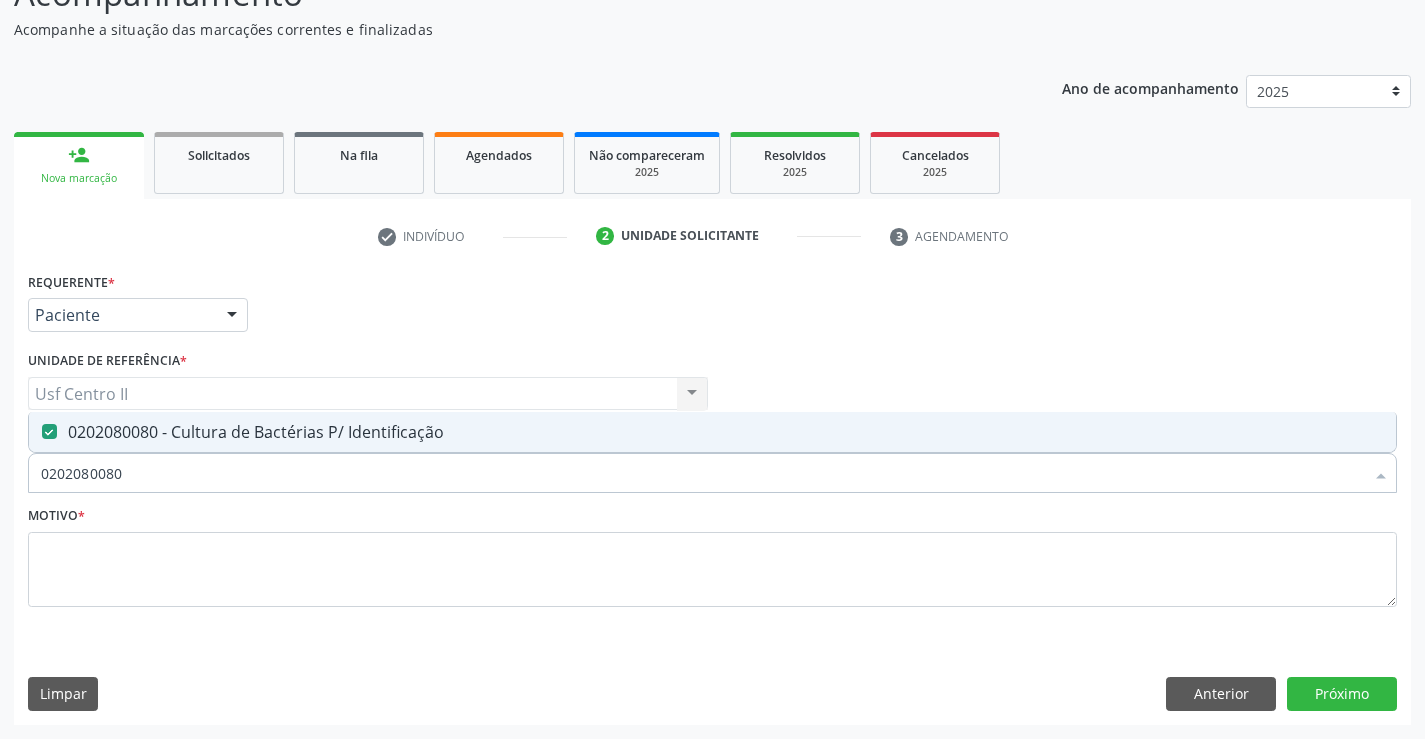 checkbox on "true" 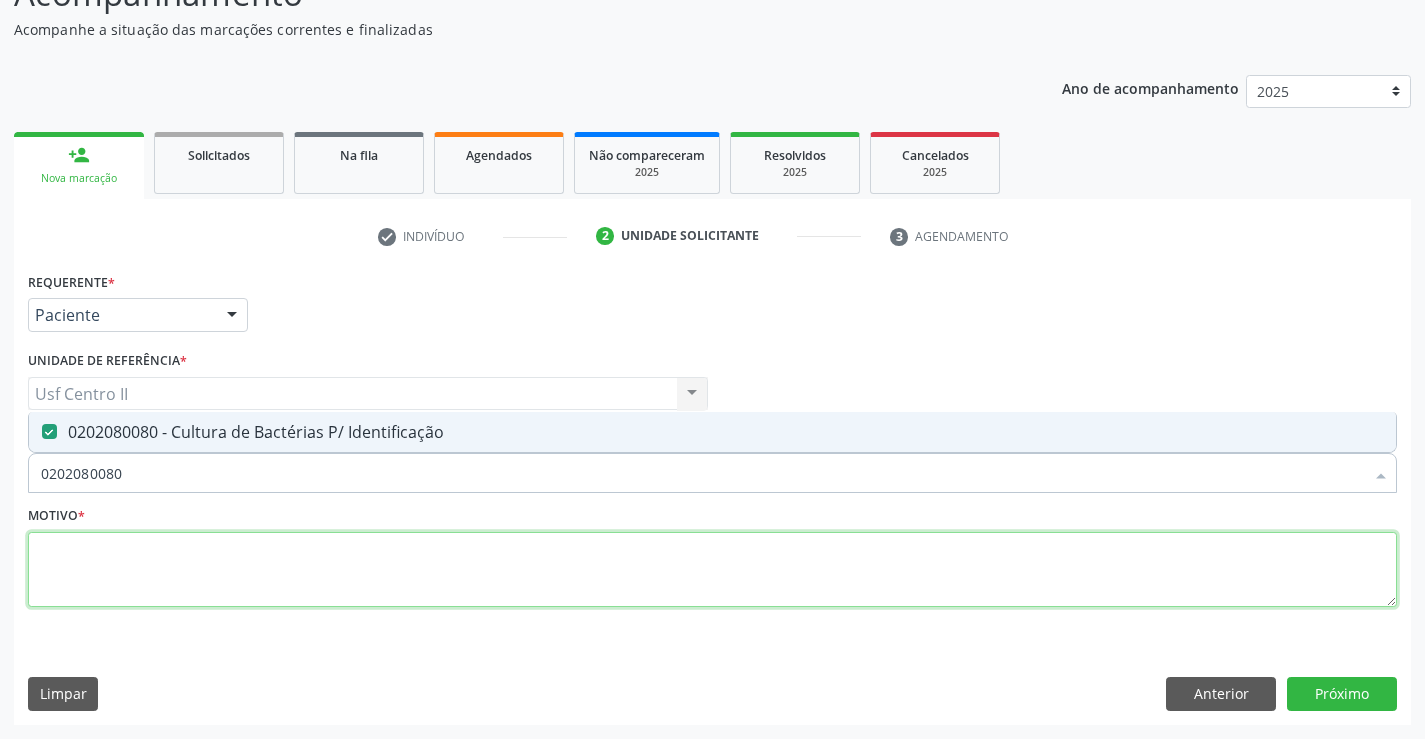click at bounding box center (712, 570) 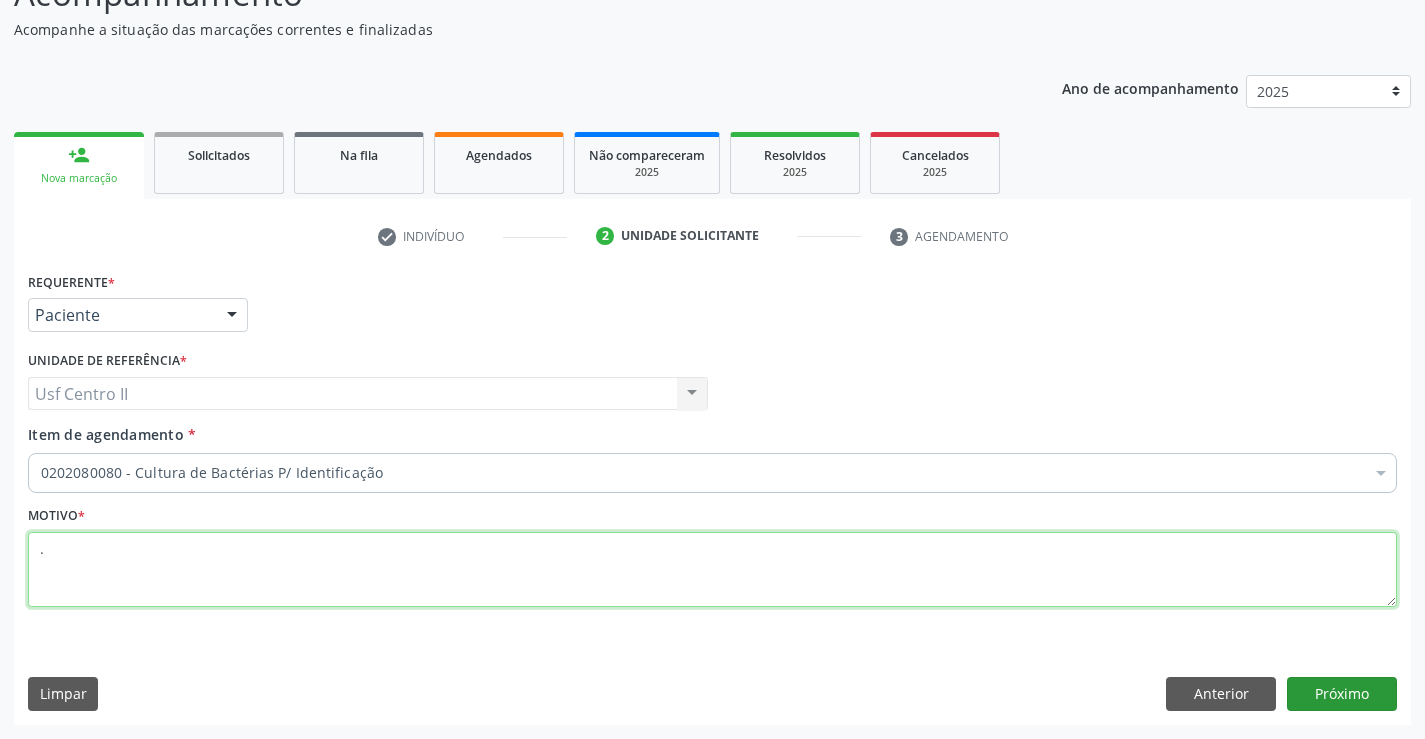 type on "." 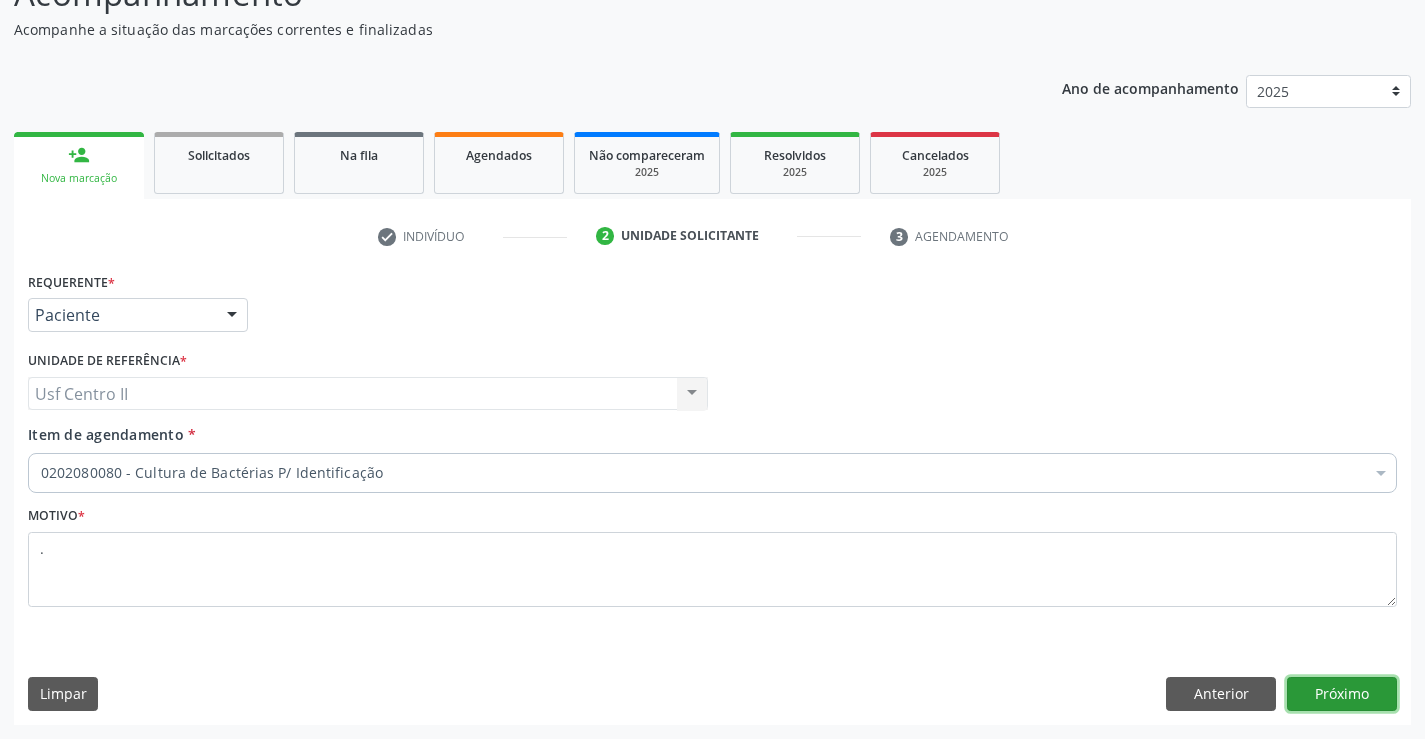 click on "Próximo" at bounding box center (1342, 694) 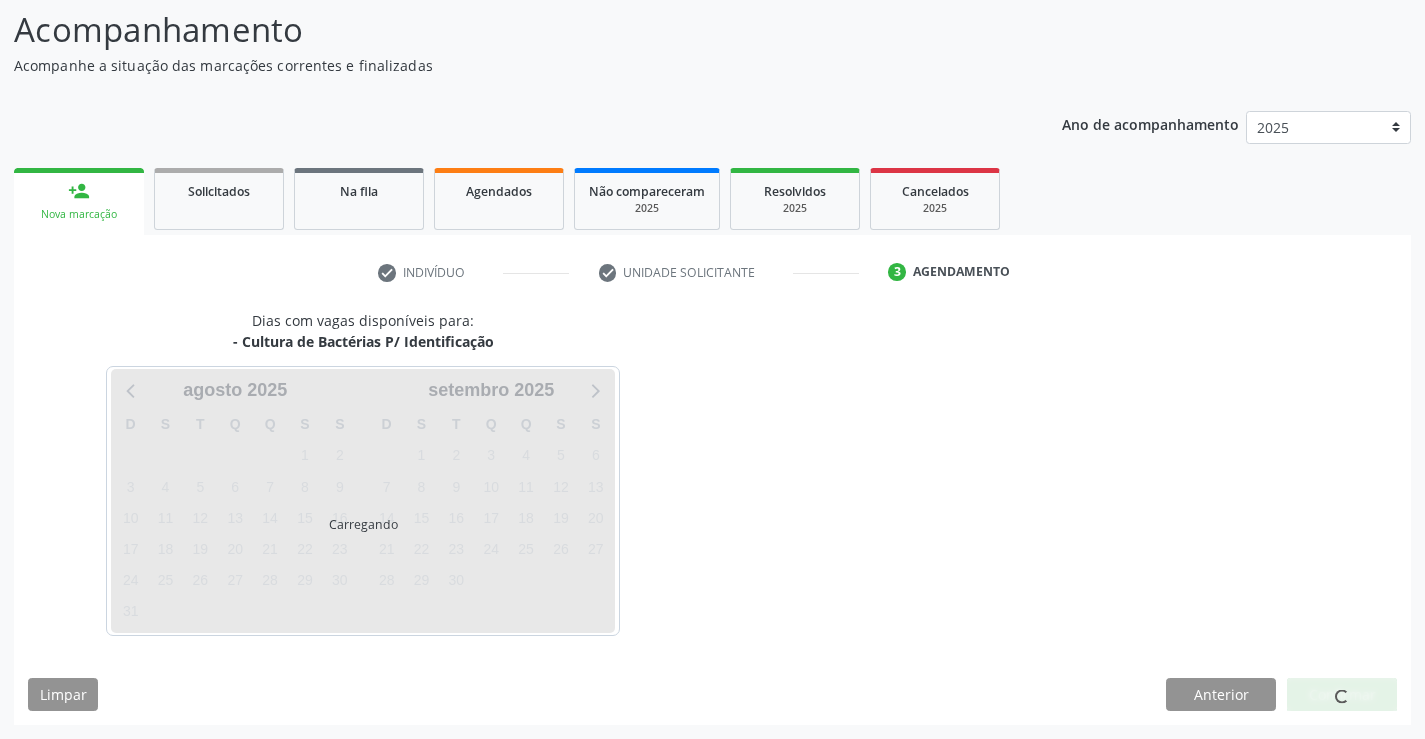 scroll, scrollTop: 131, scrollLeft: 0, axis: vertical 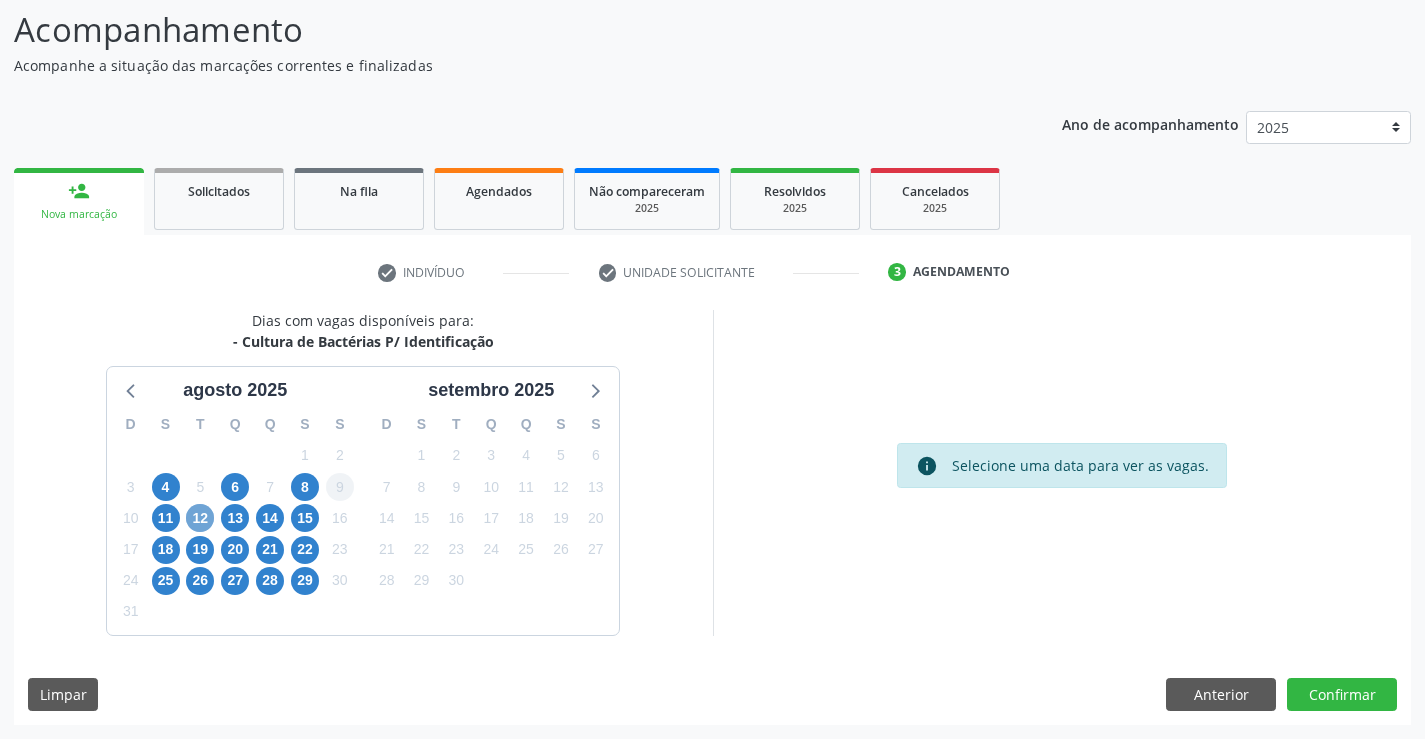drag, startPoint x: 195, startPoint y: 512, endPoint x: 336, endPoint y: 492, distance: 142.41138 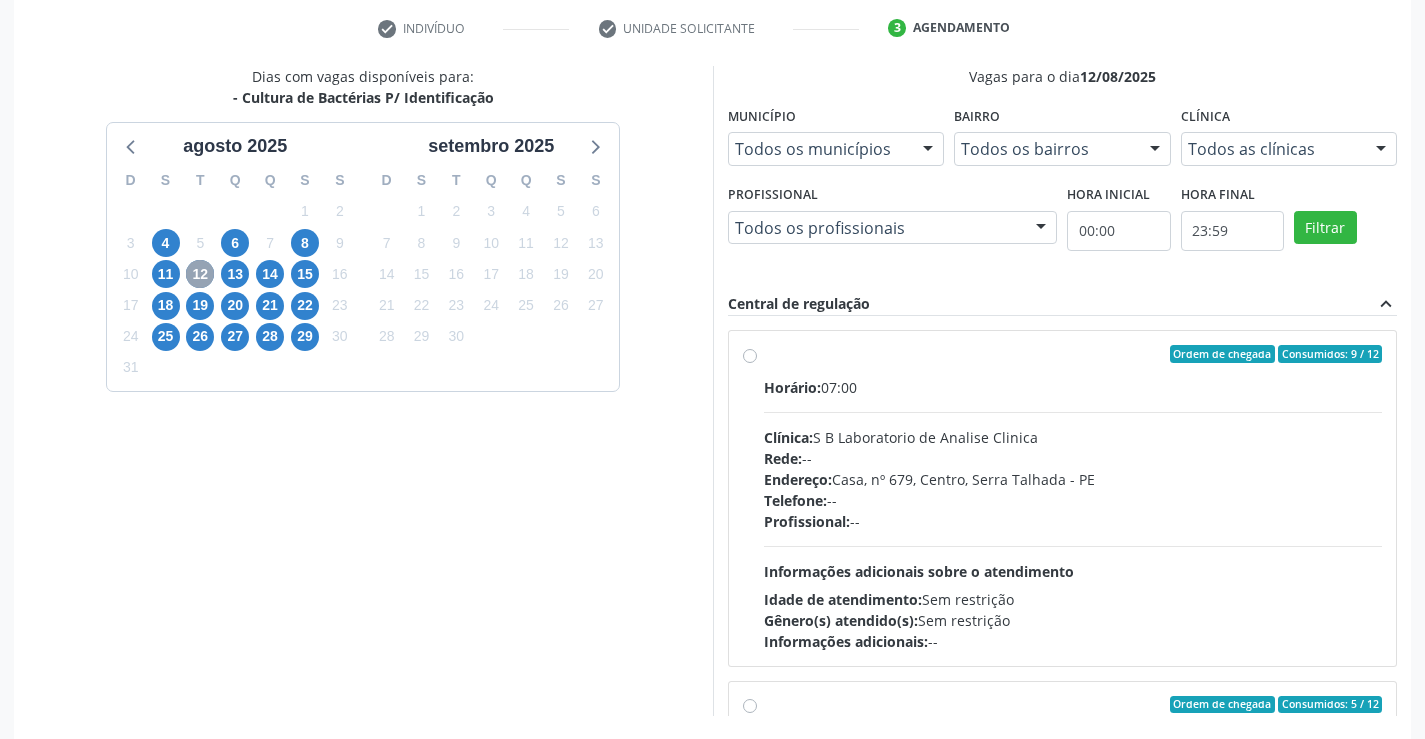 scroll, scrollTop: 431, scrollLeft: 0, axis: vertical 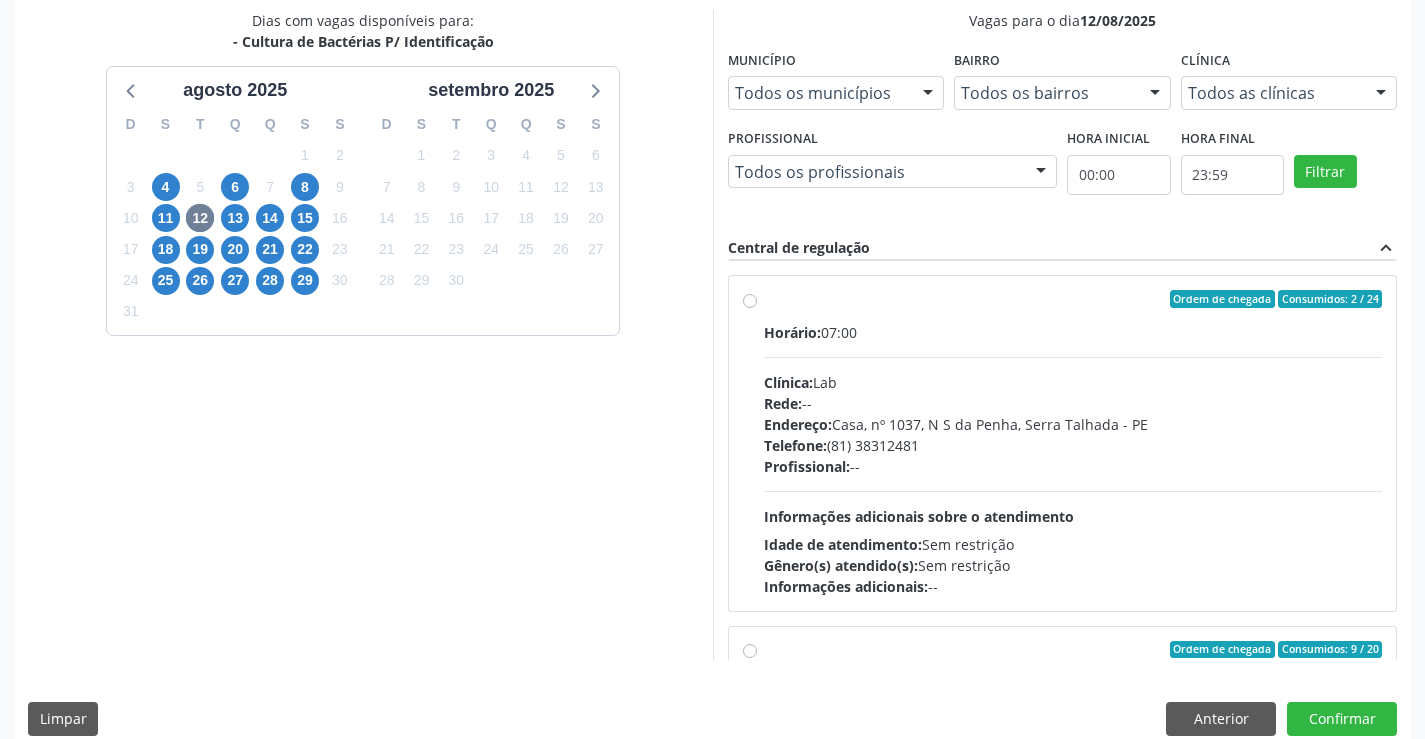 click on "Ordem de chegada
Consumidos: 2 / 24
Horário:   07:00
Clínica:  Lab
Rede:
--
Endereço:   Casa, nº 1037, N S da Penha, Serra Talhada - PE
Telefone:   (81) 38312481
Profissional:
--
Informações adicionais sobre o atendimento
Idade de atendimento:
Sem restrição
Gênero(s) atendido(s):
Sem restrição
Informações adicionais:
--" at bounding box center (1063, 443) 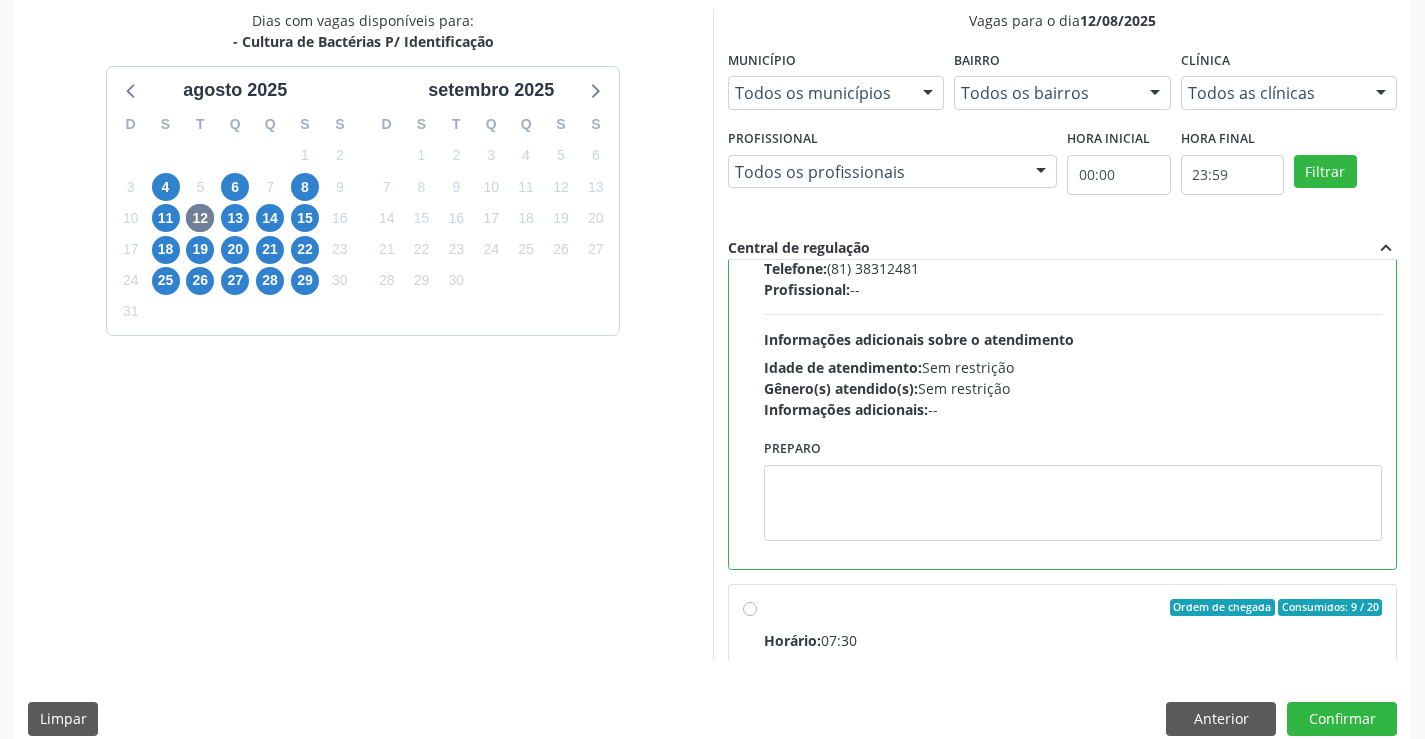 scroll, scrollTop: 900, scrollLeft: 0, axis: vertical 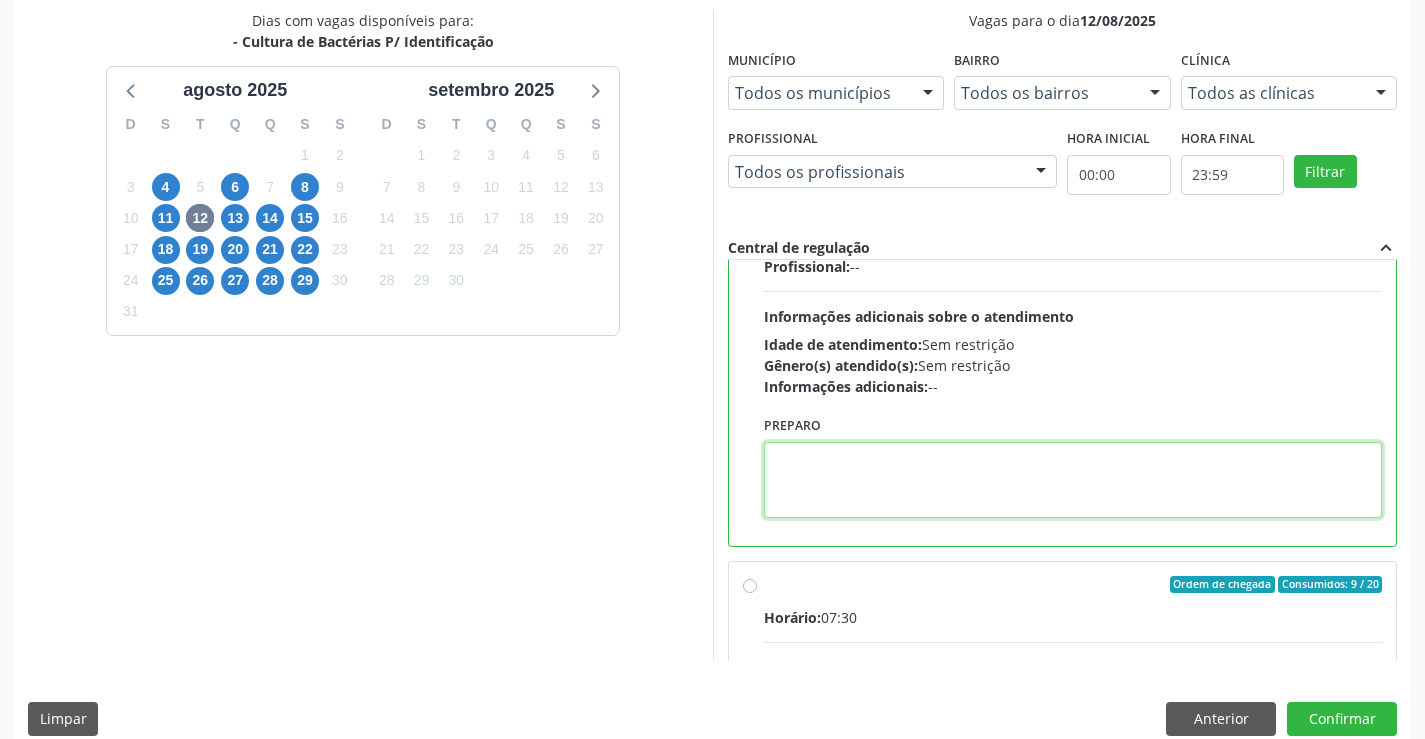click at bounding box center [1073, 480] 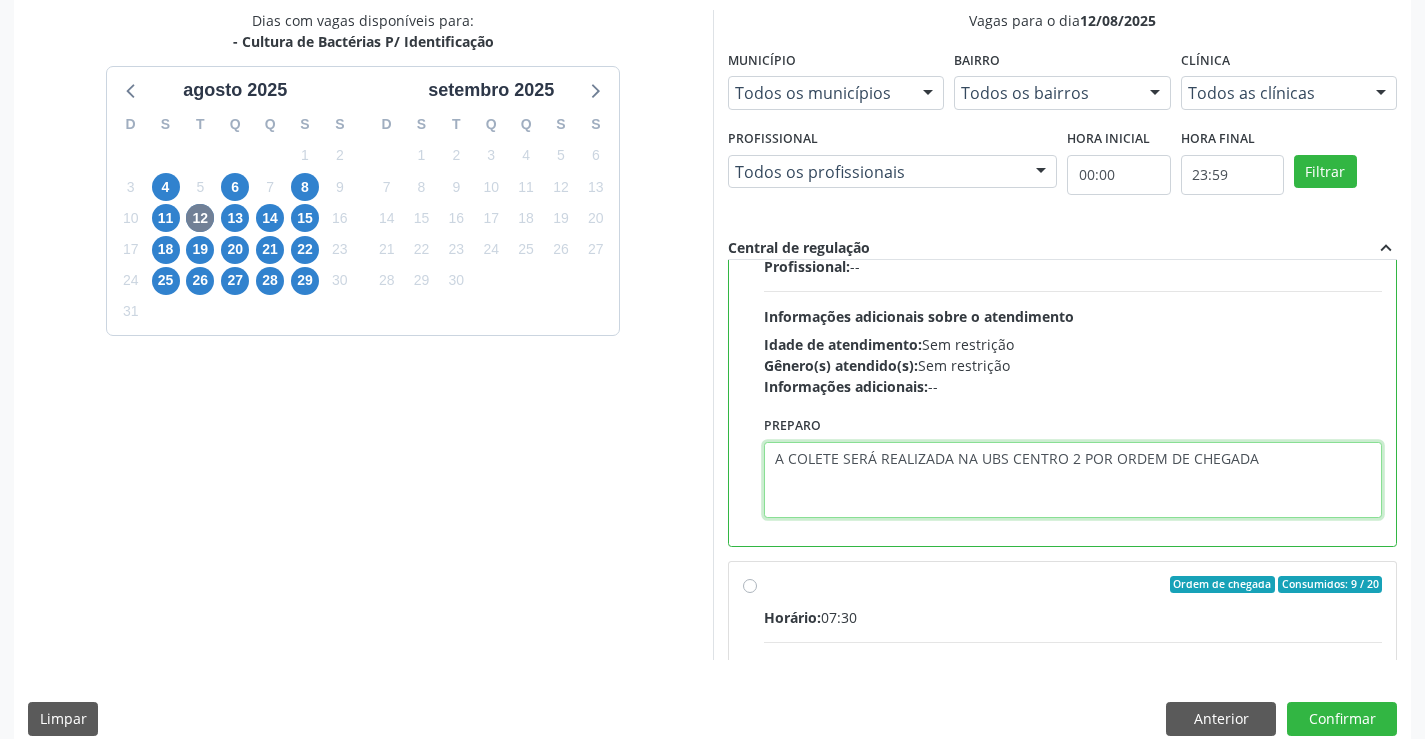 scroll, scrollTop: 456, scrollLeft: 0, axis: vertical 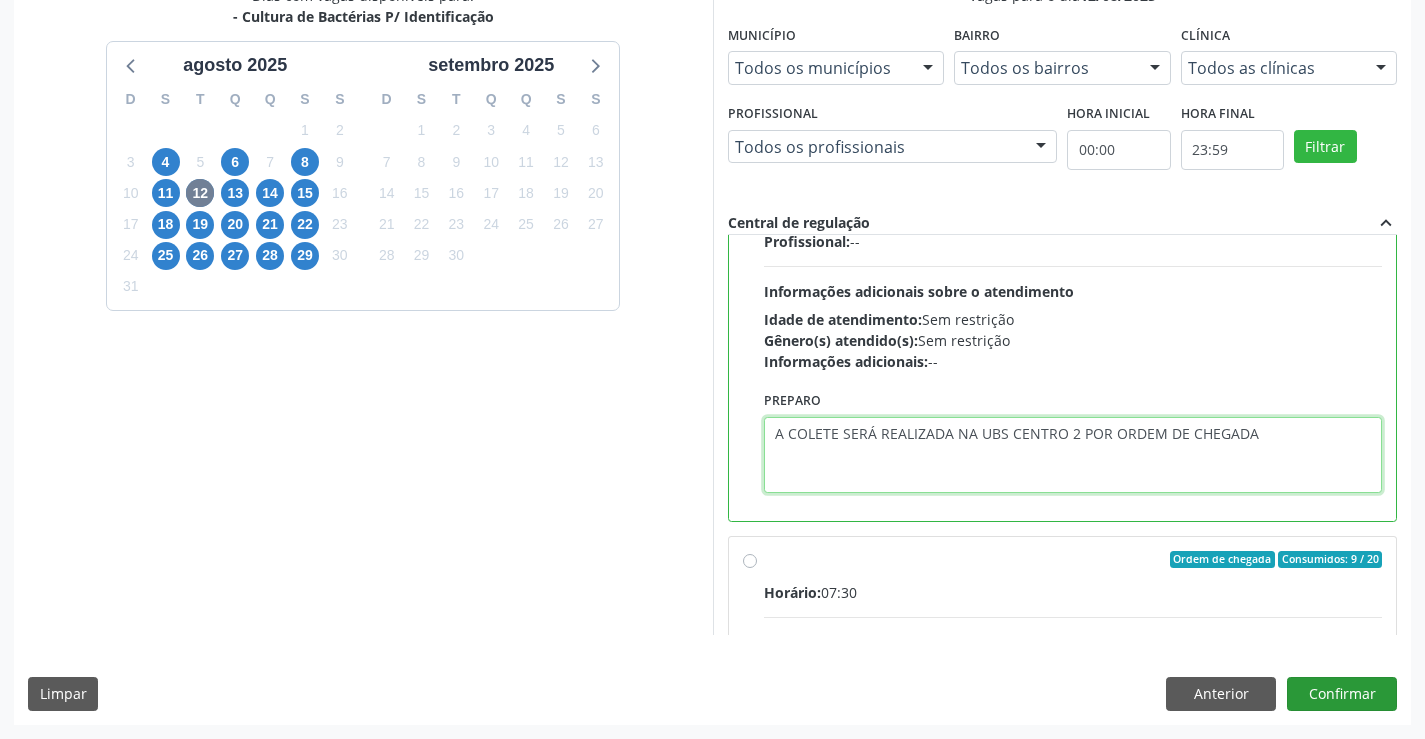 type on "A COLETE SERÁ REALIZADA NA UBS CENTRO 2 POR ORDEM DE CHEGADA" 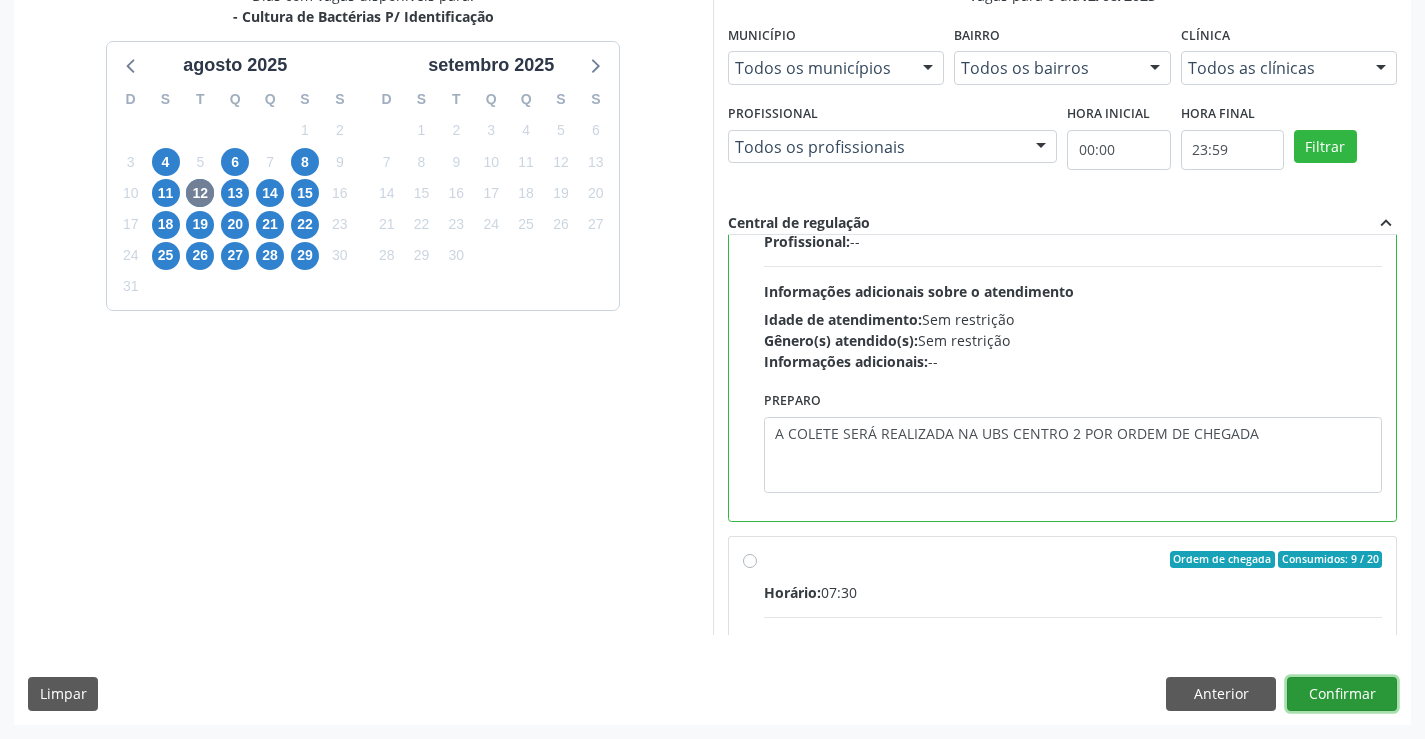 click on "Confirmar" at bounding box center (1342, 694) 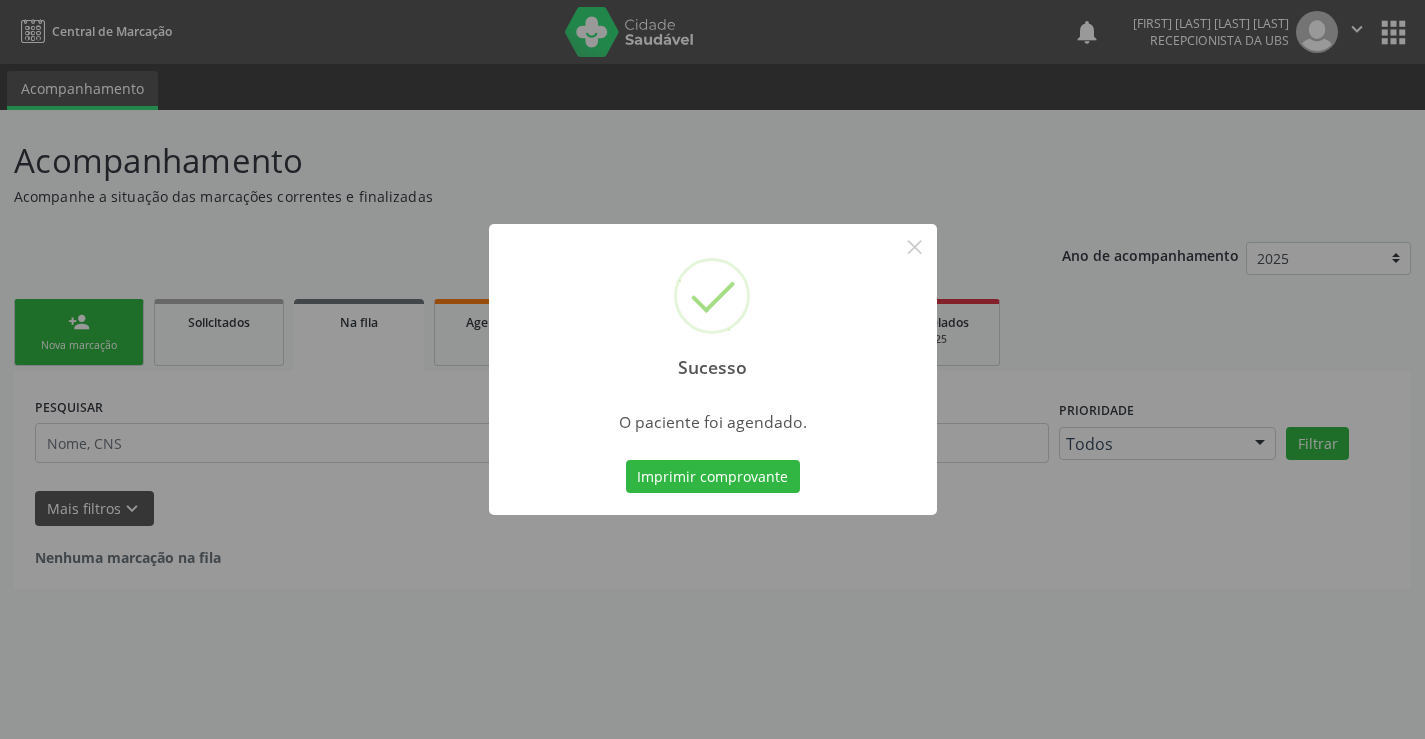 scroll, scrollTop: 0, scrollLeft: 0, axis: both 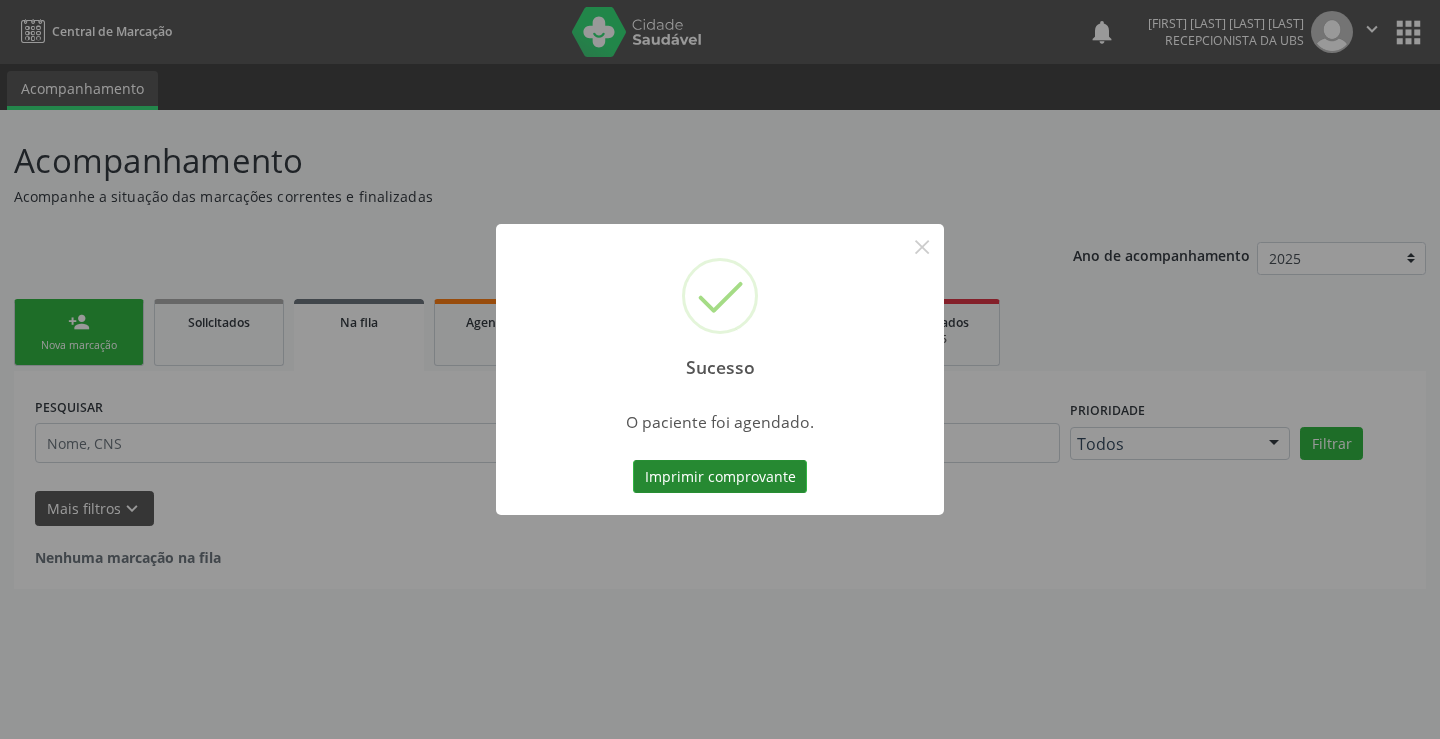 click on "Imprimir comprovante" at bounding box center [720, 477] 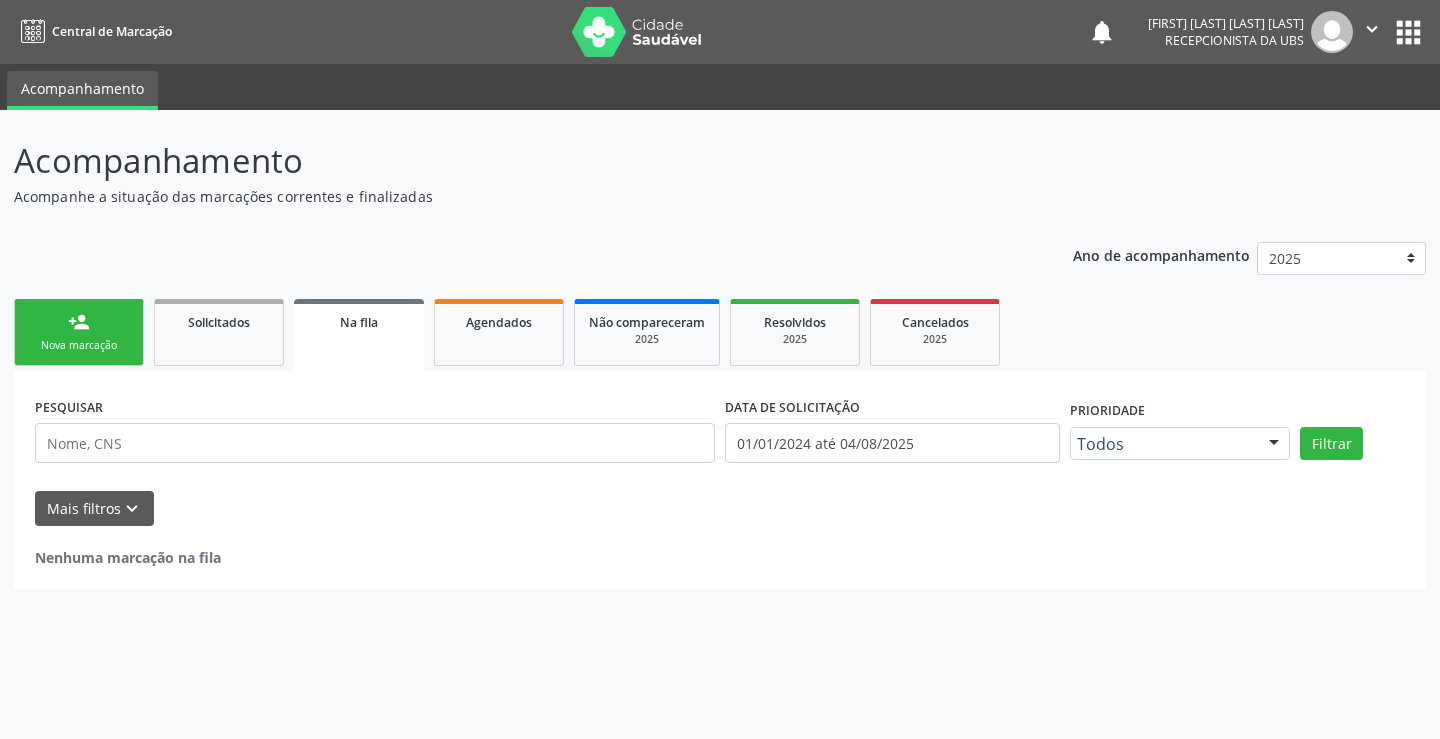 click on "person_add" at bounding box center [79, 322] 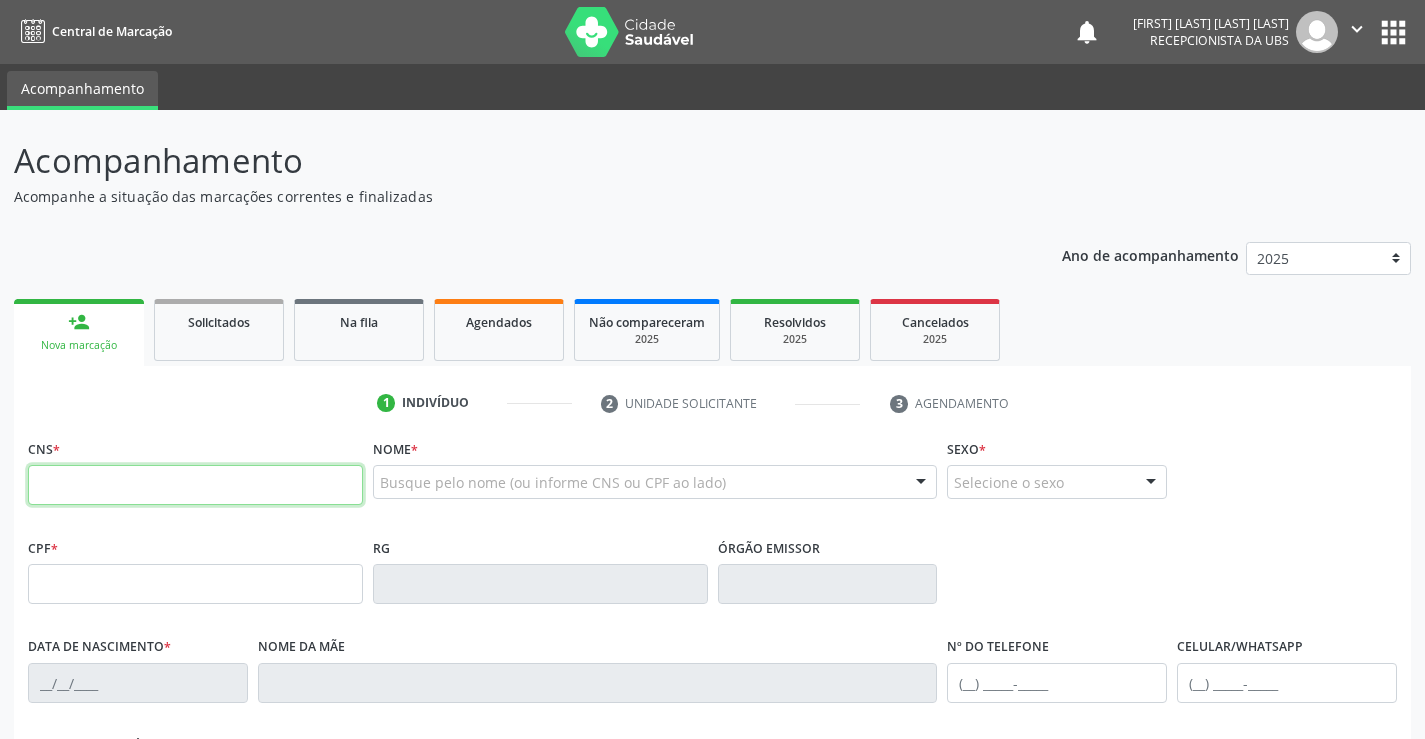 click at bounding box center [195, 485] 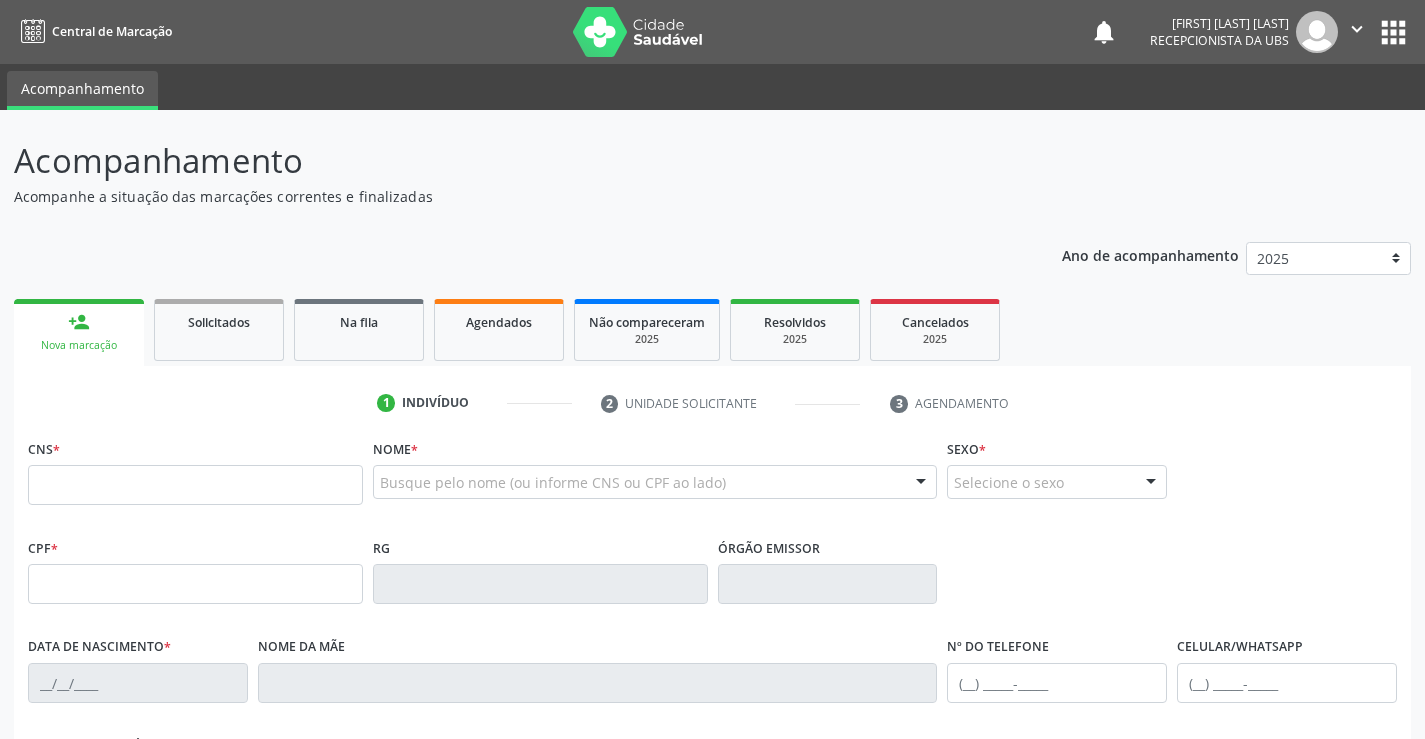 scroll, scrollTop: 0, scrollLeft: 0, axis: both 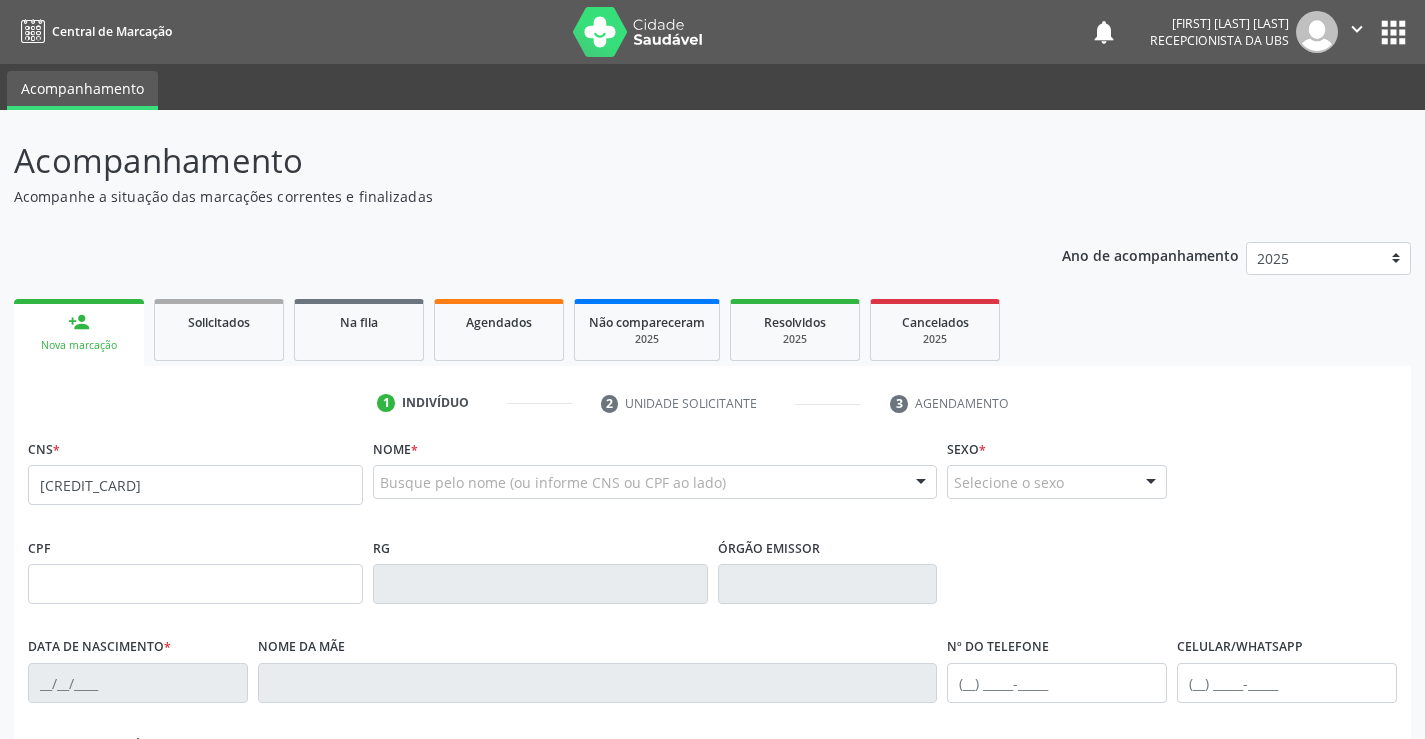type on "[CREDIT_CARD]" 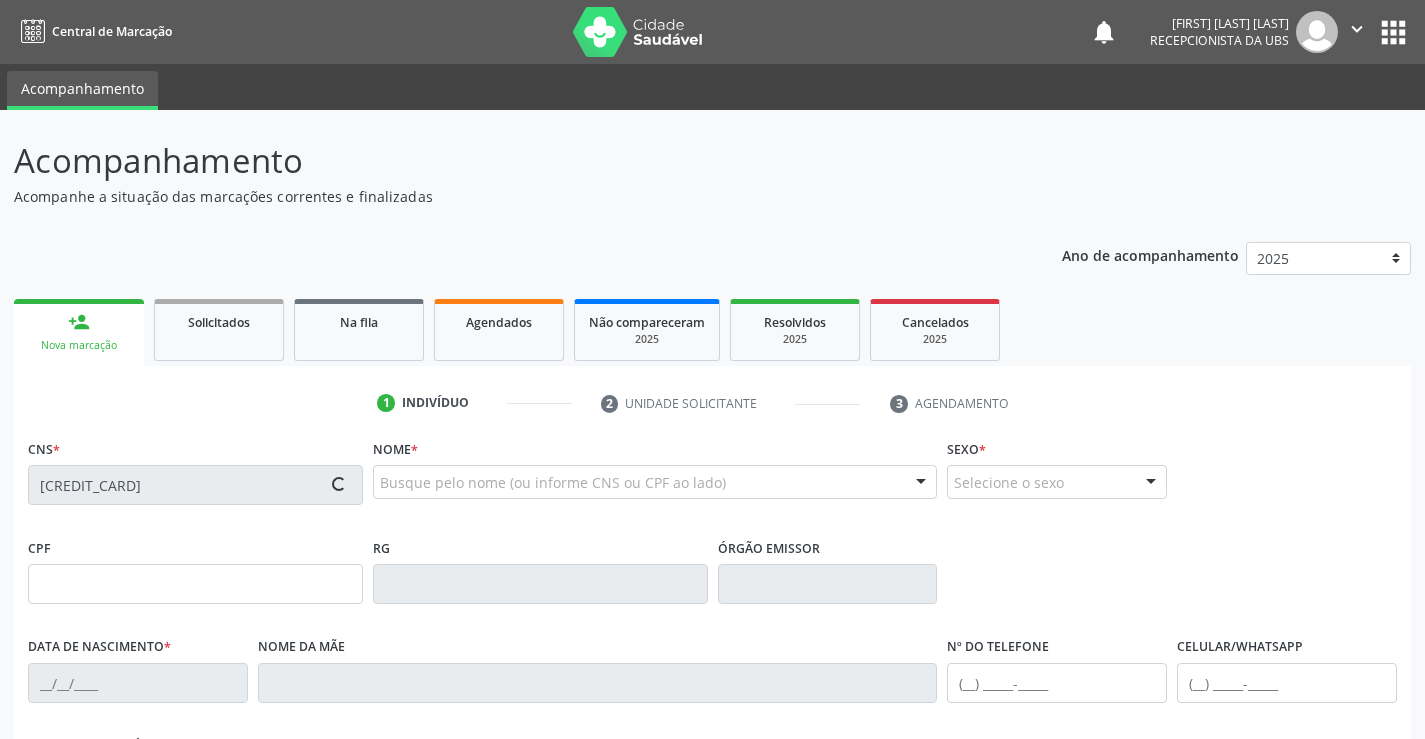 type on "[CPF]" 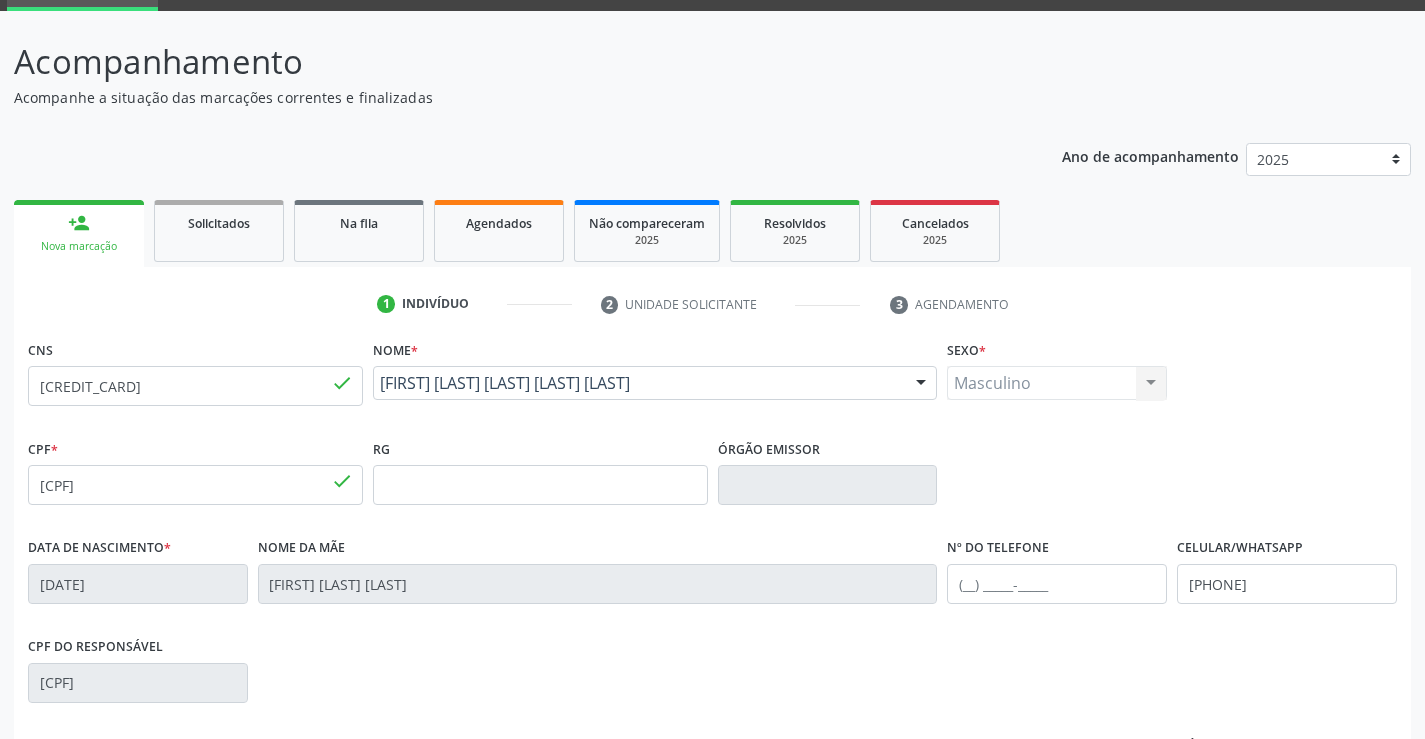 scroll, scrollTop: 345, scrollLeft: 0, axis: vertical 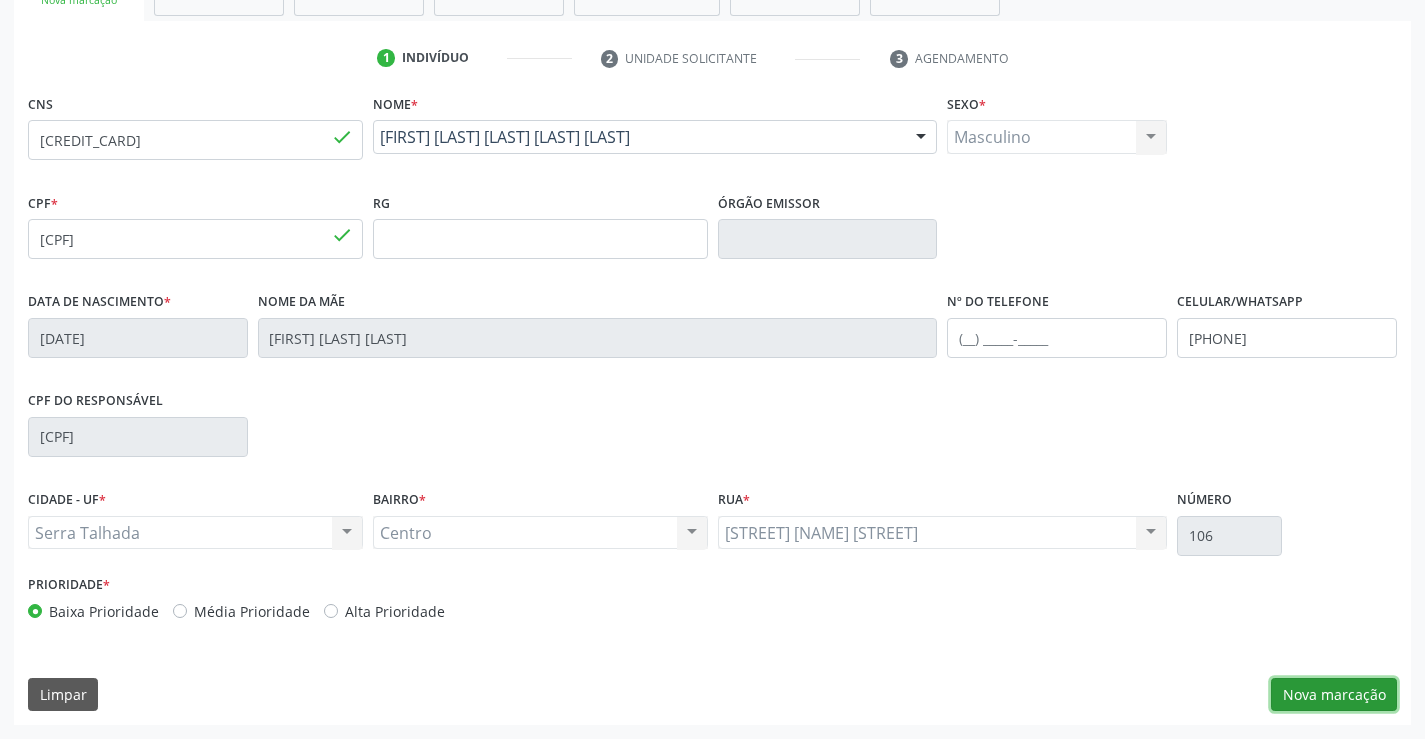 click on "Nova marcação" at bounding box center (1334, 695) 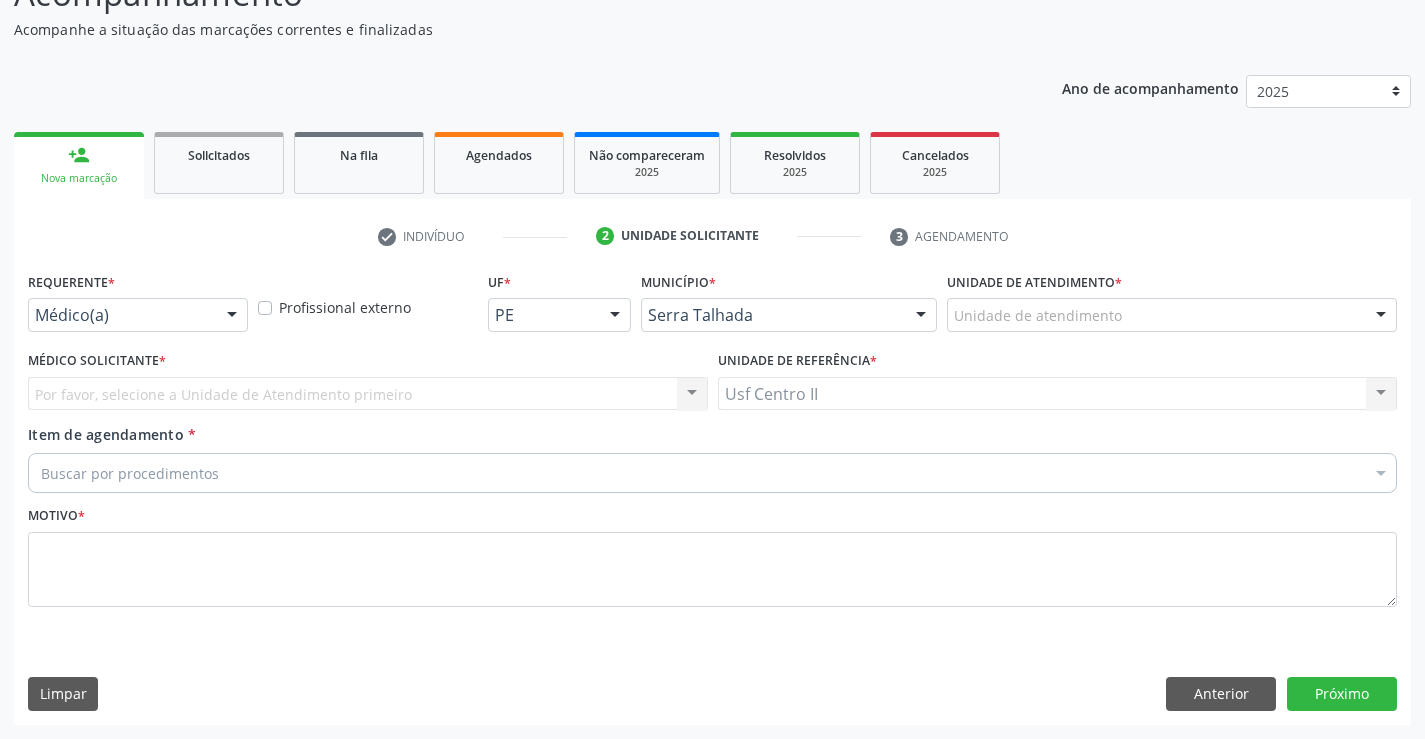 scroll, scrollTop: 167, scrollLeft: 0, axis: vertical 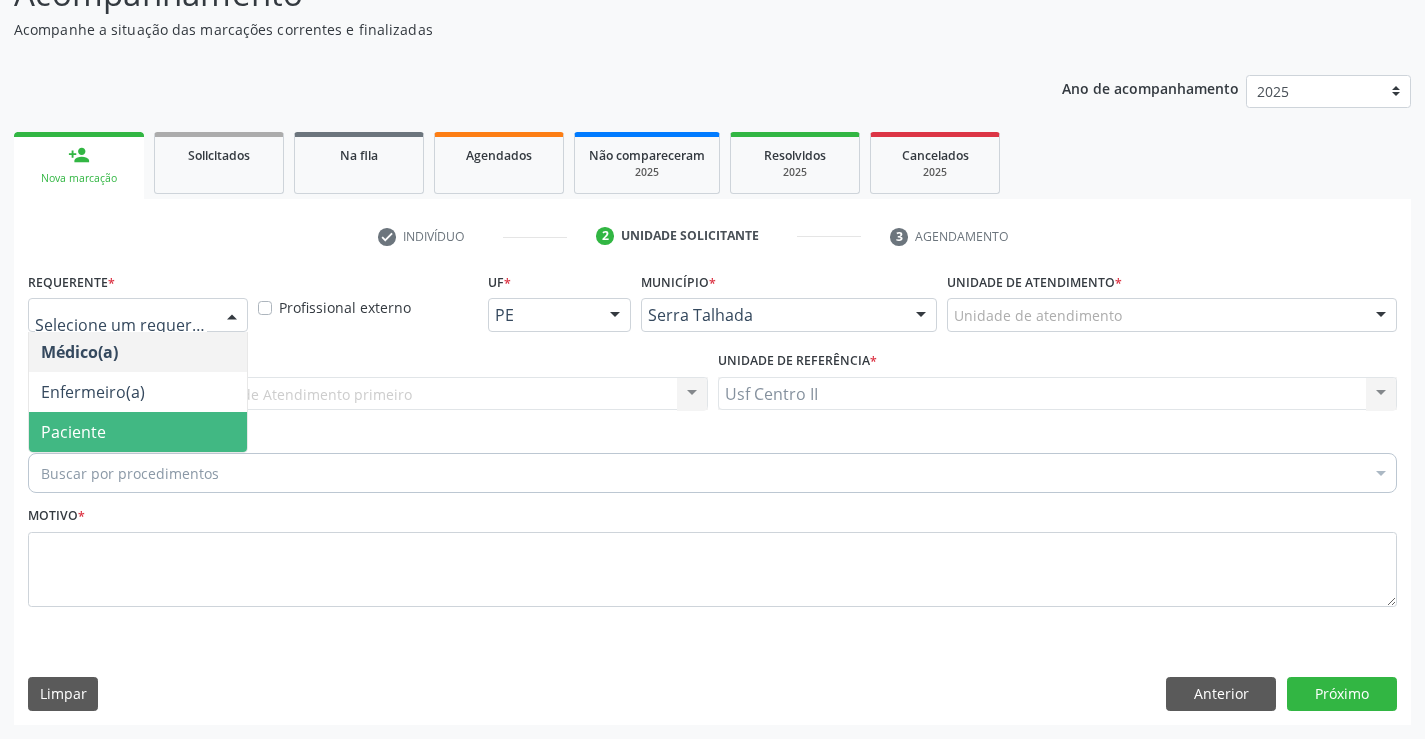 click on "Paciente" at bounding box center [73, 432] 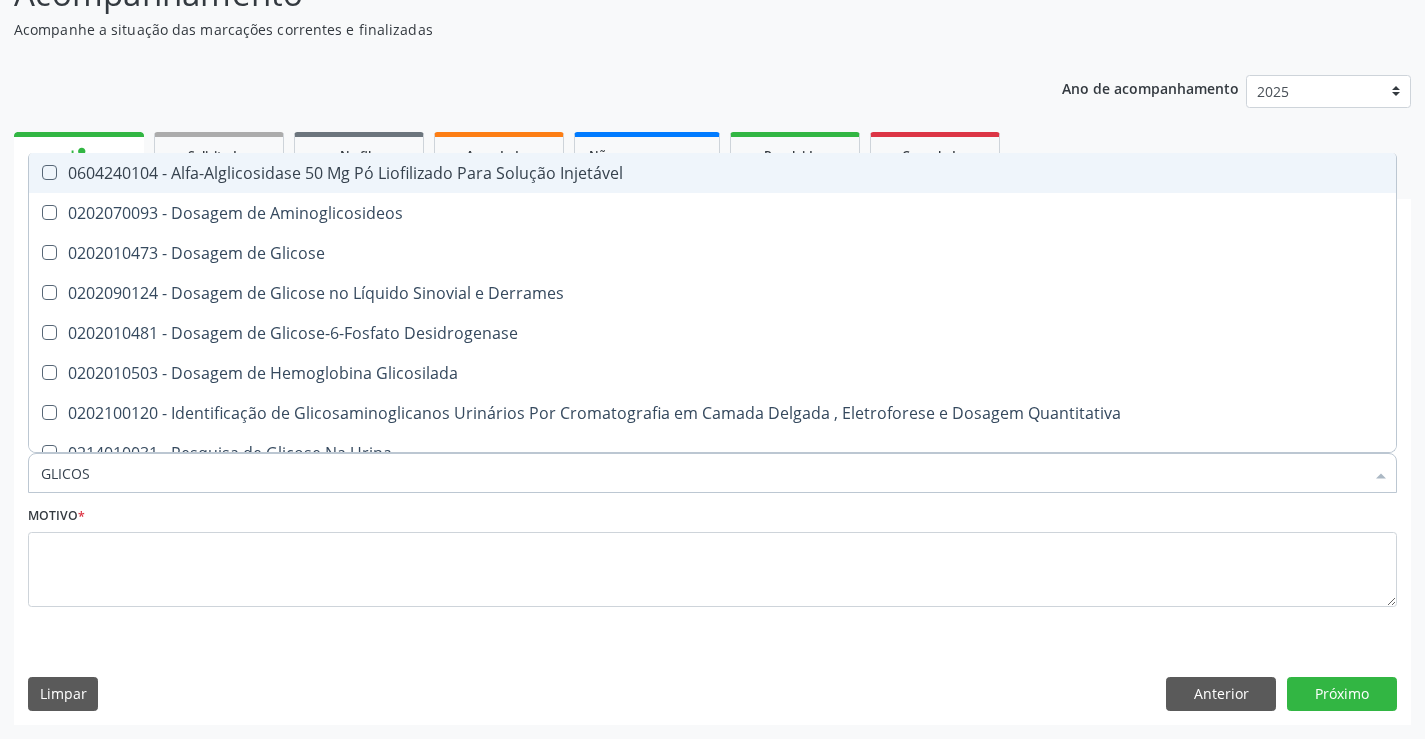 type on "GLICOSE" 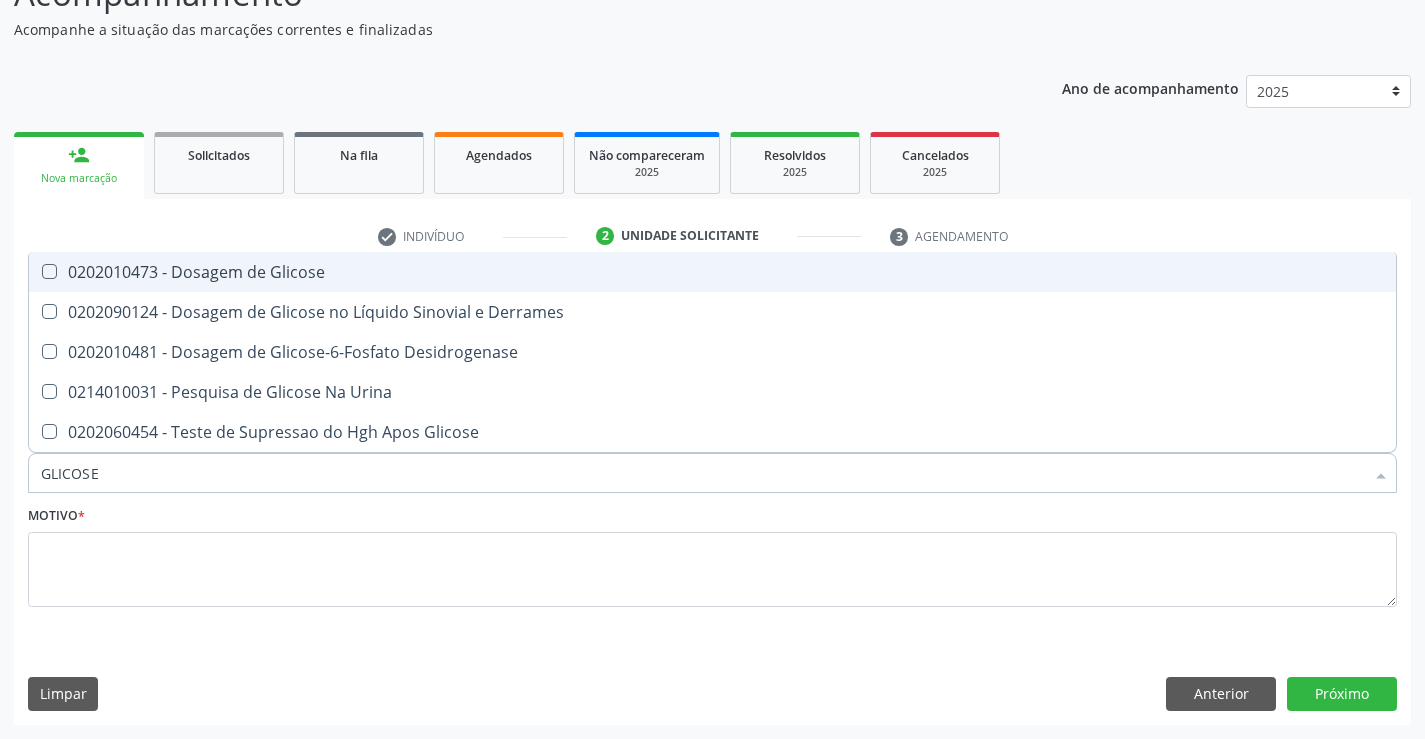 click on "0202010473 - Dosagem de Glicose" at bounding box center (712, 272) 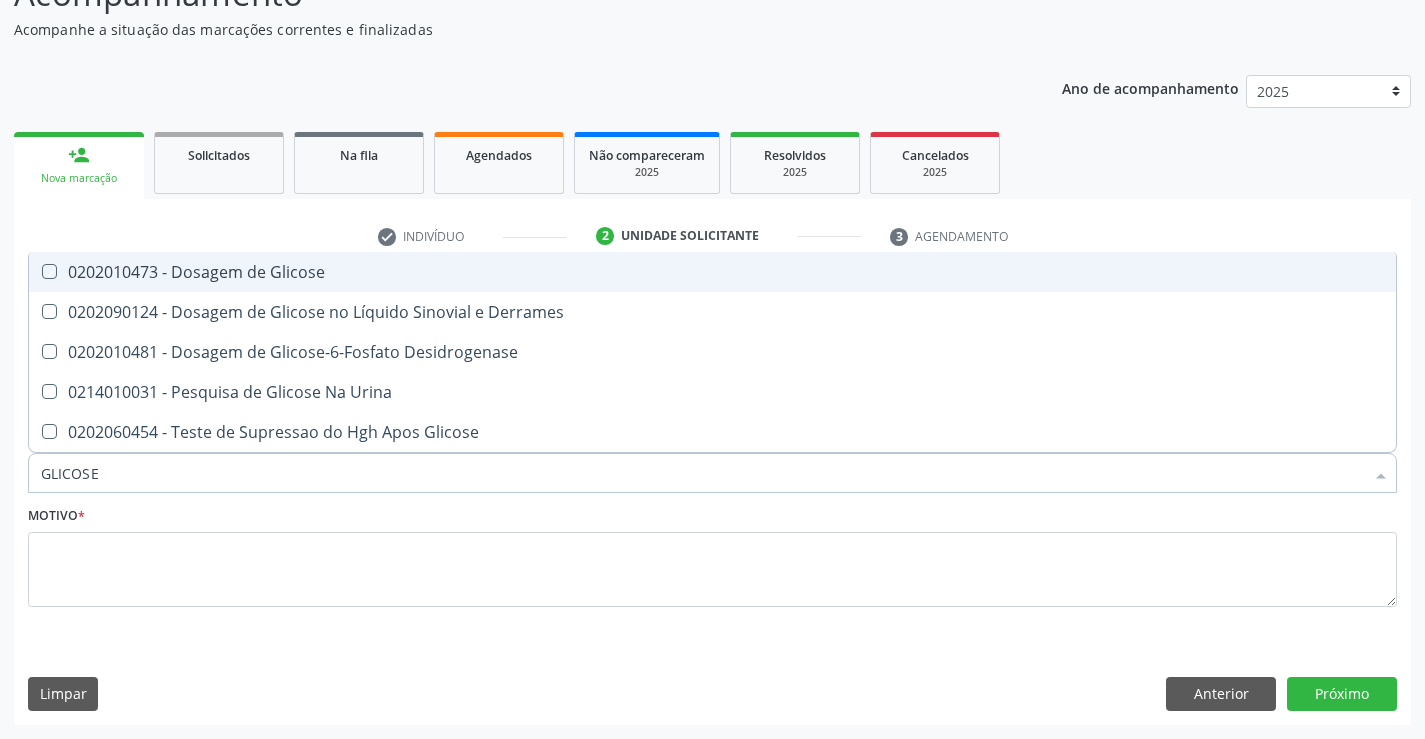 checkbox on "true" 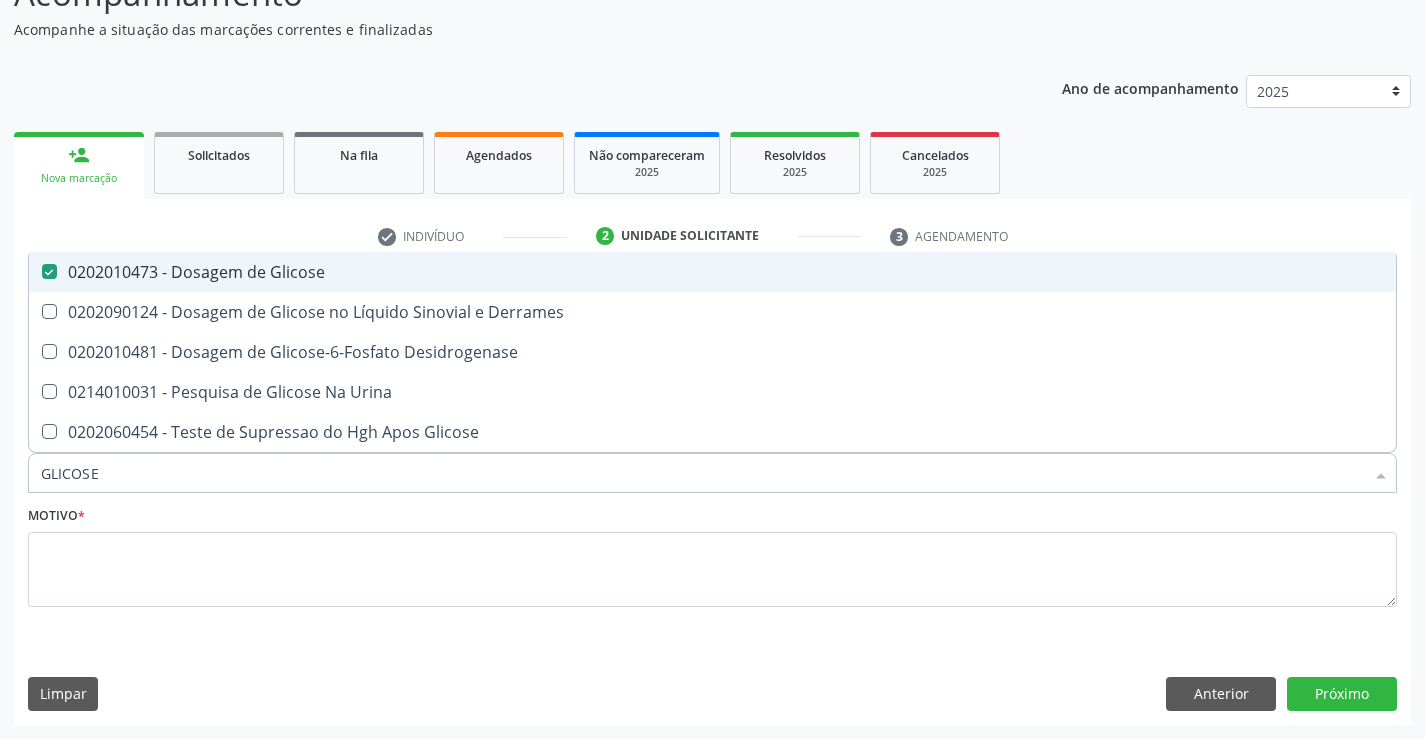 type on "GLICOS" 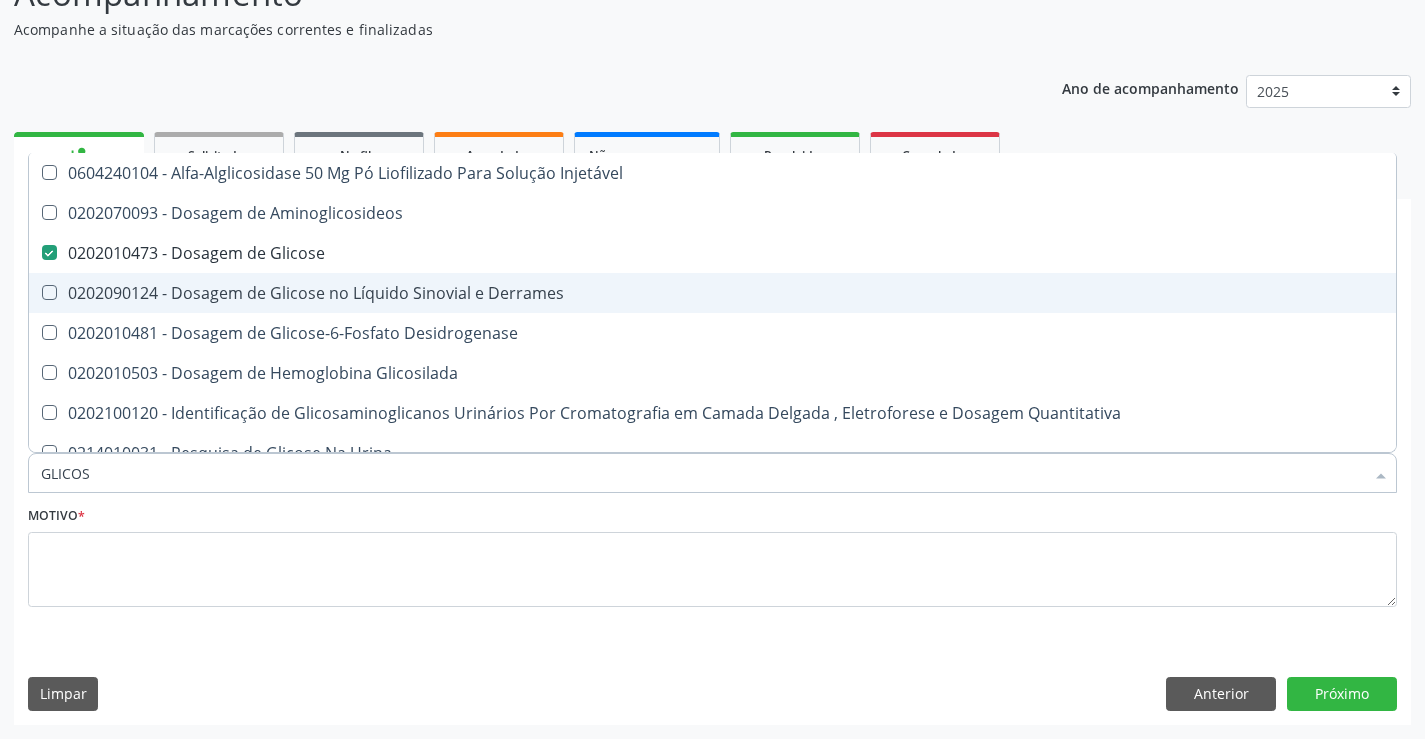 type on "GLICO" 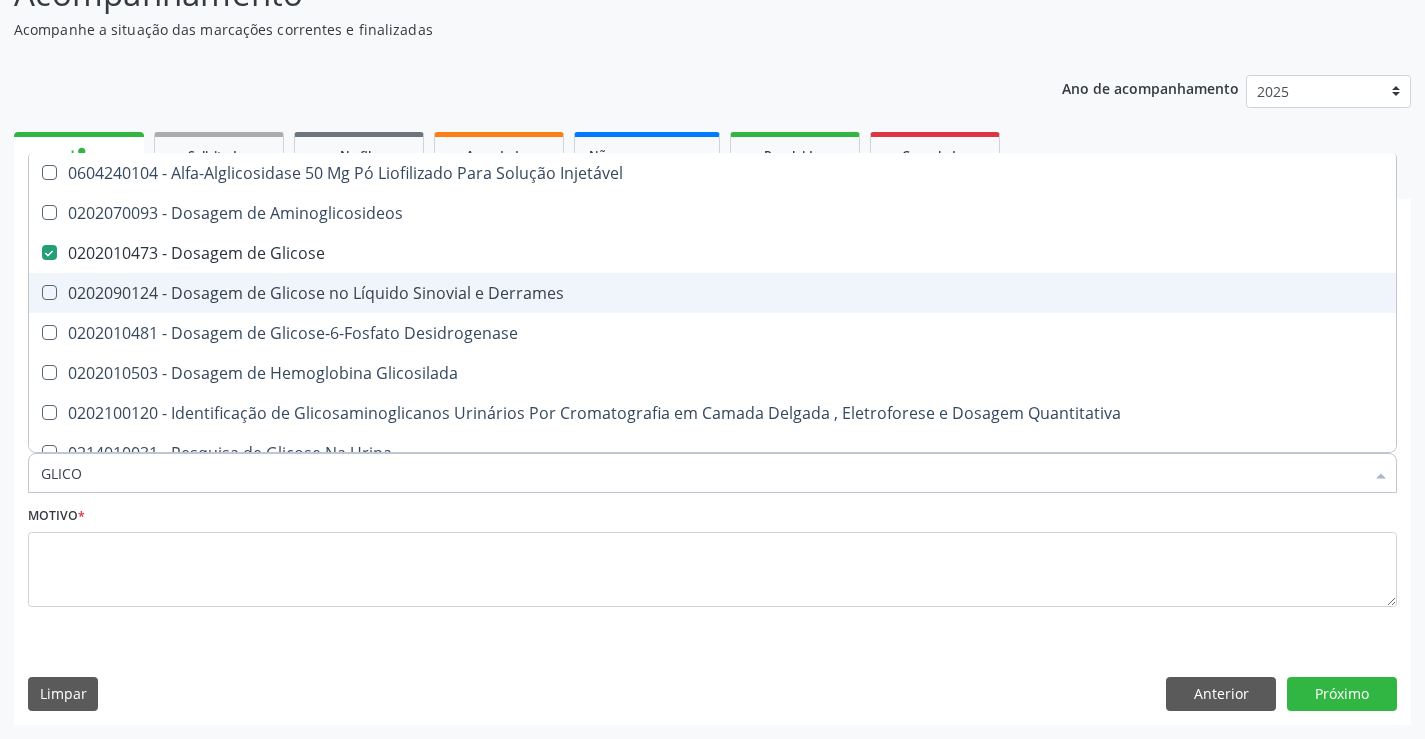 checkbox on "false" 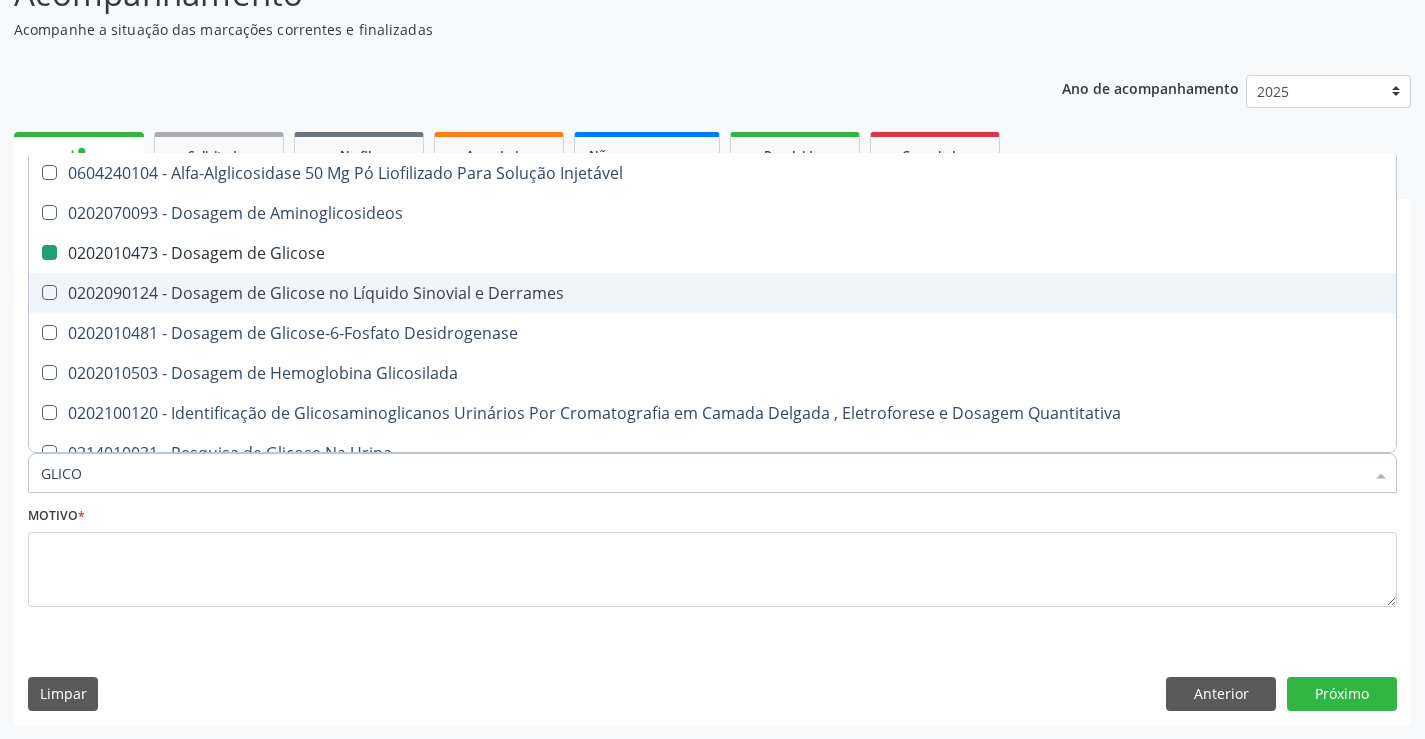 type on "GLIC" 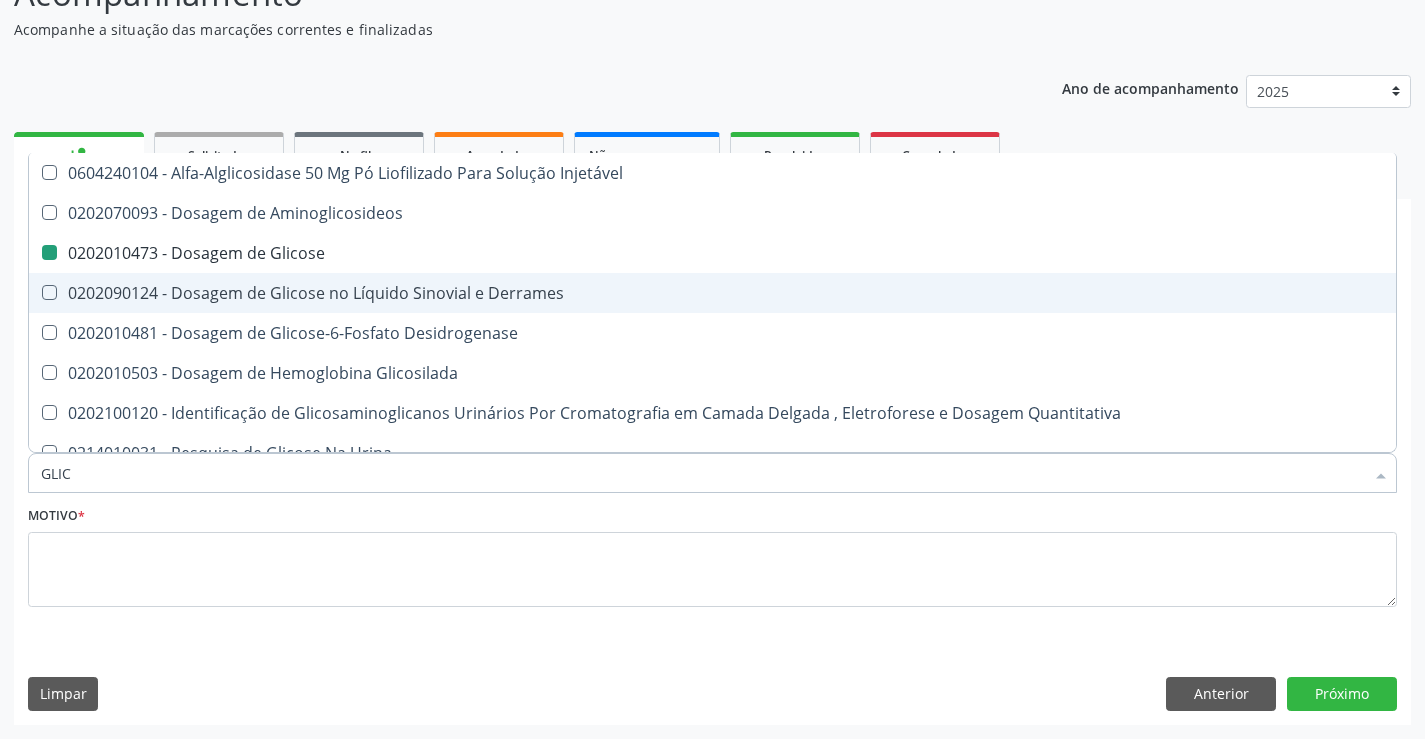 checkbox on "false" 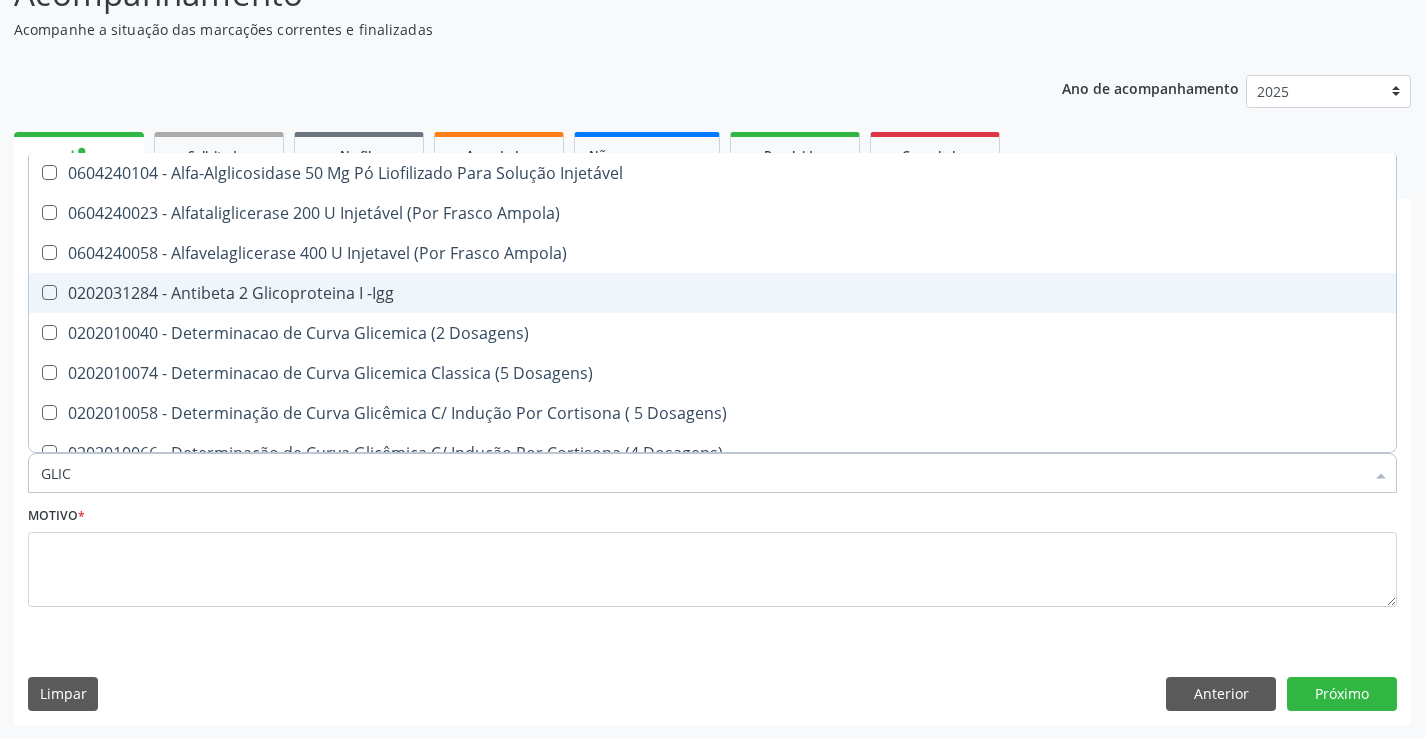 type on "GLI" 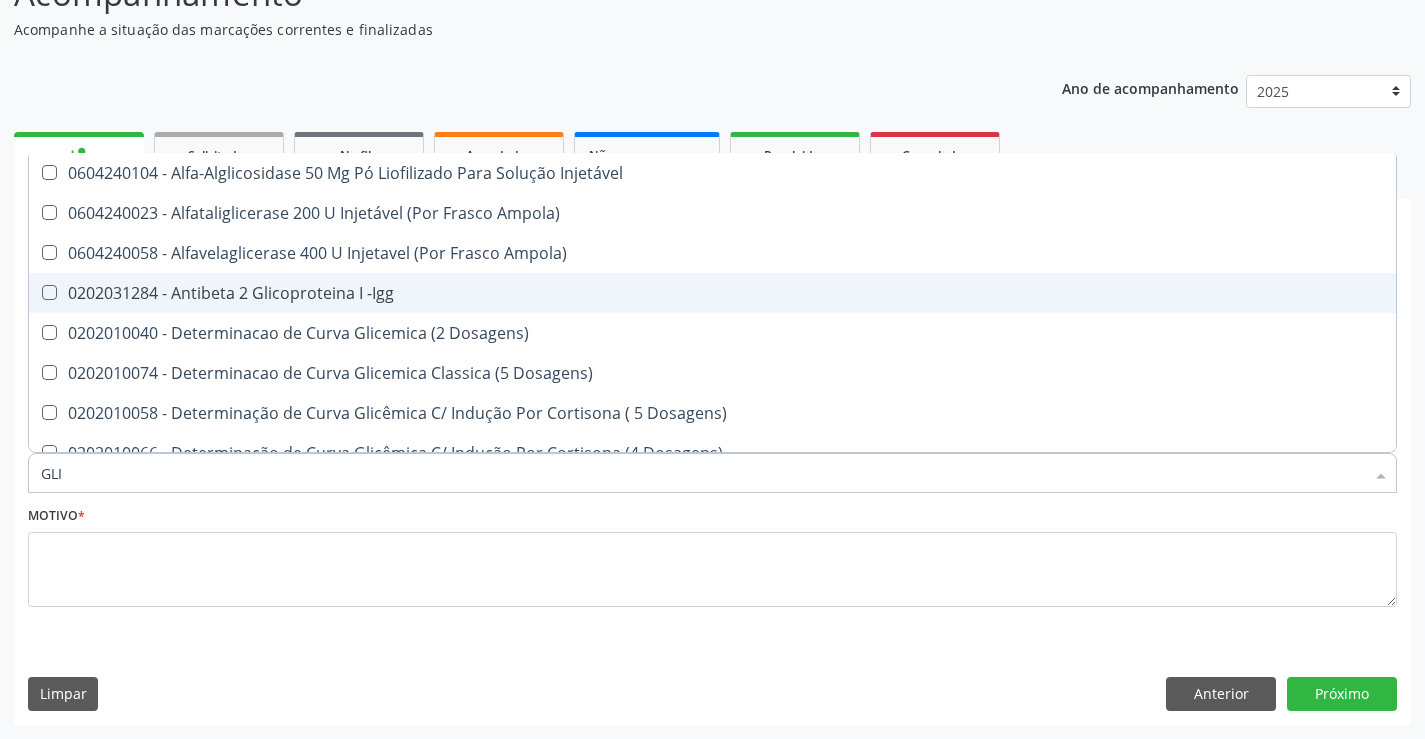 type on "GL" 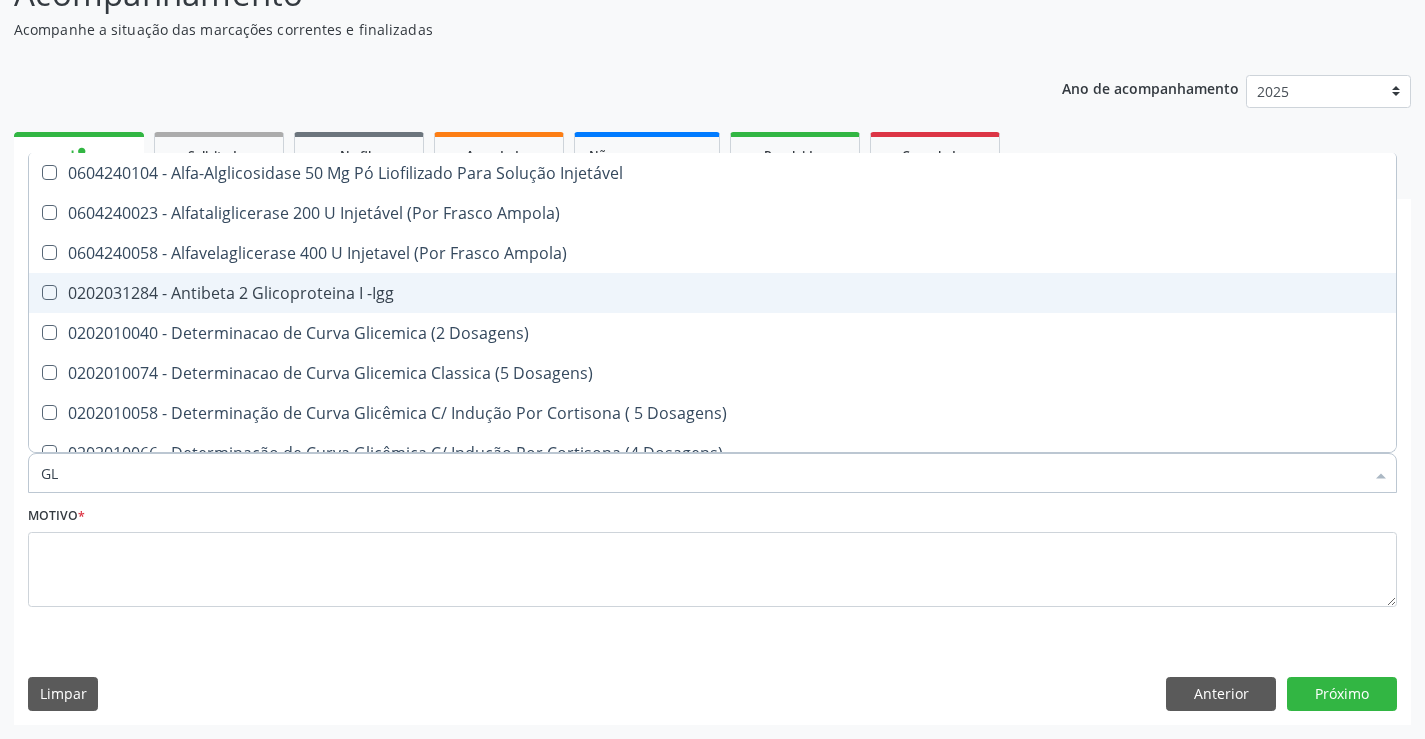 checkbox on "false" 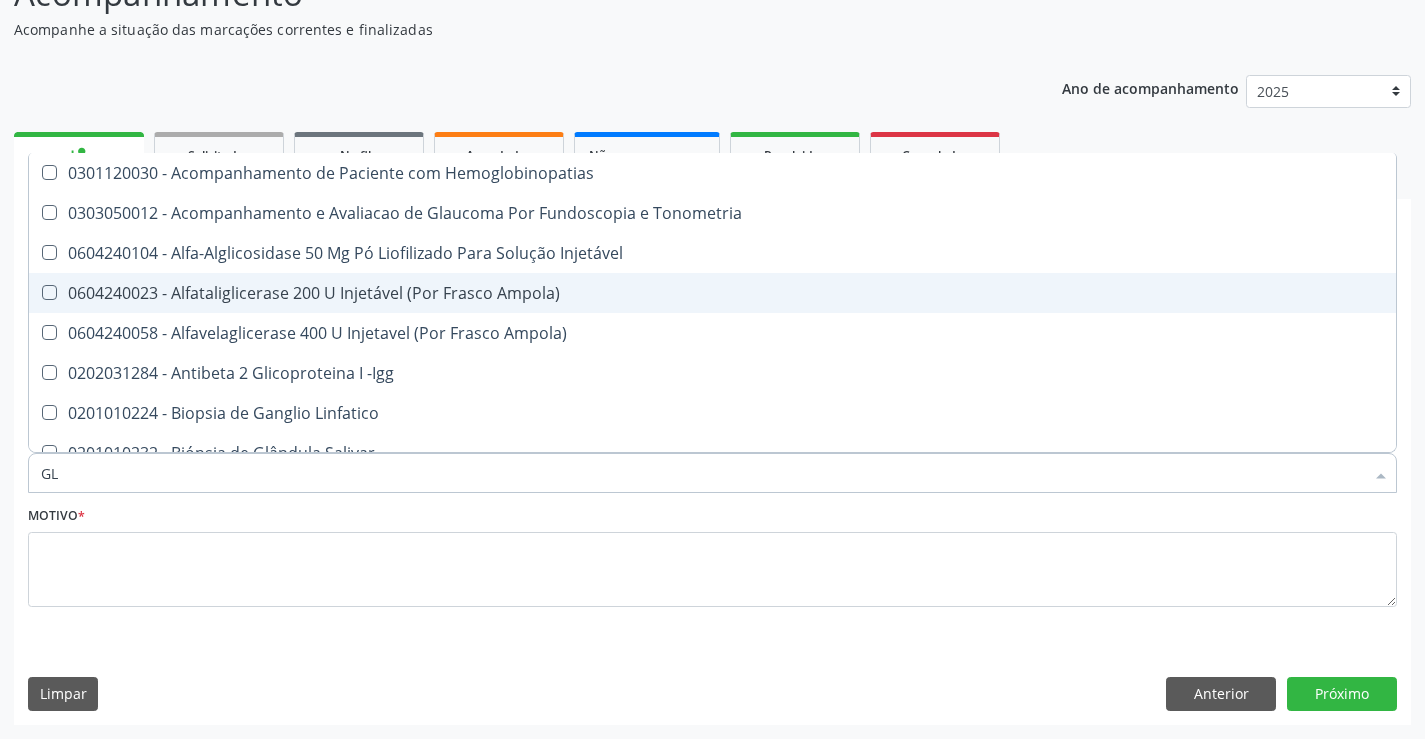 type on "G" 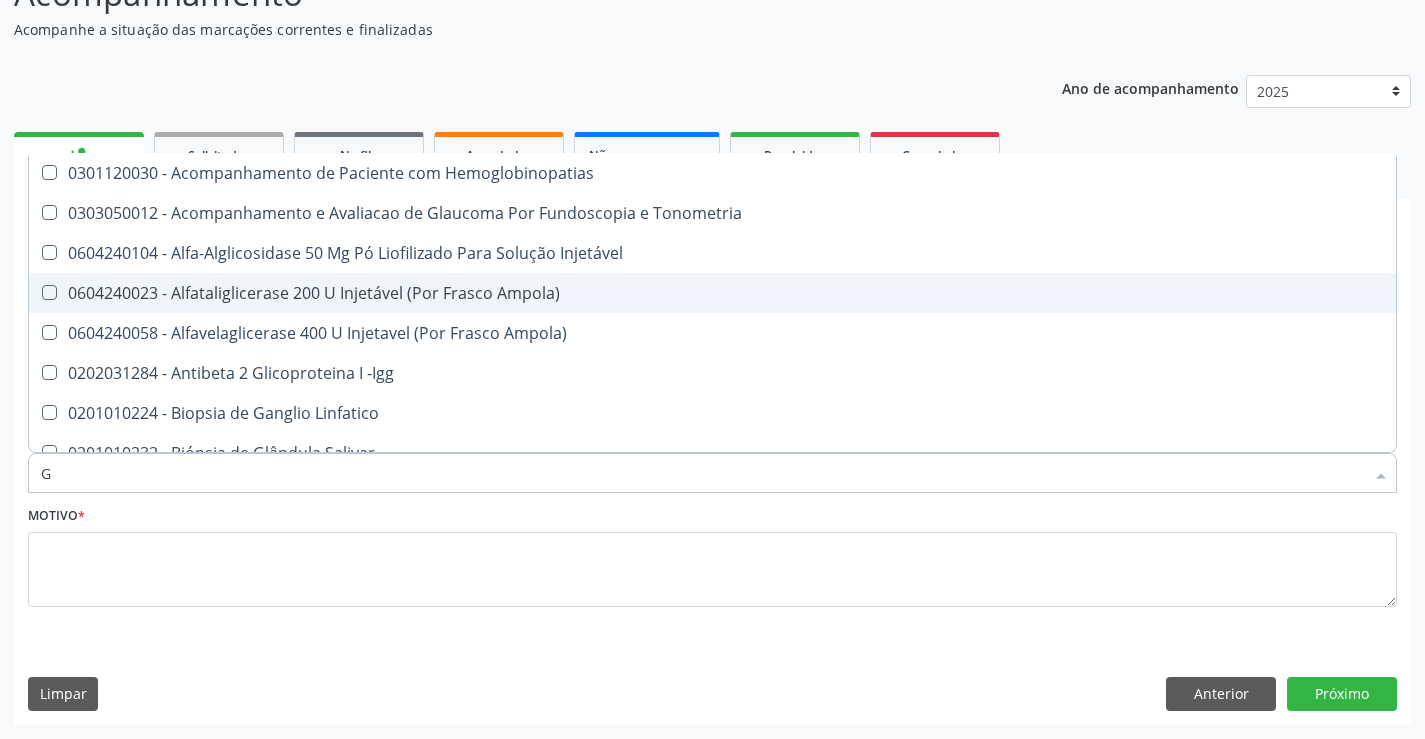type 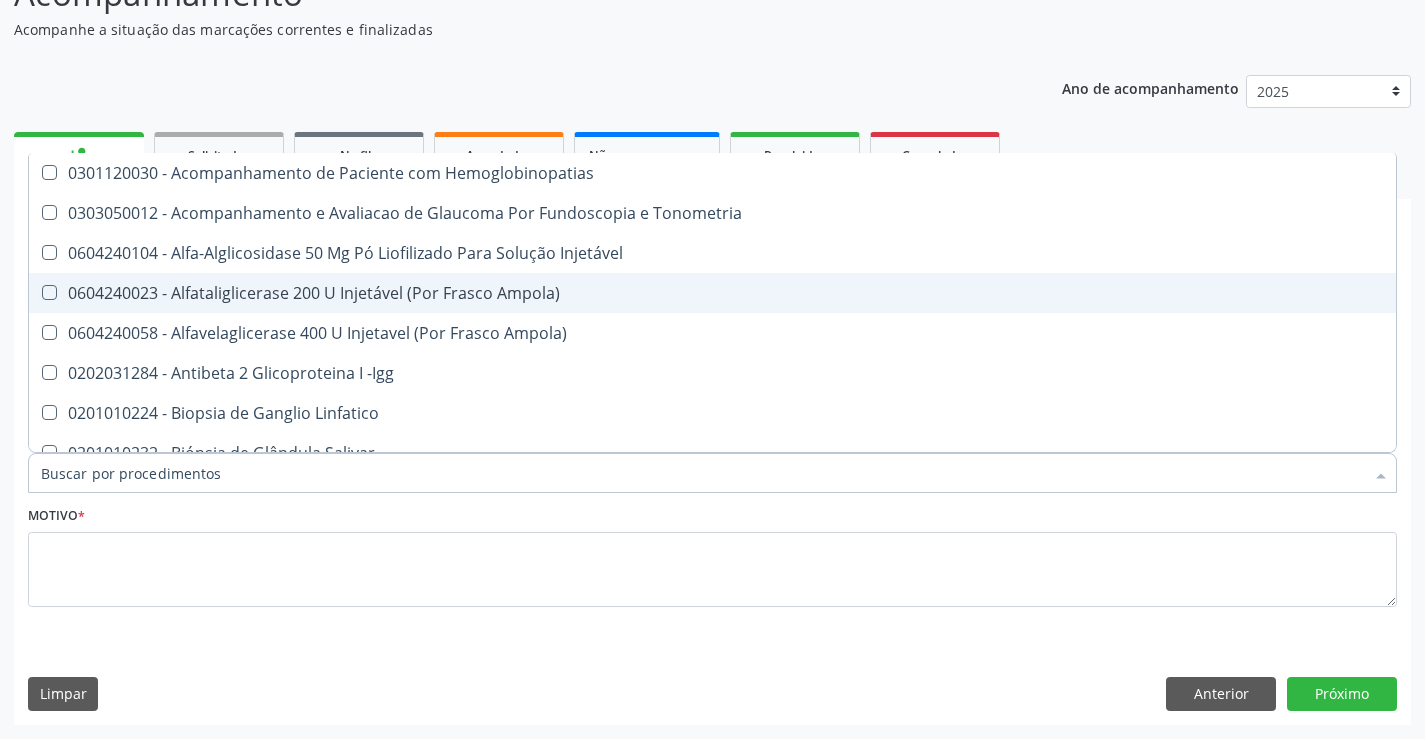 checkbox on "false" 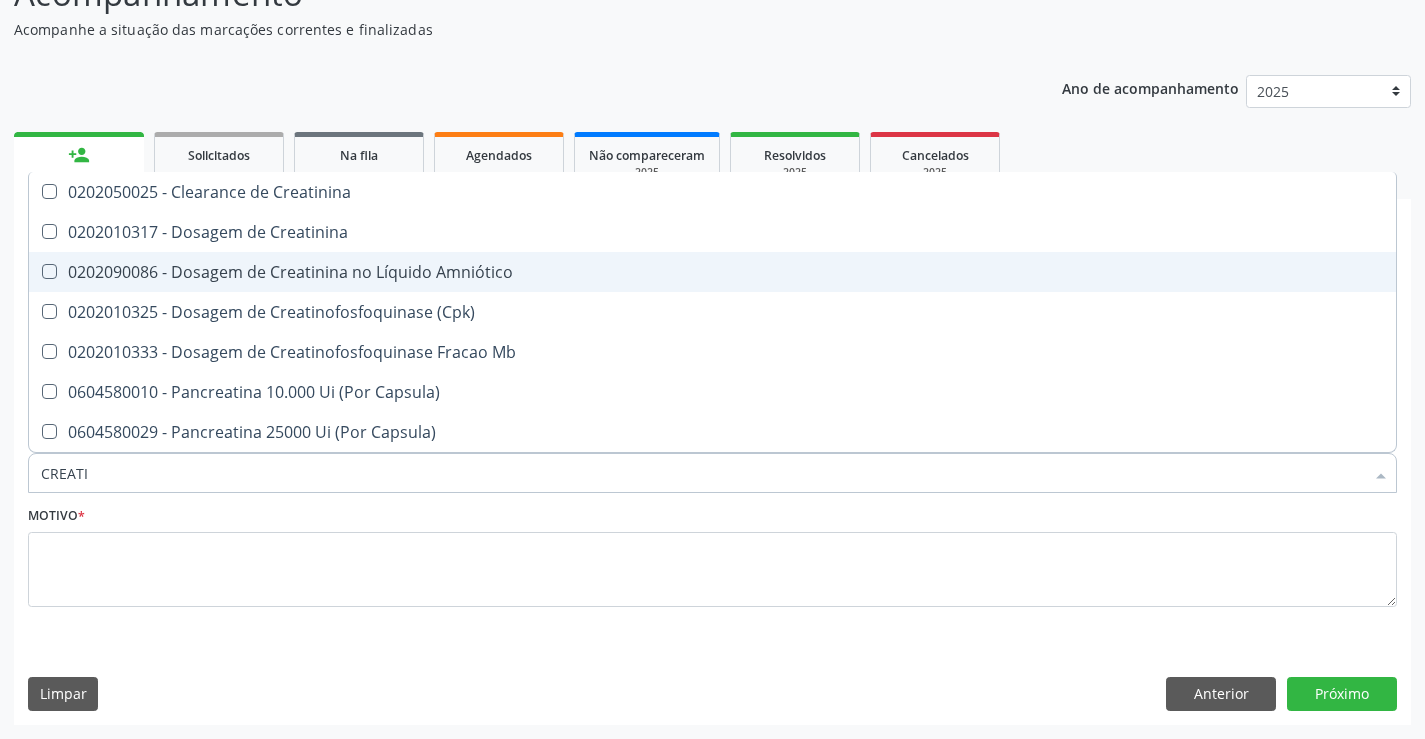 type on "CREATIN" 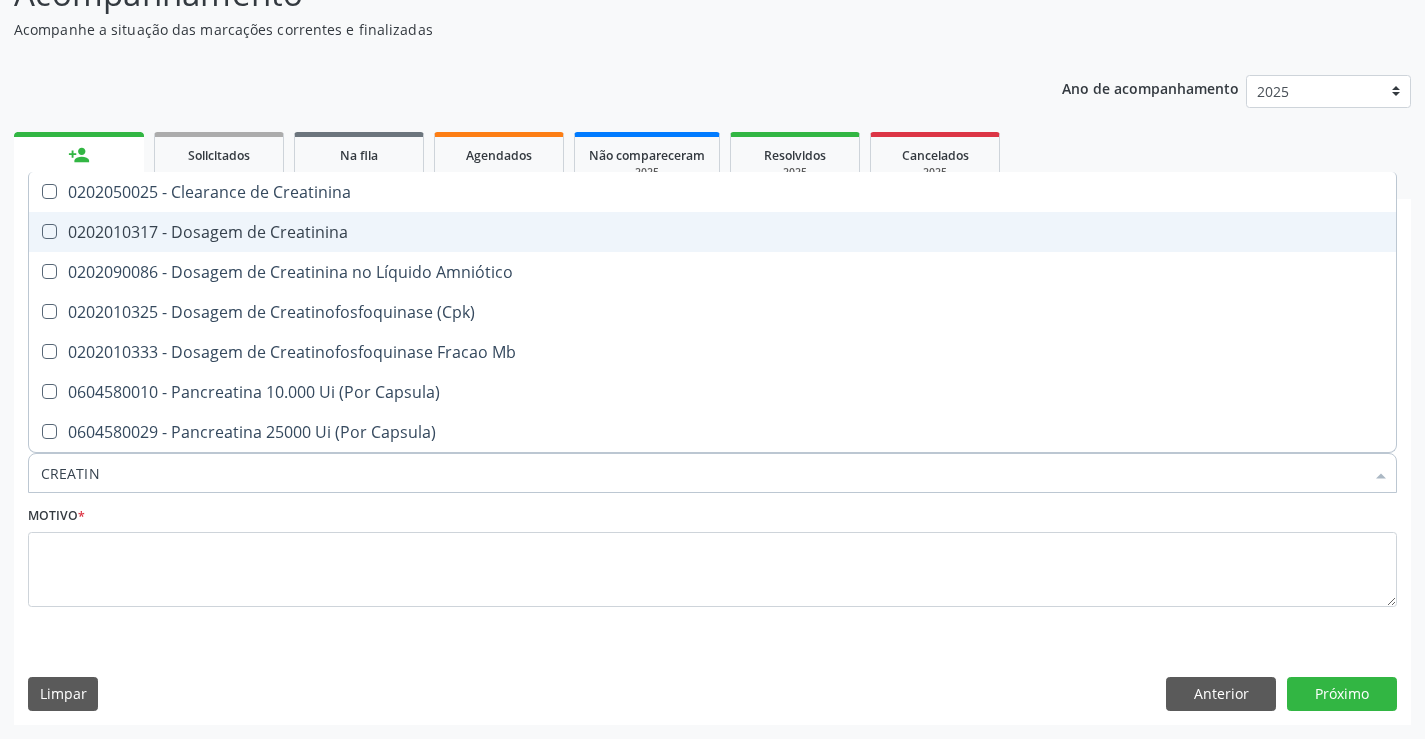 click on "0202010317 - Dosagem de Creatinina" at bounding box center (712, 232) 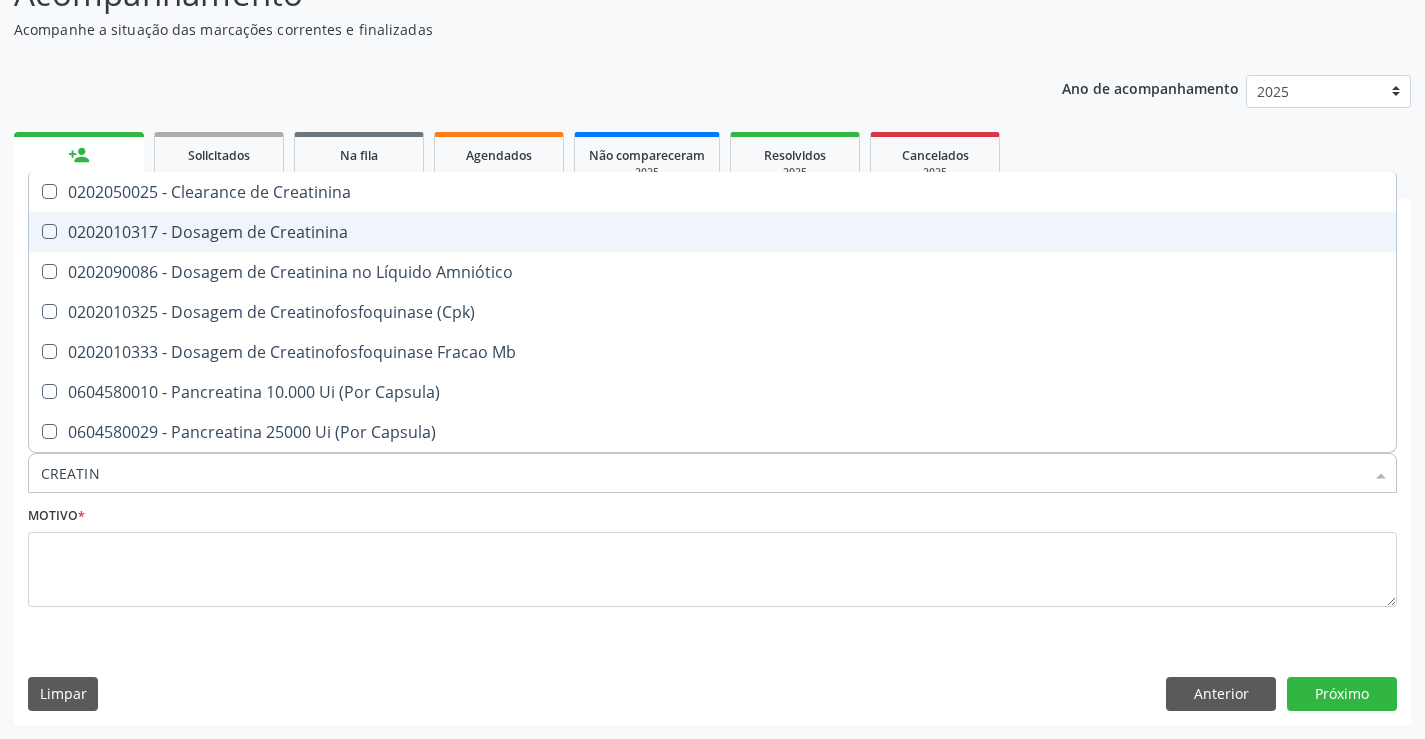 checkbox on "true" 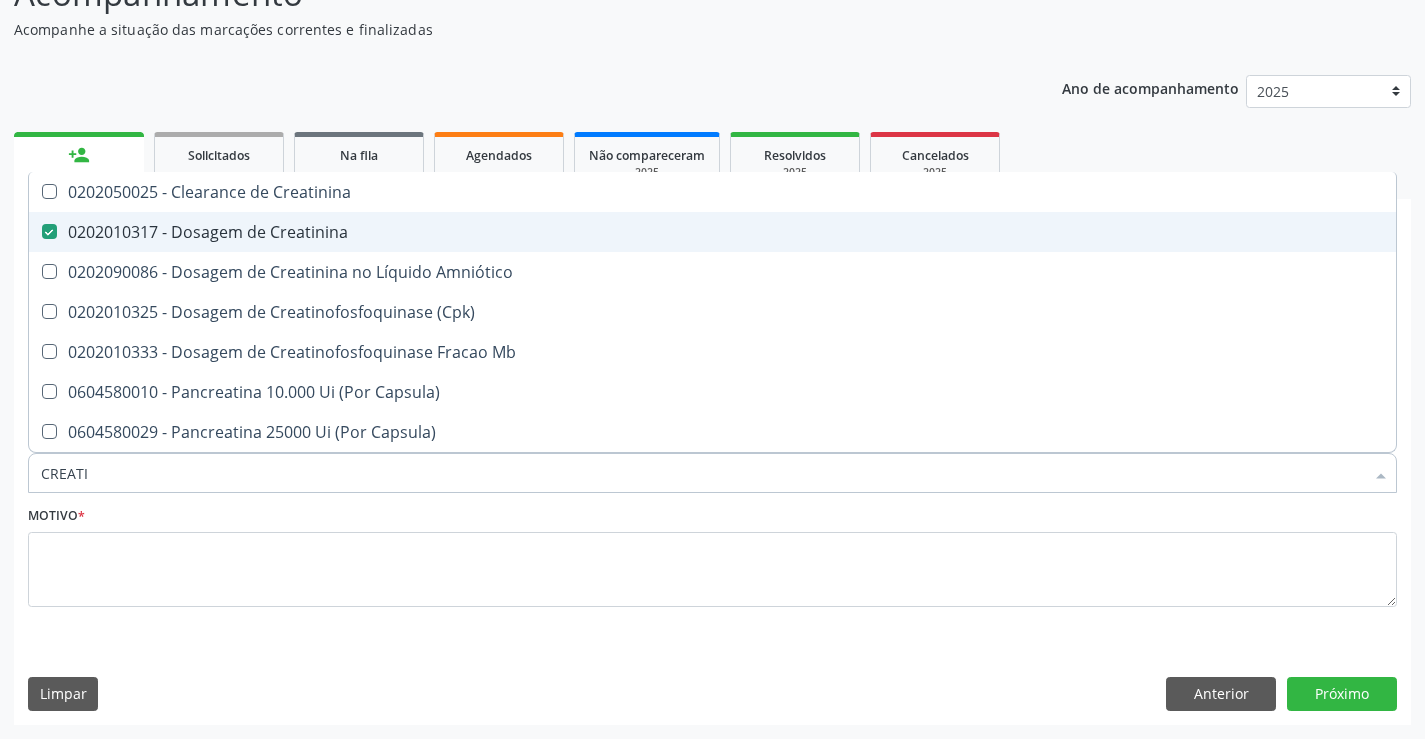 type on "CREAT" 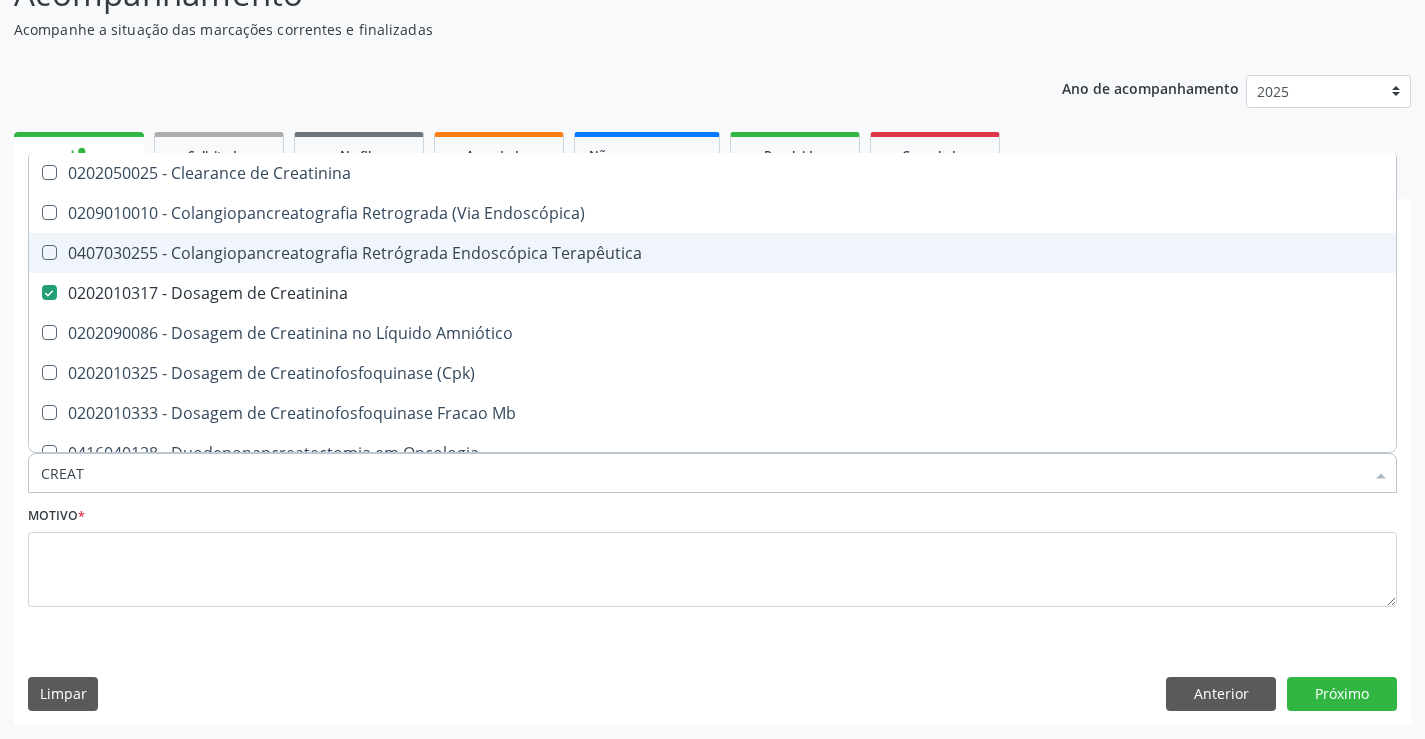 type on "CREA" 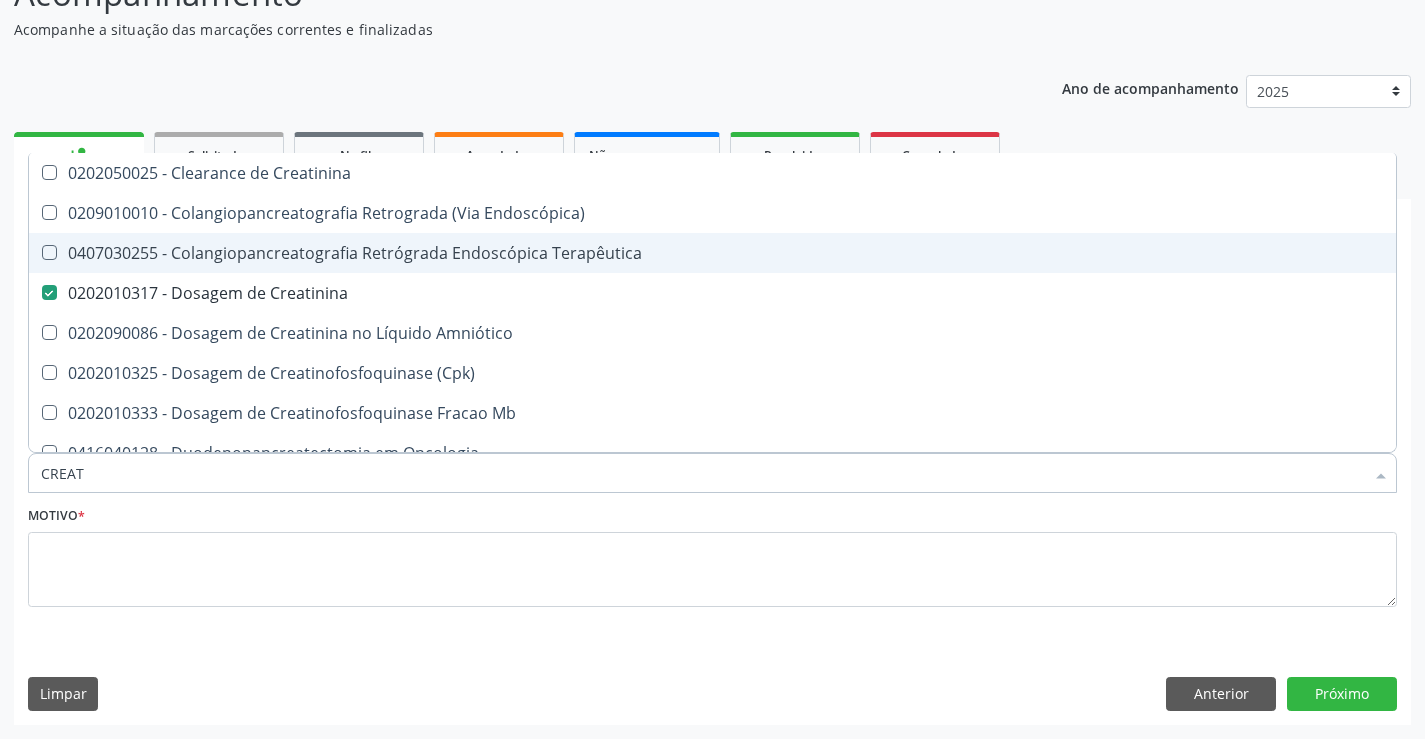 checkbox on "false" 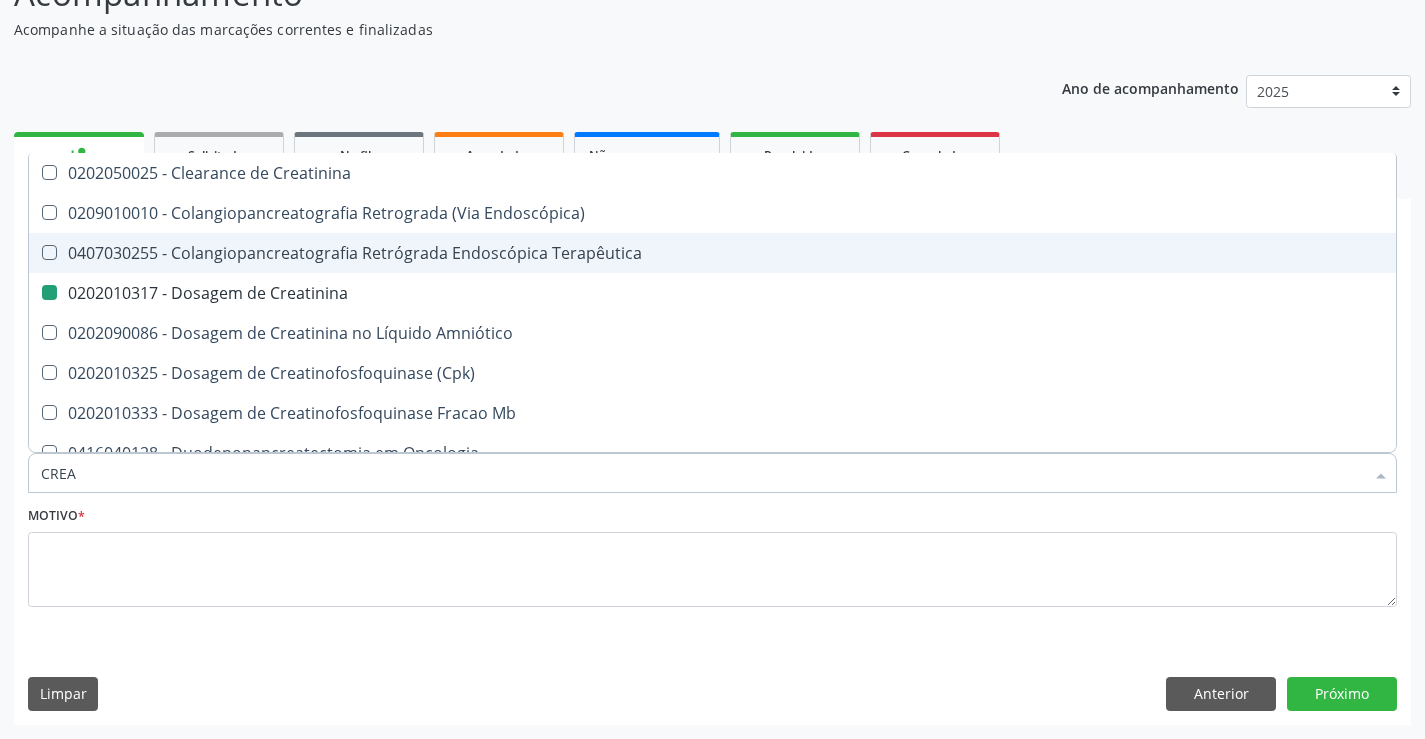 type on "CRE" 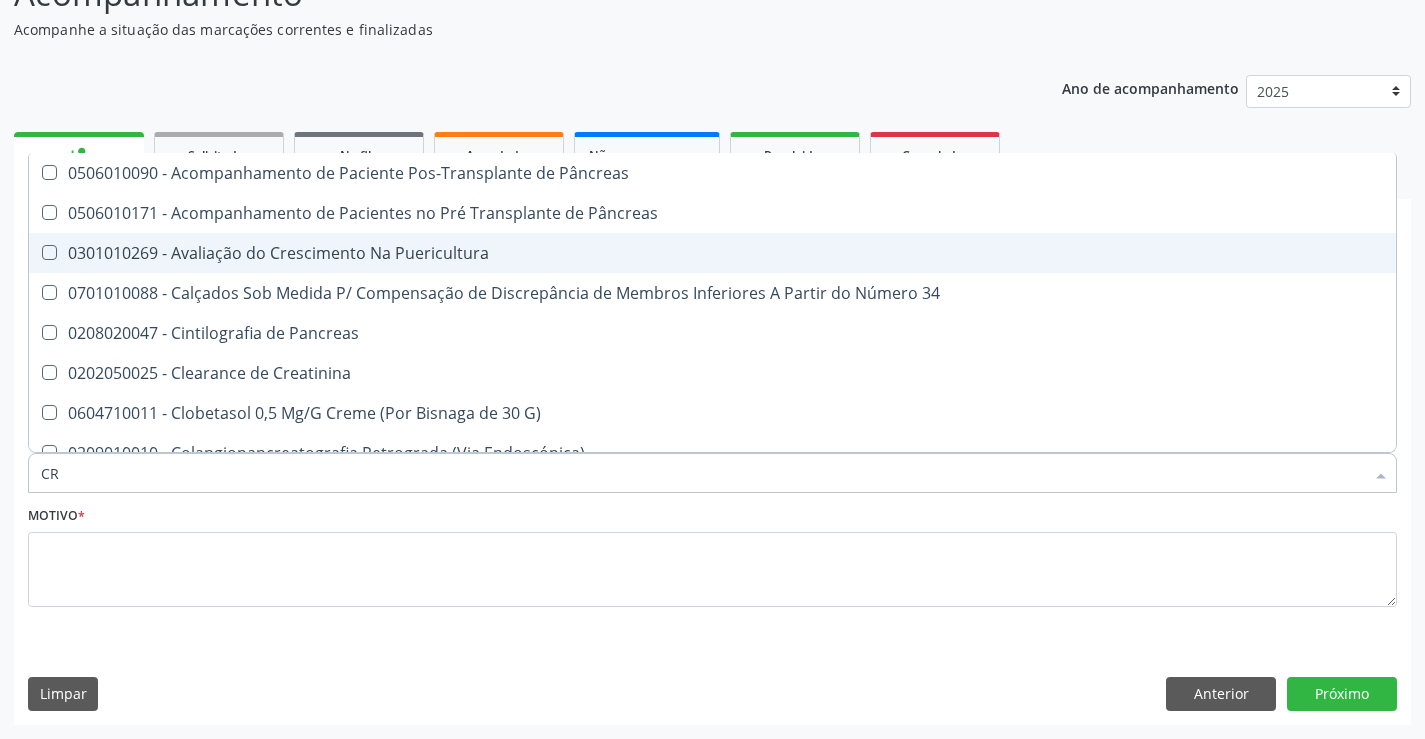 type on "C" 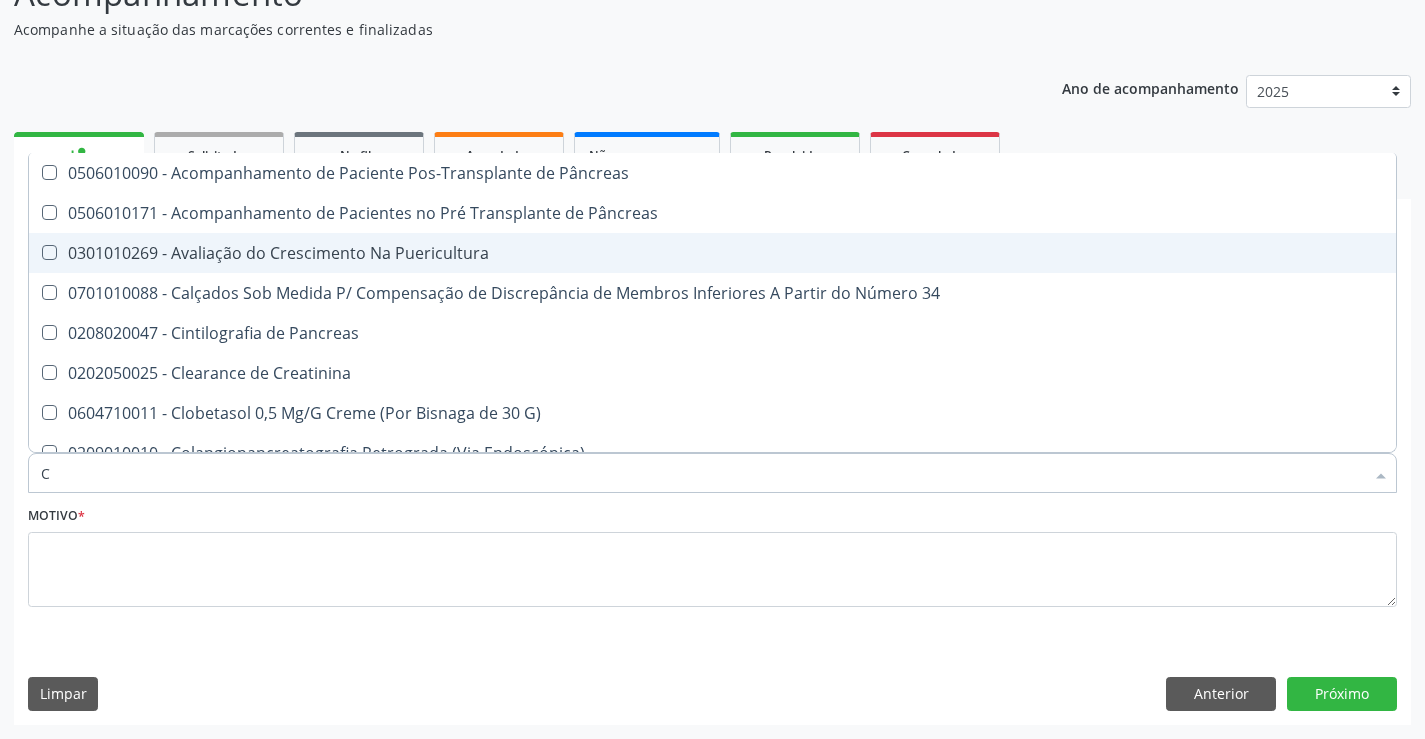 type 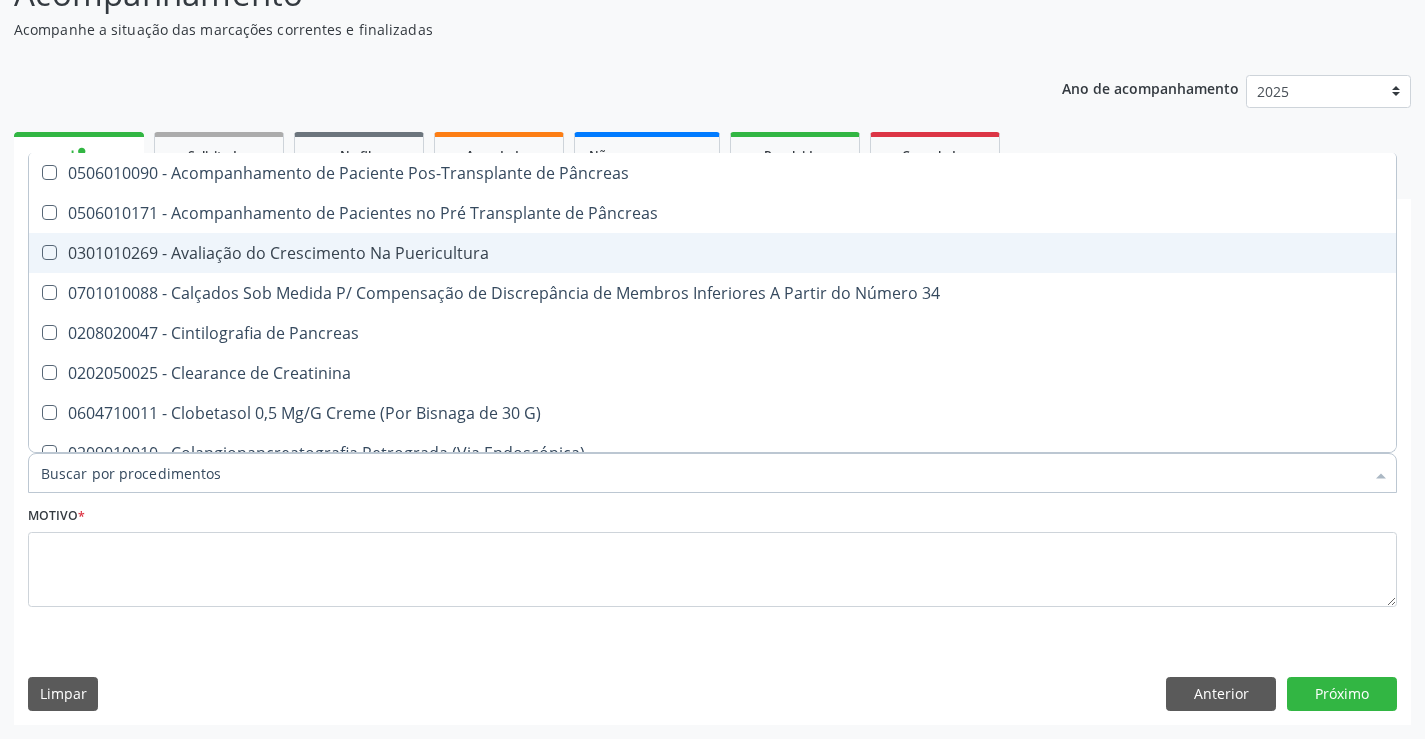 checkbox on "false" 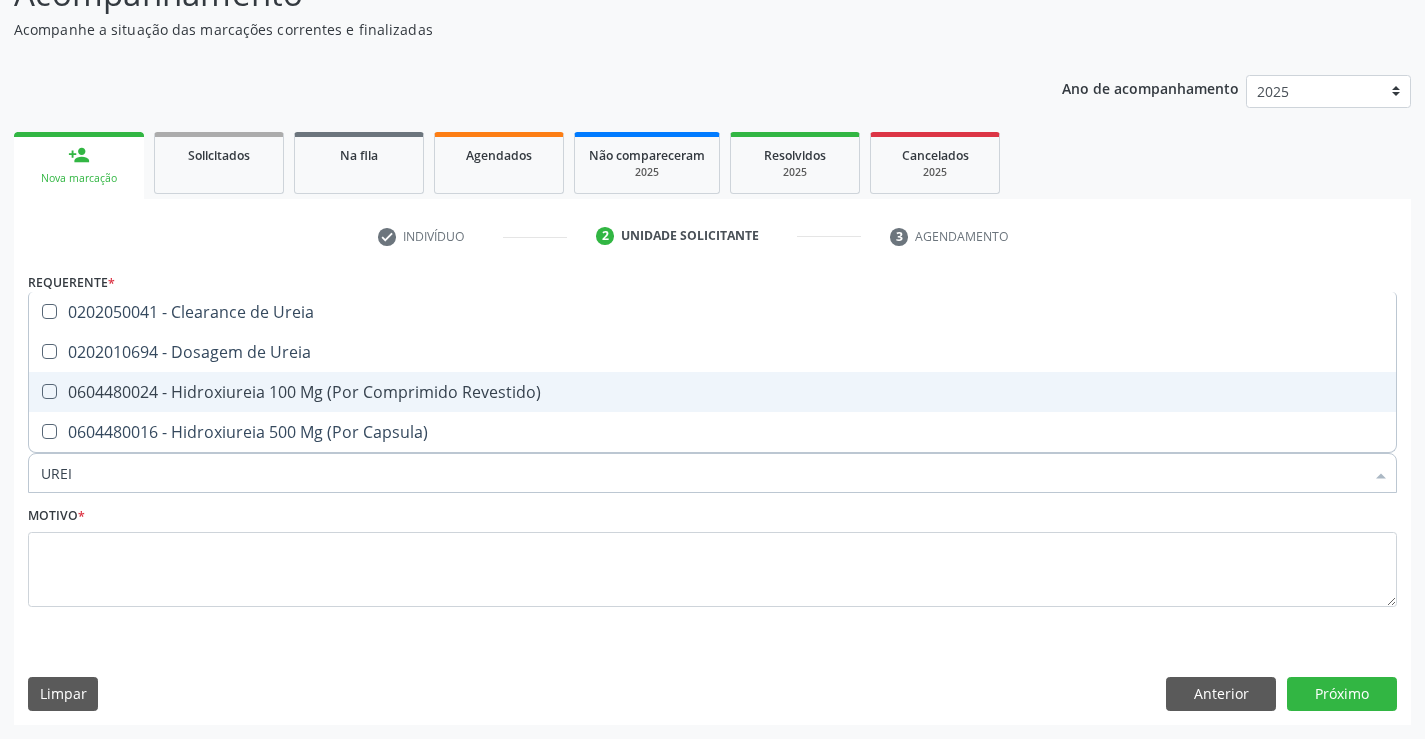 type on "UREIA" 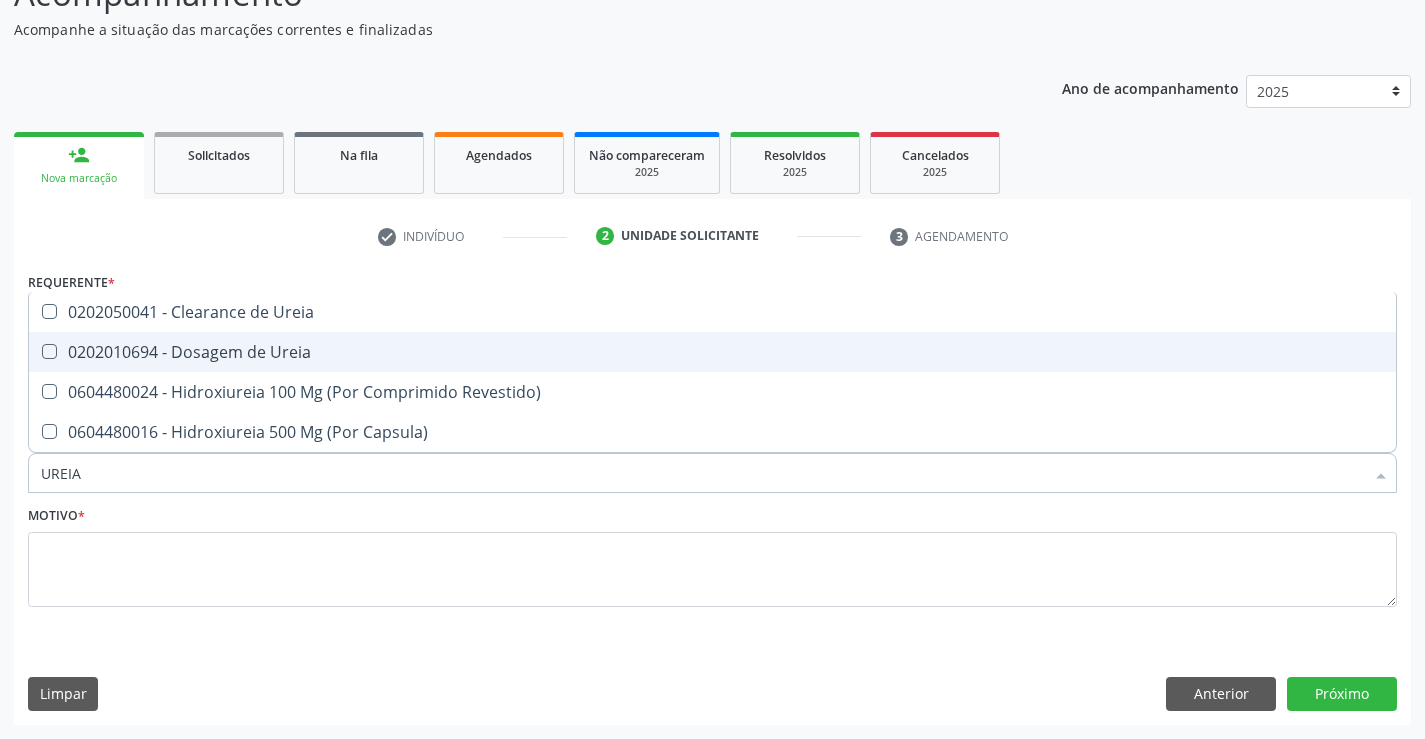 click on "0202010694 - Dosagem de Ureia" at bounding box center (712, 352) 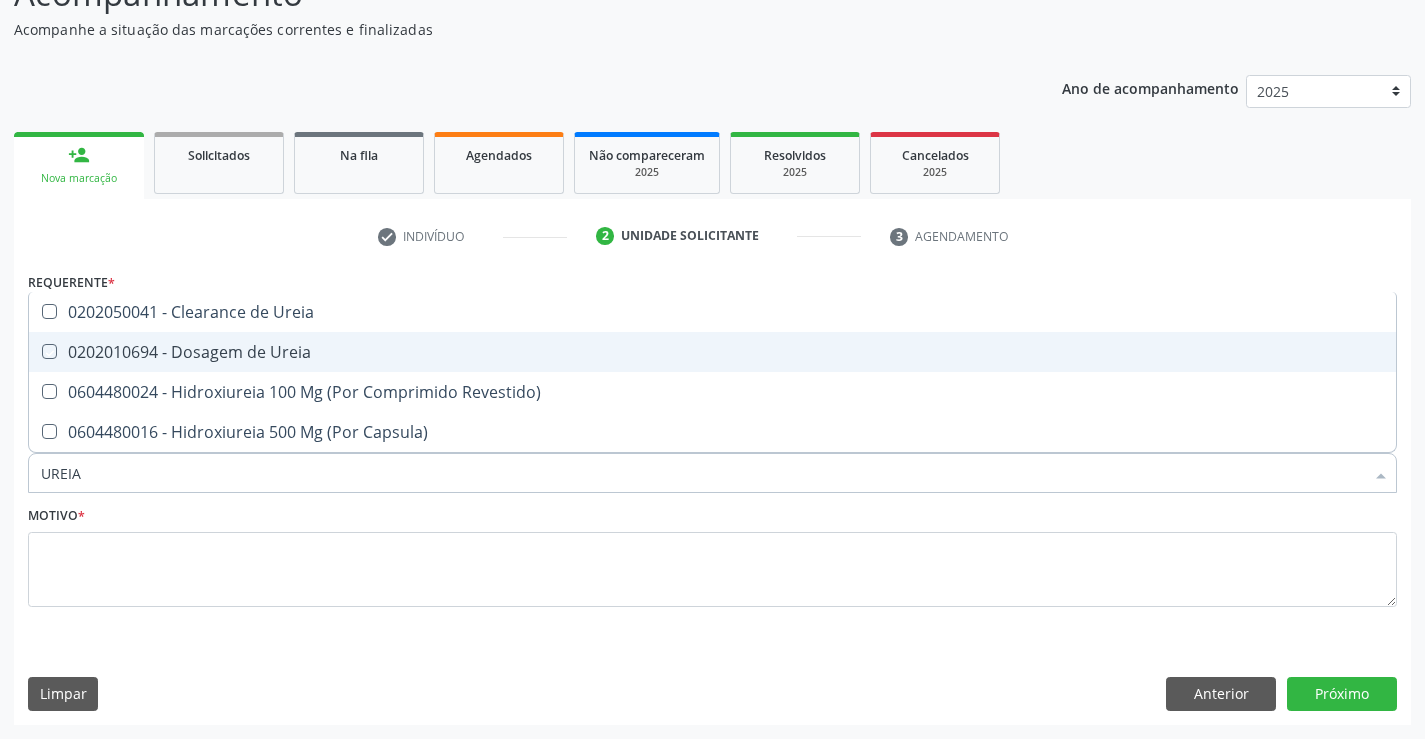 checkbox on "true" 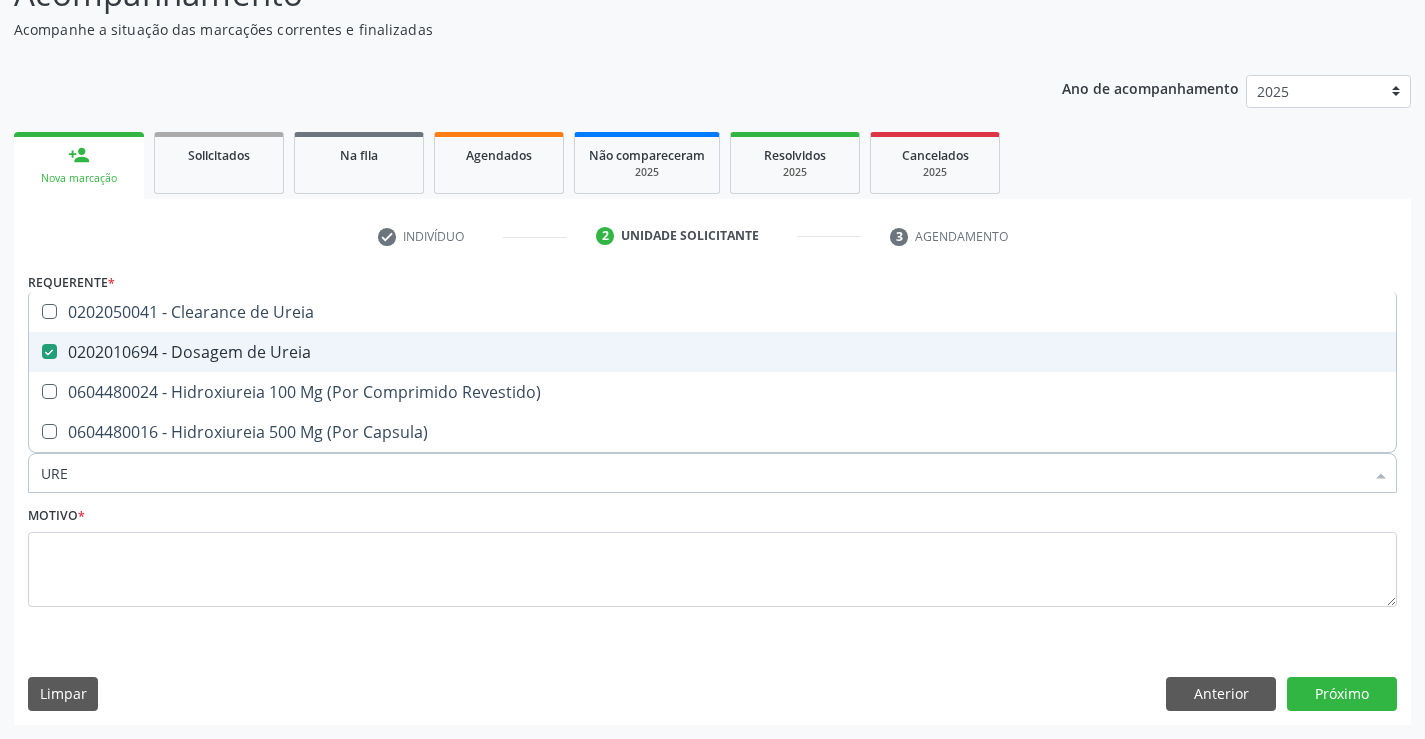 type on "UR" 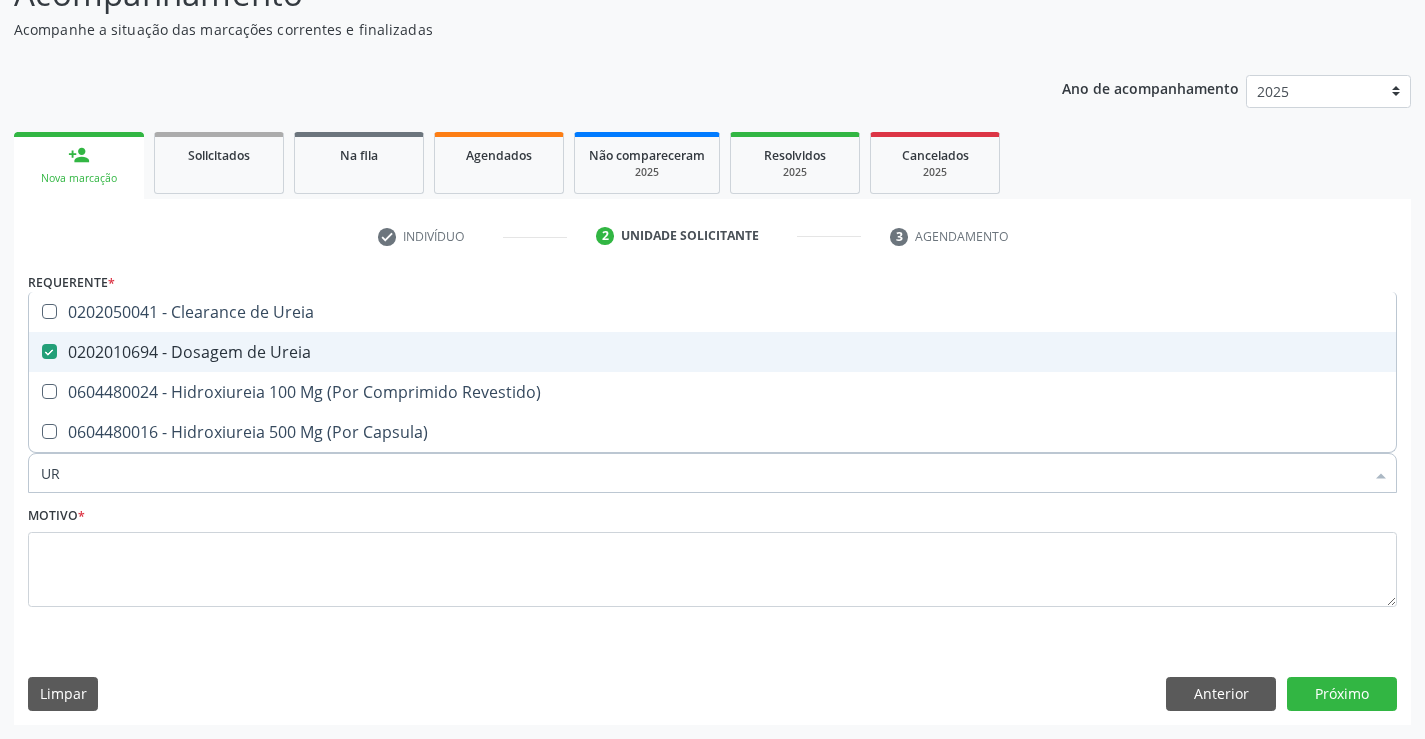 checkbox on "false" 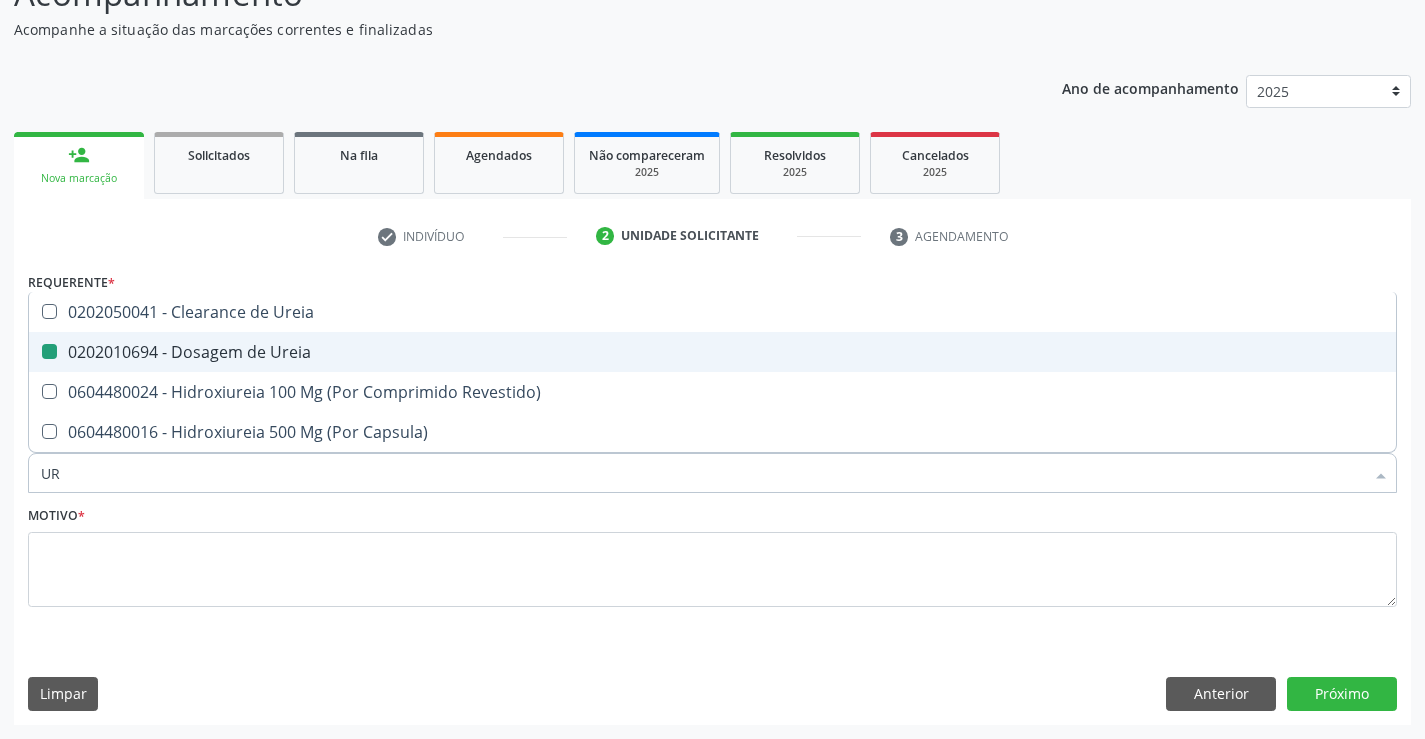 type on "U" 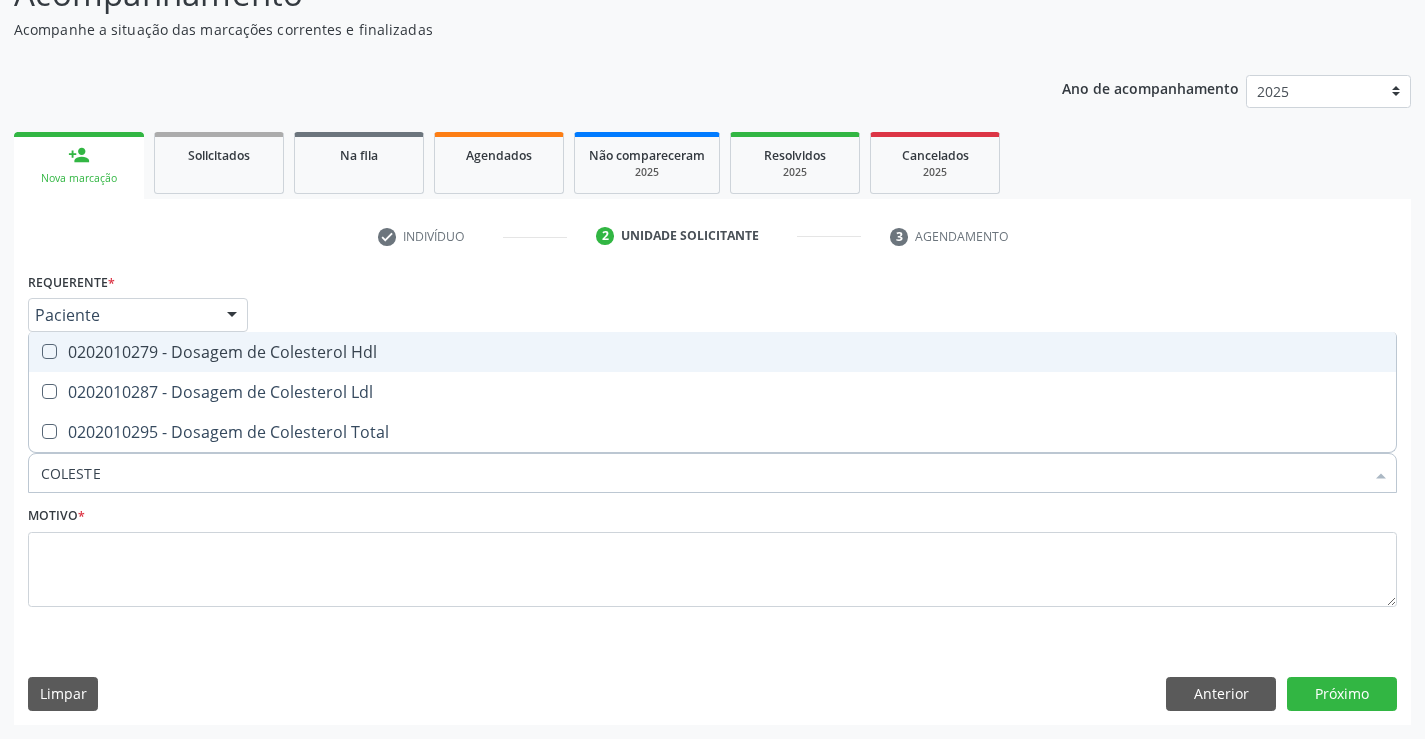 type on "COLESTER" 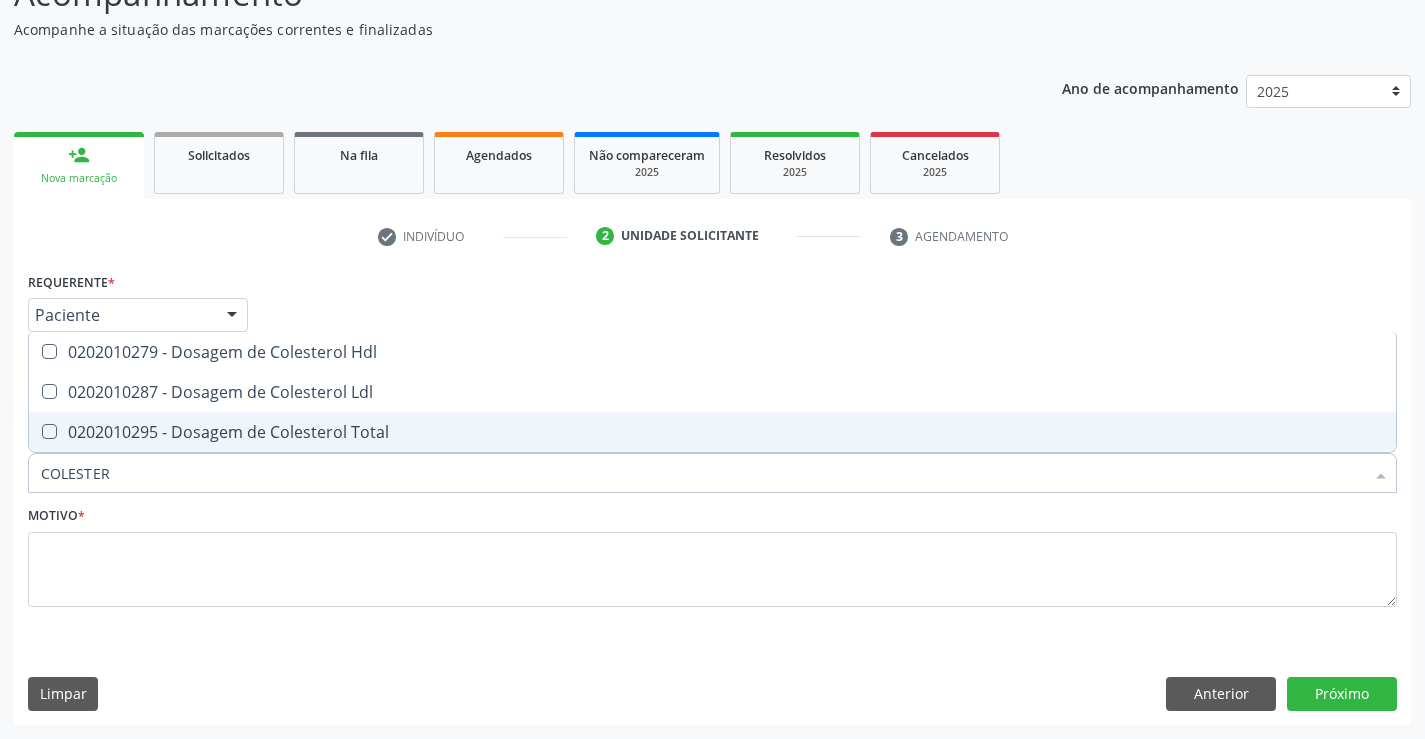 click on "0202010295 - Dosagem de Colesterol Total" at bounding box center (712, 432) 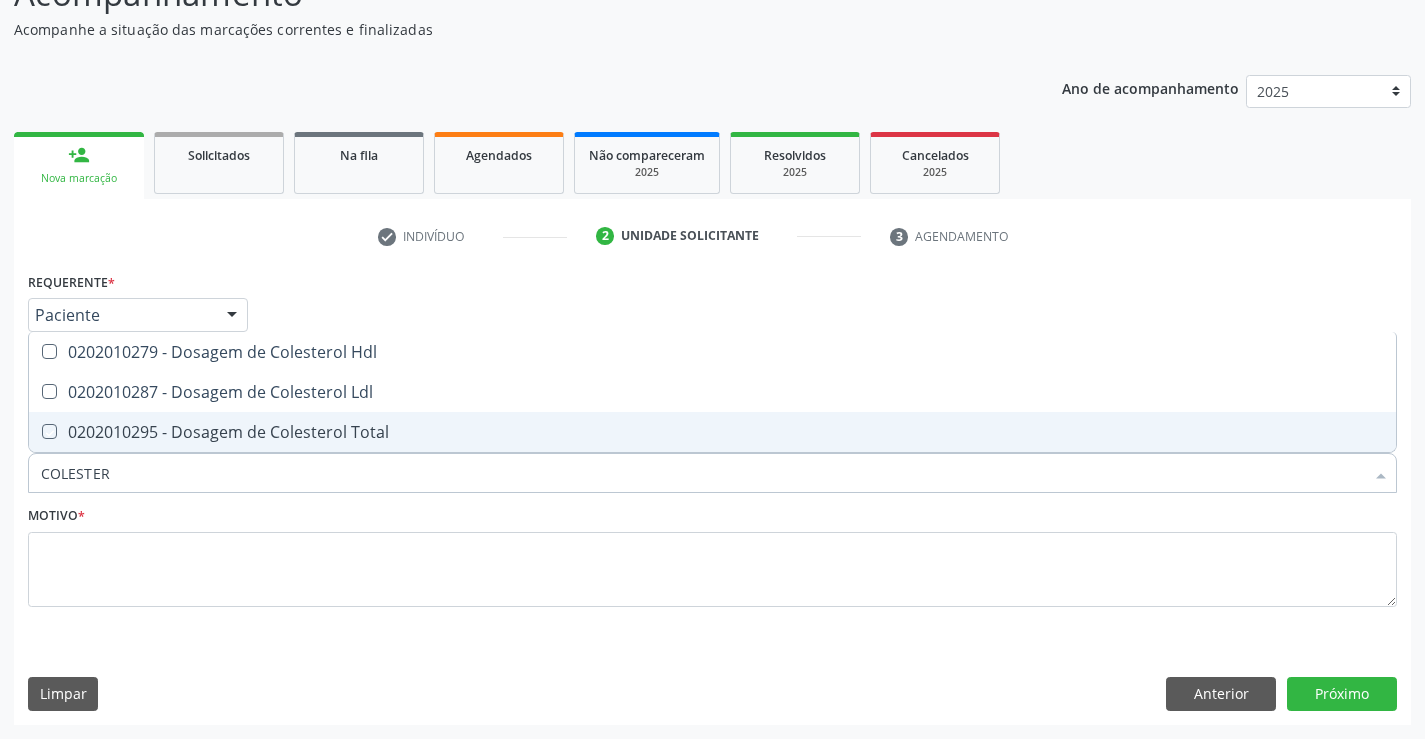 checkbox on "true" 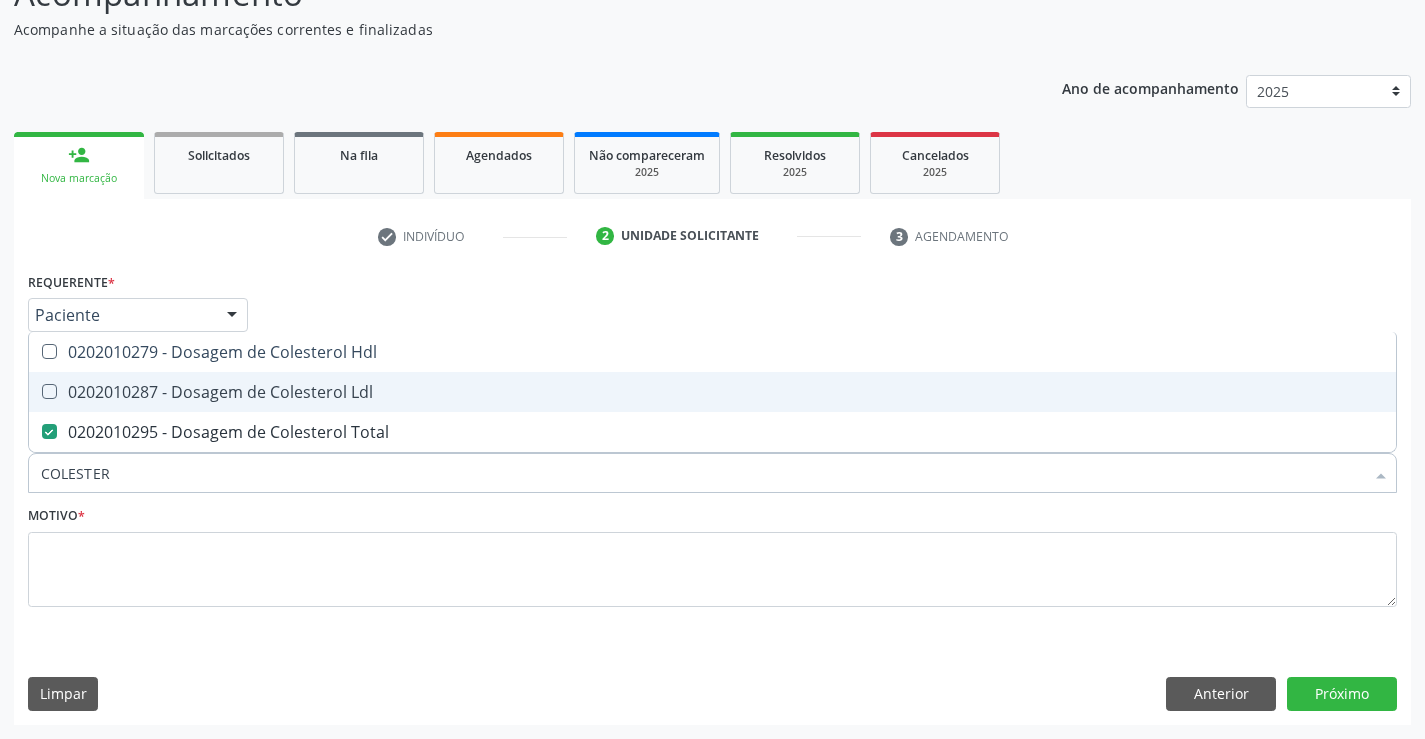 click on "0202010287 - Dosagem de Colesterol Ldl" at bounding box center (712, 392) 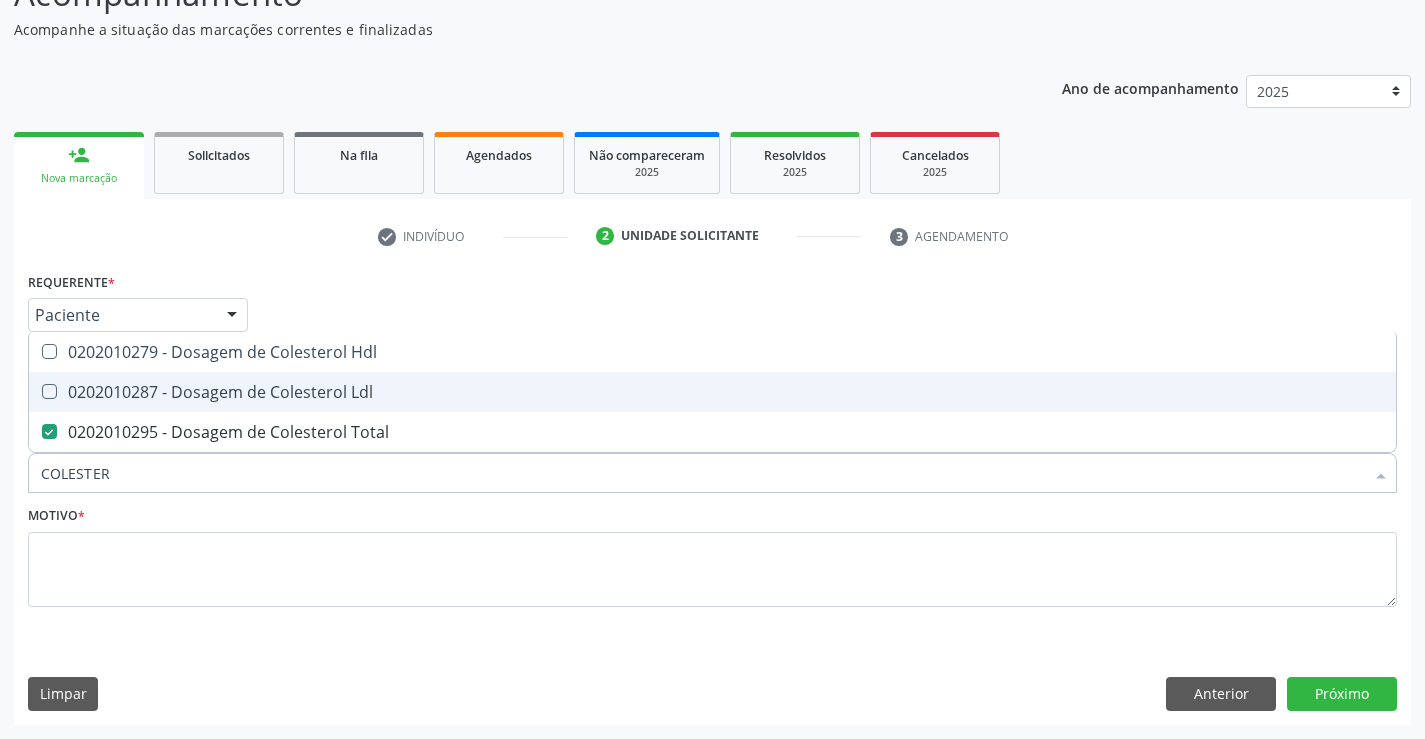 checkbox on "true" 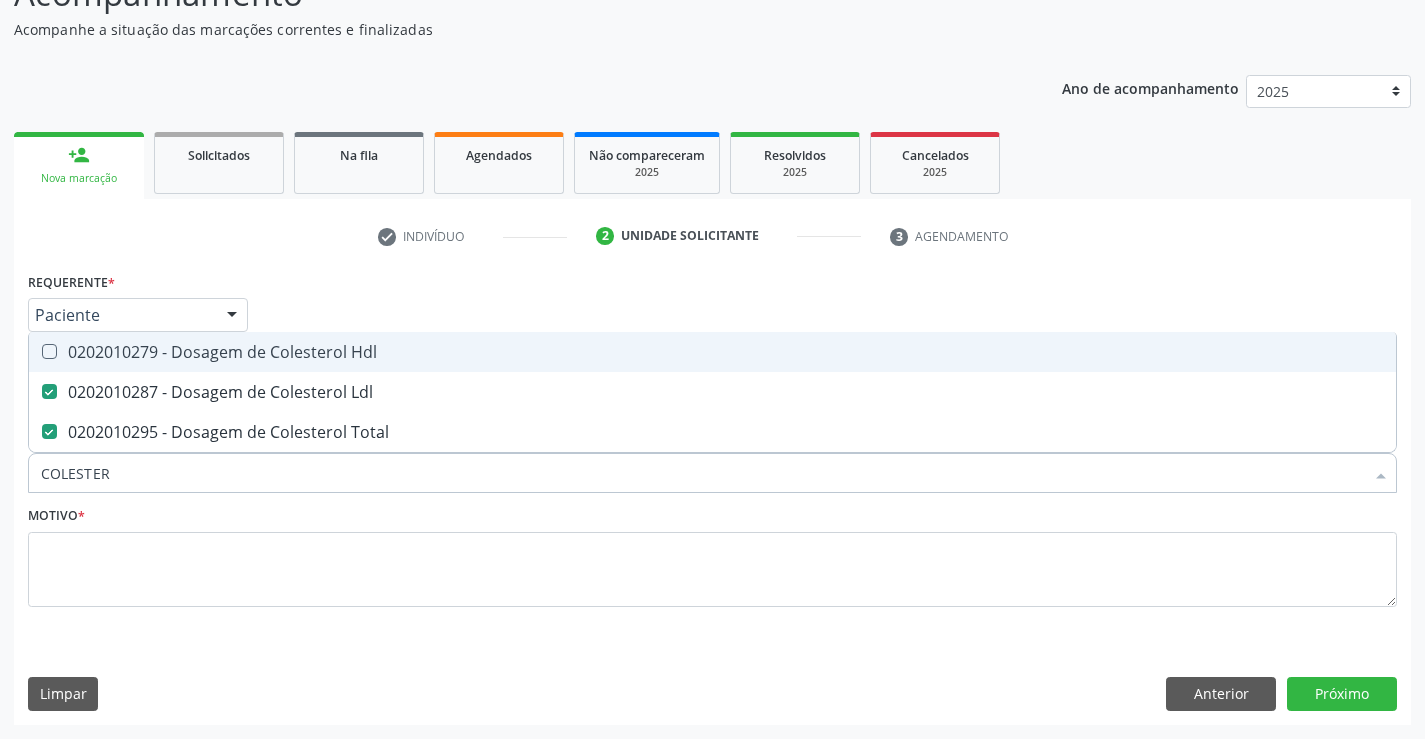 click on "0202010279 - Dosagem de Colesterol Hdl" at bounding box center (712, 352) 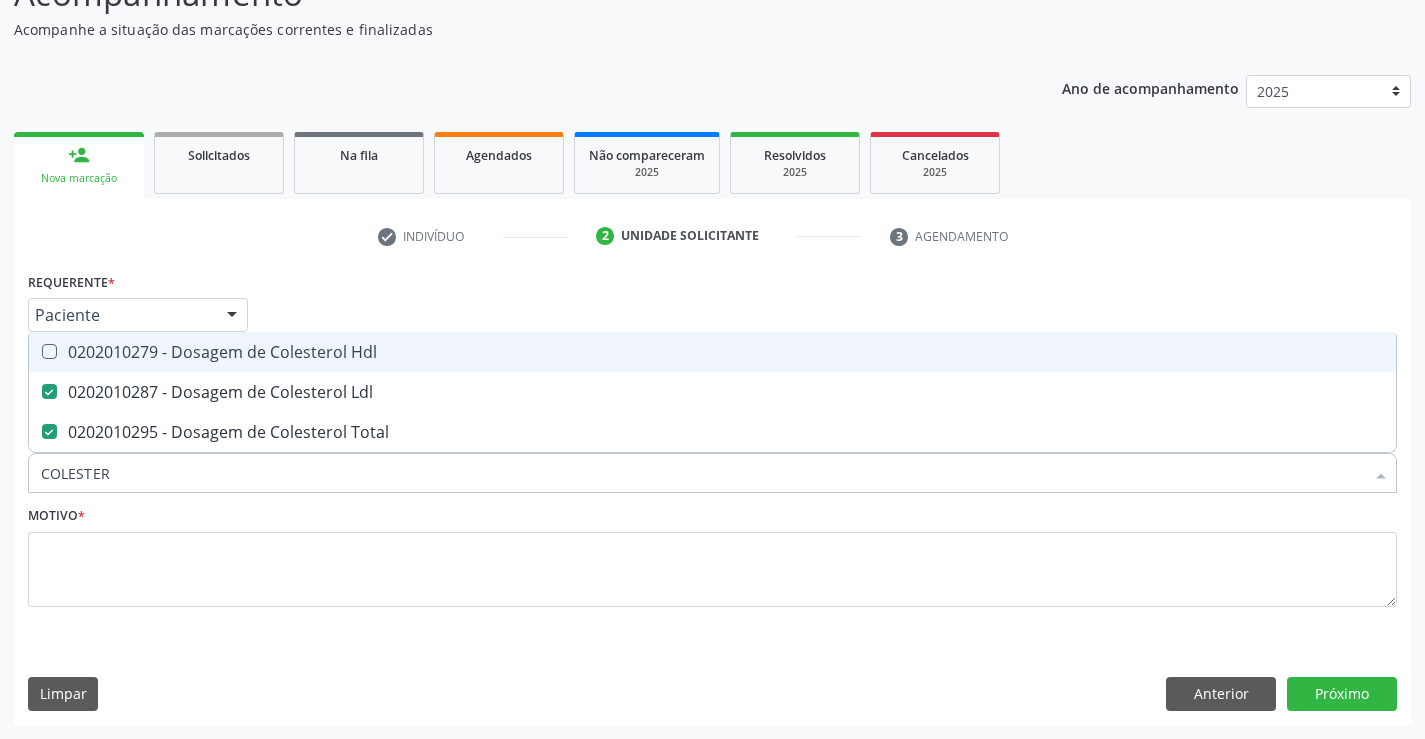 checkbox on "true" 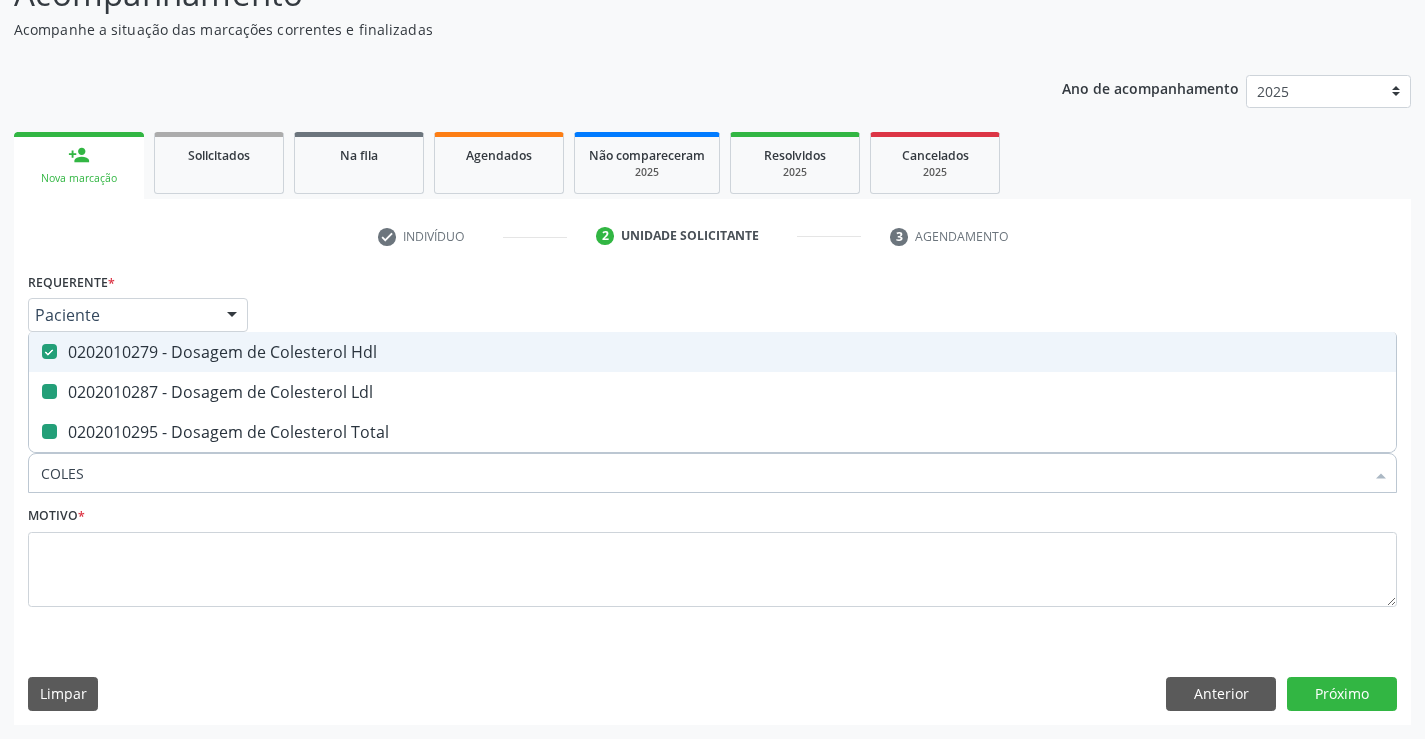 type on "COLE" 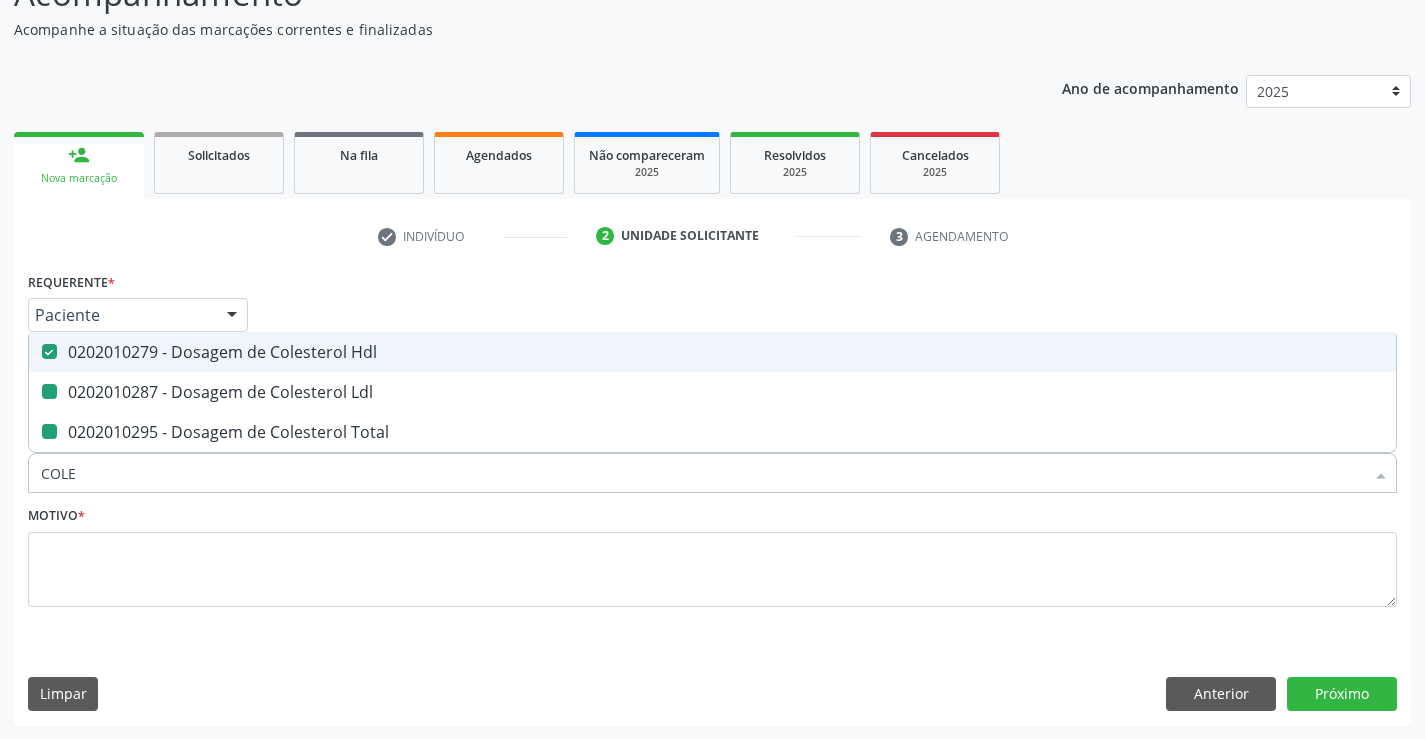 checkbox on "false" 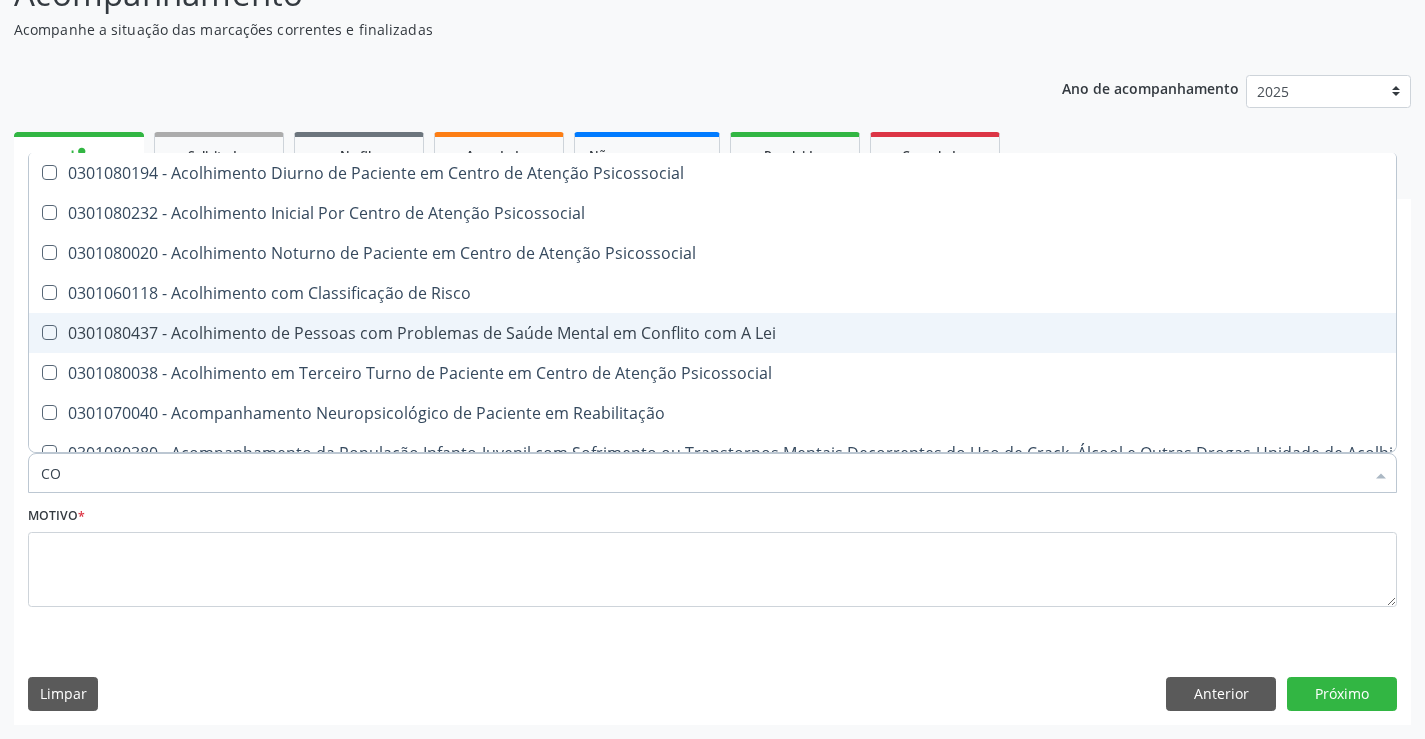 type on "C" 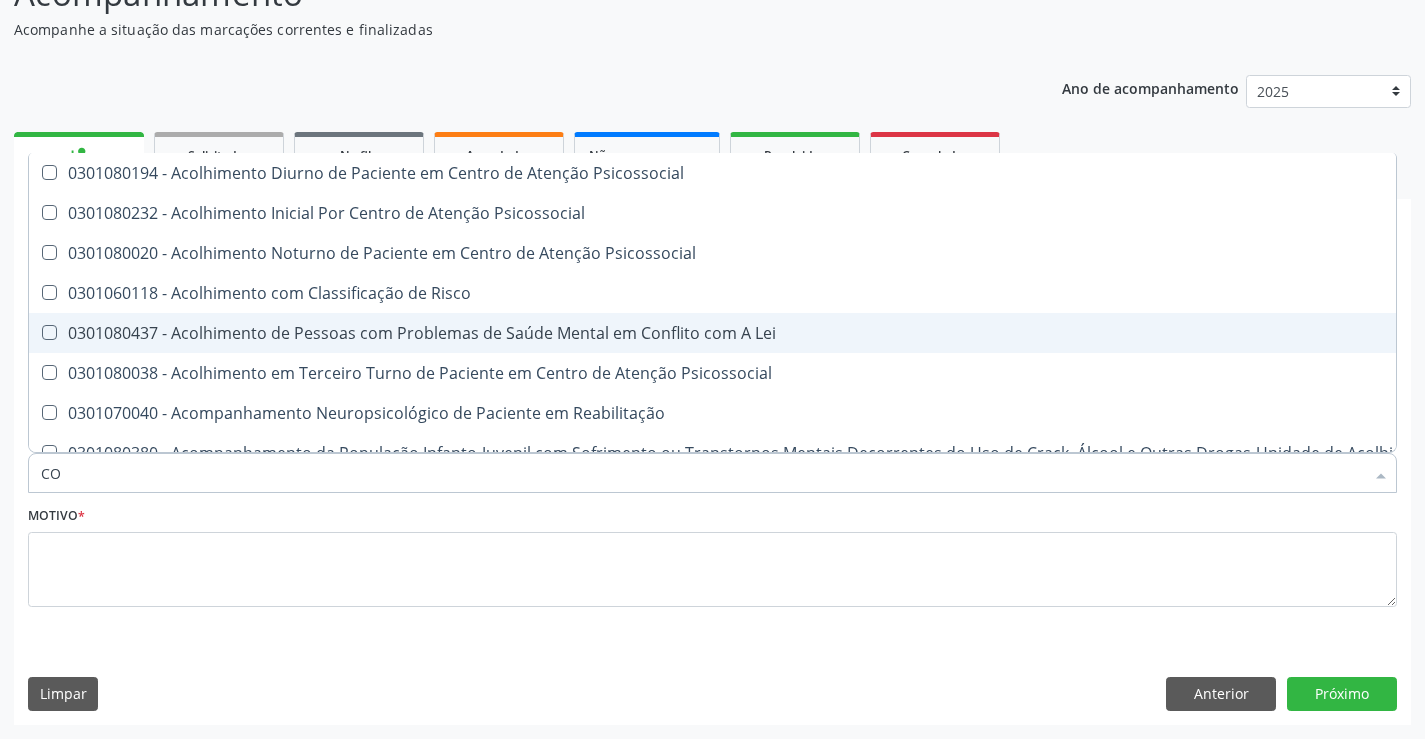 checkbox on "false" 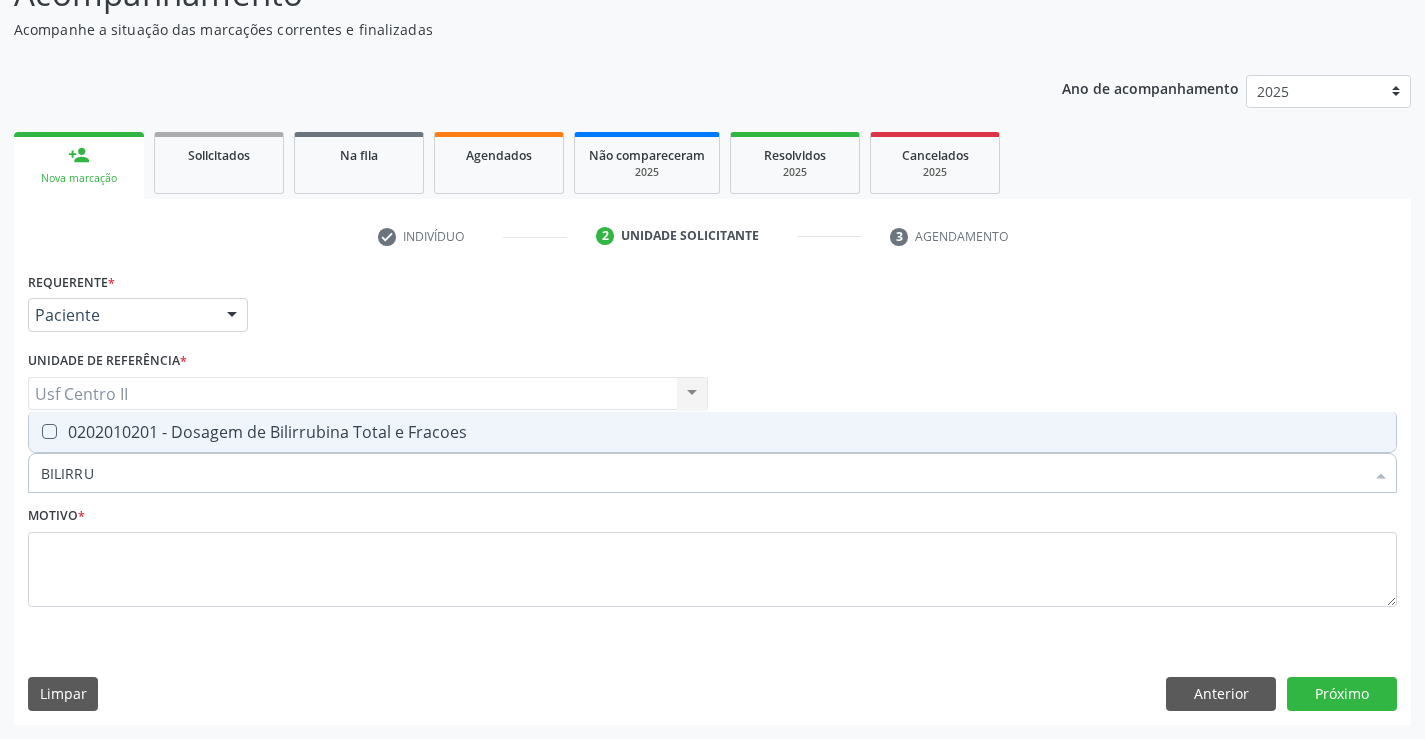 type on "BILIRRUB" 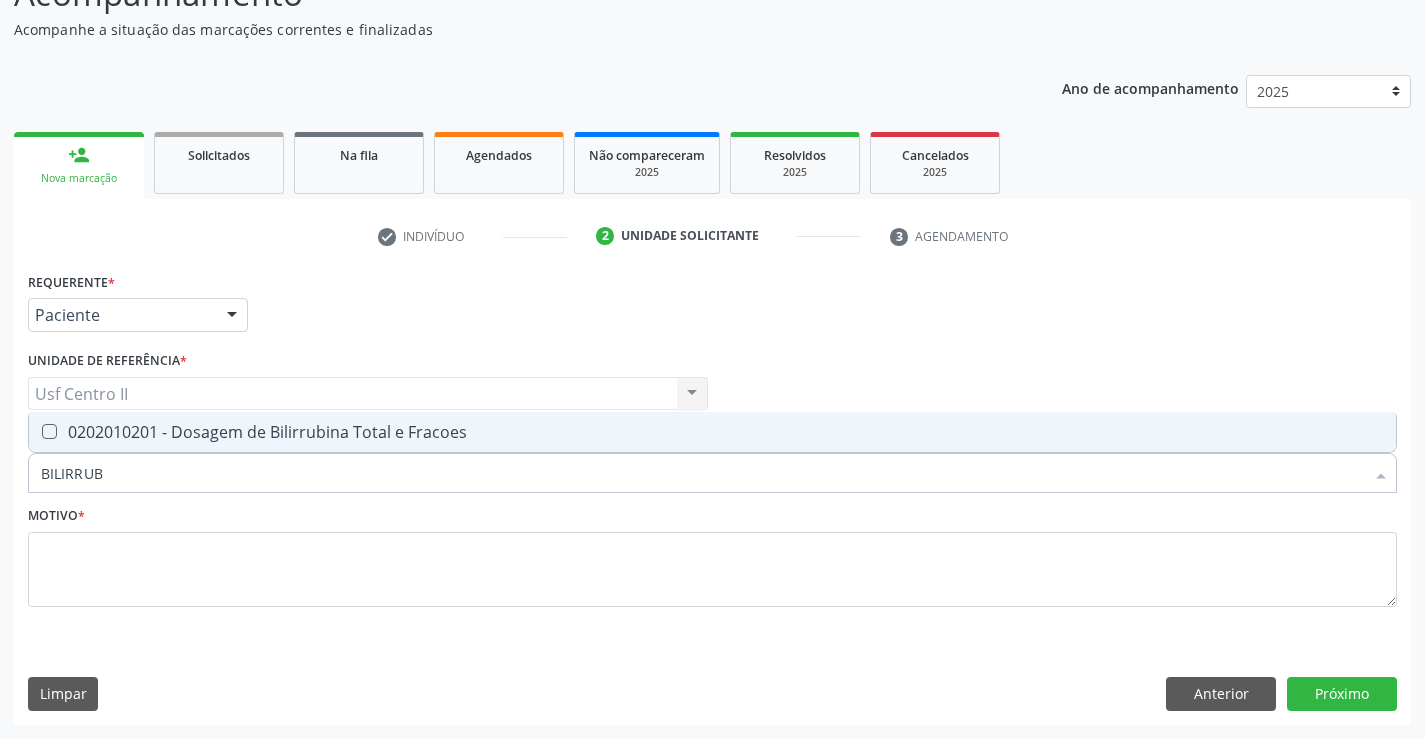 click on "0202010201 - Dosagem de Bilirrubina Total e Fracoes" at bounding box center (712, 432) 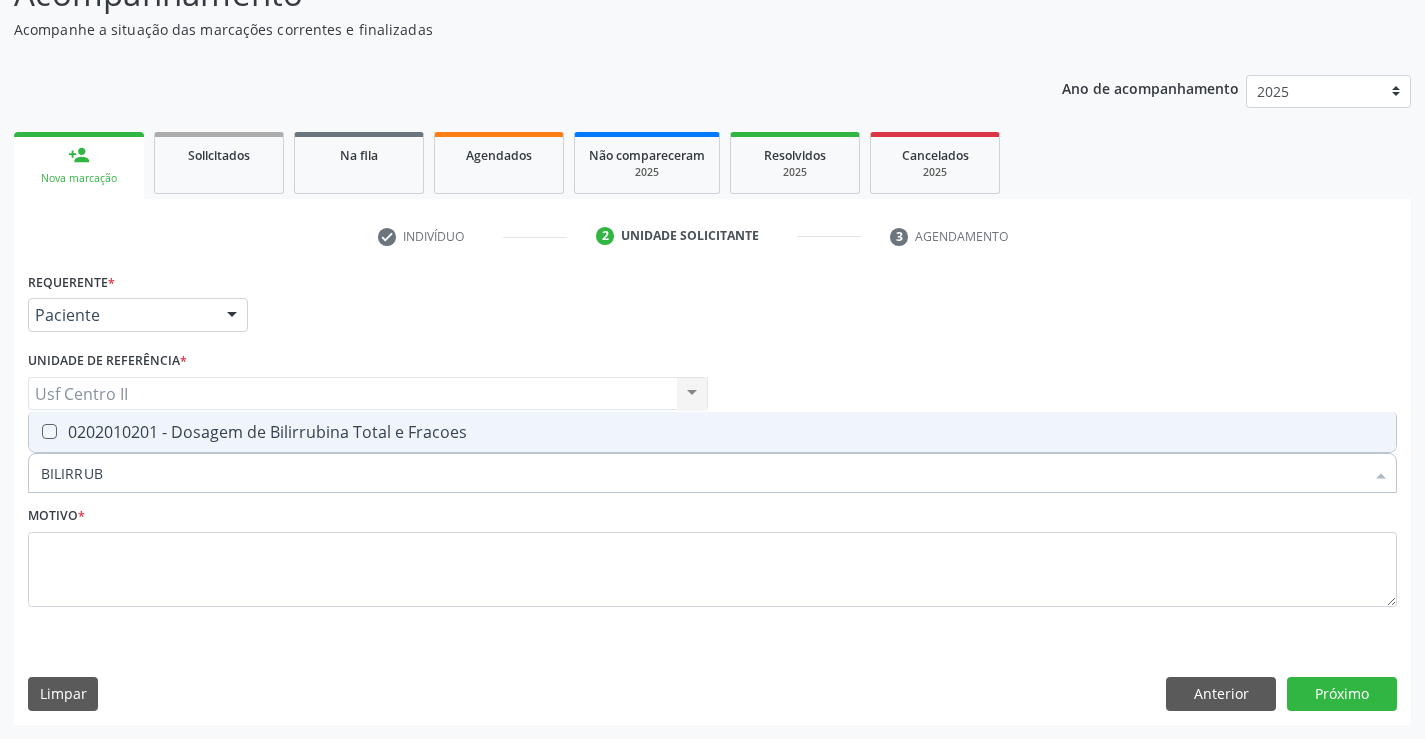 checkbox on "true" 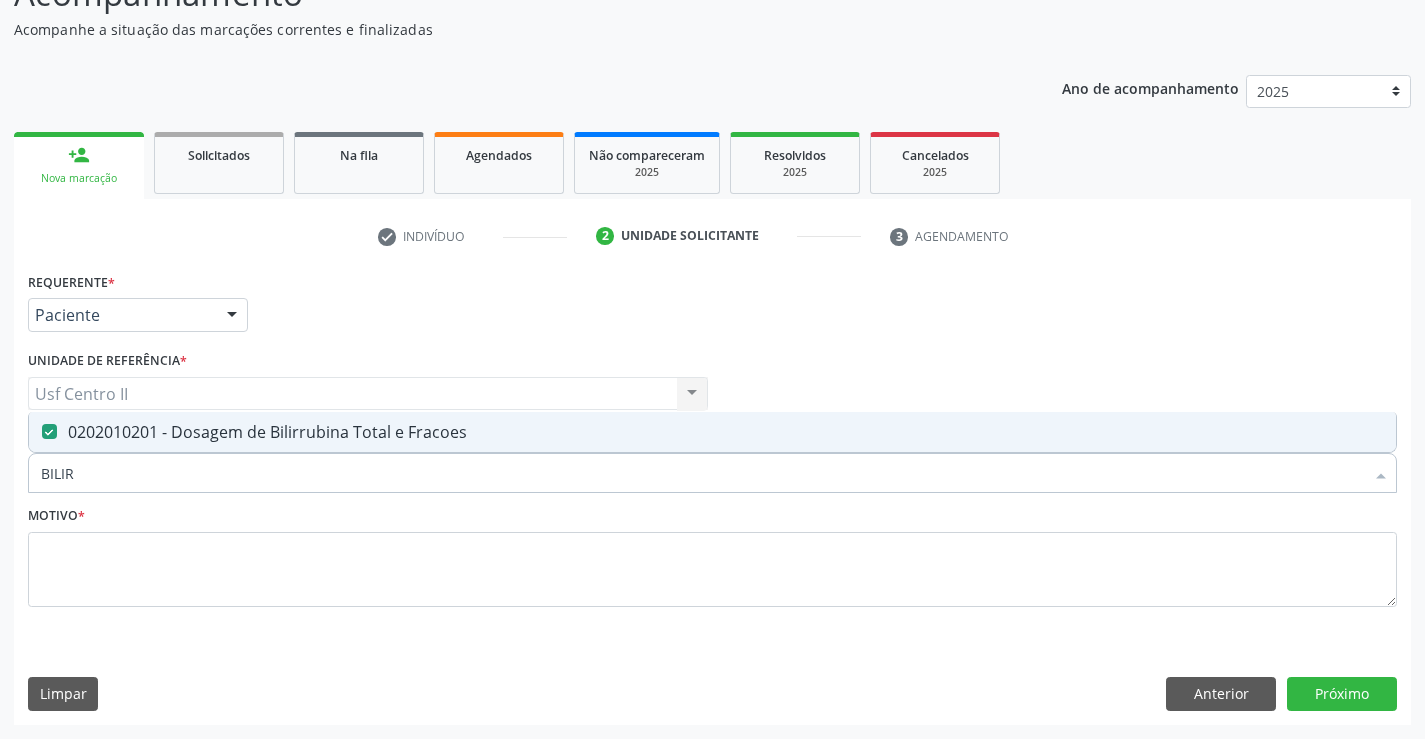 type on "BILI" 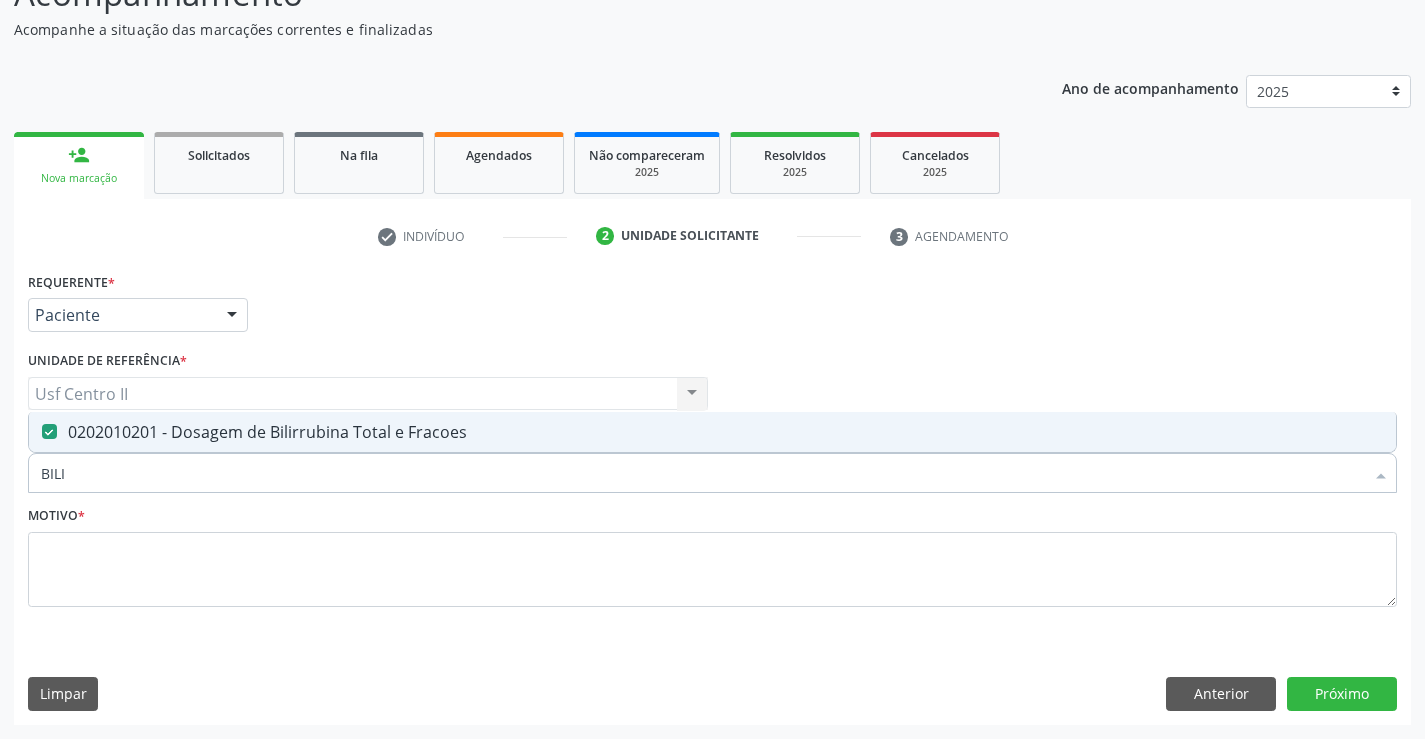 checkbox on "false" 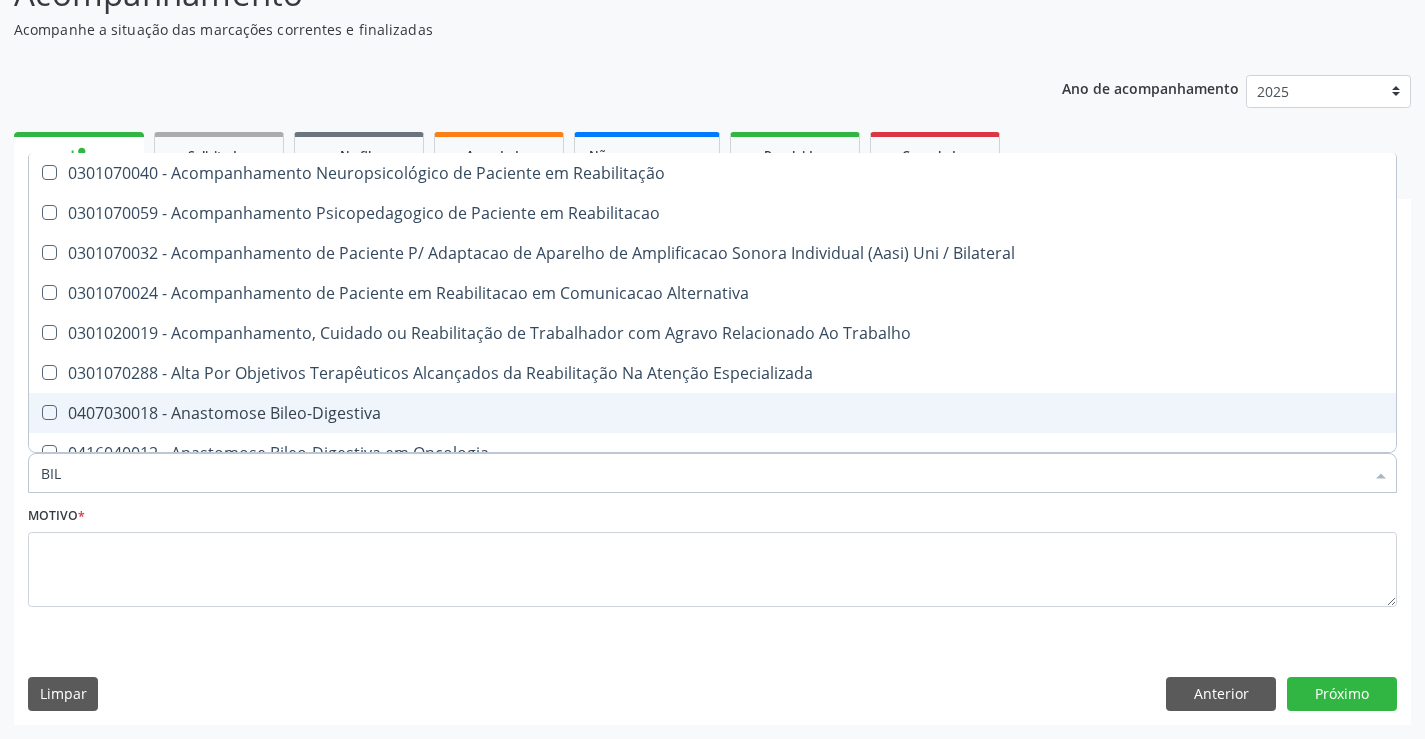 type on "BI" 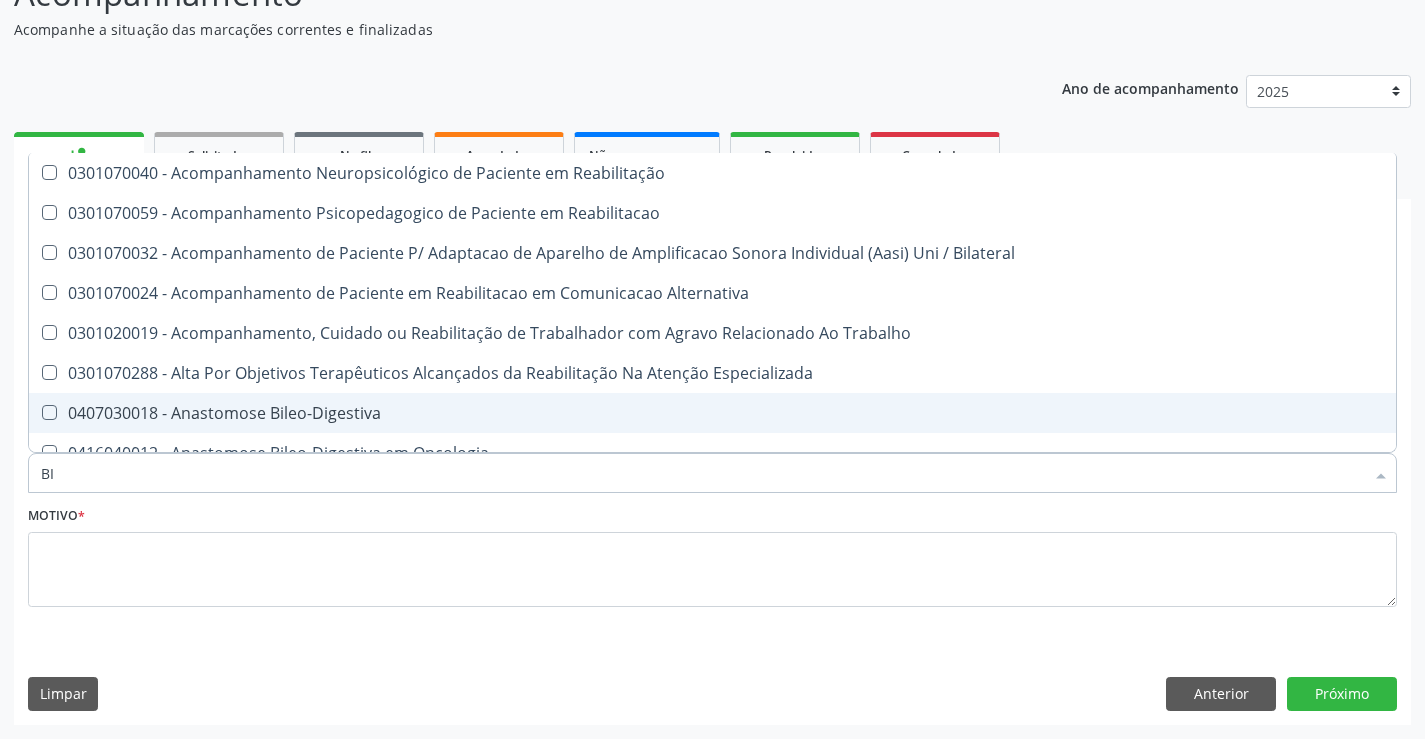 checkbox on "false" 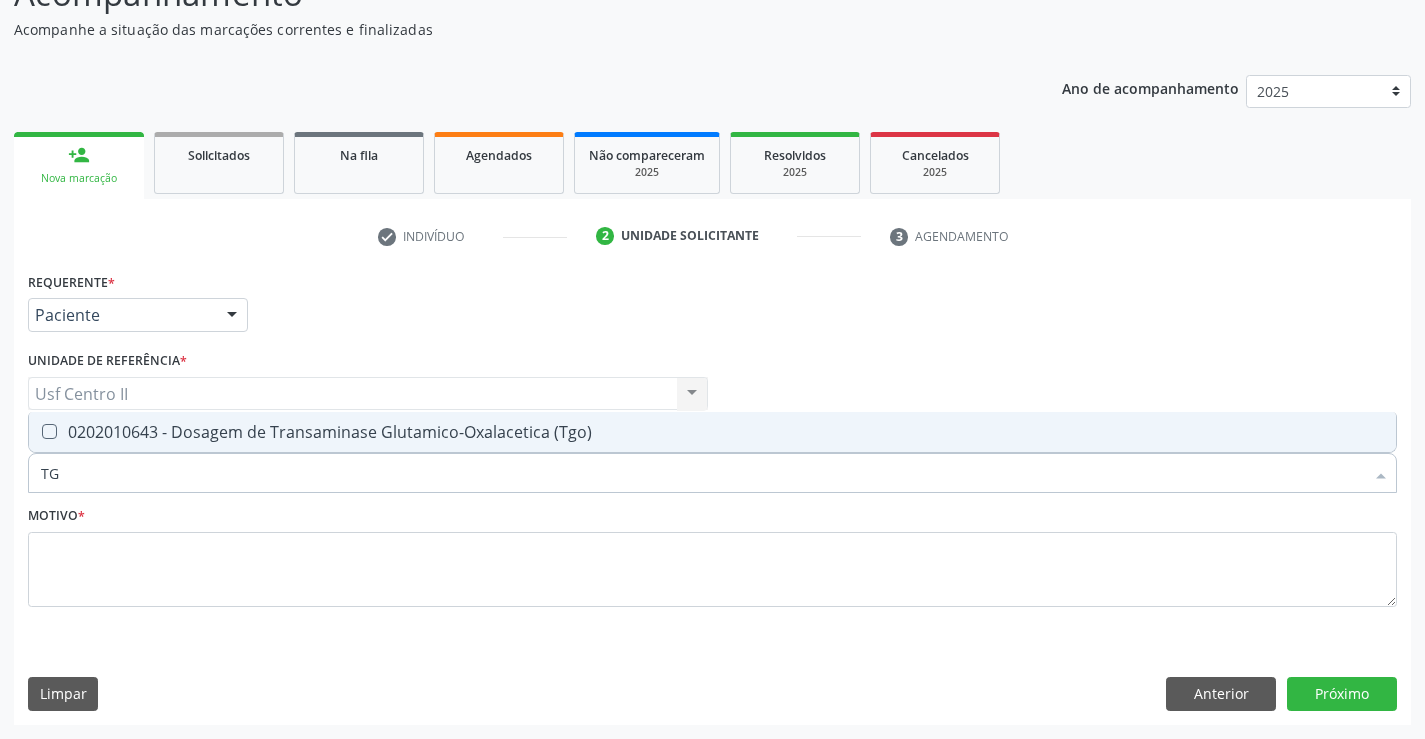 type on "TGO" 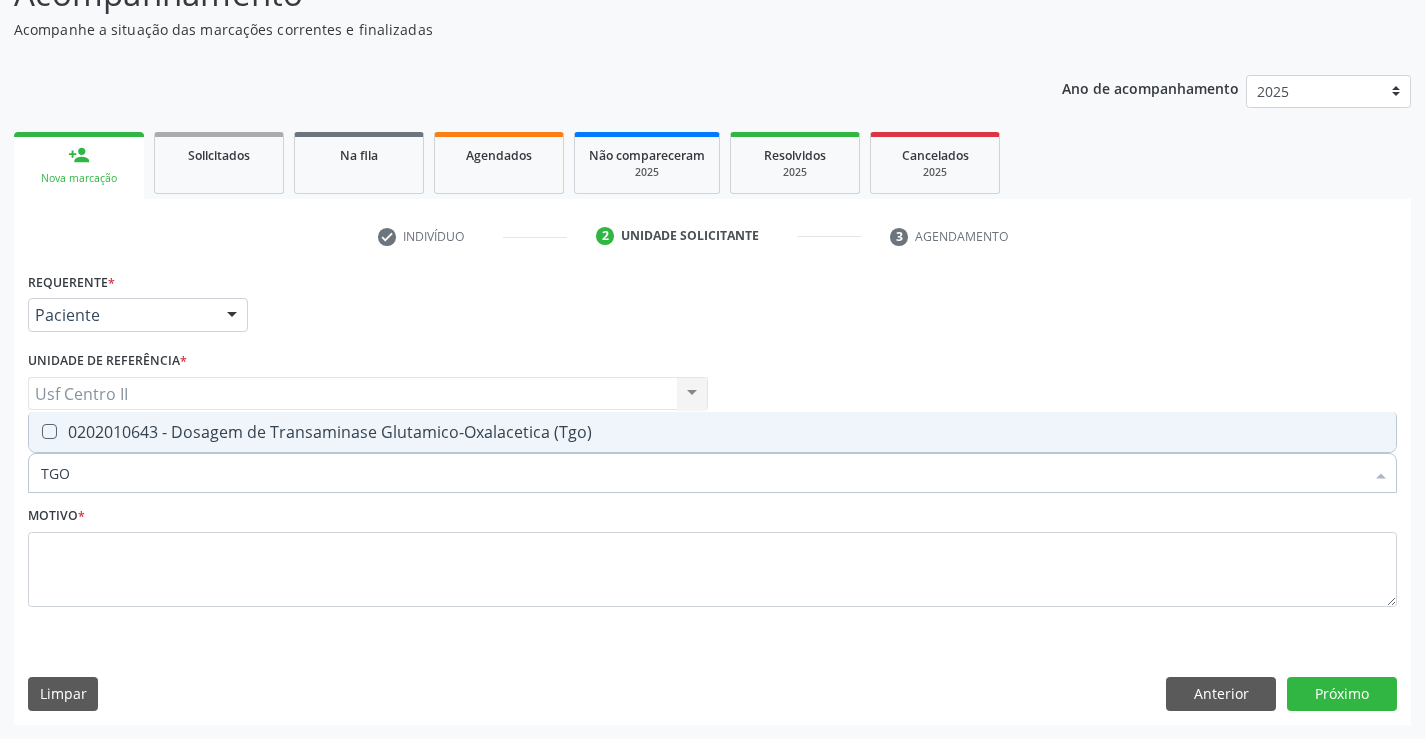 click on "0202010643 - Dosagem de Transaminase Glutamico-Oxalacetica (Tgo)" at bounding box center (712, 432) 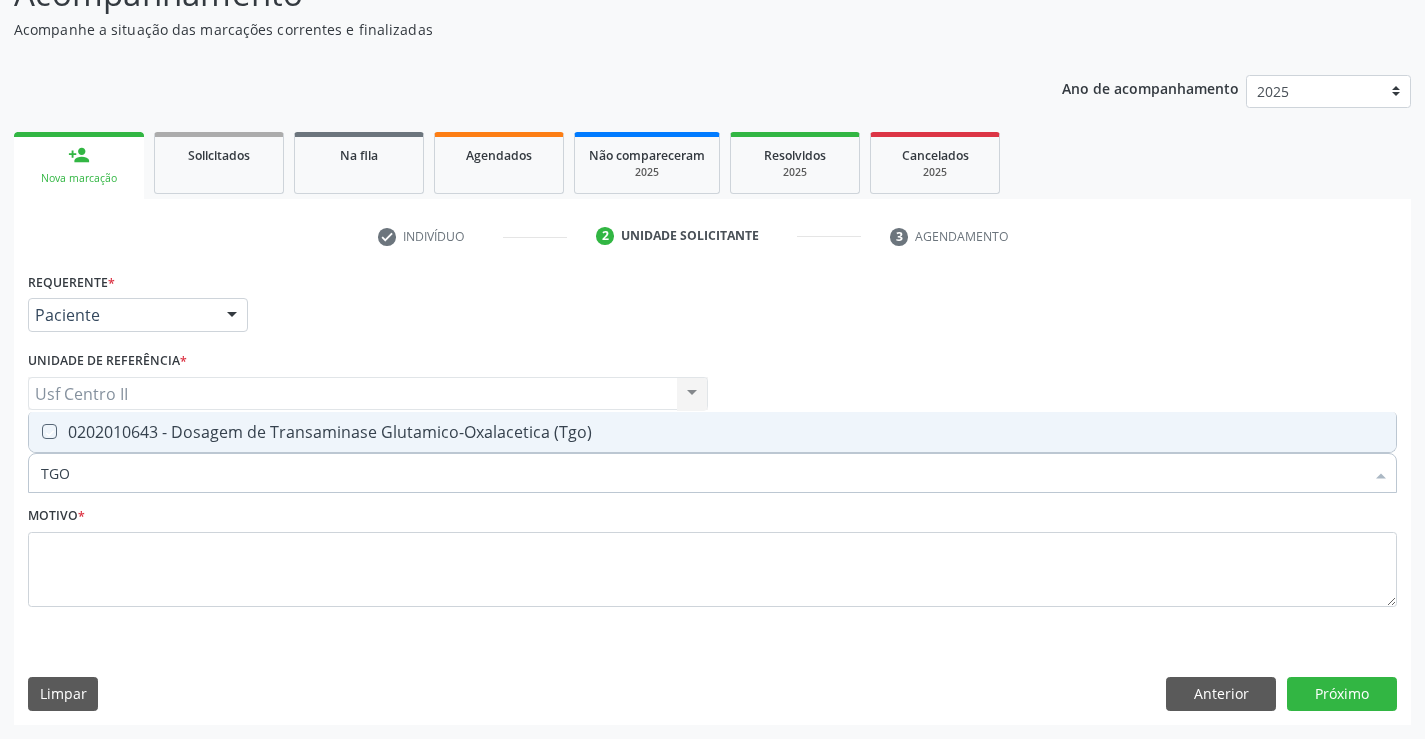 checkbox on "true" 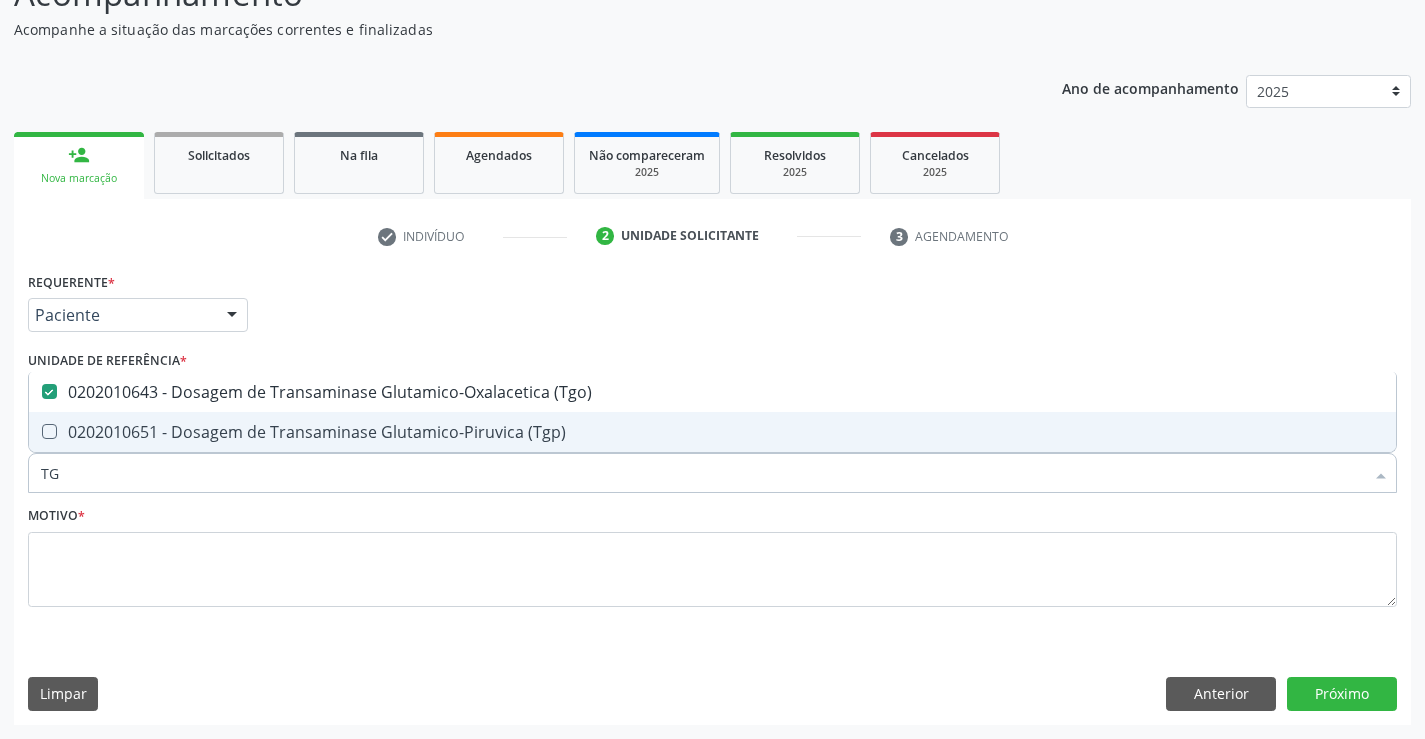 type on "TGP" 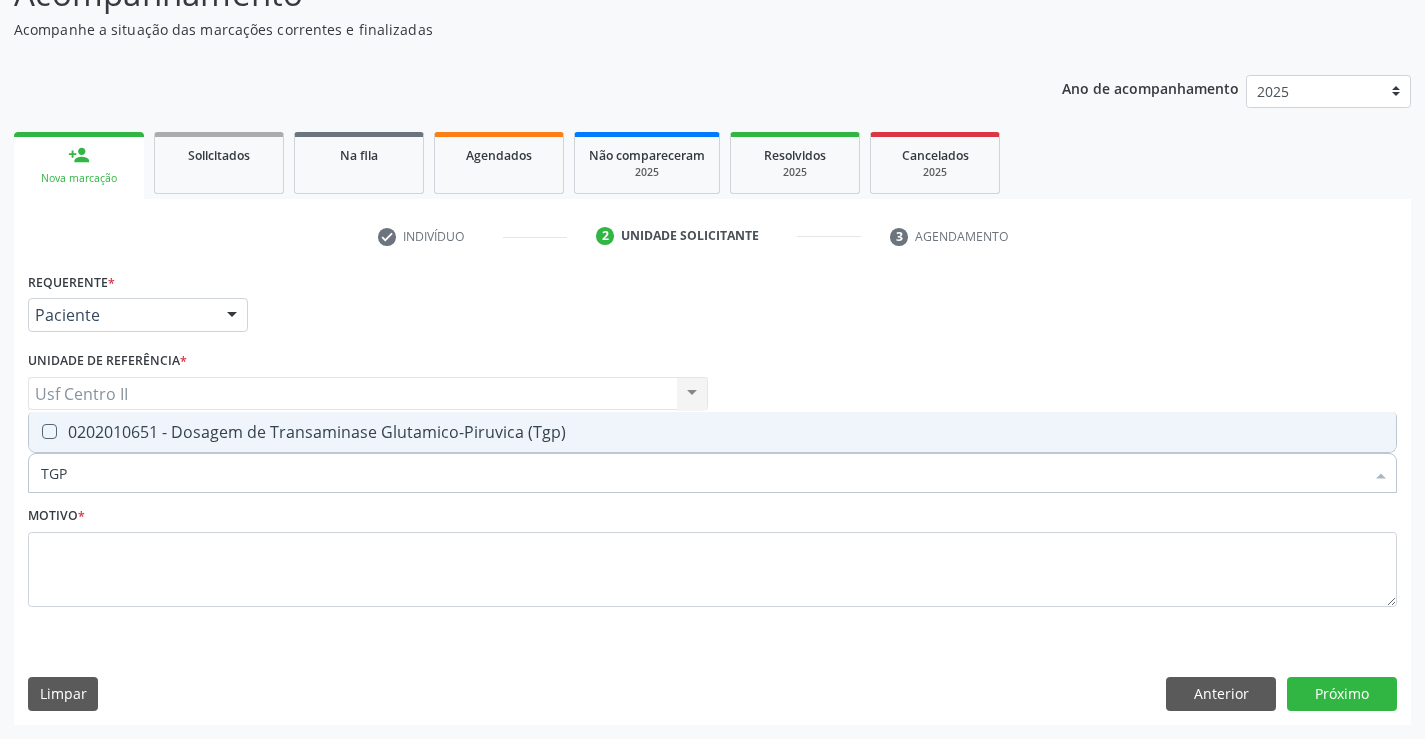 click on "0202010651 - Dosagem de Transaminase Glutamico-Piruvica (Tgp)" at bounding box center (712, 432) 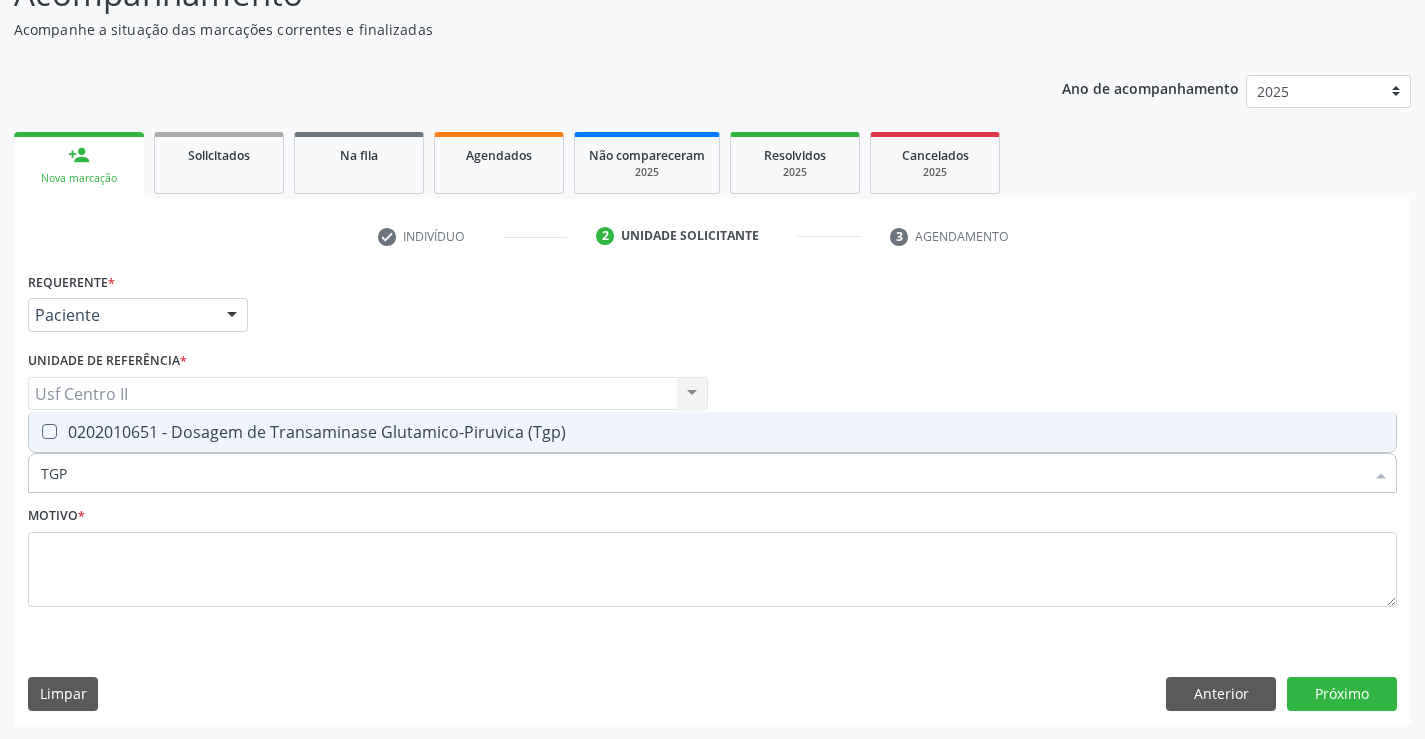 checkbox on "true" 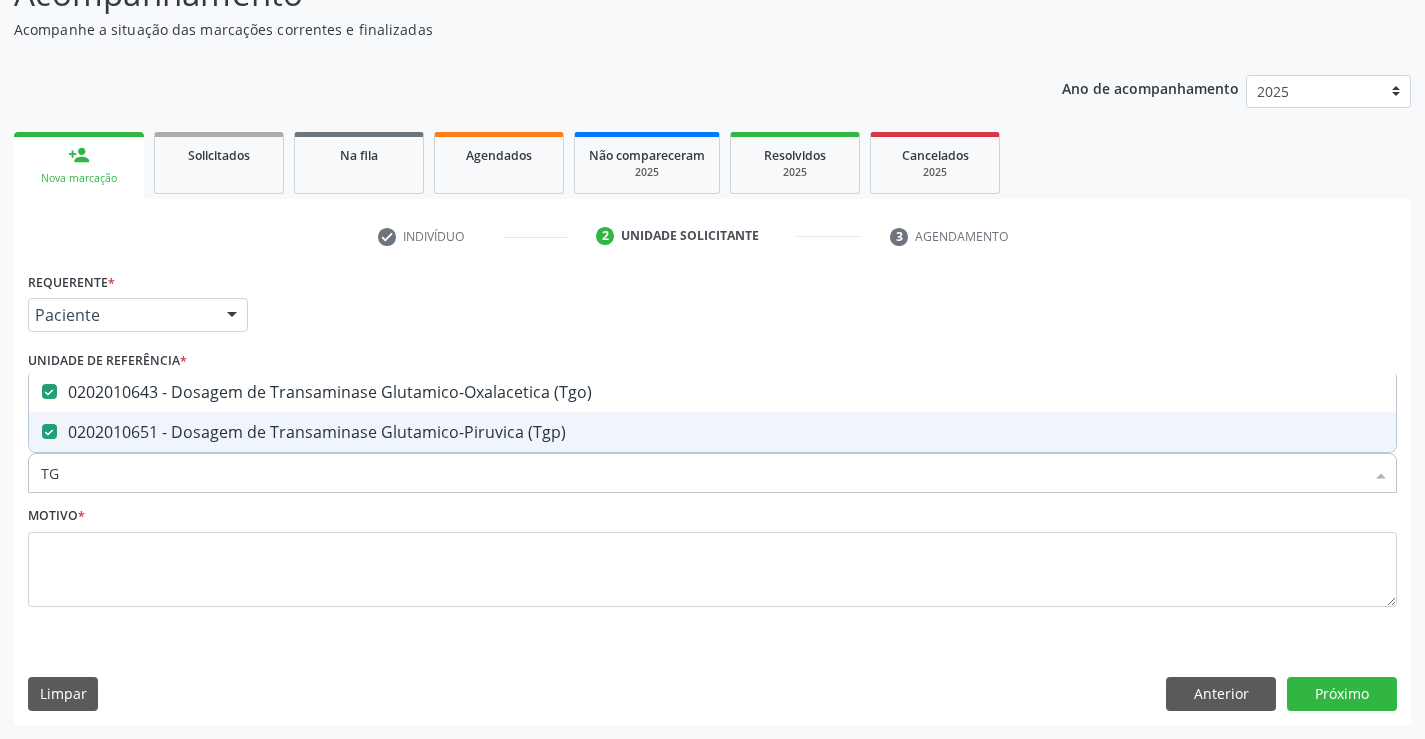 type on "T" 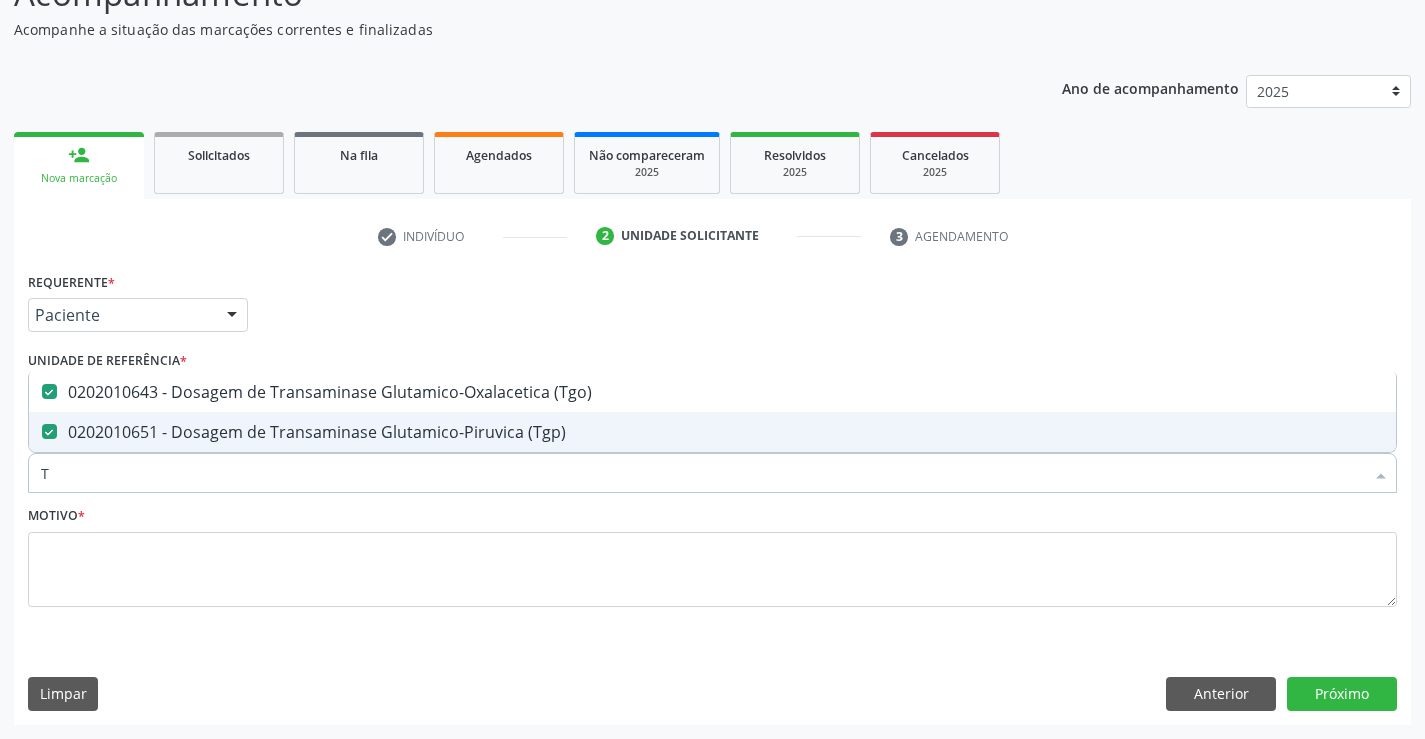 checkbox on "false" 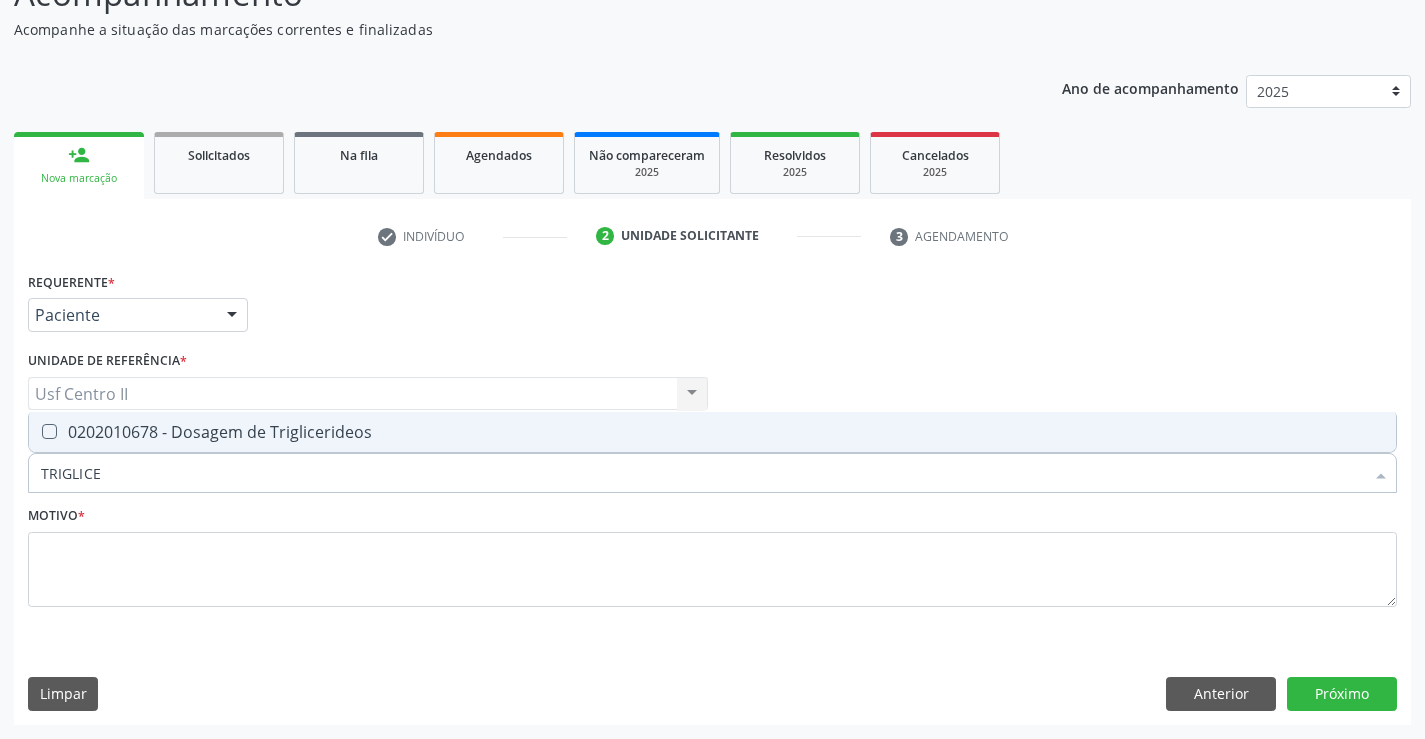 type on "TRIGLICER" 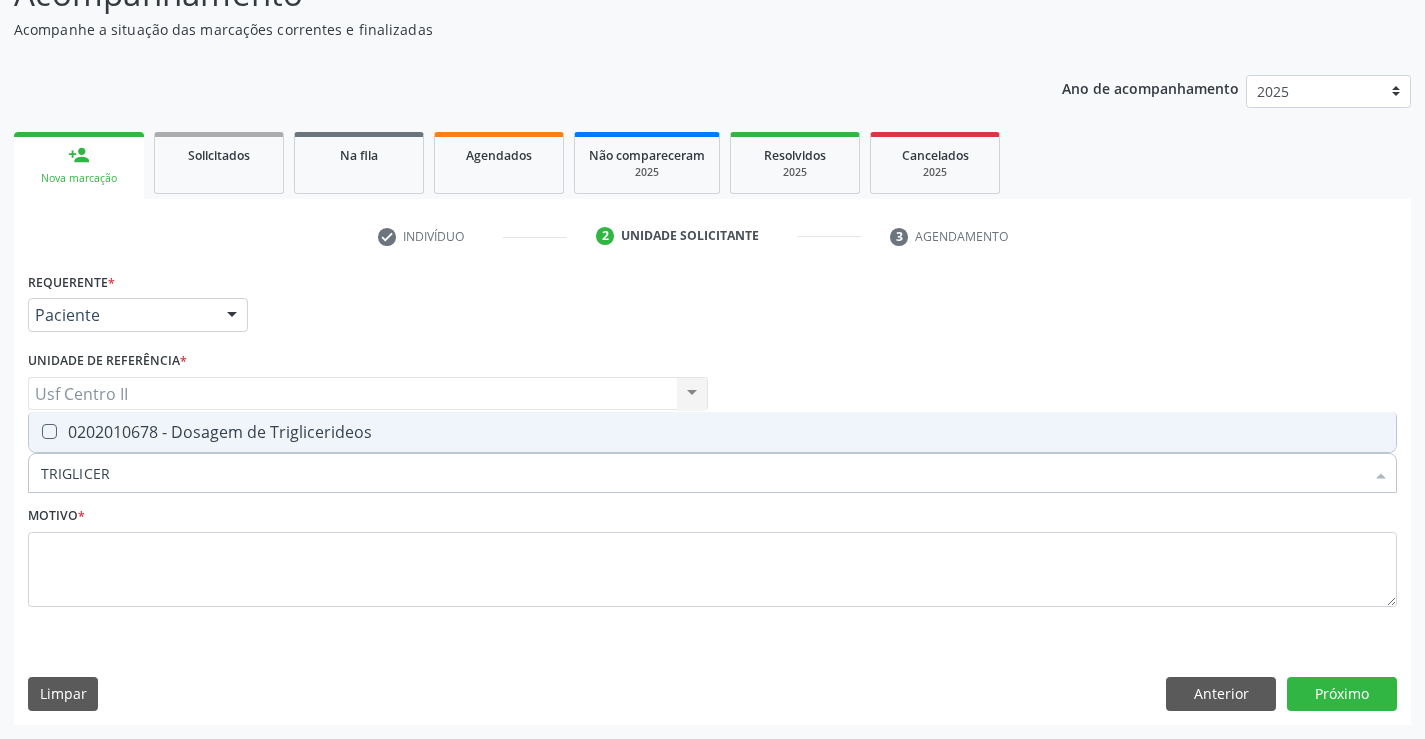 click on "0202010678 - Dosagem de Triglicerideos" at bounding box center [712, 432] 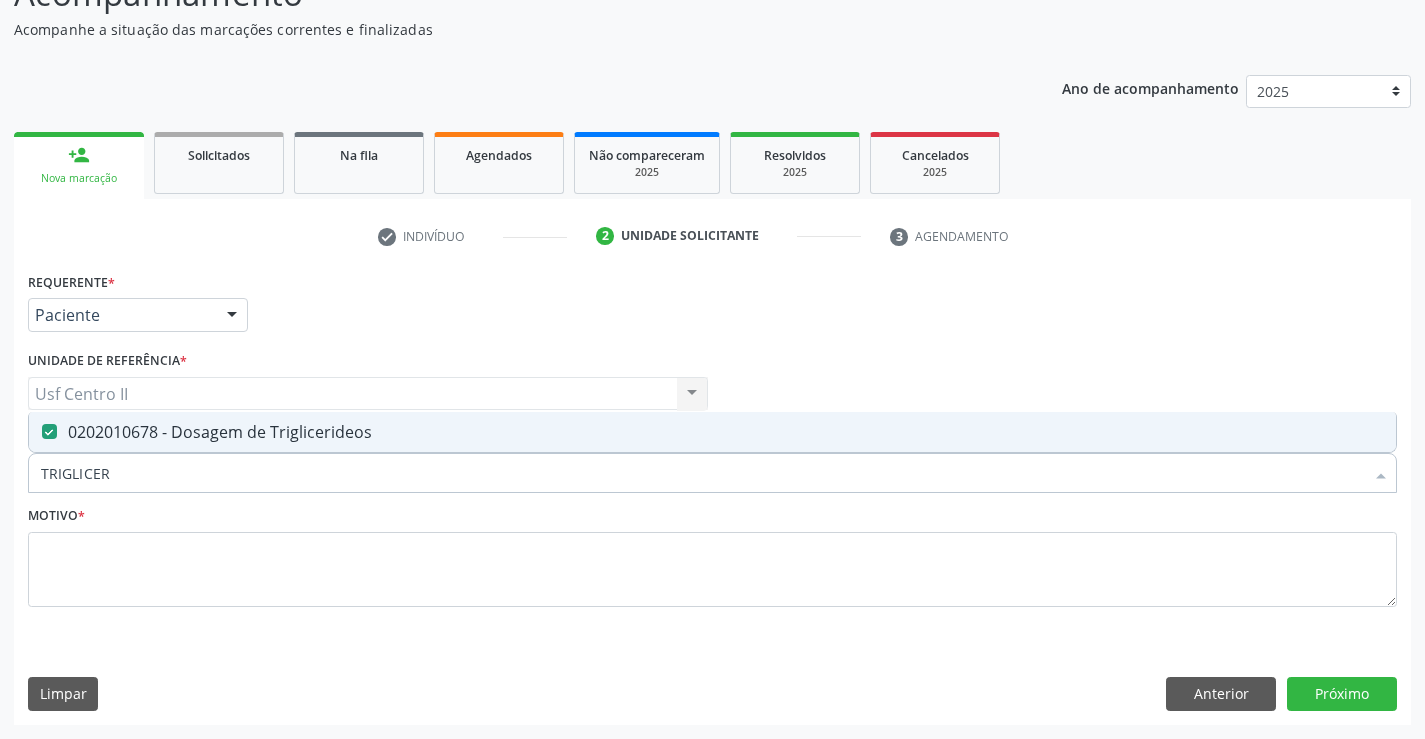 checkbox on "true" 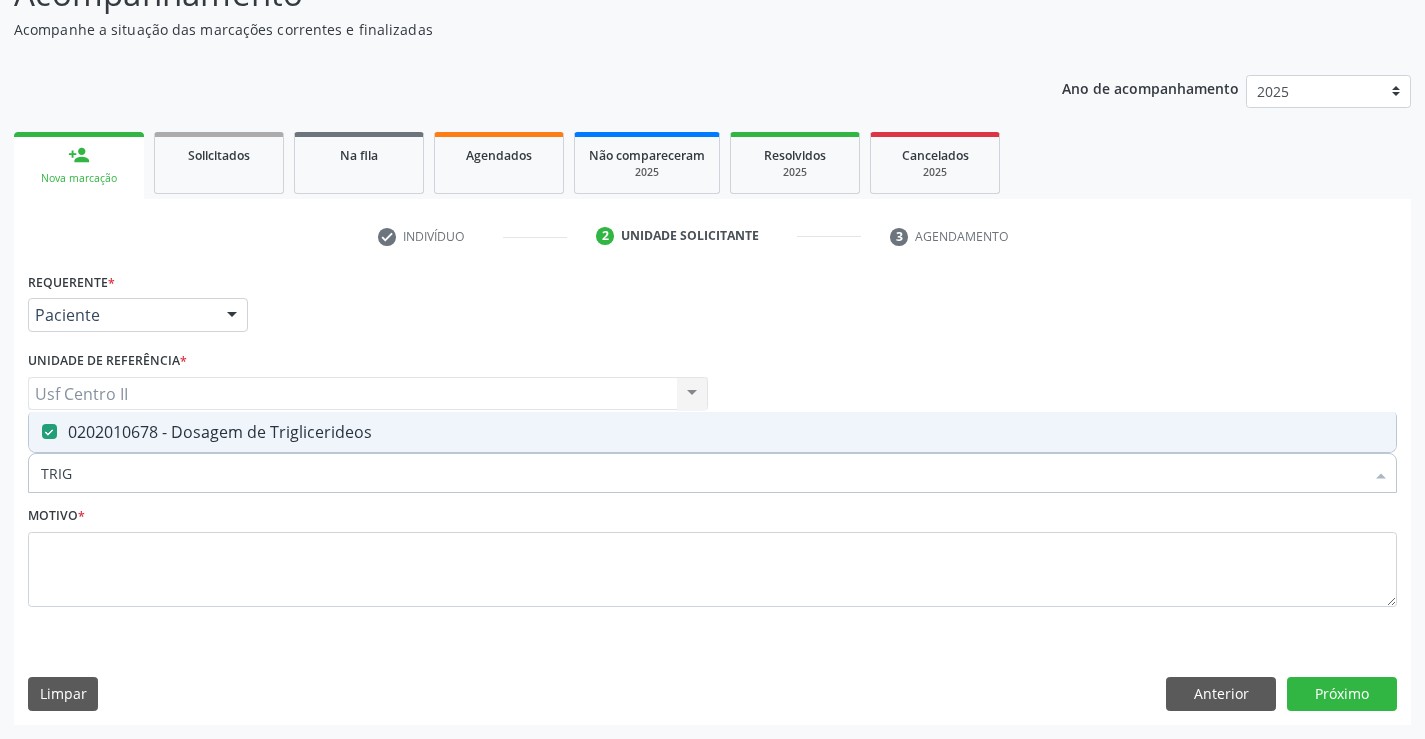 type on "TRI" 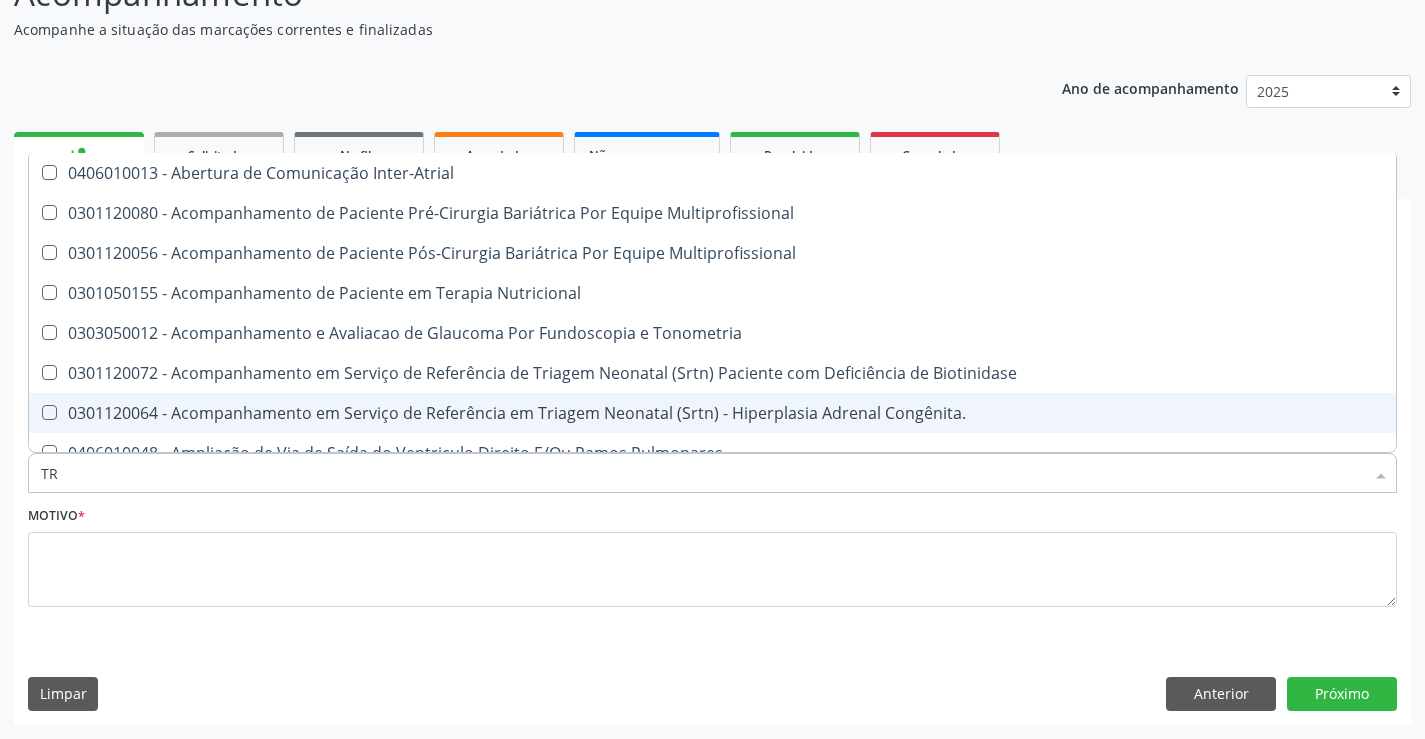 type on "T" 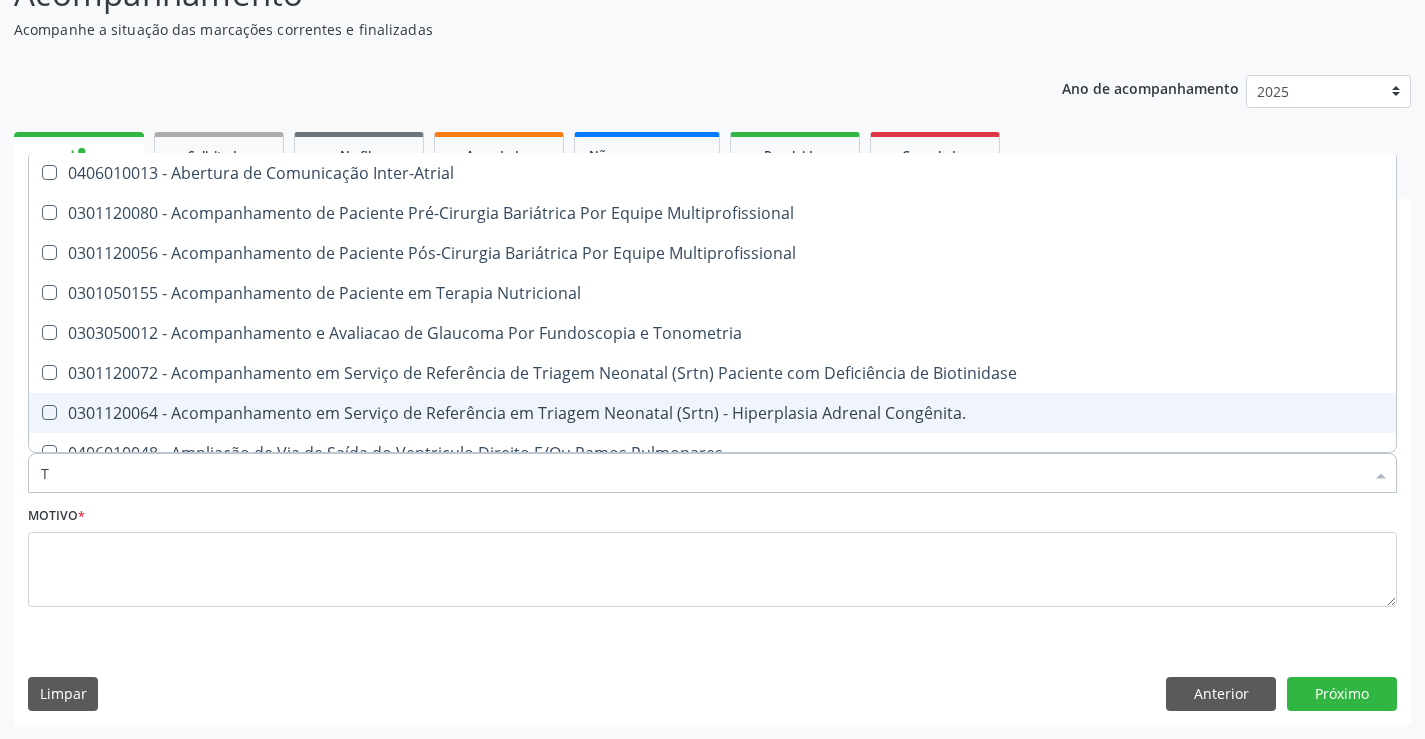type 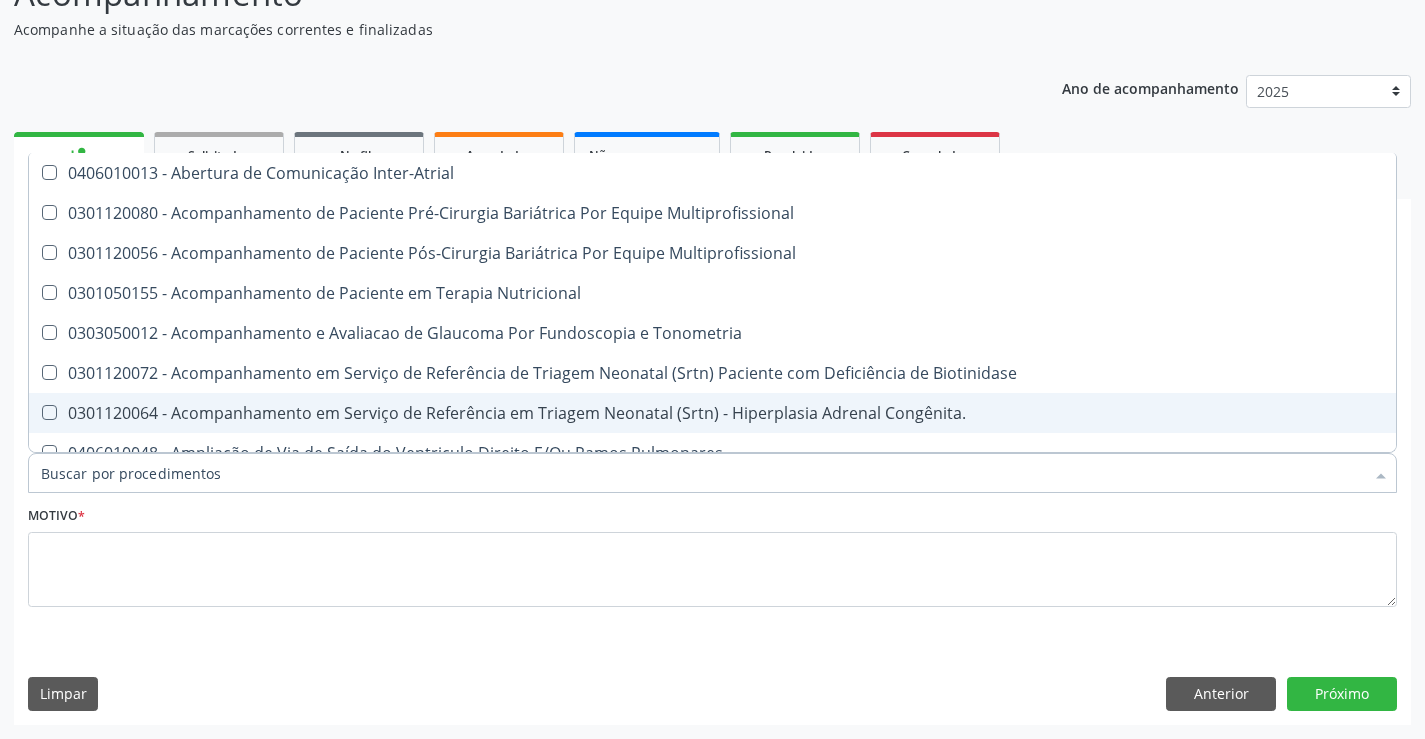checkbox on "false" 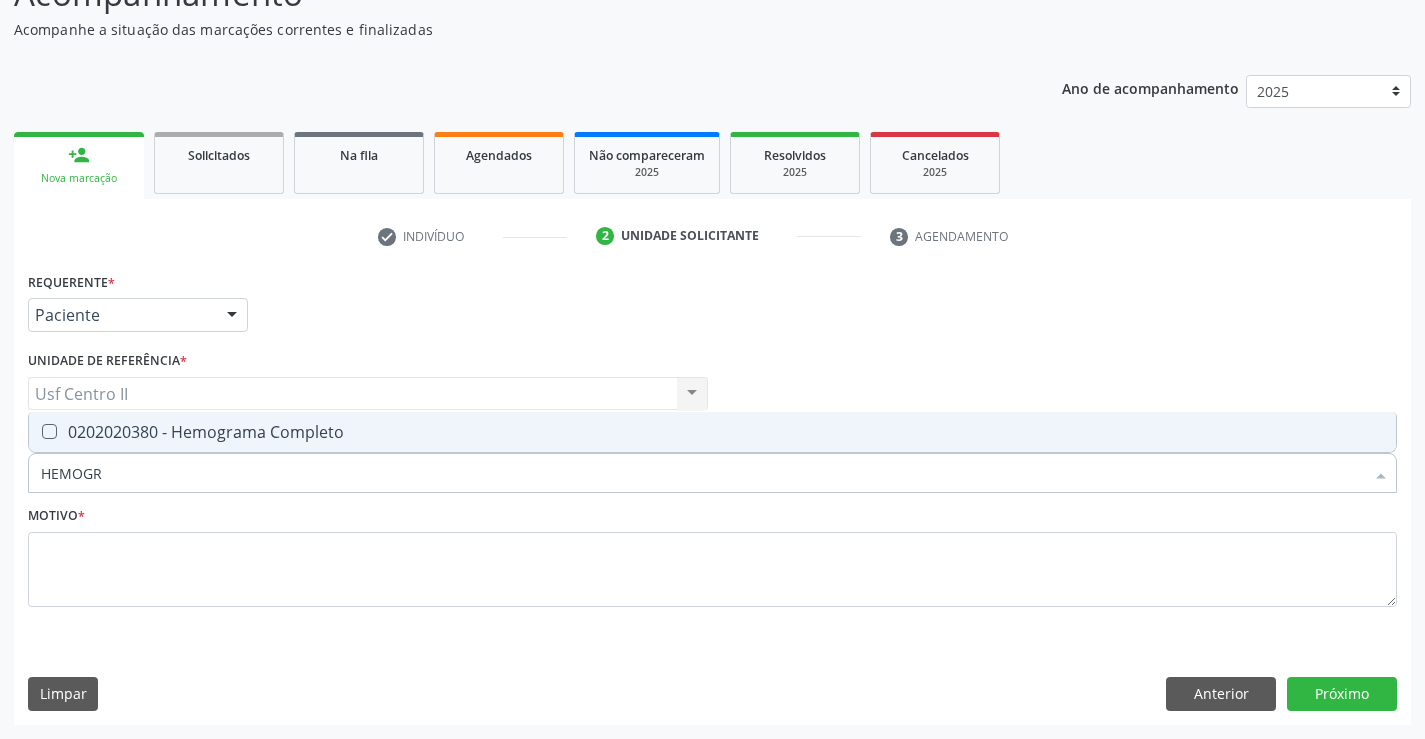 type on "HEMOGRA" 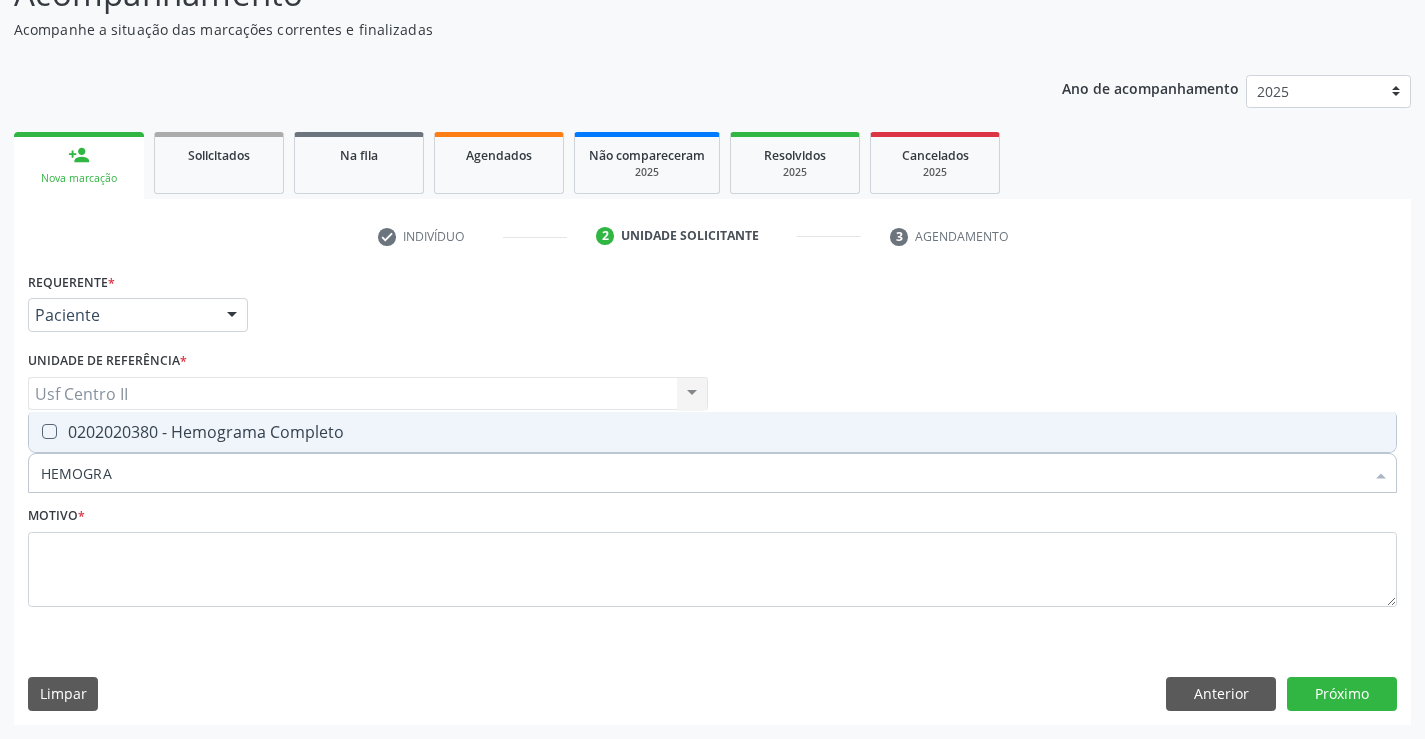 click on "0202020380 - Hemograma Completo" at bounding box center [712, 432] 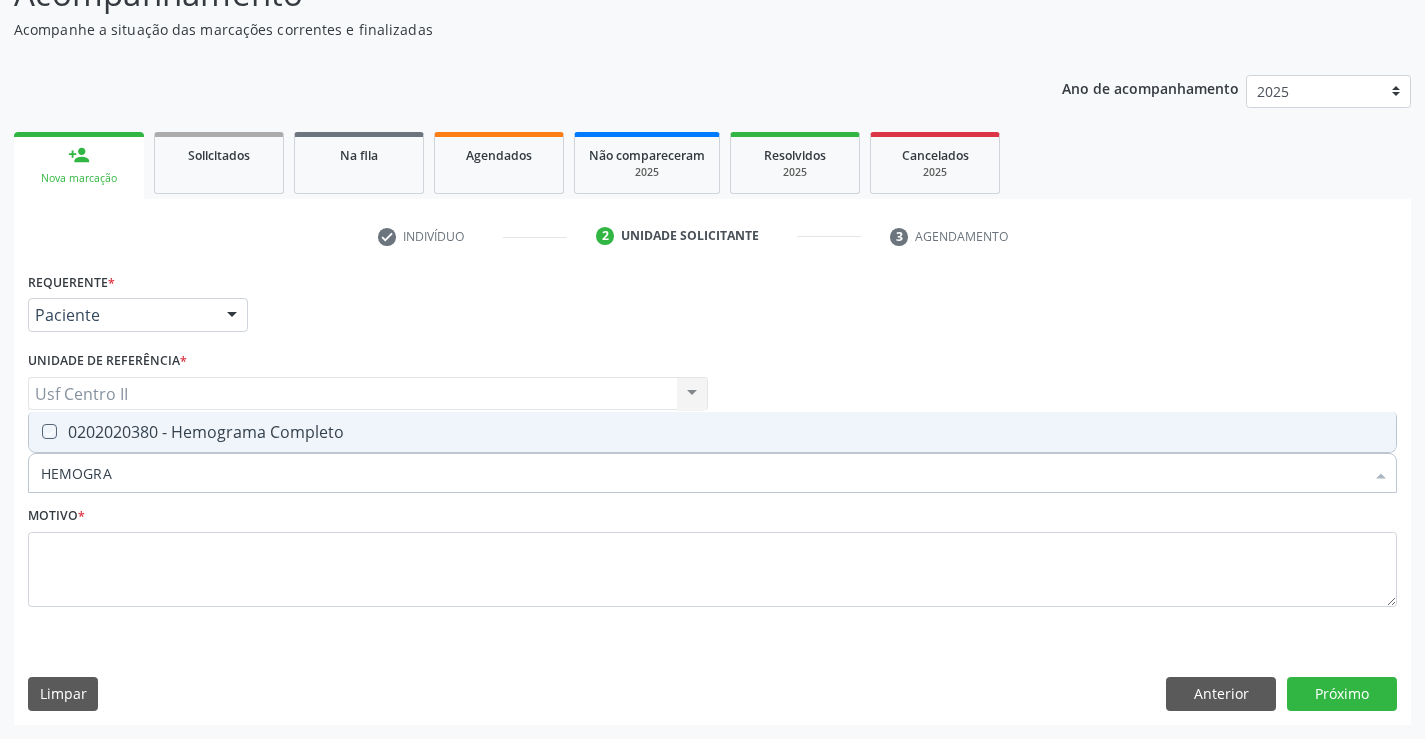 checkbox on "true" 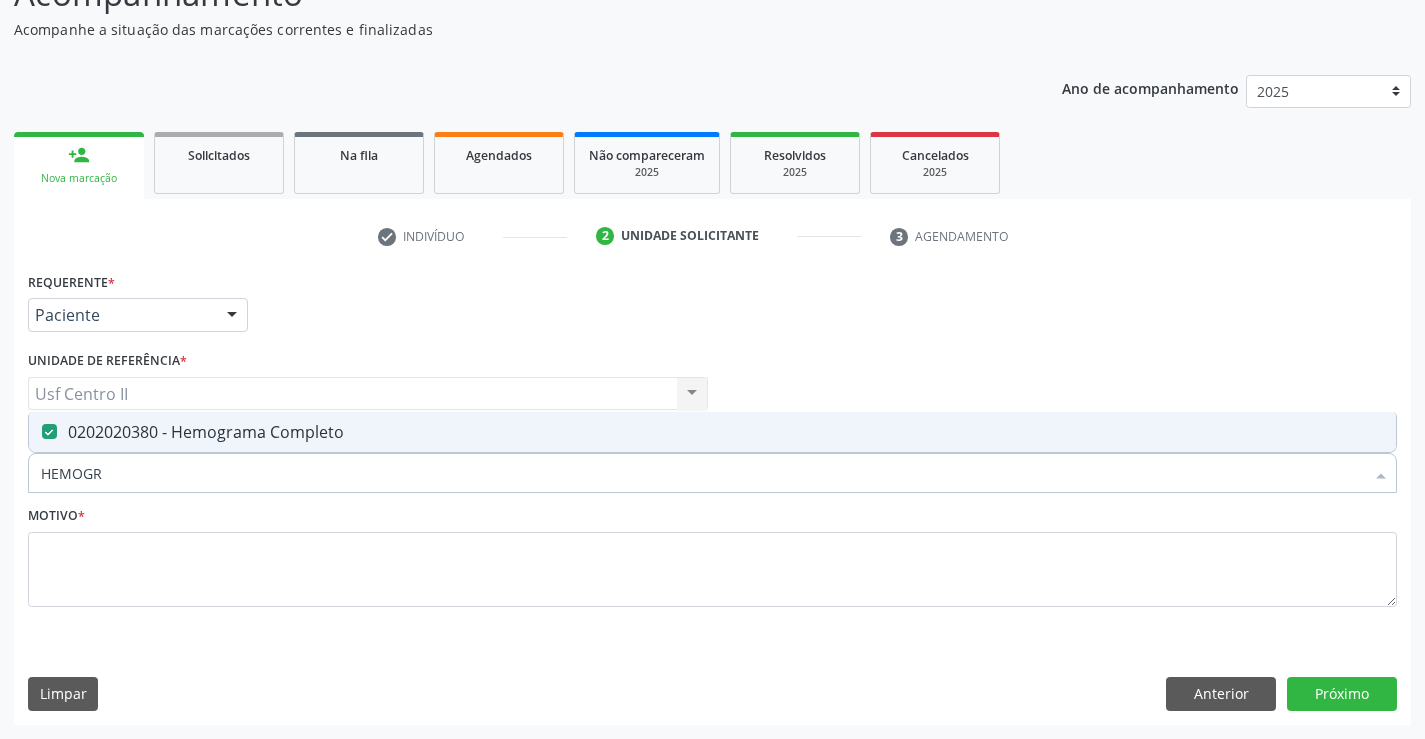 type on "HEMOG" 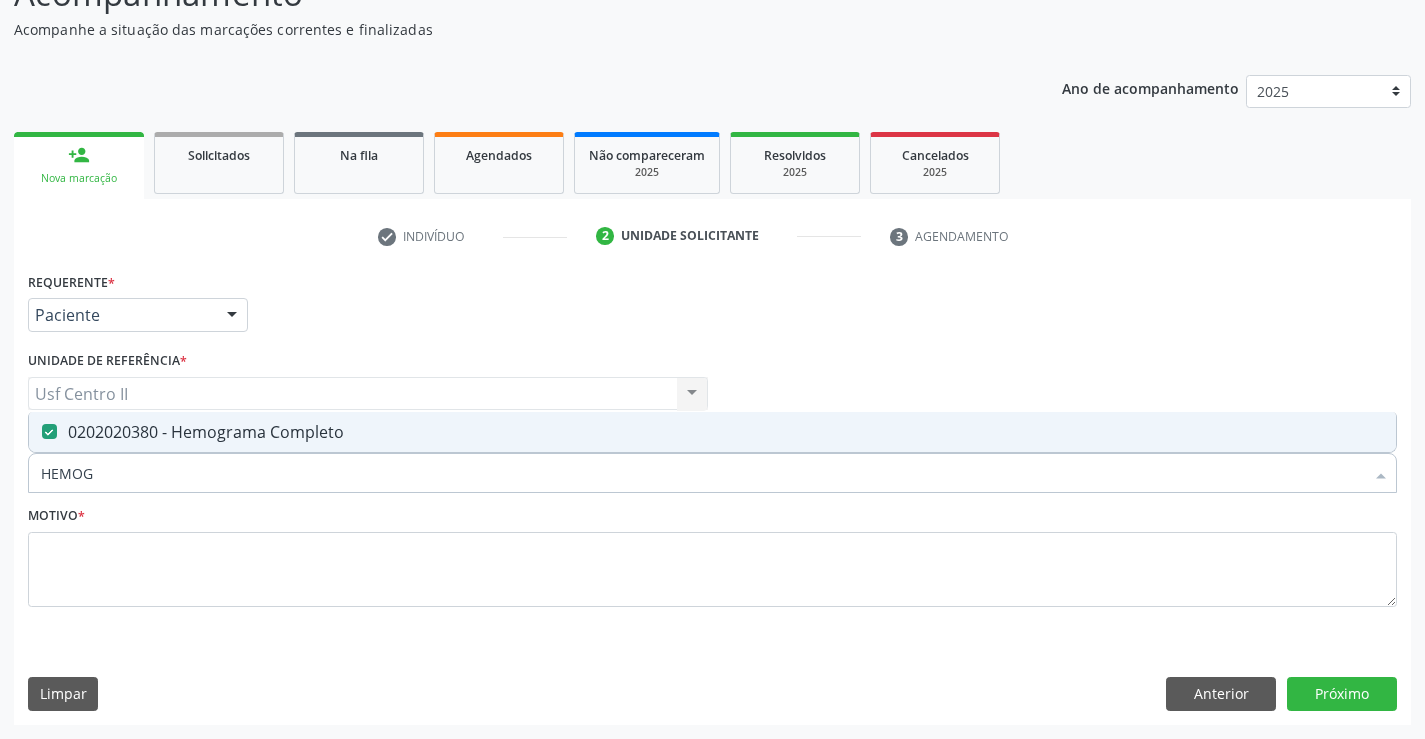 checkbox on "false" 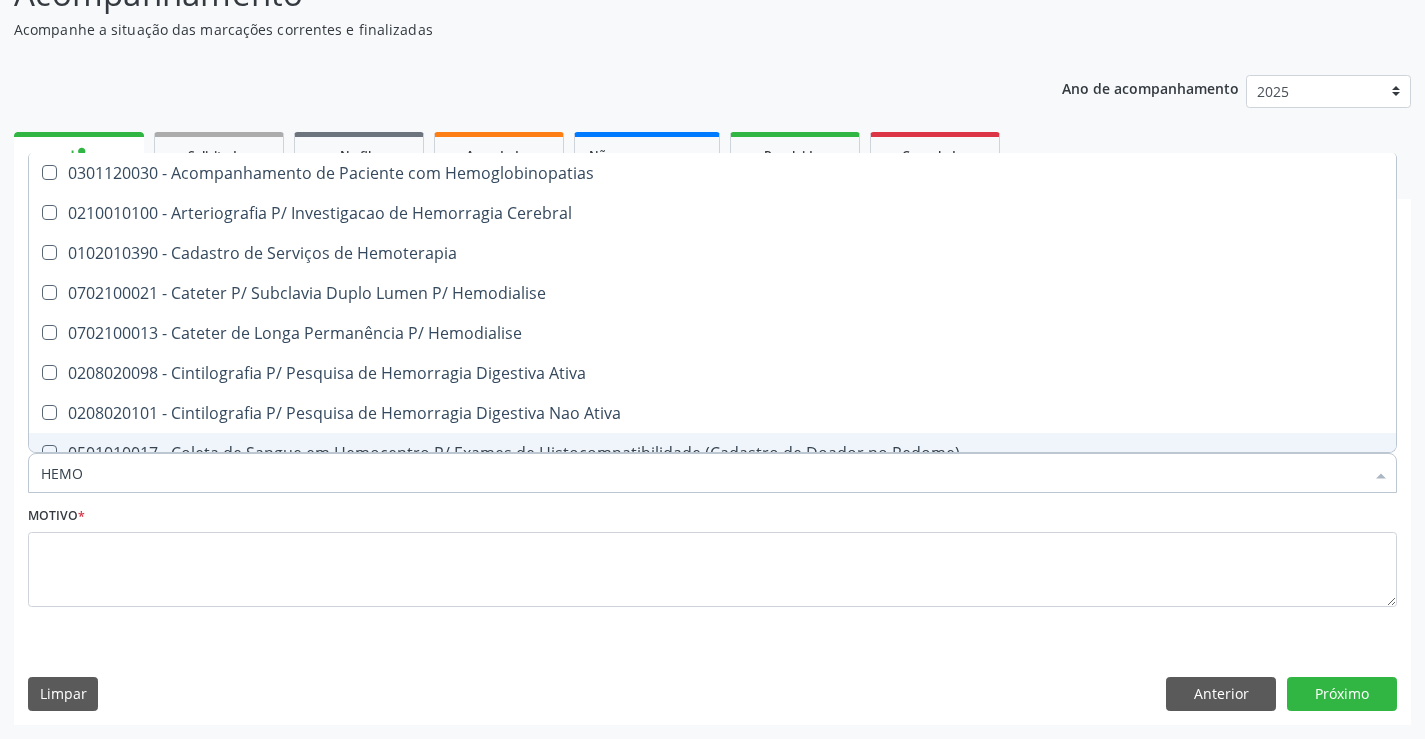 type on "HEM" 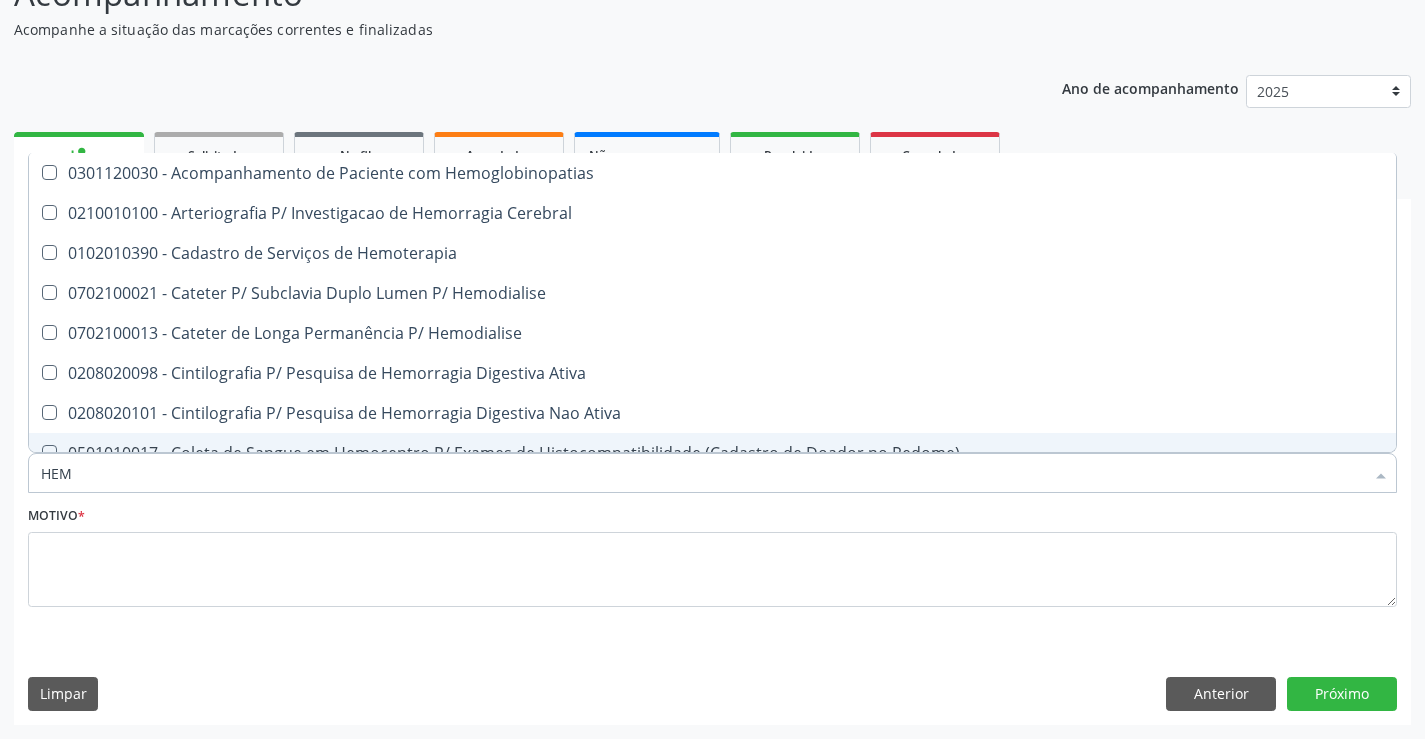checkbox on "false" 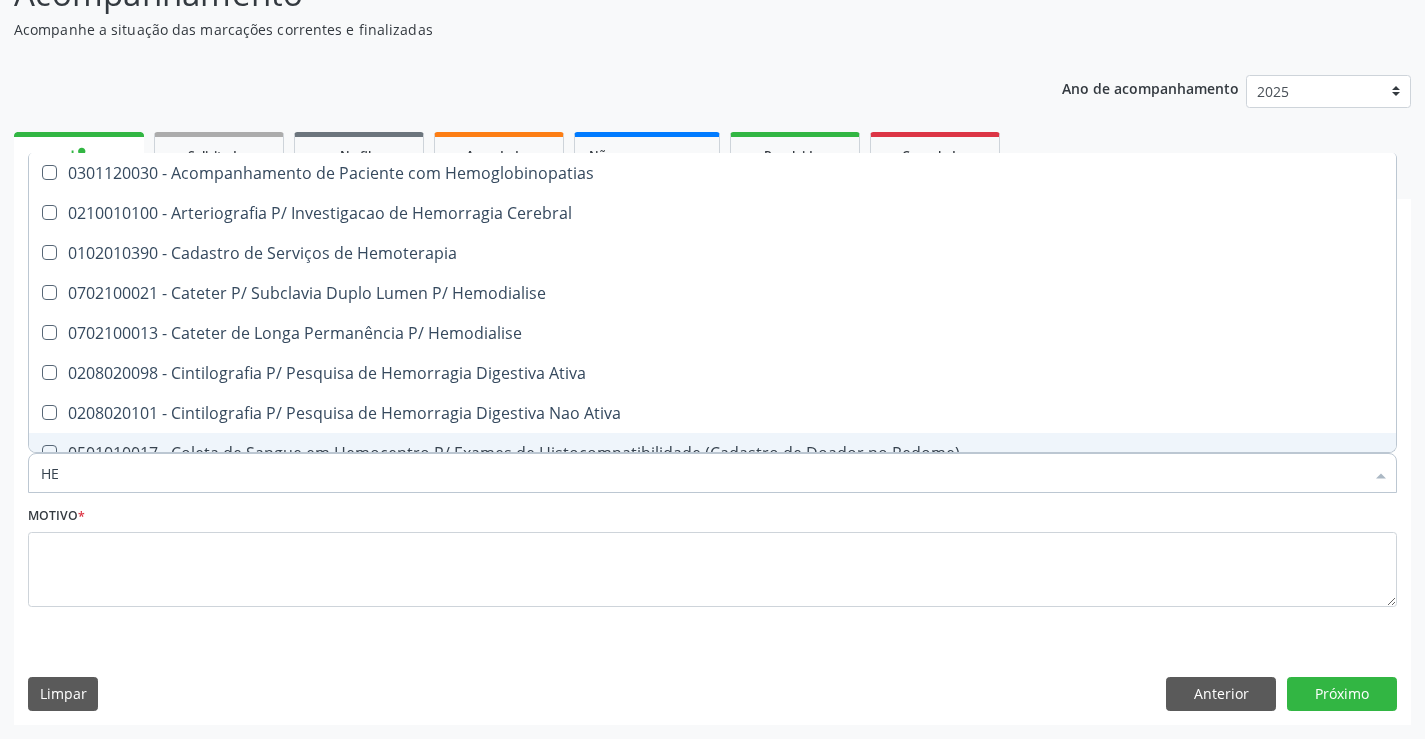 type on "H" 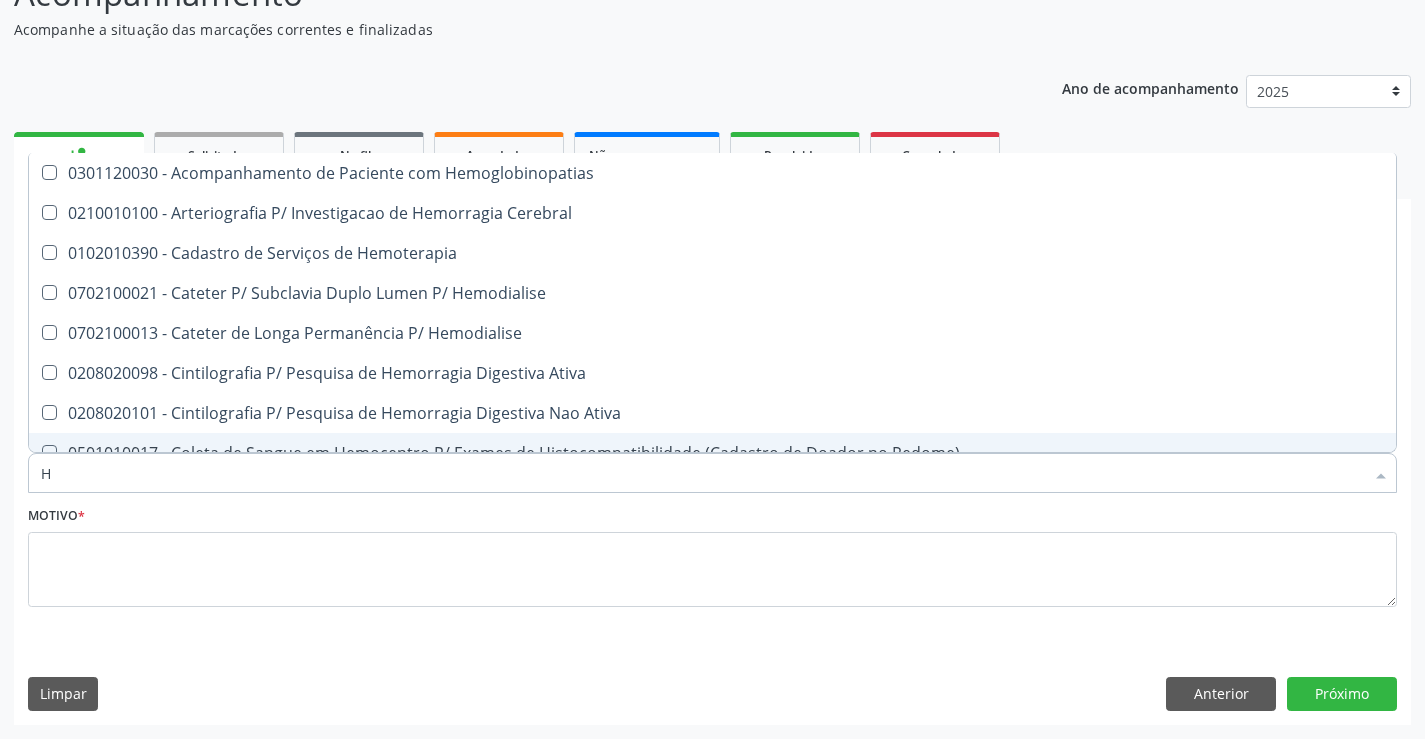 type 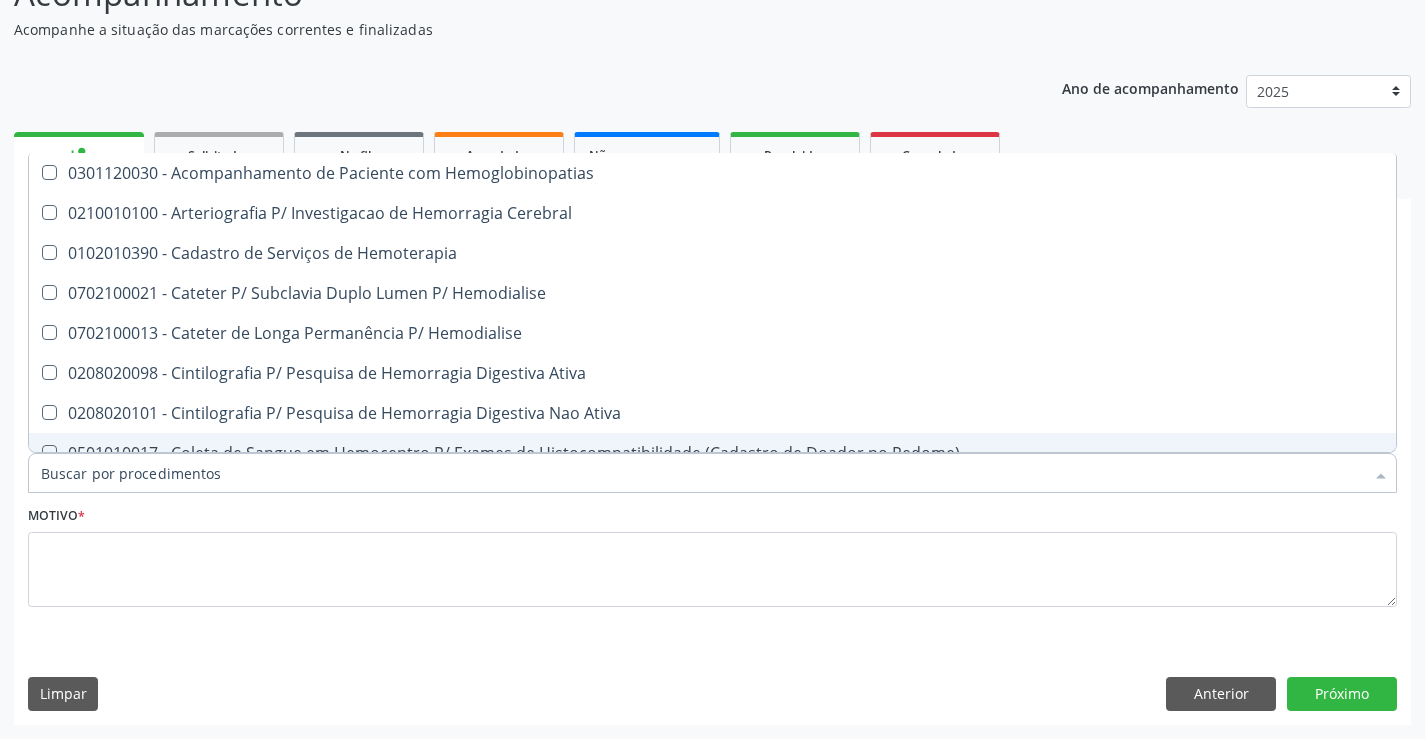 checkbox on "false" 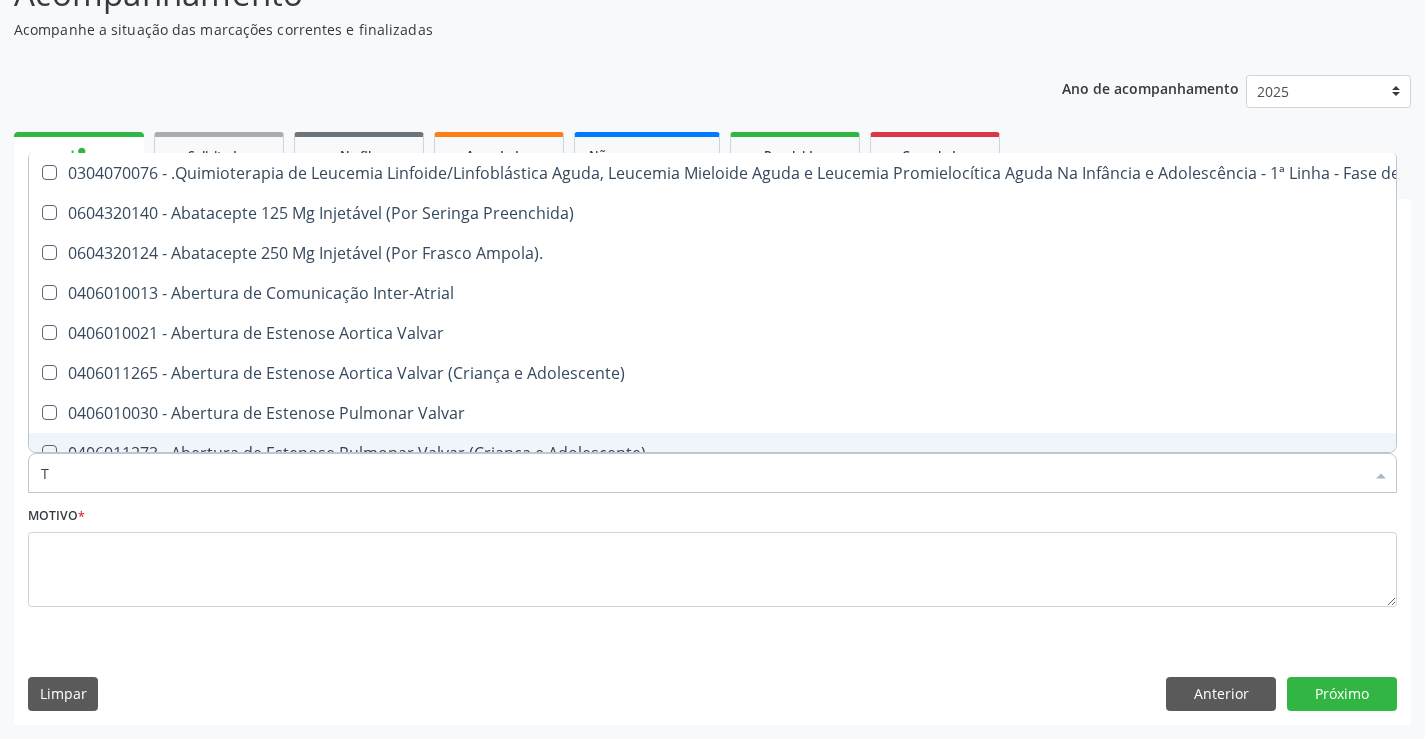 type on "T4" 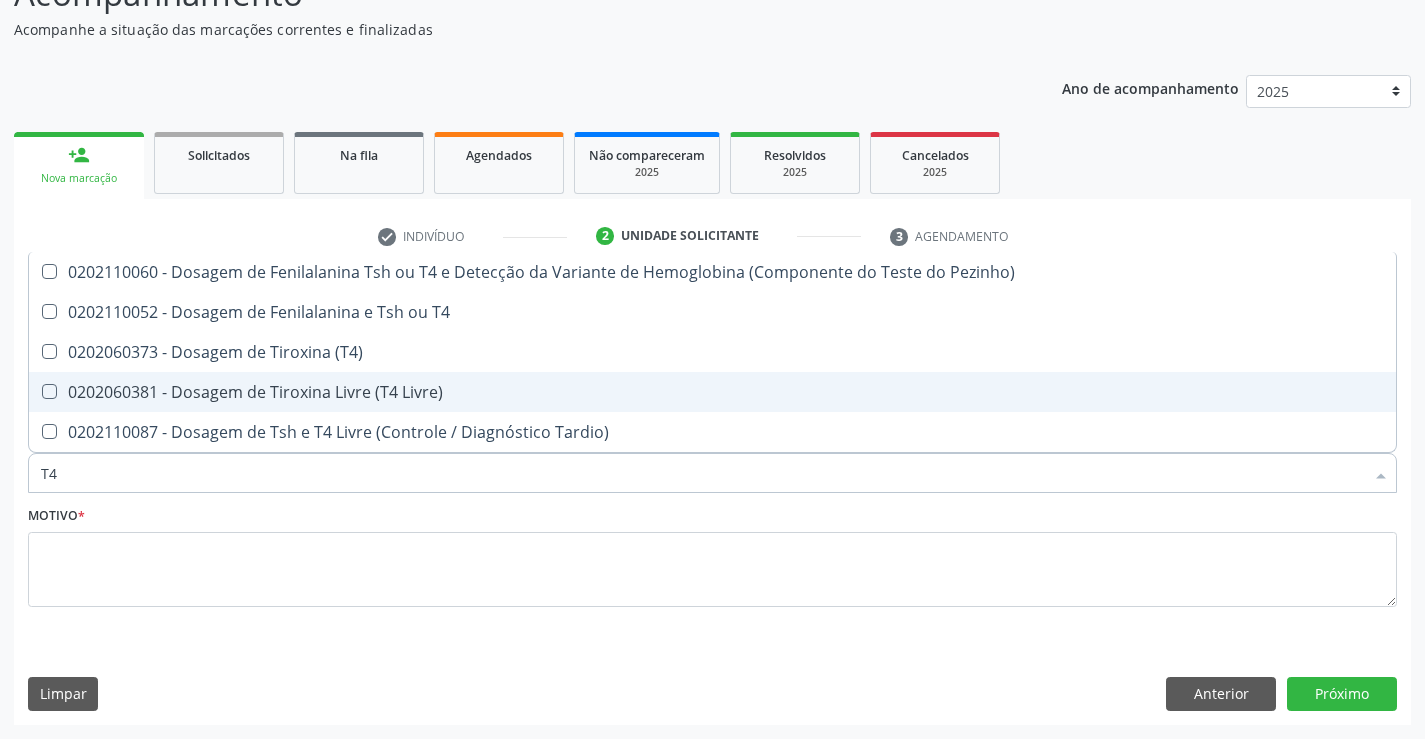 click on "0202060381 - Dosagem de Tiroxina Livre (T4 Livre)" at bounding box center (712, 392) 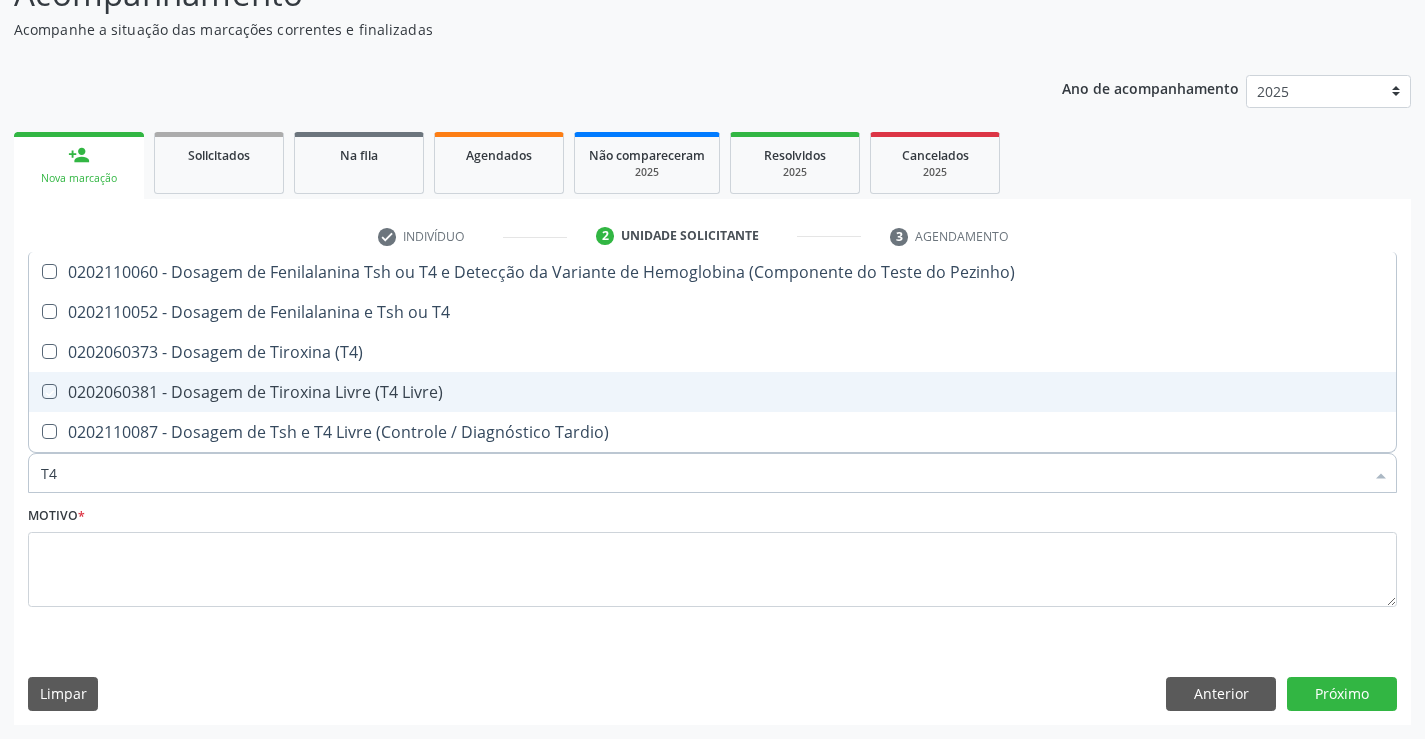 checkbox on "true" 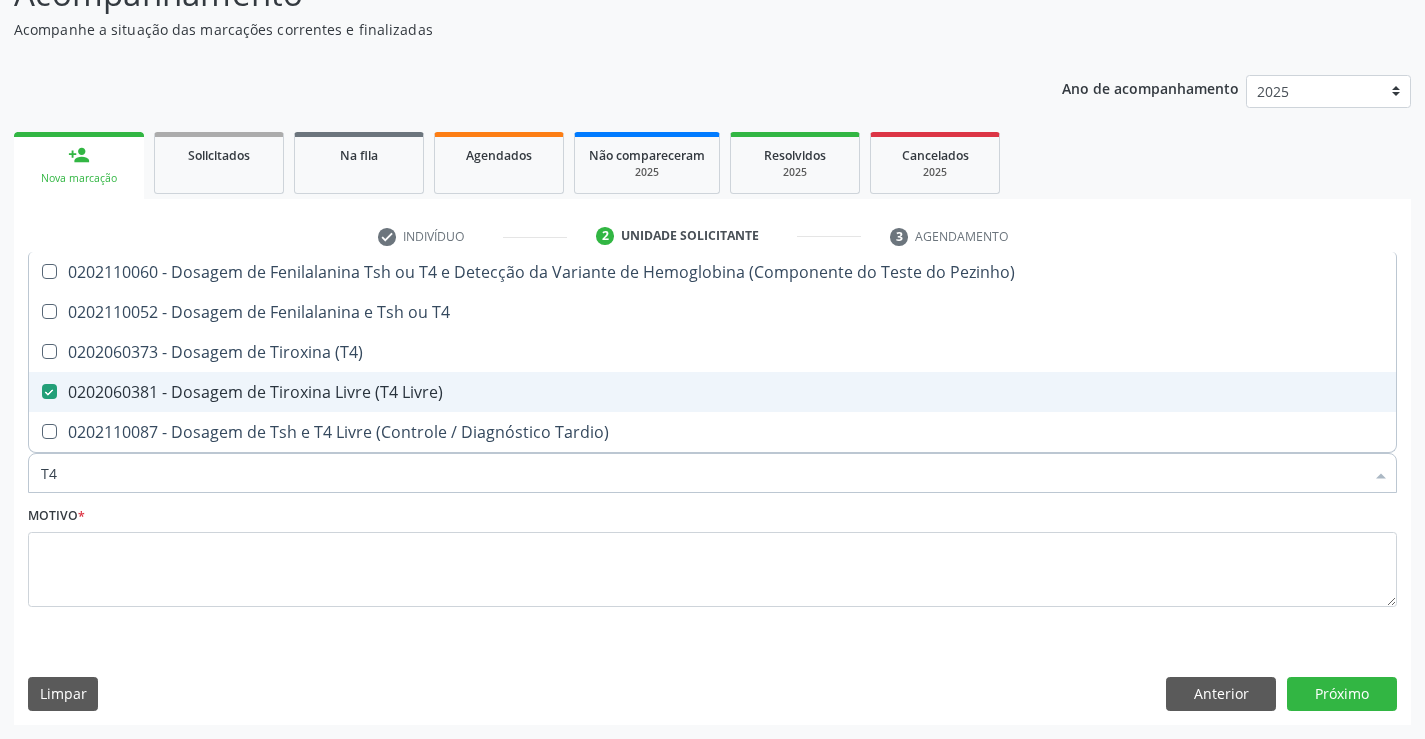 type on "T" 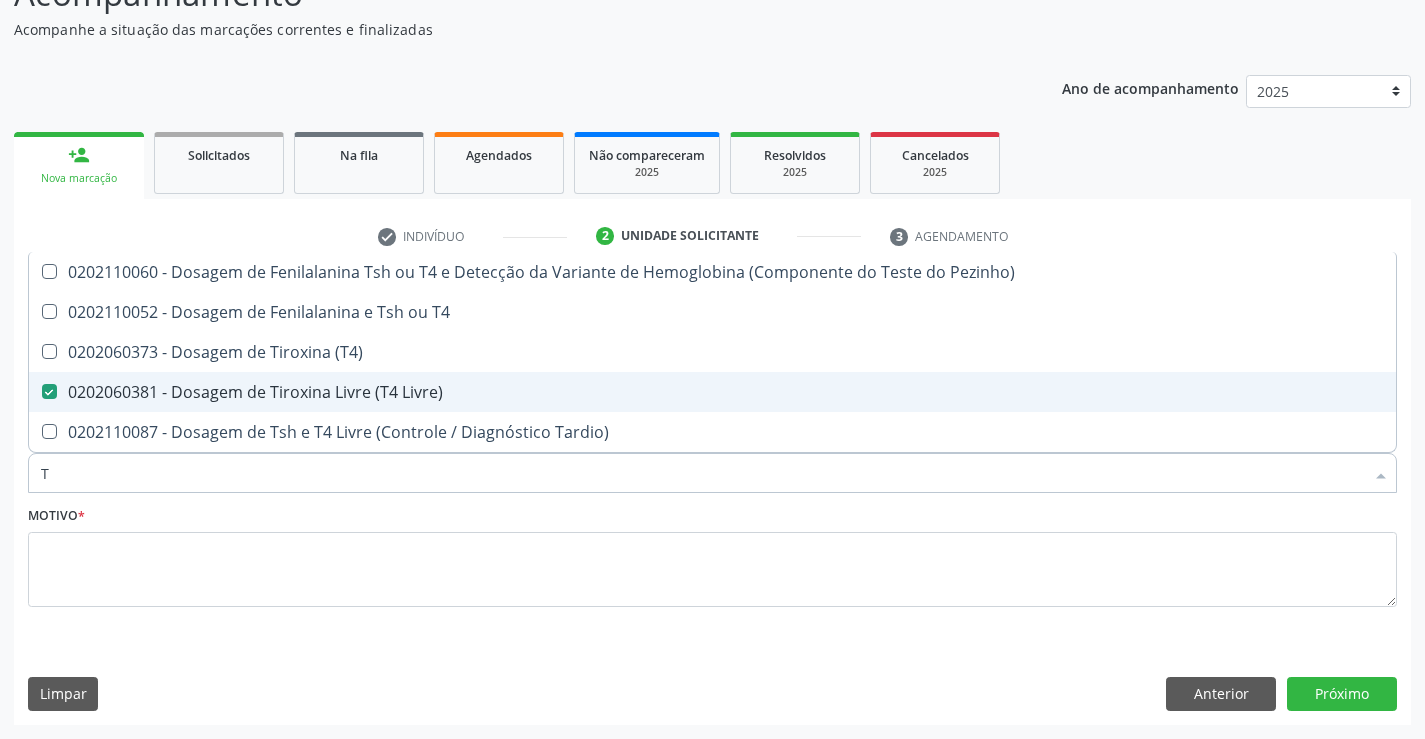 checkbox on "false" 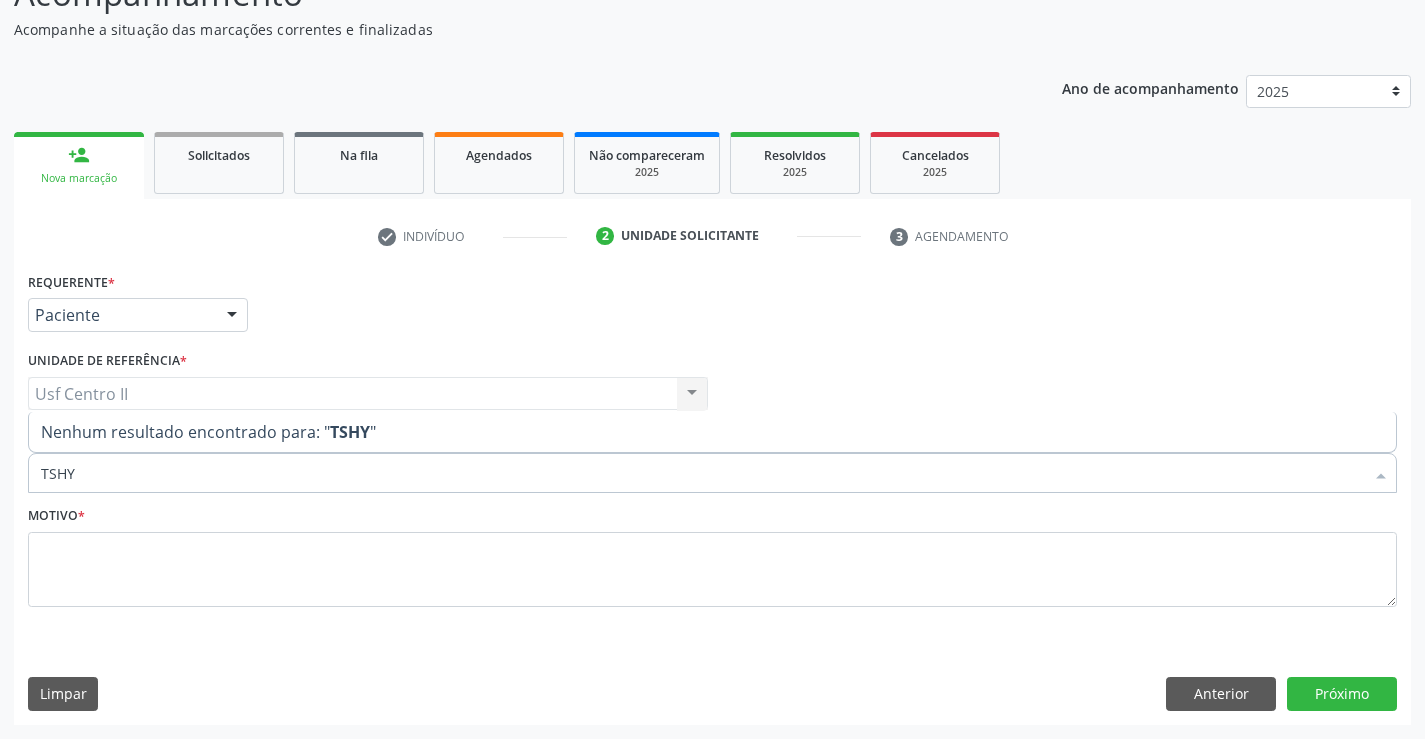 type on "TSH" 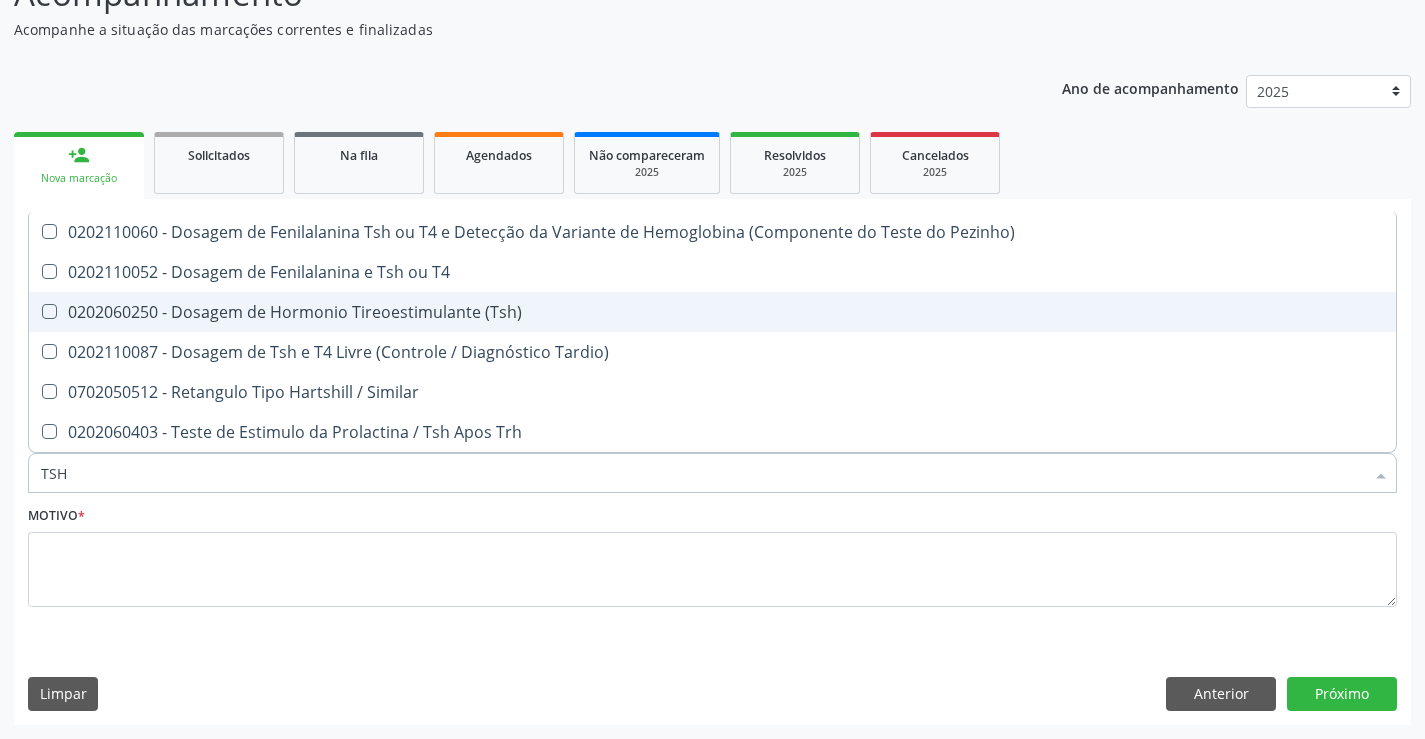 click on "0202060250 - Dosagem de Hormonio Tireoestimulante (Tsh)" at bounding box center (712, 312) 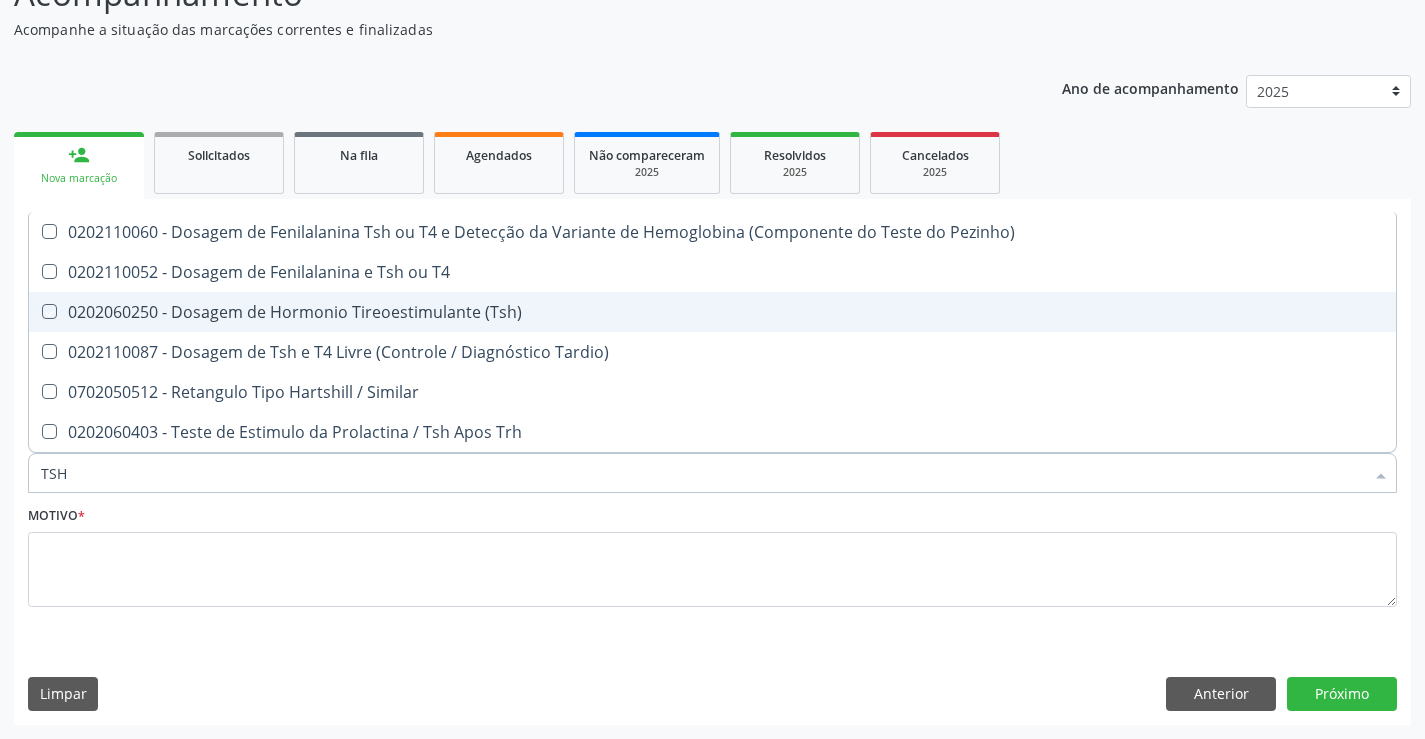 checkbox on "true" 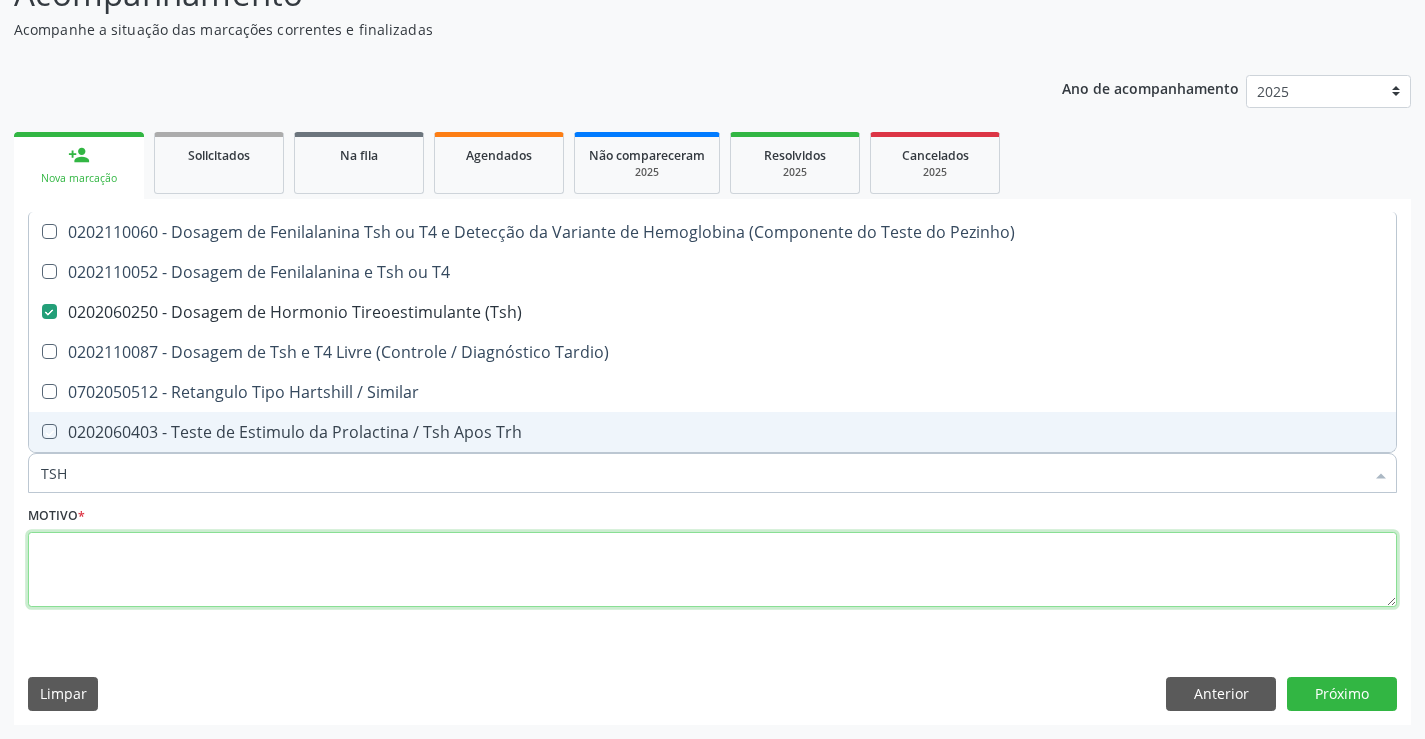 click at bounding box center (712, 570) 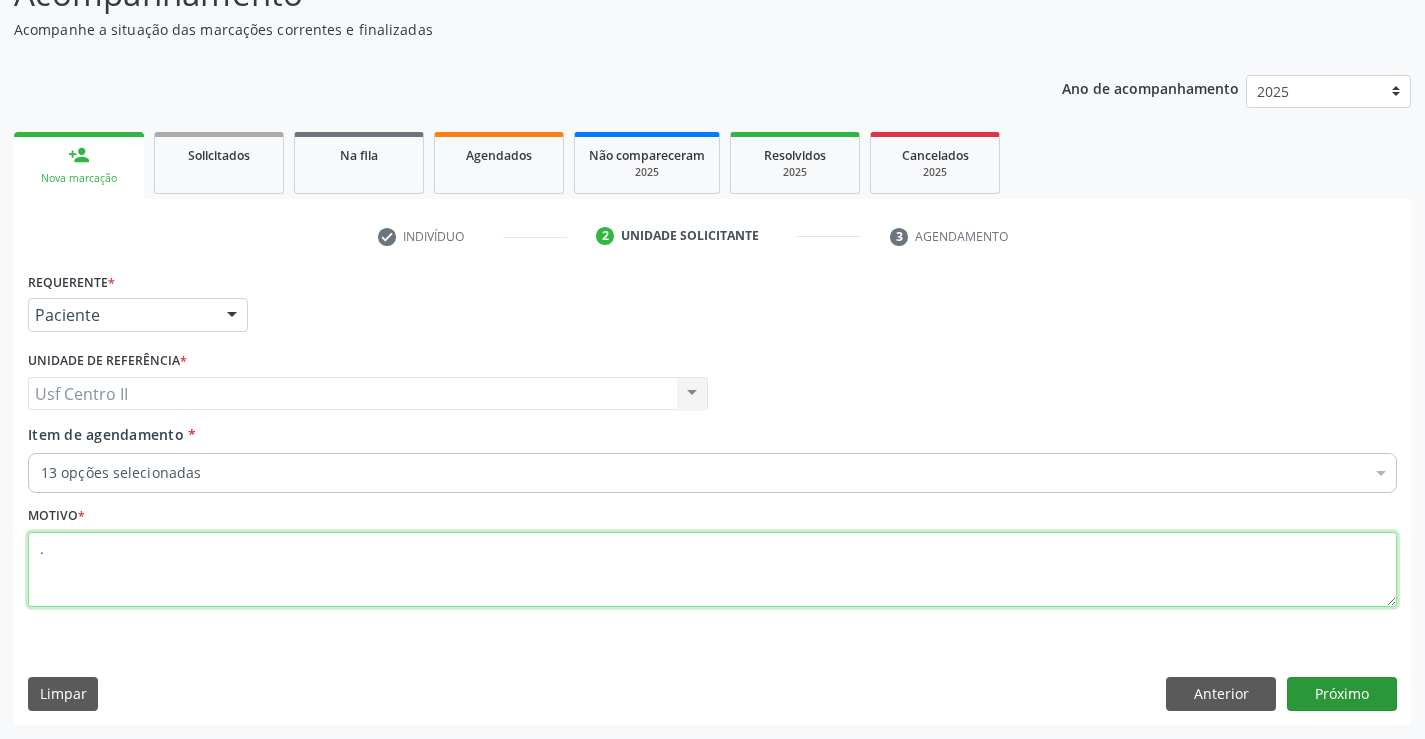 type on "." 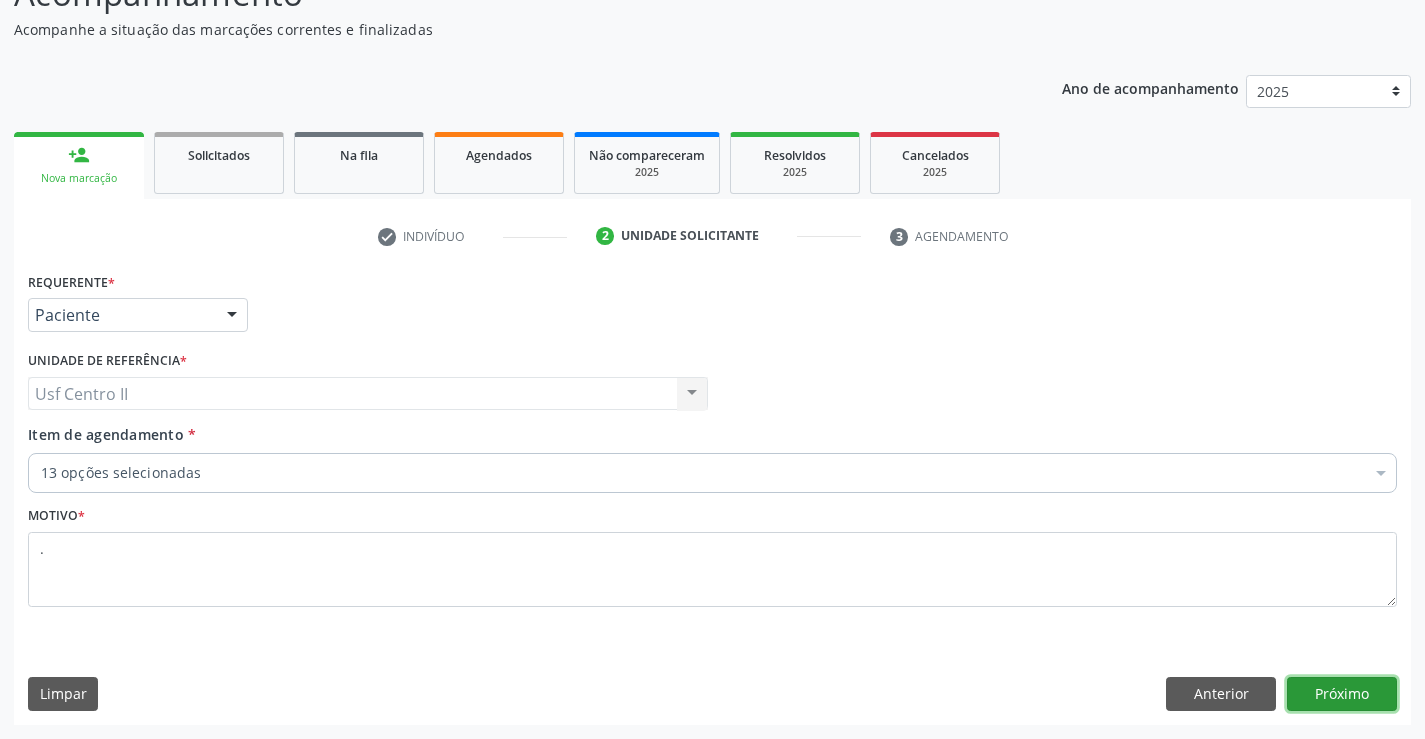 click on "Próximo" at bounding box center (1342, 694) 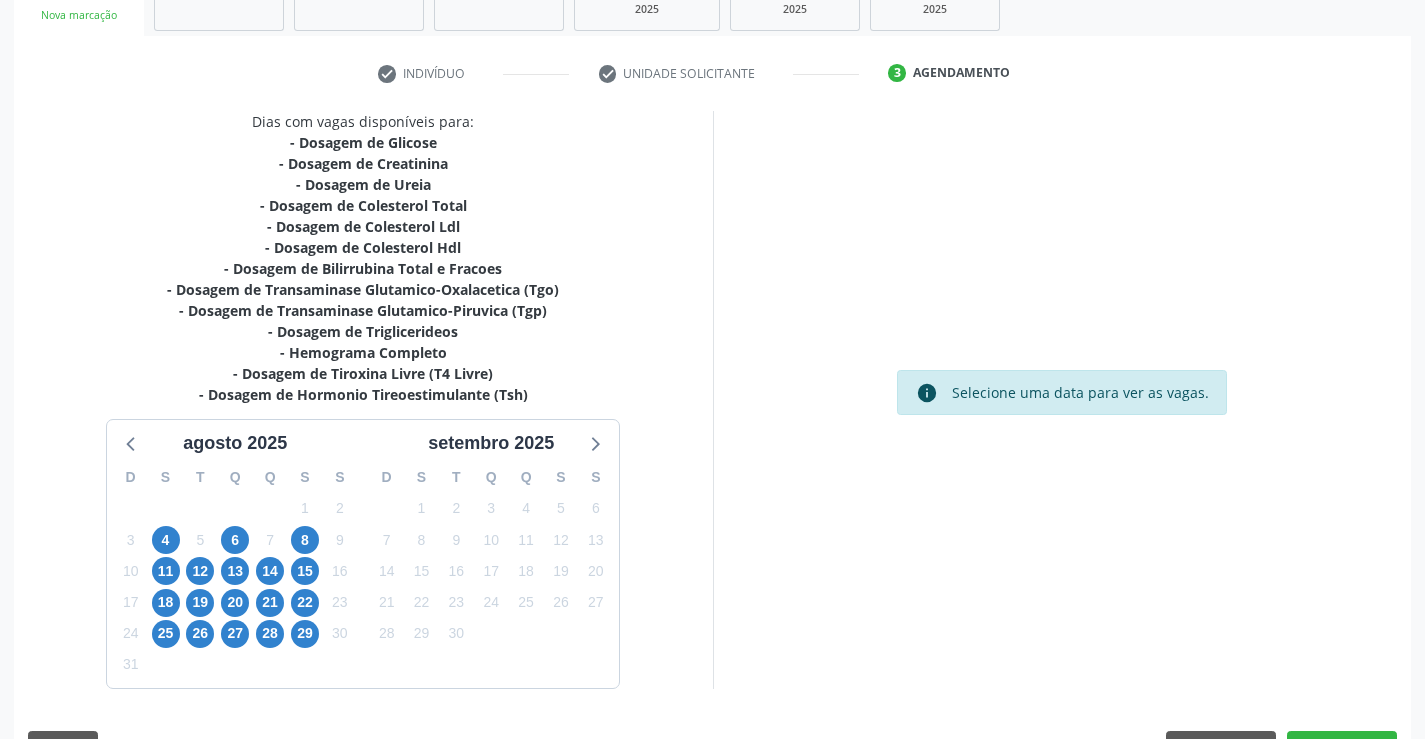 scroll, scrollTop: 383, scrollLeft: 0, axis: vertical 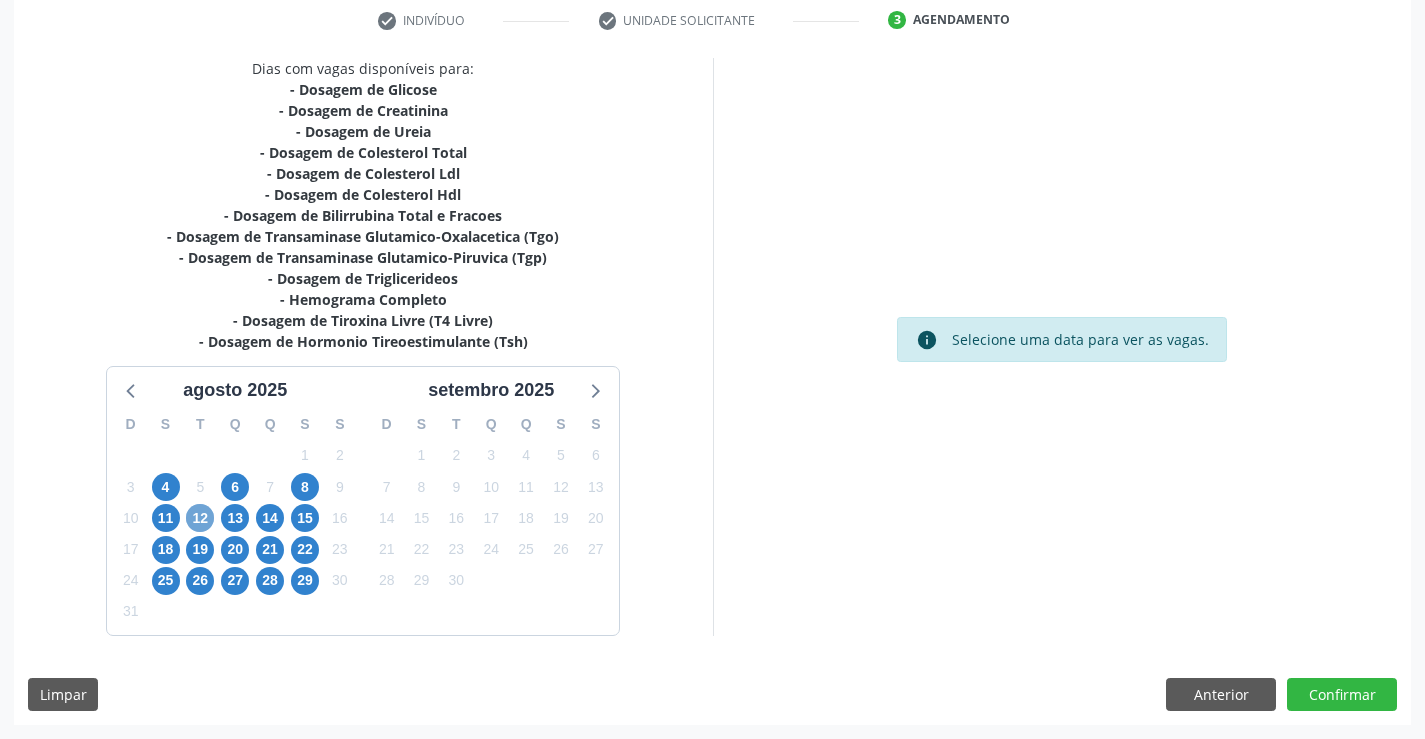 click on "12" at bounding box center [200, 518] 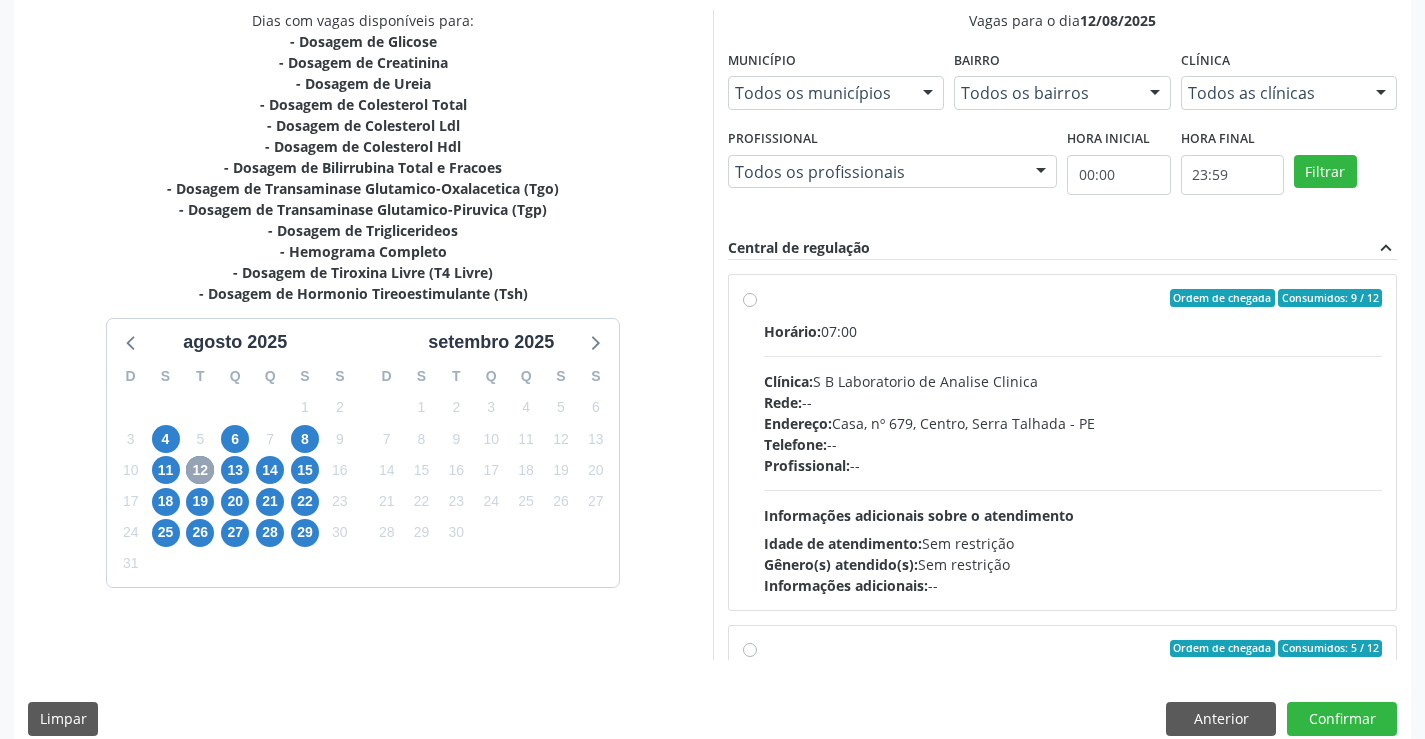 scroll, scrollTop: 456, scrollLeft: 0, axis: vertical 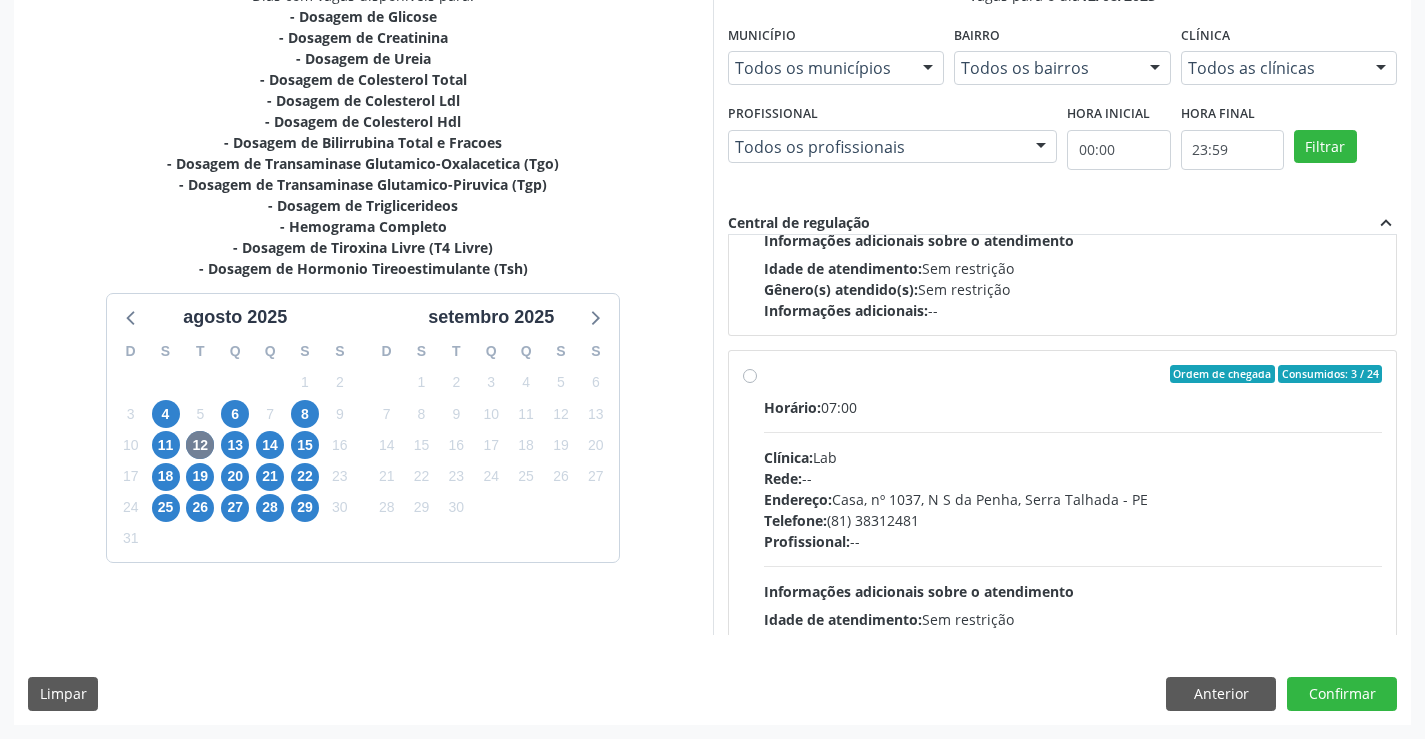 click on "Ordem de chegada
Consumidos: 3 / 24
Horário:   07:00
Clínica:  Lab
Rede:
--
Endereço:   Casa, nº 1037, N S da Penha, Serra Talhada - PE
Telefone:   (81) 38312481
Profissional:
--
Informações adicionais sobre o atendimento
Idade de atendimento:
Sem restrição
Gênero(s) atendido(s):
Sem restrição
Informações adicionais:
--" at bounding box center [1073, 518] 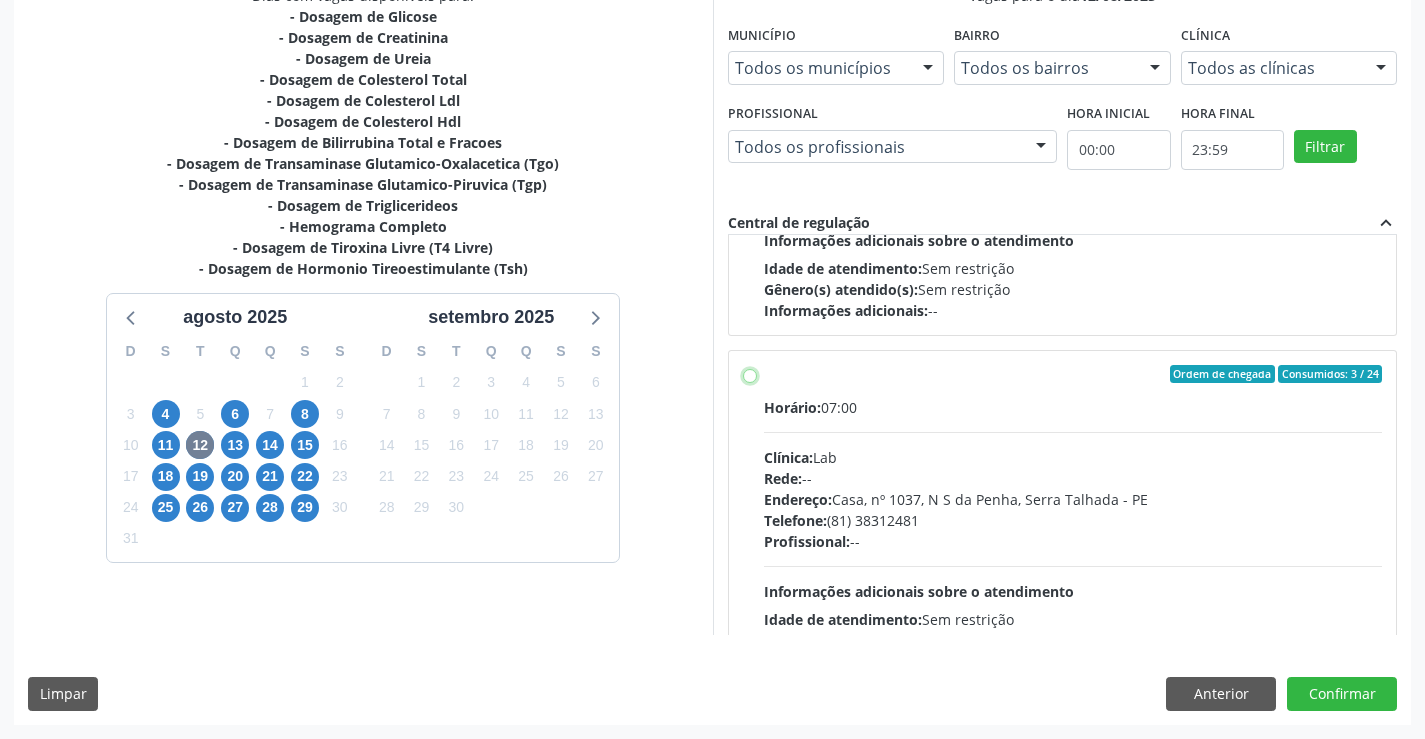 click on "Ordem de chegada
Consumidos: 3 / 24
Horário:   07:00
Clínica:  Lab
Rede:
--
Endereço:   Casa, nº 1037, N S da Penha, Serra Talhada - PE
Telefone:   (81) 38312481
Profissional:
--
Informações adicionais sobre o atendimento
Idade de atendimento:
Sem restrição
Gênero(s) atendido(s):
Sem restrição
Informações adicionais:
--" at bounding box center (750, 374) 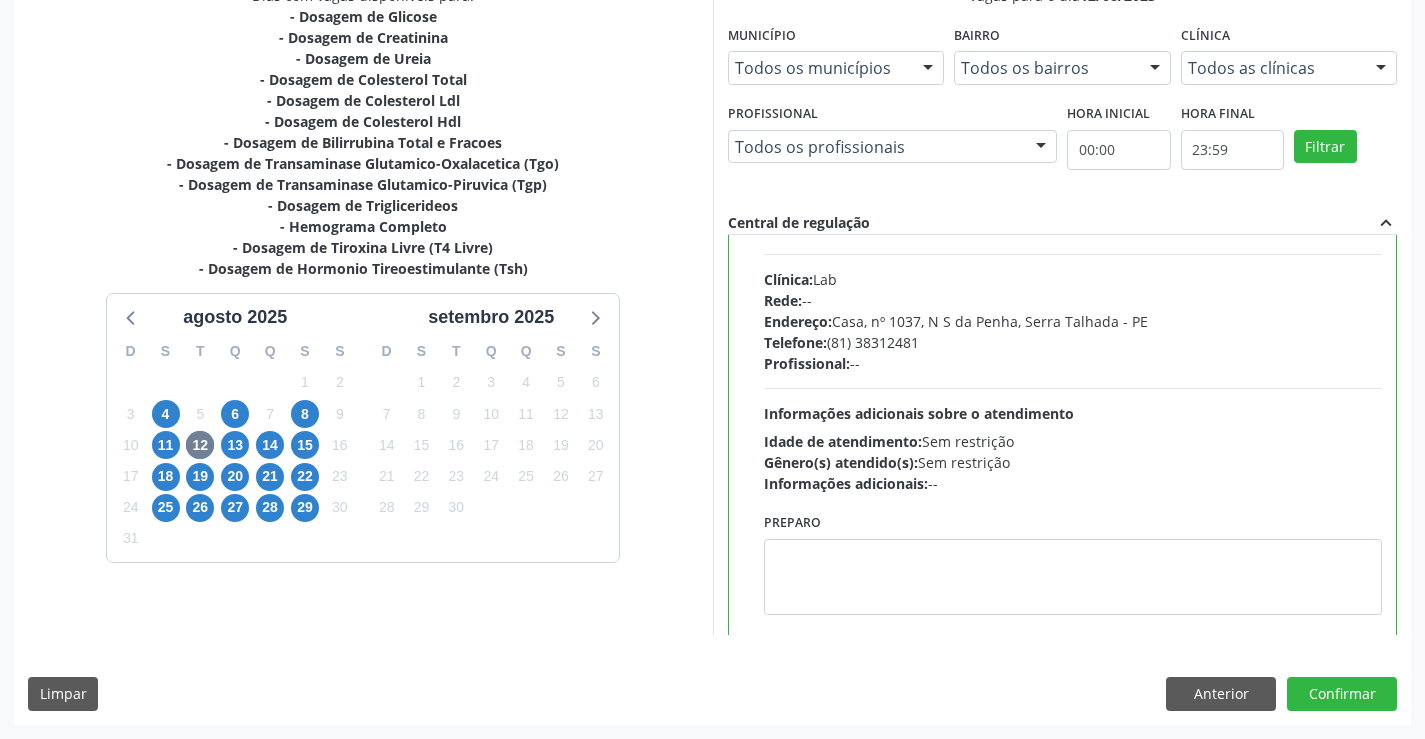 scroll, scrollTop: 900, scrollLeft: 0, axis: vertical 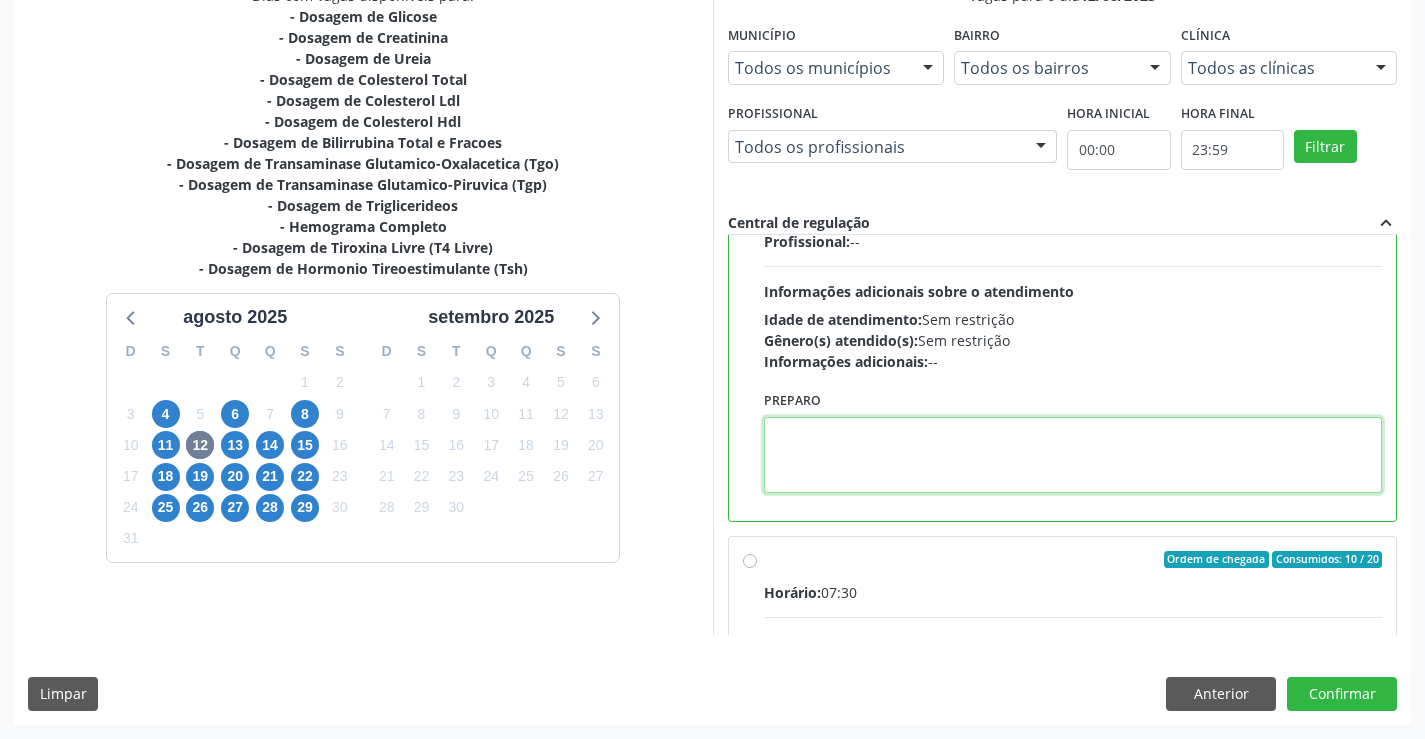 click at bounding box center (1073, 455) 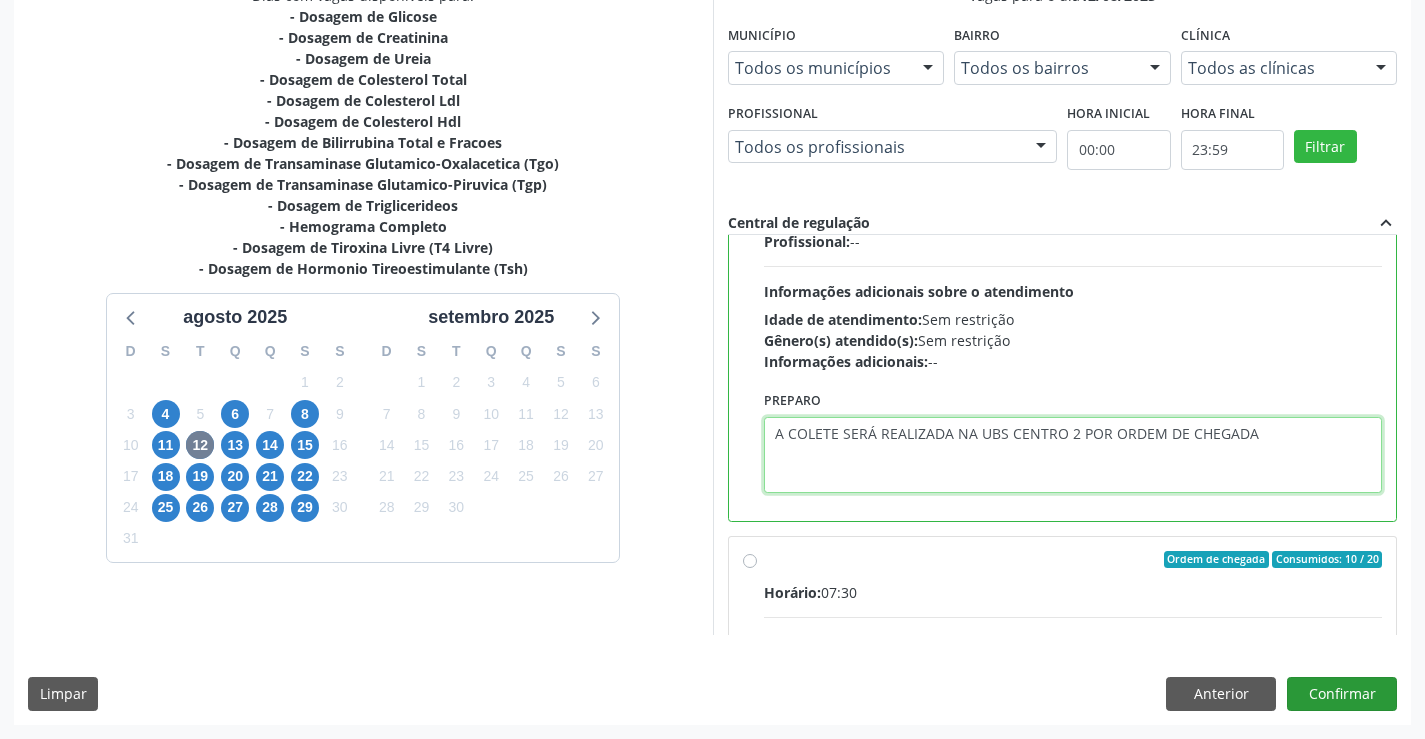 type on "A COLETE SERÁ REALIZADA NA UBS CENTRO 2 POR ORDEM DE CHEGADA" 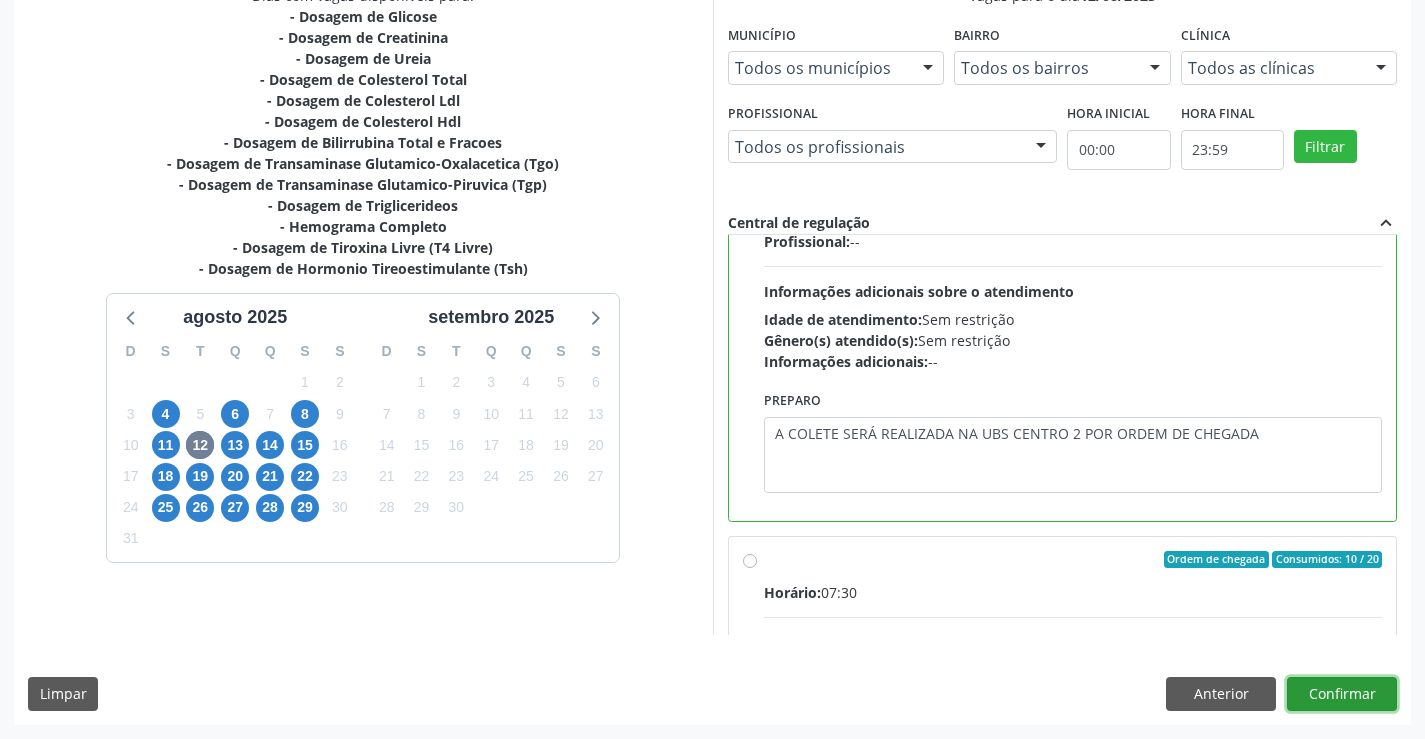 click on "Confirmar" at bounding box center (1342, 694) 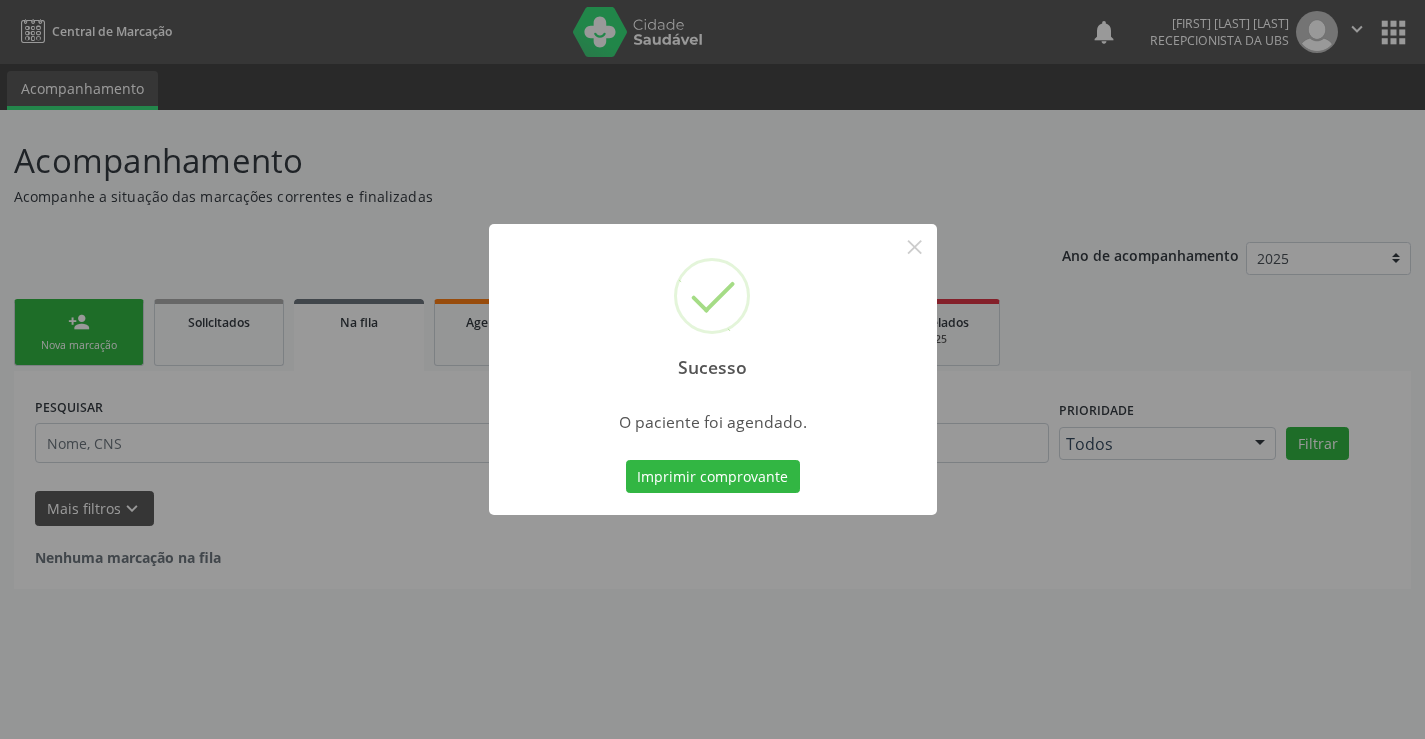 scroll, scrollTop: 0, scrollLeft: 0, axis: both 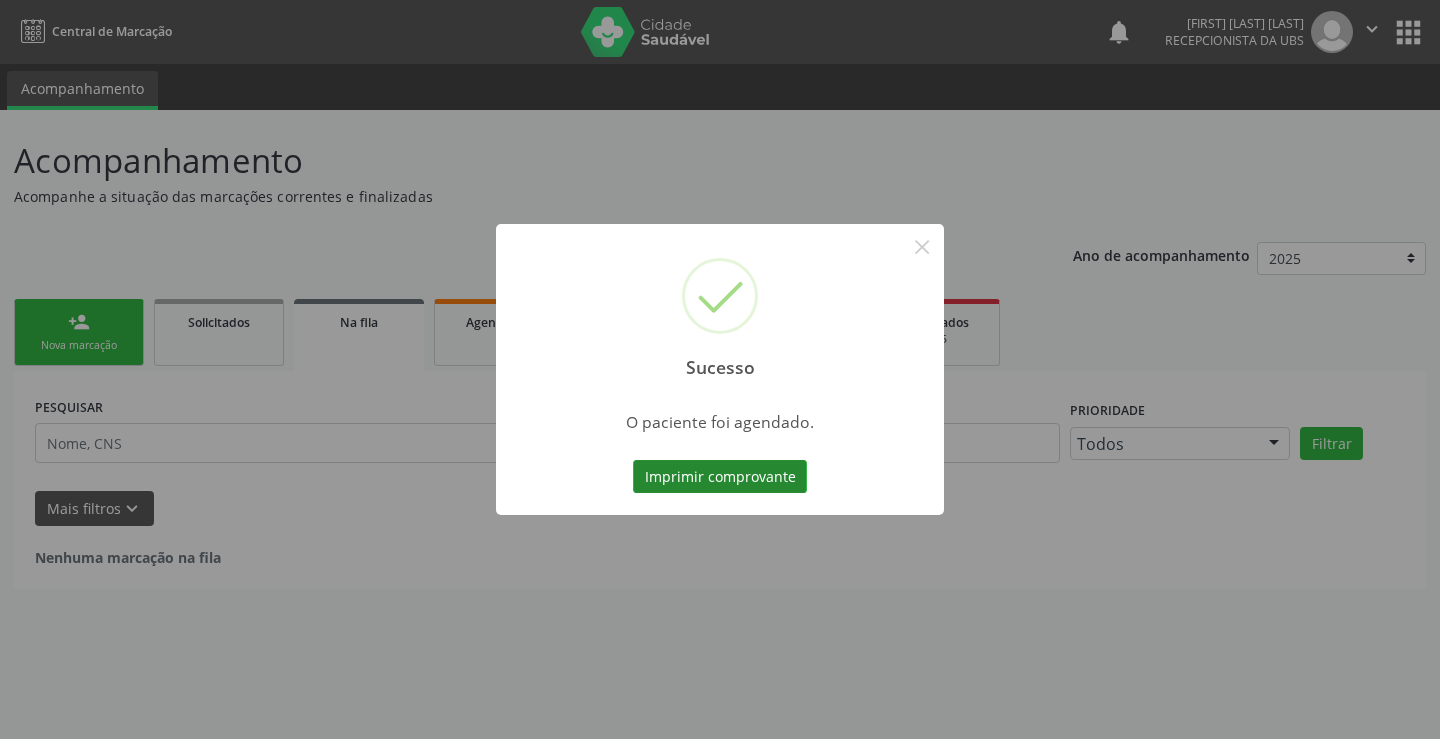 click on "Imprimir comprovante" at bounding box center (720, 477) 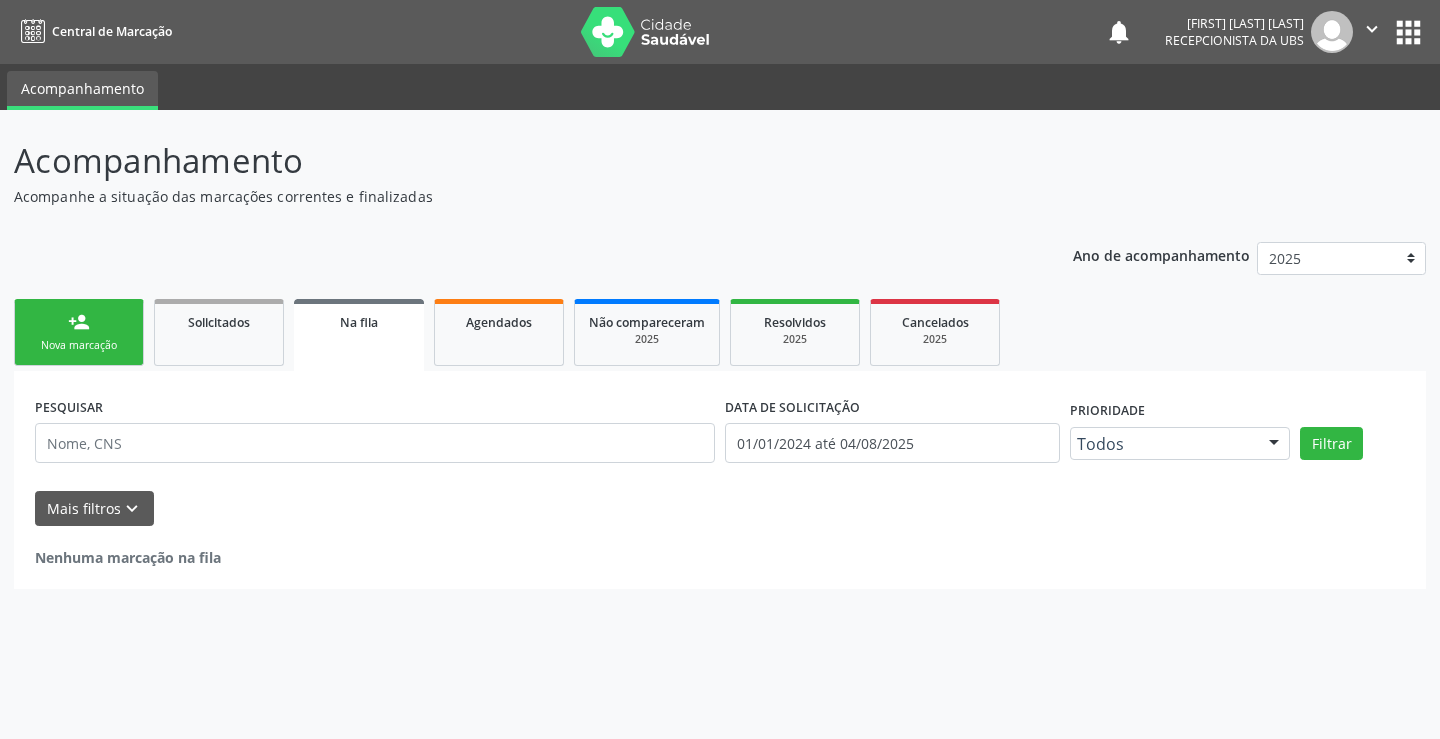 click on "person_add
Nova marcação" at bounding box center [79, 332] 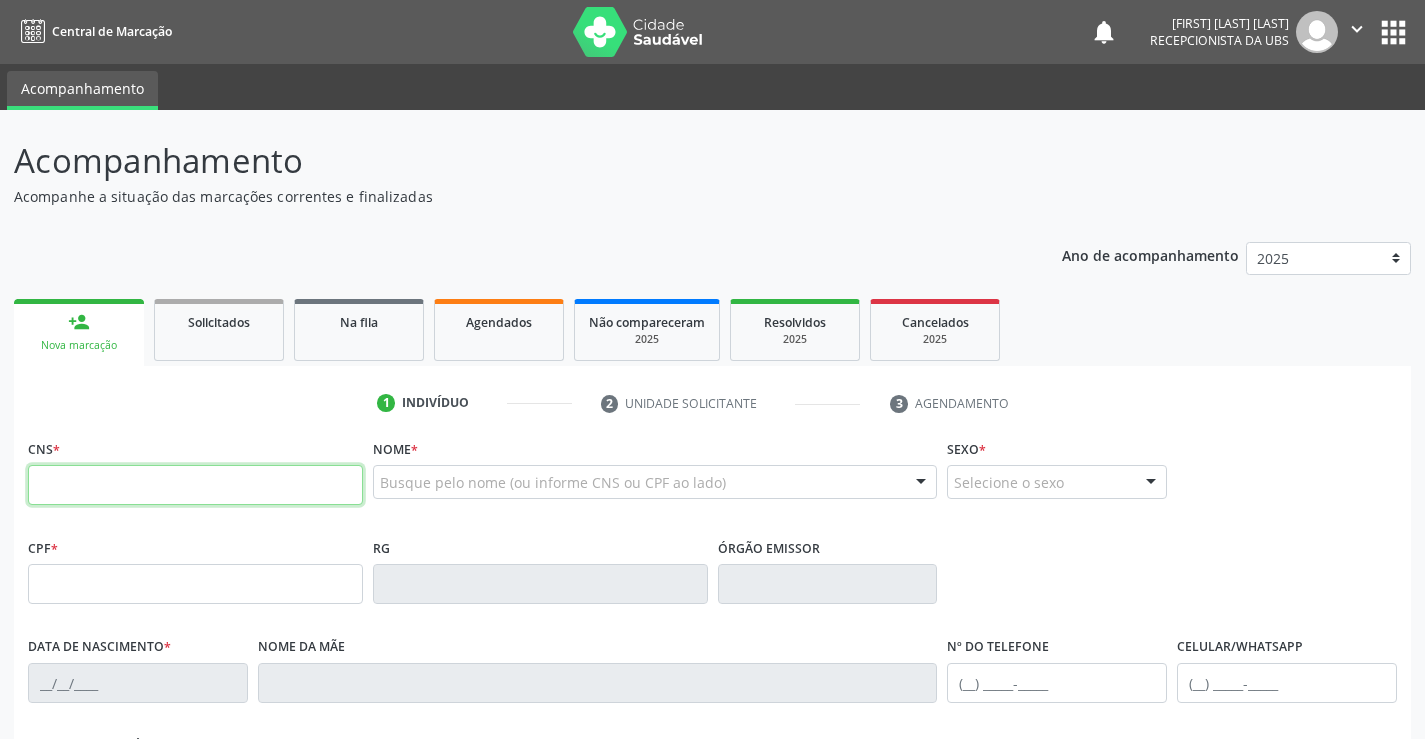 click at bounding box center [195, 485] 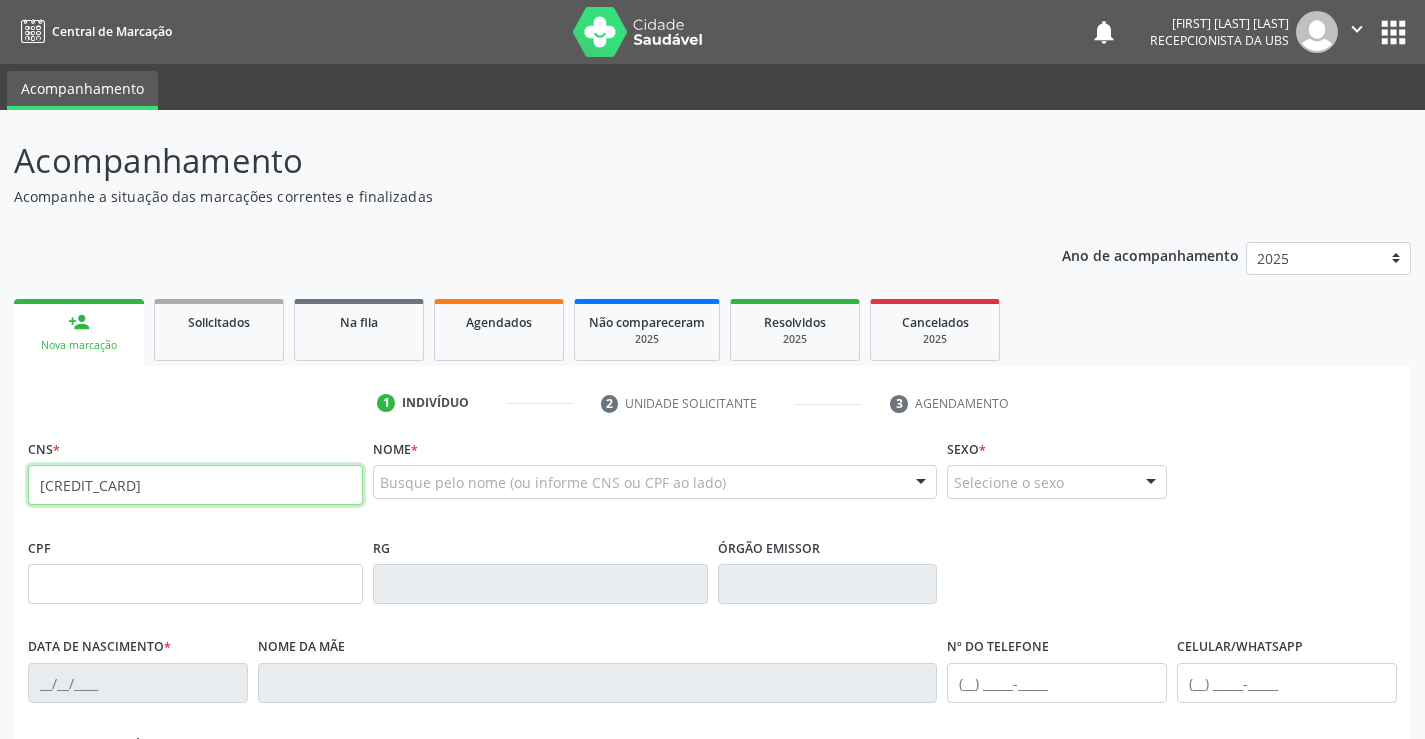 type on "701 8002 7188 4873" 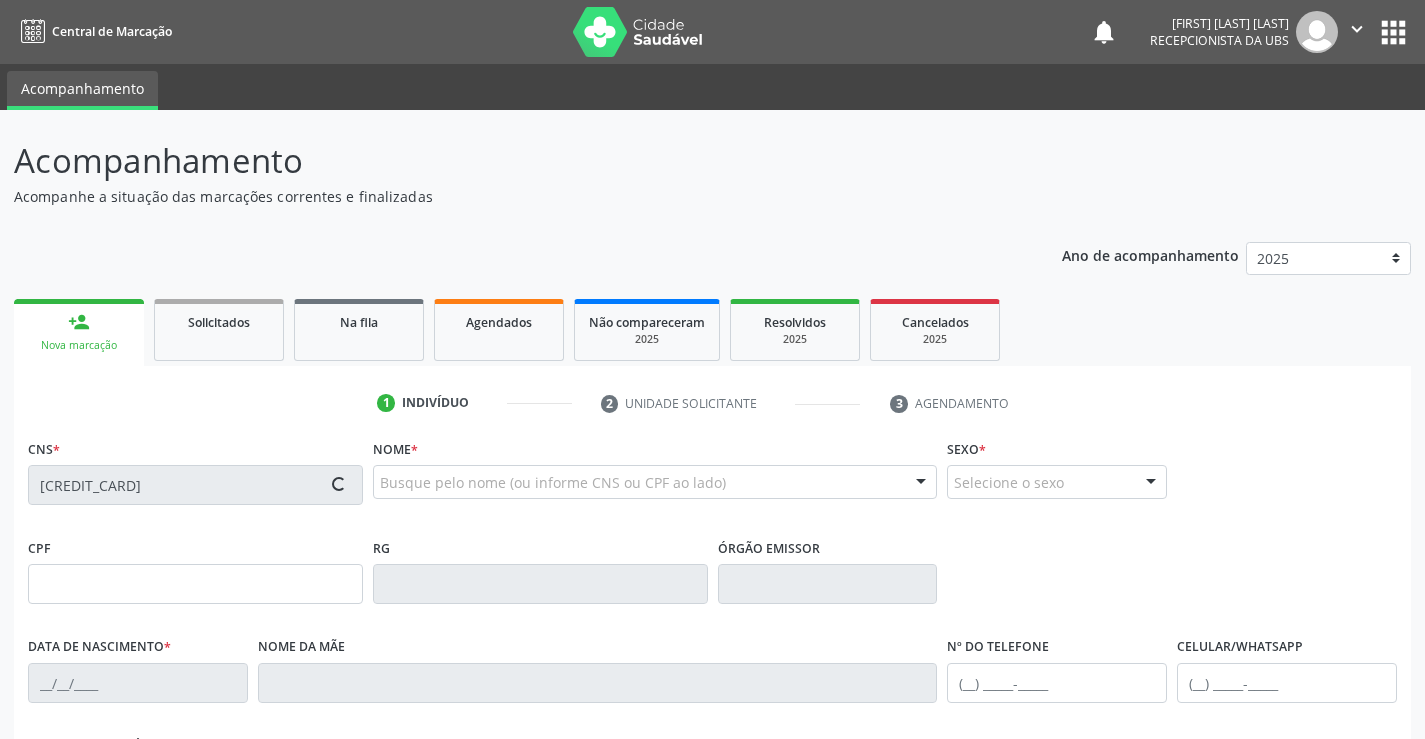 type on "09/08/1997" 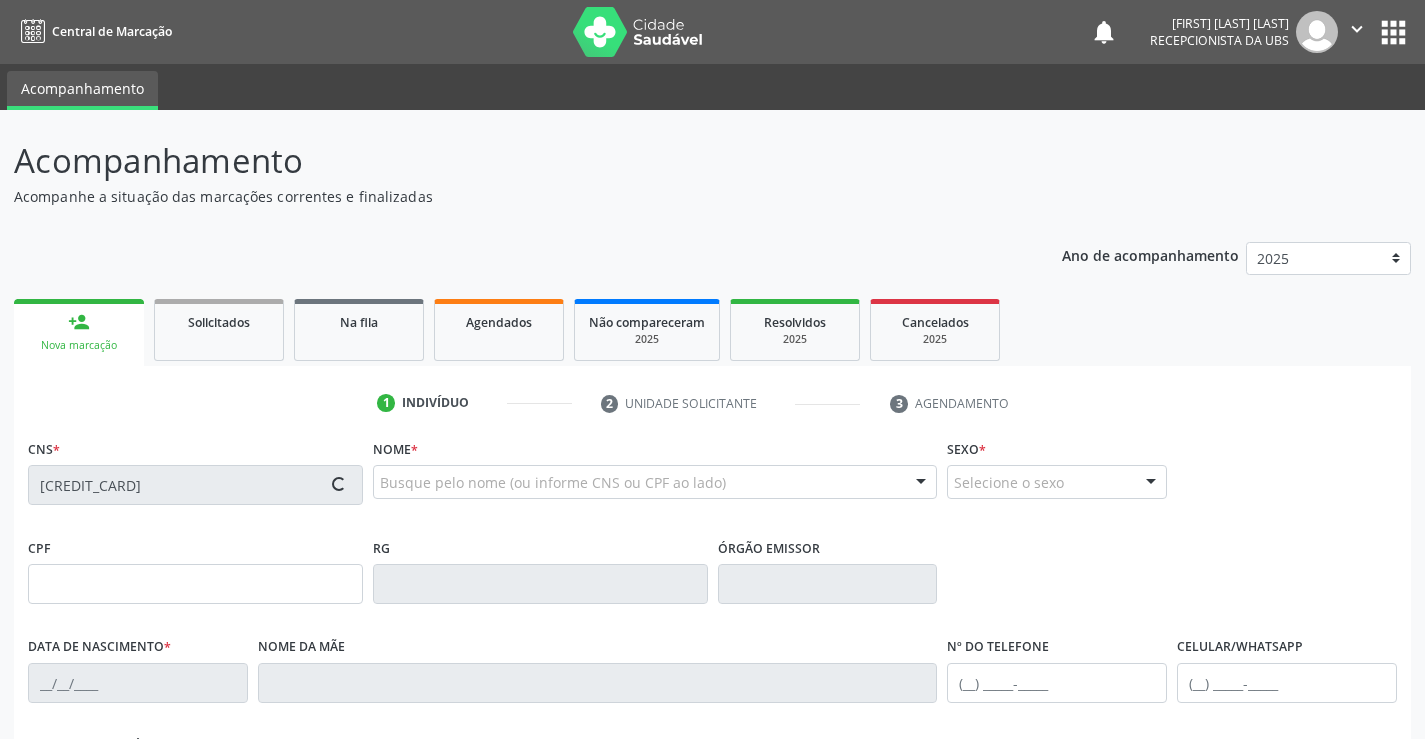 type on "Josinaide da Silva Santos" 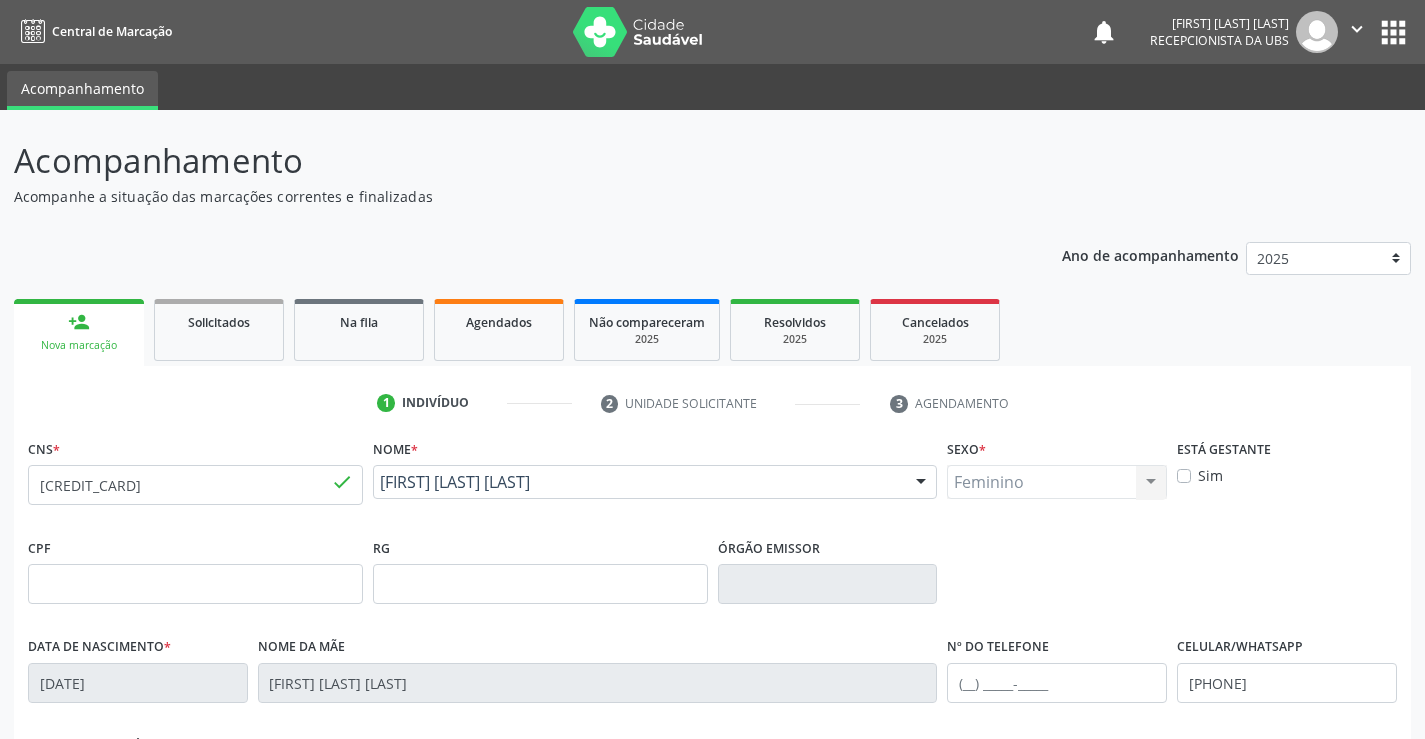 click on "Sim" at bounding box center (1210, 475) 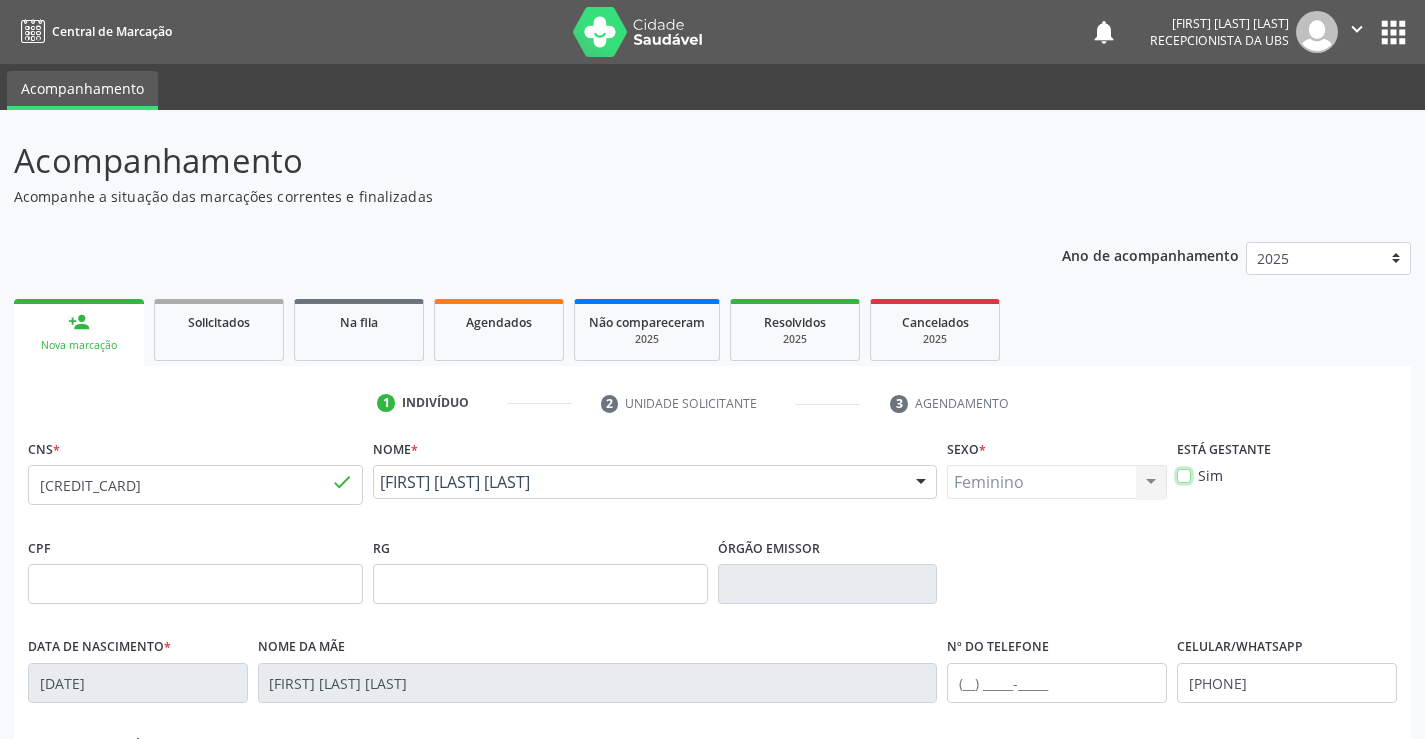 click on "Sim" at bounding box center [1184, 474] 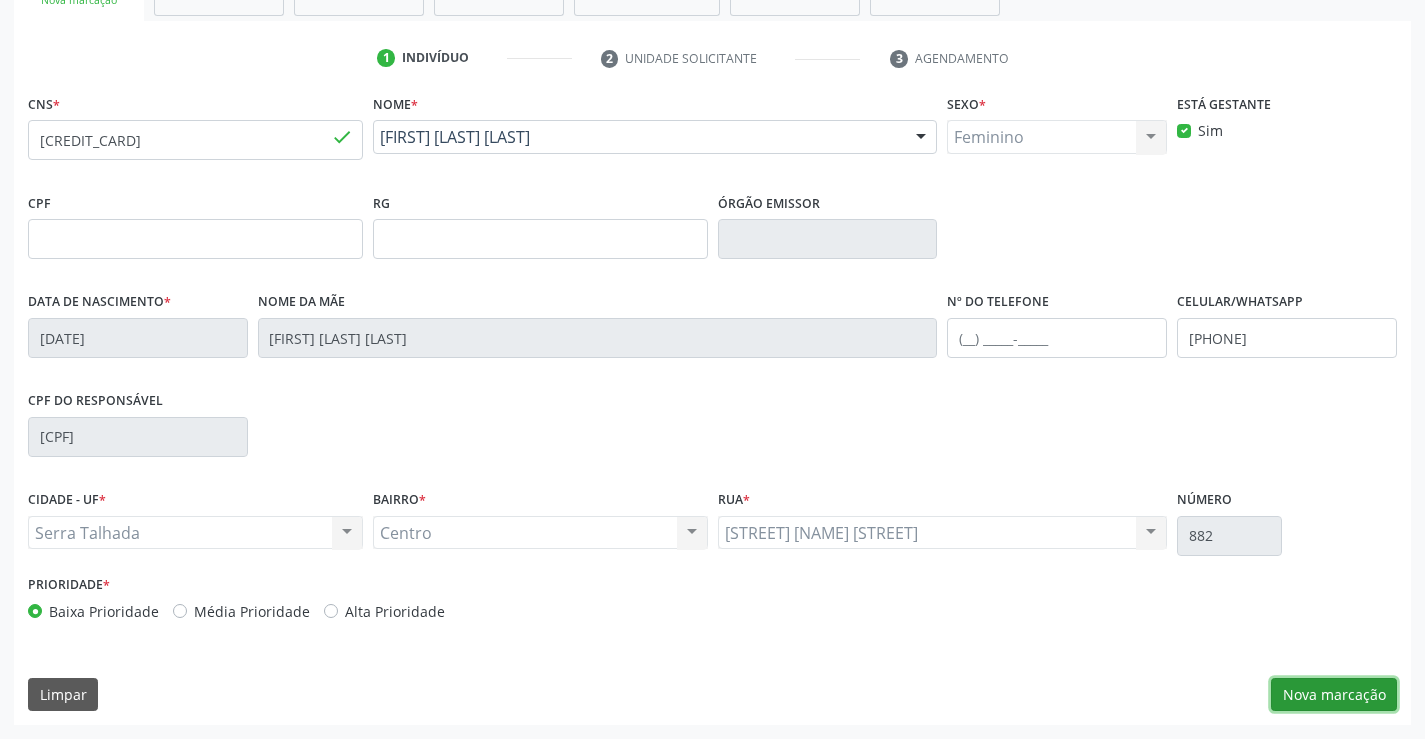 click on "Nova marcação" at bounding box center (1334, 695) 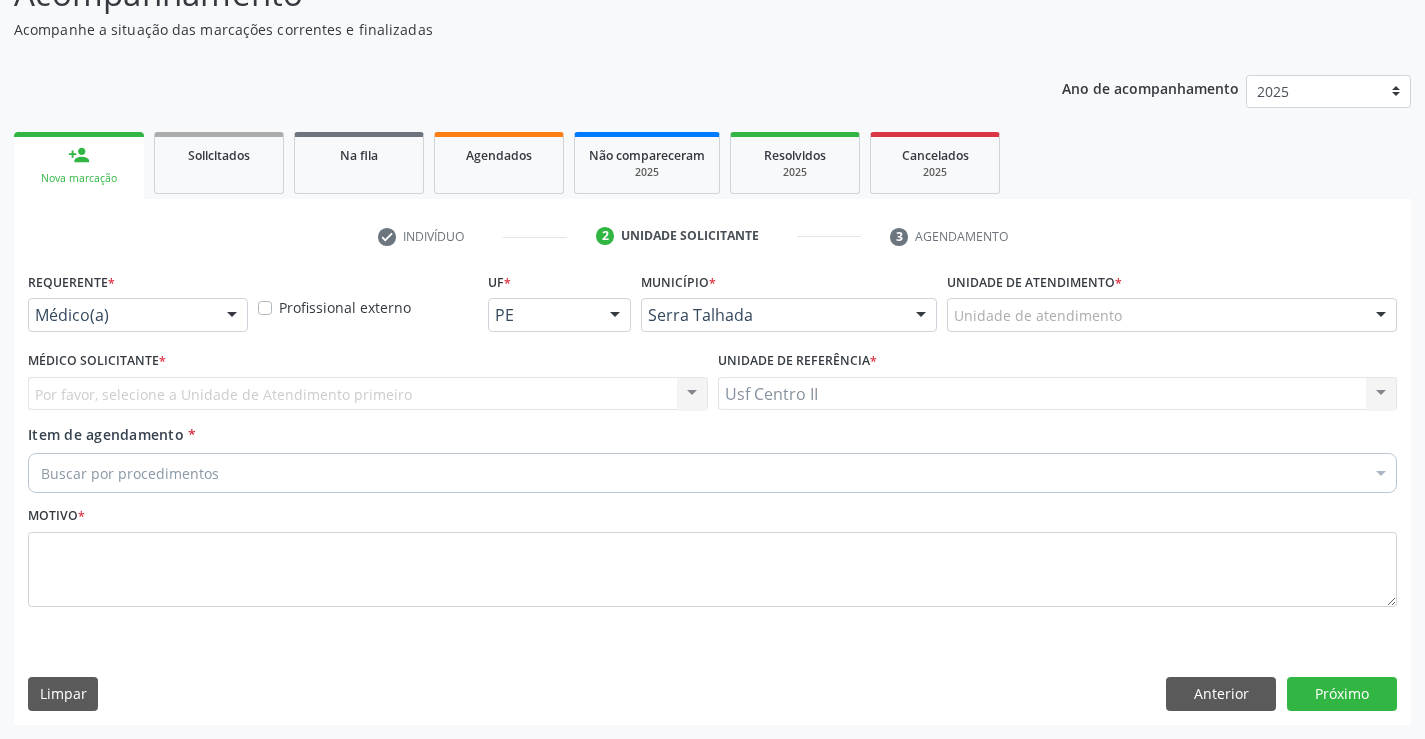 scroll, scrollTop: 167, scrollLeft: 0, axis: vertical 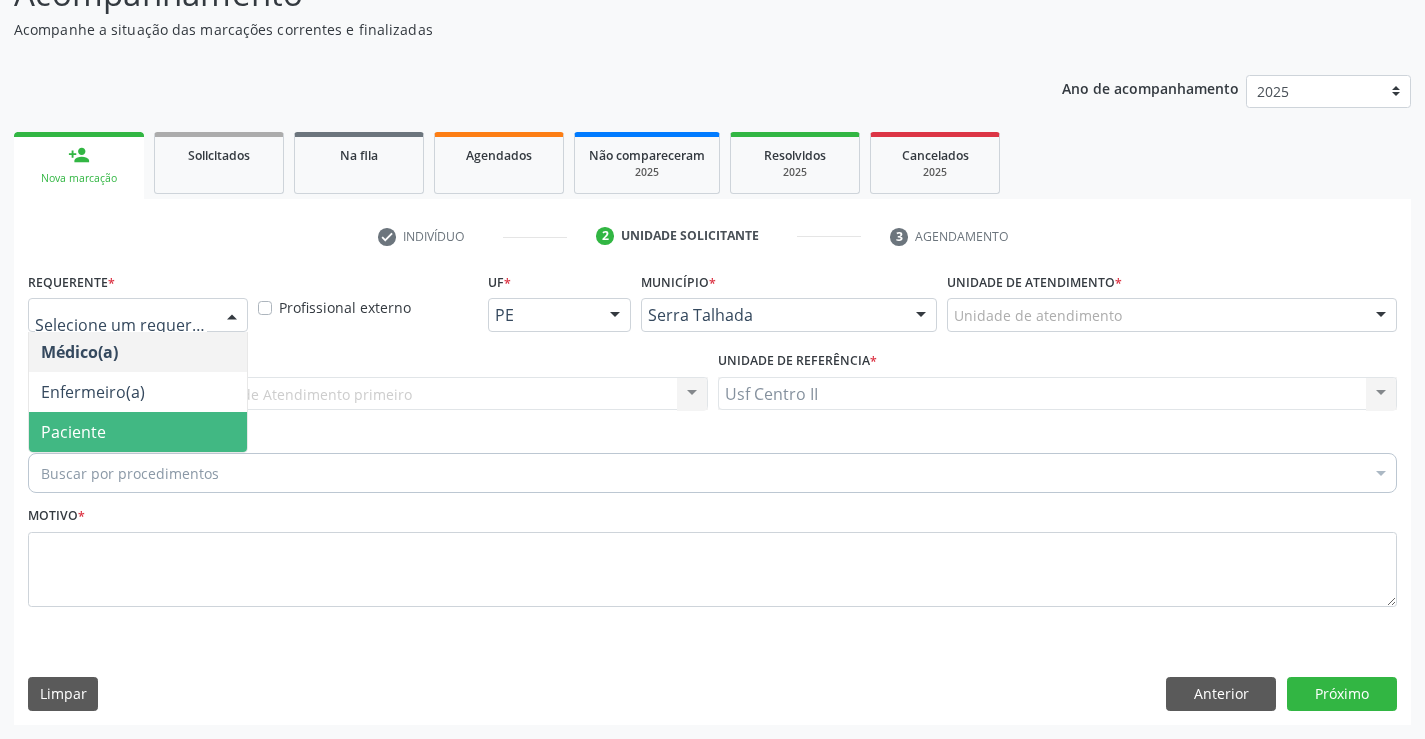 click on "Paciente" at bounding box center [138, 432] 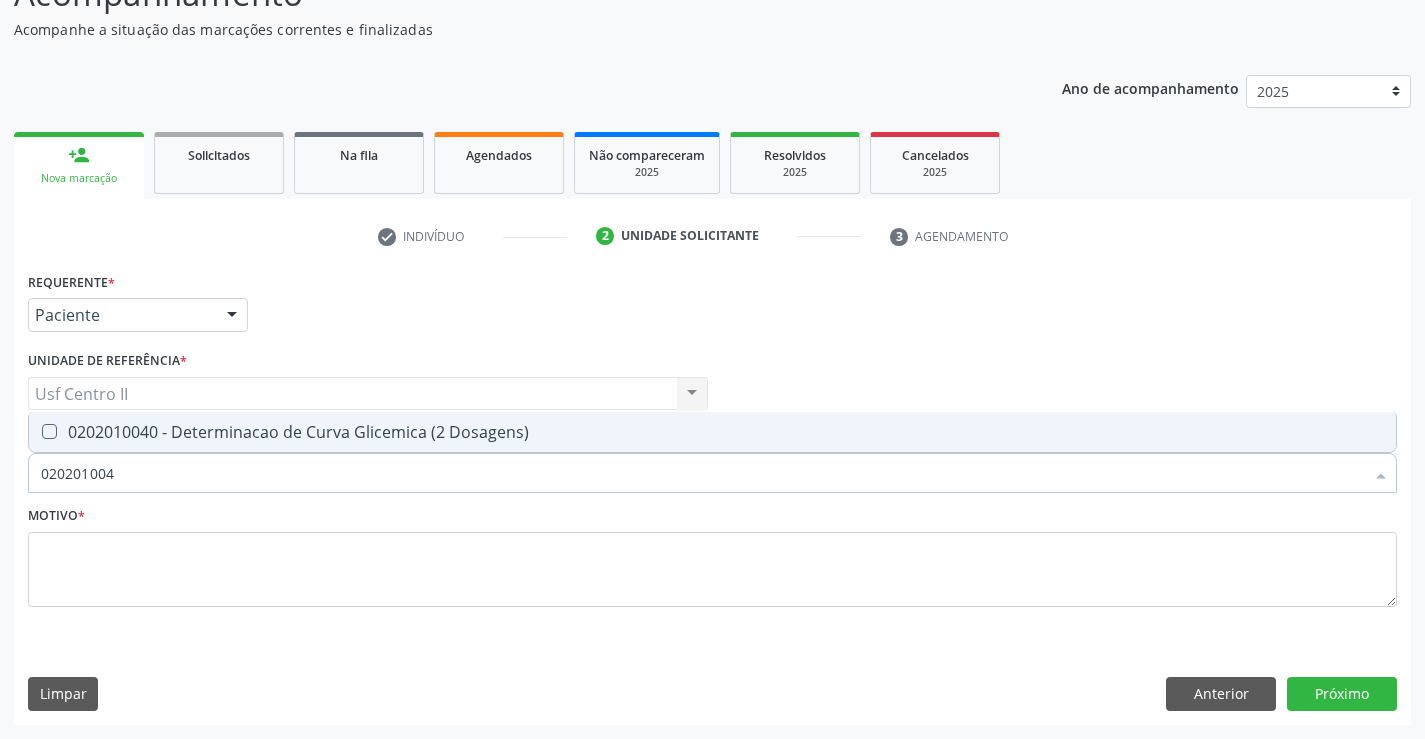 type on "0202010040" 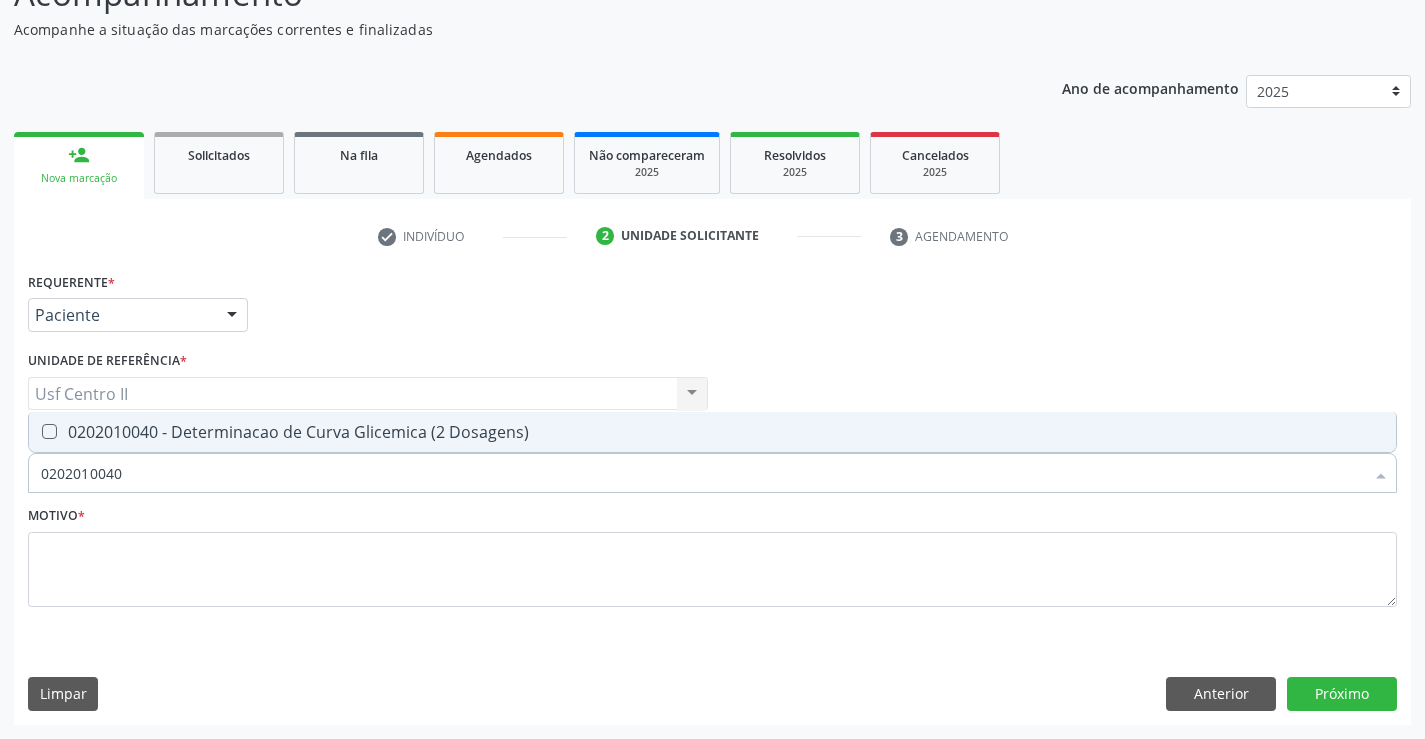 click on "0202010040 - Determinacao de Curva Glicemica (2 Dosagens)" at bounding box center (712, 432) 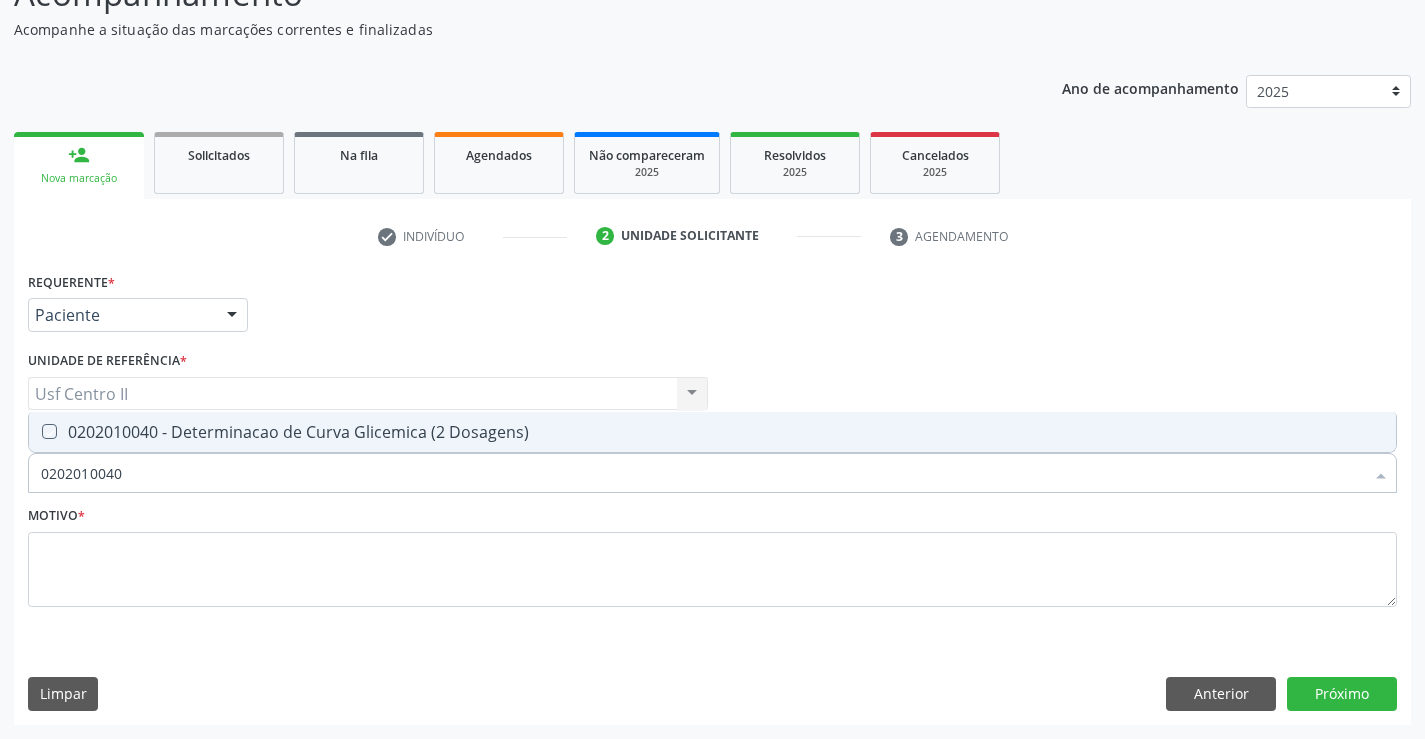 checkbox on "true" 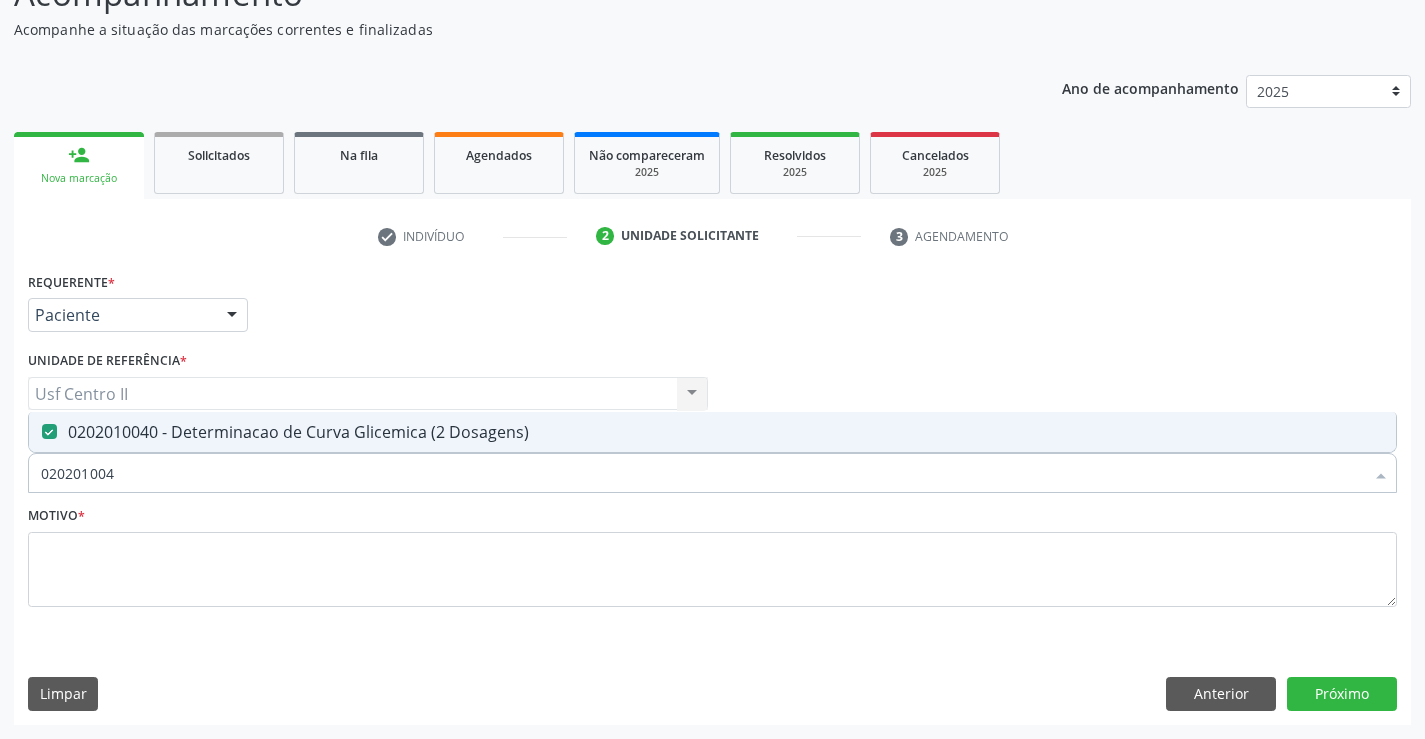 type on "02020100" 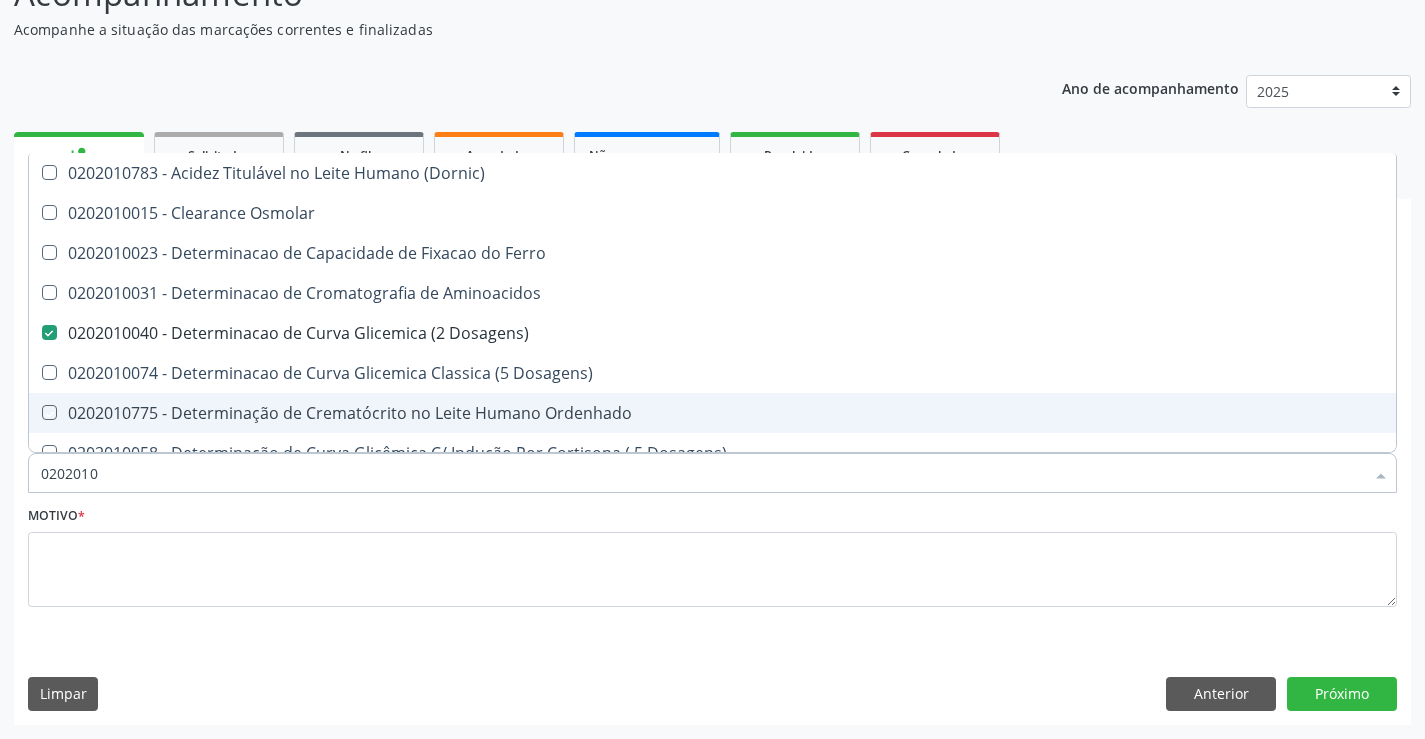 type on "020201" 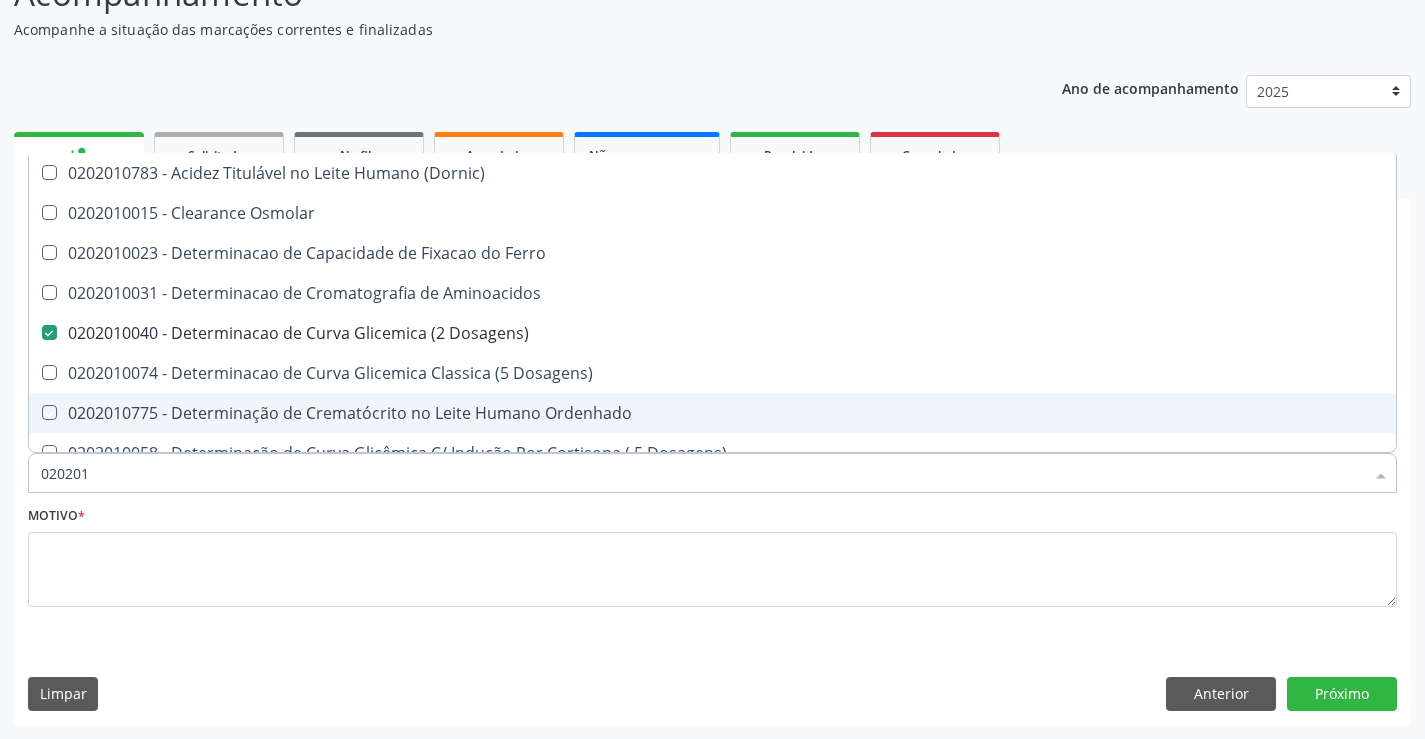 checkbox on "false" 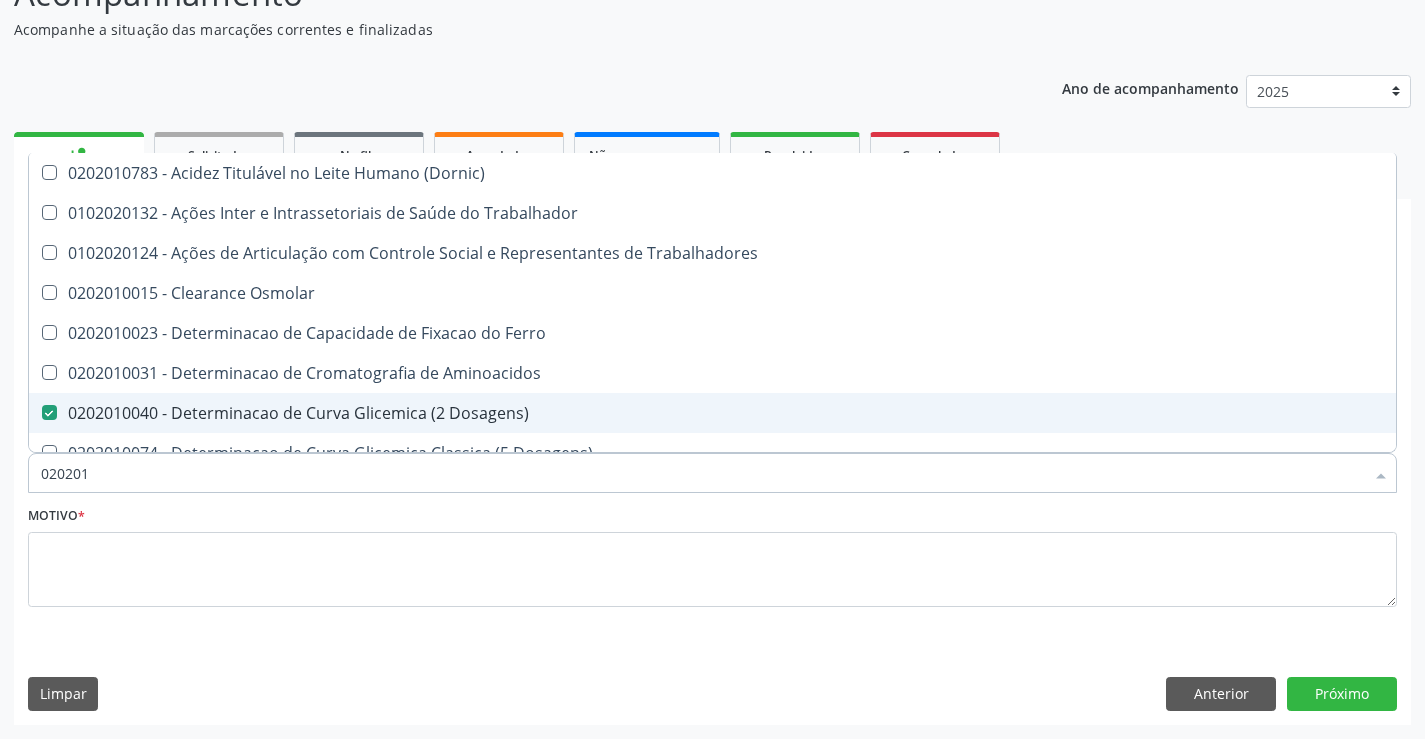 type on "02020" 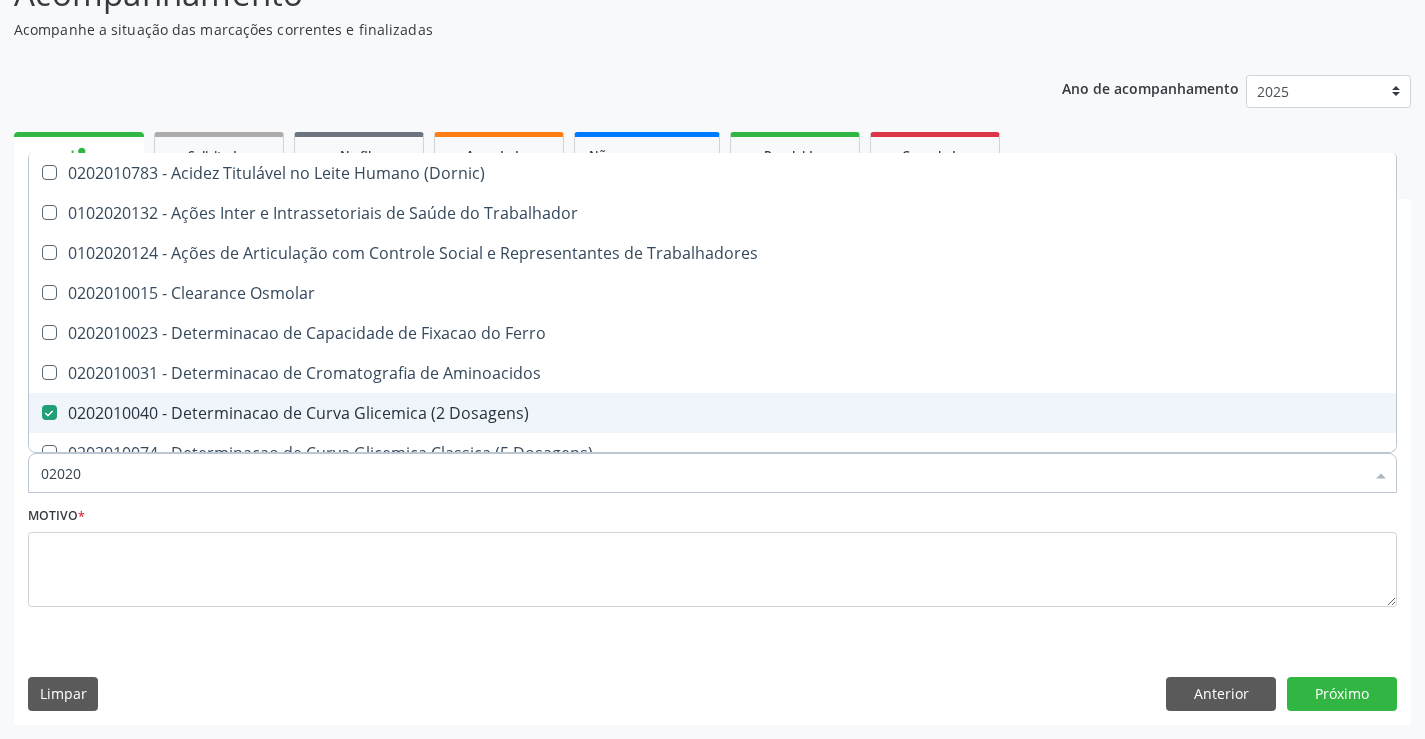 checkbox on "false" 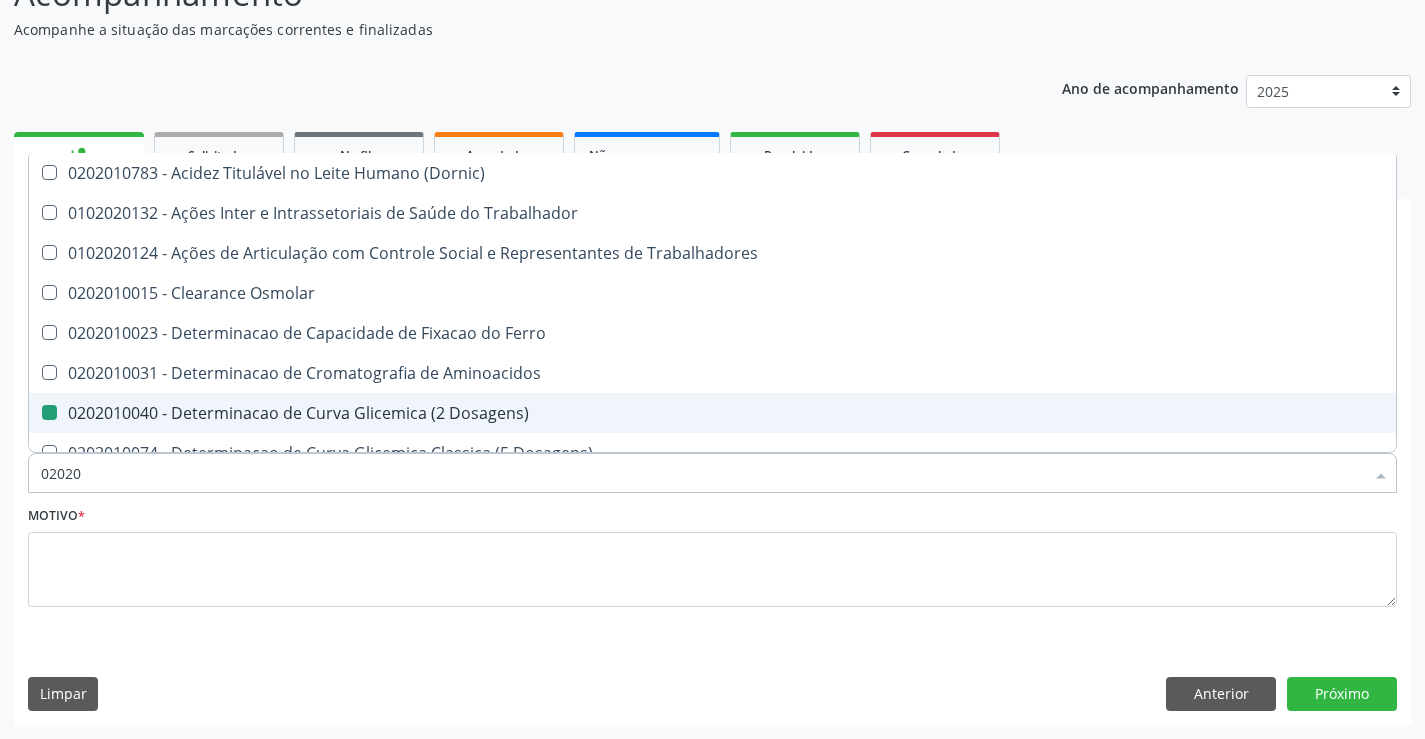 type on "0202" 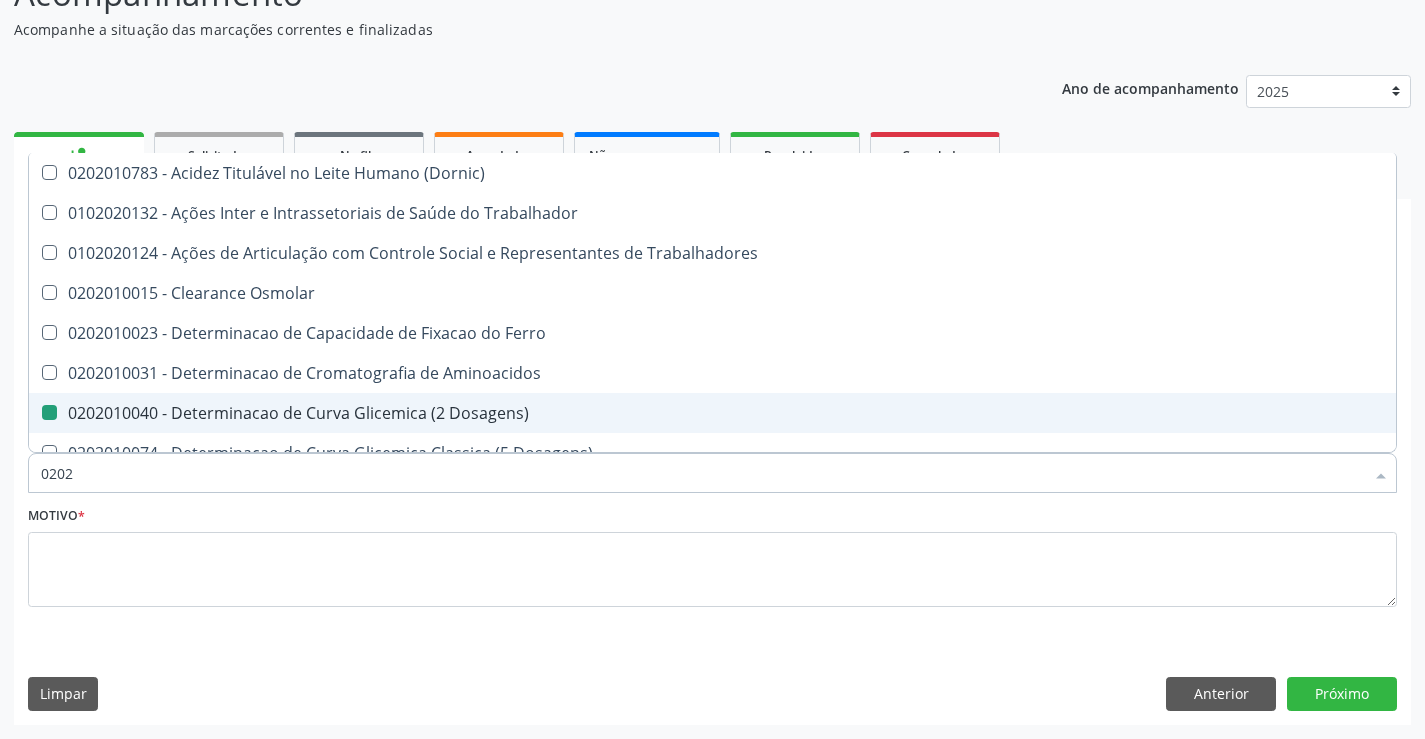 checkbox on "false" 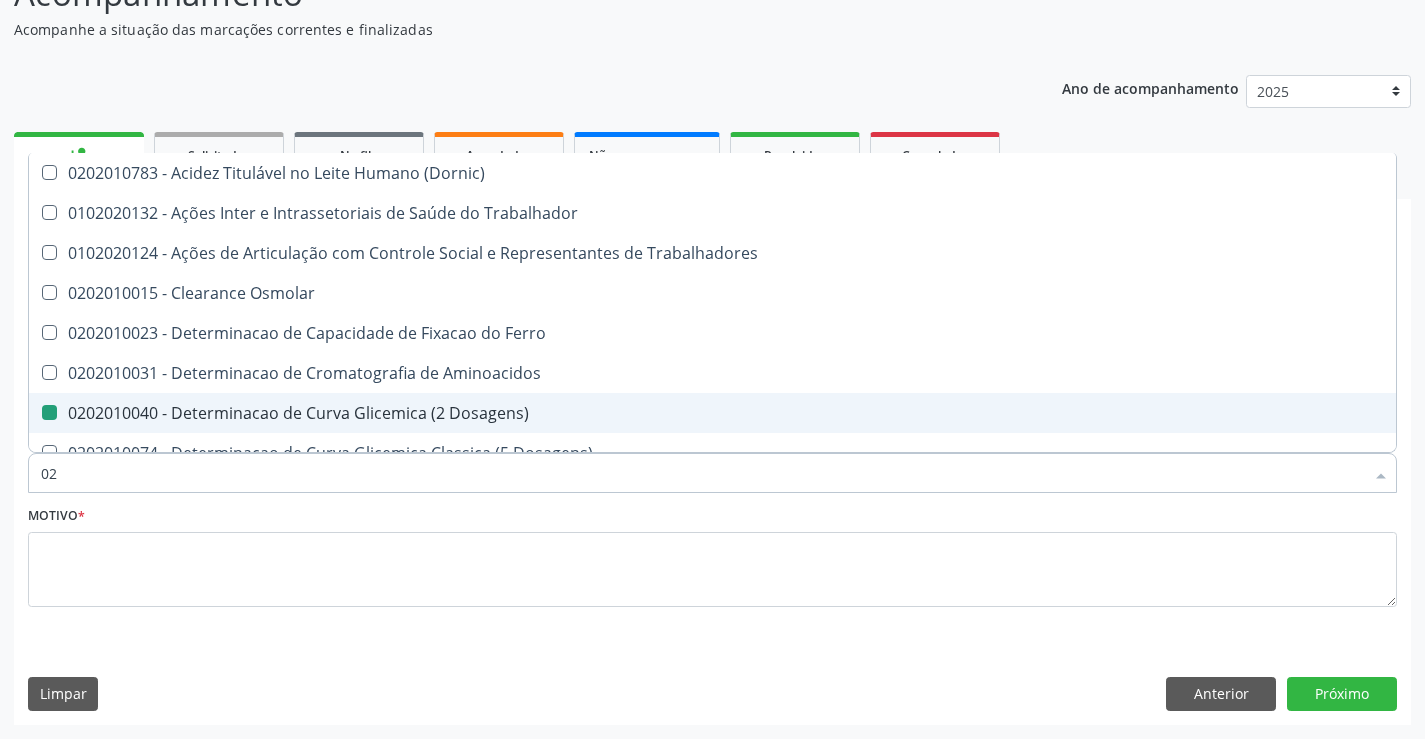 type on "0" 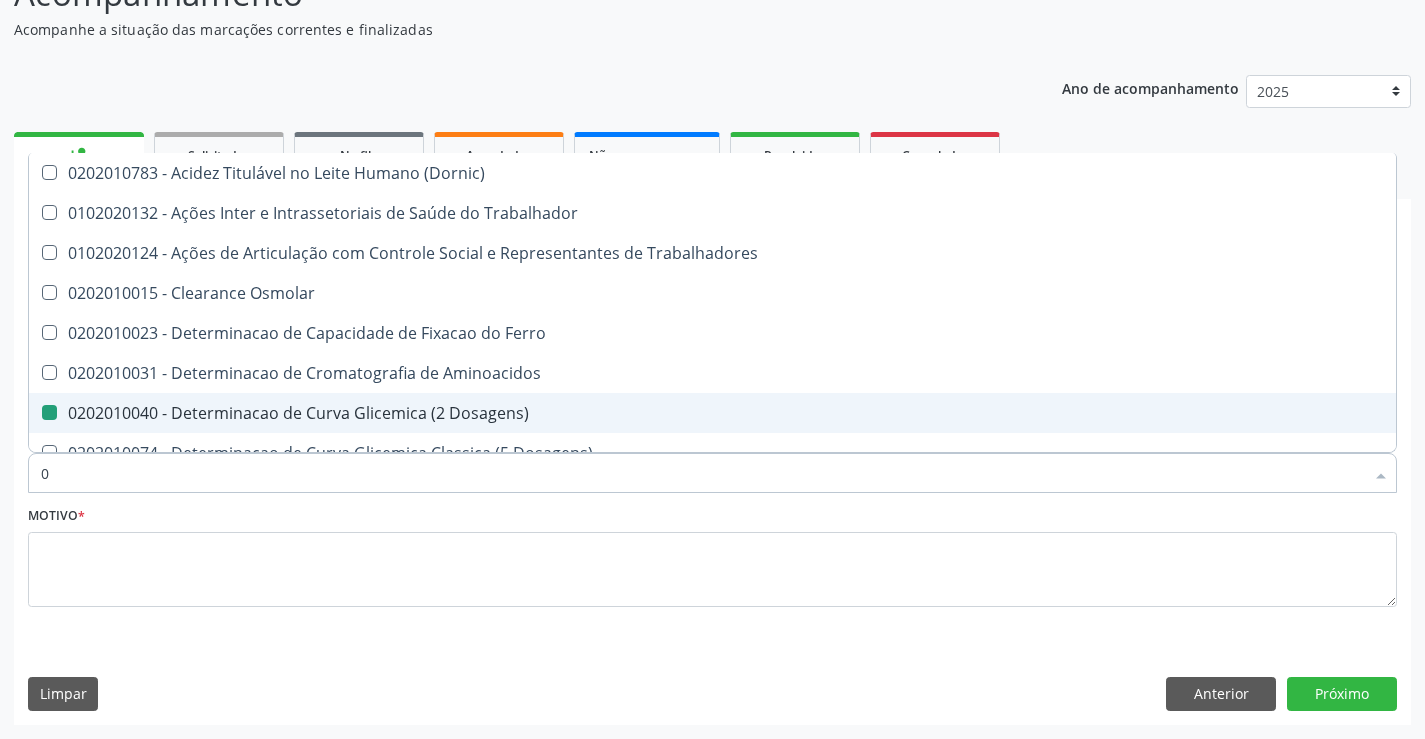 type 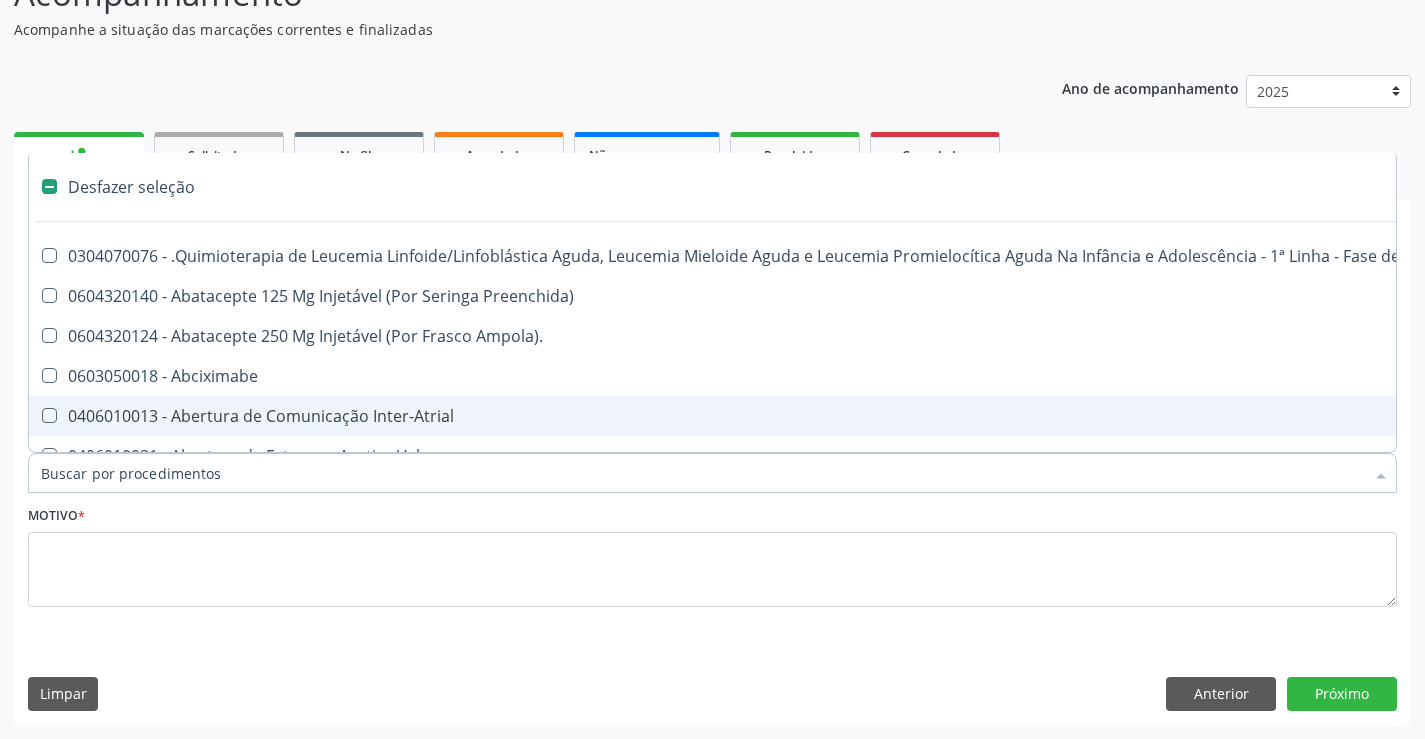 checkbox on "false" 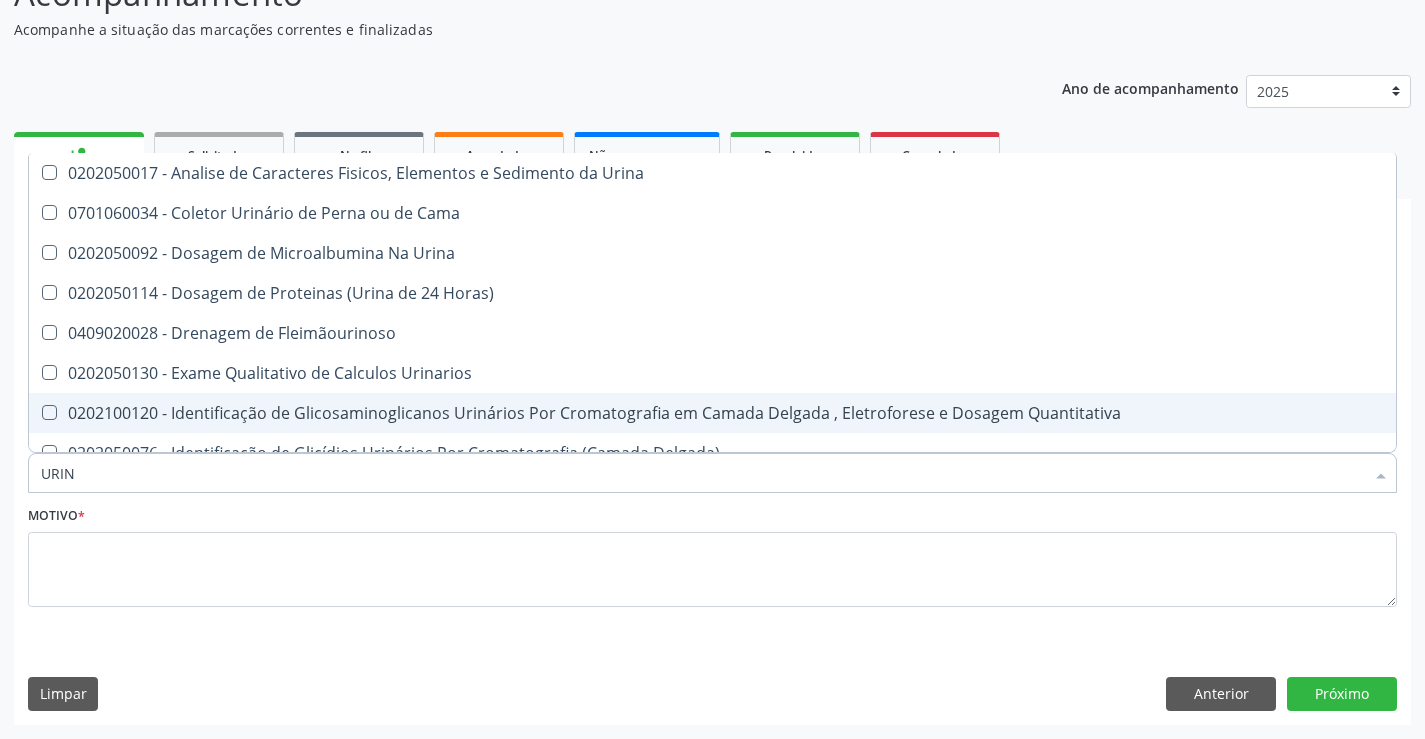 type on "URINA" 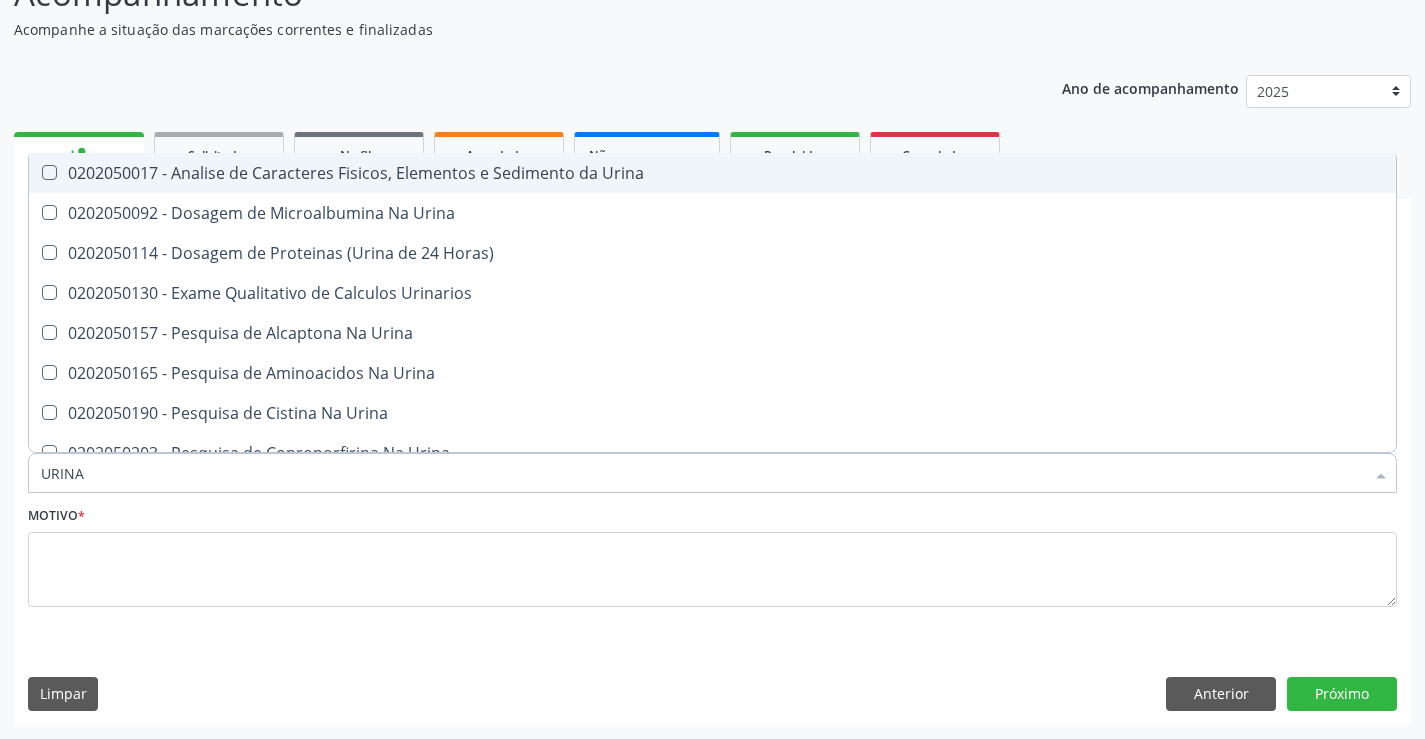 click on "0202050017 - Analise de Caracteres Fisicos, Elementos e Sedimento da Urina" at bounding box center [712, 173] 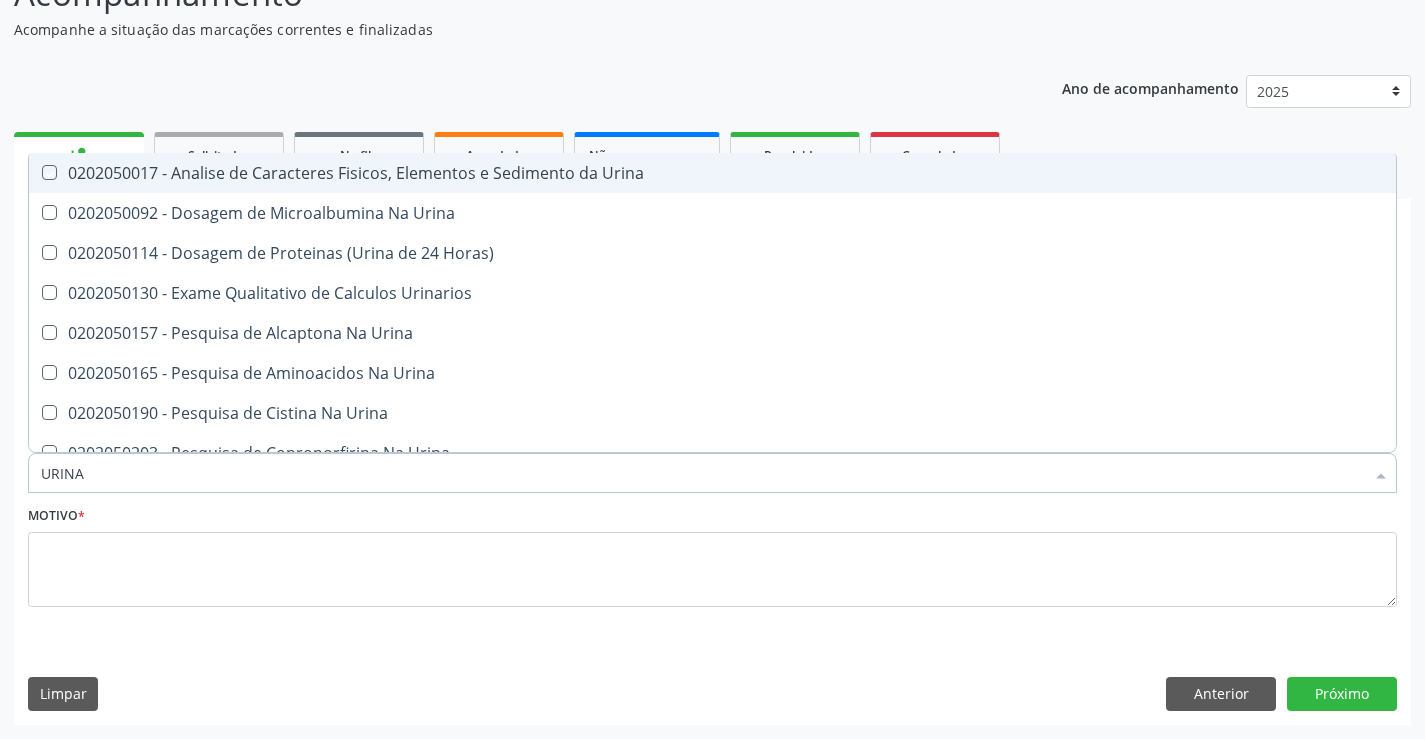 checkbox on "true" 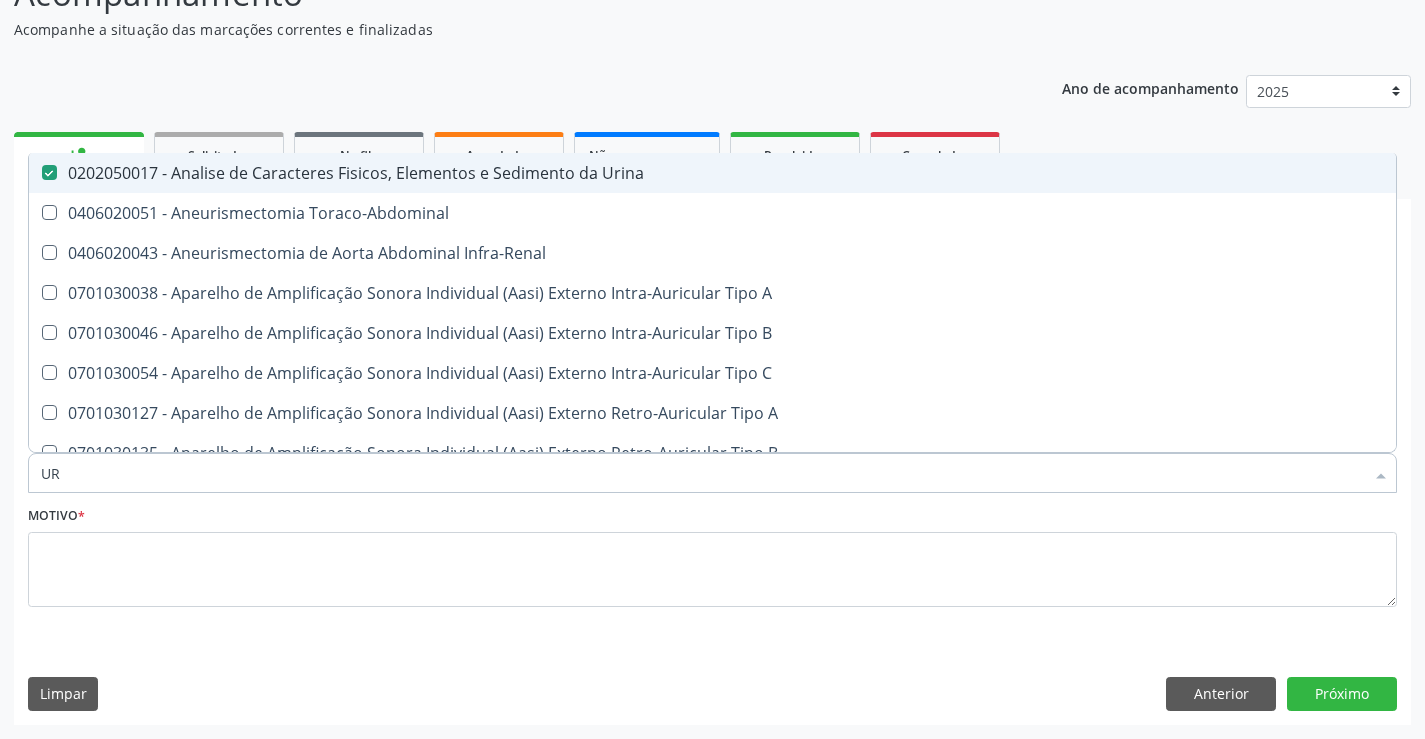 type on "U" 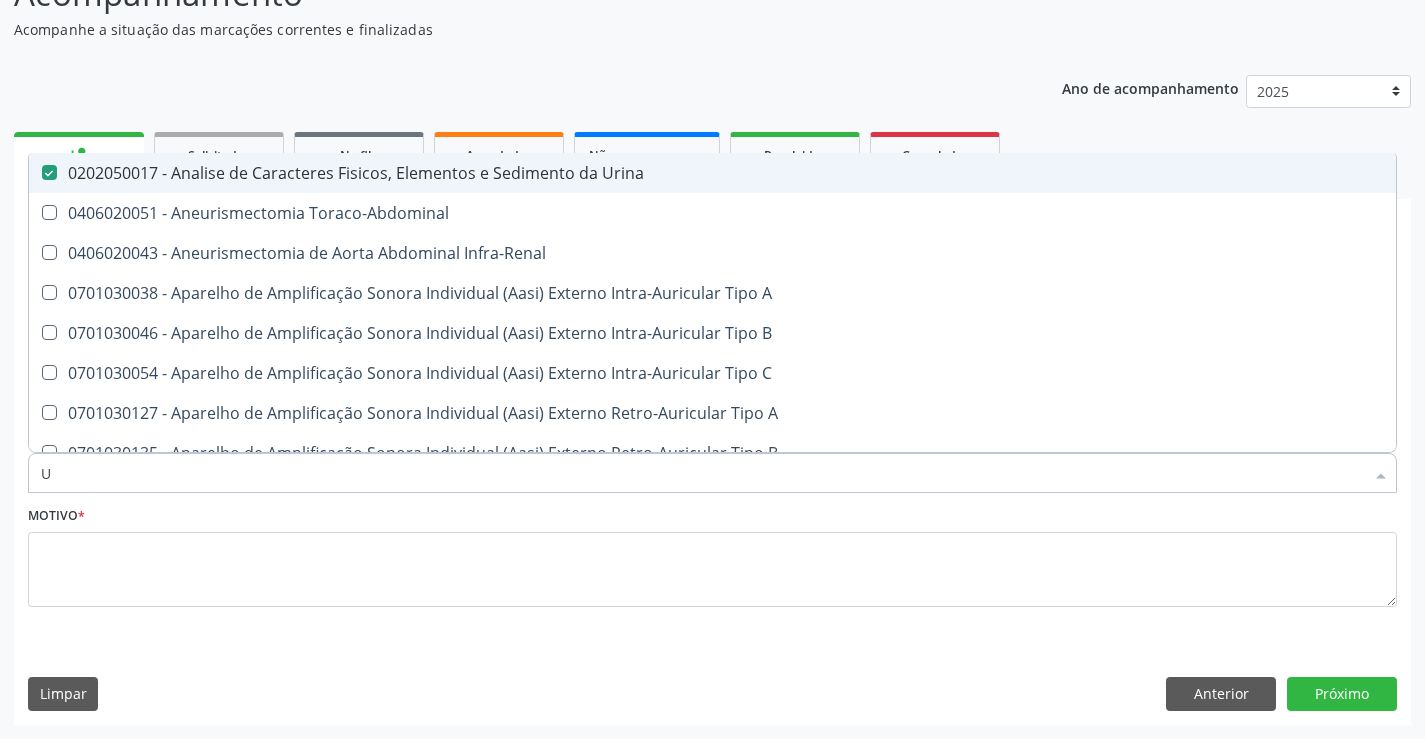 type 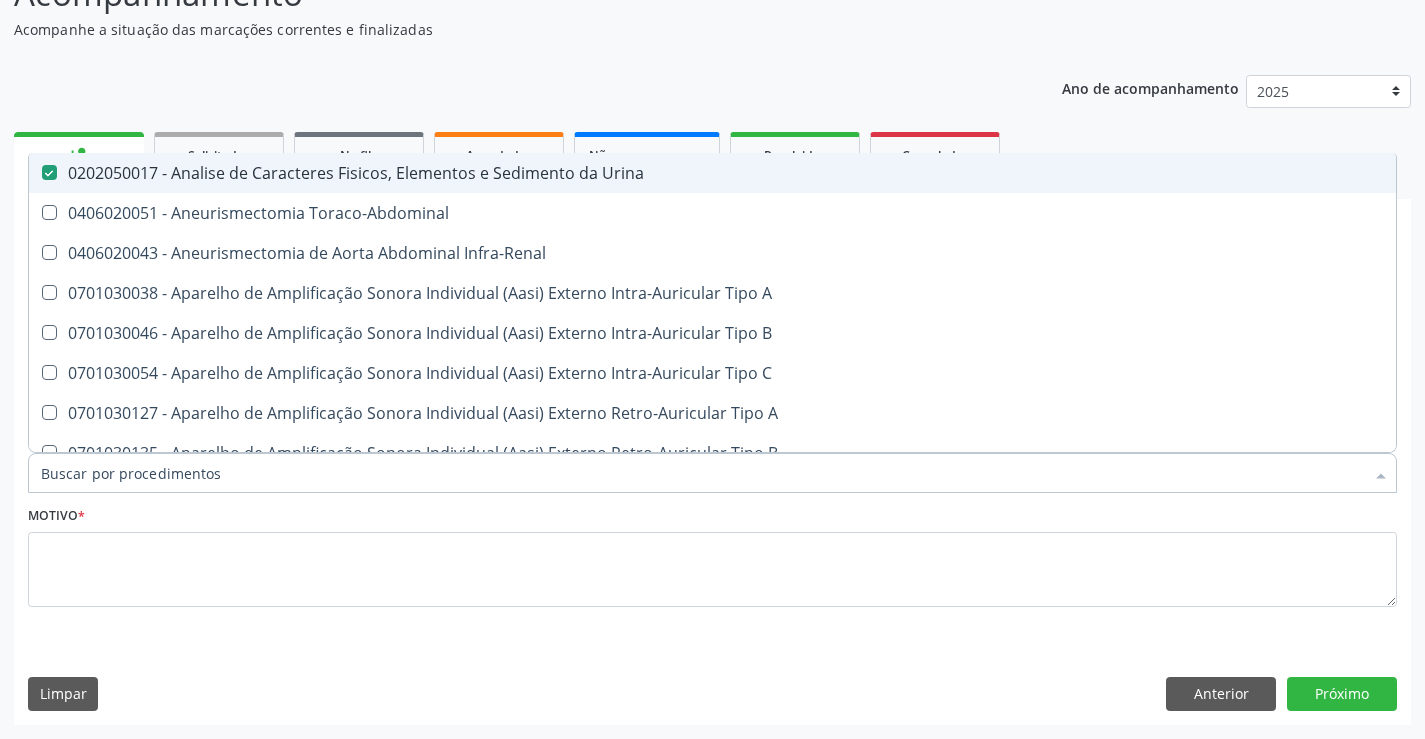 checkbox on "false" 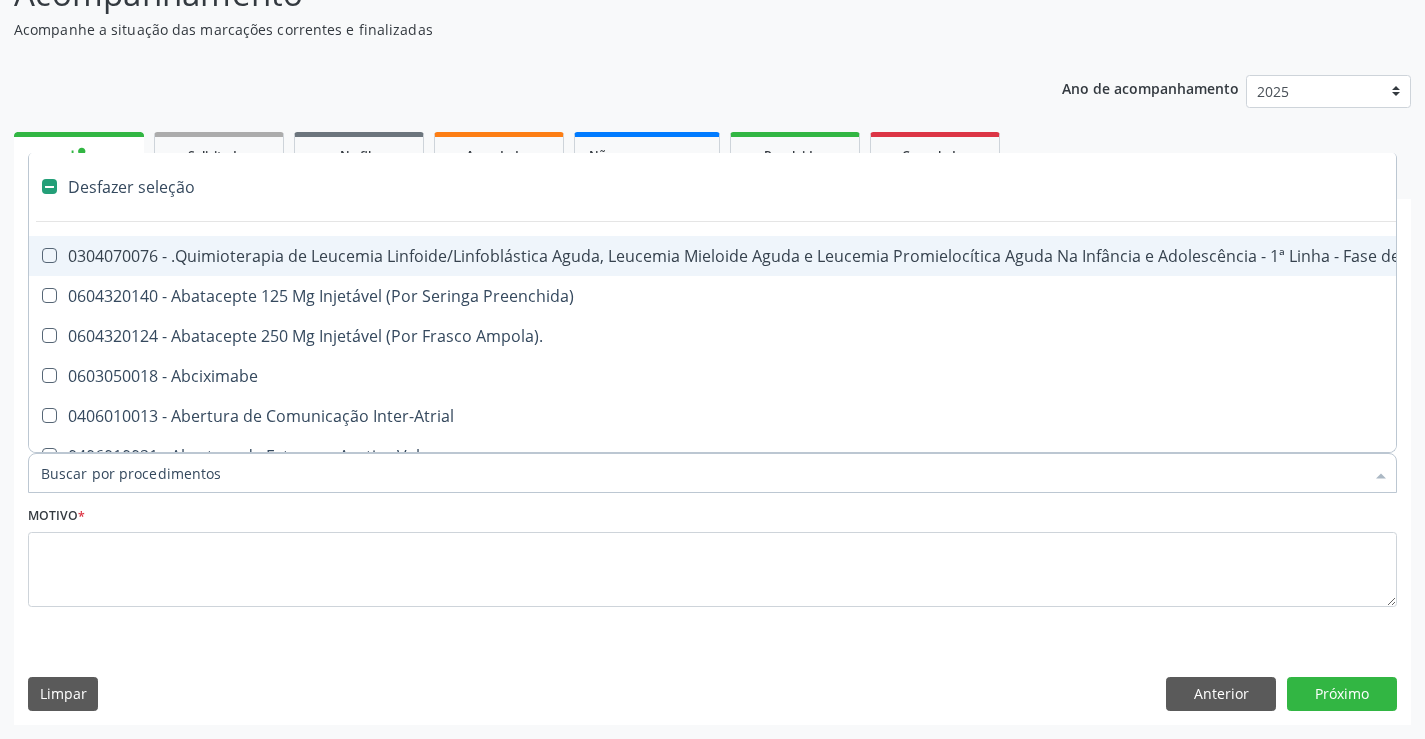 type on "H" 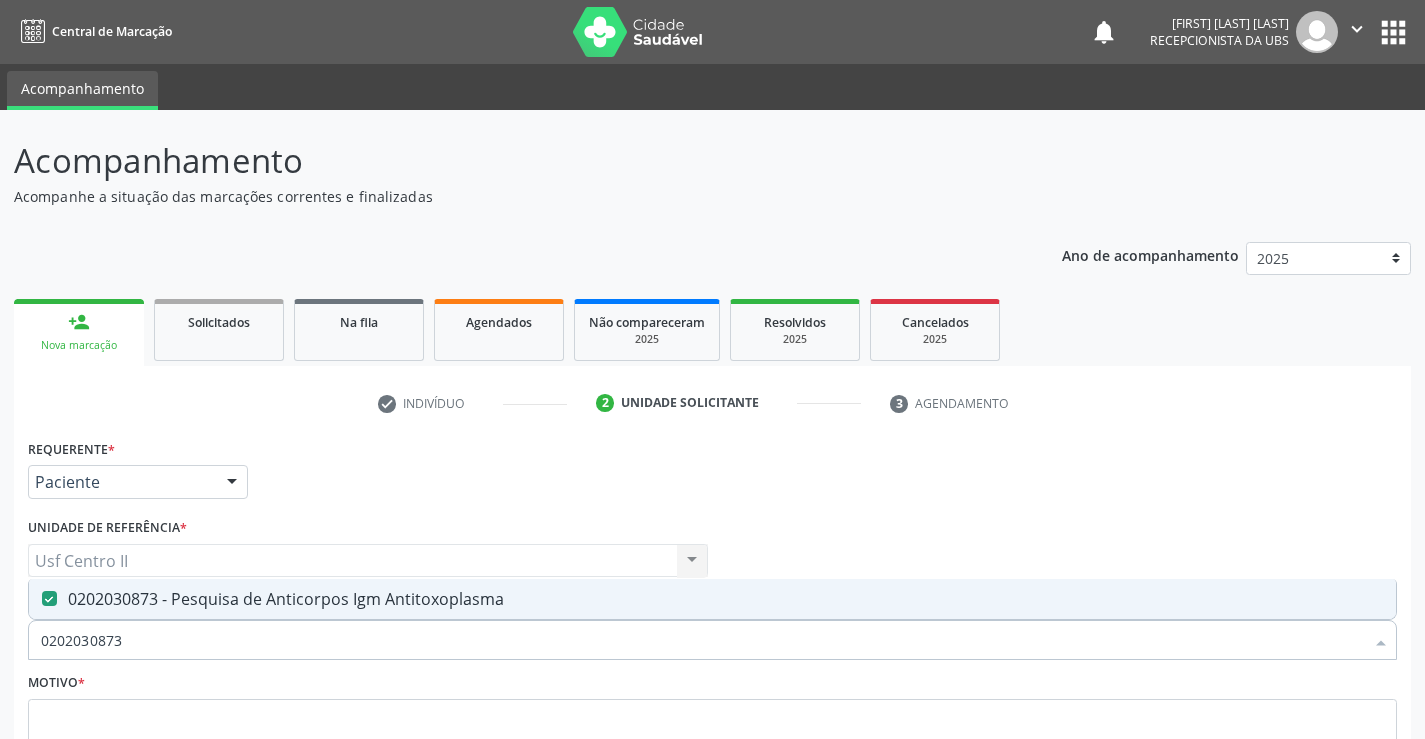 scroll, scrollTop: 167, scrollLeft: 0, axis: vertical 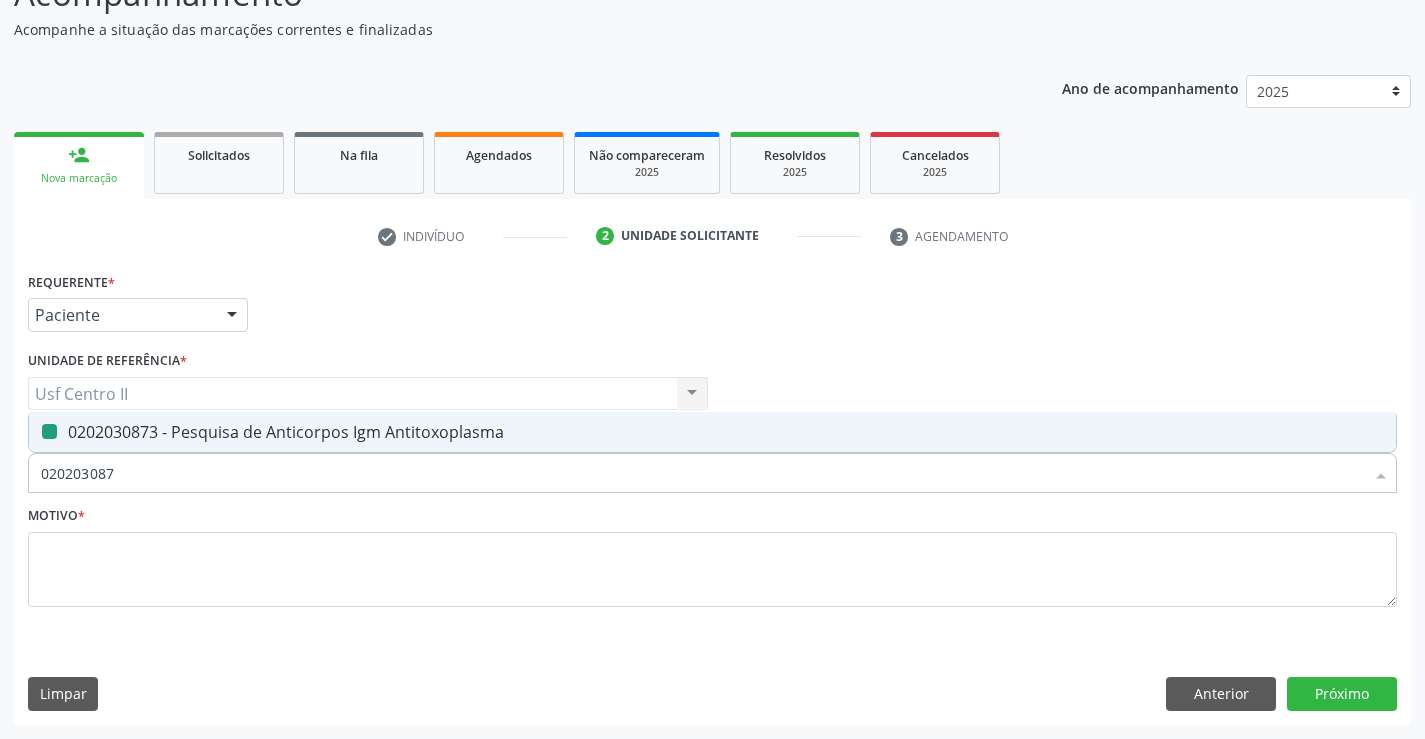 type on "02020308" 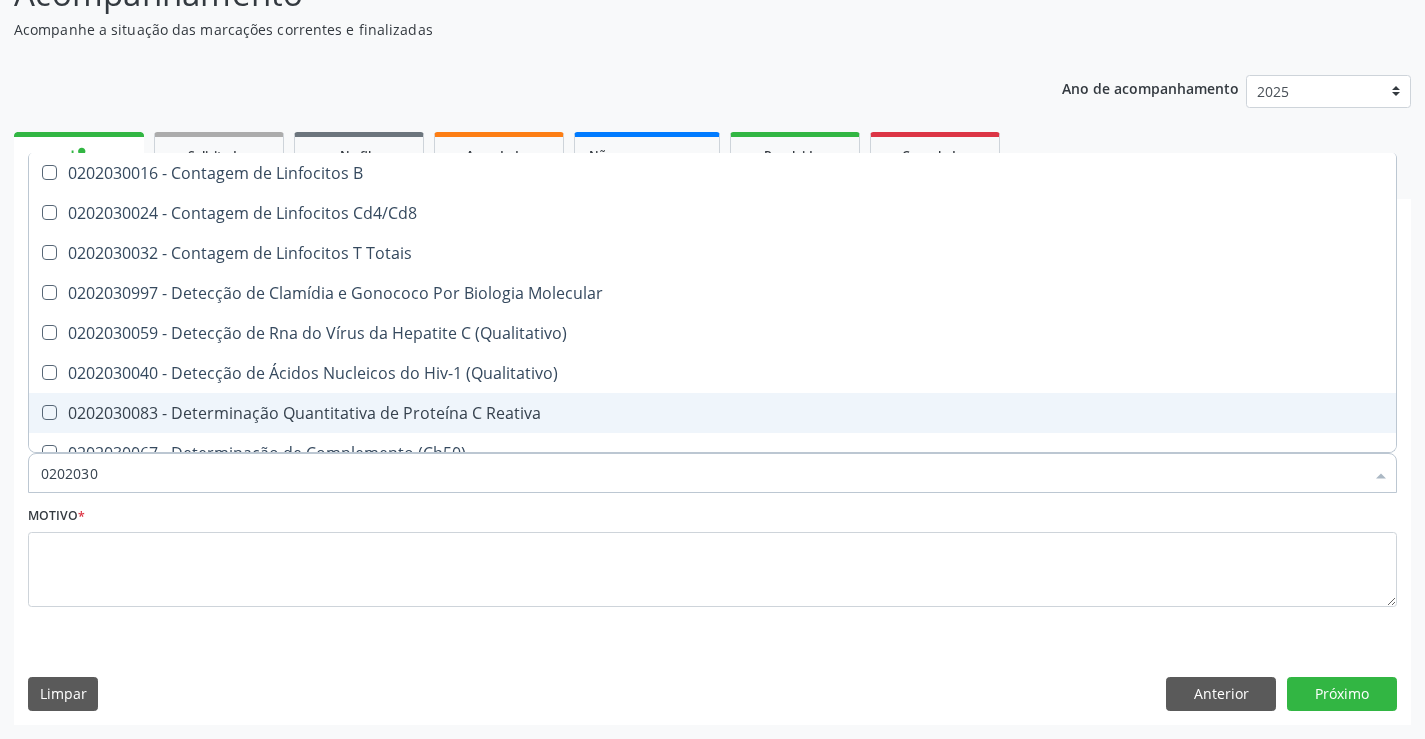 type on "020203" 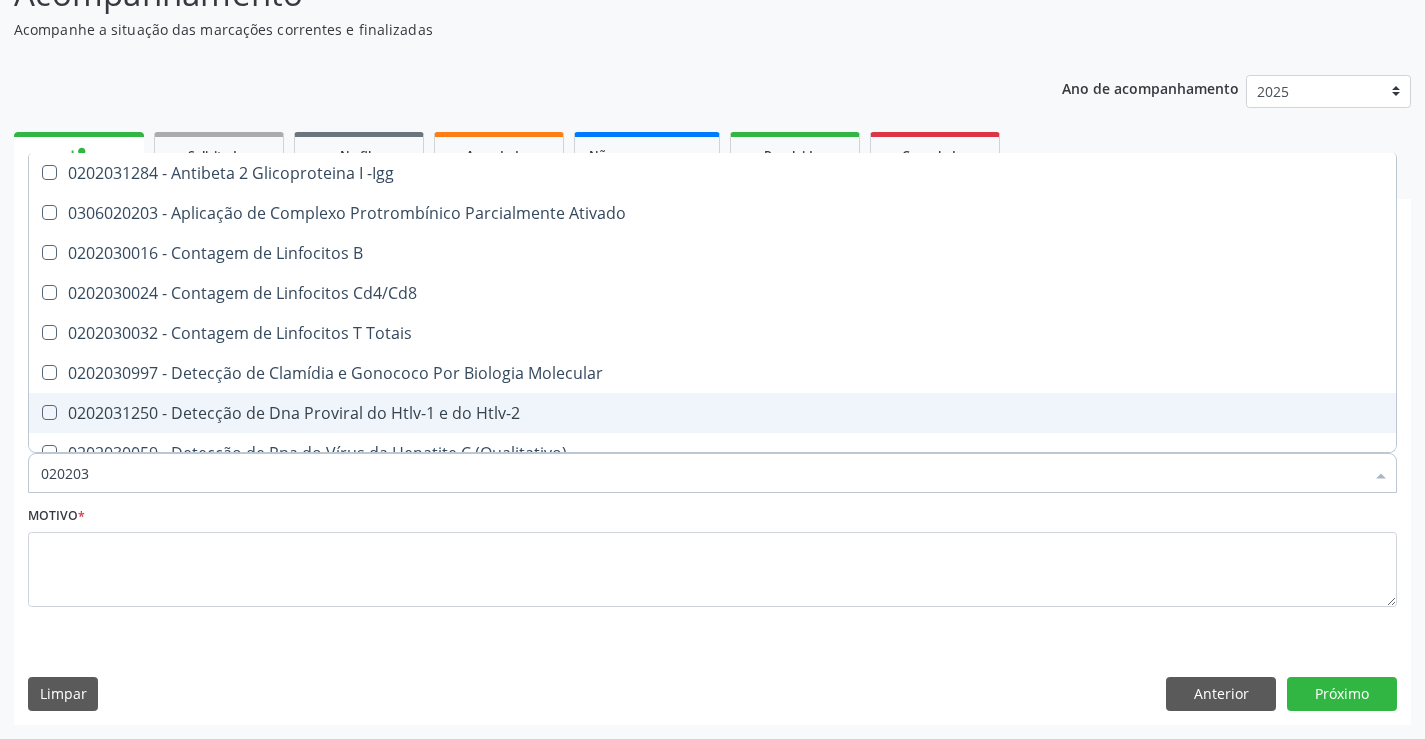 type on "02020" 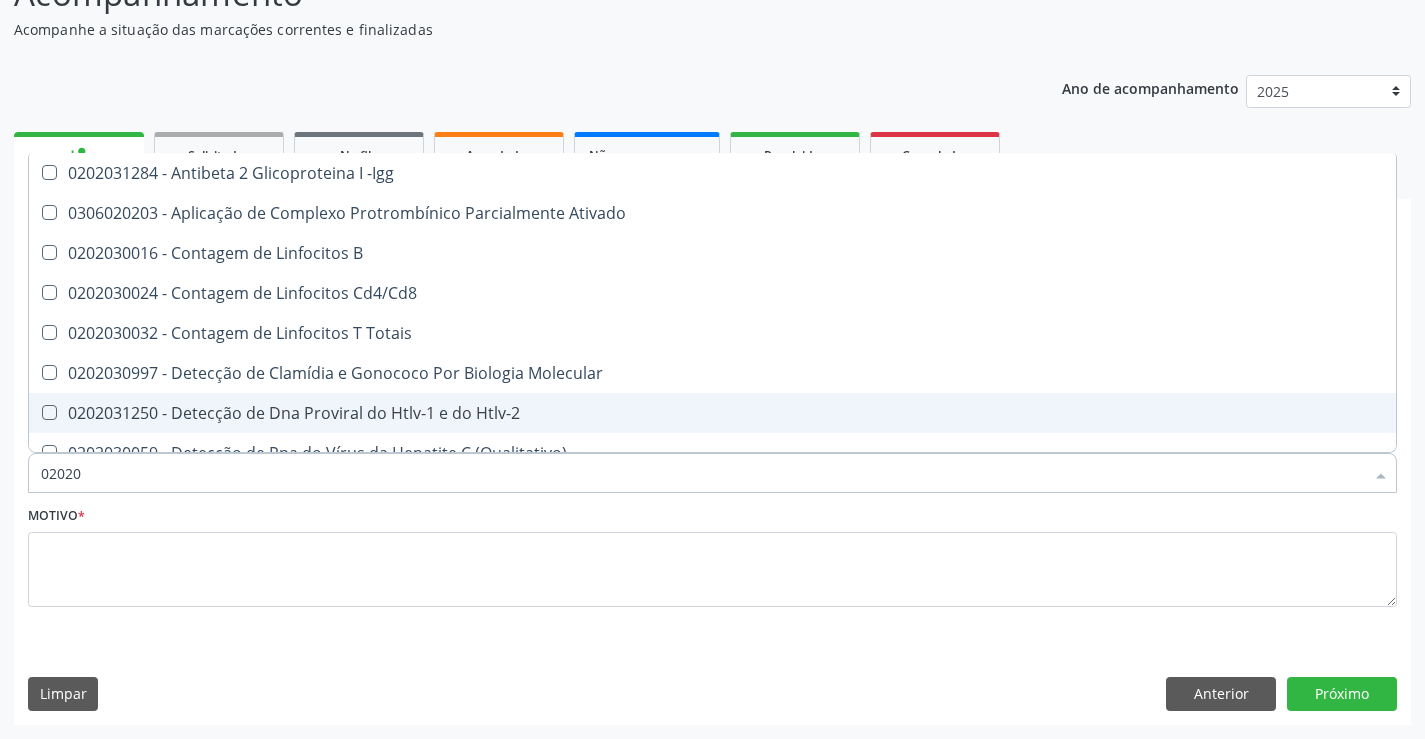 checkbox on "true" 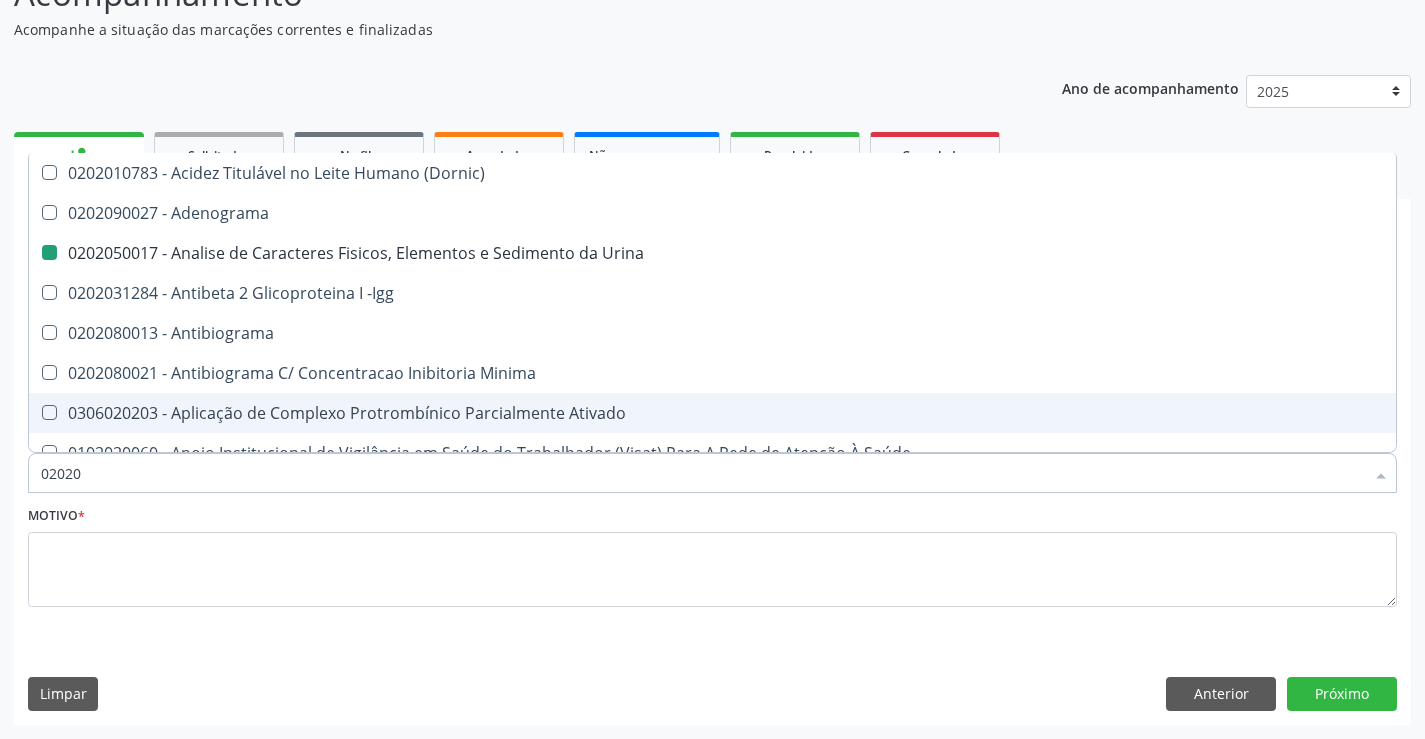 type on "020208" 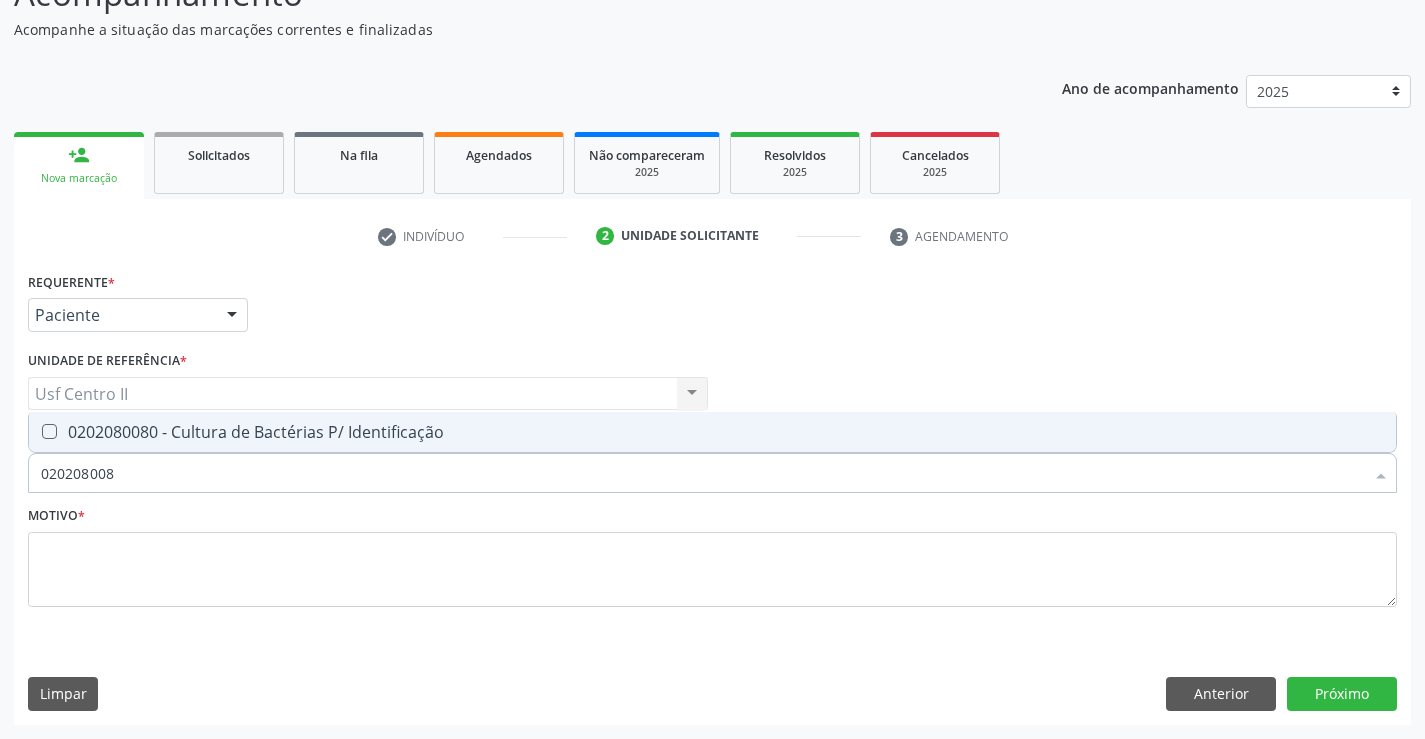 type on "0202080080" 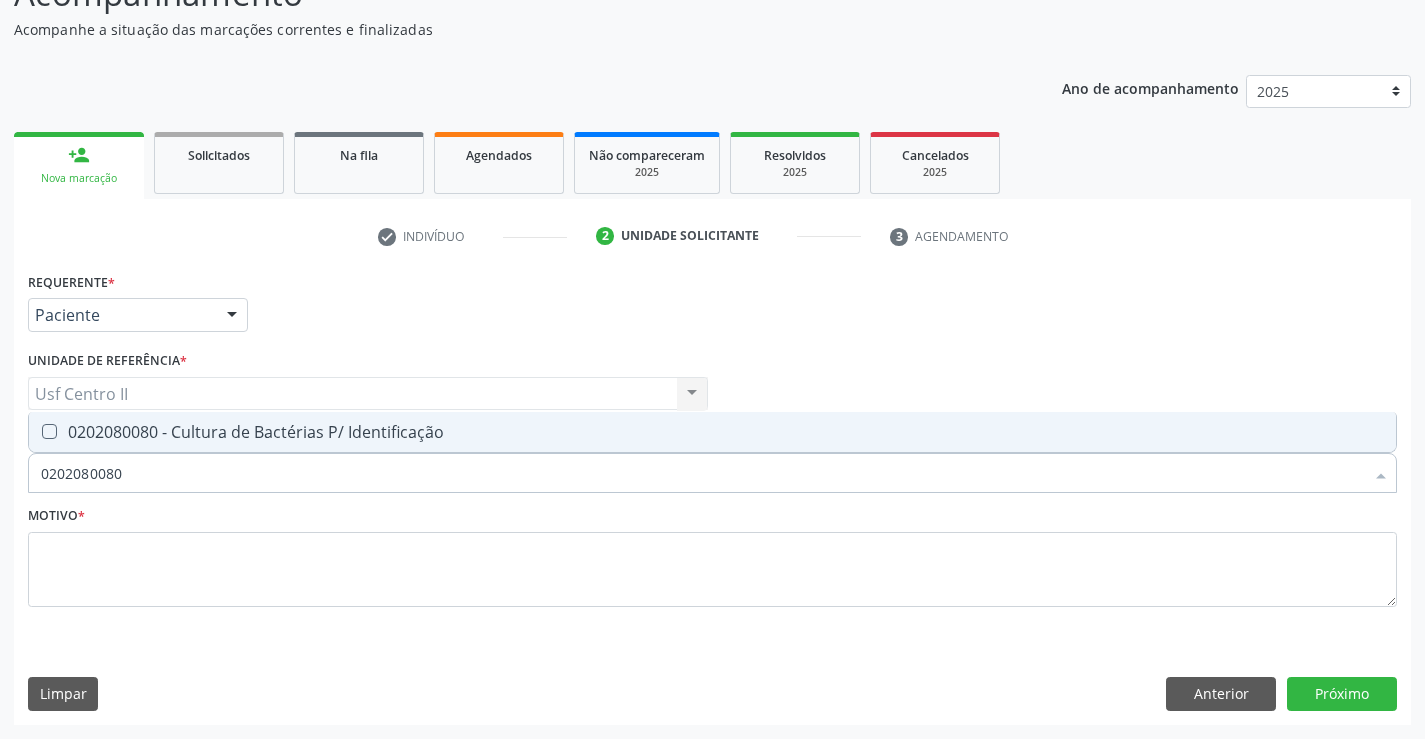 click on "0202080080 - Cultura de Bactérias P/ Identificação" at bounding box center (712, 432) 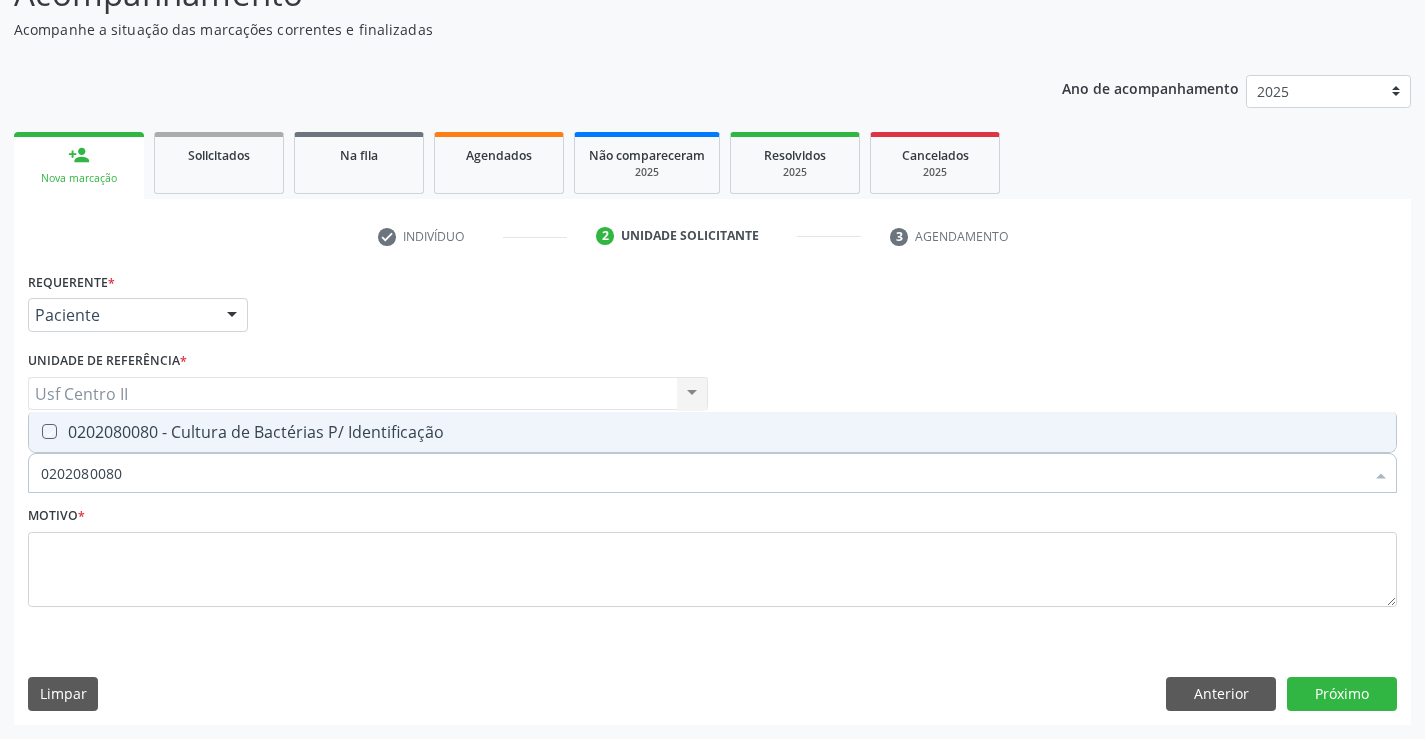 checkbox on "true" 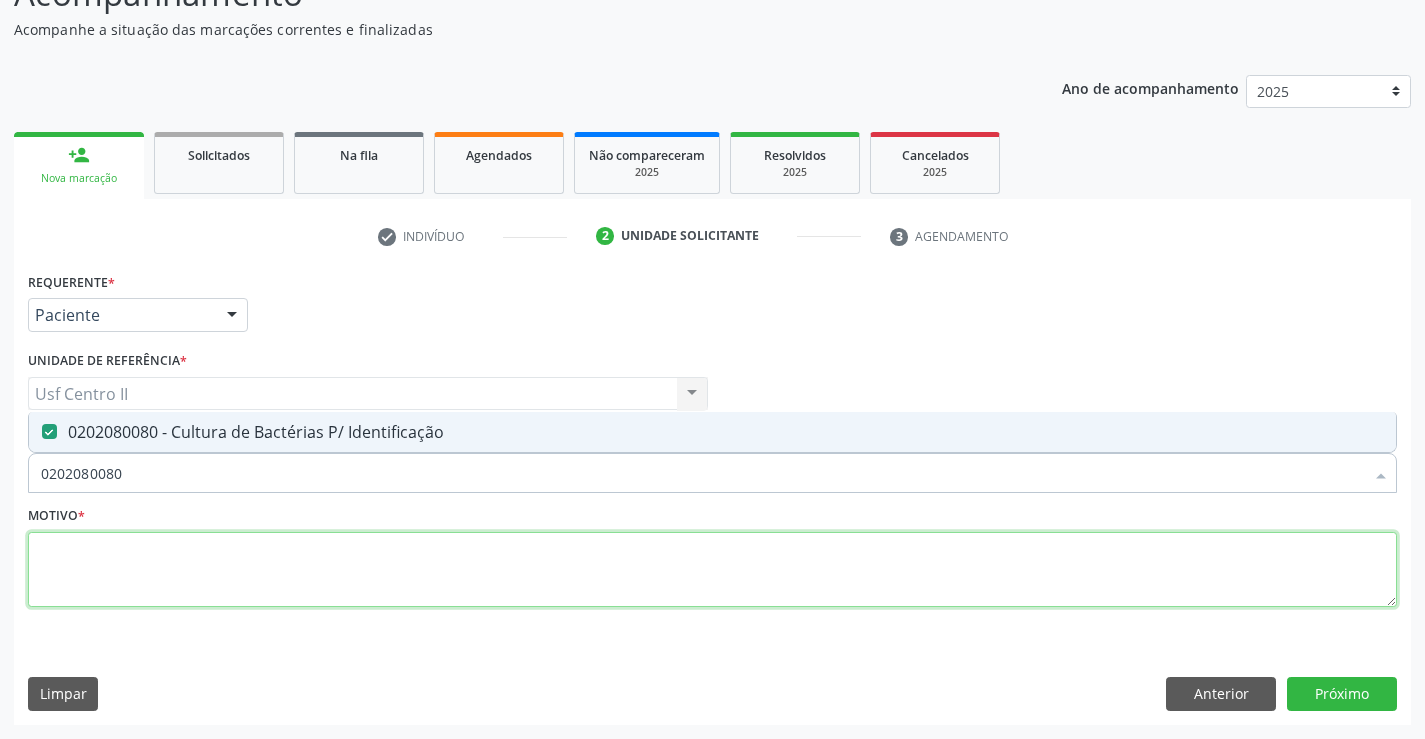 click at bounding box center [712, 570] 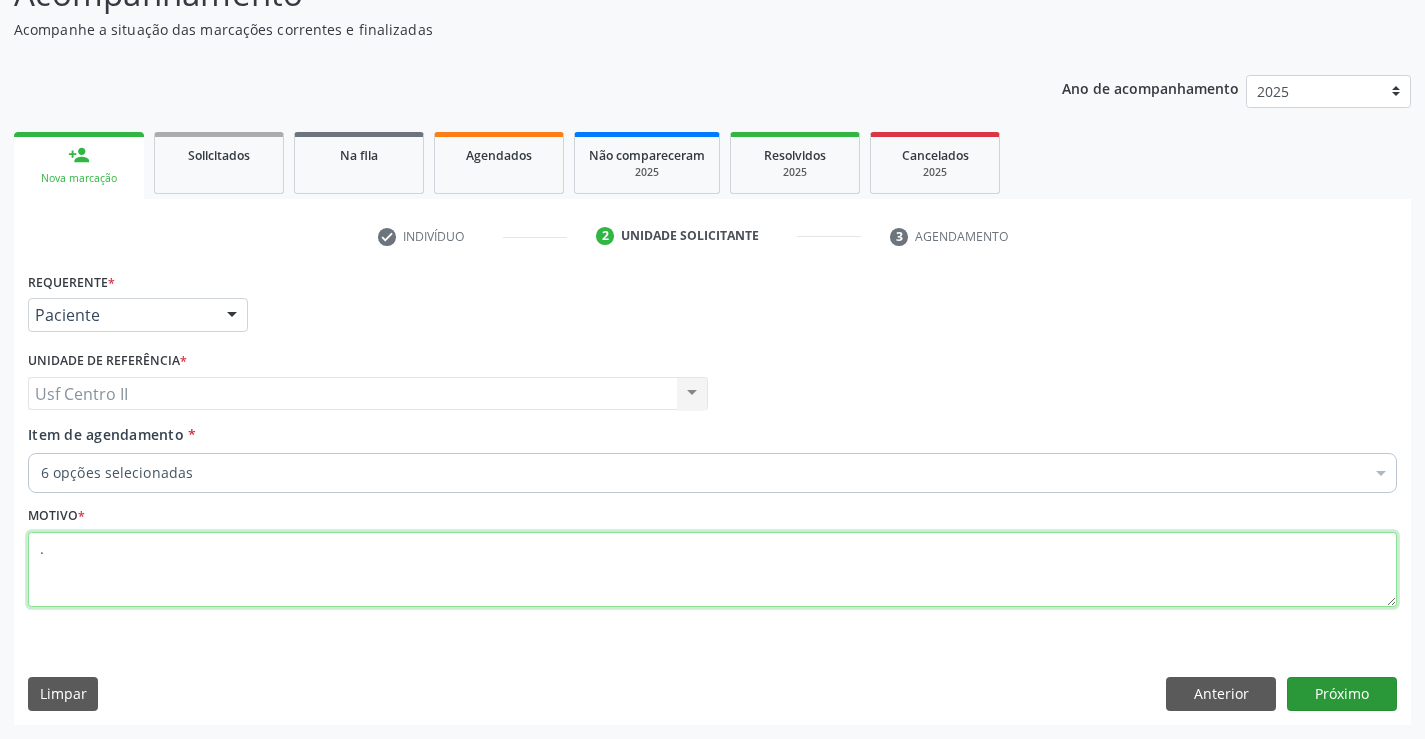 type on "." 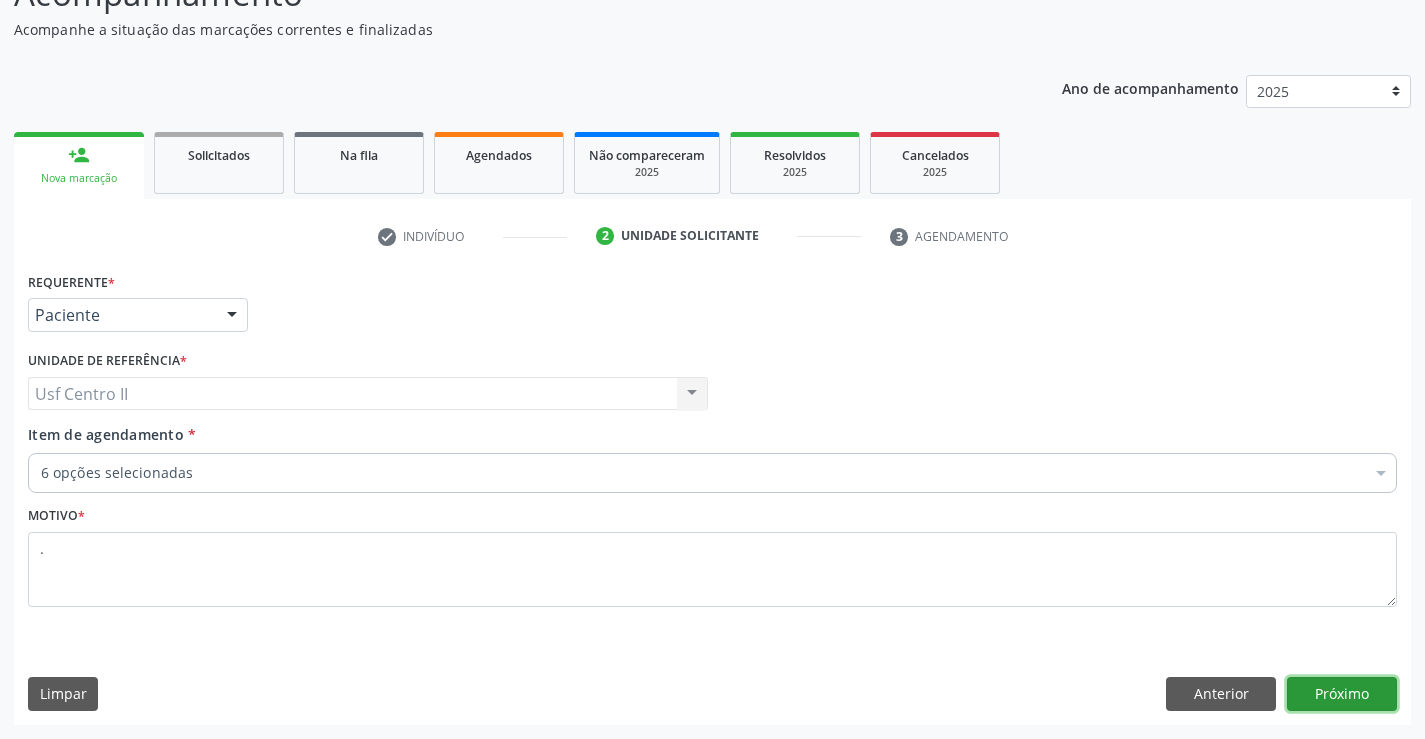 click on "Próximo" at bounding box center [1342, 694] 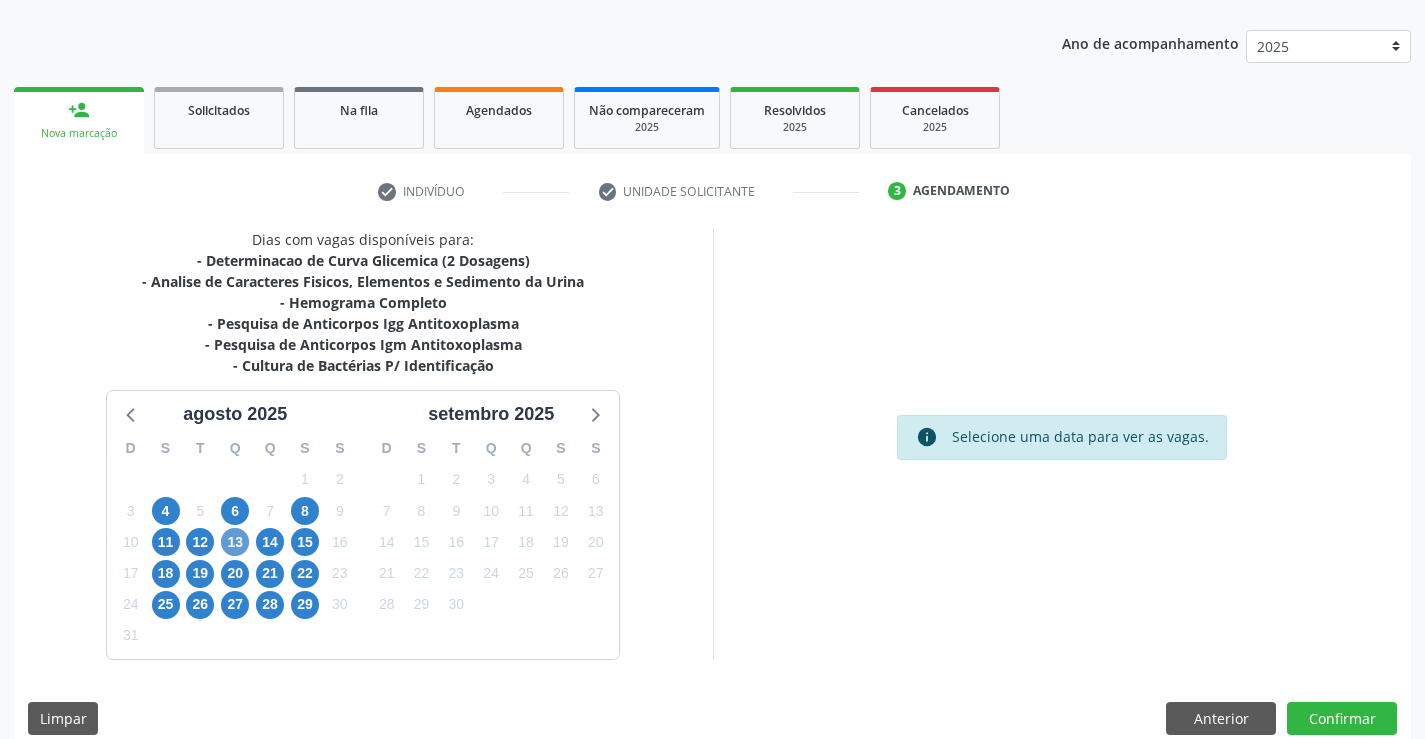 scroll, scrollTop: 236, scrollLeft: 0, axis: vertical 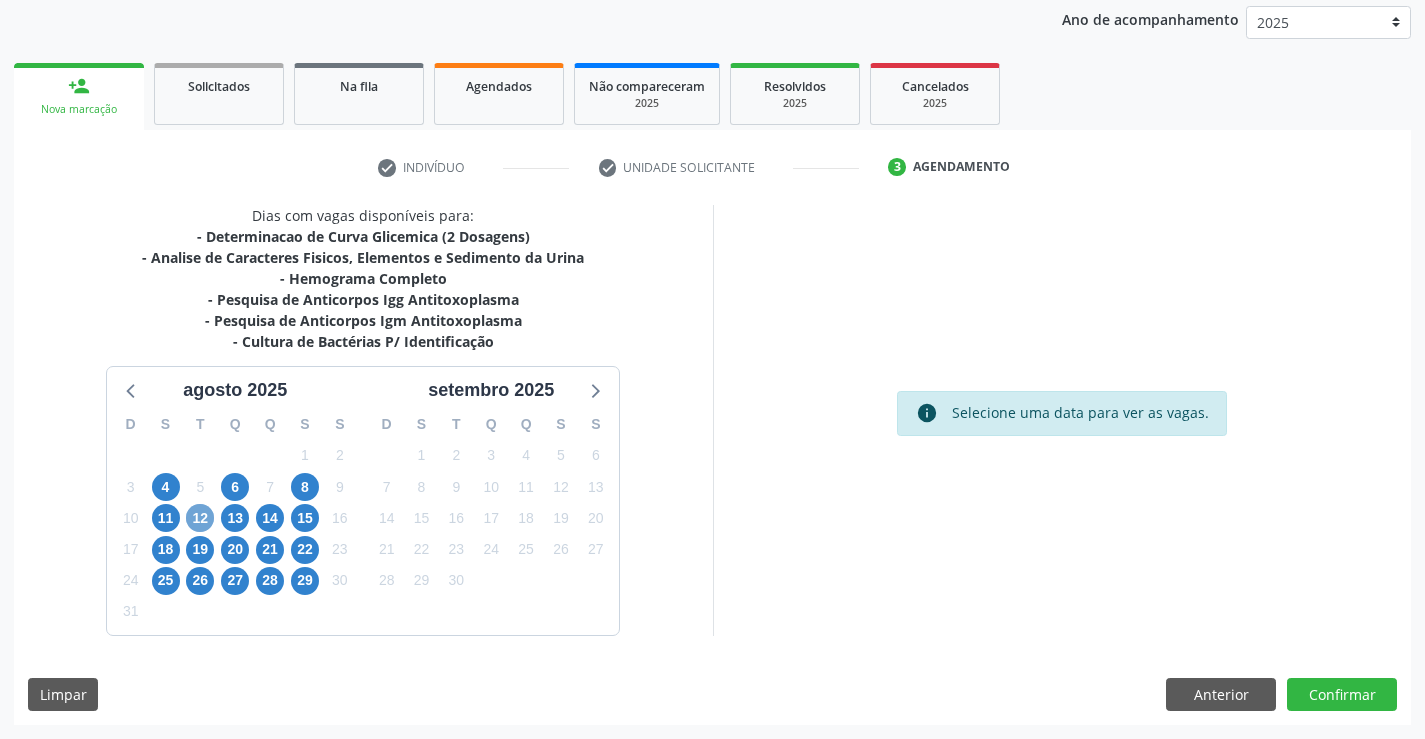 click on "12" at bounding box center [200, 518] 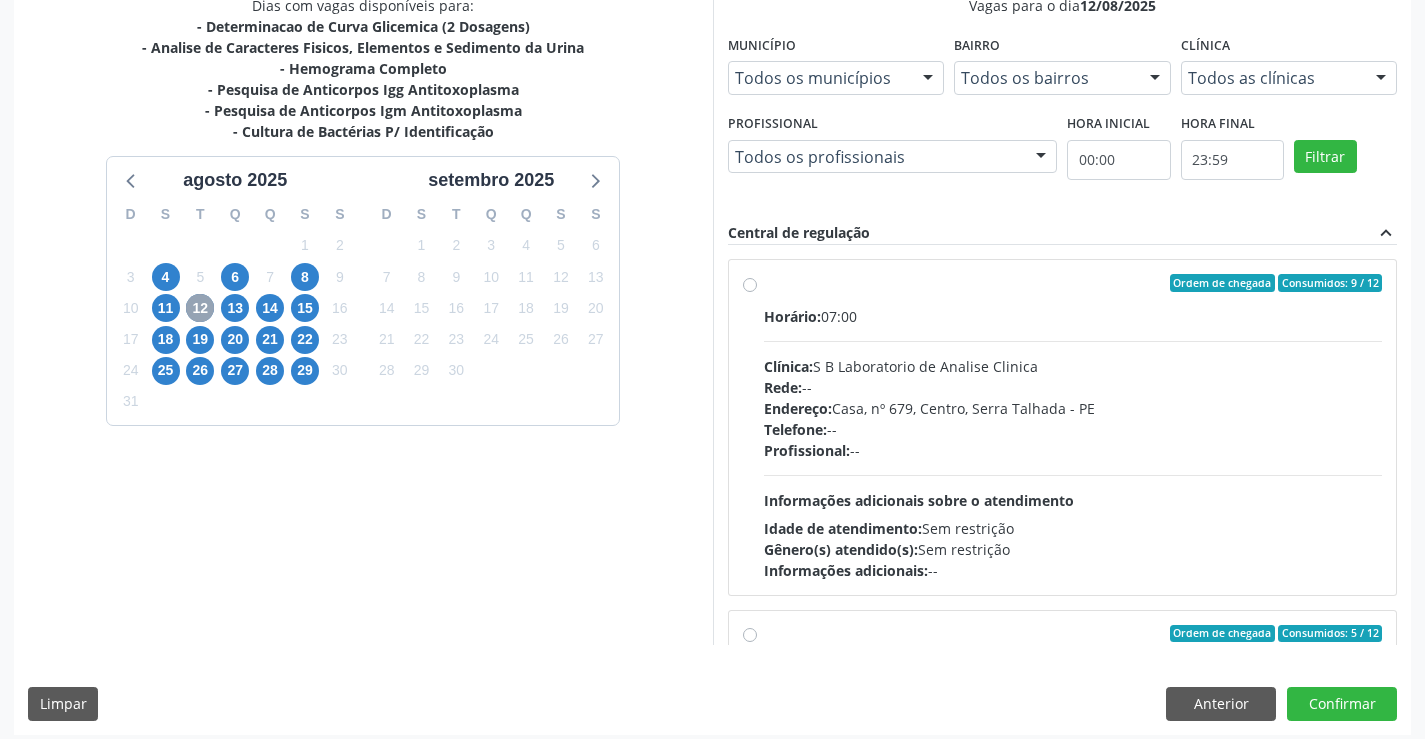 scroll, scrollTop: 456, scrollLeft: 0, axis: vertical 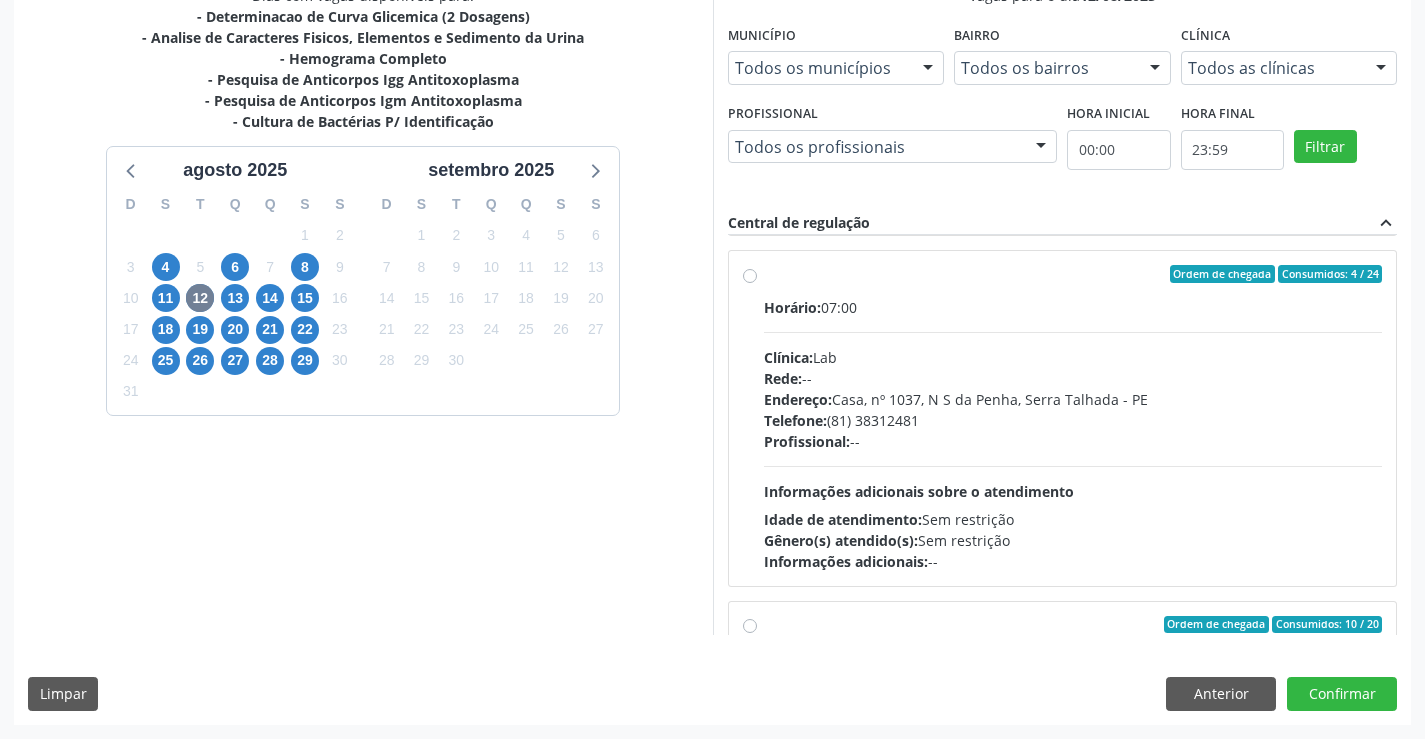 click on "Ordem de chegada
Consumidos: 4 / 24
Horário:   07:00
Clínica:  Lab
Rede:
--
Endereço:   Casa, nº [NUMBER], [STREET], [CITY] - [STATE]
Telefone:   [PHONE]
Profissional:
--
Informações adicionais sobre o atendimento
Idade de atendimento:
Sem restrição
Gênero(s) atendido(s):
Sem restrição
Informações adicionais:
--" at bounding box center [1073, 418] 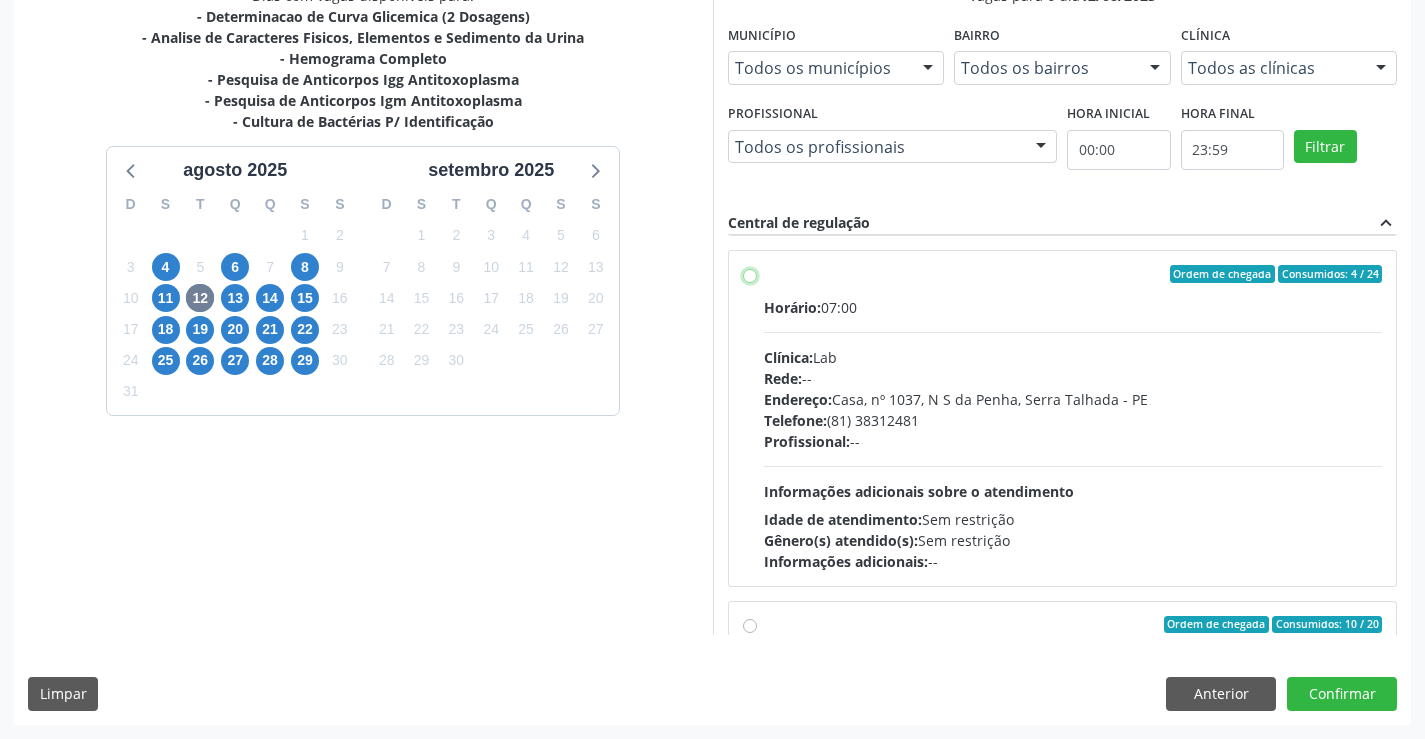 click on "Ordem de chegada
Consumidos: 4 / 24
Horário:   07:00
Clínica:  Lab
Rede:
--
Endereço:   Casa, nº [NUMBER], [STREET], [CITY] - [STATE]
Telefone:   [PHONE]
Profissional:
--
Informações adicionais sobre o atendimento
Idade de atendimento:
Sem restrição
Gênero(s) atendido(s):
Sem restrição
Informações adicionais:
--" at bounding box center [750, 274] 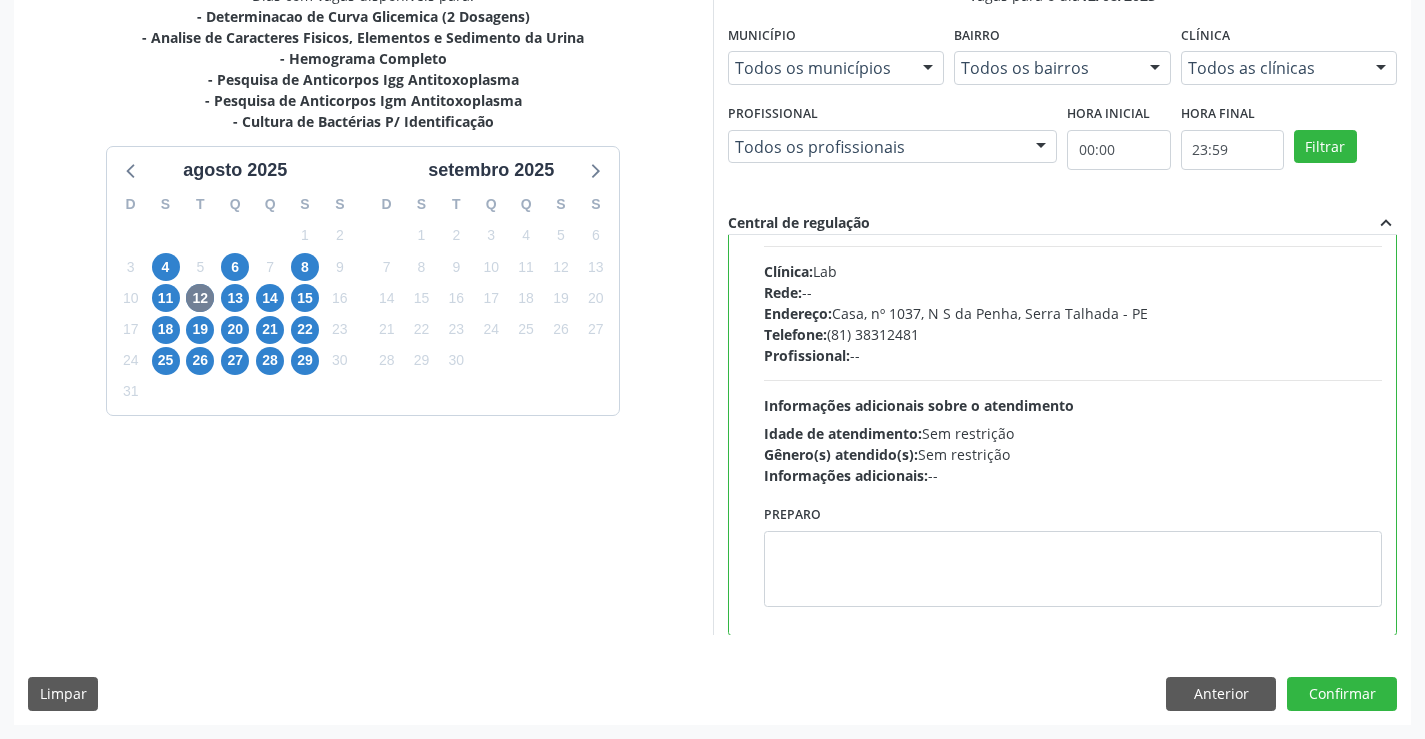 scroll, scrollTop: 900, scrollLeft: 0, axis: vertical 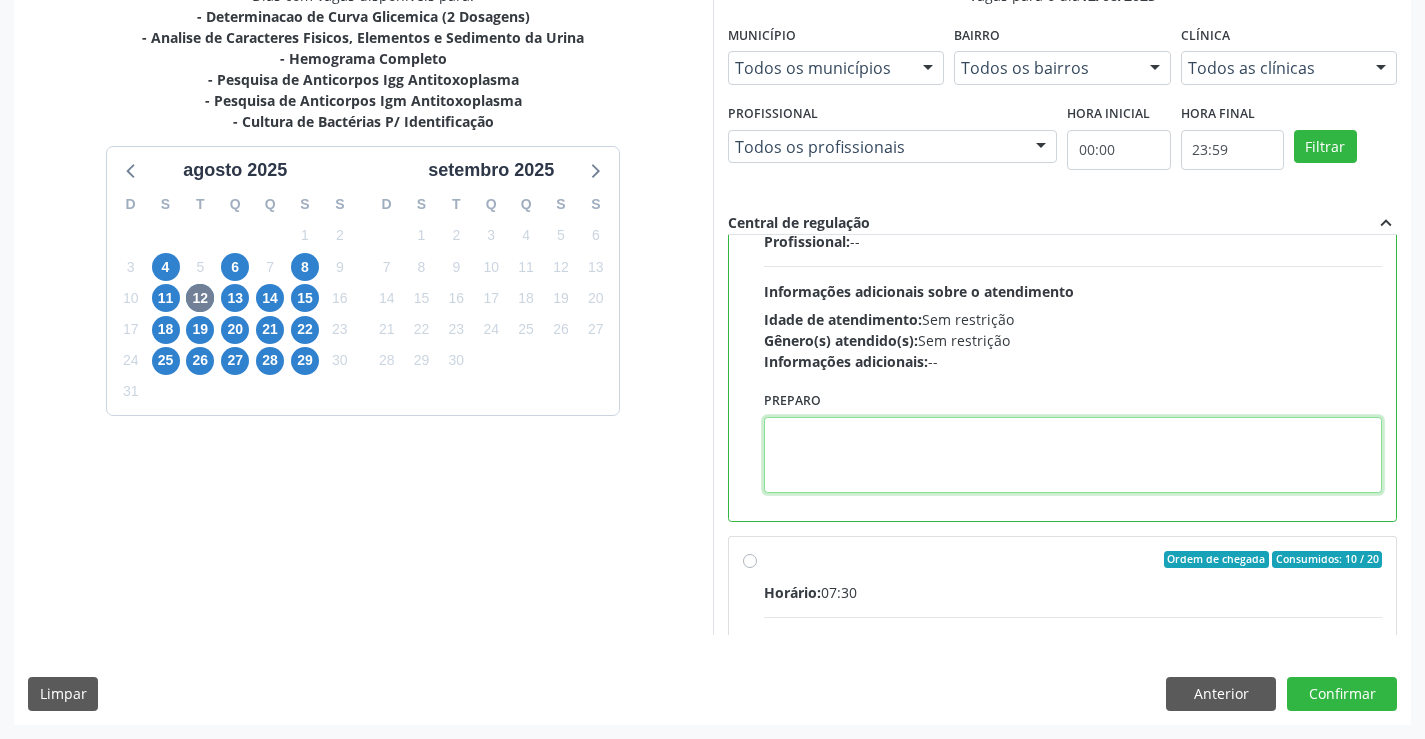 click at bounding box center (1073, 455) 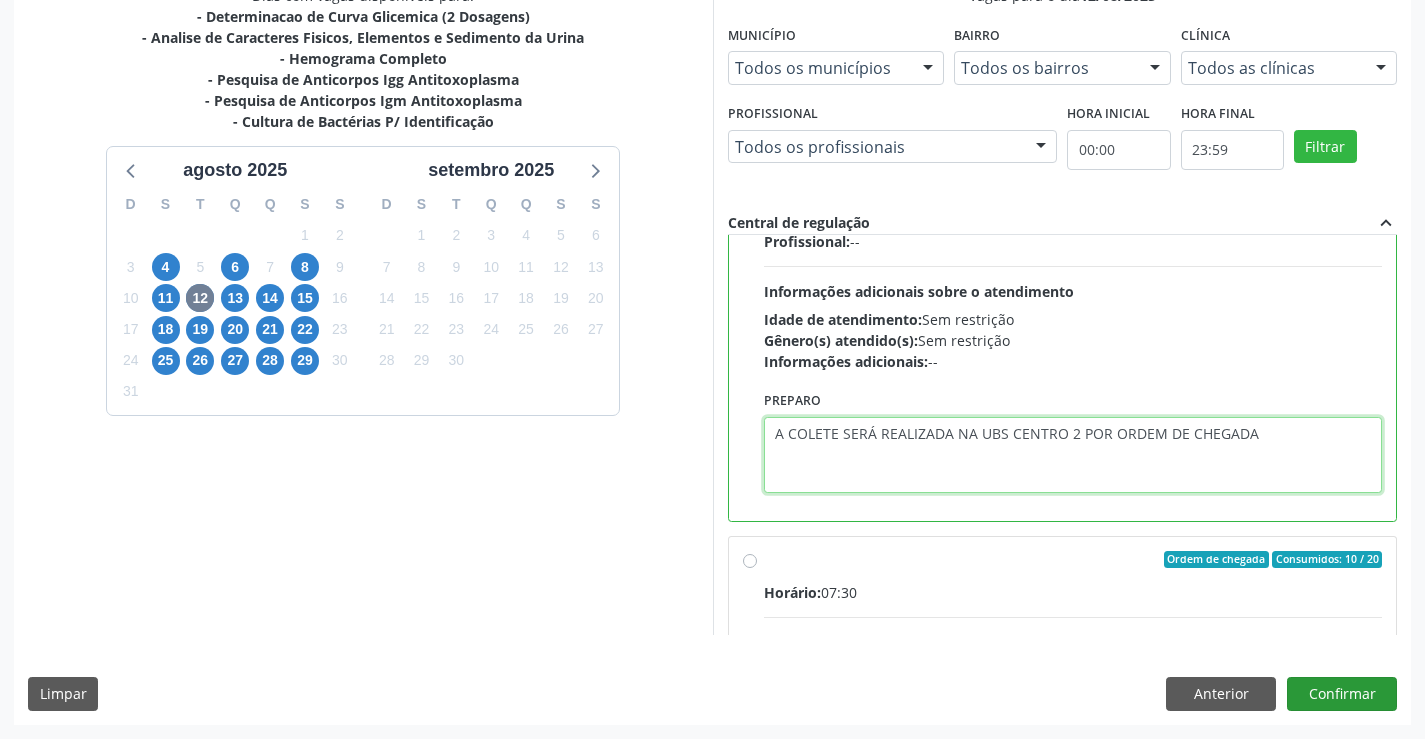 type on "A COLETE SERÁ REALIZADA NA UBS CENTRO 2 POR ORDEM DE CHEGADA" 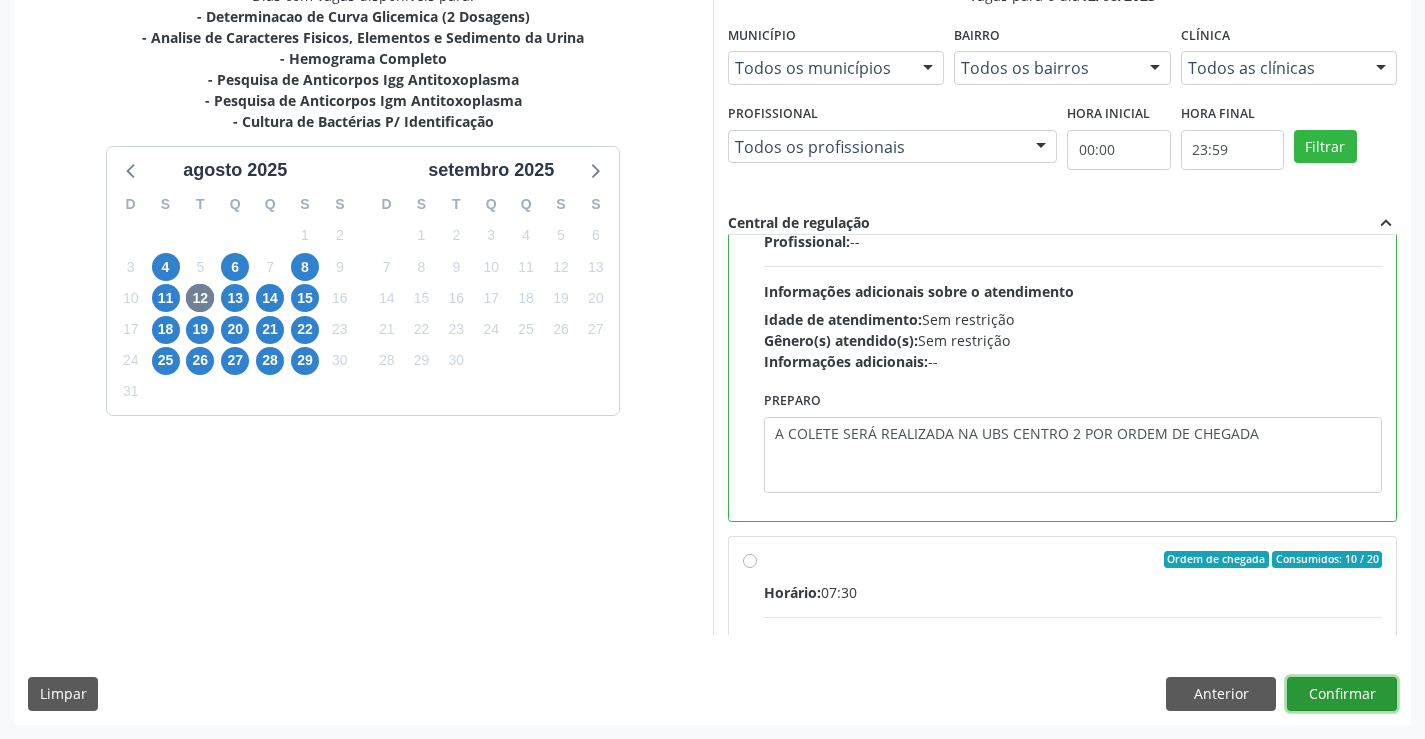 click on "Confirmar" at bounding box center (1342, 694) 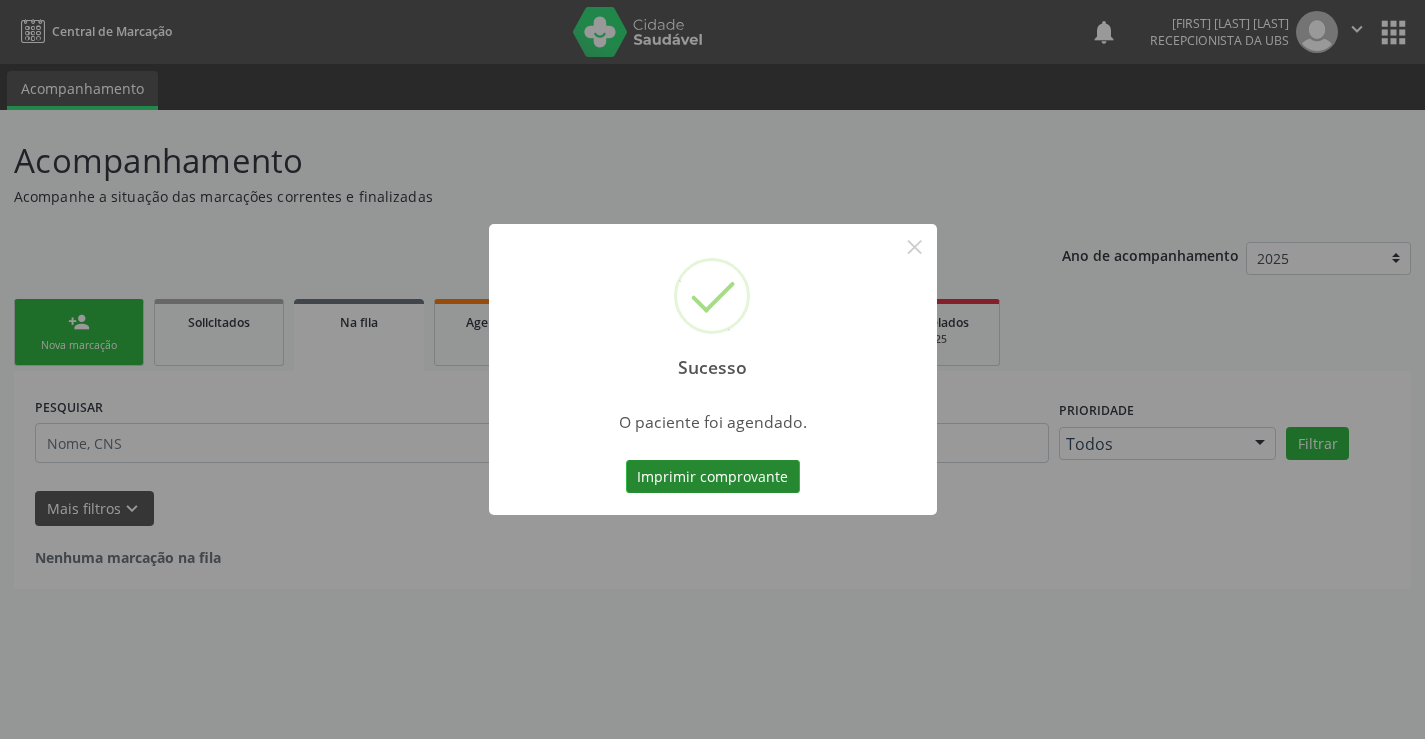 scroll, scrollTop: 0, scrollLeft: 0, axis: both 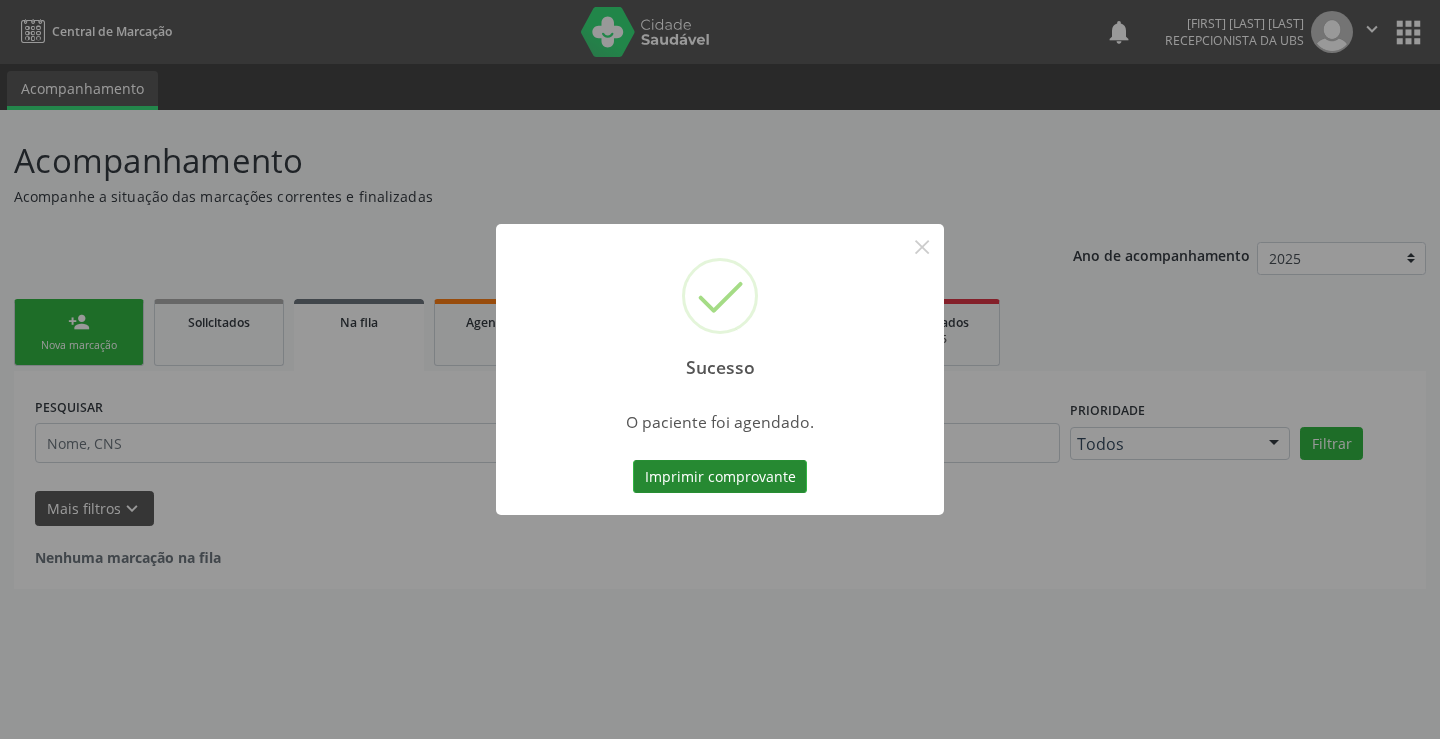 click on "Imprimir comprovante" at bounding box center [720, 477] 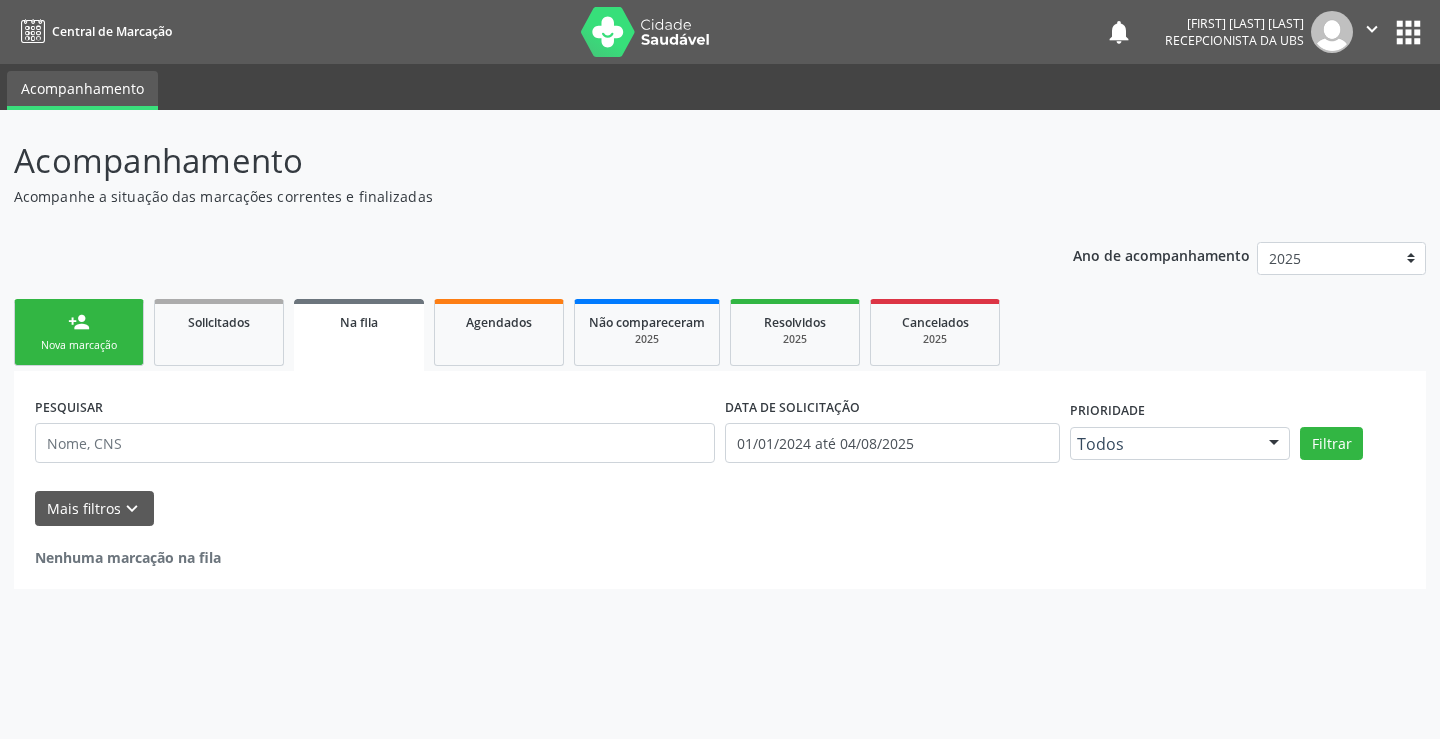 click on "person_add
Nova marcação" at bounding box center (79, 332) 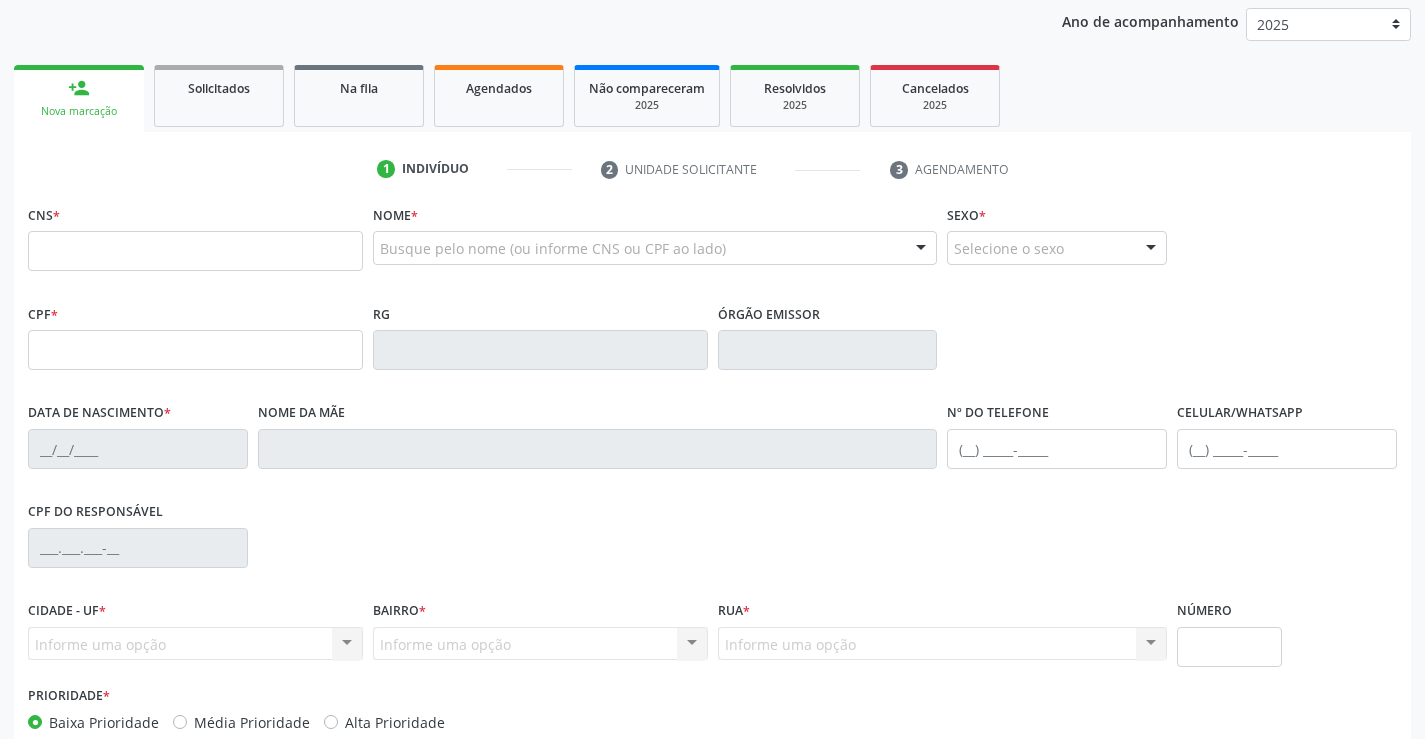 scroll, scrollTop: 300, scrollLeft: 0, axis: vertical 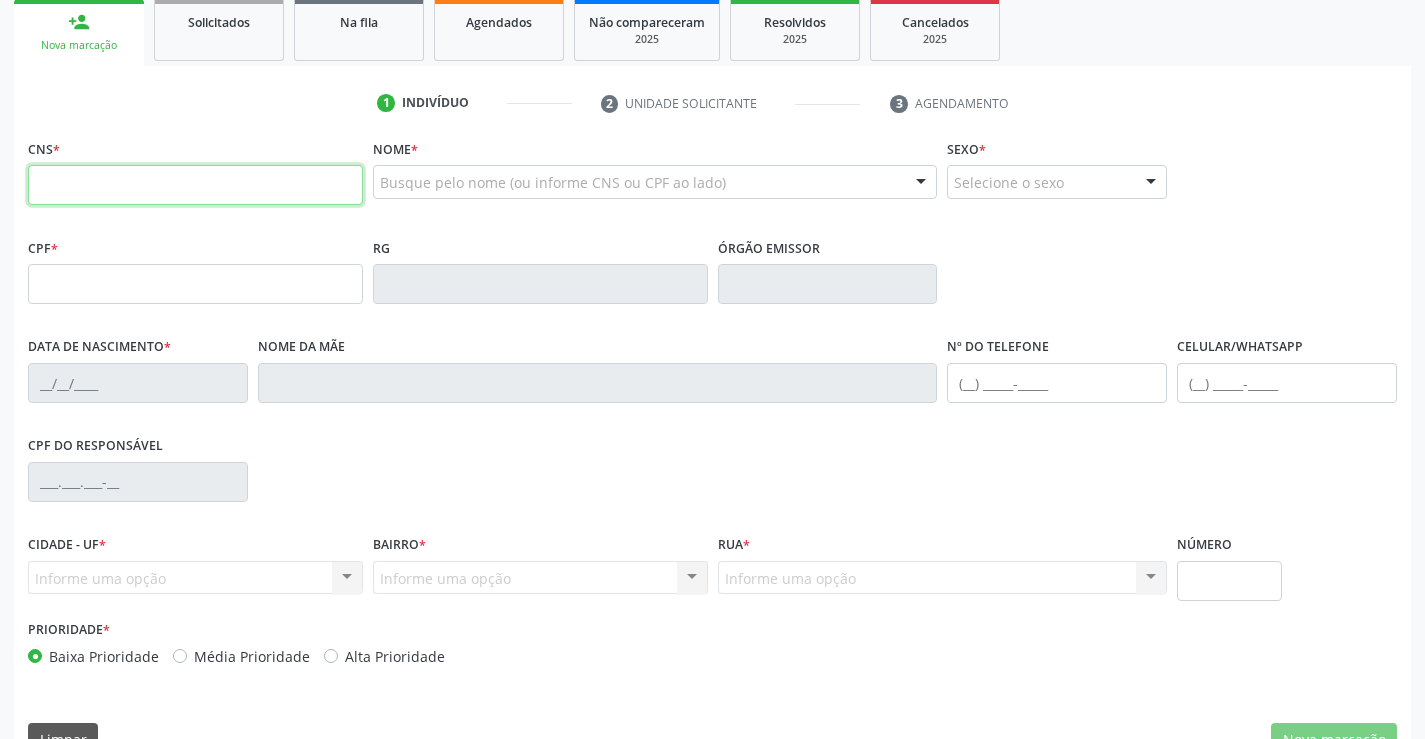 click at bounding box center [195, 185] 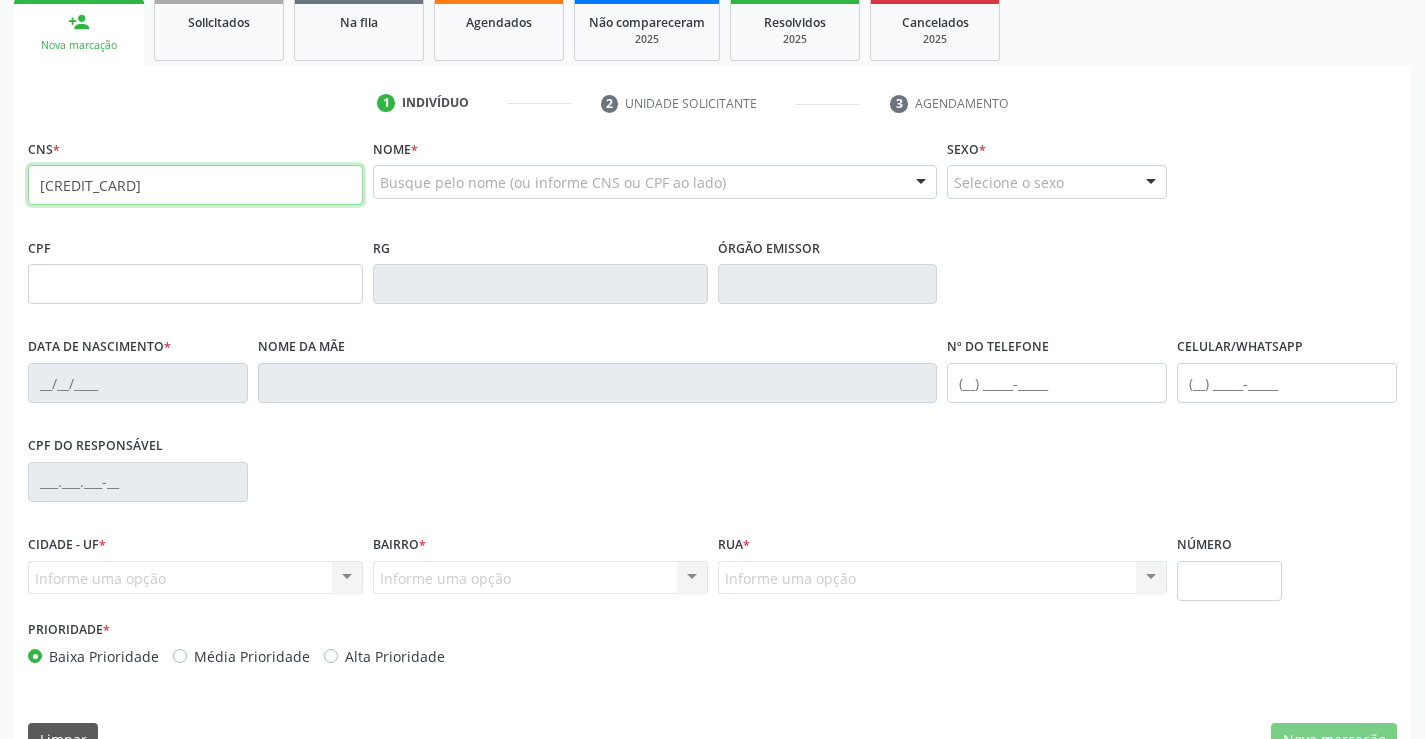 type on "[CREDIT_CARD]" 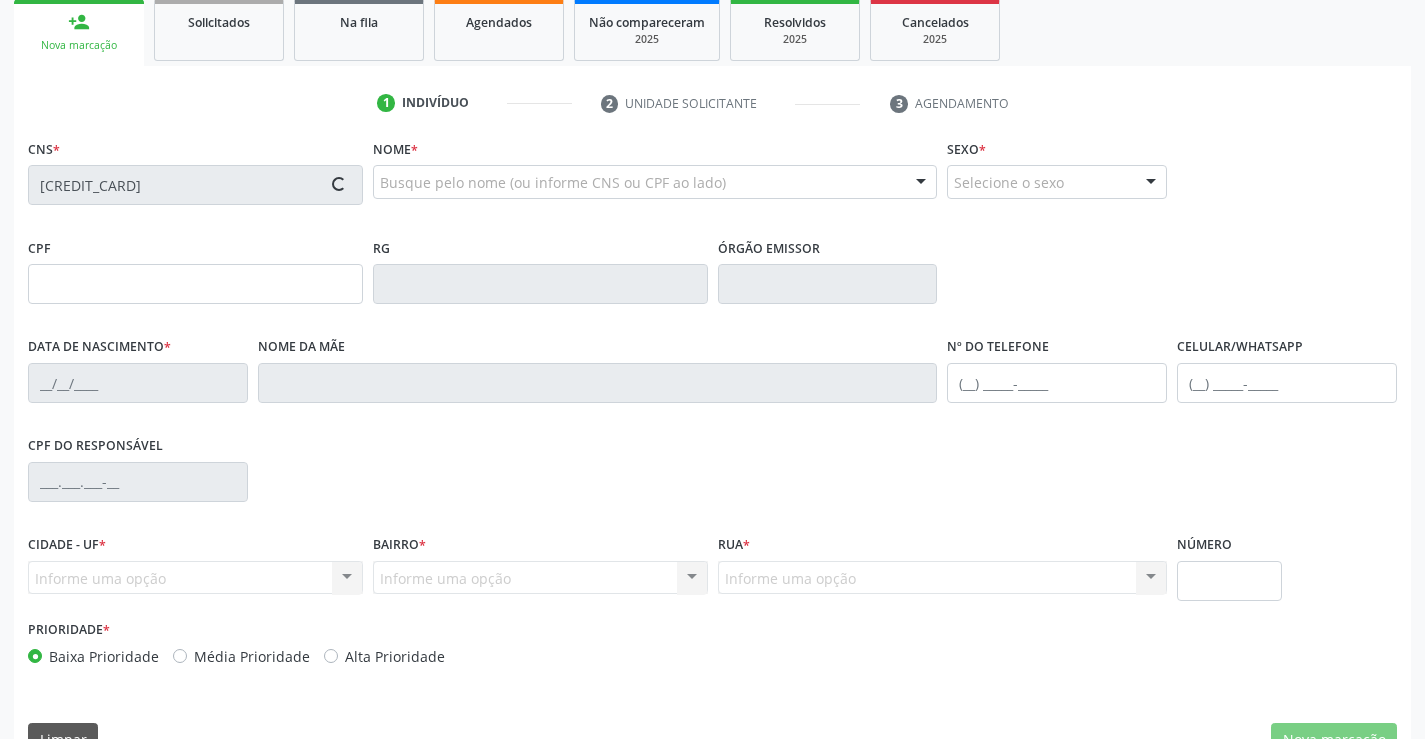 type on "[CREDIT_CARD]" 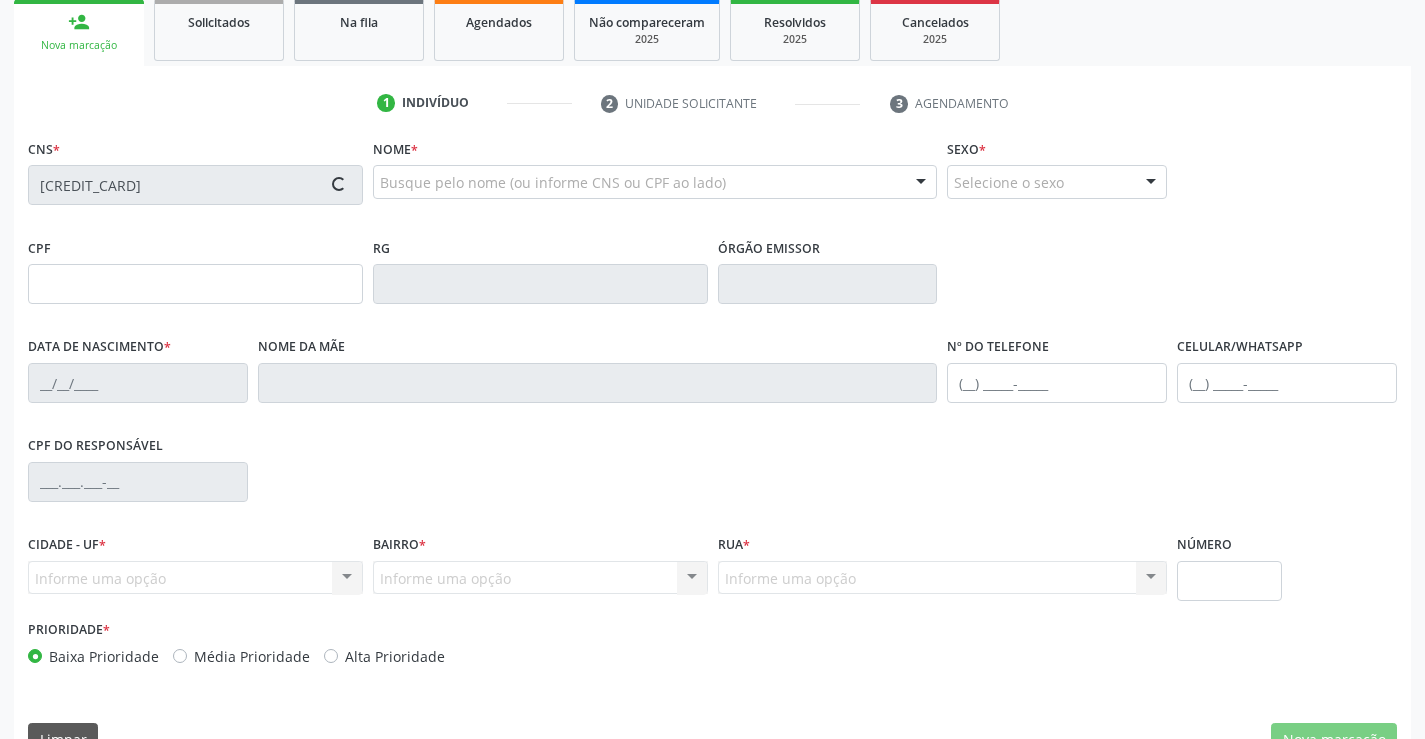 type on "[DATE]" 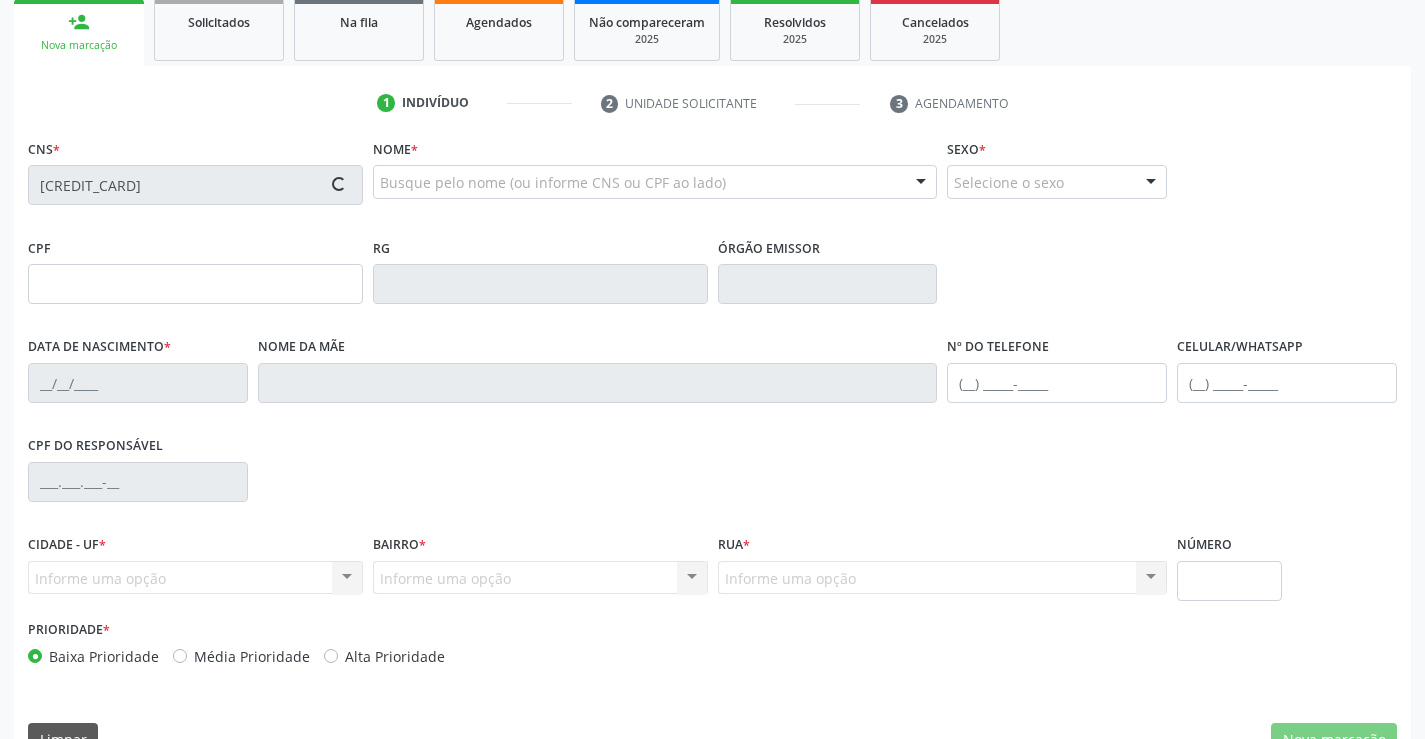 type on "[FIRST] [LAST] [LAST]" 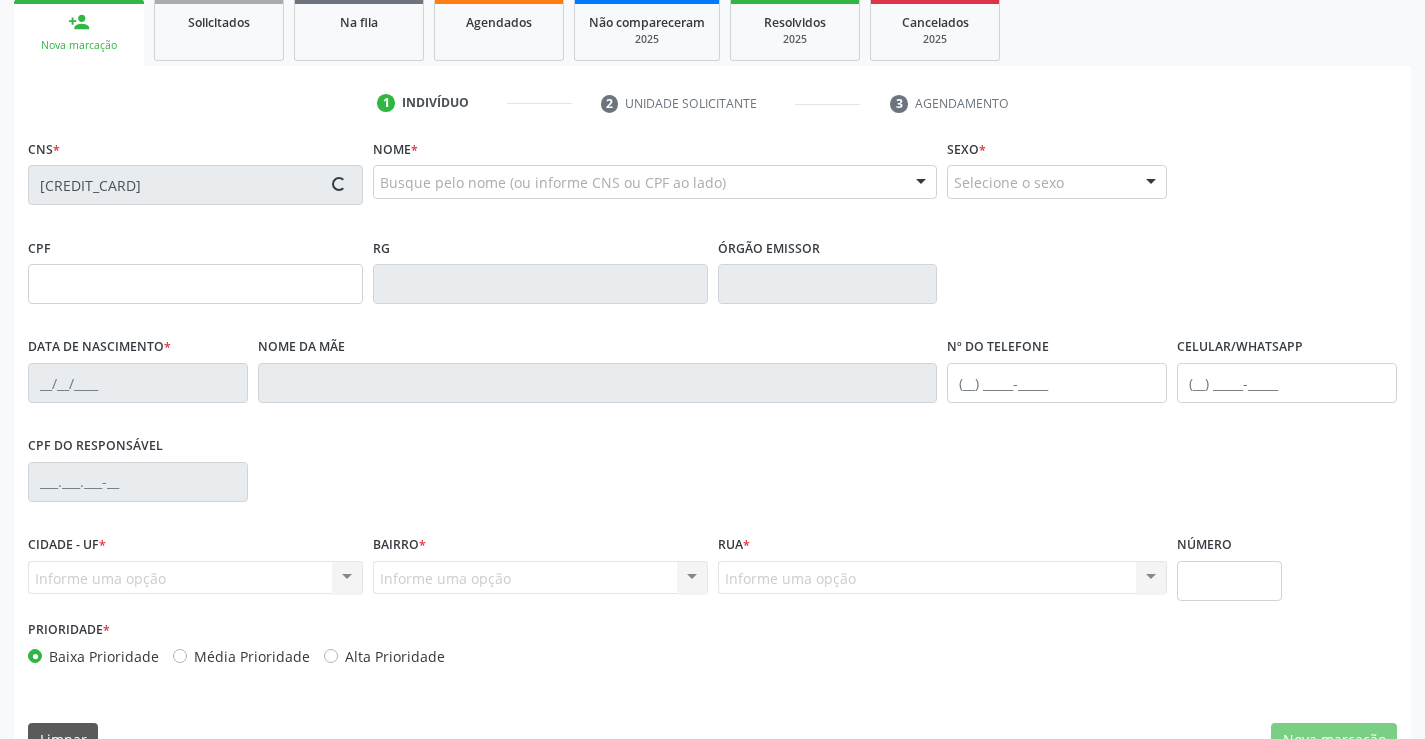 type on "[PHONE]" 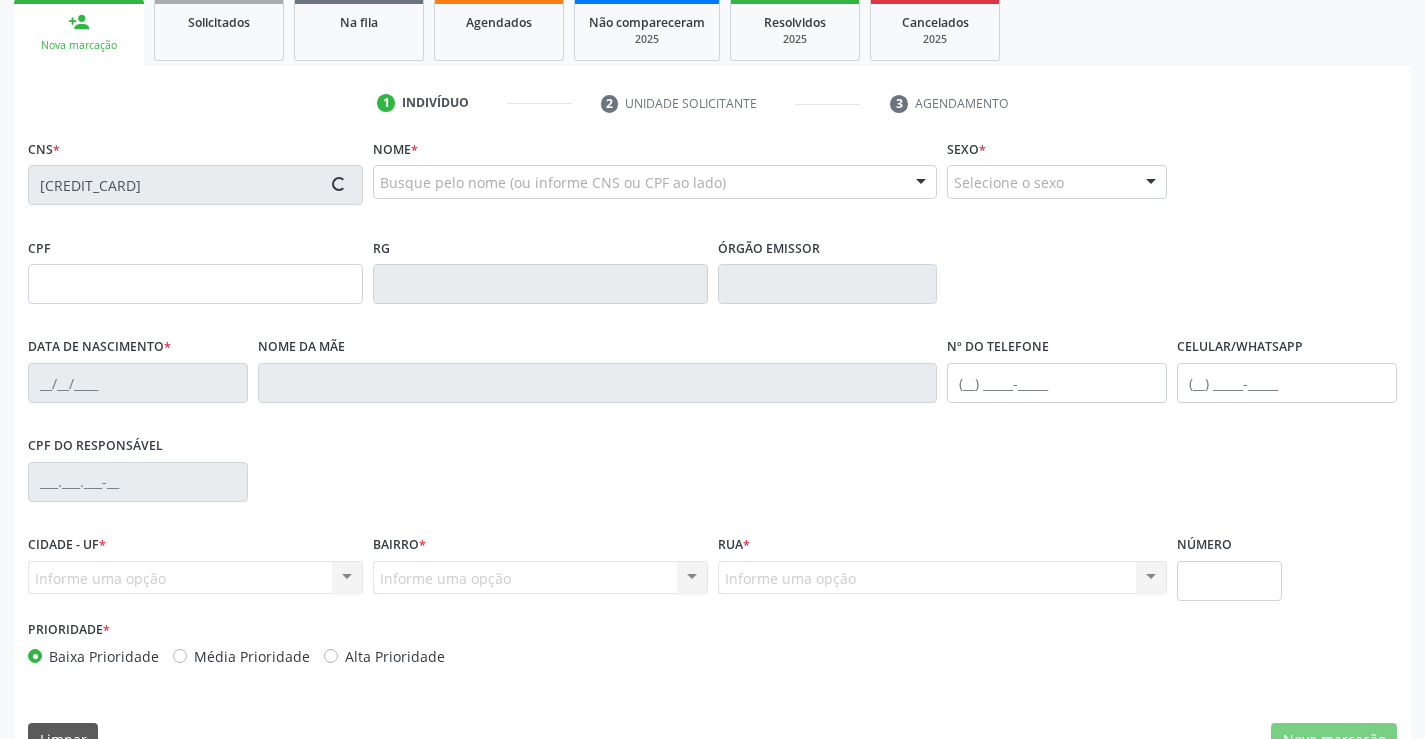 type on "[PHONE]" 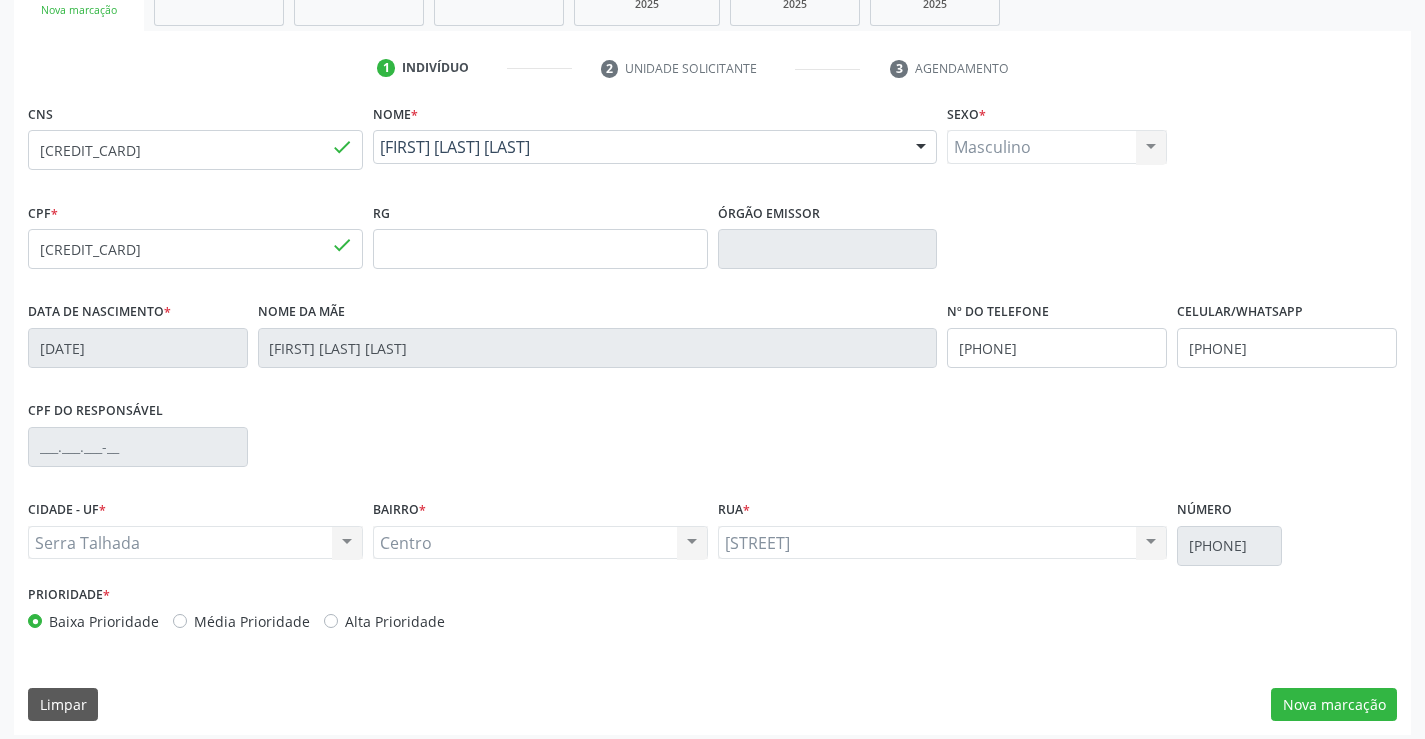scroll, scrollTop: 345, scrollLeft: 0, axis: vertical 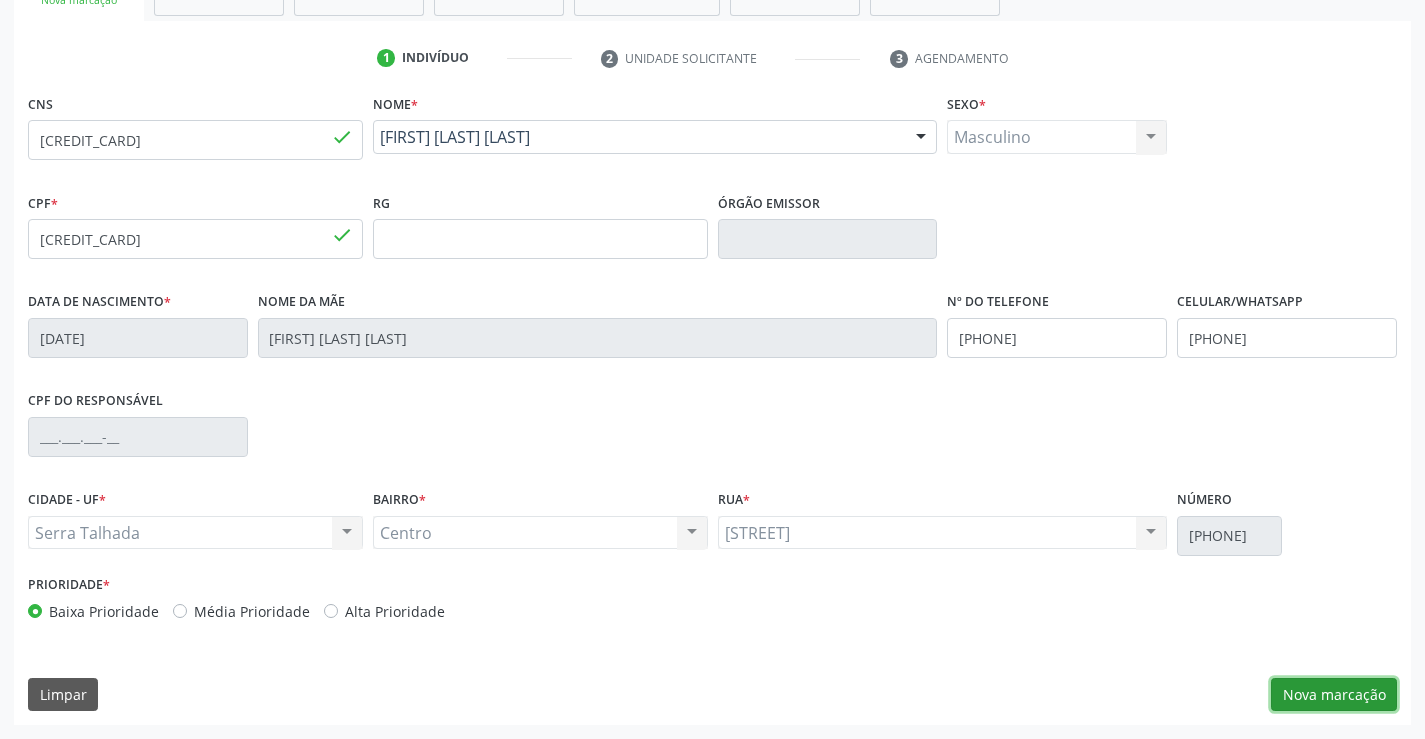 click on "Nova marcação" at bounding box center [1334, 695] 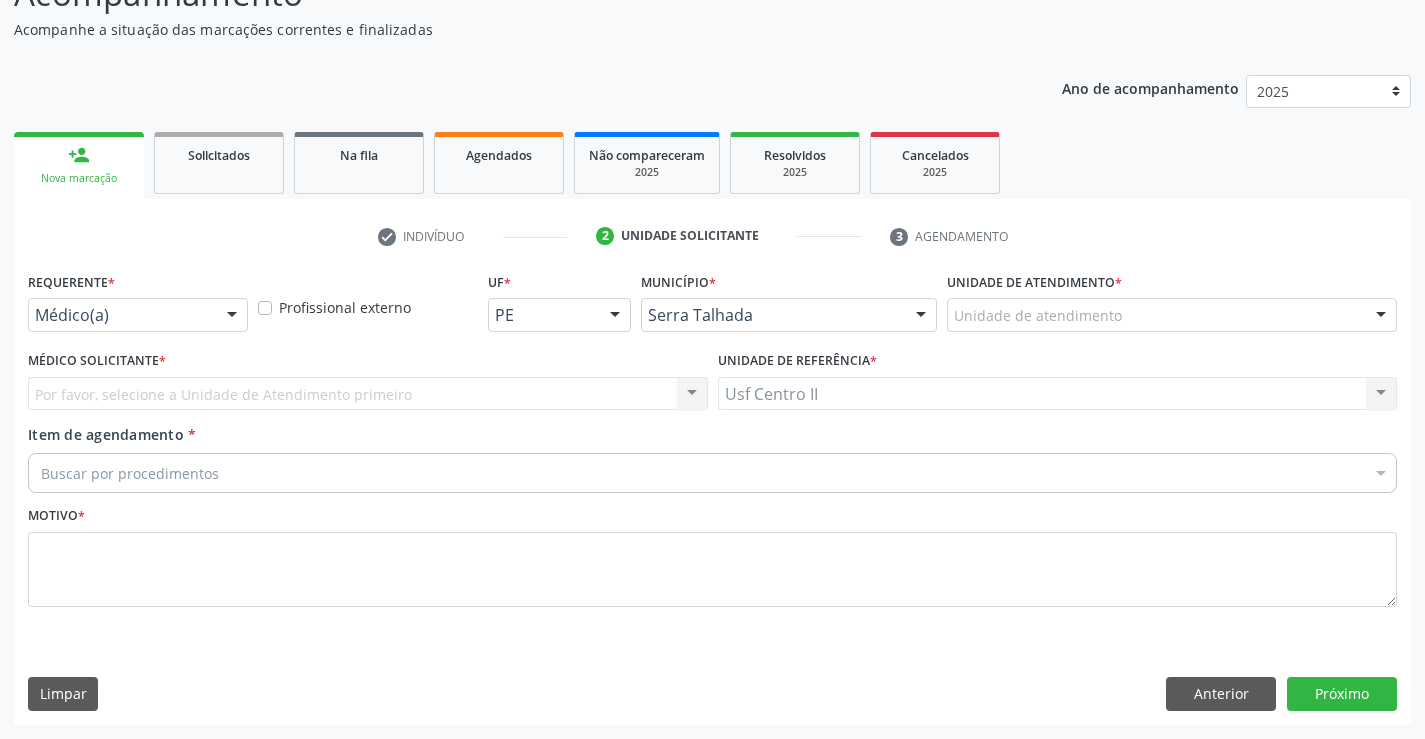 scroll, scrollTop: 167, scrollLeft: 0, axis: vertical 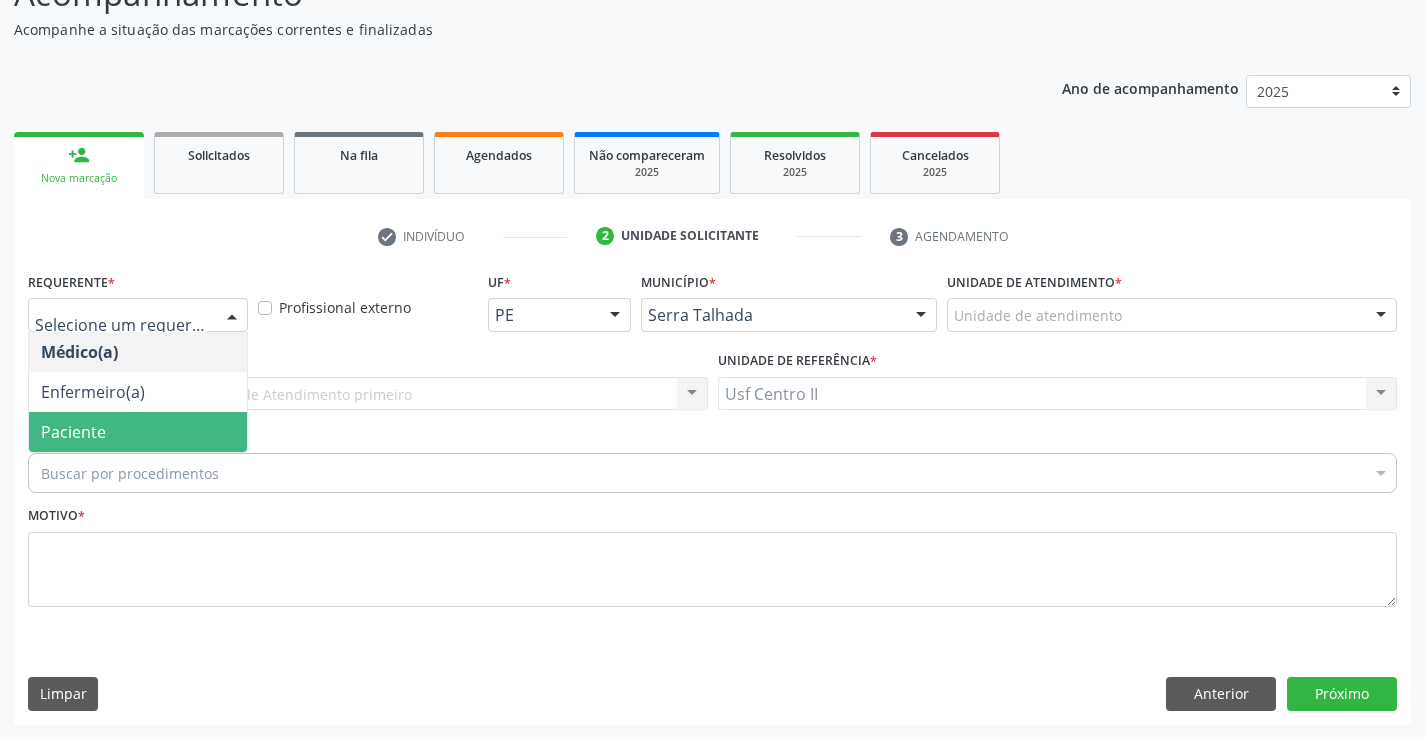 click on "Paciente" at bounding box center [138, 432] 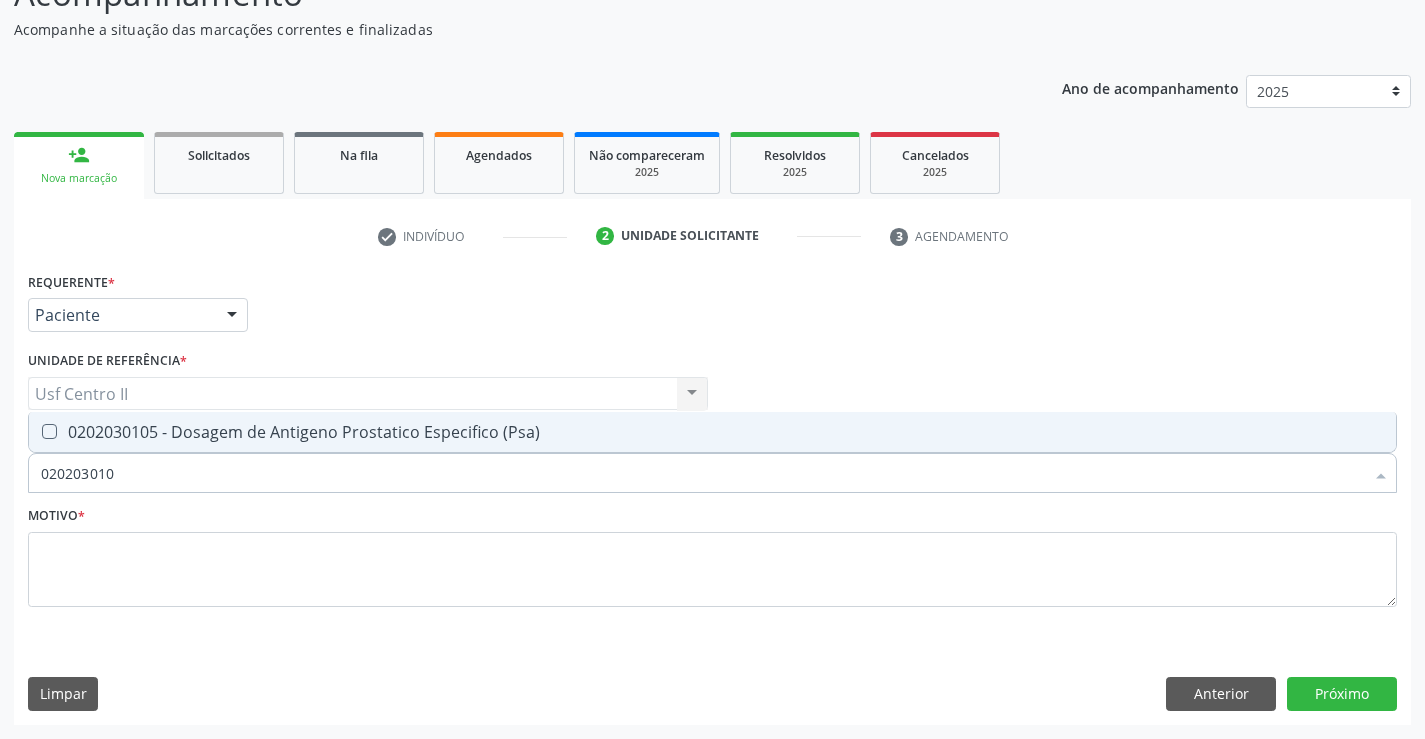 type on "[SSN]" 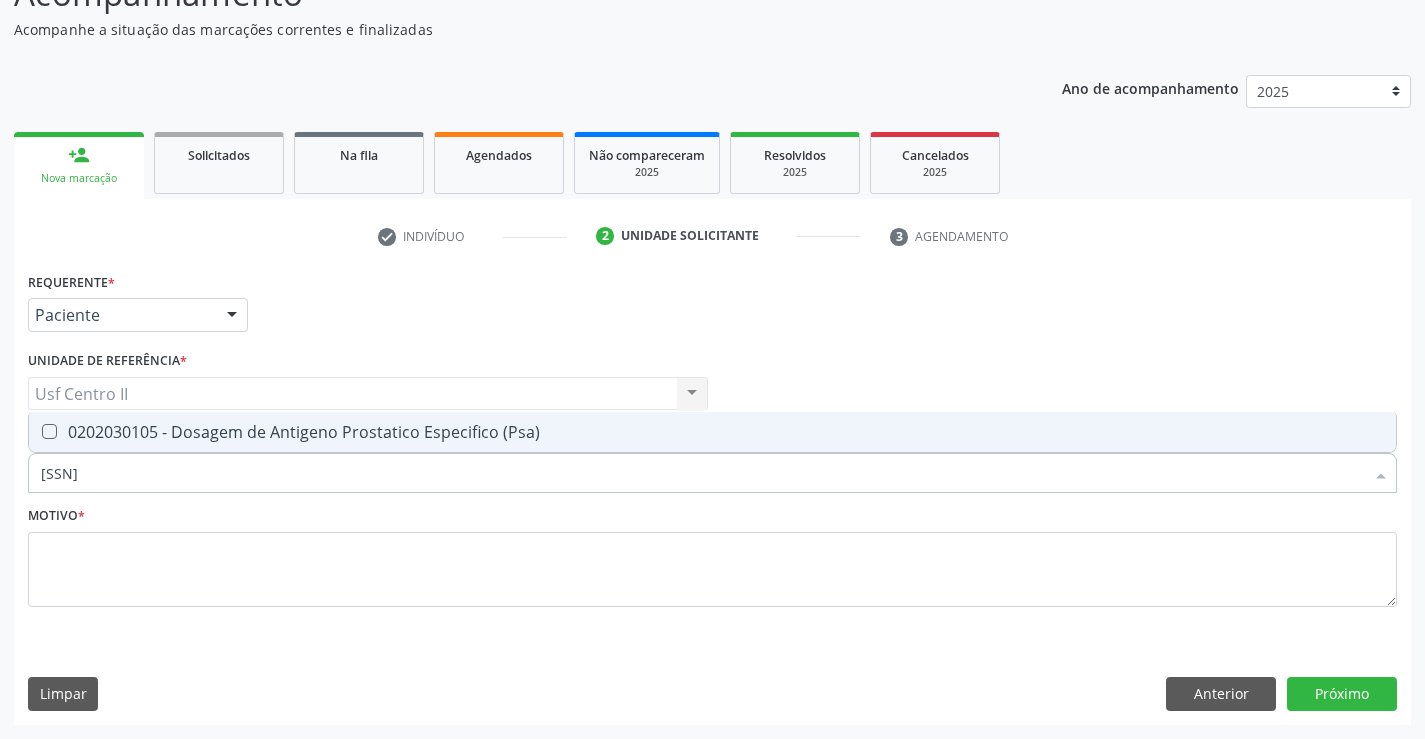 click on "0202030105 - Dosagem de Antigeno Prostatico Especifico (Psa)" at bounding box center [712, 432] 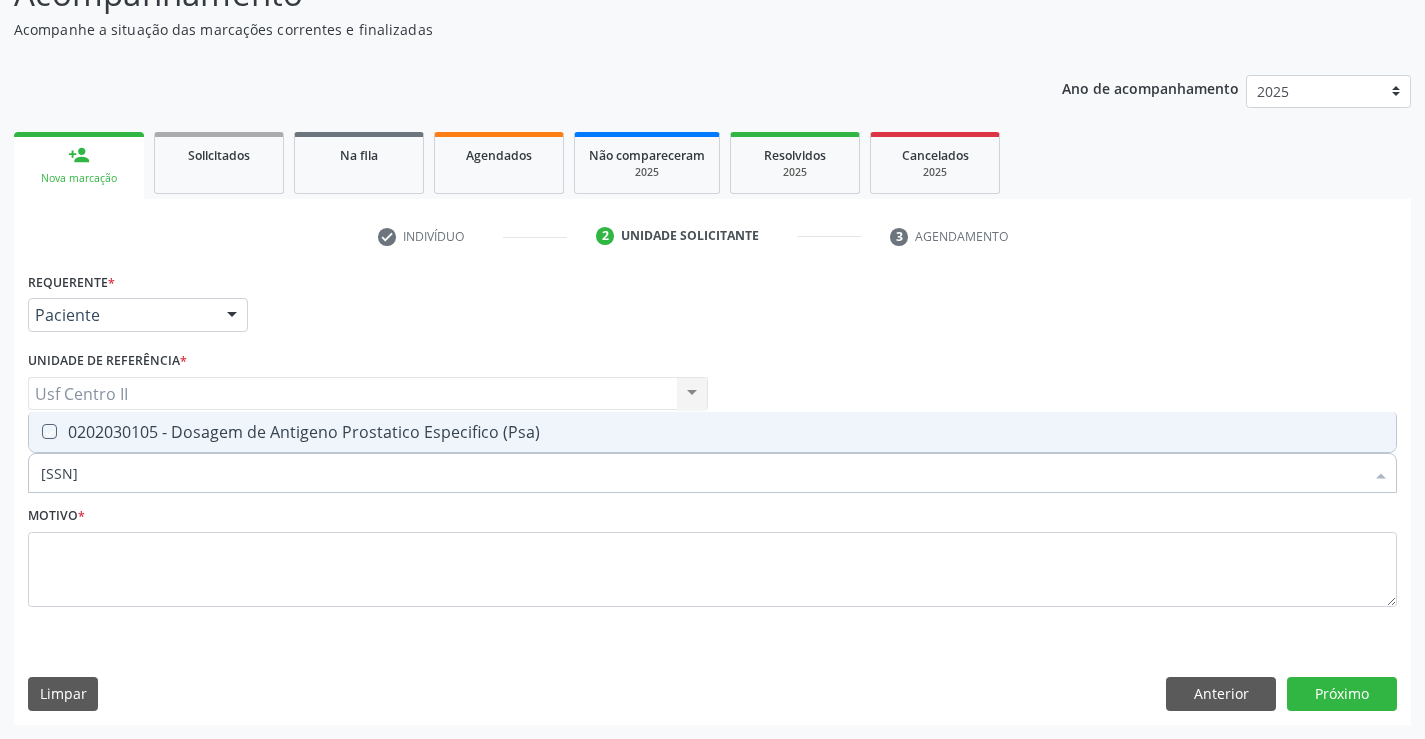 checkbox on "true" 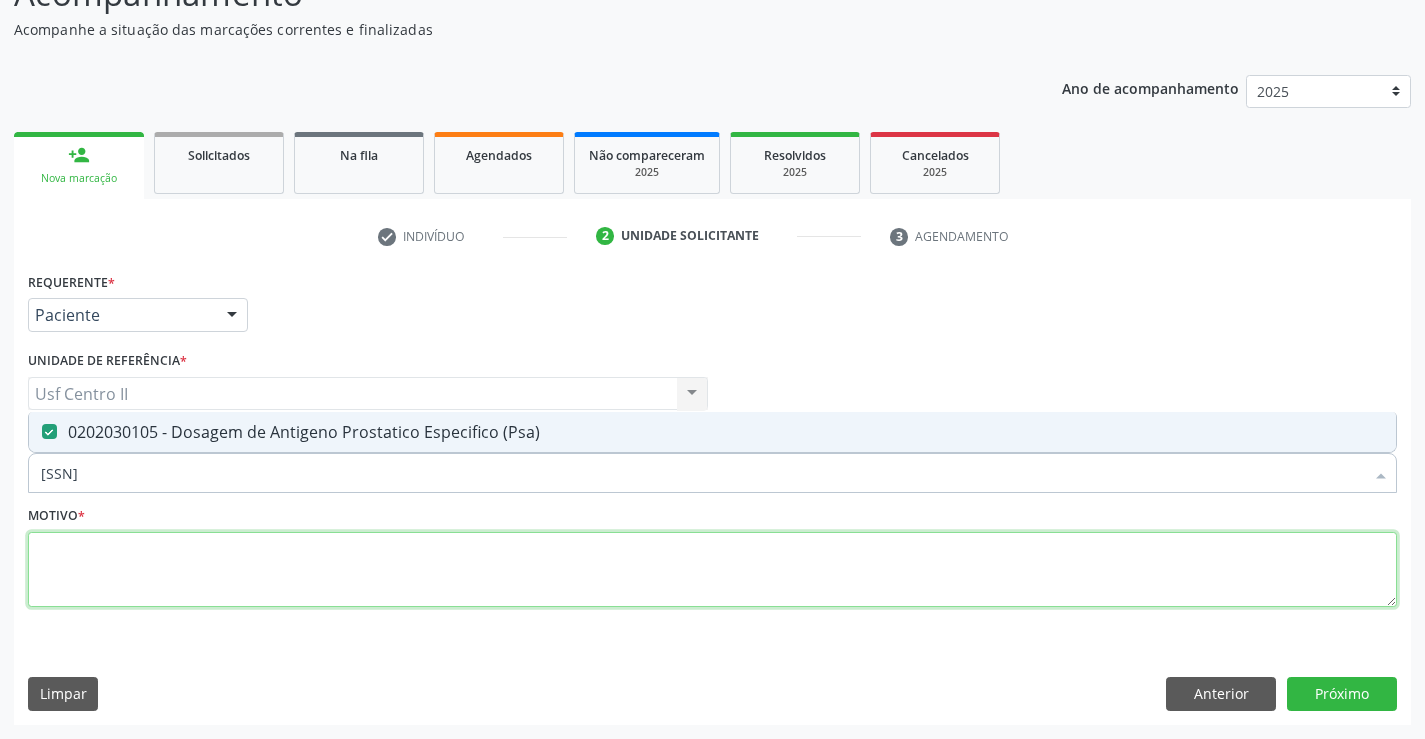 click at bounding box center [712, 570] 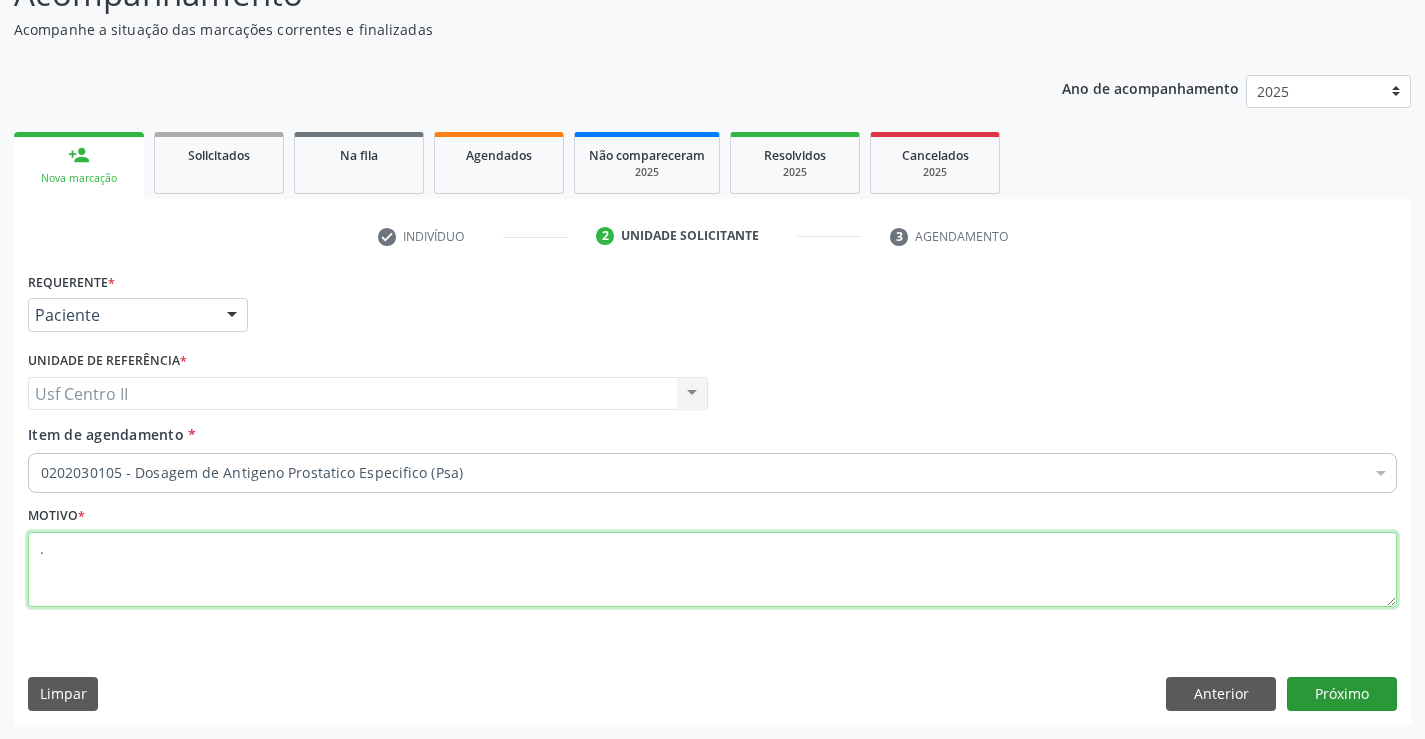 type on "." 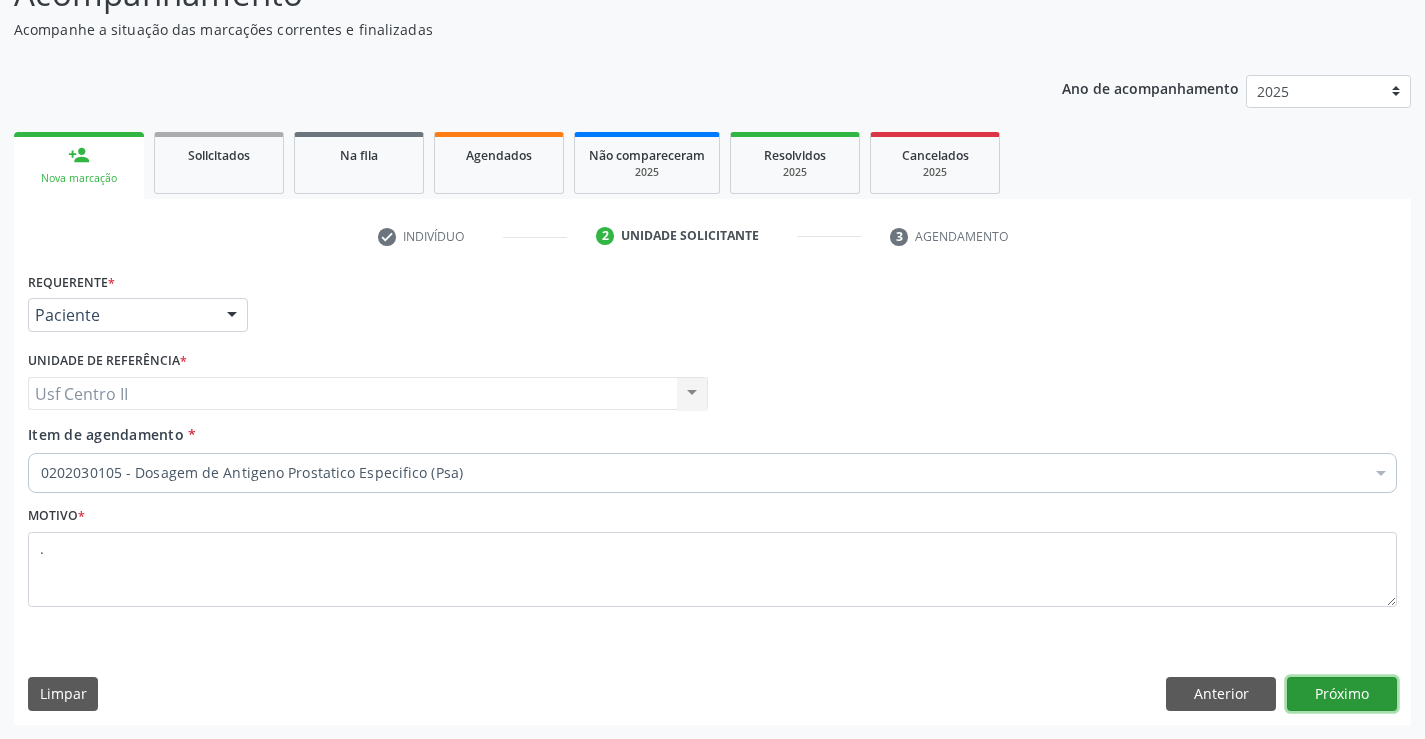 click on "Próximo" at bounding box center (1342, 694) 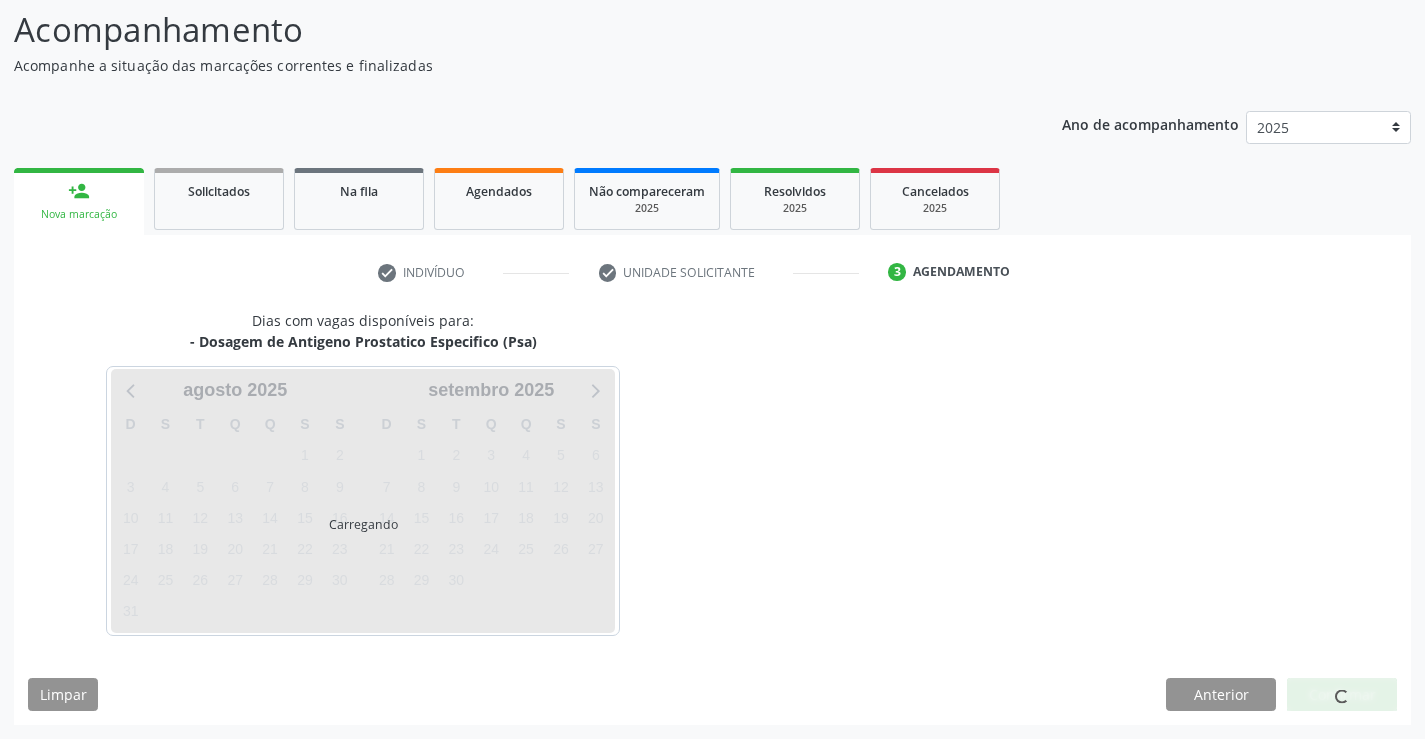scroll, scrollTop: 131, scrollLeft: 0, axis: vertical 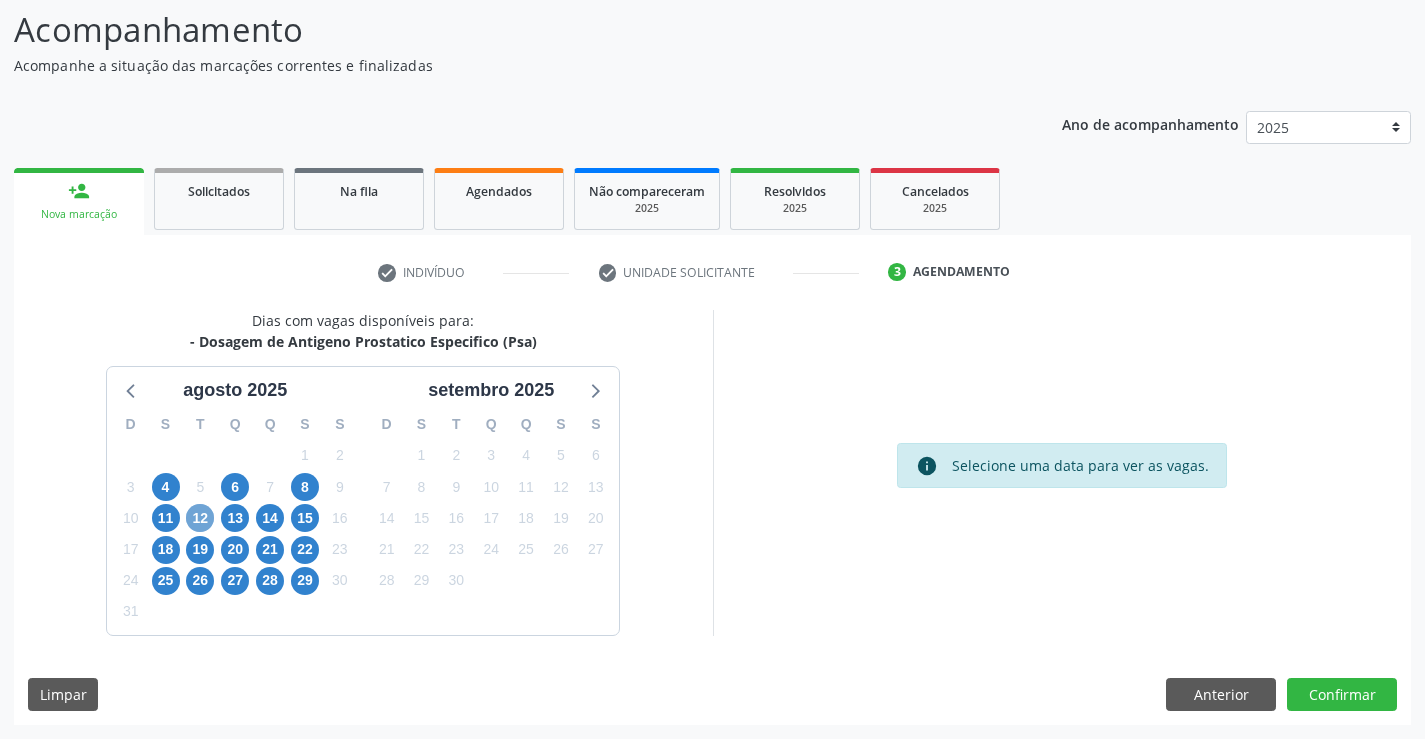 click on "12" at bounding box center (200, 518) 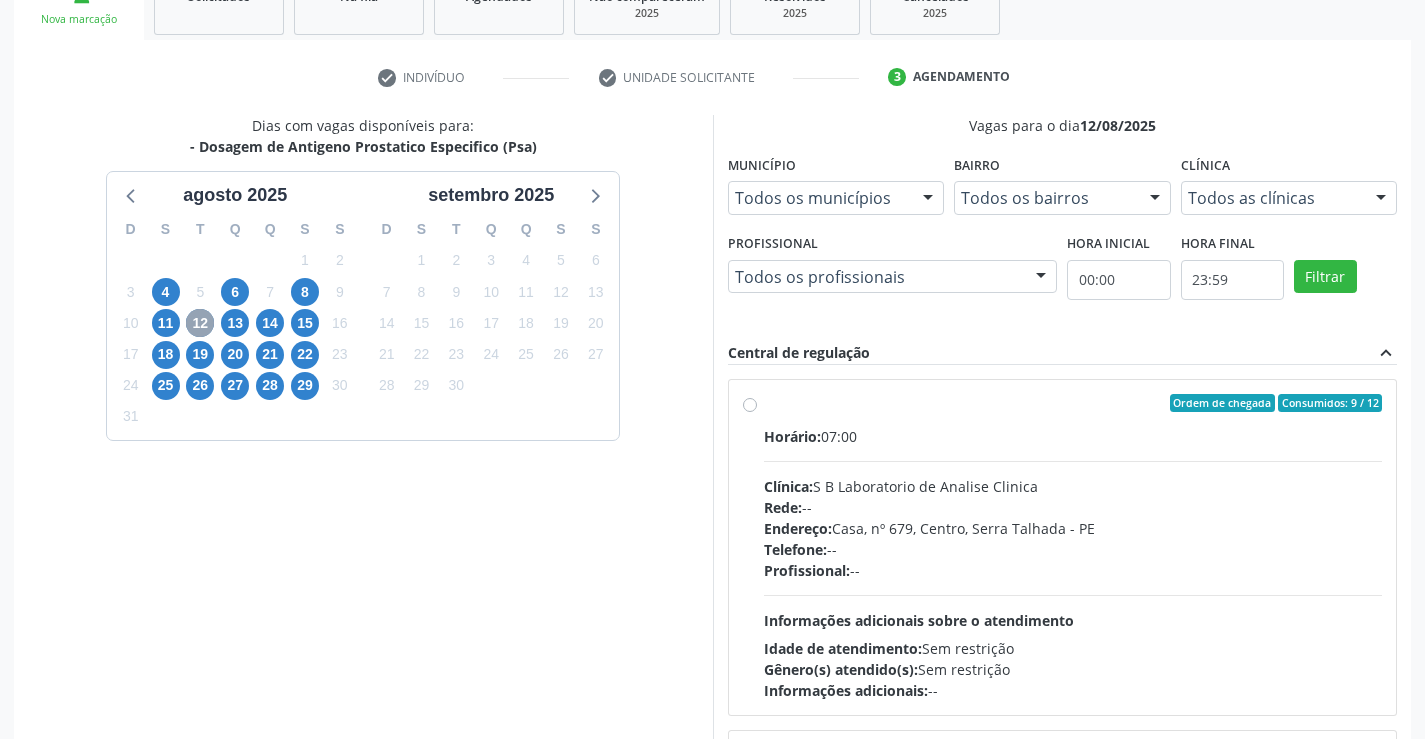 scroll, scrollTop: 456, scrollLeft: 0, axis: vertical 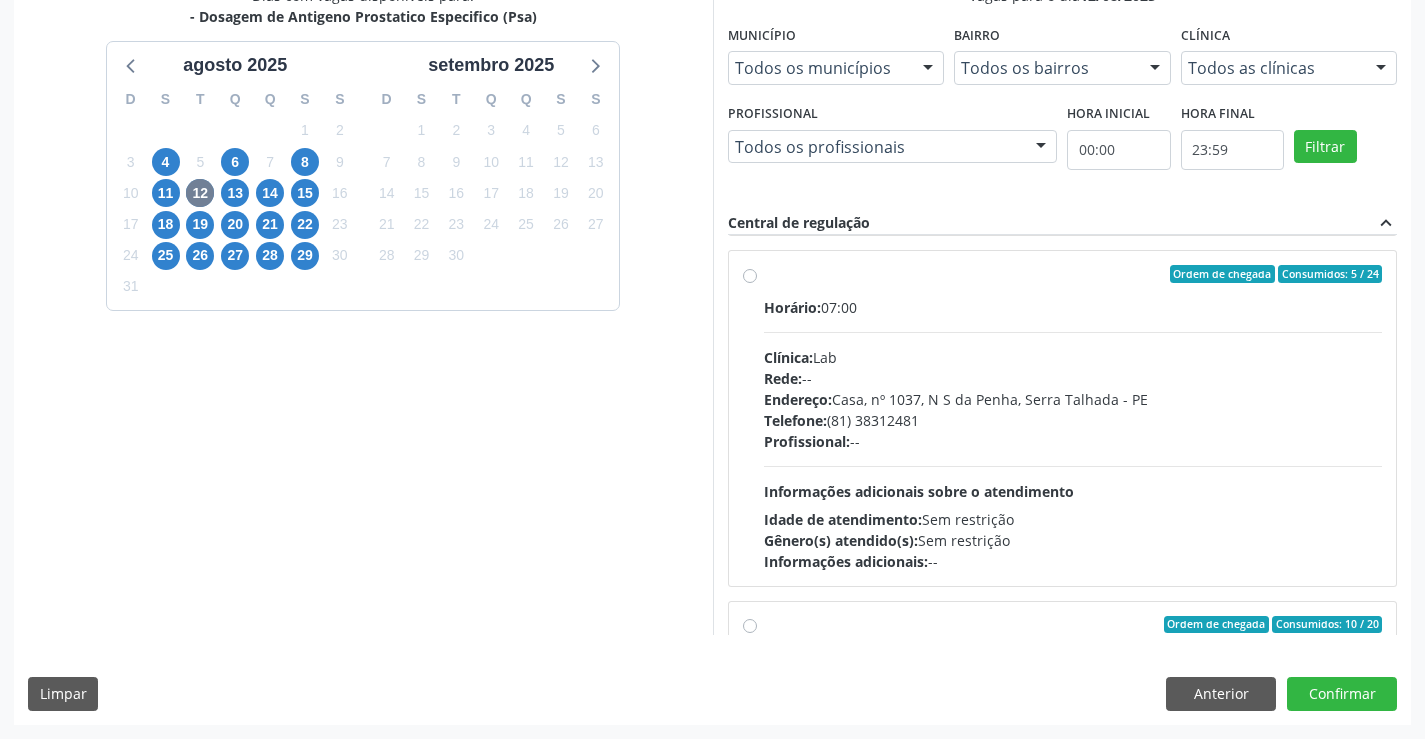 click on "Ordem de chegada
Consumidos: 5 / 24
Horário:   07:00
Clínica:  Lab
Rede:
--
Endereço:   Casa, nº [NUMBER], [STREET], [CITY] - [STATE]
Telefone:   [PHONE]
Profissional:
--
Informações adicionais sobre o atendimento
Idade de atendimento:
Sem restrição
Gênero(s) atendido(s):
Sem restrição
Informações adicionais:
--" at bounding box center [1073, 418] 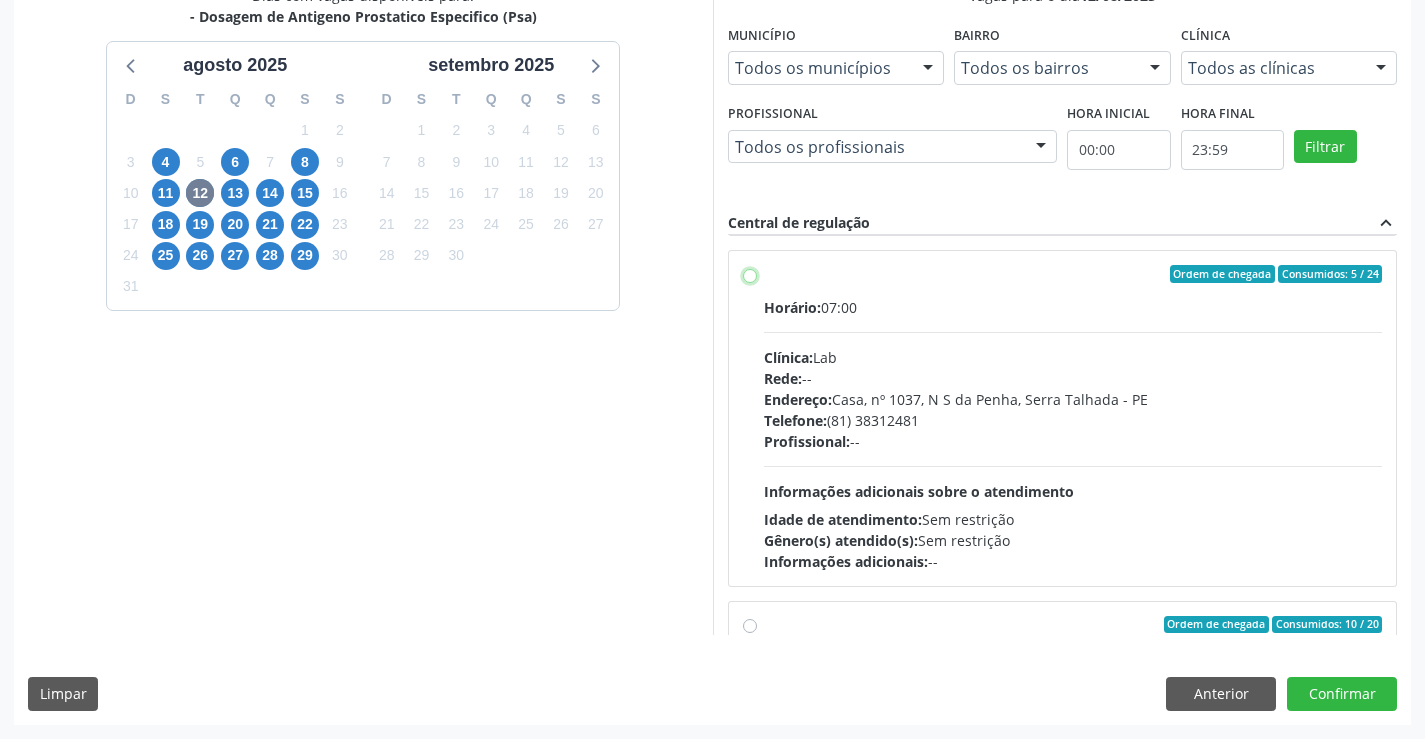 click on "Ordem de chegada
Consumidos: 5 / 24
Horário:   07:00
Clínica:  Lab
Rede:
--
Endereço:   Casa, nº [NUMBER], [STREET], [CITY] - [STATE]
Telefone:   [PHONE]
Profissional:
--
Informações adicionais sobre o atendimento
Idade de atendimento:
Sem restrição
Gênero(s) atendido(s):
Sem restrição
Informações adicionais:
--" at bounding box center (750, 274) 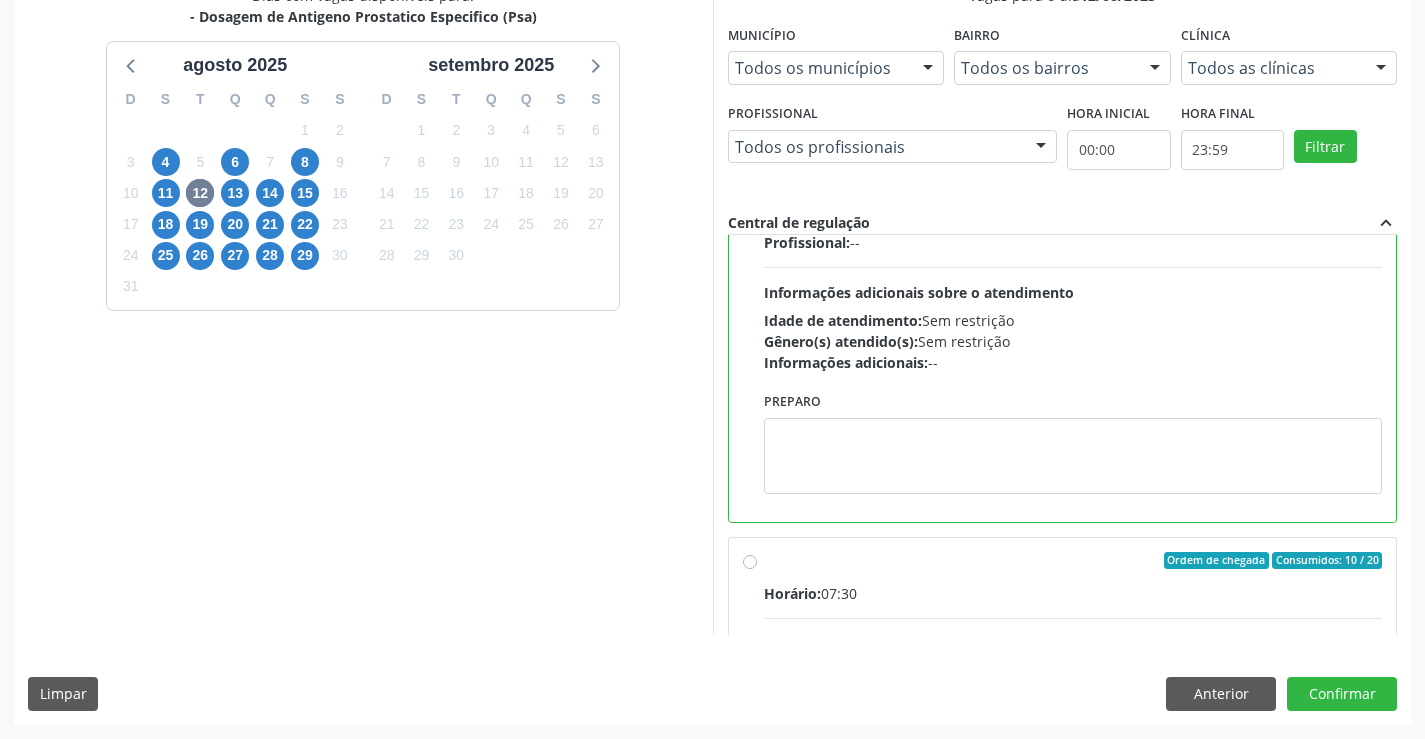 scroll, scrollTop: 900, scrollLeft: 0, axis: vertical 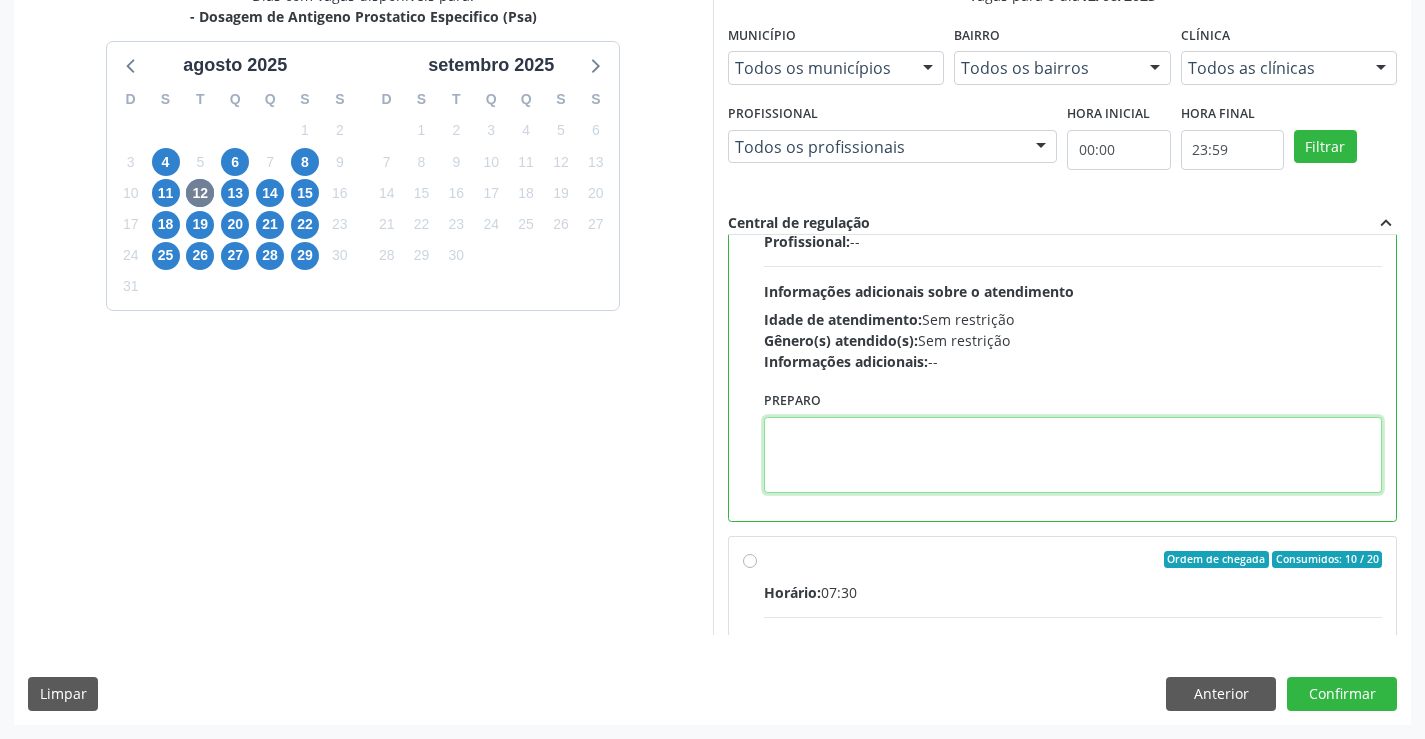 click at bounding box center [1073, 455] 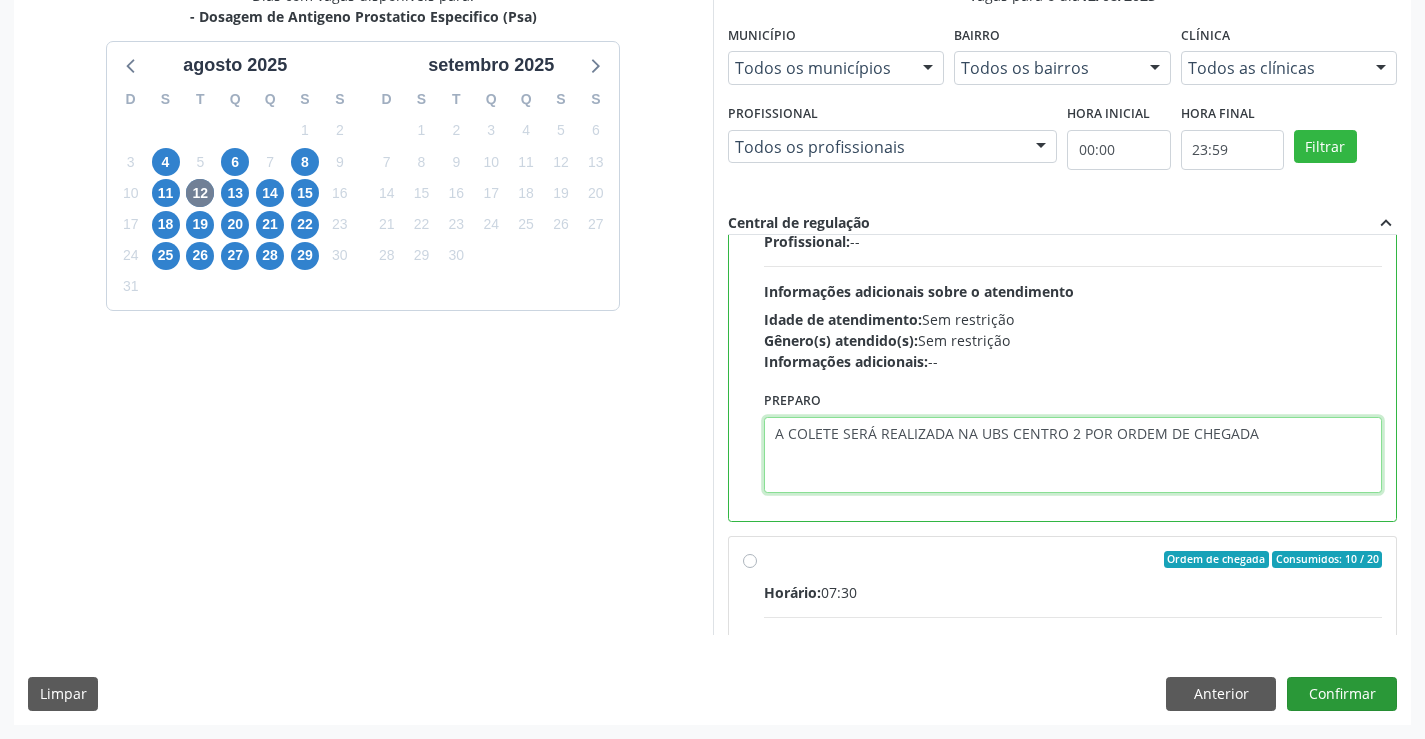 type on "A COLETE SERÁ REALIZADA NA UBS CENTRO 2 POR ORDEM DE CHEGADA" 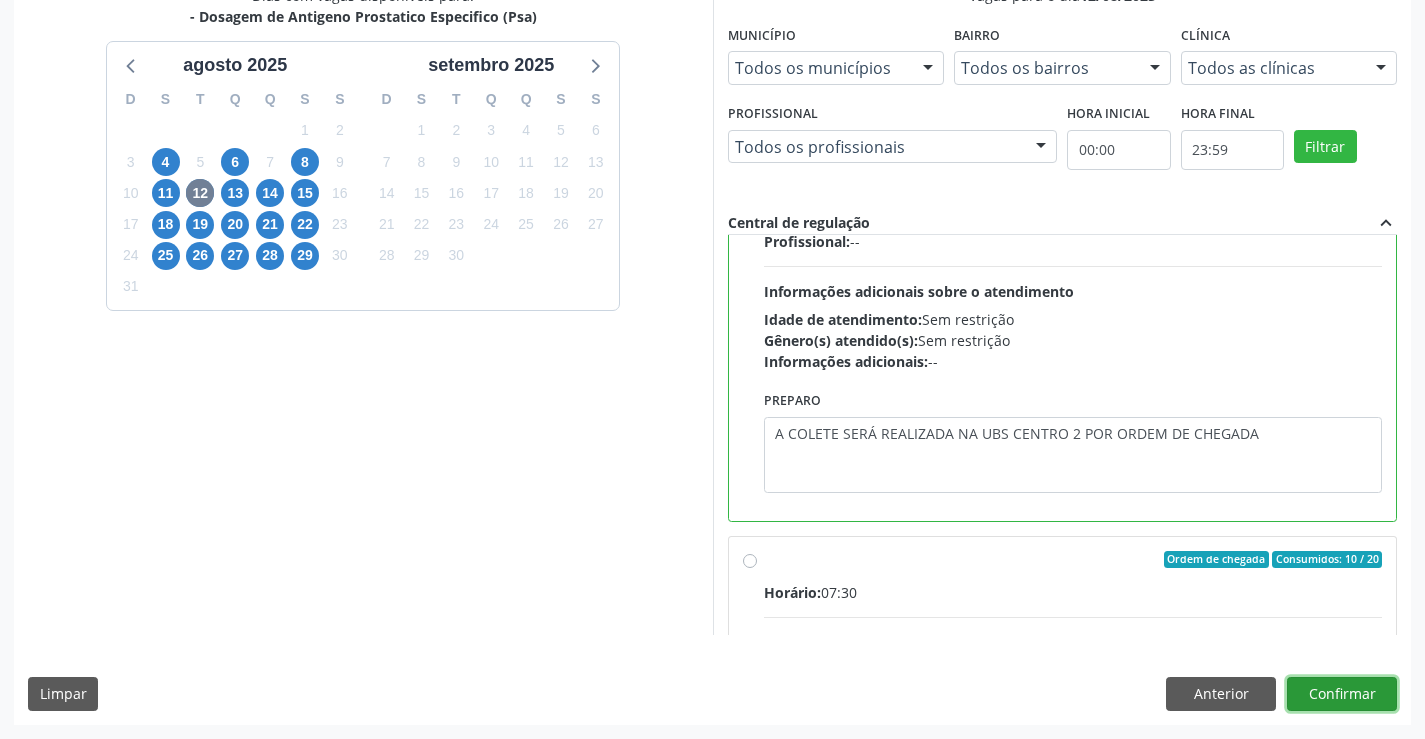 click on "Confirmar" at bounding box center [1342, 694] 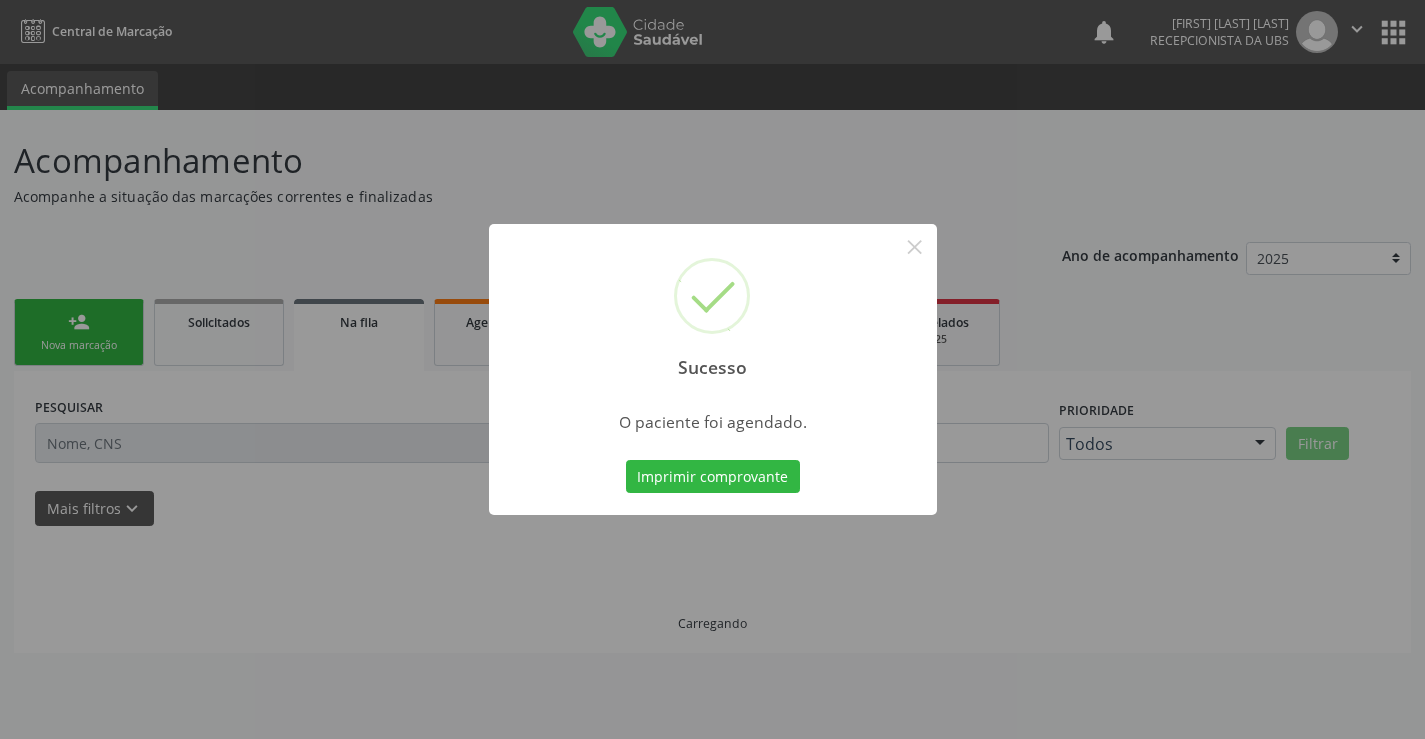 scroll, scrollTop: 0, scrollLeft: 0, axis: both 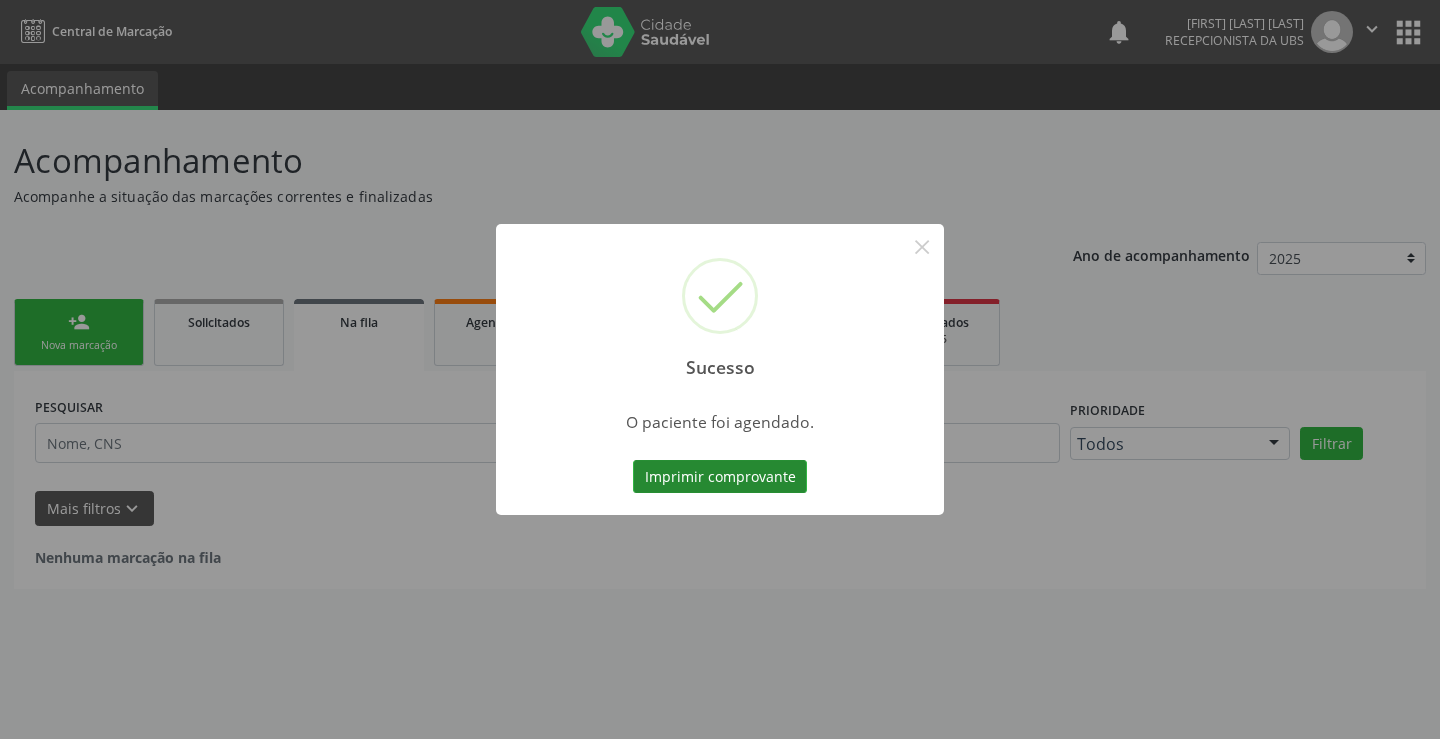 click on "Imprimir comprovante" at bounding box center [720, 477] 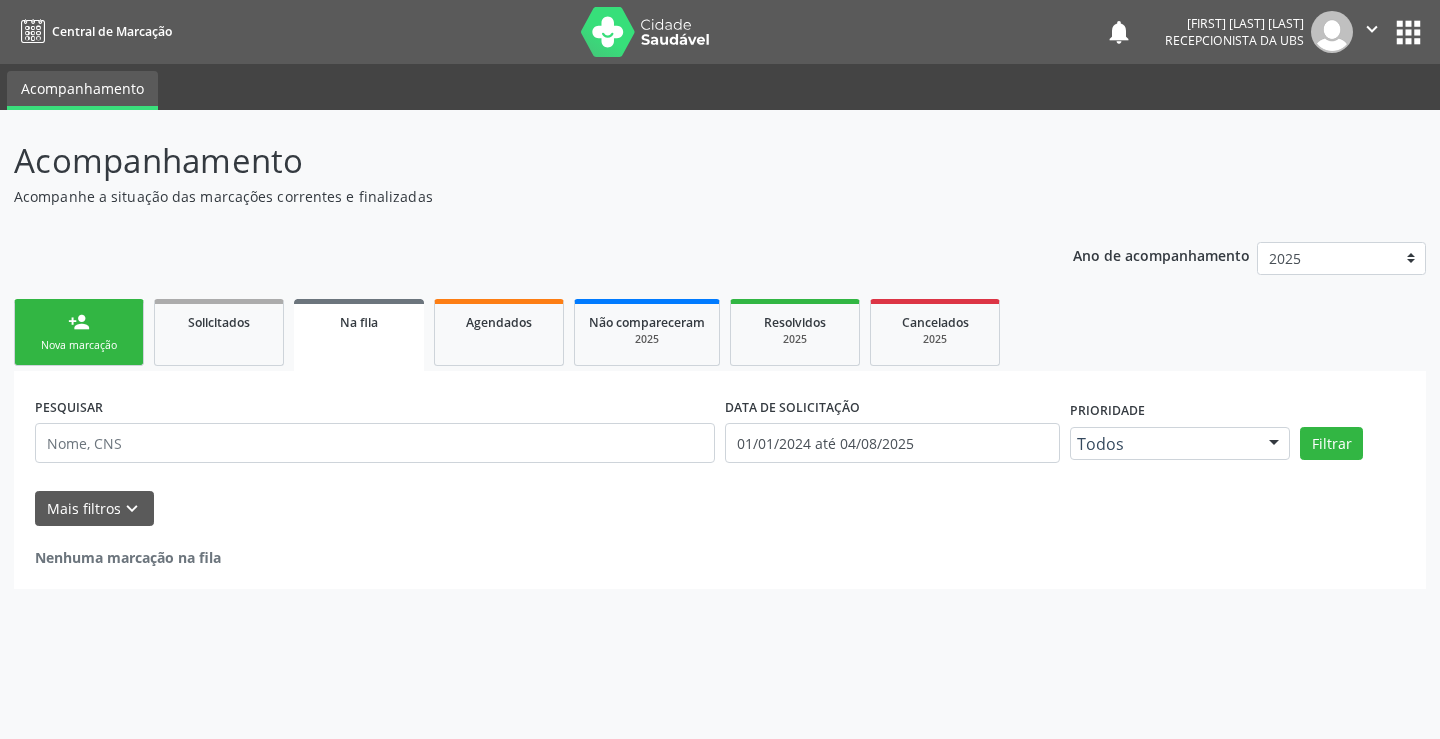 click on "person_add
Nova marcação" at bounding box center [79, 332] 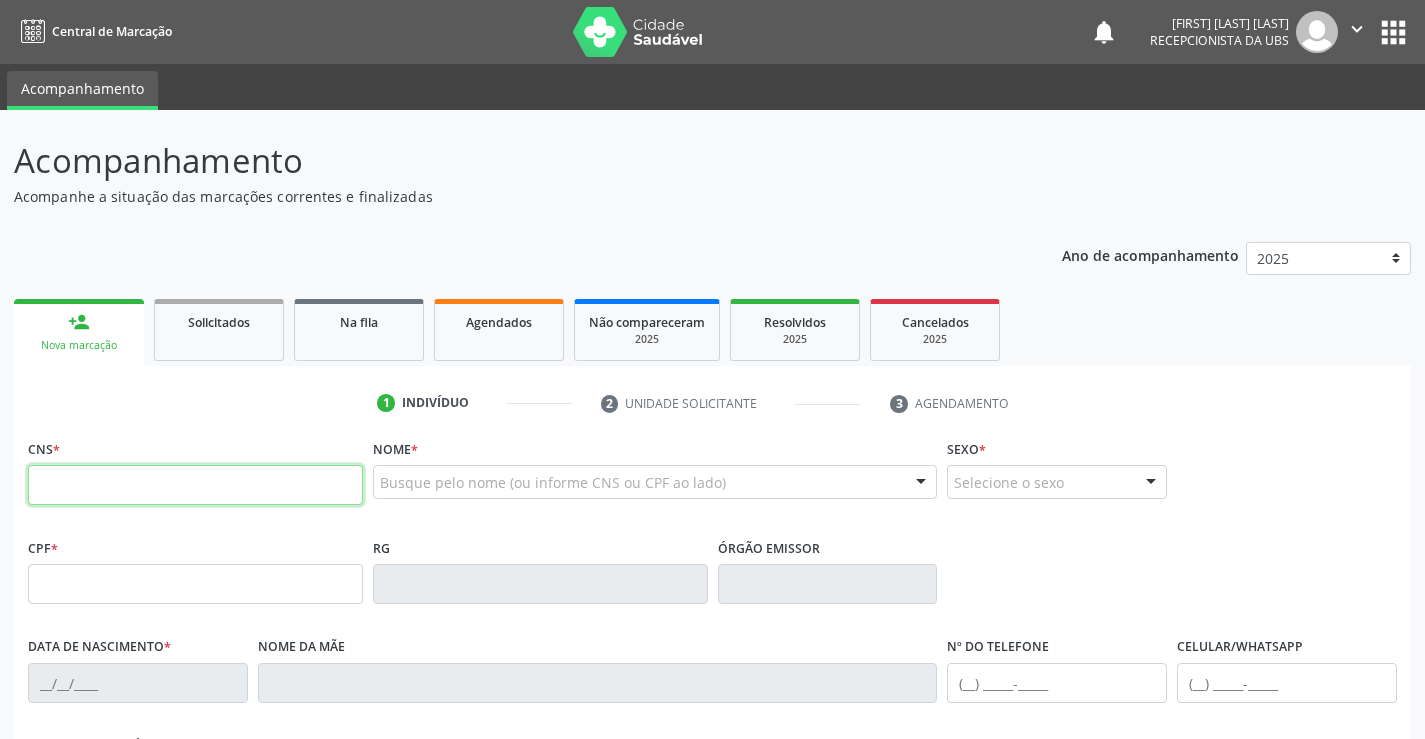 click at bounding box center [195, 485] 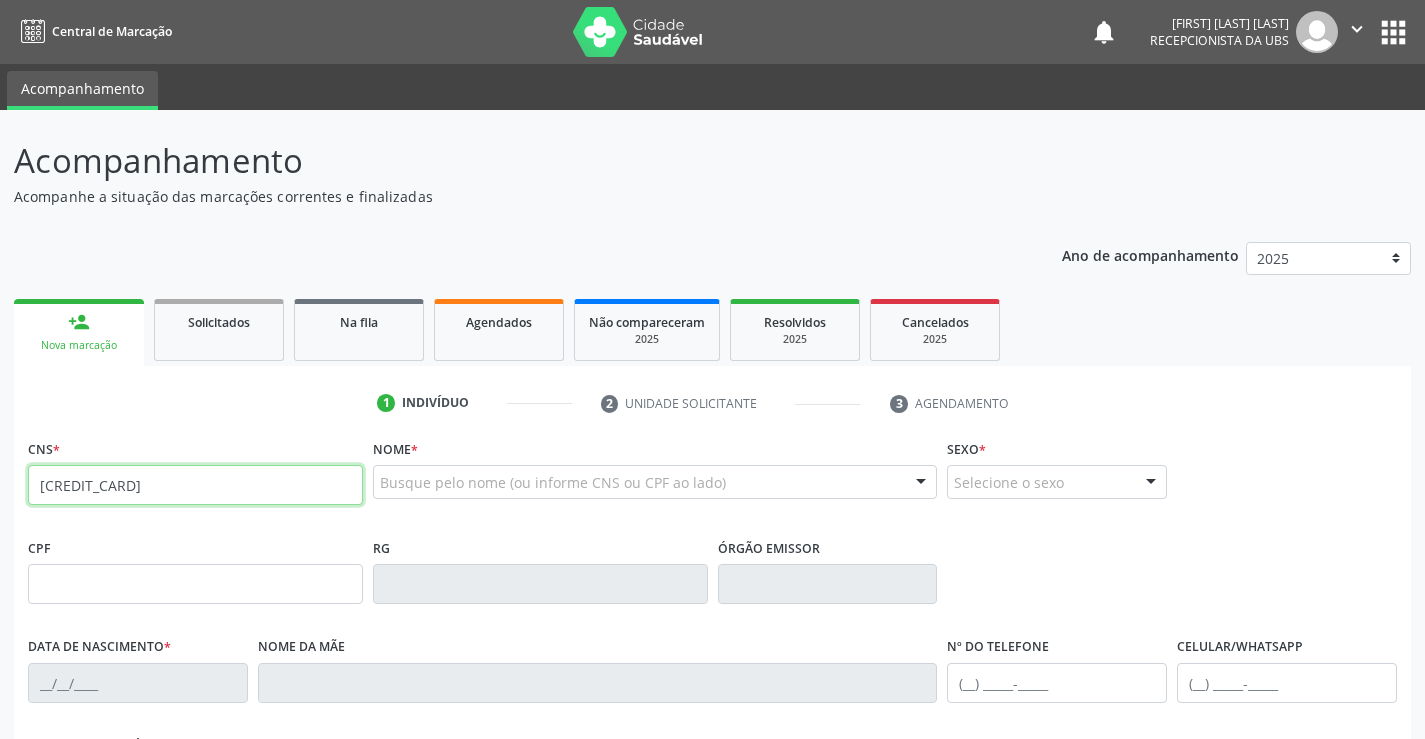 type on "[CREDIT_CARD]" 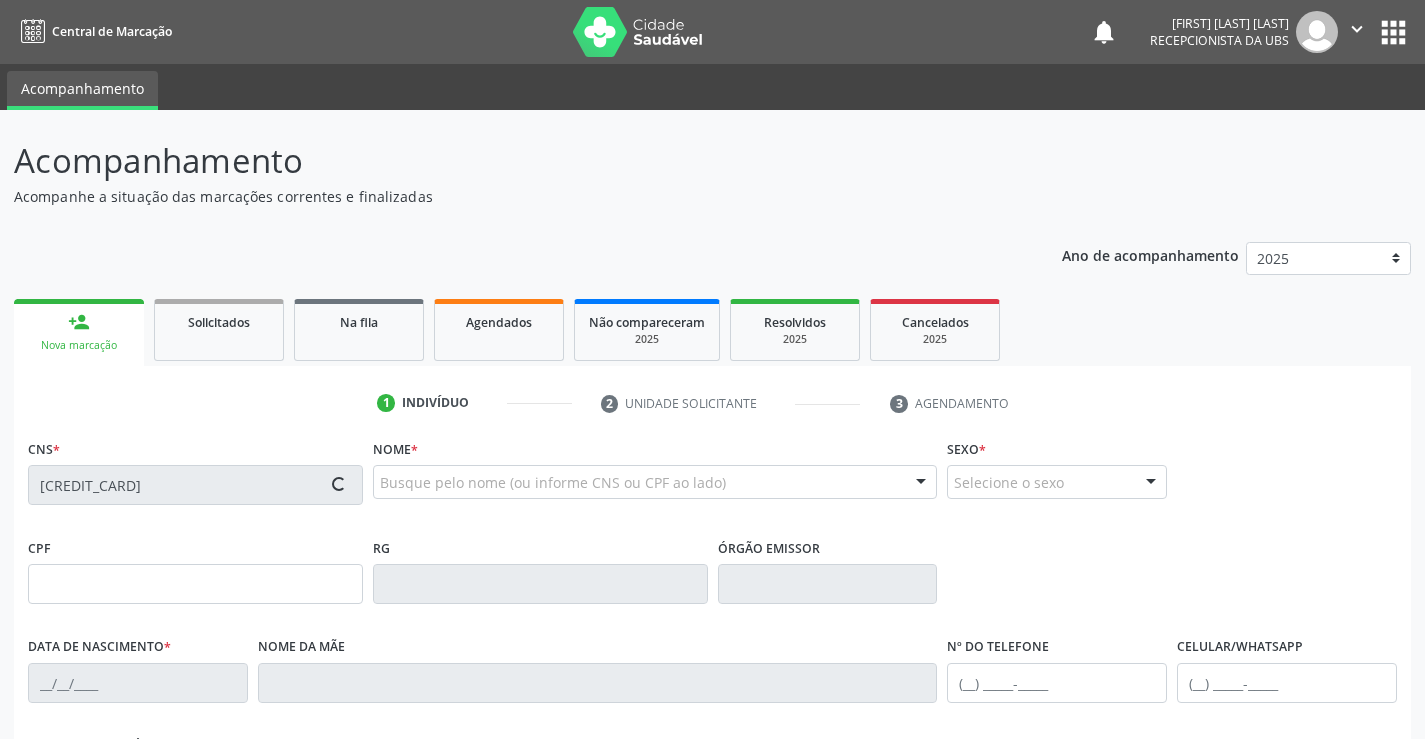 type on "[CREDIT_CARD]" 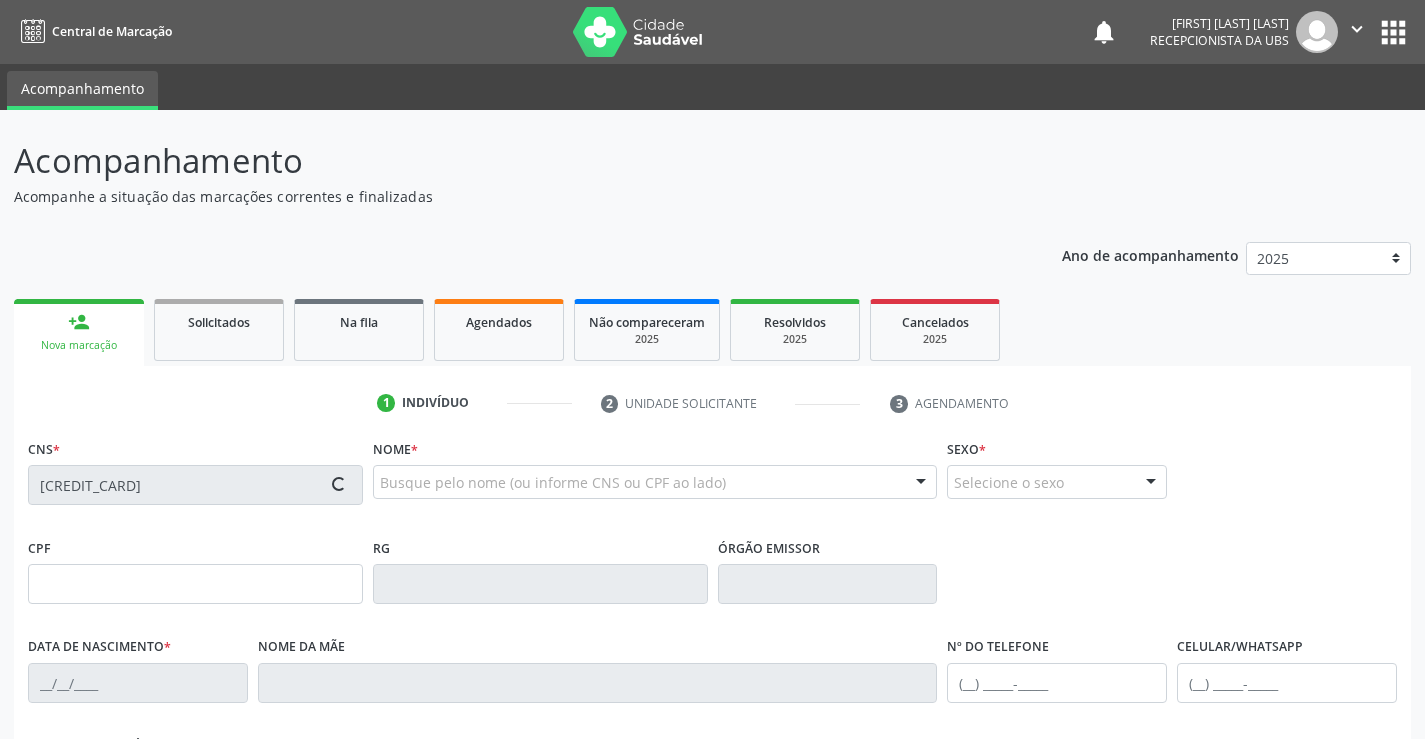 type on "[DATE]" 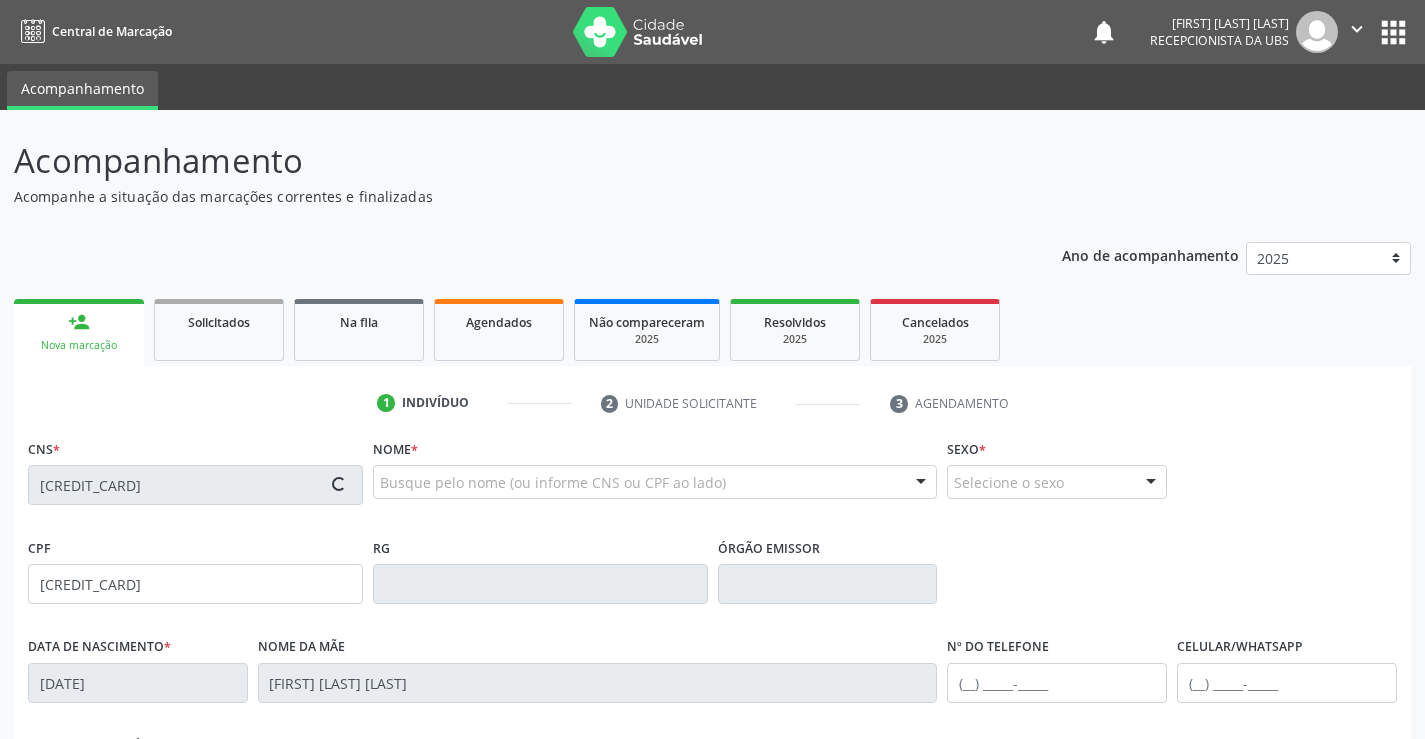 type on "[PHONE]" 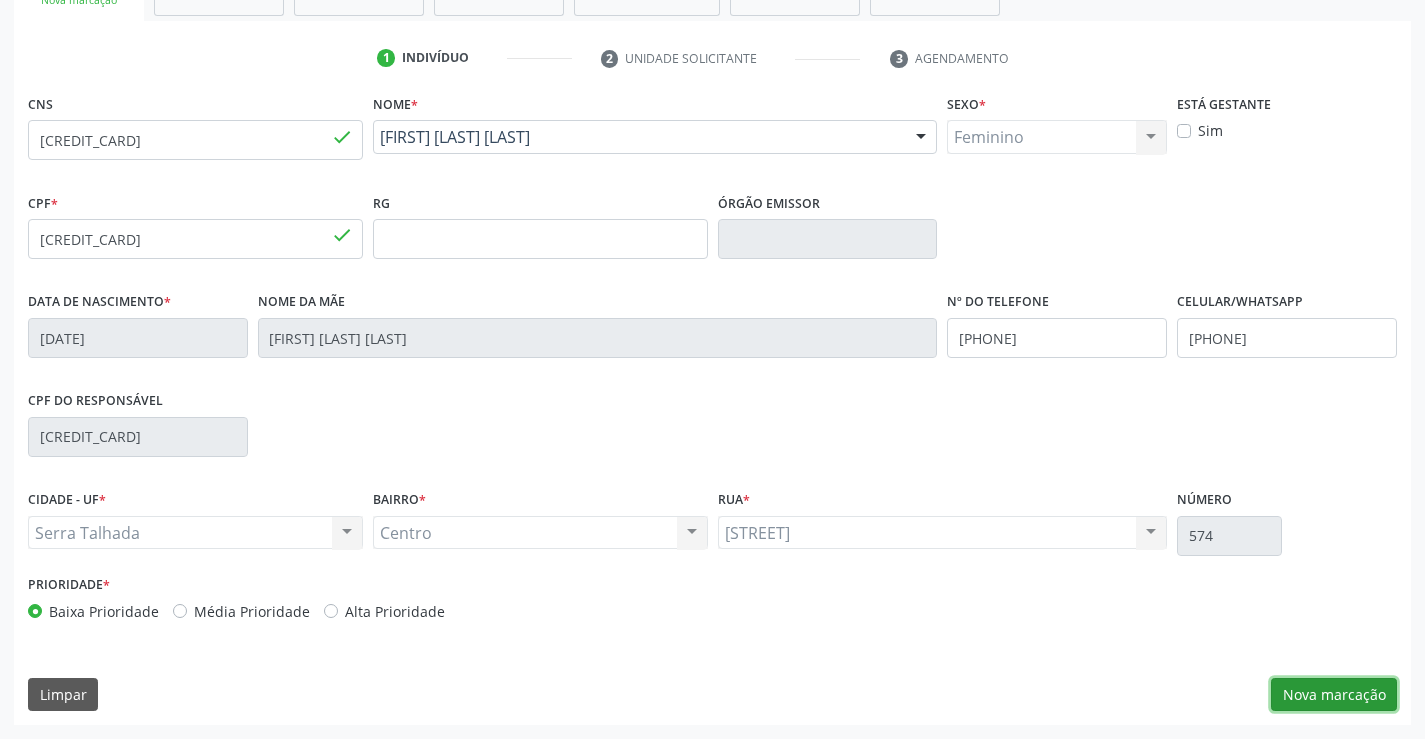 click on "Nova marcação" at bounding box center [1334, 695] 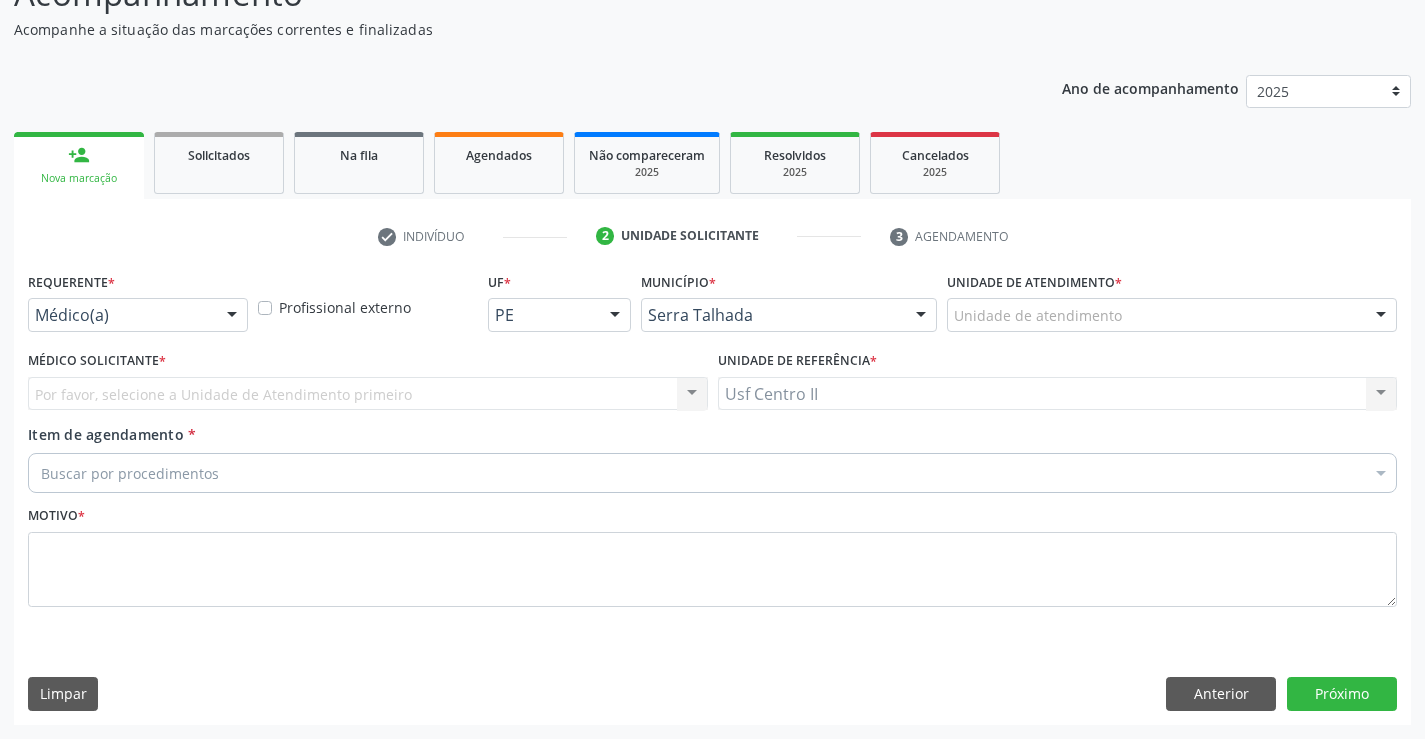 scroll, scrollTop: 167, scrollLeft: 0, axis: vertical 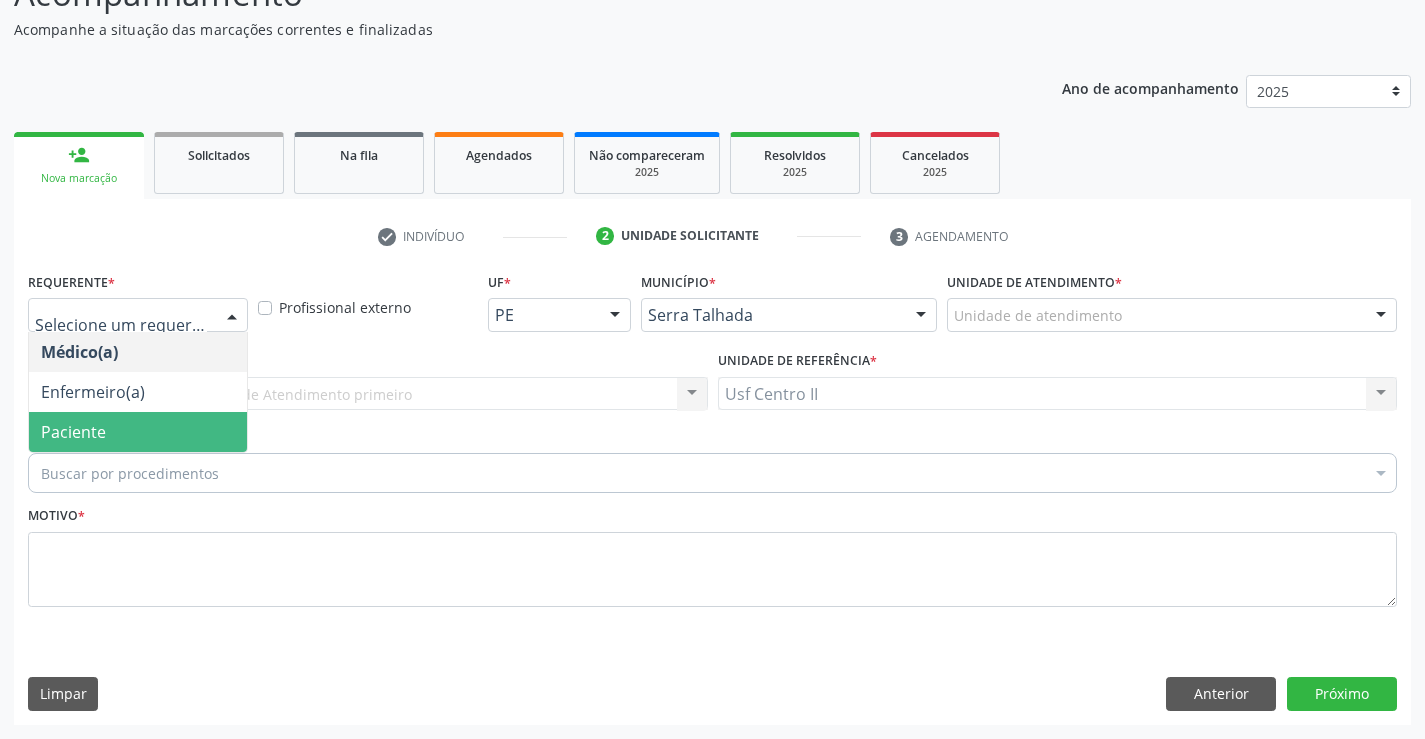 click on "Paciente" at bounding box center [138, 432] 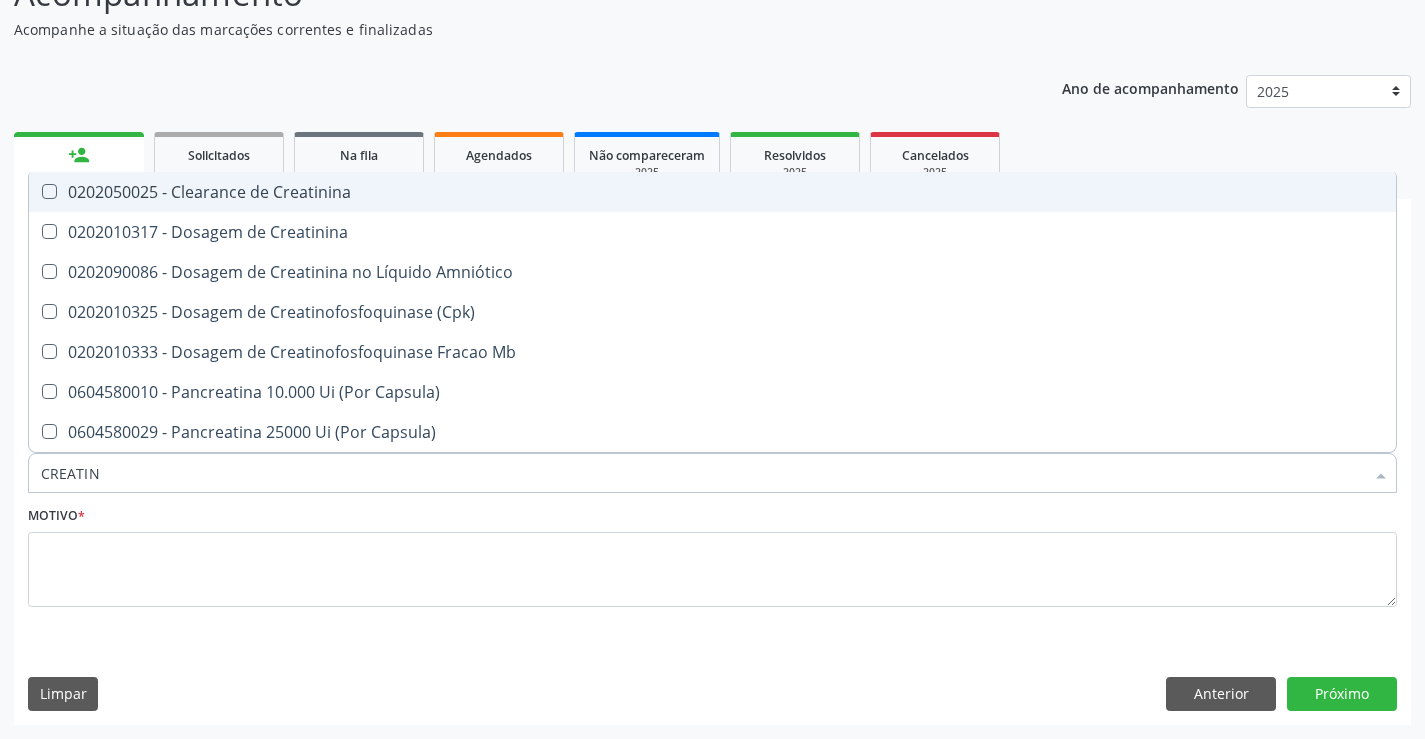 type on "CREATINI" 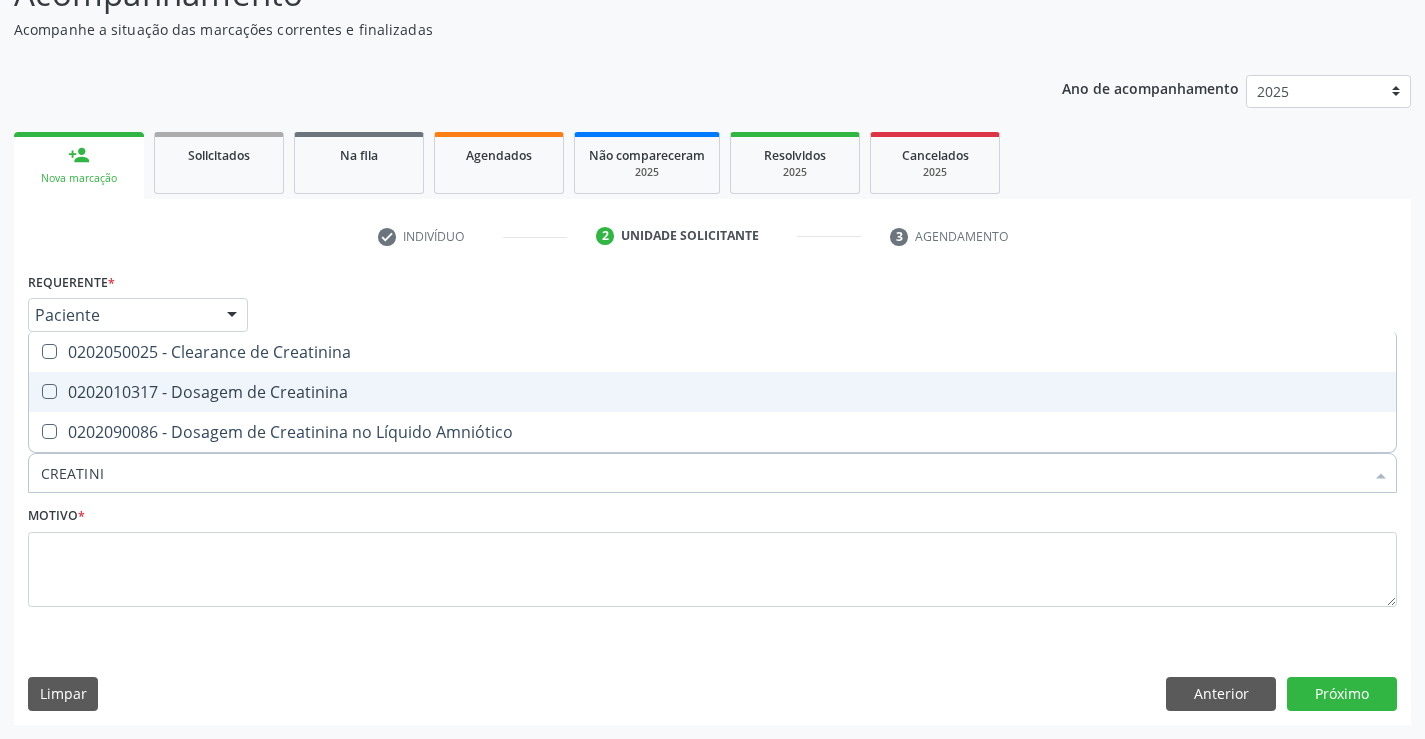 click on "0202010317 - Dosagem de Creatinina" at bounding box center [712, 392] 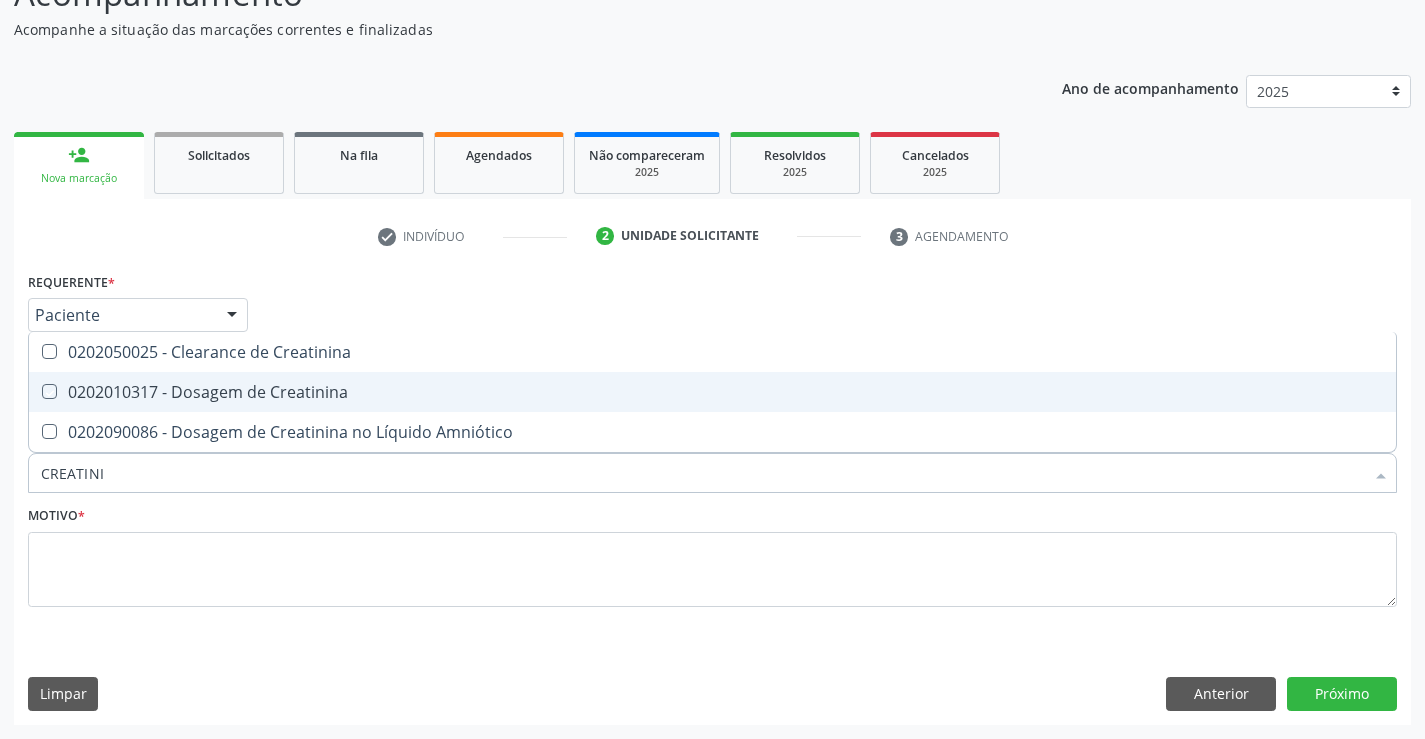 checkbox on "true" 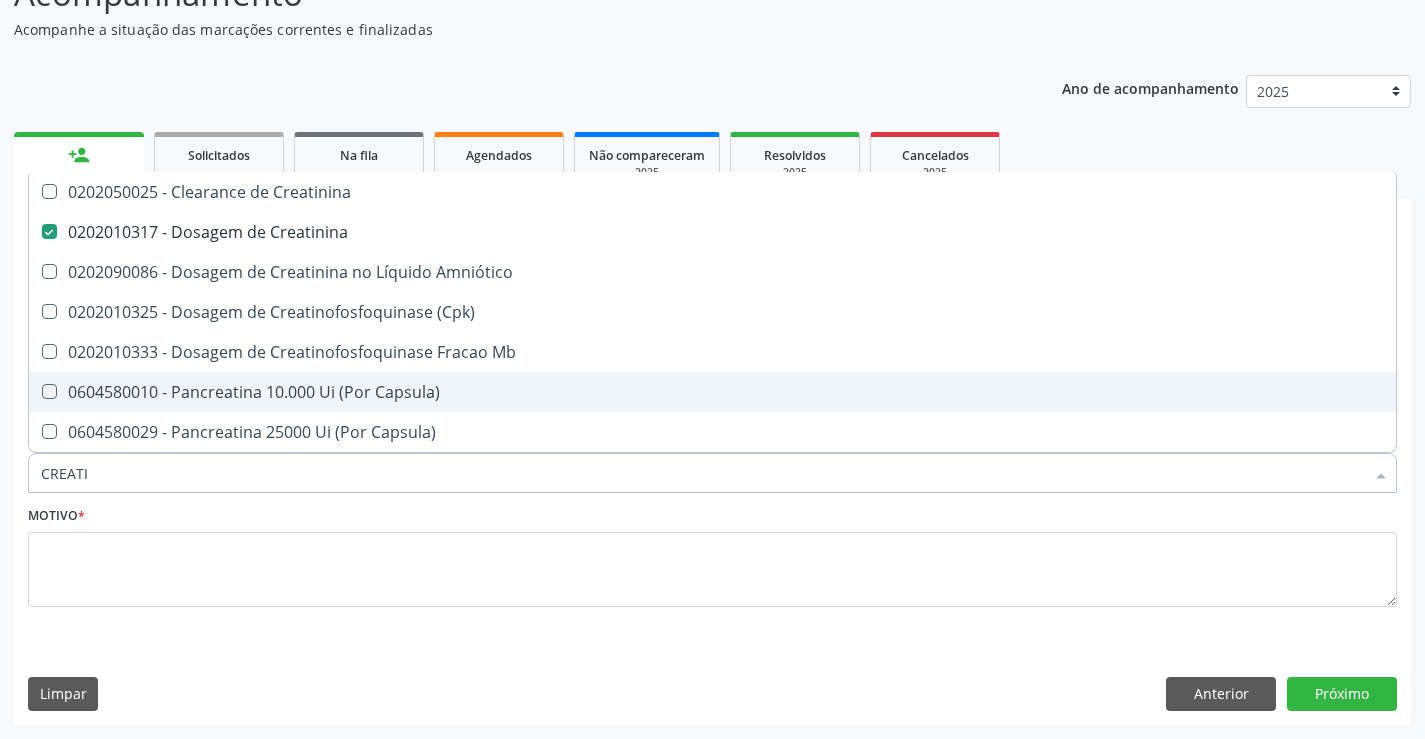 type on "CREAT" 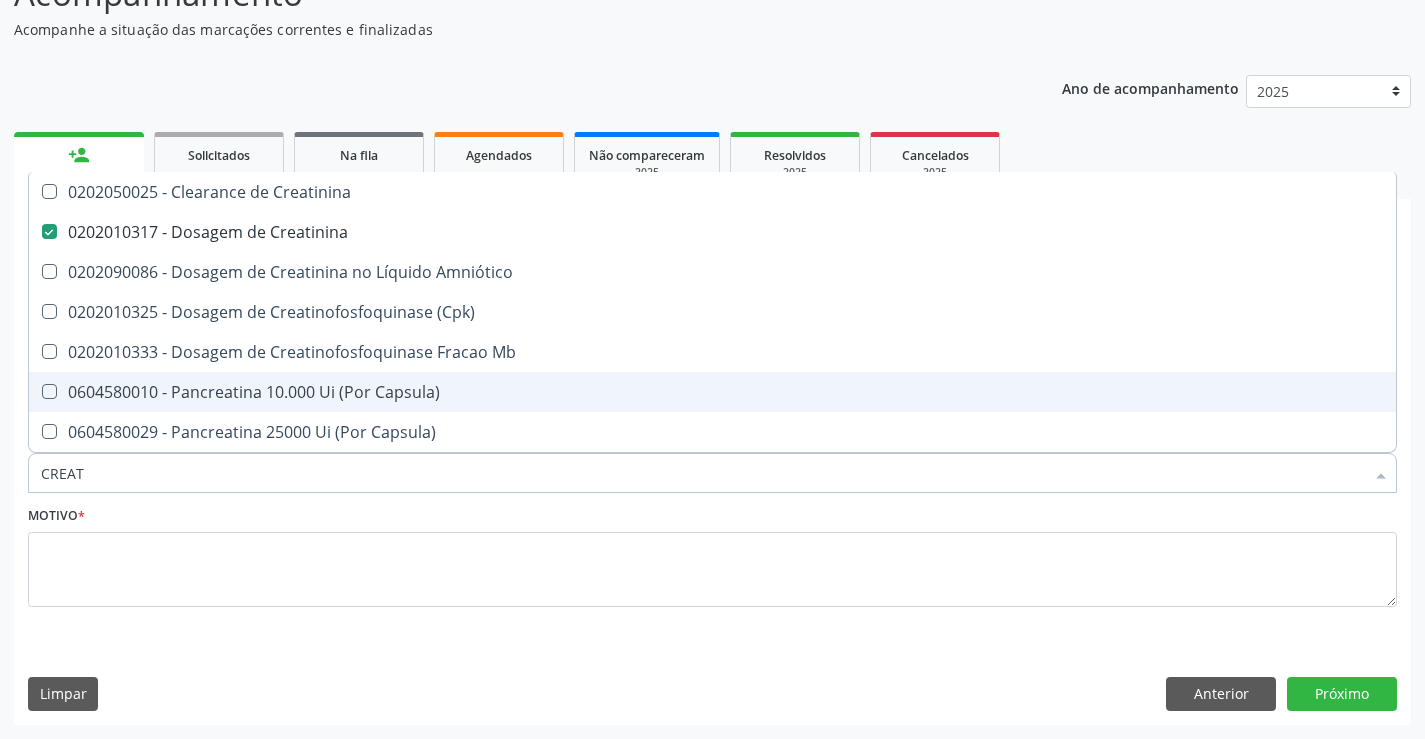 checkbox on "false" 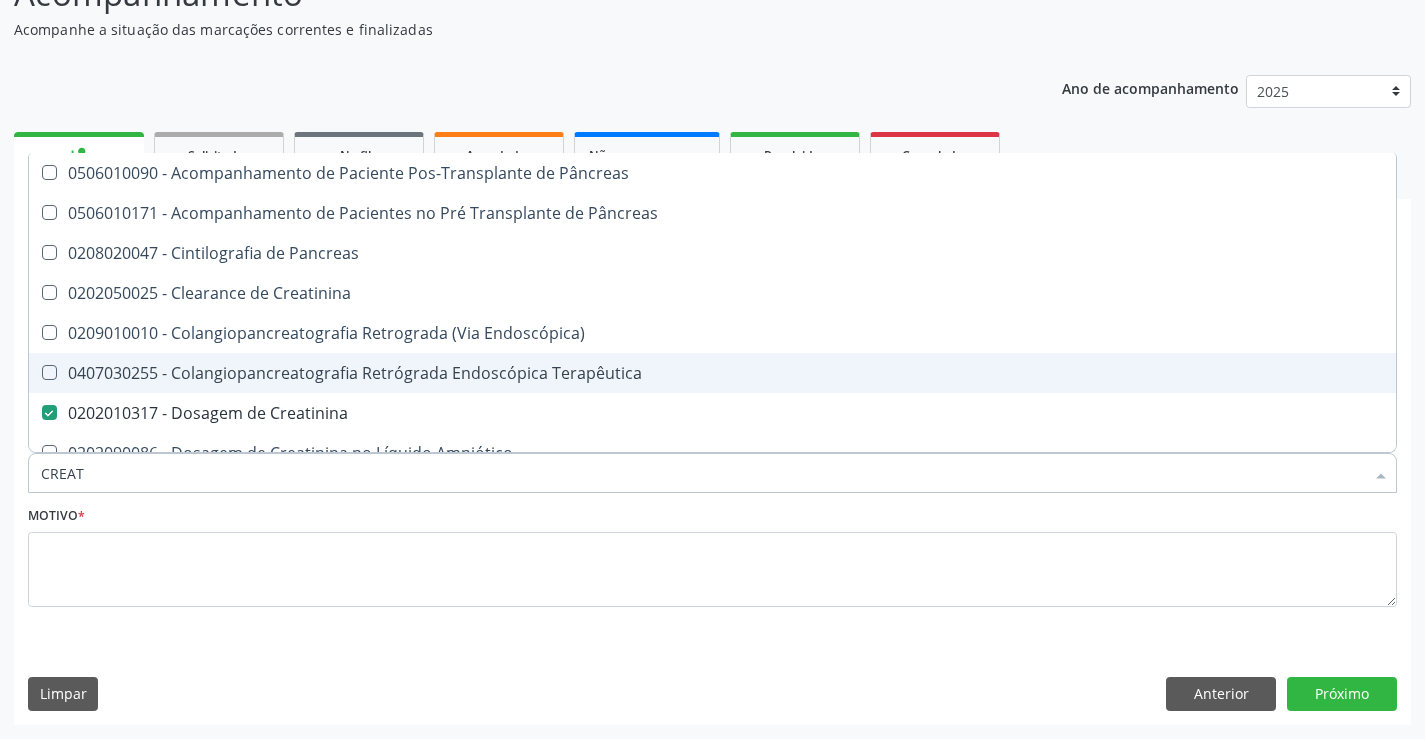 type on "CREA" 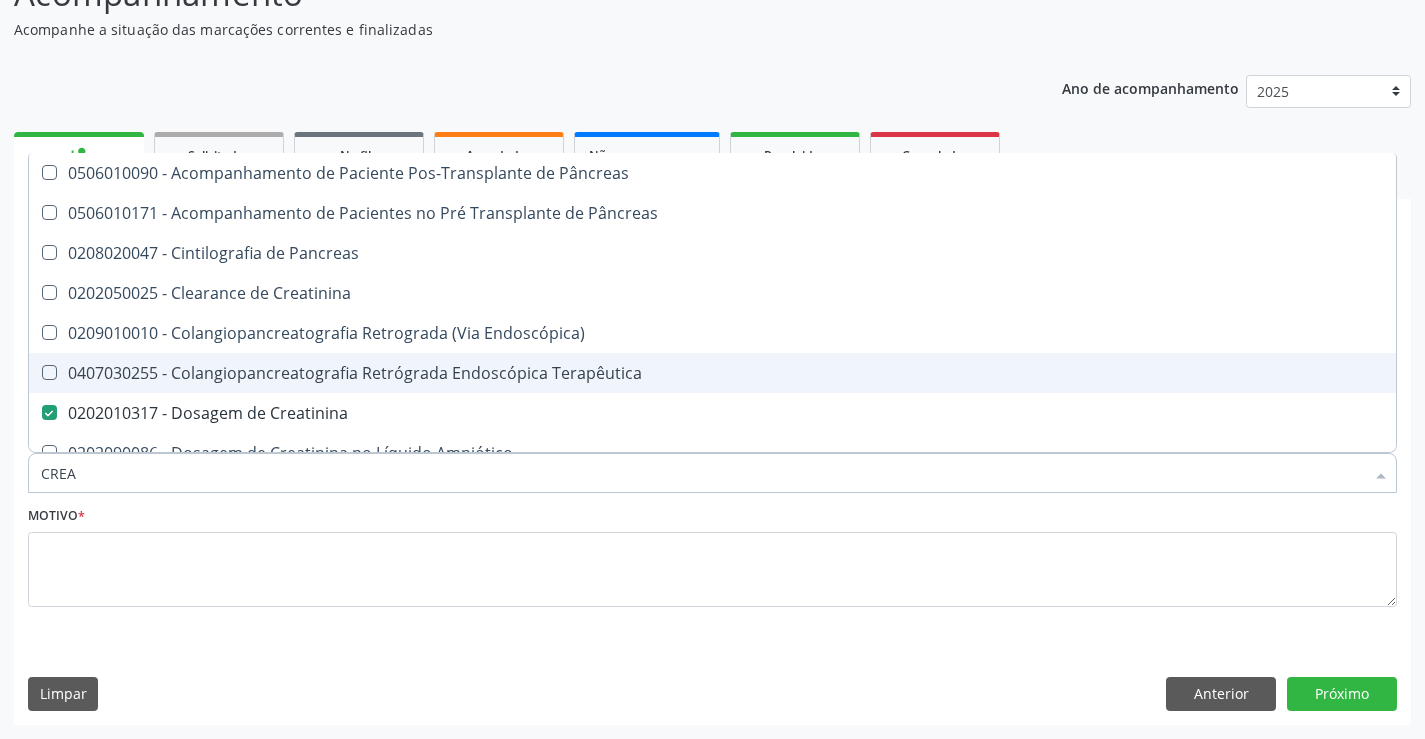 type on "CRE" 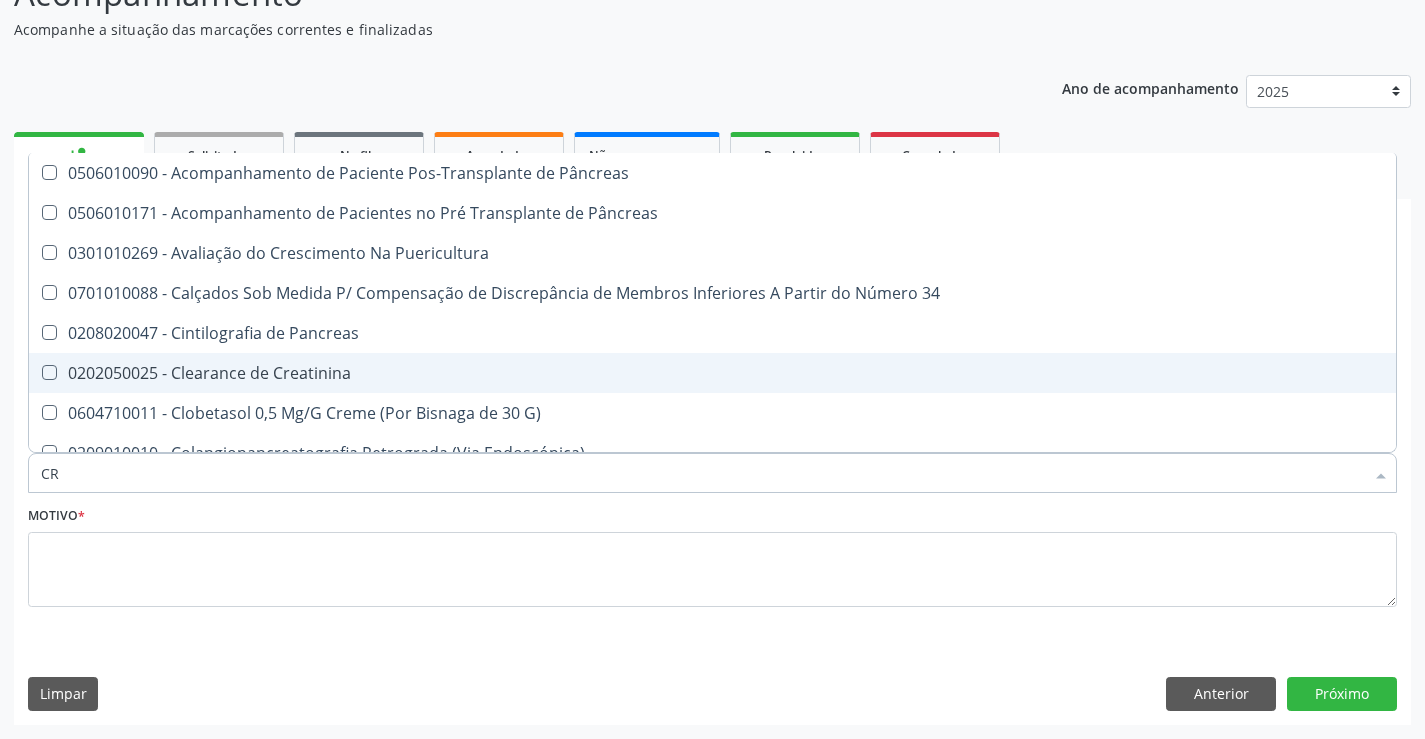 type on "C" 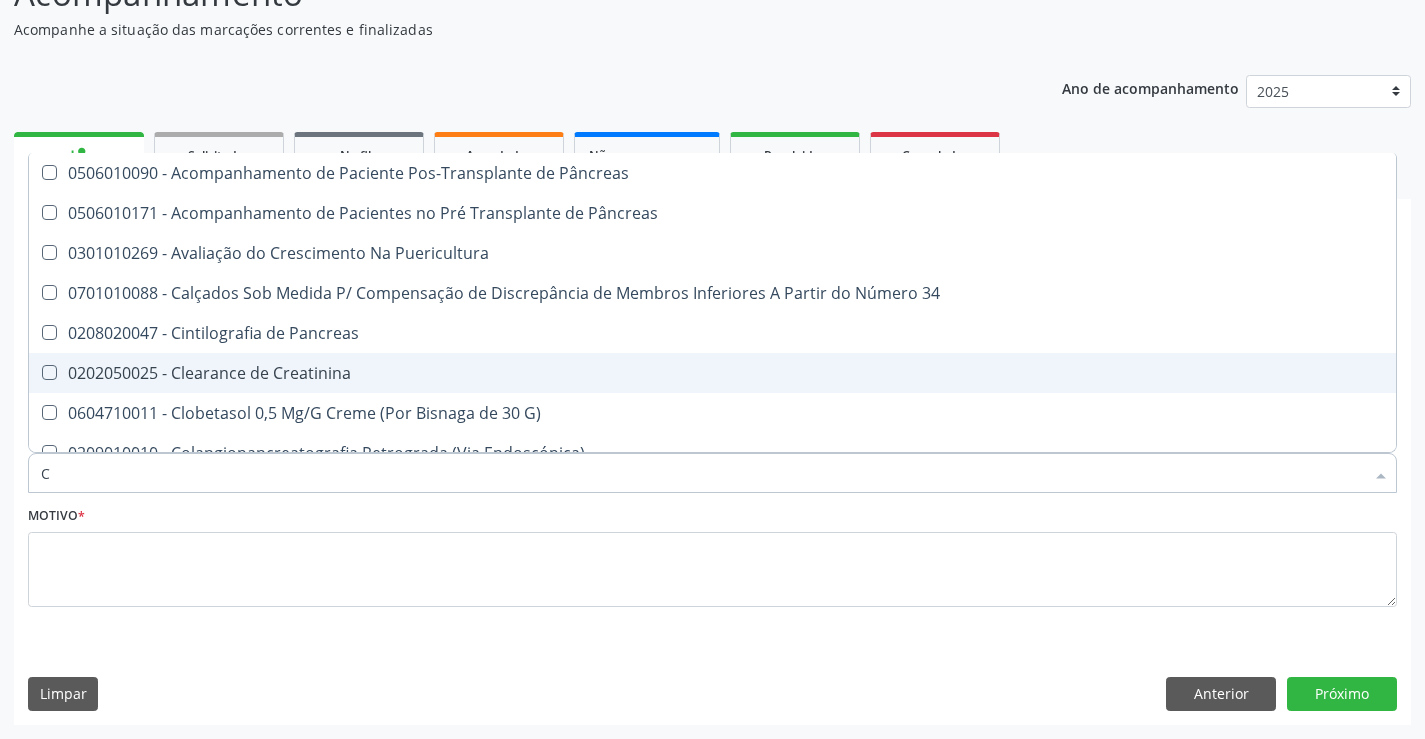 type 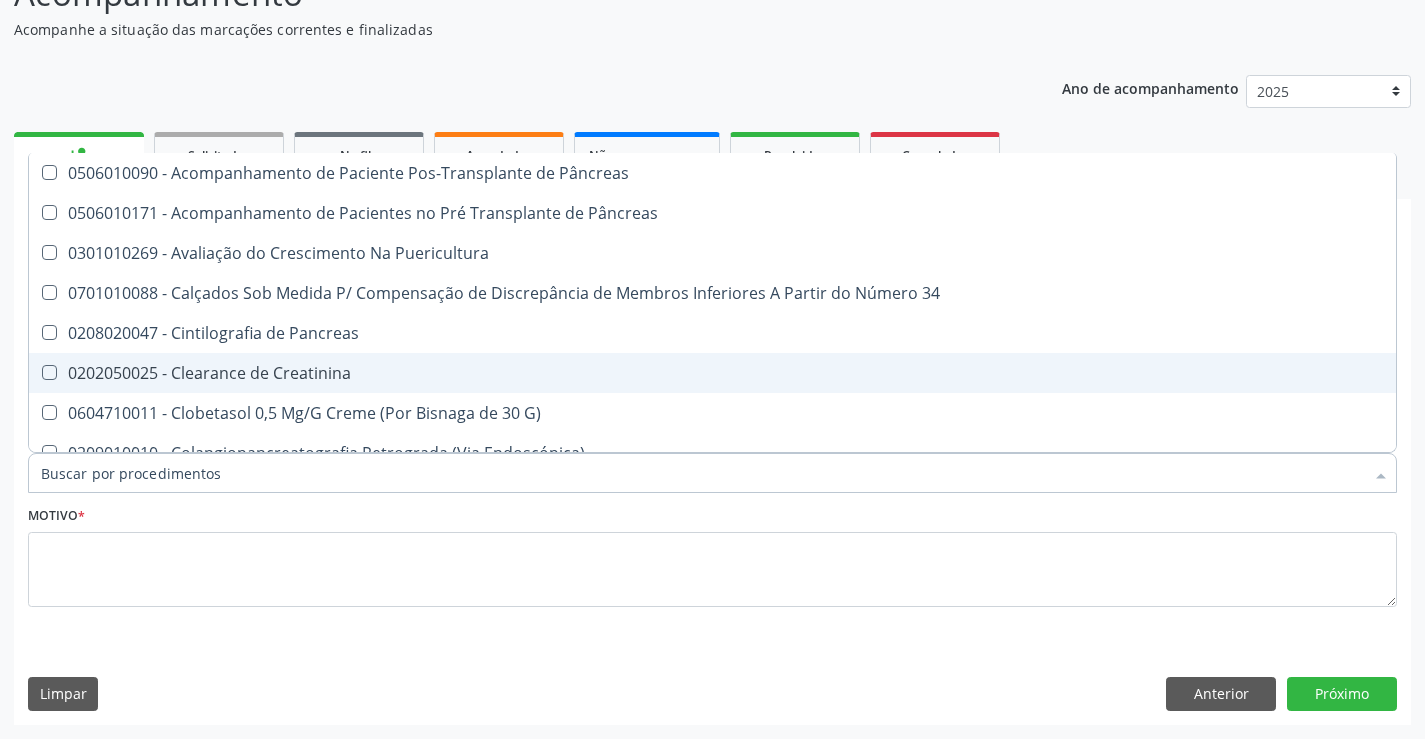 checkbox on "false" 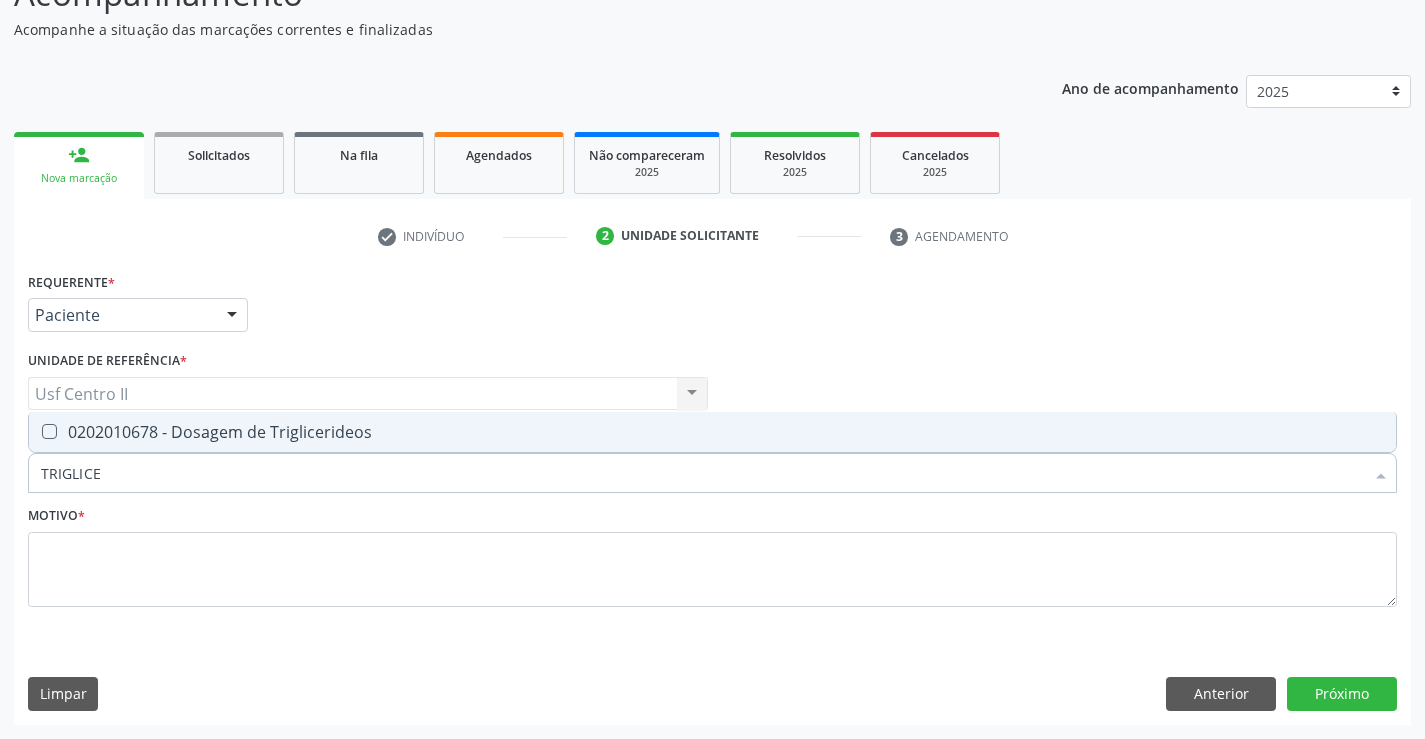 type on "TRIGLICER" 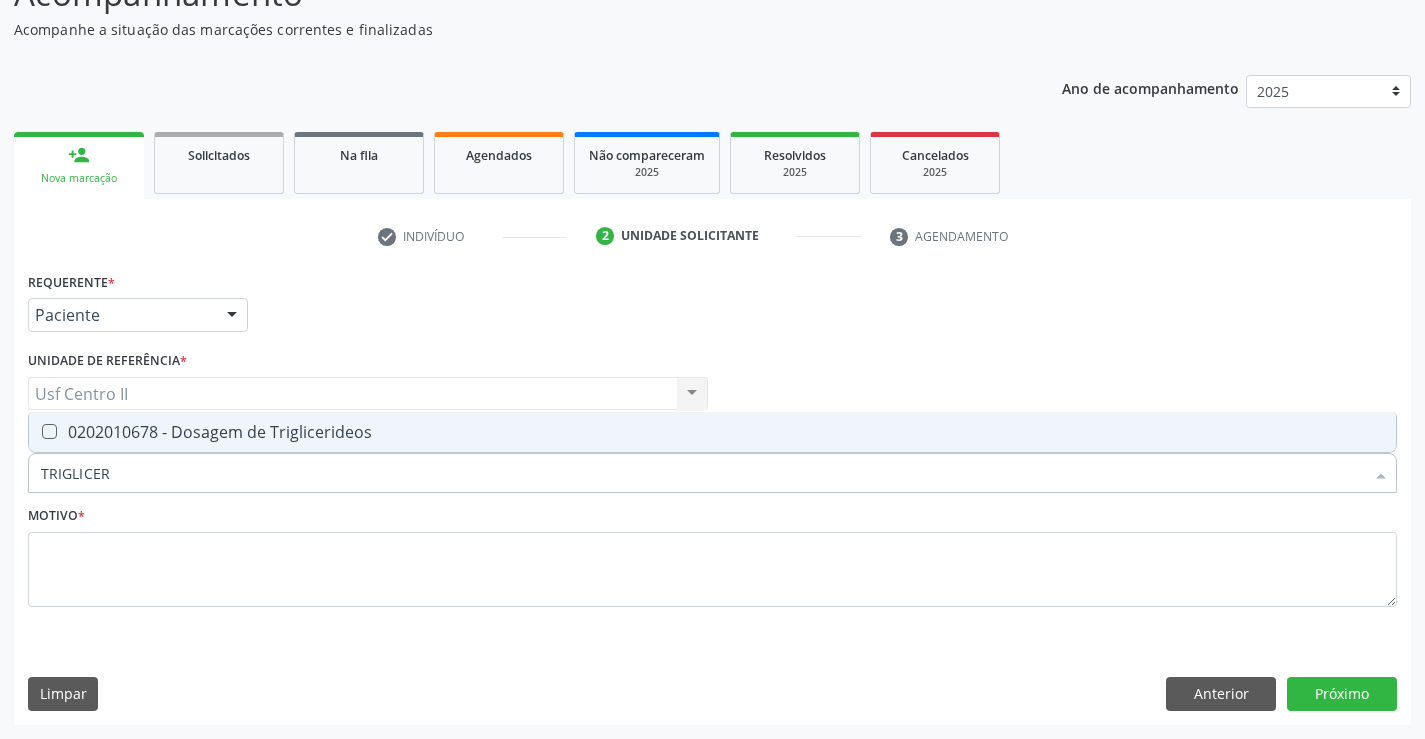 click on "0202010678 - Dosagem de Triglicerideos" at bounding box center [712, 432] 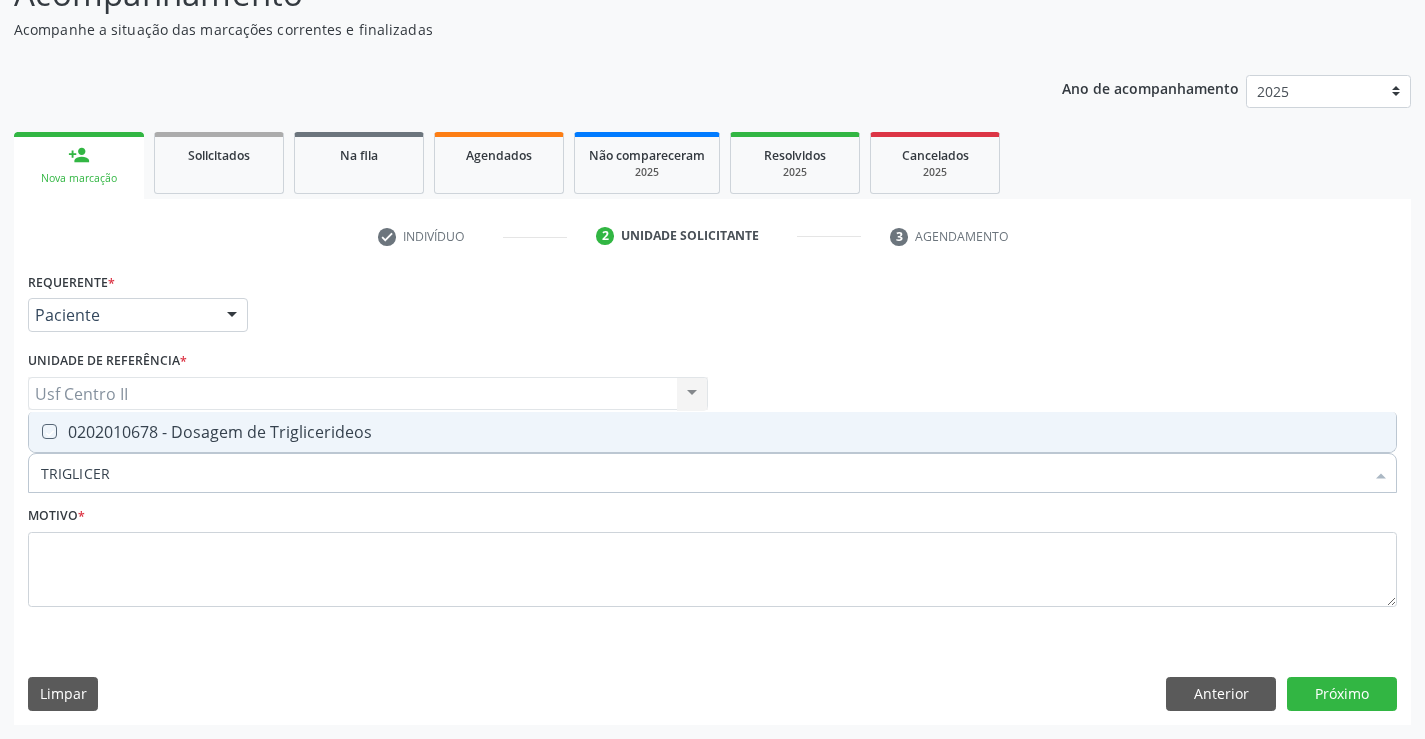 checkbox on "true" 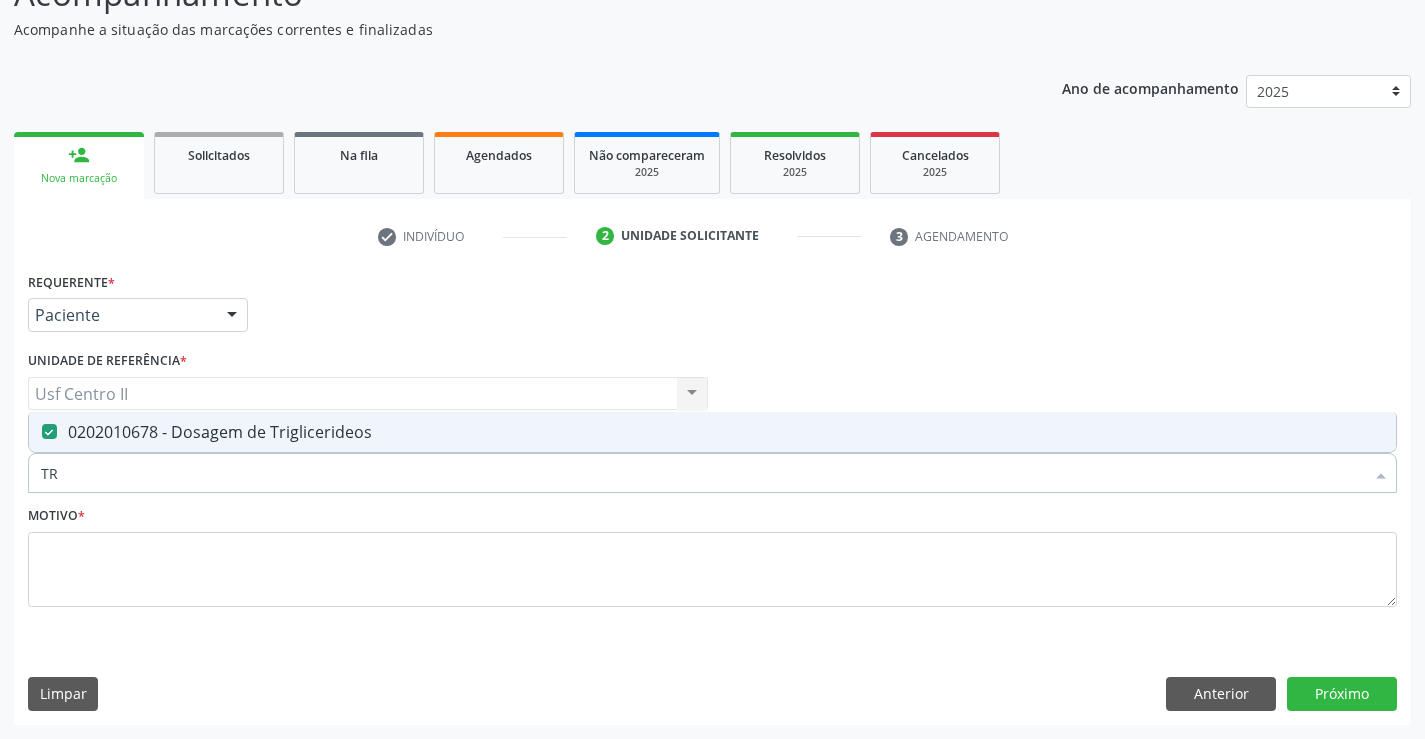 type on "T" 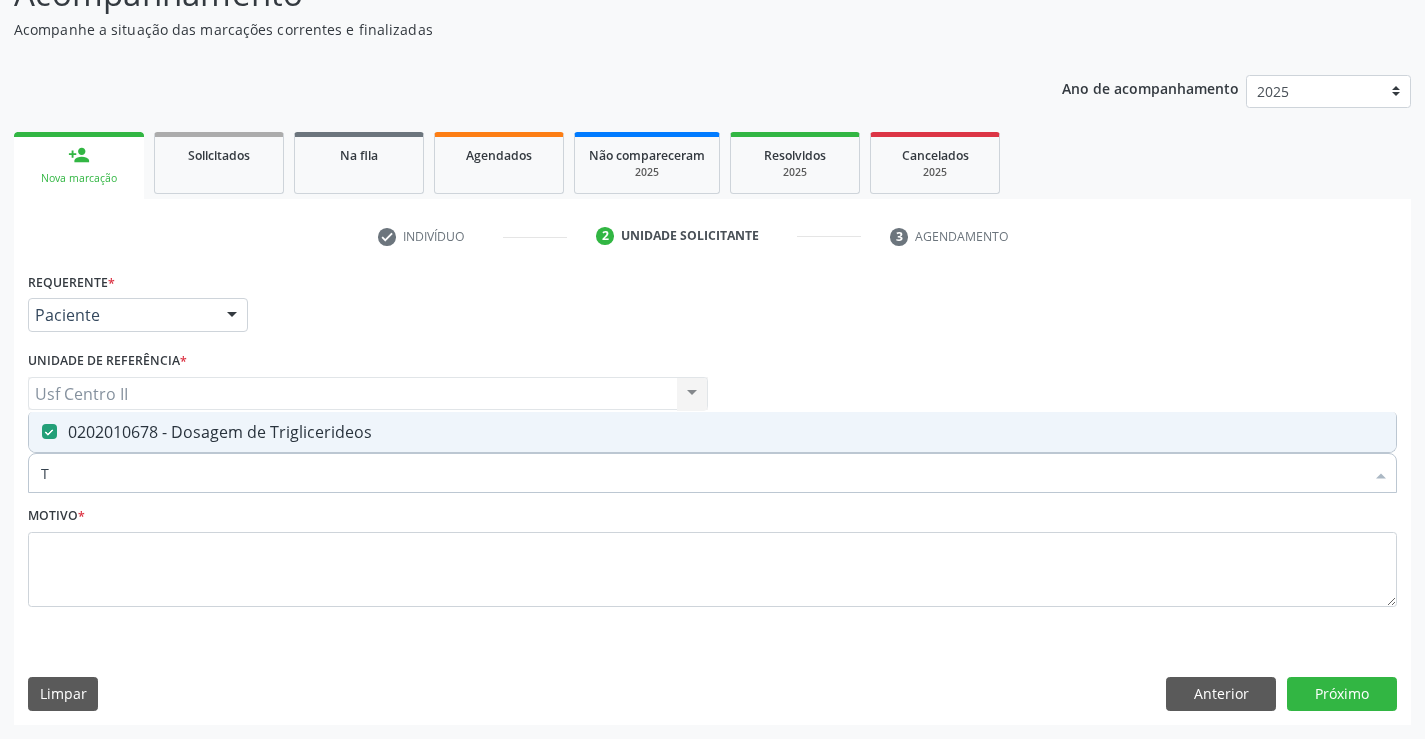 type 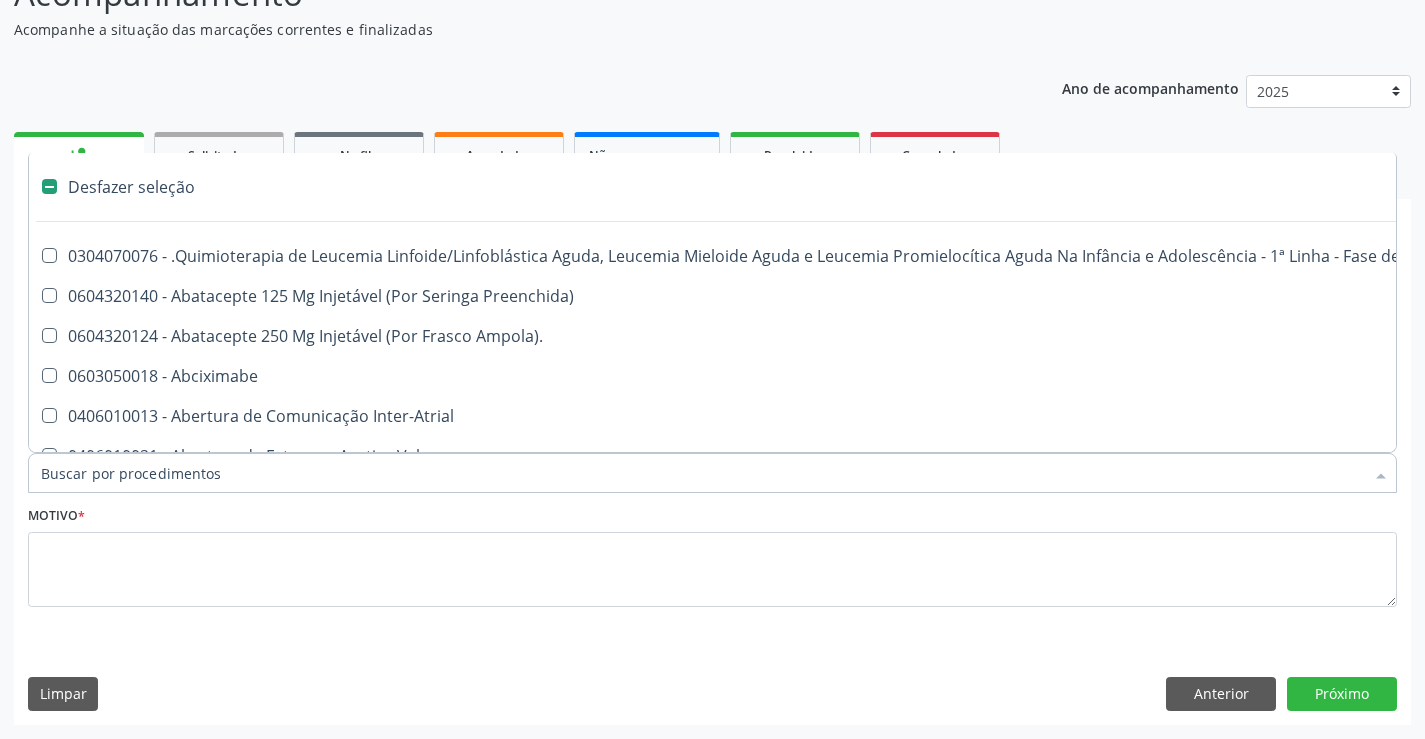 checkbox on "false" 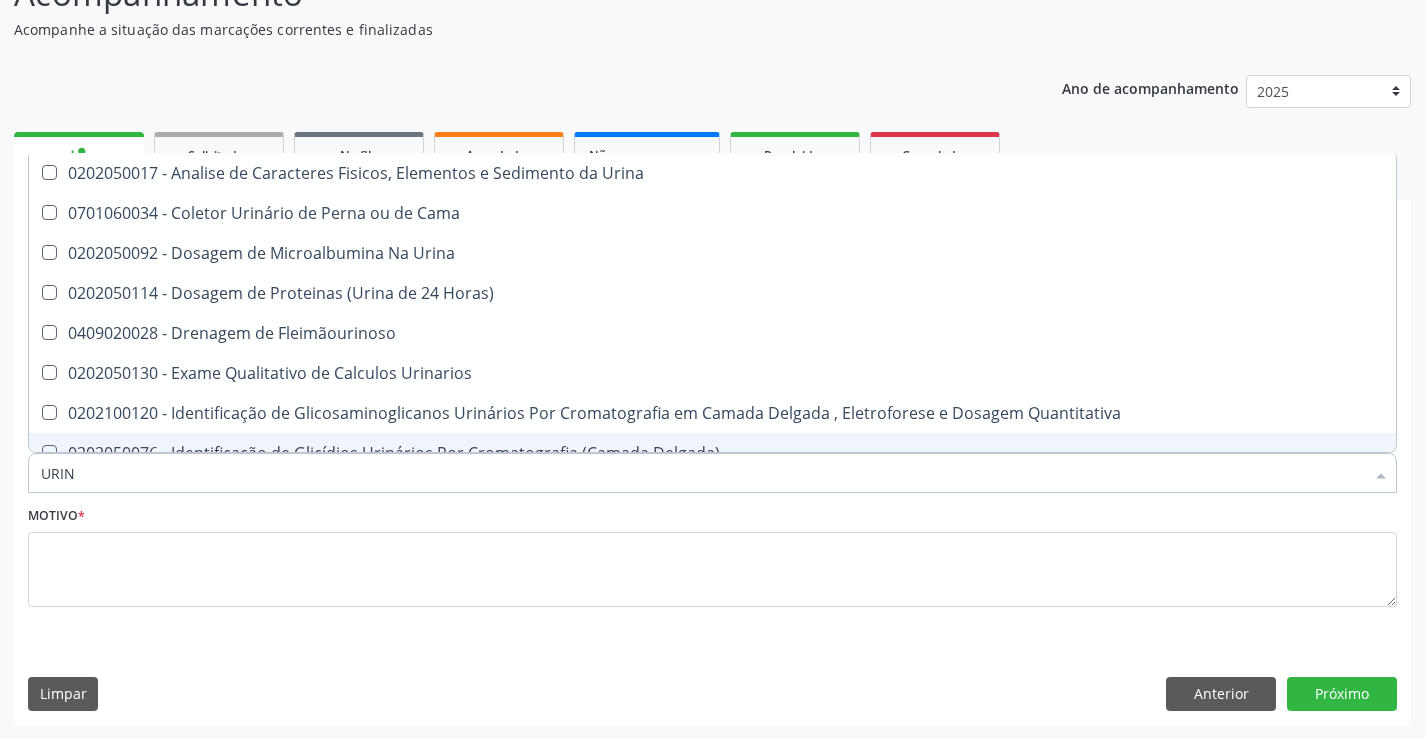 type on "URINA" 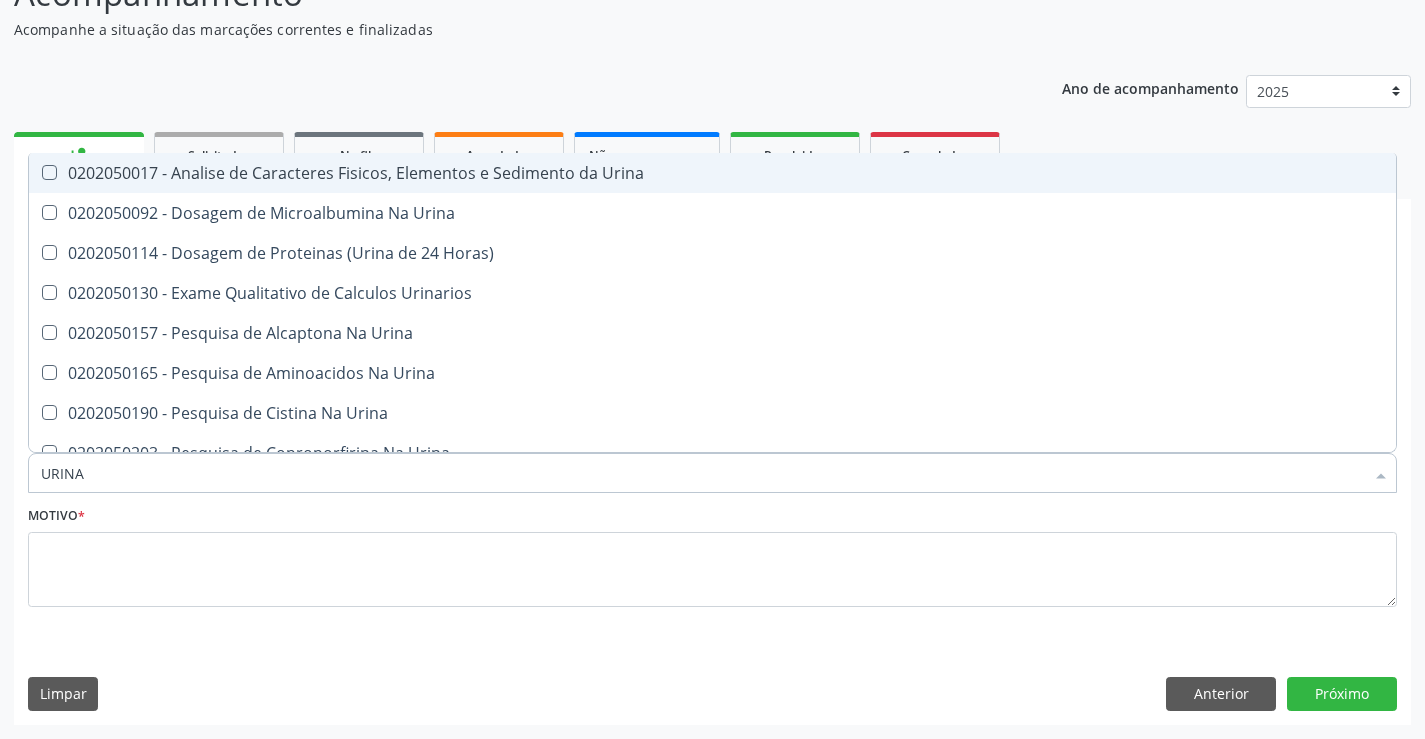 click on "0202050017 - Analise de Caracteres Fisicos, Elementos e Sedimento da Urina" at bounding box center (712, 173) 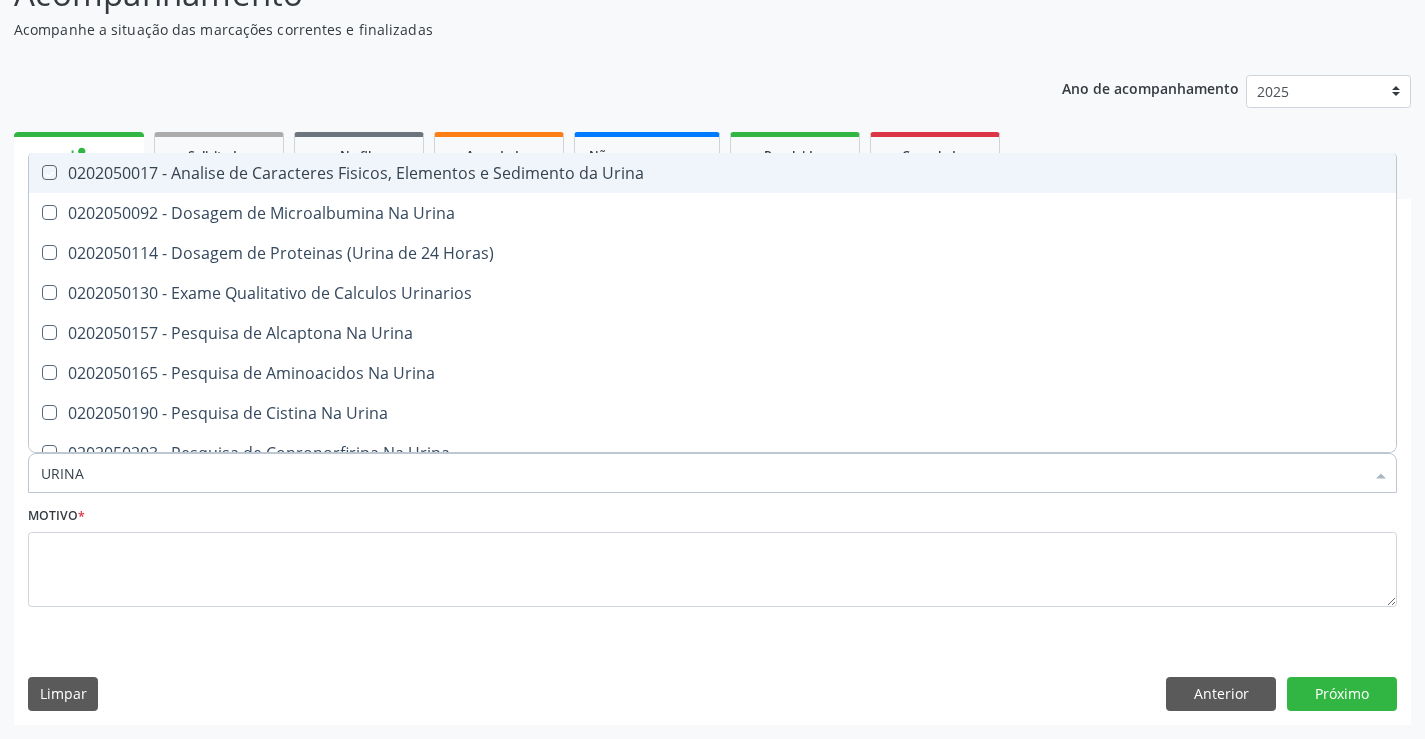 checkbox on "true" 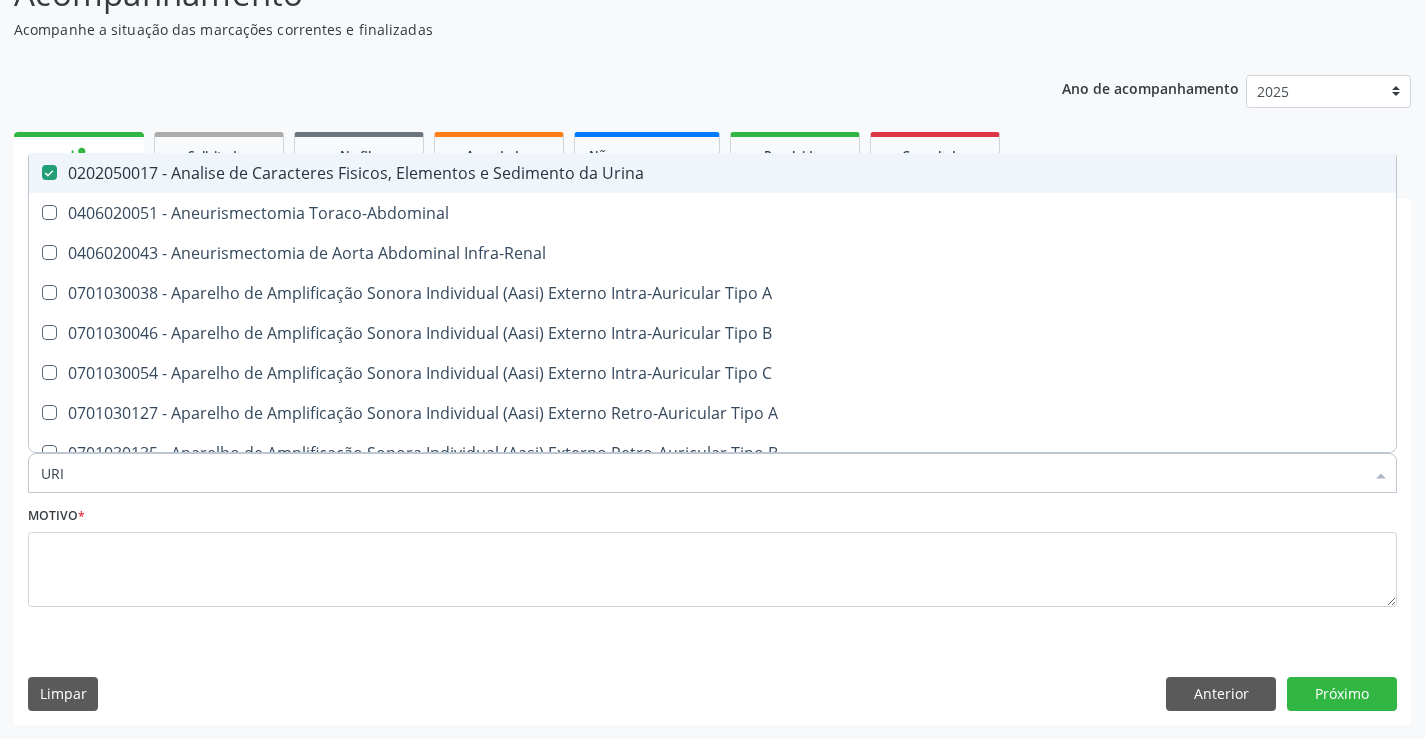 type on "UR" 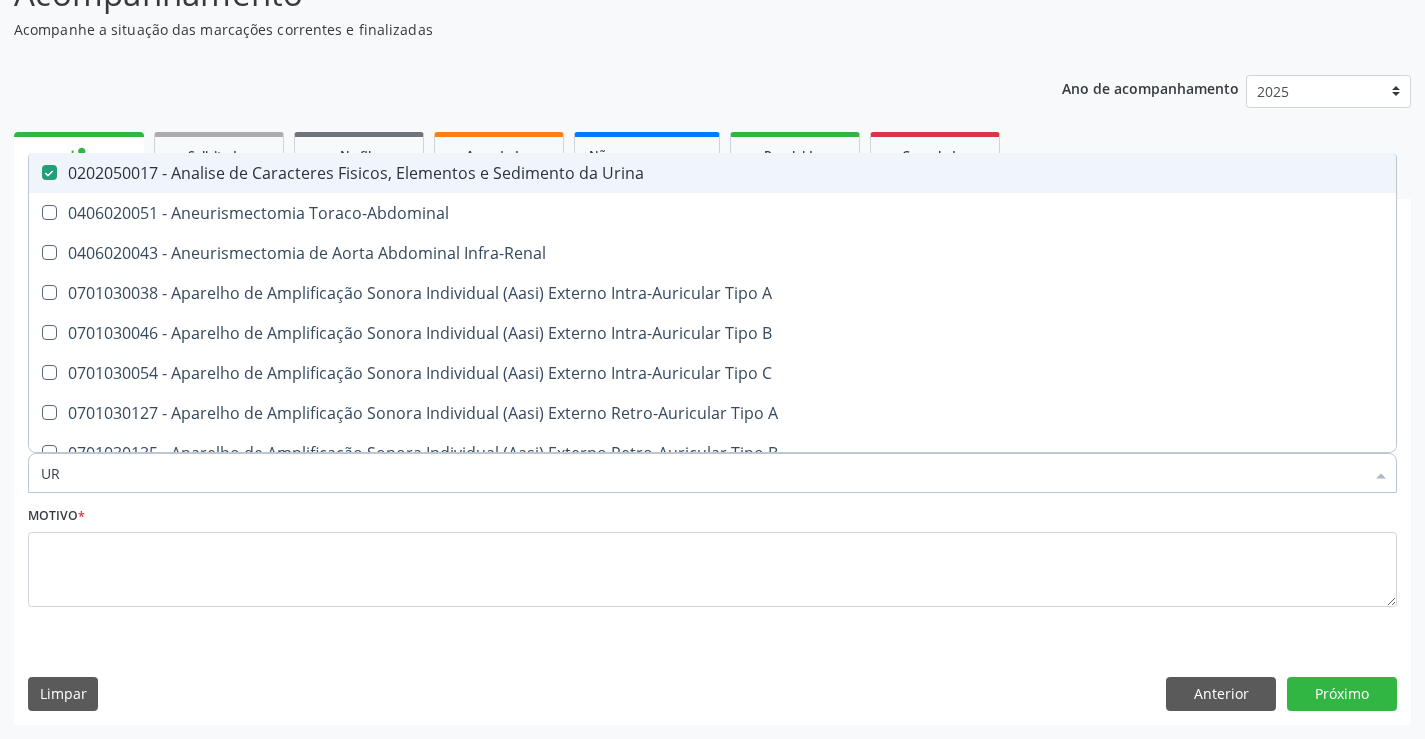 checkbox on "false" 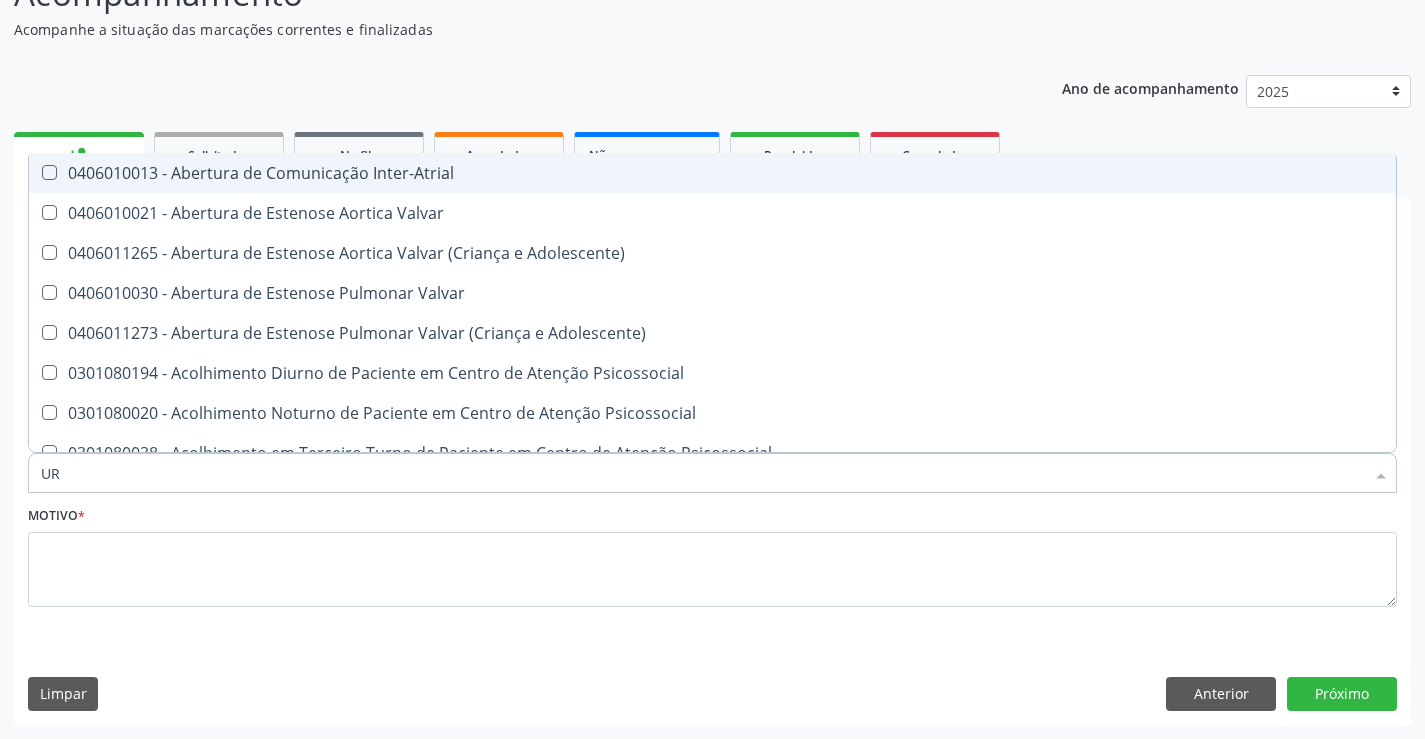 type on "URE" 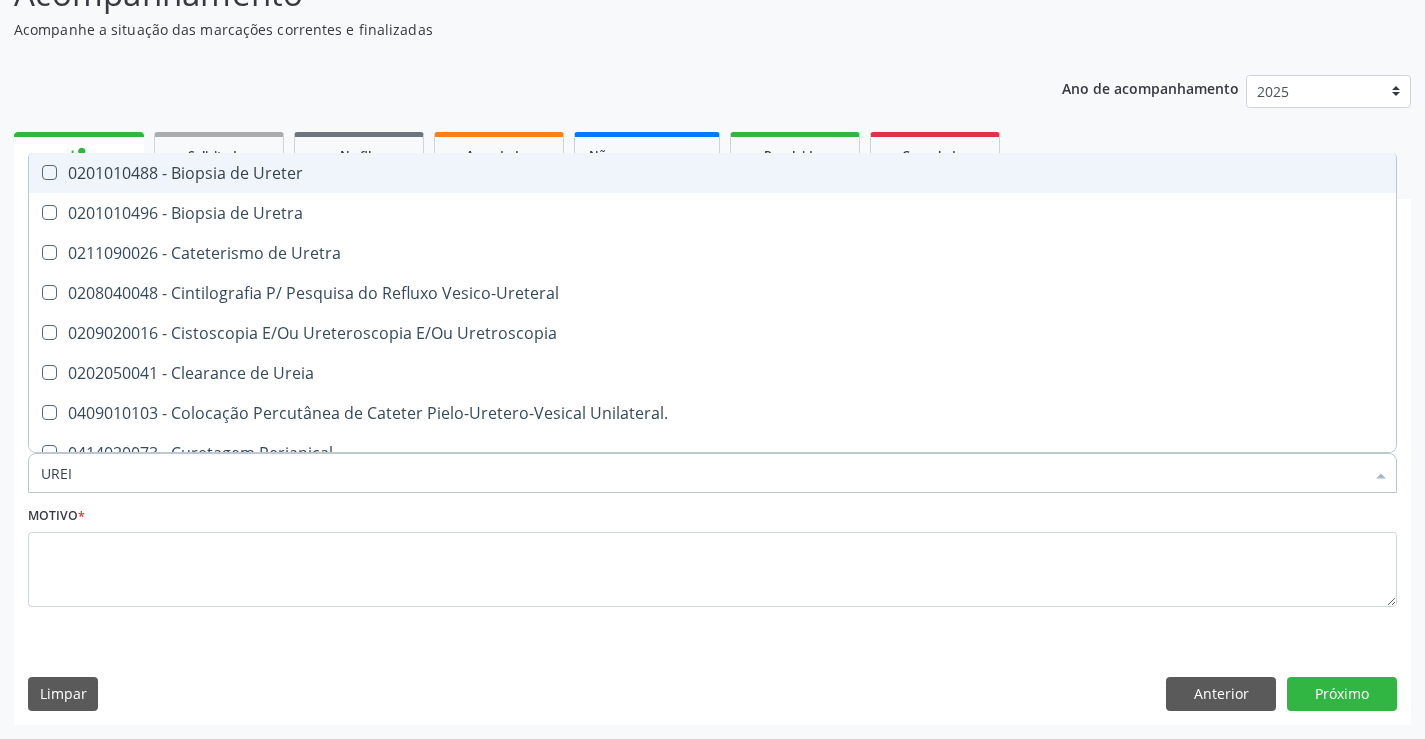 type on "UREIA" 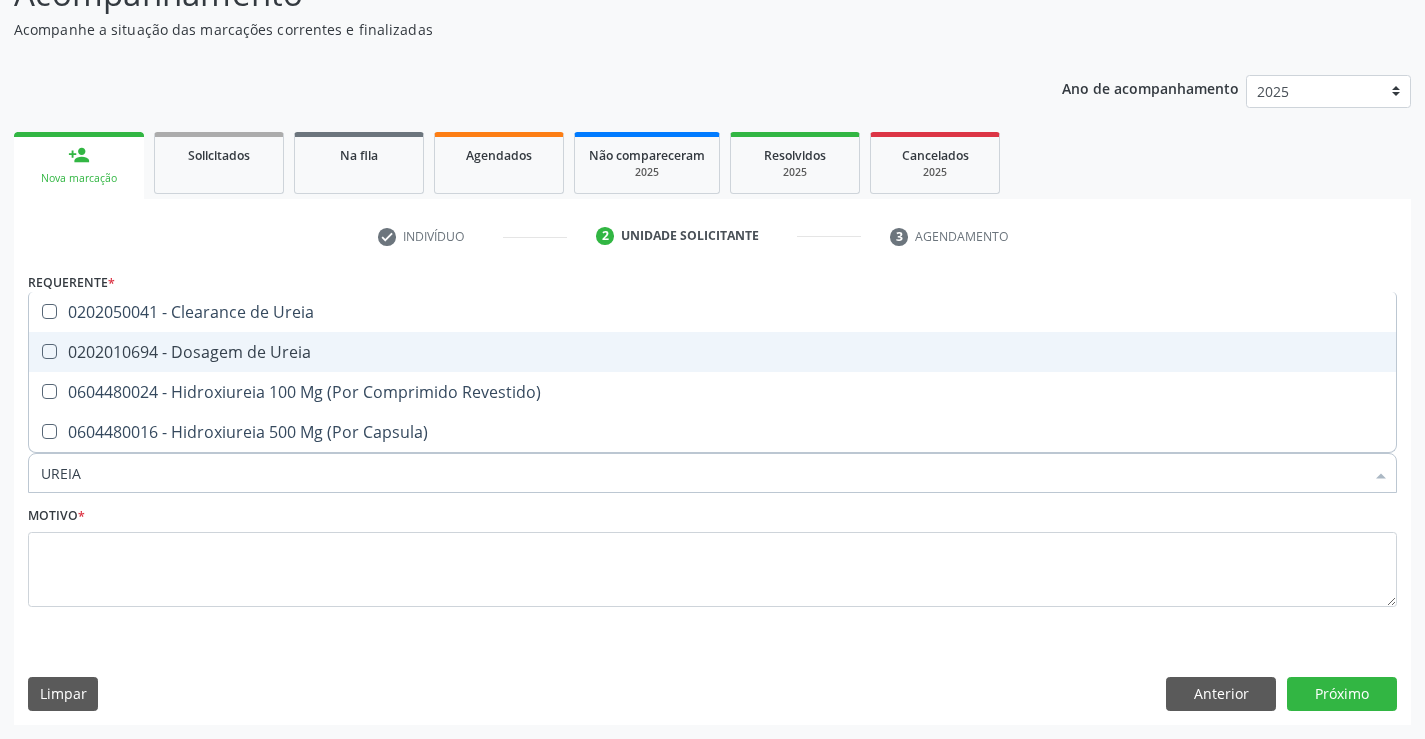 click on "0202010694 - Dosagem de Ureia" at bounding box center (712, 352) 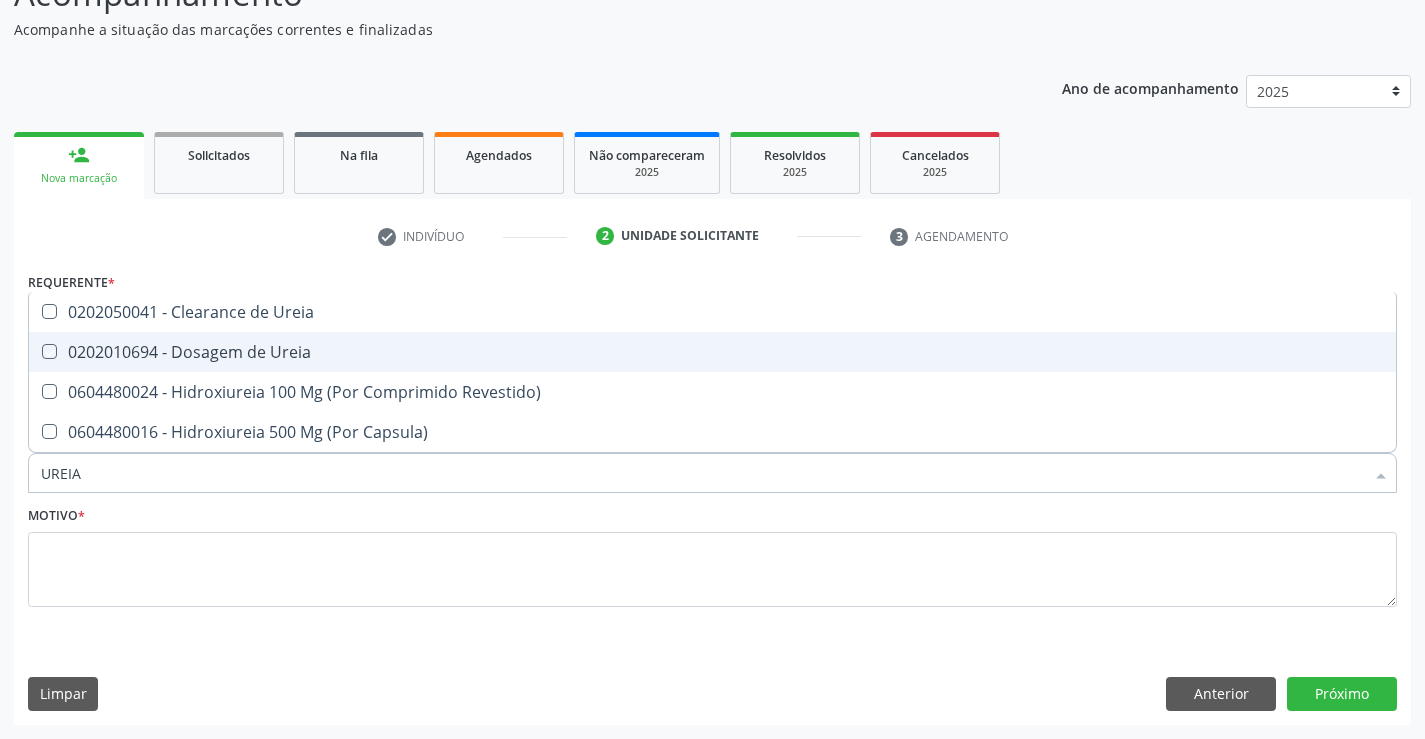 checkbox on "true" 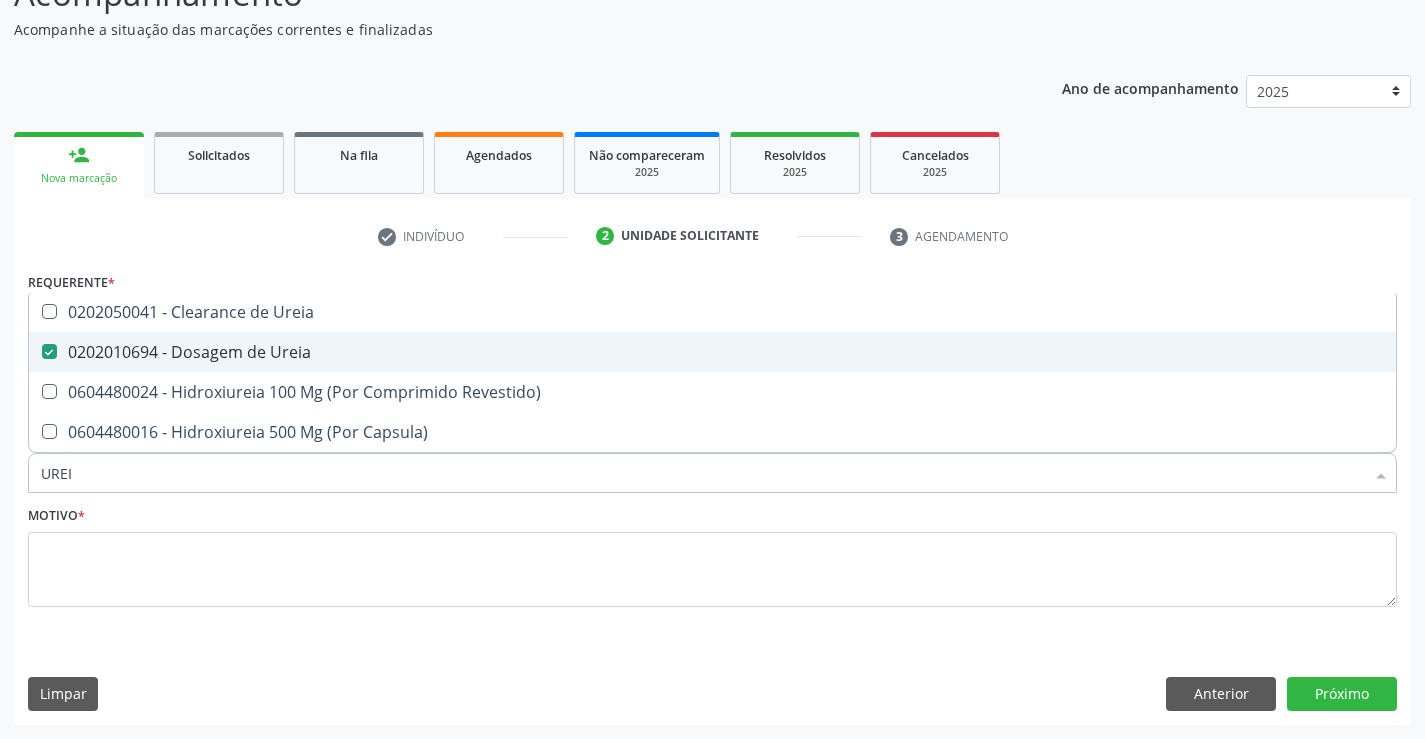 type on "URE" 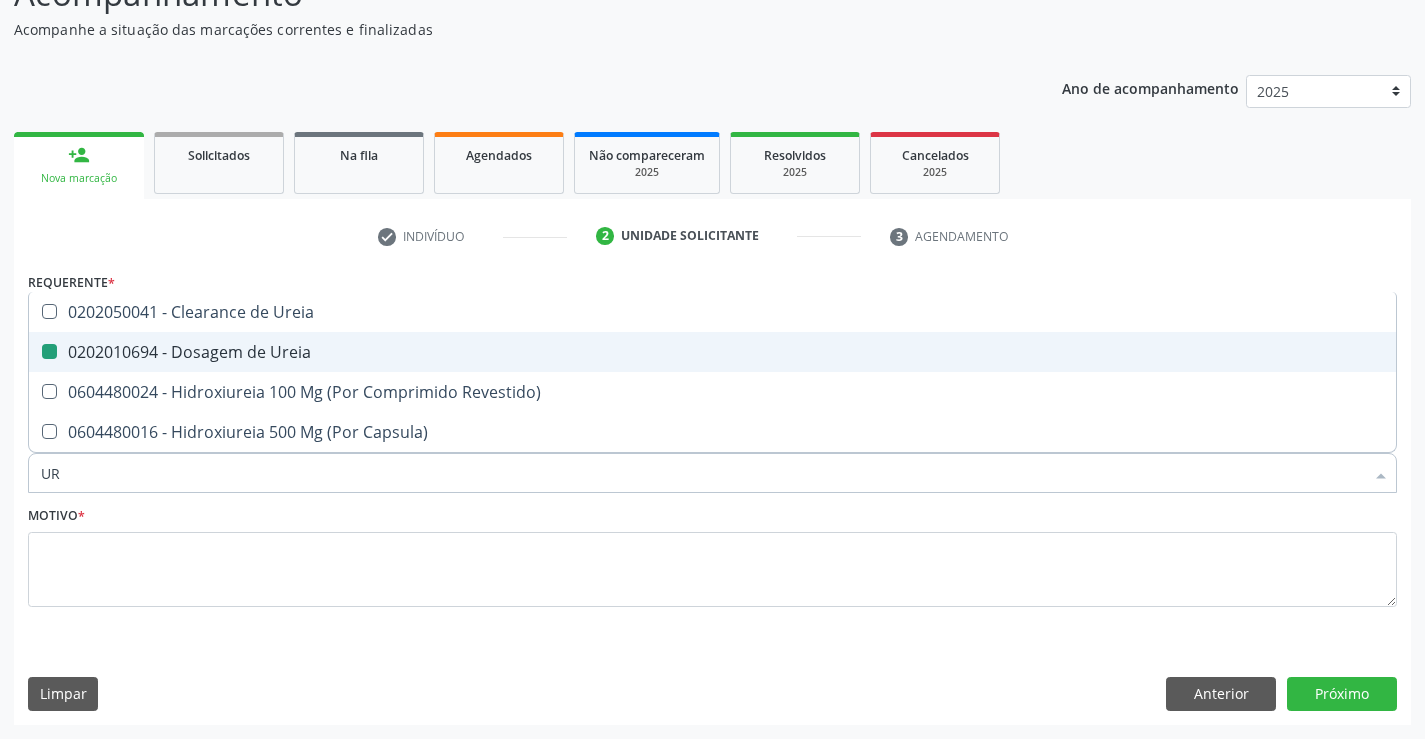 type on "U" 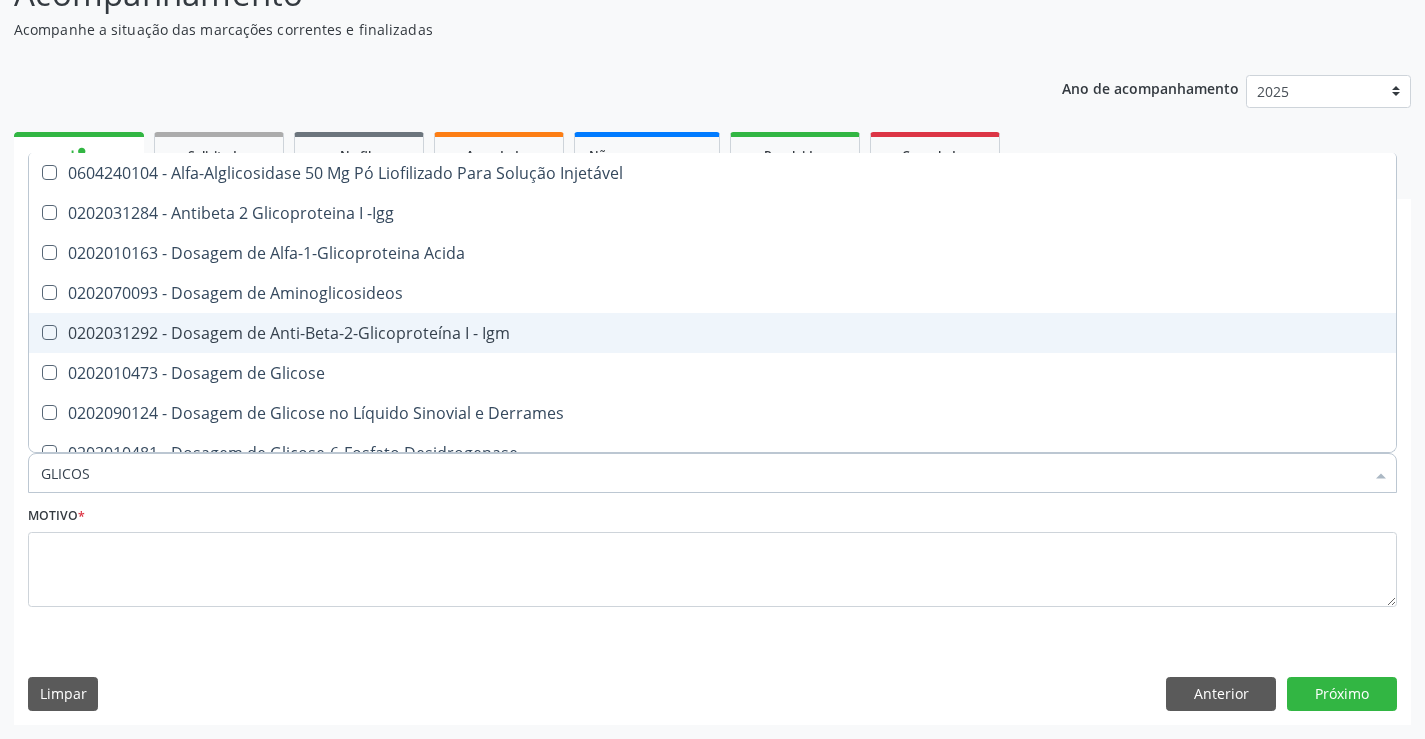 type on "GLICOSE" 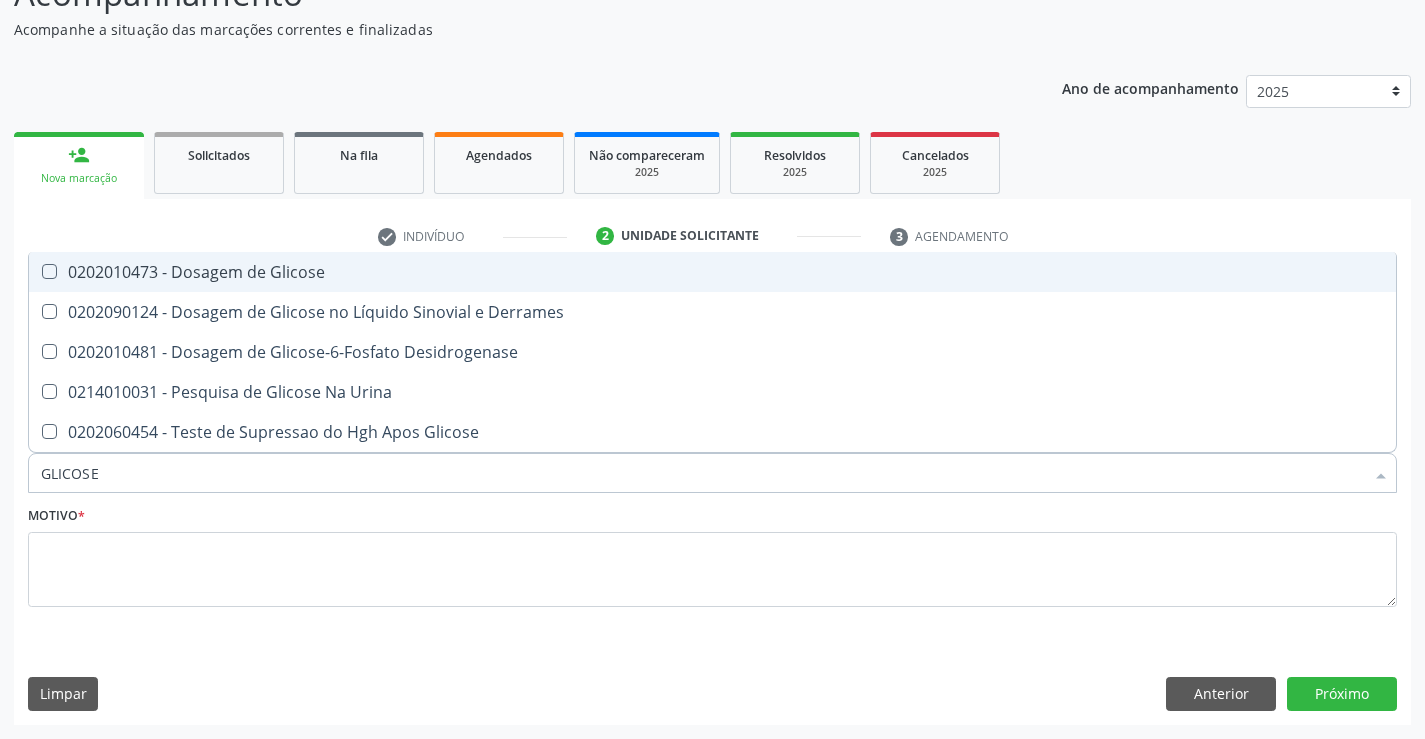 click on "0202010473 - Dosagem de Glicose" at bounding box center (712, 272) 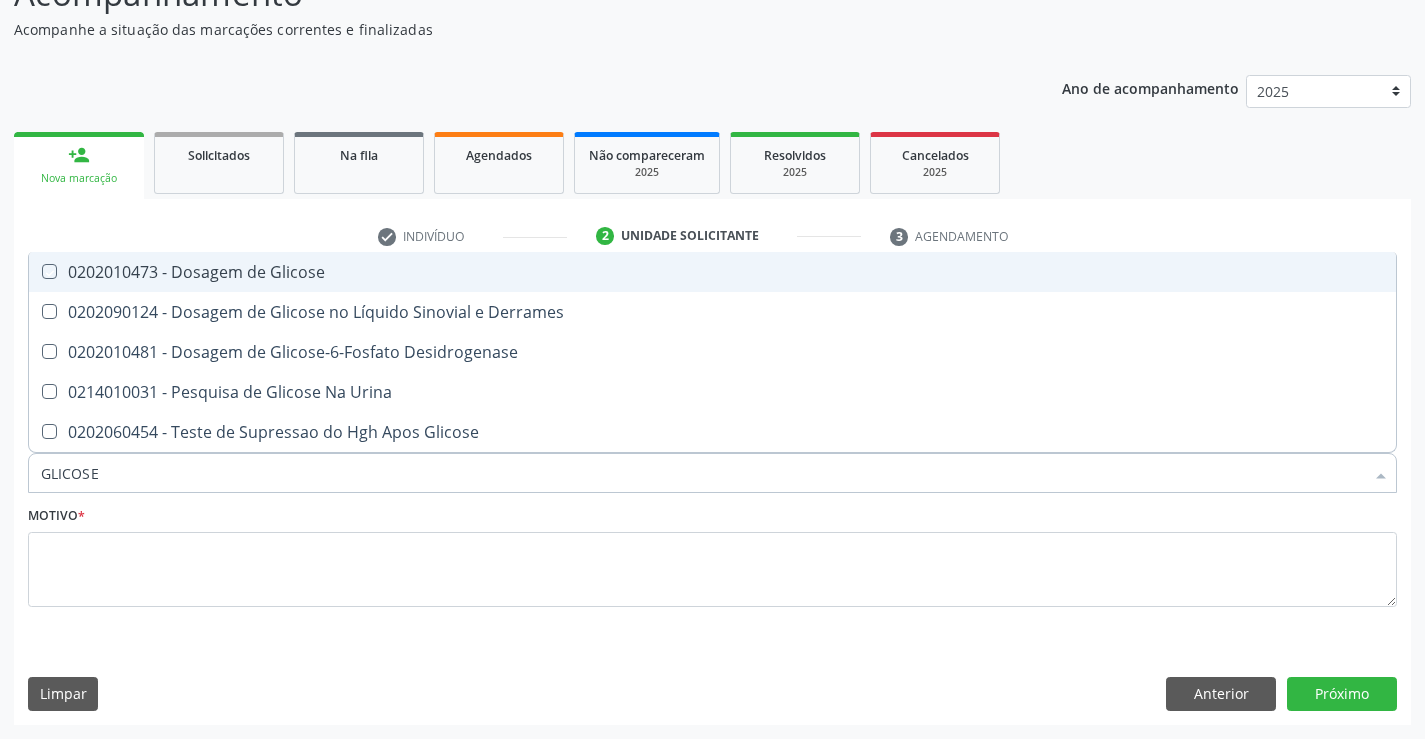 checkbox on "true" 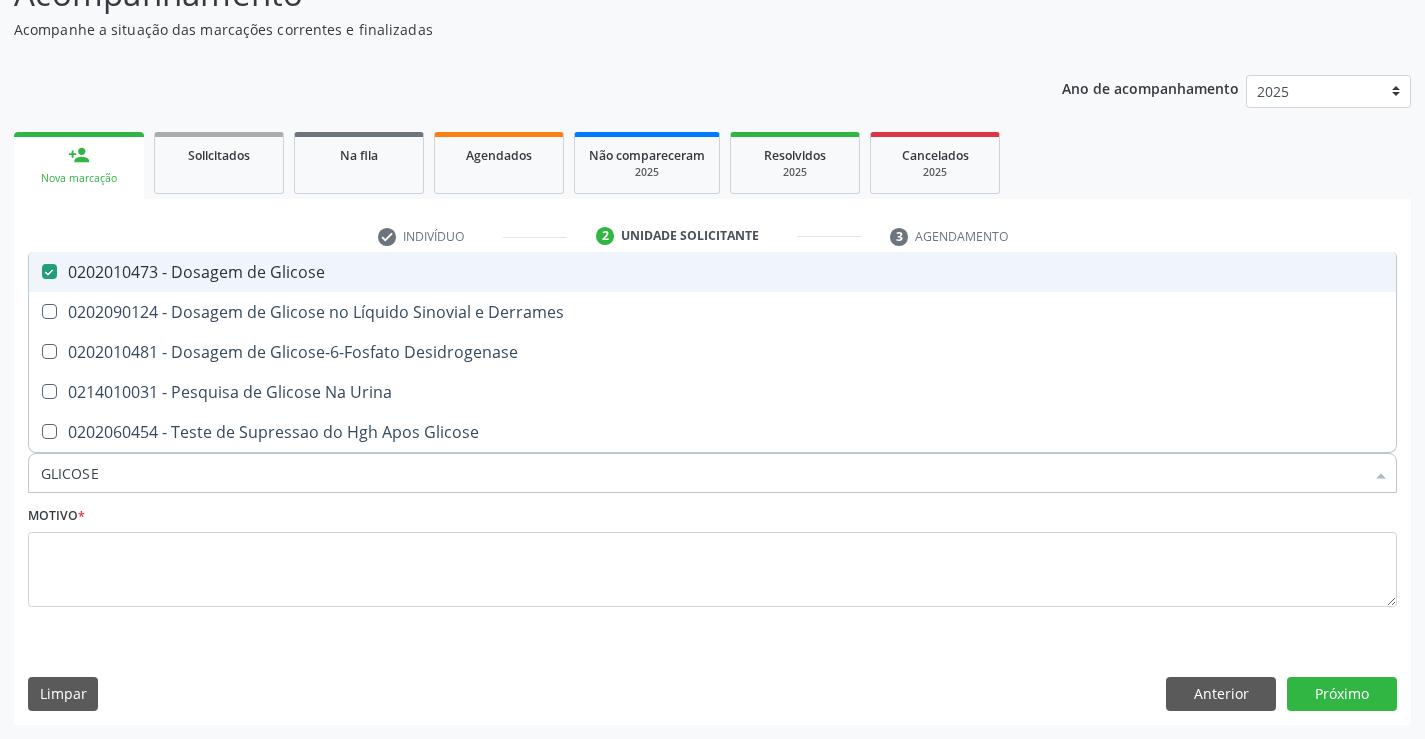 type on "GLICOS" 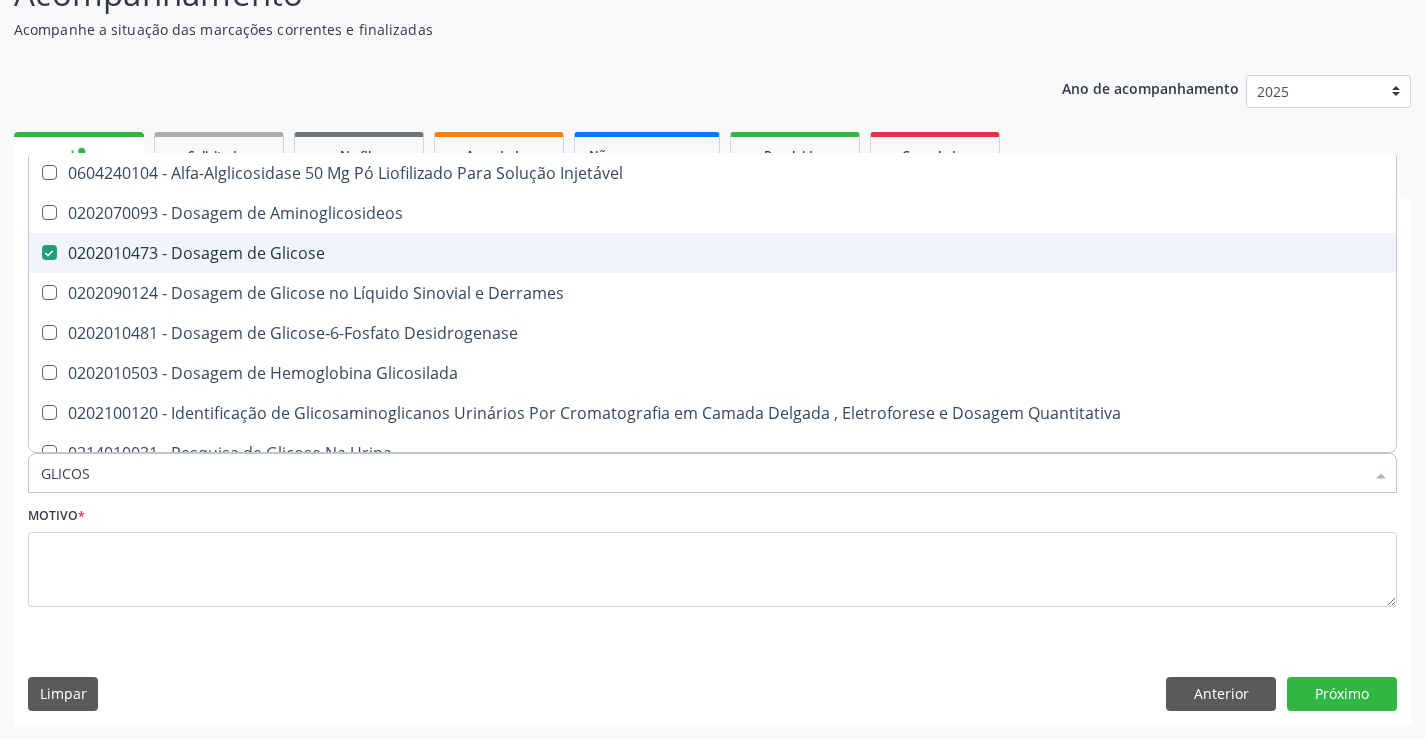 type on "GLICO" 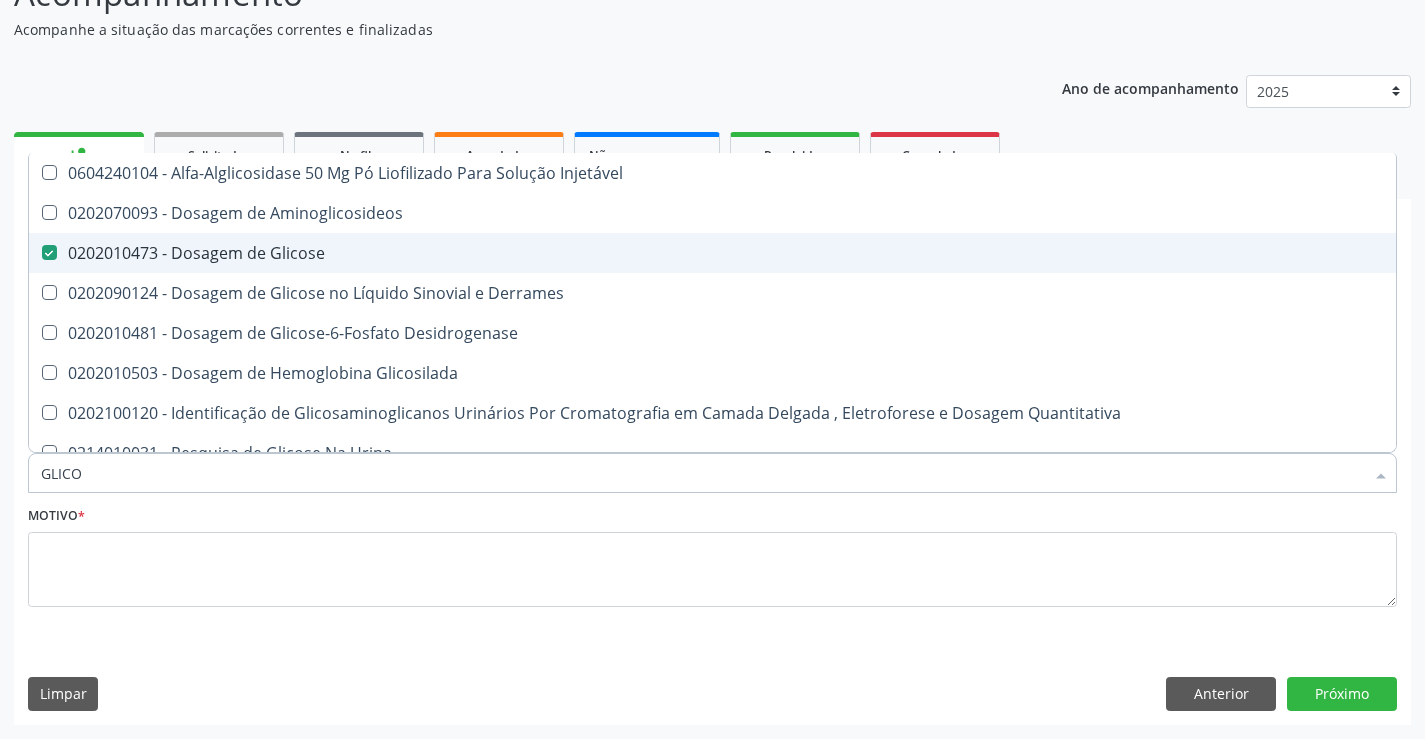 checkbox on "false" 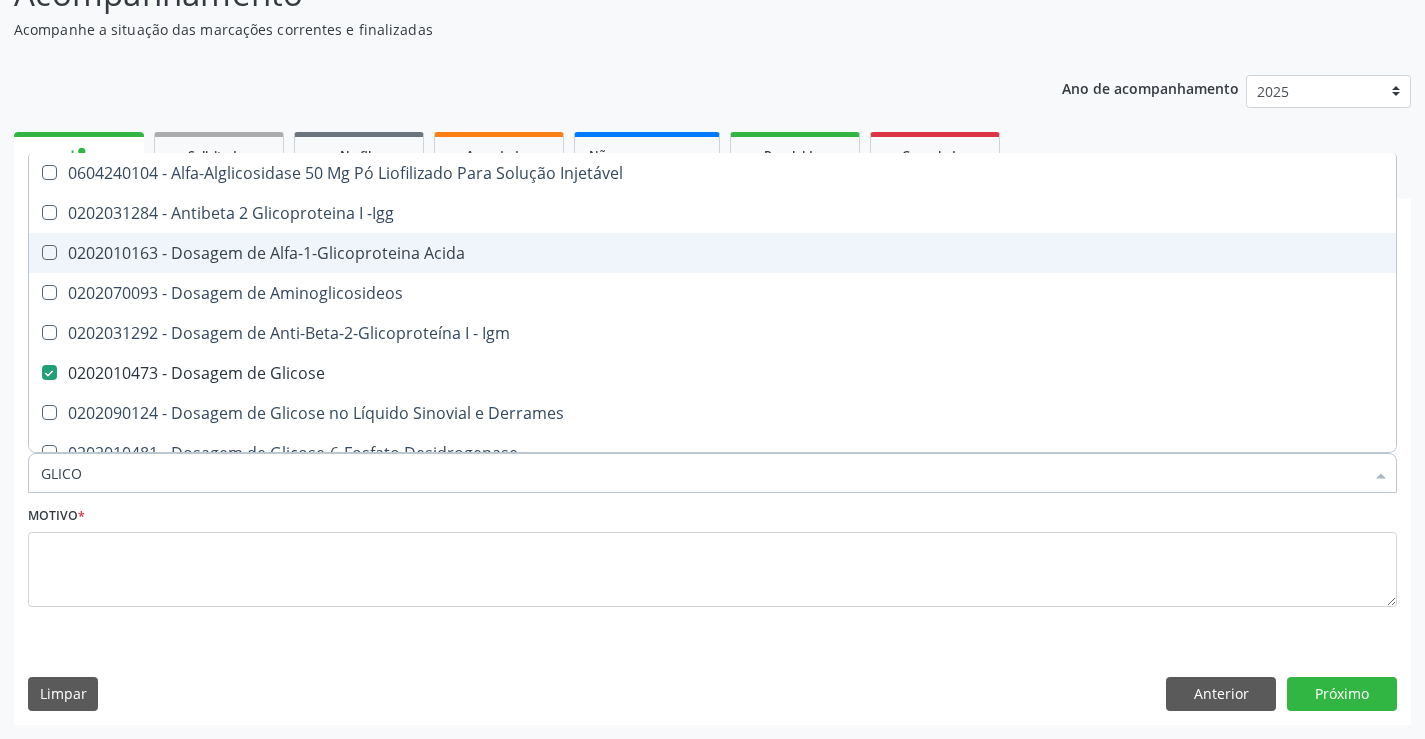 type on "GLIC" 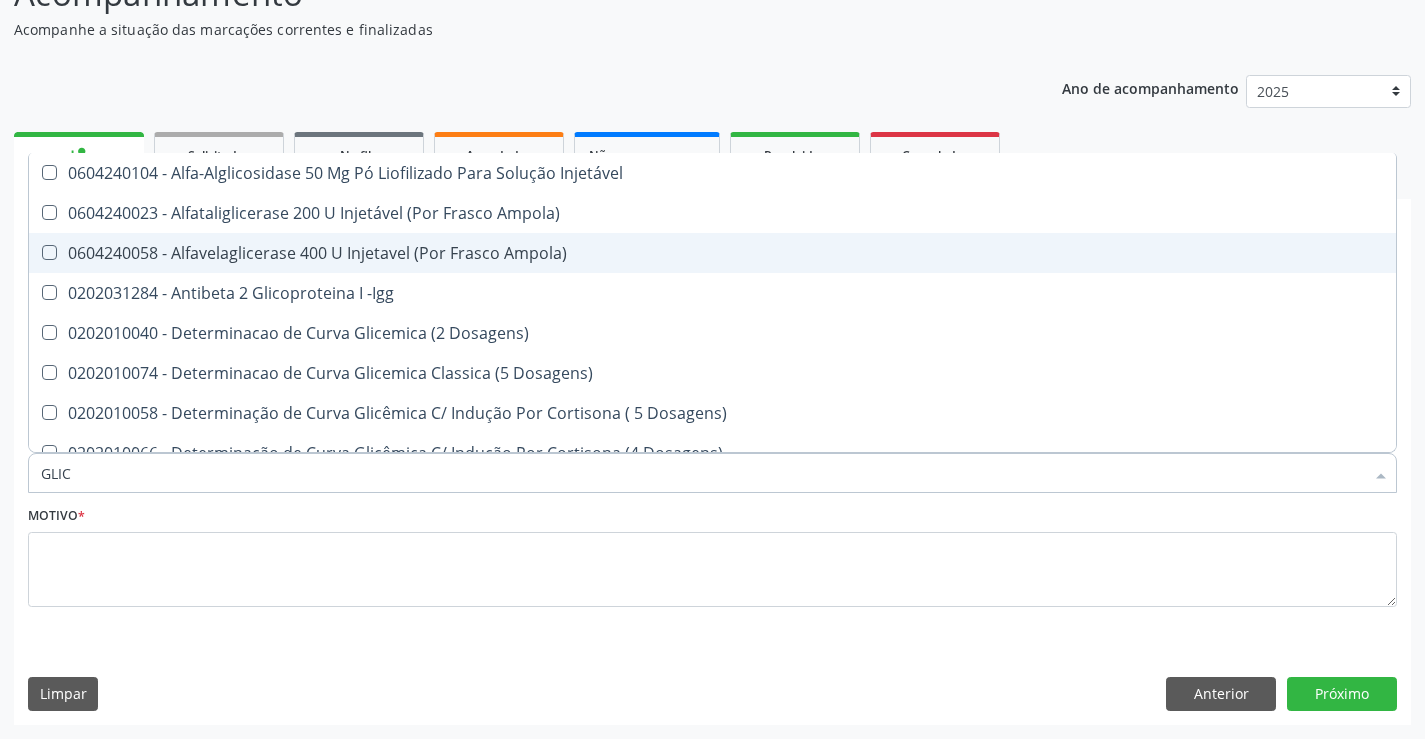 type on "GLI" 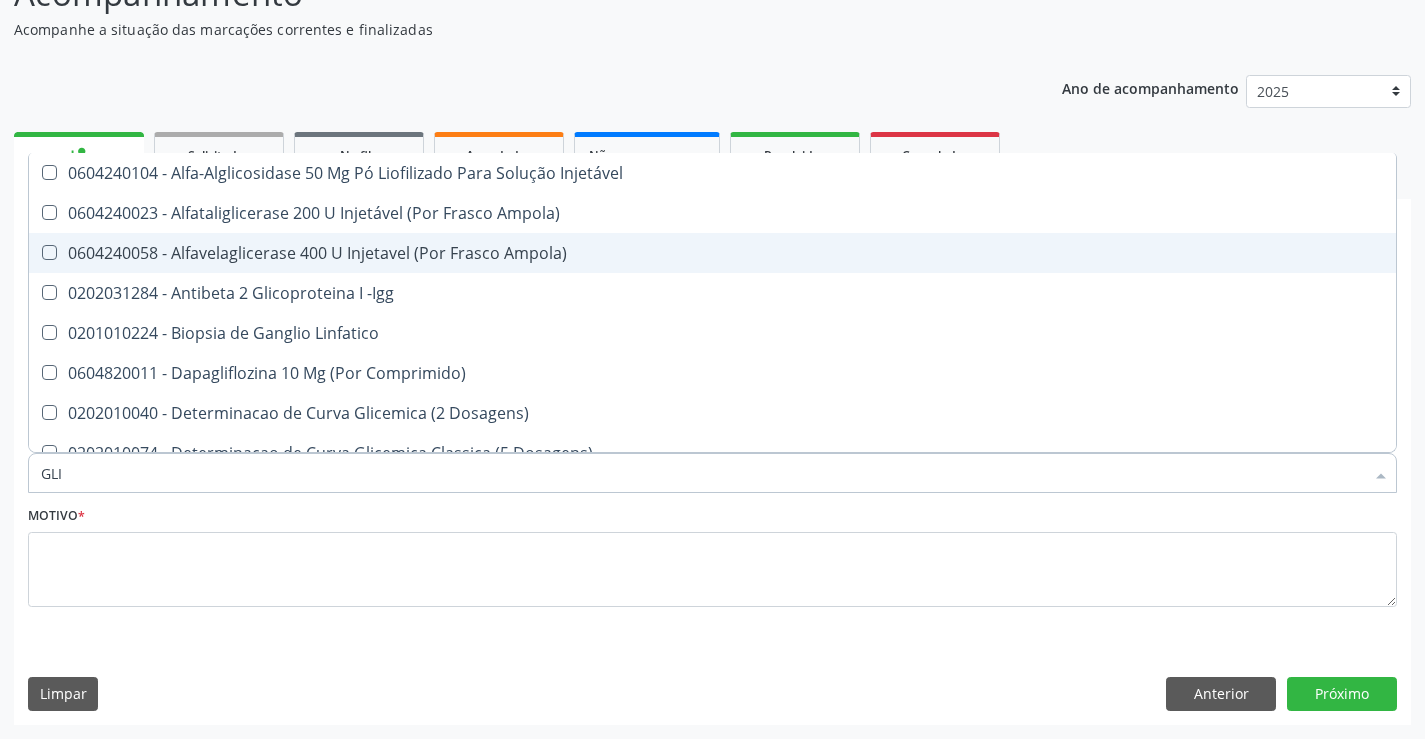 type on "GL" 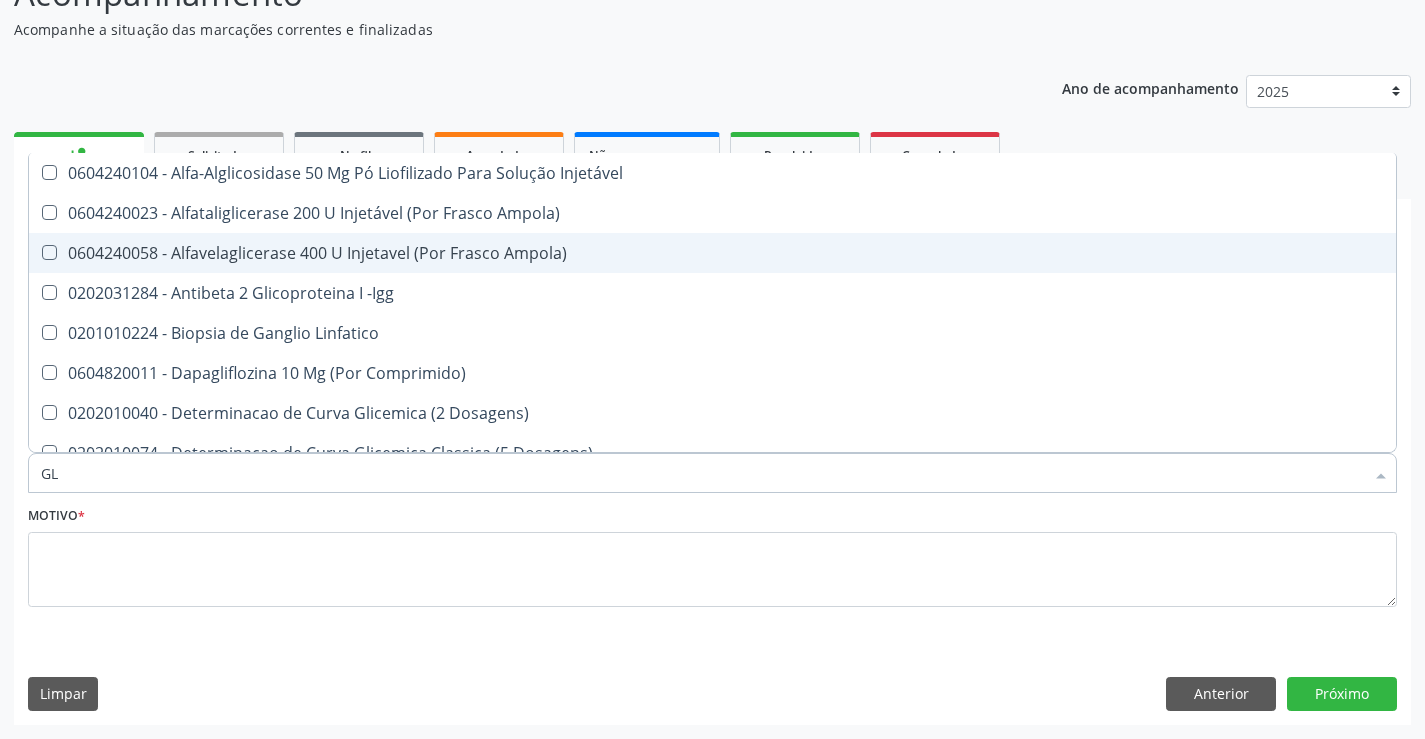 checkbox on "false" 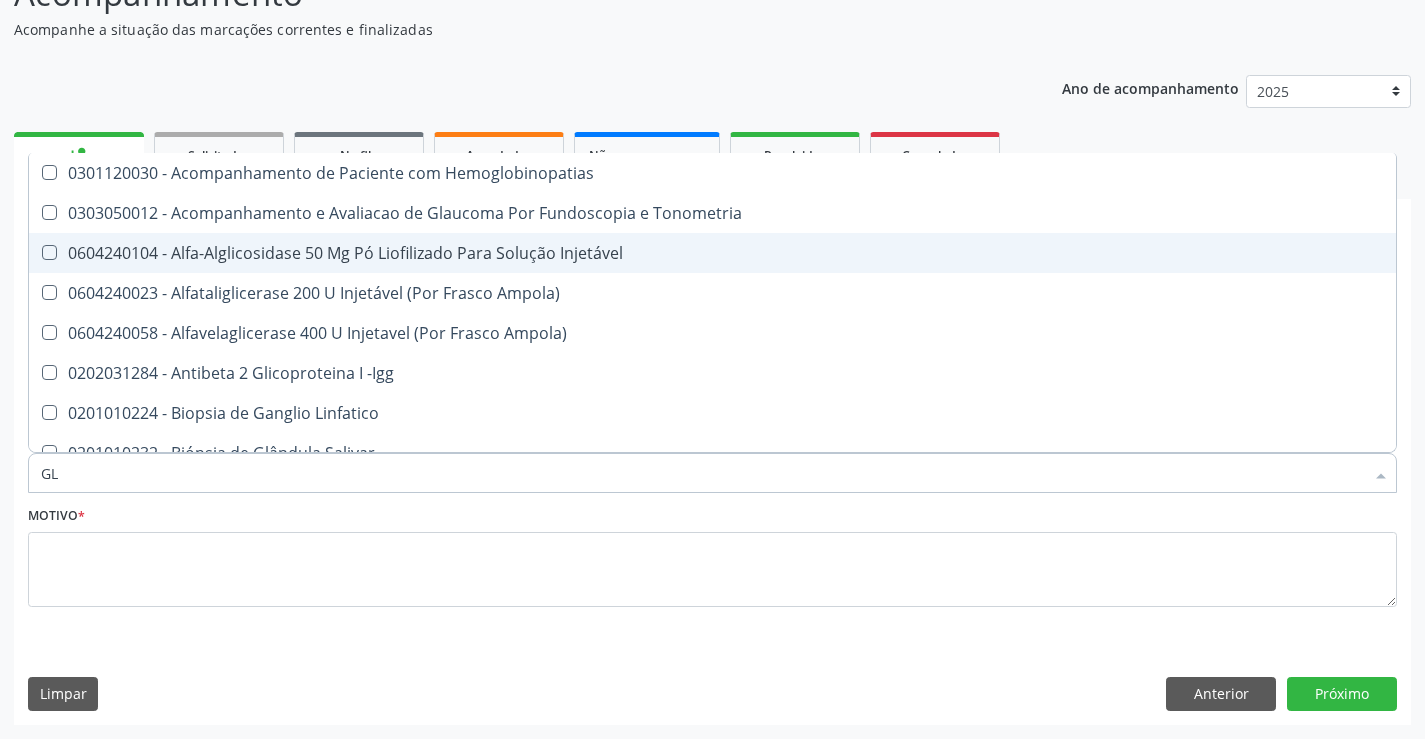 type on "G" 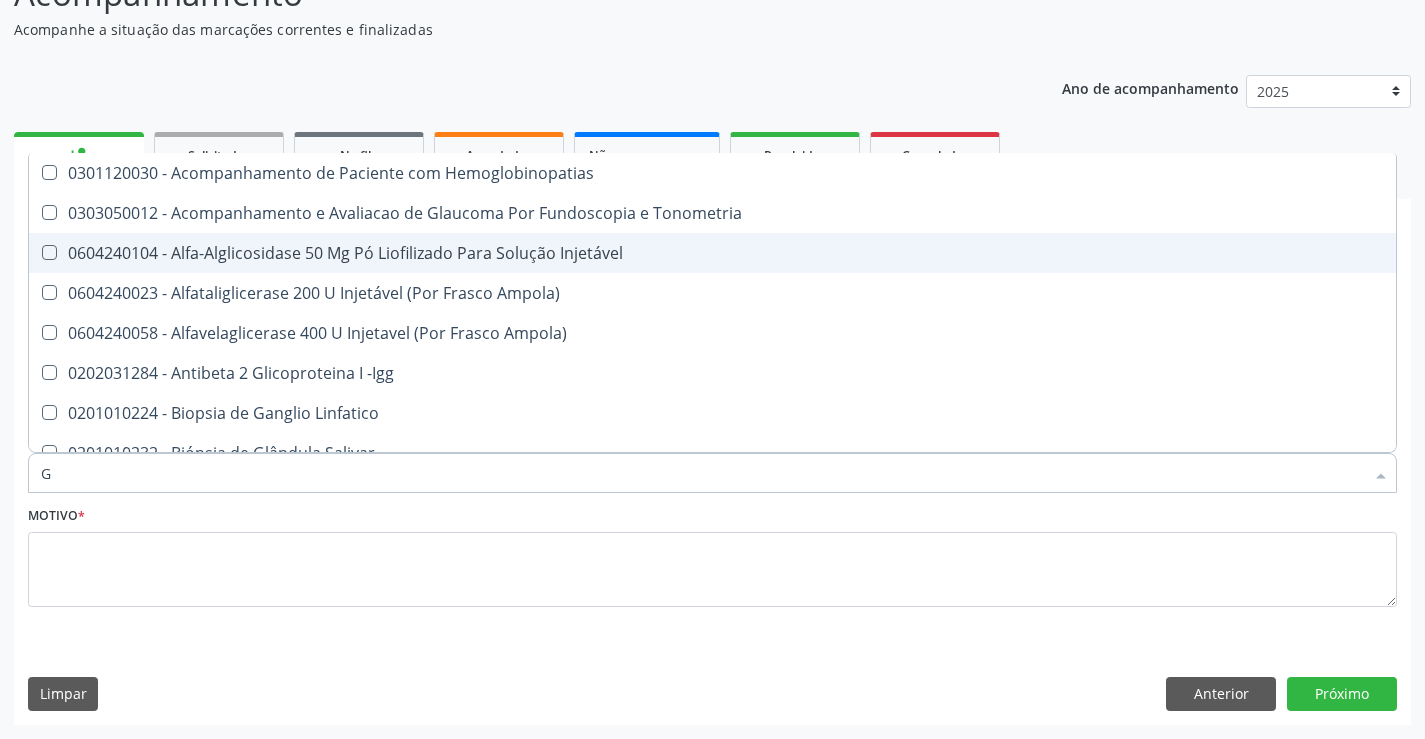 type 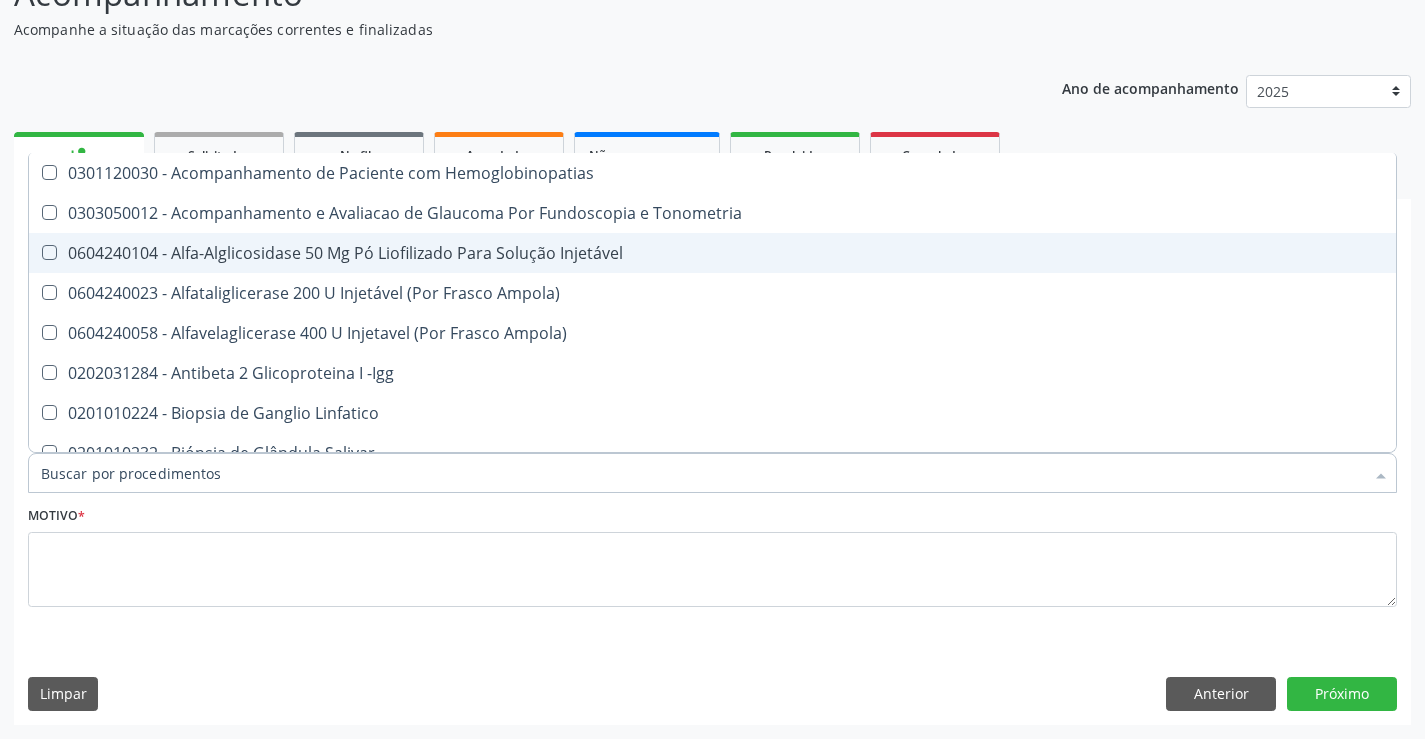 checkbox on "false" 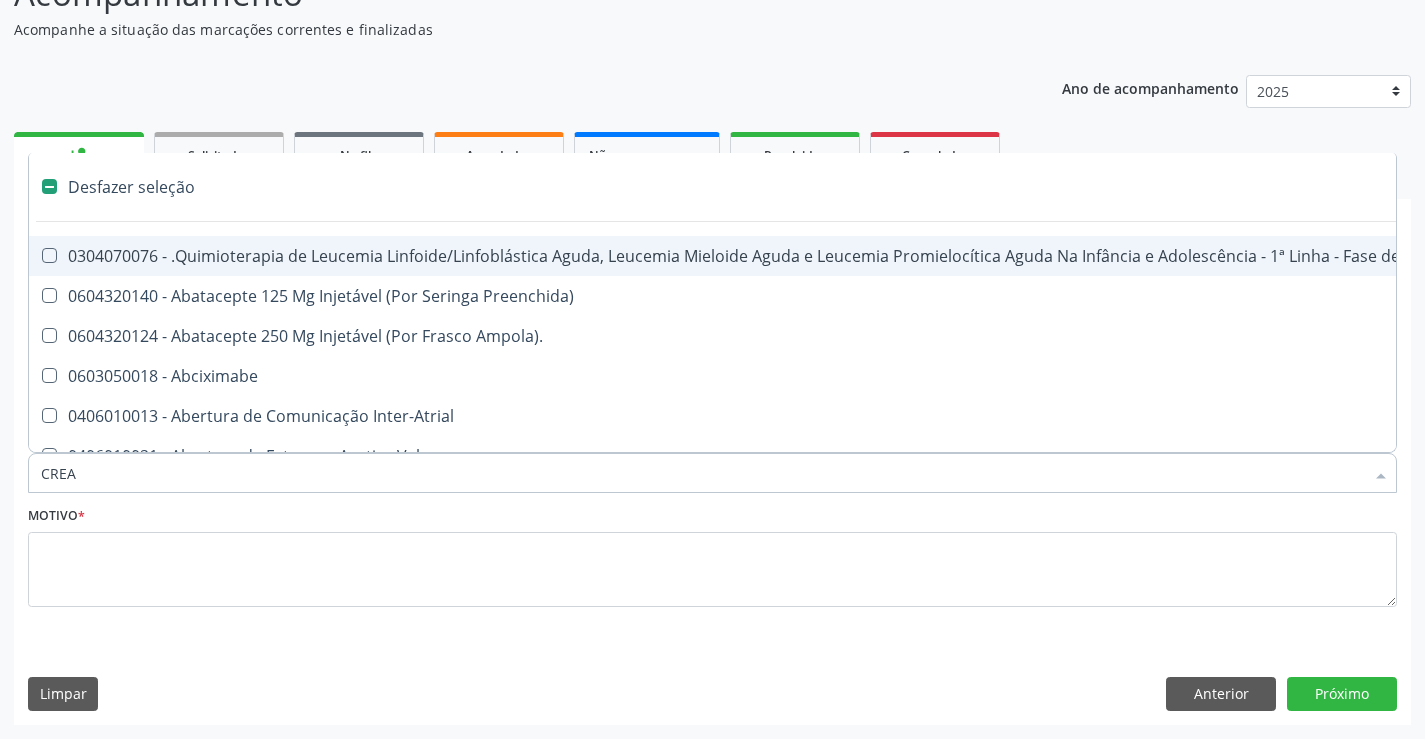 type on "CREAT" 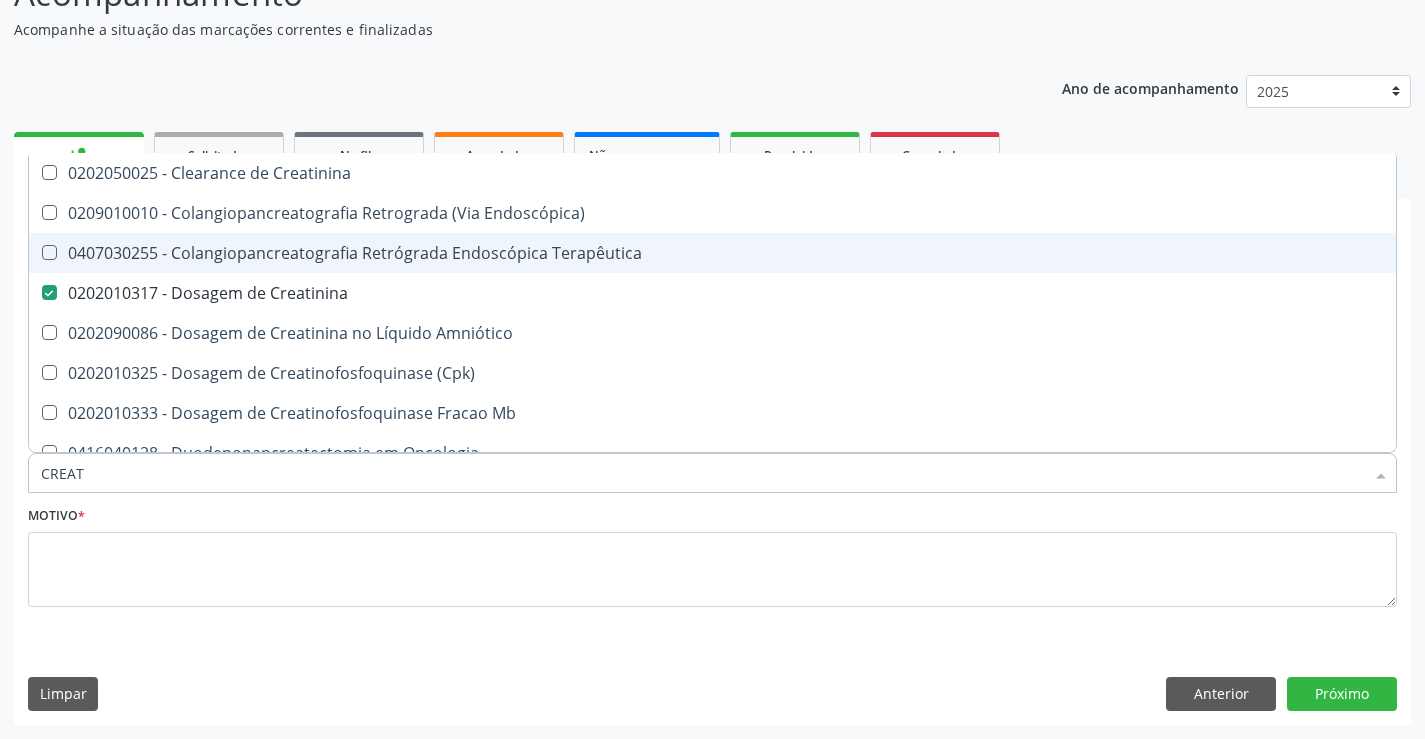 checkbox on "true" 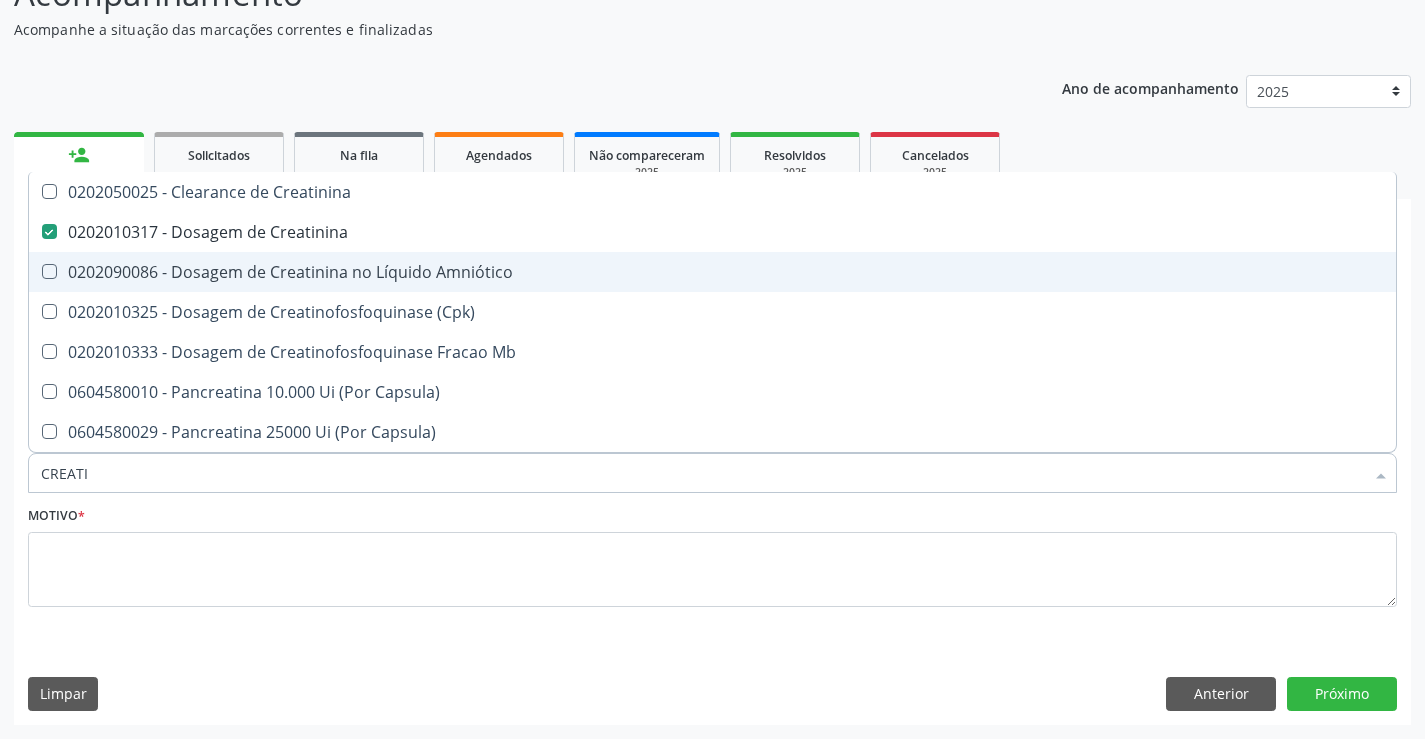 type on "CREAT" 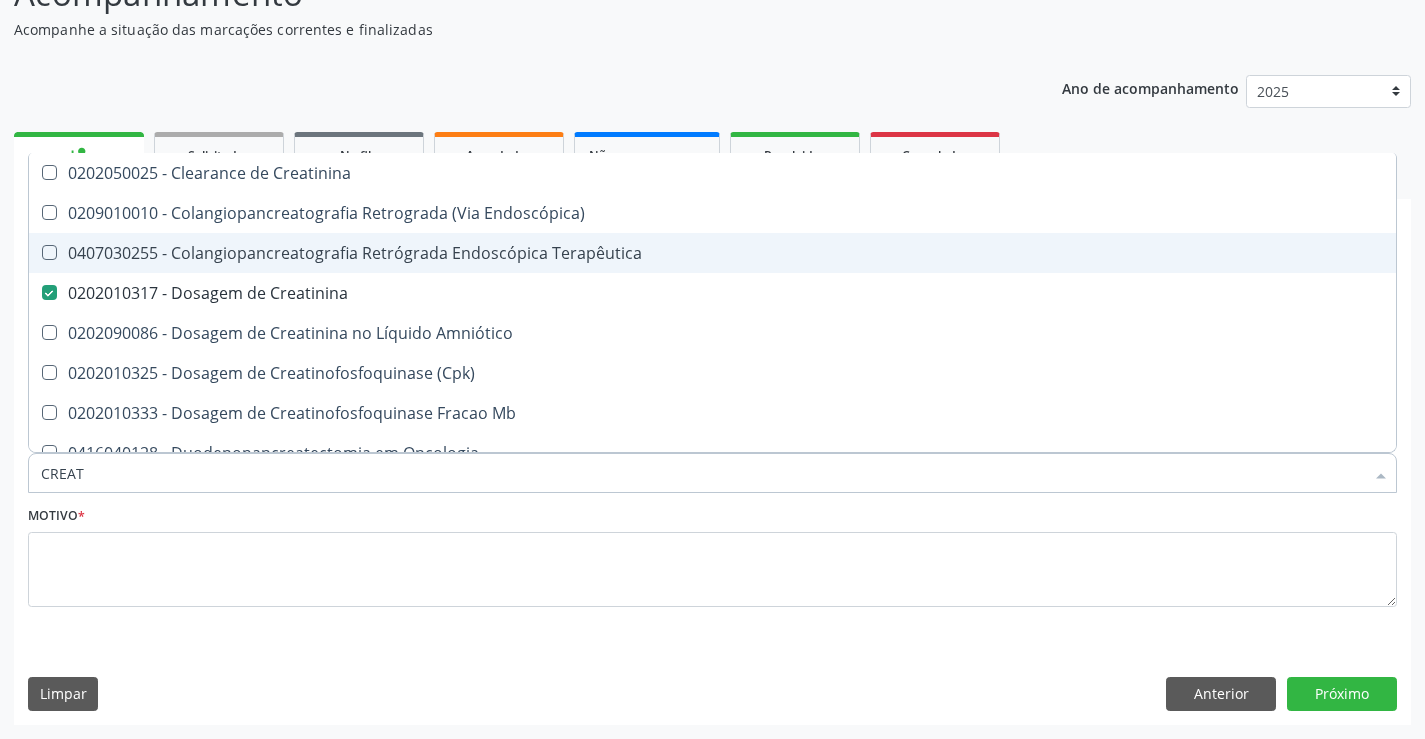 type on "CREA" 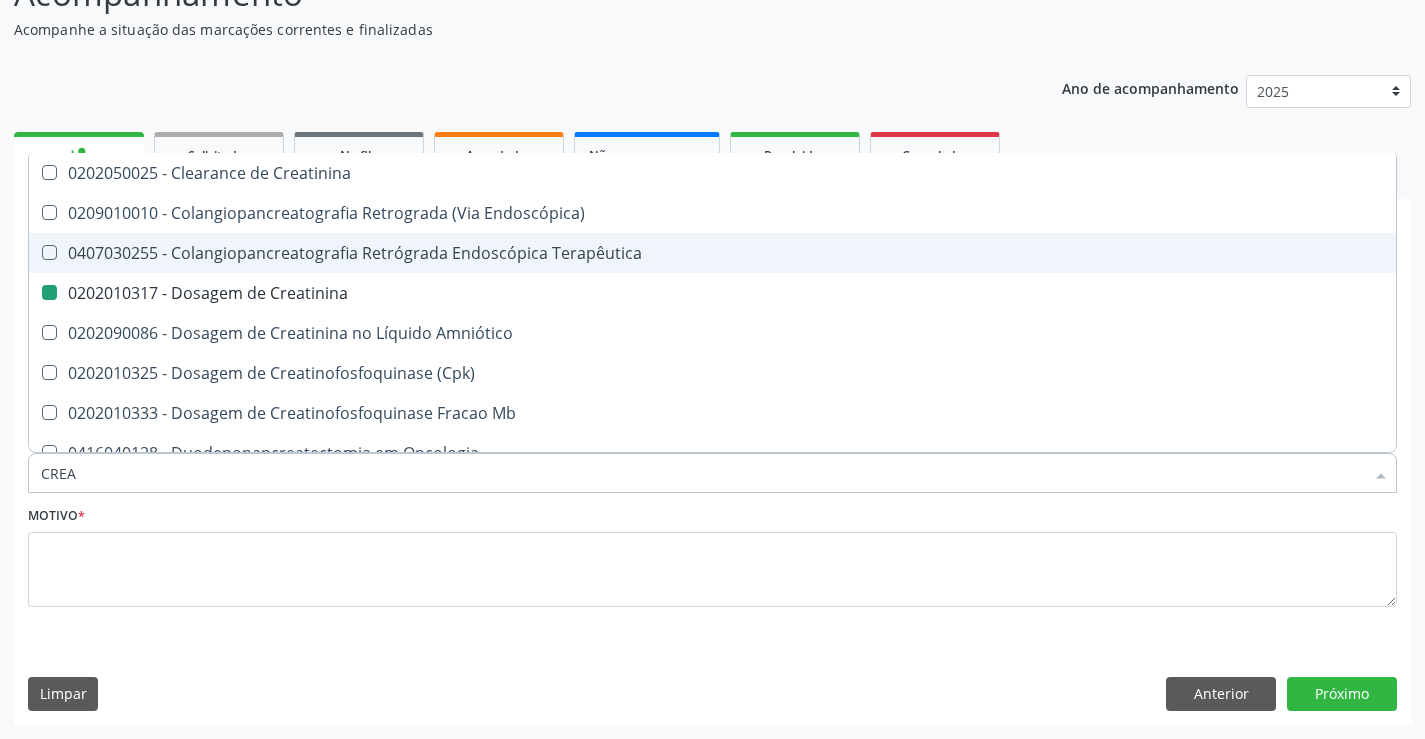 type on "CRE" 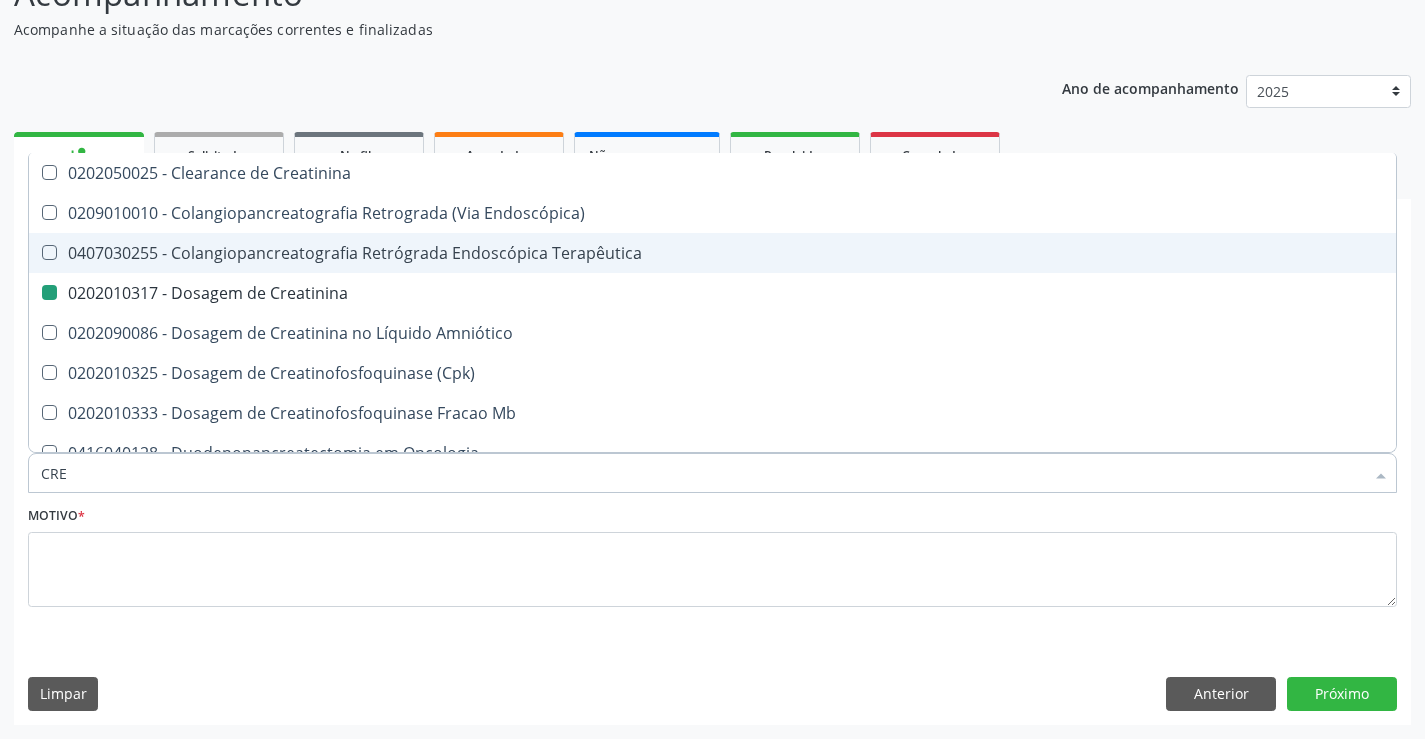checkbox on "false" 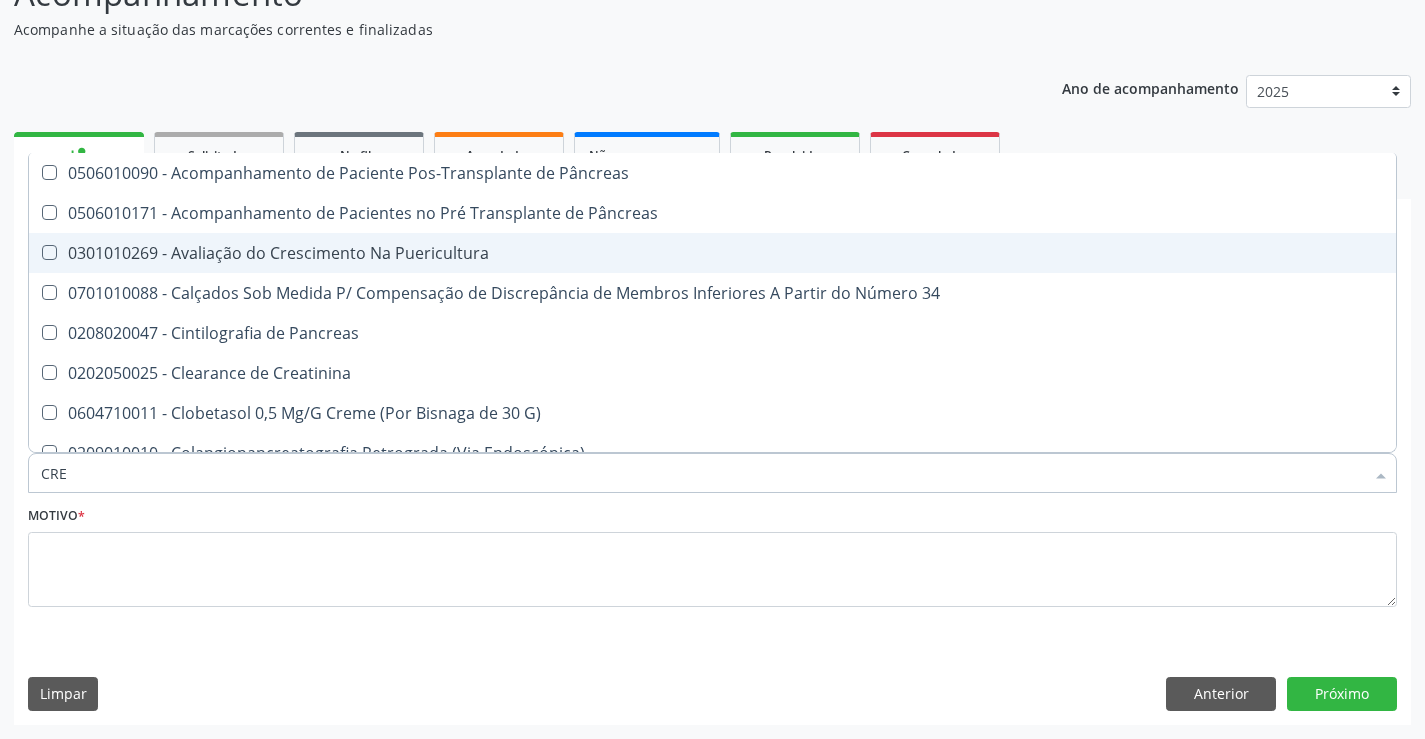 type on "CR" 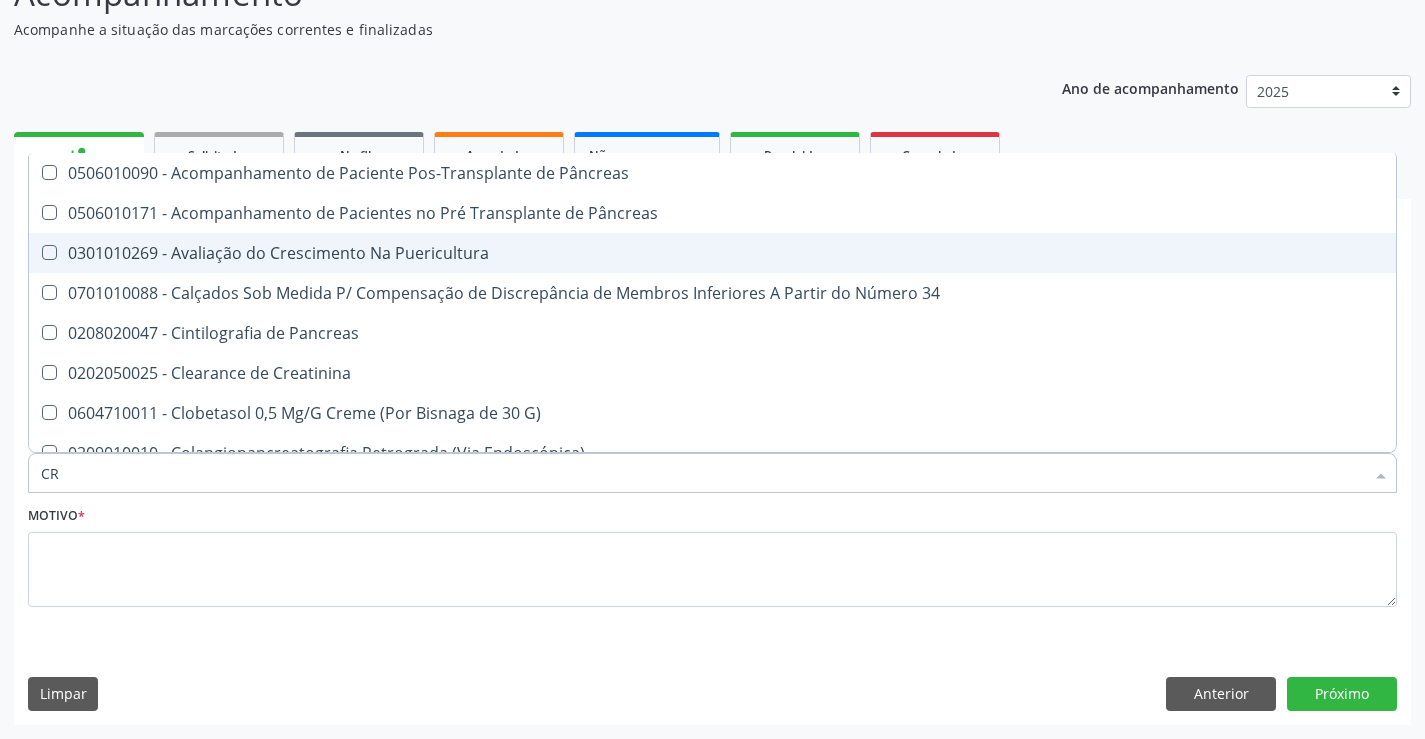 checkbox on "false" 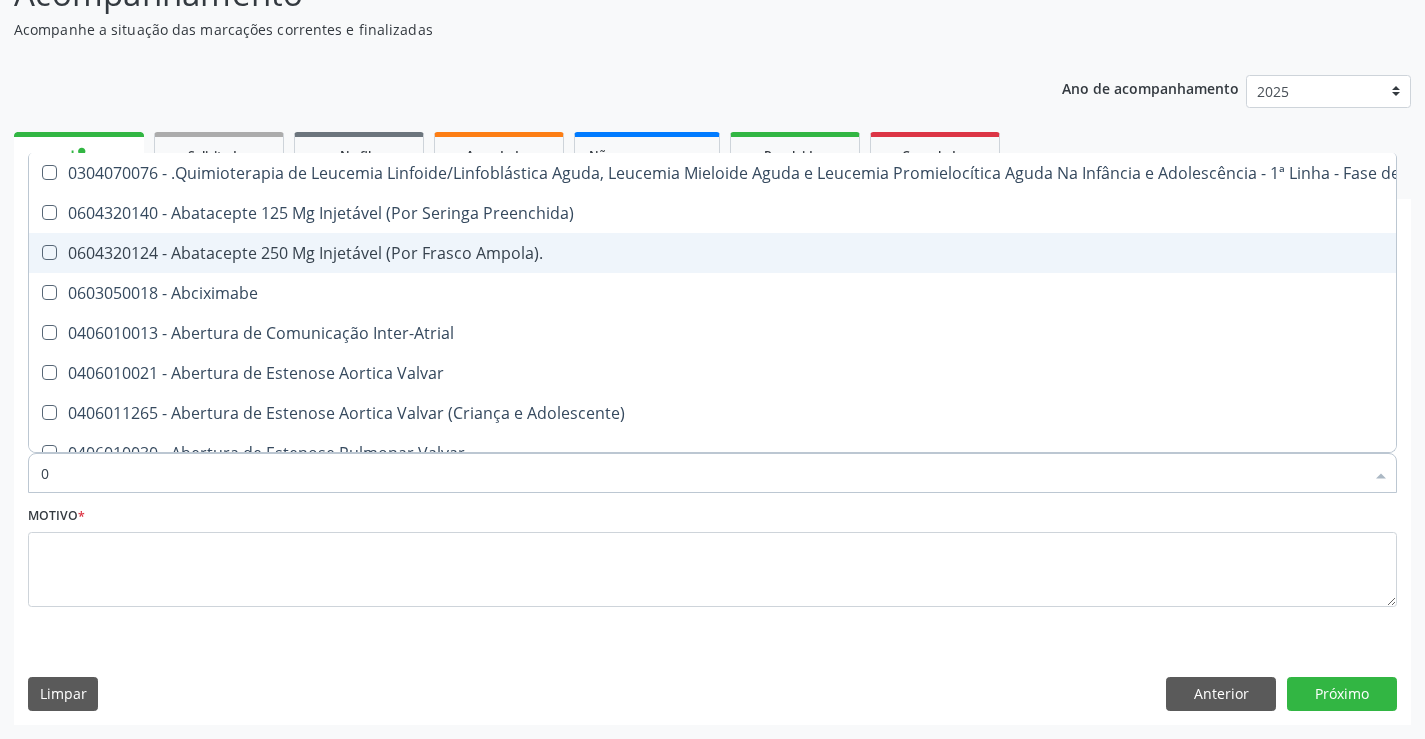 type on "02" 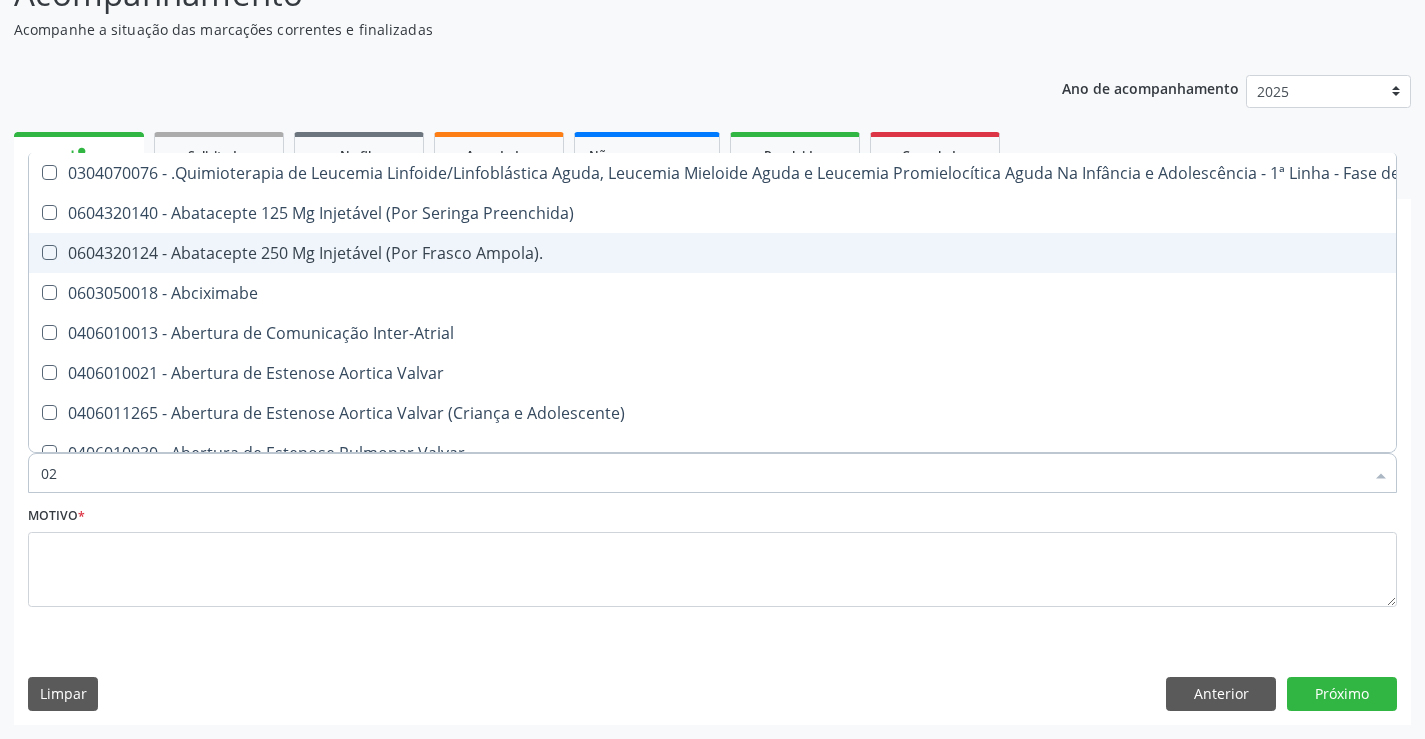 checkbox on "true" 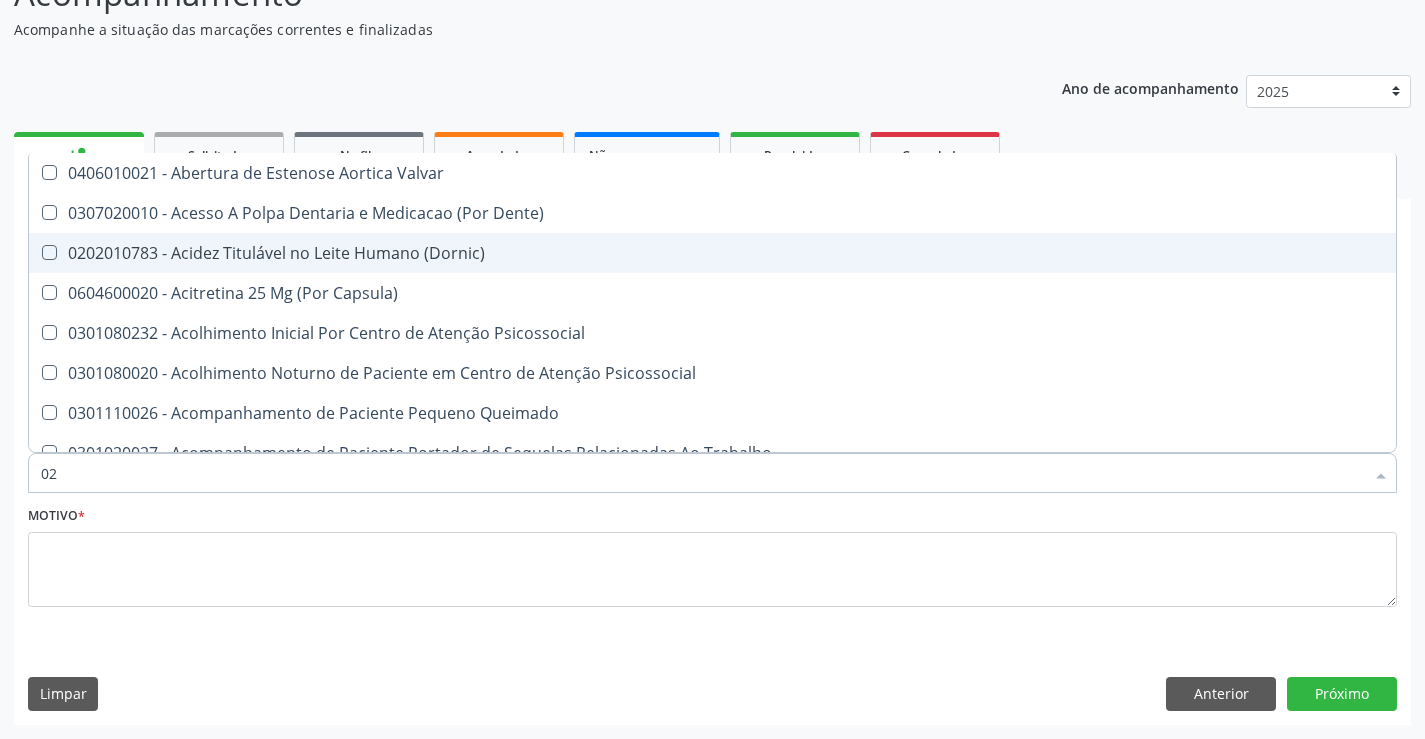 type on "020" 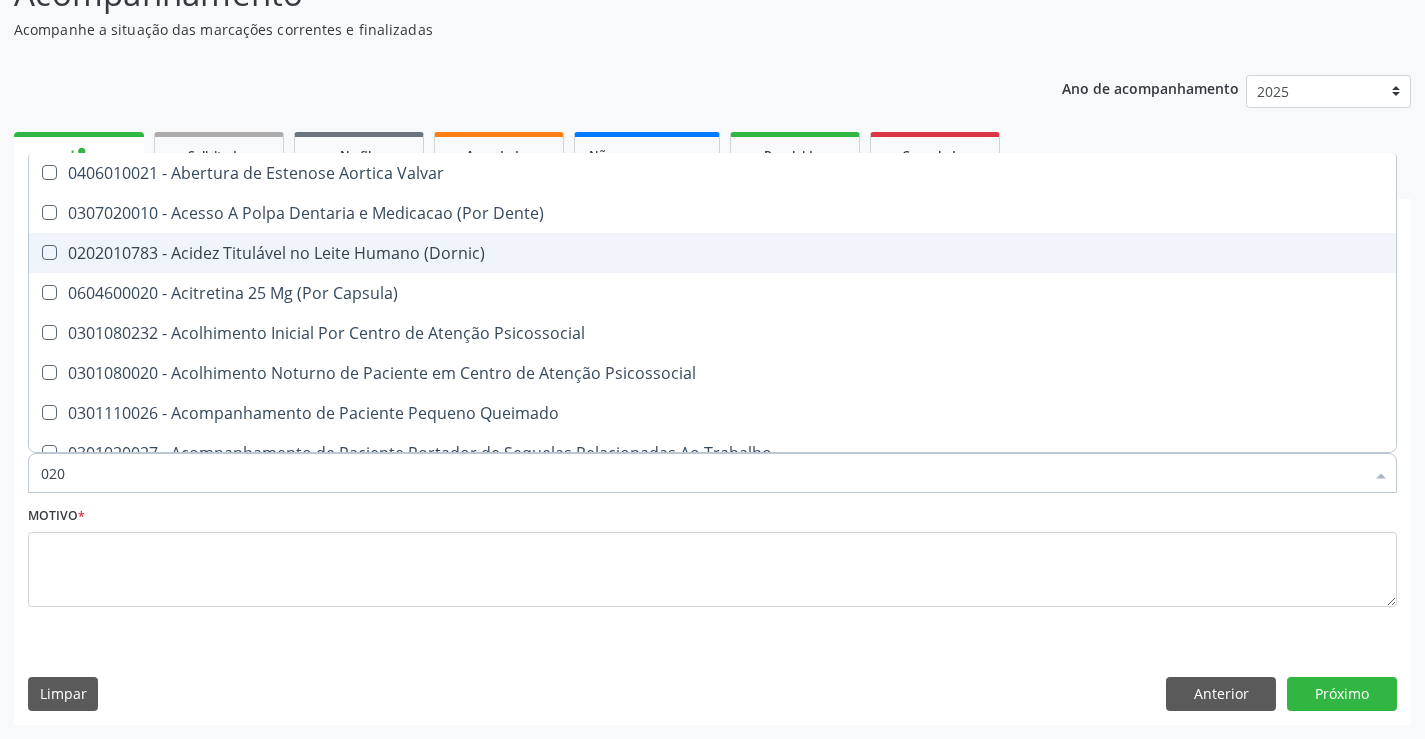 checkbox on "true" 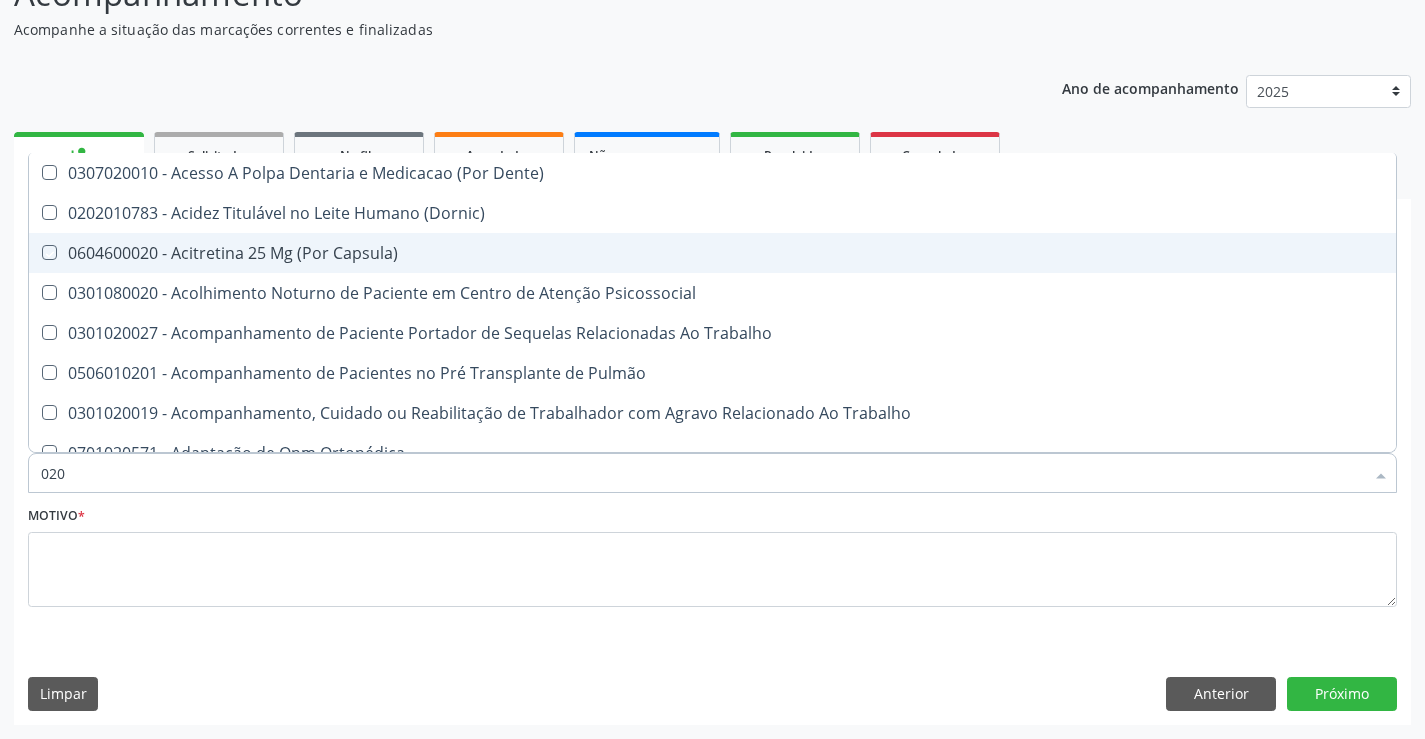 type on "0202" 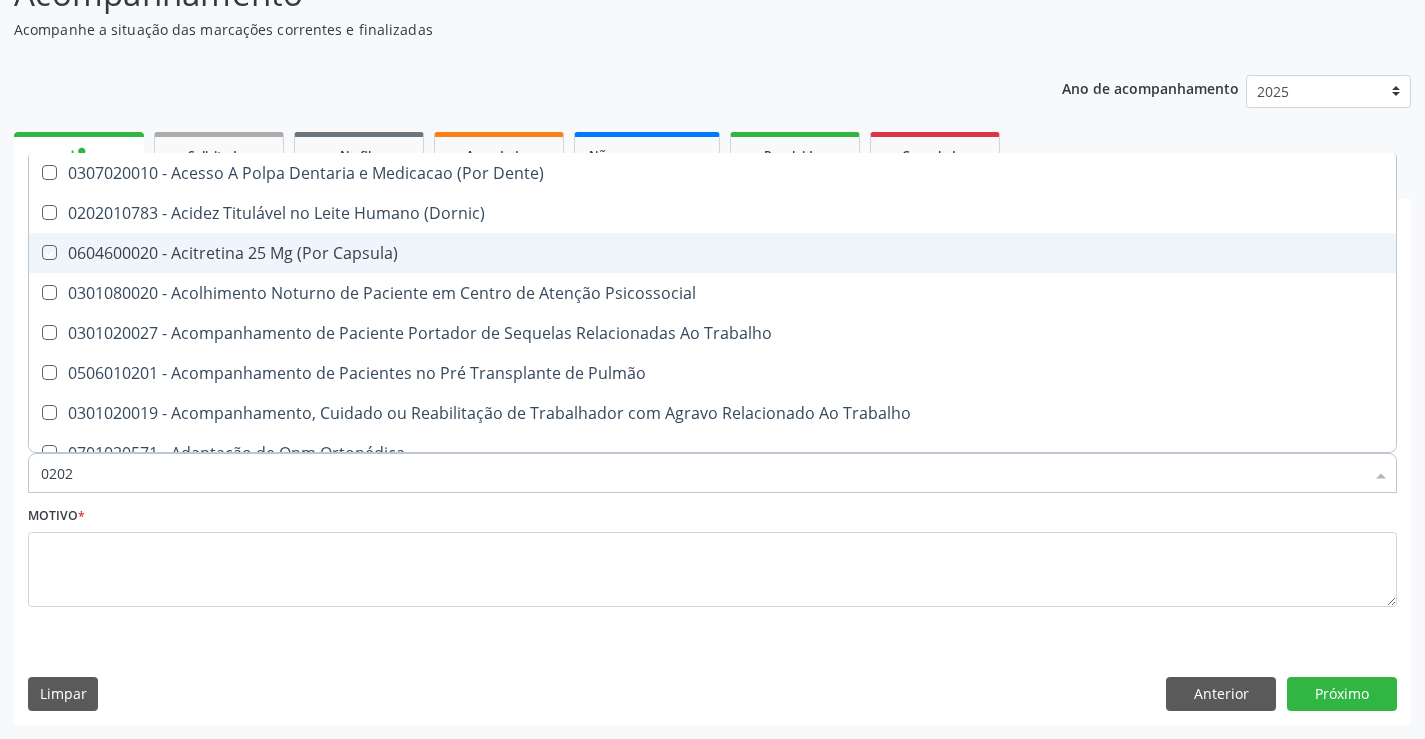 checkbox on "true" 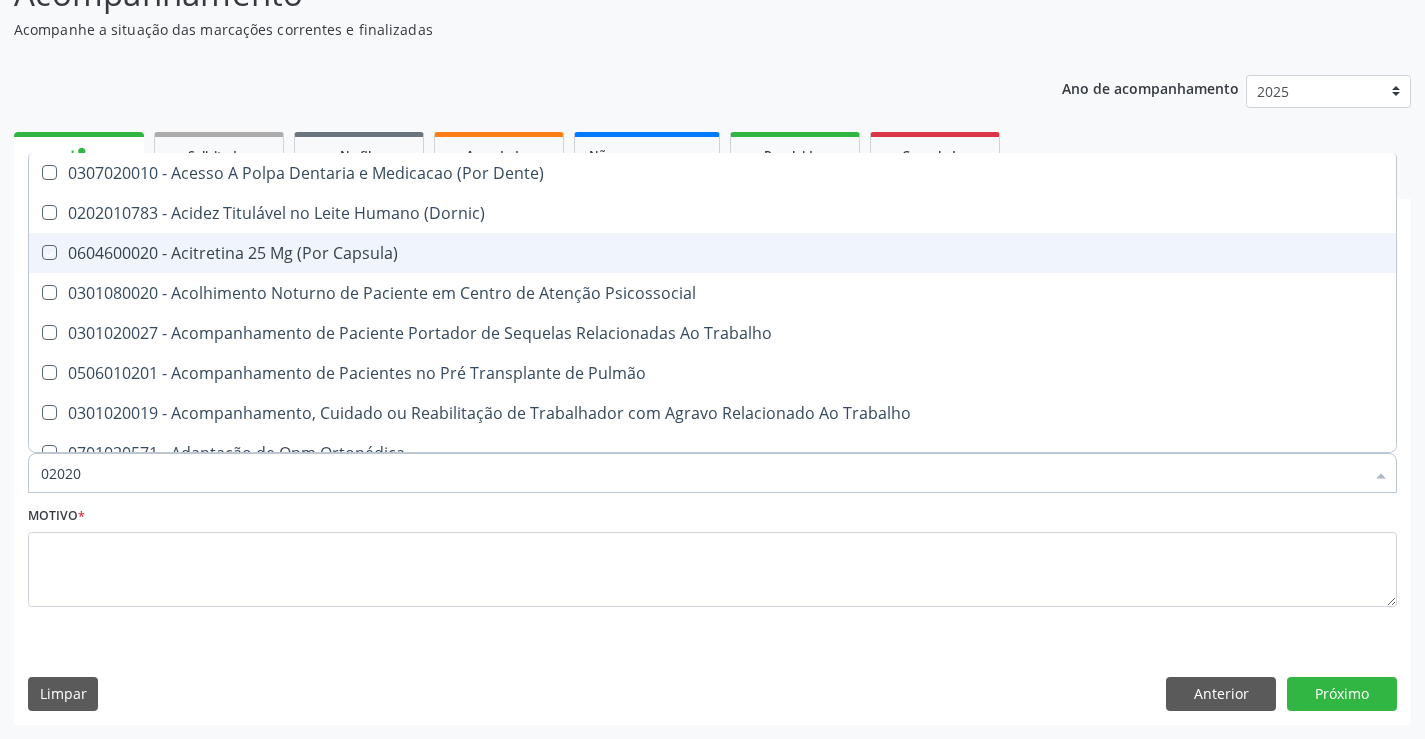checkbox on "true" 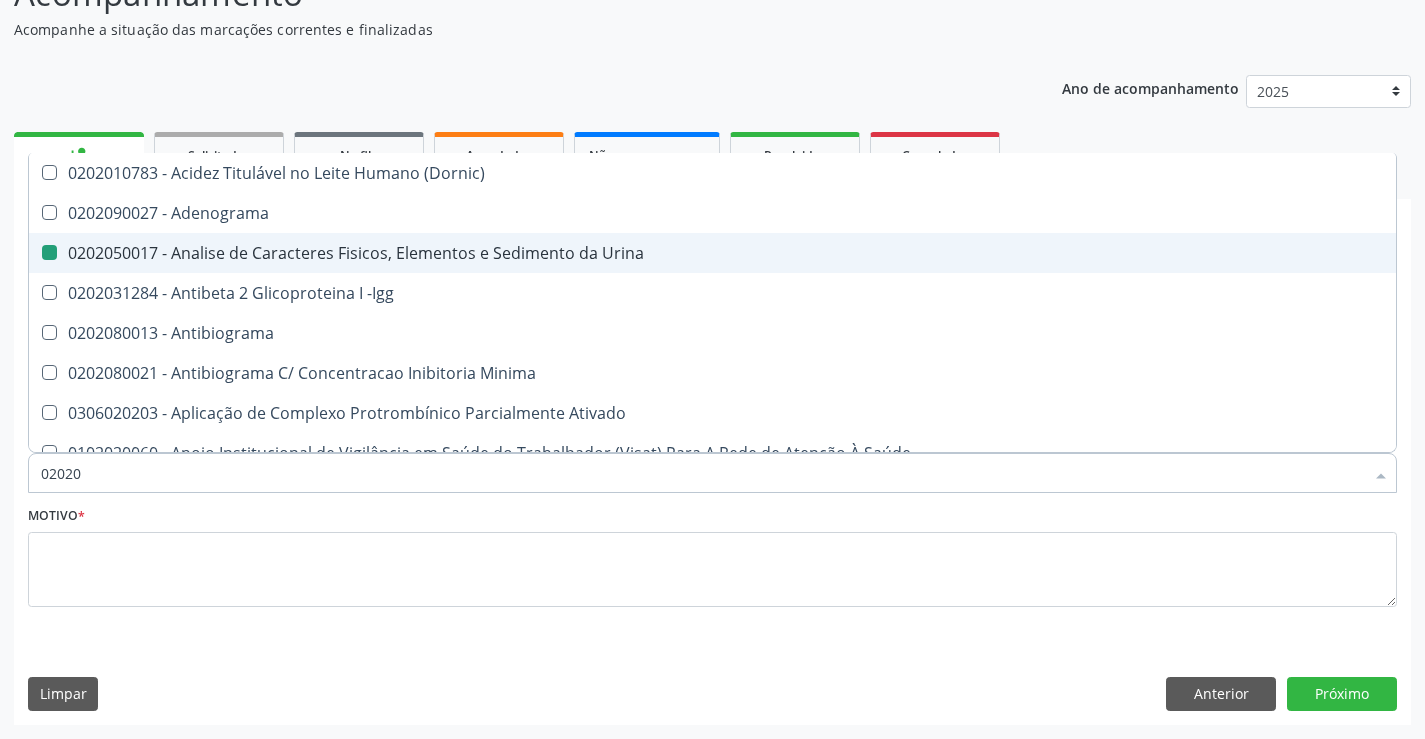 type on "020203" 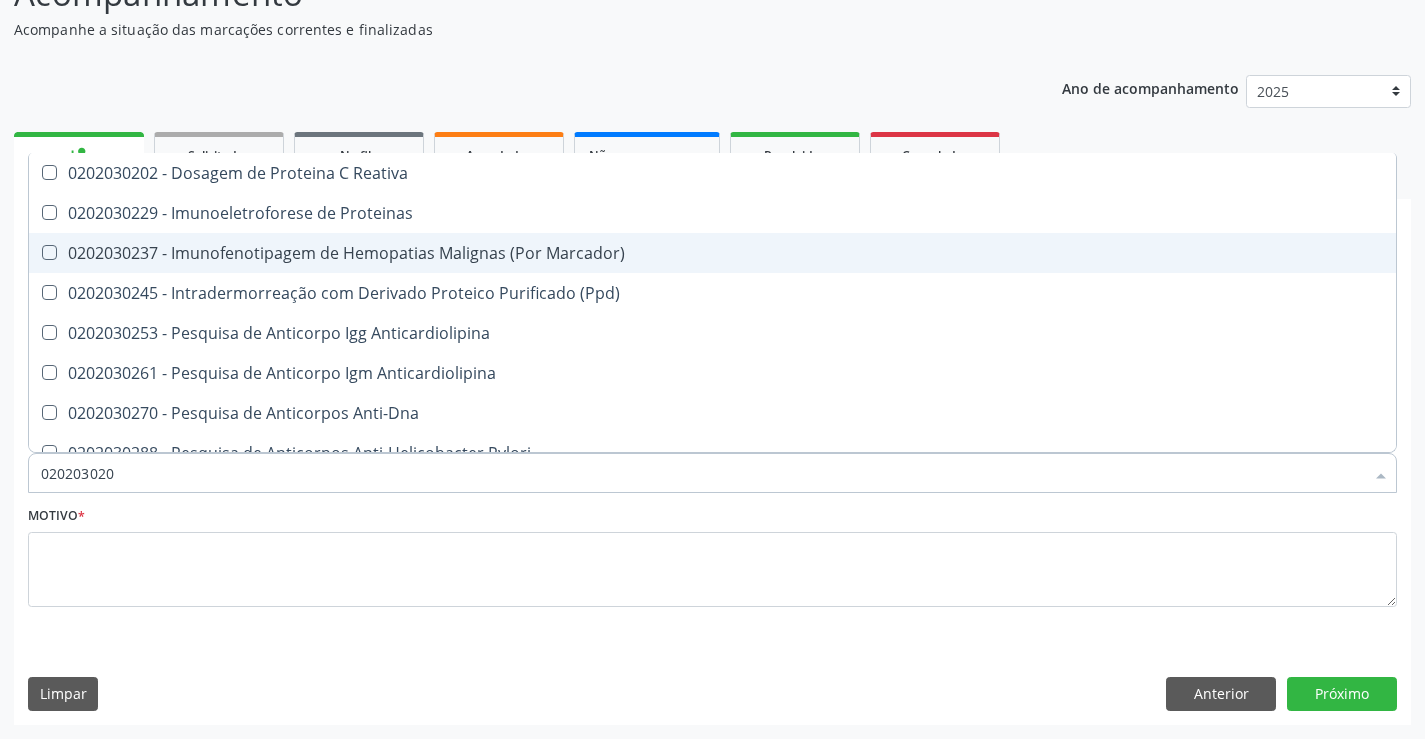 type on "0202030202" 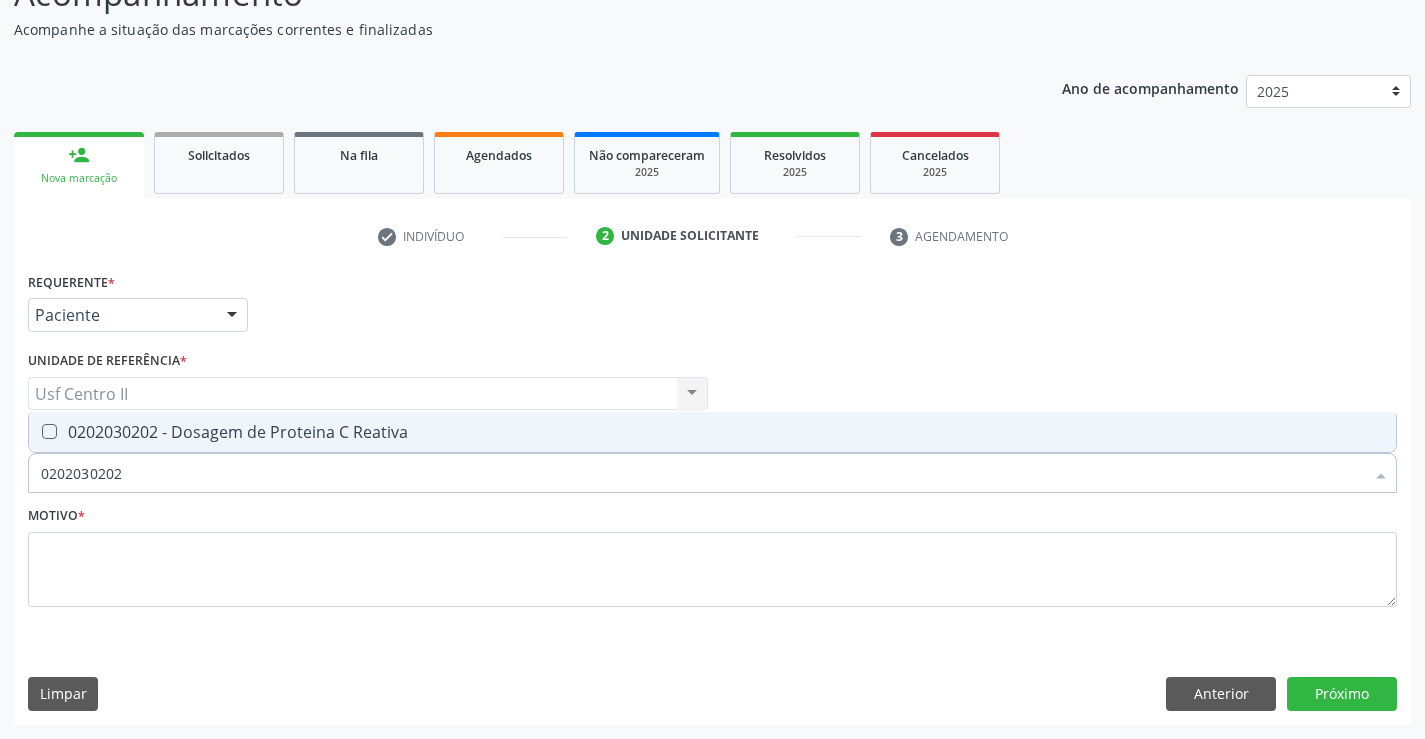click on "0202030202 - Dosagem de Proteina C Reativa" at bounding box center (712, 432) 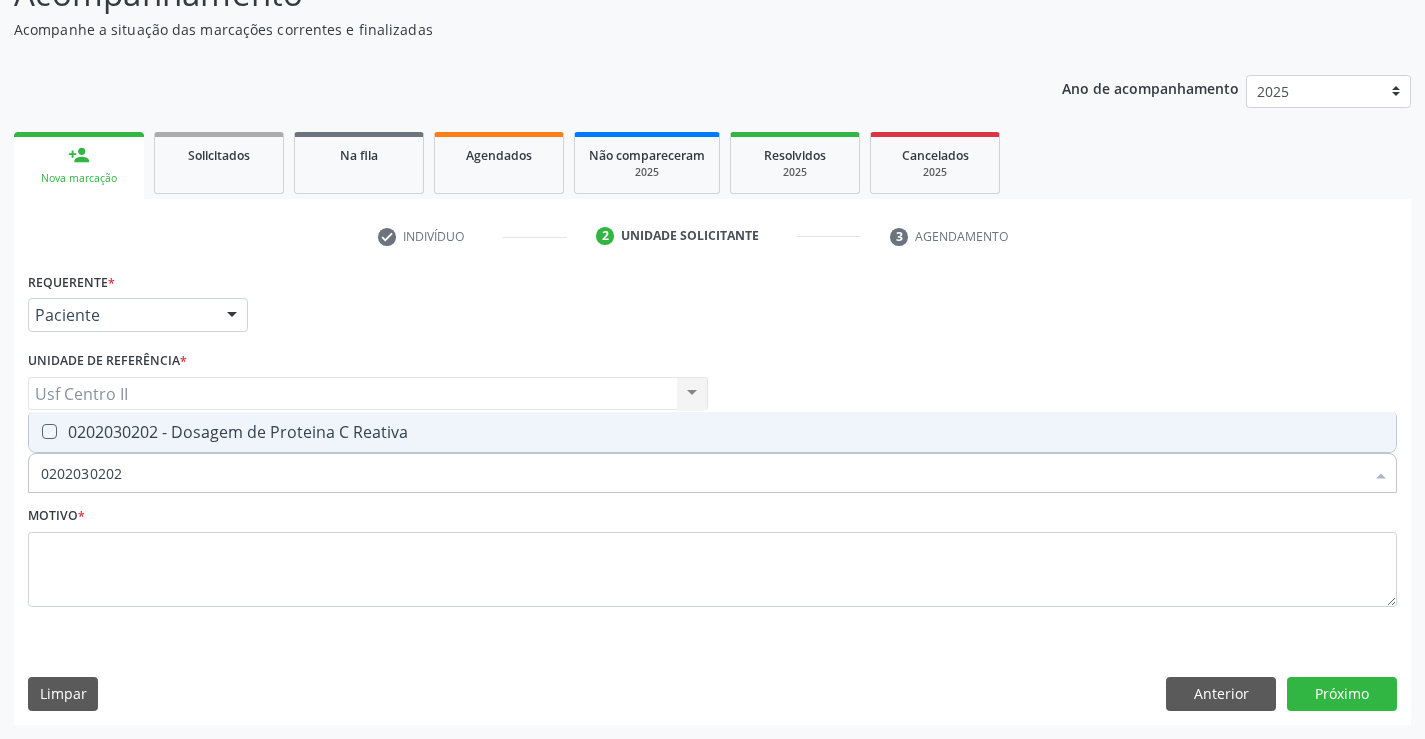 checkbox on "true" 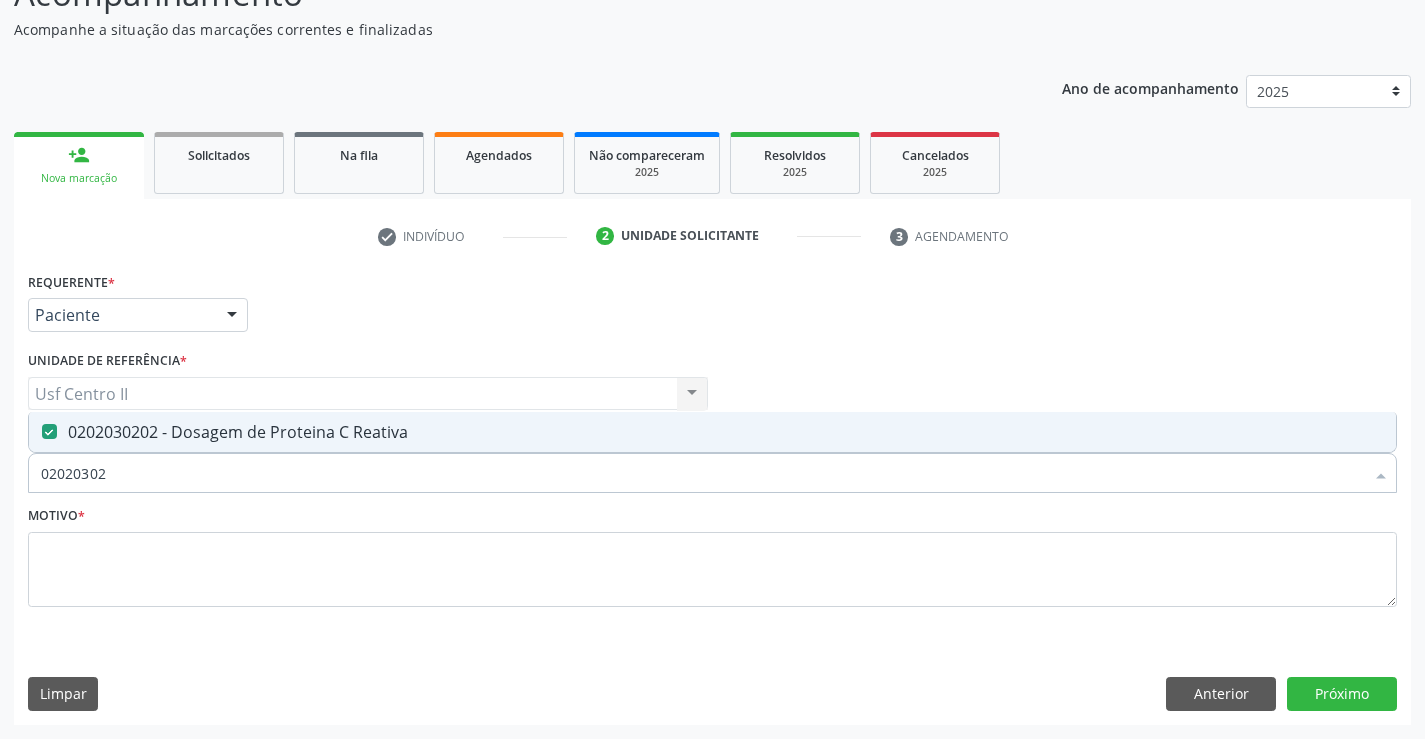 type on "0202030" 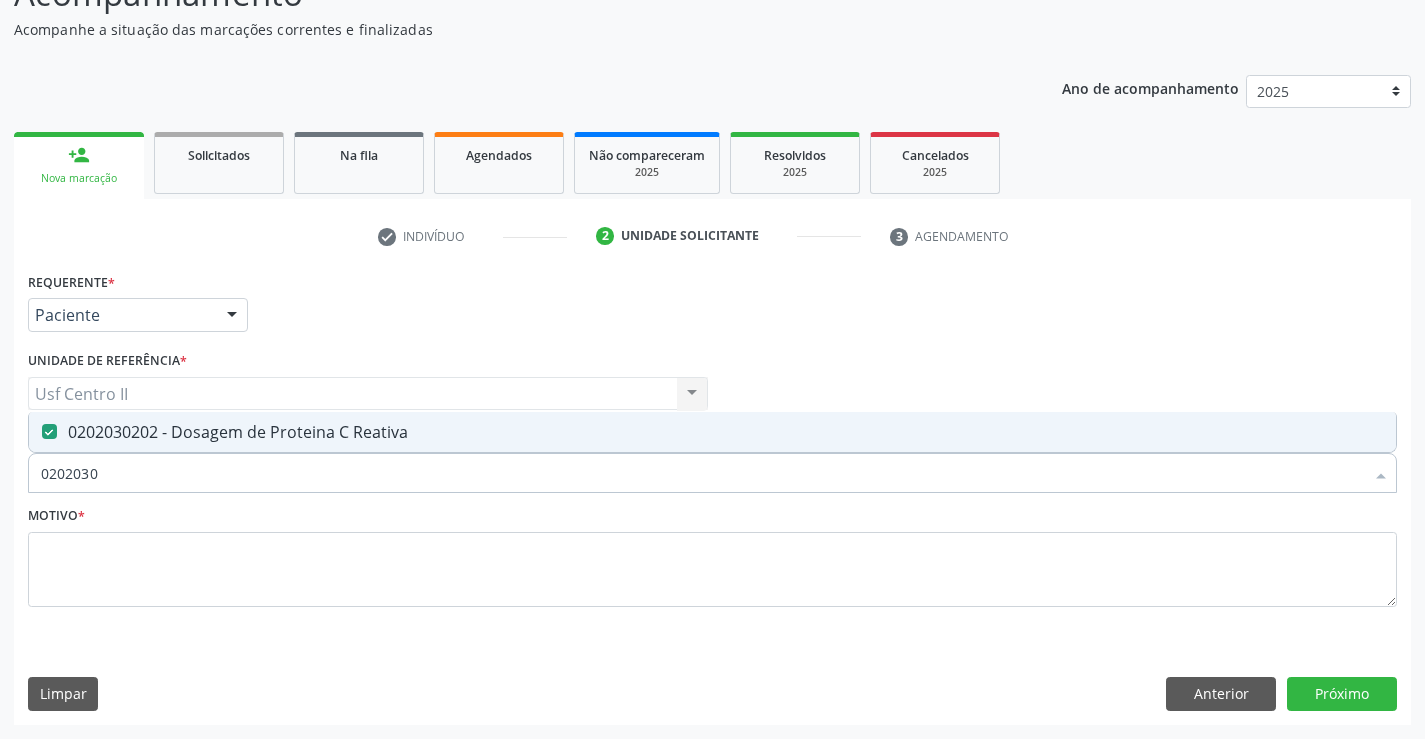 checkbox on "false" 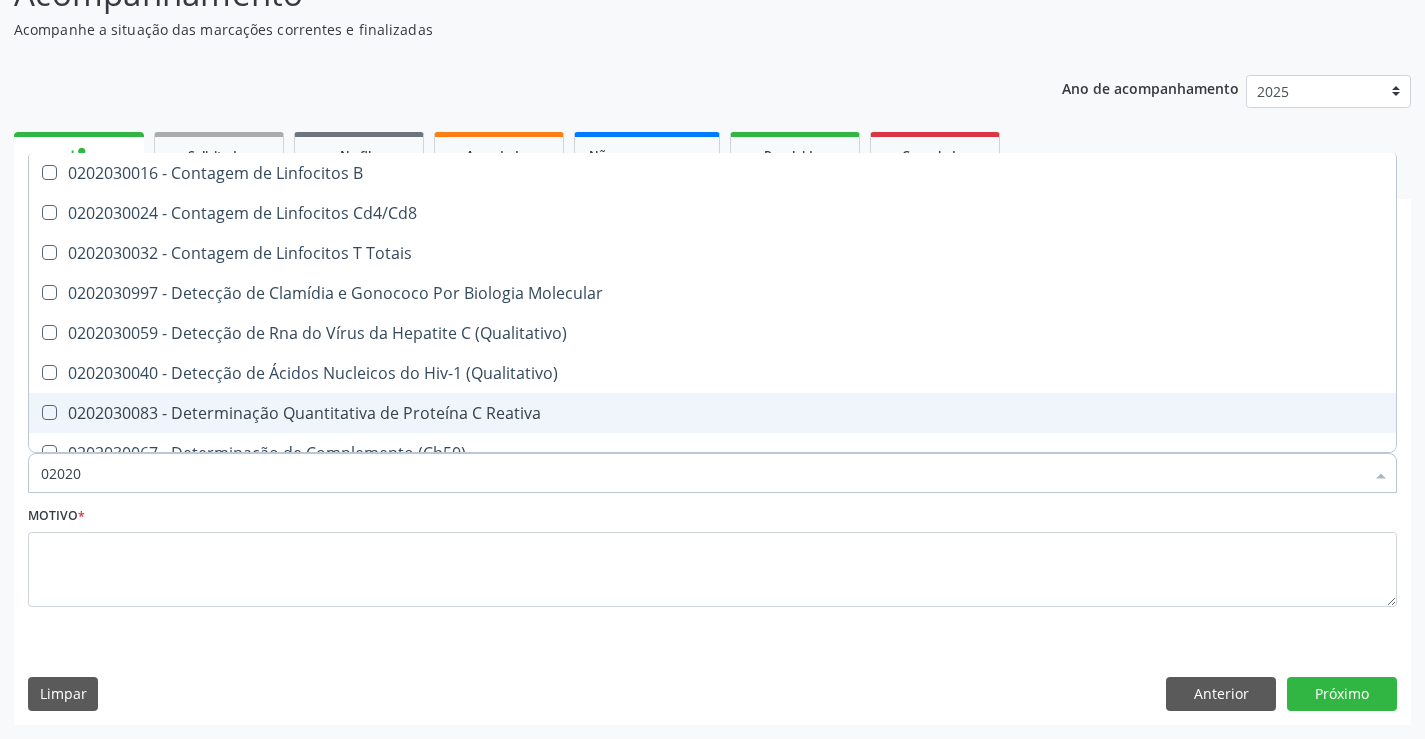 type on "0202" 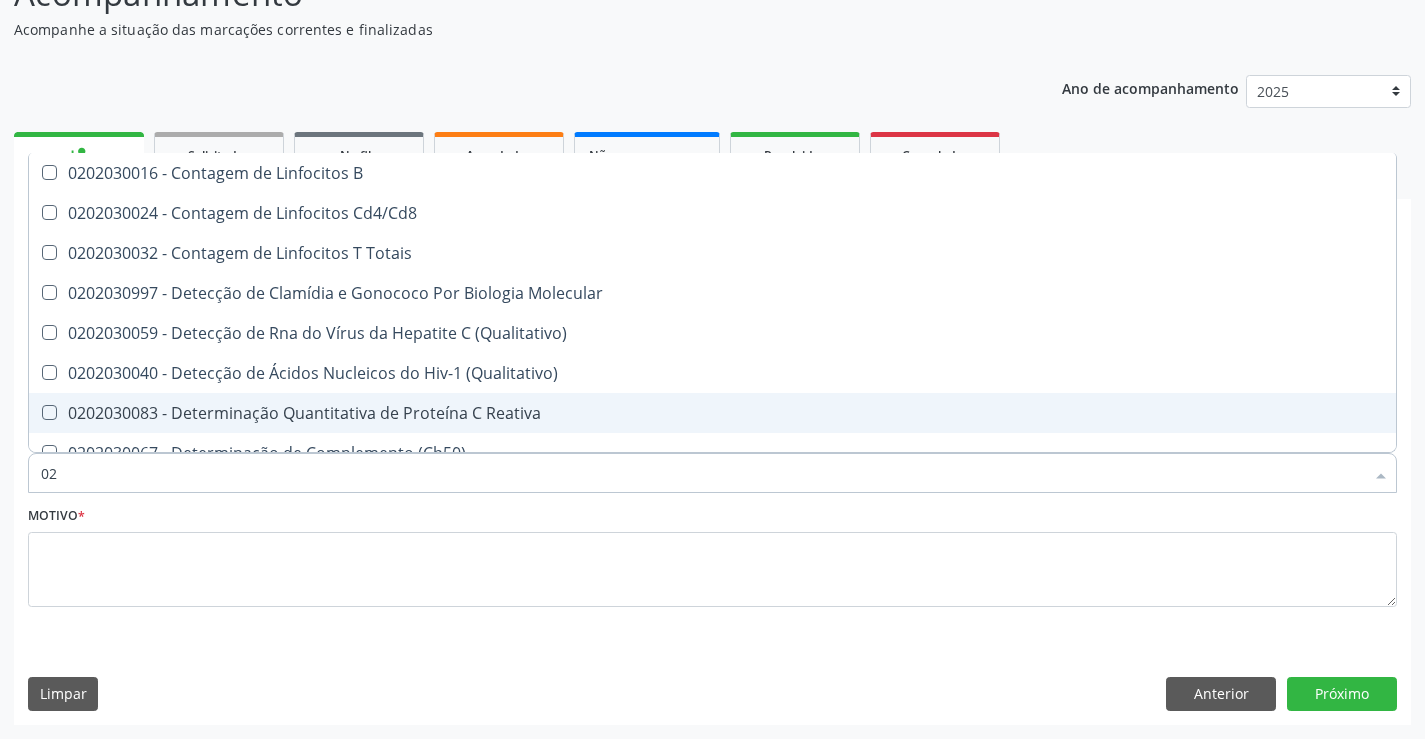 type on "0" 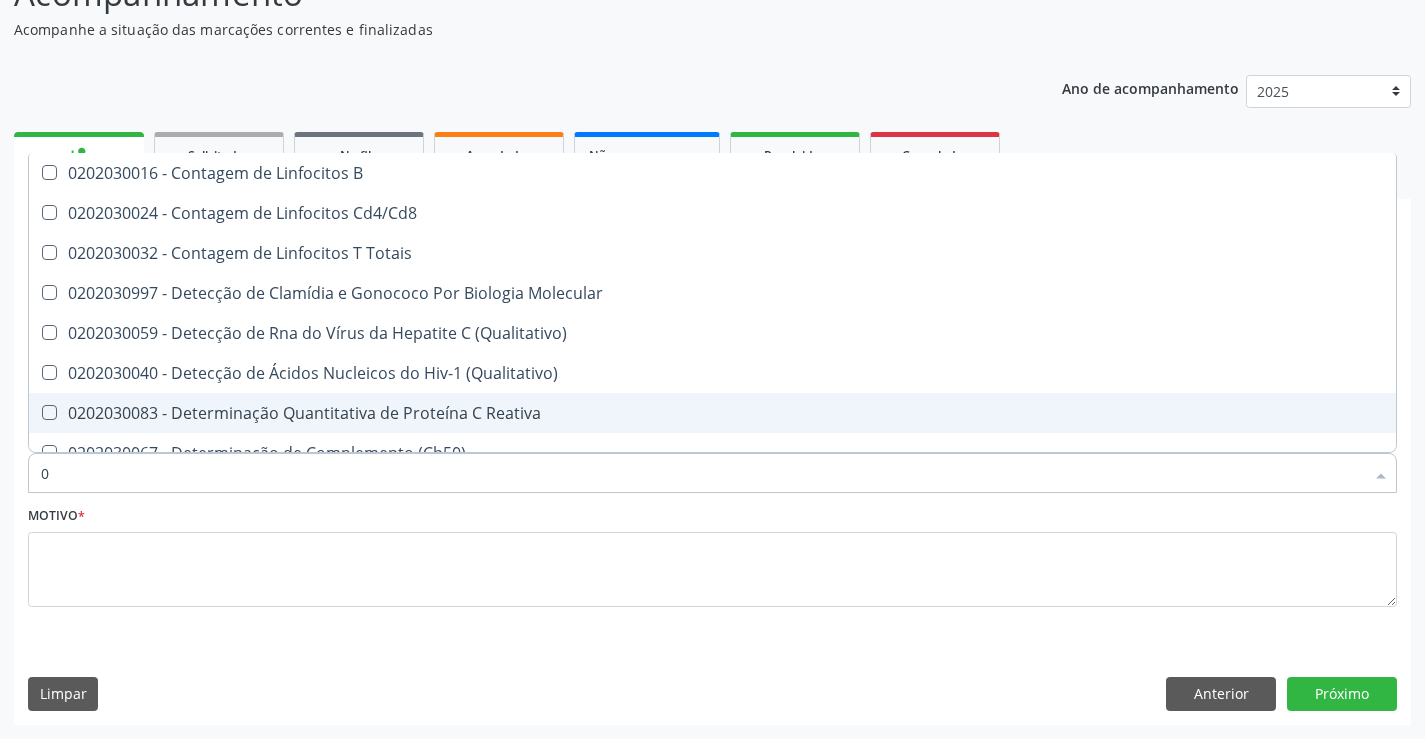 type 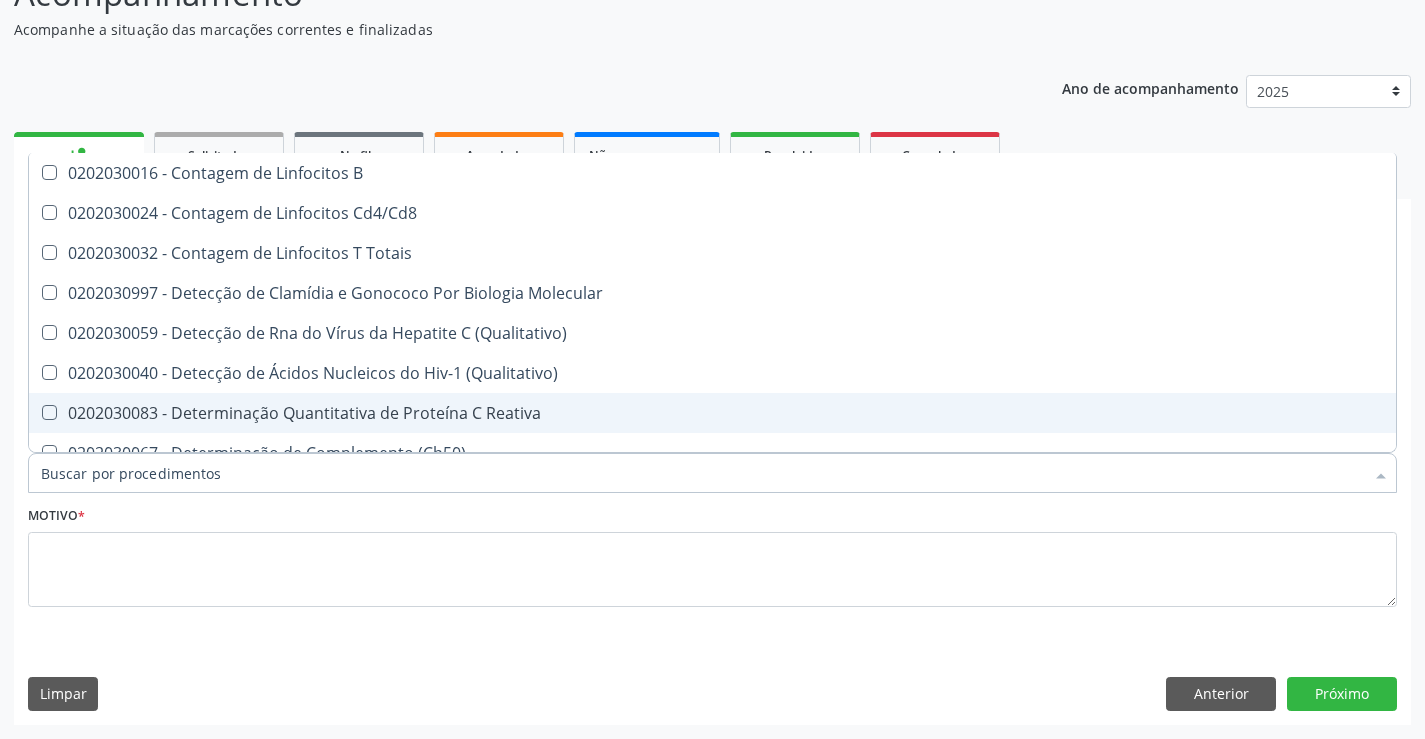 checkbox on "false" 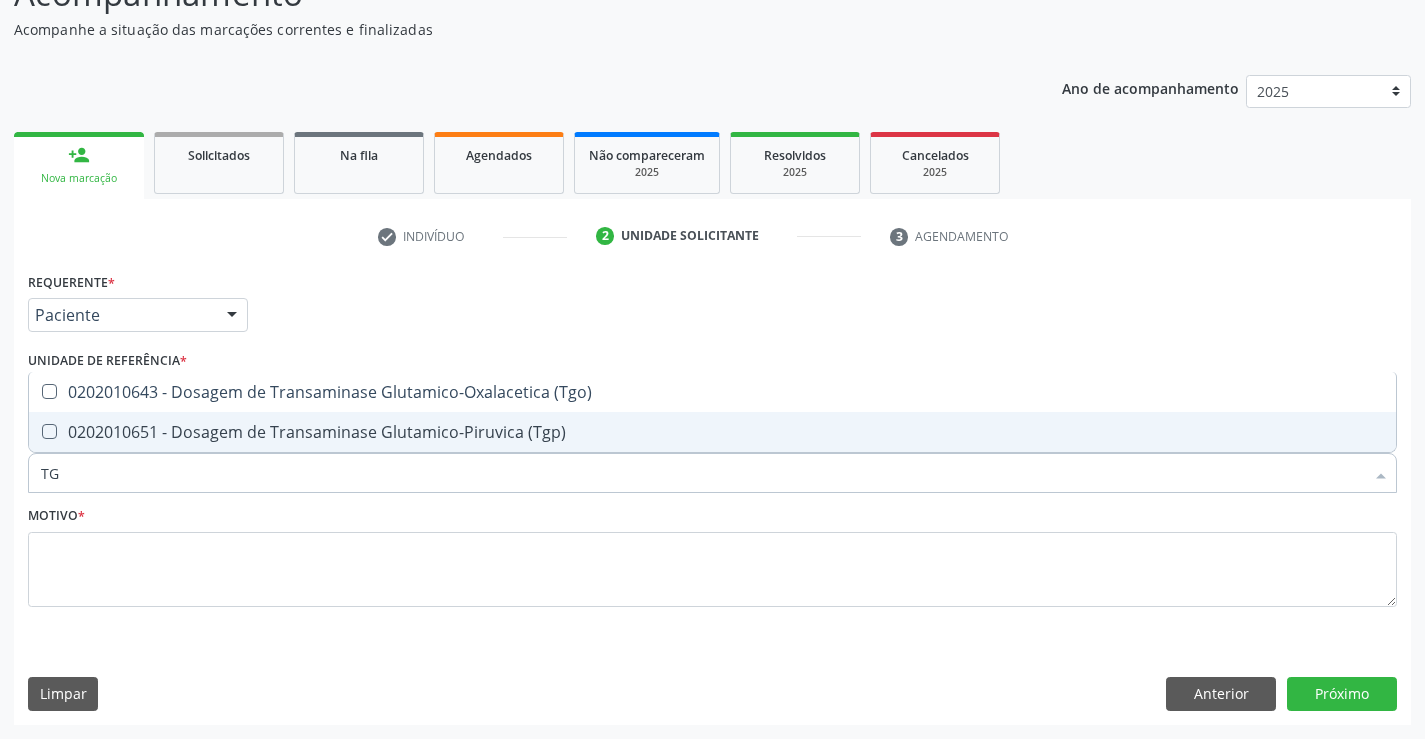type on "TGO" 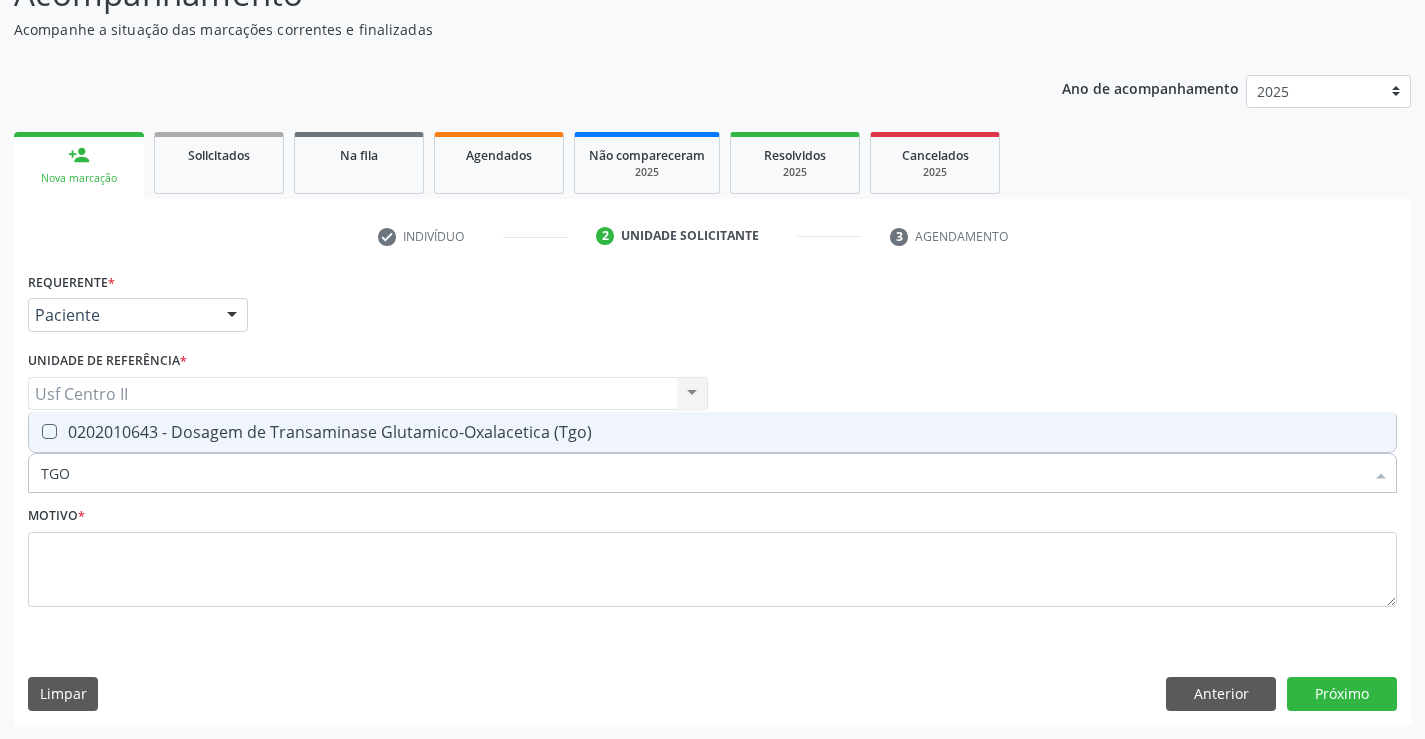 click on "0202010643 - Dosagem de Transaminase Glutamico-Oxalacetica (Tgo)" at bounding box center [712, 432] 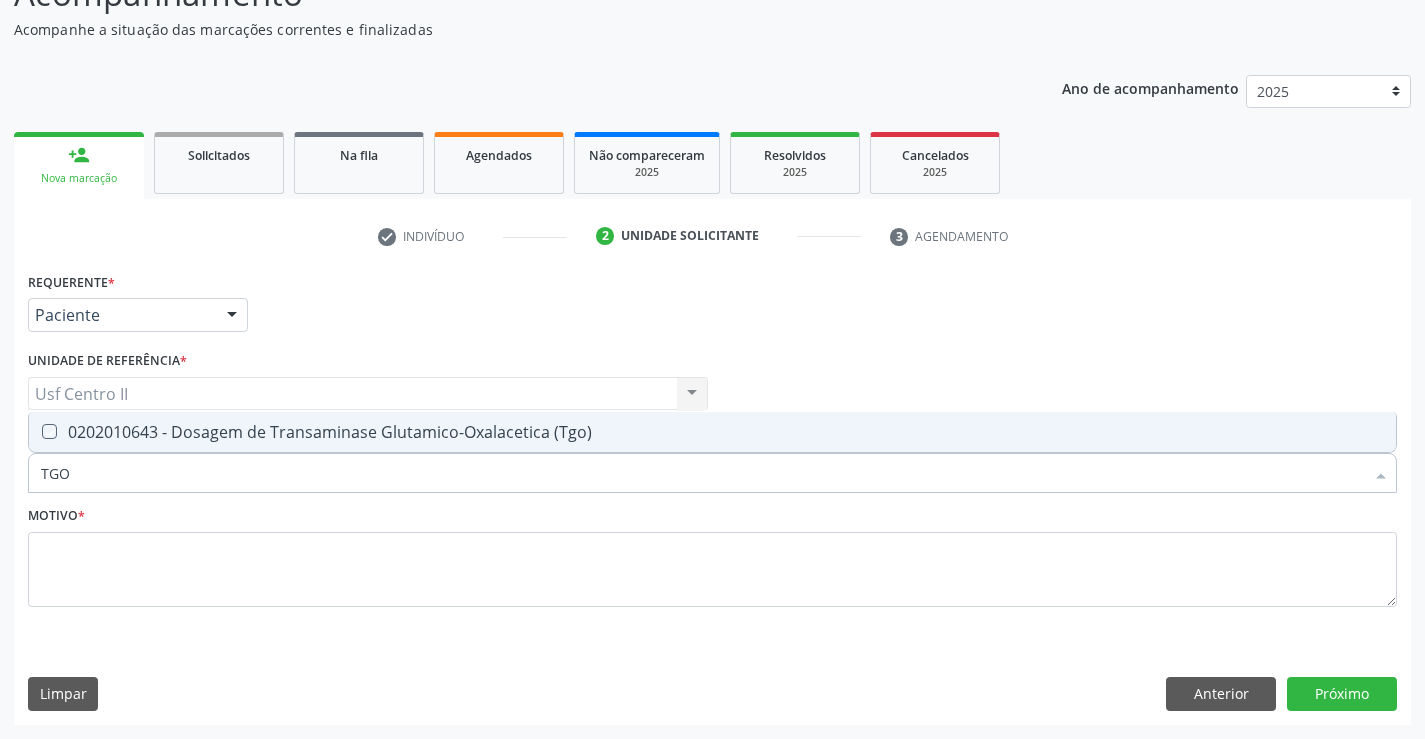 checkbox on "true" 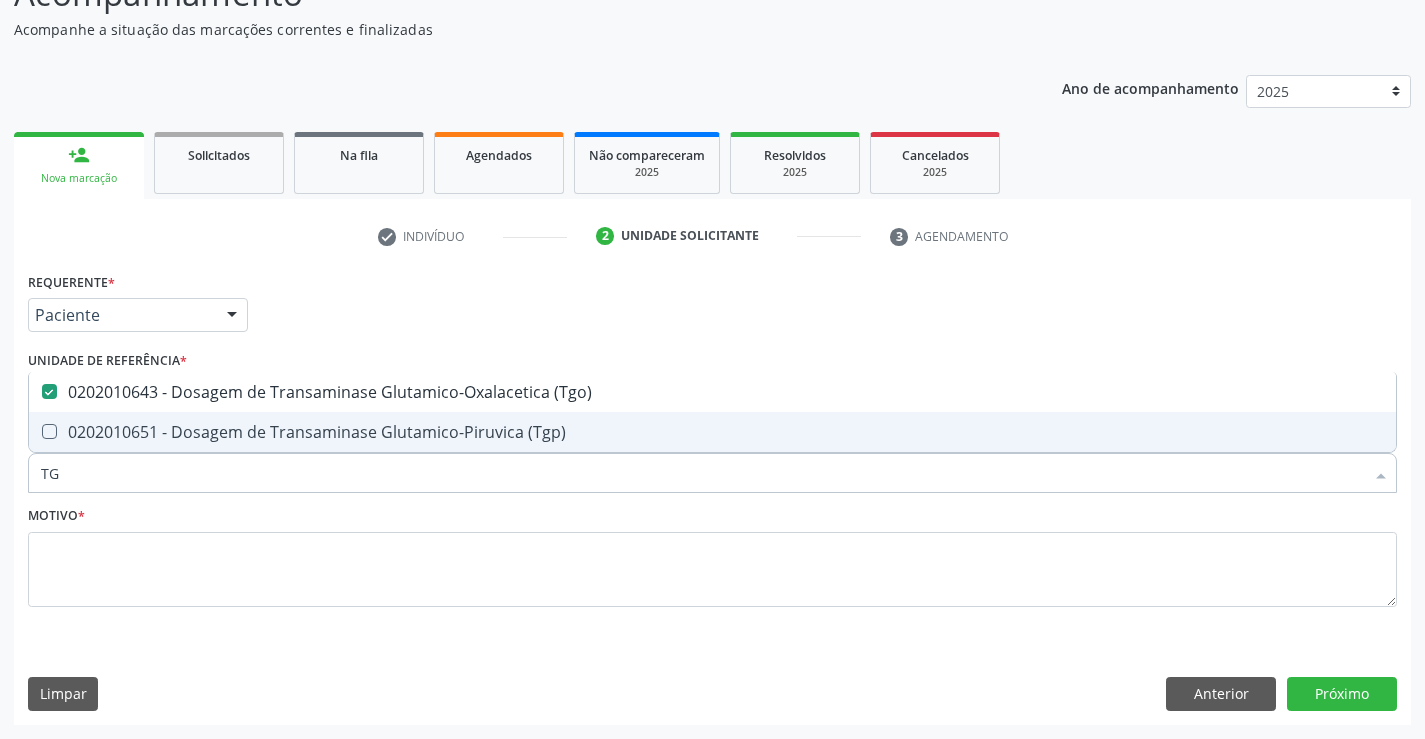 type on "TGP" 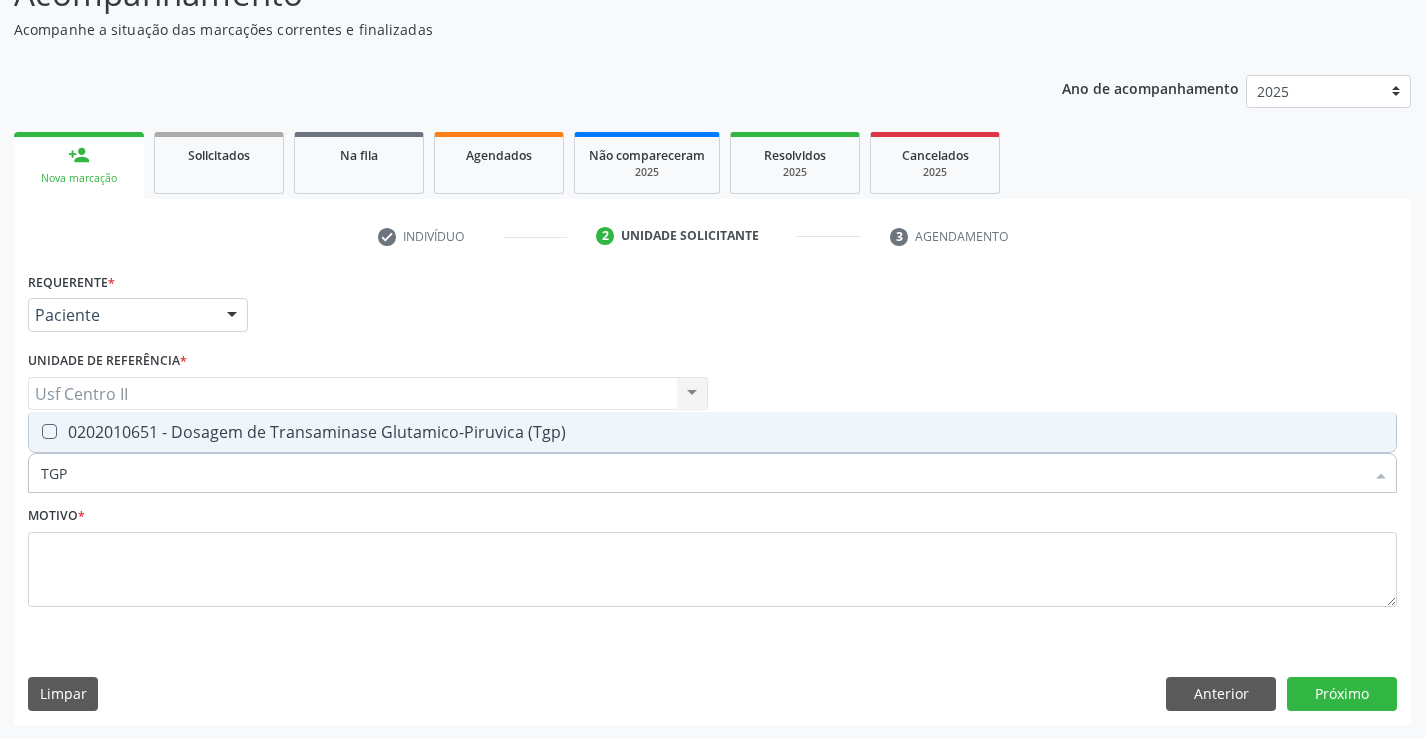click on "0202010651 - Dosagem de Transaminase Glutamico-Piruvica (Tgp)" at bounding box center (712, 432) 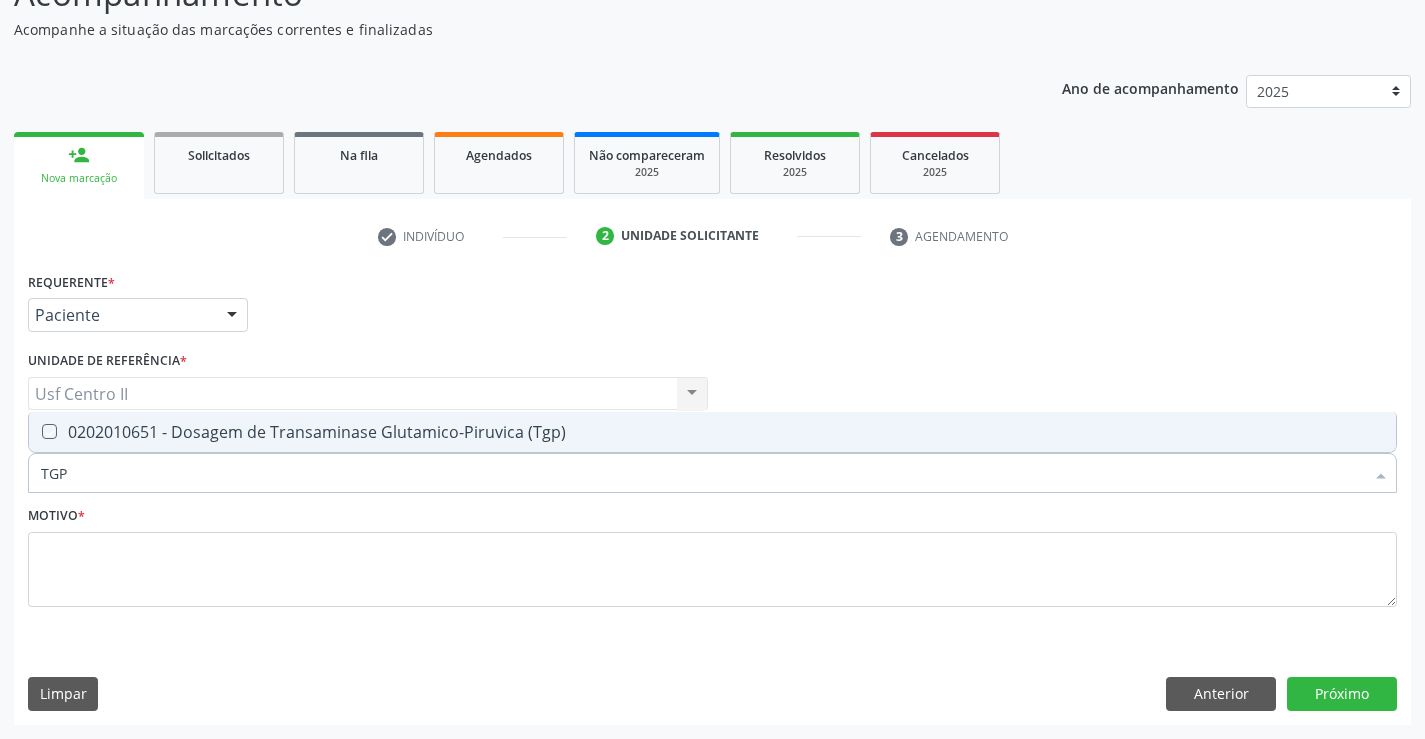 checkbox on "true" 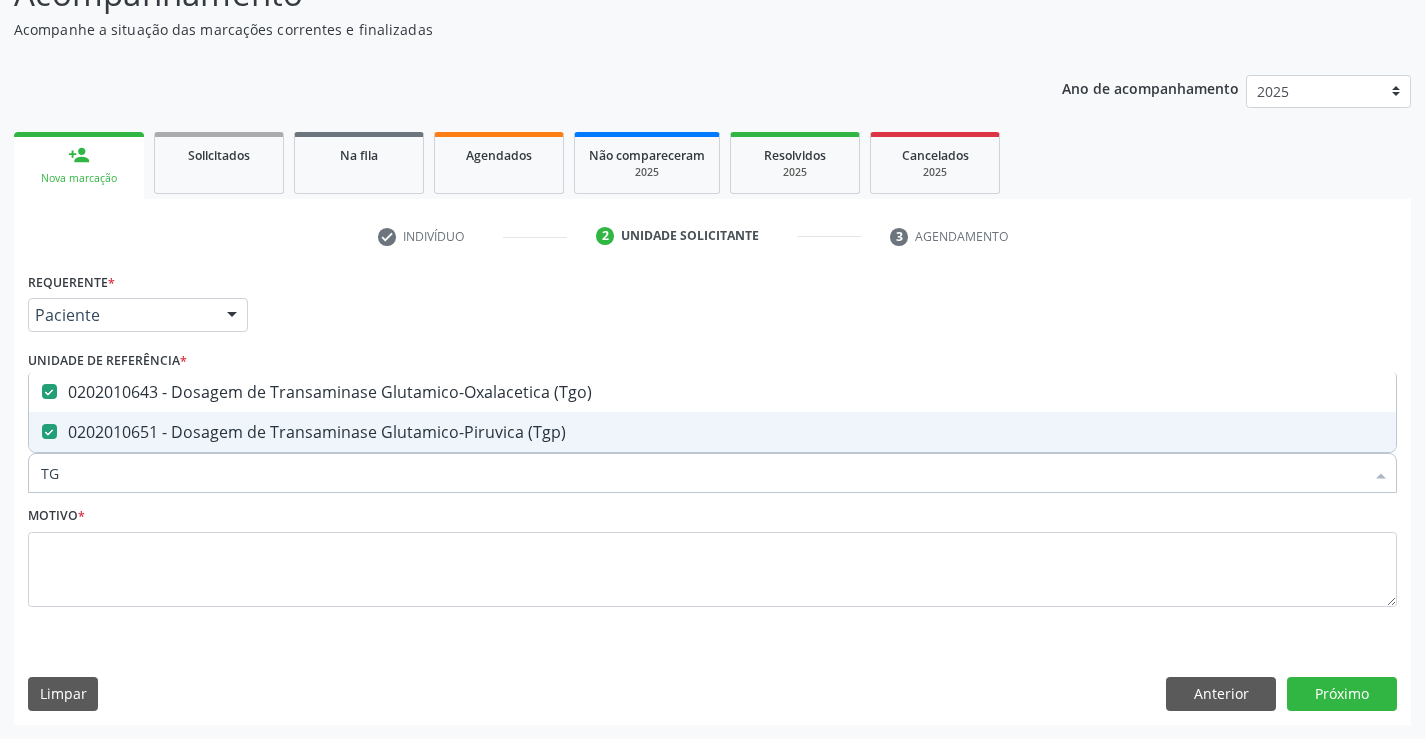 type on "T" 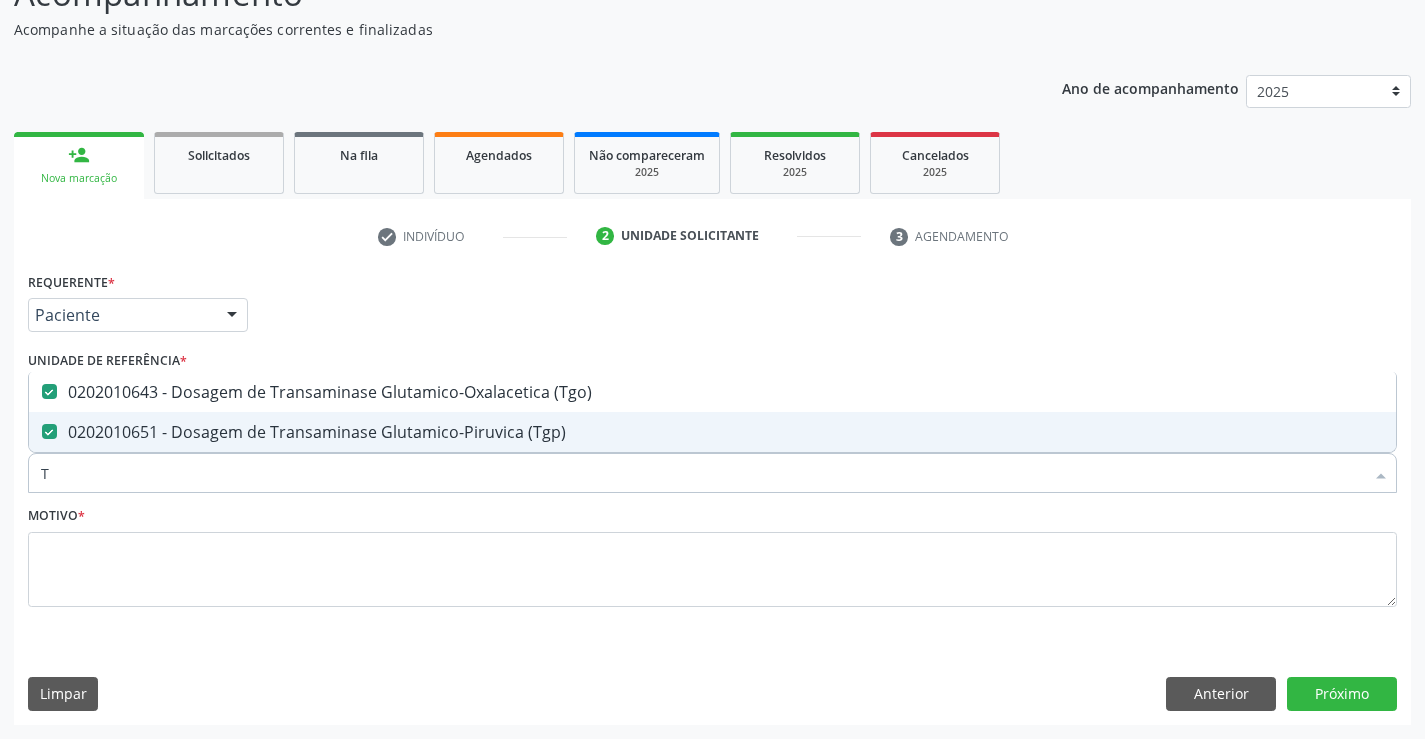 type 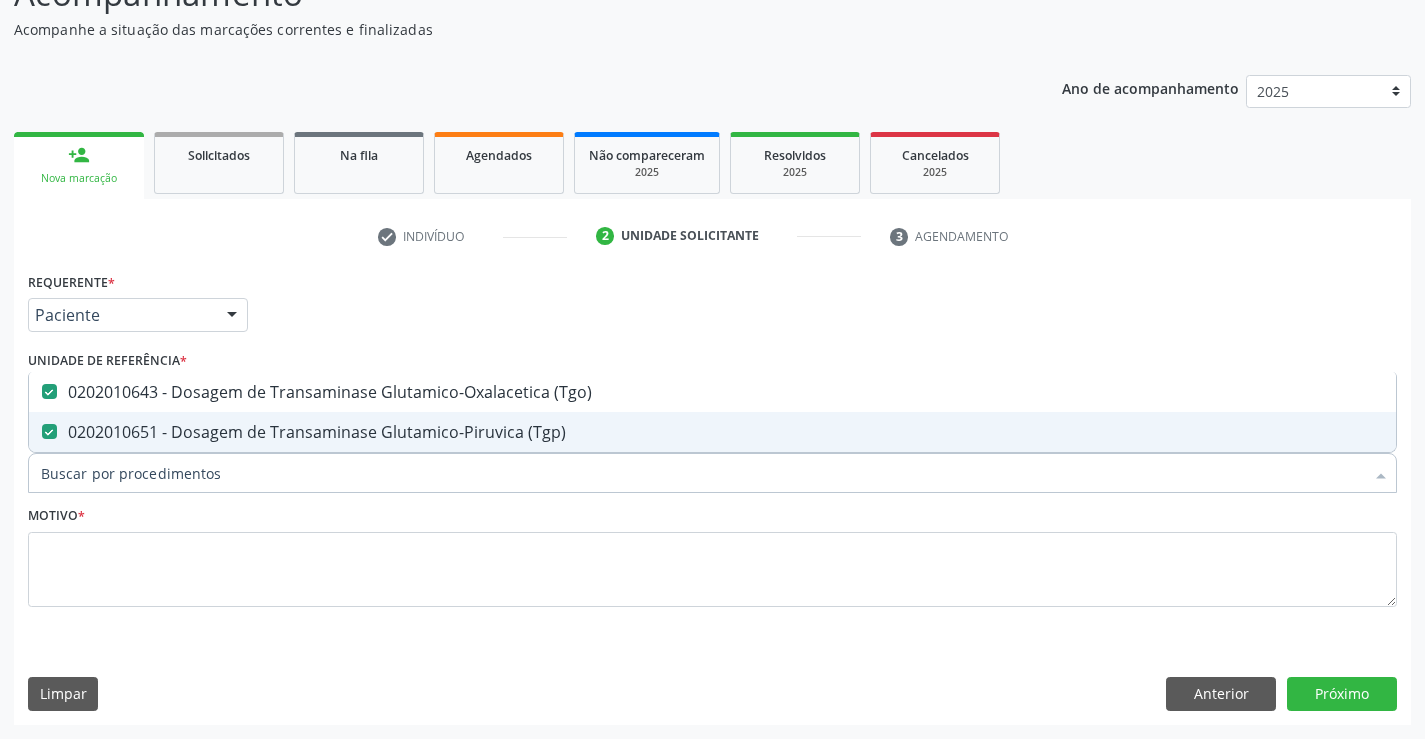 checkbox on "false" 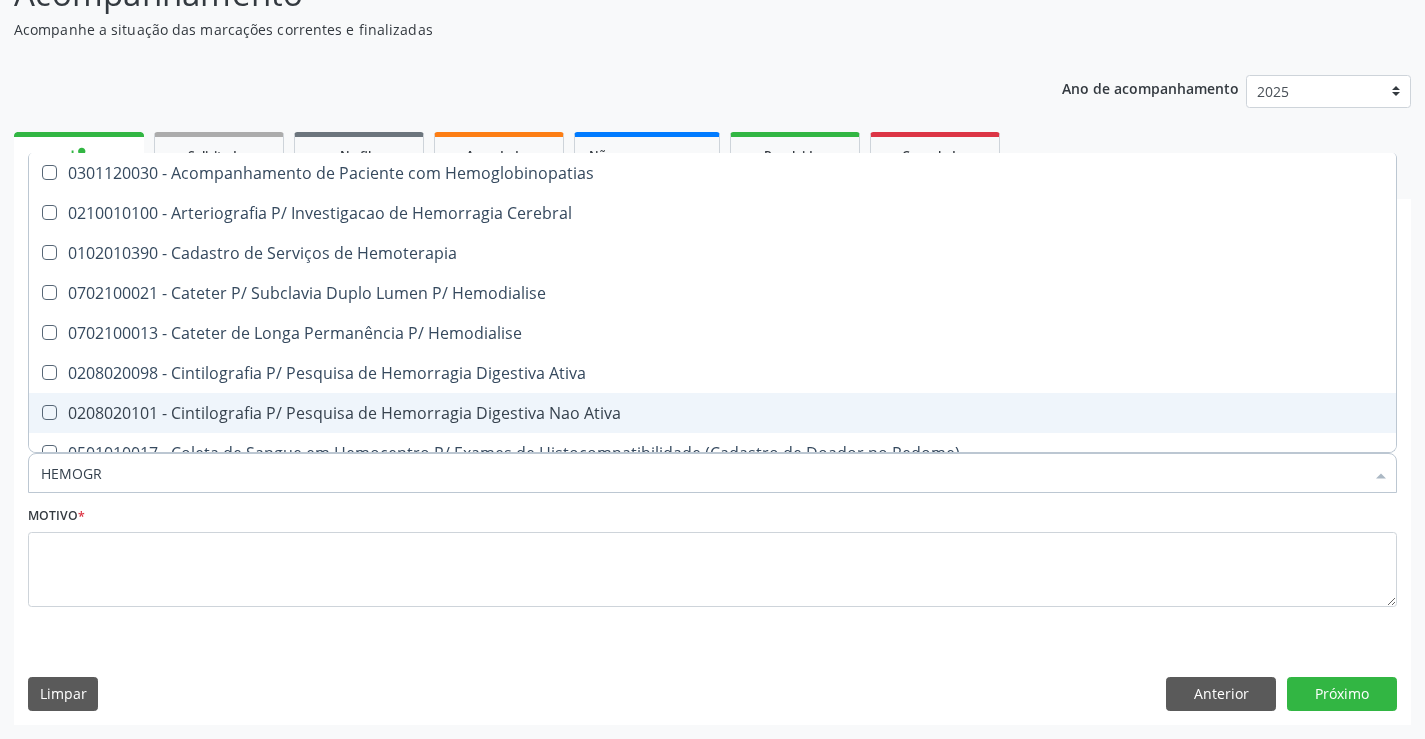 type on "HEMOGRA" 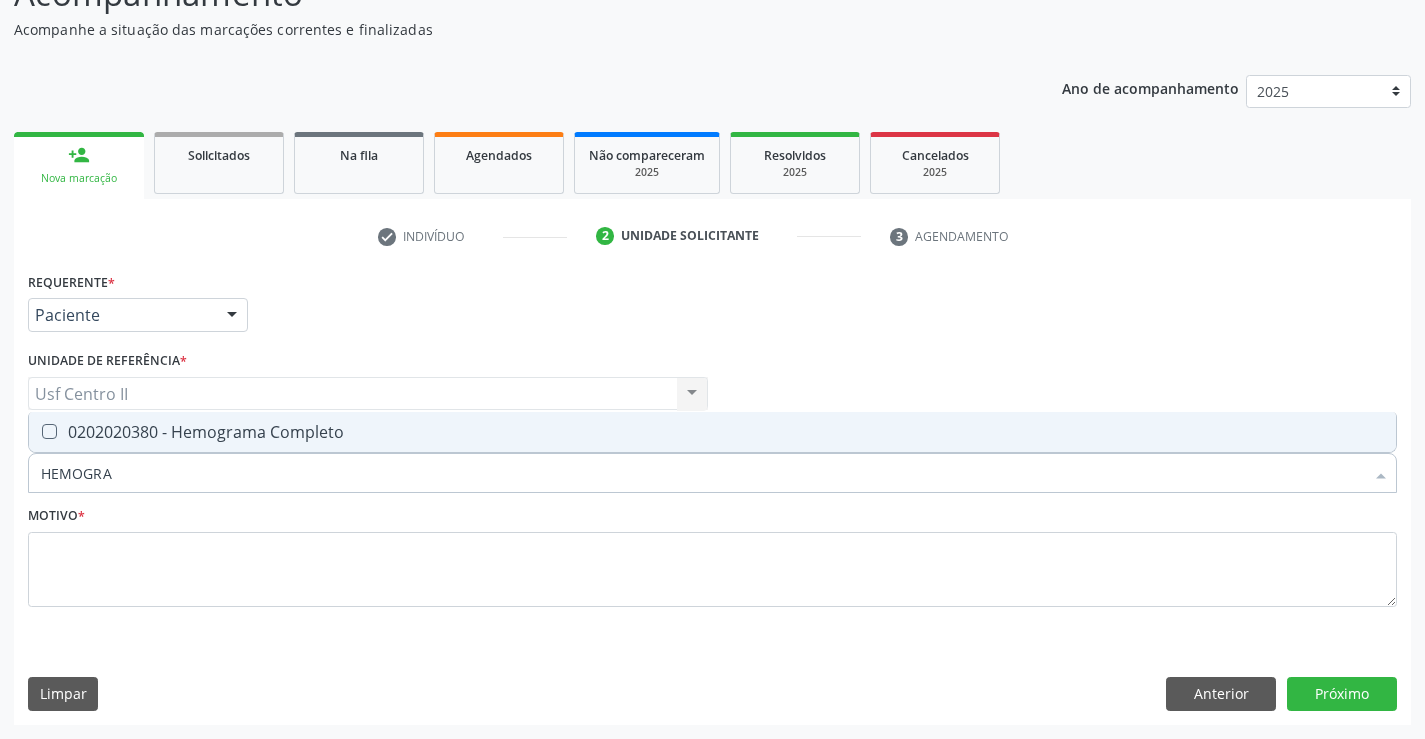 click on "0202020380 - Hemograma Completo" at bounding box center (712, 432) 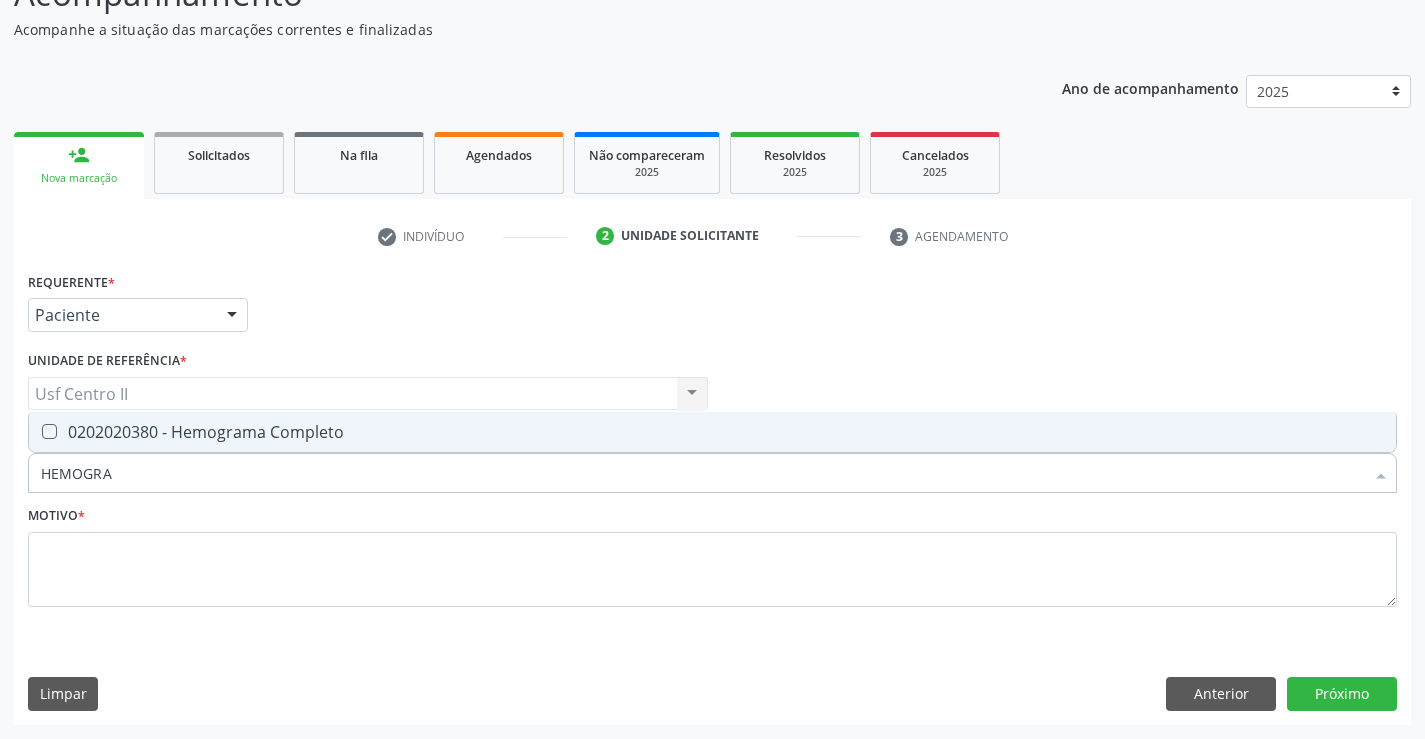 checkbox on "true" 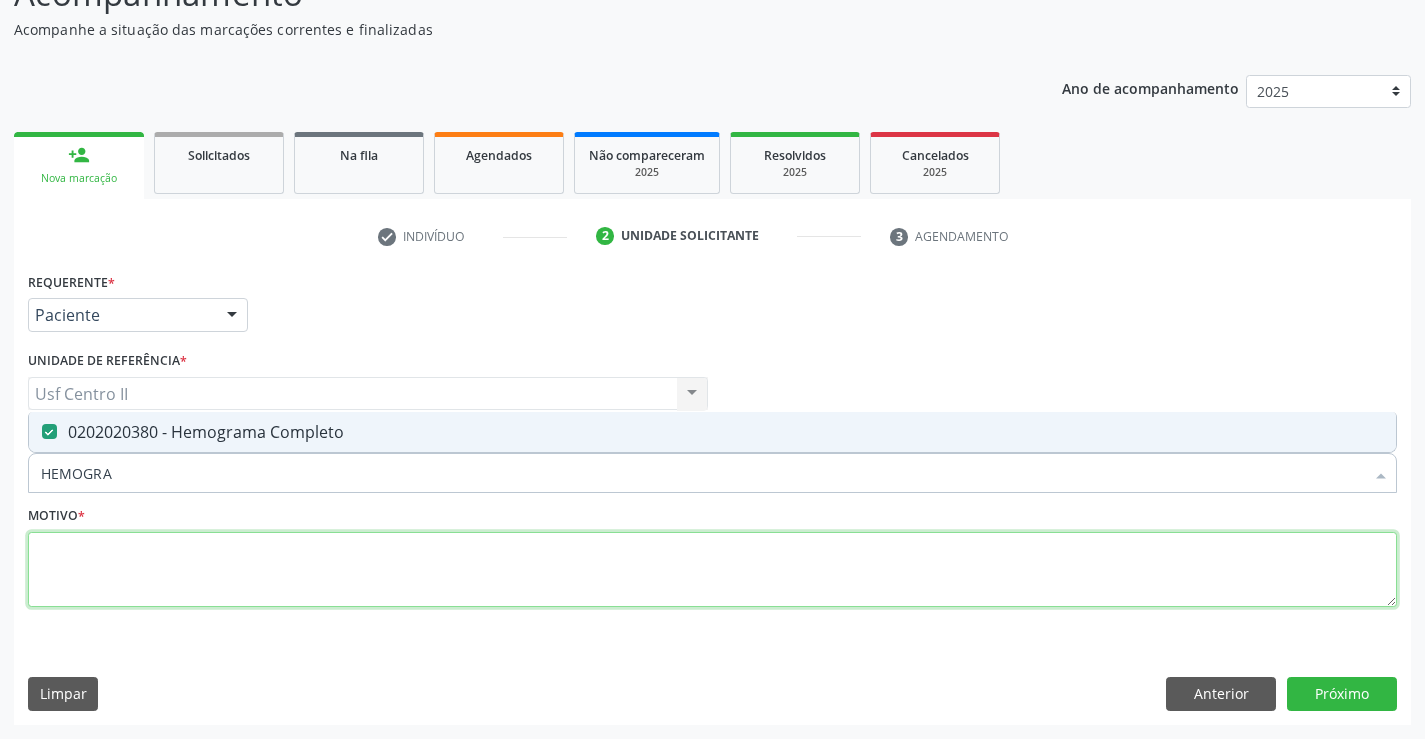click at bounding box center [712, 570] 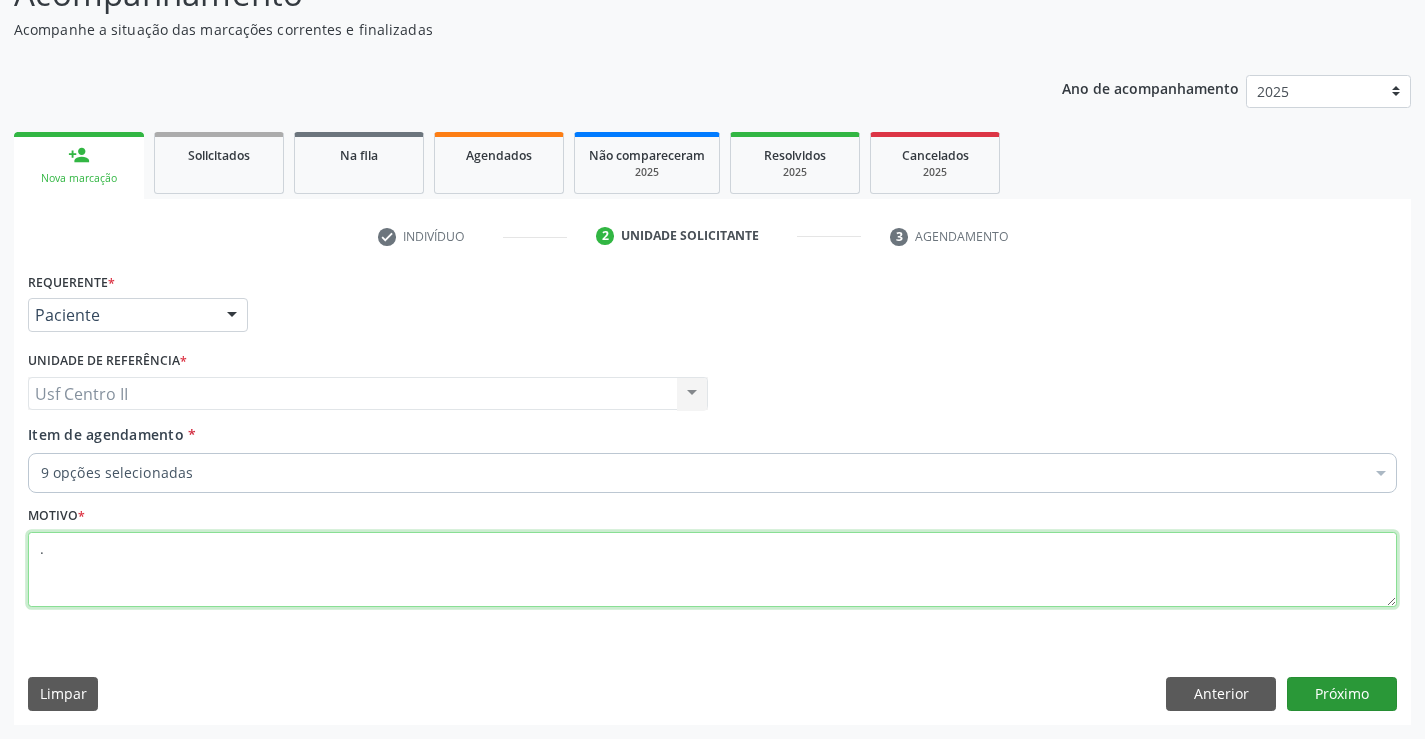 type on "." 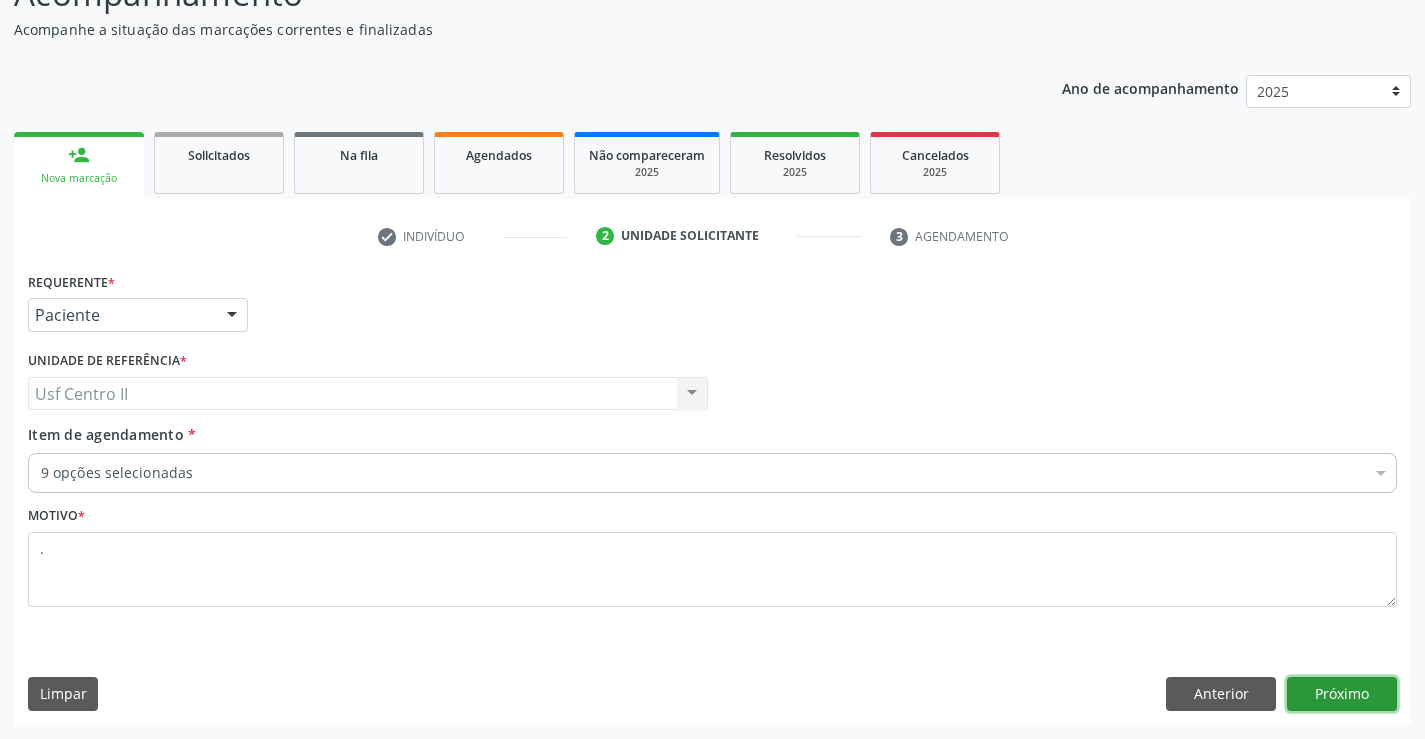 click on "Próximo" at bounding box center [1342, 694] 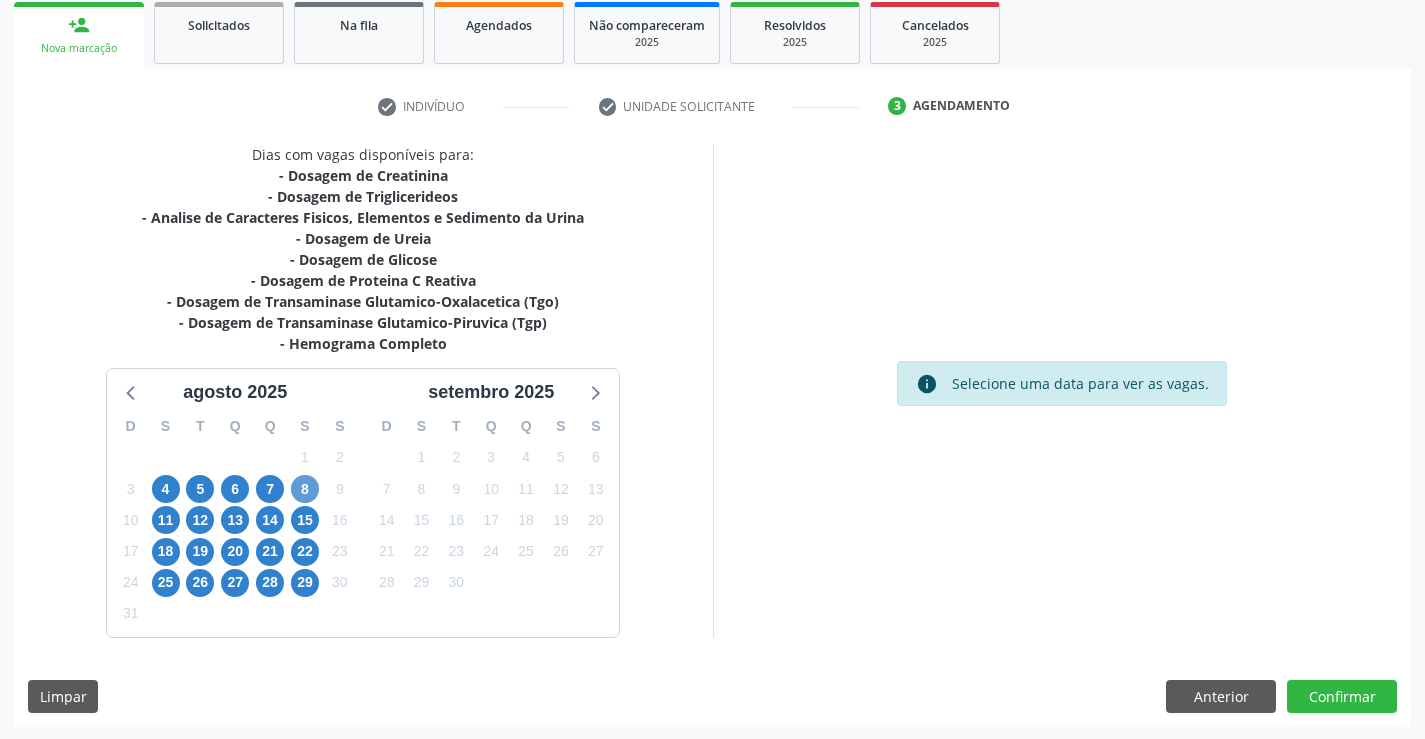 scroll, scrollTop: 299, scrollLeft: 0, axis: vertical 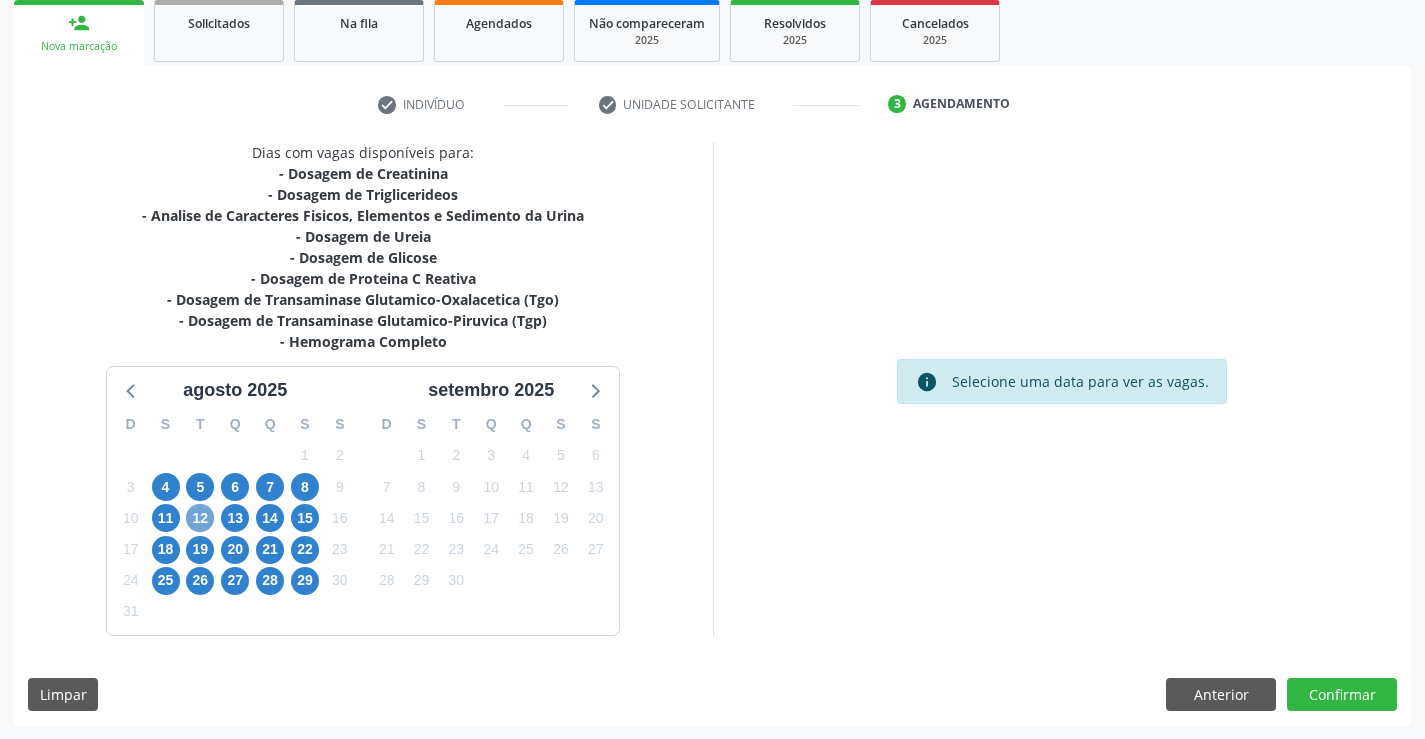 click on "12" at bounding box center [200, 518] 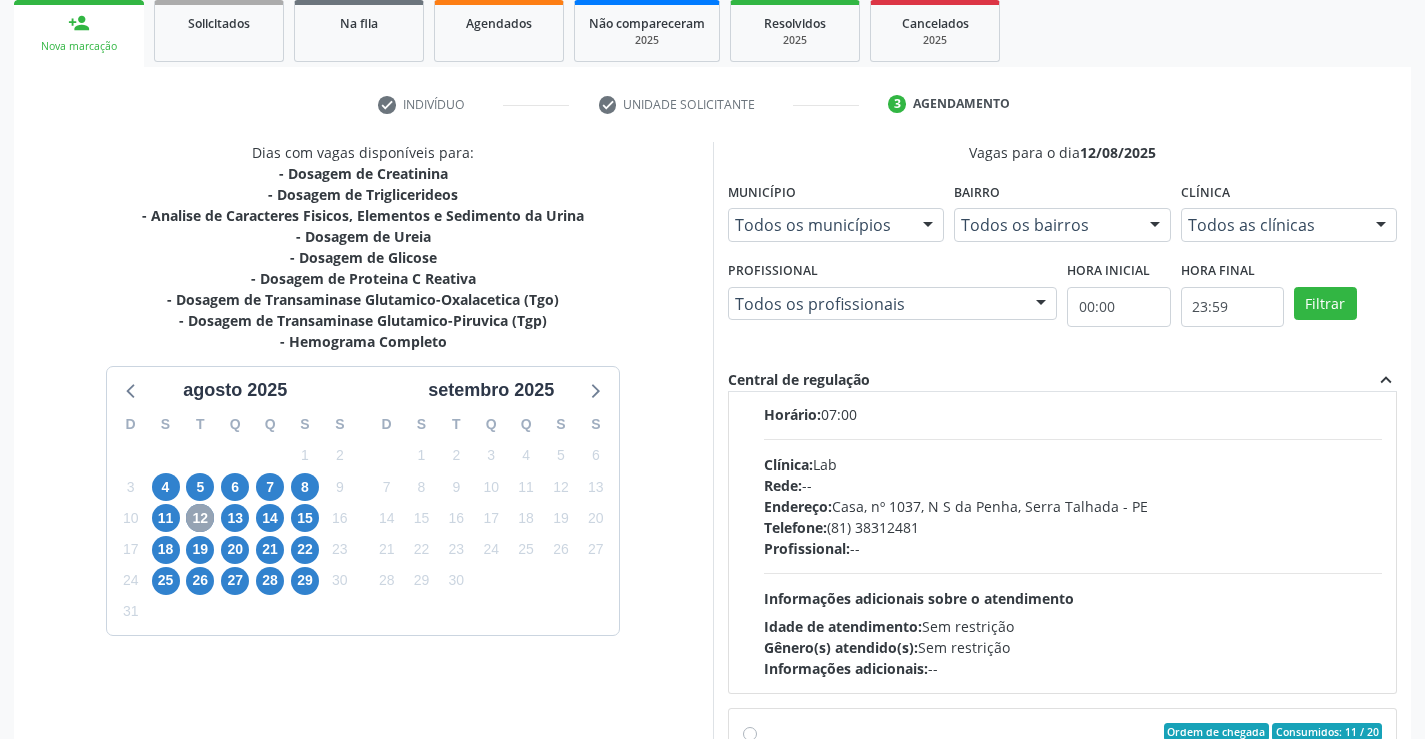 scroll, scrollTop: 1000, scrollLeft: 0, axis: vertical 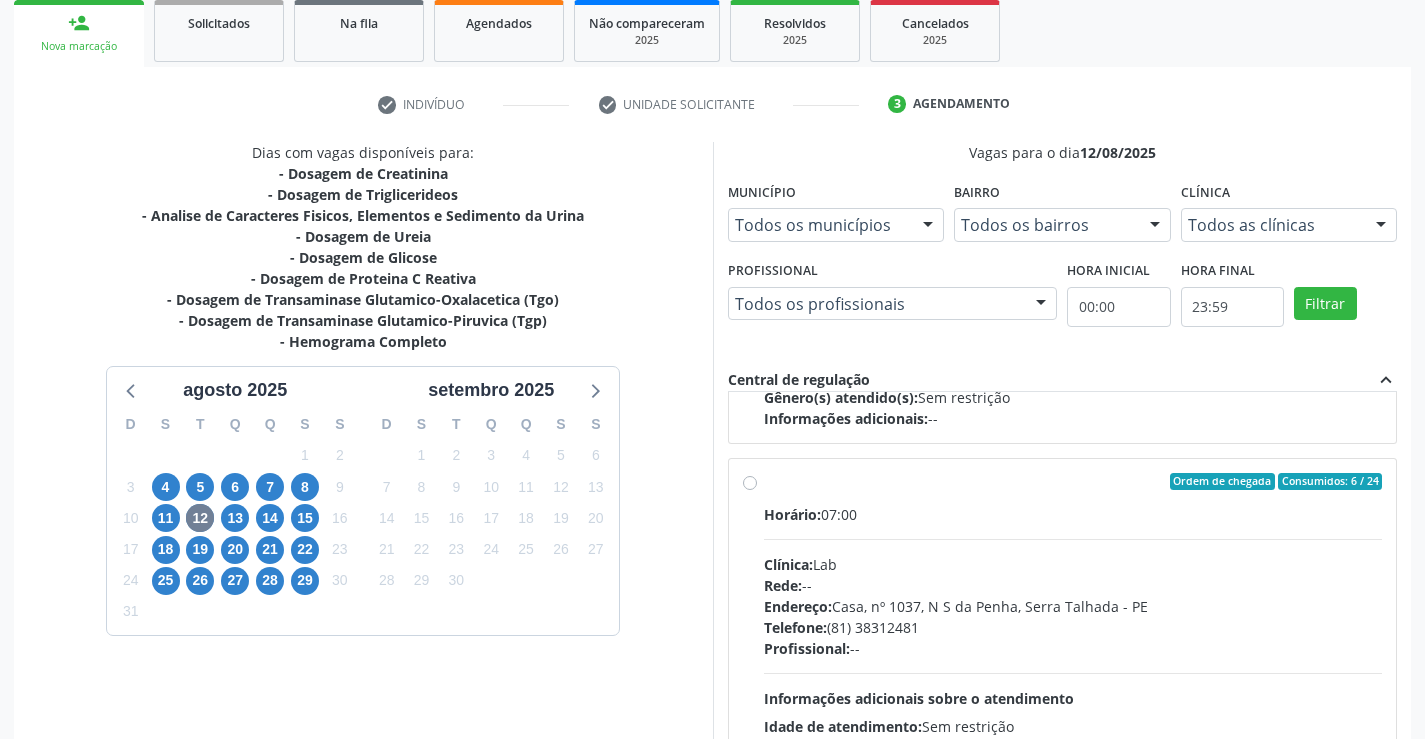 click on "Ordem de chegada
Consumidos: 6 / 24
Horário:   07:00
Clínica:  Lab
Rede:
--
Endereço:   Casa, nº [NUMBER], [STREET], [CITY] - [STATE]
Telefone:   [PHONE]
Profissional:
--
Informações adicionais sobre o atendimento
Idade de atendimento:
Sem restrição
Gênero(s) atendido(s):
Sem restrição
Informações adicionais:
--" at bounding box center (1073, 626) 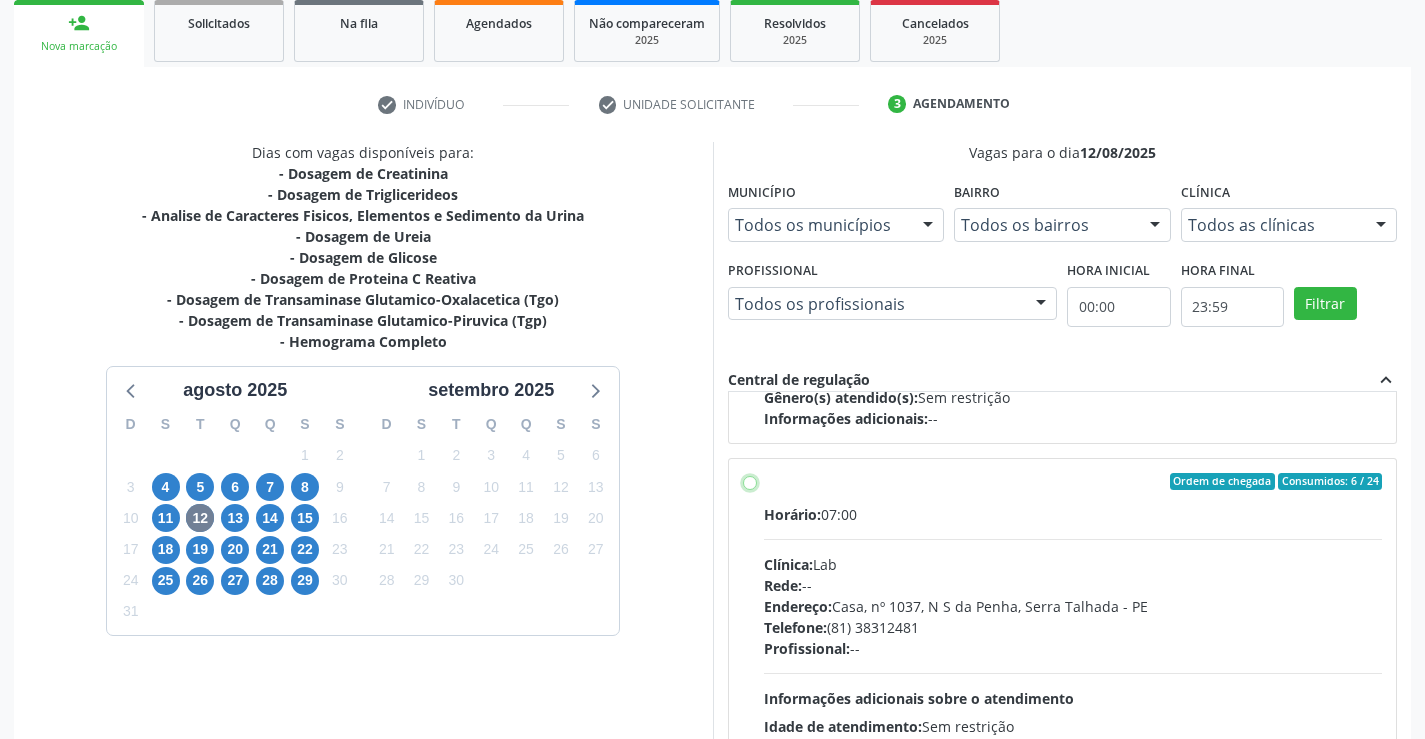 click on "Ordem de chegada
Consumidos: 6 / 24
Horário:   07:00
Clínica:  Lab
Rede:
--
Endereço:   Casa, nº [NUMBER], [STREET], [CITY] - [STATE]
Telefone:   [PHONE]
Profissional:
--
Informações adicionais sobre o atendimento
Idade de atendimento:
Sem restrição
Gênero(s) atendido(s):
Sem restrição
Informações adicionais:
--" at bounding box center [750, 482] 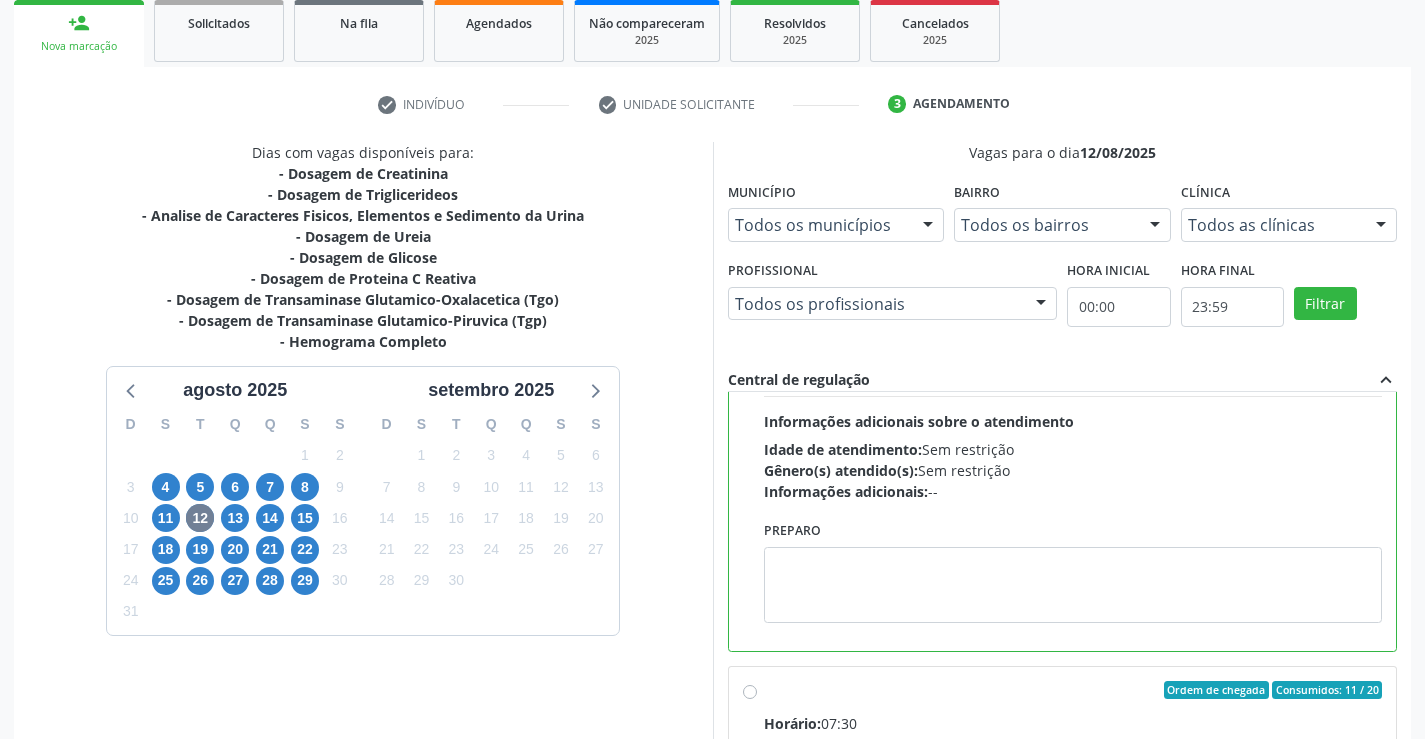 scroll, scrollTop: 1300, scrollLeft: 0, axis: vertical 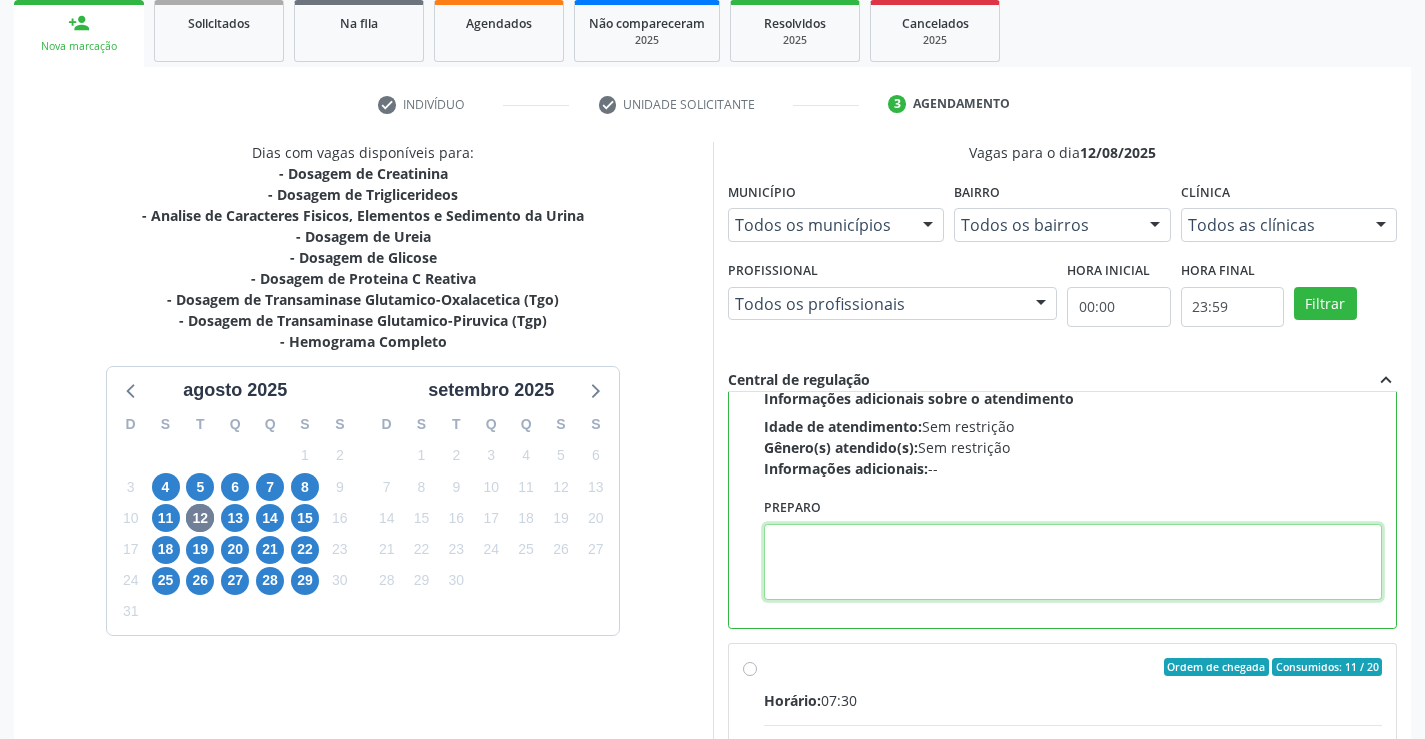 click at bounding box center [1073, 562] 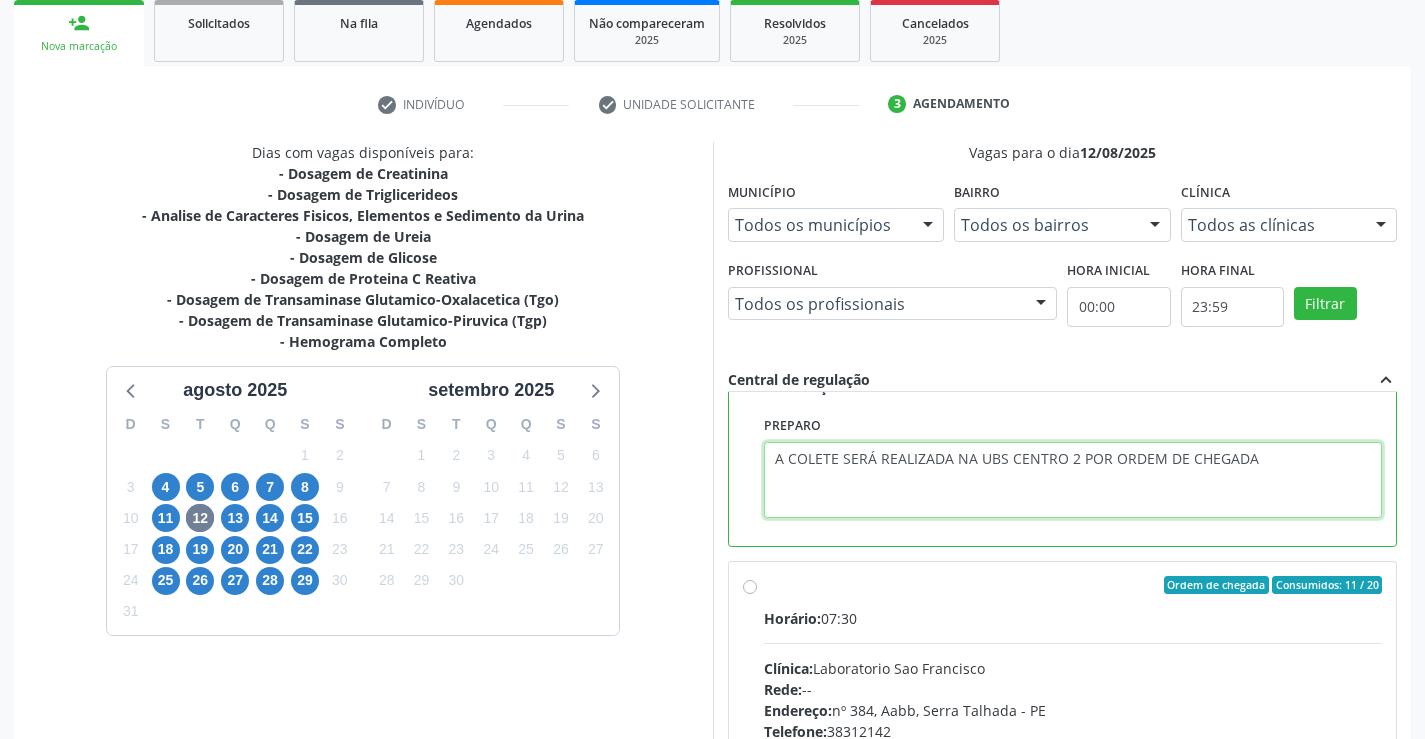 scroll, scrollTop: 1400, scrollLeft: 0, axis: vertical 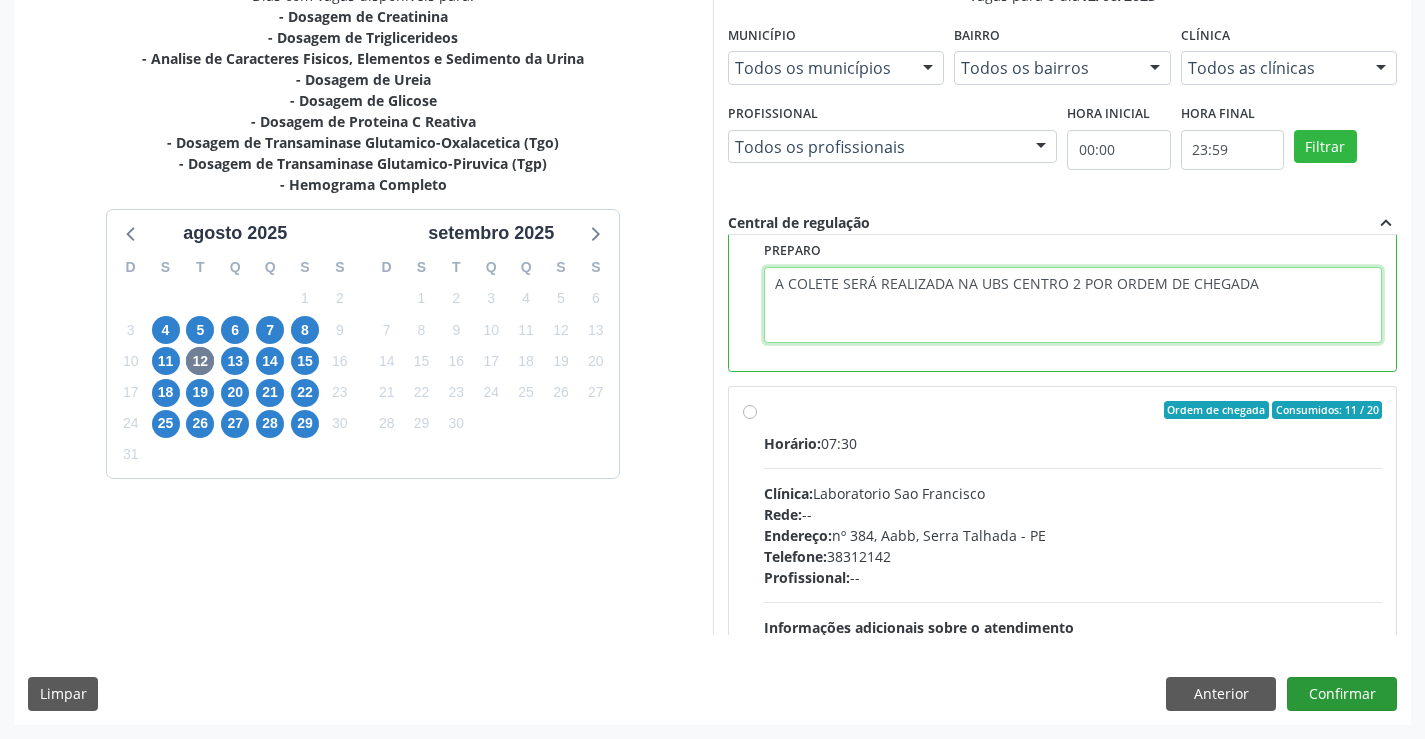 type on "A COLETE SERÁ REALIZADA NA UBS CENTRO 2 POR ORDEM DE CHEGADA" 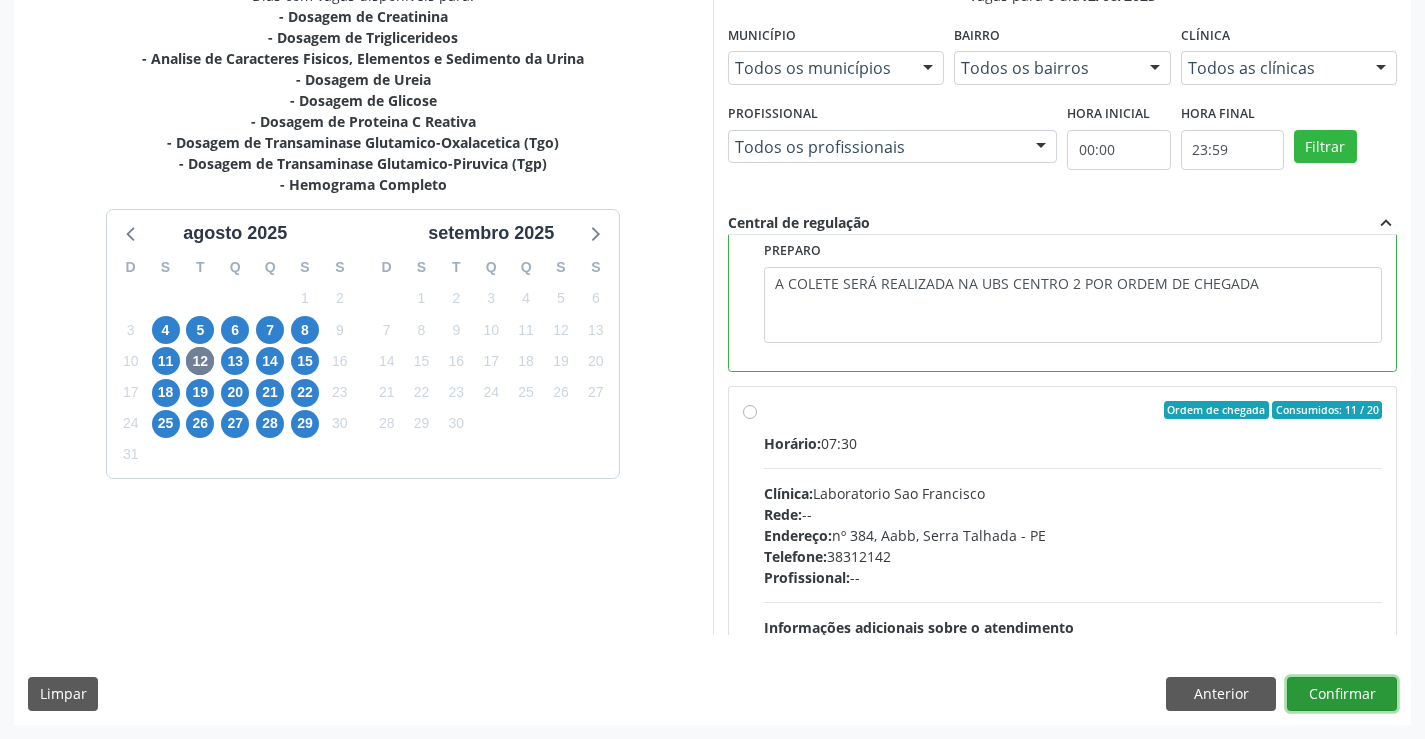 click on "Confirmar" at bounding box center (1342, 694) 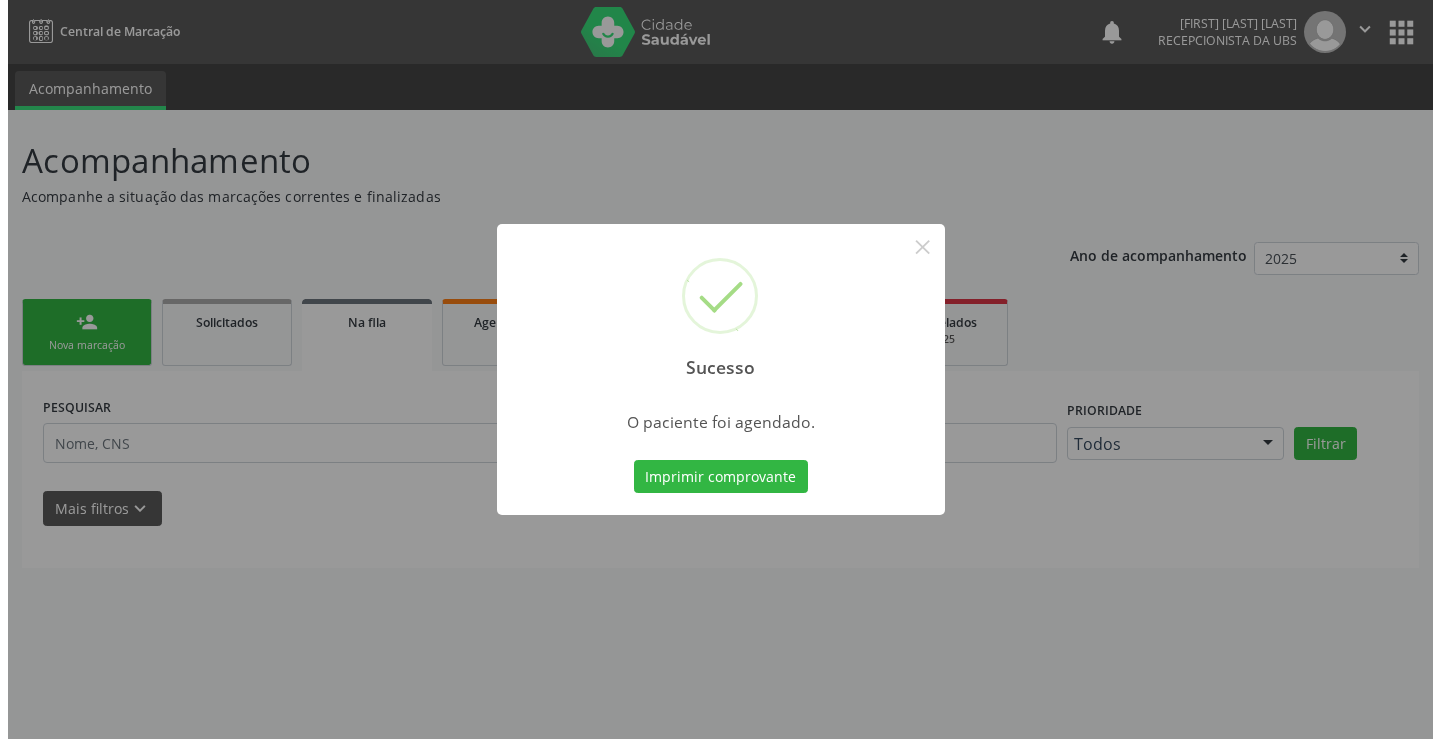 scroll, scrollTop: 0, scrollLeft: 0, axis: both 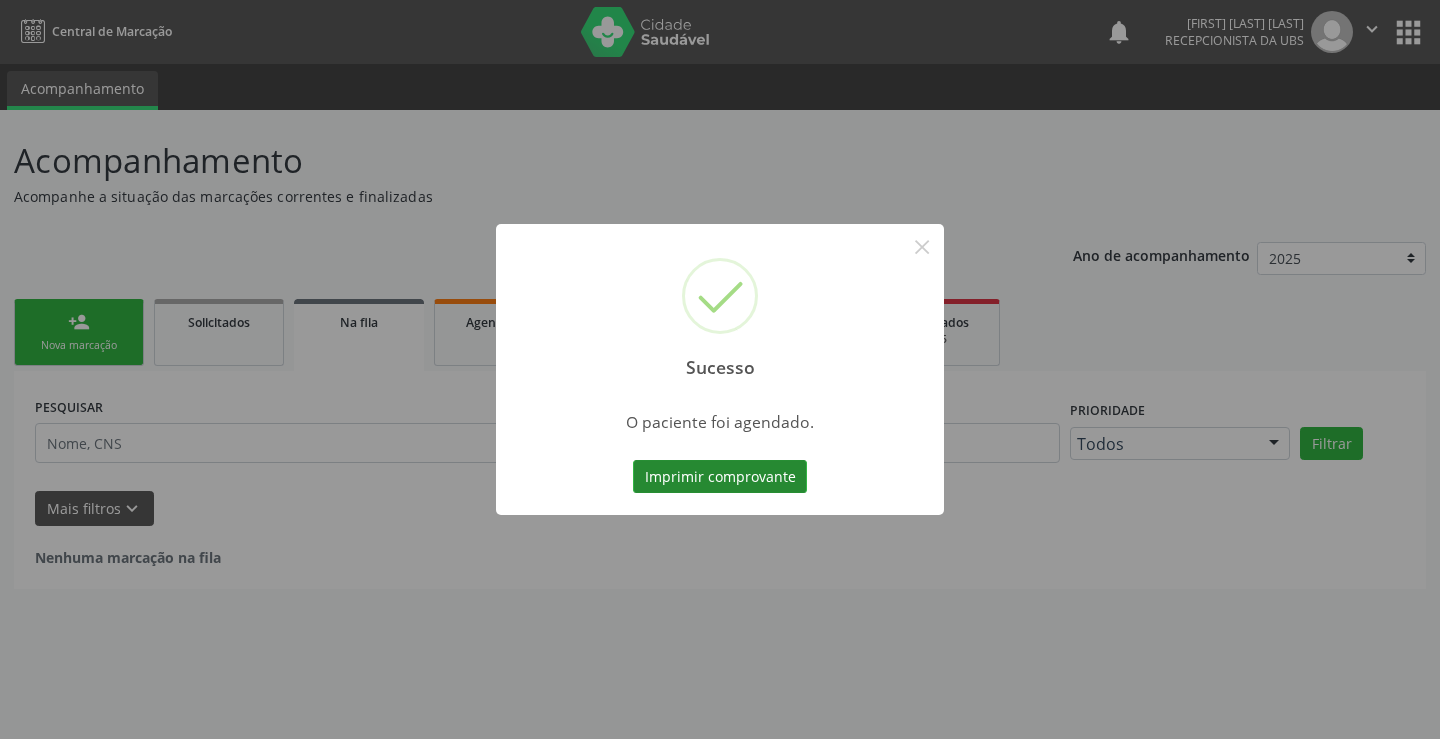 click on "Imprimir comprovante" at bounding box center (720, 477) 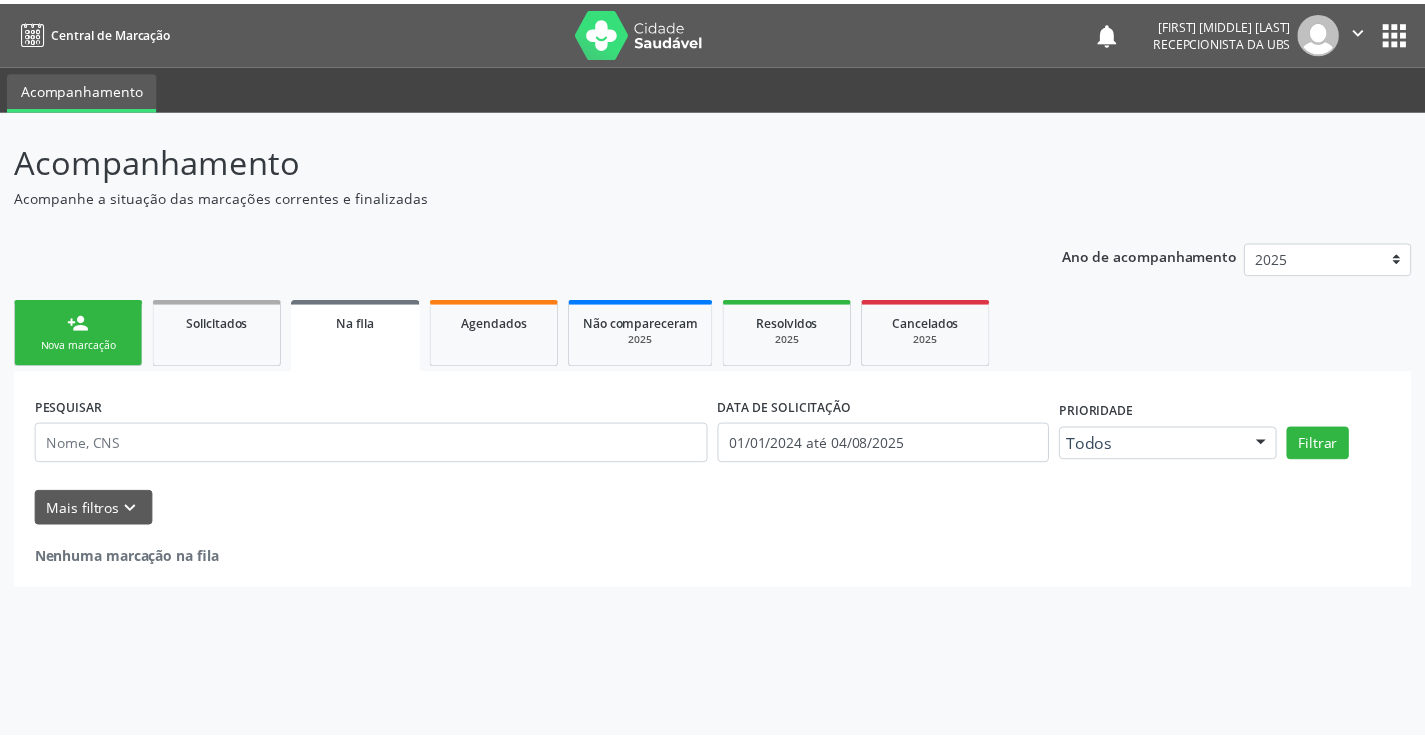 scroll, scrollTop: 0, scrollLeft: 0, axis: both 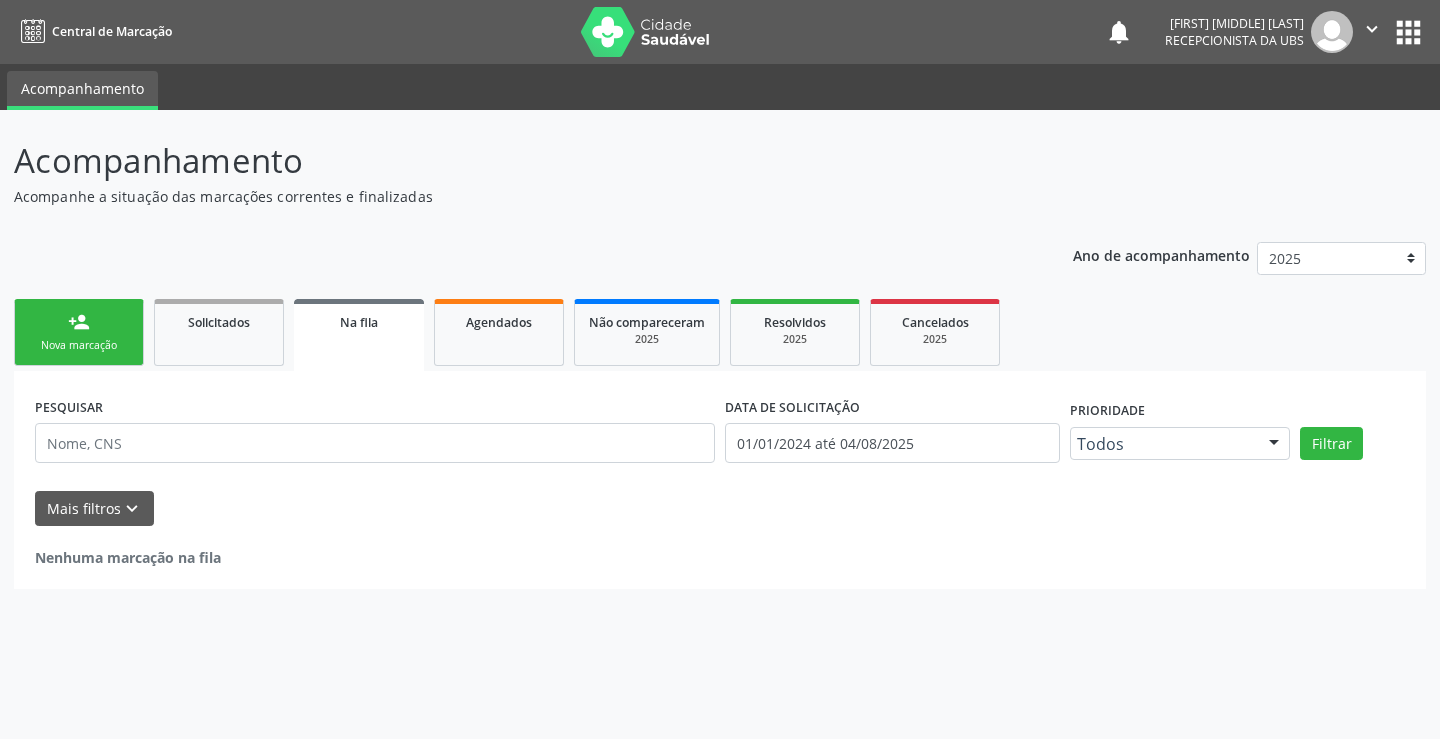 click on "person_add" at bounding box center [79, 322] 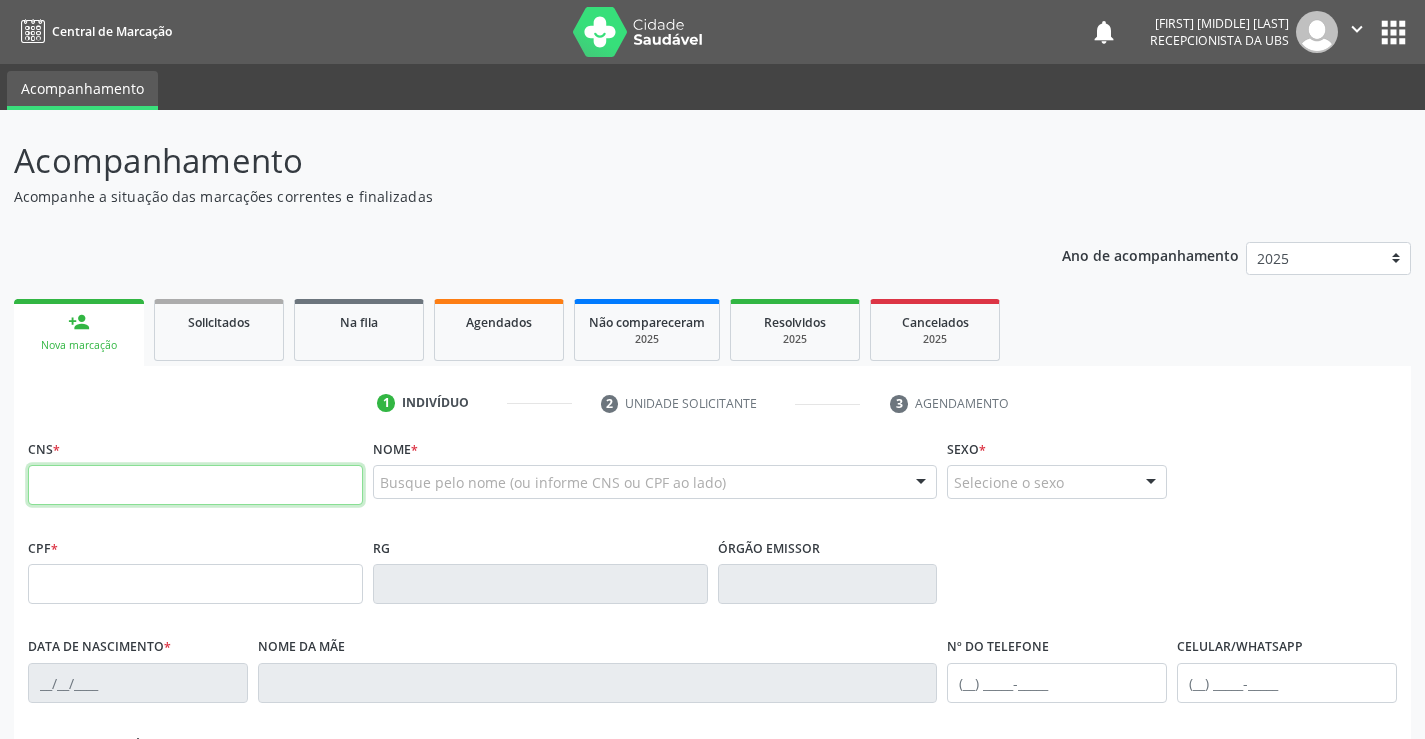 click at bounding box center [195, 485] 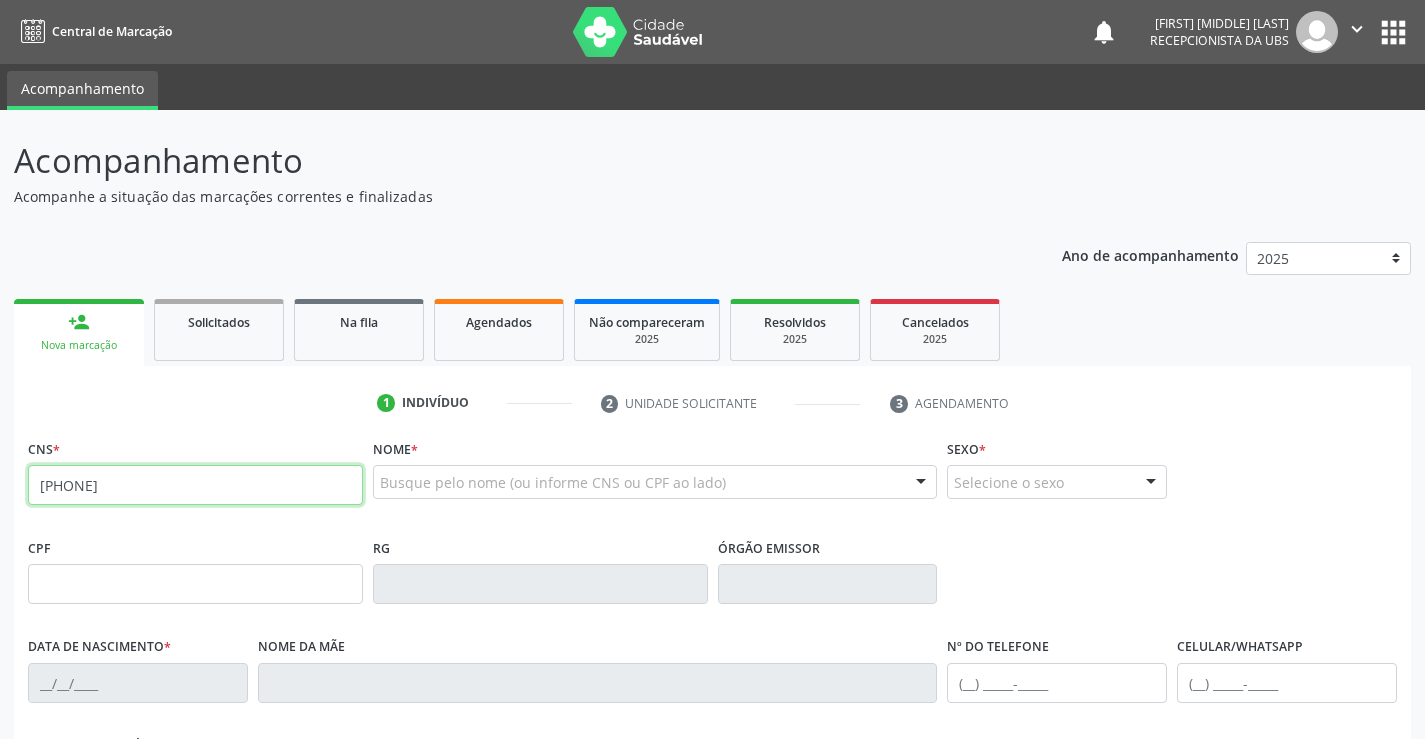 type on "[PHONE]" 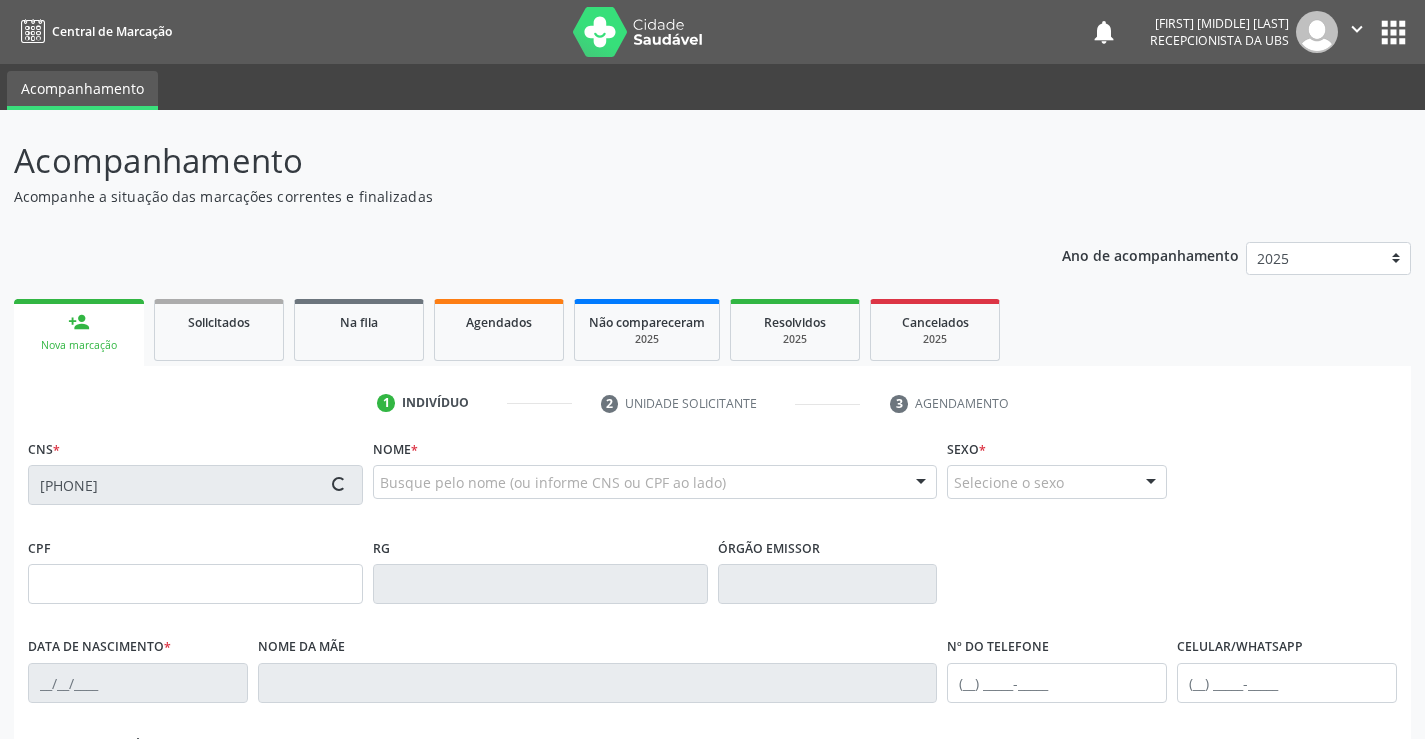 type on "[SSN]" 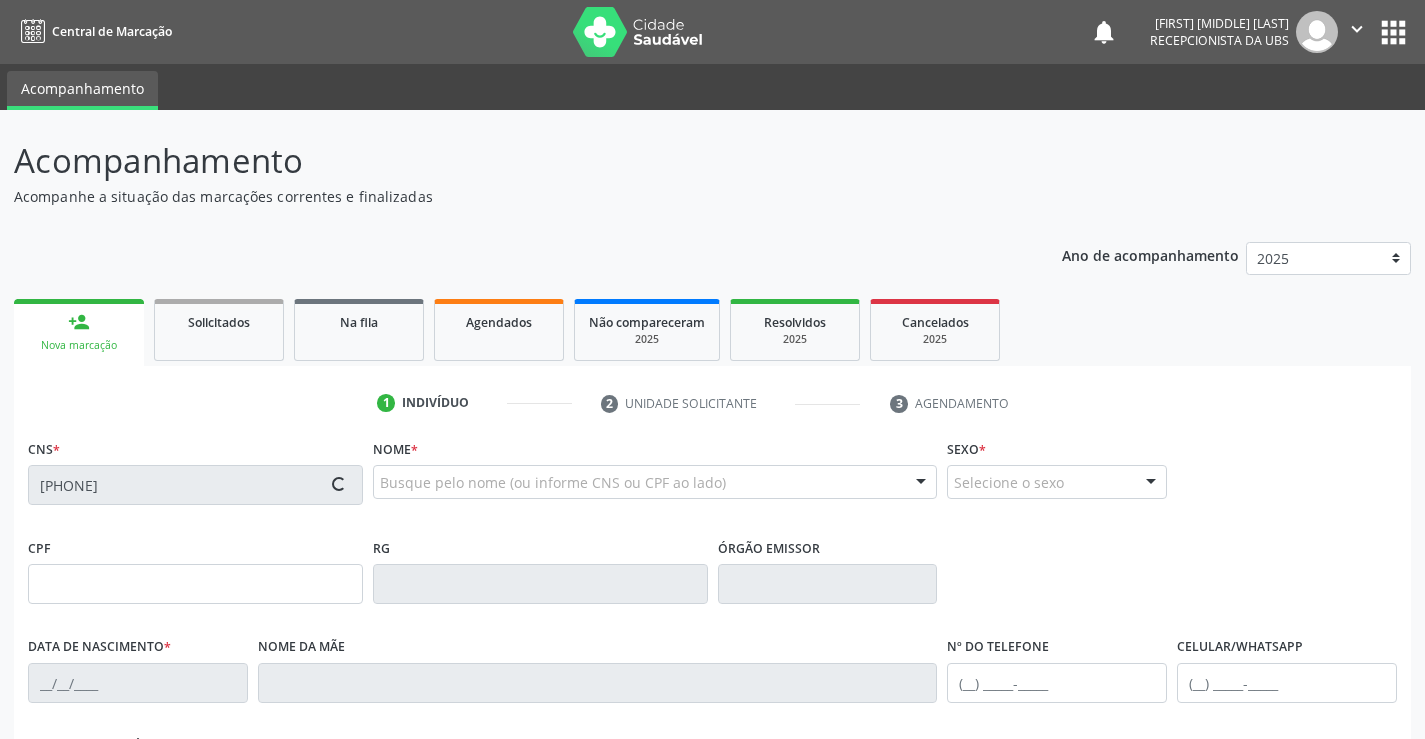 type on "[DATE]" 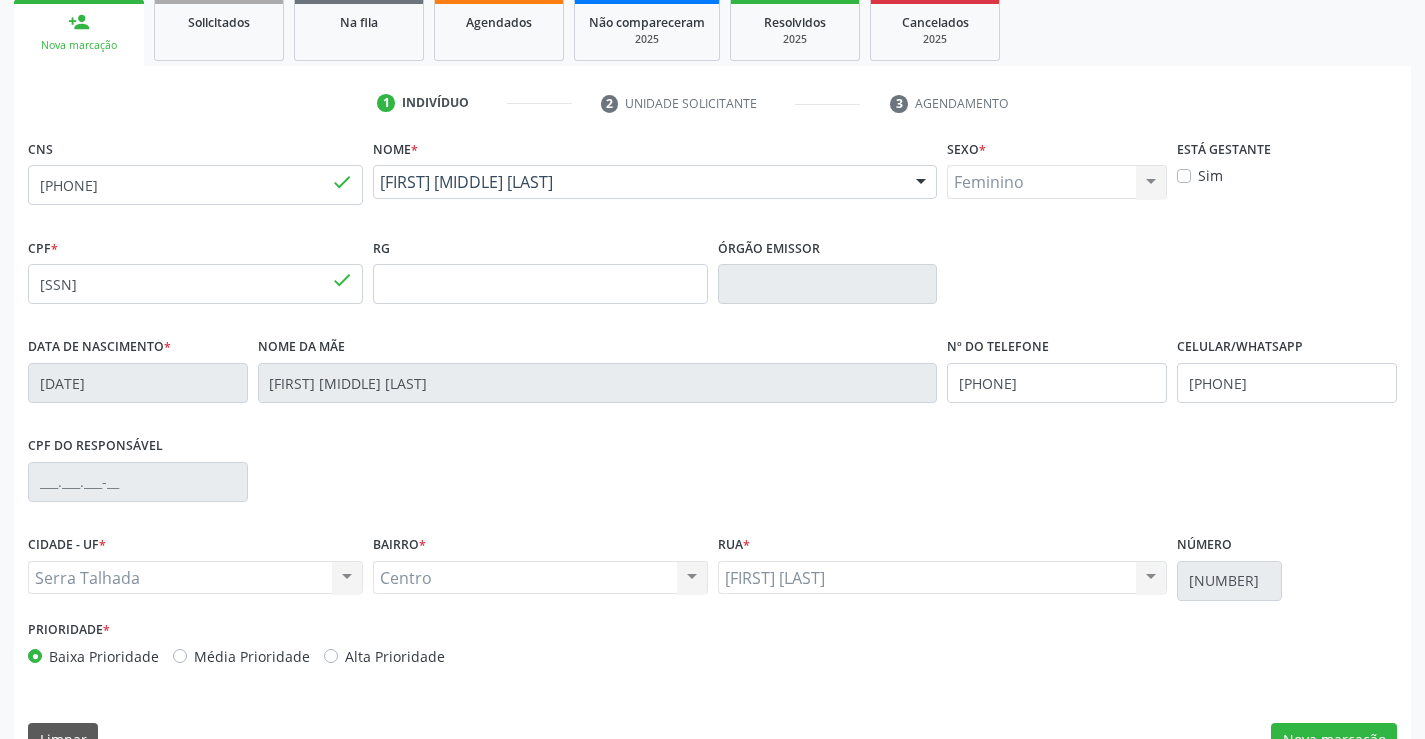 scroll, scrollTop: 345, scrollLeft: 0, axis: vertical 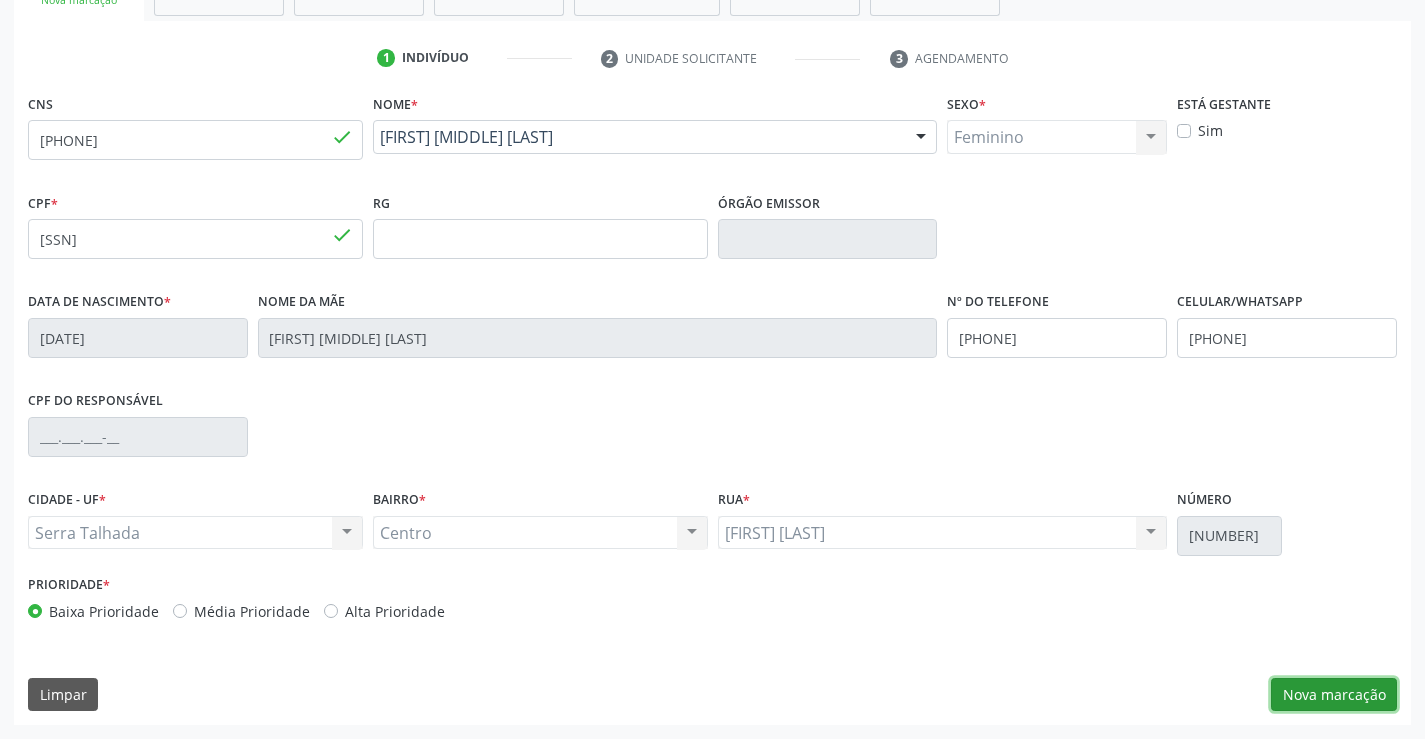 click on "Nova marcação" at bounding box center [1334, 695] 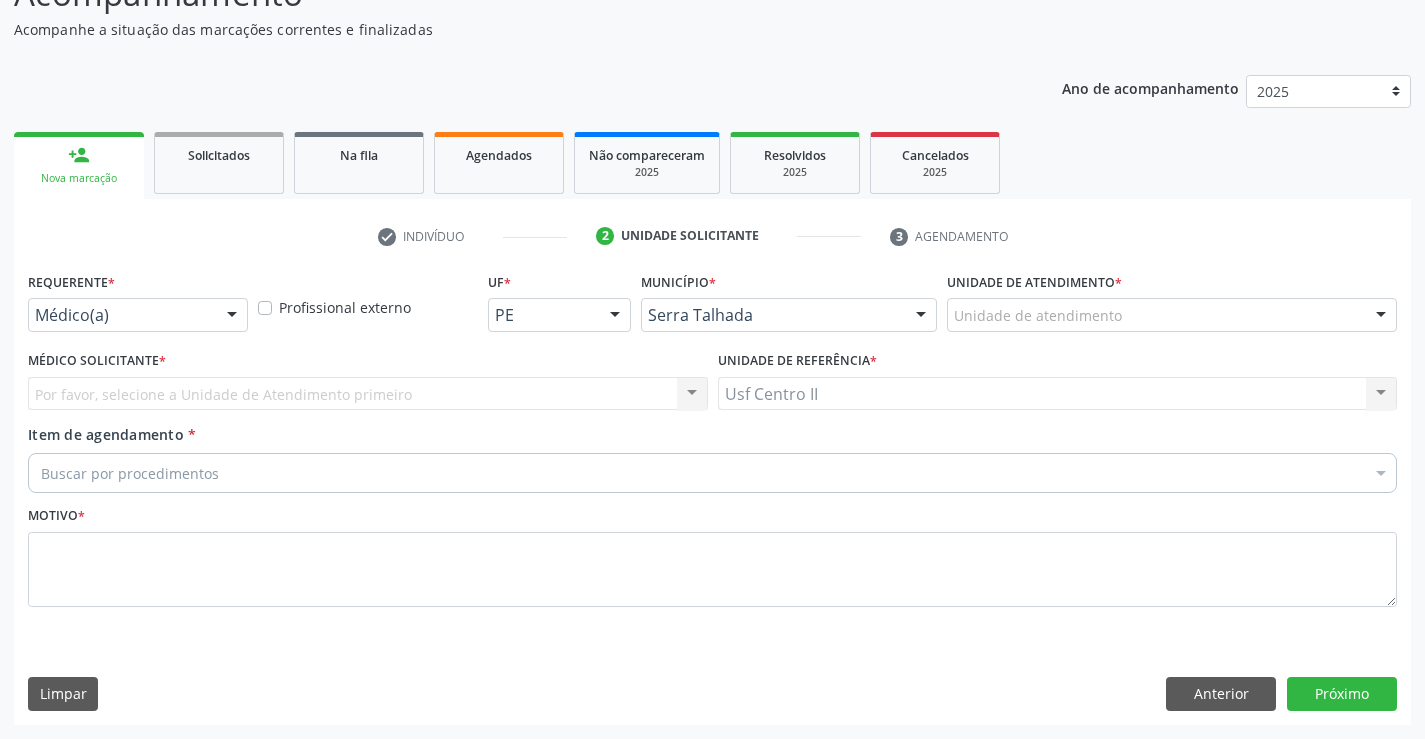 scroll, scrollTop: 167, scrollLeft: 0, axis: vertical 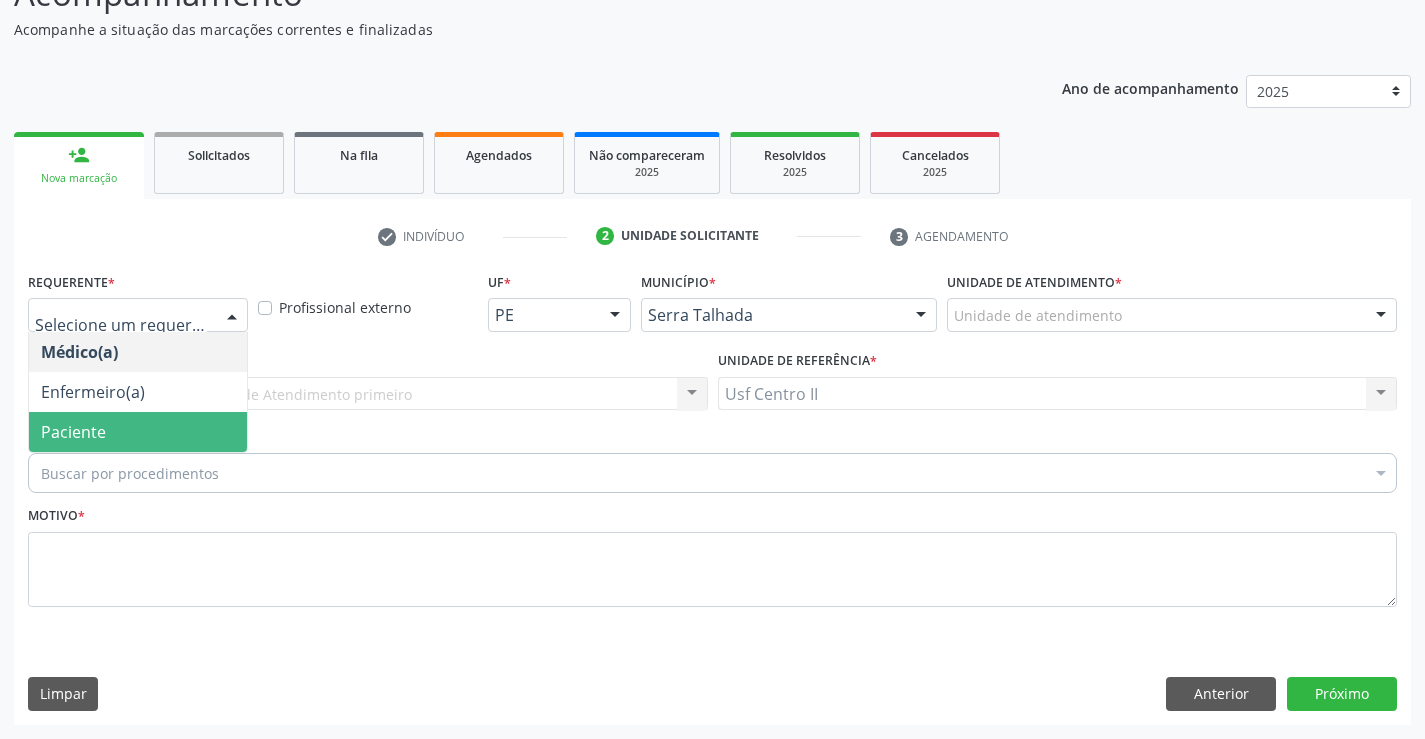 click on "Paciente" at bounding box center (138, 432) 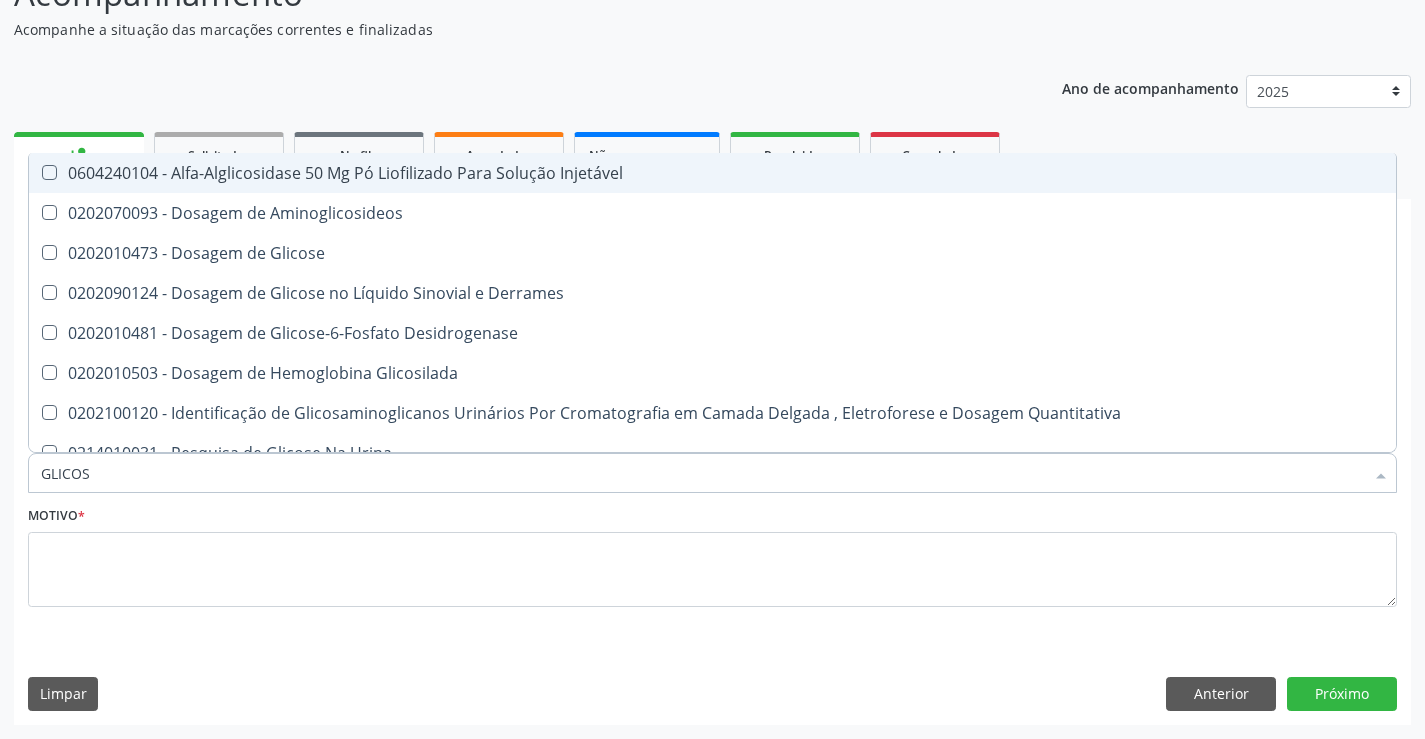 type on "GLICOSE" 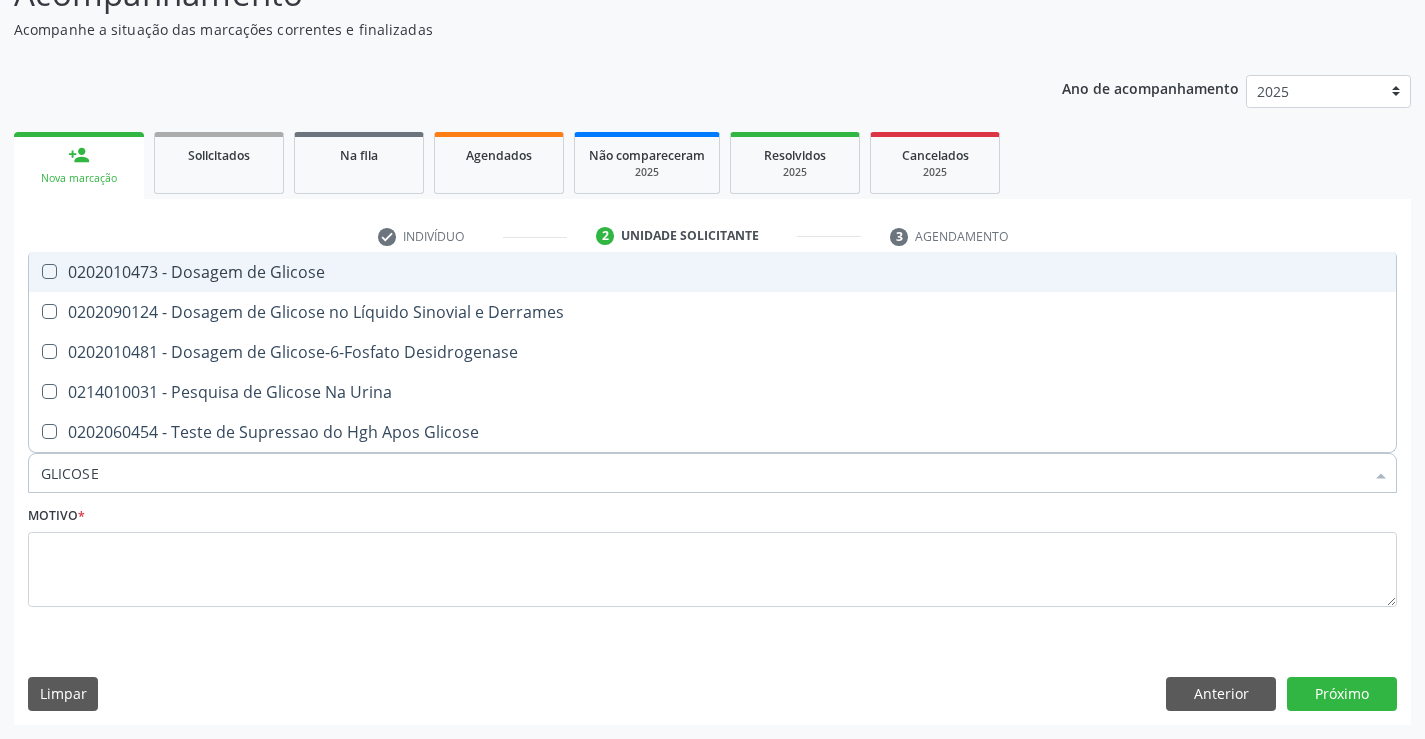 click on "0202010473 - Dosagem de Glicose" at bounding box center (712, 272) 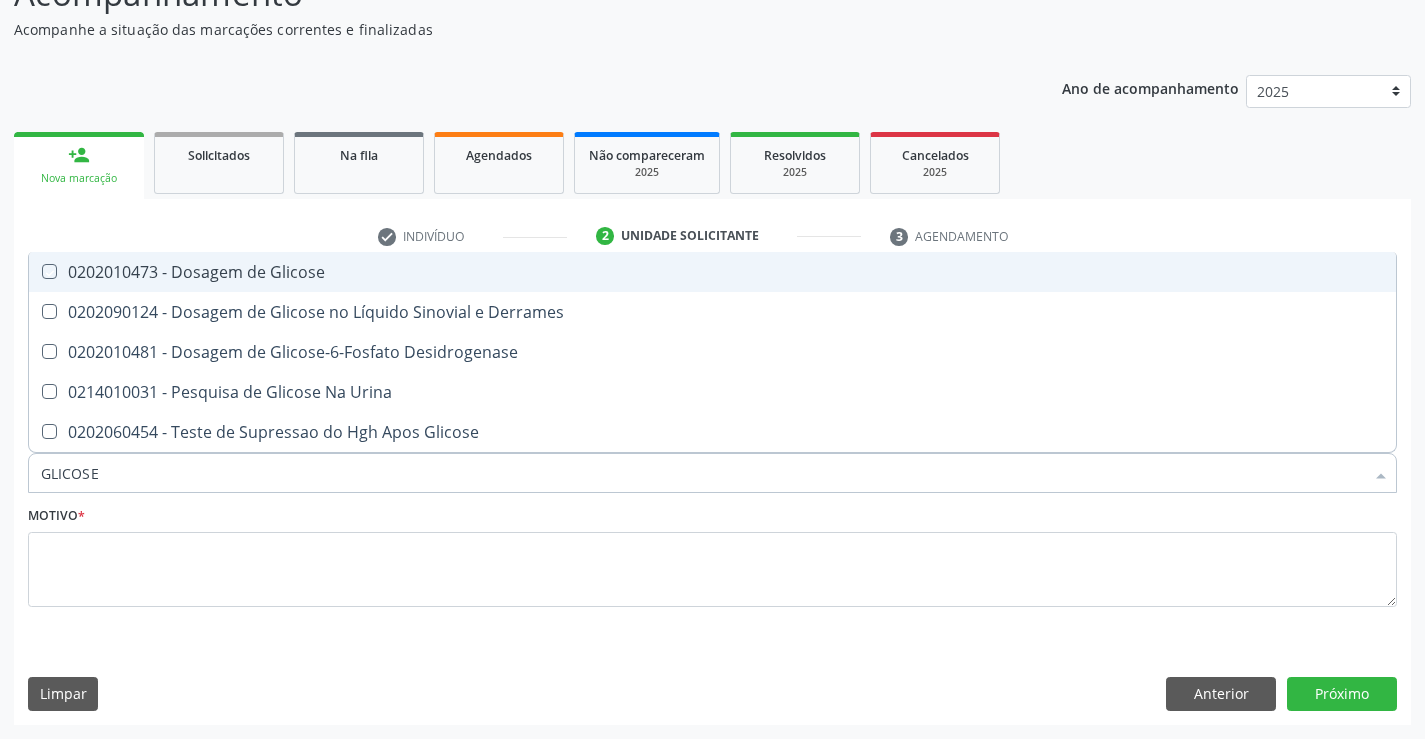 checkbox on "true" 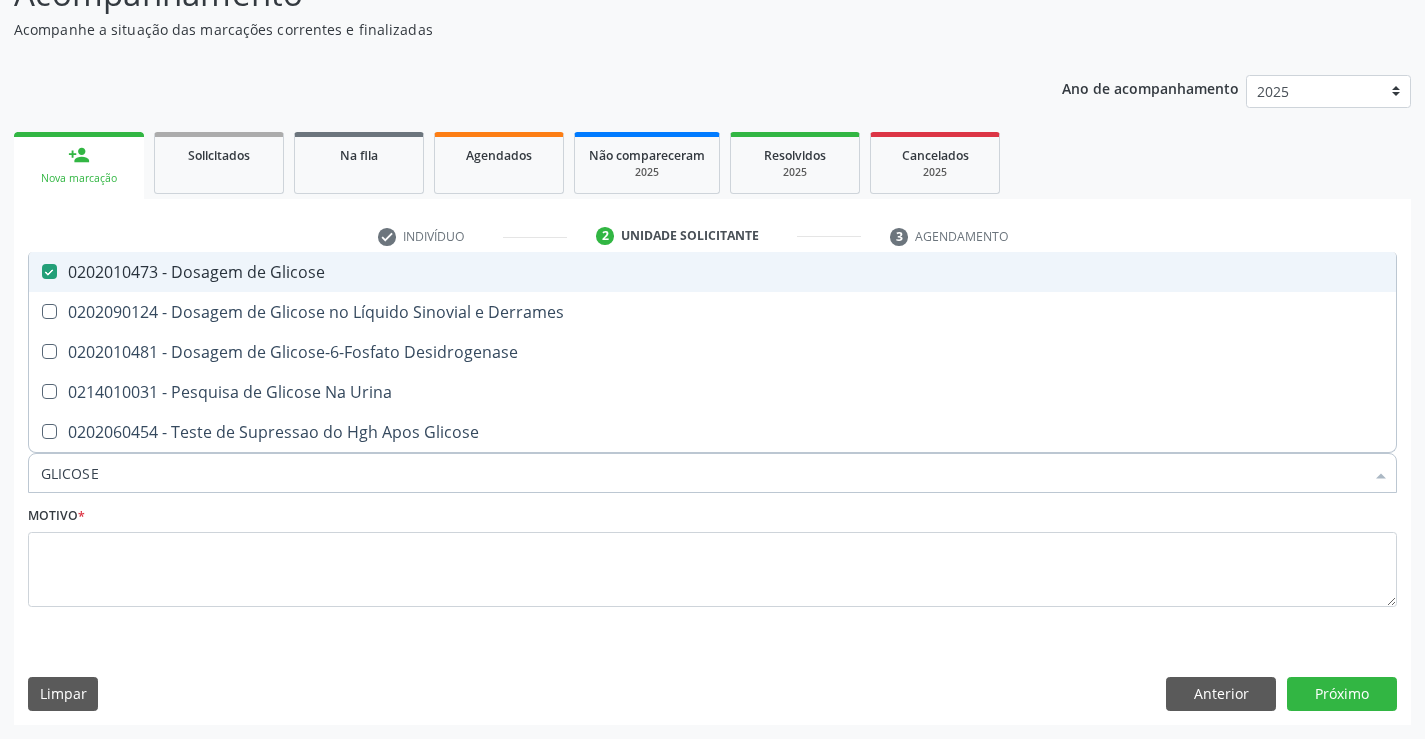 type on "GLICOS" 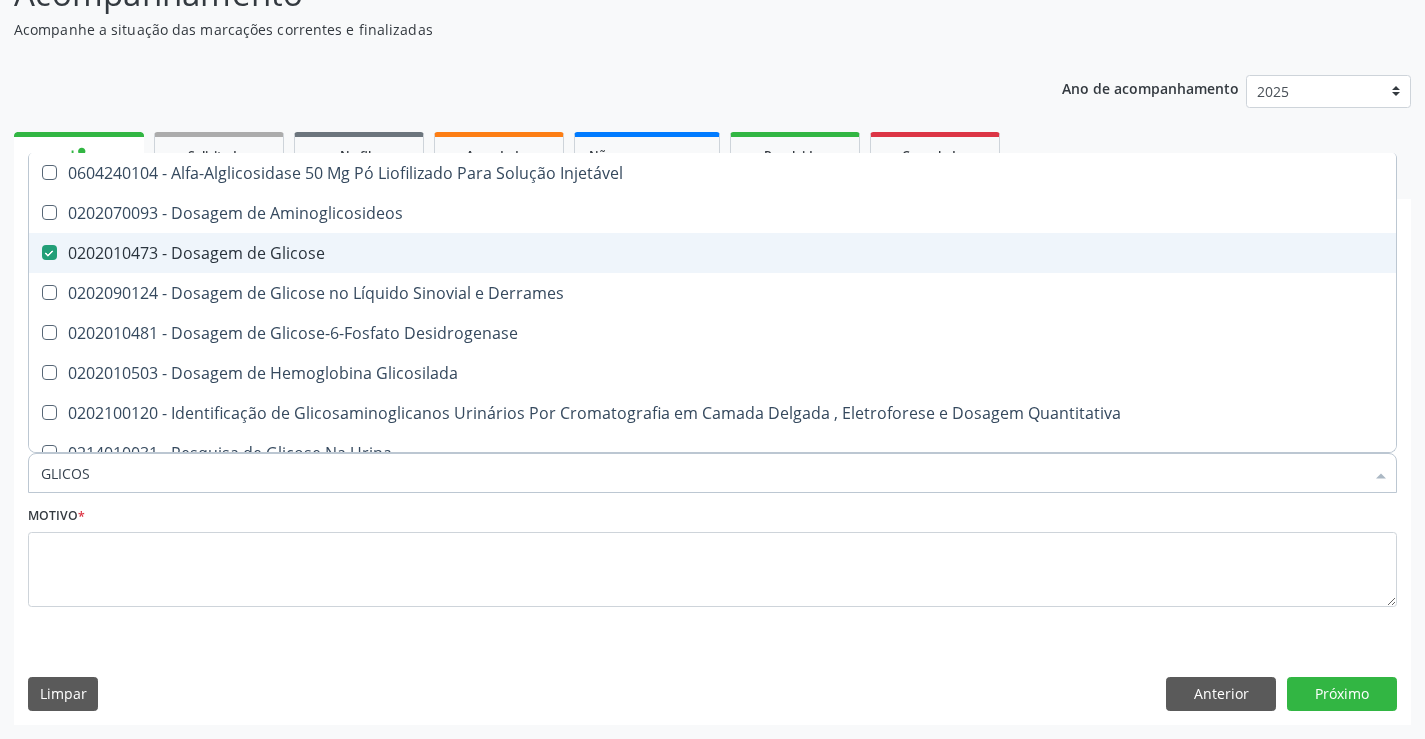 type on "GLICO" 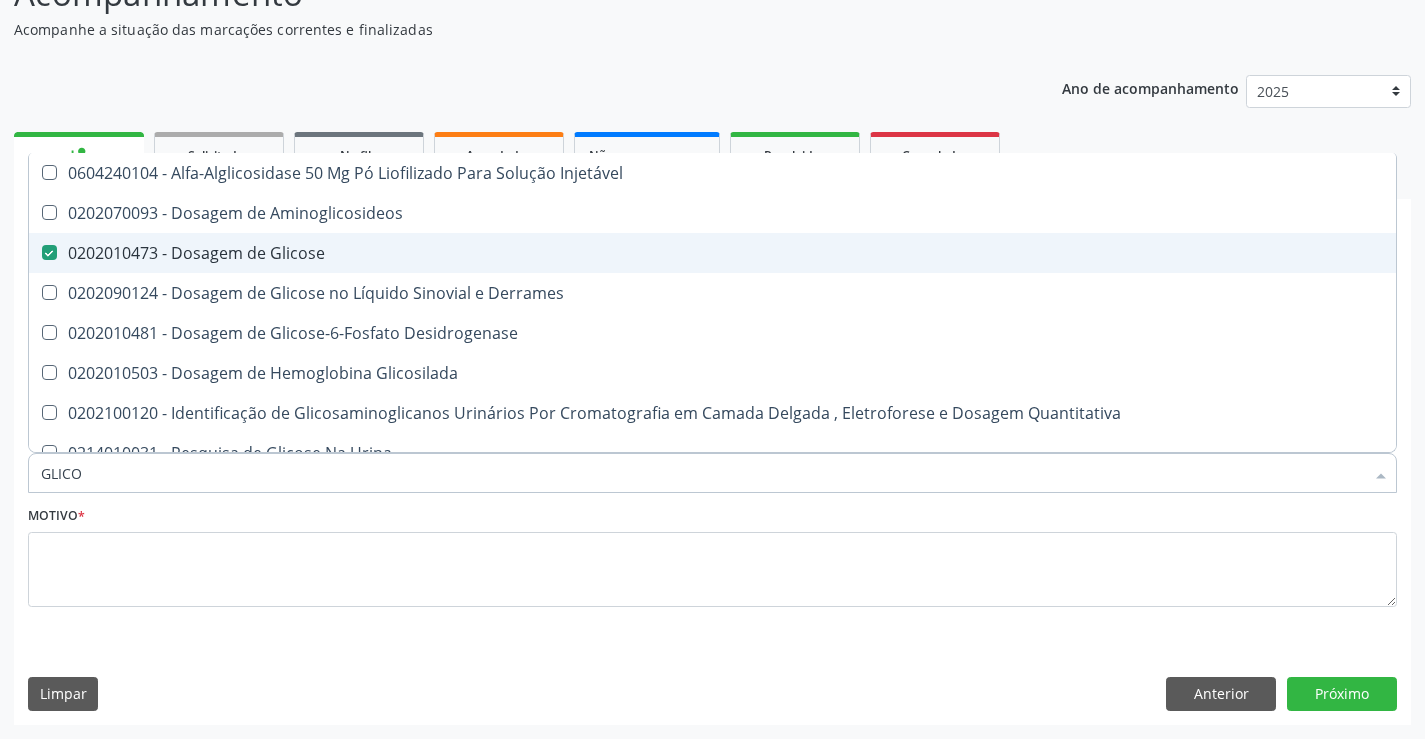checkbox on "false" 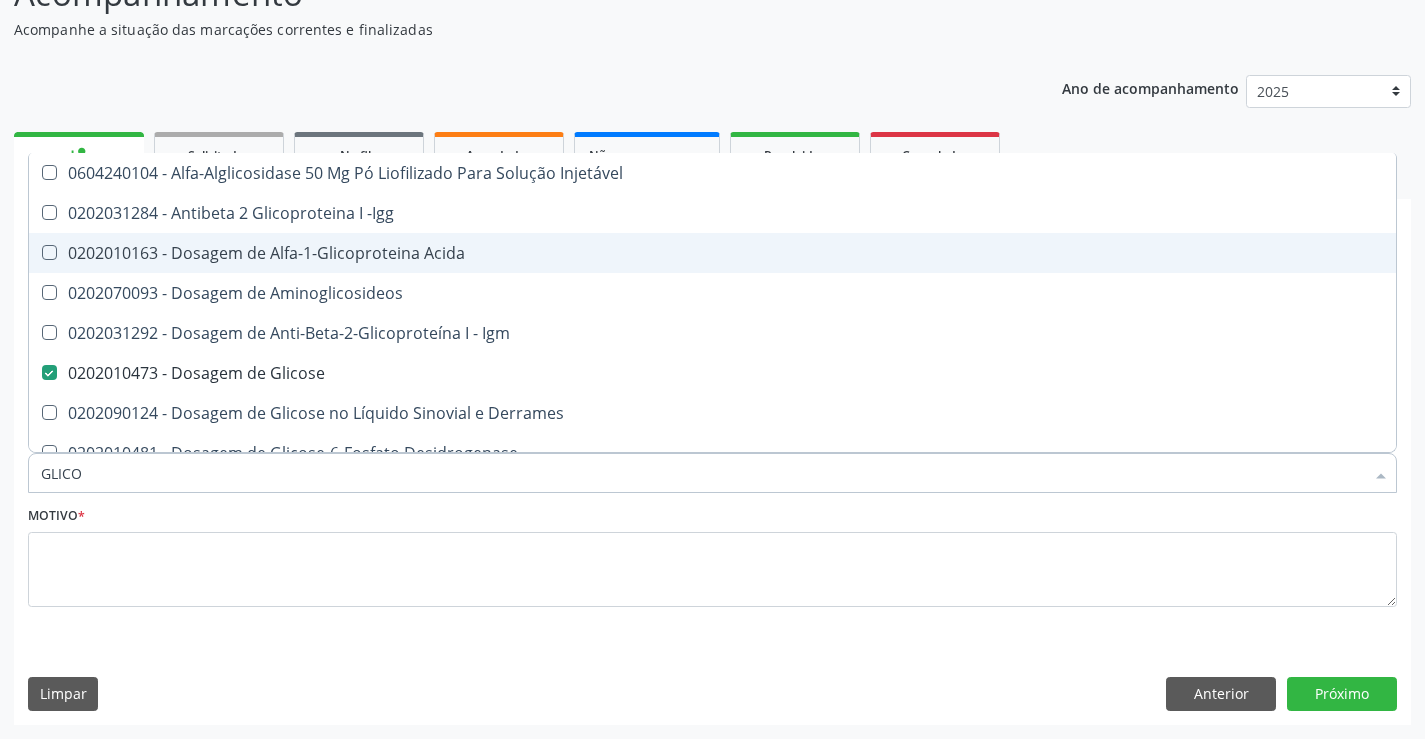 type on "GLIC" 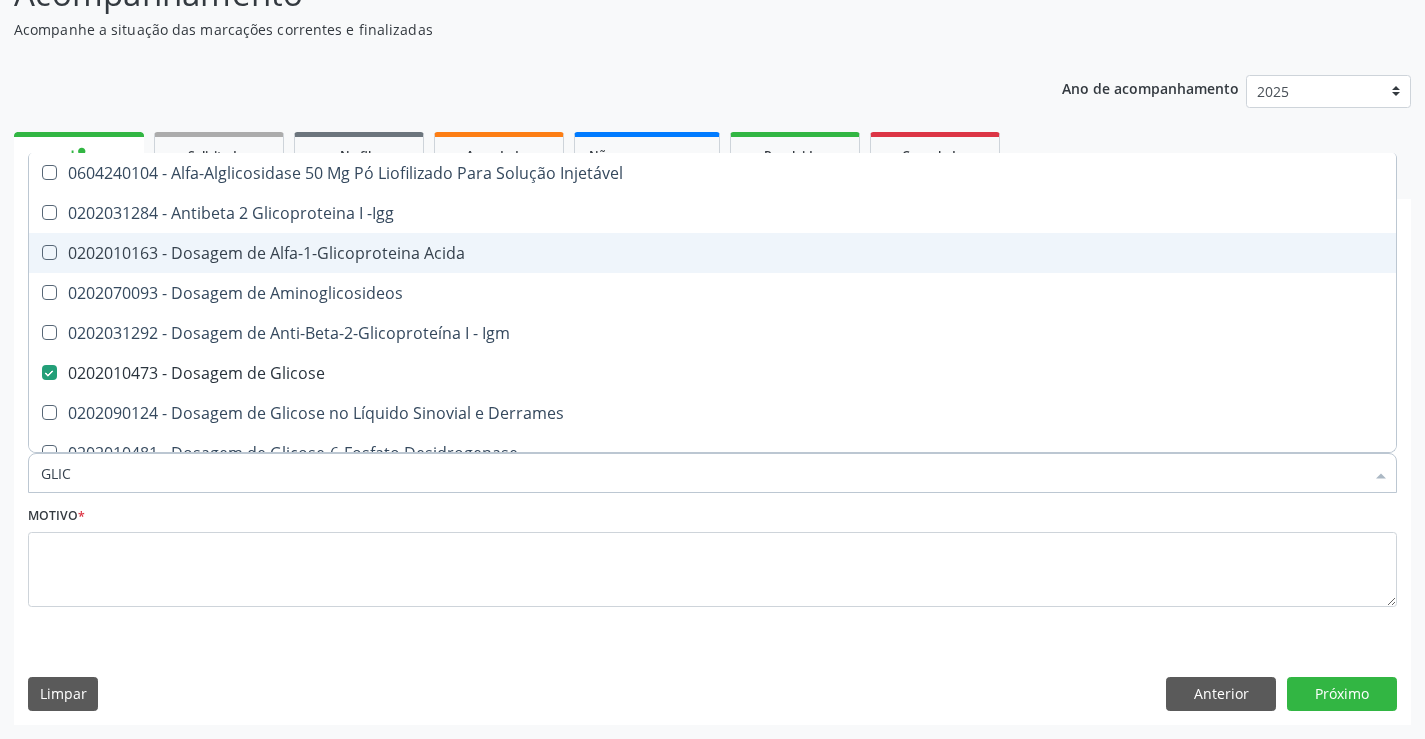 checkbox on "false" 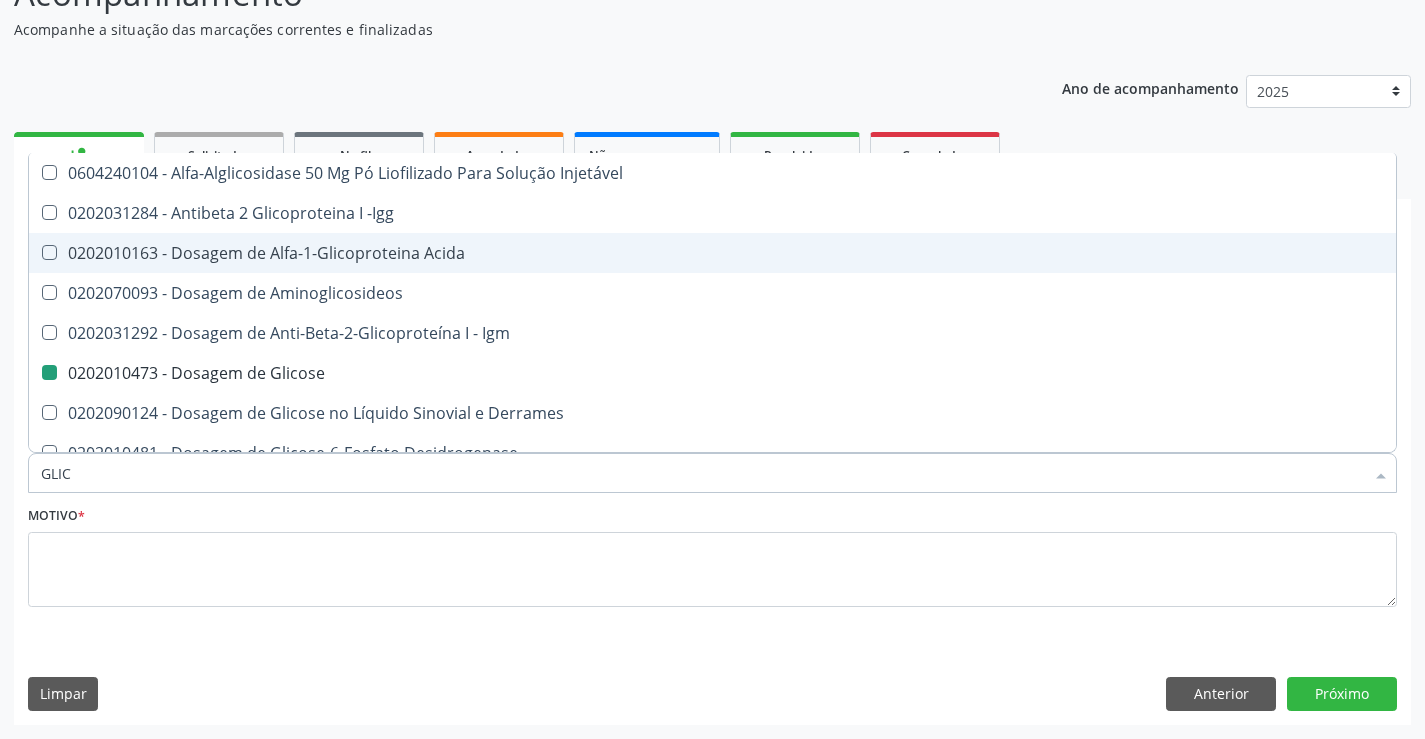 type on "GLI" 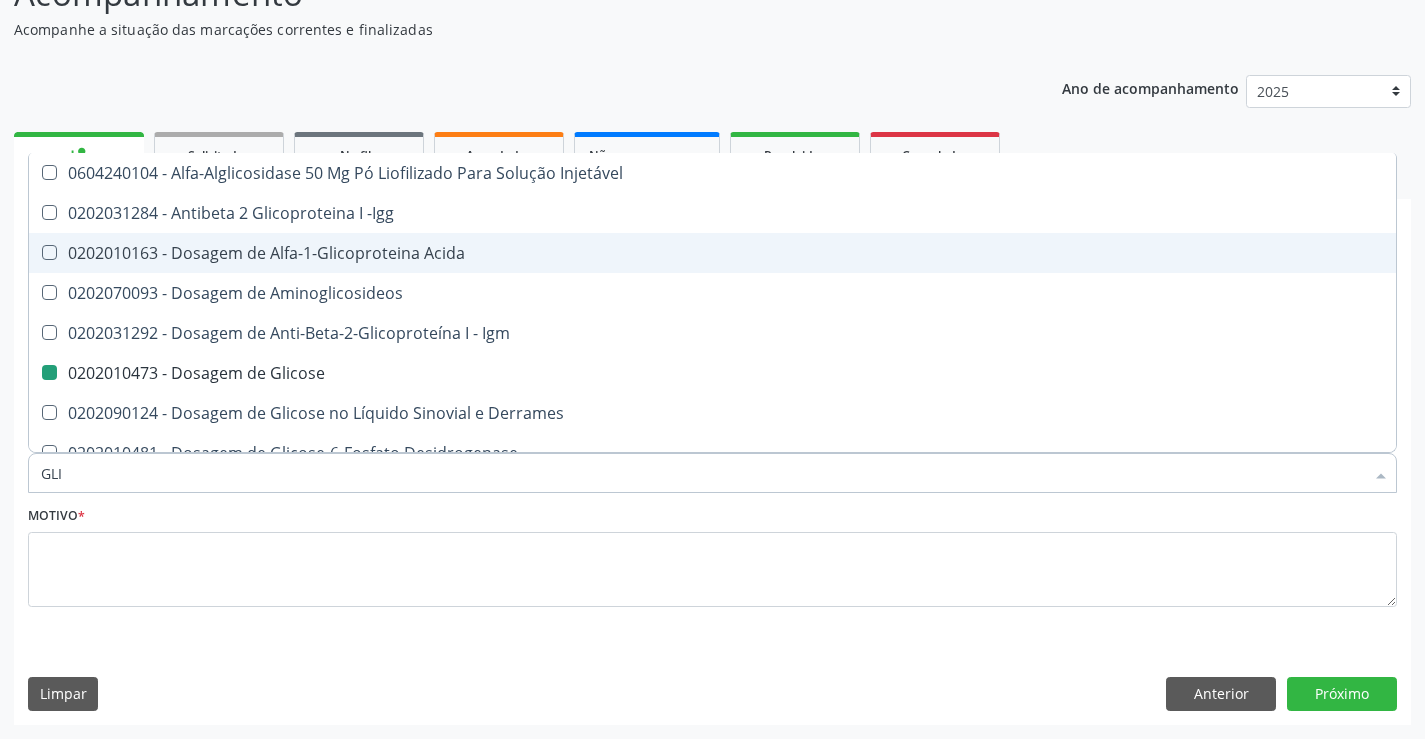checkbox on "false" 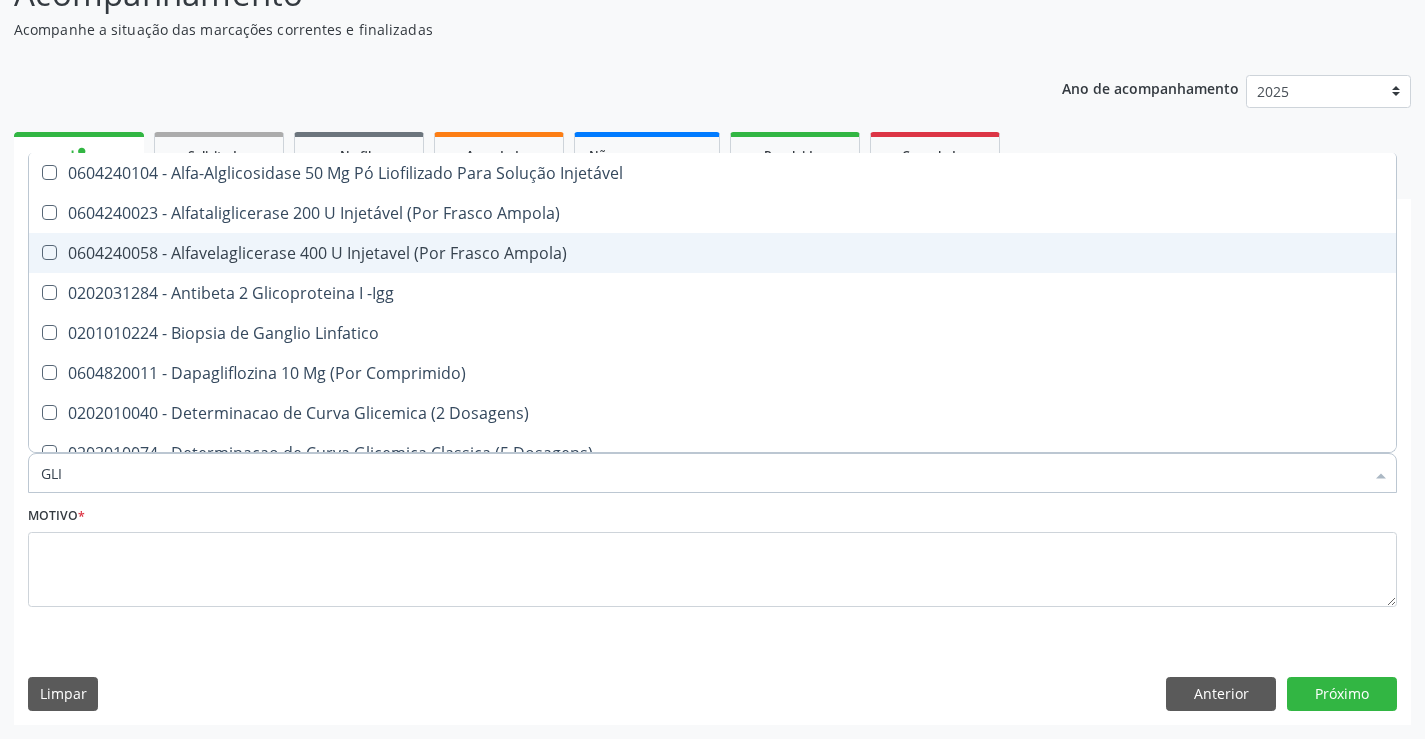type on "GL" 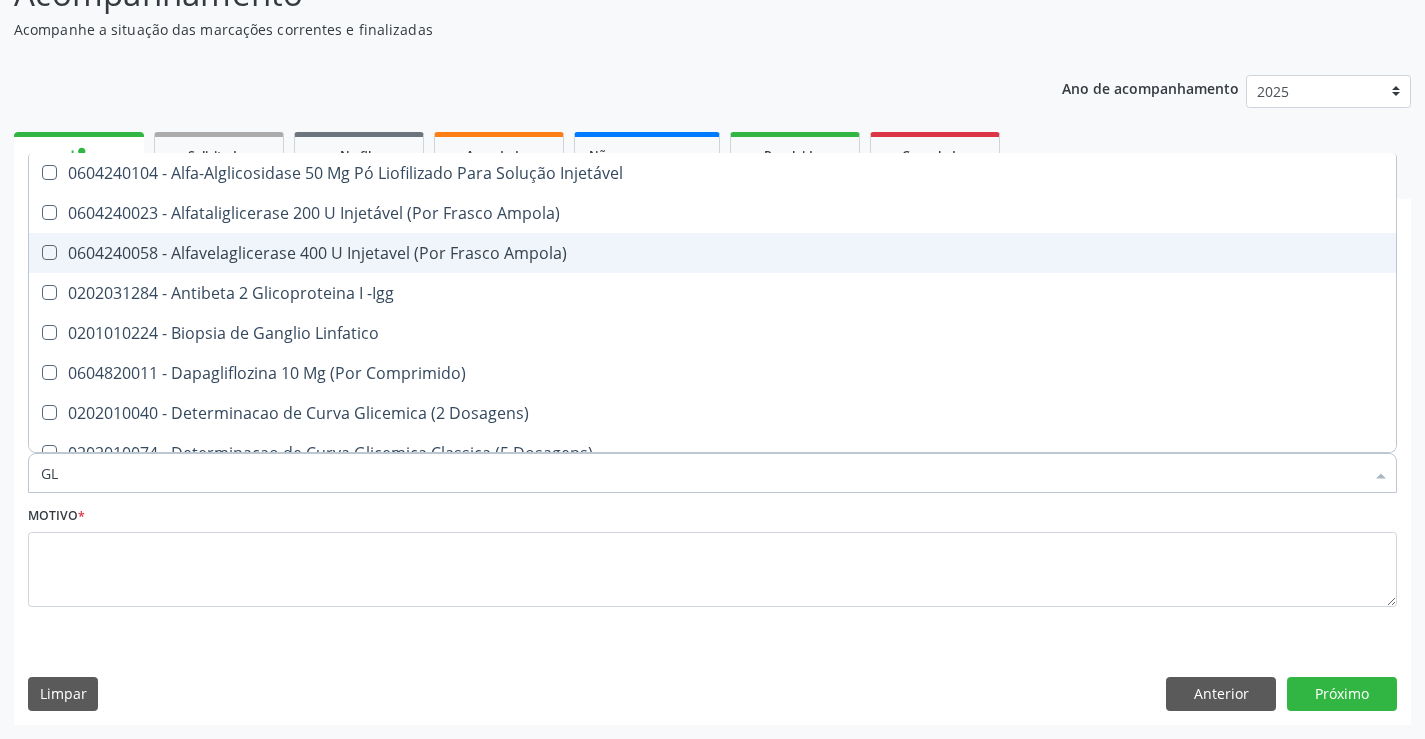 checkbox on "false" 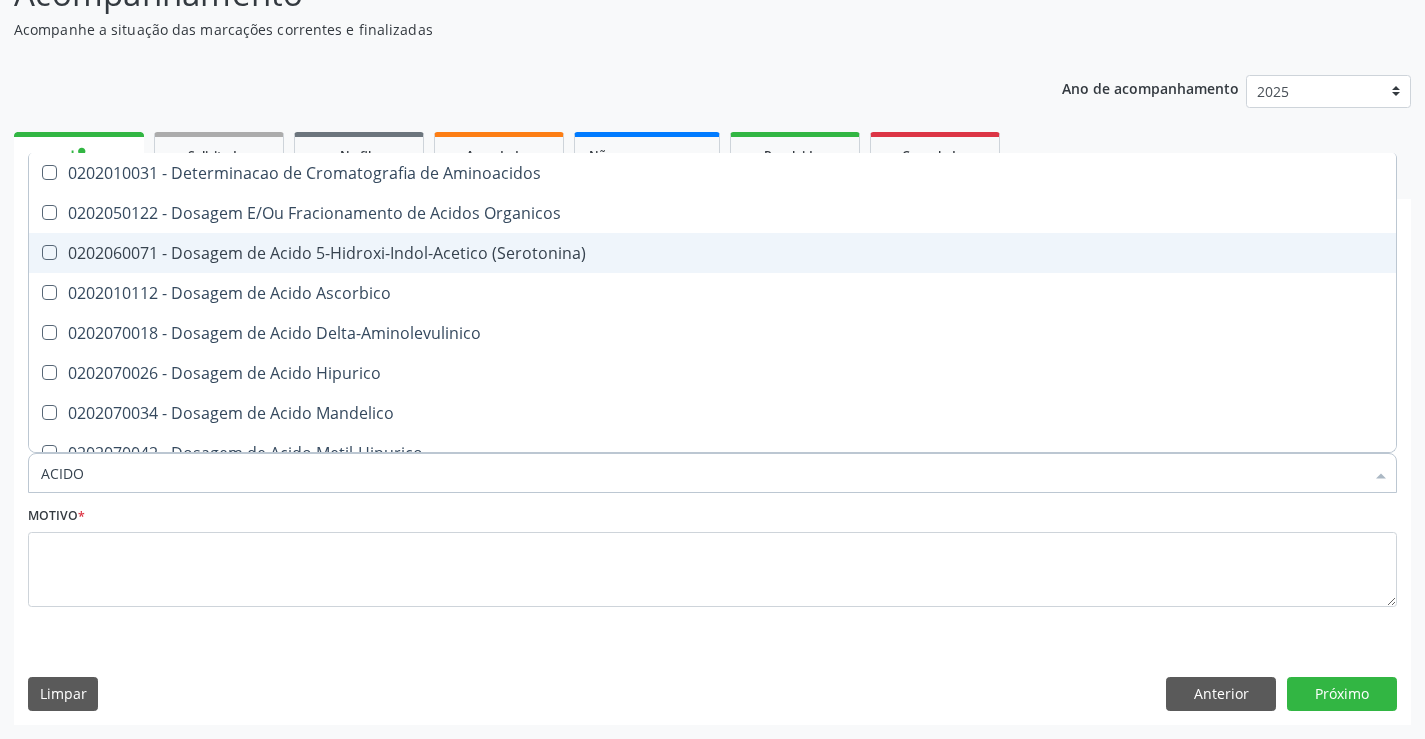 type on "ACIDO U" 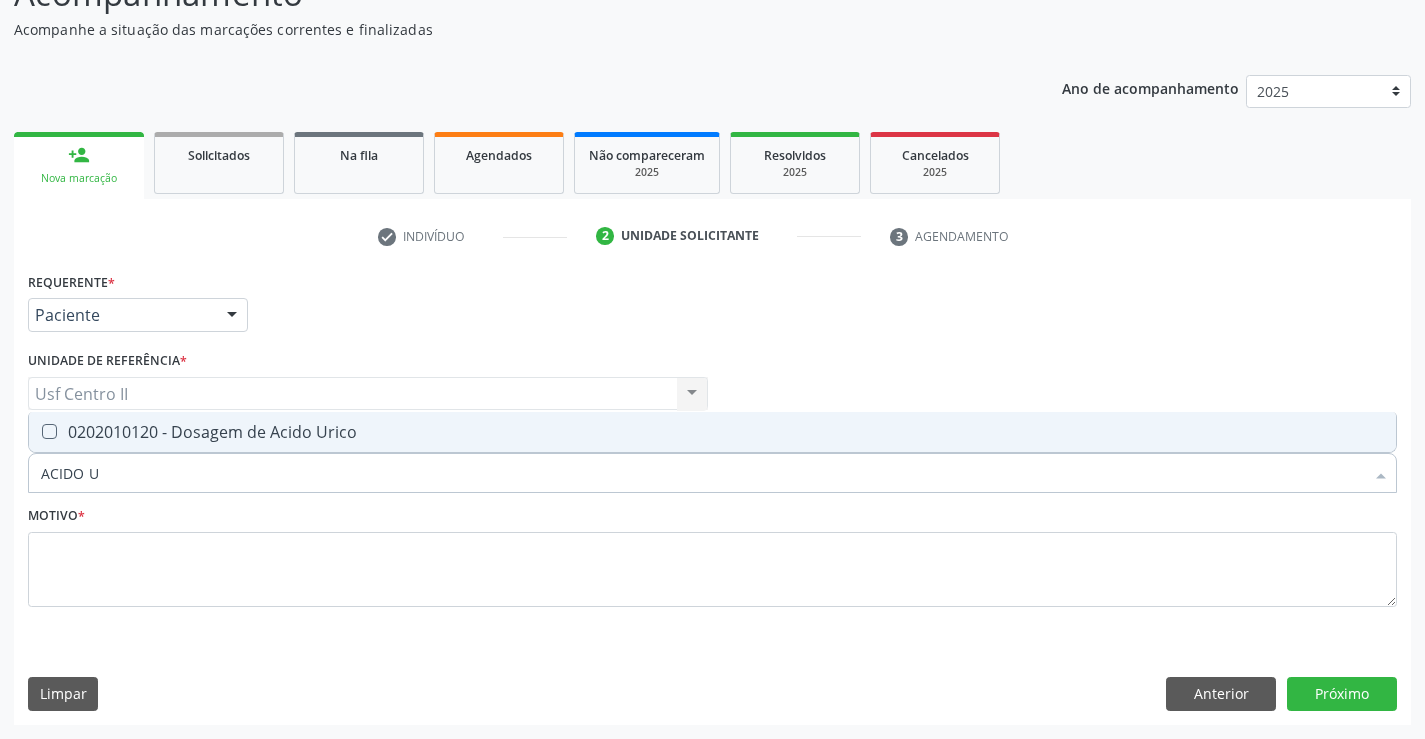click on "0202010120 - Dosagem de Acido Urico" at bounding box center (712, 432) 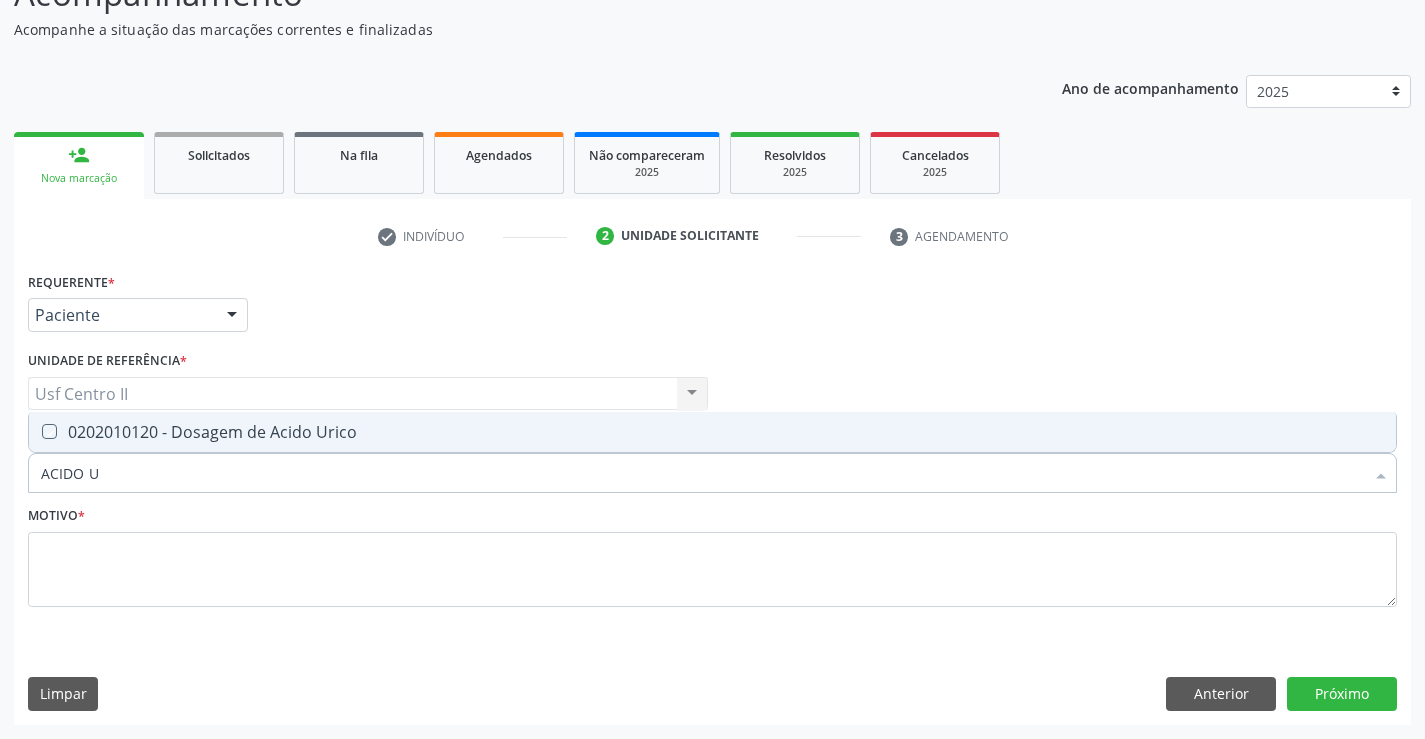 checkbox on "true" 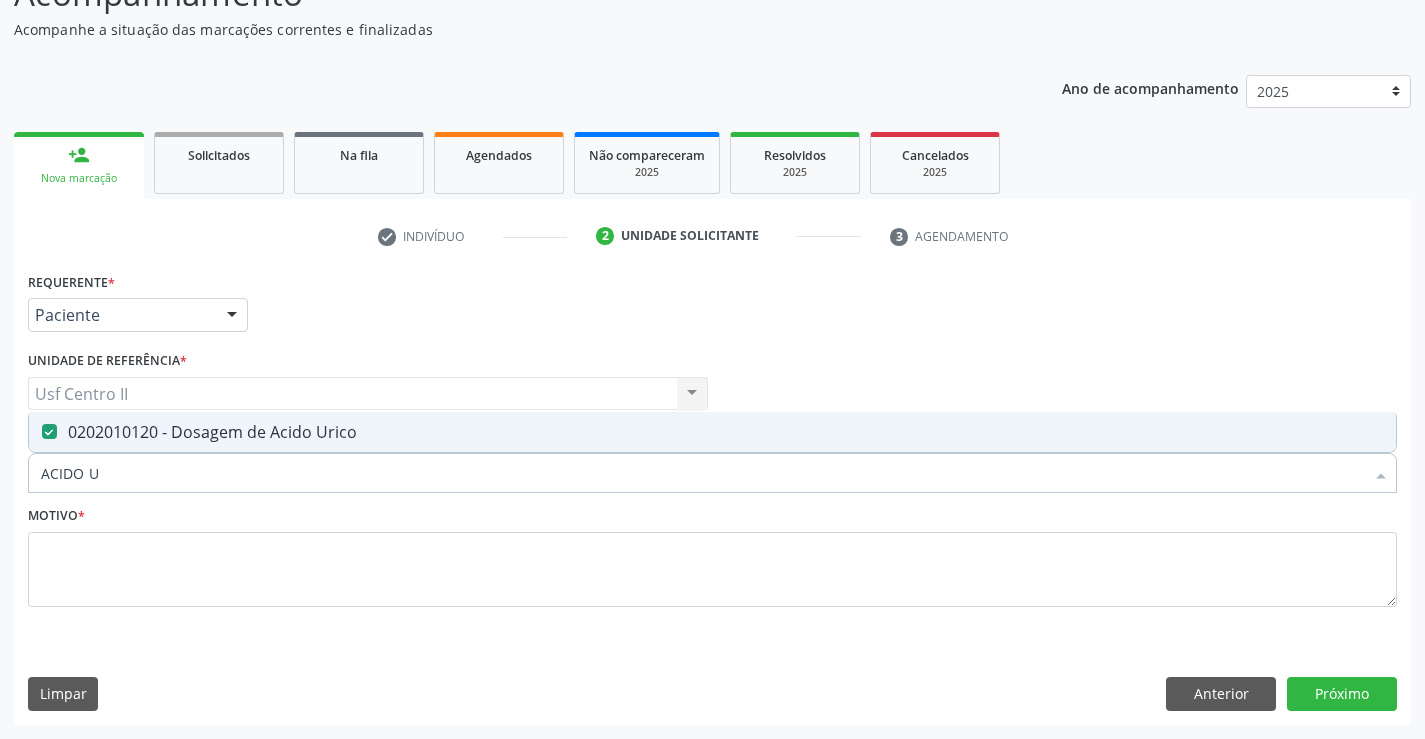 type on "ACIDO" 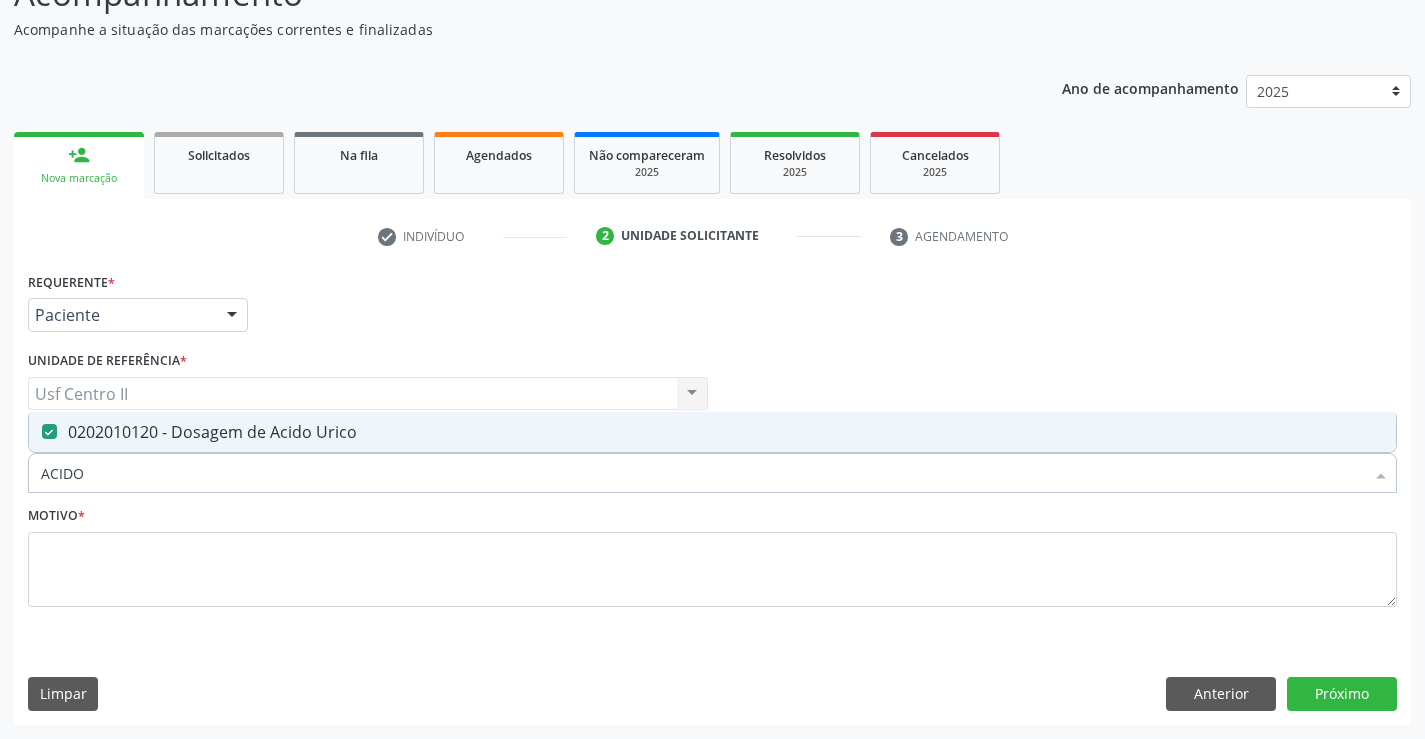 checkbox on "false" 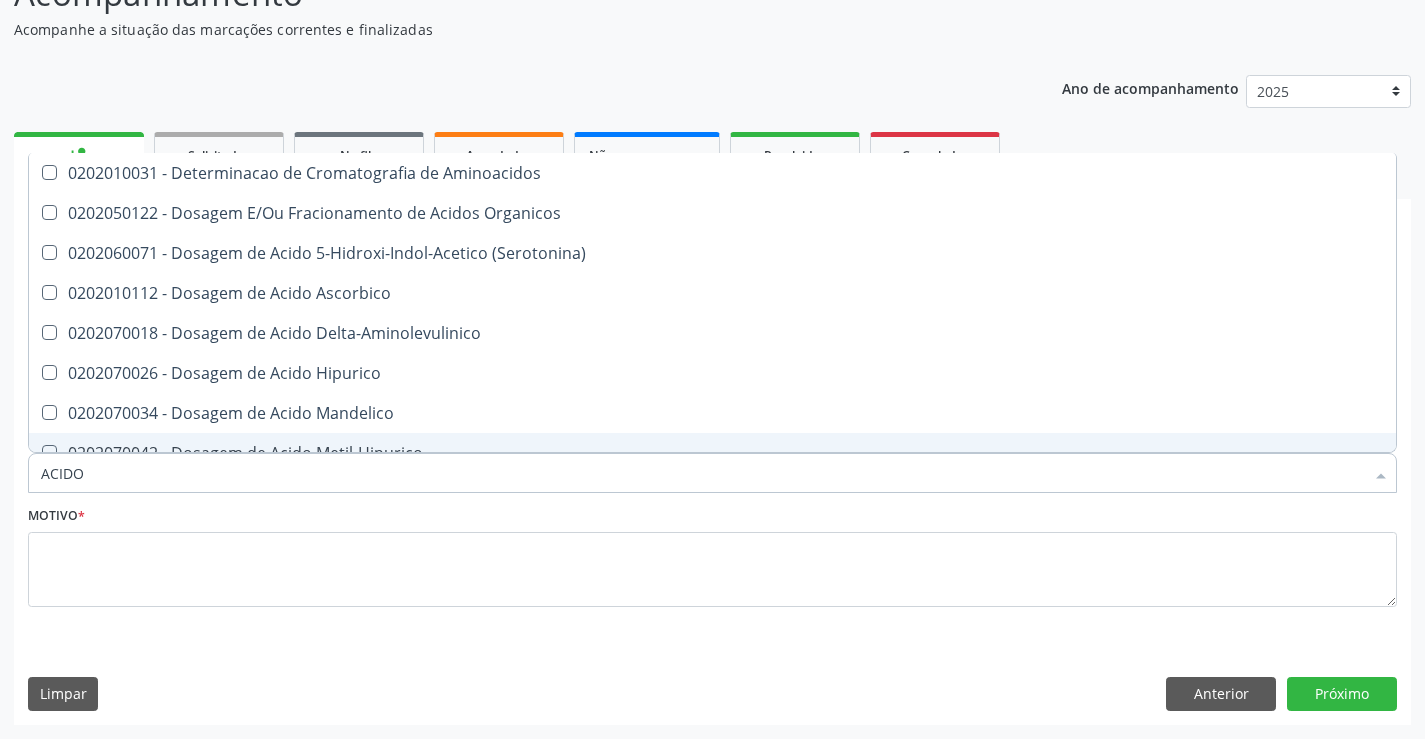 type on "ACID" 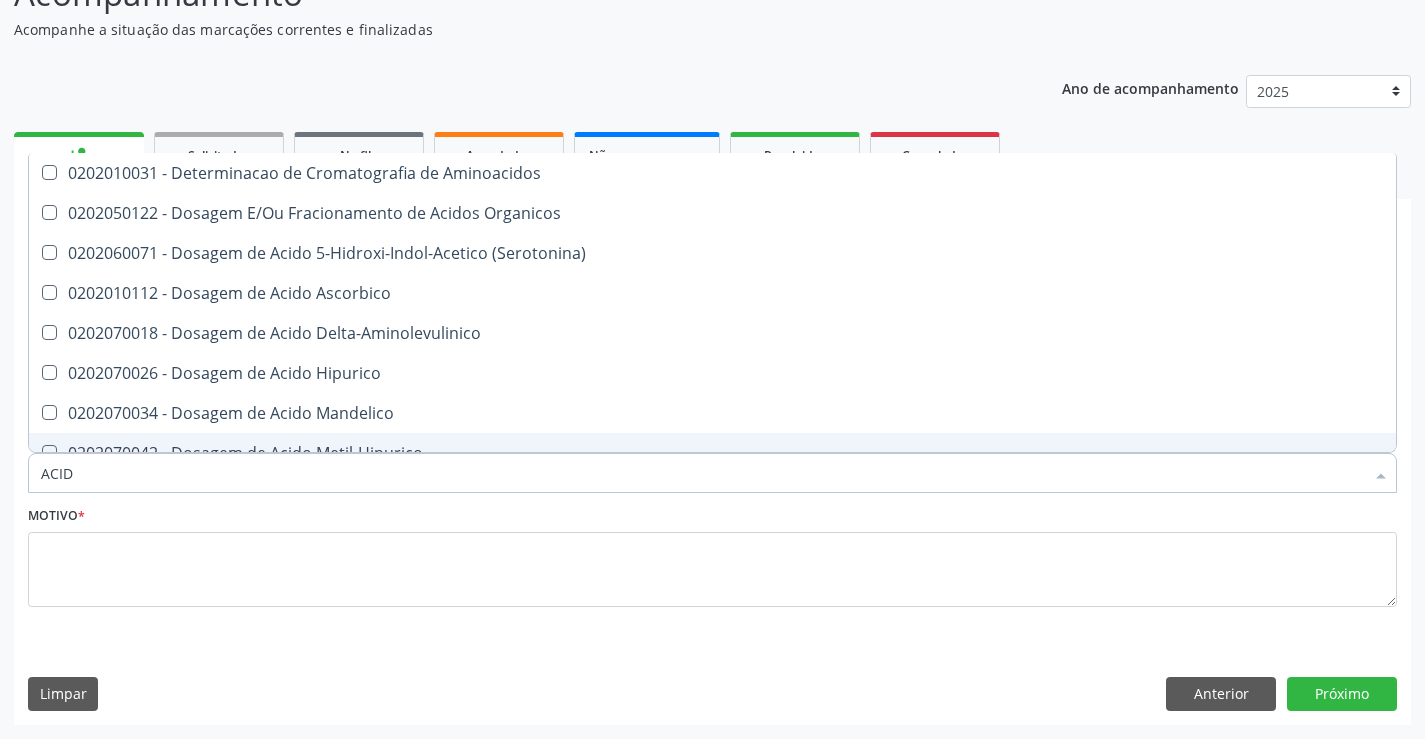 type on "ACI" 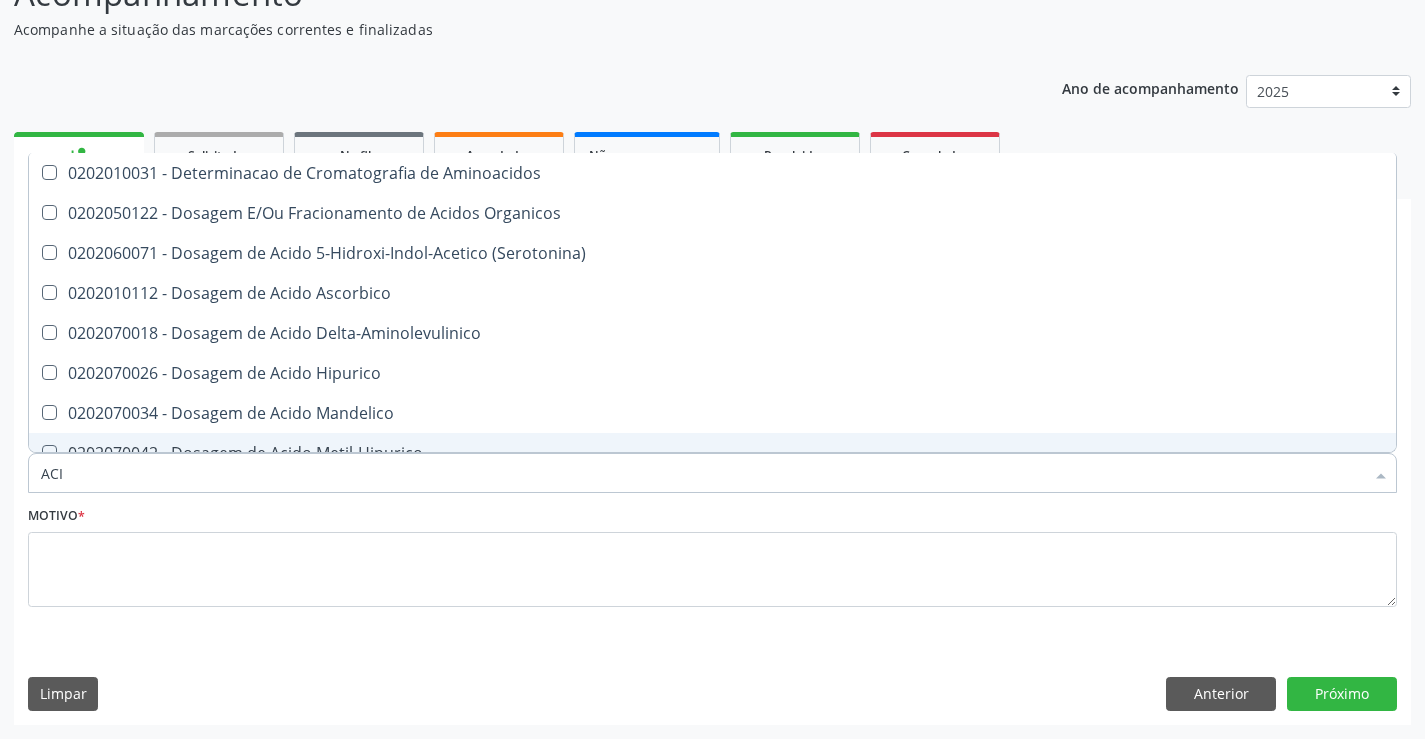 checkbox on "false" 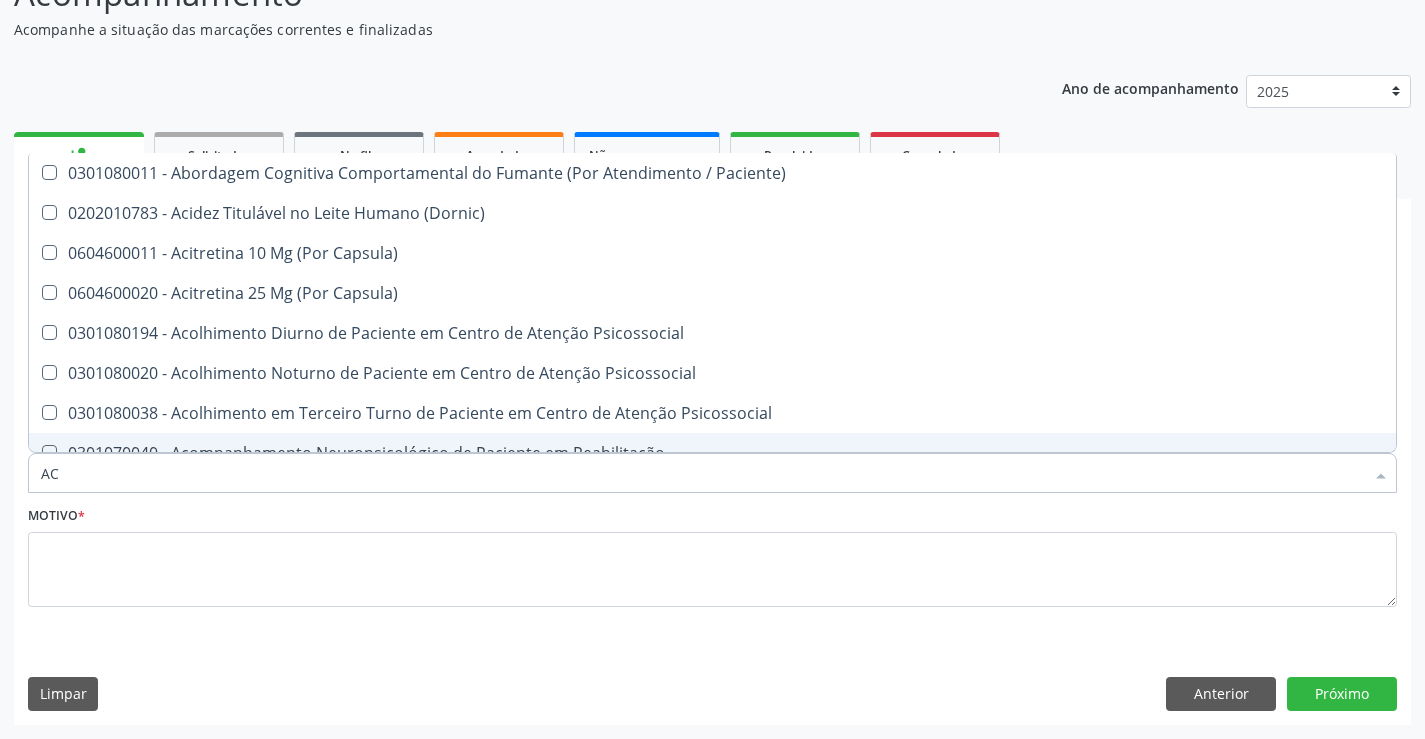 type on "A" 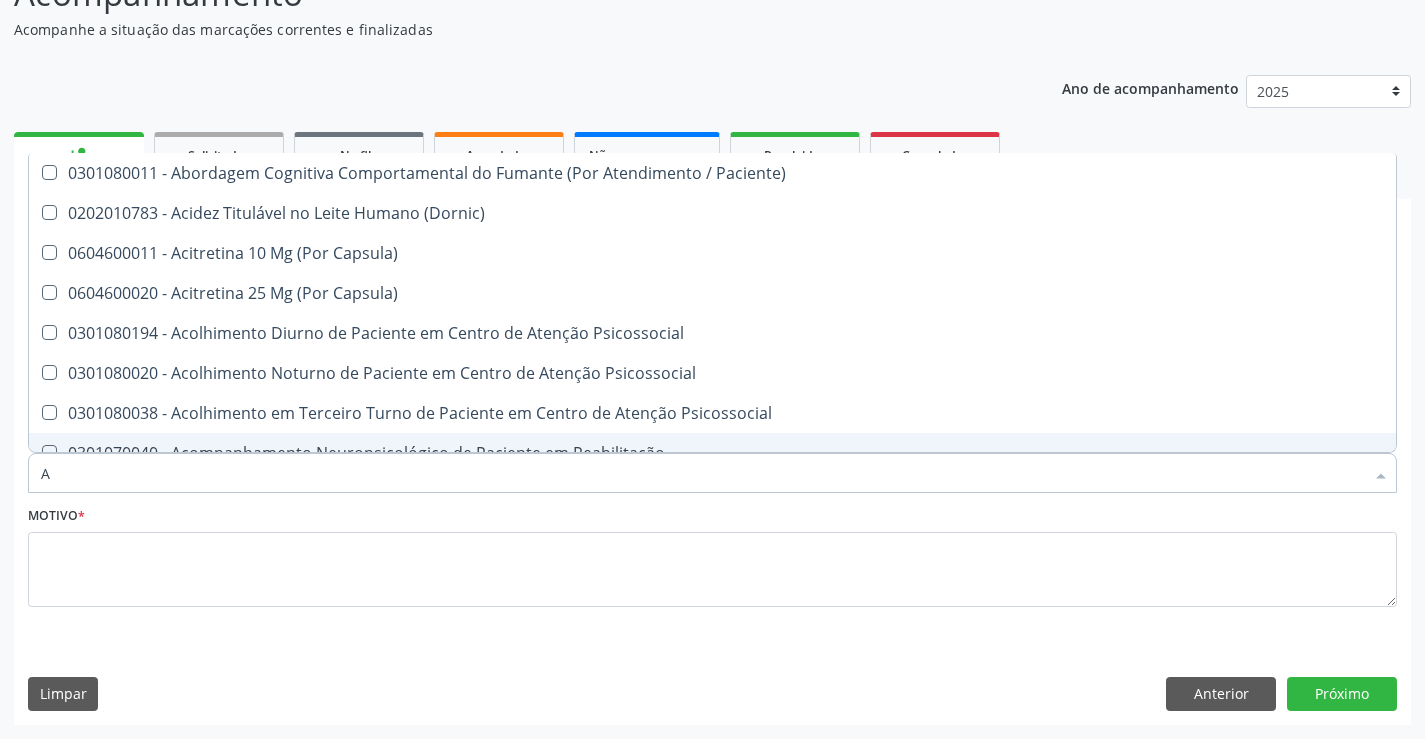 type 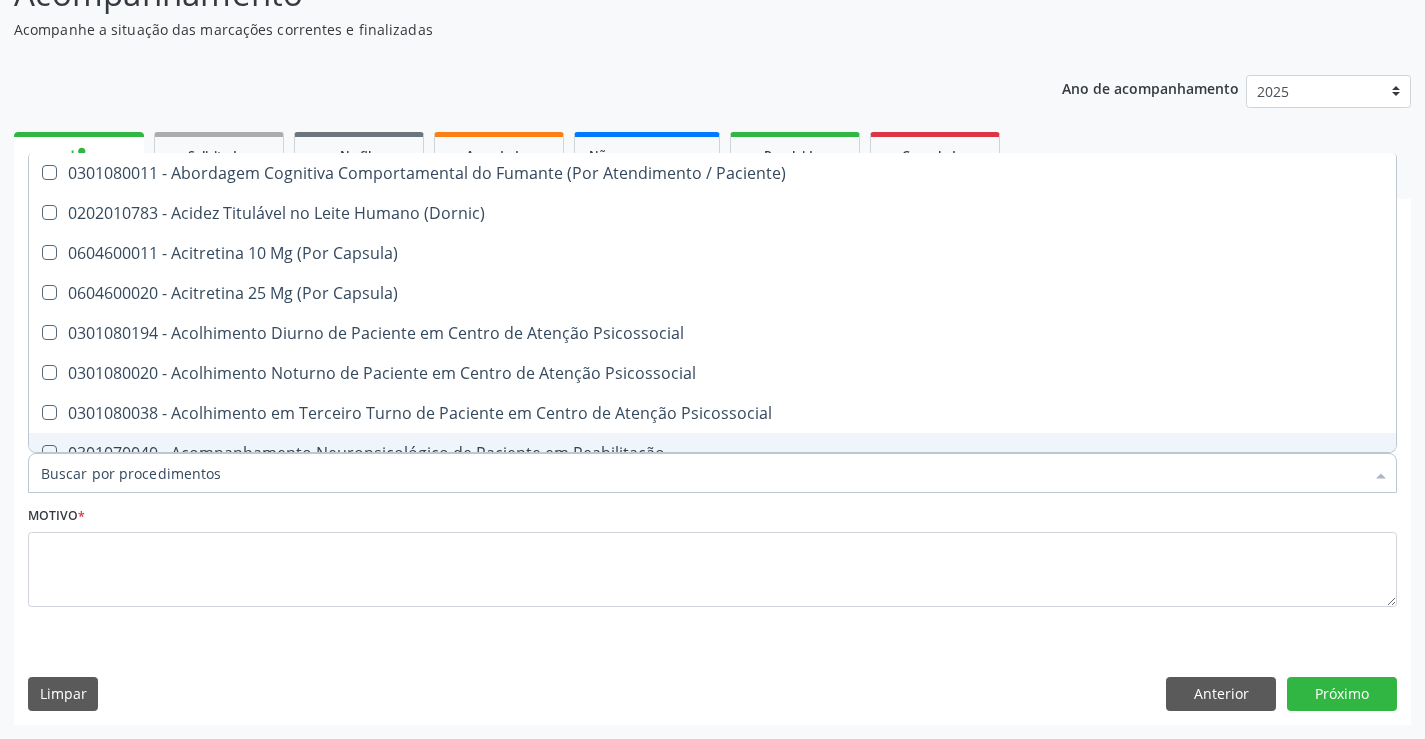 checkbox on "false" 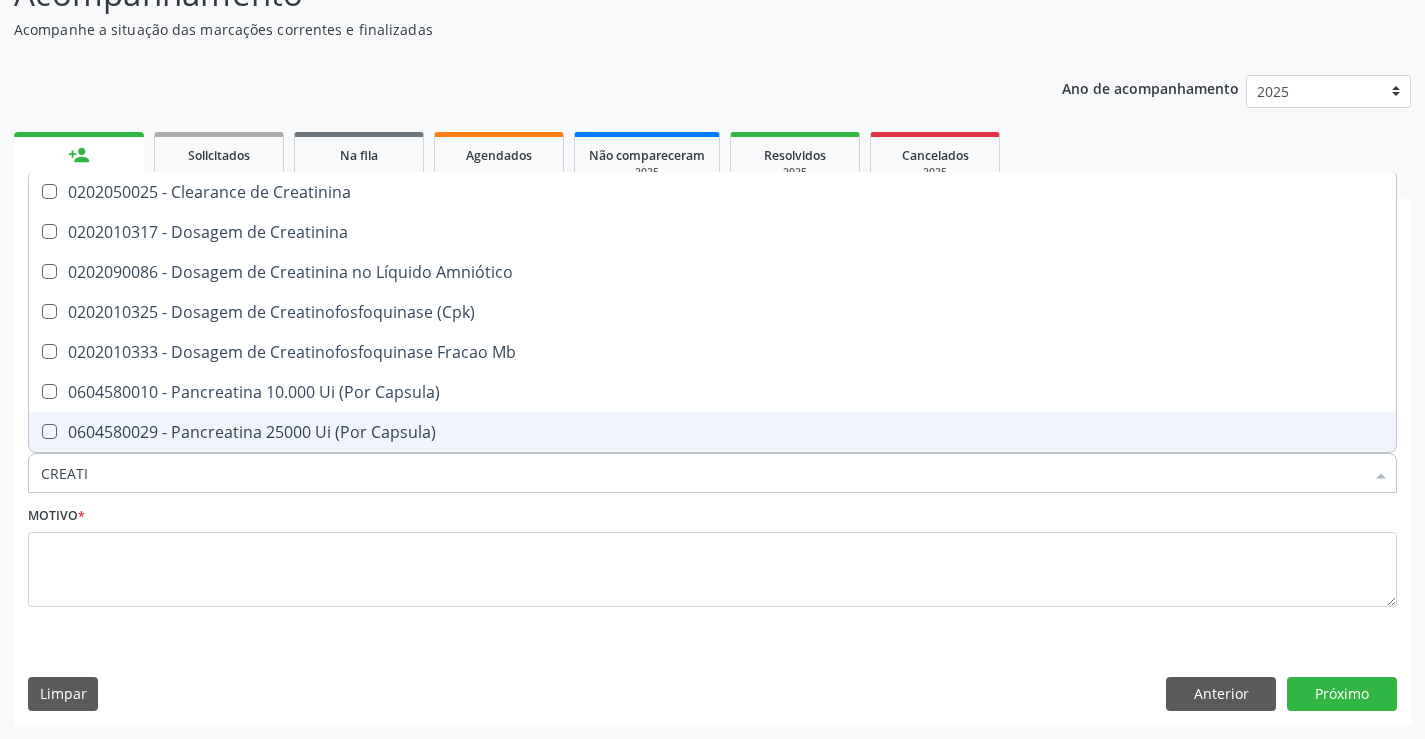type on "CREATIN" 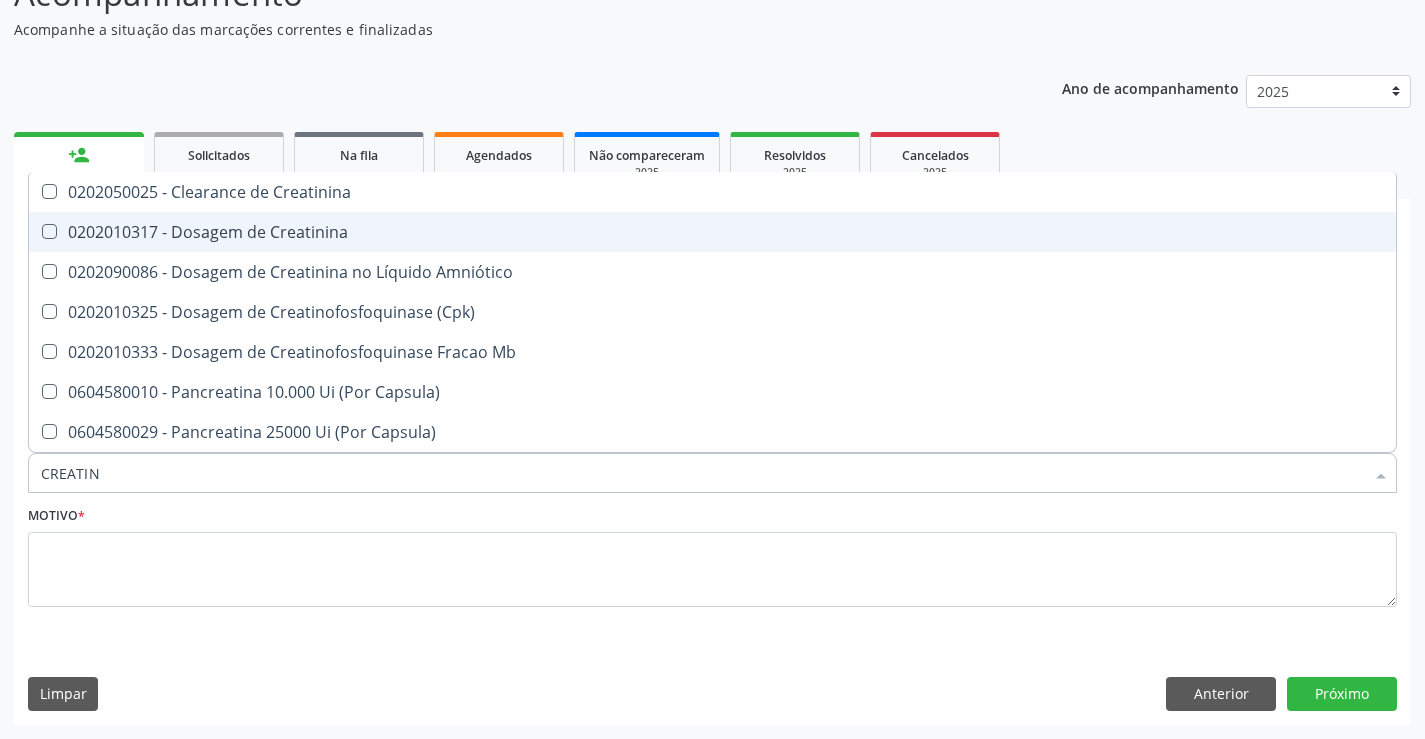 click on "0202010317 - Dosagem de Creatinina" at bounding box center (712, 232) 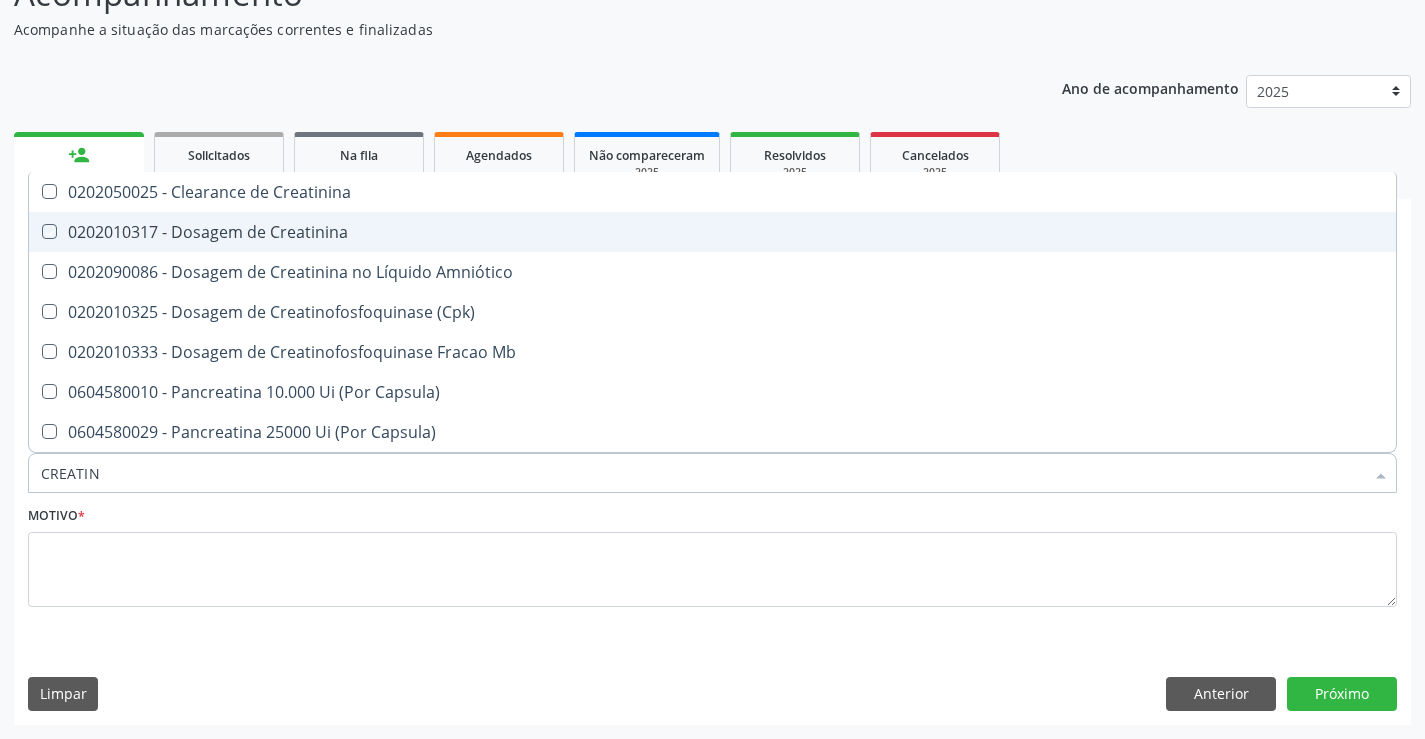 checkbox on "true" 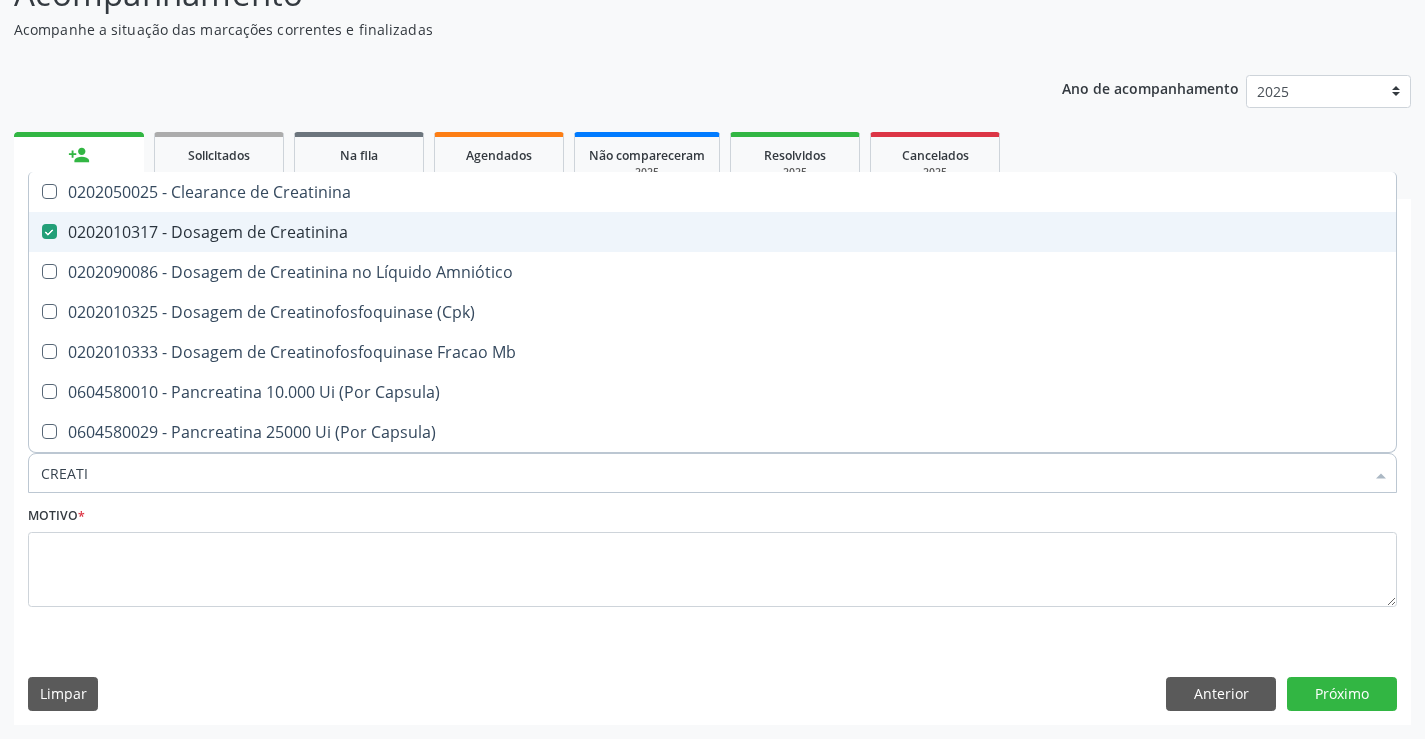 type on "CREAT" 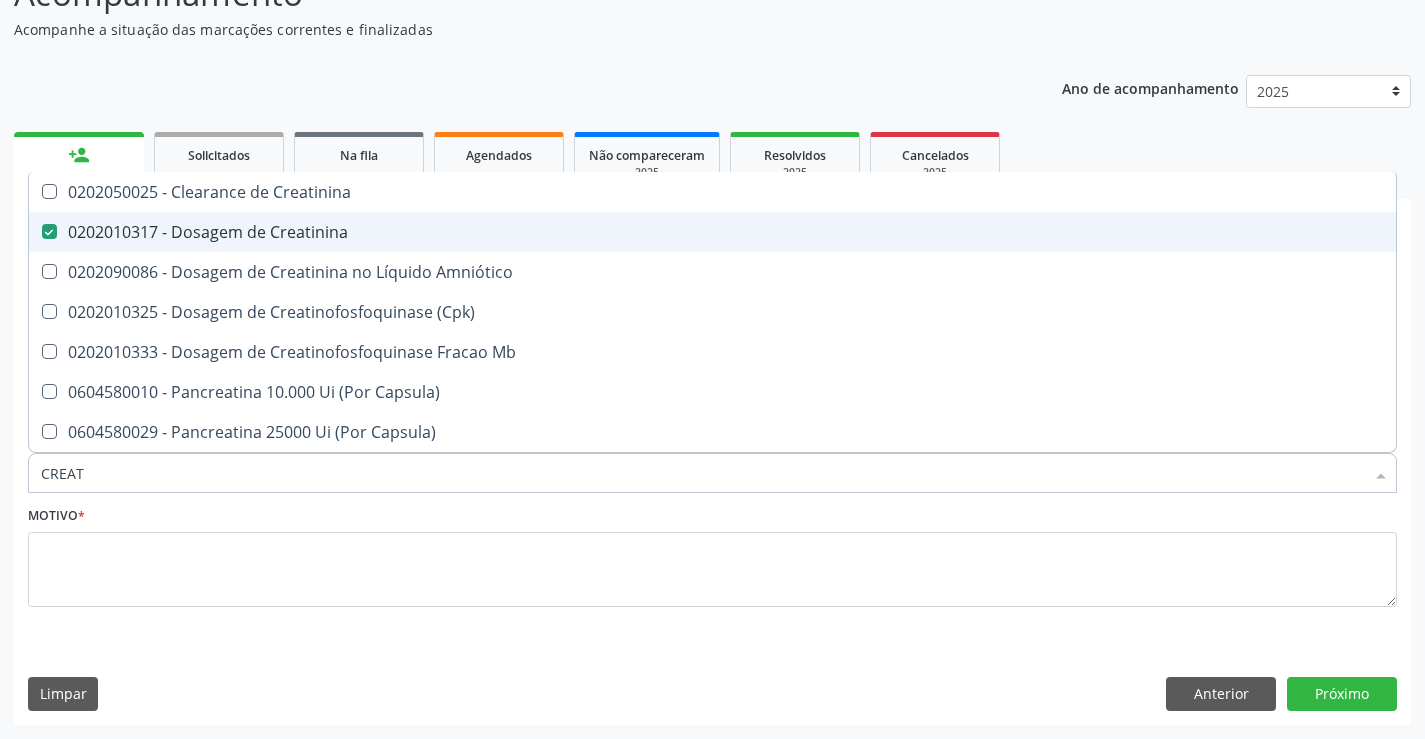 checkbox on "false" 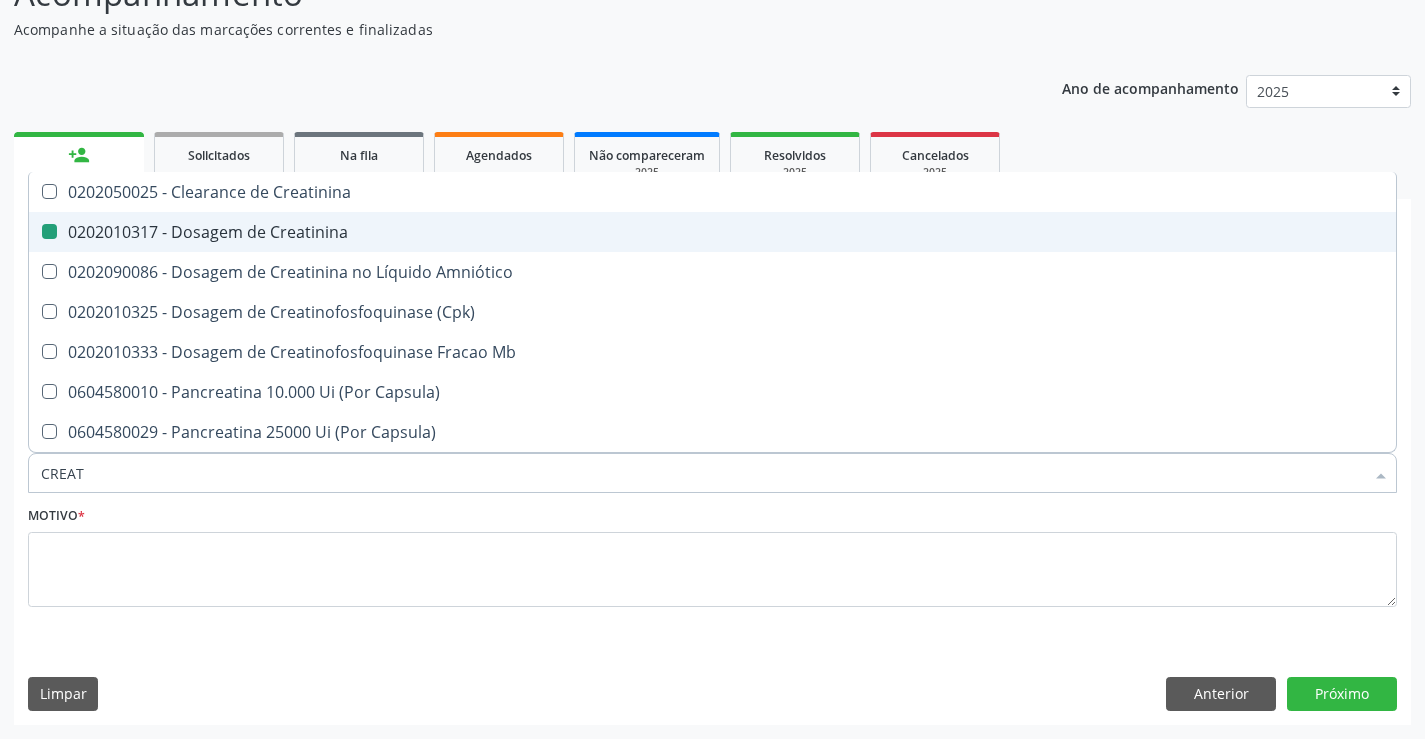 type on "CREA" 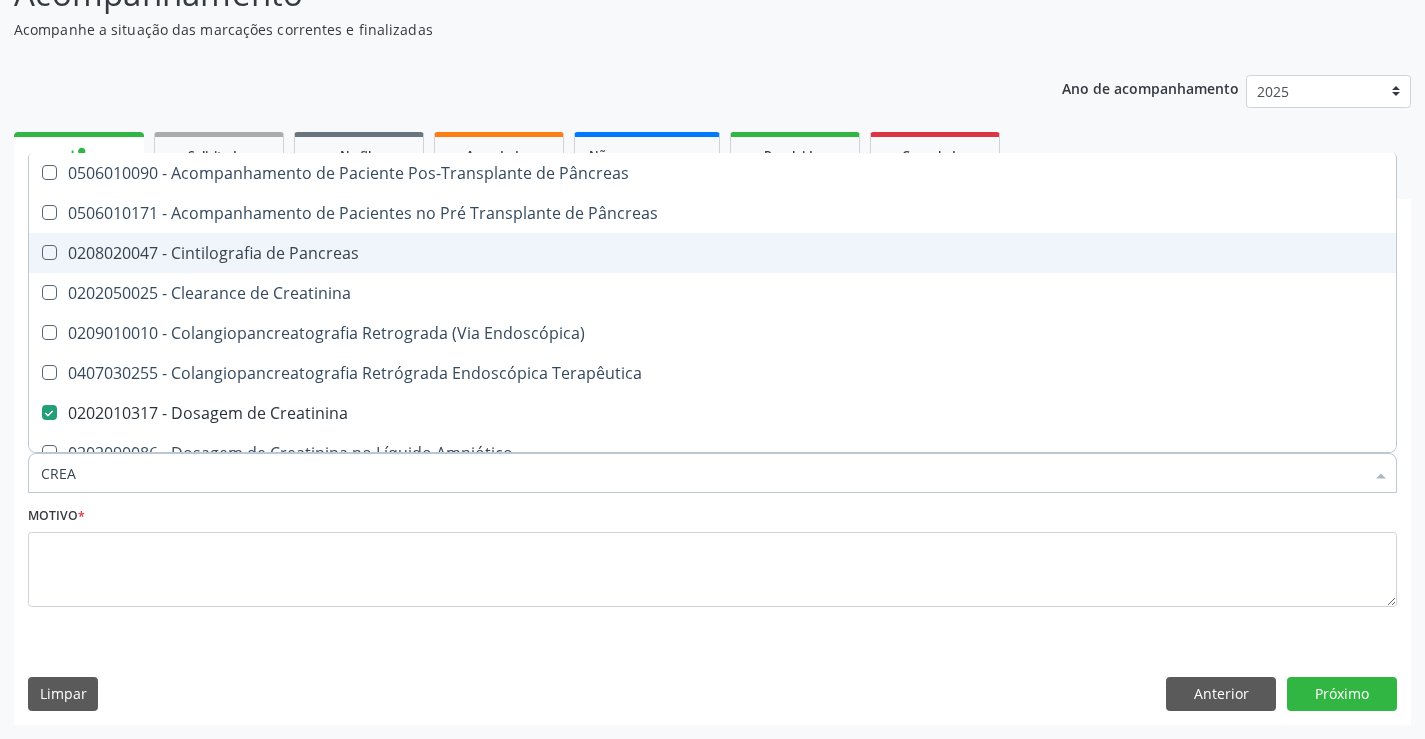 type on "CRE" 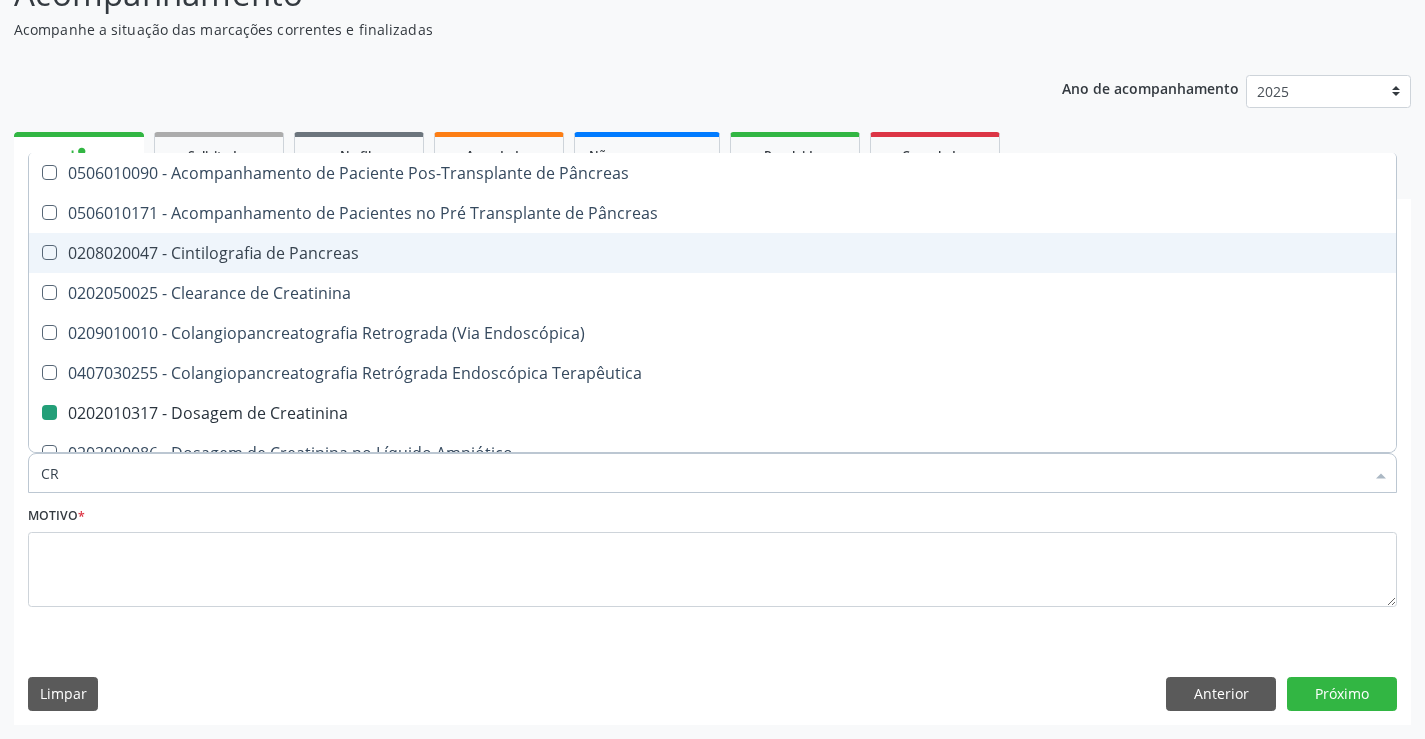 type on "C" 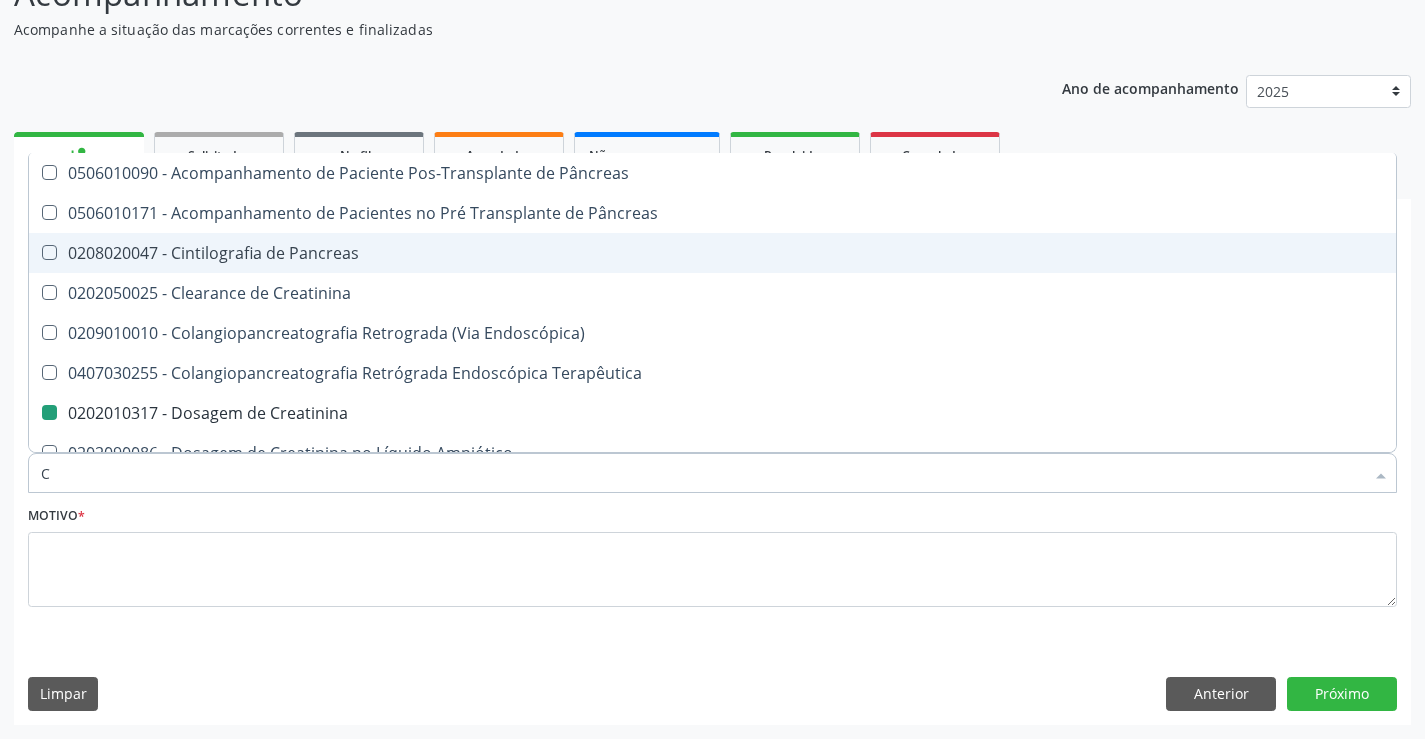 type 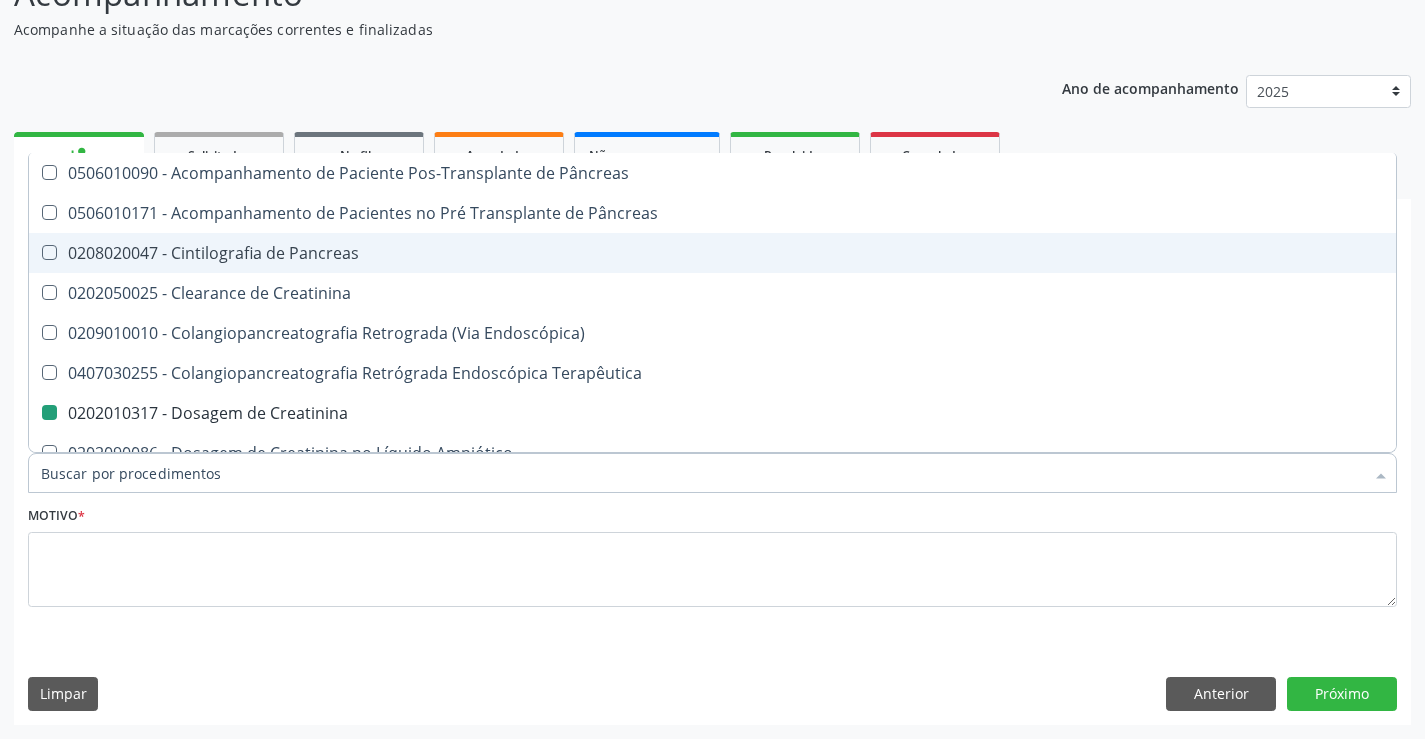 checkbox on "false" 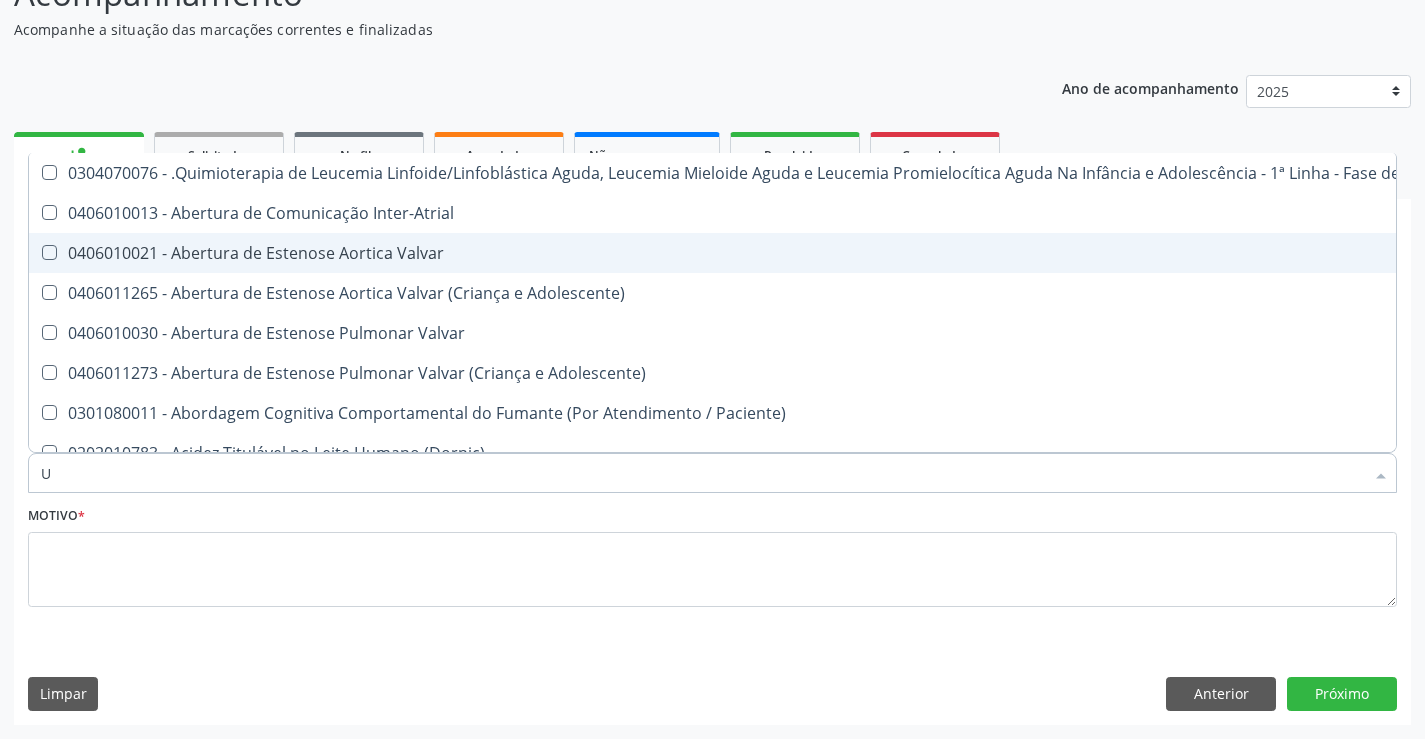 type on "UR" 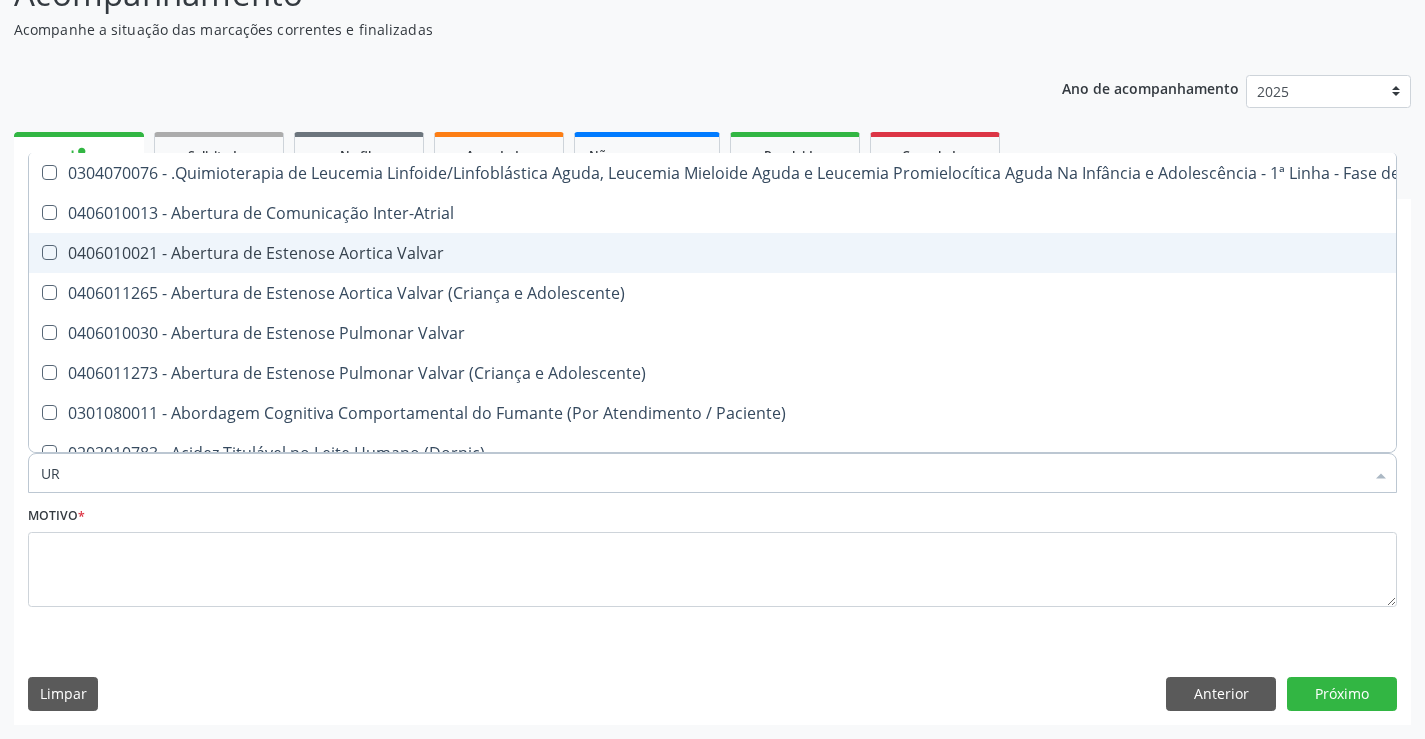 checkbox on "true" 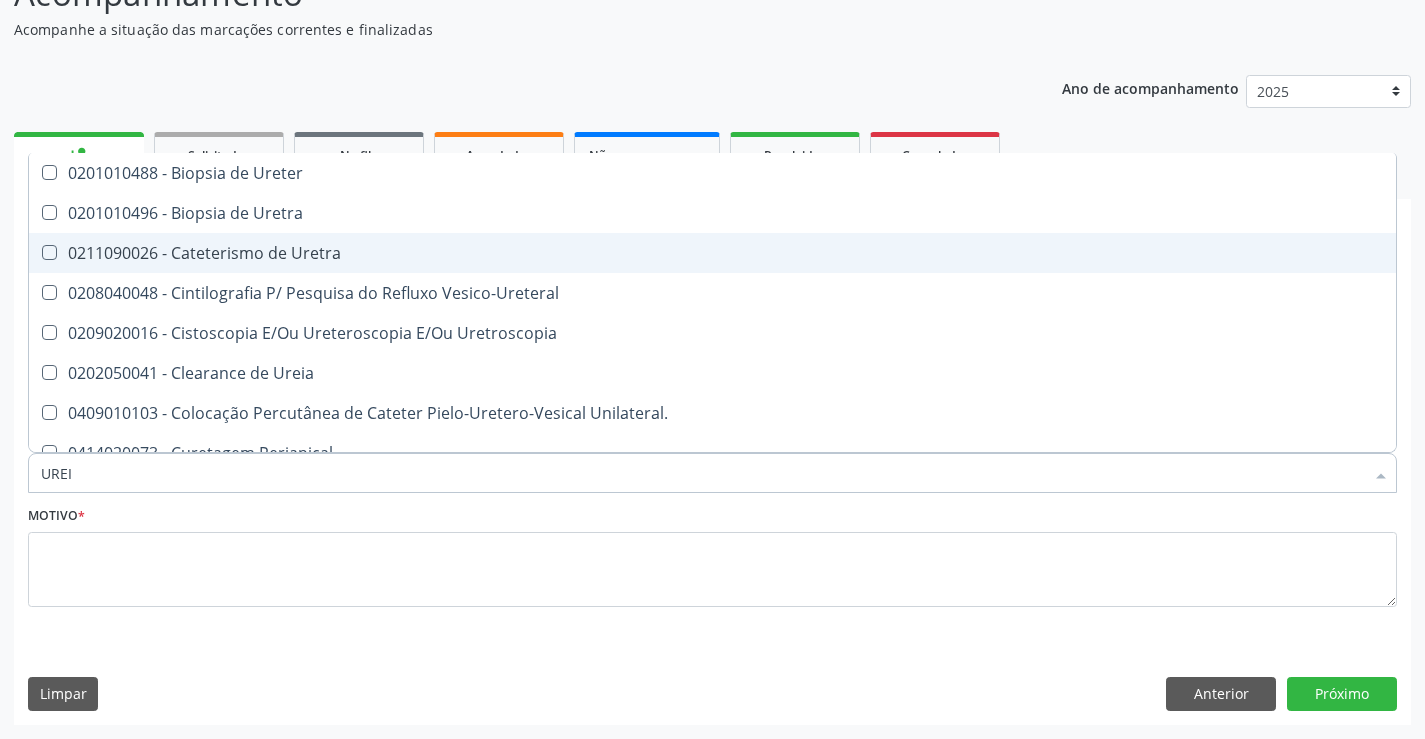 type on "UREIA" 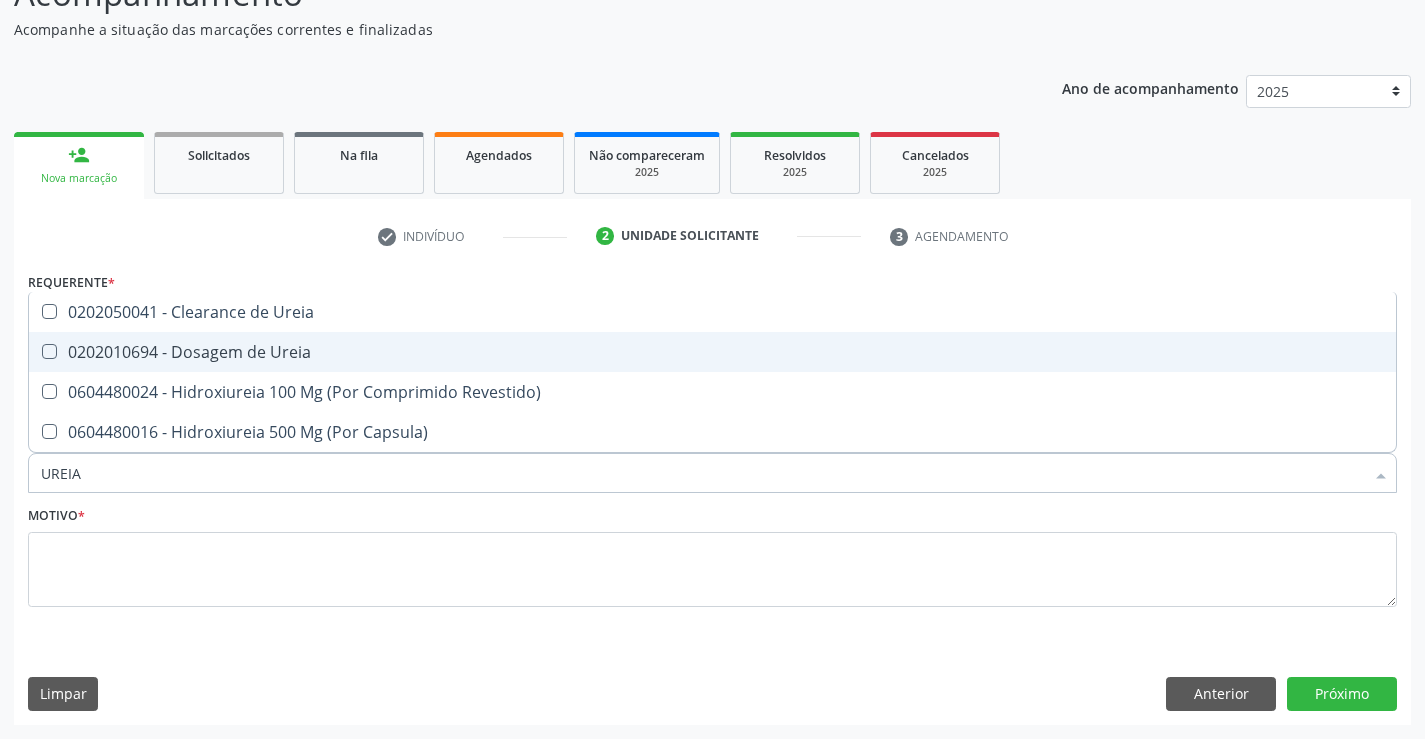 click on "0202010694 - Dosagem de Ureia" at bounding box center [712, 352] 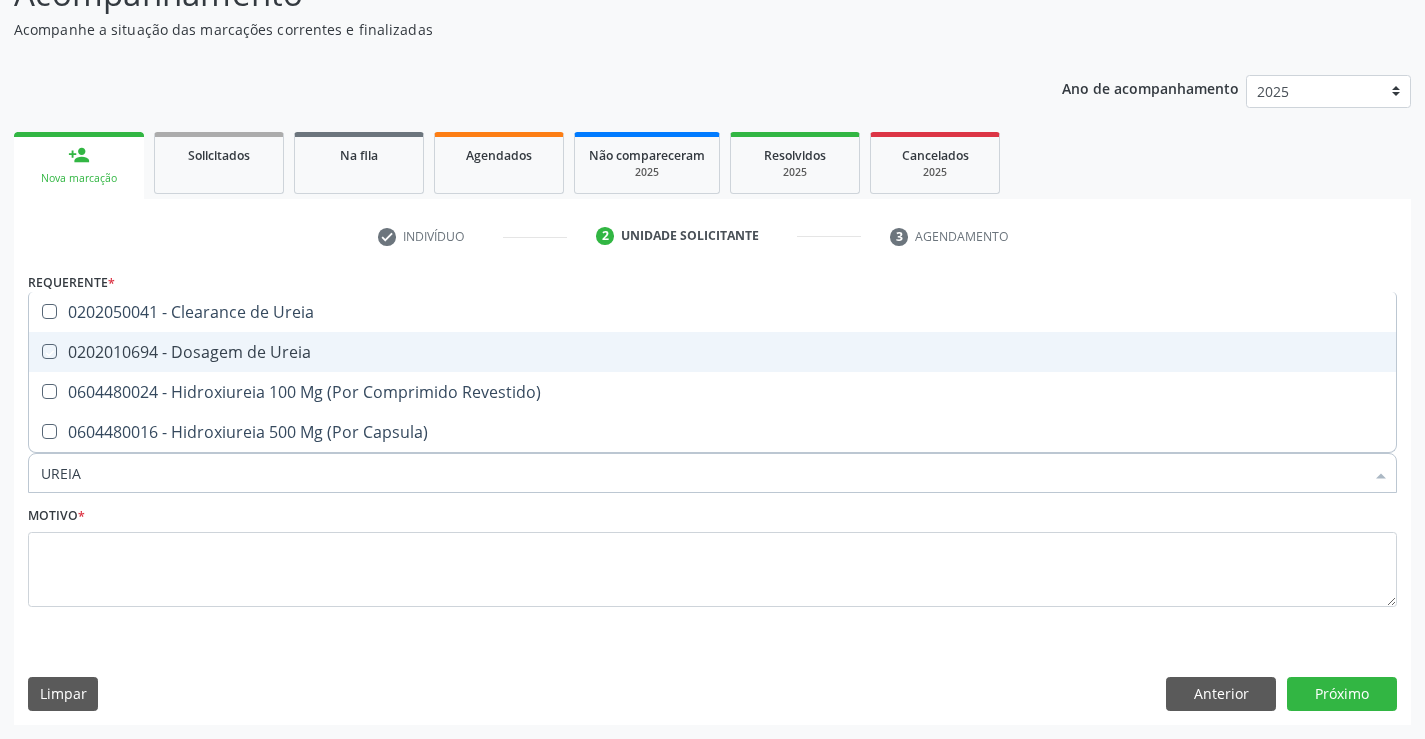 checkbox on "true" 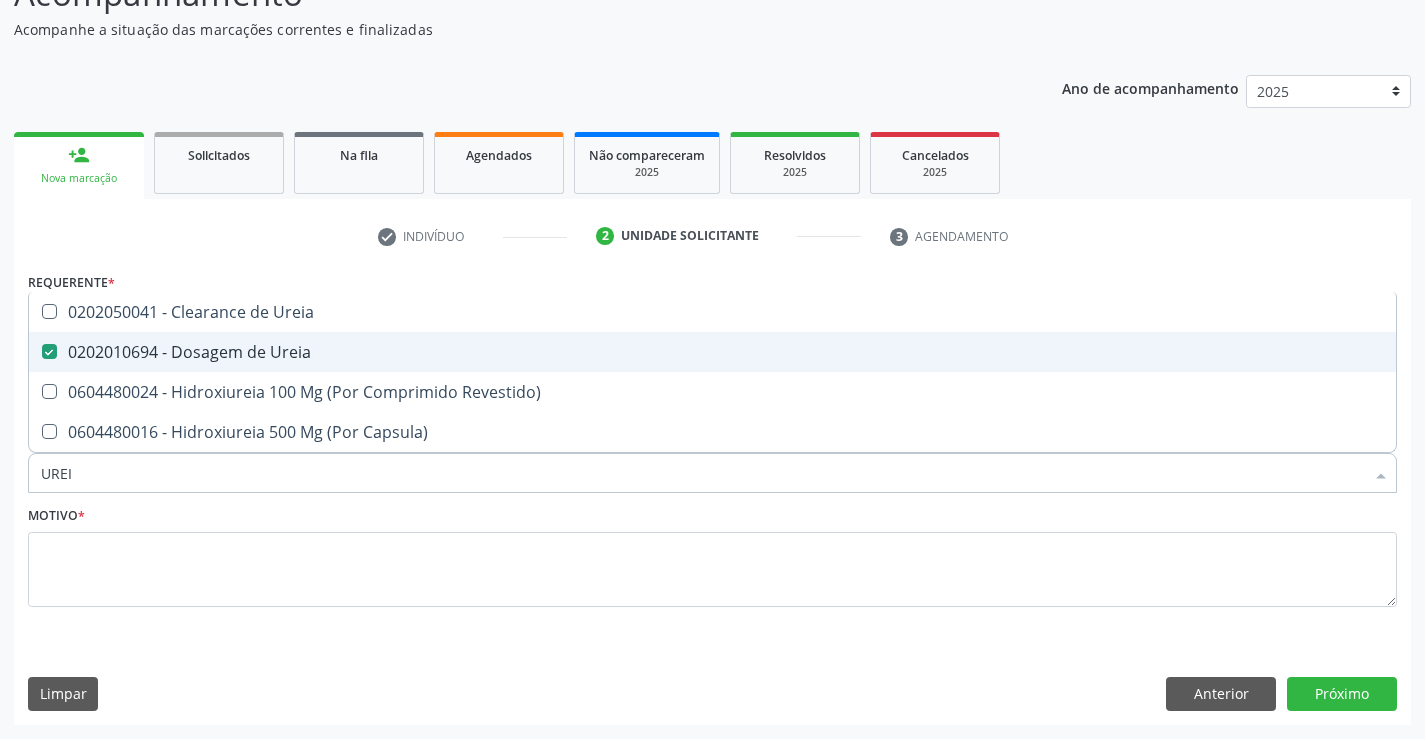 type on "URE" 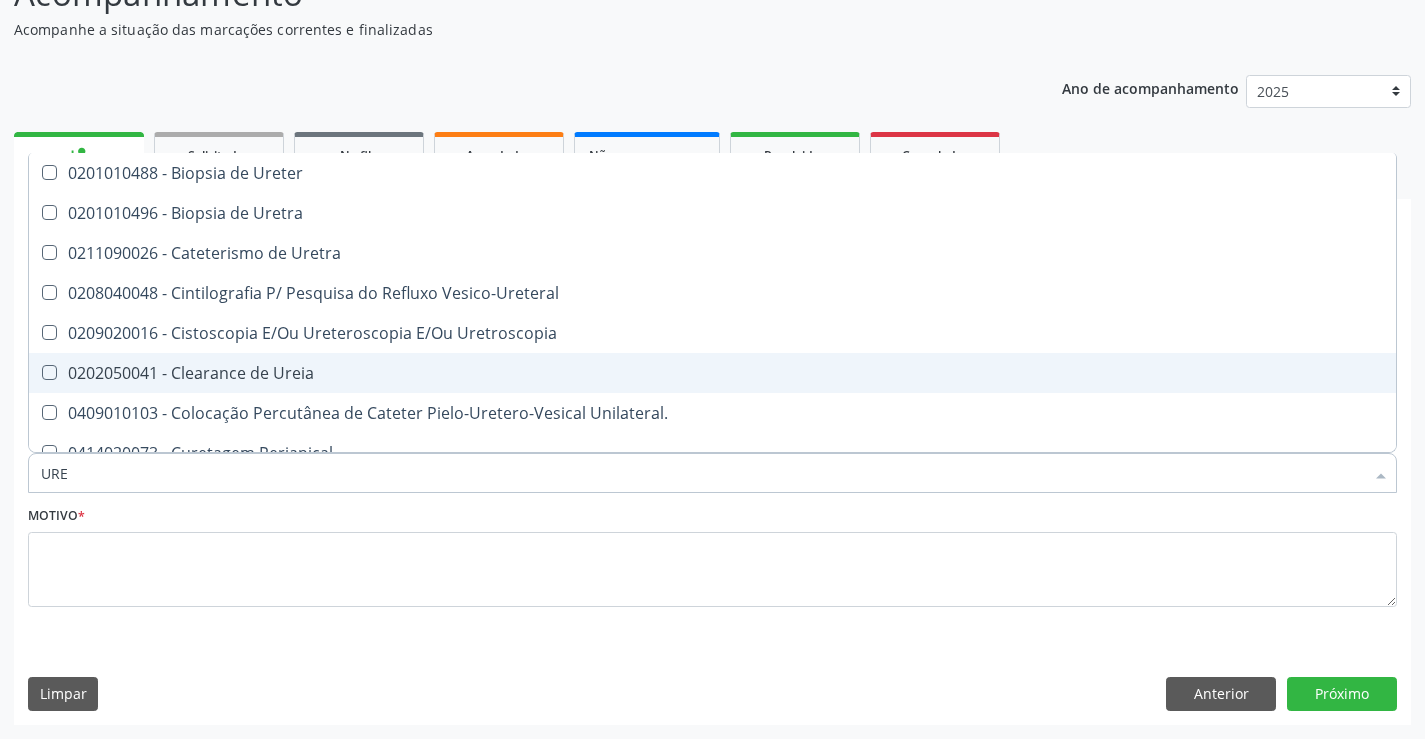 type on "UR" 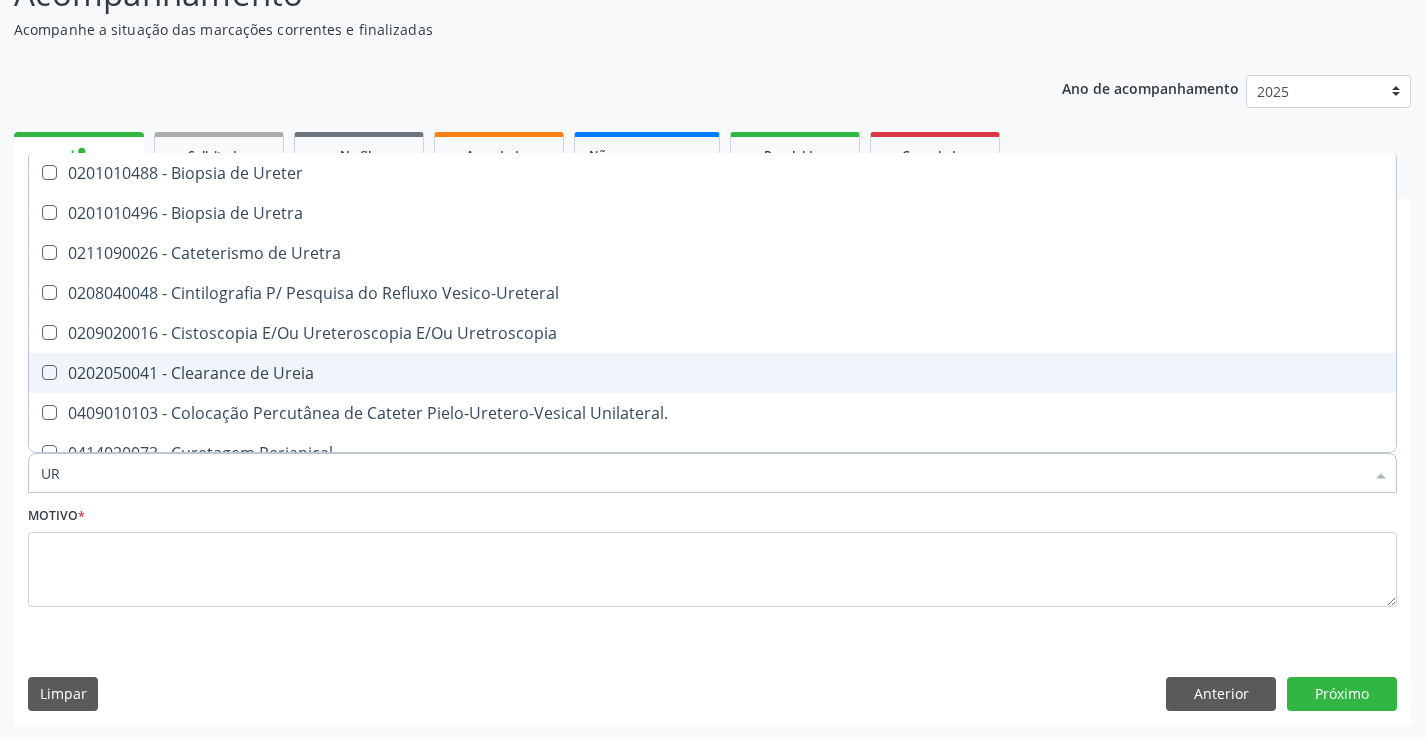 checkbox on "false" 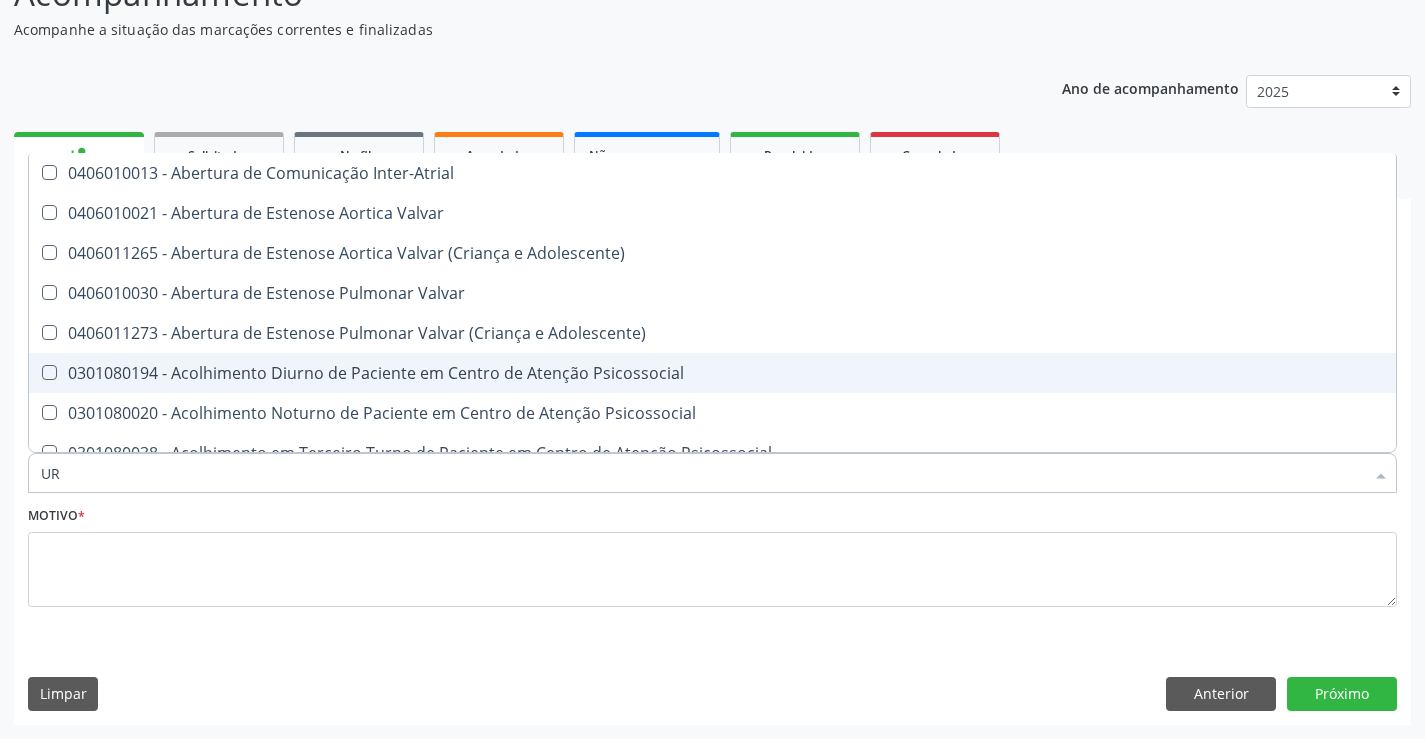 type on "URI" 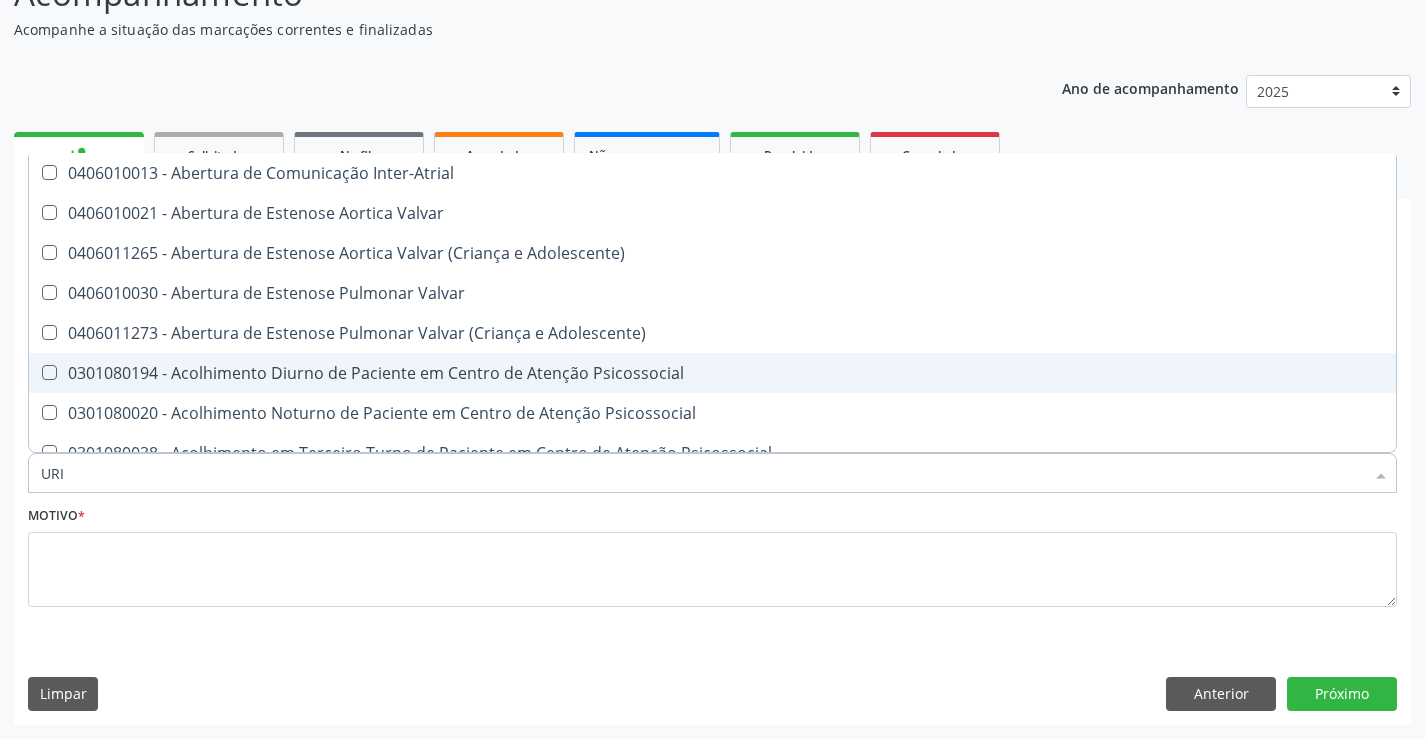 checkbox on "true" 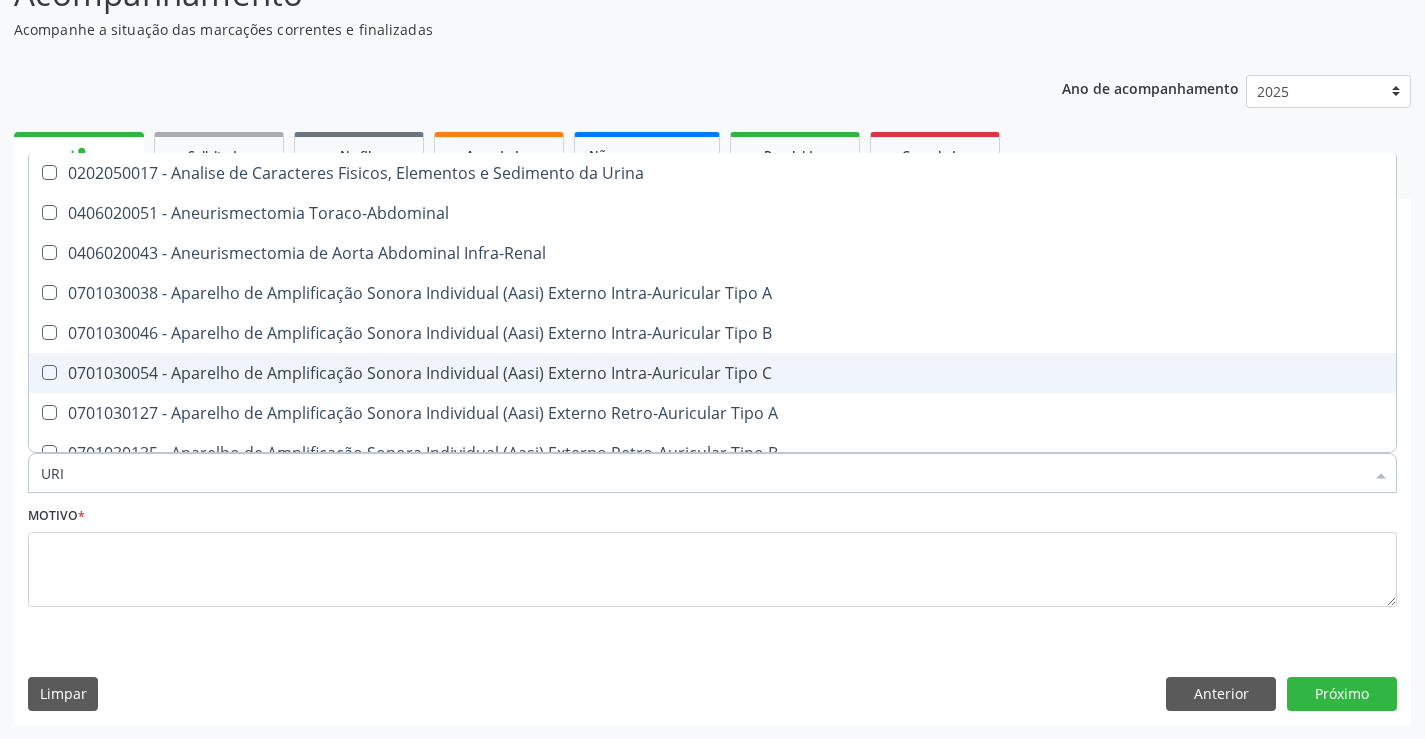 type on "URIN" 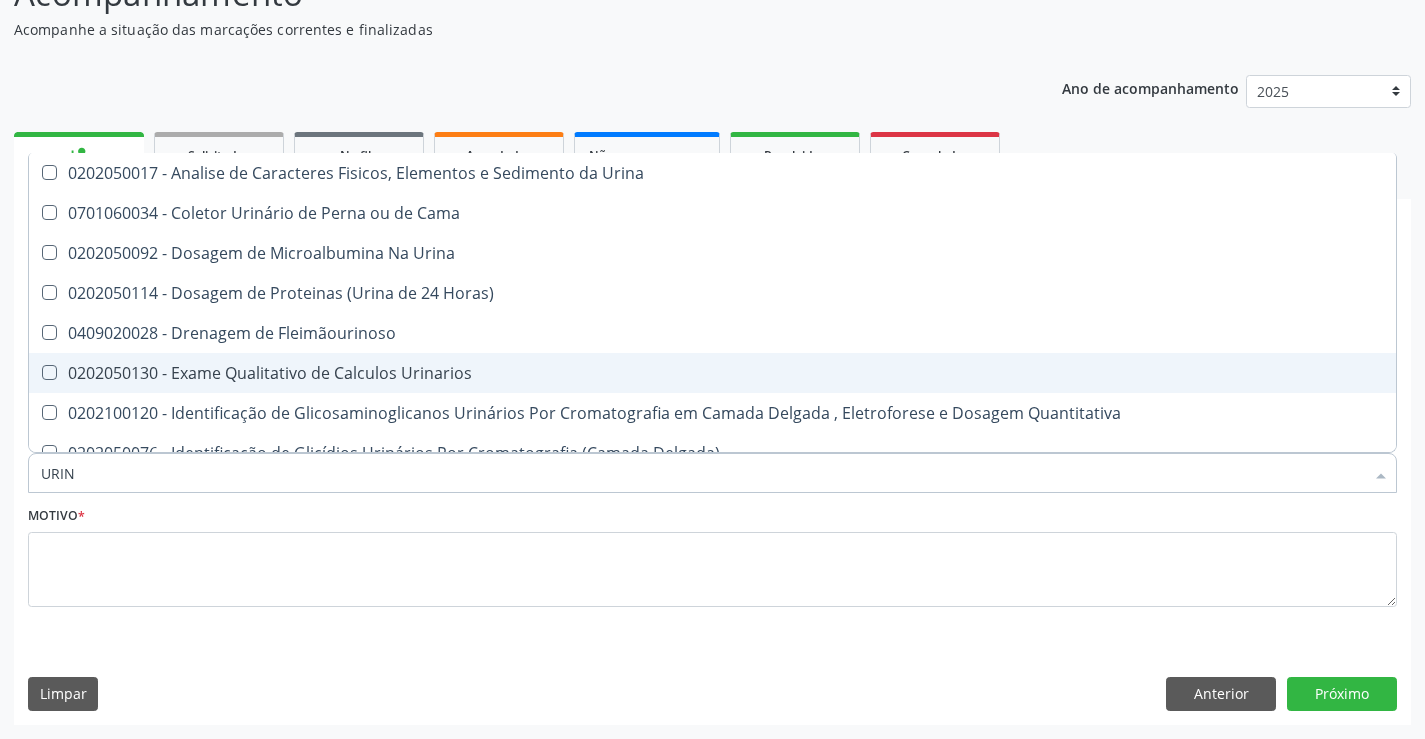 type on "URINA" 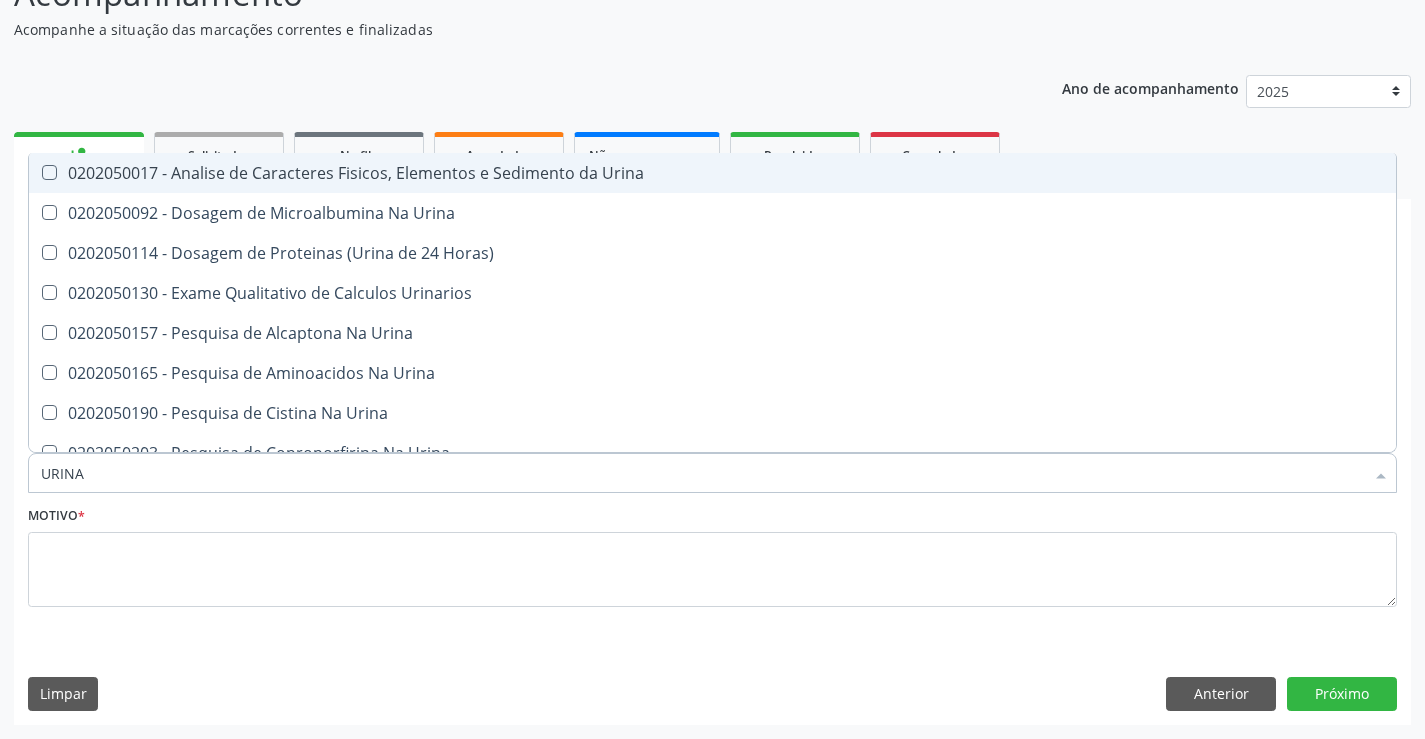 click on "0202050017 - Analise de Caracteres Fisicos, Elementos e Sedimento da Urina" at bounding box center (712, 173) 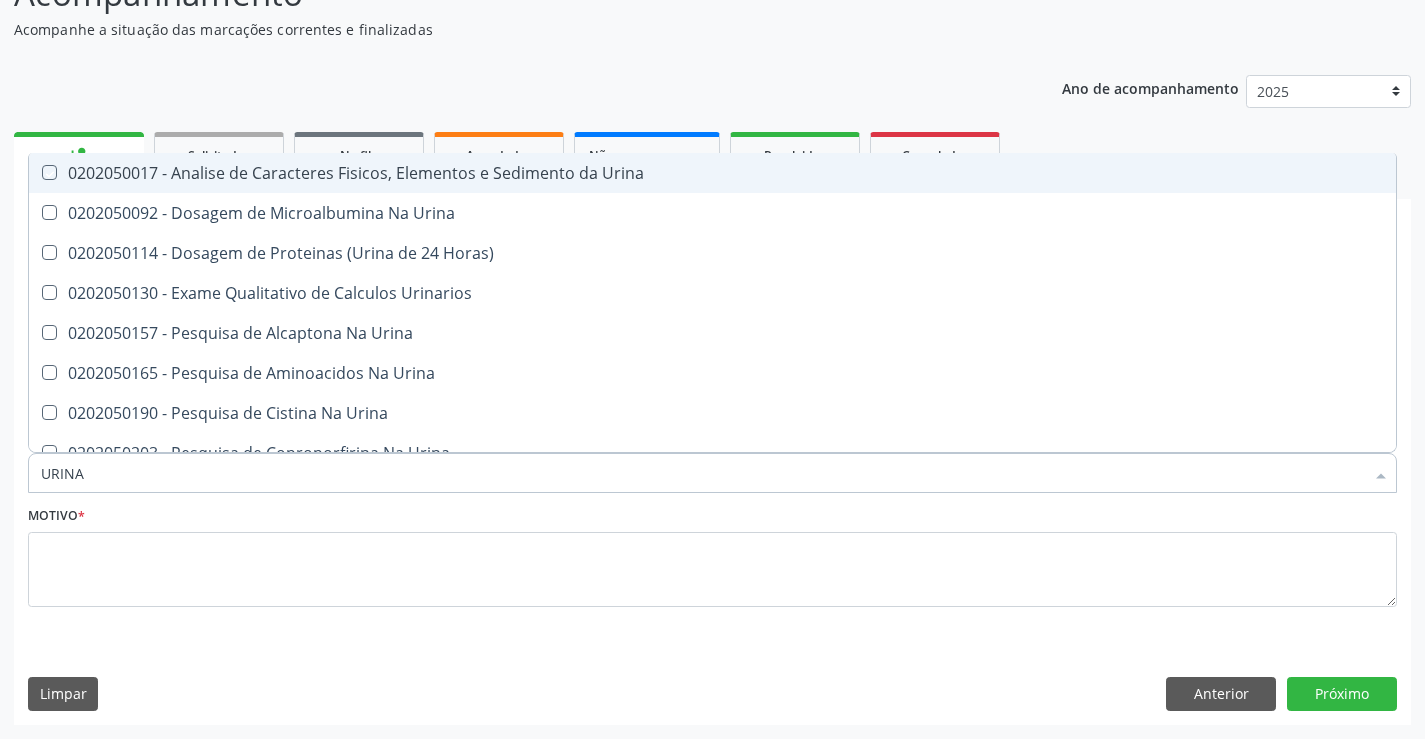 checkbox on "true" 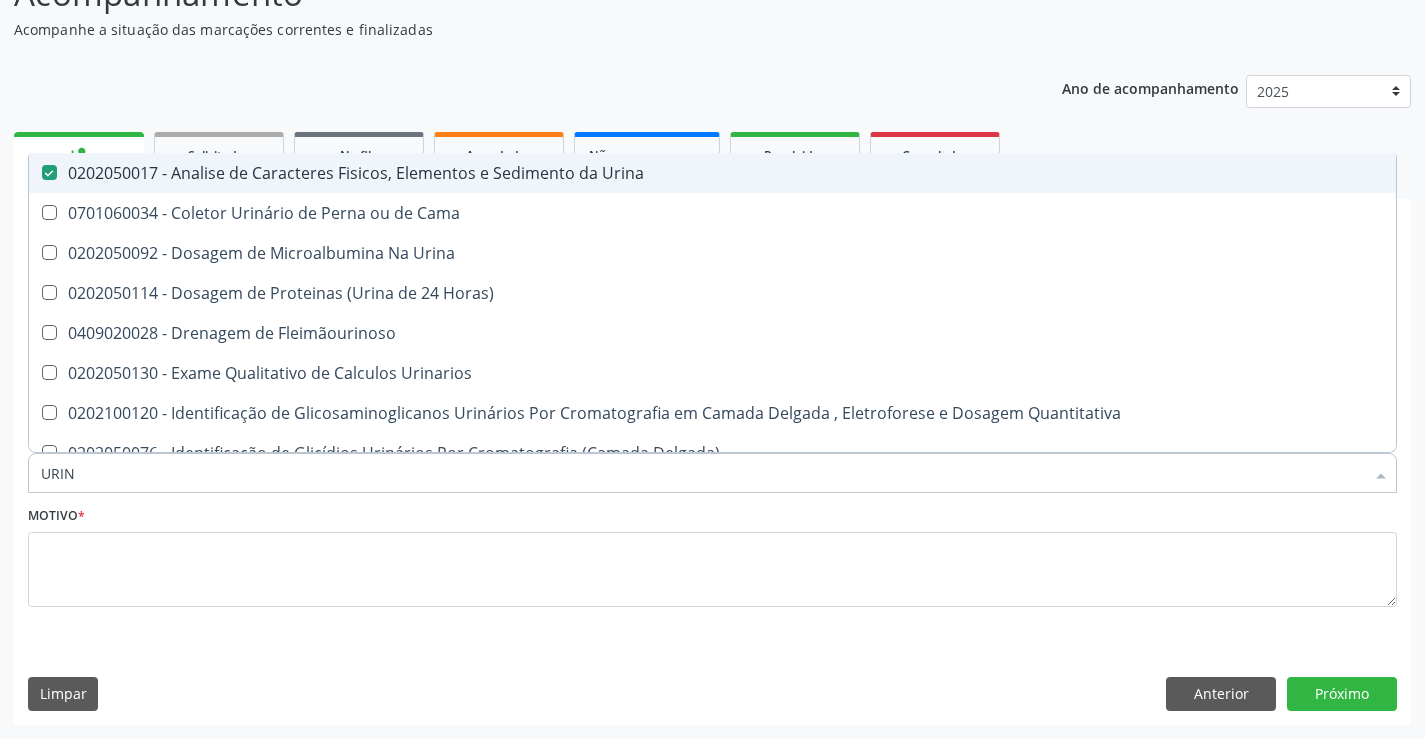 type on "URI" 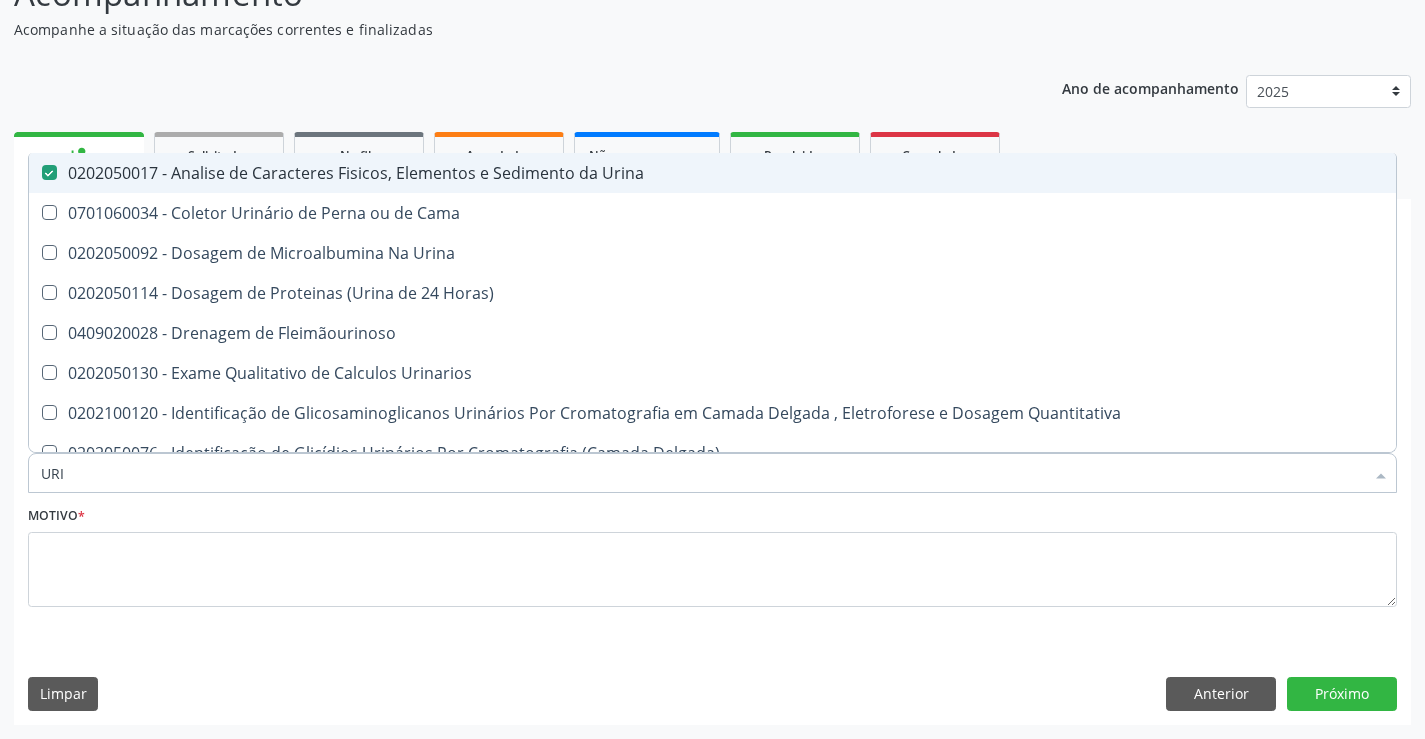checkbox on "true" 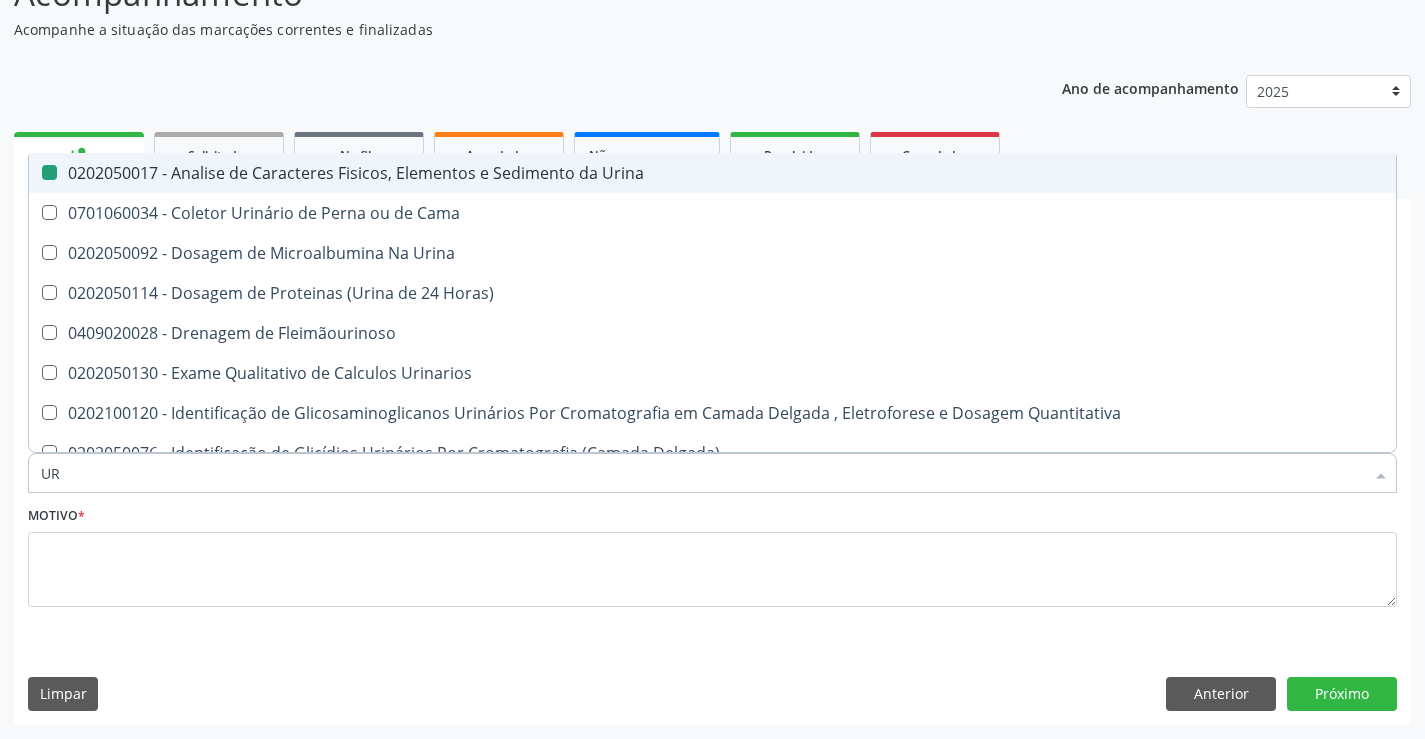 type on "U" 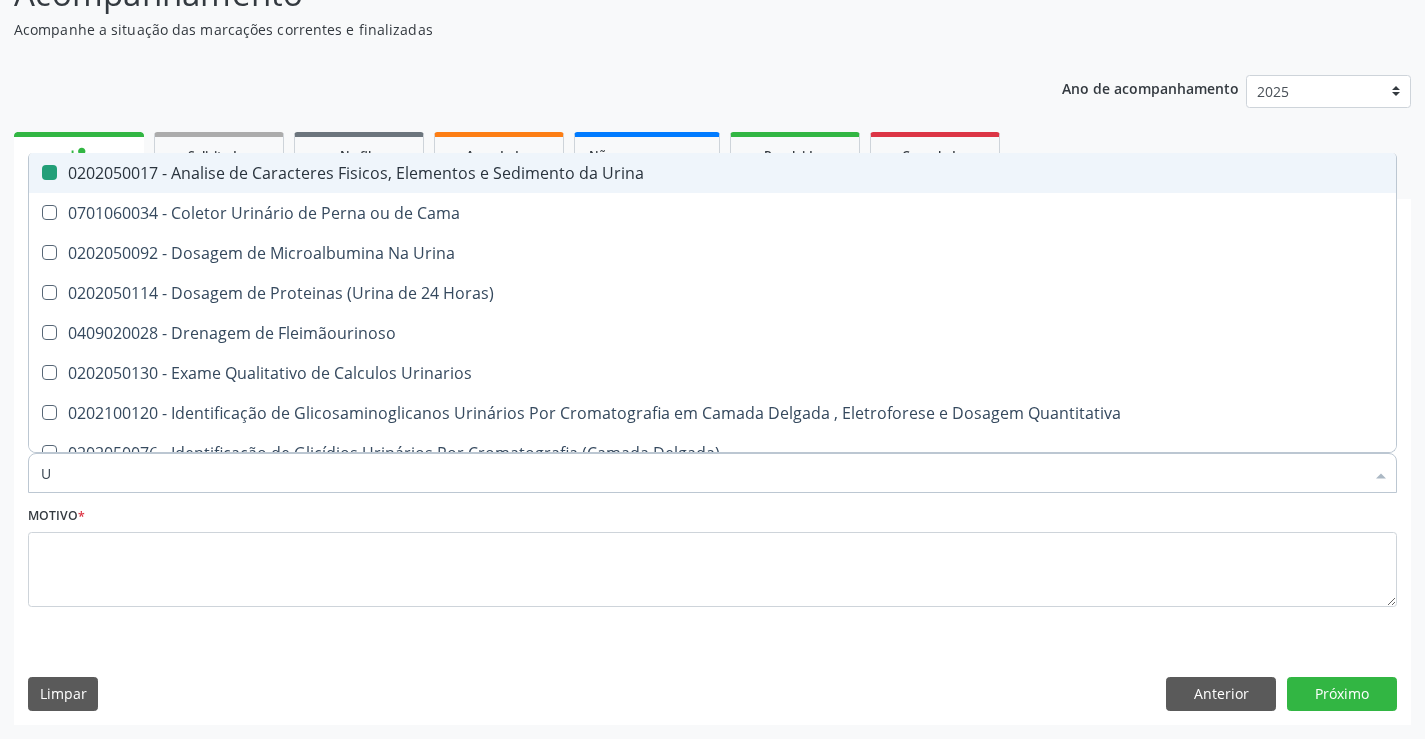 type 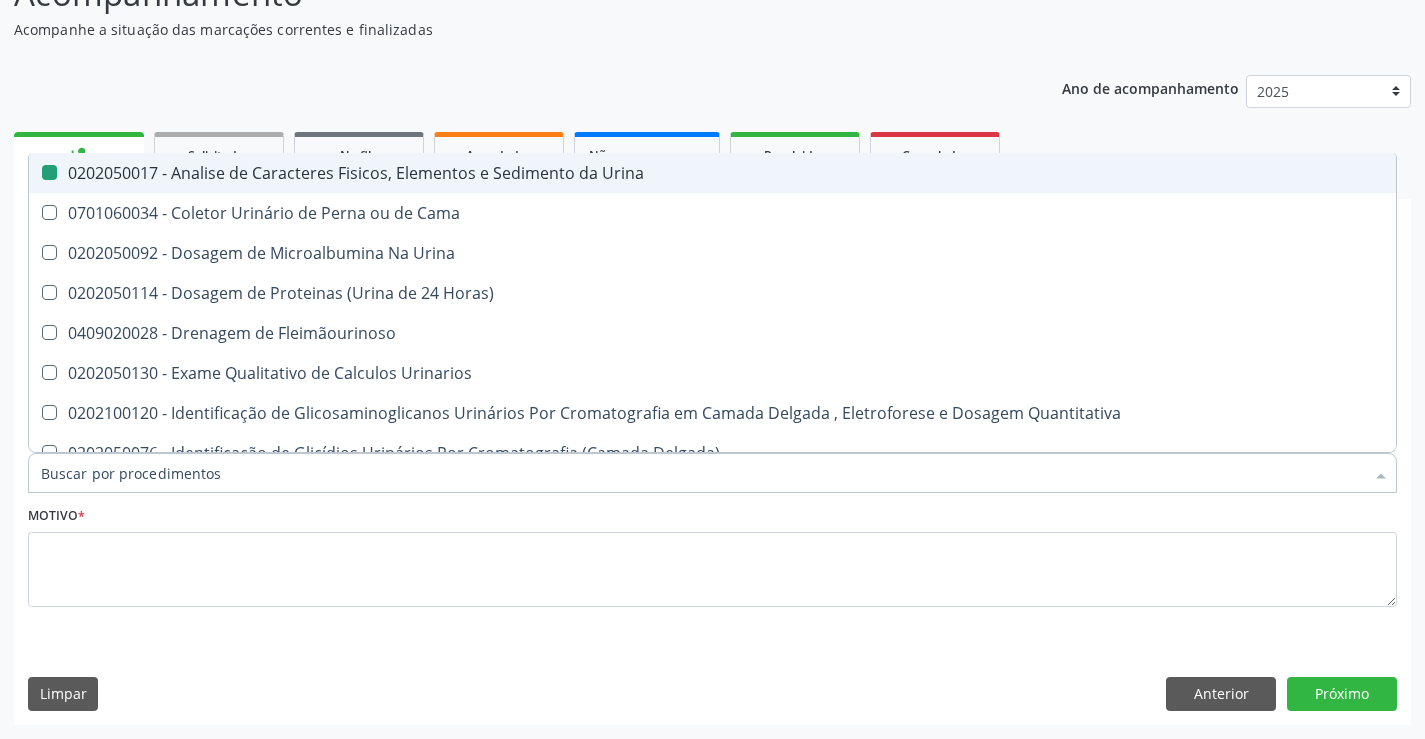 checkbox on "false" 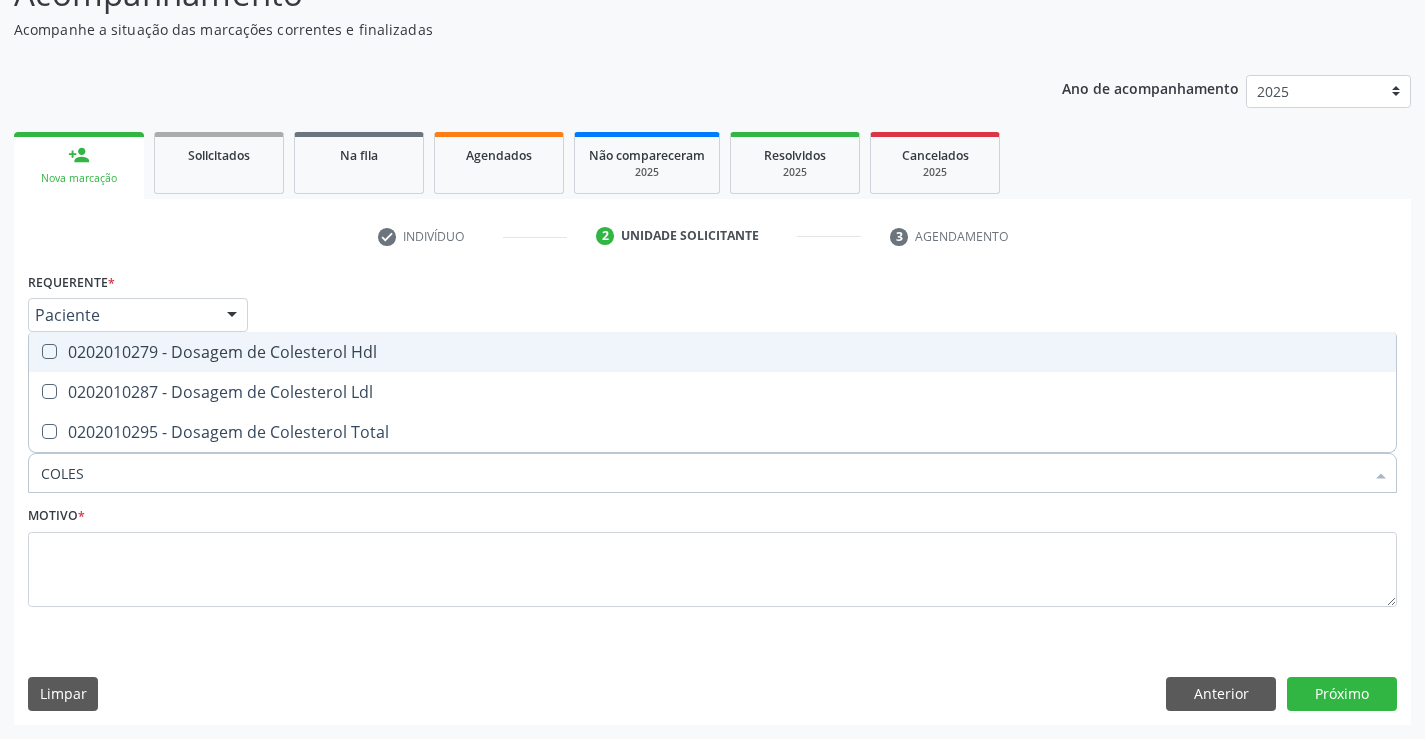 type on "COLEST" 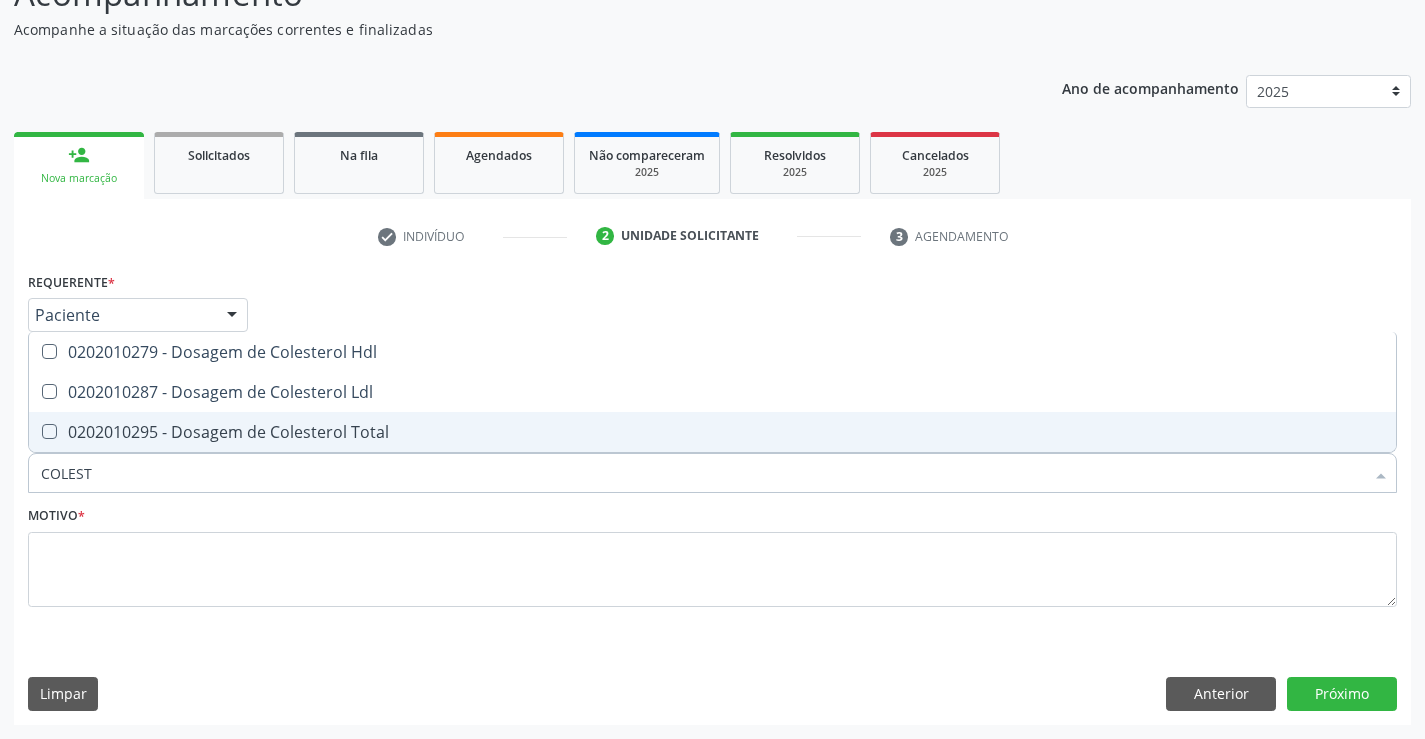 click on "0202010295 - Dosagem de Colesterol Total" at bounding box center [712, 432] 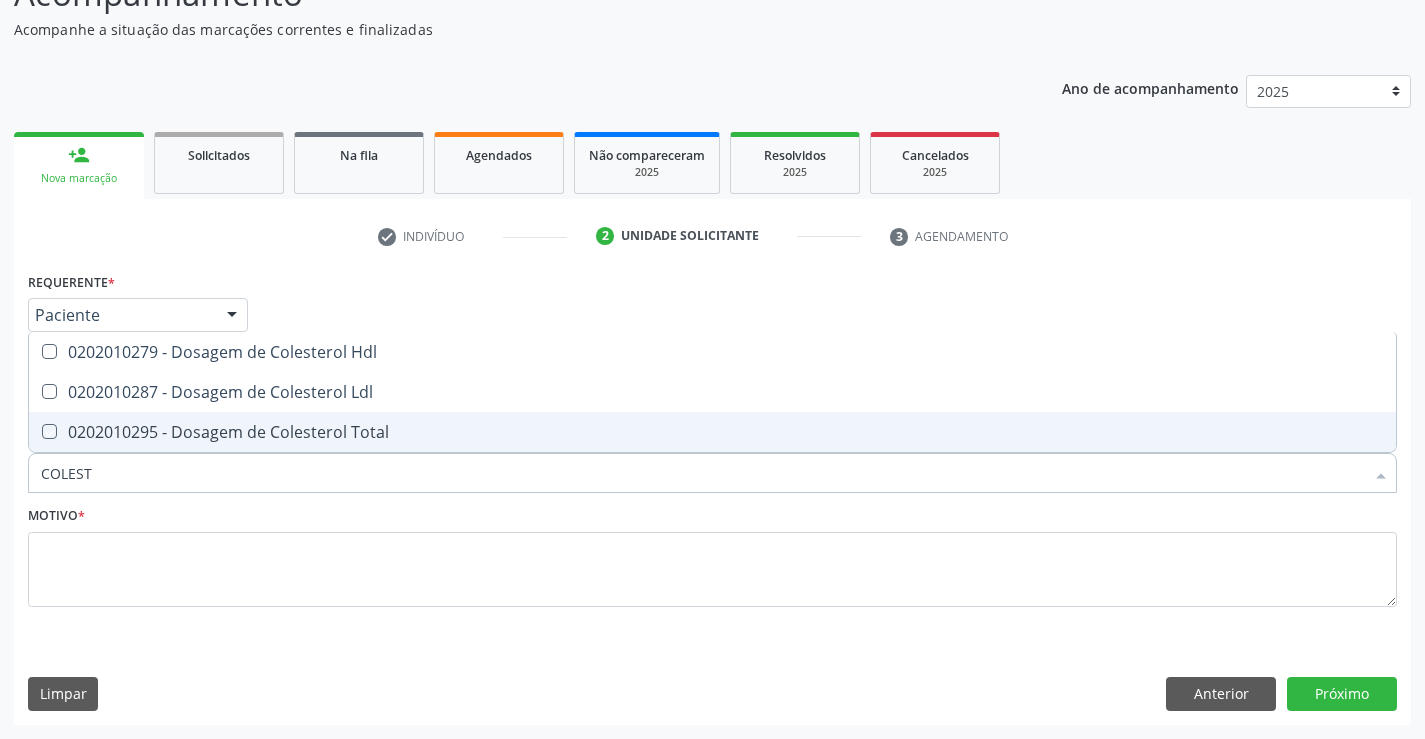 checkbox on "true" 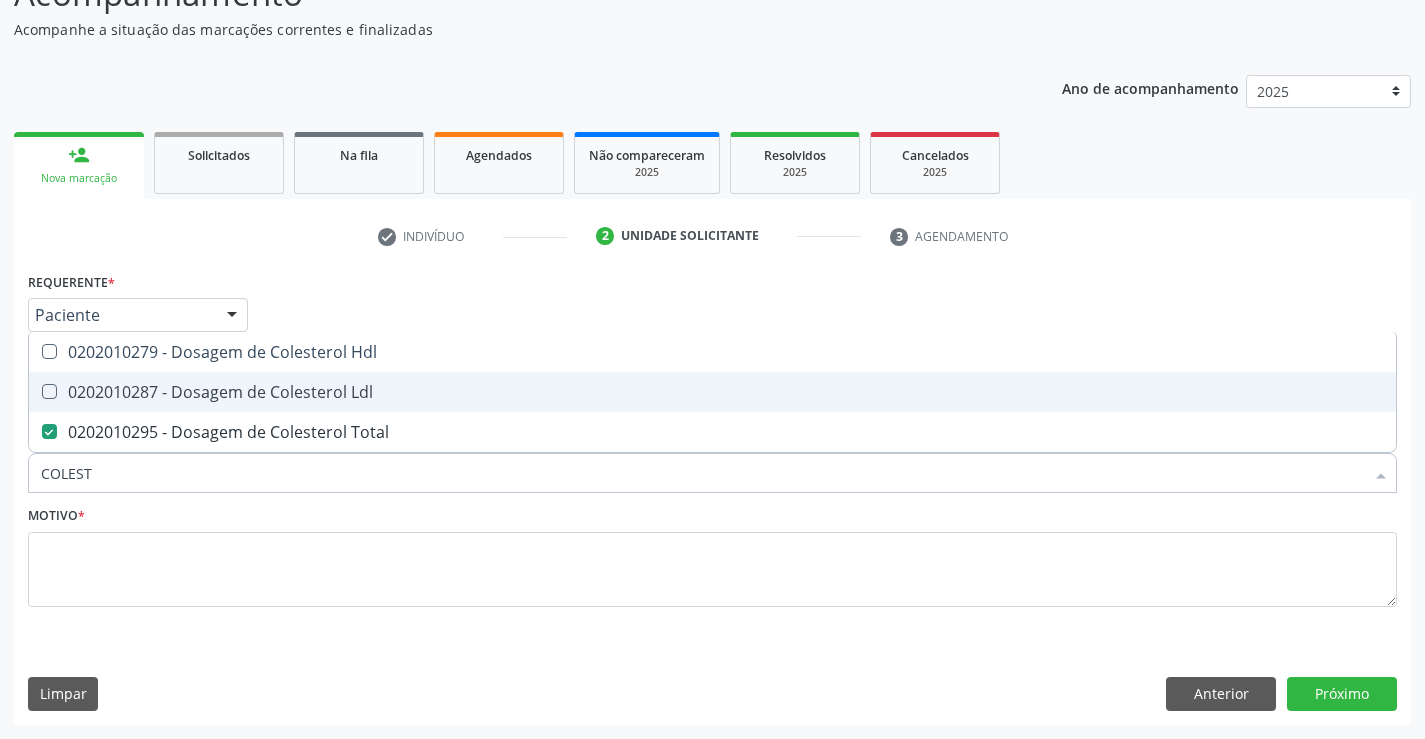 click on "0202010287 - Dosagem de Colesterol Ldl" at bounding box center [712, 392] 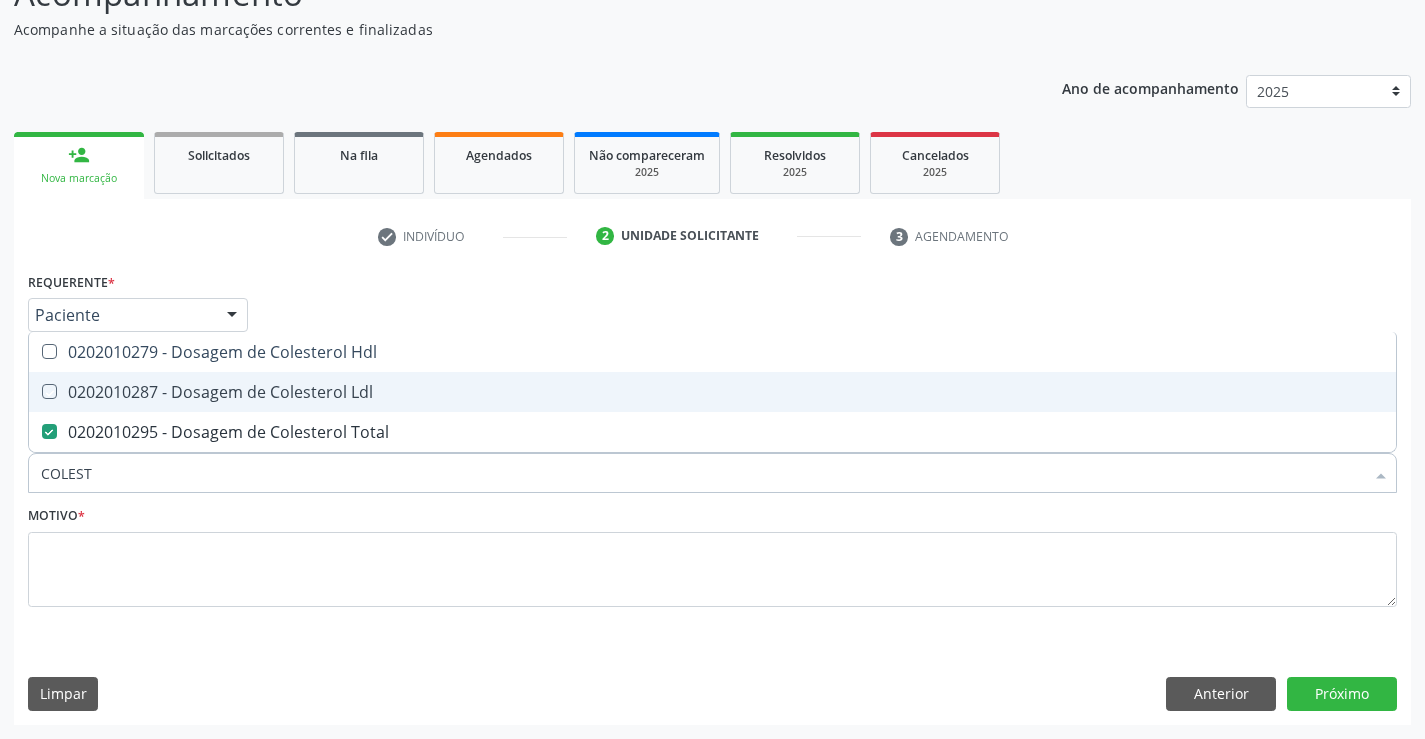 checkbox on "true" 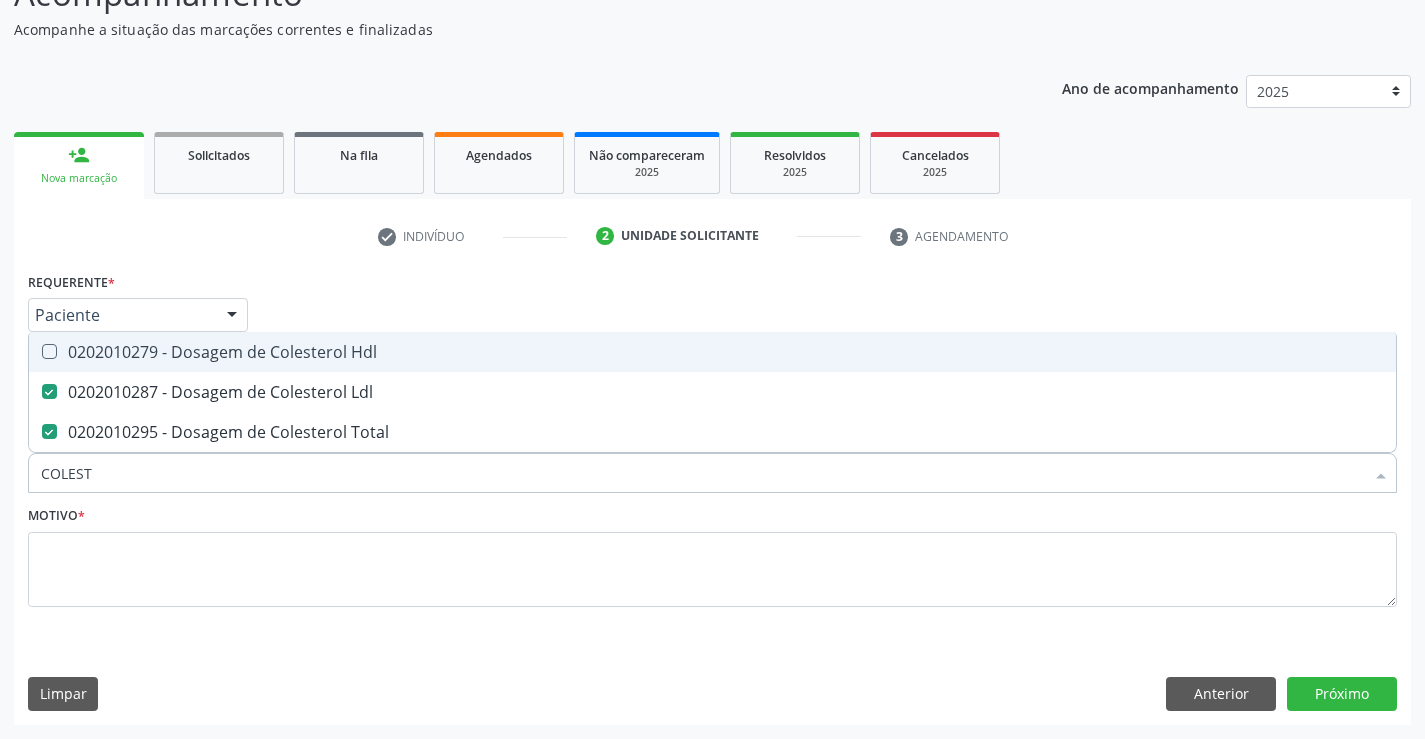 click on "0202010279 - Dosagem de Colesterol Hdl" at bounding box center [712, 352] 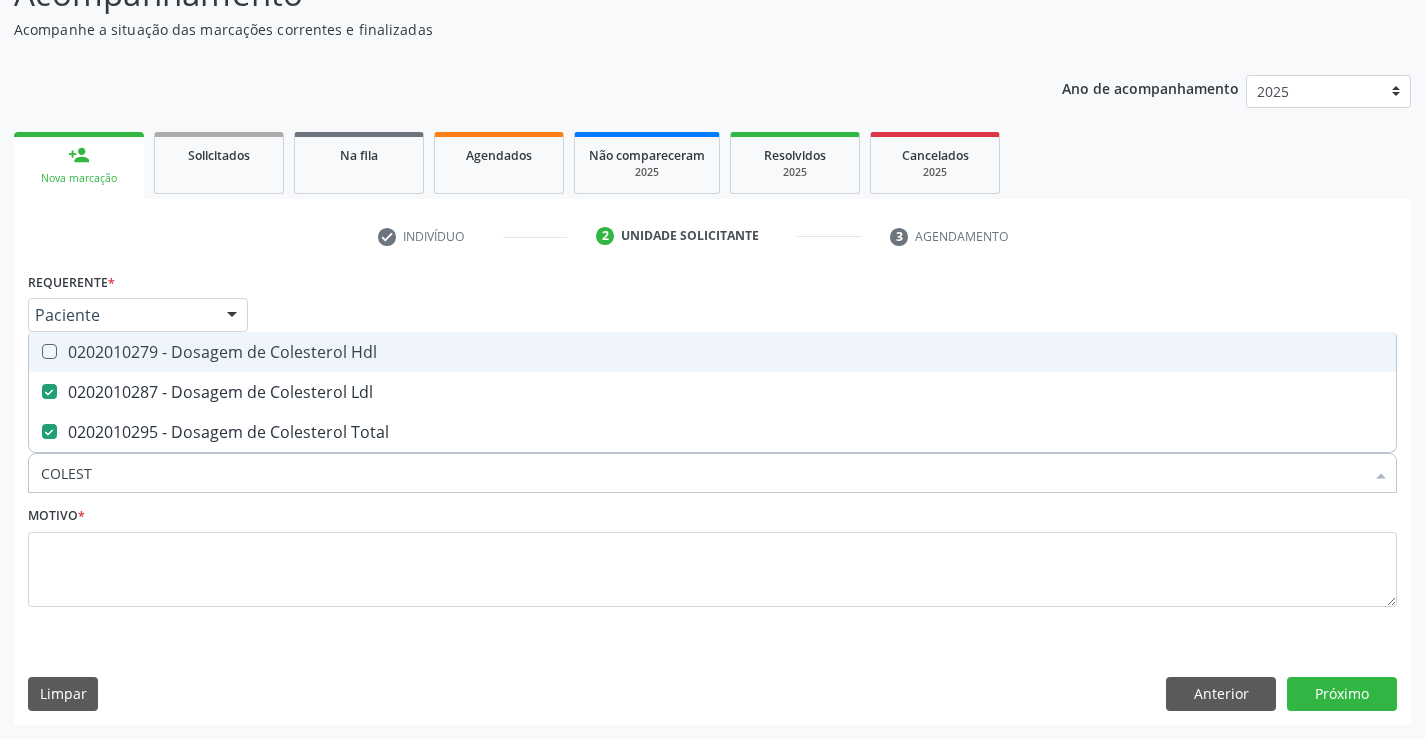 checkbox on "true" 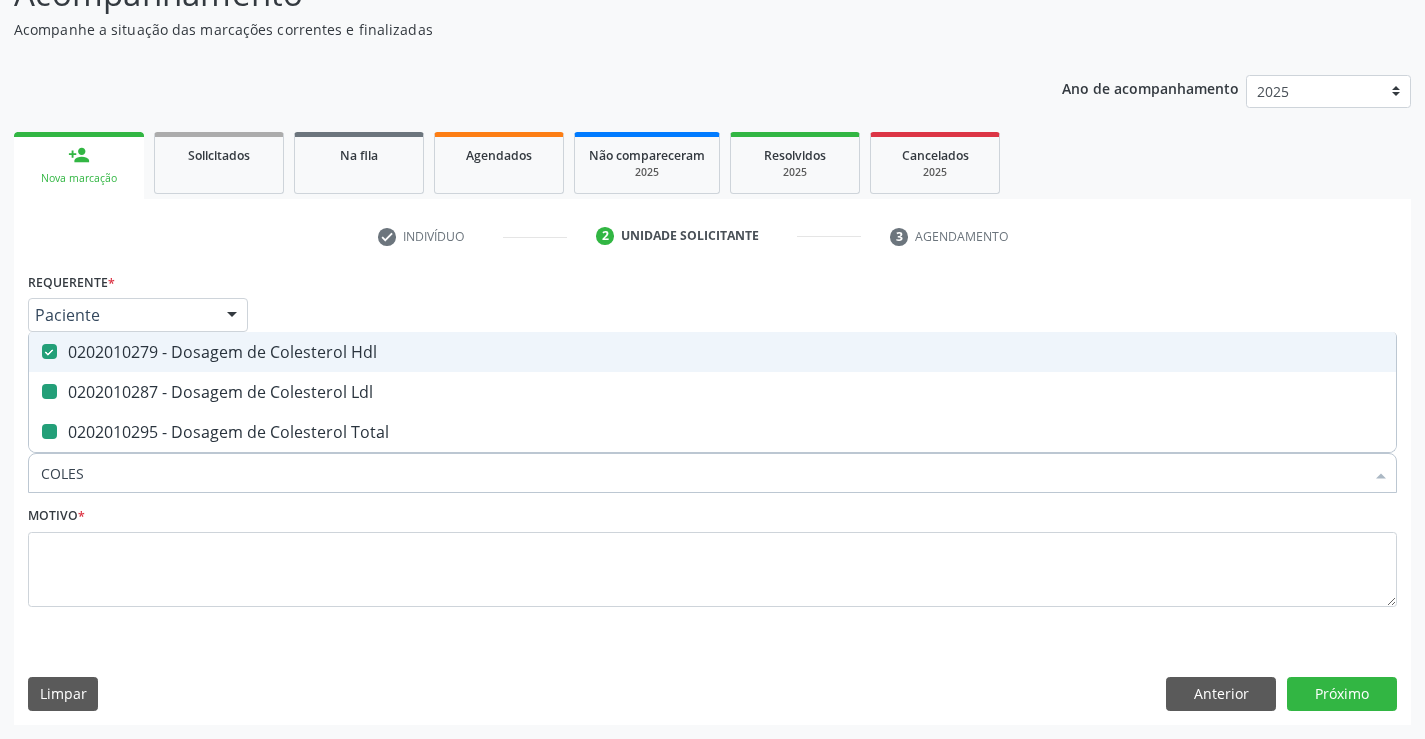 type on "COLE" 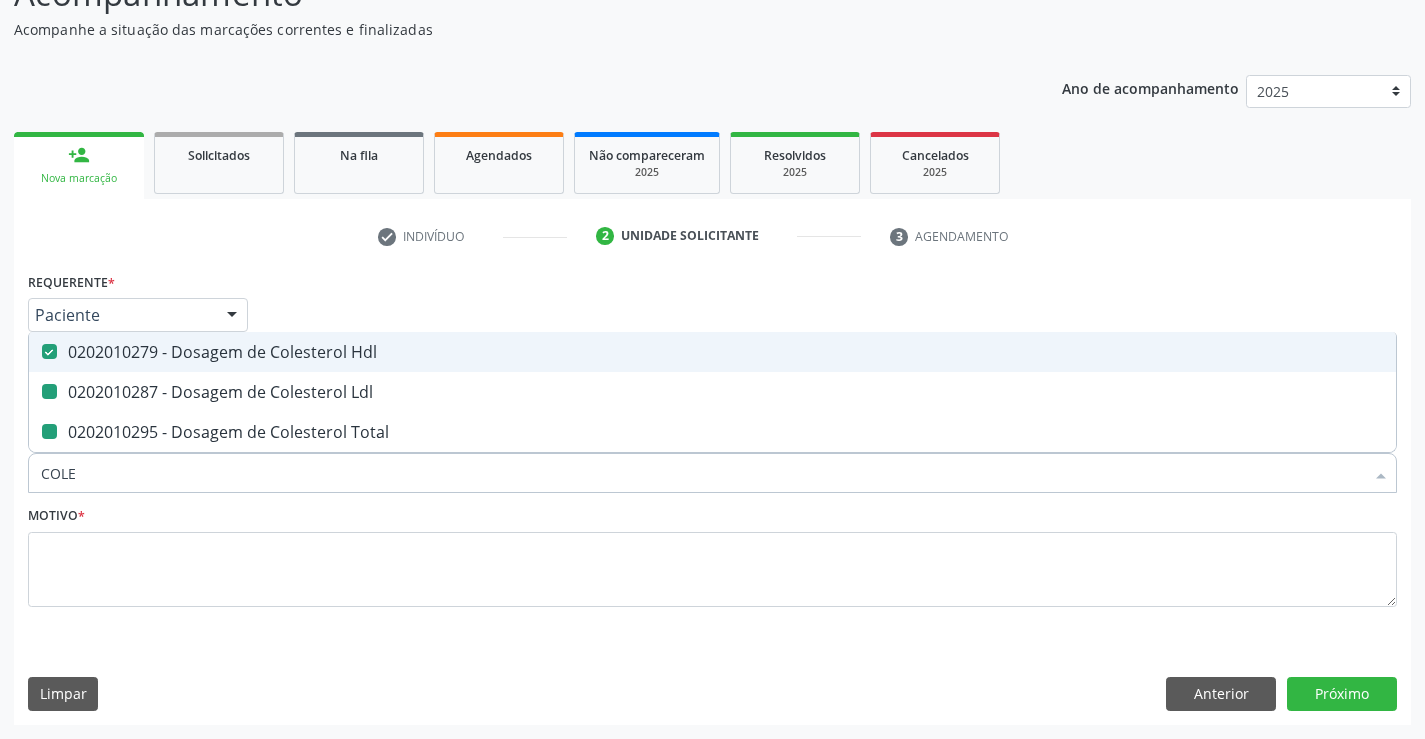 checkbox on "false" 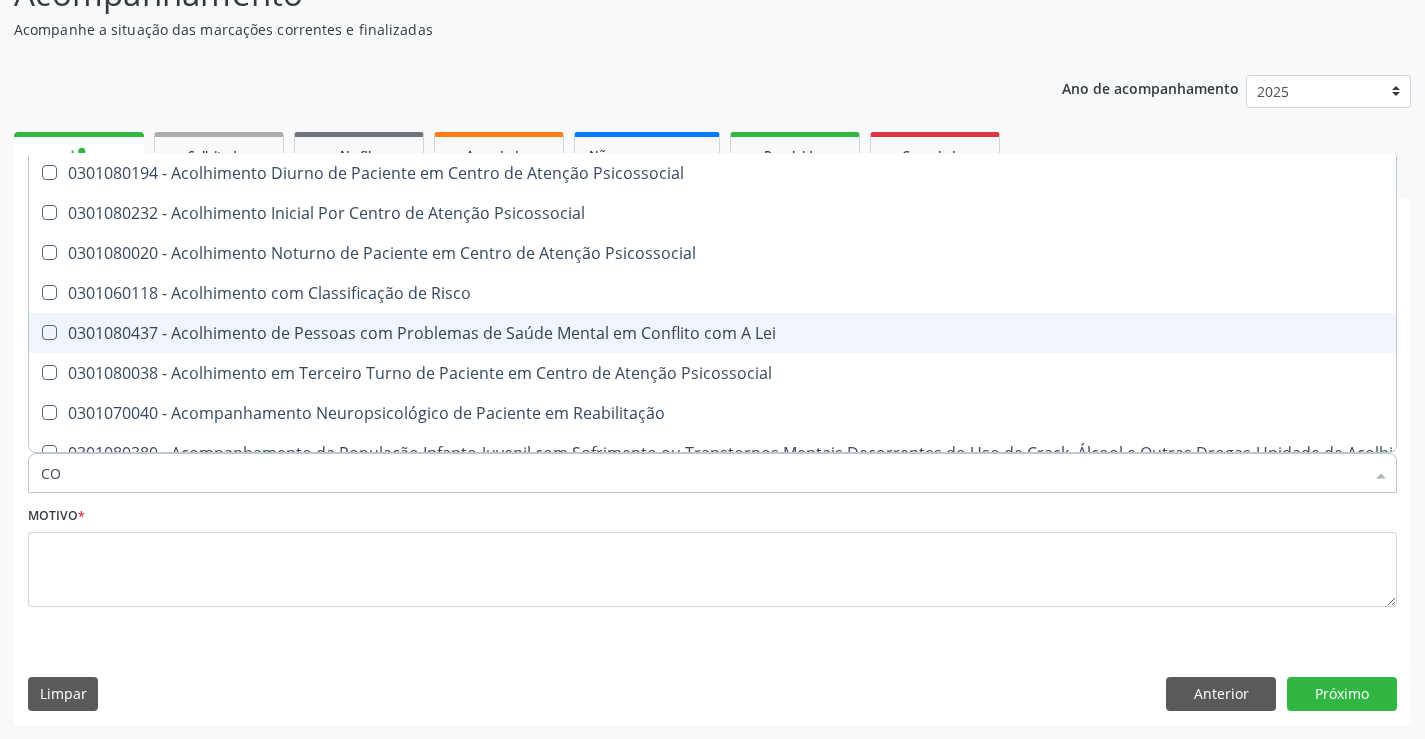 type on "C" 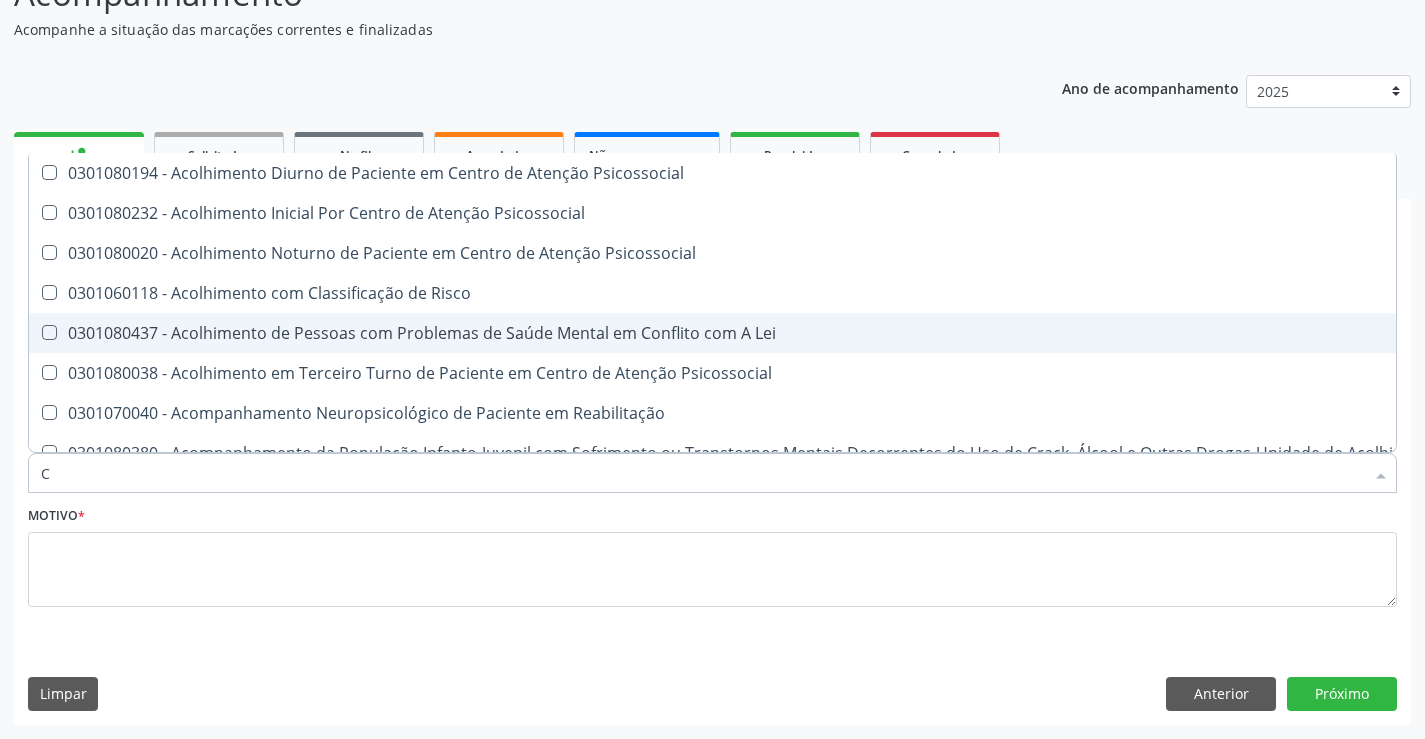 checkbox on "false" 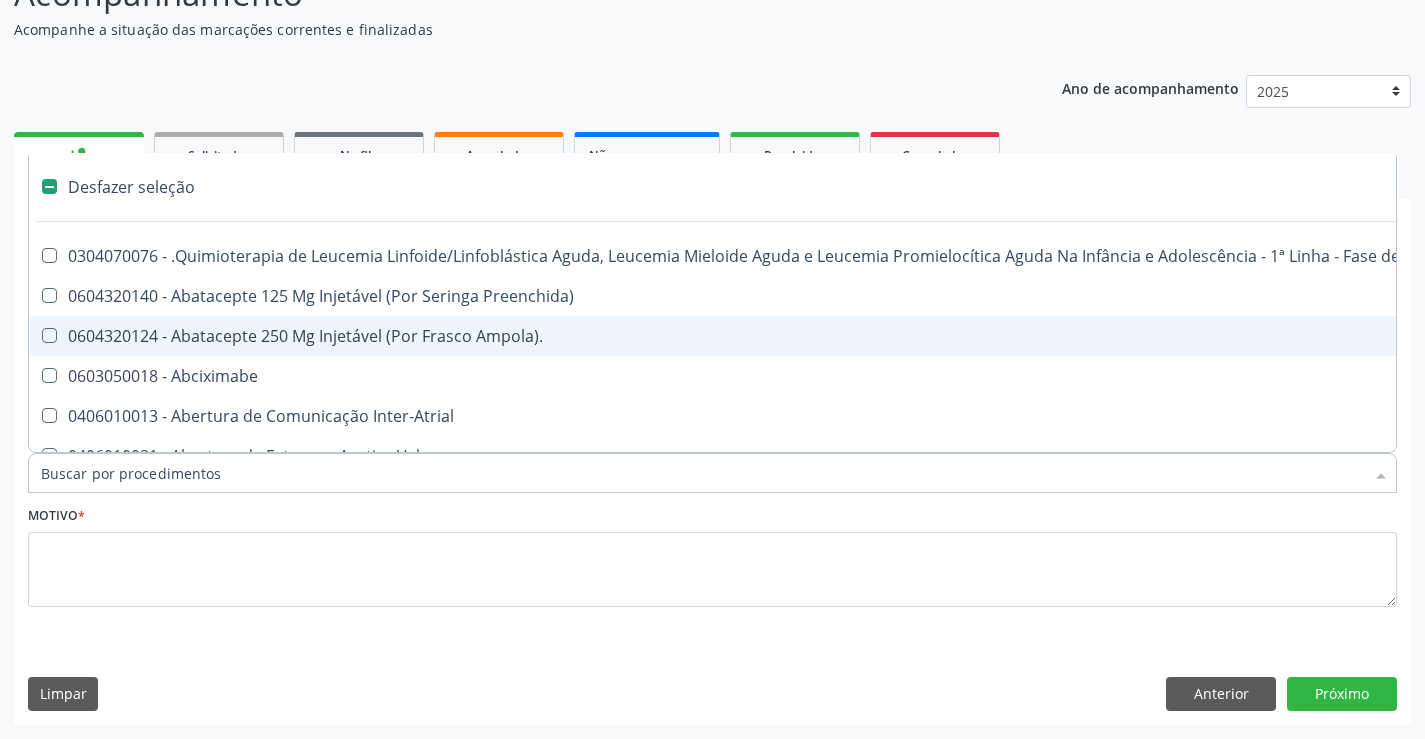 checkbox on "false" 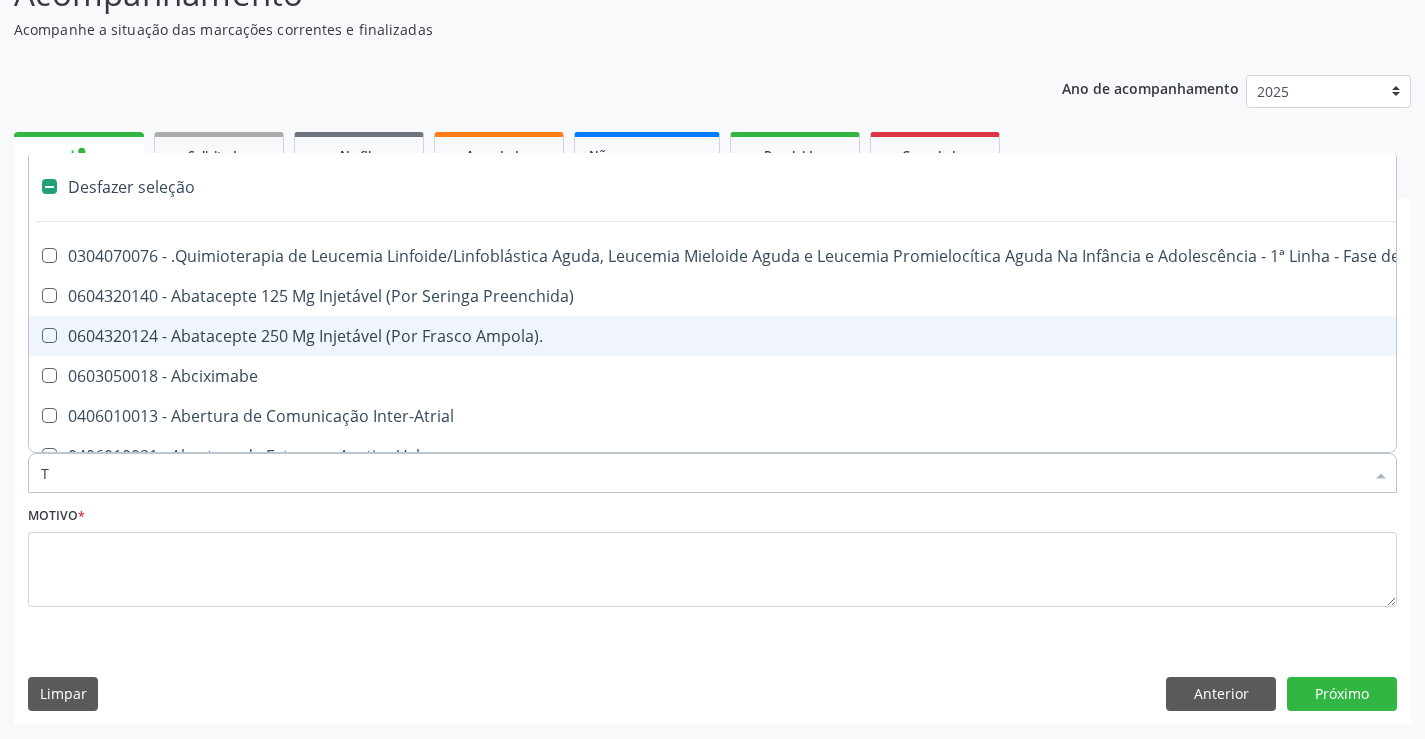 type on "TR" 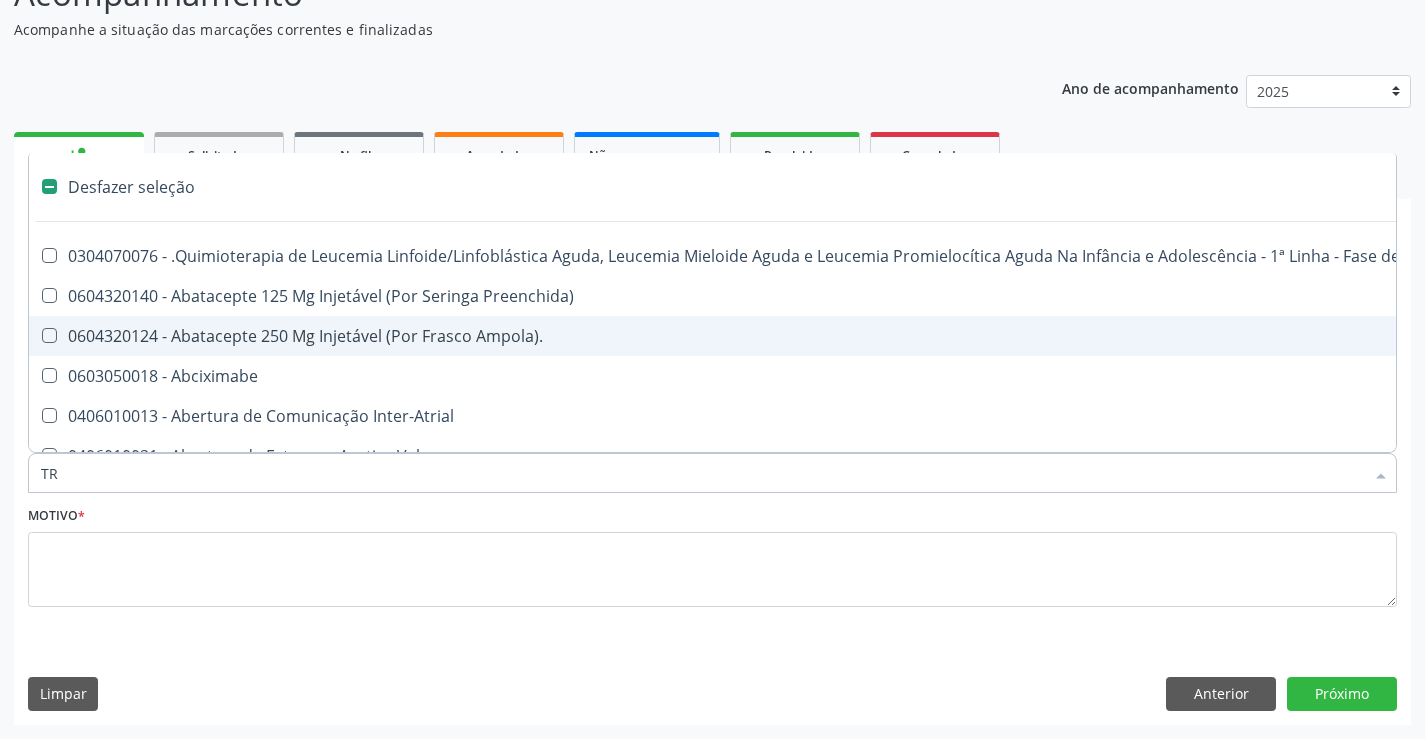checkbox on "false" 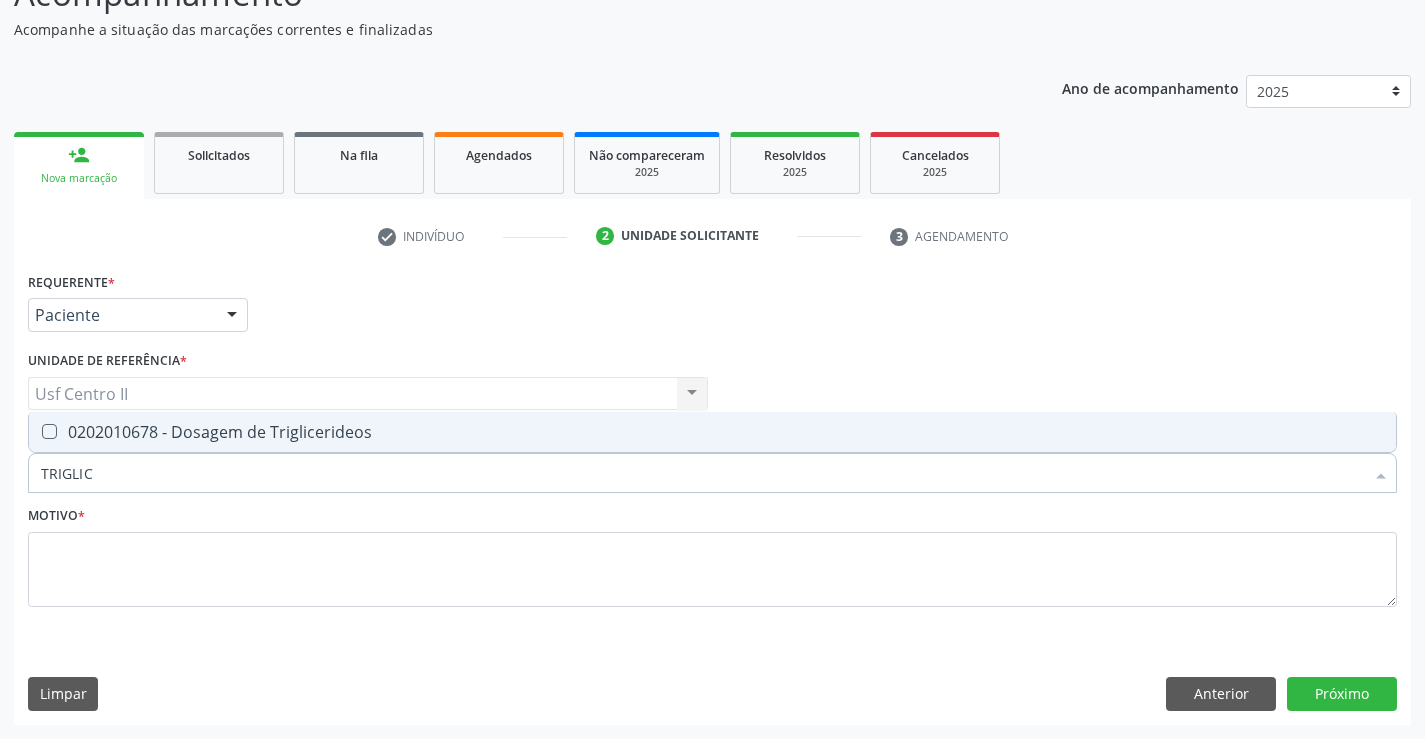 type on "TRIGLICE" 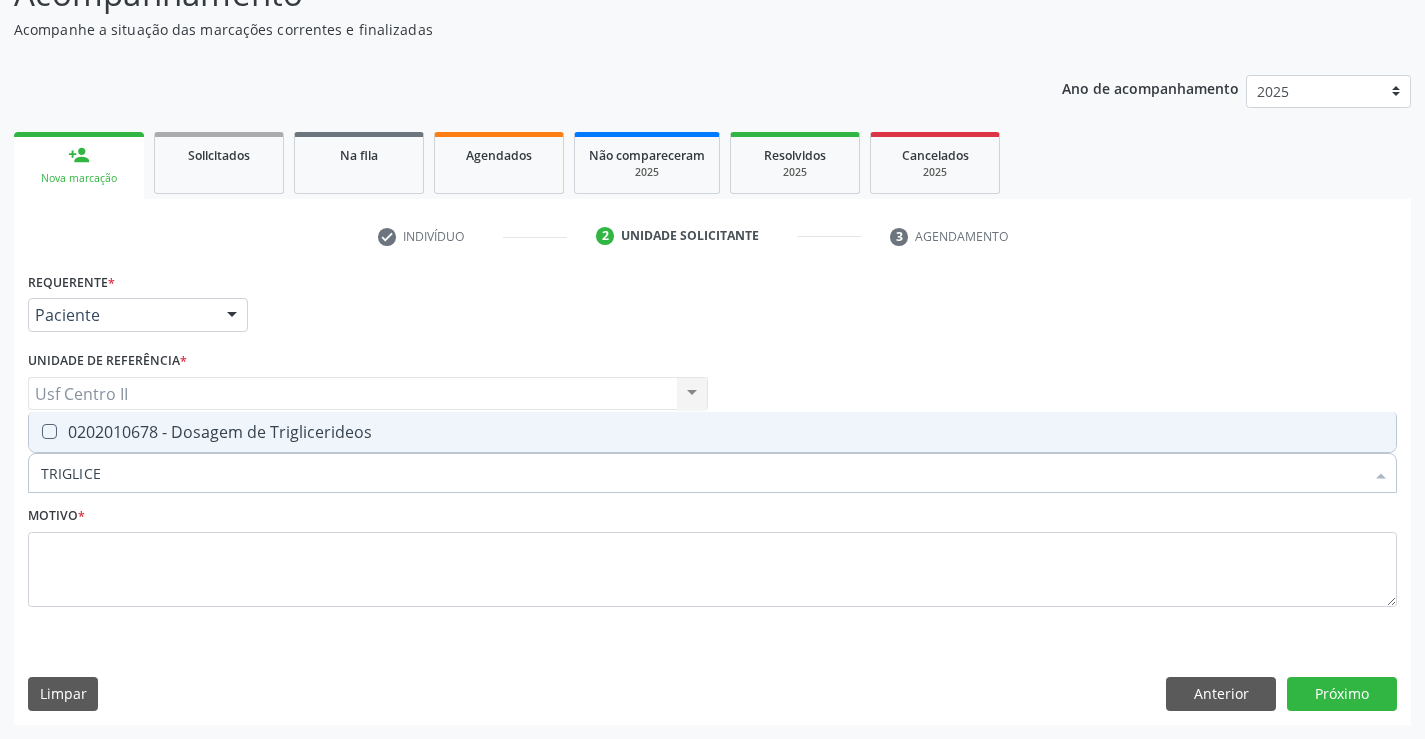 click on "0202010678 - Dosagem de Triglicerideos" at bounding box center (712, 432) 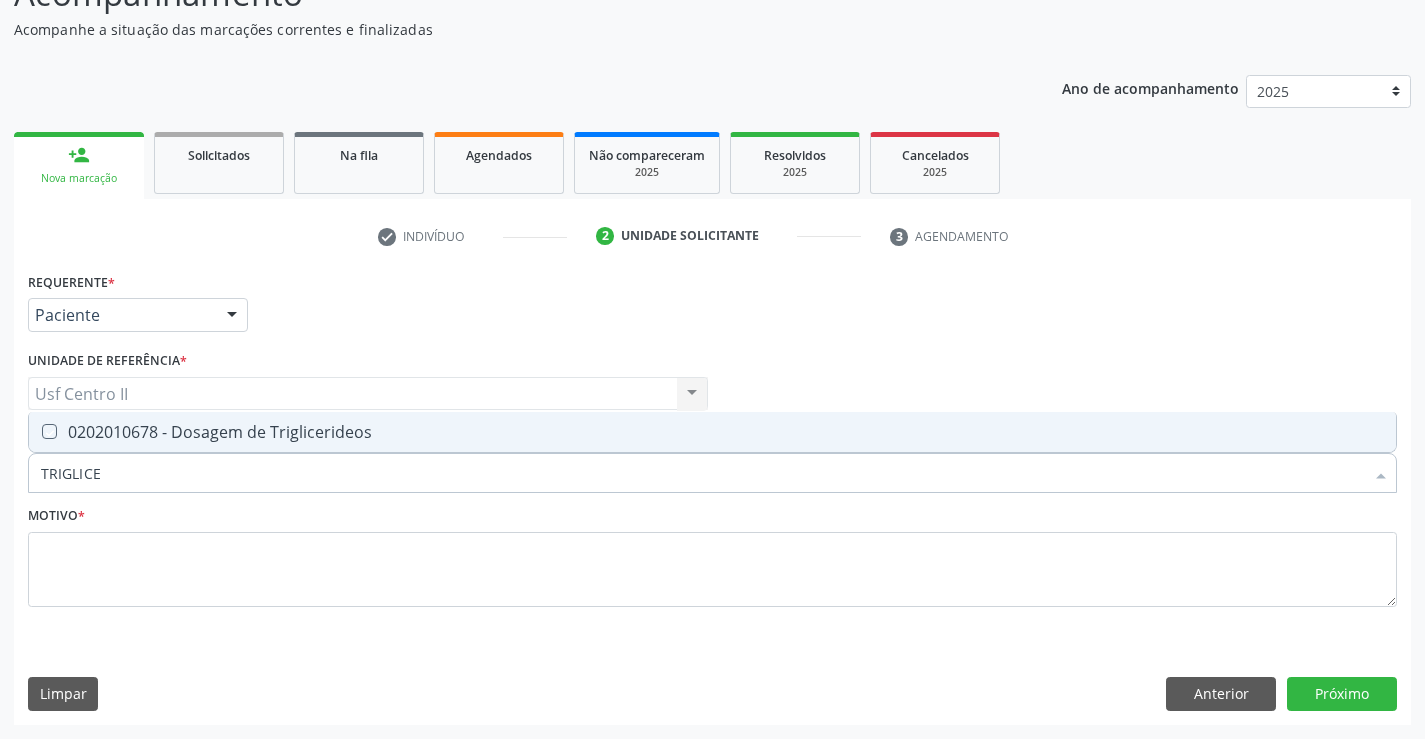 checkbox on "true" 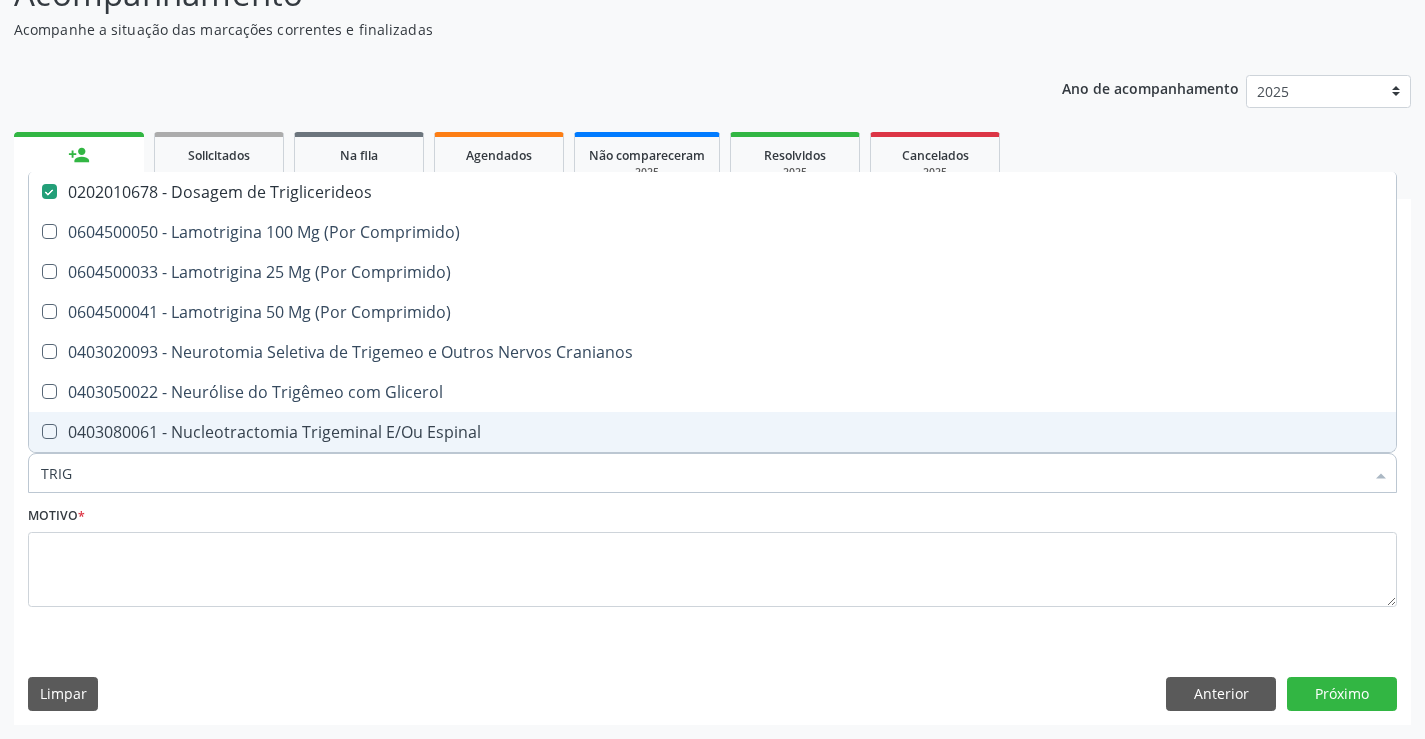 type on "TRI" 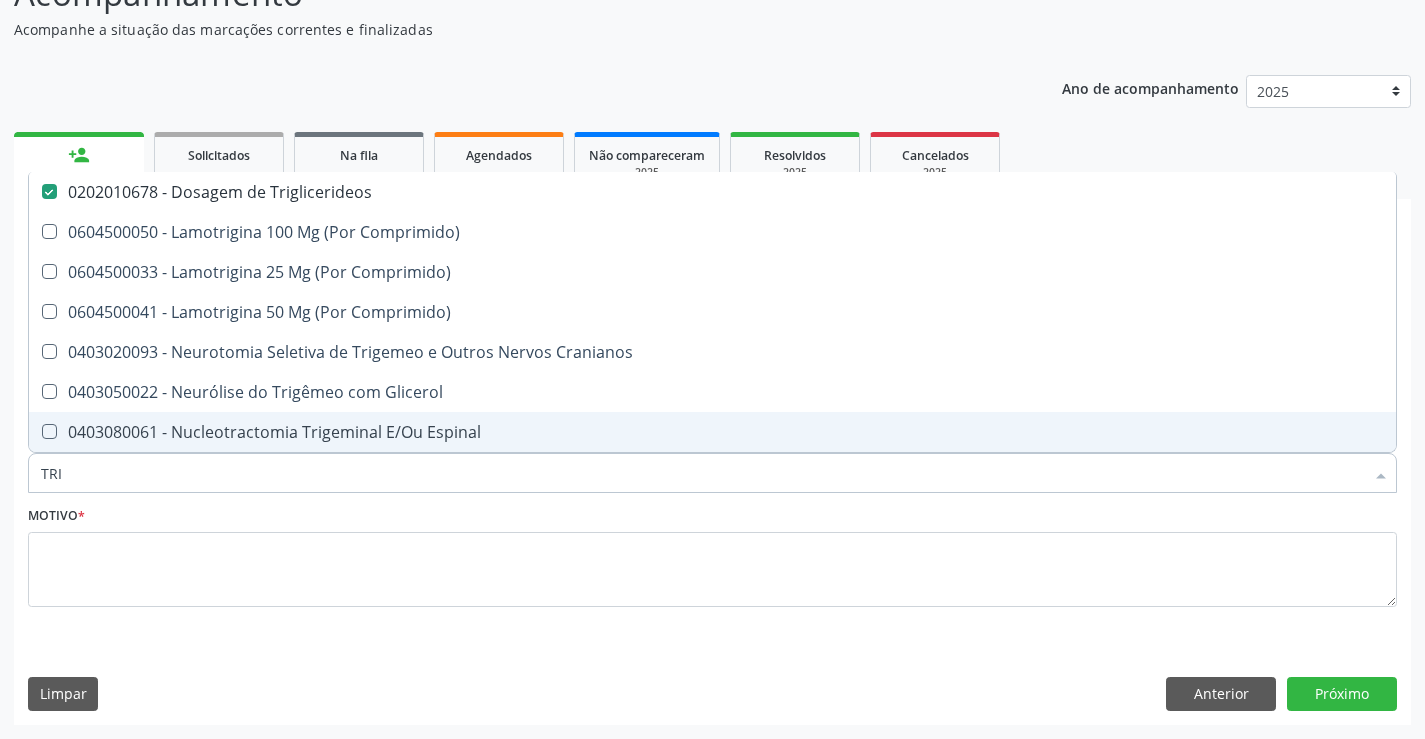 checkbox on "false" 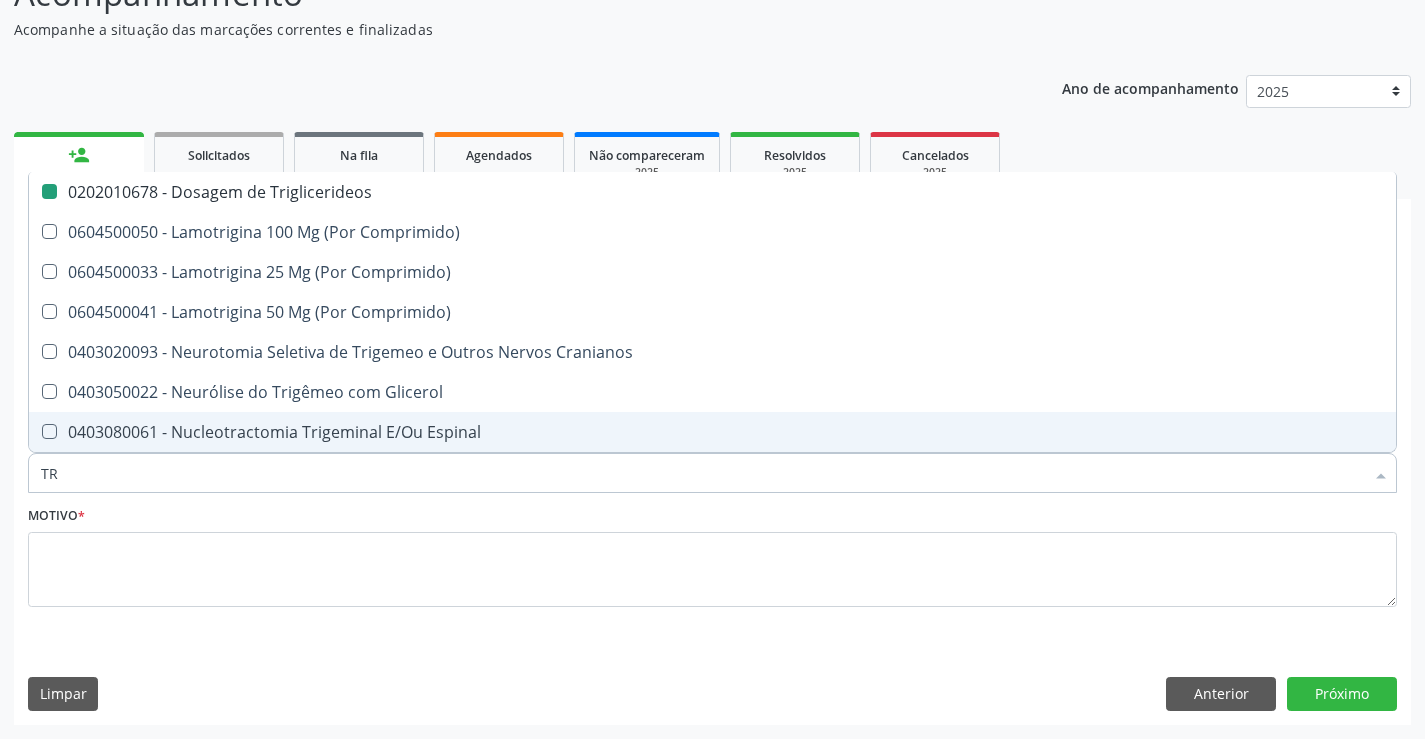 type on "T" 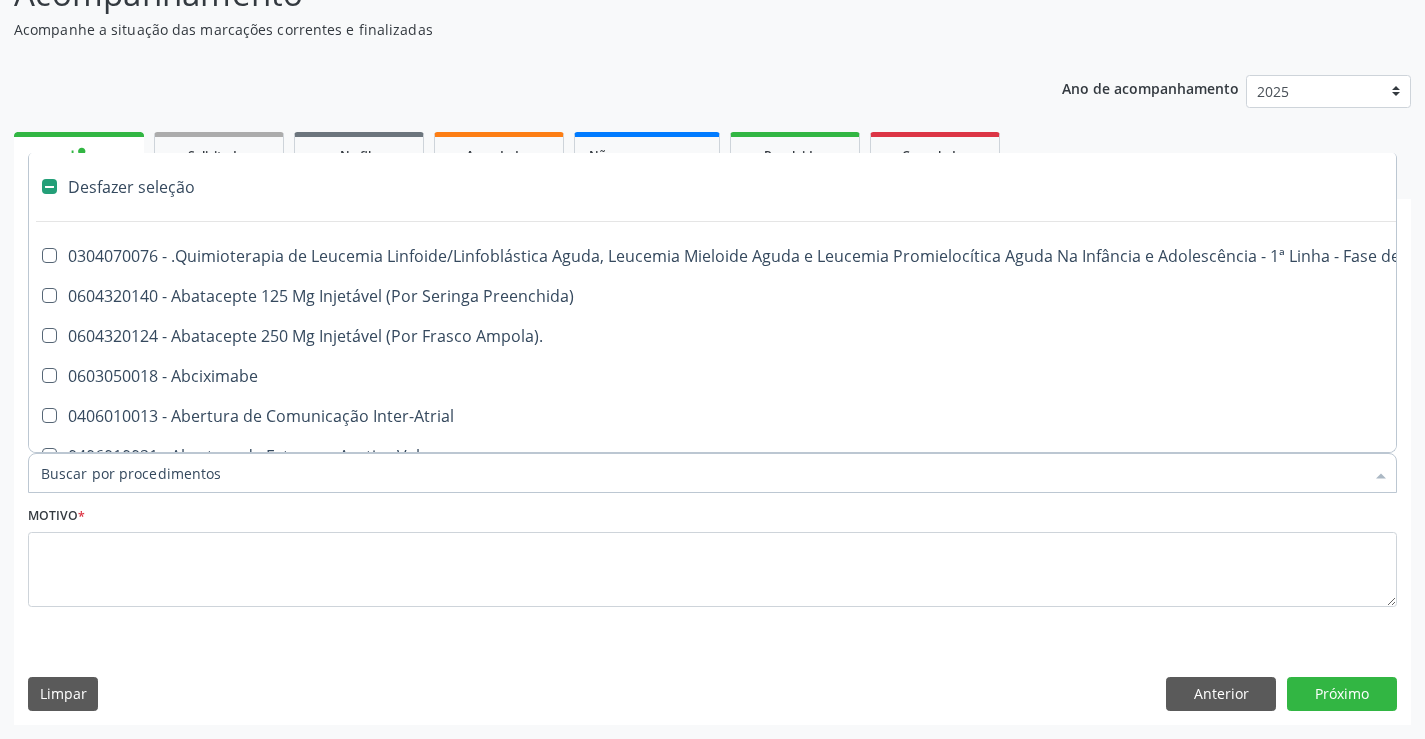 type on "H" 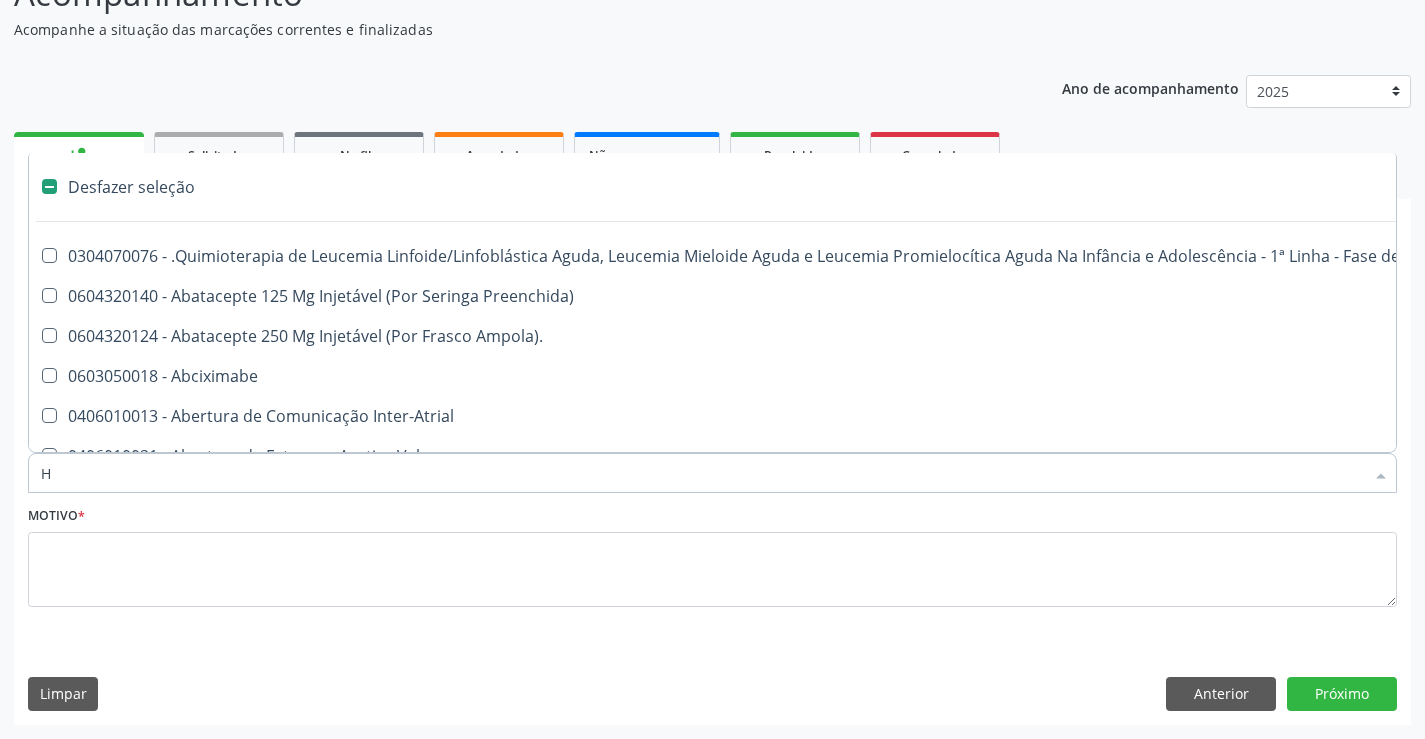 checkbox on "false" 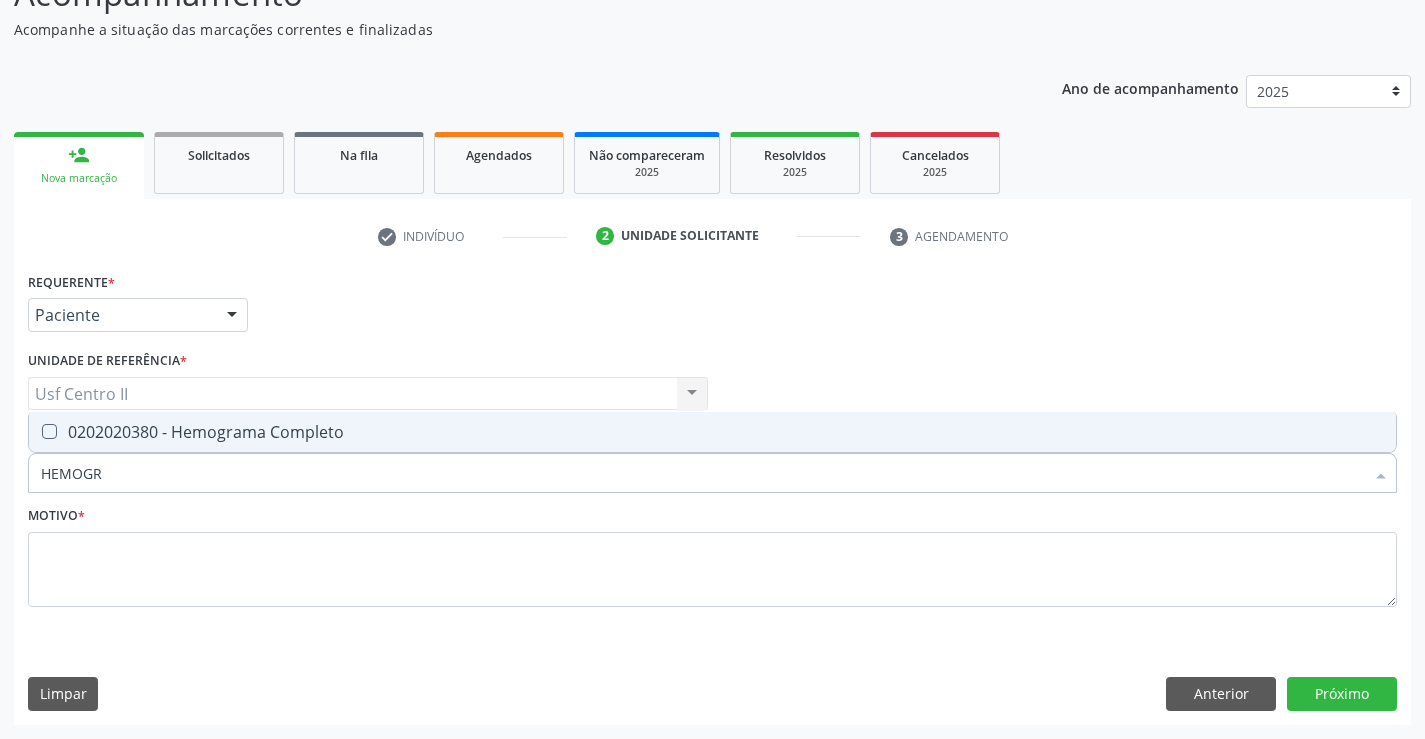 type on "HEMOGRA" 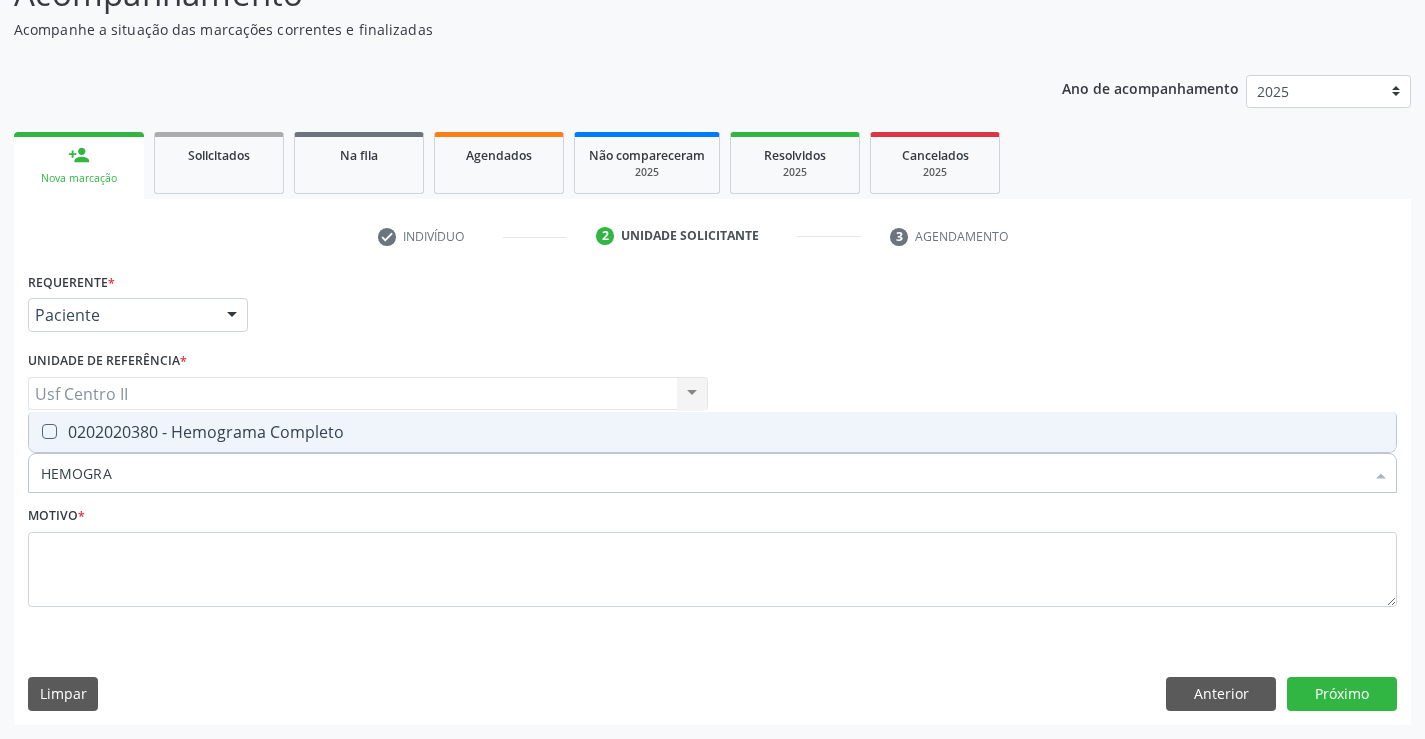 click on "0202020380 - Hemograma Completo" at bounding box center [712, 432] 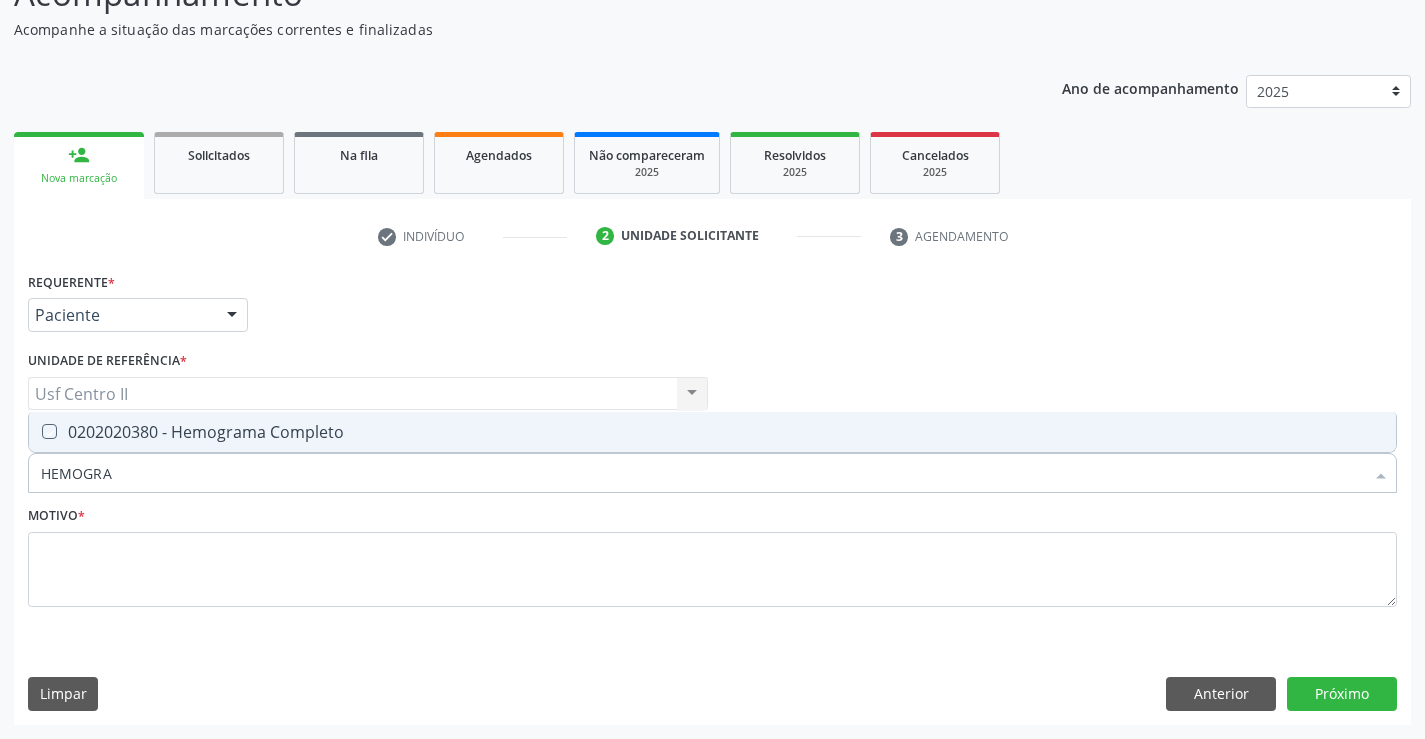 checkbox on "true" 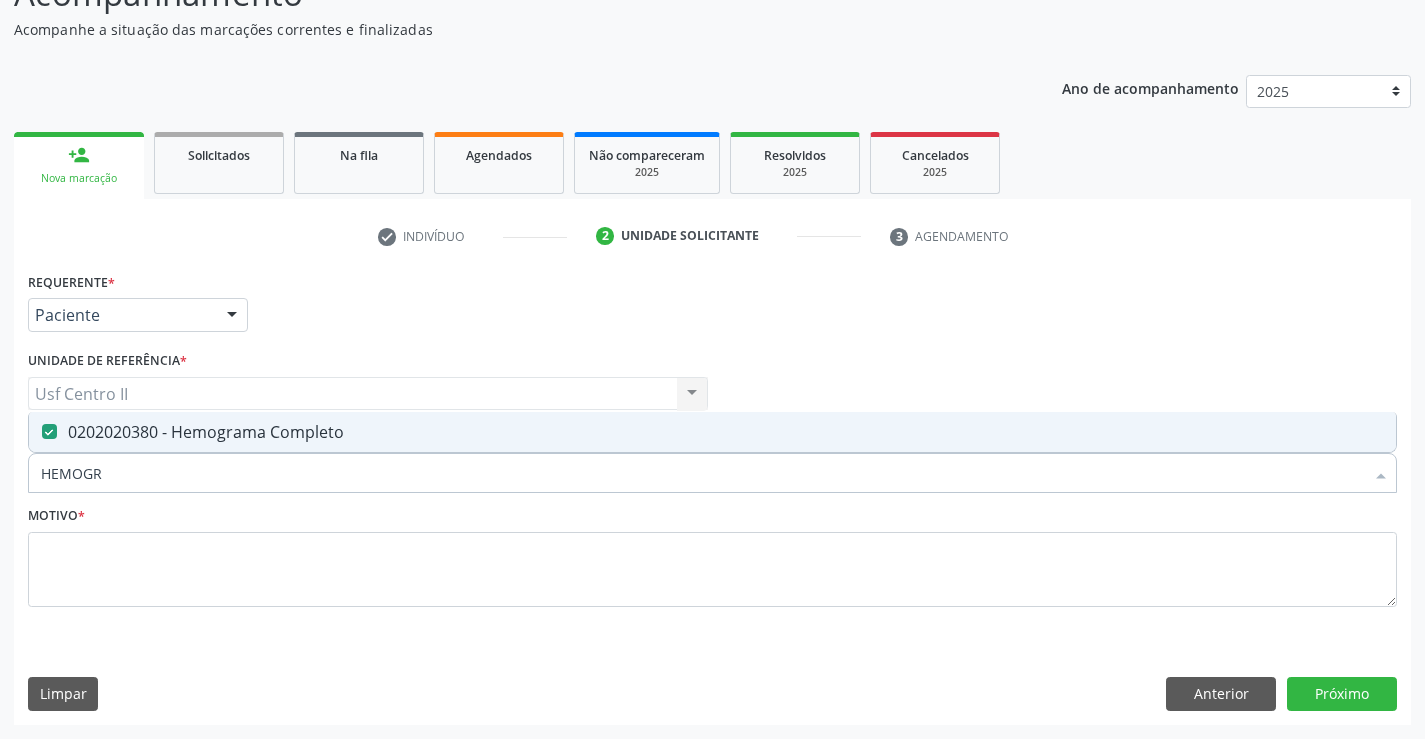 type on "HEMOG" 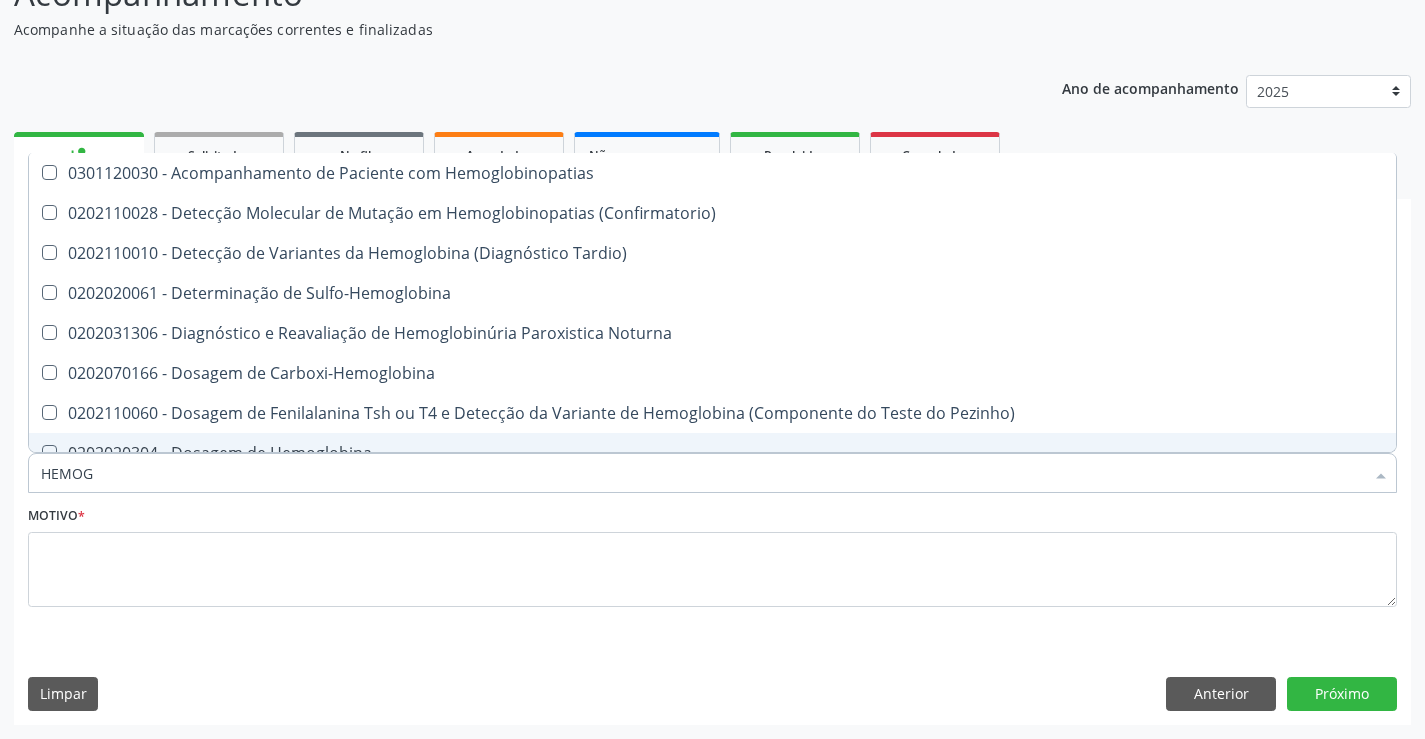 type on "HEMO" 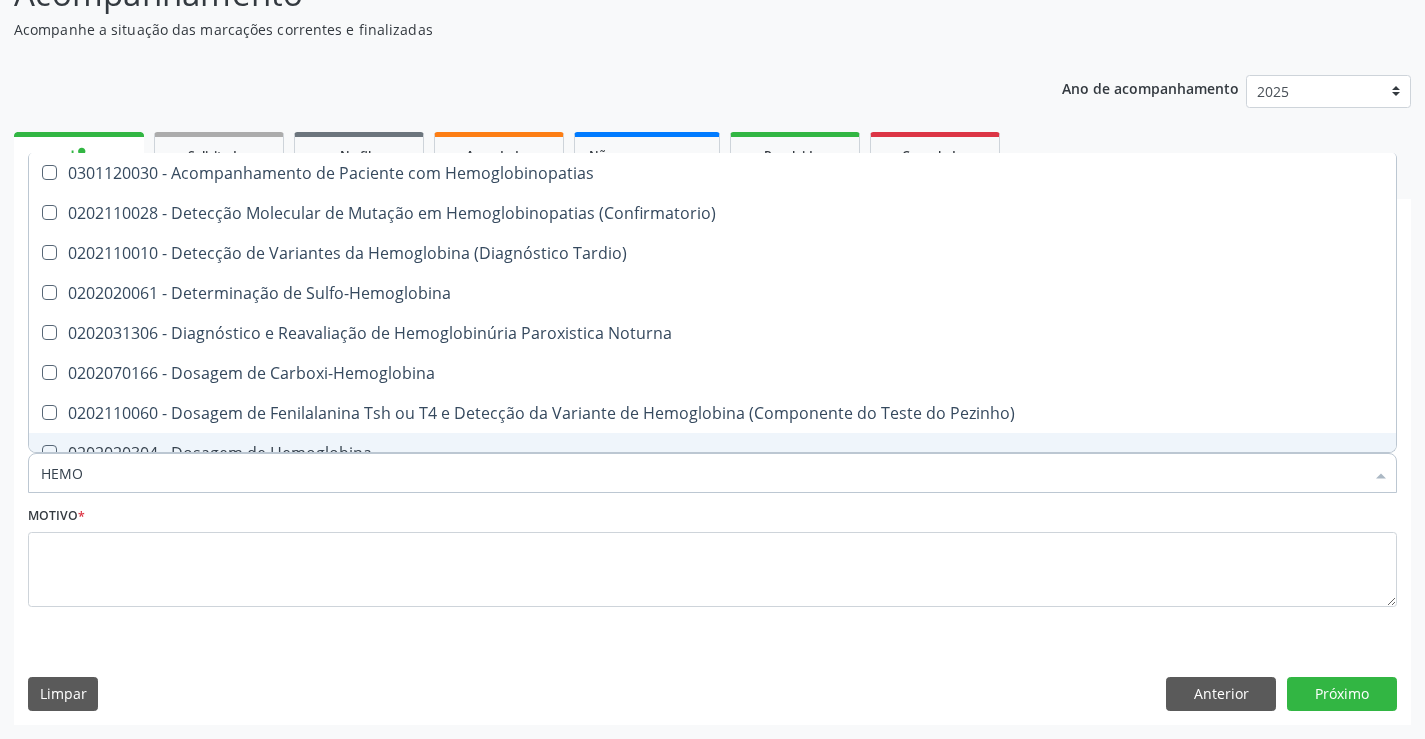 checkbox on "false" 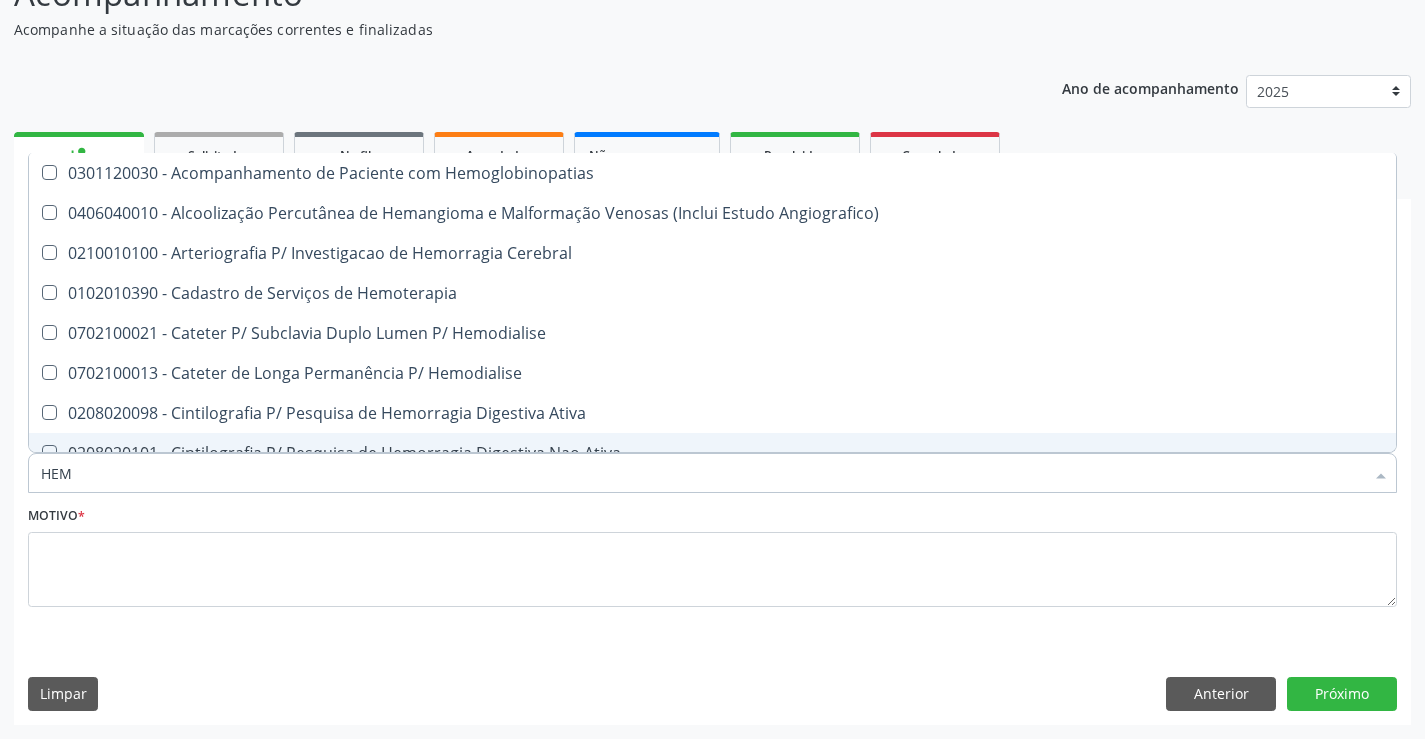 type on "HE" 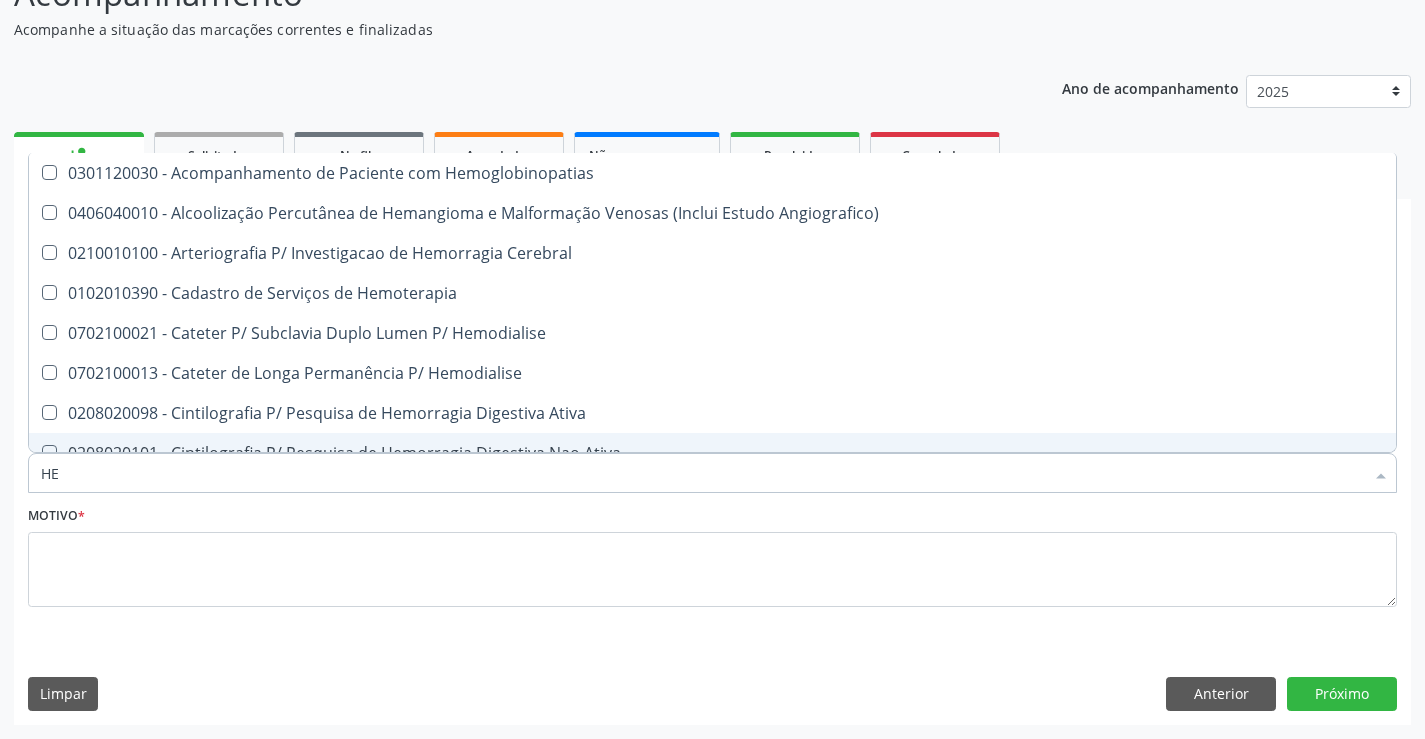 checkbox on "false" 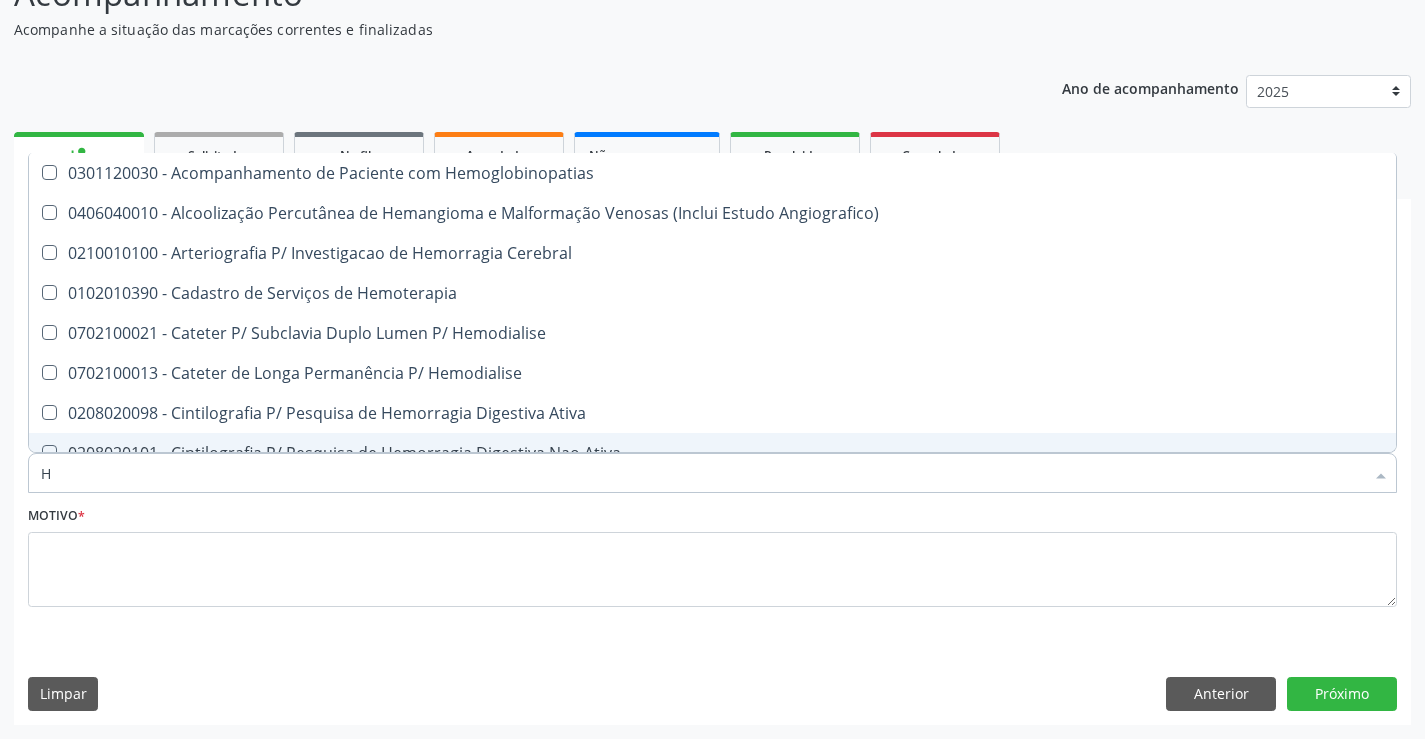type 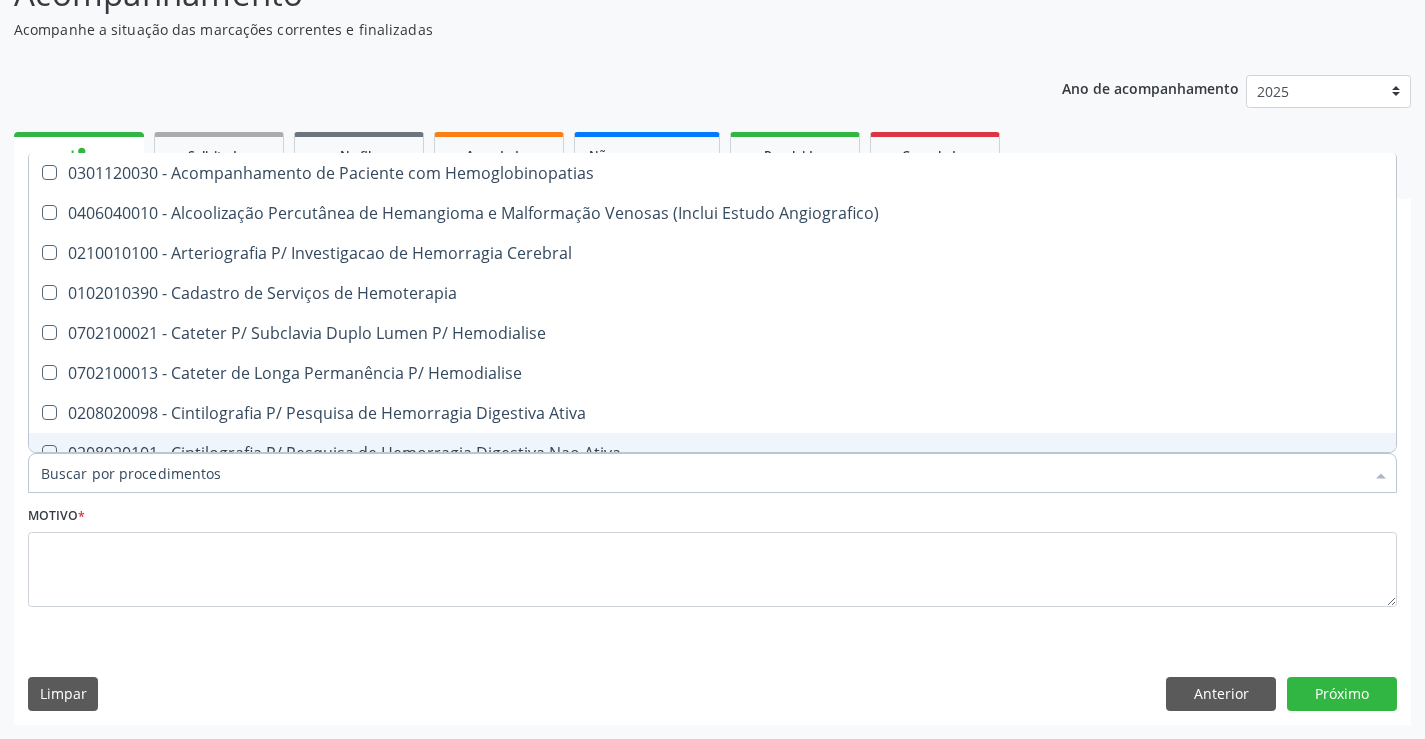 checkbox on "false" 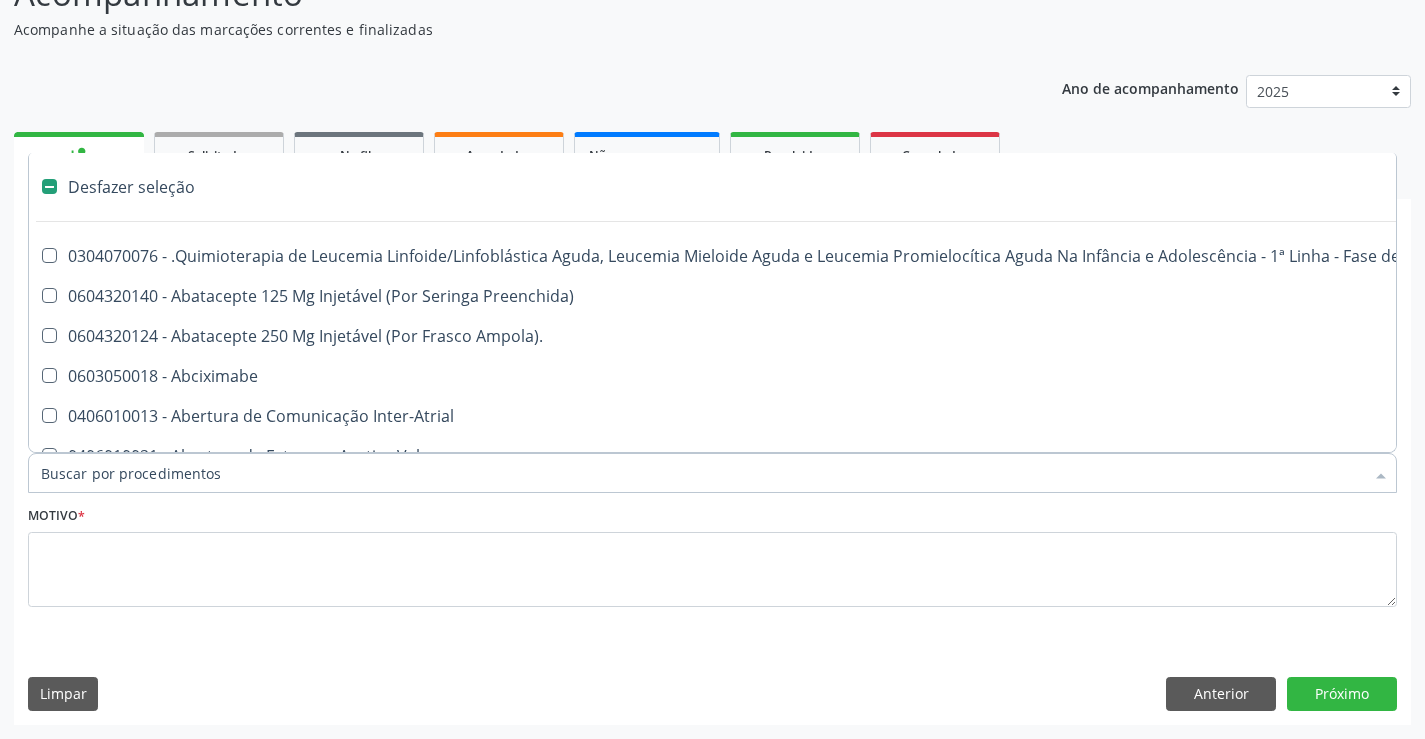 type on "T" 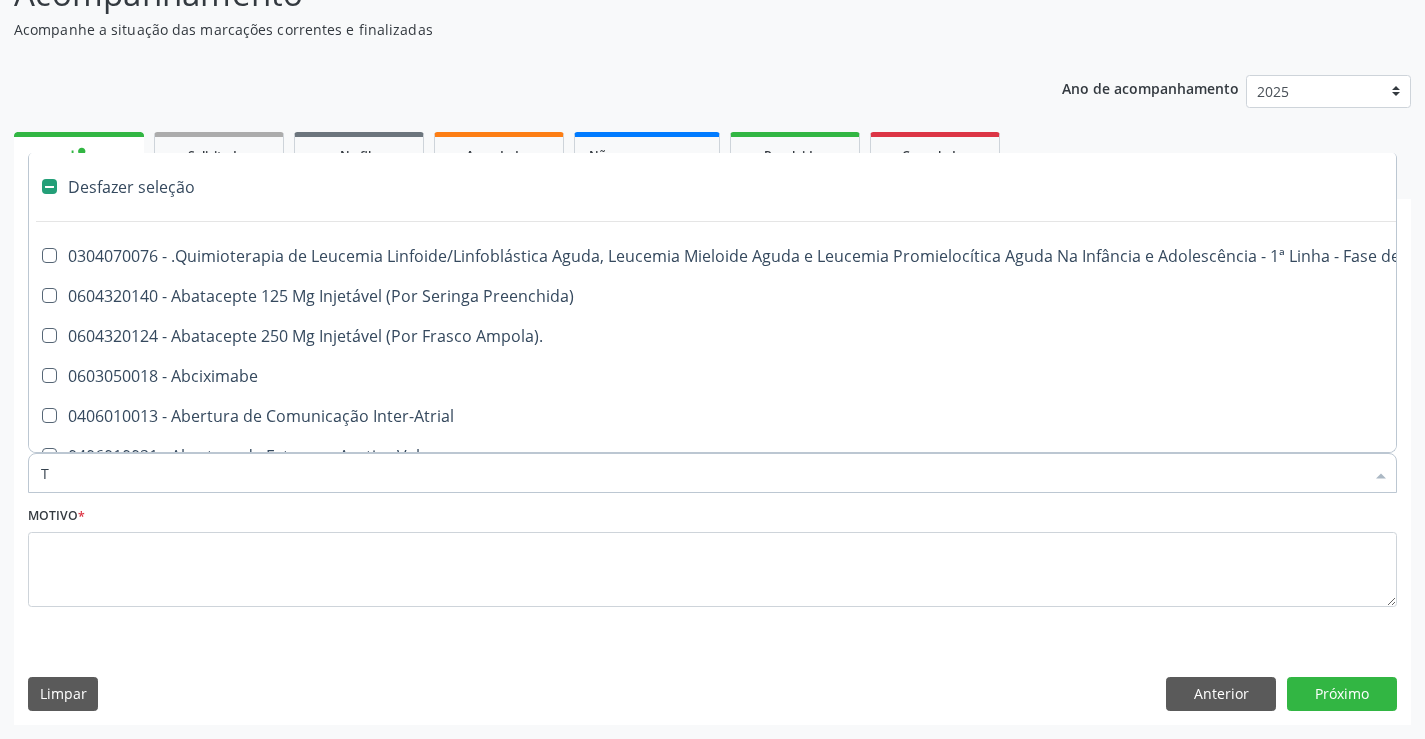 checkbox on "true" 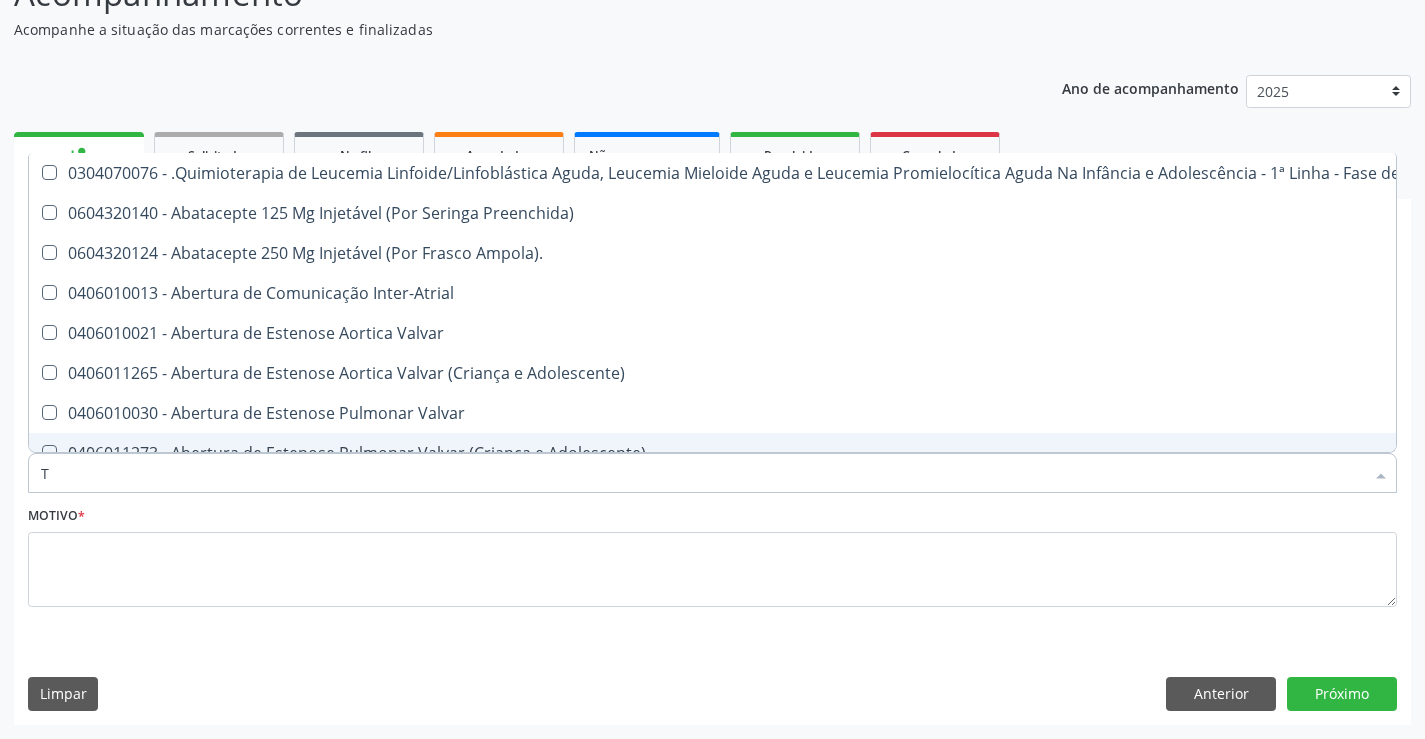 type on "T4" 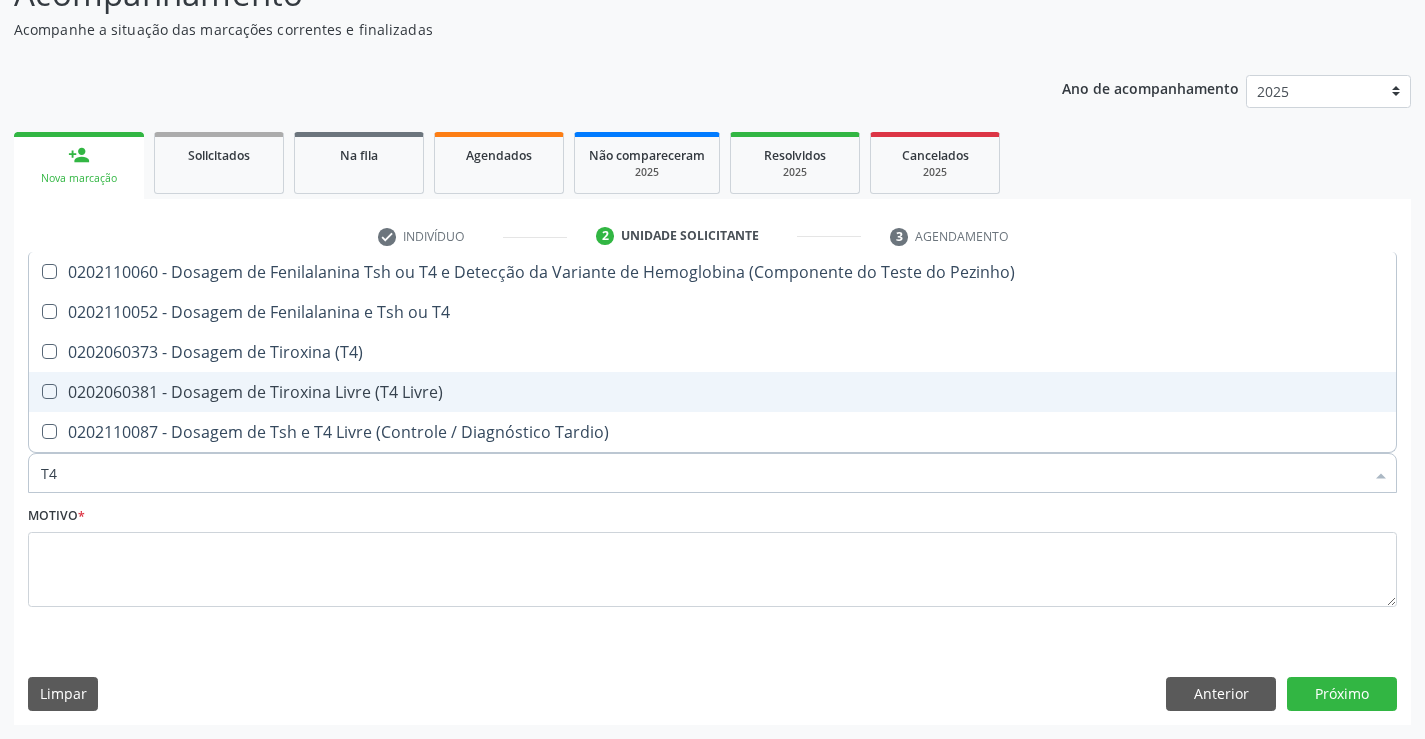 click on "0202060381 - Dosagem de Tiroxina Livre (T4 Livre)" at bounding box center (712, 392) 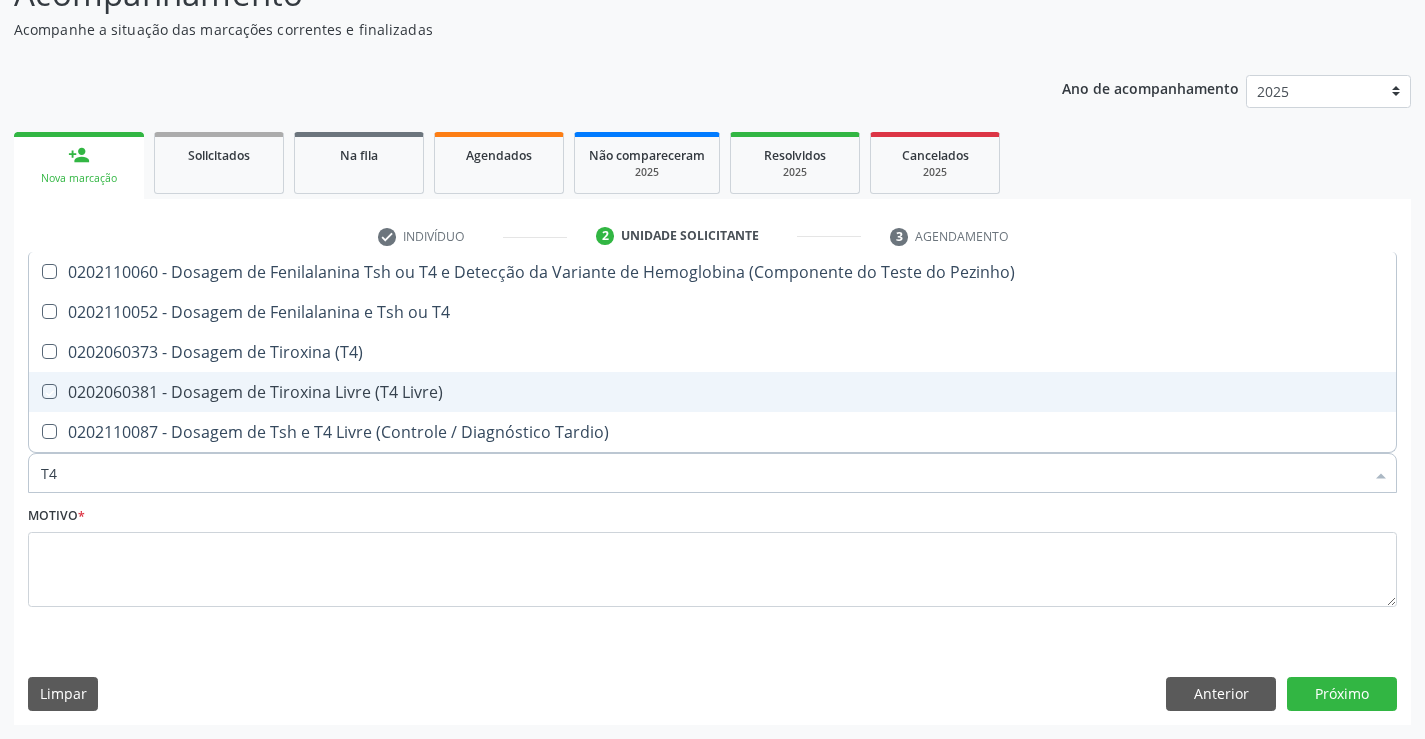 checkbox on "true" 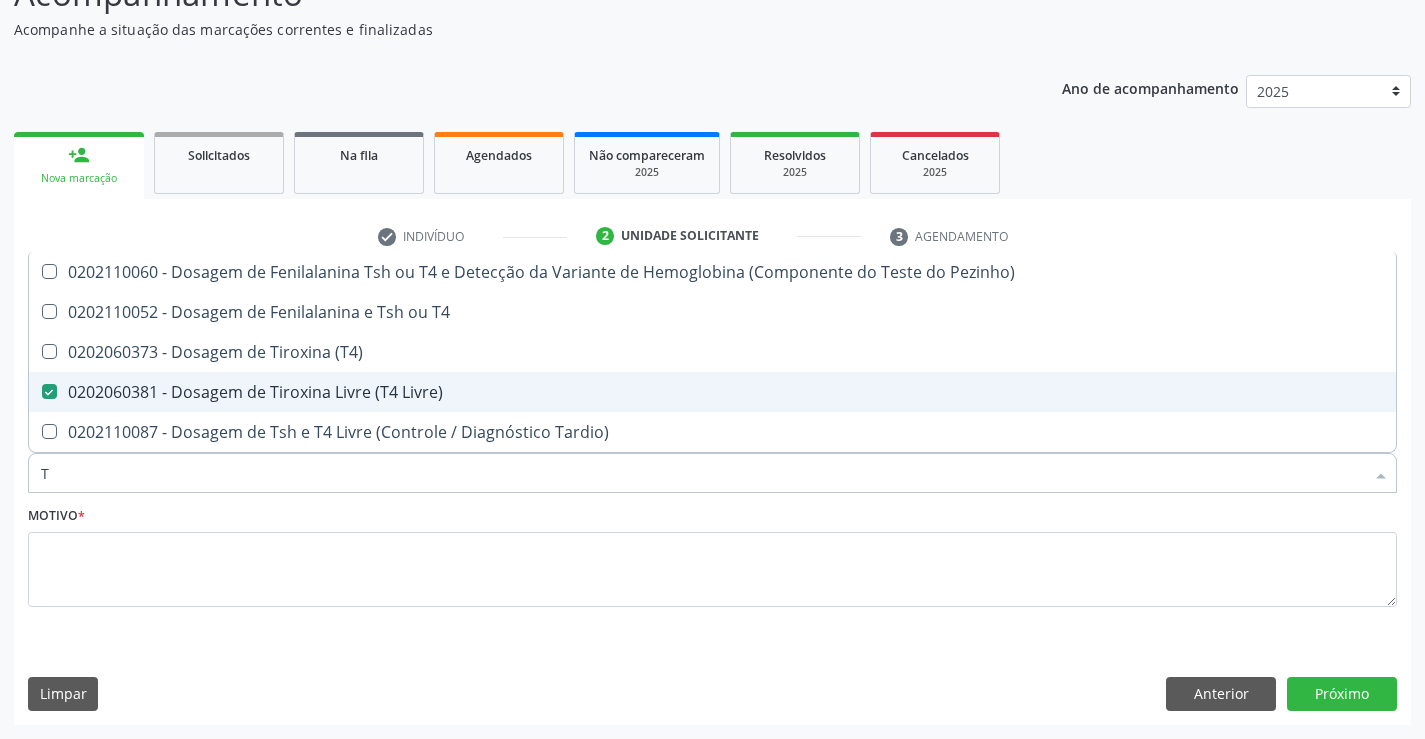 type on "TS" 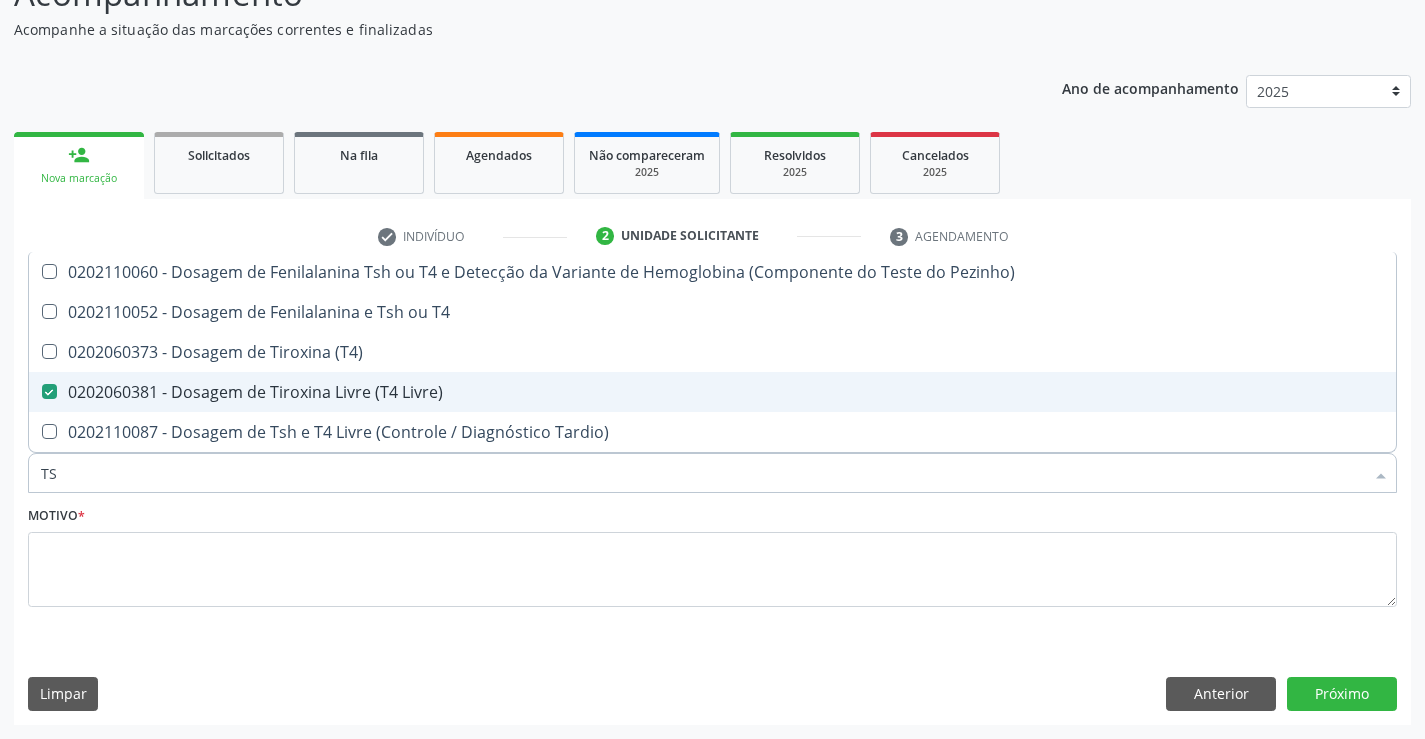 checkbox on "false" 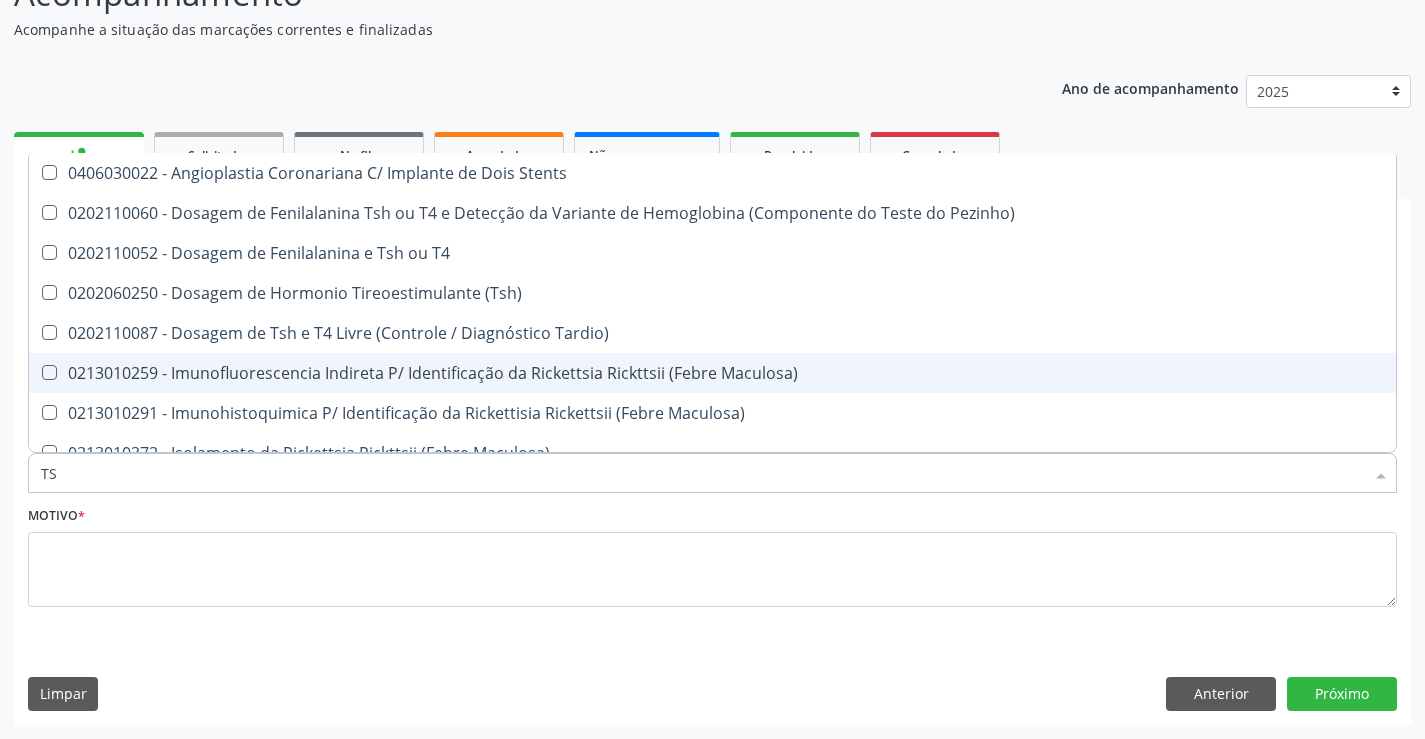 type on "TSH" 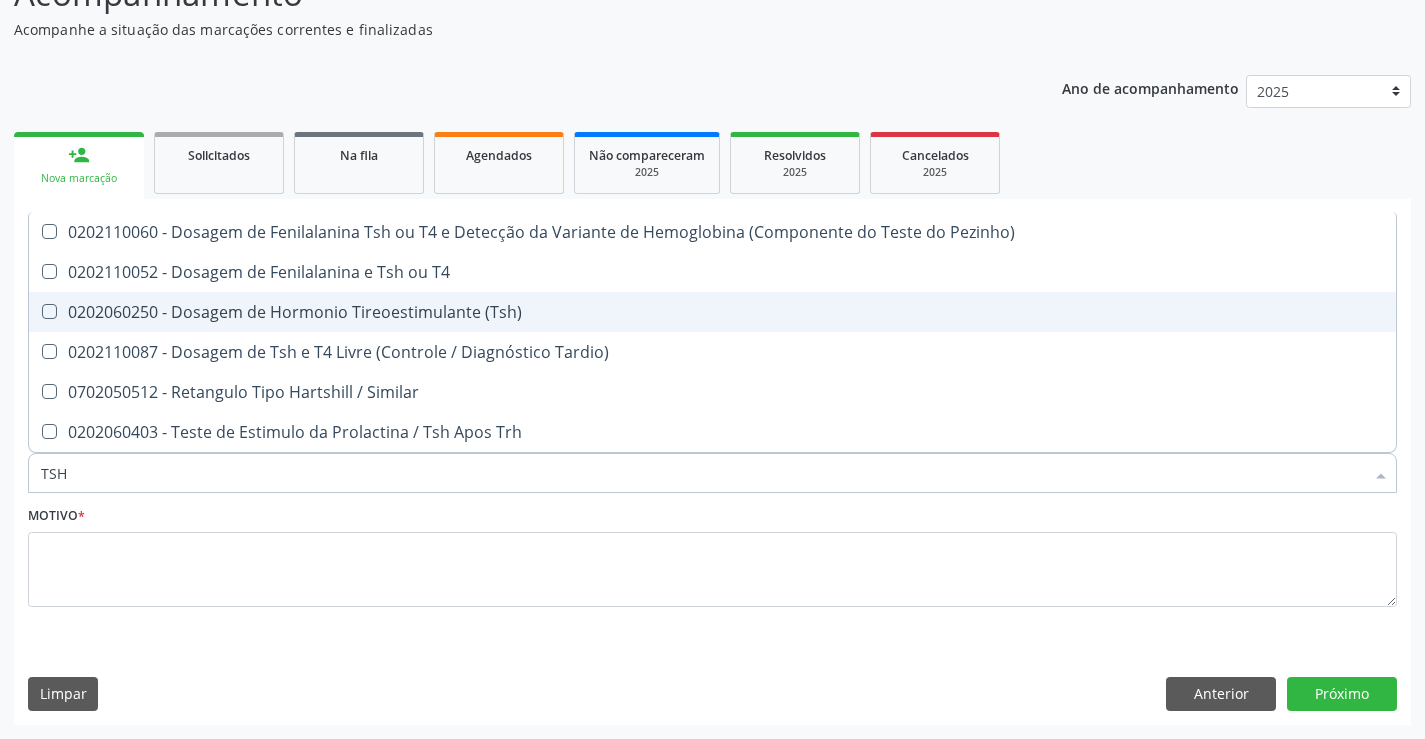 click on "0202060250 - Dosagem de Hormonio Tireoestimulante (Tsh)" at bounding box center (712, 312) 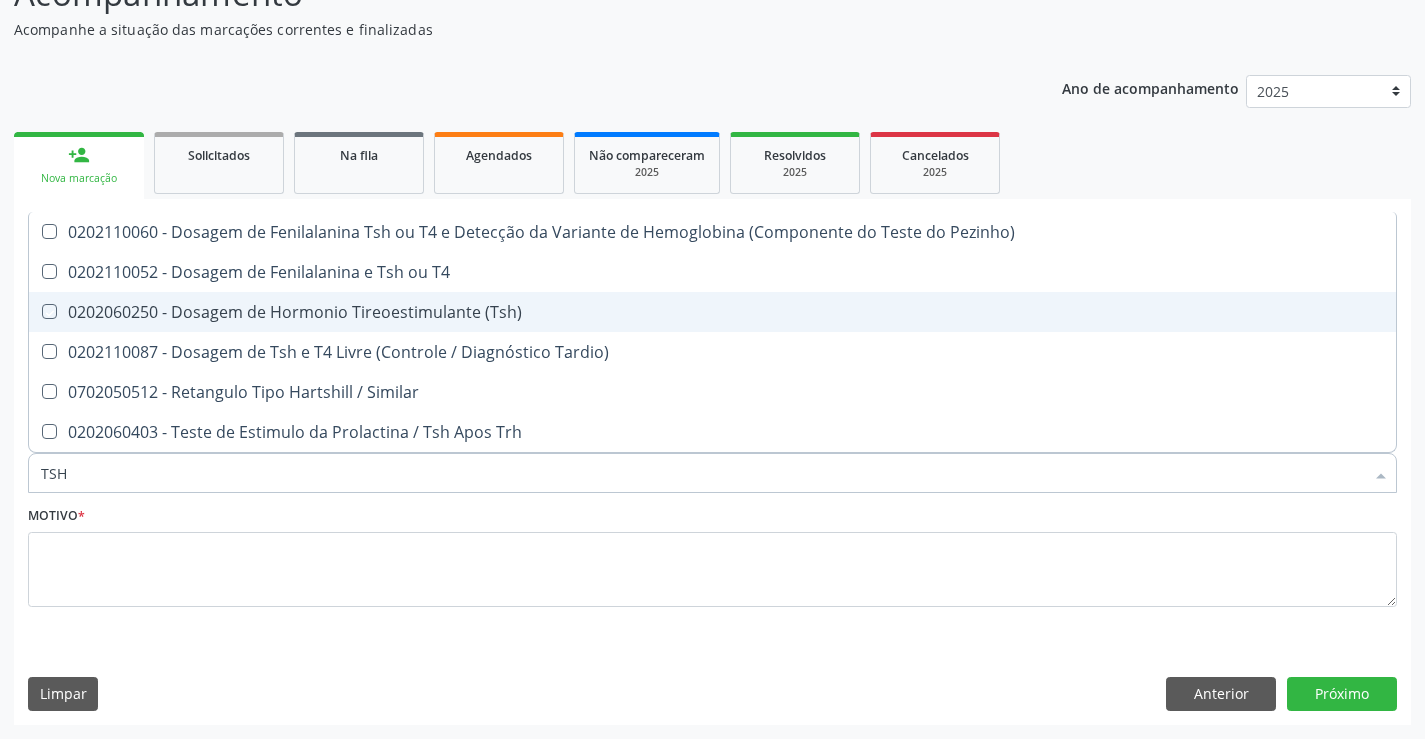 checkbox on "true" 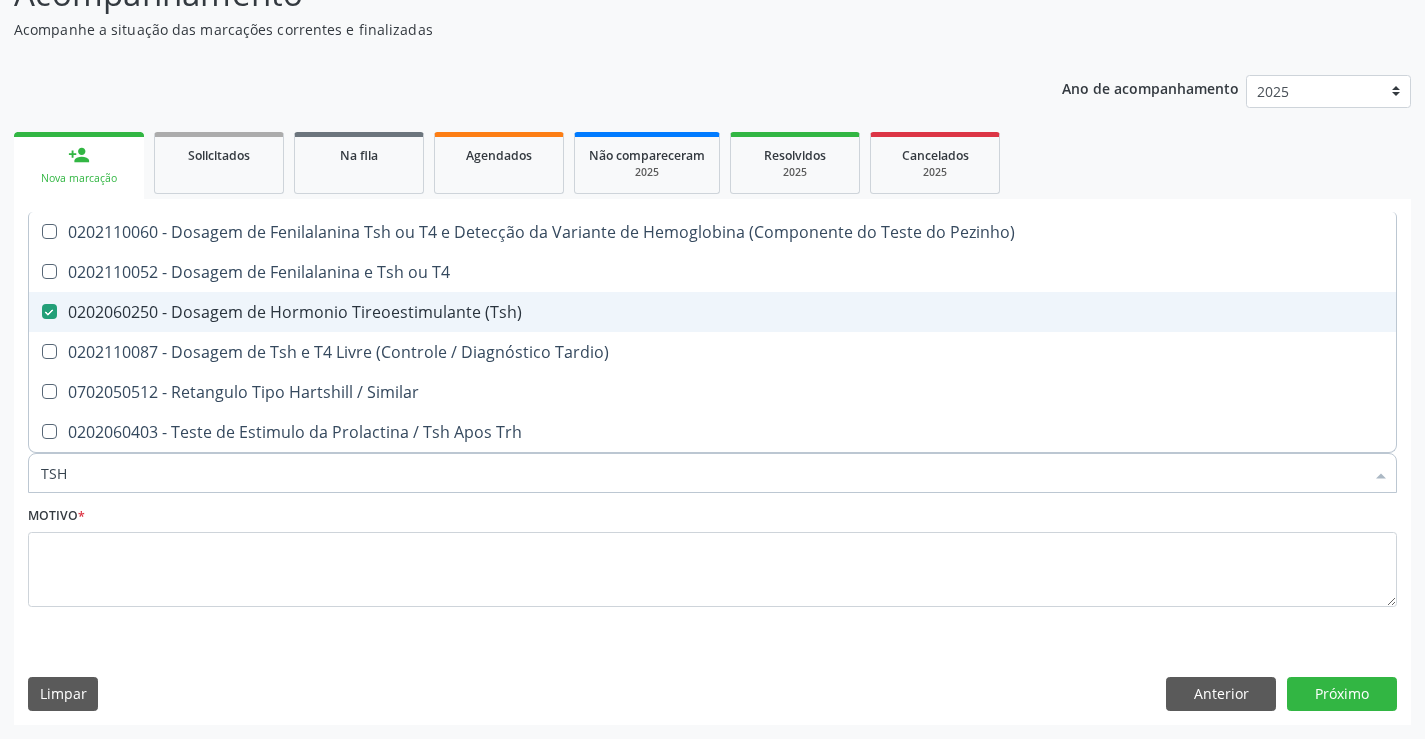 type on "TS" 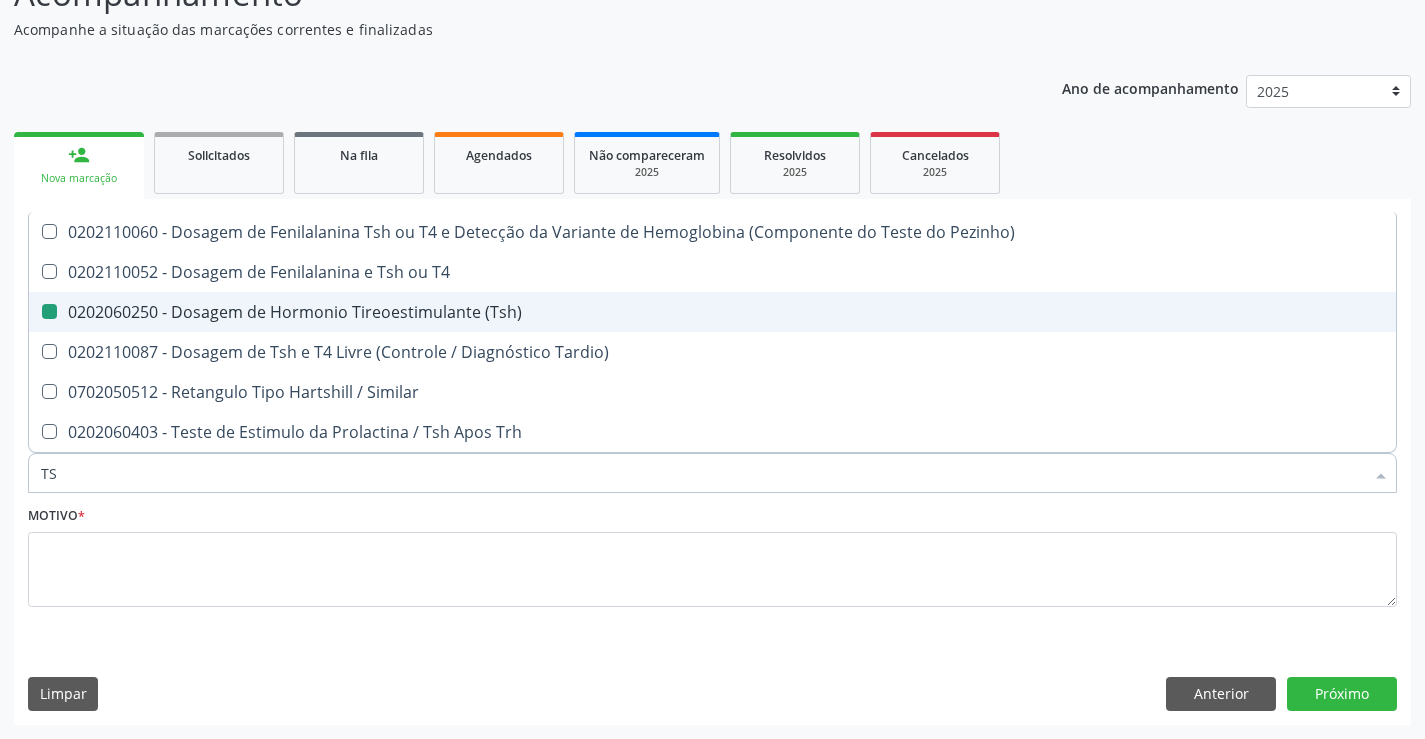type on "T" 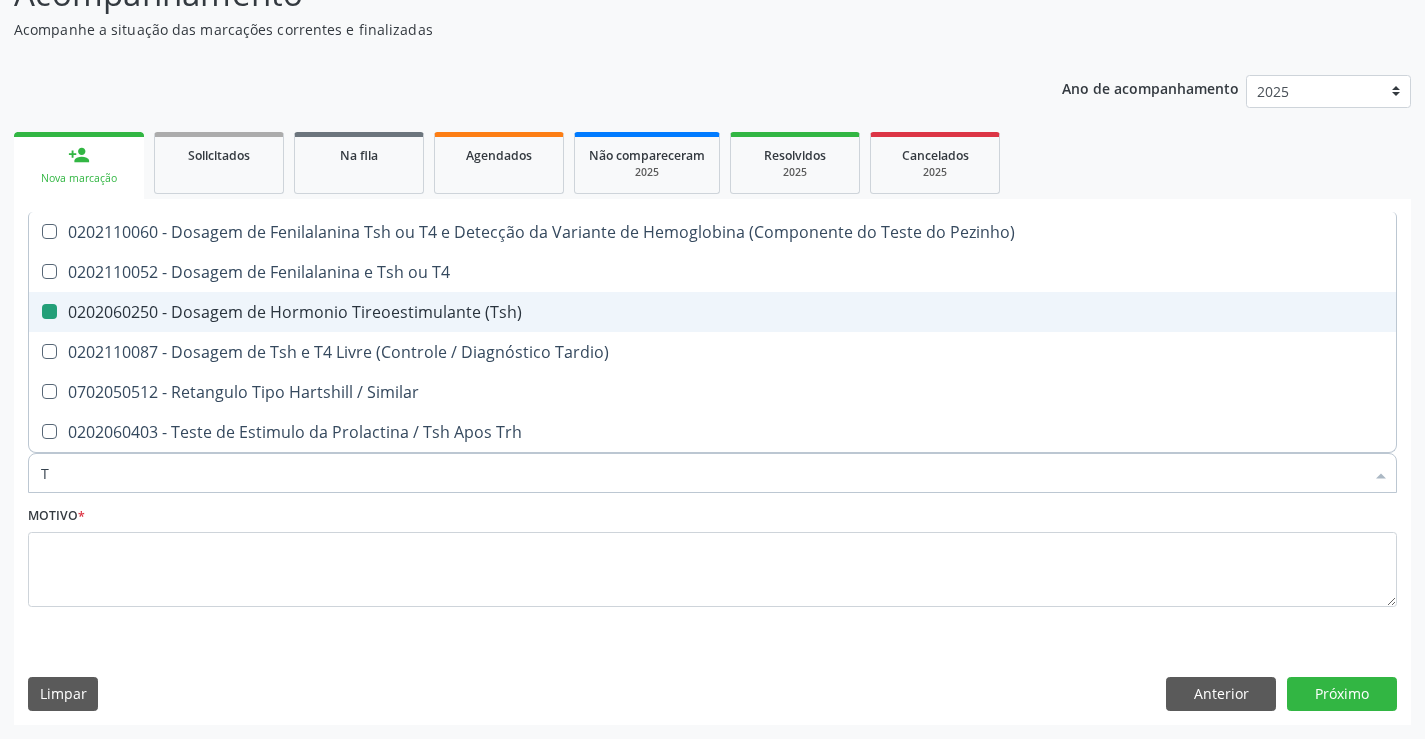 type 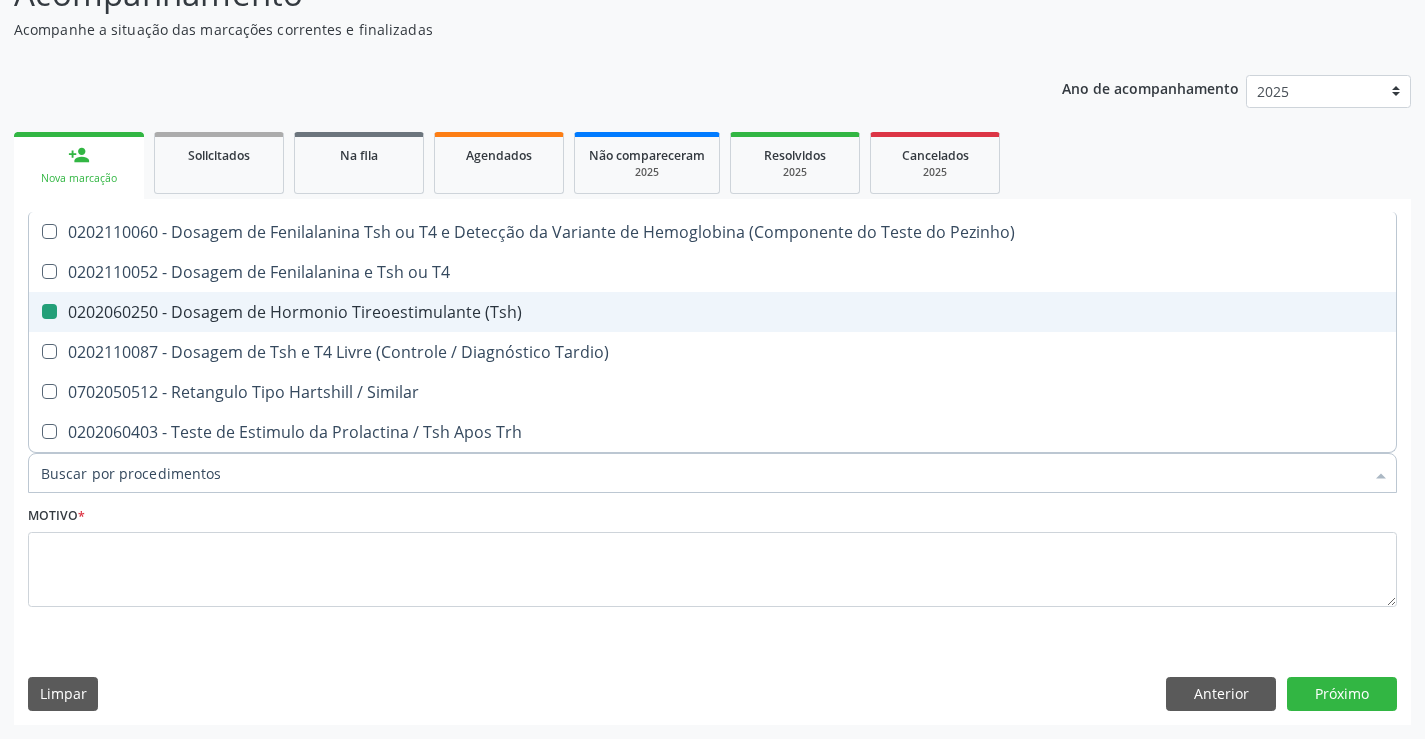 checkbox on "false" 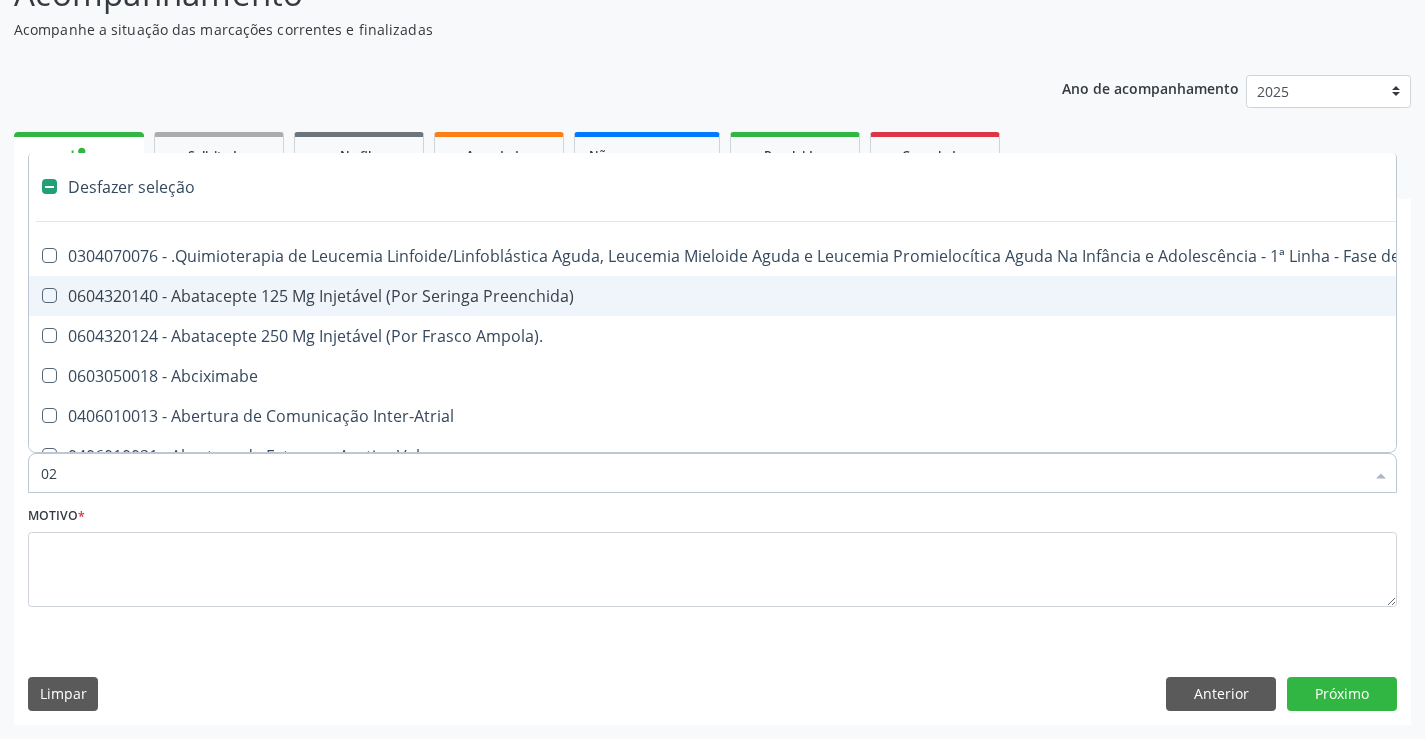 type on "020" 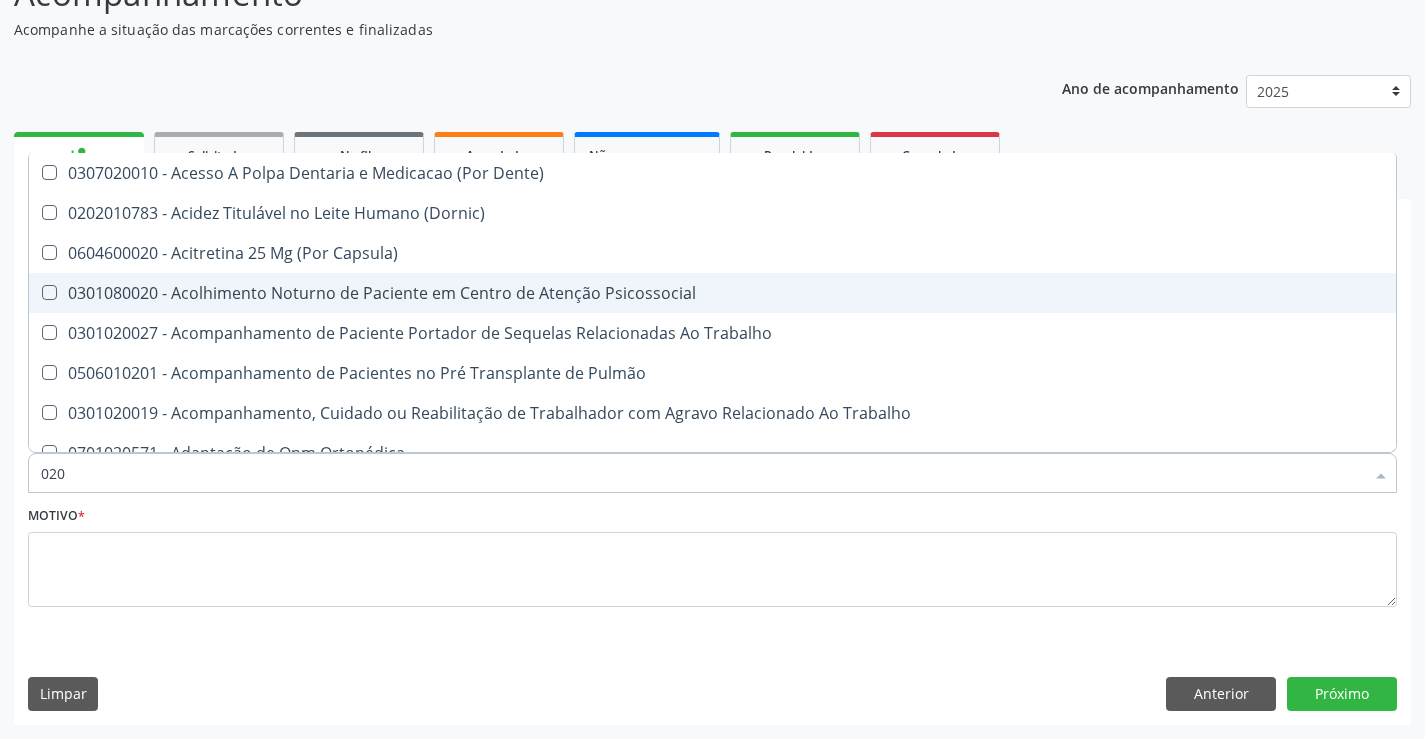 checkbox on "true" 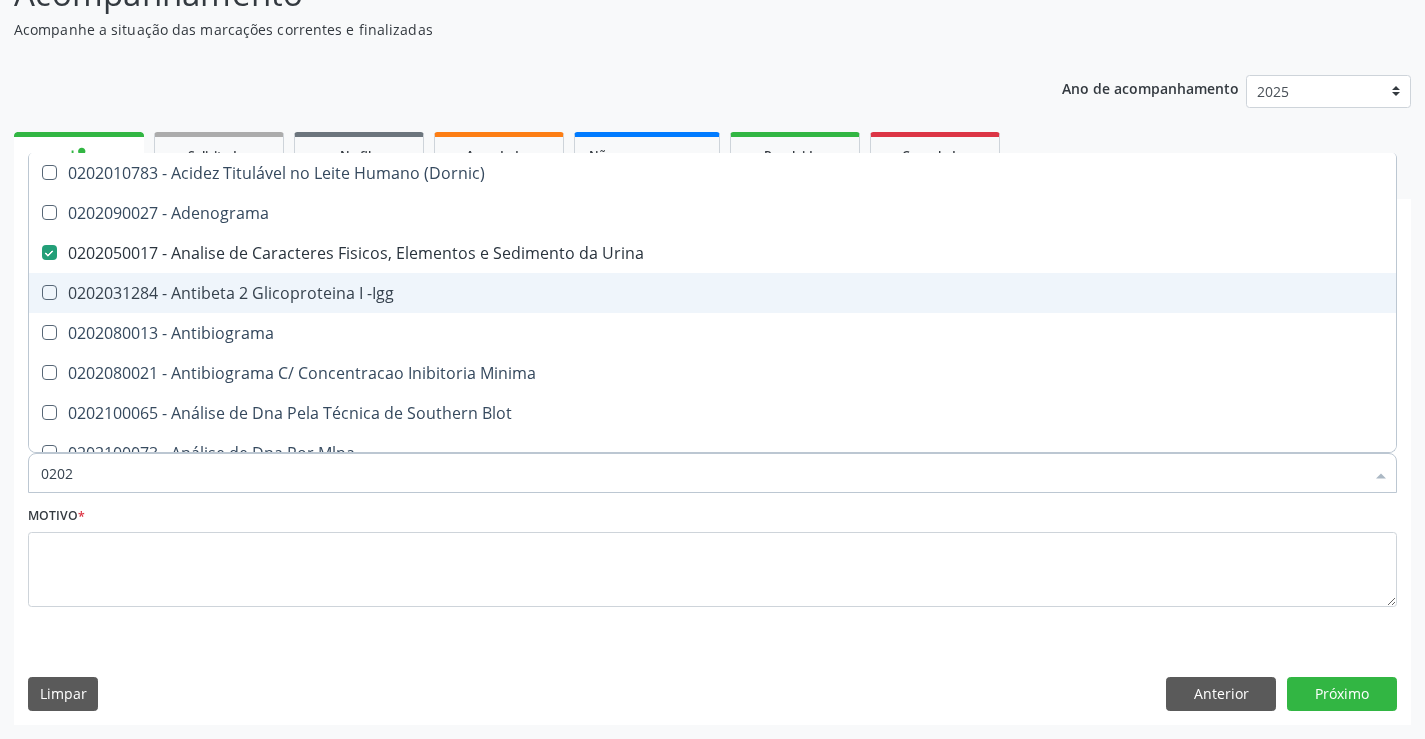 checkbox on "true" 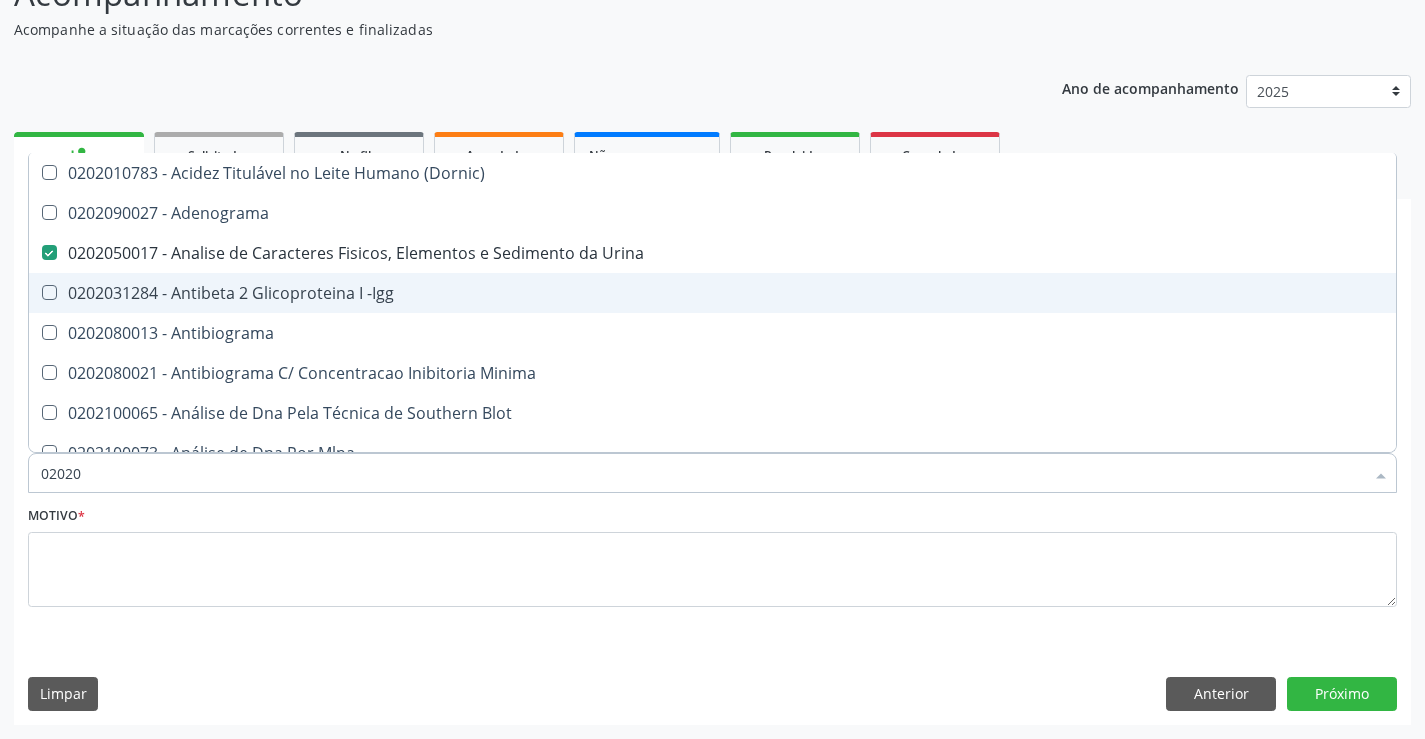 checkbox on "true" 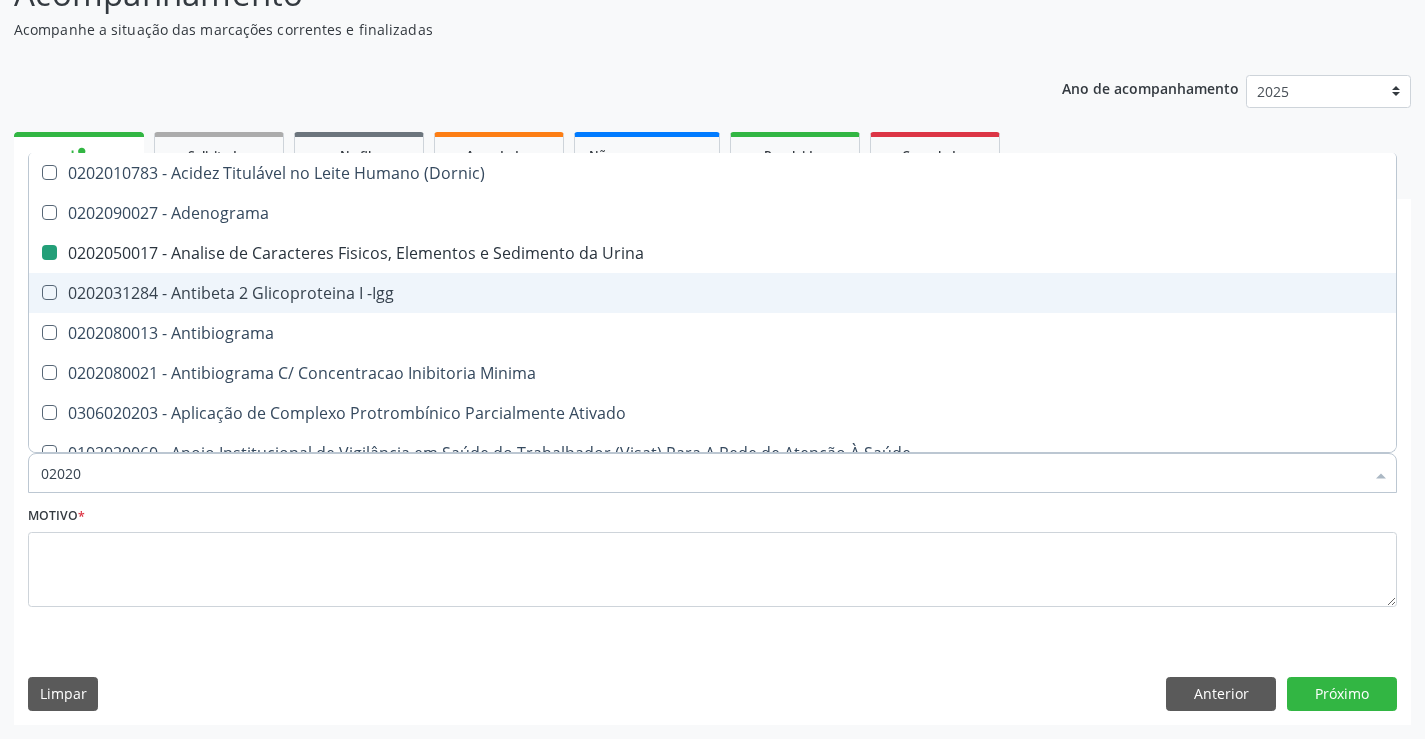 type on "020203" 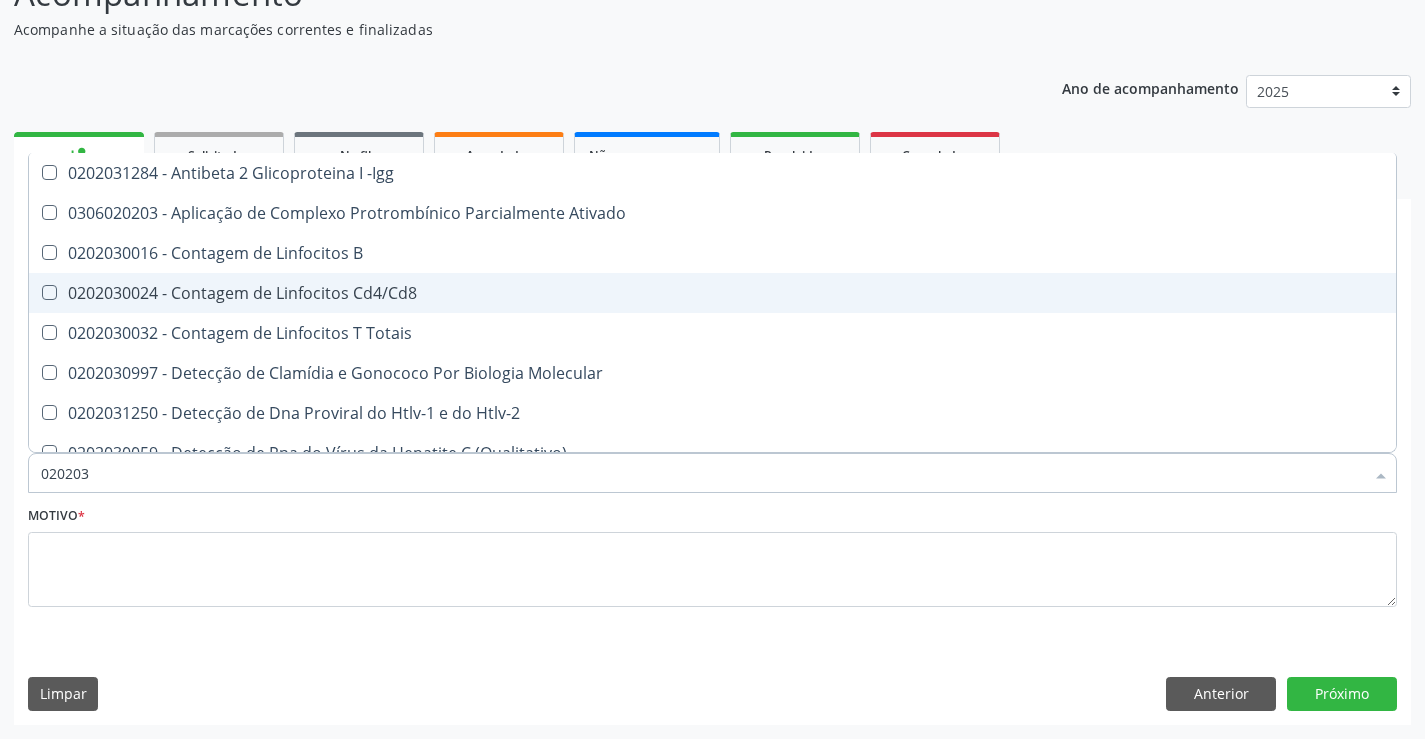 type on "0202030" 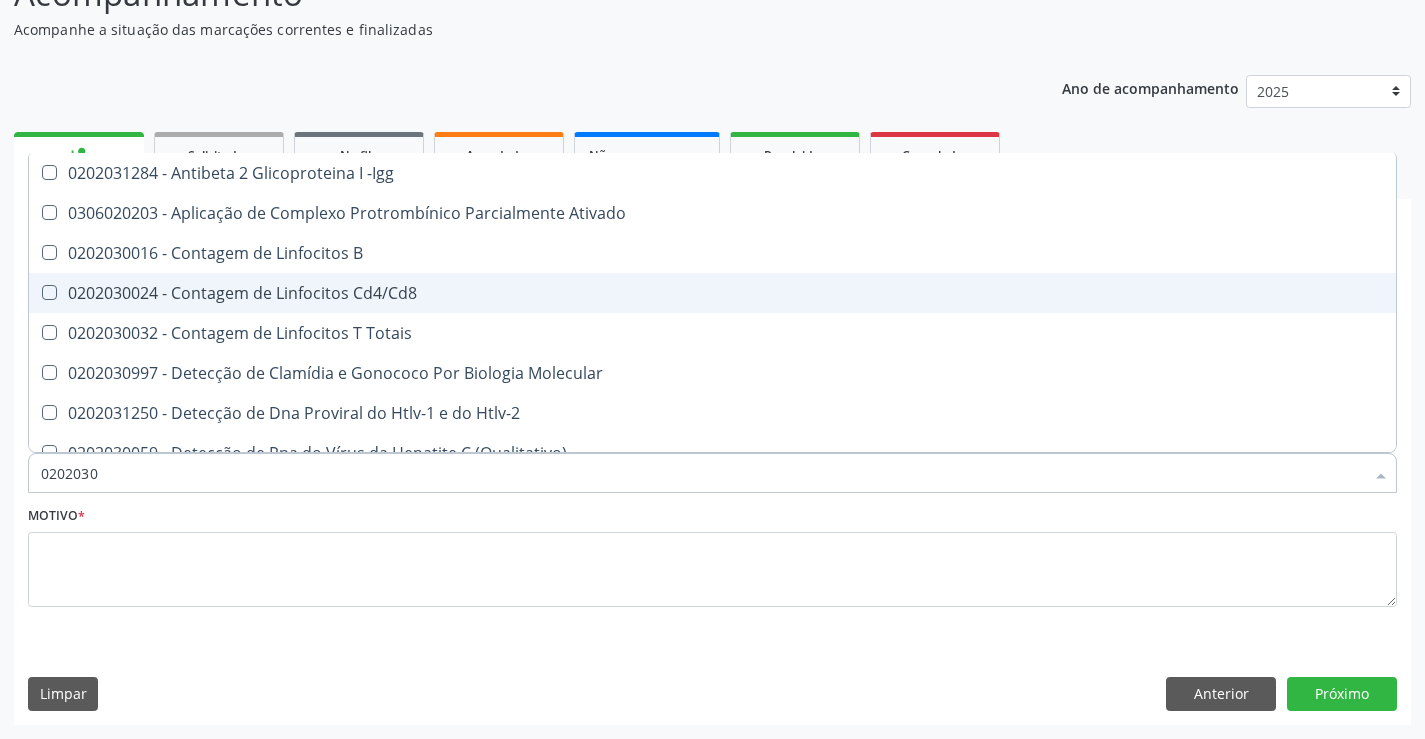 checkbox on "false" 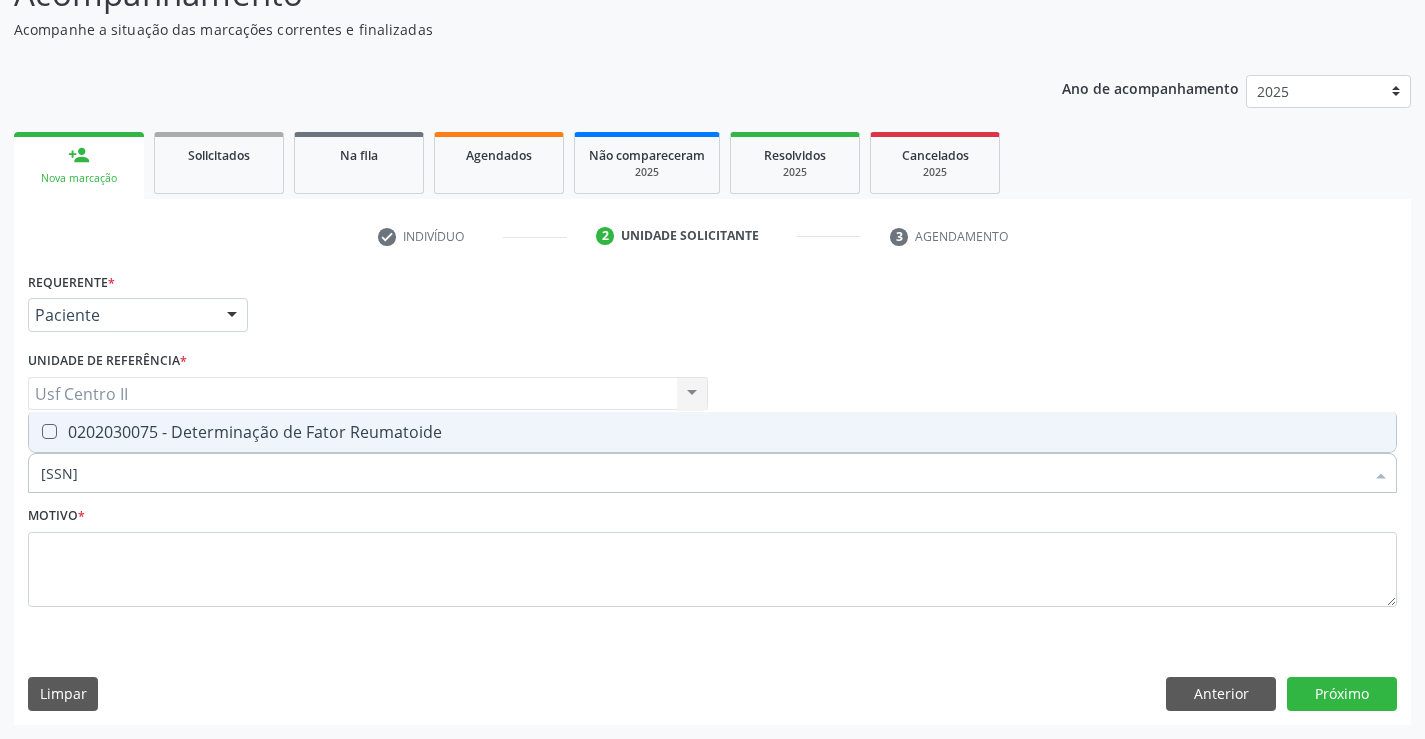type on "0202030075" 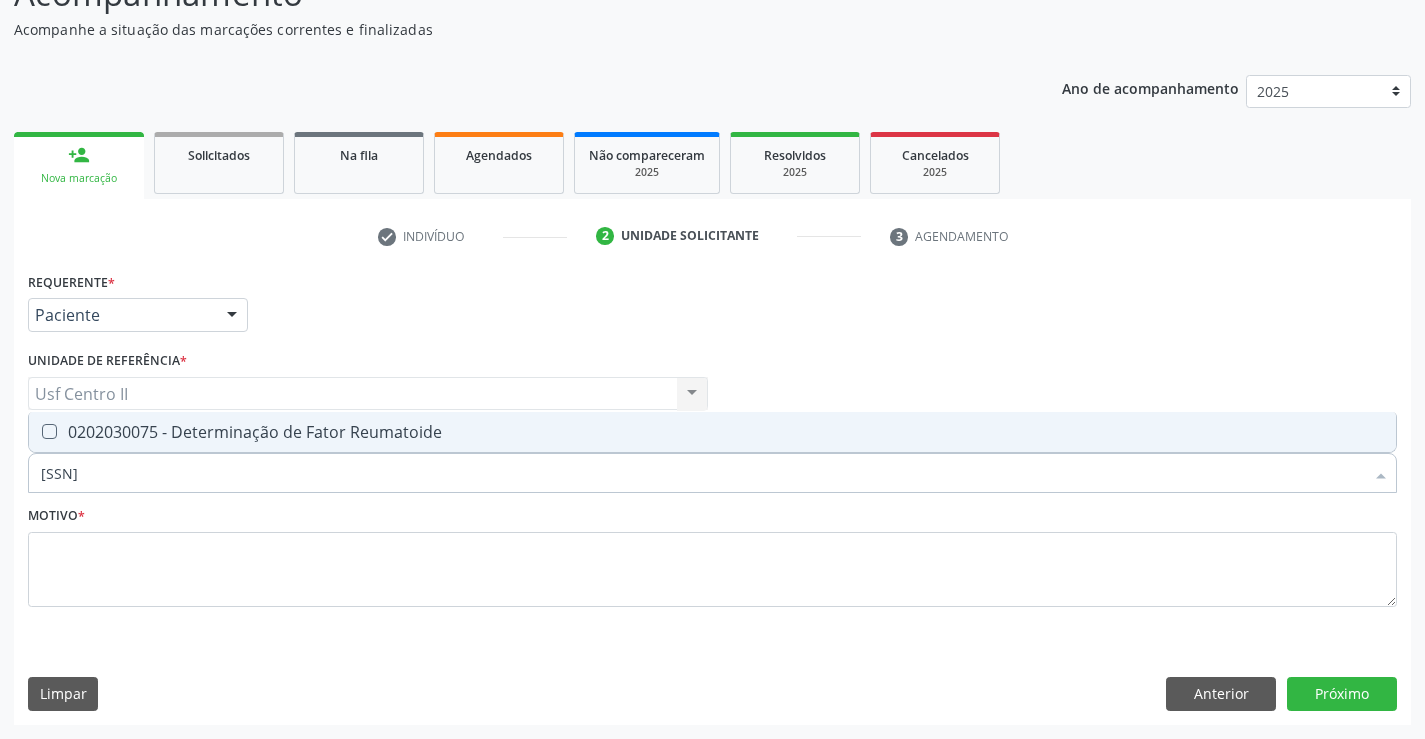 click on "0202030075 - Determinação de Fator Reumatoide" at bounding box center (712, 432) 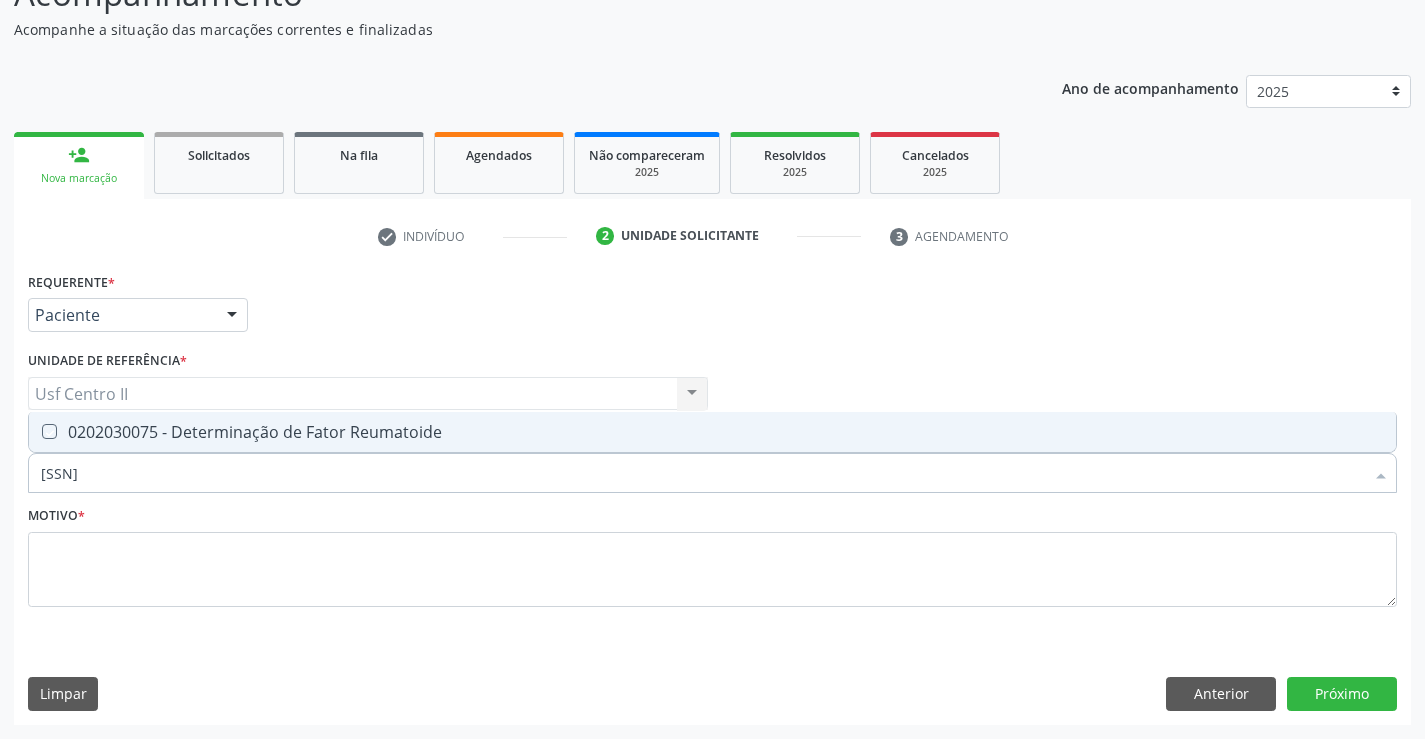 checkbox on "true" 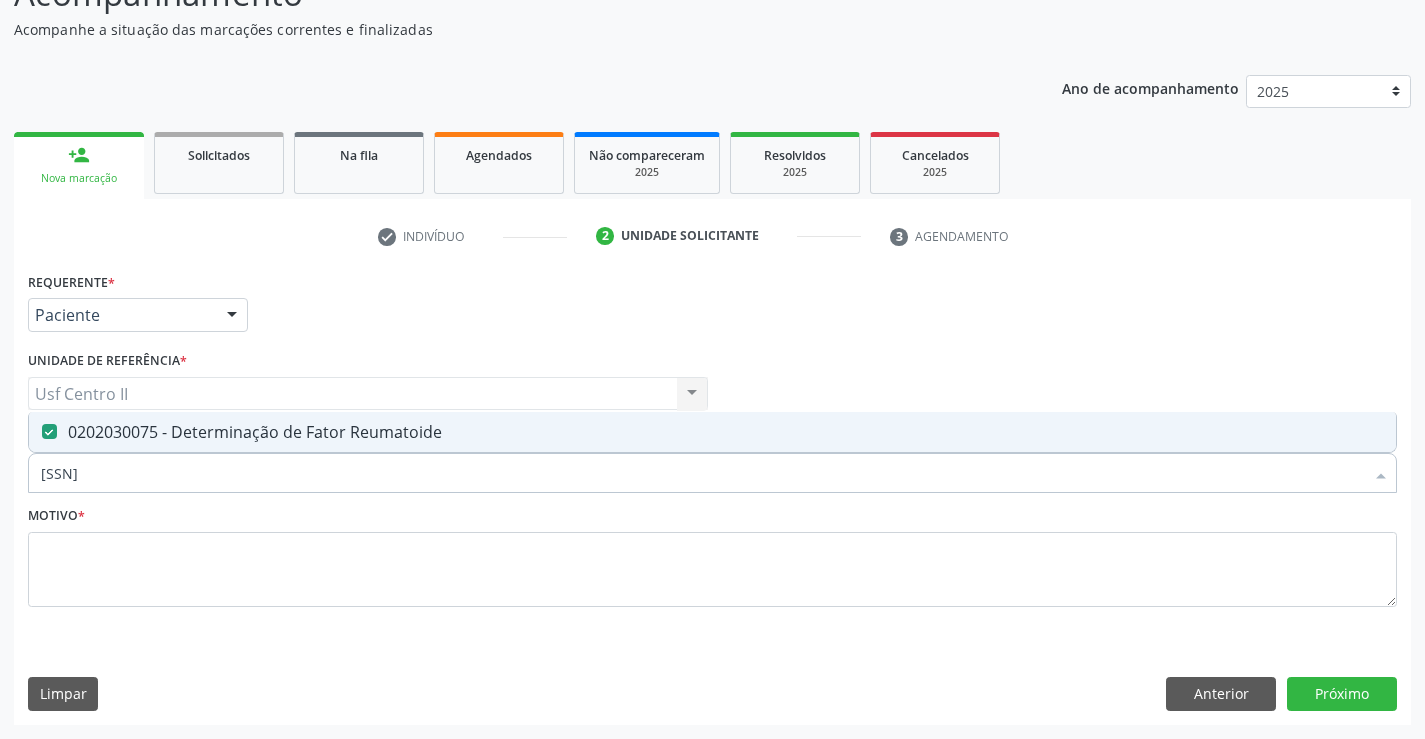 type on "02020300" 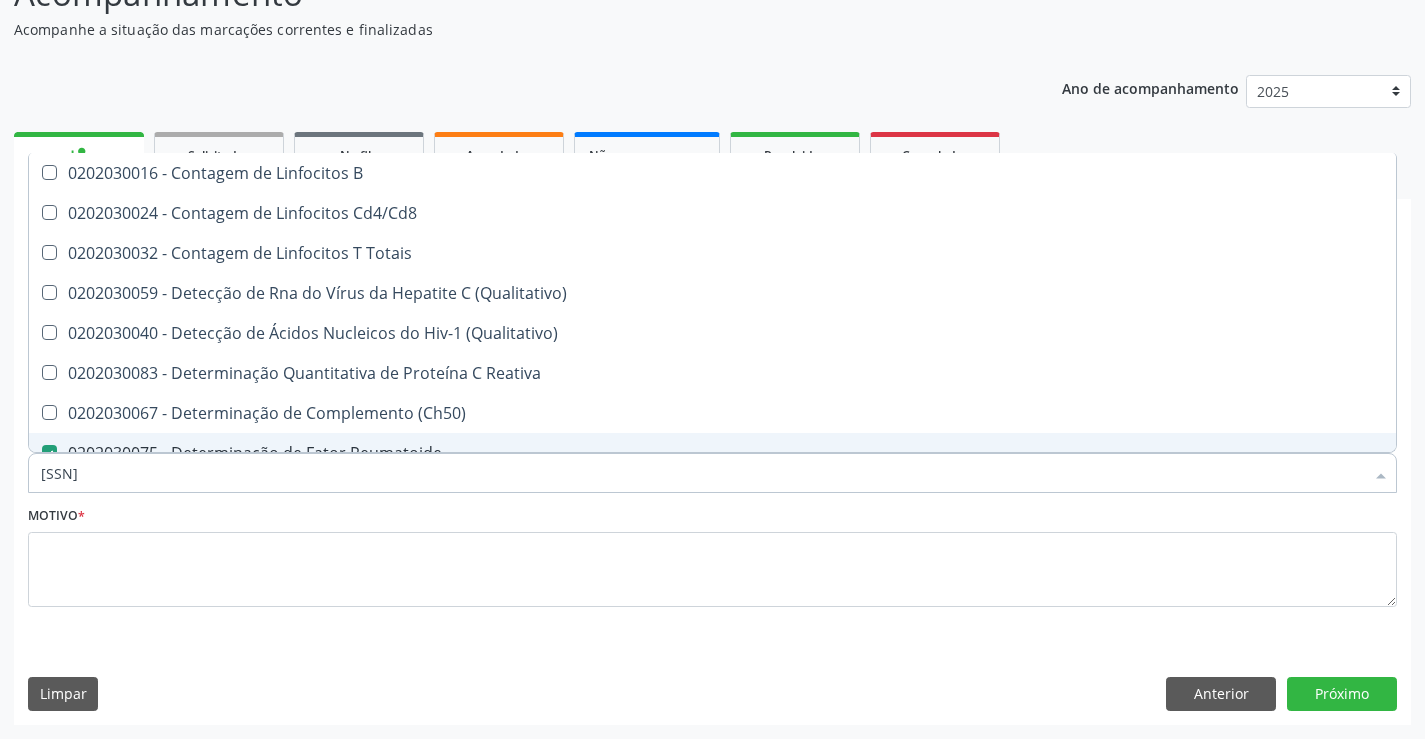 type on "0202030" 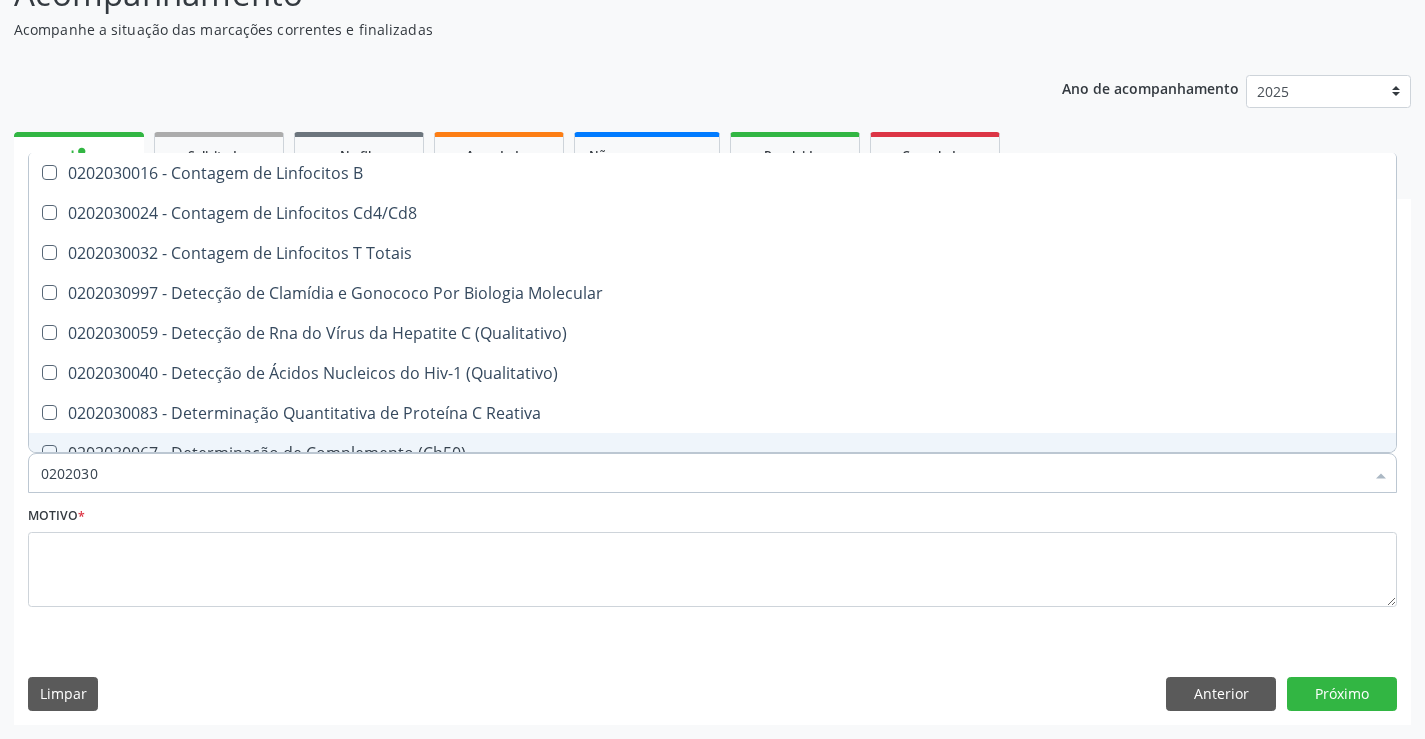 type on "020203" 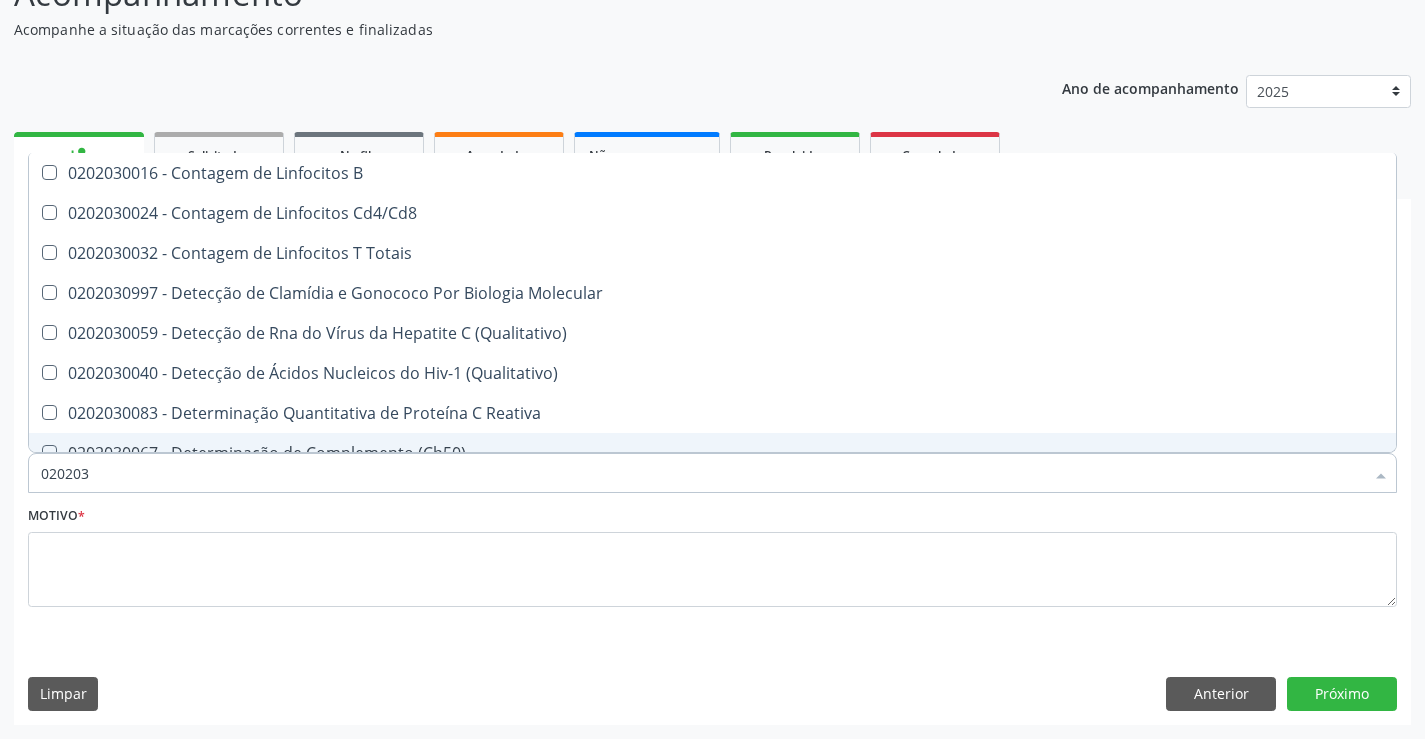 checkbox on "false" 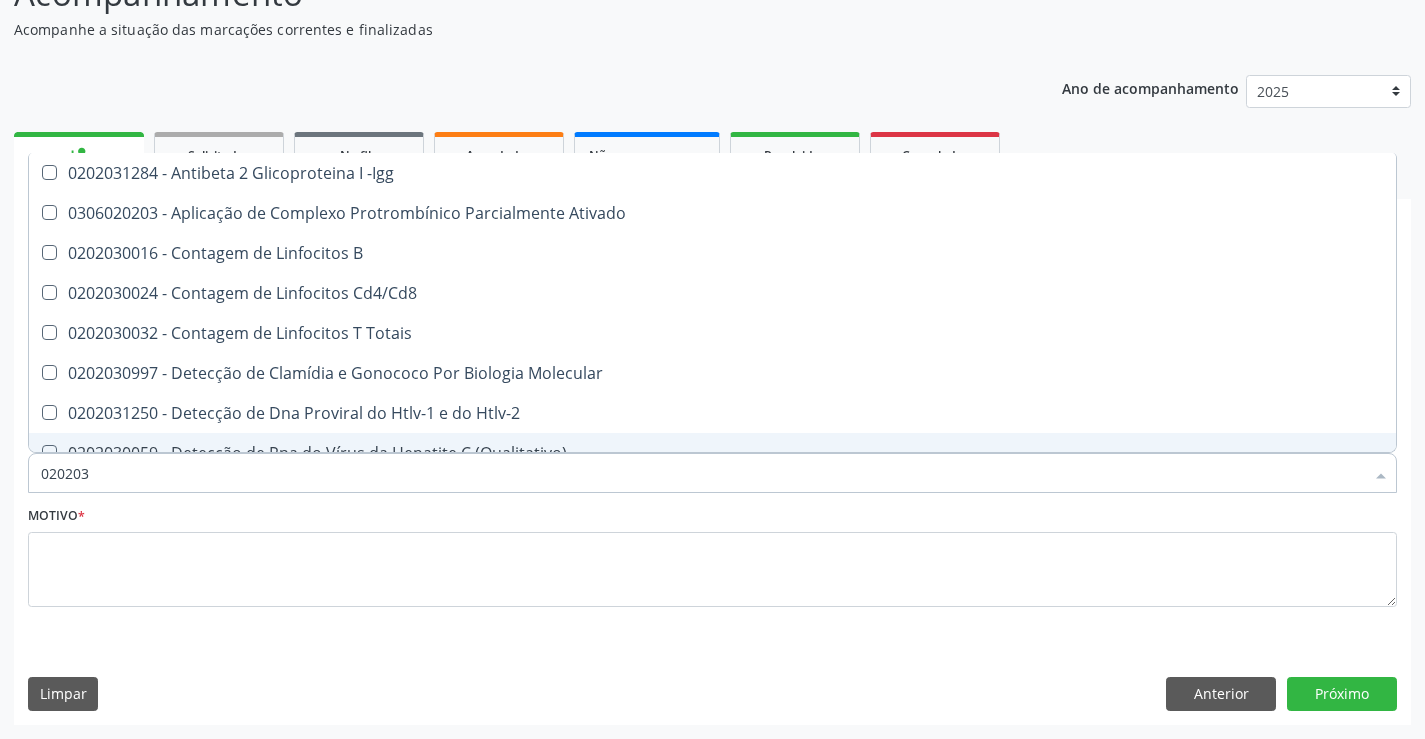 type on "0202030" 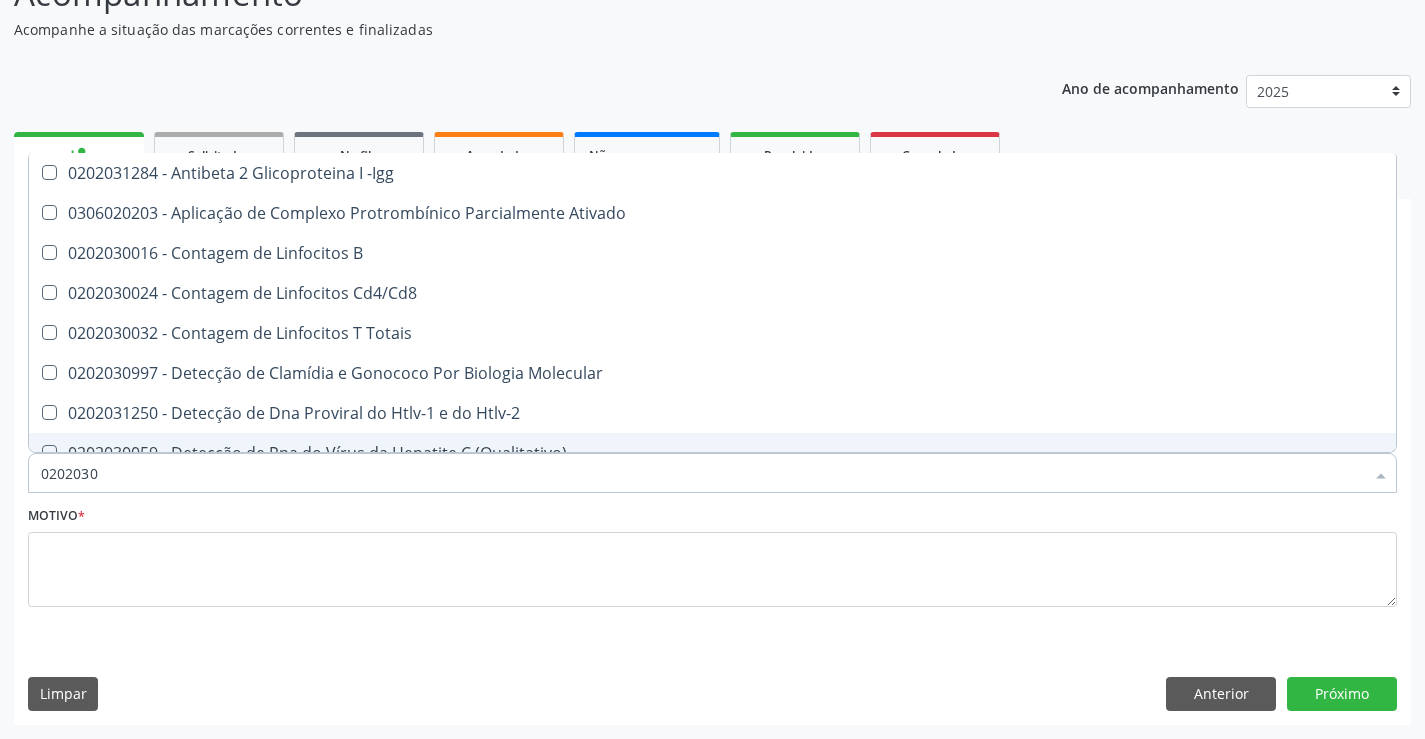 type on "02020302" 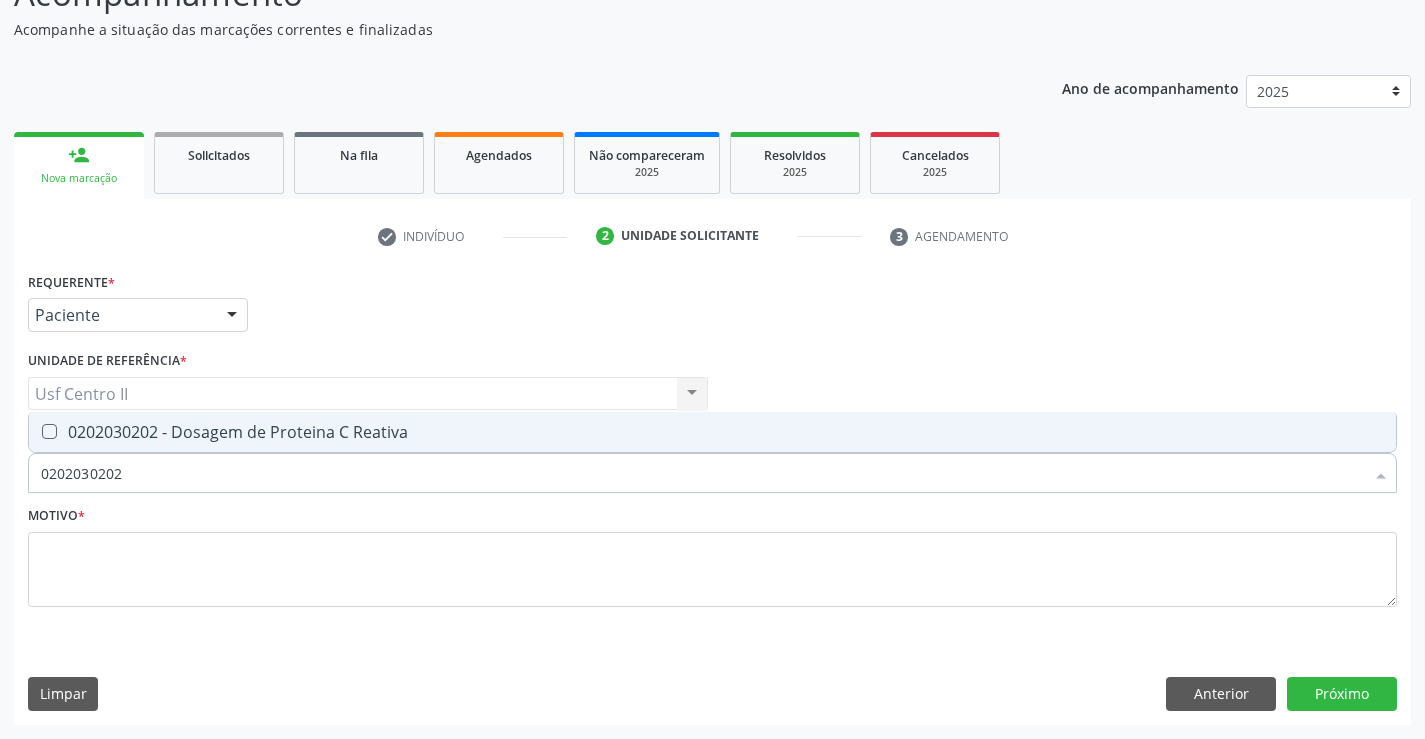 click on "0202030202 - Dosagem de Proteina C Reativa" at bounding box center (712, 432) 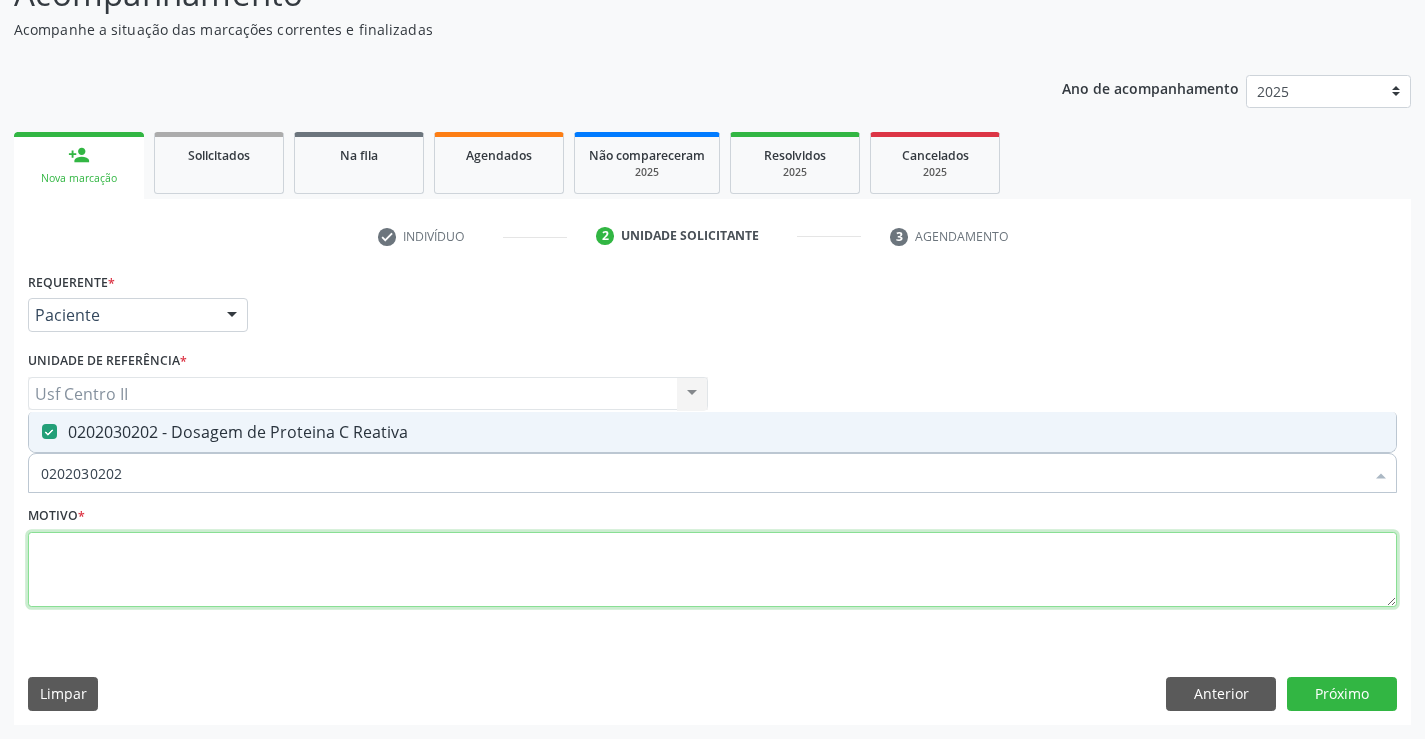click at bounding box center [712, 570] 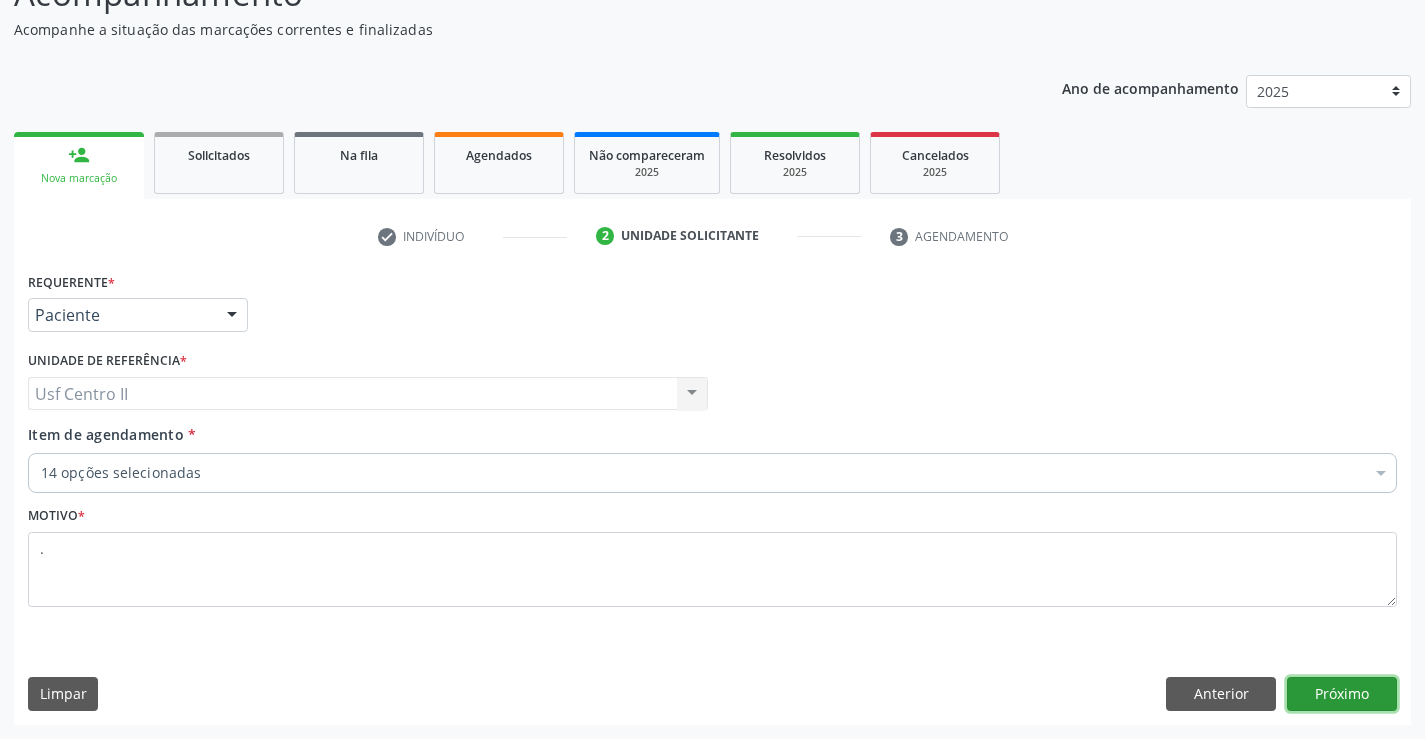 click on "Próximo" at bounding box center (1342, 694) 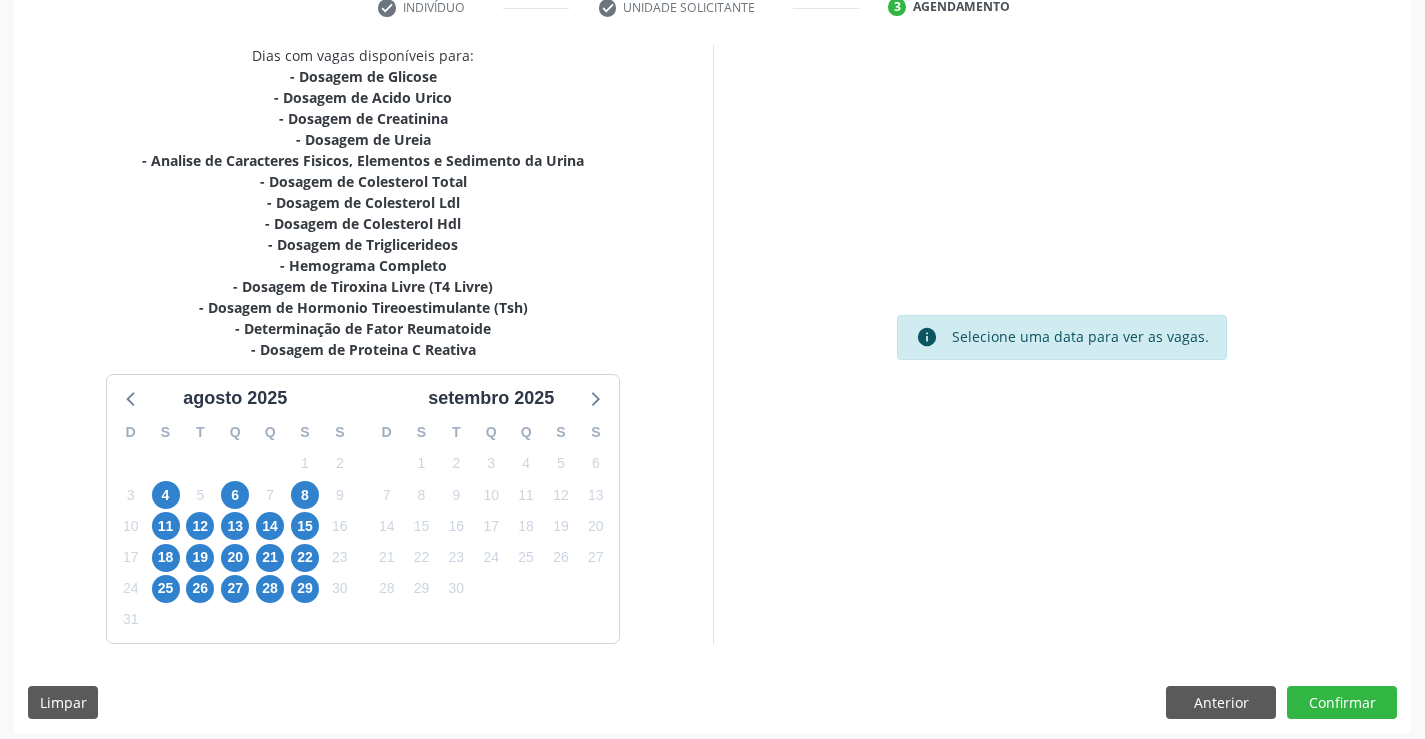 scroll, scrollTop: 404, scrollLeft: 0, axis: vertical 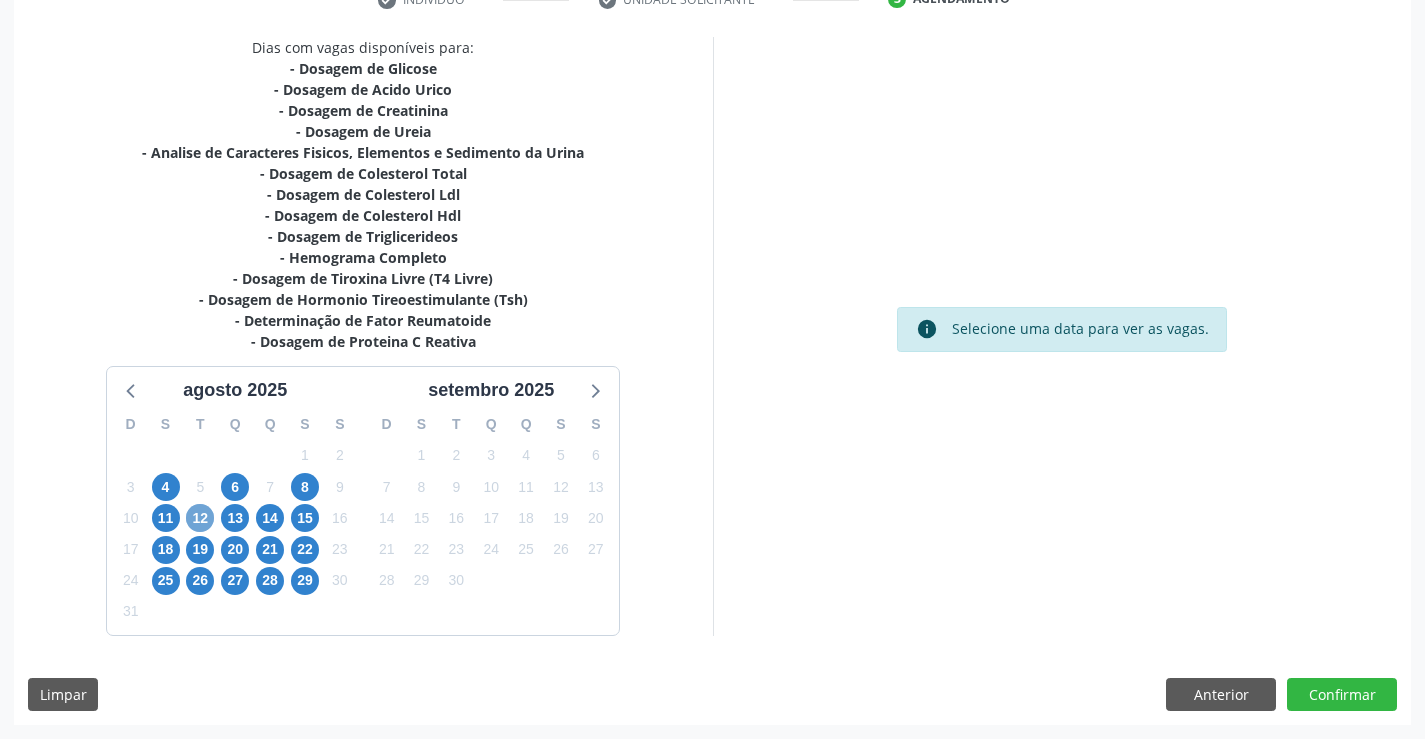 click on "12" at bounding box center (200, 518) 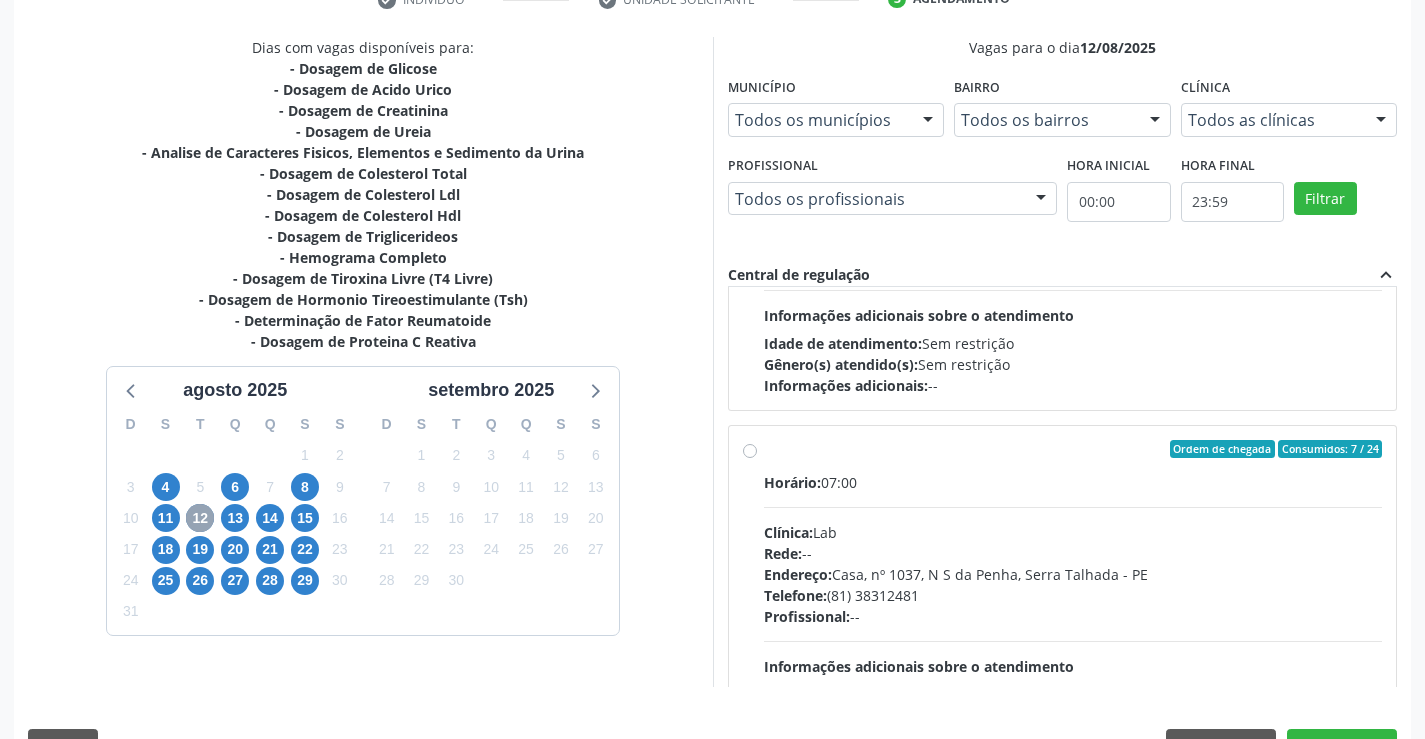scroll, scrollTop: 600, scrollLeft: 0, axis: vertical 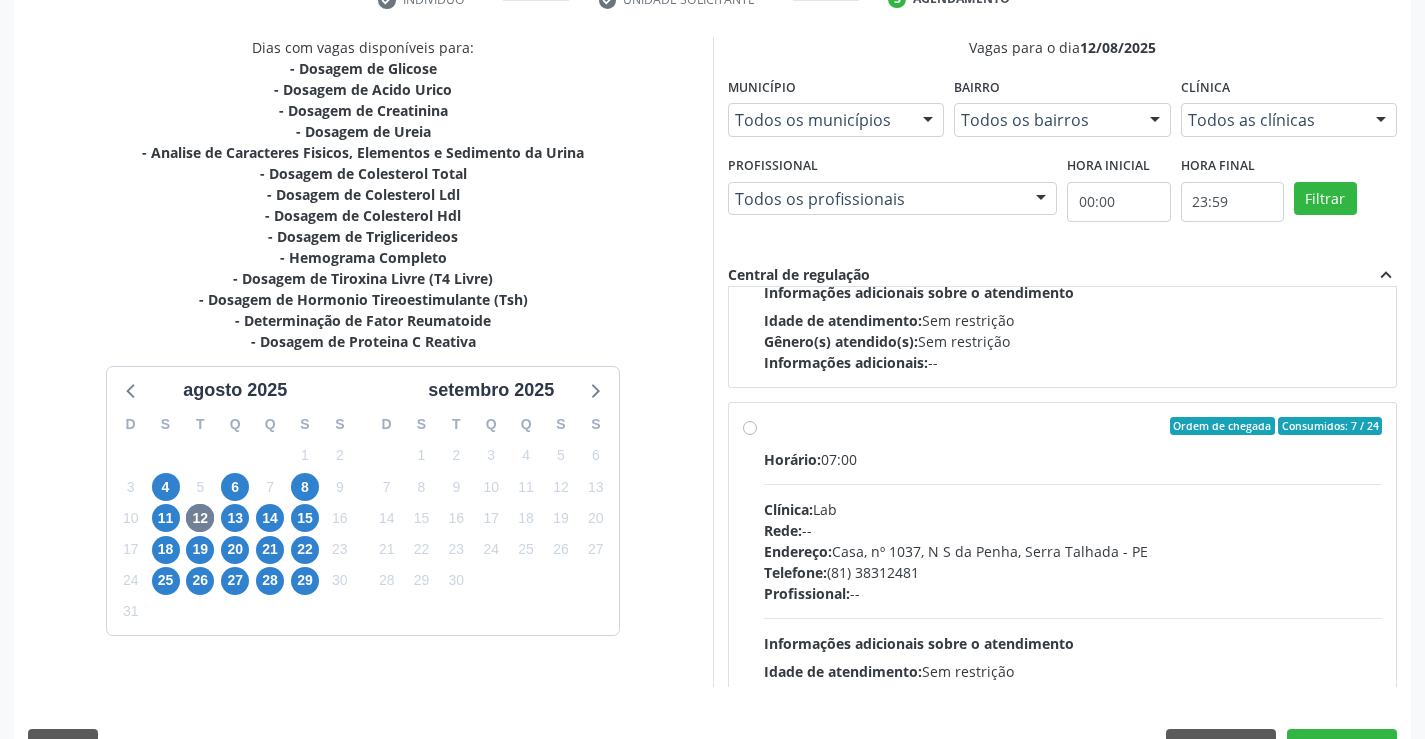 click on "Ordem de chegada
Consumidos: 7 / 24
Horário:   07:00
Clínica:  Lab
Rede:
--
Endereço:   Casa, nº 1037, N S da Penha, Serra Talhada - PE
Telefone:   (81) 38312481
Profissional:
--
Informações adicionais sobre o atendimento
Idade de atendimento:
Sem restrição
Gênero(s) atendido(s):
Sem restrição
Informações adicionais:
--" at bounding box center (1073, 570) 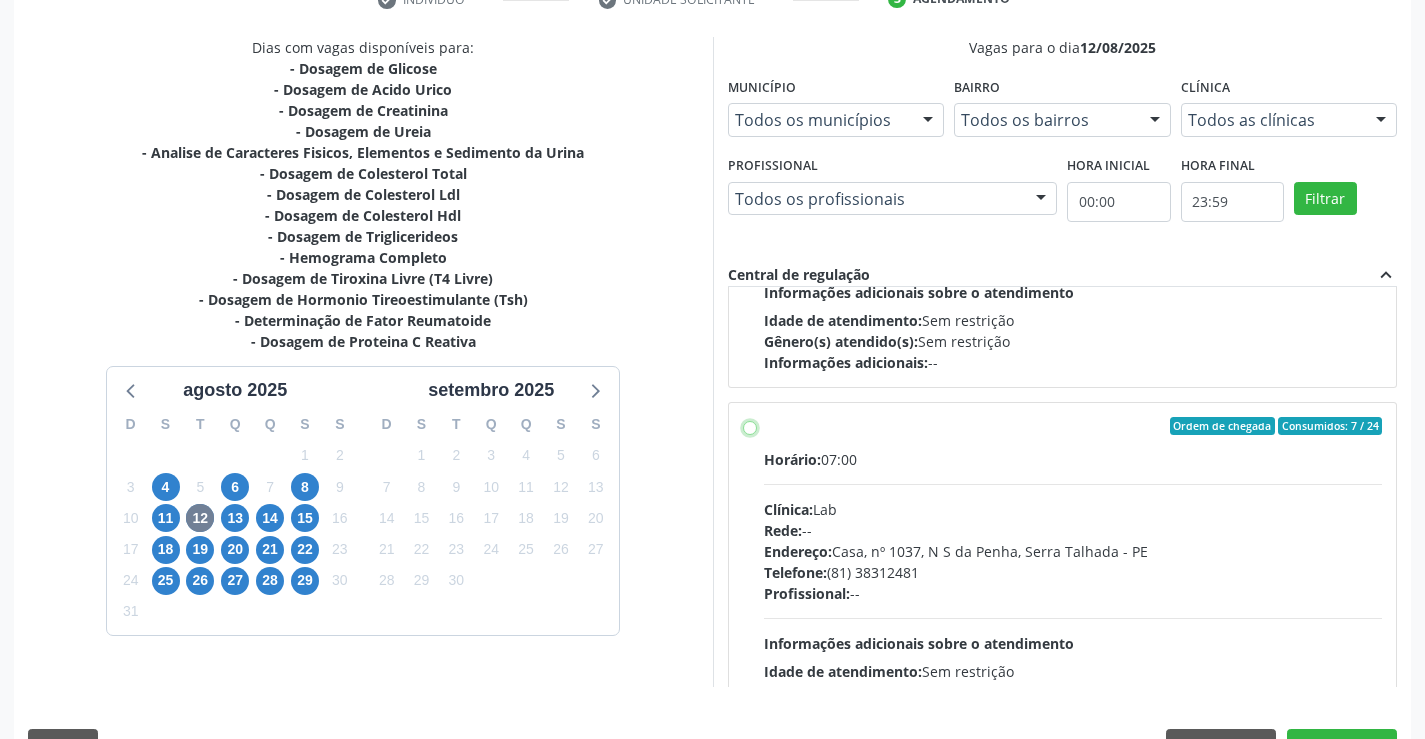 click on "Ordem de chegada
Consumidos: 7 / 24
Horário:   07:00
Clínica:  Lab
Rede:
--
Endereço:   Casa, nº 1037, N S da Penha, Serra Talhada - PE
Telefone:   (81) 38312481
Profissional:
--
Informações adicionais sobre o atendimento
Idade de atendimento:
Sem restrição
Gênero(s) atendido(s):
Sem restrição
Informações adicionais:
--" at bounding box center [750, 426] 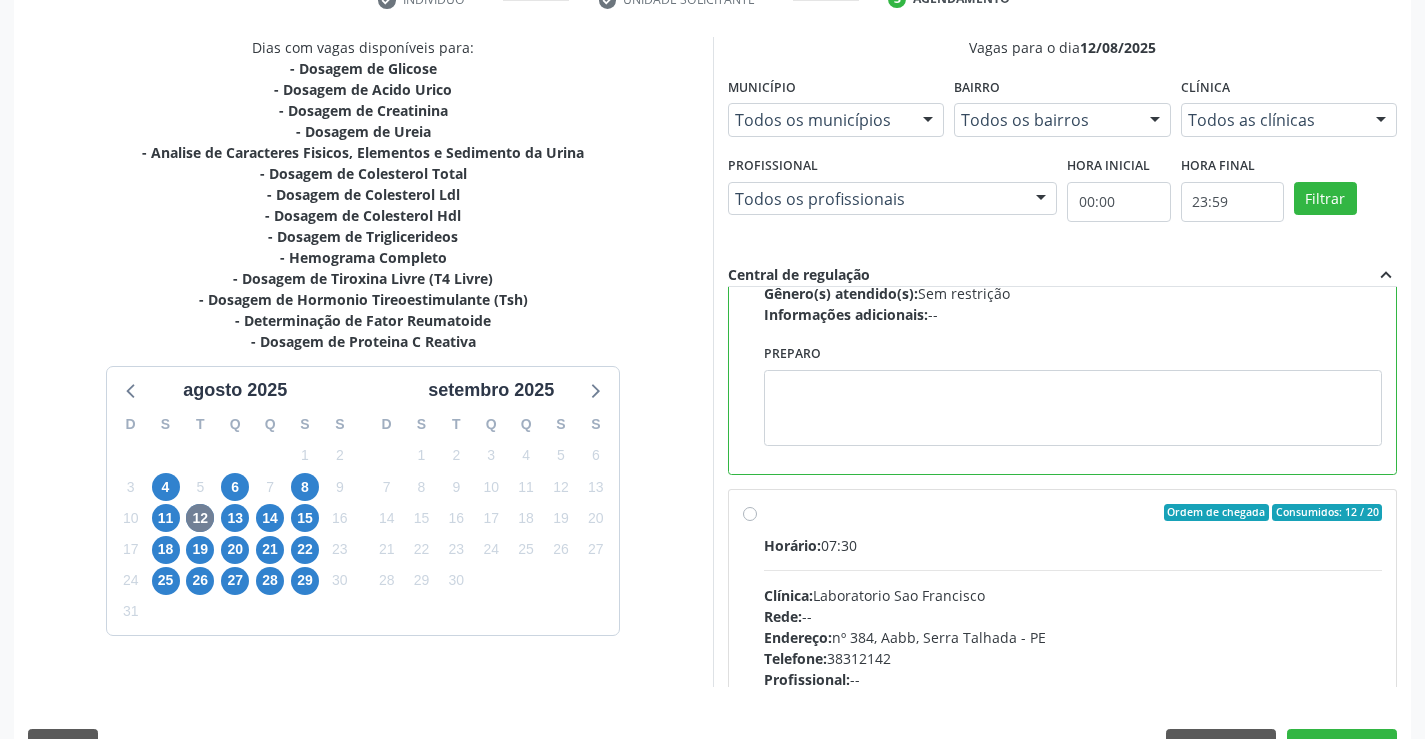 scroll, scrollTop: 1000, scrollLeft: 0, axis: vertical 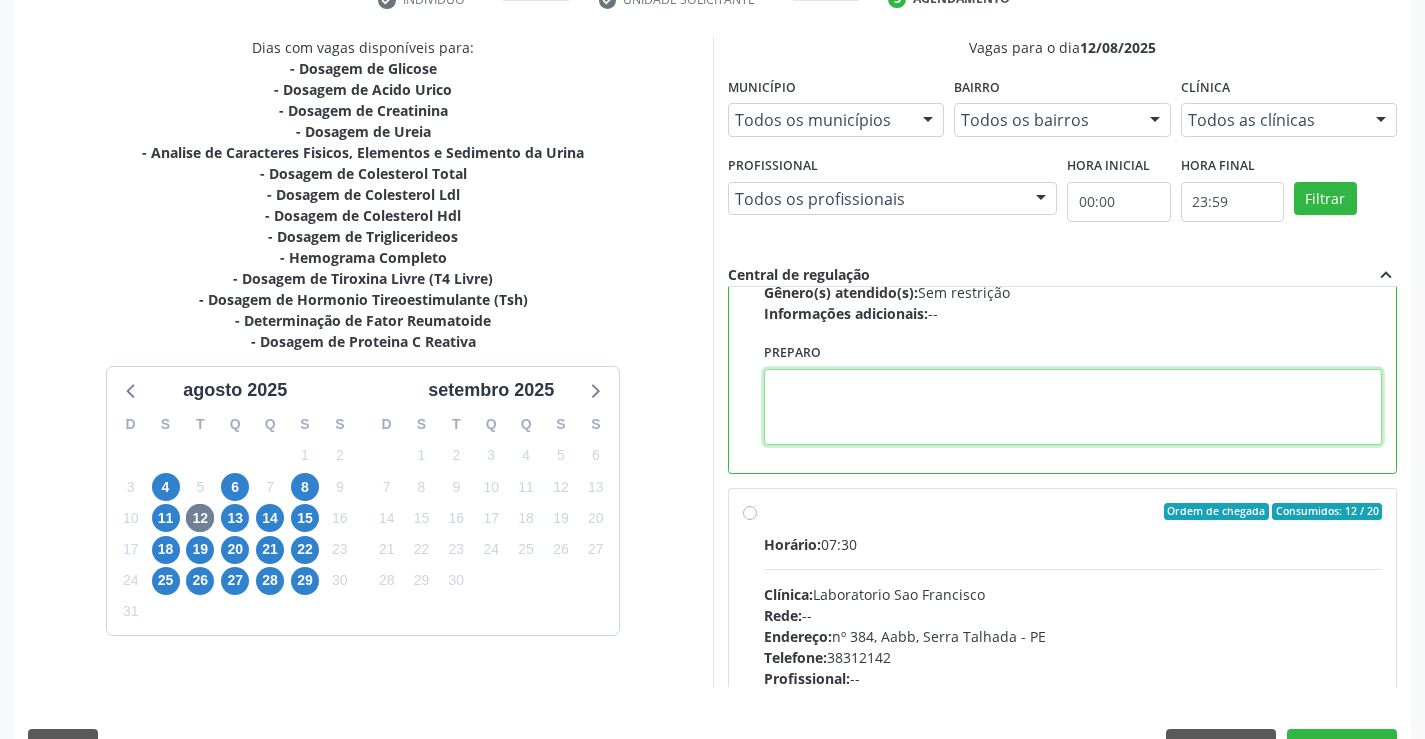 click at bounding box center [1073, 407] 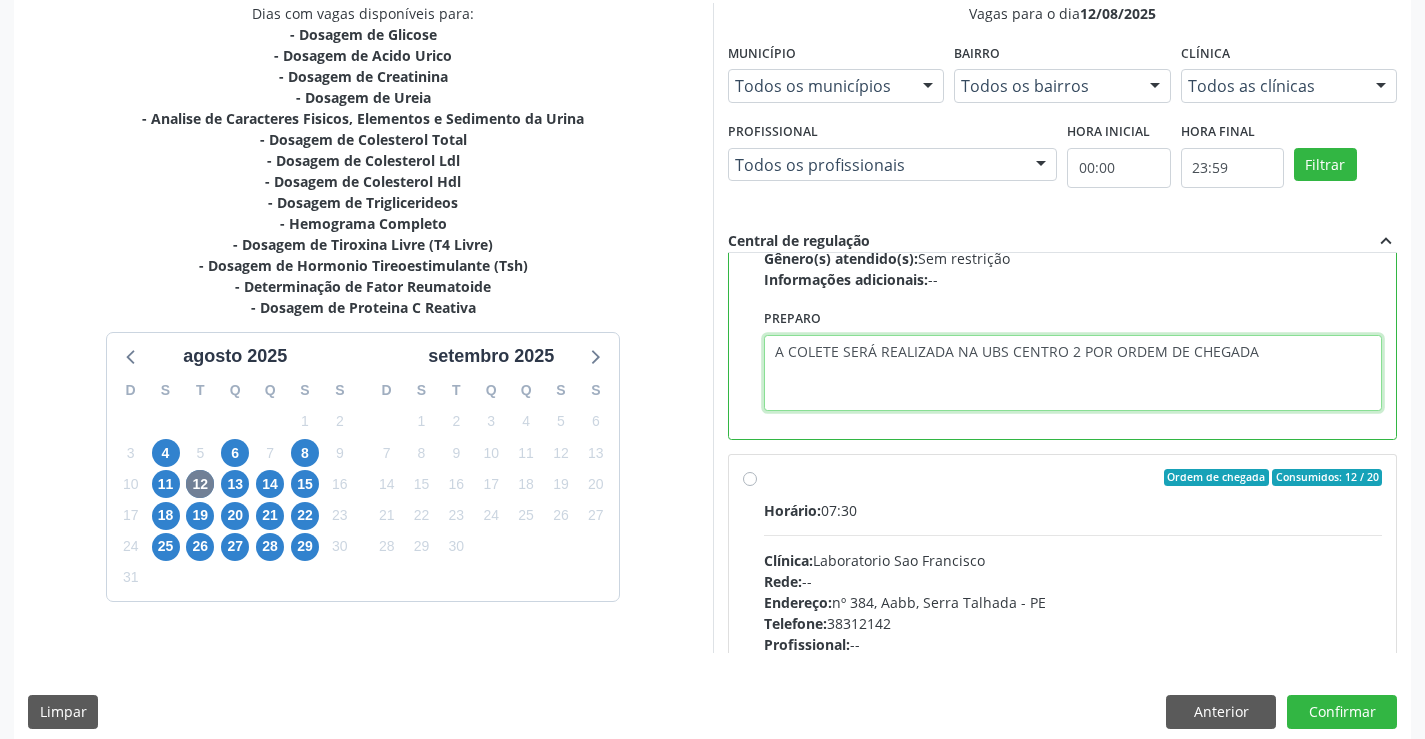 scroll, scrollTop: 456, scrollLeft: 0, axis: vertical 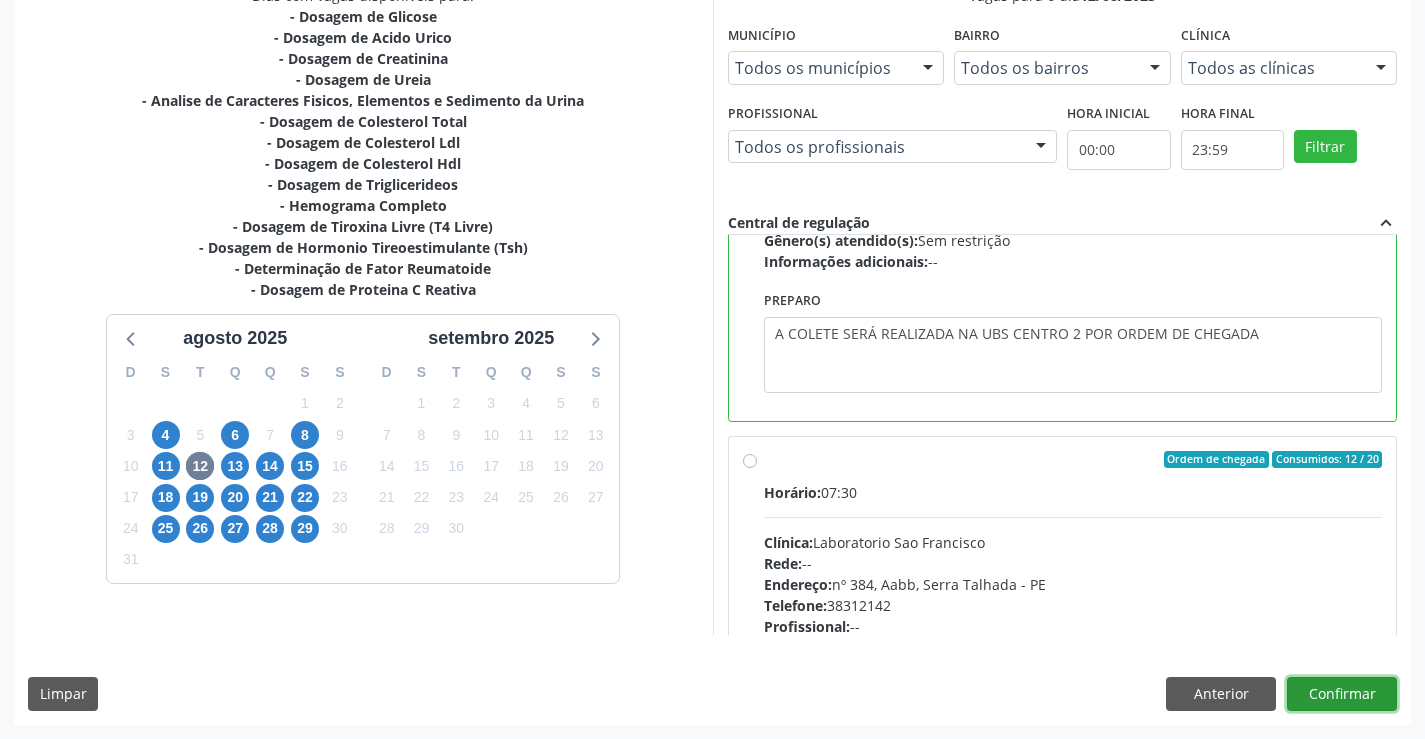 click on "Confirmar" at bounding box center (1342, 694) 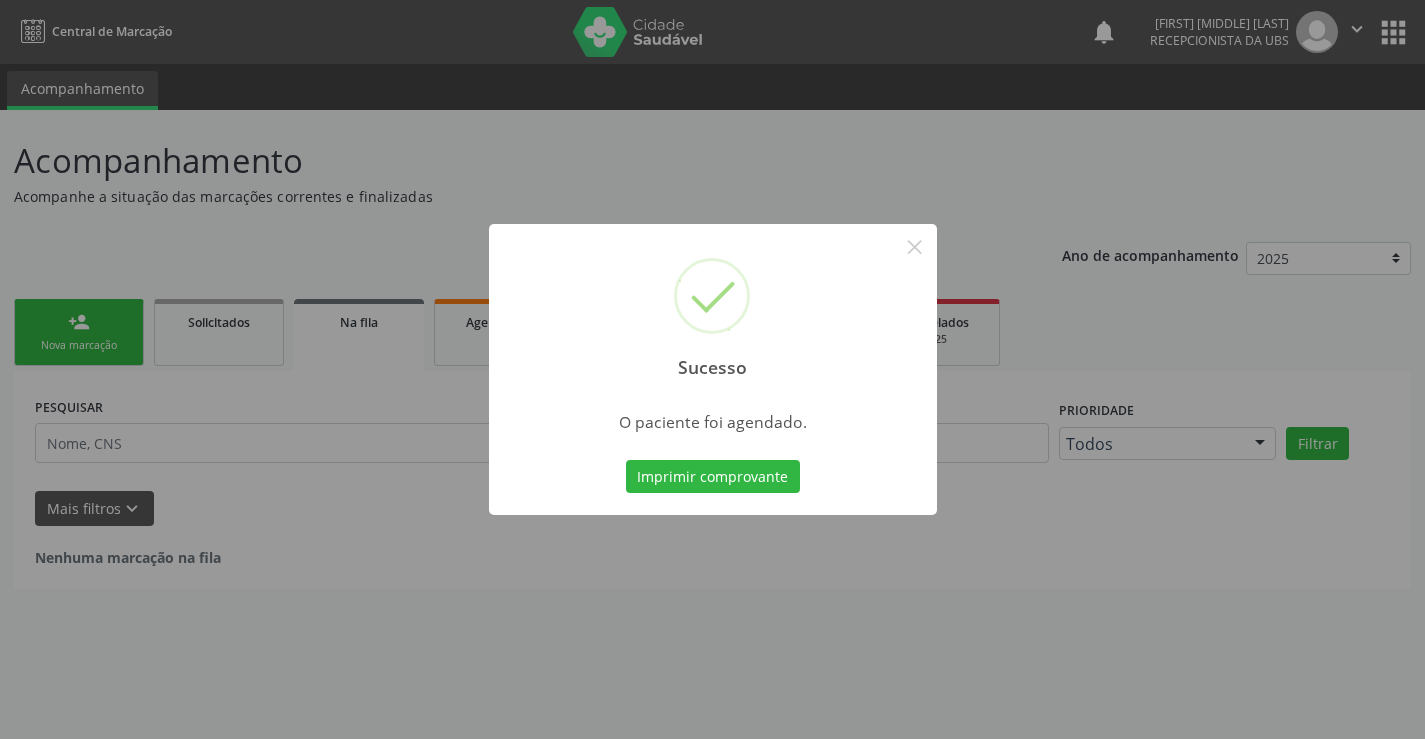scroll, scrollTop: 0, scrollLeft: 0, axis: both 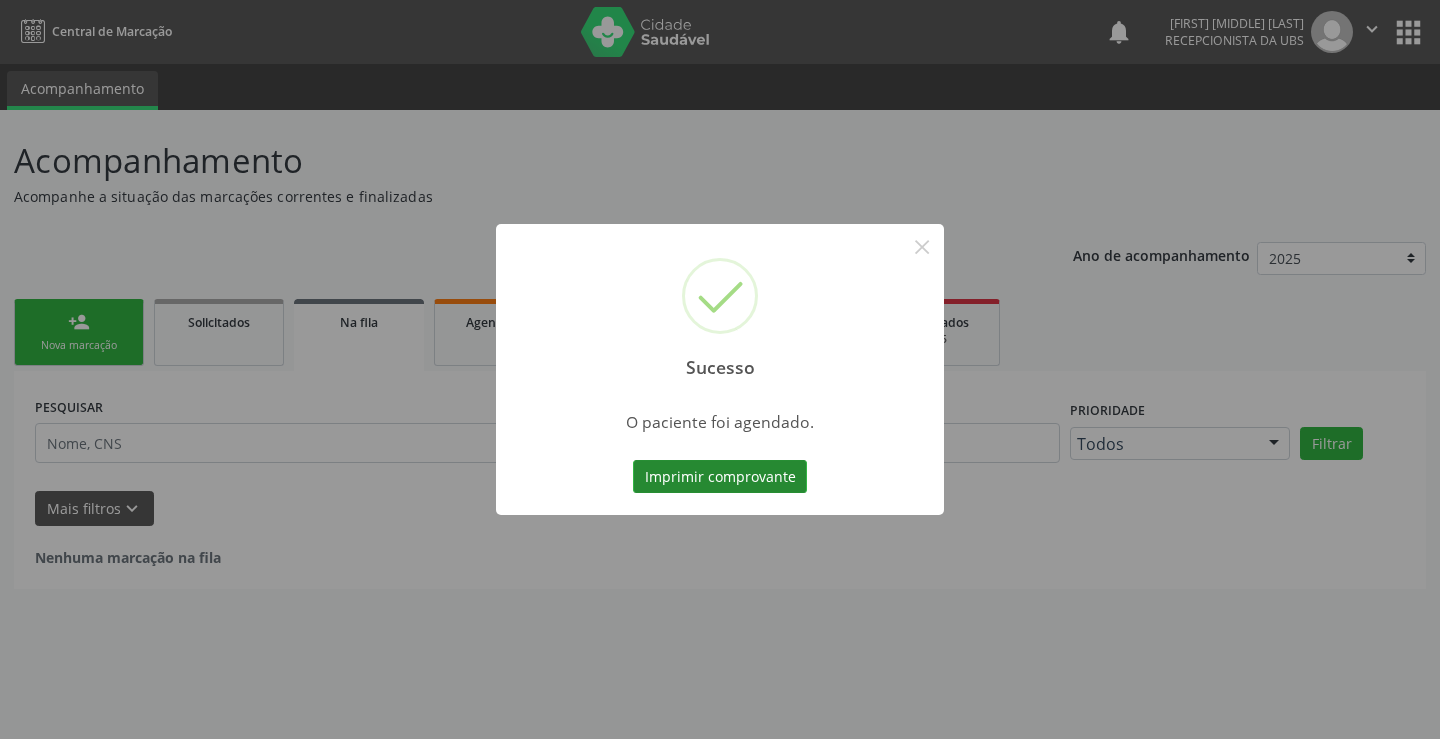 click on "Imprimir comprovante" at bounding box center (720, 477) 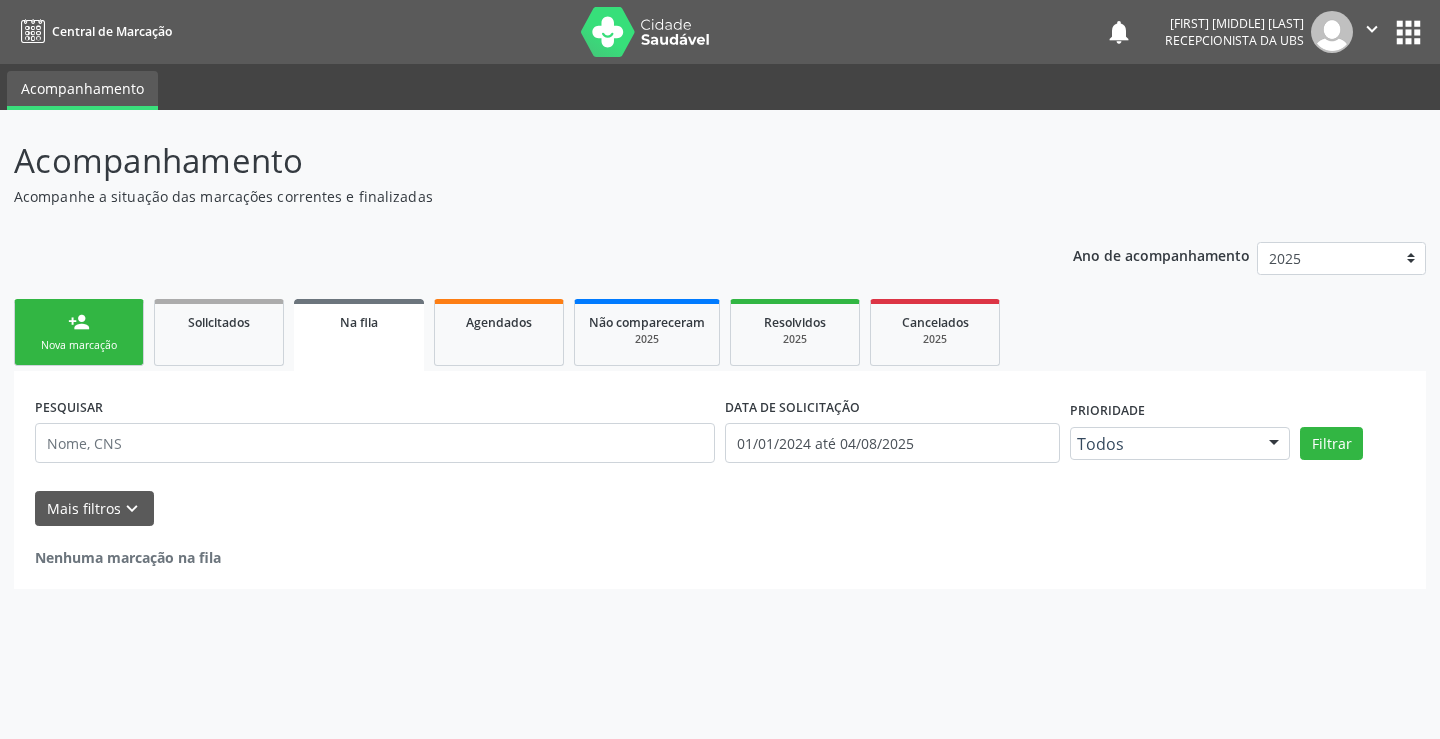 click on "Nova marcação" at bounding box center (79, 345) 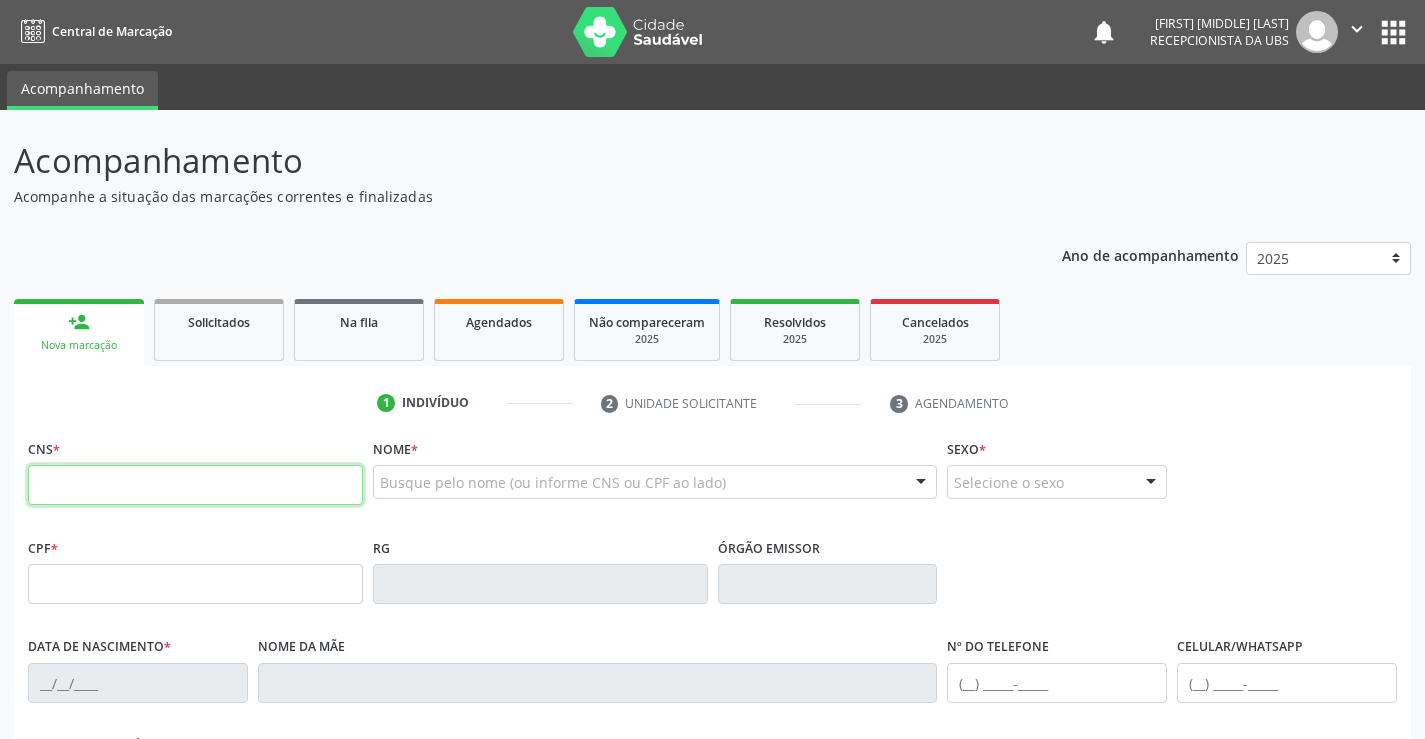 click at bounding box center (195, 485) 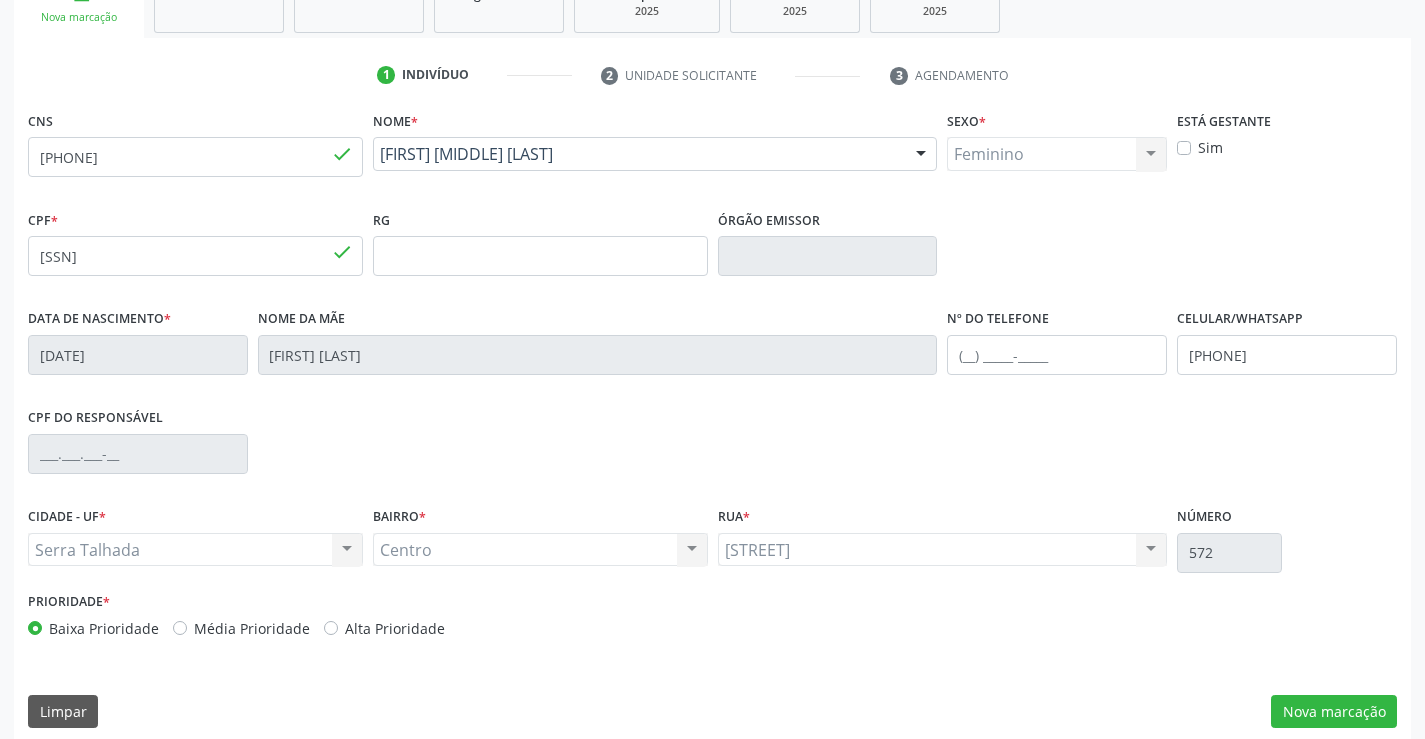 scroll, scrollTop: 345, scrollLeft: 0, axis: vertical 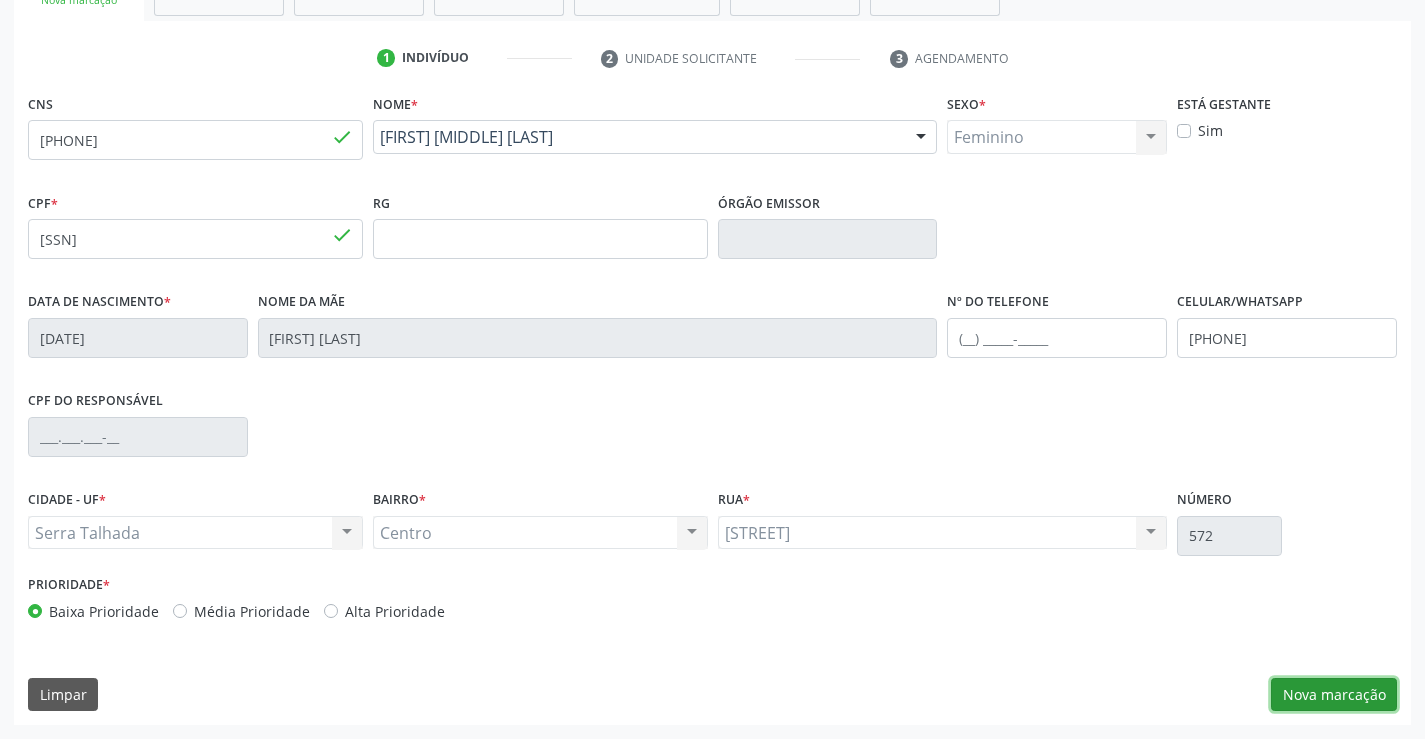 click on "Nova marcação" at bounding box center (1334, 695) 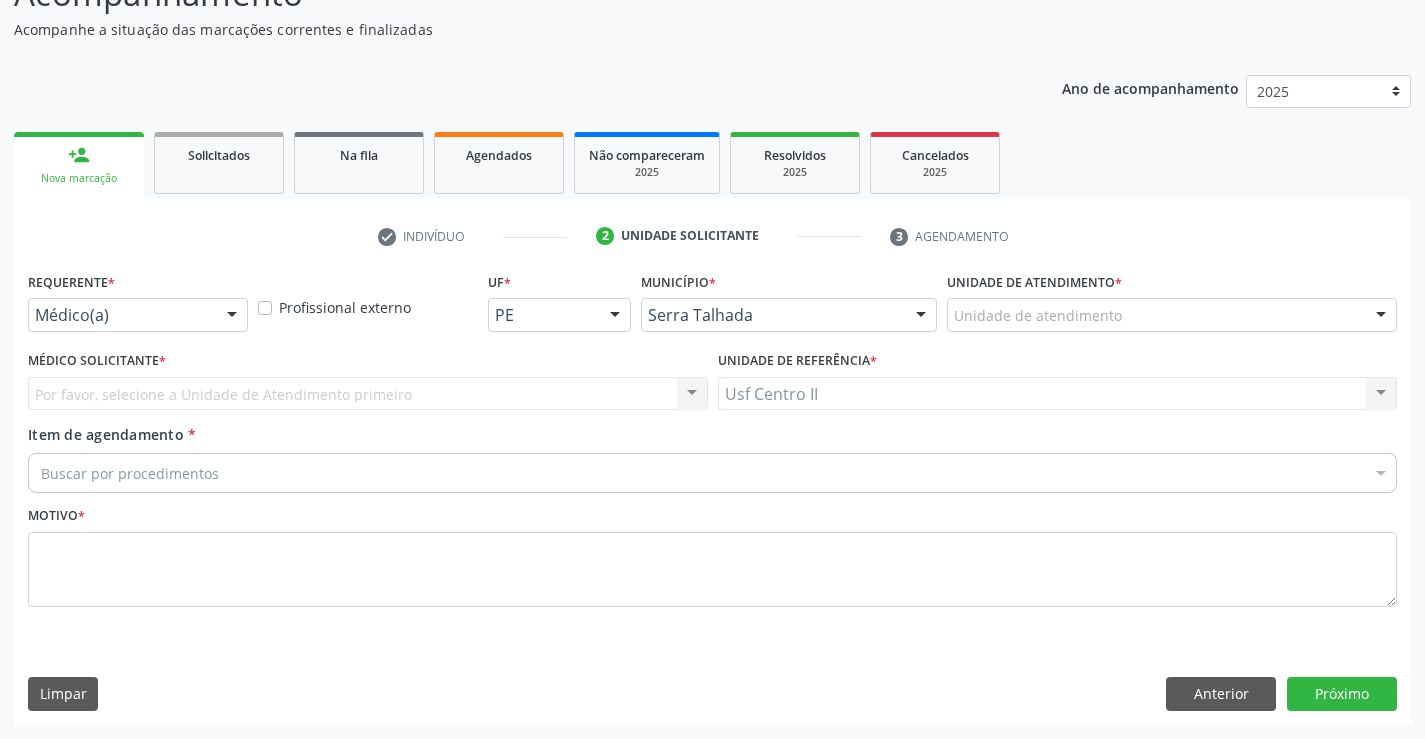 scroll, scrollTop: 167, scrollLeft: 0, axis: vertical 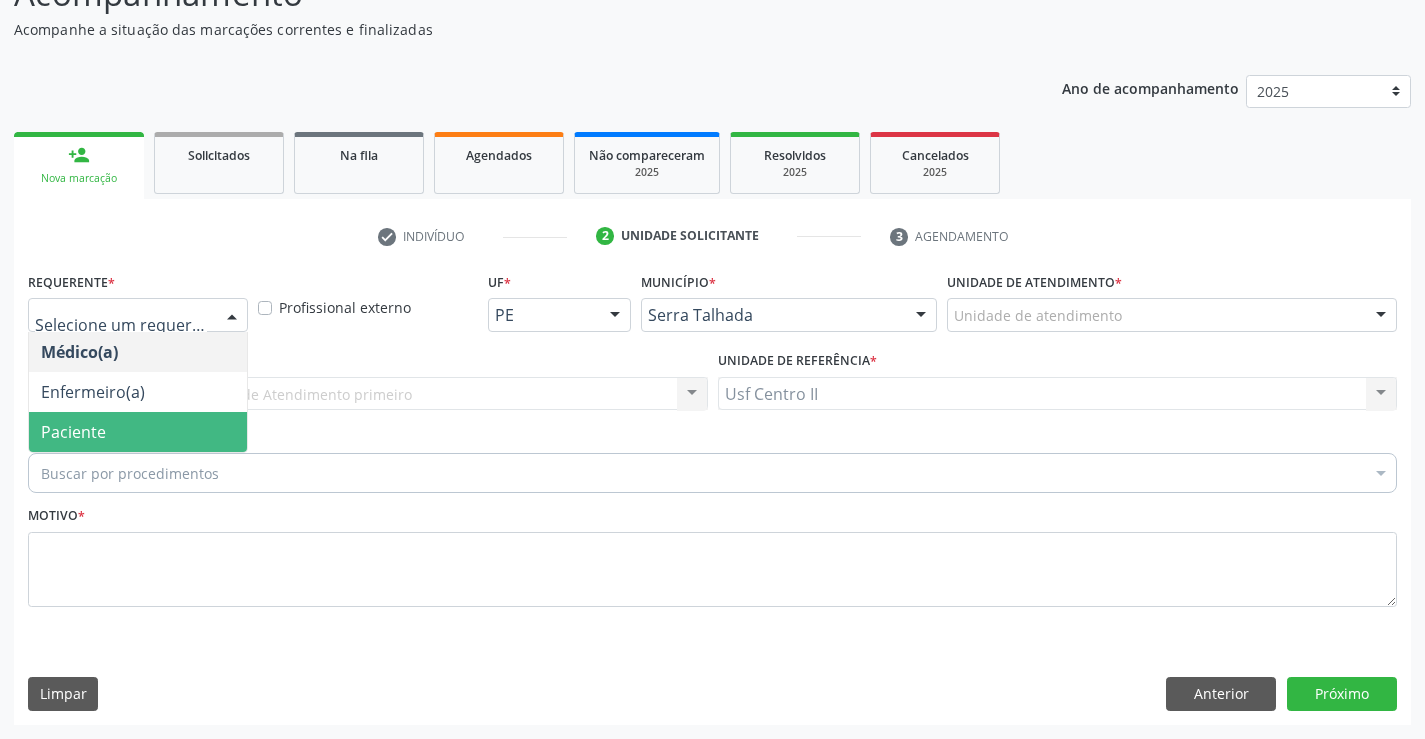 click on "Paciente" at bounding box center [138, 432] 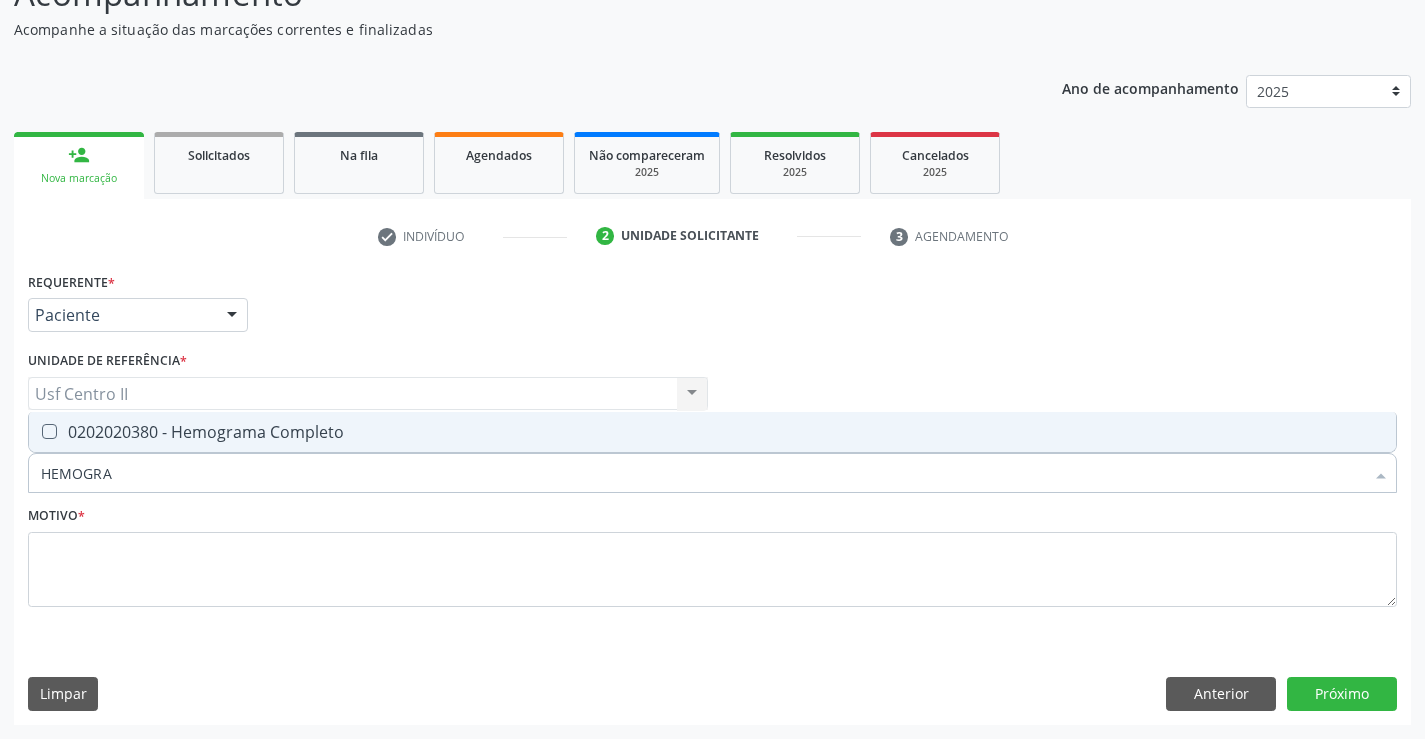 click on "0202020380 - Hemograma Completo" at bounding box center [712, 432] 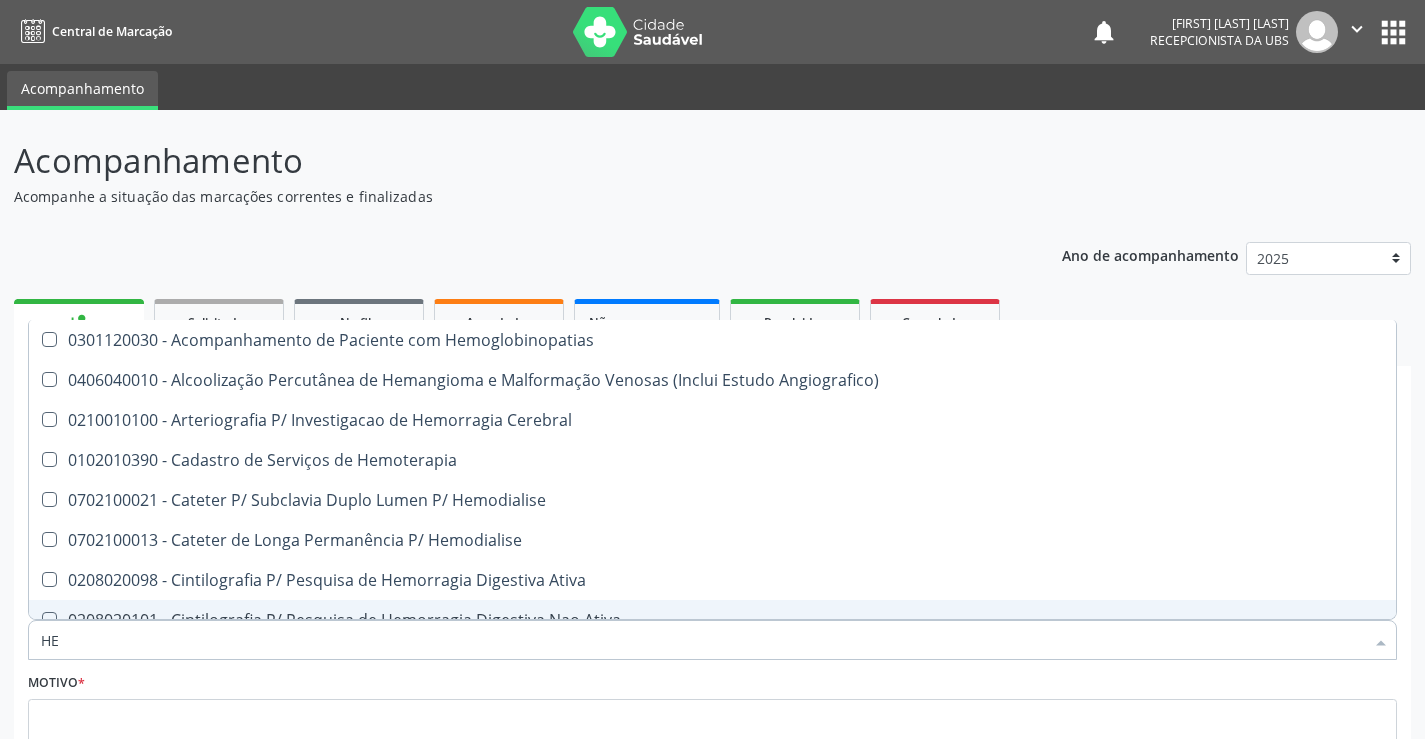 type on "H" 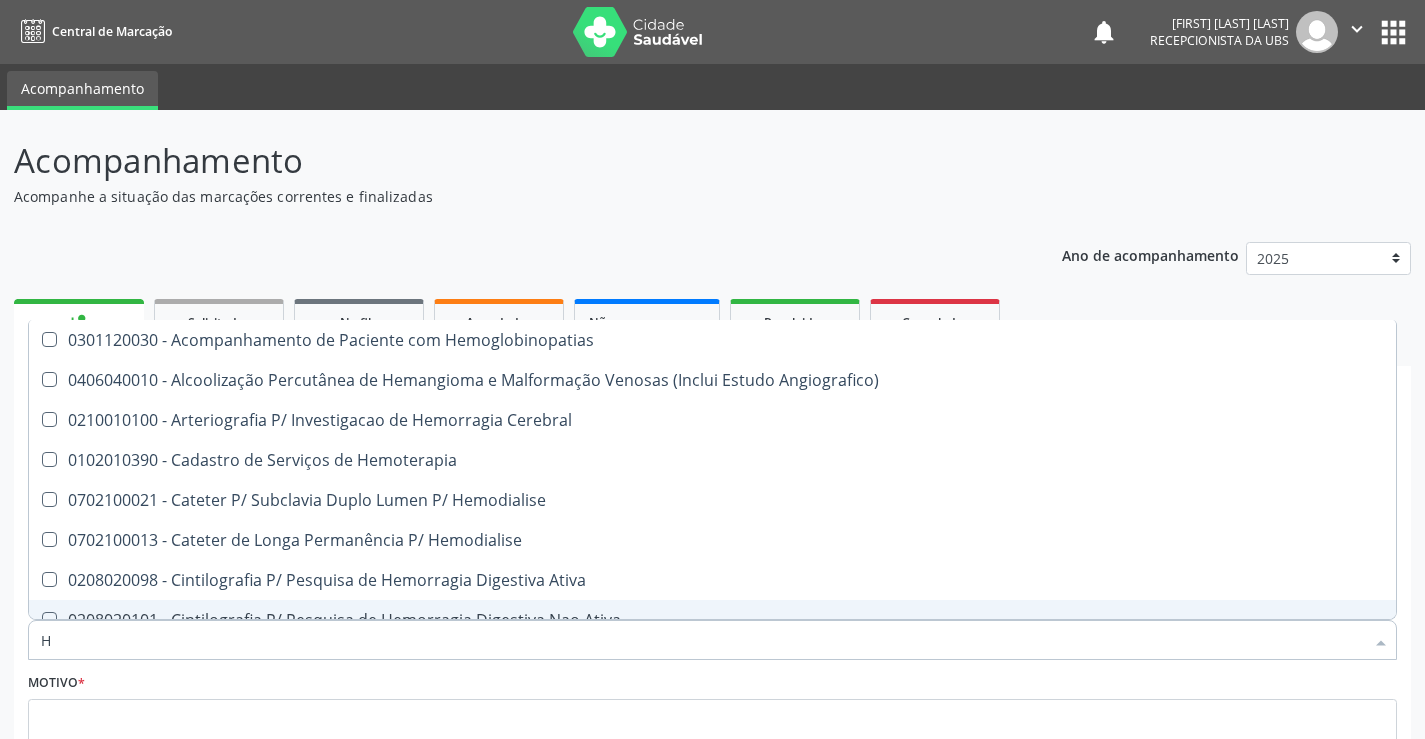 type 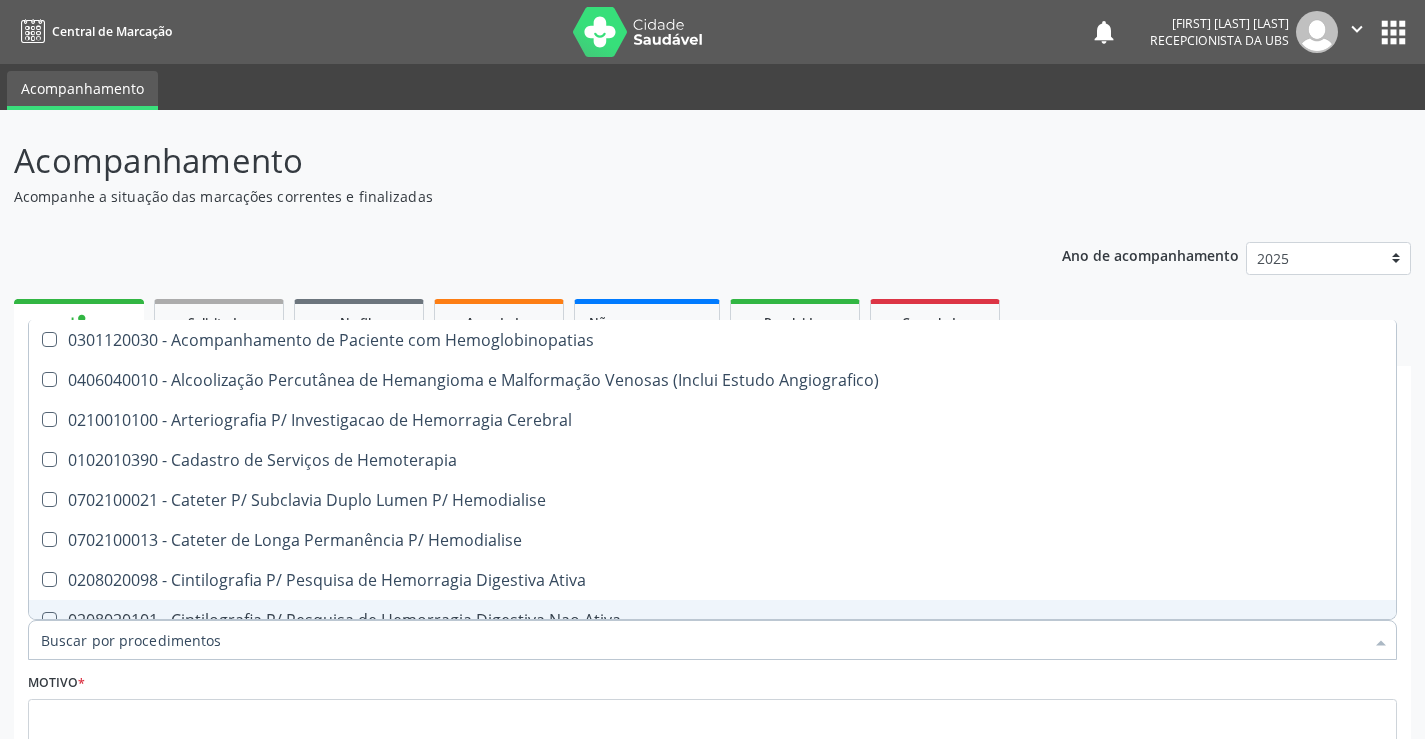 checkbox on "false" 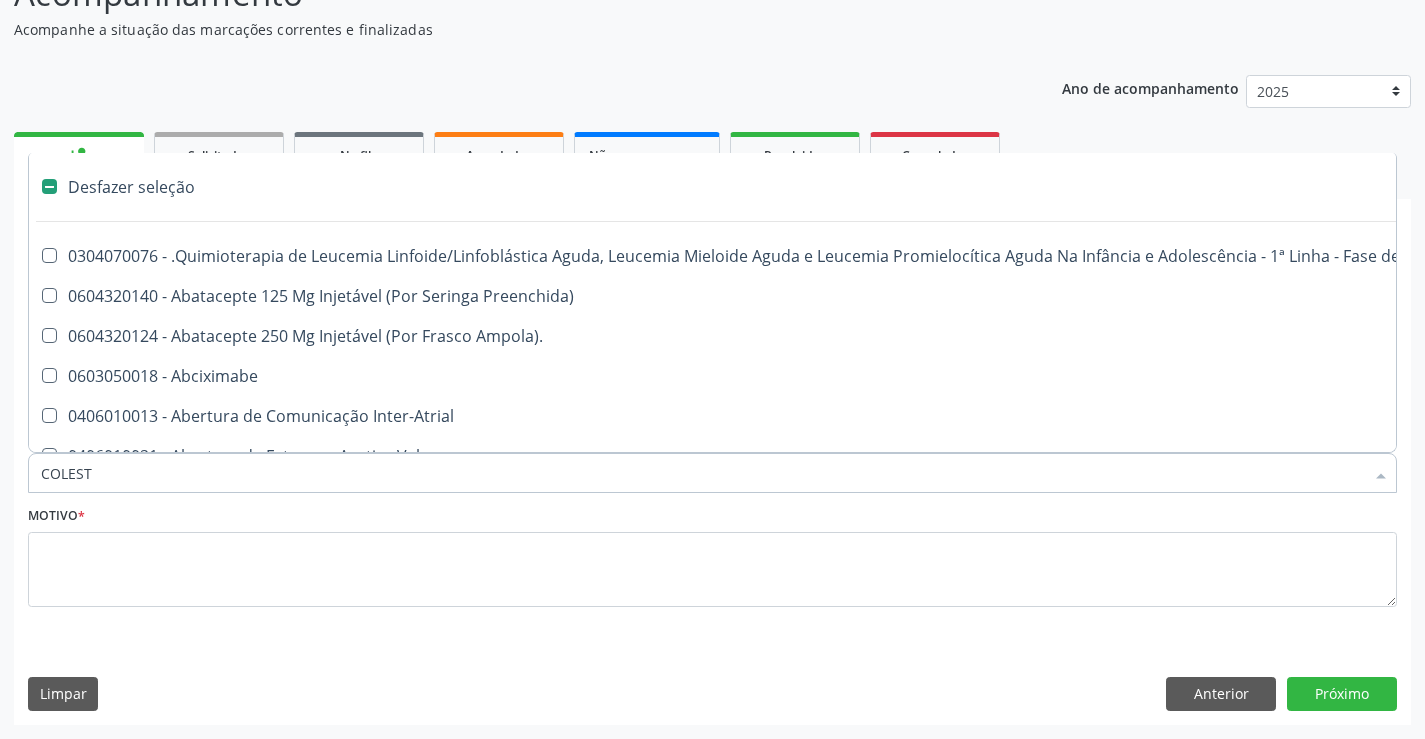 type on "COLESTE" 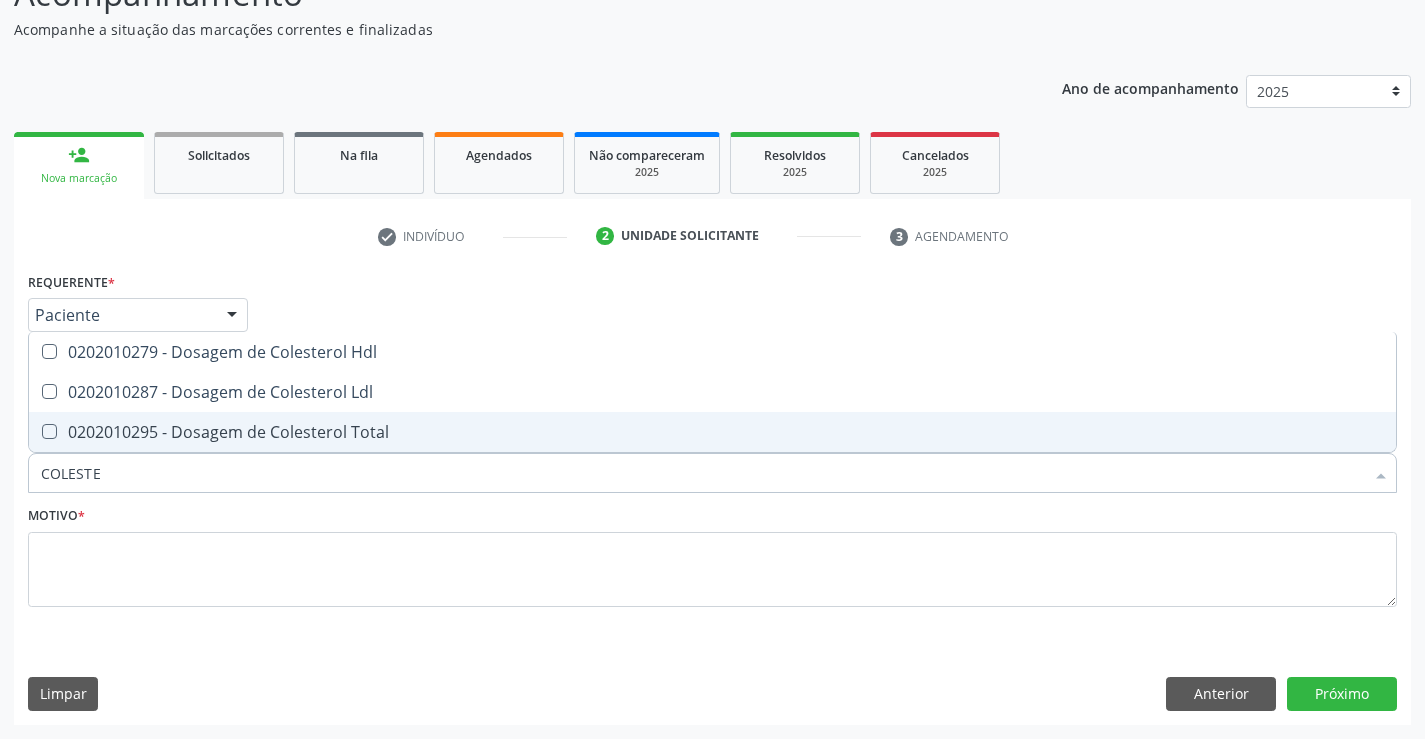 click on "0202010295 - Dosagem de Colesterol Total" at bounding box center [712, 432] 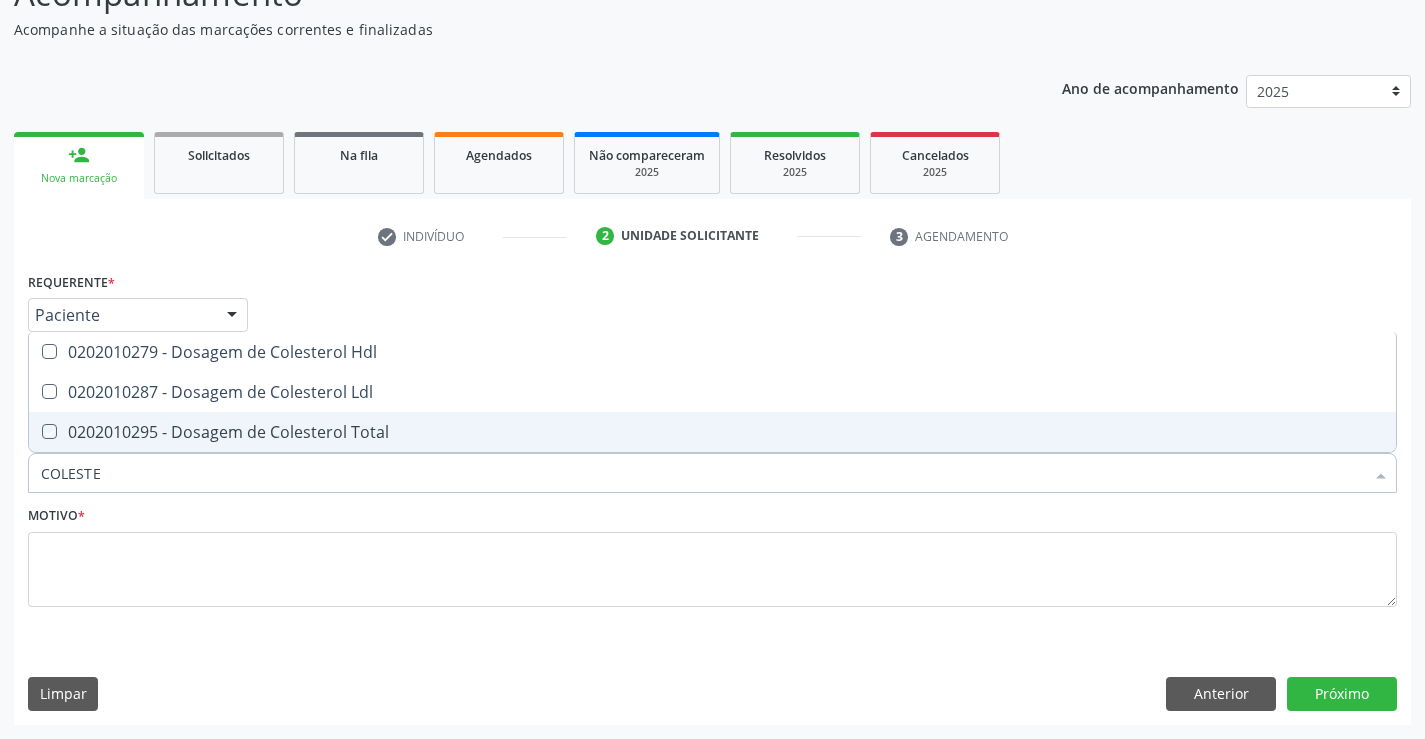 checkbox on "true" 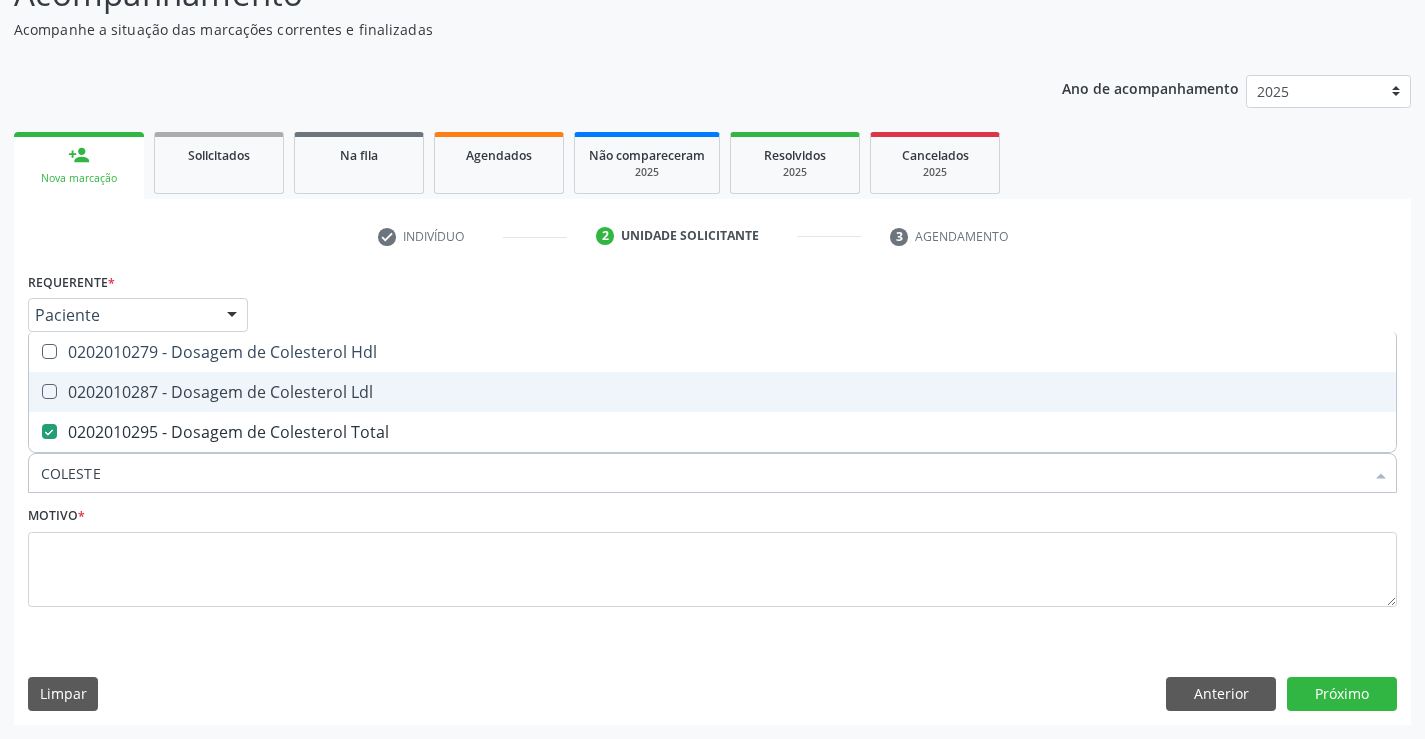 click on "0202010287 - Dosagem de Colesterol Ldl" at bounding box center [712, 392] 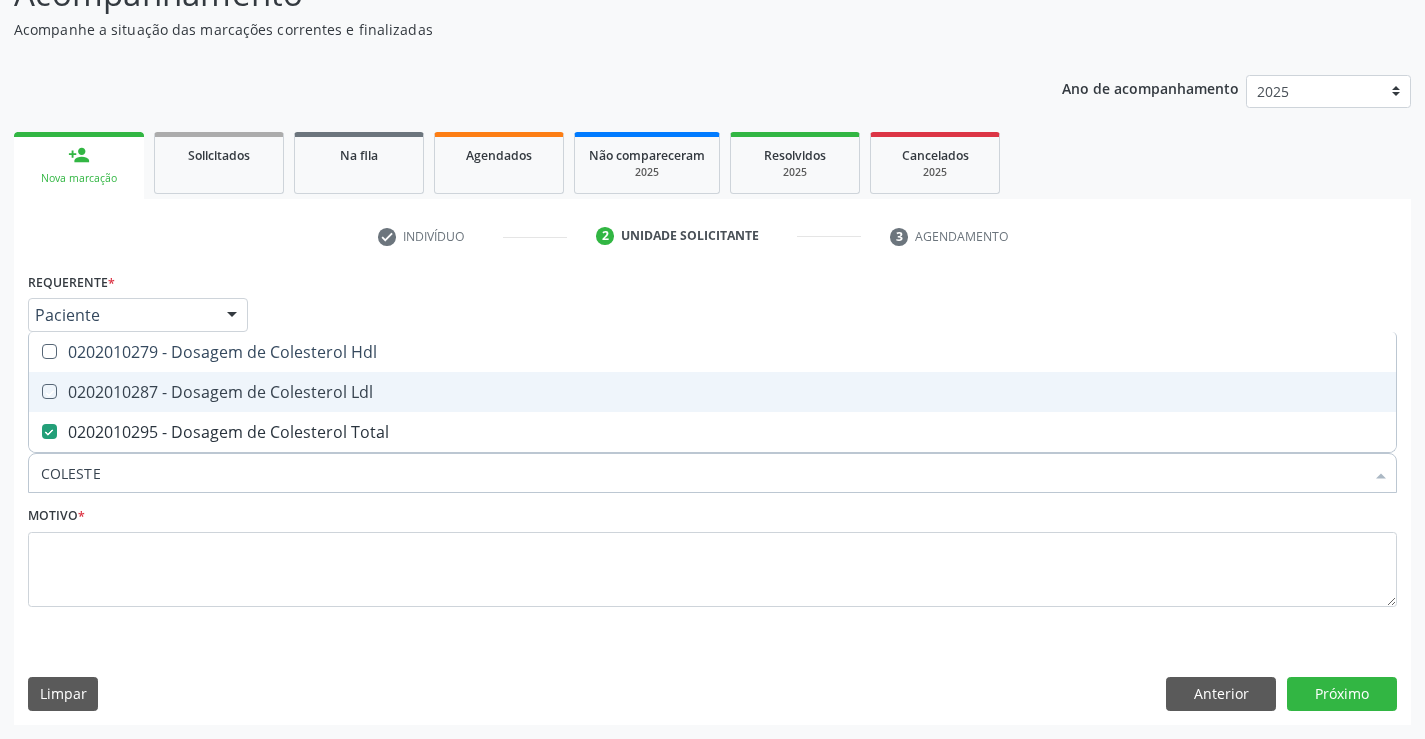 checkbox on "true" 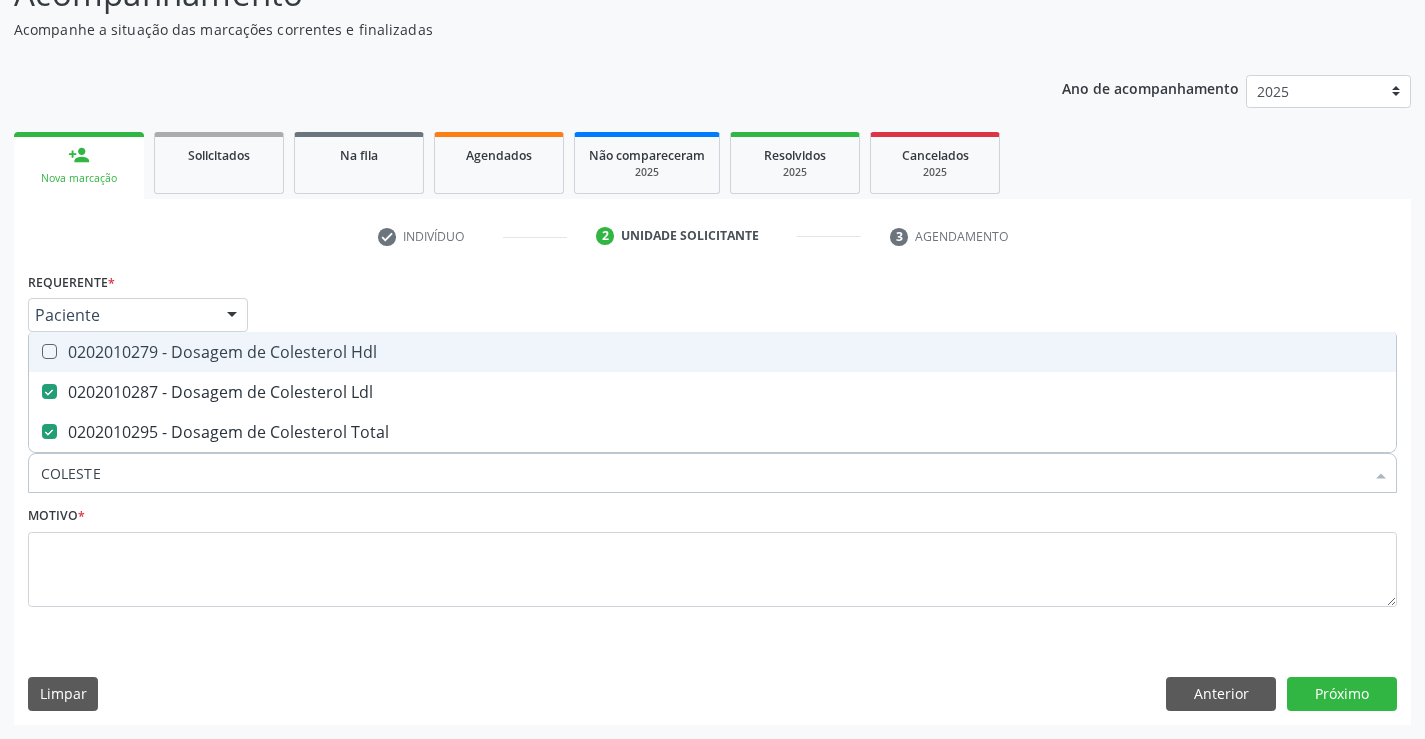 click on "0202010279 - Dosagem de Colesterol Hdl" at bounding box center (712, 352) 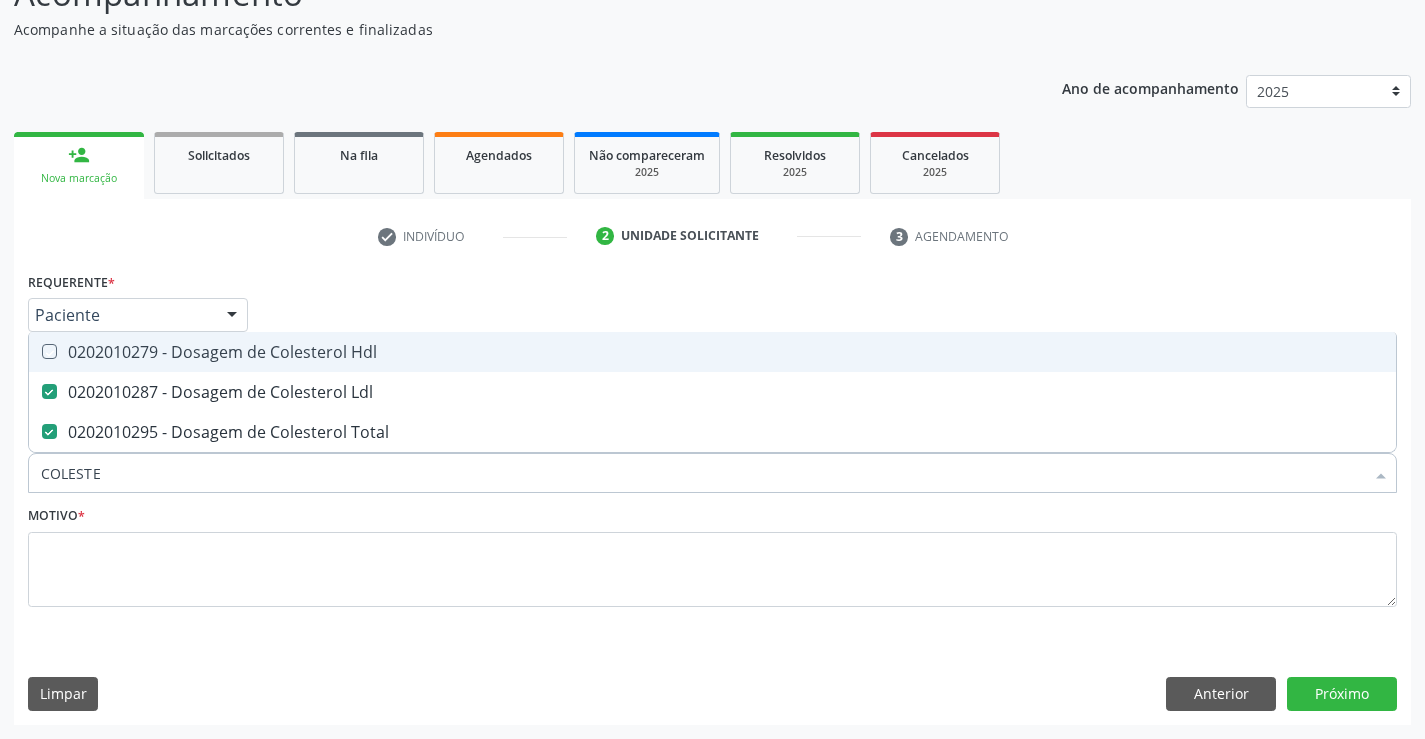 checkbox on "true" 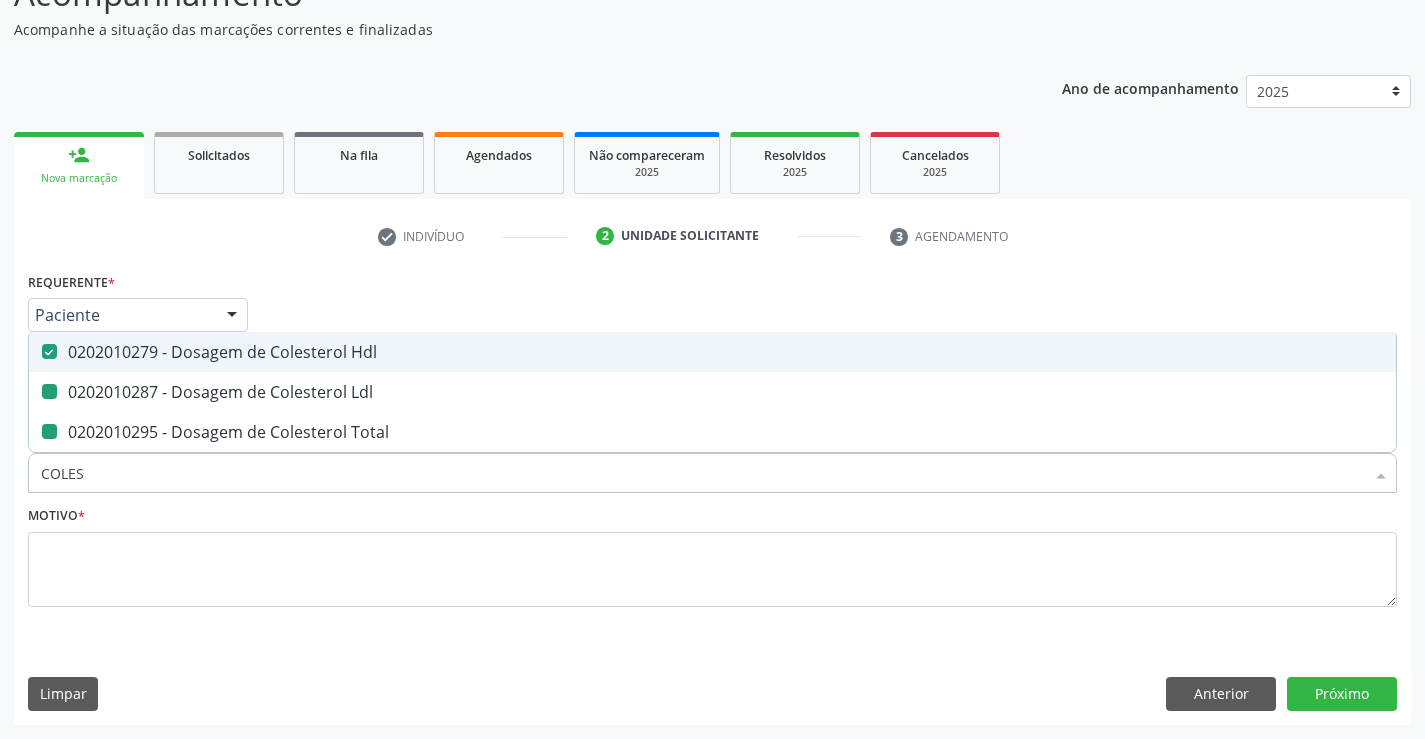 type on "COLE" 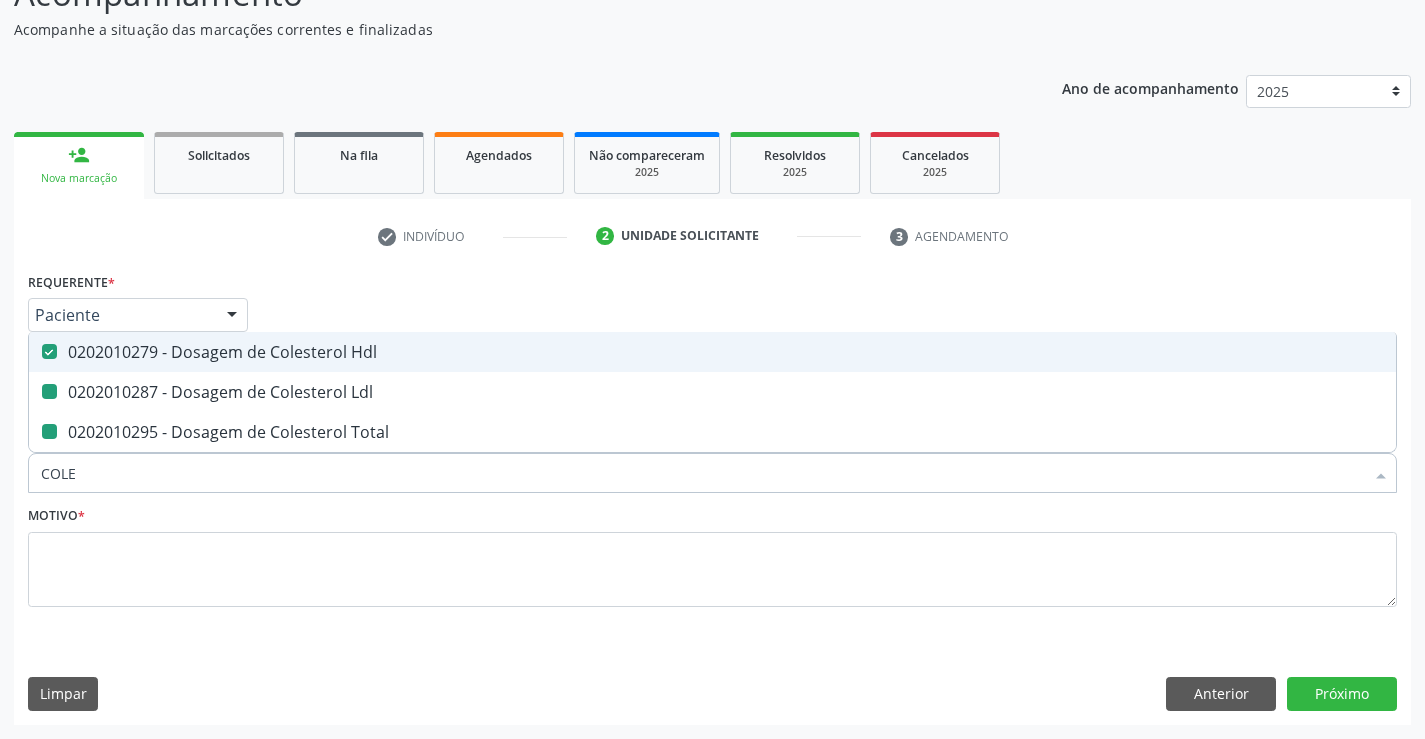 checkbox on "false" 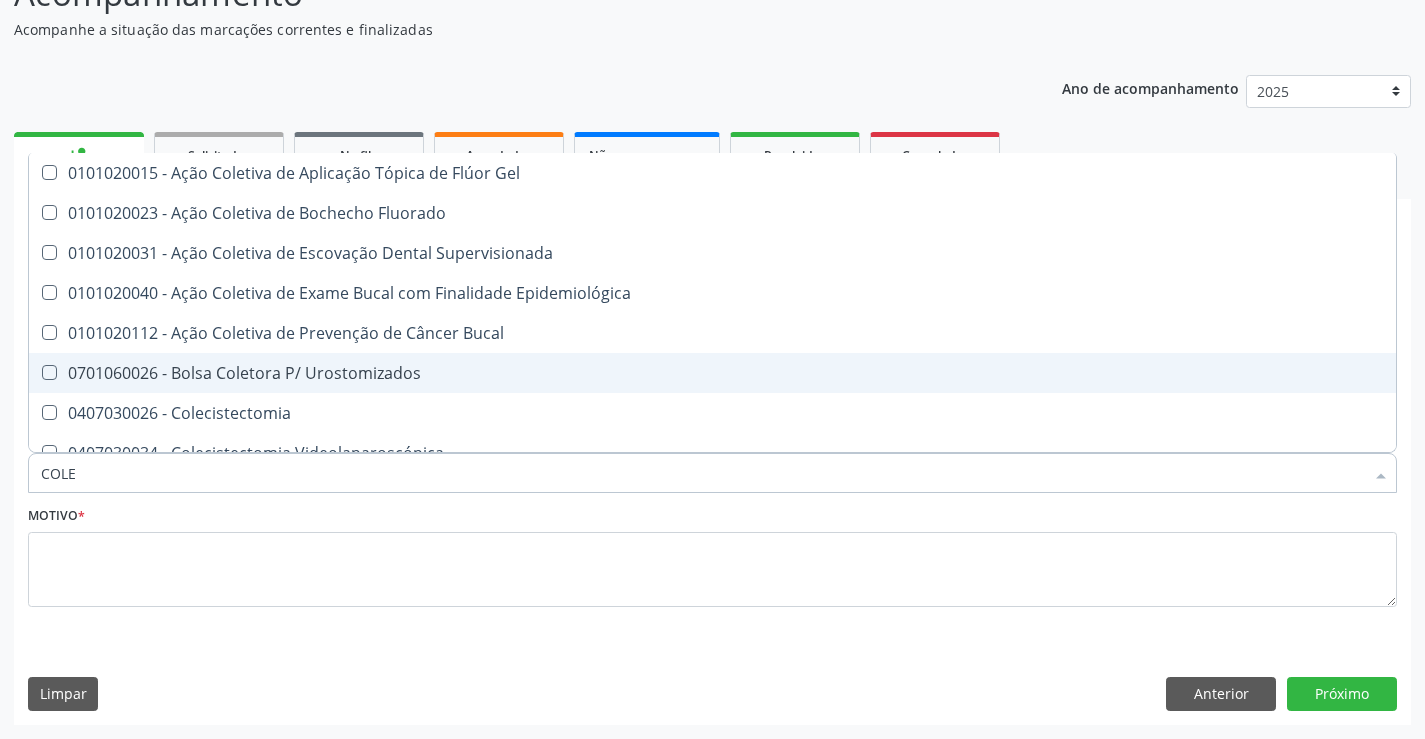 type on "COL" 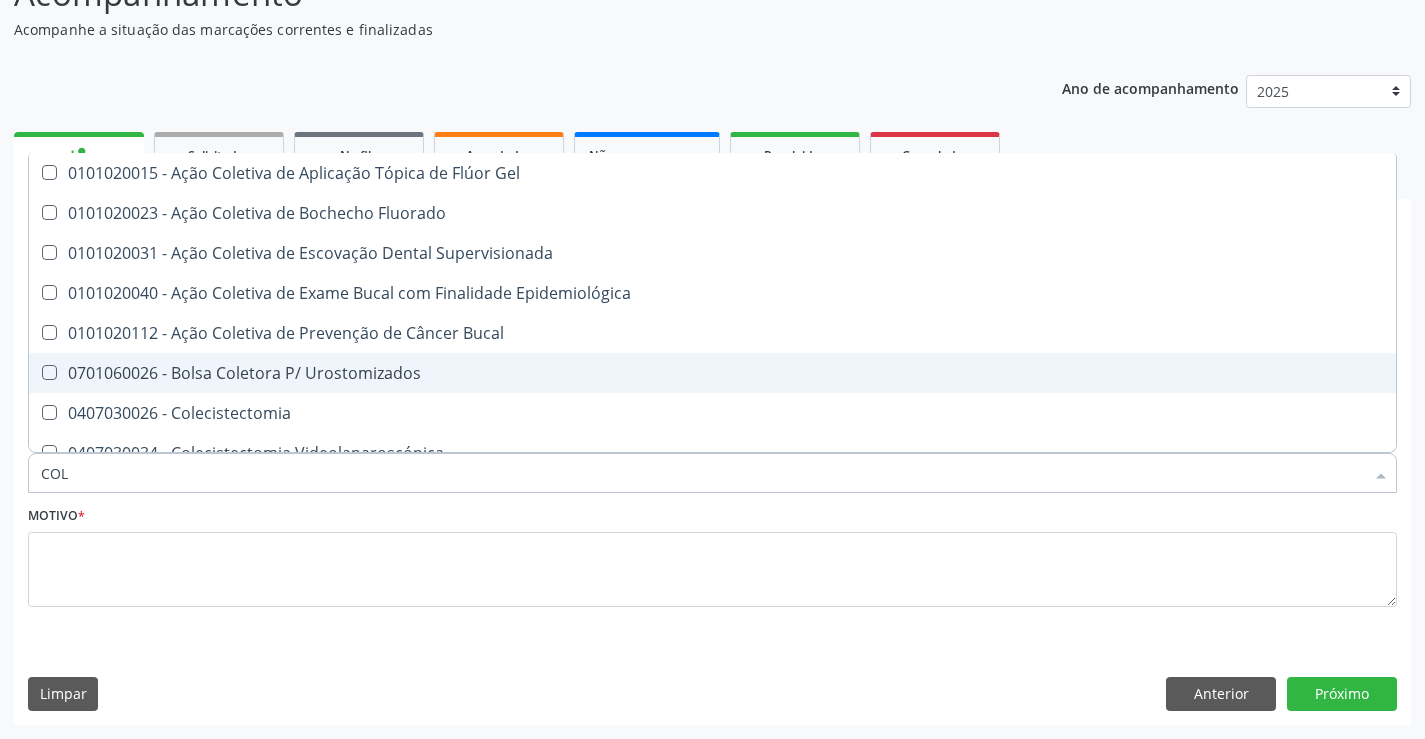 checkbox on "false" 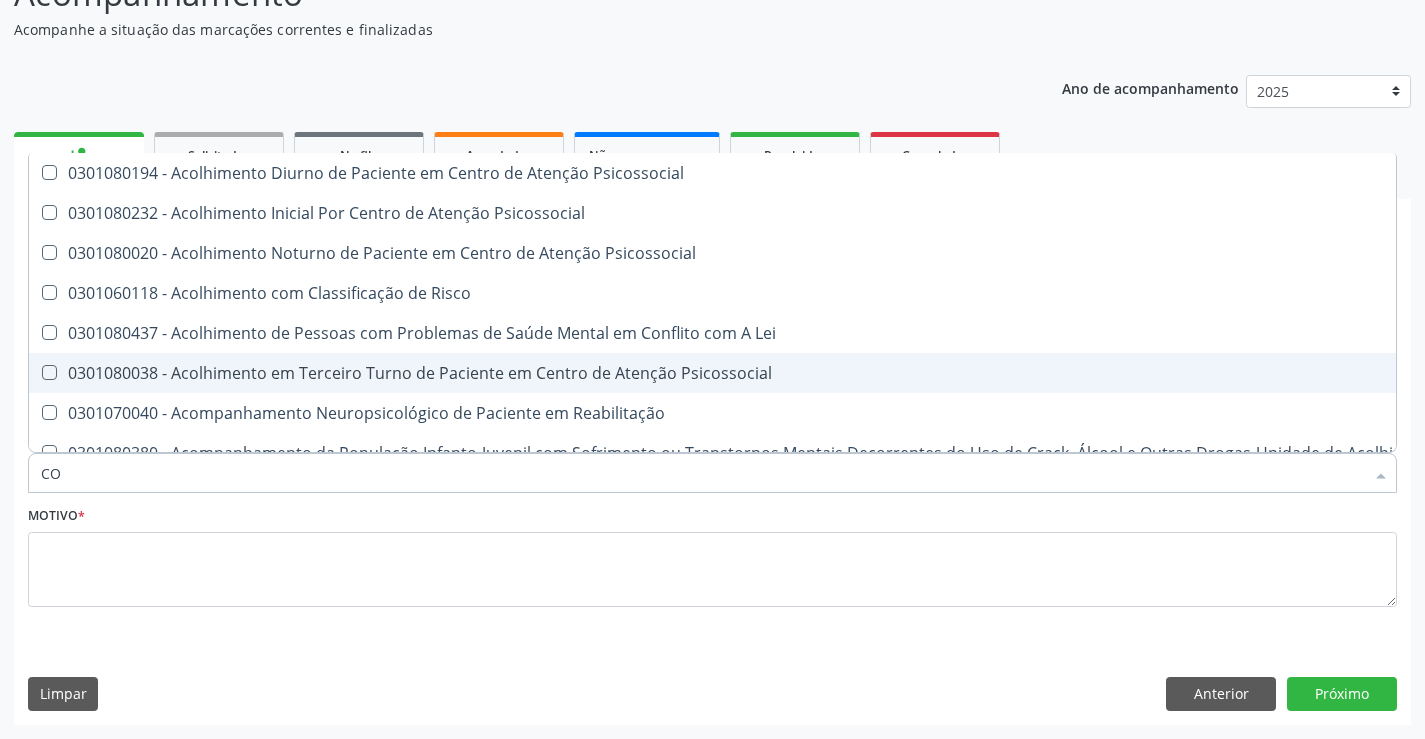 type on "C" 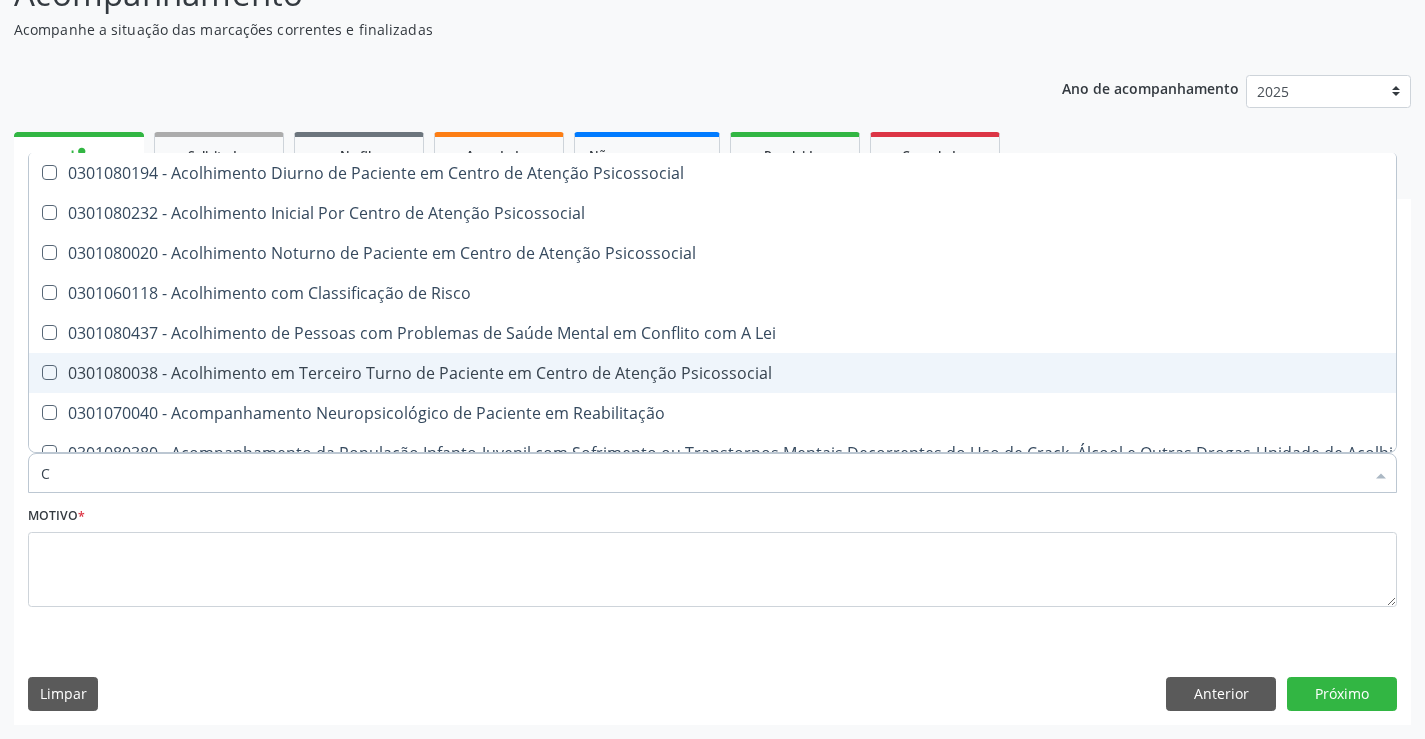 type 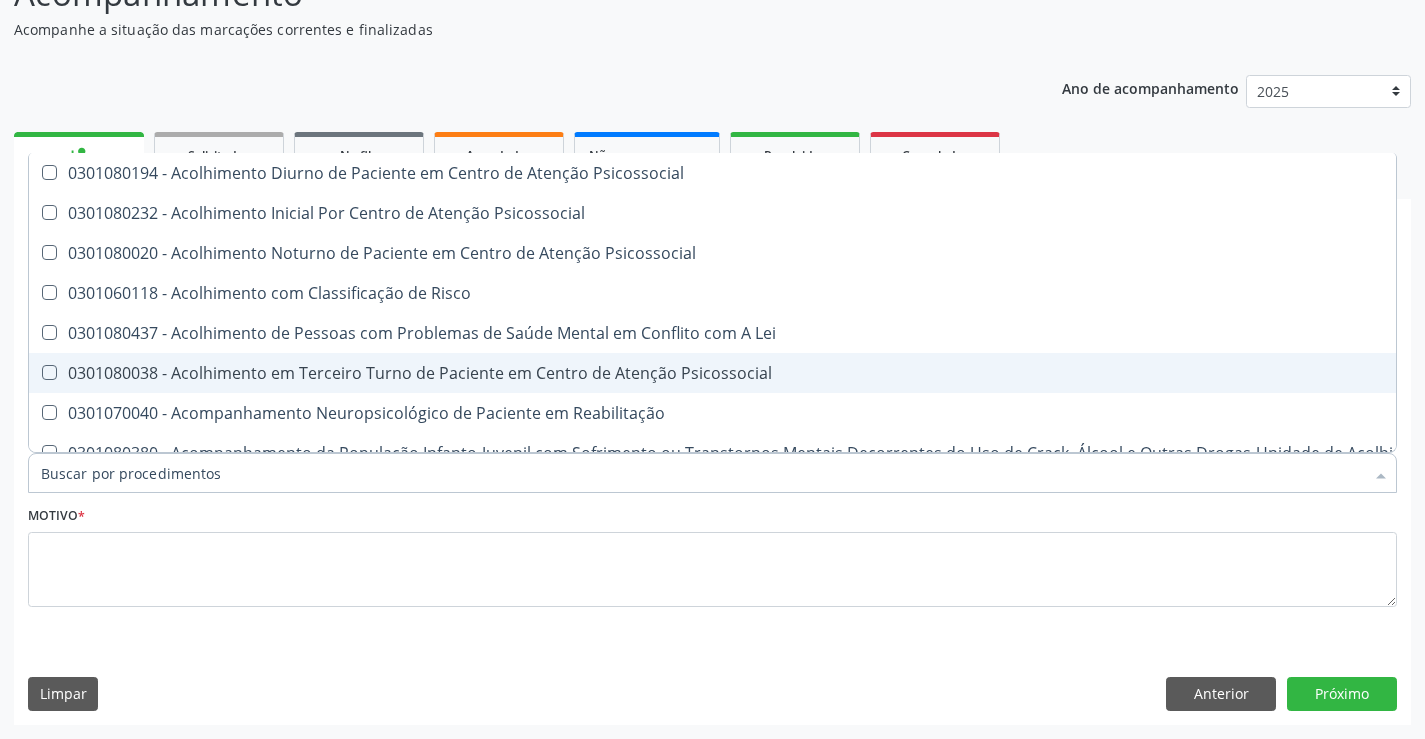 checkbox on "false" 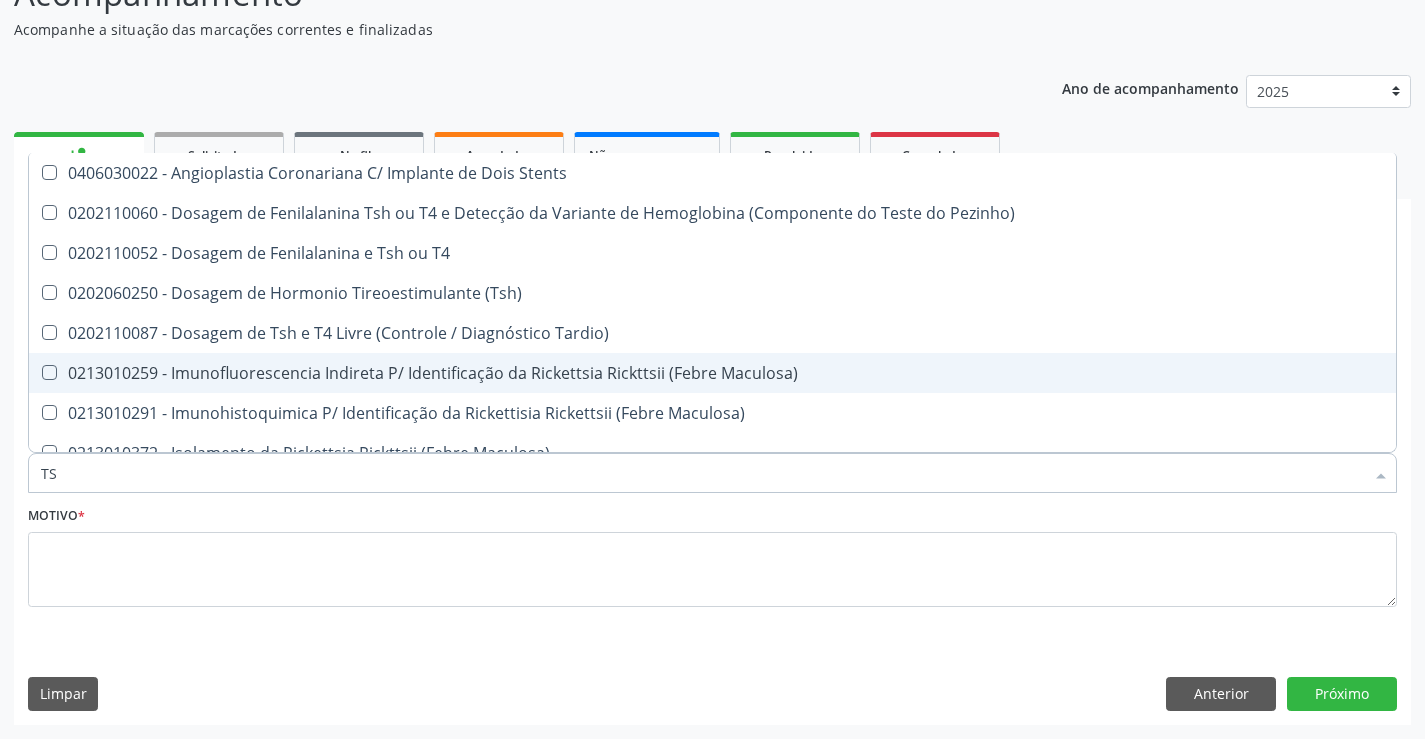 type on "TSH" 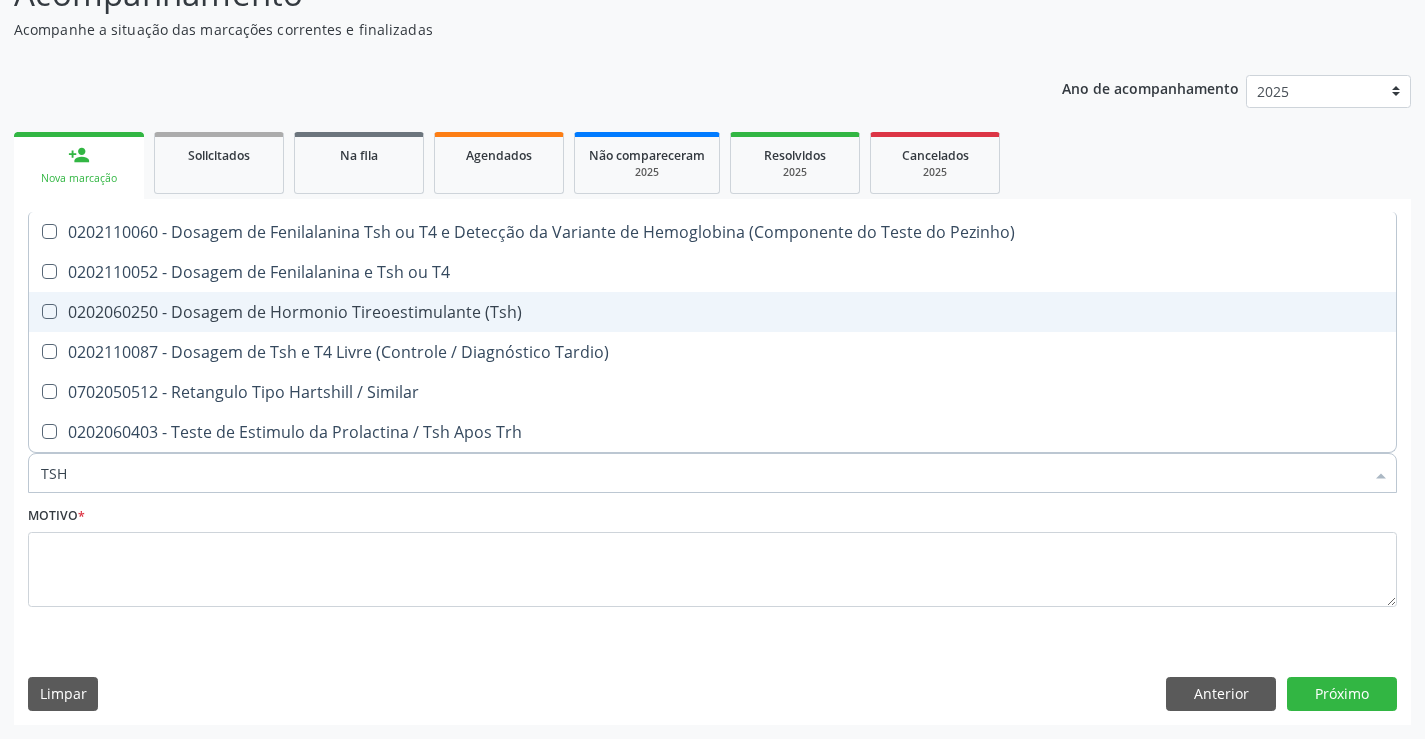 click on "0202060250 - Dosagem de Hormonio Tireoestimulante (Tsh)" at bounding box center [712, 312] 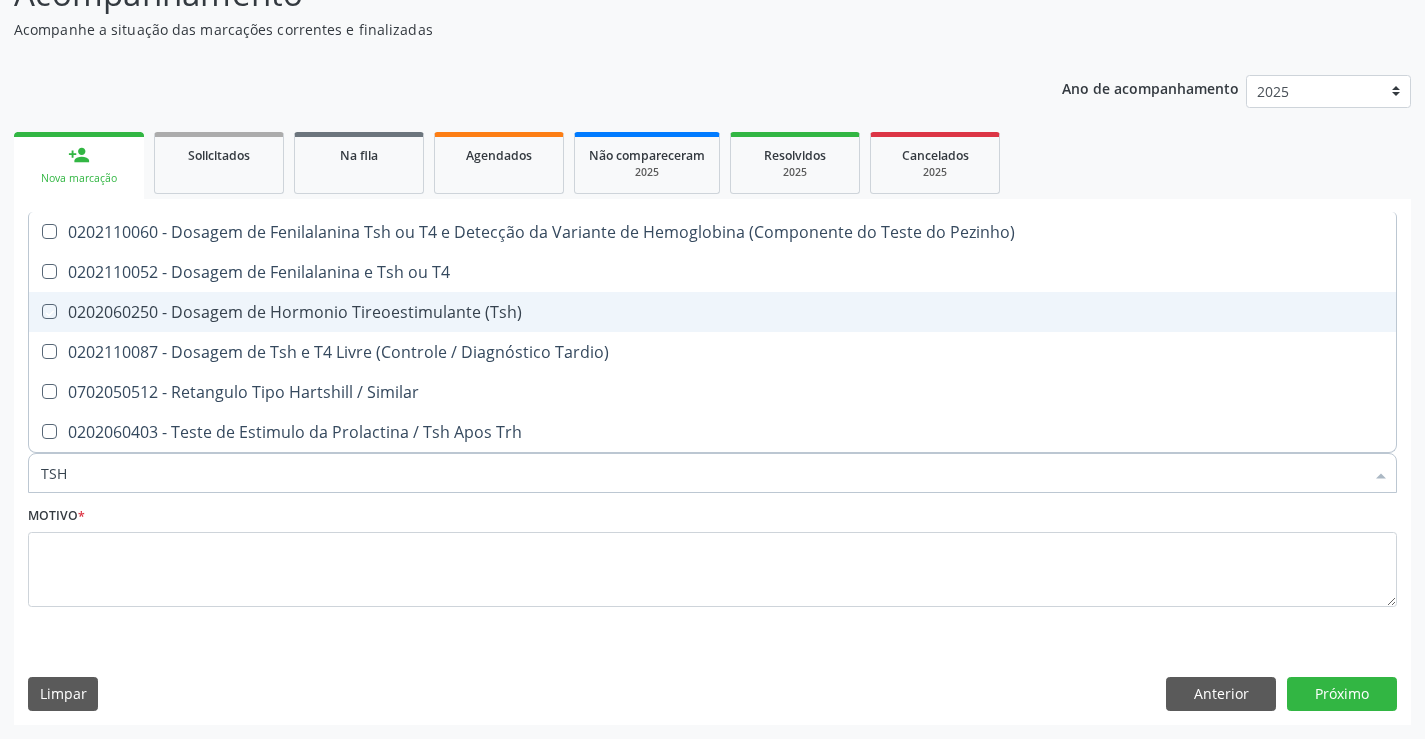 checkbox on "true" 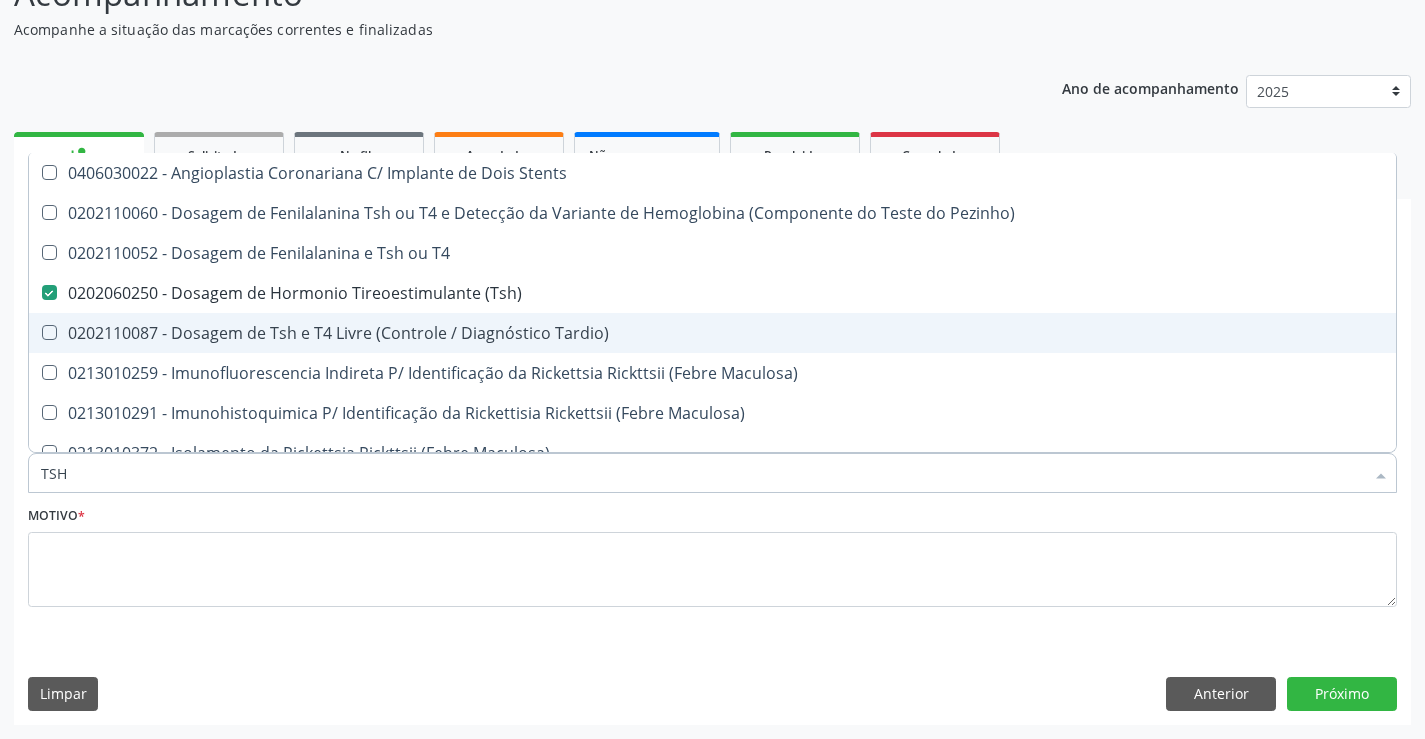 type on "TS" 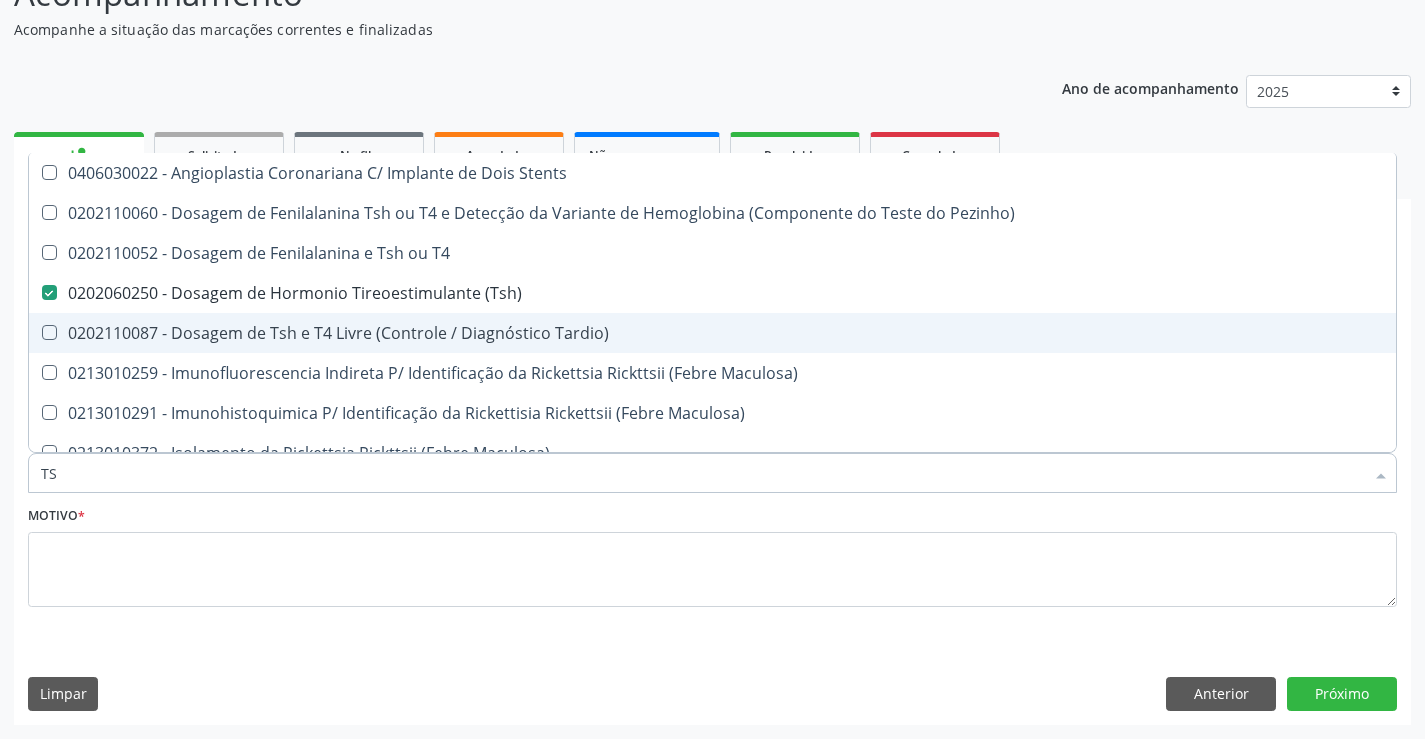 type on "T" 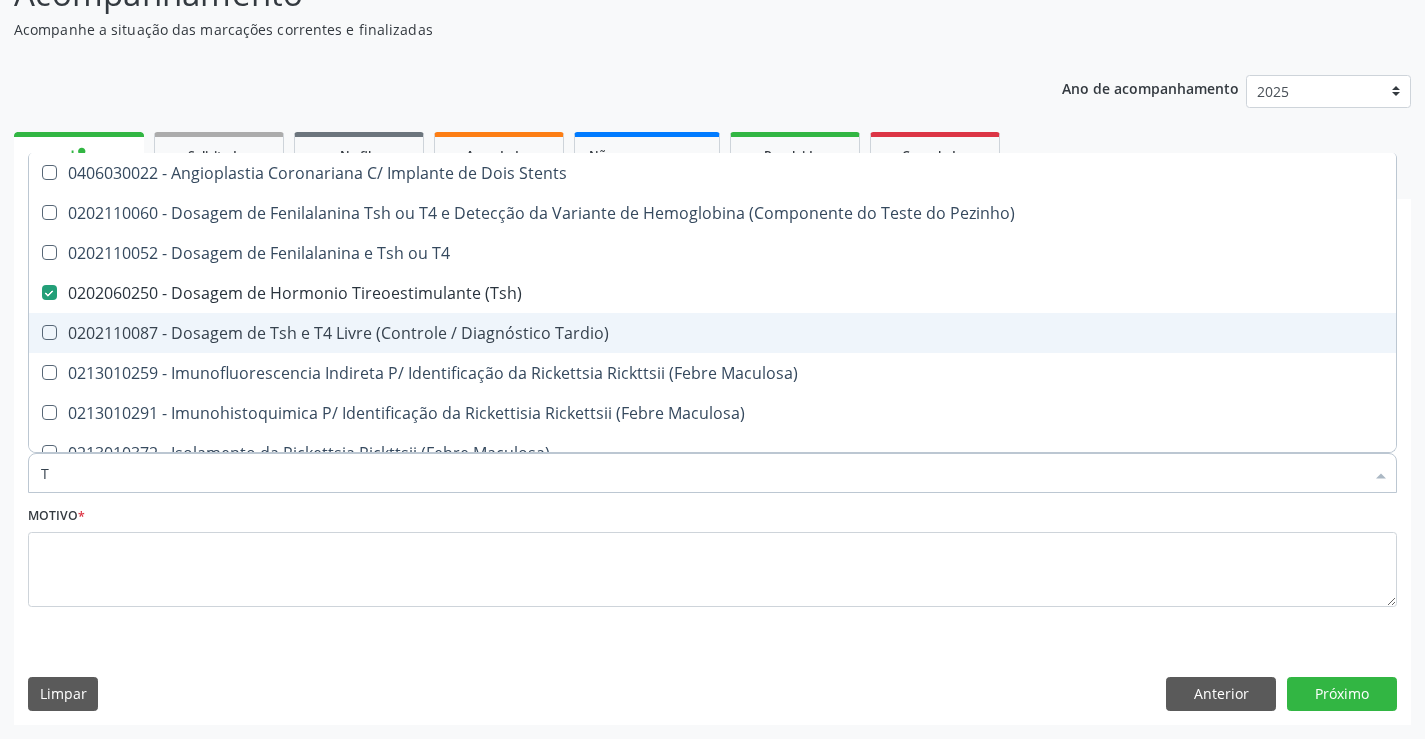 checkbox on "false" 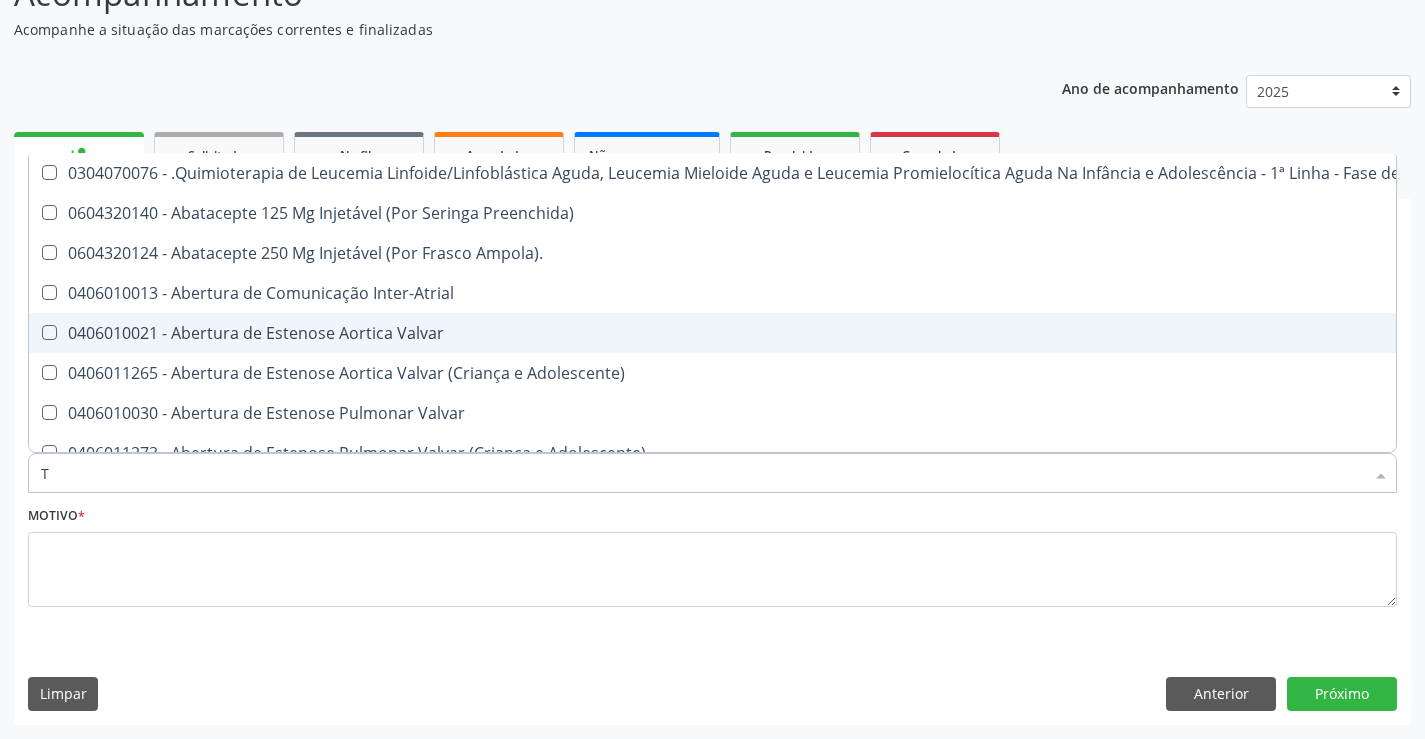 type on "T4" 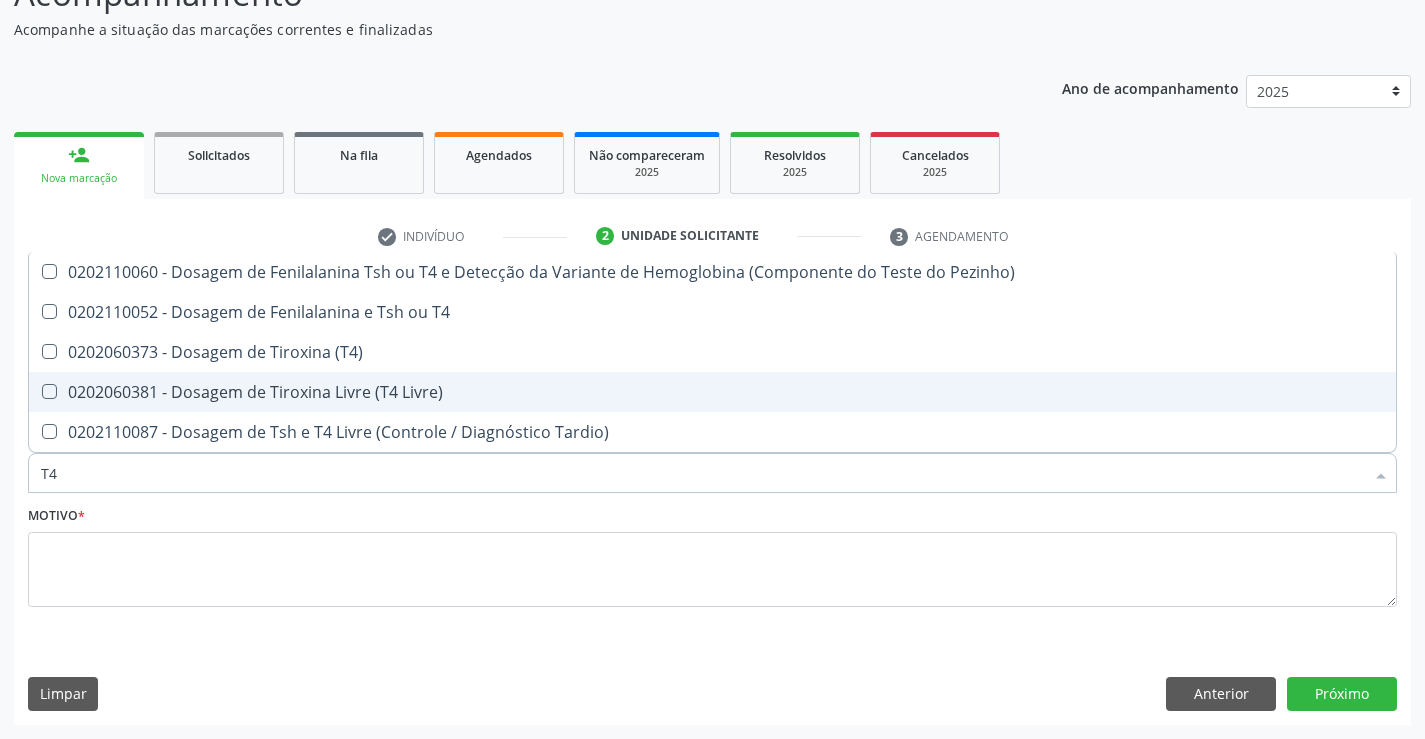 click on "0202060381 - Dosagem de Tiroxina Livre (T4 Livre)" at bounding box center [712, 392] 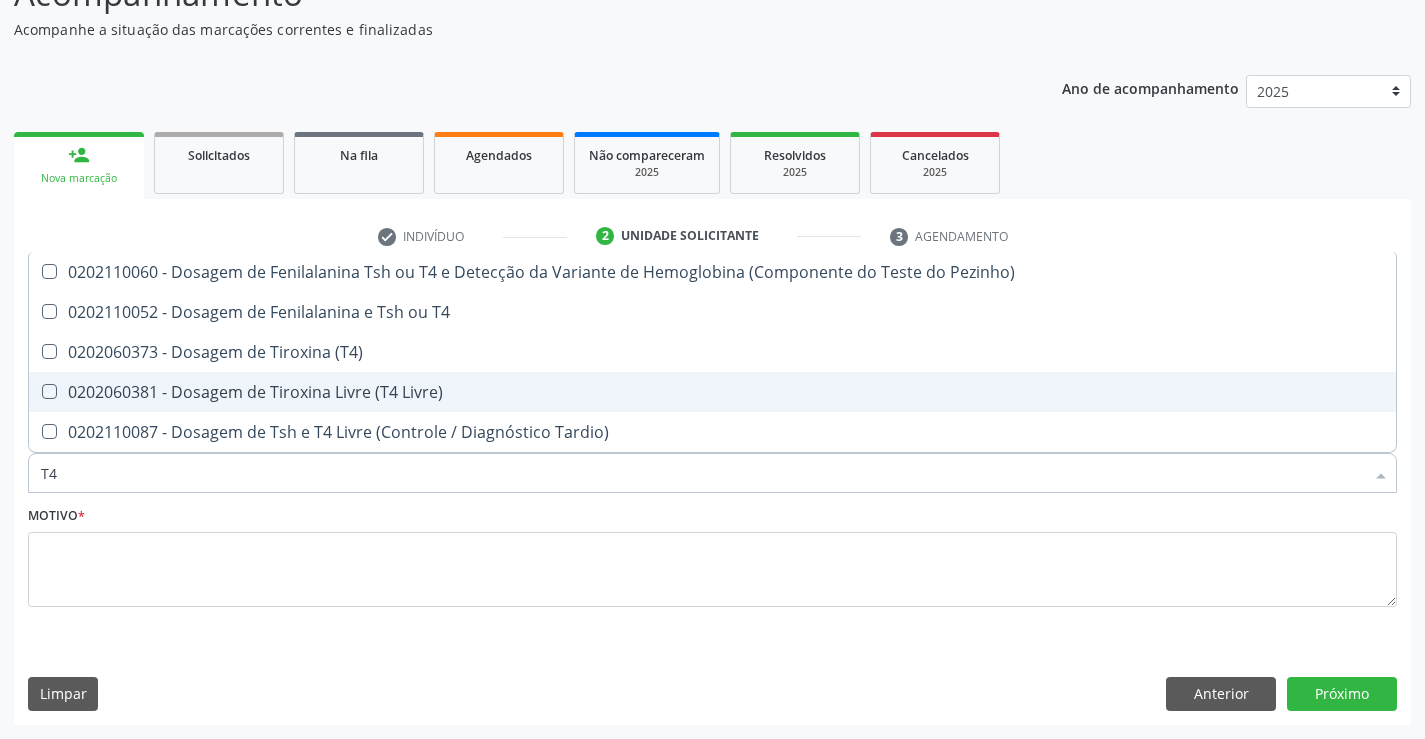 checkbox on "true" 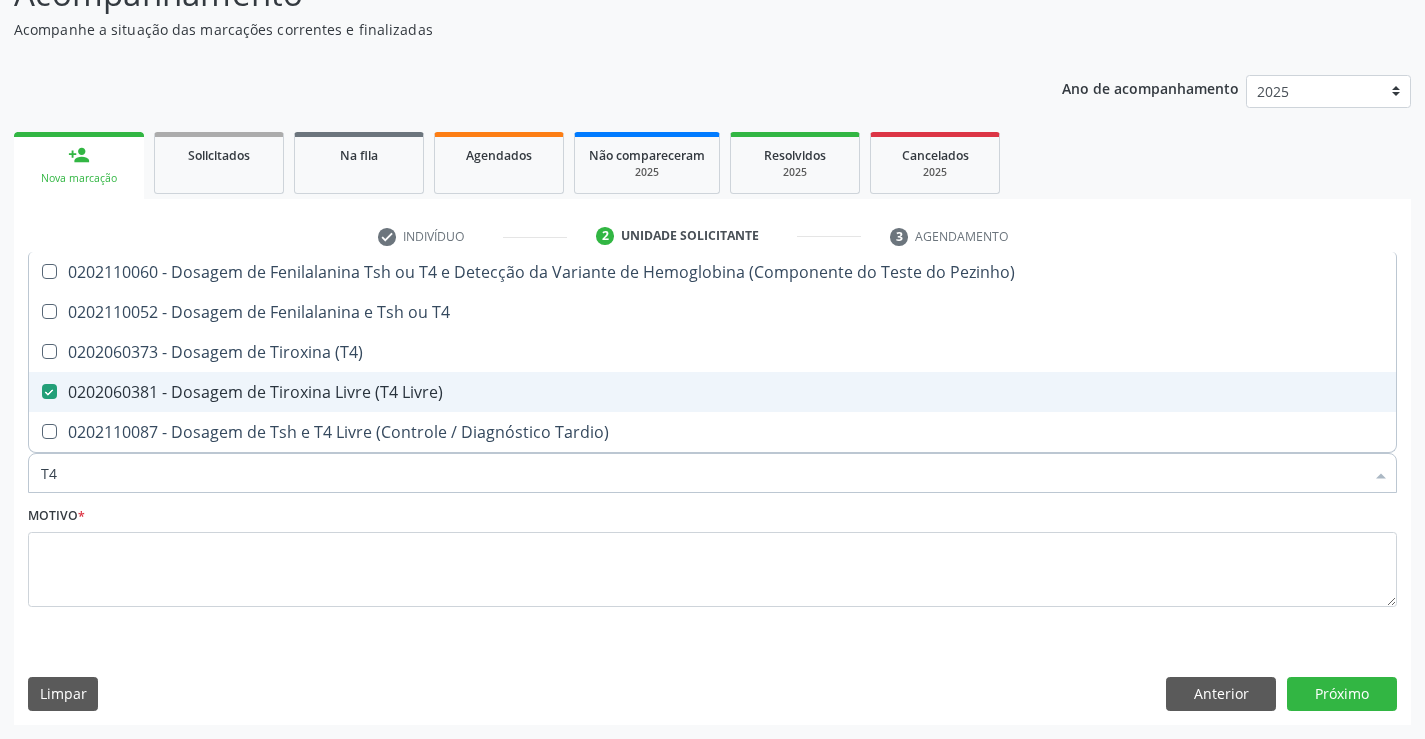 type on "T" 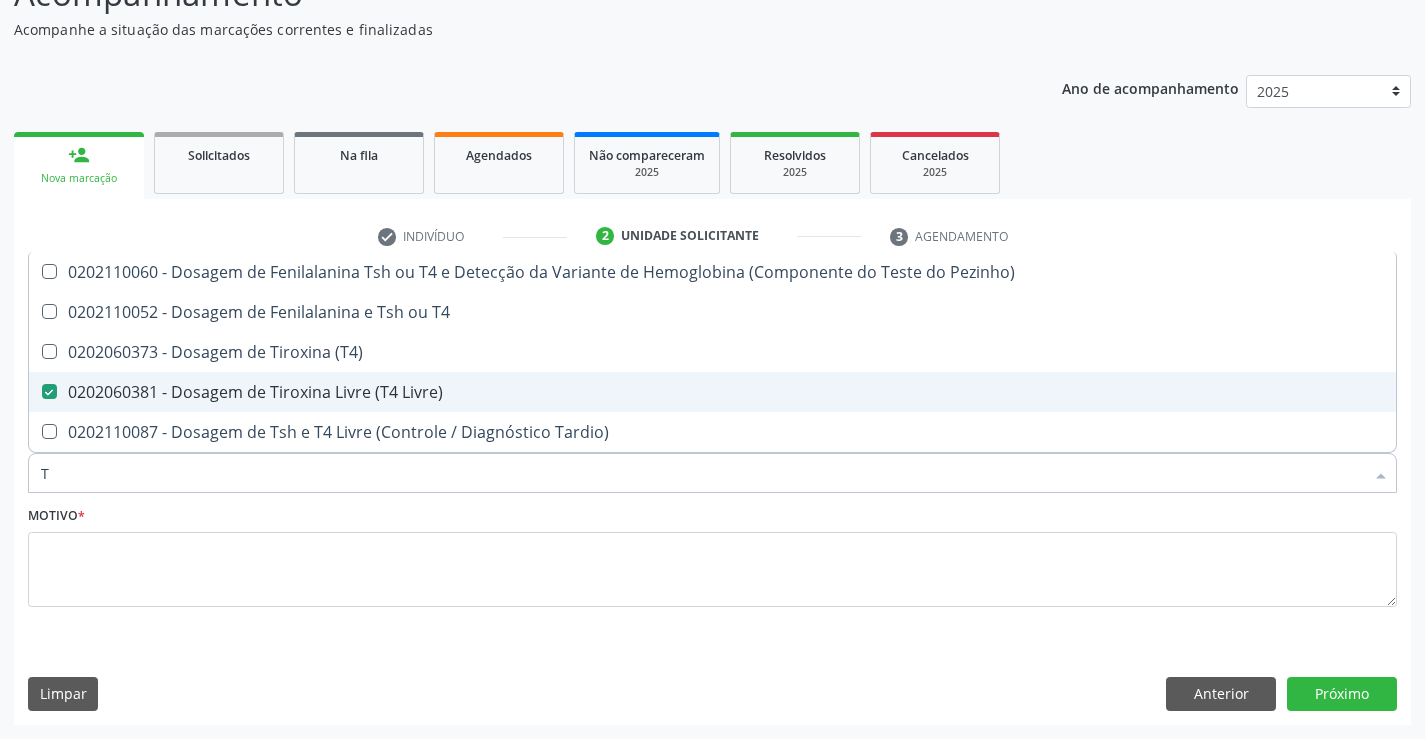 type 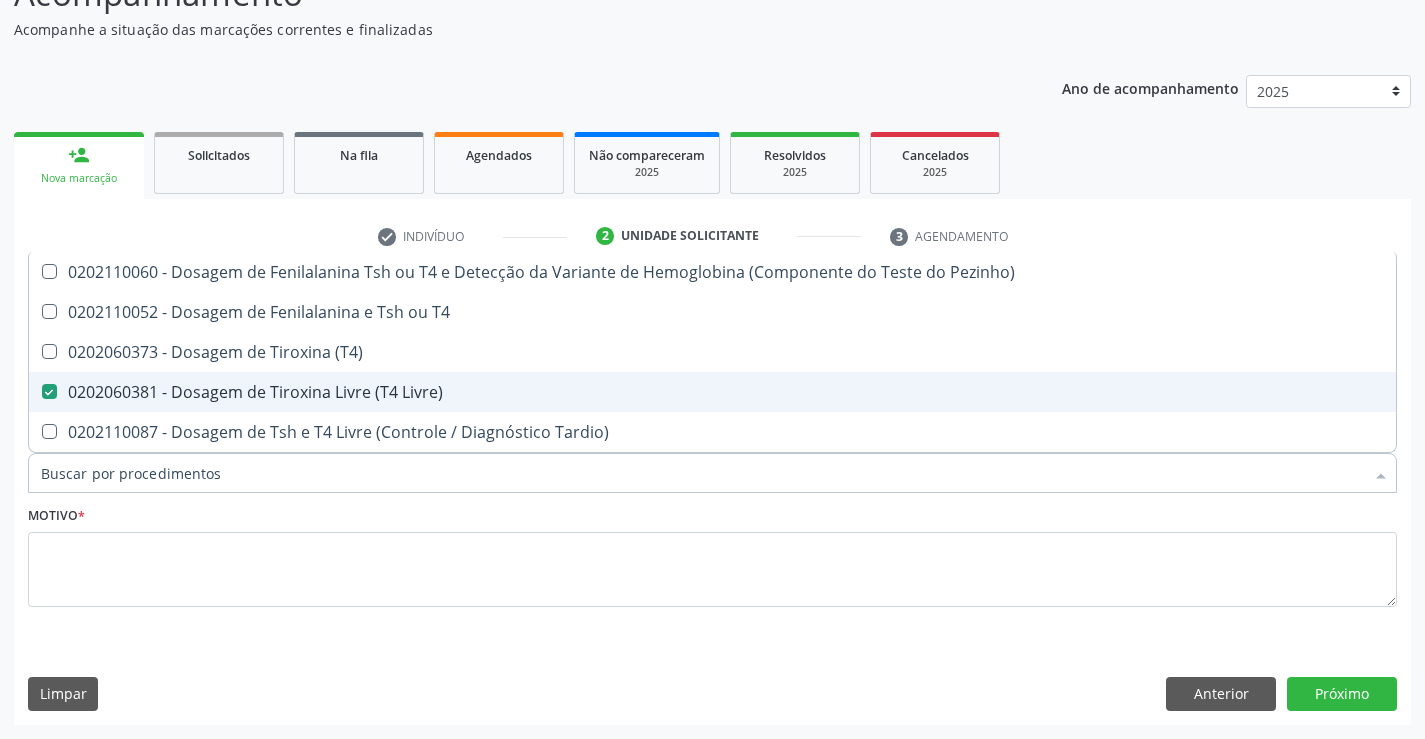 checkbox on "false" 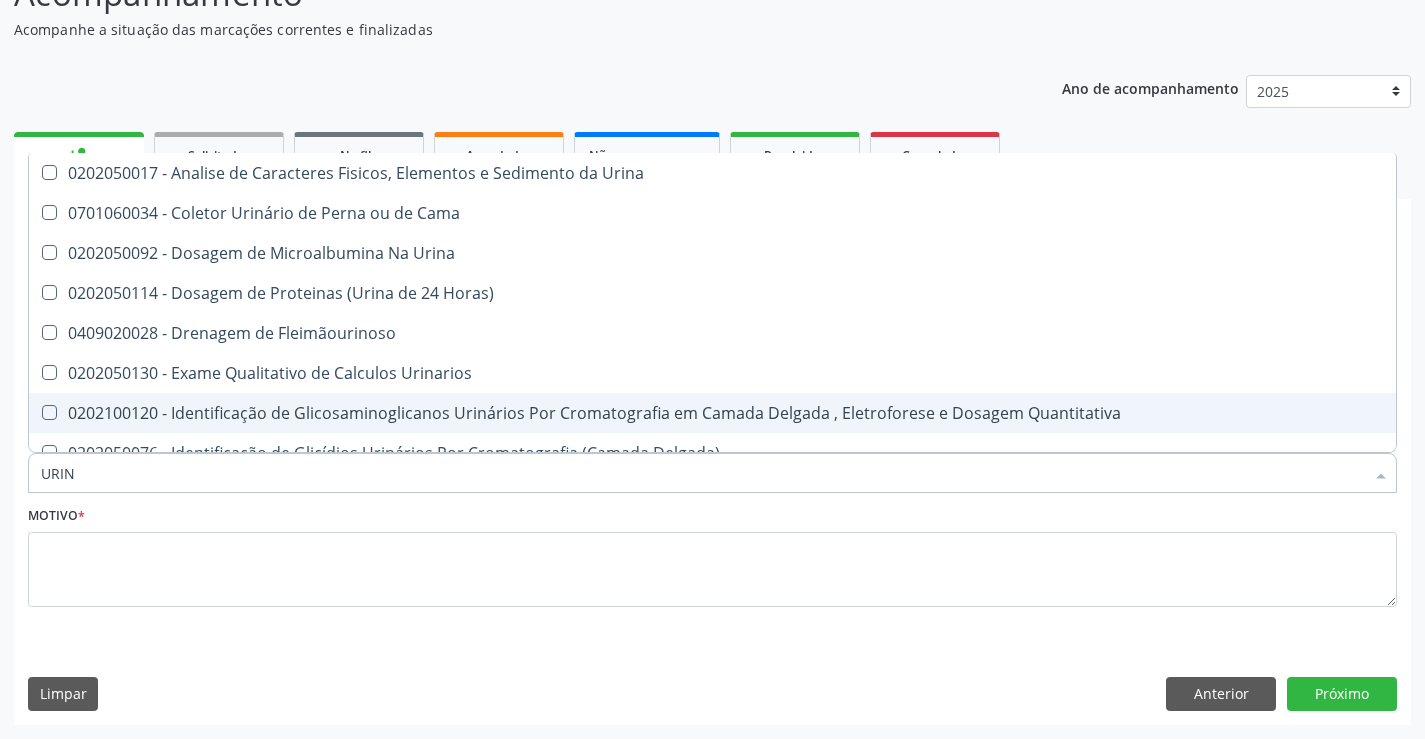 type on "URINA" 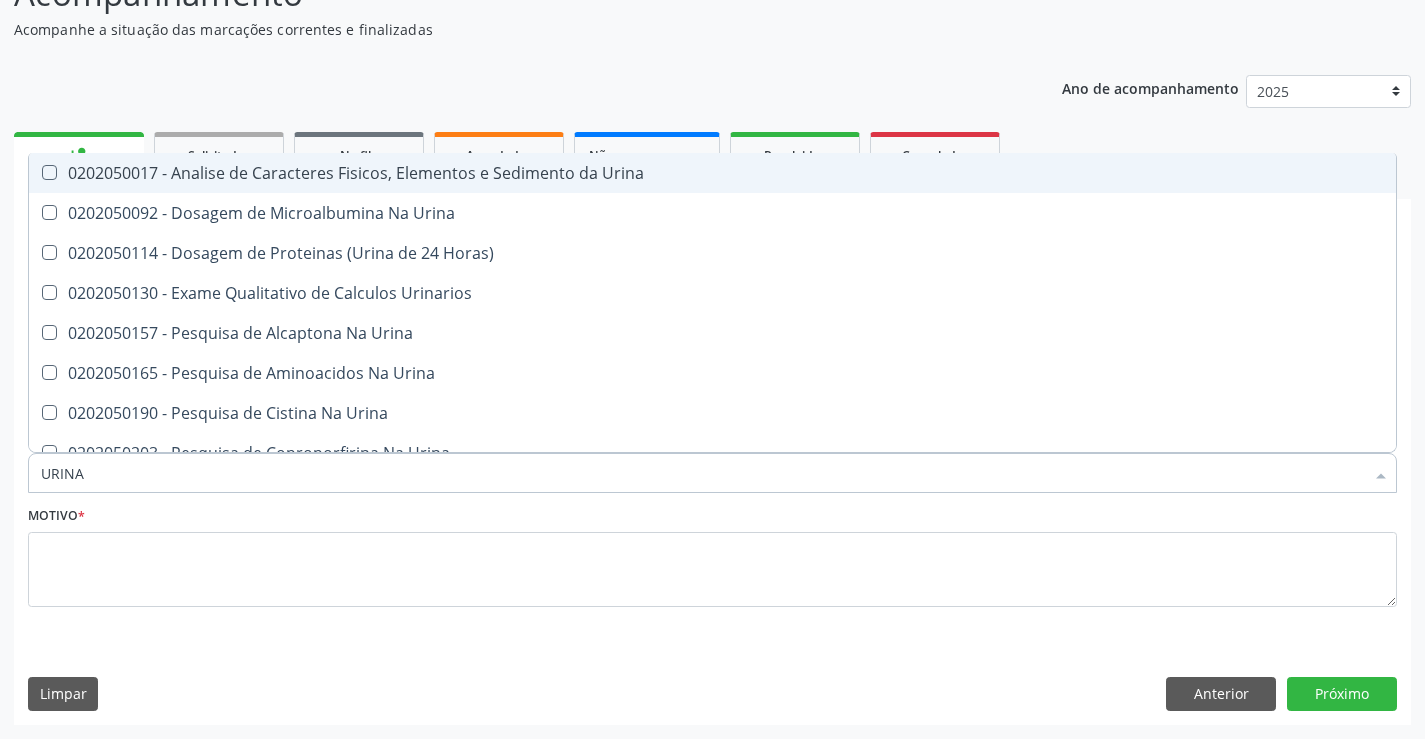 click on "0202050017 - Analise de Caracteres Fisicos, Elementos e Sedimento da Urina" at bounding box center [712, 173] 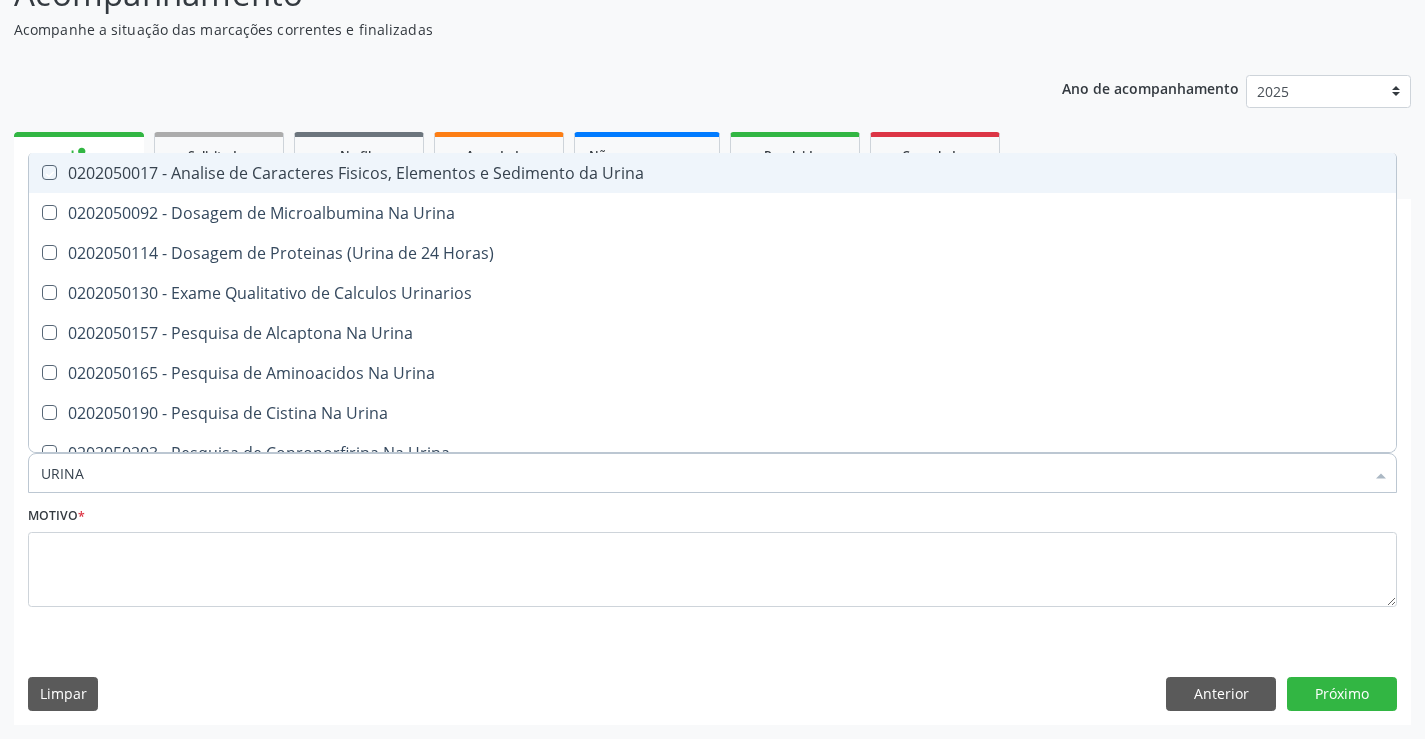 checkbox on "true" 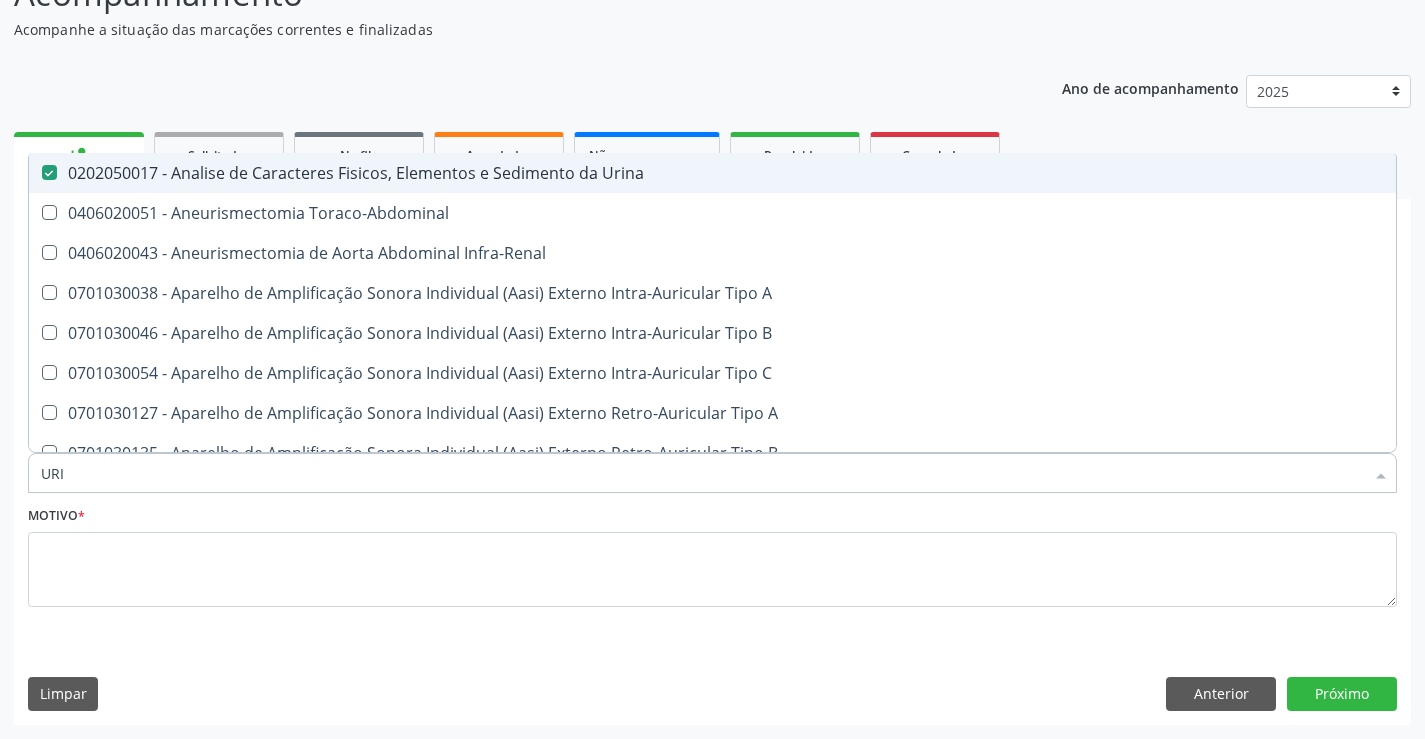 type on "UR" 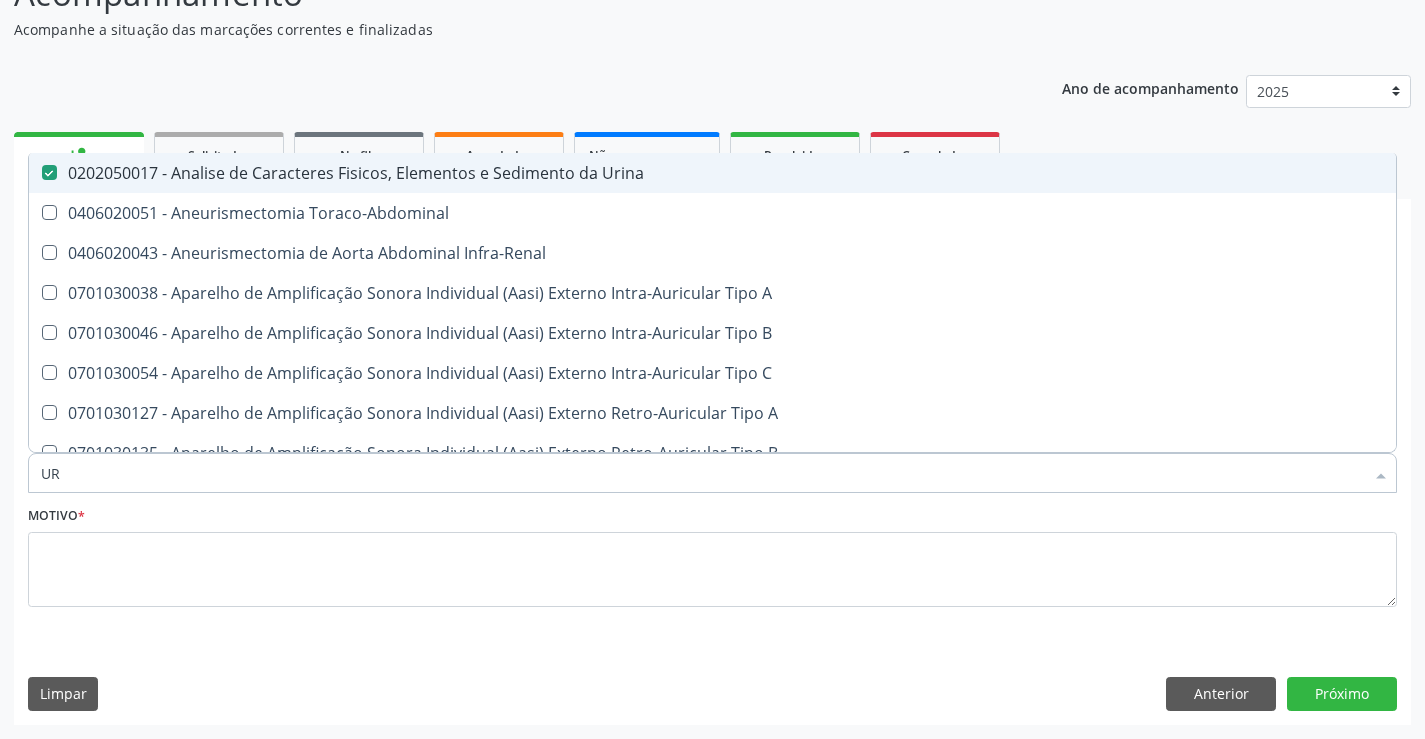 checkbox on "false" 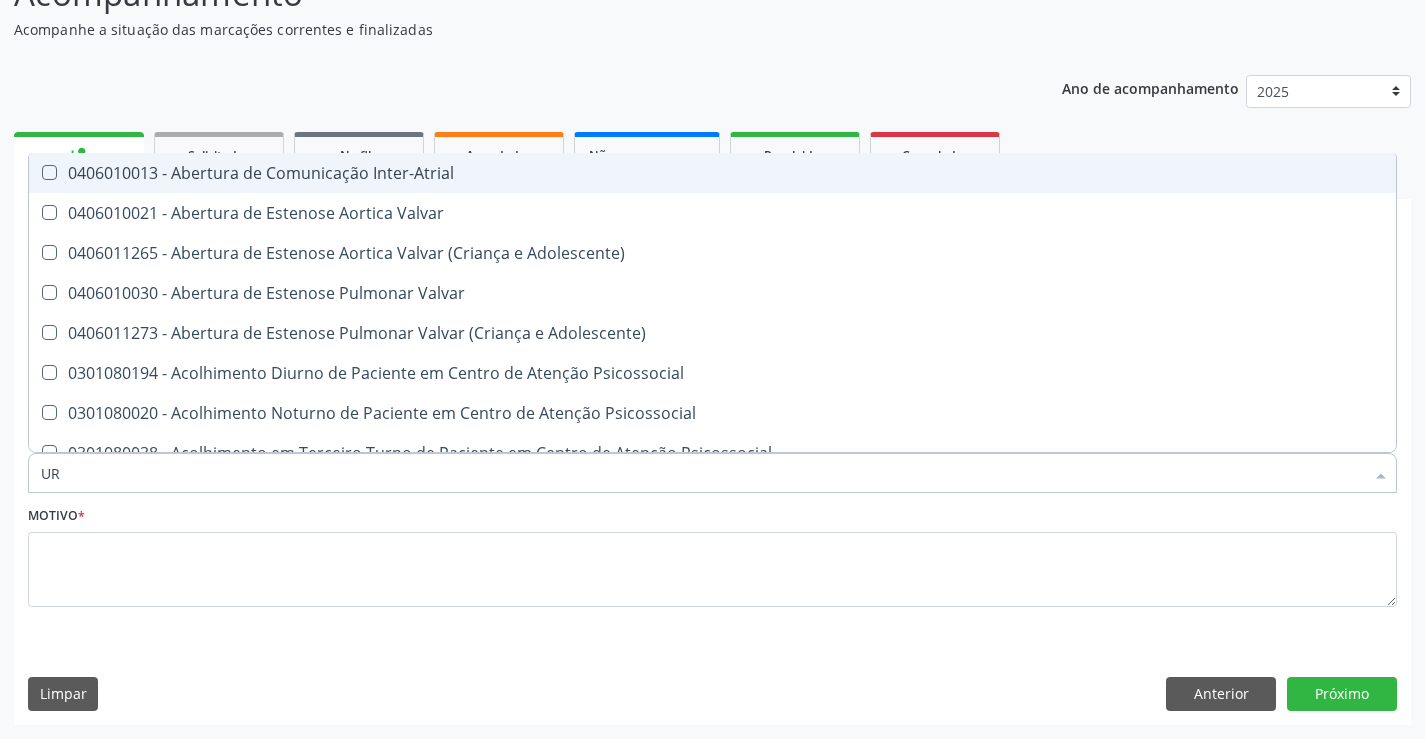 type on "URE" 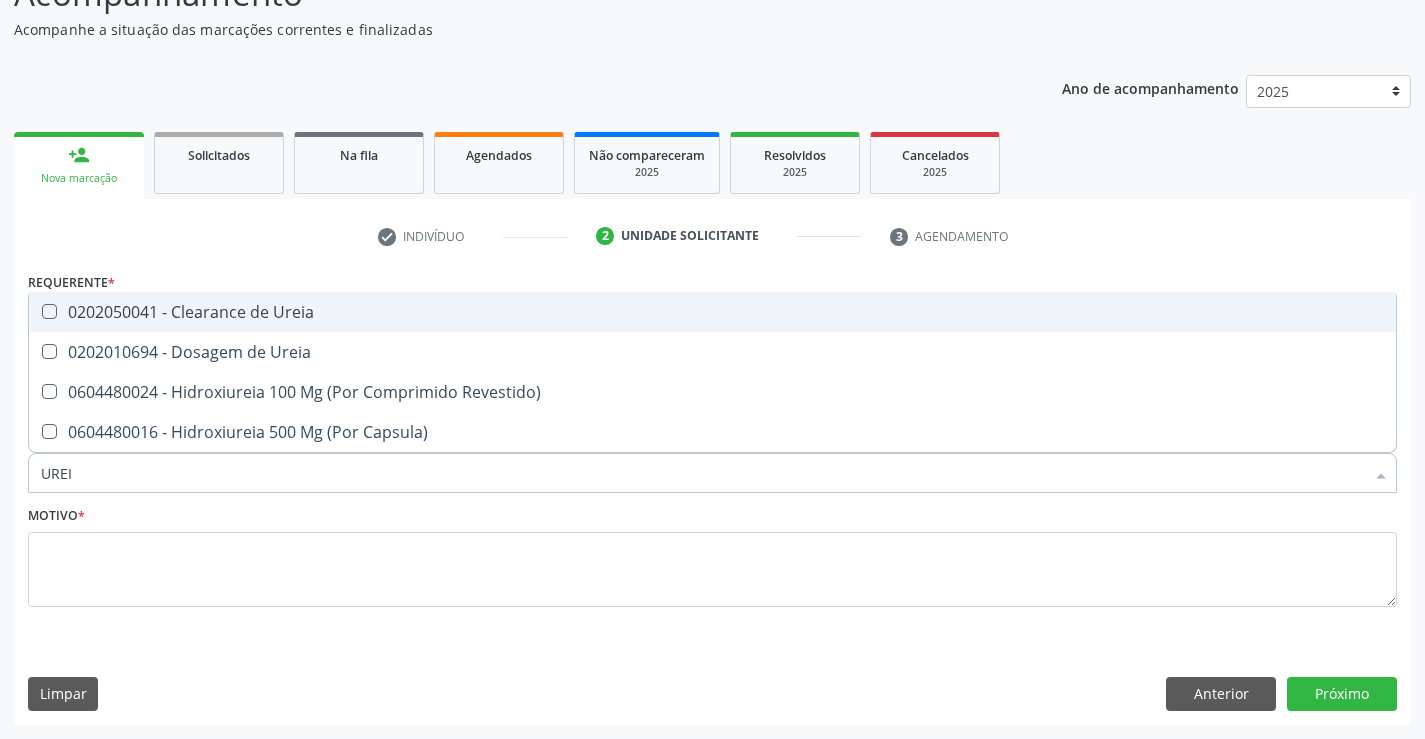 type on "UREIA" 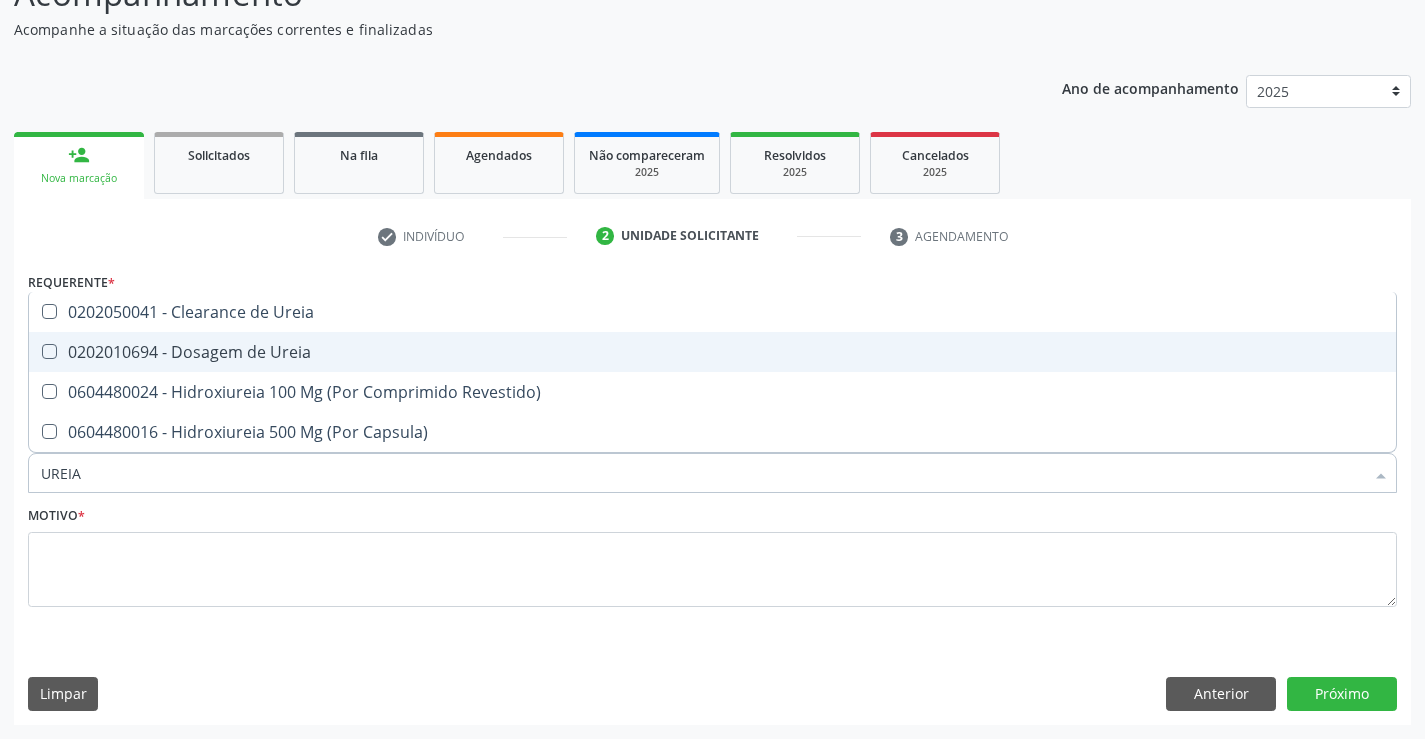 click on "0202010694 - Dosagem de Ureia" at bounding box center (712, 352) 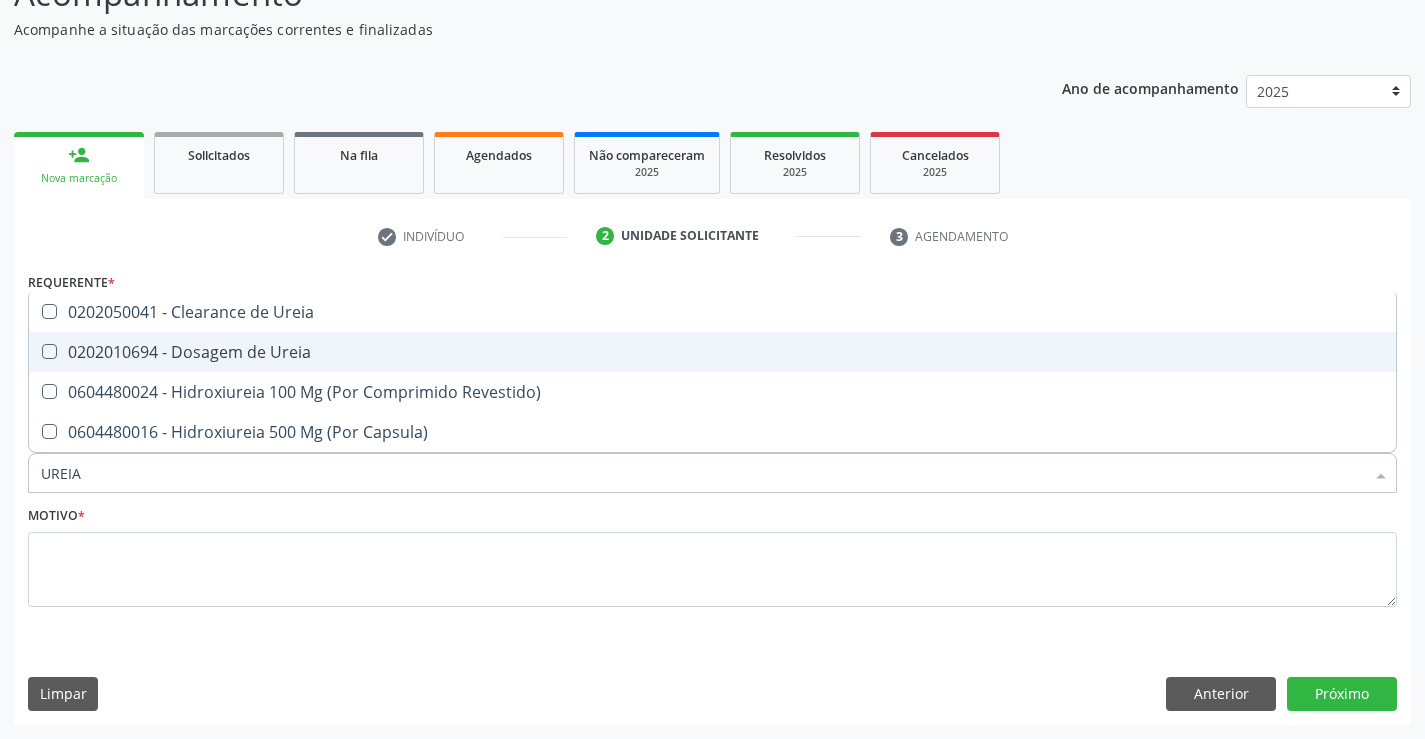 checkbox on "true" 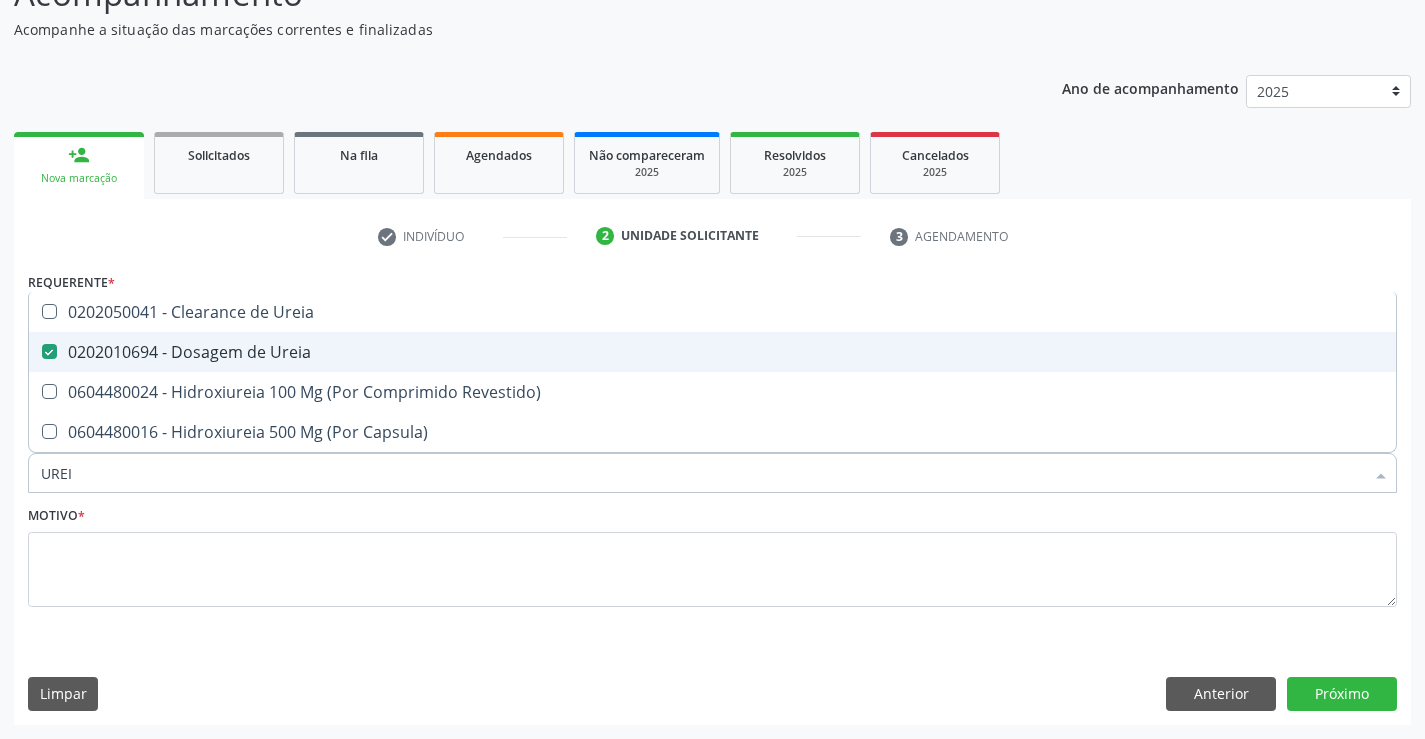 type on "URE" 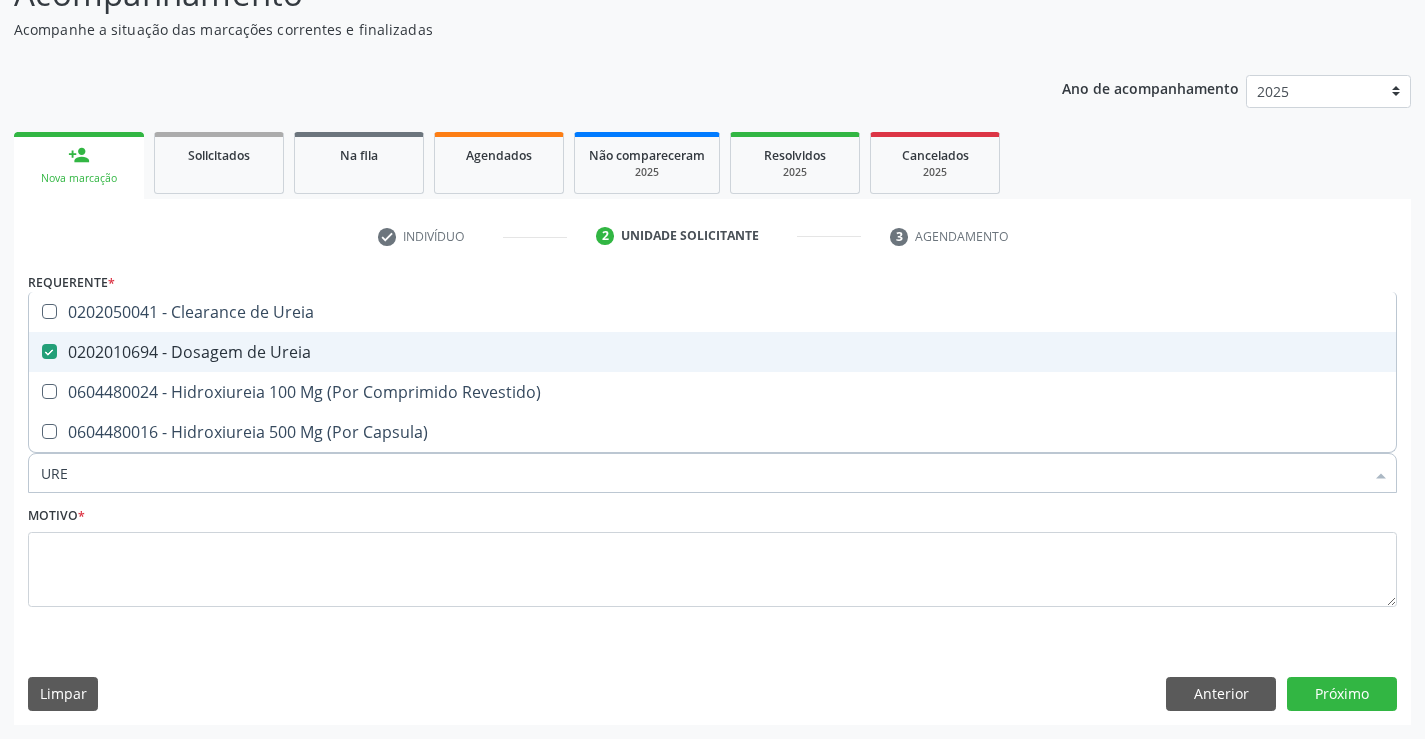 checkbox on "false" 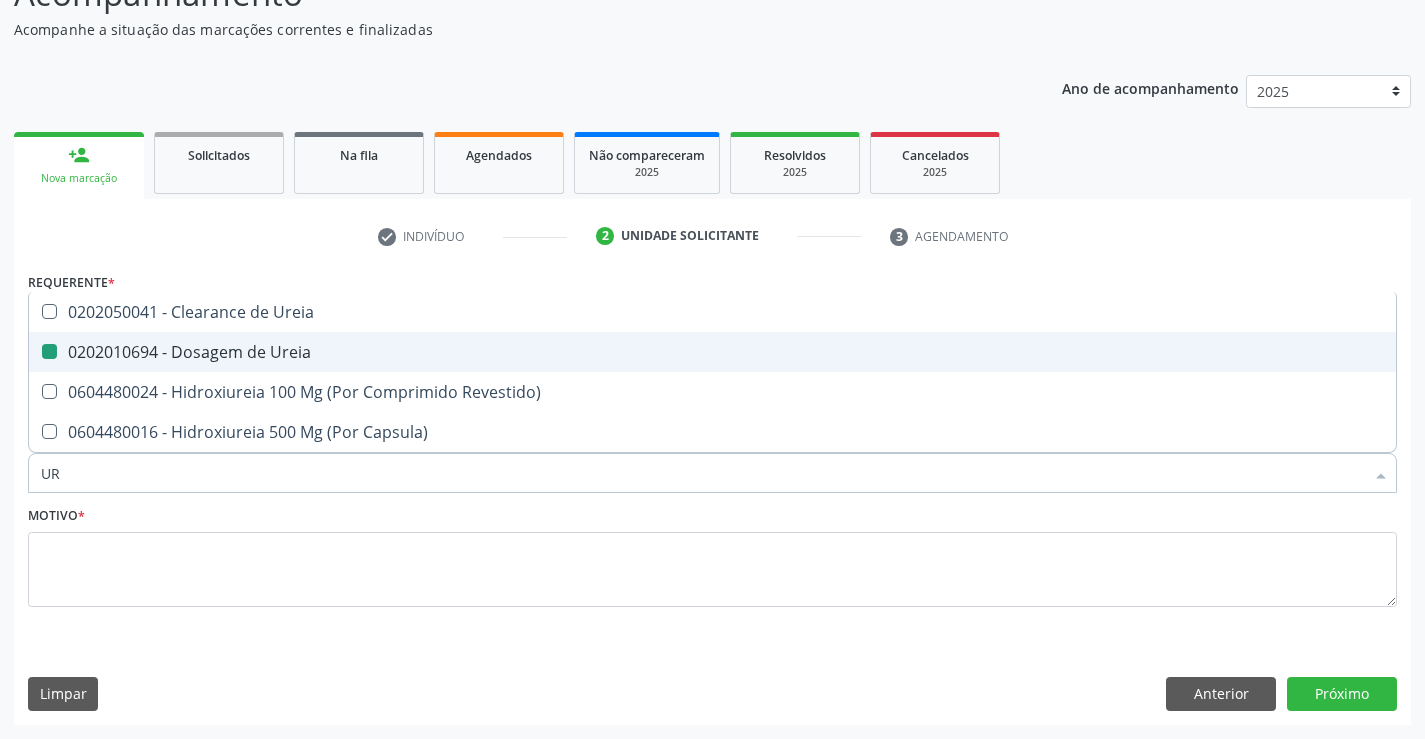 type on "U" 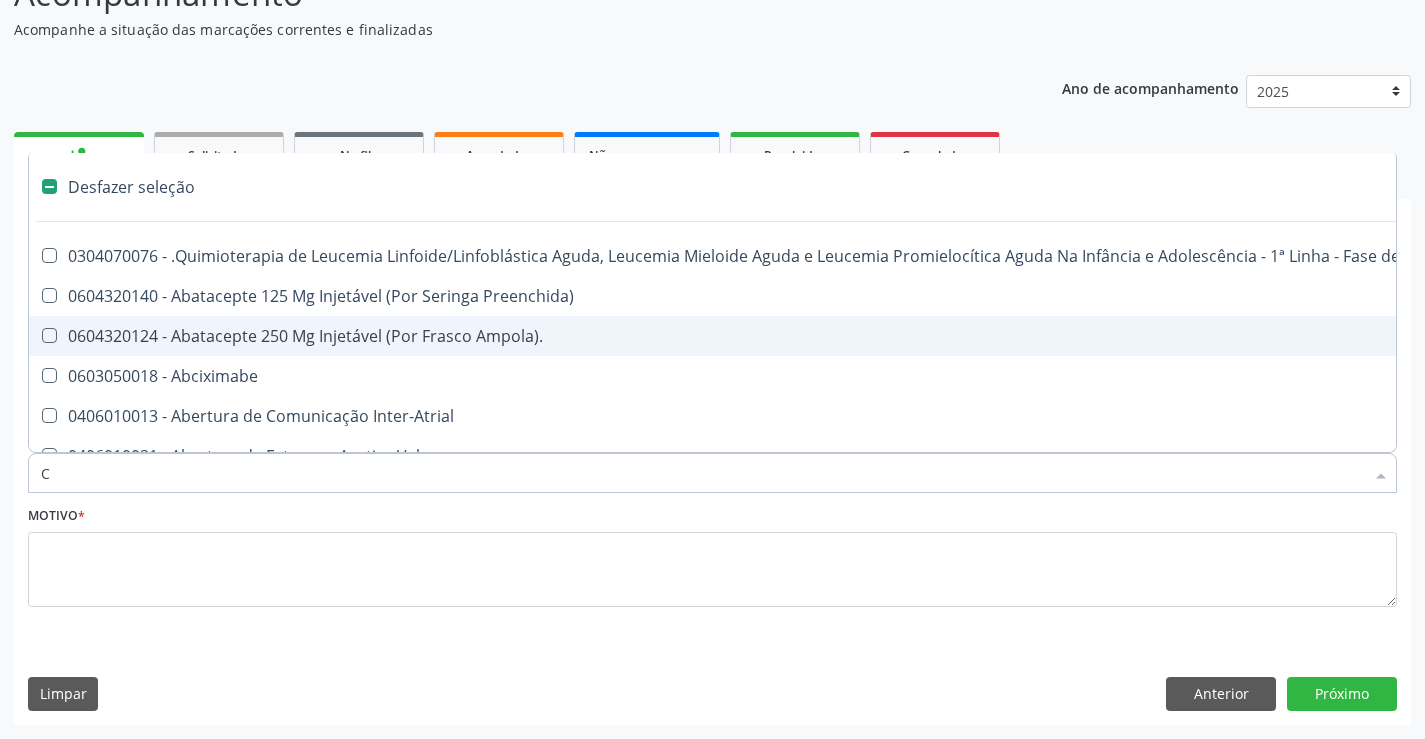 type on "CR" 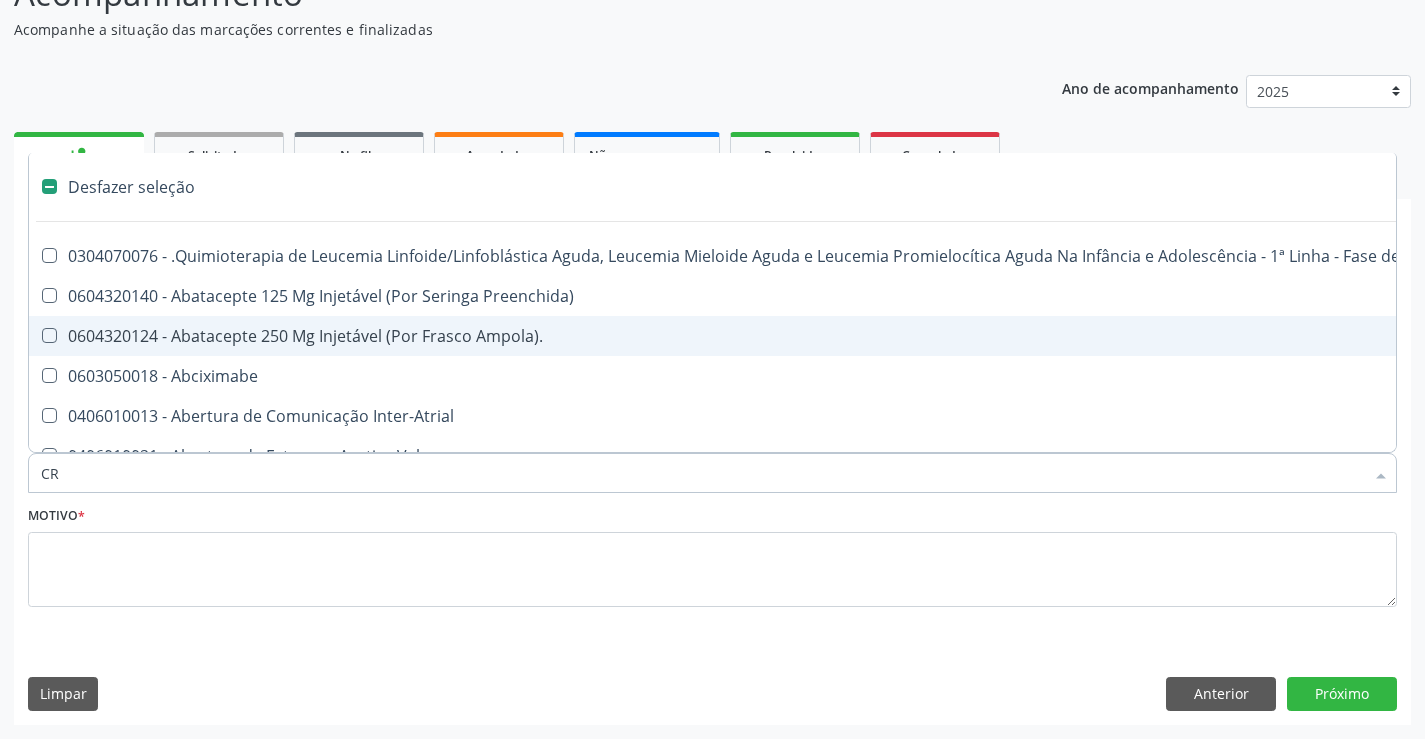 checkbox on "false" 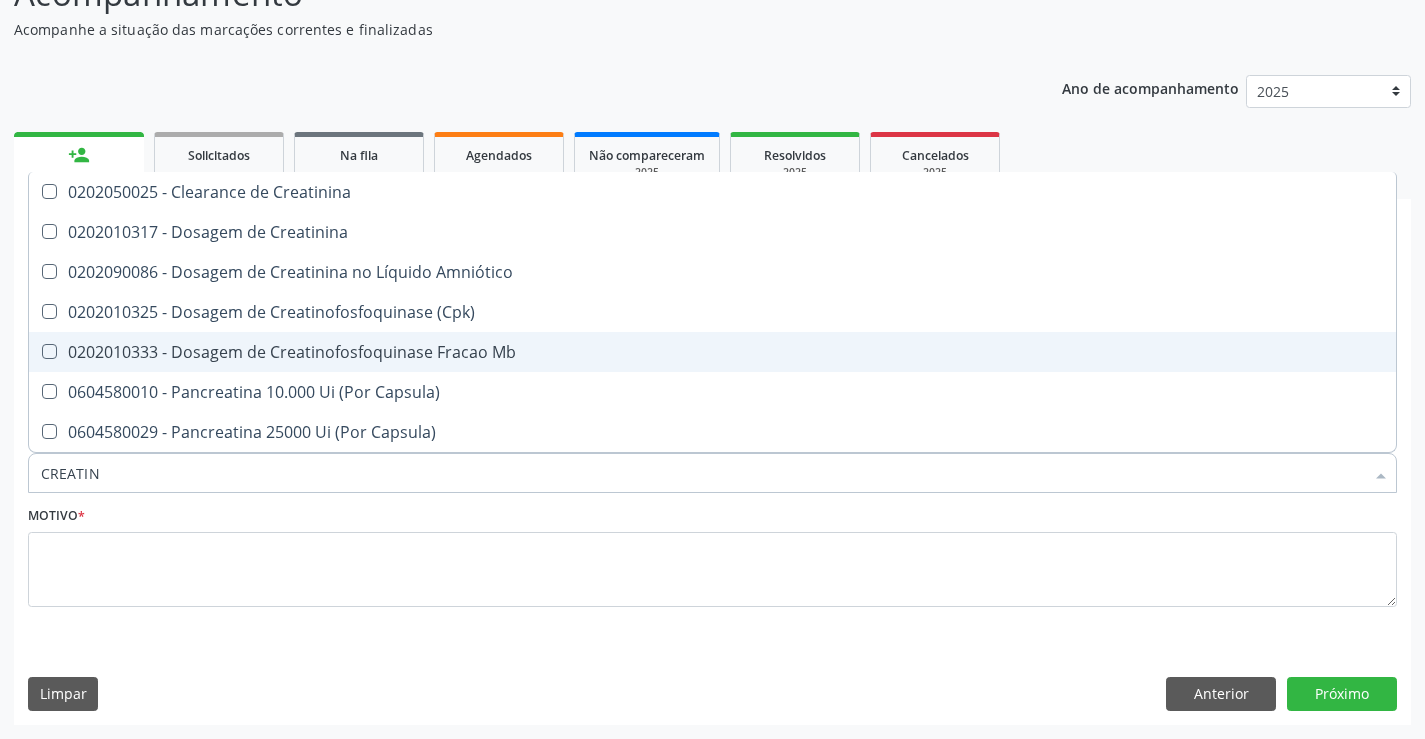 type on "CREATINI" 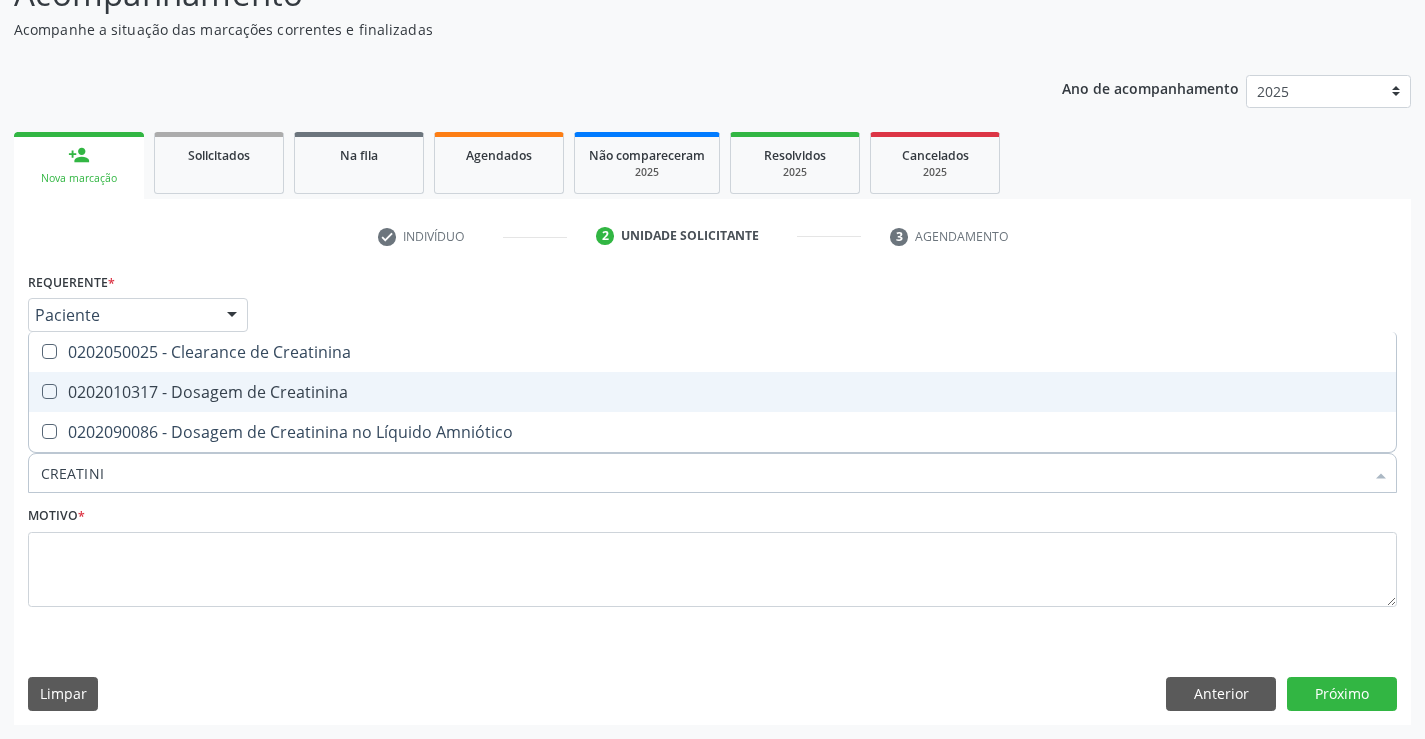 click on "0202010317 - Dosagem de Creatinina" at bounding box center [712, 392] 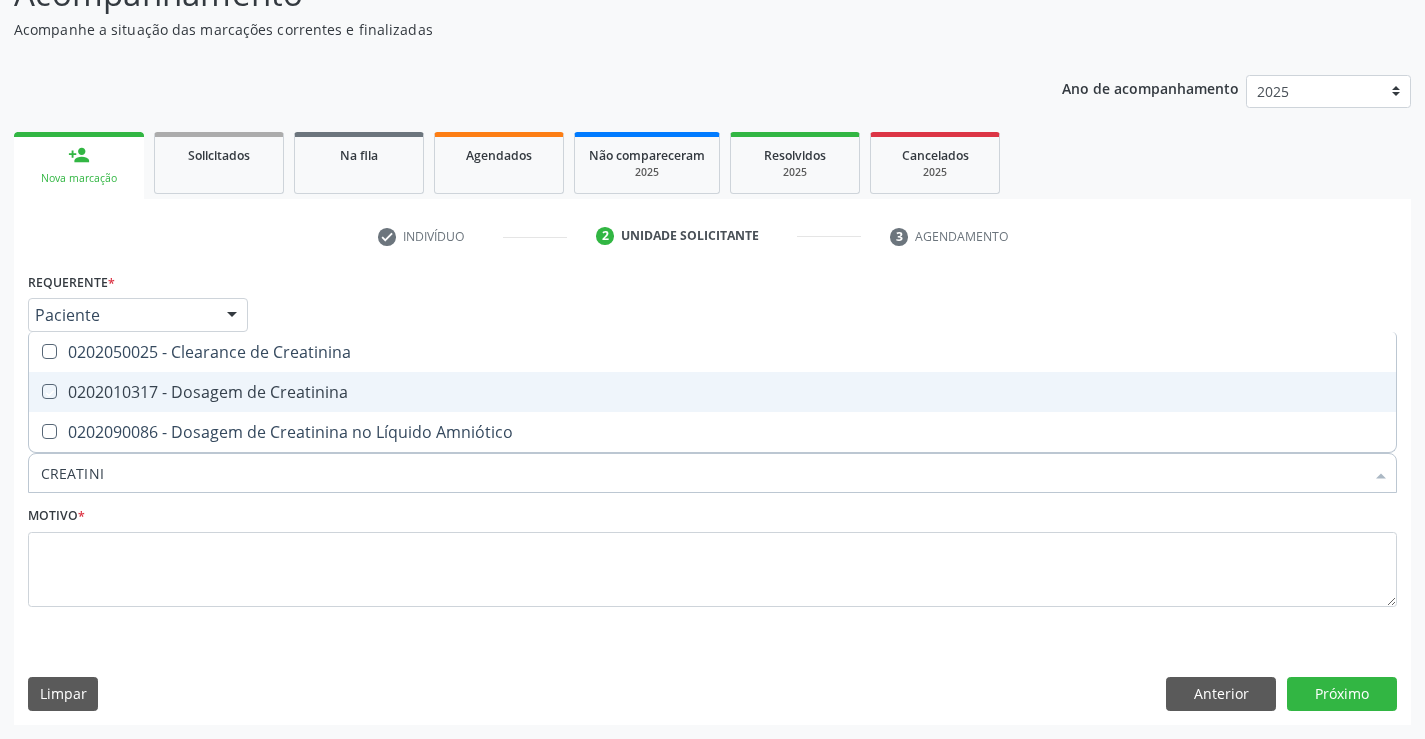 checkbox on "true" 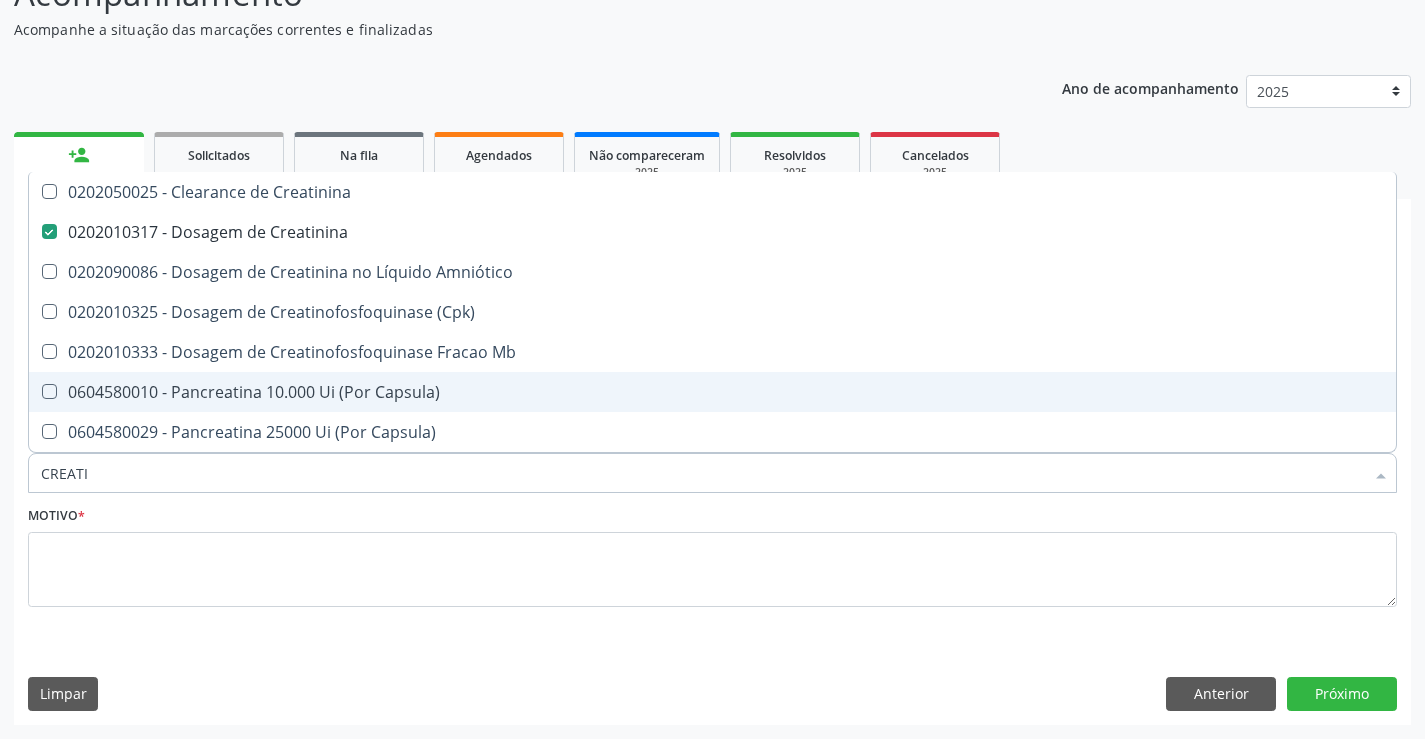 type on "CREAT" 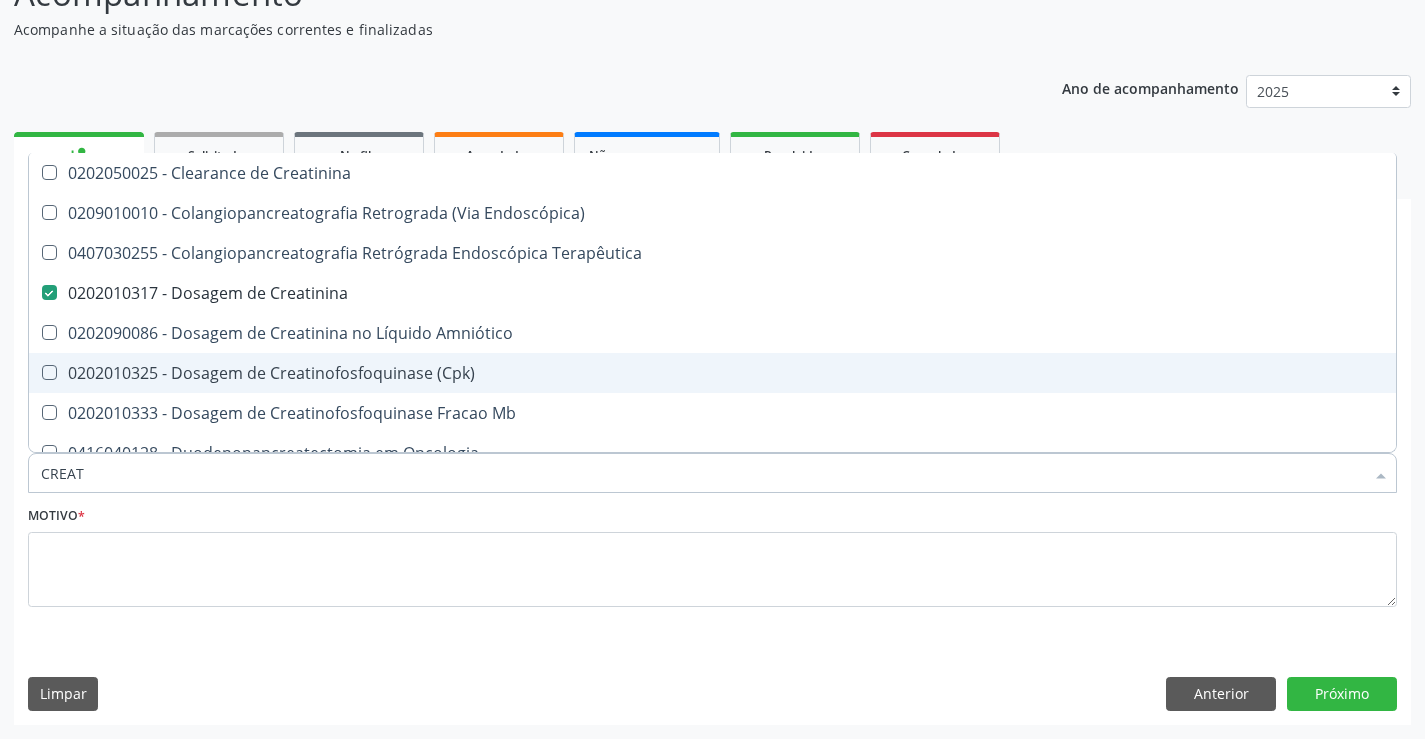 type on "CREA" 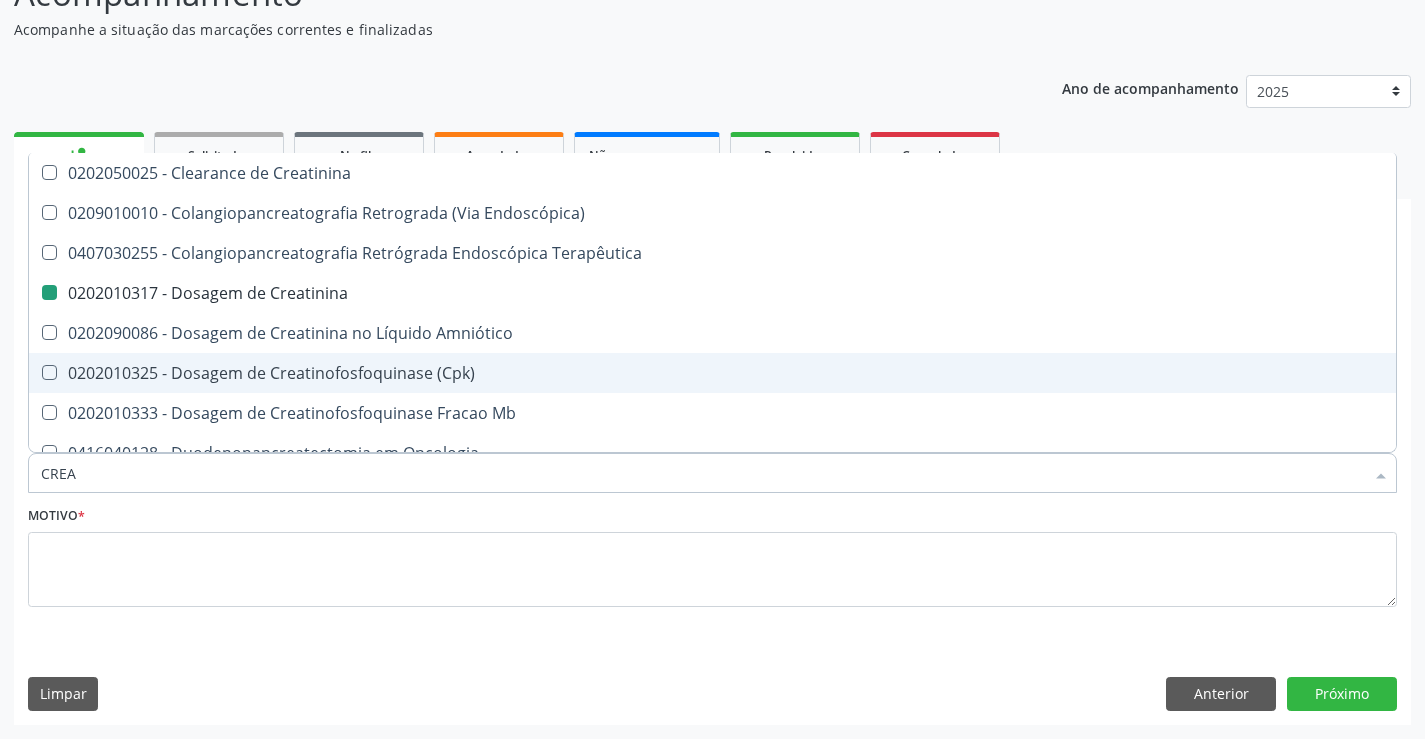 checkbox on "true" 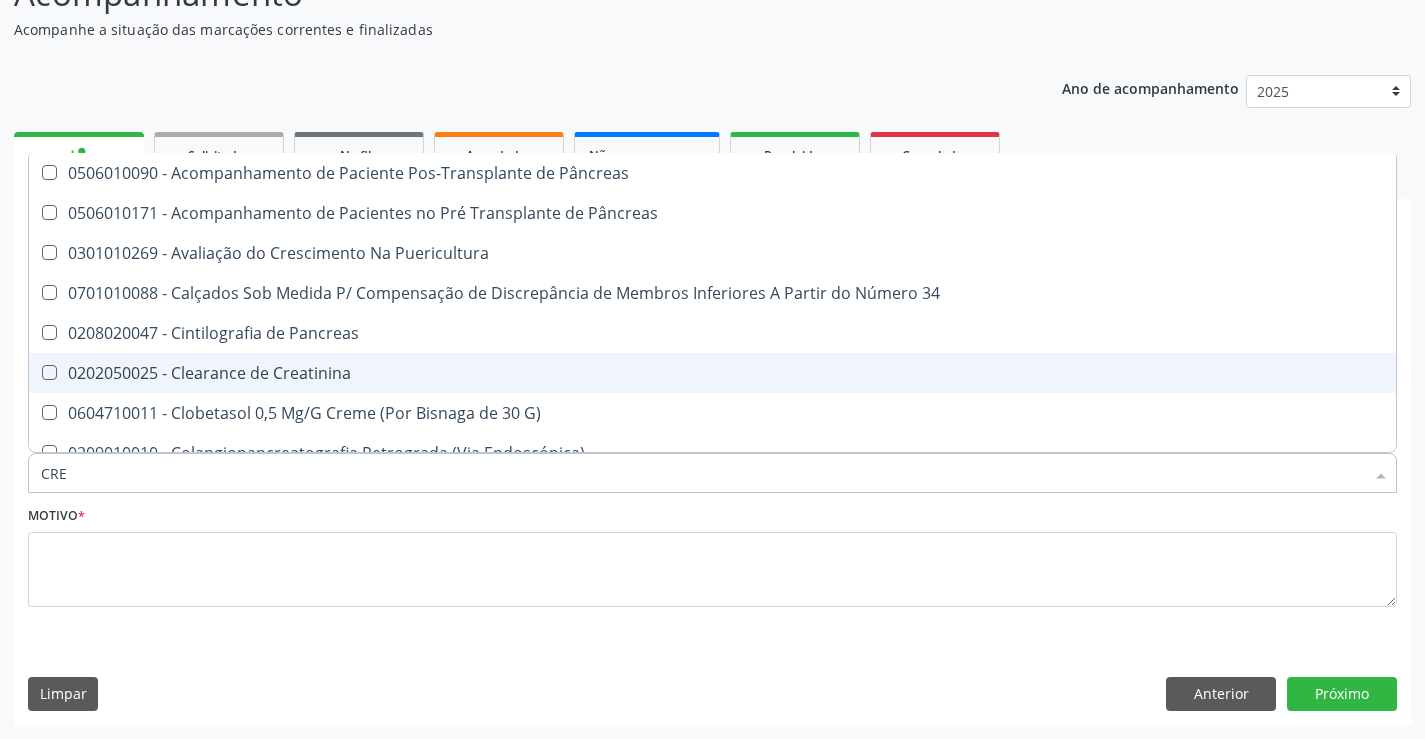 type on "CR" 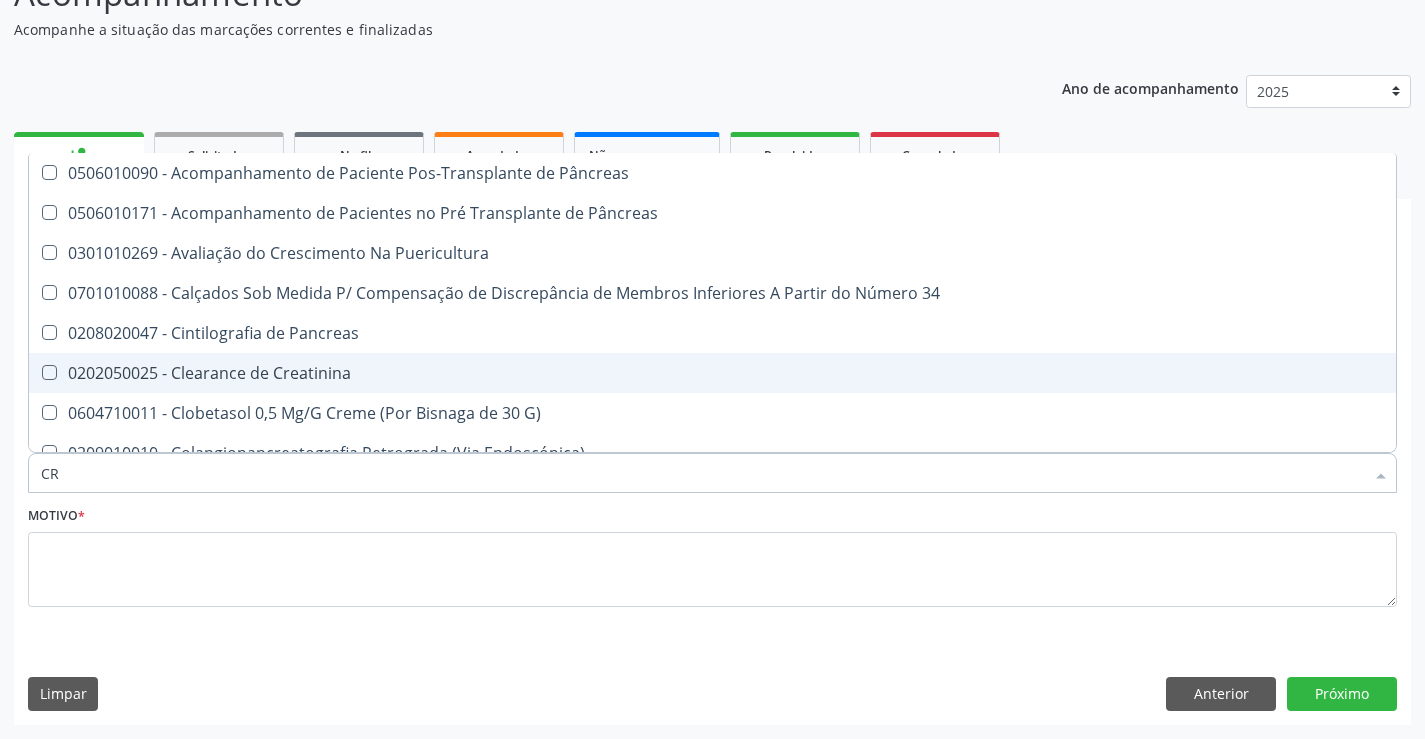 checkbox on "false" 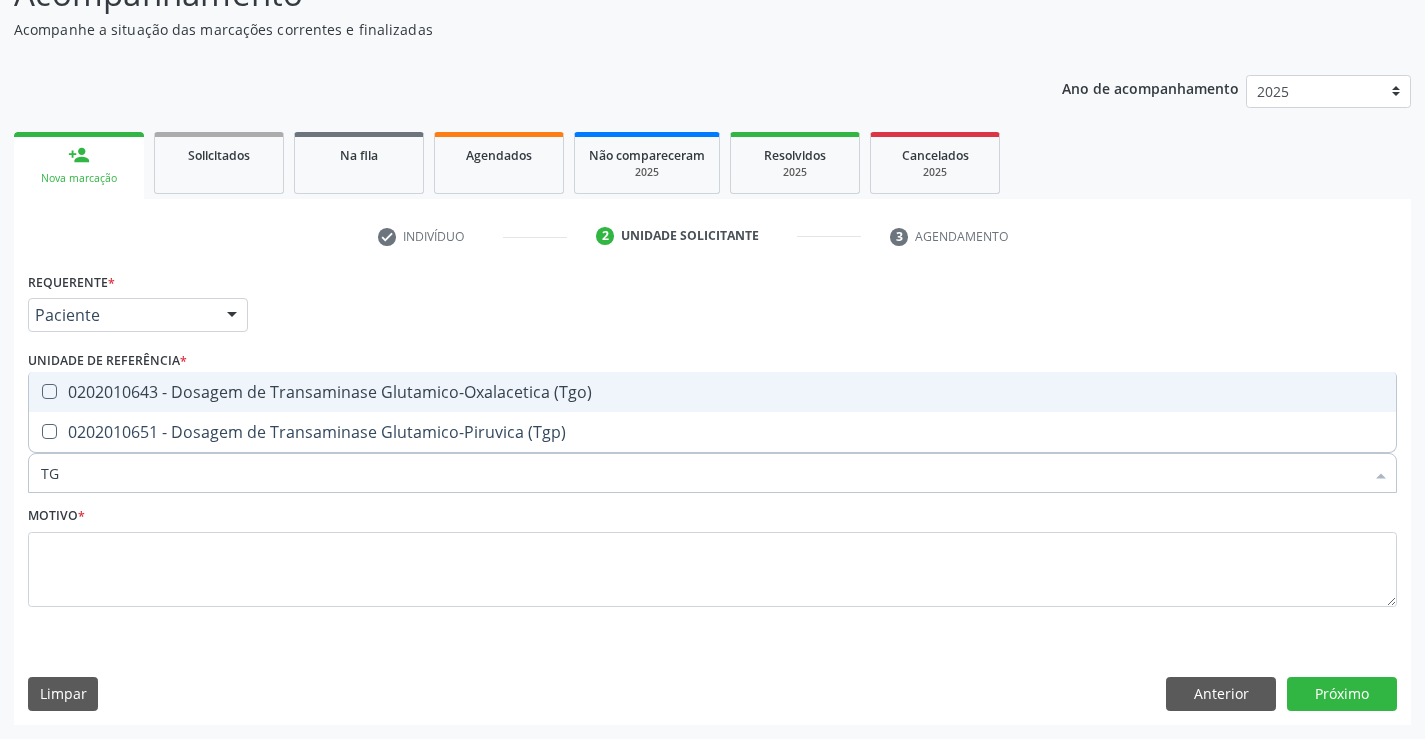 type on "TGO" 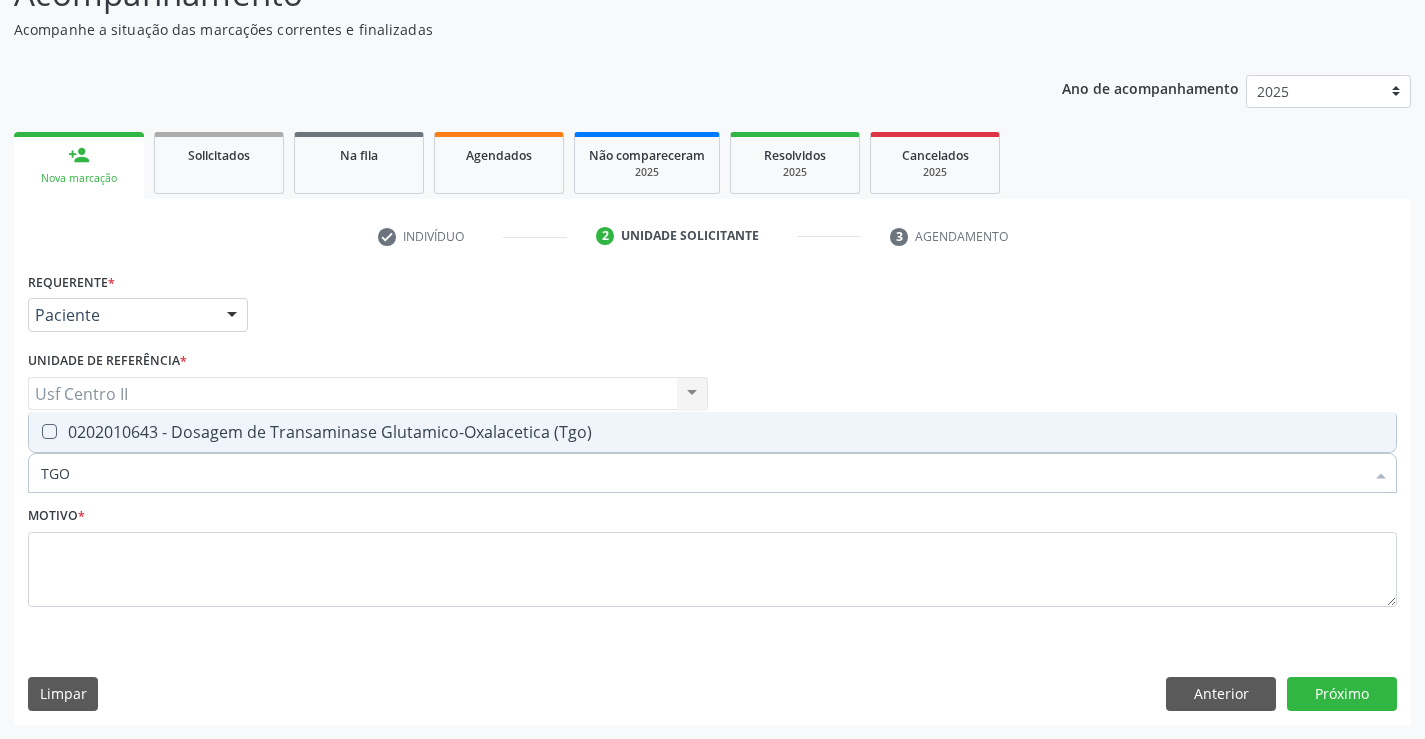 click on "0202010643 - Dosagem de Transaminase Glutamico-Oxalacetica (Tgo)" at bounding box center (712, 432) 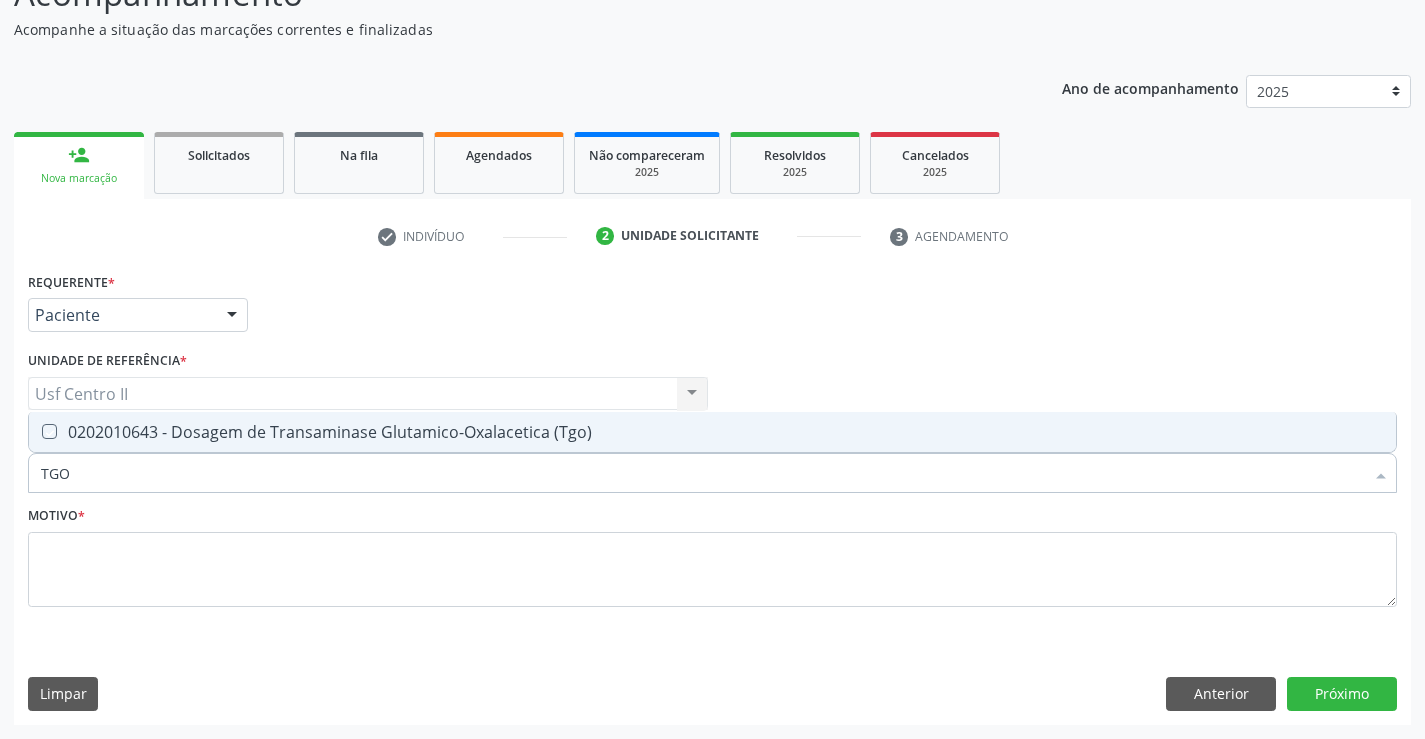 checkbox on "true" 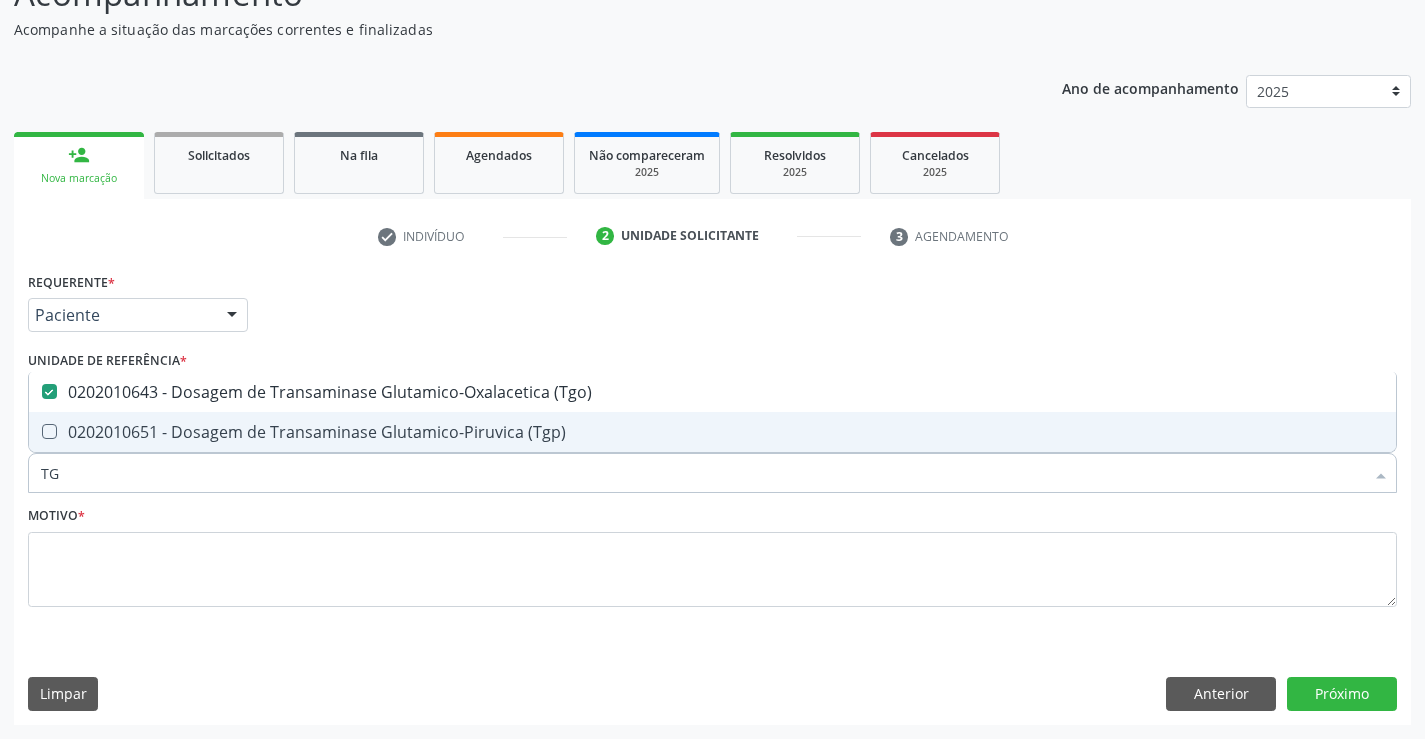 type on "TGP" 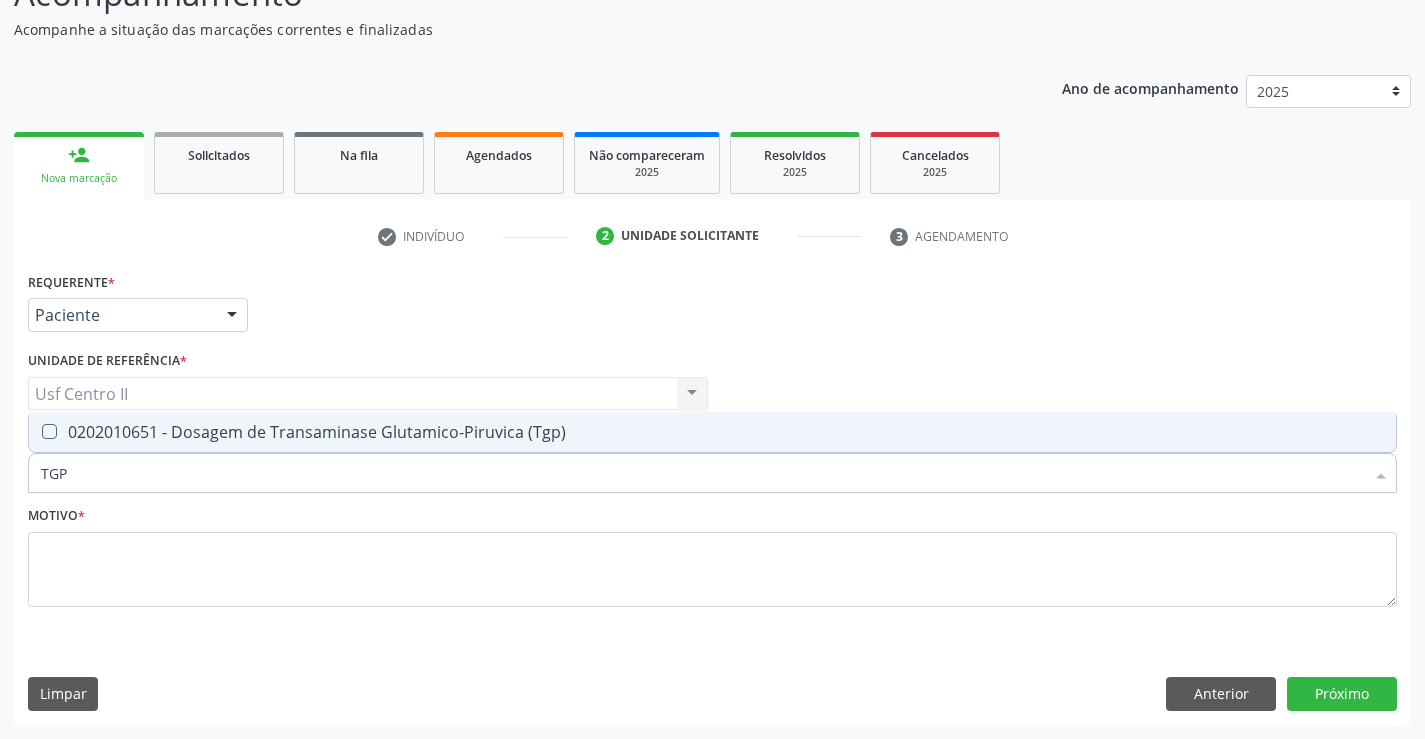 click on "0202010651 - Dosagem de Transaminase Glutamico-Piruvica (Tgp)" at bounding box center [712, 432] 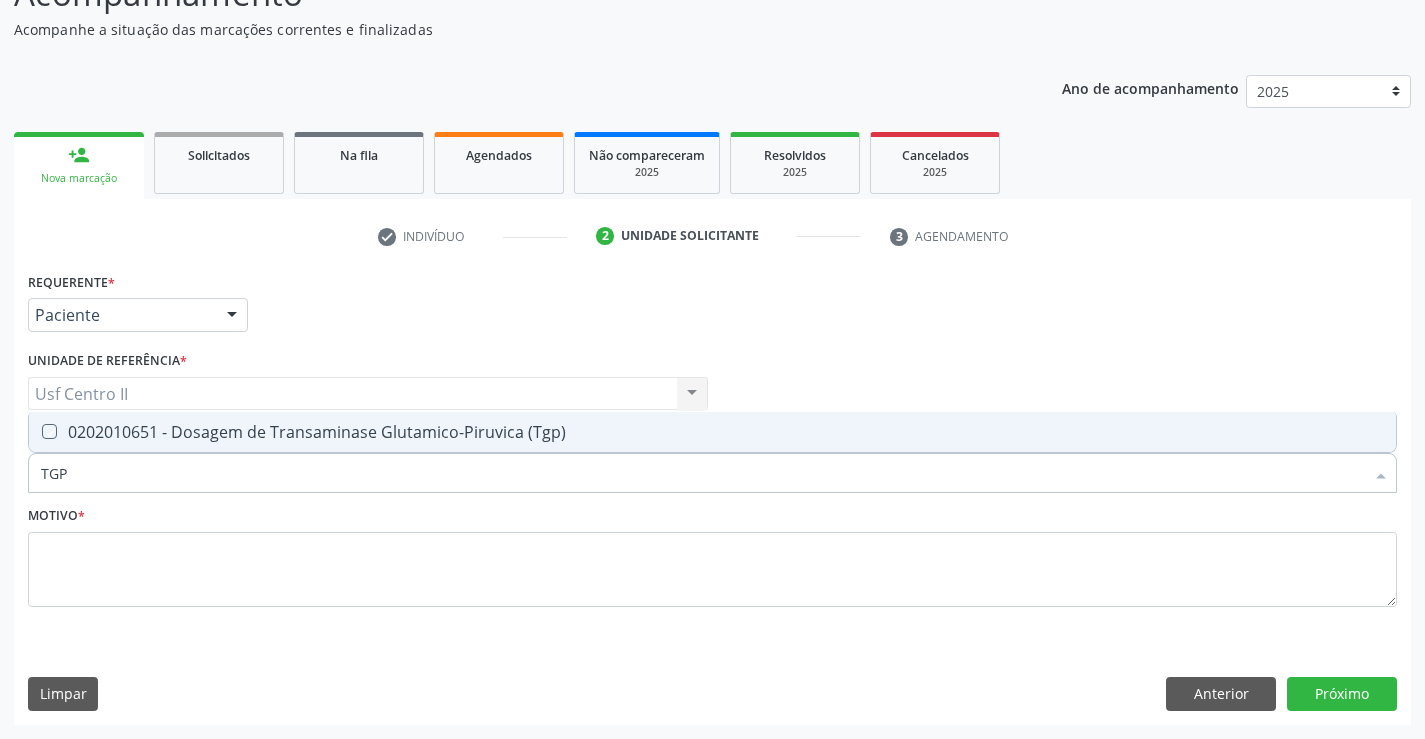 checkbox on "true" 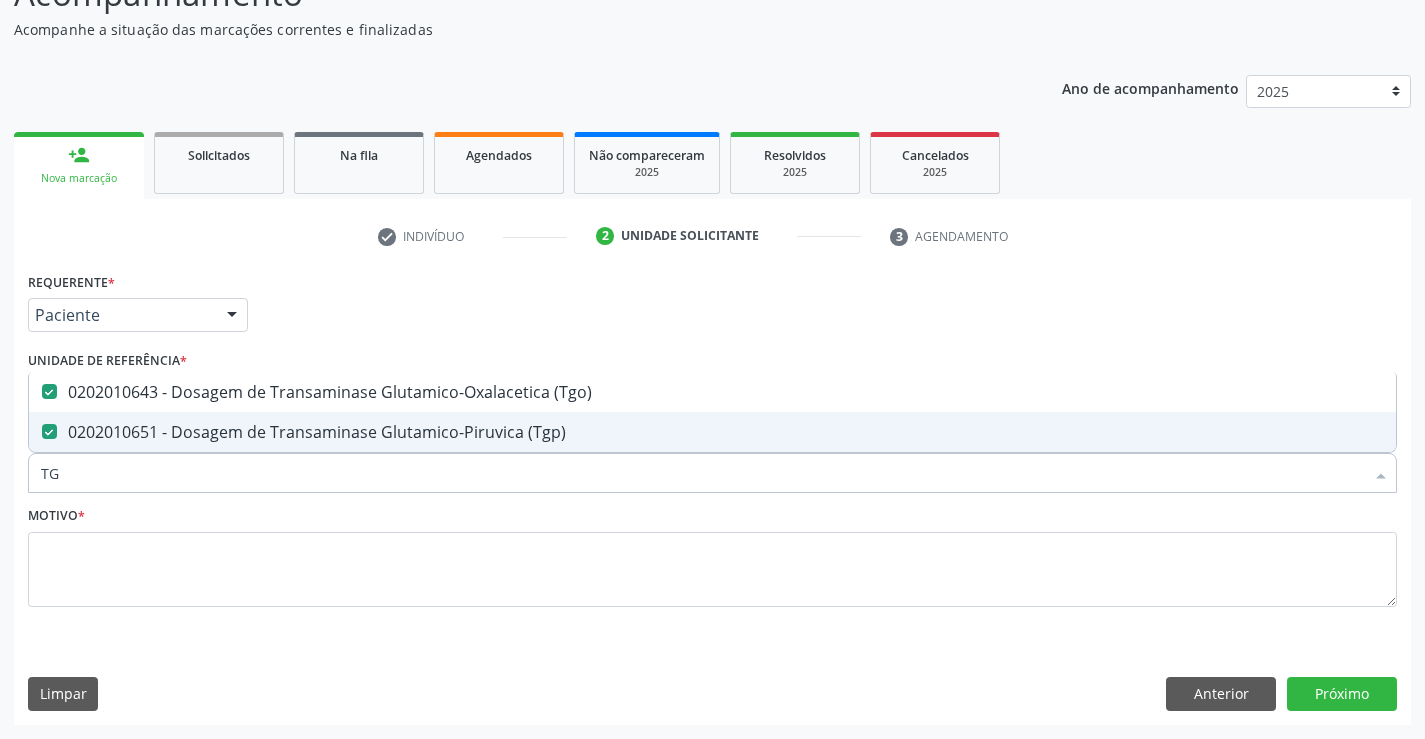 type on "T" 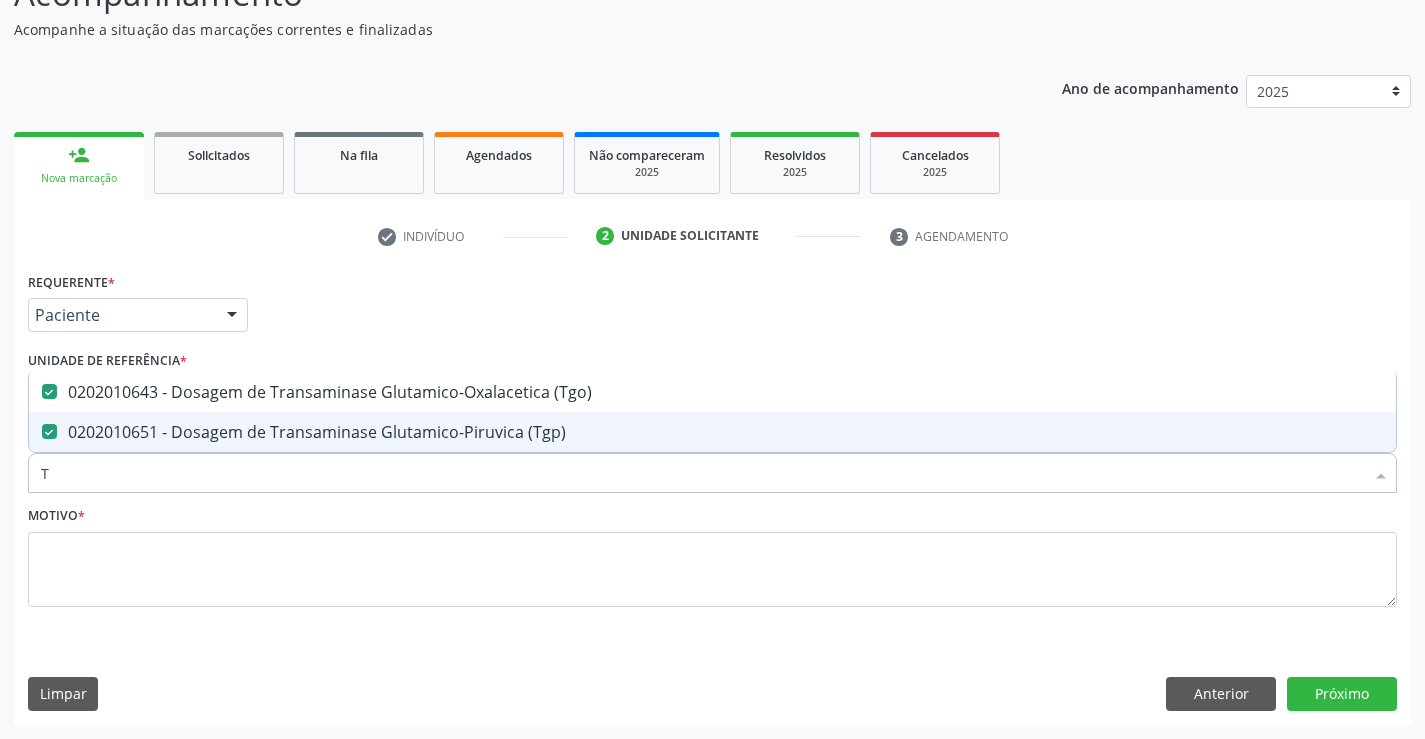 checkbox on "false" 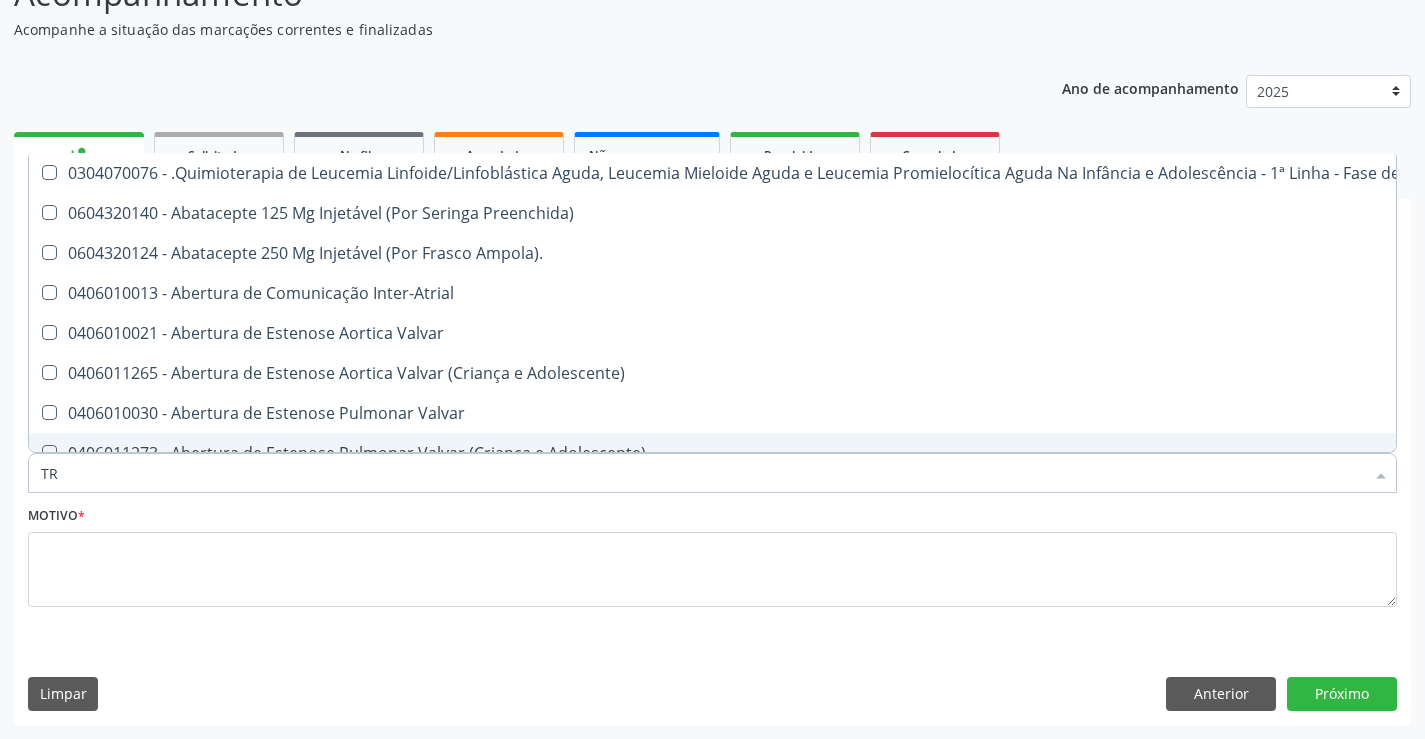type on "TRI" 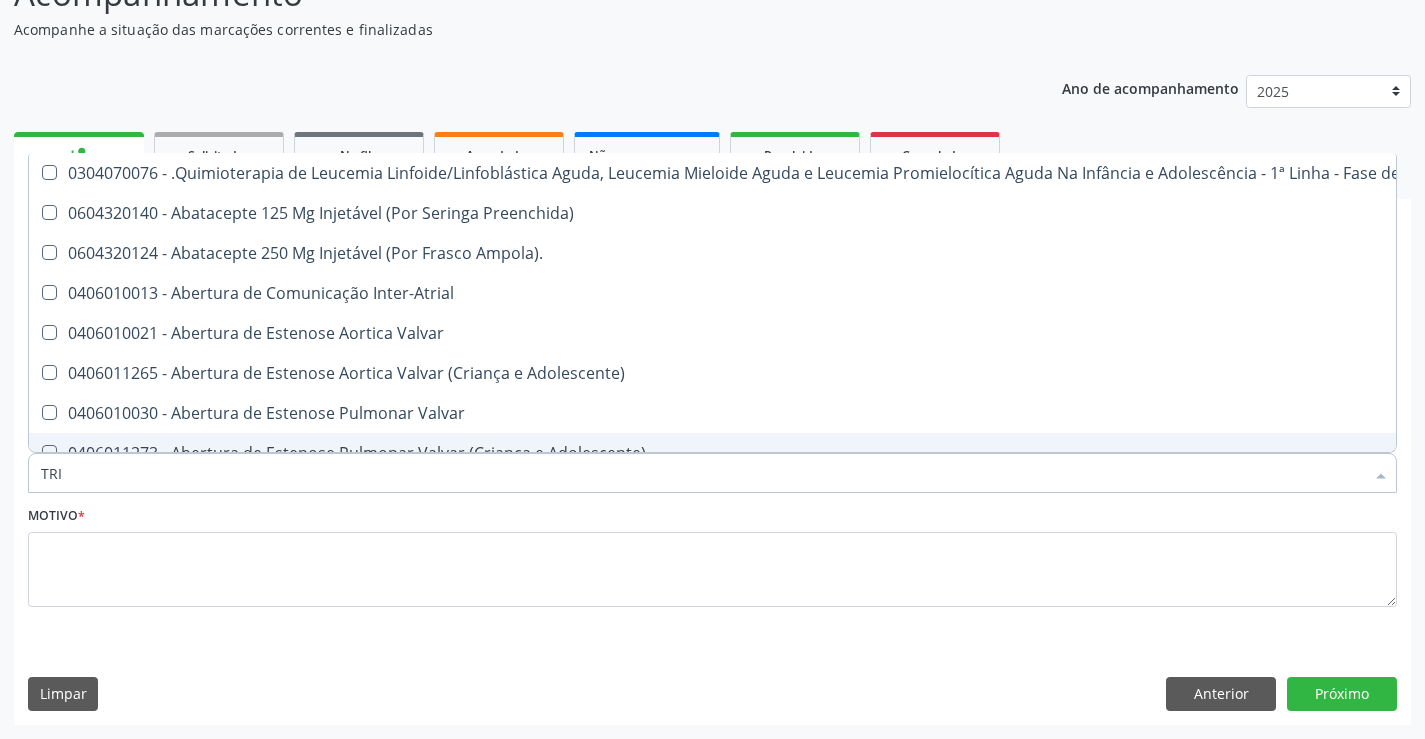 checkbox on "false" 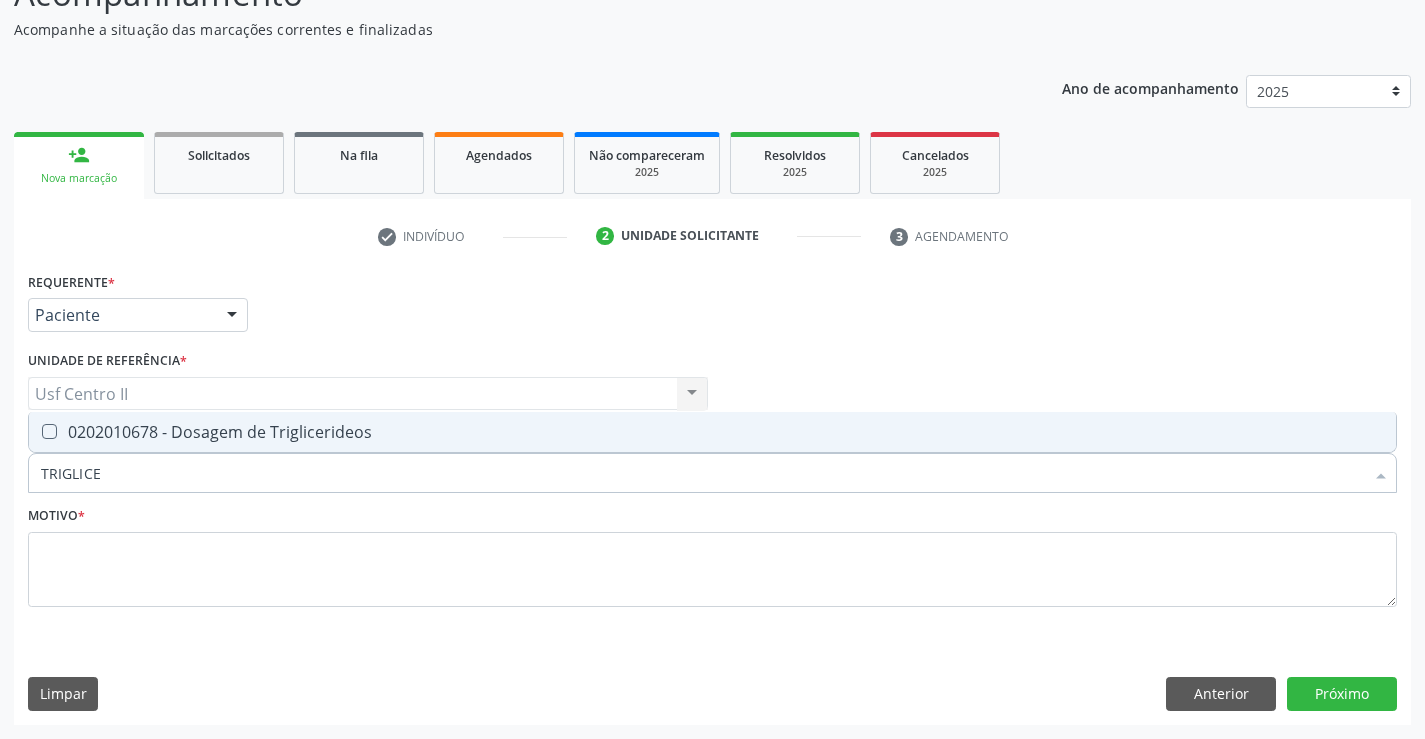 type on "TRIGLICER" 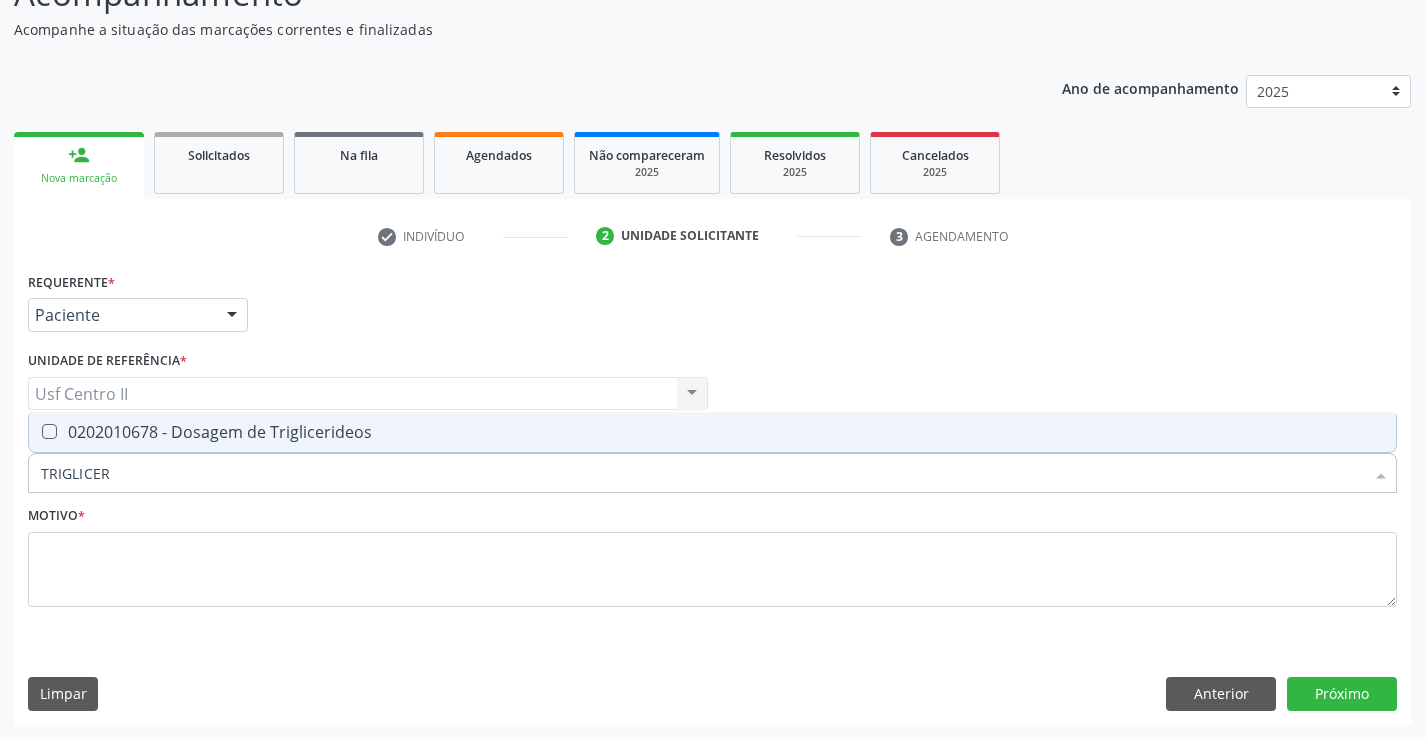 click on "0202010678 - Dosagem de Triglicerideos" at bounding box center [712, 432] 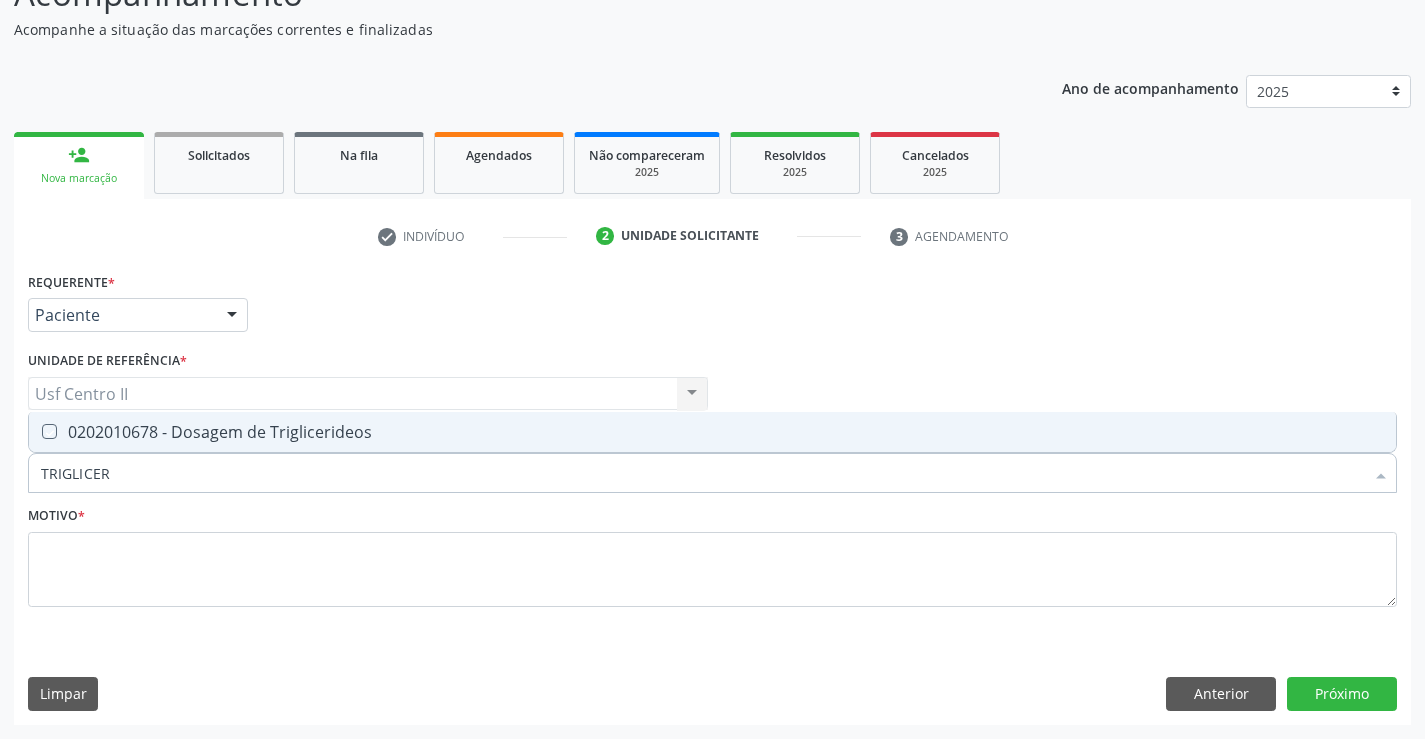 checkbox on "true" 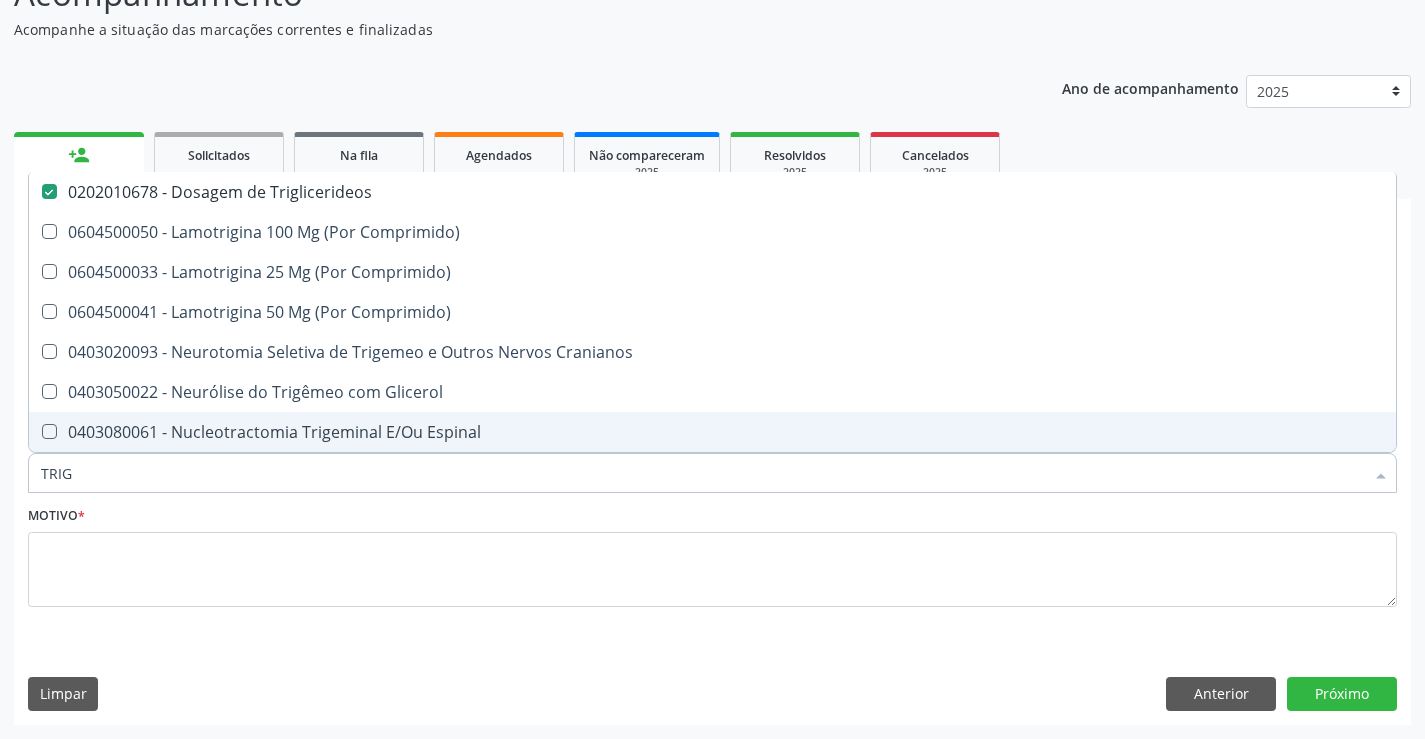 type on "TRI" 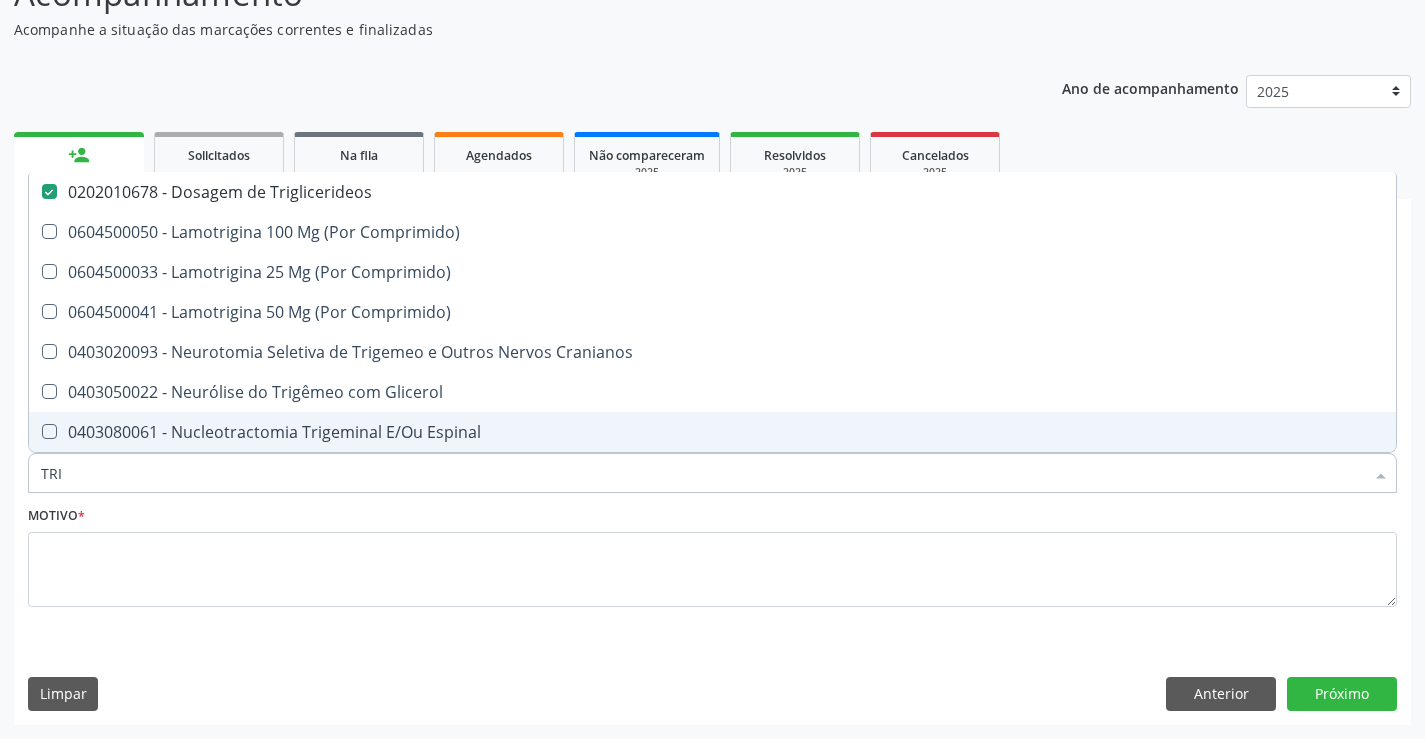checkbox on "false" 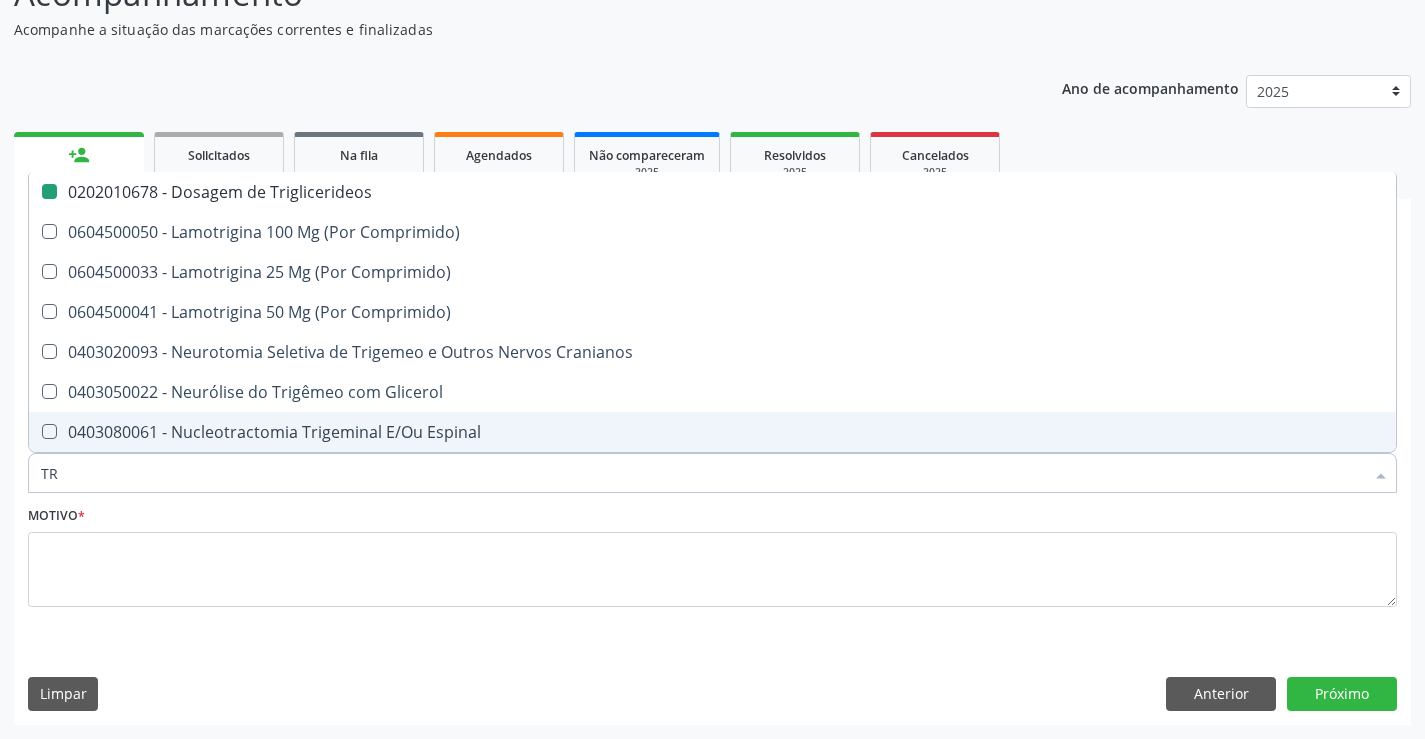 type on "T" 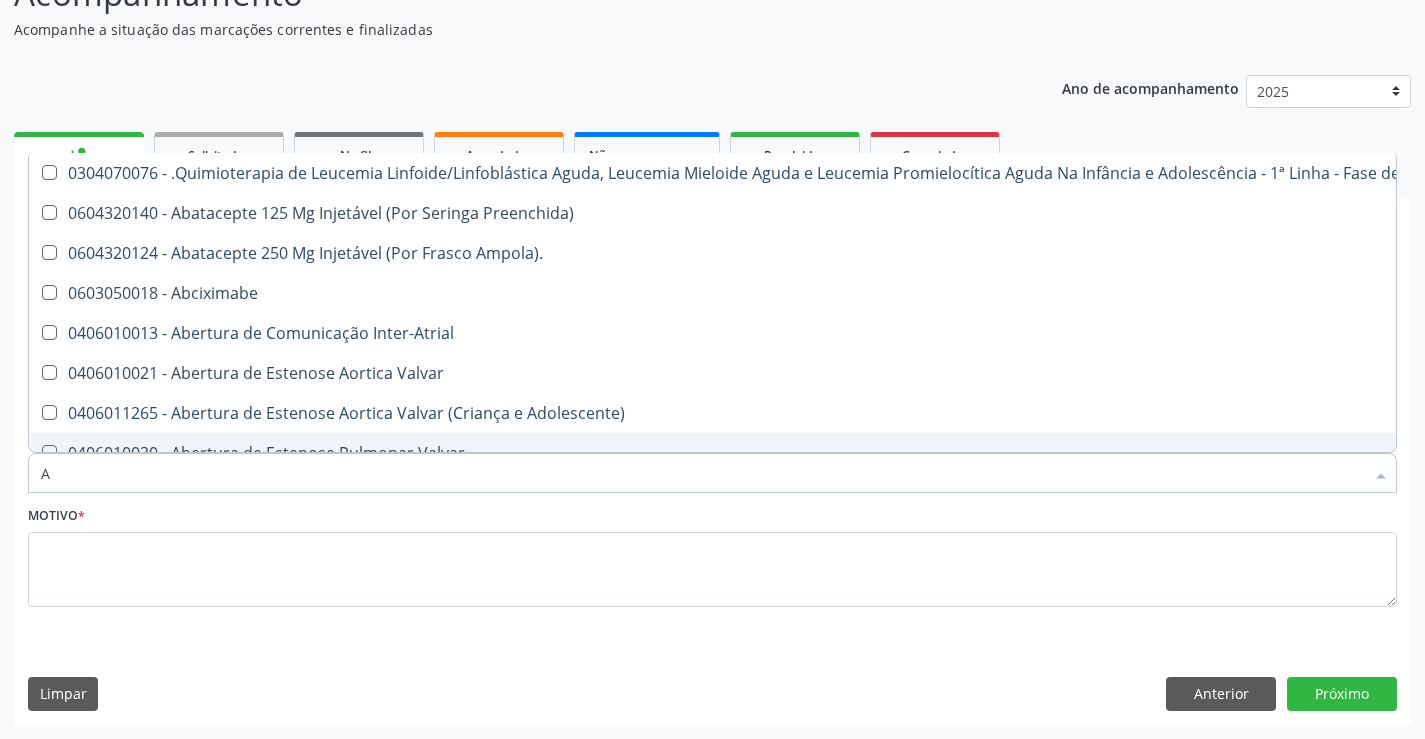 type on "AC" 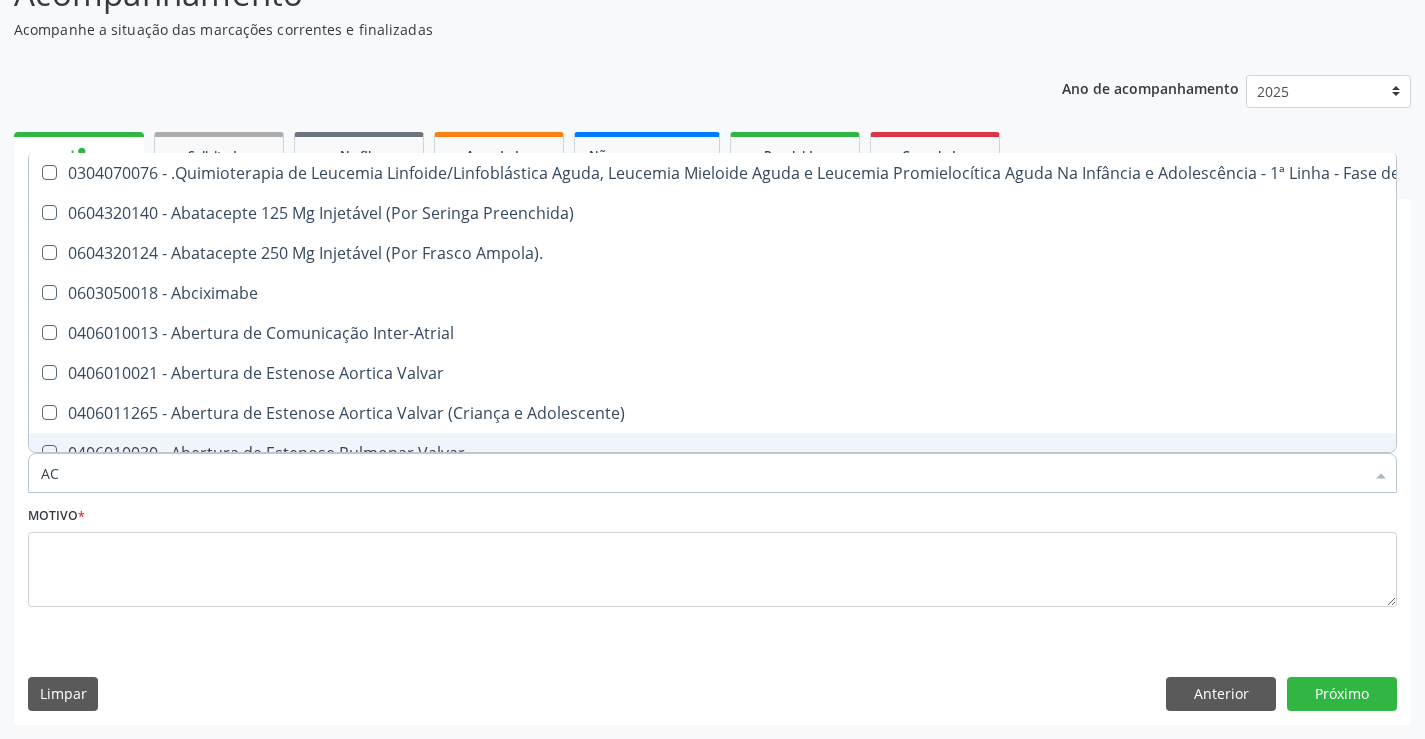 checkbox on "true" 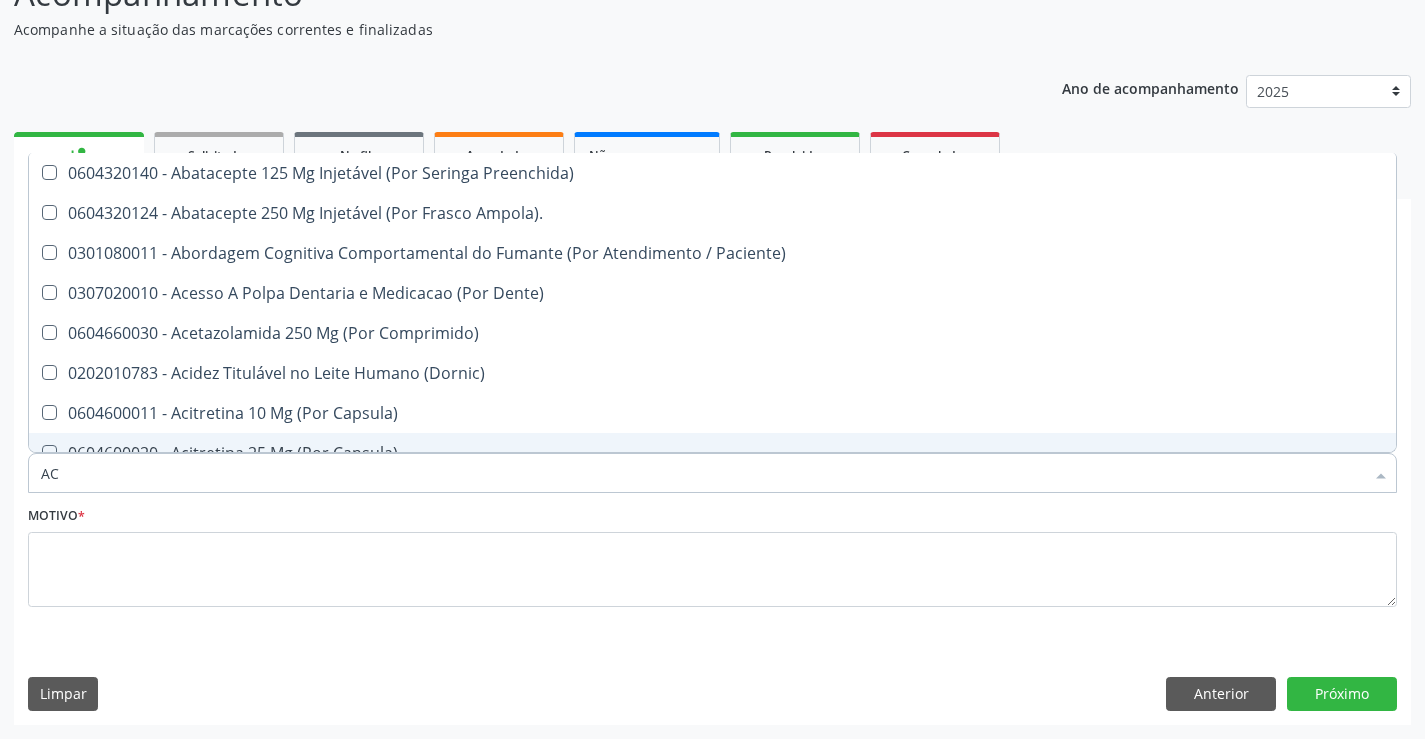 type on "ACI" 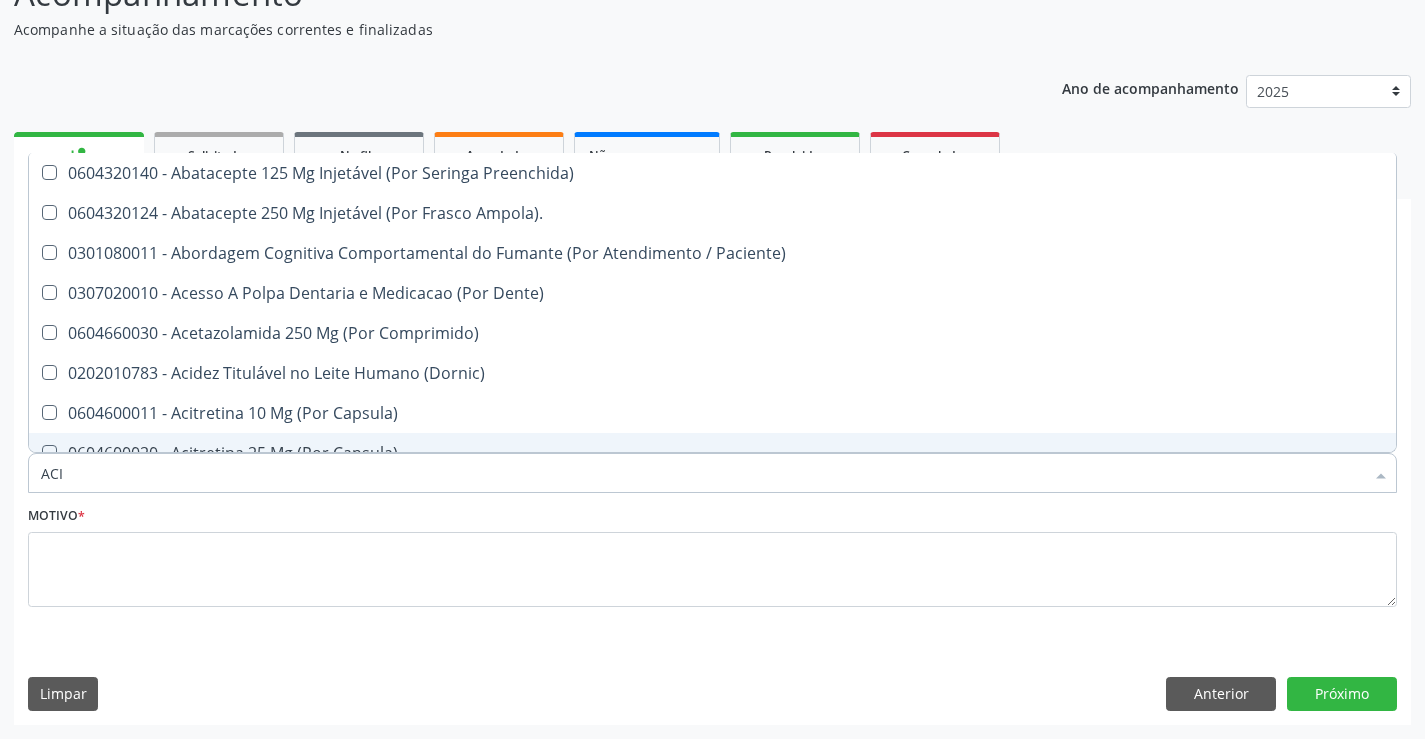 checkbox on "false" 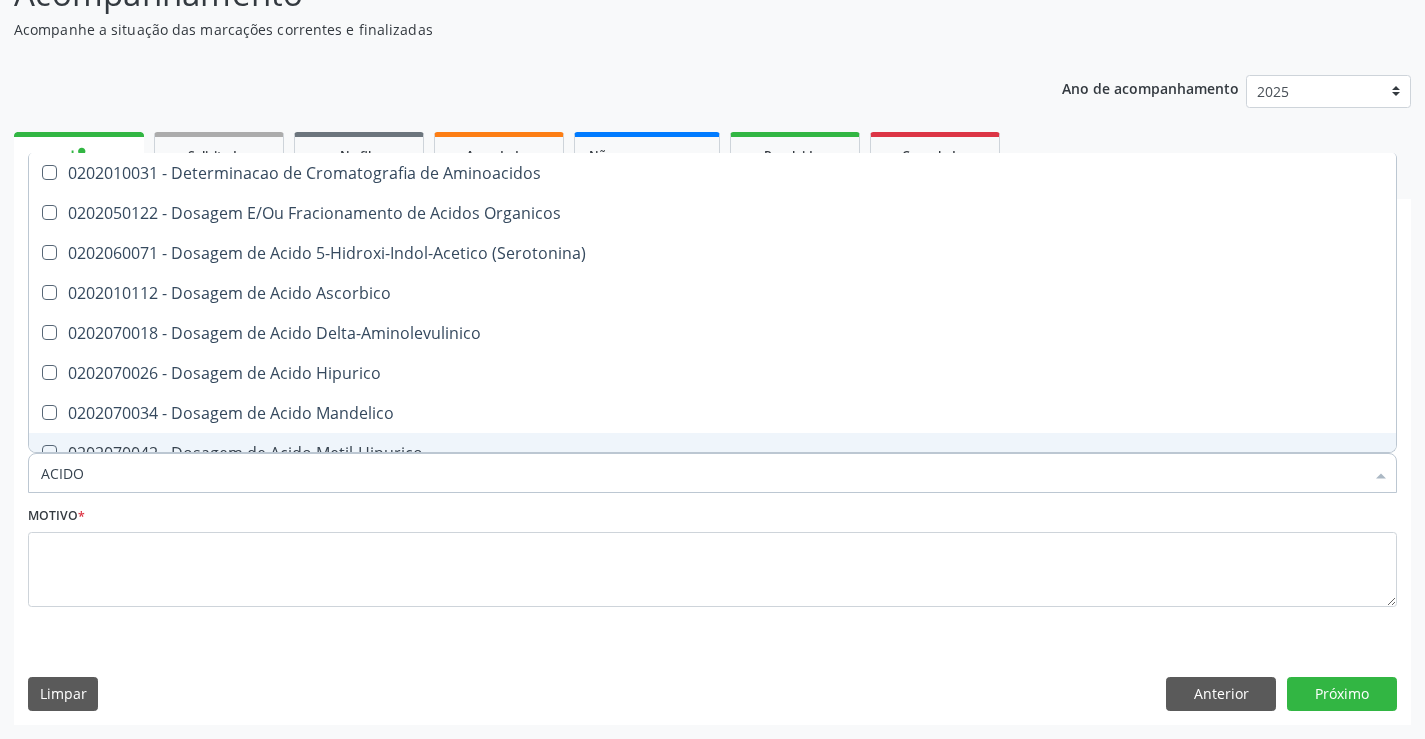 type on "ACIDO U" 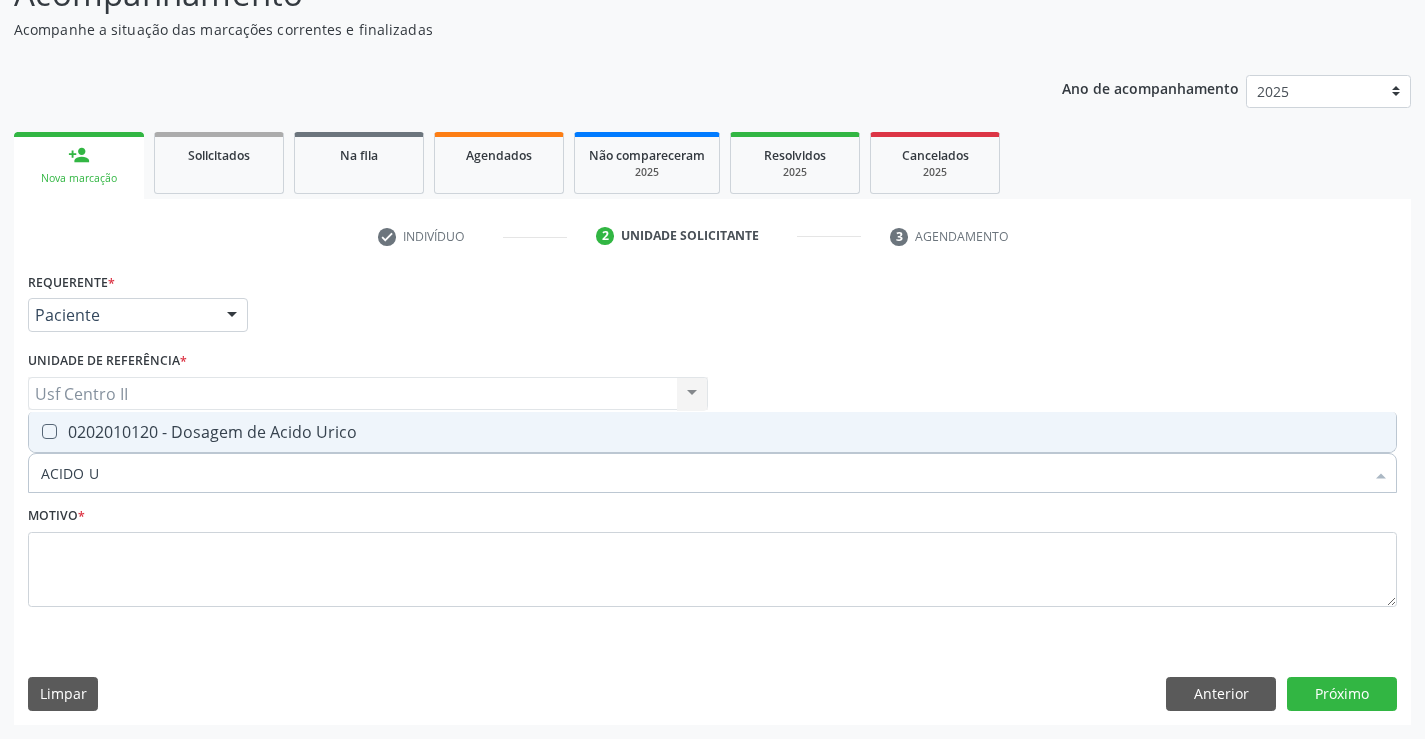 click on "0202010120 - Dosagem de Acido Urico" at bounding box center [712, 432] 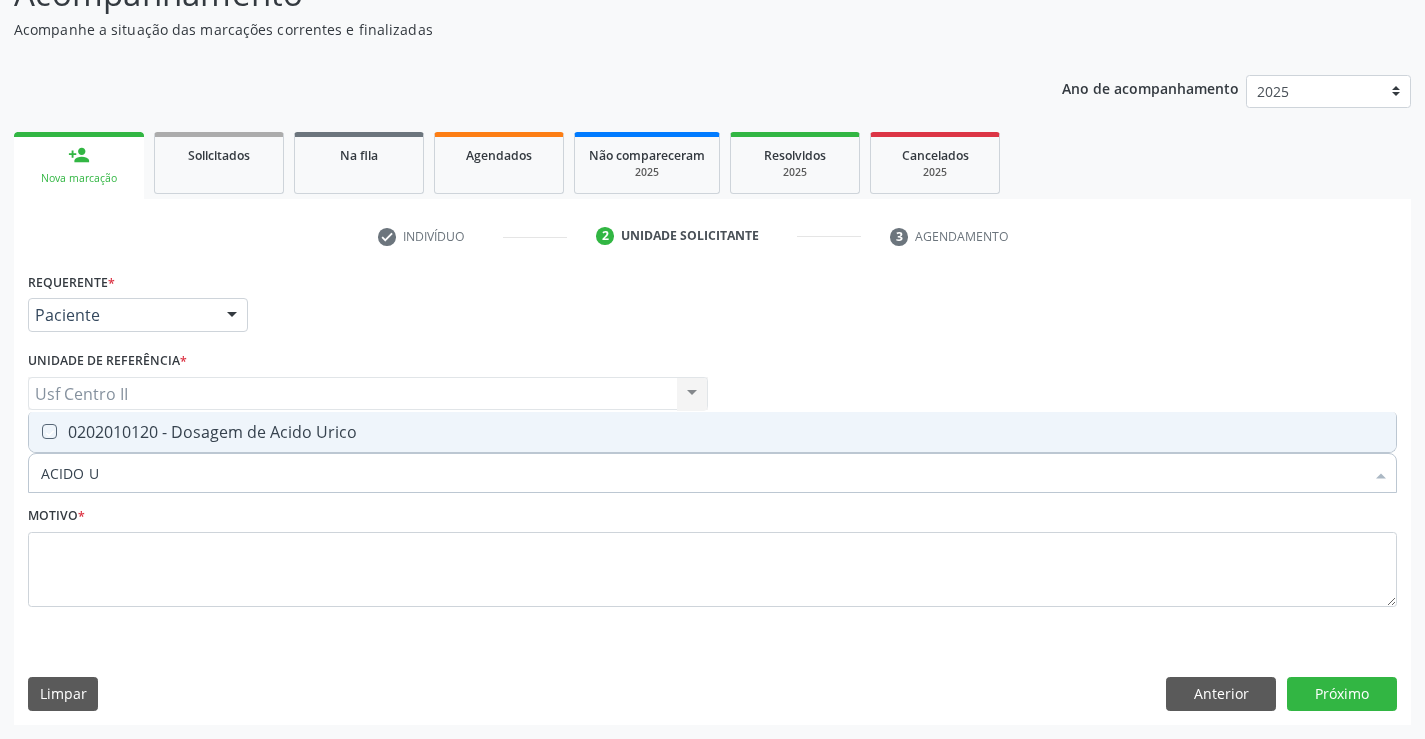 checkbox on "true" 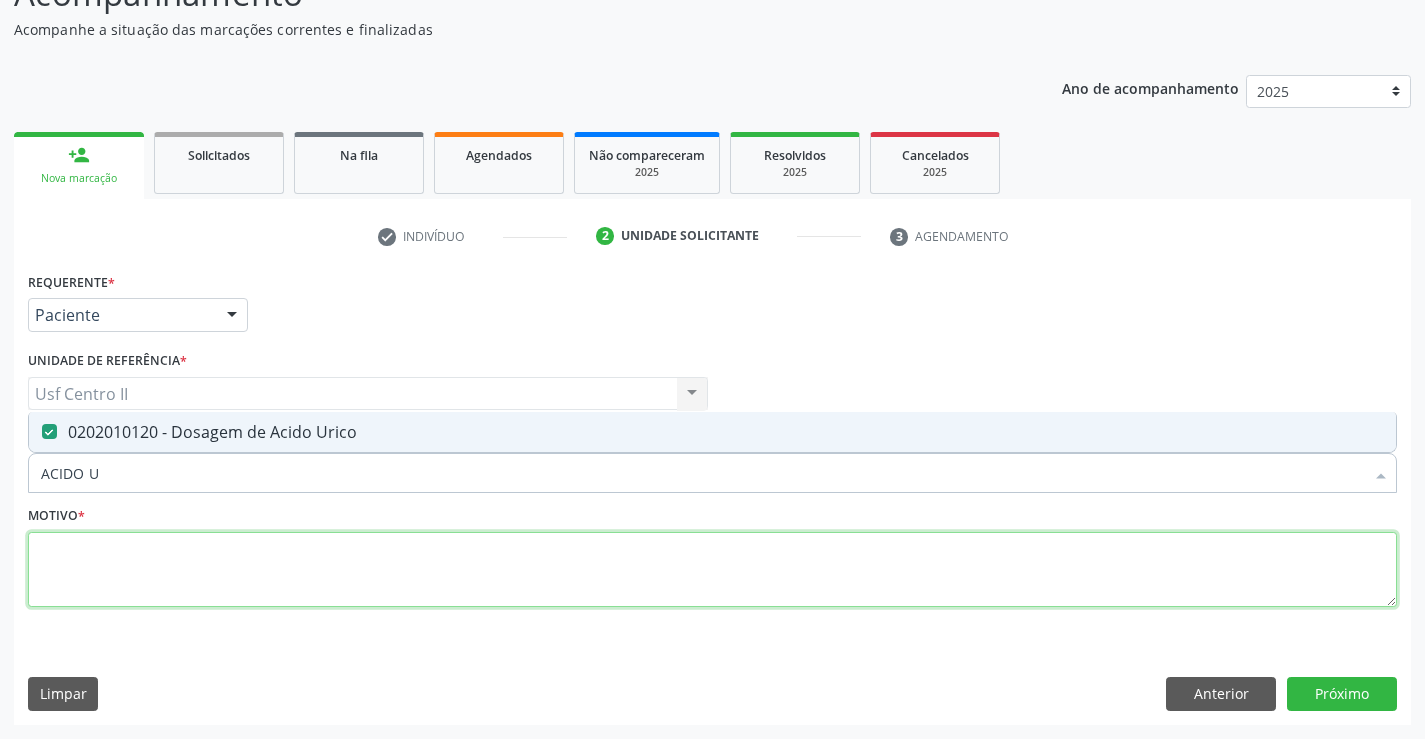 click at bounding box center (712, 570) 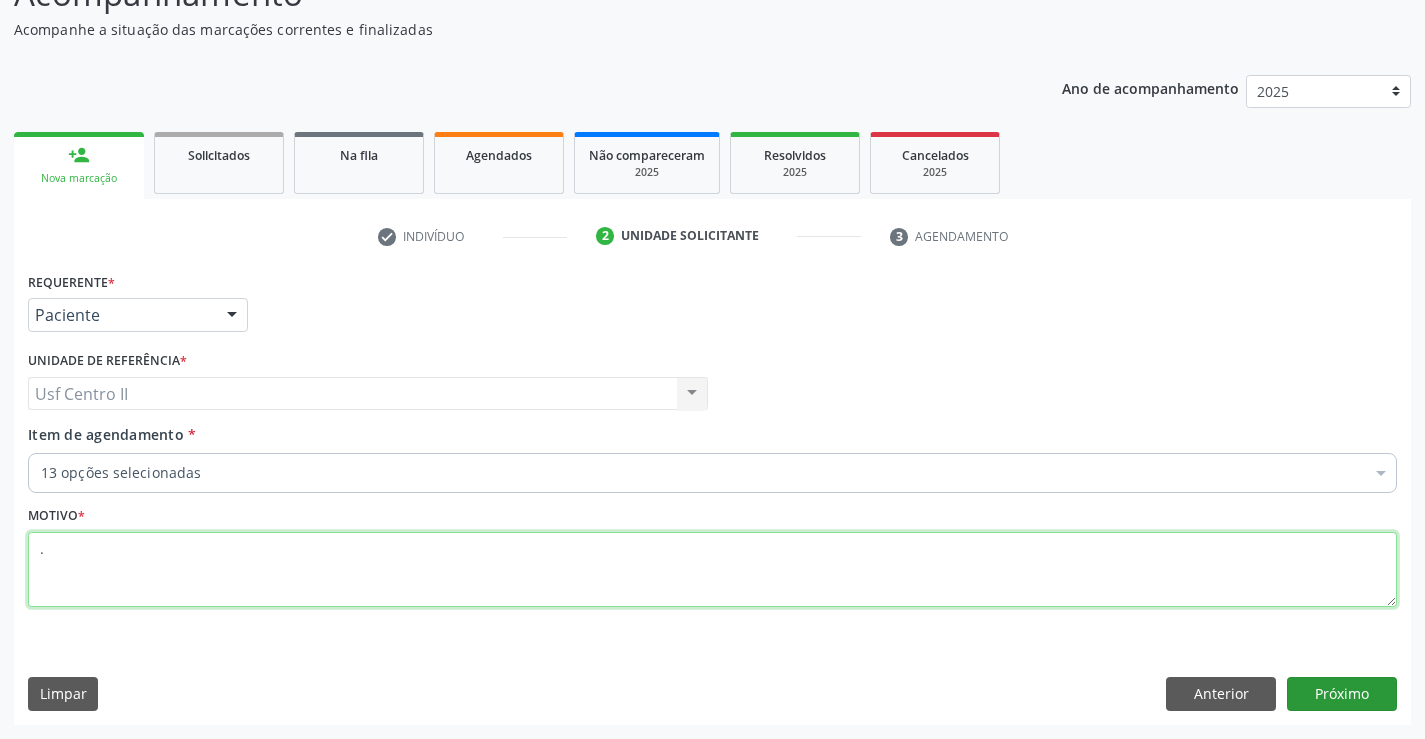type on "." 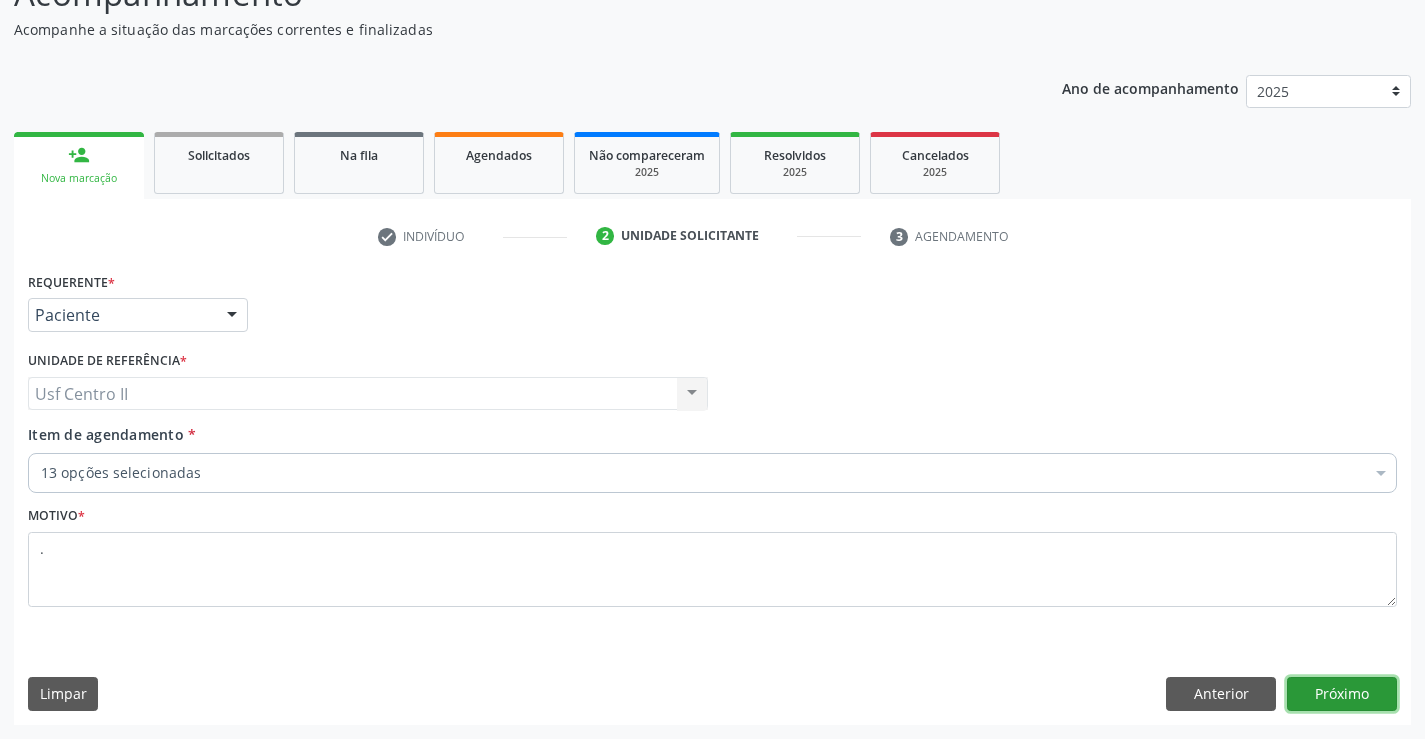 click on "Próximo" at bounding box center [1342, 694] 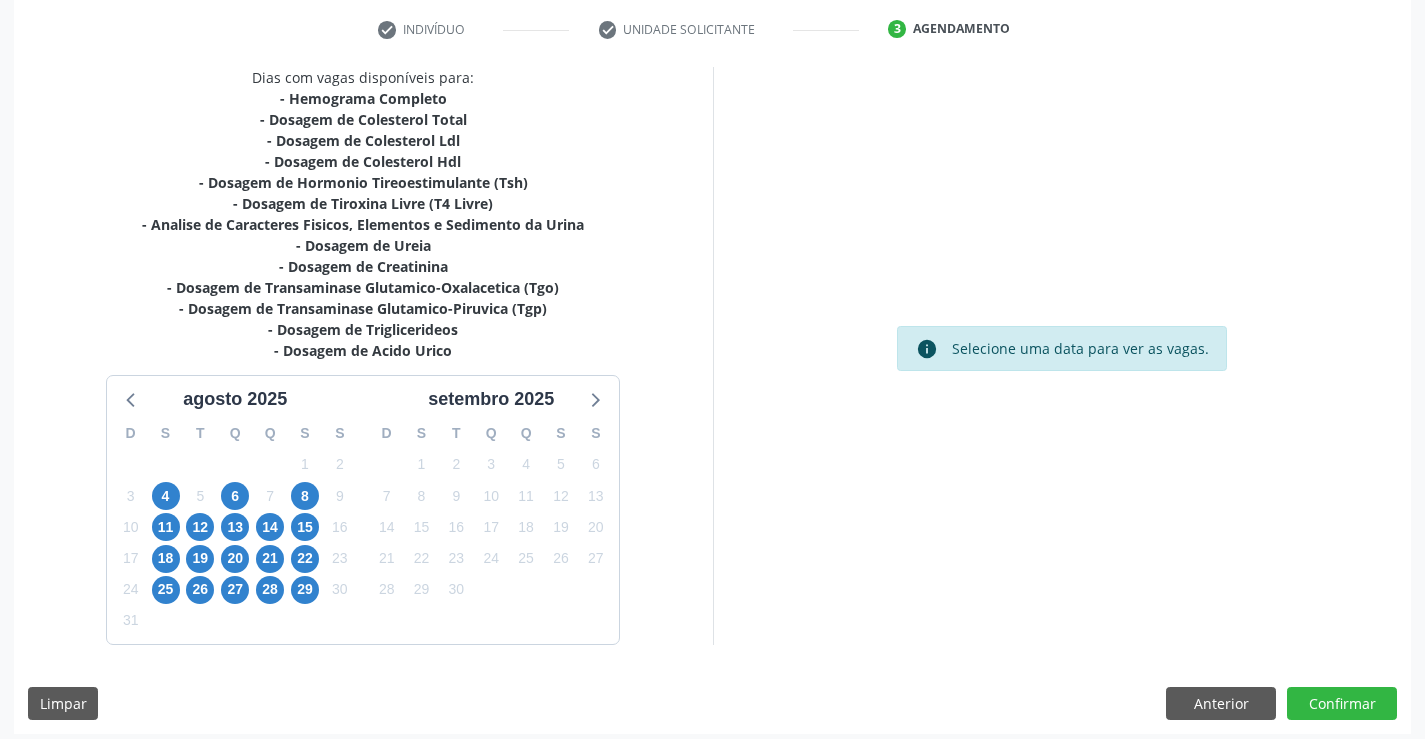 scroll, scrollTop: 383, scrollLeft: 0, axis: vertical 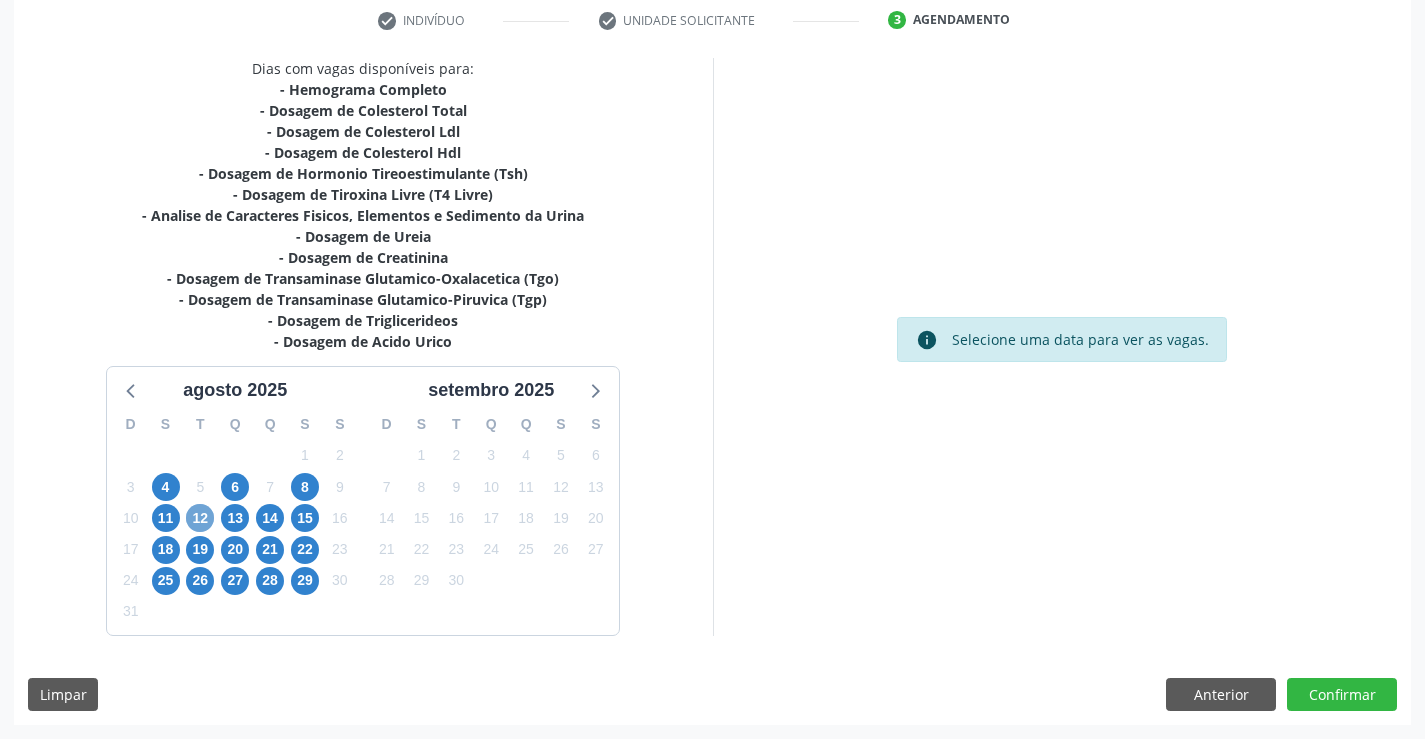 click on "12" at bounding box center [200, 518] 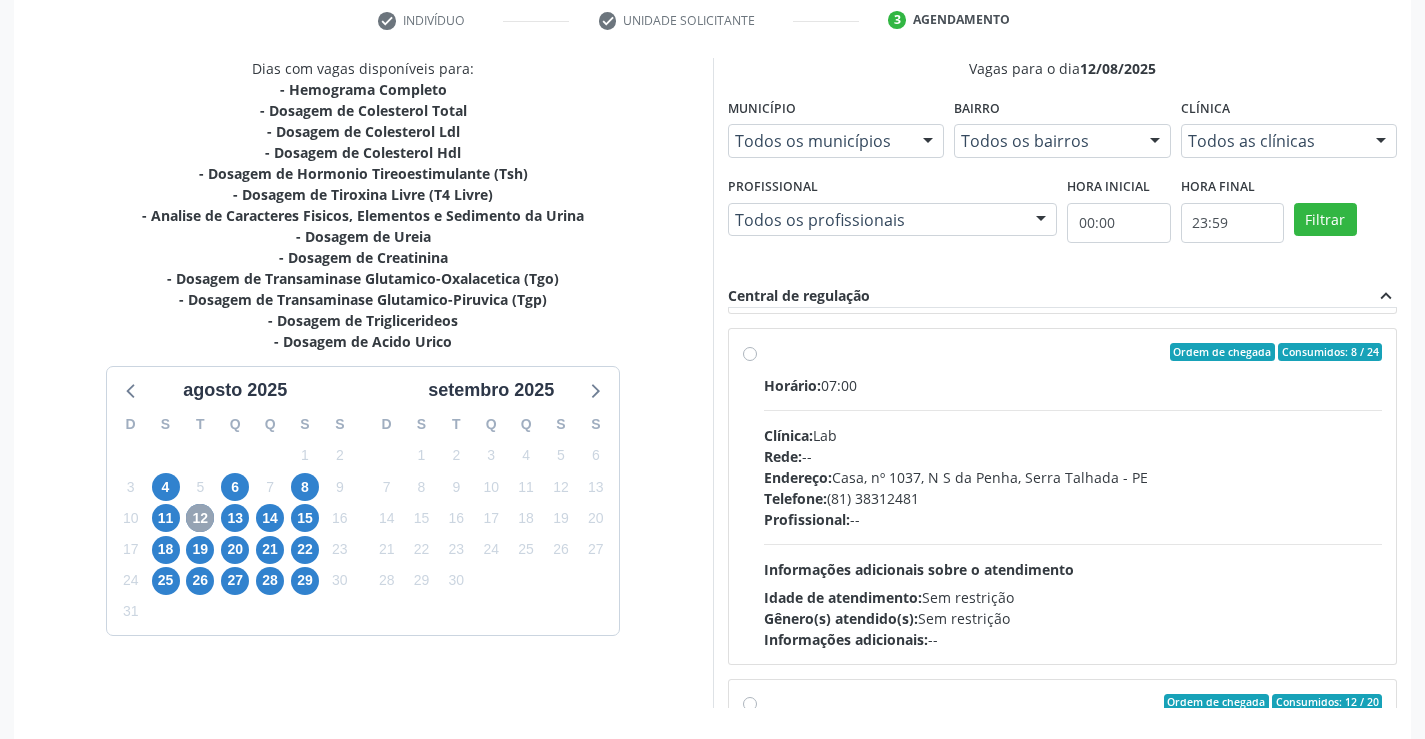 scroll, scrollTop: 700, scrollLeft: 0, axis: vertical 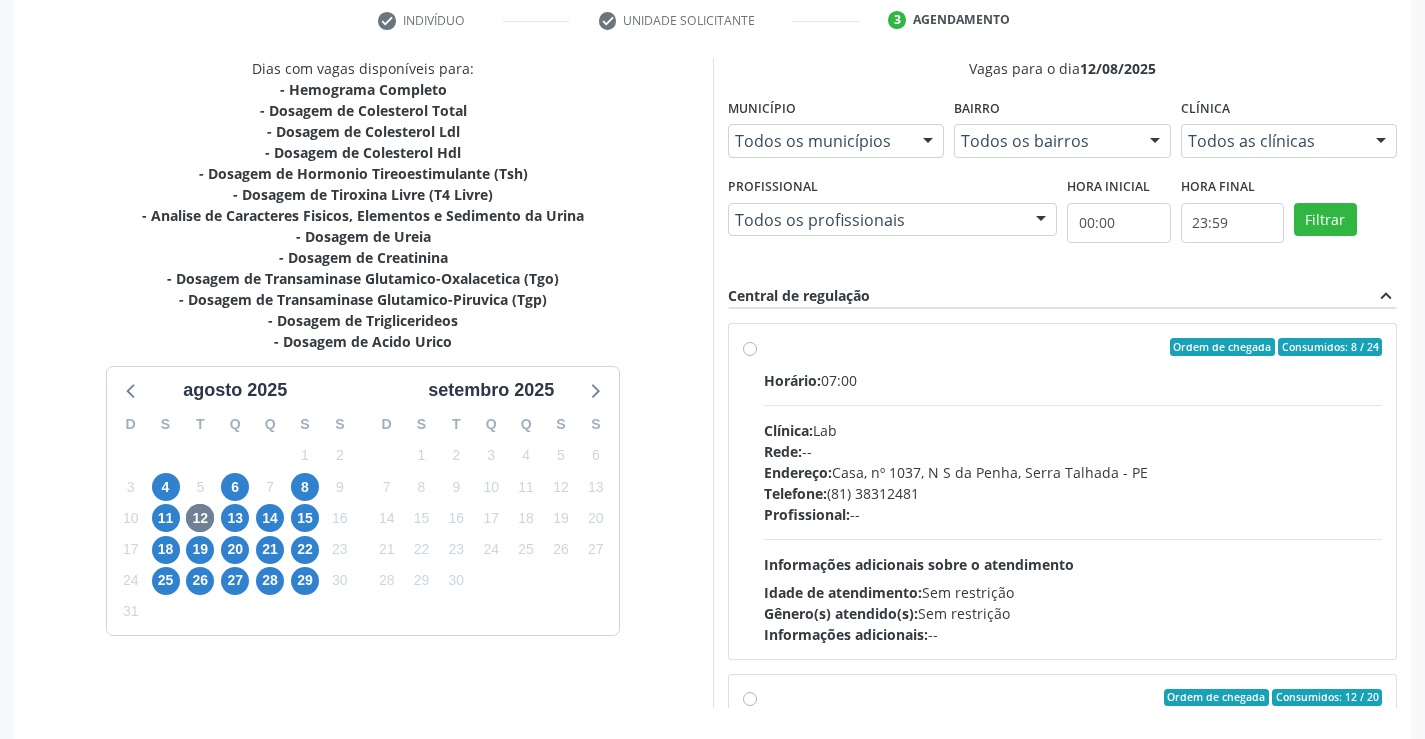 click on "Ordem de chegada
Consumidos: 8 / 24
Horário:   07:00
Clínica:  Lab
Rede:
--
Endereço:   Casa, nº 1037, N S da Penha, [CITY] - [STATE]
Telefone:   [PHONE]
Profissional:
--
Informações adicionais sobre o atendimento
Idade de atendimento:
Sem restrição
Gênero(s) atendido(s):
Sem restrição
Informações adicionais:
--" at bounding box center [1073, 491] 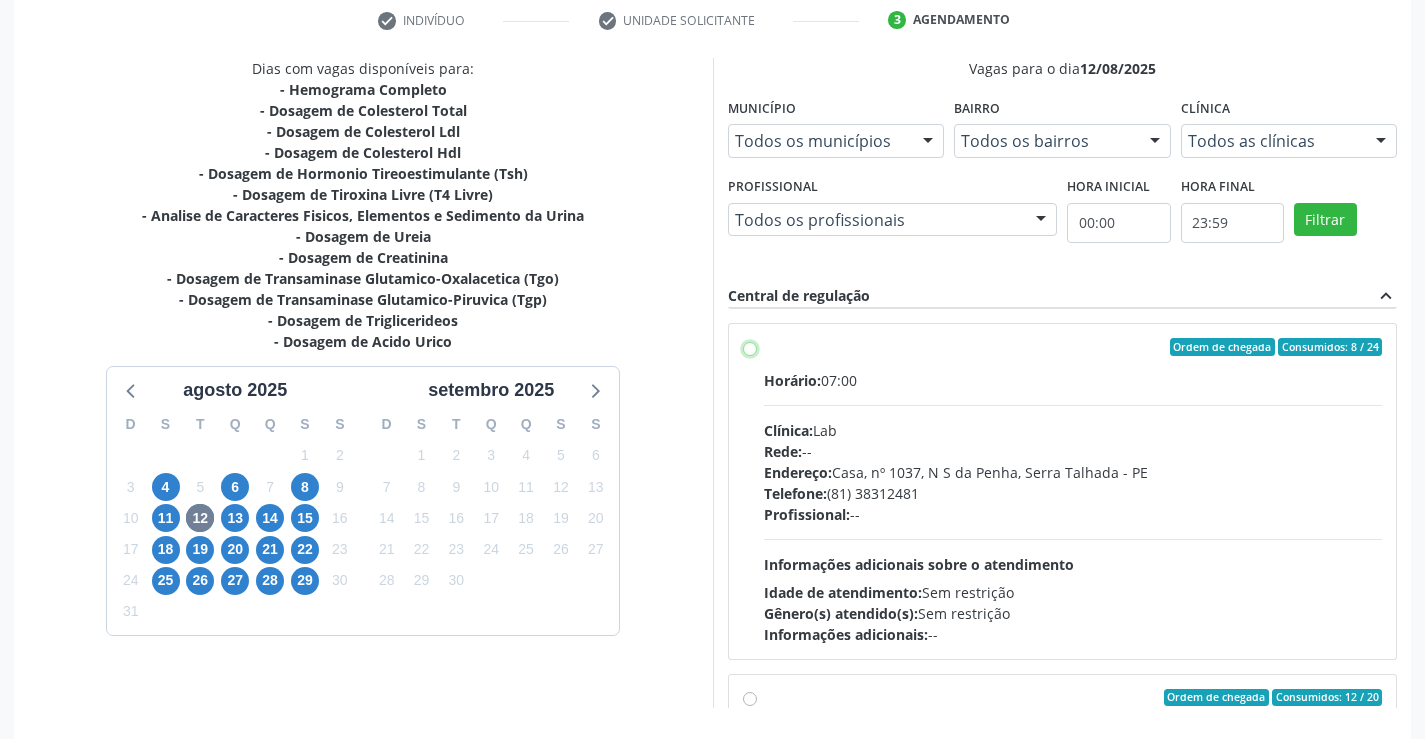 click on "Ordem de chegada
Consumidos: 8 / 24
Horário:   07:00
Clínica:  Lab
Rede:
--
Endereço:   Casa, nº 1037, N S da Penha, [CITY] - [STATE]
Telefone:   [PHONE]
Profissional:
--
Informações adicionais sobre o atendimento
Idade de atendimento:
Sem restrição
Gênero(s) atendido(s):
Sem restrição
Informações adicionais:
--" at bounding box center [750, 347] 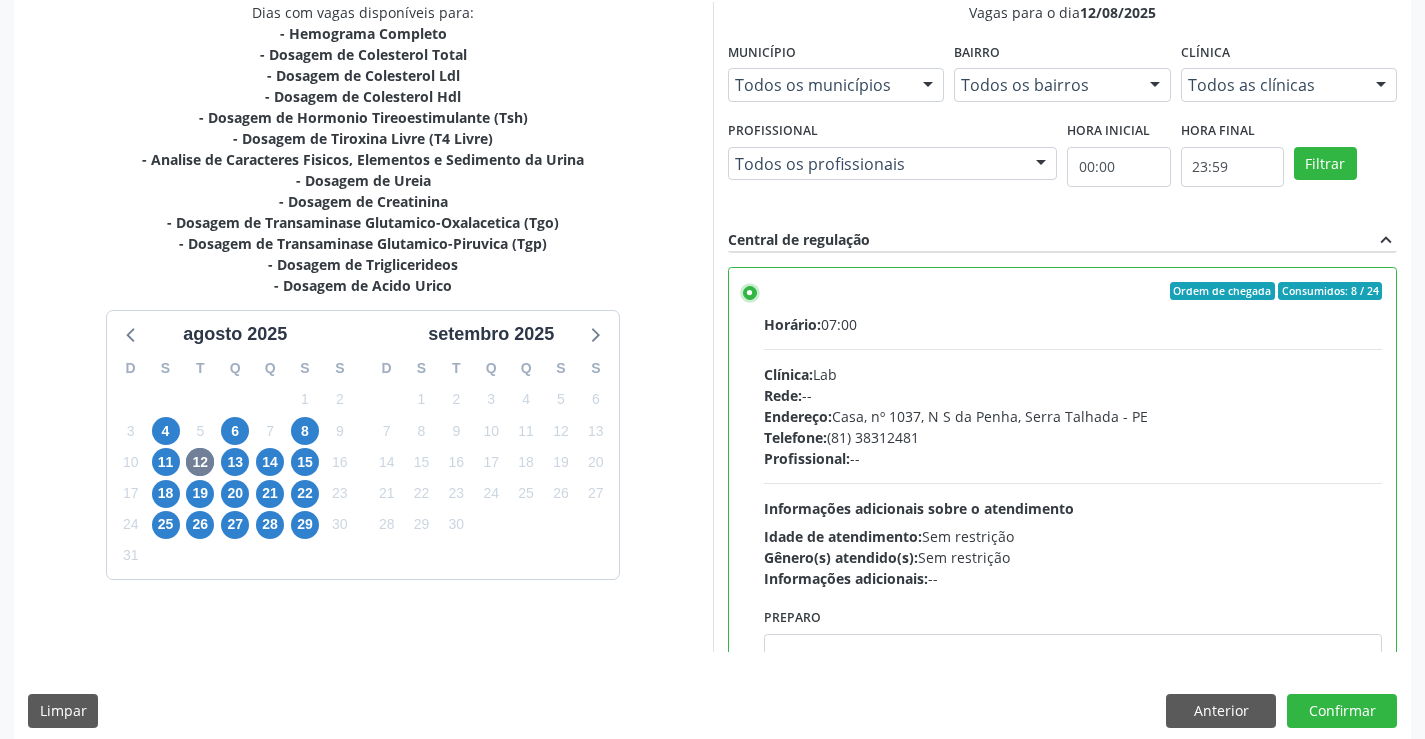 scroll, scrollTop: 456, scrollLeft: 0, axis: vertical 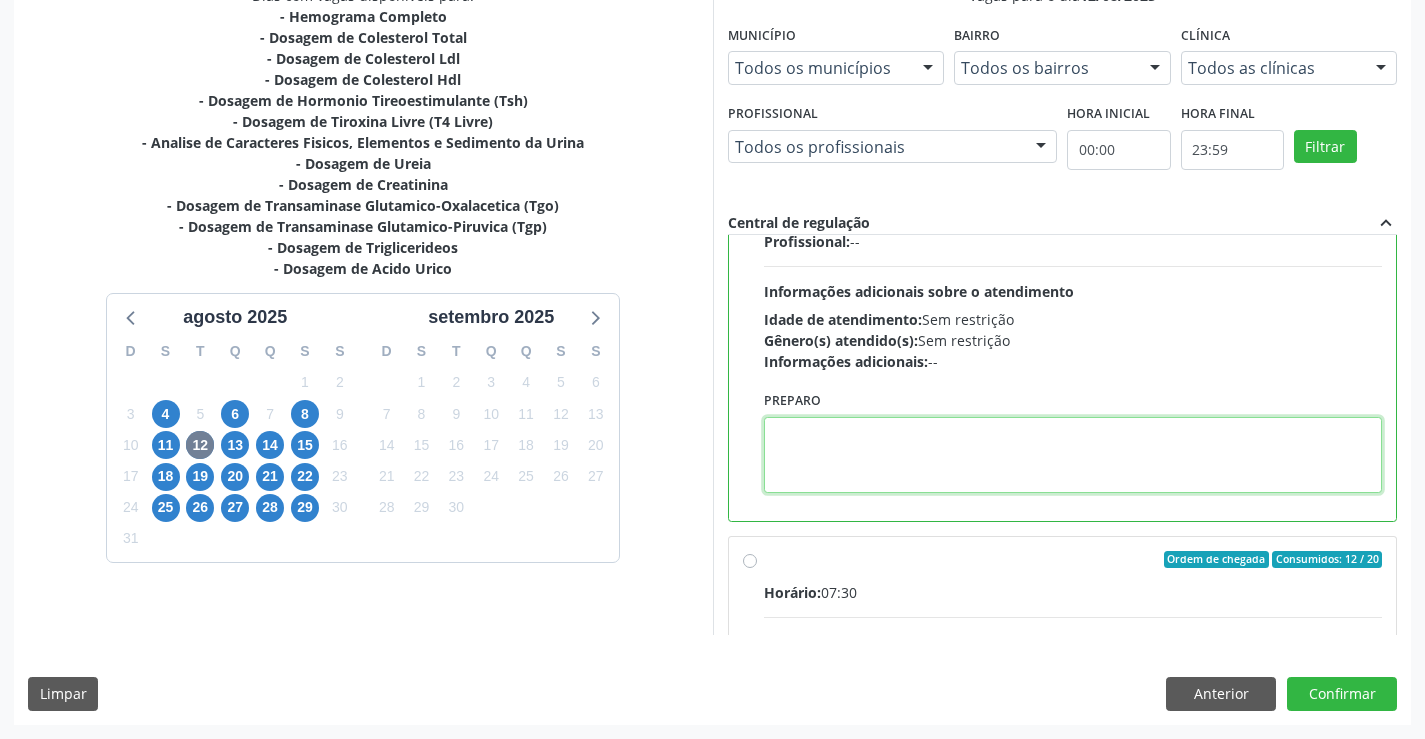 click at bounding box center [1073, 455] 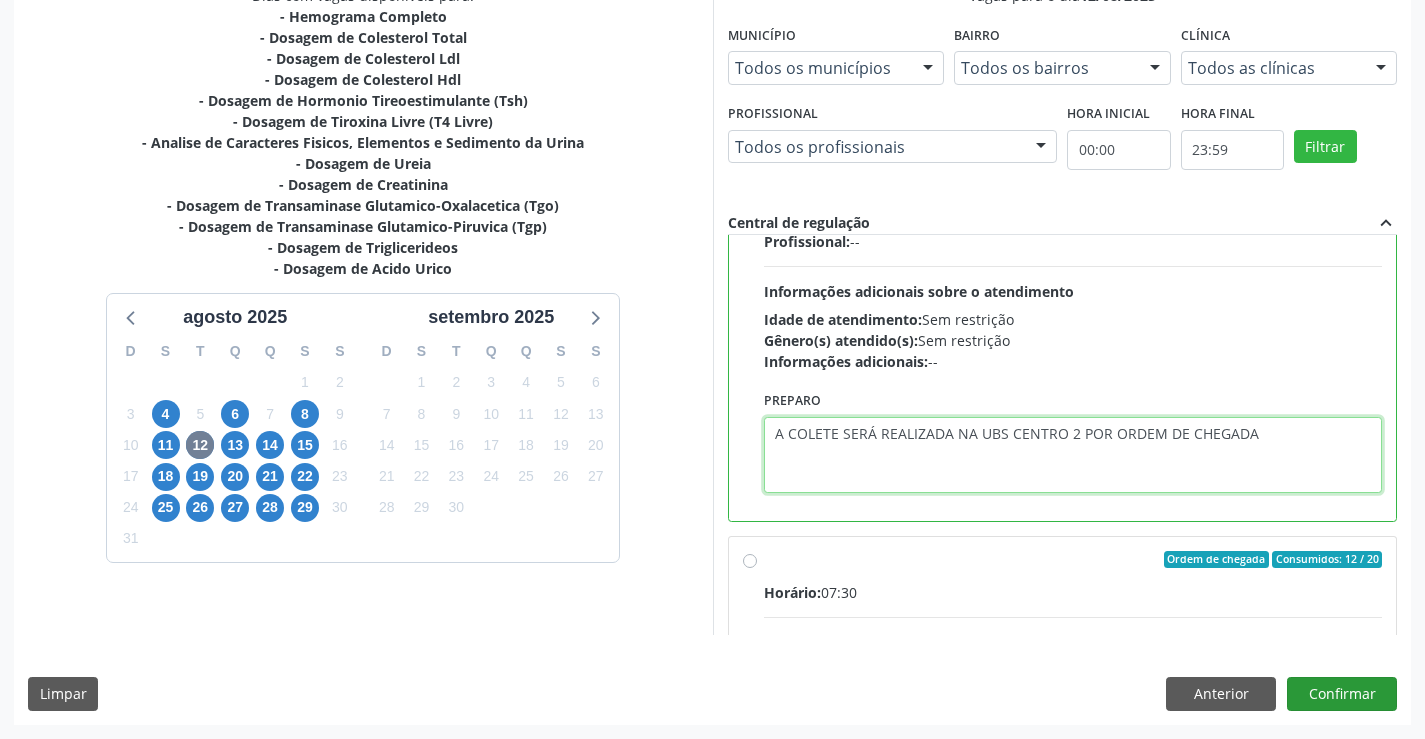 type on "A COLETE SERÁ REALIZADA NA UBS CENTRO 2 POR ORDEM DE CHEGADA" 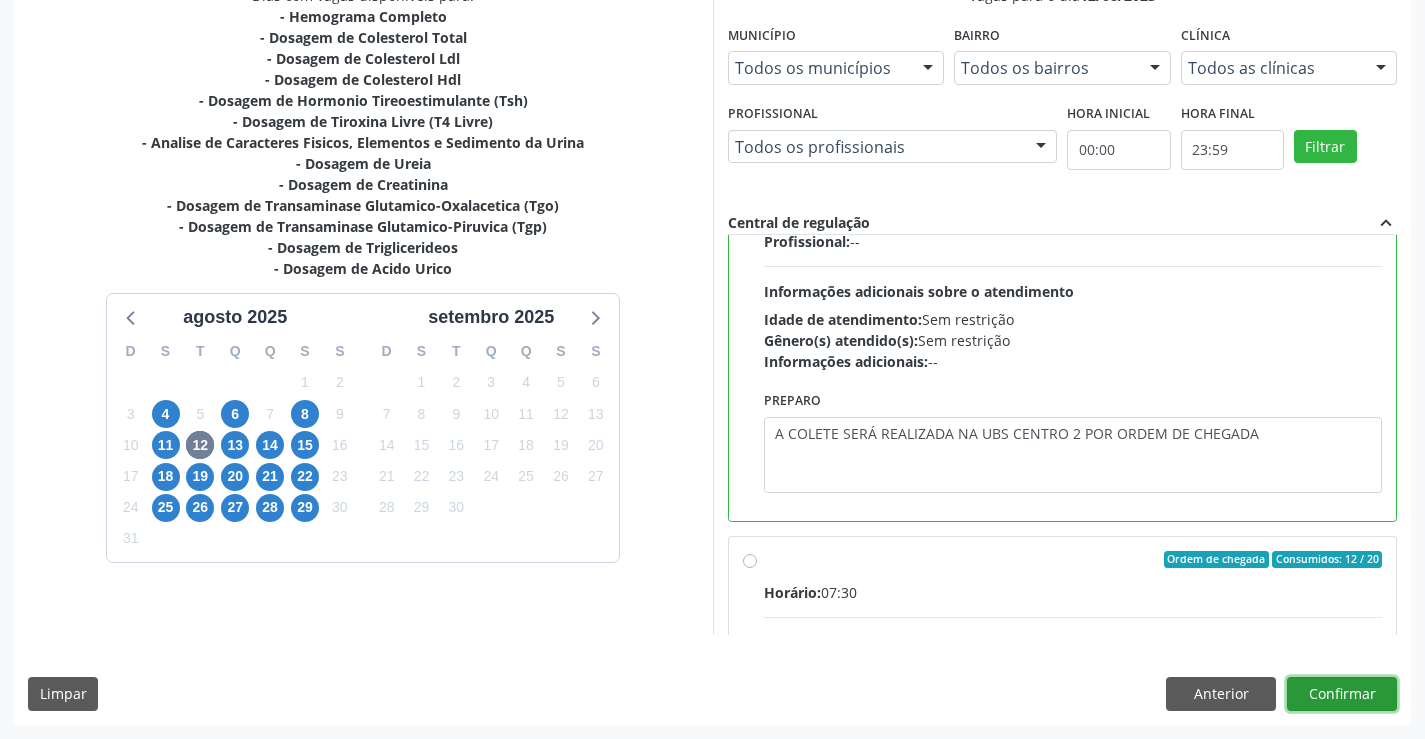 click on "Confirmar" at bounding box center [1342, 694] 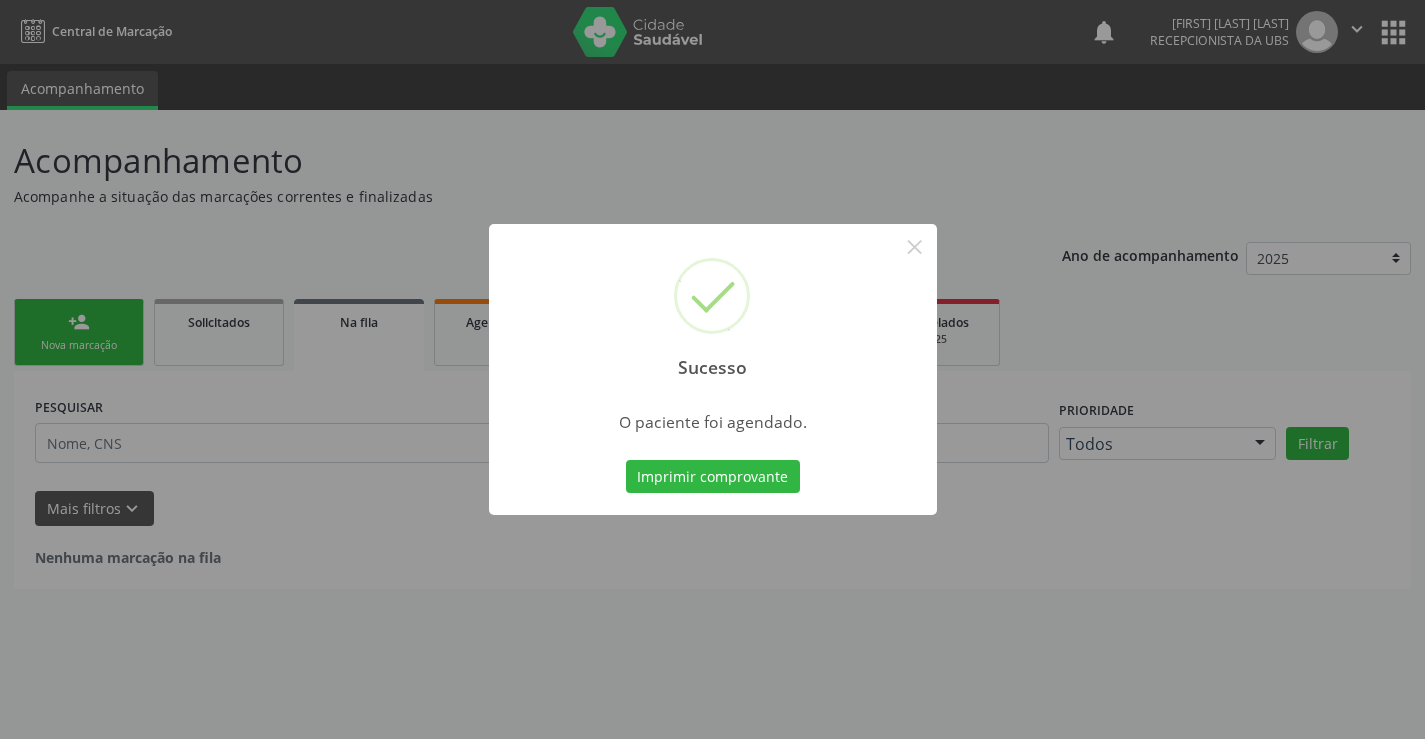 scroll, scrollTop: 0, scrollLeft: 0, axis: both 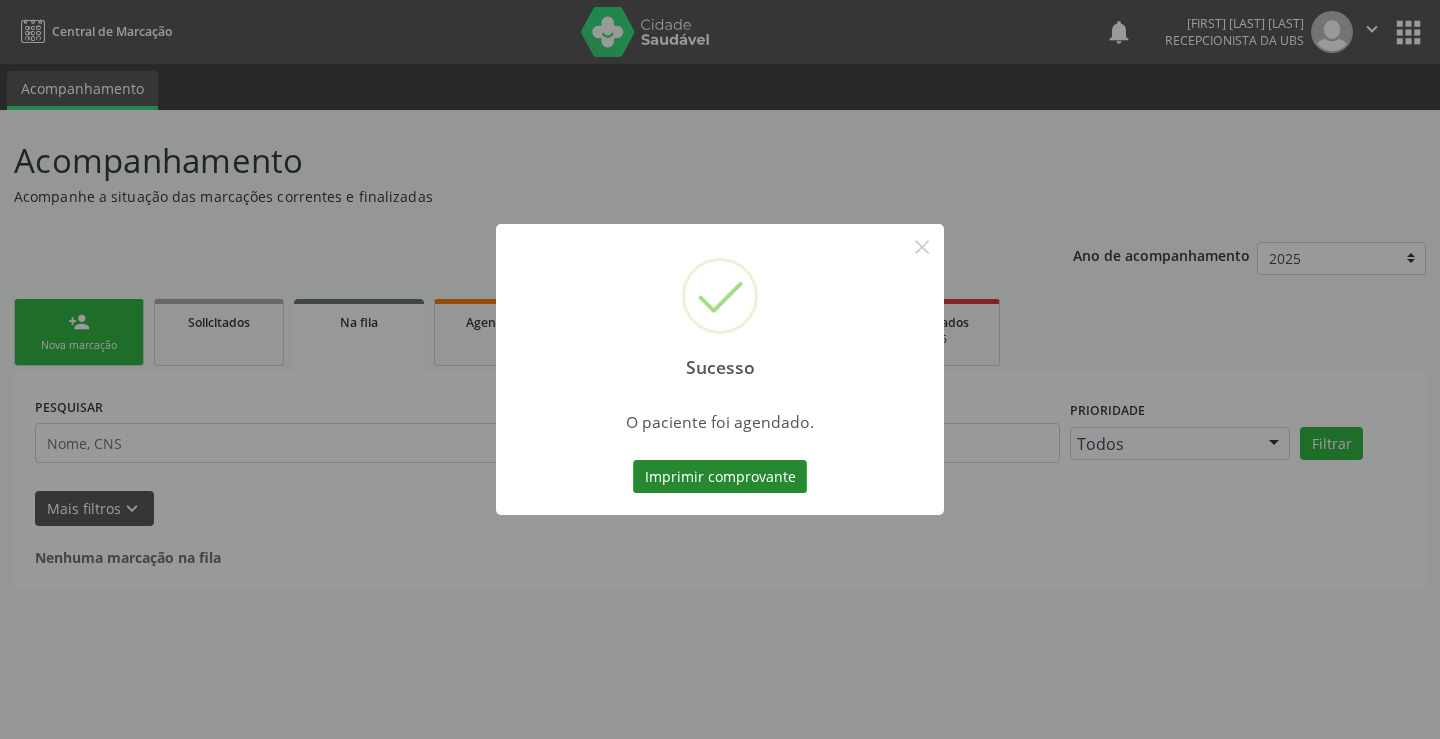 click on "Imprimir comprovante" at bounding box center (720, 477) 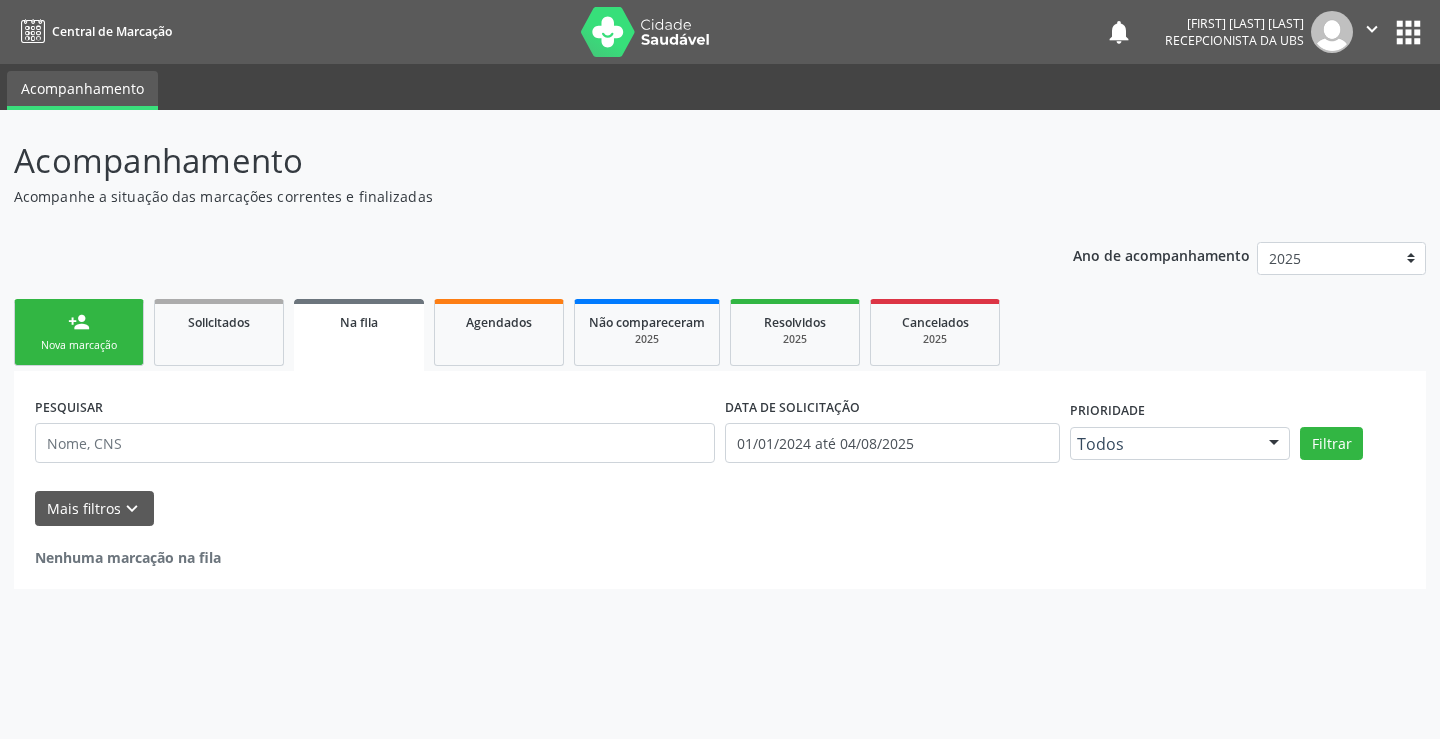 click on "person_add" at bounding box center (79, 322) 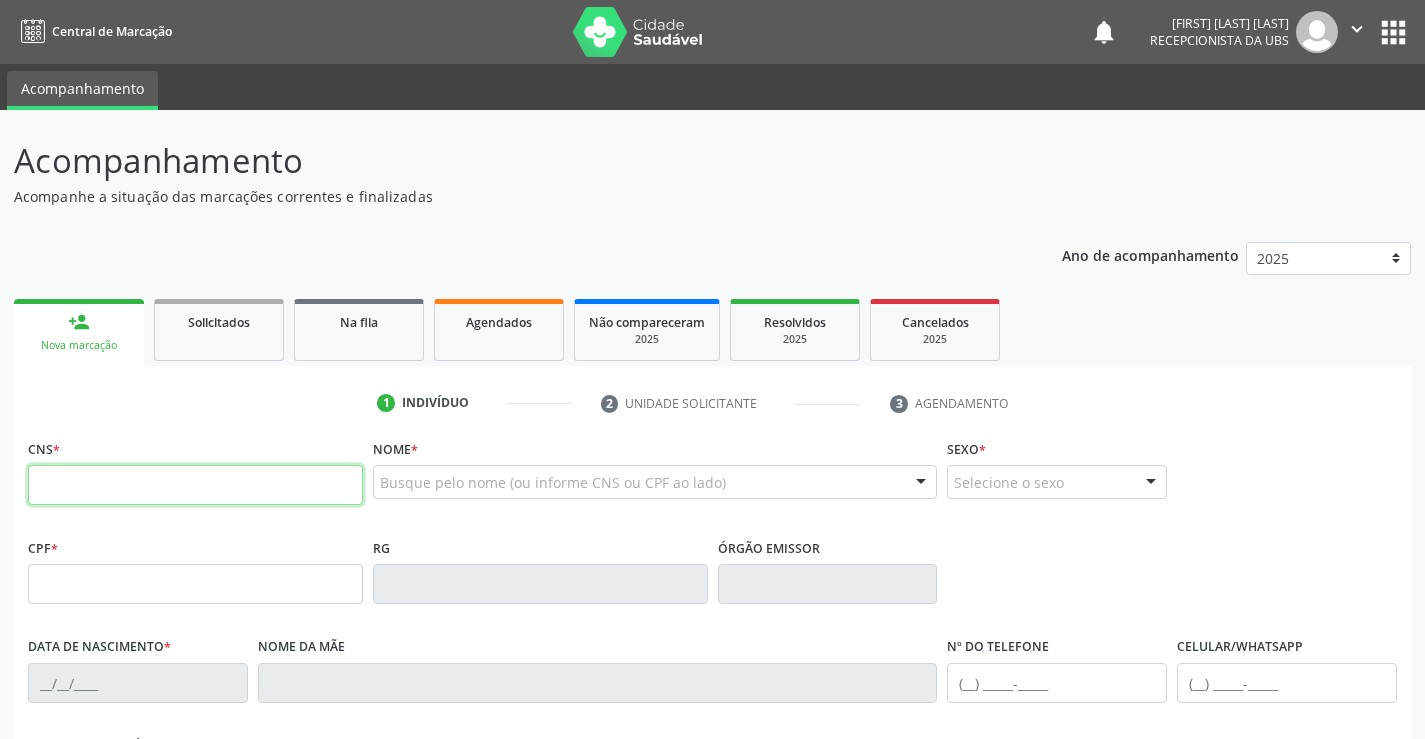 click at bounding box center (195, 485) 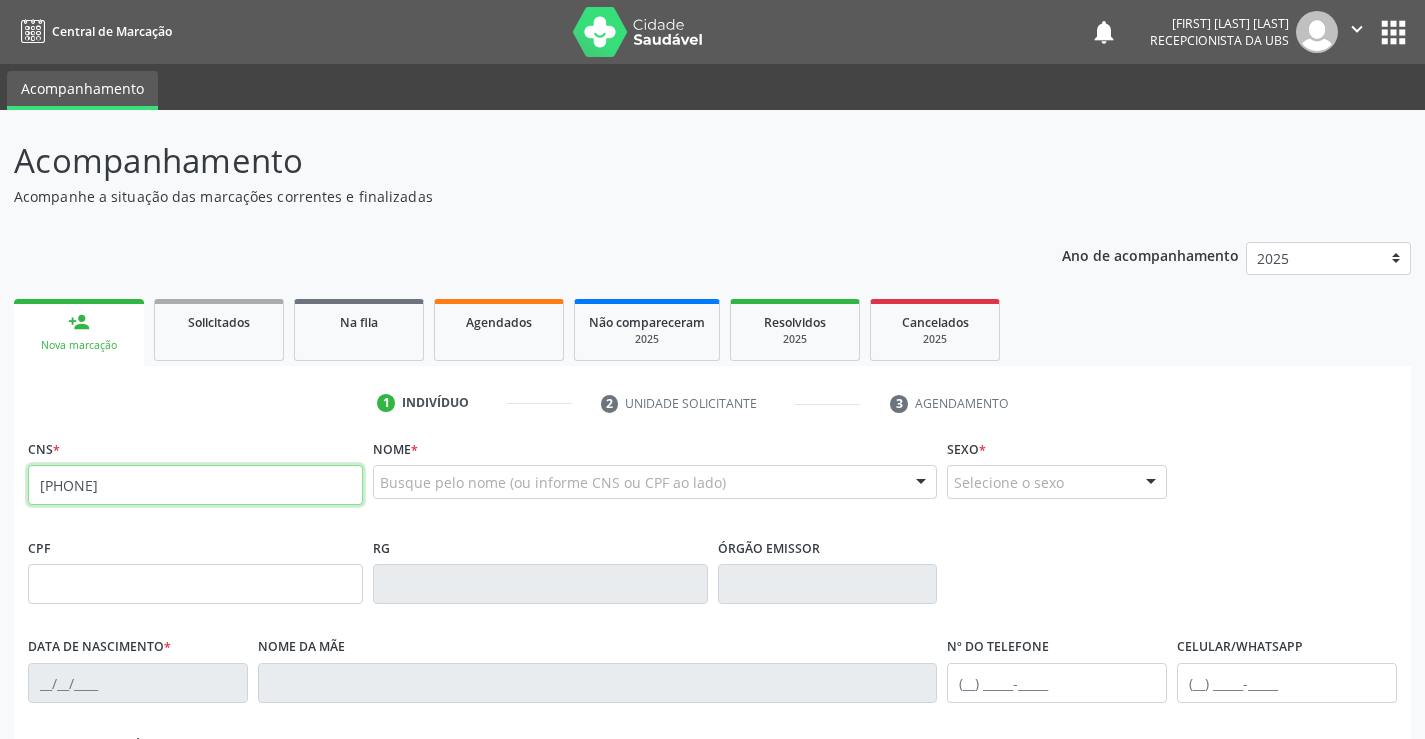 type on "[PHONE]" 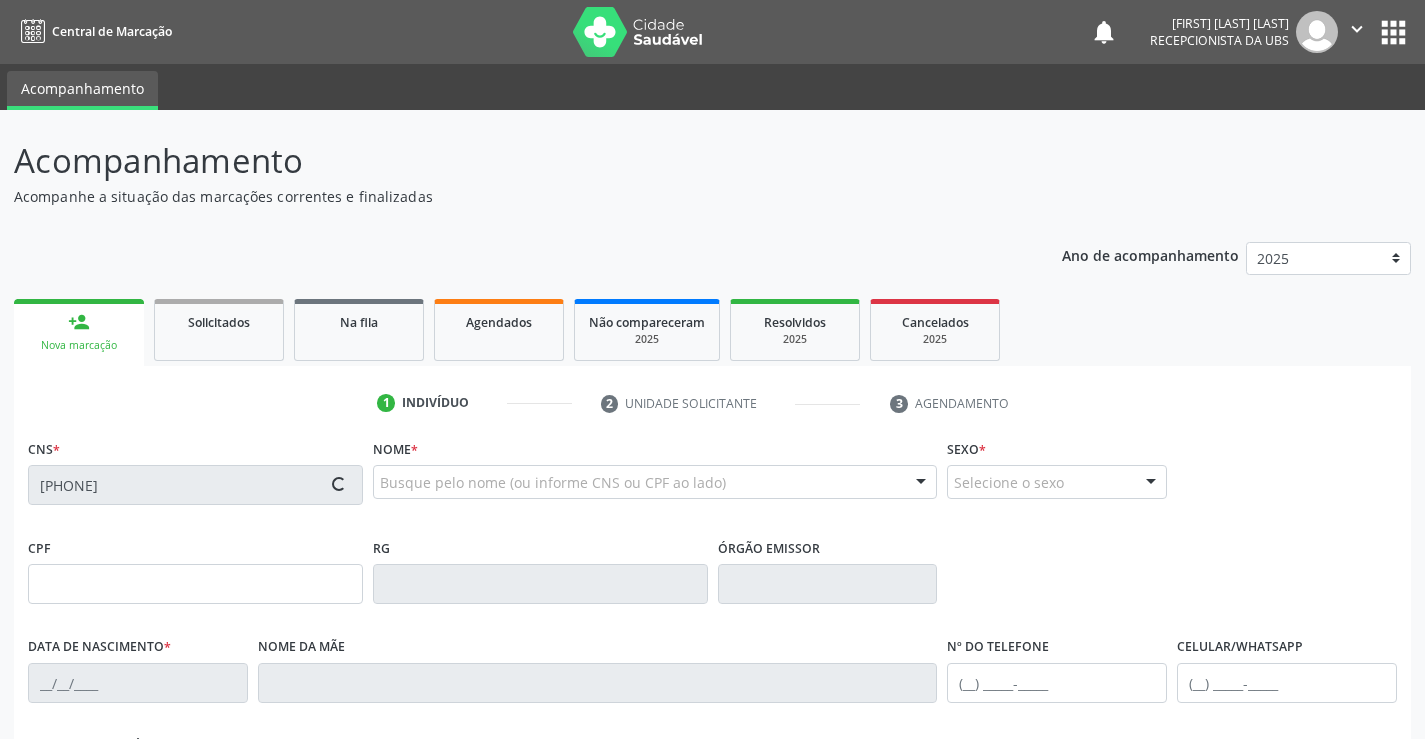 type on "[SSN]" 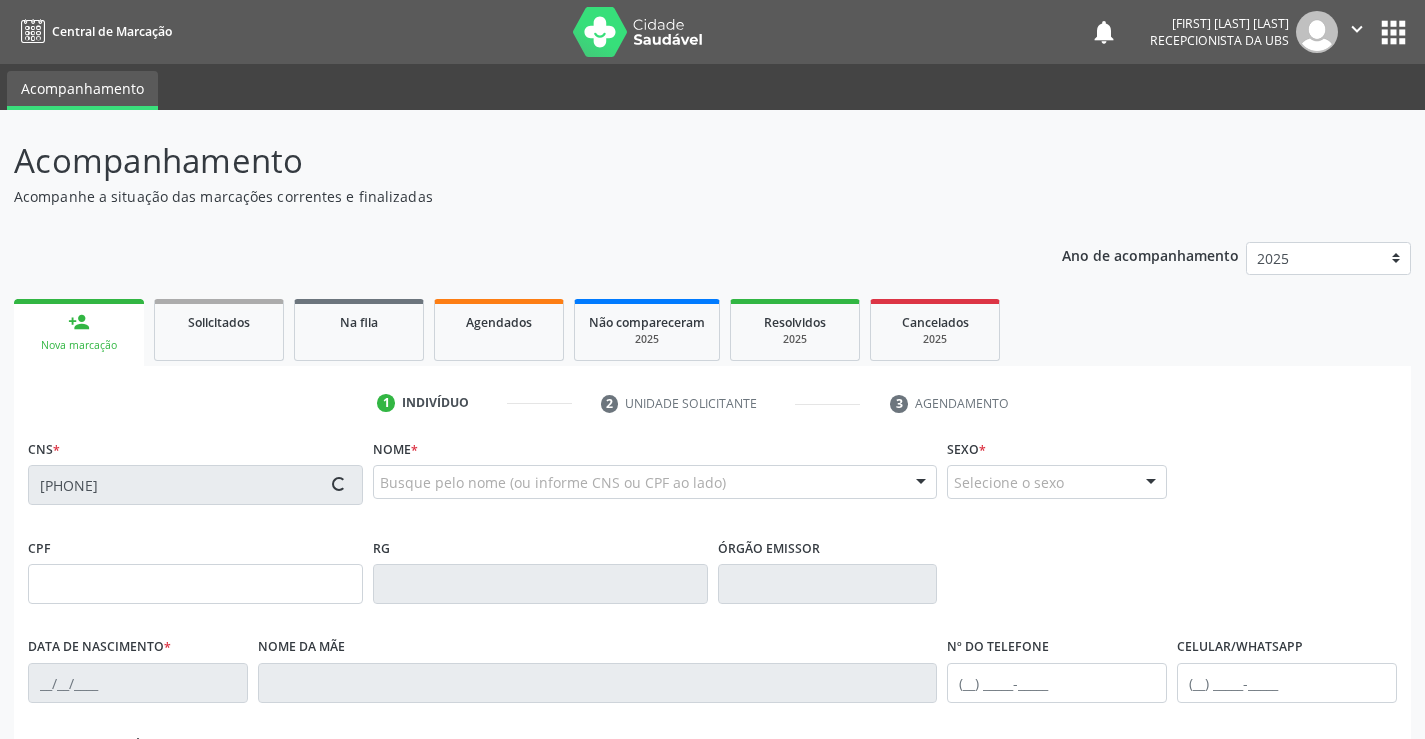 type on "[DATE]" 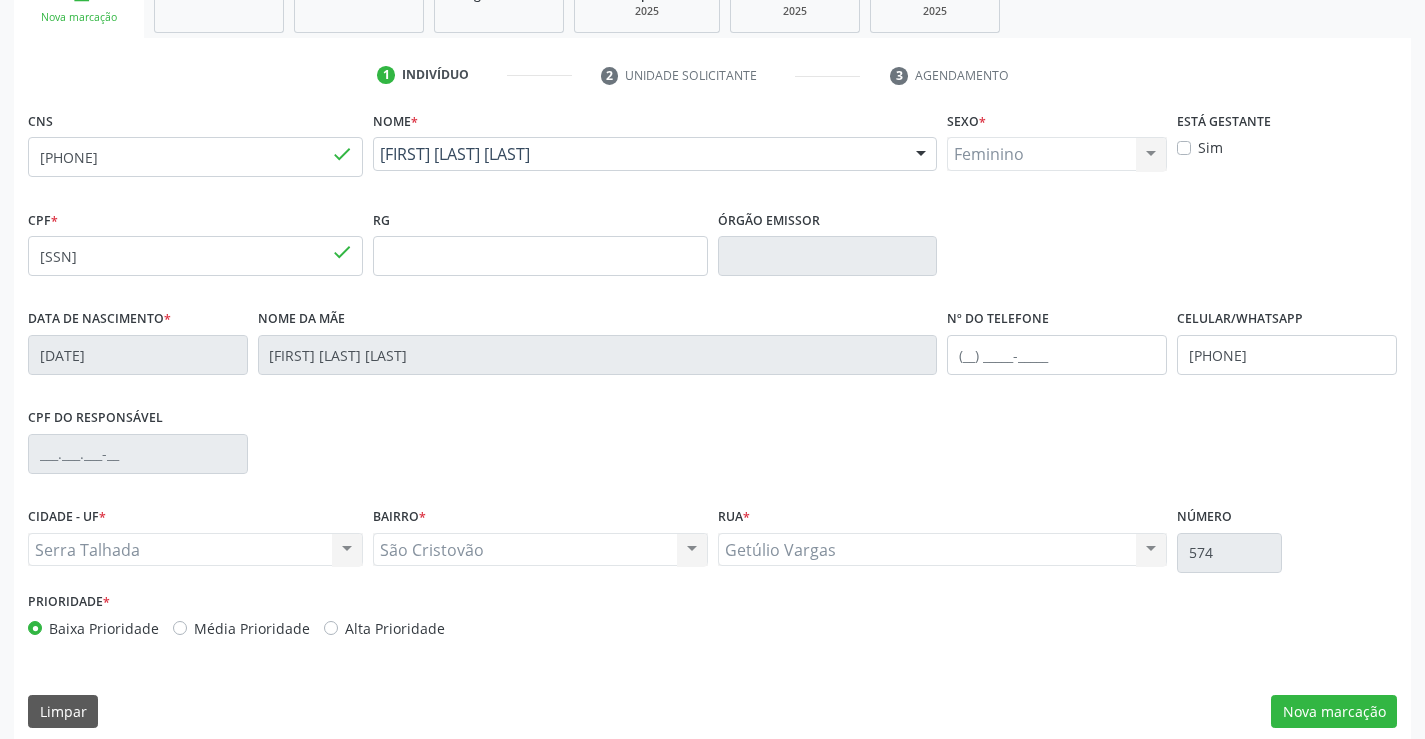 scroll, scrollTop: 345, scrollLeft: 0, axis: vertical 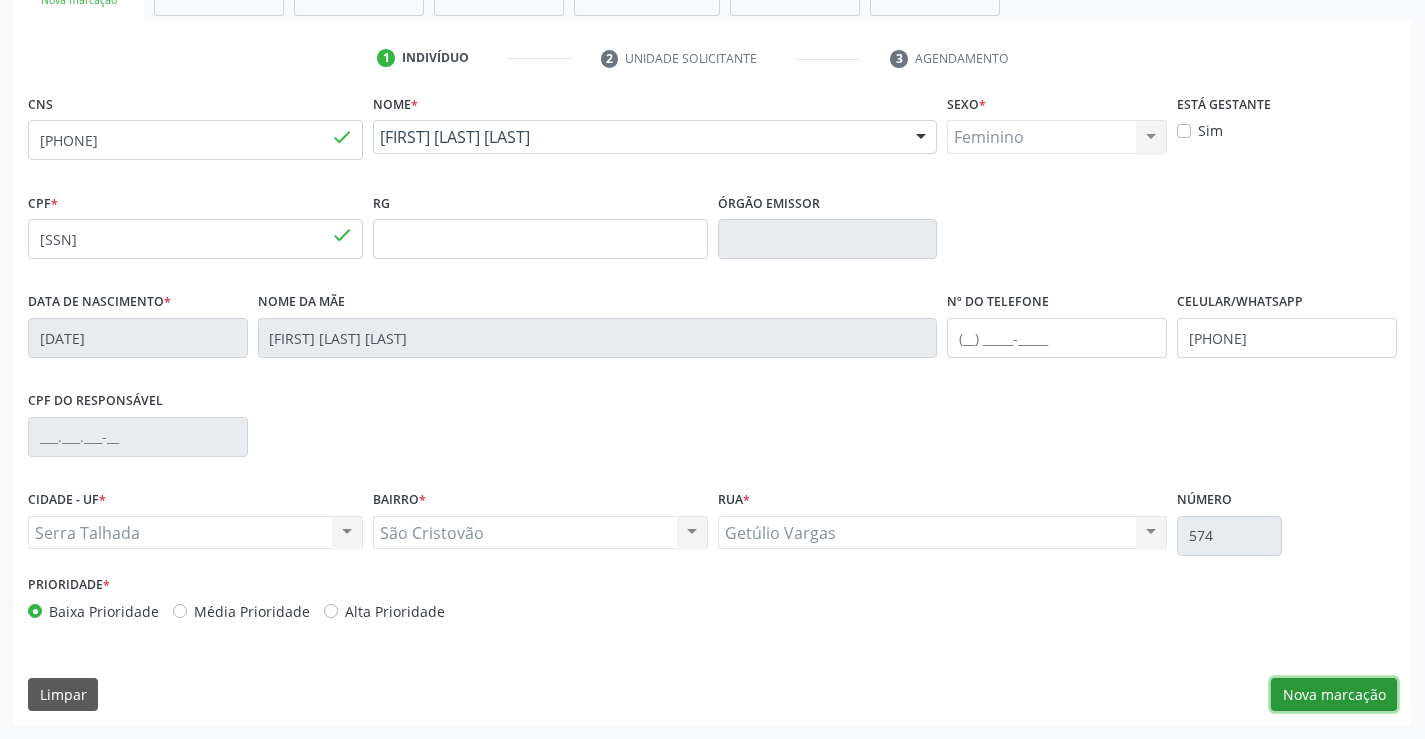 click on "Nova marcação" at bounding box center (1334, 695) 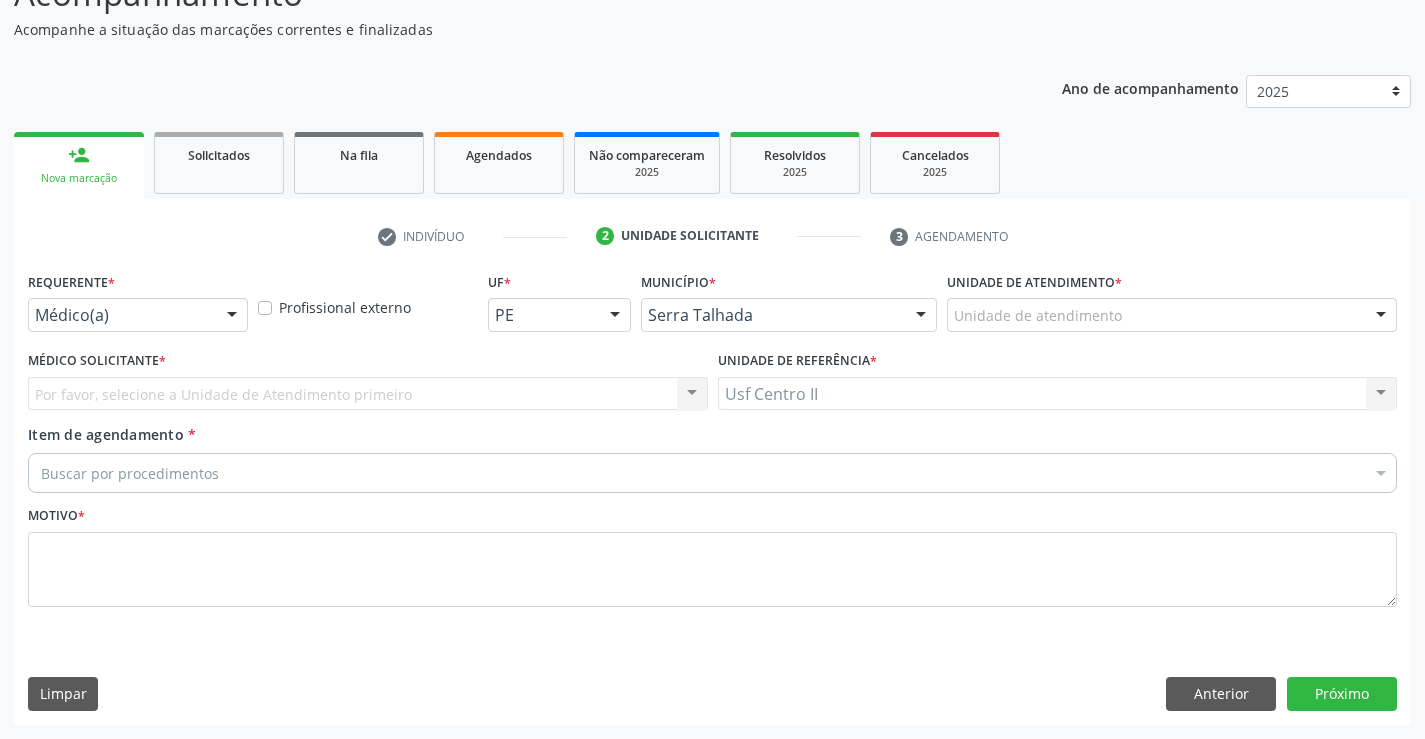 scroll, scrollTop: 167, scrollLeft: 0, axis: vertical 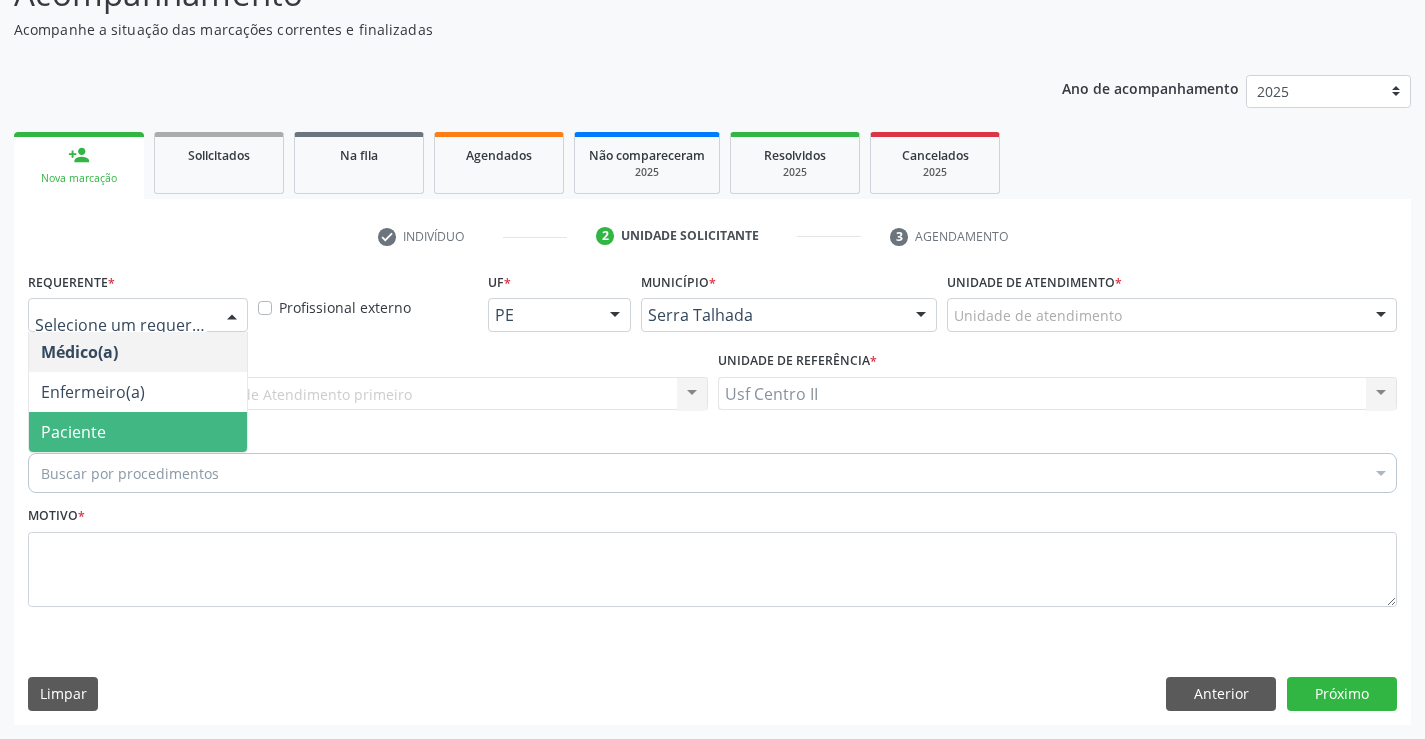 click on "Paciente" at bounding box center (138, 432) 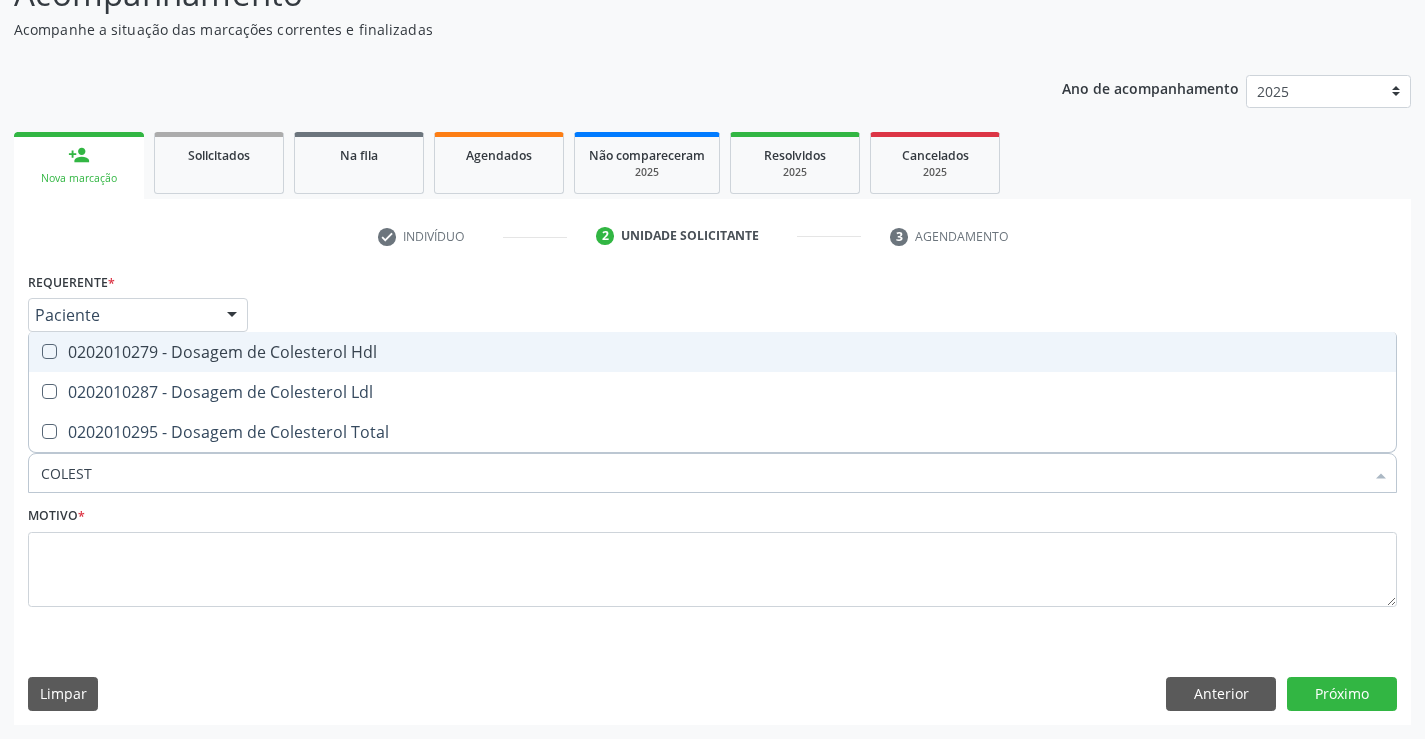 type on "COLESTE" 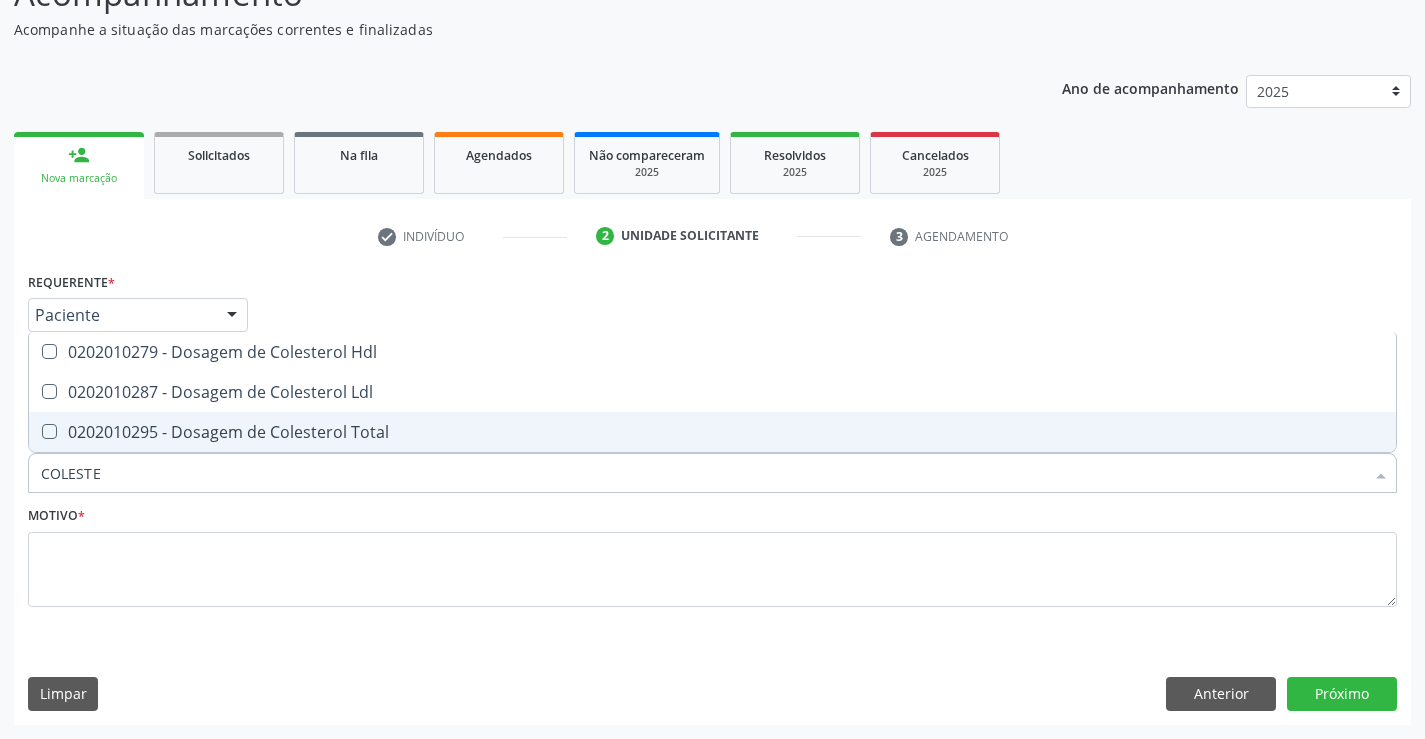 click on "0202010295 - Dosagem de Colesterol Total" at bounding box center (712, 432) 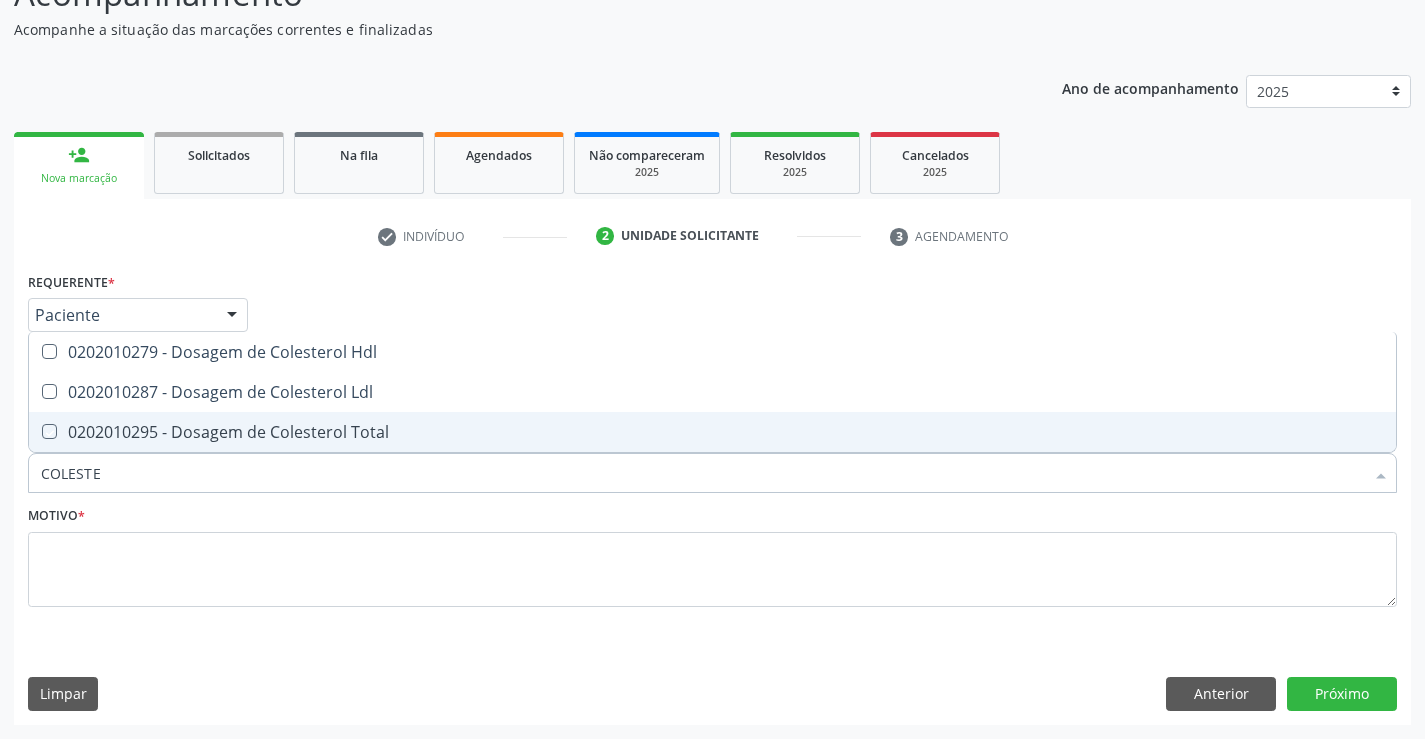 checkbox on "true" 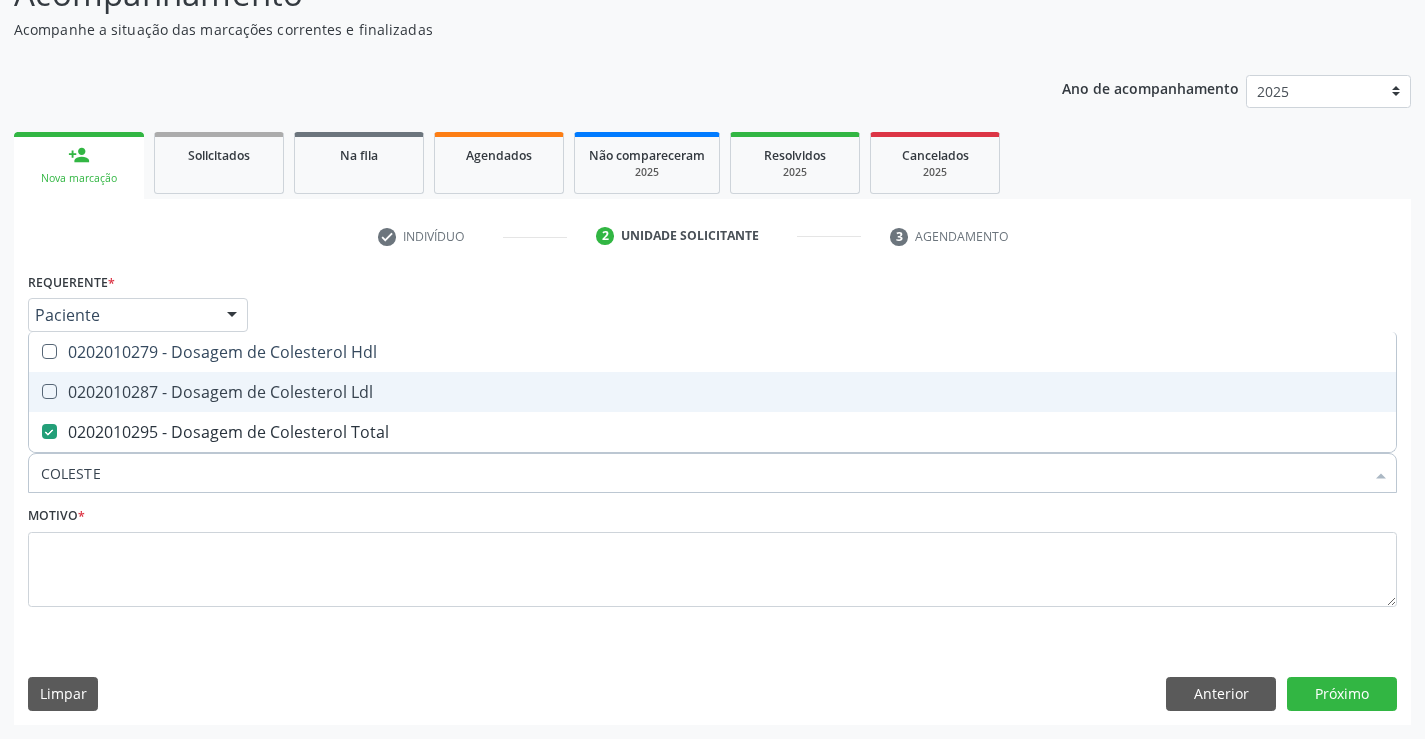click on "0202010287 - Dosagem de Colesterol Ldl" at bounding box center (712, 392) 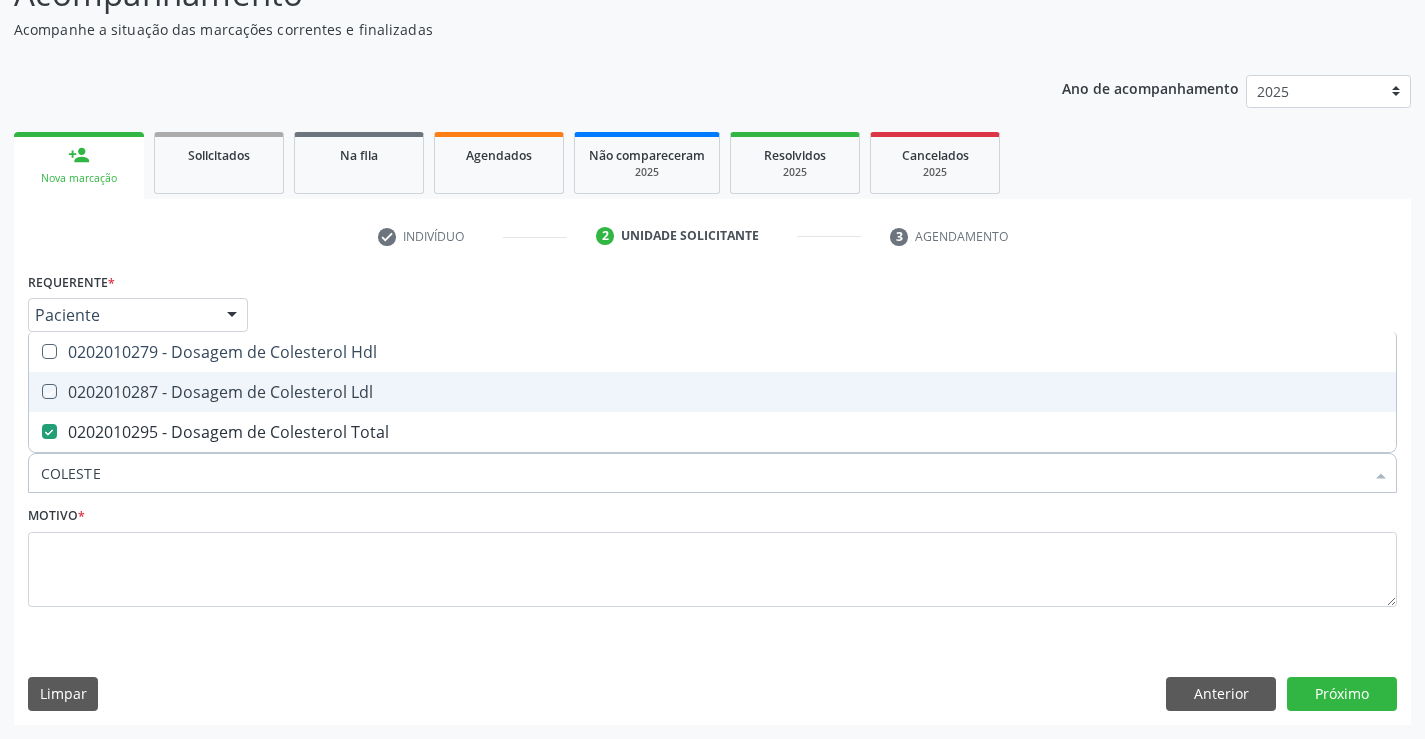checkbox on "true" 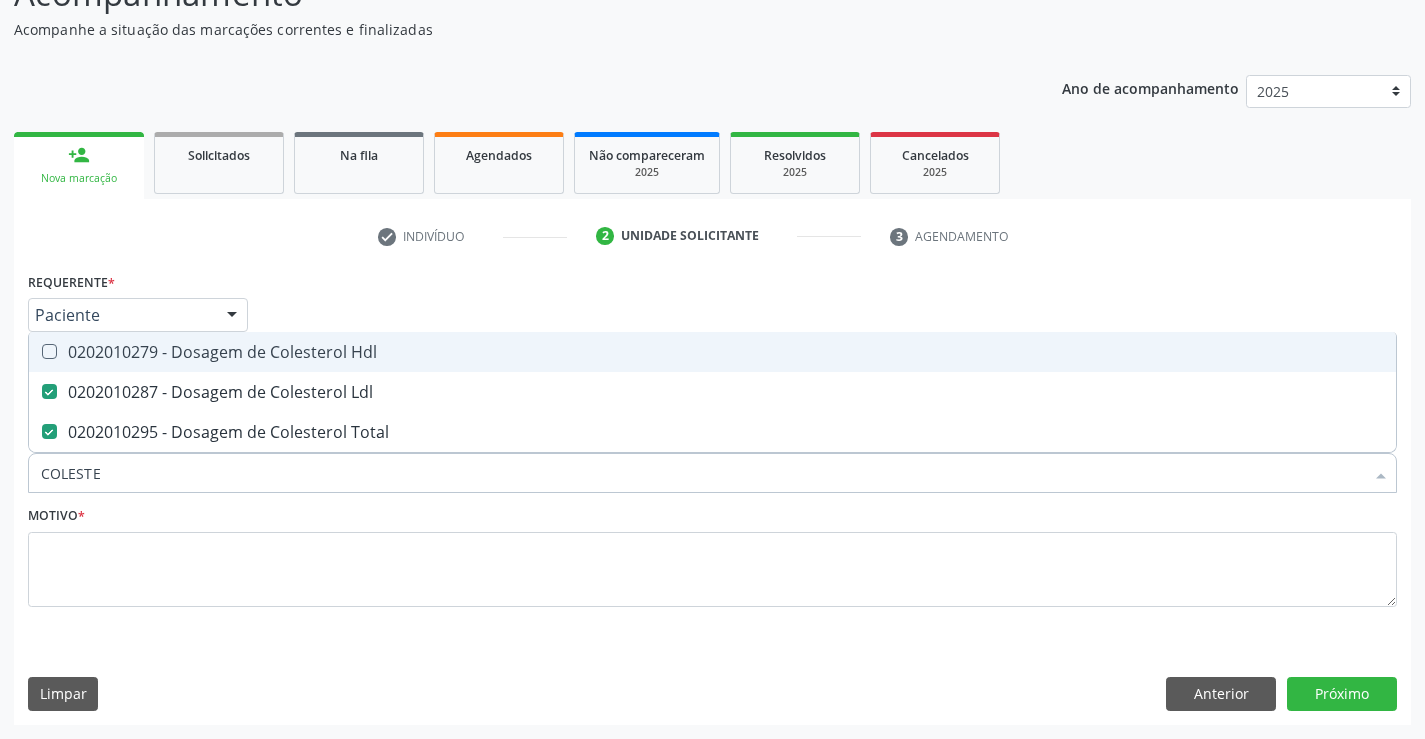 click on "0202010279 - Dosagem de Colesterol Hdl" at bounding box center (712, 352) 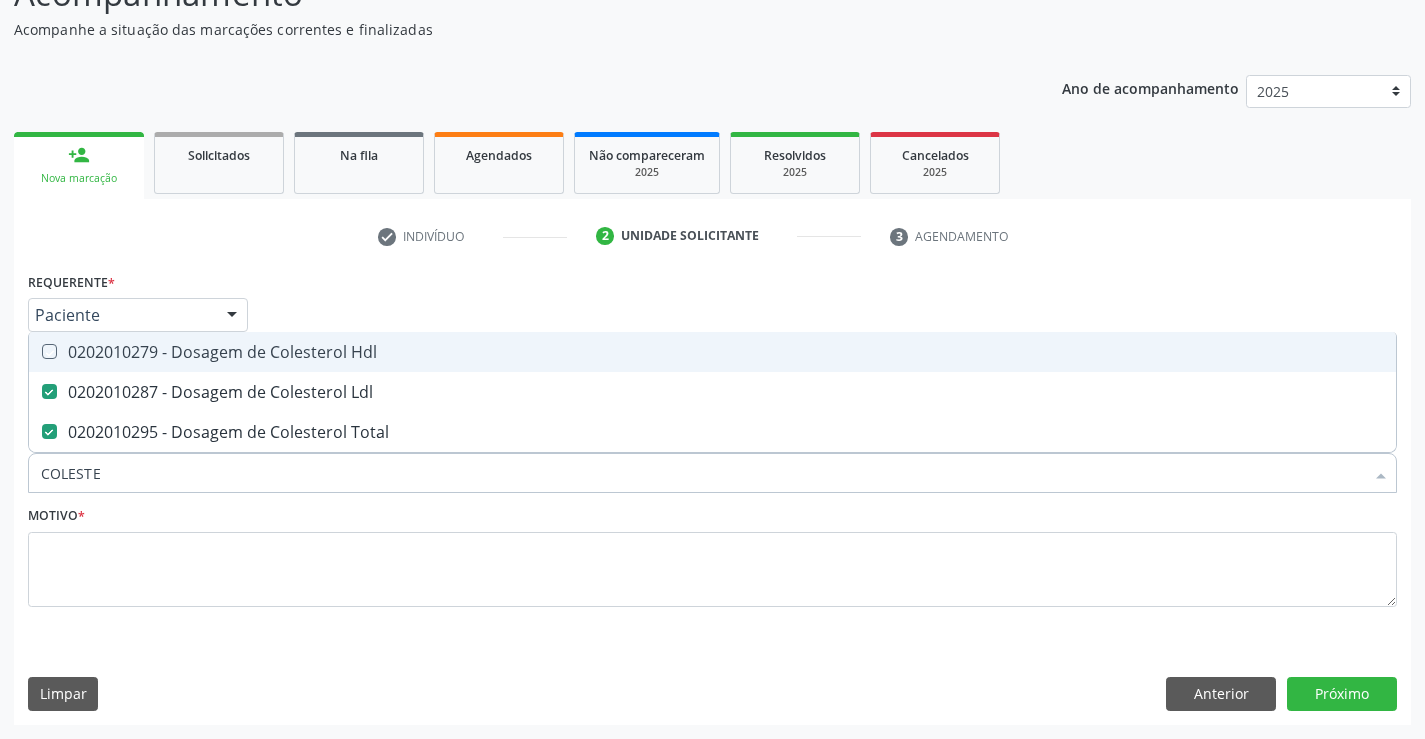 checkbox on "true" 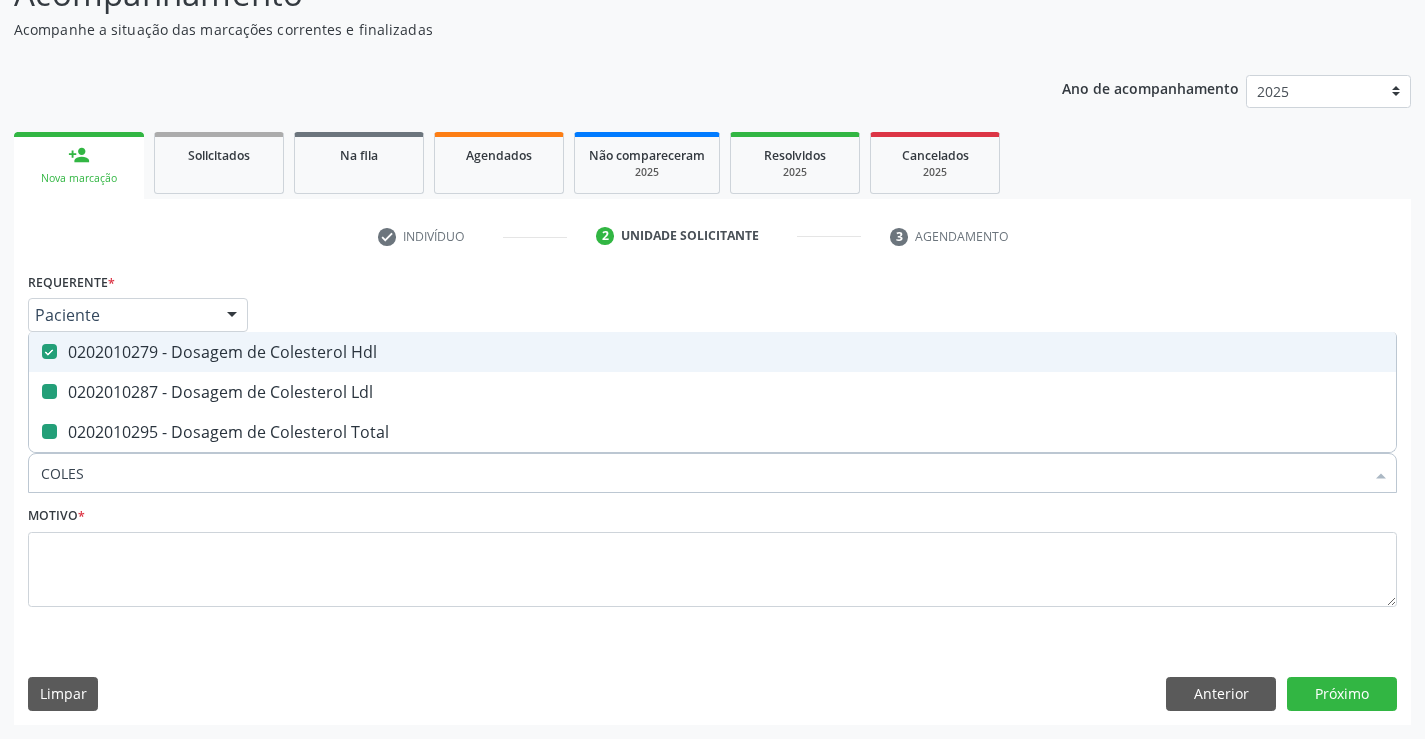 type on "COLE" 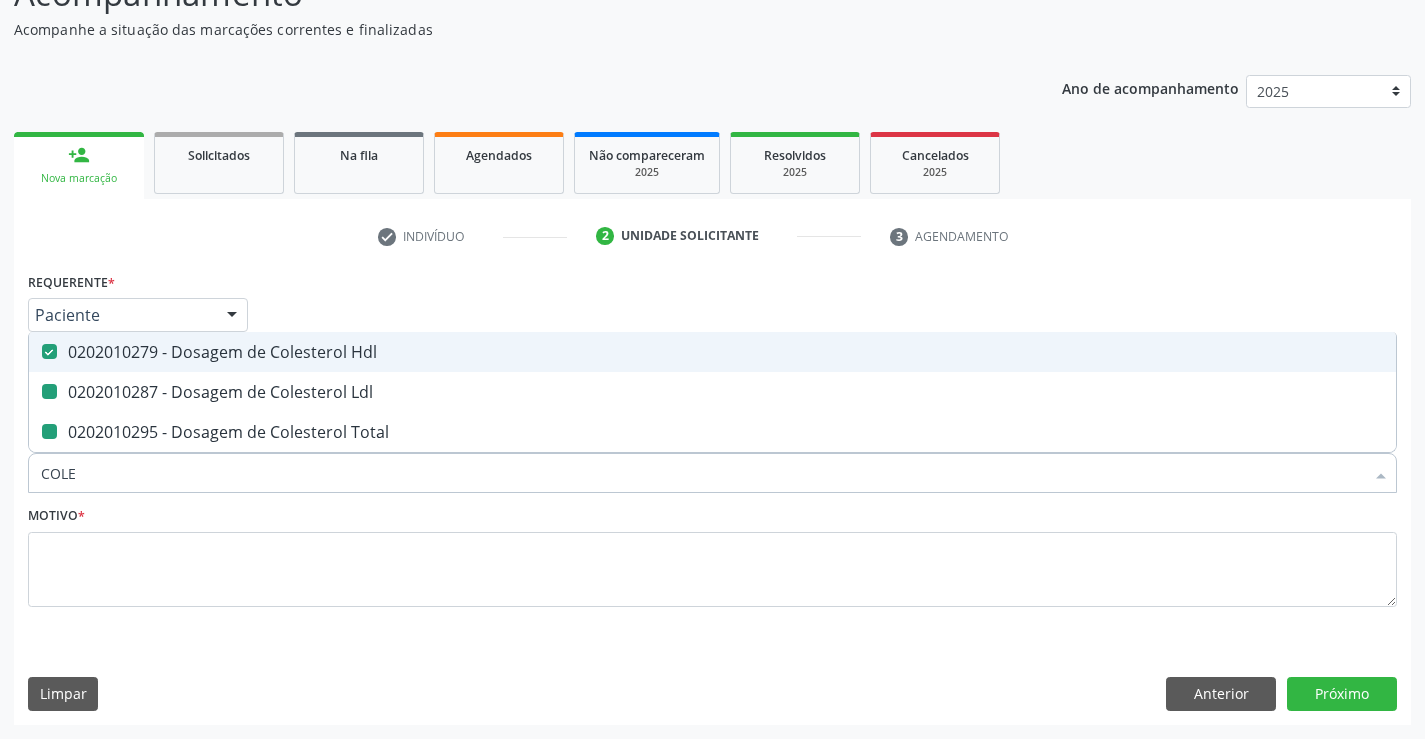 checkbox on "false" 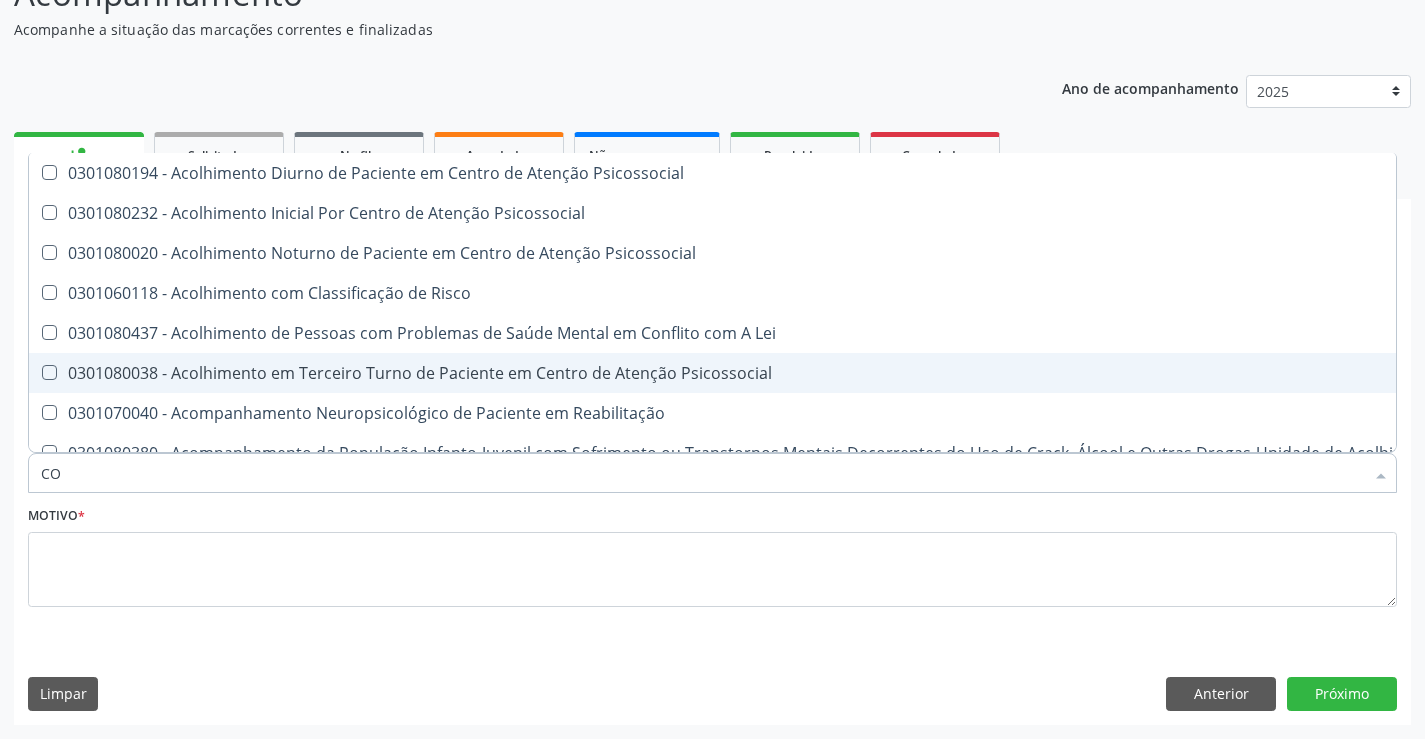 type on "C" 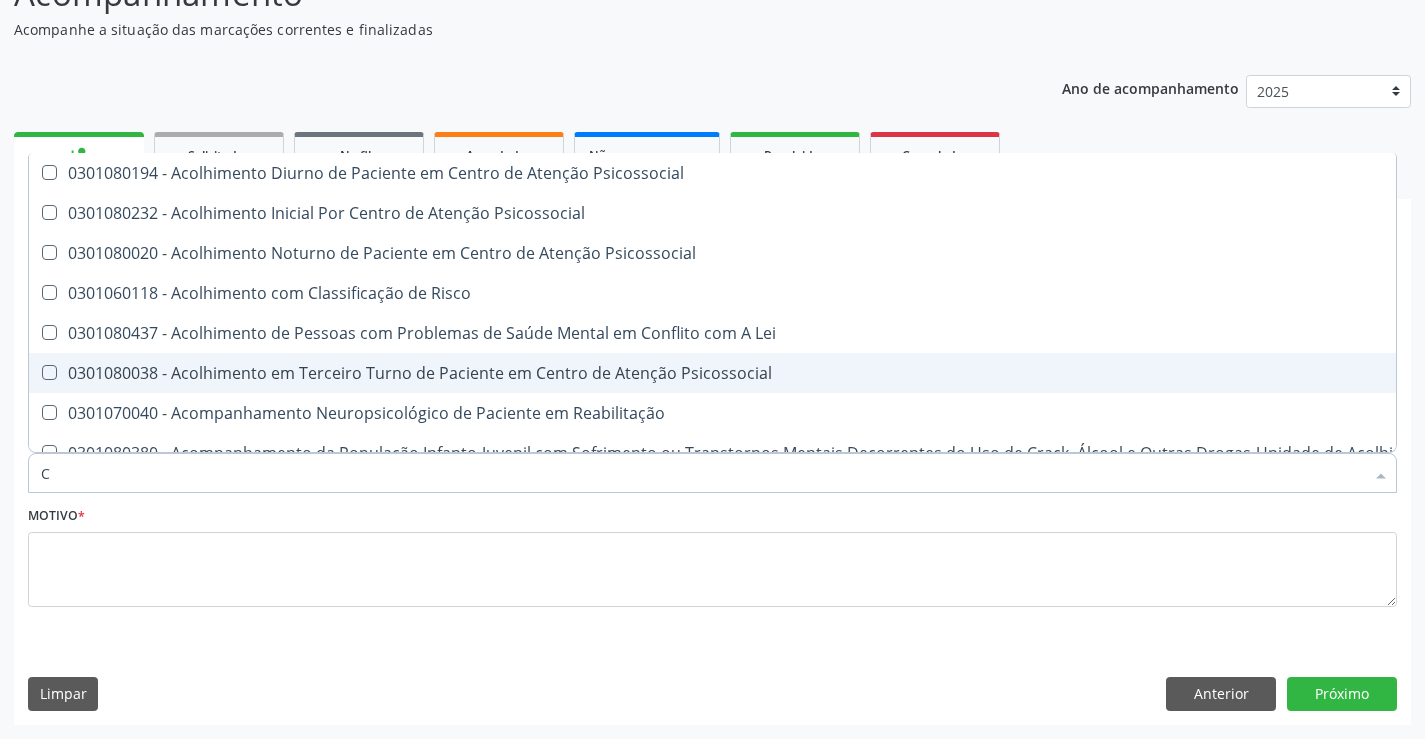 checkbox on "false" 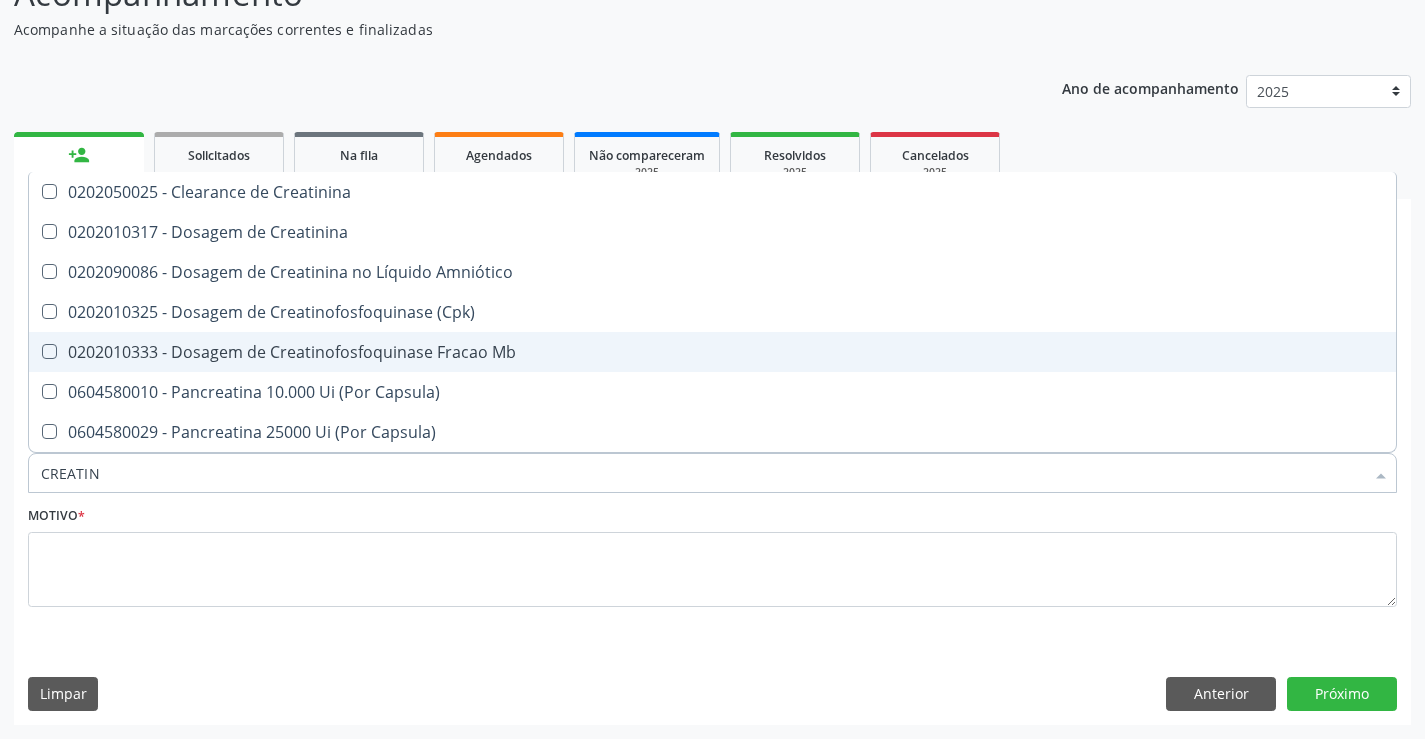 type on "CREATINI" 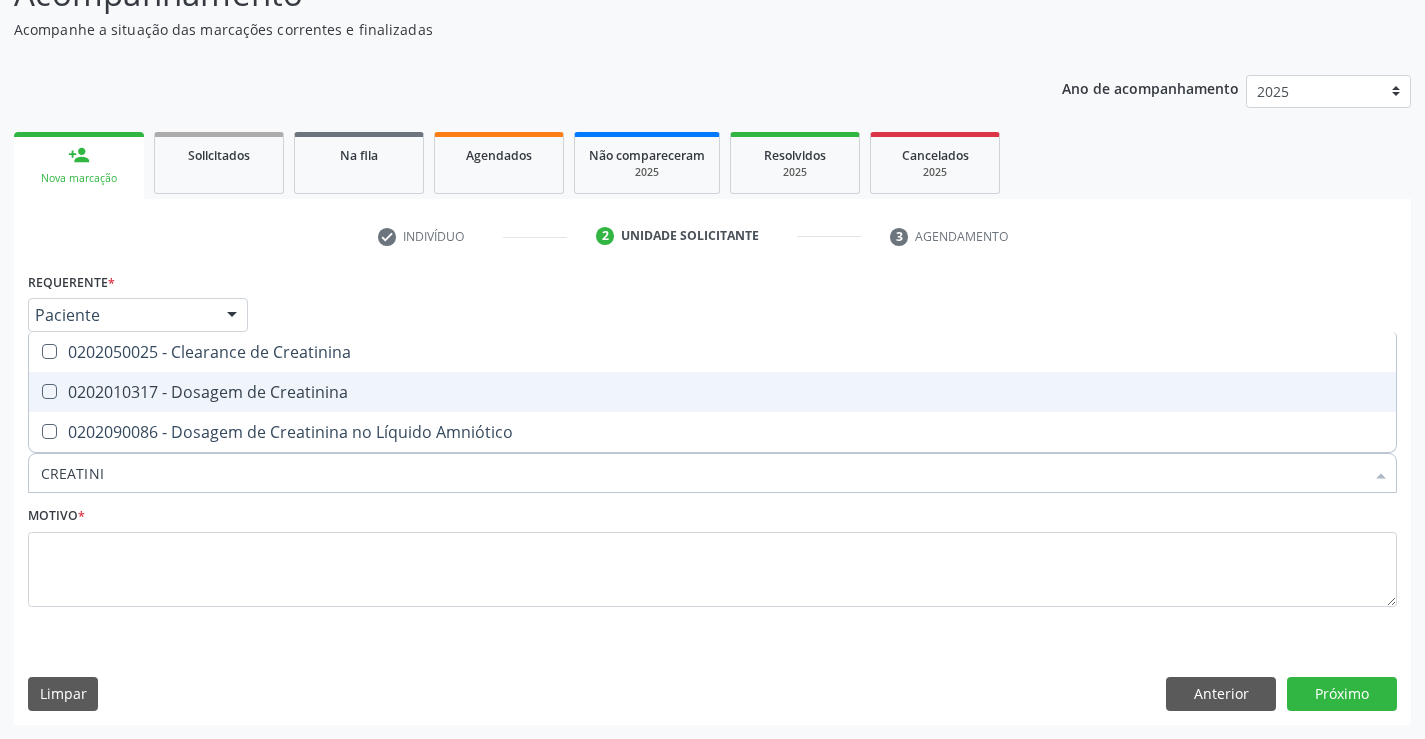 click on "0202010317 - Dosagem de Creatinina" at bounding box center [712, 392] 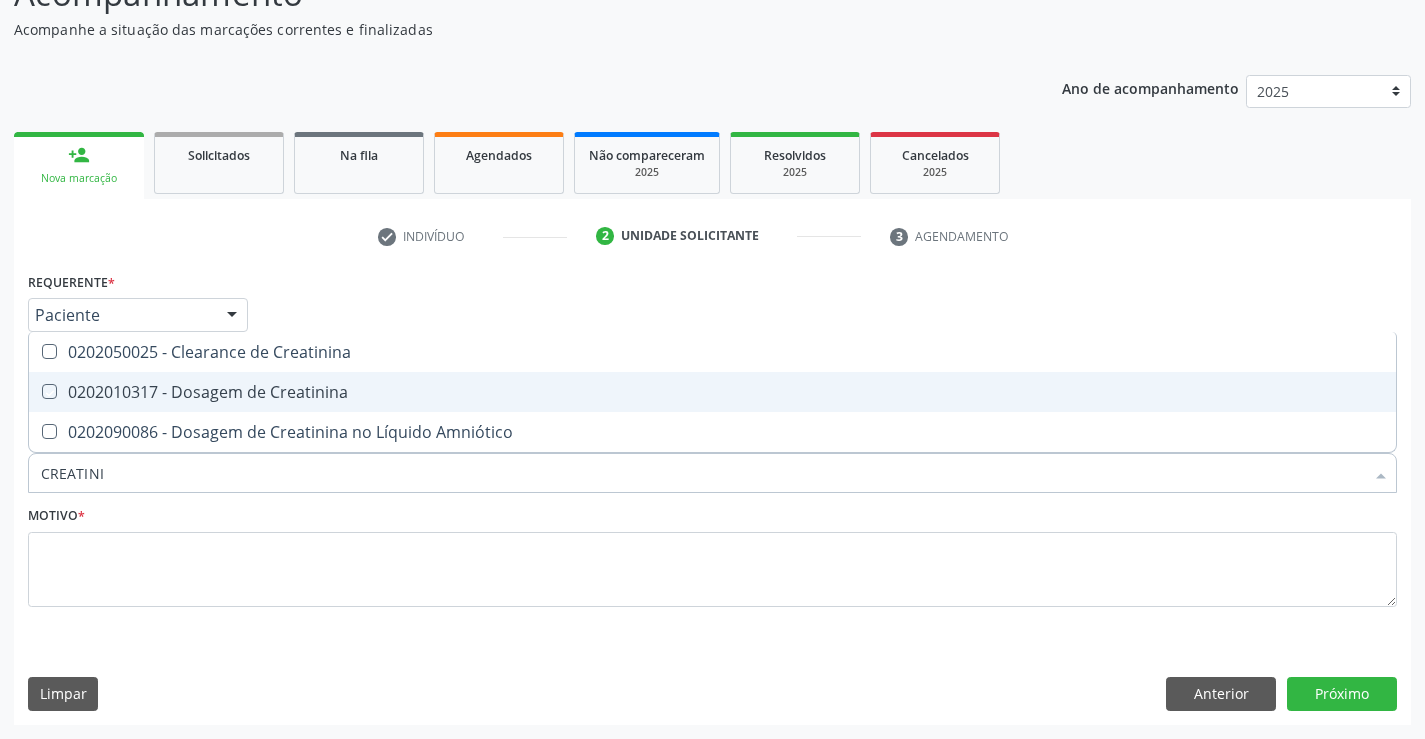 checkbox on "true" 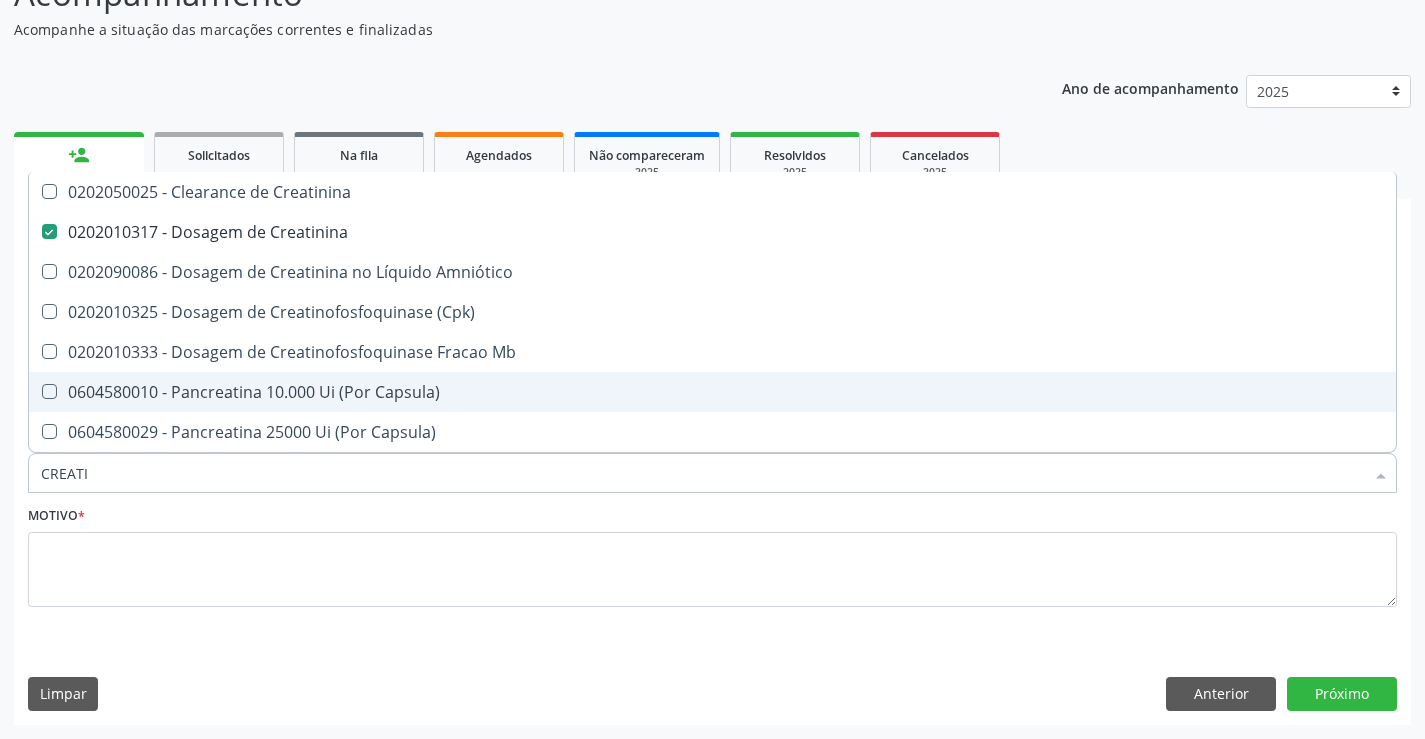 type on "CREAT" 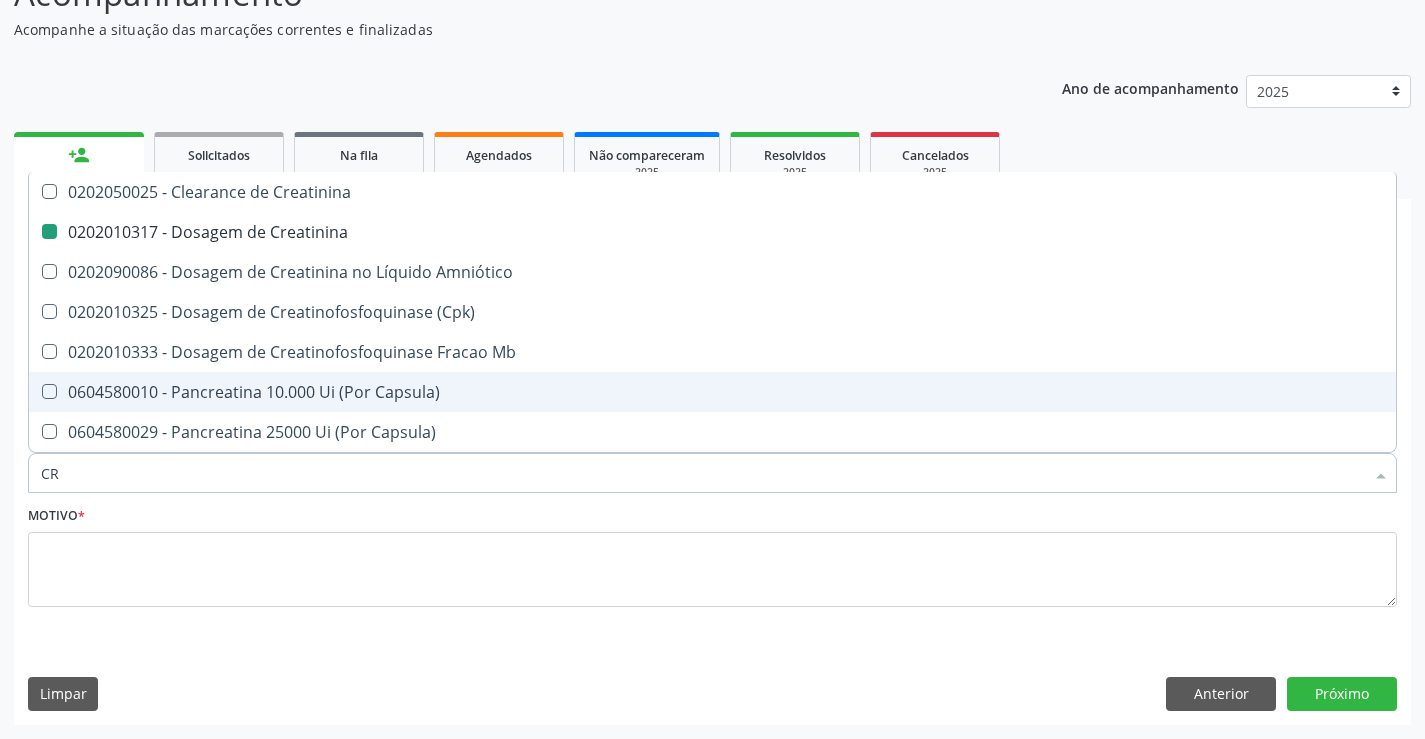 type on "C" 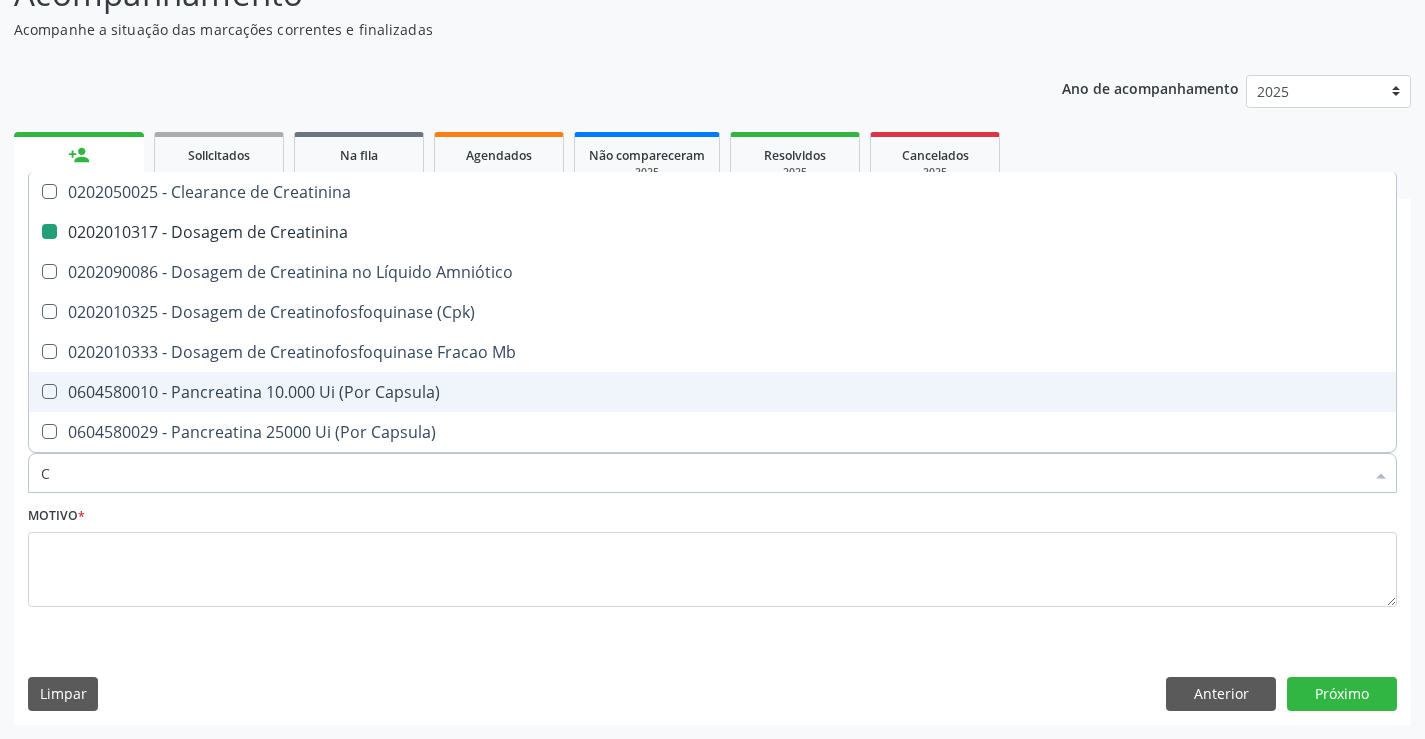 type 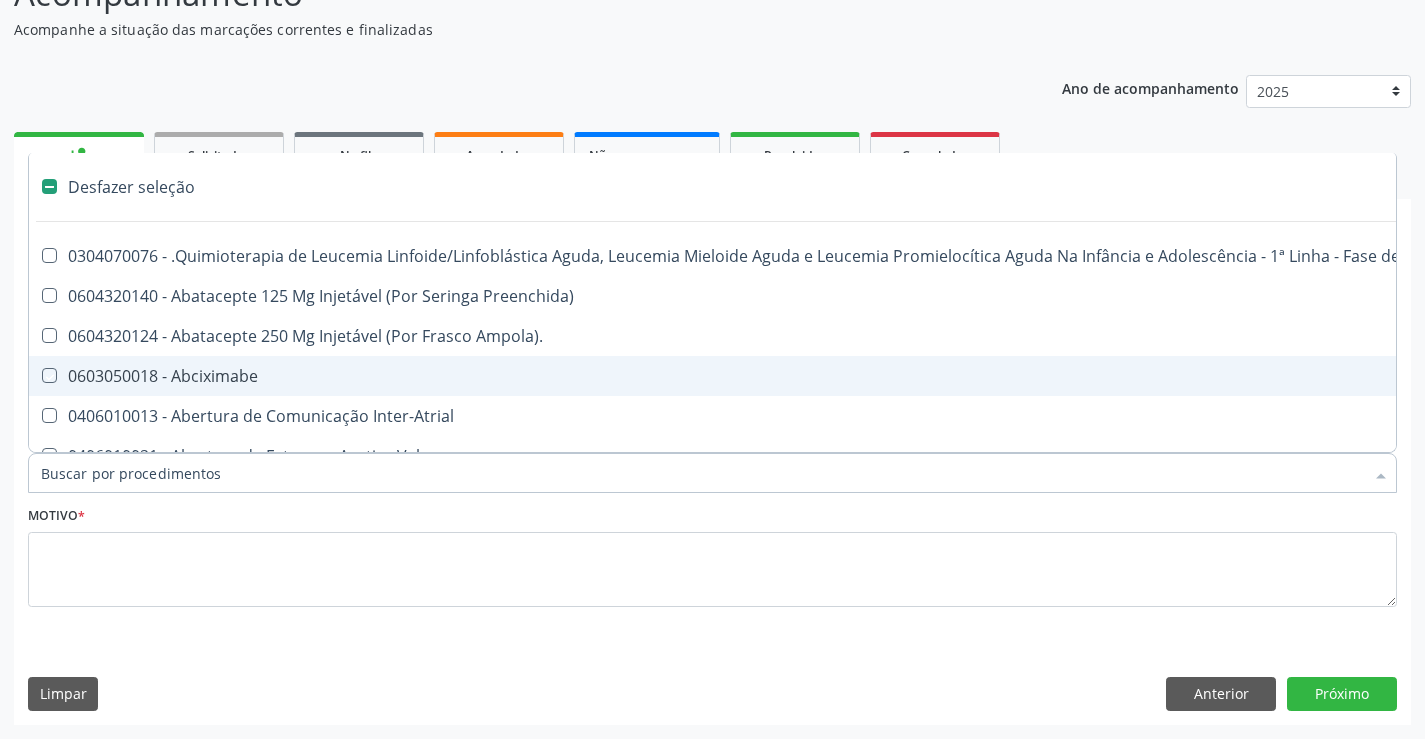 checkbox on "false" 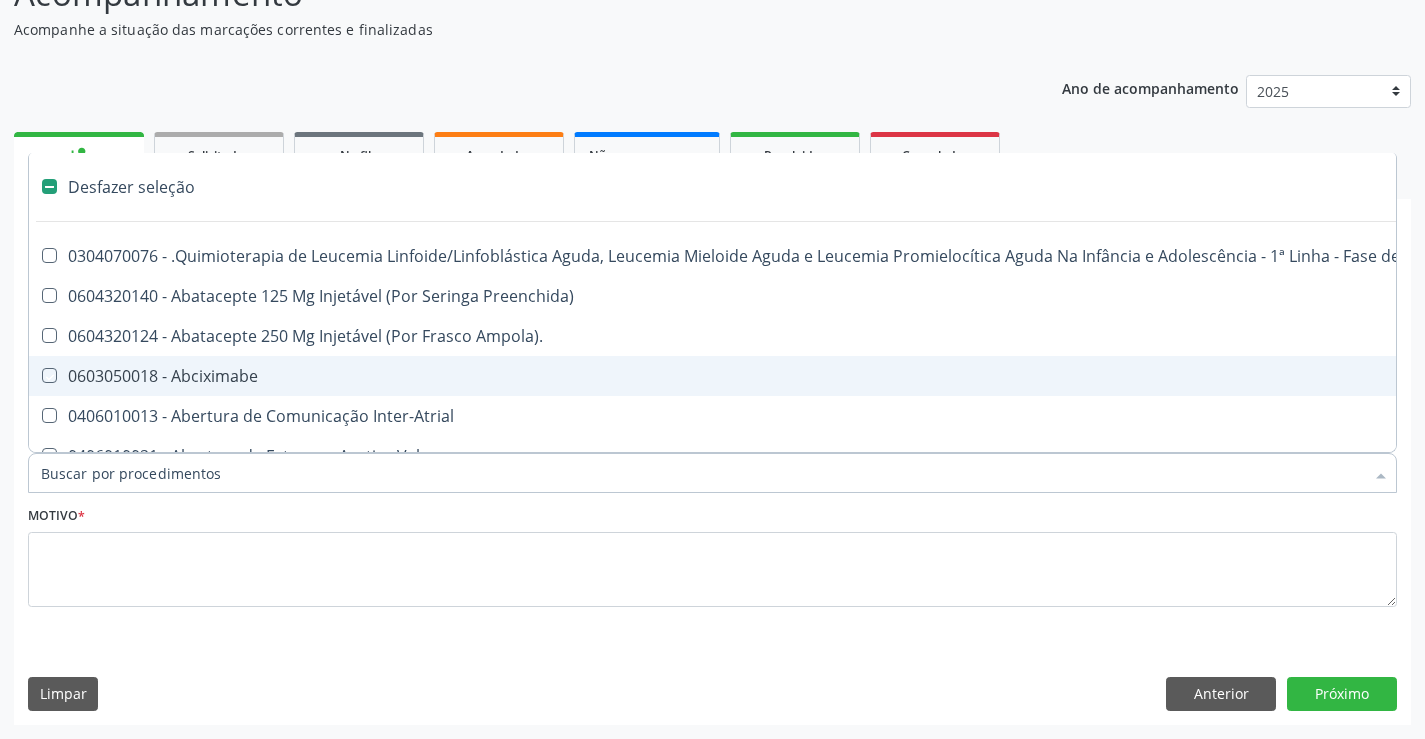 checkbox on "false" 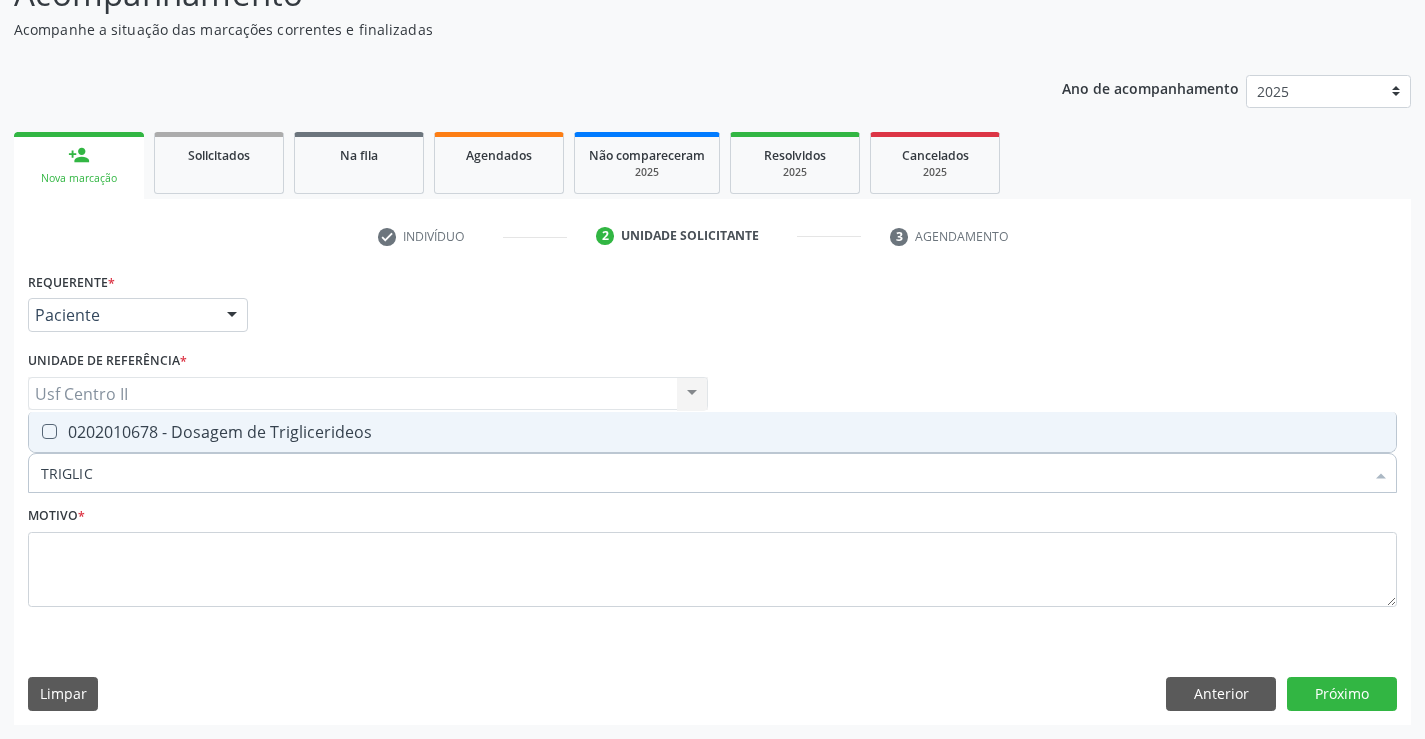 type on "TRIGLICE" 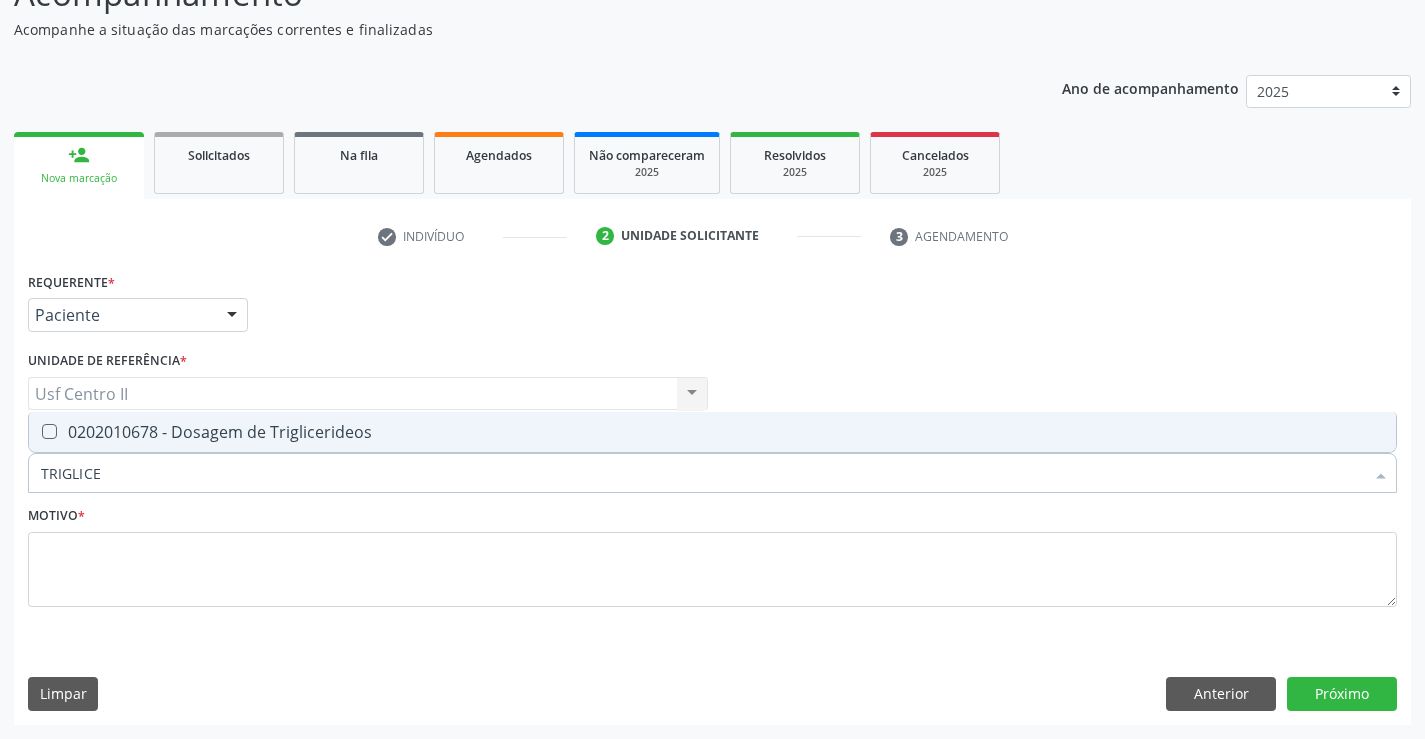 click on "0202010678 - Dosagem de Triglicerideos" at bounding box center [712, 432] 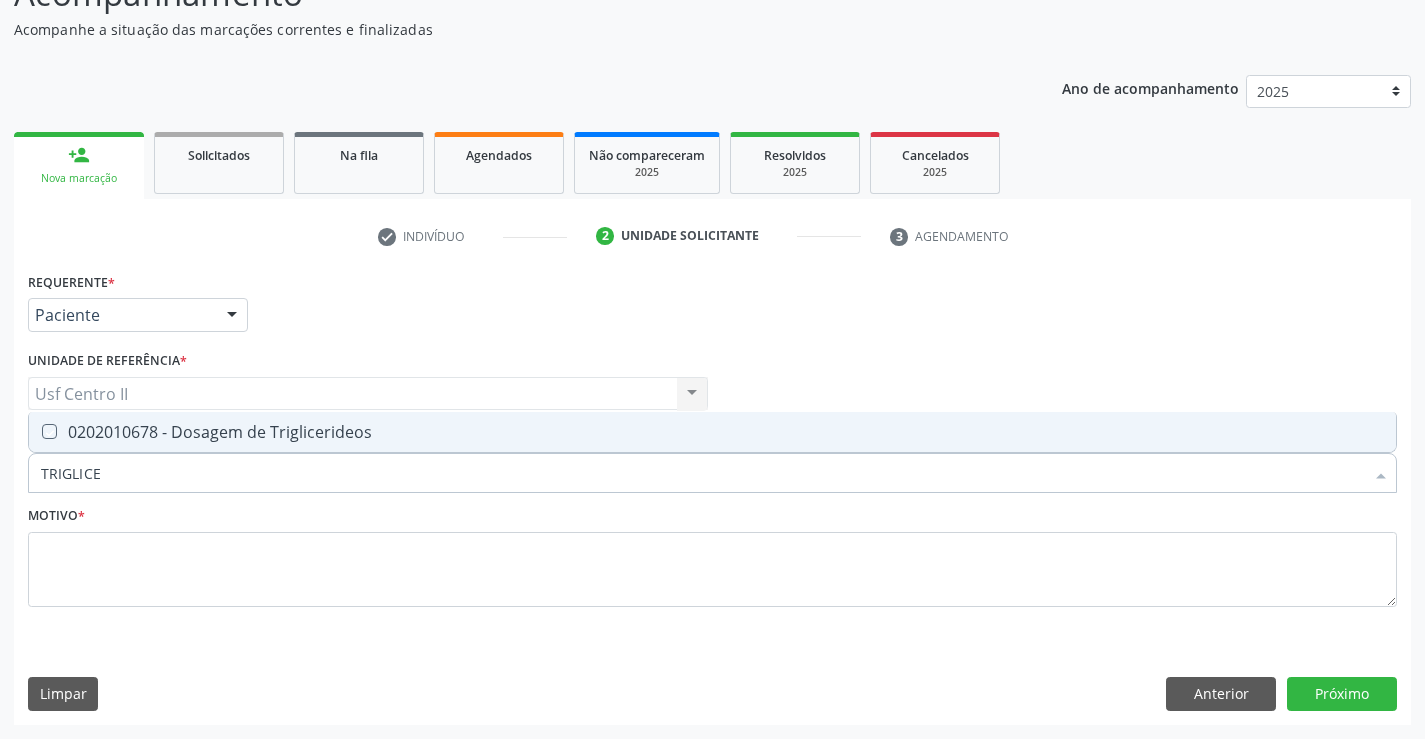 checkbox on "true" 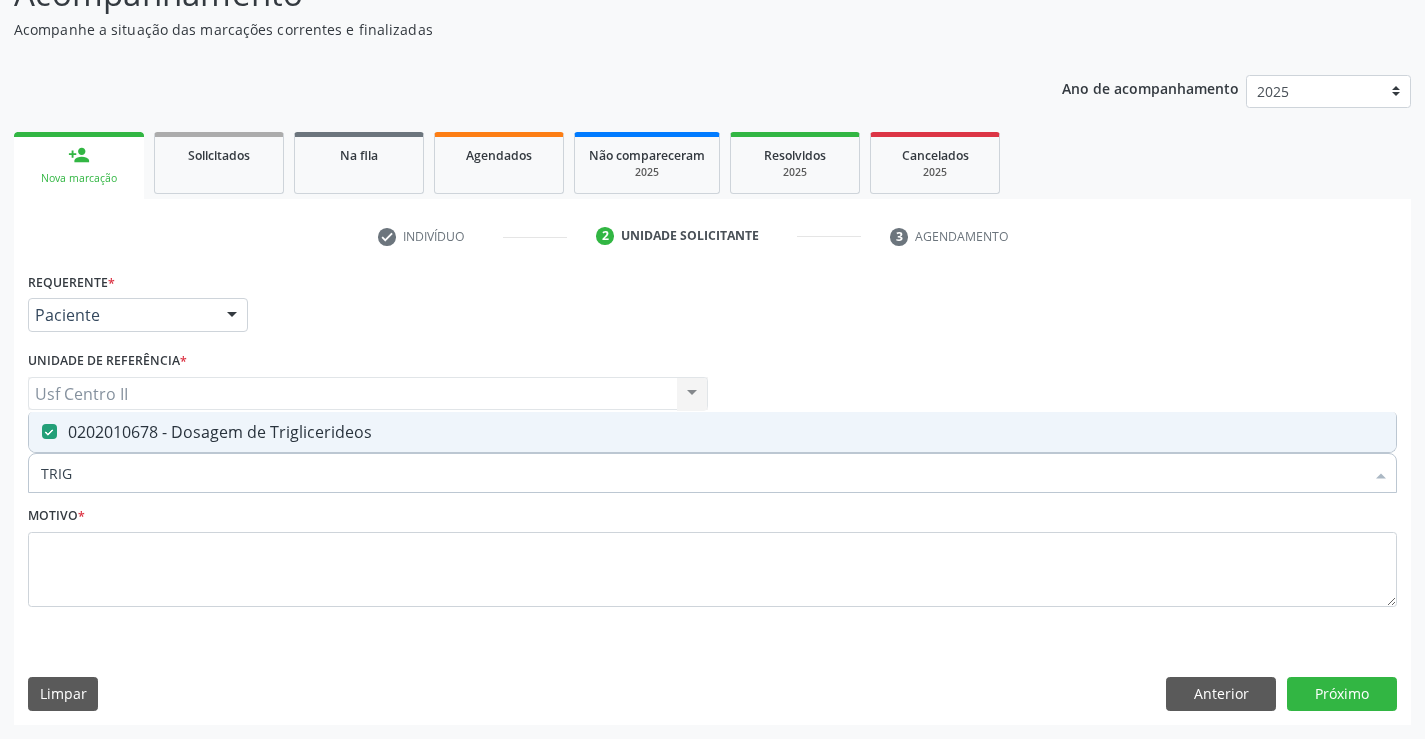 type on "TRI" 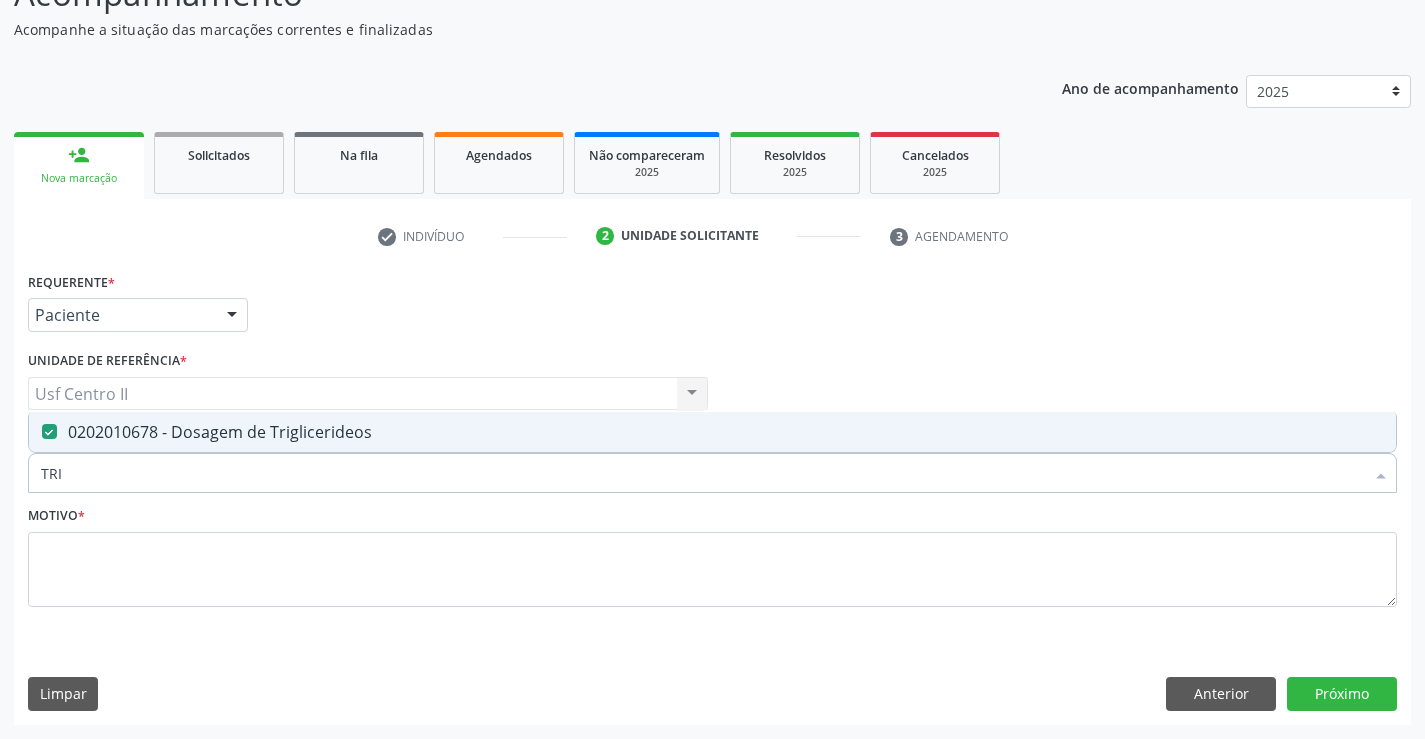 checkbox on "false" 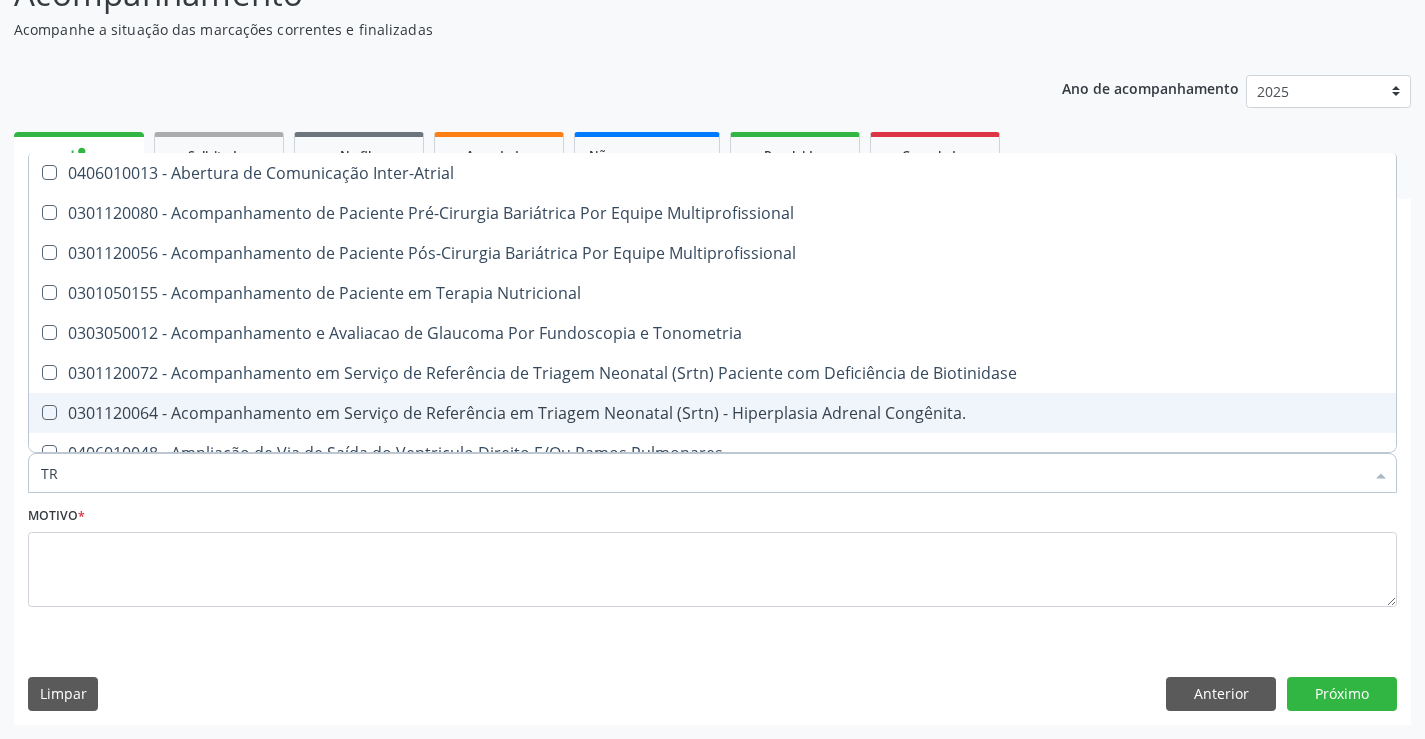 type on "T" 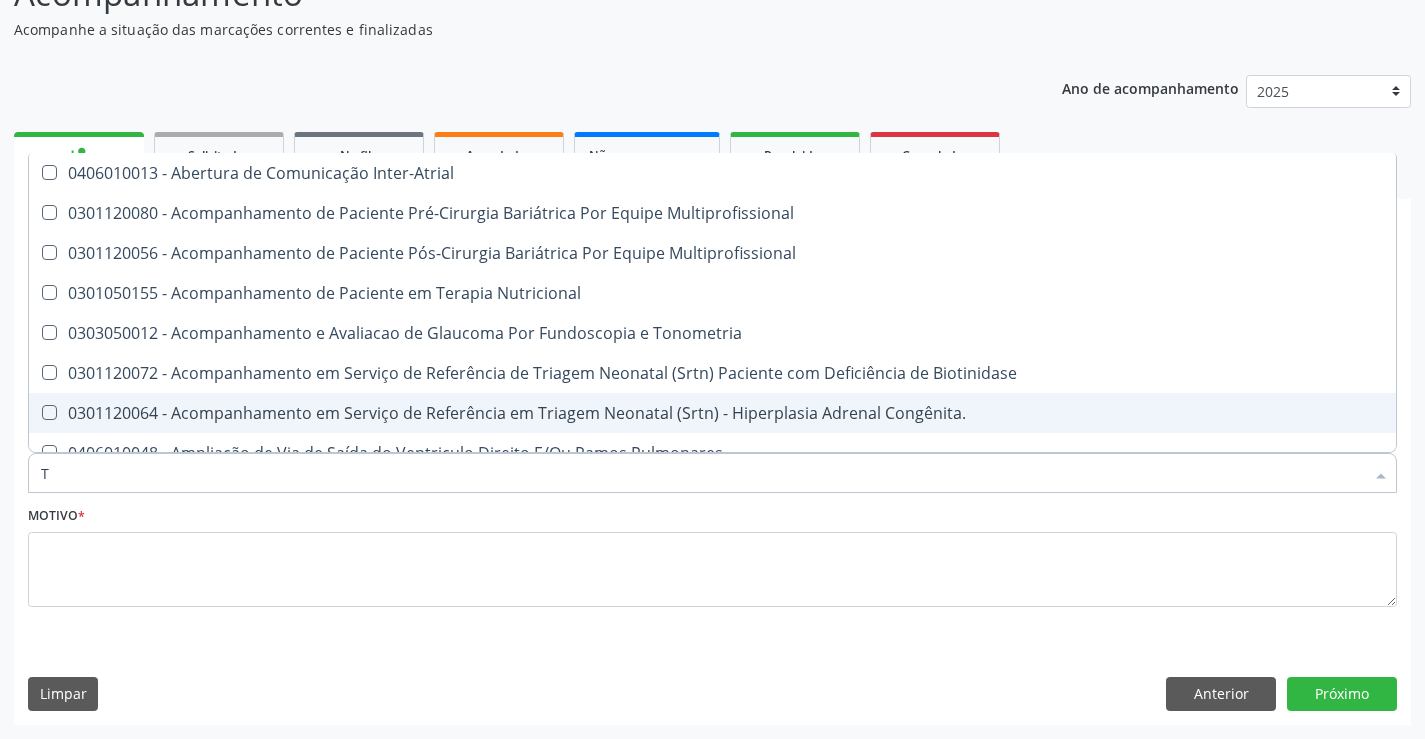 type 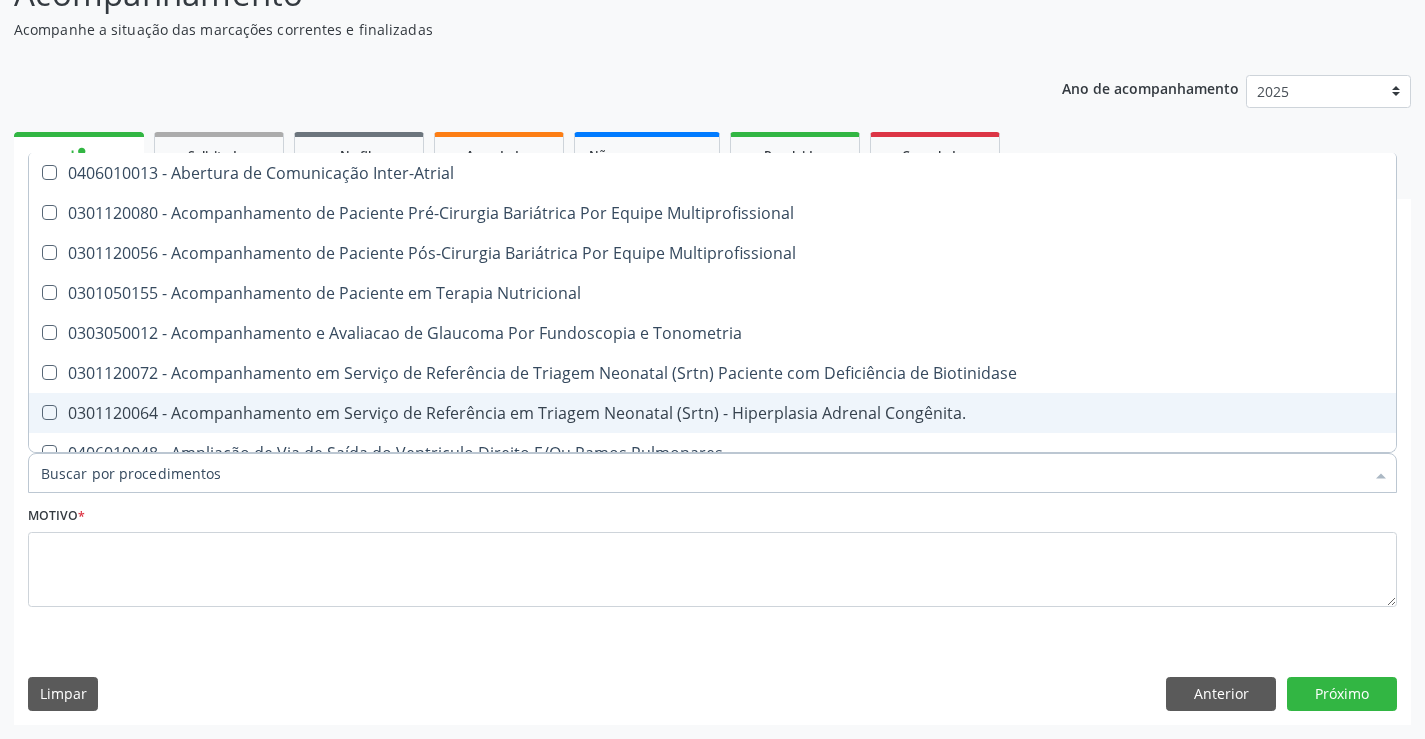 checkbox on "false" 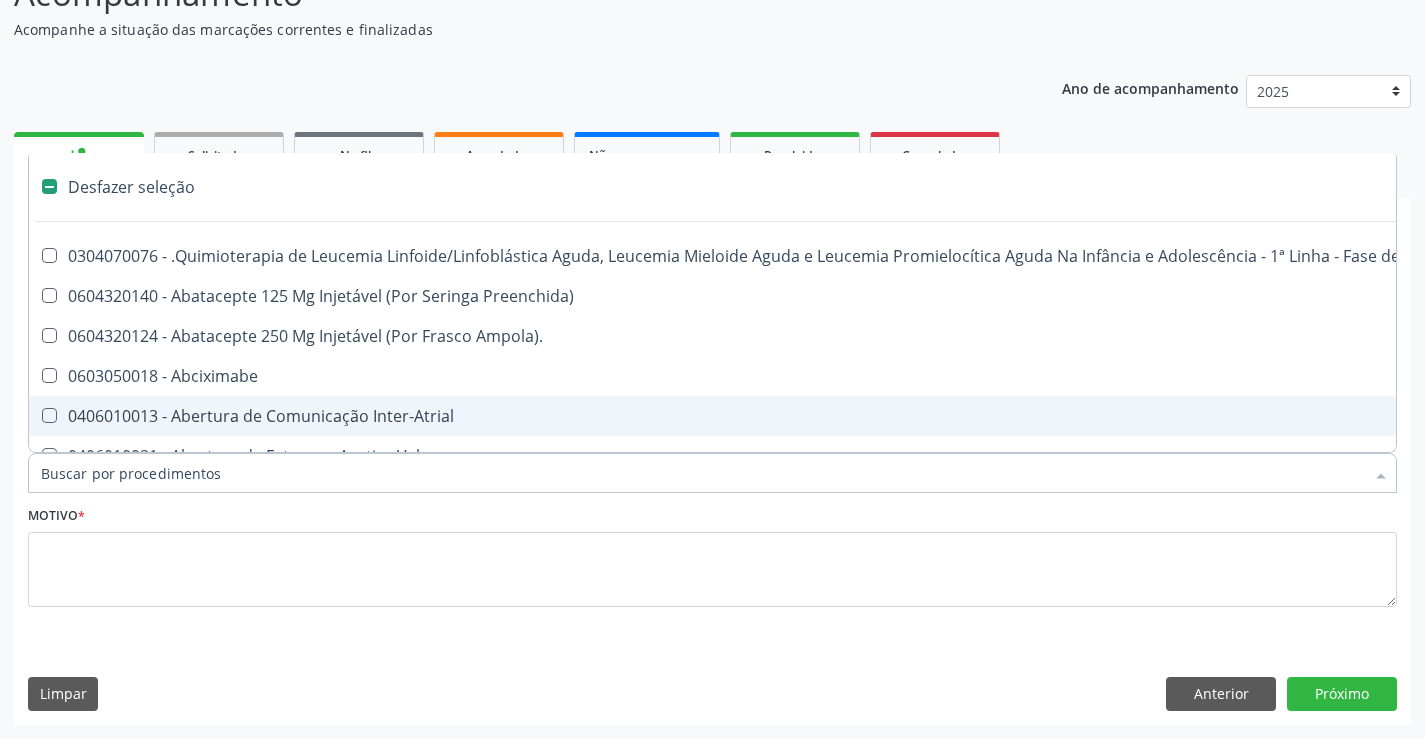 type on "U" 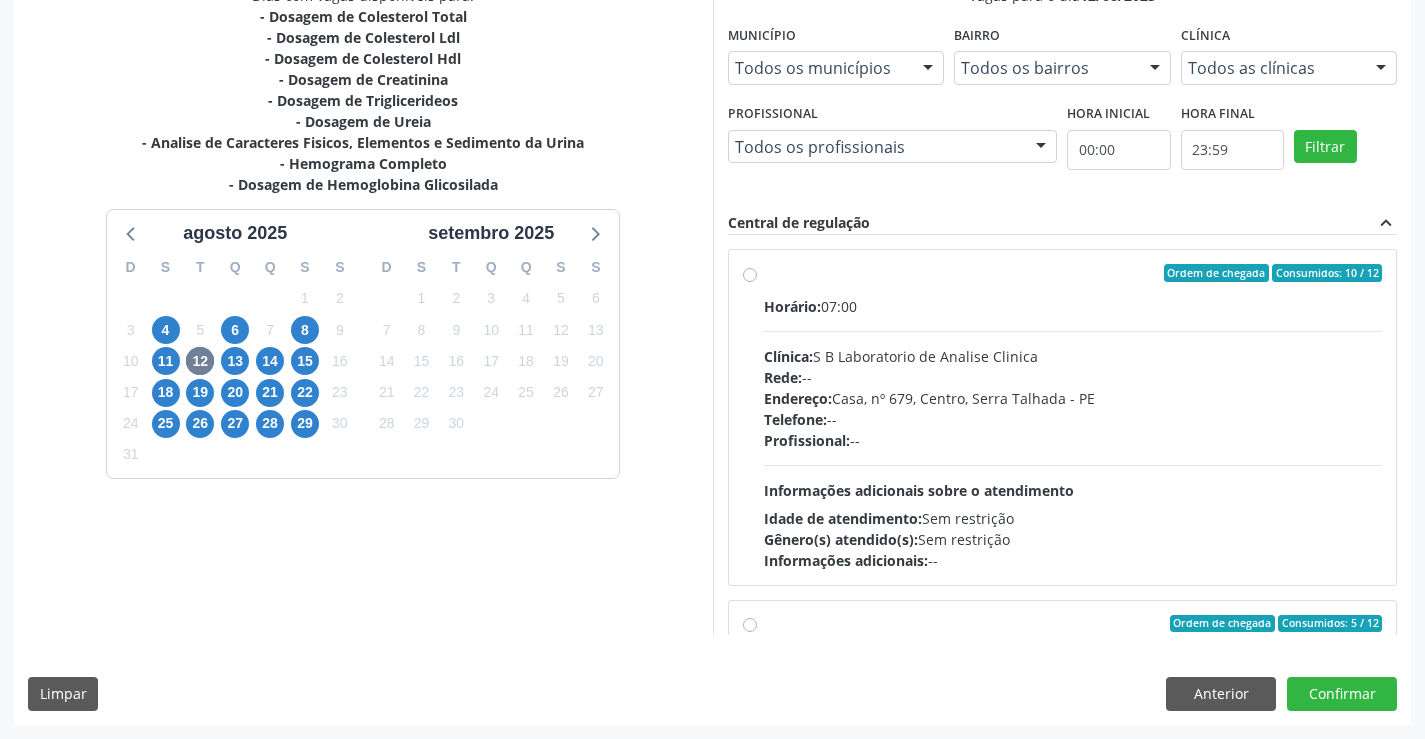 scroll, scrollTop: 456, scrollLeft: 0, axis: vertical 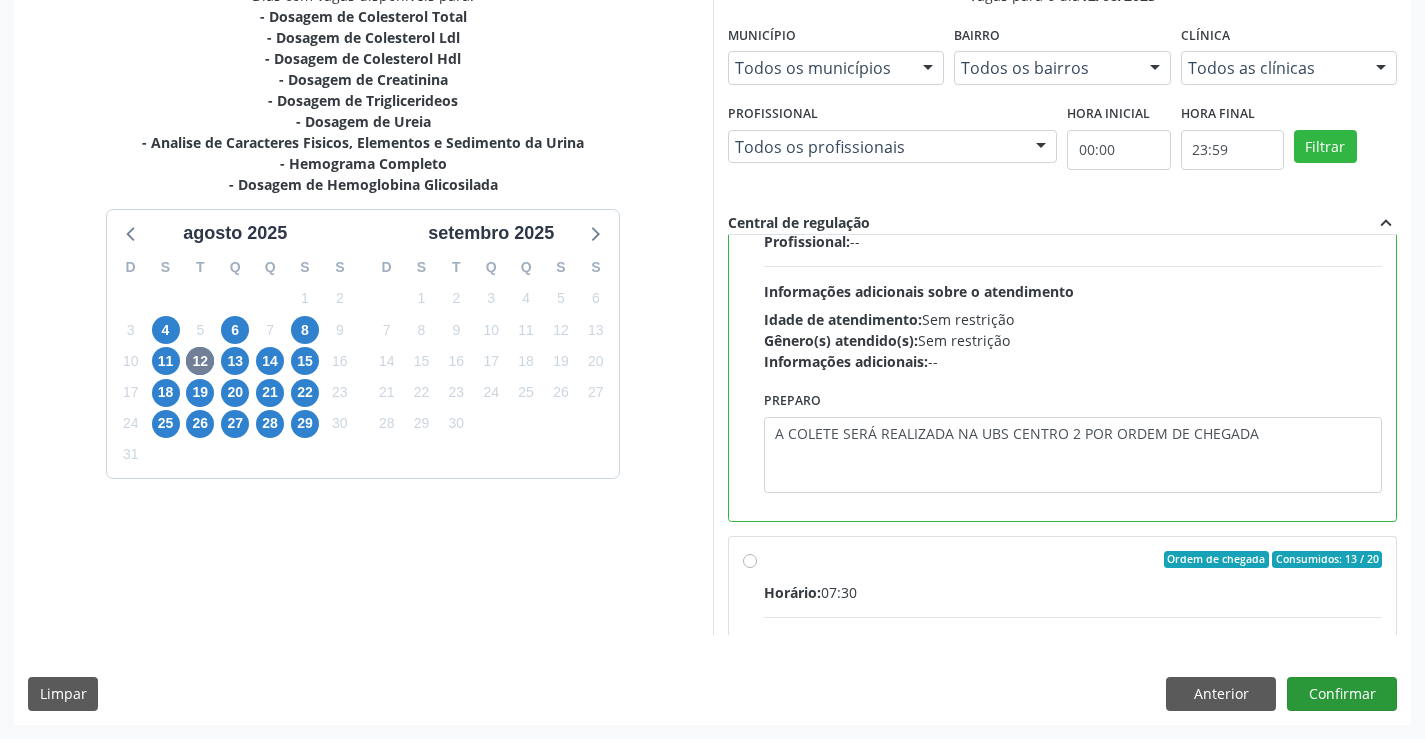 type on "A COLETE SERÁ REALIZADA NA UBS CENTRO 2 POR ORDEM DE CHEGADA" 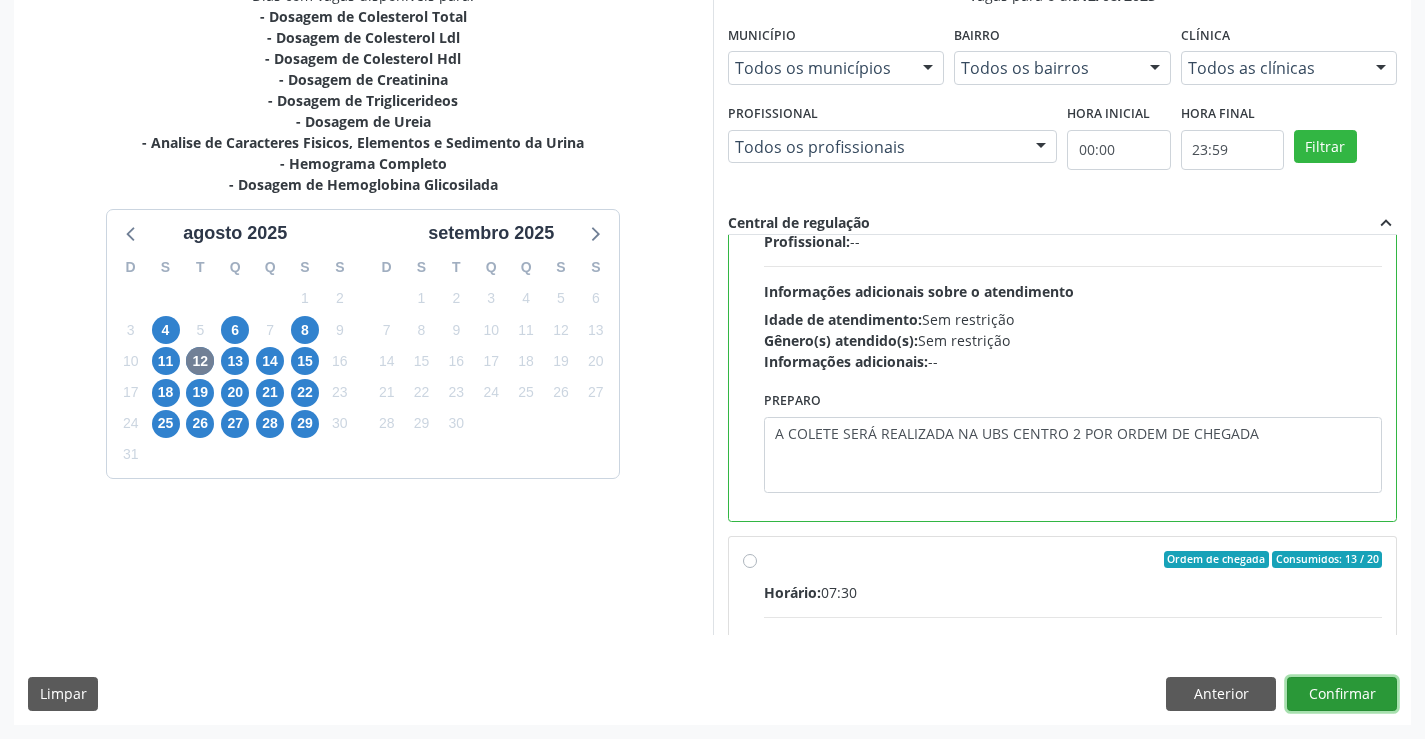 click on "Confirmar" at bounding box center (1342, 694) 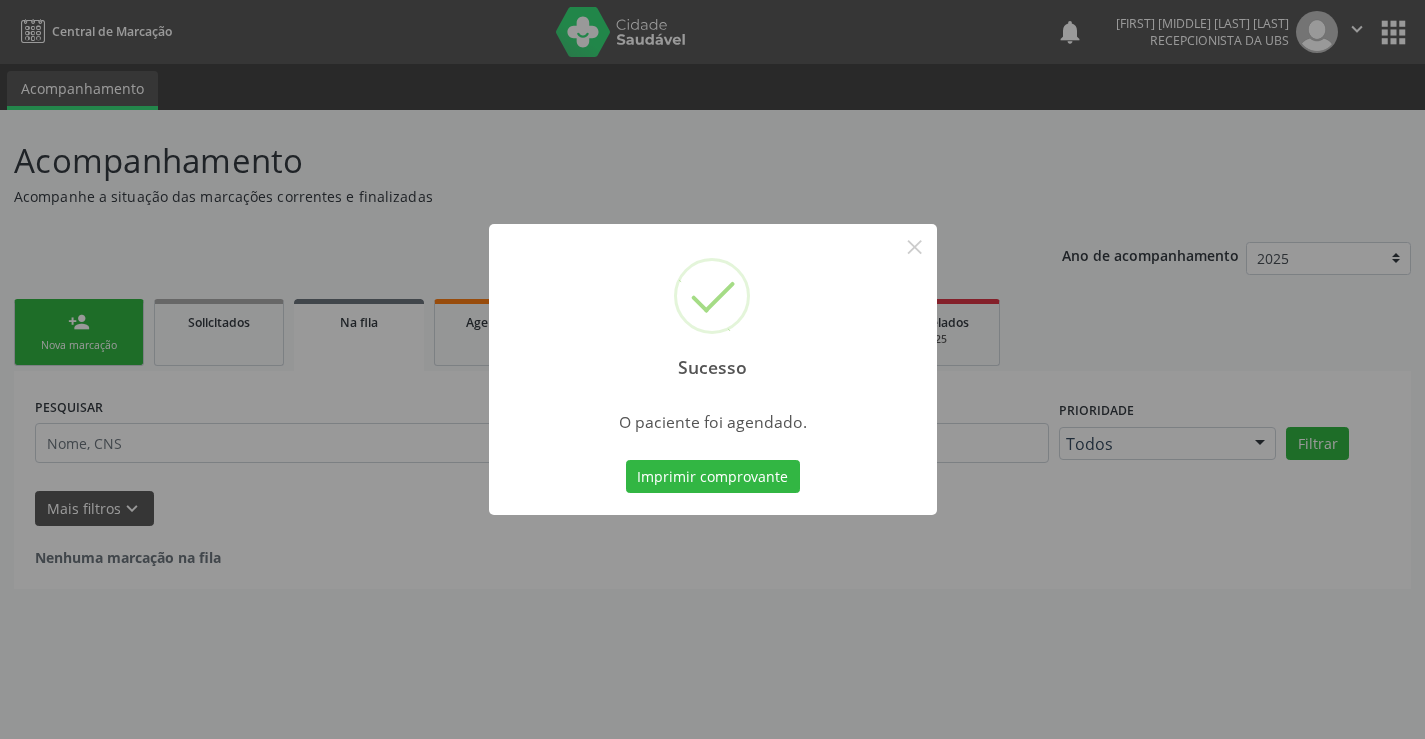 scroll, scrollTop: 0, scrollLeft: 0, axis: both 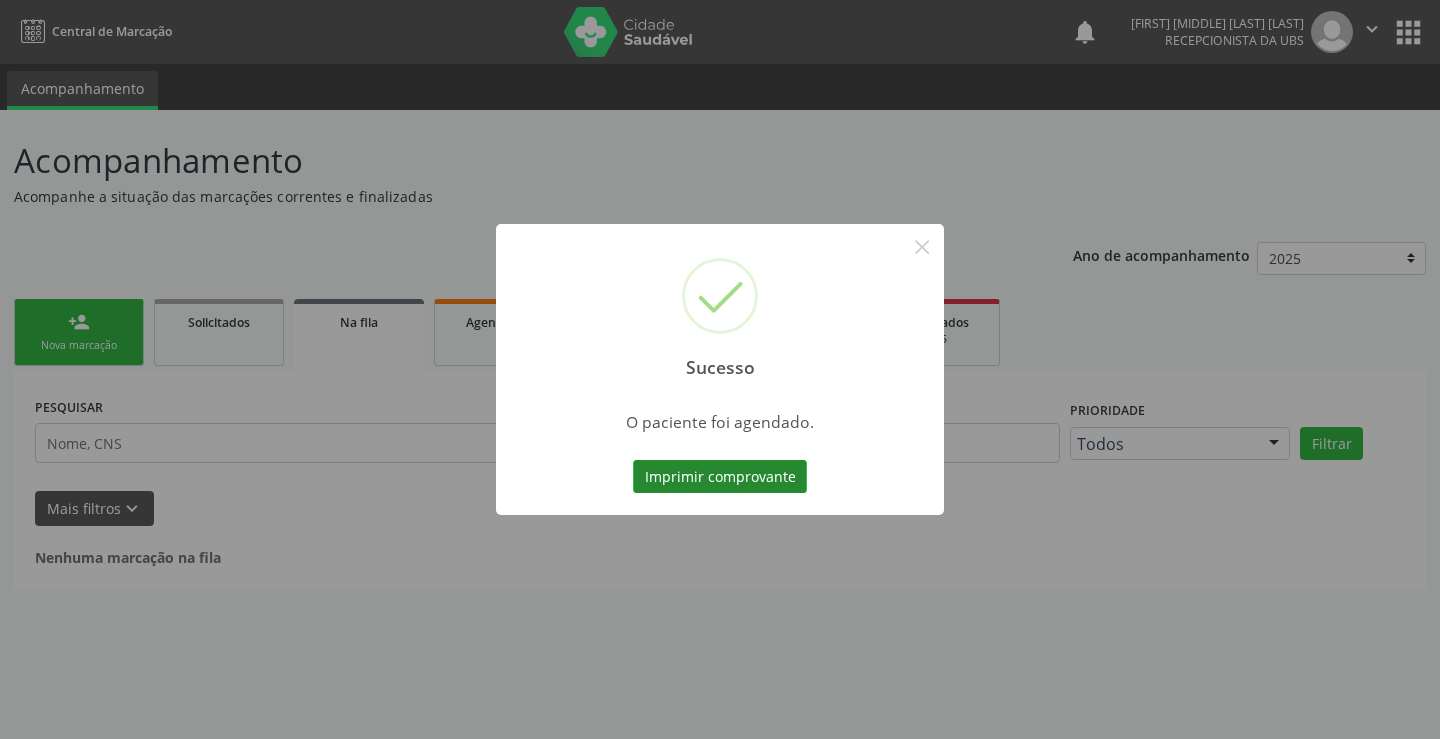 click on "Imprimir comprovante" at bounding box center (720, 477) 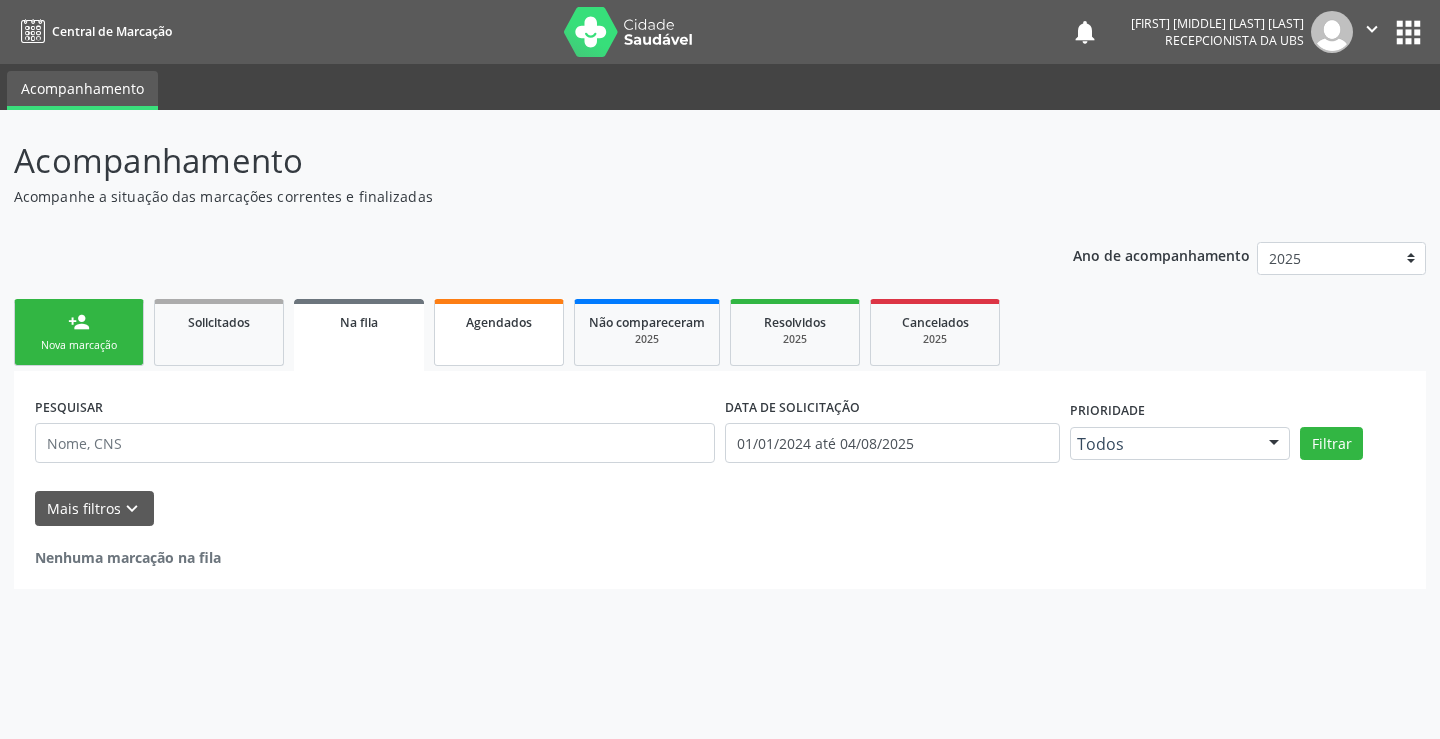click on "Agendados" at bounding box center [499, 332] 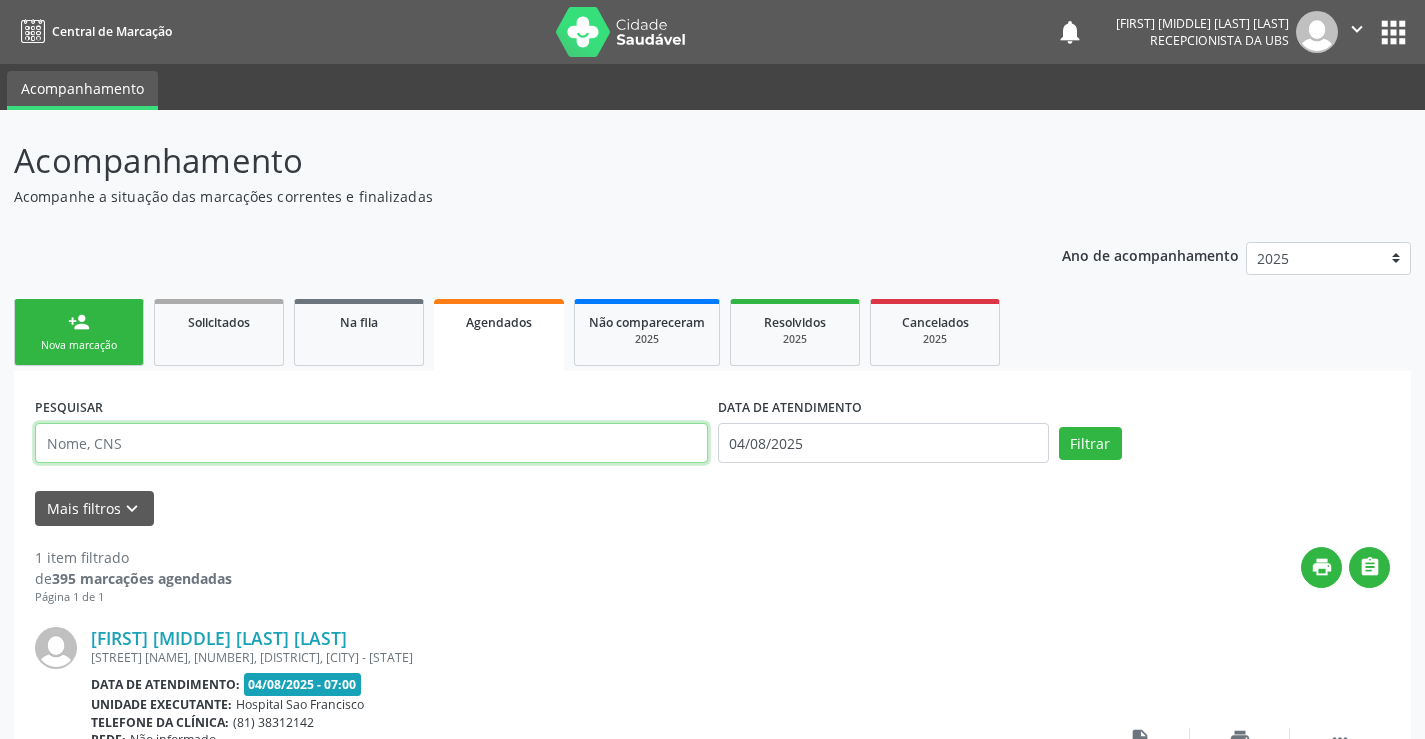 click at bounding box center [371, 443] 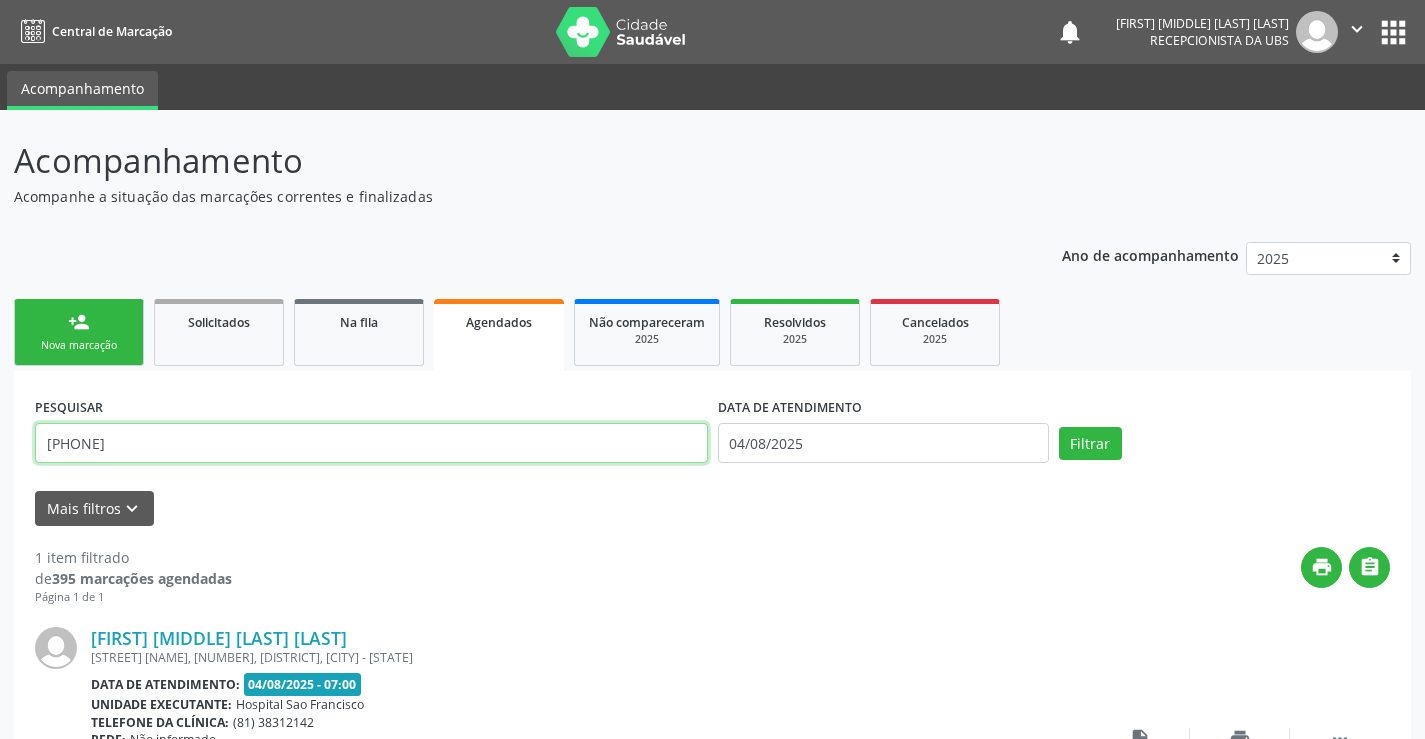 type on "[PHONE]" 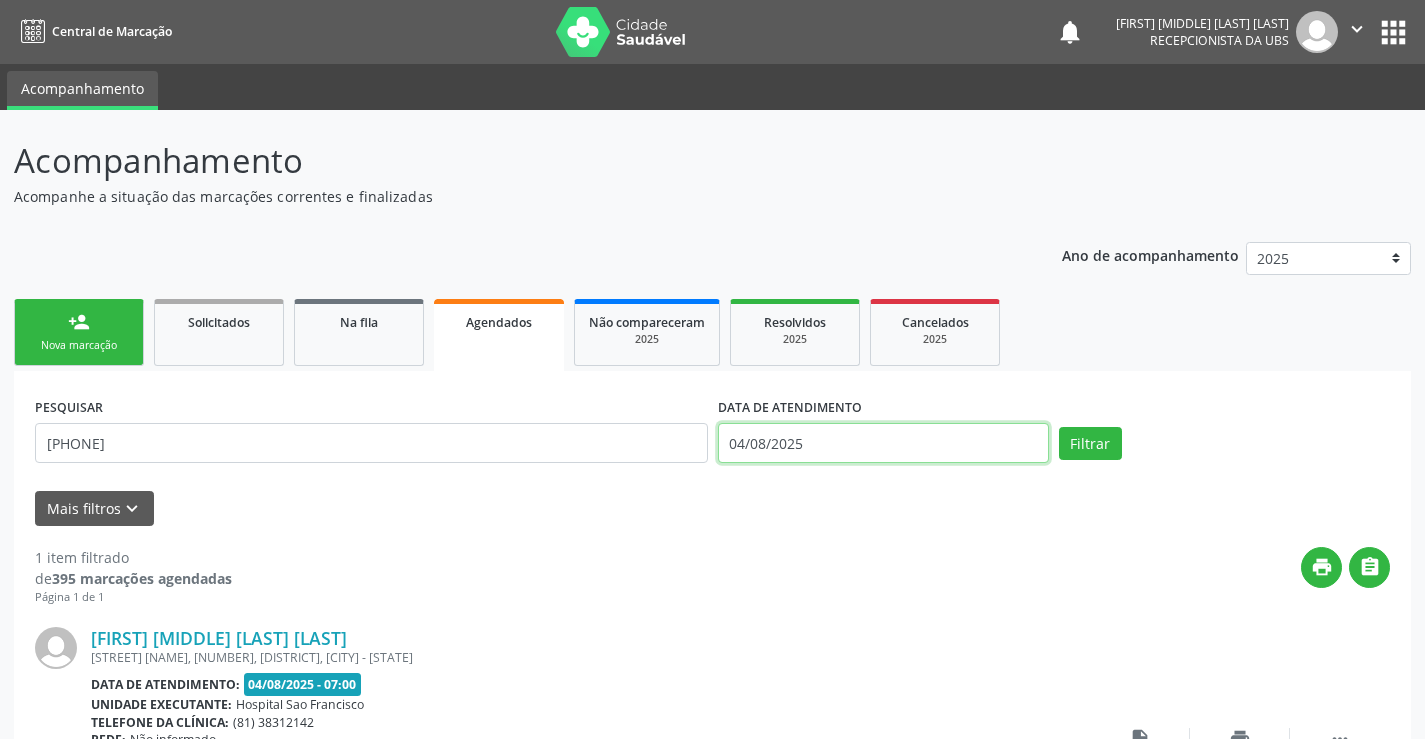 click on "04/08/2025" at bounding box center [883, 443] 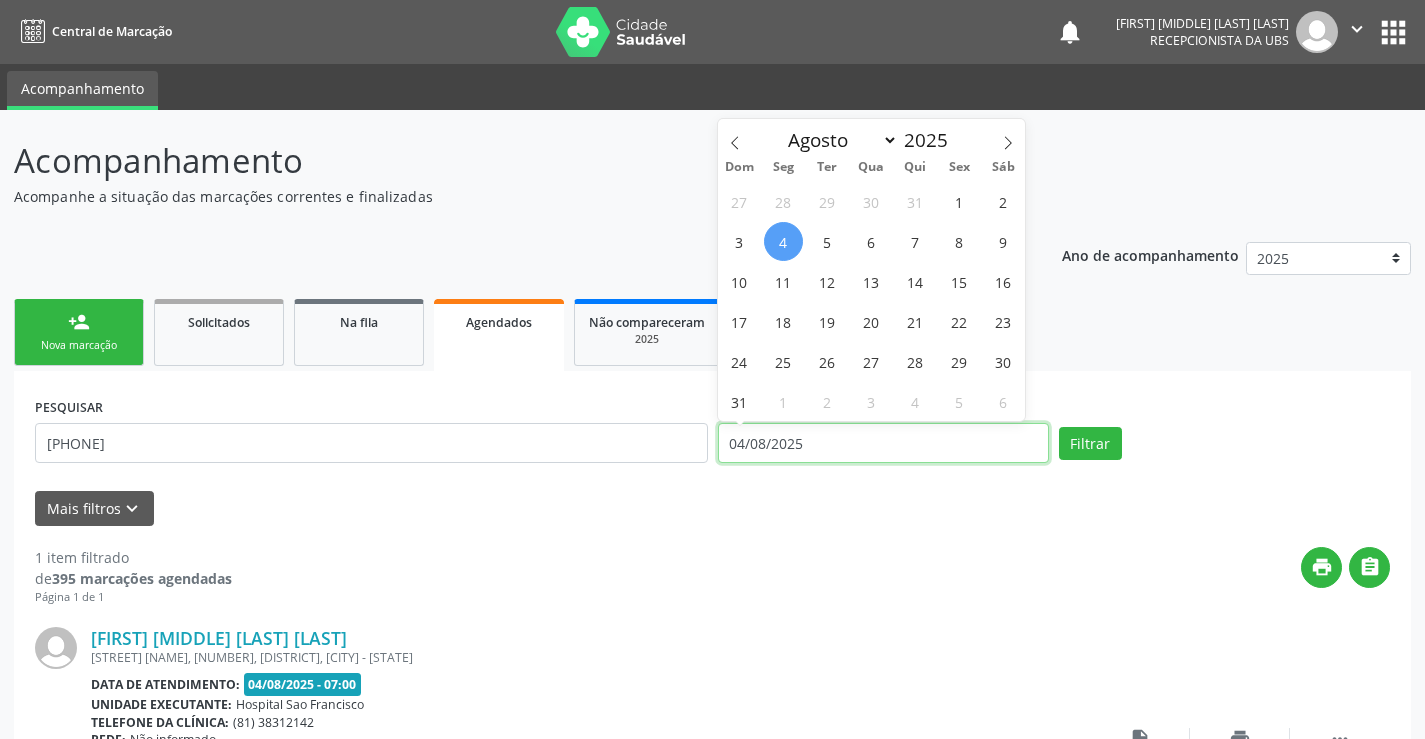 type 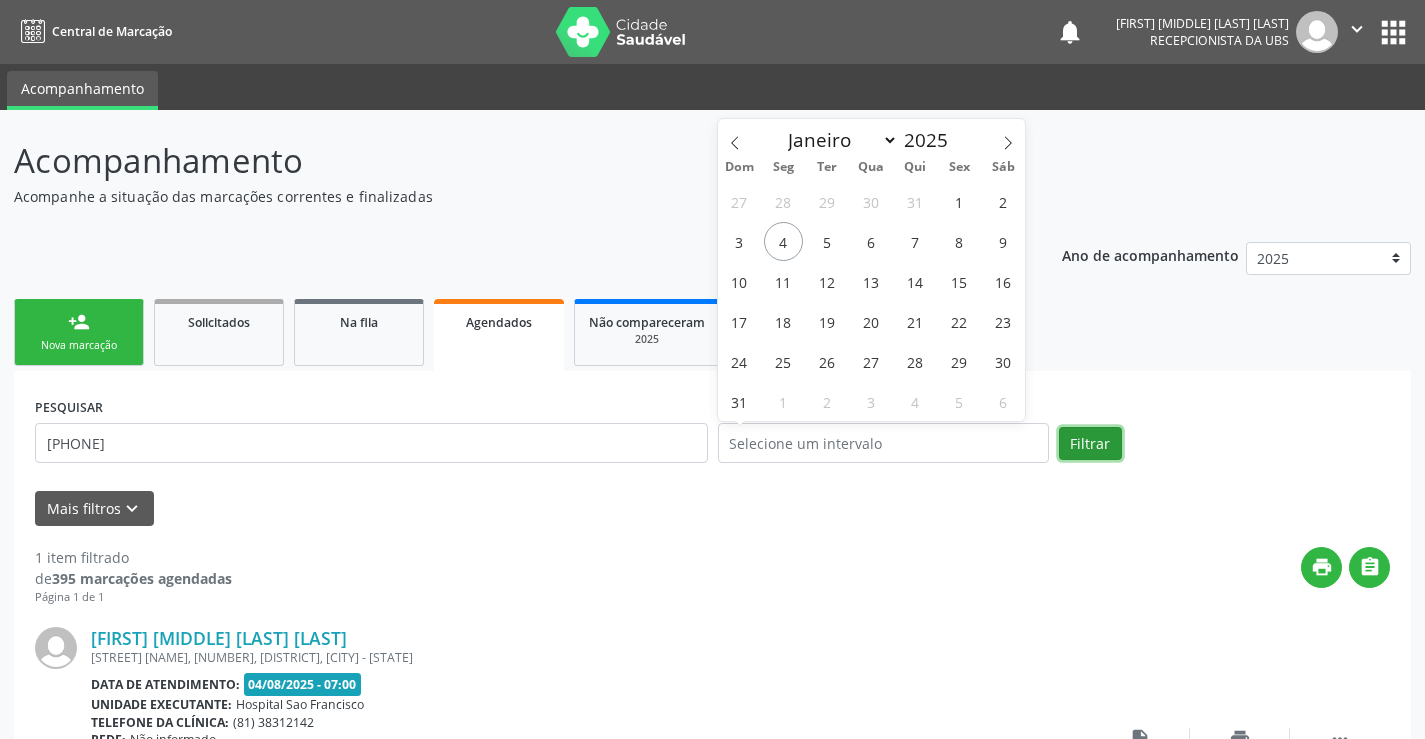 click on "Filtrar" at bounding box center (1090, 444) 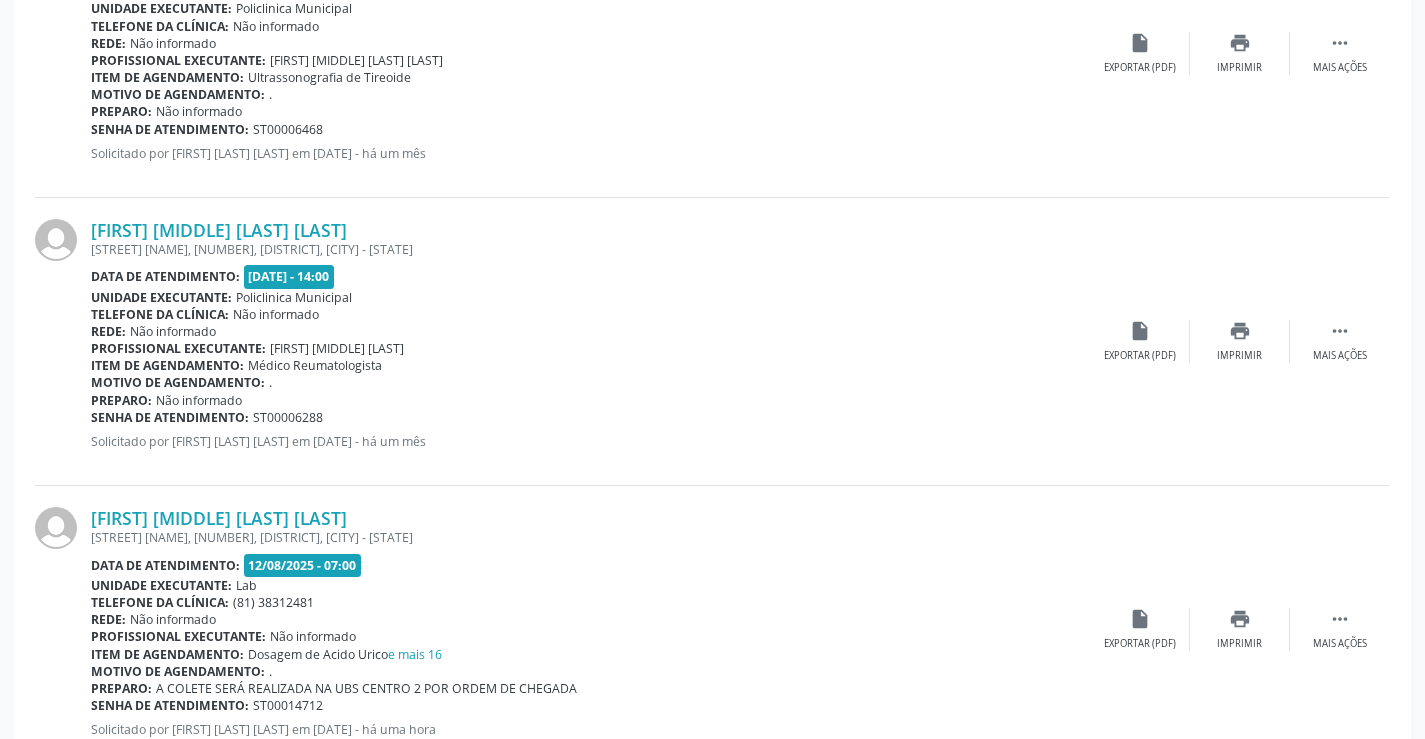 scroll, scrollTop: 800, scrollLeft: 0, axis: vertical 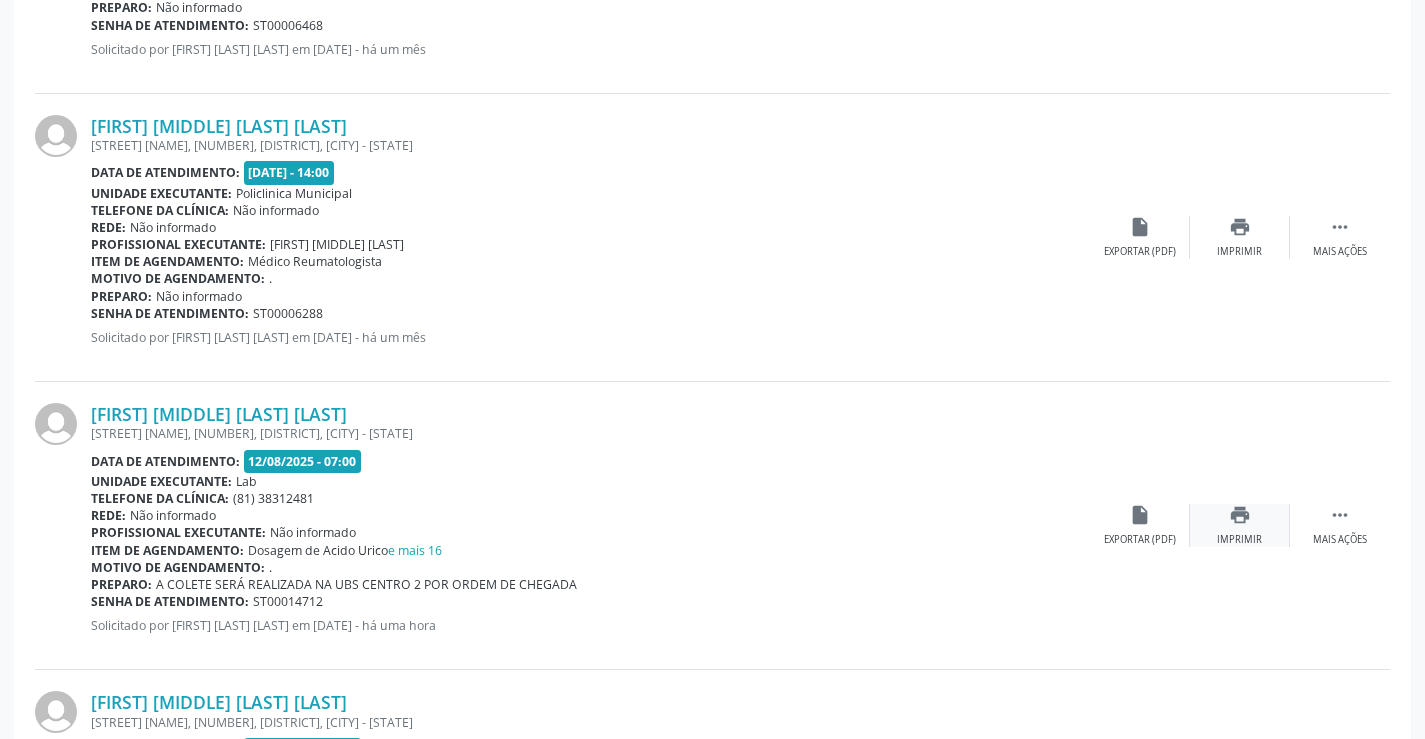 click on "print
Imprimir" at bounding box center [1240, 525] 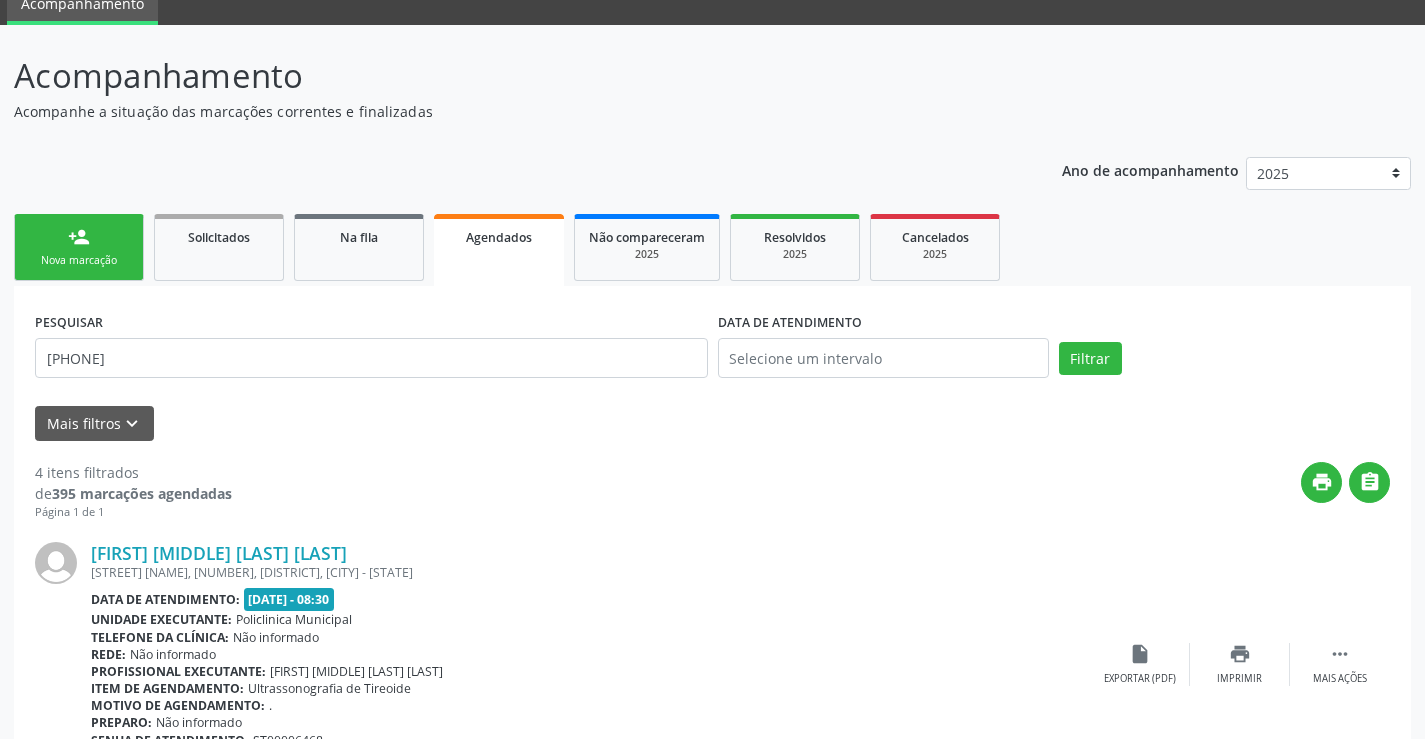 scroll, scrollTop: 0, scrollLeft: 0, axis: both 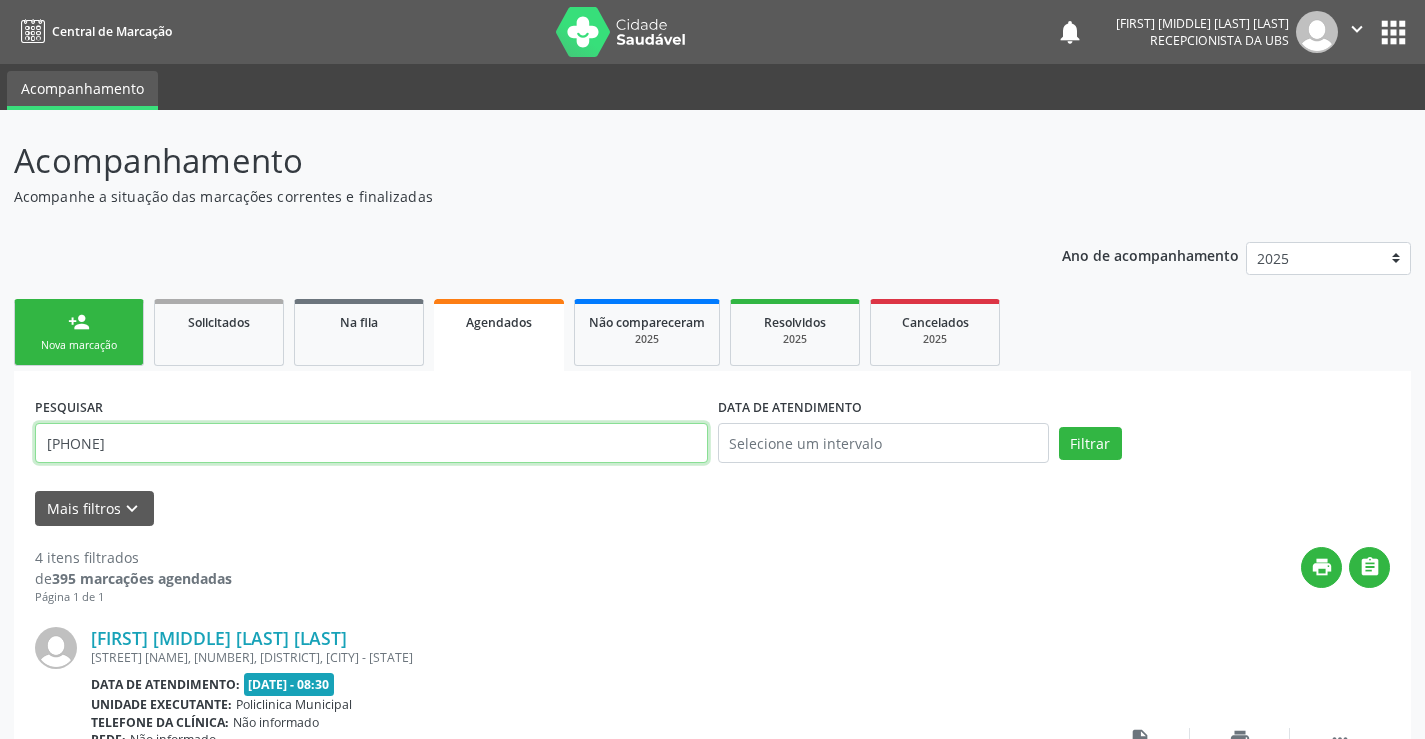 click on "[PHONE]" at bounding box center [371, 443] 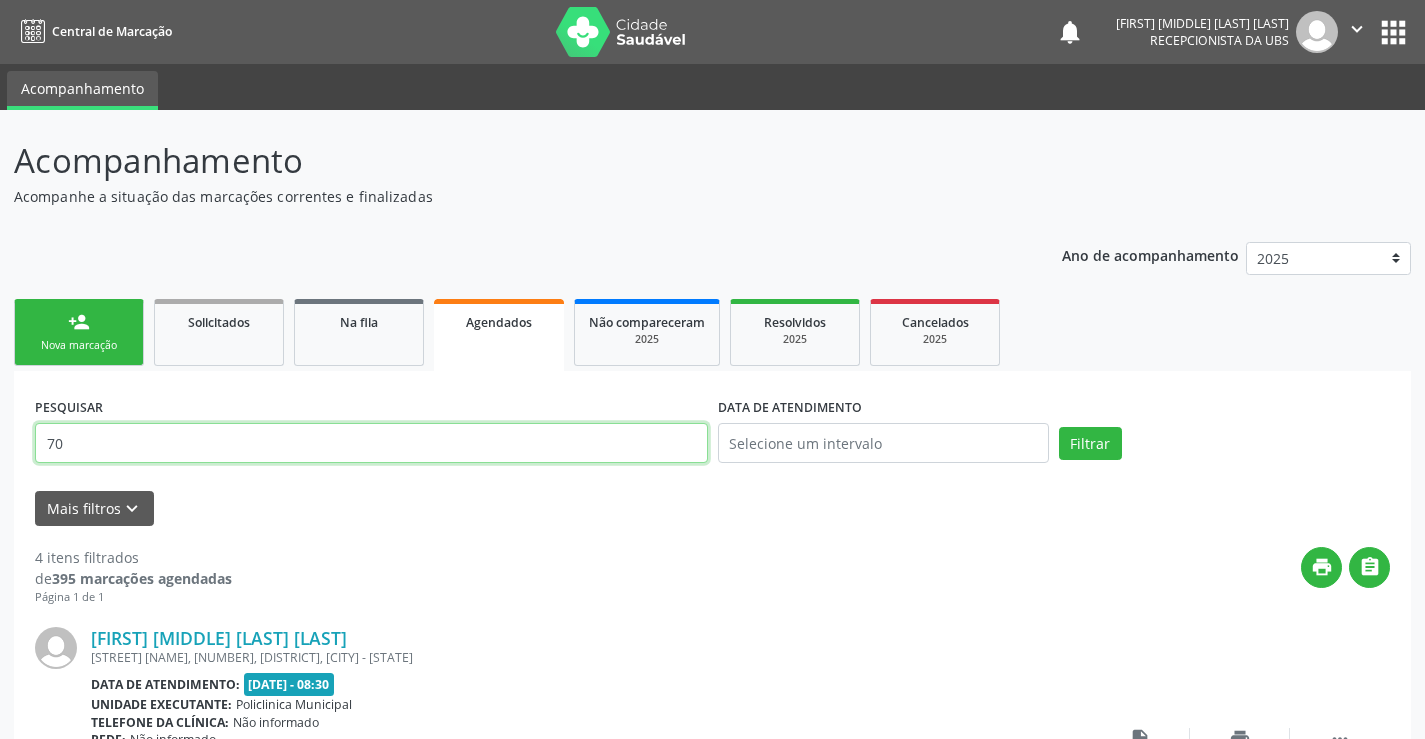 type on "7" 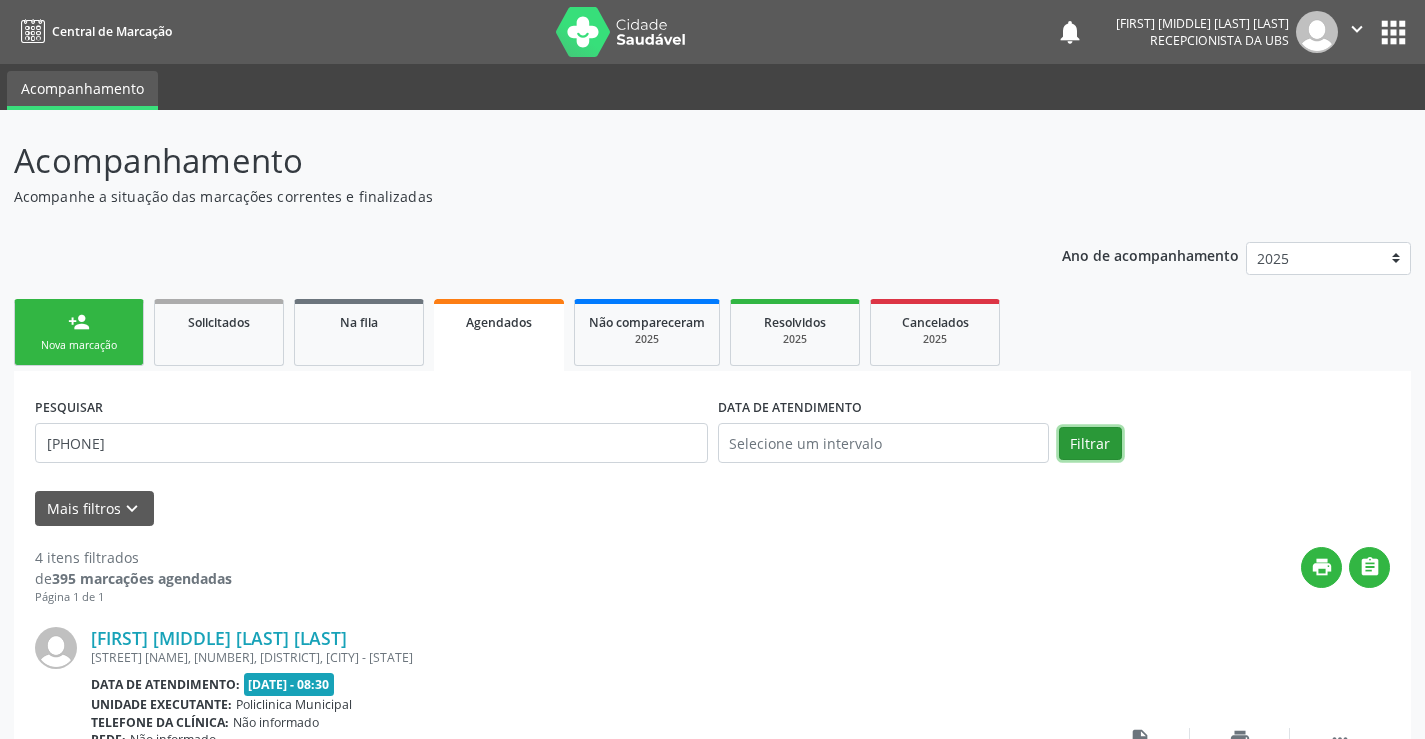 click on "Filtrar" at bounding box center [1090, 444] 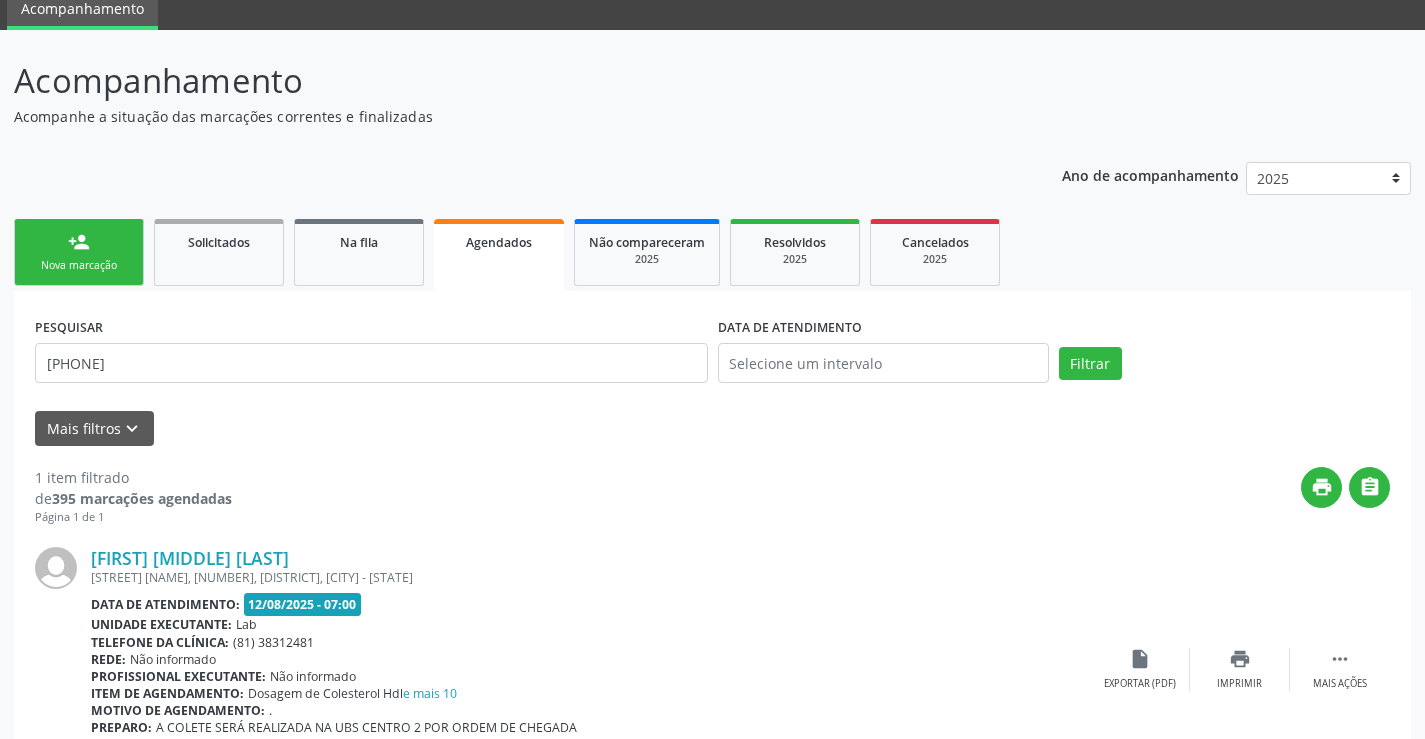scroll, scrollTop: 189, scrollLeft: 0, axis: vertical 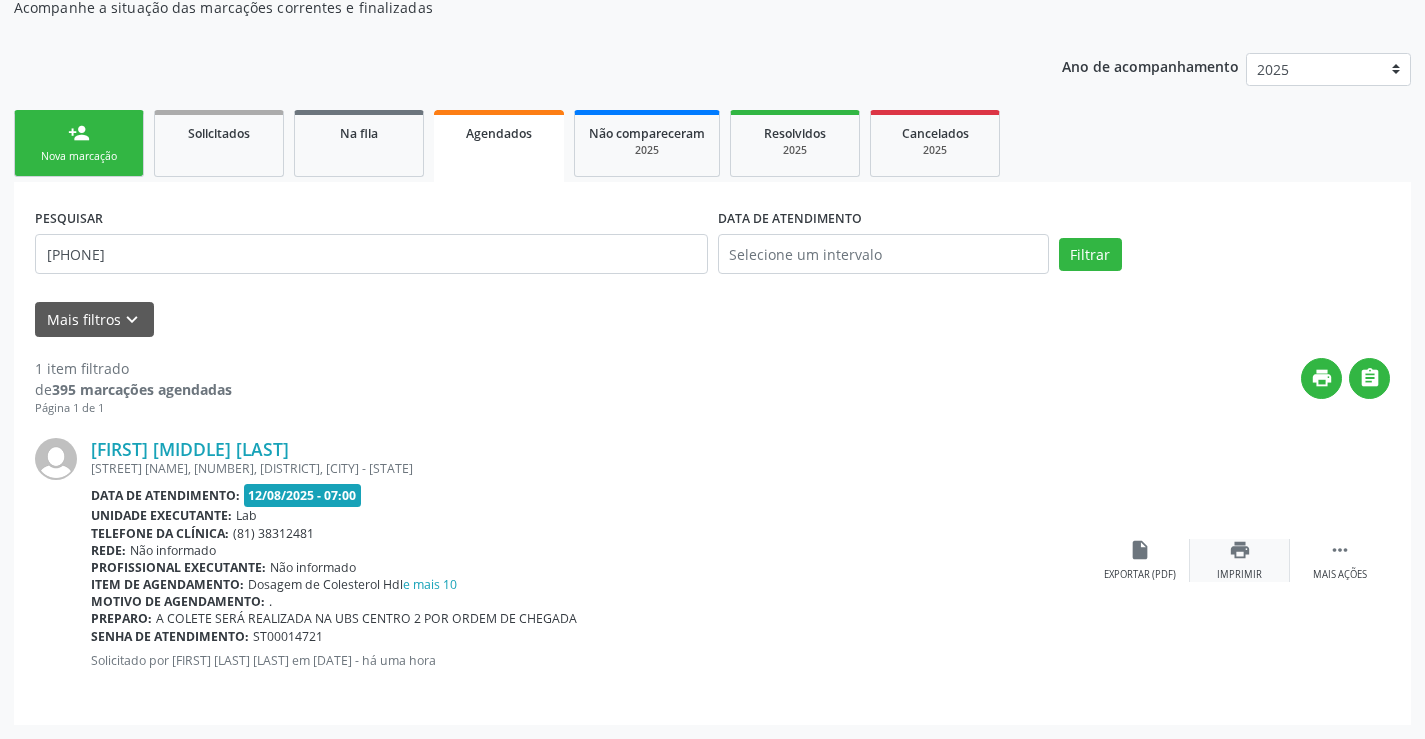 click on "print
Imprimir" at bounding box center [1240, 560] 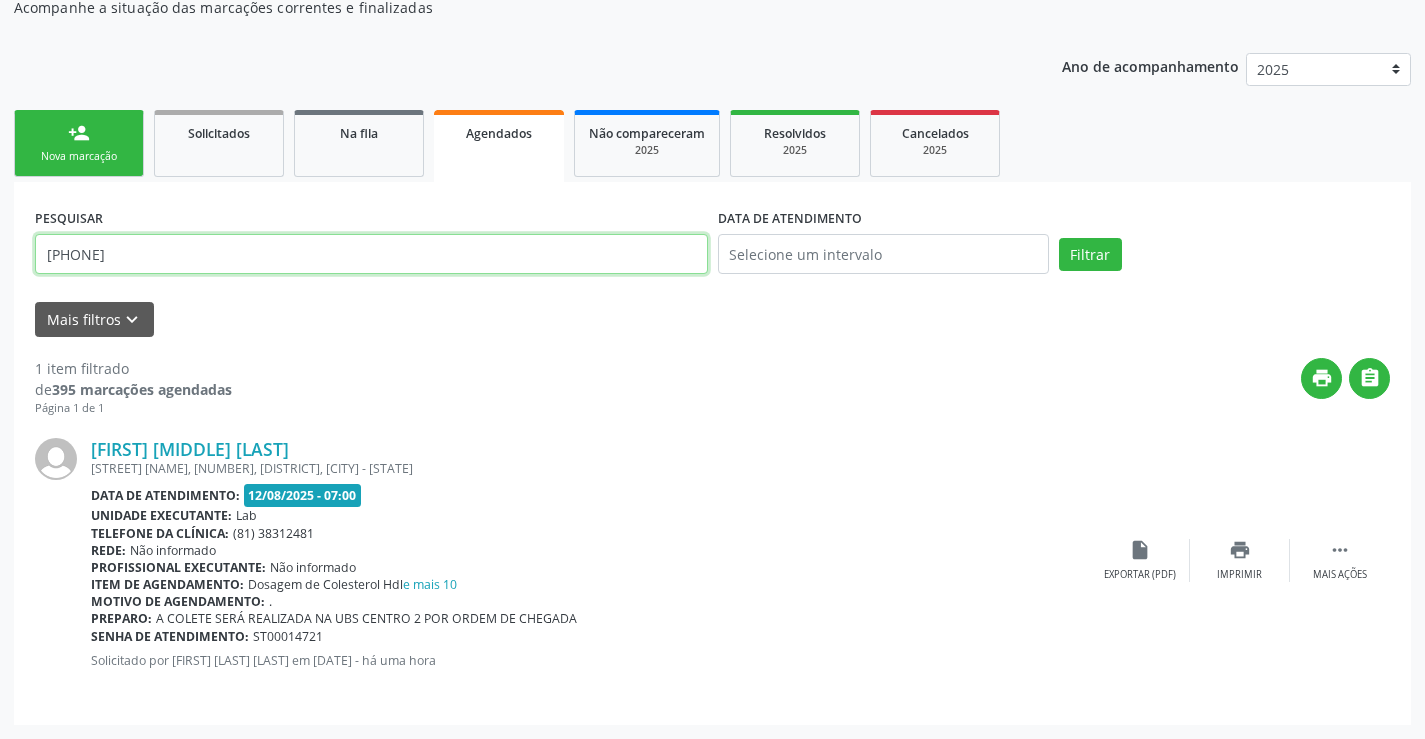 click on "[PHONE]" at bounding box center (371, 254) 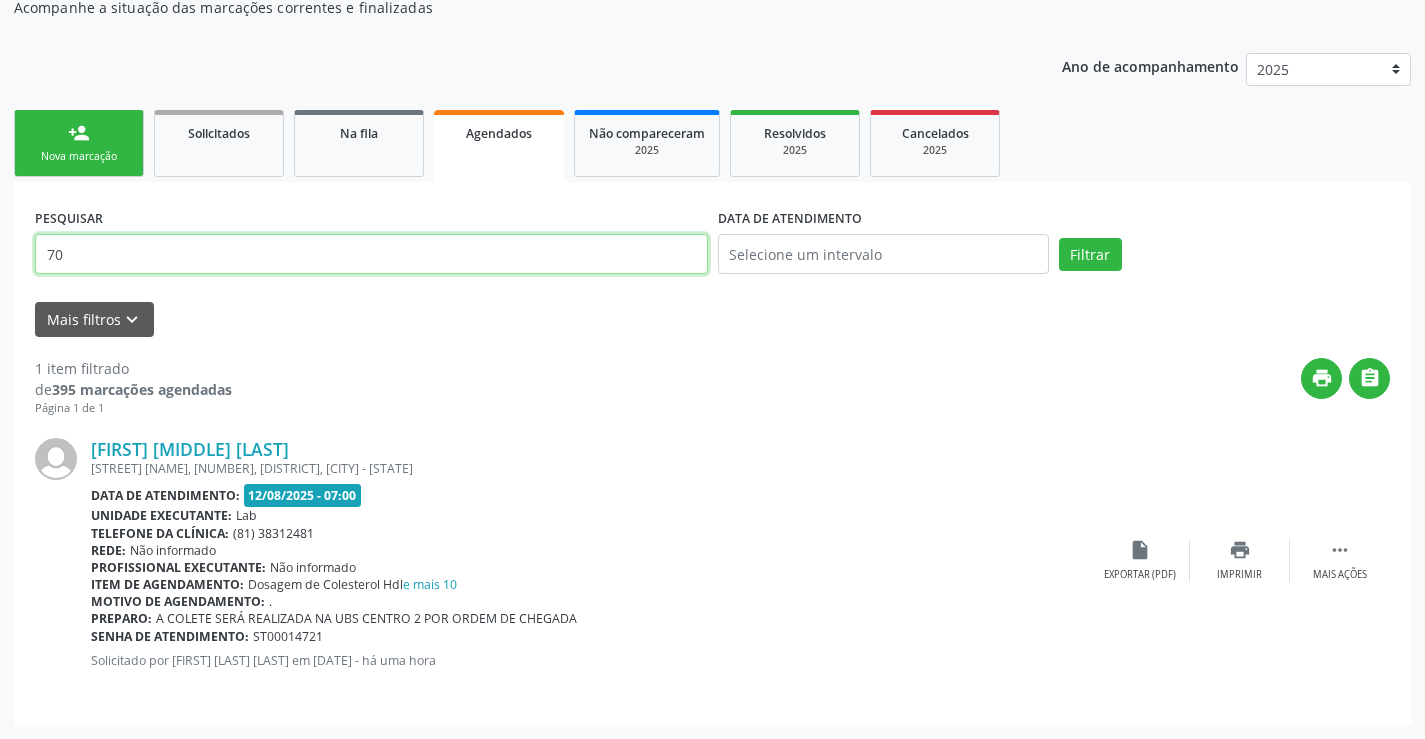 type on "7" 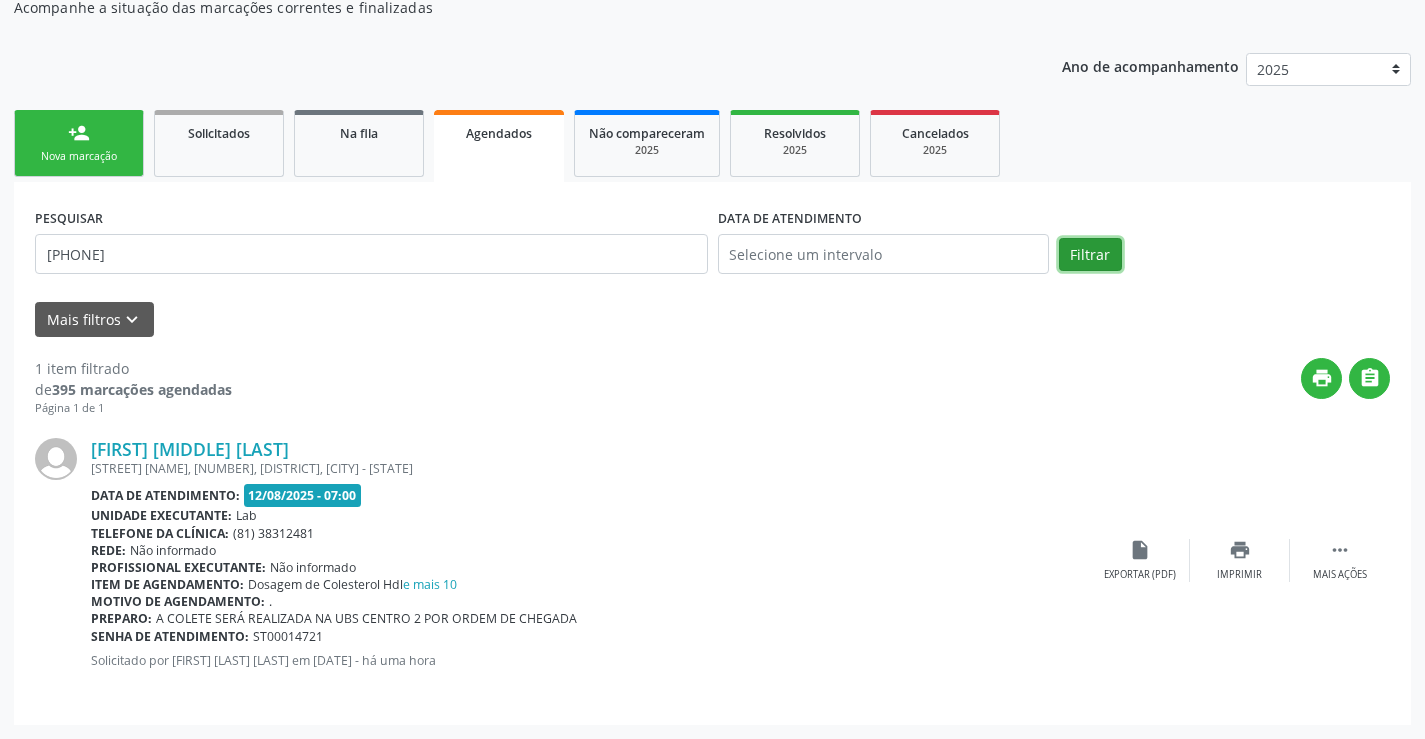 click on "Filtrar" at bounding box center [1090, 255] 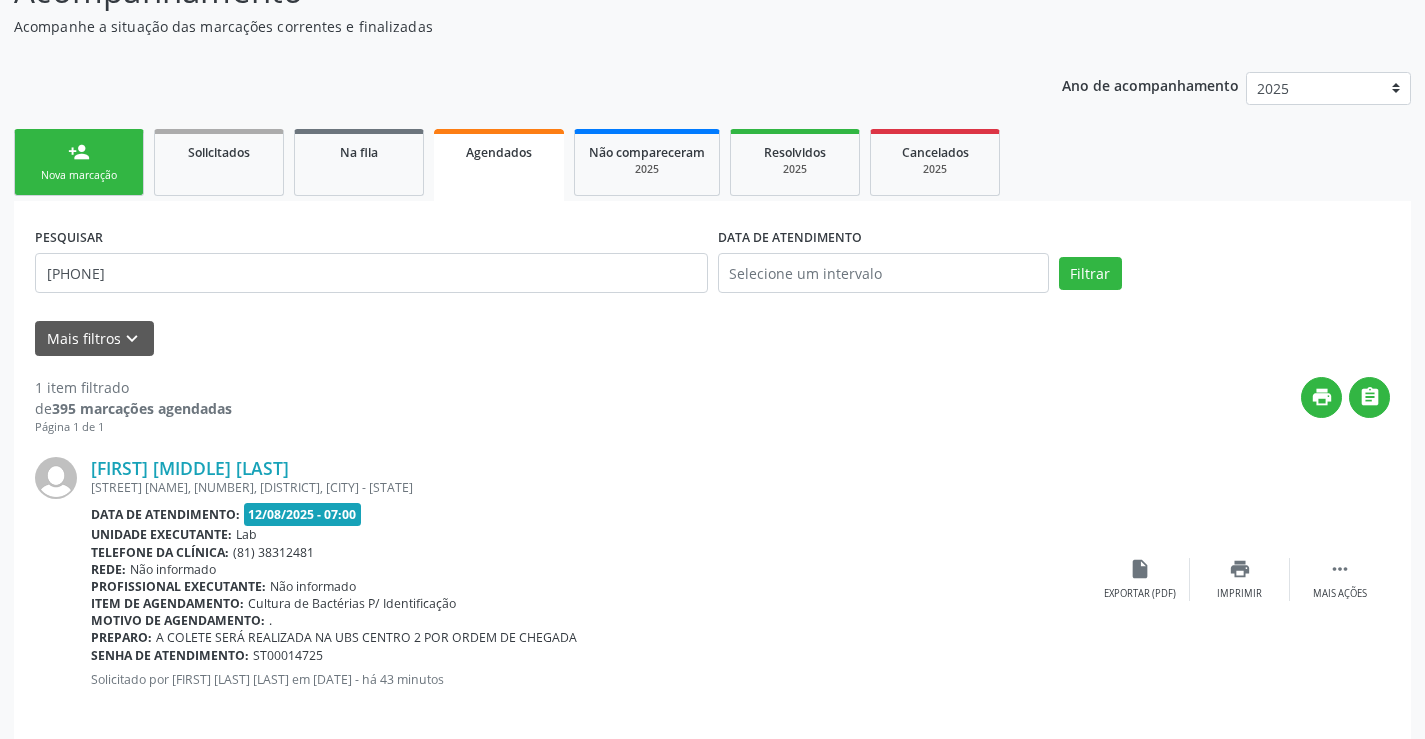 scroll, scrollTop: 189, scrollLeft: 0, axis: vertical 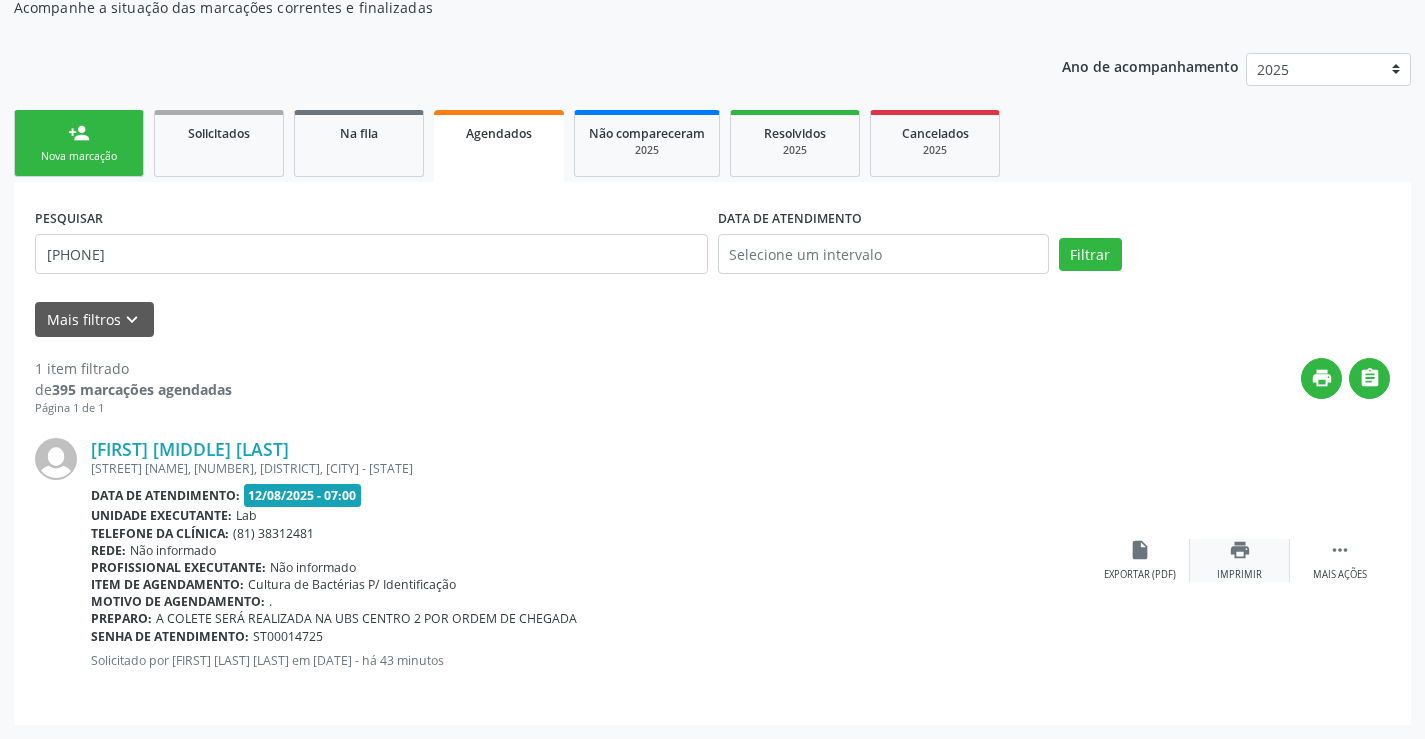 click on "print
Imprimir" at bounding box center [1240, 560] 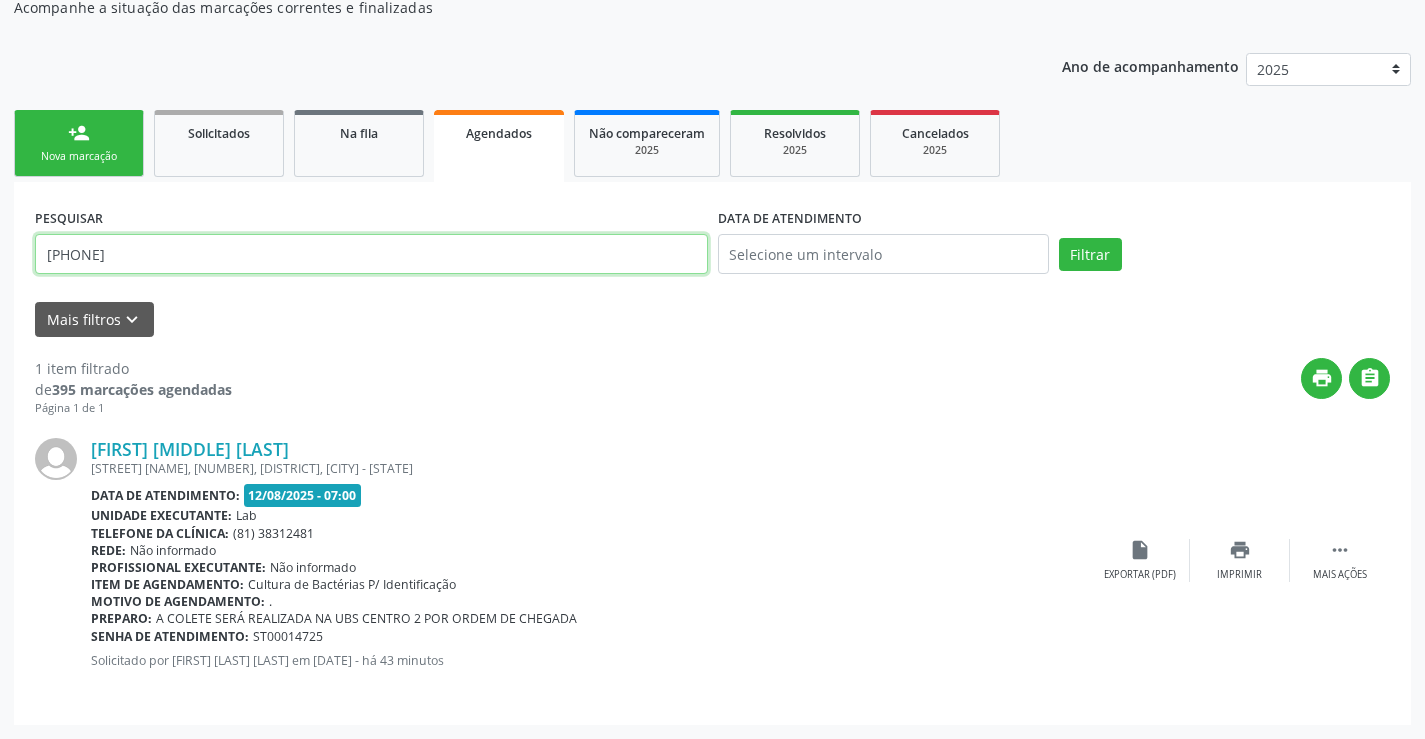 click on "[PHONE]" at bounding box center (371, 254) 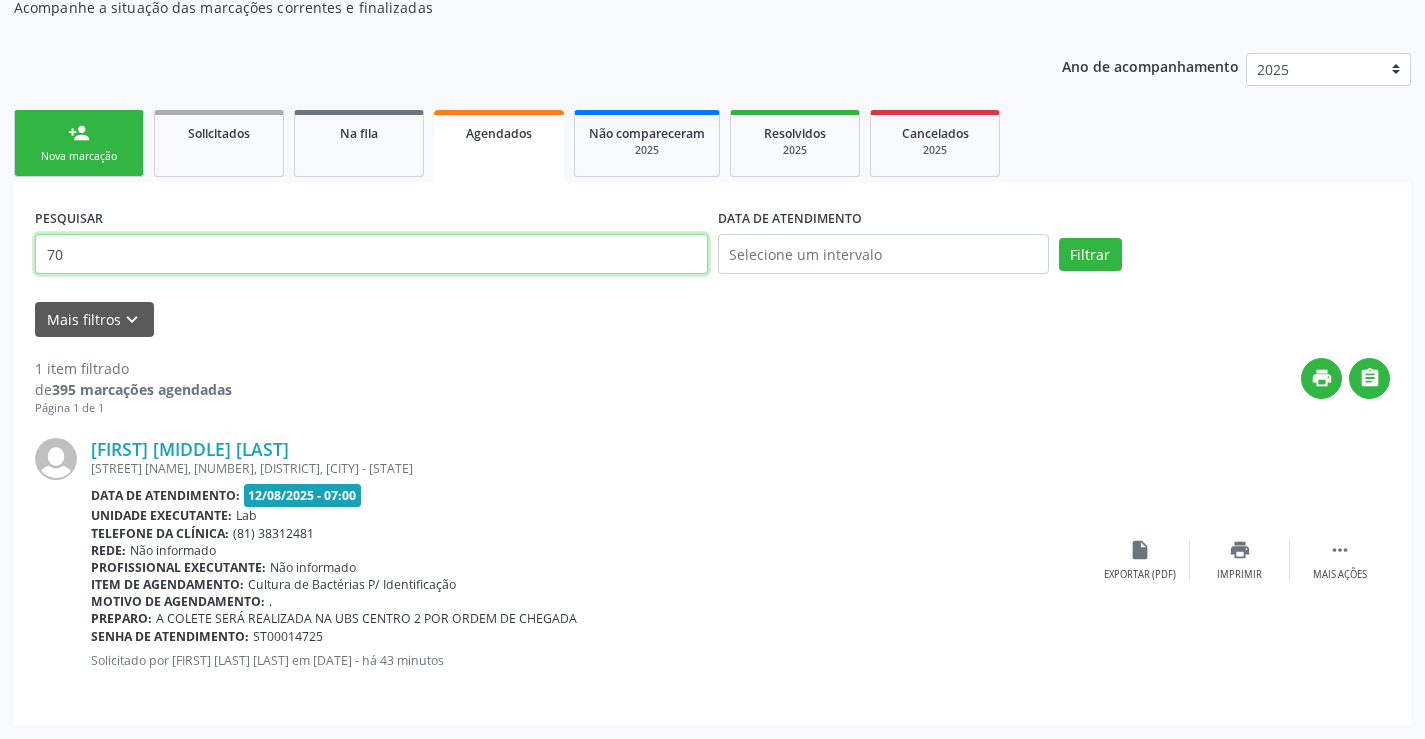type on "7" 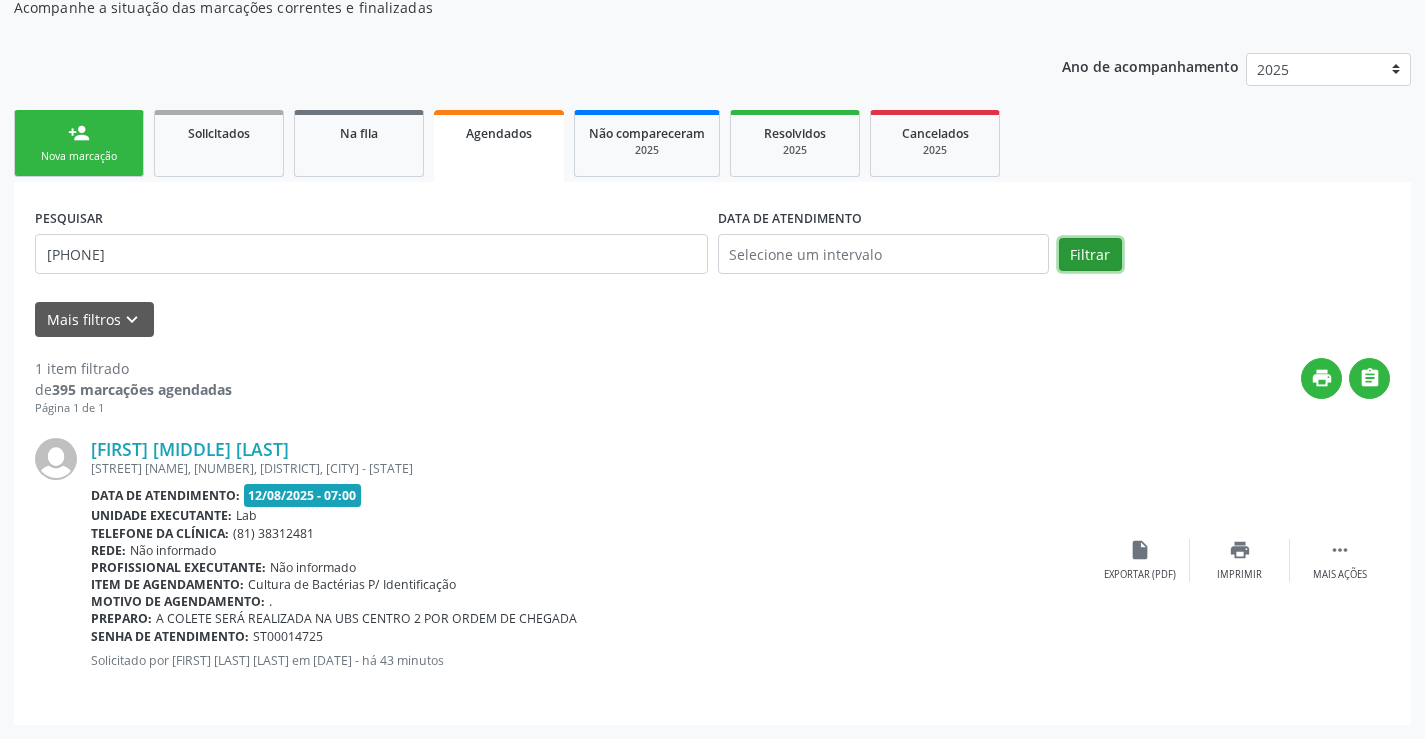 click on "Filtrar" at bounding box center [1090, 255] 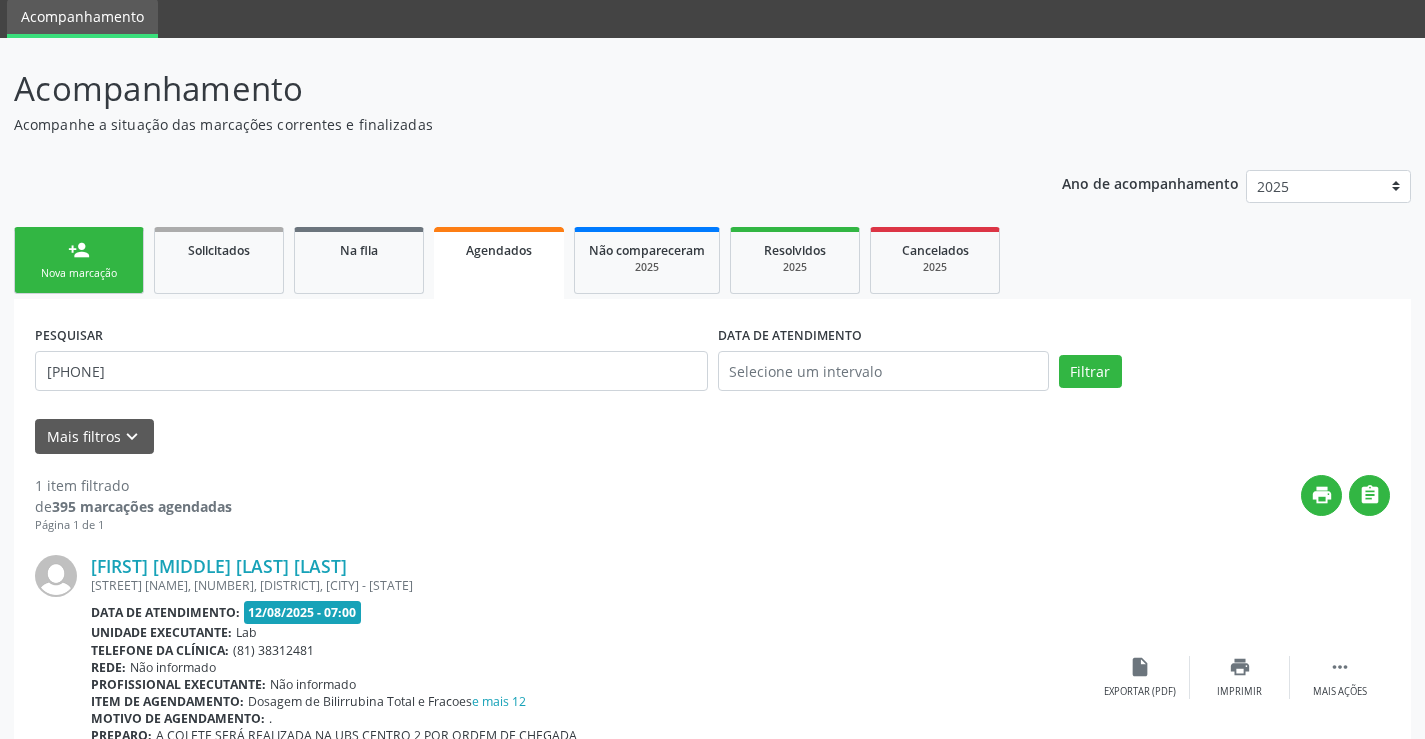 scroll, scrollTop: 189, scrollLeft: 0, axis: vertical 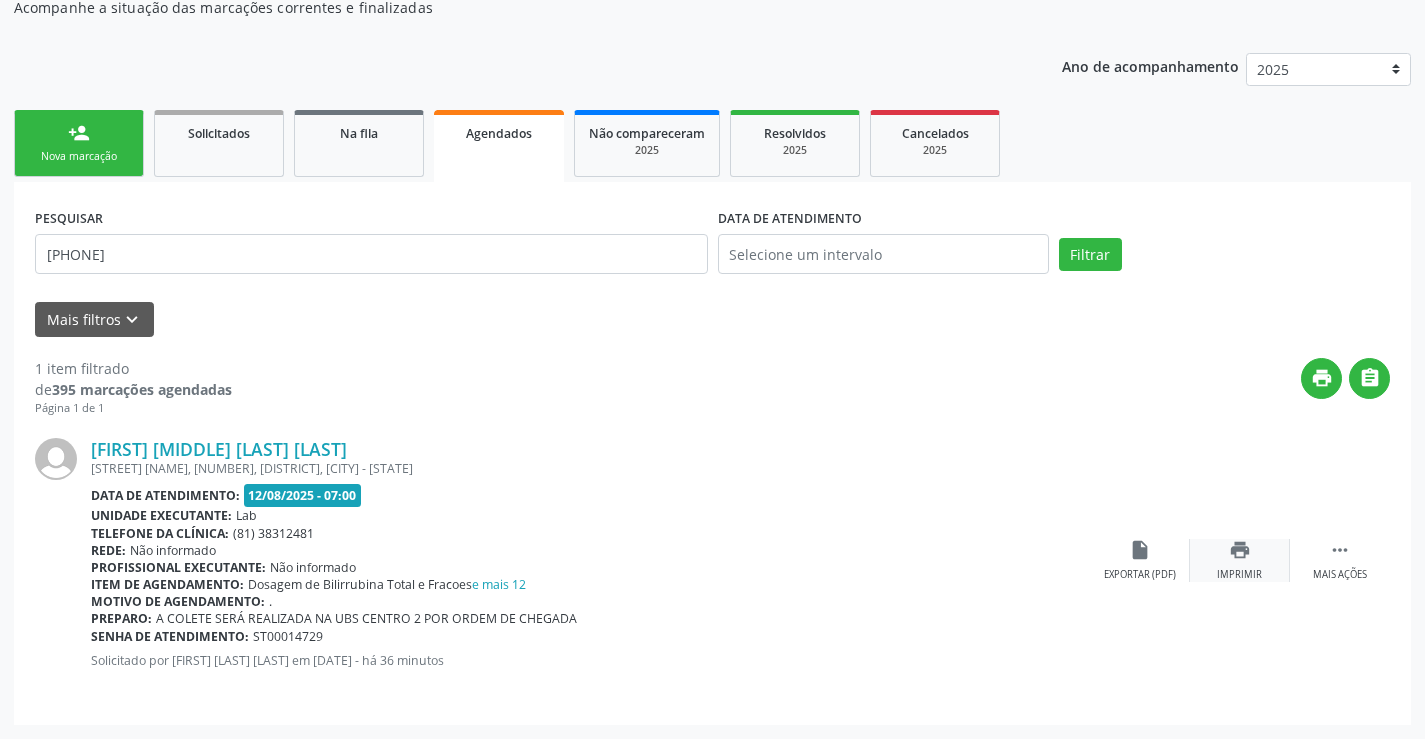 click on "Imprimir" at bounding box center (1239, 575) 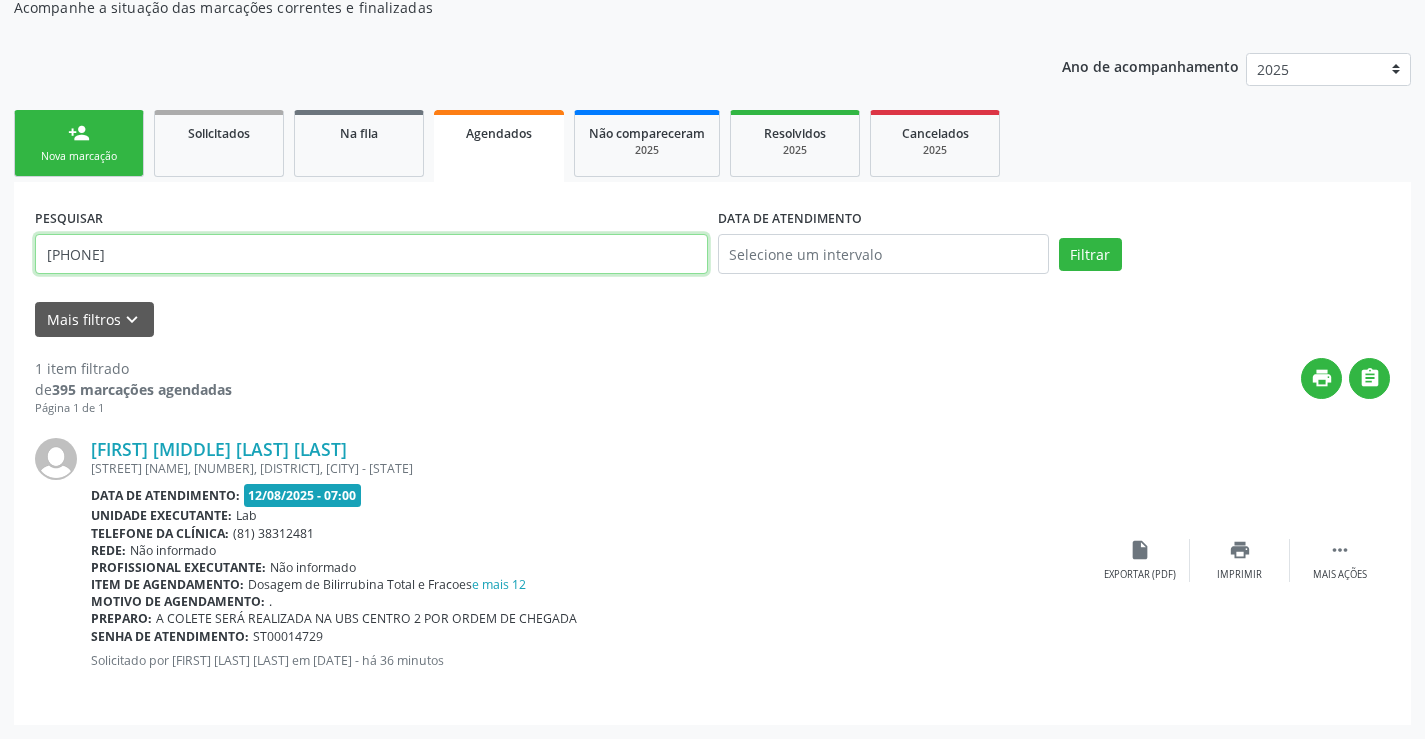click on "[PHONE]" at bounding box center [371, 254] 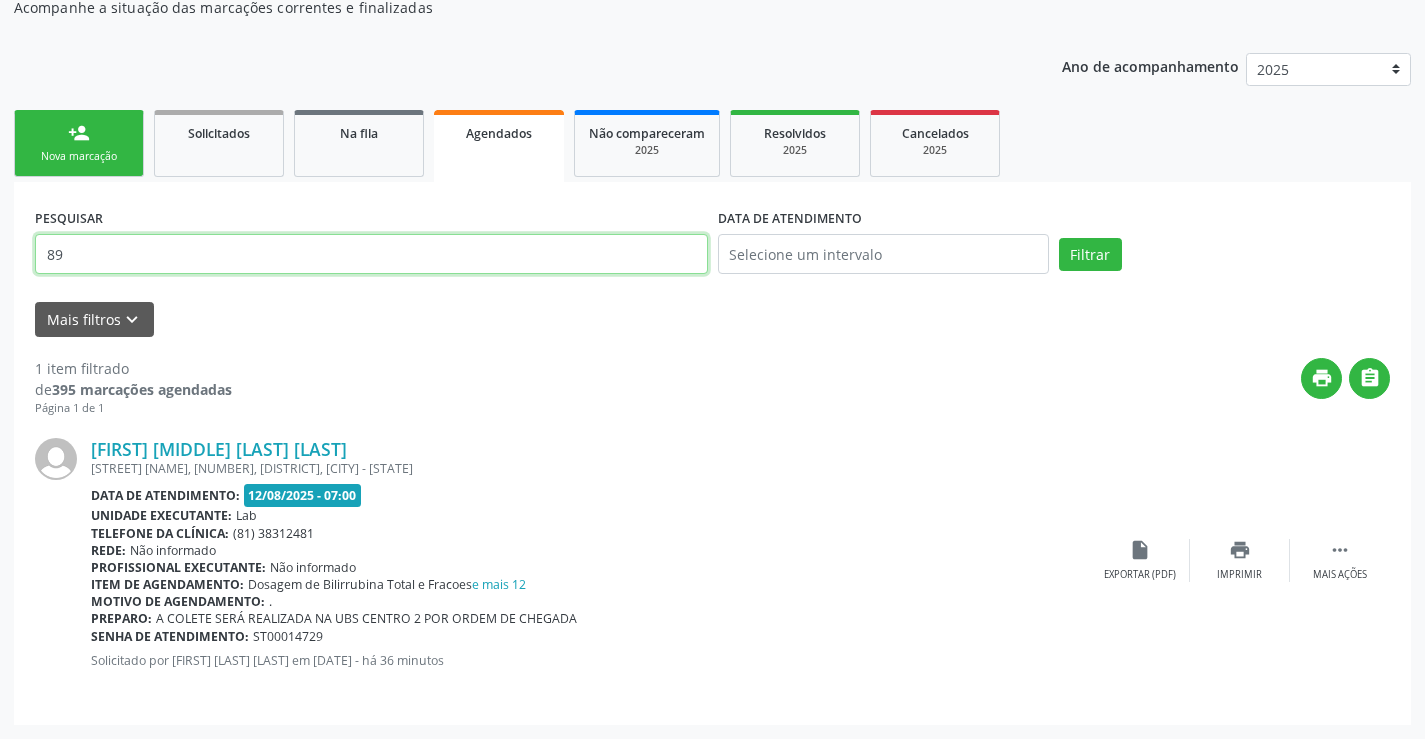type on "8" 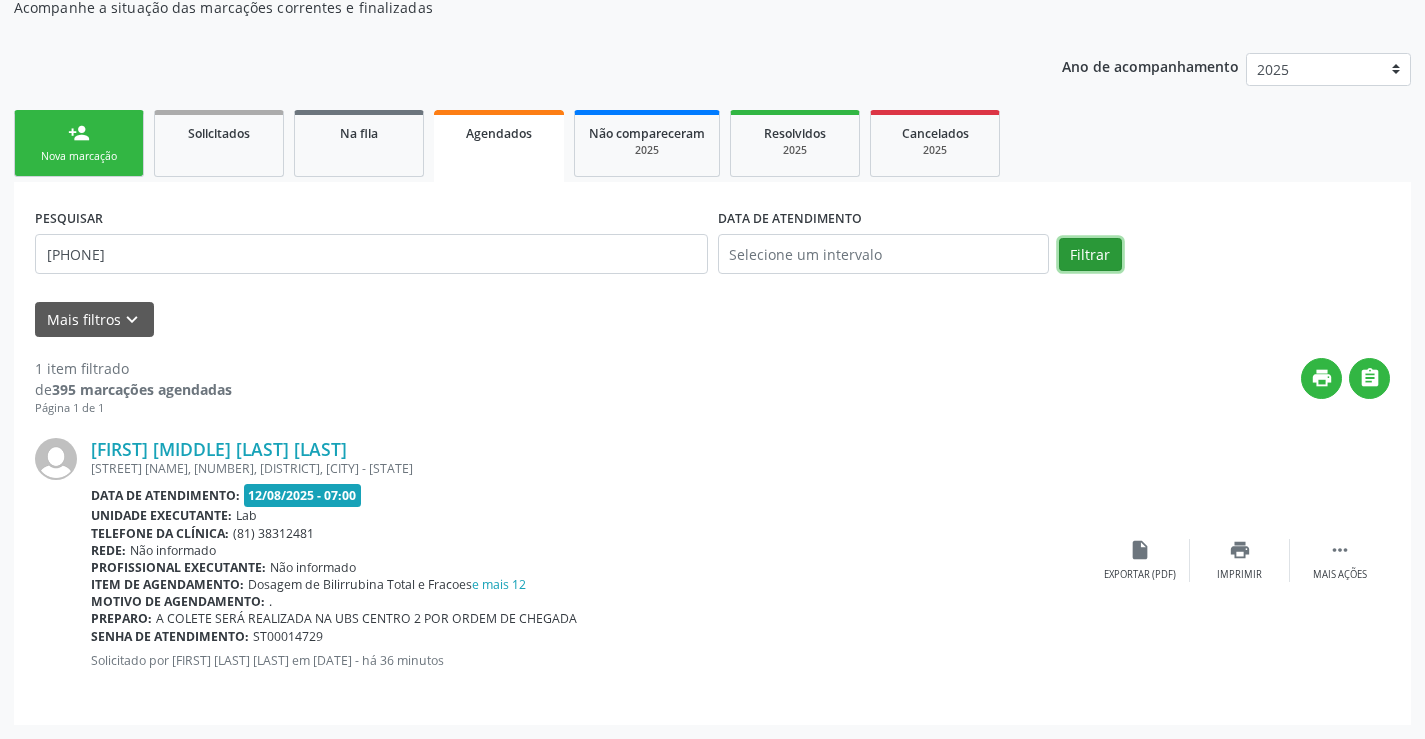 click on "Filtrar" at bounding box center (1090, 255) 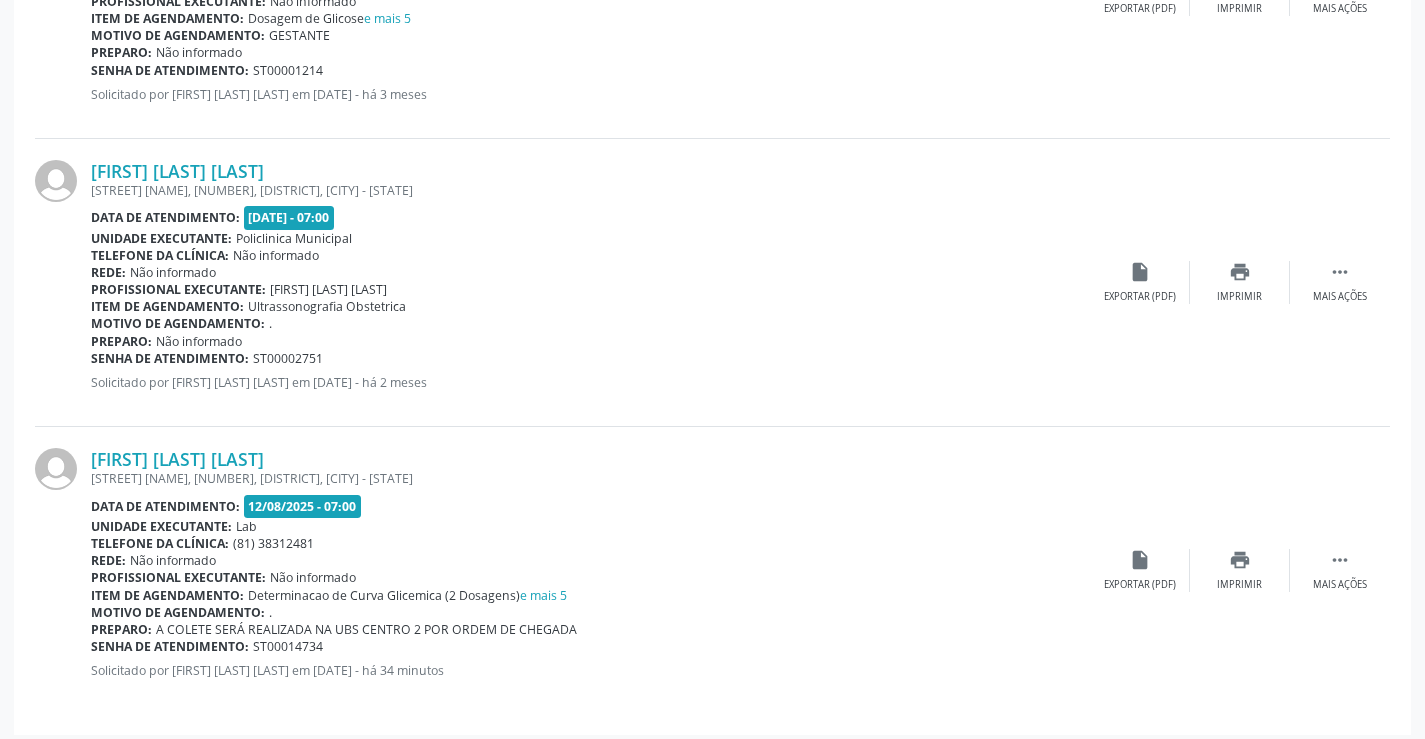 scroll, scrollTop: 765, scrollLeft: 0, axis: vertical 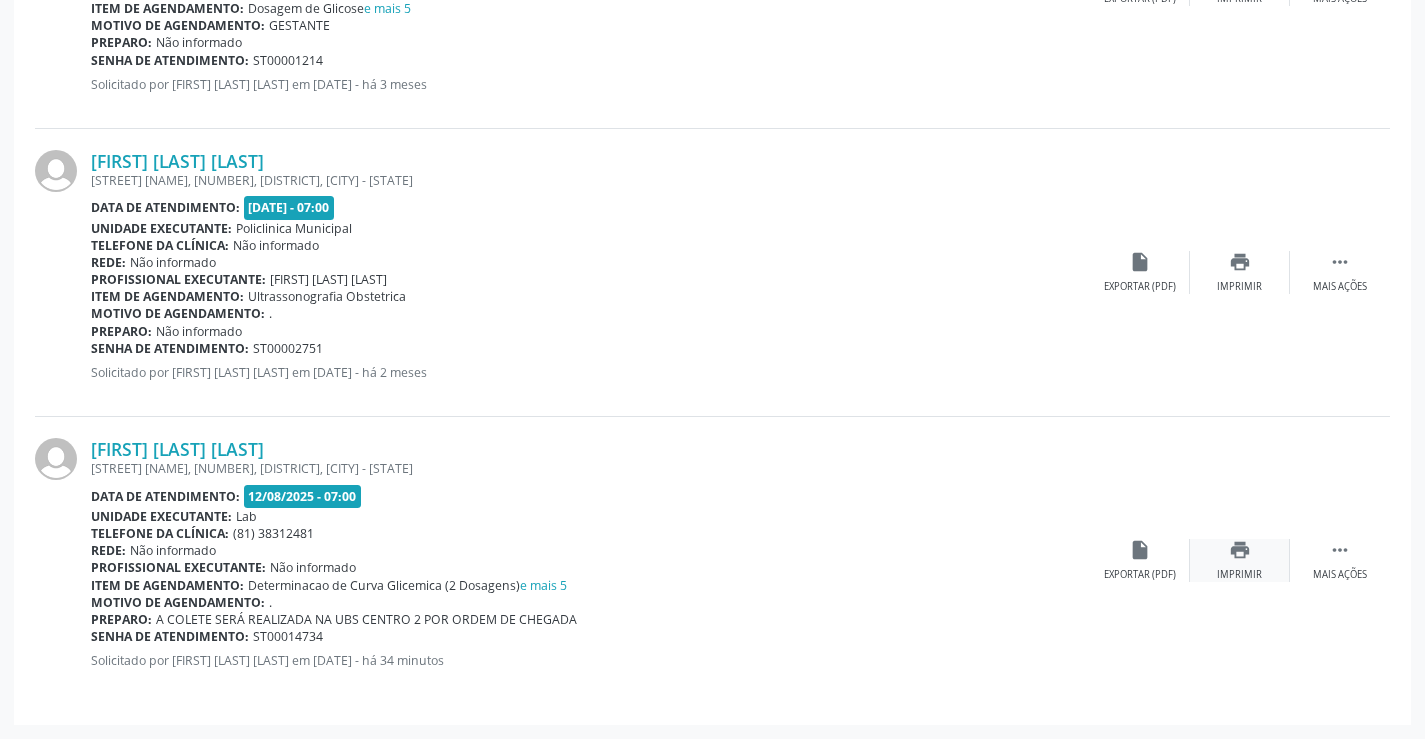click on "Imprimir" at bounding box center (1239, 575) 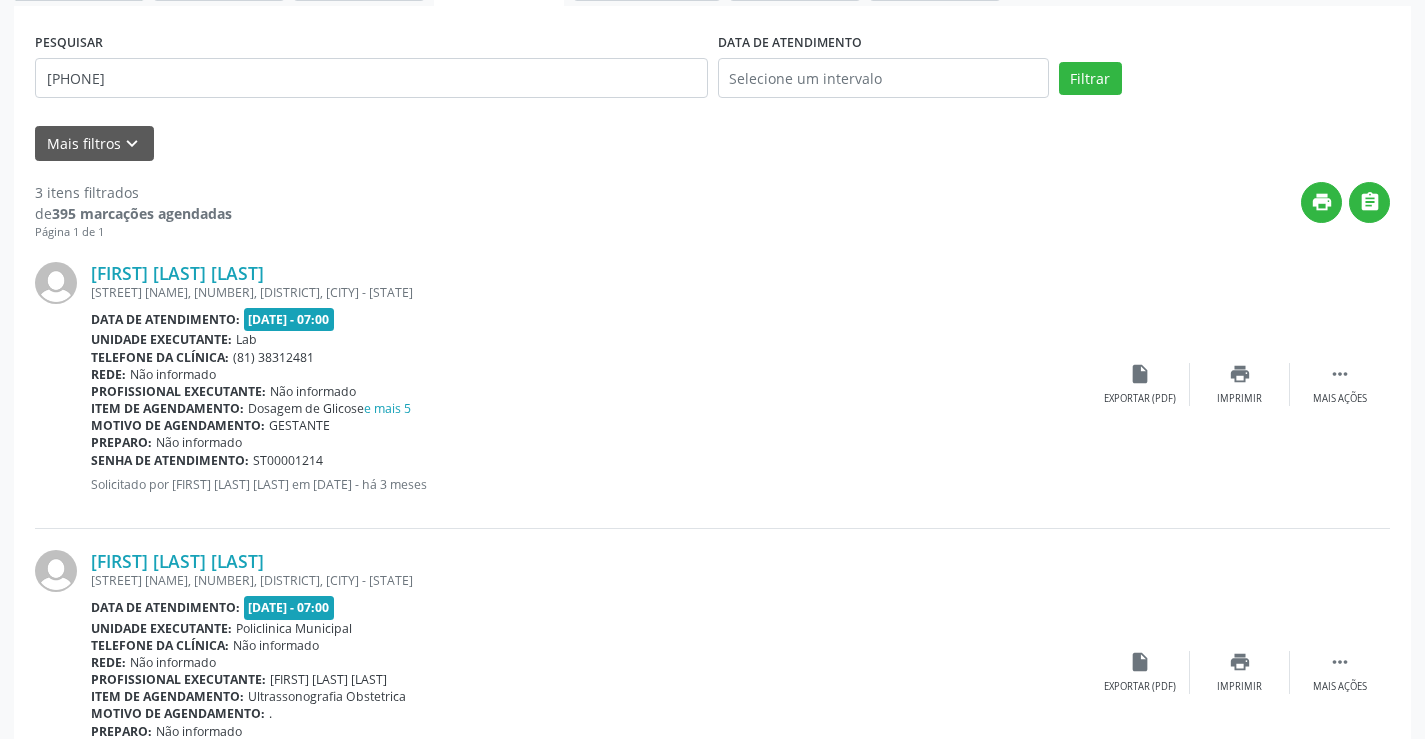 scroll, scrollTop: 65, scrollLeft: 0, axis: vertical 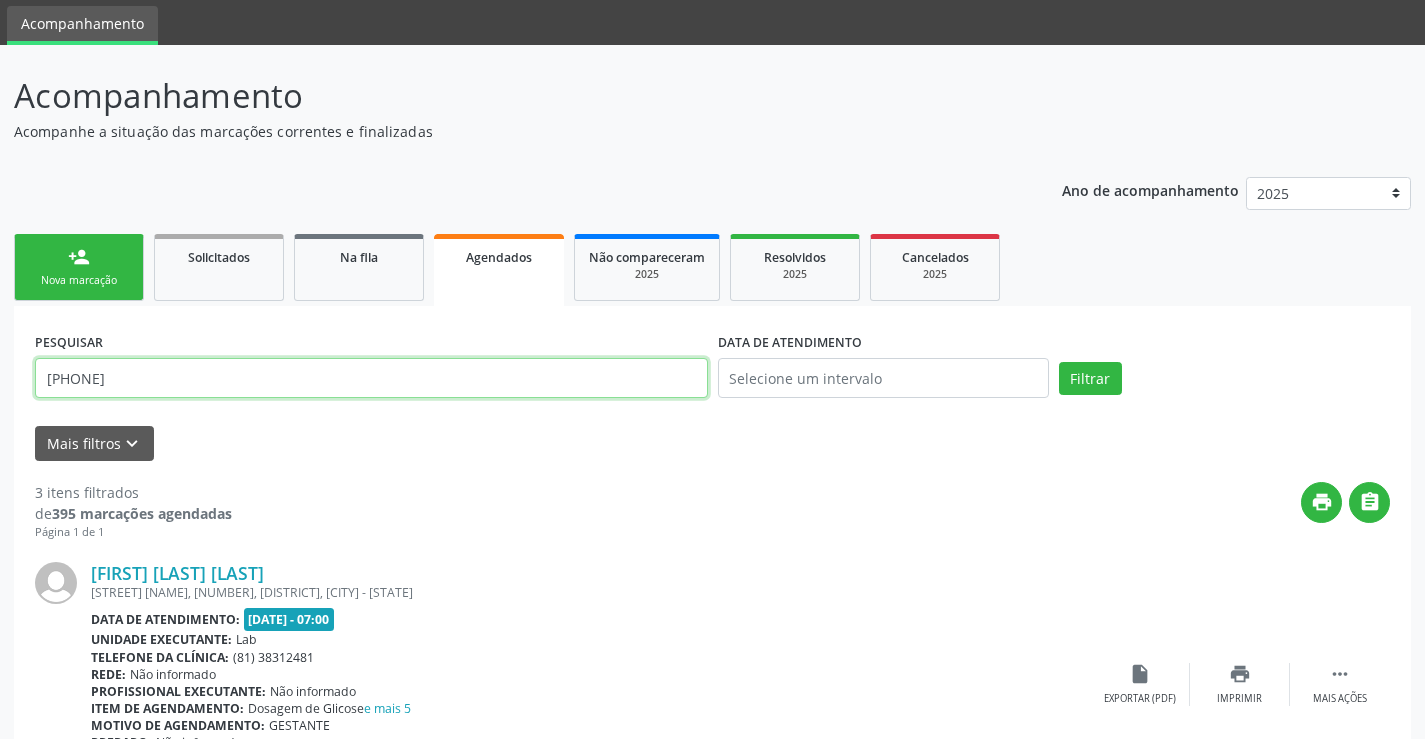 click on "[PHONE]" at bounding box center (371, 378) 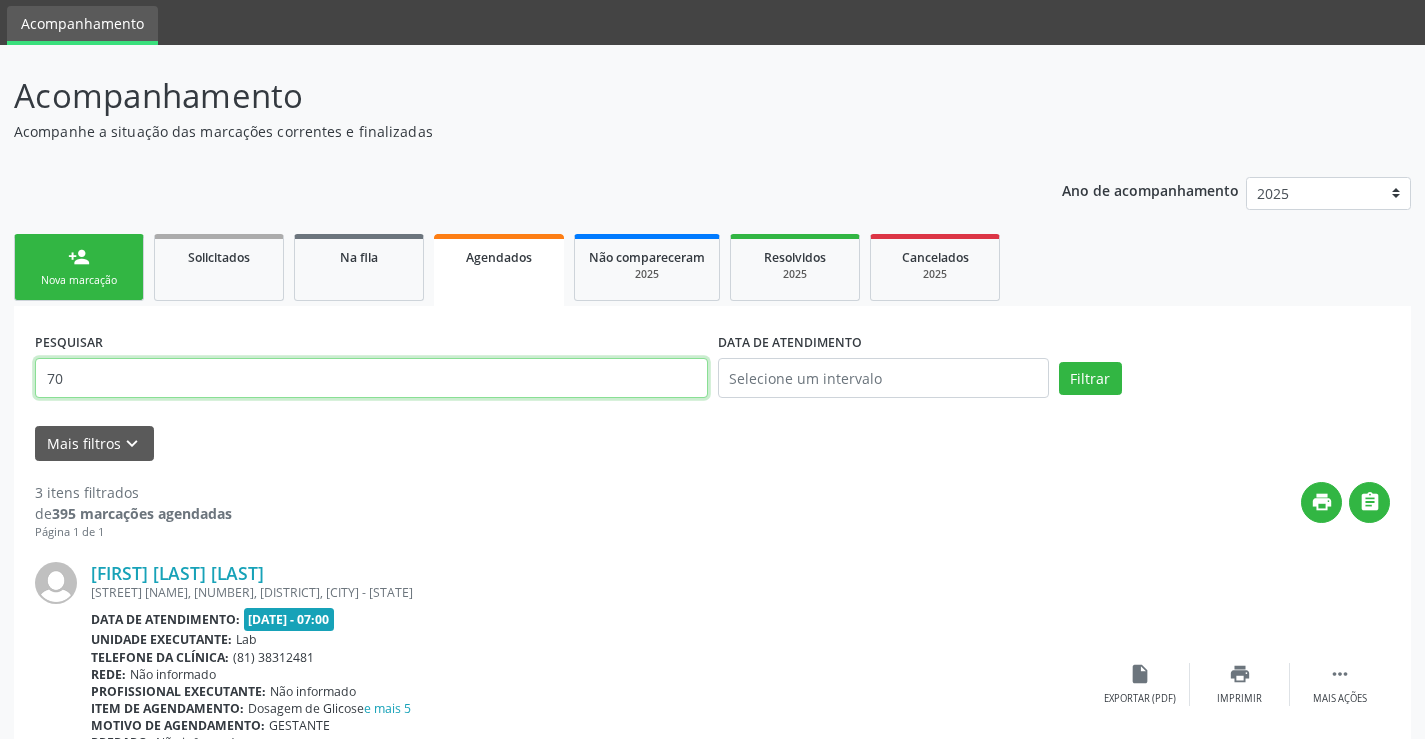 type on "7" 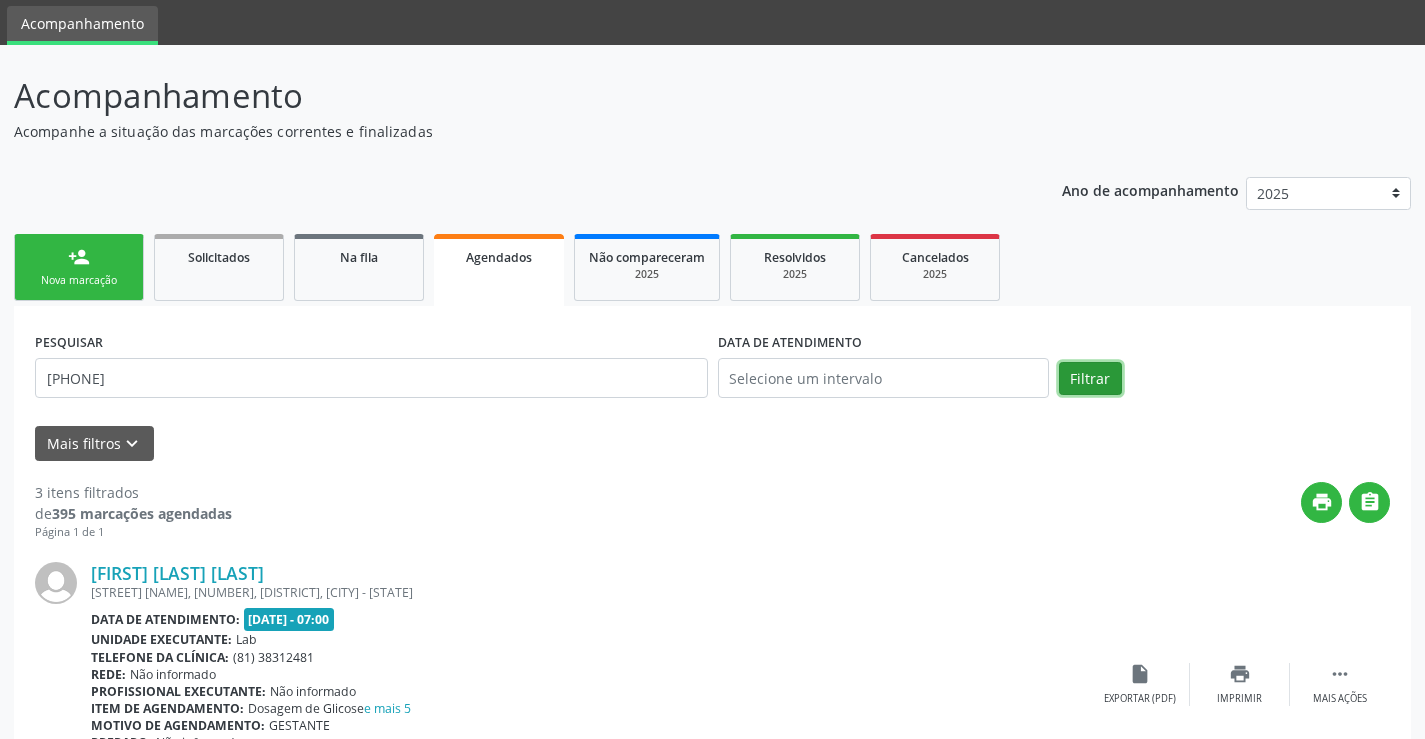 click on "Filtrar" at bounding box center (1090, 379) 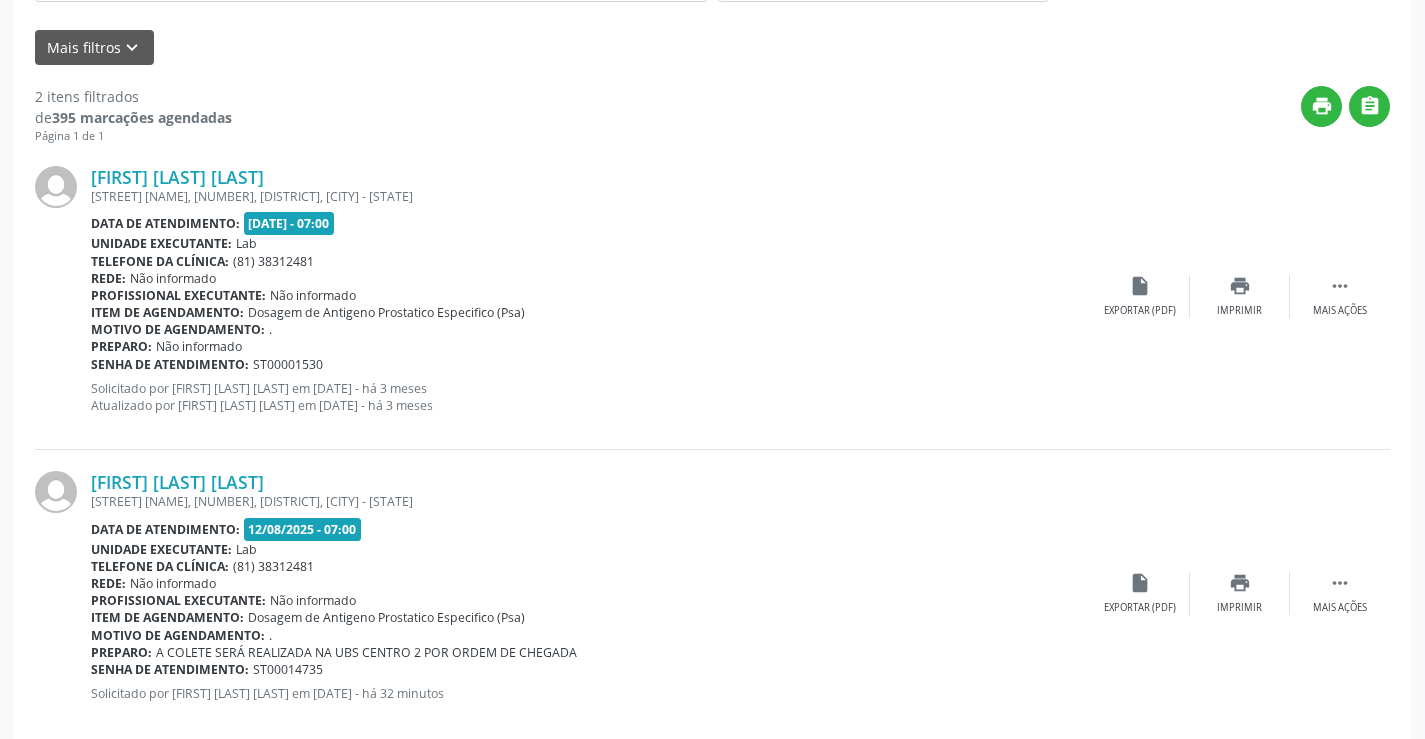 scroll, scrollTop: 494, scrollLeft: 0, axis: vertical 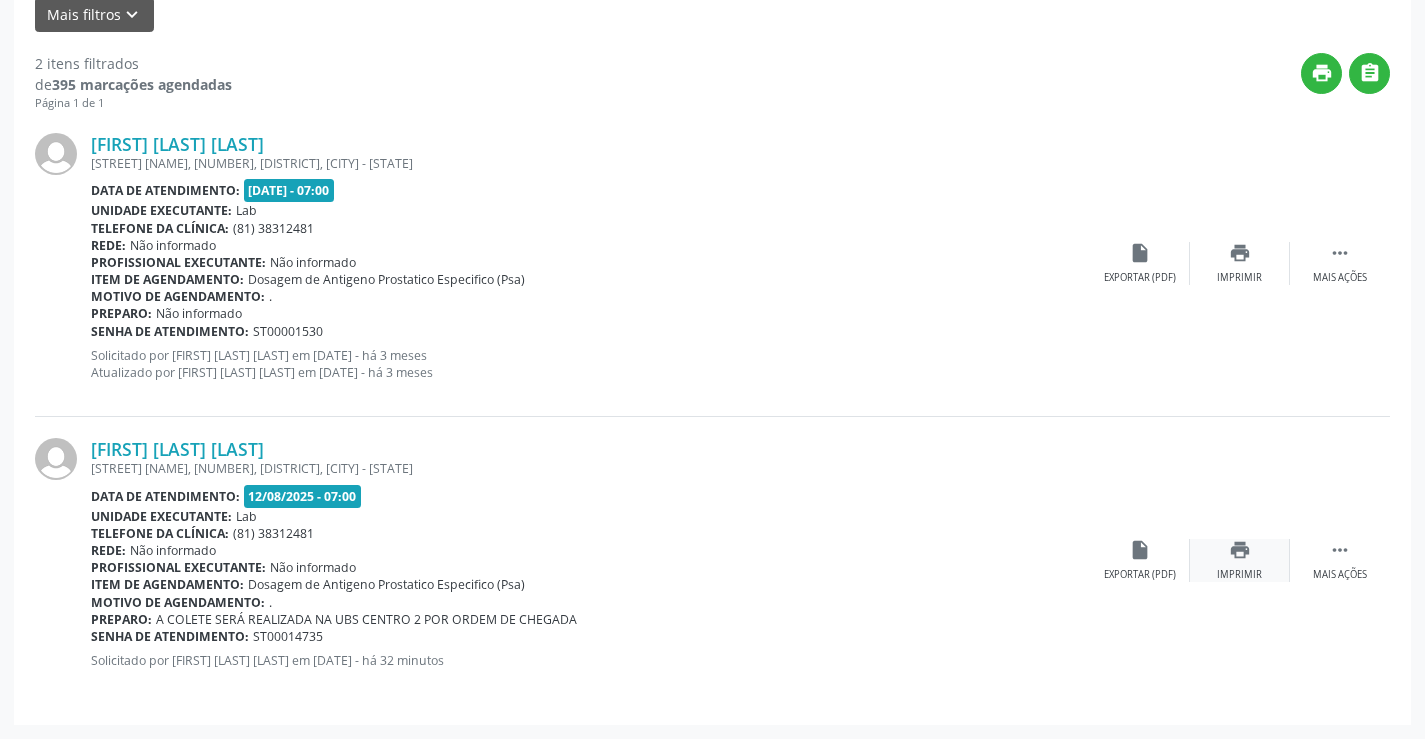 click on "Imprimir" at bounding box center [1239, 575] 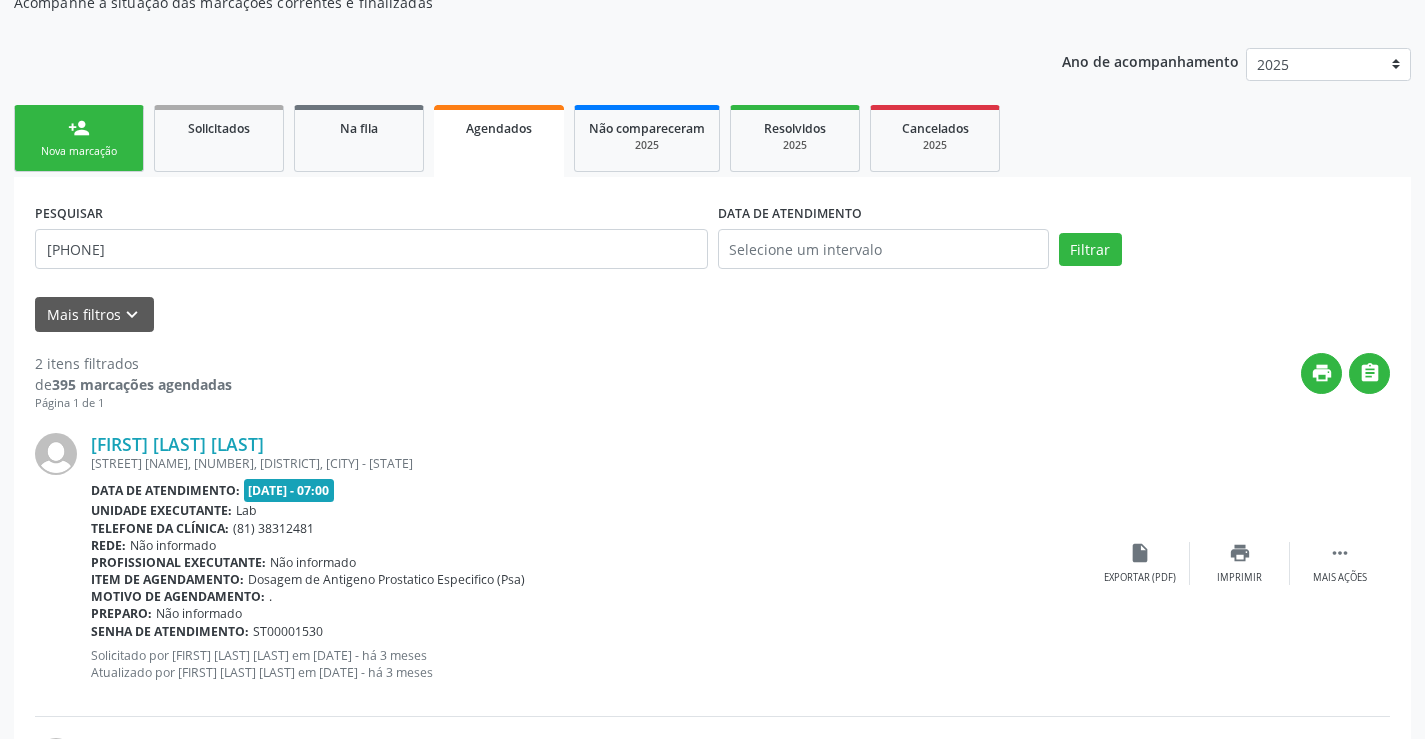 scroll, scrollTop: 0, scrollLeft: 0, axis: both 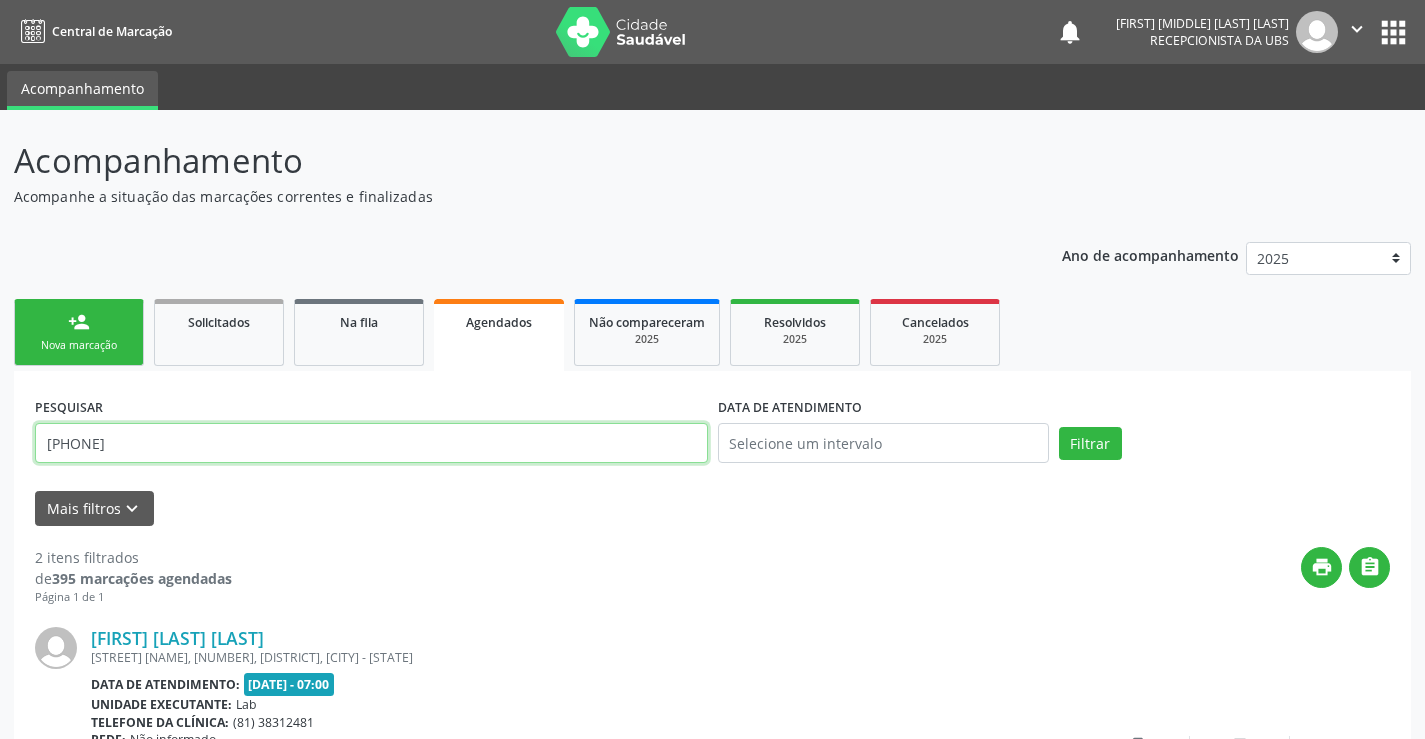 click on "[PHONE]" at bounding box center [371, 443] 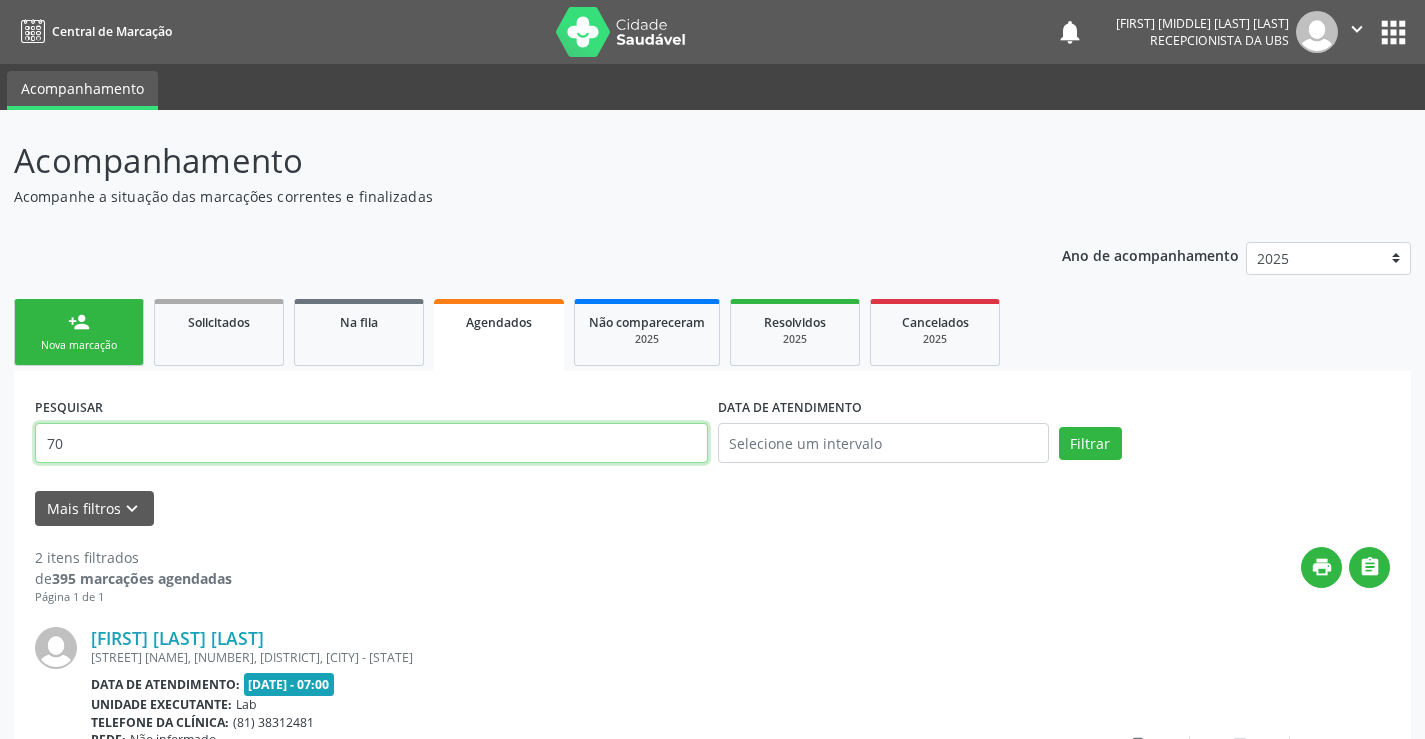 type on "7" 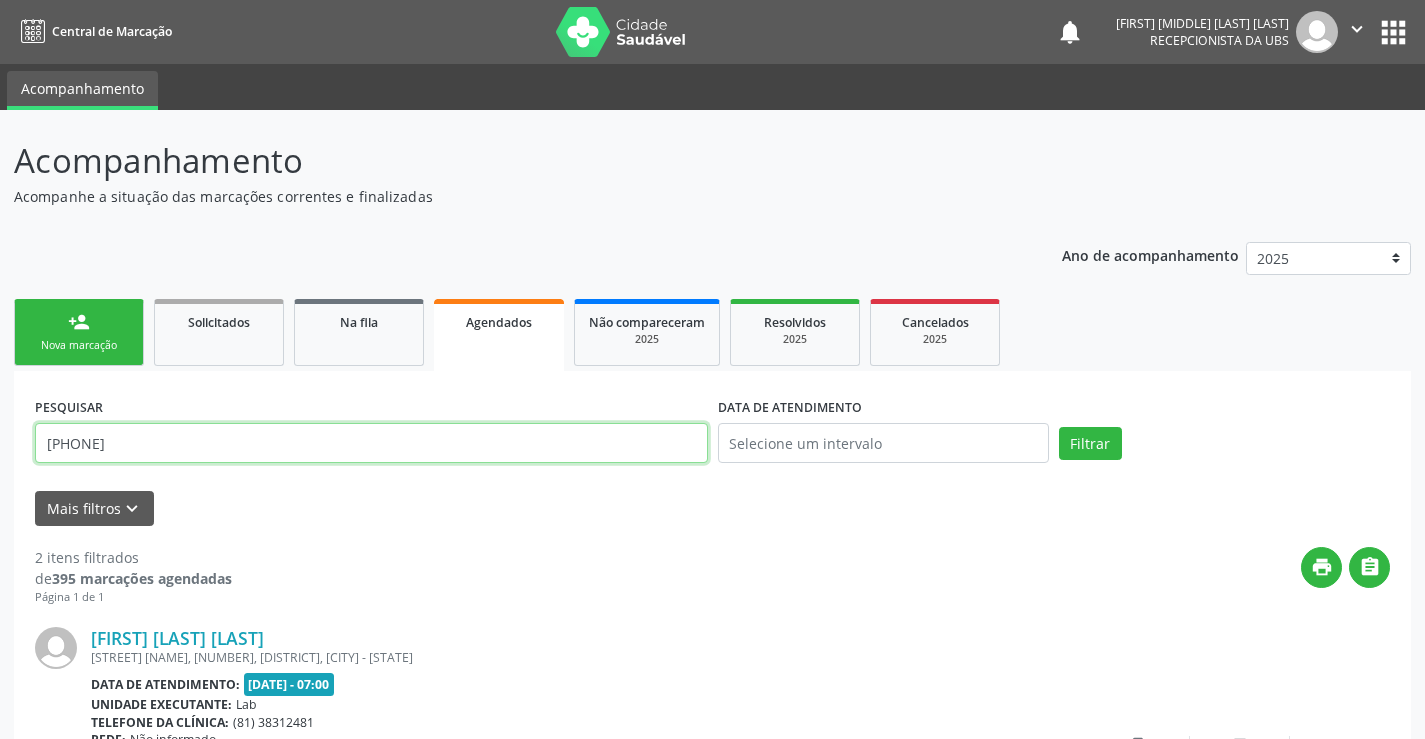 scroll, scrollTop: 100, scrollLeft: 0, axis: vertical 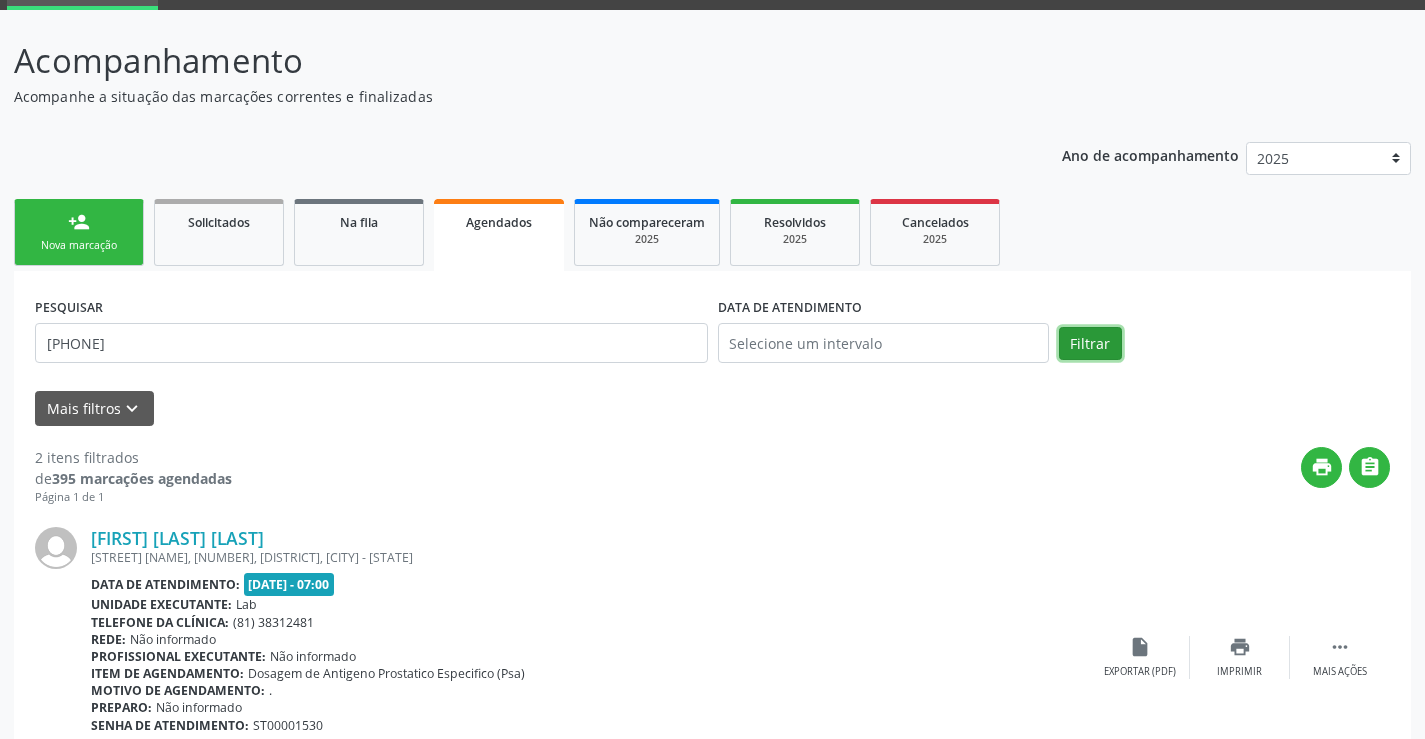click on "Filtrar" at bounding box center [1090, 344] 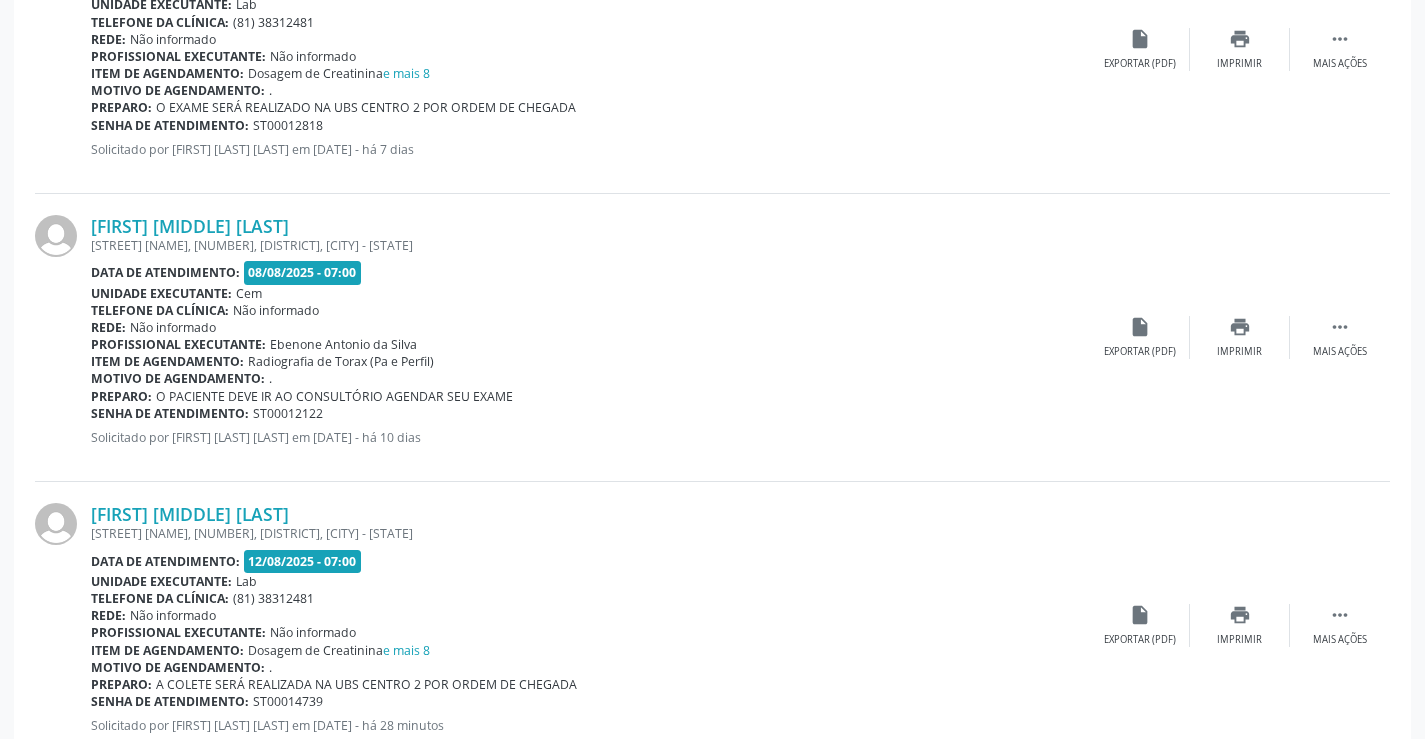 scroll, scrollTop: 765, scrollLeft: 0, axis: vertical 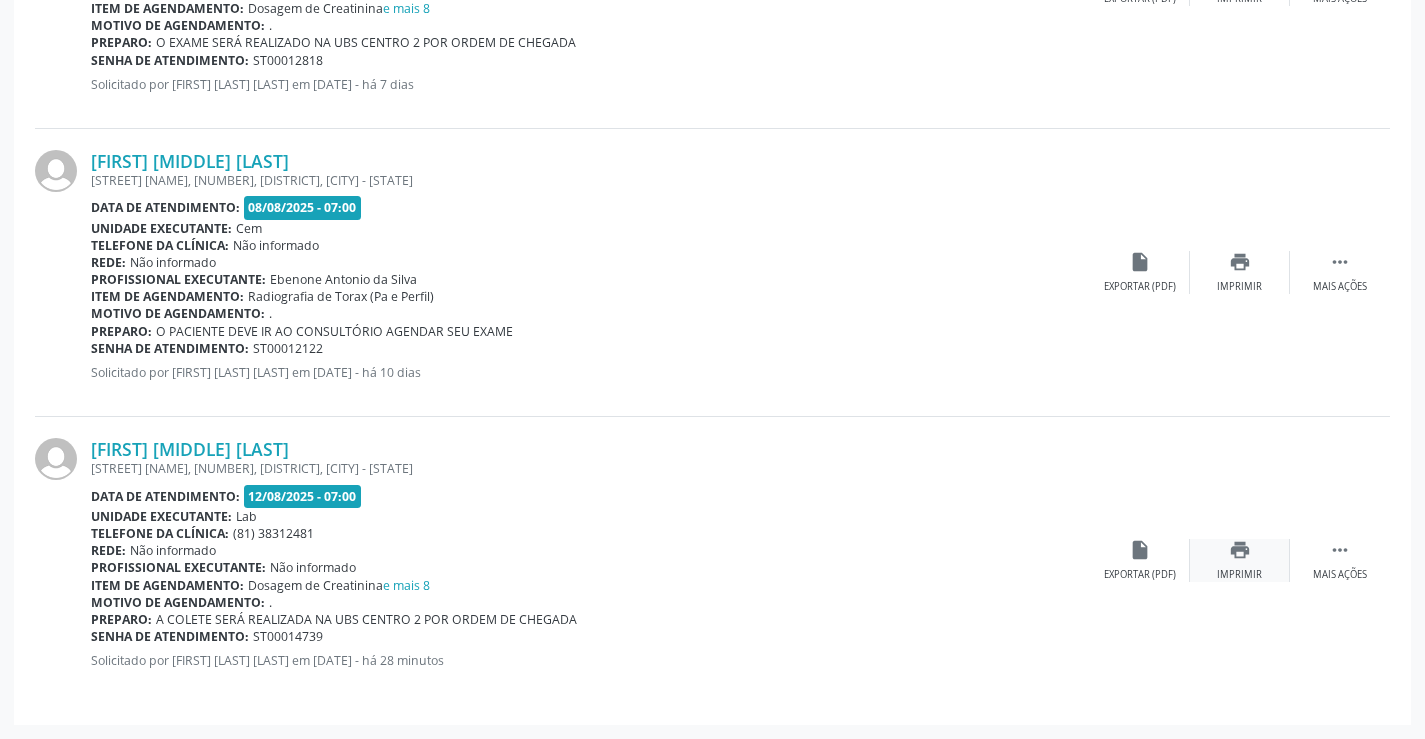 click on "print
Imprimir" at bounding box center (1240, 560) 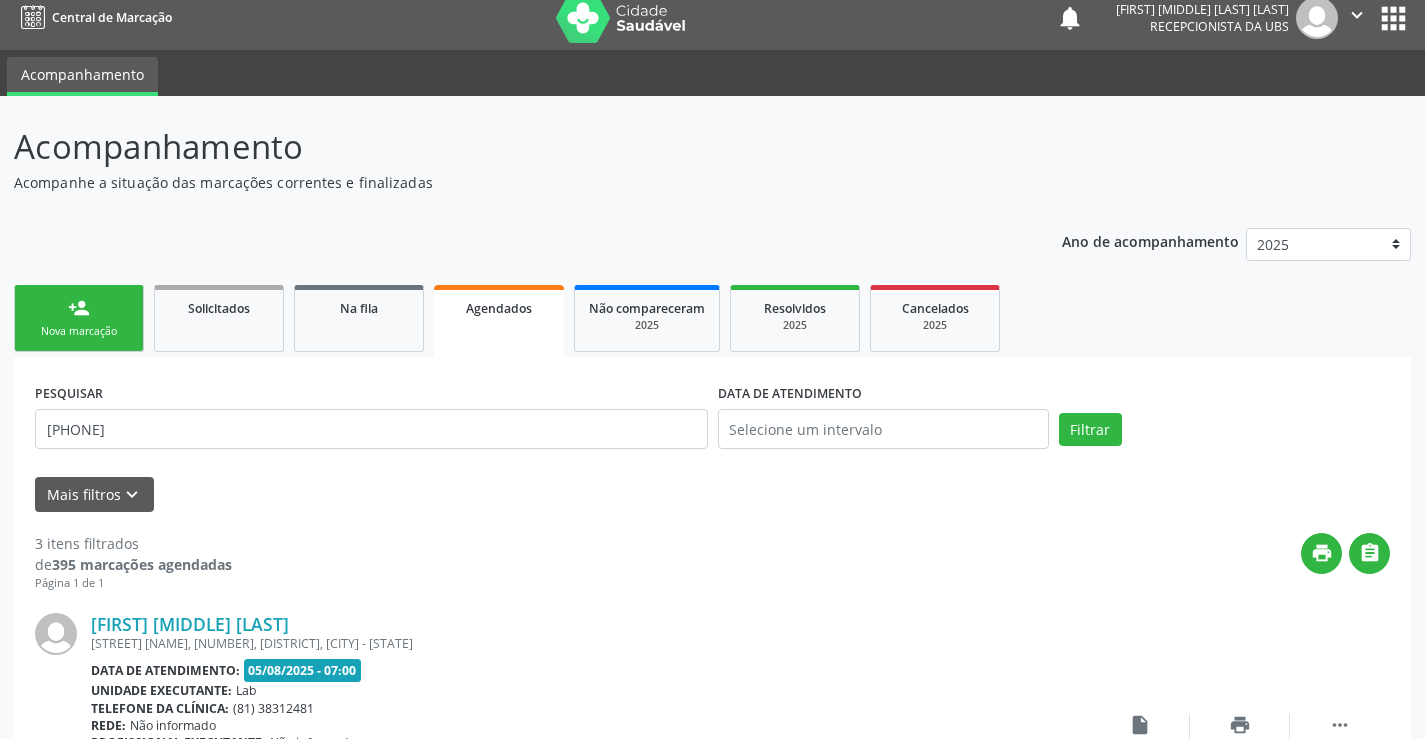 scroll, scrollTop: 0, scrollLeft: 0, axis: both 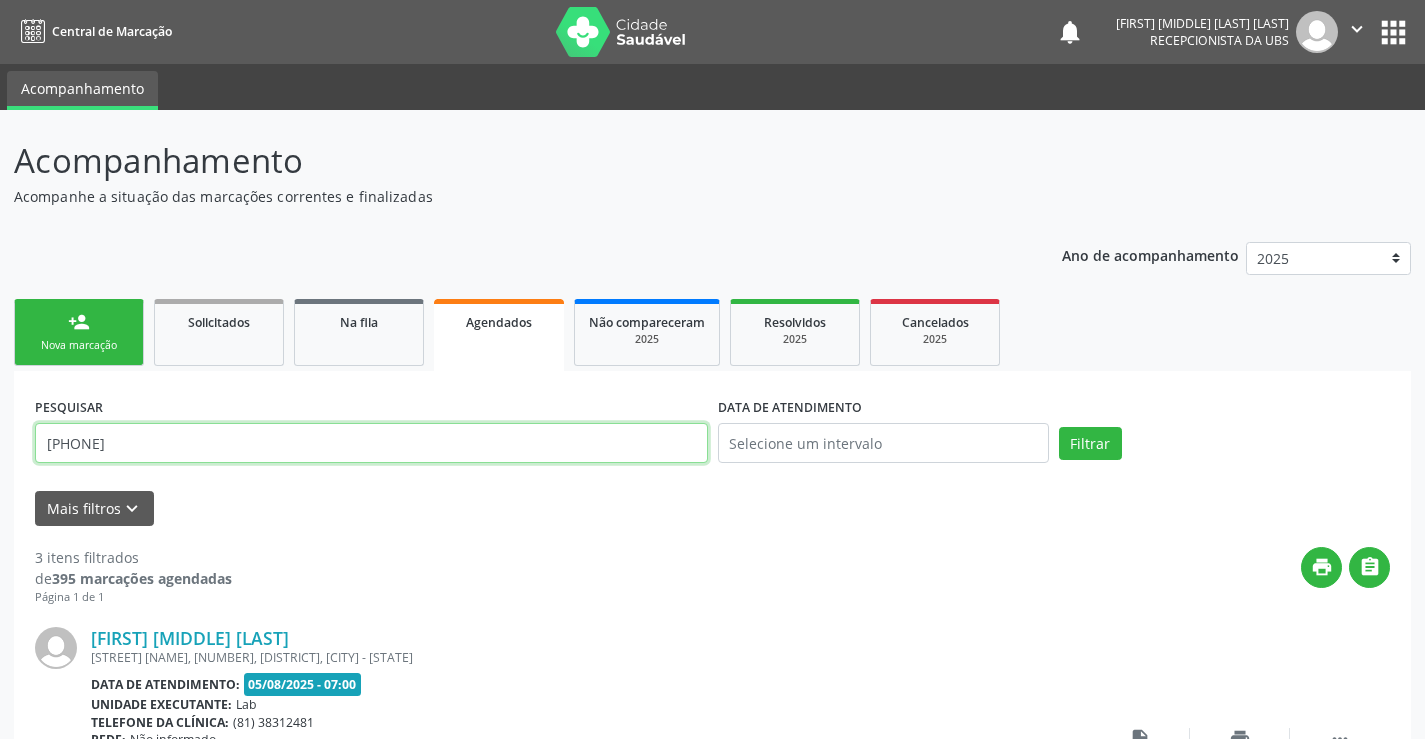 click on "[PHONE]" at bounding box center (371, 443) 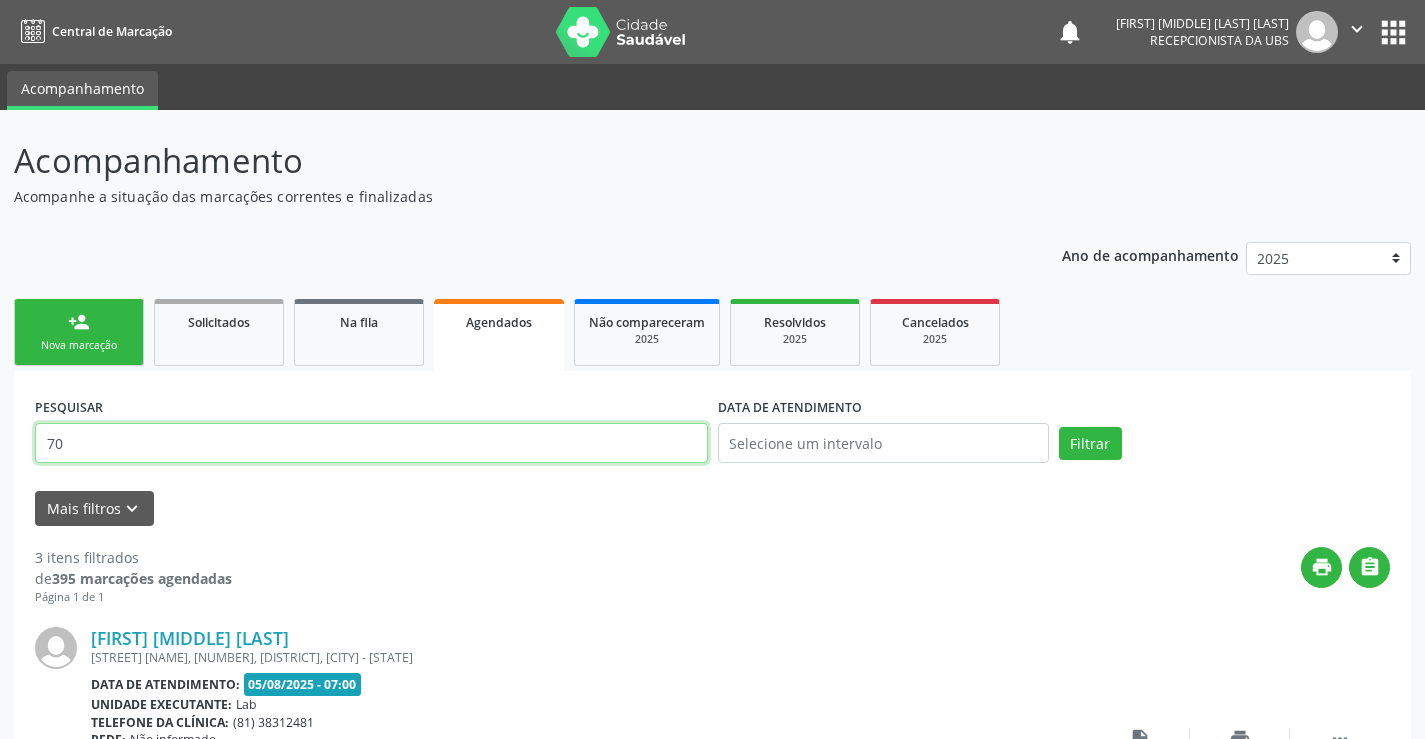 type on "7" 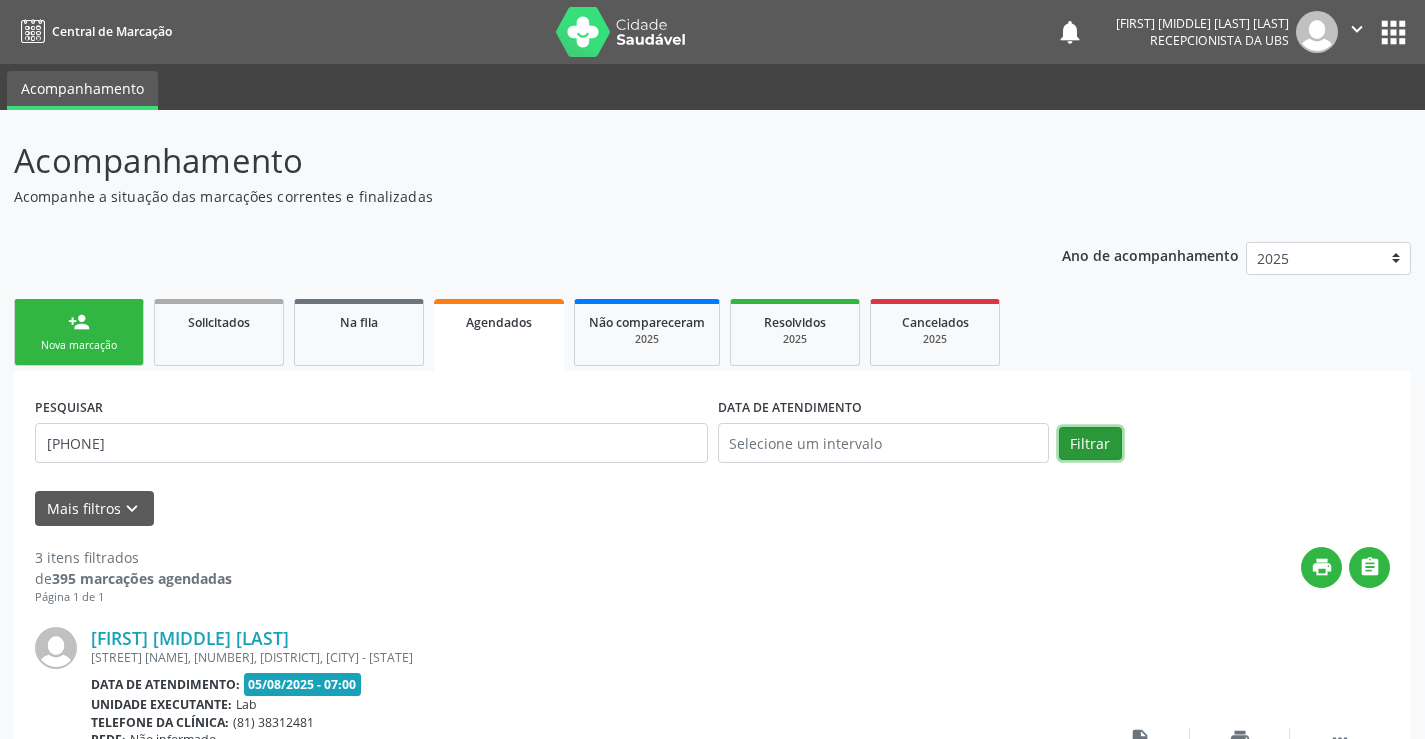 click on "Filtrar" at bounding box center [1090, 444] 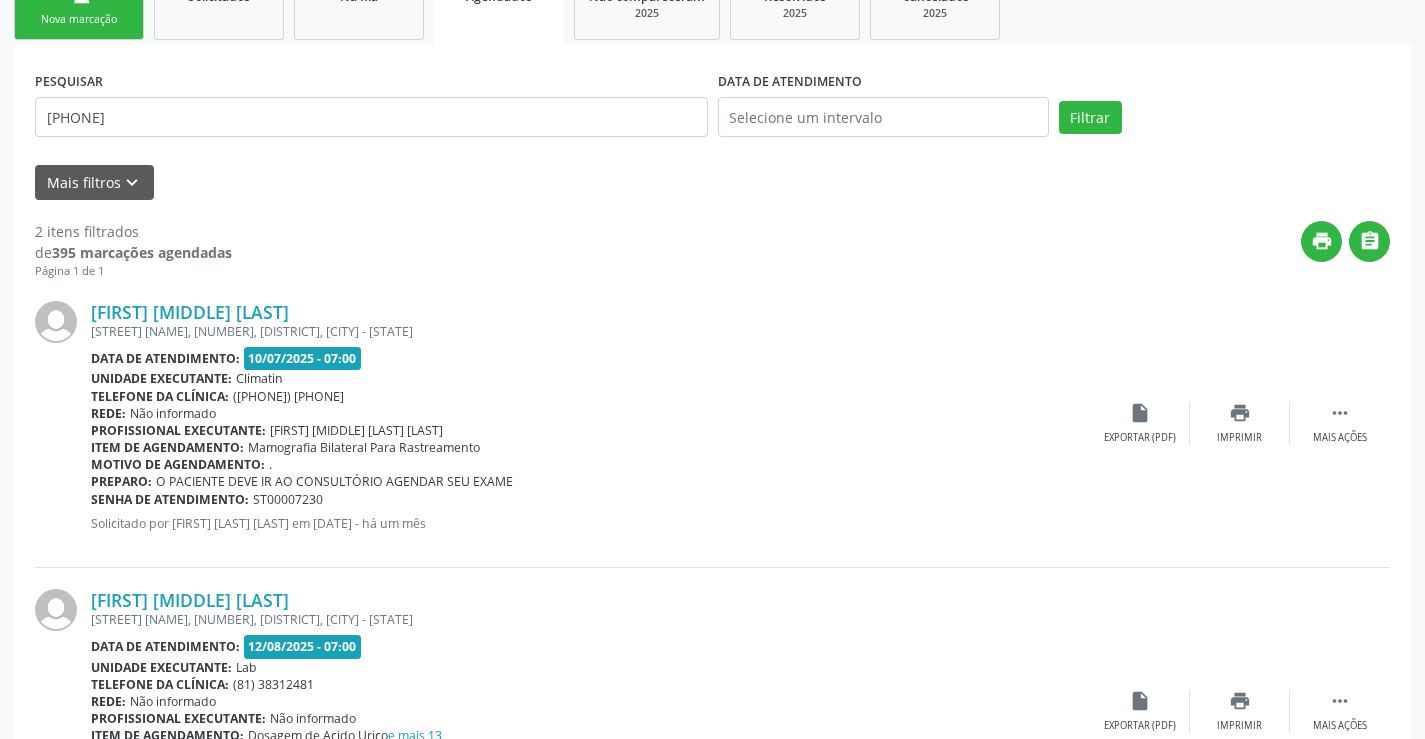 scroll, scrollTop: 477, scrollLeft: 0, axis: vertical 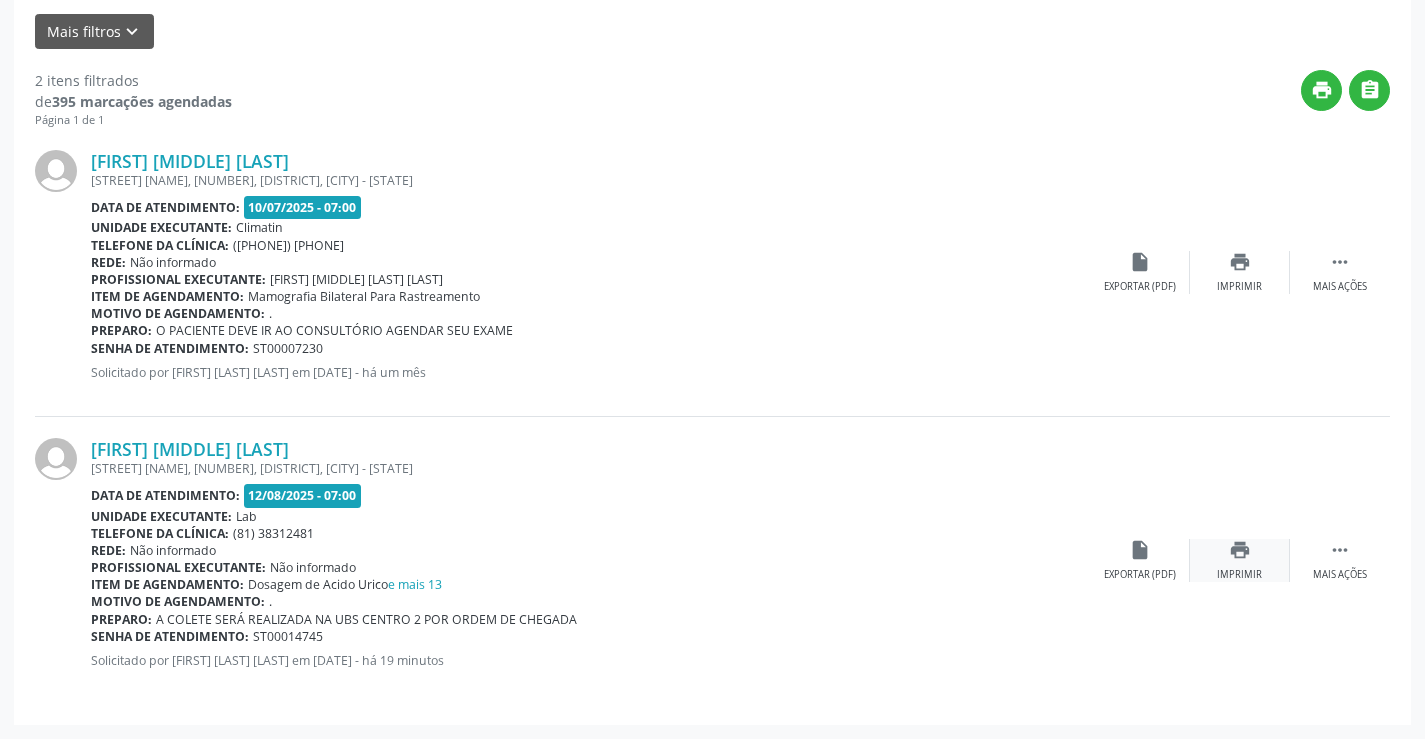 click on "print" at bounding box center [1240, 550] 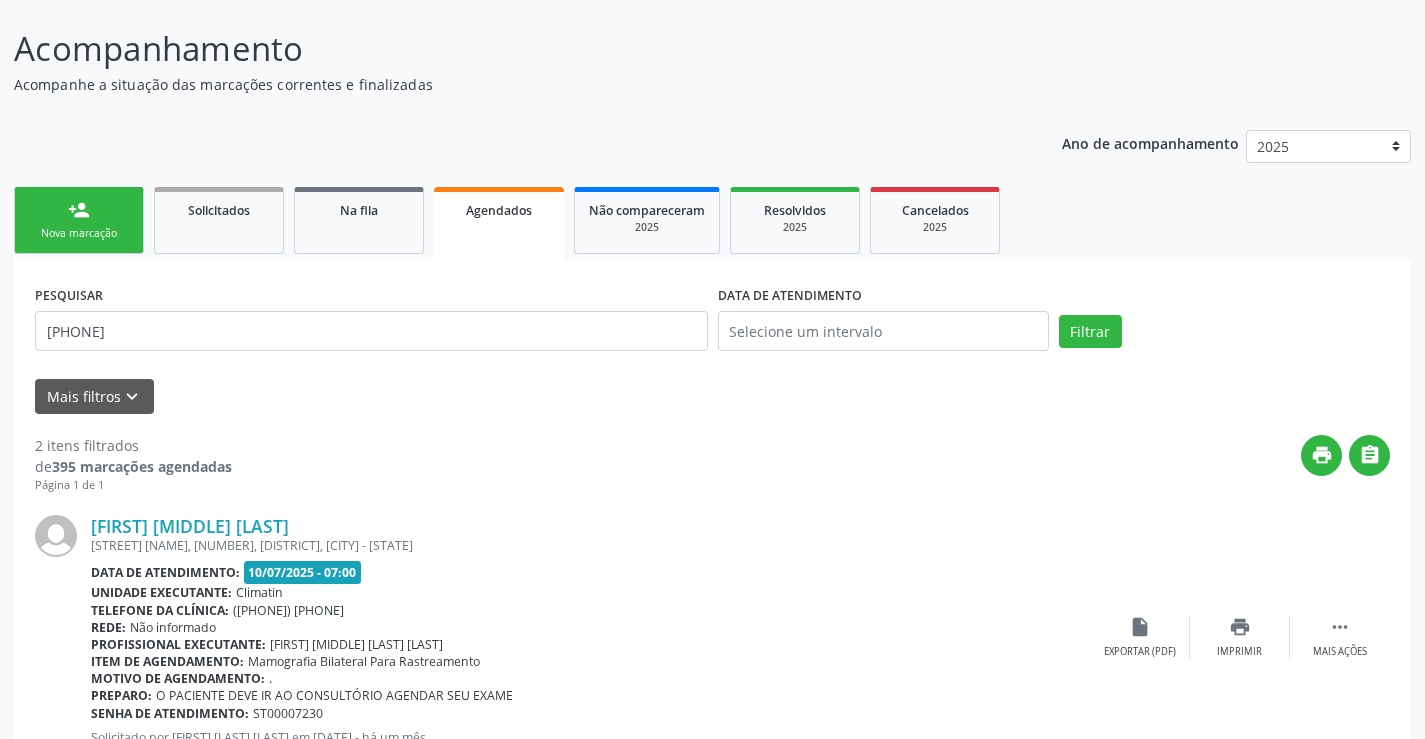 scroll, scrollTop: 77, scrollLeft: 0, axis: vertical 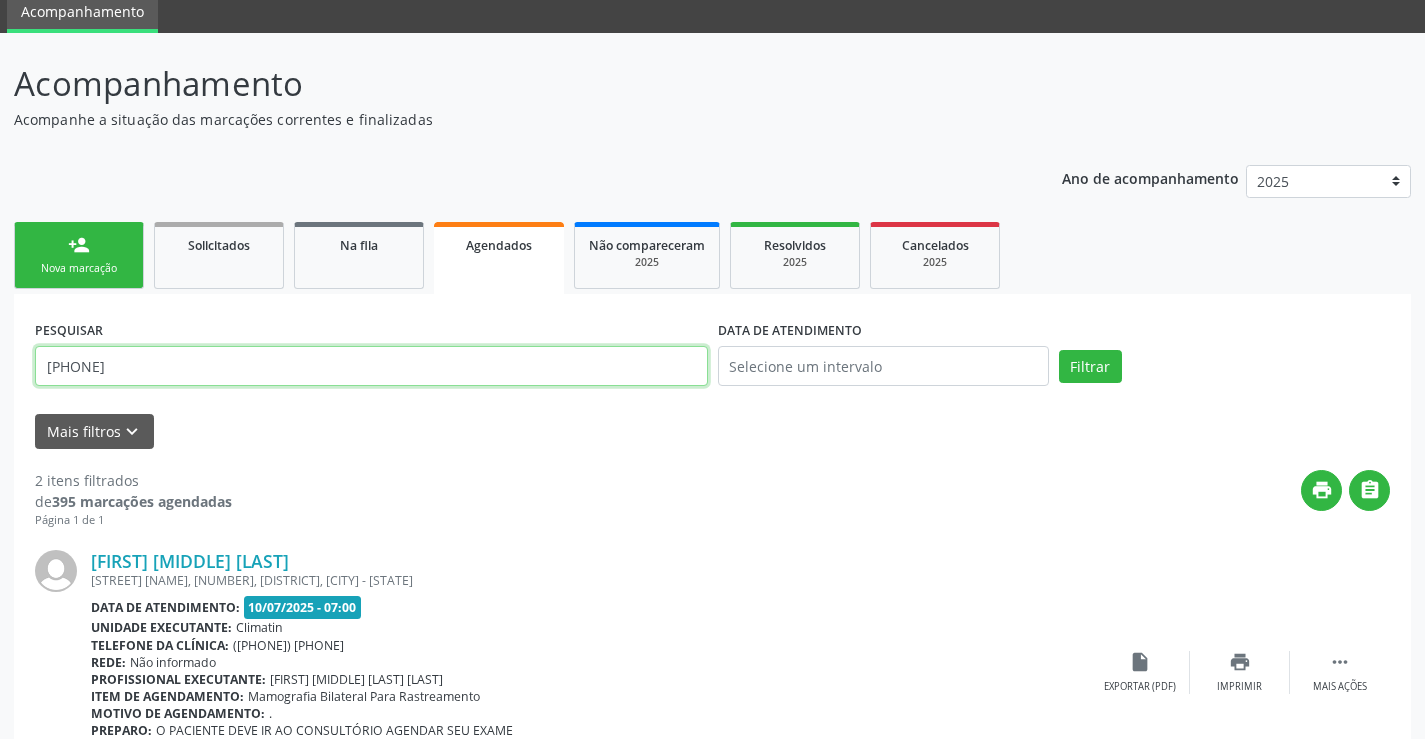 click on "[PHONE]" at bounding box center [371, 366] 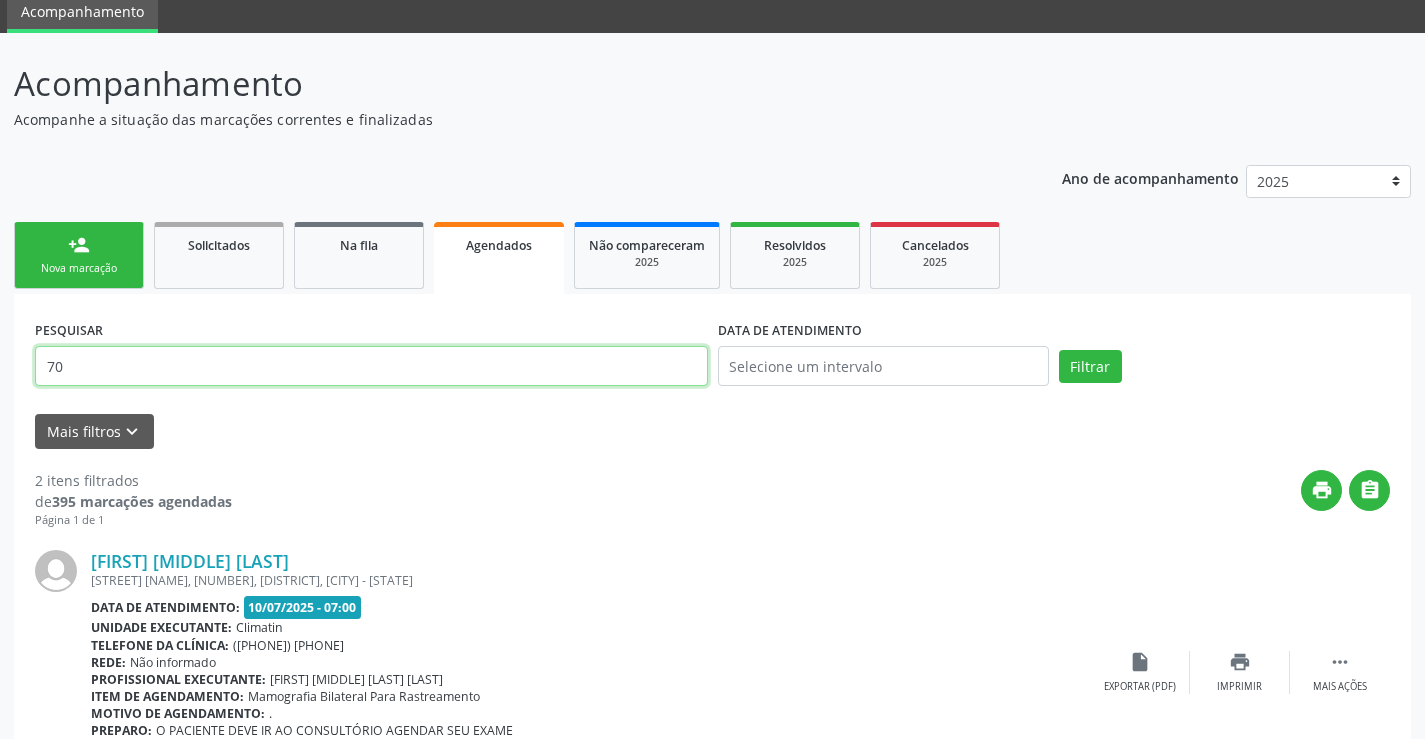type on "7" 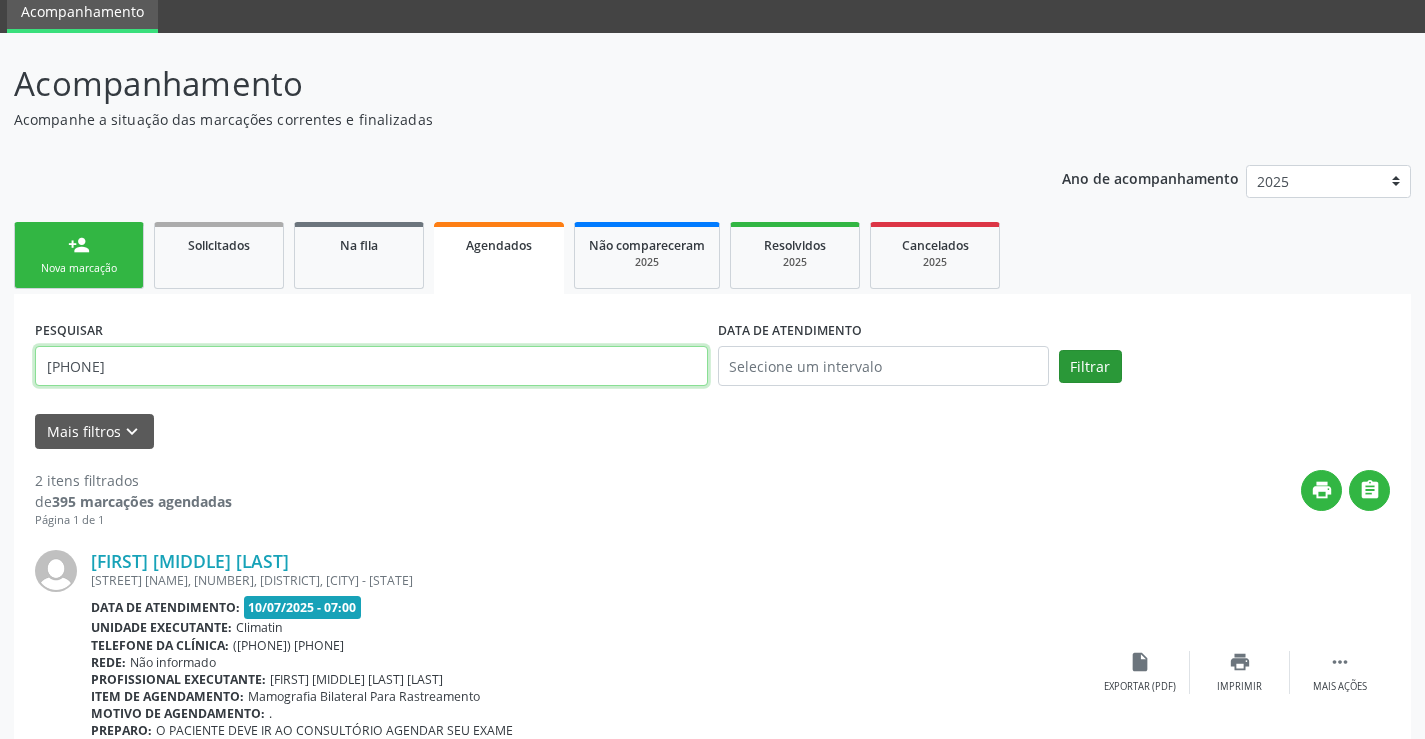 type on "[PHONE]" 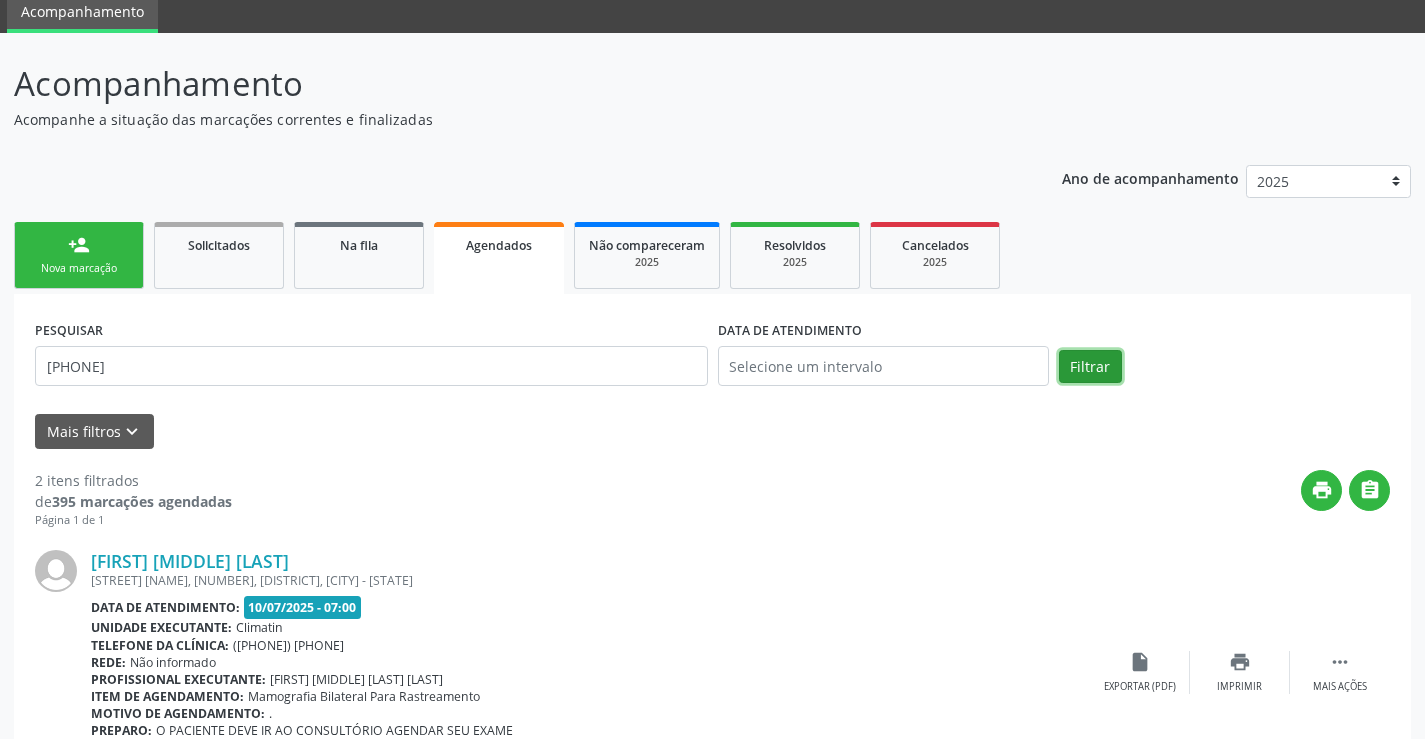 click on "Filtrar" at bounding box center [1090, 367] 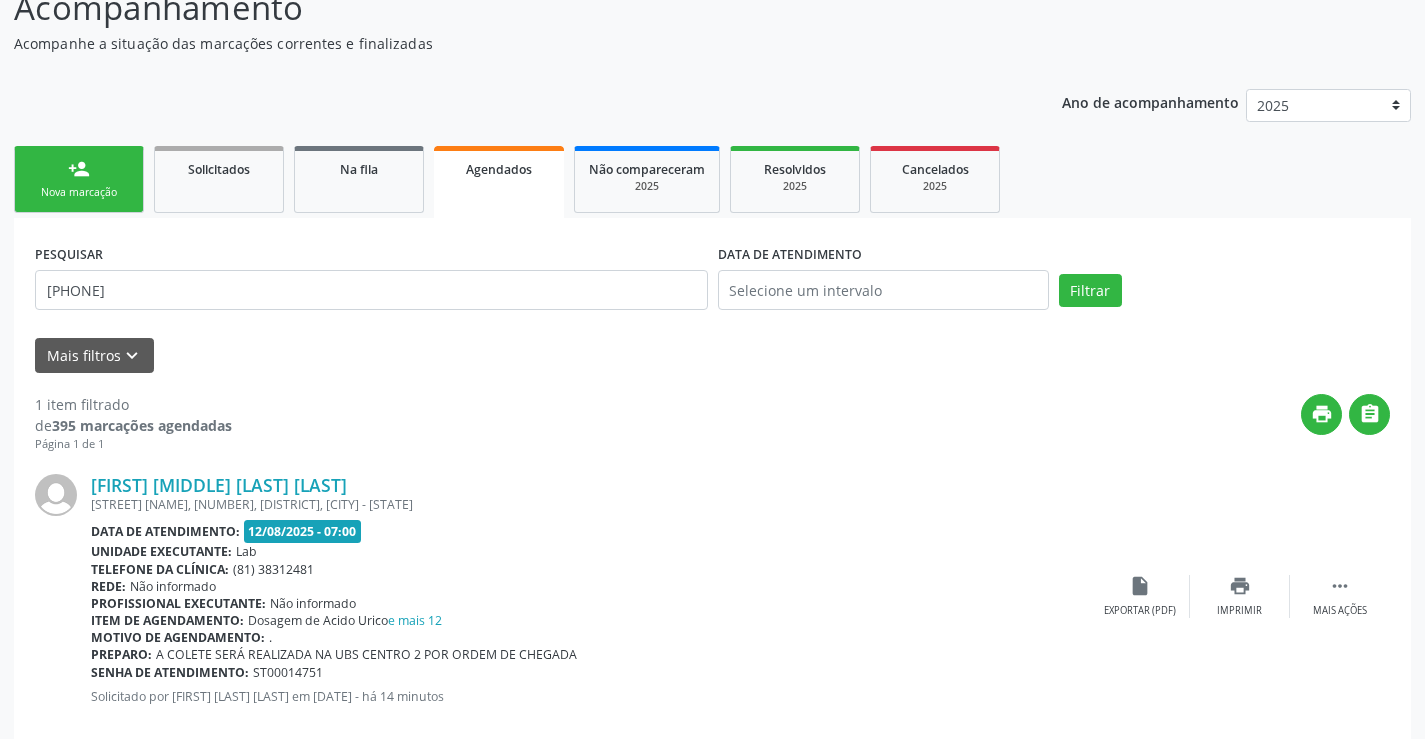 scroll, scrollTop: 189, scrollLeft: 0, axis: vertical 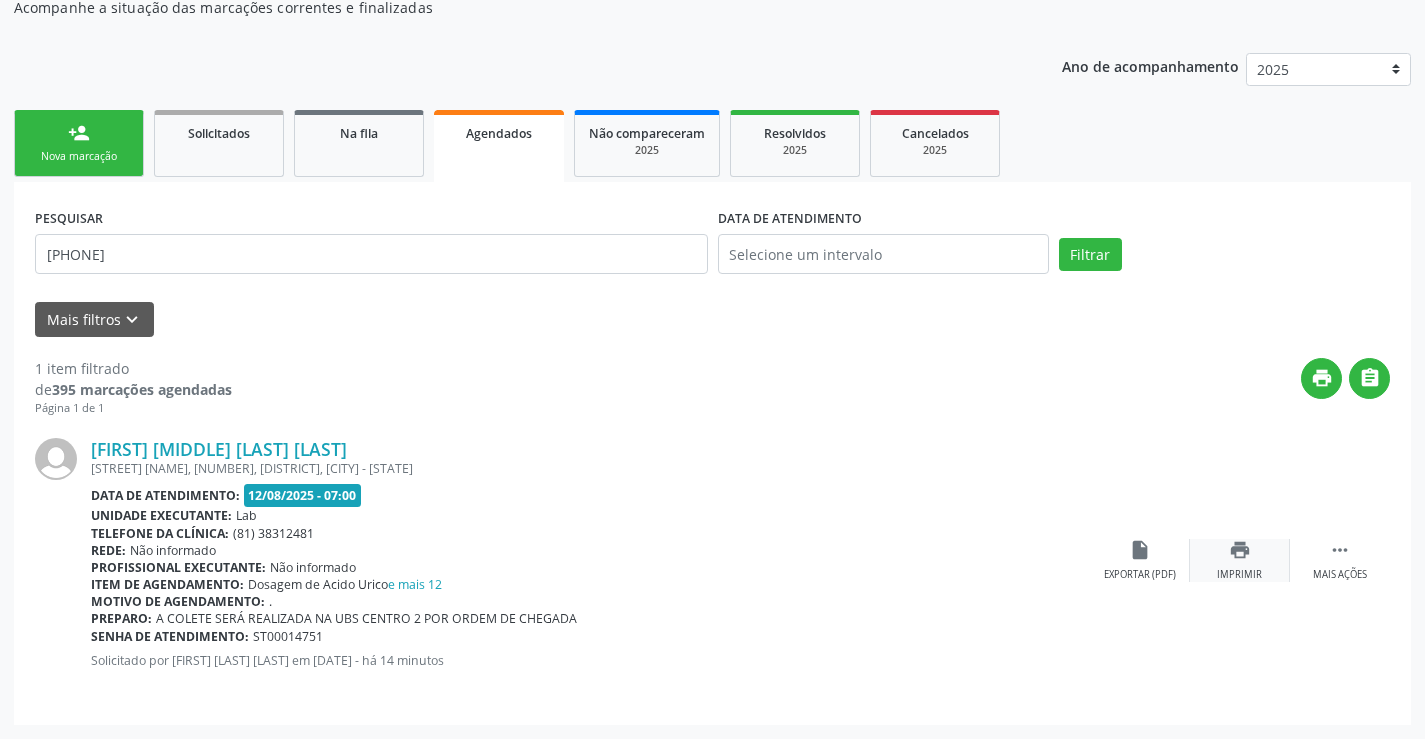click on "Imprimir" at bounding box center [1239, 575] 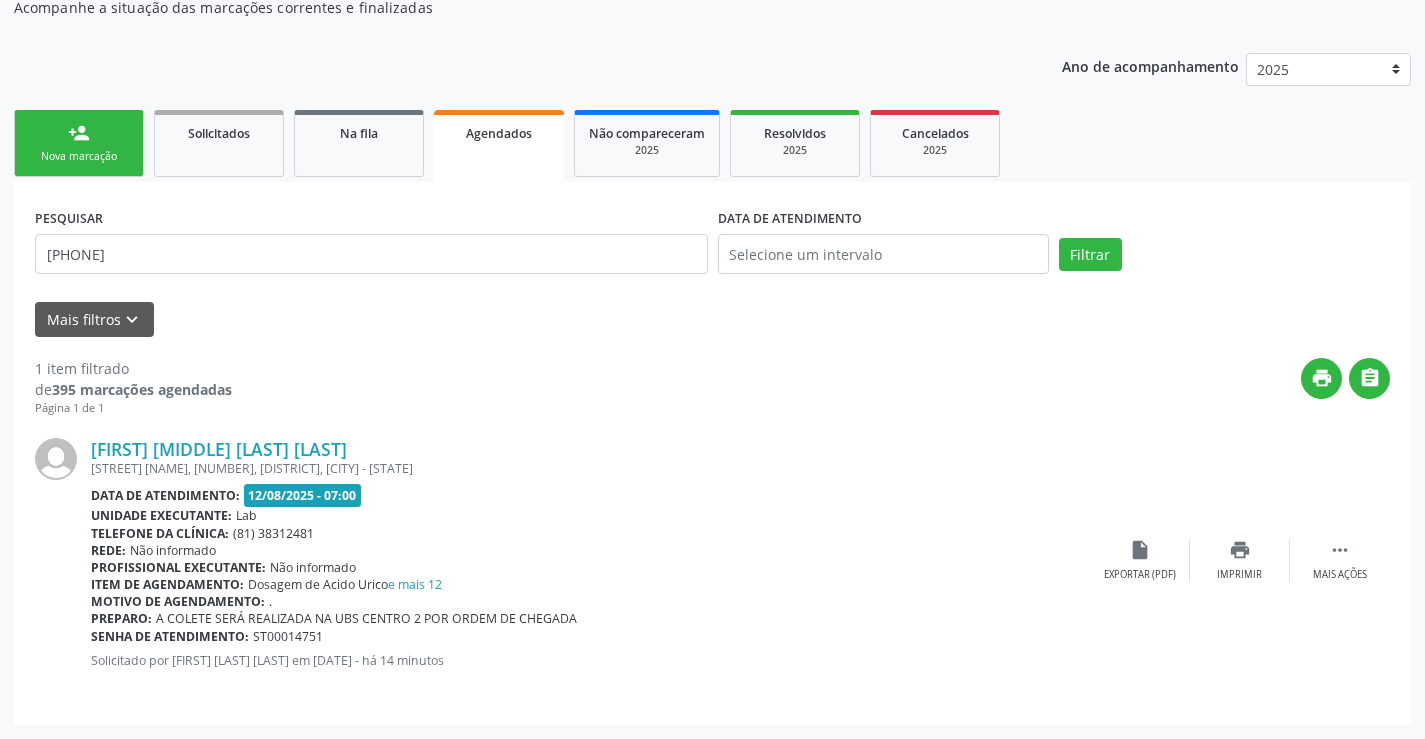 click on "Nova marcação" at bounding box center [79, 156] 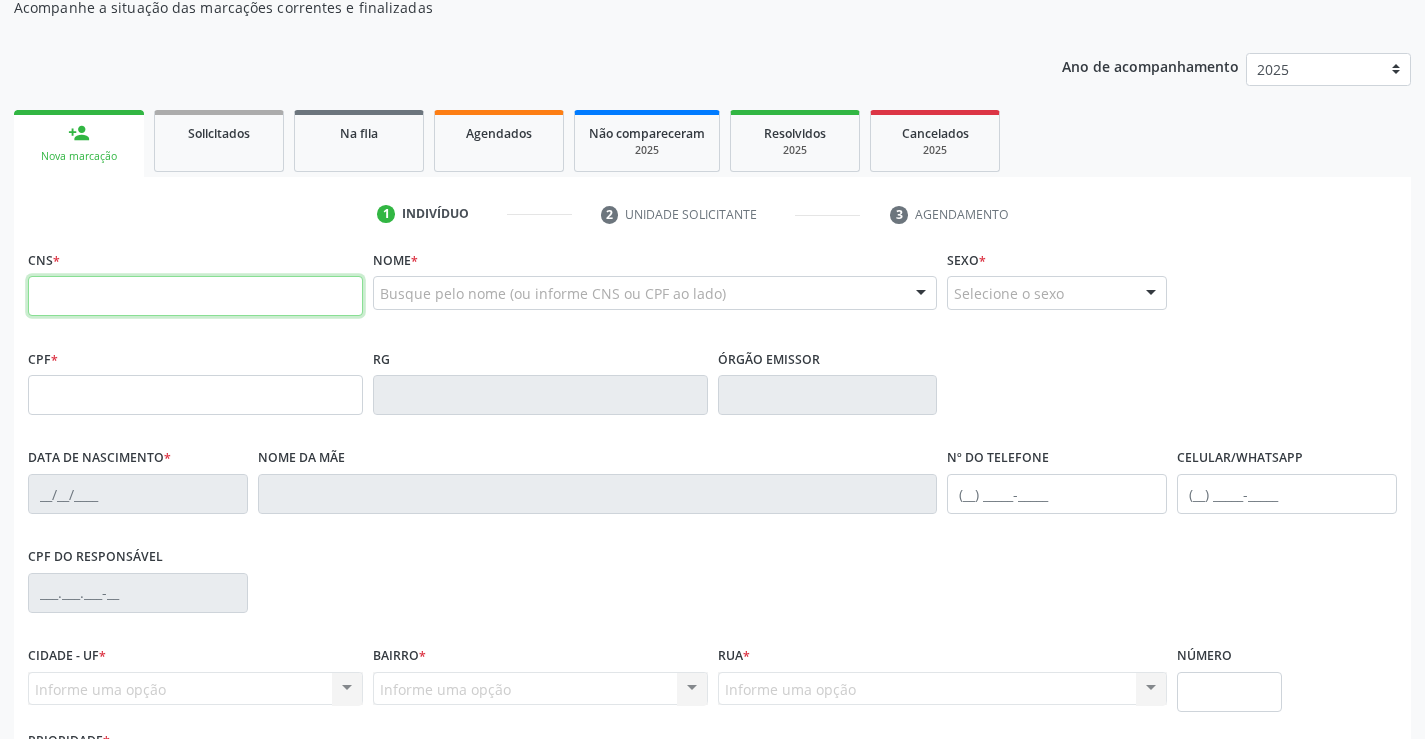 click at bounding box center [195, 296] 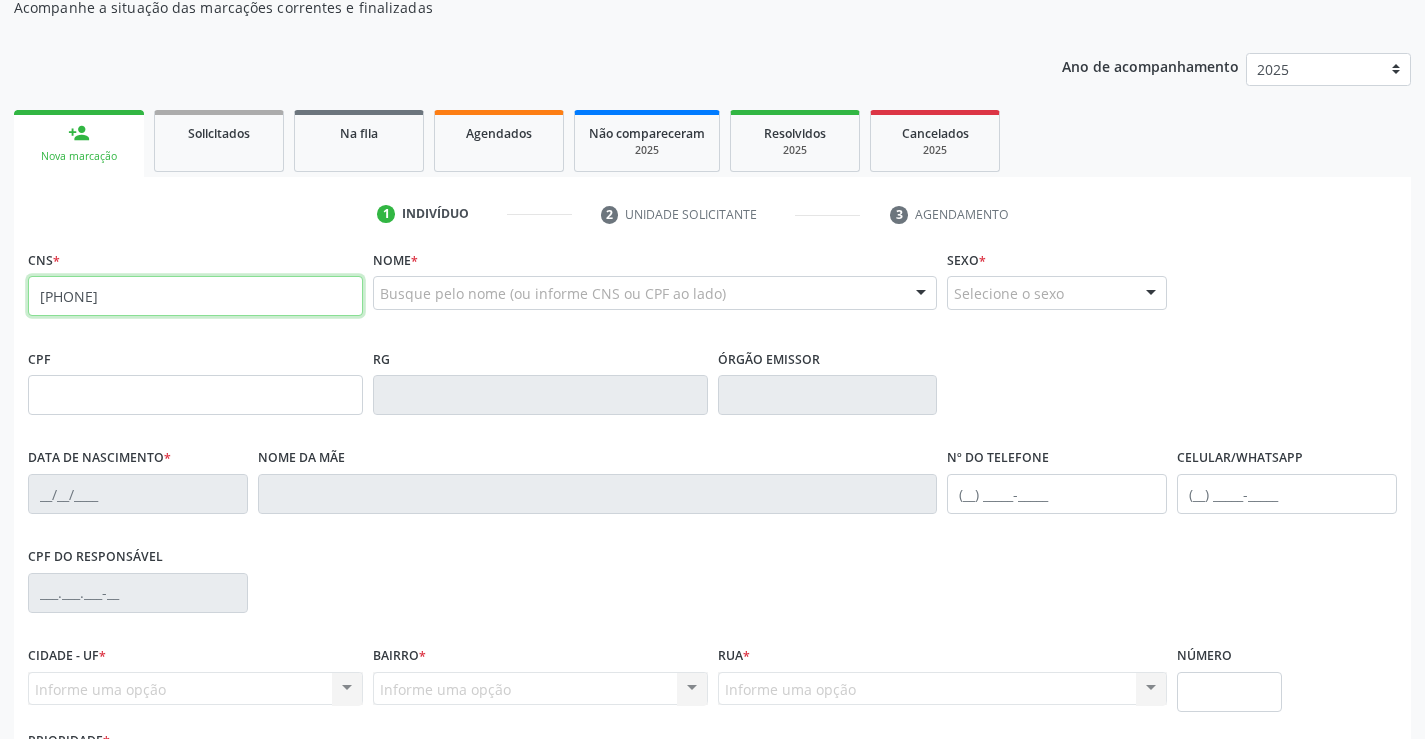 type on "[PHONE]" 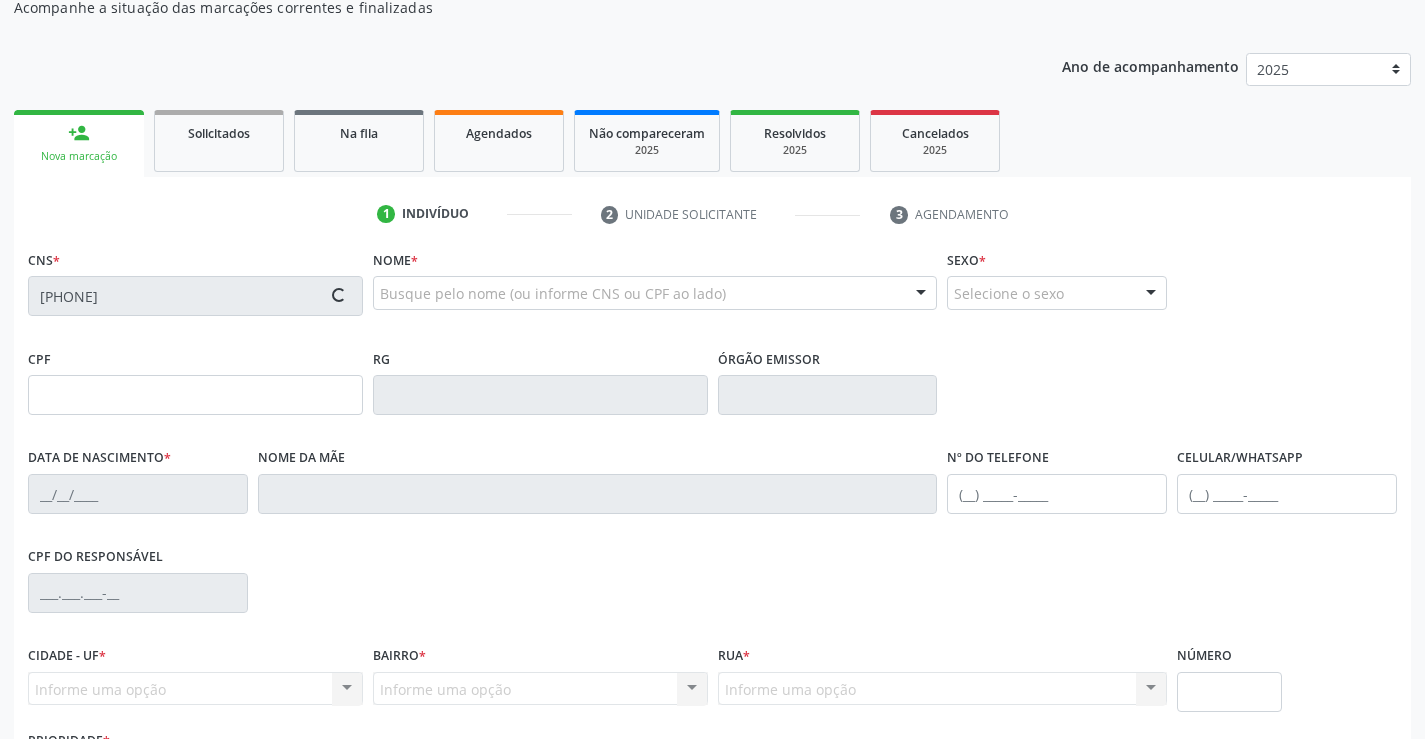 type on "[SSN]" 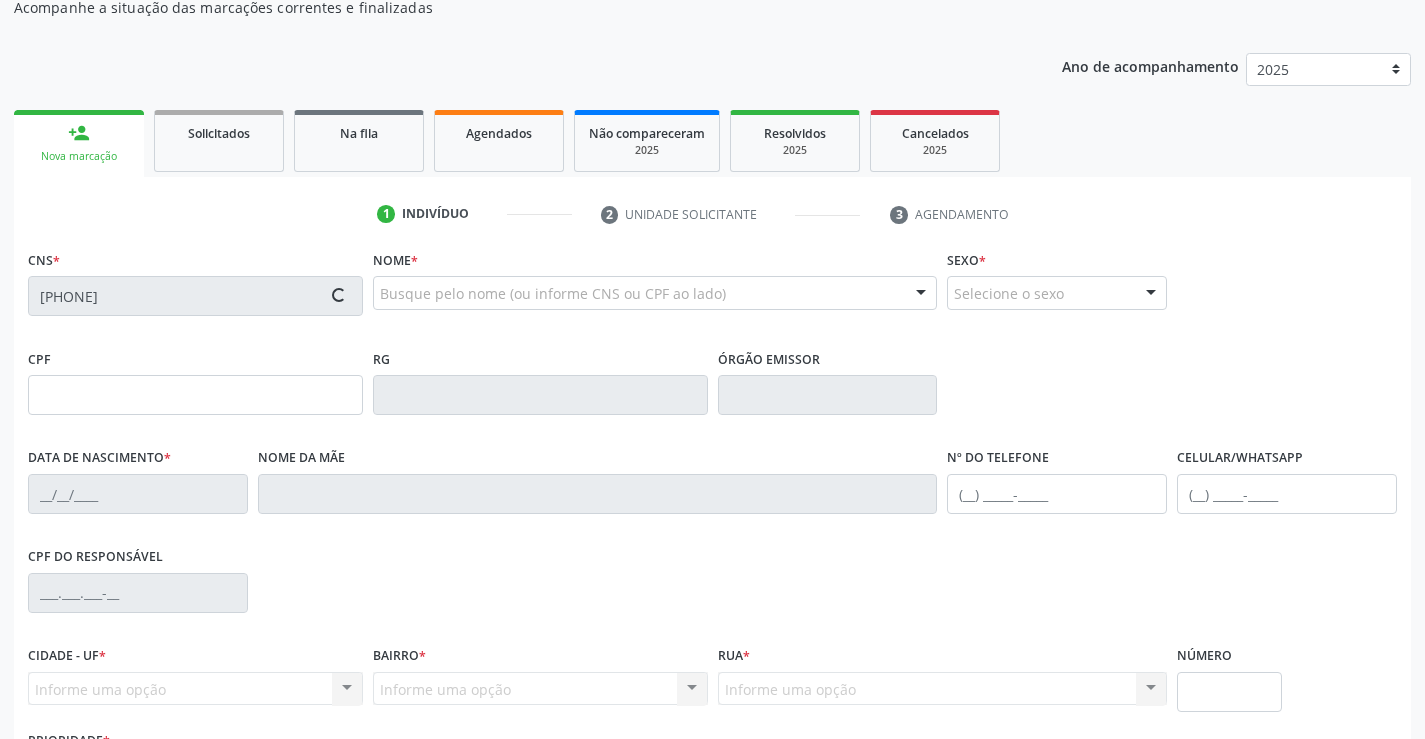 type on "[DATE]" 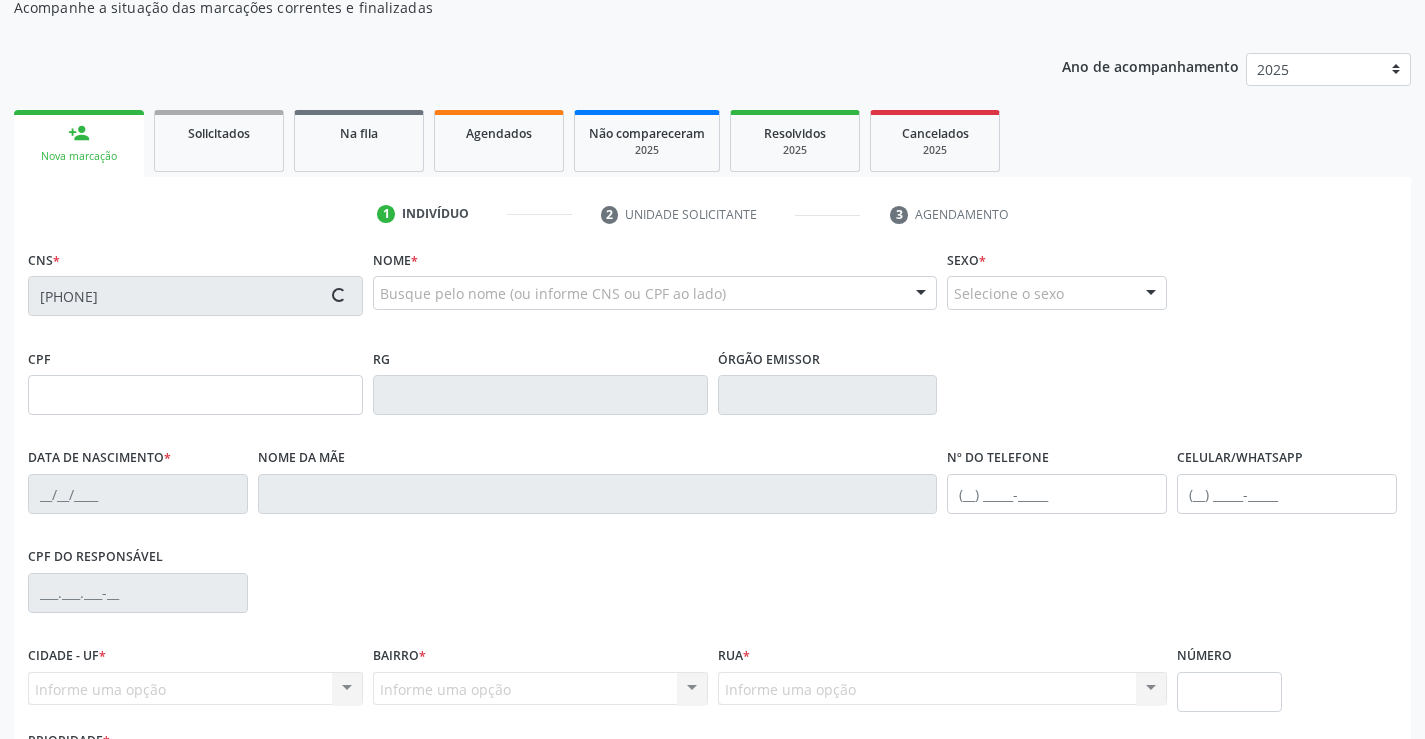 type on "([PHONE]) [PHONE]" 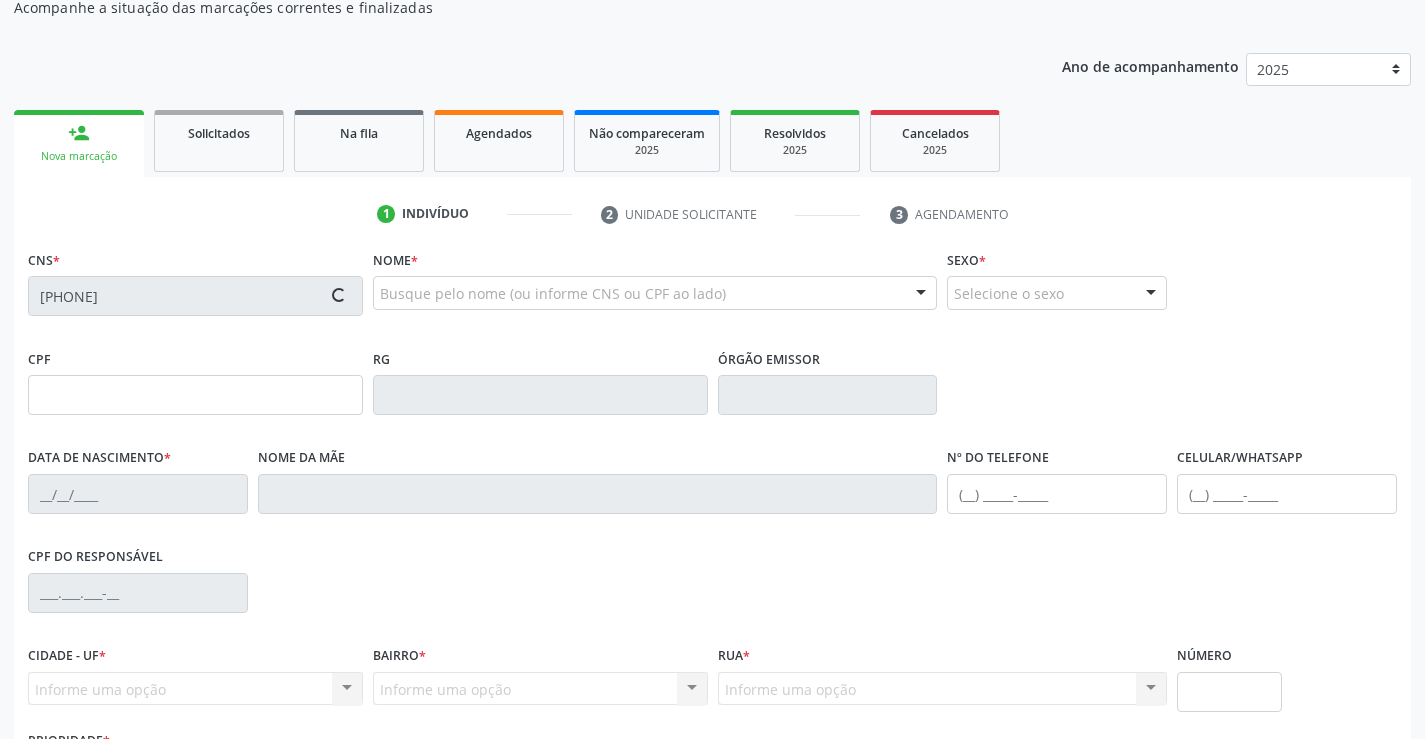 type on "754" 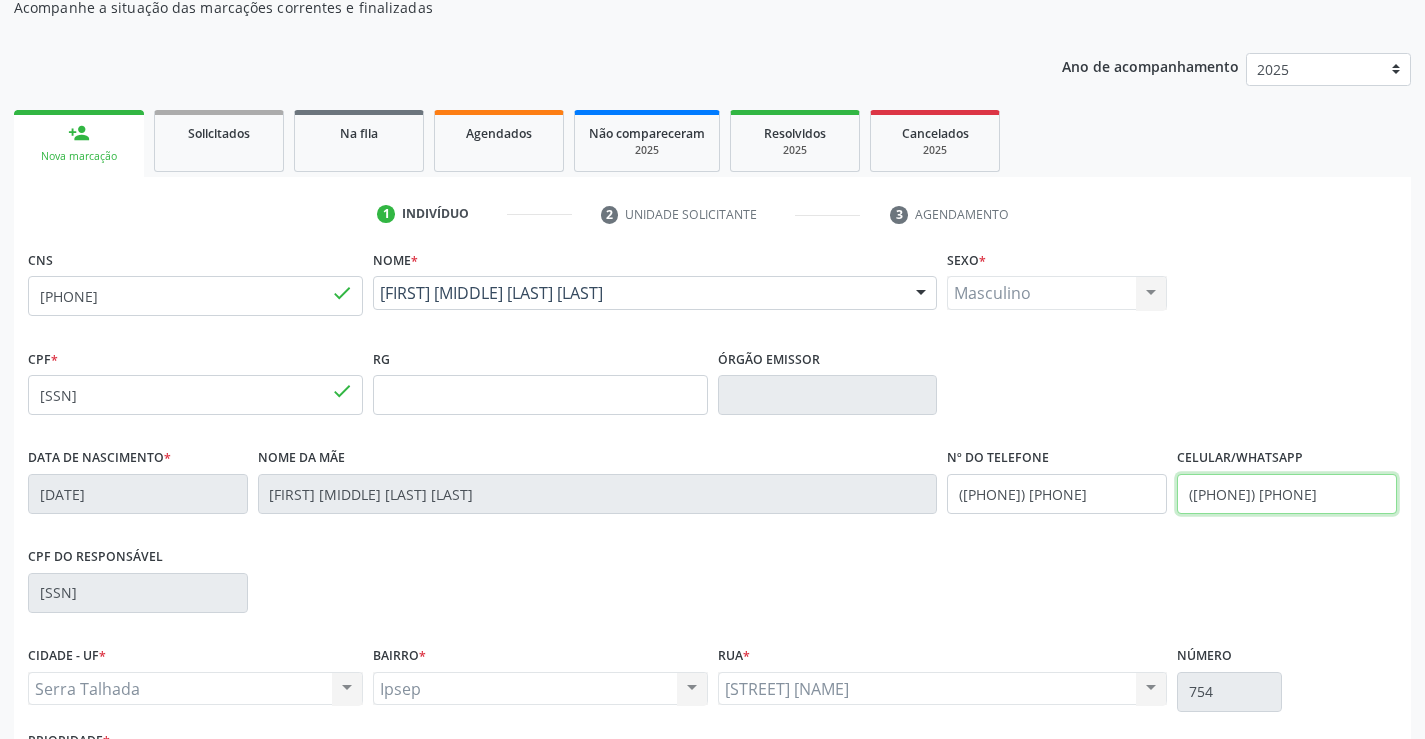 click on "([PHONE]) [PHONE]" at bounding box center (1287, 494) 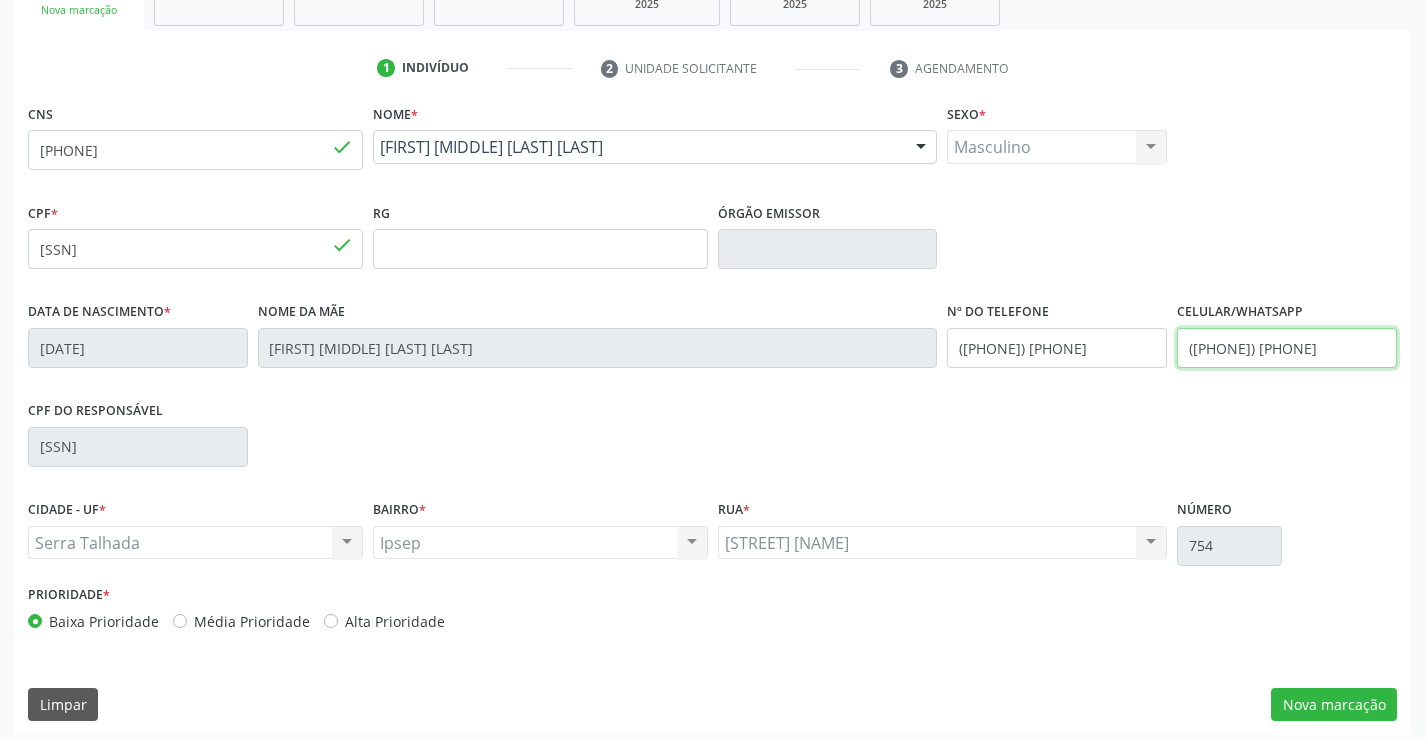 scroll, scrollTop: 345, scrollLeft: 0, axis: vertical 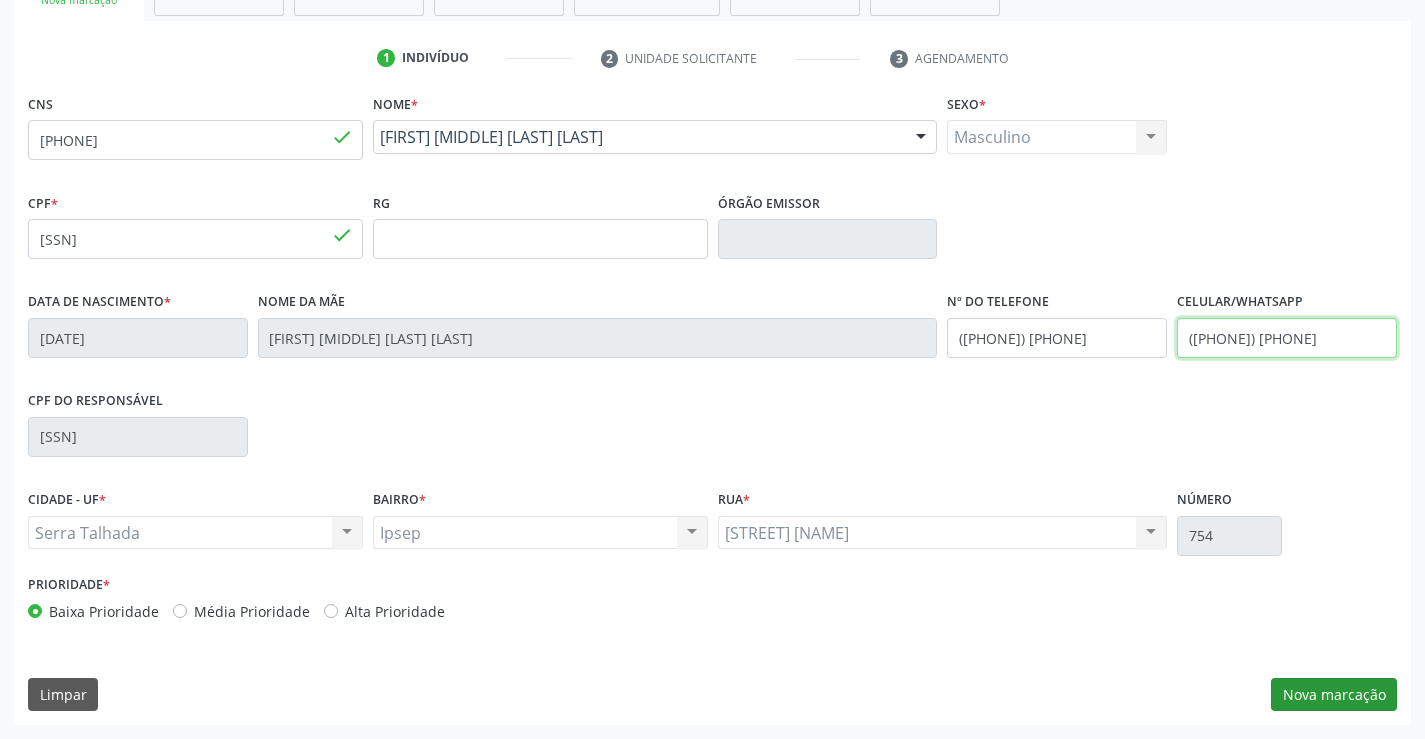 type on "([PHONE]) [PHONE]" 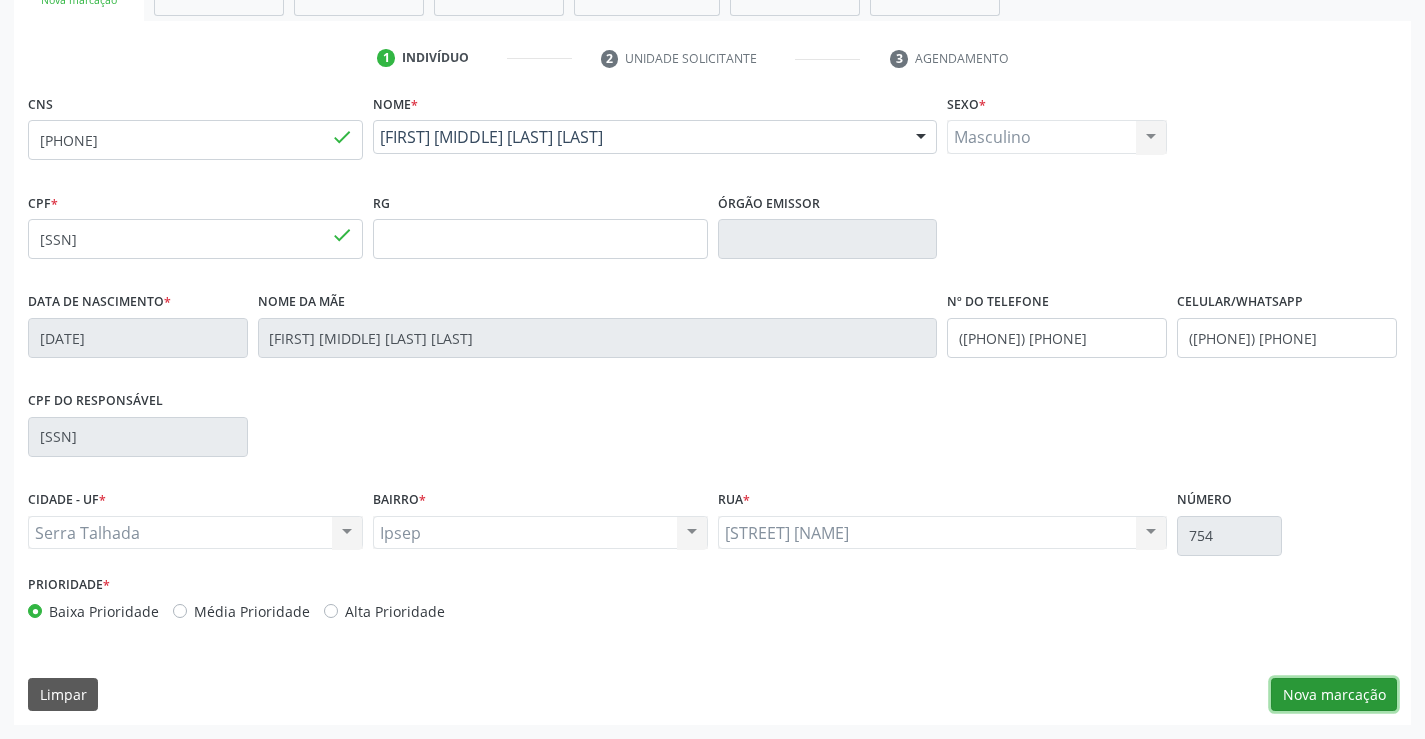 click on "Nova marcação" at bounding box center (1334, 695) 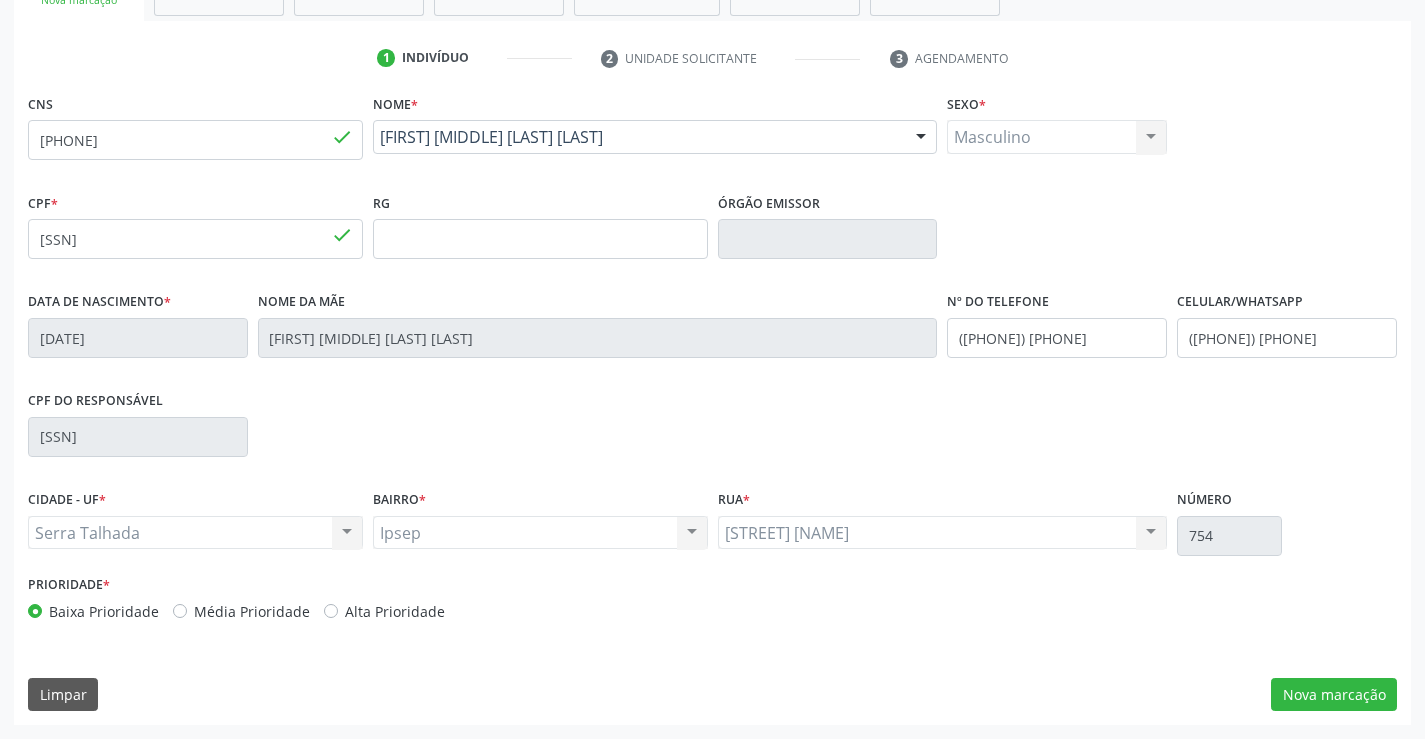 scroll, scrollTop: 167, scrollLeft: 0, axis: vertical 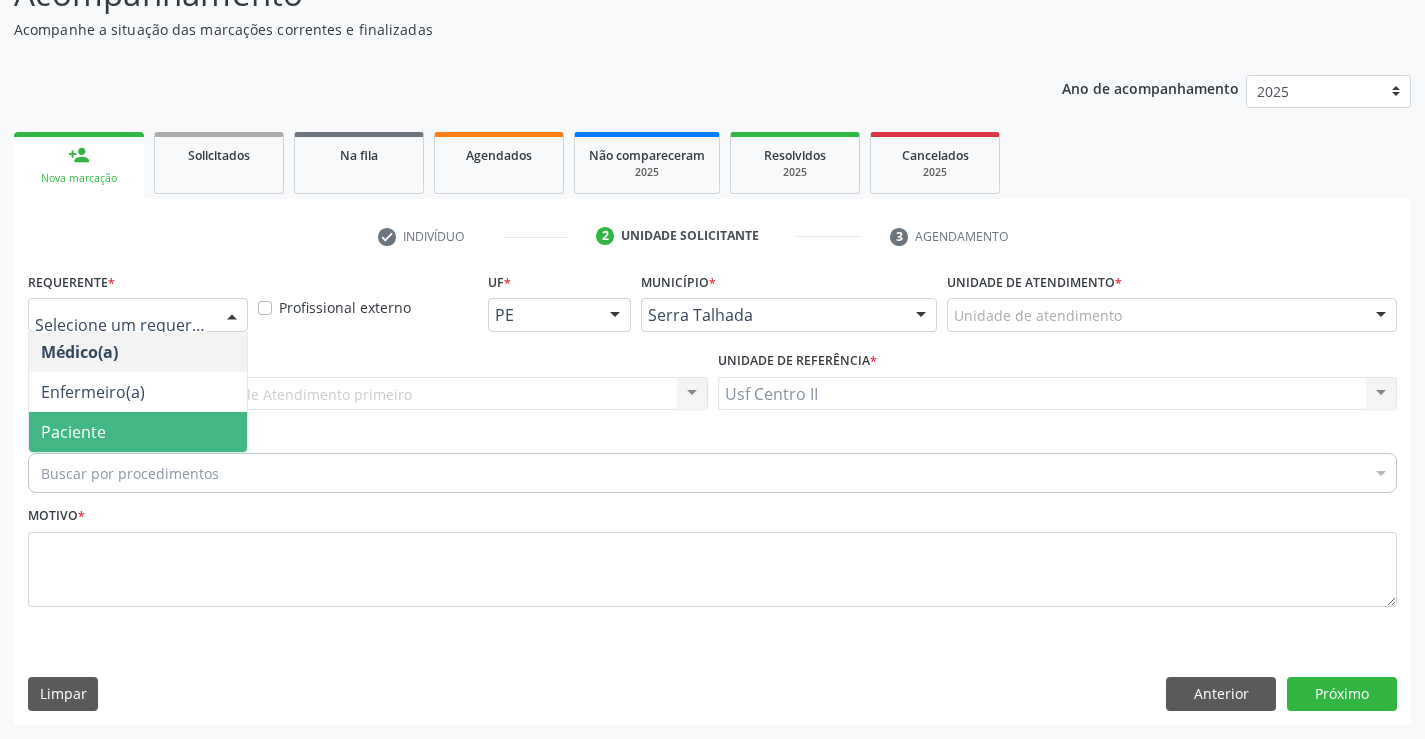 click on "Paciente" at bounding box center [138, 432] 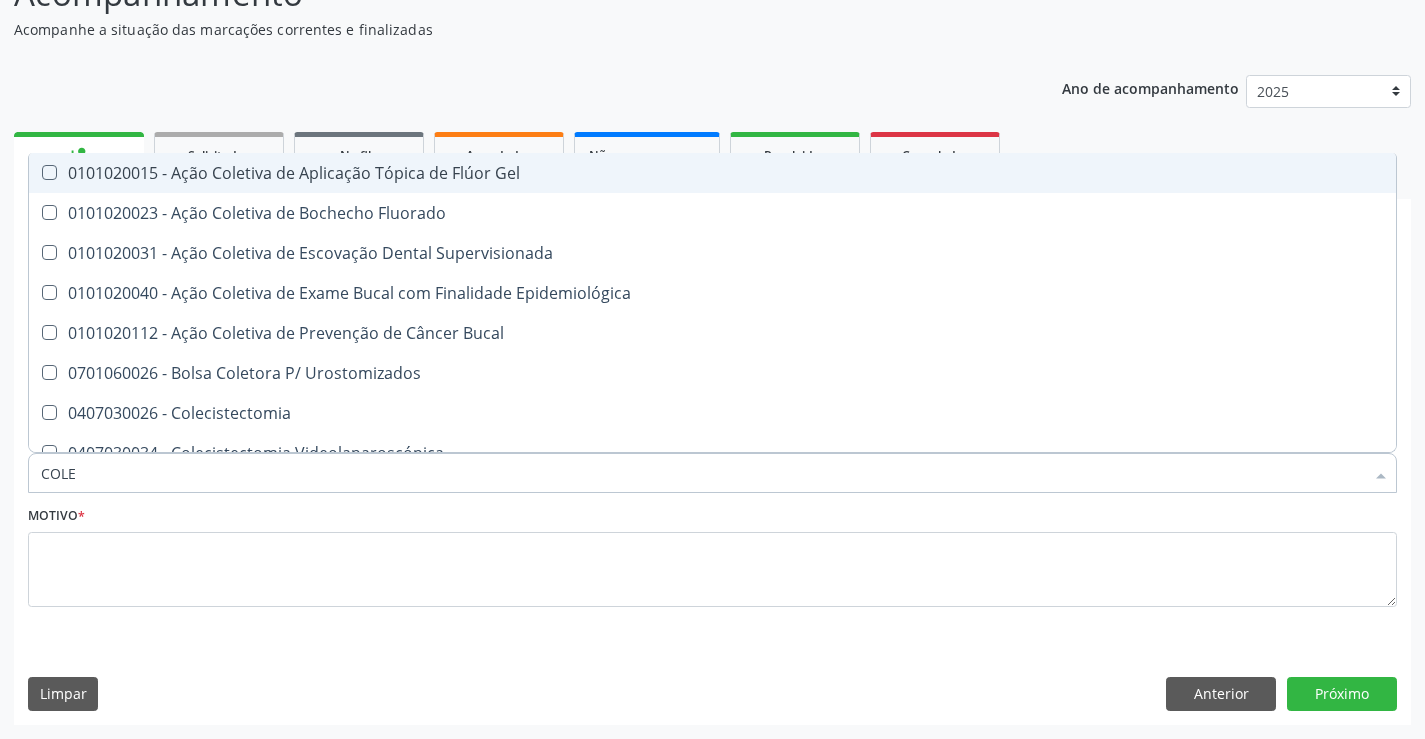type on "COLES" 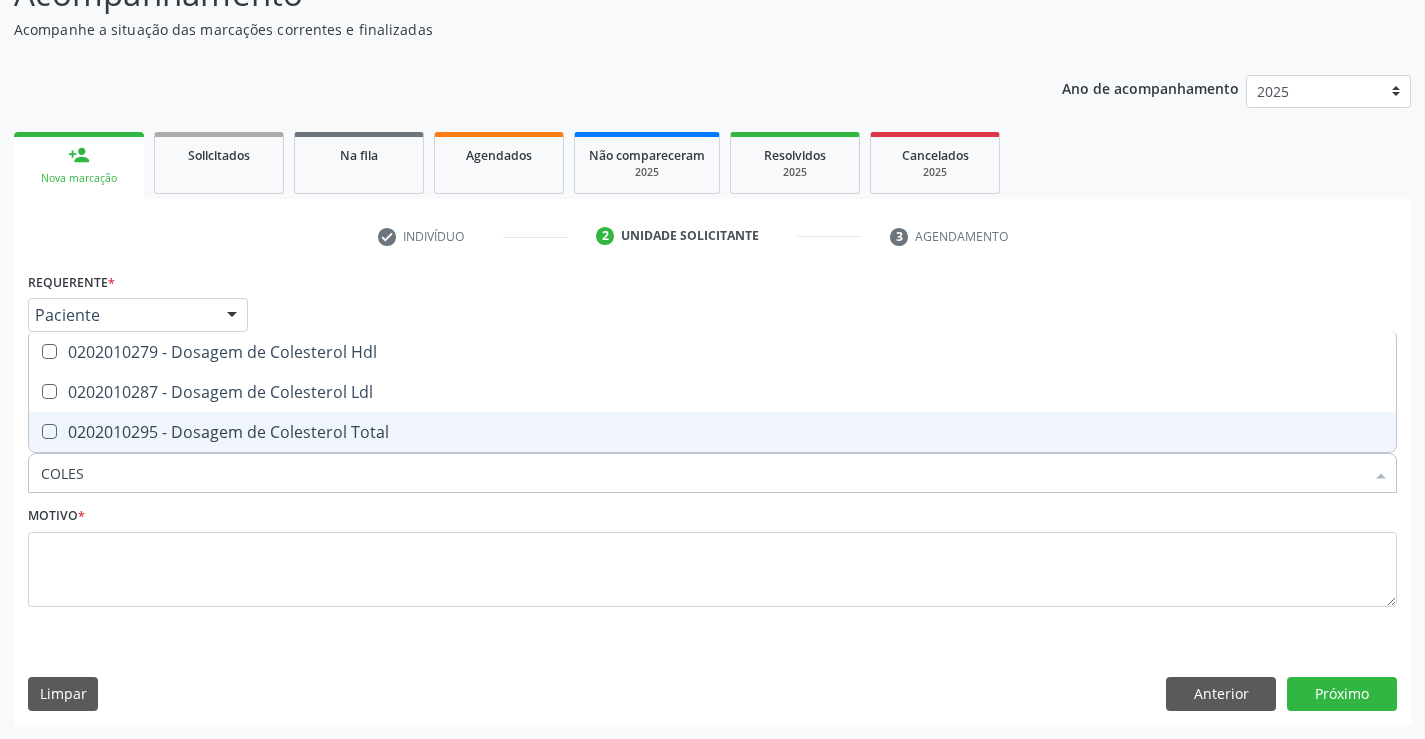 click on "0202010295 - Dosagem de Colesterol Total" at bounding box center [712, 432] 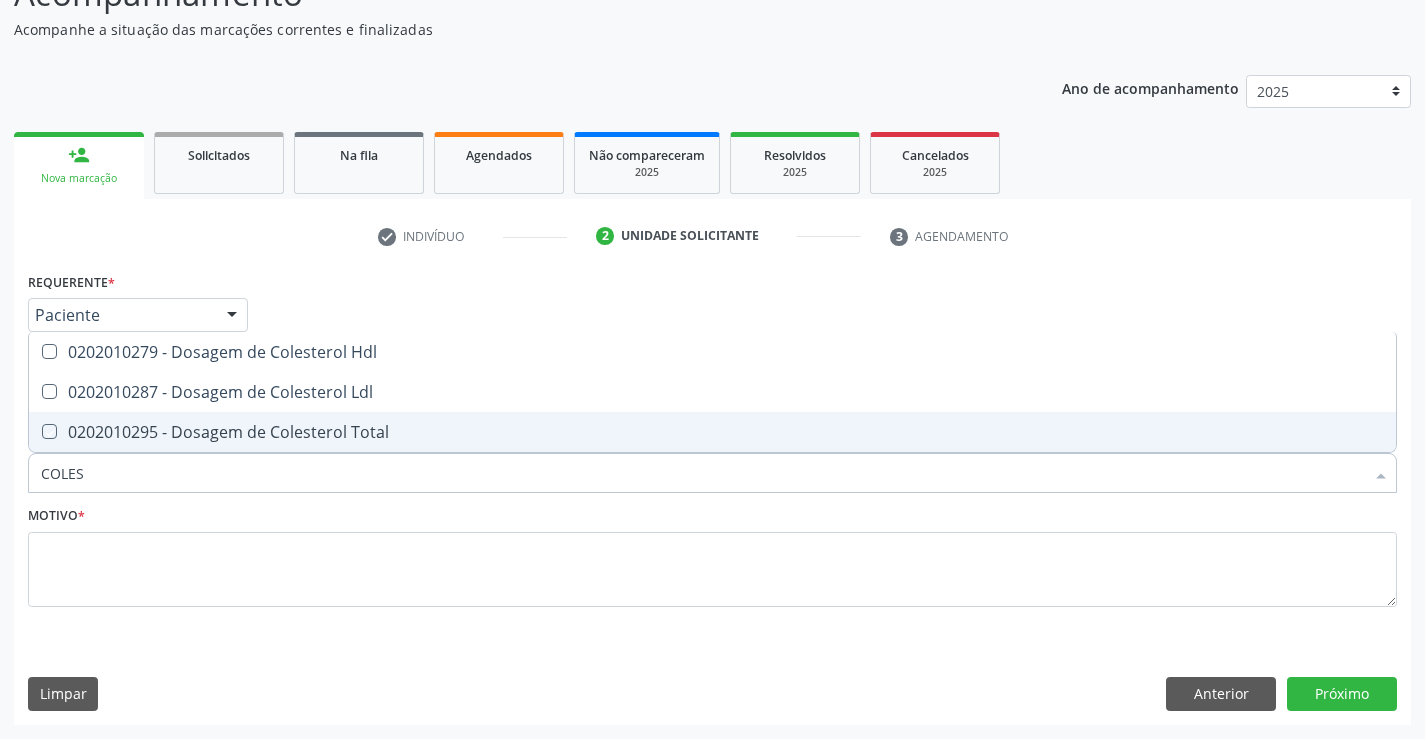 checkbox on "true" 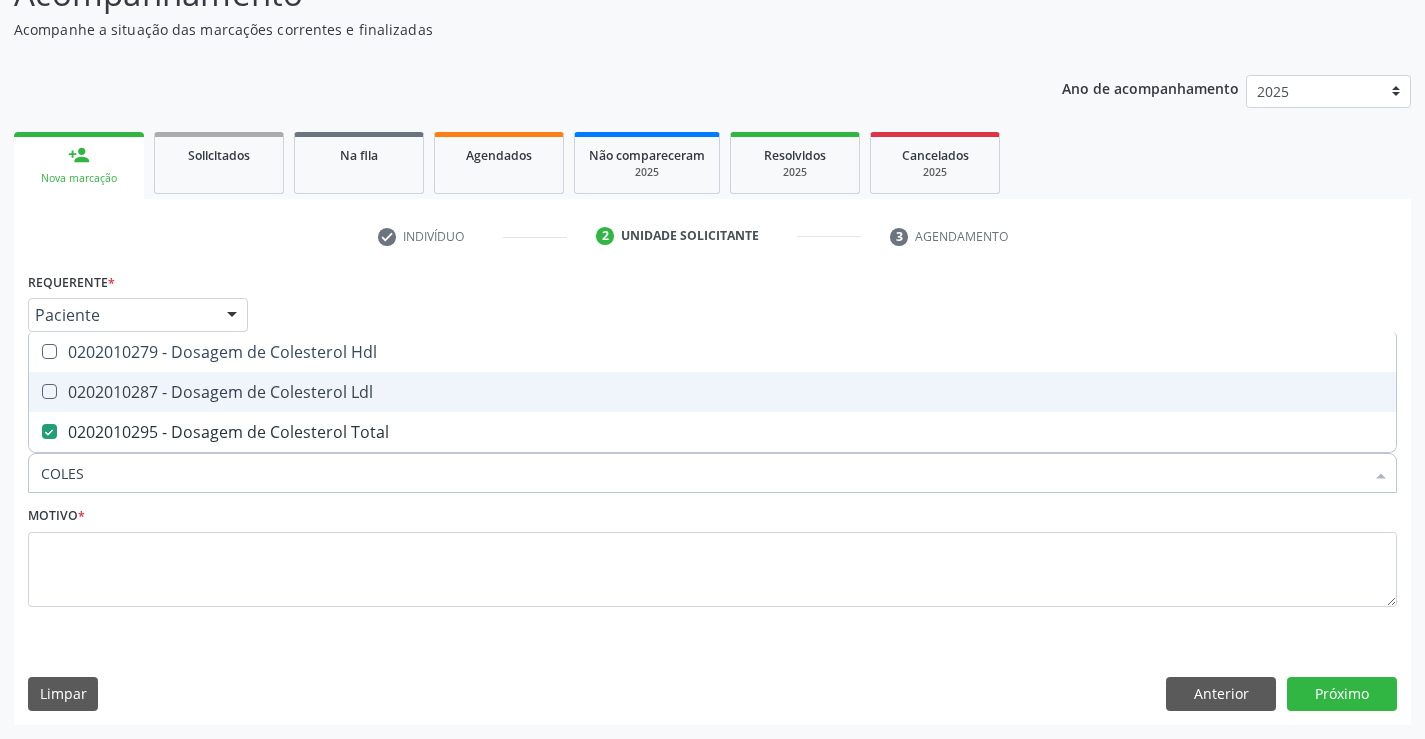 click on "0202010287 - Dosagem de Colesterol Ldl" at bounding box center (712, 392) 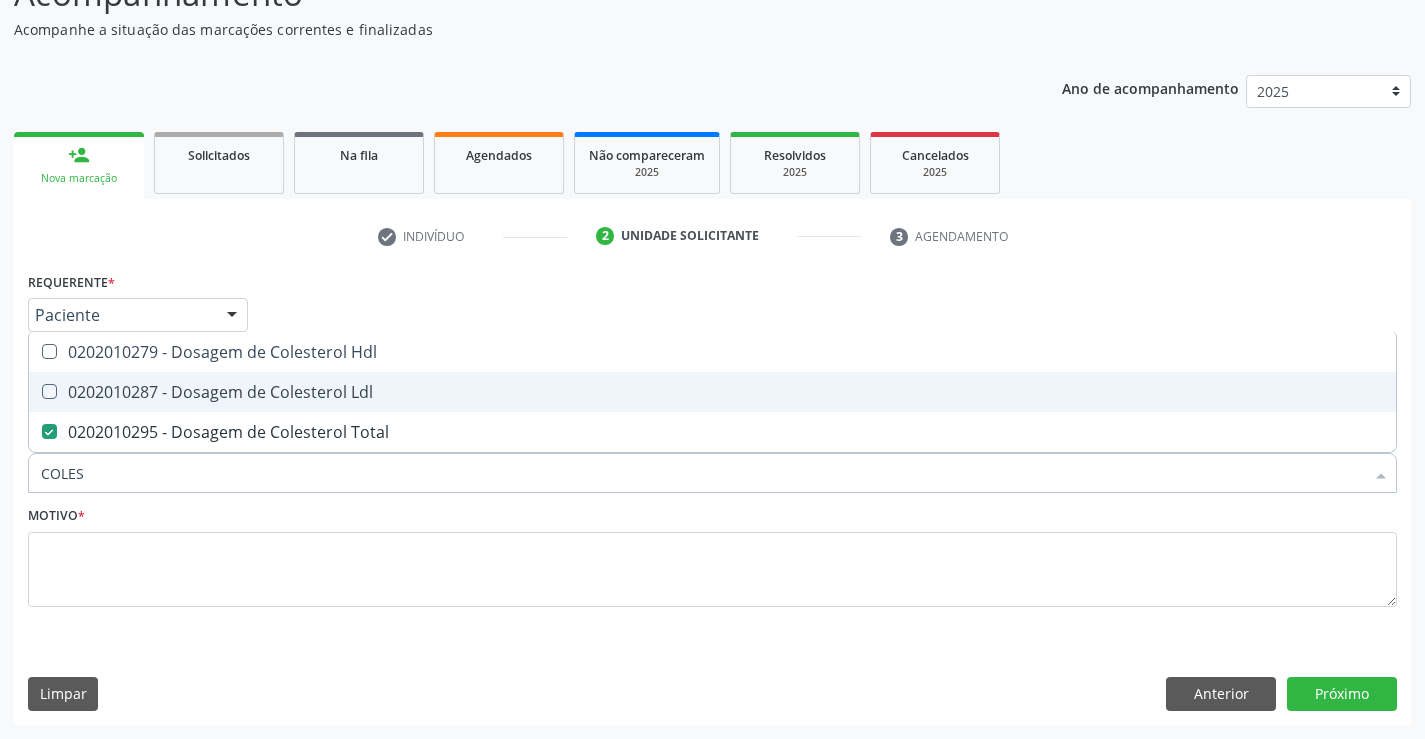 checkbox on "true" 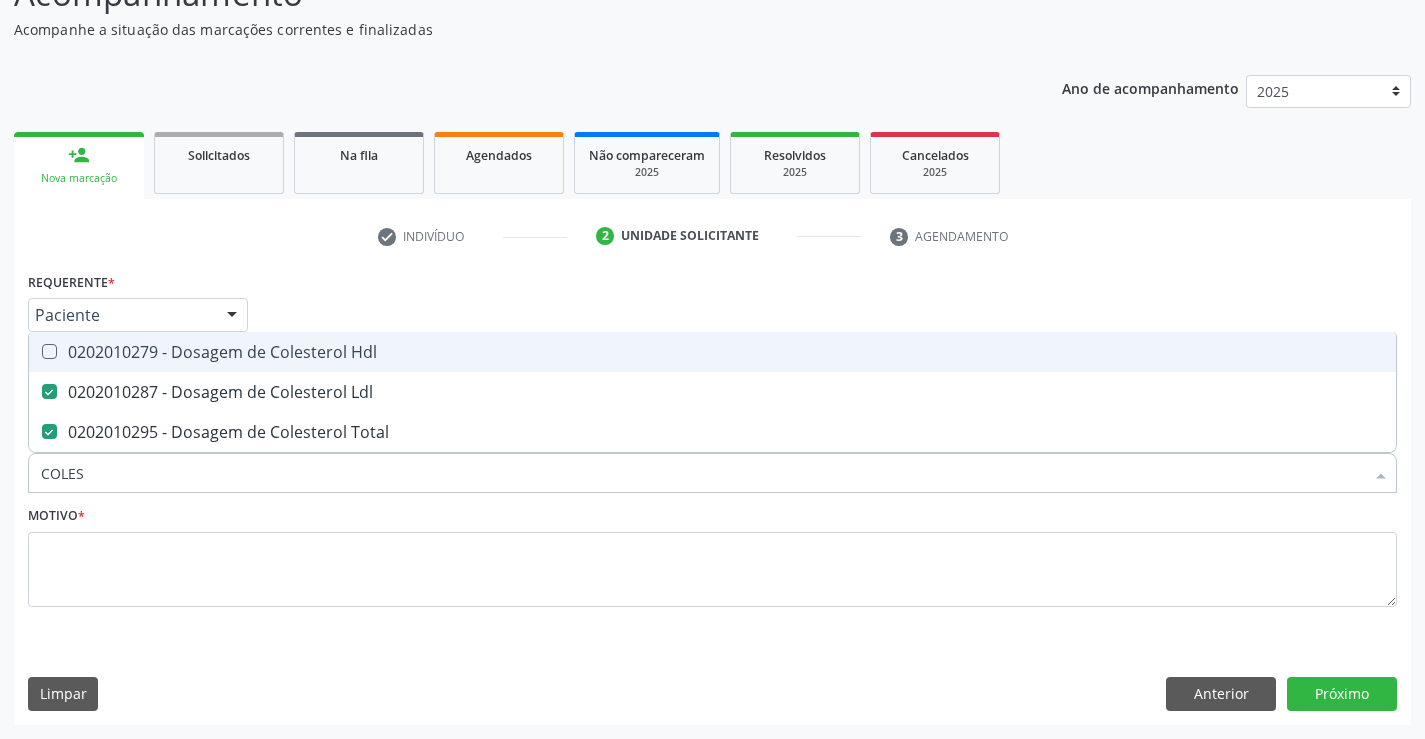 click on "0202010279 - Dosagem de Colesterol Hdl" at bounding box center (712, 352) 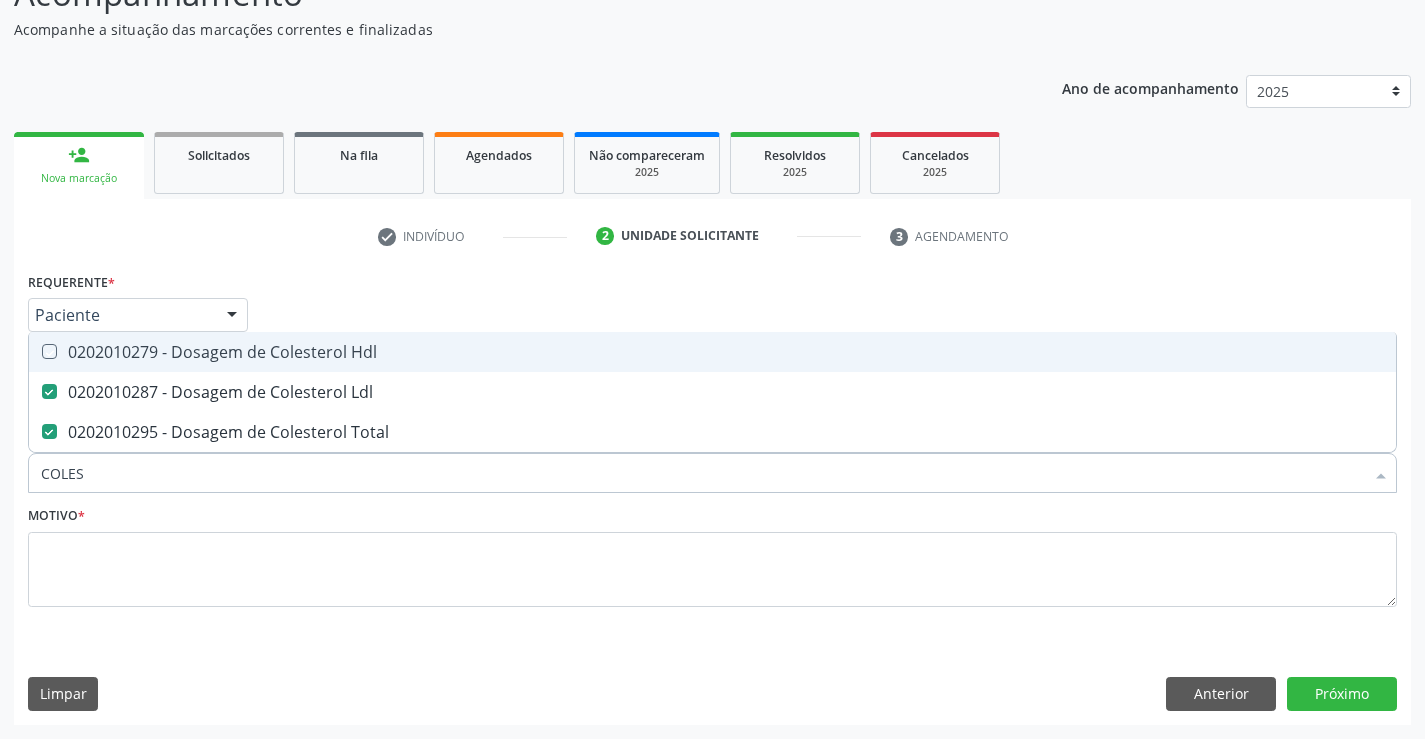 checkbox on "true" 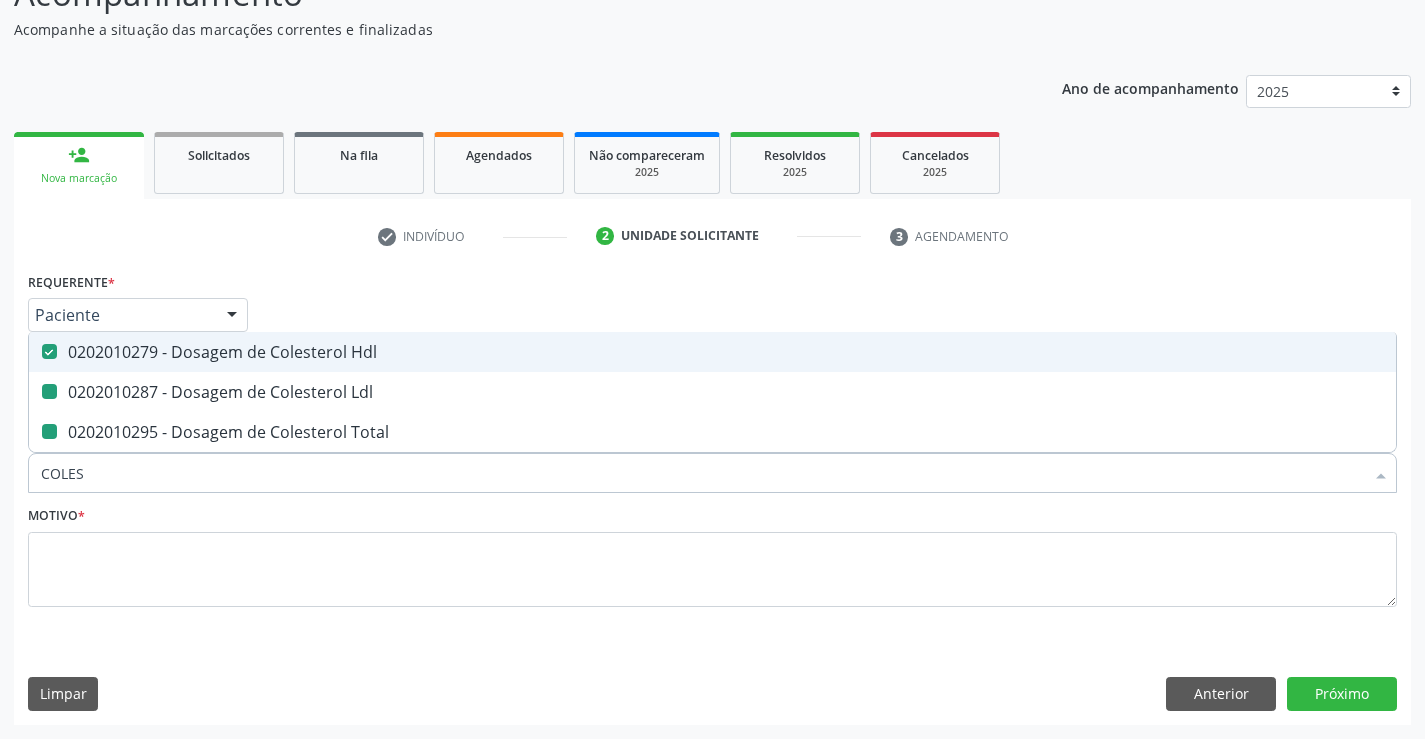 type on "COLE" 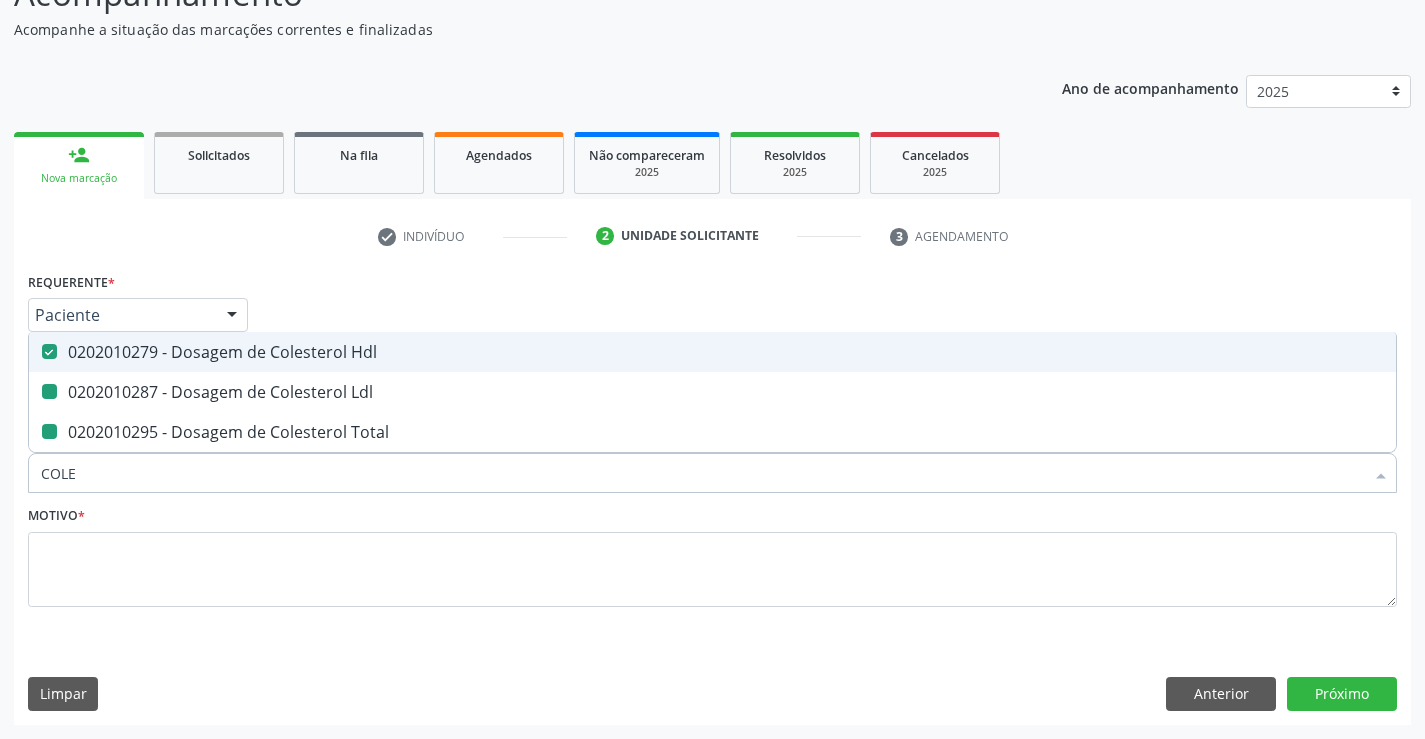 checkbox on "false" 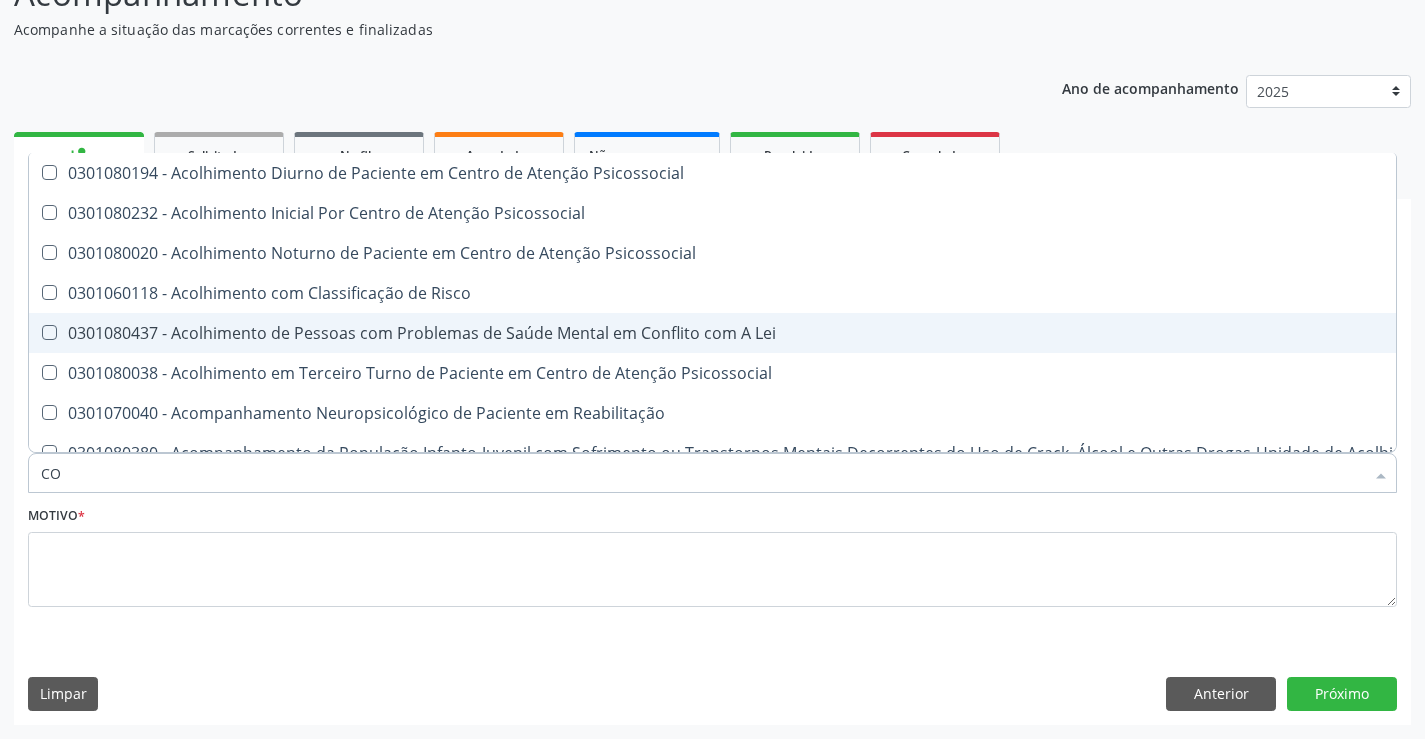 type on "C" 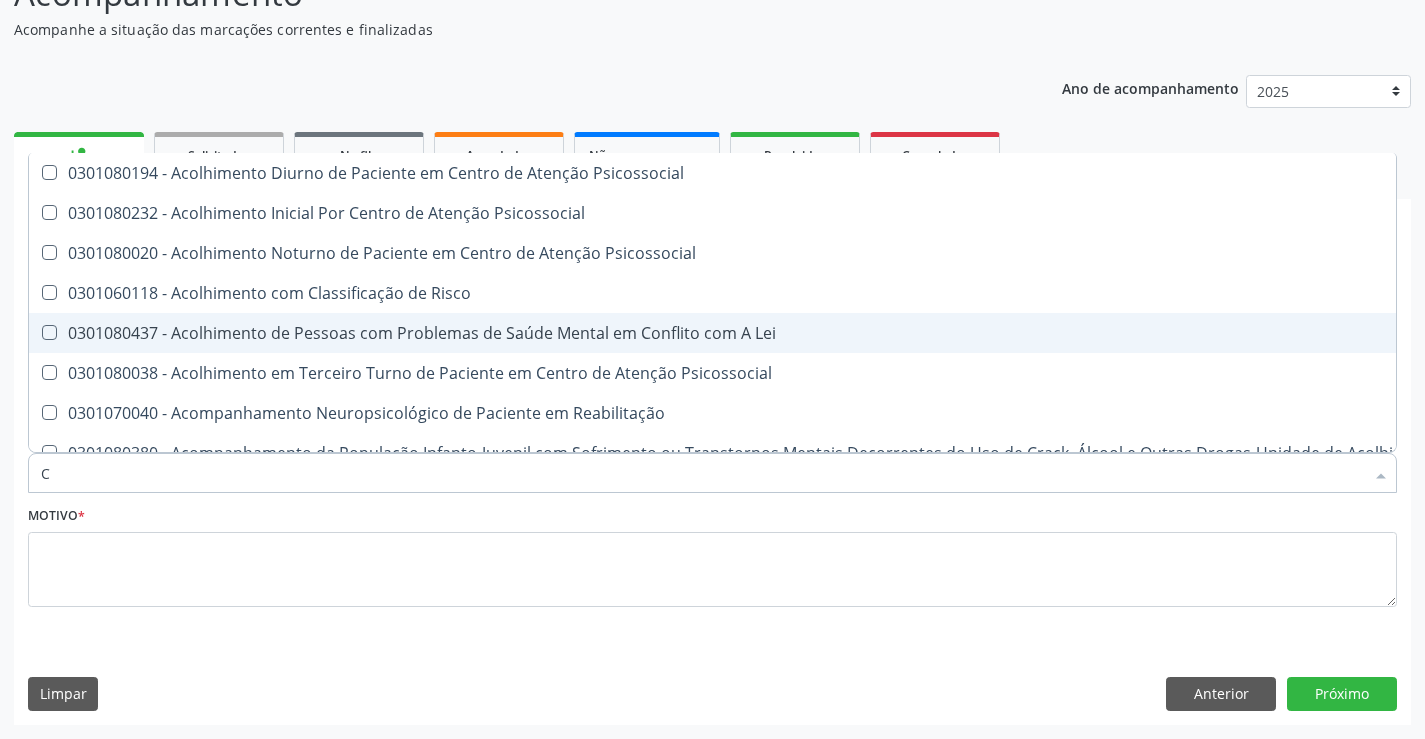 checkbox on "false" 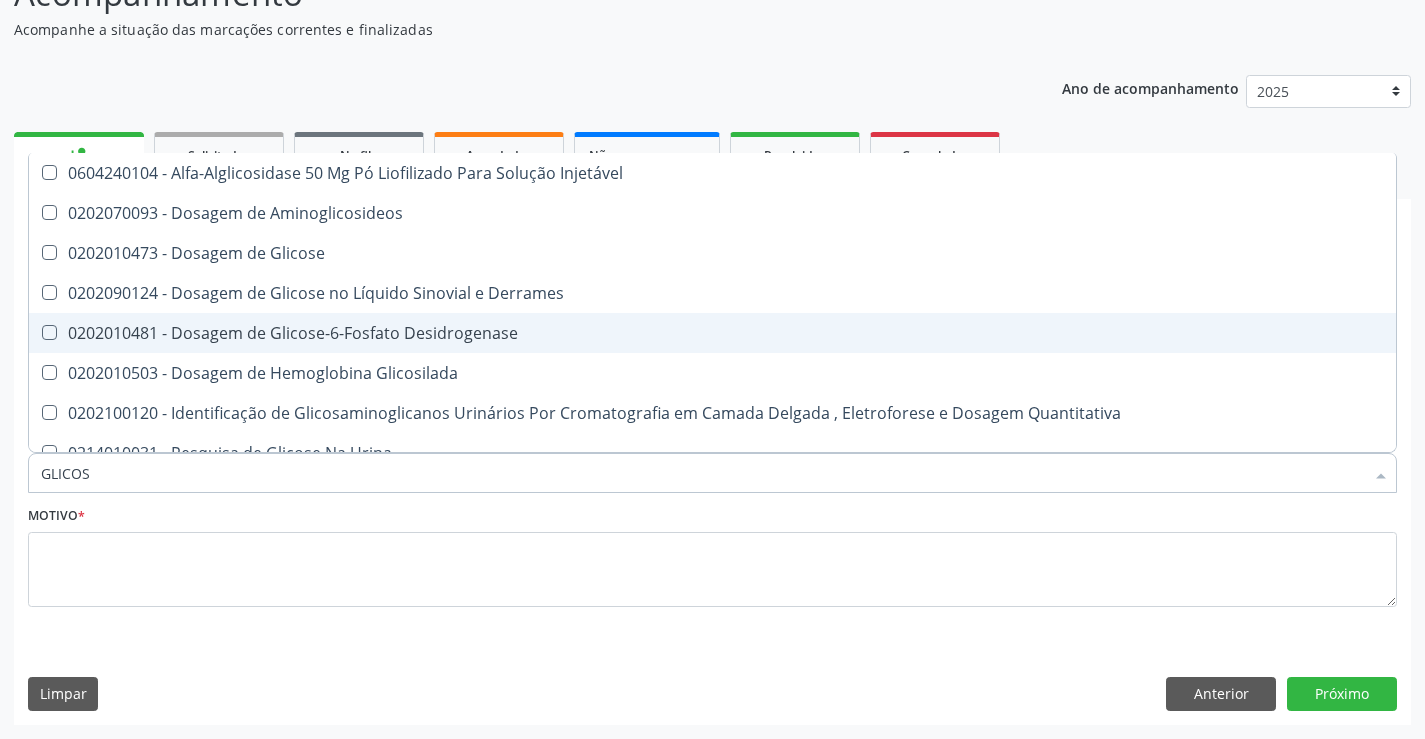 type on "GLICOSE" 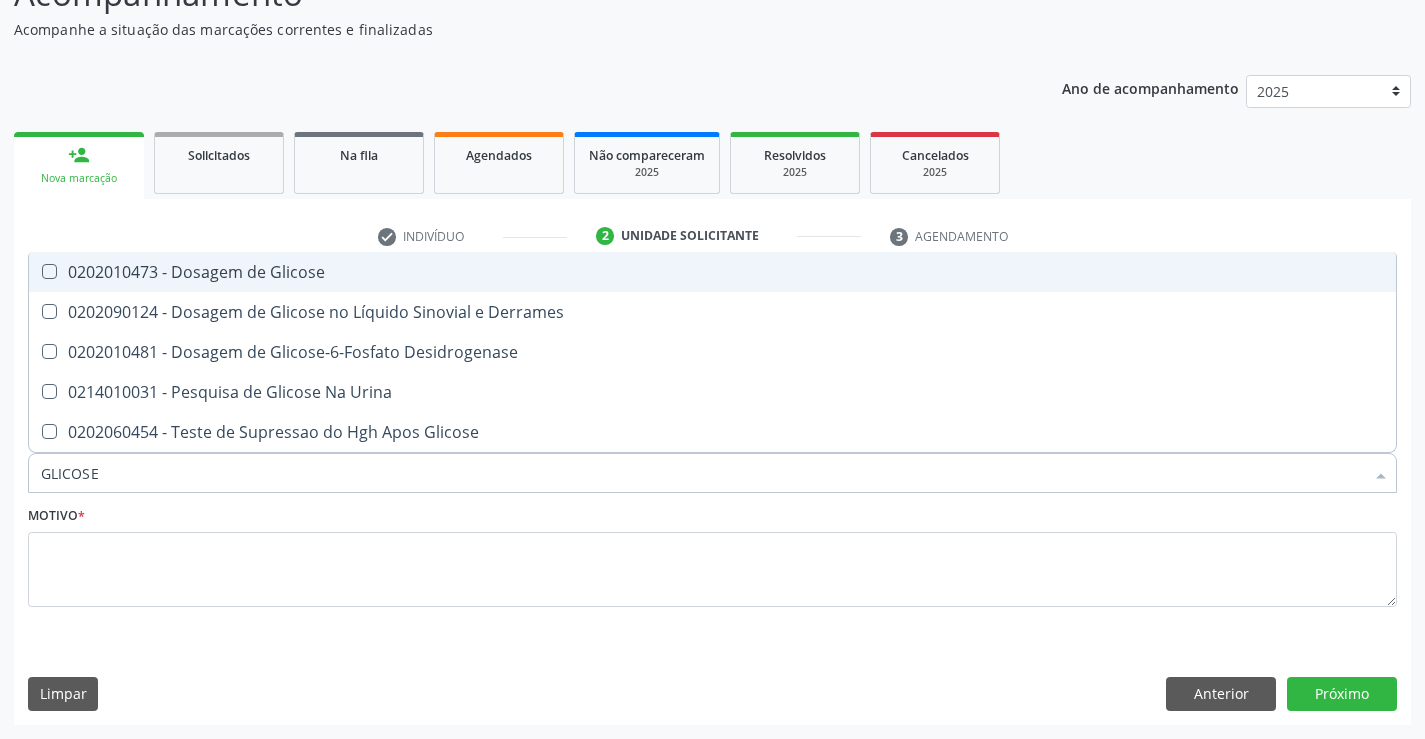 click on "0202010473 - Dosagem de Glicose" at bounding box center (712, 272) 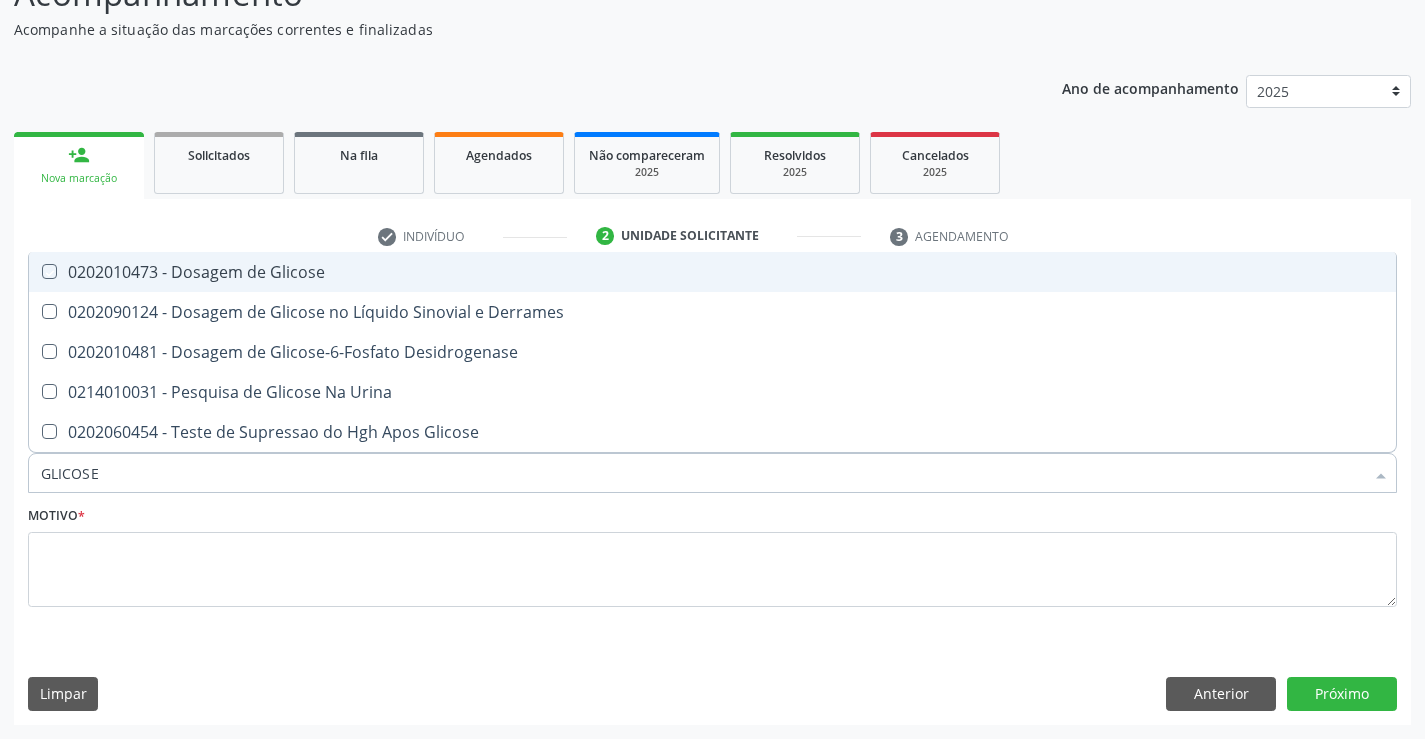 checkbox on "true" 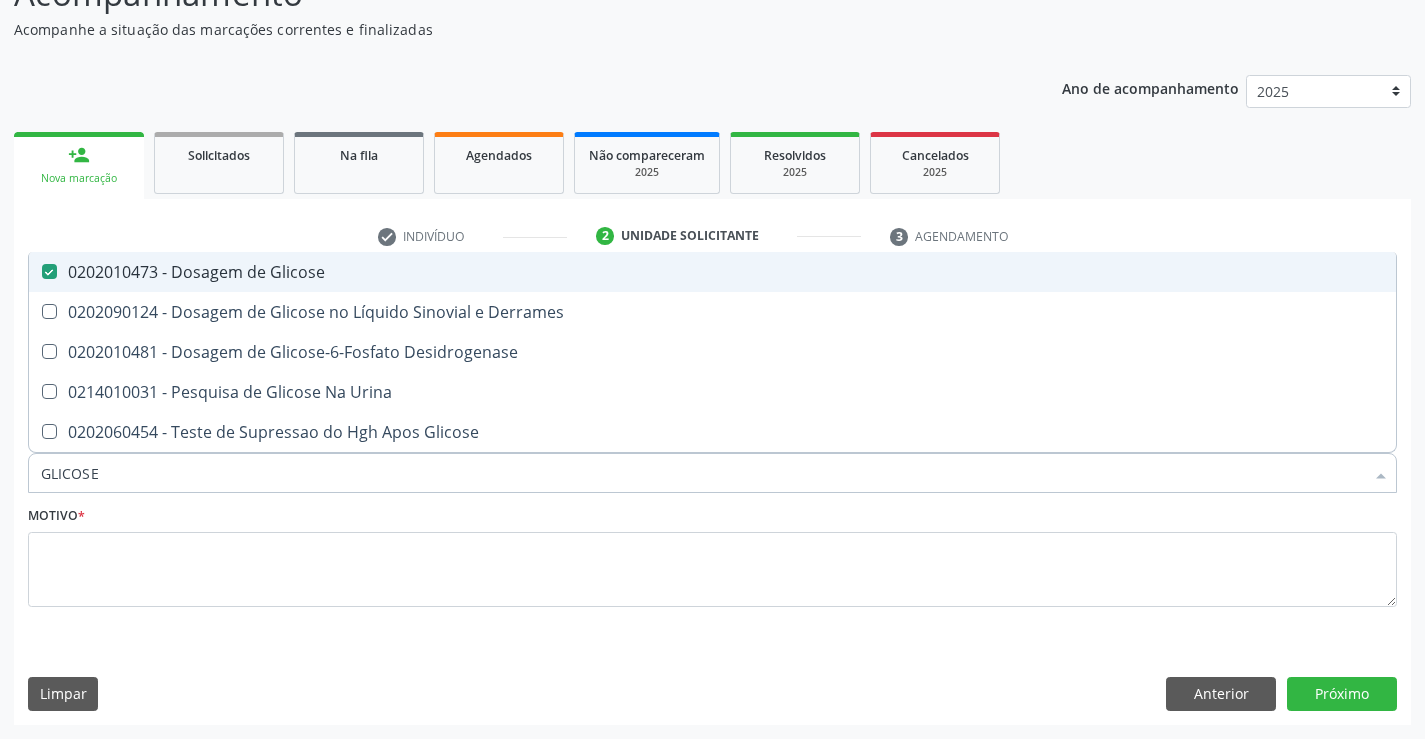 type on "GLICOS" 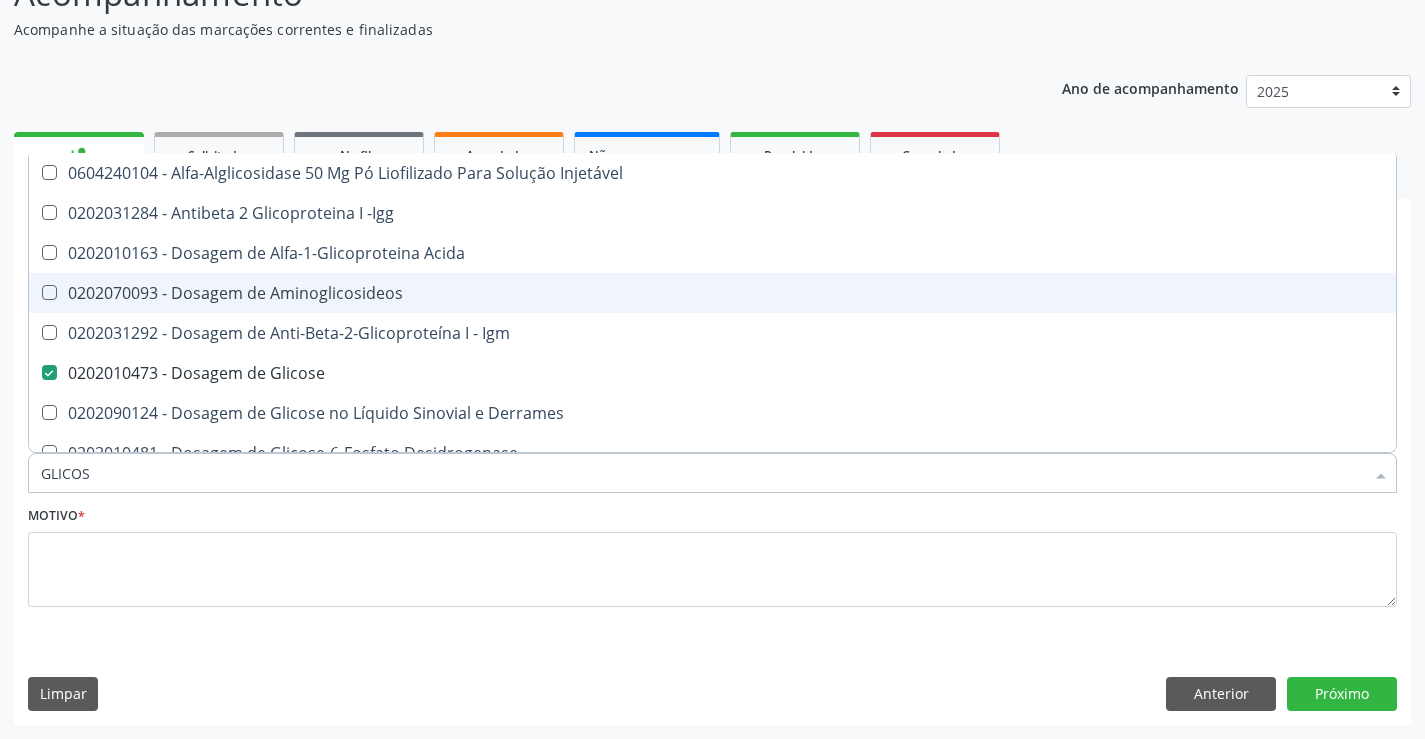 type on "GLICO" 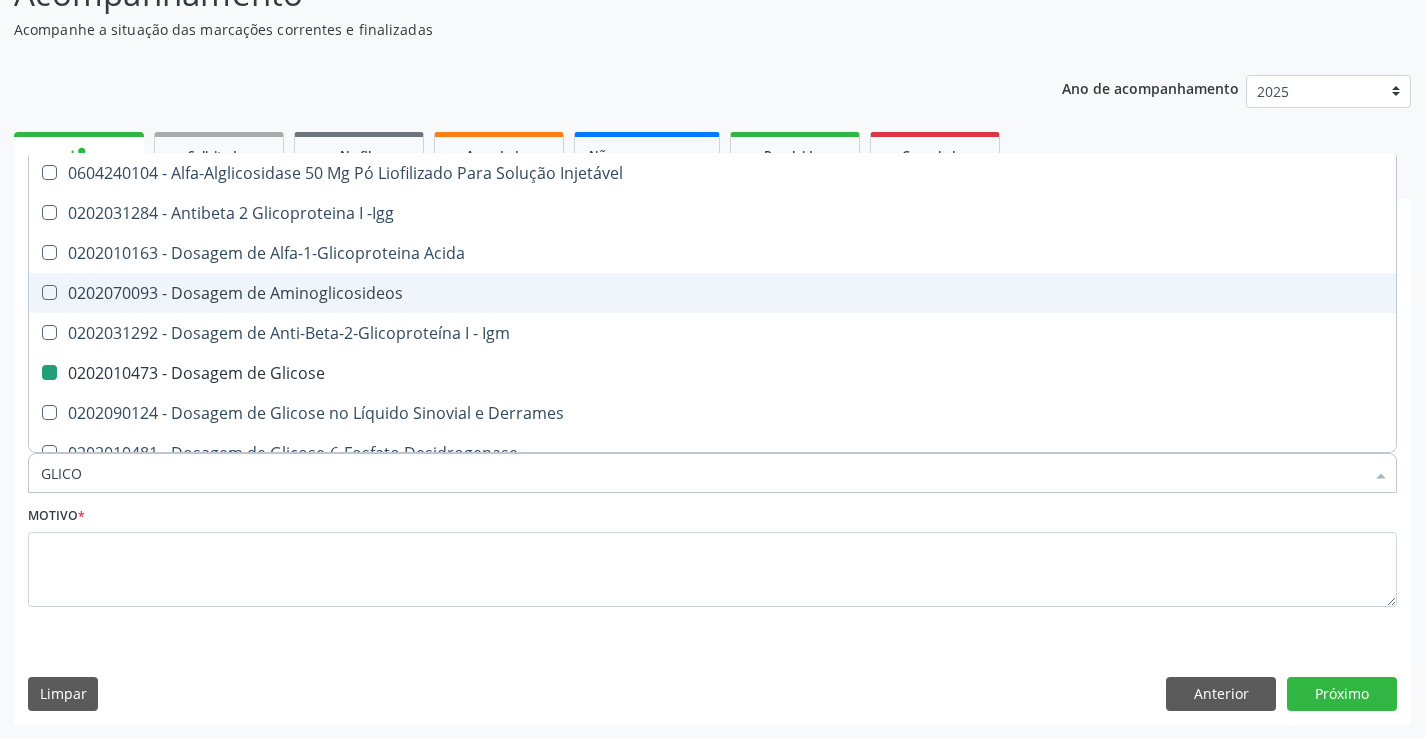 type on "GLIC" 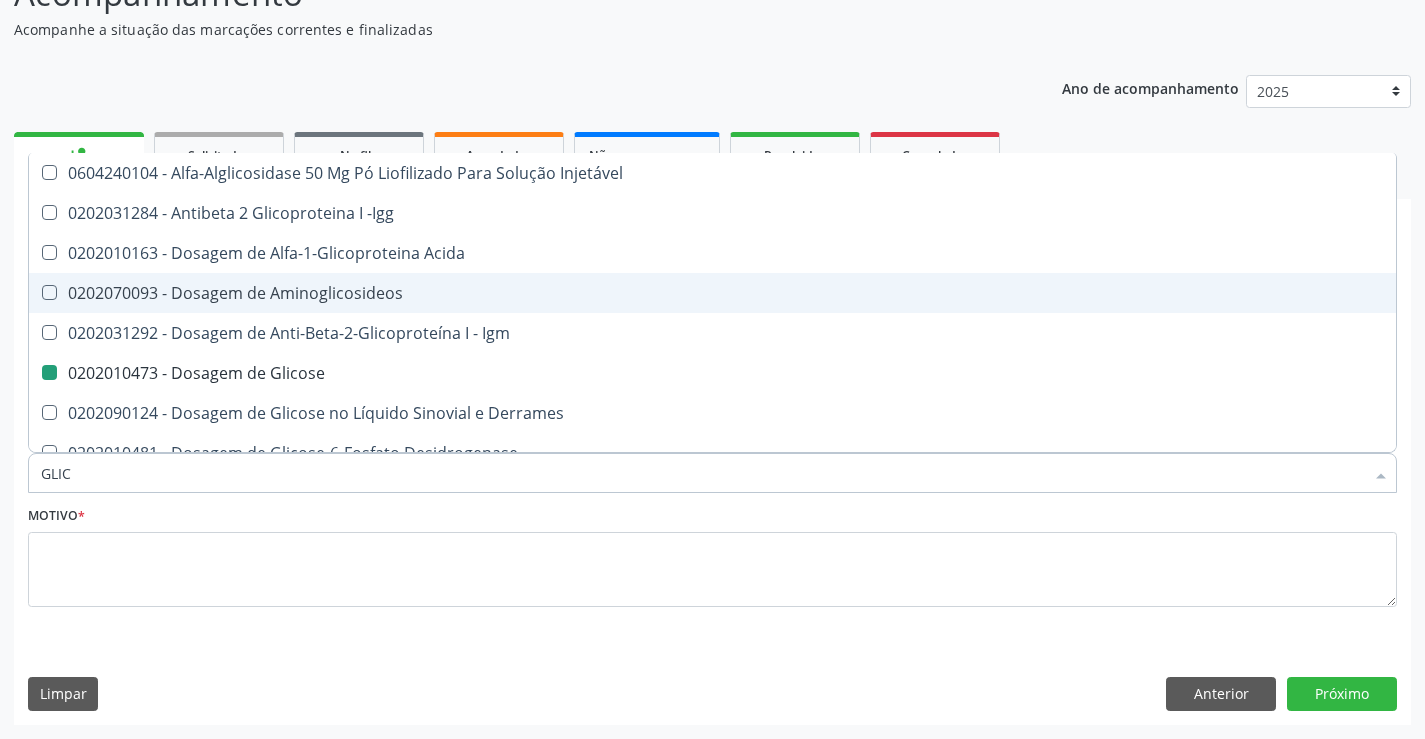 checkbox on "false" 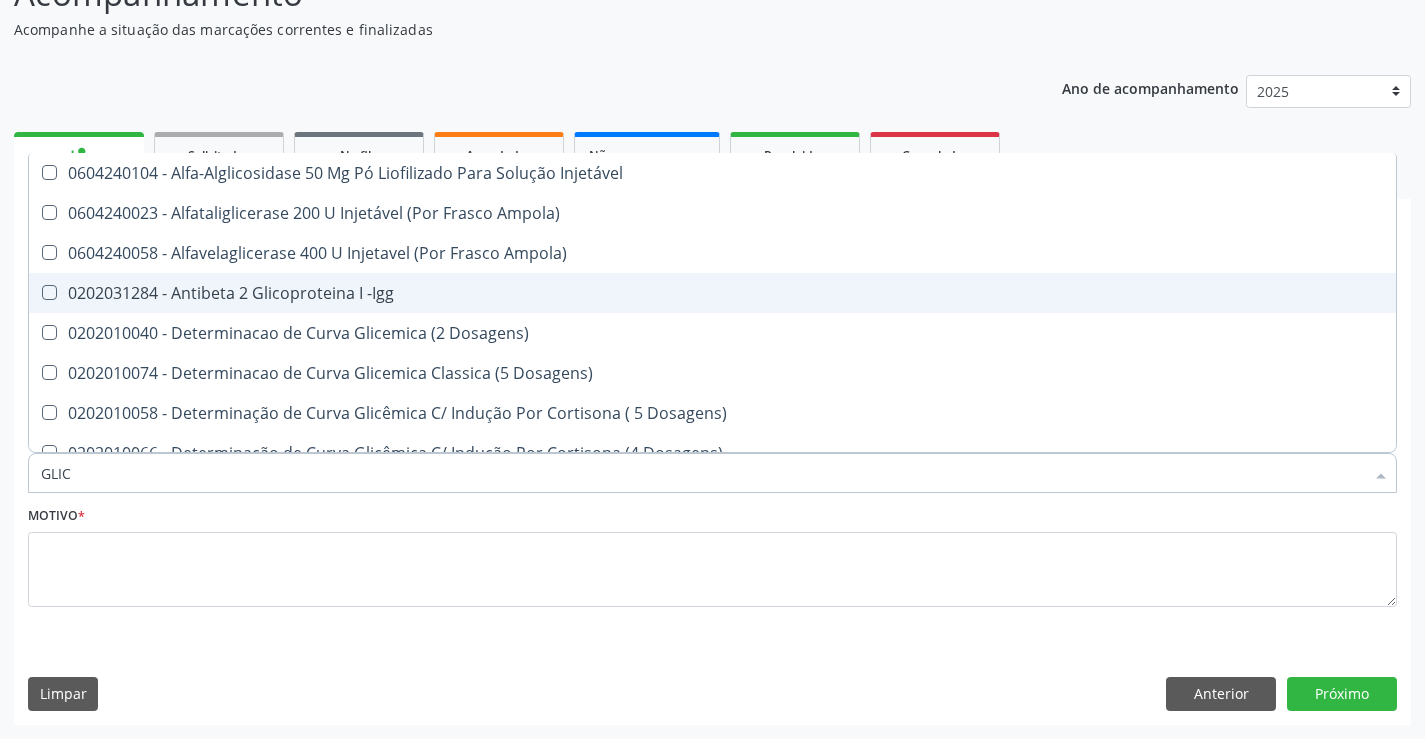 type on "GLI" 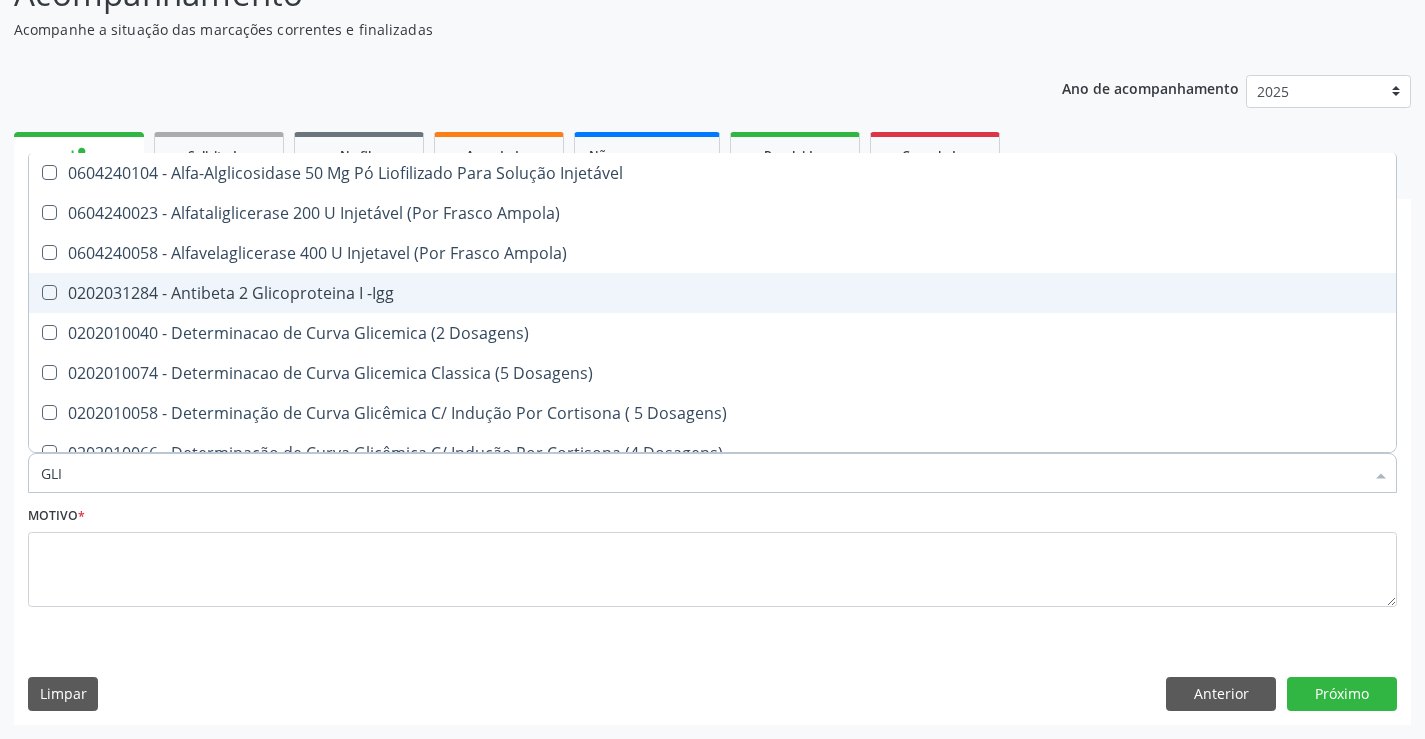 type on "GL" 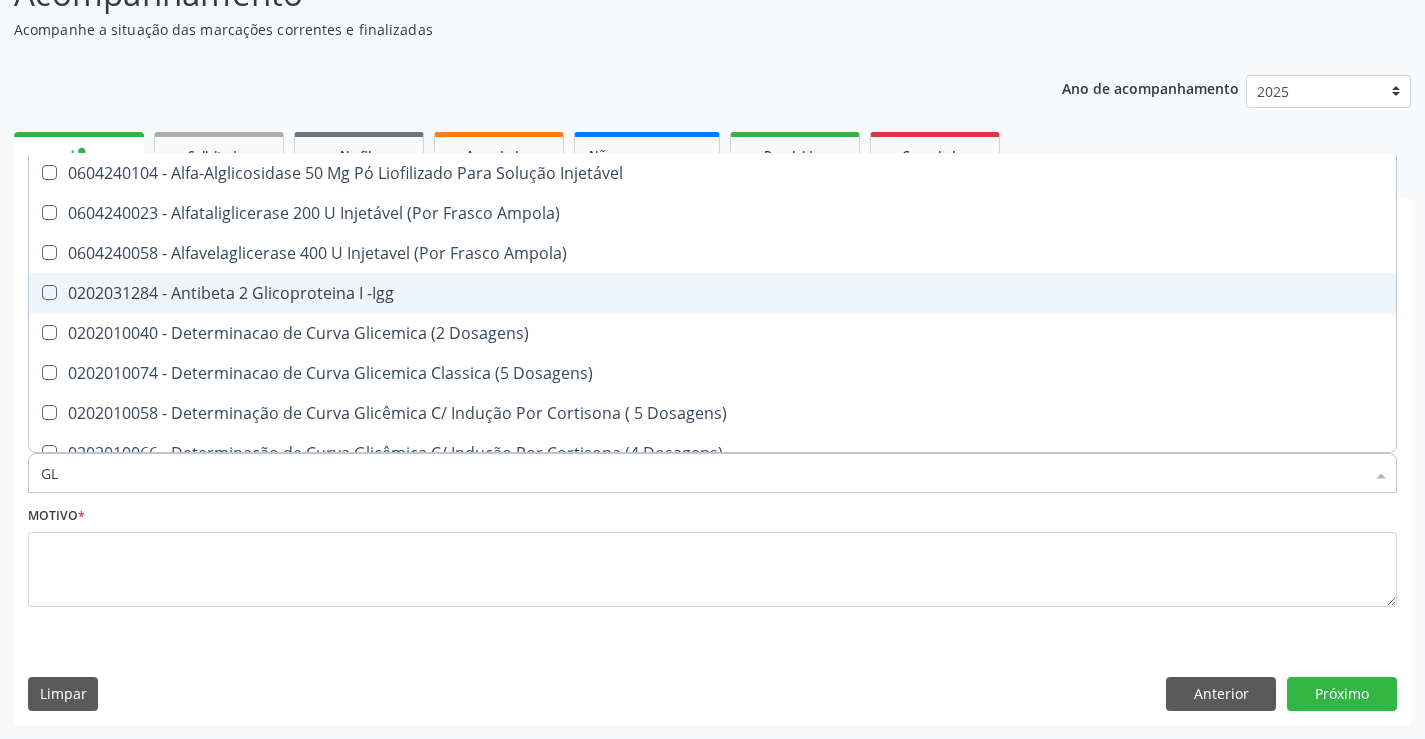 checkbox on "false" 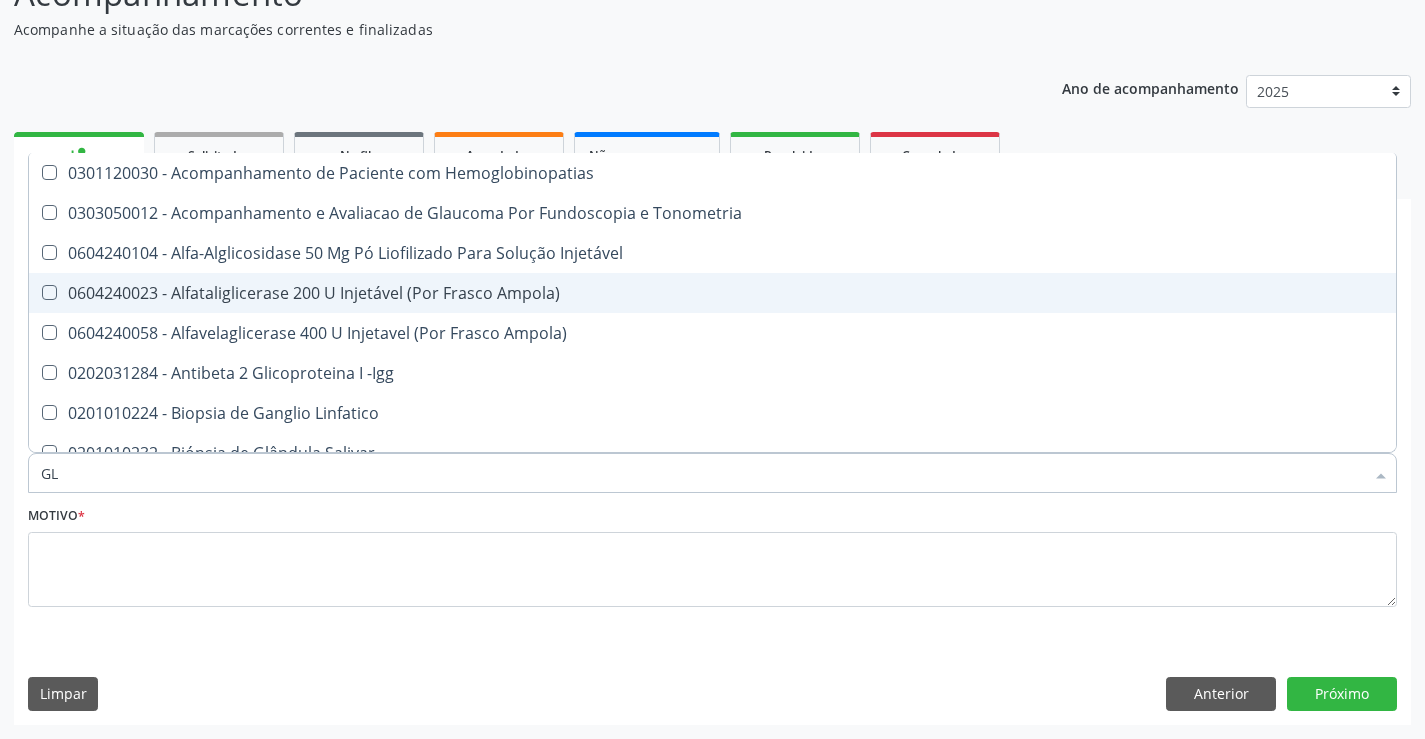 type on "G" 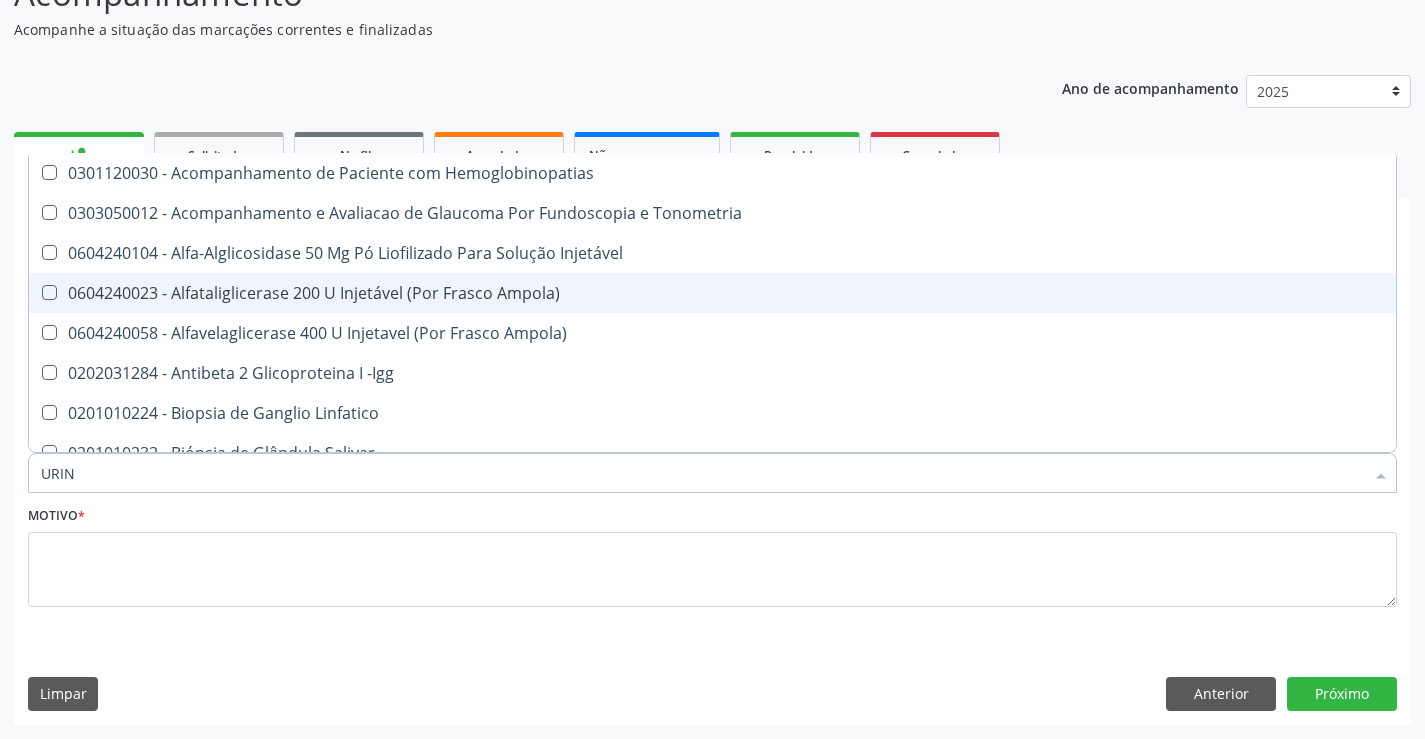 type on "URINA" 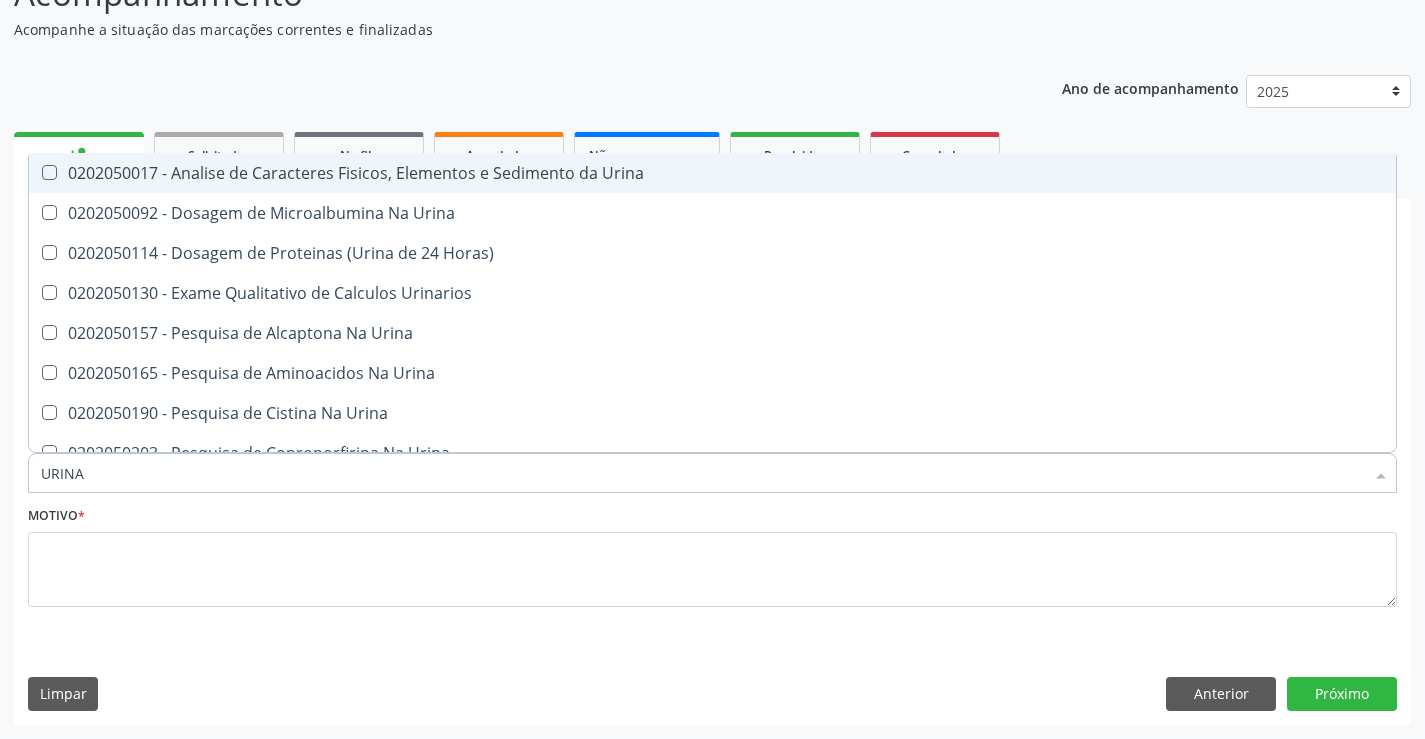click on "0202050017 - Analise de Caracteres Fisicos, Elementos e Sedimento da Urina" at bounding box center [712, 173] 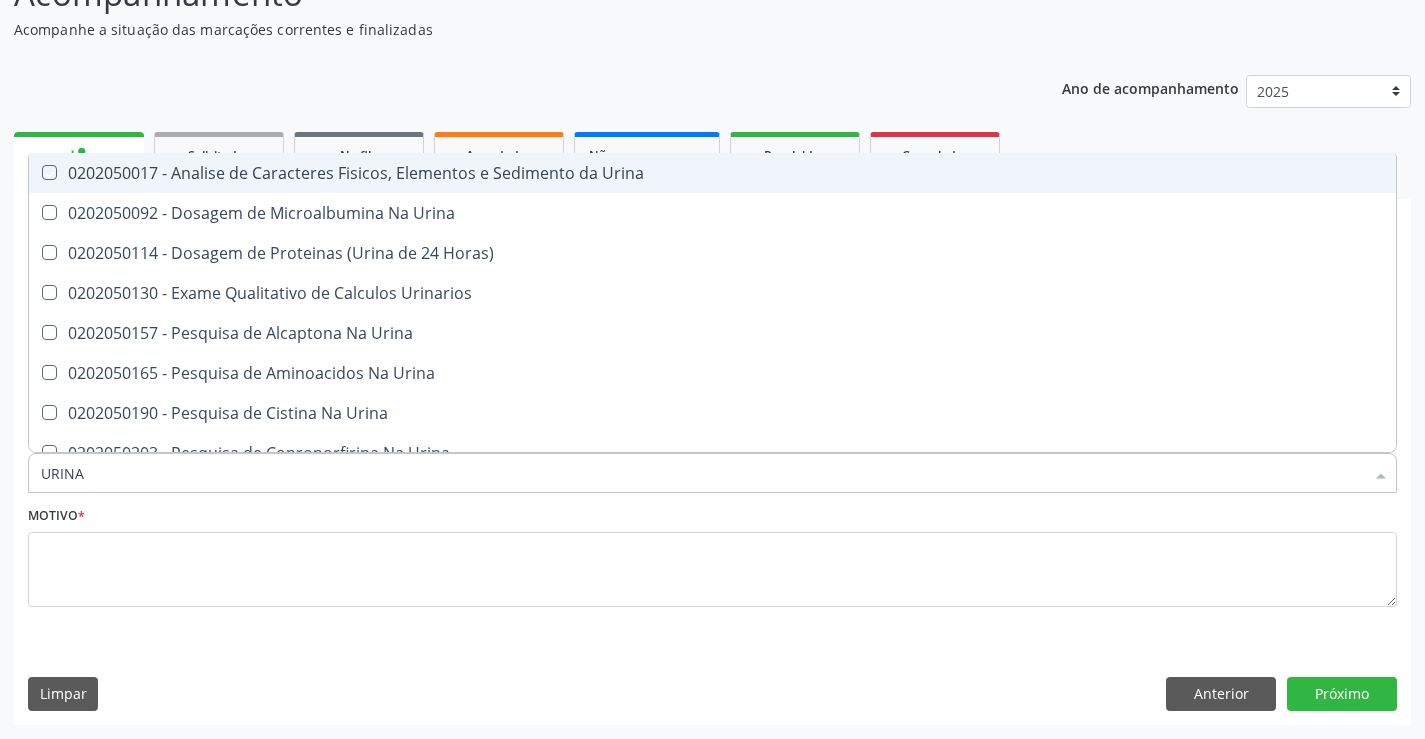 checkbox on "true" 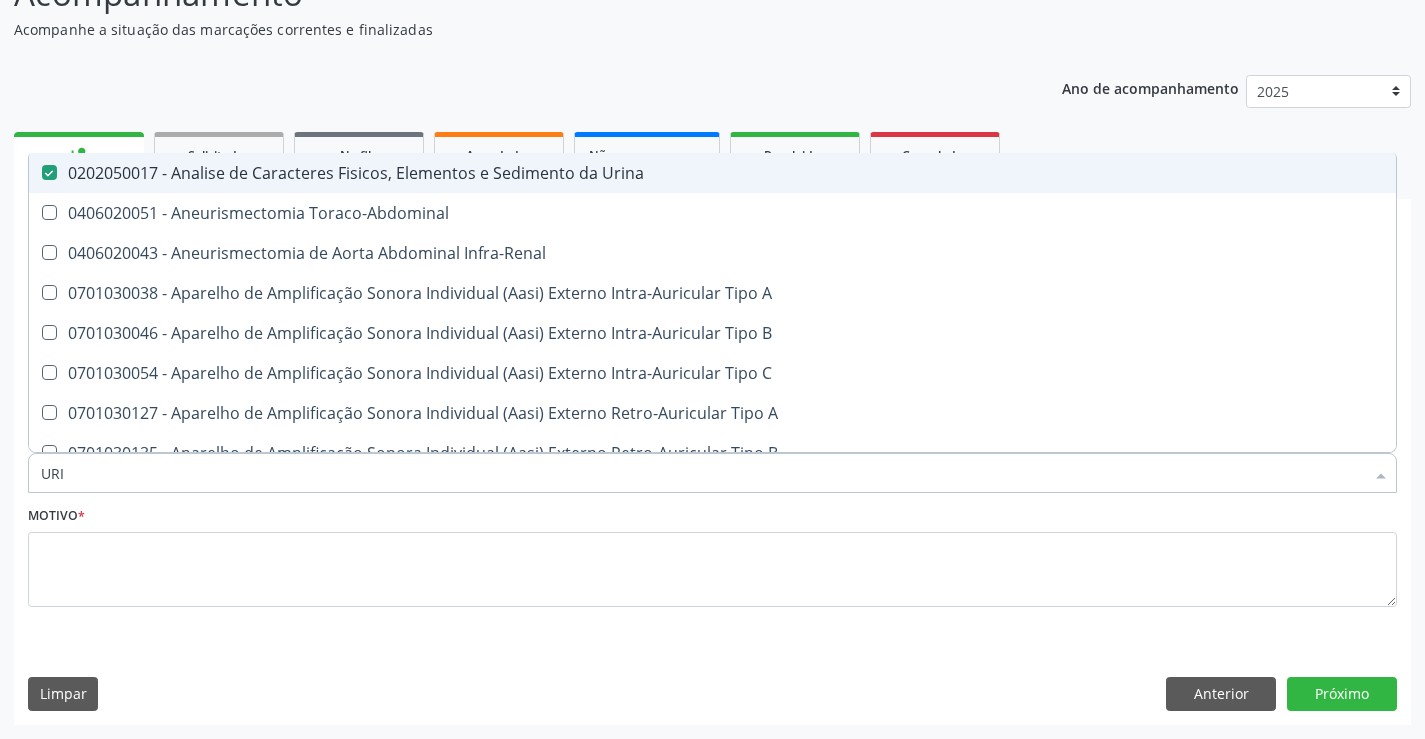 type on "UR" 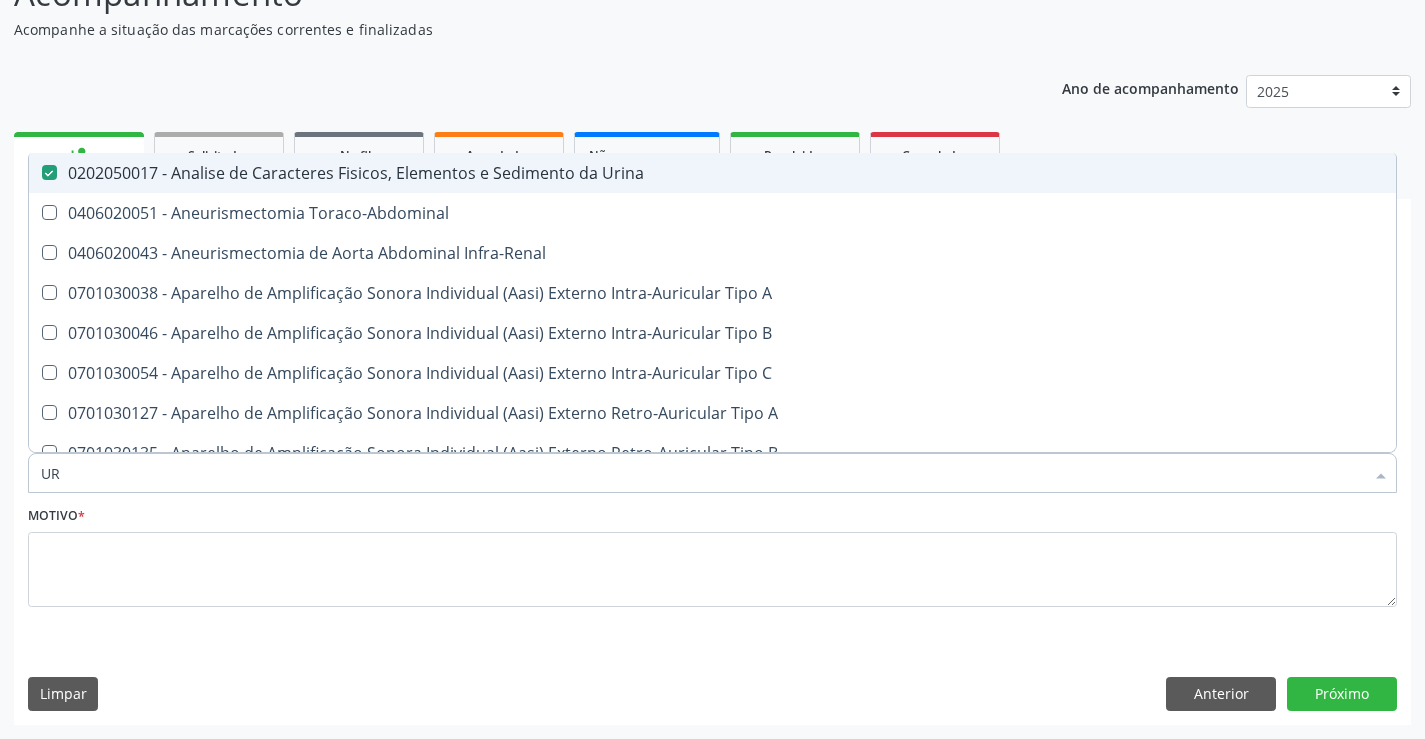 checkbox on "false" 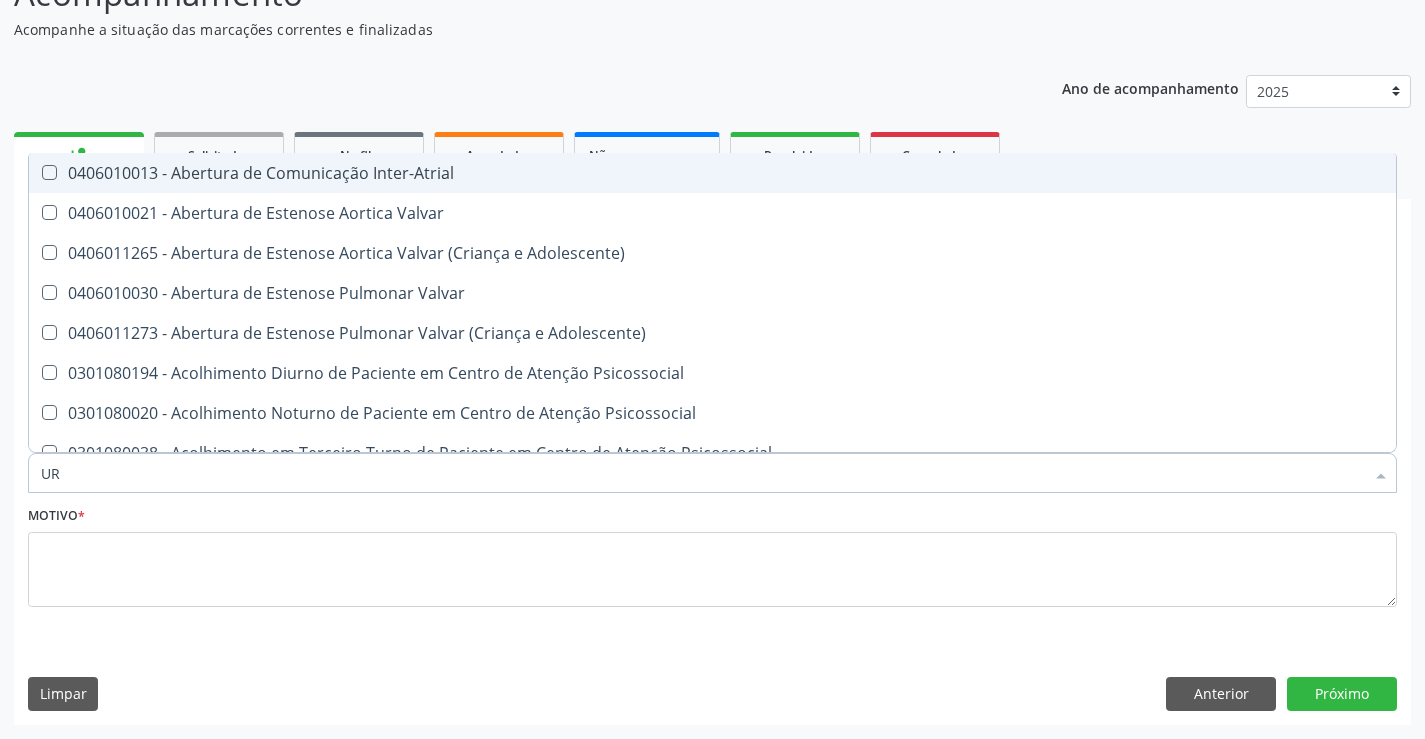 type on "URE" 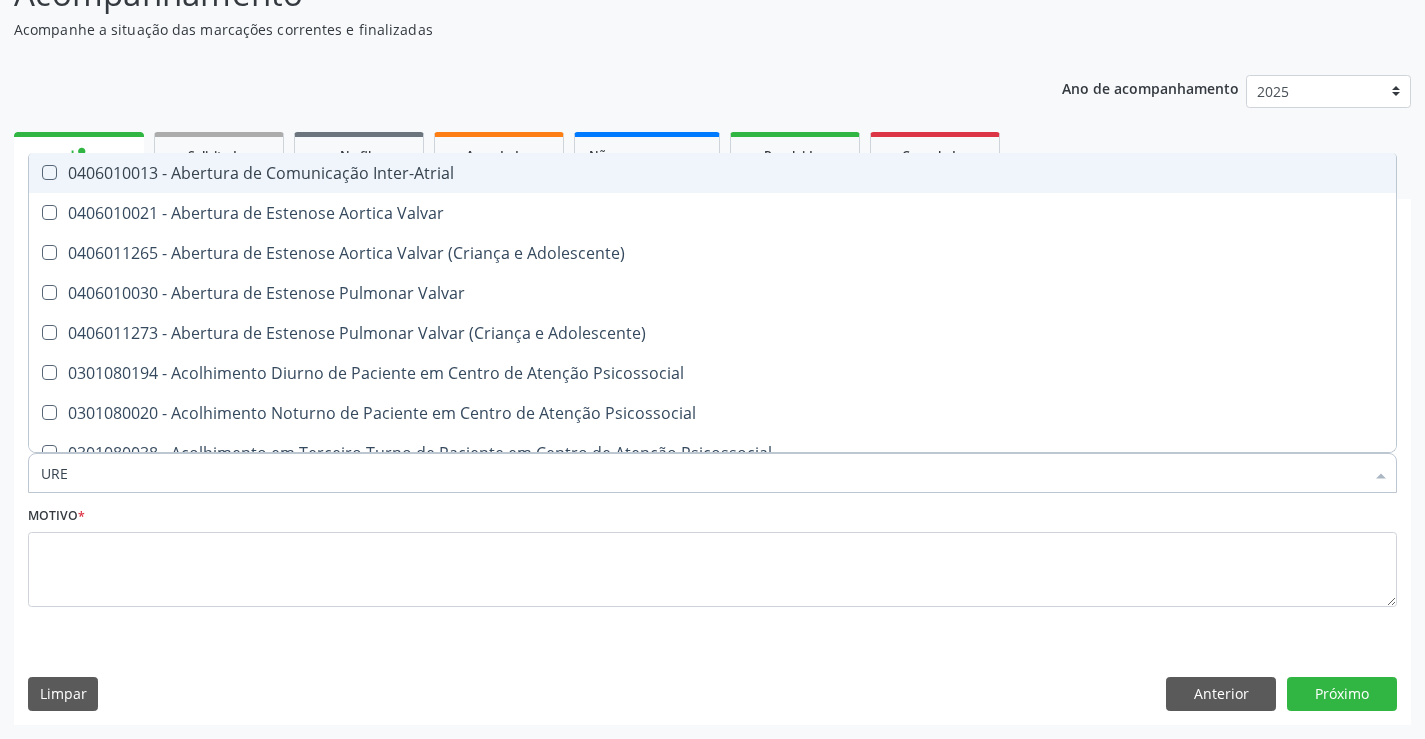 checkbox on "false" 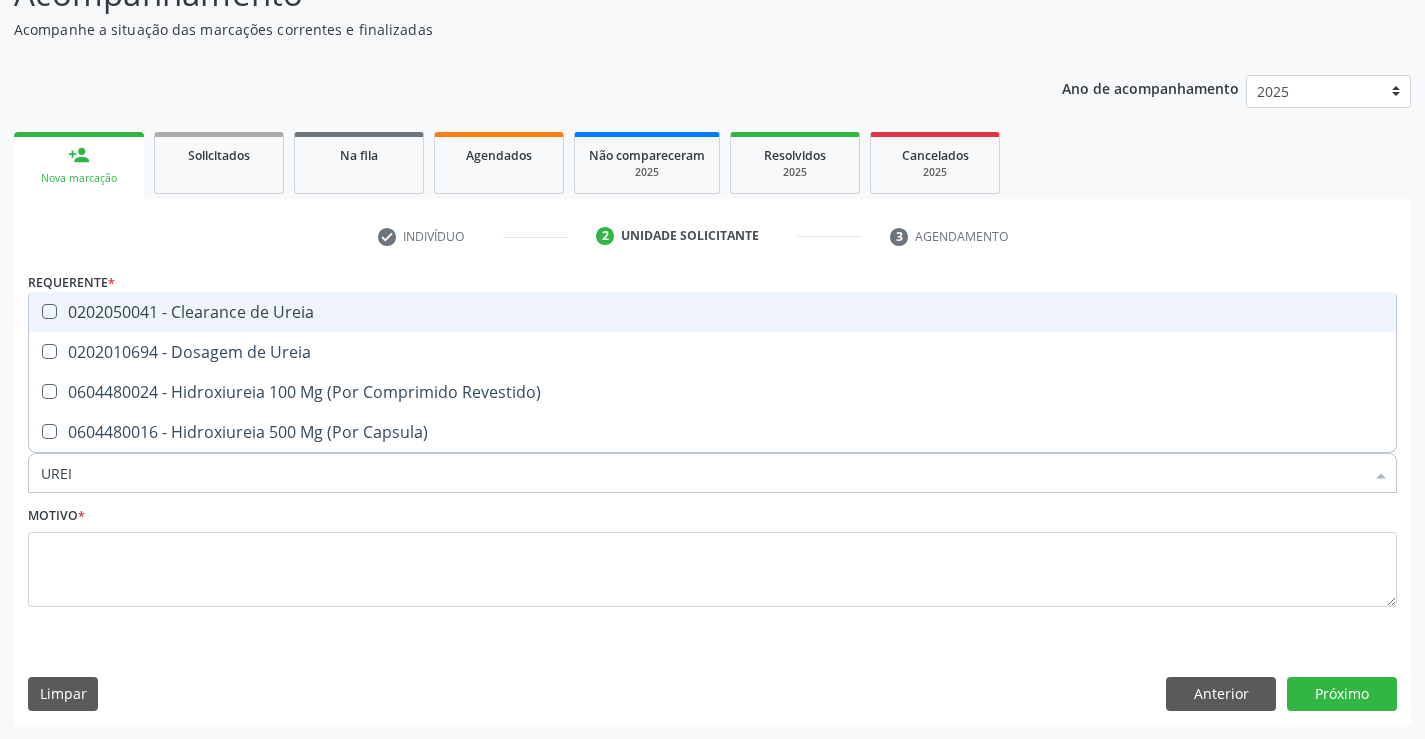 type on "UREIA" 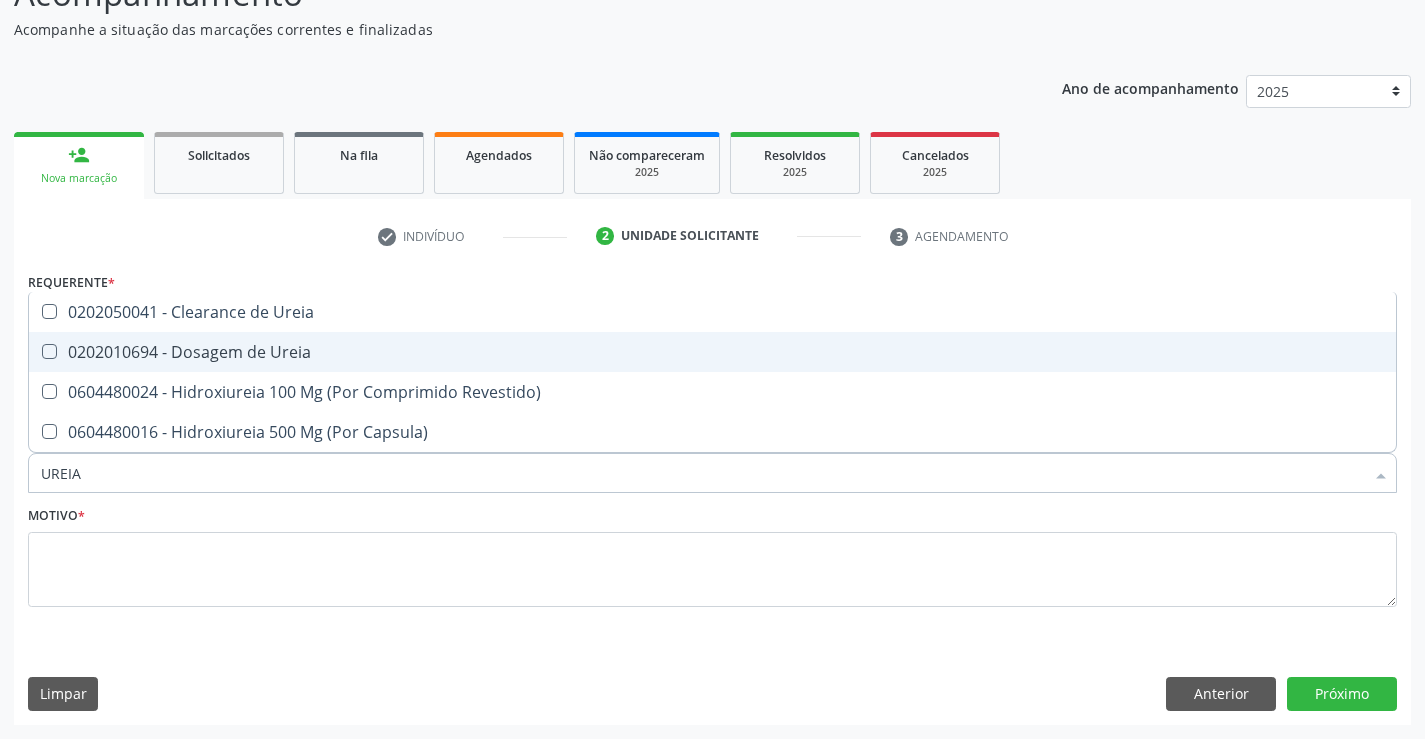 click on "0202010694 - Dosagem de Ureia" at bounding box center [712, 352] 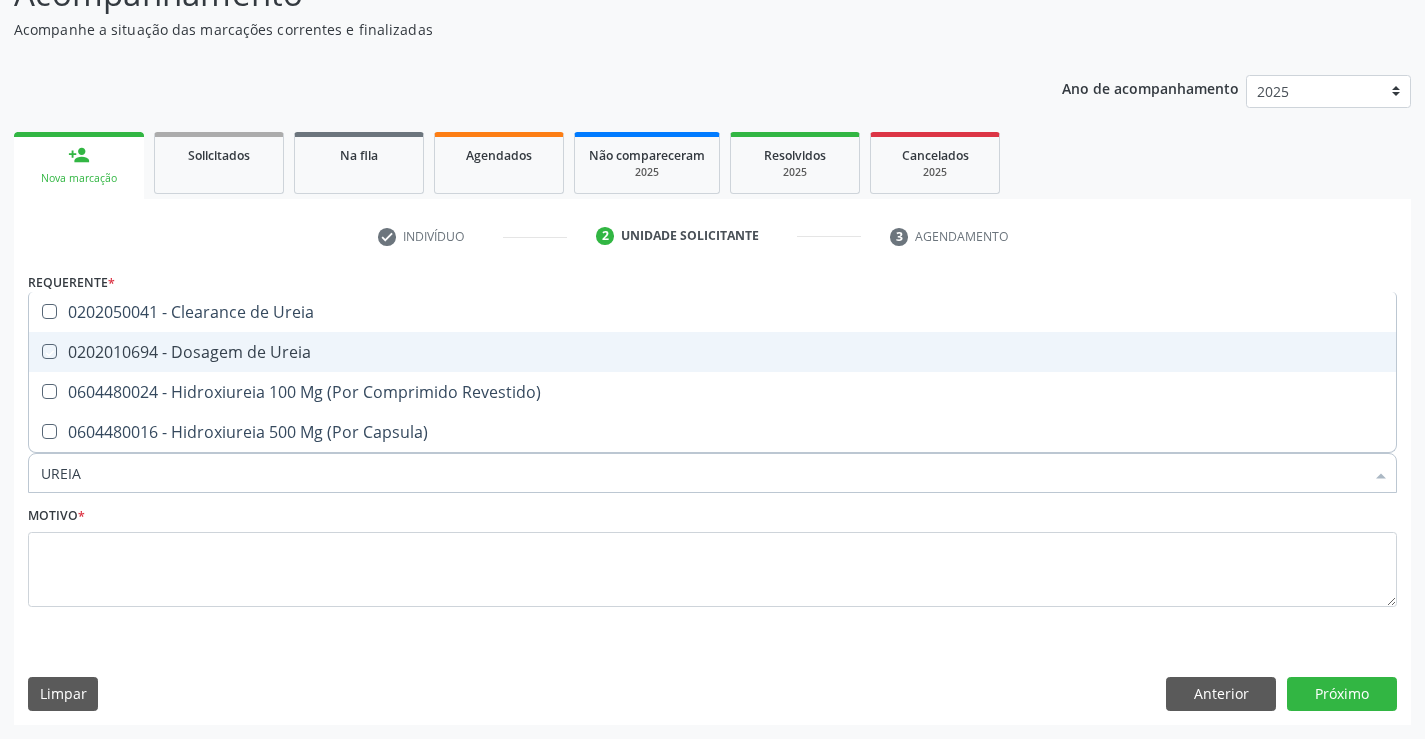 checkbox on "true" 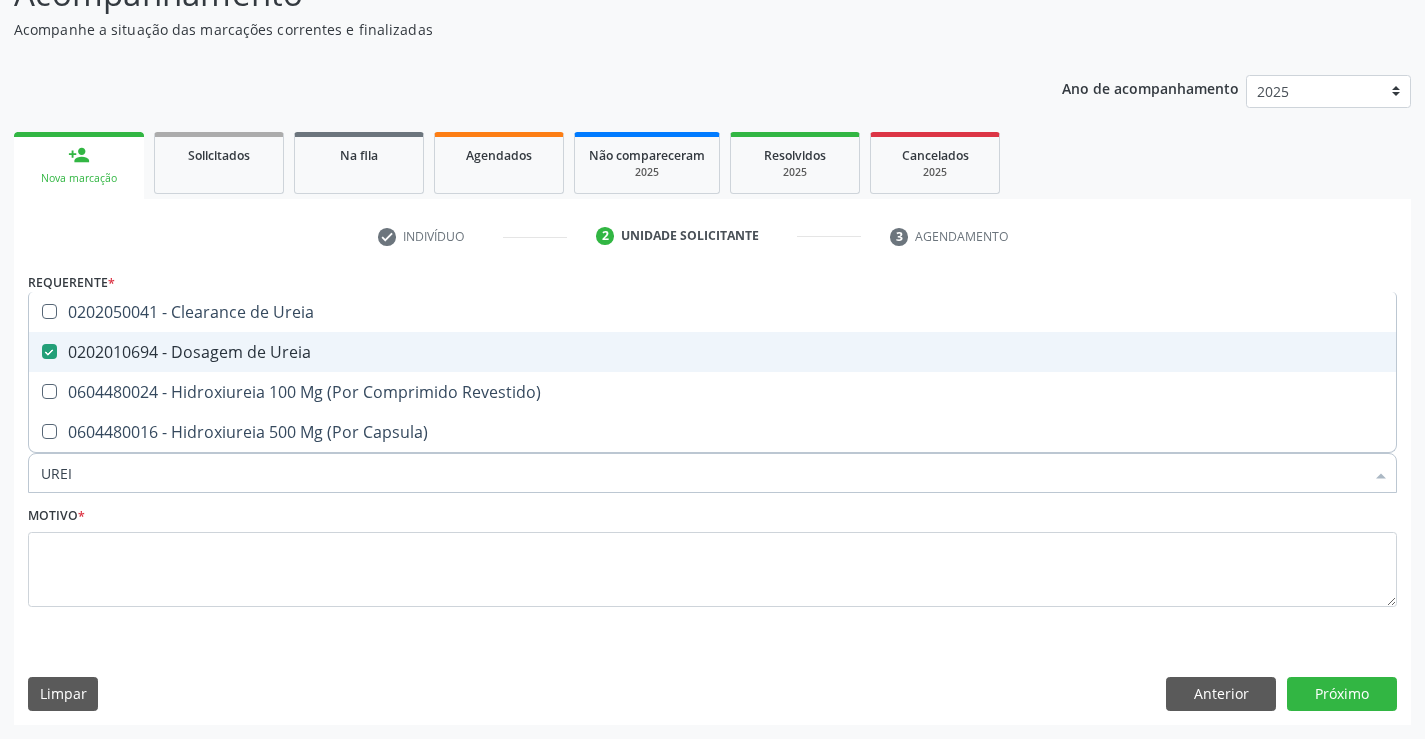 type on "URE" 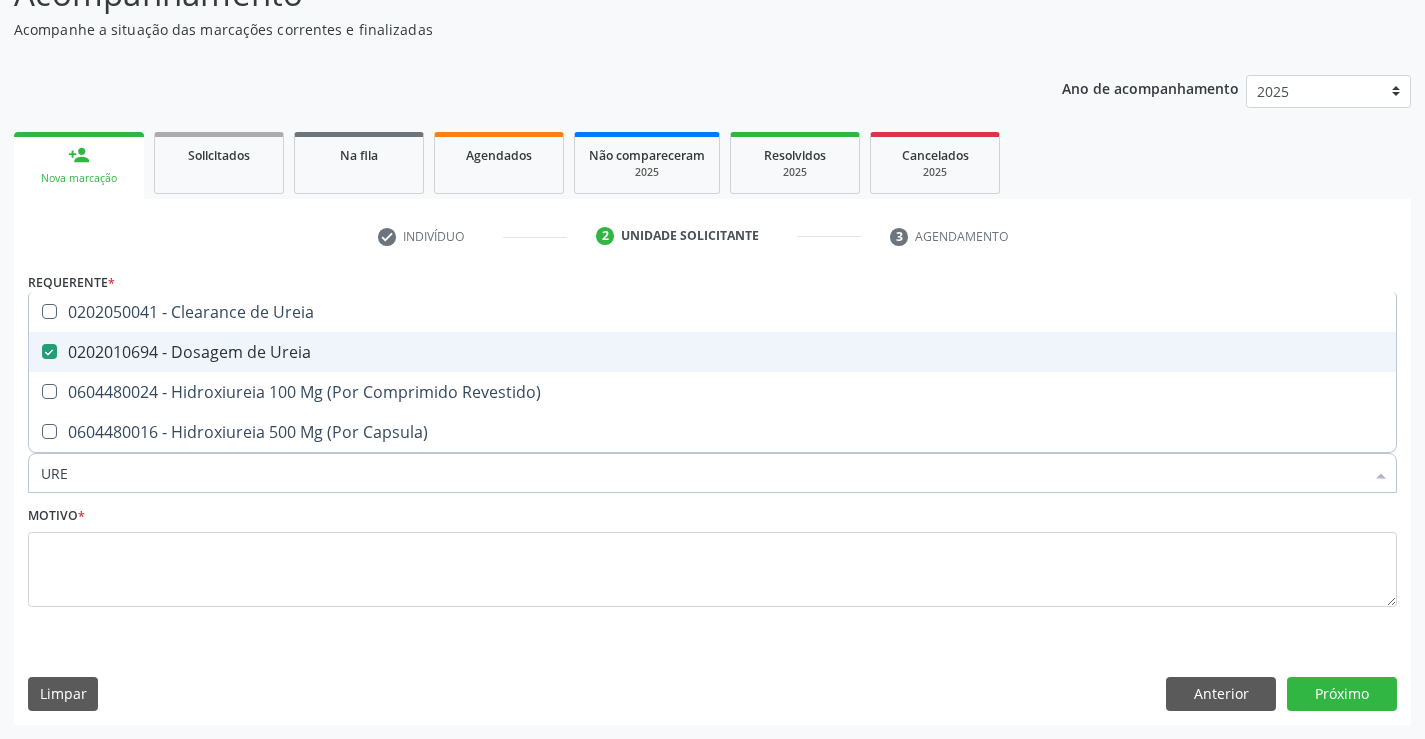 checkbox on "false" 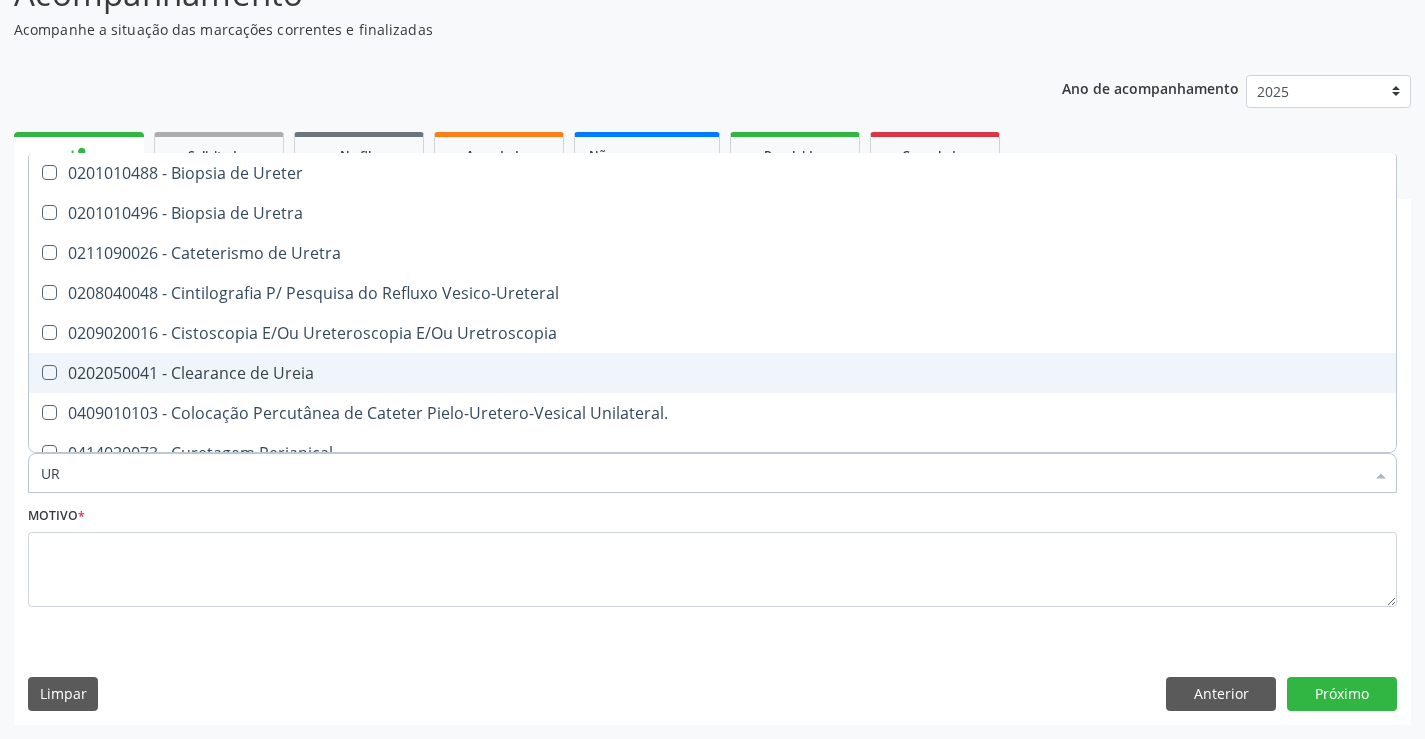type on "U" 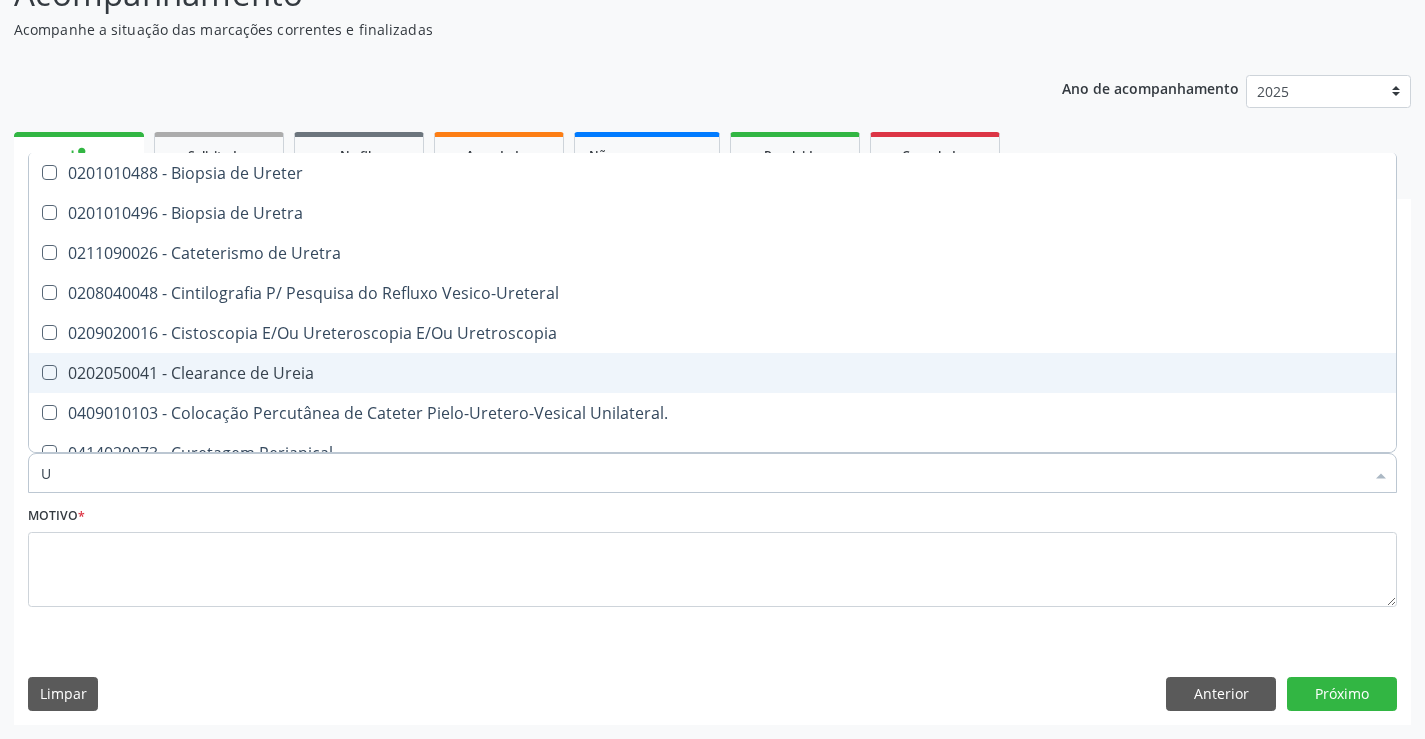 type 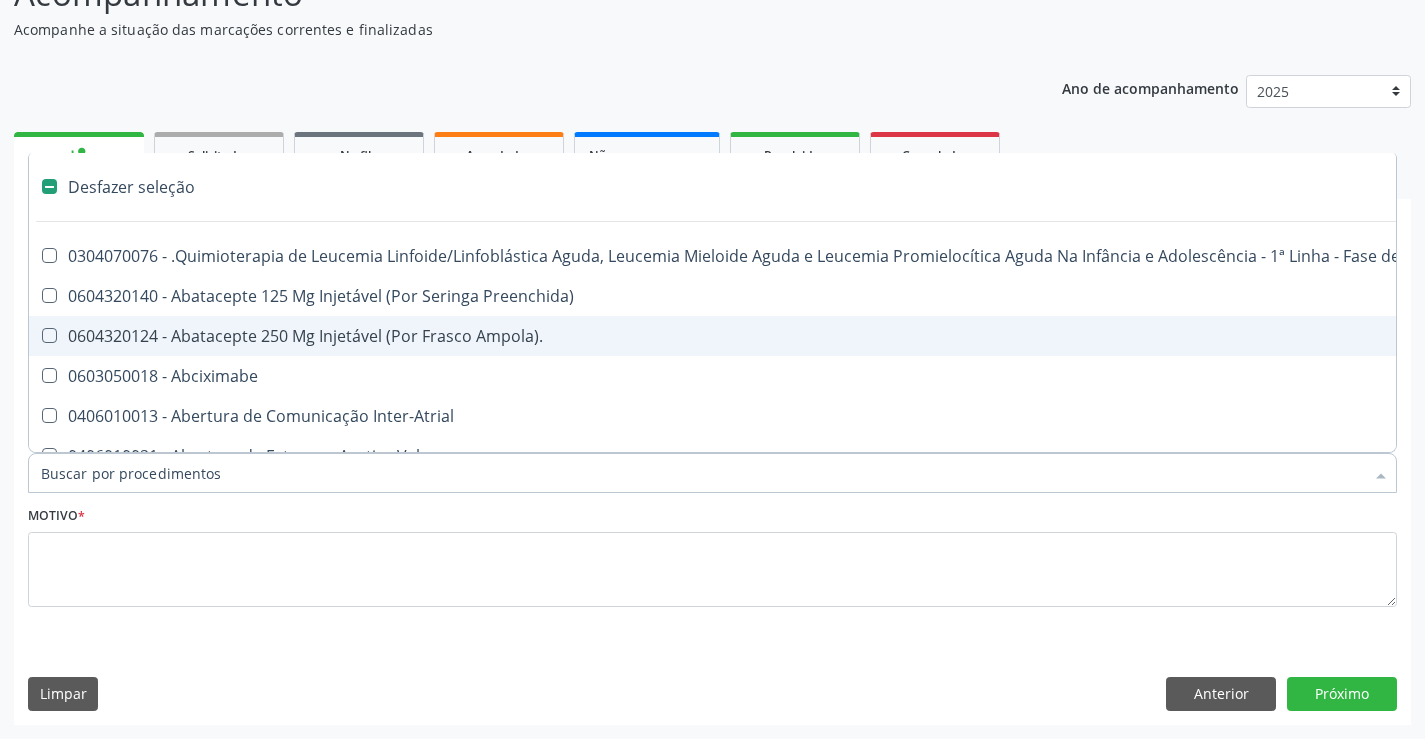 checkbox on "false" 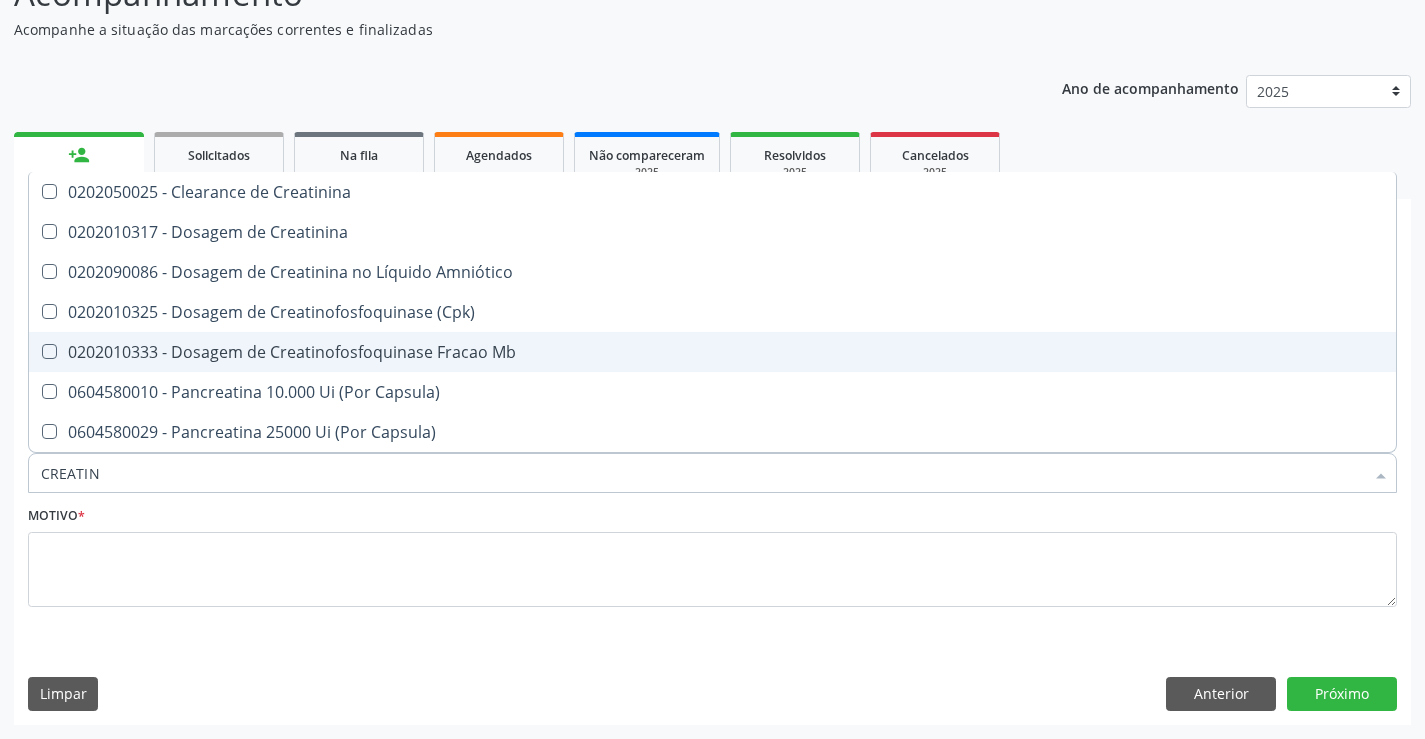 type on "CREATINI" 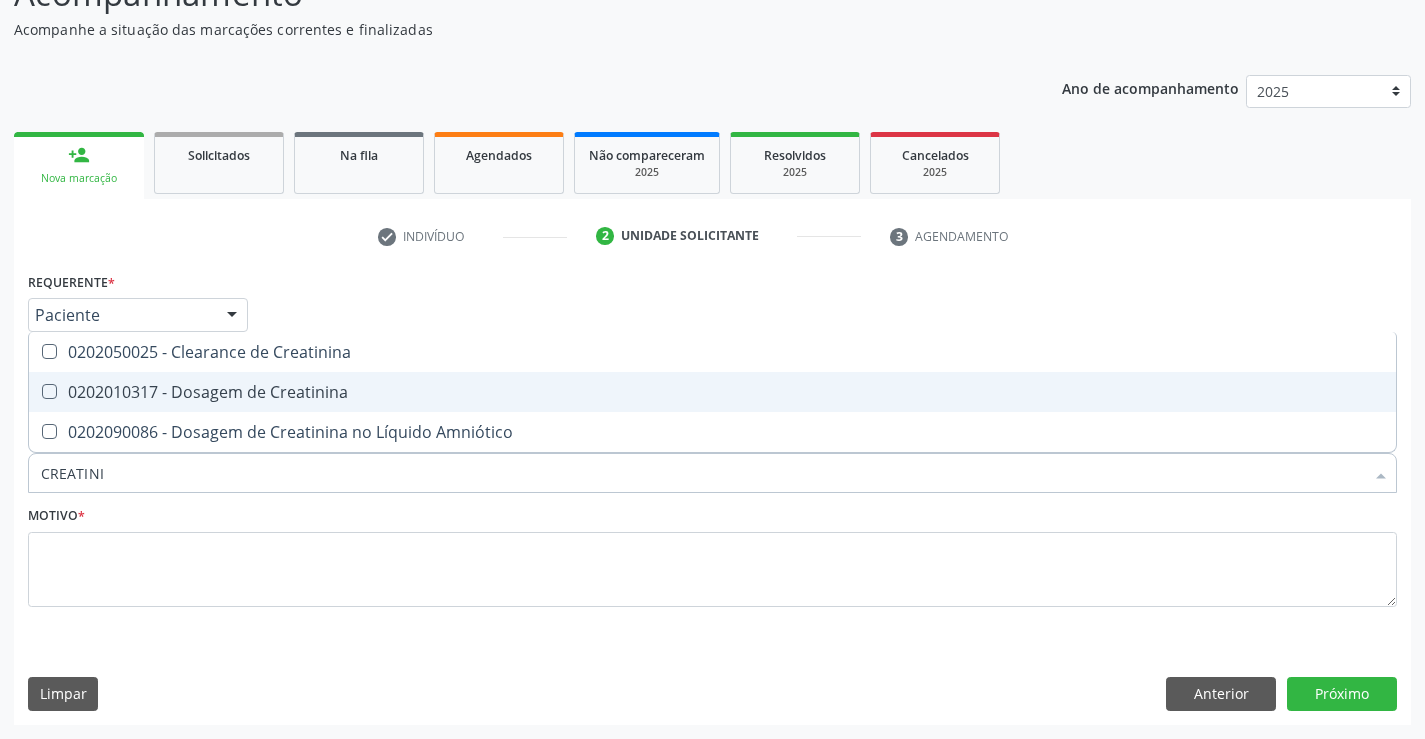 click on "0202010317 - Dosagem de Creatinina" at bounding box center [712, 392] 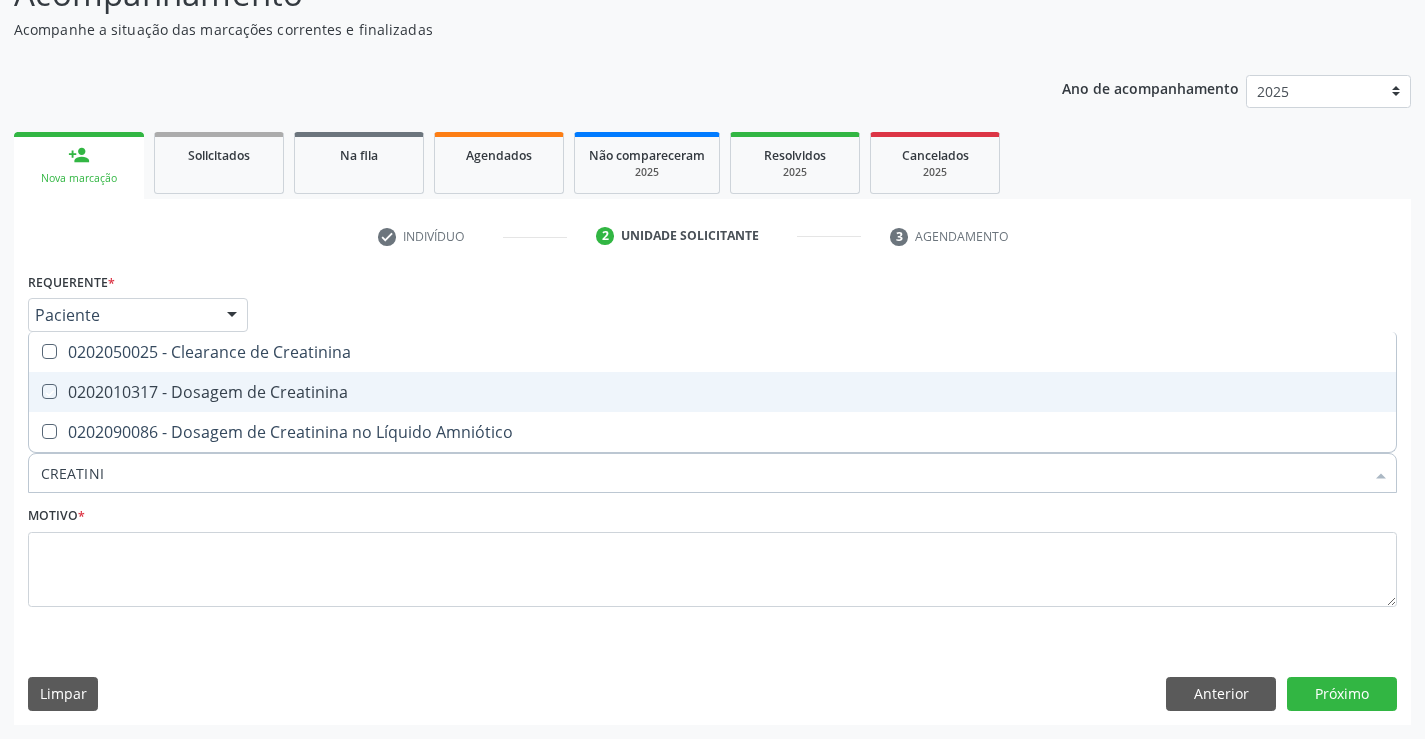 checkbox on "true" 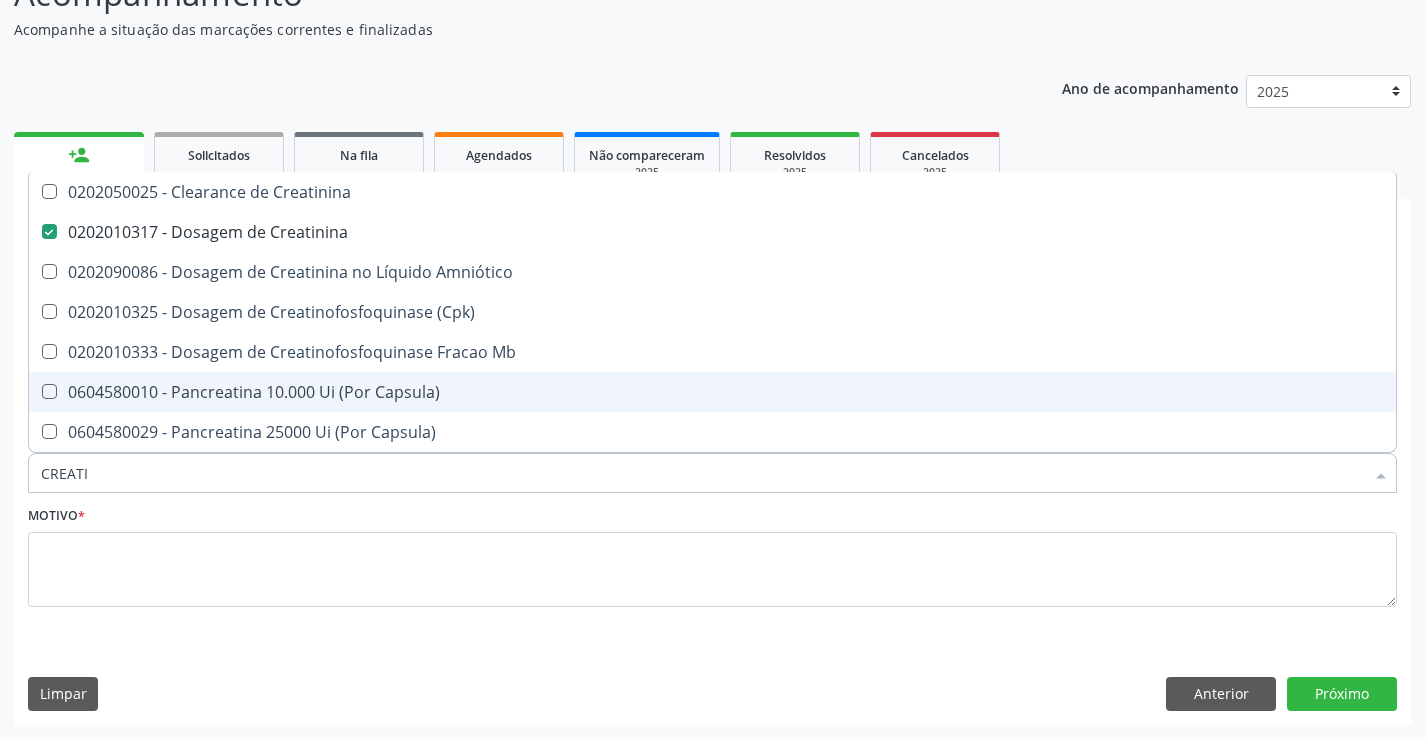 type on "CREAT" 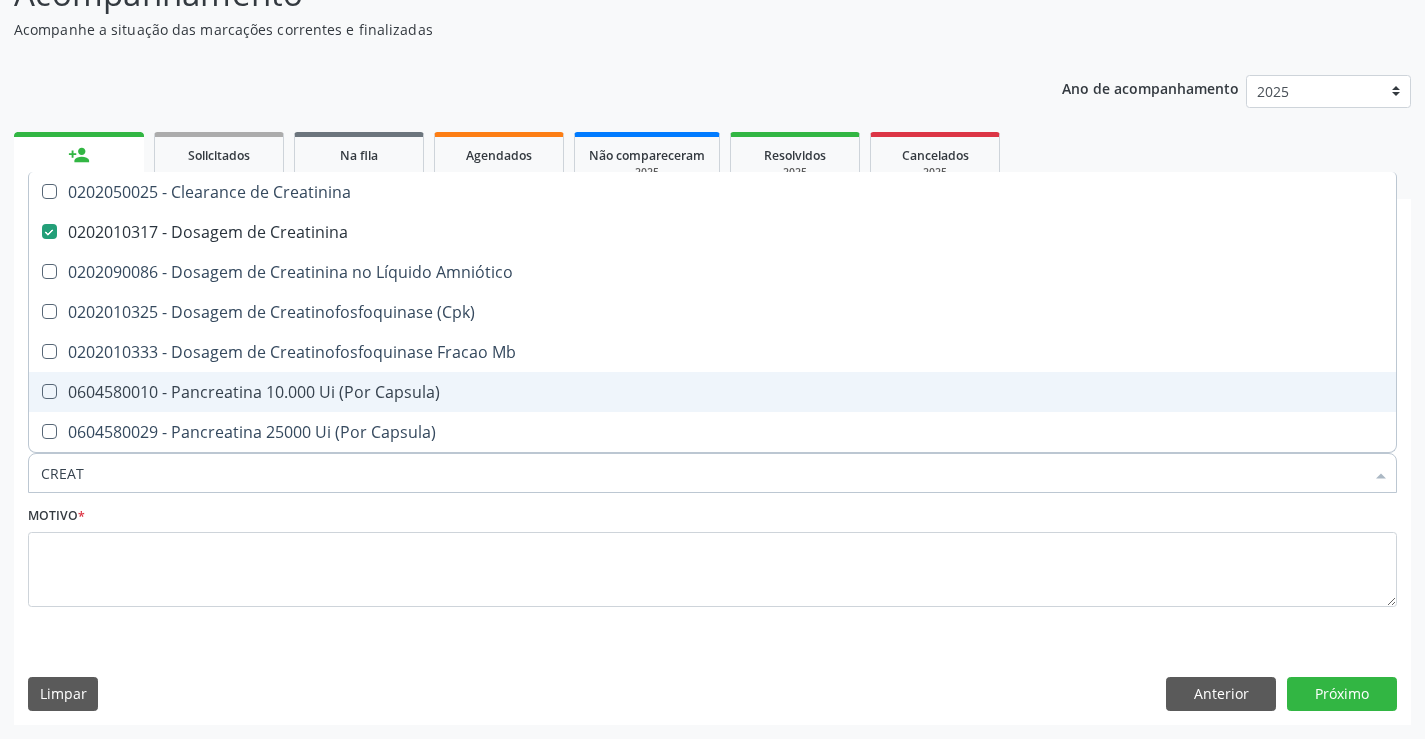 checkbox on "false" 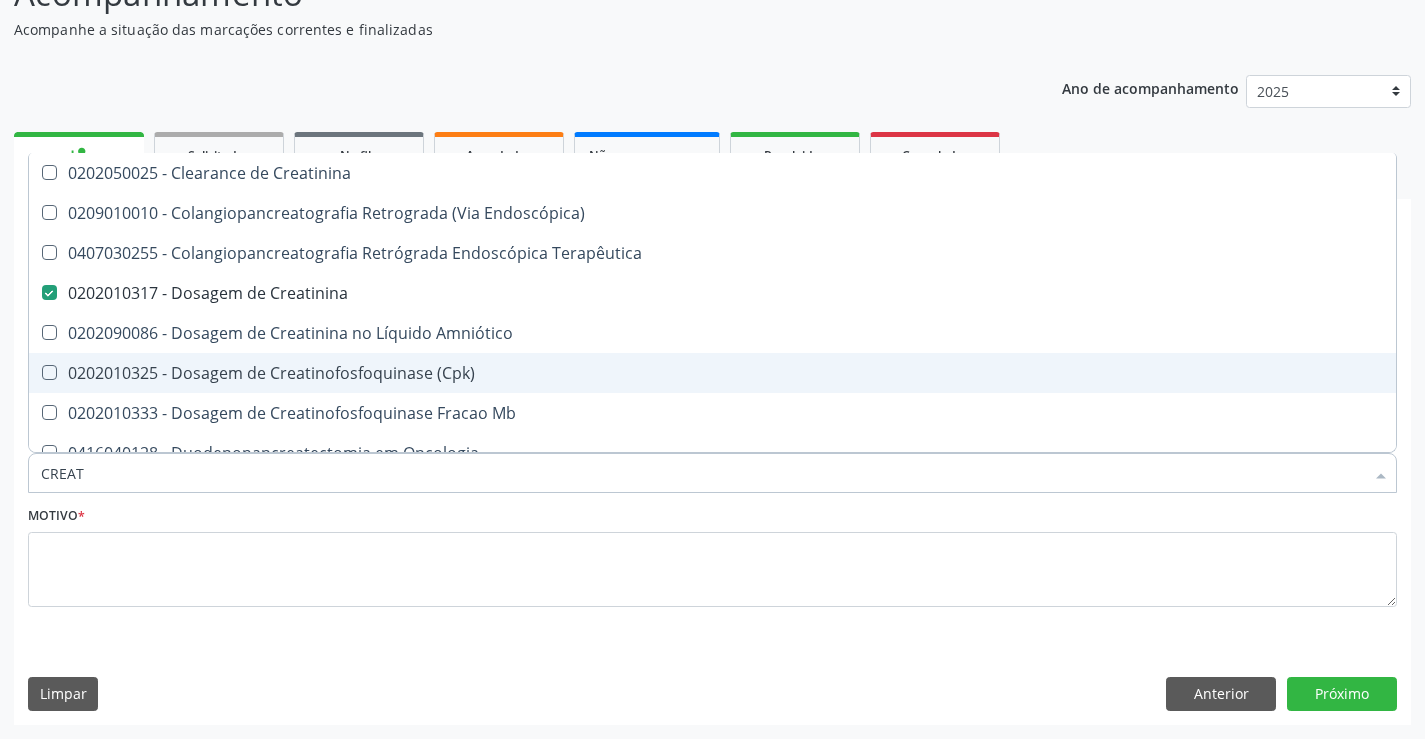 type on "CREA" 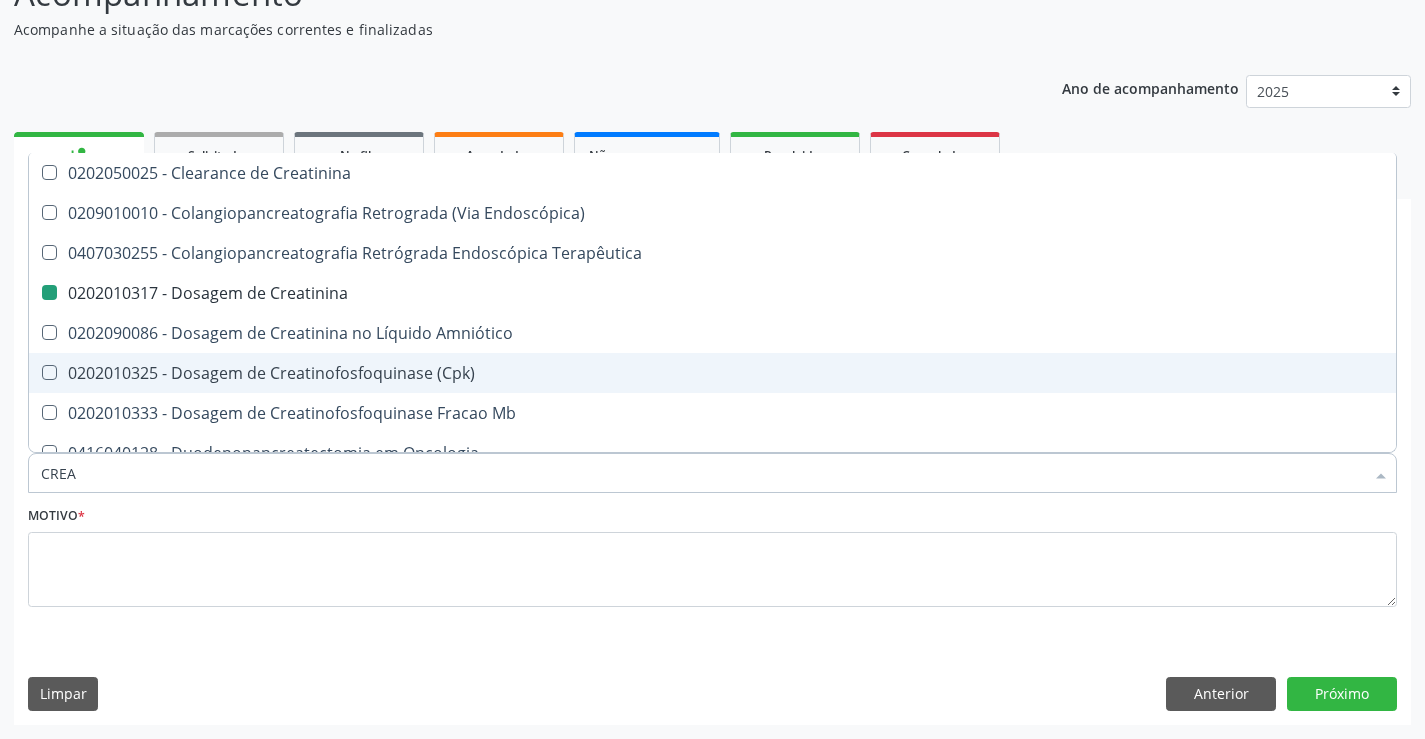 type on "CRE" 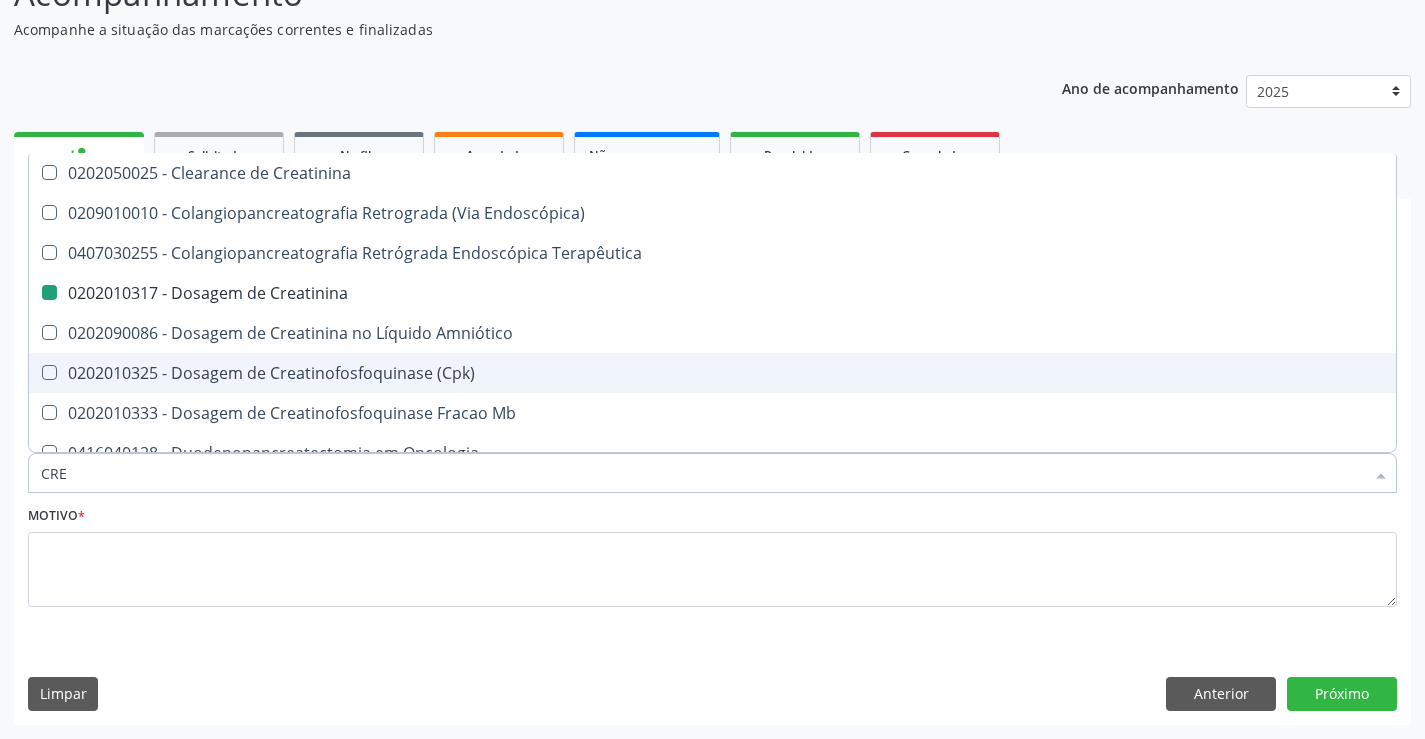 checkbox on "false" 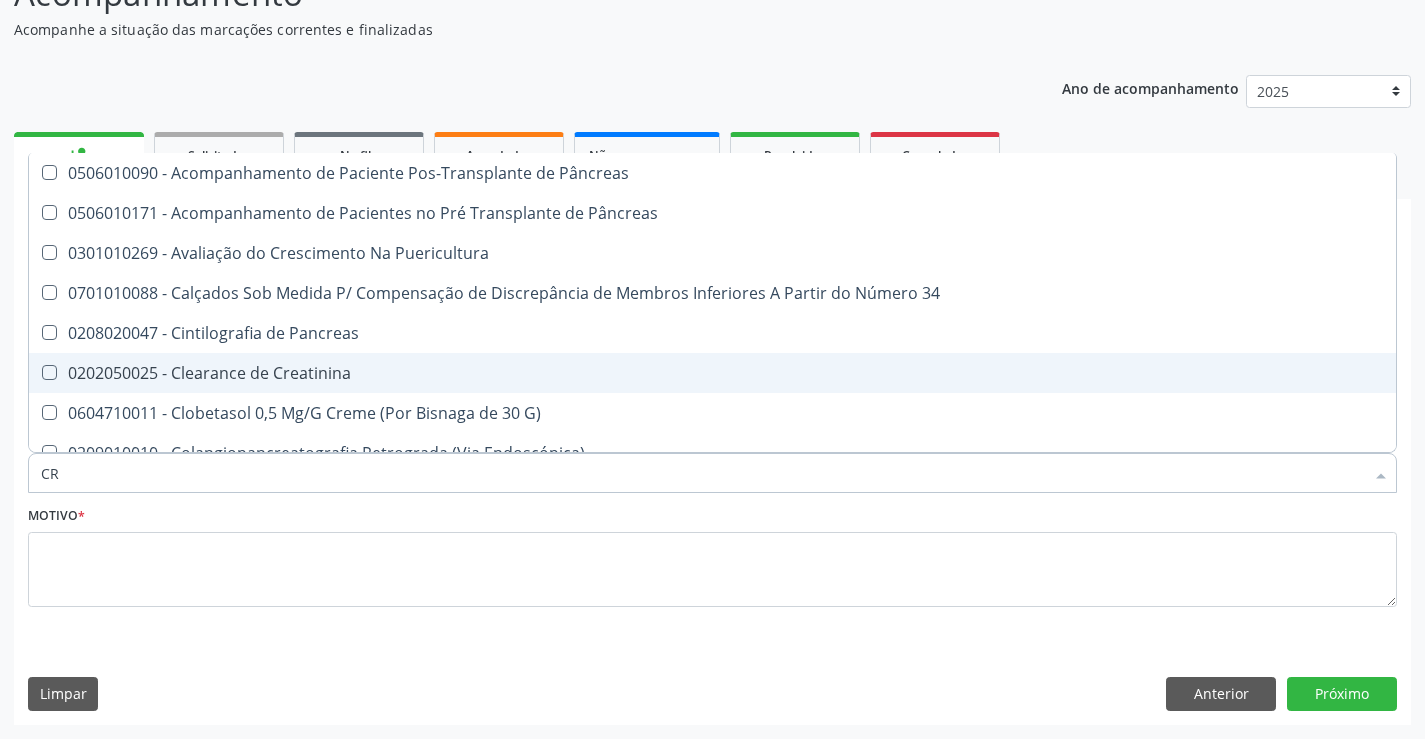 type on "C" 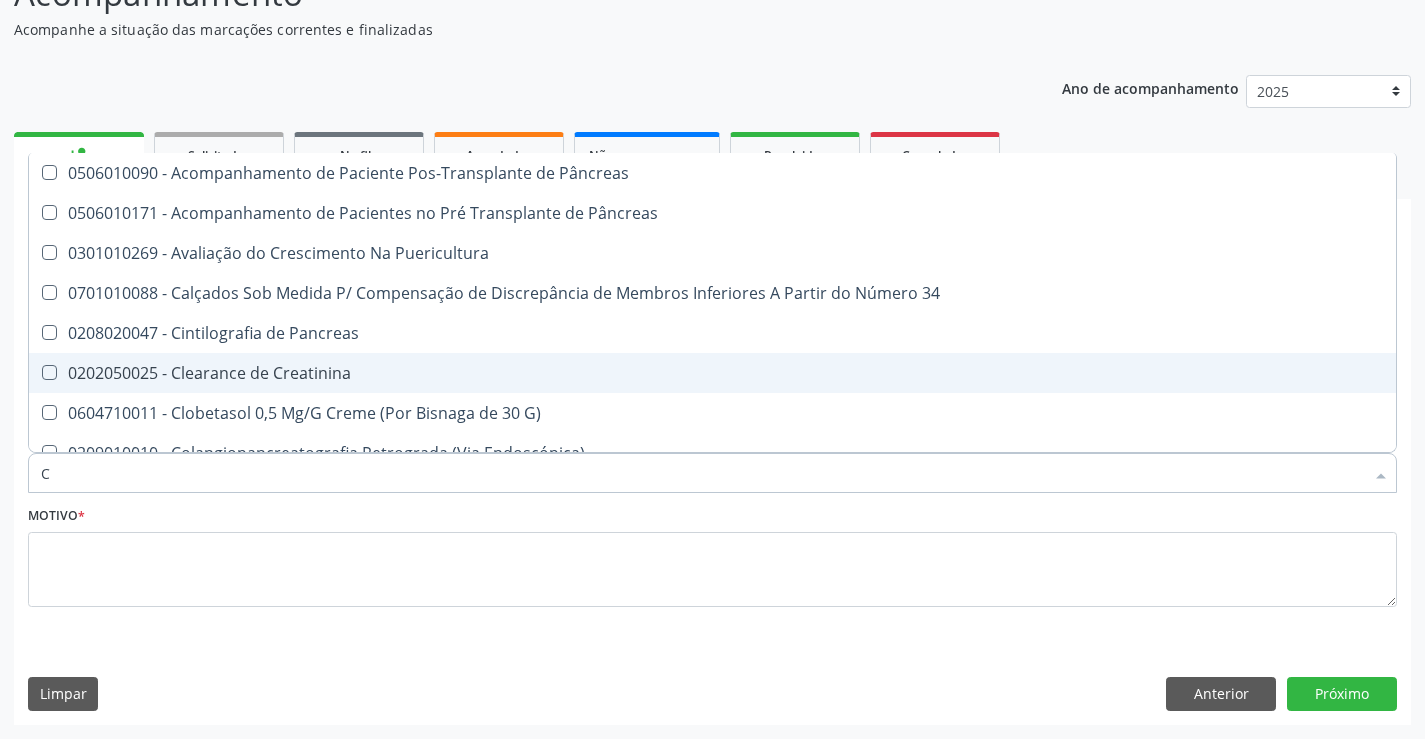 type 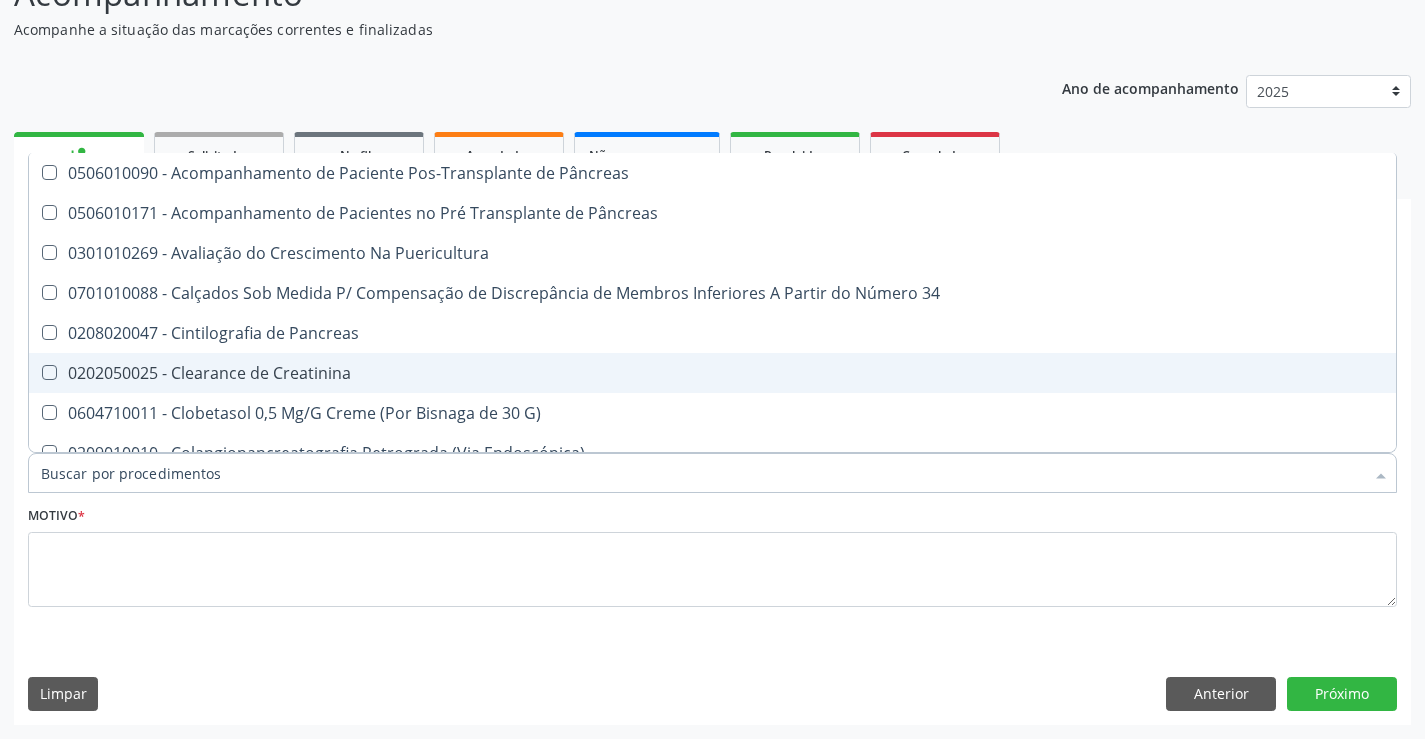 checkbox on "false" 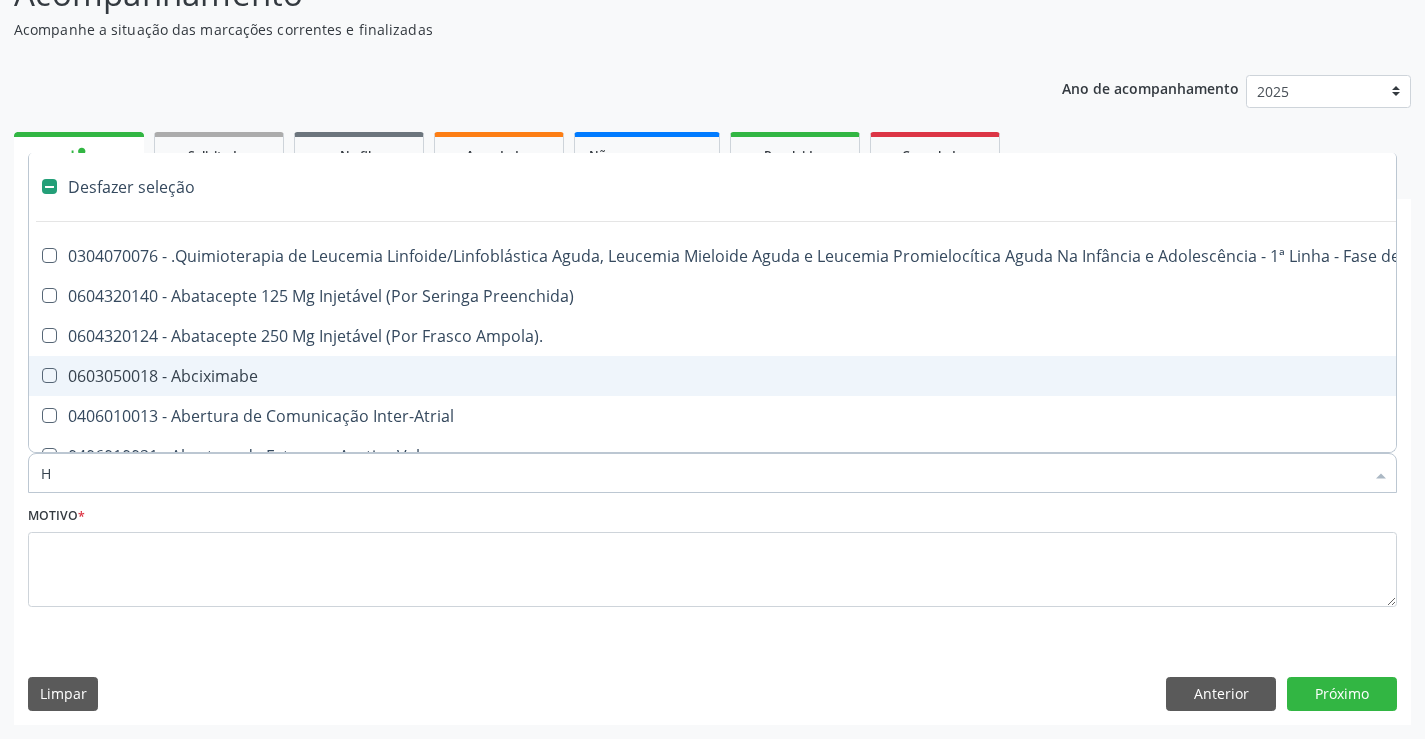 type on "HE" 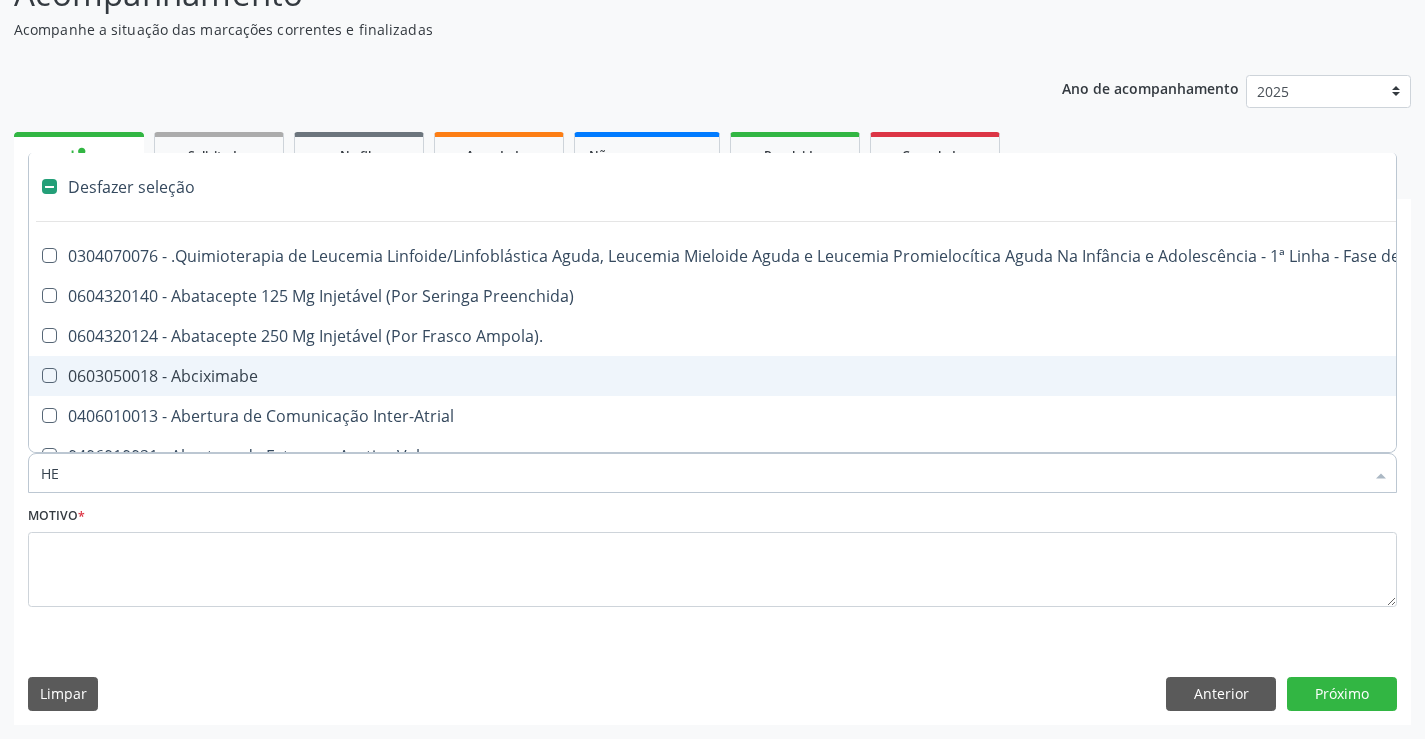 checkbox on "false" 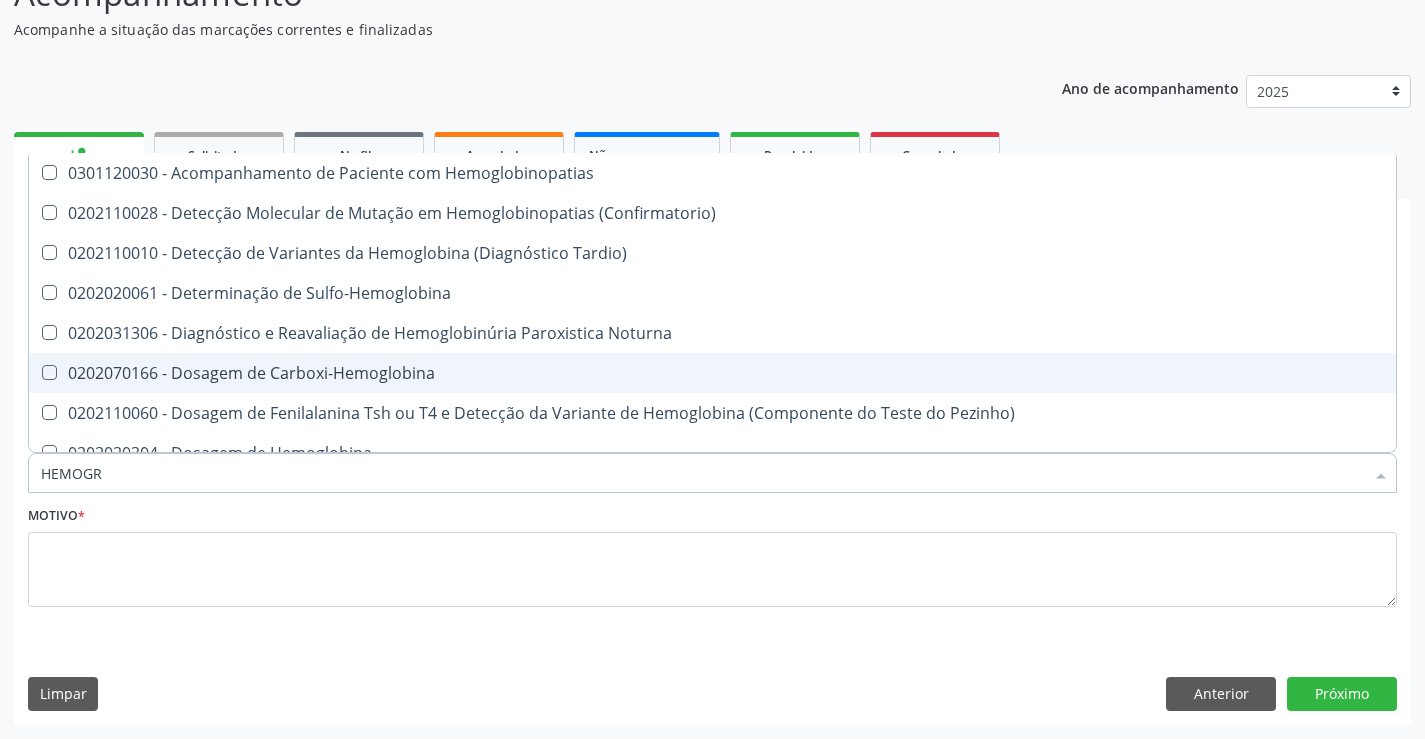 type on "HEMOGRA" 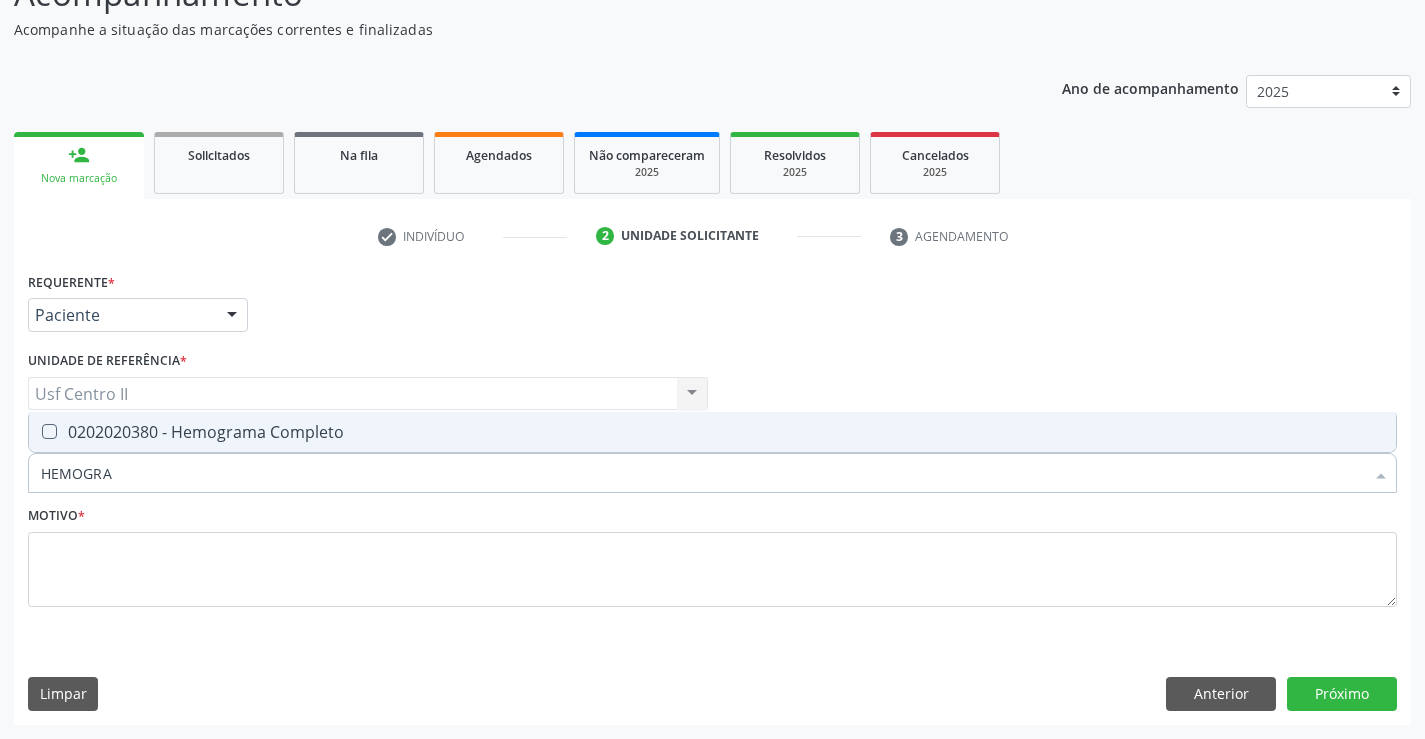 click on "0202020380 - Hemograma Completo" at bounding box center [712, 432] 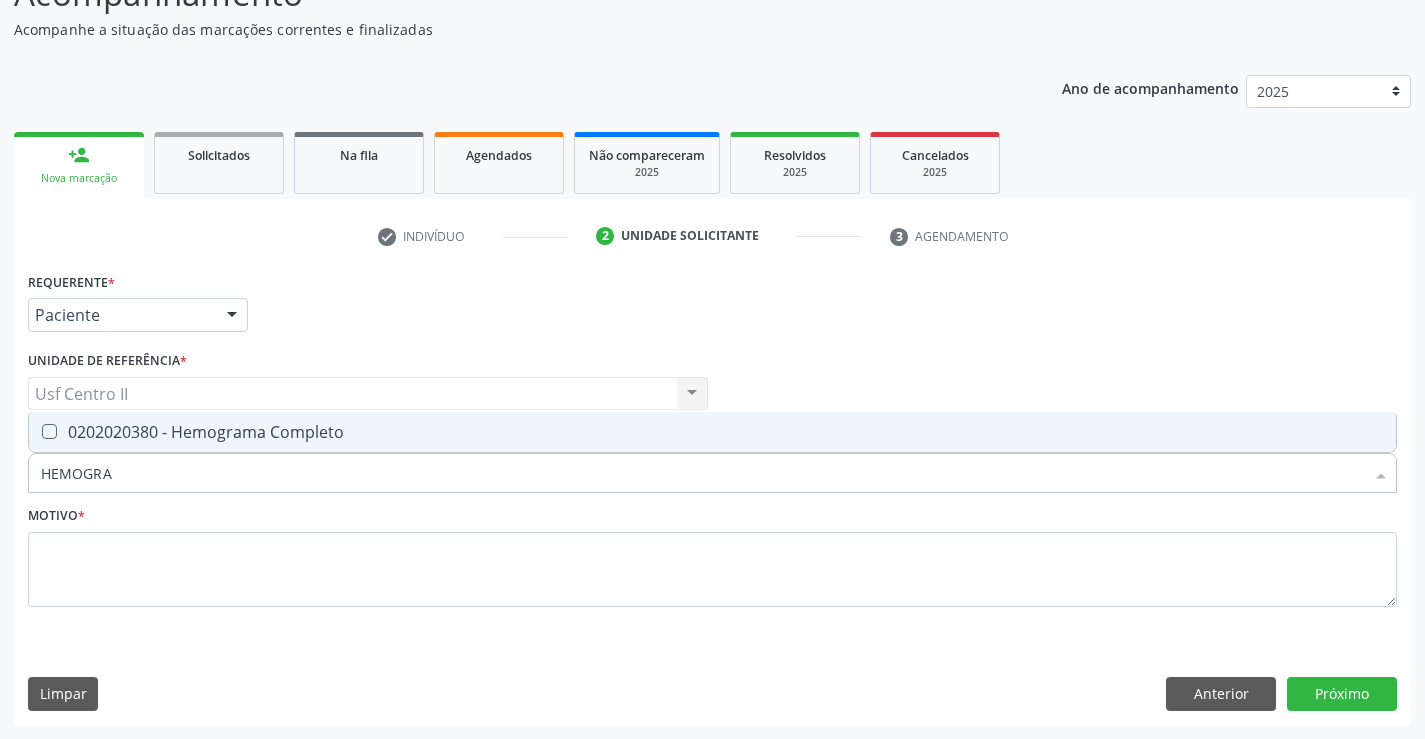 checkbox on "true" 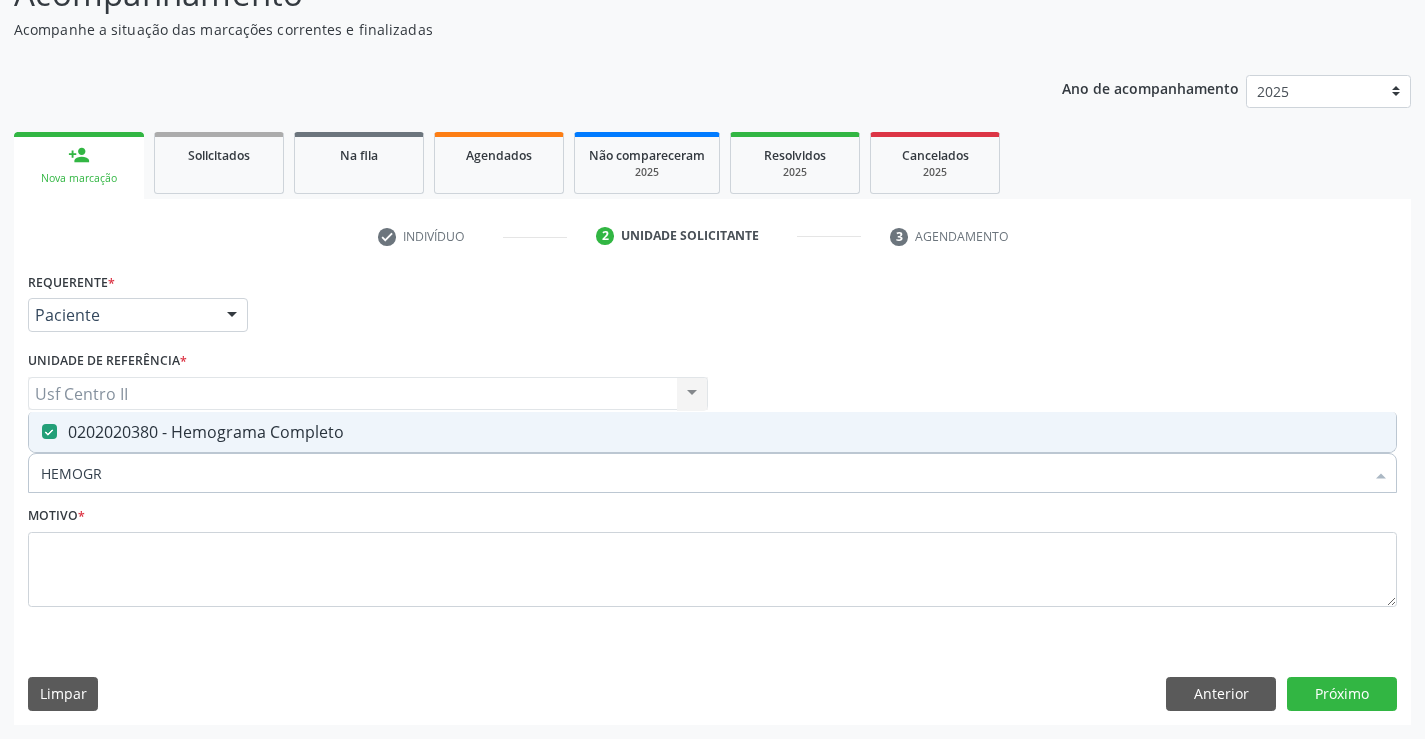type on "HEMOG" 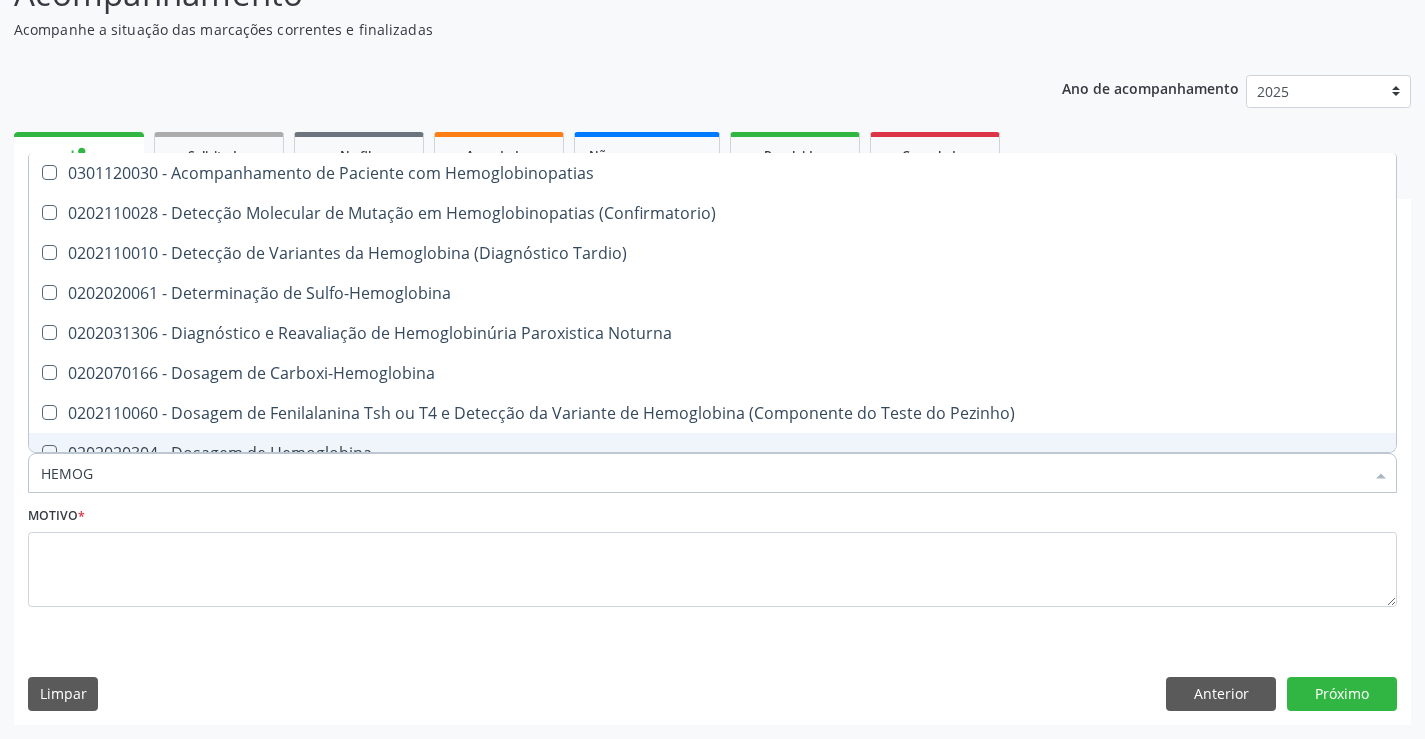 type on "HEMO" 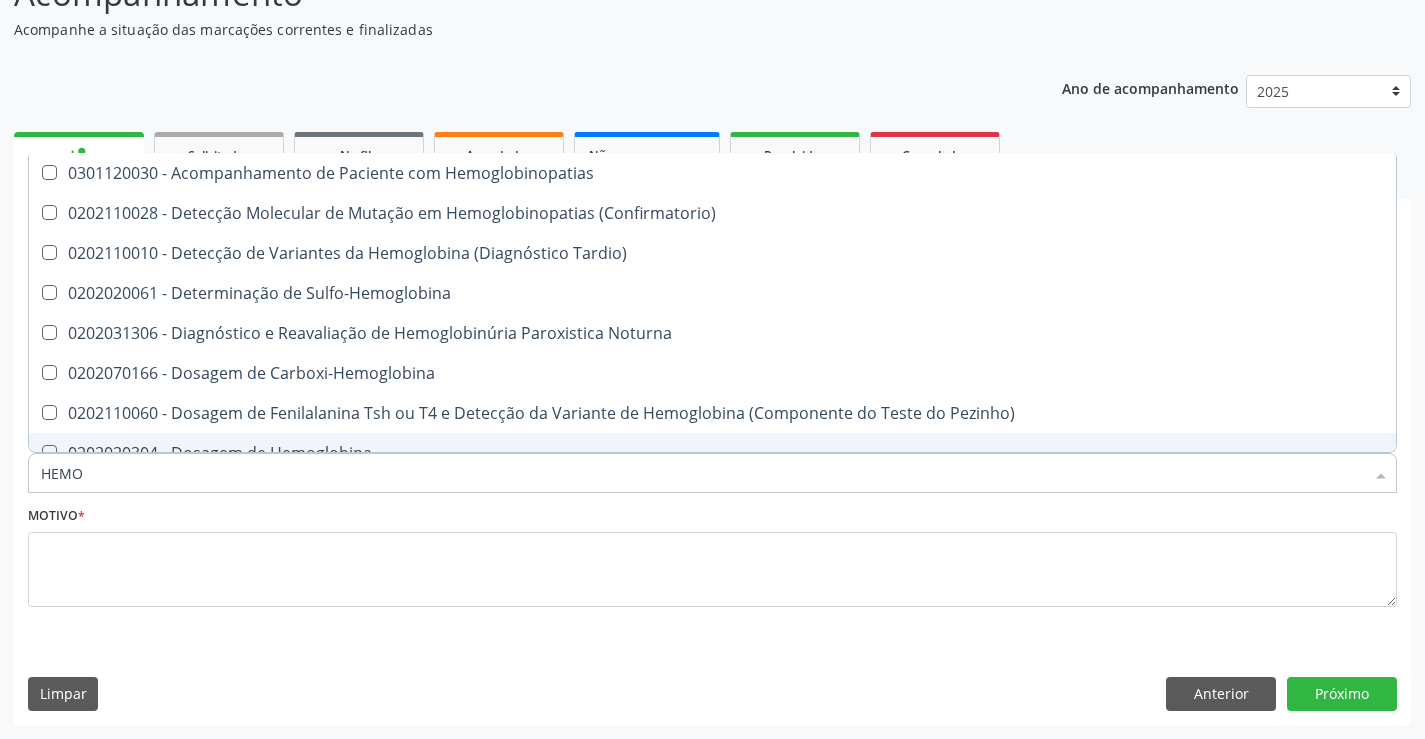 checkbox on "false" 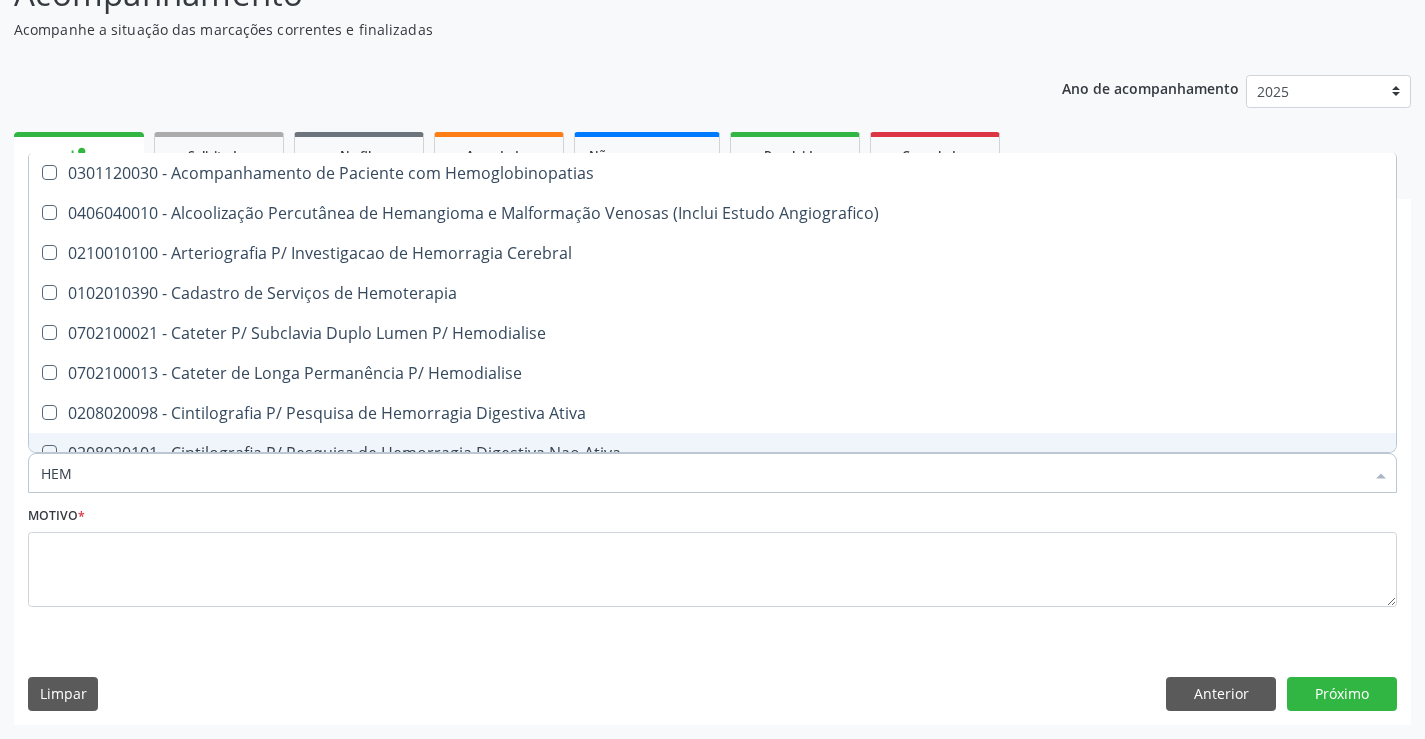 type on "HE" 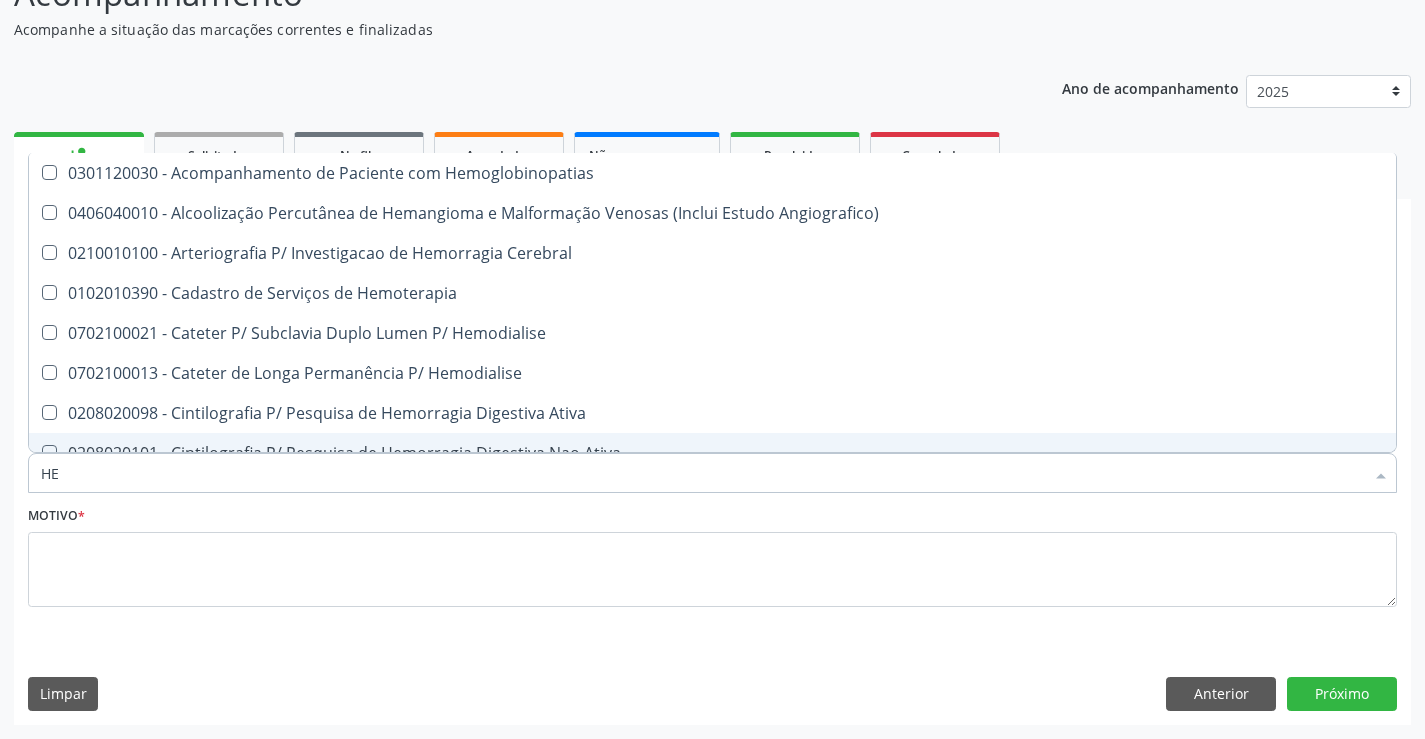 checkbox on "false" 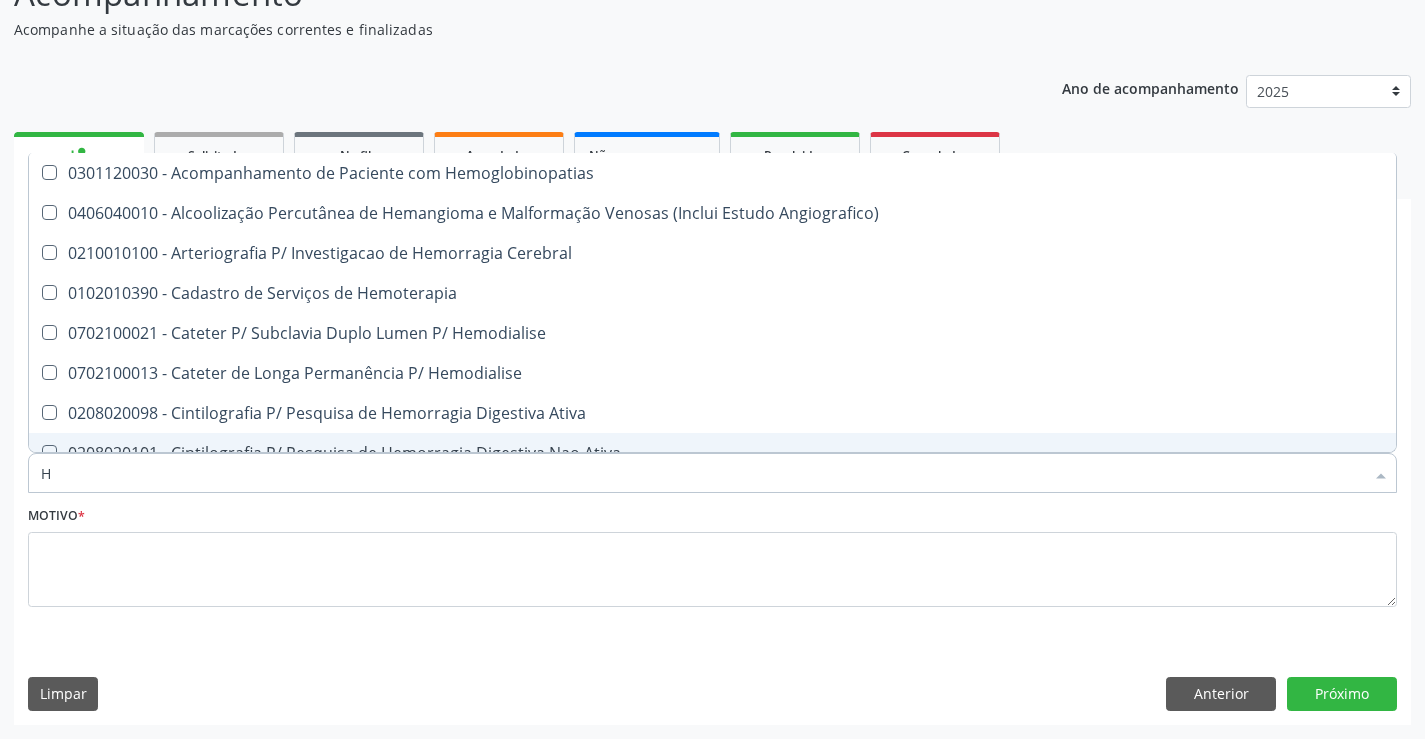 type 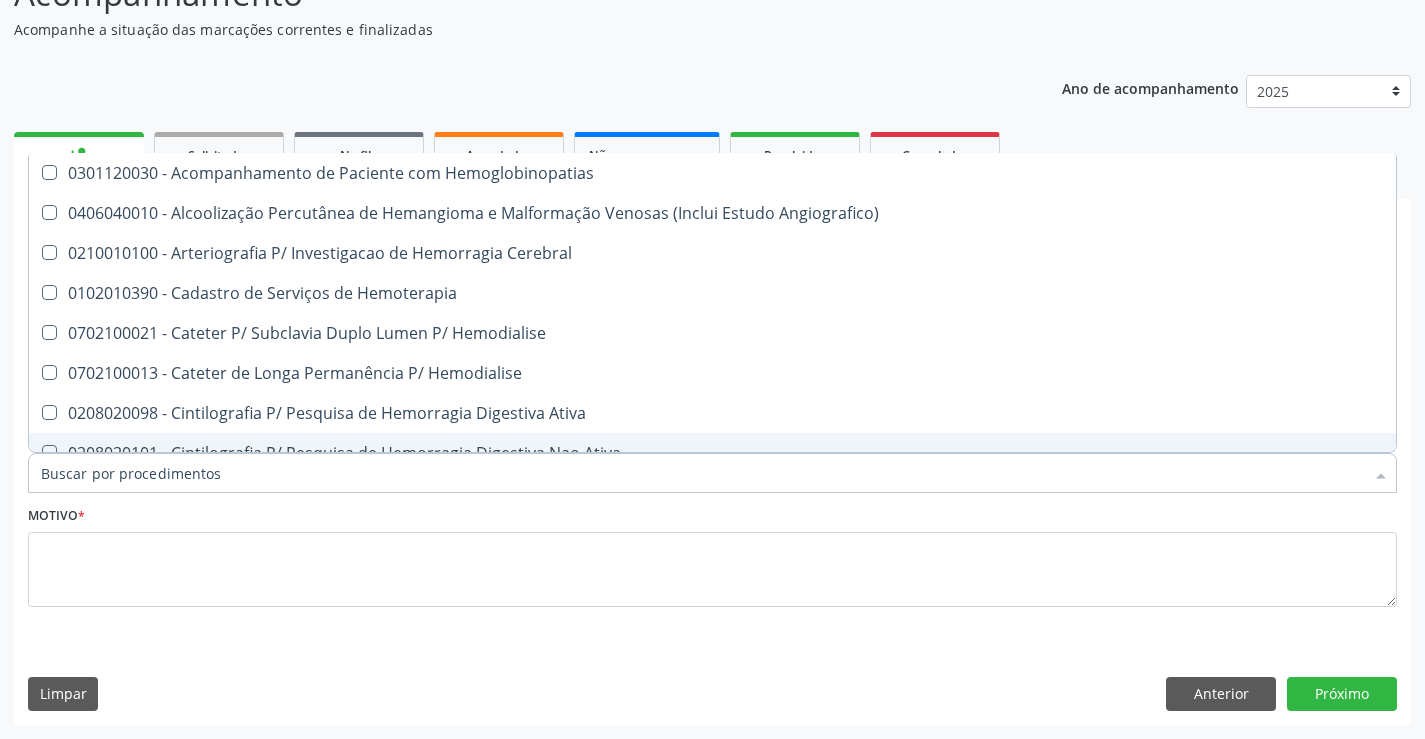 checkbox on "false" 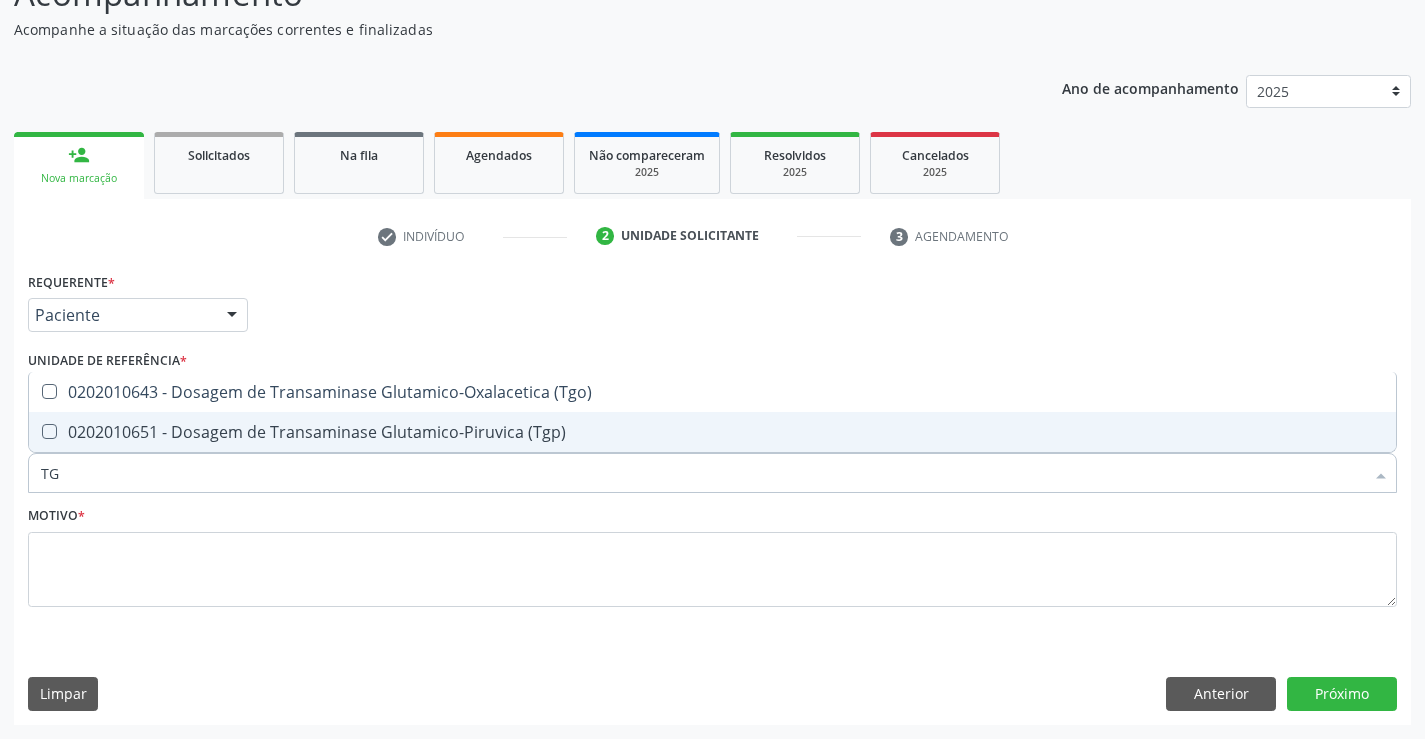 type on "TGO" 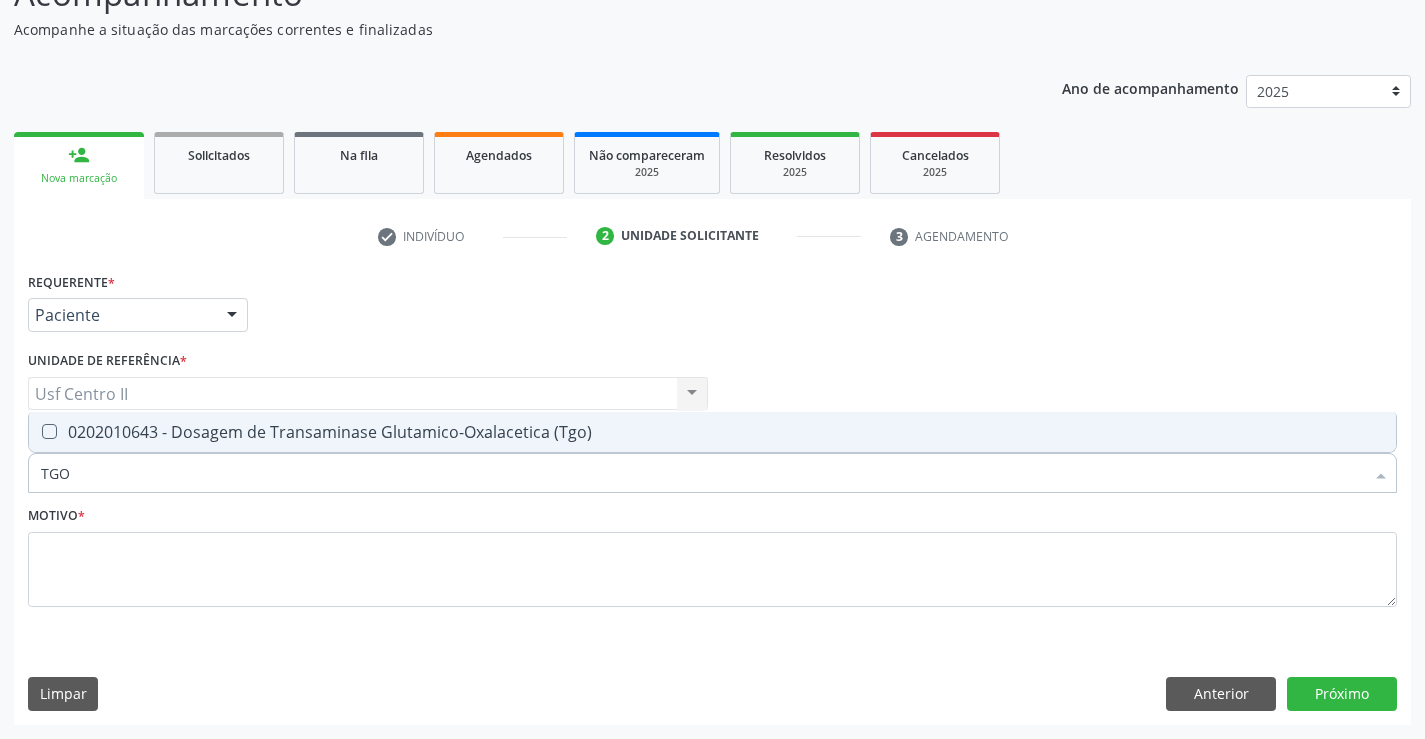 click on "0202010643 - Dosagem de Transaminase Glutamico-Oxalacetica (Tgo)" at bounding box center (712, 432) 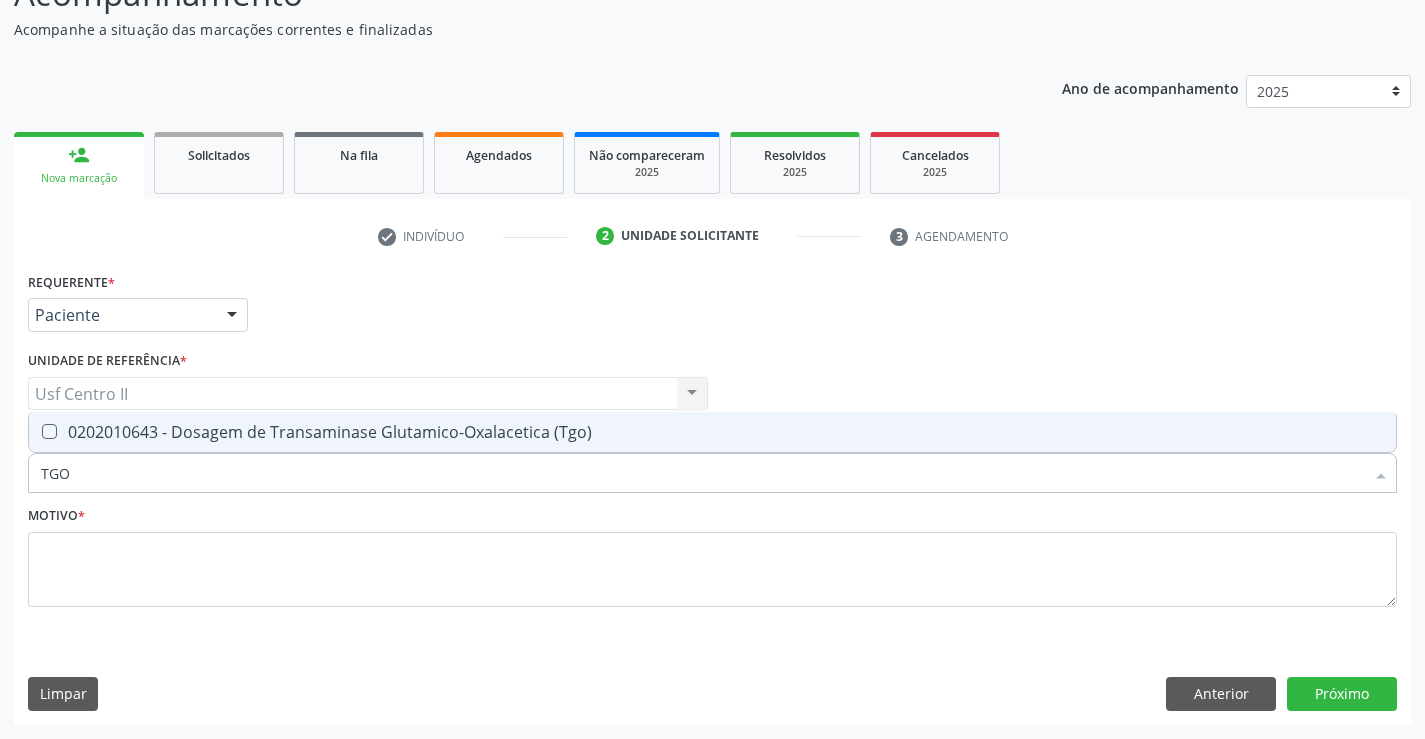 checkbox on "true" 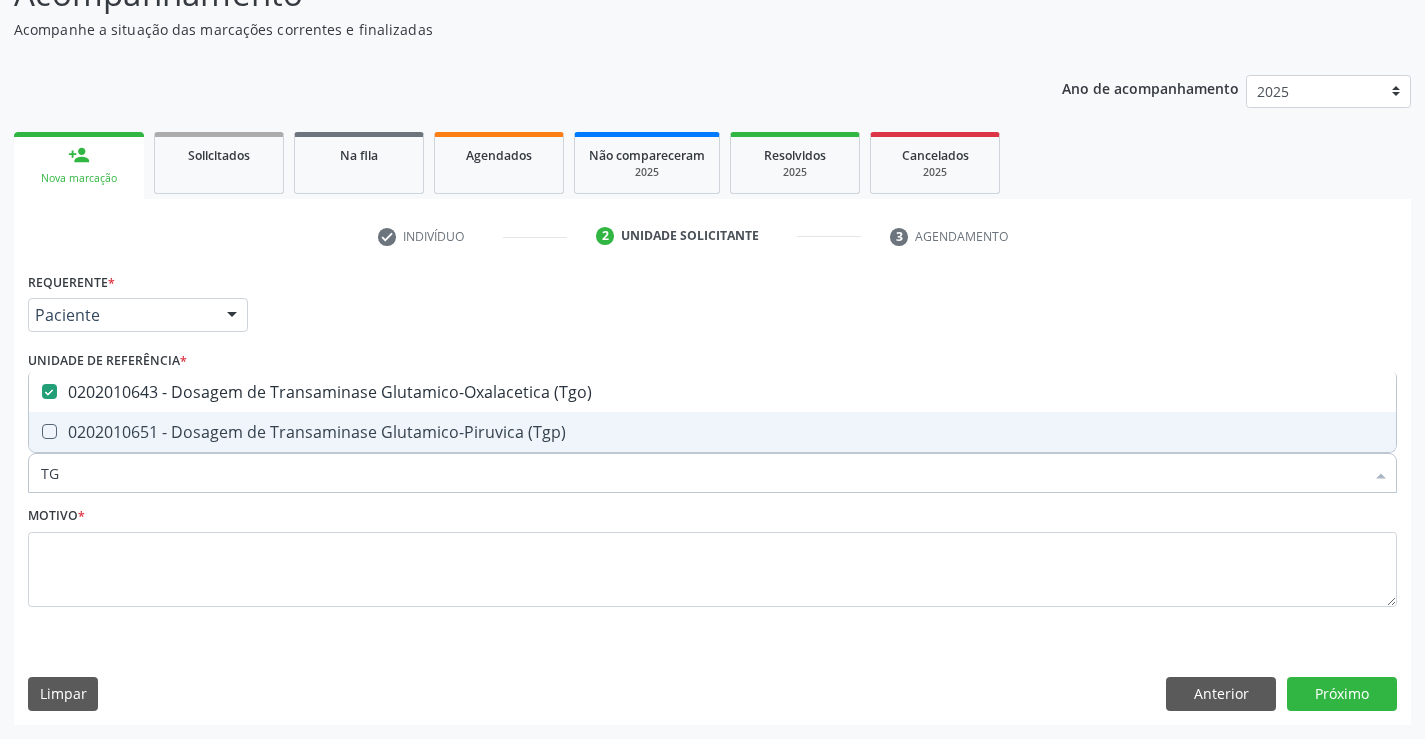 type on "TGP" 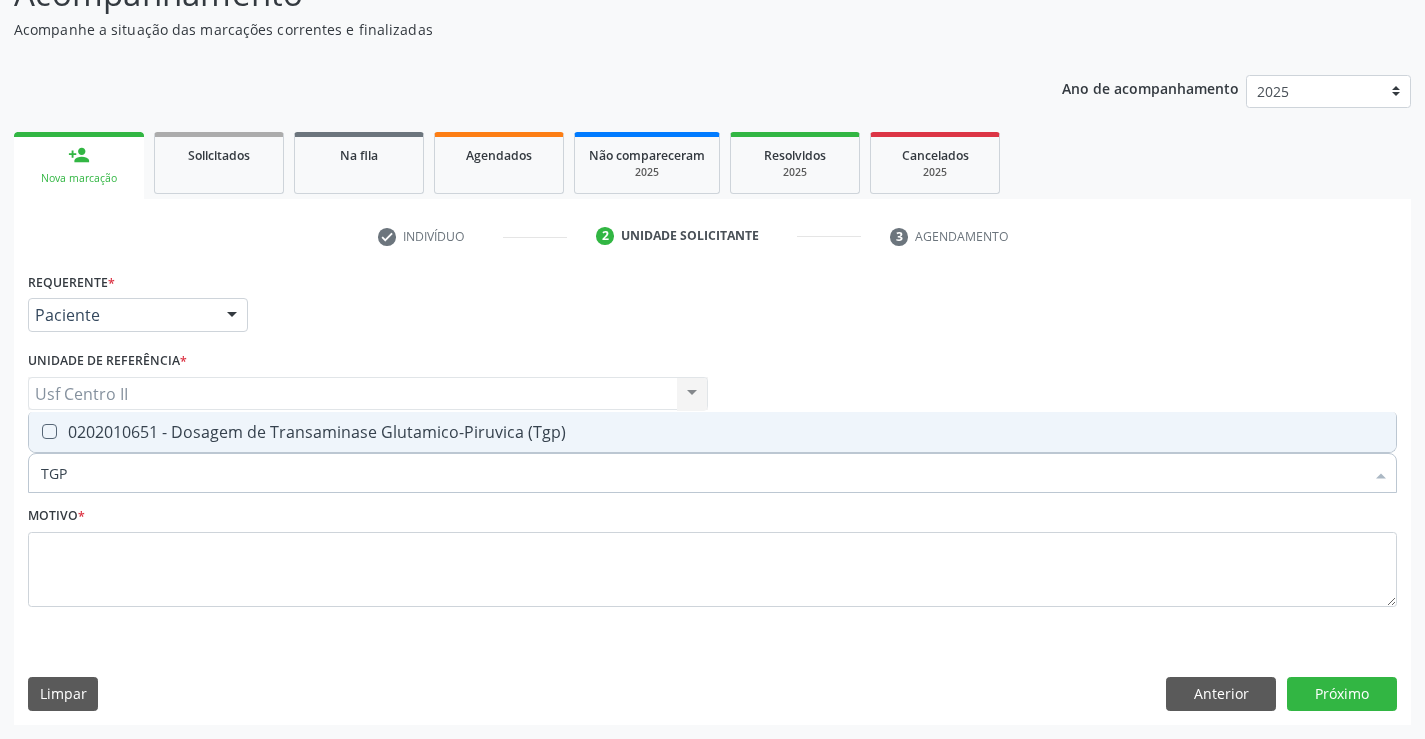 click on "0202010651 - Dosagem de Transaminase Glutamico-Piruvica (Tgp)" at bounding box center (712, 432) 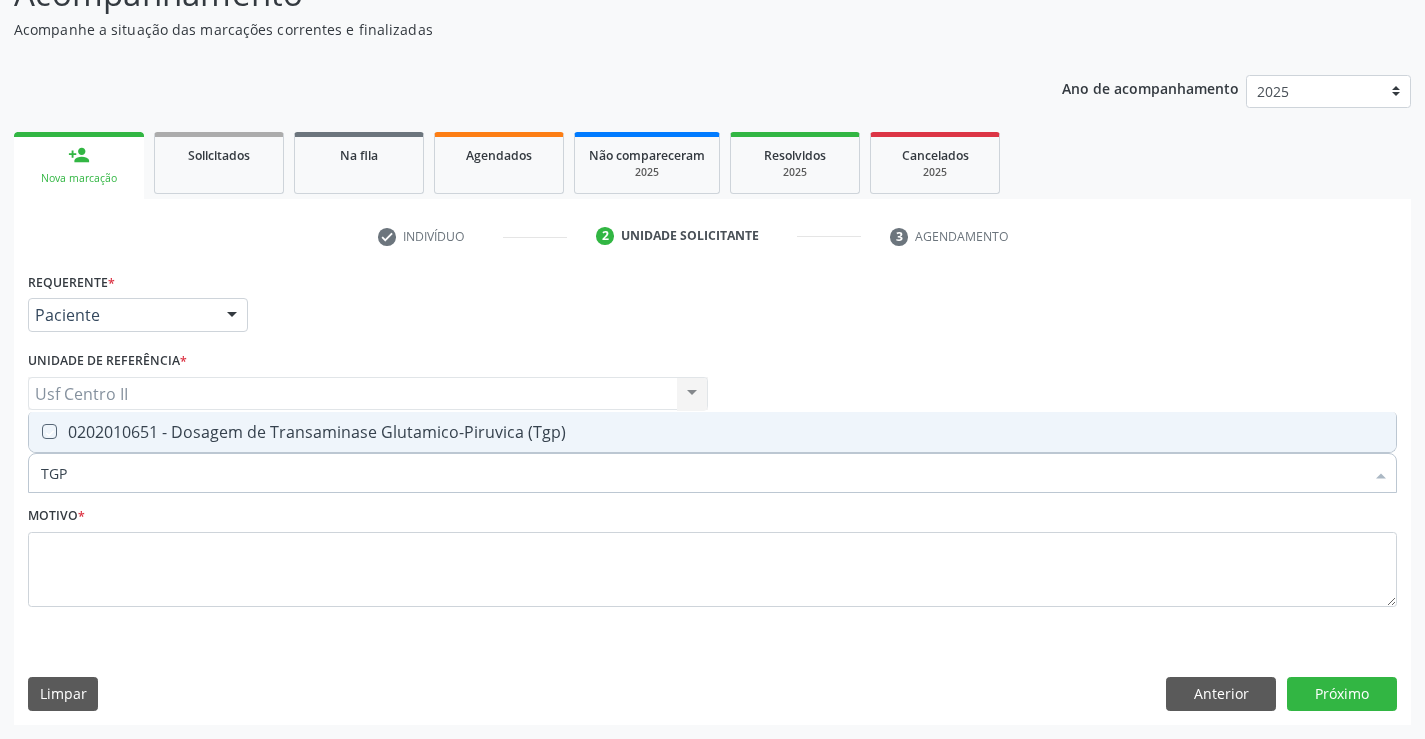 checkbox on "true" 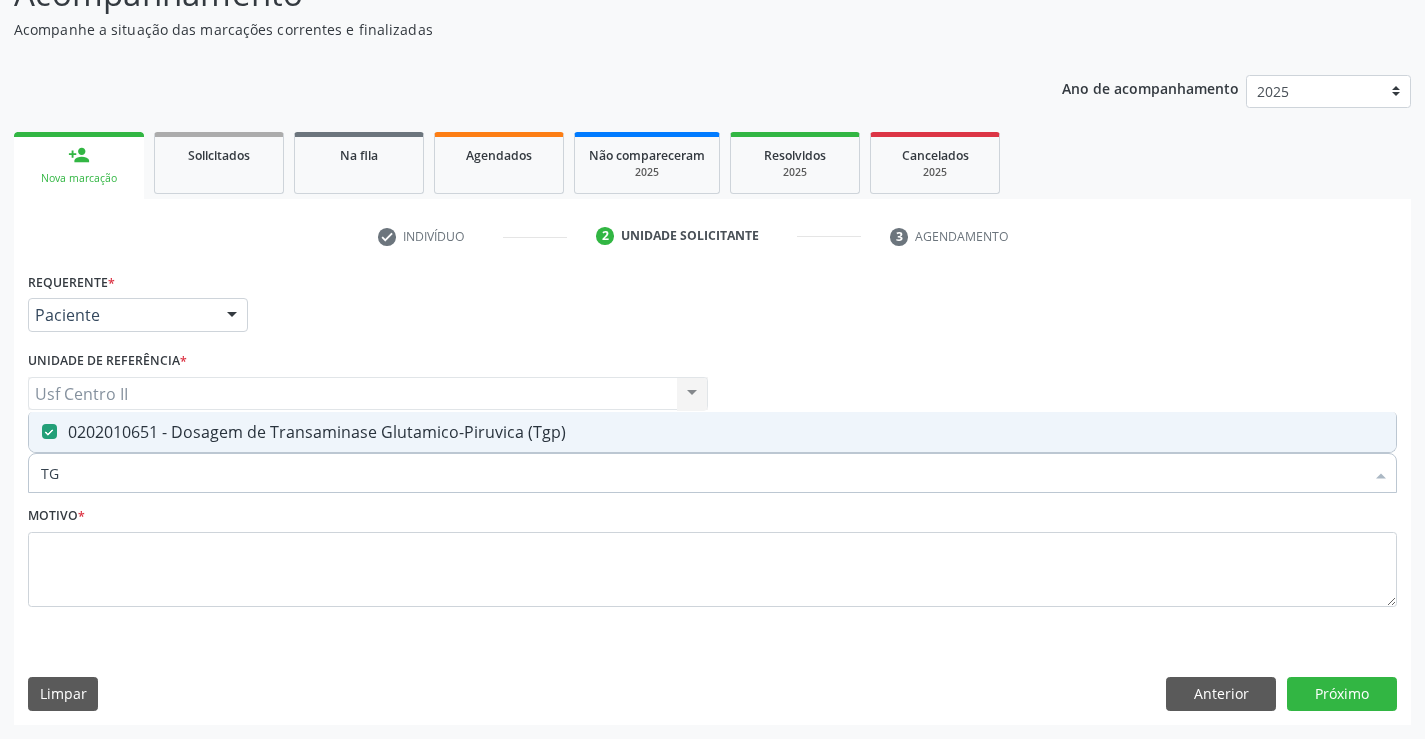 type on "T" 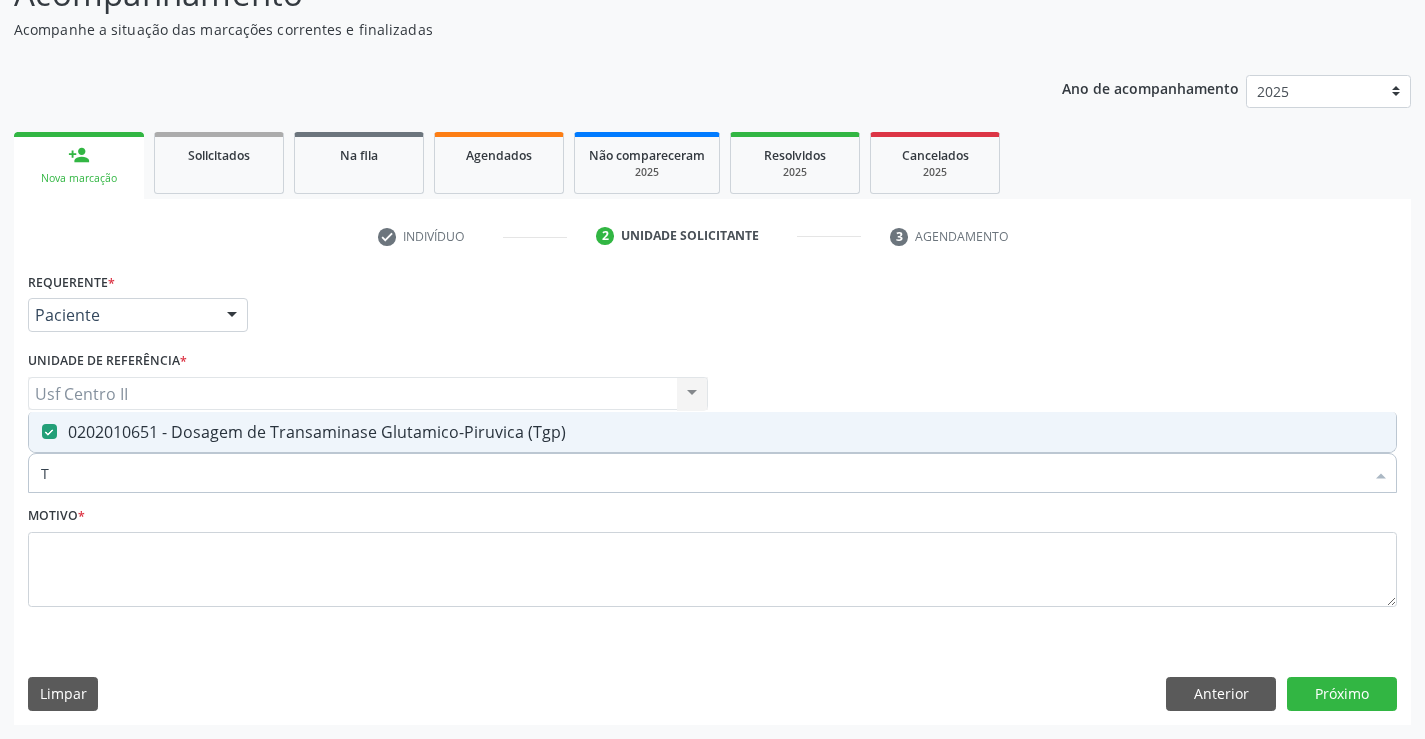 type 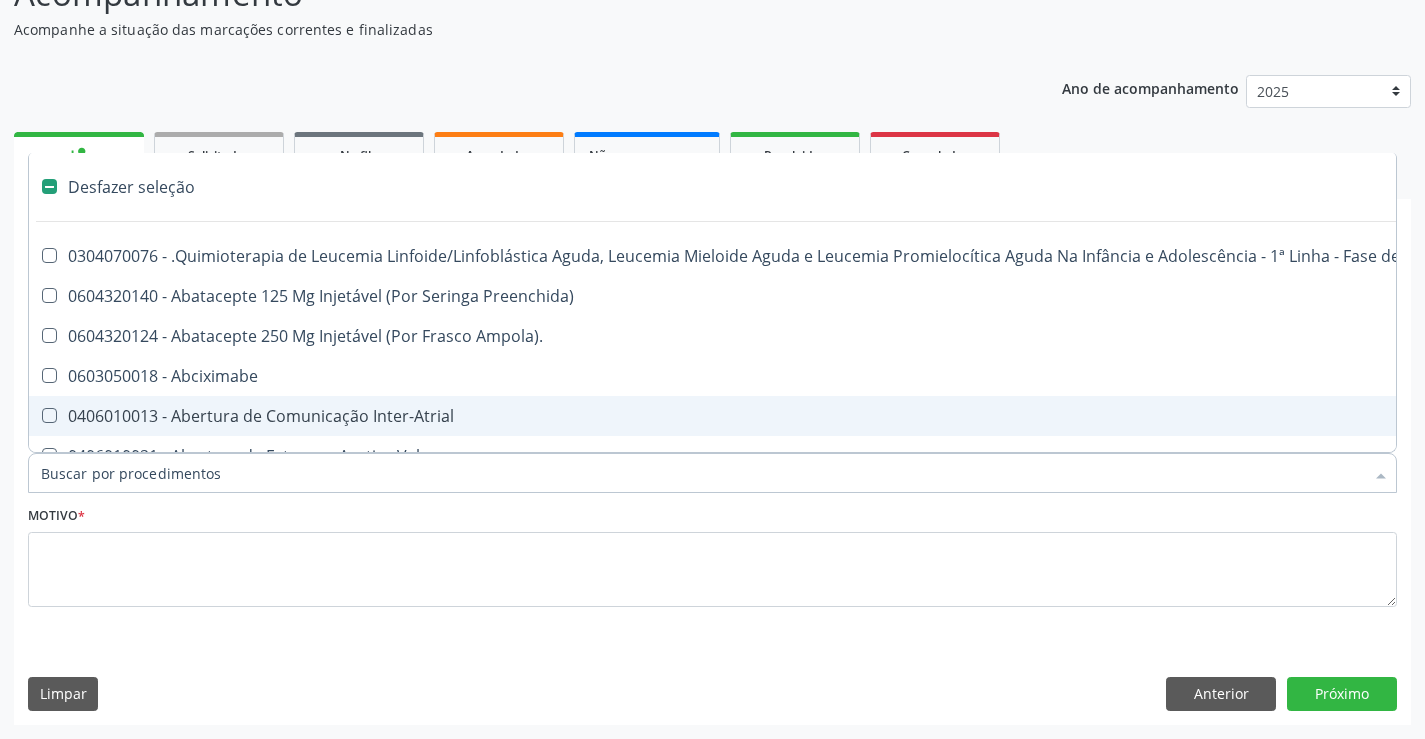 checkbox on "false" 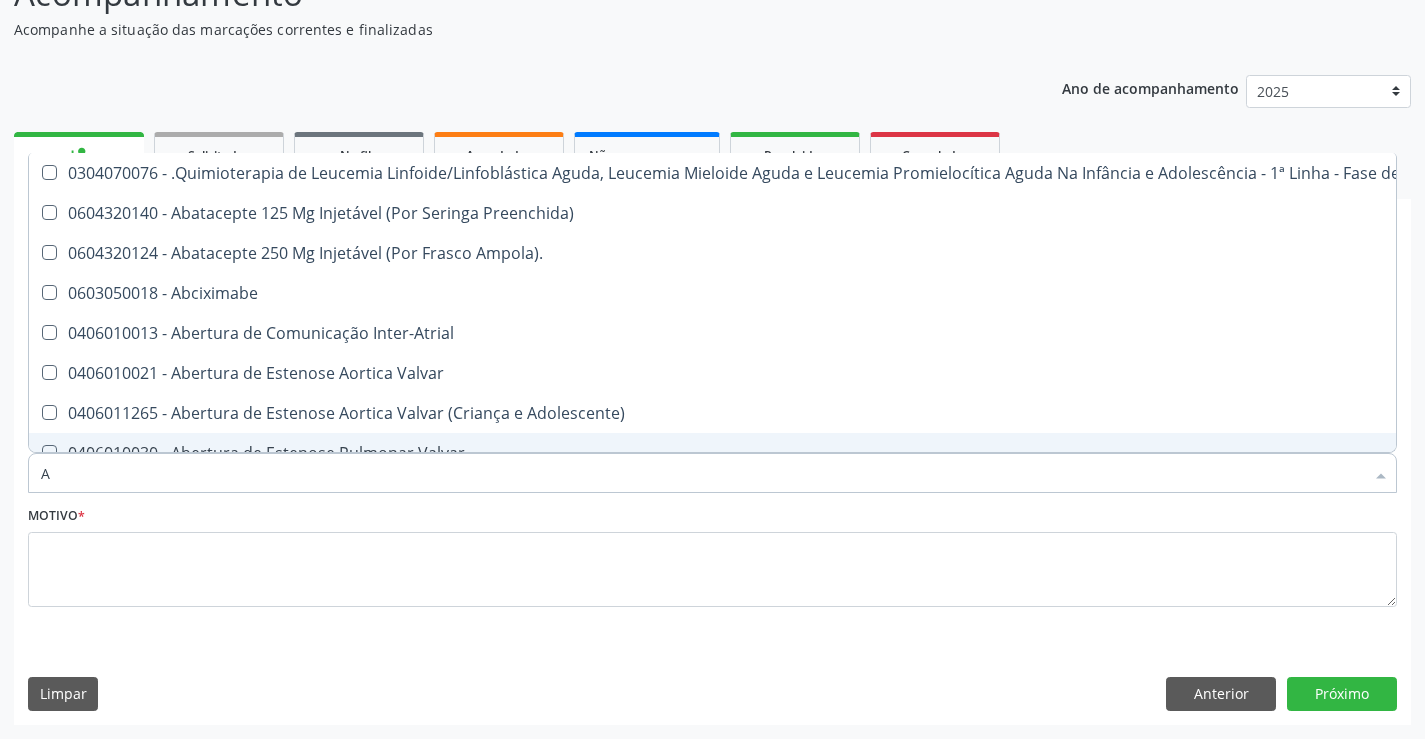 type on "AC" 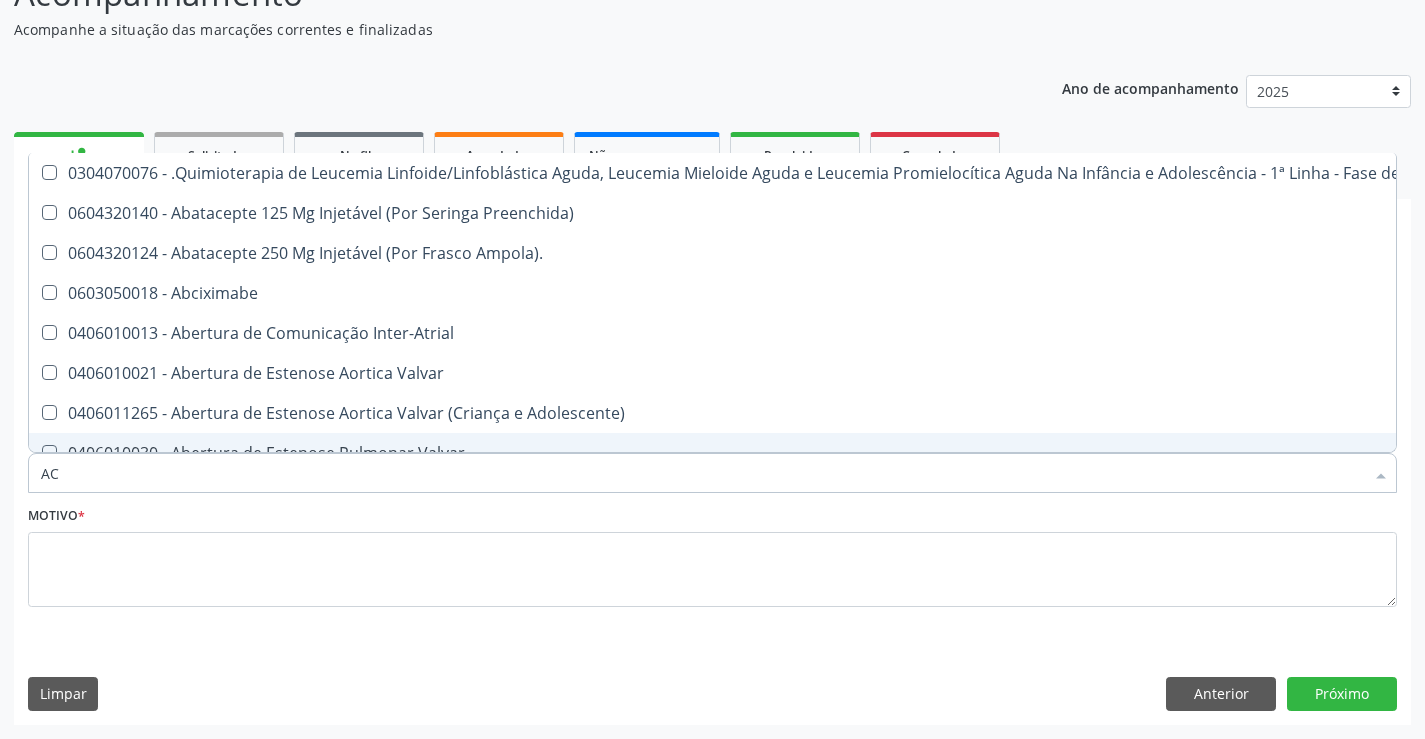checkbox on "true" 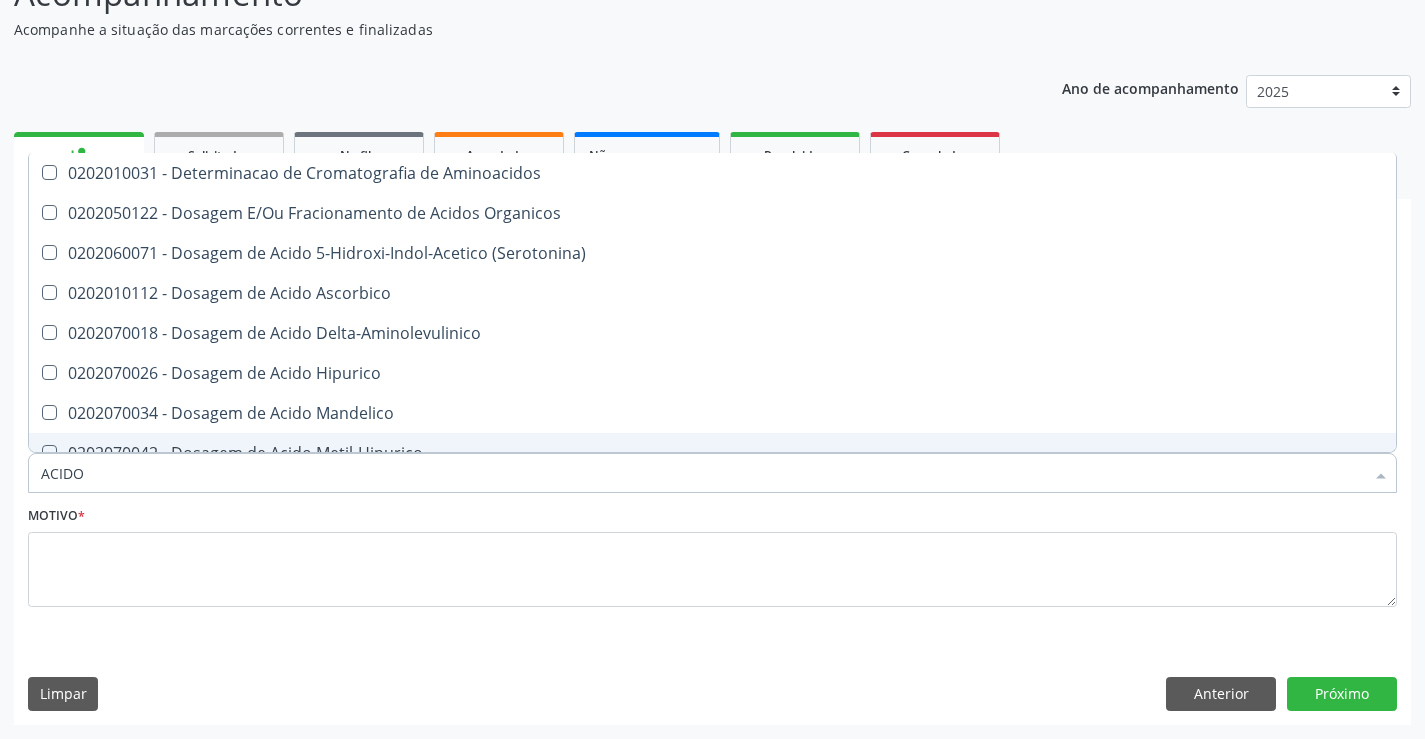 type on "ACIDO U" 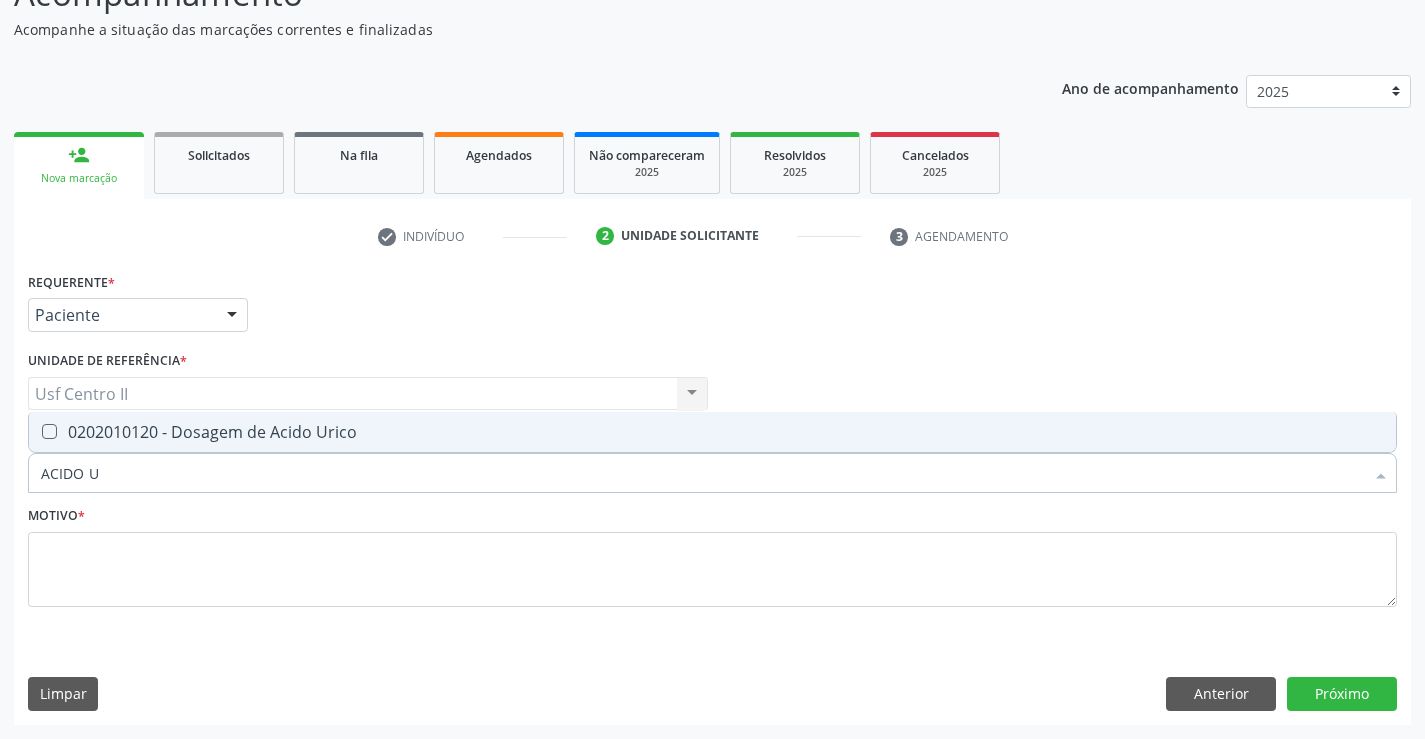 click on "0202010120 - Dosagem de Acido Urico" at bounding box center [712, 432] 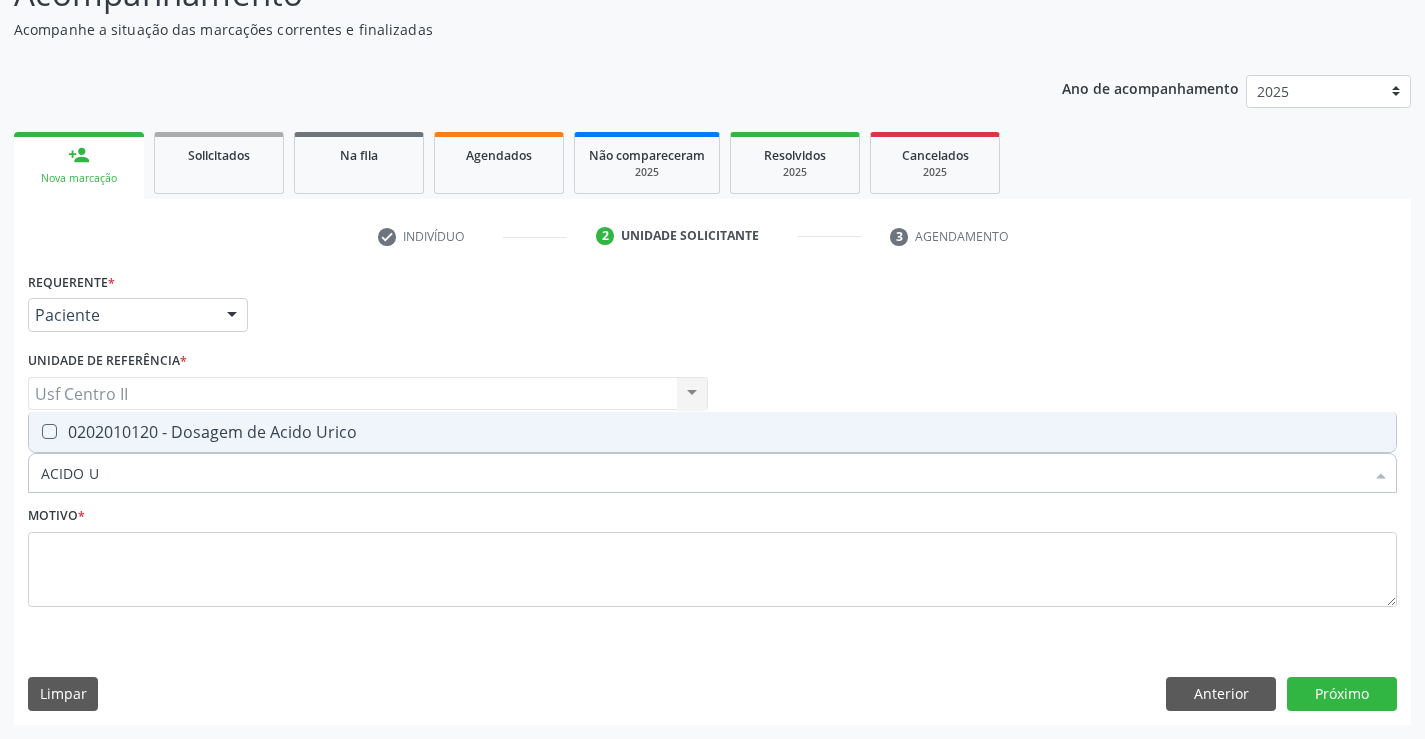 checkbox on "true" 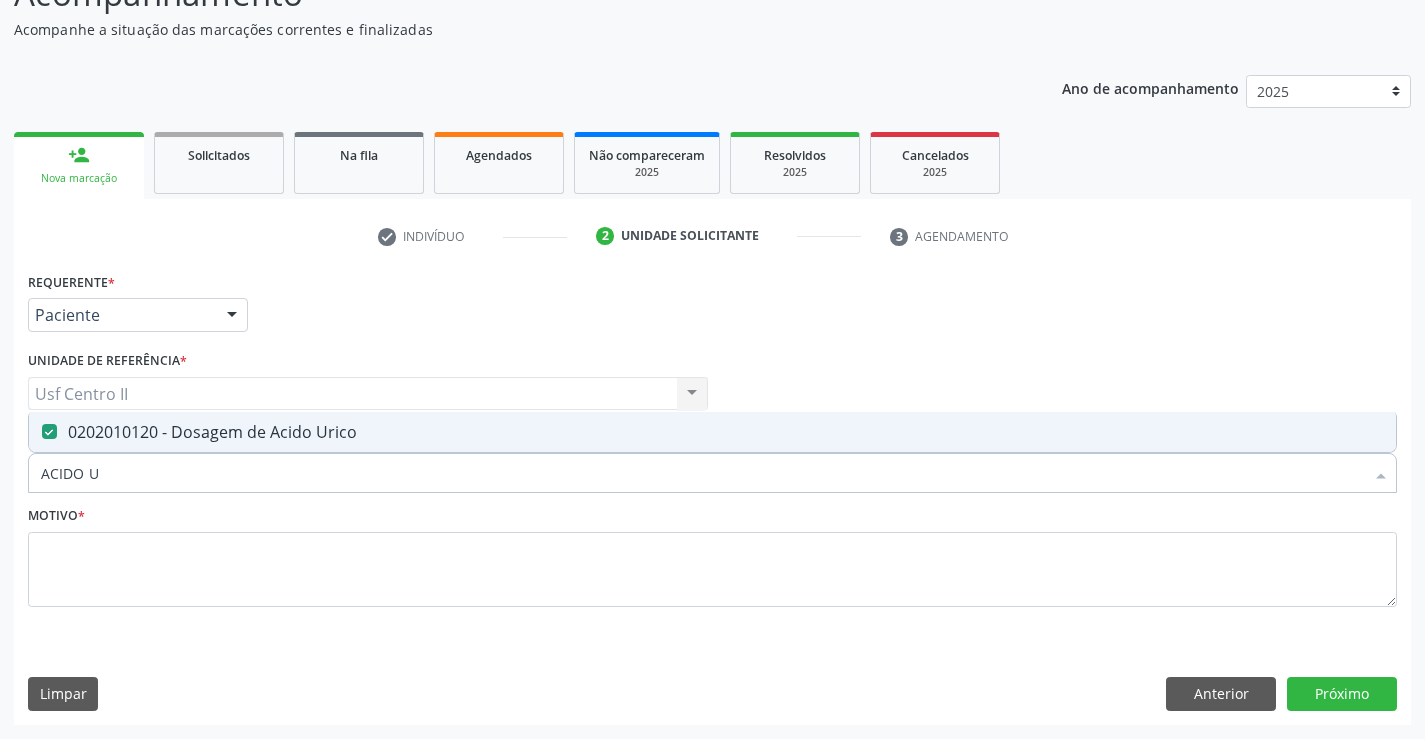 type on "ACIDO" 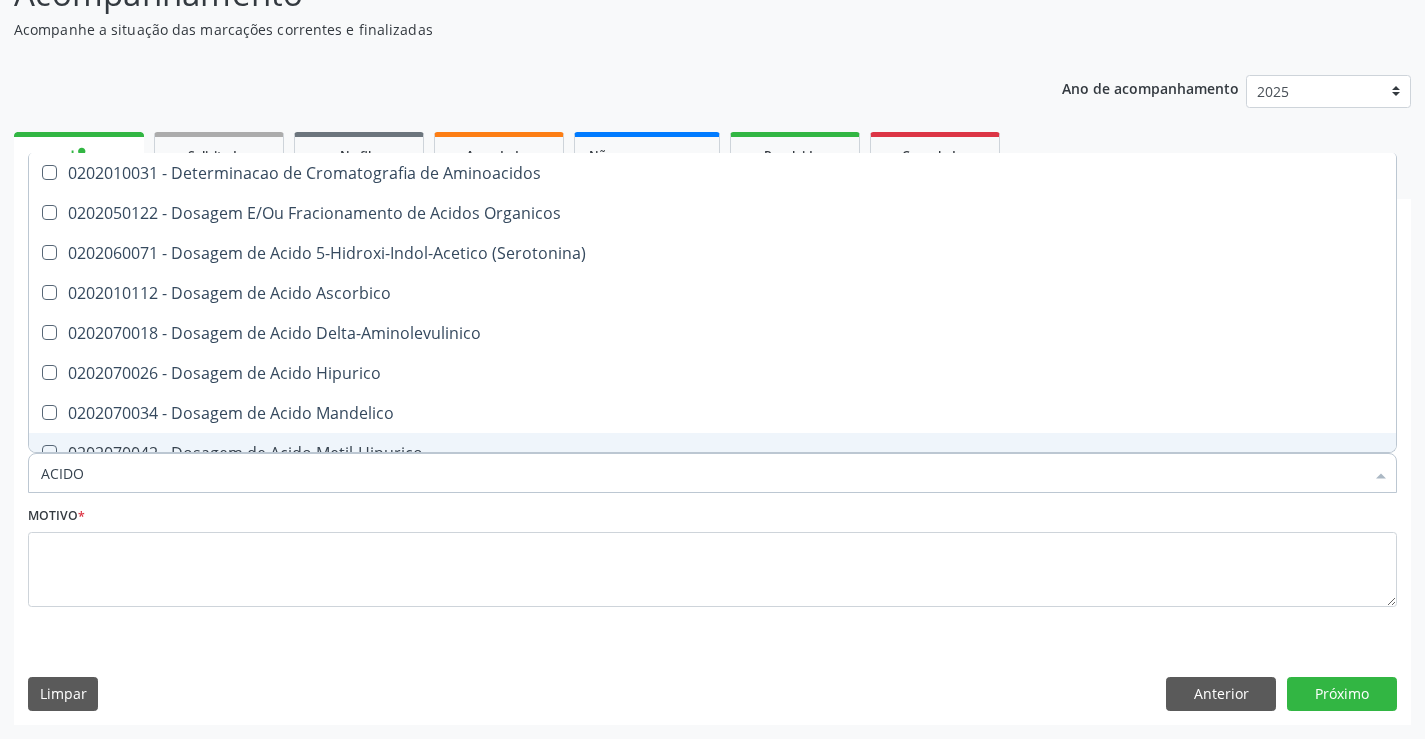 type on "ACID" 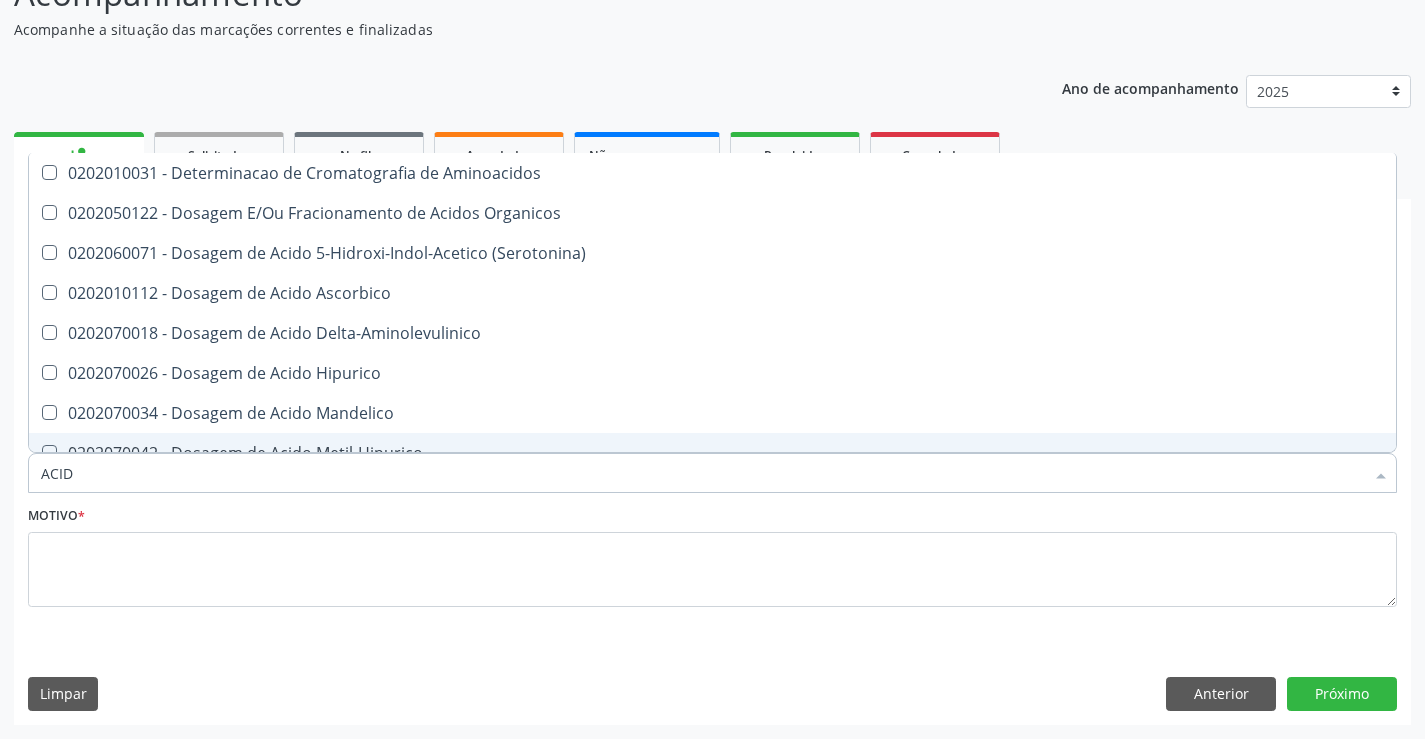 type on "ACI" 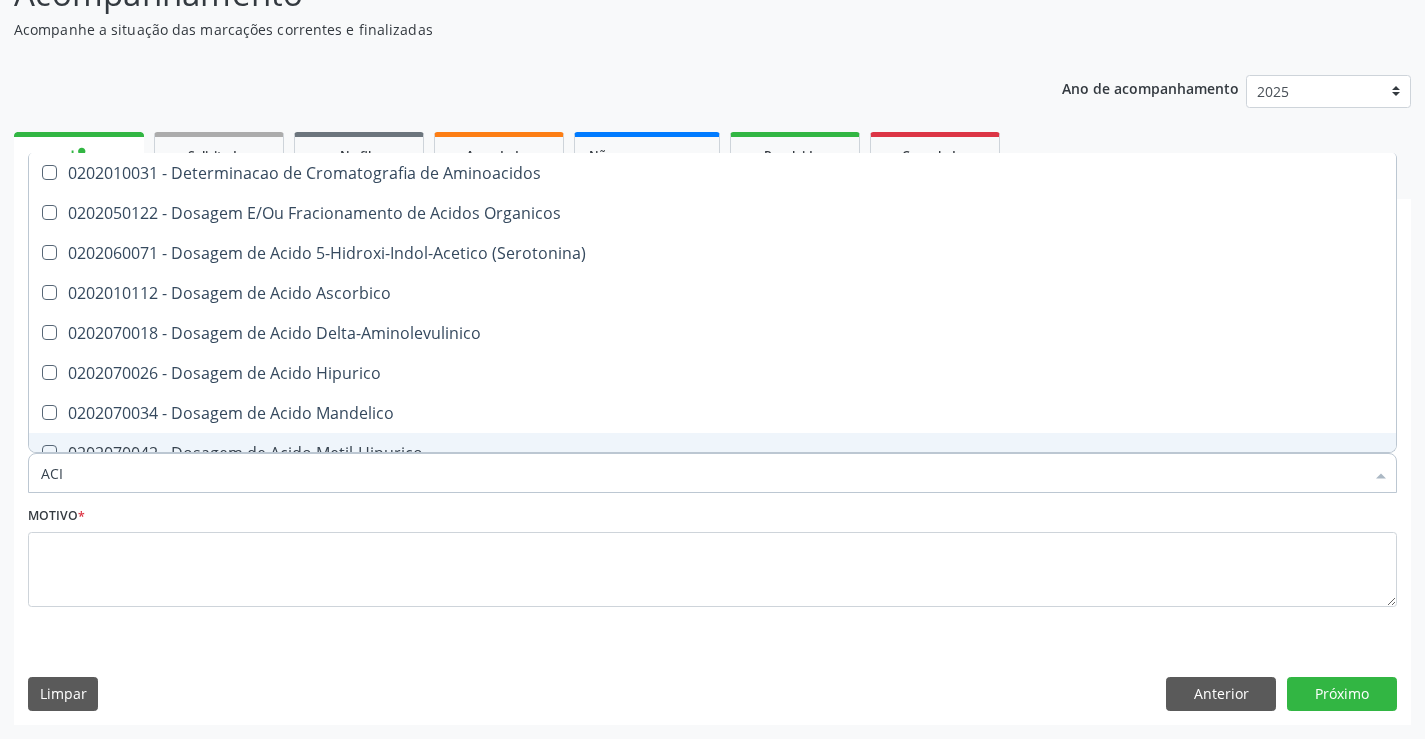checkbox on "false" 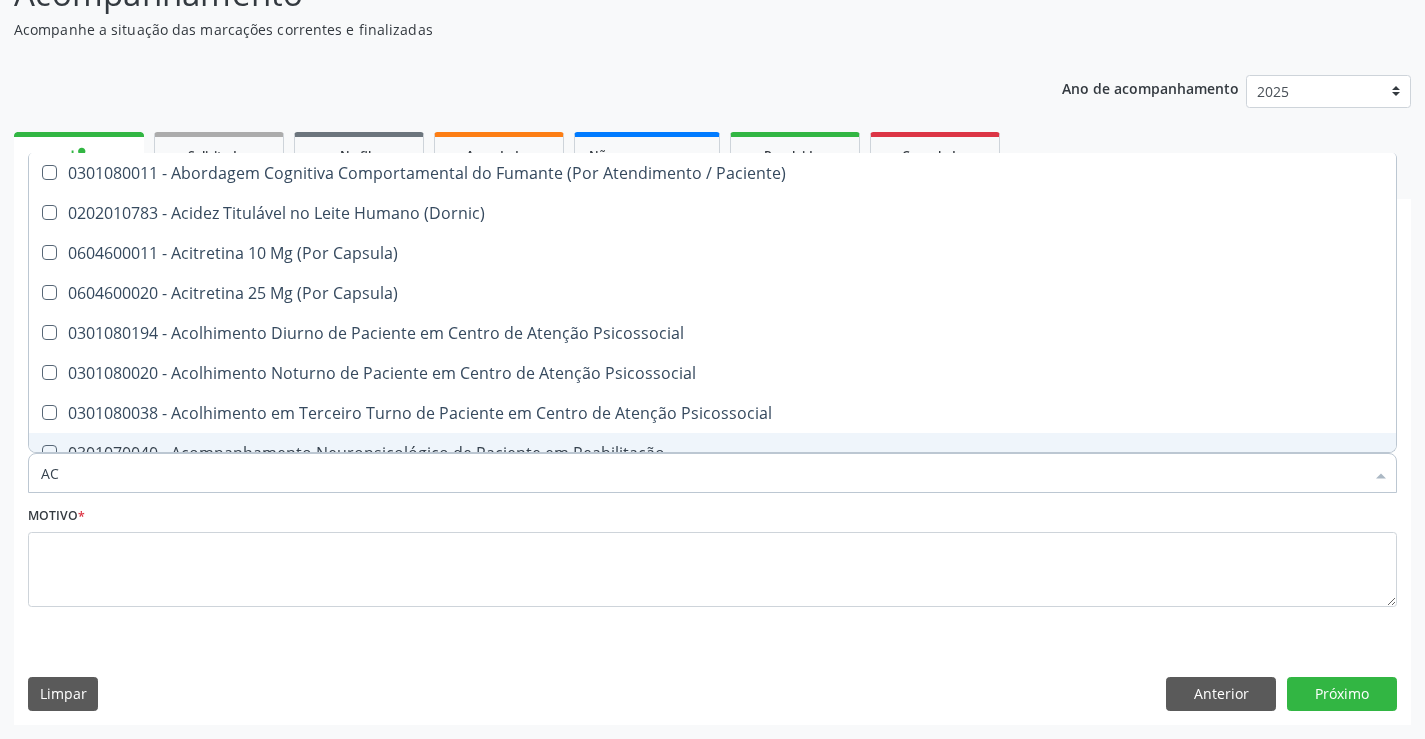 type on "A" 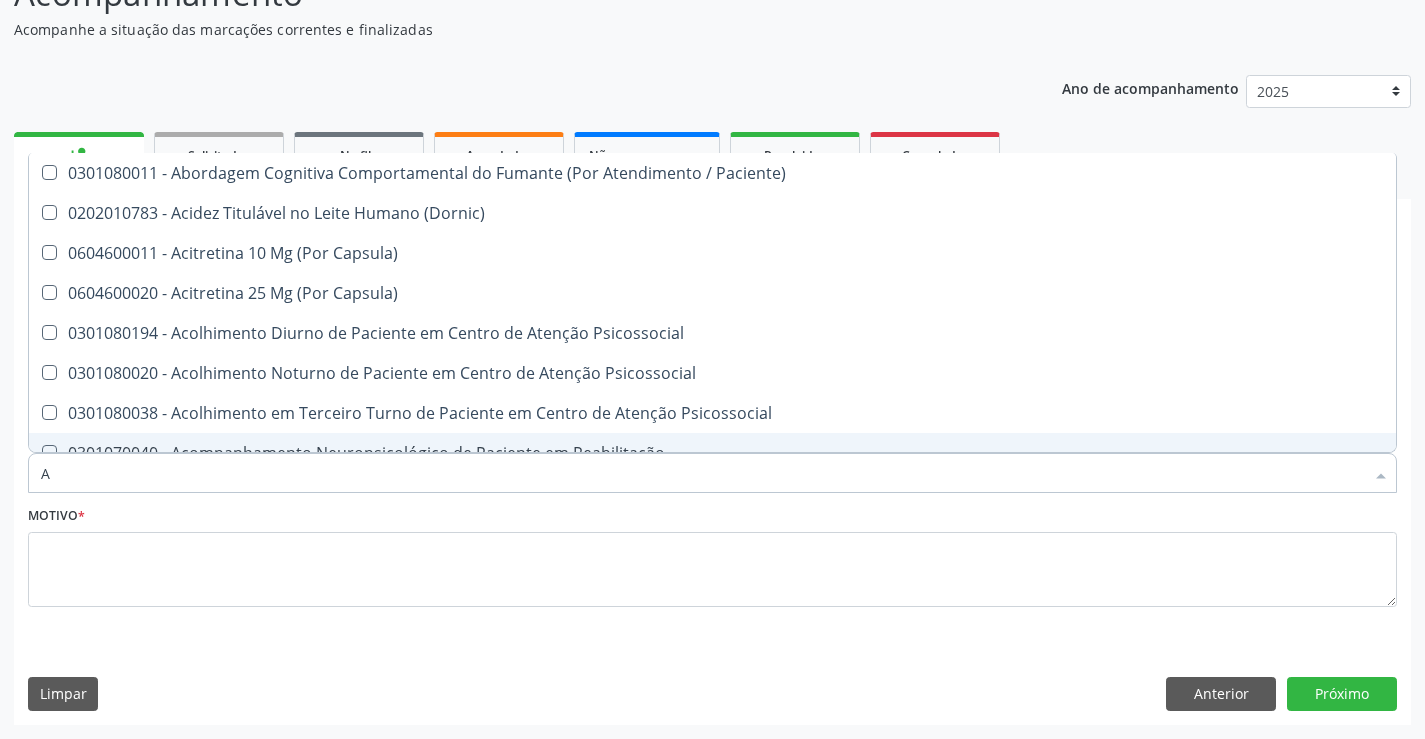 type 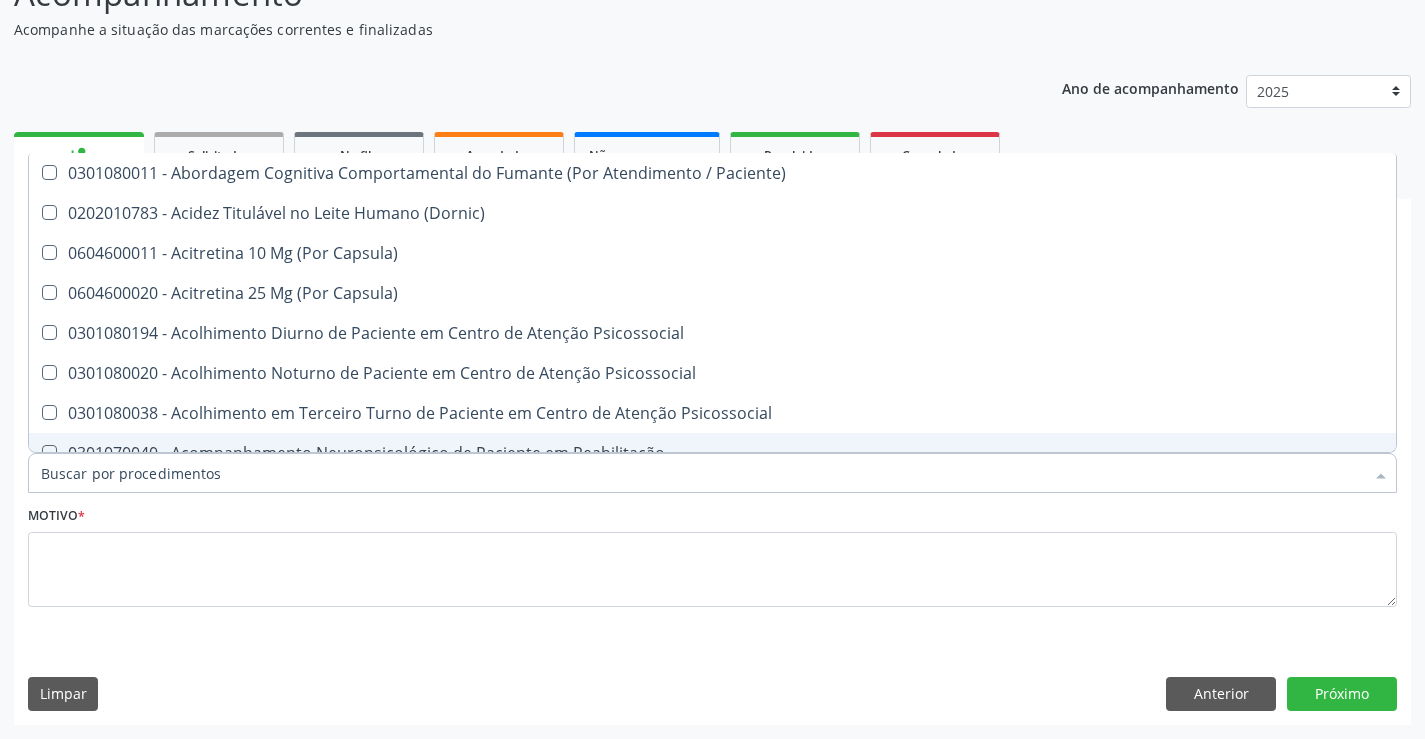 checkbox on "false" 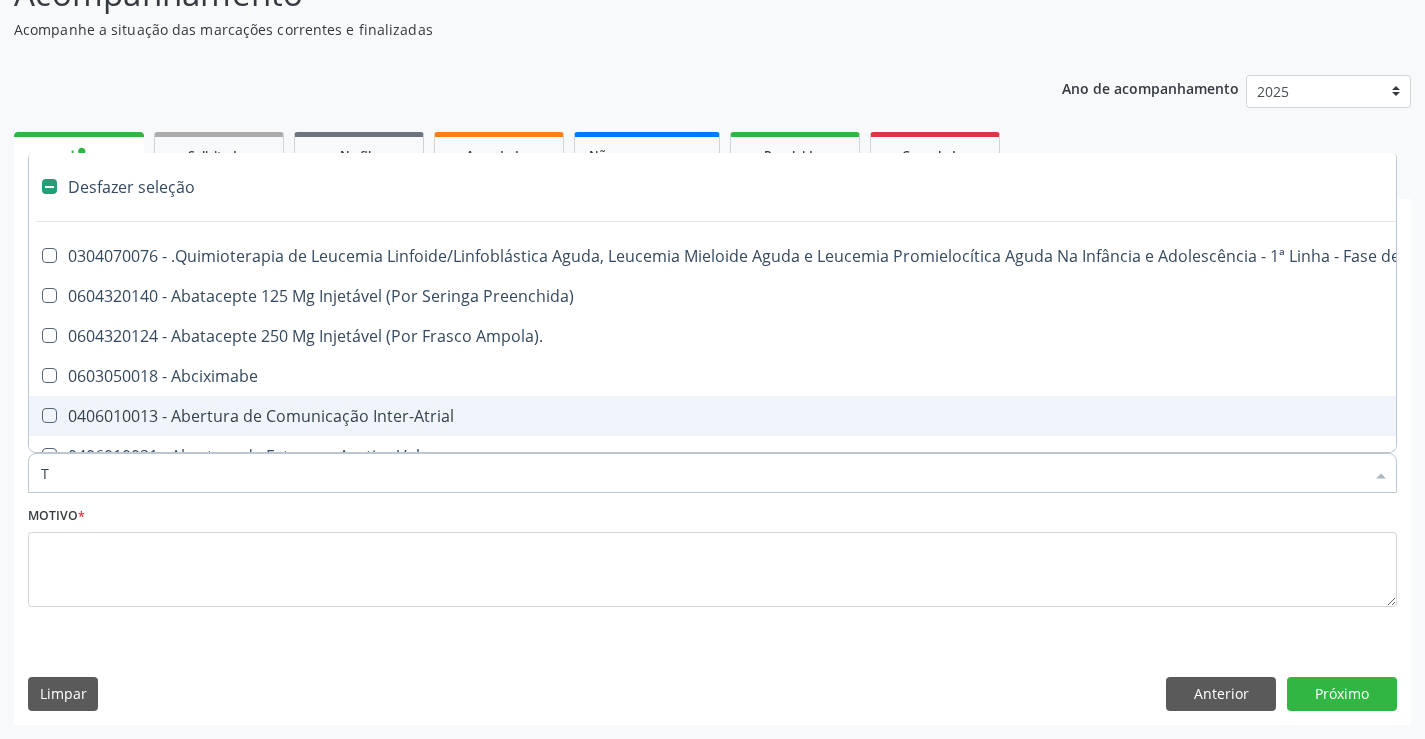 type on "TR" 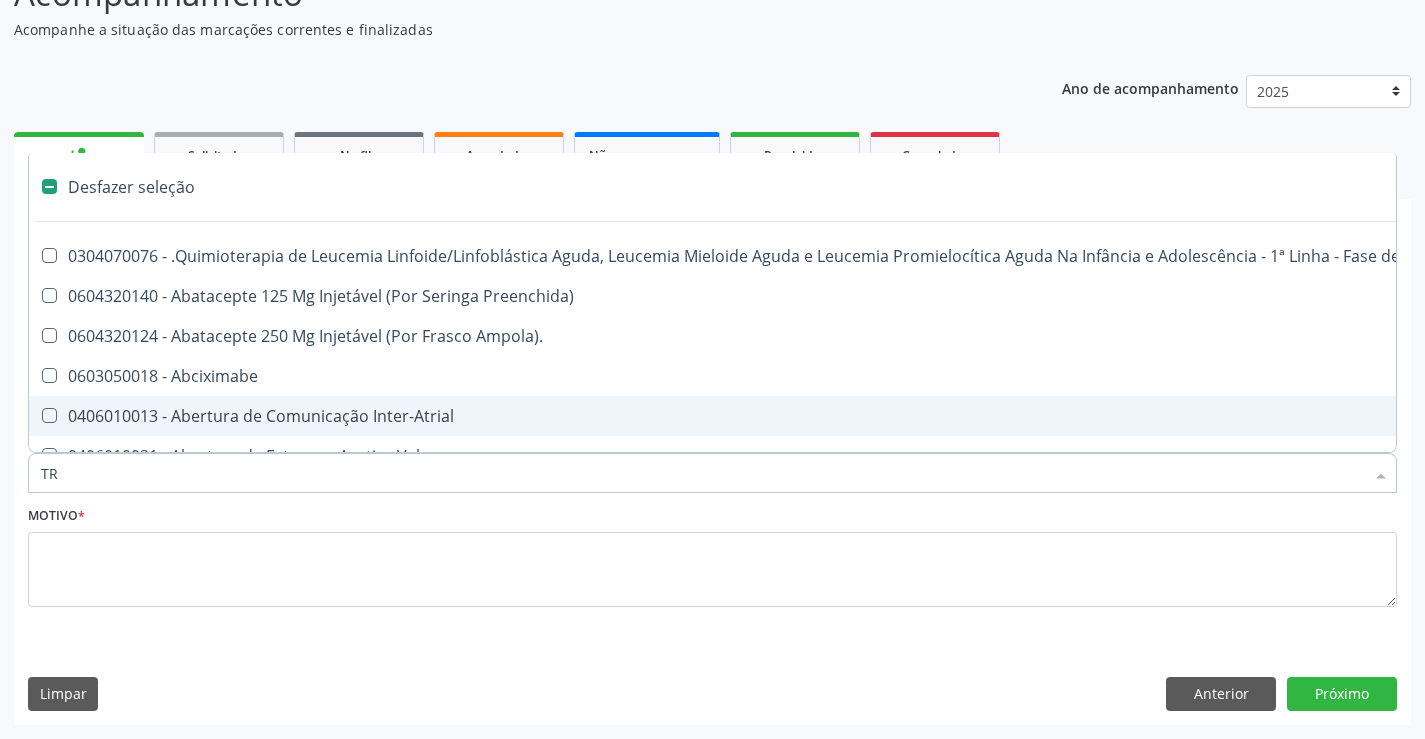 checkbox on "false" 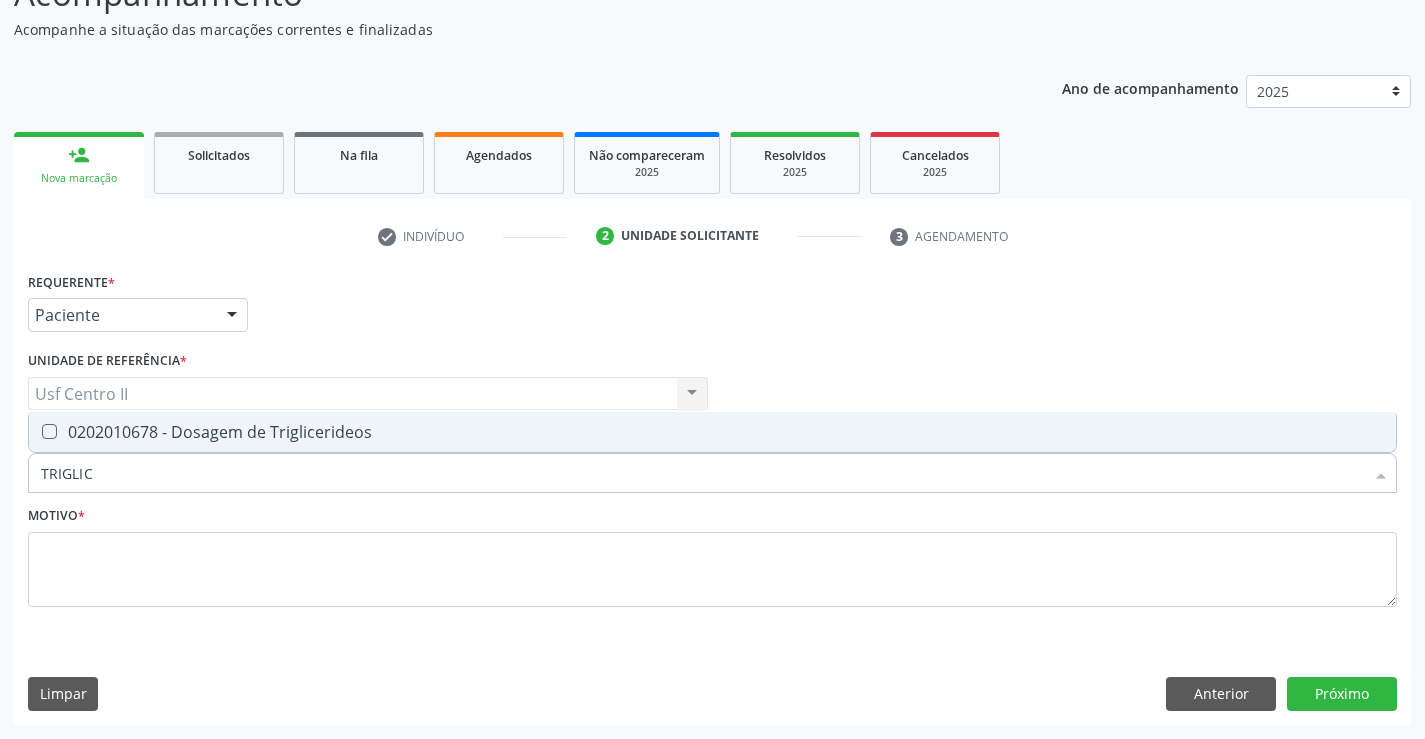 type on "TRIGLICE" 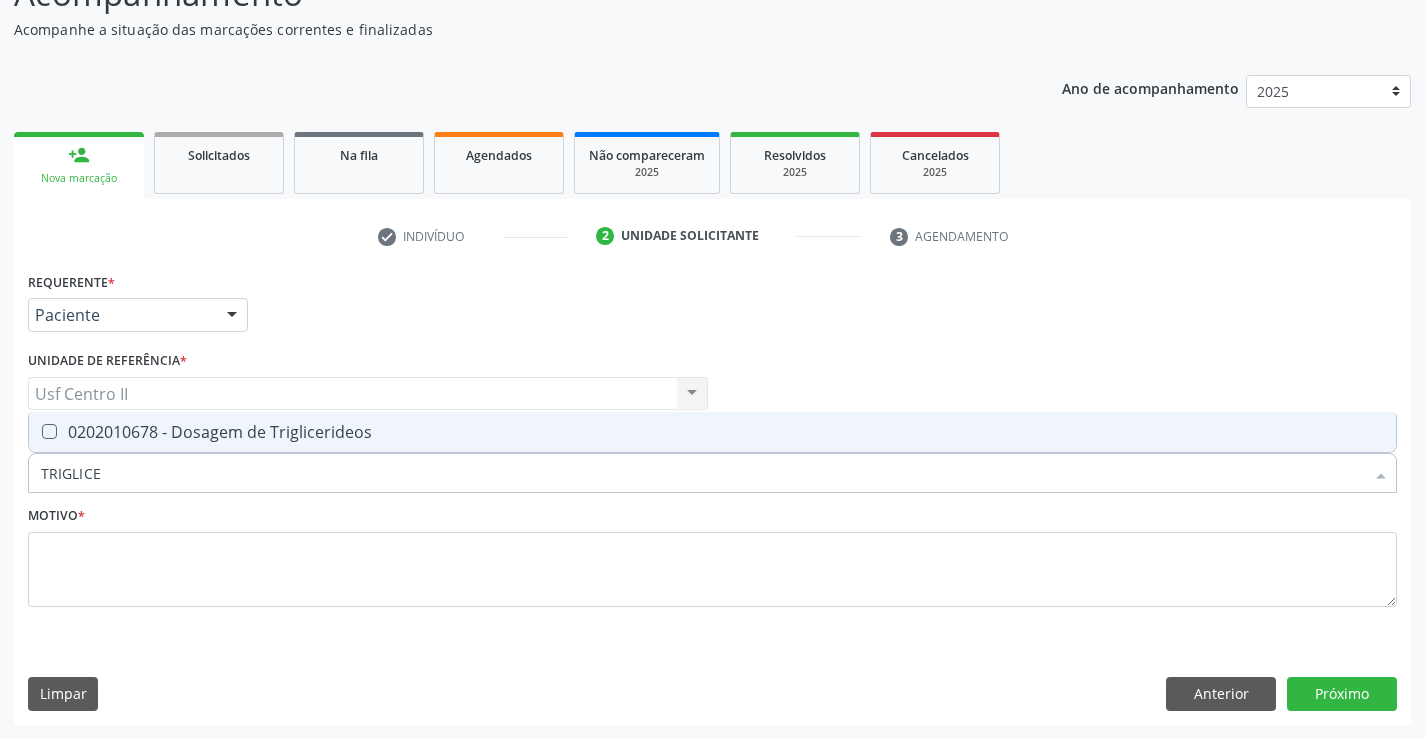 click on "0202010678 - Dosagem de Triglicerideos" at bounding box center [712, 432] 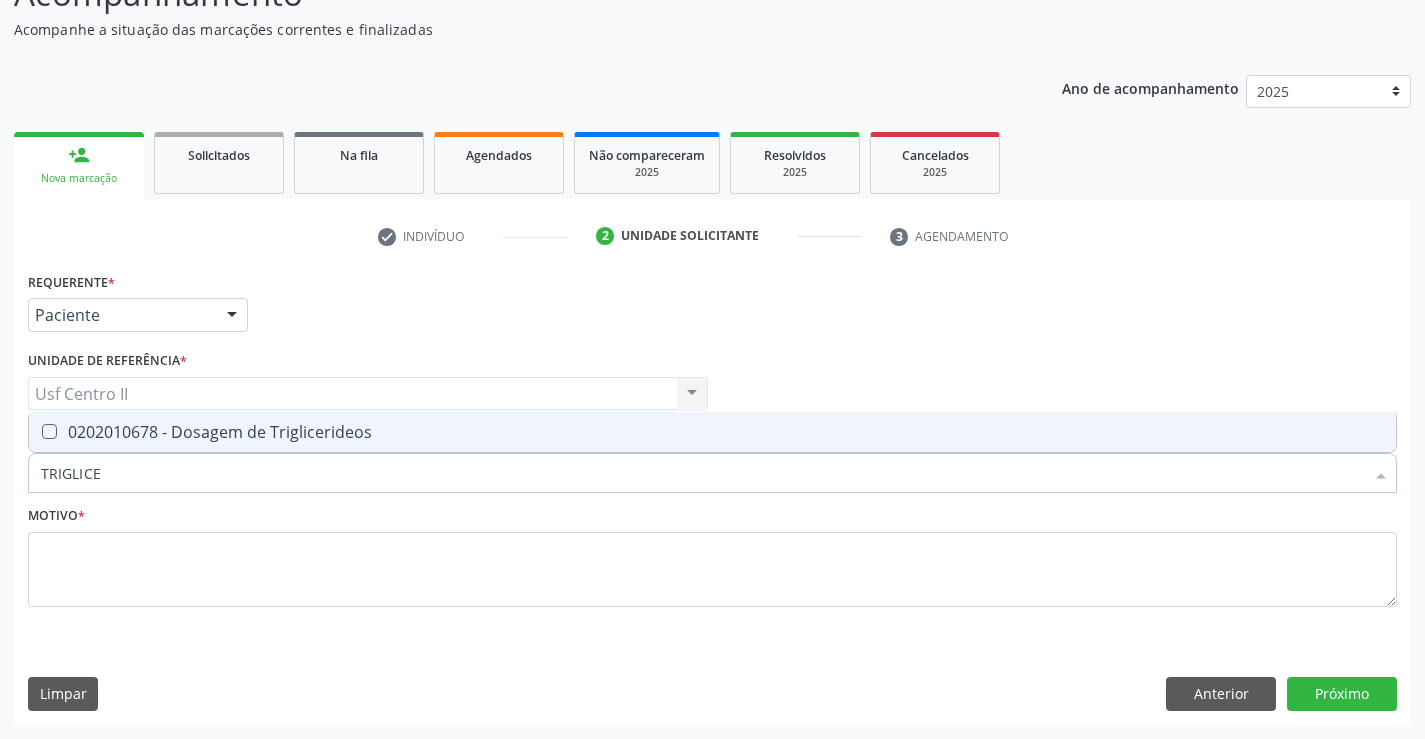 checkbox on "true" 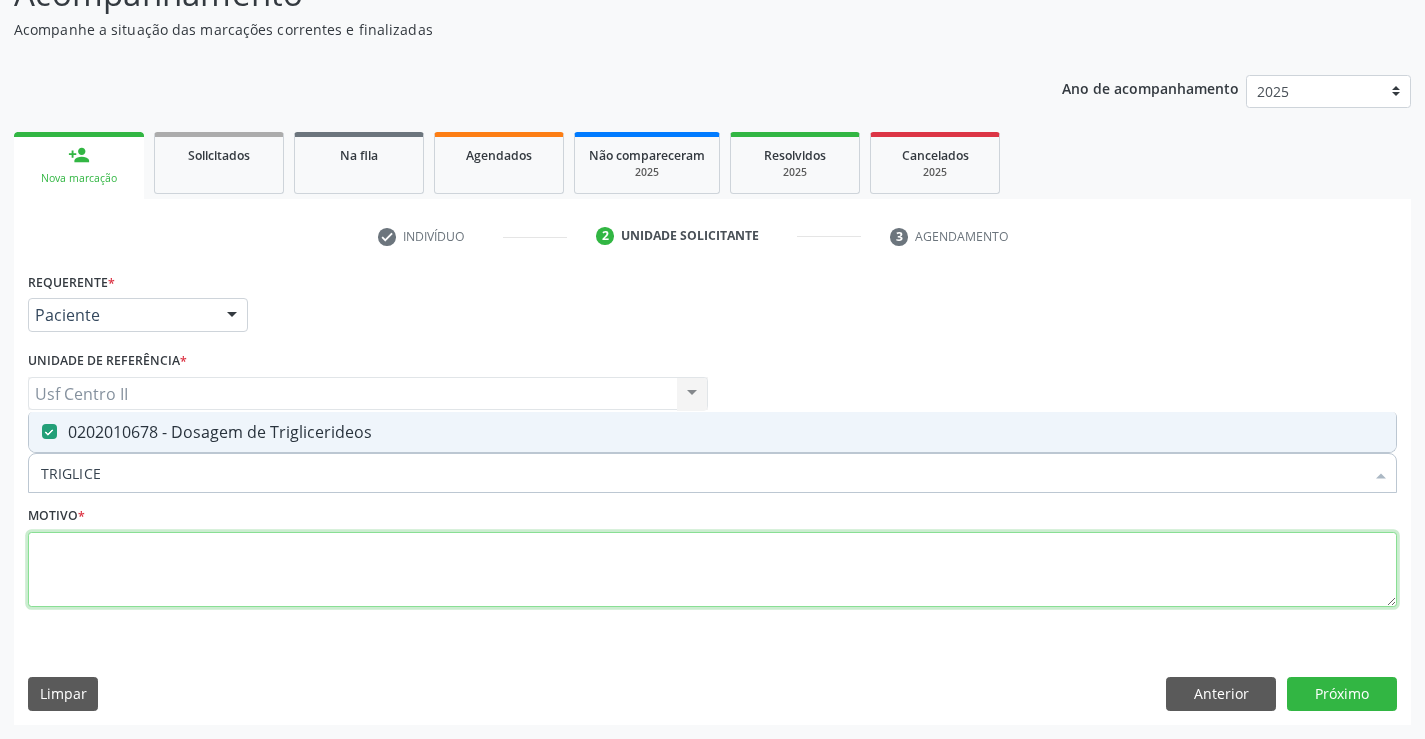 click at bounding box center (712, 570) 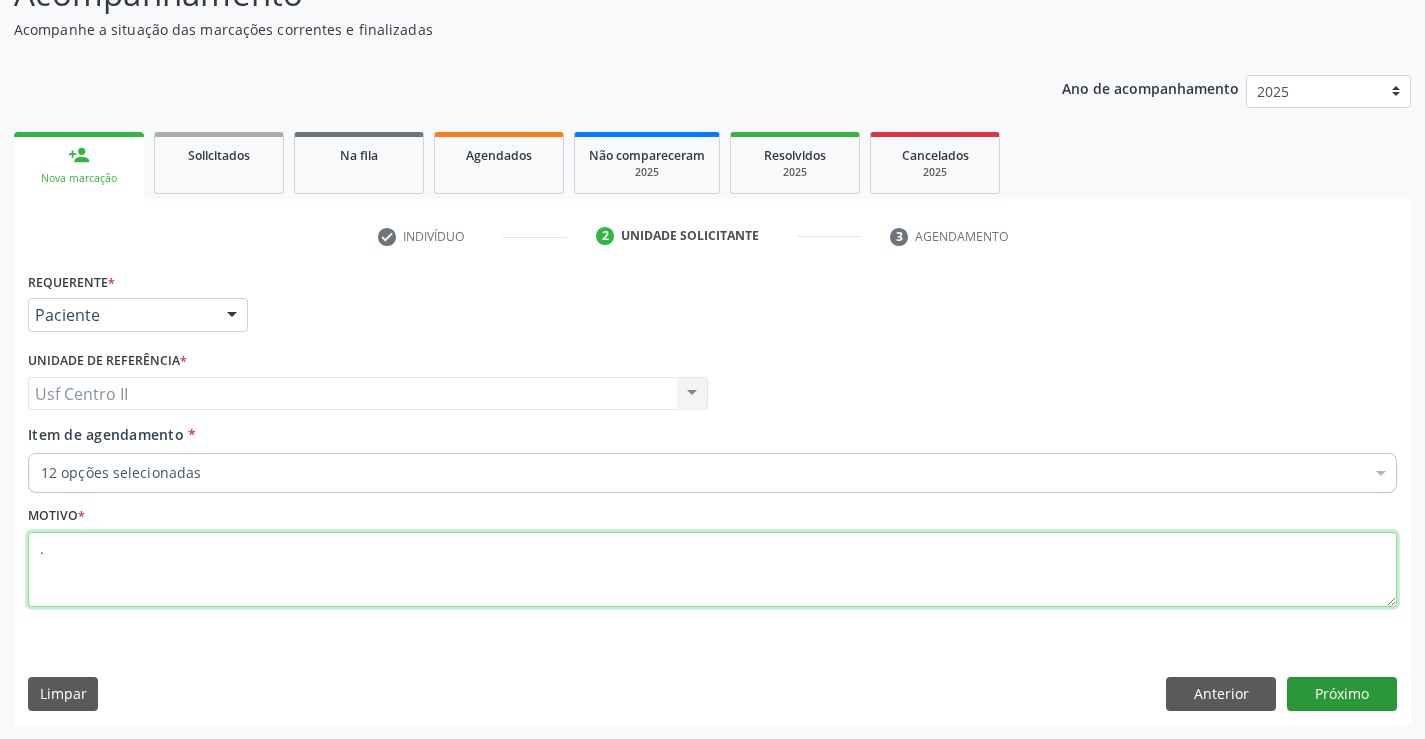 type on "." 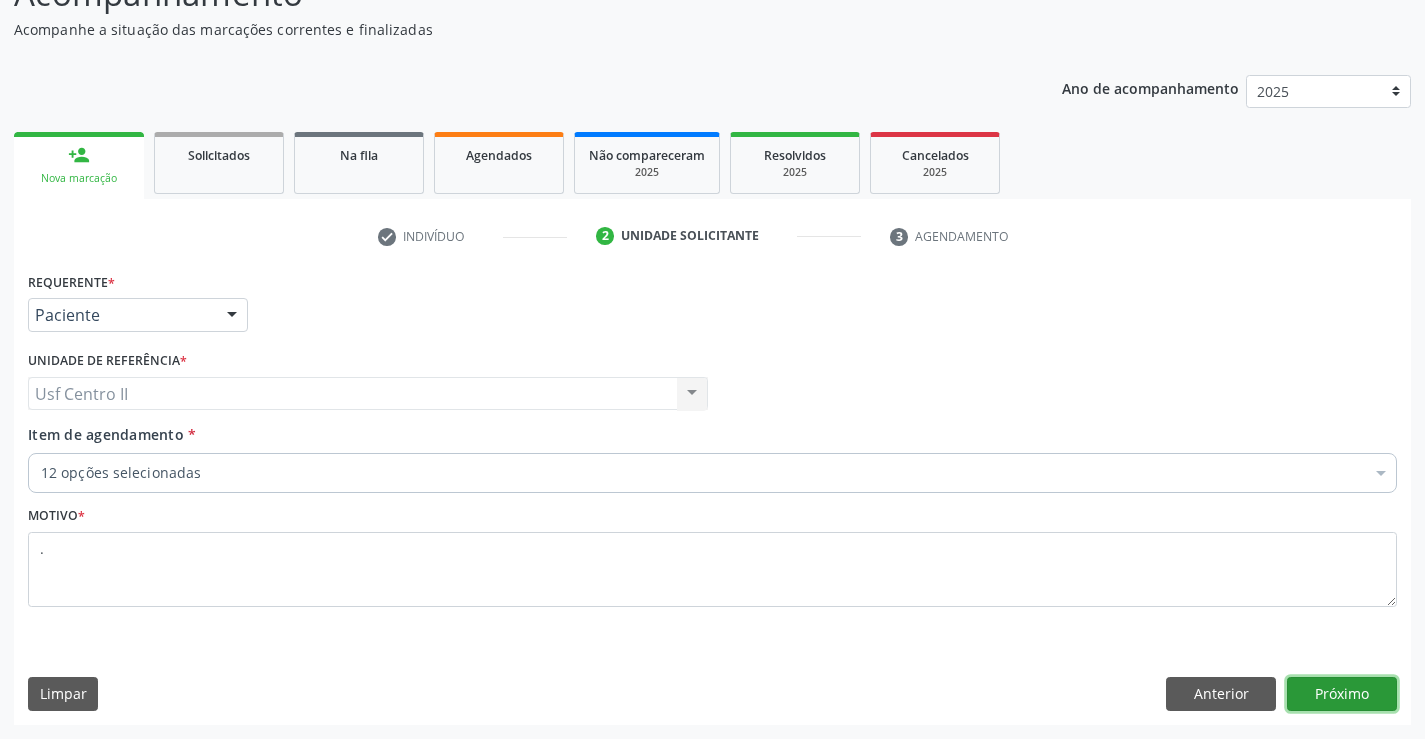 click on "Próximo" at bounding box center (1342, 694) 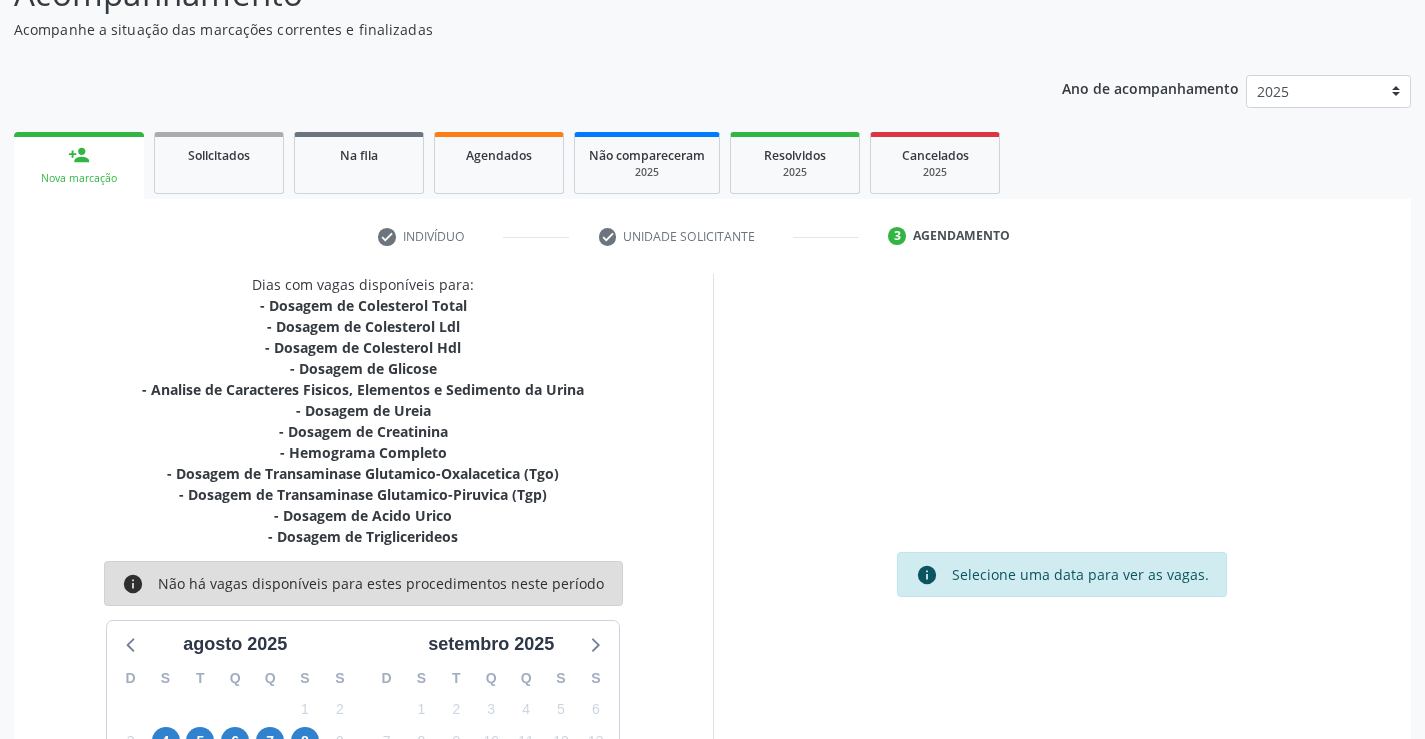 scroll, scrollTop: 362, scrollLeft: 0, axis: vertical 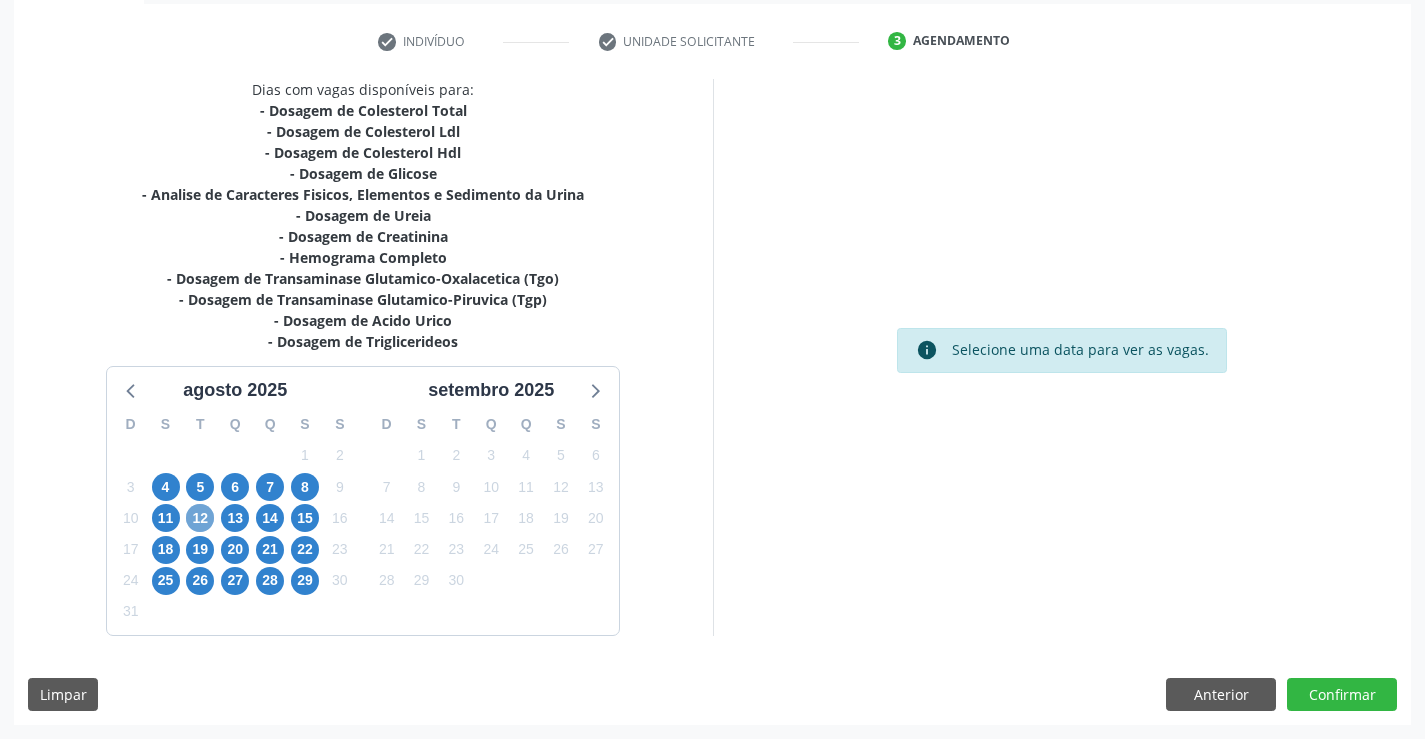 click on "12" at bounding box center (200, 518) 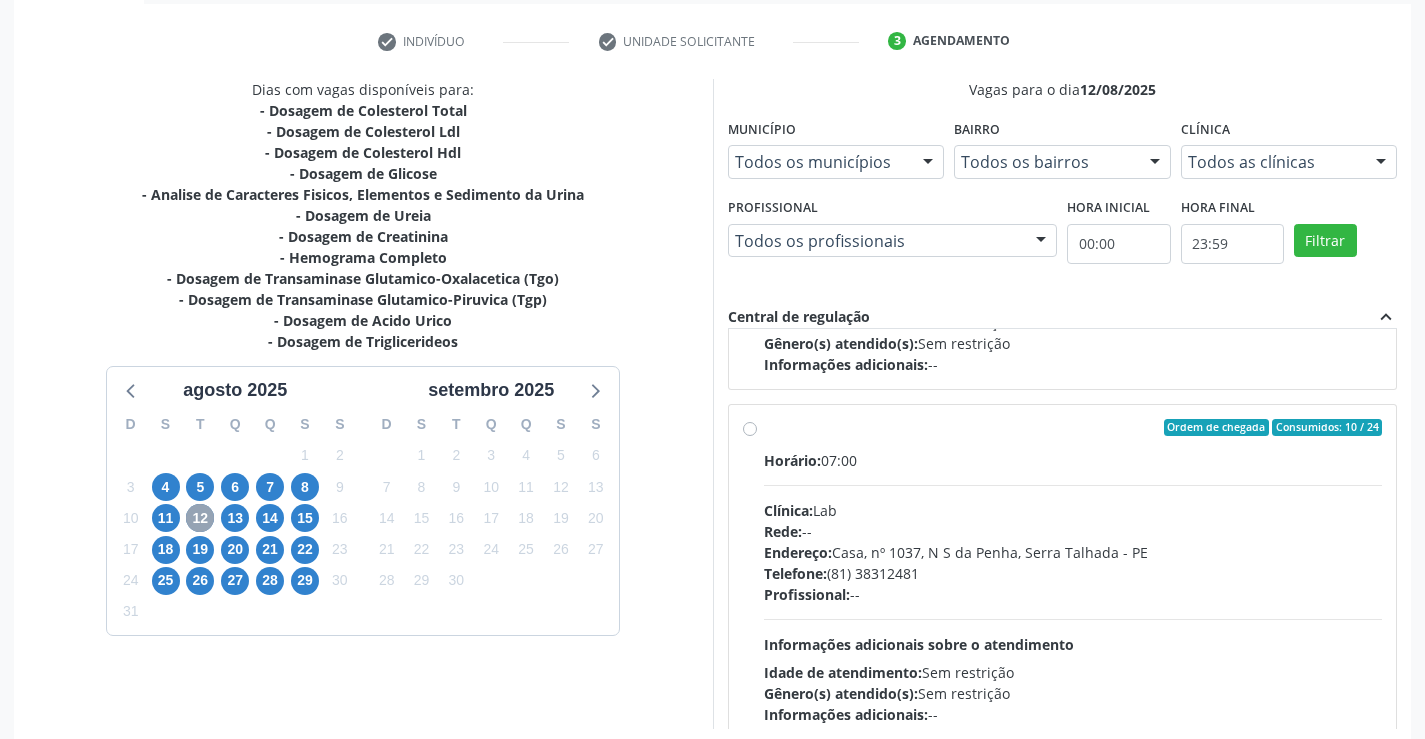 scroll, scrollTop: 1000, scrollLeft: 0, axis: vertical 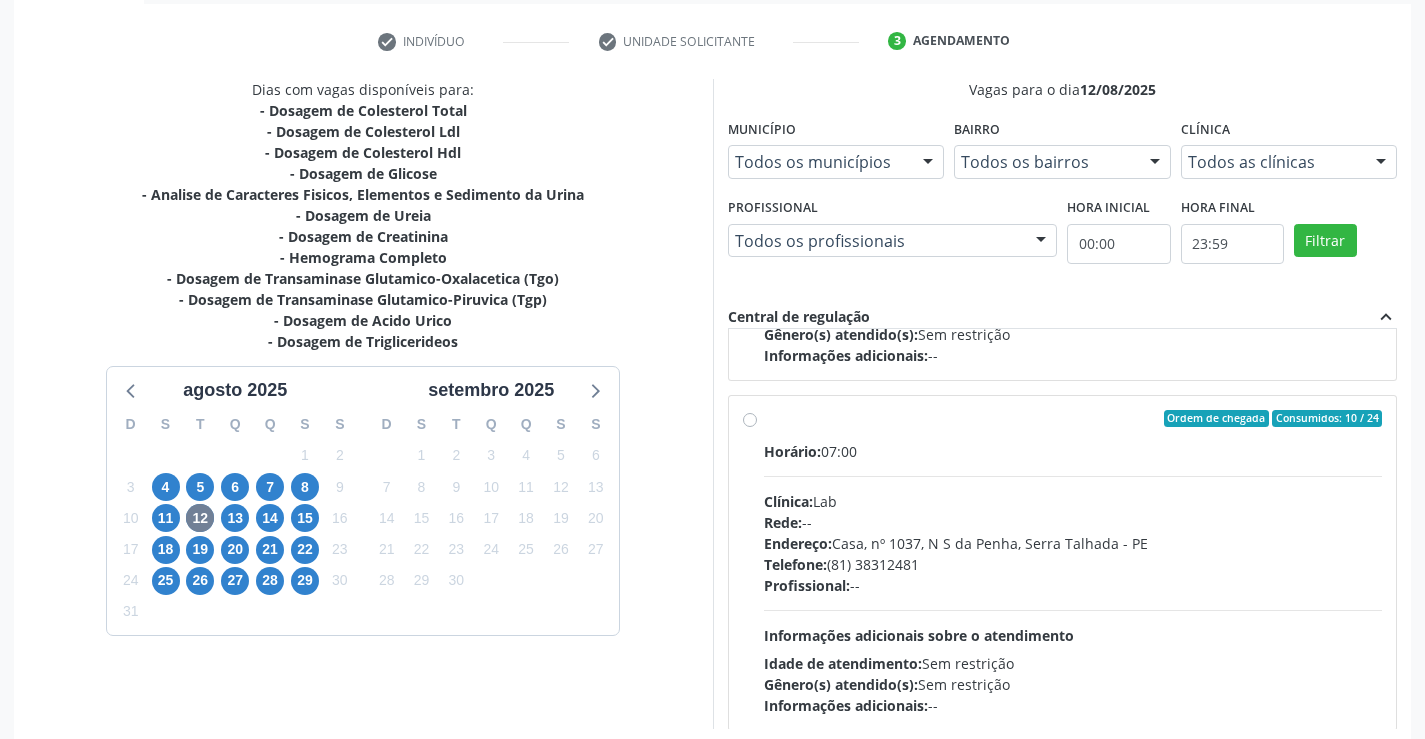 click on "Ordem de chegada
Consumidos: 10 / 24
Horário:   07:00
Clínica:  Lab
Rede:
--
Endereço:   [STREET], nº 1037, [DISTRICT], [CITY] - [STATE]
Telefone:   ([PHONE]) [PHONE]
Profissional:
--
Informações adicionais sobre o atendimento
Idade de atendimento:
Sem restrição
Gênero(s) atendido(s):
Sem restrição
Informações adicionais:
--" at bounding box center [1073, 563] 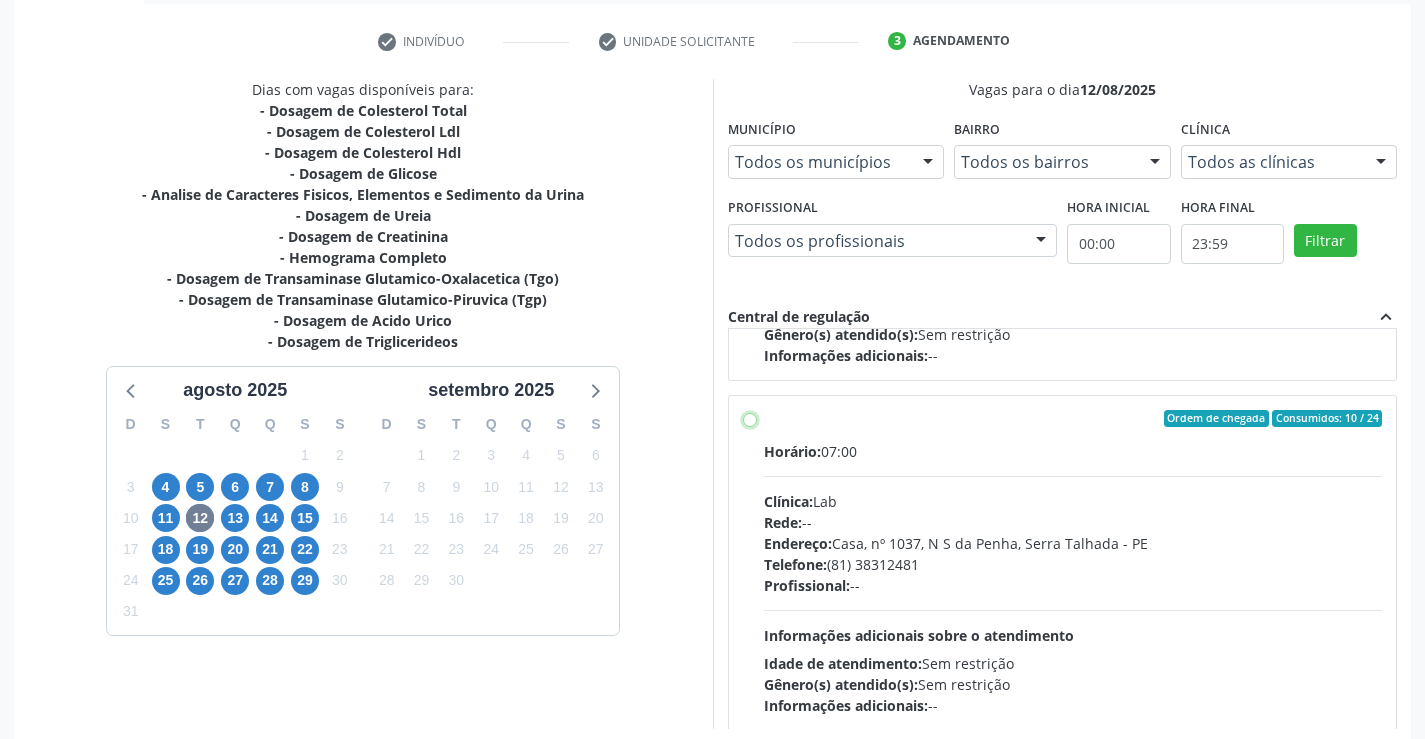 click on "Ordem de chegada
Consumidos: 10 / 24
Horário:   07:00
Clínica:  Lab
Rede:
--
Endereço:   [STREET], nº 1037, [DISTRICT], [CITY] - [STATE]
Telefone:   ([PHONE]) [PHONE]
Profissional:
--
Informações adicionais sobre o atendimento
Idade de atendimento:
Sem restrição
Gênero(s) atendido(s):
Sem restrição
Informações adicionais:
--" at bounding box center [750, 419] 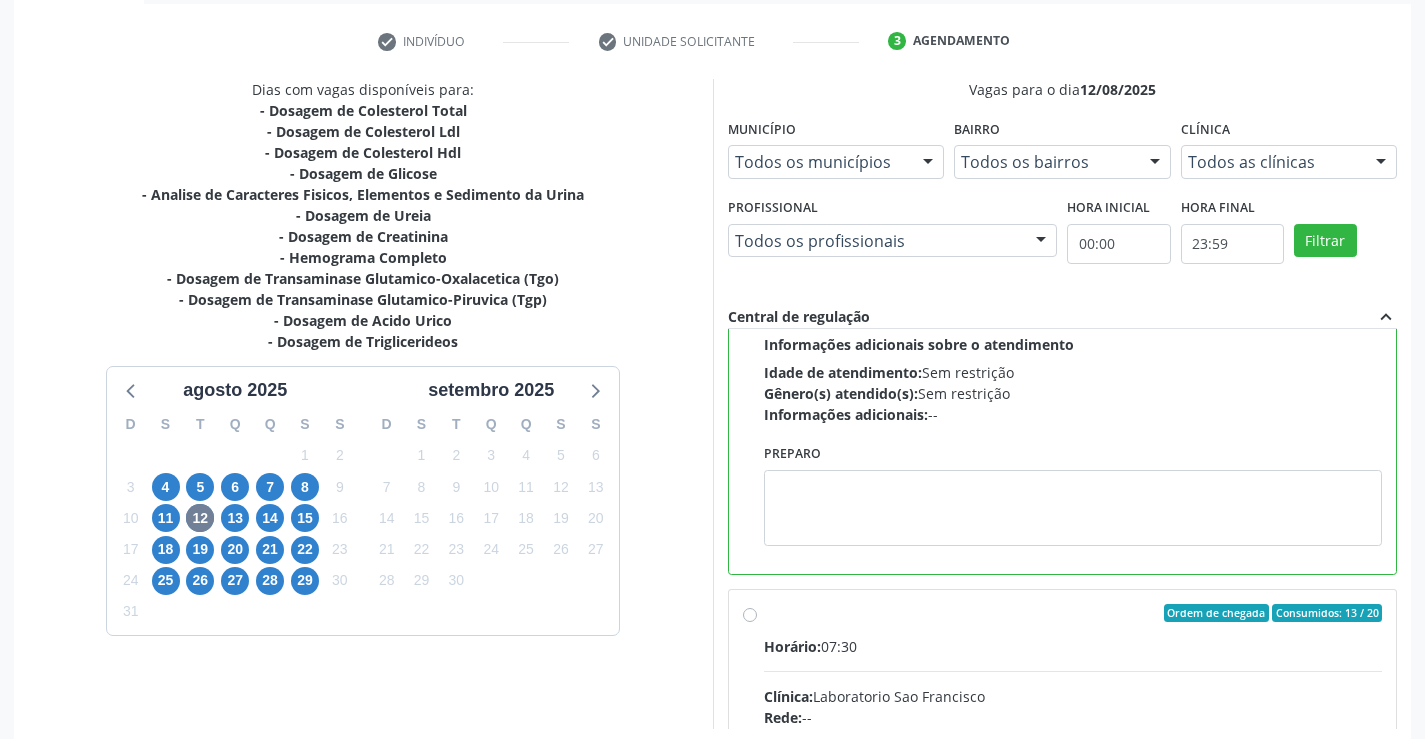scroll, scrollTop: 1400, scrollLeft: 0, axis: vertical 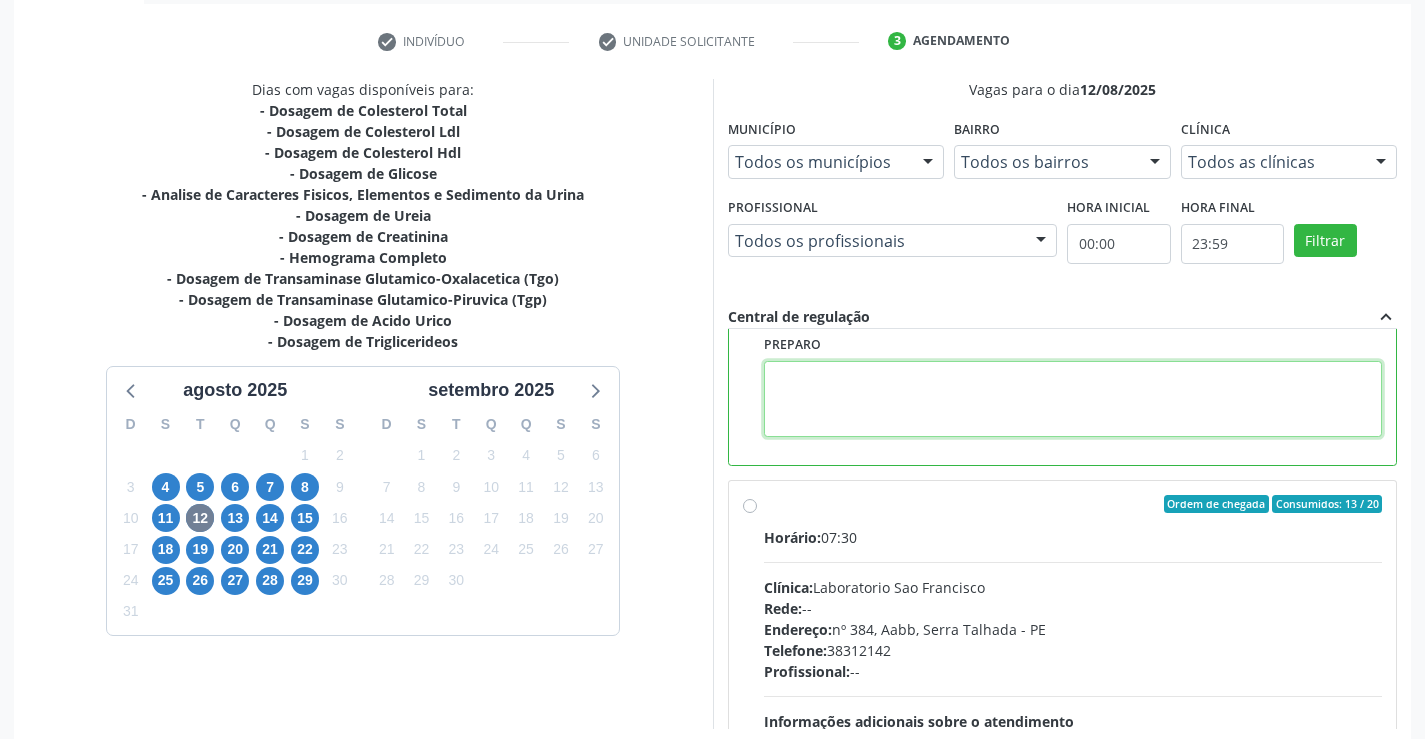 click at bounding box center [1073, 399] 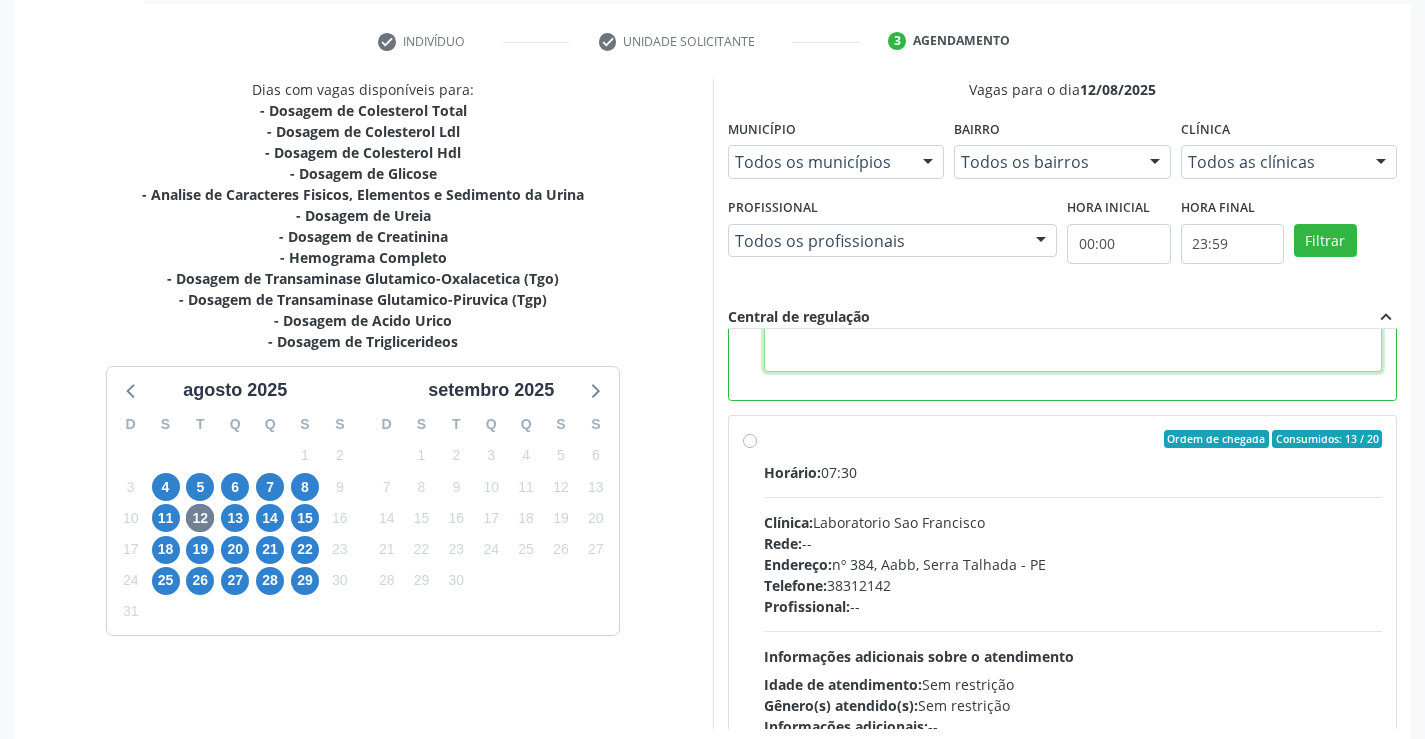 scroll, scrollTop: 1500, scrollLeft: 0, axis: vertical 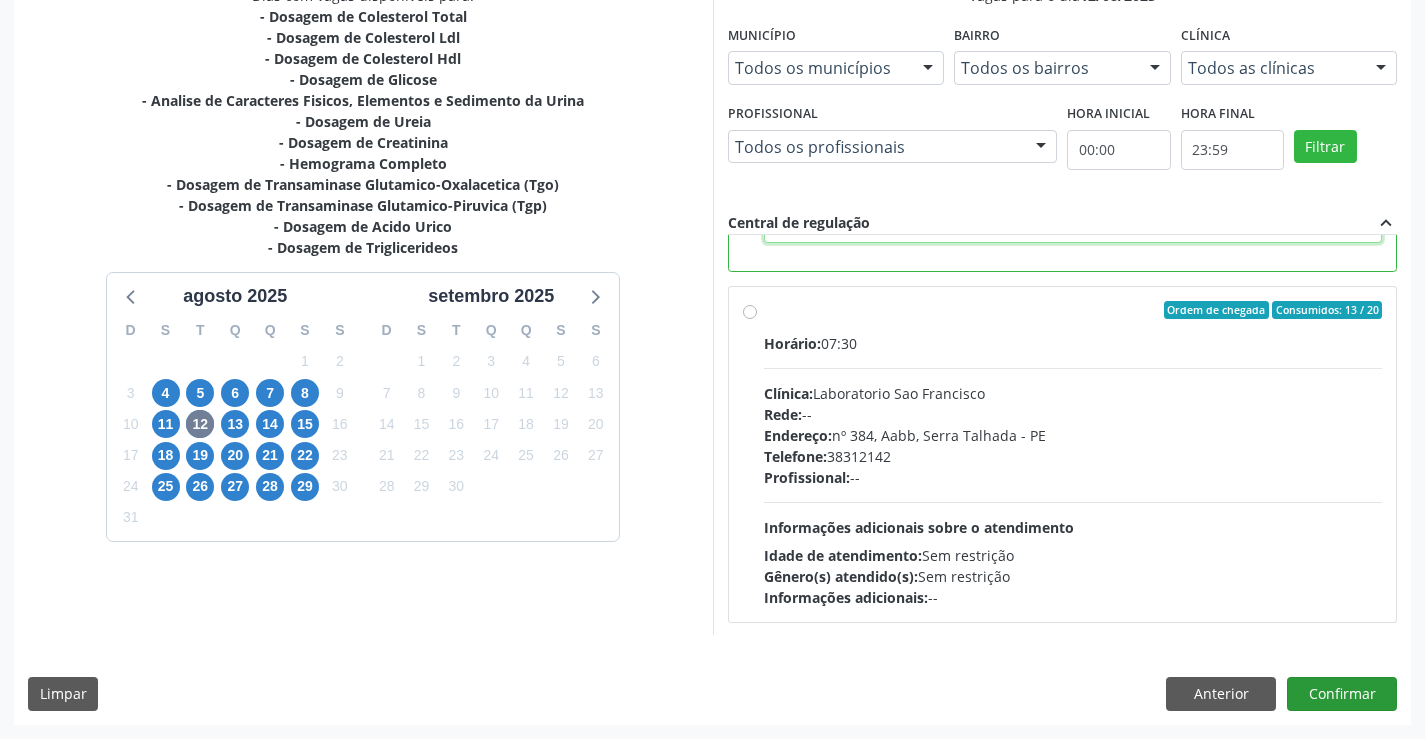 type on "A COLETE SERÁ REALIZADA NA UBS CENTRO 2 POR ORDEM DE CHEGADA" 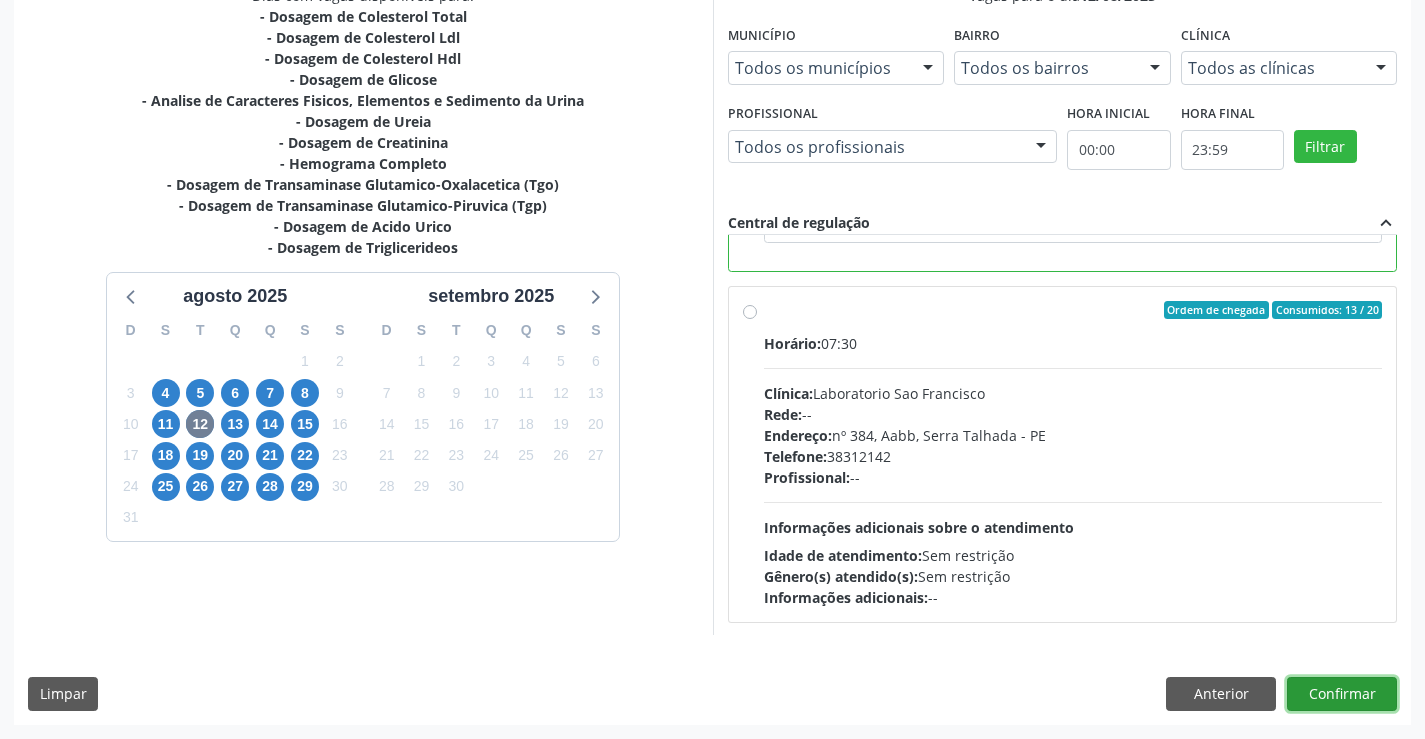 click on "Confirmar" at bounding box center [1342, 694] 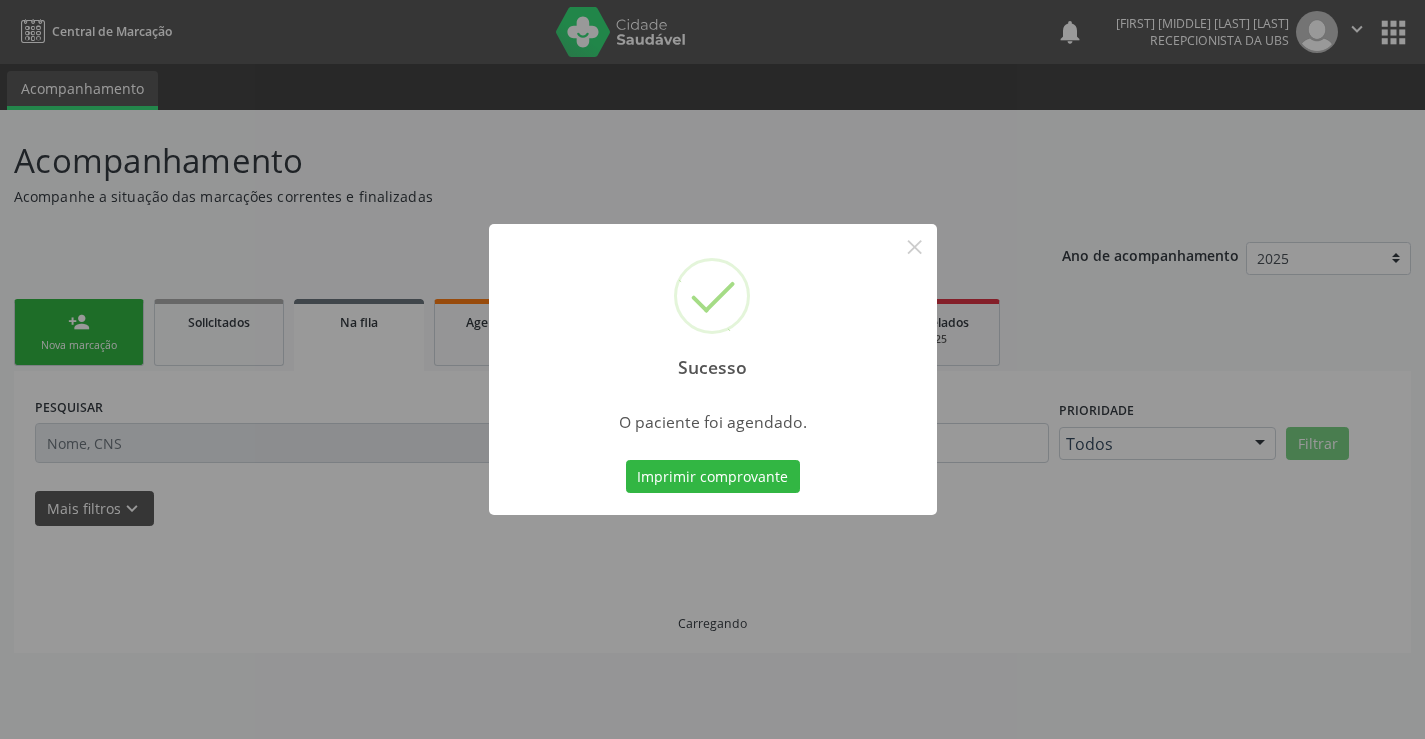scroll, scrollTop: 0, scrollLeft: 0, axis: both 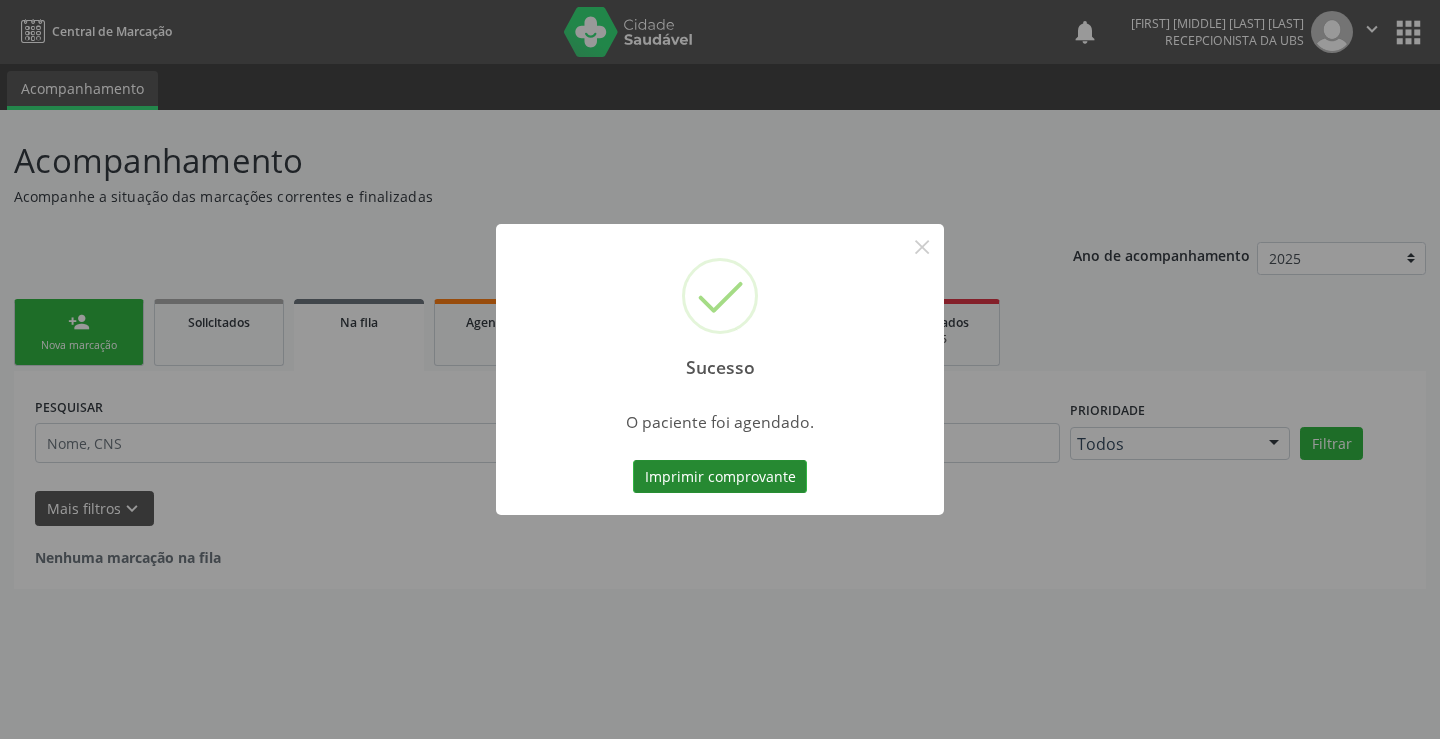 click on "Imprimir comprovante" at bounding box center [720, 477] 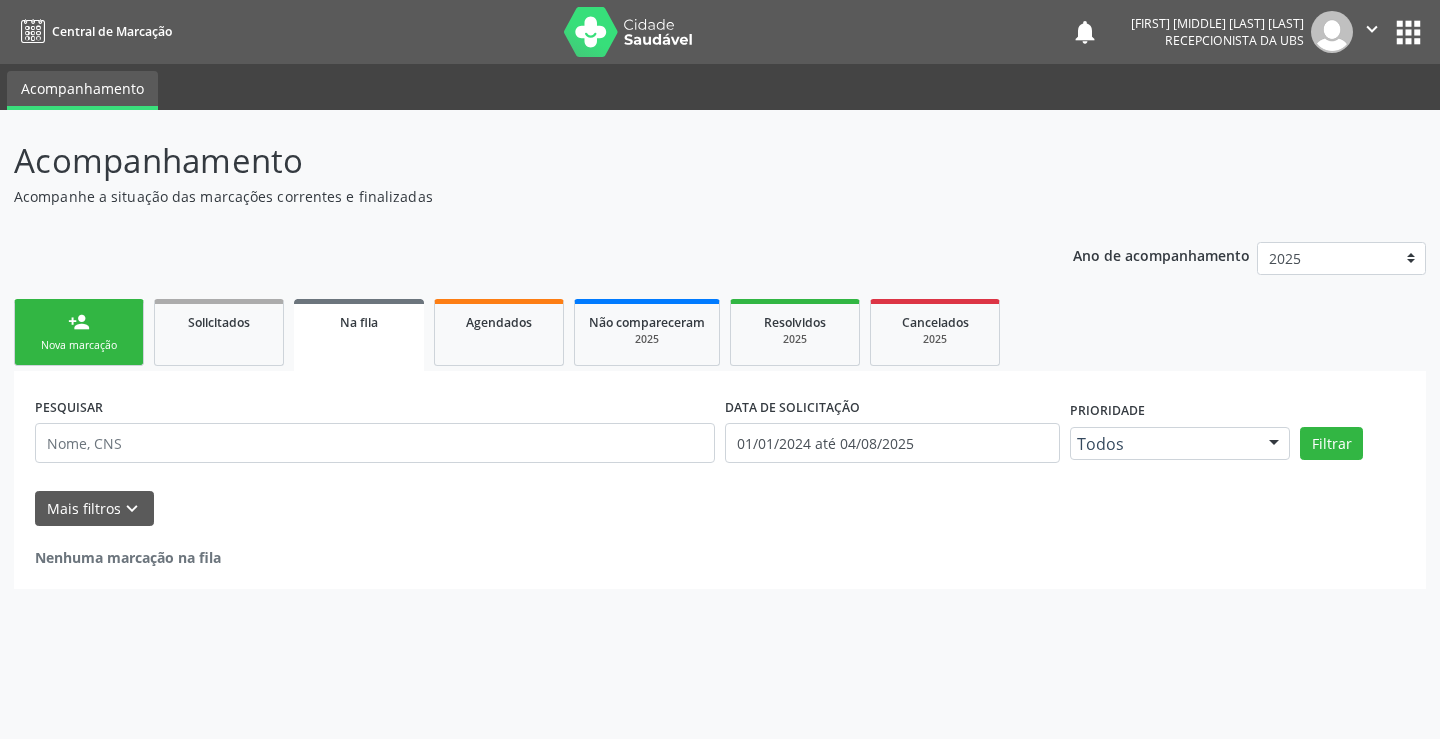 click on "Nova marcação" at bounding box center [79, 345] 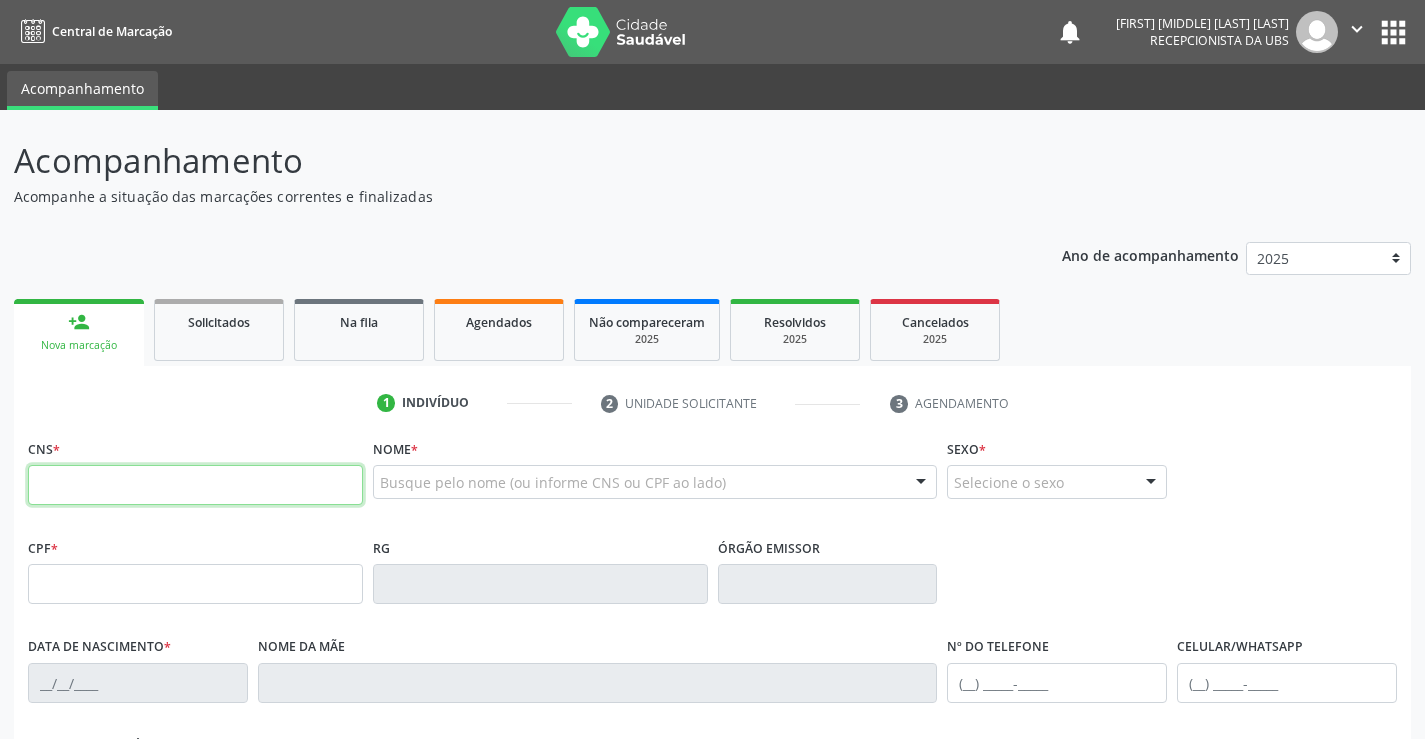 click at bounding box center (195, 485) 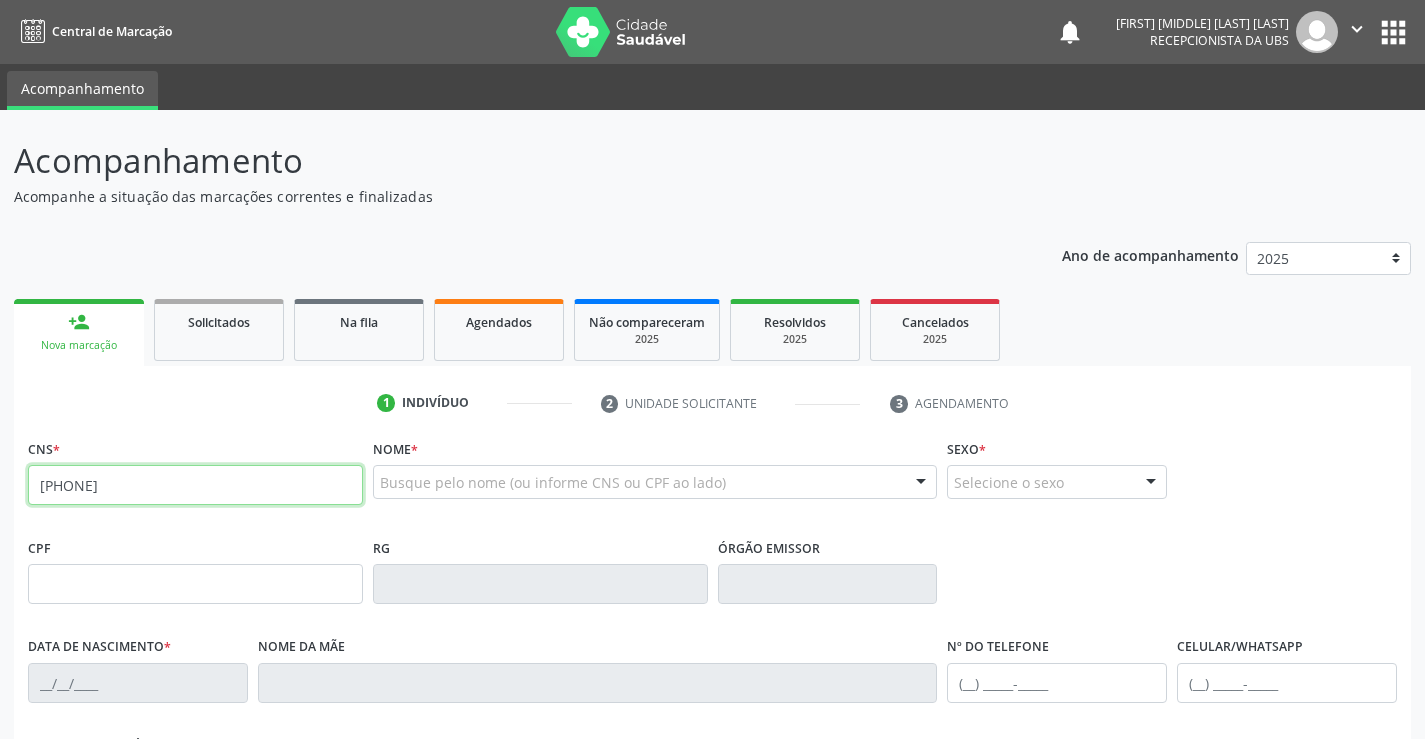 type on "[PHONE]" 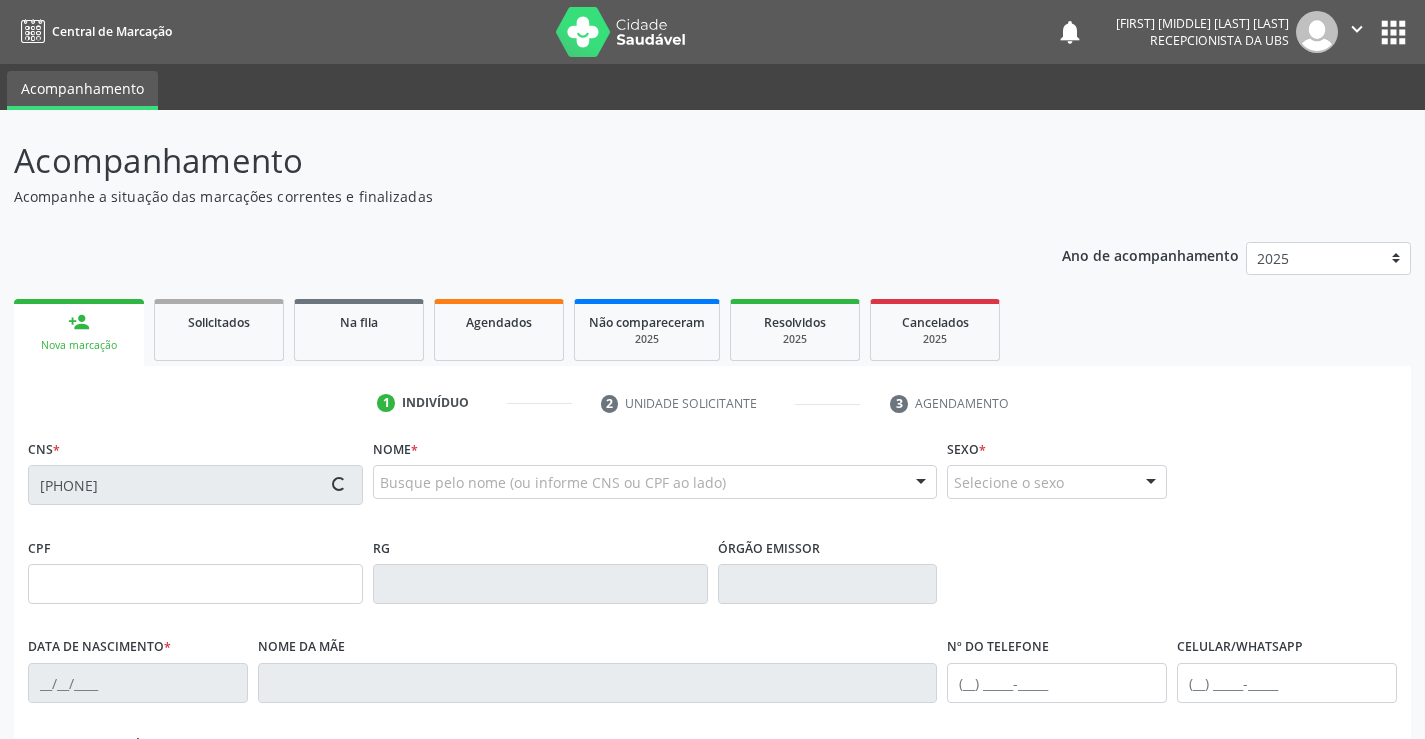 type on "[SSN]" 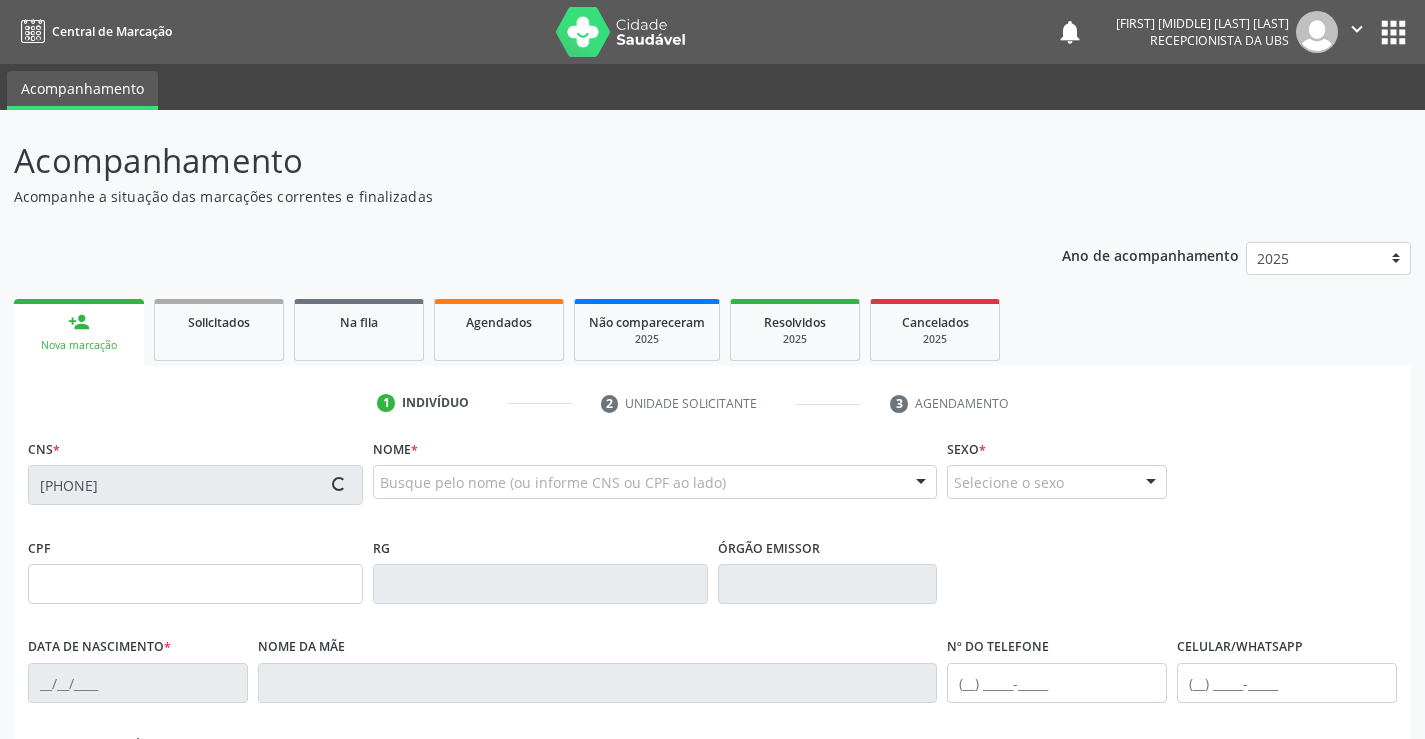 type on "[DATE]" 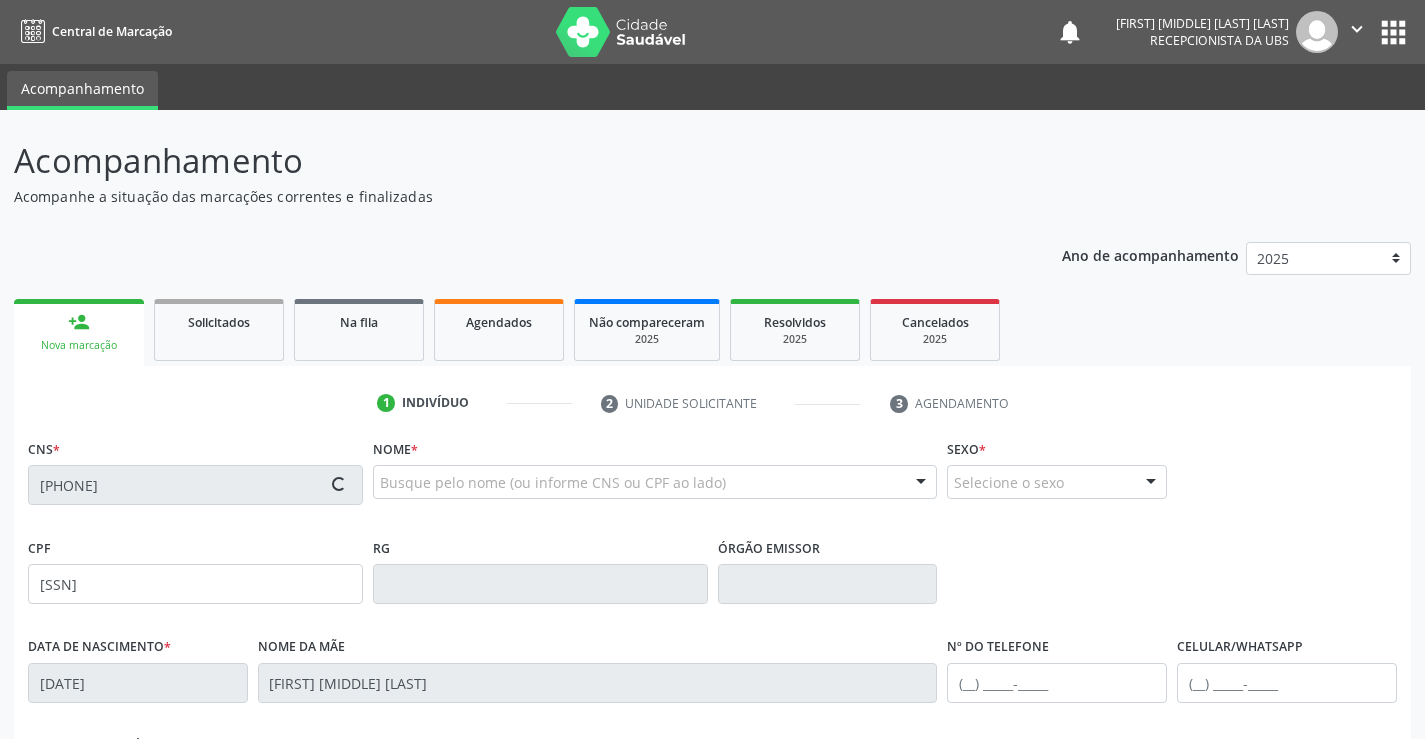 type on "([PHONE]) [PHONE]" 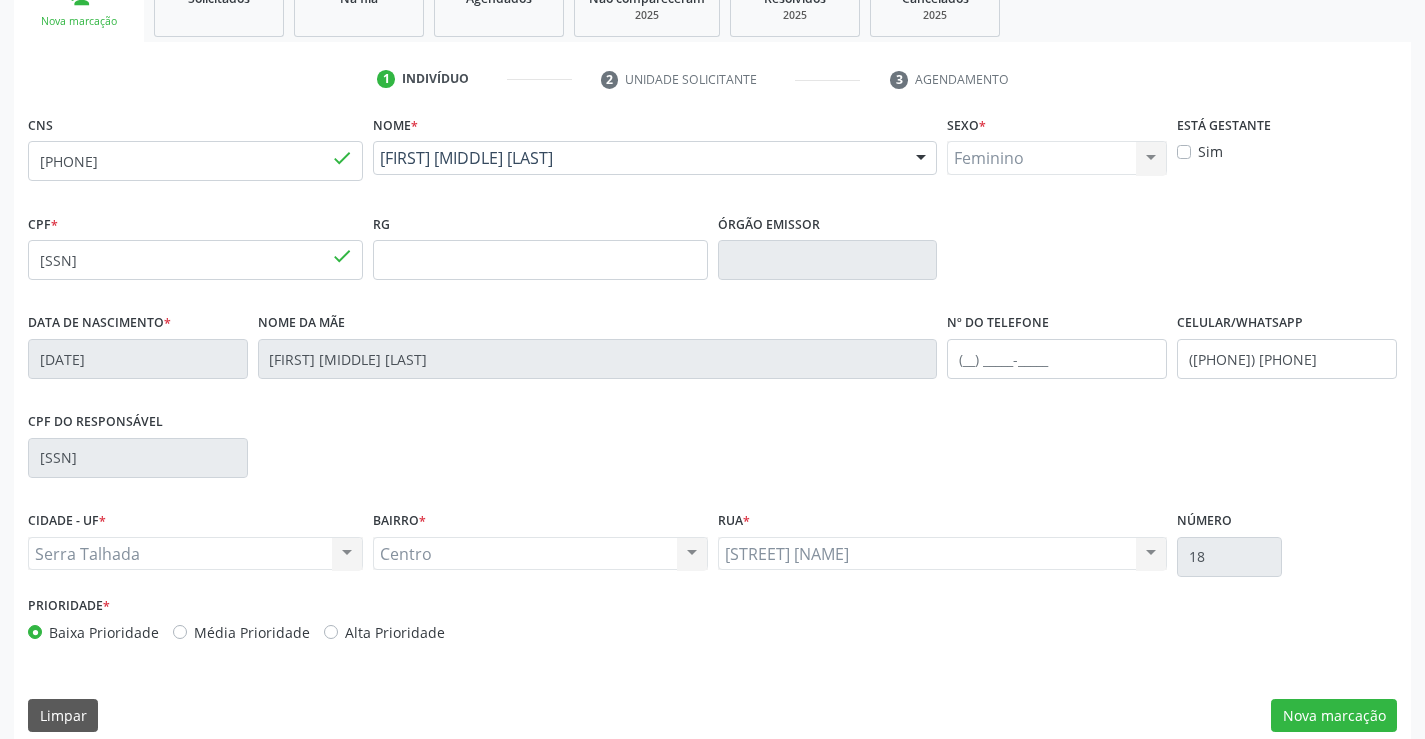 scroll, scrollTop: 345, scrollLeft: 0, axis: vertical 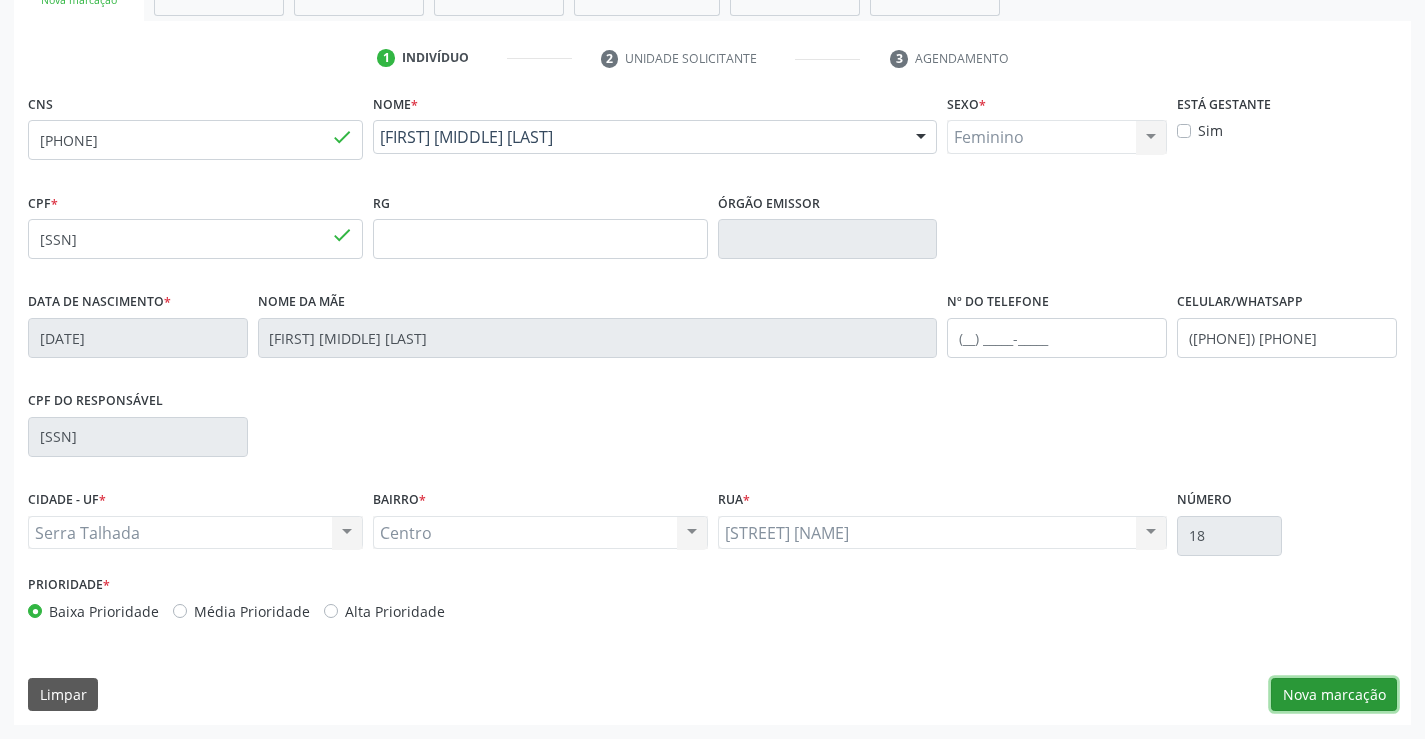 click on "Nova marcação" at bounding box center [1334, 695] 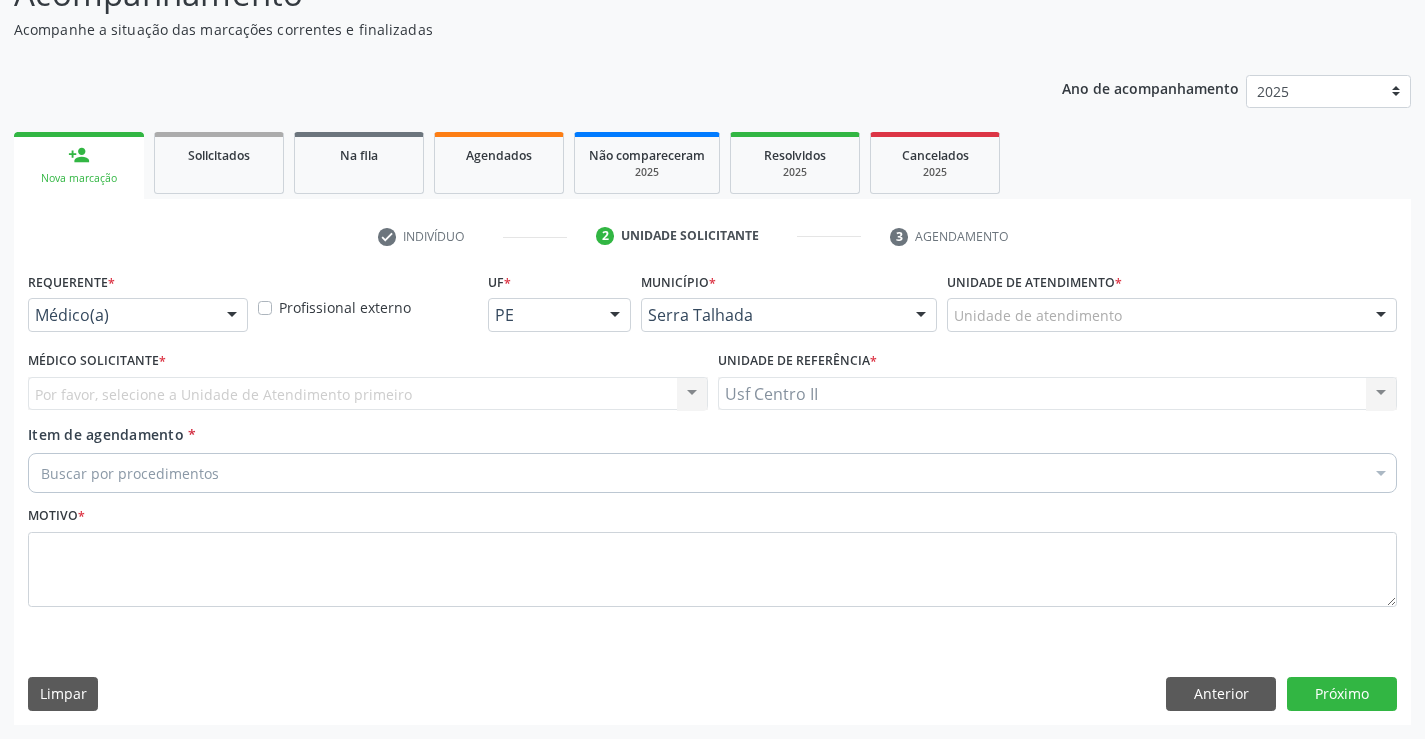 scroll, scrollTop: 167, scrollLeft: 0, axis: vertical 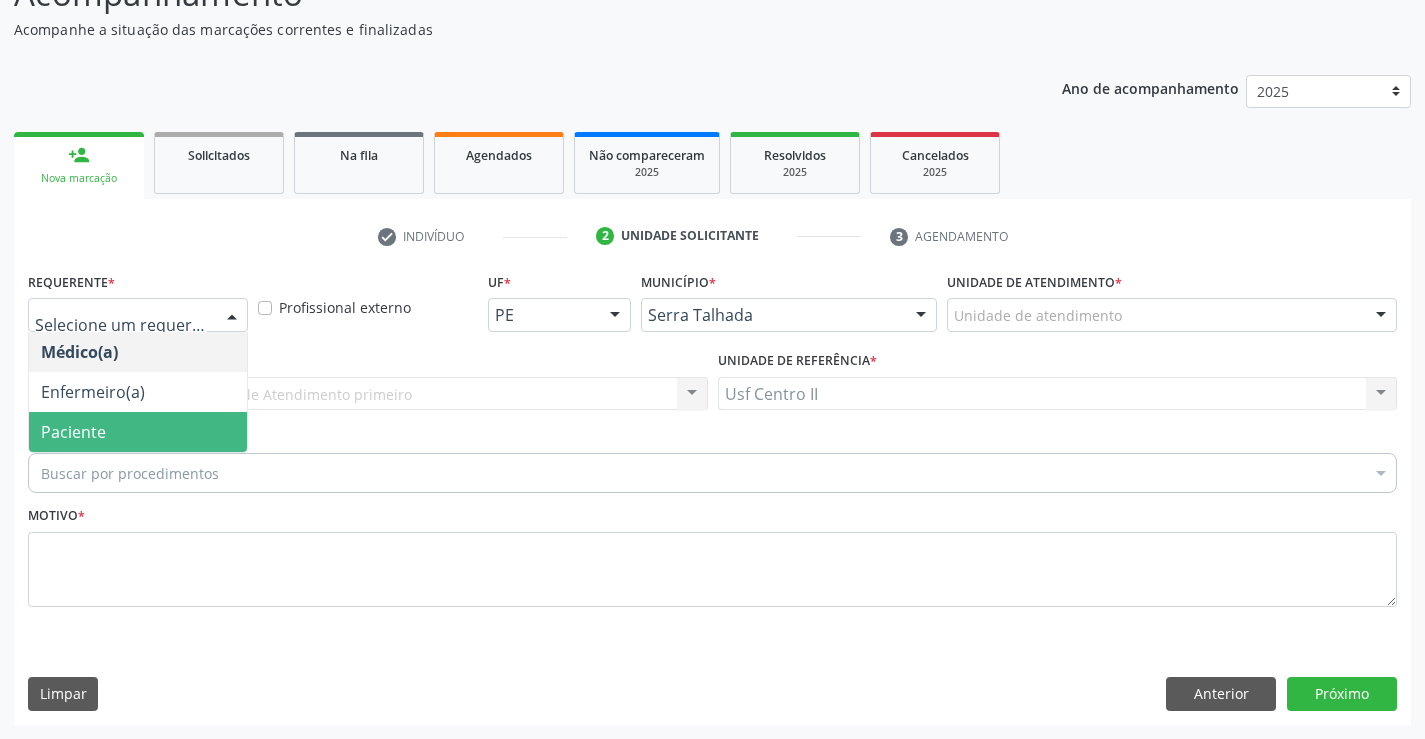 click on "Paciente" at bounding box center (138, 432) 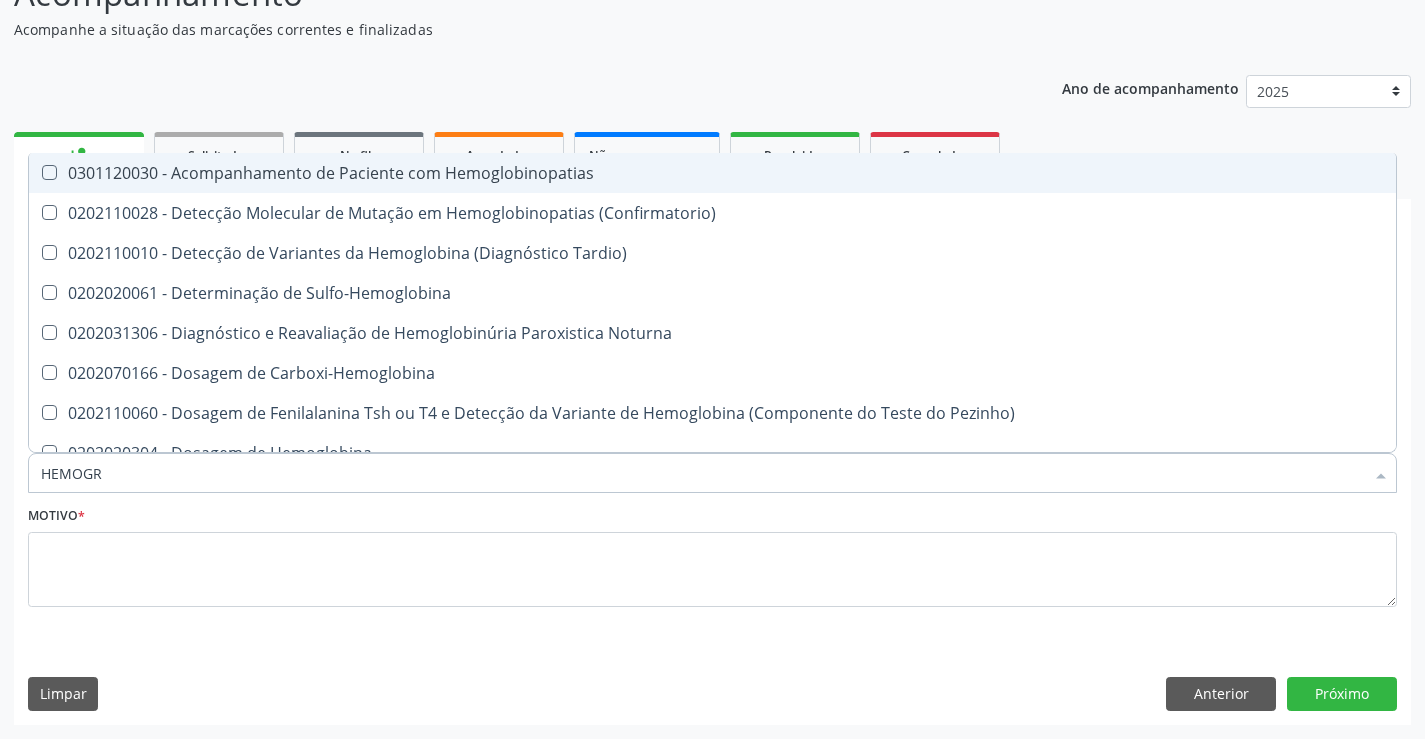 type on "HEMOGRA" 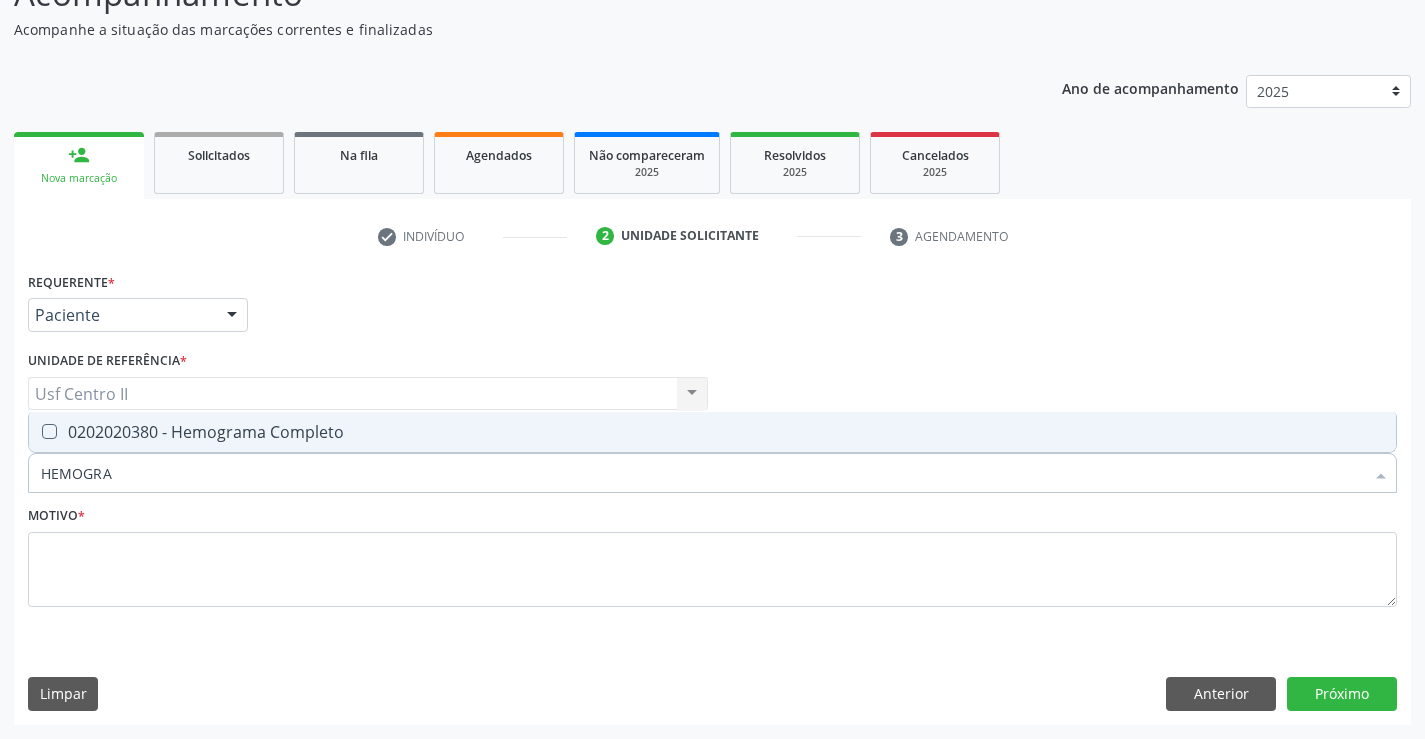 click on "0202020380 - Hemograma Completo" at bounding box center (712, 432) 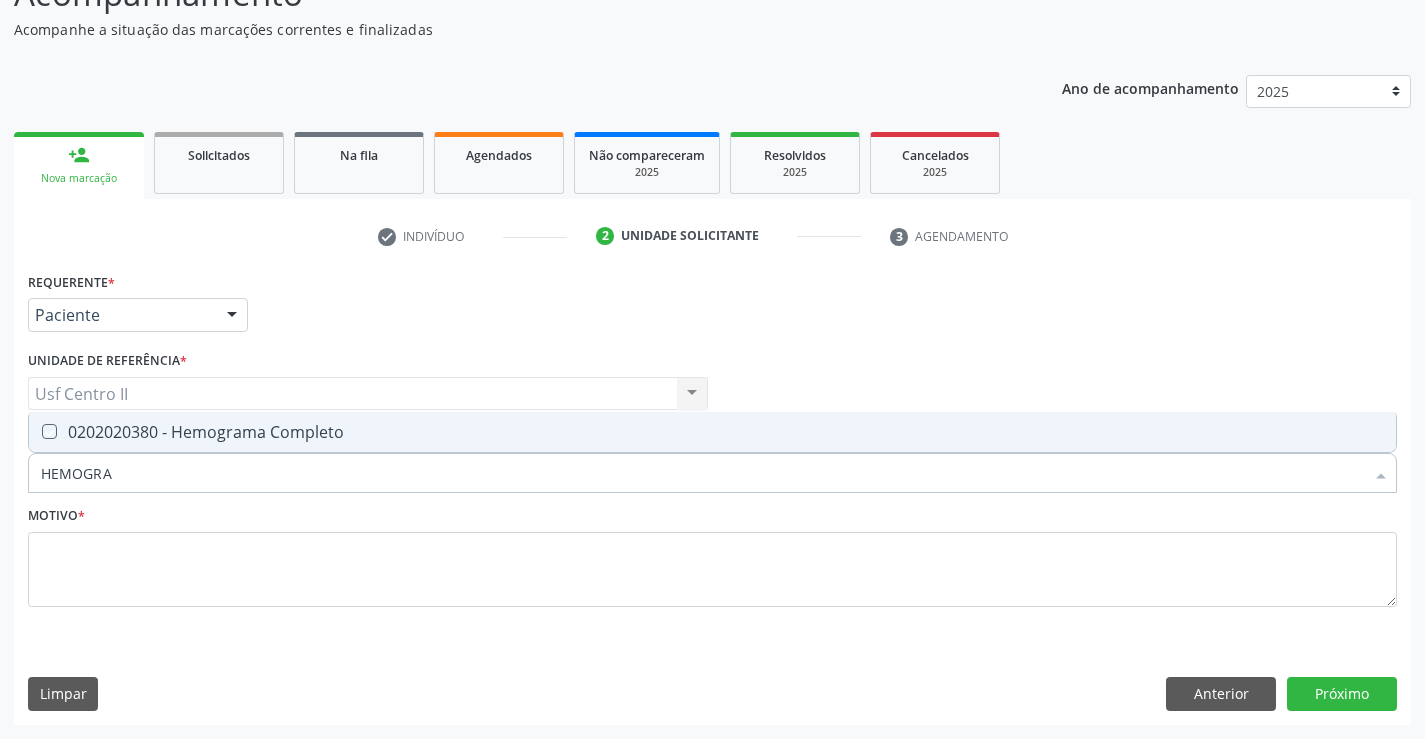 checkbox on "true" 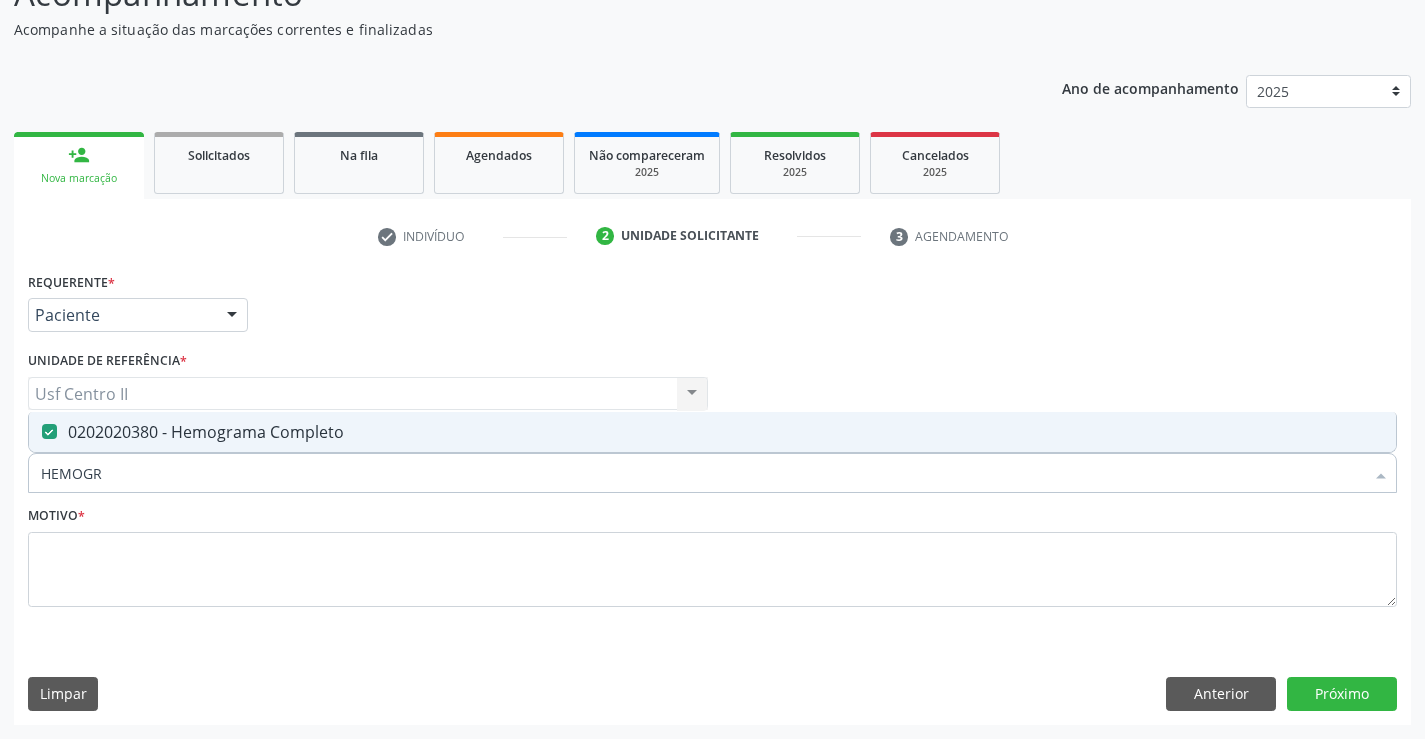 type on "HEMOG" 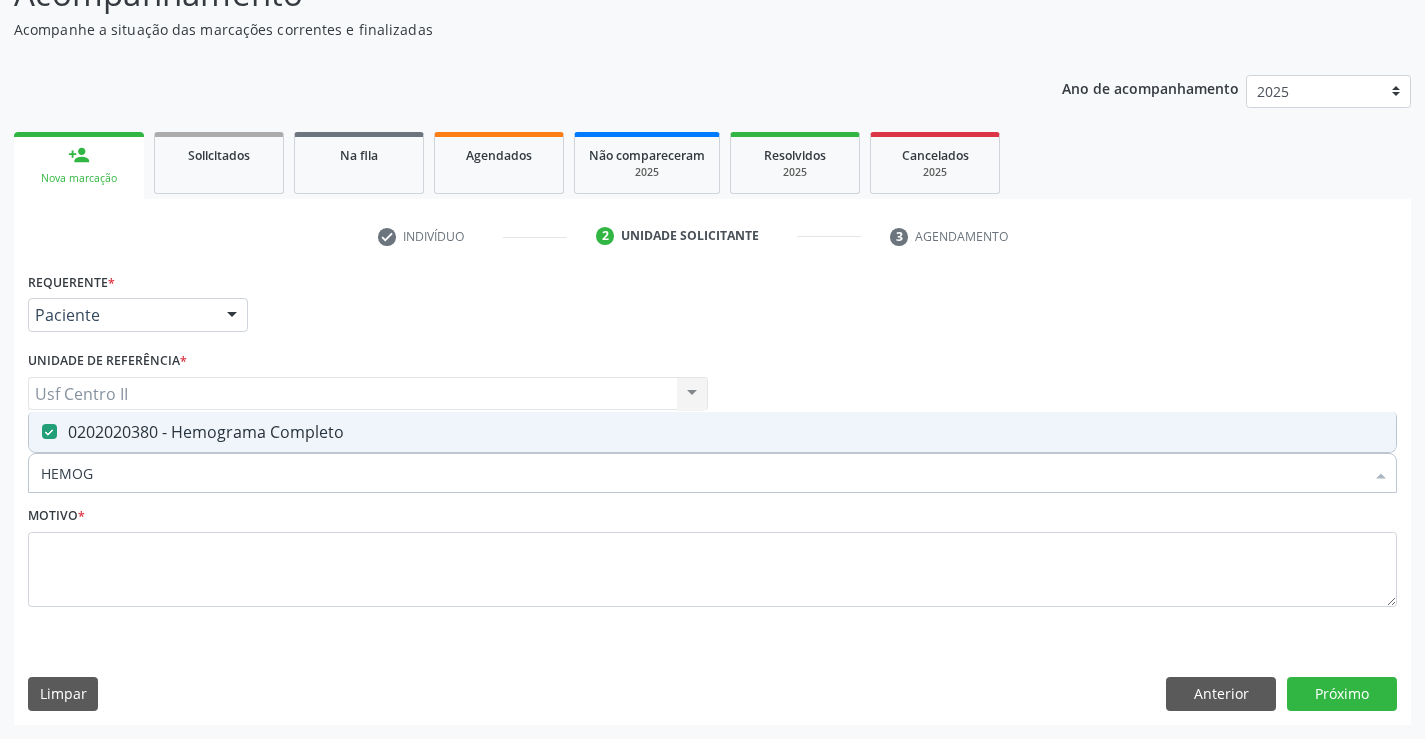 checkbox on "false" 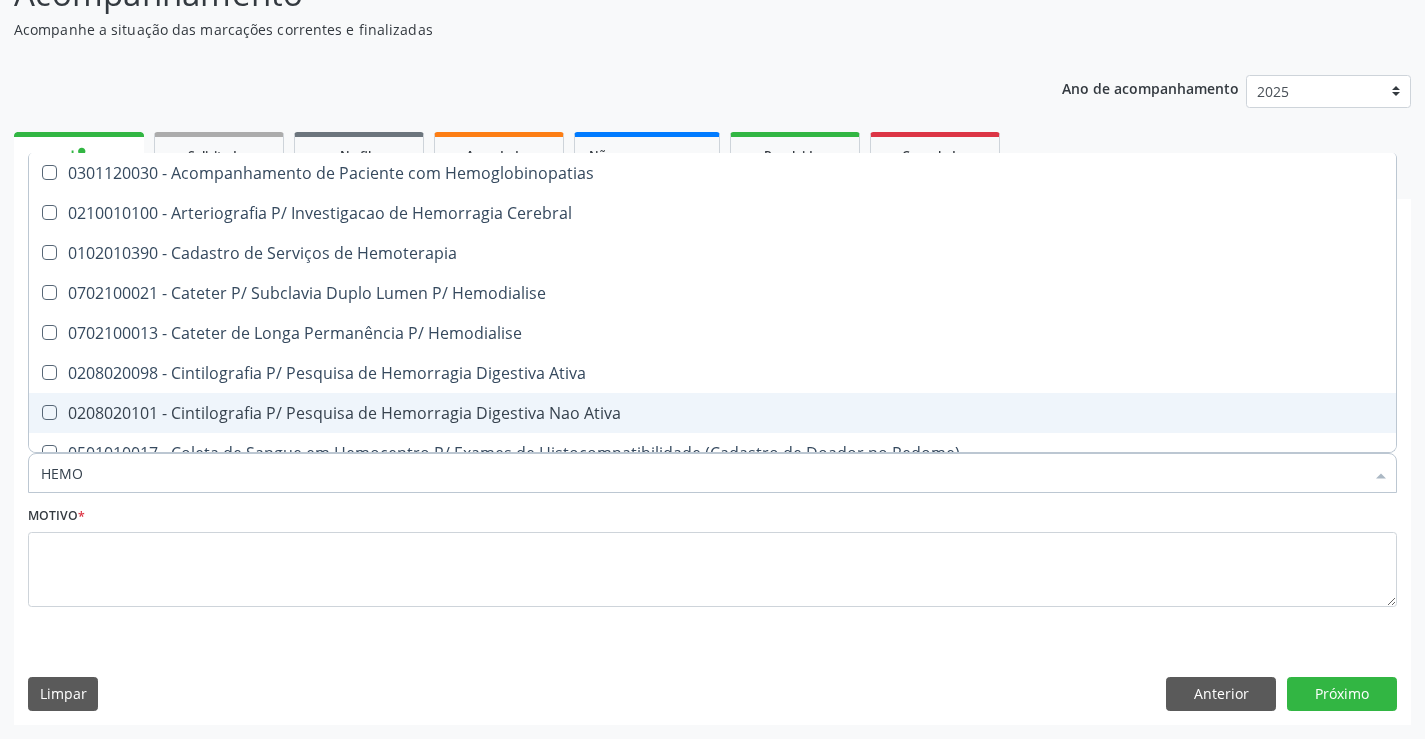 type on "HEM" 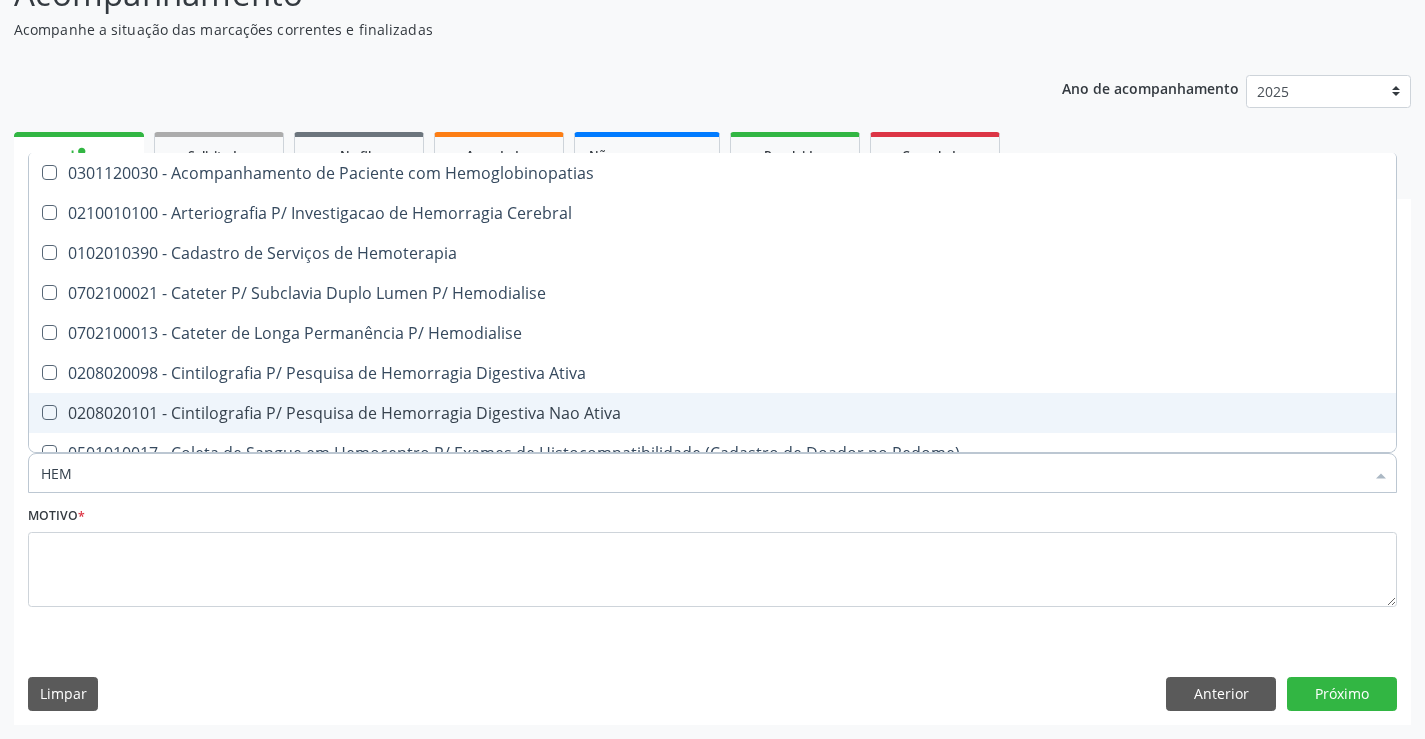checkbox on "false" 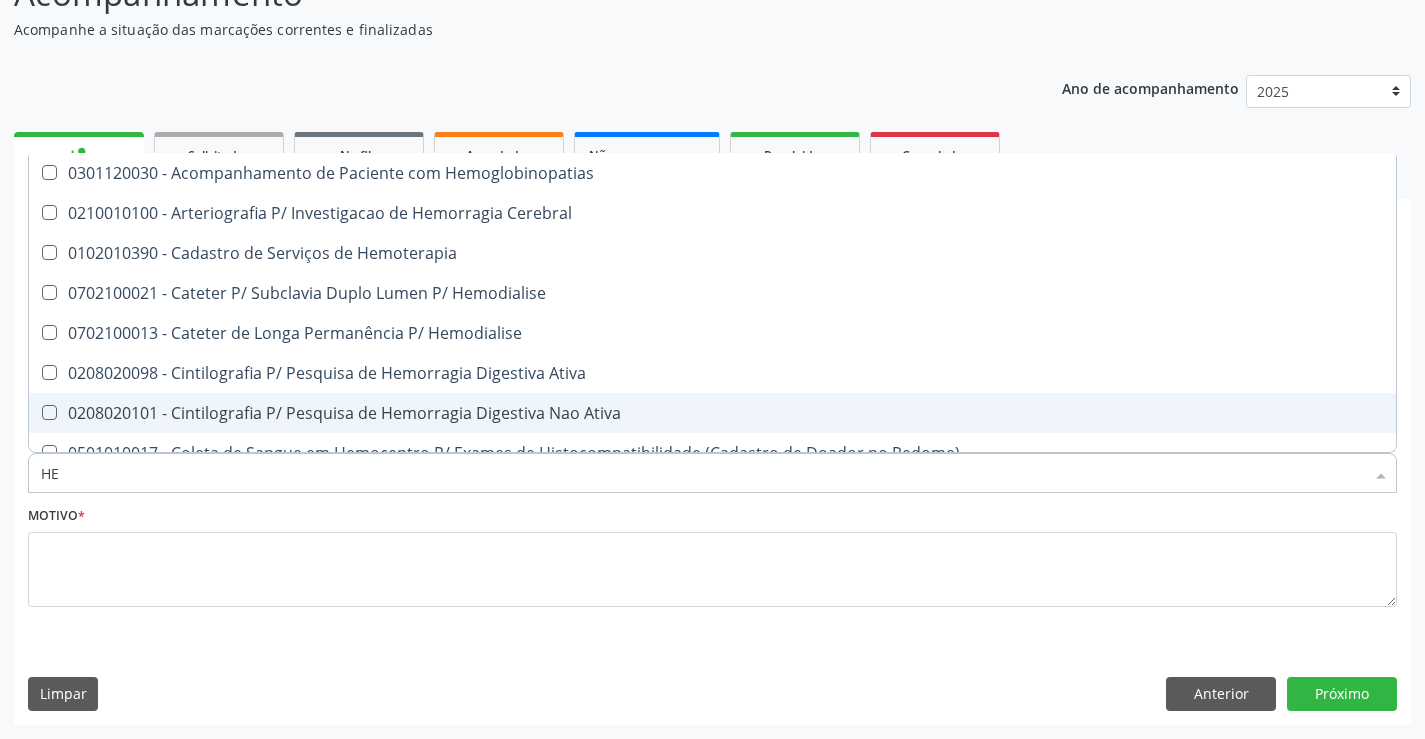 checkbox on "false" 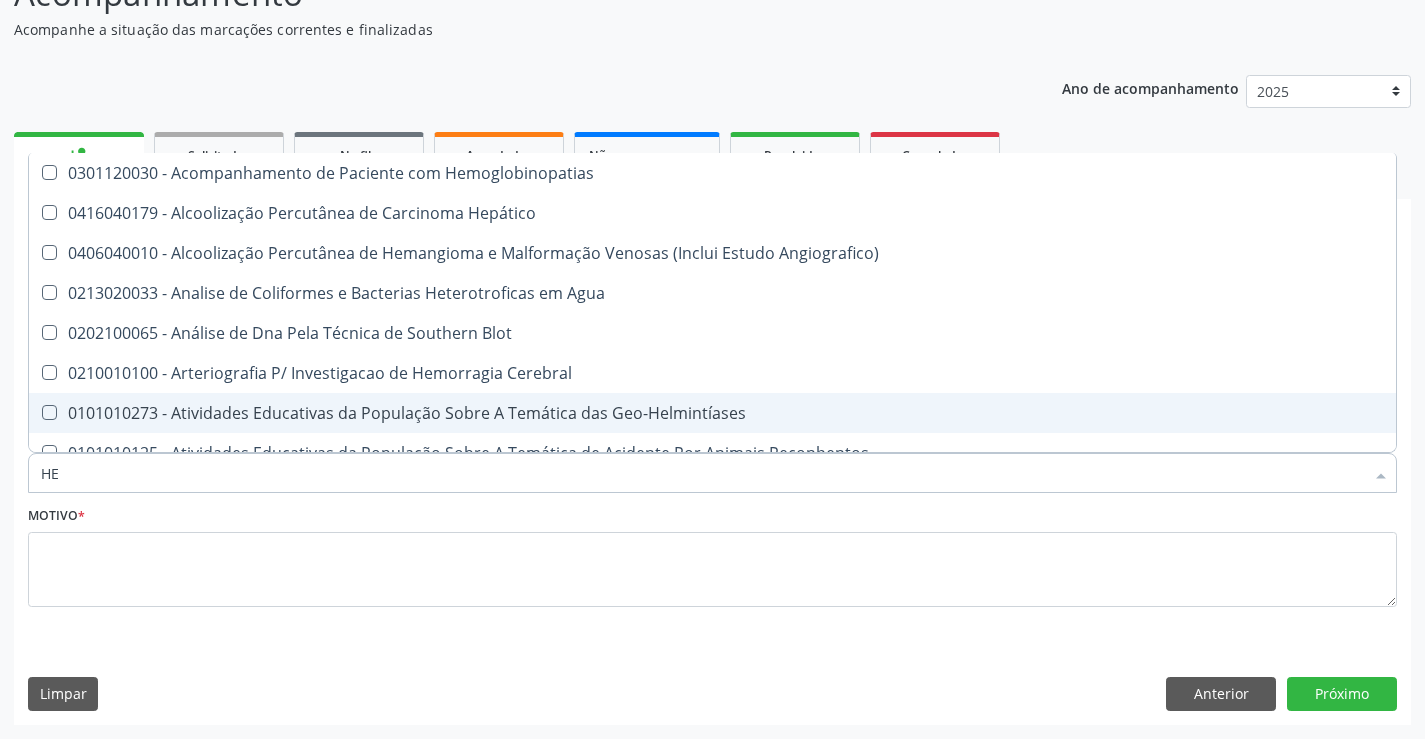 type on "H" 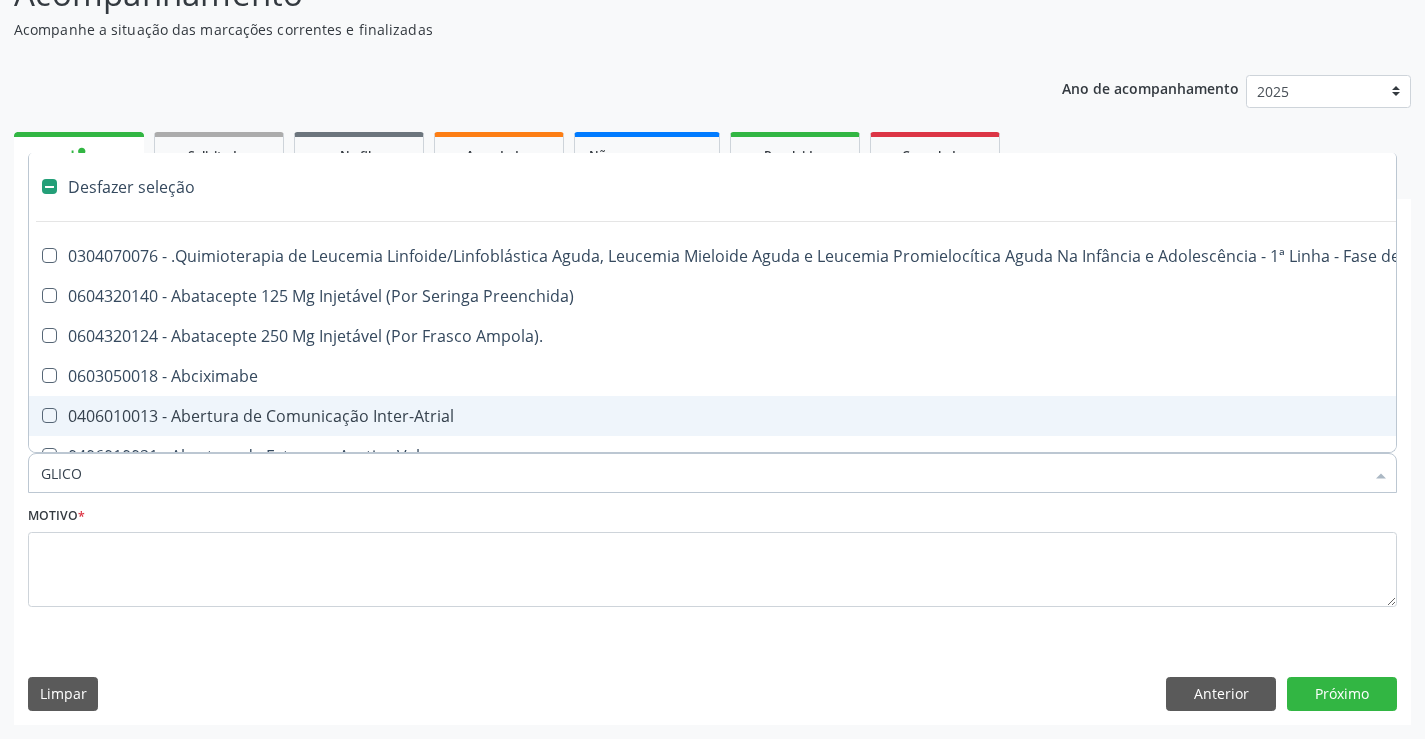 type on "GLICOS" 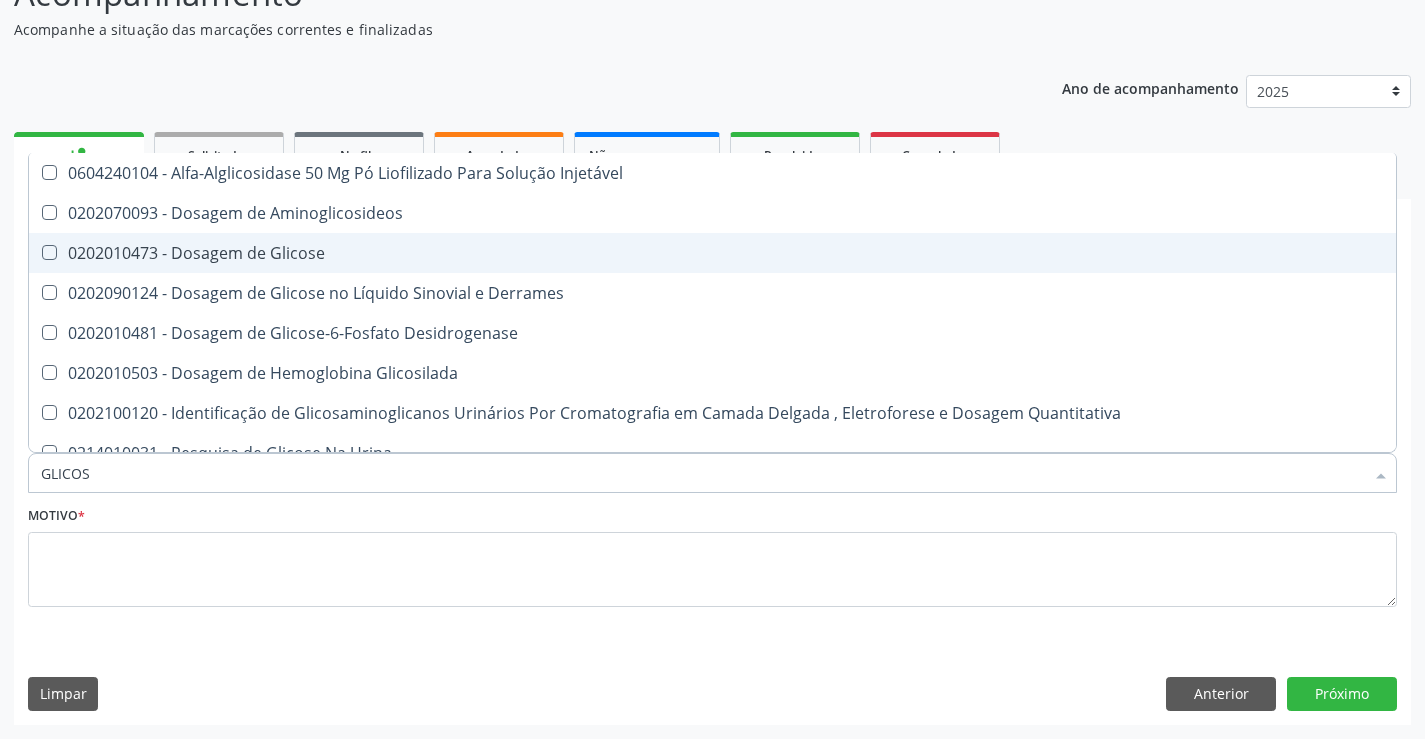 click on "0202010473 - Dosagem de Glicose" at bounding box center (712, 253) 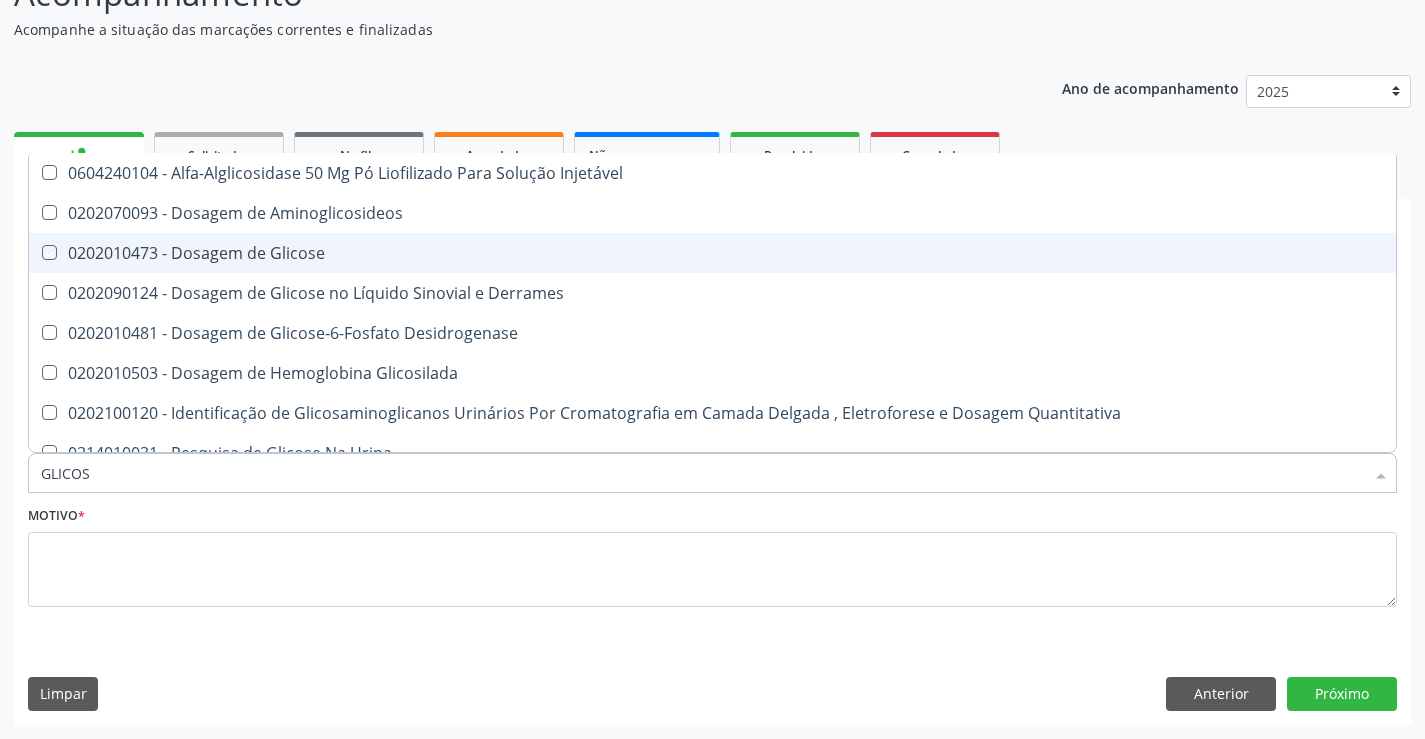 checkbox on "true" 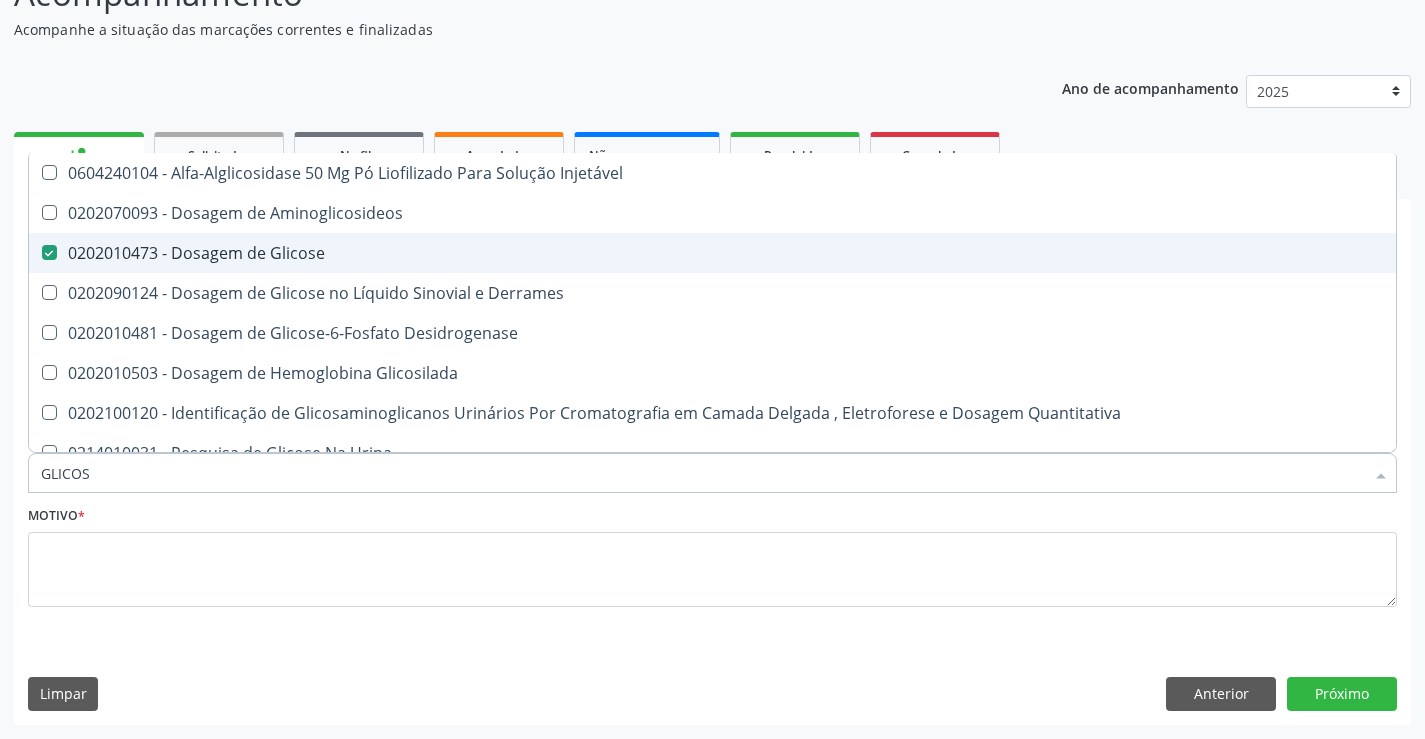 type on "GLICO" 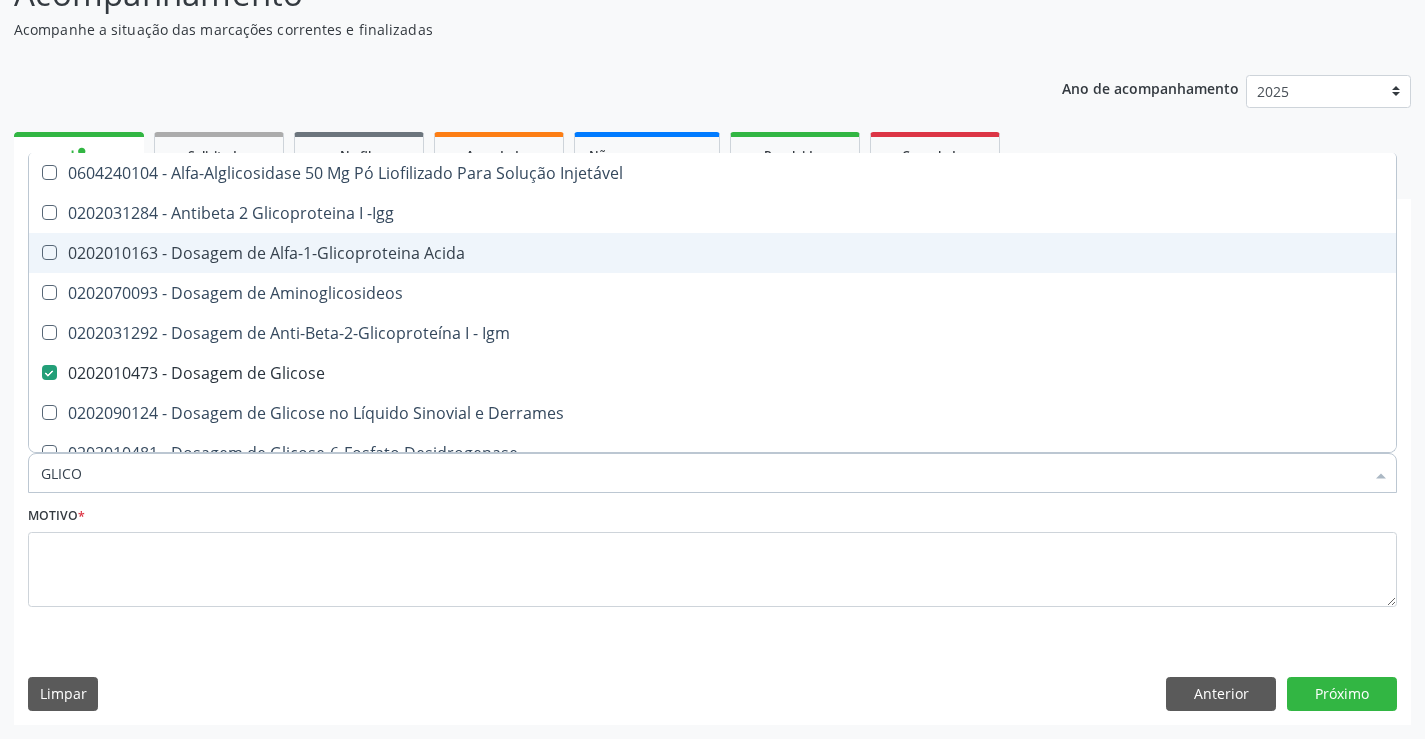 type on "GLIC" 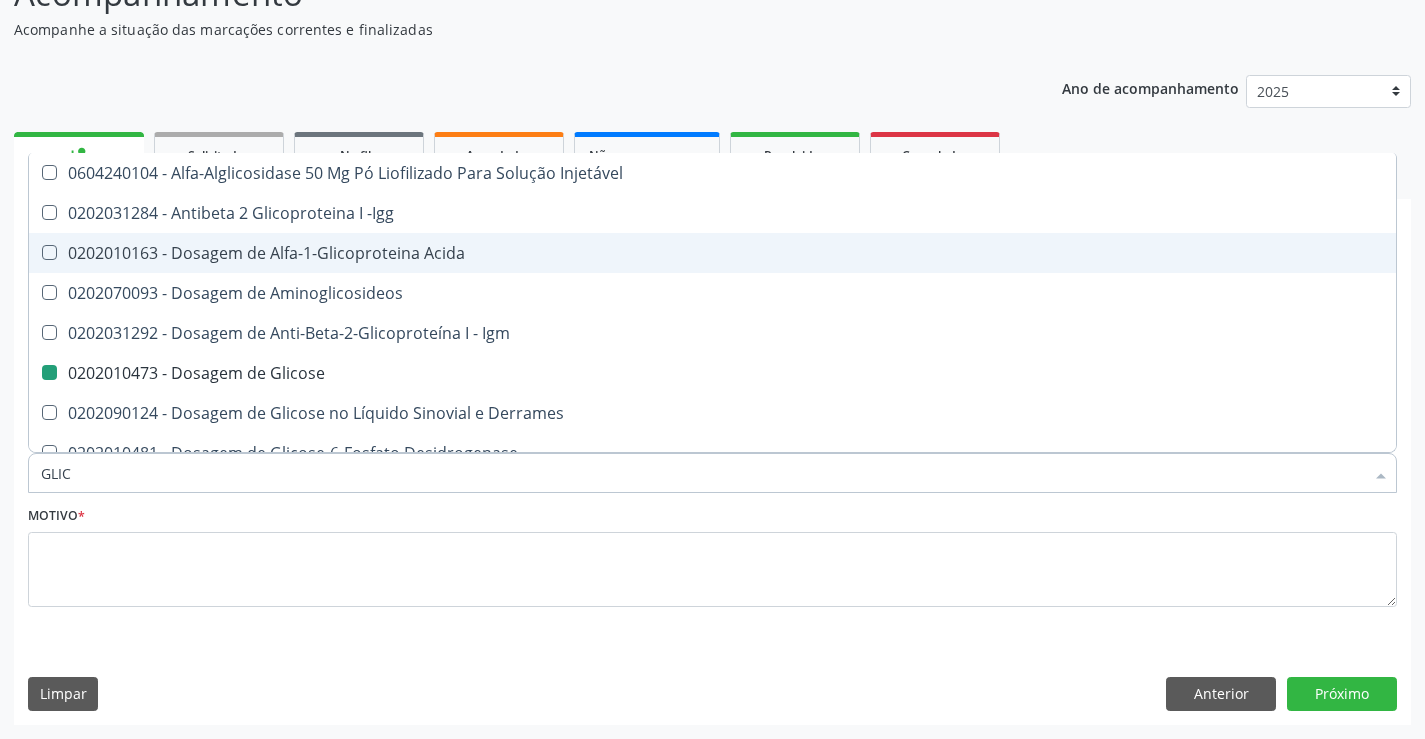 type on "GLI" 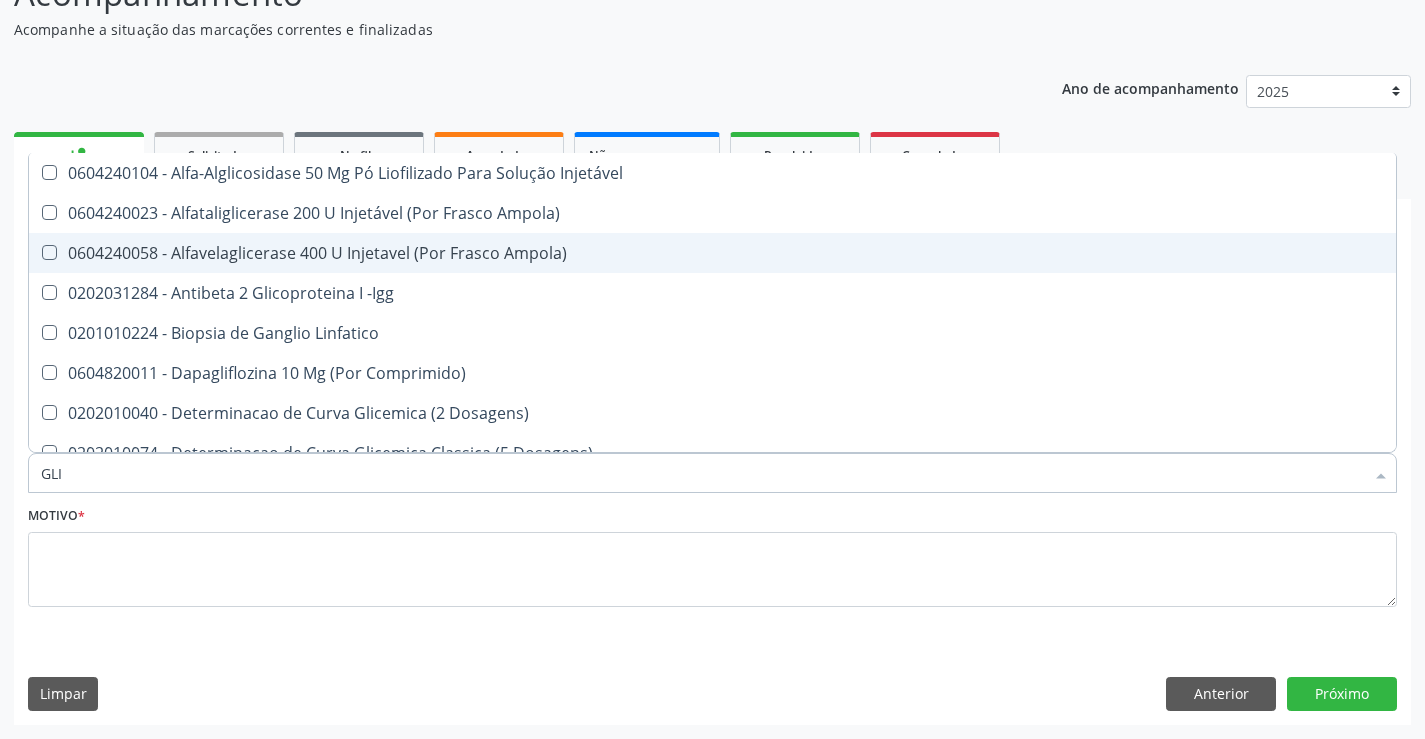 type on "GL" 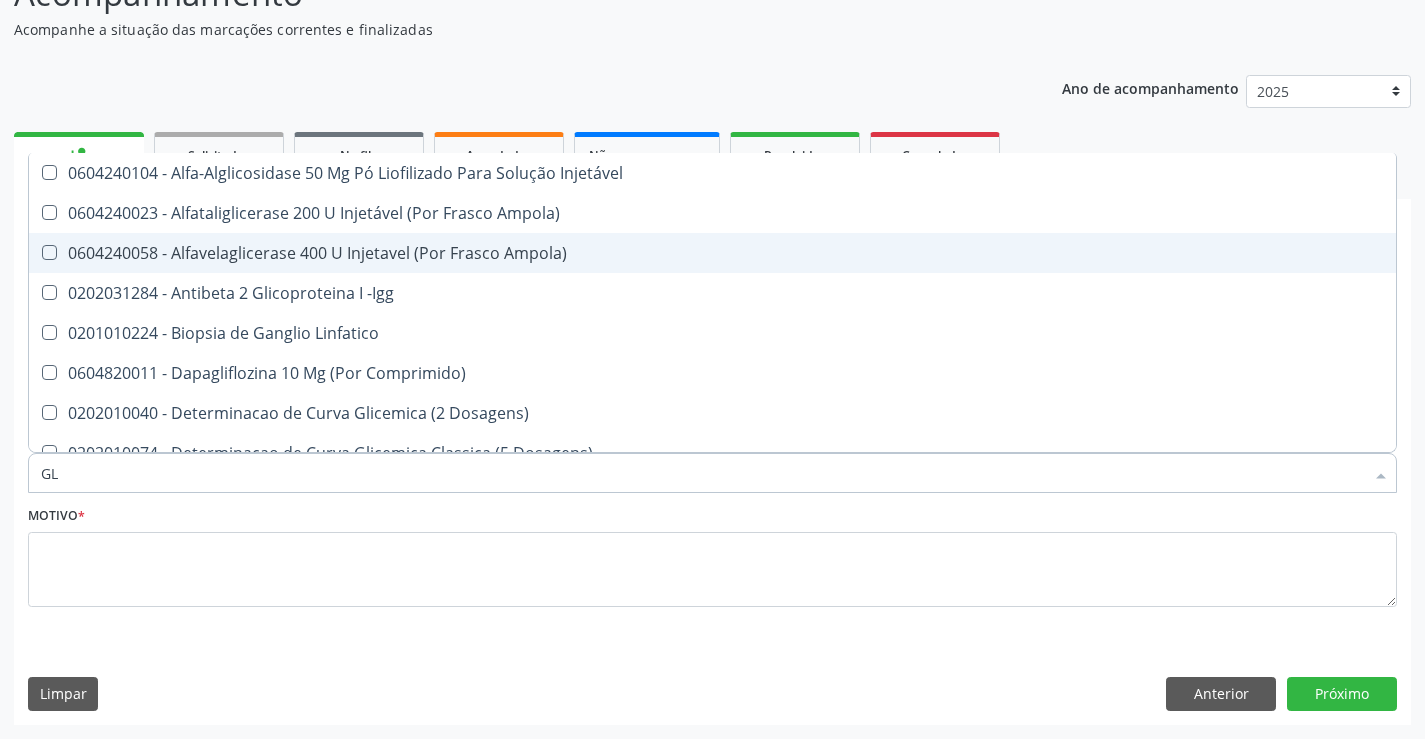 type on "G" 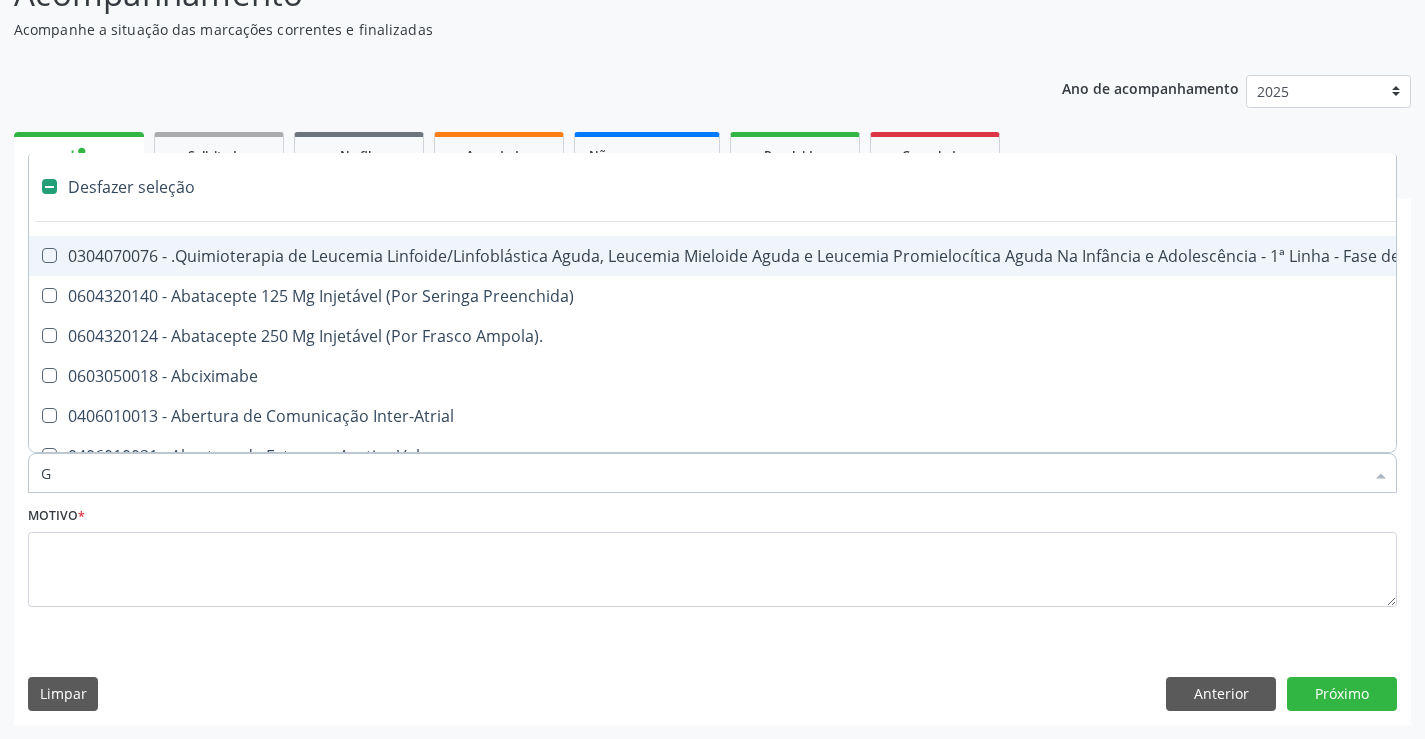 type on "GL" 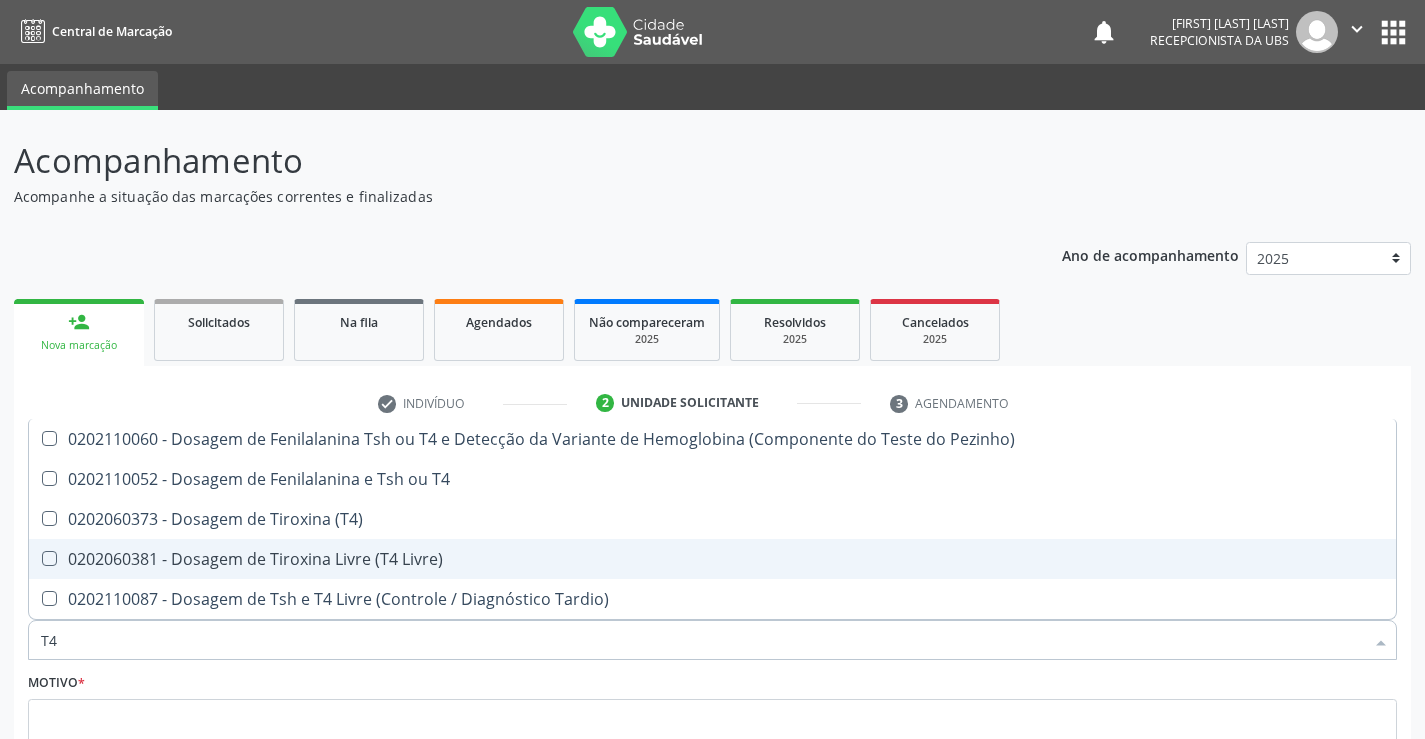 scroll, scrollTop: 167, scrollLeft: 0, axis: vertical 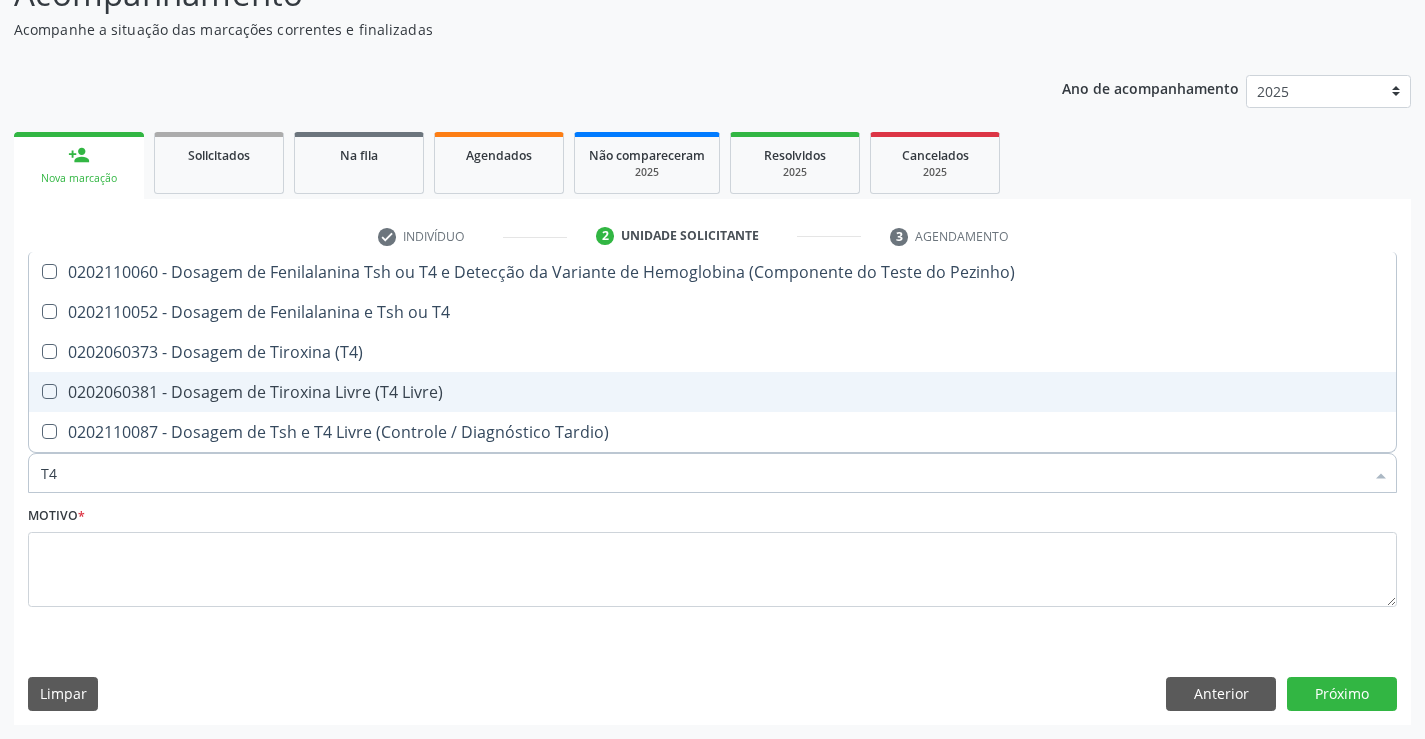 click on "0202060381 - Dosagem de Tiroxina Livre (T4 Livre)" at bounding box center (712, 392) 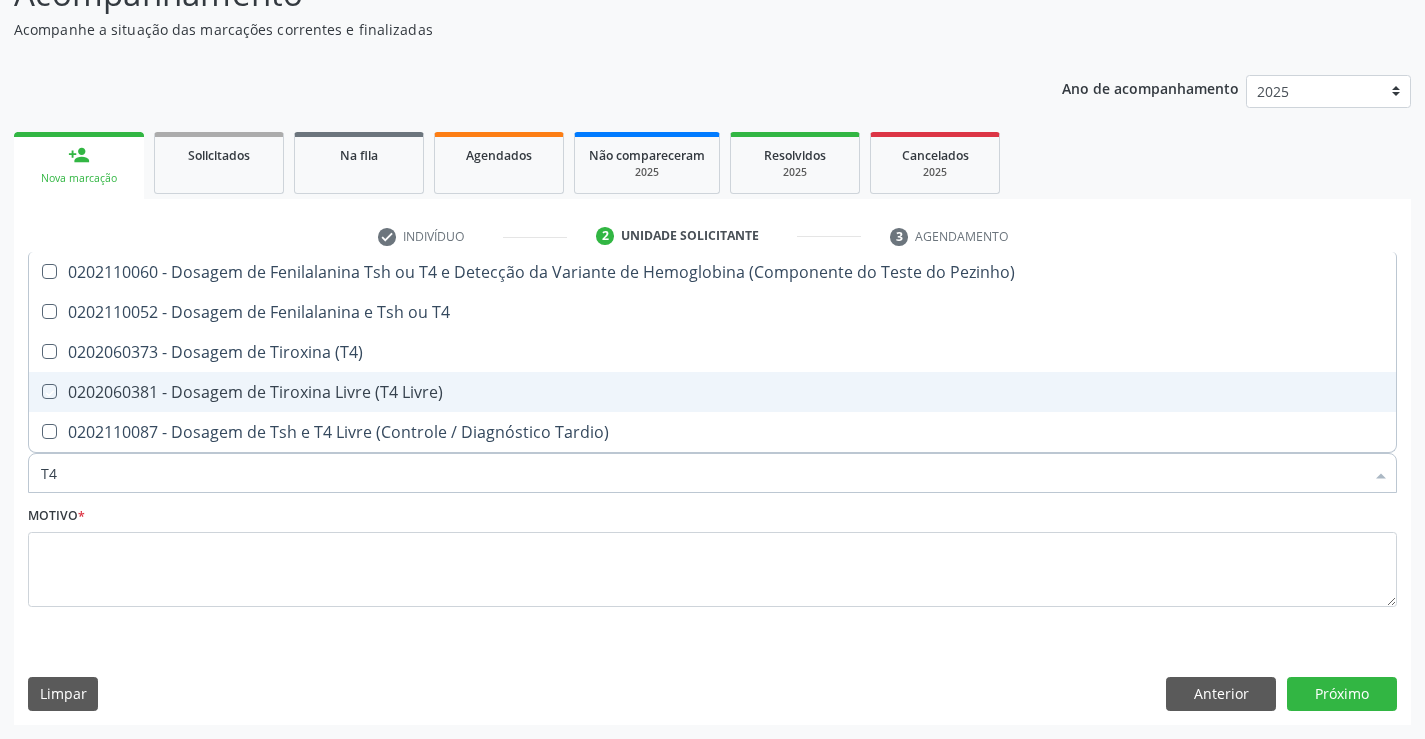 checkbox on "true" 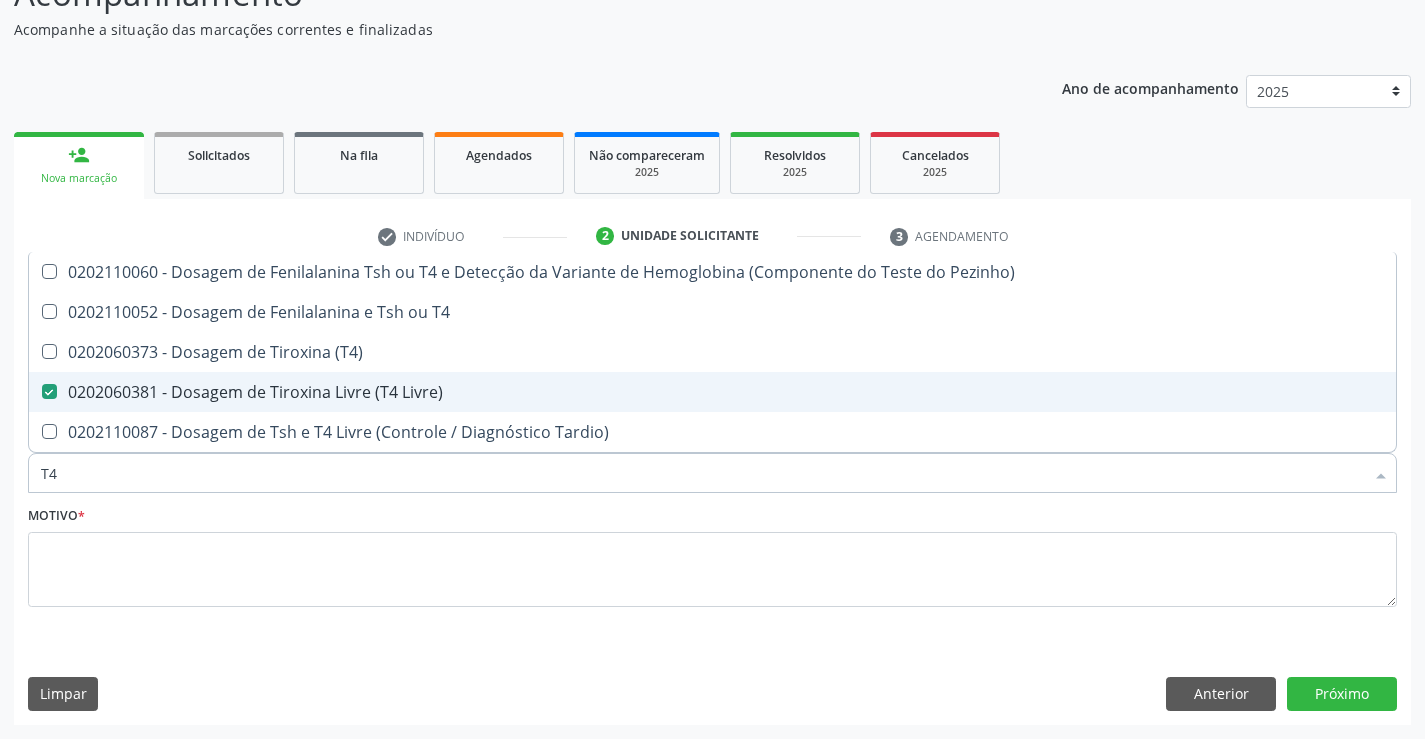 type on "T" 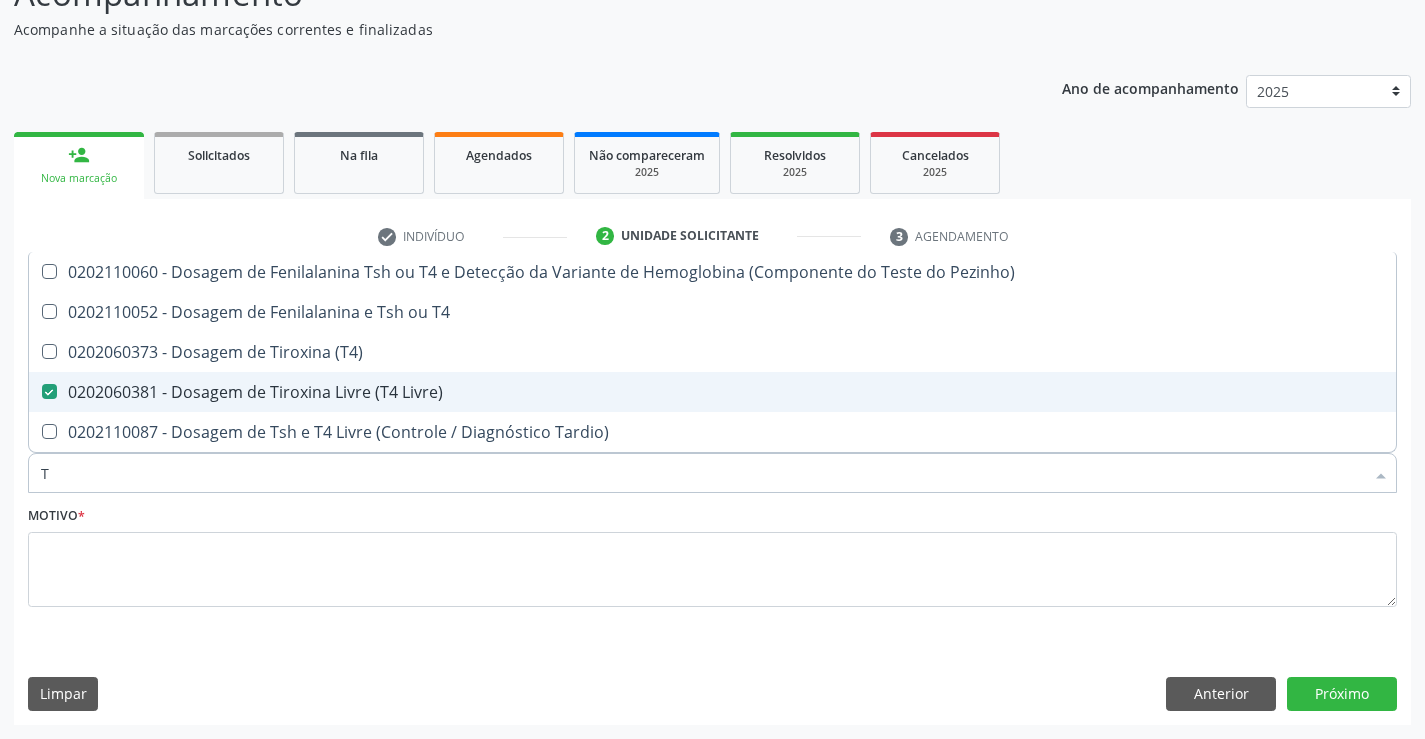 checkbox on "false" 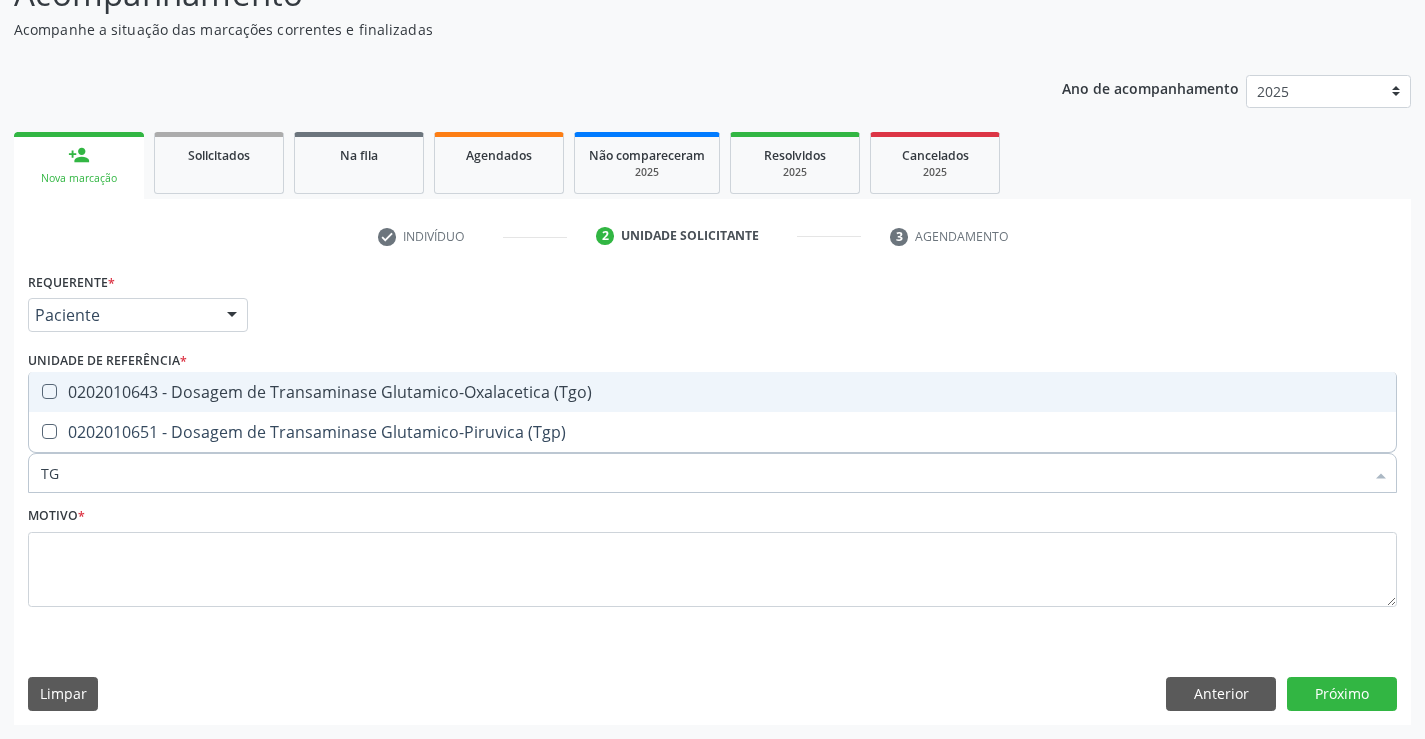 type on "TGO" 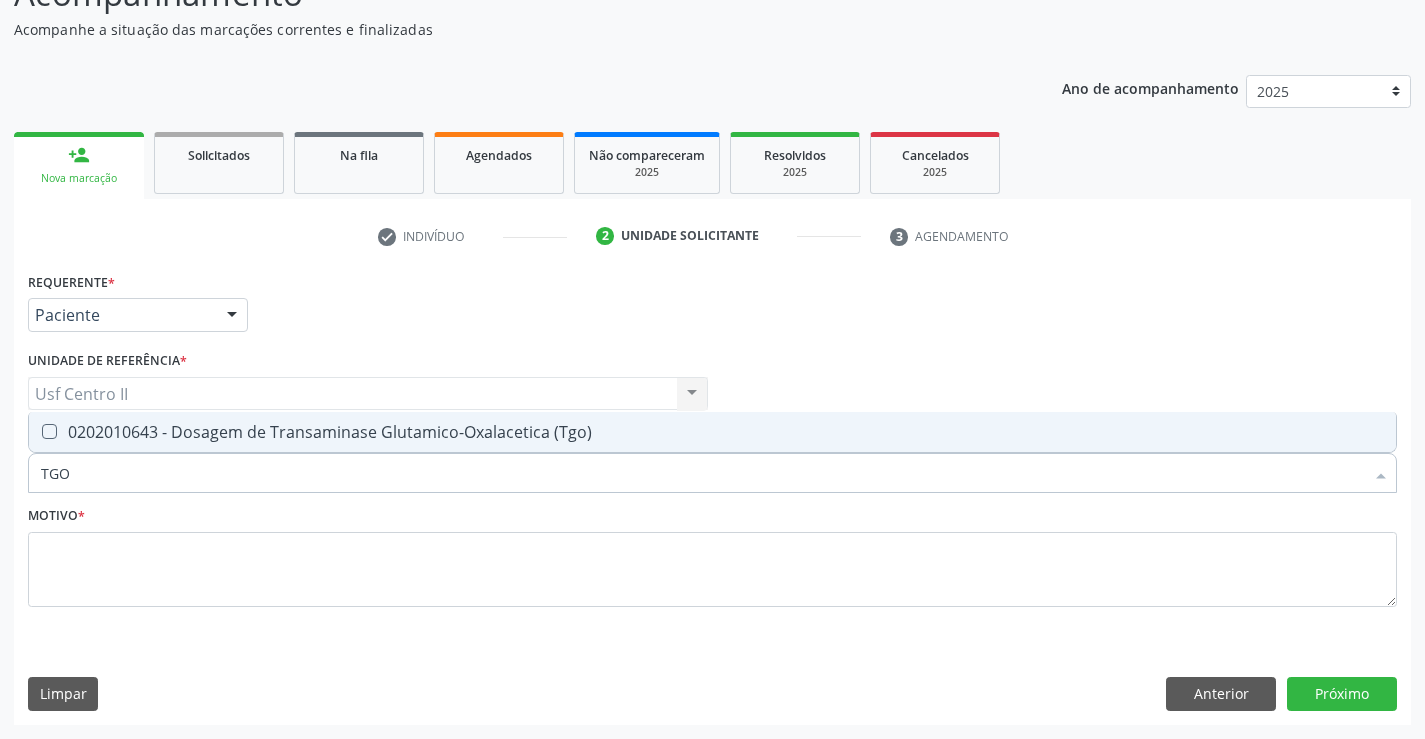 click on "0202010643 - Dosagem de Transaminase Glutamico-Oxalacetica (Tgo)" at bounding box center [712, 432] 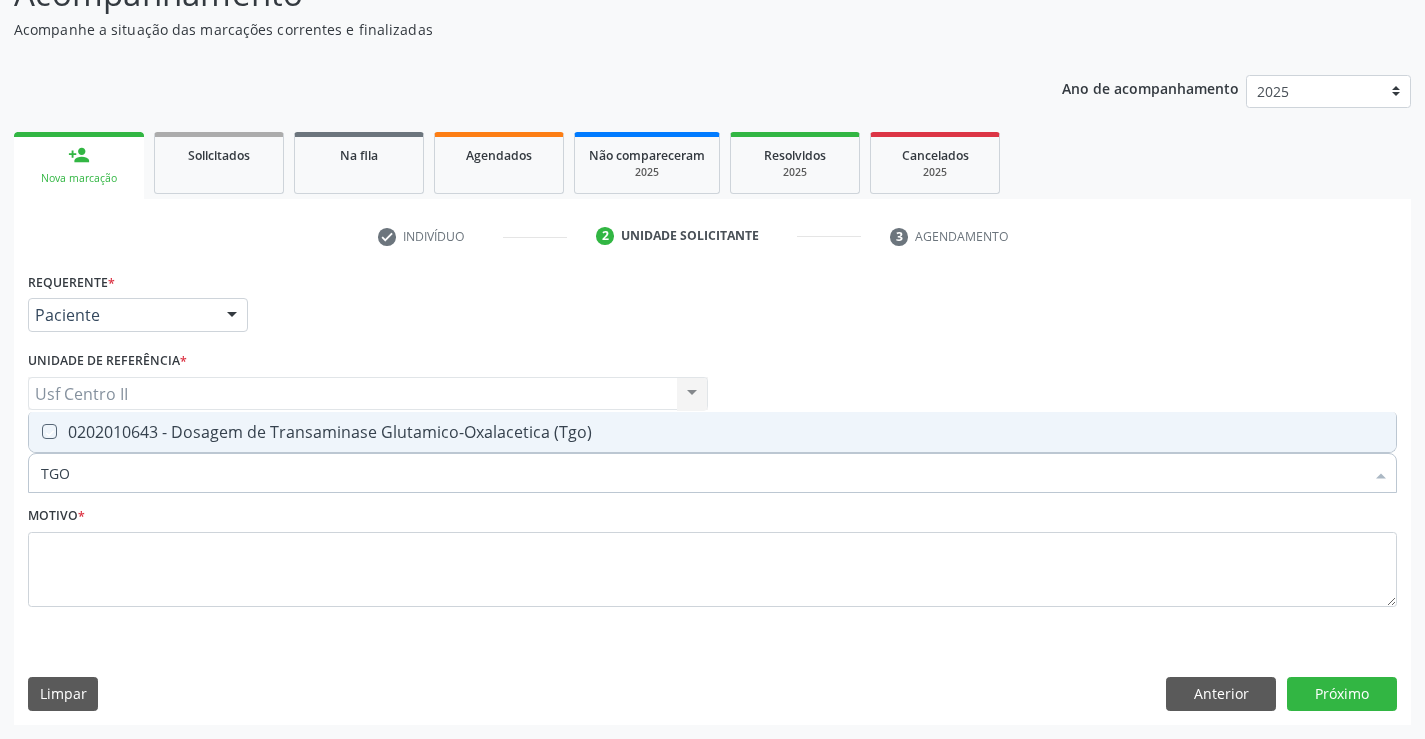 checkbox on "true" 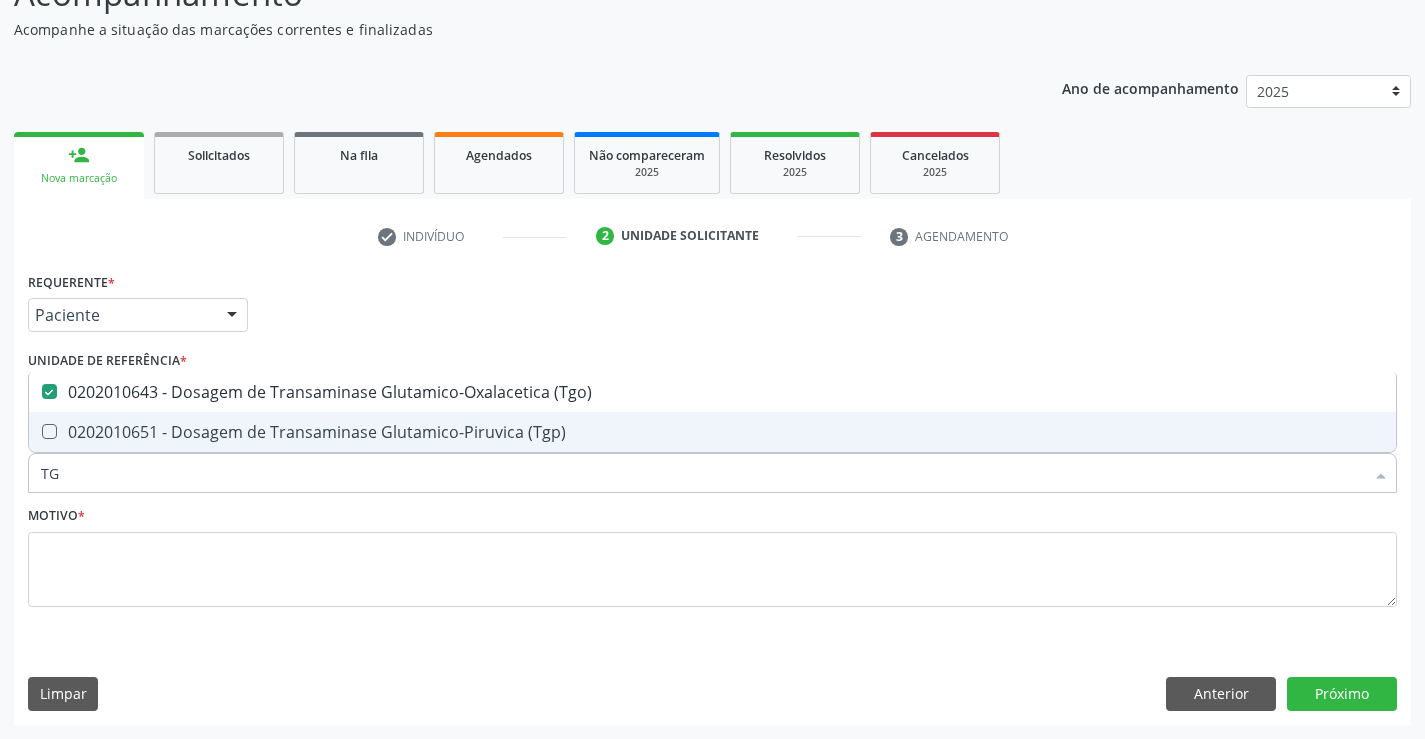 type on "TGP" 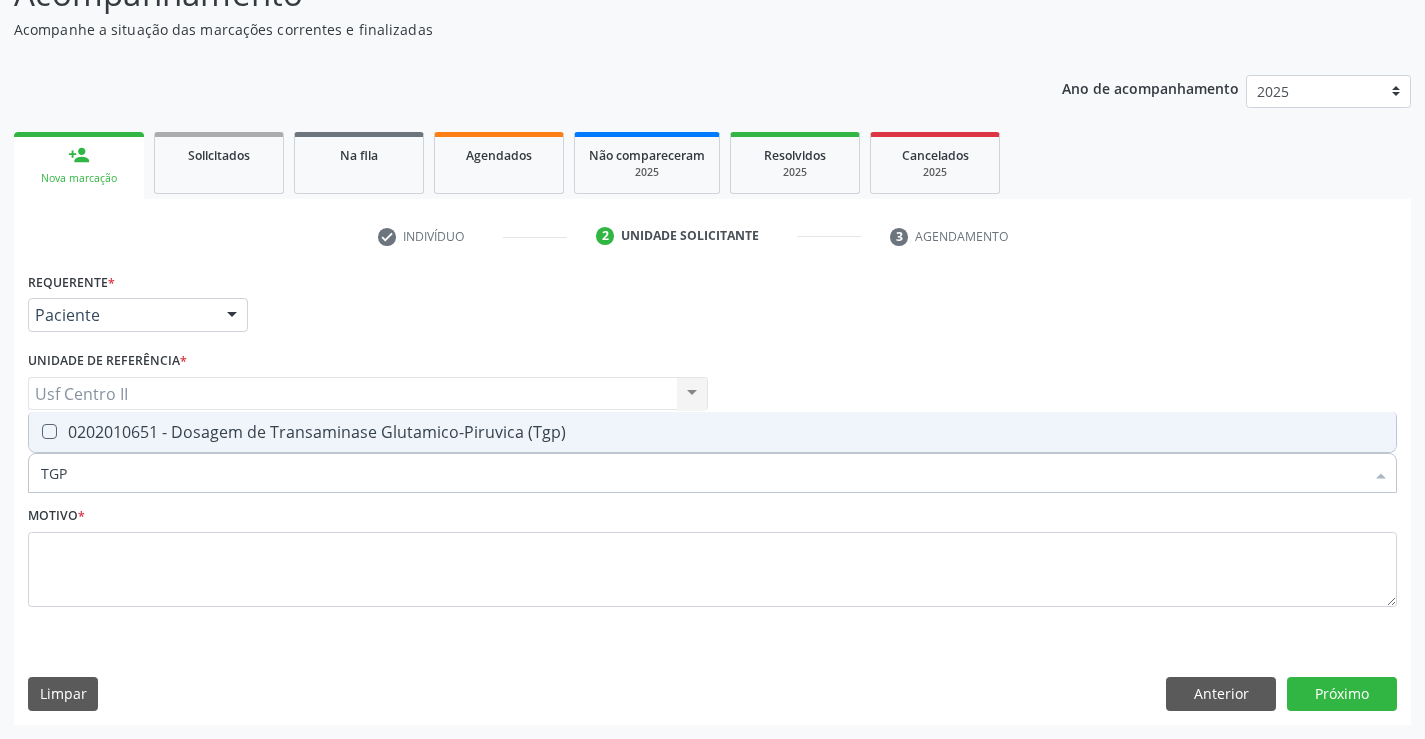 click on "0202010651 - Dosagem de Transaminase Glutamico-Piruvica (Tgp)" at bounding box center [712, 432] 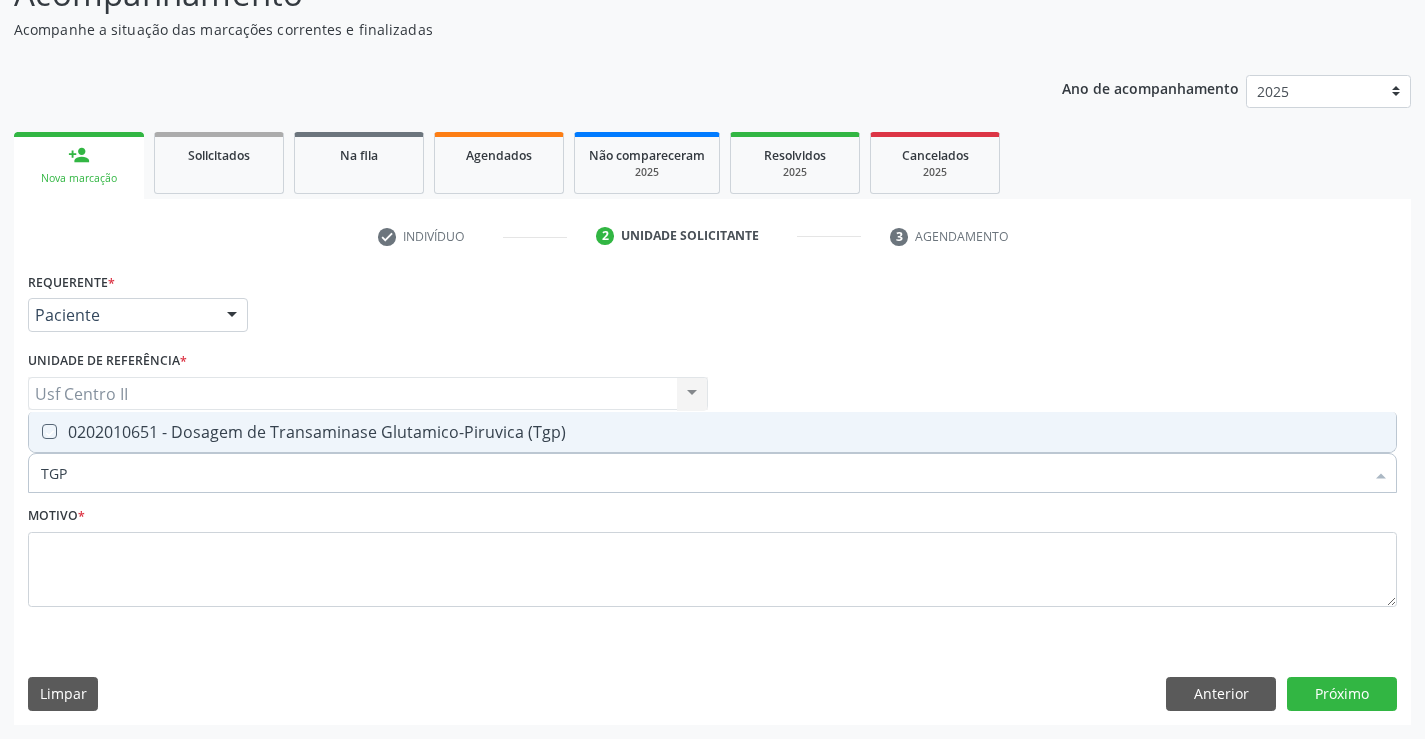 checkbox on "true" 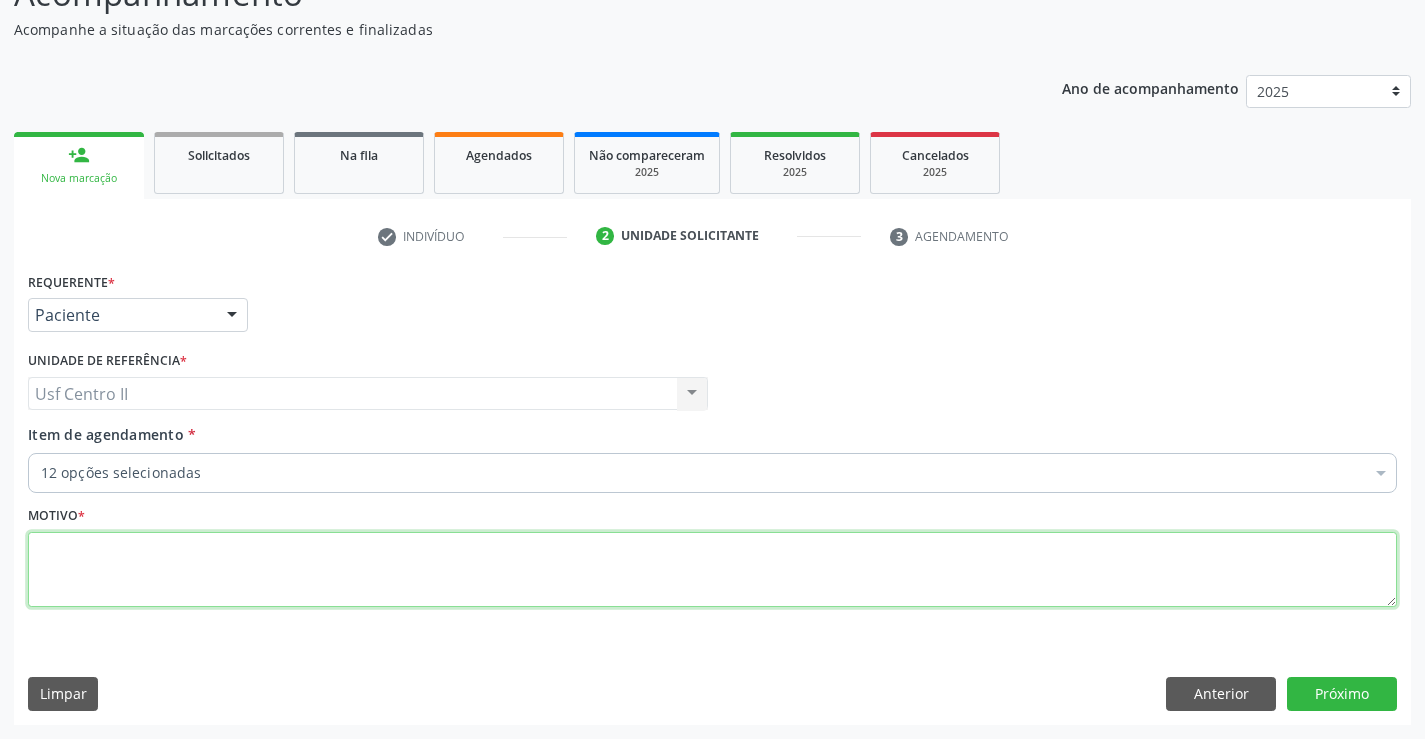 click at bounding box center (712, 570) 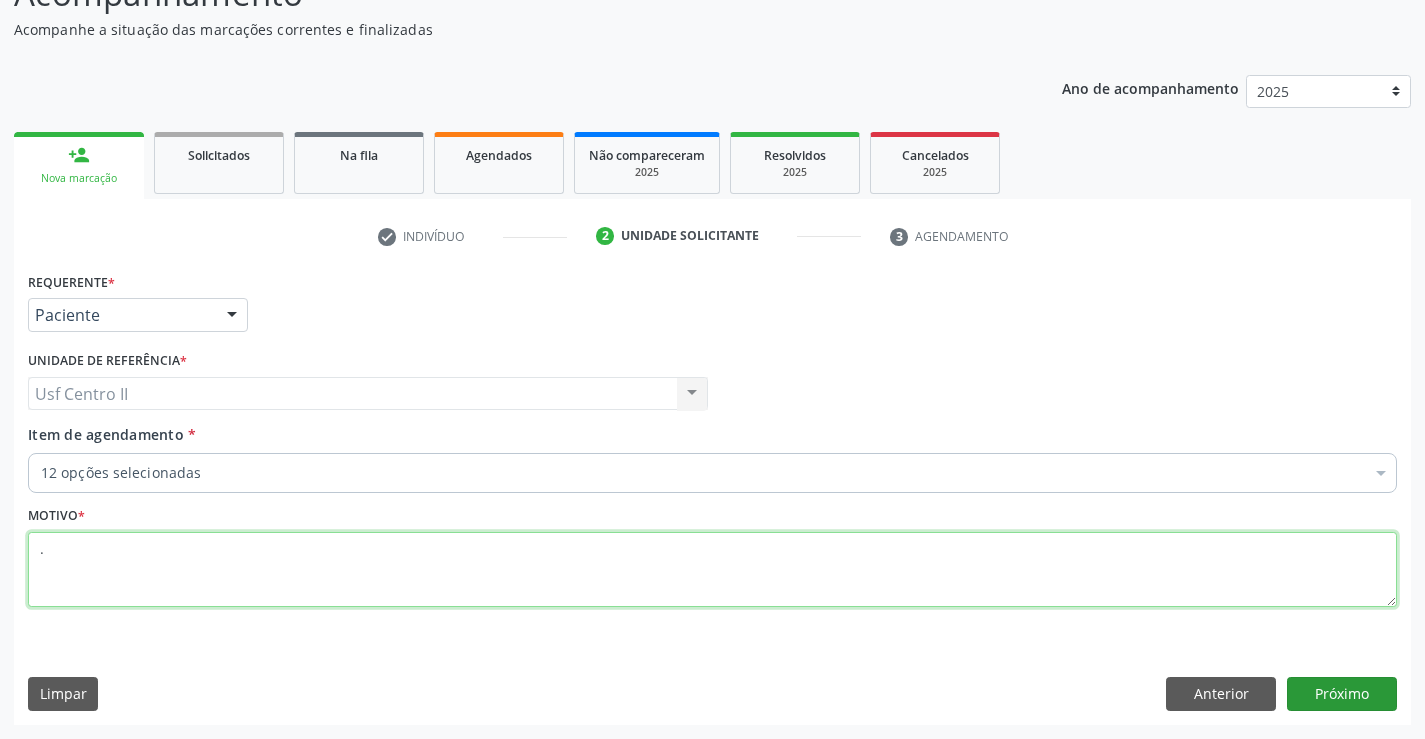 type on "." 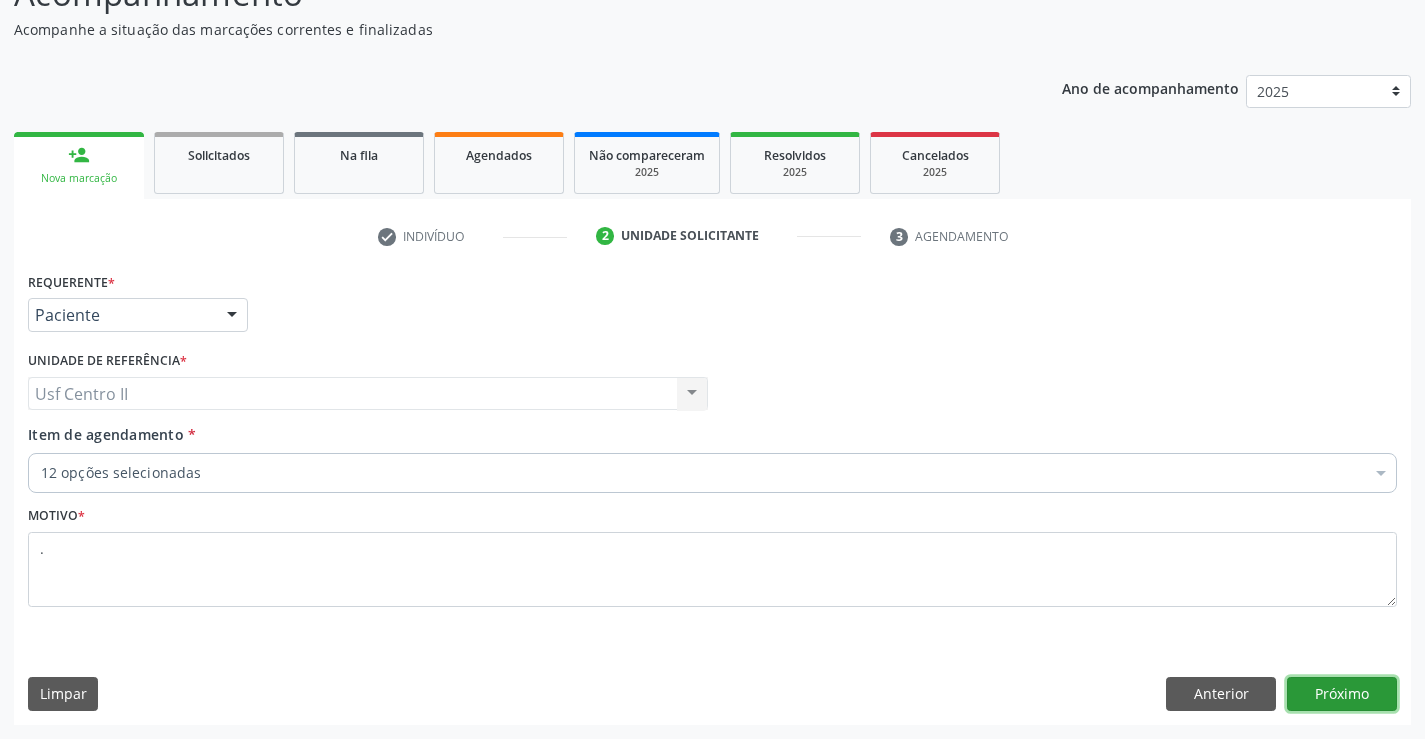 click on "Próximo" at bounding box center (1342, 694) 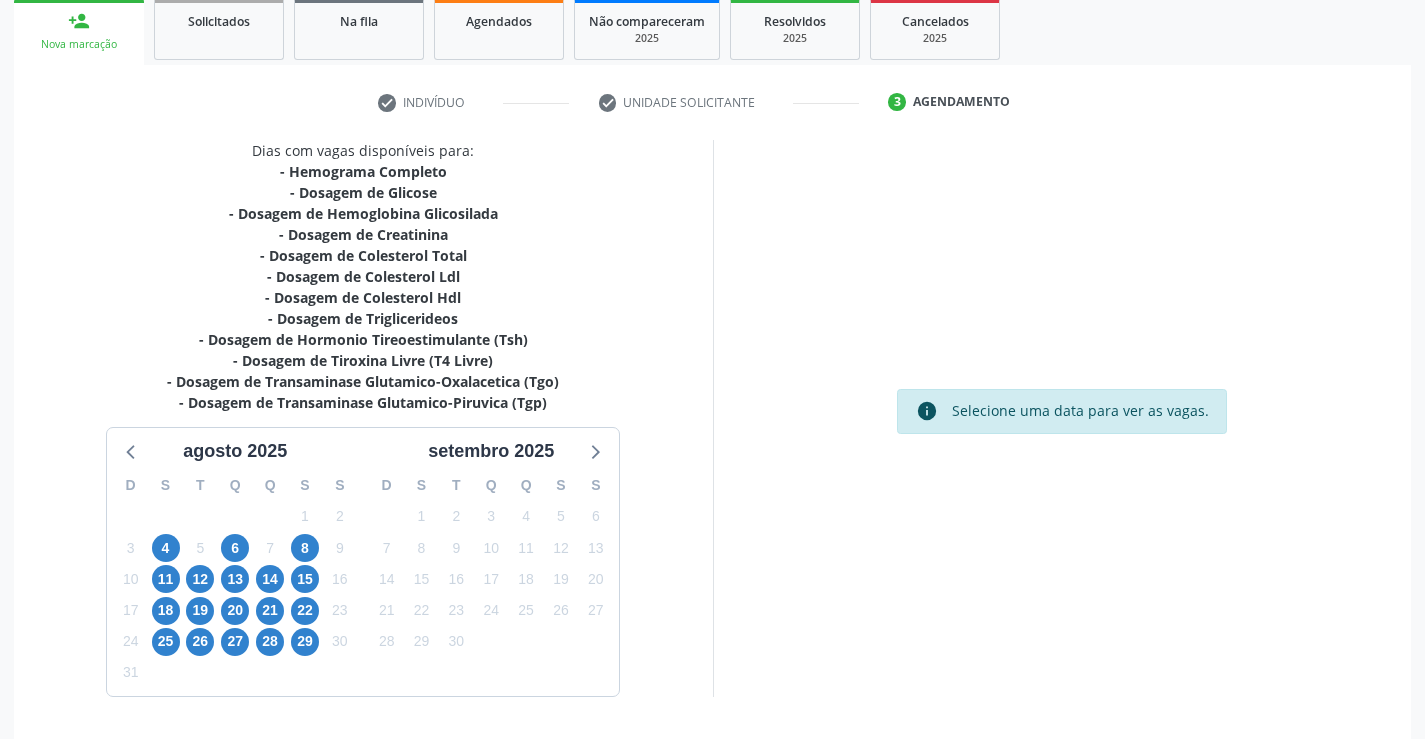 scroll, scrollTop: 362, scrollLeft: 0, axis: vertical 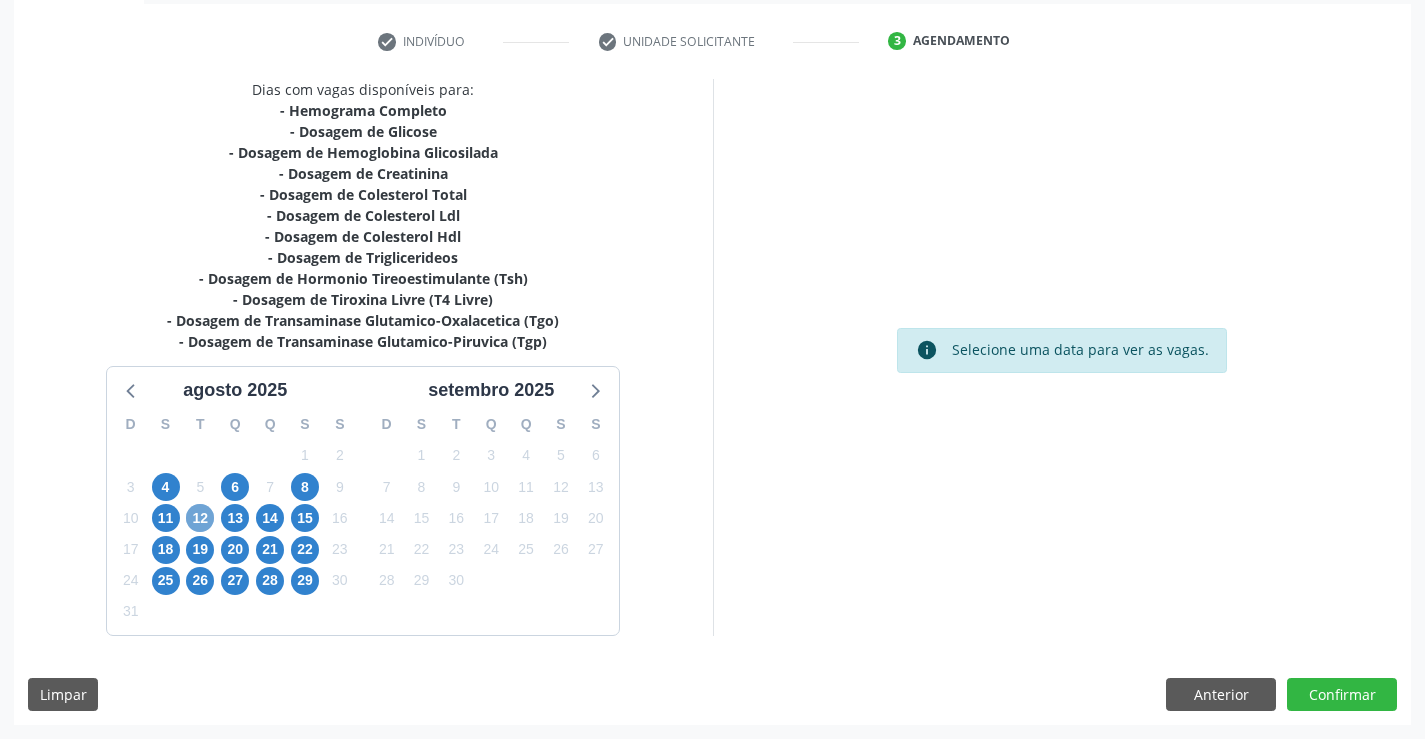 click on "12" at bounding box center [200, 518] 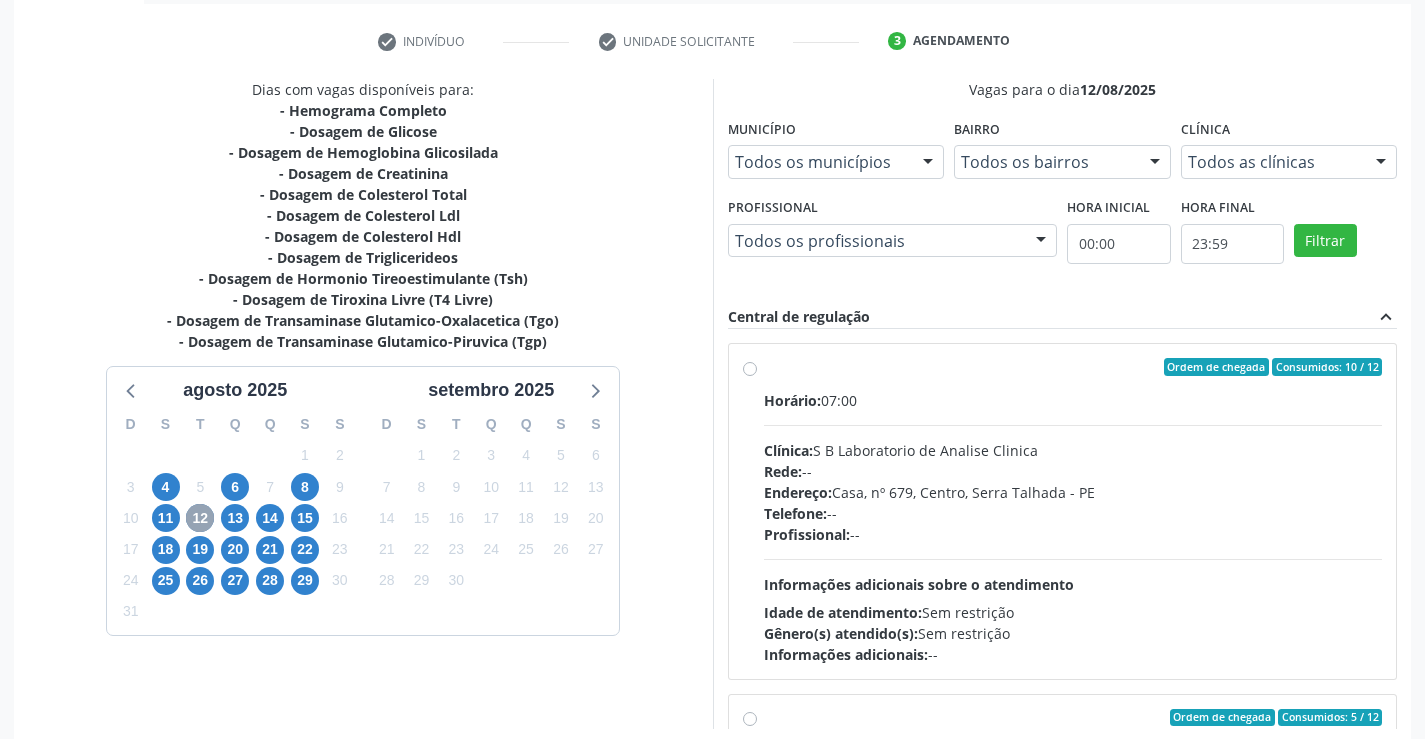 scroll, scrollTop: 456, scrollLeft: 0, axis: vertical 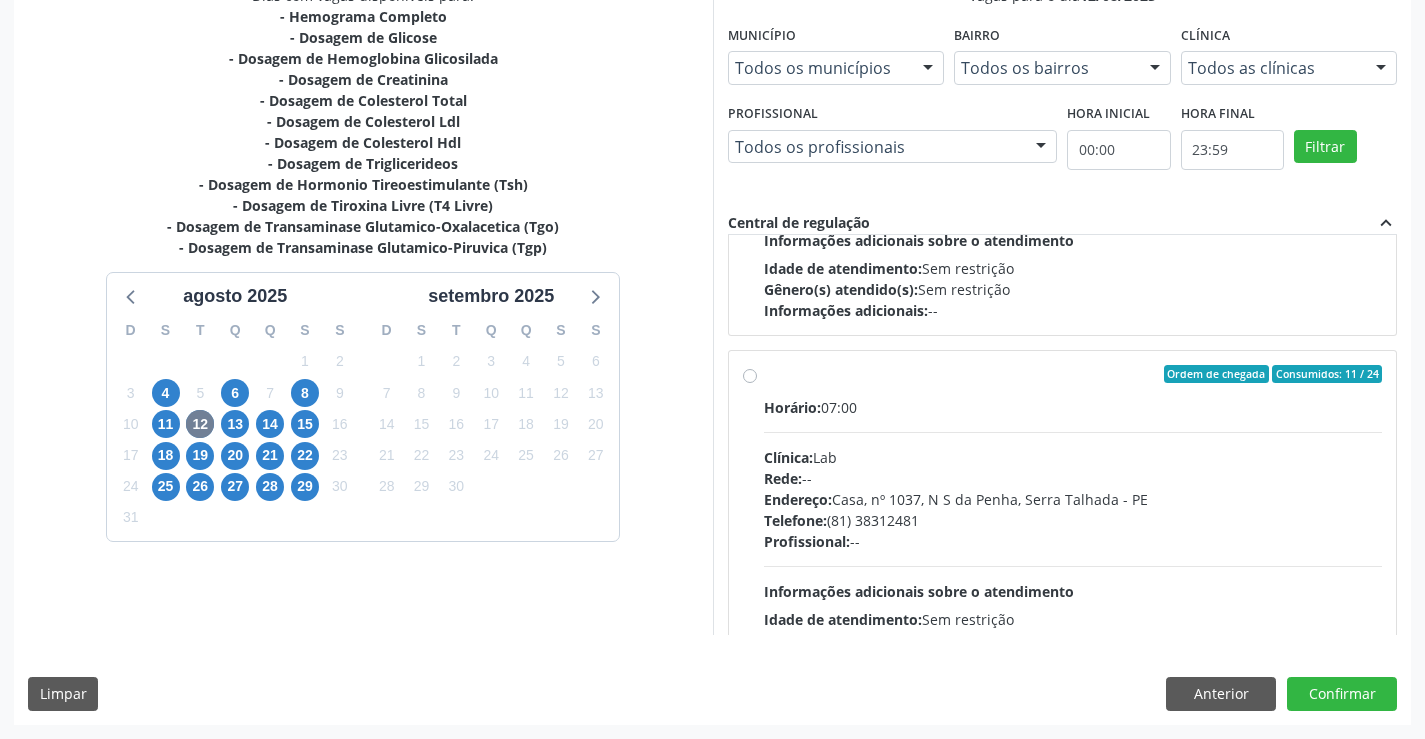 click on "Ordem de chegada
Consumidos: 11 / 24
Horário:   07:00
Clínica:  Lab
Rede:
--
Endereço:   Casa, nº 1037, N S da Penha, Serra Talhada - PE
Telefone:   (81) 38312481
Profissional:
--
Informações adicionais sobre o atendimento
Idade de atendimento:
Sem restrição
Gênero(s) atendido(s):
Sem restrição
Informações adicionais:
--" at bounding box center [1073, 518] 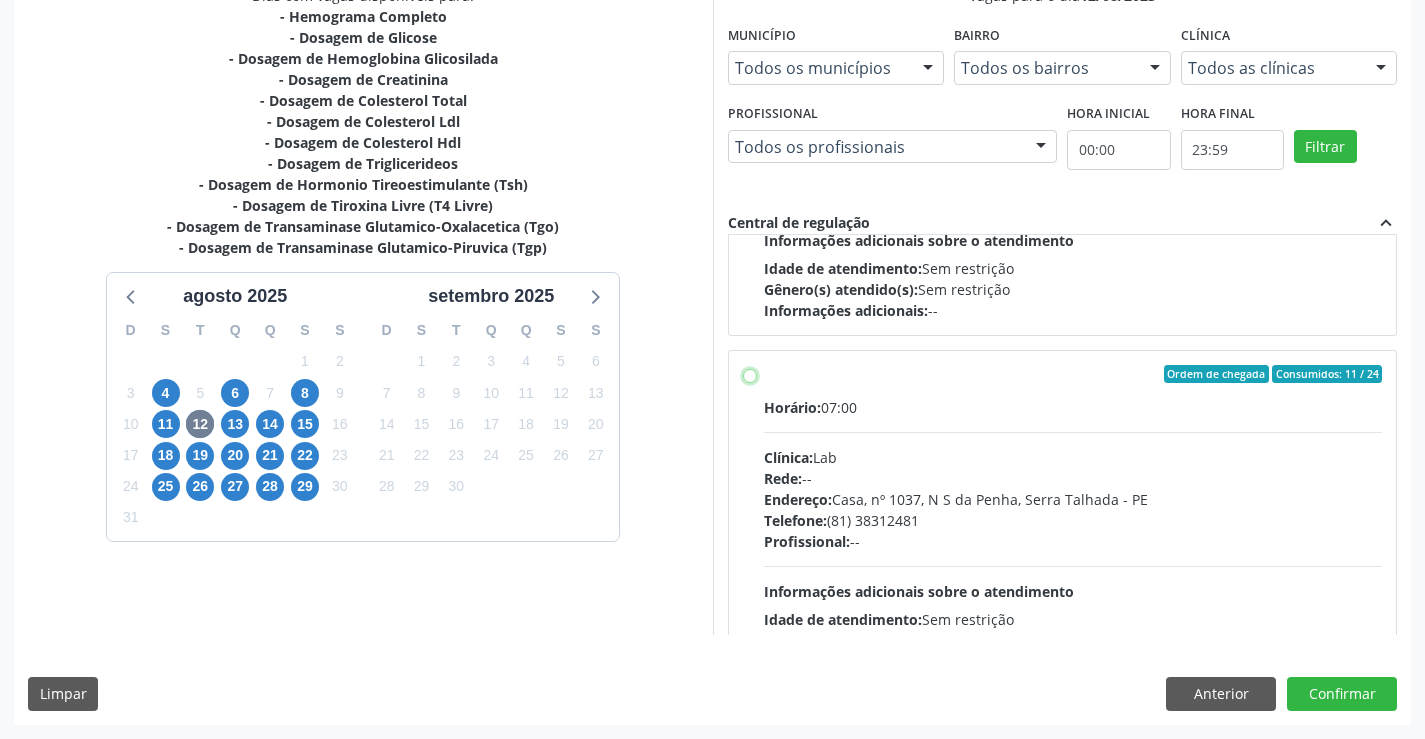 click on "Ordem de chegada
Consumidos: 11 / 24
Horário:   07:00
Clínica:  Lab
Rede:
--
Endereço:   Casa, nº 1037, N S da Penha, Serra Talhada - PE
Telefone:   (81) 38312481
Profissional:
--
Informações adicionais sobre o atendimento
Idade de atendimento:
Sem restrição
Gênero(s) atendido(s):
Sem restrição
Informações adicionais:
--" at bounding box center [750, 374] 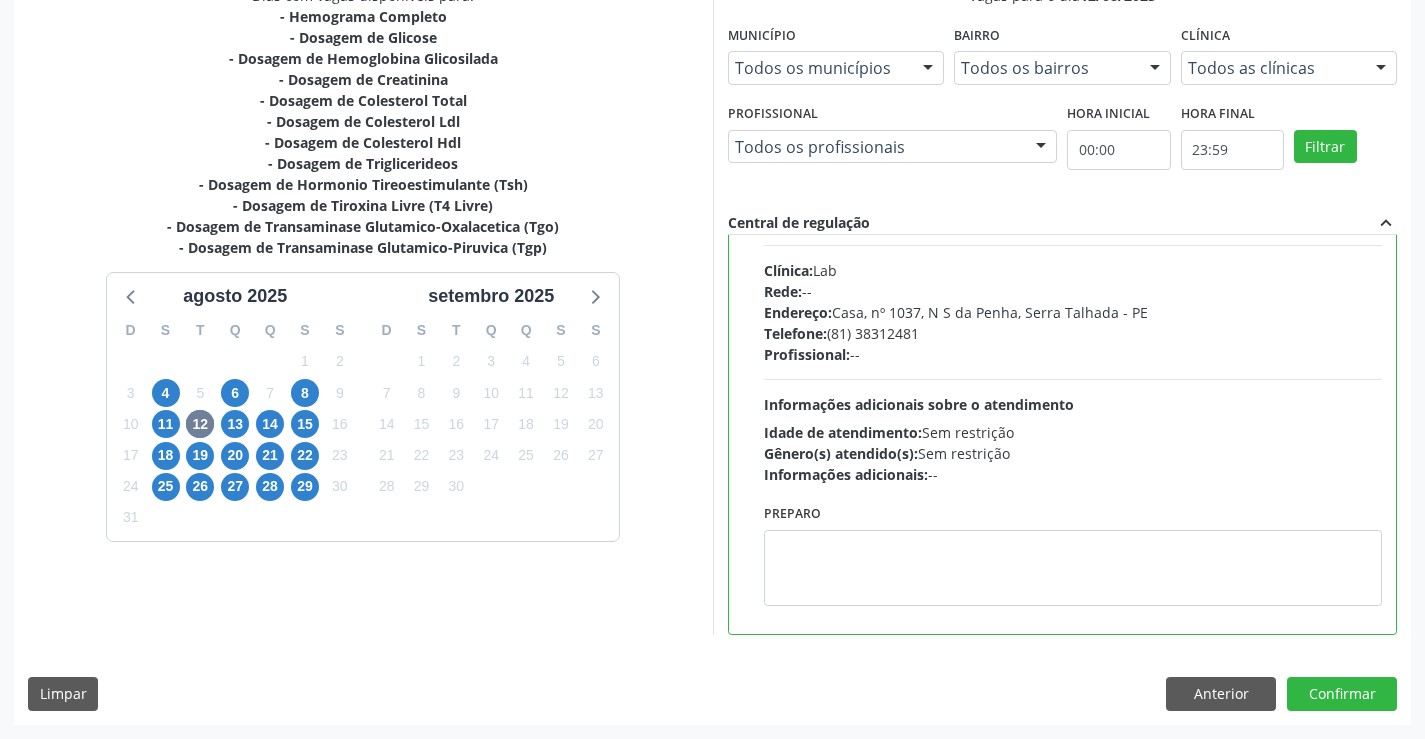scroll, scrollTop: 800, scrollLeft: 0, axis: vertical 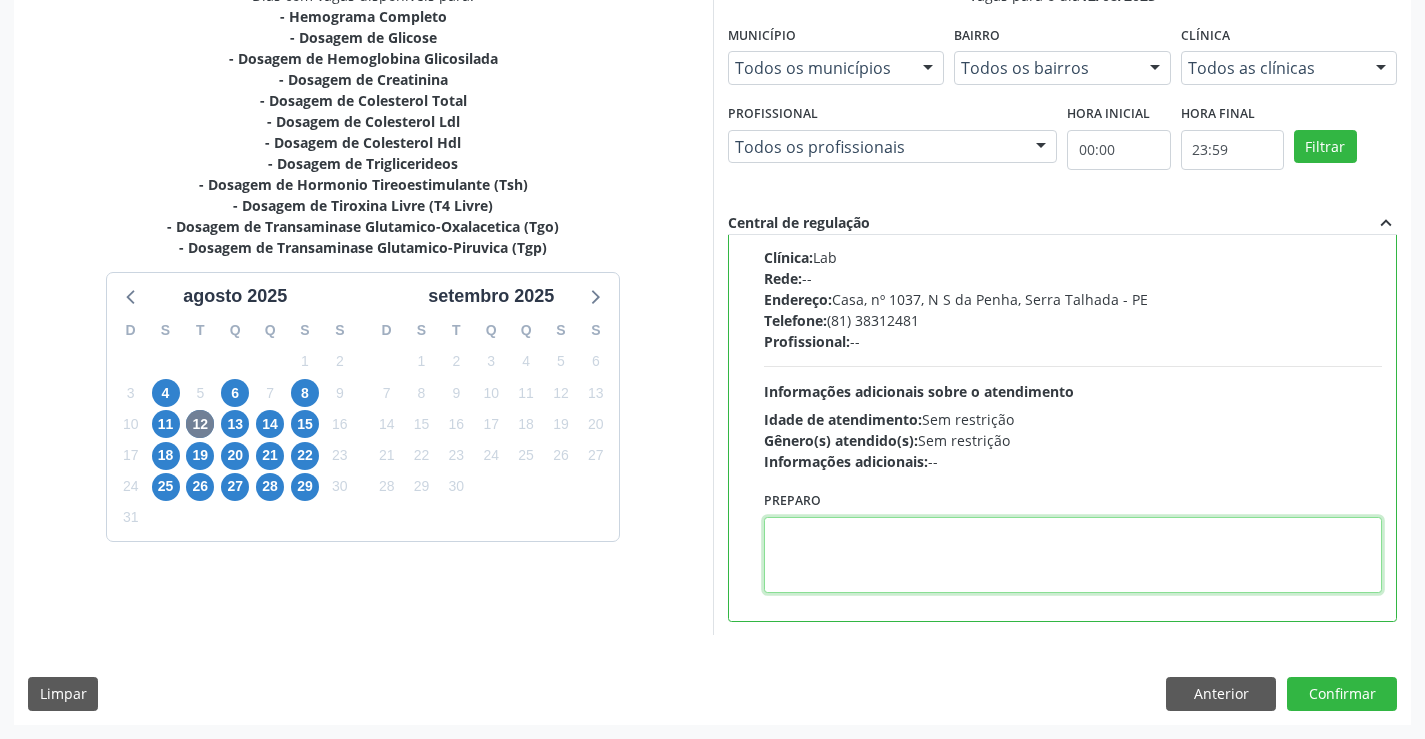 click at bounding box center (1073, 555) 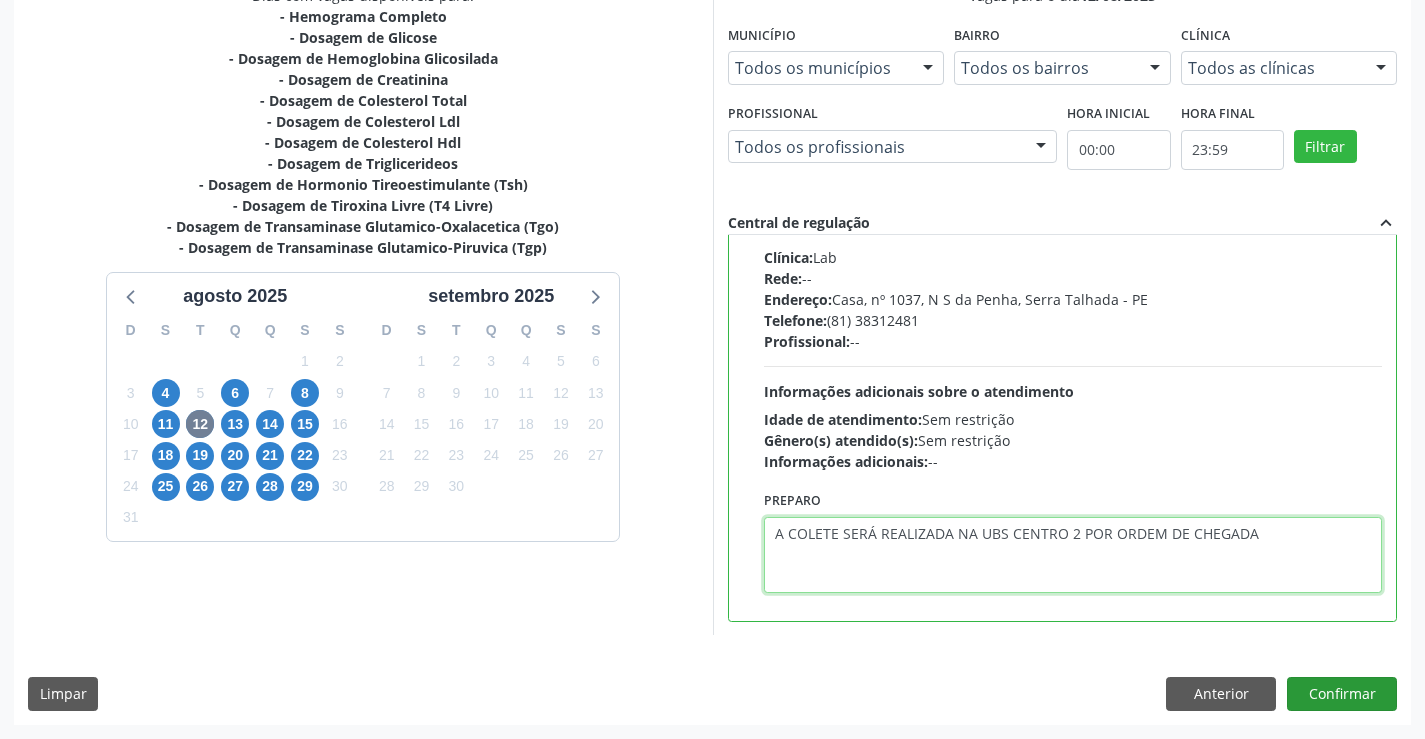 type on "A COLETE SERÁ REALIZADA NA UBS CENTRO 2 POR ORDEM DE CHEGADA" 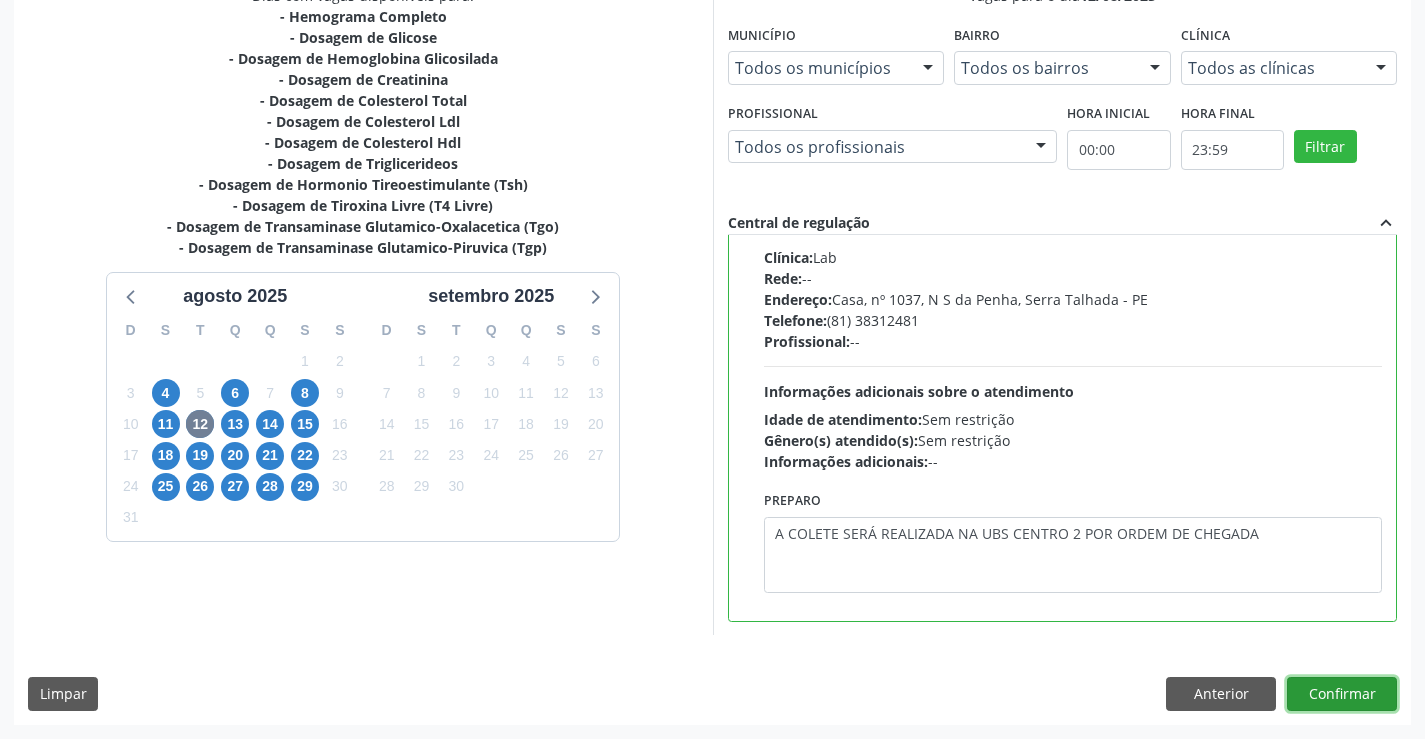 click on "Confirmar" at bounding box center [1342, 694] 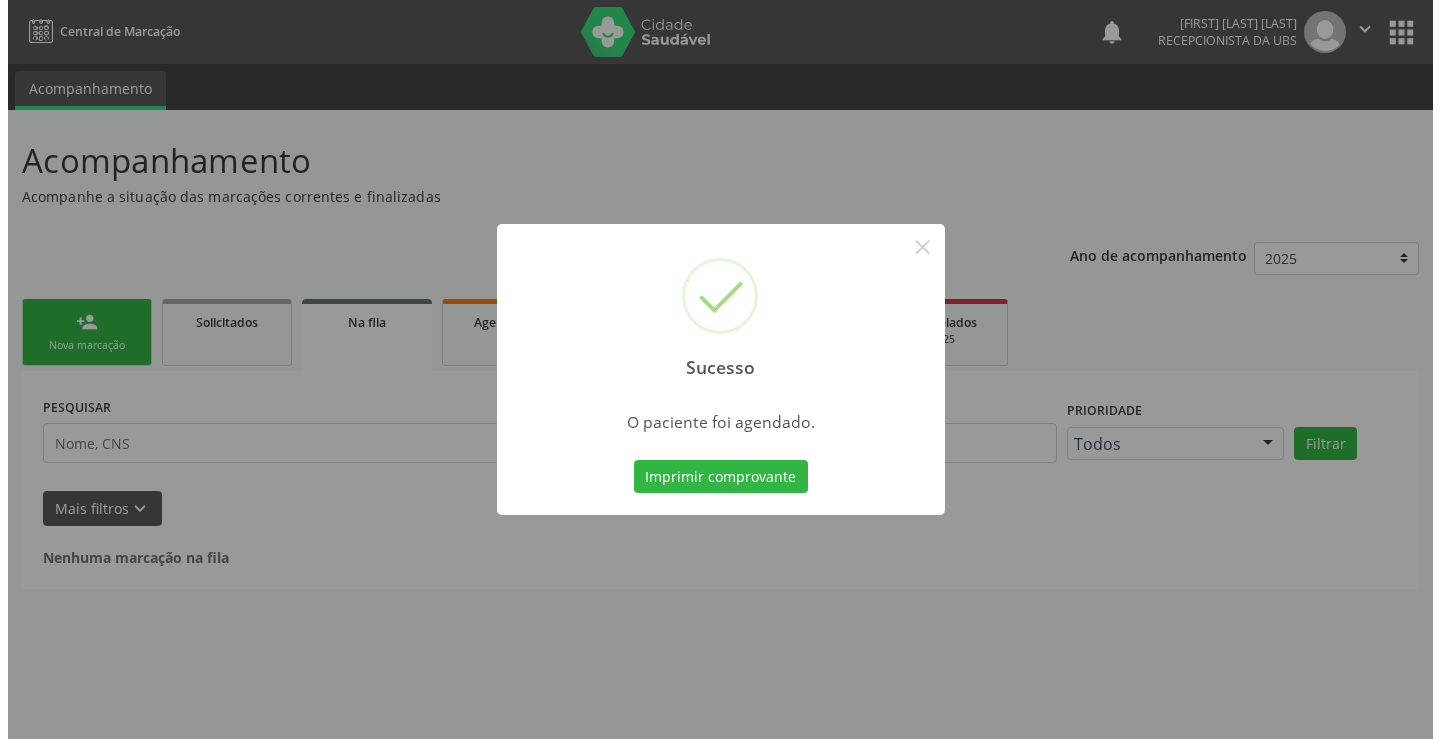 scroll, scrollTop: 0, scrollLeft: 0, axis: both 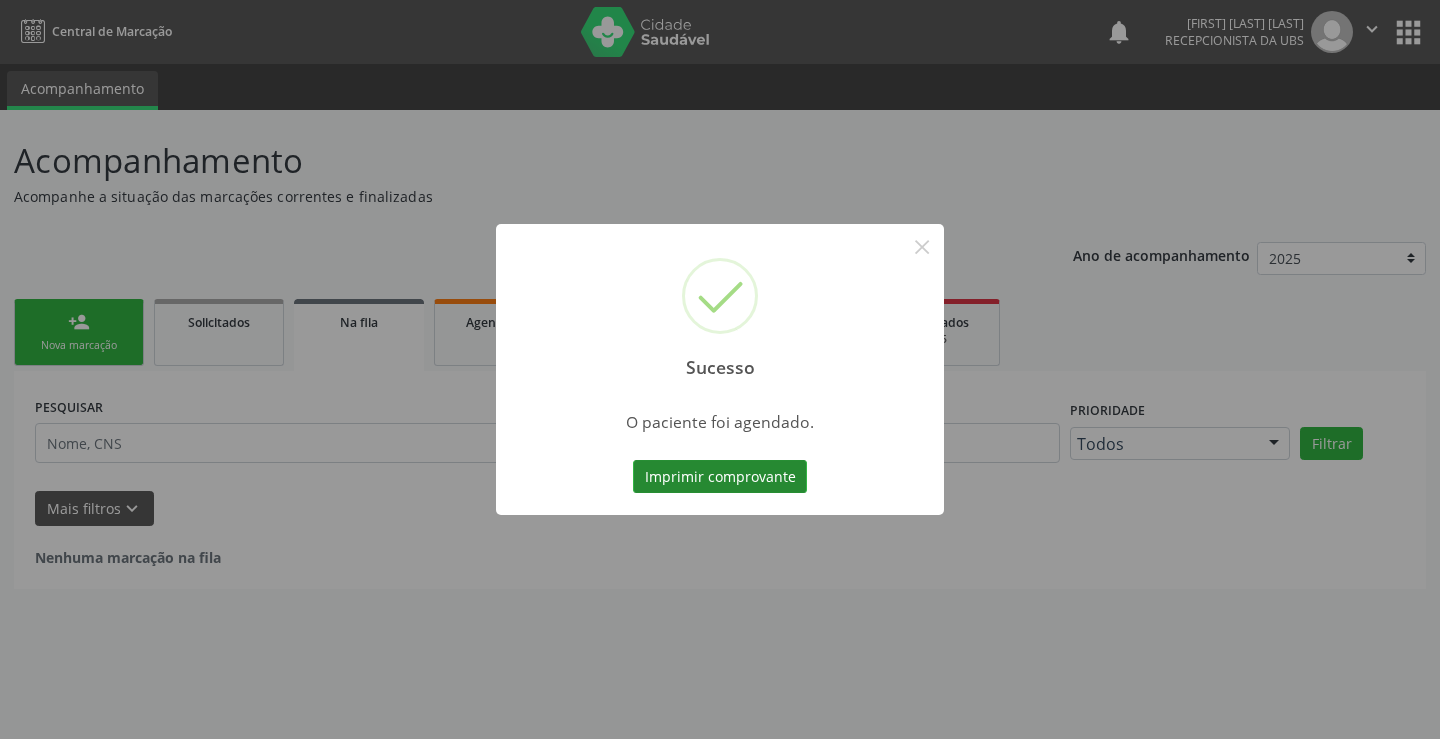 click on "Imprimir comprovante" at bounding box center [720, 477] 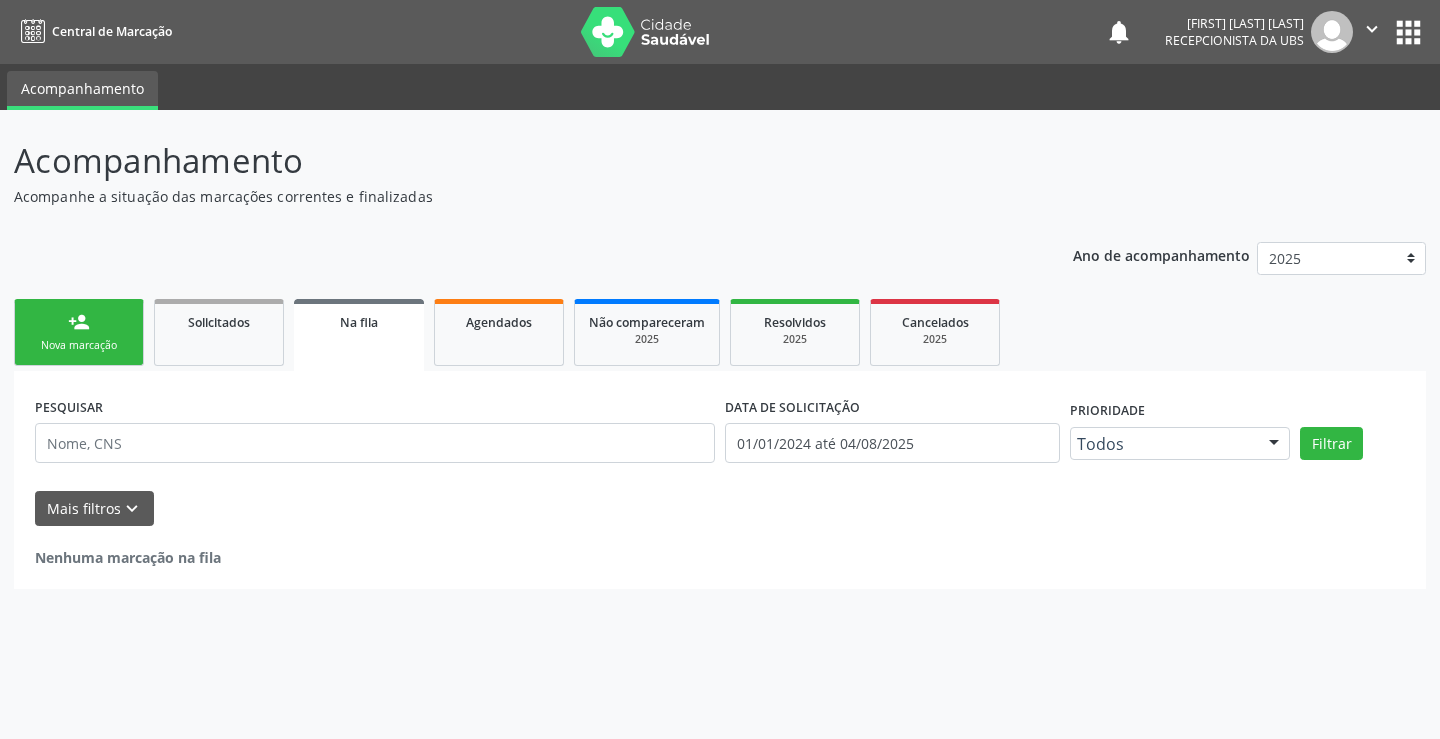 click on "" at bounding box center (1372, 29) 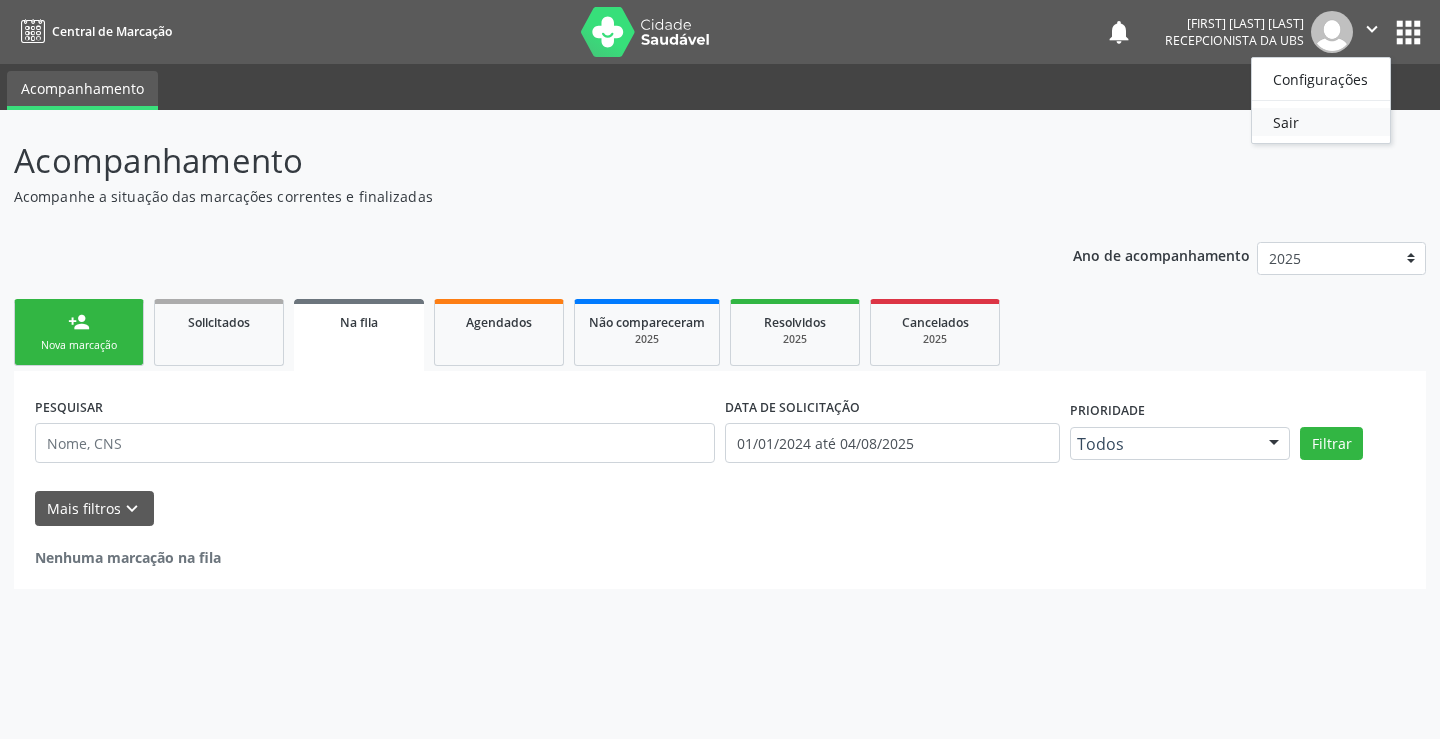click on "Sair" at bounding box center [1321, 122] 